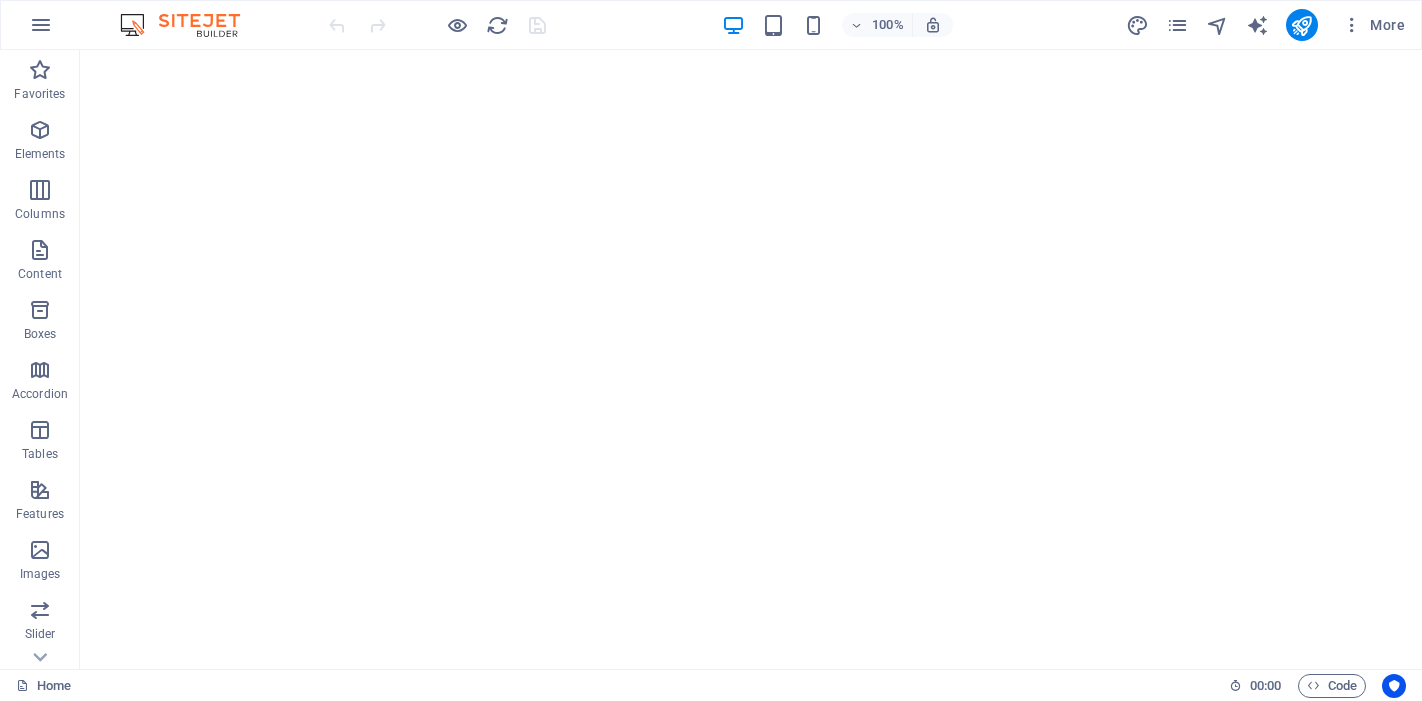scroll, scrollTop: 0, scrollLeft: 0, axis: both 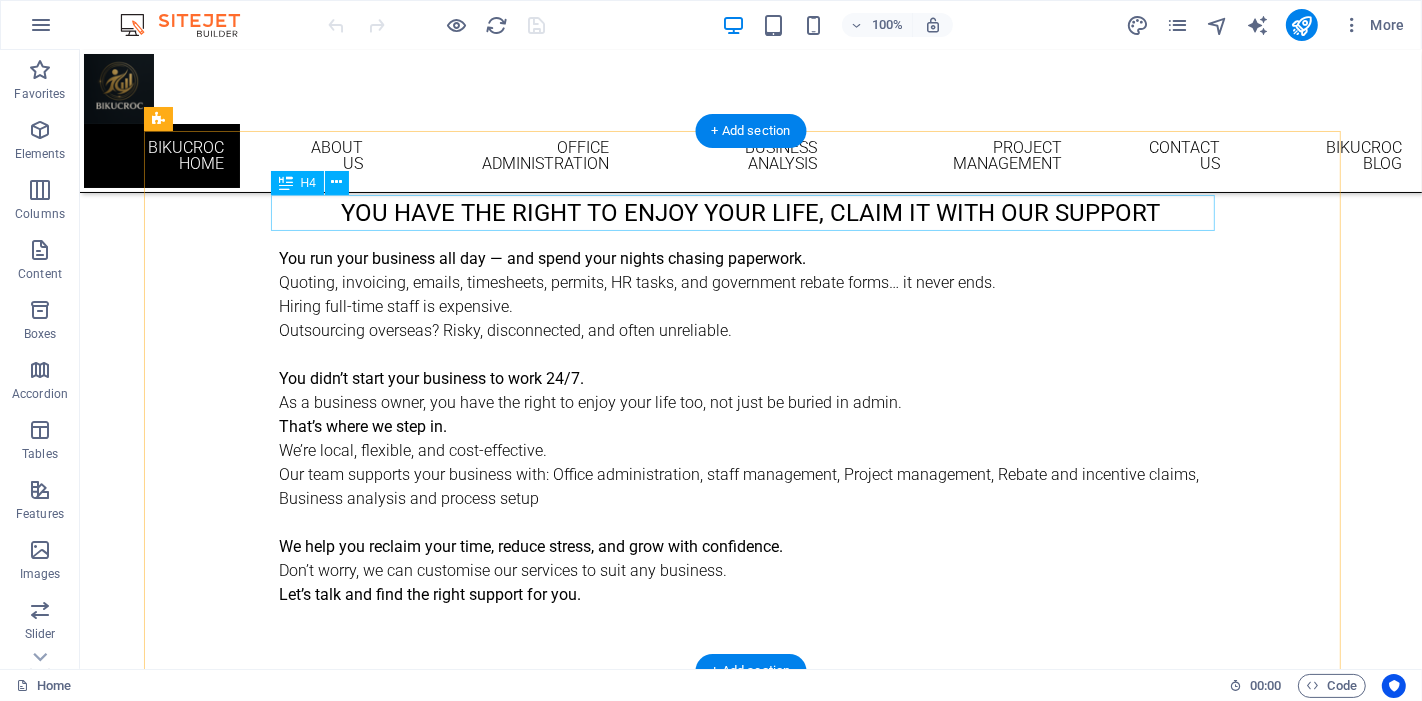 click on "You have the right to enjoy your life, claim it with our support" at bounding box center [750, 213] 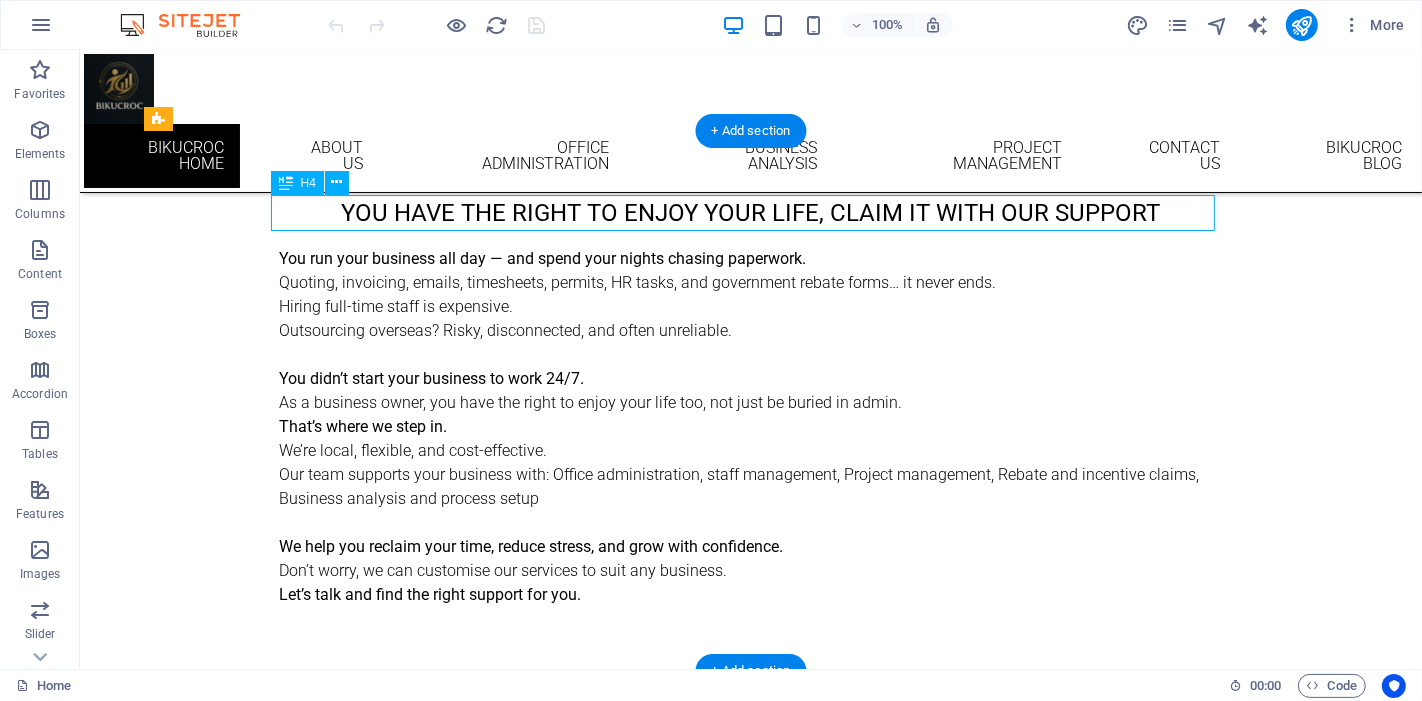 drag, startPoint x: 657, startPoint y: 212, endPoint x: 304, endPoint y: 212, distance: 353 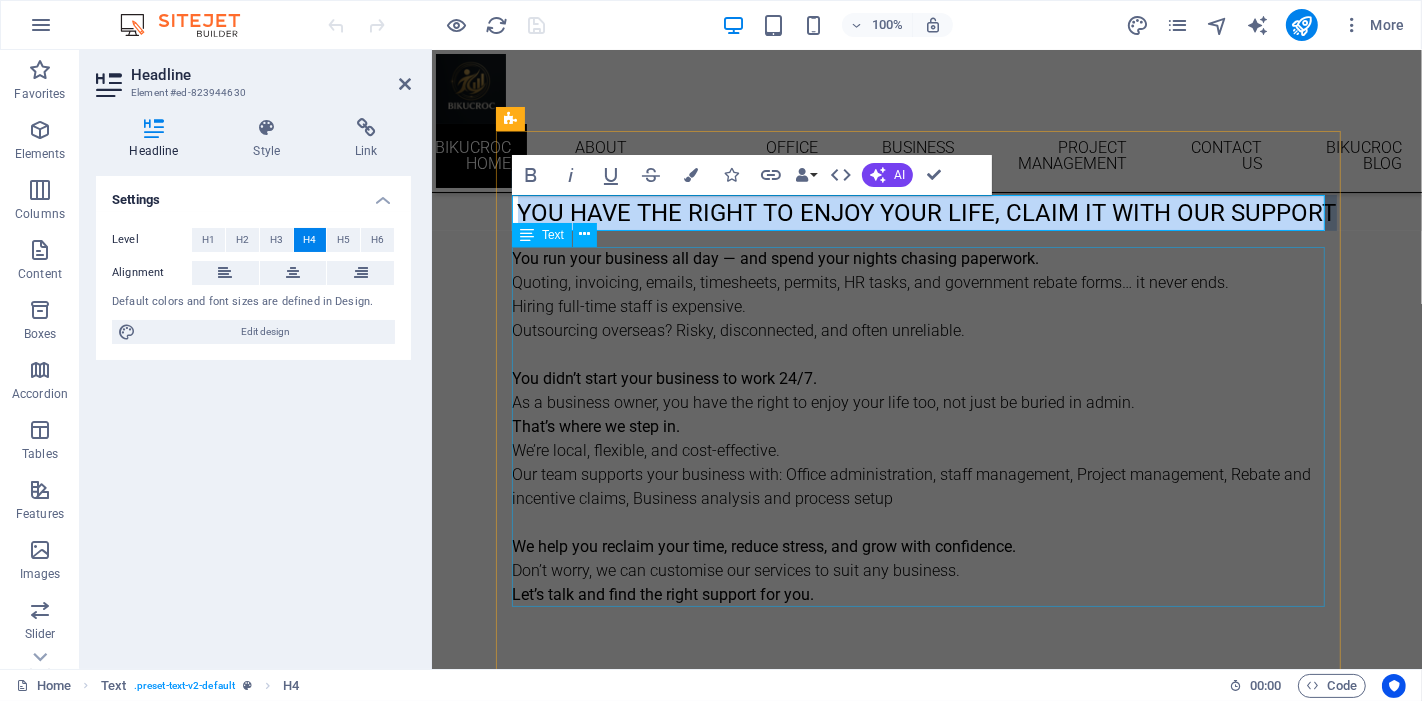 click on "You run your business all day — and spend your nights chasing paperwork. Quoting, invoicing, emails, timesheets, permits, HR tasks, and government rebate forms… it never ends. Hiring full-time staff is expensive. Outsourcing overseas? Risky, disconnected, and often unreliable. You didn’t start your business to work 24/7. As a business owner, you have the right to enjoy your life too, not just be buried in admin. That’s where we step in. We’re local, flexible, and cost-effective. Our team supports your business with: Office administration, staff management, Project management, Rebate and incentive claims, Business analysis and process setup We help you reclaim your time, reduce stress, and grow with confidence. Don’t worry, we can customise our services to suit any business. Let’s talk and find the right support for you." at bounding box center [926, 427] 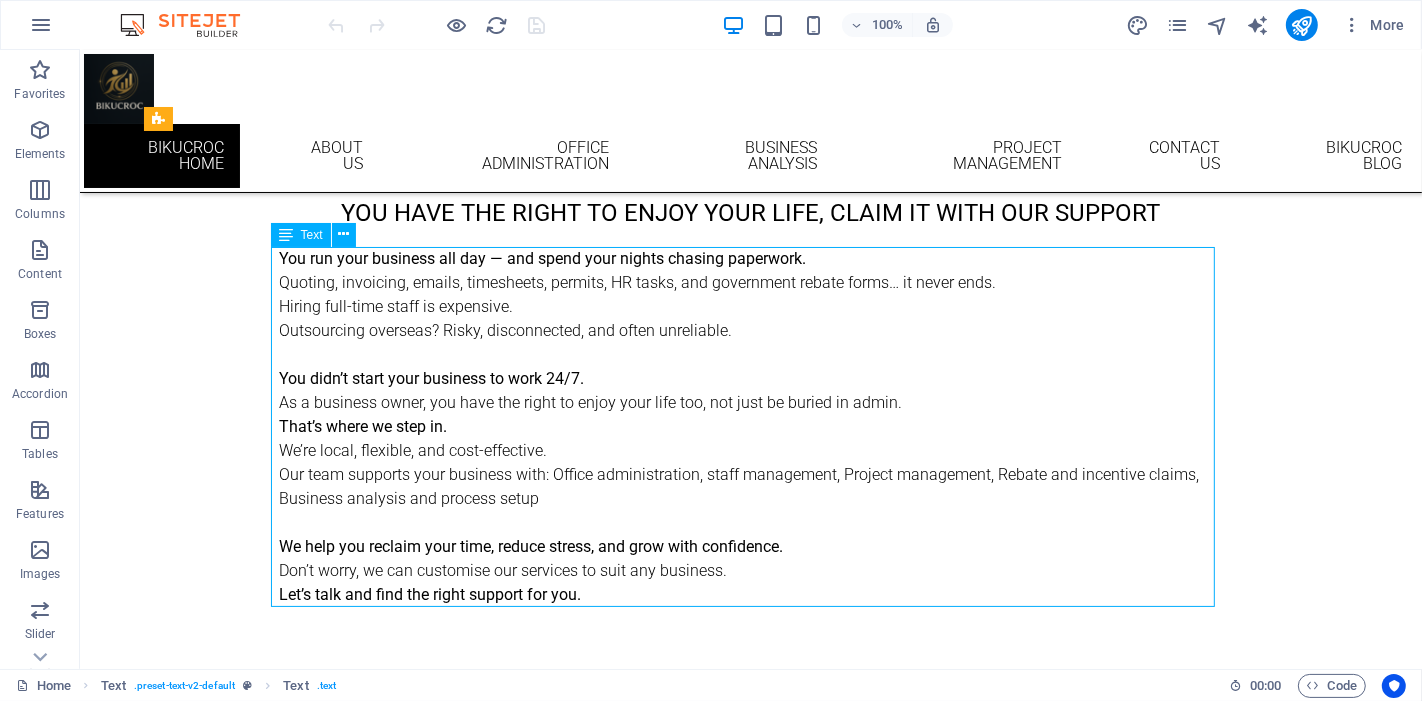 click on "You run your business all day — and spend your nights chasing paperwork. Quoting, invoicing, emails, timesheets, permits, HR tasks, and government rebate forms… it never ends. Hiring full-time staff is expensive. Outsourcing overseas? Risky, disconnected, and often unreliable. You didn’t start your business to work 24/7. As a business owner, you have the right to enjoy your life too, not just be buried in admin. That’s where we step in. We’re local, flexible, and cost-effective. Our team supports your business with: Office administration, staff management, Project management, Rebate and incentive claims, Business analysis and process setup We help you reclaim your time, reduce stress, and grow with confidence. Don’t worry, we can customise our services to suit any business. Let’s talk and find the right support for you." at bounding box center [750, 427] 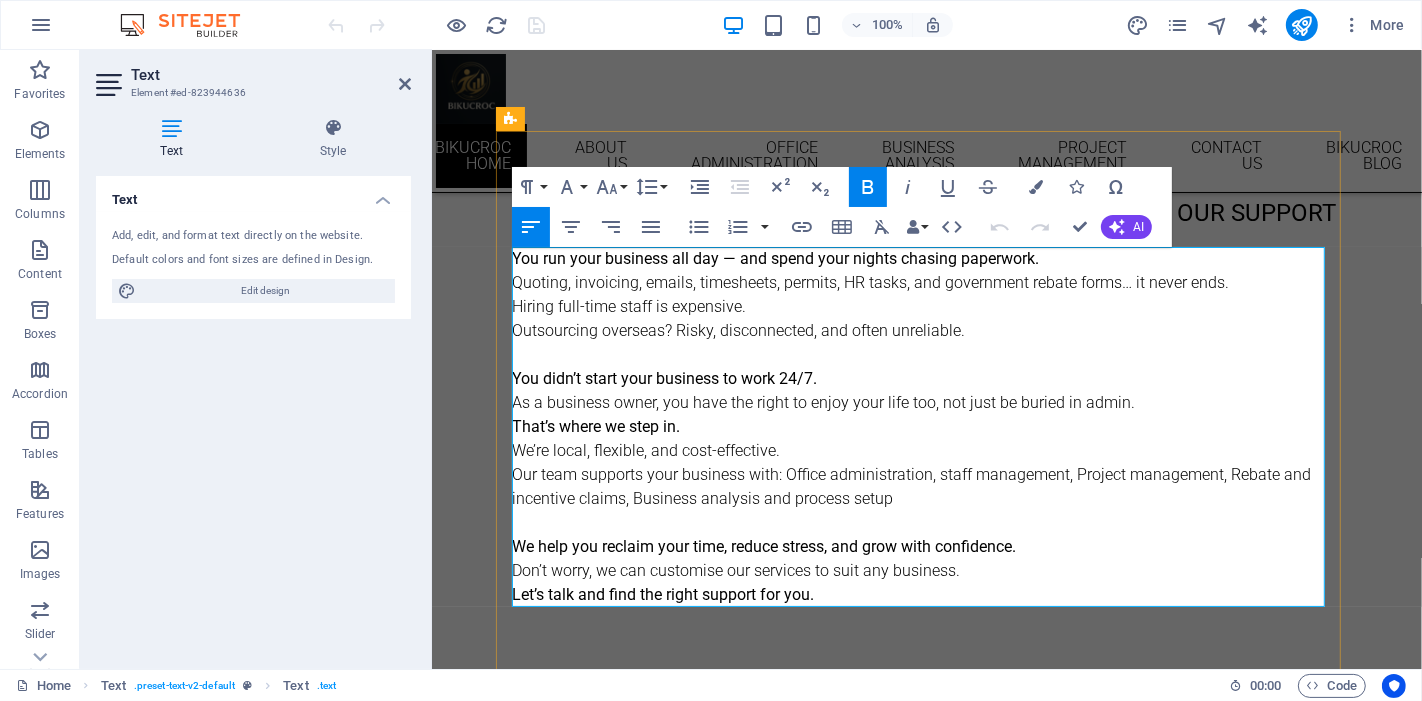 click on "You run your business all day — and spend your nights chasing paperwork." at bounding box center (774, 258) 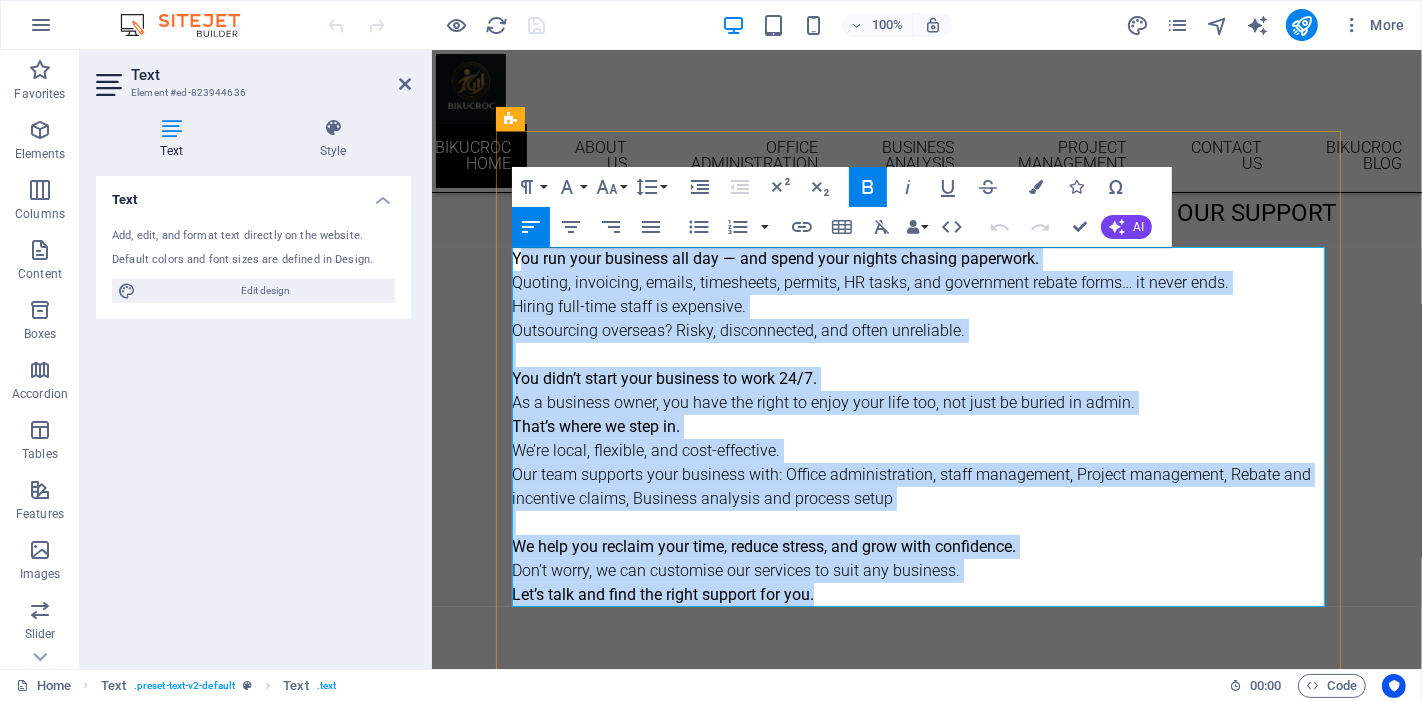 drag, startPoint x: 847, startPoint y: 592, endPoint x: 527, endPoint y: 257, distance: 463.27637 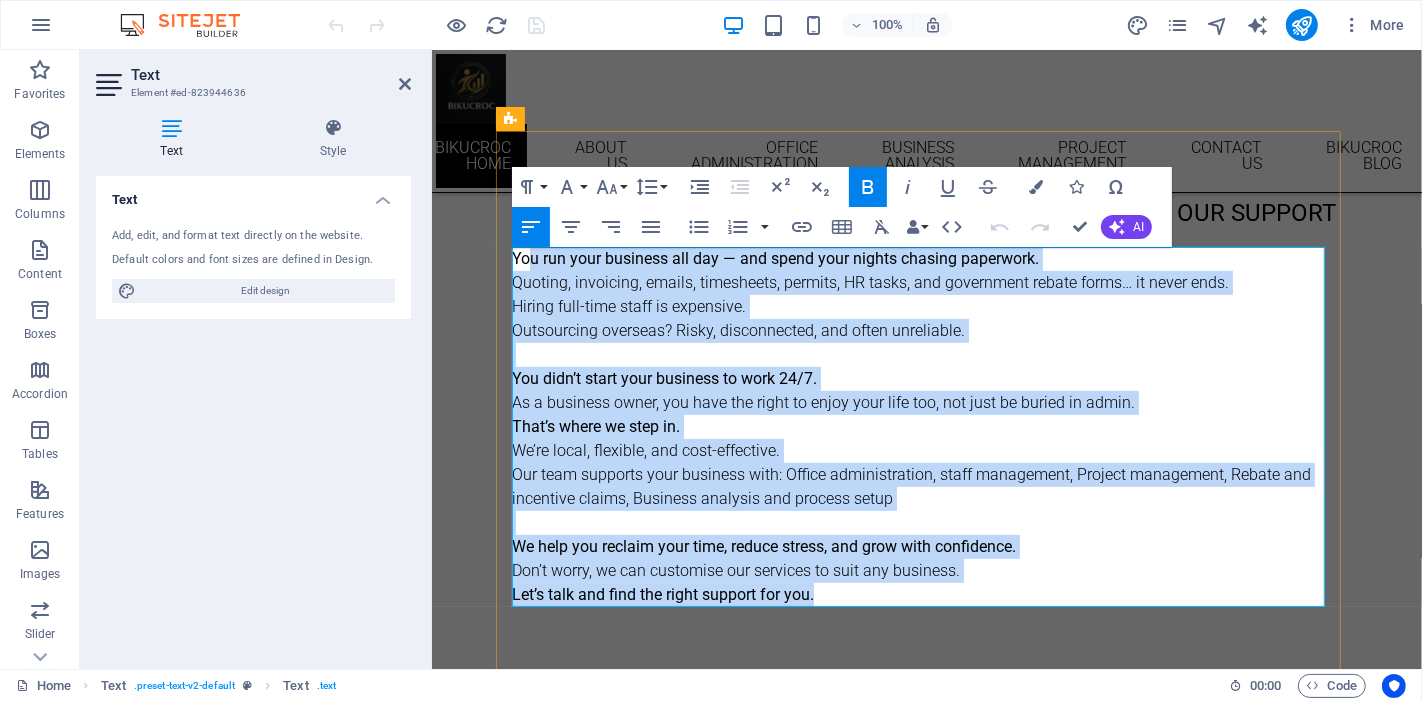 click on "Hiring full-time staff is expensive. Outsourcing overseas? Risky, disconnected, and often unreliable." at bounding box center (926, 331) 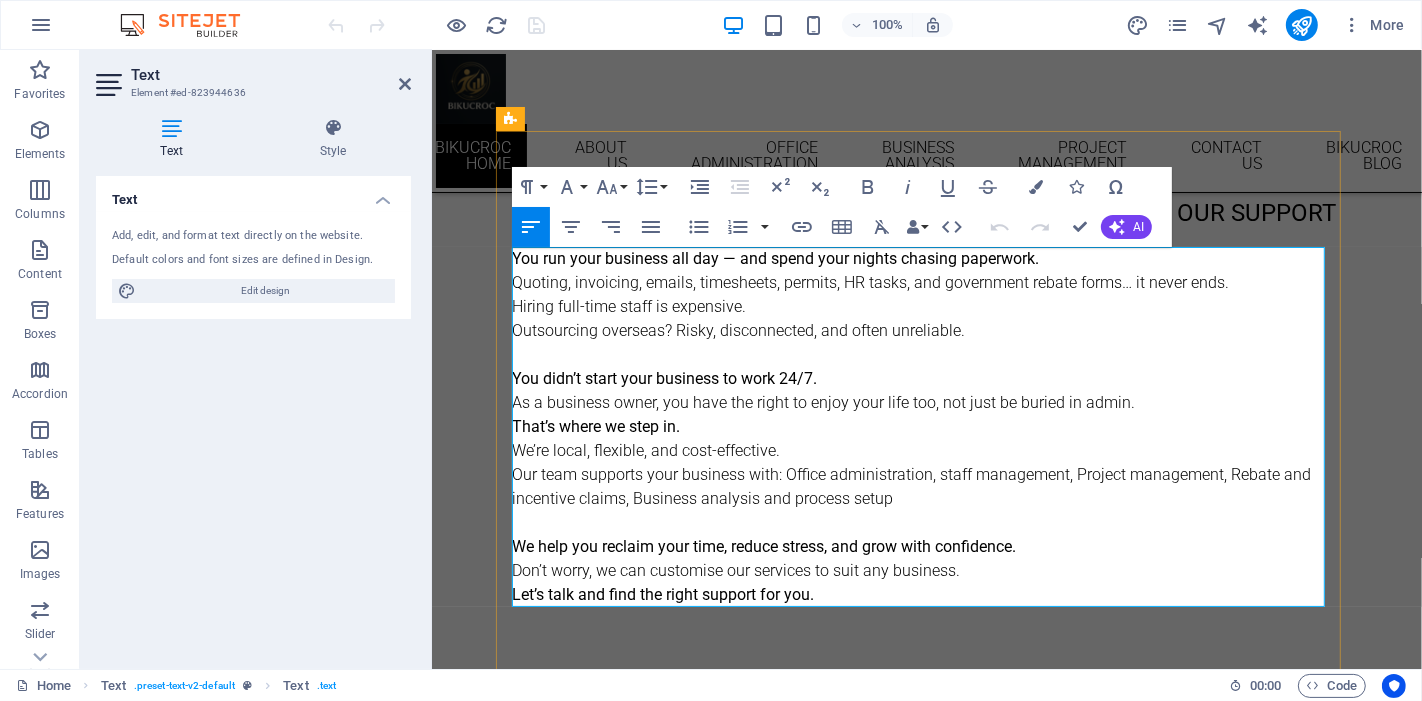 click on "You didn’t start your business to work 24/7." at bounding box center [663, 378] 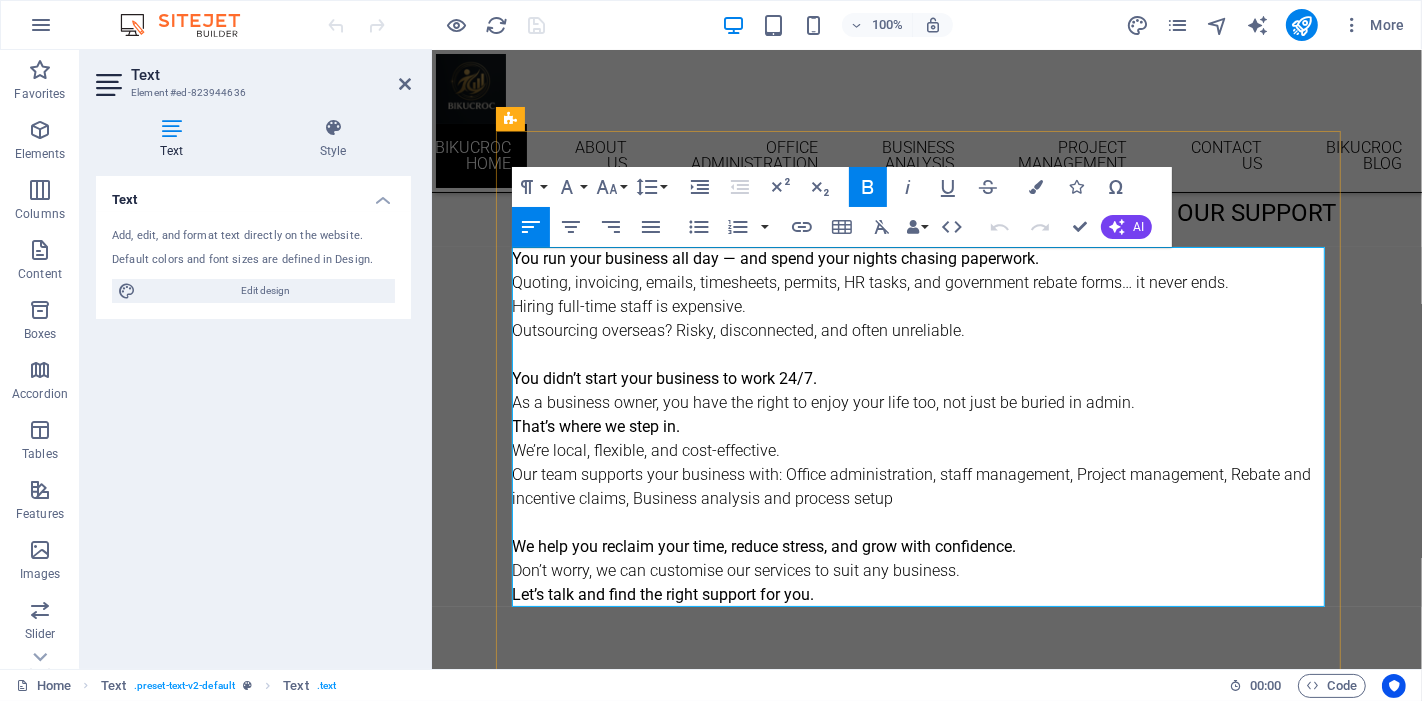 click on "You run your business all day — and spend your nights chasing paperwork." at bounding box center (774, 258) 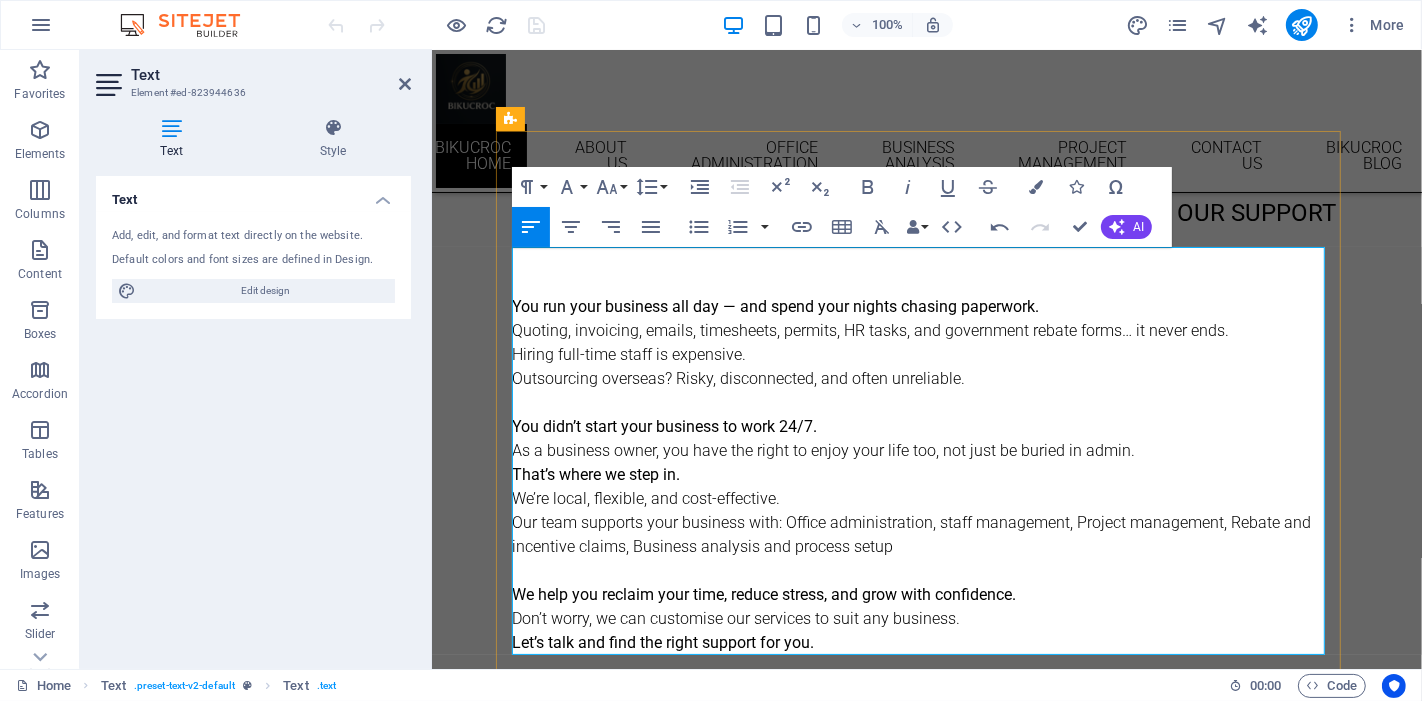 click on "You run your business all day — and spend your nights chasing paperwork. Quoting, invoicing, emails, timesheets, permits, HR tasks, and government rebate forms… it never ends." at bounding box center [926, 295] 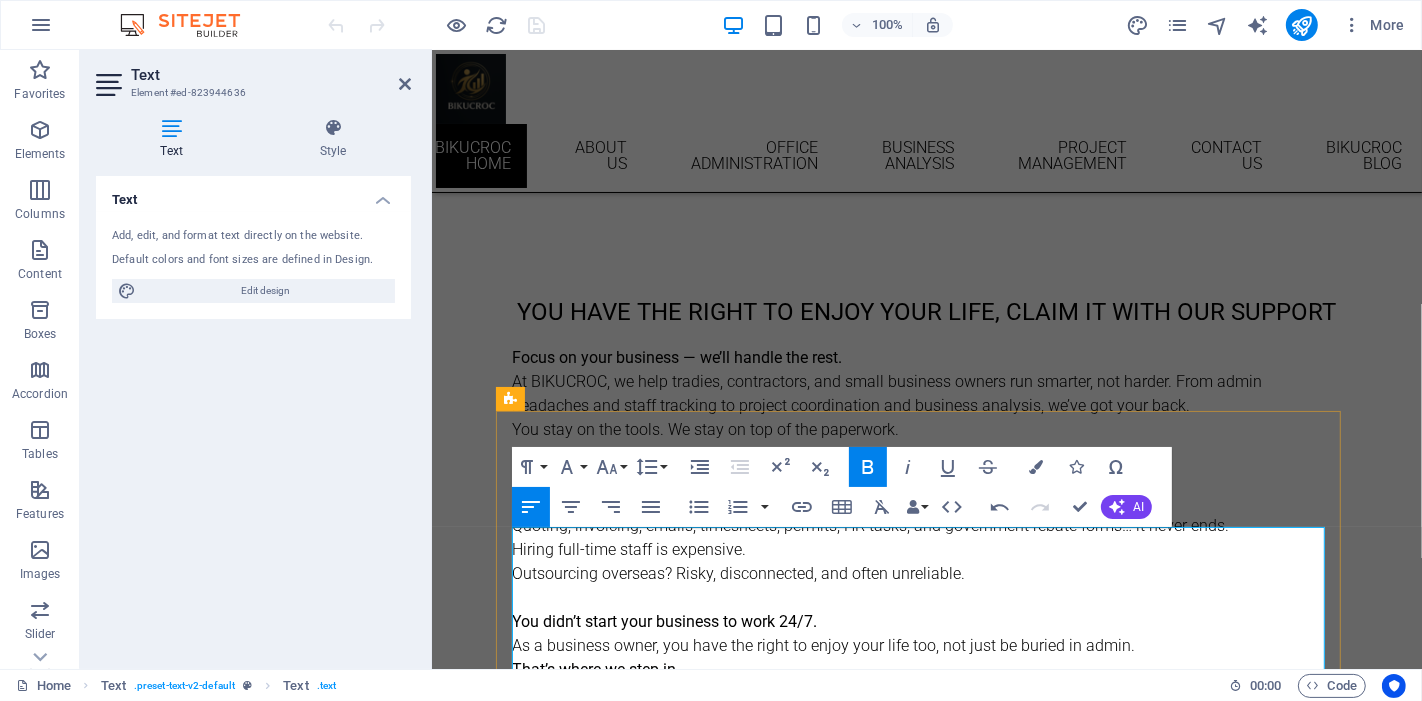 scroll, scrollTop: 333, scrollLeft: 0, axis: vertical 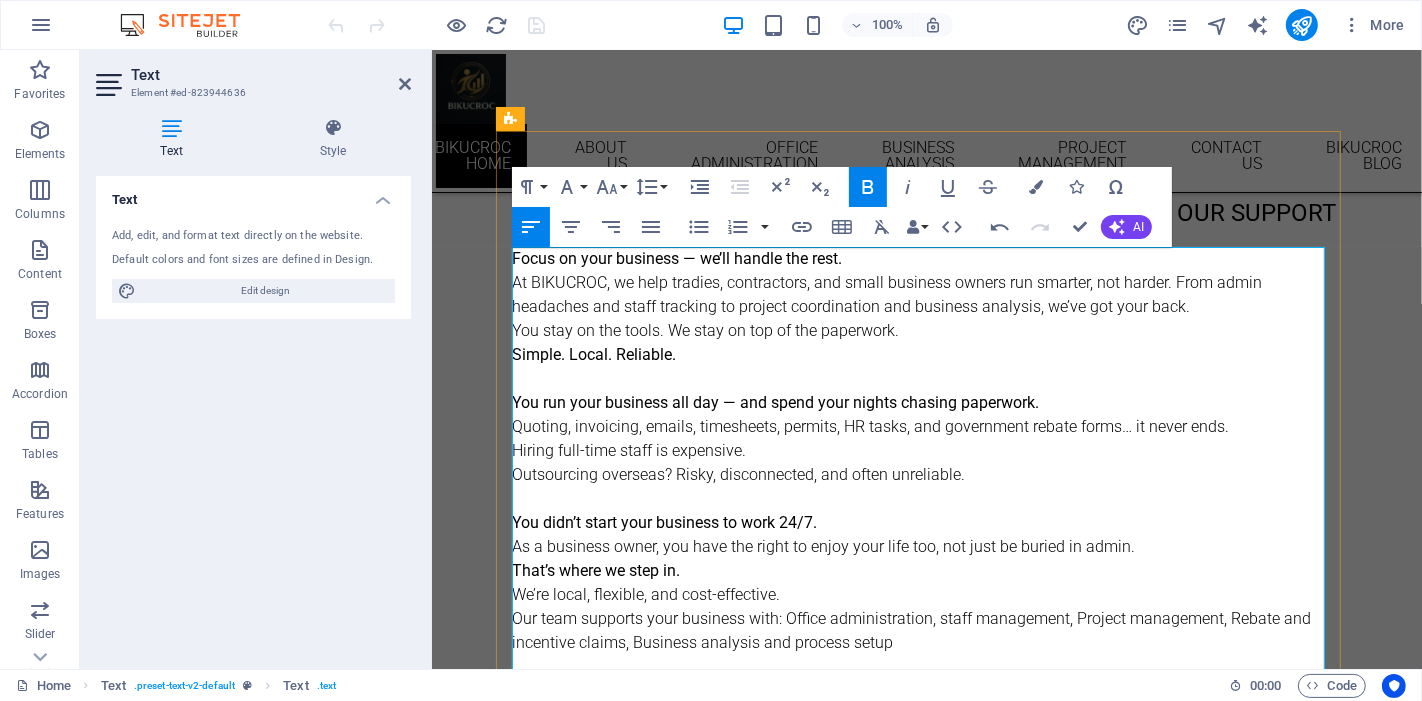 click on "Focus on your business — we’ll handle the rest." at bounding box center (676, 258) 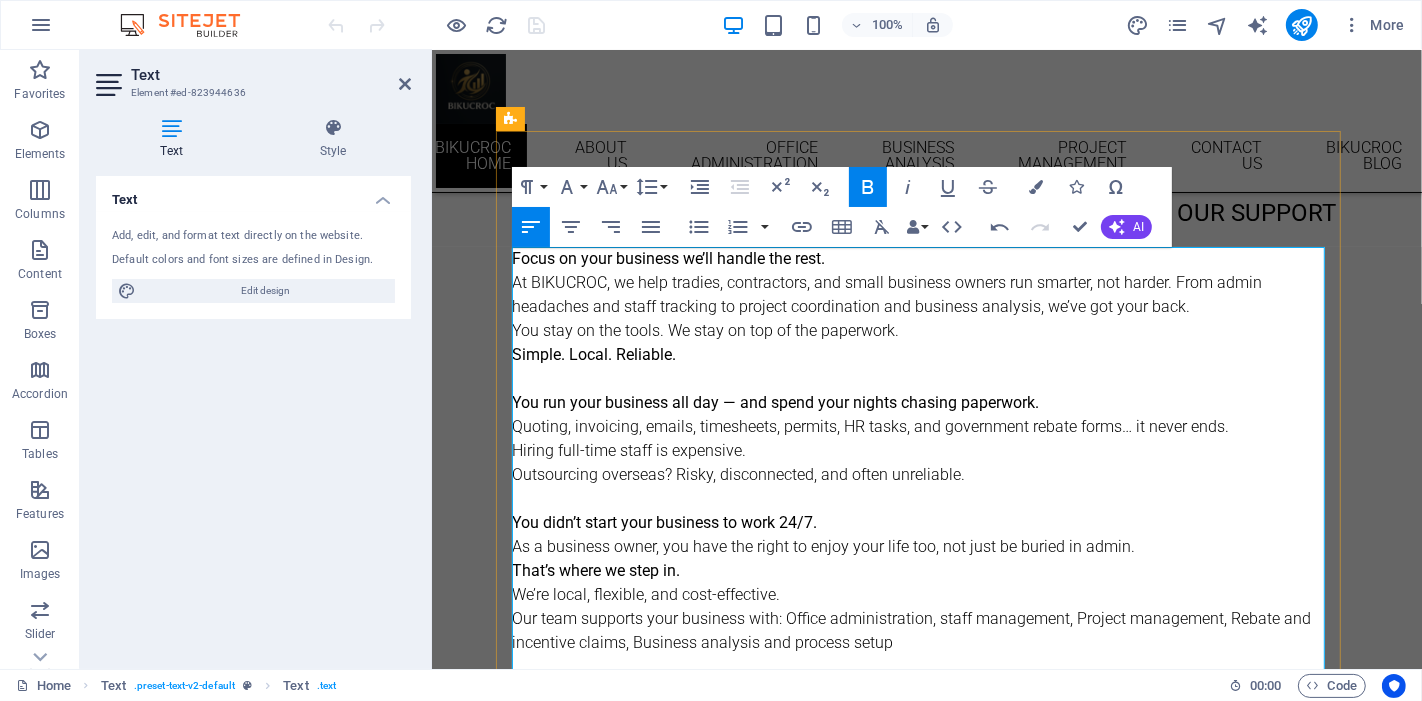 type 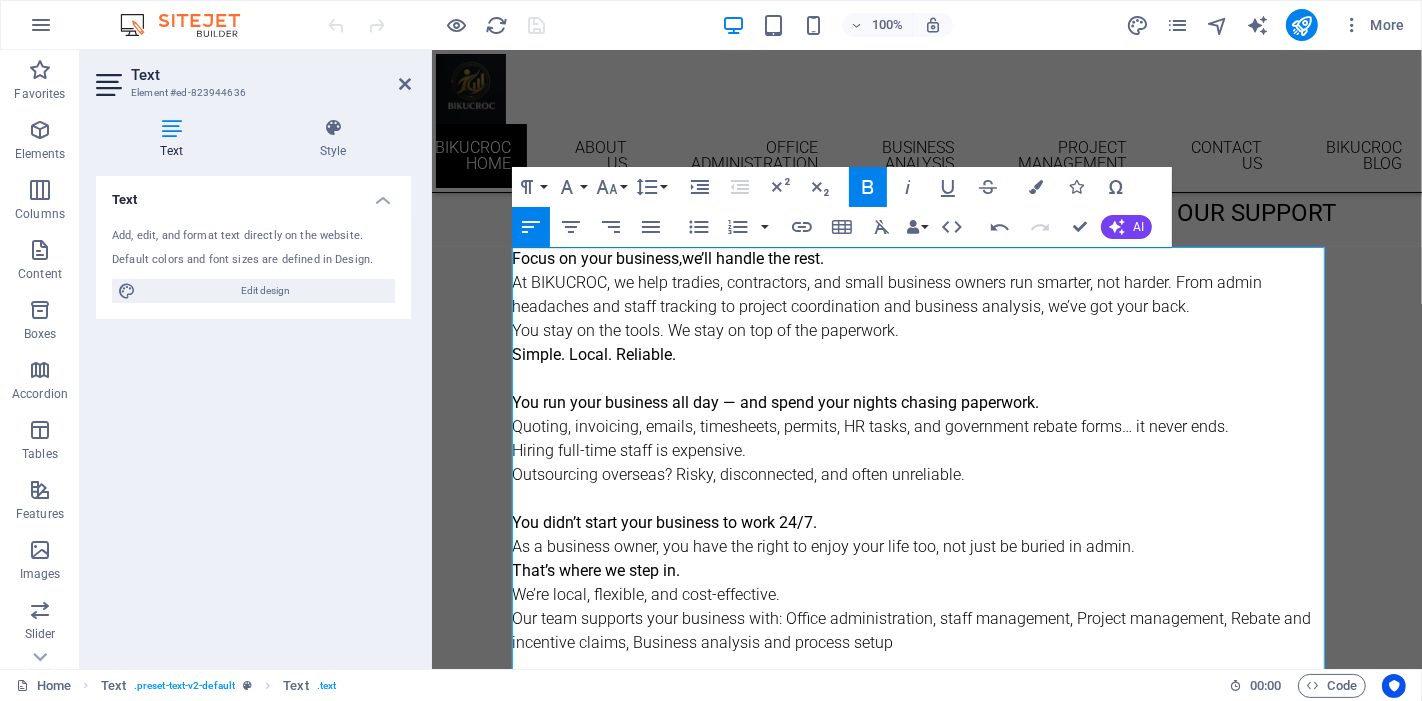 drag, startPoint x: 846, startPoint y: 252, endPoint x: 854, endPoint y: 309, distance: 57.558666 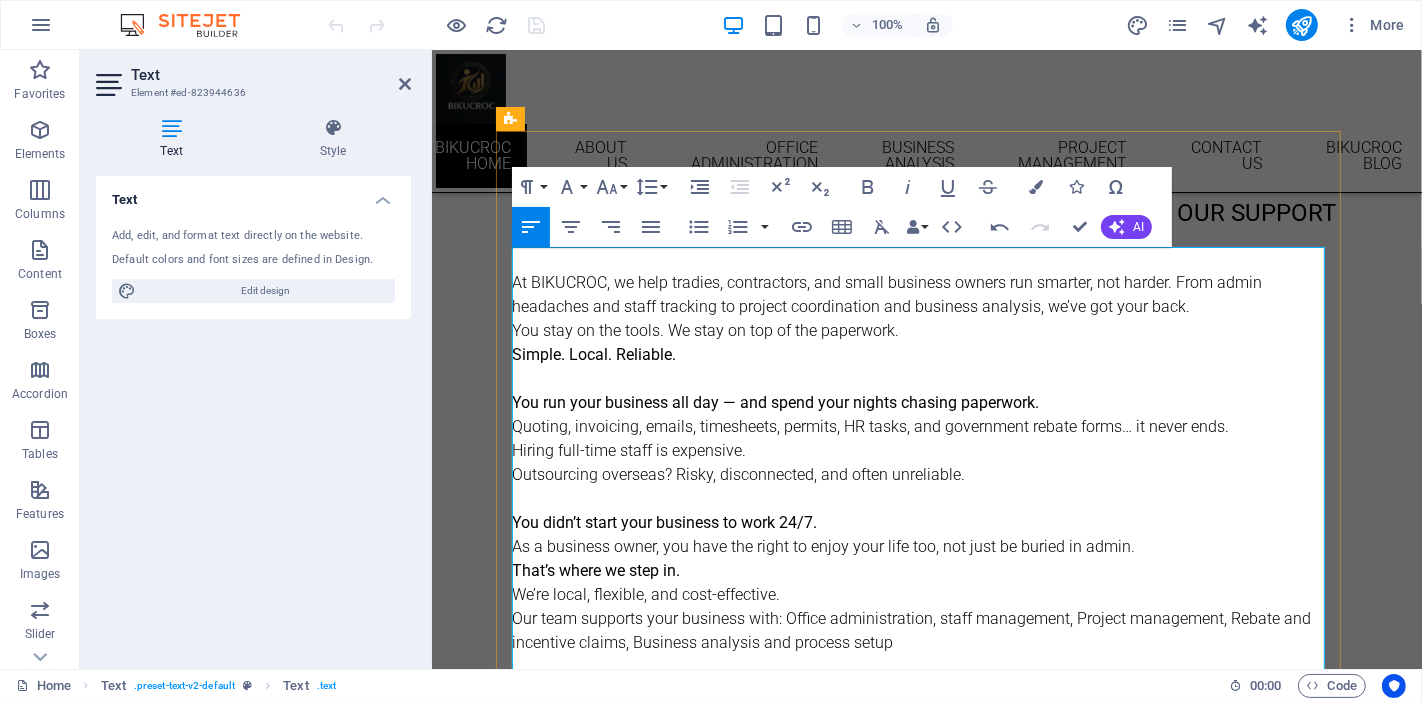 click on "At BIKUCROC, we help tradies, contractors, and small business owners run smarter, not harder. From admin headaches and staff tracking to project coordination and business analysis, we’ve got your back. You stay on the tools. We stay on top of the paperwork. Simple. Local. Reliable. You run your business all day — and spend your nights chasing paperwork. Quoting, invoicing, emails, timesheets, permits, HR tasks, and government rebate forms… it never ends." at bounding box center (926, 343) 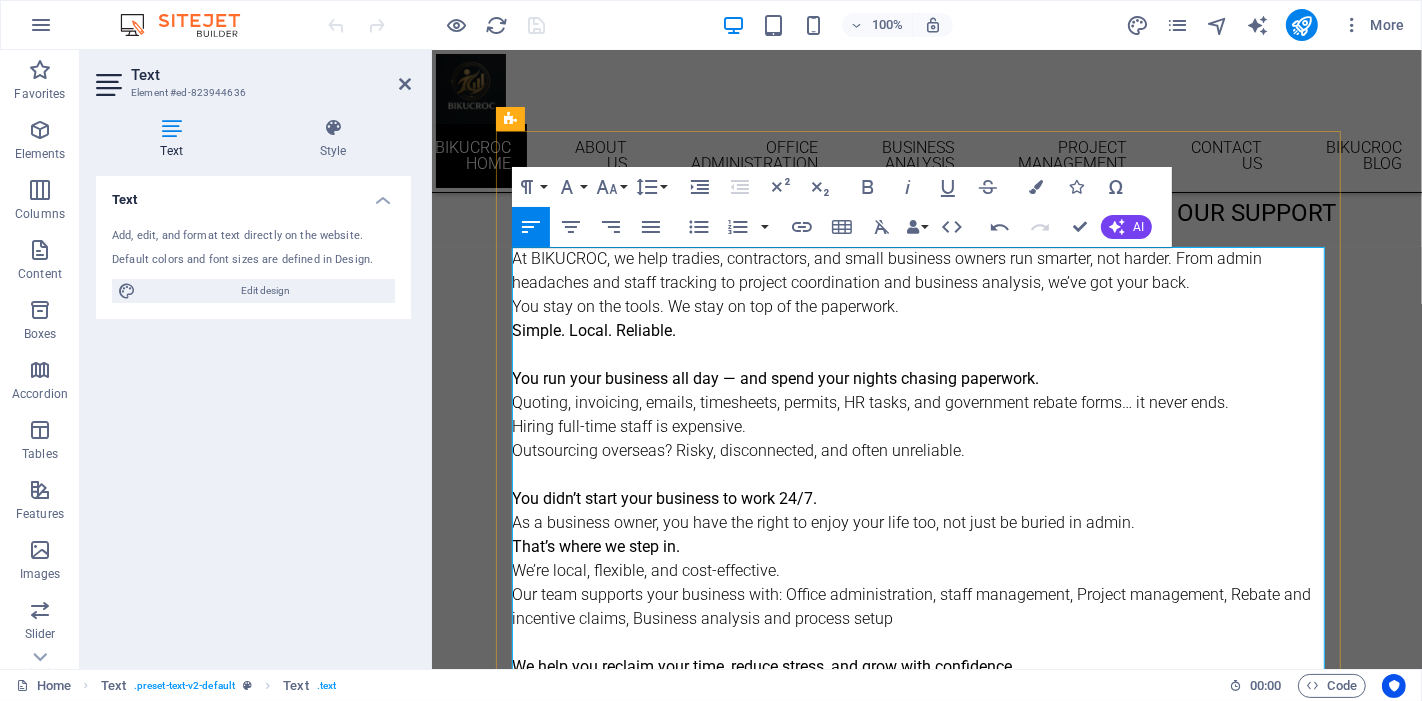 click on "At BIKUCROC, we help tradies, contractors, and small business owners run smarter, not harder. From admin headaches and staff tracking to project coordination and business analysis, we’ve got your back. You stay on the tools. We stay on top of the paperwork. Simple. Local. Reliable. You run your business all day — and spend your nights chasing paperwork. Quoting, invoicing, emails, timesheets, permits, HR tasks, and government rebate forms… it never ends." at bounding box center (926, 331) 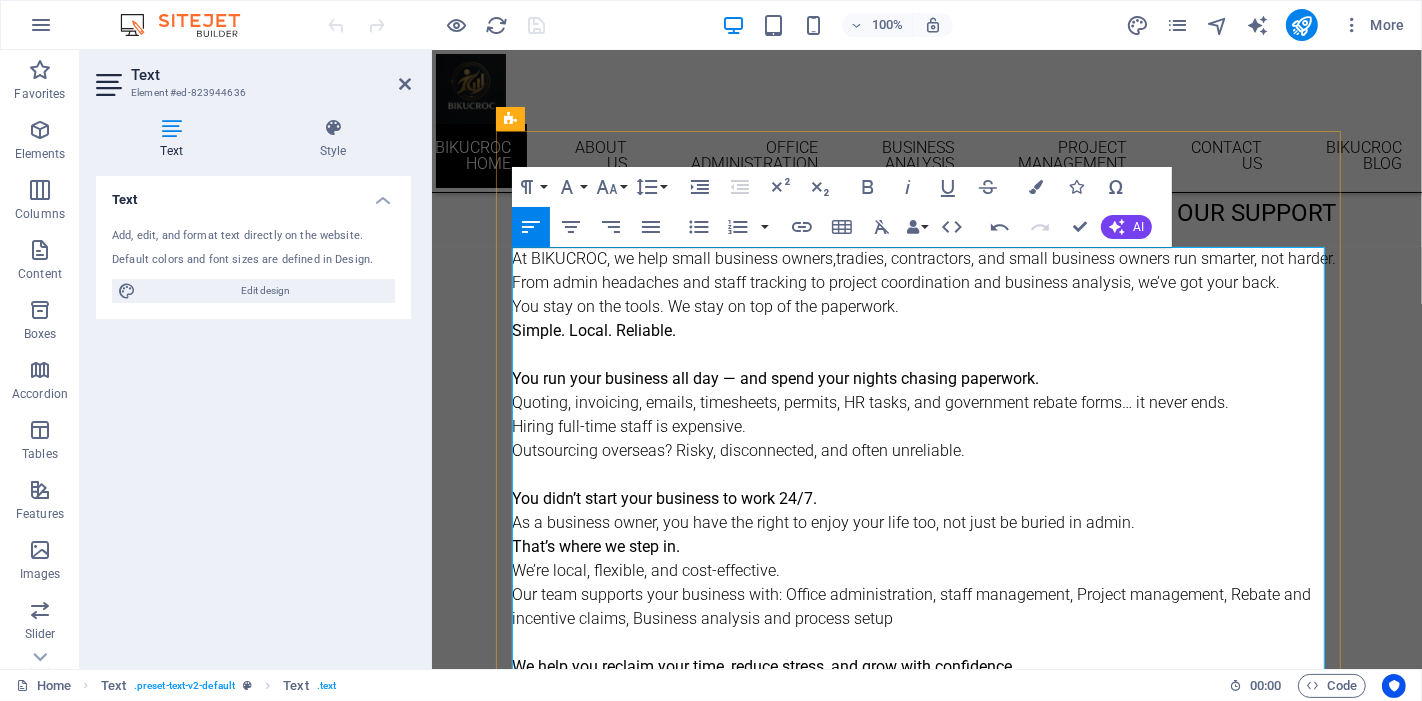 click on "At BIKUCROC, we help small business owners,  tradies, contractors, and small business owners run smarter, not harder. From admin headaches and staff tracking to project coordination and business analysis, we’ve got your back. You stay on the tools. We stay on top of the paperwork. Simple. Local. Reliable. You run your business all day — and spend your nights chasing paperwork. Quoting, invoicing, emails, timesheets, permits, HR tasks, and government rebate forms… it never ends." at bounding box center [926, 331] 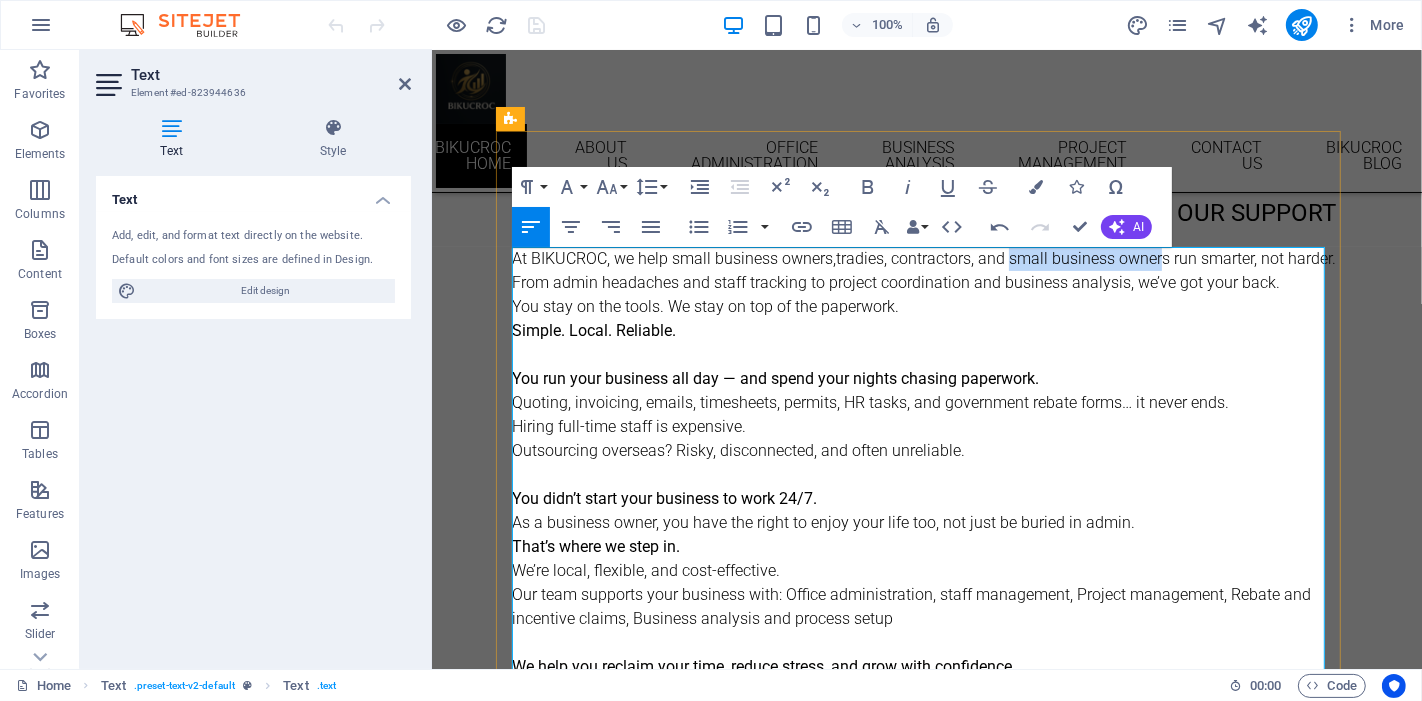 drag, startPoint x: 1011, startPoint y: 256, endPoint x: 1161, endPoint y: 252, distance: 150.05333 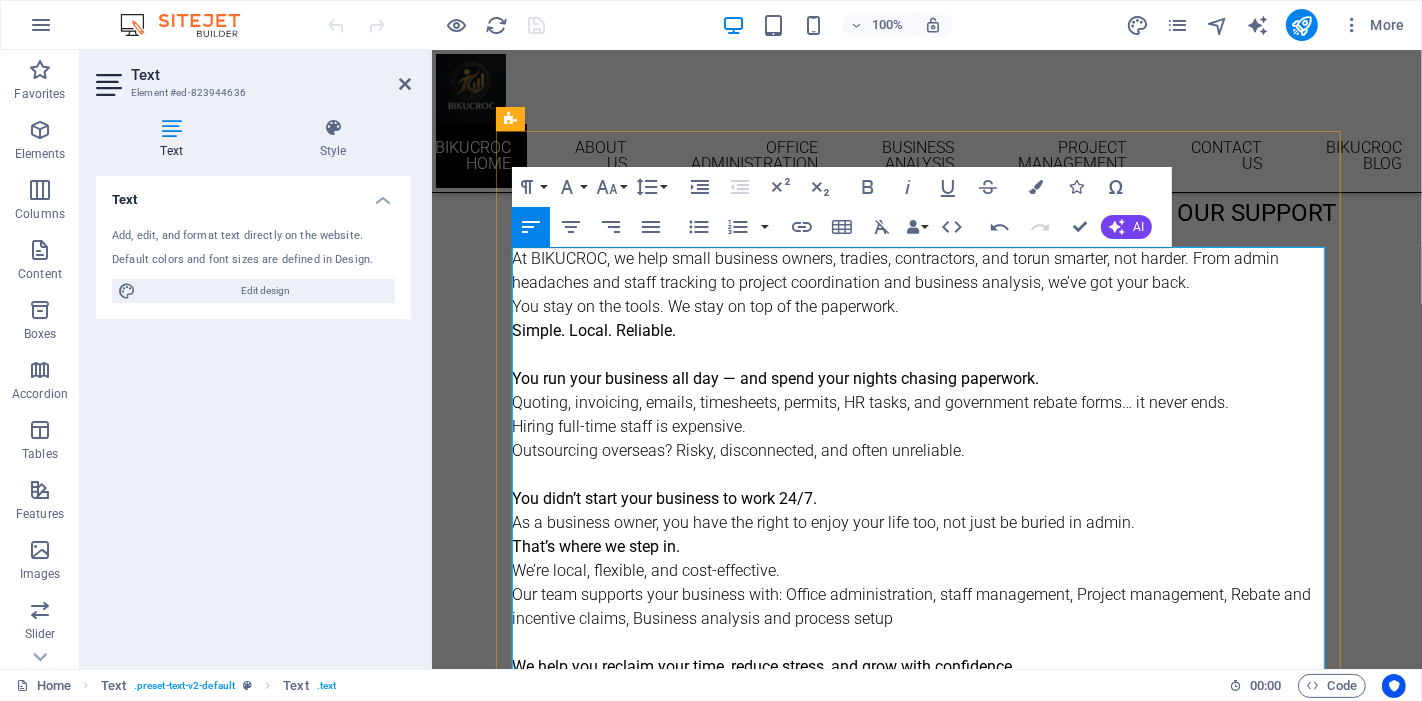 click on "At BIKUCROC, we help small business owners, tradies, contractors, and to  run smarter, not harder. From admin headaches and staff tracking to project coordination and business analysis, we’ve got your back. You stay on the tools. We stay on top of the paperwork. Simple. Local. Reliable. You run your business all day — and spend your nights chasing paperwork. Quoting, invoicing, emails, timesheets, permits, HR tasks, and government rebate forms… it never ends." at bounding box center [926, 331] 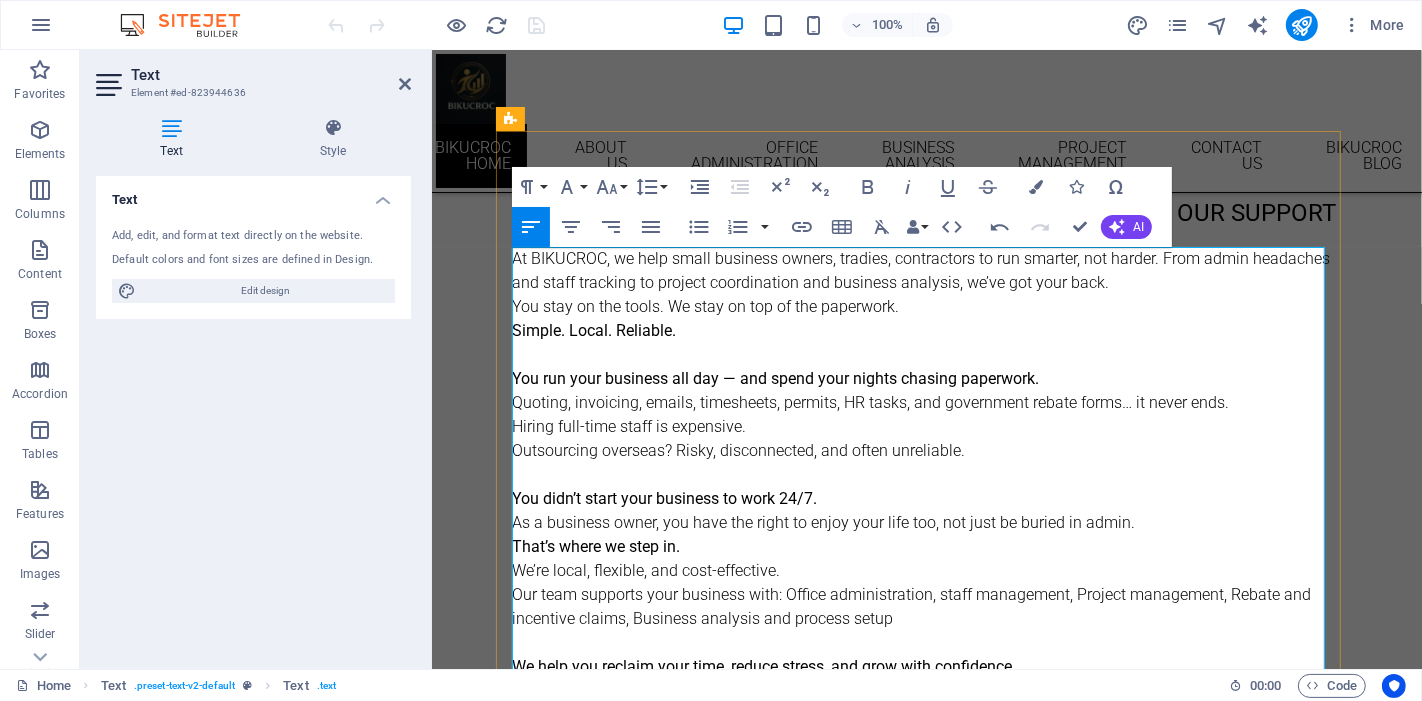 click on "At BIKUCROC, we help small business owners, tradies, contractors to run smarter, not harder. From admin headaches and staff tracking to project coordination and business analysis, we’ve got your back. You stay on the tools. We stay on top of the paperwork. Simple. Local. Reliable. You run your business all day — and spend your nights chasing paperwork. Quoting, invoicing, emails, timesheets, permits, HR tasks, and government rebate forms… it never ends." at bounding box center [926, 331] 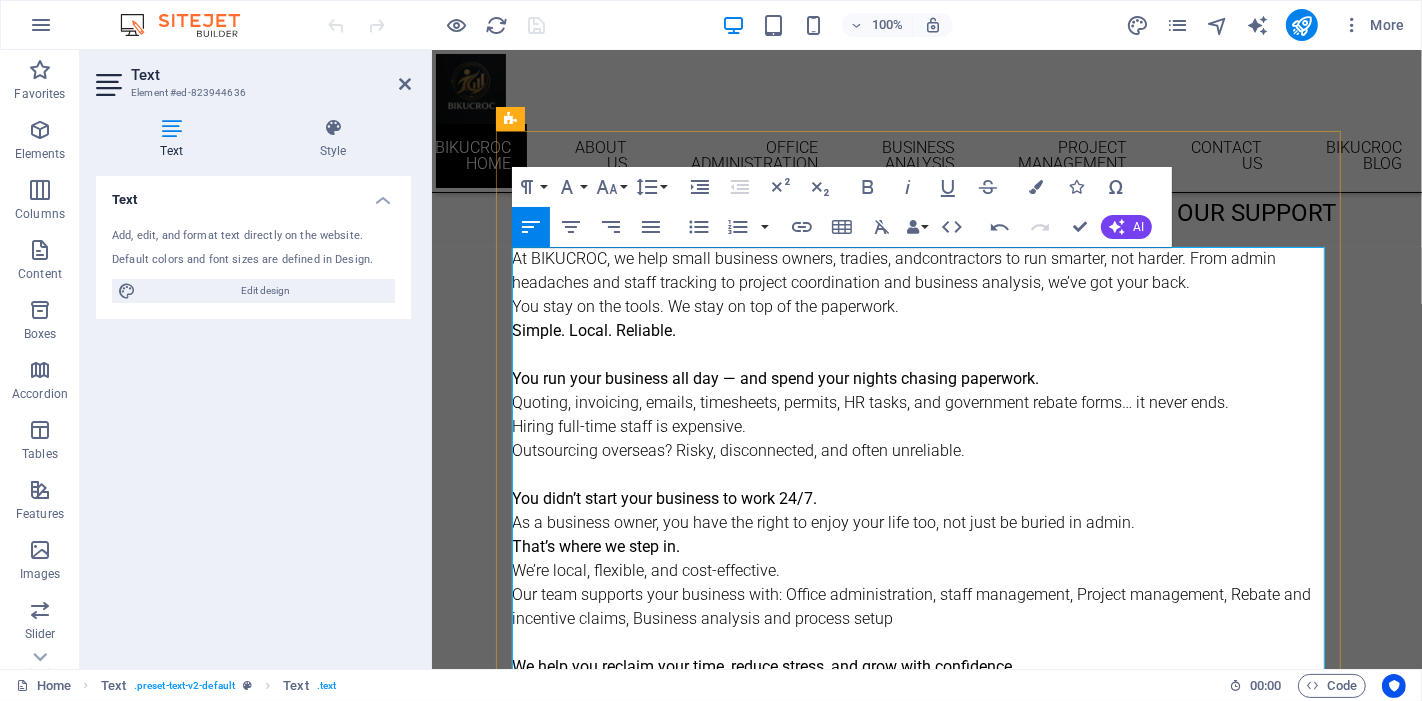 click on "You run your business all day — and spend your nights chasing paperwork." at bounding box center (774, 378) 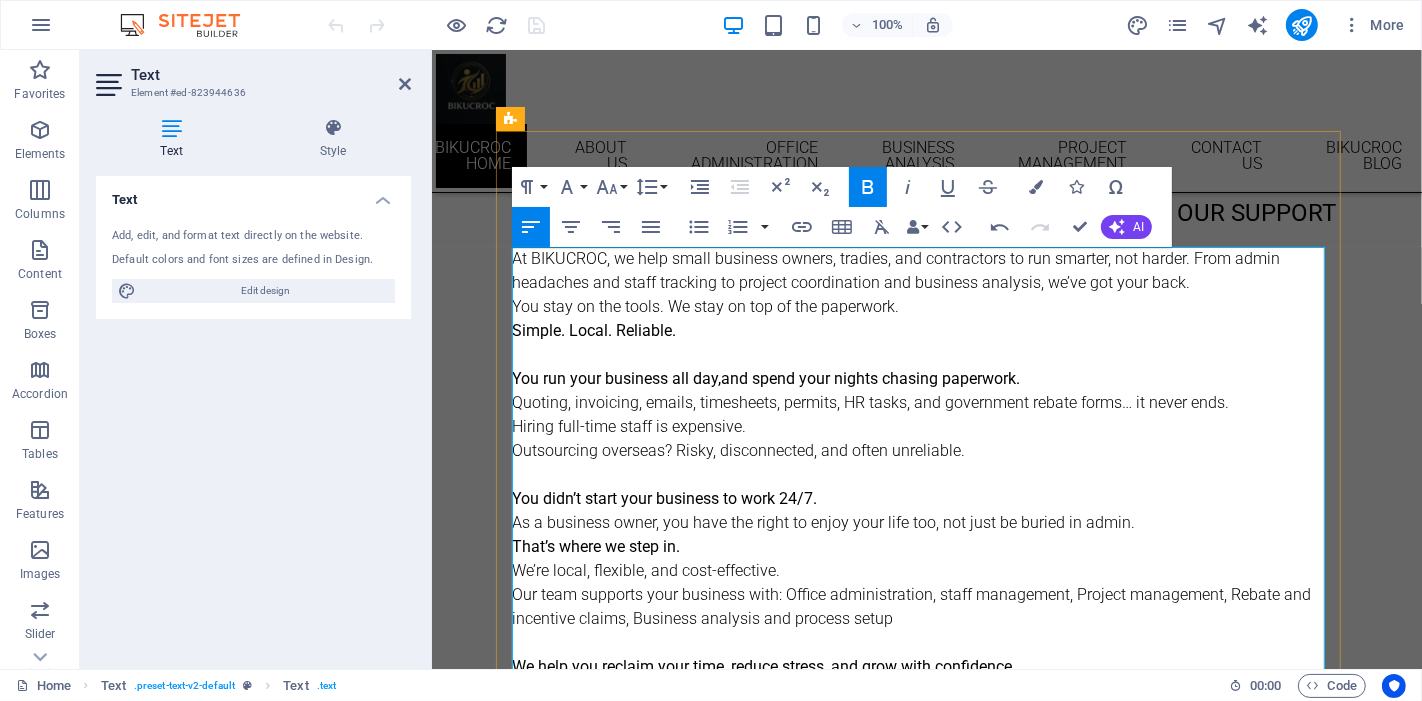 click on "At BIKUCROC, we help small business owners, tradies, and contractors to run smarter, not harder. From admin headaches and staff tracking to project coordination and business analysis, we’ve got your back. You stay on the tools. We stay on top of the paperwork. Simple. Local. Reliable. You run your business all day,  and spend your nights chasing paperwork. Quoting, invoicing, emails, timesheets, permits, HR tasks, and government rebate forms… it never ends." at bounding box center [926, 331] 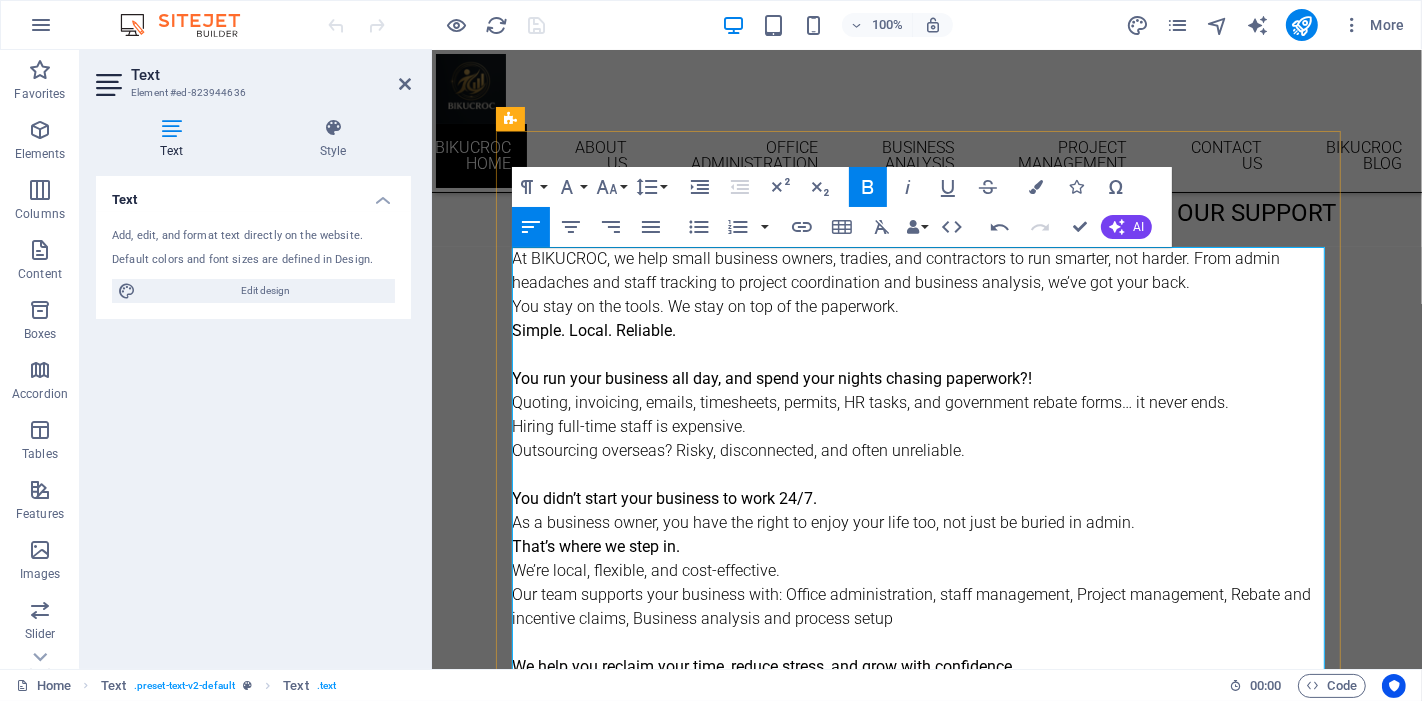 click on "Hiring full-time staff is expensive. Outsourcing overseas? Risky, disconnected, and often unreliable." at bounding box center [926, 451] 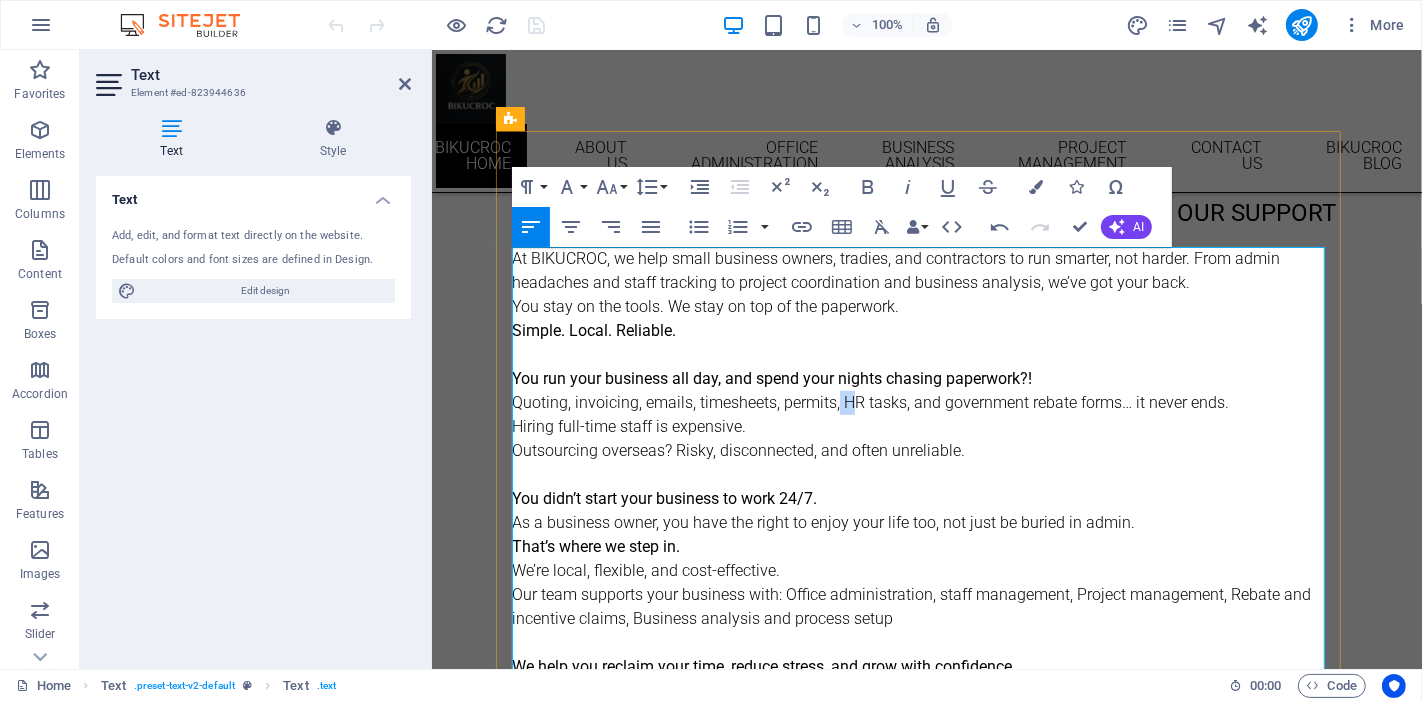 drag, startPoint x: 838, startPoint y: 401, endPoint x: 856, endPoint y: 401, distance: 18 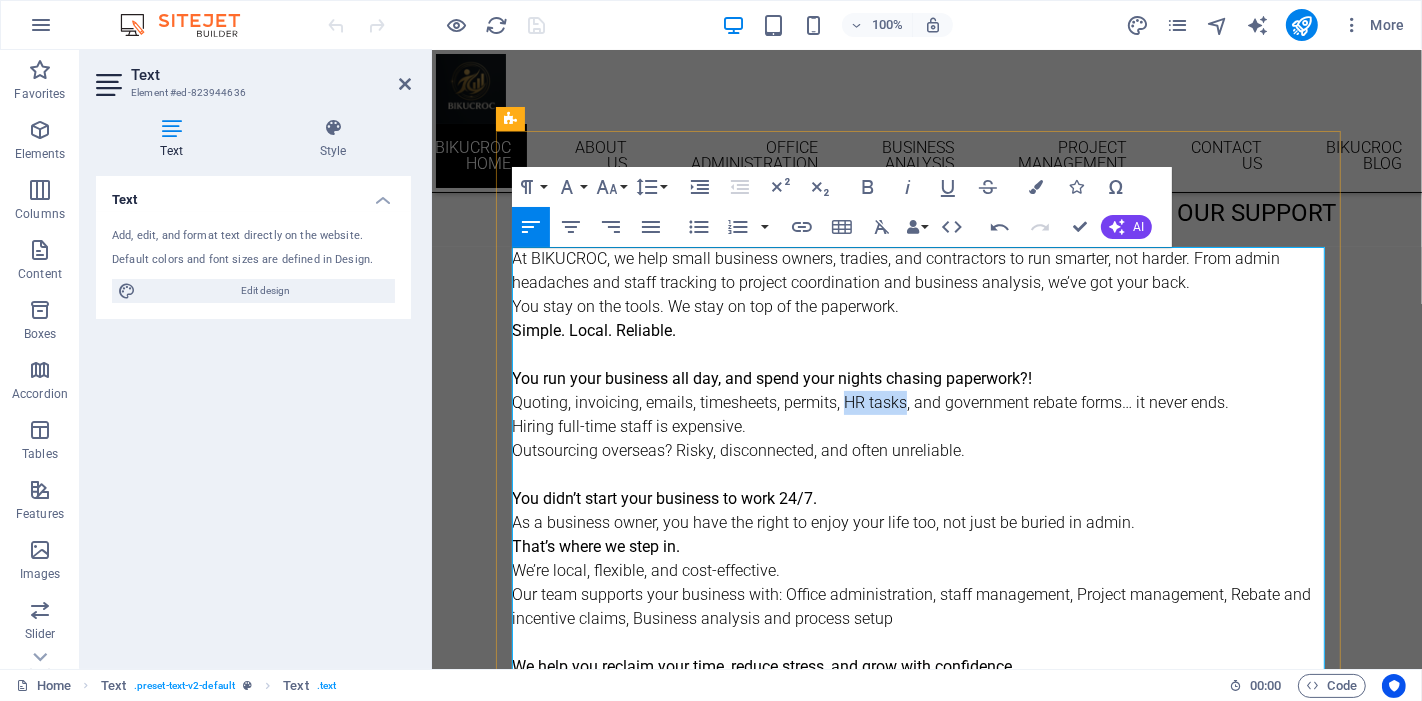 drag, startPoint x: 842, startPoint y: 398, endPoint x: 903, endPoint y: 399, distance: 61.008198 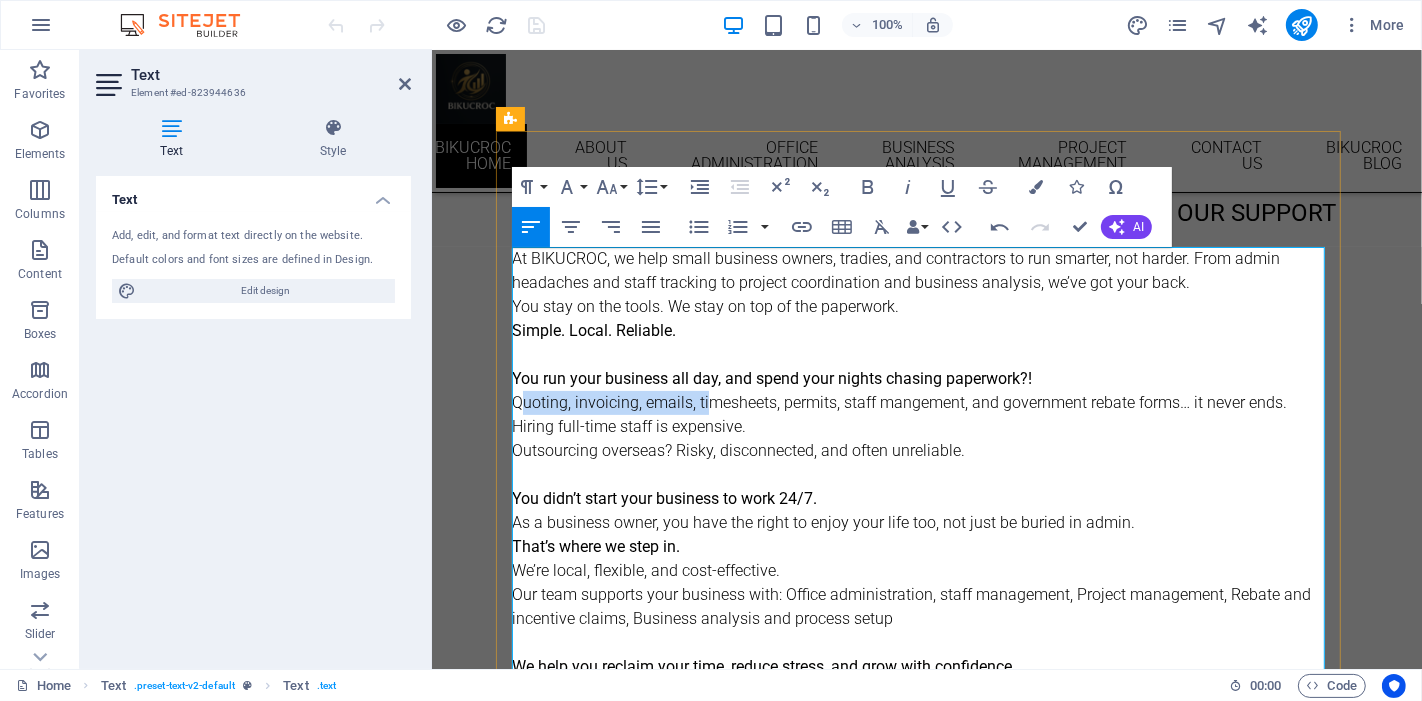 drag, startPoint x: 518, startPoint y: 399, endPoint x: 704, endPoint y: 396, distance: 186.02419 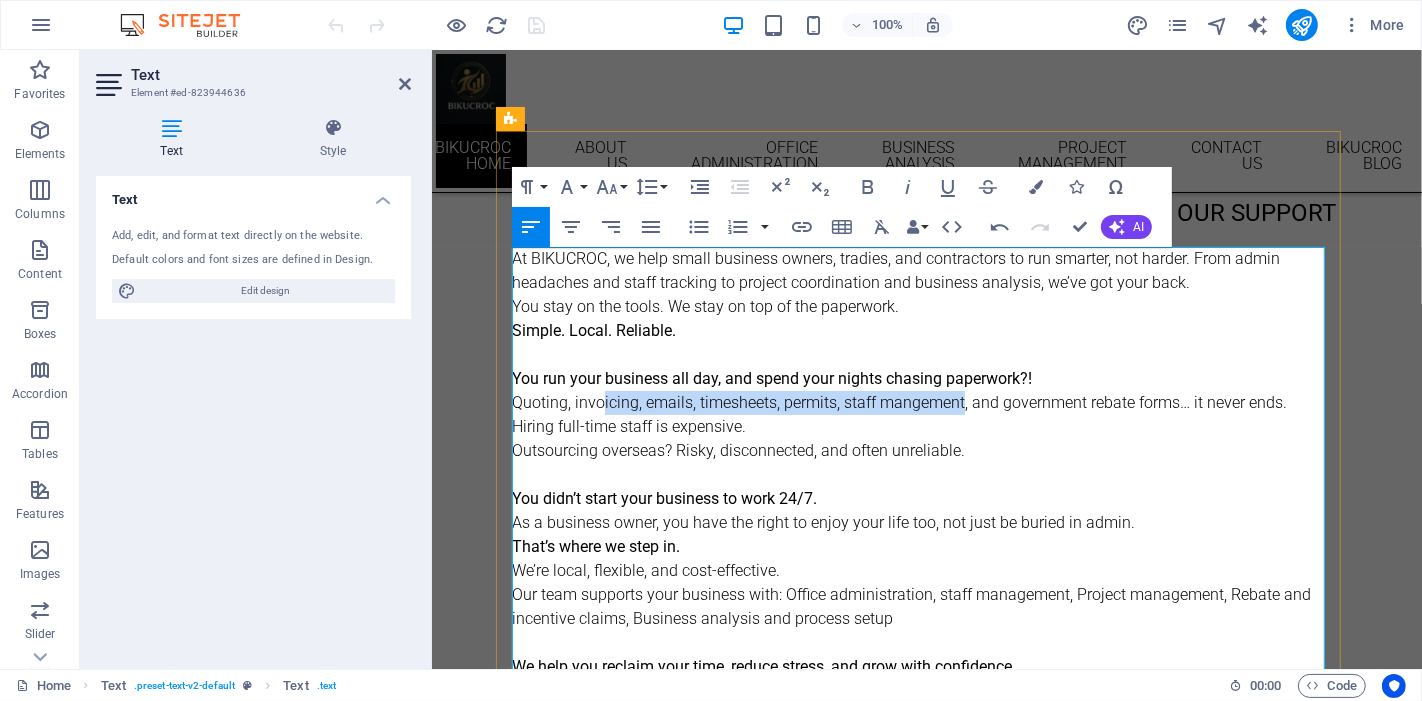 drag, startPoint x: 604, startPoint y: 403, endPoint x: 959, endPoint y: 392, distance: 355.17038 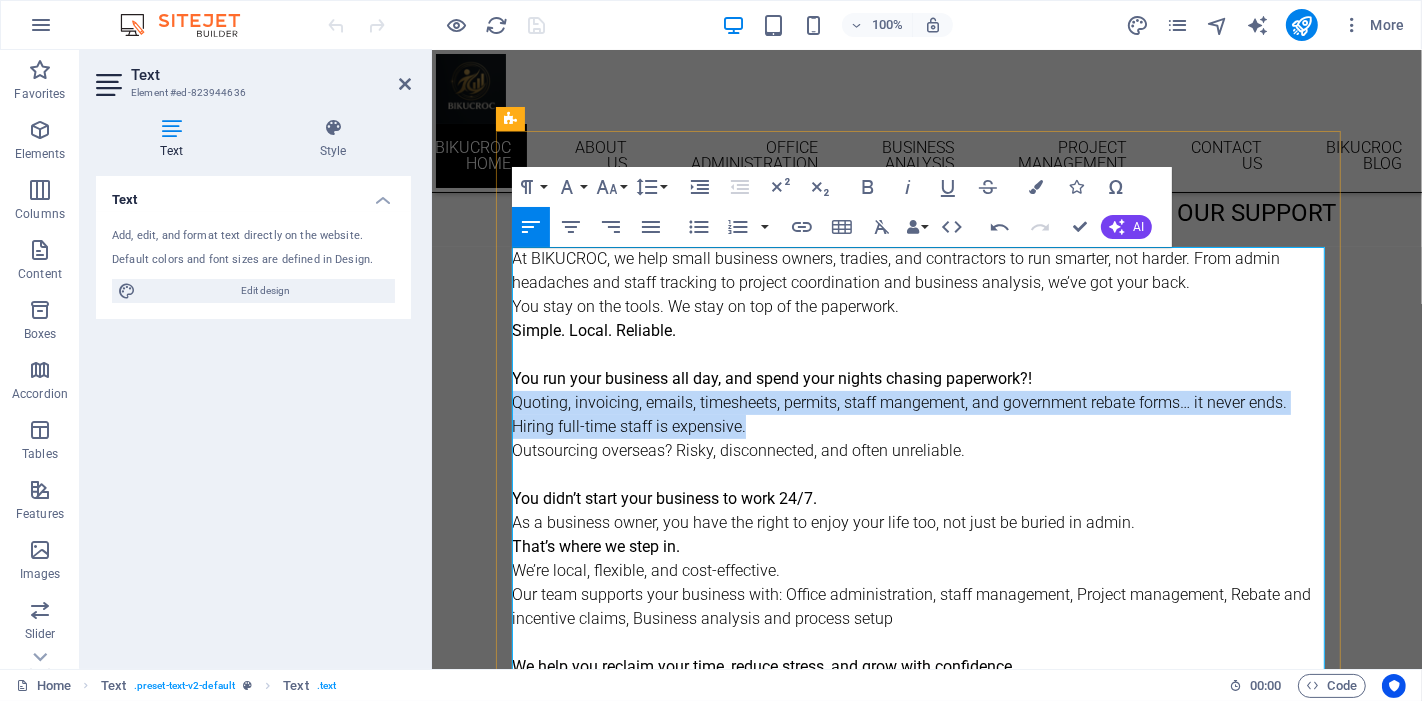drag, startPoint x: 513, startPoint y: 404, endPoint x: 981, endPoint y: 427, distance: 468.56482 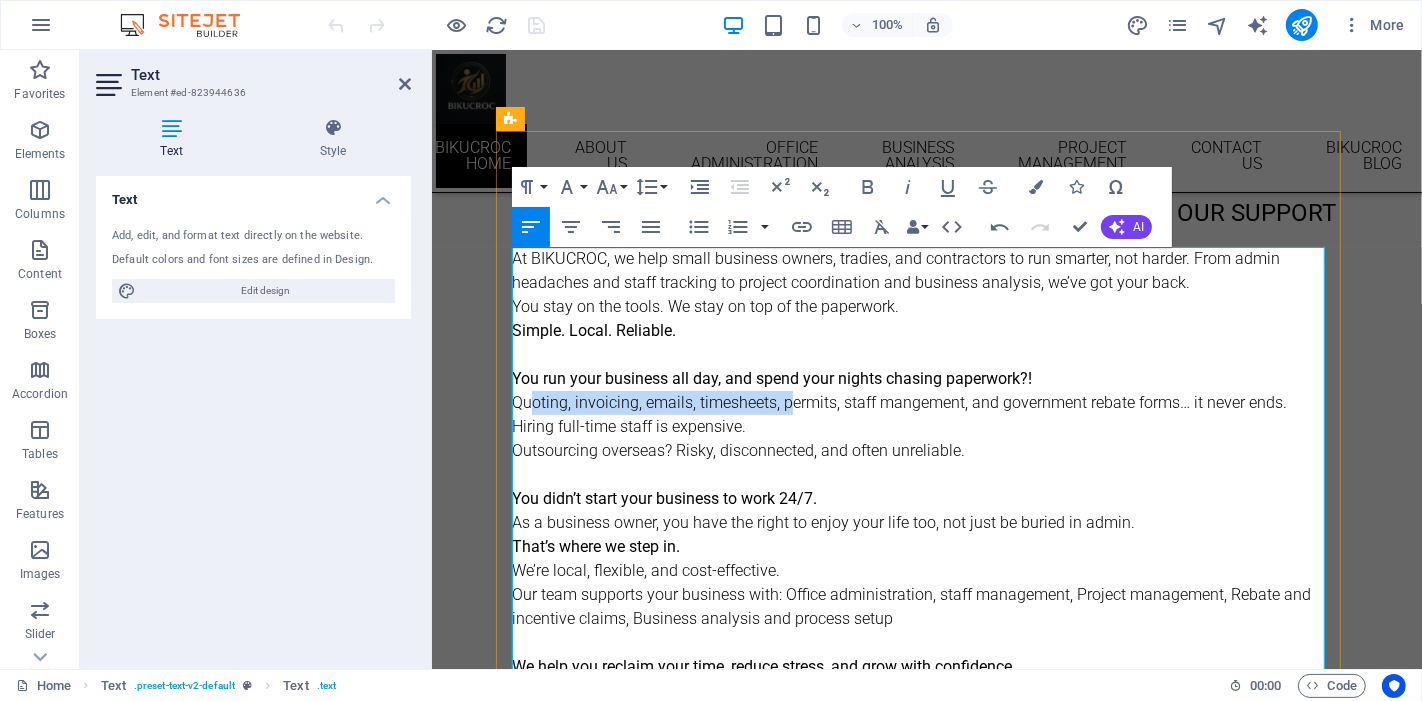 drag, startPoint x: 530, startPoint y: 394, endPoint x: 791, endPoint y: 411, distance: 261.55304 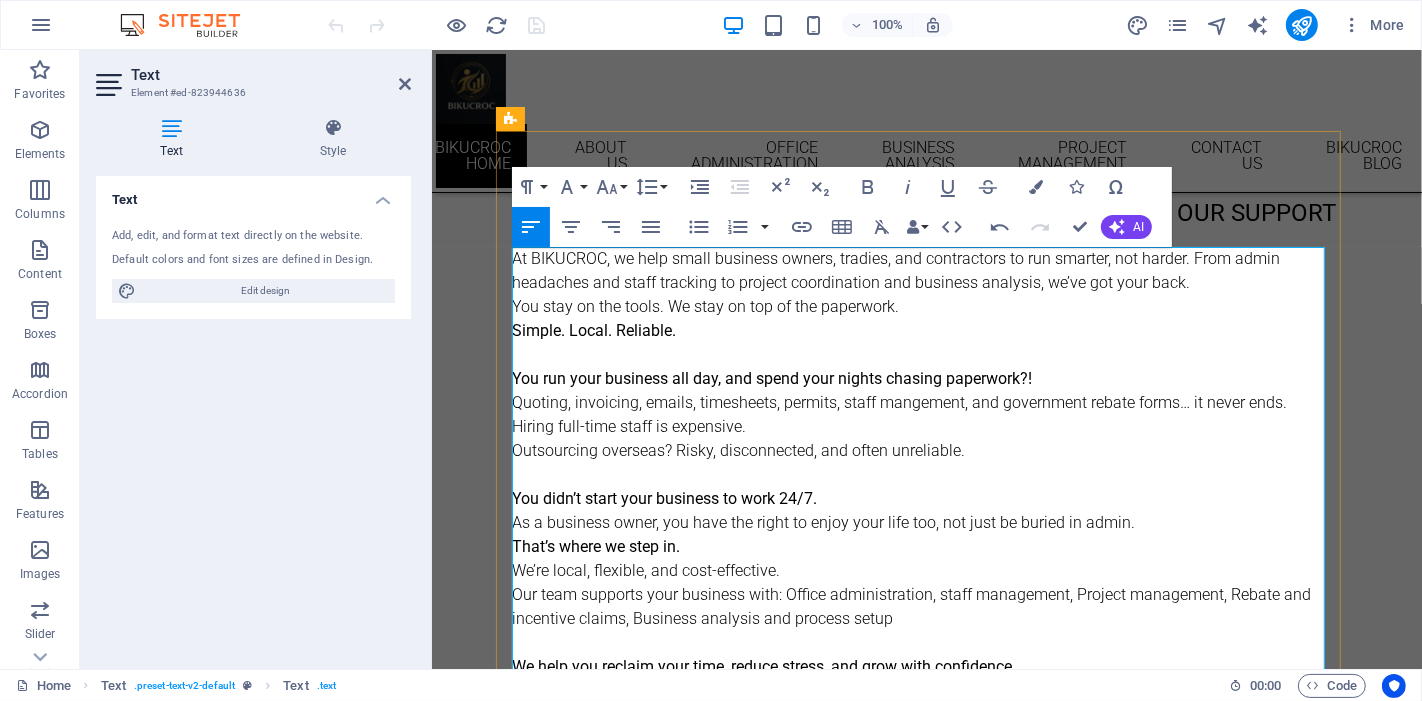 click on "Hiring full-time staff is expensive. Outsourcing overseas? Risky, disconnected, and often unreliable." at bounding box center (926, 451) 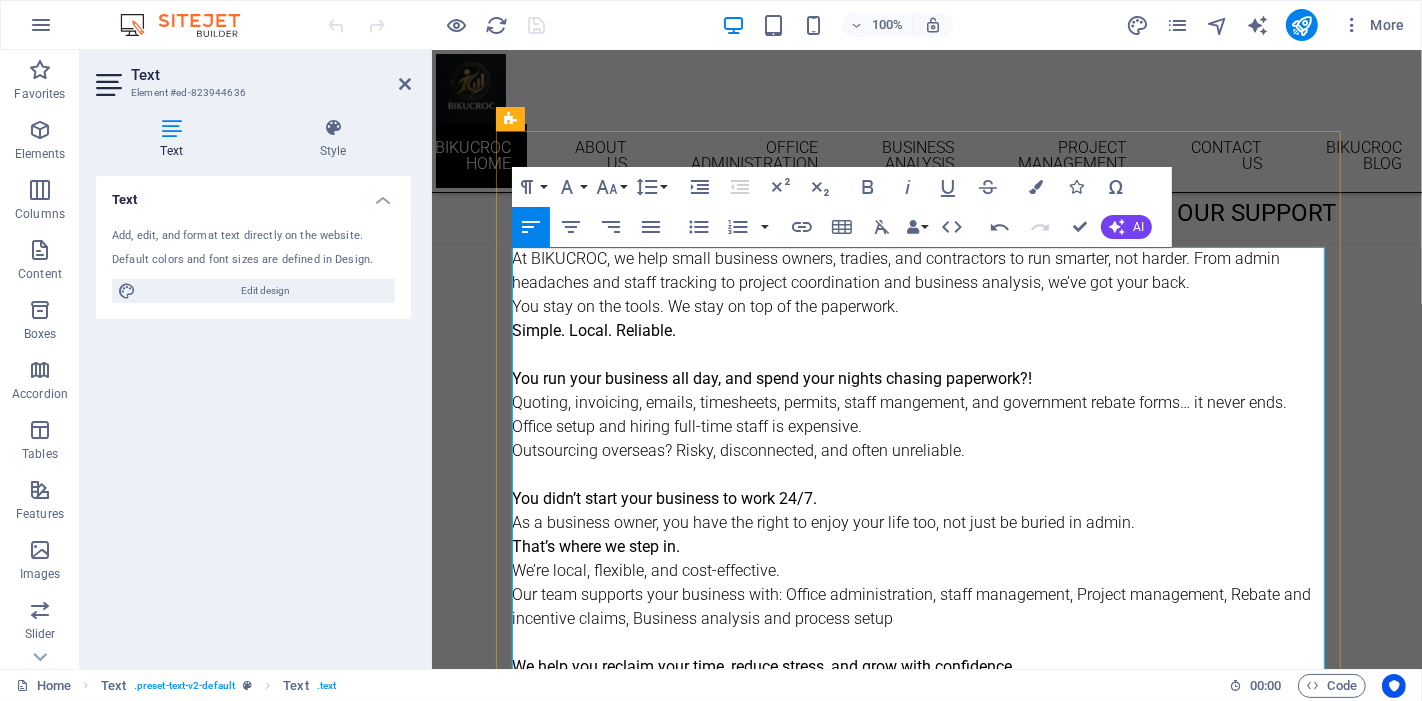 scroll, scrollTop: 444, scrollLeft: 0, axis: vertical 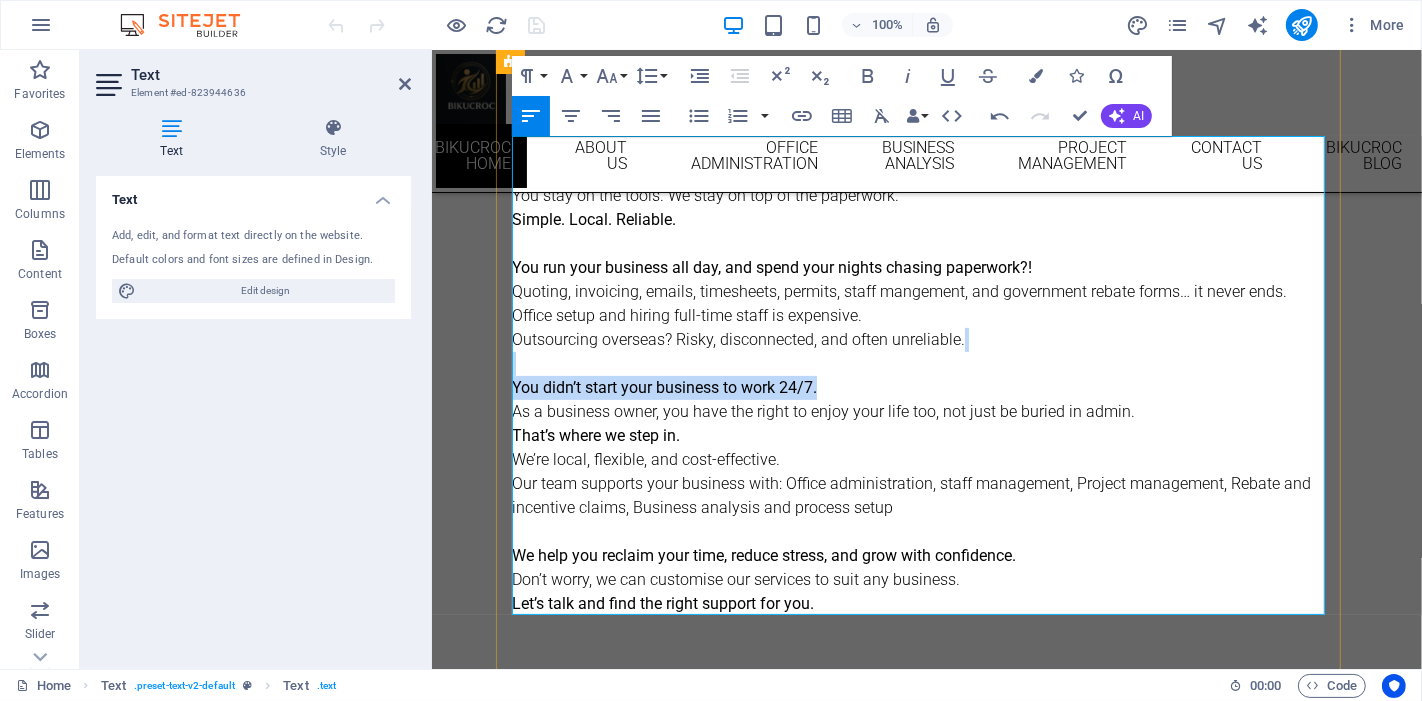 drag, startPoint x: 836, startPoint y: 373, endPoint x: 855, endPoint y: 376, distance: 19.235384 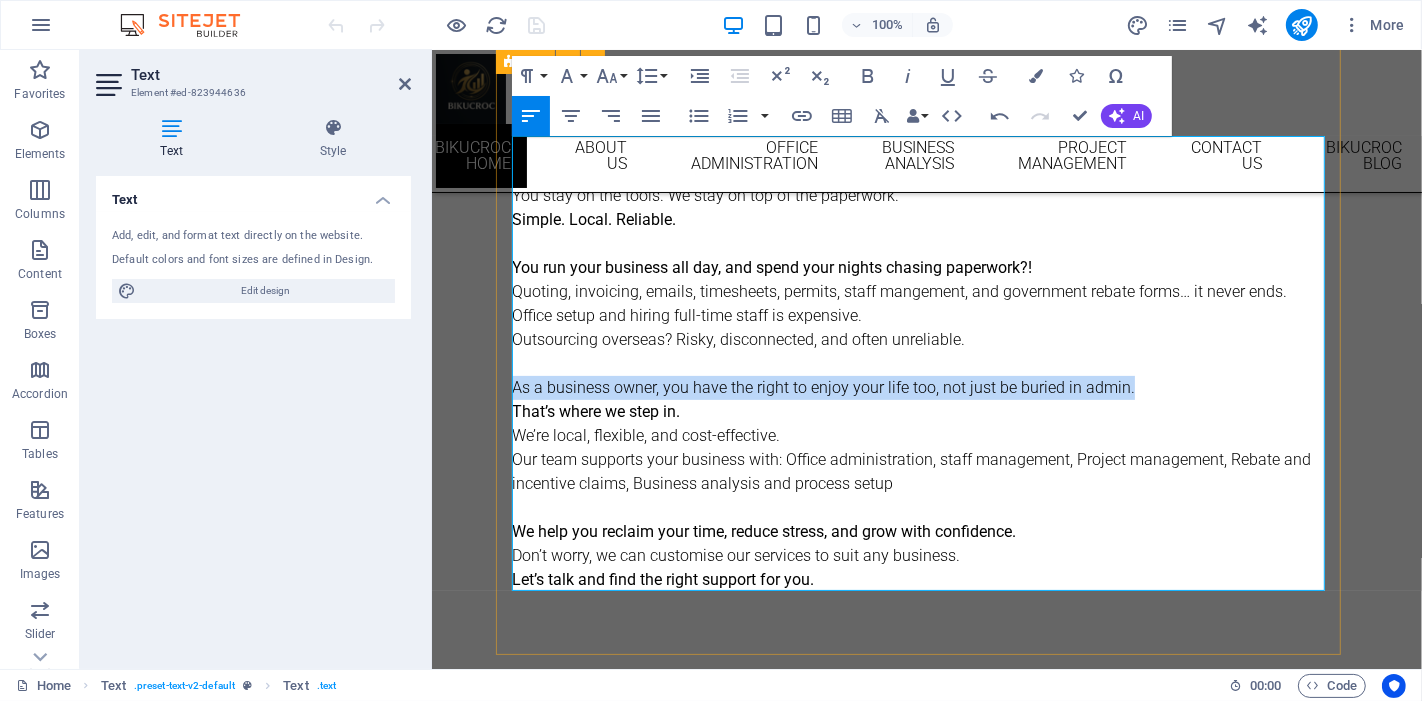 drag, startPoint x: 1141, startPoint y: 383, endPoint x: 499, endPoint y: 386, distance: 642.007 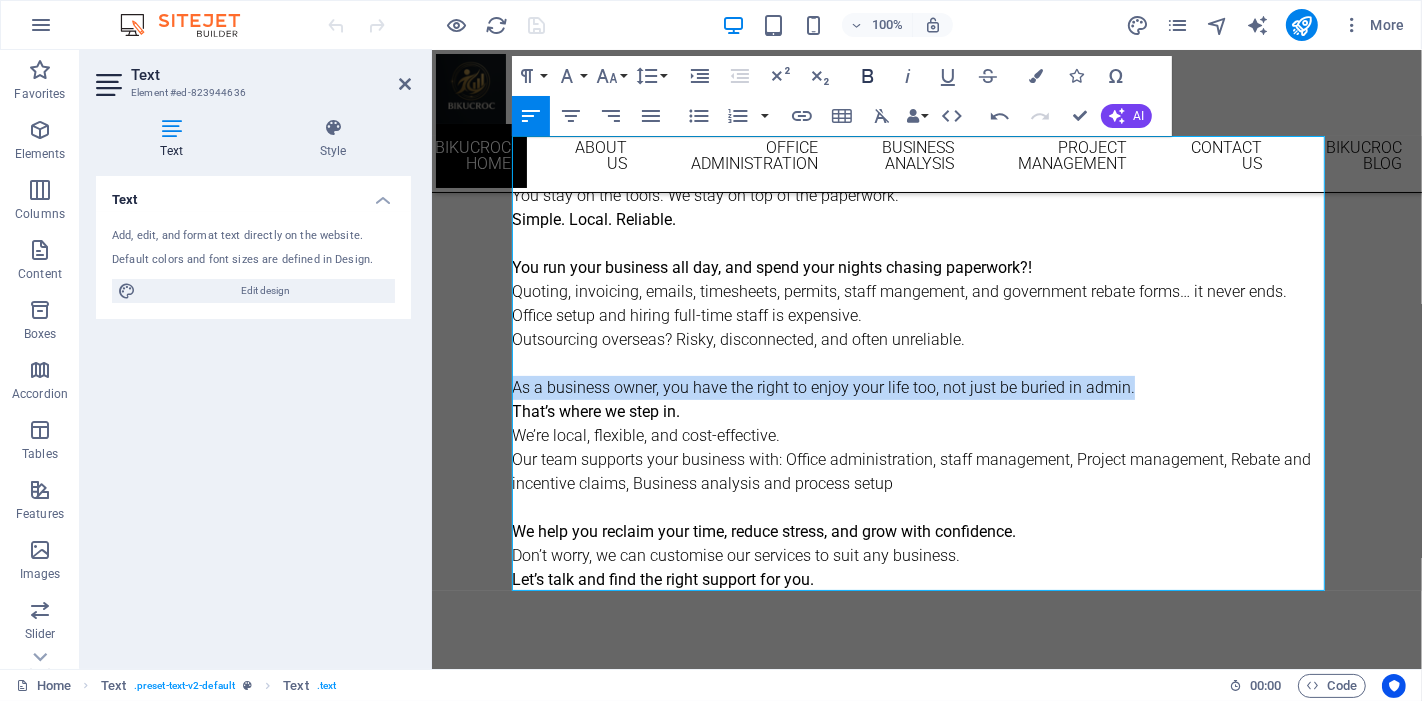 click 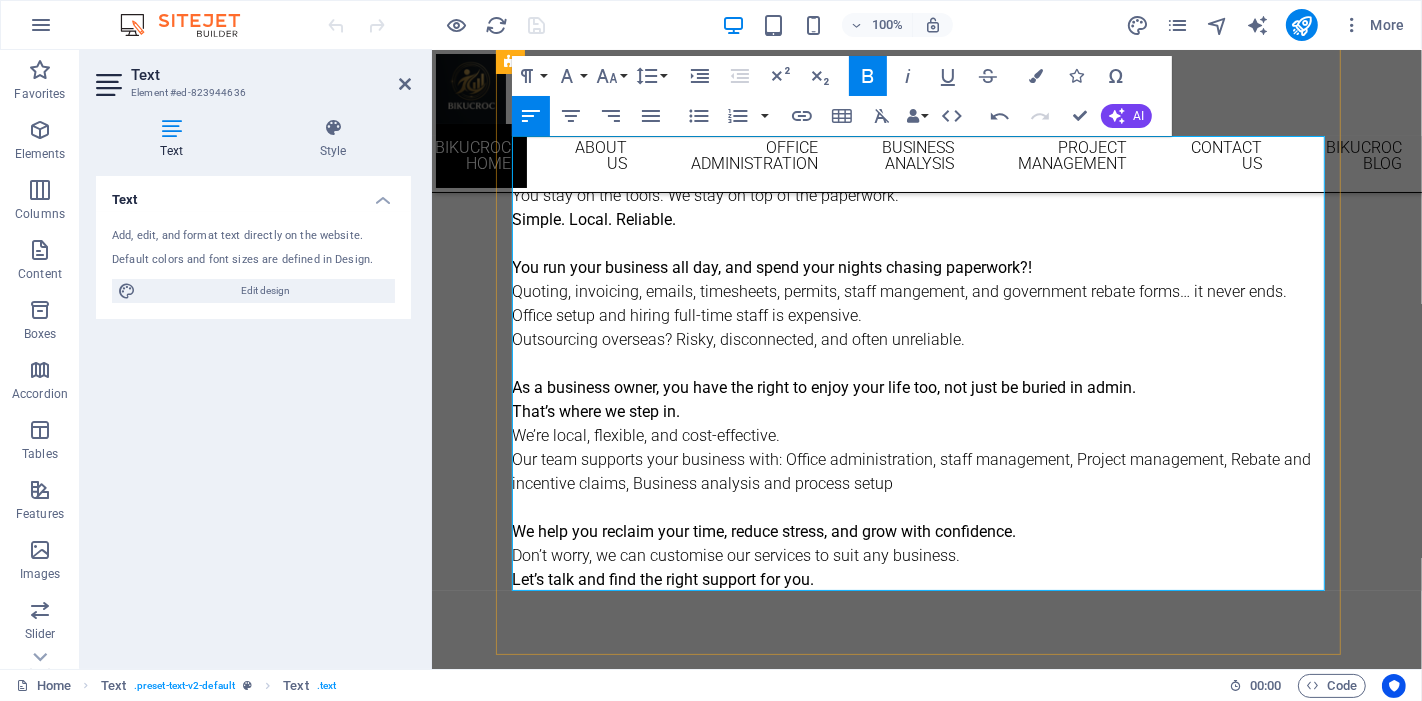 click on "As a business owner, you have the right to enjoy your life too, not just be buried in admin." at bounding box center [823, 387] 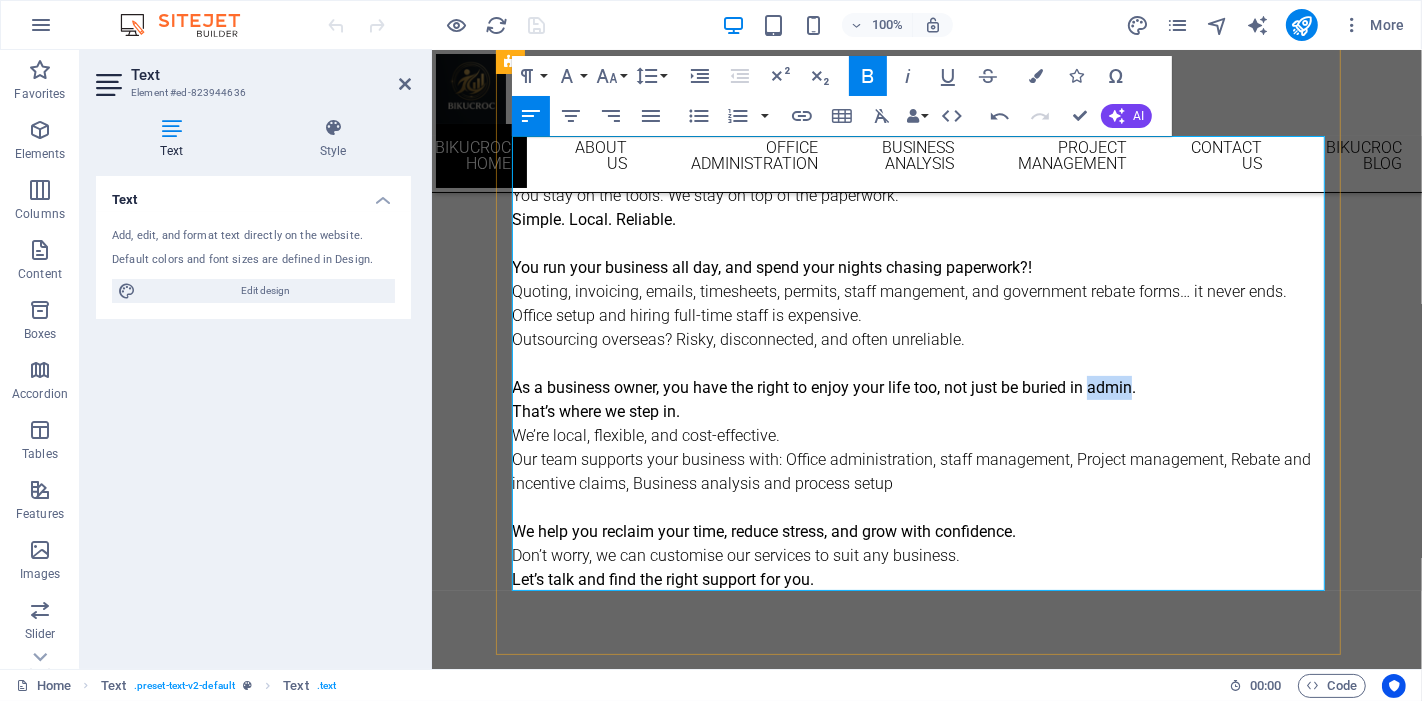 drag, startPoint x: 1090, startPoint y: 386, endPoint x: 1129, endPoint y: 386, distance: 39 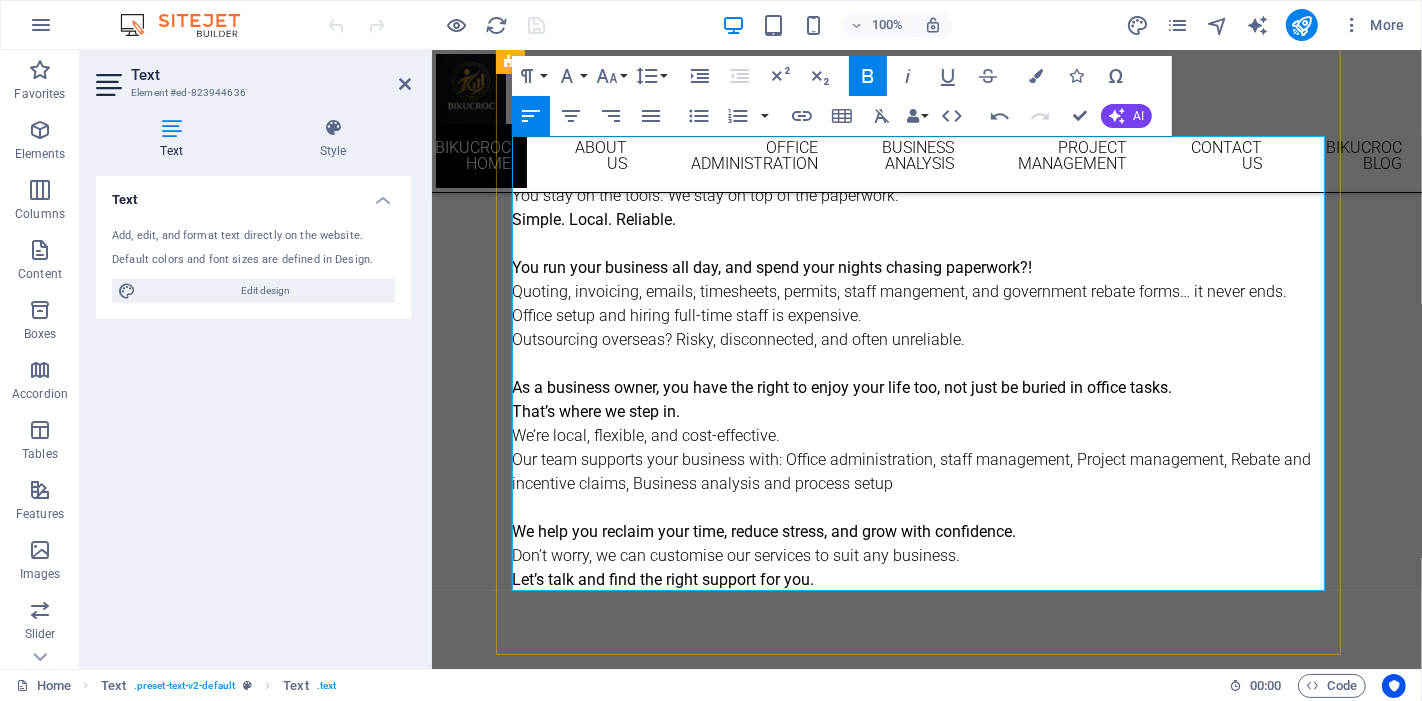 click on "That’s where we step in. We’re local, flexible, and cost-effective. Our team supports your business with: Office administration, staff management, Project management, Rebate and incentive claims, Business analysis and process setup" at bounding box center (926, 460) 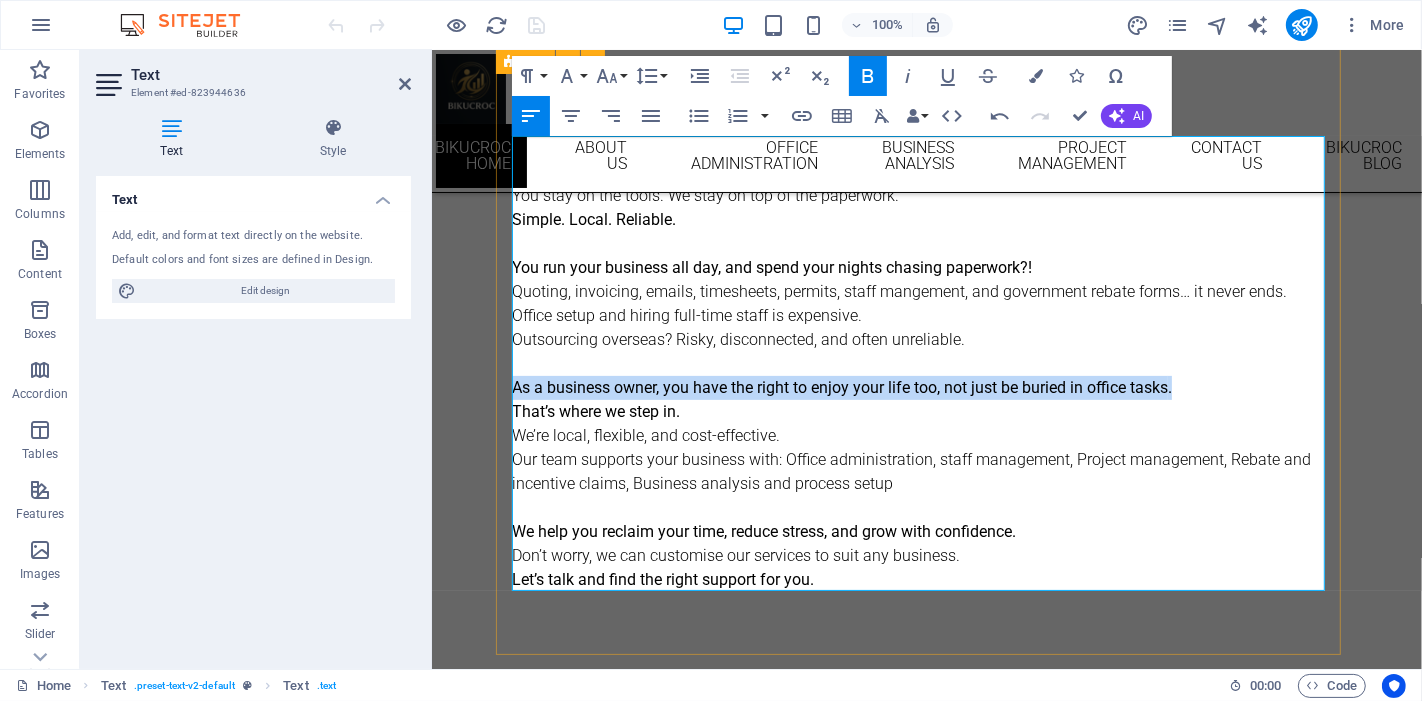 drag, startPoint x: 1190, startPoint y: 379, endPoint x: 498, endPoint y: 390, distance: 692.0874 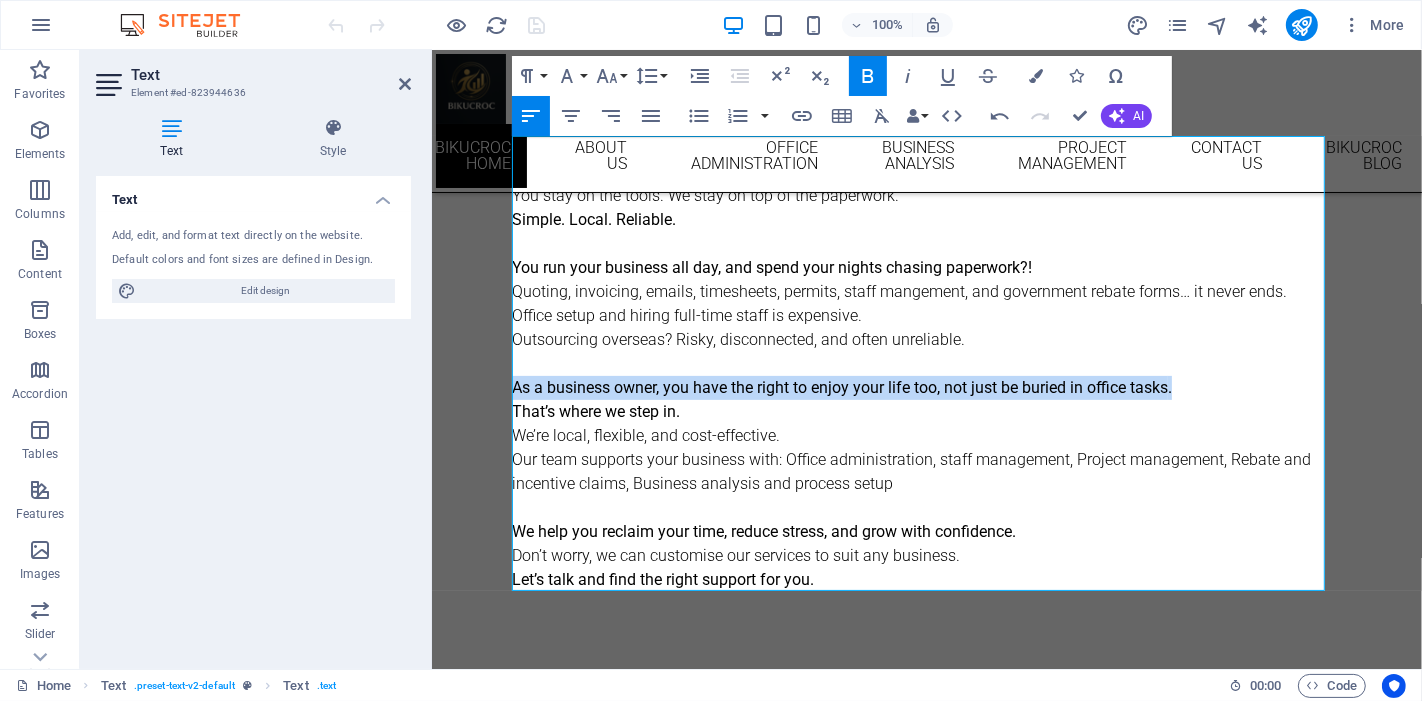 click 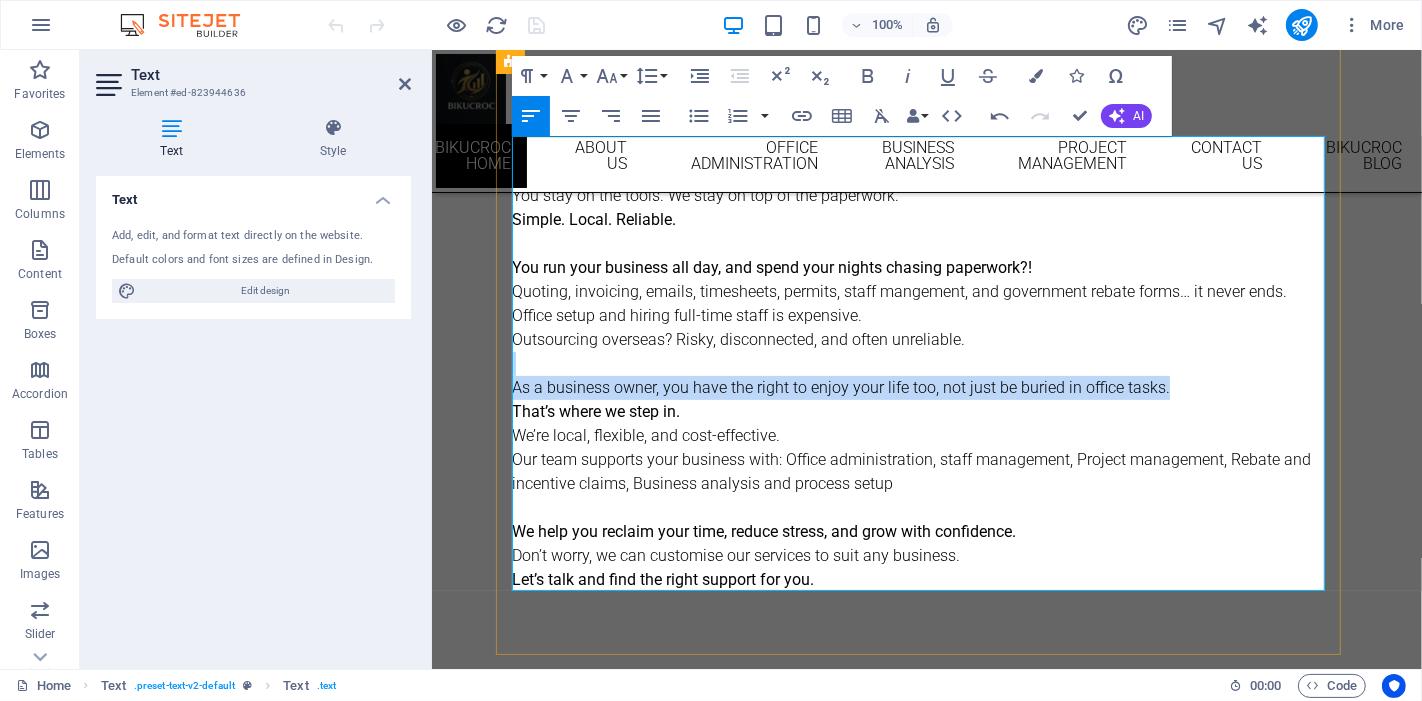 click on "Office setup and hiring full-time staff is expensive. Outsourcing overseas? Risky, disconnected, and often unreliable. As a business owner, you have the right to enjoy your life too, not just be buried in office tasks." at bounding box center (926, 352) 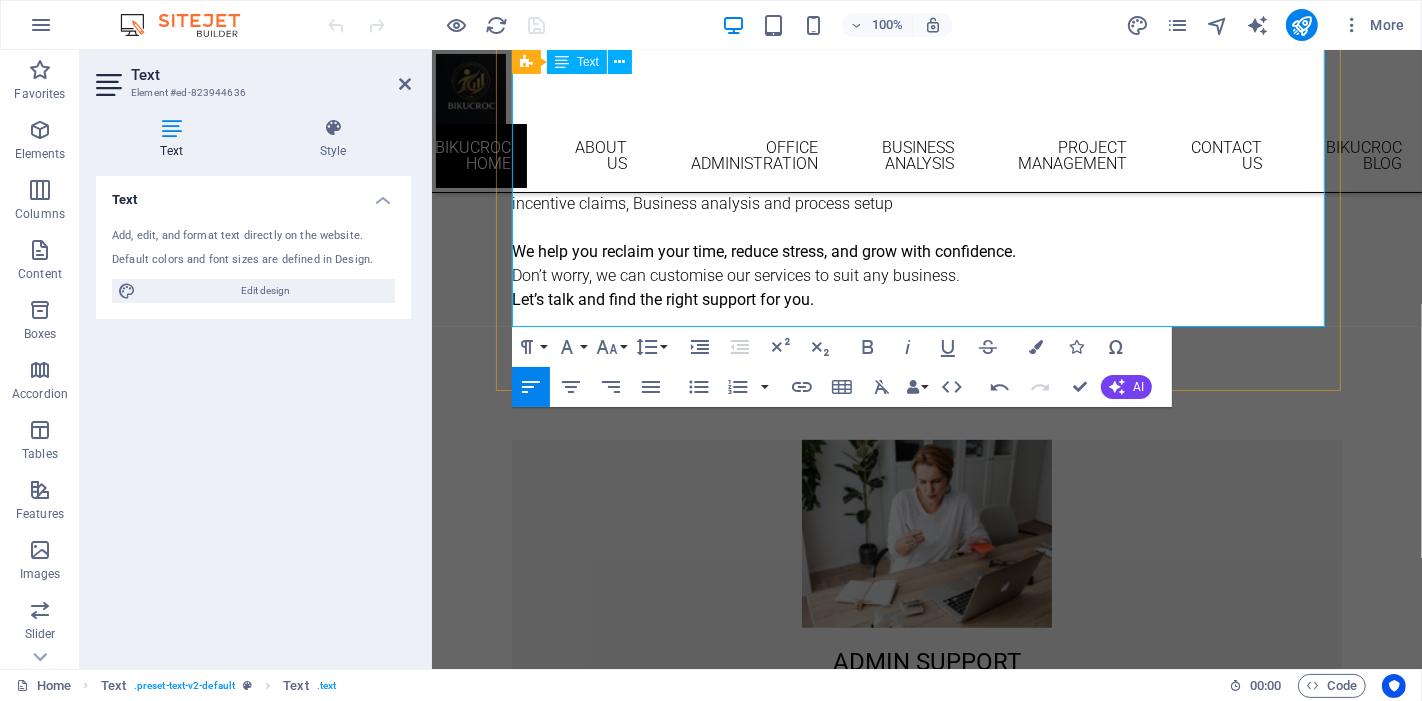 scroll, scrollTop: 777, scrollLeft: 0, axis: vertical 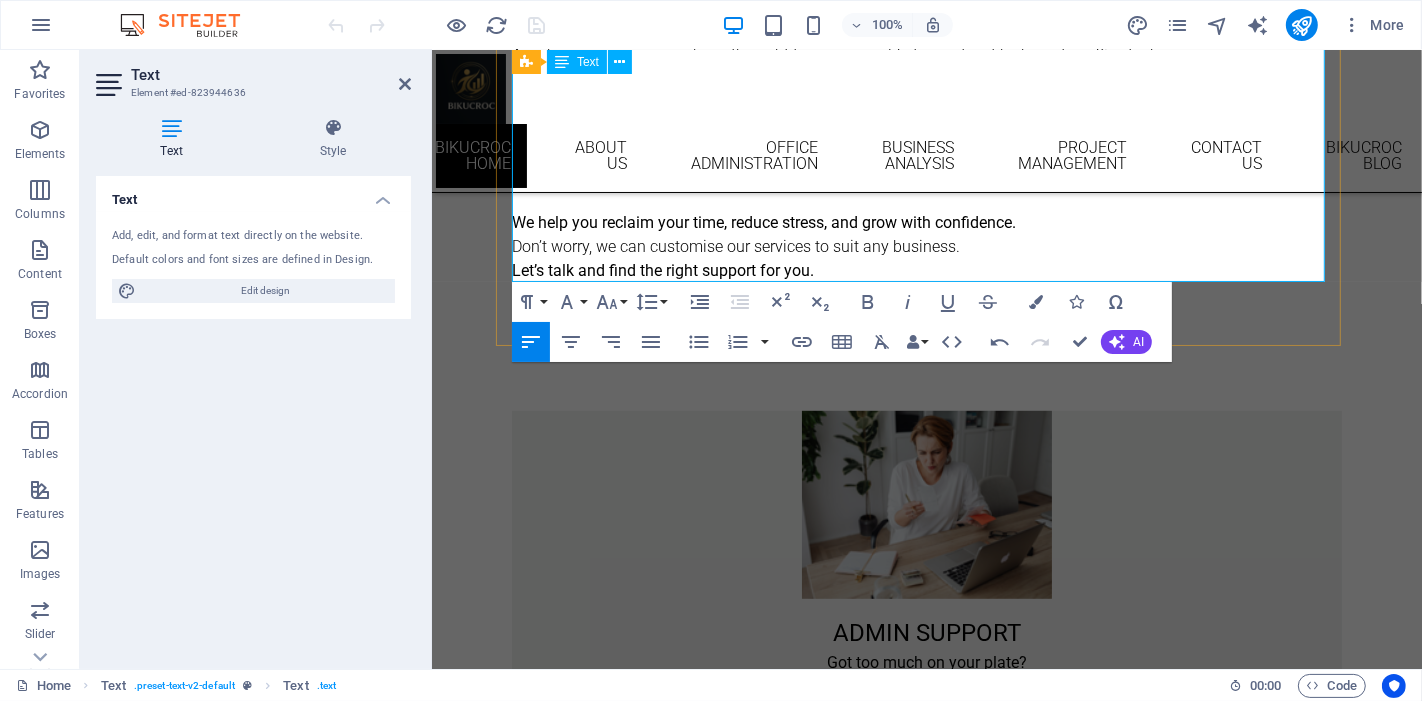 click on "We help you reclaim your time, reduce stress, and grow with confidence. Don’t worry, we can customise our services to suit any business. Let’s talk and find the right support for you." at bounding box center (926, 247) 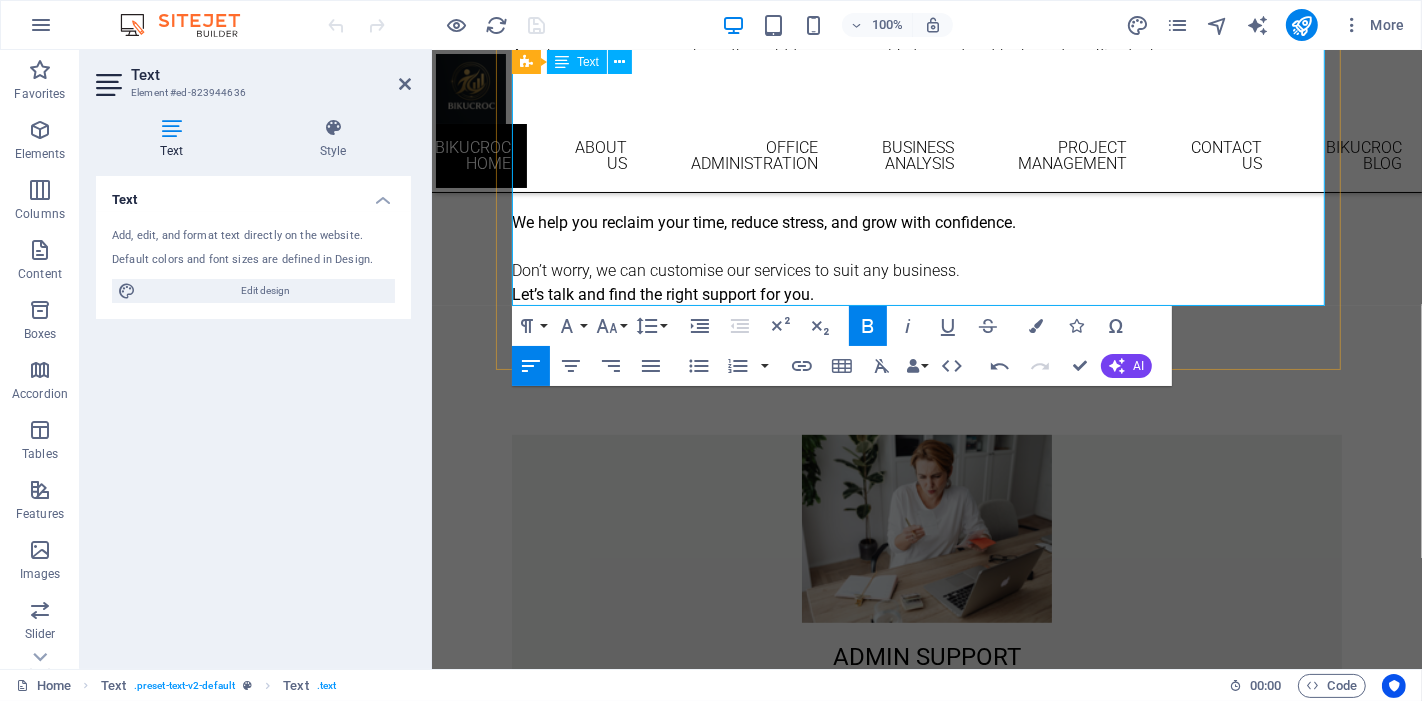 click on "We help you reclaim your time, reduce stress, and grow with confidence. ​ Don’t worry, we can customise our services to suit any business. Let’s talk and find the right support for you." at bounding box center [926, 259] 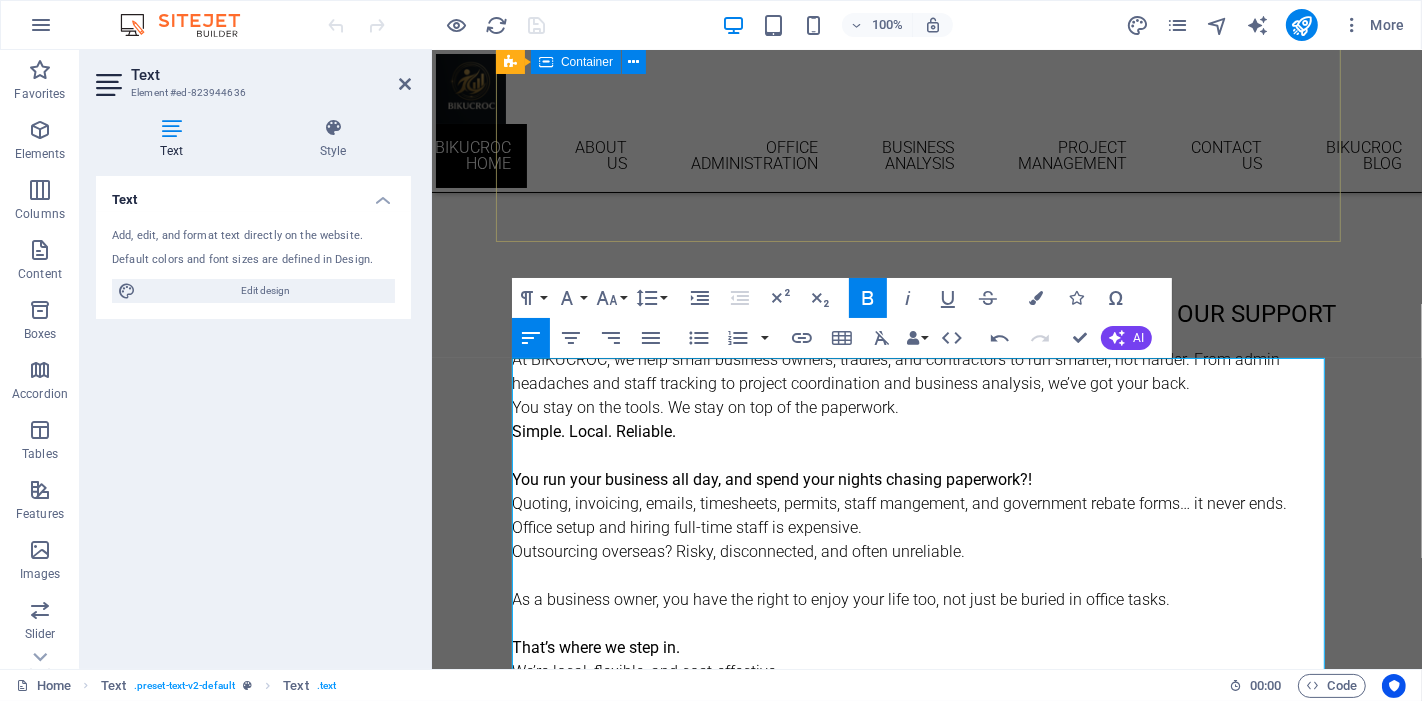 scroll, scrollTop: 222, scrollLeft: 0, axis: vertical 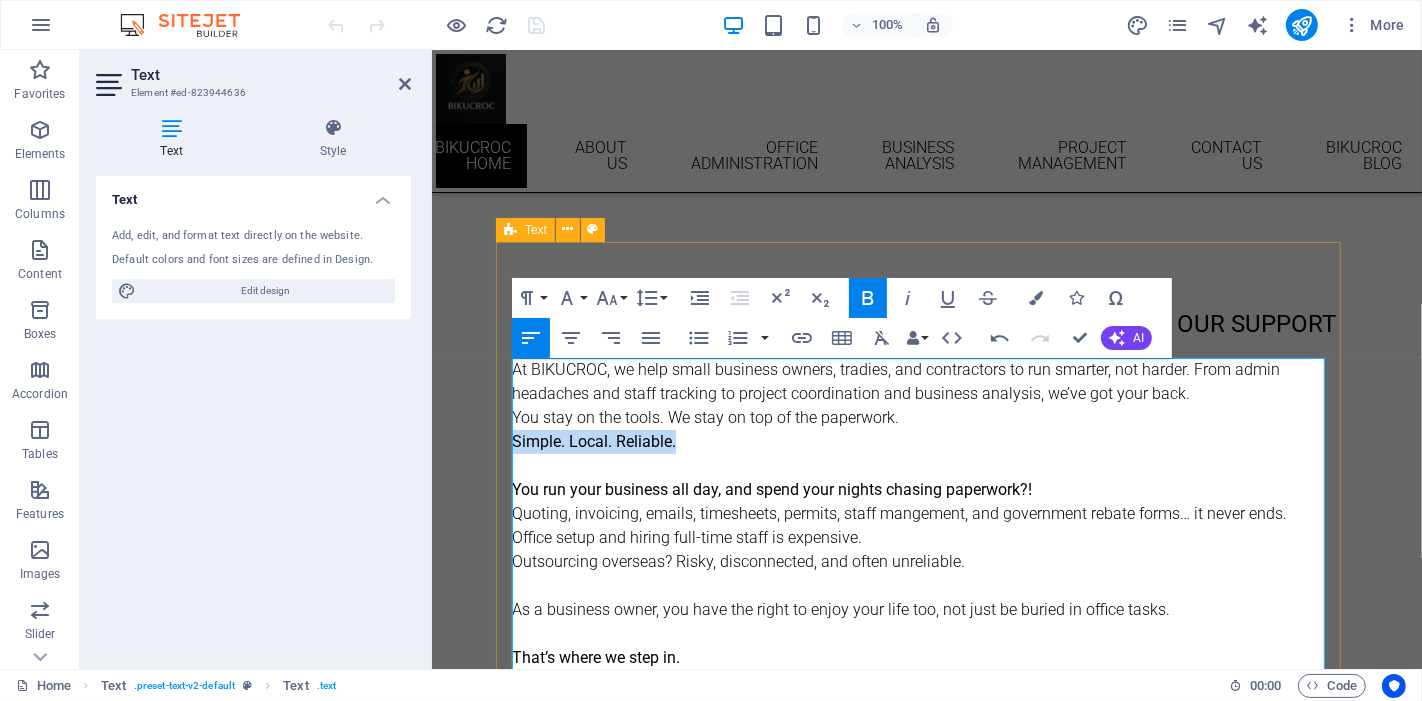 drag, startPoint x: 693, startPoint y: 438, endPoint x: 506, endPoint y: 438, distance: 187 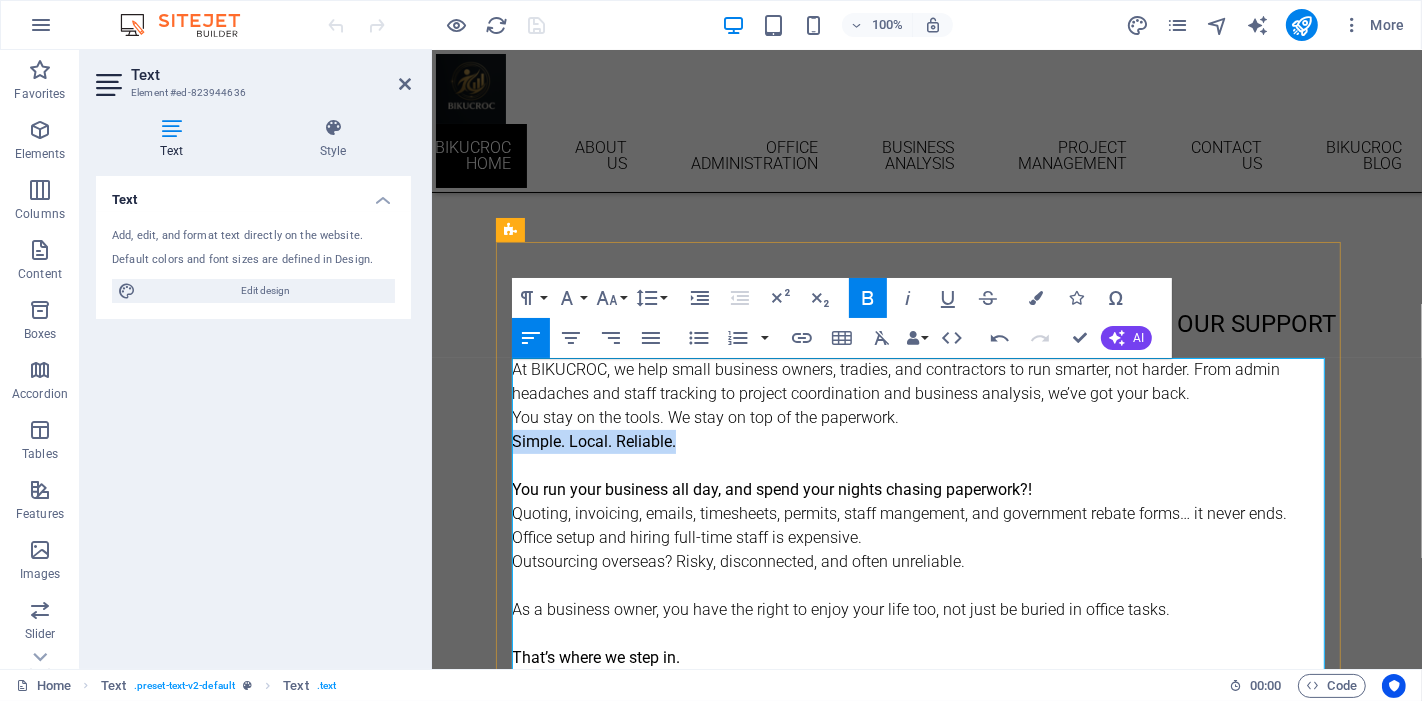 scroll, scrollTop: 333, scrollLeft: 0, axis: vertical 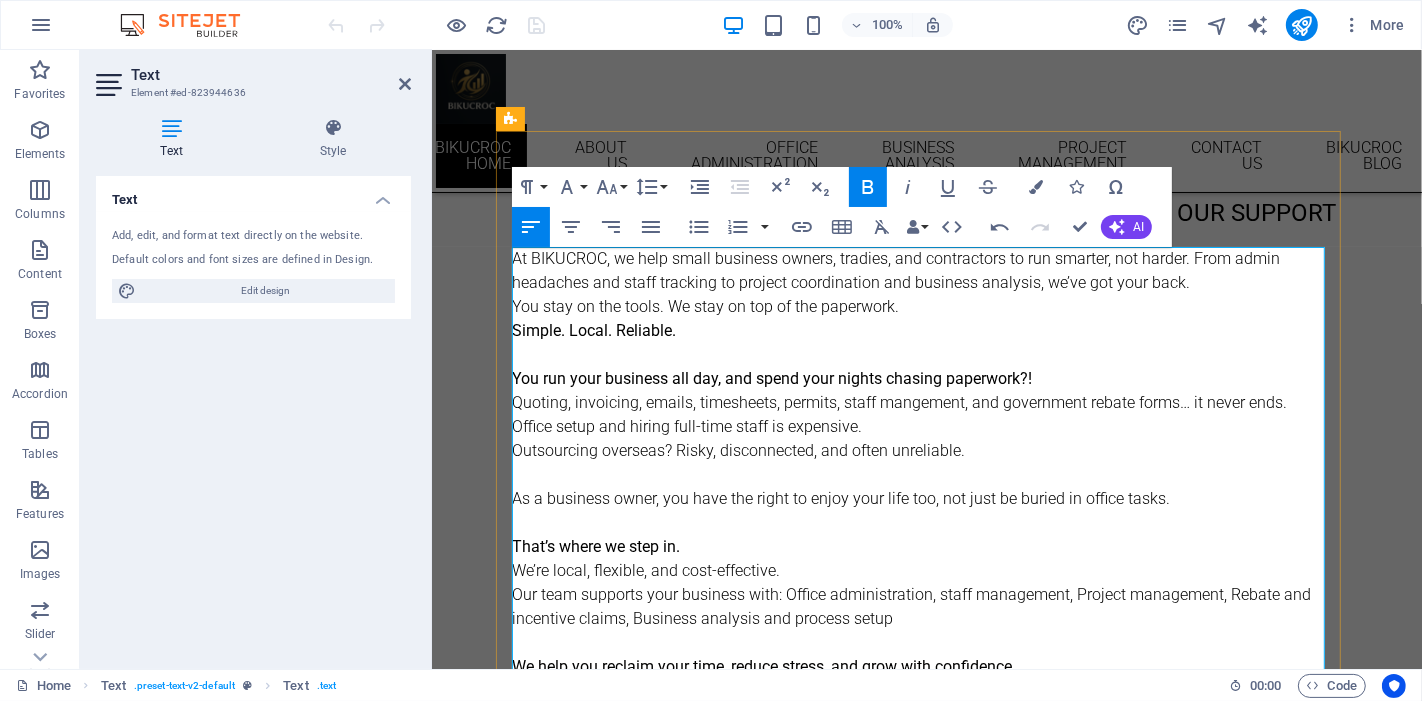 click on "Office setup and hiring full-time staff is expensive. Outsourcing overseas? Risky, disconnected, and often unreliable. As a business owner, you have the right to enjoy your life too, not just be buried in office tasks." at bounding box center [926, 475] 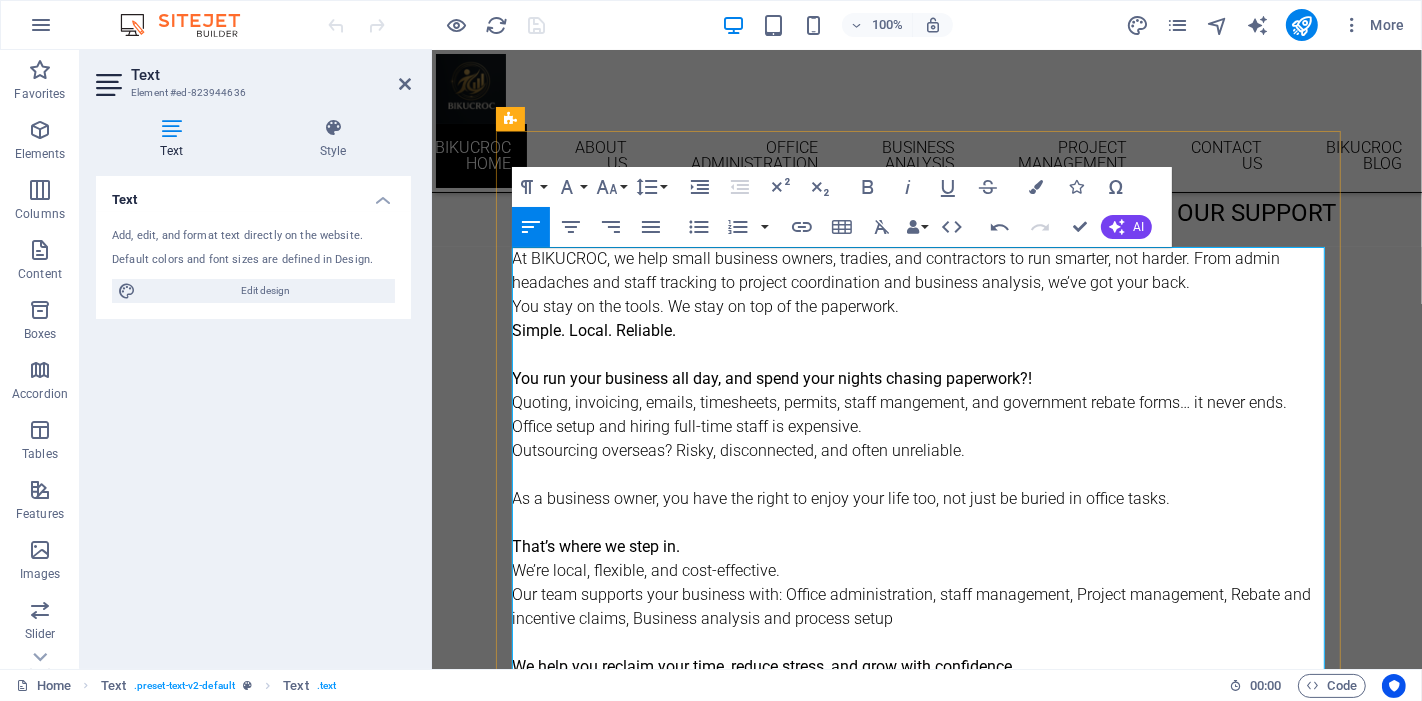 click on "Office setup and hiring full-time staff is expensive. Outsourcing overseas? Risky, disconnected, and often unreliable. As a business owner, you have the right to enjoy your life too, not just be buried in office tasks." at bounding box center (926, 475) 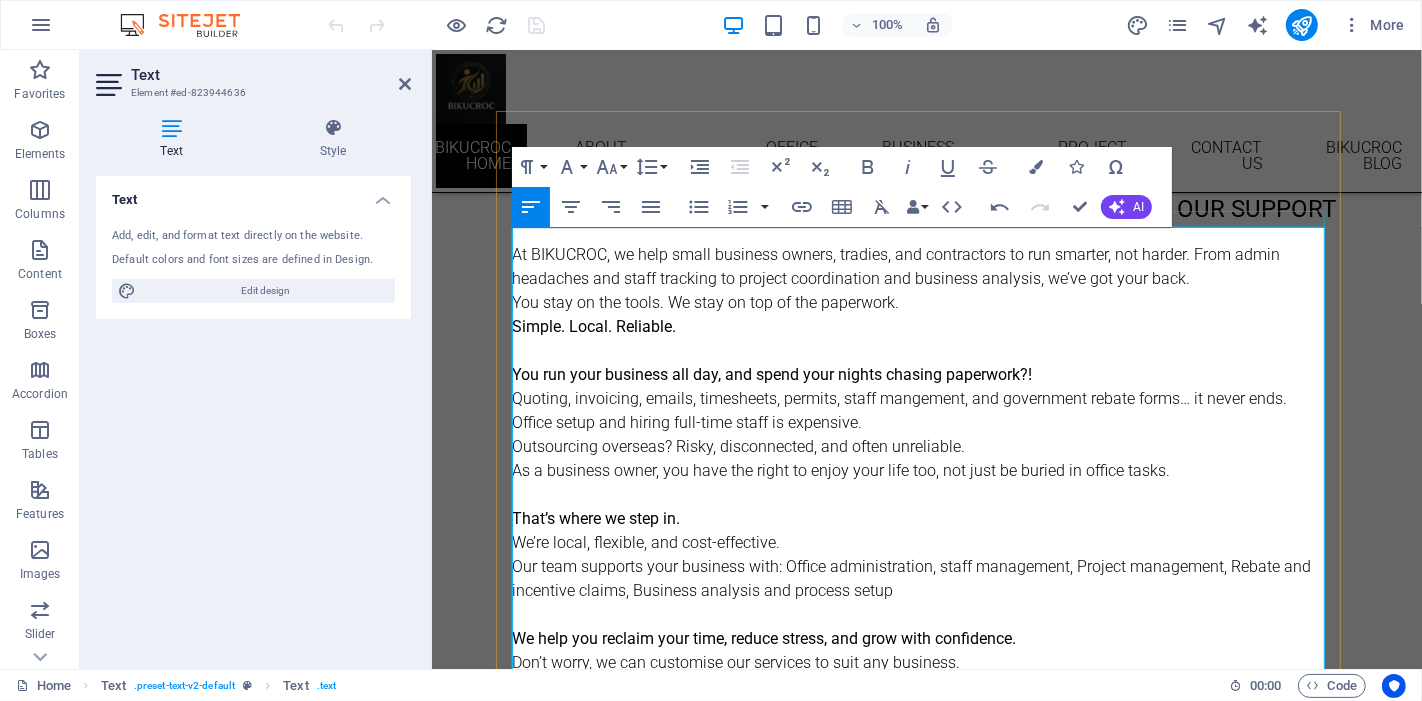 scroll, scrollTop: 333, scrollLeft: 0, axis: vertical 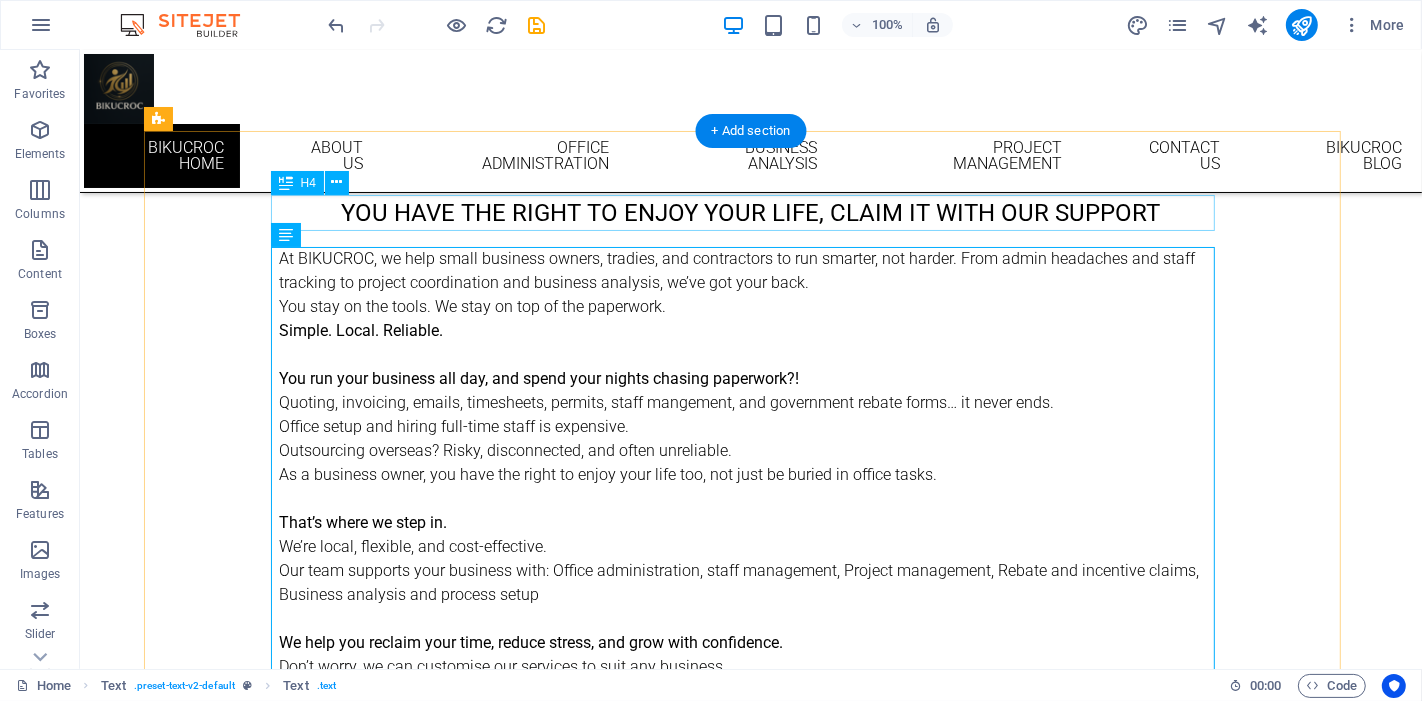 click on "You have the right to enjoy your life, claim it with our support" at bounding box center [750, 213] 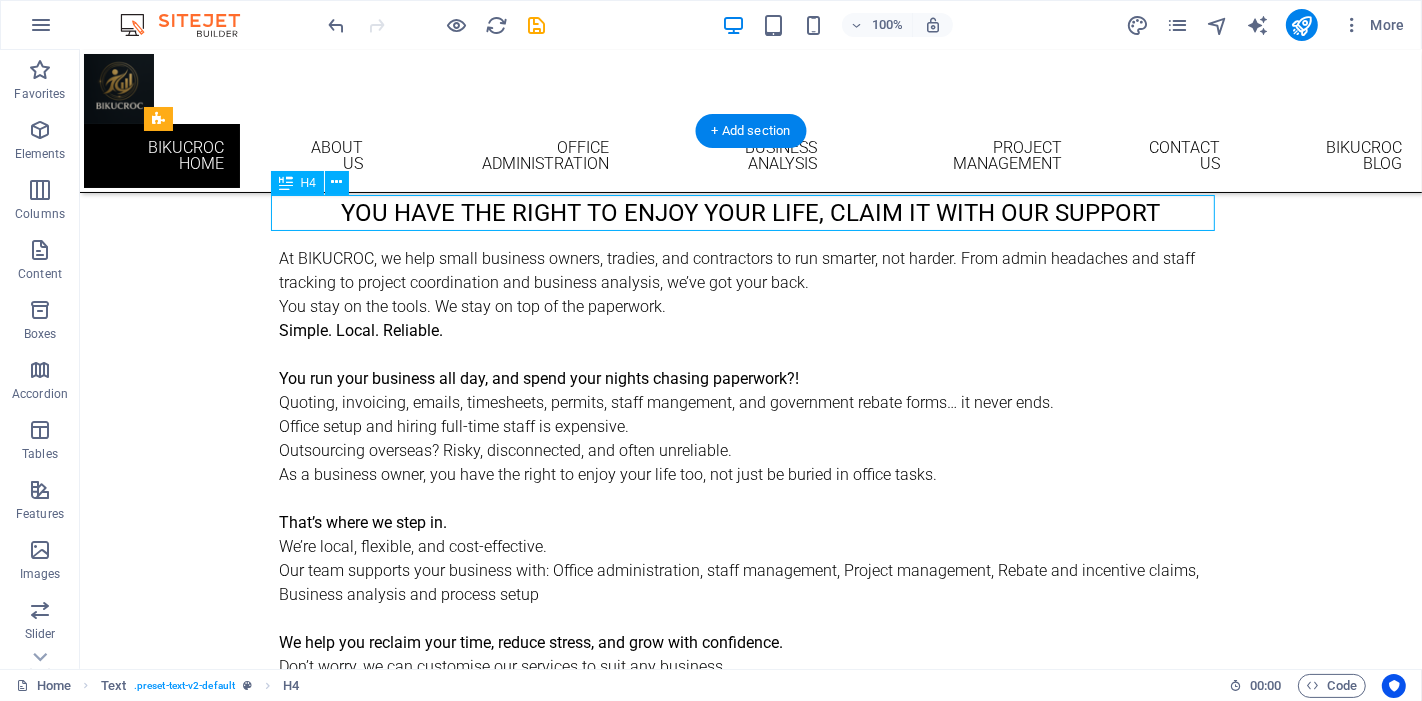 click on "You have the right to enjoy your life, claim it with our support" at bounding box center (750, 213) 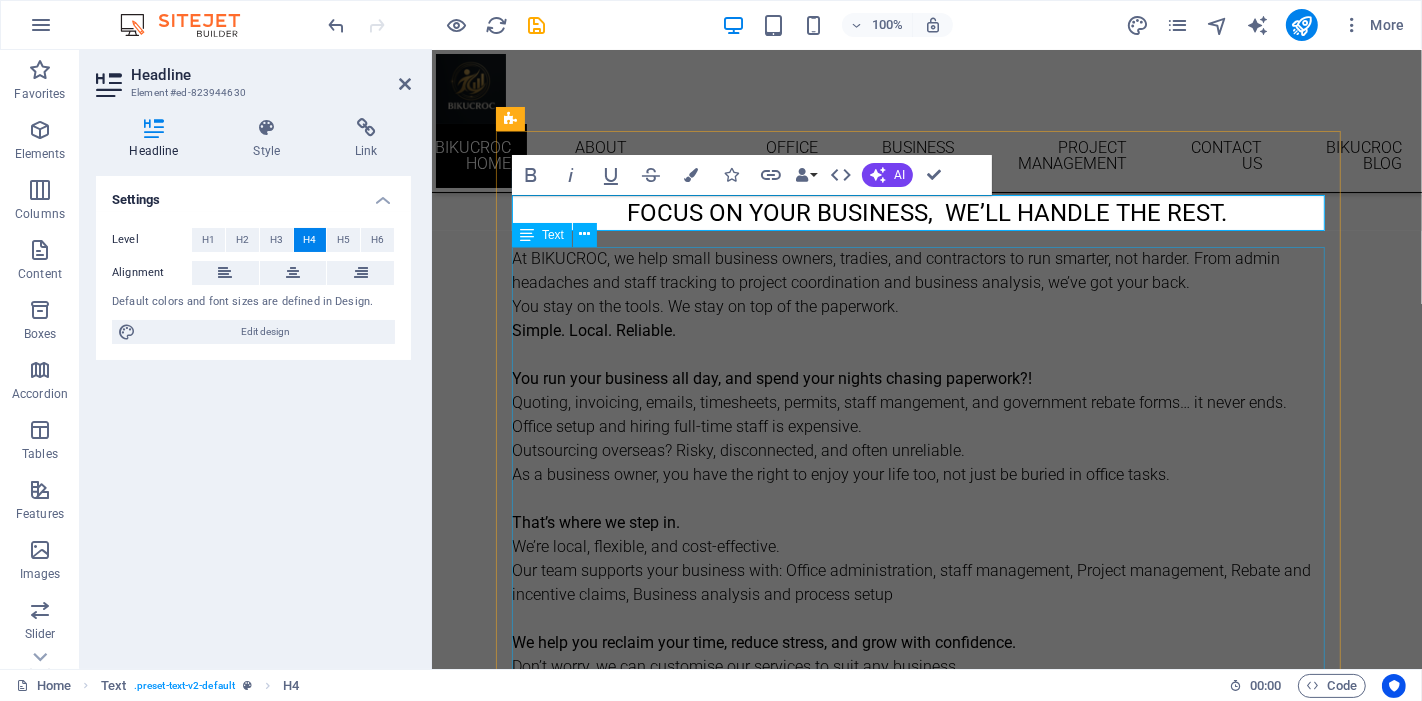 click on "At BIKUCROC, we help small business owners, tradies, and contractors to run smarter, not harder. From admin headaches and staff tracking to project coordination and business analysis, we’ve got your back. You stay on the tools. We stay on top of the paperwork. Simple. Local. Reliable. You run your business all day, and spend your nights chasing paperwork?! Quoting, invoicing, emails, timesheets, permits, staff mangement, and government rebate forms… it never ends. Office setup and hiring full-time staff is expensive. Outsourcing overseas? Risky, disconnected, and often unreliable. As a business owner, you have the right to enjoy your life too, not just be buried in office tasks. That’s where we step in. We’re local, flexible, and cost-effective. Our team supports your business with: Office administration, staff management, Project management, Rebate and incentive claims, Business analysis and process setup We help you reclaim your time, reduce stress, and grow with confidence." at bounding box center [926, 475] 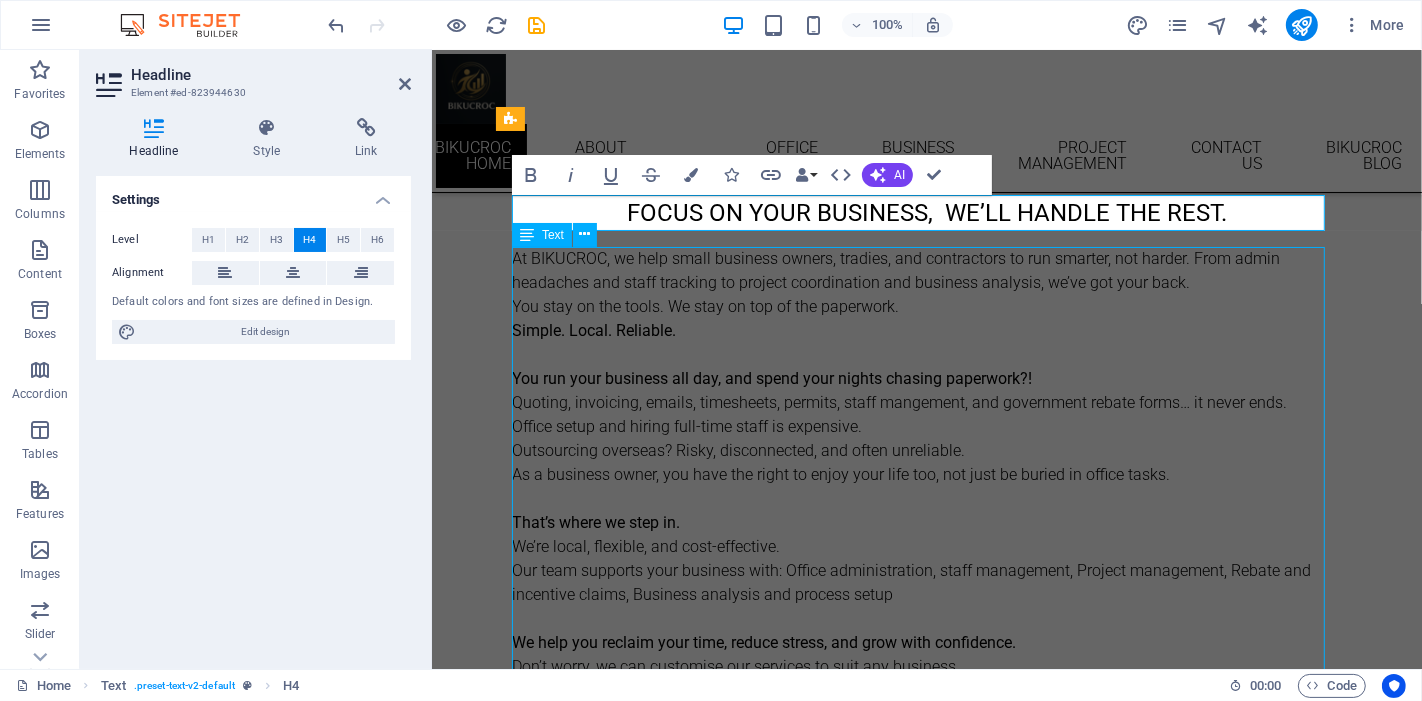 click on "At BIKUCROC, we help small business owners, tradies, and contractors to run smarter, not harder. From admin headaches and staff tracking to project coordination and business analysis, we’ve got your back. You stay on the tools. We stay on top of the paperwork. Simple. Local. Reliable. You run your business all day, and spend your nights chasing paperwork?! Quoting, invoicing, emails, timesheets, permits, staff mangement, and government rebate forms… it never ends. Office setup and hiring full-time staff is expensive. Outsourcing overseas? Risky, disconnected, and often unreliable. As a business owner, you have the right to enjoy your life too, not just be buried in office tasks. That’s where we step in. We’re local, flexible, and cost-effective. Our team supports your business with: Office administration, staff management, Project management, Rebate and incentive claims, Business analysis and process setup We help you reclaim your time, reduce stress, and grow with confidence." at bounding box center (926, 475) 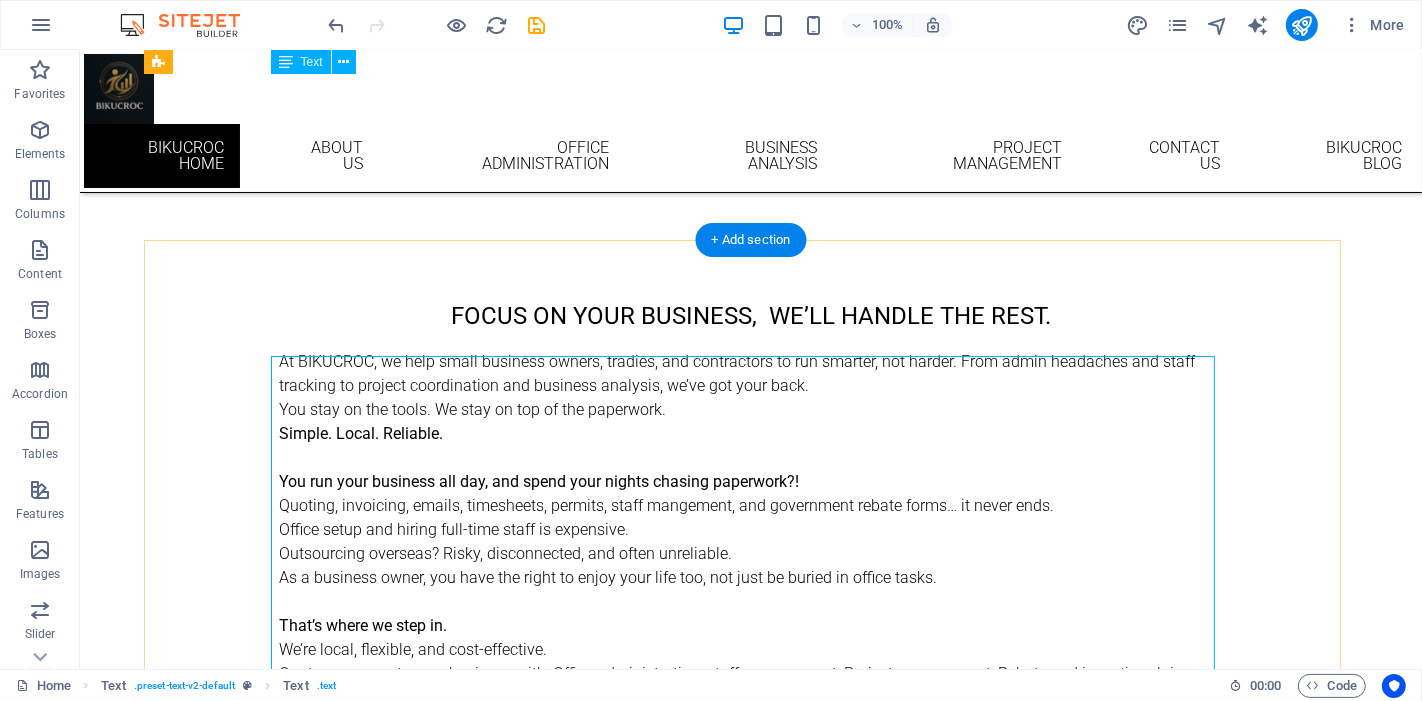 scroll, scrollTop: 222, scrollLeft: 0, axis: vertical 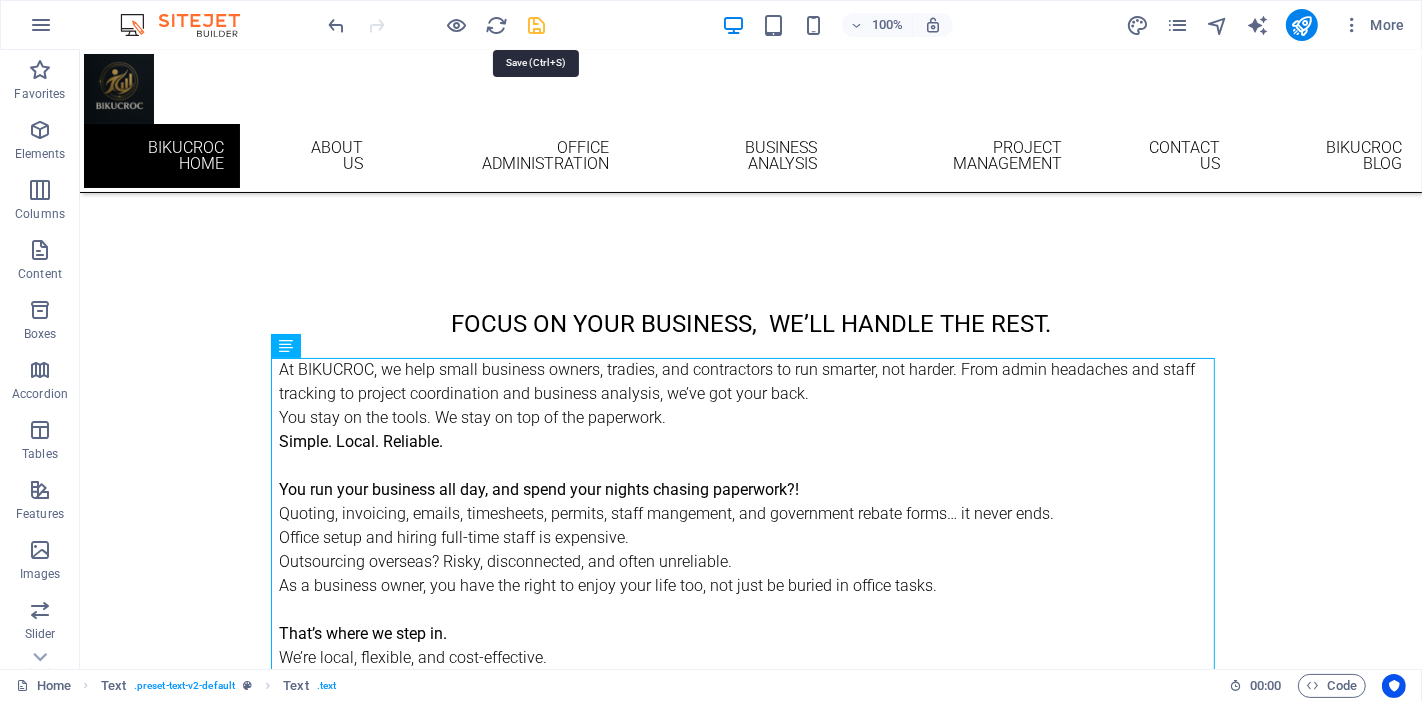 click at bounding box center [537, 25] 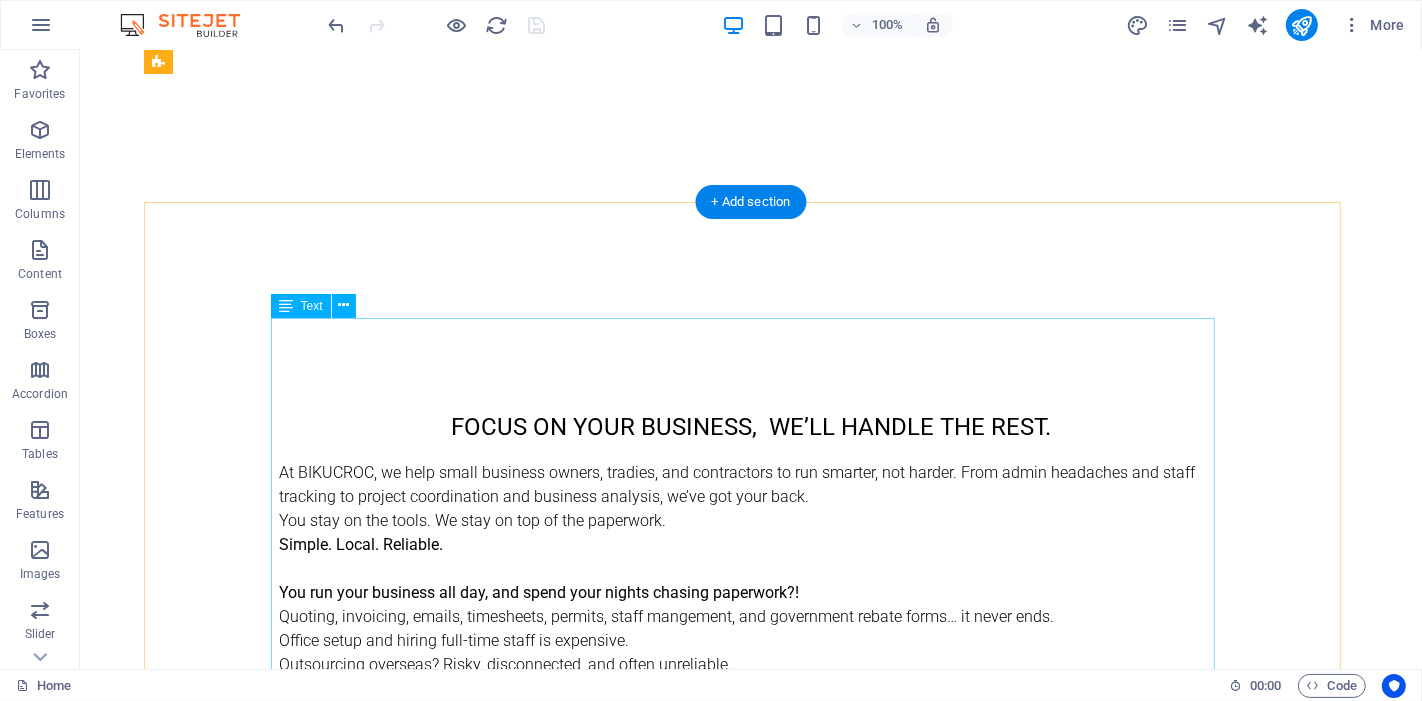 scroll, scrollTop: 111, scrollLeft: 0, axis: vertical 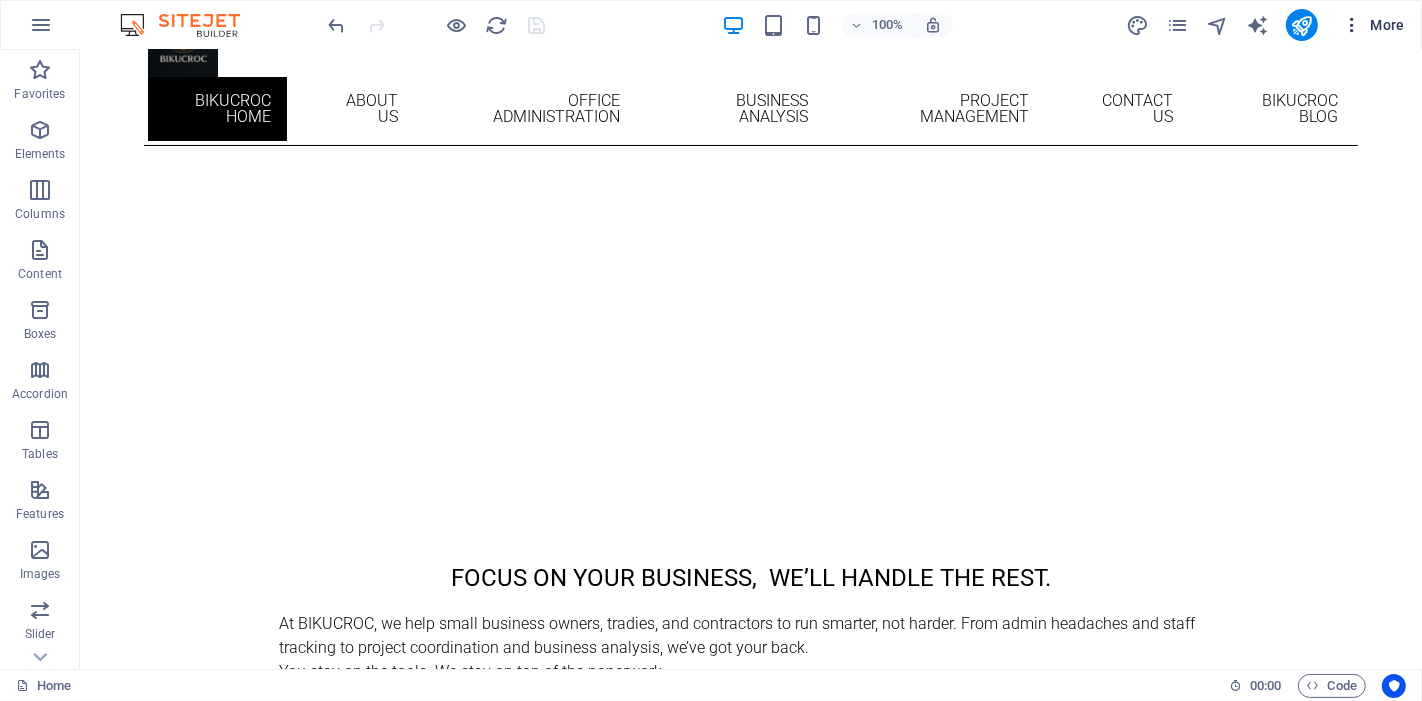 click at bounding box center (1352, 25) 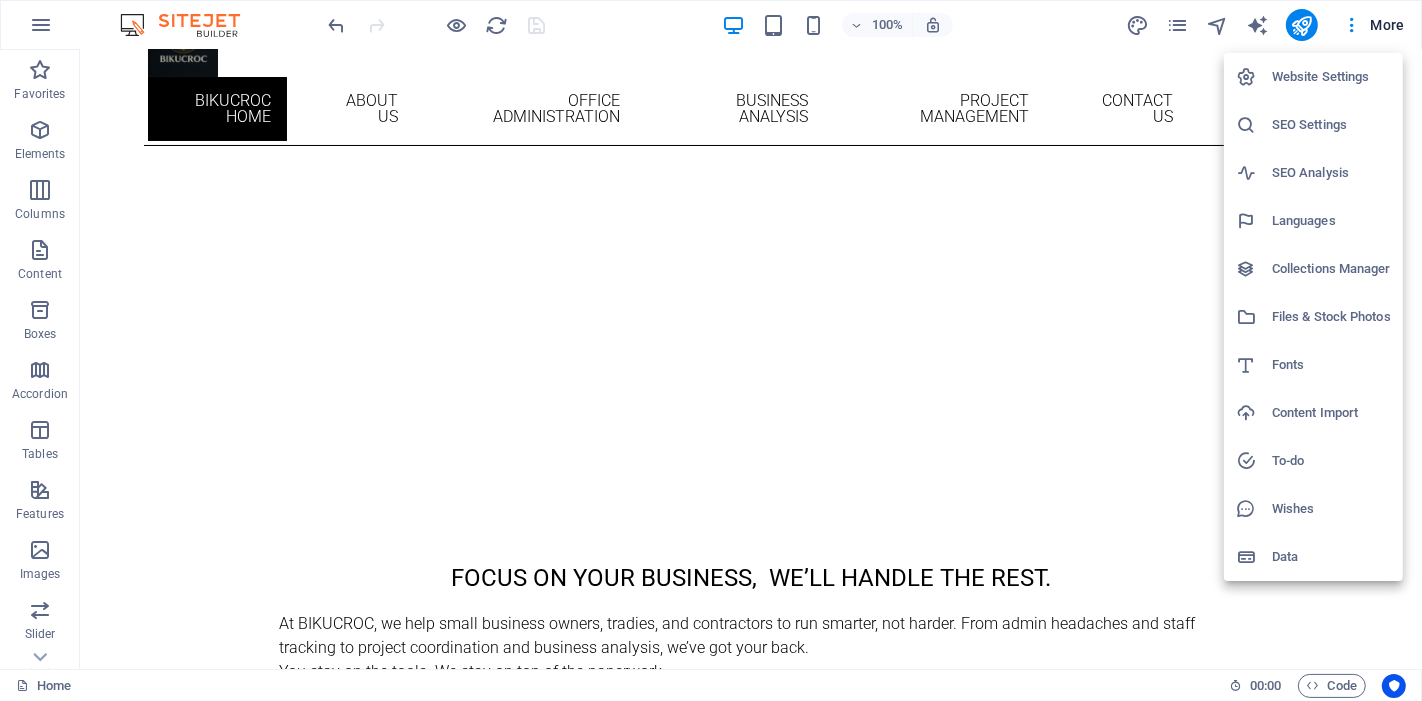 click on "SEO Settings" at bounding box center (1331, 125) 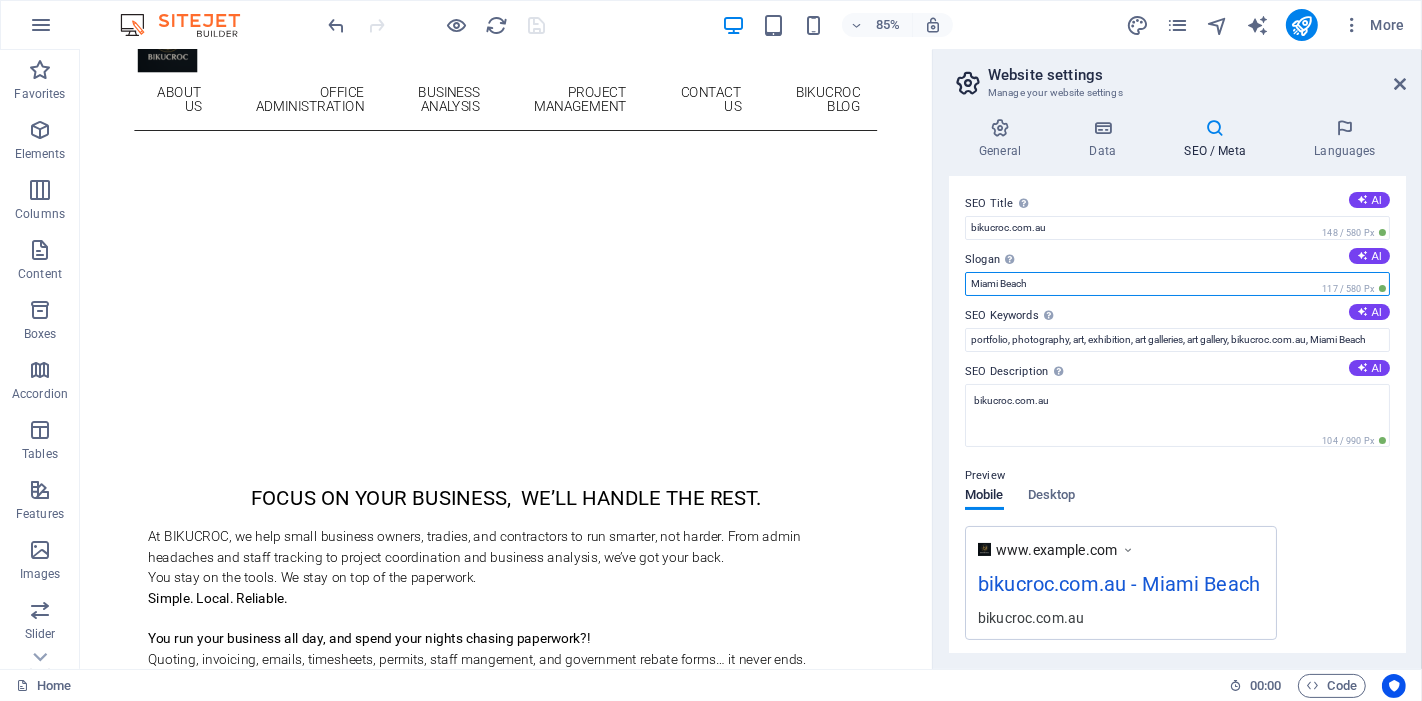 drag, startPoint x: 1172, startPoint y: 330, endPoint x: 1046, endPoint y: 314, distance: 127.01181 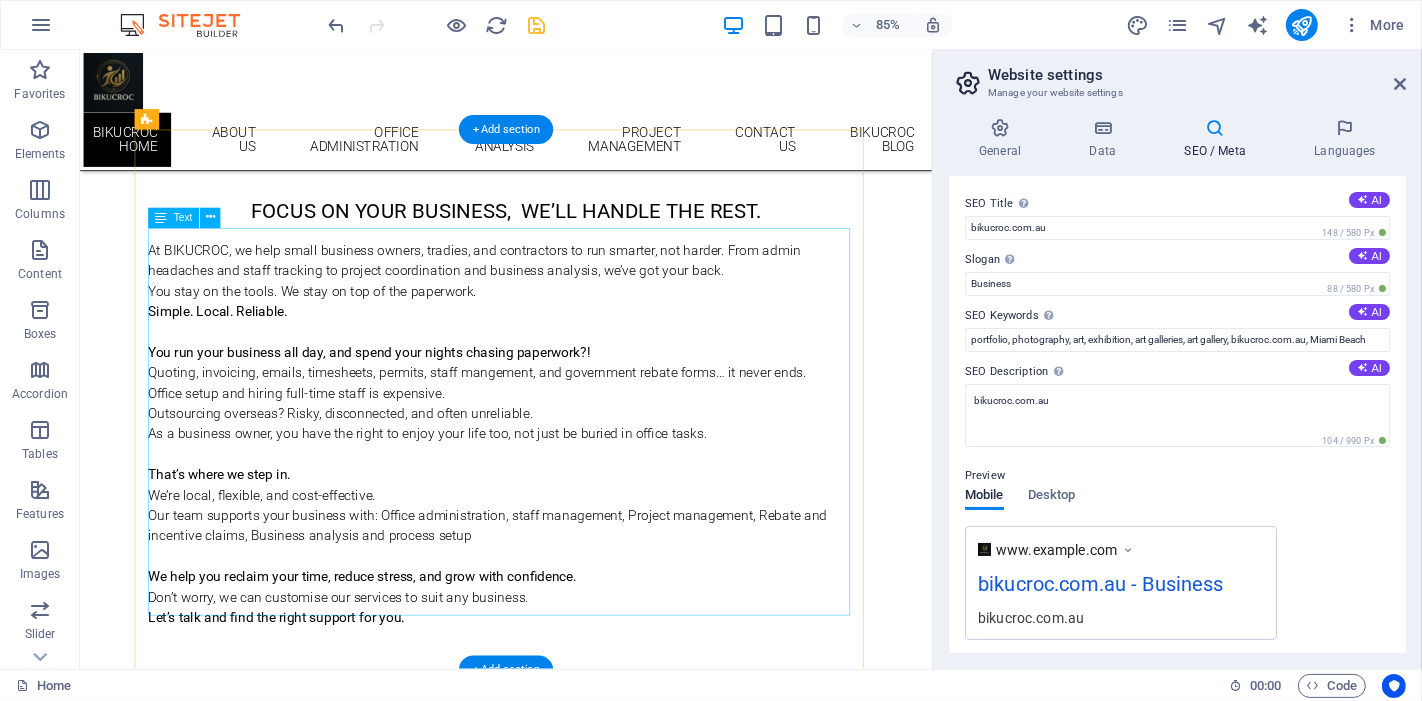 scroll, scrollTop: 333, scrollLeft: 0, axis: vertical 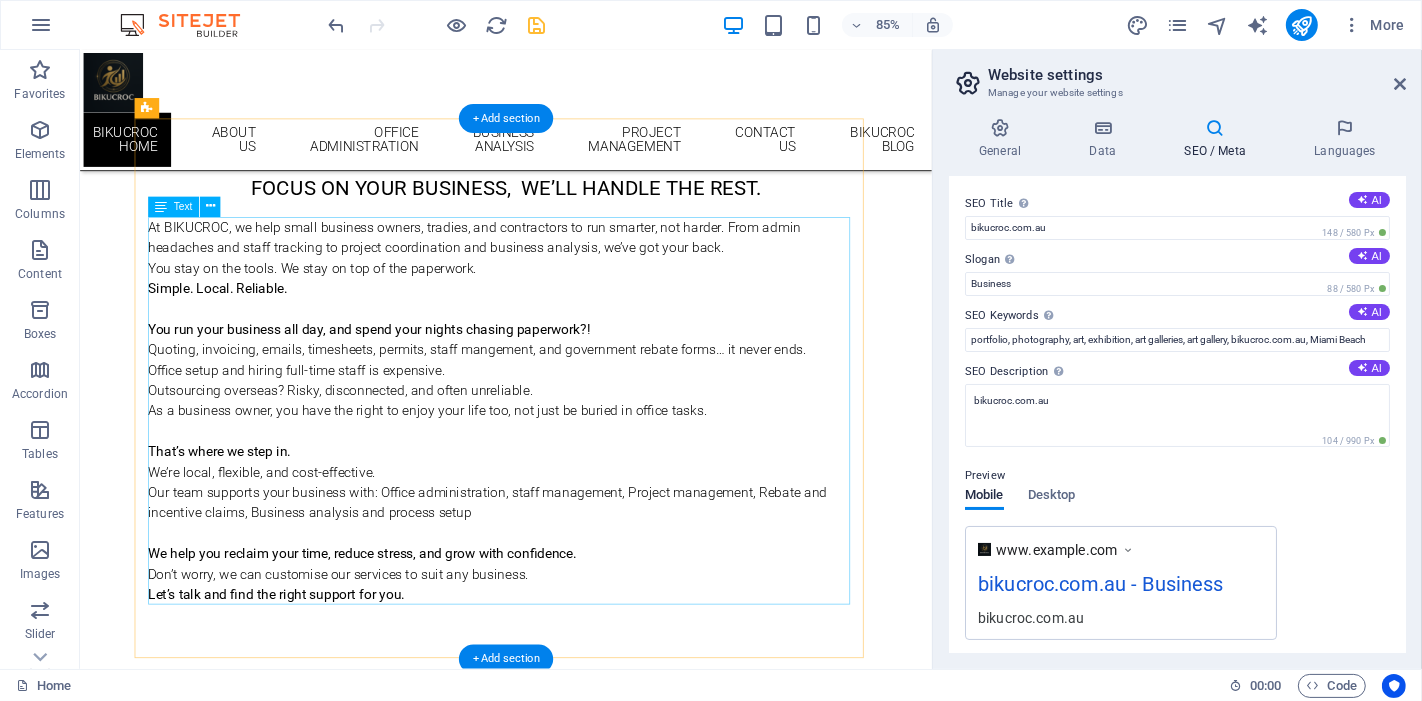 click on "At BIKUCROC, we help small business owners, tradies, and contractors to run smarter, not harder. From admin headaches and staff tracking to project coordination and business analysis, we’ve got your back. You stay on the tools. We stay on top of the paperwork. Simple. Local. Reliable. You run your business all day, and spend your nights chasing paperwork?! Quoting, invoicing, emails, timesheets, permits, staff mangement, and government rebate forms… it never ends. Office setup and hiring full-time staff is expensive. Outsourcing overseas? Risky, disconnected, and often unreliable. As a business owner, you have the right to enjoy your life too, not just be buried in office tasks. That’s where we step in. We’re local, flexible, and cost-effective. Our team supports your business with: Office administration, staff management, Project management, Rebate and incentive claims, Business analysis and process setup We help you reclaim your time, reduce stress, and grow with confidence." at bounding box center (580, 475) 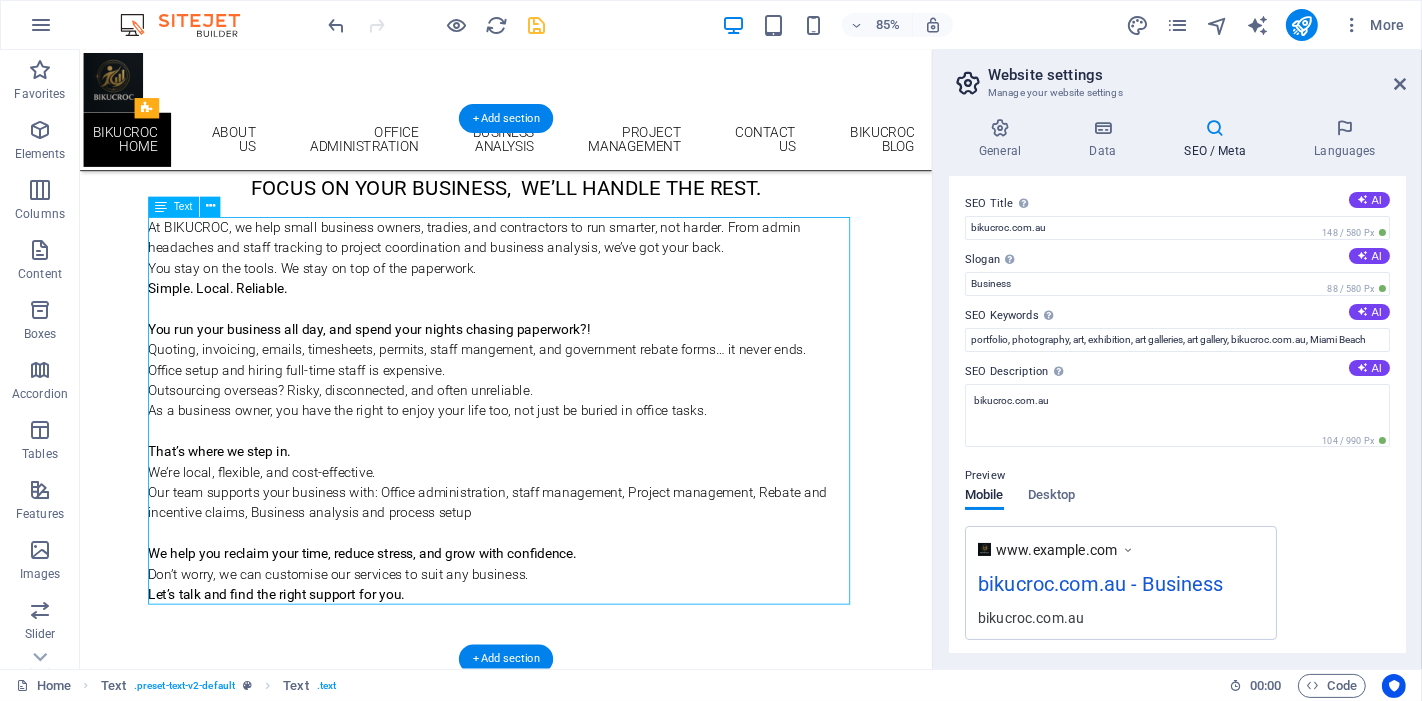 drag, startPoint x: 544, startPoint y: 599, endPoint x: 284, endPoint y: 590, distance: 260.15573 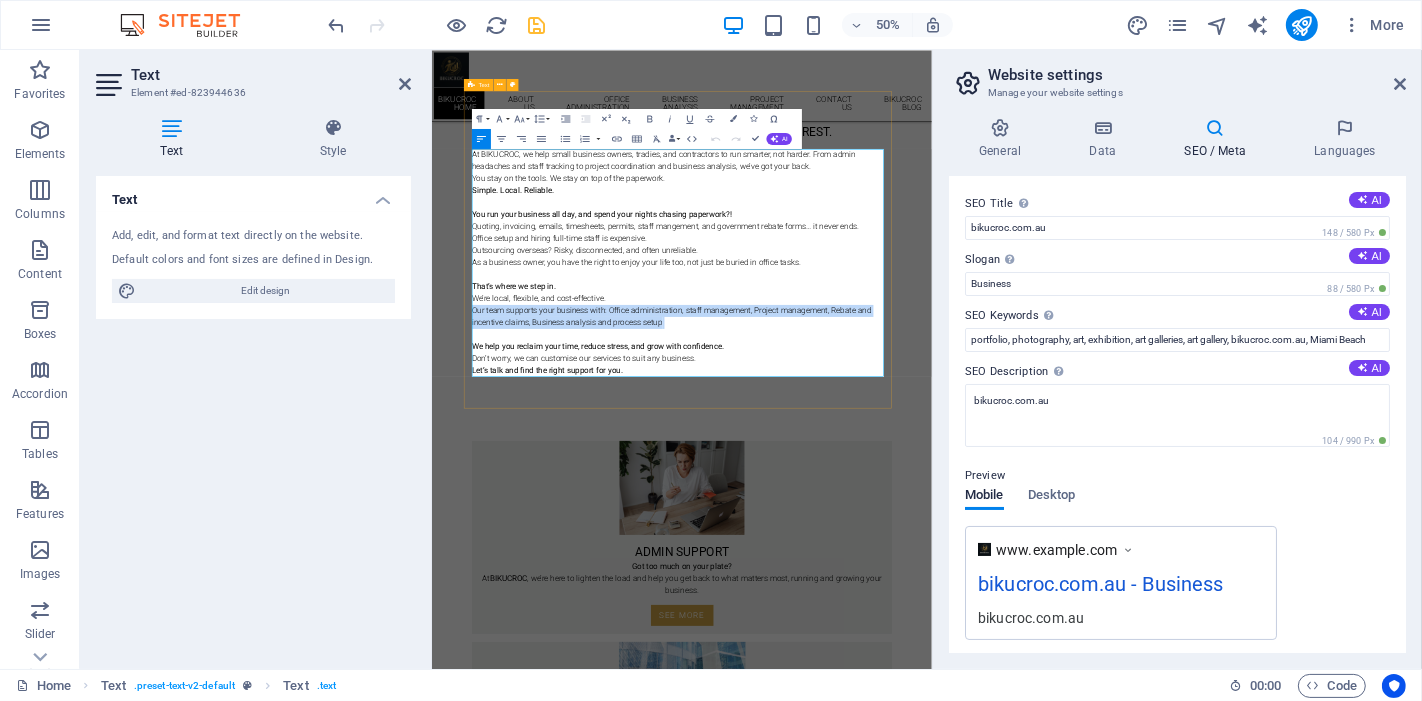 drag, startPoint x: 932, startPoint y: 608, endPoint x: 494, endPoint y: 572, distance: 439.47696 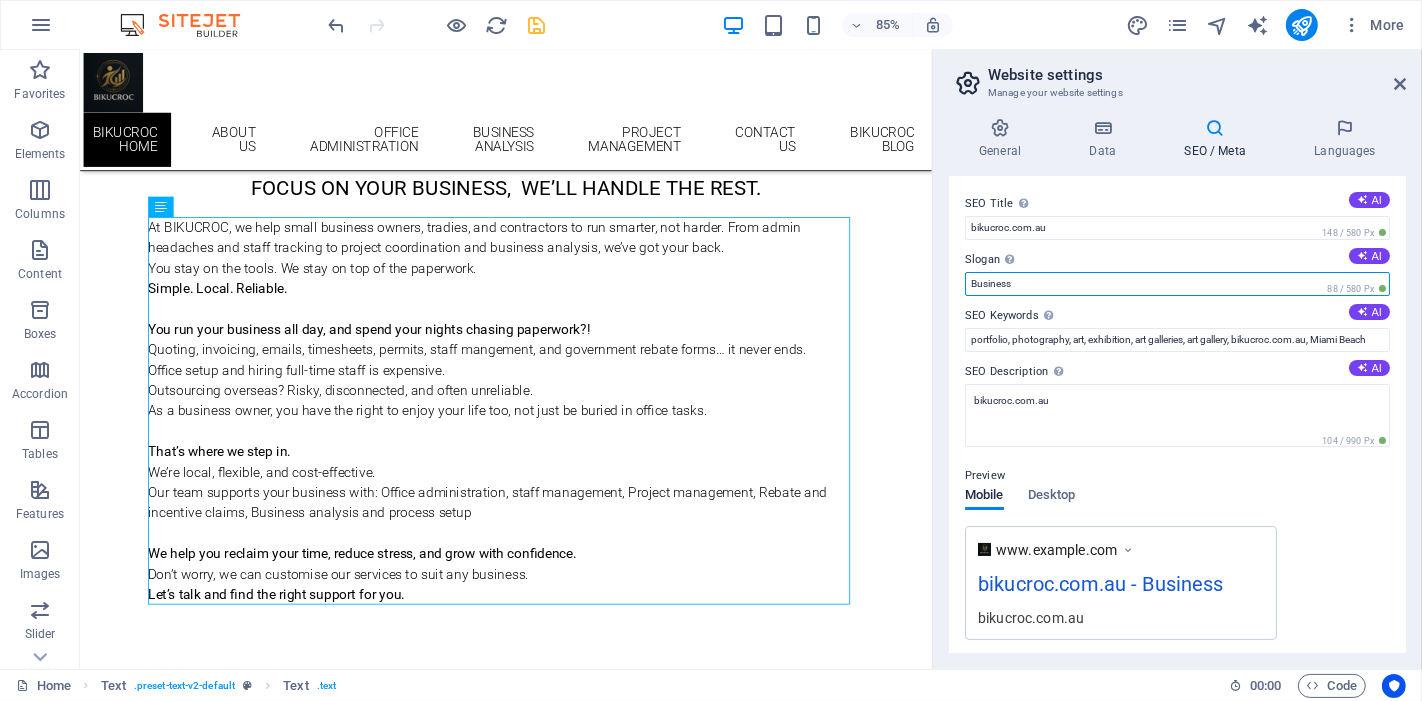 drag, startPoint x: 1101, startPoint y: 330, endPoint x: 1009, endPoint y: 312, distance: 93.74433 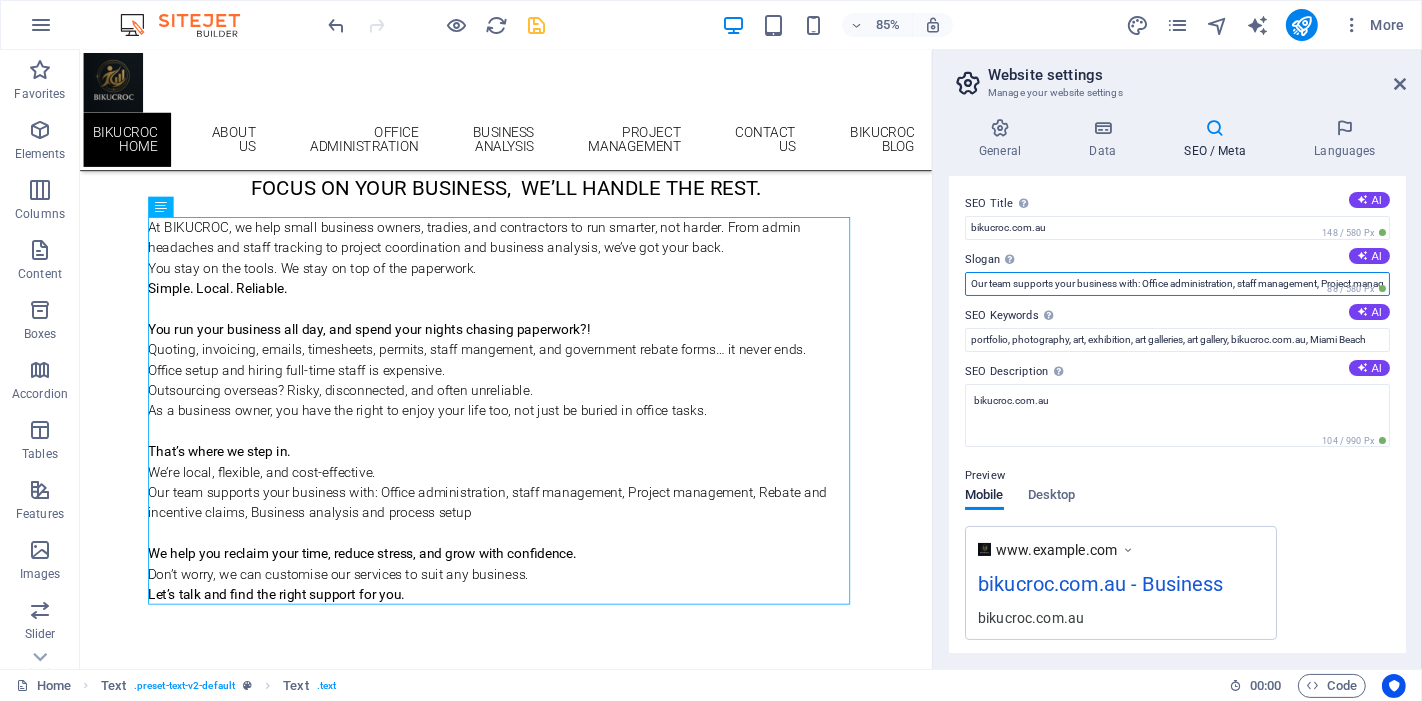 scroll, scrollTop: 0, scrollLeft: 336, axis: horizontal 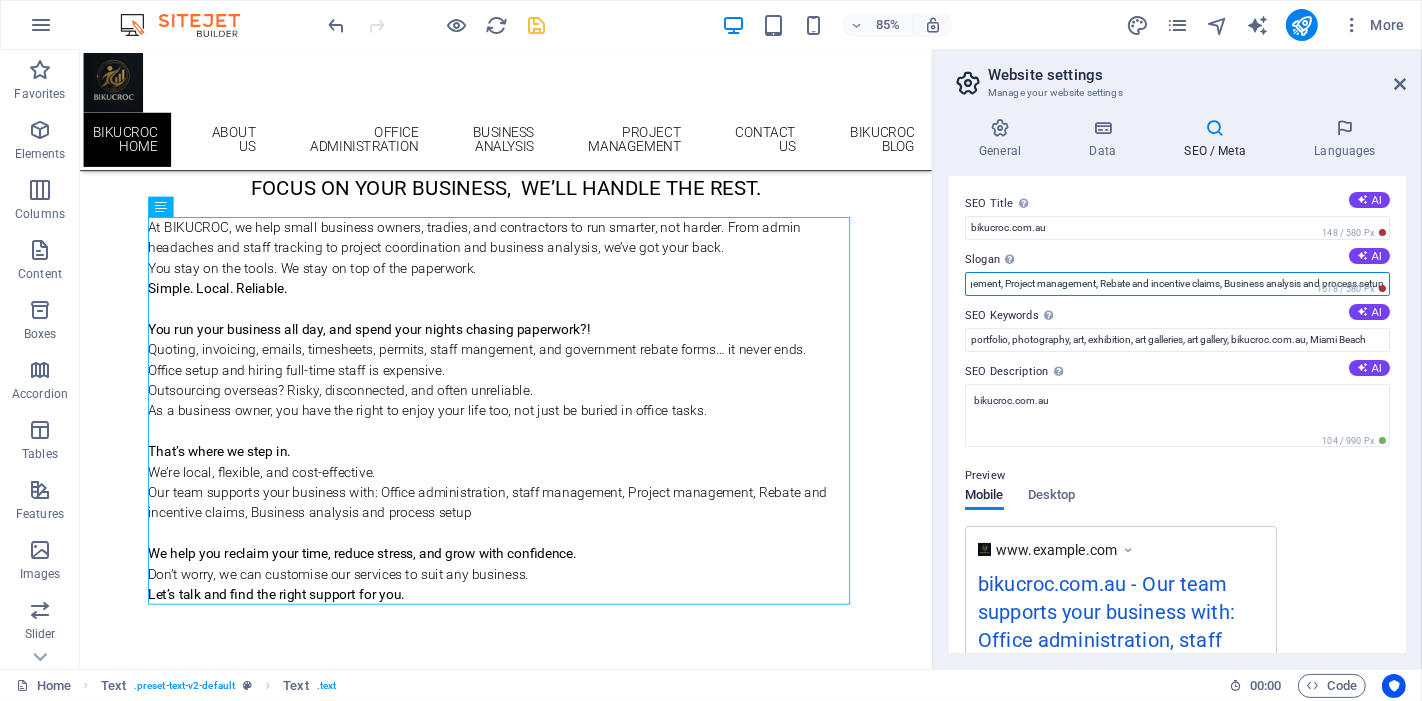 click on "Our team supports your business with: Office administration, staff management, Project management, Rebate and incentive claims, Business analysis and process setup" at bounding box center [1177, 284] 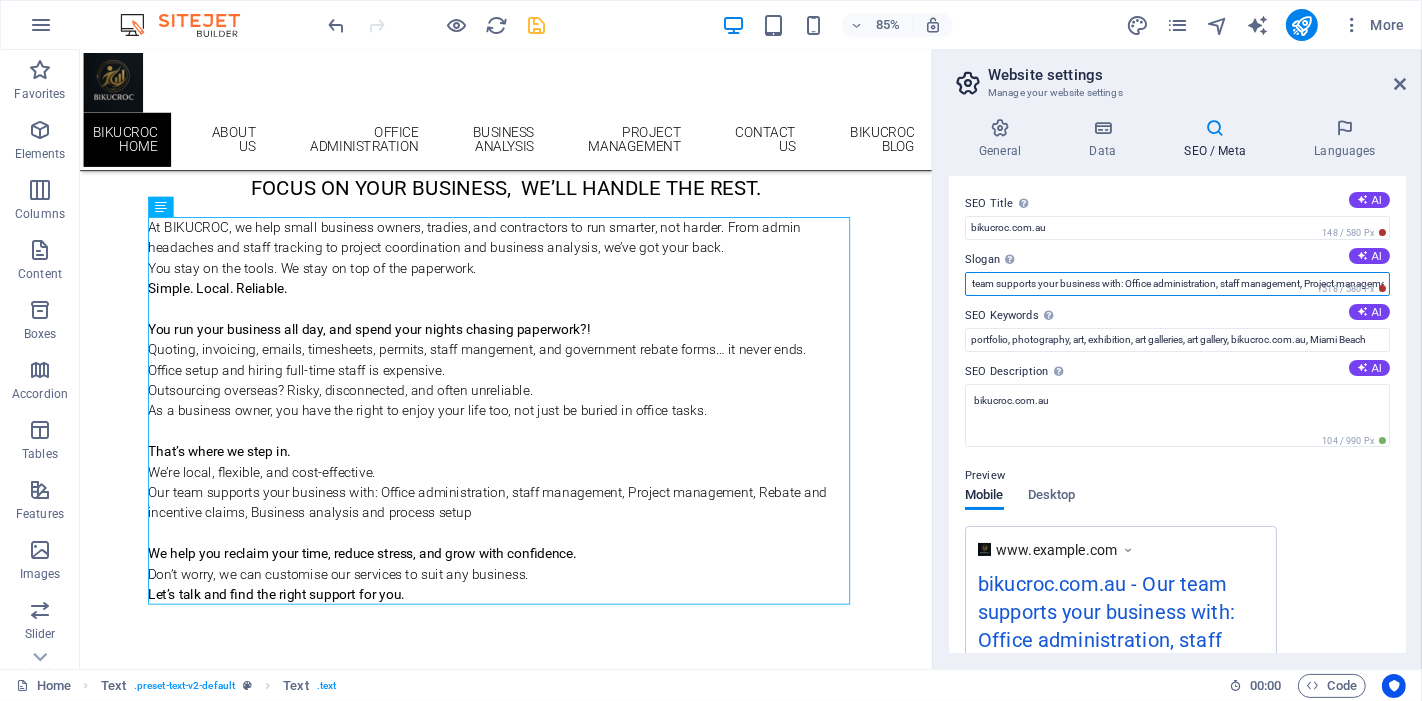 scroll, scrollTop: 0, scrollLeft: 0, axis: both 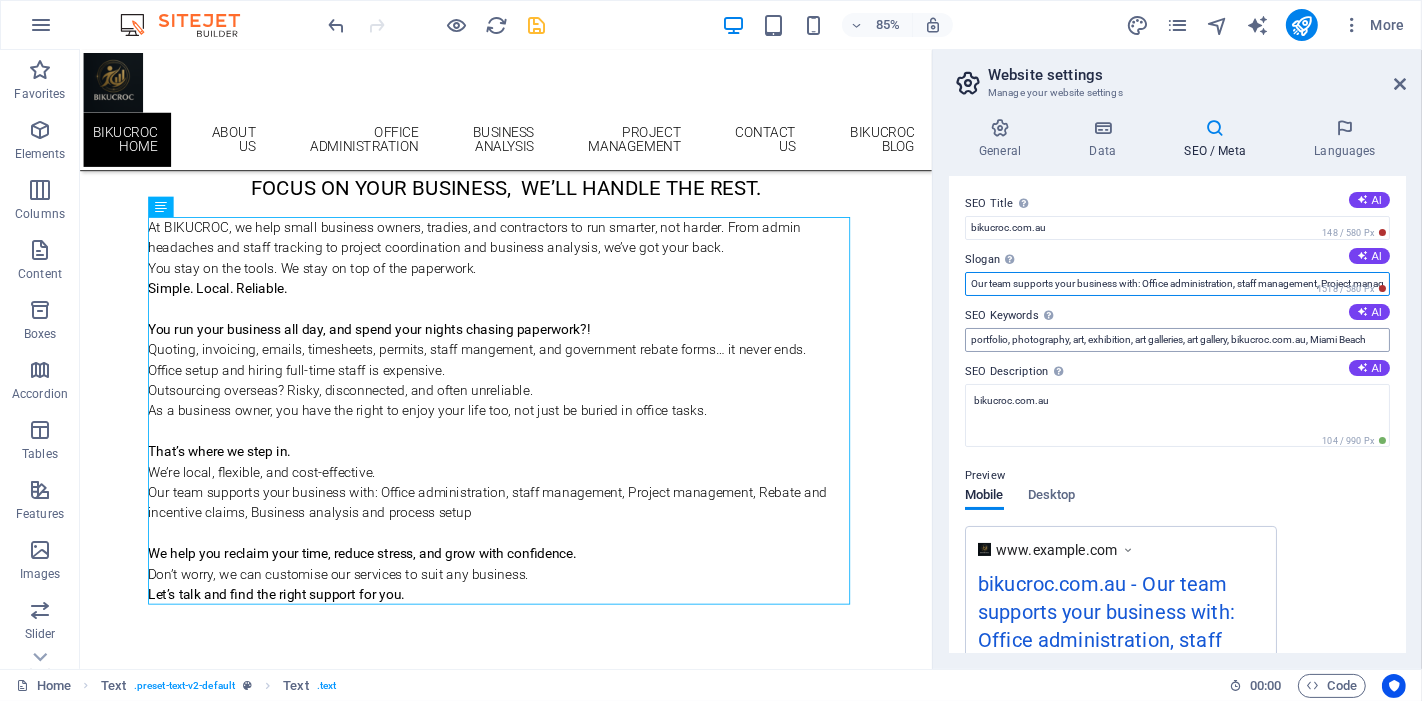 type on "Our team supports your business with: Office administration, staff management, Project management, Rebate and incentive claims, Business analysis and process setup" 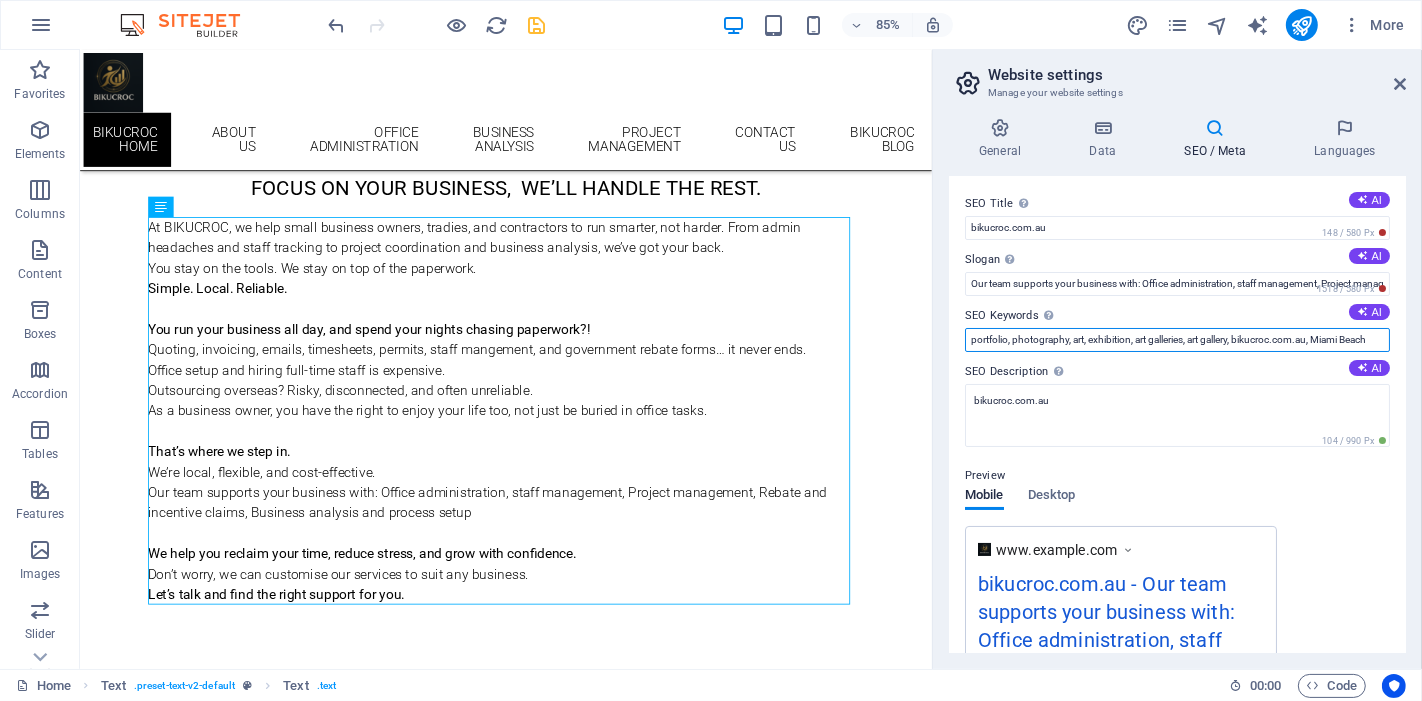 click on "portfolio, photography, art, exhibition, art galleries, art gallery, bikucroc.com.au, Miami Beach" at bounding box center [1177, 340] 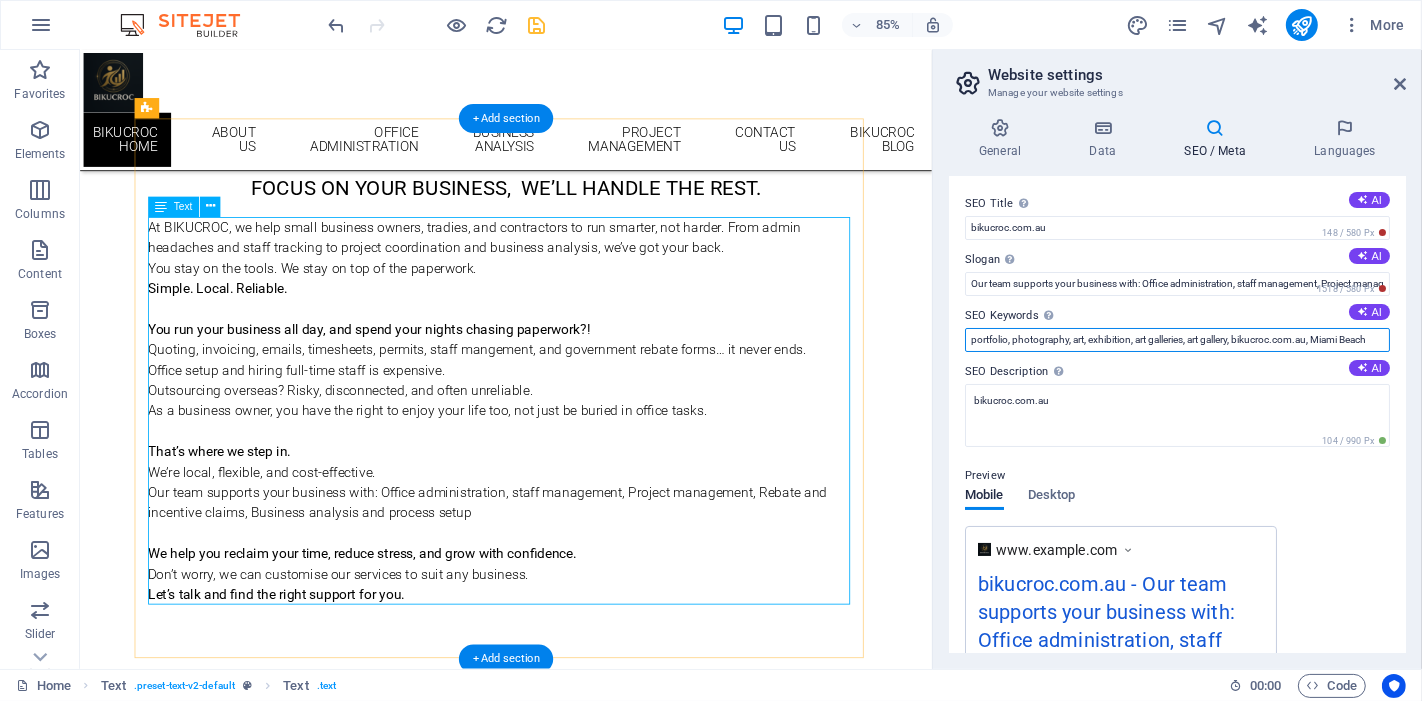paste on "Business Support & Project Services for Aussie Businesses | BIKUCROC" 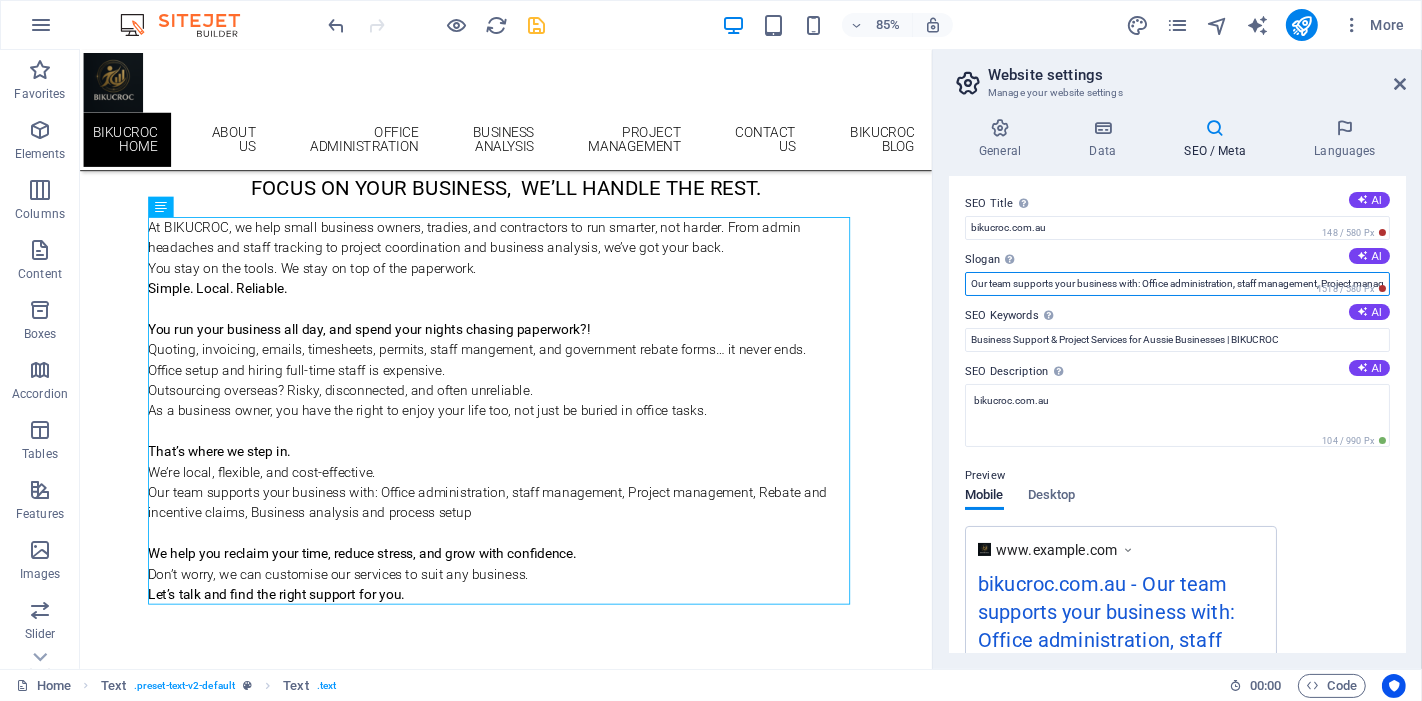 drag, startPoint x: 1142, startPoint y: 281, endPoint x: 1317, endPoint y: 280, distance: 175.00285 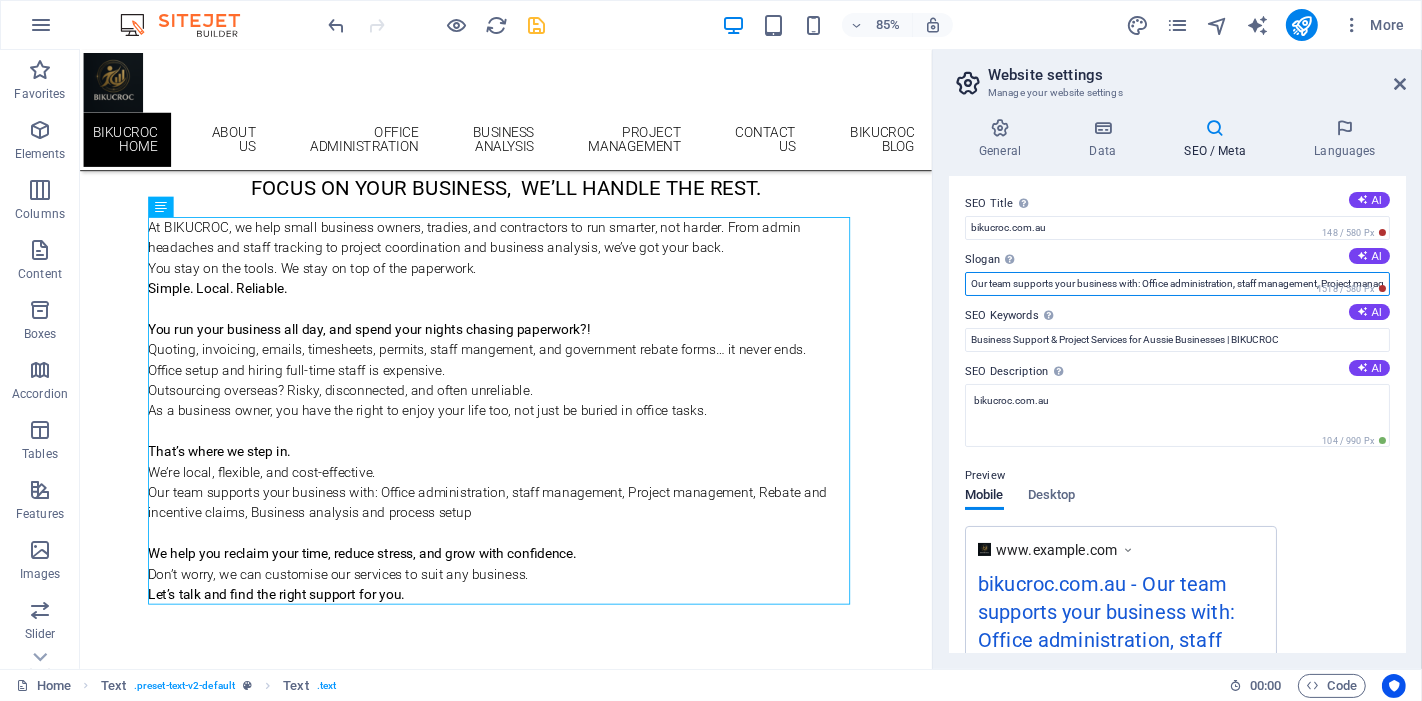 click on "Our team supports your business with: Office administration, staff management, Project management, Rebate and incentive claims, Business analysis and process setup" at bounding box center (1177, 284) 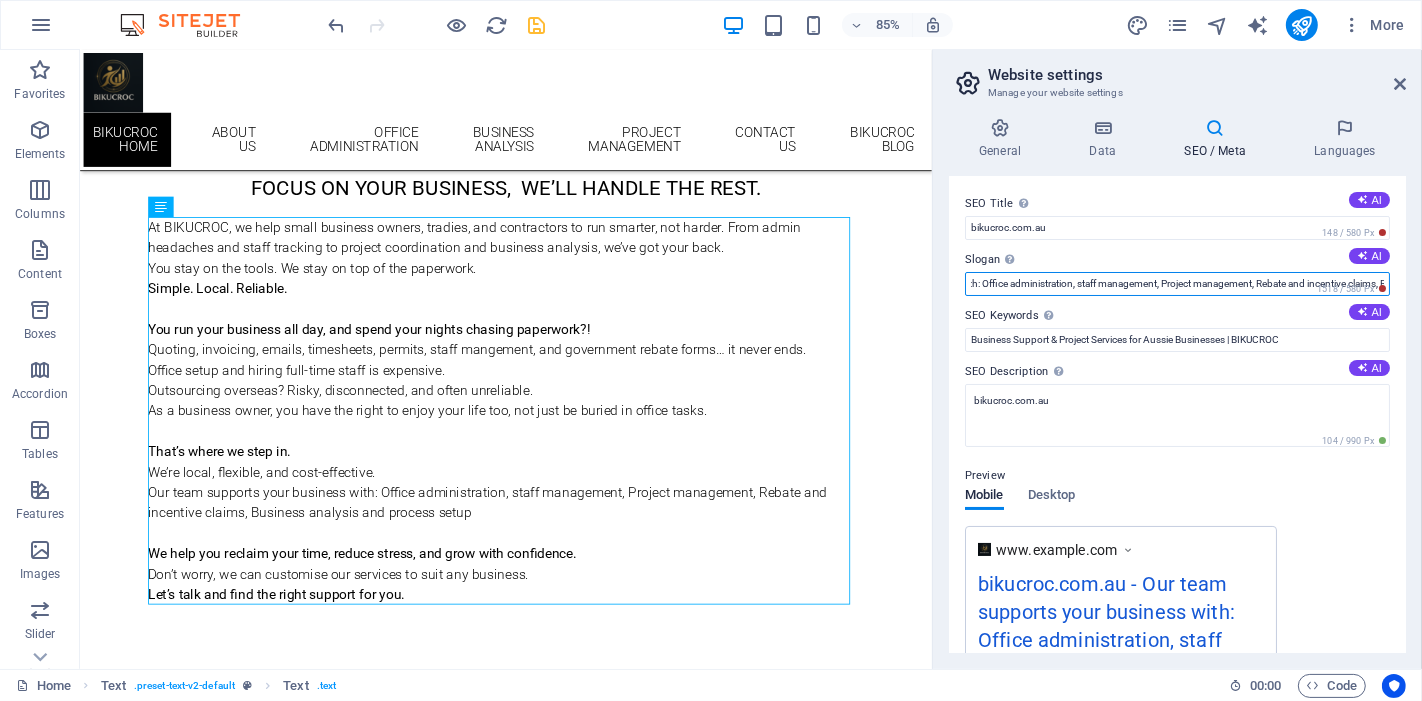 scroll, scrollTop: 0, scrollLeft: 336, axis: horizontal 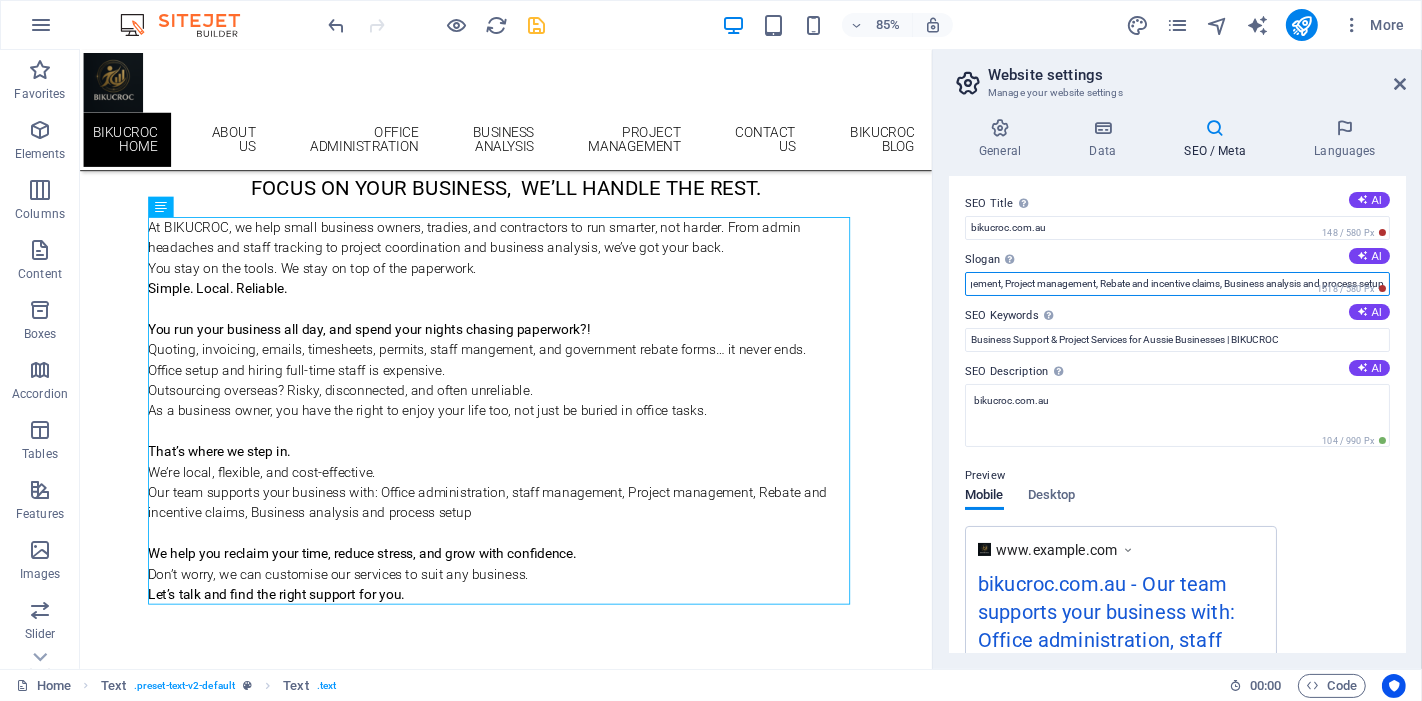 drag, startPoint x: 1143, startPoint y: 279, endPoint x: 1081, endPoint y: 277, distance: 62.03225 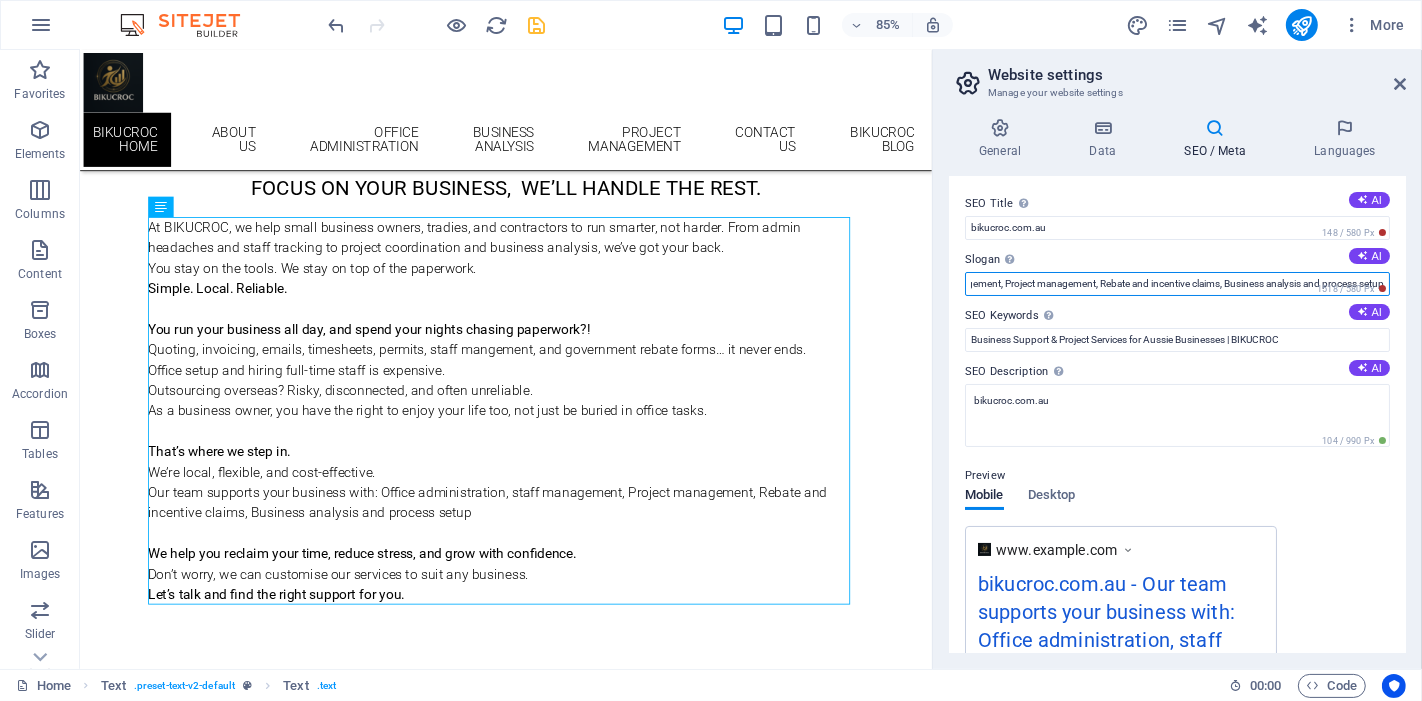 click on "Our team supports your business with: Office administration, staff management, Project management, Rebate and incentive claims, Business analysis and process setup" at bounding box center [1177, 284] 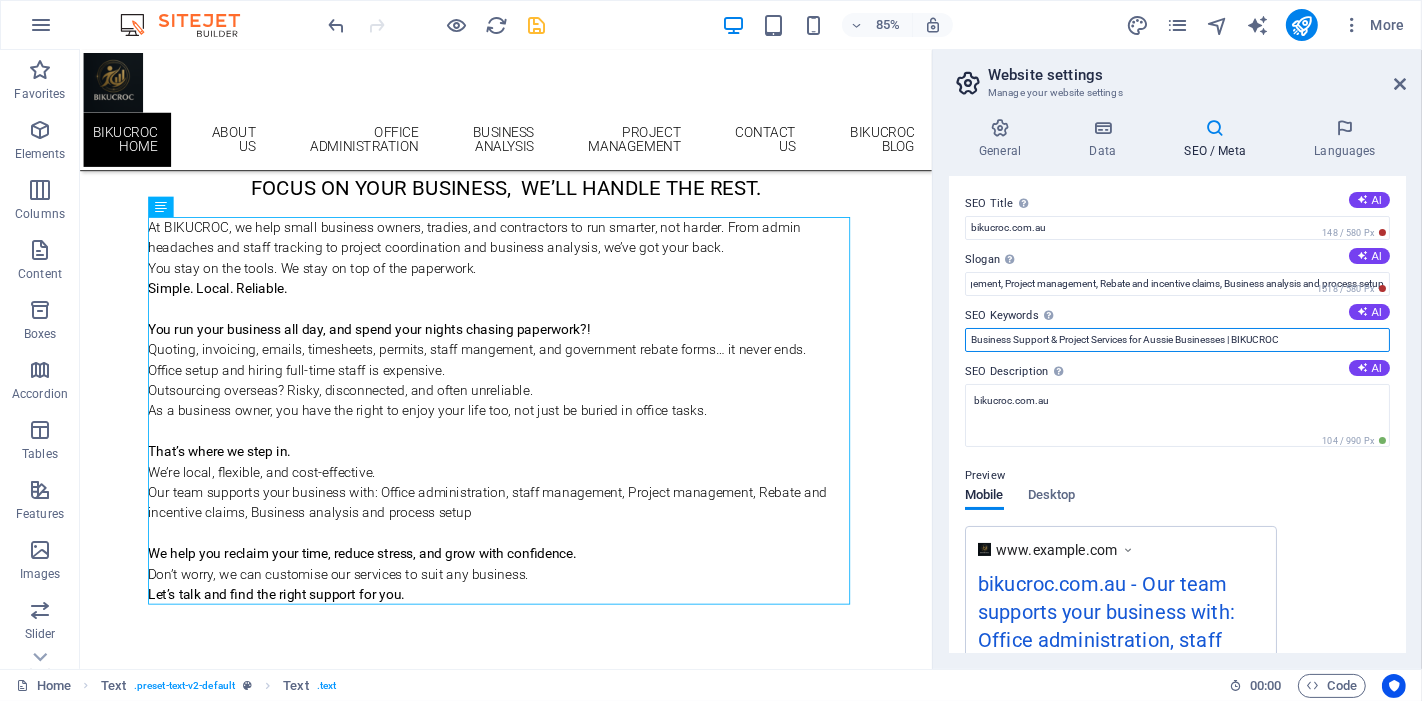 click on "Business Support & Project Services for Aussie Businesses | BIKUCROC" at bounding box center [1177, 340] 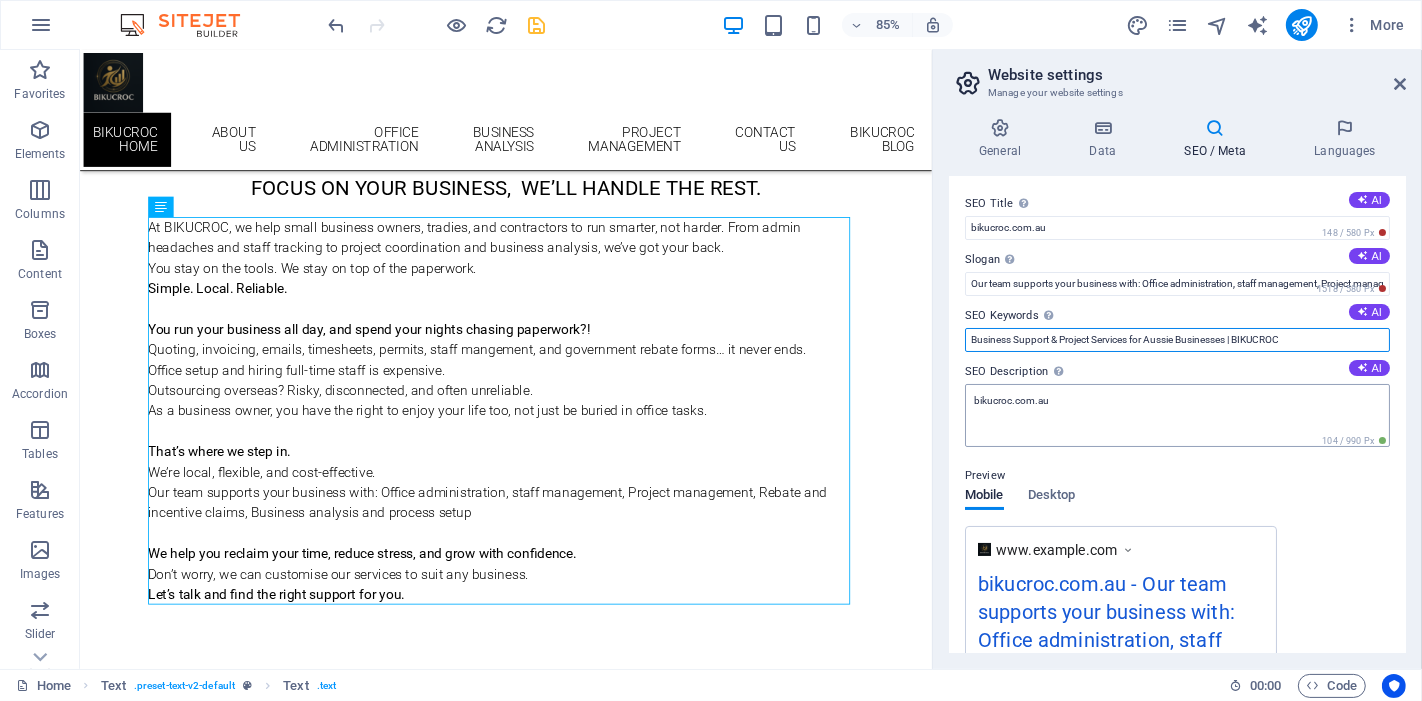 paste on "Office administration, staff management, Project management" 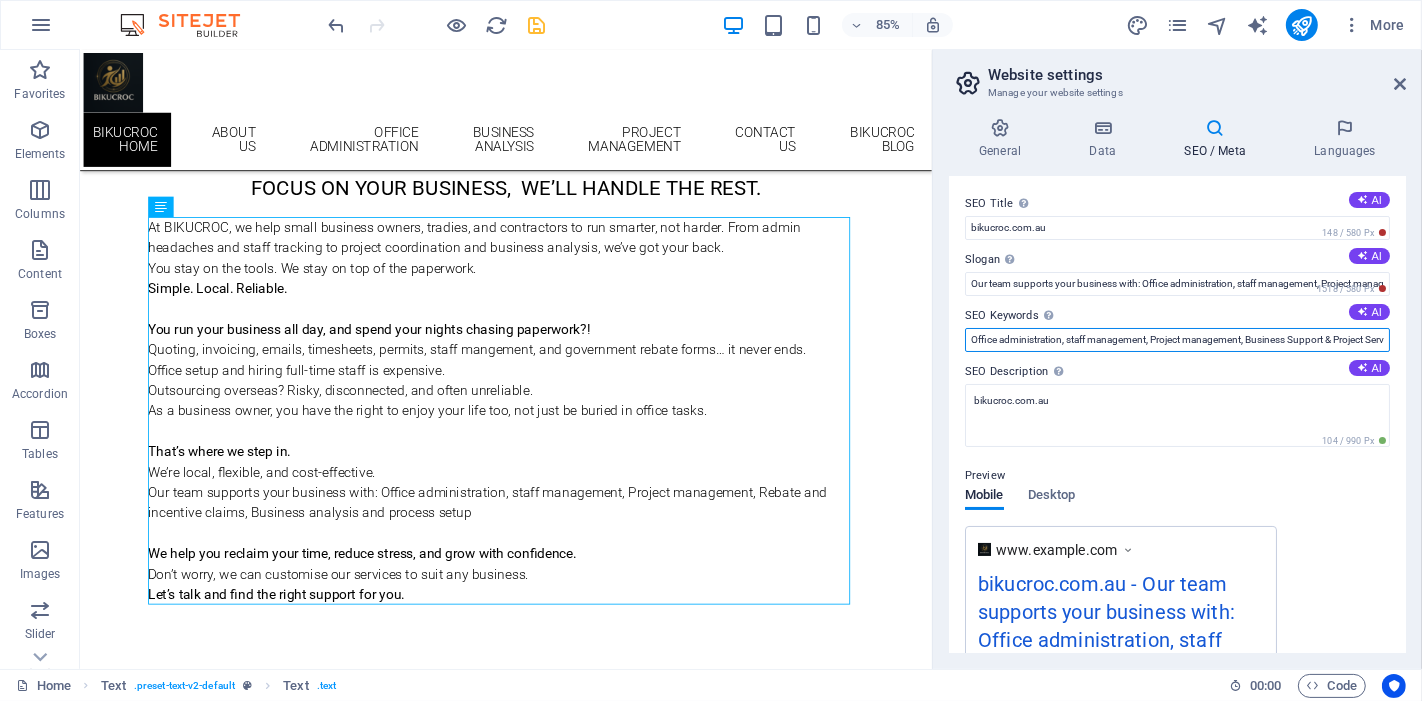click on "Office administration, staff management, Project management, Business Support & Project Services for Aussie Businesses | BIKUCROC" at bounding box center [1177, 340] 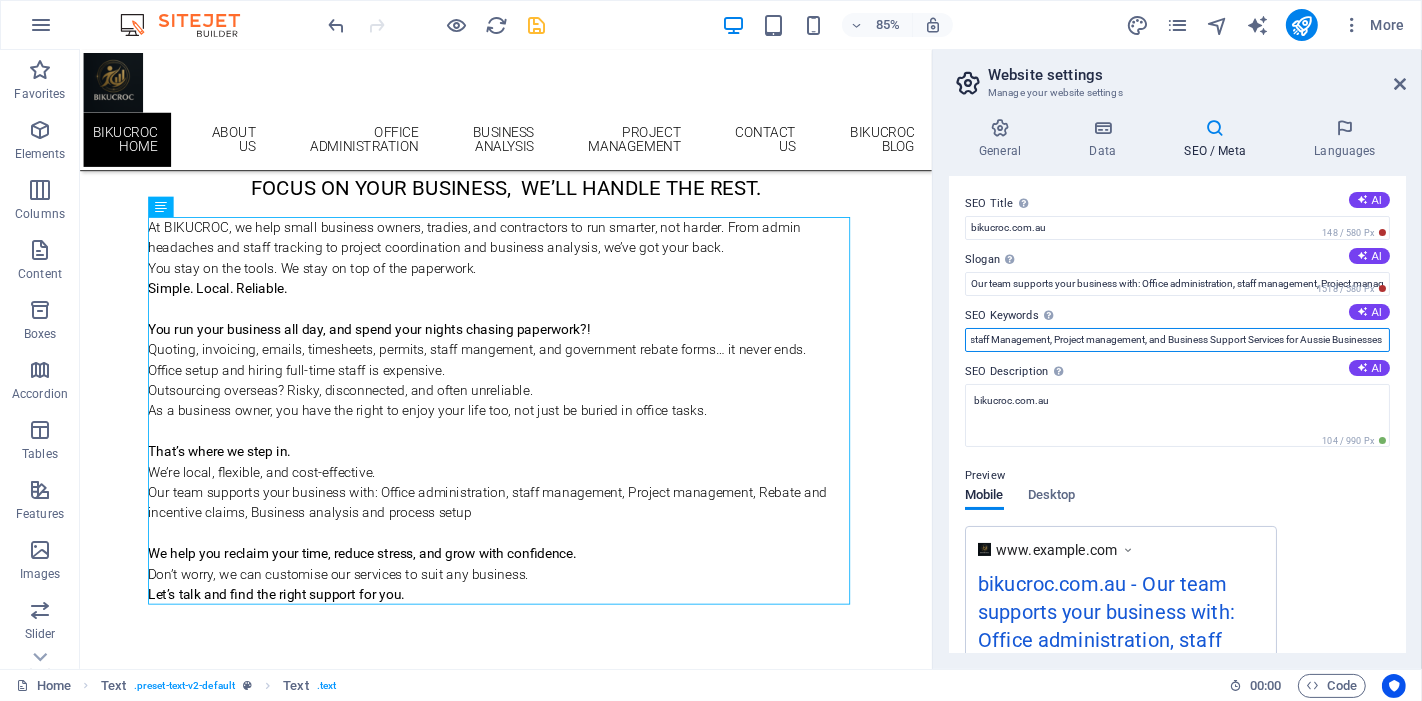 scroll, scrollTop: 0, scrollLeft: 94, axis: horizontal 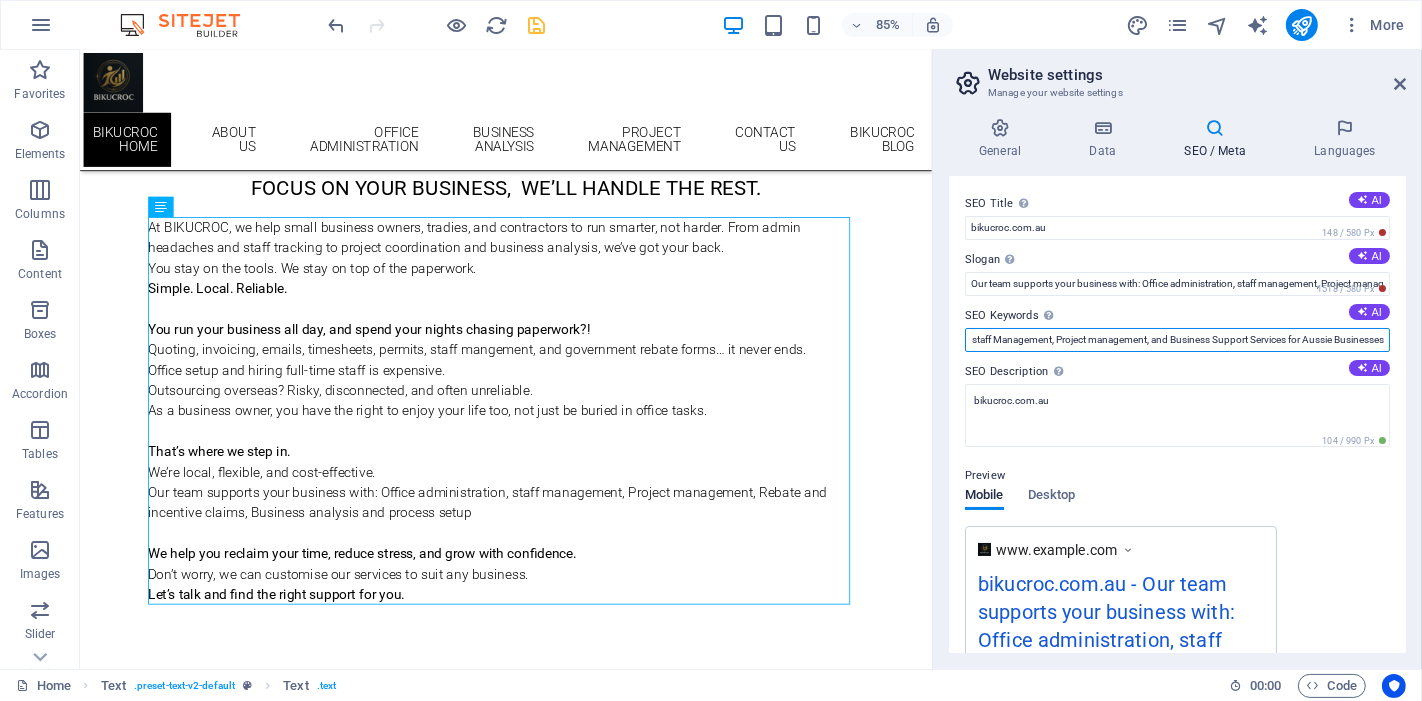 click on "Office administration, staff Management, Project management, and Business Support Services for Aussie Businesses | BIKUCROC" at bounding box center [1177, 340] 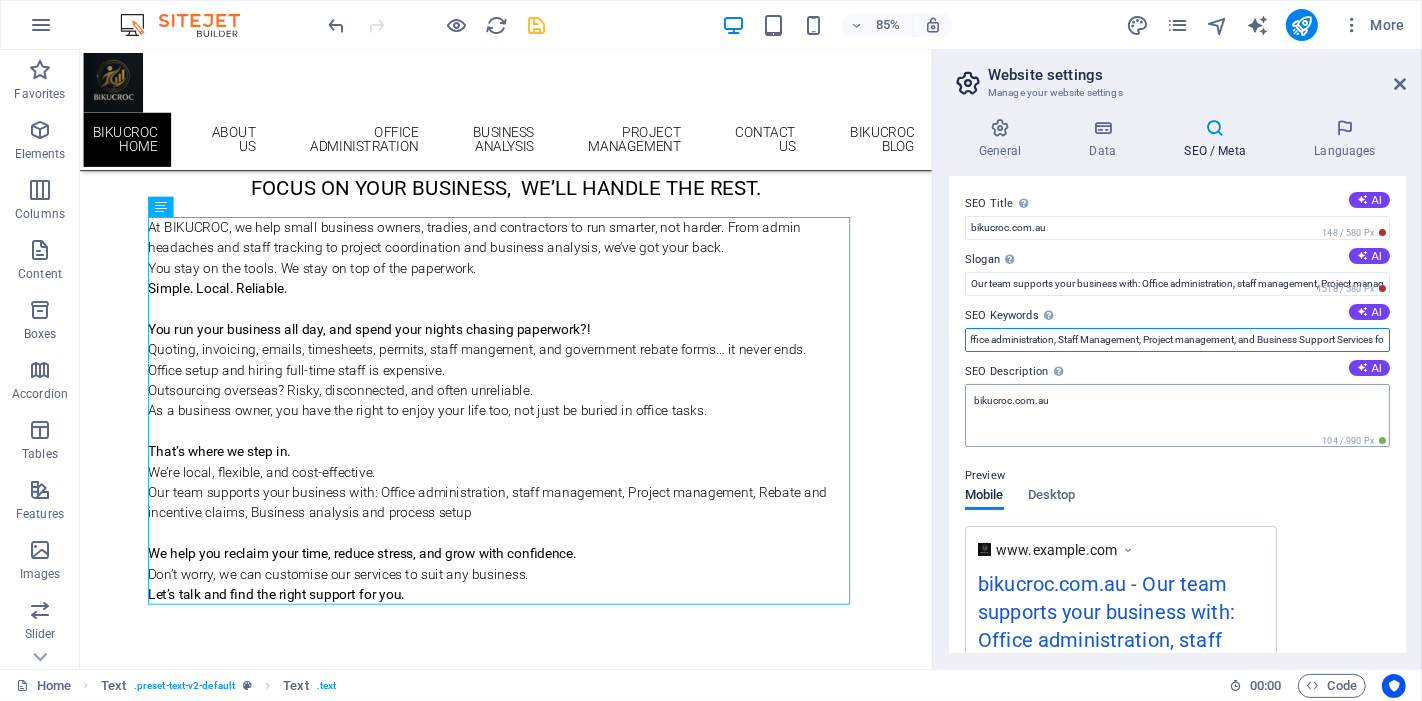 scroll, scrollTop: 0, scrollLeft: 0, axis: both 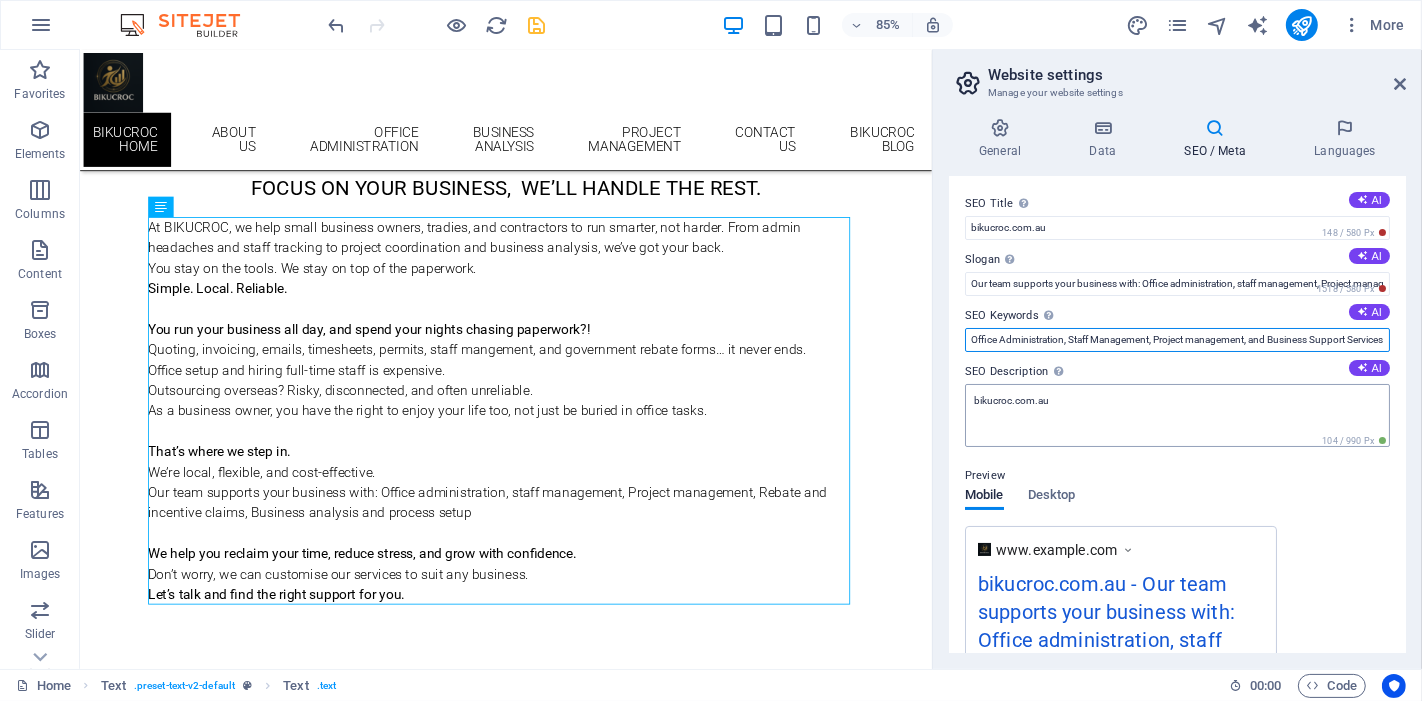 type on "Office Administration, Staff Management, Project management, and Business Support Services for Aussie Businesses | BIKUCROC" 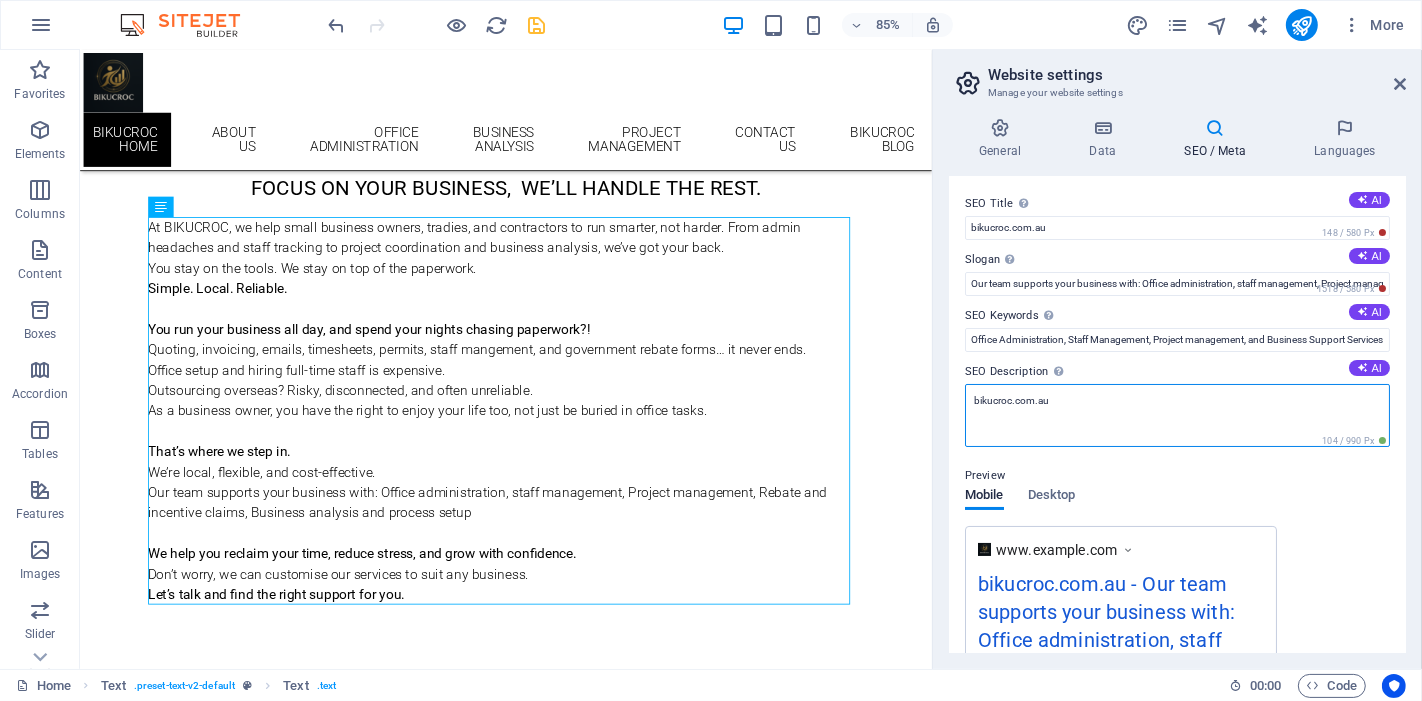 click on "bikucroc.com.au" at bounding box center (1177, 415) 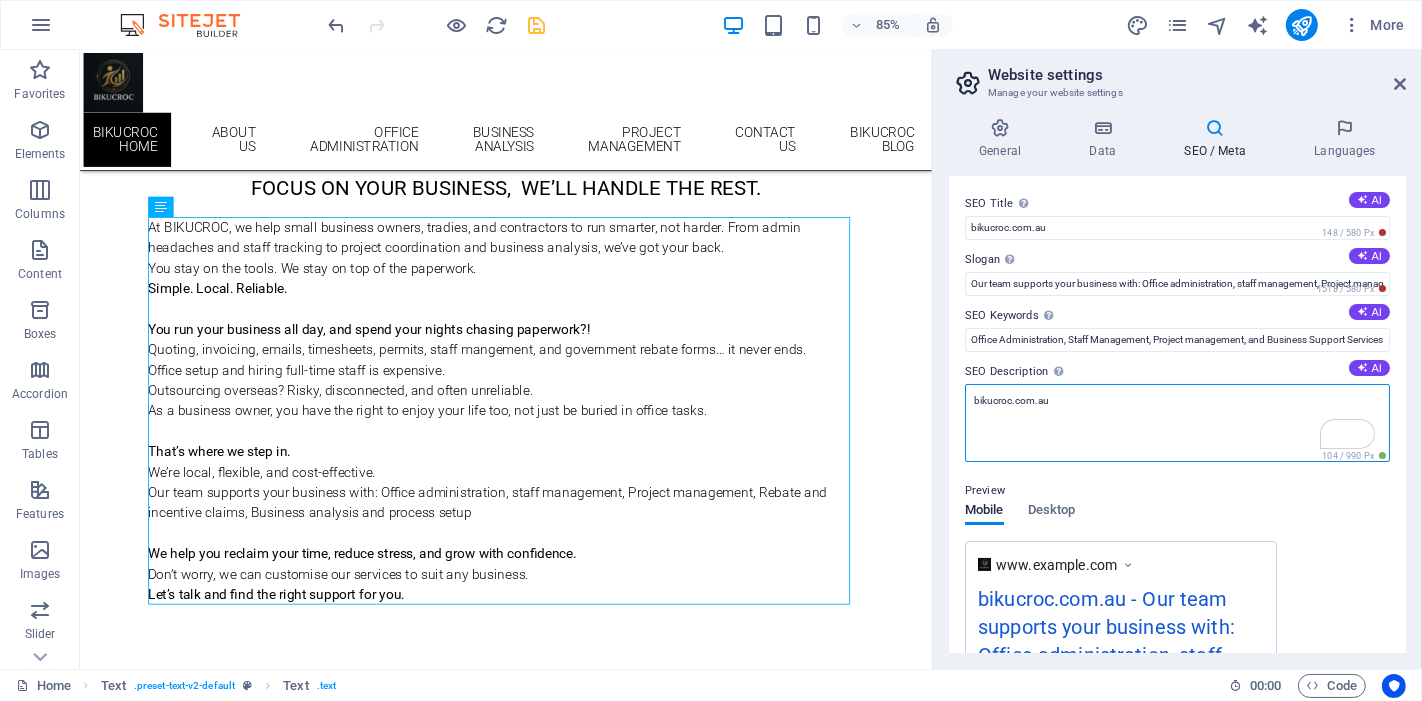 drag, startPoint x: 1161, startPoint y: 463, endPoint x: 1080, endPoint y: 450, distance: 82.036575 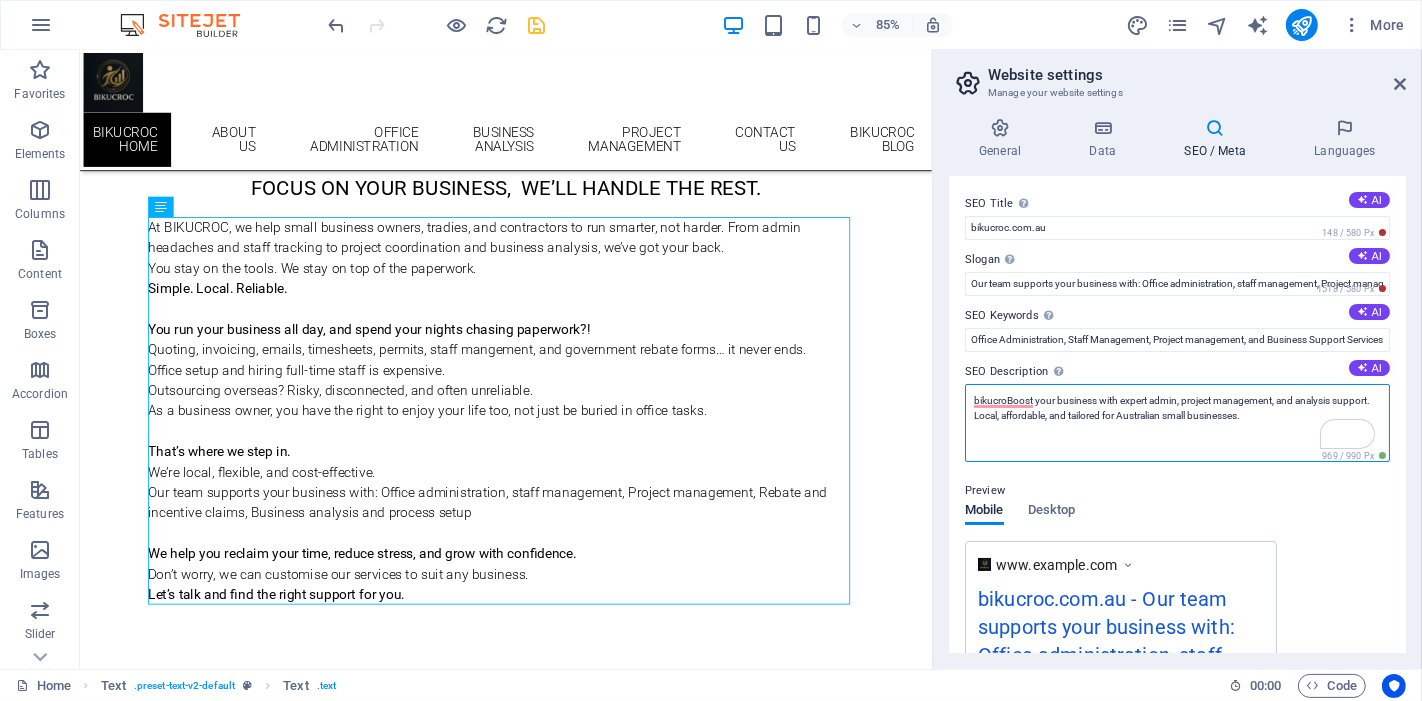 click on "bikucroBoost your business with expert admin, project management, and analysis support. Local, affordable, and tailored for Australian small businesses." at bounding box center [1177, 423] 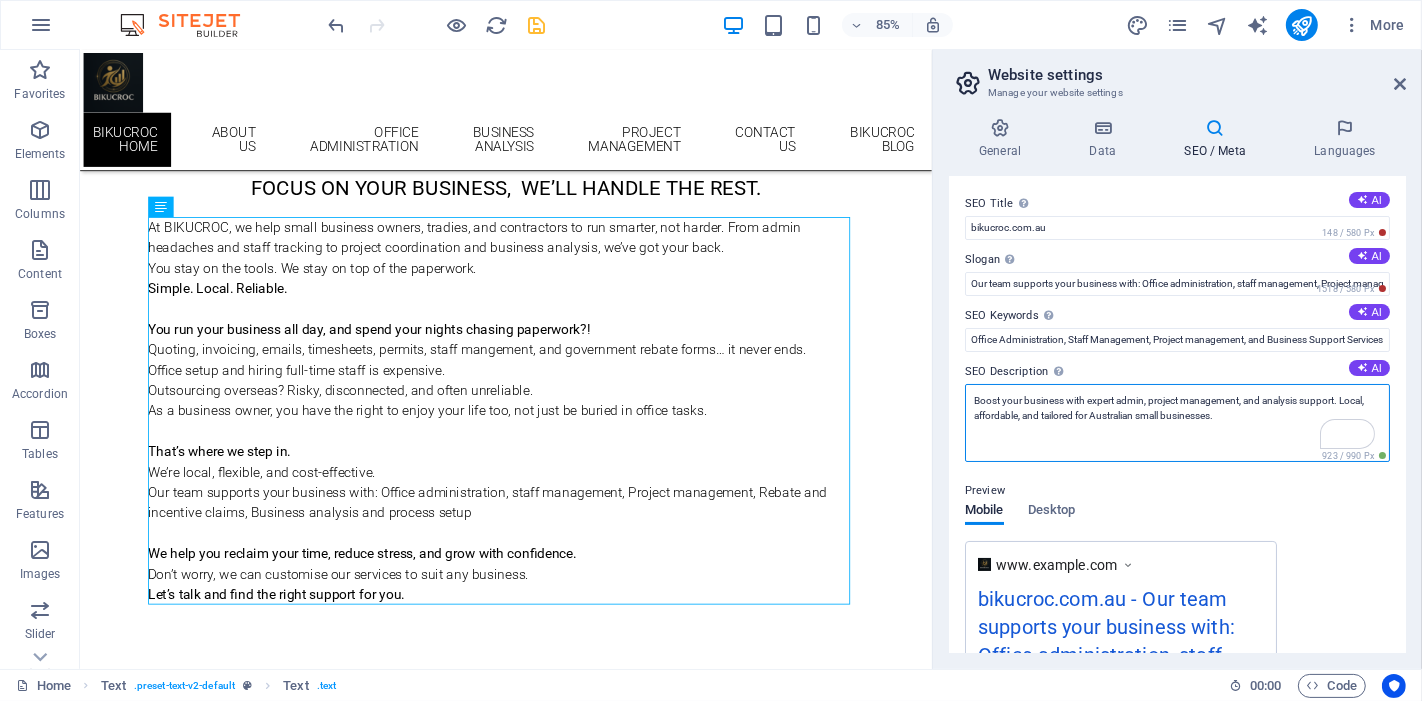 click on "Boost your business with expert admin, project management, and analysis support. Local, affordable, and tailored for Australian small businesses." at bounding box center (1177, 423) 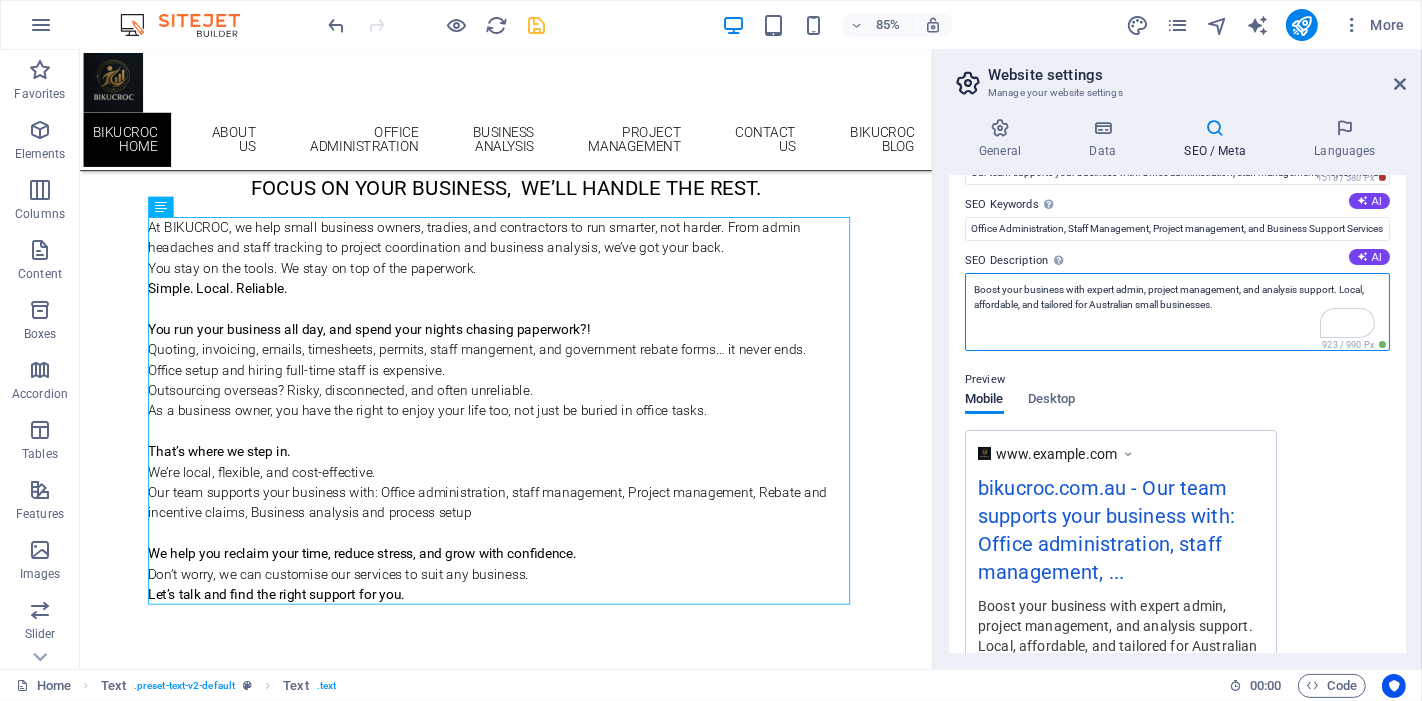 scroll, scrollTop: 200, scrollLeft: 0, axis: vertical 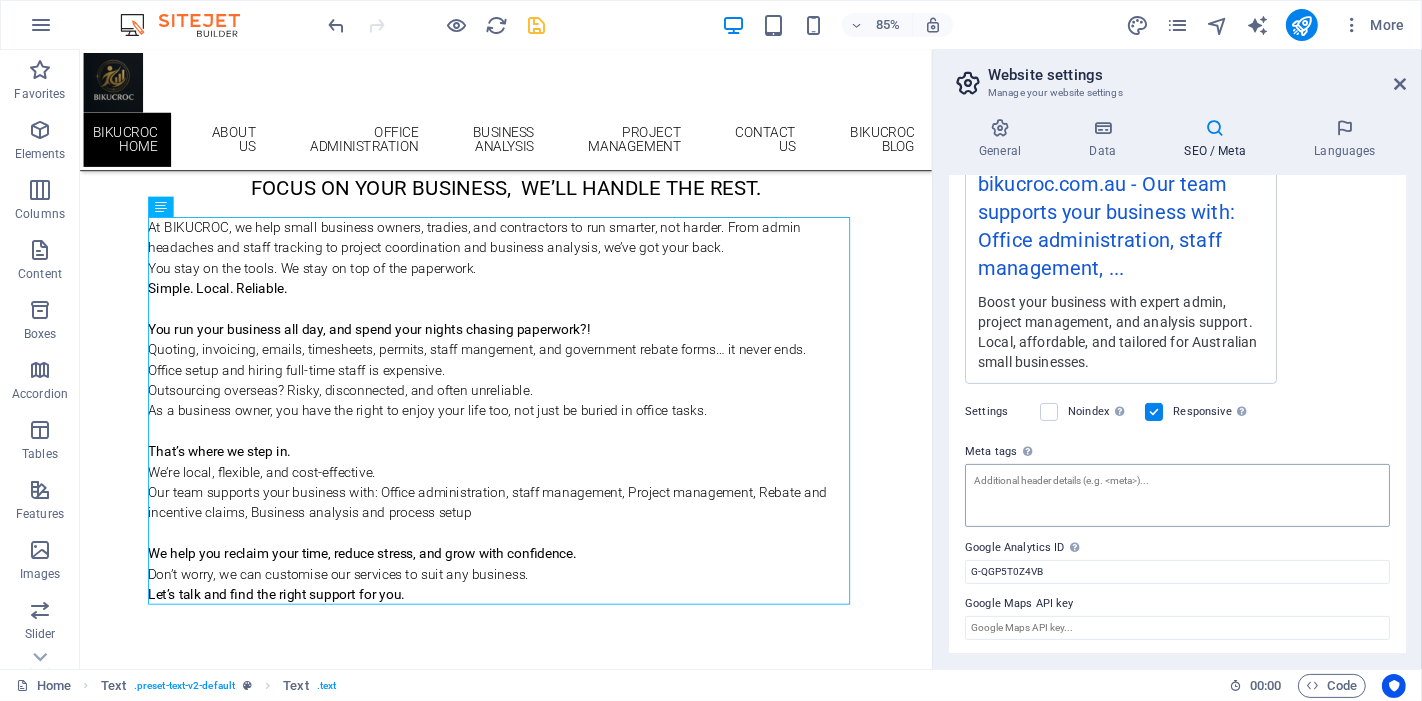 type on "Boost your business with expert admin, project management, and analysis support. Local, affordable, and tailored for Australian small businesses." 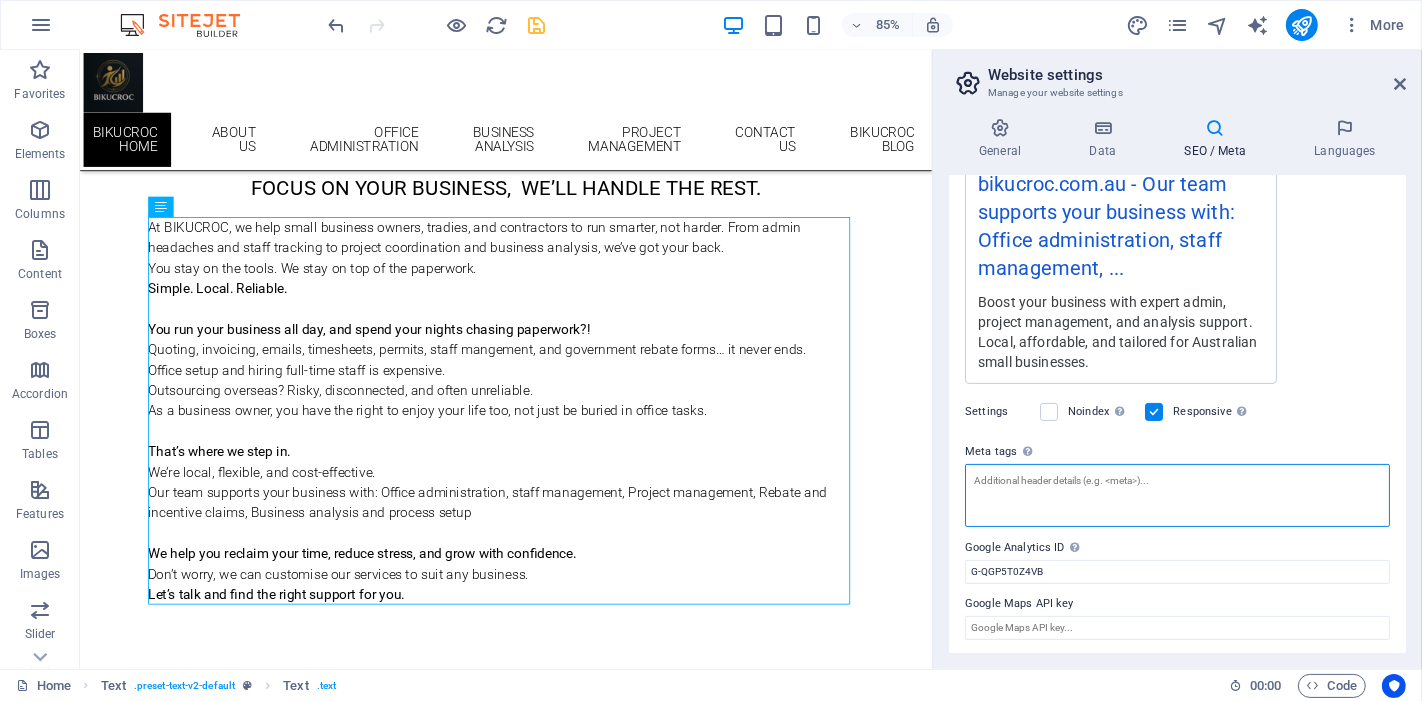 click on "Meta tags Enter HTML code here that will be placed inside the  tags of your website. Please note that your website may not function if you include code with errors." at bounding box center (1177, 495) 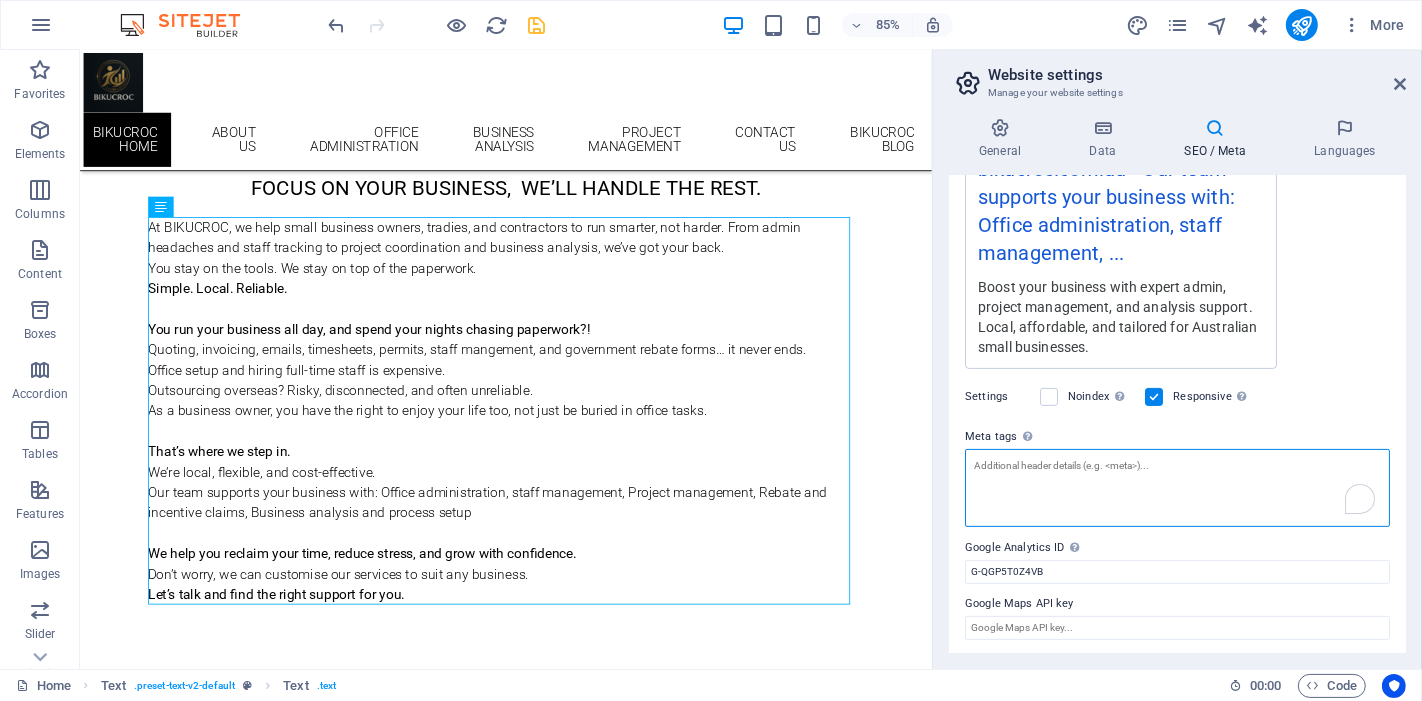 scroll, scrollTop: 400, scrollLeft: 0, axis: vertical 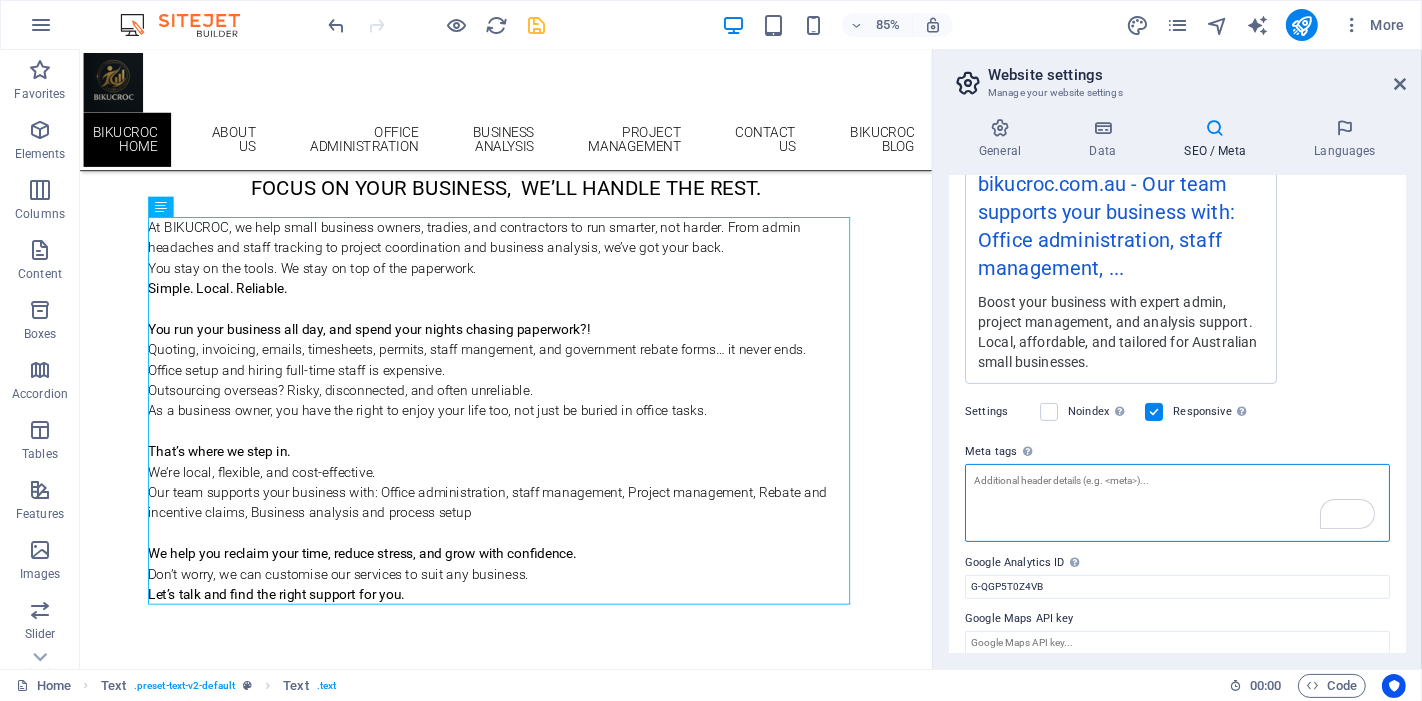 paste on "business support Australia, project administration, office outsourcing, admin services, tradie support, small business help" 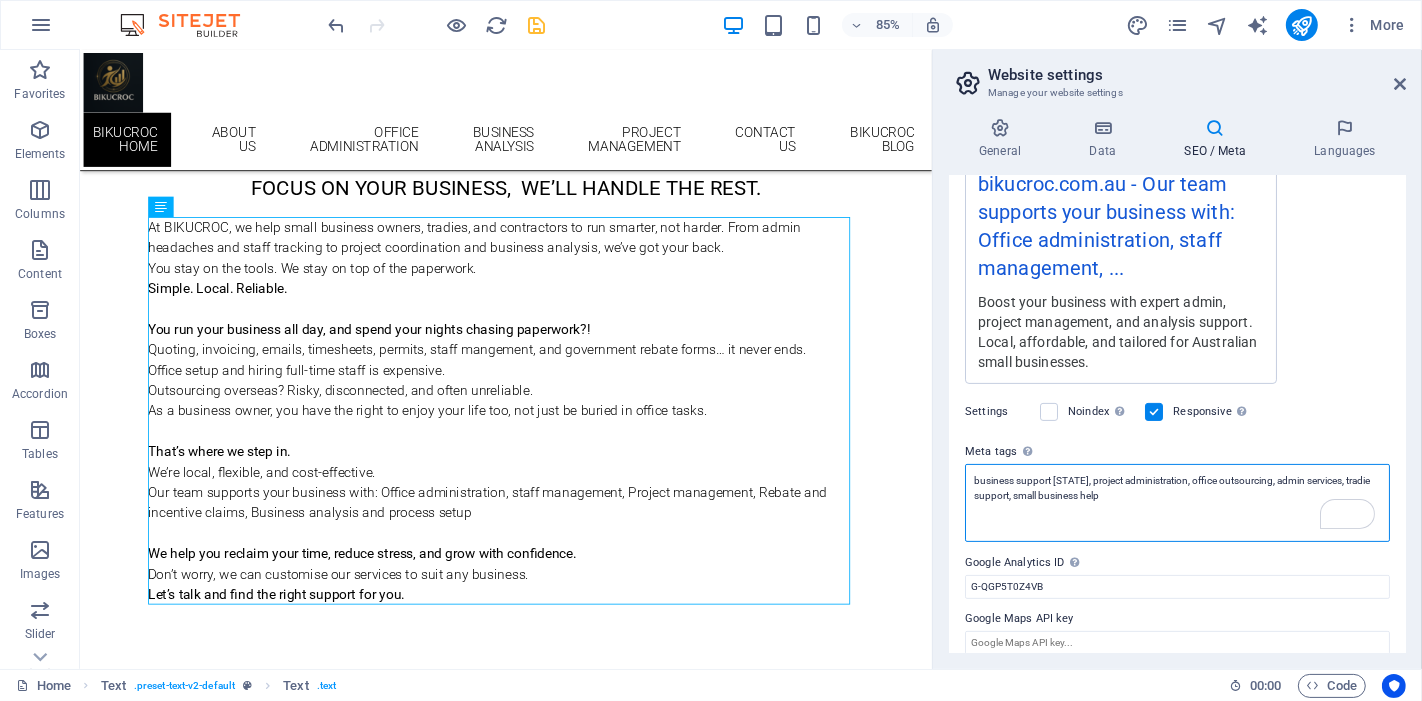 scroll, scrollTop: 400, scrollLeft: 0, axis: vertical 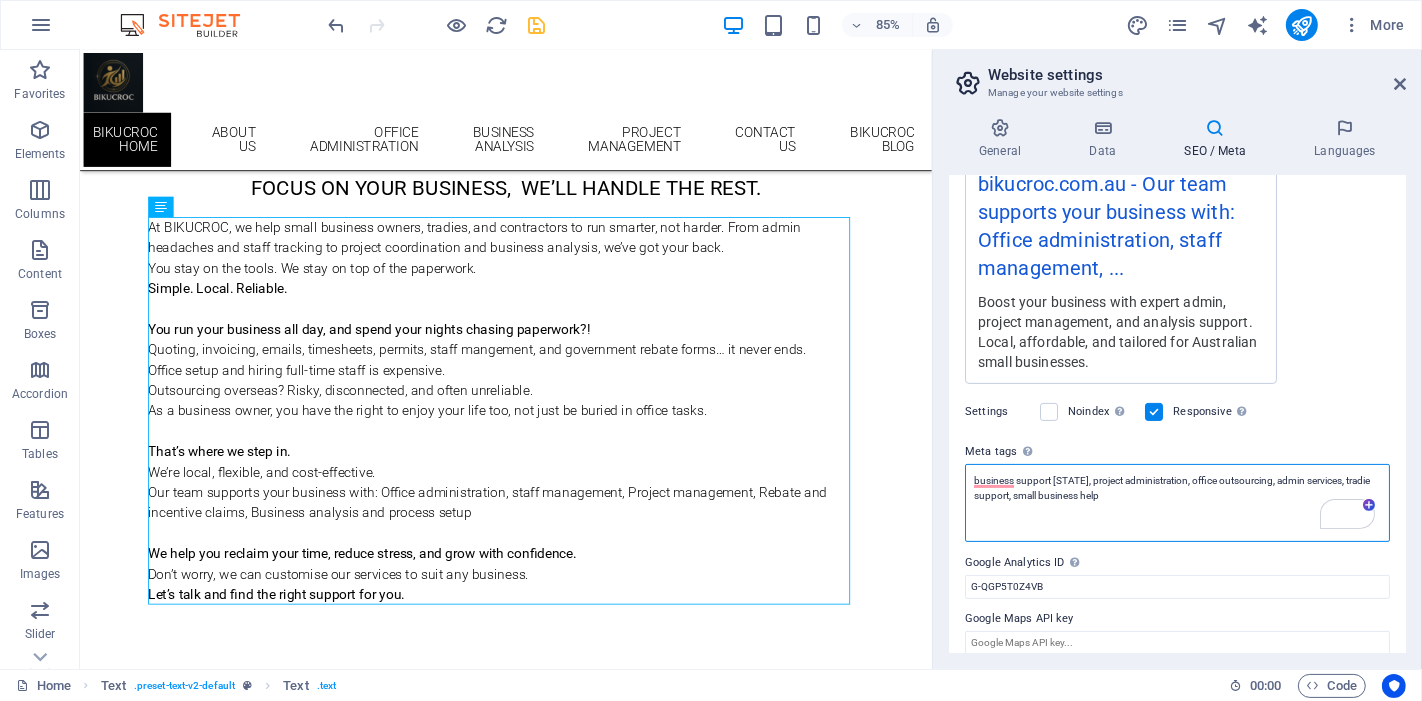 type on "business support Australia, project administration, office outsourcing, admin services, tradie support, small business help" 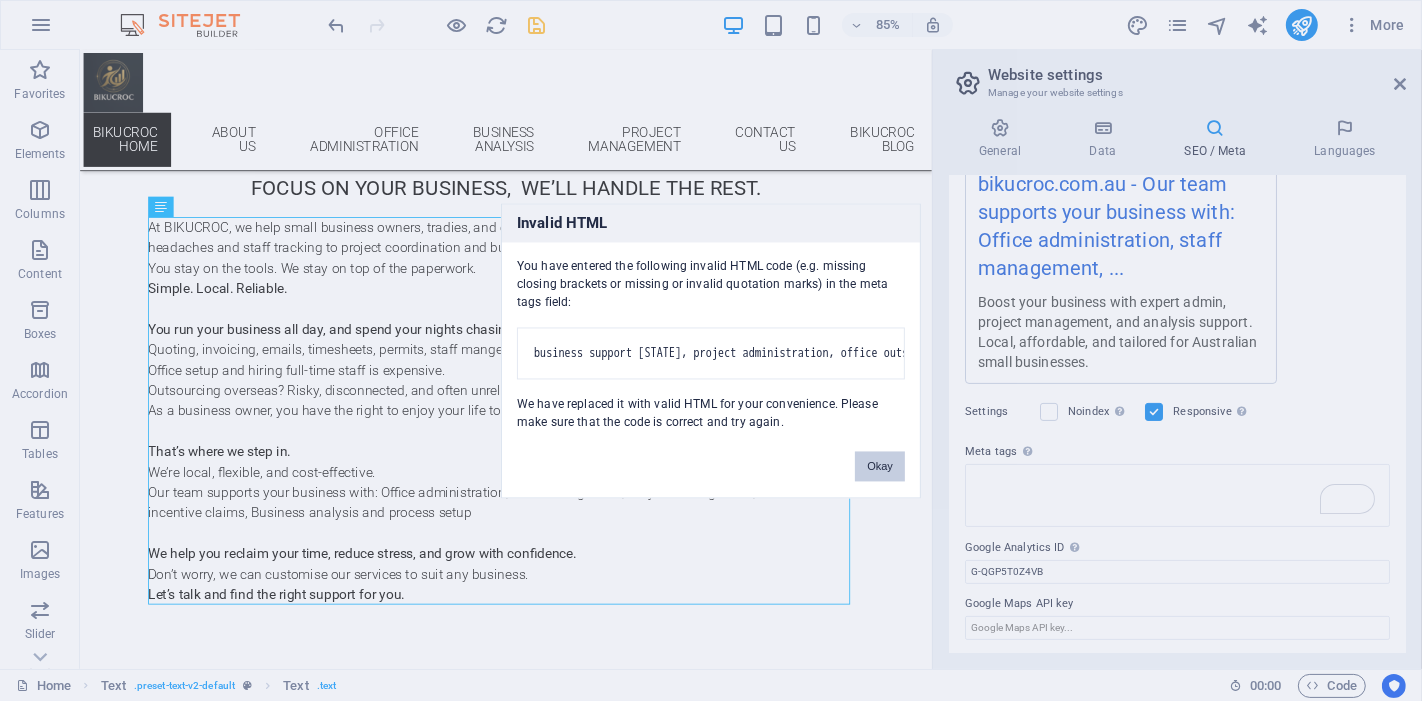 click on "Okay" at bounding box center [880, 466] 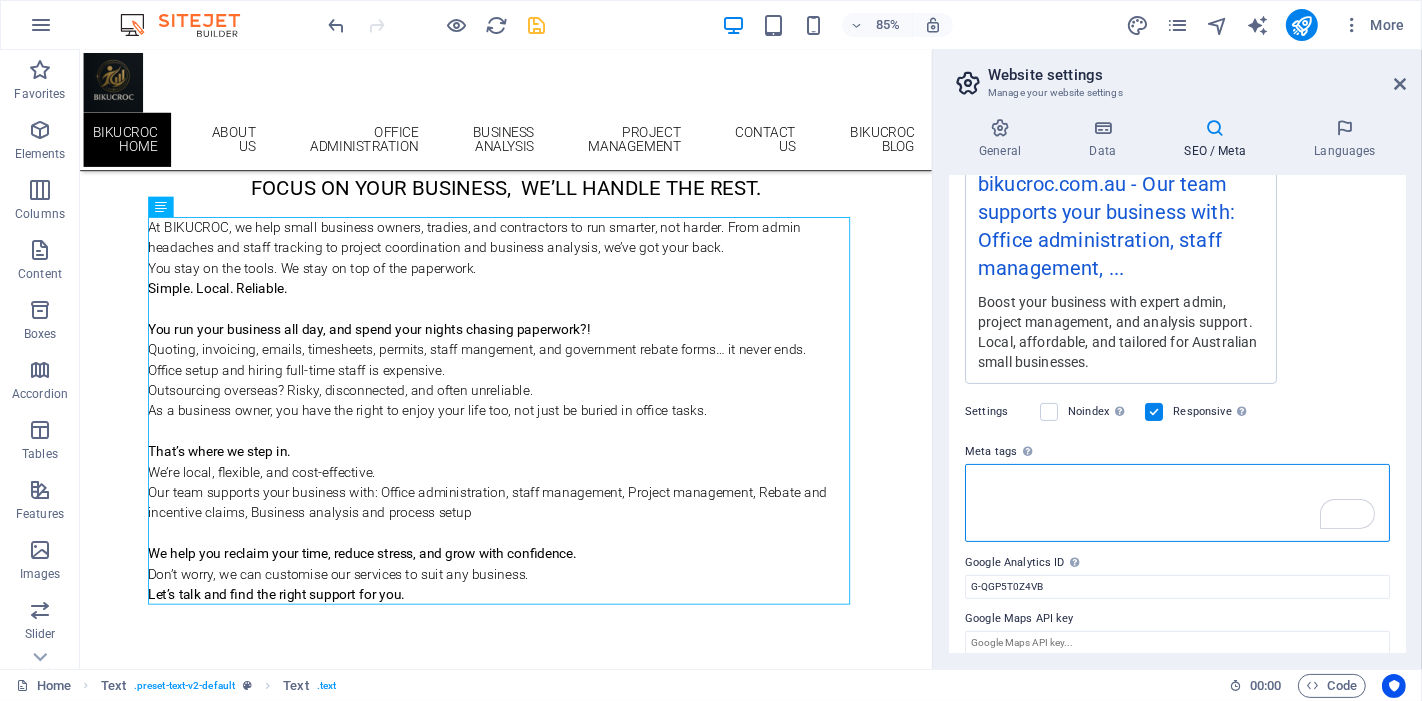paste on "<meta name="keywords" content="business support Australia, project administration, office outsourcing, admin services, tradie support, small business help" />" 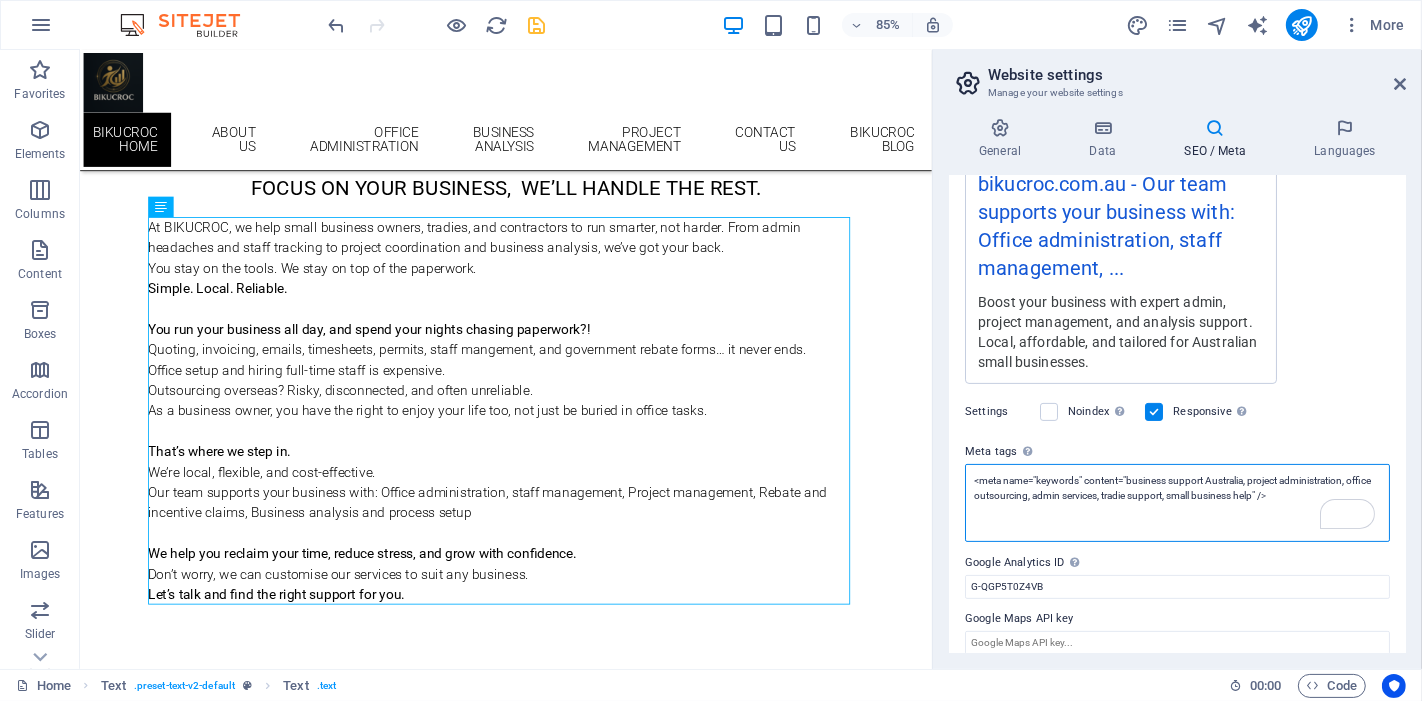 scroll, scrollTop: 414, scrollLeft: 0, axis: vertical 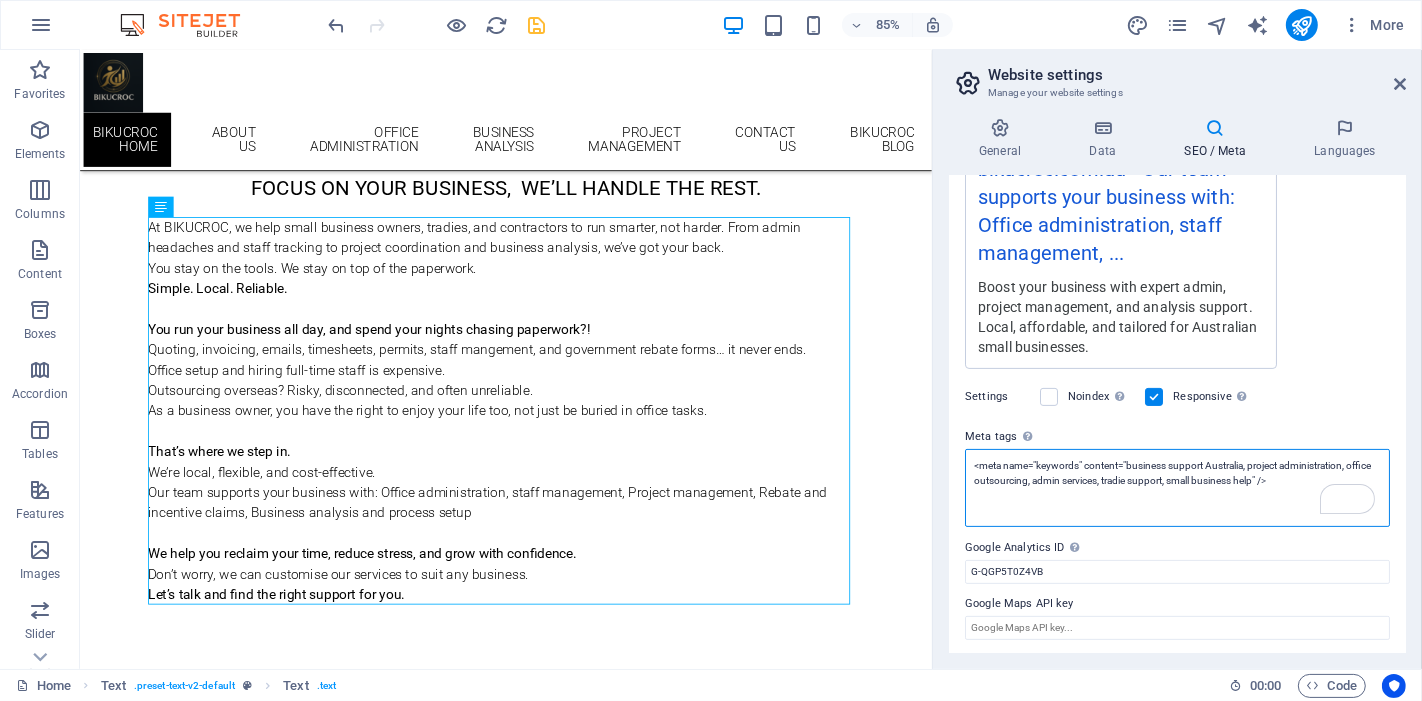 click on "<meta name="keywords" content="business support Australia, project administration, office outsourcing, admin services, tradie support, small business help" />" at bounding box center (1177, 488) 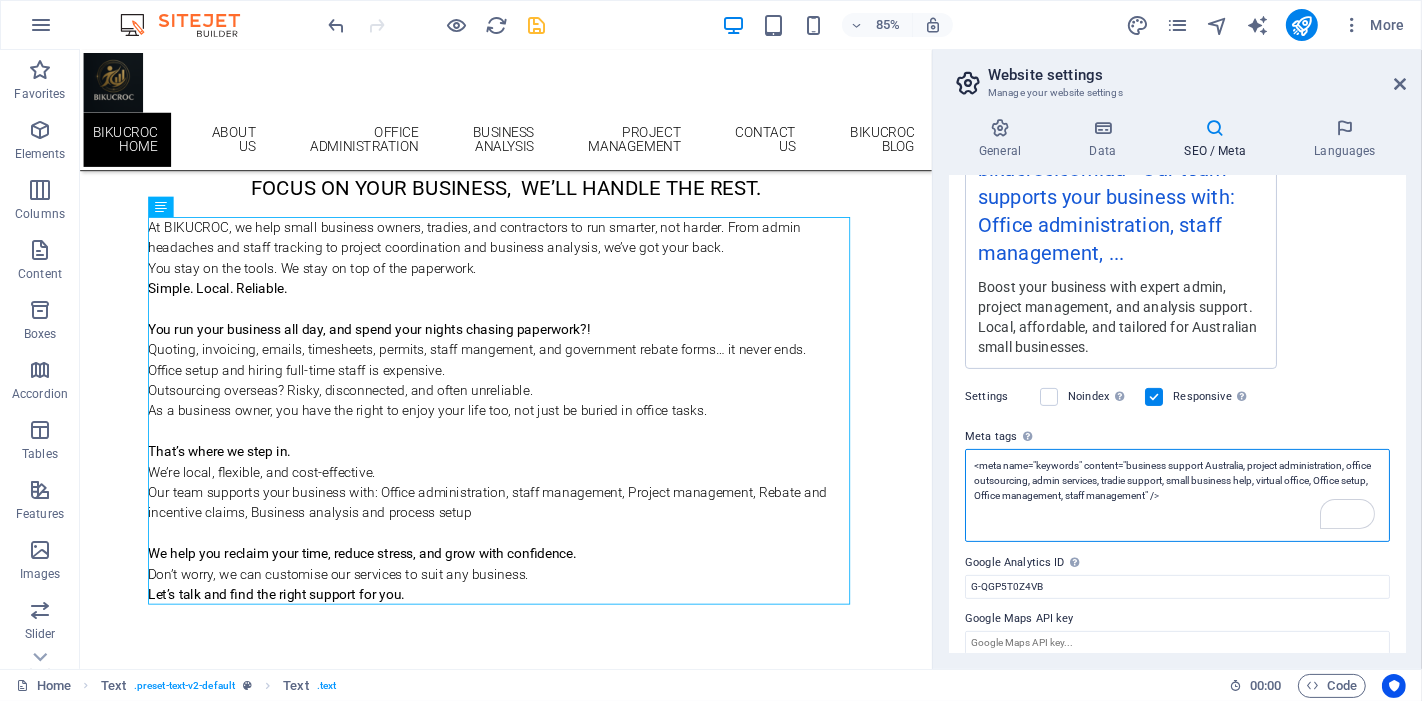 scroll, scrollTop: 325, scrollLeft: 0, axis: vertical 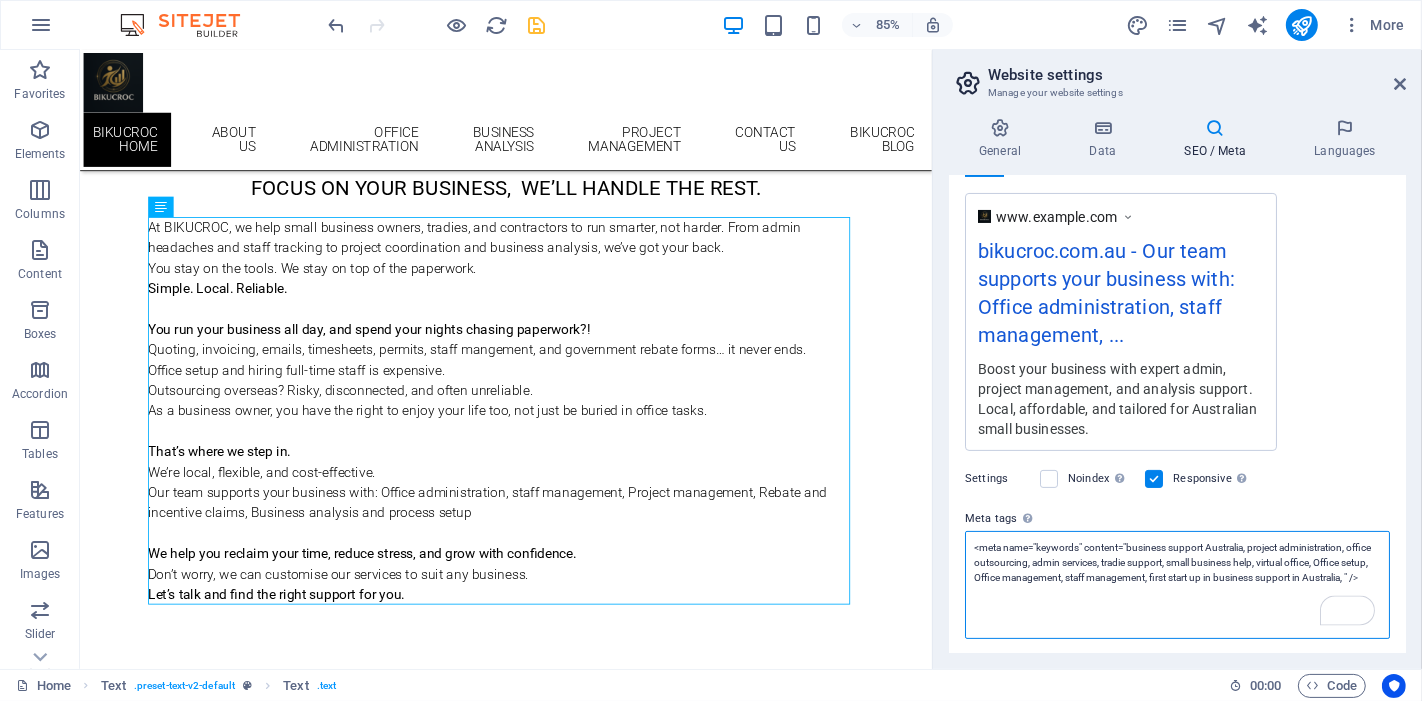 click on "<meta name="keywords" content="business support Australia, project administration, office outsourcing, admin services, tradie support, small business help, virtual office, Office setup, Office management, staff management, first start up in business support in Australia, " />" at bounding box center (1177, 585) 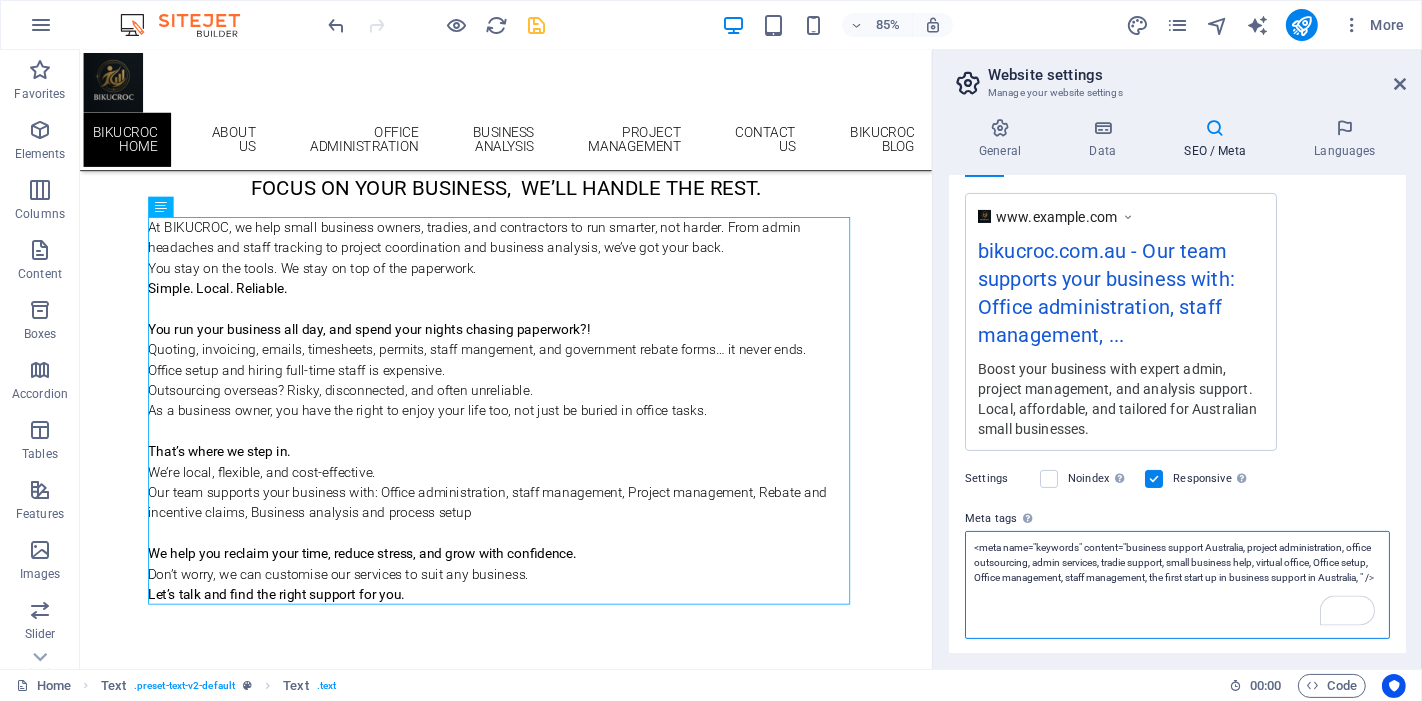 scroll, scrollTop: 218, scrollLeft: 0, axis: vertical 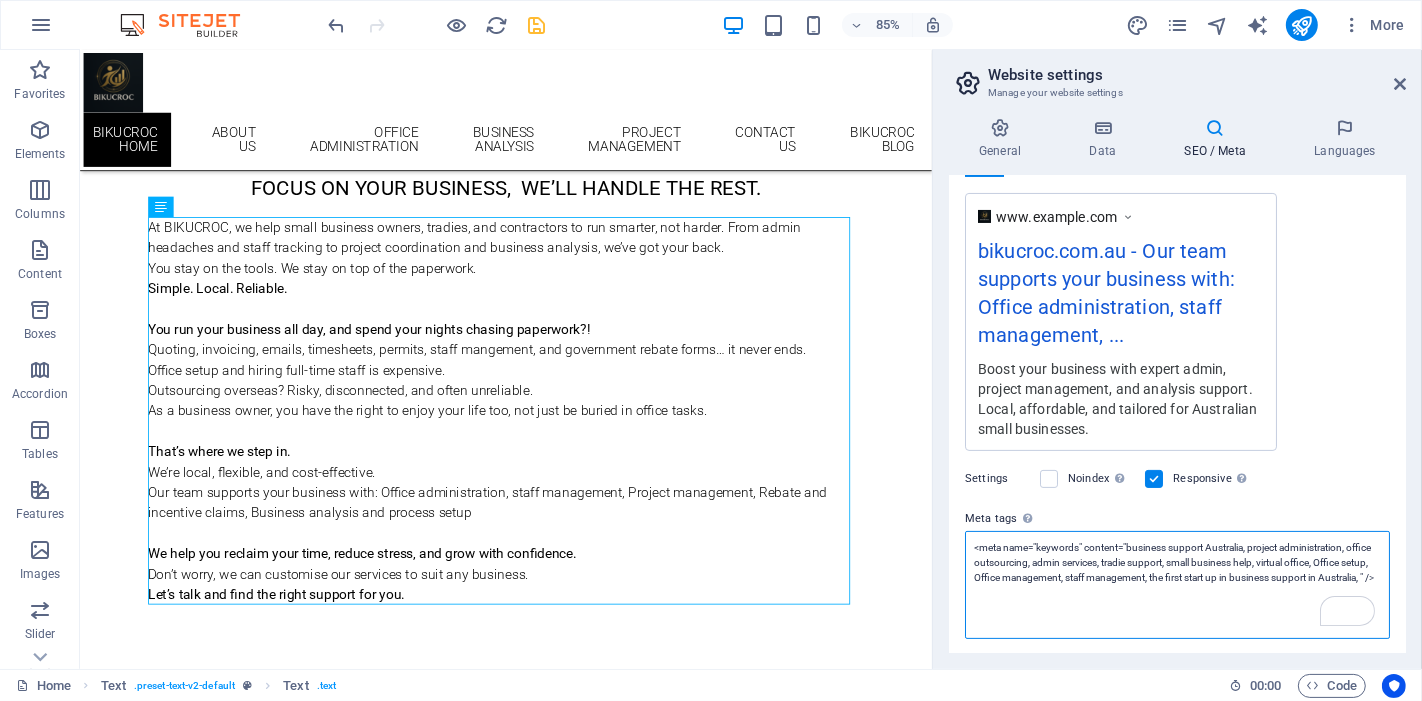 click on "<meta name="keywords" content="business support Australia, project administration, office outsourcing, admin services, tradie support, small business help, virtual office, Office setup, Office management, staff management, the first start up in business support in Australia, " />" at bounding box center (1177, 585) 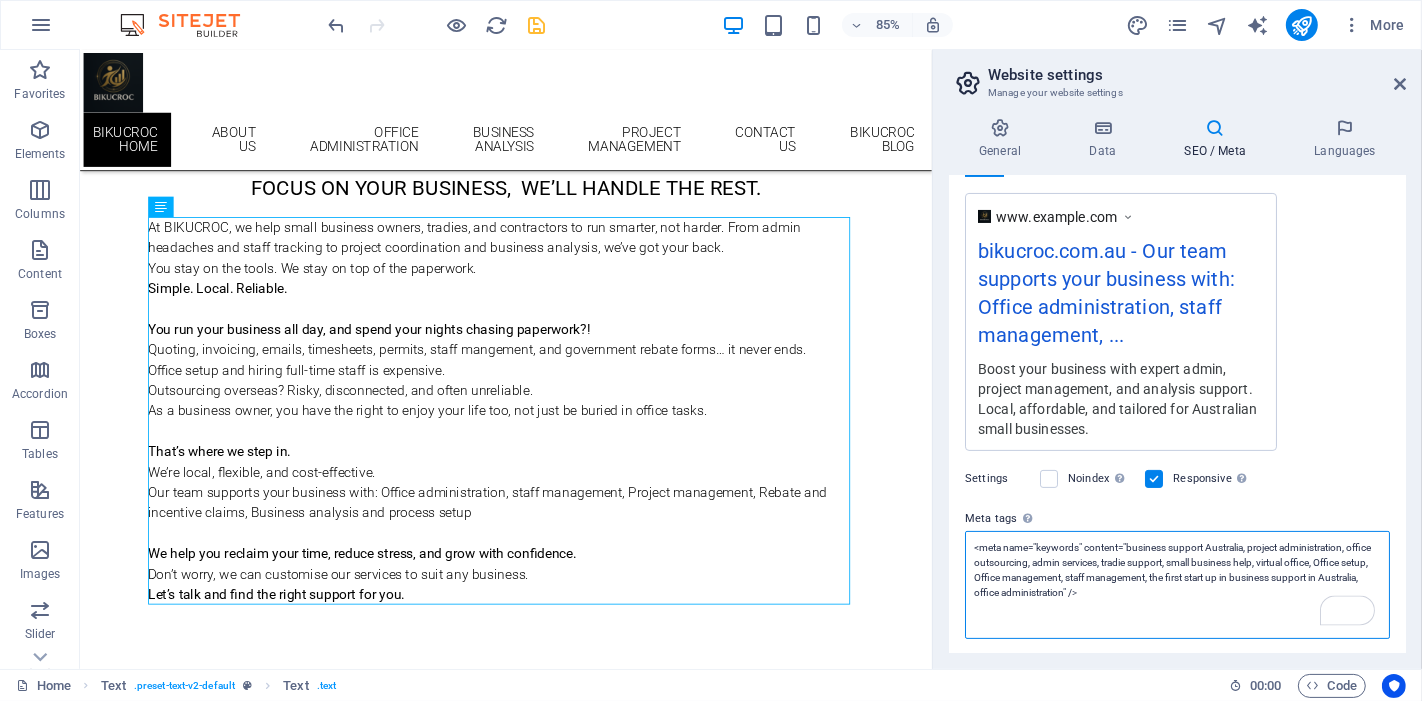 click on "<meta name="keywords" content="business support Australia, project administration, office outsourcing, admin services, tradie support, small business help, virtual office, Office setup, Office management, staff management, the first start up in business support in Australia, office administration" />" at bounding box center [1177, 585] 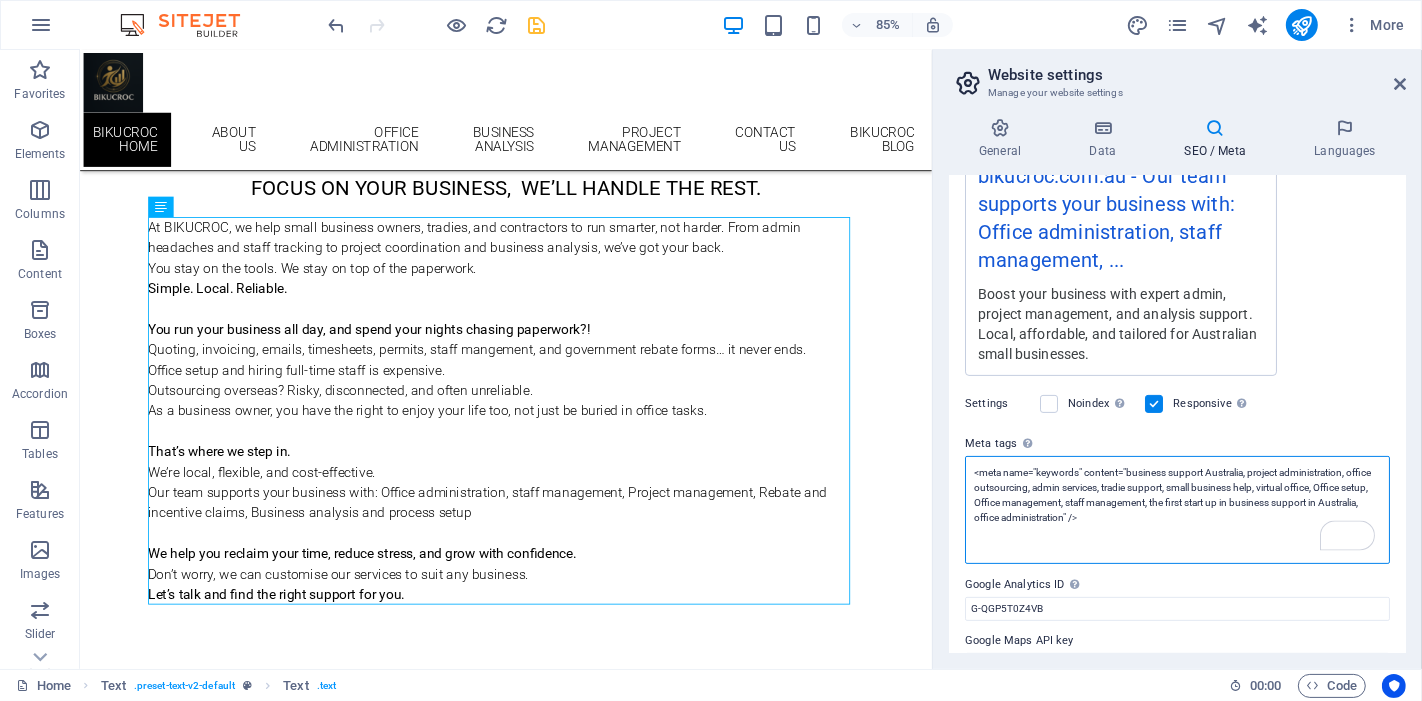 scroll, scrollTop: 445, scrollLeft: 0, axis: vertical 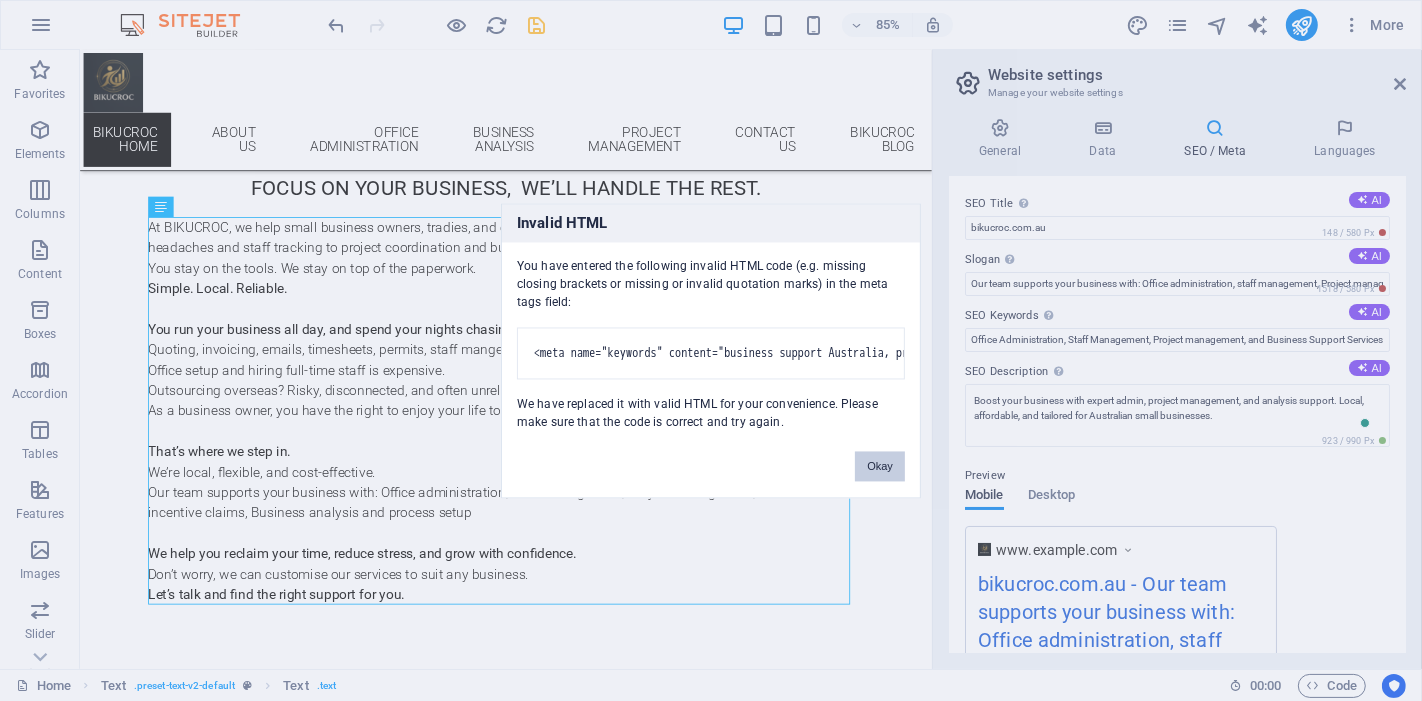 click on "BIKUCROC  Home Favorites Elements Columns Content Boxes Accordion Tables Features Images Slider Header Footer Forms Marketing Collections
Drag here to replace the existing content. Press “Ctrl” if you want to create a new element.
H4   Text   Banner   Container   Banner   Menu   Menu Bar   Spacer   Text   Preset   Logo   Container   Image   Container 85% More Home Text . preset-text-v2-default Text . text 00 : 00 Code Website settings Manage your website settings  General  Data  SEO / Meta  Languages Website name bikucroc.com.au Logo Drag files here, click to choose files or select files from Files or our free stock photos & videos Select files from the file manager, stock photos, or upload file(s) Upload Favicon Set the favicon of your website here. A favicon is a small icon shown in the browser tab next to your website title. It helps visitors identify your website. Upload Preview Image (Open Graph) 3220" at bounding box center (711, 350) 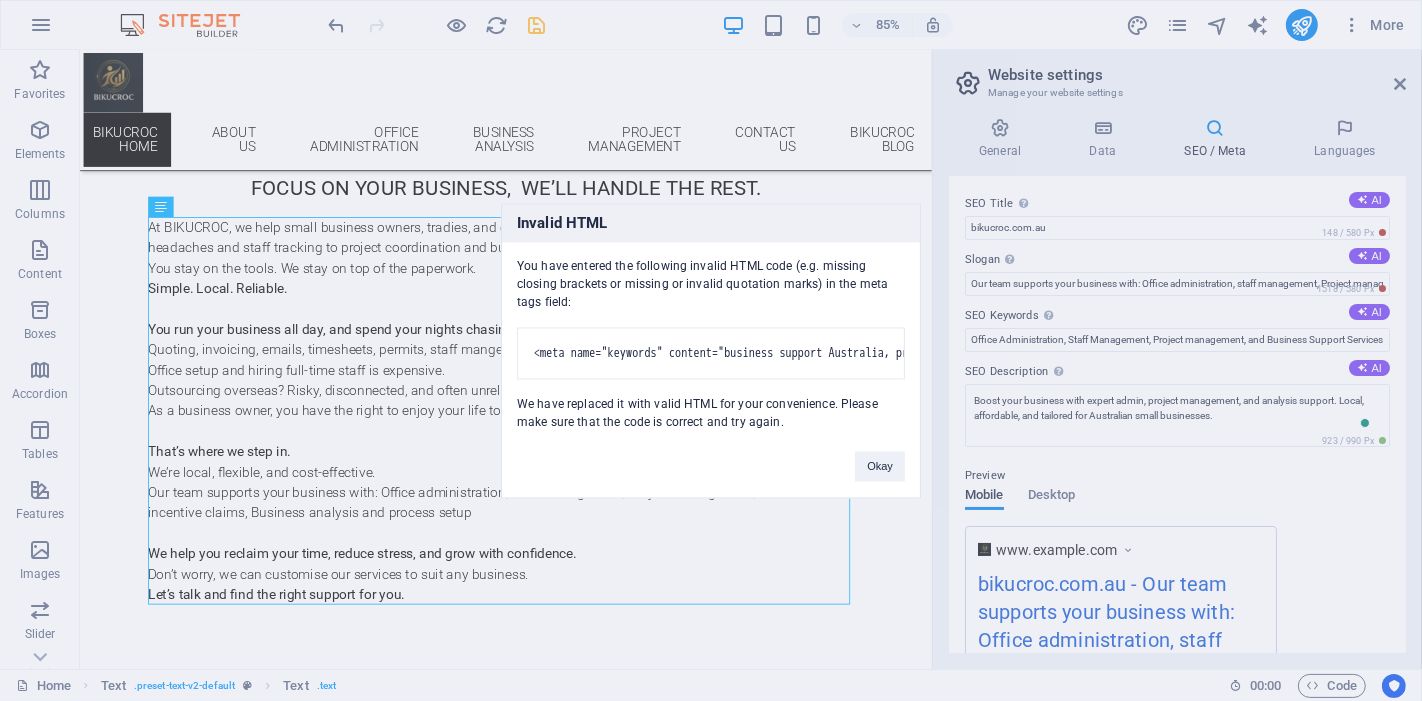 click on "Invalid HTML
You have entered the following invalid HTML code (e.g. missing closing brackets or missing or invalid quotation marks) in the meta tags field:
<meta name="keywords" content="business support Australia, project administration, office outsourcing, admin services, tradie support, small business help, virtual office, Office setup, Office management, staff management, the first start up in business support in Australia, office administration" />
We have replaced it with valid HTML for your convenience. Please make sure that the code is correct and try again.
Okay" at bounding box center (711, 350) 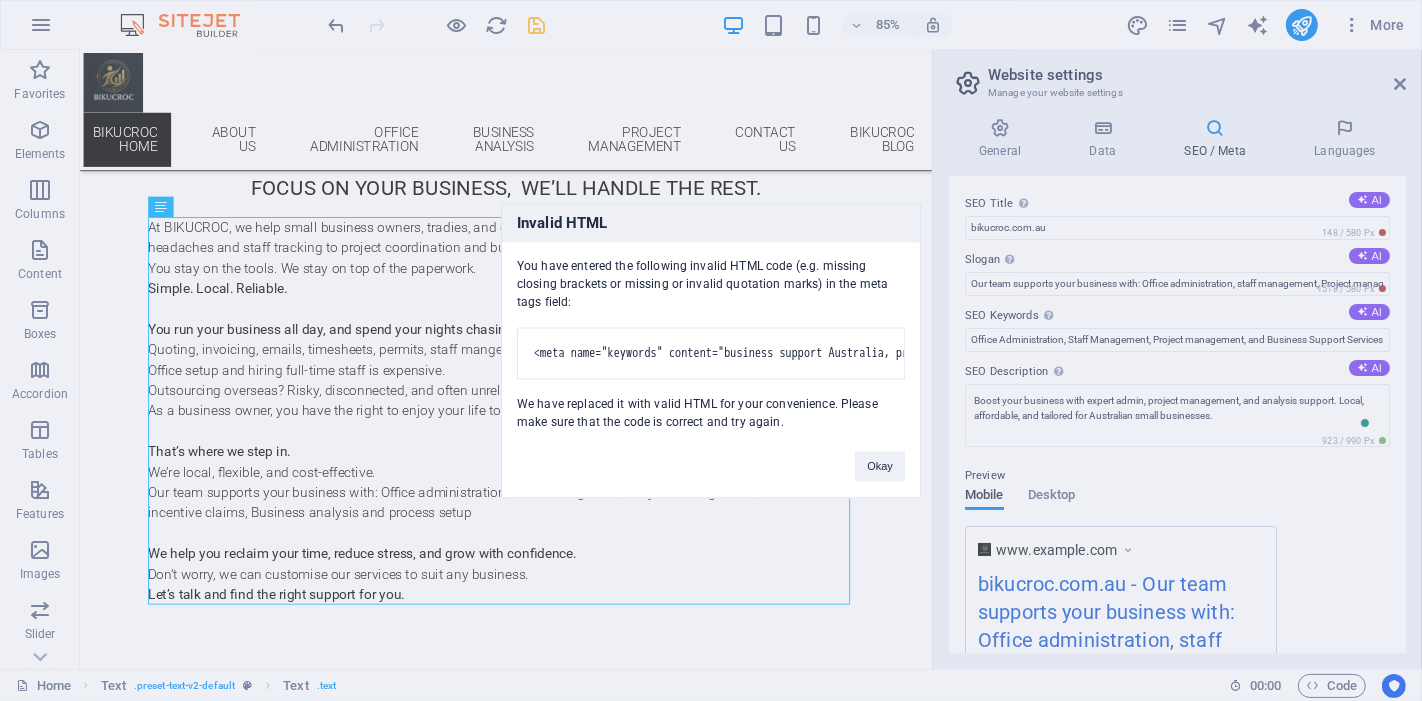 click on "Invalid HTML
You have entered the following invalid HTML code (e.g. missing closing brackets or missing or invalid quotation marks) in the meta tags field:
<meta name="keywords" content="business support Australia, project administration, office outsourcing, admin services, tradie support, small business help, virtual office, Office setup, Office management, staff management, the first start up in business support in Australia, office administration" />
We have replaced it with valid HTML for your convenience. Please make sure that the code is correct and try again.
Okay" at bounding box center [711, 350] 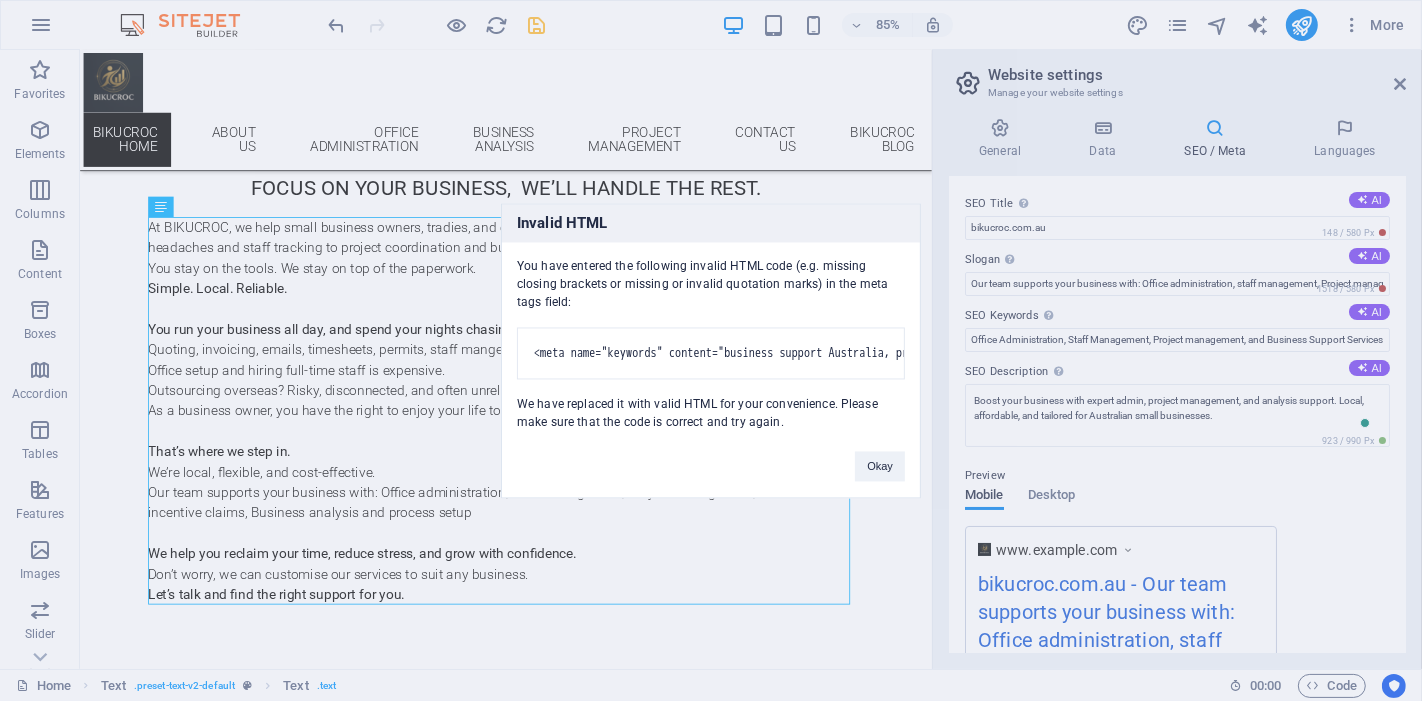 click on "<meta name="keywords" content="business support Australia, project administration, office outsourcing, admin services, tradie support, small business help, virtual office, Office setup, Office management, staff management, the first start up in business support in Australia, office administration" />" at bounding box center (711, 353) 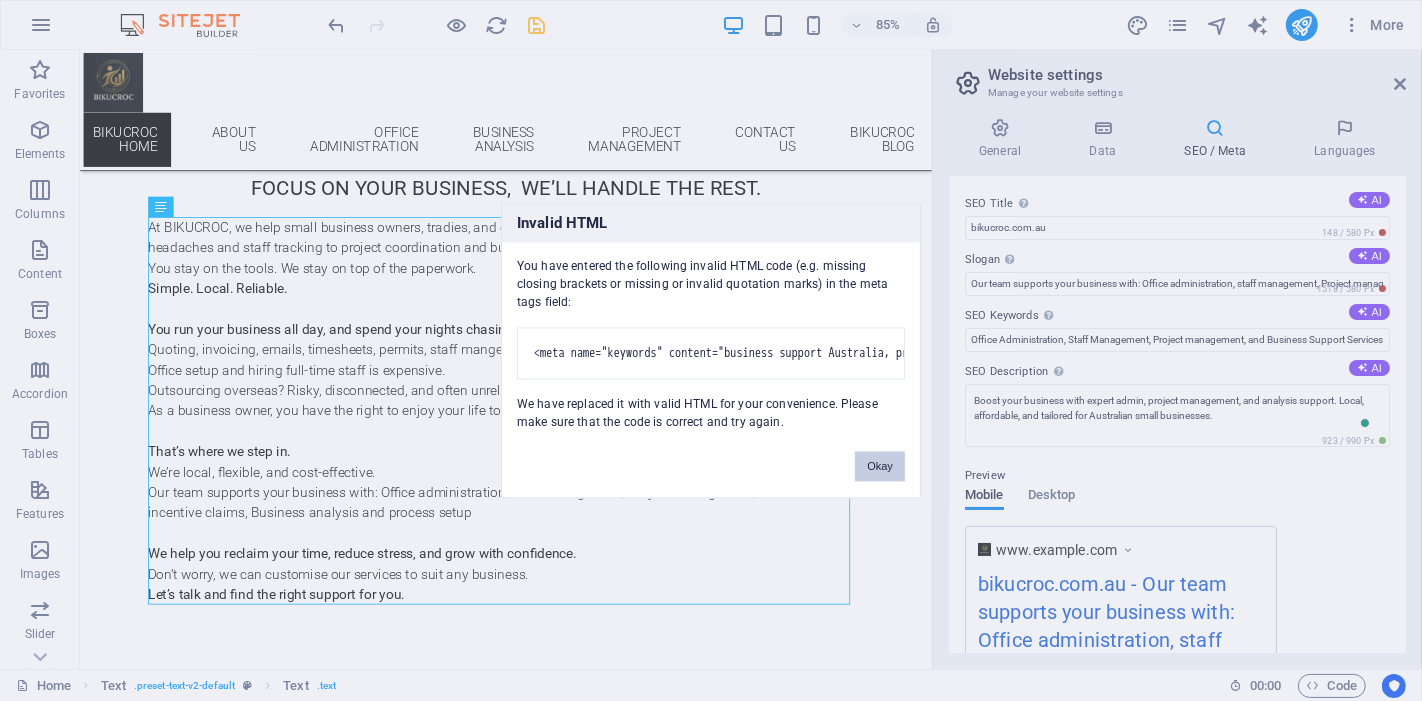 click on "Okay" at bounding box center (880, 466) 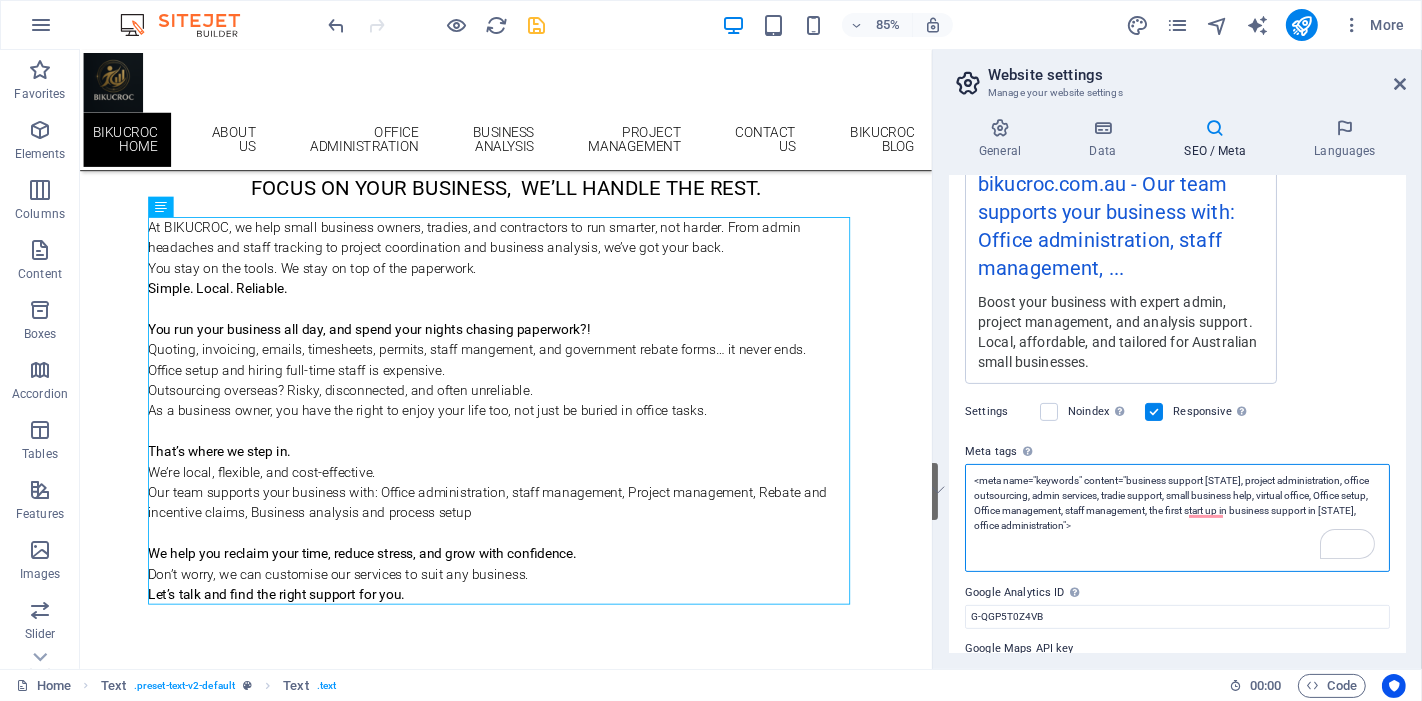 click on "<meta name="keywords" content="business support Australia, project administration, office outsourcing, admin services, tradie support, small business help, virtual office, Office setup, Office management, staff management, the first start up in business support in Australia, office administration">" at bounding box center [1177, 518] 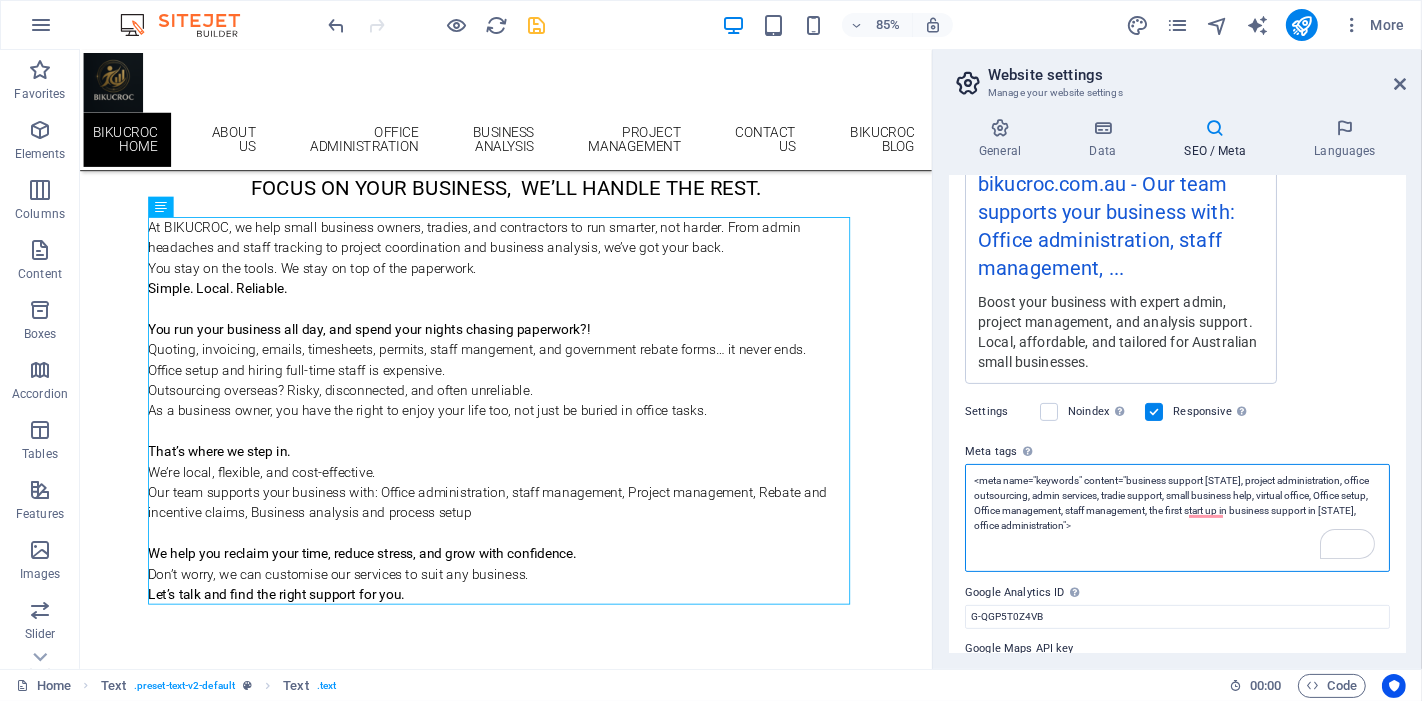 click on "<meta name="keywords" content="business support Australia, project administration, office outsourcing, admin services, tradie support, small business help, virtual office, Office setup, Office management, staff management, the first start up in business support in Australia, office administration">" at bounding box center (1177, 518) 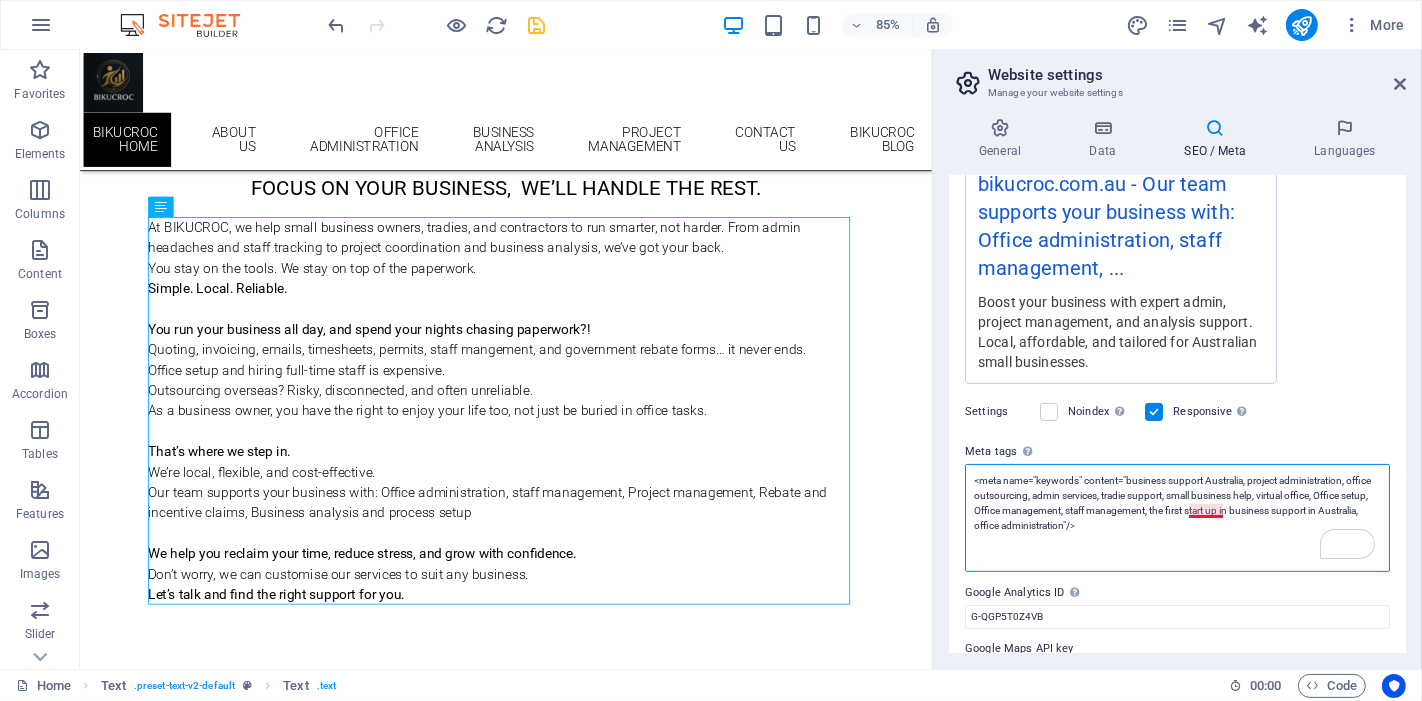 click on "<meta name="keywords" content="business support Australia, project administration, office outsourcing, admin services, tradie support, small business help, virtual office, Office setup, Office management, staff management, the first start up in business support in Australia, office administration"/>" at bounding box center [1177, 518] 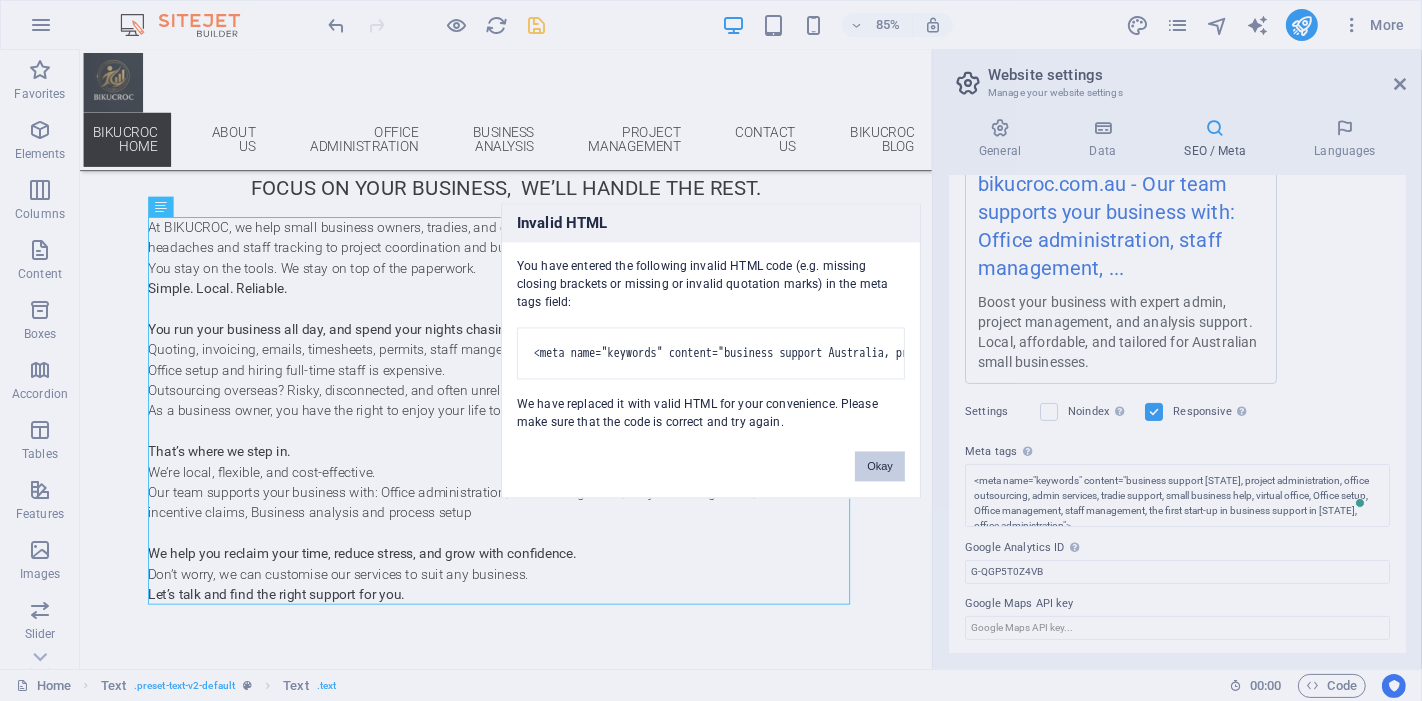 click on "Okay" at bounding box center [880, 466] 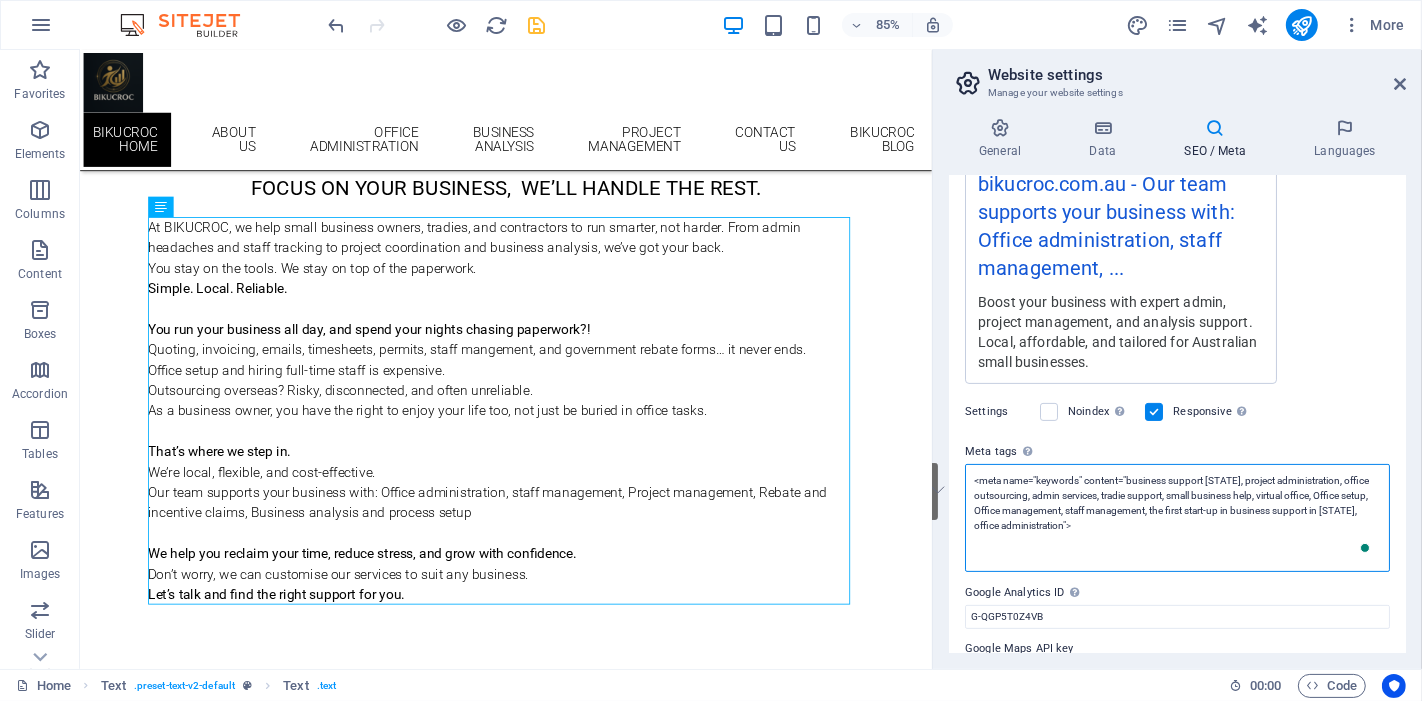 click on "<meta name="keywords" content="business support Australia, project administration, office outsourcing, admin services, tradie support, small business help, virtual office, Office setup, Office management, staff management, the first start-up in business support in Australia, office administration">" at bounding box center [1177, 518] 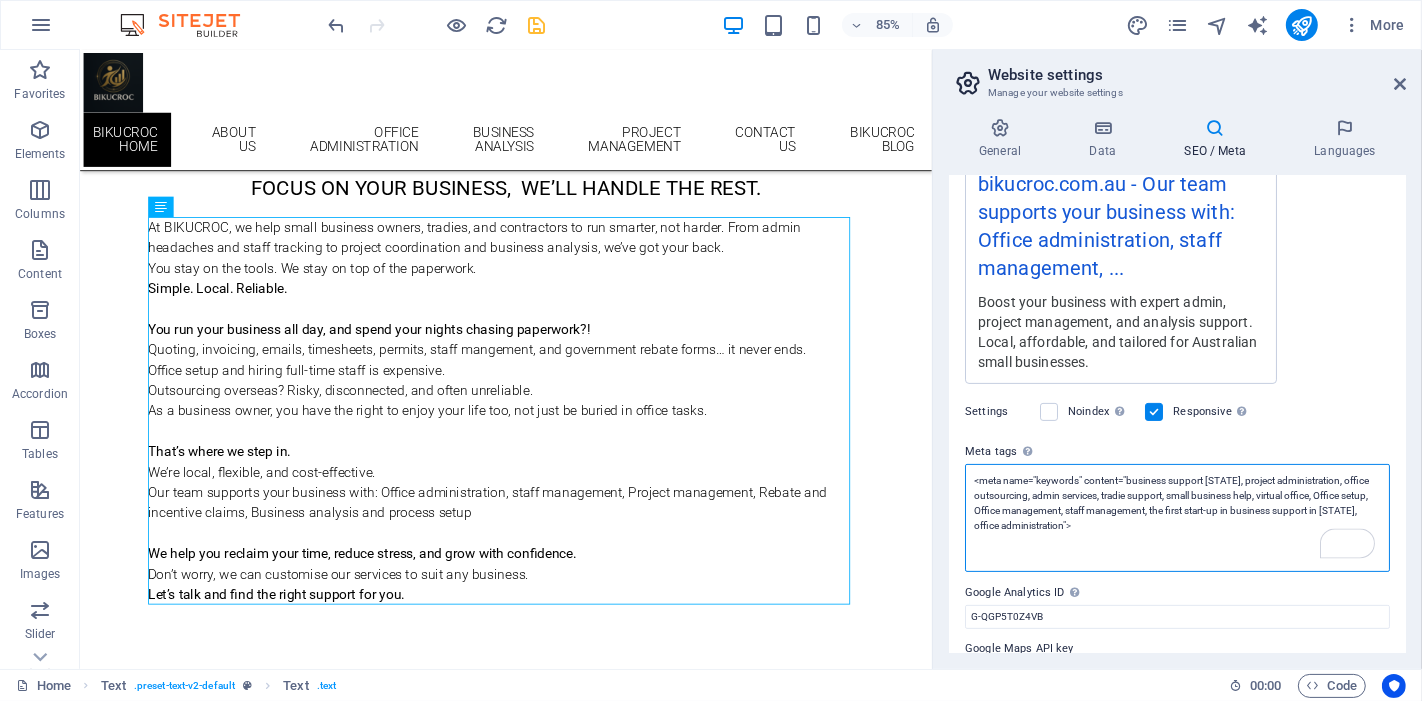 drag, startPoint x: 1224, startPoint y: 575, endPoint x: 1019, endPoint y: 515, distance: 213.6001 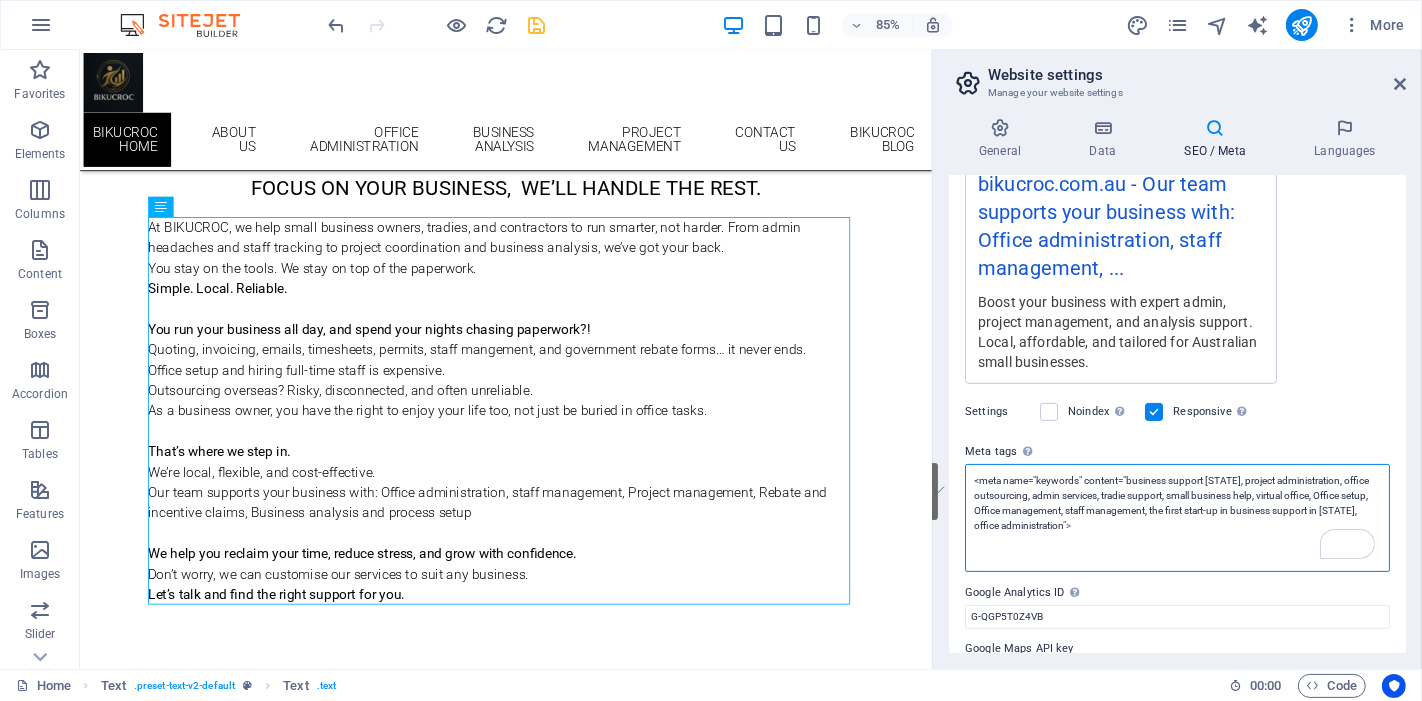 click on "<meta name="keywords" content="business support Australia, project administration, office outsourcing, admin services, tradie support, small business help, virtual office, Office setup, Office management, staff management, the first start-up in business support in Australia, office administration">" at bounding box center (1177, 518) 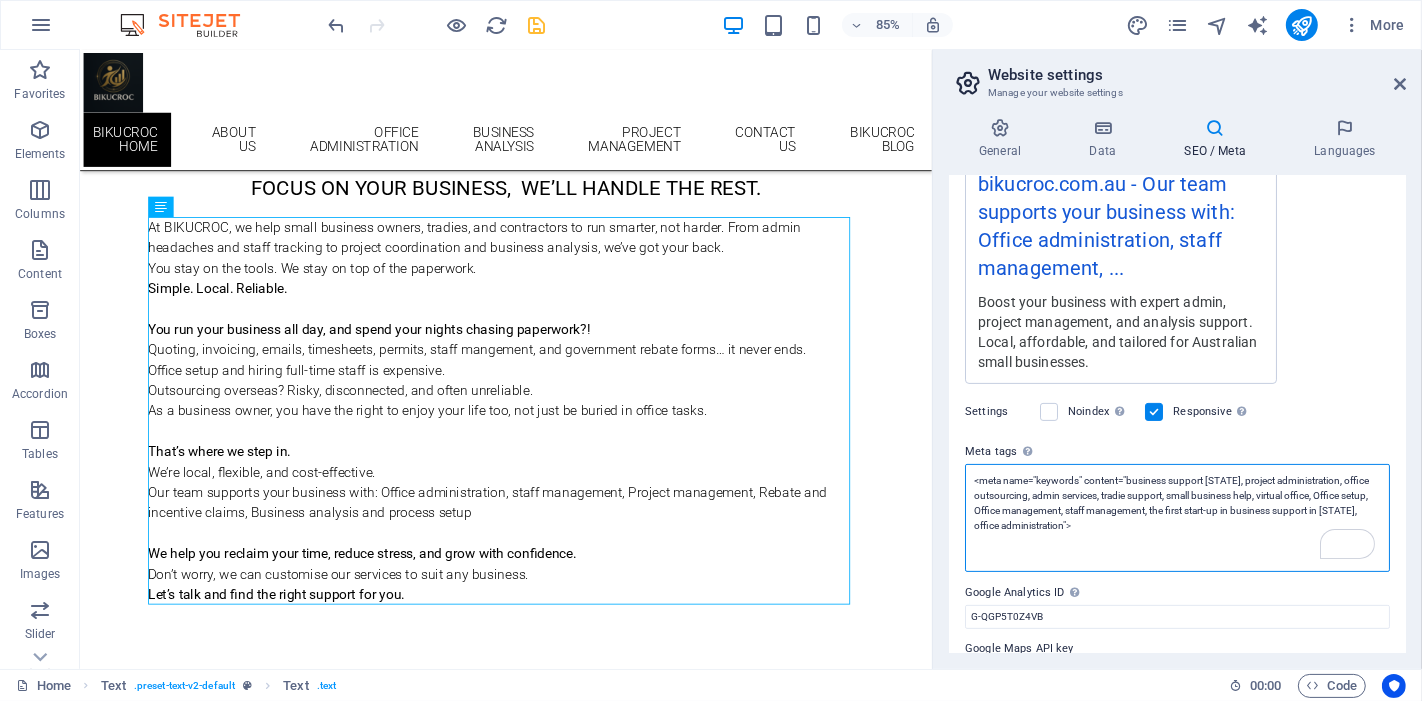 click on "<meta name="keywords" content="business support Australia, project administration, office outsourcing, admin services, tradie support, small business help, virtual office, Office setup, Office management, staff management, the first start-up in business support in Australia, office administration">" at bounding box center [1177, 518] 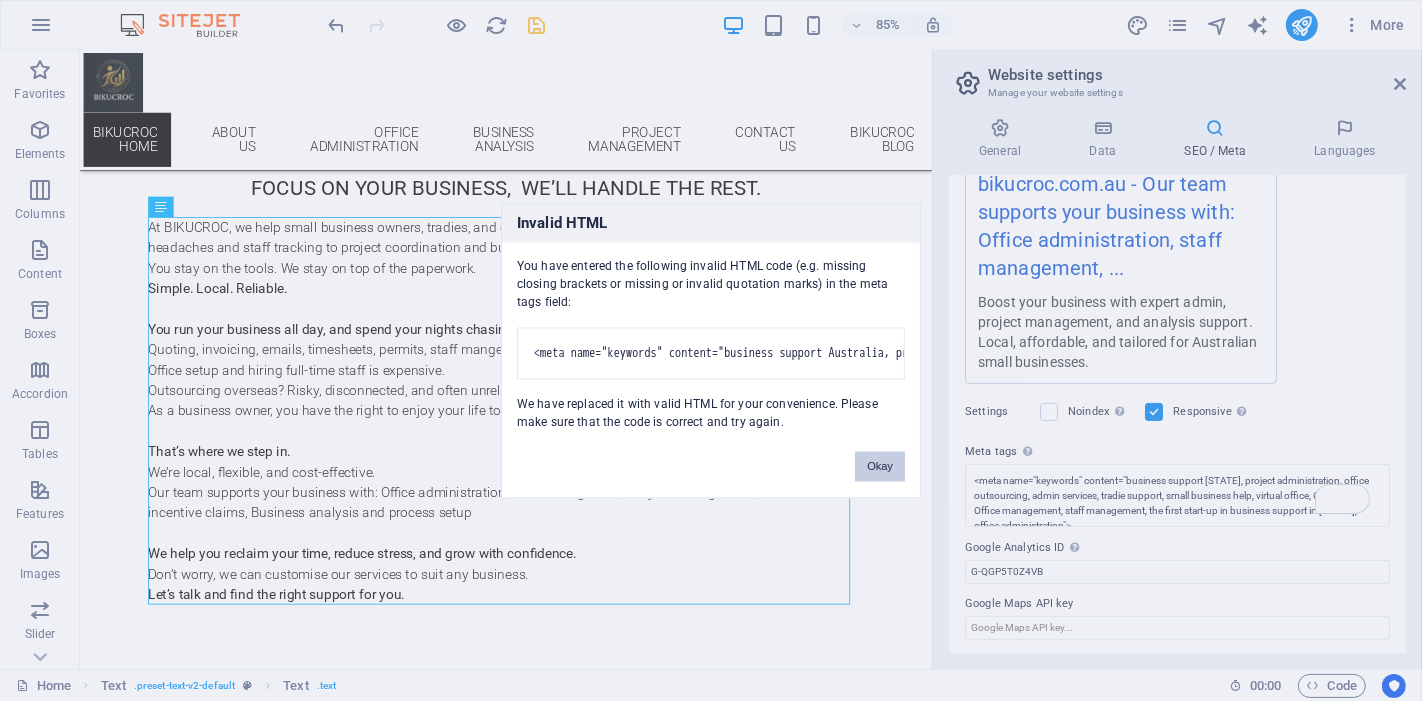 click on "BIKUCROC  Home Favorites Elements Columns Content Boxes Accordion Tables Features Images Slider Header Footer Forms Marketing Collections
Drag here to replace the existing content. Press “Ctrl” if you want to create a new element.
H4   Text   Banner   Container   Banner   Menu   Menu Bar   Spacer   Text   Preset   Logo   Container   Image   Container 85% More Home Text . preset-text-v2-default Text . text 00 : 00 Code Website settings Manage your website settings  General  Data  SEO / Meta  Languages Website name bikucroc.com.au Logo Drag files here, click to choose files or select files from Files or our free stock photos & videos Select files from the file manager, stock photos, or upload file(s) Upload Favicon Set the favicon of your website here. A favicon is a small icon shown in the browser tab next to your website title. It helps visitors identify your website. Upload Preview Image (Open Graph) 3220" at bounding box center [711, 350] 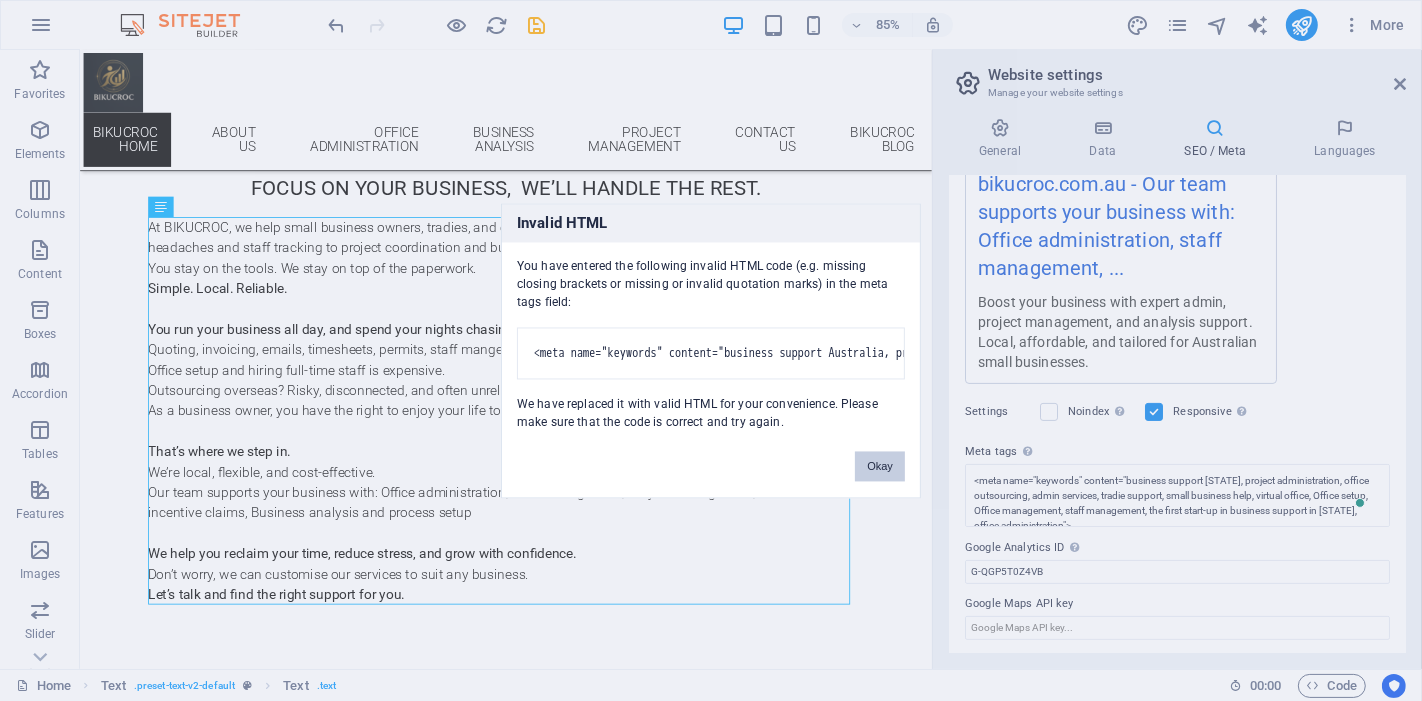 click on "Okay" at bounding box center [880, 466] 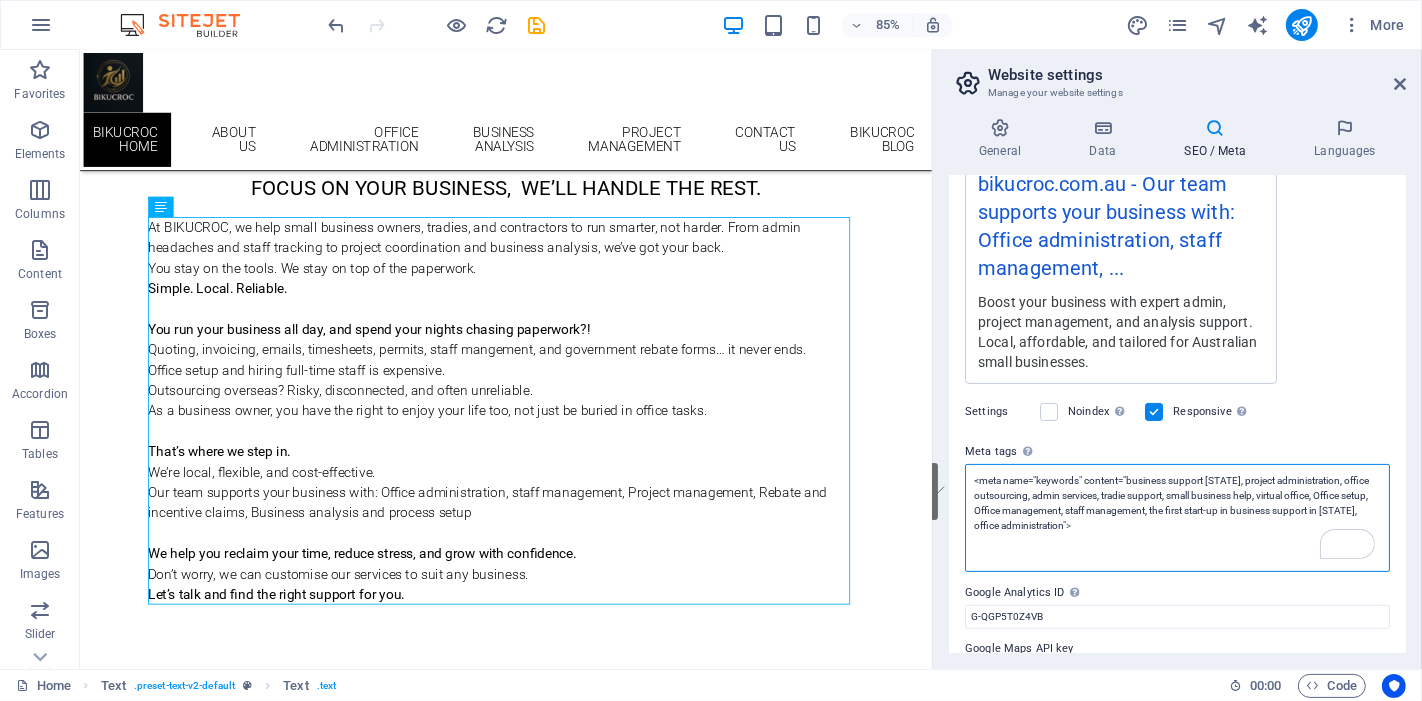 click on "<meta name="keywords" content="business support Australia, project administration, office outsourcing, admin services, tradie support, small business help, virtual office, Office setup, Office management, staff management, the first start-up in business support in Australia, office administration">" at bounding box center (1177, 518) 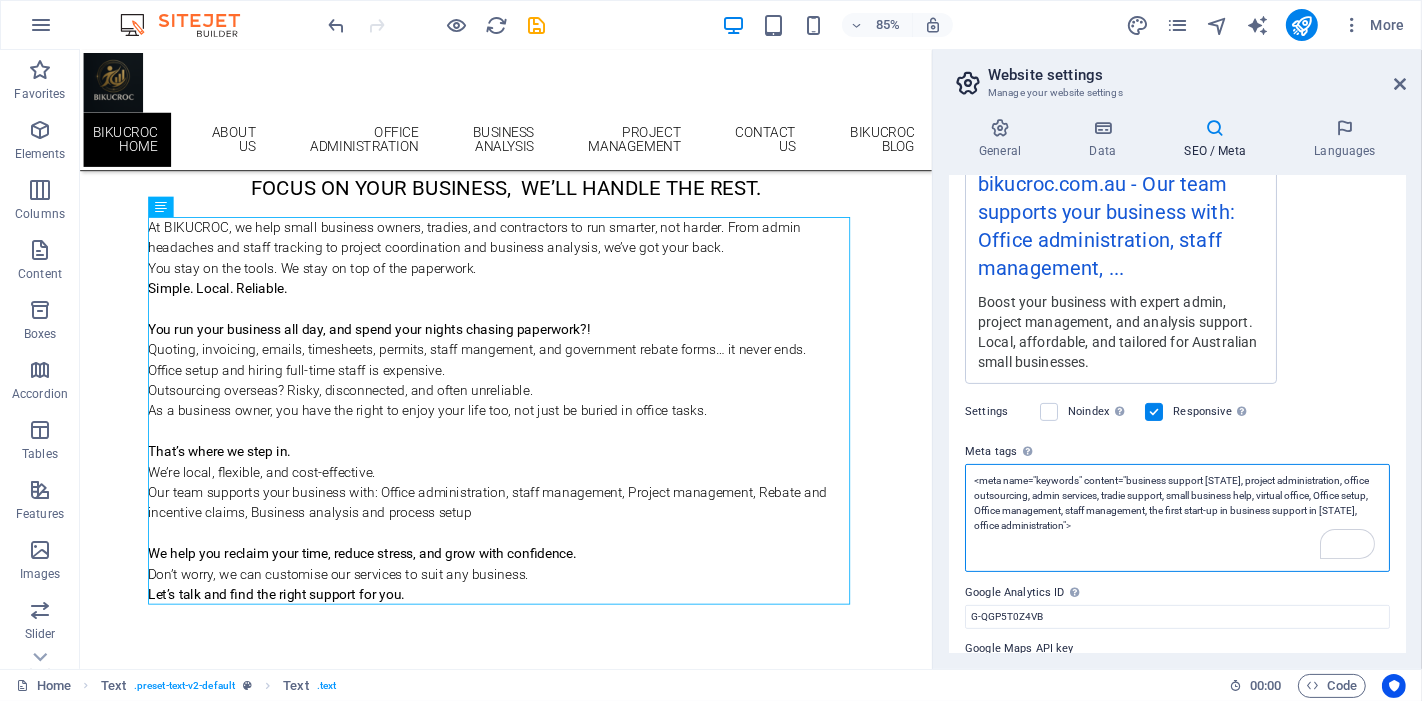 click on "<meta name="keywords" content="business support Australia, project administration, office outsourcing, admin services, tradie support, small business help, virtual office, Office setup, Office management, staff management, the first start-up in business support in Australia, office administration">" at bounding box center [1177, 518] 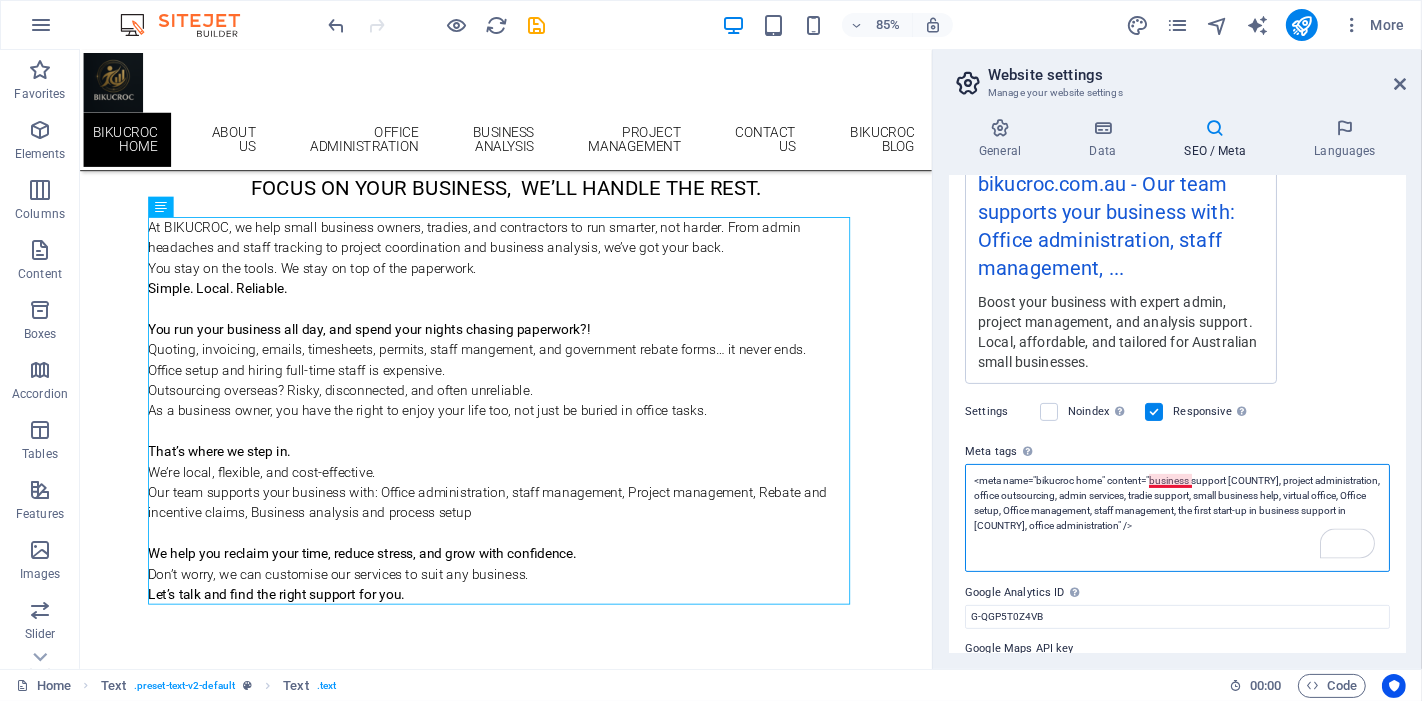 click on "<meta name="bikucroc home" content="business support Australia, project administration, office outsourcing, admin services, tradie support, small business help, virtual office, Office setup, Office management, staff management, the first start-up in business support in Australia, office administration">" at bounding box center [1177, 518] 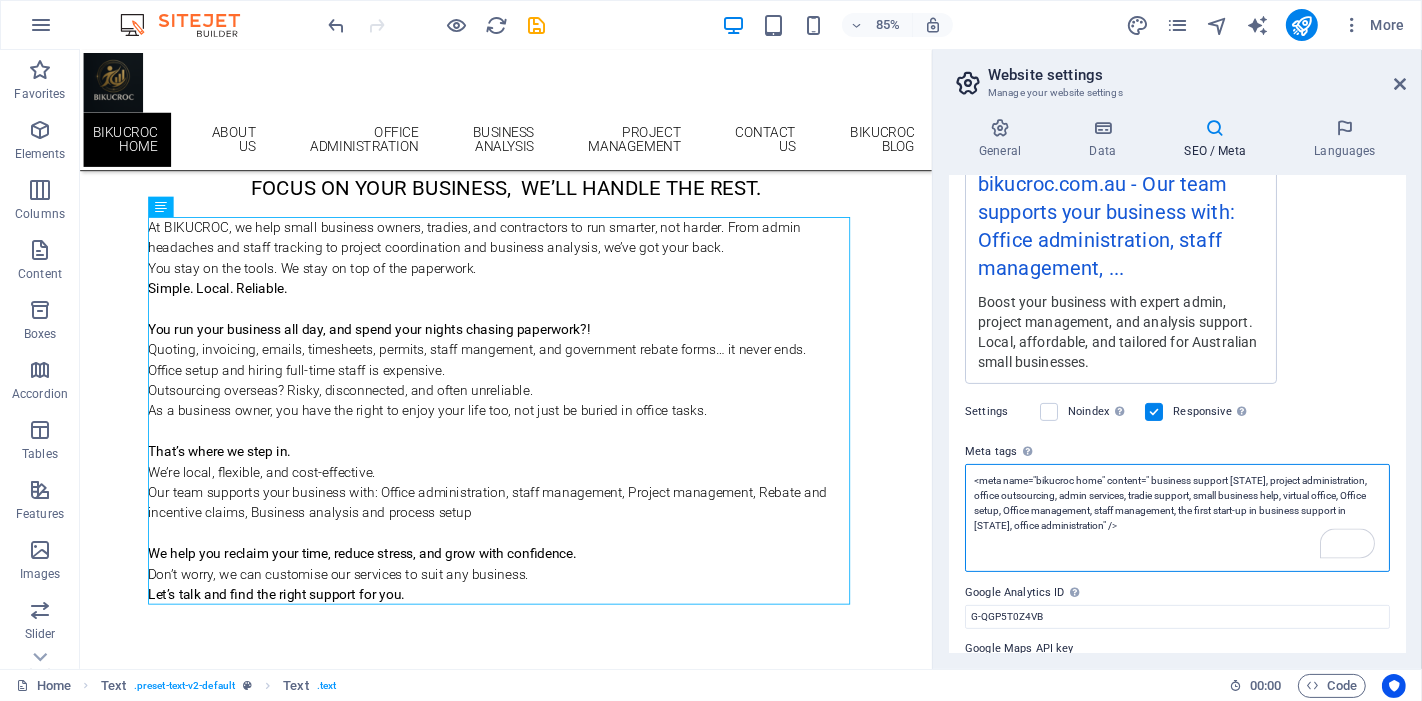 click on "<meta name="bikucroc home" content=" business support Australia, project administration, office outsourcing, admin services, tradie support, small business help, virtual office, Office setup, Office management, staff management, the first start-up in business support in Australia, office administration">" at bounding box center (1177, 518) 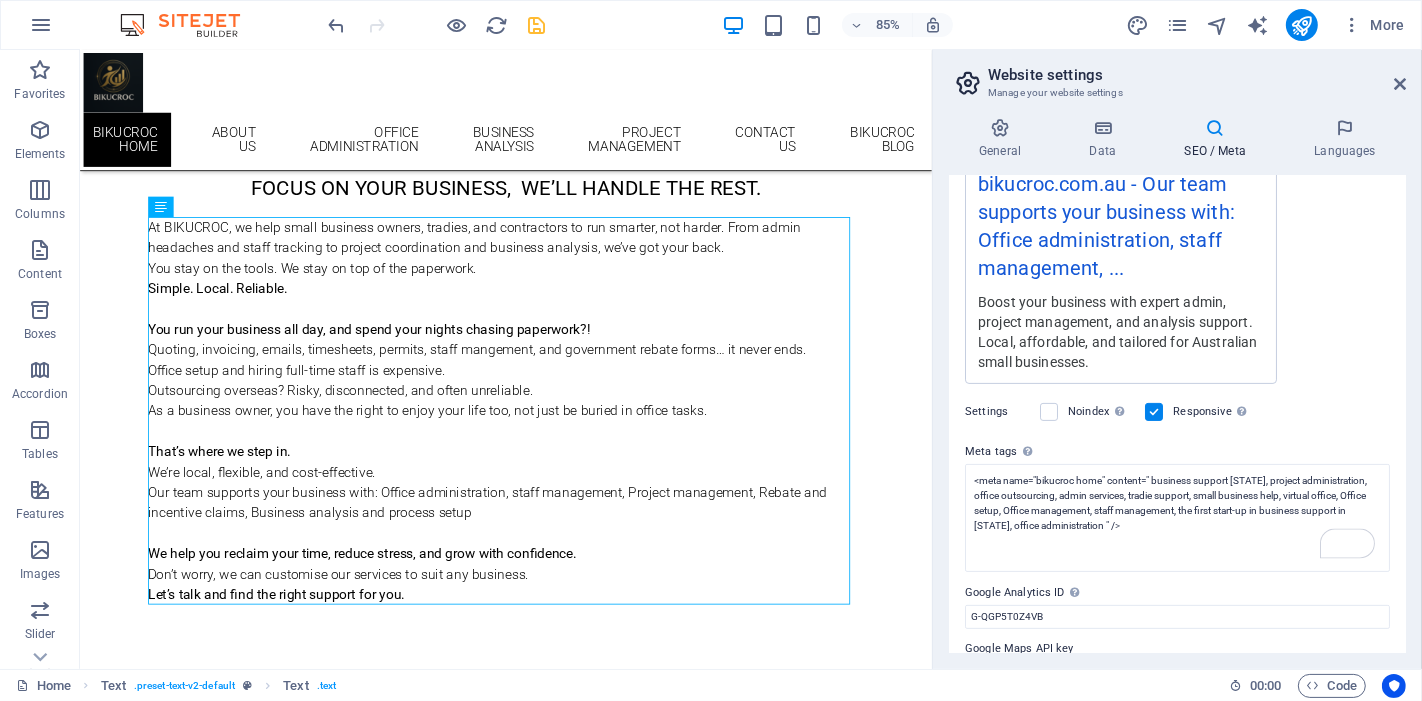 click on "BIKUCROC  Home Favorites Elements Columns Content Boxes Accordion Tables Features Images Slider Header Footer Forms Marketing Collections
Drag here to replace the existing content. Press “Ctrl” if you want to create a new element.
H4   Text   Banner   Container   Banner   Menu   Menu Bar   Spacer   Text   Preset   Logo   Container   Image   Container 85% More Home Text . preset-text-v2-default Text . text 00 : 00 Code Website settings Manage your website settings  General  Data  SEO / Meta  Languages Website name bikucroc.com.au Logo Drag files here, click to choose files or select files from Files or our free stock photos & videos Select files from the file manager, stock photos, or upload file(s) Upload Favicon Set the favicon of your website here. A favicon is a small icon shown in the browser tab next to your website title. It helps visitors identify your website. Upload Preview Image (Open Graph) 3220" at bounding box center [711, 350] 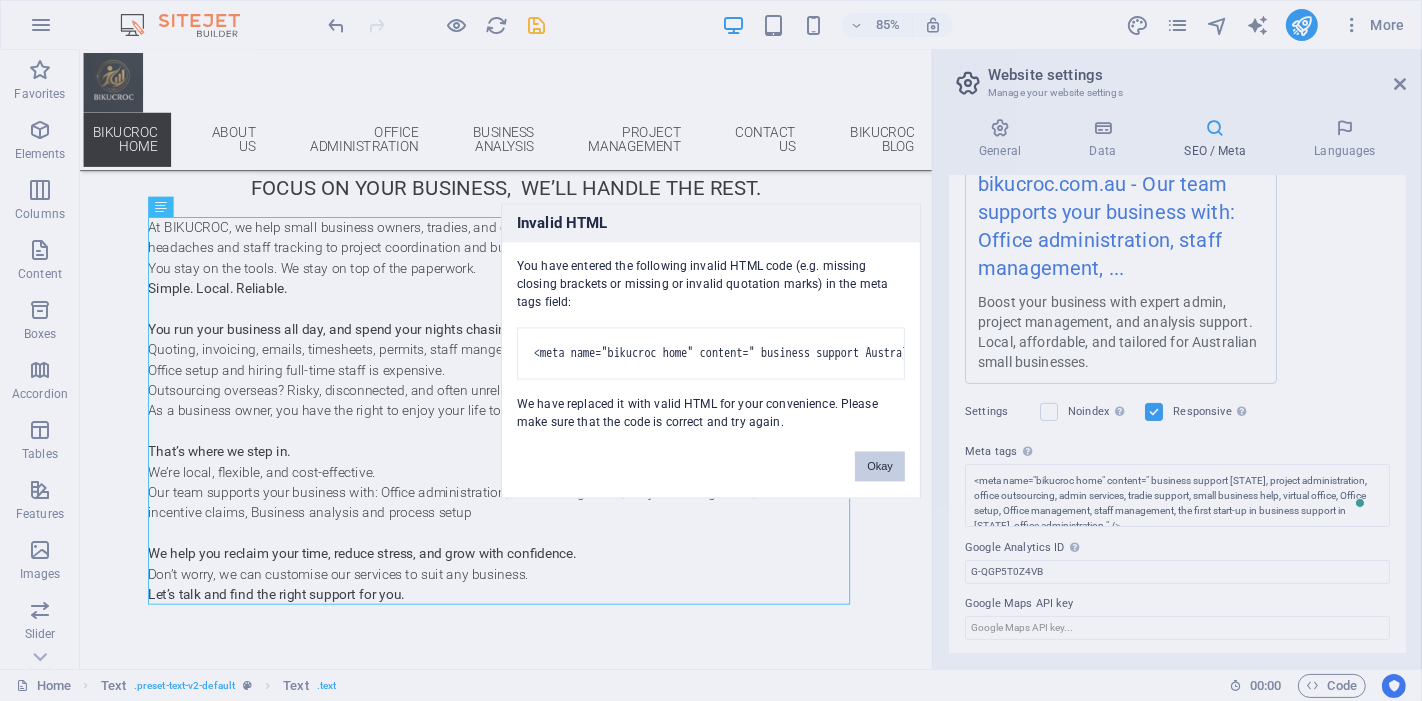 click on "Okay" at bounding box center [880, 466] 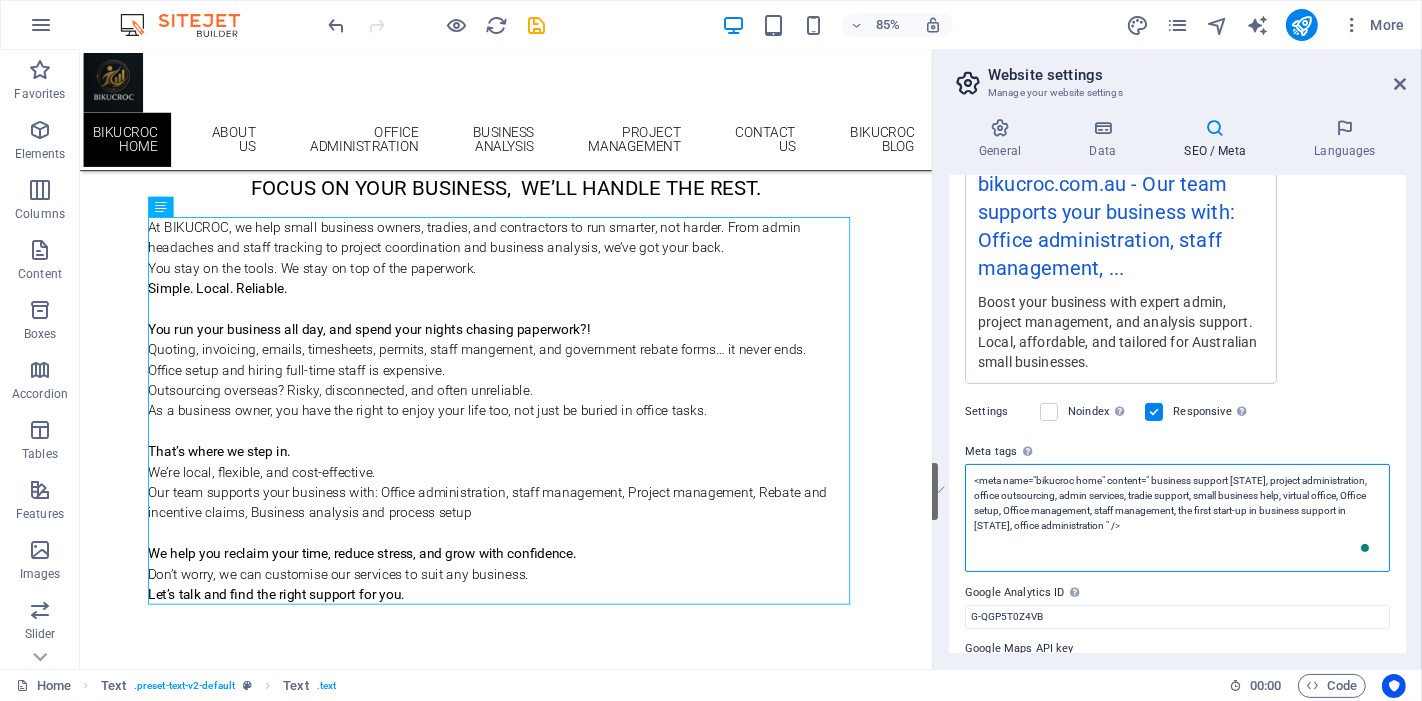 click on "<meta name="bikucroc home" content=" business support Australia, project administration, office outsourcing, admin services, tradie support, small business help, virtual office, Office setup, Office management, staff management, the first start-up in business support in Australia, office administration ">" at bounding box center (1177, 518) 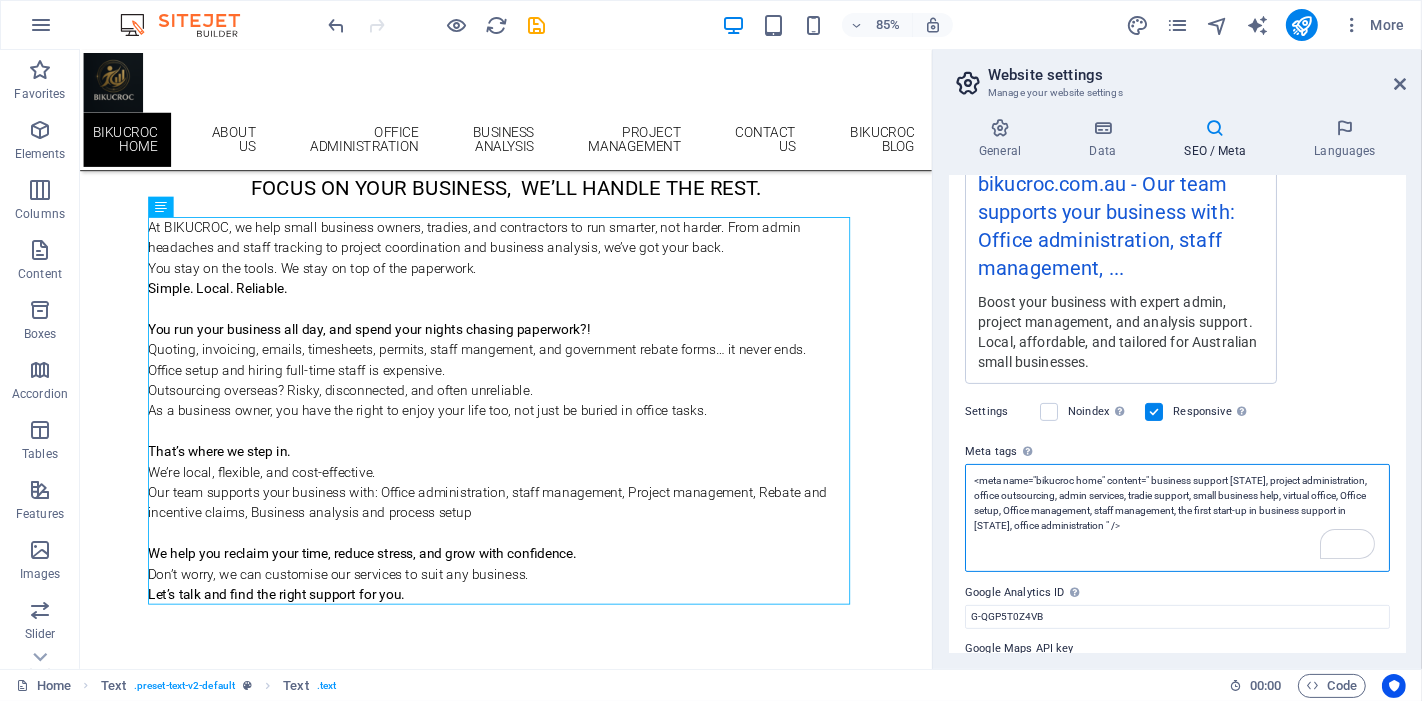 drag, startPoint x: 1075, startPoint y: 479, endPoint x: 1123, endPoint y: 545, distance: 81.608826 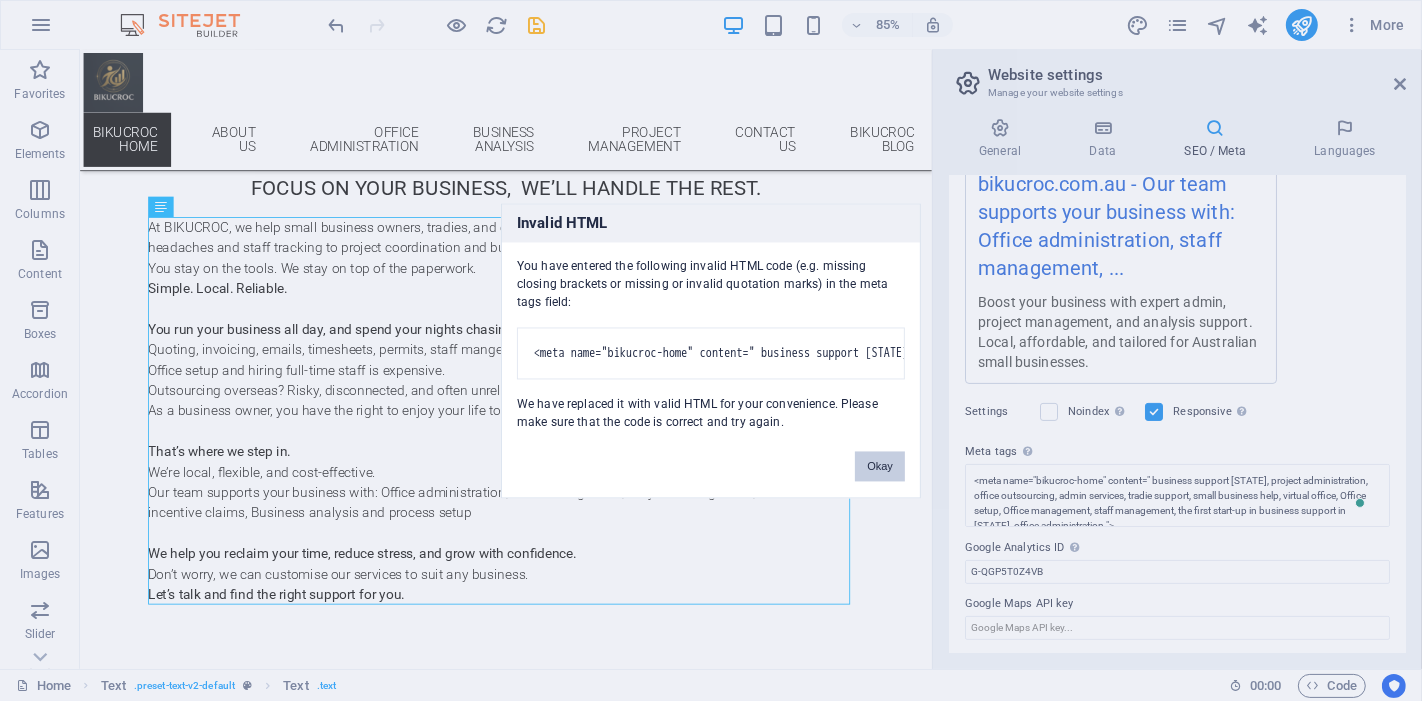 click on "Okay" at bounding box center [880, 466] 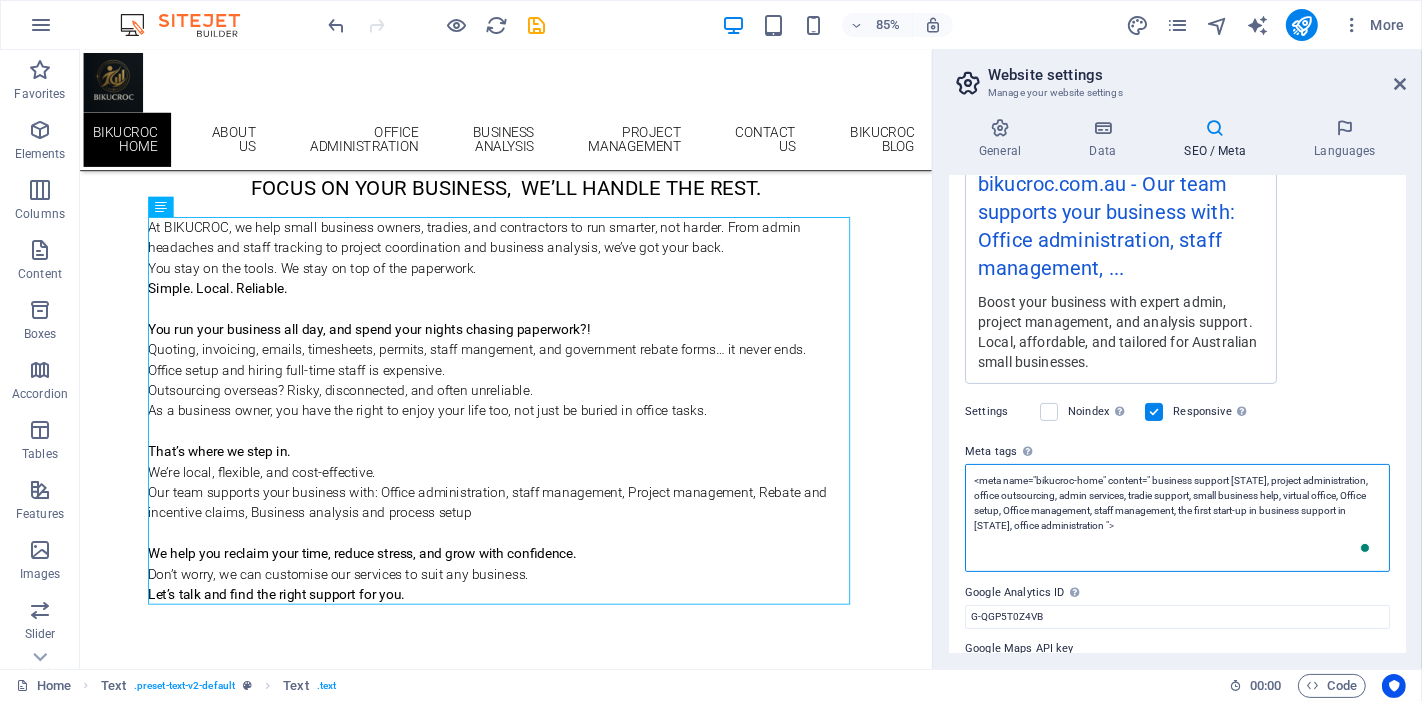 scroll, scrollTop: 0, scrollLeft: 0, axis: both 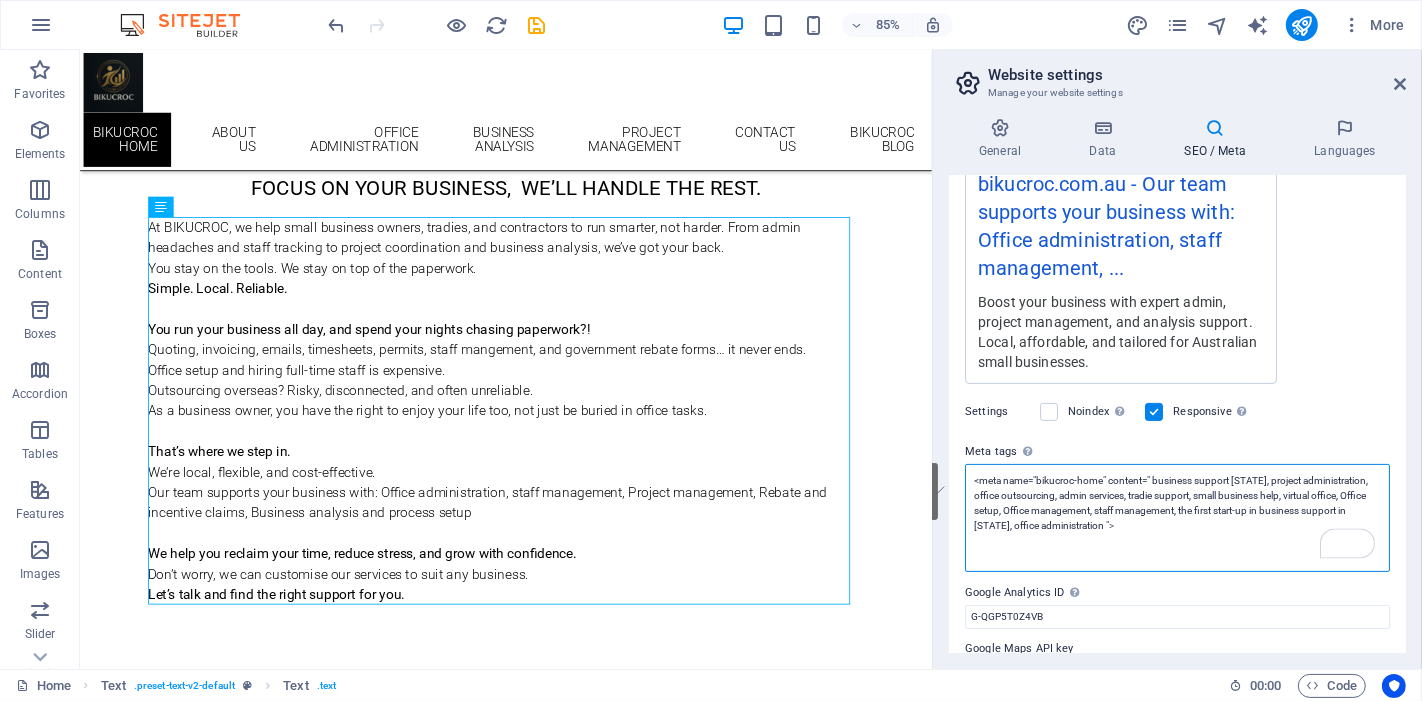 click on "<meta name="bikucroc-home" content=" business support Australia, project administration, office outsourcing, admin services, tradie support, small business help, virtual office, Office setup, Office management, staff management, the first start-up in business support in Australia, office administration ">" at bounding box center (1177, 518) 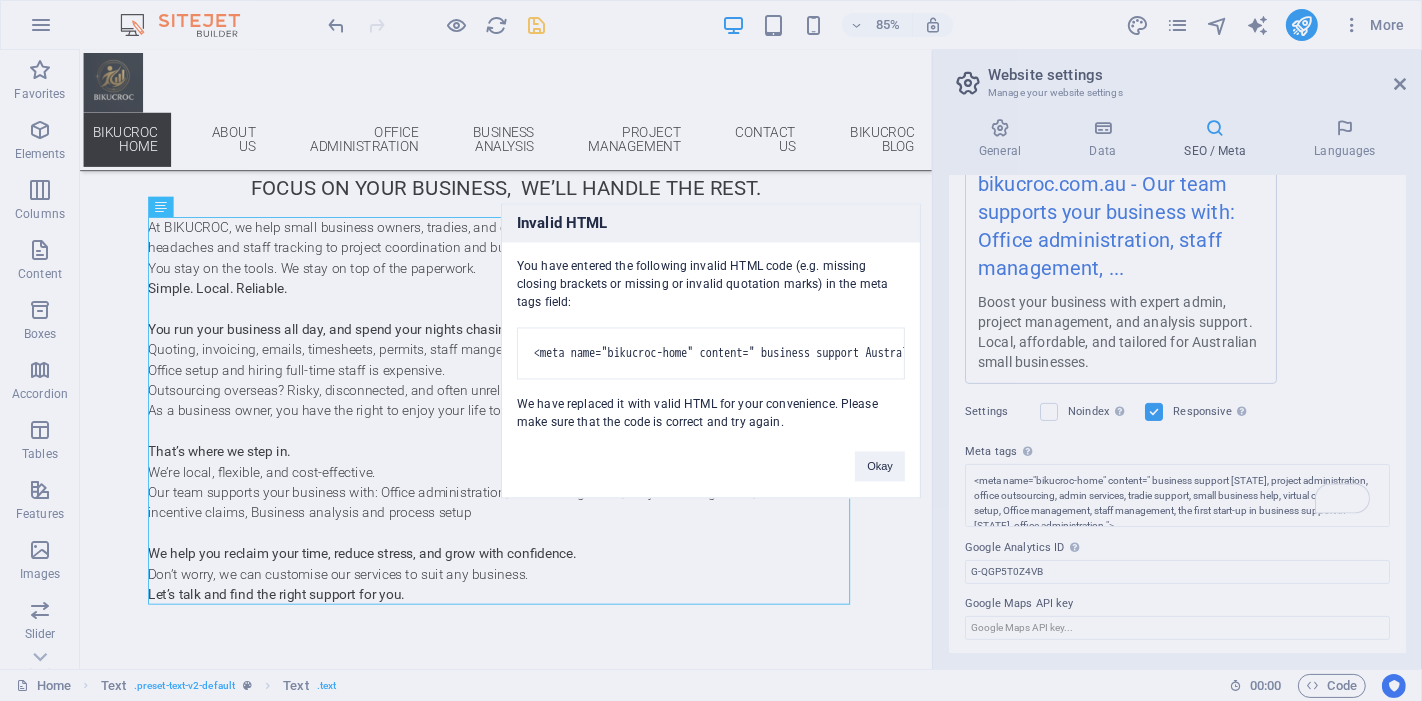 click on "BIKUCROC  Home Favorites Elements Columns Content Boxes Accordion Tables Features Images Slider Header Footer Forms Marketing Collections
Drag here to replace the existing content. Press “Ctrl” if you want to create a new element.
H4   Text   Banner   Container   Banner   Menu   Menu Bar   Spacer   Text   Preset   Logo   Container   Image   Container 85% More Home Text . preset-text-v2-default Text . text 00 : 00 Code Website settings Manage your website settings  General  Data  SEO / Meta  Languages Website name bikucroc.com.au Logo Drag files here, click to choose files or select files from Files or our free stock photos & videos Select files from the file manager, stock photos, or upload file(s) Upload Favicon Set the favicon of your website here. A favicon is a small icon shown in the browser tab next to your website title. It helps visitors identify your website. Upload Preview Image (Open Graph) 3220" at bounding box center [711, 350] 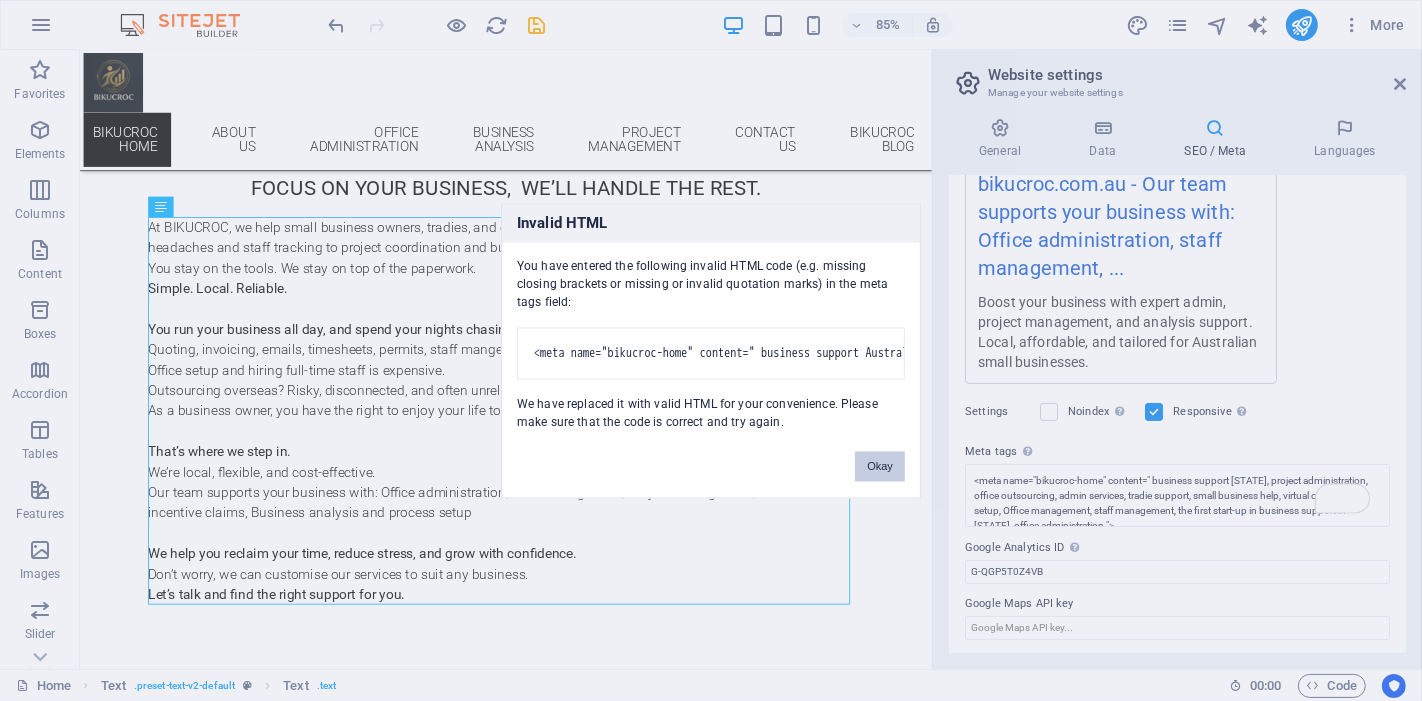 click on "Okay" at bounding box center (880, 466) 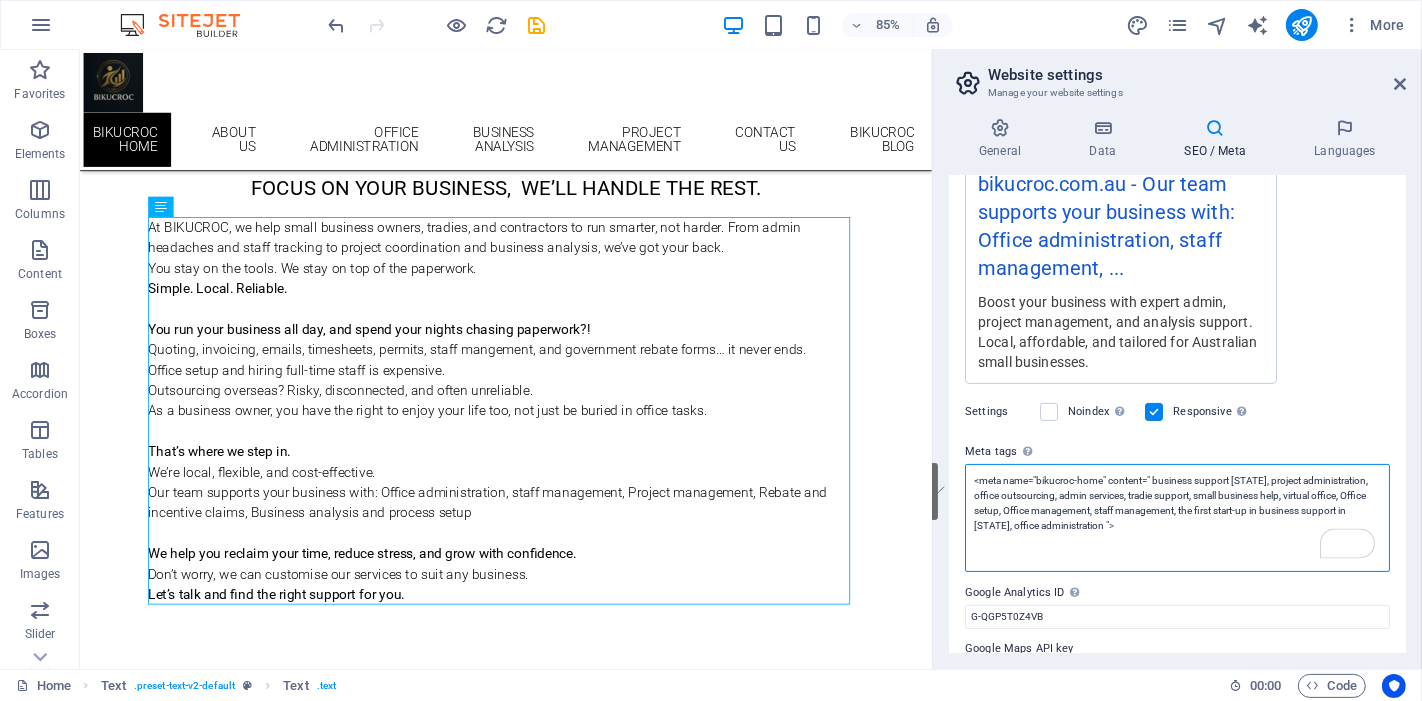click on "<meta name="bikucroc-home" content=" business support Australia, project administration, office outsourcing, admin services, tradie support, small business help, virtual office, Office setup, Office management, staff management, the first start-up in business support in Australia, office administration ">" at bounding box center (1177, 518) 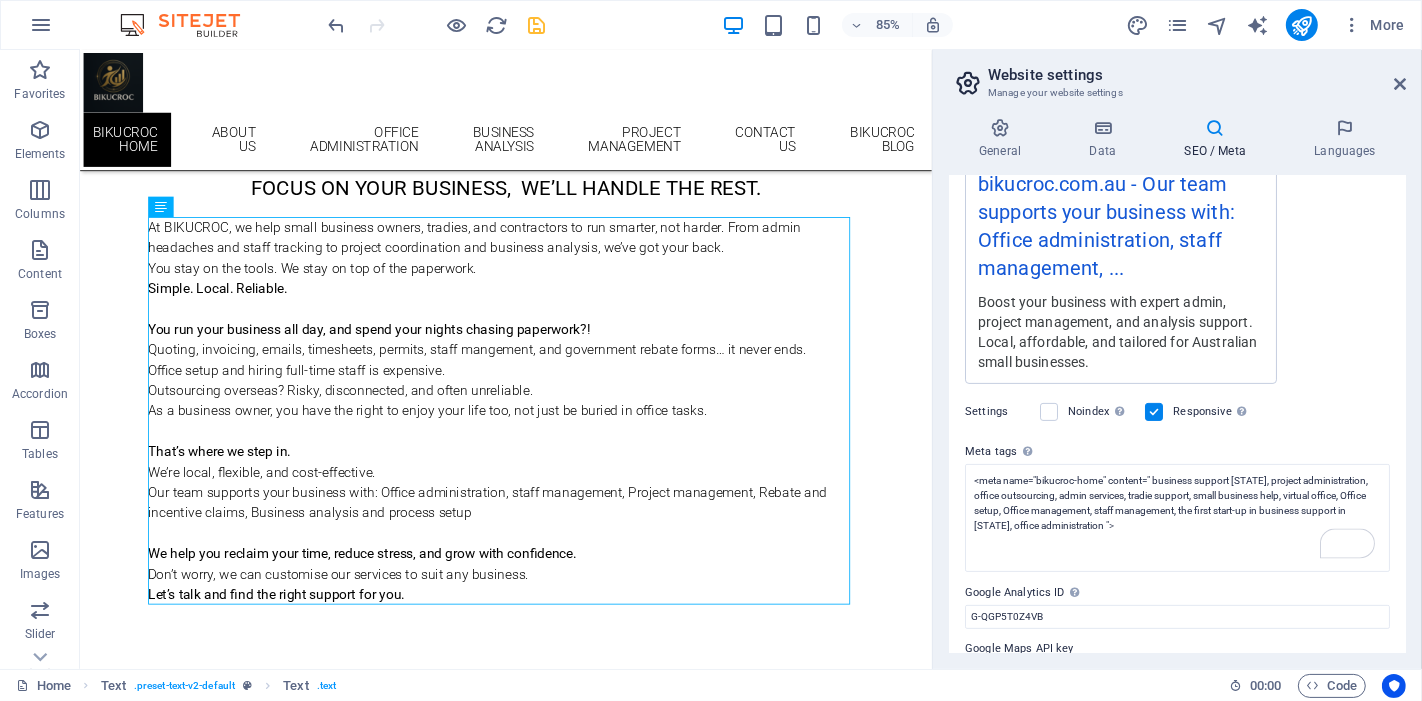 click on "BIKUCROC  Home Favorites Elements Columns Content Boxes Accordion Tables Features Images Slider Header Footer Forms Marketing Collections
Drag here to replace the existing content. Press “Ctrl” if you want to create a new element.
H4   Text   Banner   Container   Banner   Menu   Menu Bar   Spacer   Text   Preset   Logo   Container   Image   Container 85% More Home Text . preset-text-v2-default Text . text 00 : 00 Code Website settings Manage your website settings  General  Data  SEO / Meta  Languages Website name bikucroc.com.au Logo Drag files here, click to choose files or select files from Files or our free stock photos & videos Select files from the file manager, stock photos, or upload file(s) Upload Favicon Set the favicon of your website here. A favicon is a small icon shown in the browser tab next to your website title. It helps visitors identify your website. Upload Preview Image (Open Graph) 3220" at bounding box center (711, 350) 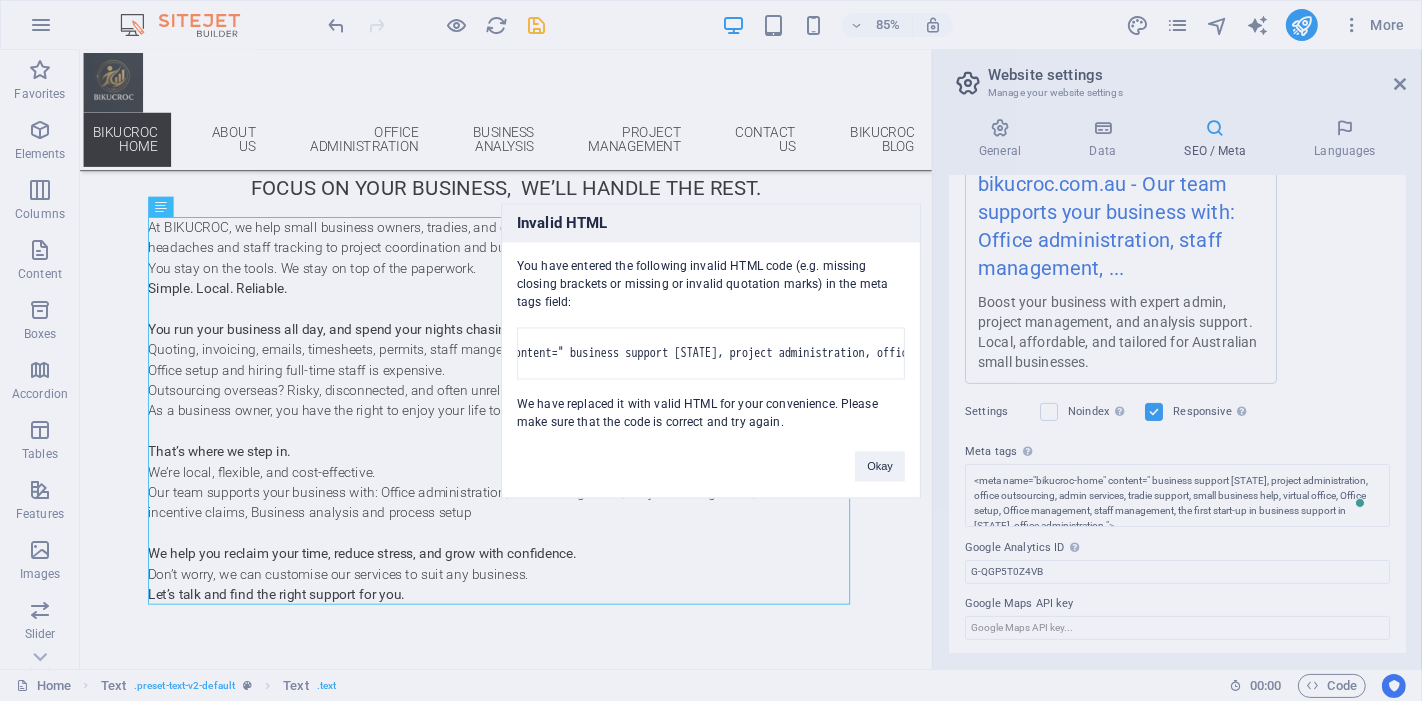 scroll, scrollTop: 0, scrollLeft: 0, axis: both 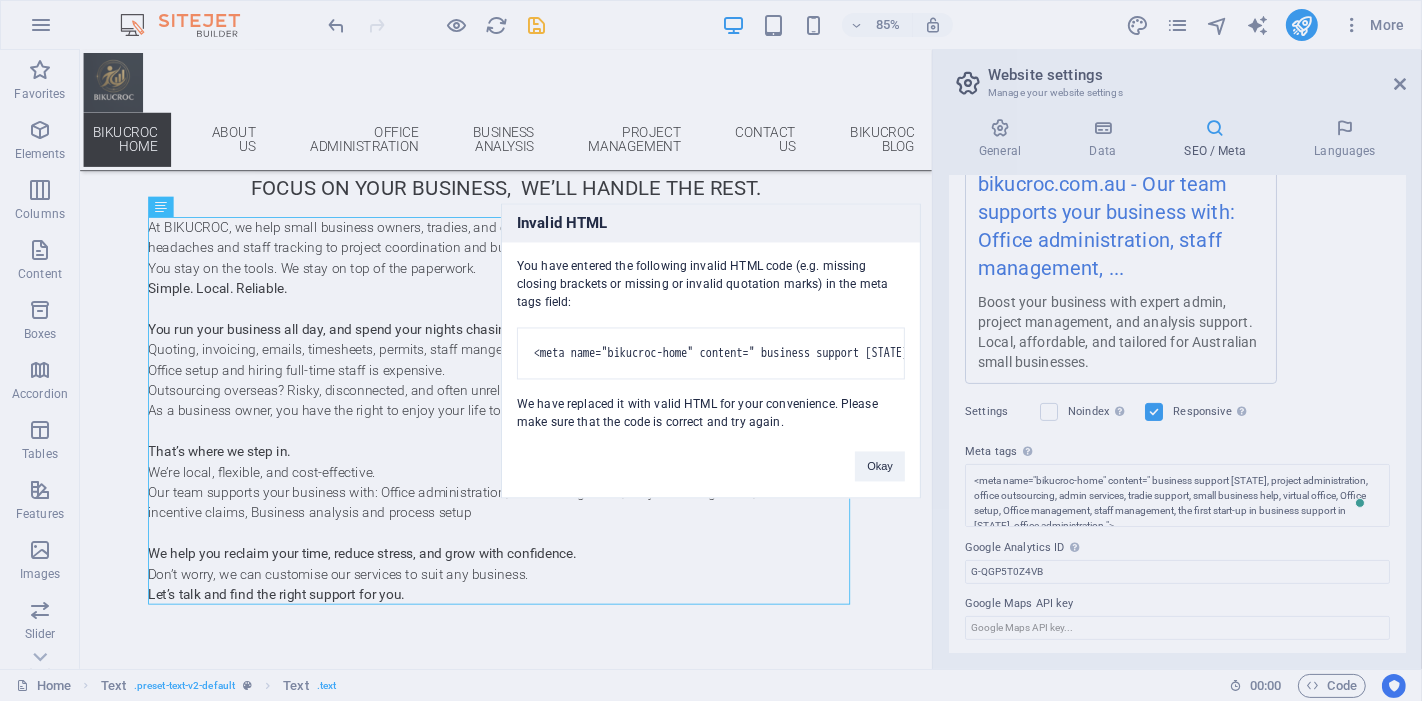 drag, startPoint x: 800, startPoint y: 330, endPoint x: 445, endPoint y: 346, distance: 355.36038 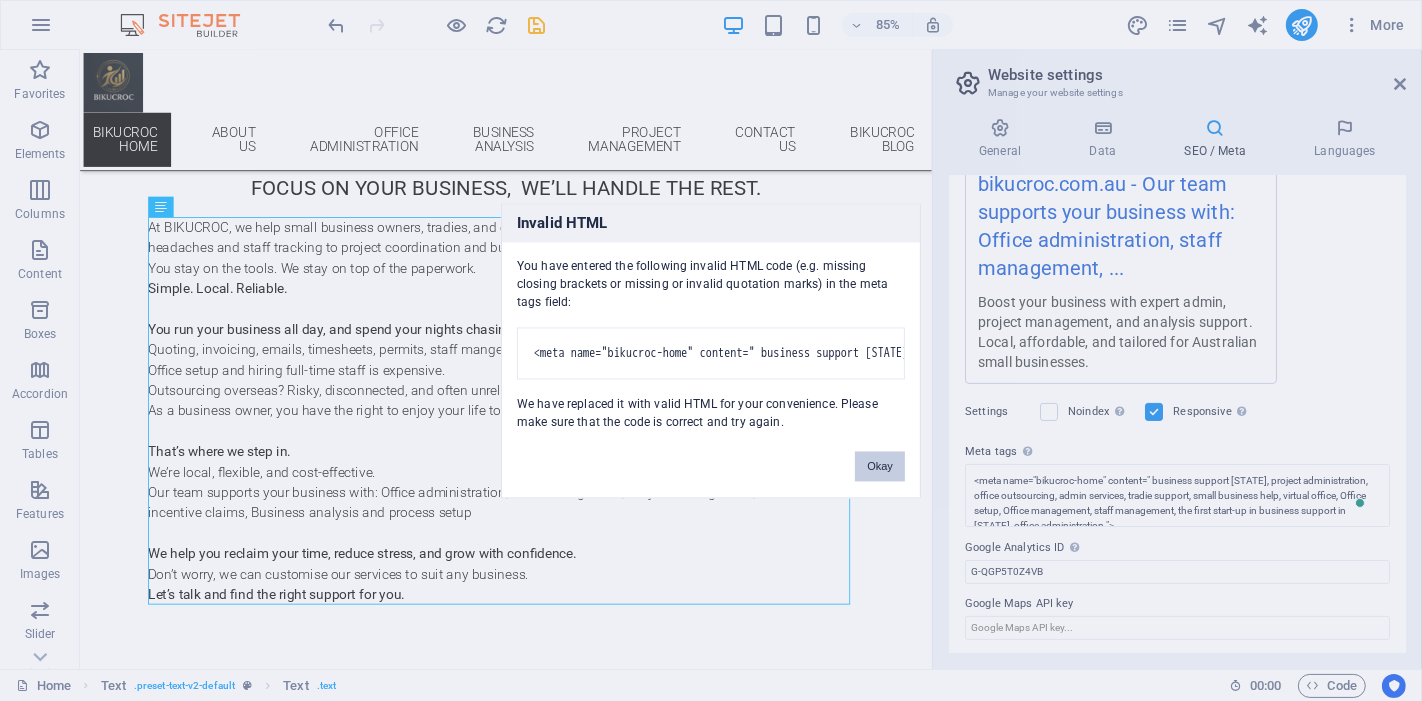 click on "Okay" at bounding box center [880, 466] 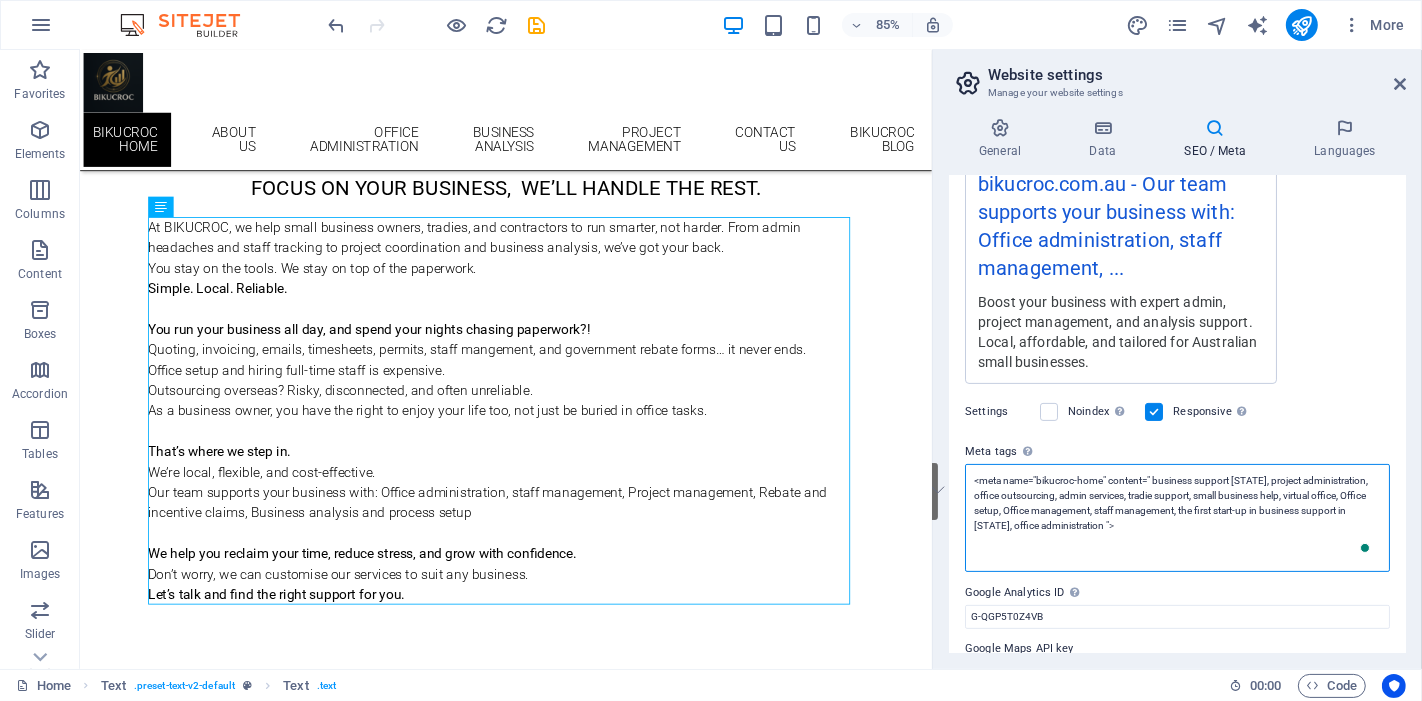 click on "<meta name="bikucroc-home" content=" business support Australia, project administration, office outsourcing, admin services, tradie support, small business help, virtual office, Office setup, Office management, staff management, the first start-up in business support in Australia, office administration ">" at bounding box center (1177, 518) 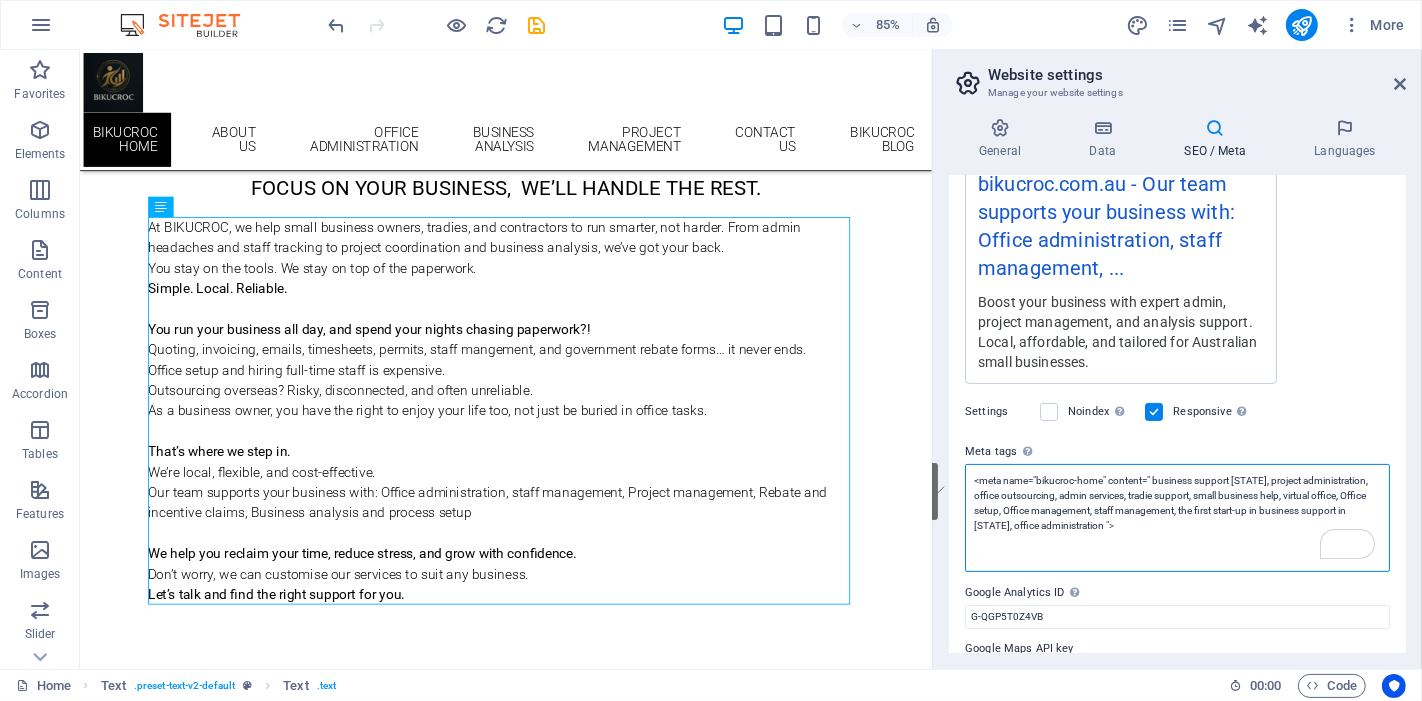 drag, startPoint x: 1134, startPoint y: 522, endPoint x: 935, endPoint y: 478, distance: 203.80627 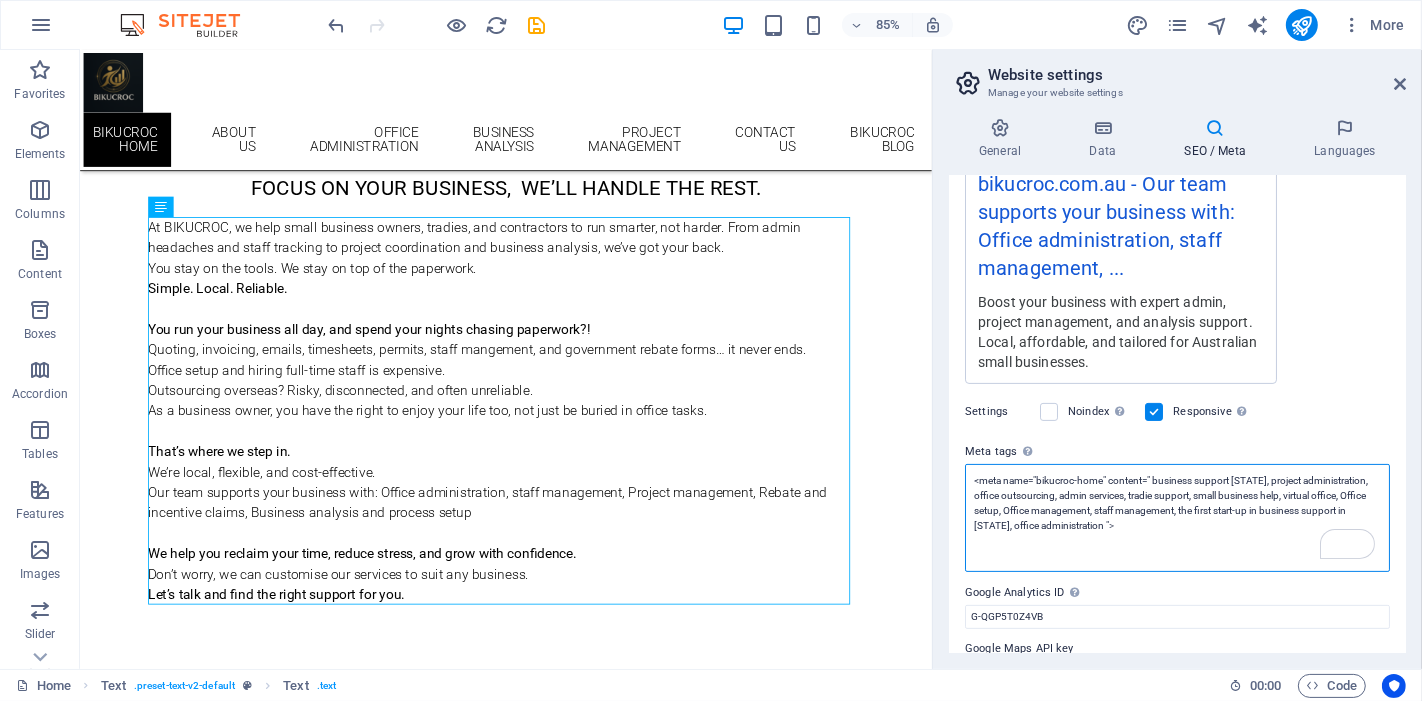 click on "<meta name="bikucroc-home" content=" business support Australia, project administration, office outsourcing, admin services, tradie support, small business help, virtual office, Office setup, Office management, staff management, the first start-up in business support in Australia, office administration ">" at bounding box center [1177, 518] 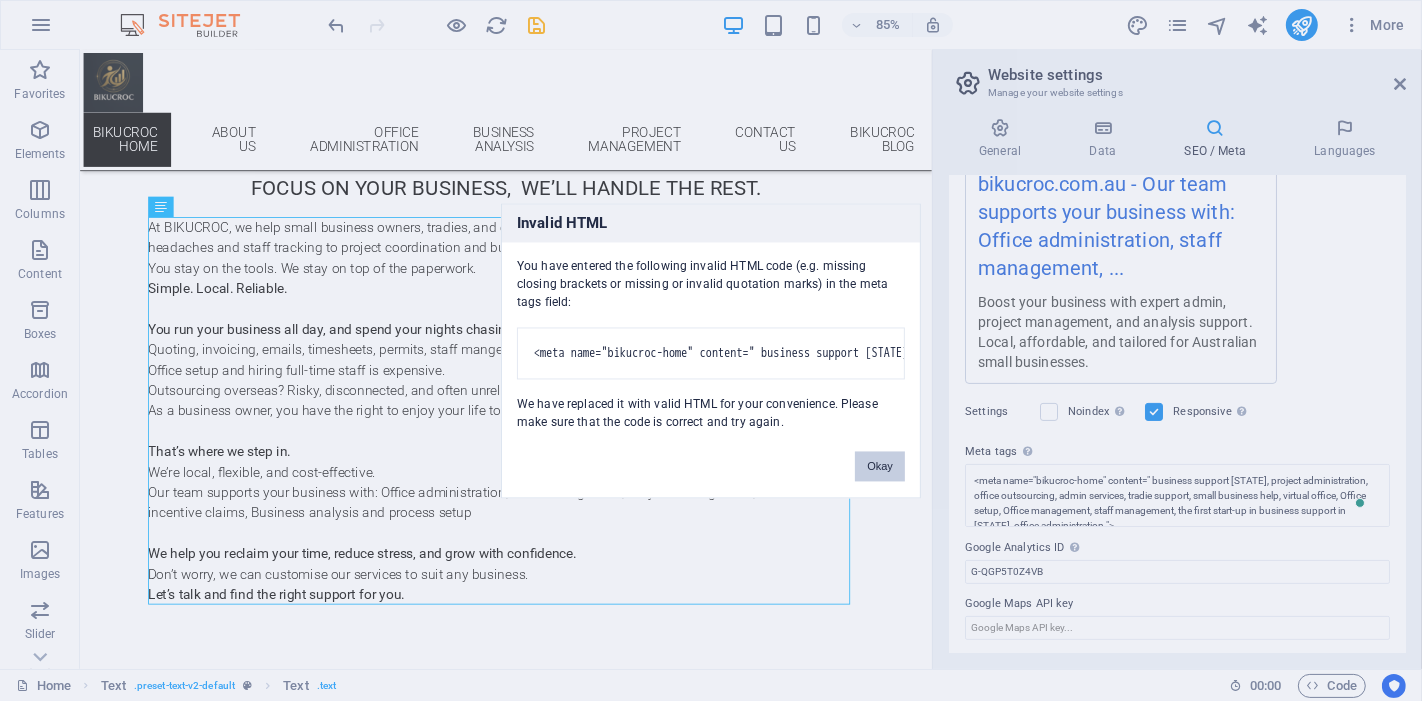 click on "Okay" at bounding box center (880, 466) 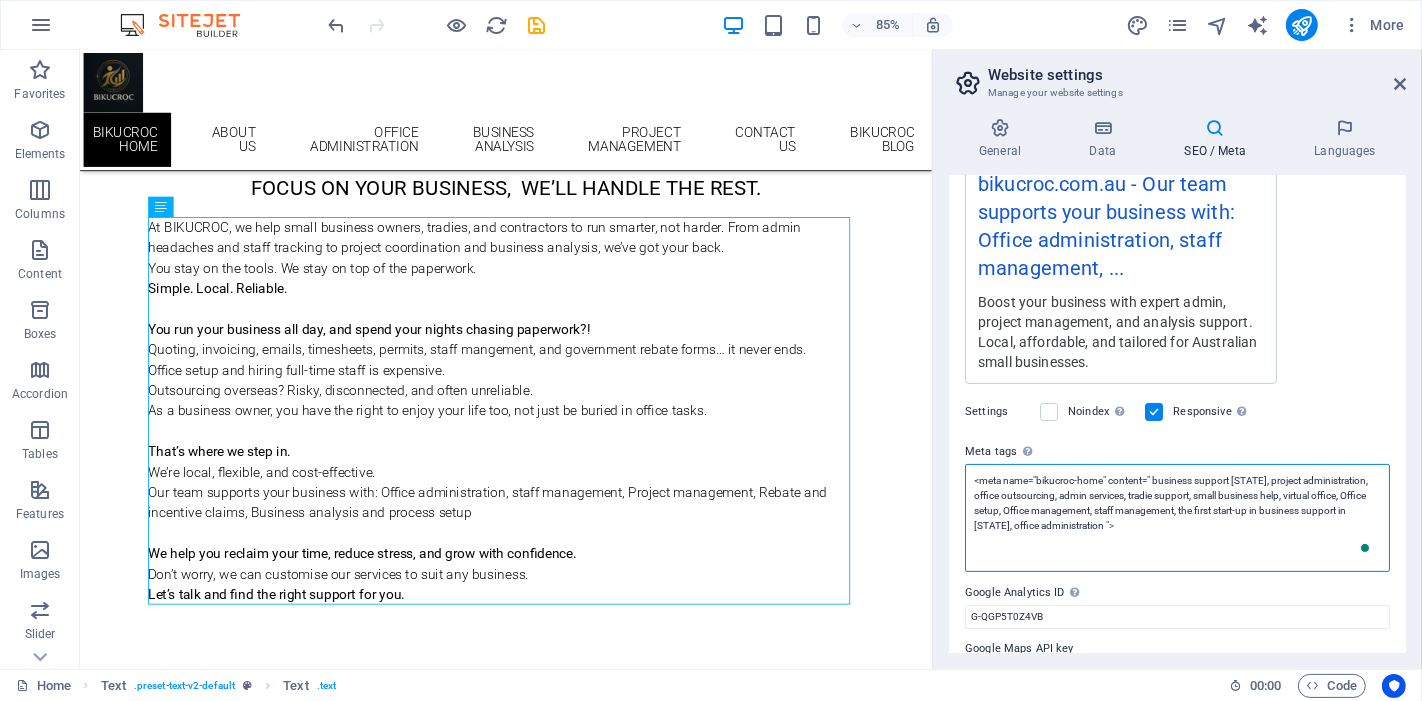 scroll, scrollTop: 0, scrollLeft: 0, axis: both 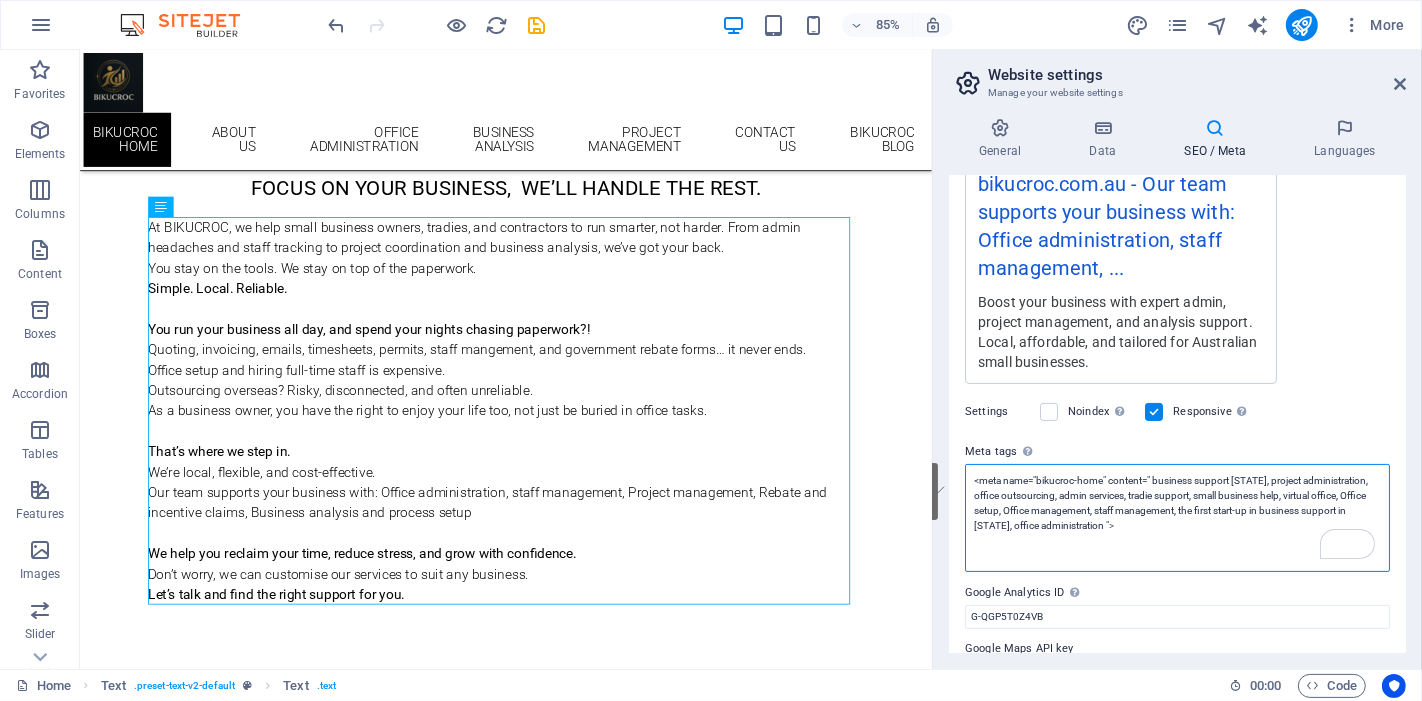 paste on "head>
<title>Business Support & Admin Services in Australia | BIKUCROC</title>
<!-- SEO Meta Tags -->
<meta name="description" content="BIKUCROC is Australia's first business support startup offering expert project administration, office outsourcing, staff management, and tradie support." />
<meta name="keywords" content="business support Australia, project administration, office outsourcing, admin services, tradie support, small business help, virtual office, office setup, office management, staff management, business support startup in Australia, office administration" />
<meta name="robots" content="index, follow" />
<!-- Open Graph Meta Tags (for Facebook, LinkedIn, etc.) -->
<meta property="og:title" content="Business Support & Admin Services in Australia | BIKUCROC" />
<meta property="og:description" content="Affordable, local, and reliable business support including admin, project services, and team management for small businesses and tradies." />
<meta property="og:type" content..." 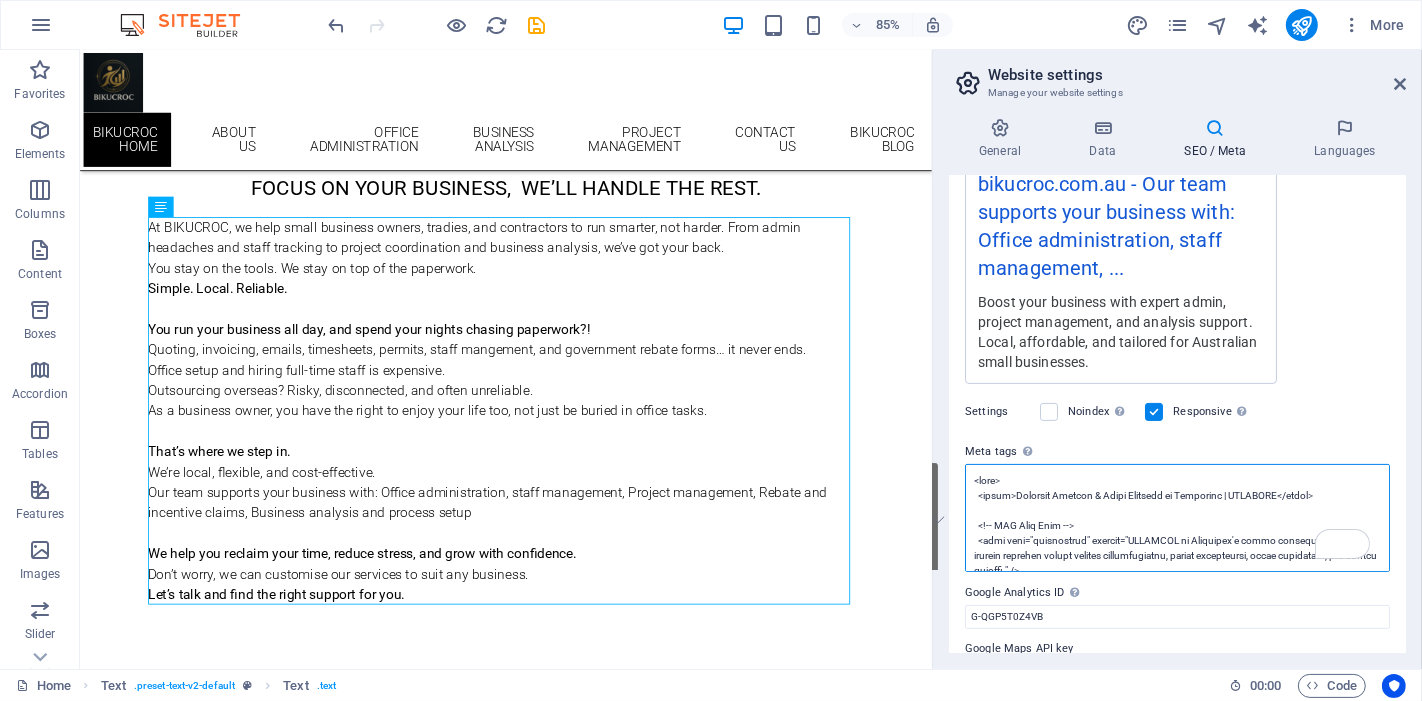 scroll, scrollTop: 260, scrollLeft: 0, axis: vertical 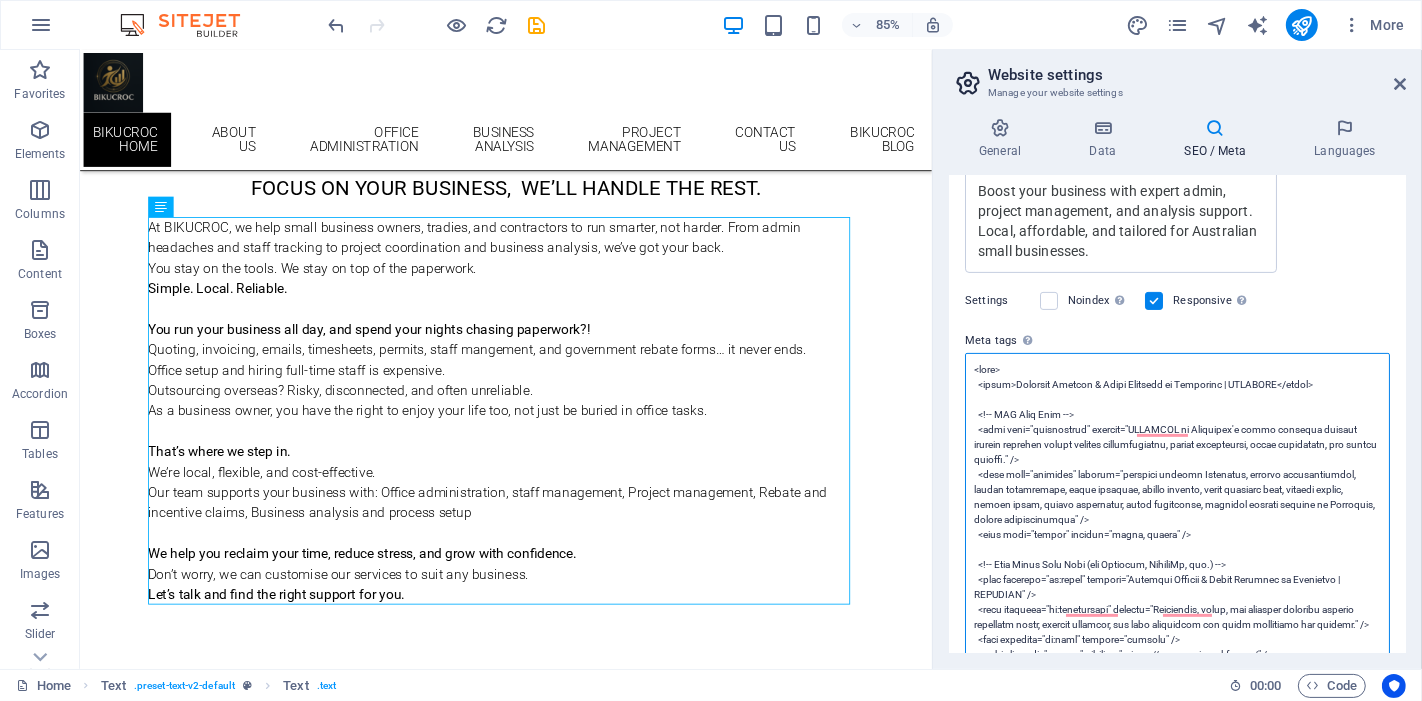 drag, startPoint x: 1020, startPoint y: 372, endPoint x: 959, endPoint y: 371, distance: 61.008198 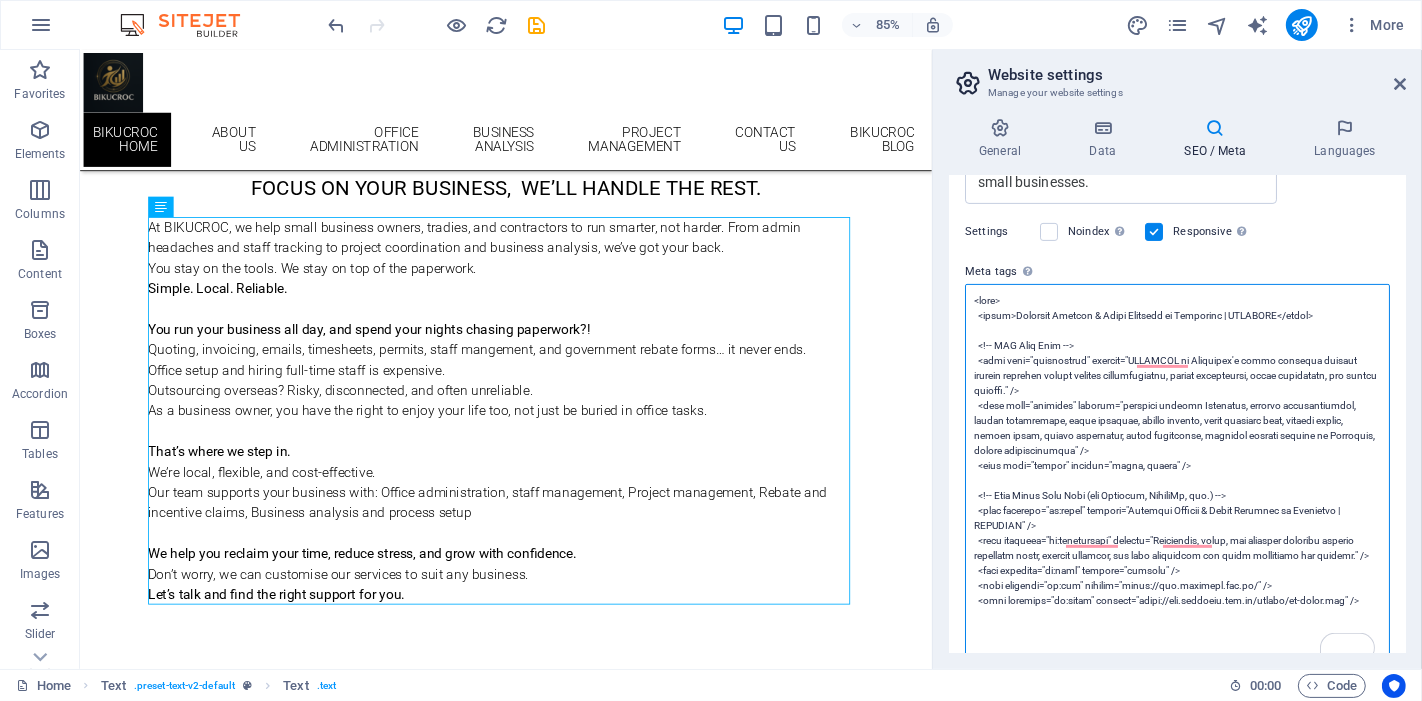scroll, scrollTop: 580, scrollLeft: 0, axis: vertical 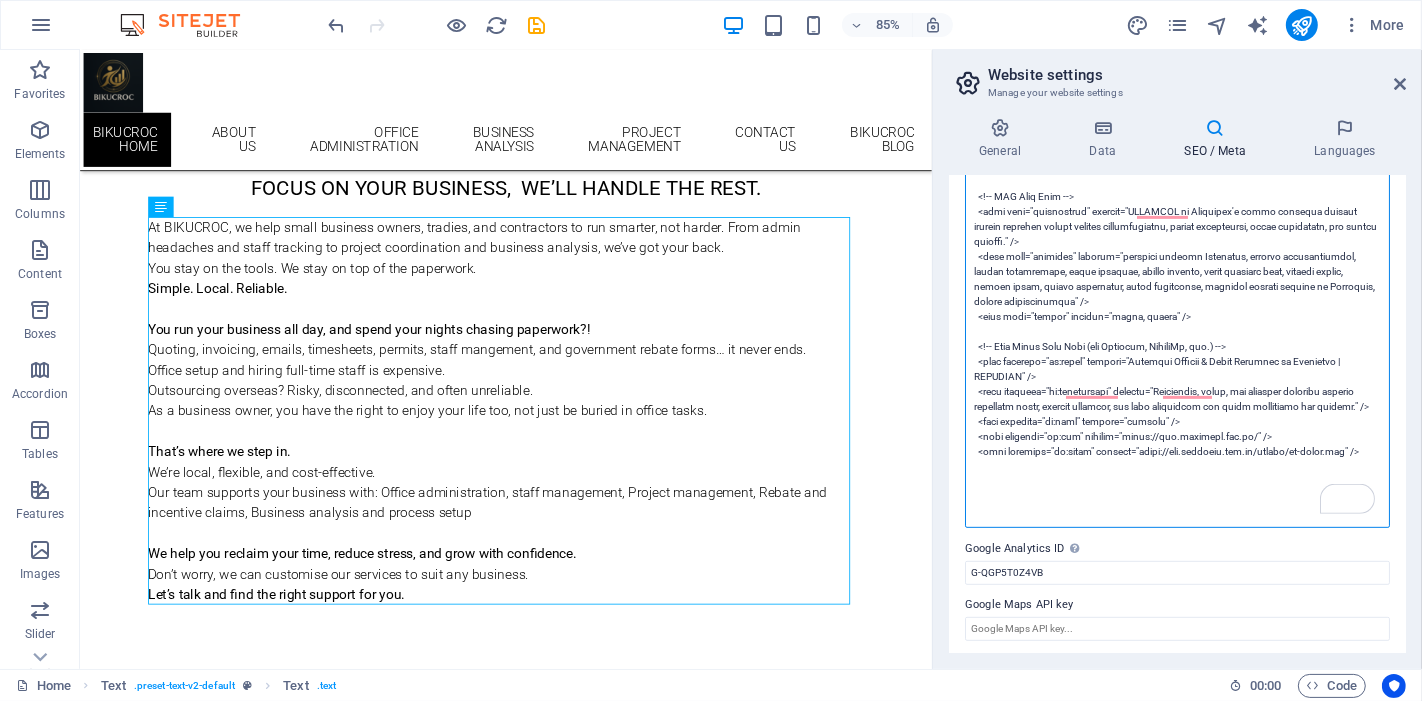 click on "Meta tags Enter HTML code here that will be placed inside the  tags of your website. Please note that your website may not function if you include code with errors." at bounding box center (1177, 331) 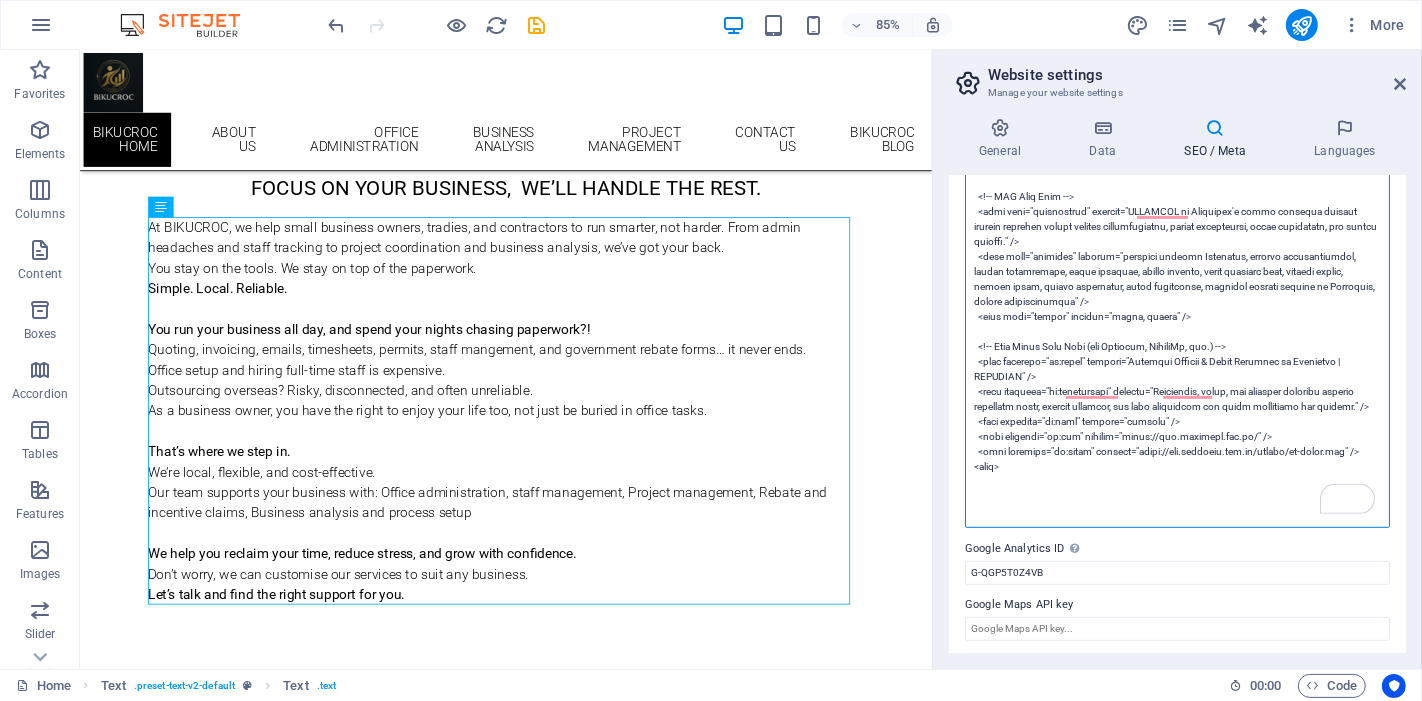 click on "Meta tags Enter HTML code here that will be placed inside the  tags of your website. Please note that your website may not function if you include code with errors." at bounding box center [1177, 331] 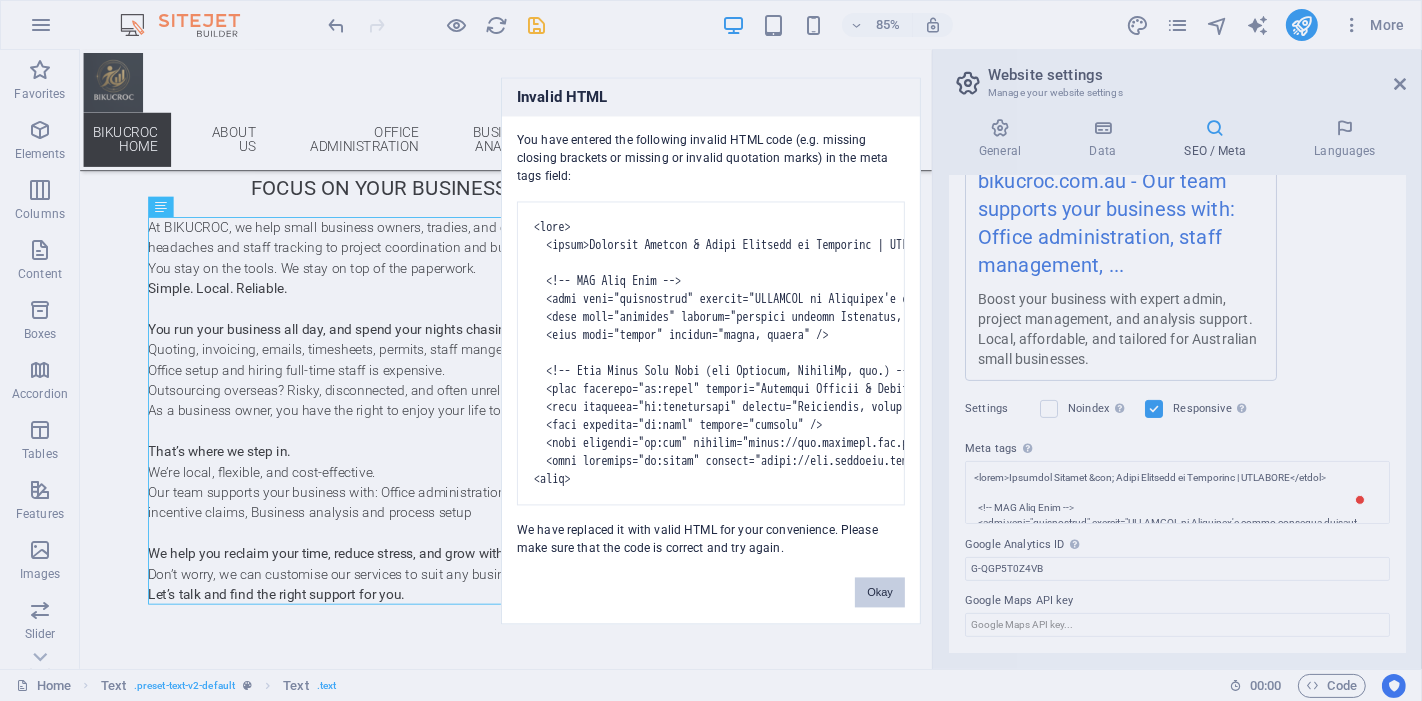 scroll, scrollTop: 400, scrollLeft: 0, axis: vertical 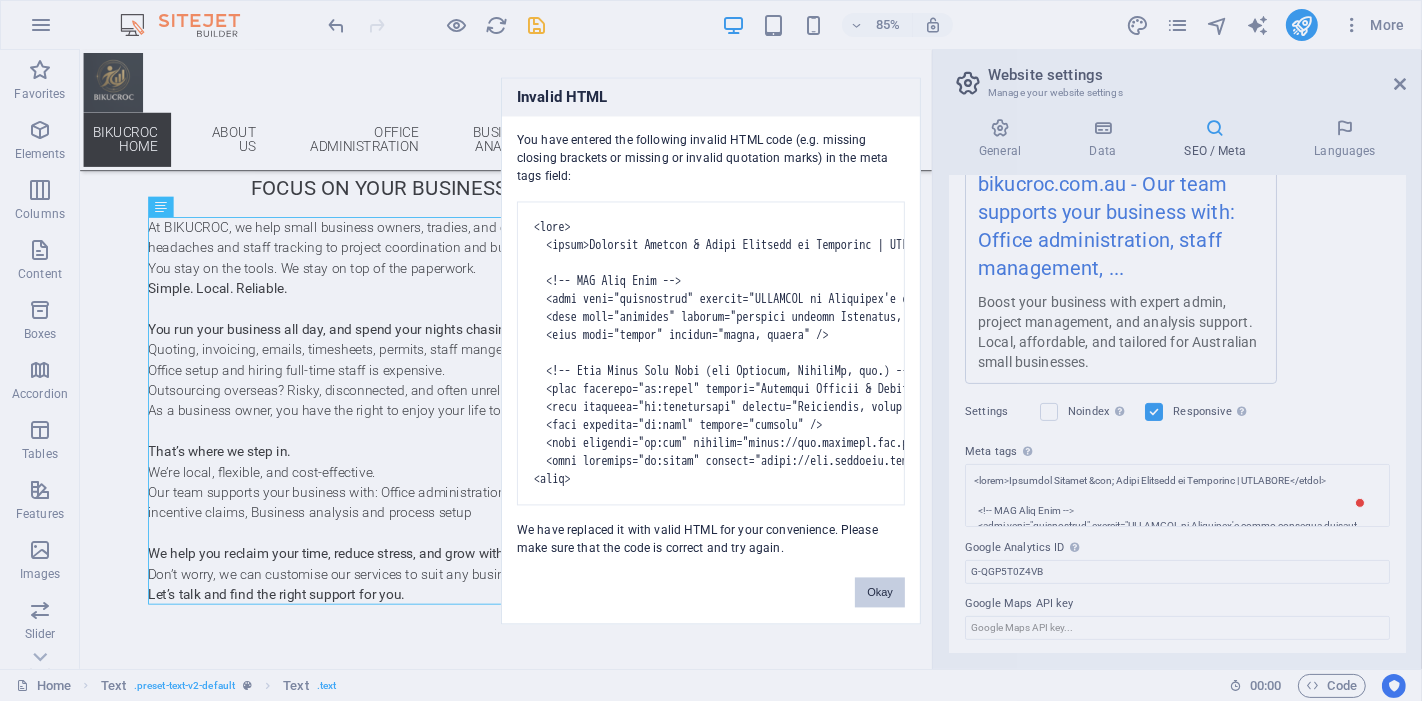 click on "Okay" at bounding box center [880, 592] 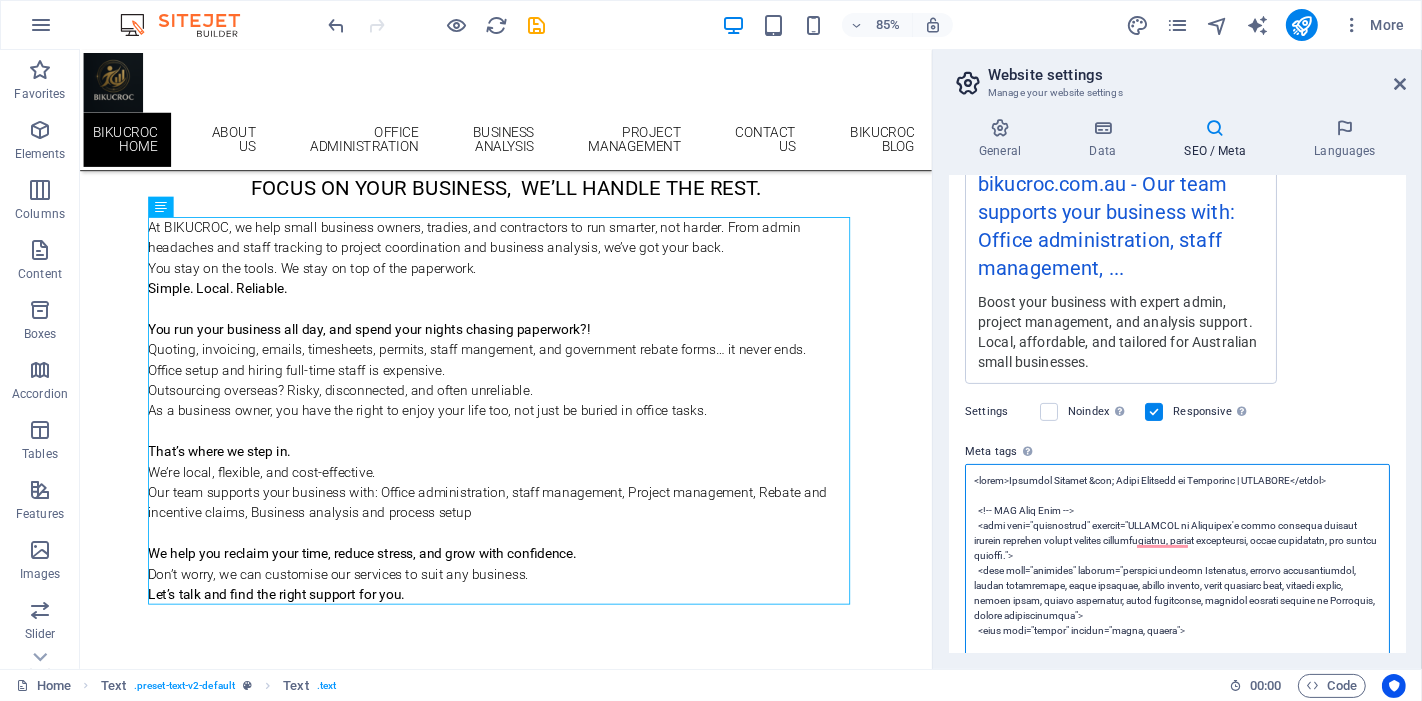scroll, scrollTop: 0, scrollLeft: 0, axis: both 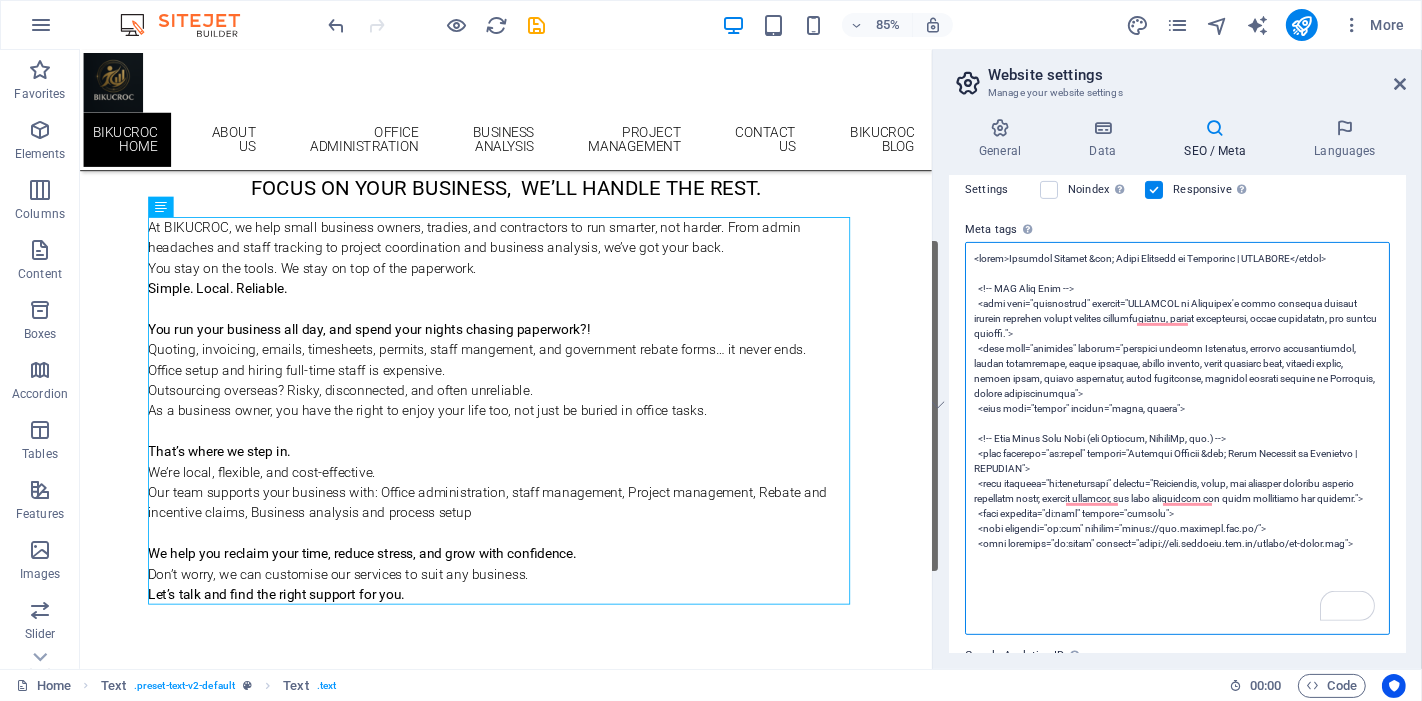 click on "Meta tags Enter HTML code here that will be placed inside the  tags of your website. Please note that your website may not function if you include code with errors." at bounding box center (1177, 438) 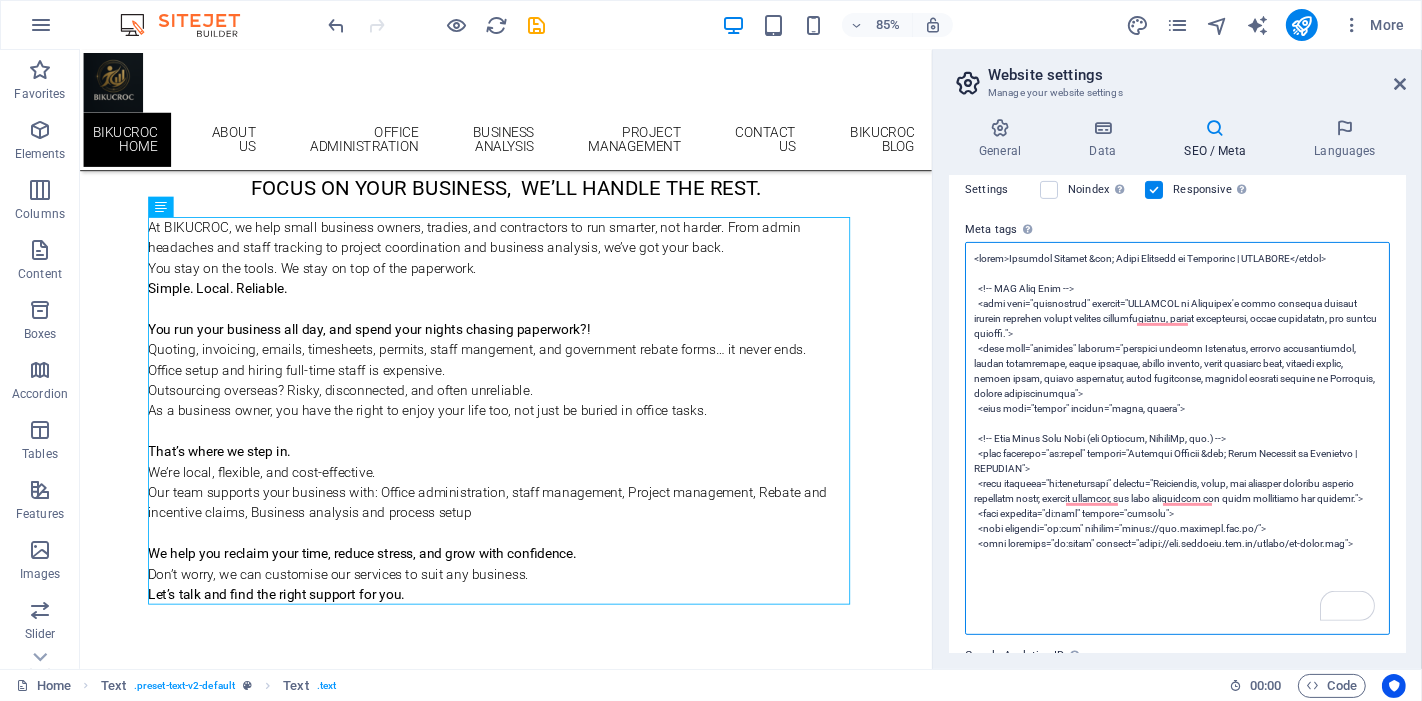 scroll, scrollTop: 699, scrollLeft: 0, axis: vertical 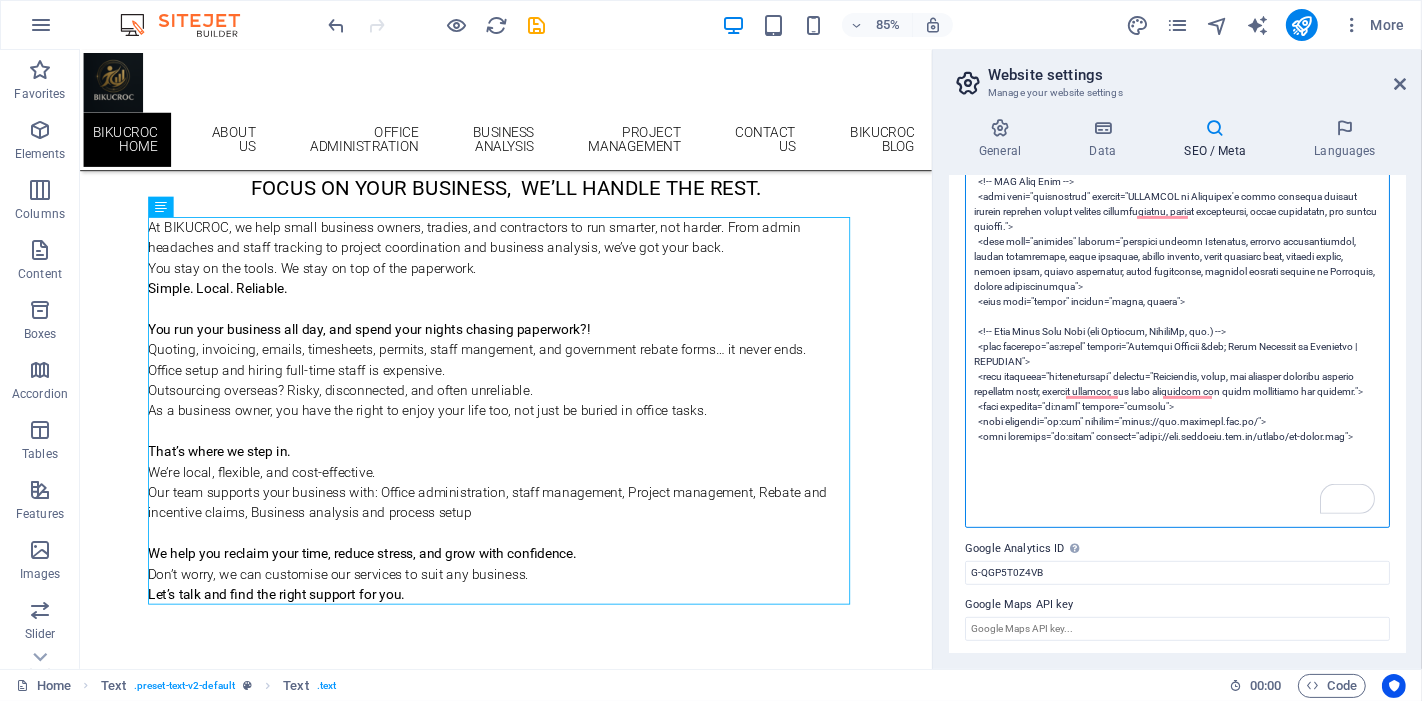 paste on "<head>" 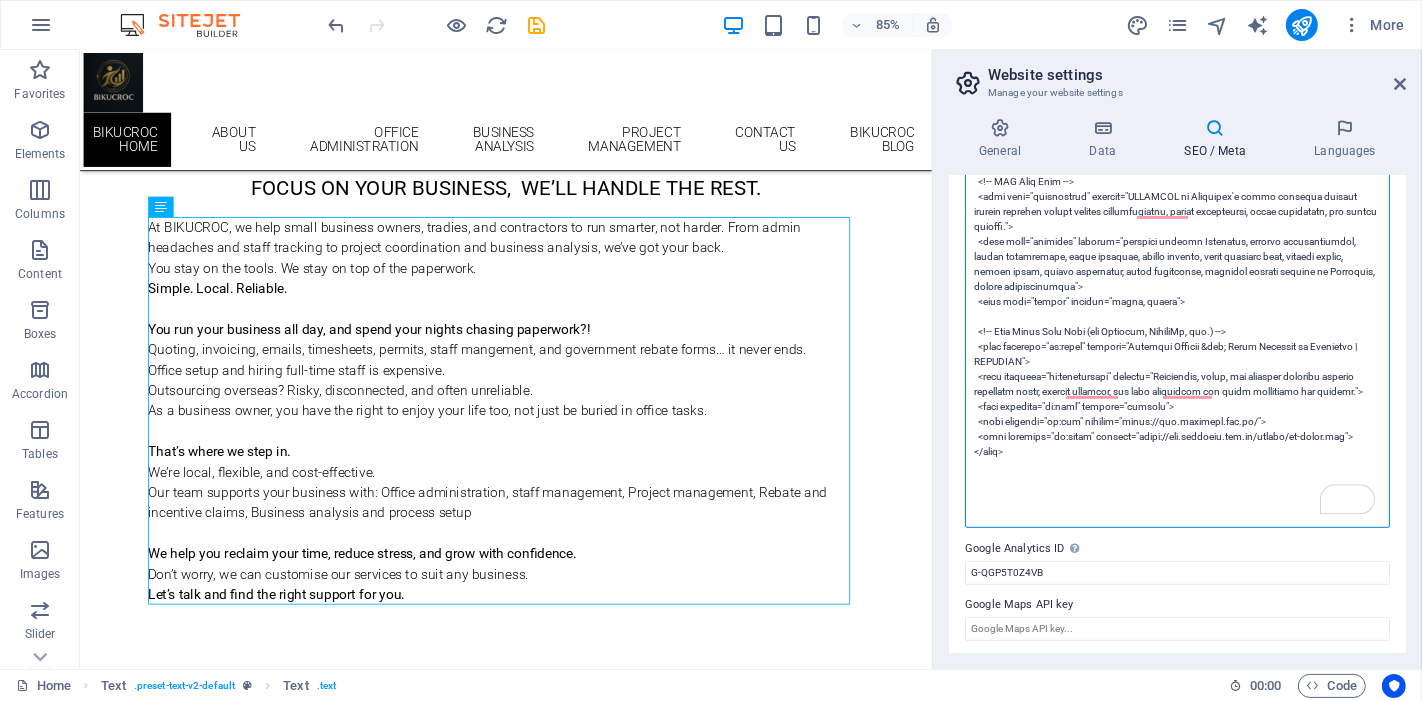 click on "Meta tags Enter HTML code here that will be placed inside the  tags of your website. Please note that your website may not function if you include code with errors." at bounding box center [1177, 331] 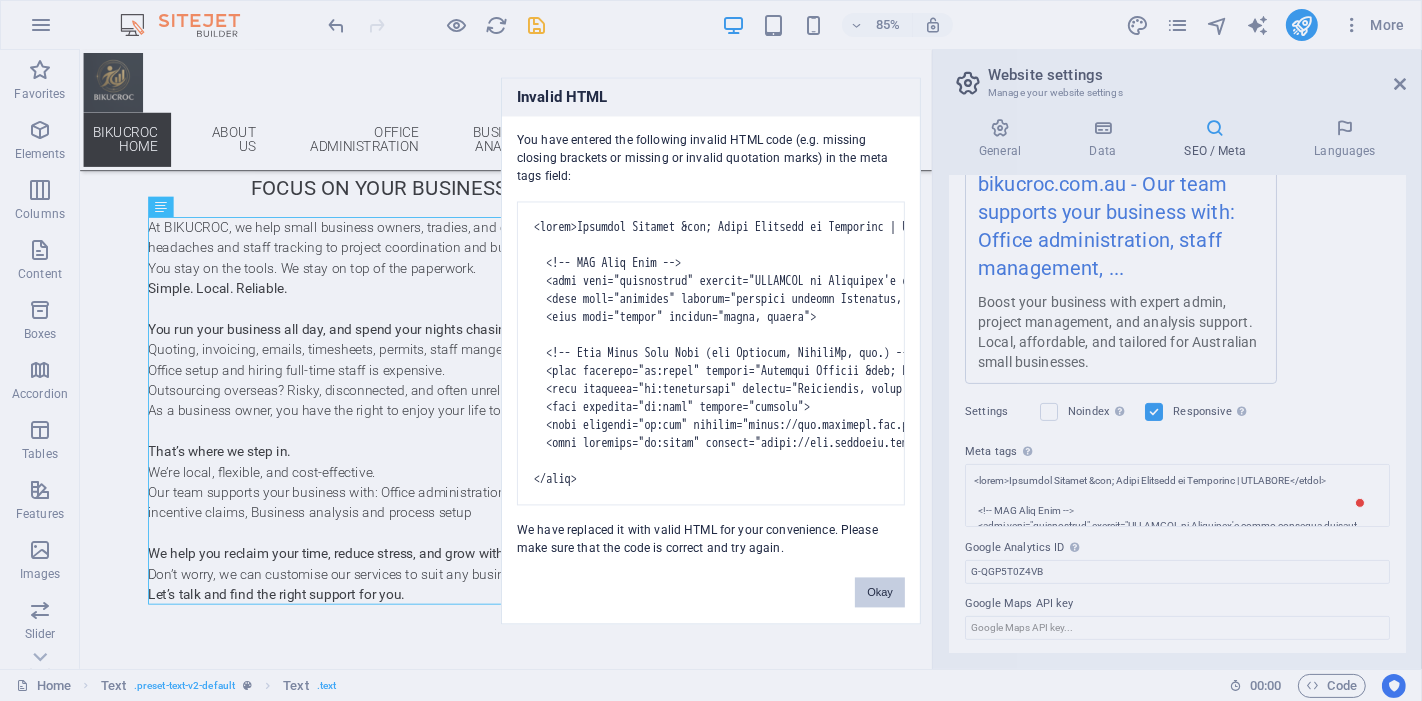 click on "Okay" at bounding box center [880, 592] 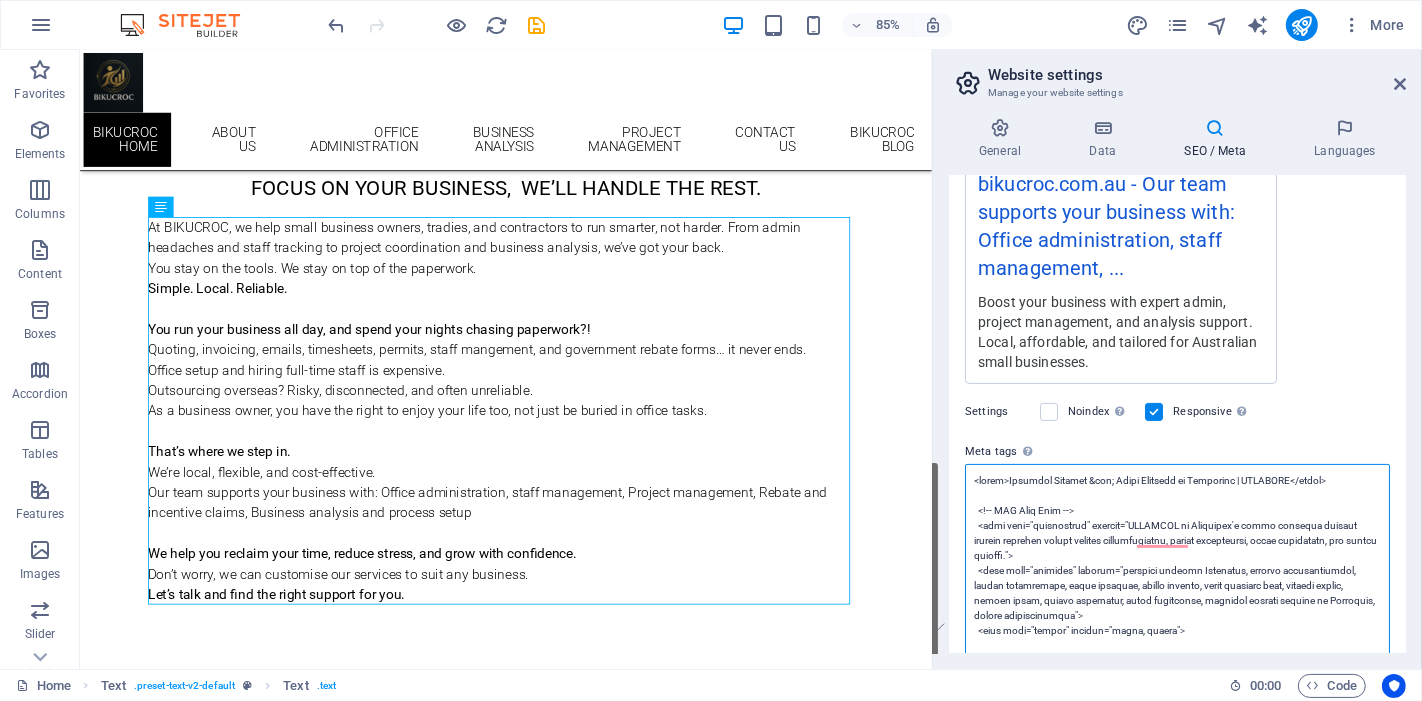 click on "Meta tags Enter HTML code here that will be placed inside the  tags of your website. Please note that your website may not function if you include code with errors." at bounding box center [1177, 668] 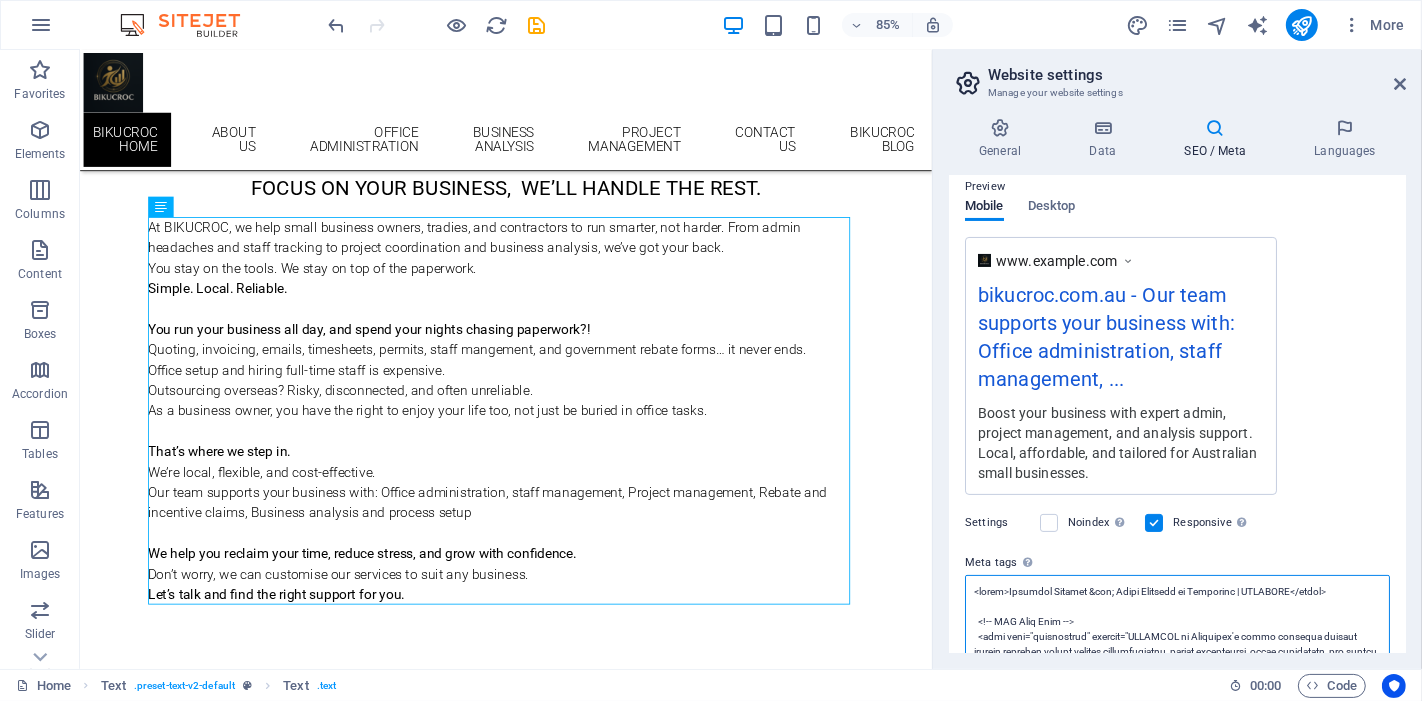 click on "Meta tags Enter HTML code here that will be placed inside the  tags of your website. Please note that your website may not function if you include code with errors." at bounding box center [1177, 779] 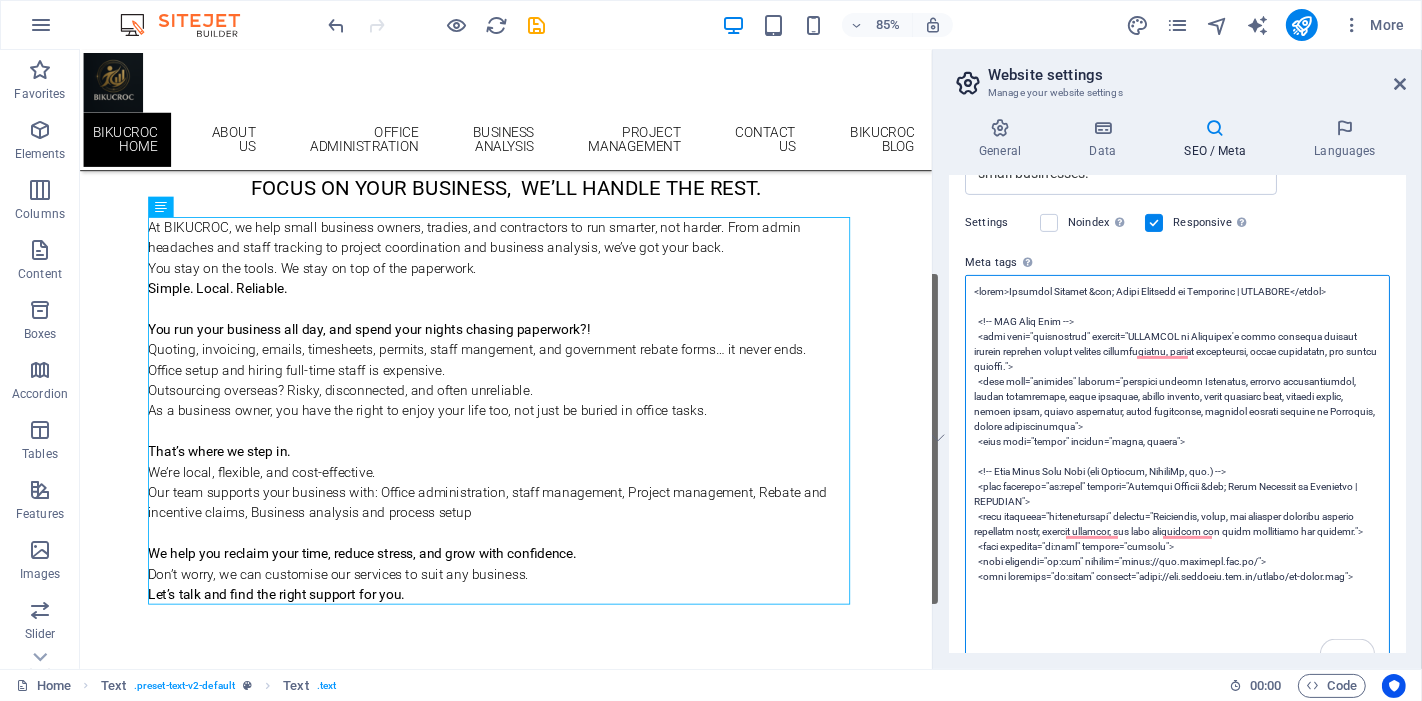 drag, startPoint x: 1147, startPoint y: 534, endPoint x: 1054, endPoint y: 201, distance: 345.74268 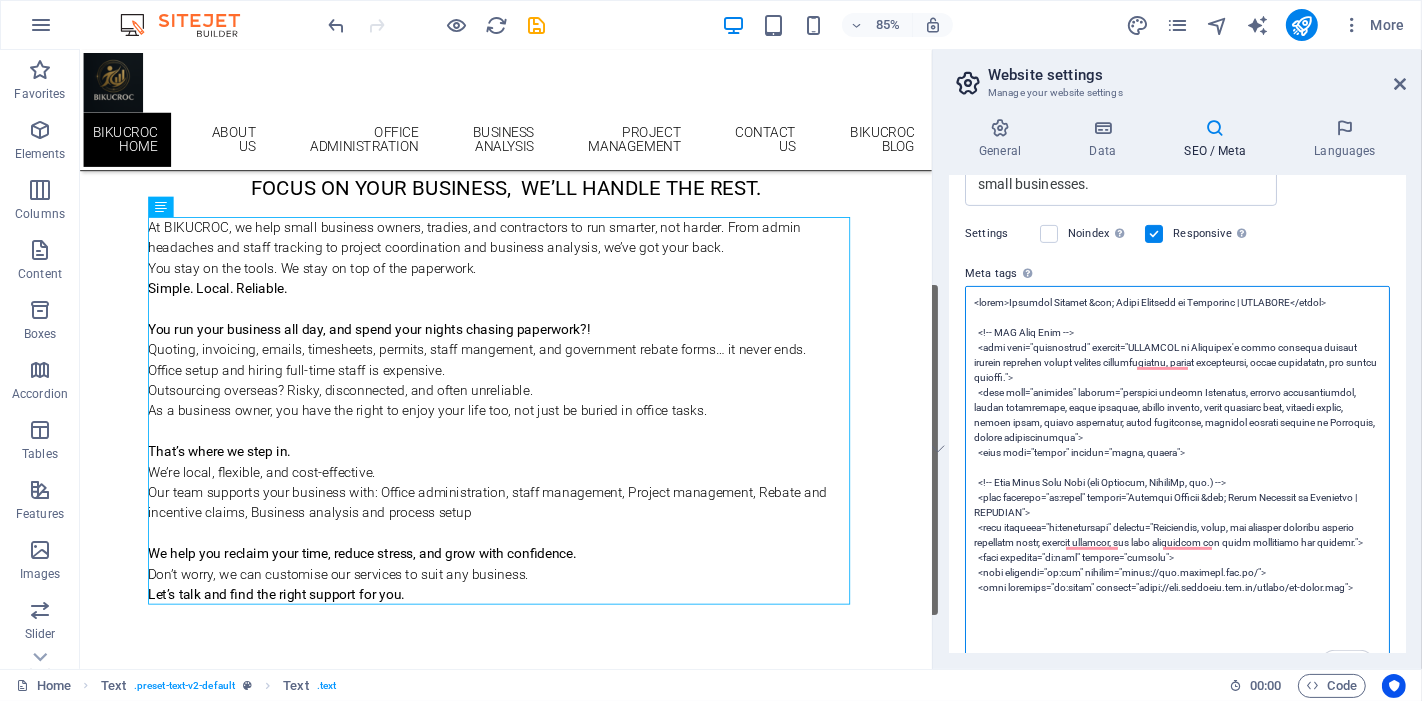 click on "Meta tags Enter HTML code here that will be placed inside the  tags of your website. Please note that your website may not function if you include code with errors." at bounding box center [1177, 490] 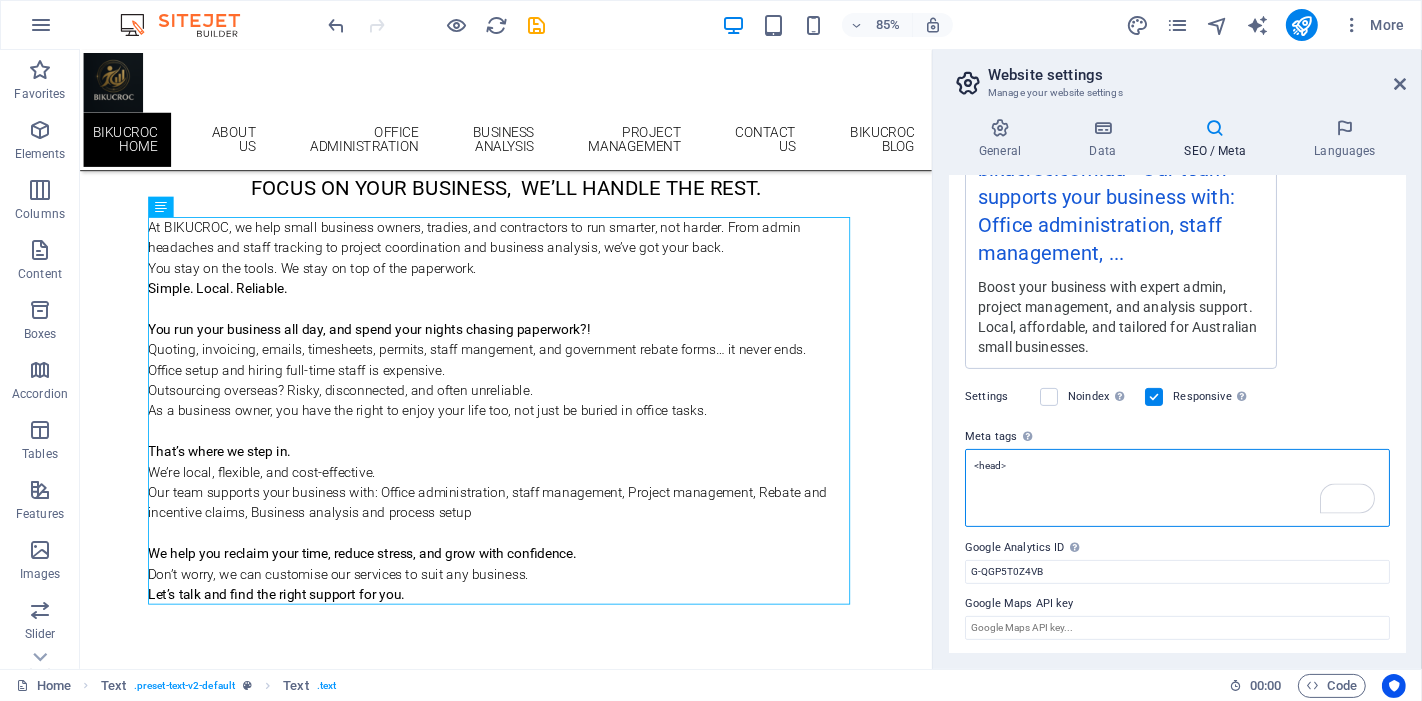 drag, startPoint x: 1124, startPoint y: 526, endPoint x: 1068, endPoint y: 538, distance: 57.271286 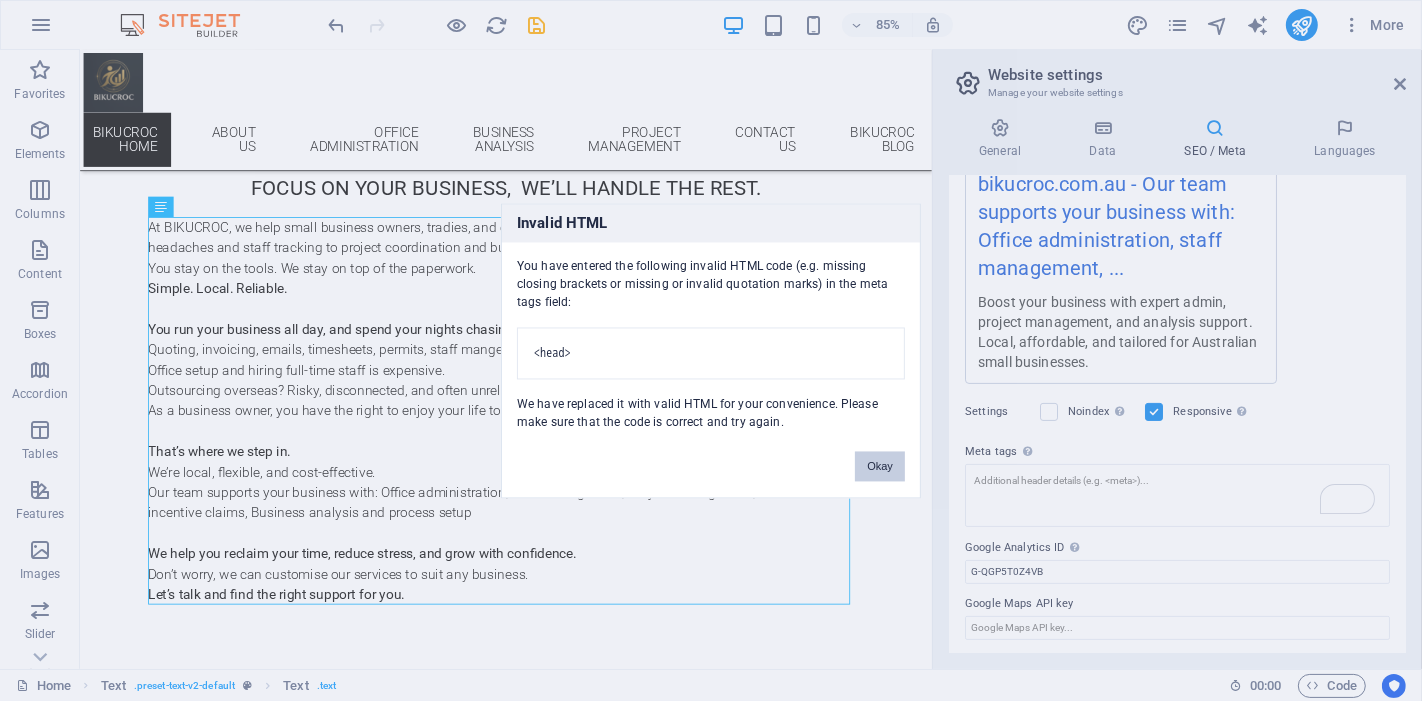 drag, startPoint x: 865, startPoint y: 460, endPoint x: 981, endPoint y: 474, distance: 116.841774 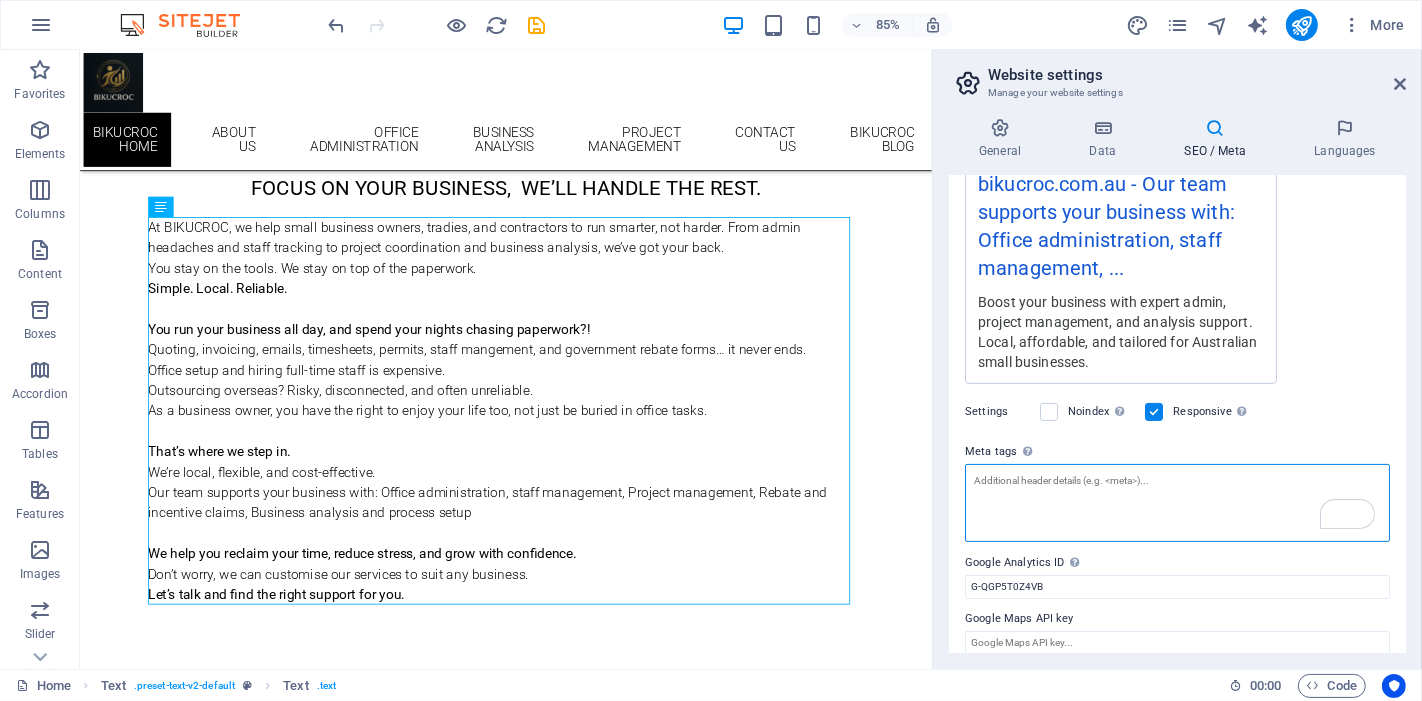 paste on "<head>
<title>Business Support & Admin Services in Australia | BIKUCROC</title>
<!-- SEO Meta Tags -->
<meta name="description" content="BIKUCROC is Australia's first business support startup offering expert project administration, office outsourcing, staff management, and tradie support." />
<meta name="keywords" content="business support Australia, project administration, office outsourcing, admin services, tradie support, small business help, virtual office, office setup, office management, staff management, business support startup in Australia, office administration" />
<meta name="robots" content="index, follow" />
<!-- Open Graph Meta Tags (for Facebook, LinkedIn, etc.) -->
<meta property="og:title" content="Business Support & Admin Services in Australia | BIKUCROC" />
<meta property="og:description" content="Affordable, local, and reliable business support including admin, project services, and team management for small businesses and tradies." />
<meta property="og:type" conten..." 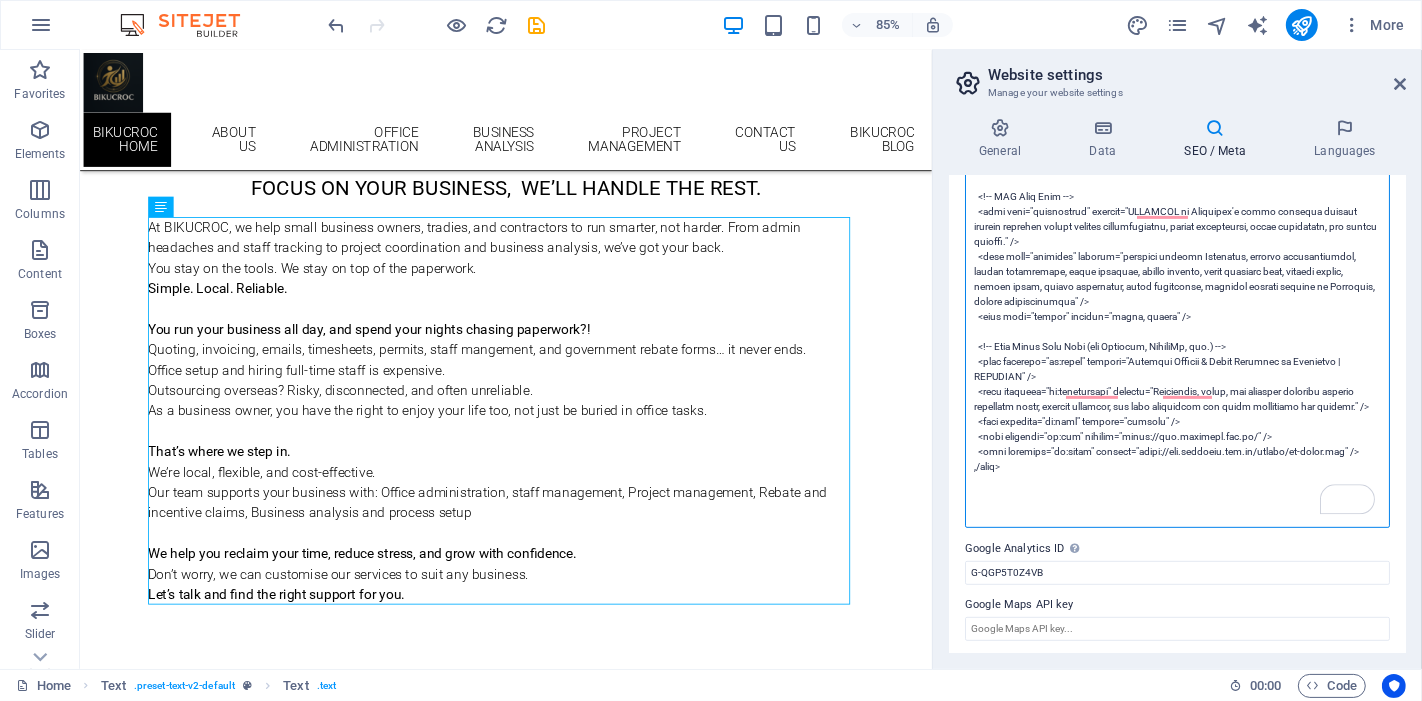 click on "Meta tags Enter HTML code here that will be placed inside the  tags of your website. Please note that your website may not function if you include code with errors." at bounding box center (1177, 331) 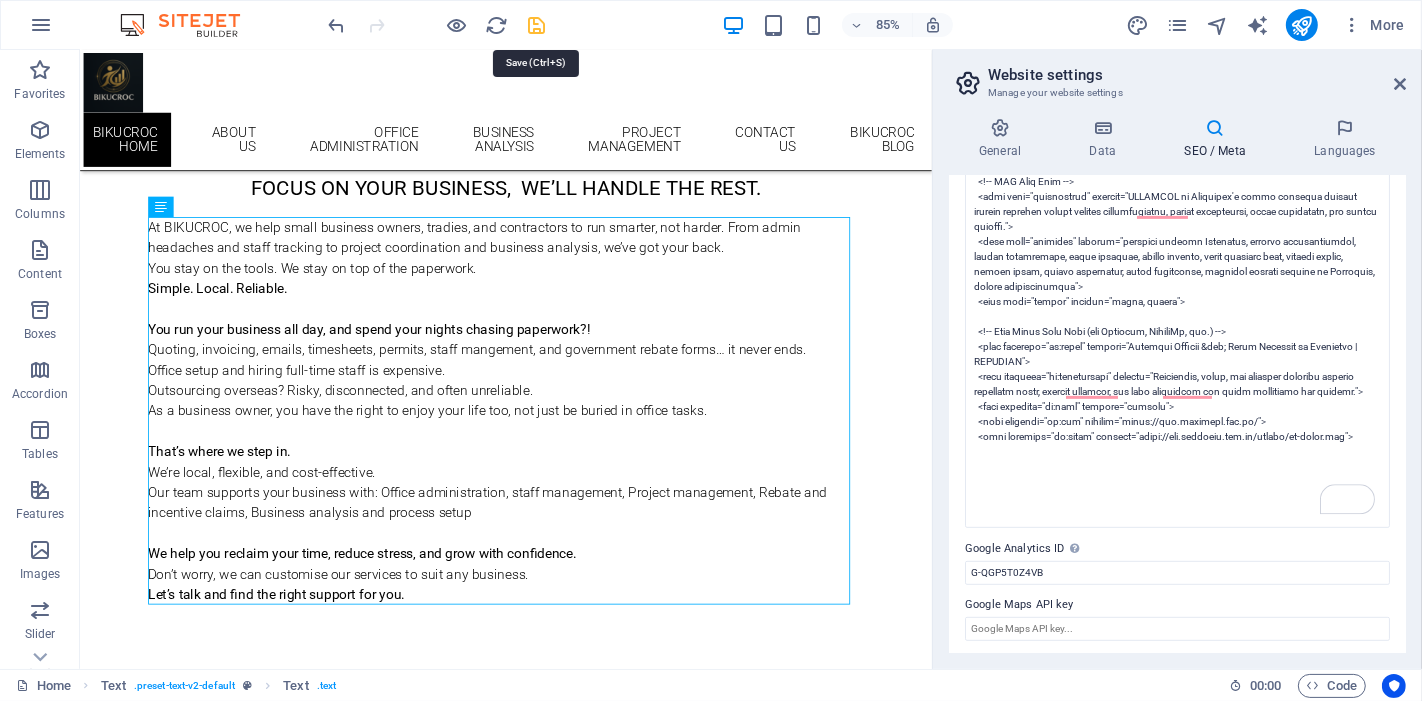 click on "BIKUCROC  Home Favorites Elements Columns Content Boxes Accordion Tables Features Images Slider Header Footer Forms Marketing Collections
Drag here to replace the existing content. Press “Ctrl” if you want to create a new element.
H4   Text   Banner   Container   Banner   Menu   Menu Bar   Spacer   Text   Preset   Logo   Container   Image   Container 85% More Home Text . preset-text-v2-default Text . text 00 : 00 Code Website settings Manage your website settings  General  Data  SEO / Meta  Languages Website name bikucroc.com.au Logo Drag files here, click to choose files or select files from Files or our free stock photos & videos Select files from the file manager, stock photos, or upload file(s) Upload Favicon Set the favicon of your website here. A favicon is a small icon shown in the browser tab next to your website title. It helps visitors identify your website. Upload Preview Image (Open Graph) 3220" at bounding box center (711, 350) 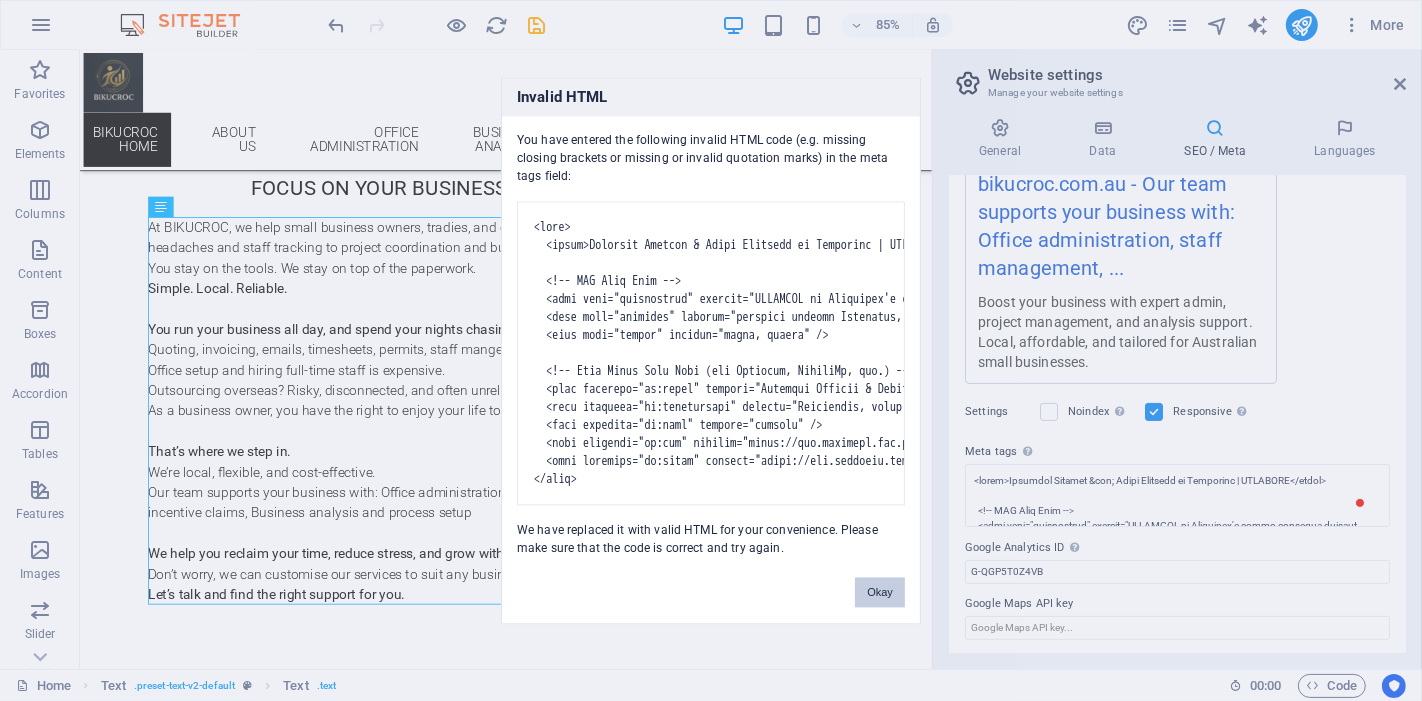 click on "Okay" at bounding box center (880, 592) 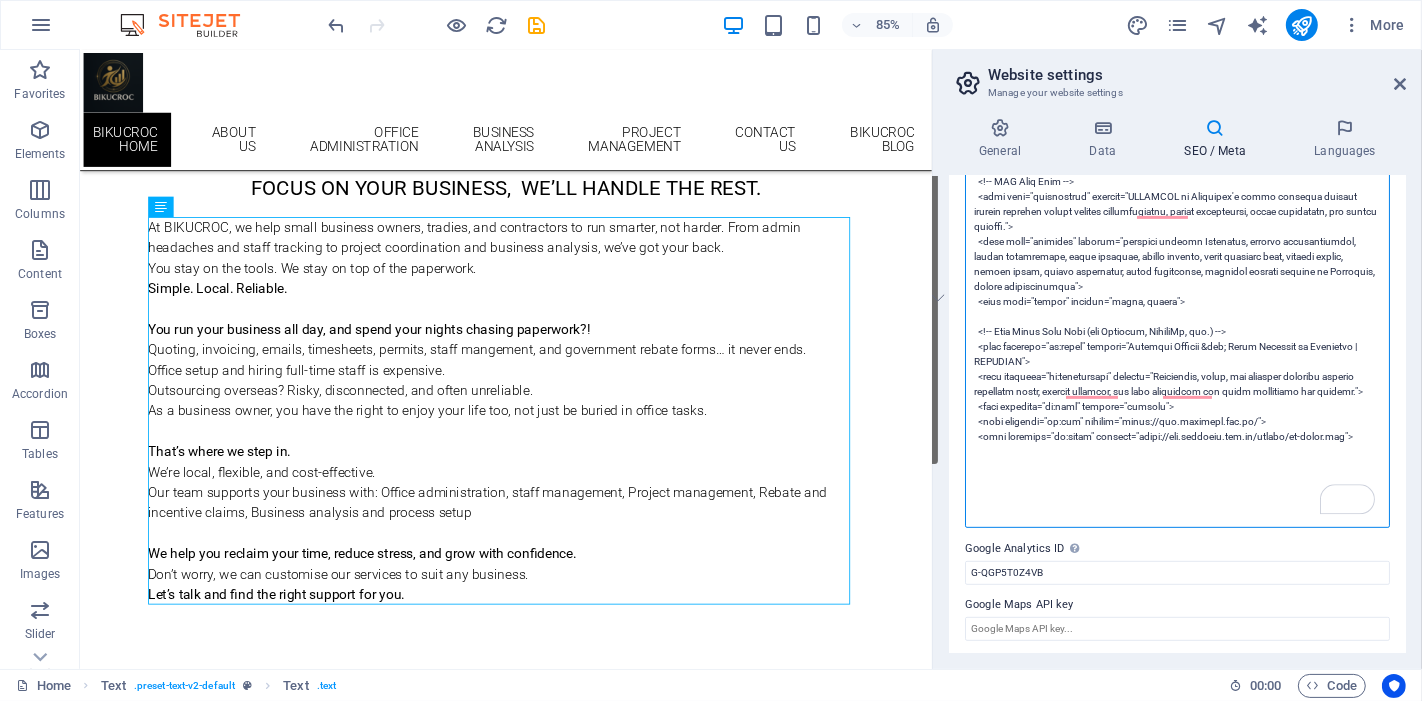 click on "Meta tags Enter HTML code here that will be placed inside the  tags of your website. Please note that your website may not function if you include code with errors." at bounding box center (1177, 331) 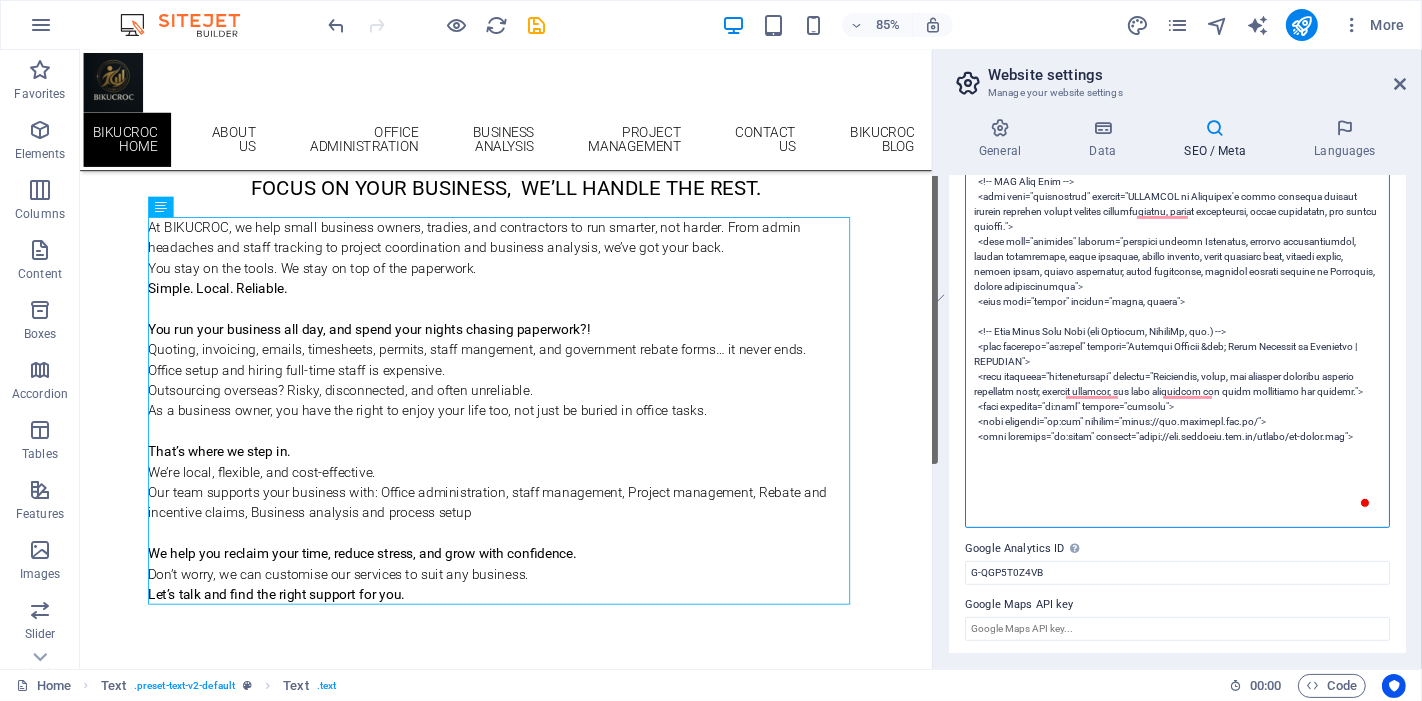 scroll, scrollTop: 729, scrollLeft: 0, axis: vertical 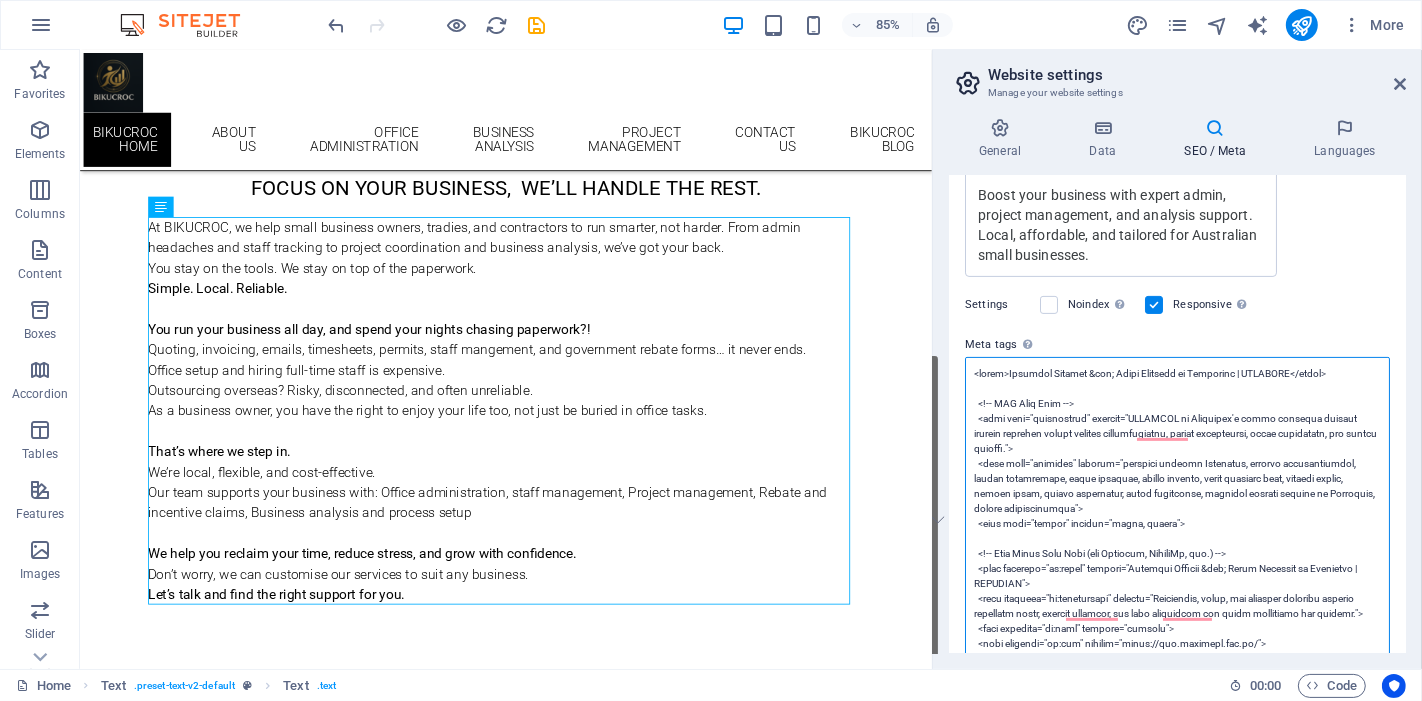 paste on "business support Australia, project administration, office outsourcing, admin services, tradie support, small business help, virtual office, office setup, office management, staff management, business support startup in Australia, office administration" 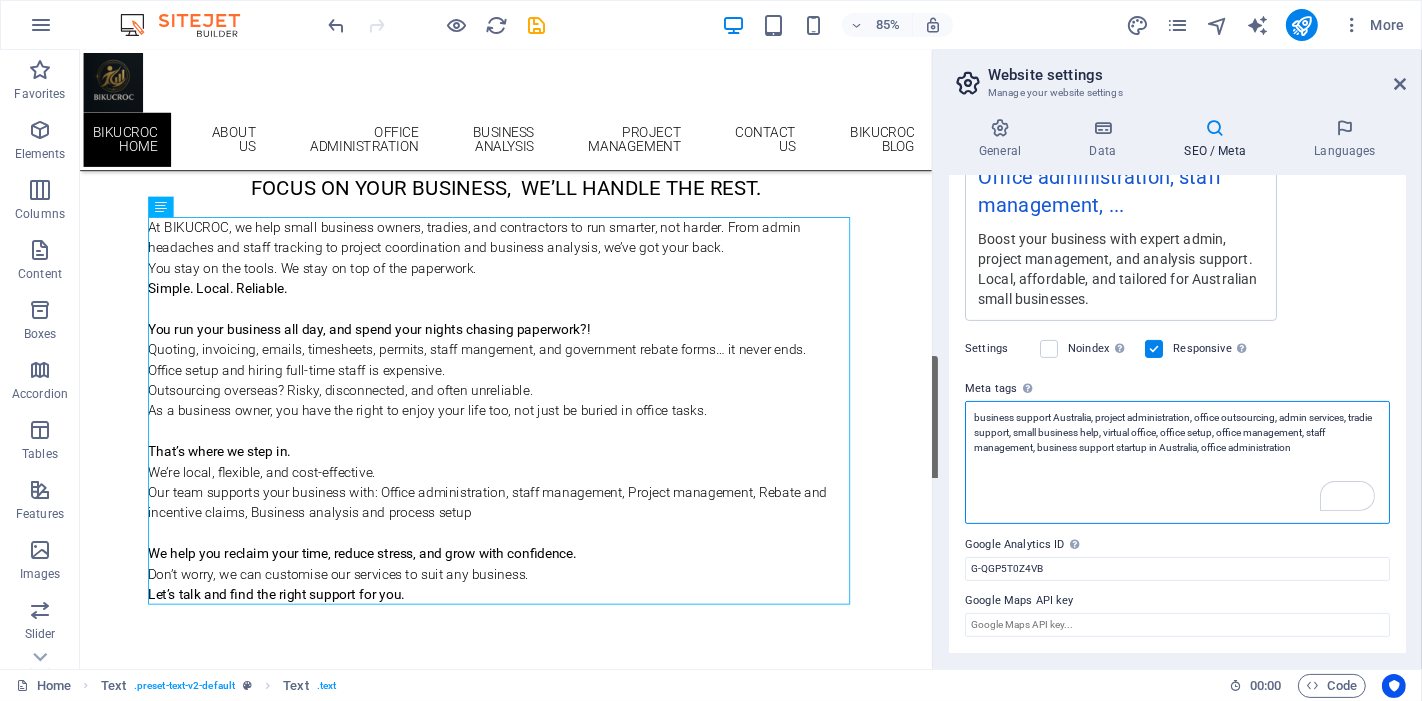 scroll, scrollTop: 460, scrollLeft: 0, axis: vertical 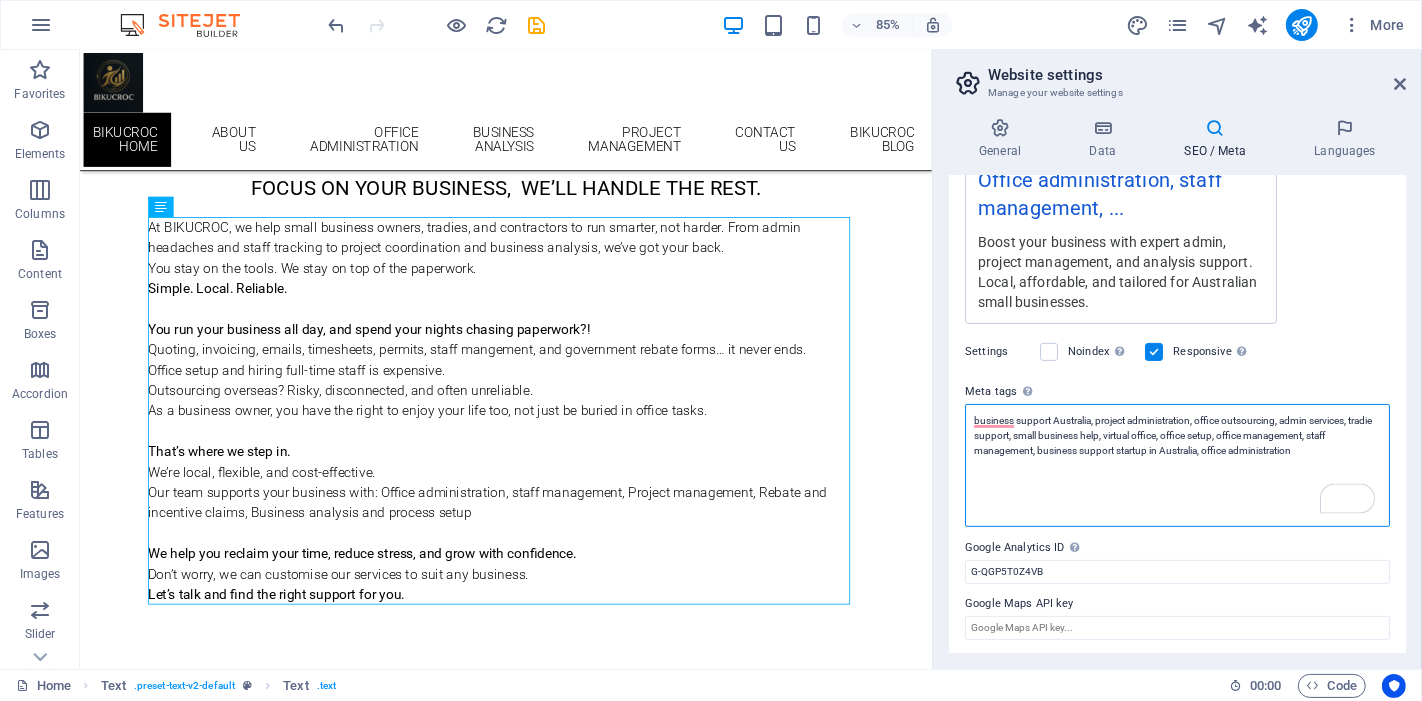 click on "business support Australia, project administration, office outsourcing, admin services, tradie support, small business help, virtual office, office setup, office management, staff management, business support startup in Australia, office administration" at bounding box center [1177, 465] 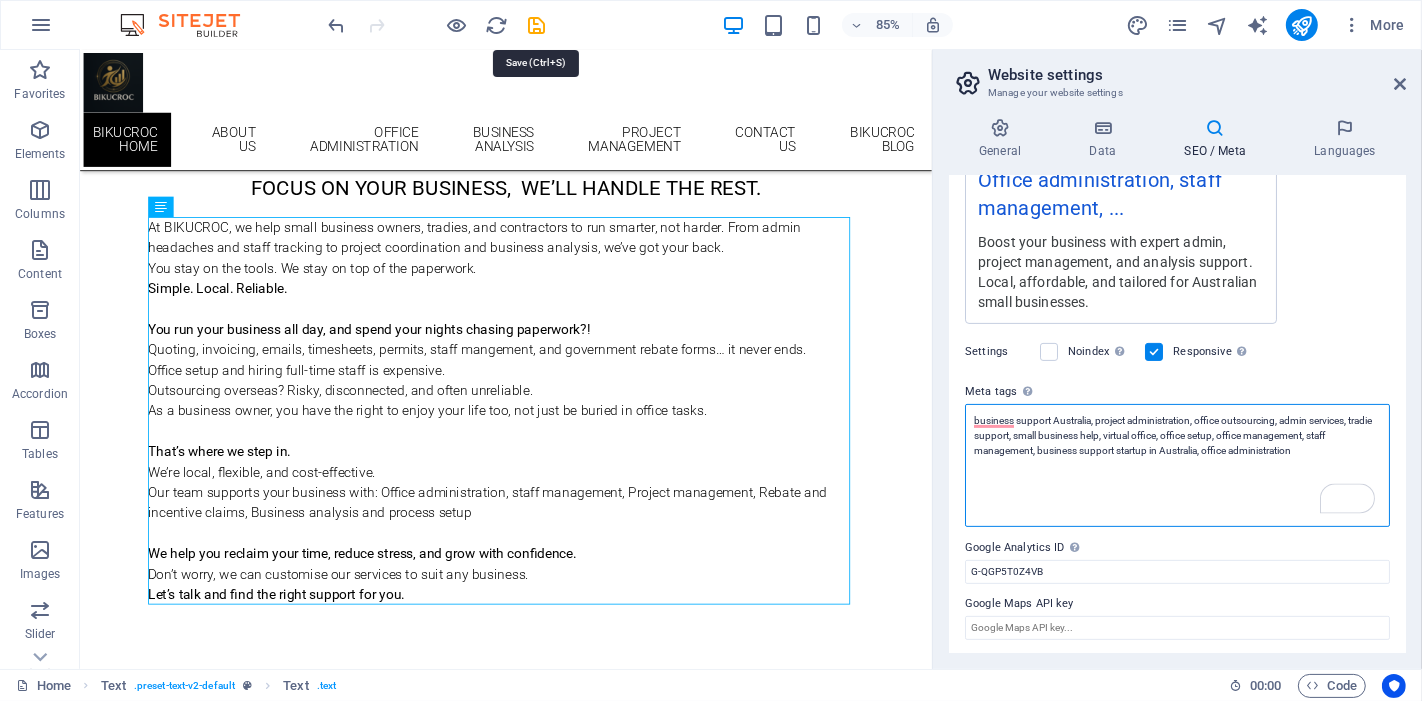 type on "business support Australia, project administration, office outsourcing, admin services, tradie support, small business help, virtual office, office setup, office management, staff management, business support startup in Australia, office administration" 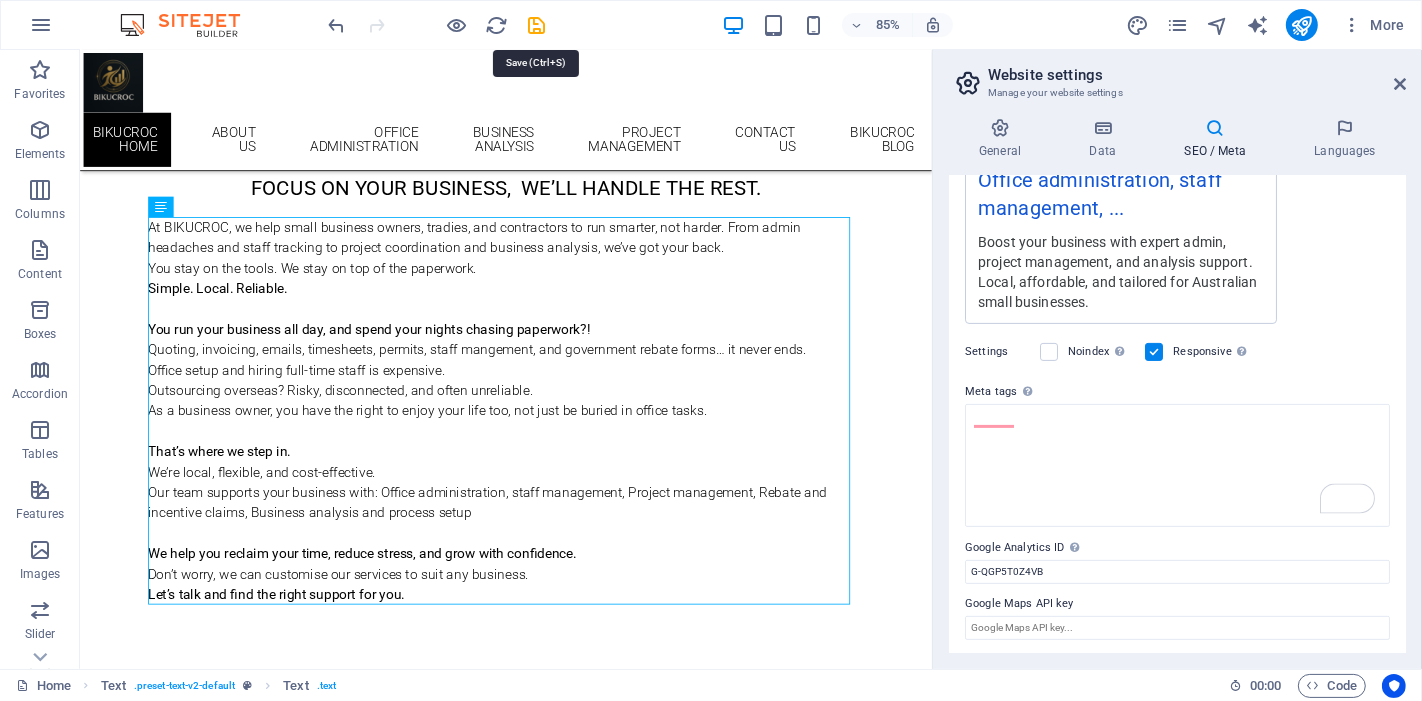 scroll, scrollTop: 400, scrollLeft: 0, axis: vertical 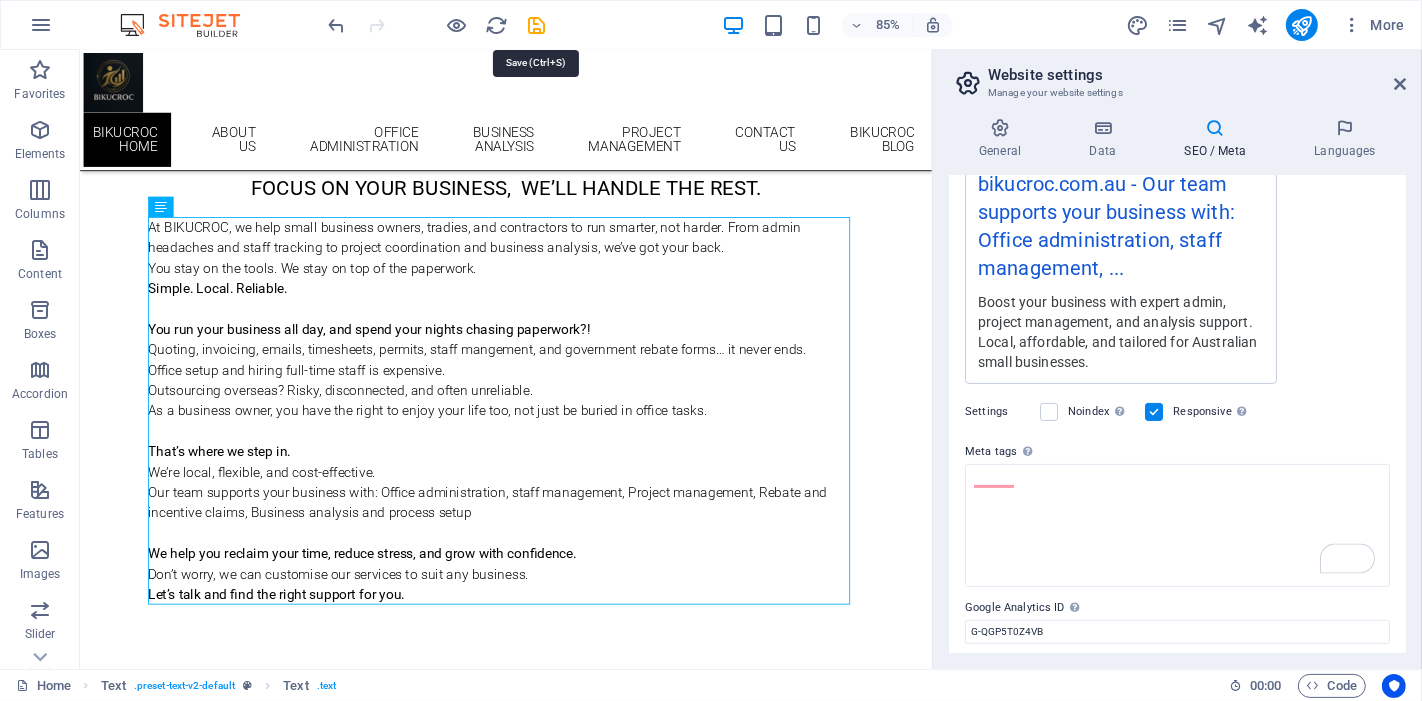 click on "BIKUCROC  Home Favorites Elements Columns Content Boxes Accordion Tables Features Images Slider Header Footer Forms Marketing Collections
Drag here to replace the existing content. Press “Ctrl” if you want to create a new element.
H4   Text   Banner   Container   Banner   Menu   Menu Bar   Spacer   Text   Preset   Logo   Container   Image   Container 85% More Home Text . preset-text-v2-default Text . text 00 : 00 Code Website settings Manage your website settings  General  Data  SEO / Meta  Languages Website name bikucroc.com.au Logo Drag files here, click to choose files or select files from Files or our free stock photos & videos Select files from the file manager, stock photos, or upload file(s) Upload Favicon Set the favicon of your website here. A favicon is a small icon shown in the browser tab next to your website title. It helps visitors identify your website. Upload Preview Image (Open Graph) 3220" at bounding box center [711, 350] 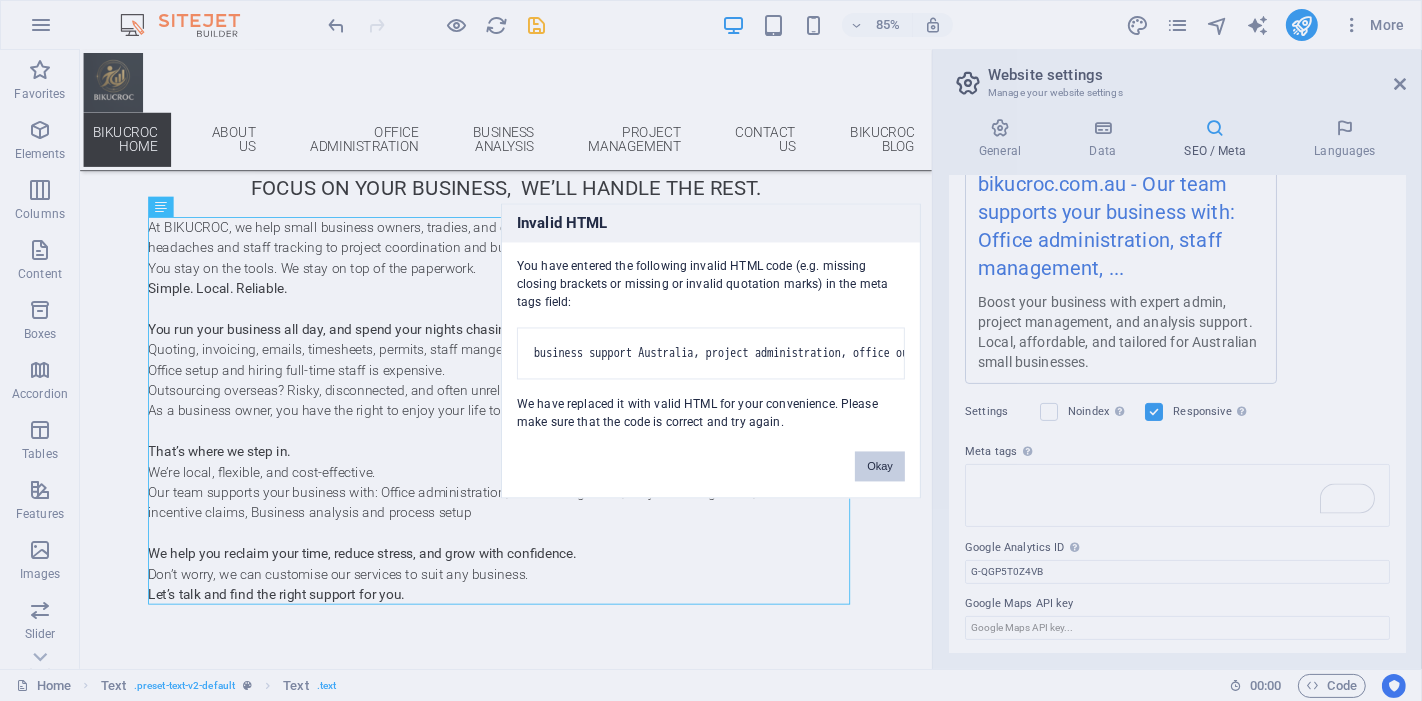 click on "Okay" at bounding box center (880, 466) 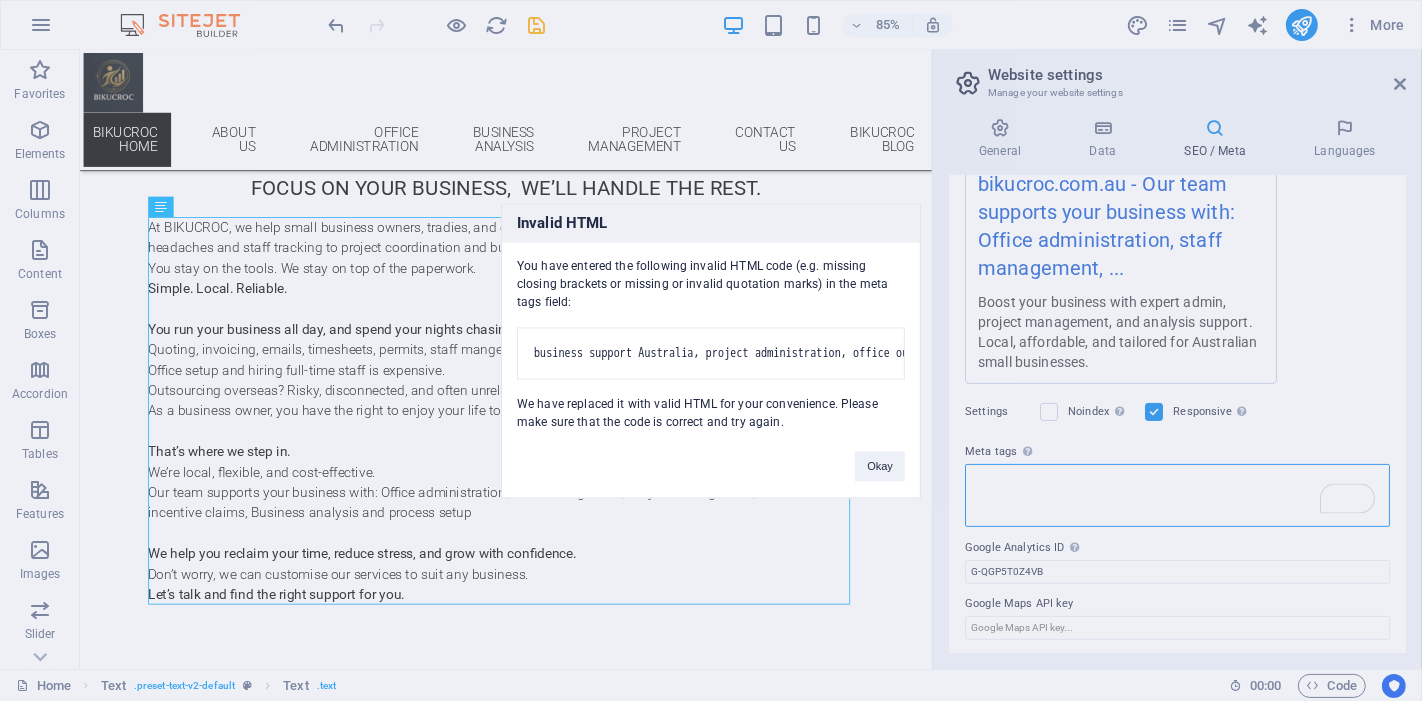 scroll, scrollTop: 430, scrollLeft: 0, axis: vertical 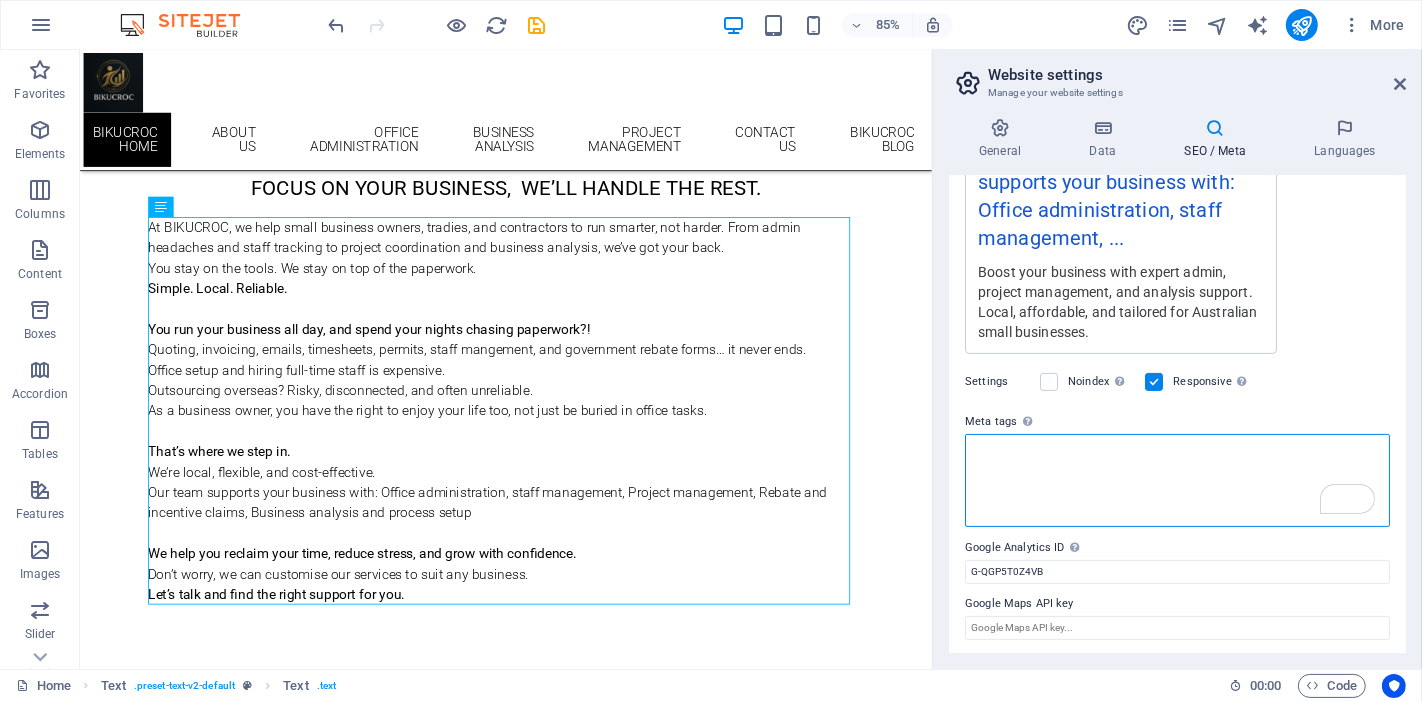 click on "Meta tags Enter HTML code here that will be placed inside the  tags of your website. Please note that your website may not function if you include code with errors." at bounding box center [1177, 480] 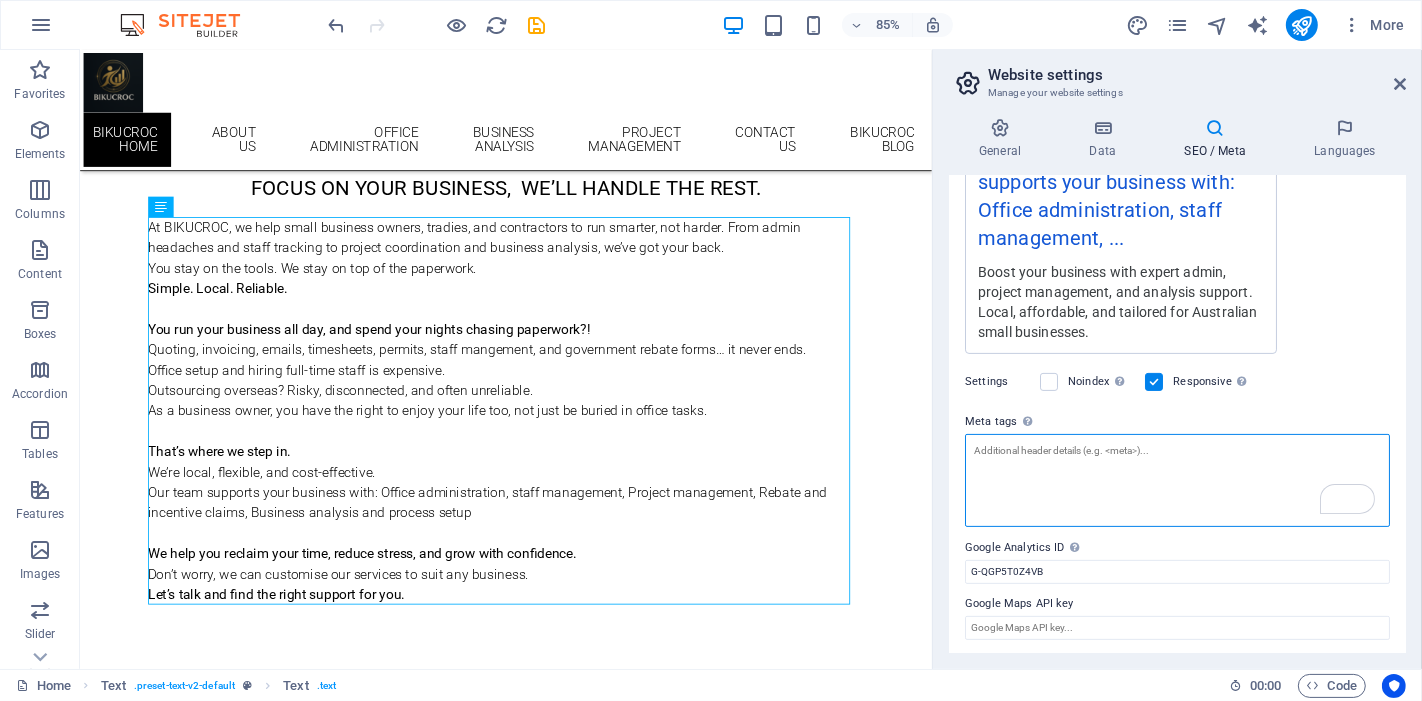 scroll, scrollTop: 415, scrollLeft: 0, axis: vertical 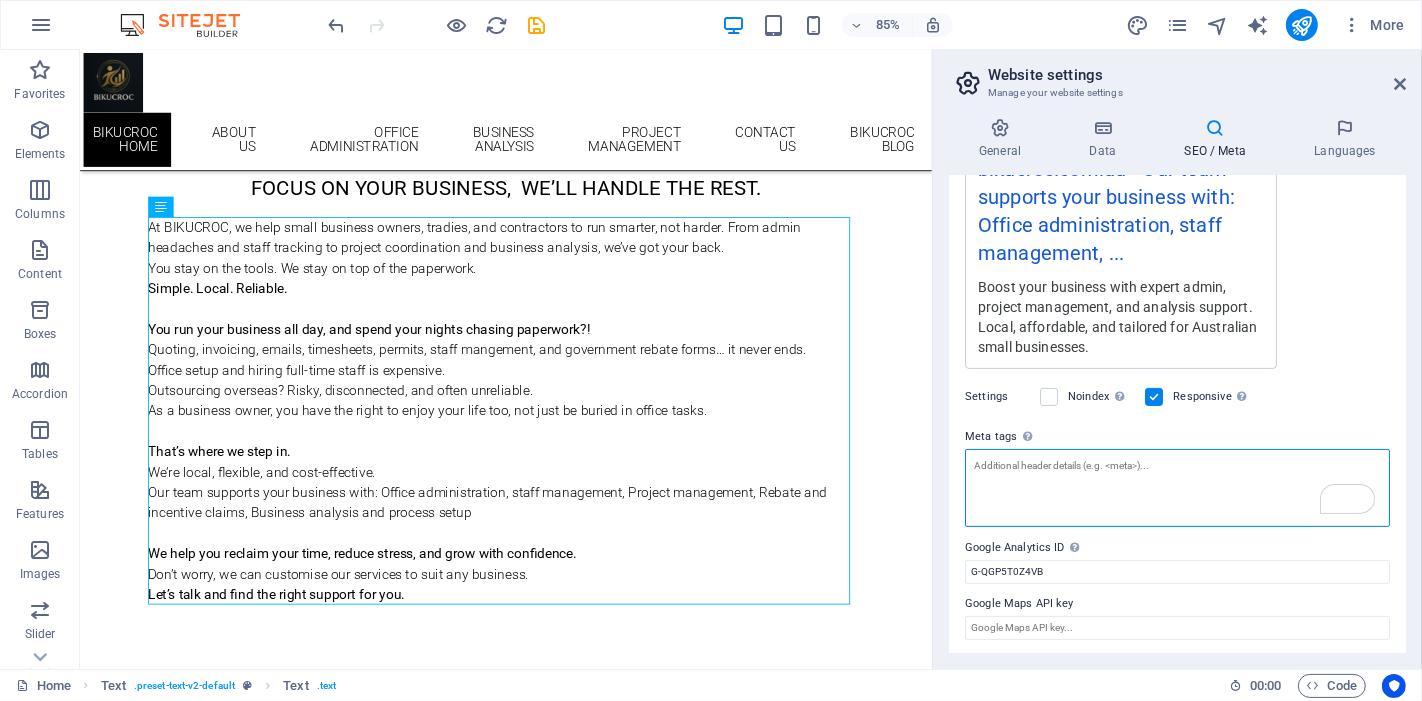 paste on "<meta name="description" content="BIKUCROC is Australia's first business support startup offering expert project administration, office outsourcing, staff management, and tradie support." />
<meta name="keywords" content="business support Australia, project administration, office outsourcing, admin services, tradie support, small business help, virtual office, office setup, office management, staff management, business support startup in Australia, office administration" />" 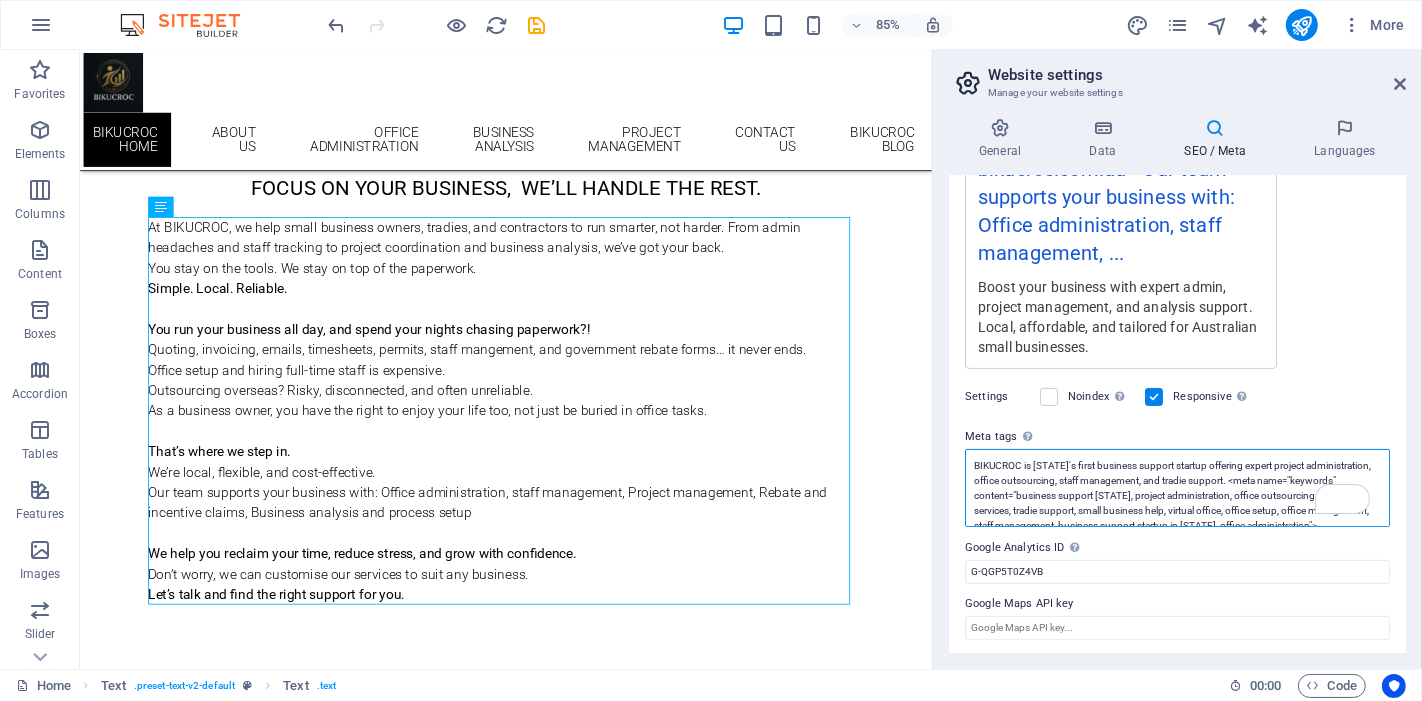 scroll, scrollTop: 0, scrollLeft: 0, axis: both 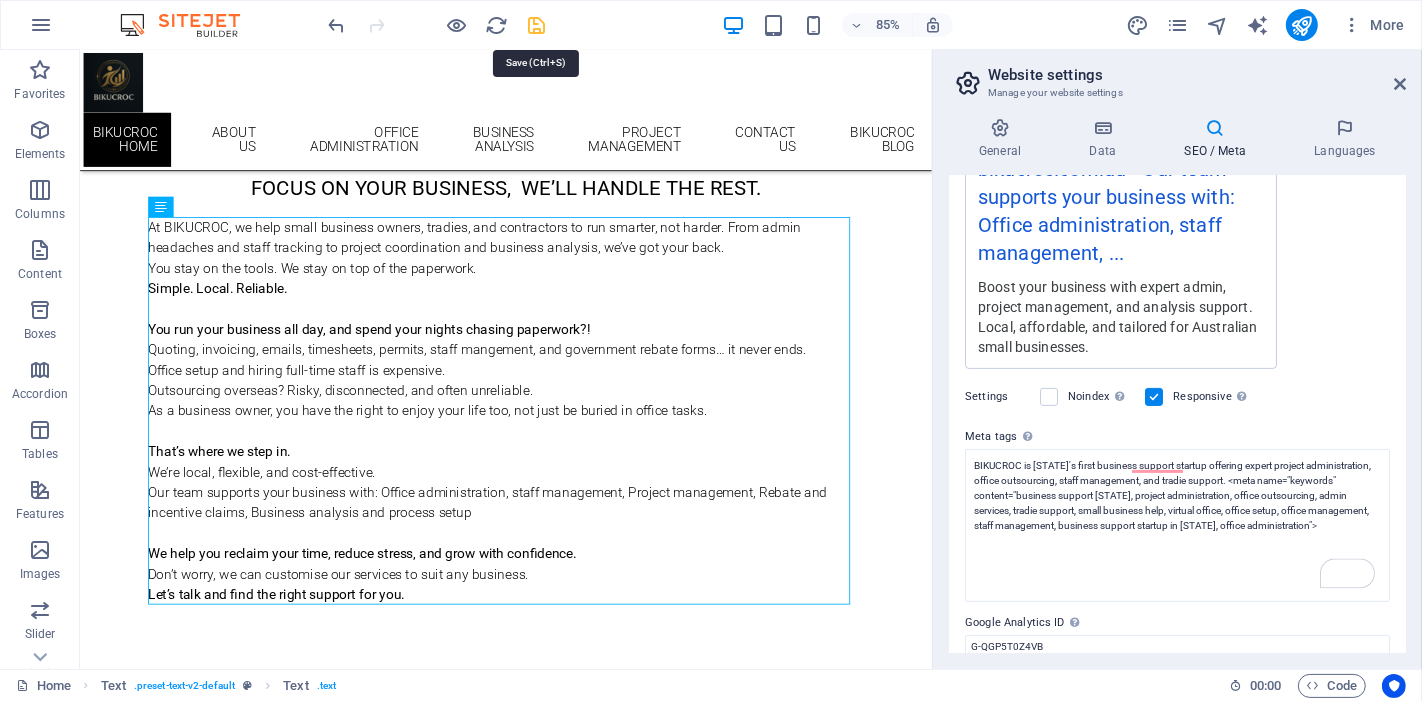 type on "<meta name="description" content="BIKUCROC is Australia's first business support startup offering expert project administration, office outsourcing, staff management, and tradie support.">
<meta name="keywords" content="business support Australia, project administration, office outsourcing, admin services, tradie support, small business help, virtual office, office setup, office management, staff management, business support startup in Australia, office administration">" 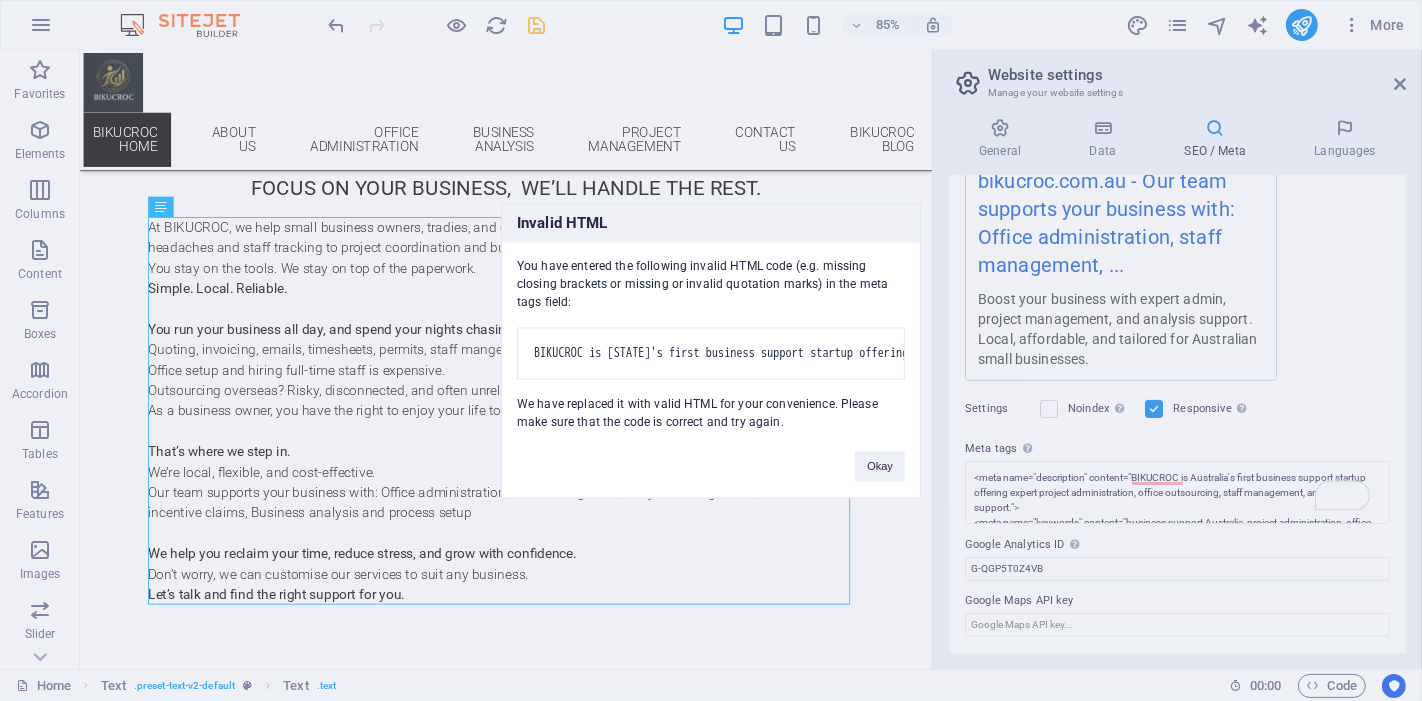 scroll, scrollTop: 400, scrollLeft: 0, axis: vertical 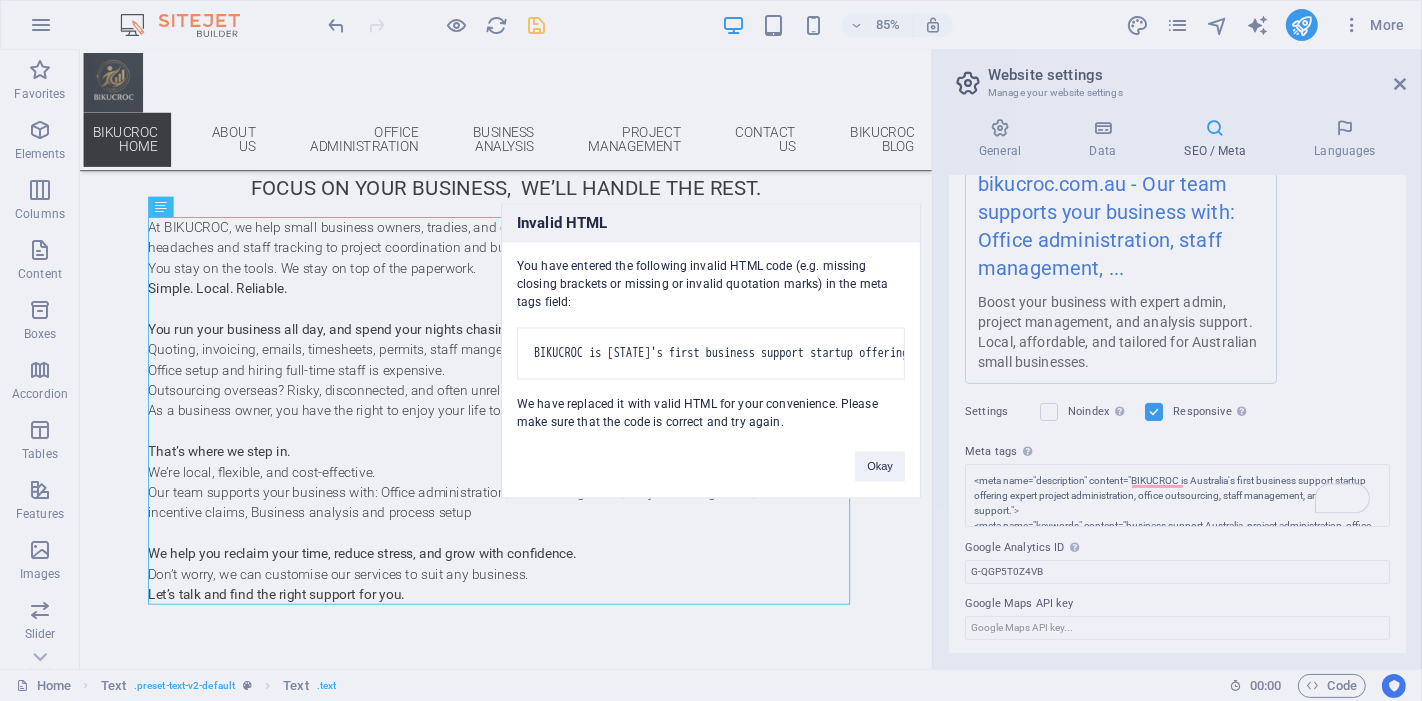 click on "BIKUCROC  Home Favorites Elements Columns Content Boxes Accordion Tables Features Images Slider Header Footer Forms Marketing Collections
Drag here to replace the existing content. Press “Ctrl” if you want to create a new element.
H4   Text   Banner   Container   Banner   Menu   Menu Bar   Spacer   Text   Preset   Logo   Container   Image   Container 85% More Home Text . preset-text-v2-default Text . text 00 : 00 Code Website settings Manage your website settings  General  Data  SEO / Meta  Languages Website name bikucroc.com.au Logo Drag files here, click to choose files or select files from Files or our free stock photos & videos Select files from the file manager, stock photos, or upload file(s) Upload Favicon Set the favicon of your website here. A favicon is a small icon shown in the browser tab next to your website title. It helps visitors identify your website. Upload Preview Image (Open Graph) 3220" at bounding box center (711, 350) 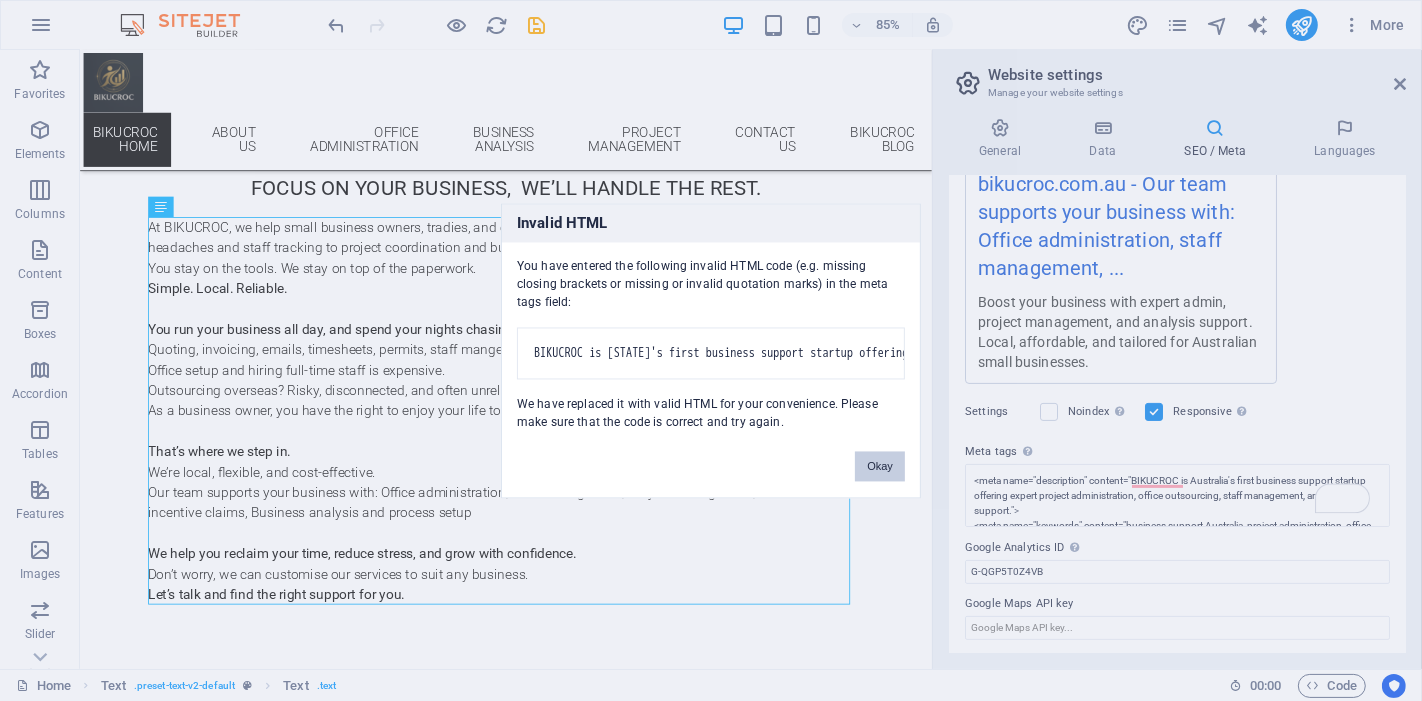 click on "Okay" at bounding box center [880, 466] 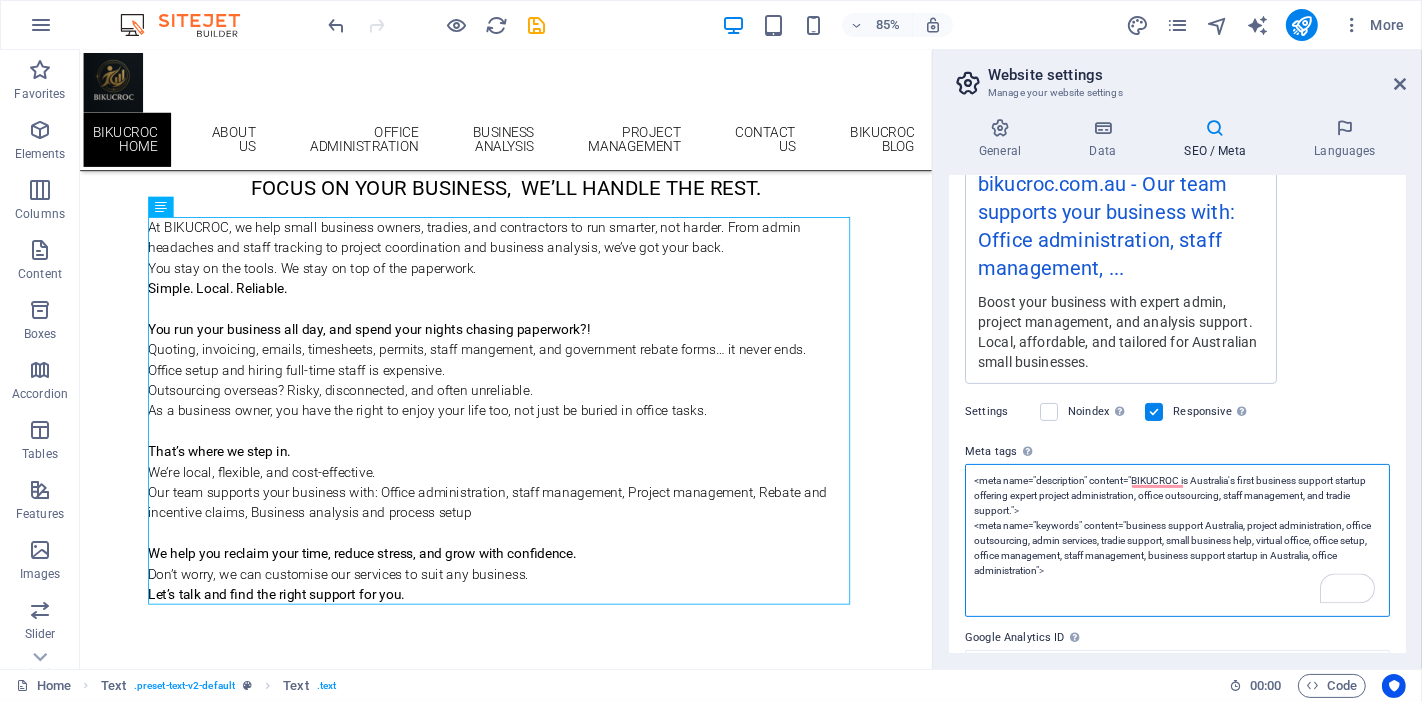 scroll, scrollTop: 415, scrollLeft: 0, axis: vertical 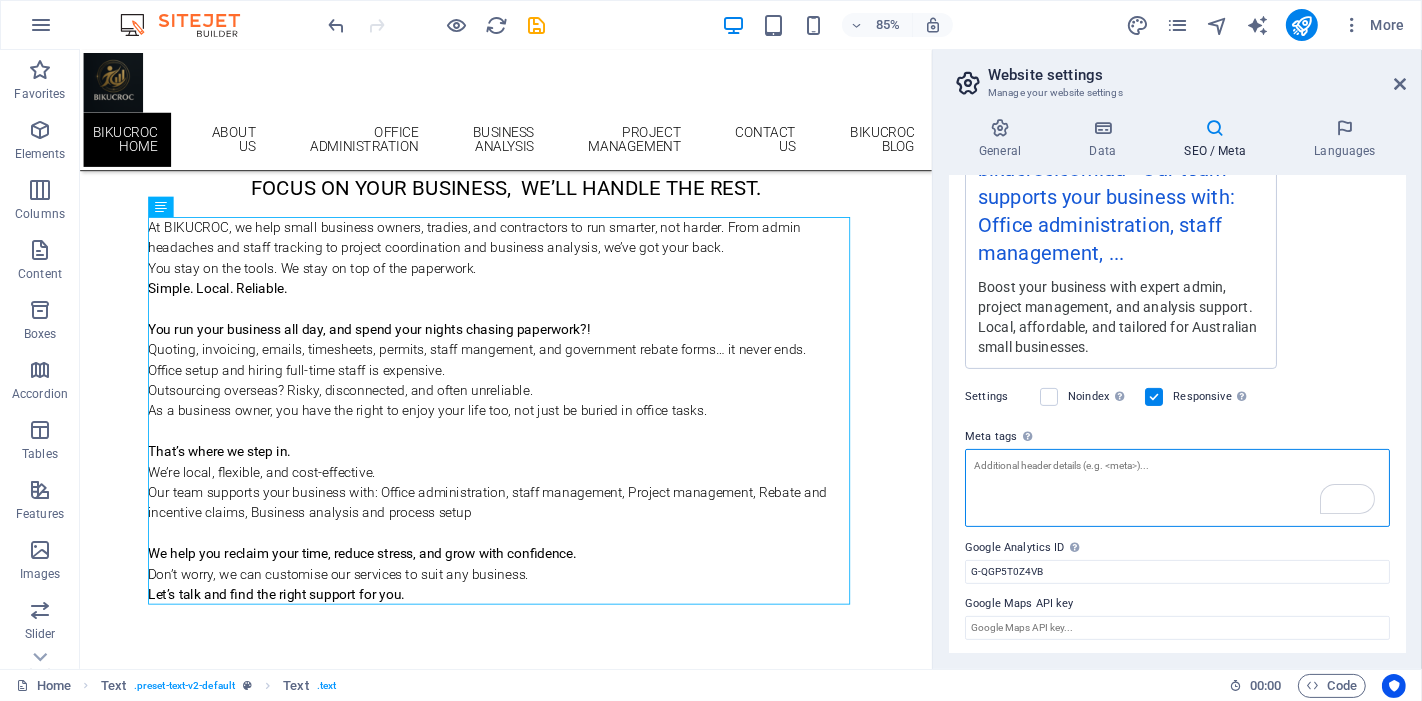 paste on "<meta name="description" content="BIKUCROC is Australia's first business support startup offering expert project administration, office outsourcing, staff management, and tradie support." />
<meta name="keywords" content="business support Australia, project administration, office outsourcing, admin services, tradie support, small business help, virtual office, office setup, office management, staff management, business support startup in Australia, office administration" />" 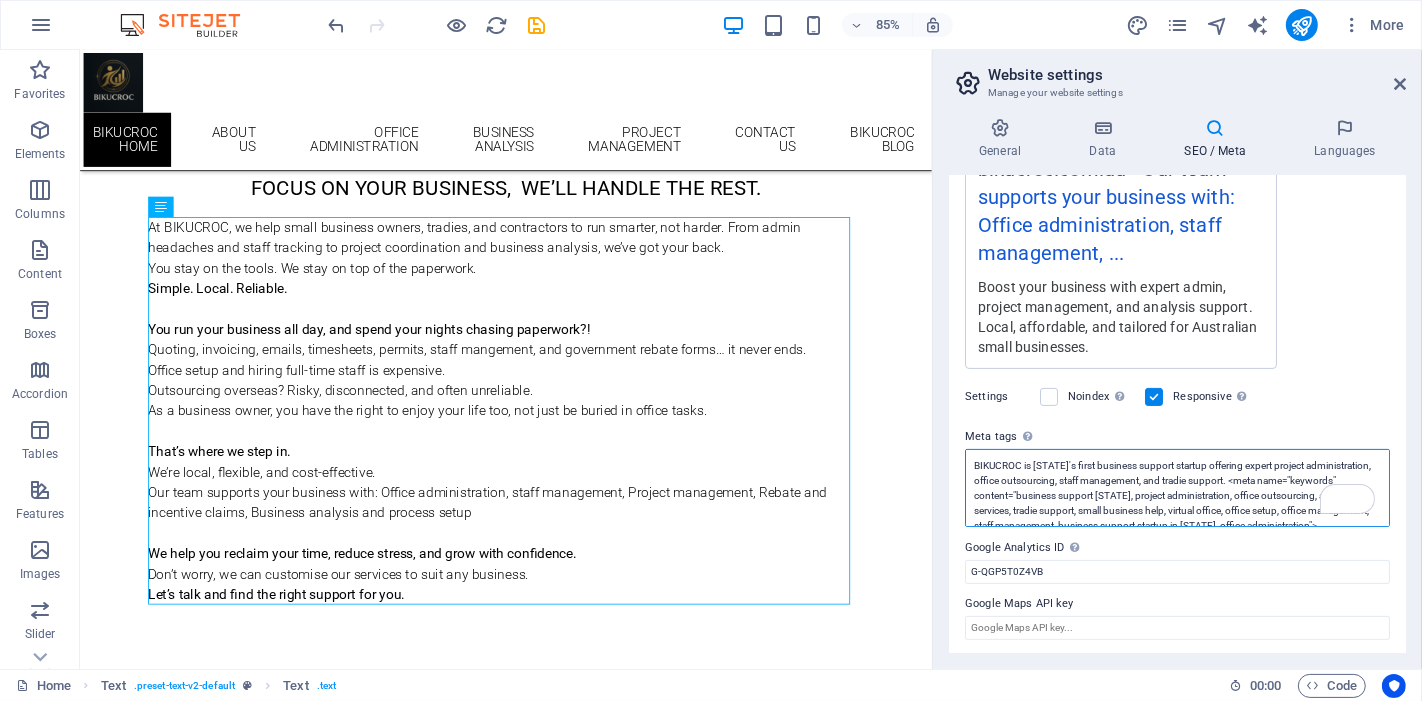 scroll, scrollTop: 0, scrollLeft: 0, axis: both 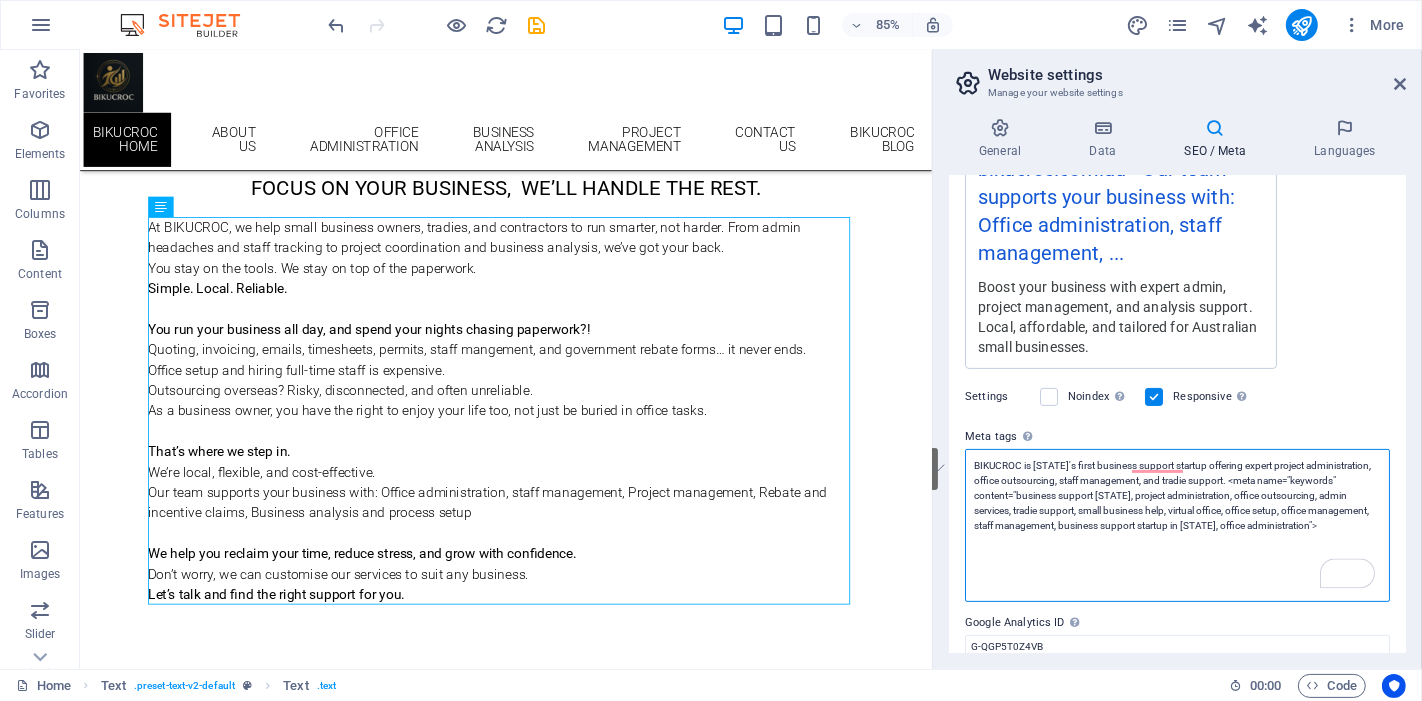 drag, startPoint x: 1045, startPoint y: 492, endPoint x: 962, endPoint y: 450, distance: 93.0215 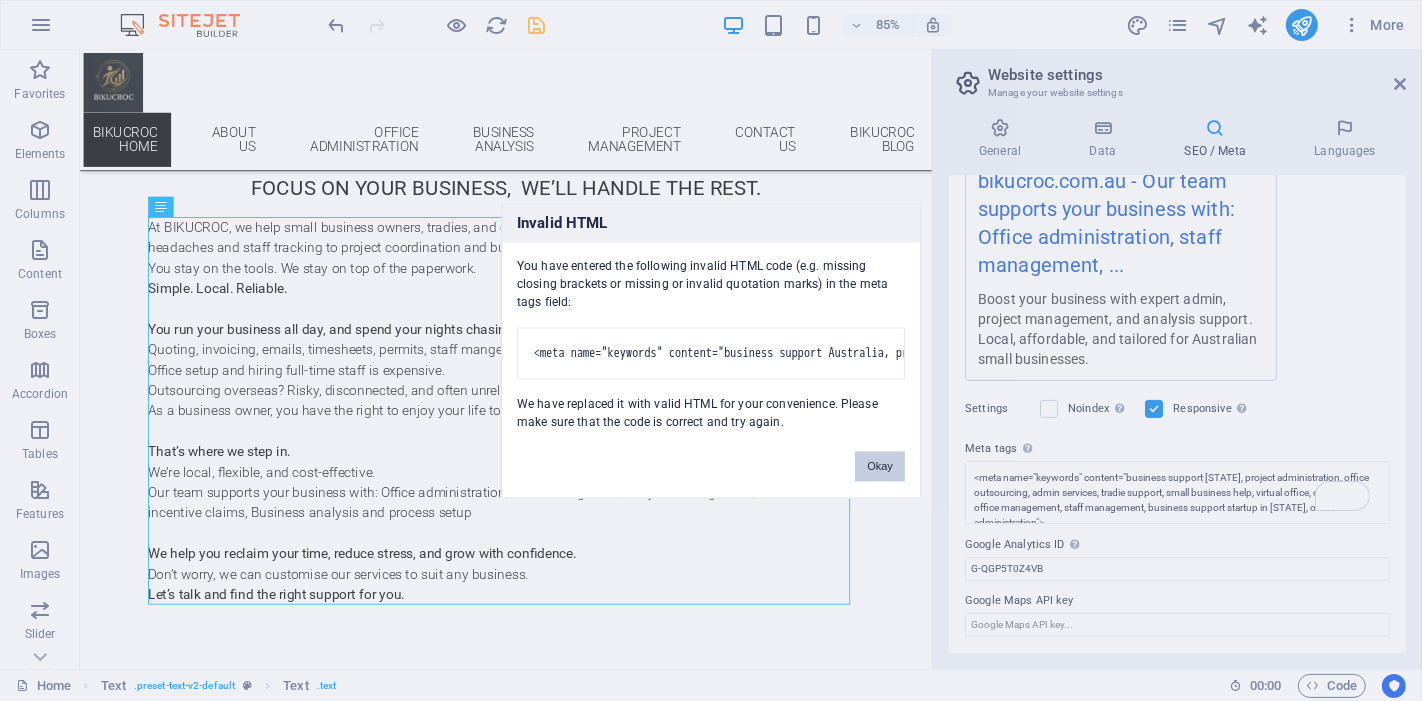 scroll, scrollTop: 400, scrollLeft: 0, axis: vertical 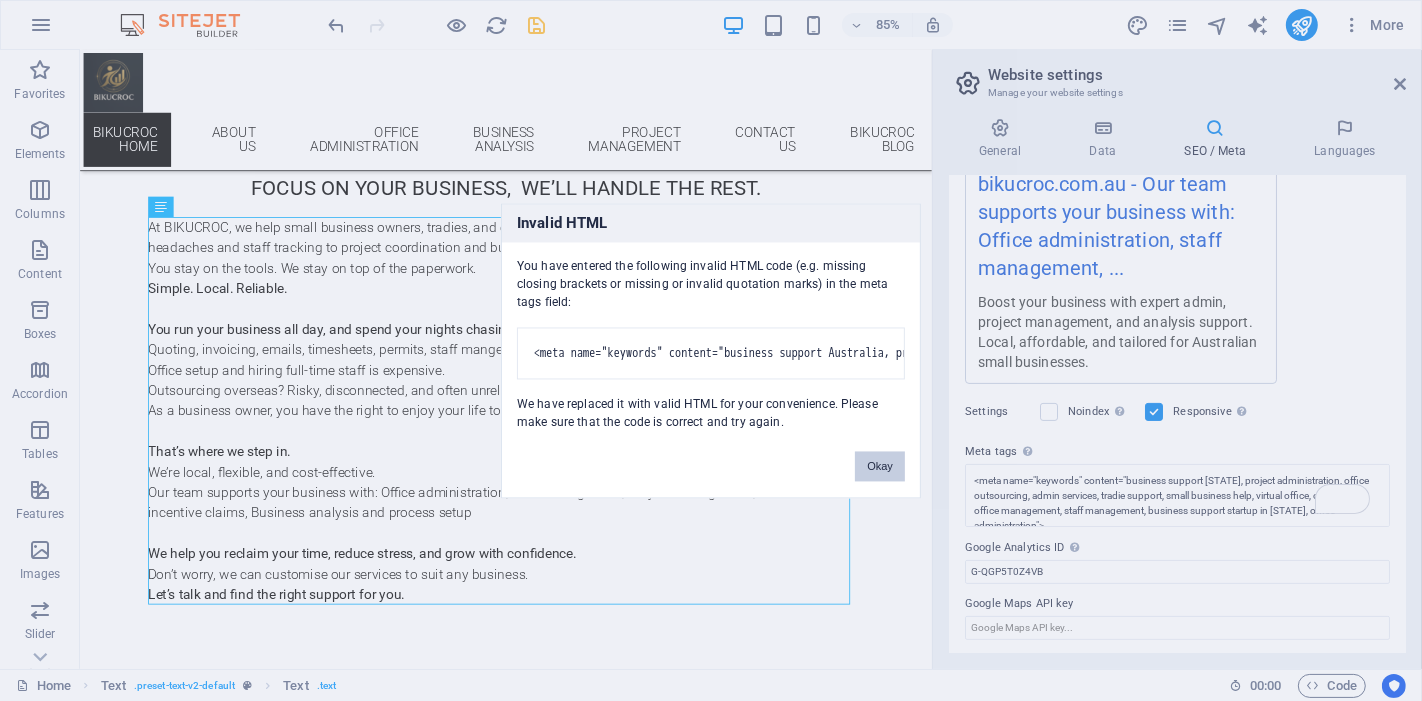 click on "BIKUCROC  Home Favorites Elements Columns Content Boxes Accordion Tables Features Images Slider Header Footer Forms Marketing Collections
Drag here to replace the existing content. Press “Ctrl” if you want to create a new element.
H4   Text   Banner   Container   Banner   Menu   Menu Bar   Spacer   Text   Preset   Logo   Container   Image   Container 85% More Home Text . preset-text-v2-default Text . text 00 : 00 Code Website settings Manage your website settings  General  Data  SEO / Meta  Languages Website name bikucroc.com.au Logo Drag files here, click to choose files or select files from Files or our free stock photos & videos Select files from the file manager, stock photos, or upload file(s) Upload Favicon Set the favicon of your website here. A favicon is a small icon shown in the browser tab next to your website title. It helps visitors identify your website. Upload Preview Image (Open Graph) 3220" at bounding box center (711, 350) 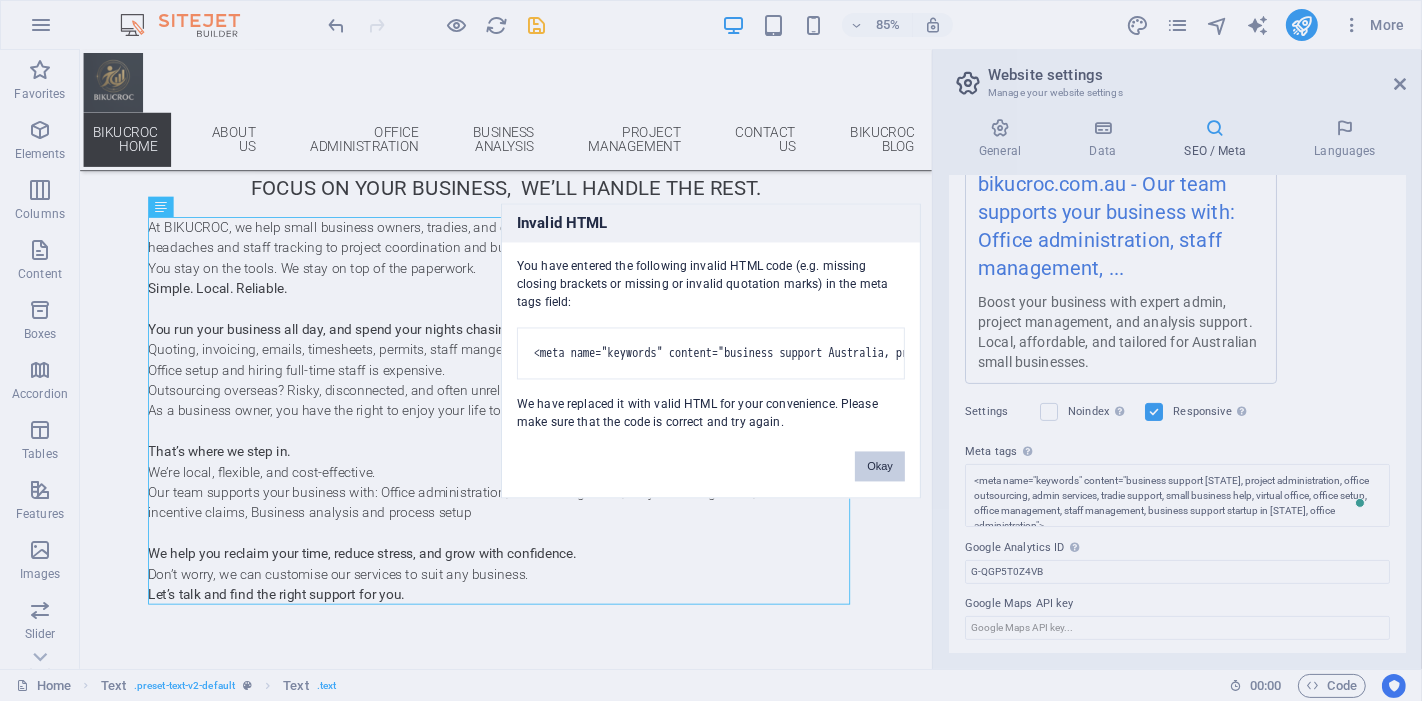 click on "Okay" at bounding box center (880, 466) 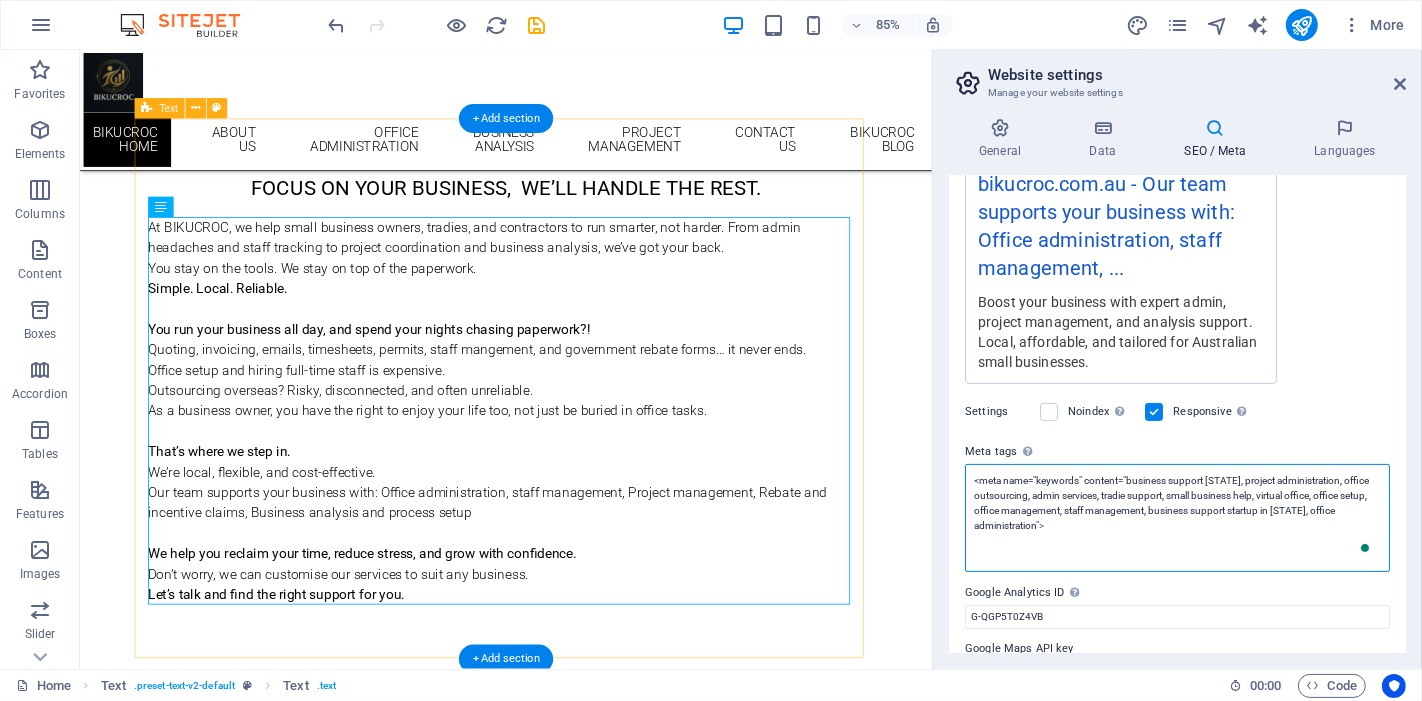 scroll, scrollTop: 415, scrollLeft: 0, axis: vertical 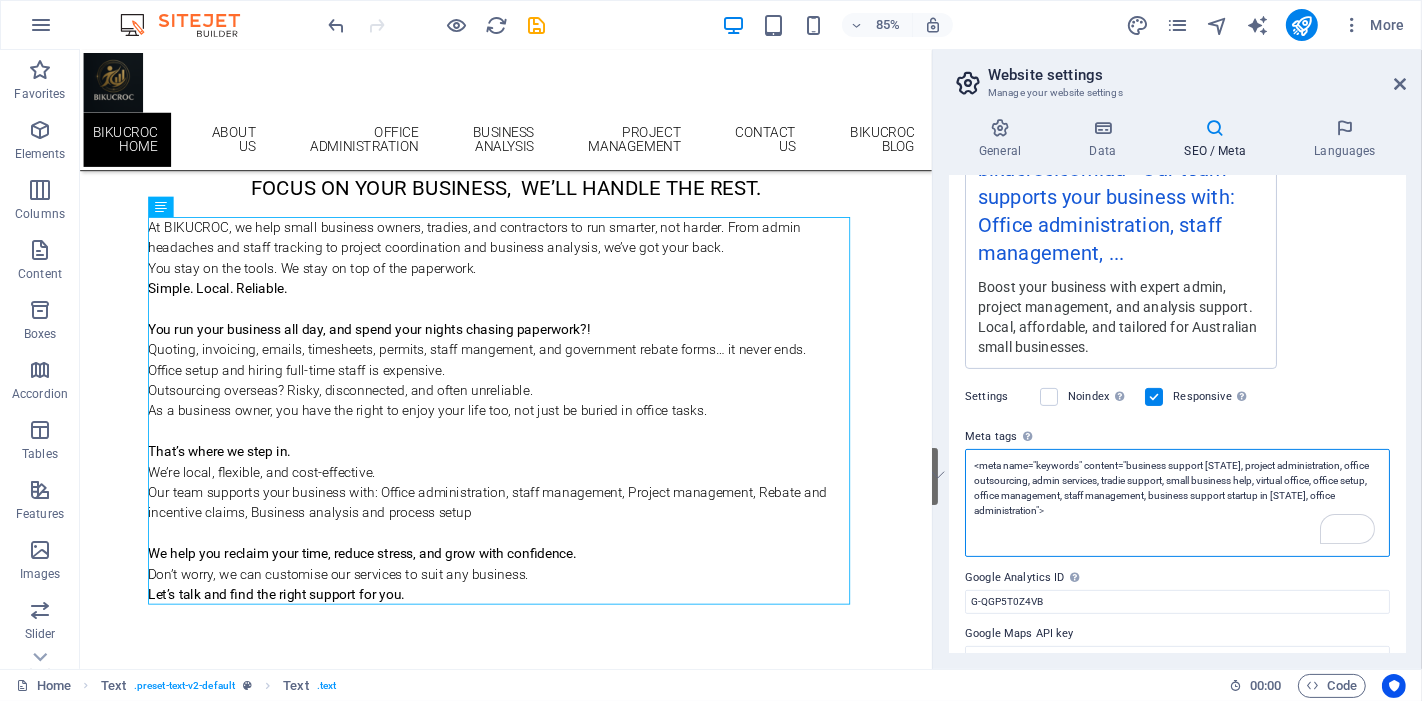 click on "<meta name="keywords" content="business support Australia, project administration, office outsourcing, admin services, tradie support, small business help, virtual office, office setup, office management, staff management, business support startup in Australia, office administration">" at bounding box center [1177, 503] 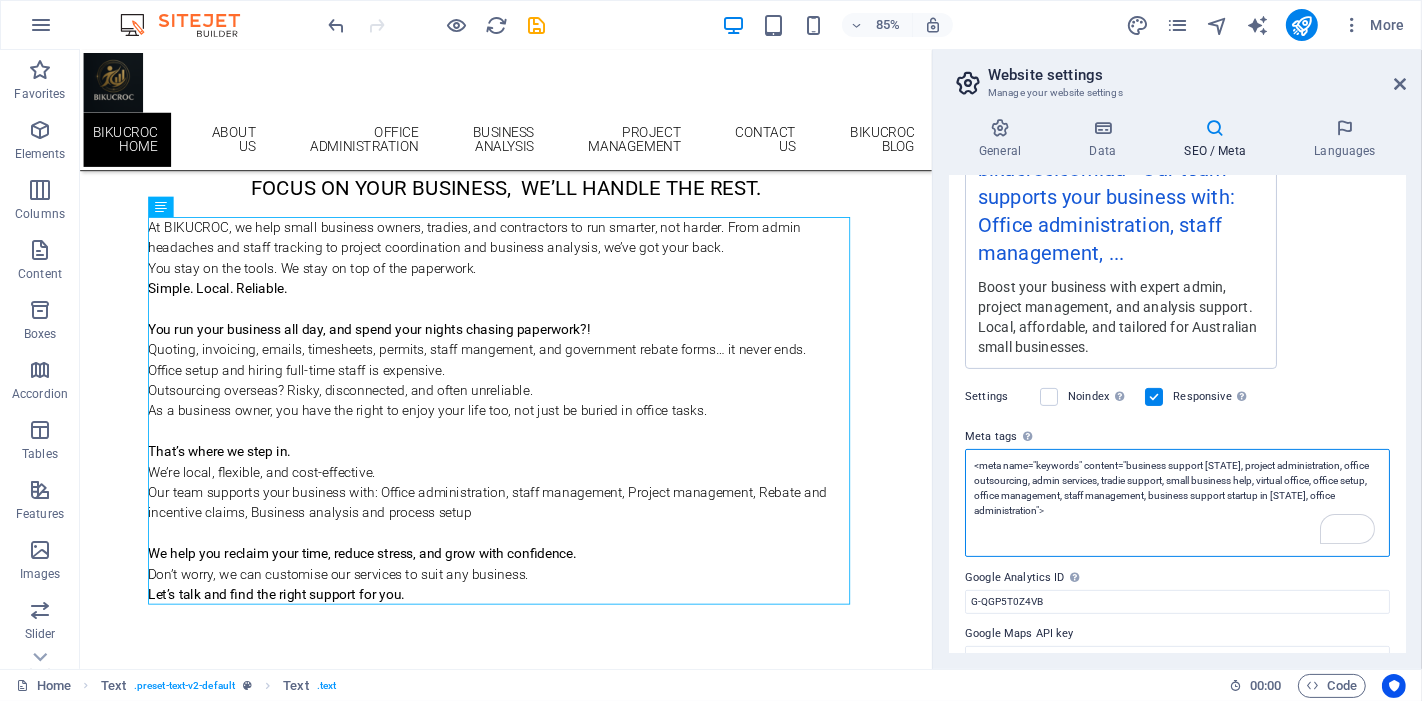 drag, startPoint x: 1163, startPoint y: 515, endPoint x: 1041, endPoint y: 531, distance: 123.04471 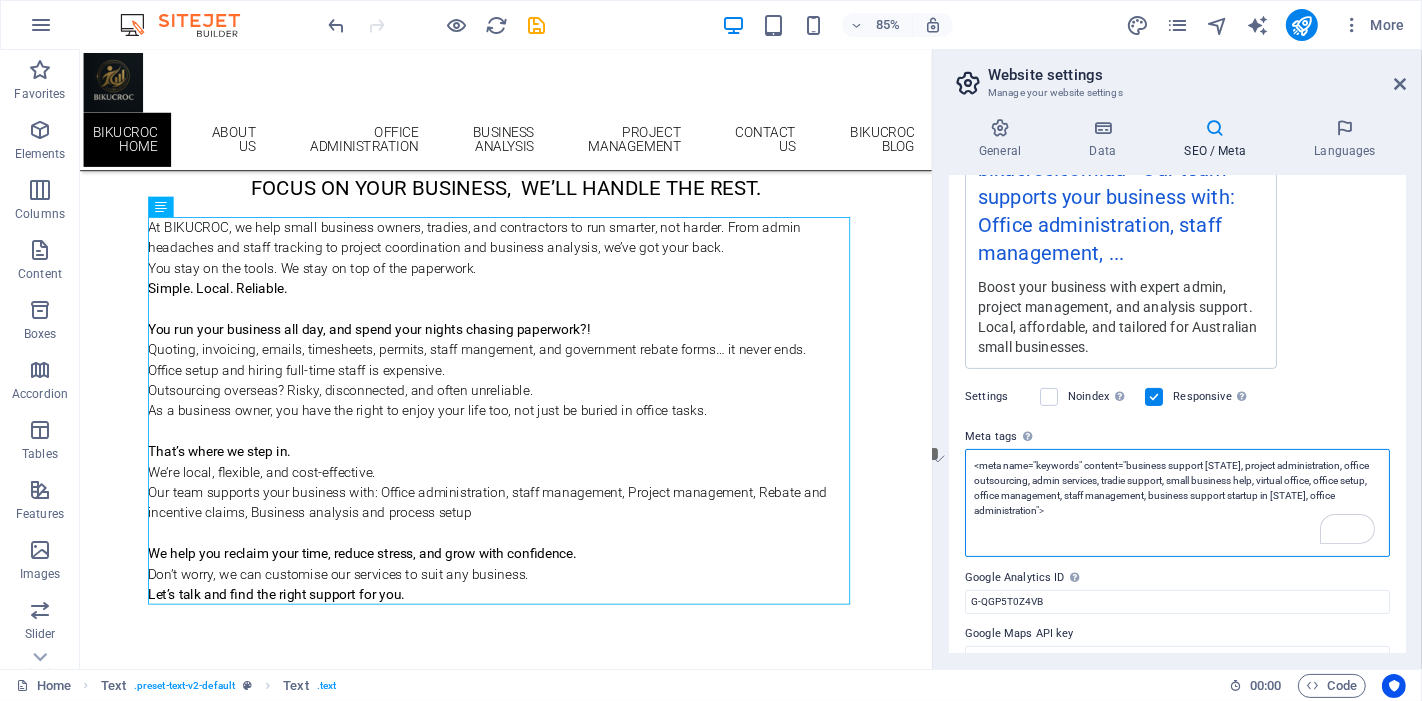 click on "<meta name="keywords" content="business support Australia, project administration, office outsourcing, admin services, tradie support, small business help, virtual office, office setup, office management, staff management, business support startup in Australia, office administration">" at bounding box center (1177, 503) 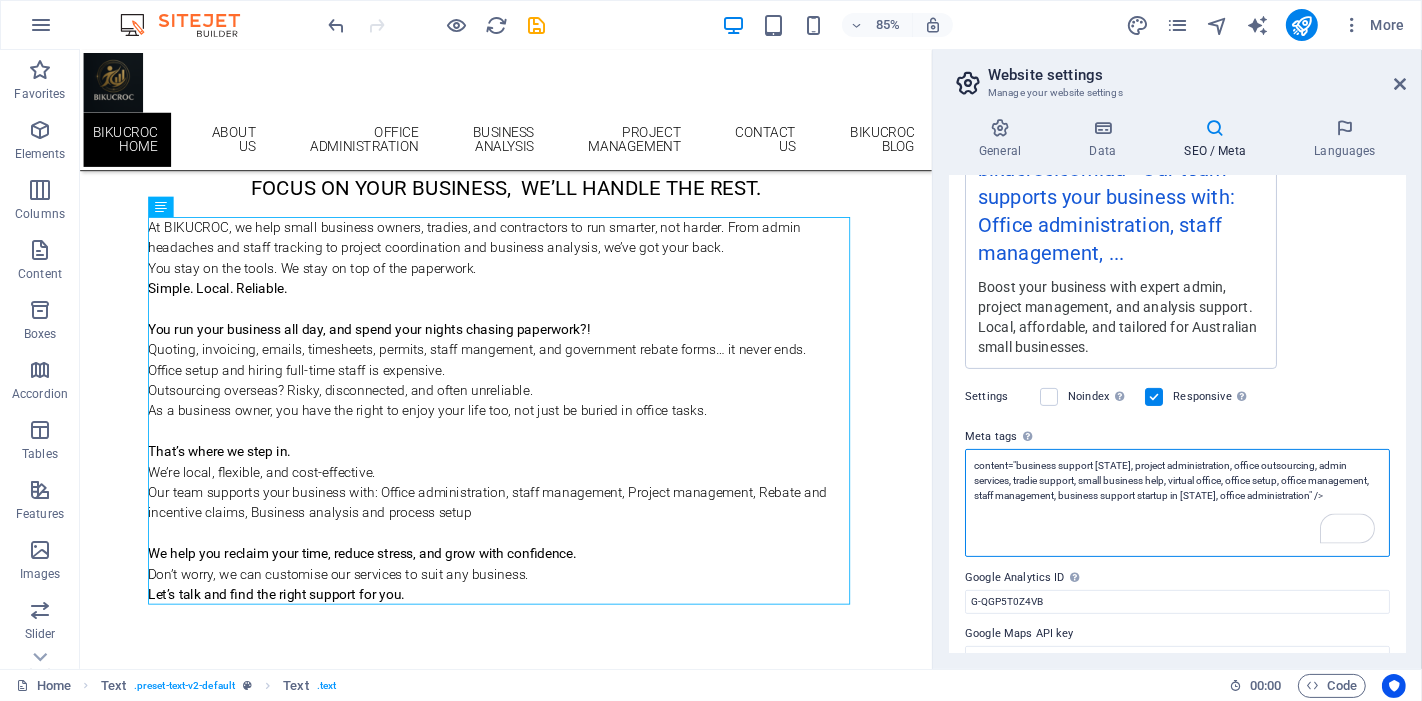 drag, startPoint x: 1083, startPoint y: 515, endPoint x: 1037, endPoint y: 507, distance: 46.69047 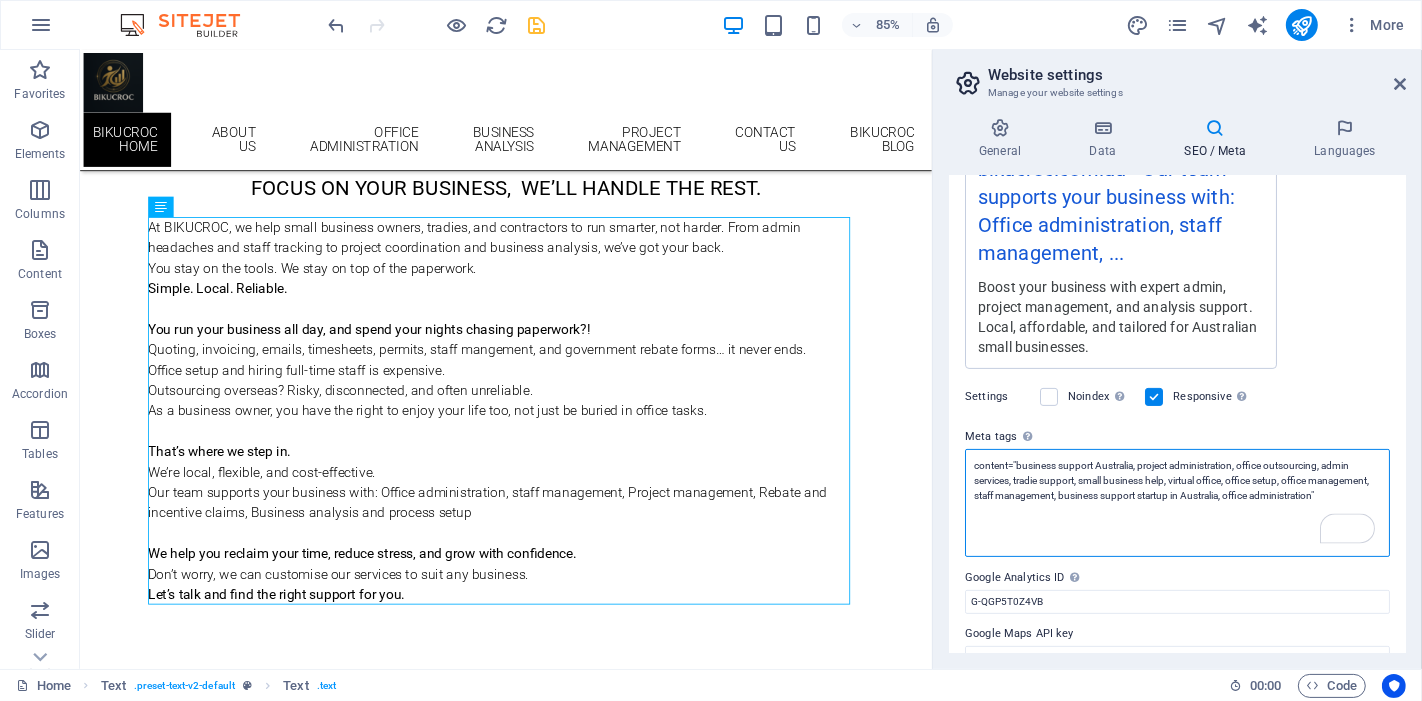 type on "content="business support Australia, project administration, office outsourcing, admin services, tradie support, small business help, virtual office, office setup, office management, staff management, business support startup in Australia, office administration"" 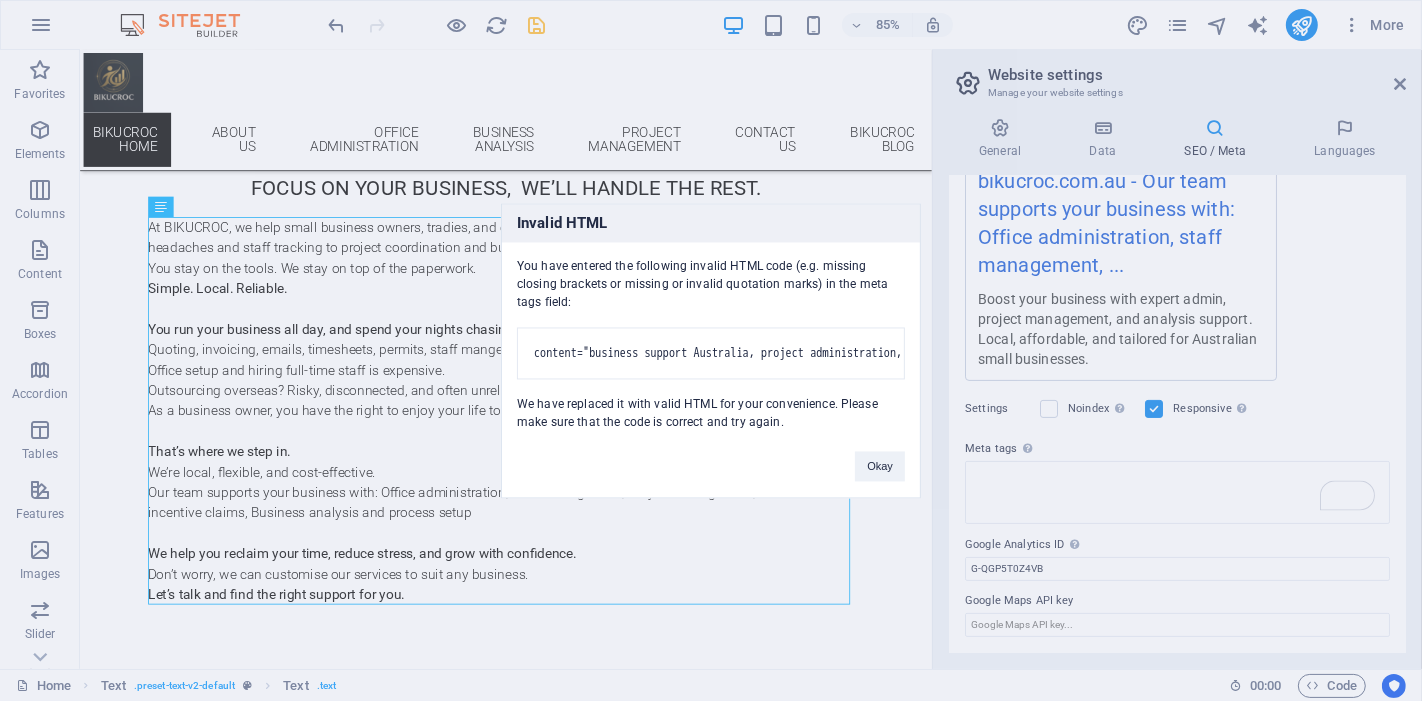 click on "BIKUCROC  Home Favorites Elements Columns Content Boxes Accordion Tables Features Images Slider Header Footer Forms Marketing Collections
Drag here to replace the existing content. Press “Ctrl” if you want to create a new element.
H4   Text   Banner   Container   Banner   Menu   Menu Bar   Spacer   Text   Preset   Logo   Container   Image   Container 85% More Home Text . preset-text-v2-default Text . text 00 : 00 Code Website settings Manage your website settings  General  Data  SEO / Meta  Languages Website name bikucroc.com.au Logo Drag files here, click to choose files or select files from Files or our free stock photos & videos Select files from the file manager, stock photos, or upload file(s) Upload Favicon Set the favicon of your website here. A favicon is a small icon shown in the browser tab next to your website title. It helps visitors identify your website. Upload Preview Image (Open Graph) 3220" at bounding box center (711, 350) 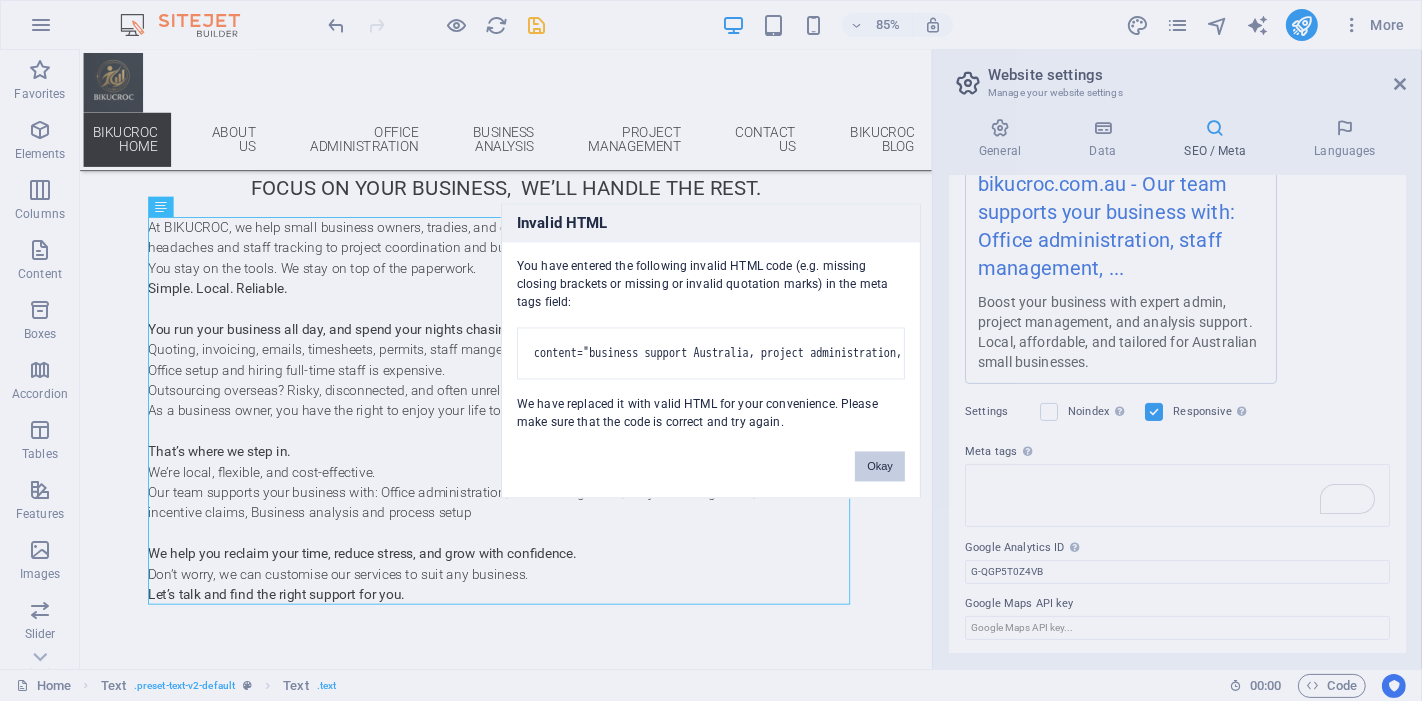 click on "Okay" at bounding box center (880, 466) 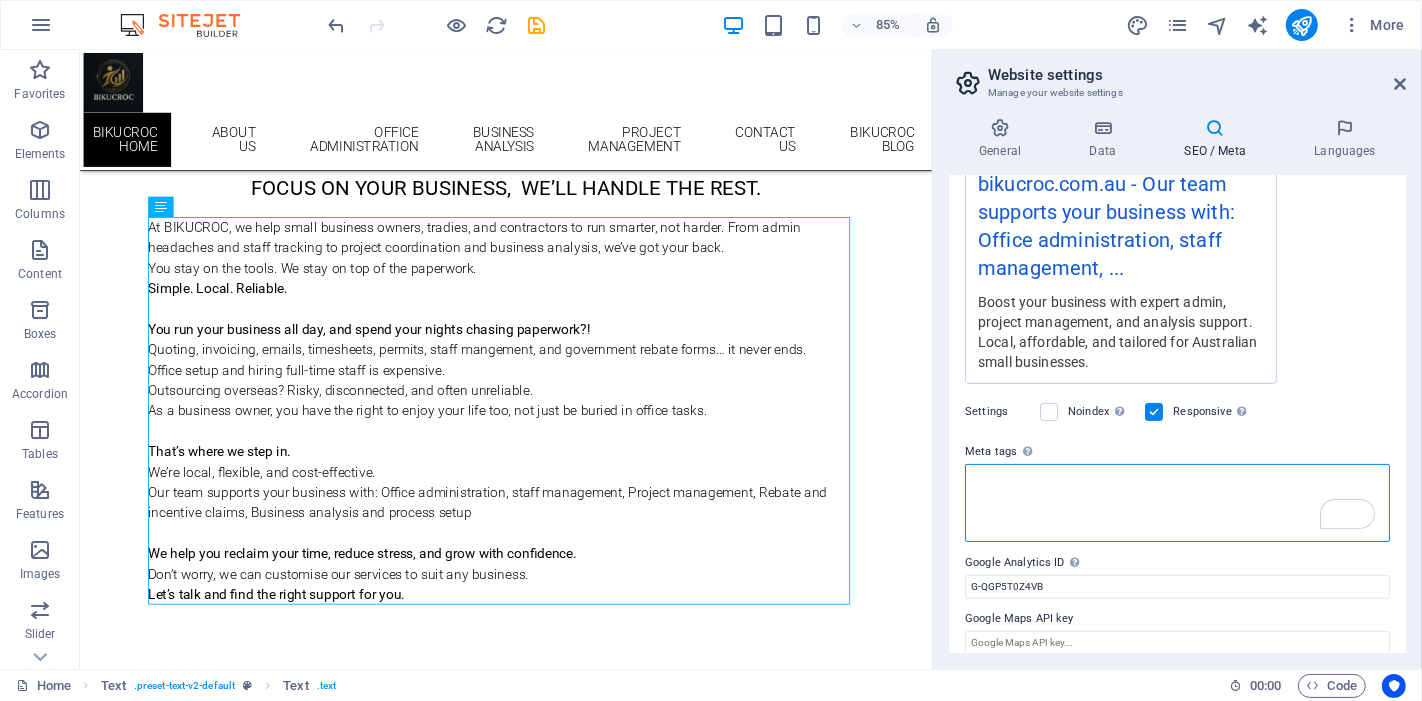 scroll, scrollTop: 415, scrollLeft: 0, axis: vertical 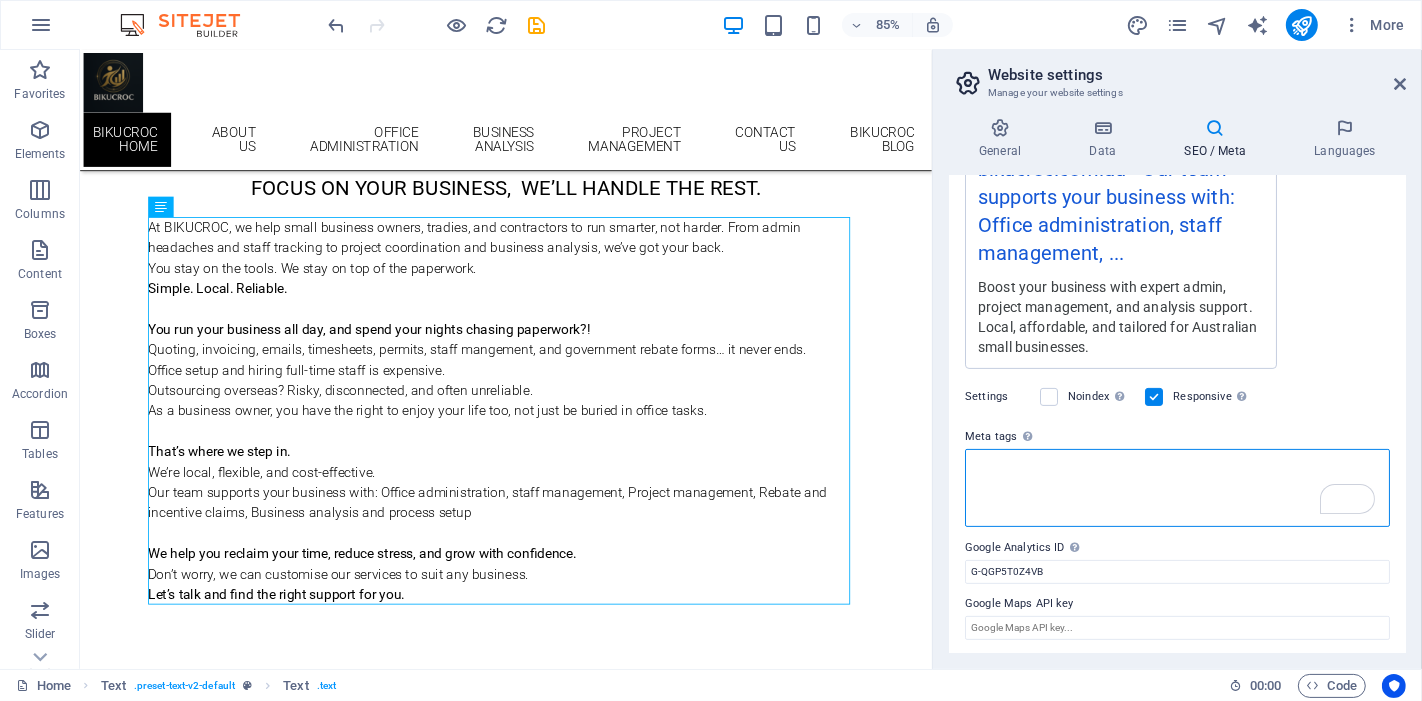 paste on "<meta name="description" content="BIKUCROC is Australia's first business support startup offering expert project administration, office outsourcing, staff management, and tradie support." />
<meta name="keywords" content="business support Australia, project administration, office outsourcing, admin services, tradie support, small business help, virtual office, office setup, office management, staff management, business support startup in Australia, office administration" />" 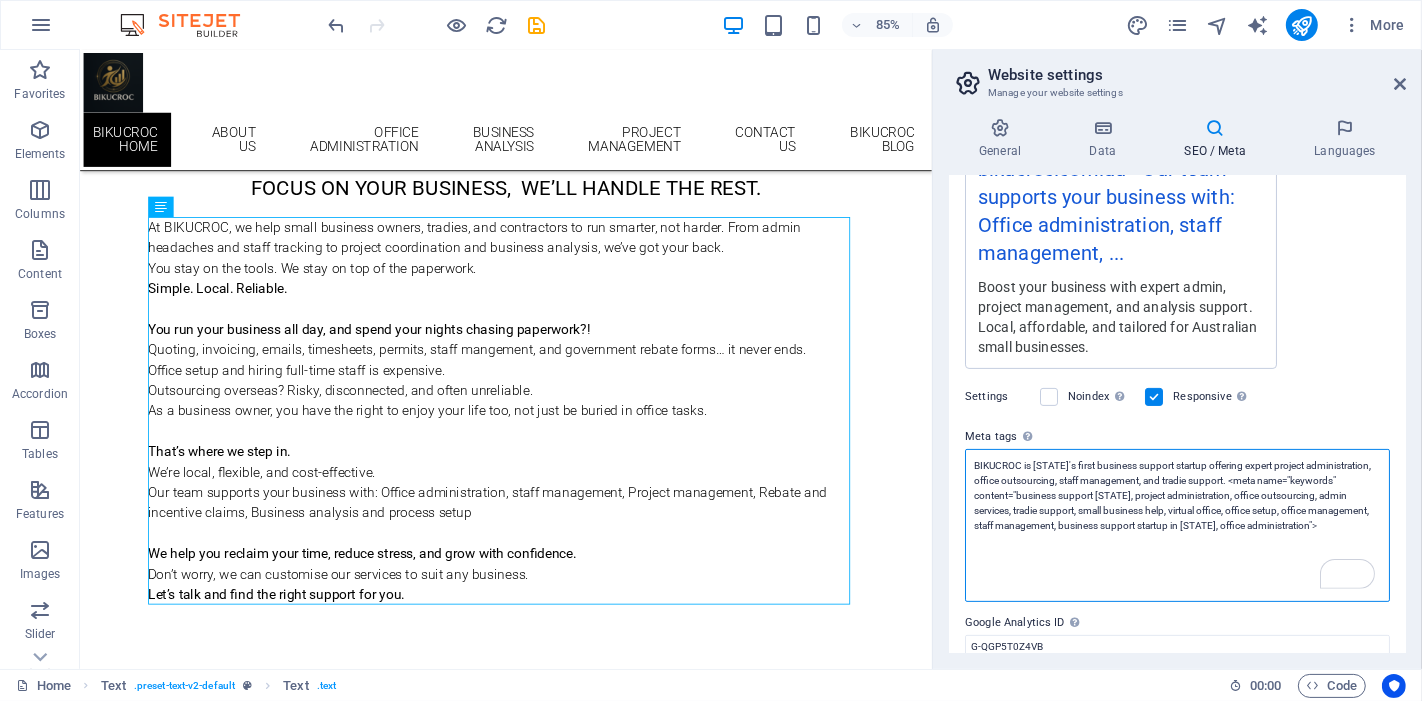 scroll, scrollTop: 0, scrollLeft: 0, axis: both 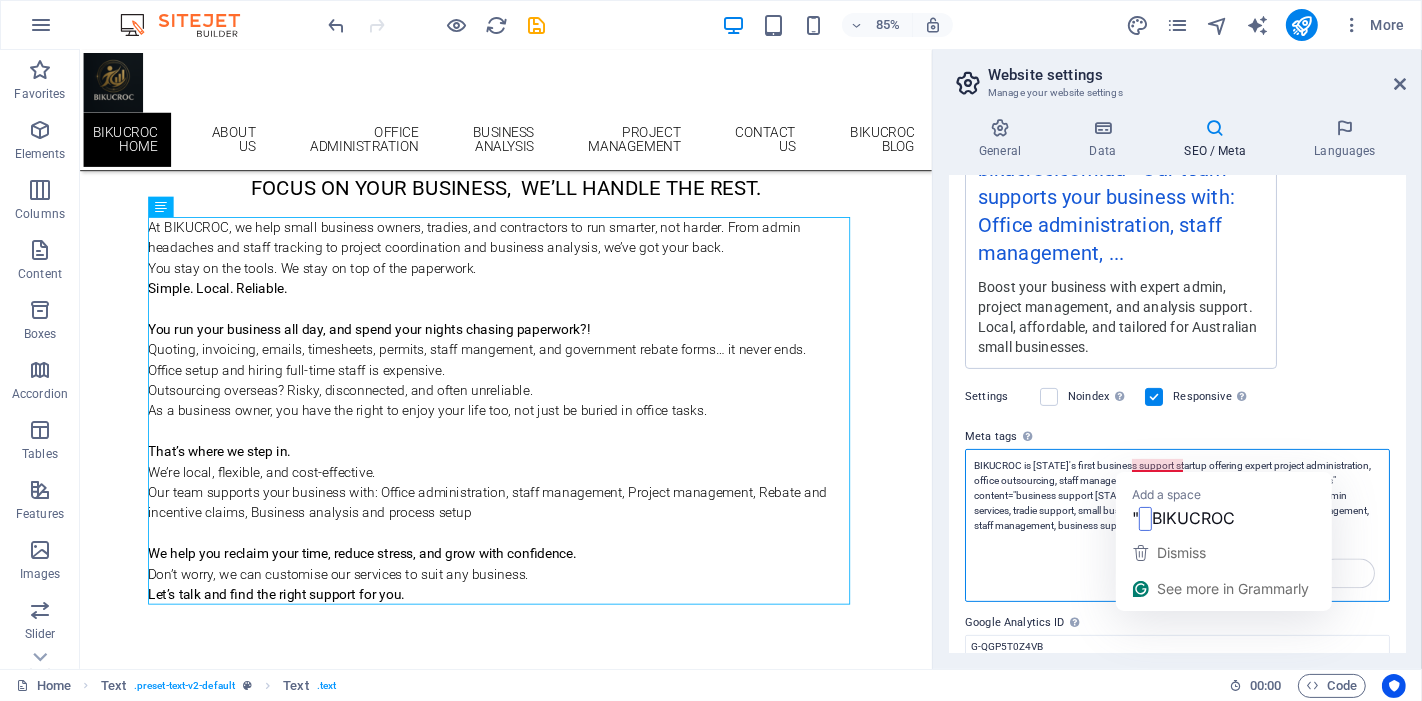 click on "<meta name="description" content="BIKUCROC is Australia's first business support startup offering expert project administration, office outsourcing, staff management, and tradie support." />
<meta name="keywords" content="business support Australia, project administration, office outsourcing, admin services, tradie support, small business help, virtual office, office setup, office management, staff management, business support startup in Australia, office administration" />" at bounding box center [1177, 525] 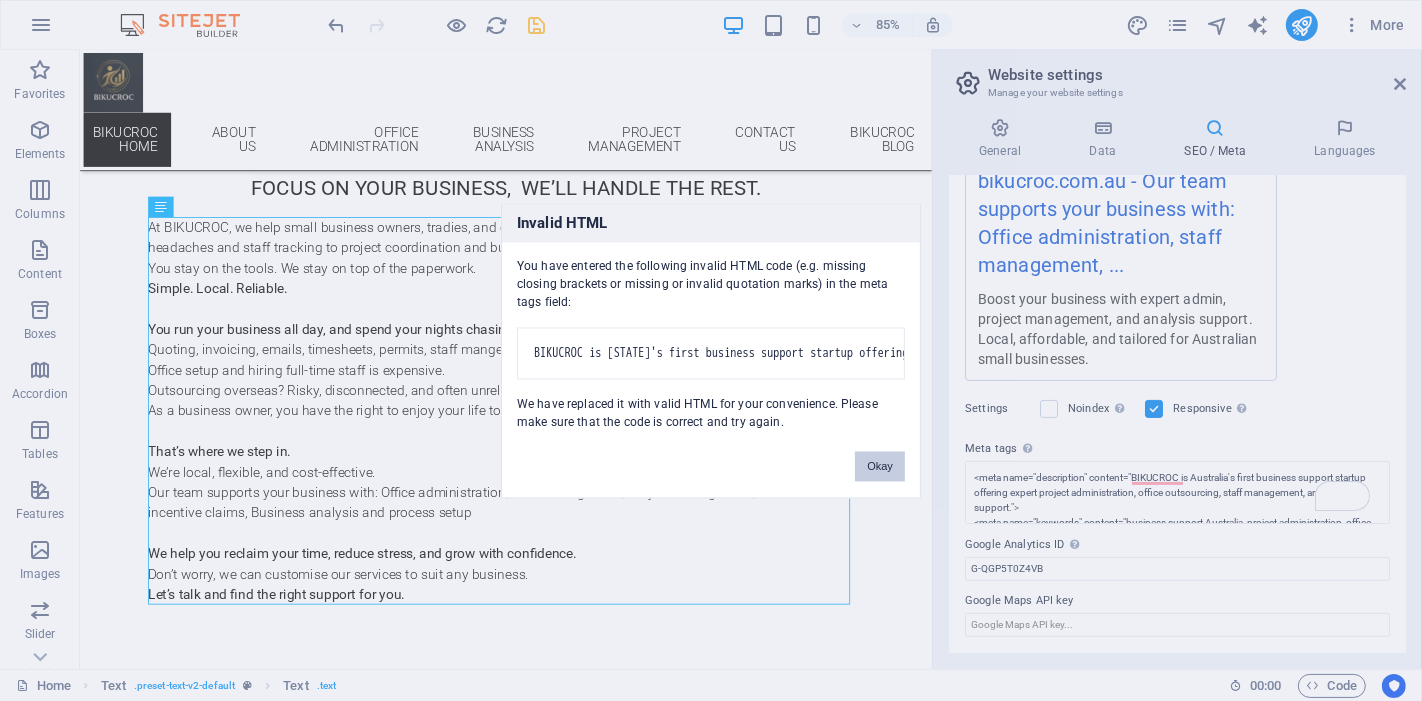 scroll, scrollTop: 400, scrollLeft: 0, axis: vertical 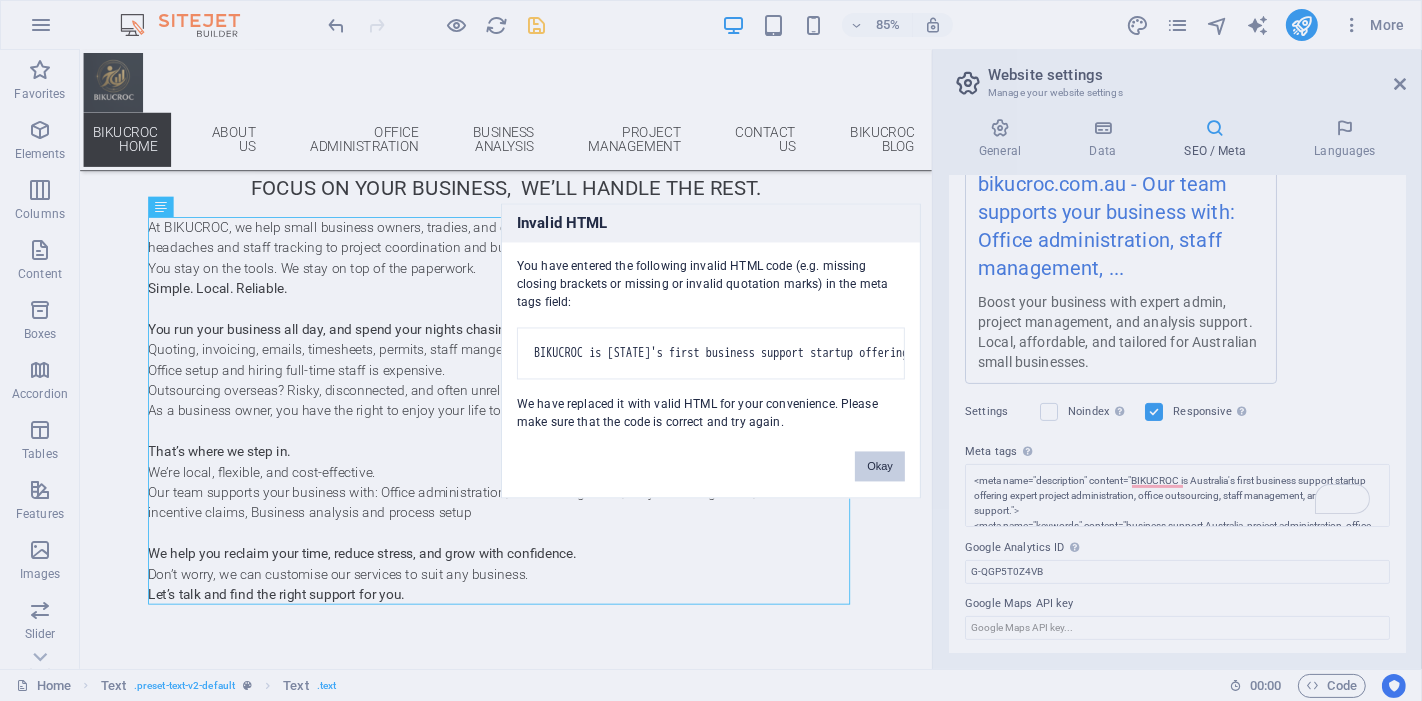 click on "BIKUCROC  Home Favorites Elements Columns Content Boxes Accordion Tables Features Images Slider Header Footer Forms Marketing Collections
Drag here to replace the existing content. Press “Ctrl” if you want to create a new element.
H4   Text   Banner   Container   Banner   Menu   Menu Bar   Spacer   Text   Preset   Logo   Container   Image   Container 85% More Home Text . preset-text-v2-default Text . text 00 : 00 Code Website settings Manage your website settings  General  Data  SEO / Meta  Languages Website name bikucroc.com.au Logo Drag files here, click to choose files or select files from Files or our free stock photos & videos Select files from the file manager, stock photos, or upload file(s) Upload Favicon Set the favicon of your website here. A favicon is a small icon shown in the browser tab next to your website title. It helps visitors identify your website. Upload Preview Image (Open Graph) 3220" at bounding box center [711, 350] 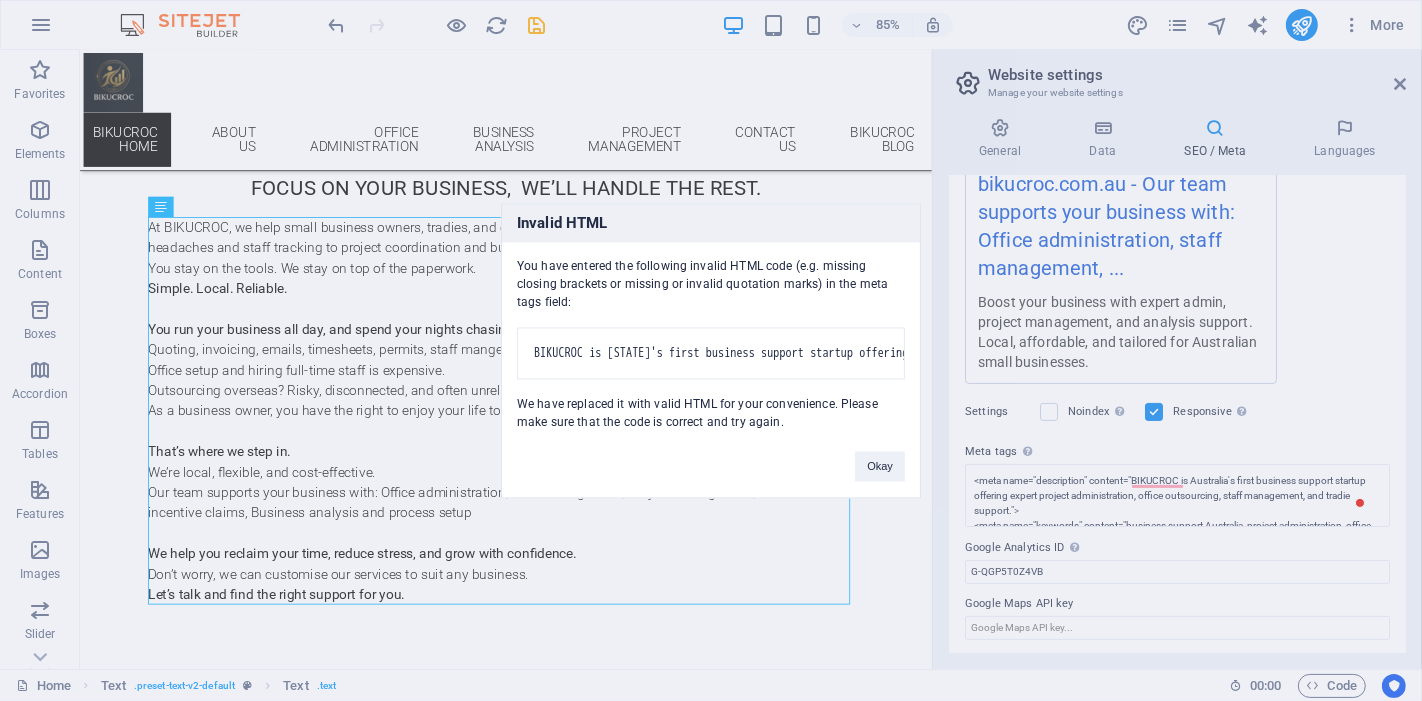 click on "<meta name="description" content="BIKUCROC is Australia's first business support startup offering expert project administration, office outsourcing, staff management, and tradie support." />
<meta name="keywords" content="business support Australia, project administration, office outsourcing, admin services, tradie support, small business help, virtual office, office setup, office management, staff management, business support startup in Australia, office administration" />" at bounding box center [711, 353] 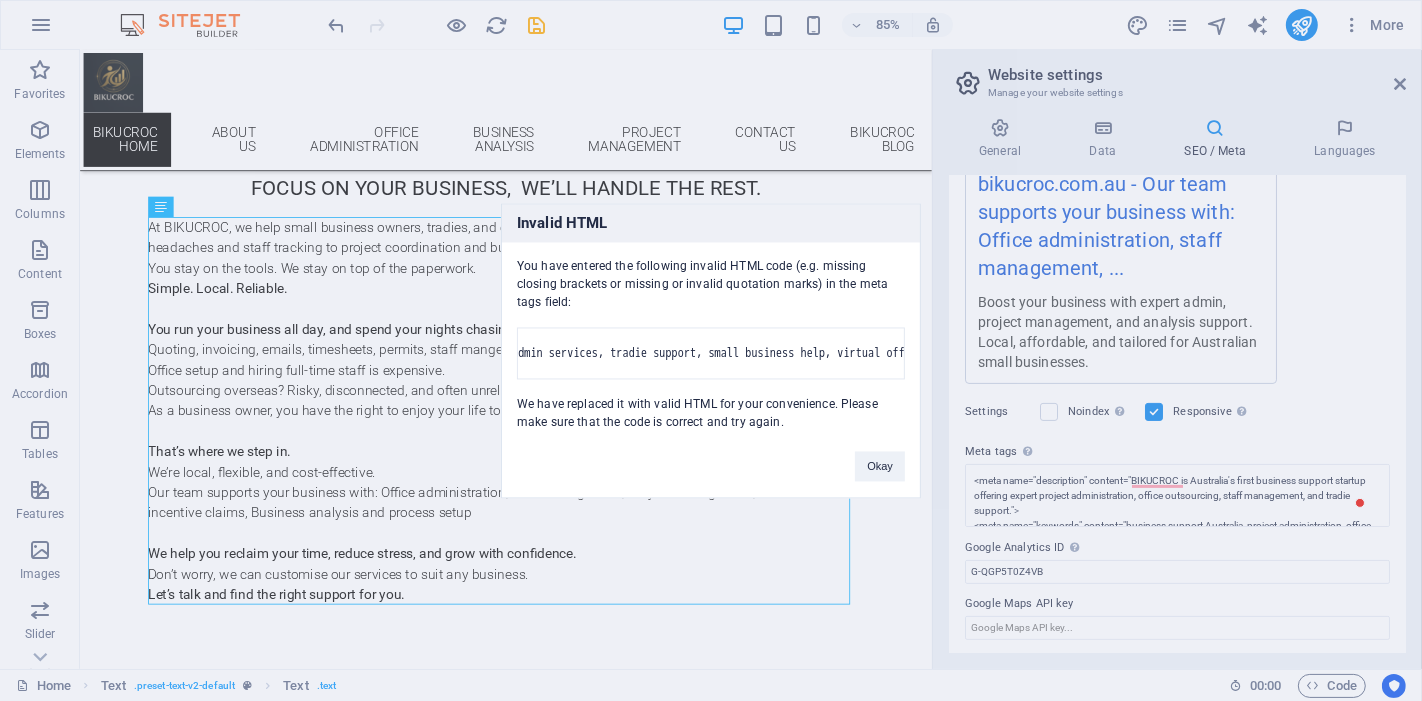 scroll, scrollTop: 0, scrollLeft: 1577, axis: horizontal 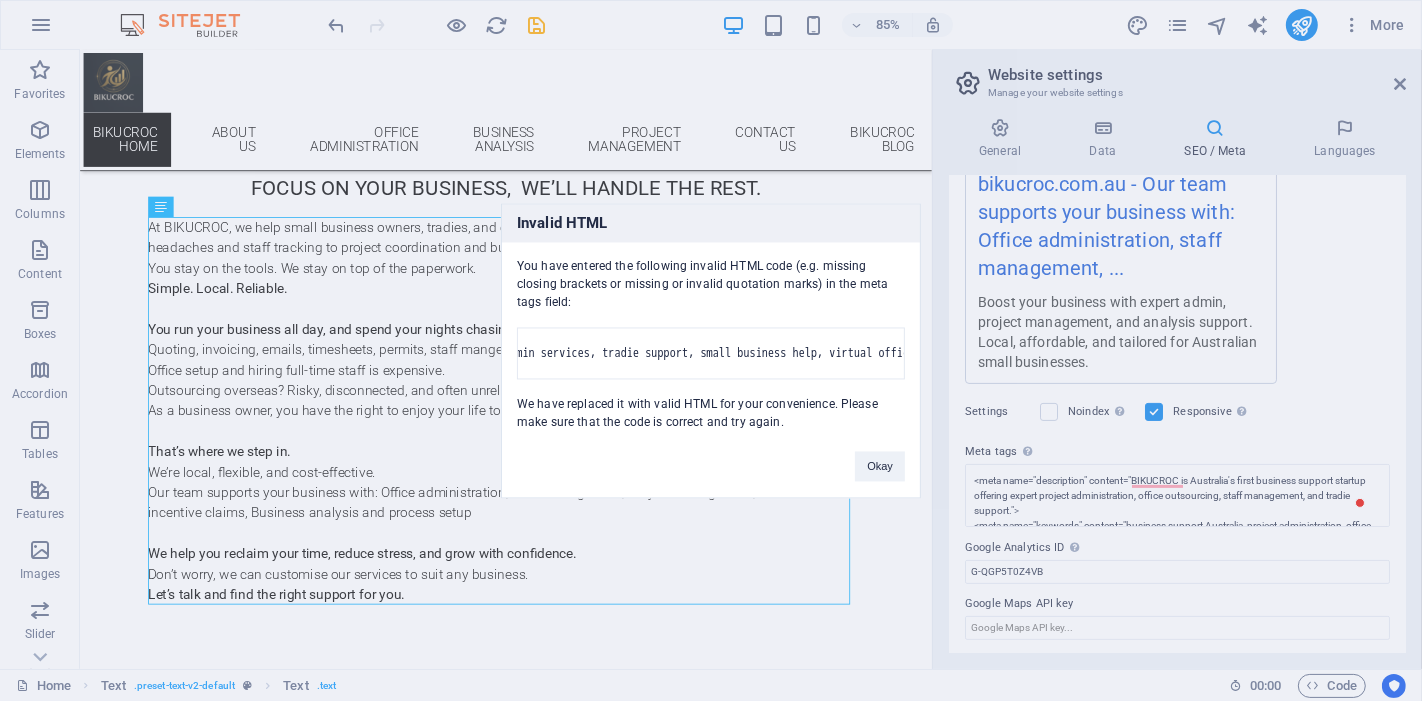 click on "Invalid HTML
You have entered the following invalid HTML code (e.g. missing closing brackets or missing or invalid quotation marks) in the meta tags field:
<meta name="description" content="BIKUCROC is Australia's first business support startup offering expert project administration, office outsourcing, staff management, and tradie support." />
<meta name="keywords" content="business support Australia, project administration, office outsourcing, admin services, tradie support, small business help, virtual office, office setup, office management, staff management, business support startup in Australia, office administration" />
We have replaced it with valid HTML for your convenience. Please make sure that the code is correct and try again.
Okay" at bounding box center (711, 350) 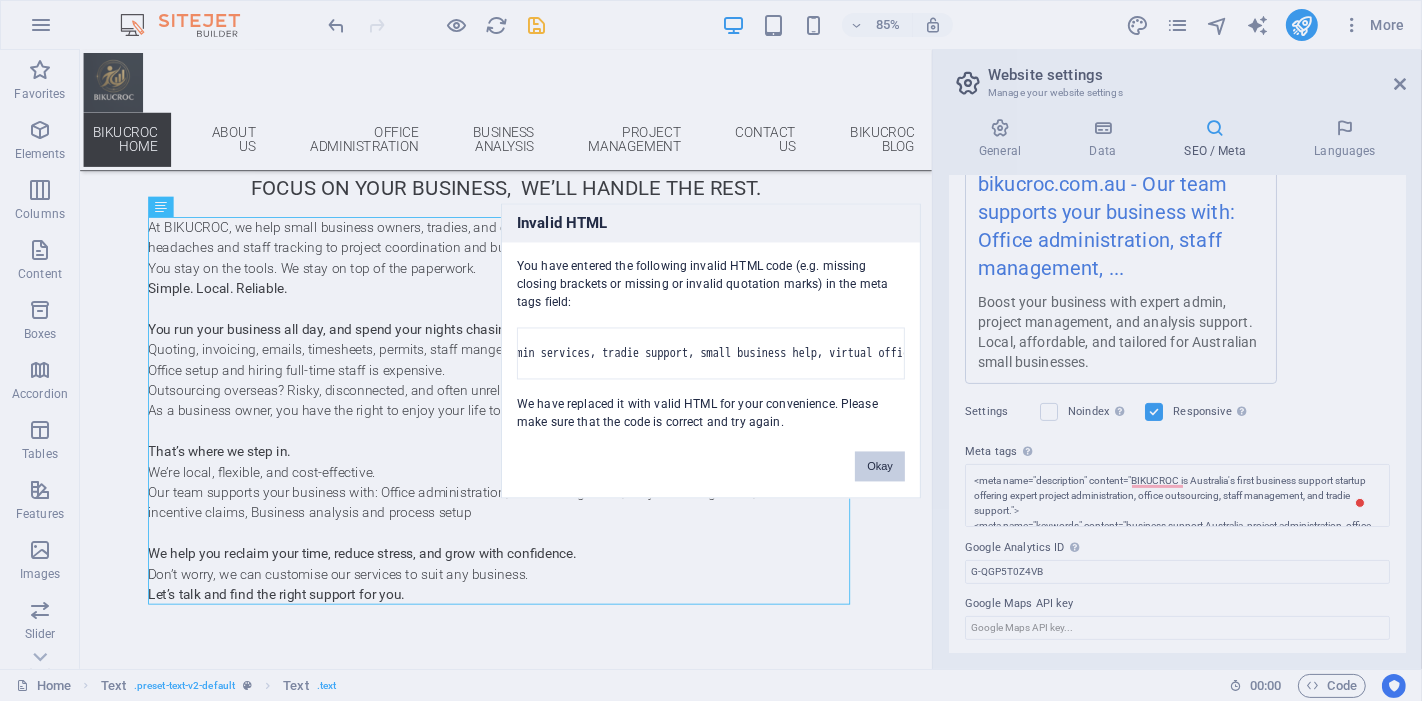 click on "Okay" at bounding box center [880, 466] 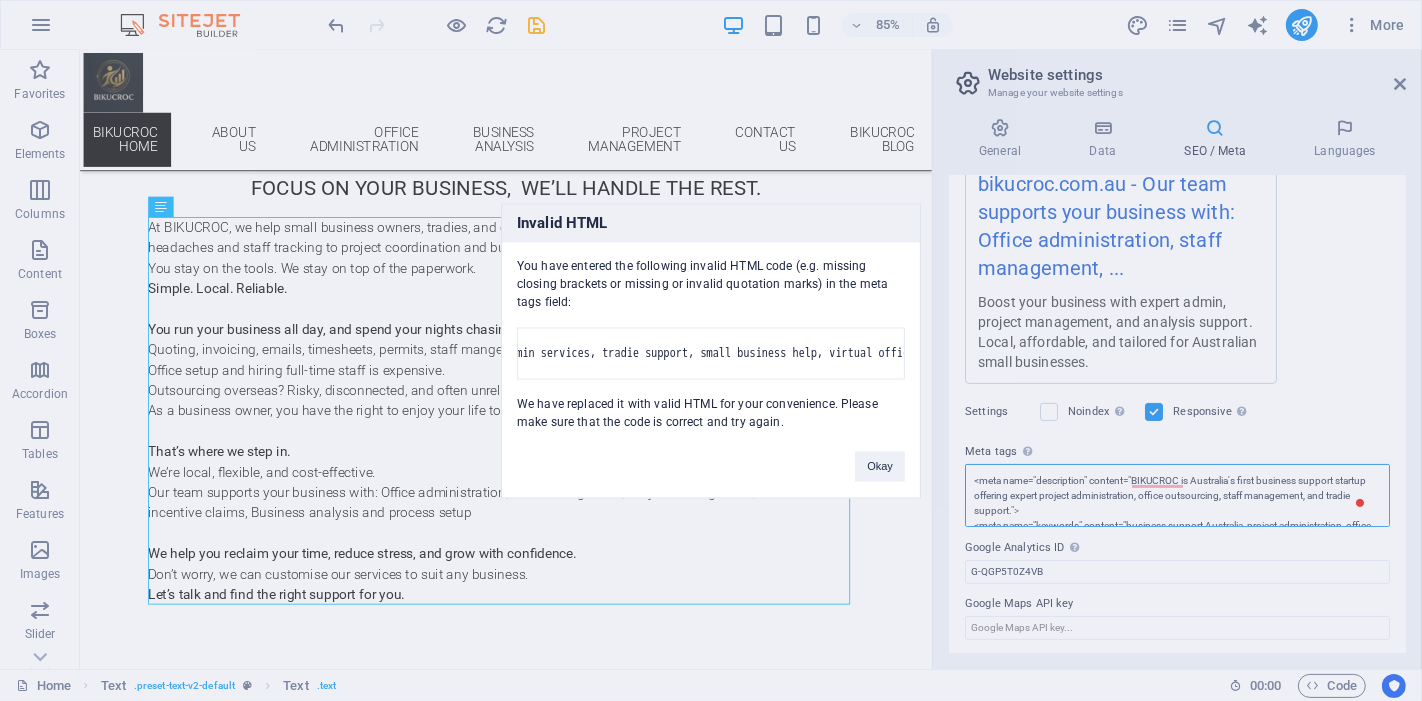 scroll, scrollTop: 415, scrollLeft: 0, axis: vertical 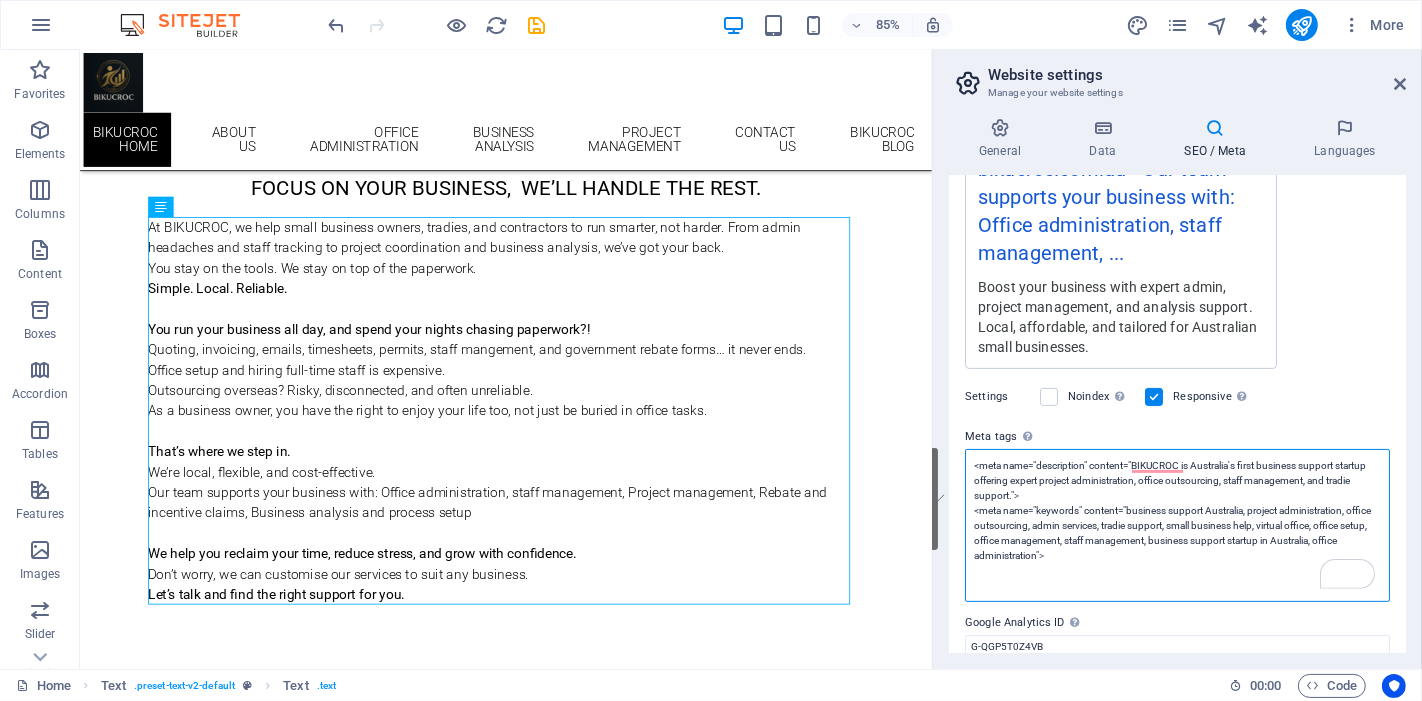 paste 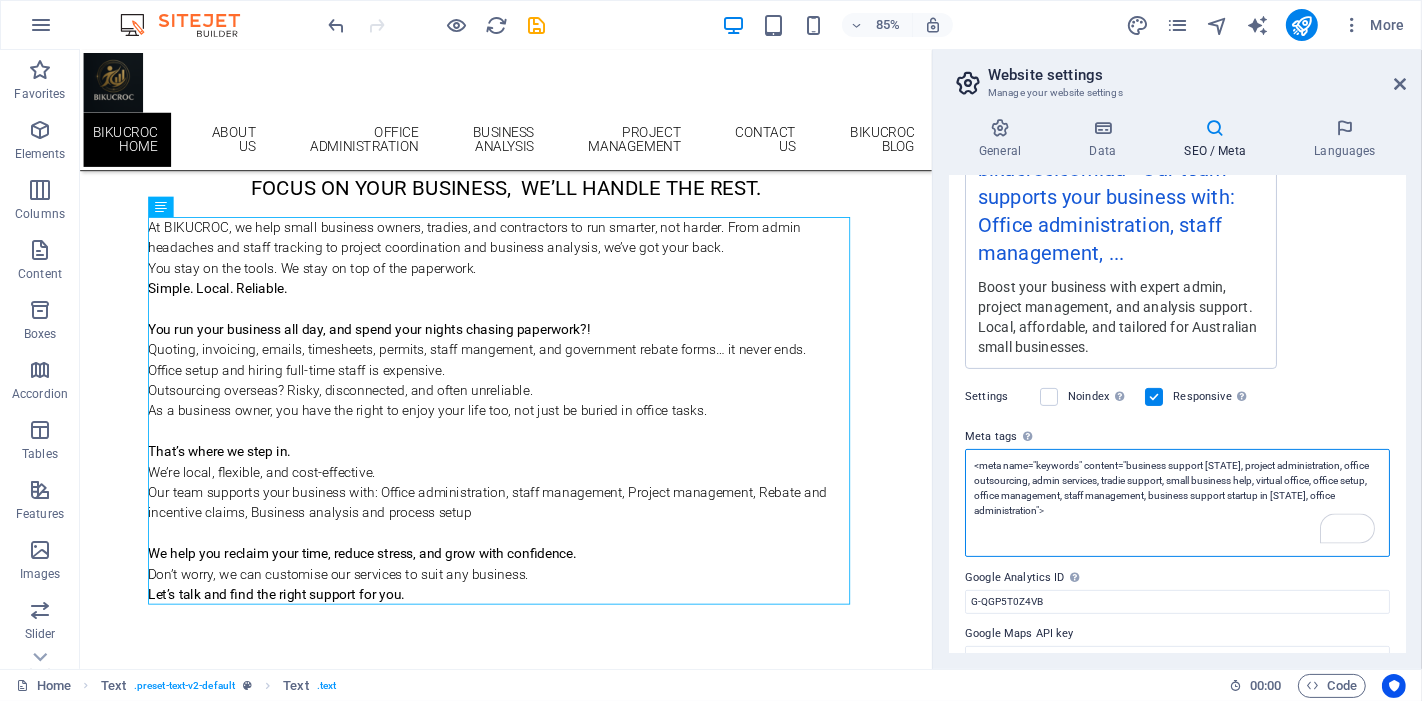 type on "<meta name="keywords" content="business support Australia, project administration, office outsourcing, admin services, tradie support, small business help, virtual office, office setup, office management, staff management, business support startup in Australia, office administration">" 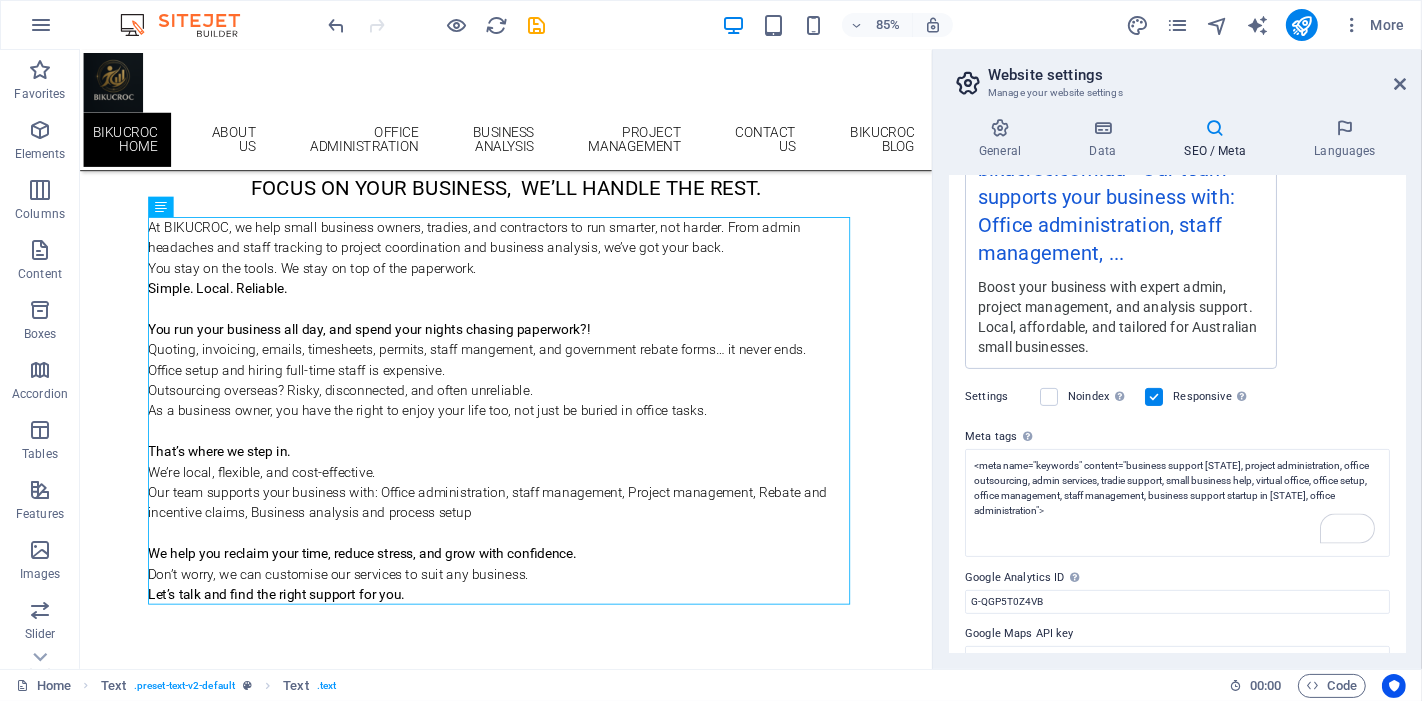 click at bounding box center [437, 25] 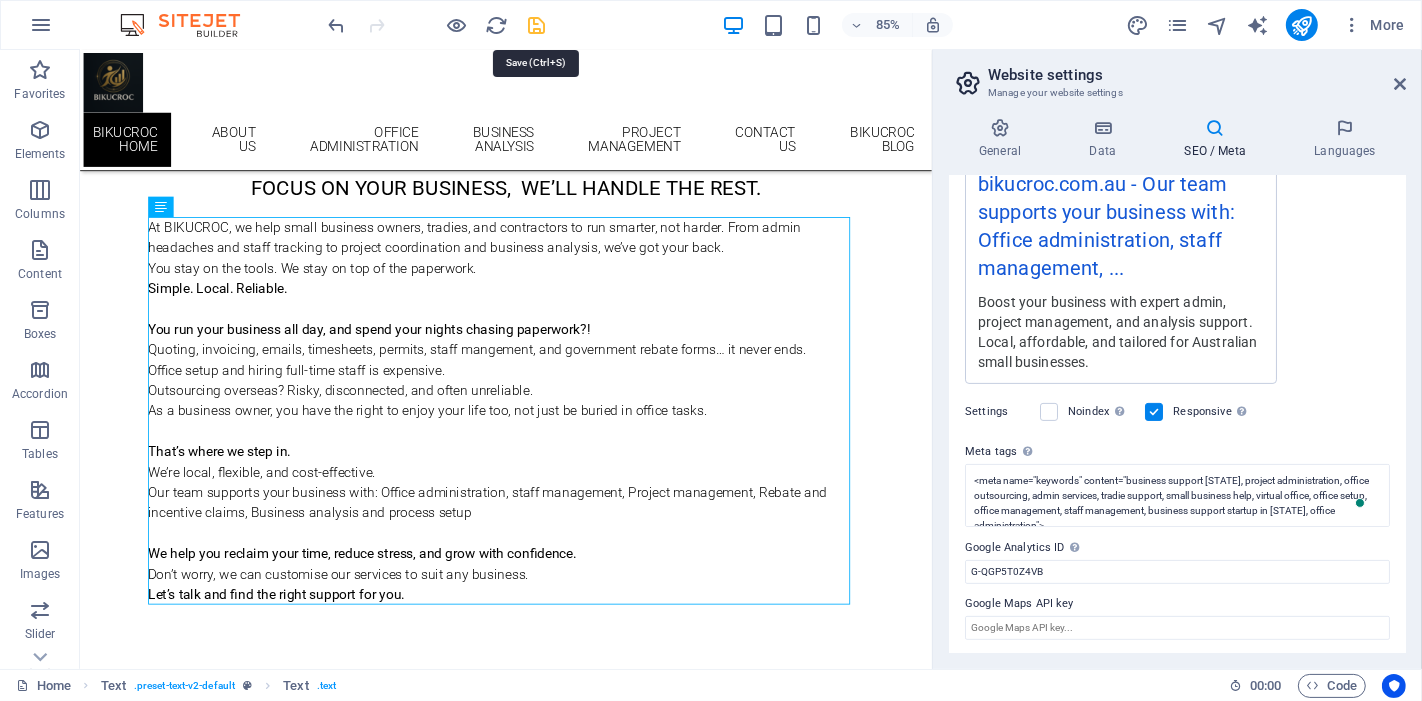click at bounding box center (537, 25) 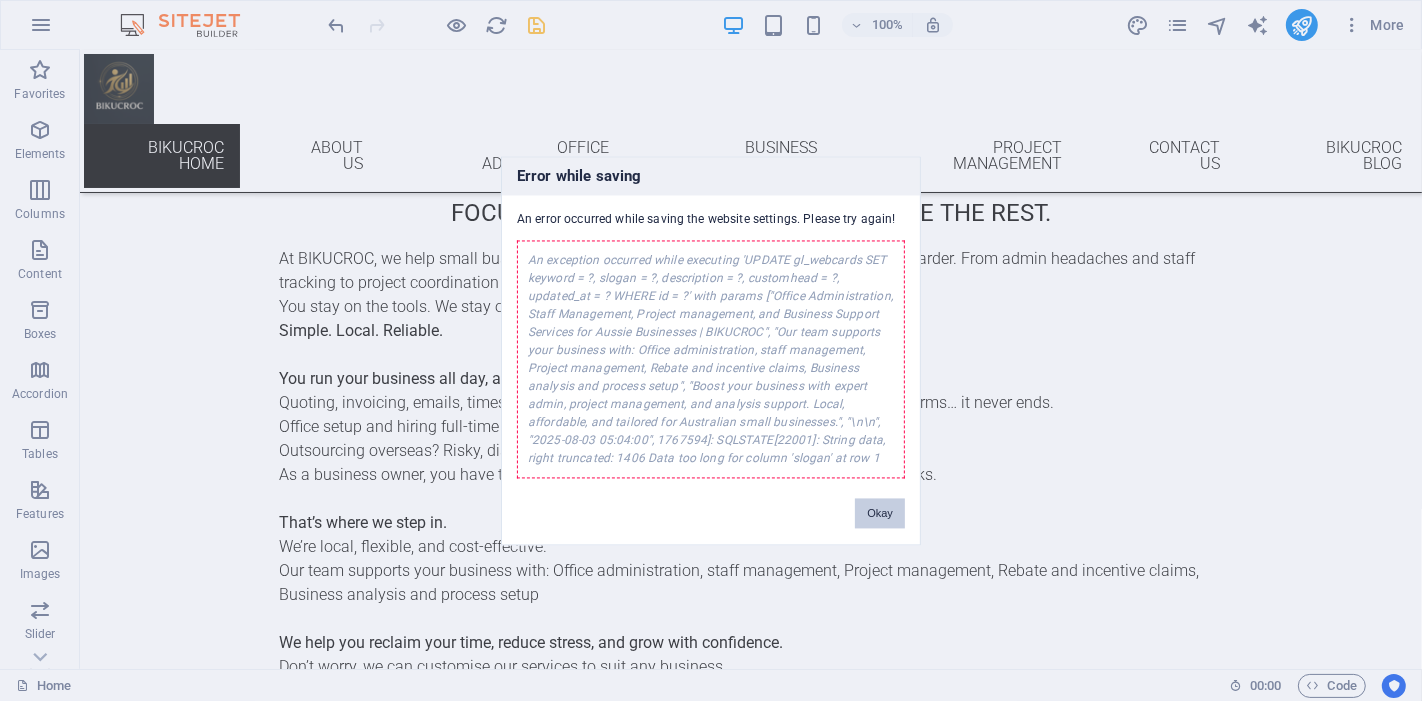 click on "Okay" at bounding box center (880, 513) 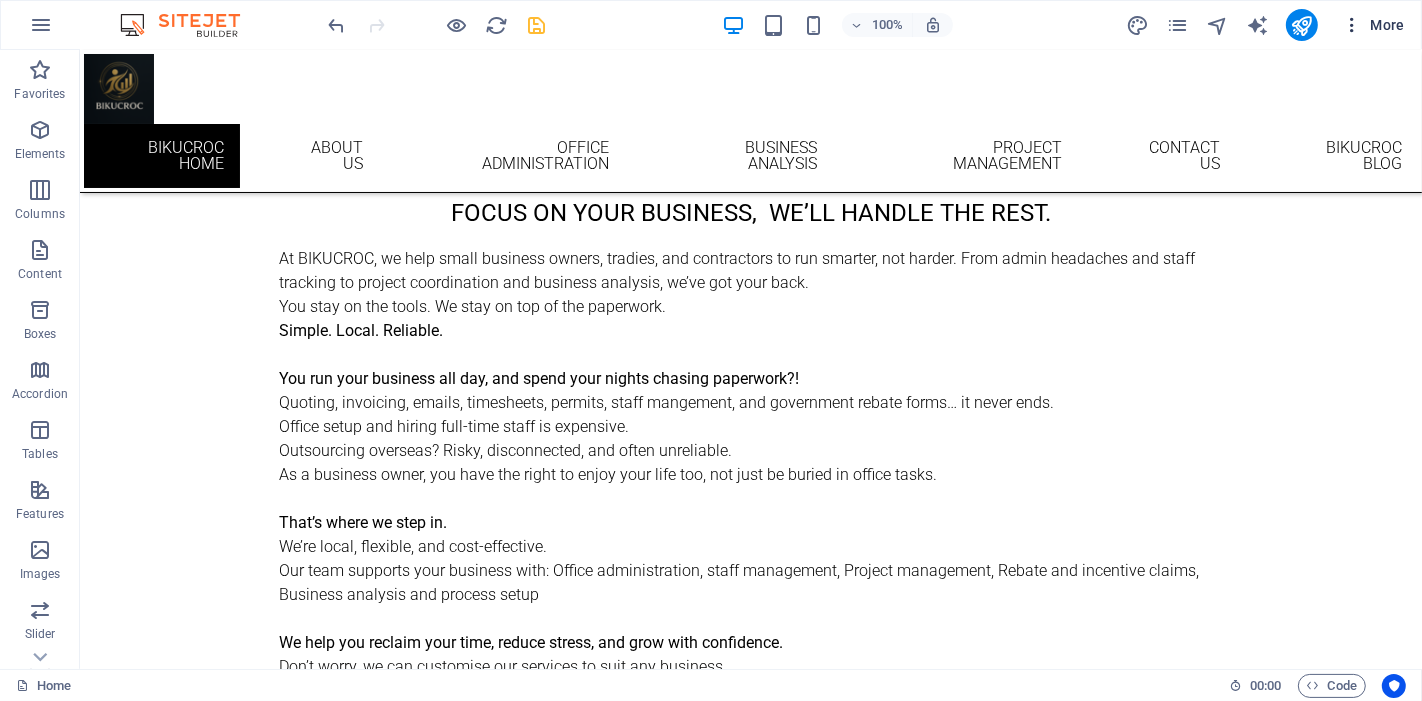 click on "More" at bounding box center [1373, 25] 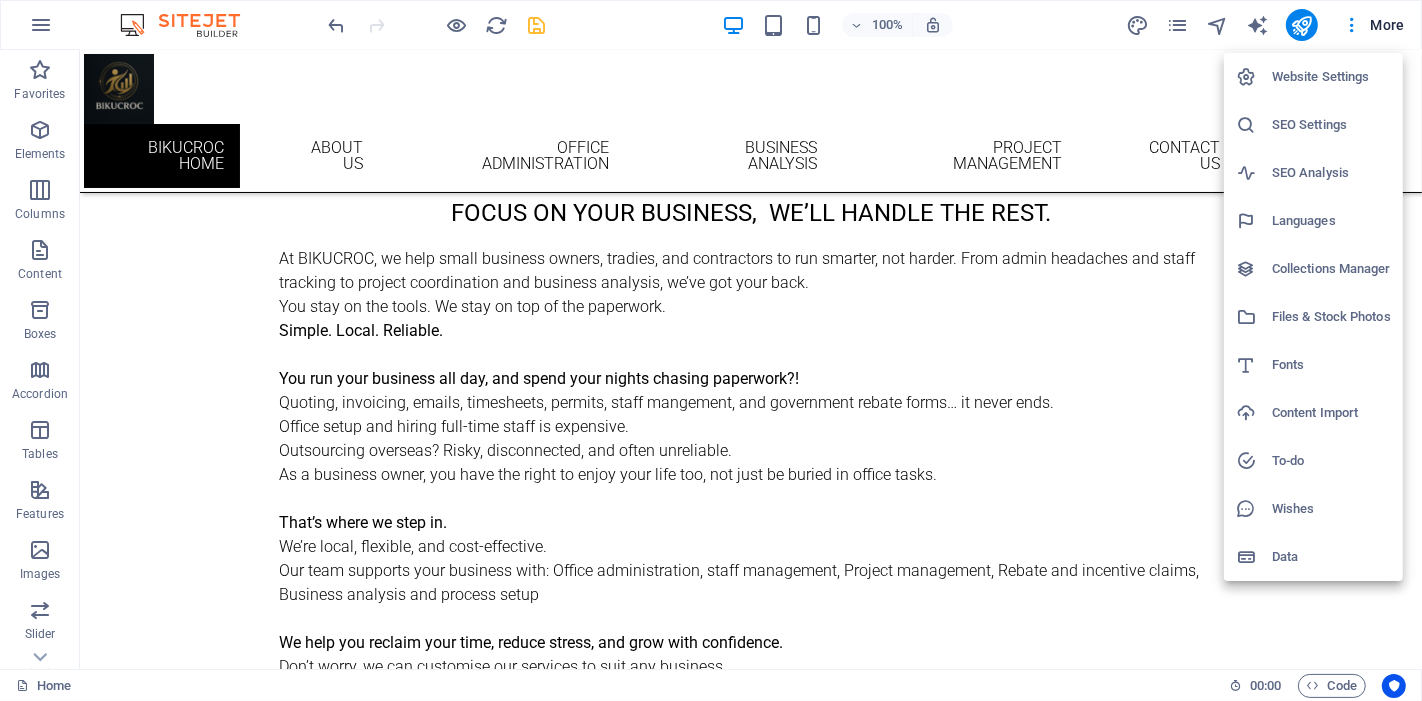click on "SEO Settings" at bounding box center [1331, 125] 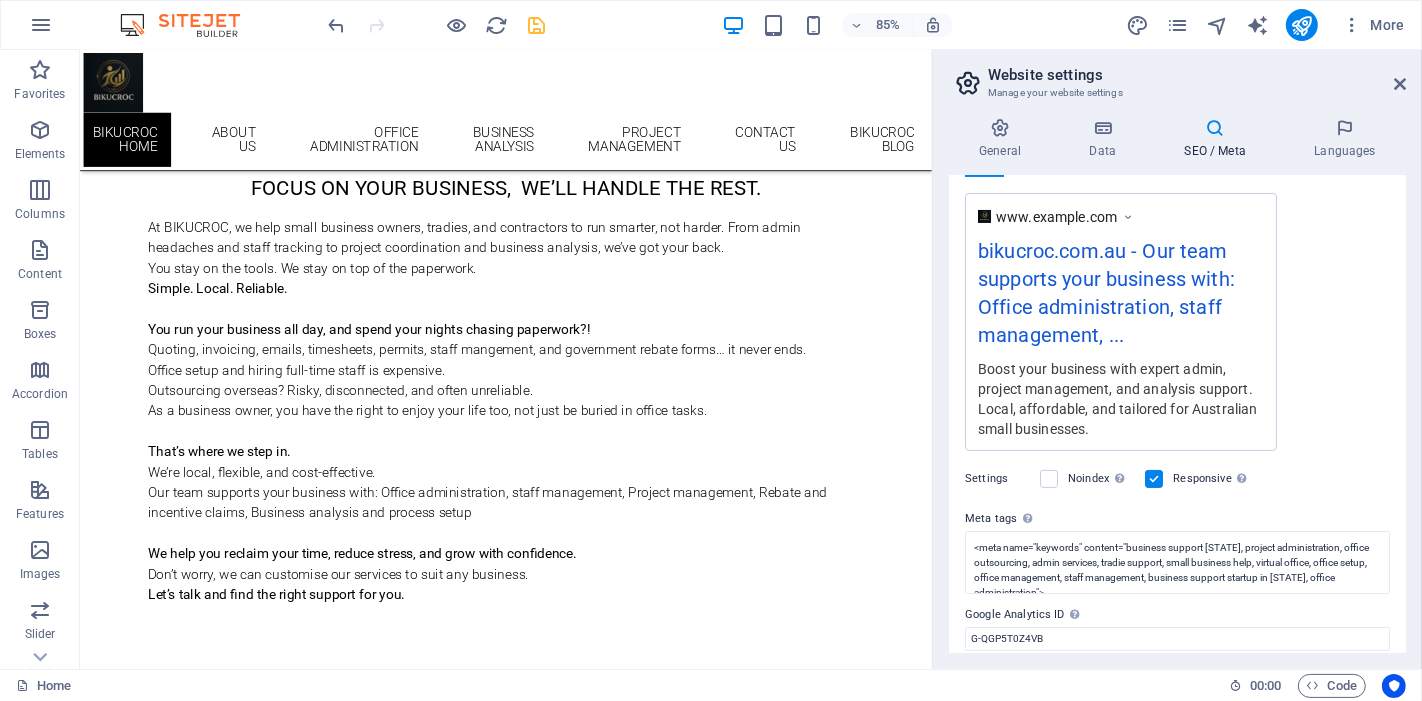 scroll, scrollTop: 400, scrollLeft: 0, axis: vertical 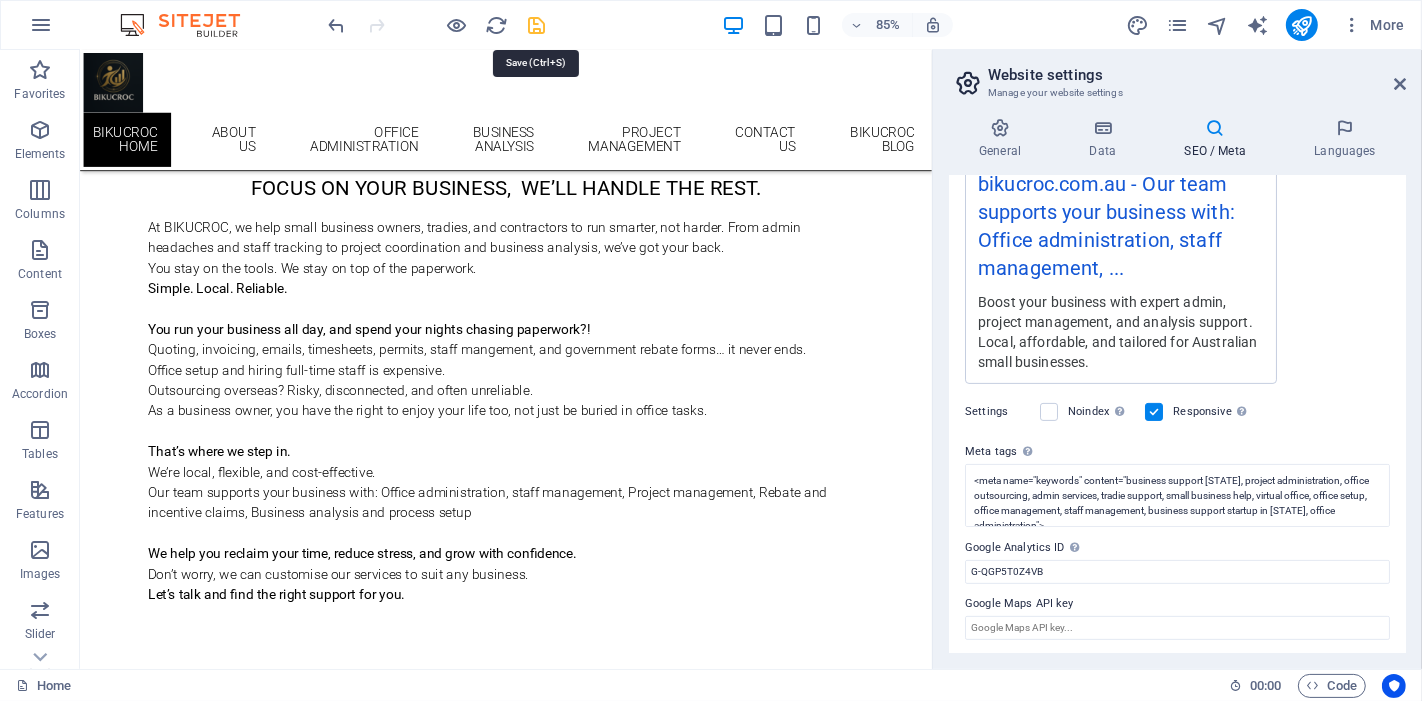 click at bounding box center [537, 25] 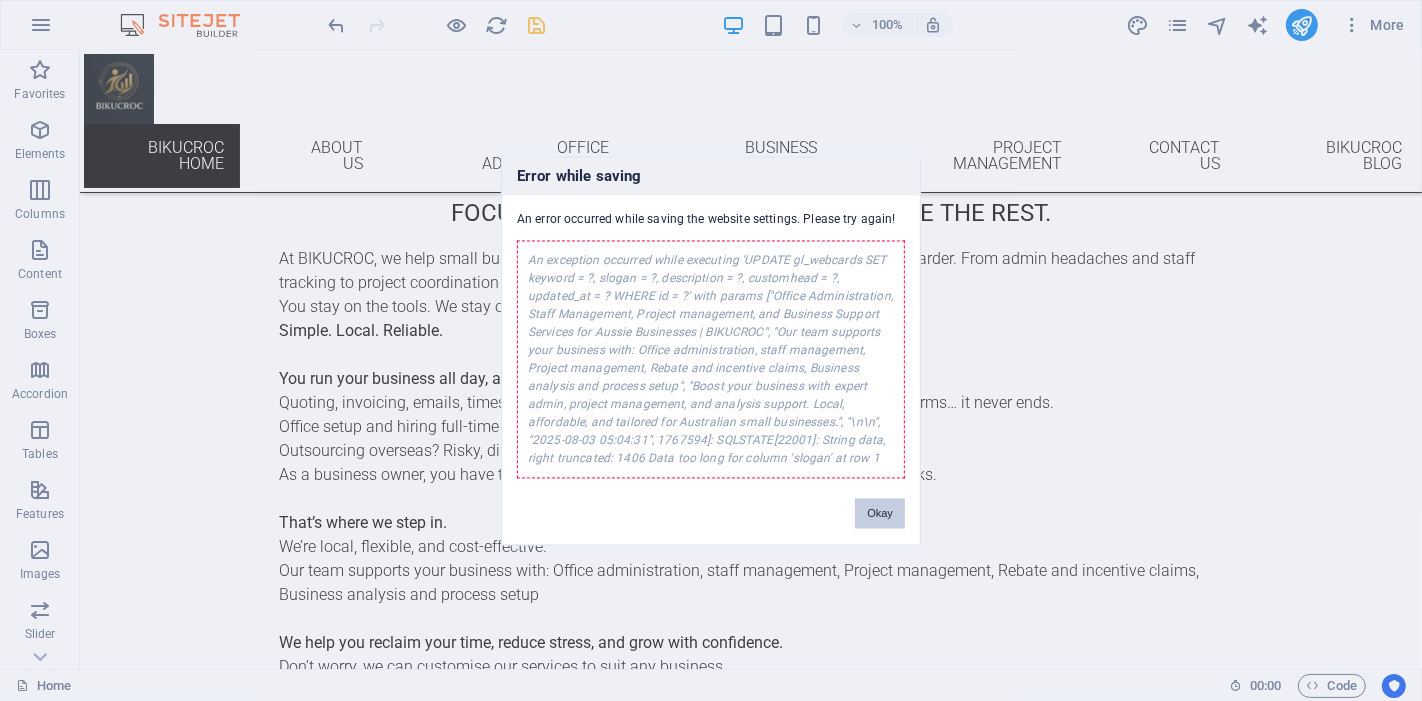 click on "Okay" at bounding box center (880, 513) 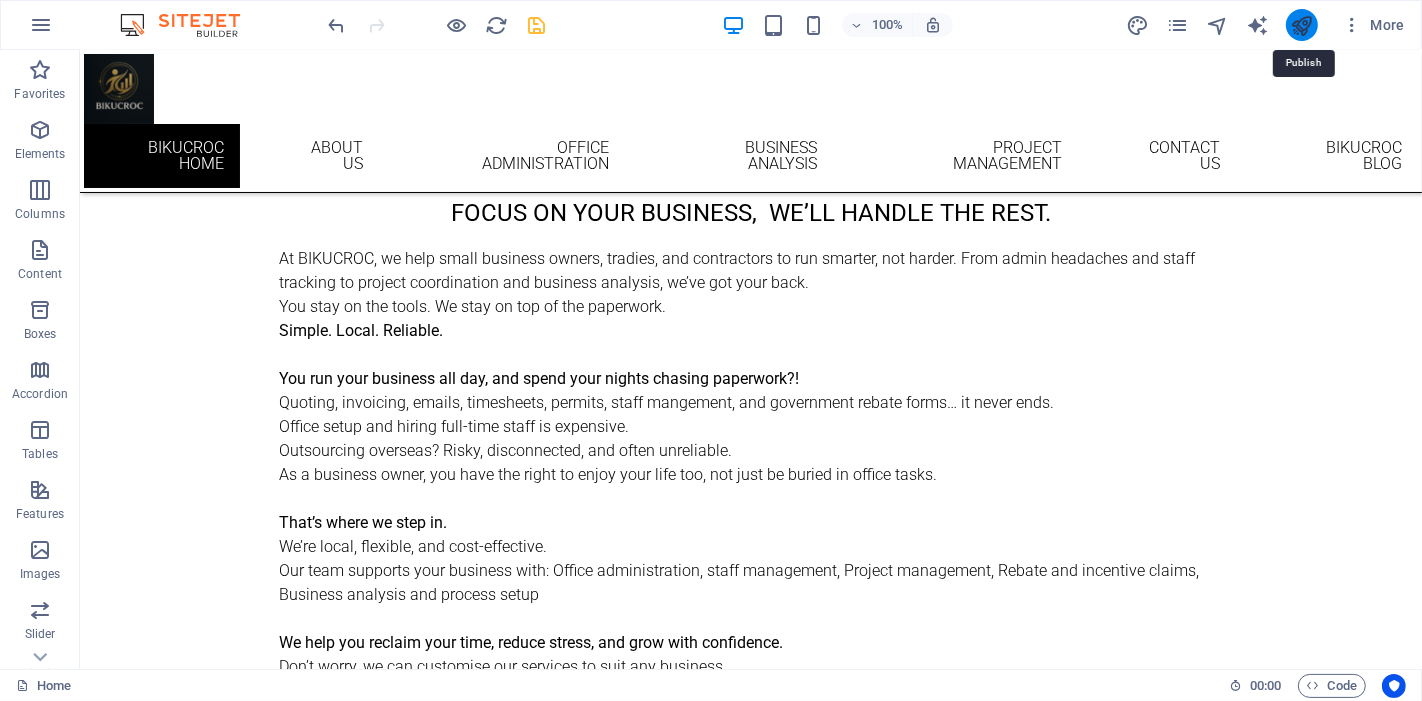 click at bounding box center [1301, 25] 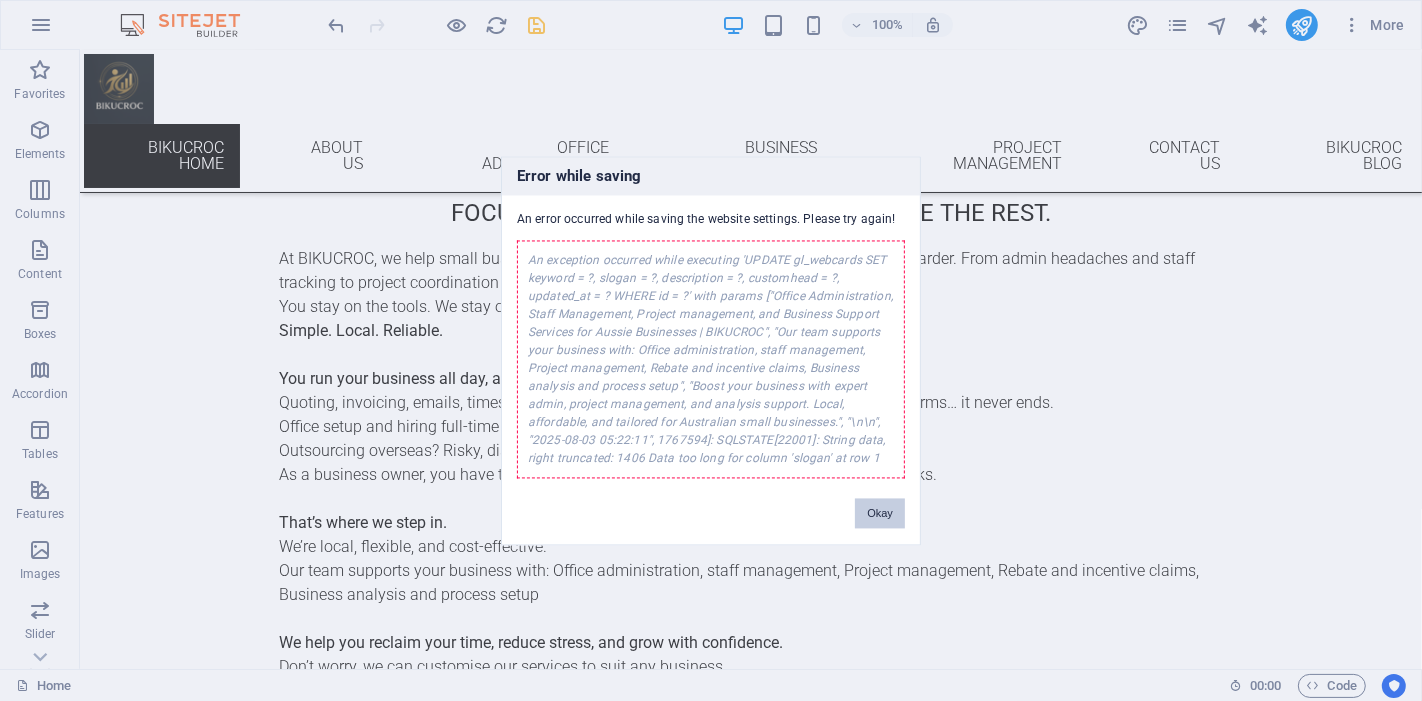 click on "Okay" at bounding box center (880, 513) 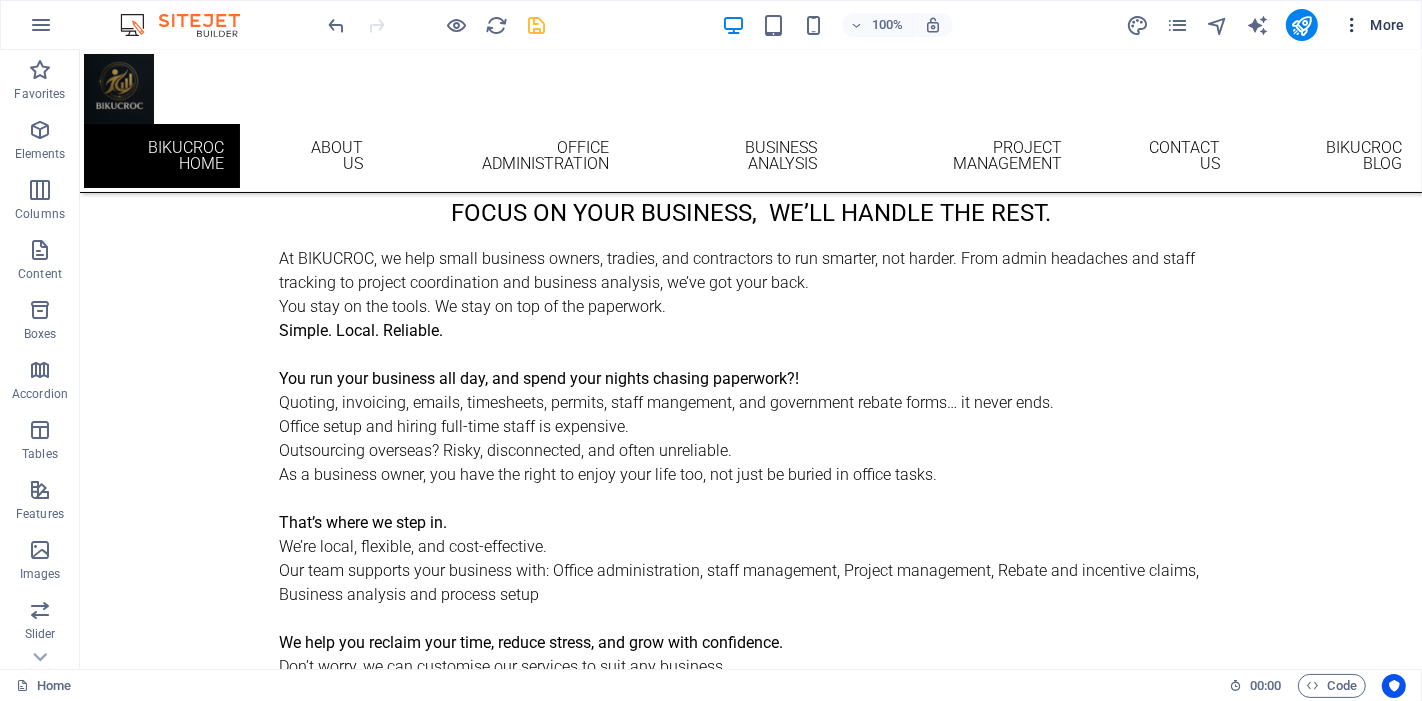 click on "More" at bounding box center (1373, 25) 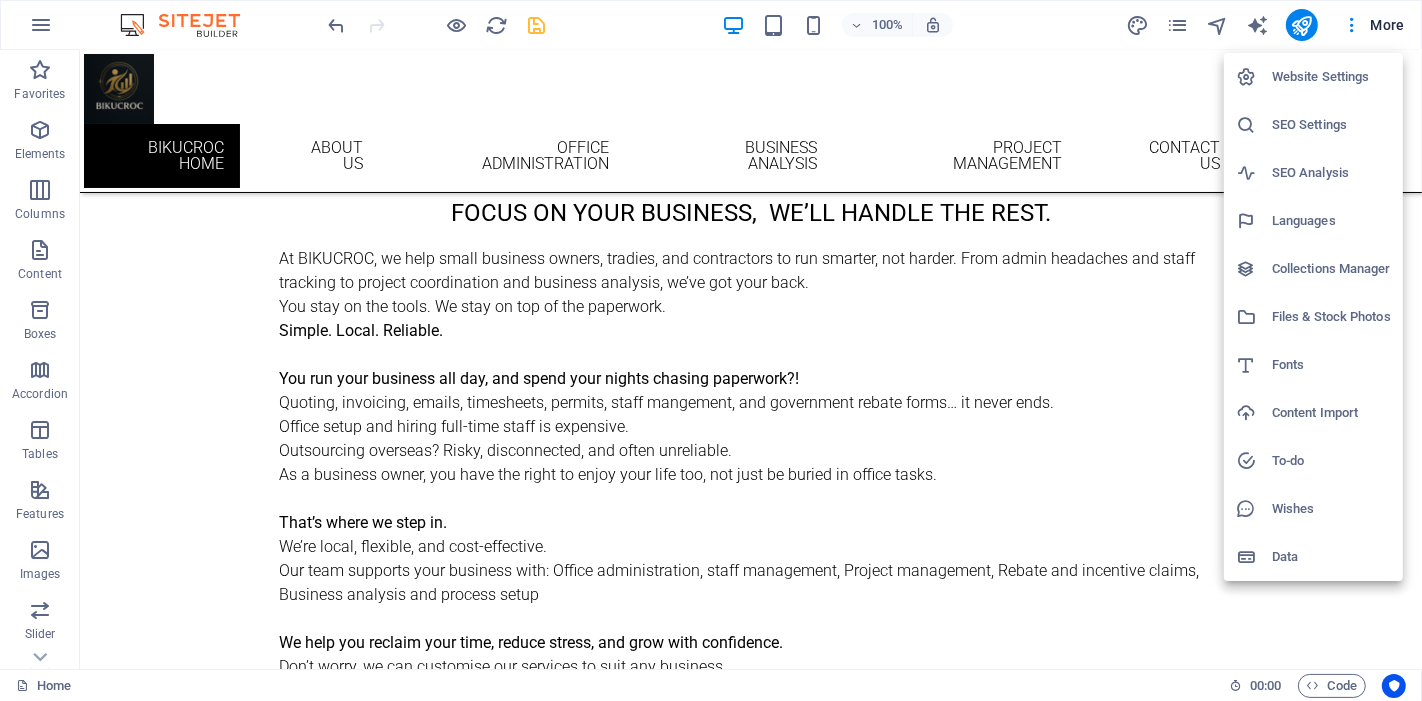click on "SEO Settings" at bounding box center (1331, 125) 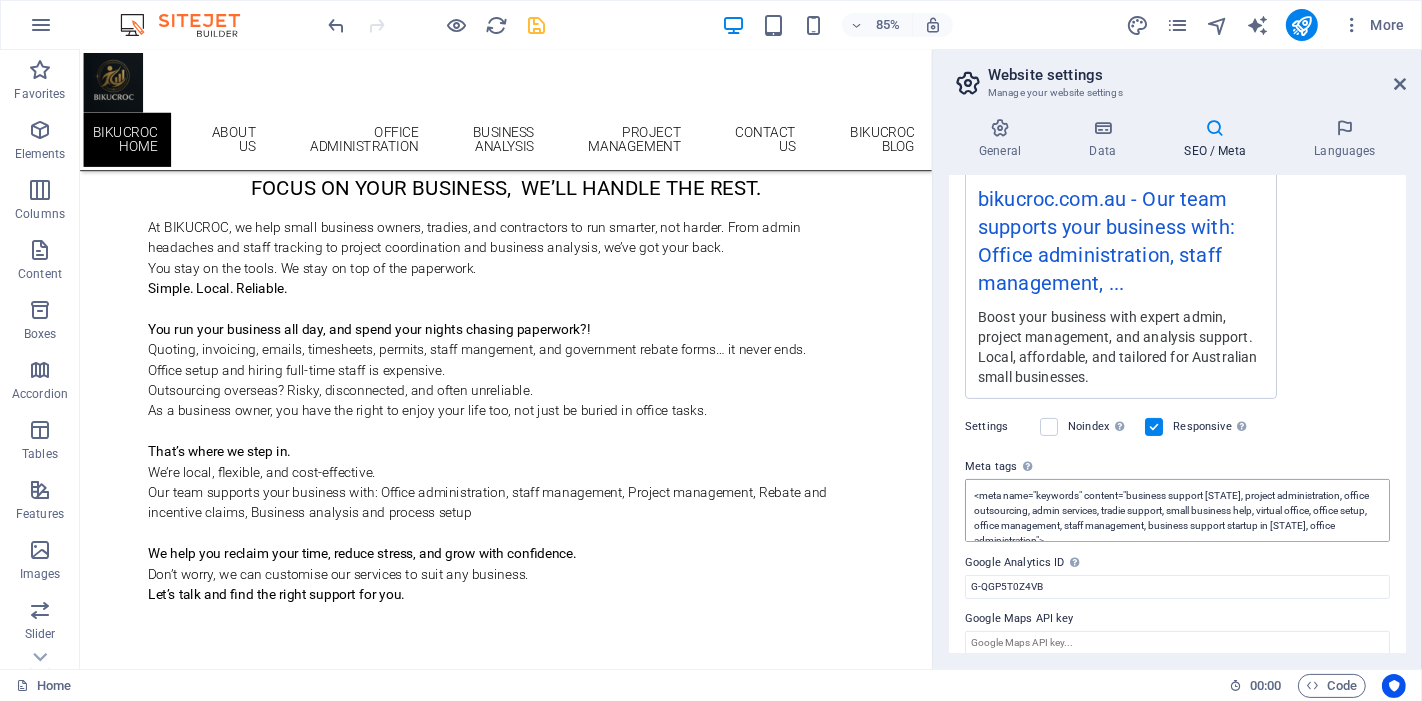 scroll, scrollTop: 400, scrollLeft: 0, axis: vertical 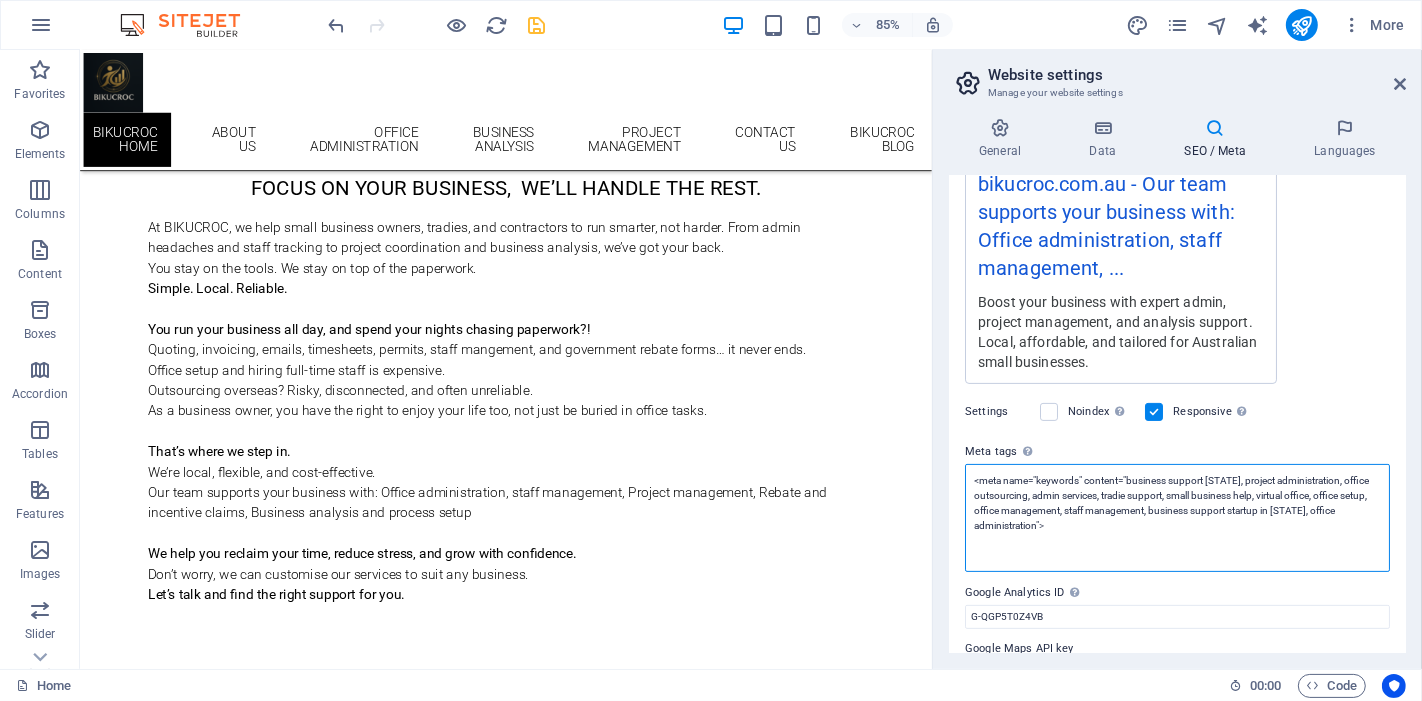 click on "<meta name="keywords" content="business support Australia, project administration, office outsourcing, admin services, tradie support, small business help, virtual office, office setup, office management, staff management, business support startup in Australia, office administration">" at bounding box center [1177, 518] 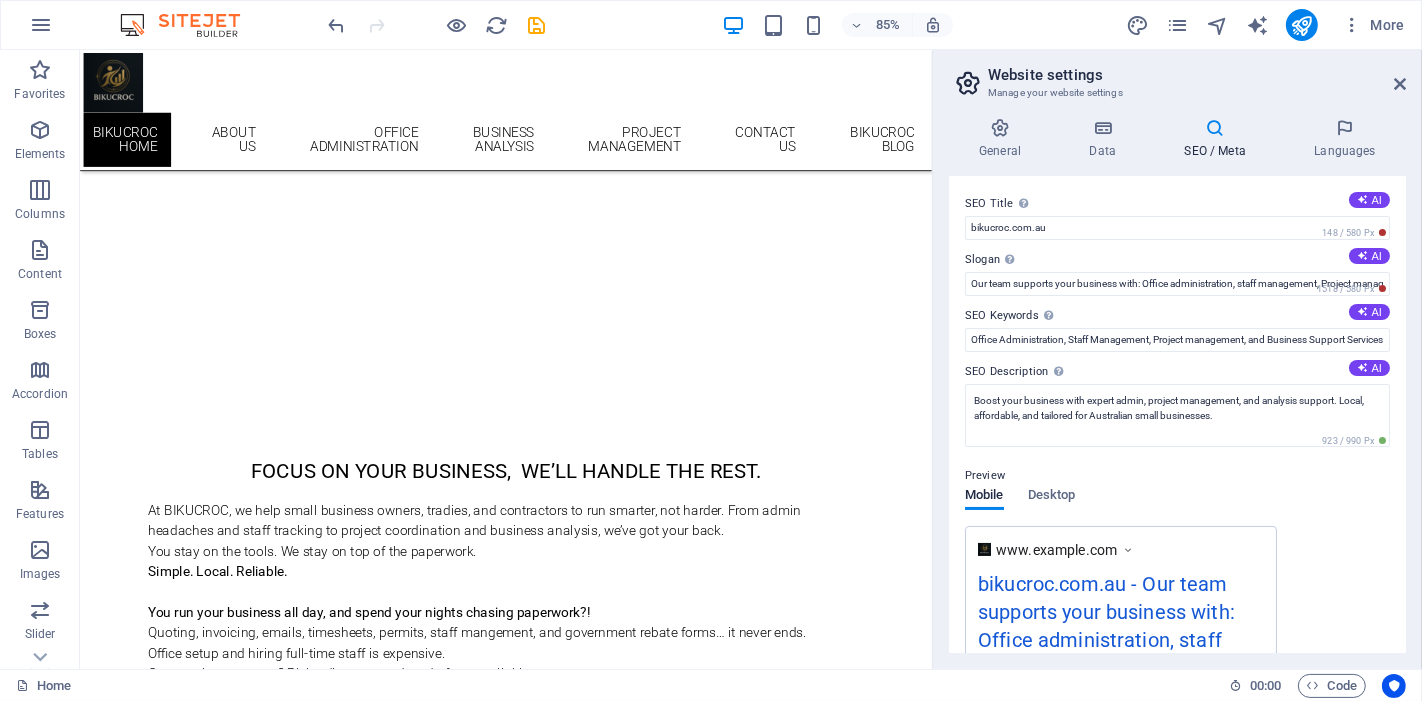 scroll, scrollTop: 333, scrollLeft: 0, axis: vertical 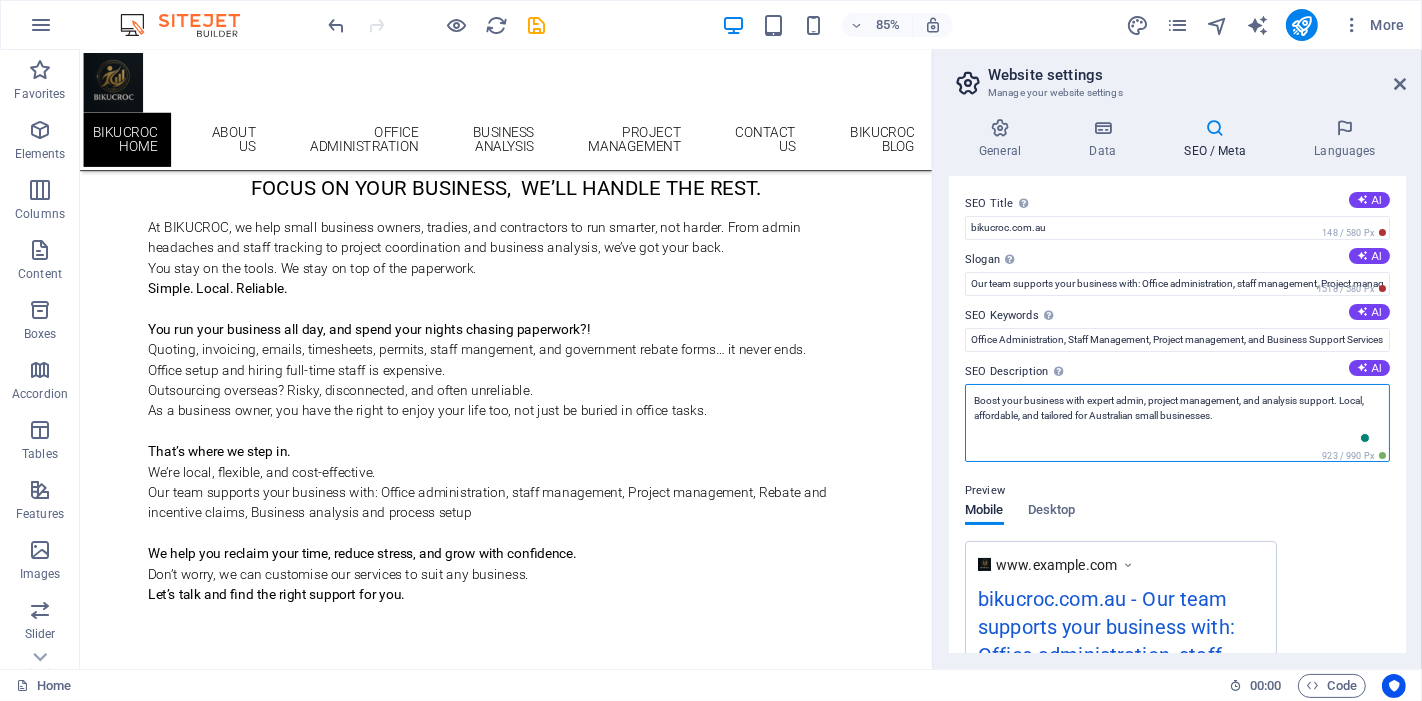 drag, startPoint x: 1336, startPoint y: 463, endPoint x: 1046, endPoint y: 429, distance: 291.9863 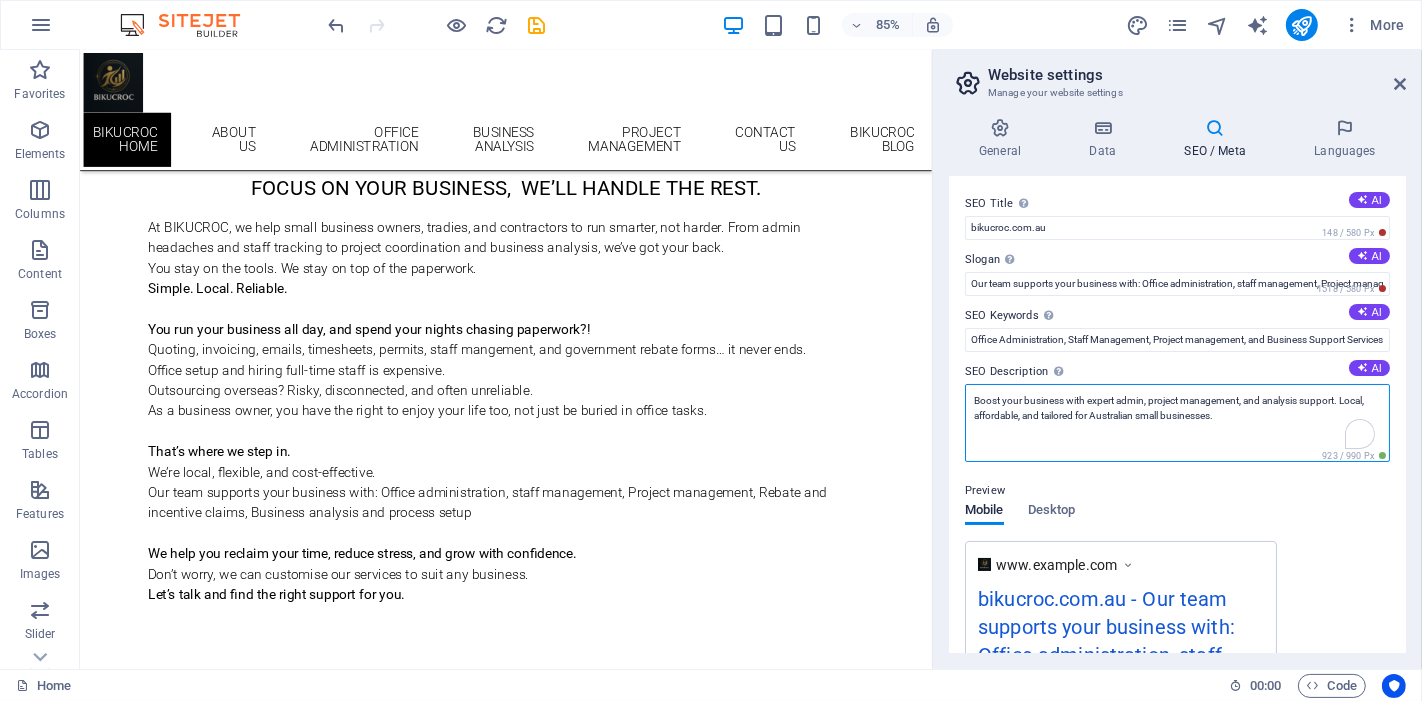 click on "Boost your business with expert admin, project management, and analysis support. Local, affordable, and tailored for Australian small businesses." at bounding box center (1177, 423) 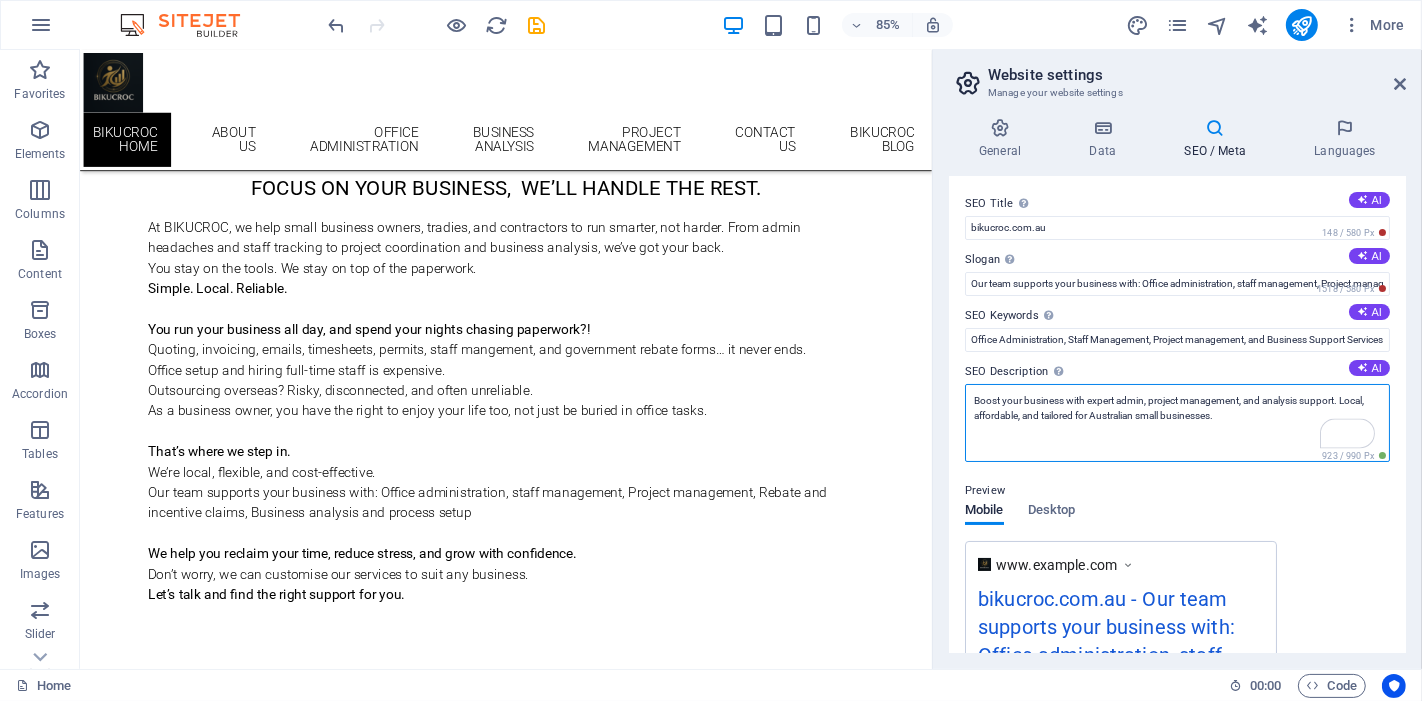 drag, startPoint x: 1226, startPoint y: 468, endPoint x: 1056, endPoint y: 450, distance: 170.95029 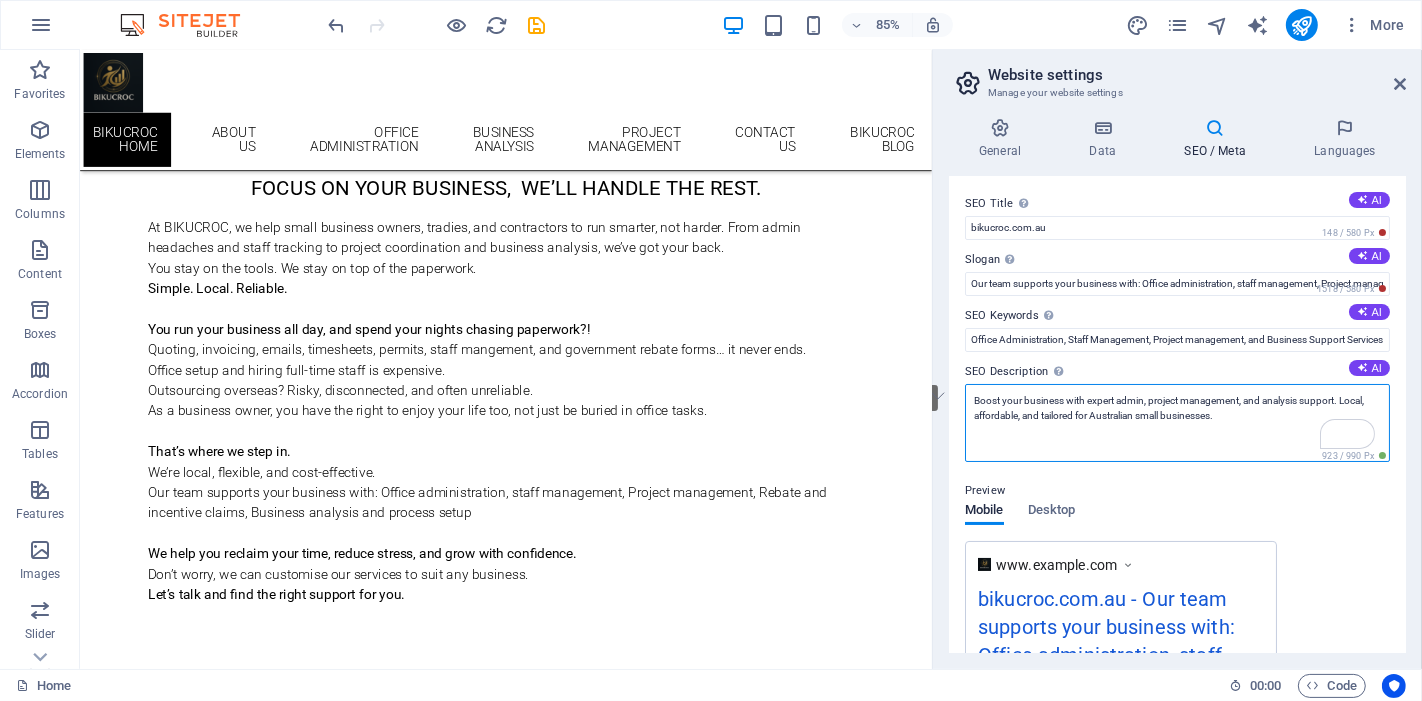 paste on "<meta name="description" content="BIKUCROC is Australia's first business support startup offering expert project administration, office outsourcing, staff management, and tradie support.">" 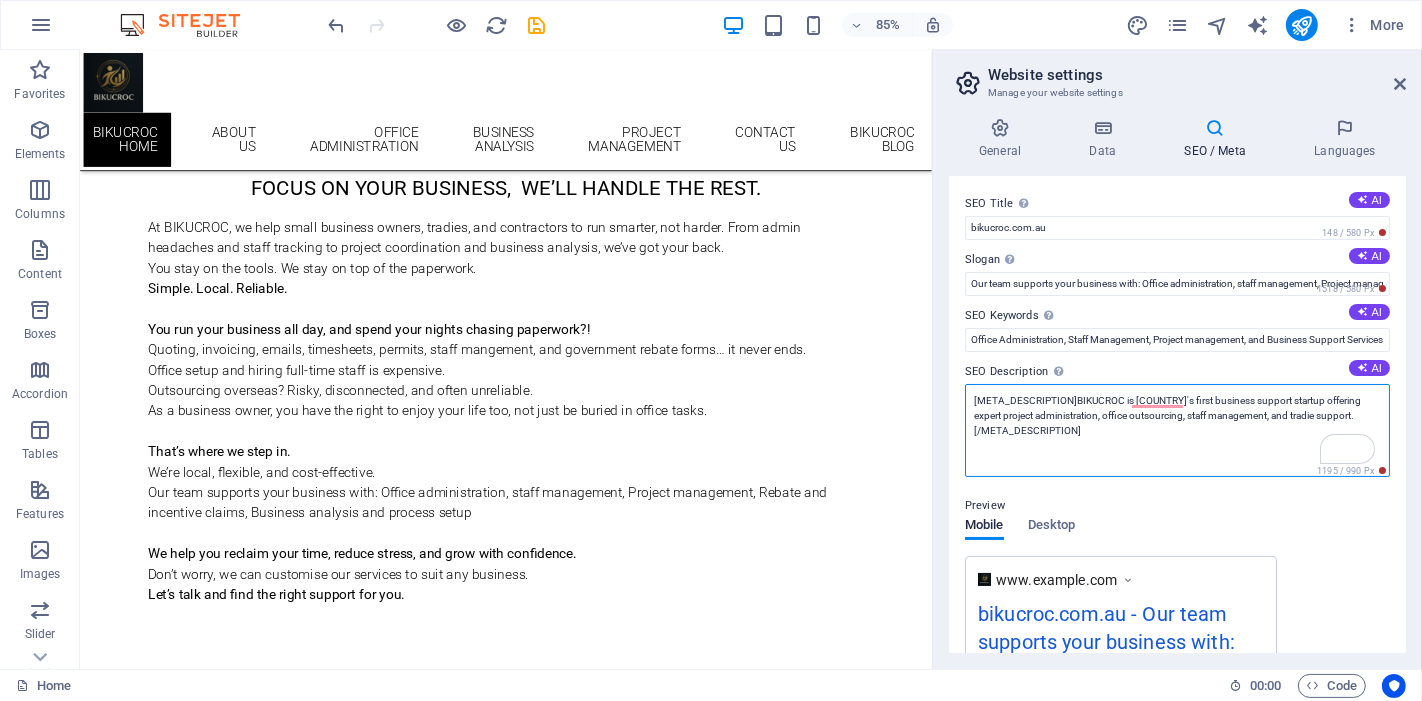 type on "<meta name="description" content="BIKUCROC is Australia's first business support startup offering expert project administration, office outsourcing, staff management, and tradie support.">" 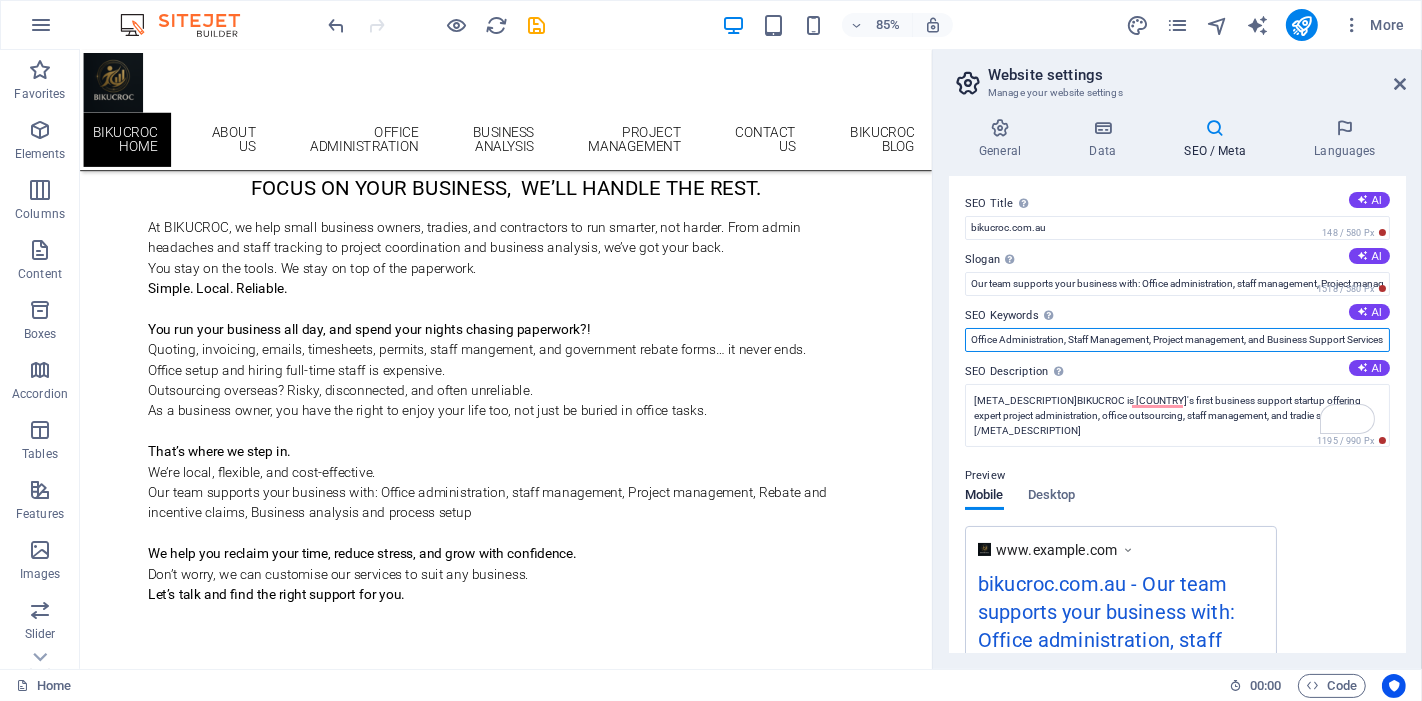 scroll, scrollTop: 0, scrollLeft: 165, axis: horizontal 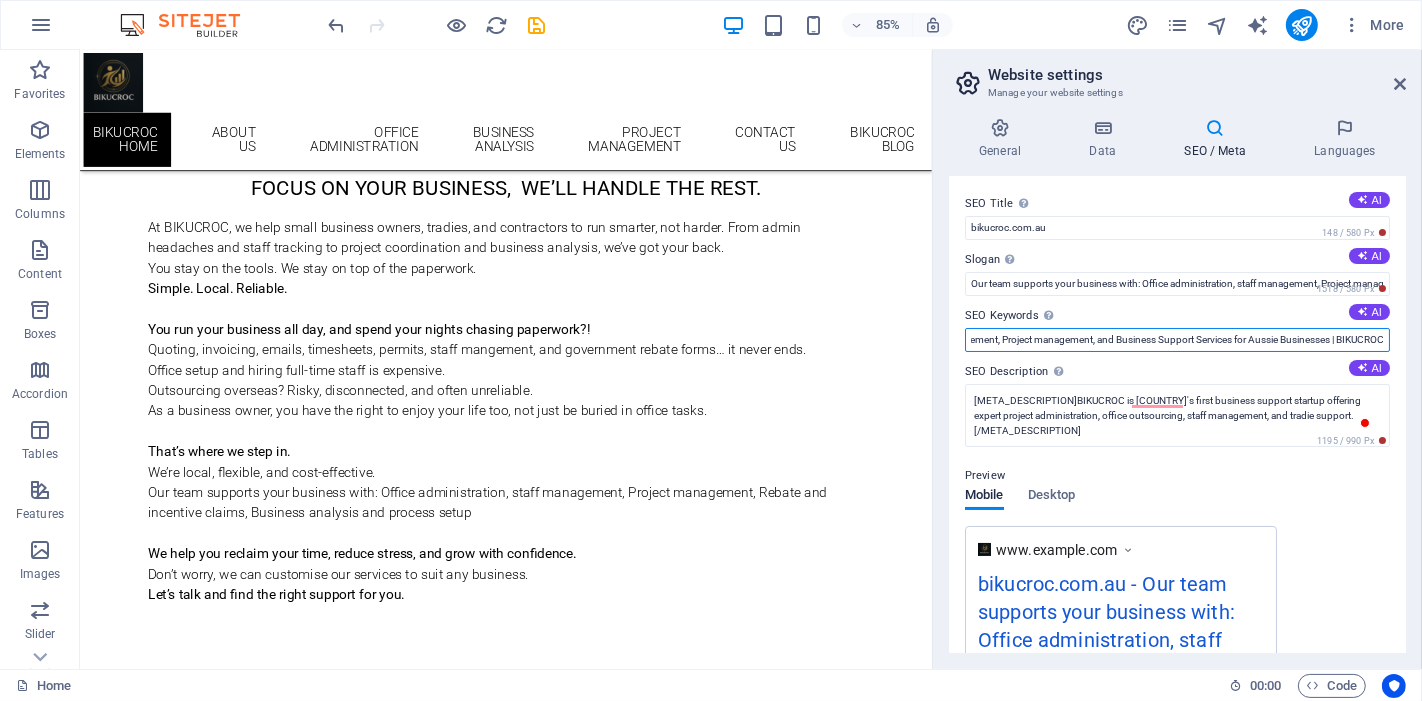 drag, startPoint x: 969, startPoint y: 337, endPoint x: 1421, endPoint y: 338, distance: 452.0011 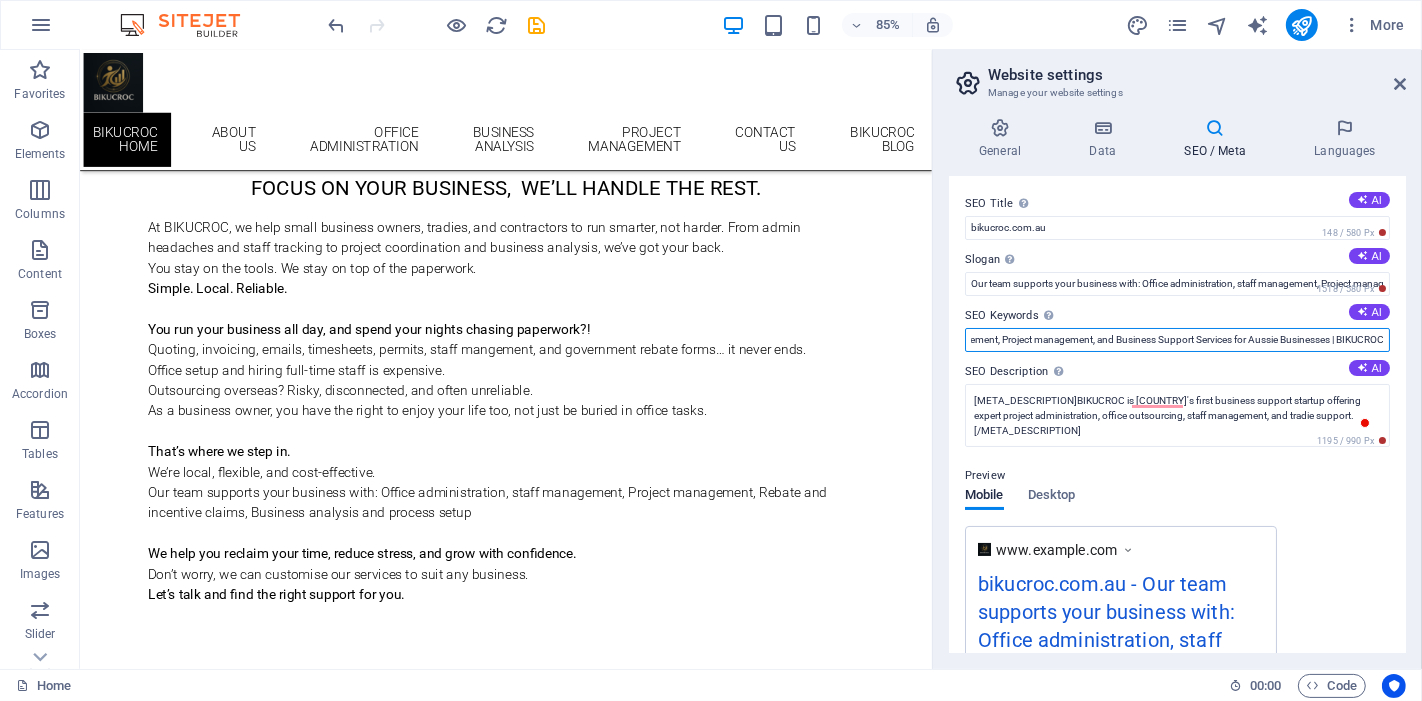 click on "General  Data  SEO / Meta  Languages Website name bikucroc.com.au Logo Drag files here, click to choose files or select files from Files or our free stock photos & videos Select files from the file manager, stock photos, or upload file(s) Upload Favicon Set the favicon of your website here. A favicon is a small icon shown in the browser tab next to your website title. It helps visitors identify your website. Drag files here, click to choose files or select files from Files or our free stock photos & videos Select files from the file manager, stock photos, or upload file(s) Upload Preview Image (Open Graph) This image will be shown when the website is shared on social networks Drag files here, click to choose files or select files from Files or our free stock photos & videos Select files from the file manager, stock photos, or upload file(s) Upload Contact data for this website. This can be used everywhere on the website and will update automatically. Company BIKUCROC First name Last name Street ZIP code 3220" at bounding box center [1177, 385] 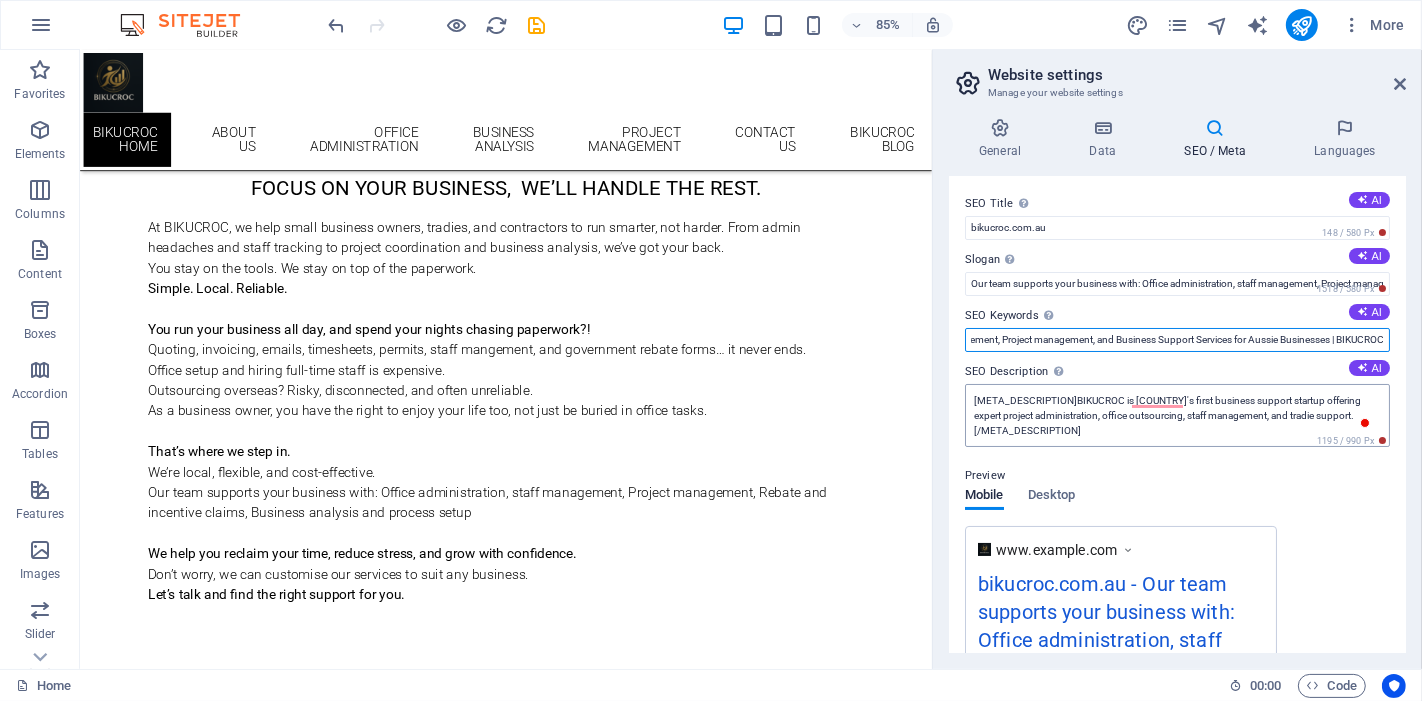 paste on "<title>Business Support & Admin Services in Australia | BIKUCROC</title>" 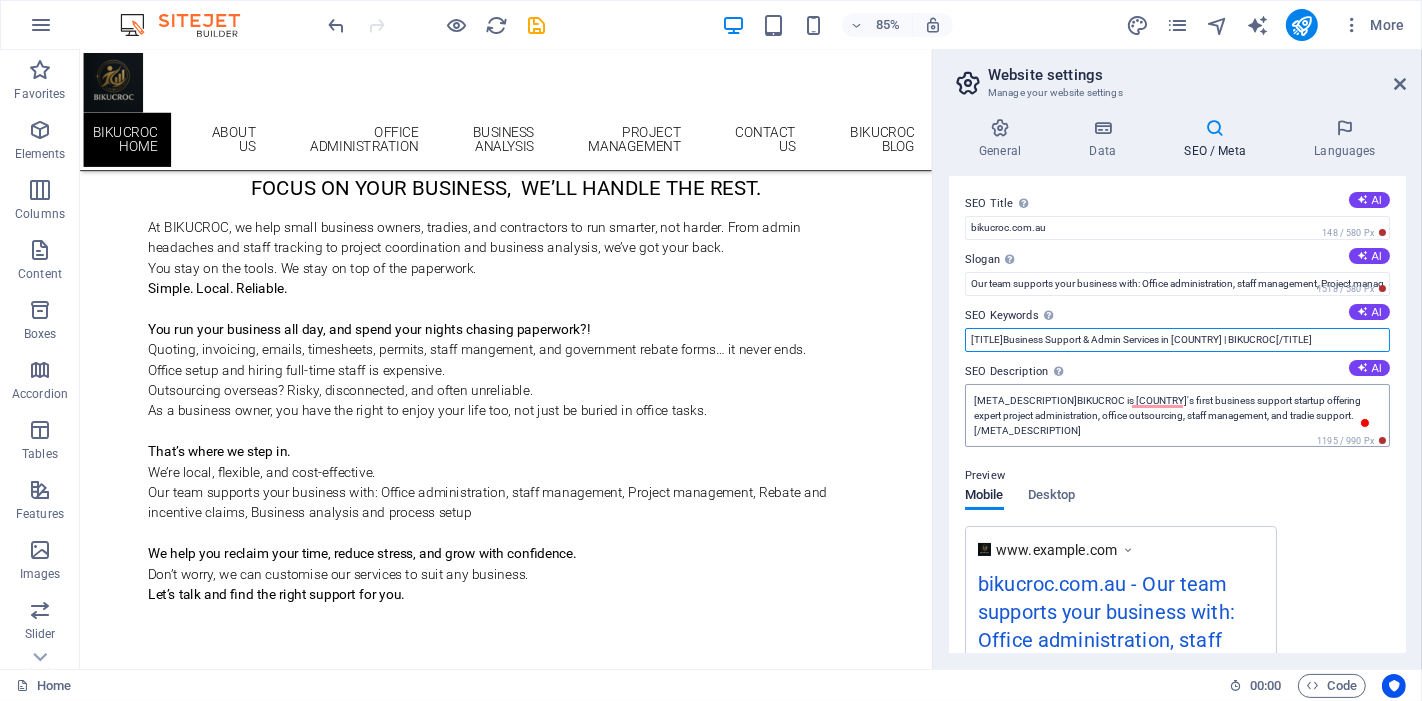 scroll, scrollTop: 0, scrollLeft: 0, axis: both 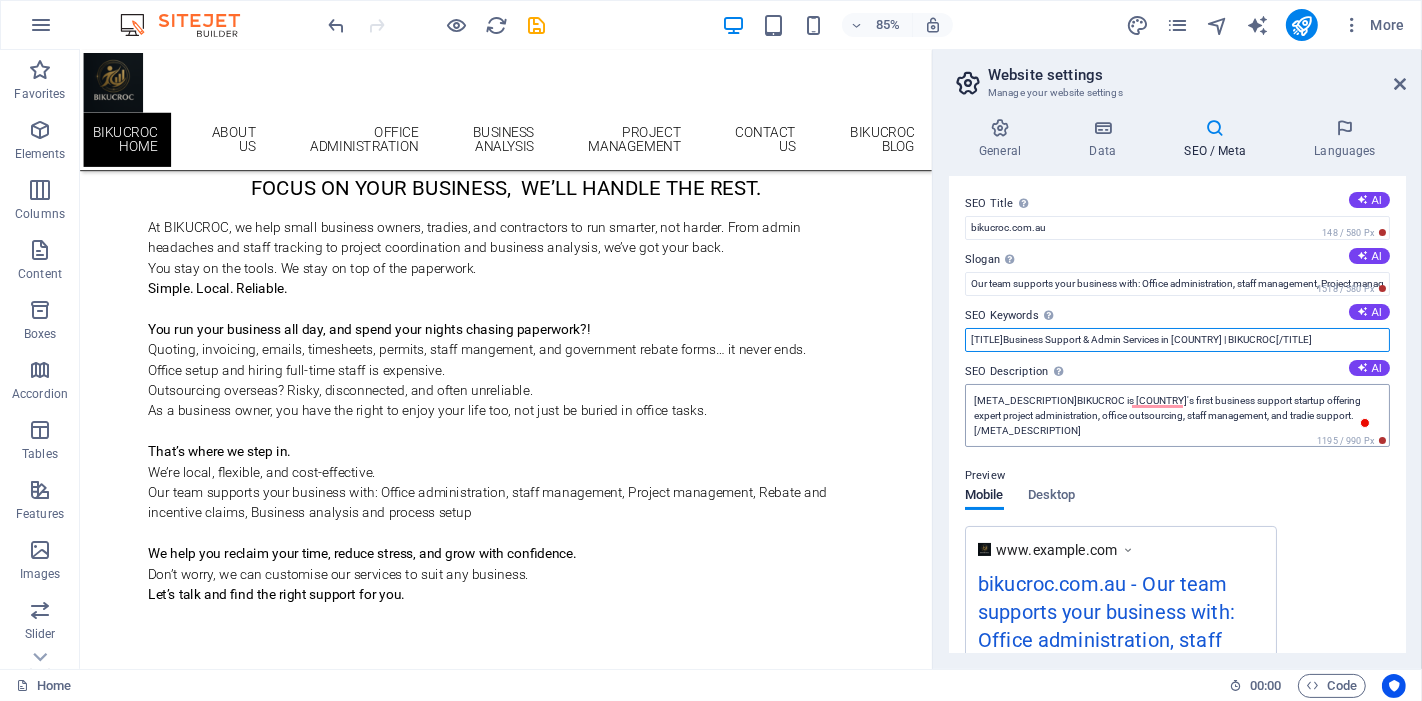 type on "Office Administration, Staff Management, Project management, and Business Support Services for Aussie Businesses | BIKUCROC" 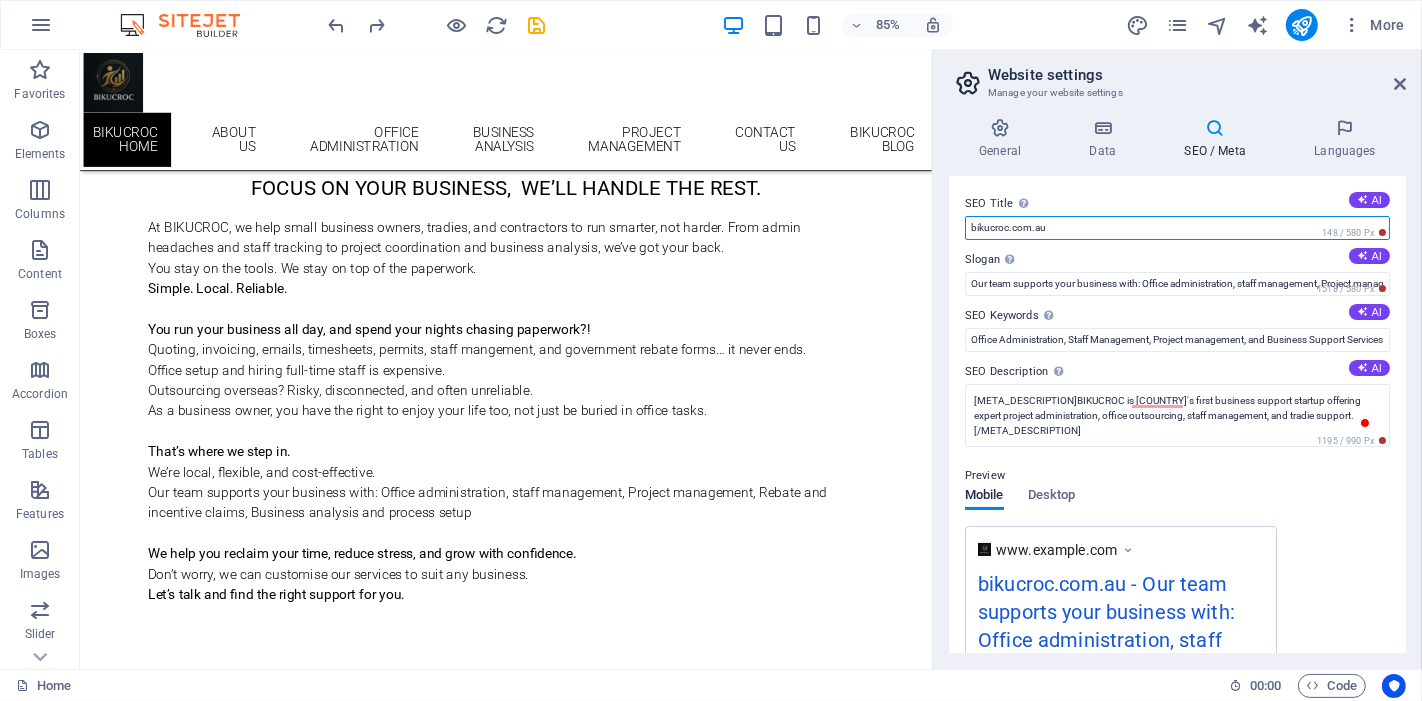 drag, startPoint x: 1170, startPoint y: 269, endPoint x: 1035, endPoint y: 260, distance: 135.29967 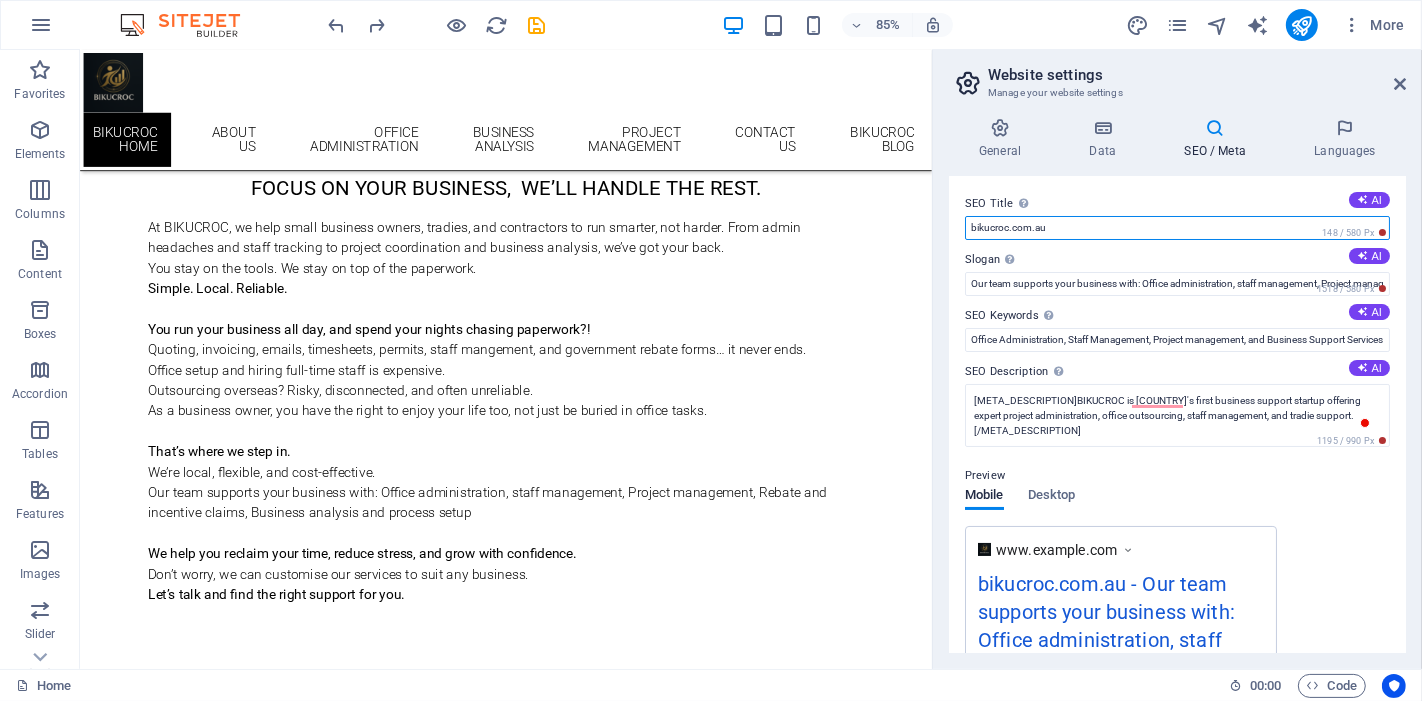 paste on "<title>Business Support & Admin Services in Australia | BIKUCROC</title>" 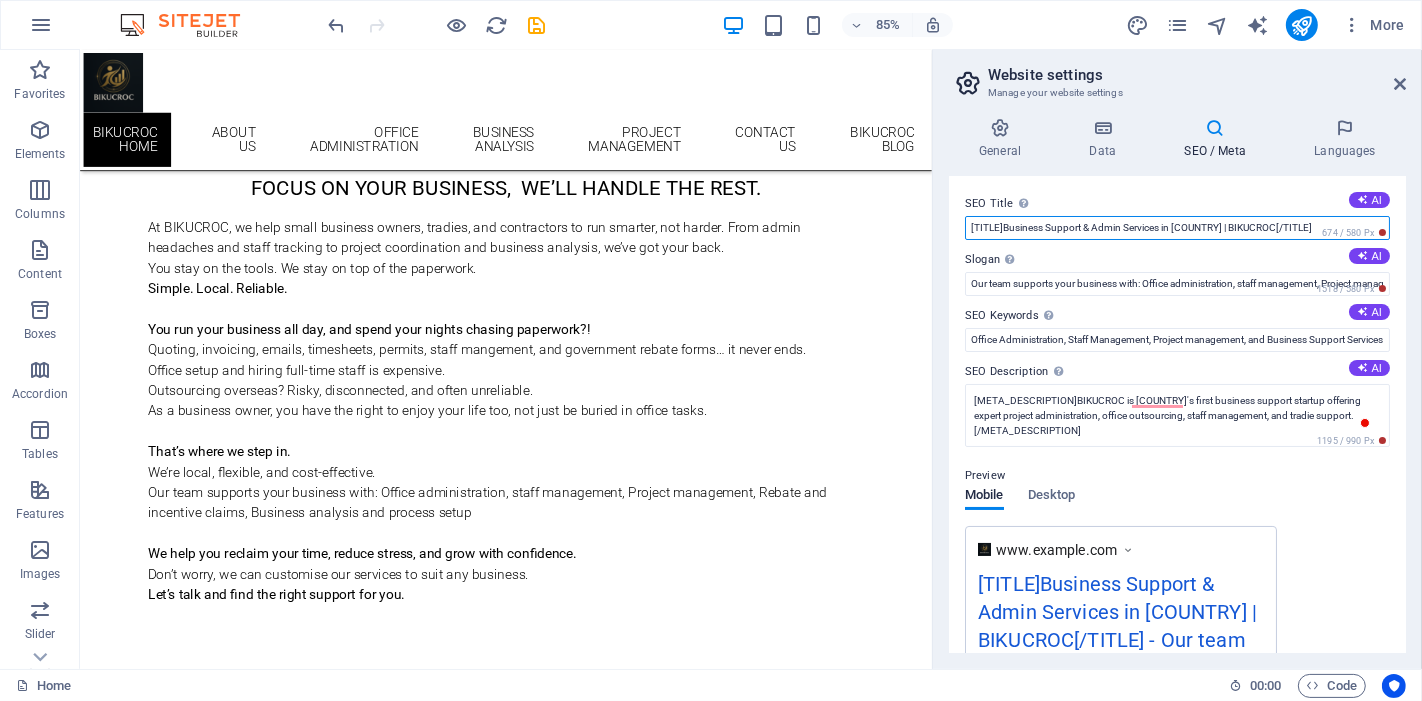 type on "<title>Business Support & Admin Services in Australia | BIKUCROC</title>" 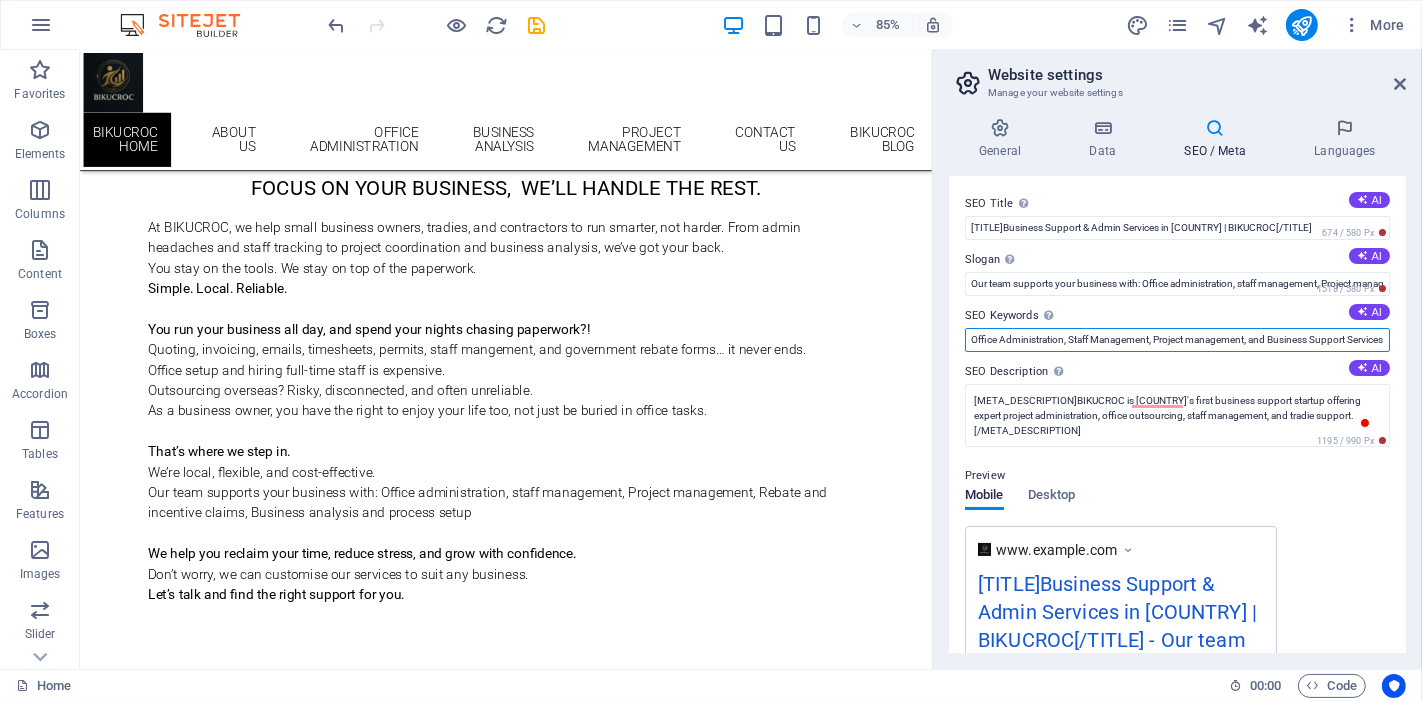 click on "Office Administration, Staff Management, Project management, and Business Support Services for Aussie Businesses | BIKUCROC" at bounding box center (1177, 340) 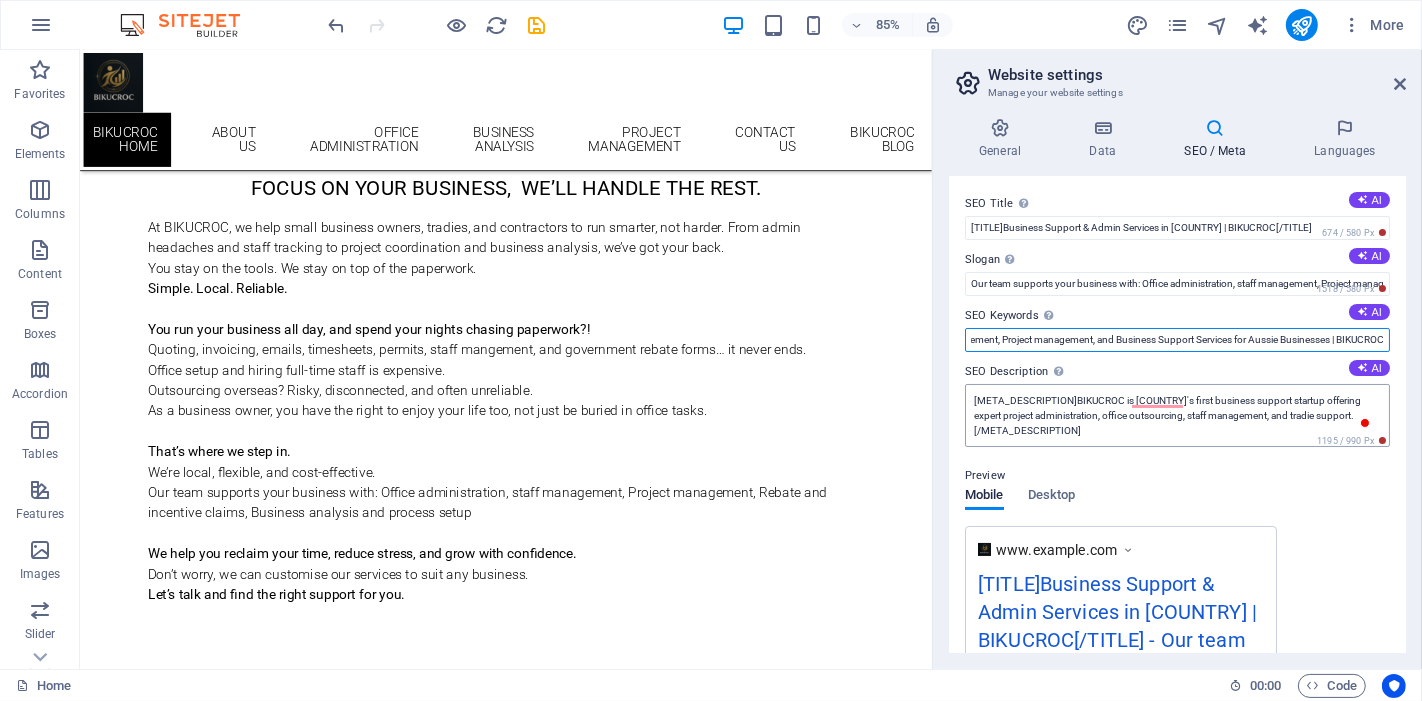 paste on "<meta name="description" content="BIKUCROC is Australia's first business support startup offering expert project administration, office outsourcing, staff management, and tradie support." />" 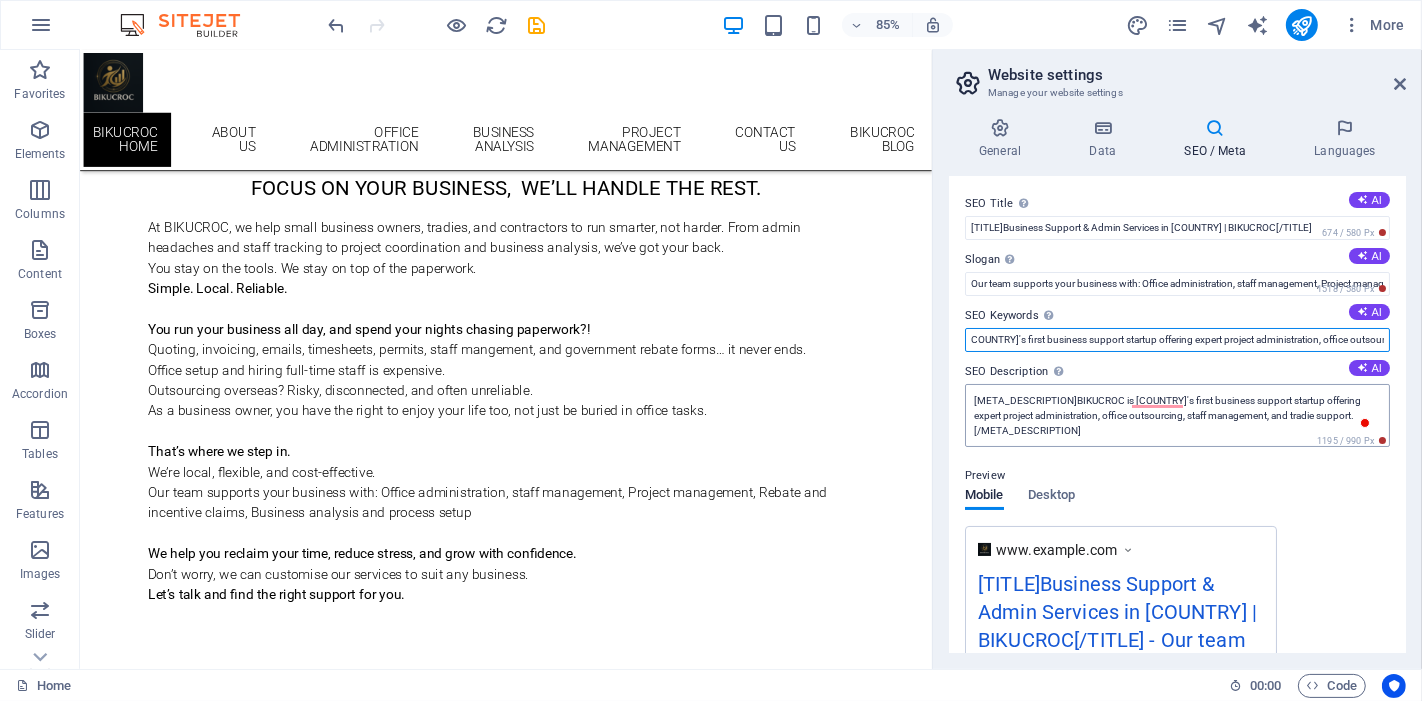 scroll, scrollTop: 0, scrollLeft: 431, axis: horizontal 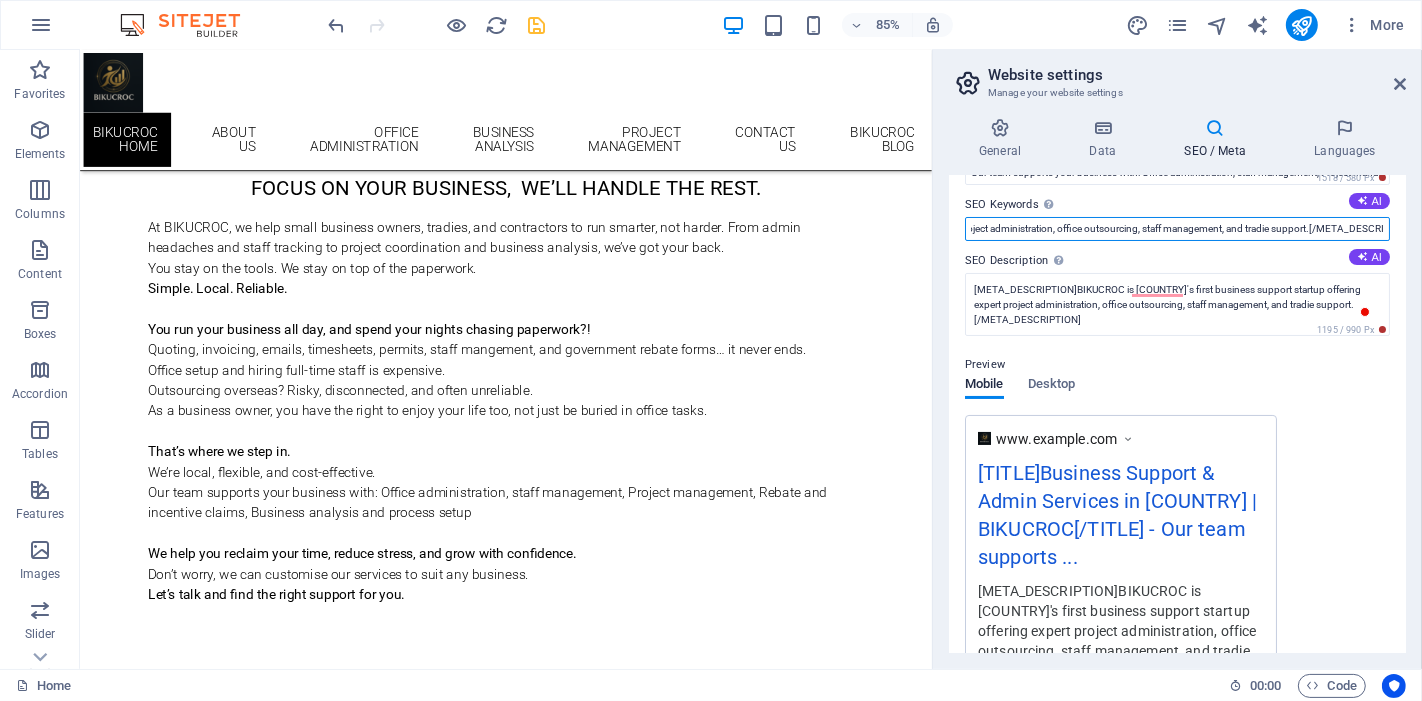 type on "<meta name="description" content="BIKUCROC is Australia's first business support startup offering expert project administration, office outsourcing, staff management, and tradie support." />" 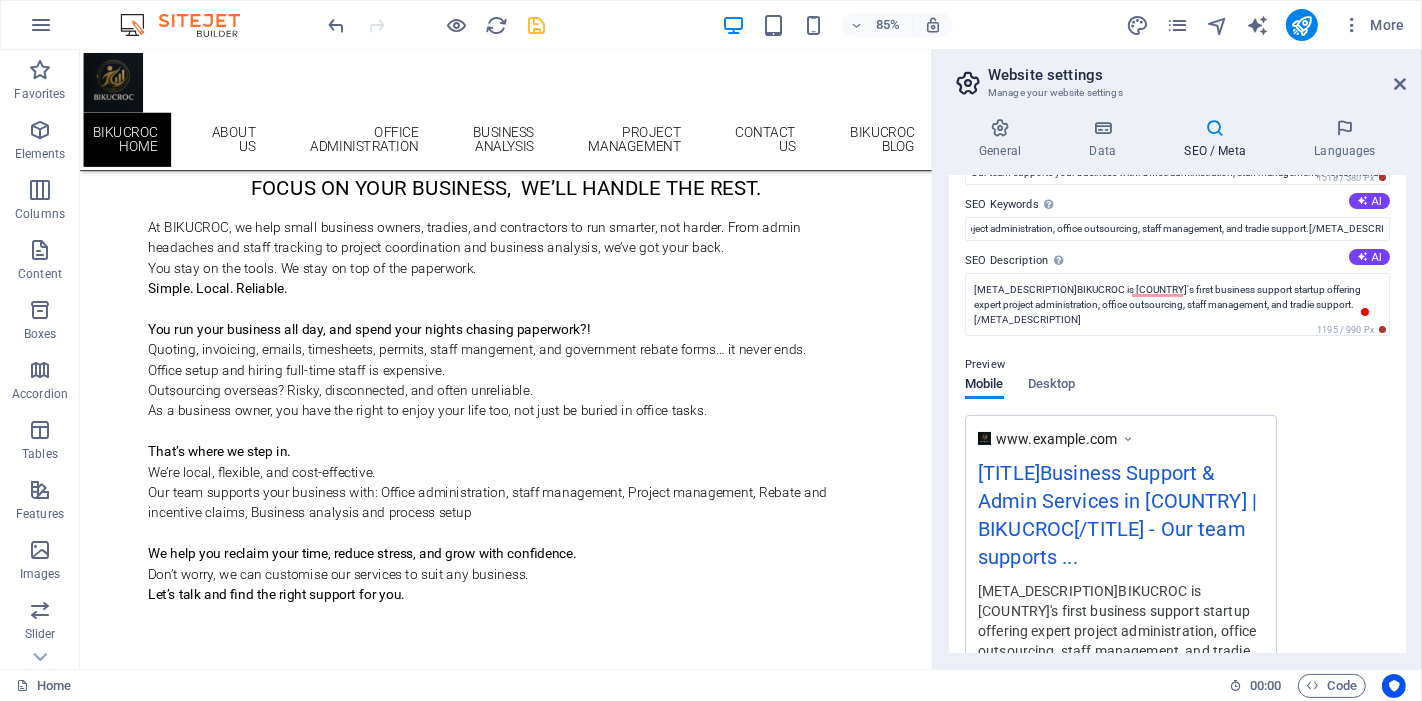 scroll, scrollTop: 0, scrollLeft: 0, axis: both 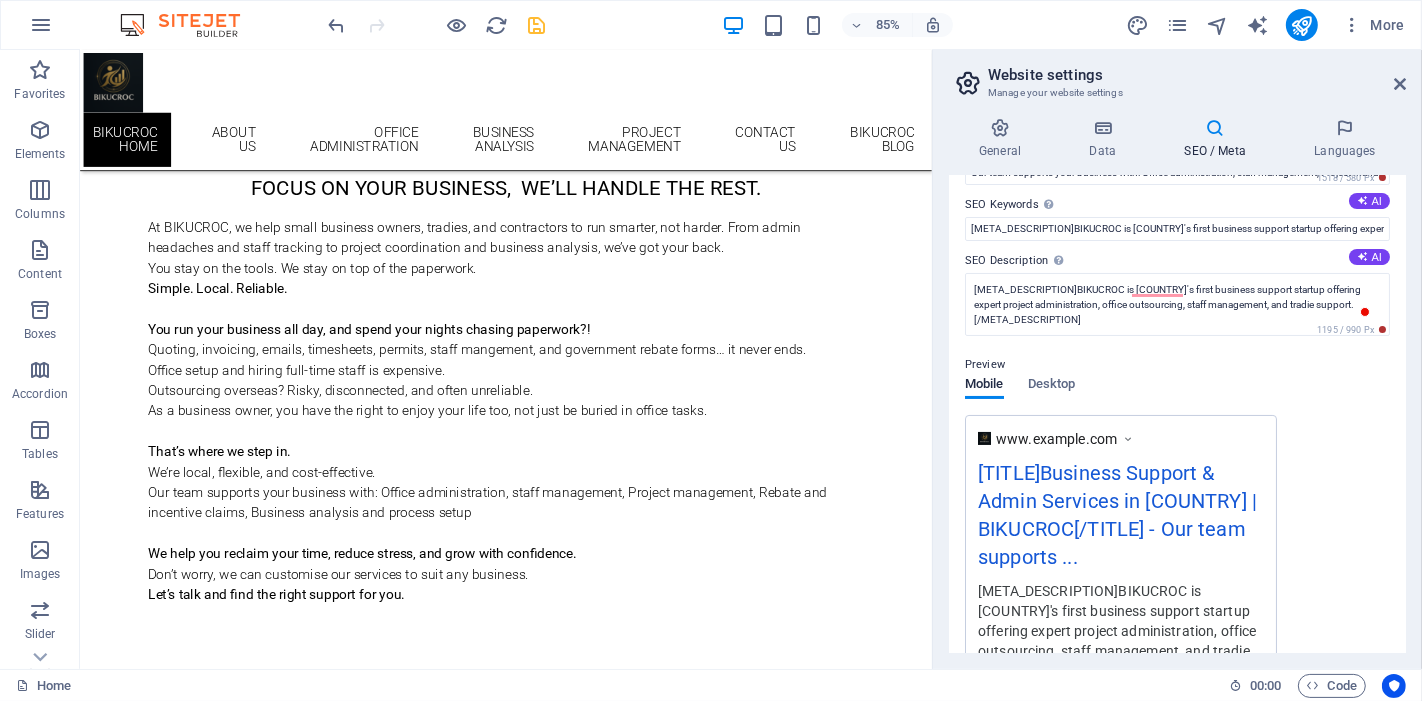 click at bounding box center (537, 25) 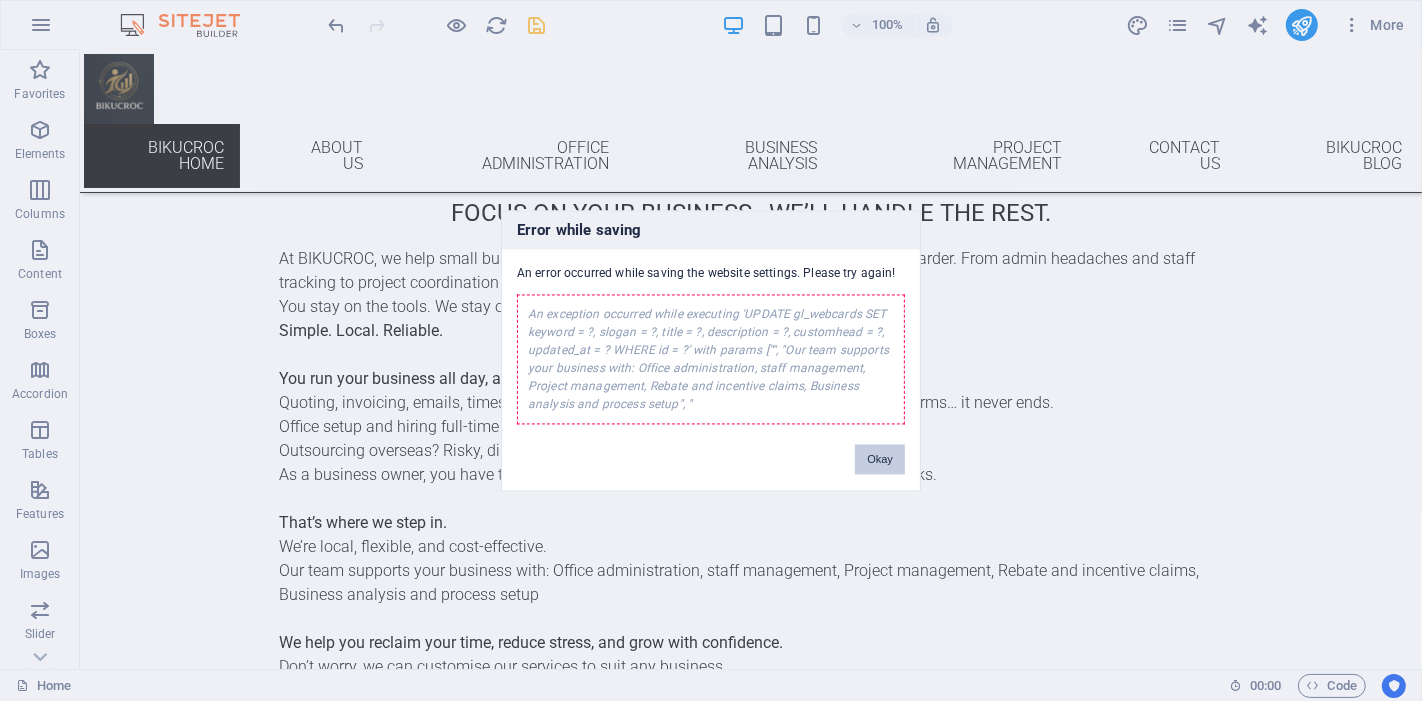 click on "Okay" at bounding box center (880, 459) 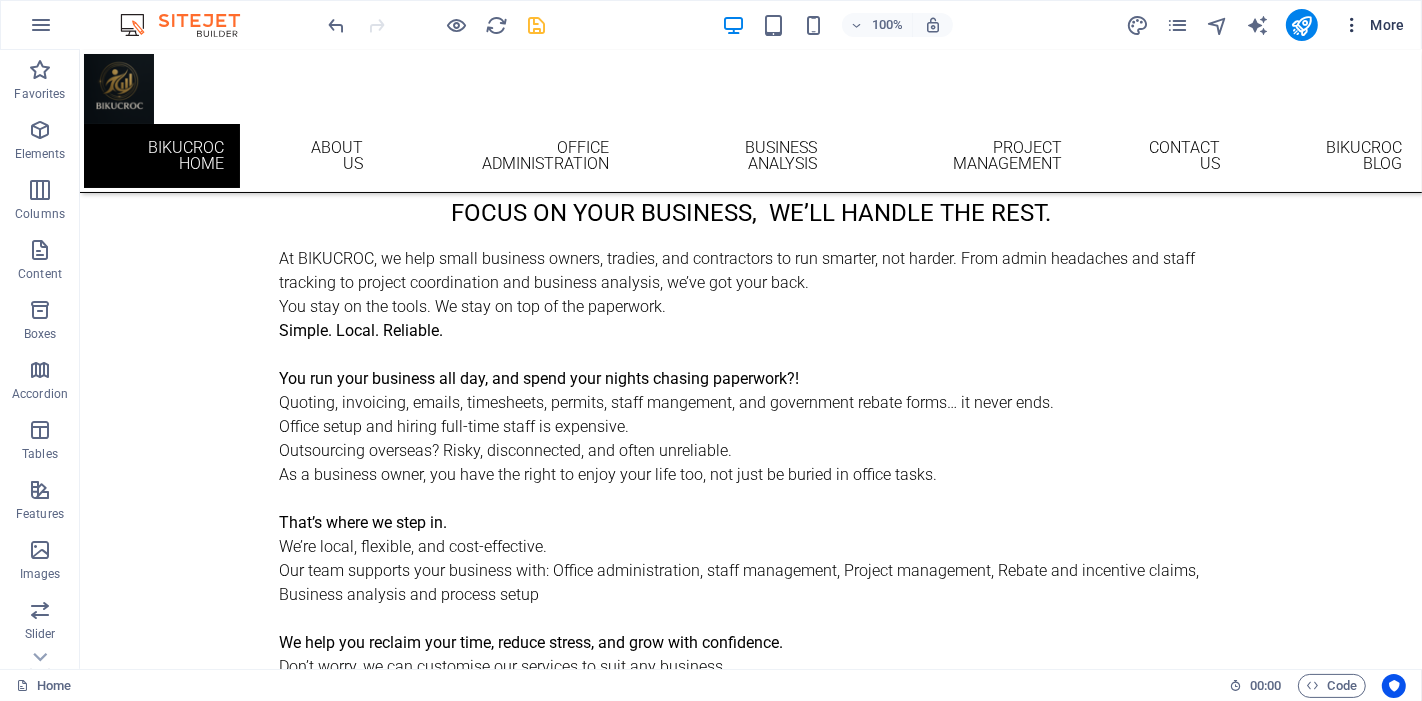 click on "More" at bounding box center (1373, 25) 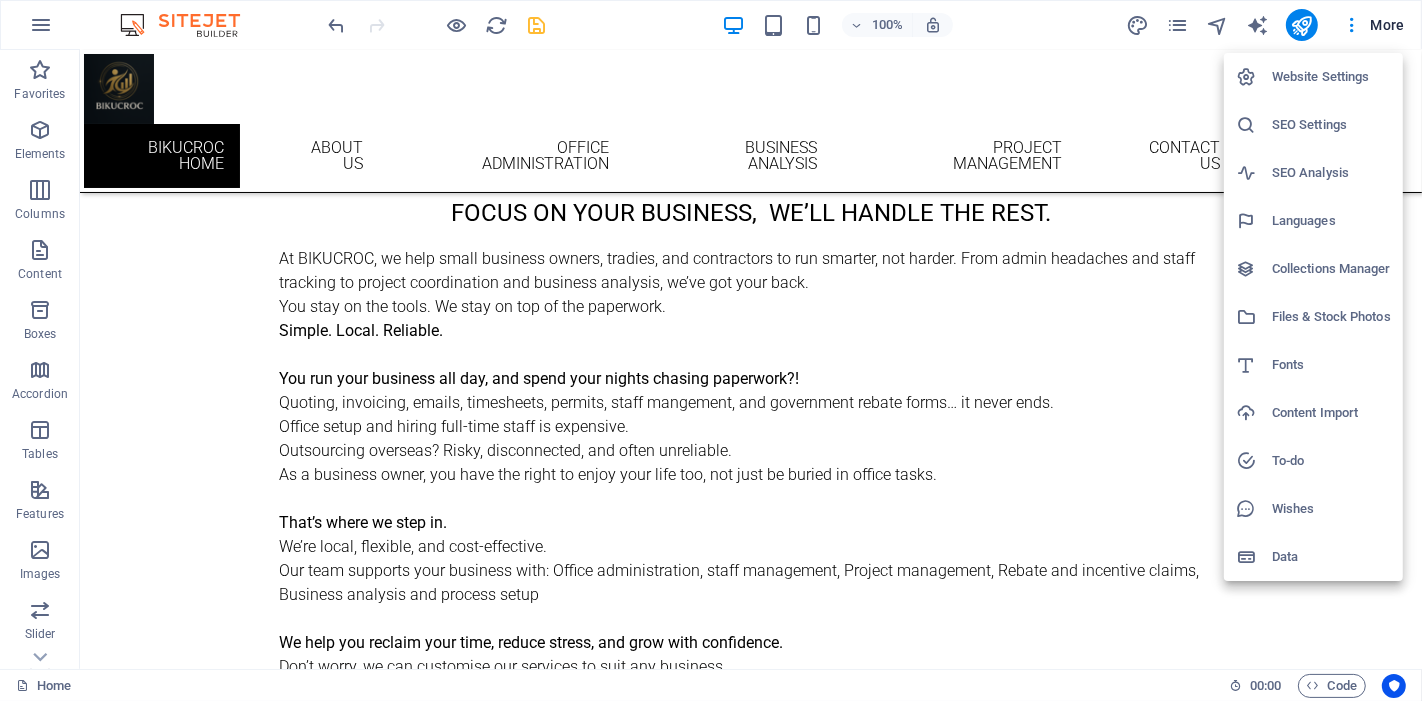 click on "SEO Settings" at bounding box center [1331, 125] 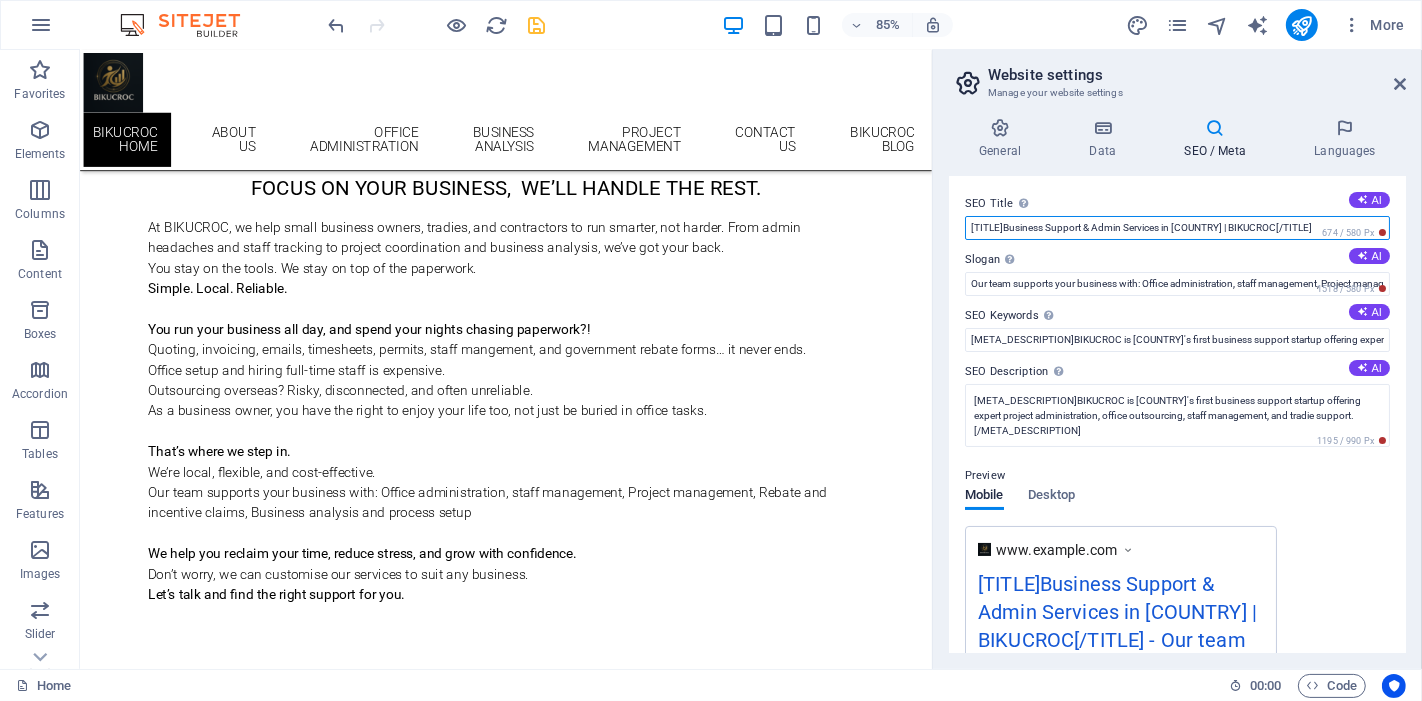 click on "<title>Business Support & Admin Services in Australia | BIKUCROC</title>" at bounding box center (1177, 228) 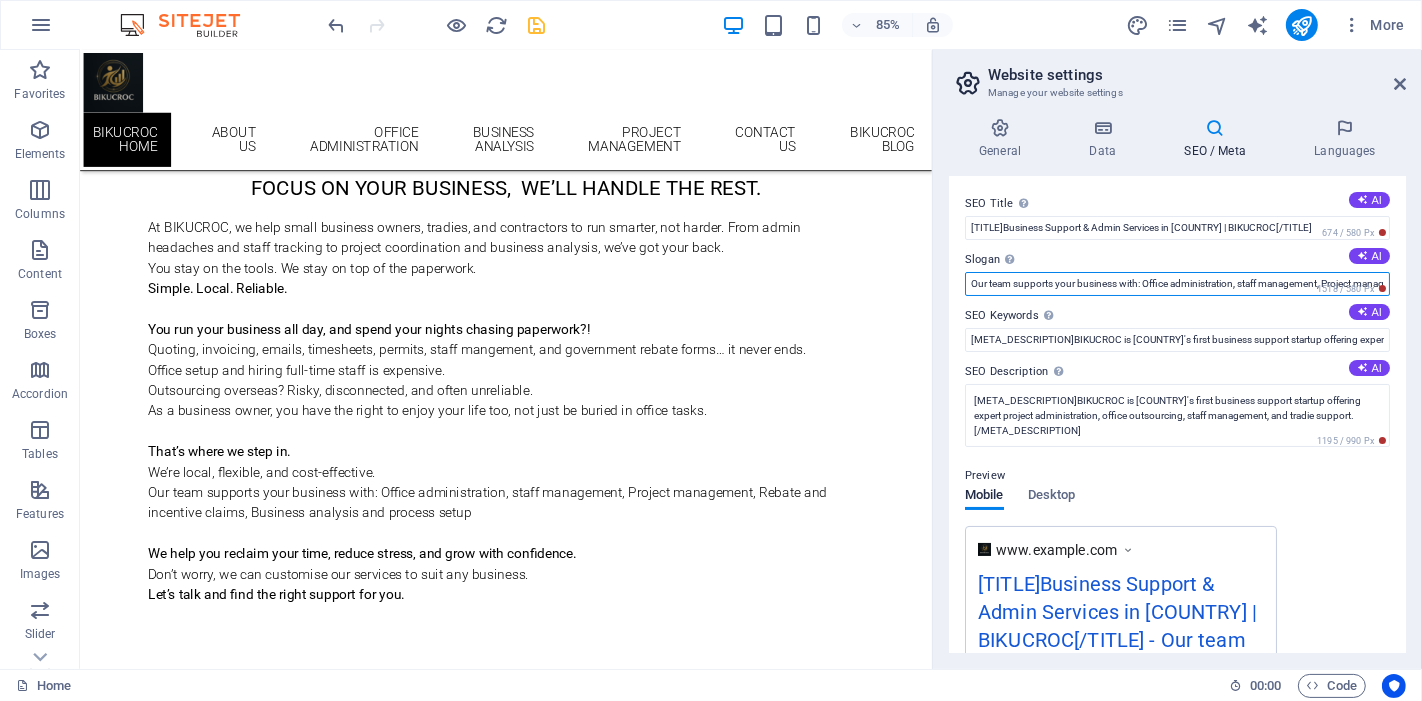 click on "Our team supports your business with: Office administration, staff management, Project management, Rebate and incentive claims, Business analysis and process setup" at bounding box center (1177, 284) 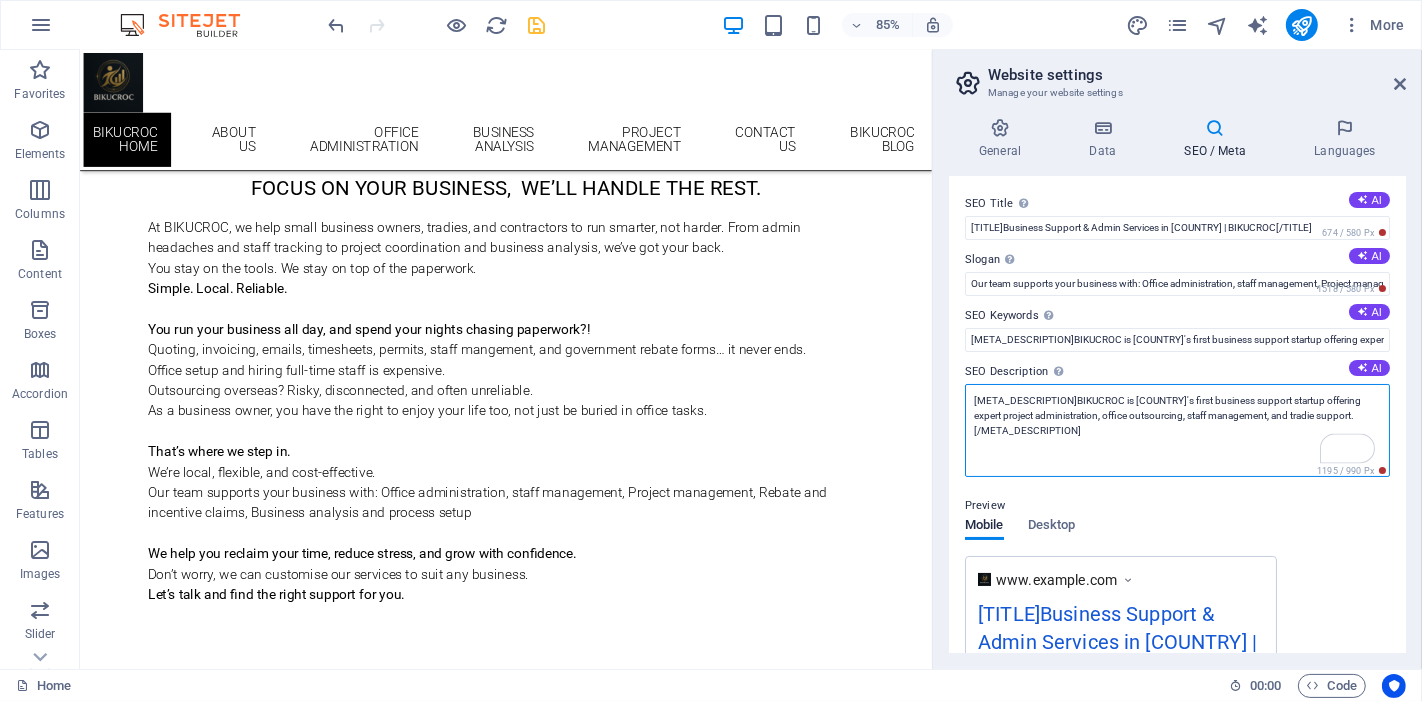 drag, startPoint x: 1066, startPoint y: 432, endPoint x: 943, endPoint y: 357, distance: 144.06248 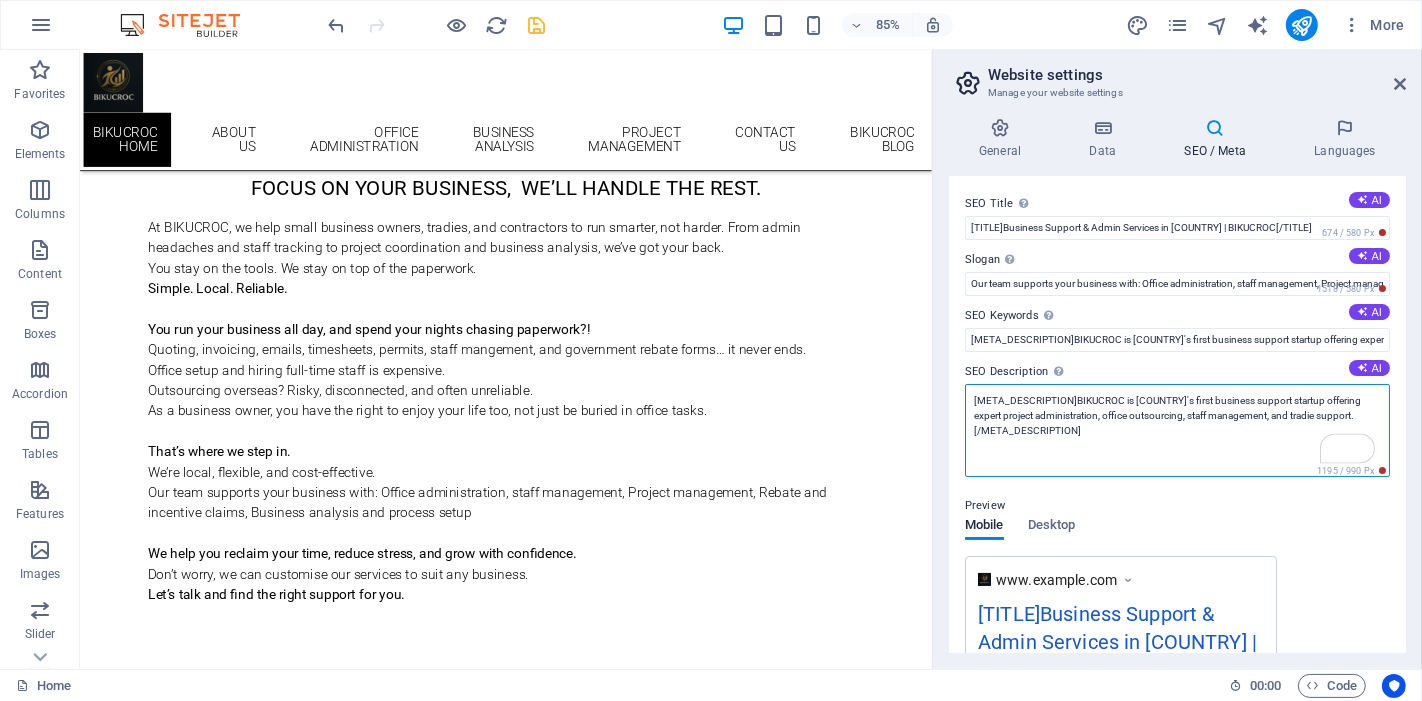 click on "General  Data  SEO / Meta  Languages Website name bikucroc.com.au Logo Drag files here, click to choose files or select files from Files or our free stock photos & videos Select files from the file manager, stock photos, or upload file(s) Upload Favicon Set the favicon of your website here. A favicon is a small icon shown in the browser tab next to your website title. It helps visitors identify your website. Drag files here, click to choose files or select files from Files or our free stock photos & videos Select files from the file manager, stock photos, or upload file(s) Upload Preview Image (Open Graph) This image will be shown when the website is shared on social networks Drag files here, click to choose files or select files from Files or our free stock photos & videos Select files from the file manager, stock photos, or upload file(s) Upload Contact data for this website. This can be used everywhere on the website and will update automatically. Company BIKUCROC First name Last name Street ZIP code 3220" at bounding box center [1177, 385] 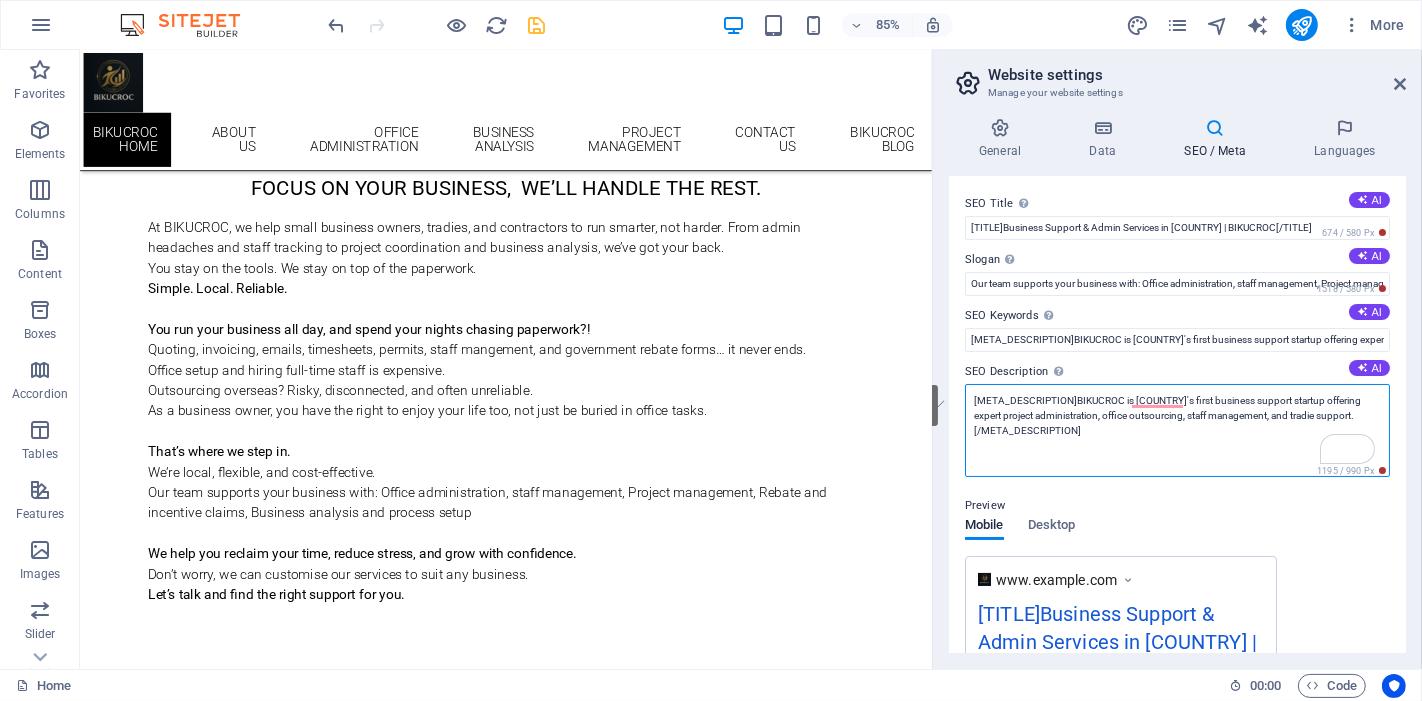 scroll, scrollTop: 68, scrollLeft: 0, axis: vertical 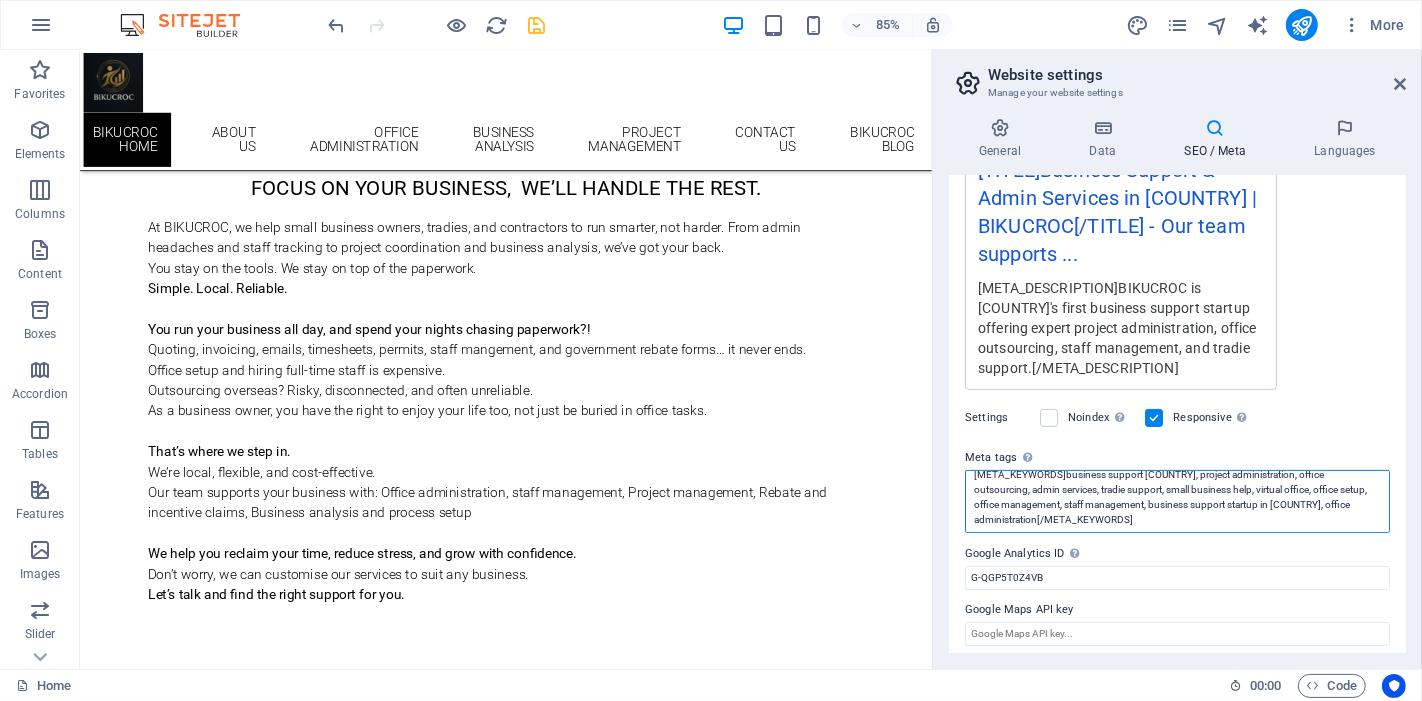 click on "<meta name="keywords" content="business support Australia, project administration, office outsourcing, admin services, tradie support, small business help, virtual office, office setup, office management, staff management, business support startup in Australia, office administration">" at bounding box center (1177, 501) 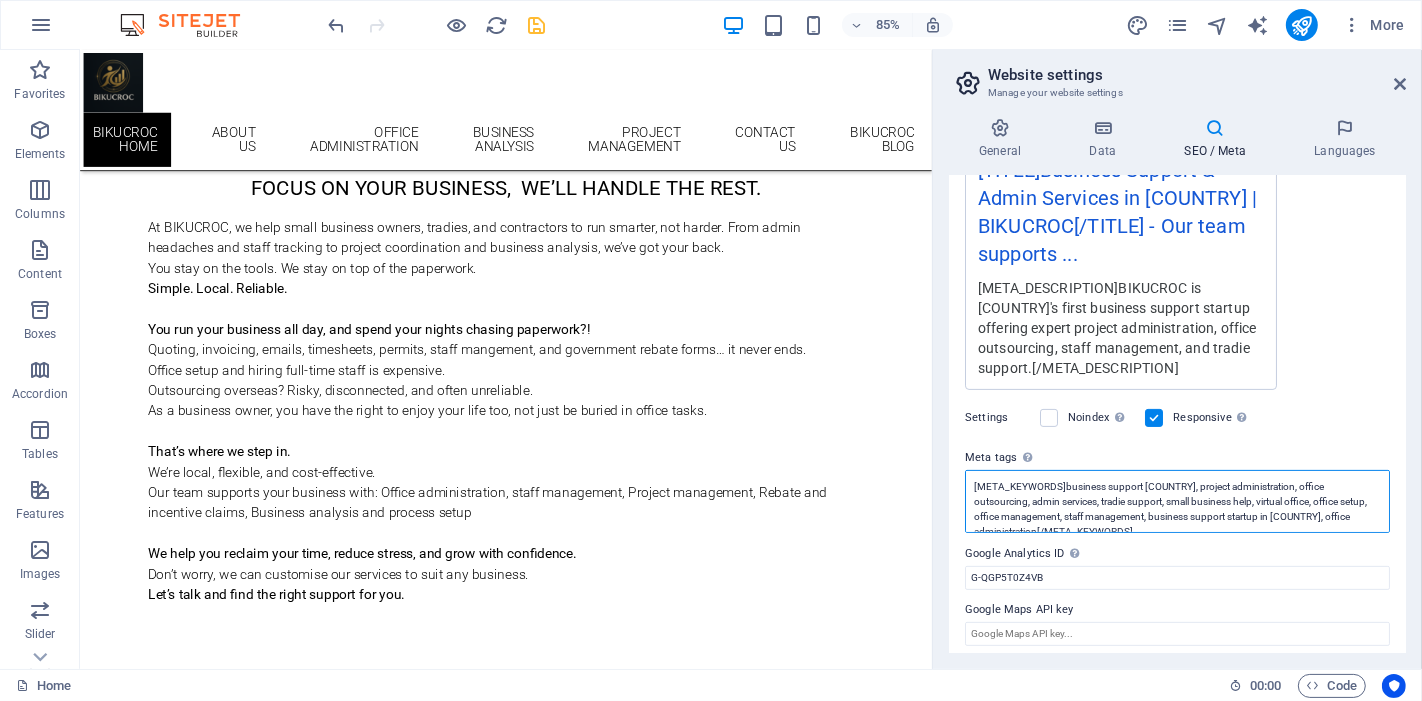 scroll, scrollTop: 414, scrollLeft: 0, axis: vertical 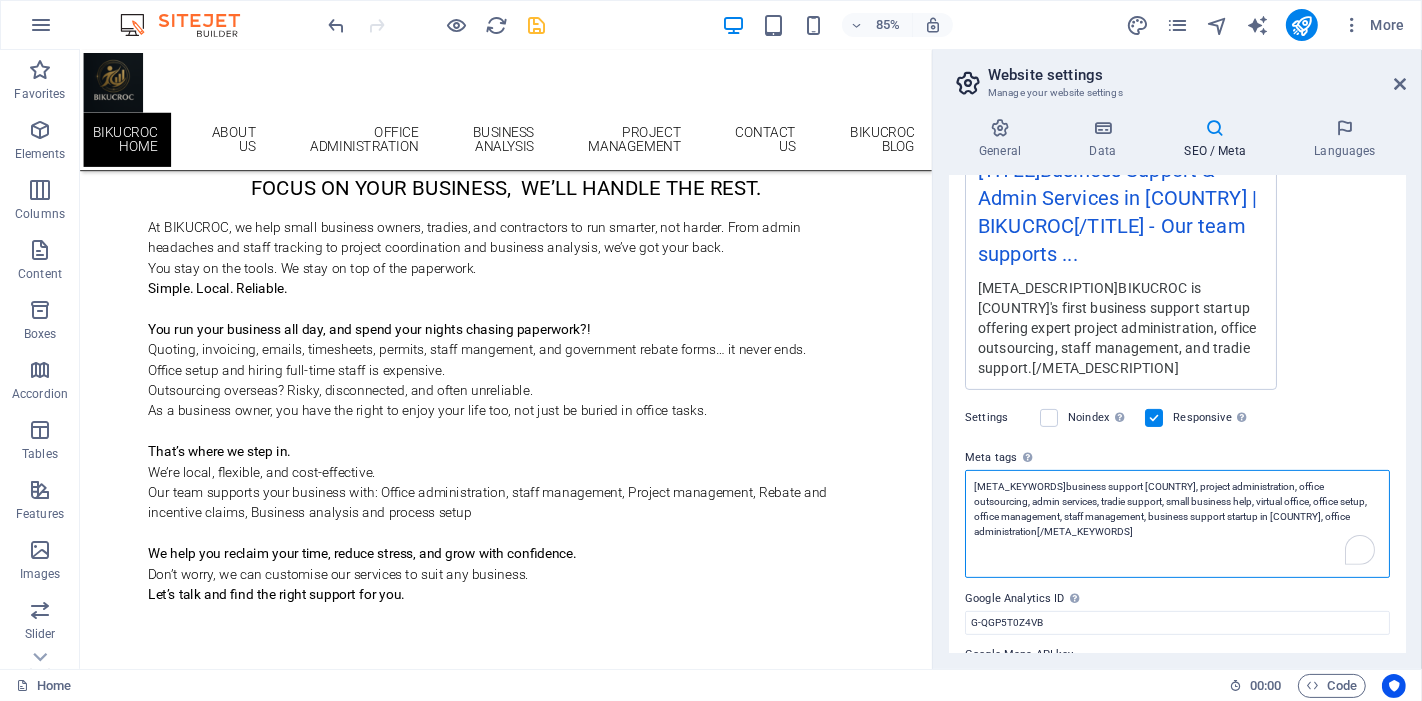 drag, startPoint x: 1061, startPoint y: 532, endPoint x: 936, endPoint y: 452, distance: 148.40822 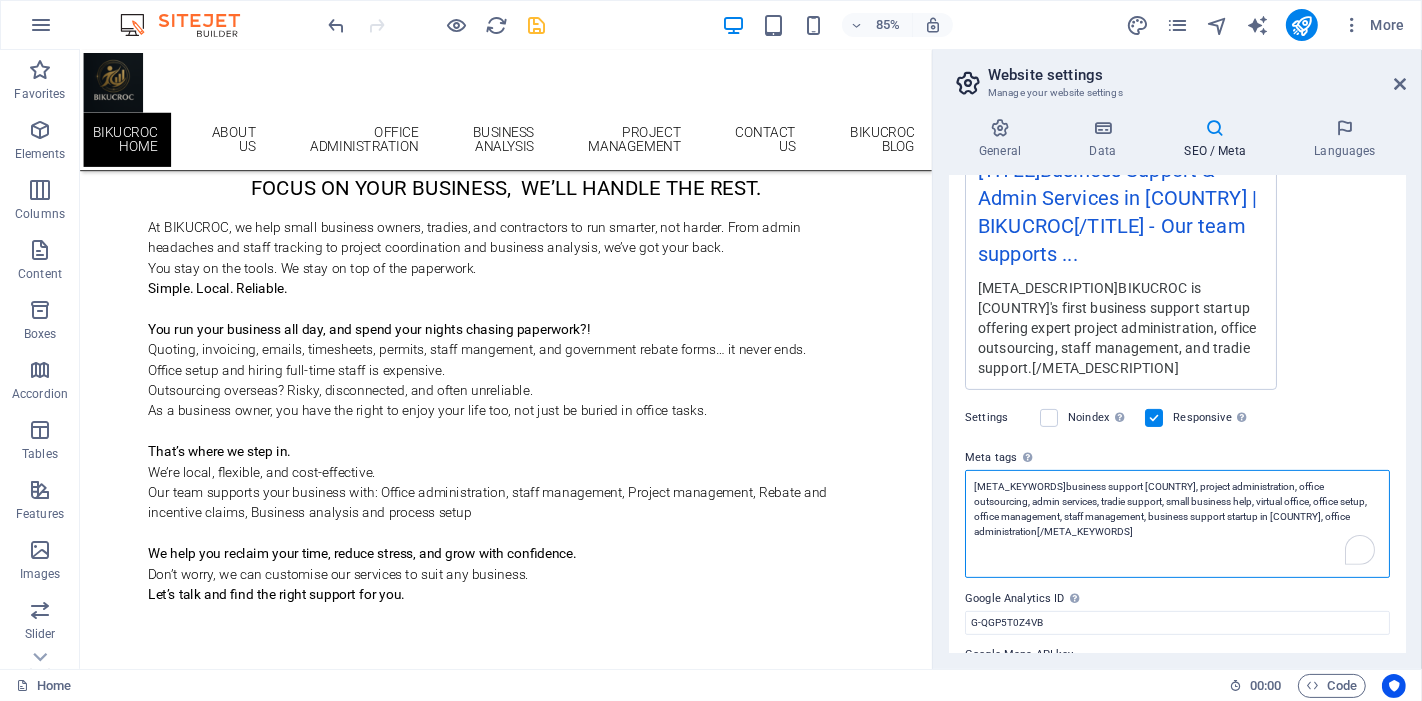 click on "Website settings Manage your website settings  General  Data  SEO / Meta  Languages Website name bikucroc.com.au Logo Drag files here, click to choose files or select files from Files or our free stock photos & videos Select files from the file manager, stock photos, or upload file(s) Upload Favicon Set the favicon of your website here. A favicon is a small icon shown in the browser tab next to your website title. It helps visitors identify your website. Drag files here, click to choose files or select files from Files or our free stock photos & videos Select files from the file manager, stock photos, or upload file(s) Upload Preview Image (Open Graph) This image will be shown when the website is shared on social networks Drag files here, click to choose files or select files from Files or our free stock photos & videos Select files from the file manager, stock photos, or upload file(s) Upload Contact data for this website. This can be used everywhere on the website and will update automatically. Company 3220" at bounding box center [1177, 359] 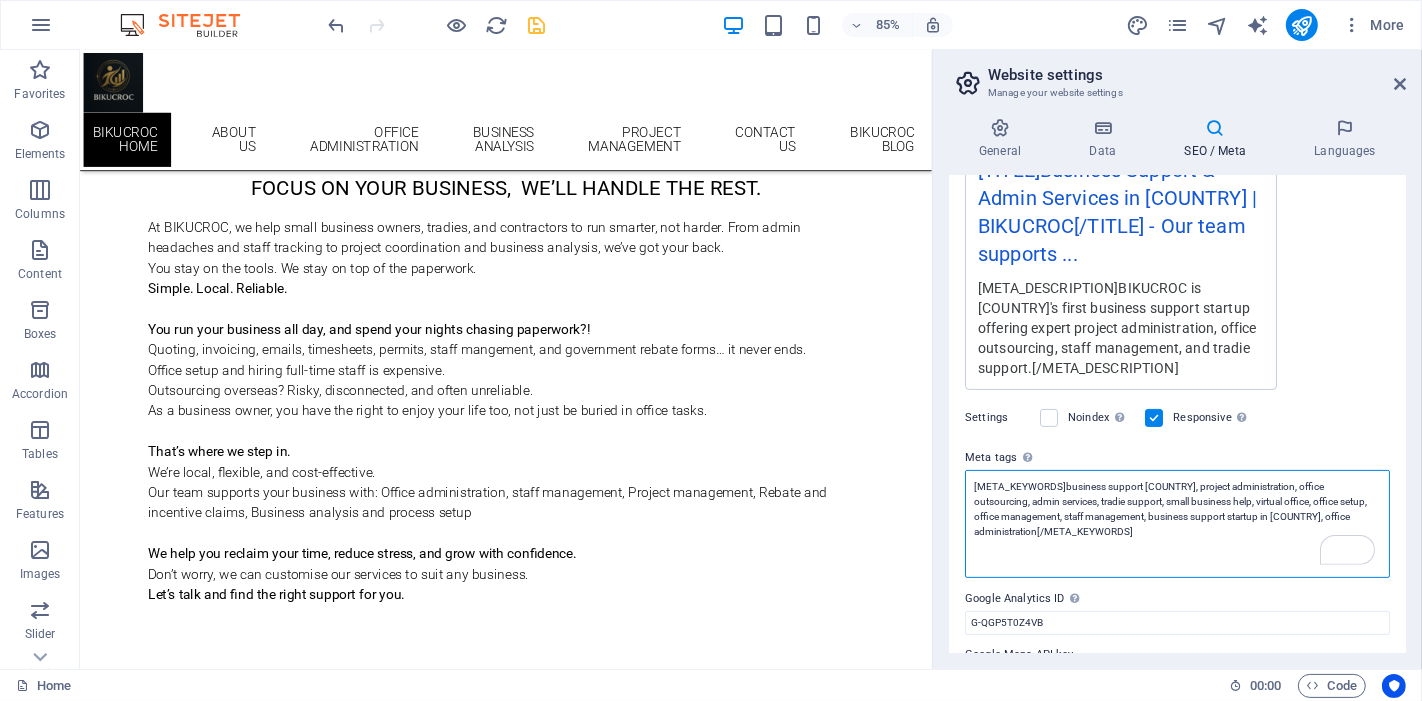 scroll, scrollTop: 414, scrollLeft: 0, axis: vertical 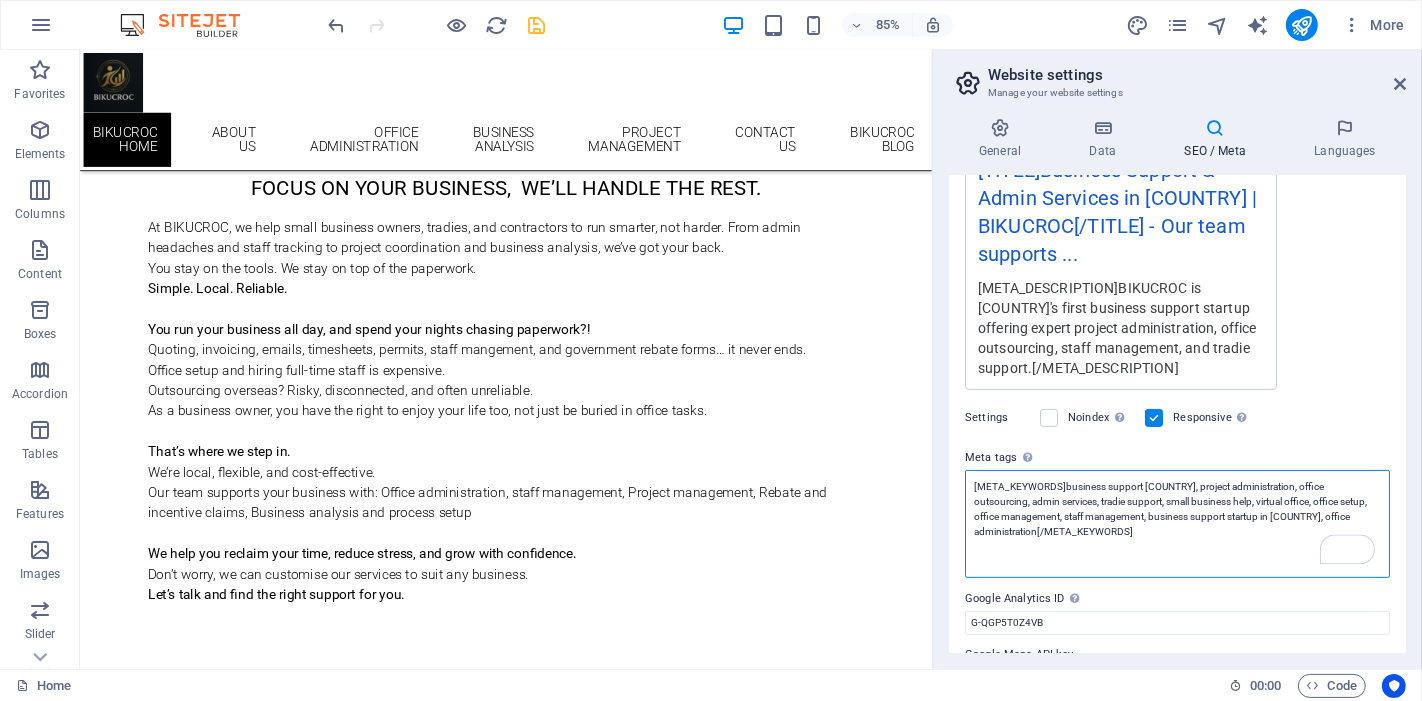 paste on "description" content="BIKUCROC is Australia's first business support startup offering expert project administration, office outsourcing, staff management, and tradie support." />
<meta name="keywords" content="business support Australia, project administration, office outsourcing, admin services, tradie support, small business help, virtual office, office setup, office management, staff management, business support startup in Australia, office administration" />
<meta name="robots" content="index, follow" /" 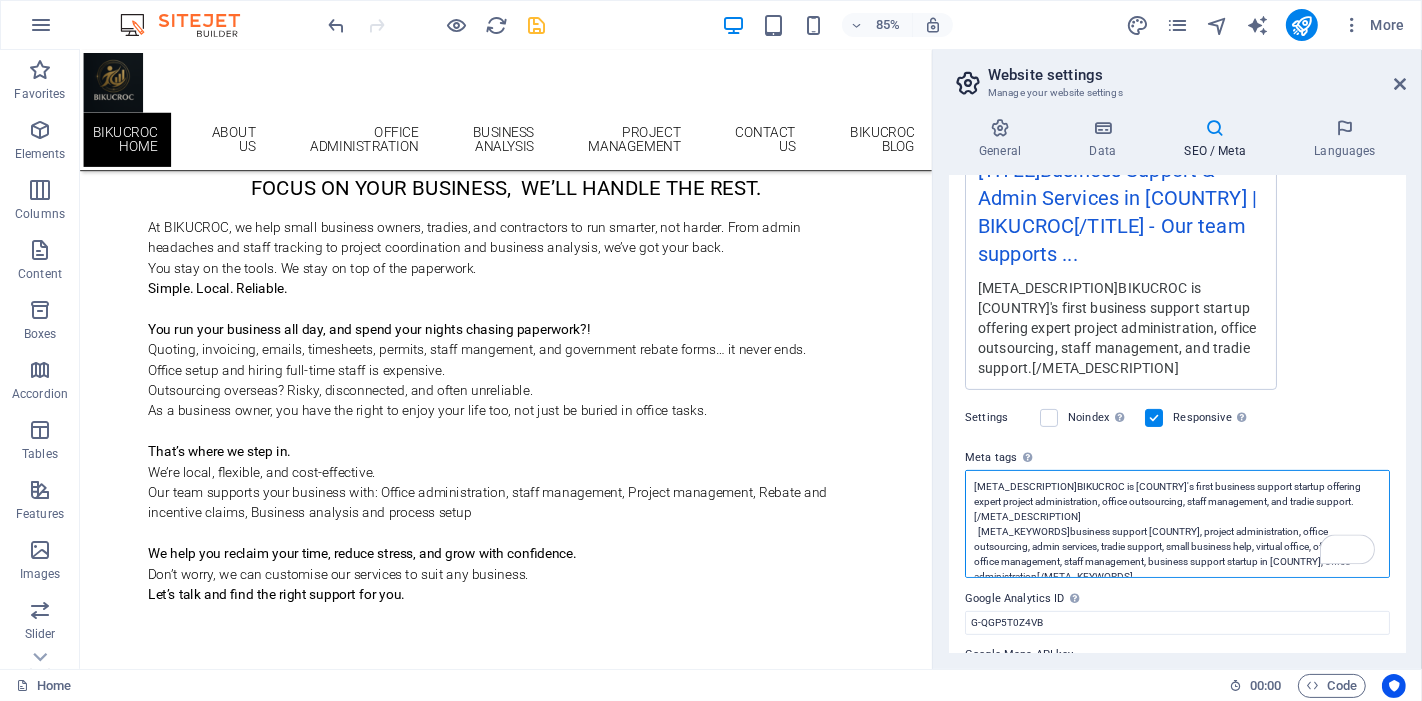 scroll, scrollTop: 0, scrollLeft: 0, axis: both 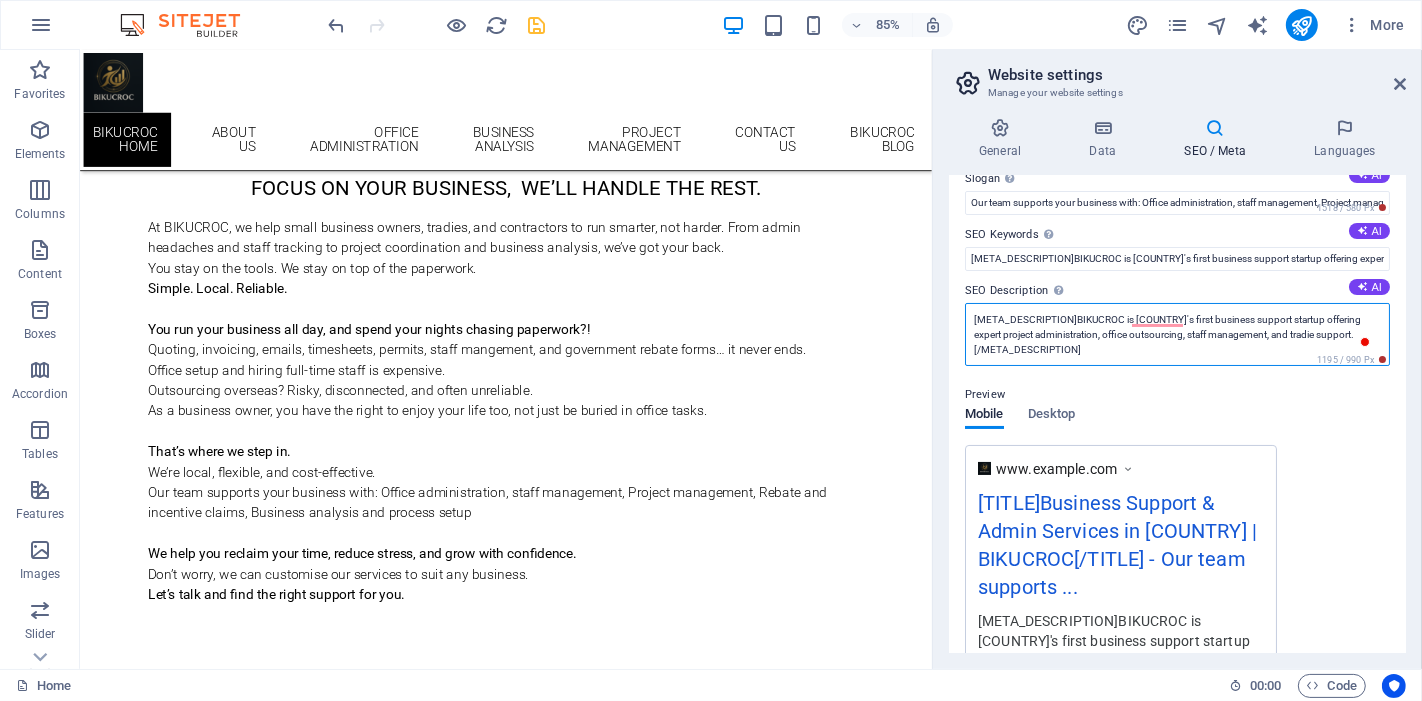 type on "<meta name="description" content="BIKUCROC is Australia's first business support startup offering expert project administration, office outsourcing, staff management, and tradie support.">
<meta name="keywords" content="business support Australia, project administration, office outsourcing, admin services, tradie support, small business help, virtual office, office setup, office management, staff management, business support startup in Australia, office administration">
<meta name="robots" content="index, follow">" 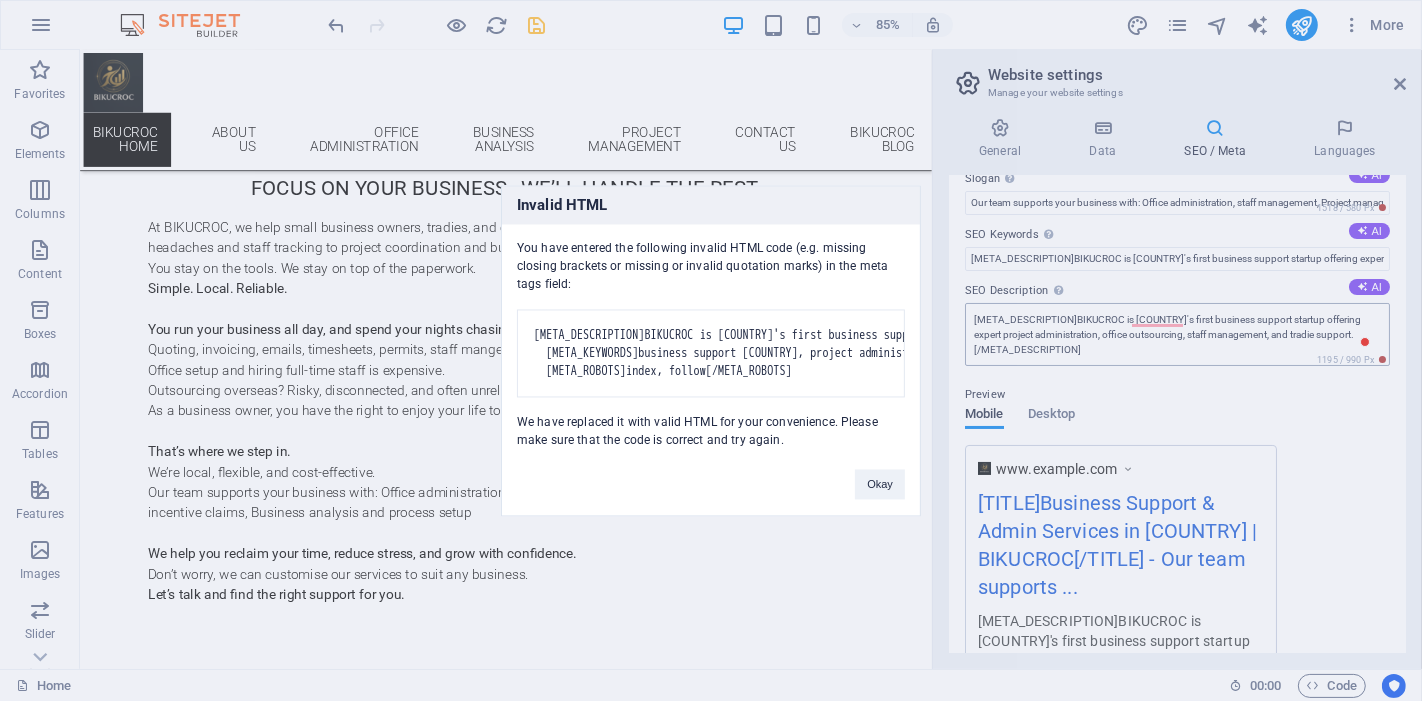 click on "BIKUCROC  Home Favorites Elements Columns Content Boxes Accordion Tables Features Images Slider Header Footer Forms Marketing Collections
Drag here to replace the existing content. Press “Ctrl” if you want to create a new element.
H4   Text   Banner   Container   Banner   Menu   Menu Bar   Spacer   Text   Preset   Logo   Container   Image   Container 85% More Home 00 : 00 Code Website settings Manage your website settings  General  Data  SEO / Meta  Languages Website name bikucroc.com.au Logo Drag files here, click to choose files or select files from Files or our free stock photos & videos Select files from the file manager, stock photos, or upload file(s) Upload Favicon Set the favicon of your website here. A favicon is a small icon shown in the browser tab next to your website title. It helps visitors identify your website. Drag files here, click to choose files or Upload Preview Image (Open Graph) 3220" at bounding box center (711, 350) 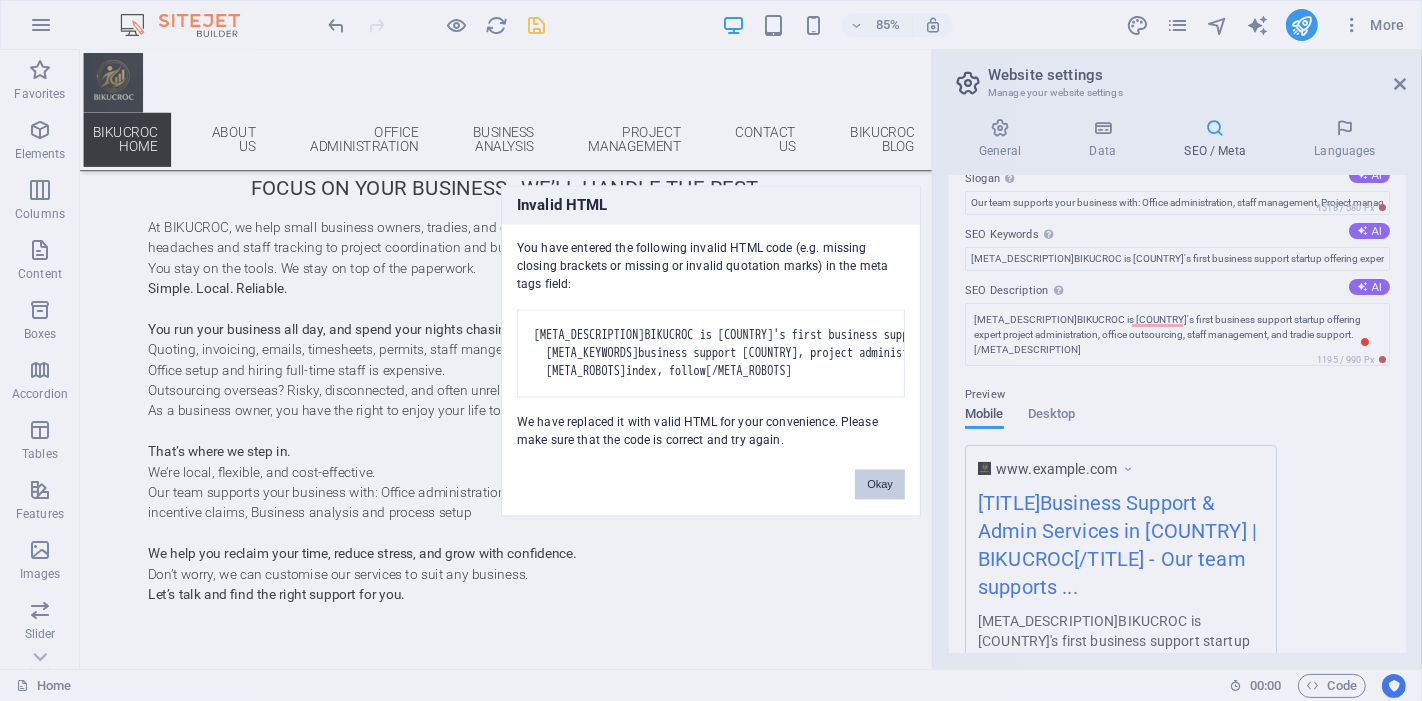 click on "Okay" at bounding box center [880, 484] 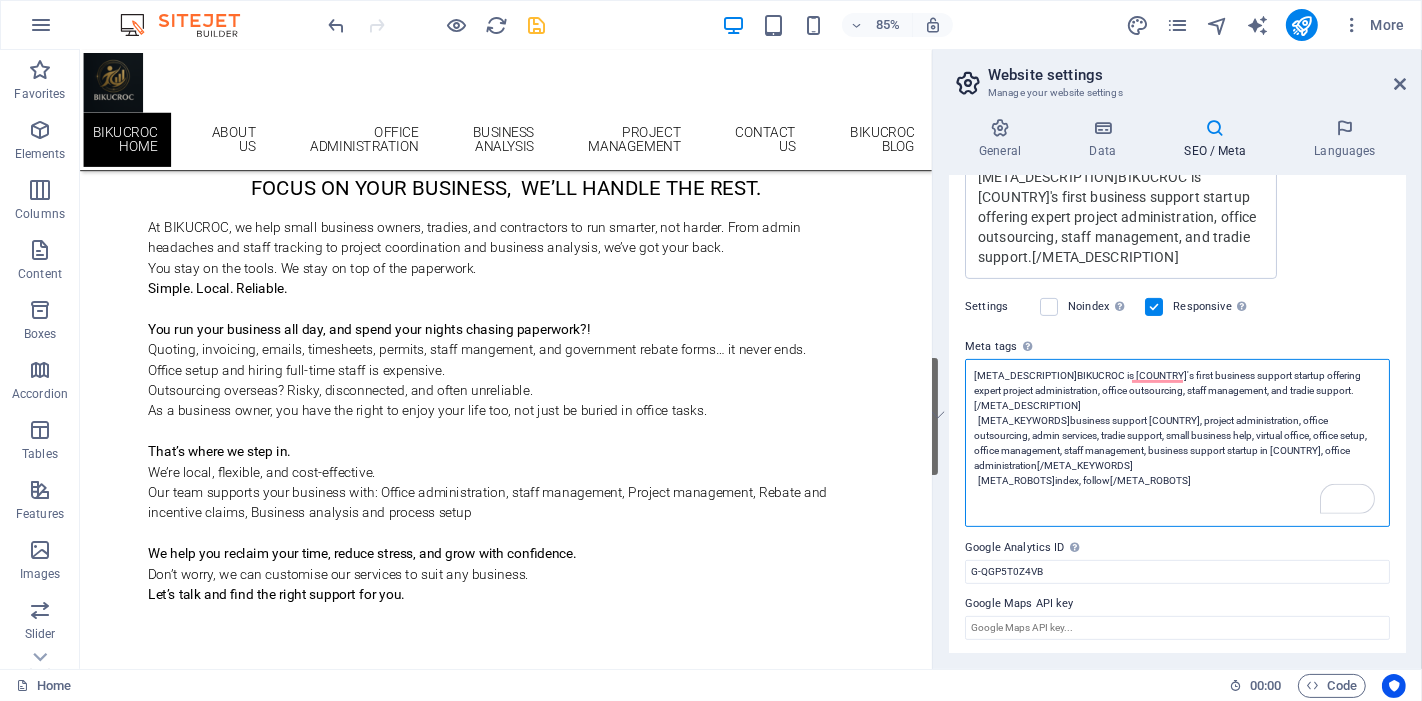 click on "<meta name="description" content="BIKUCROC is Australia's first business support startup offering expert project administration, office outsourcing, staff management, and tradie support.">
<meta name="keywords" content="business support Australia, project administration, office outsourcing, admin services, tradie support, small business help, virtual office, office setup, office management, staff management, business support startup in Australia, office administration">
<meta name="robots" content="index, follow">" at bounding box center (1177, 443) 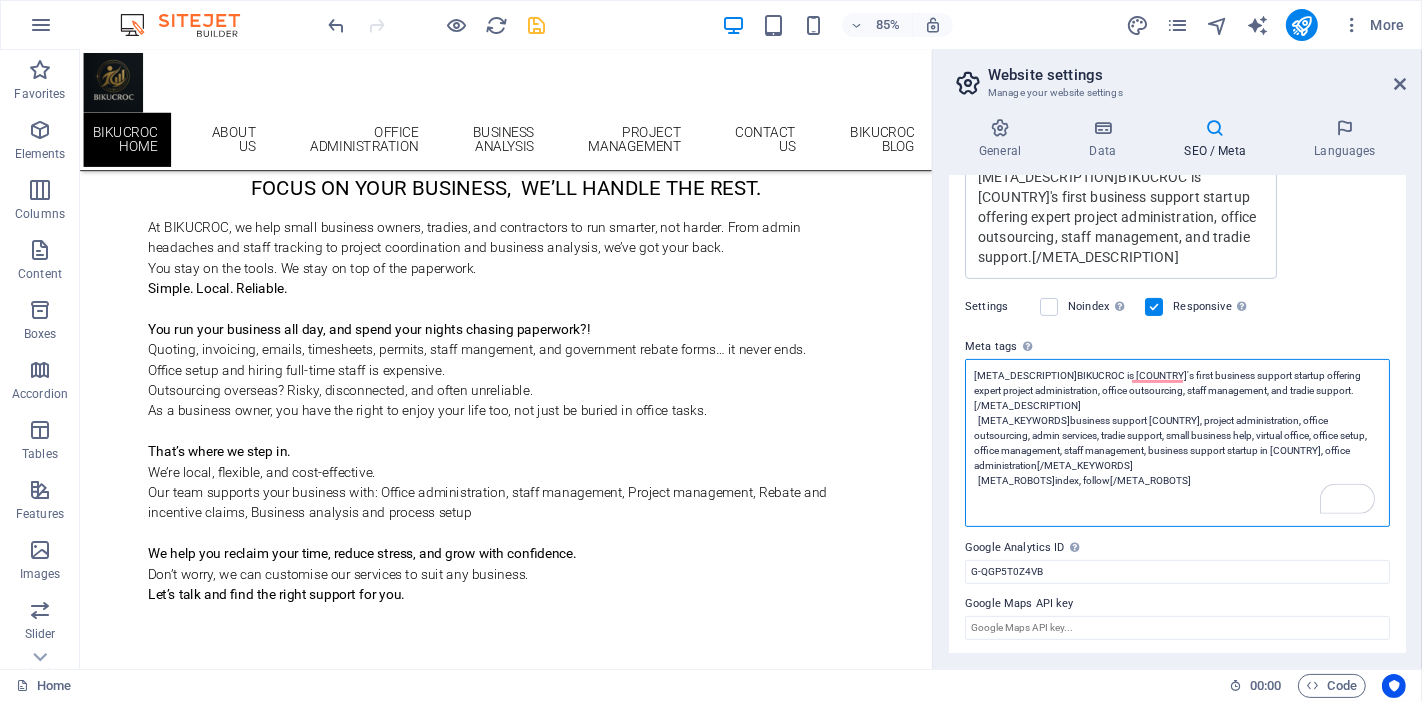 click on "<meta name="description" content="BIKUCROC is Australia's first business support startup offering expert project administration, office outsourcing, staff management, and tradie support.">
<meta name="keywords" content="business support Australia, project administration, office outsourcing, admin services, tradie support, small business help, virtual office, office setup, office management, staff management, business support startup in Australia, office administration">
<meta name="robots" content="index, follow">" at bounding box center [1177, 443] 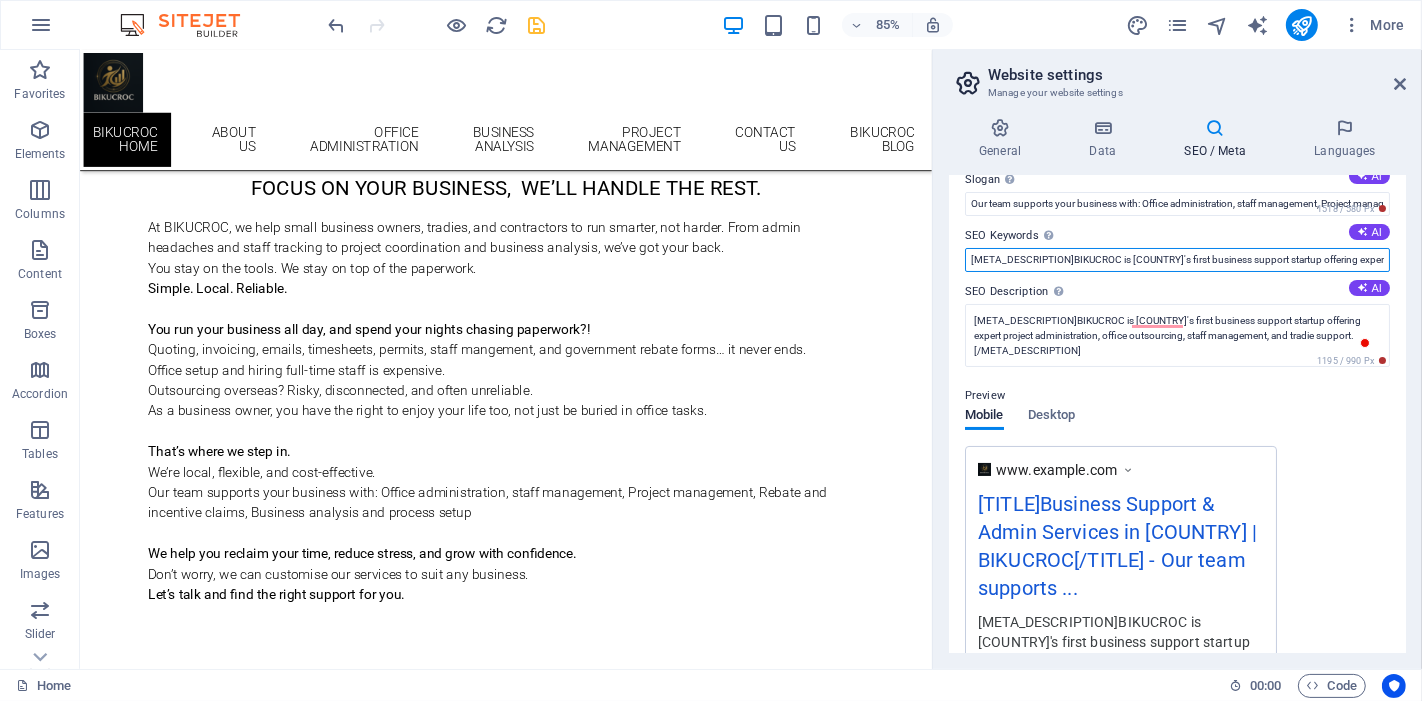 click on "<meta name="description" content="BIKUCROC is Australia's first business support startup offering expert project administration, office outsourcing, staff management, and tradie support." />" at bounding box center (1177, 260) 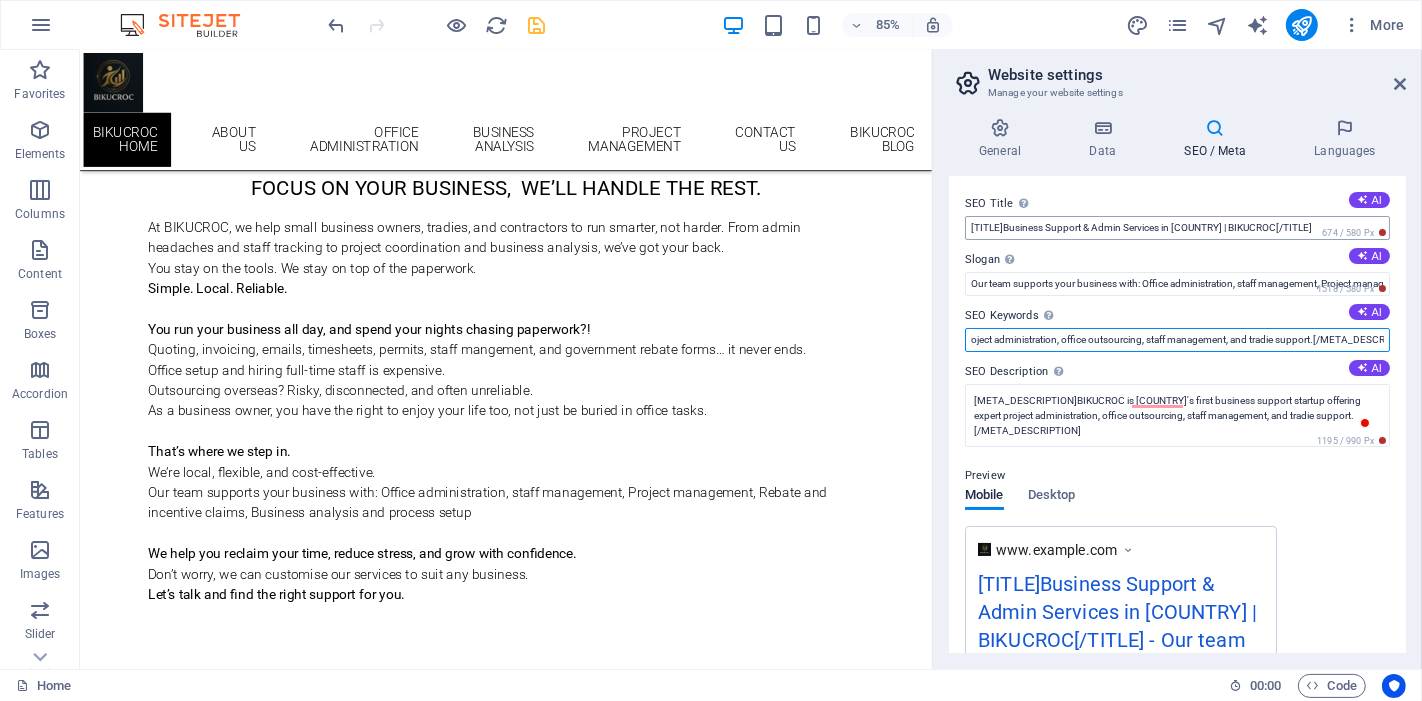 type on "<meta name="description" content="BIKUCROC is Australia's first business support startup offering expert project administration, office outsourcing, staff management, and tradie support." >" 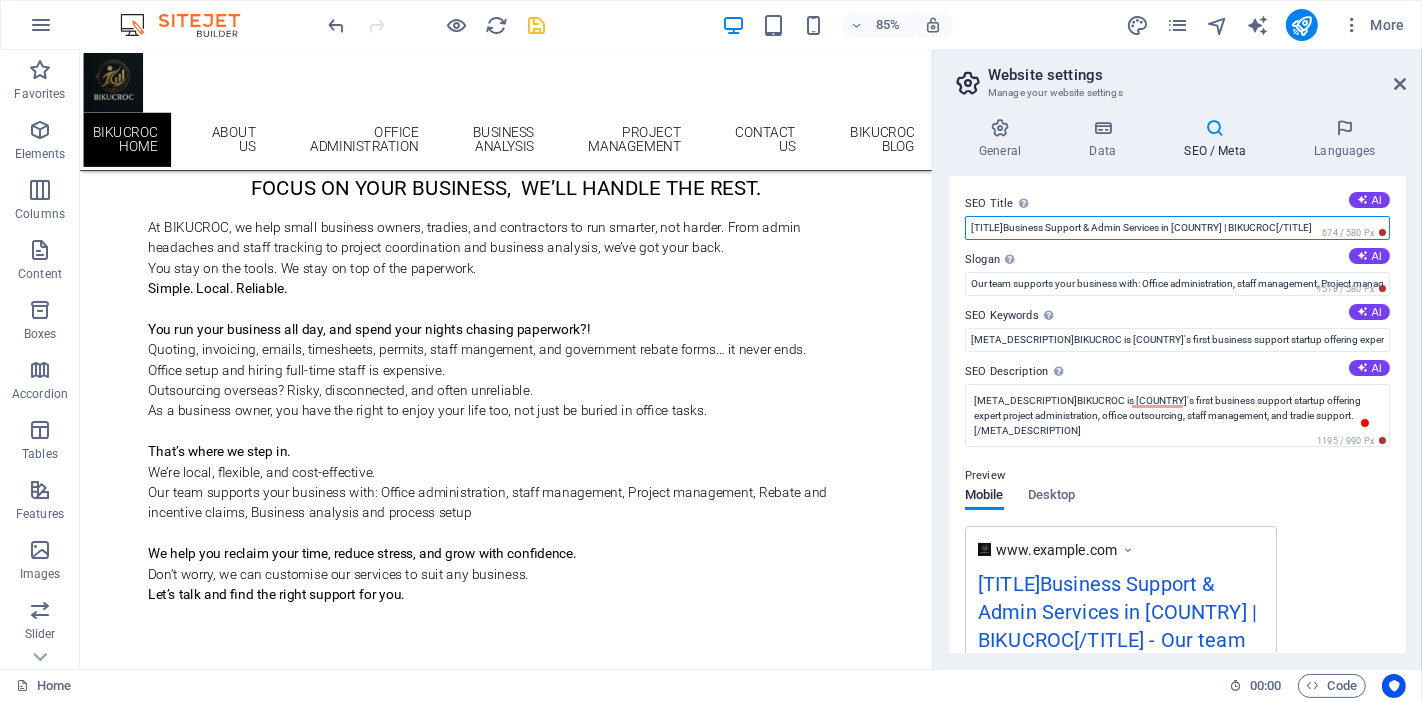 drag, startPoint x: 1300, startPoint y: 224, endPoint x: 1271, endPoint y: 227, distance: 29.15476 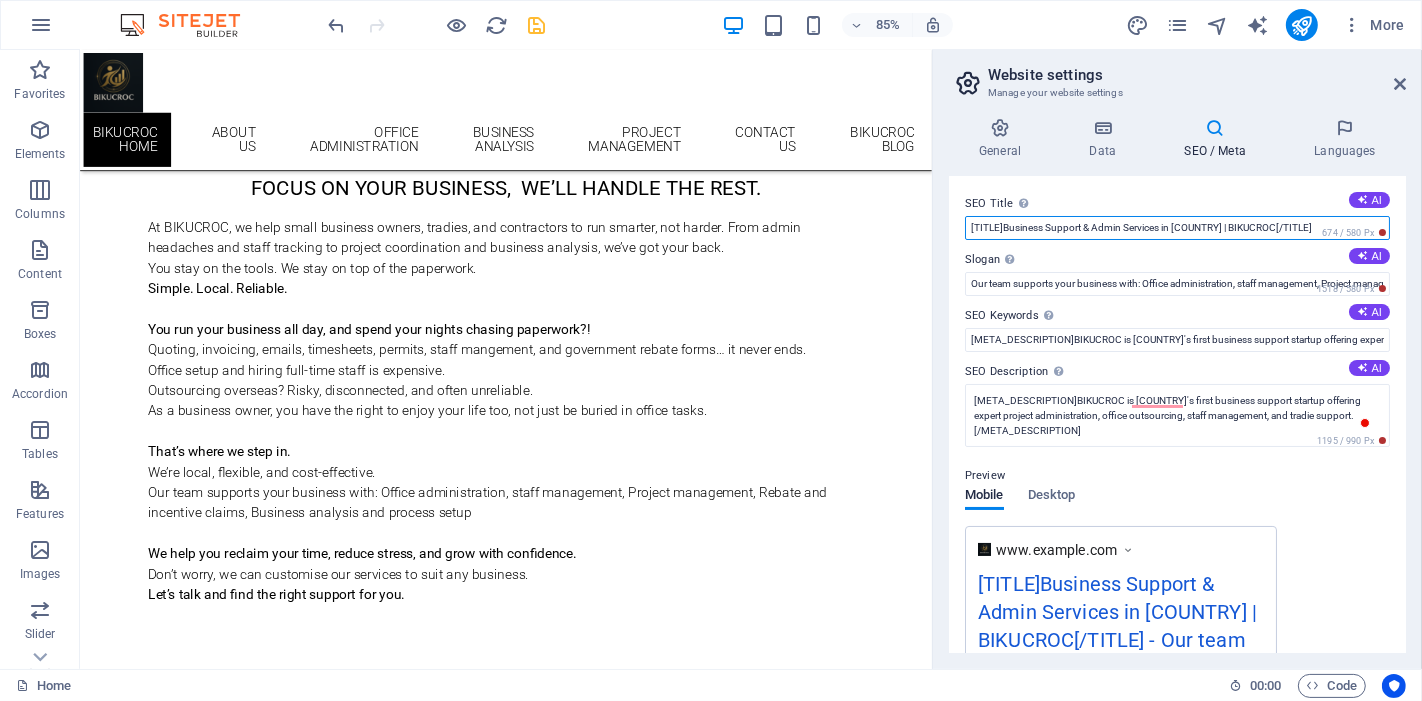 click on "<title>Business Support & Admin Services in Australia | BIKUCROC</title>" at bounding box center (1177, 228) 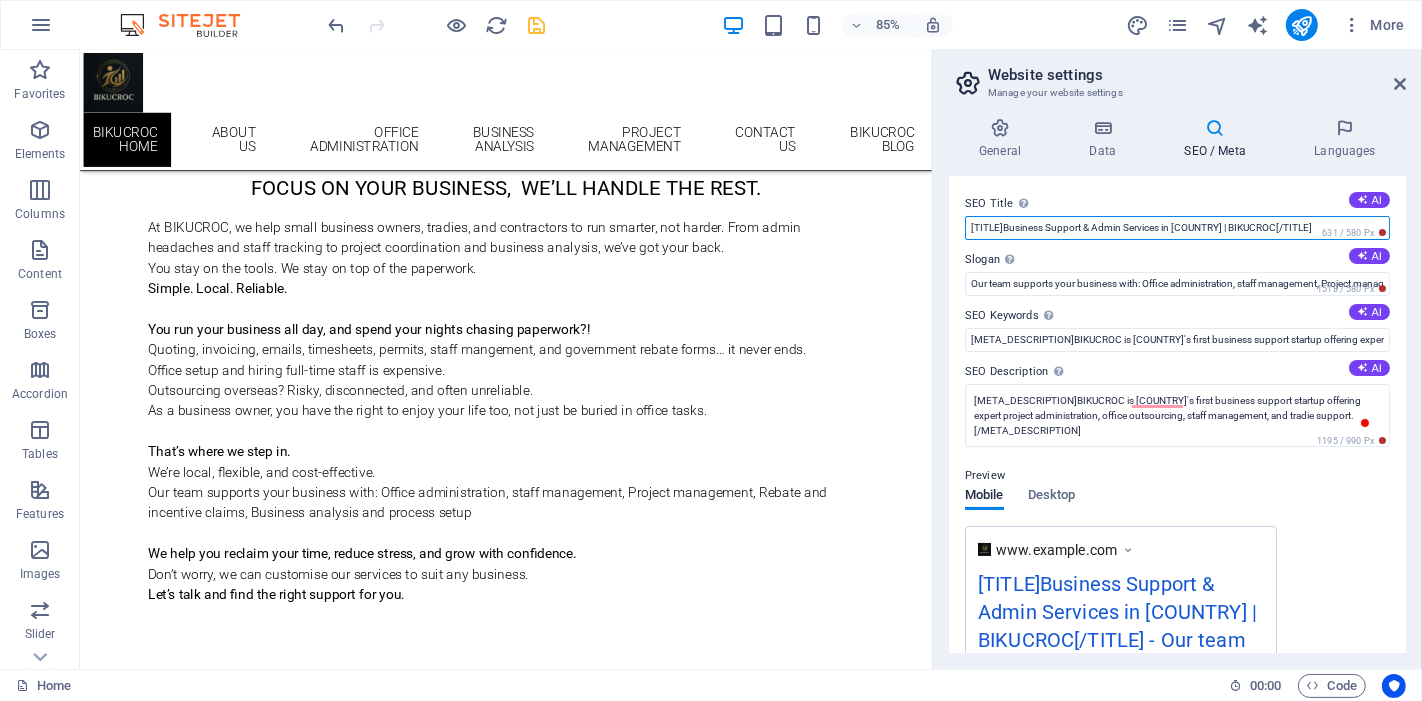 type on "<title>Business Support & Admin Services in Australia | BIKUCROC >" 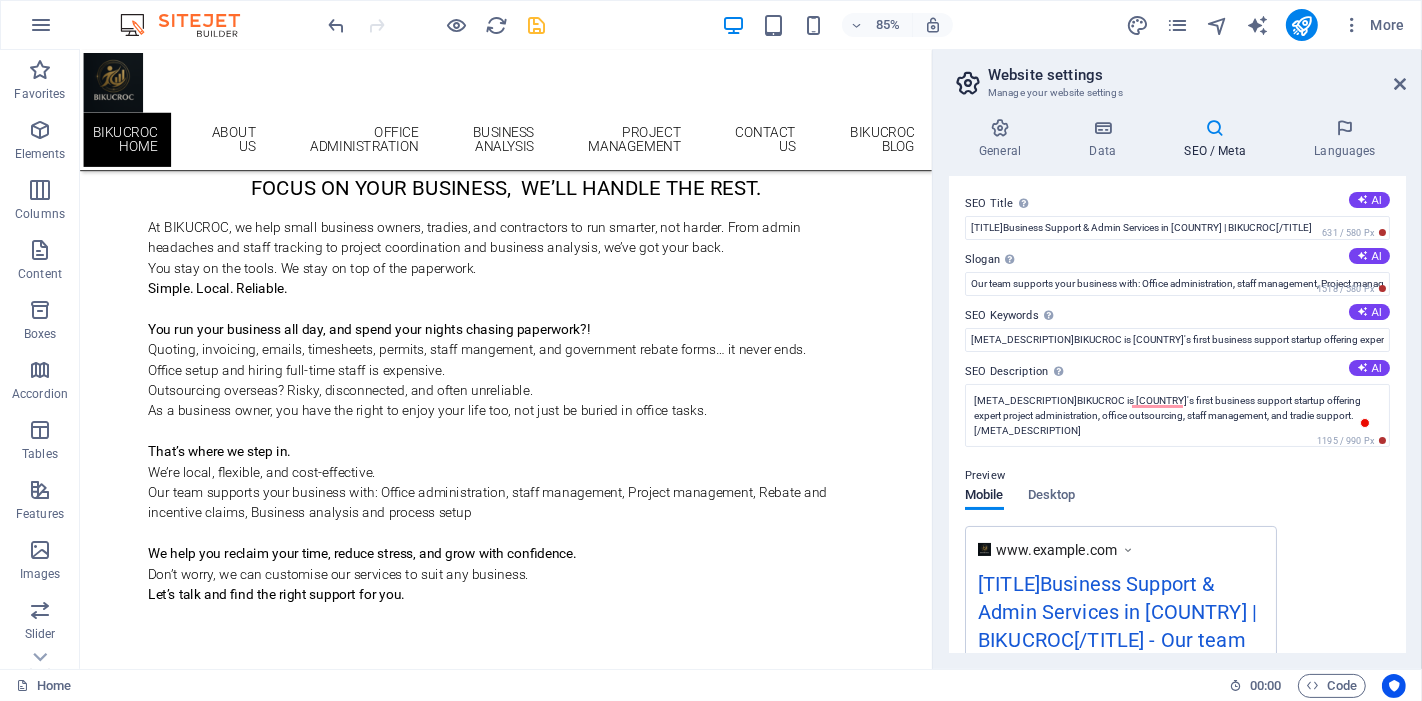 click on "85% More" at bounding box center [869, 25] 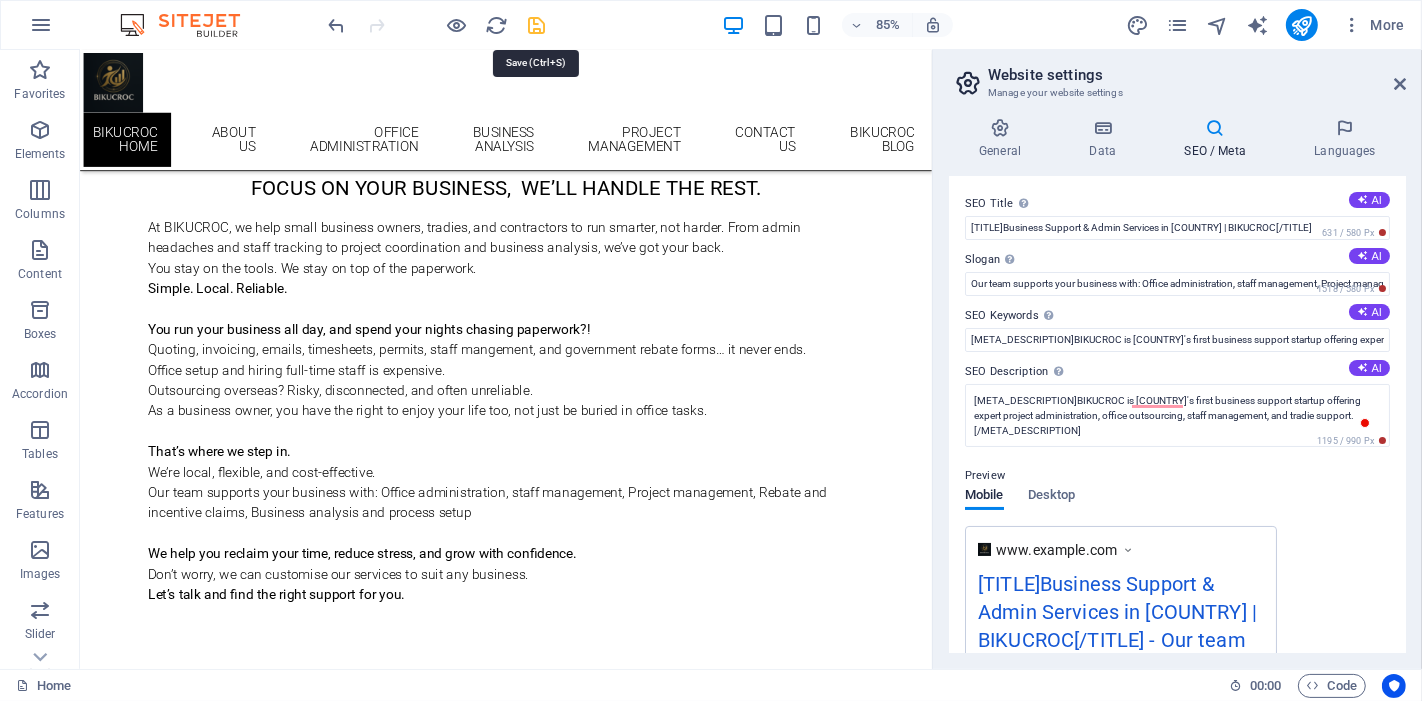 click at bounding box center [537, 25] 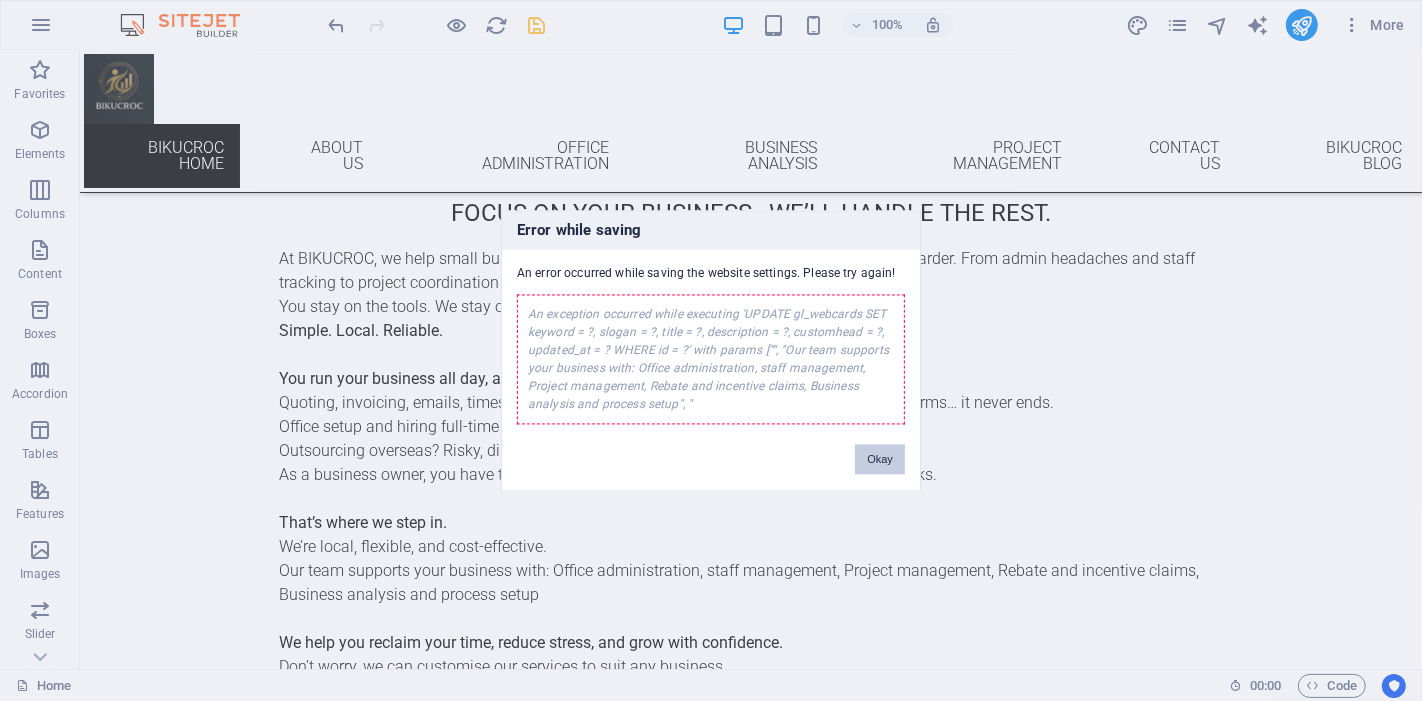 click on "Okay" at bounding box center (880, 459) 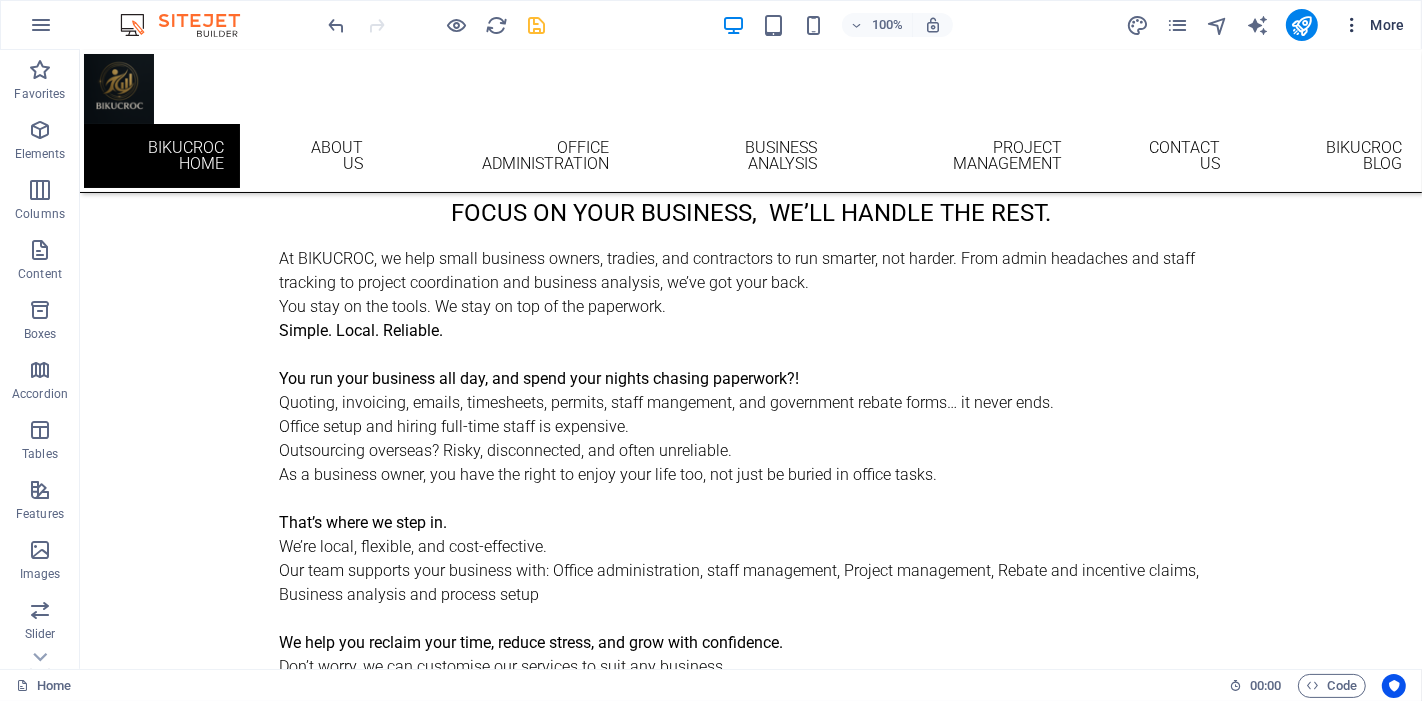 click on "More" at bounding box center [1373, 25] 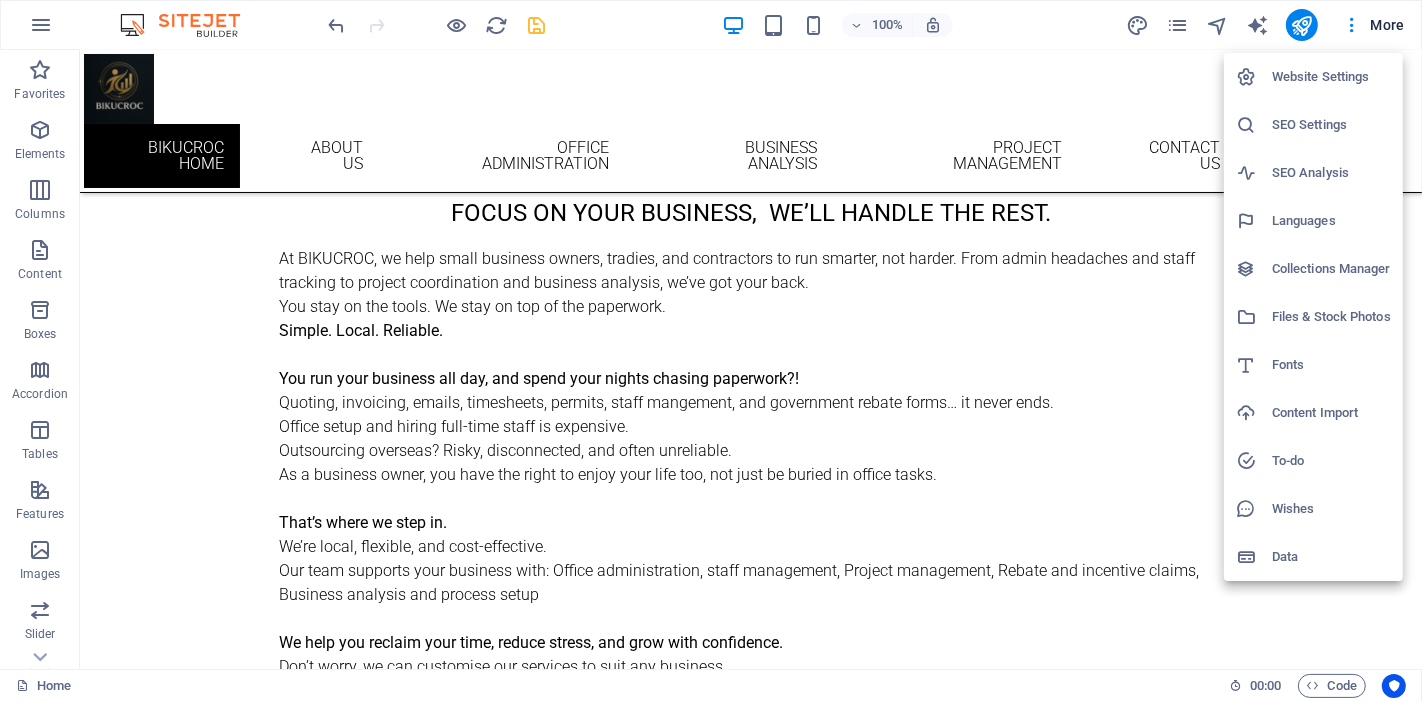 click on "SEO Settings" at bounding box center [1331, 125] 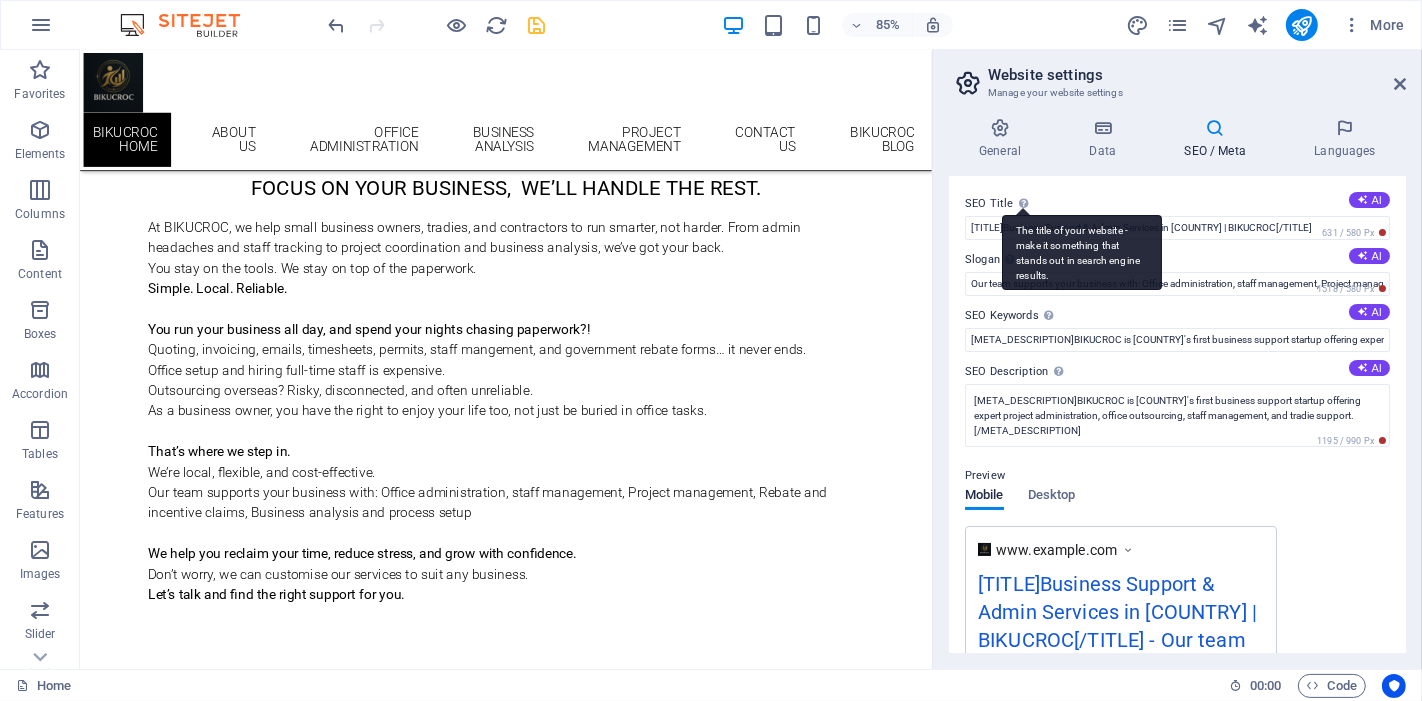 click on "The title of your website - make it something that stands out in search engine results." at bounding box center [1082, 252] 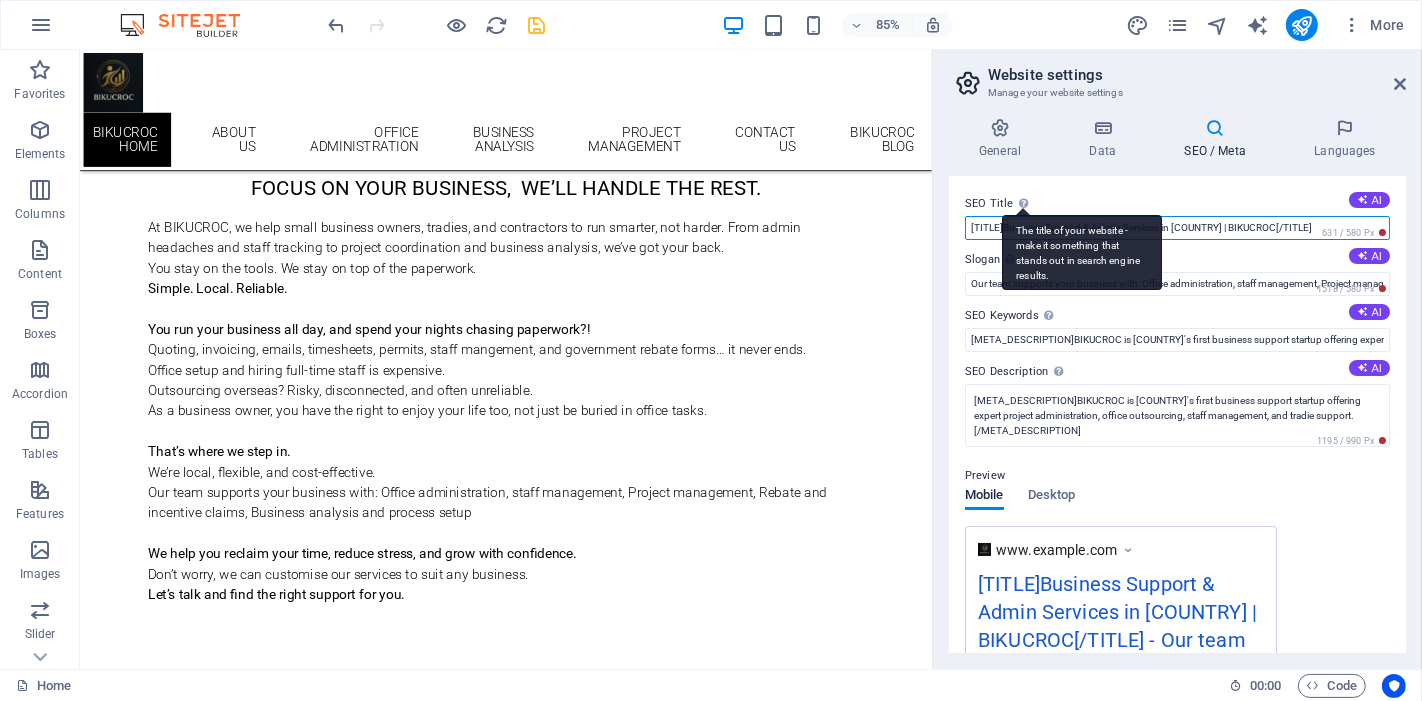 click on "<title>Business Support & Admin Services in Australia | BIKUCROC >" at bounding box center [1177, 228] 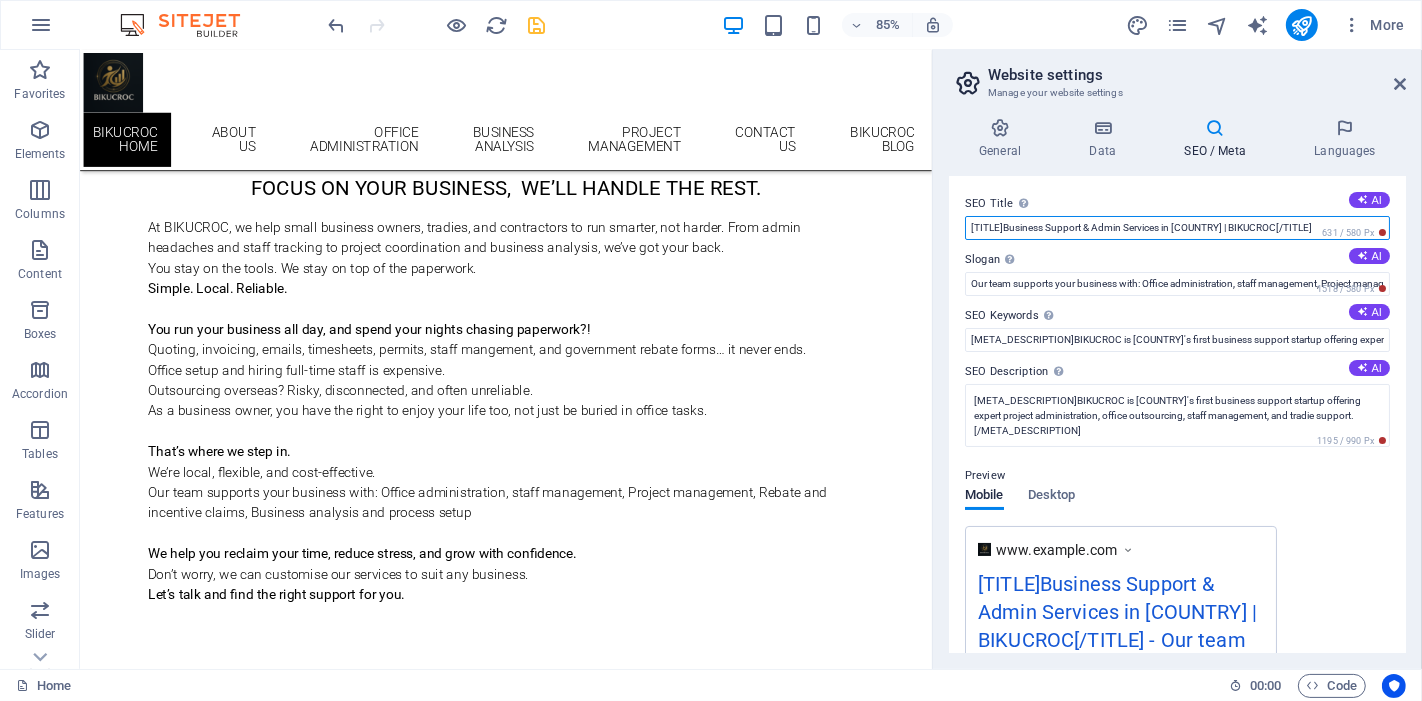 click on "<title>Business Support & Admin Services in Australia | BIKUCROC >" at bounding box center [1177, 228] 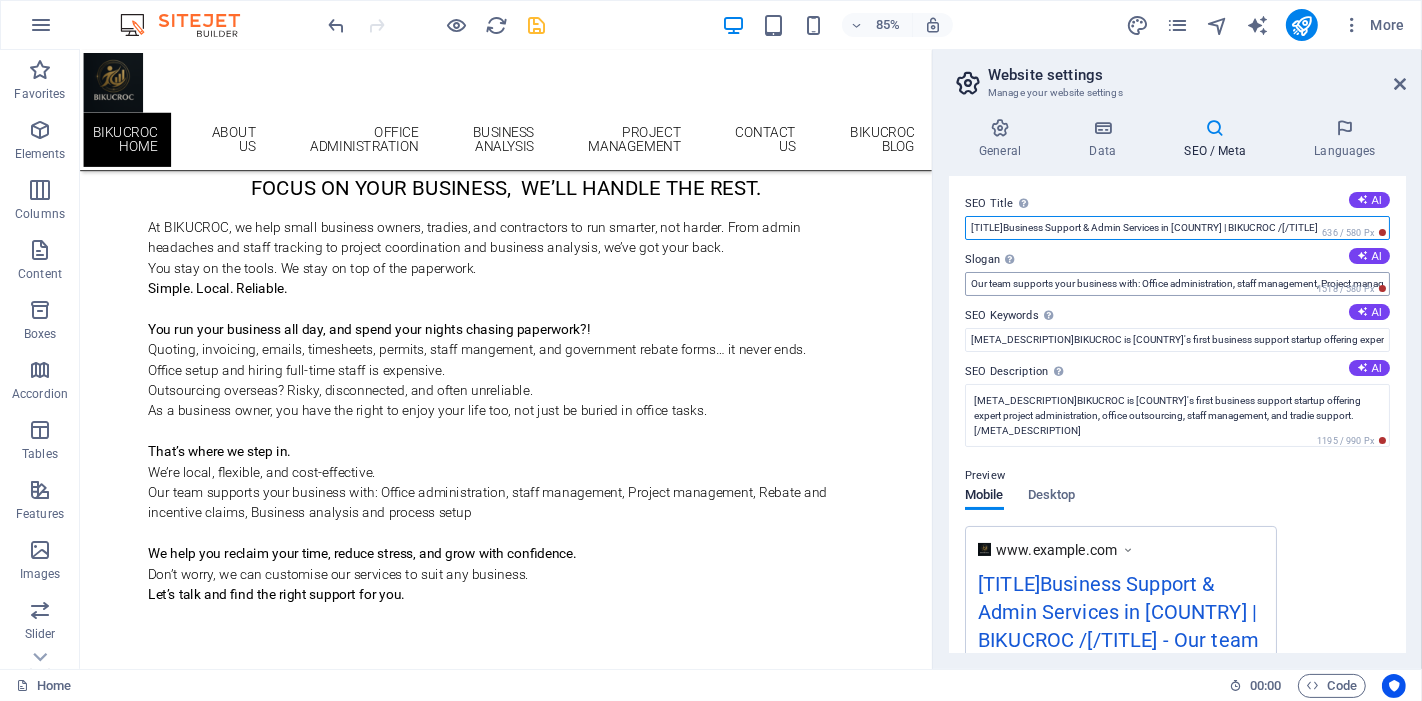 type on "<title>Business Support & Admin Services in Australia | BIKUCROC />" 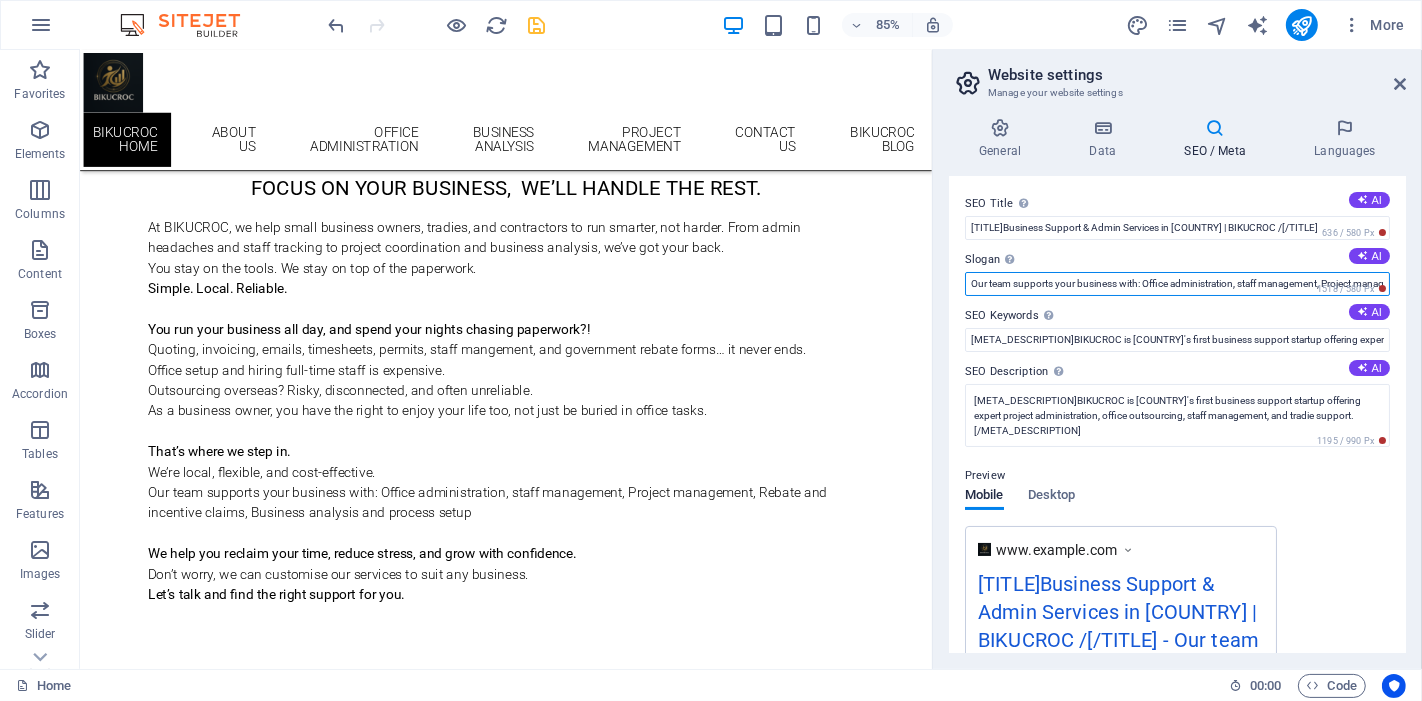 click on "Our team supports your business with: Office administration, staff management, Project management, Rebate and incentive claims, Business analysis and process setup" at bounding box center [1177, 284] 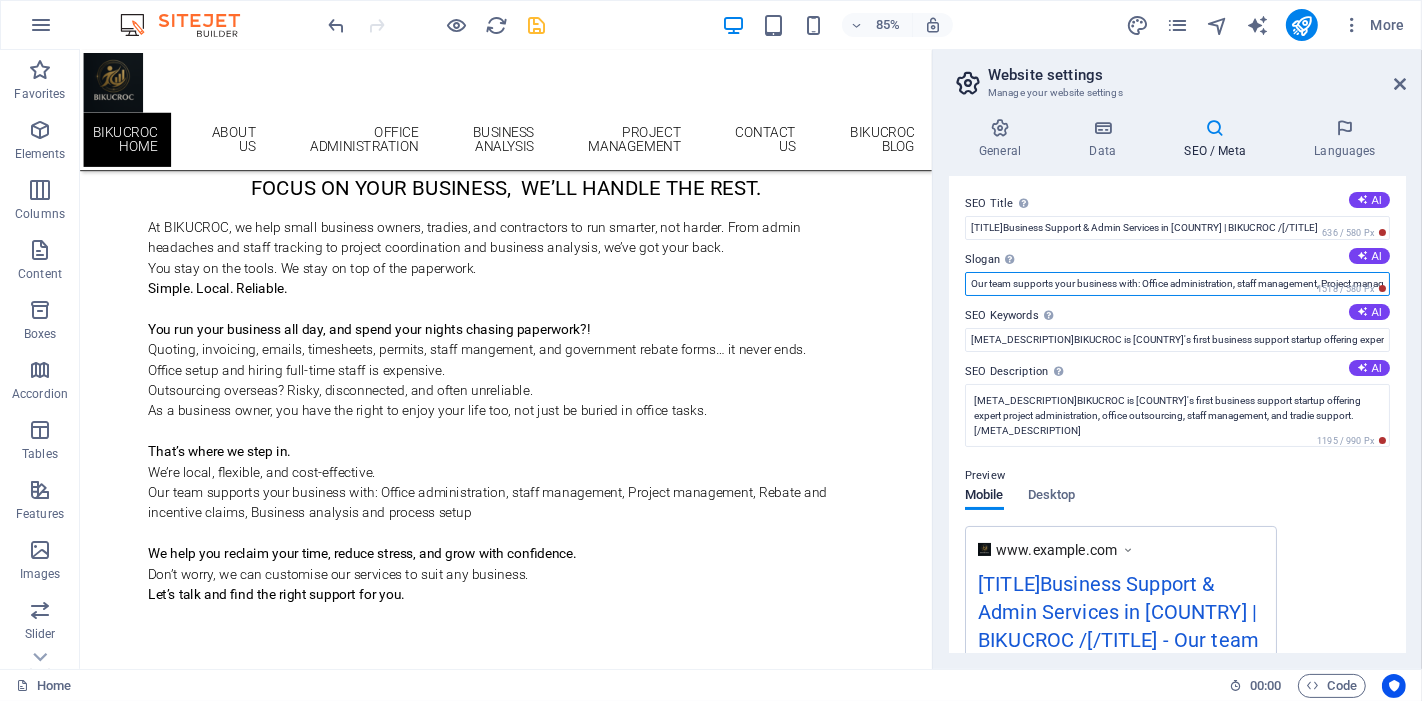 scroll, scrollTop: 0, scrollLeft: 336, axis: horizontal 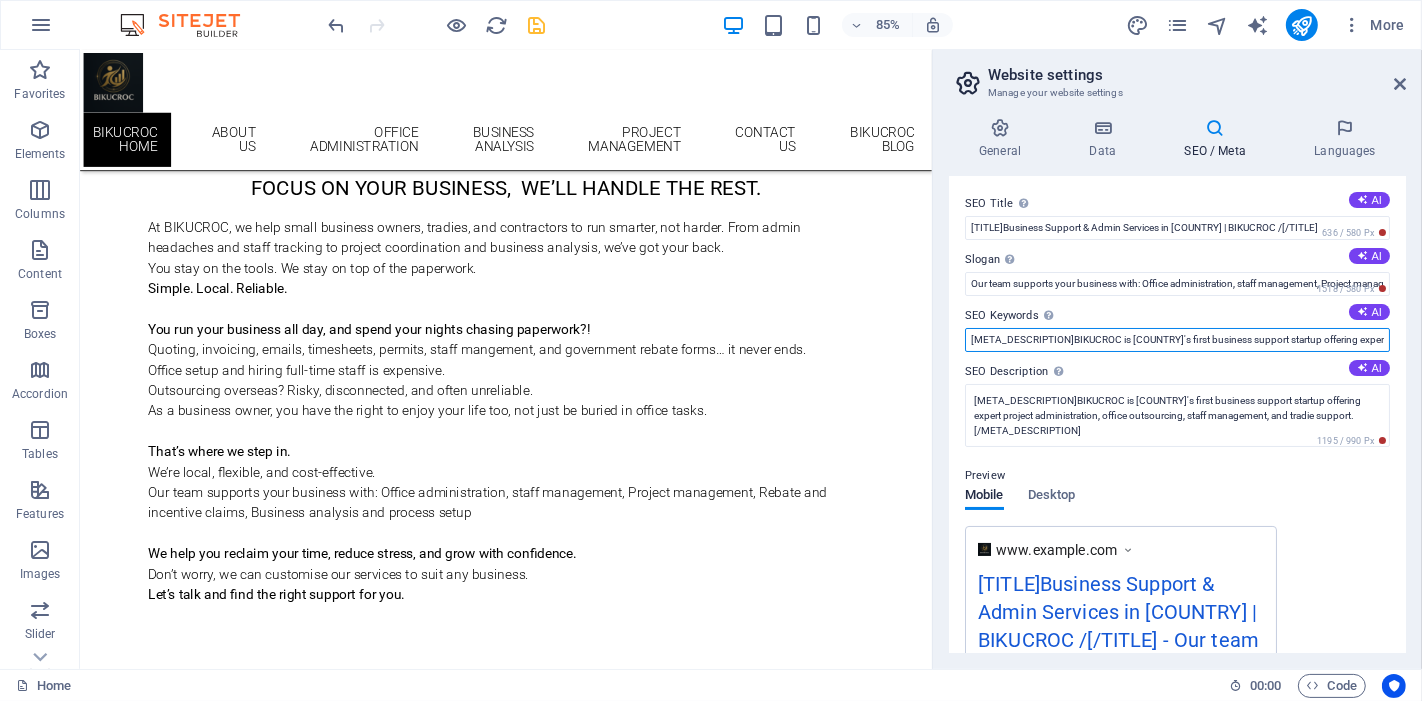 click on "<meta name="description" content="BIKUCROC is Australia's first business support startup offering expert project administration, office outsourcing, staff management, and tradie support." >" at bounding box center [1177, 340] 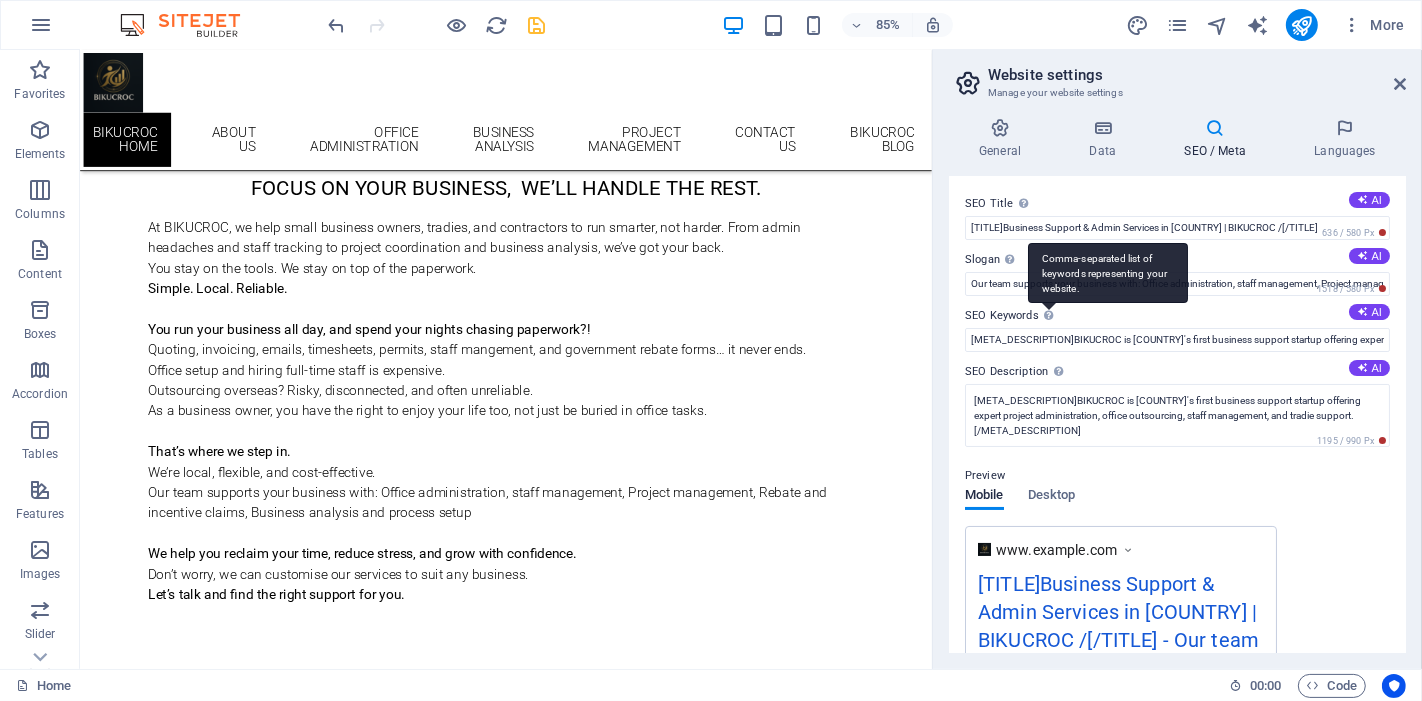 click on "Comma-separated list of keywords representing your website." at bounding box center (1108, 273) 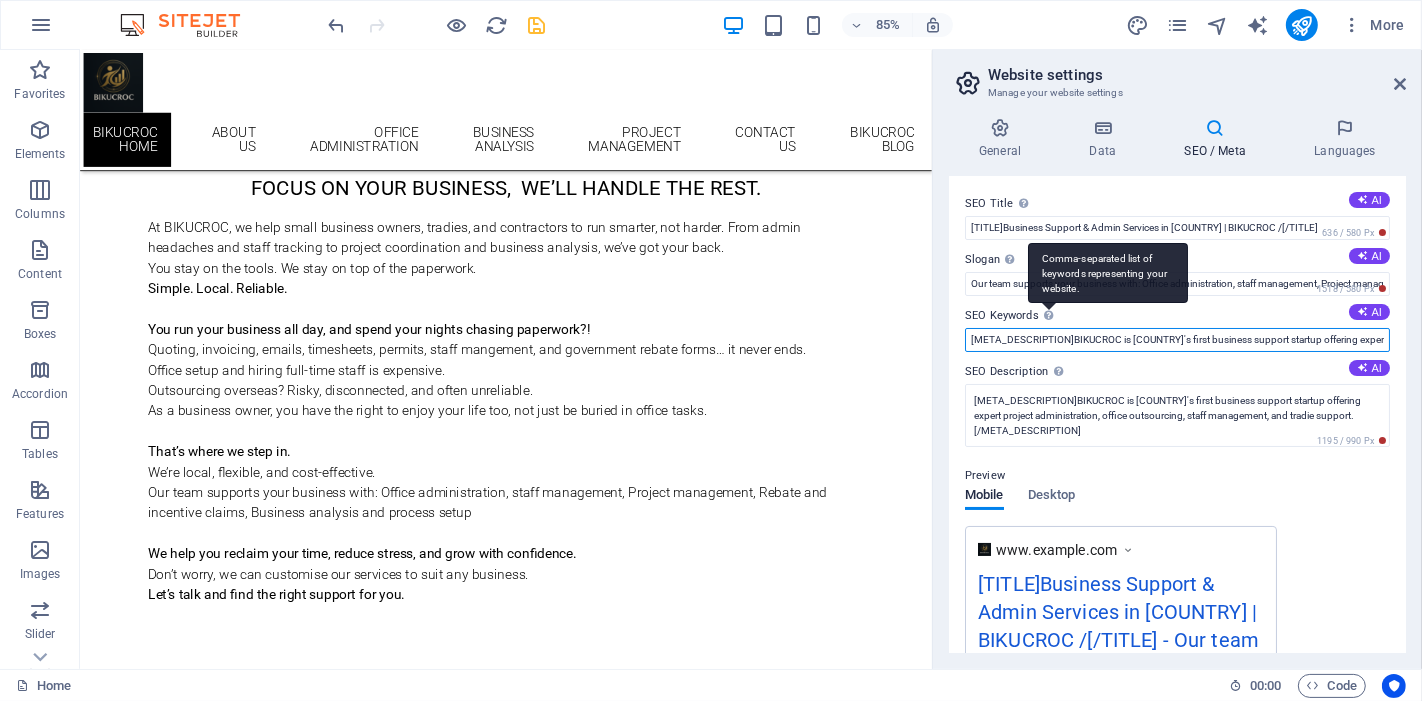 click on "<meta name="description" content="BIKUCROC is Australia's first business support startup offering expert project administration, office outsourcing, staff management, and tradie support." >" at bounding box center [1177, 340] 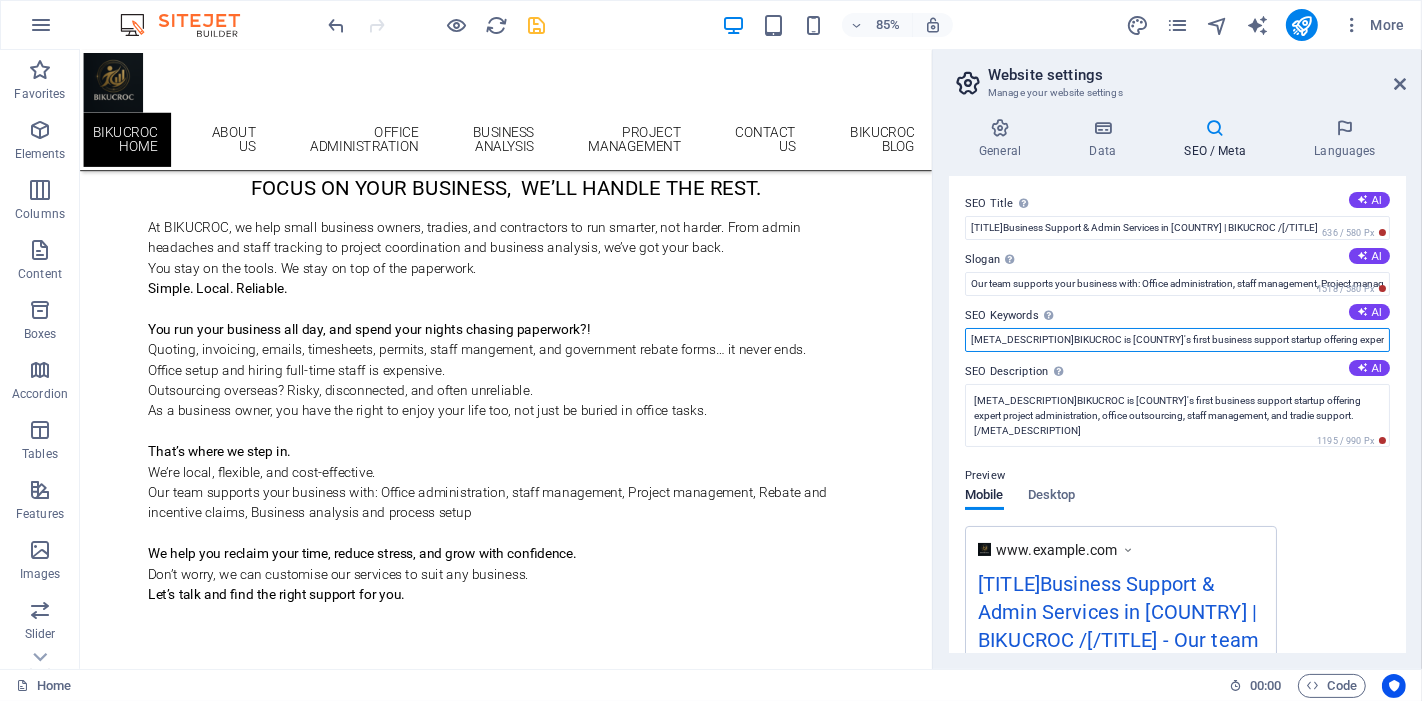click on "<meta name="description" content="BIKUCROC is Australia's first business support startup offering expert project administration, office outsourcing, staff management, and tradie support." >" at bounding box center [1177, 340] 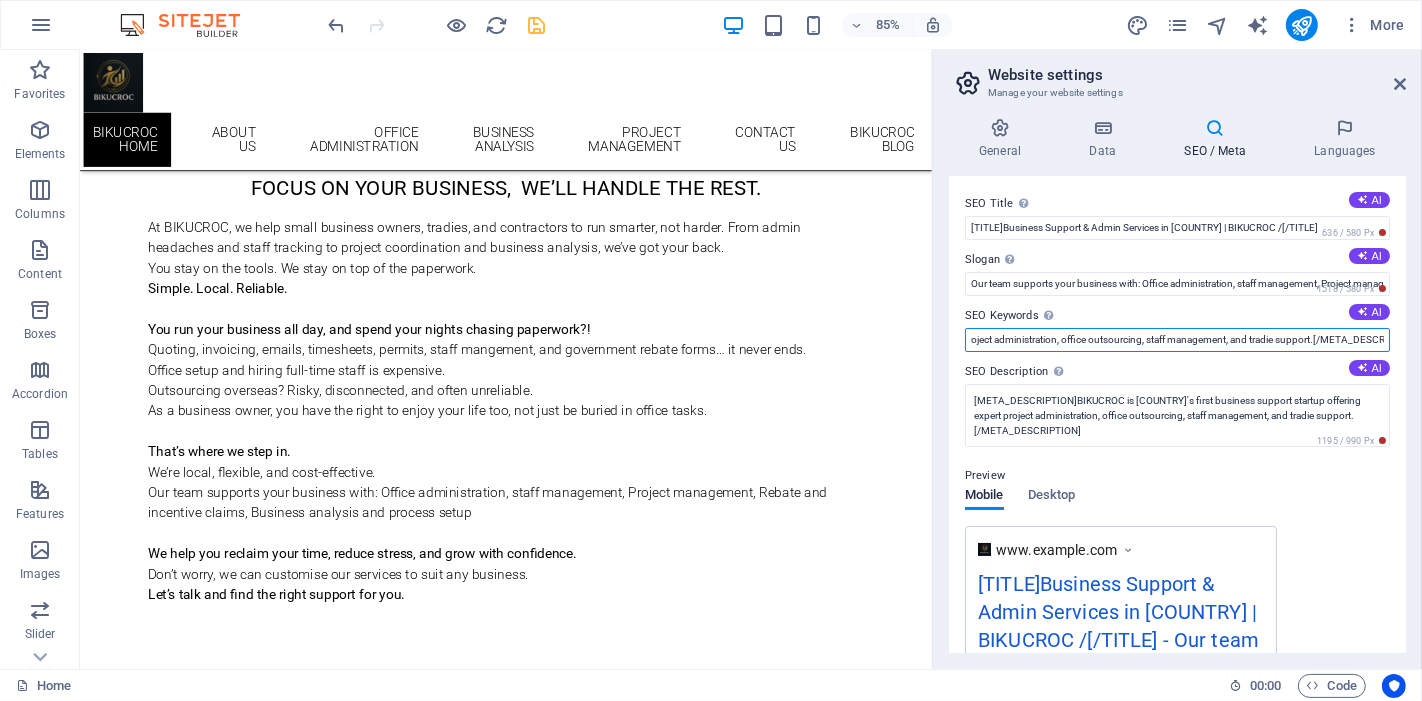 scroll, scrollTop: 0, scrollLeft: 431, axis: horizontal 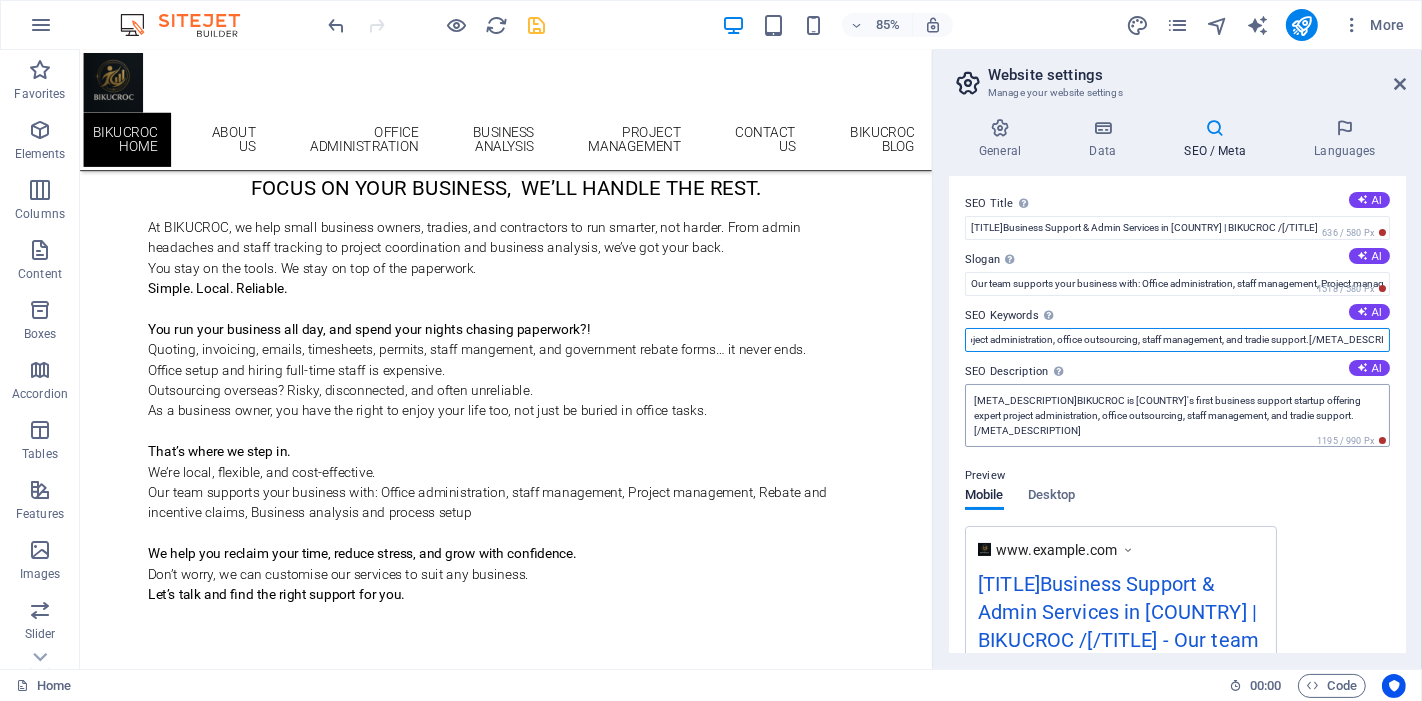type on "<meta name="description" content="BIKUCROC is Australia's first business support startup offering expert project administration, office outsourcing, staff management, and tradie support." />" 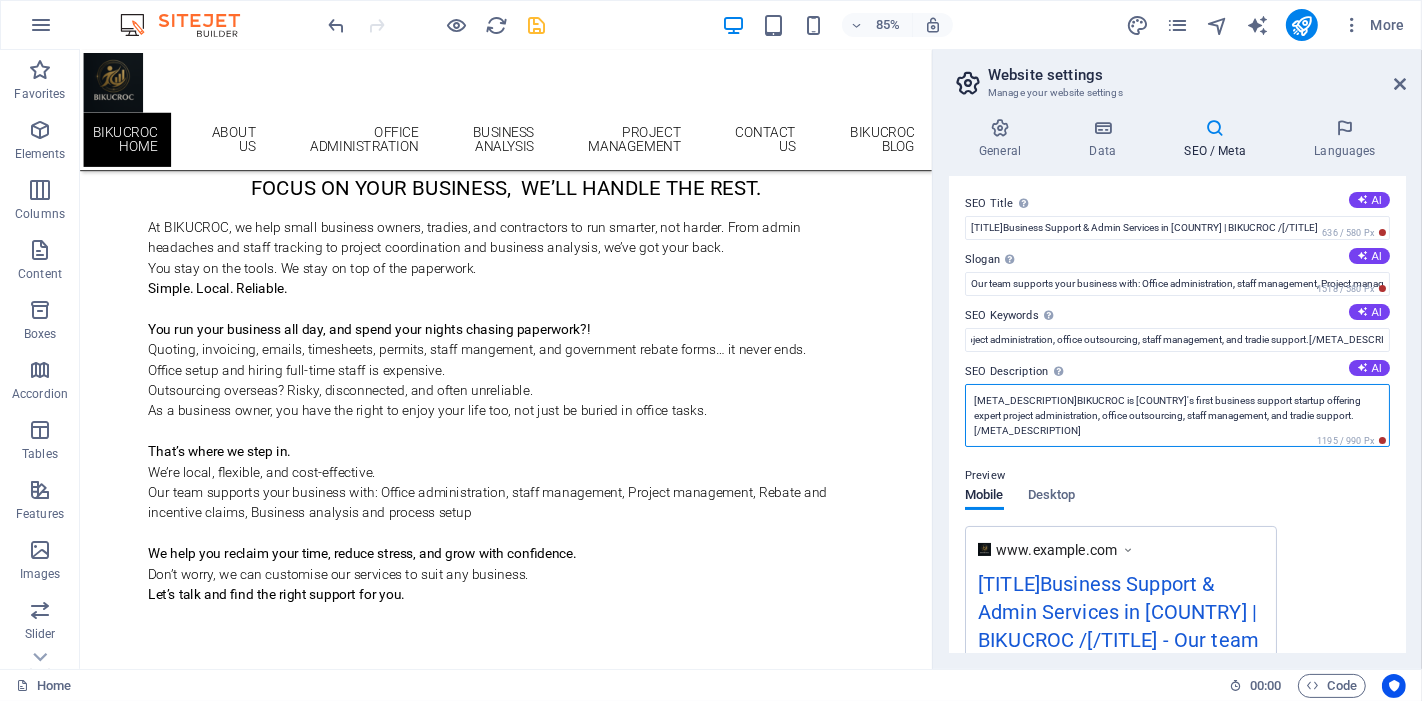 click on "<meta name="description" content="BIKUCROC is Australia's first business support startup offering expert project administration, office outsourcing, staff management, and tradie support.">" at bounding box center (1177, 415) 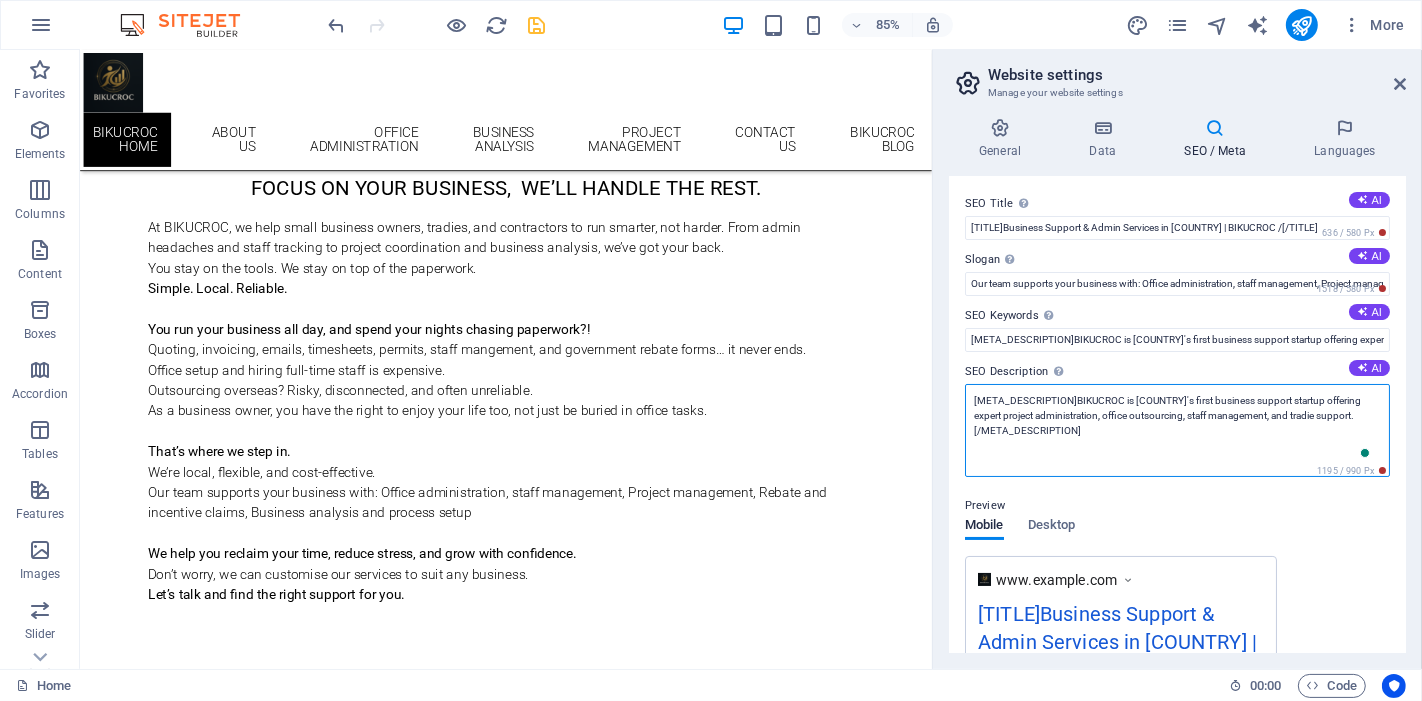 click on "<meta name="description" content="BIKUCROC is Australia's first business support startup offering expert project administration, office outsourcing, staff management, and tradie support.">" at bounding box center [1177, 430] 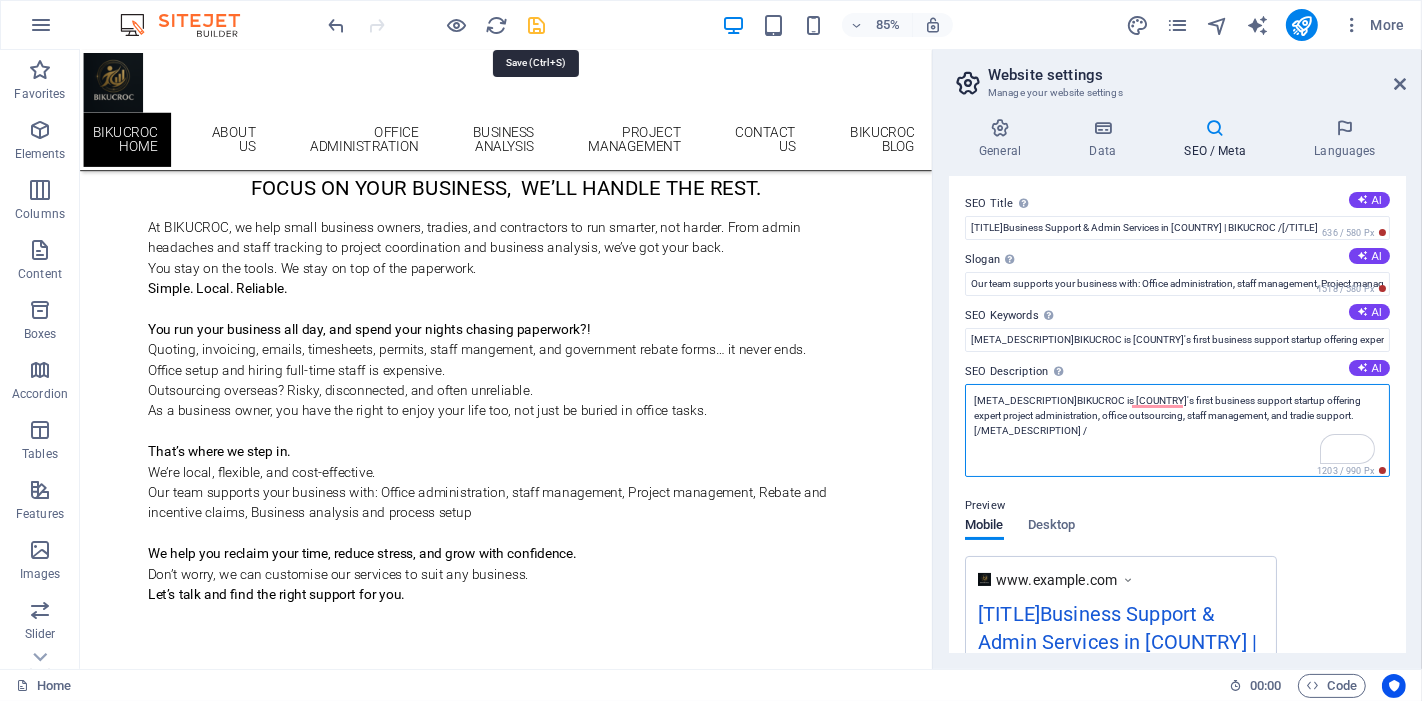 type on "<meta name="description" content="BIKUCROC is Australia's first business support startup offering expert project administration, office outsourcing, staff management, and tradie support." />" 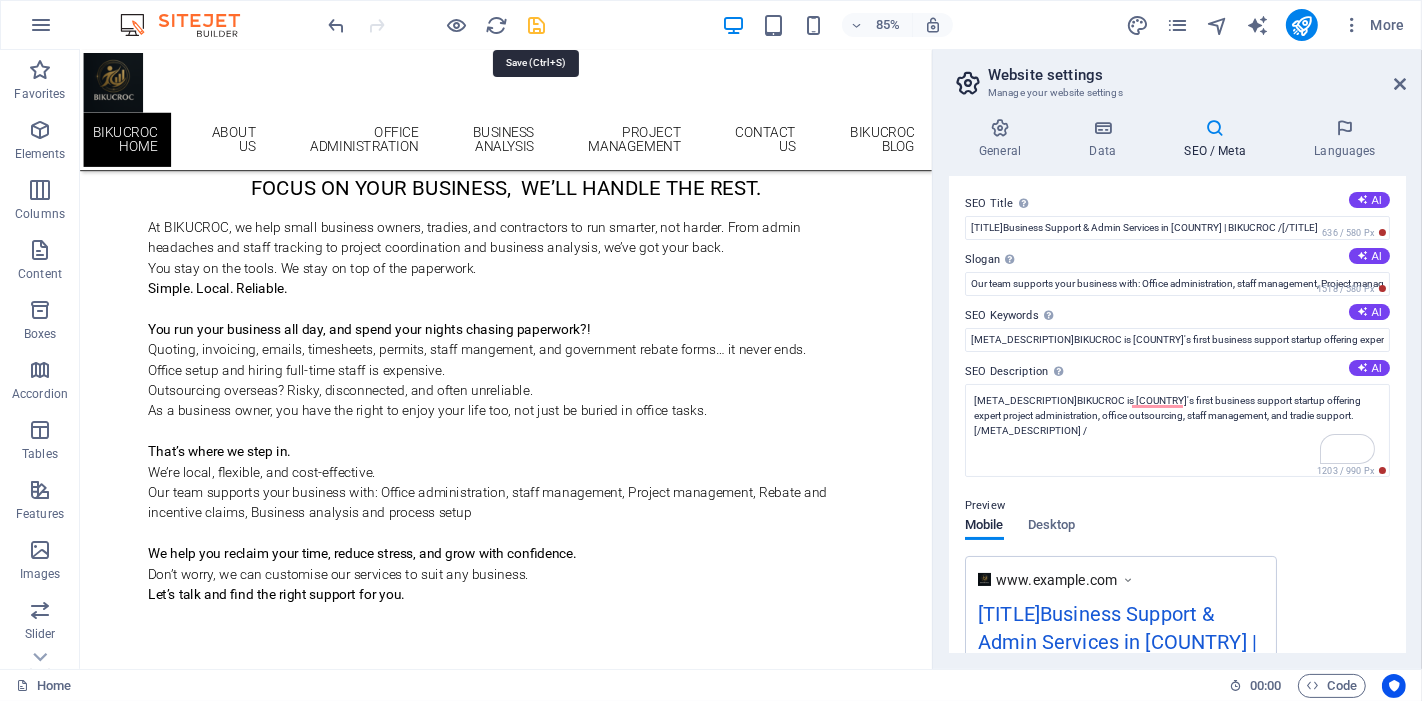 click at bounding box center (537, 25) 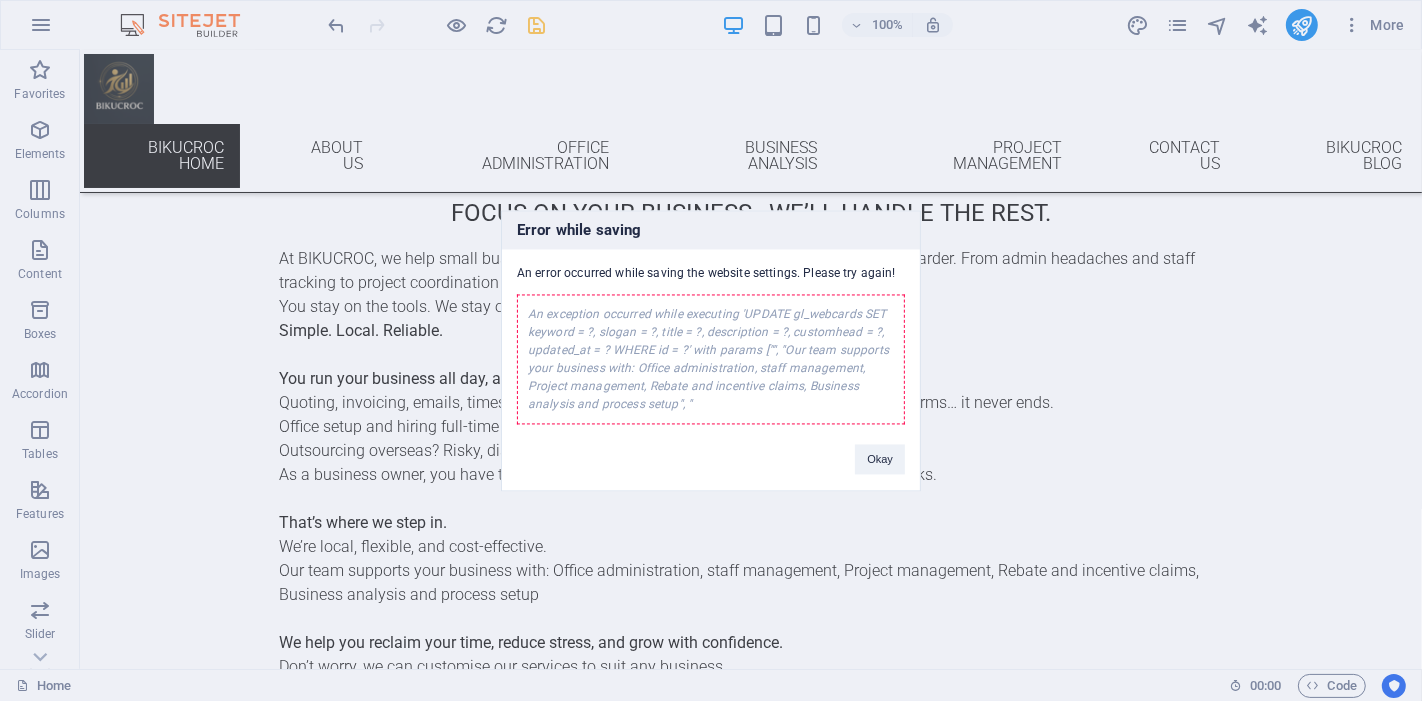 drag, startPoint x: 709, startPoint y: 398, endPoint x: 522, endPoint y: 307, distance: 207.96634 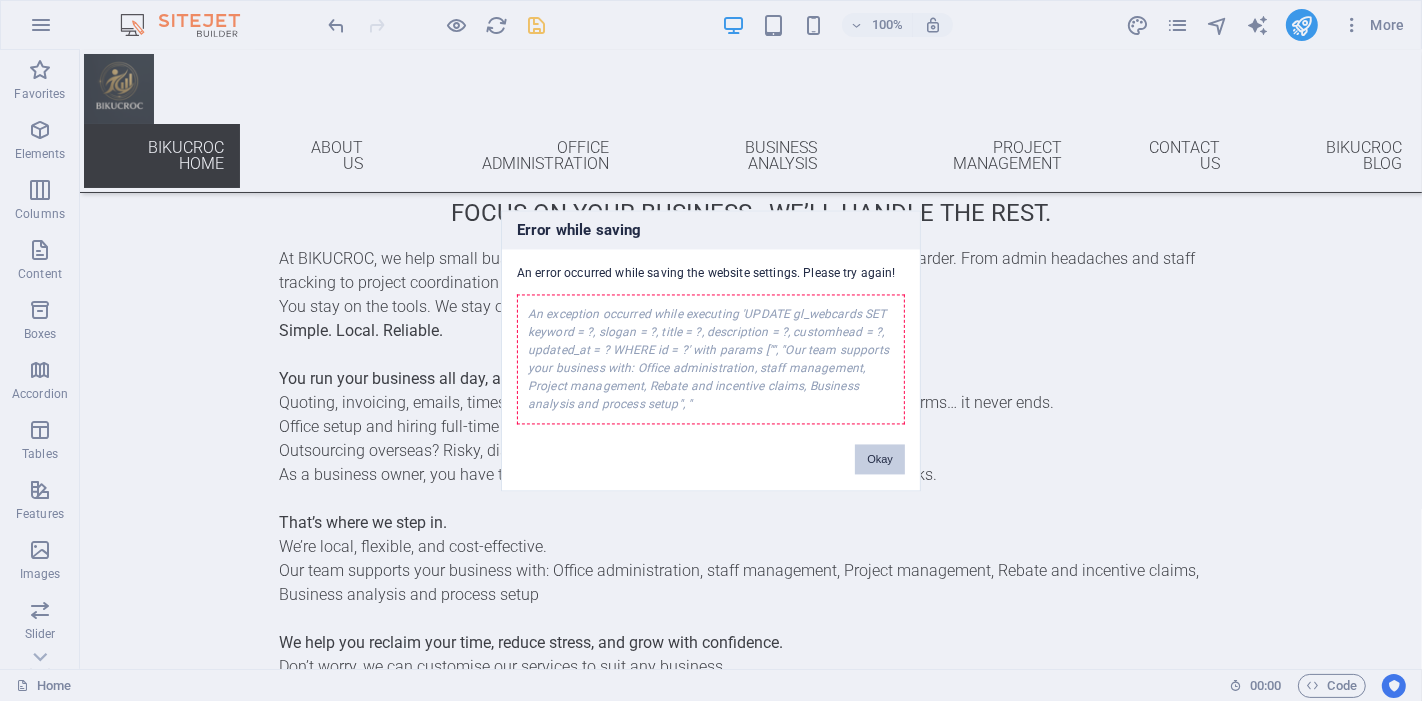 click on "Okay" at bounding box center (880, 459) 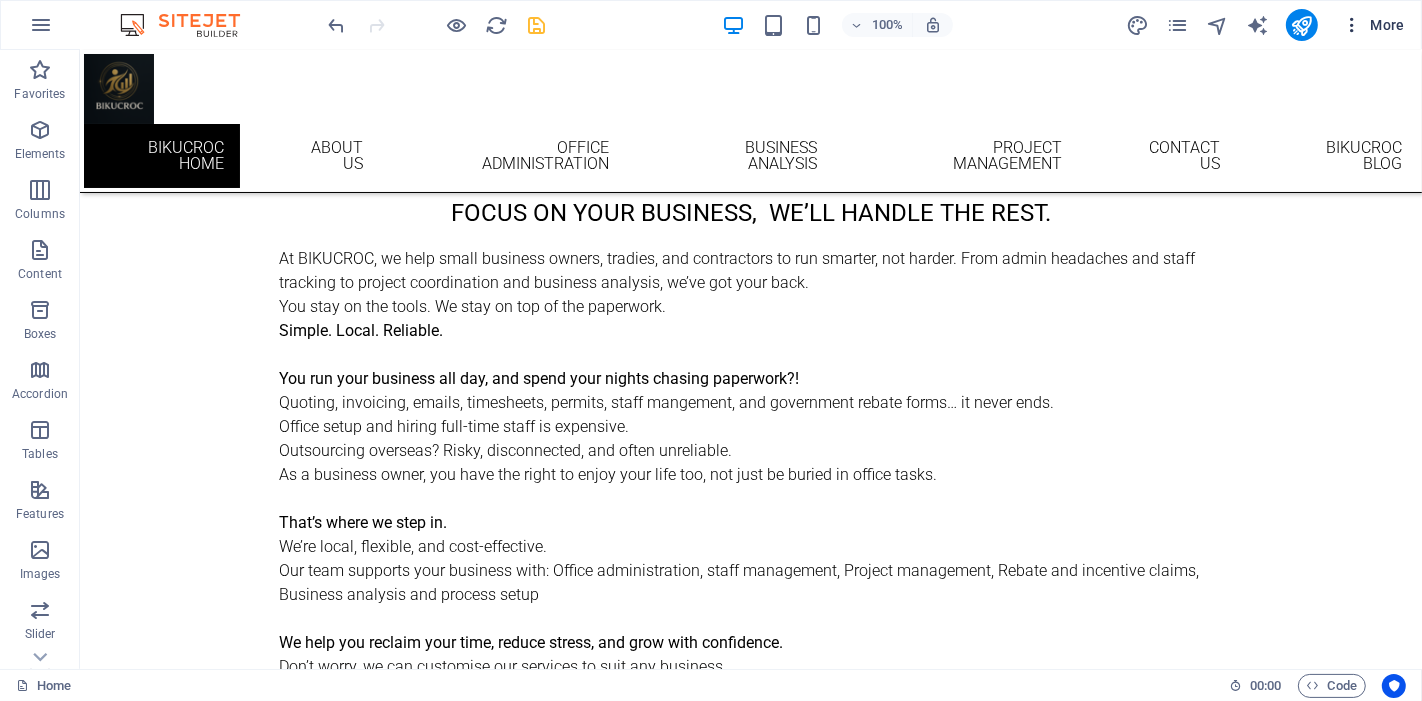 click on "More" at bounding box center [1373, 25] 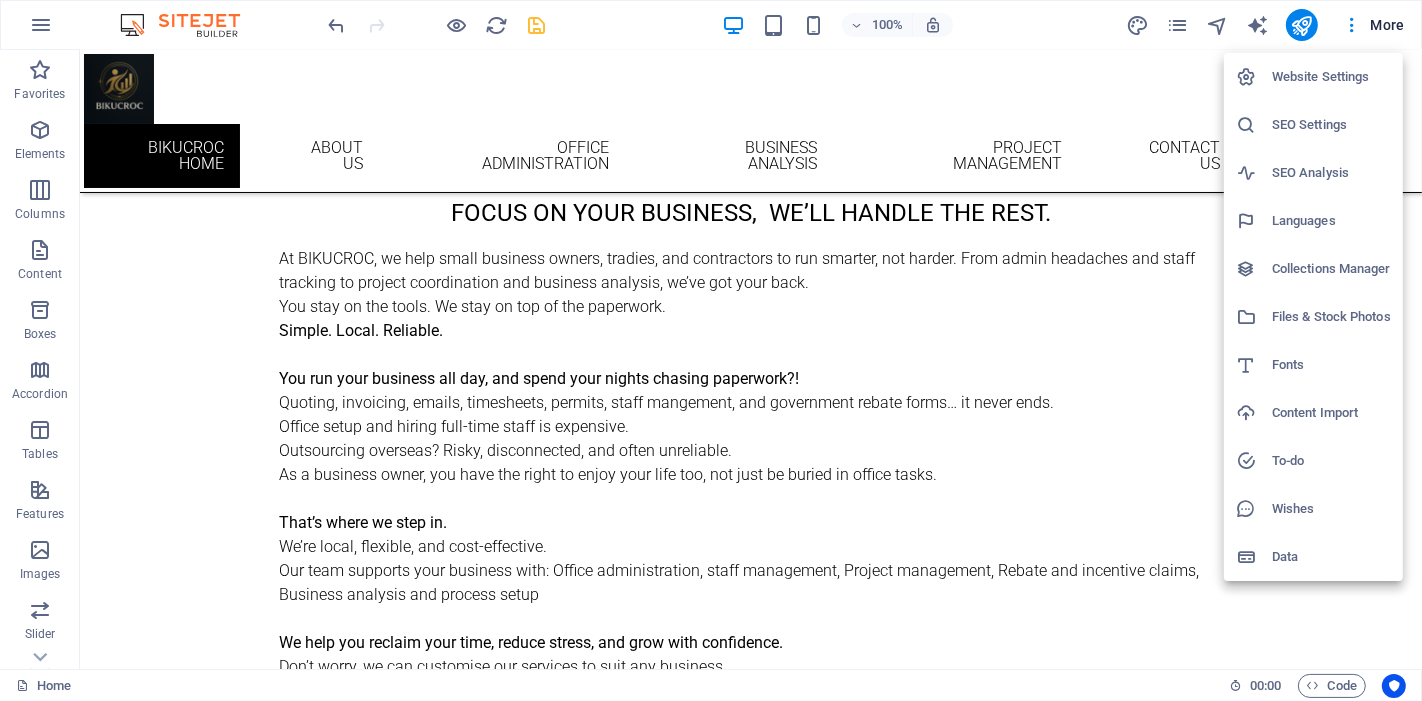 click on "SEO Settings" at bounding box center [1331, 125] 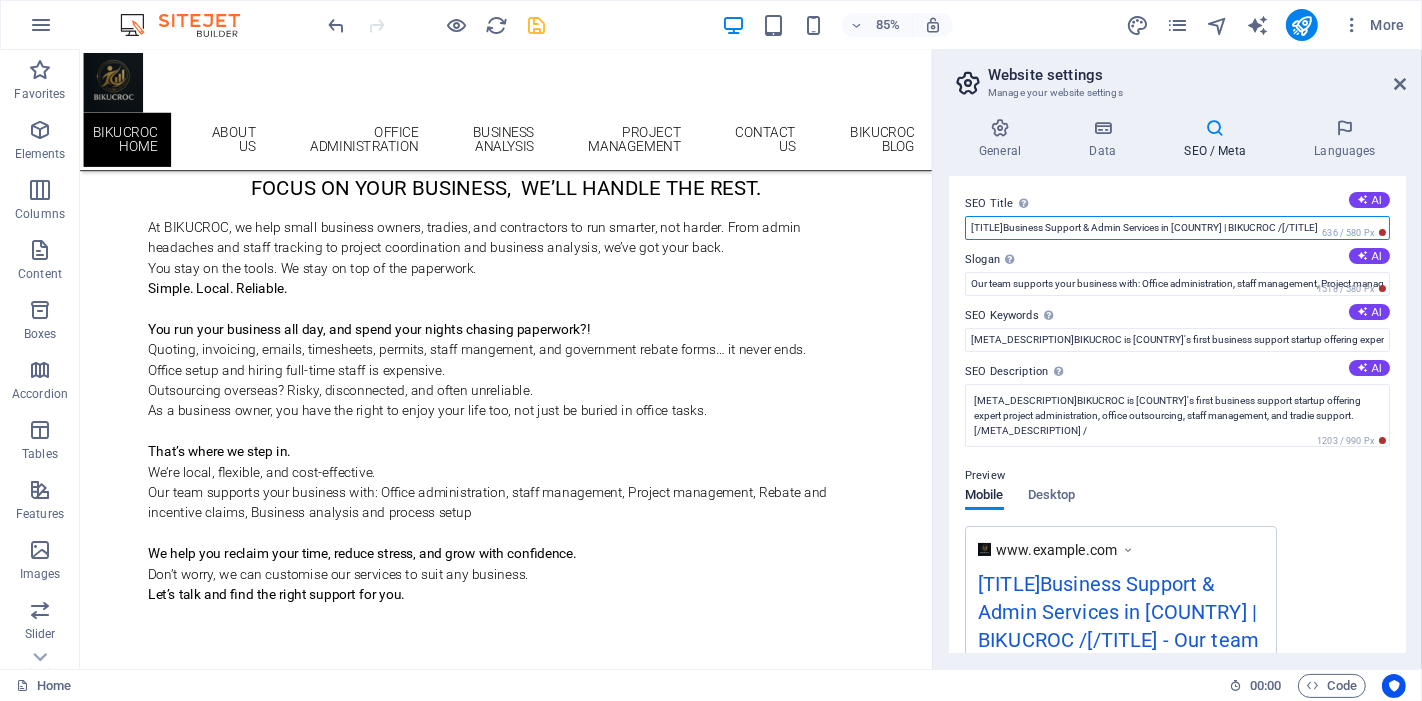 drag, startPoint x: 1375, startPoint y: 278, endPoint x: 988, endPoint y: 225, distance: 390.61234 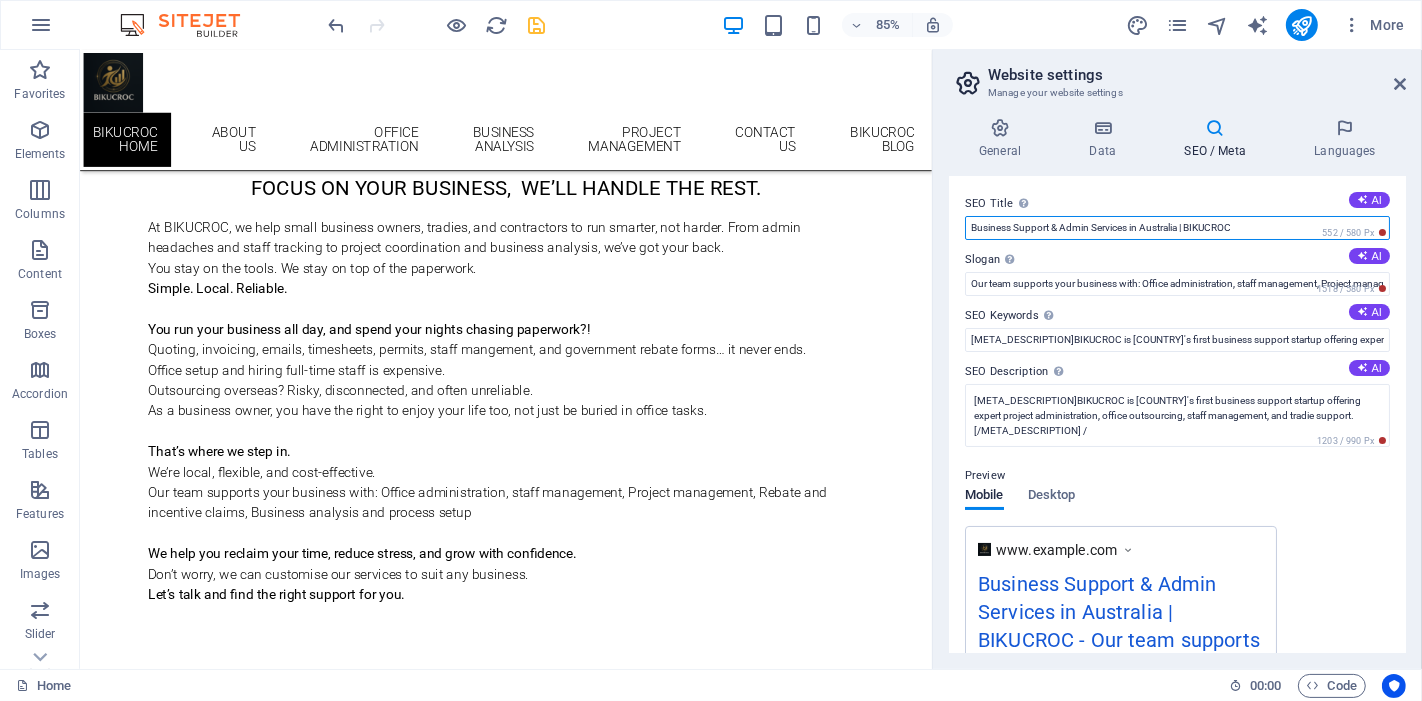 type on "Business Support & Admin Services in Australia | BIKUCROC" 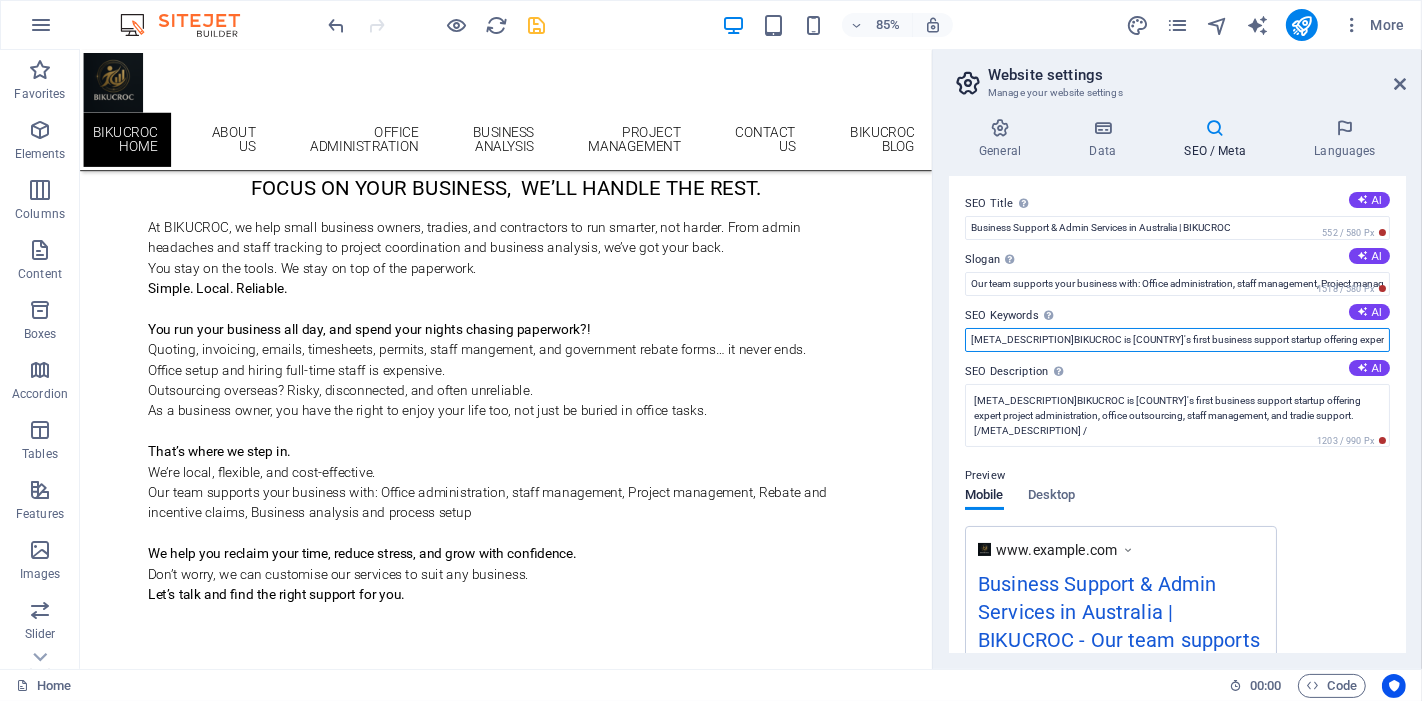 click on "<meta name="description" content="BIKUCROC is Australia's first business support startup offering expert project administration, office outsourcing, staff management, and tradie support." />" at bounding box center (1177, 340) 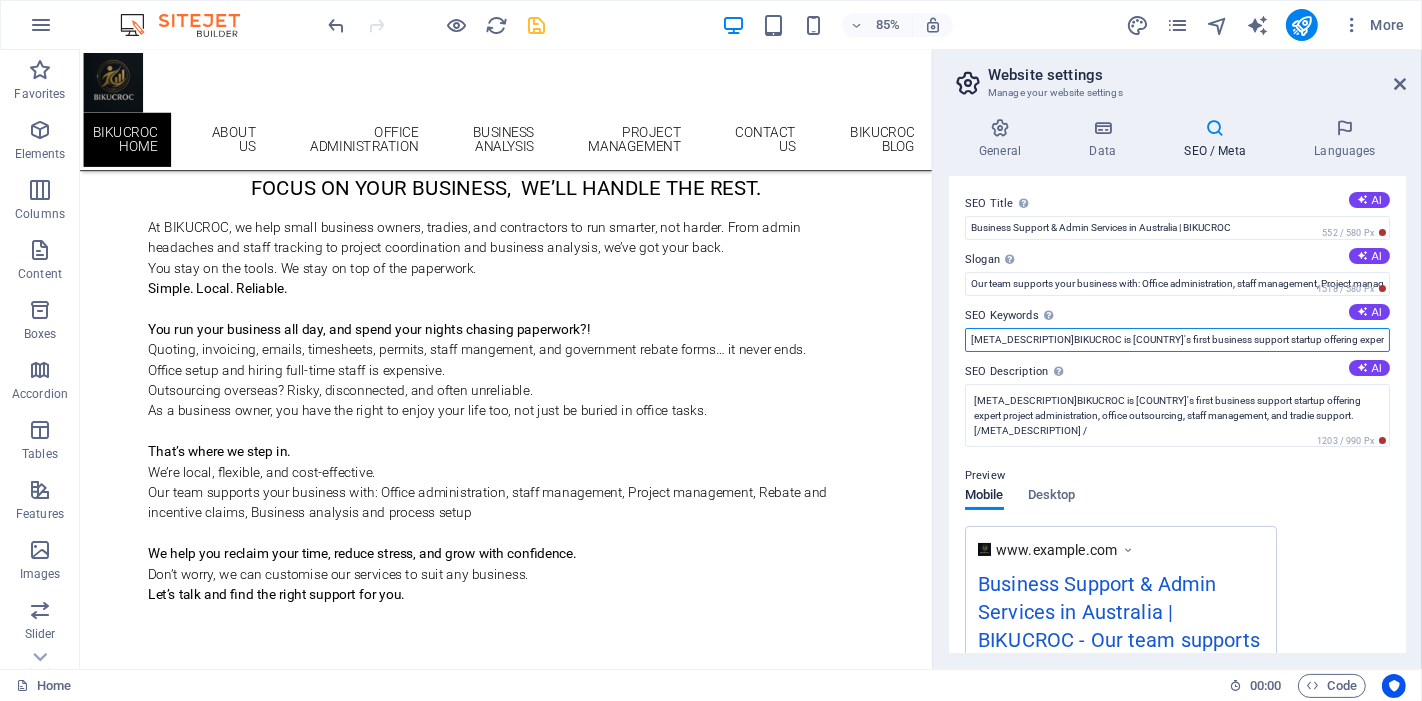 paste on "BIKUCROC is Australia's first business support startup offering expert project administration, office outsourcing, staff management, and tradie support." 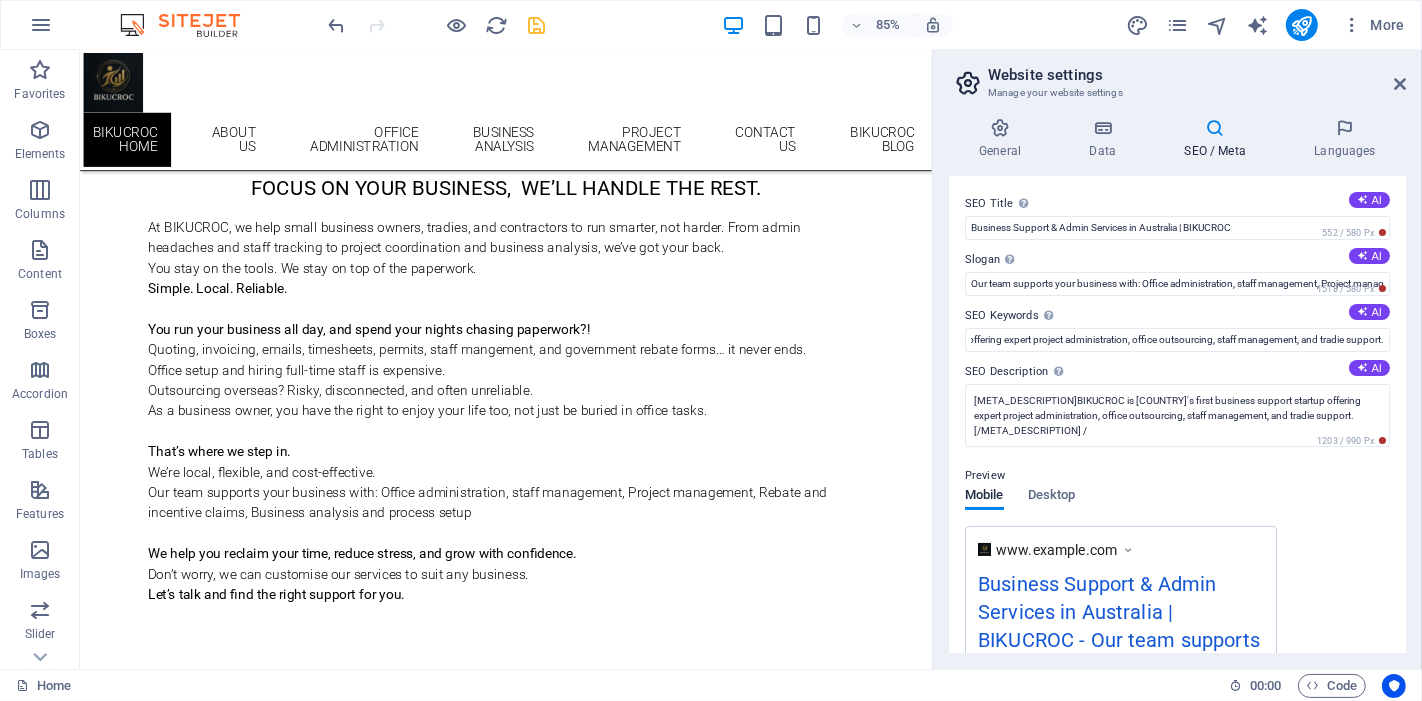 scroll, scrollTop: 0, scrollLeft: 0, axis: both 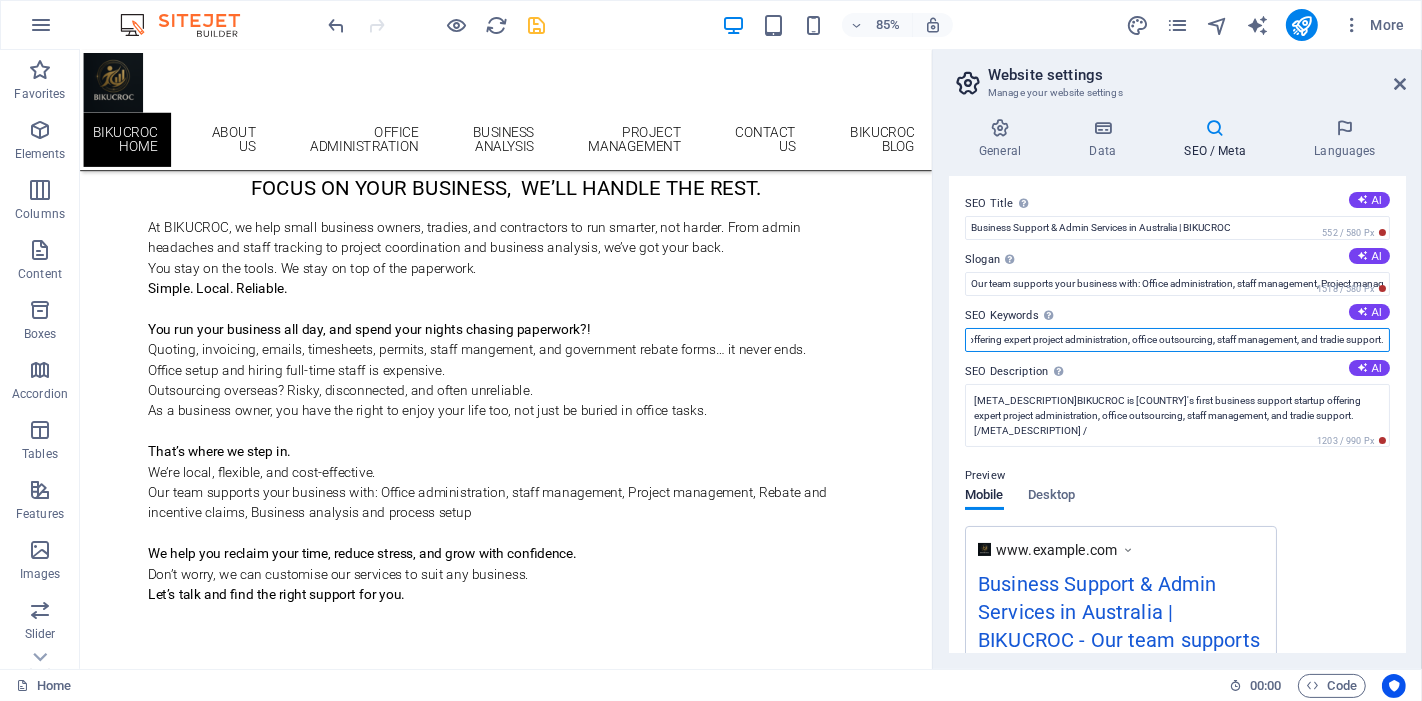 drag, startPoint x: 969, startPoint y: 332, endPoint x: 1421, endPoint y: 326, distance: 452.03983 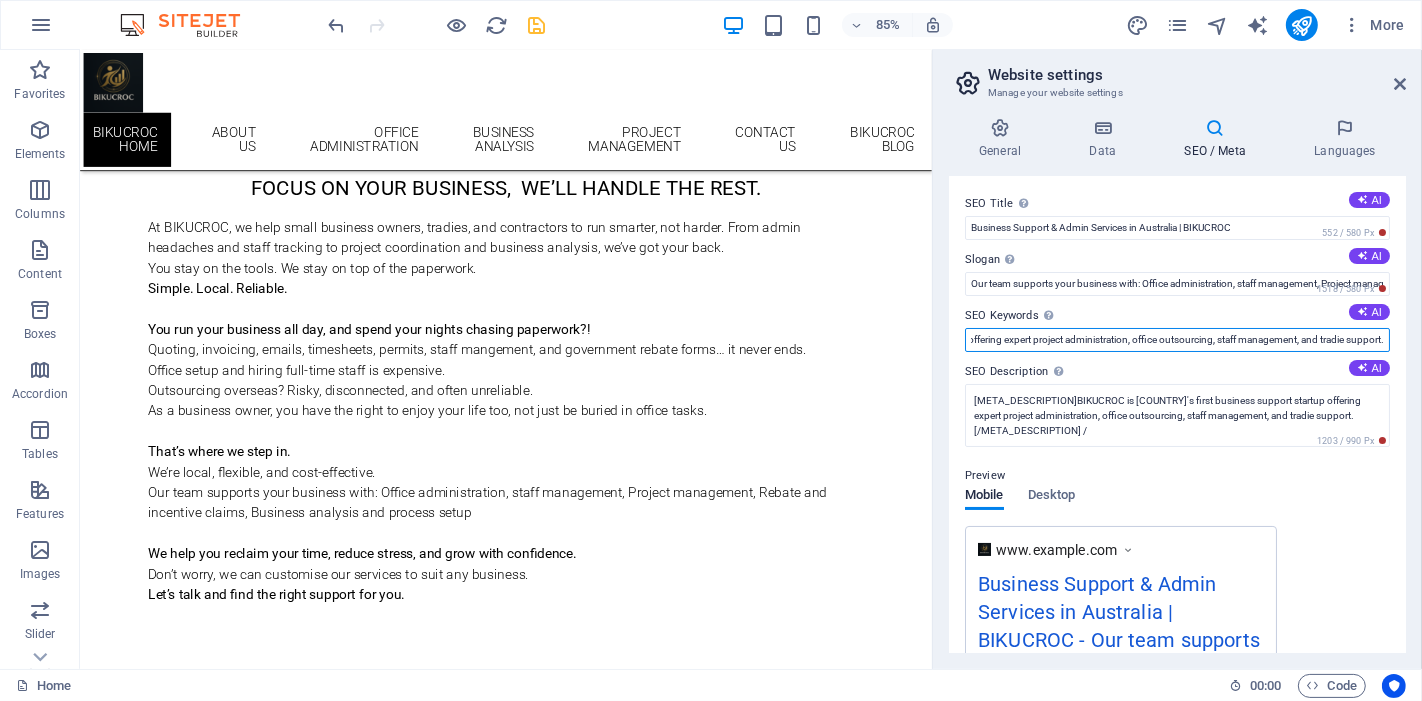 click on "General  Data  SEO / Meta  Languages Website name bikucroc.com.au Logo Drag files here, click to choose files or select files from Files or our free stock photos & videos Select files from the file manager, stock photos, or upload file(s) Upload Favicon Set the favicon of your website here. A favicon is a small icon shown in the browser tab next to your website title. It helps visitors identify your website. Drag files here, click to choose files or select files from Files or our free stock photos & videos Select files from the file manager, stock photos, or upload file(s) Upload Preview Image (Open Graph) This image will be shown when the website is shared on social networks Drag files here, click to choose files or select files from Files or our free stock photos & videos Select files from the file manager, stock photos, or upload file(s) Upload Contact data for this website. This can be used everywhere on the website and will update automatically. Company BIKUCROC First name Last name Street ZIP code 3220" at bounding box center [1177, 385] 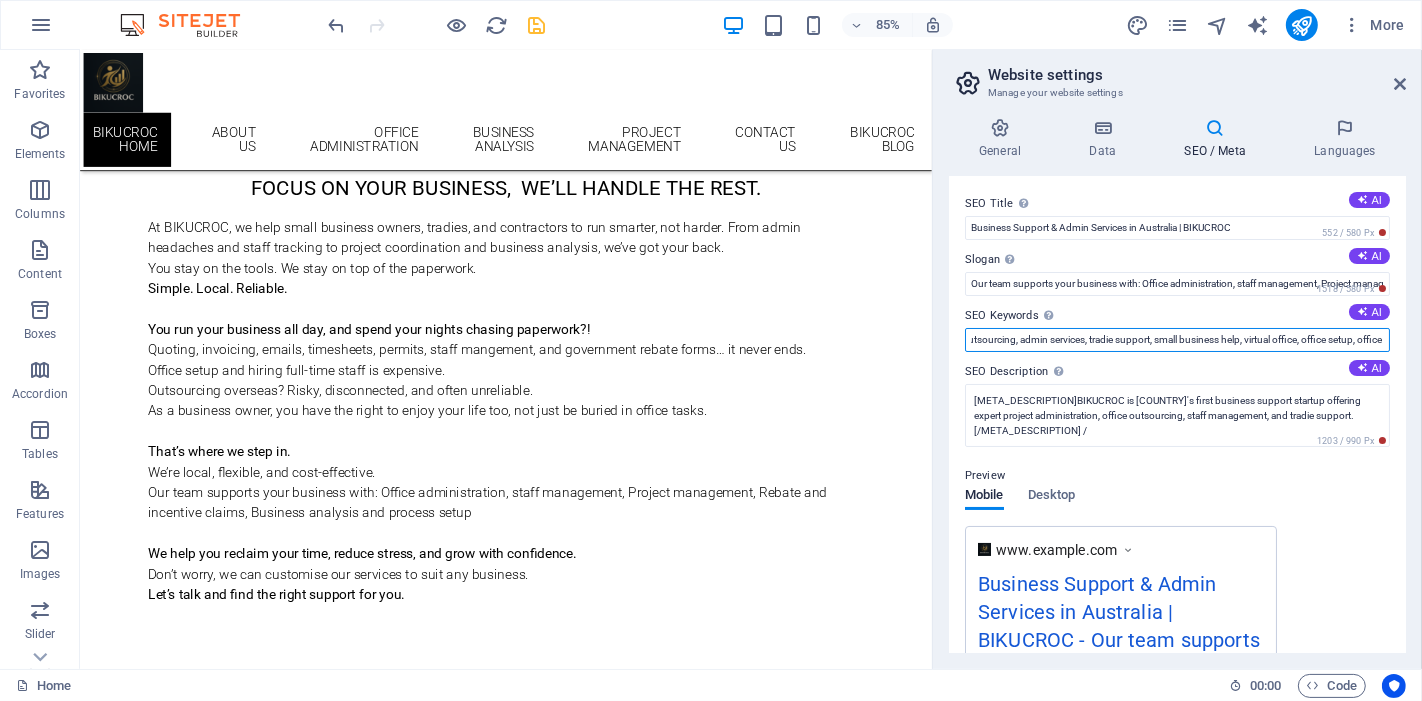 scroll, scrollTop: 0, scrollLeft: 682, axis: horizontal 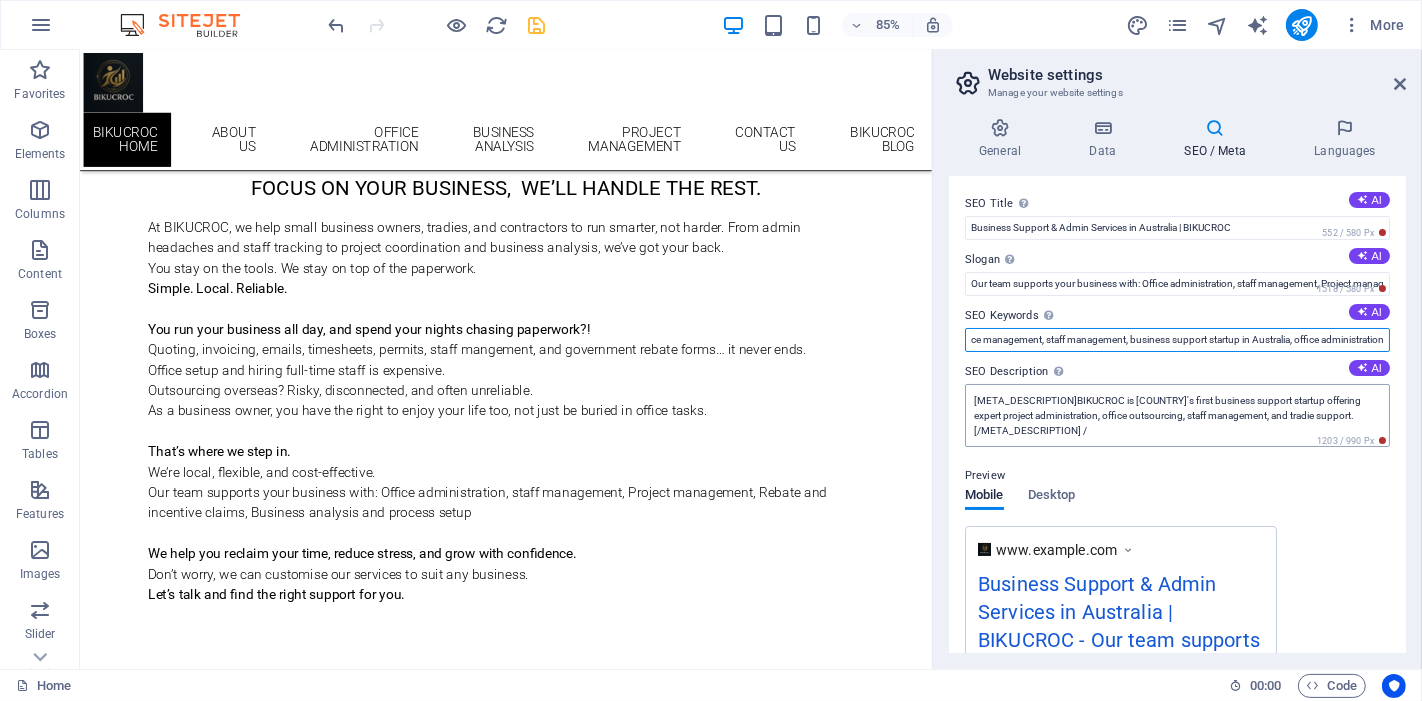 type on "business support Australia, project administration, office outsourcing, admin services, tradie support, small business help, virtual office, office setup, office management, staff management, business support startup in Australia, office administration" 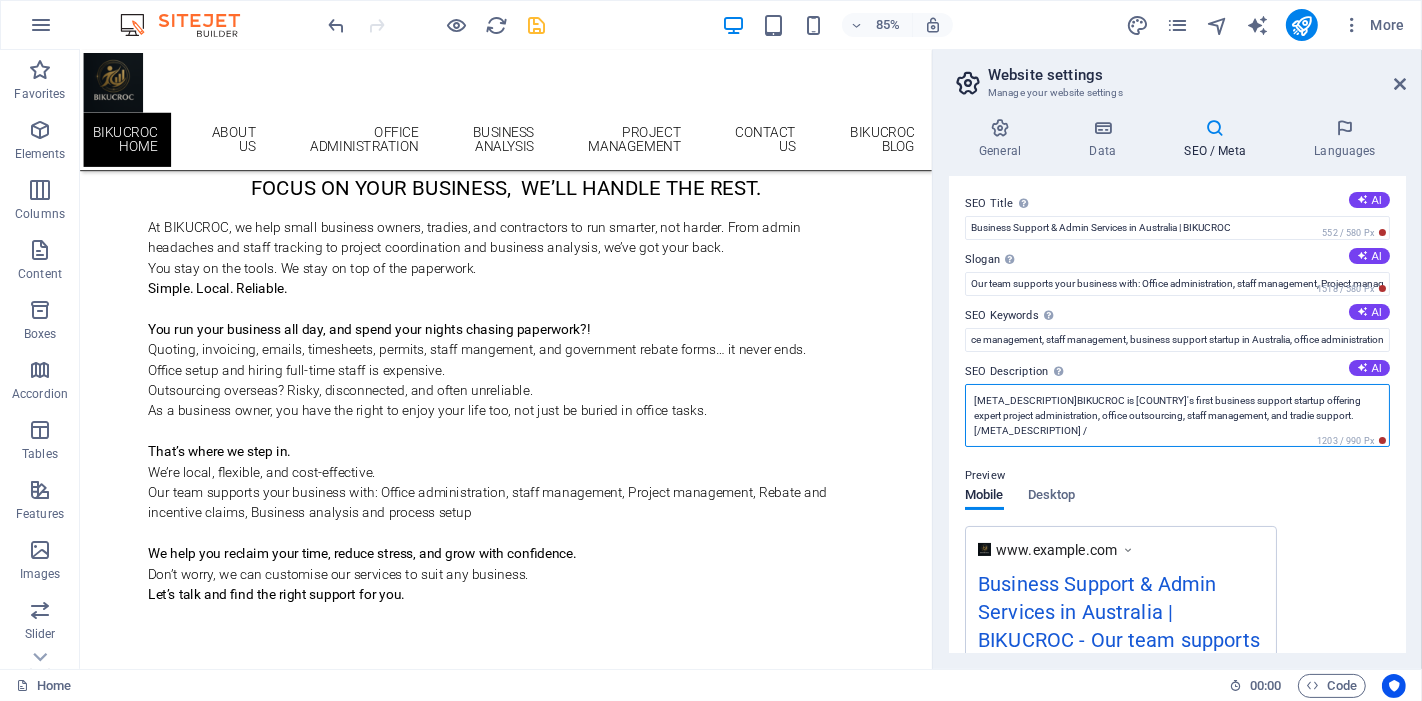 scroll, scrollTop: 0, scrollLeft: 0, axis: both 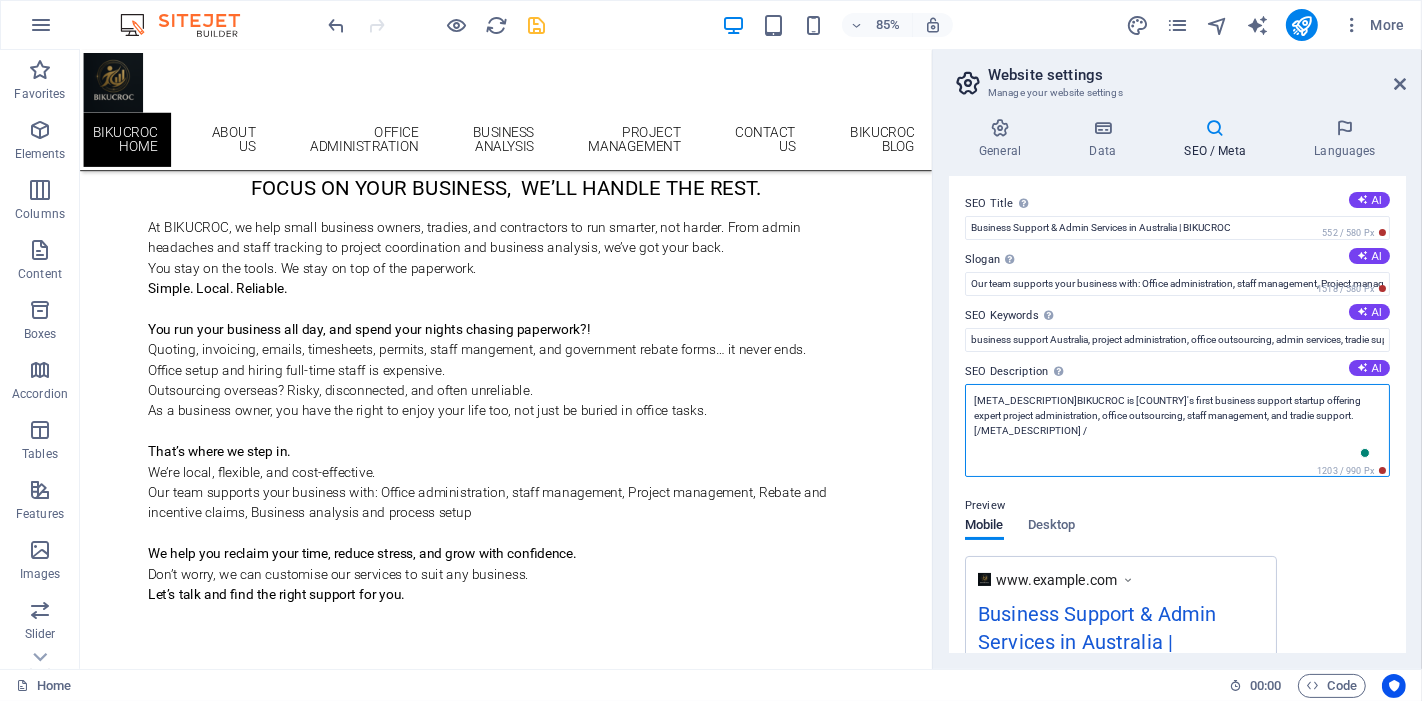 click on "<meta name="description" content="BIKUCROC is Australia's first business support startup offering expert project administration, office outsourcing, staff management, and tradie support." />" at bounding box center [1177, 430] 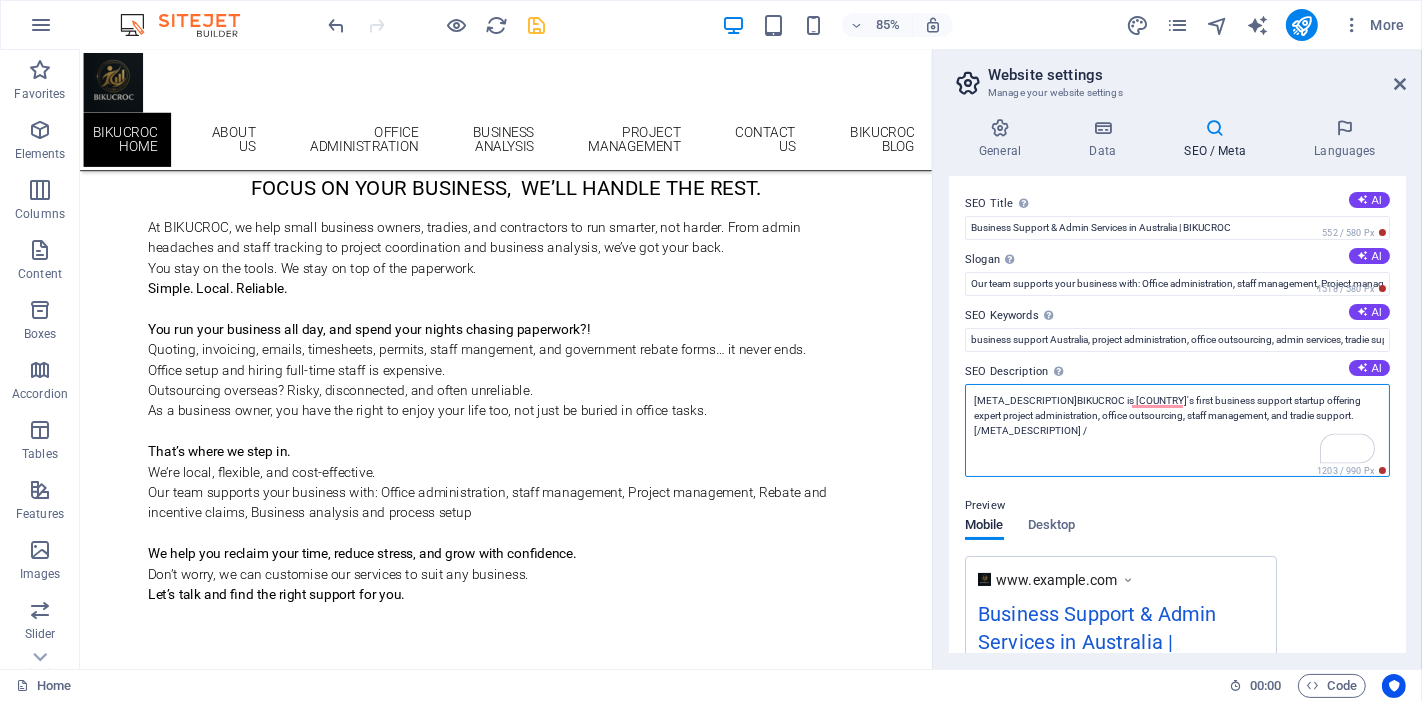 drag, startPoint x: 1134, startPoint y: 397, endPoint x: 938, endPoint y: 398, distance: 196.00255 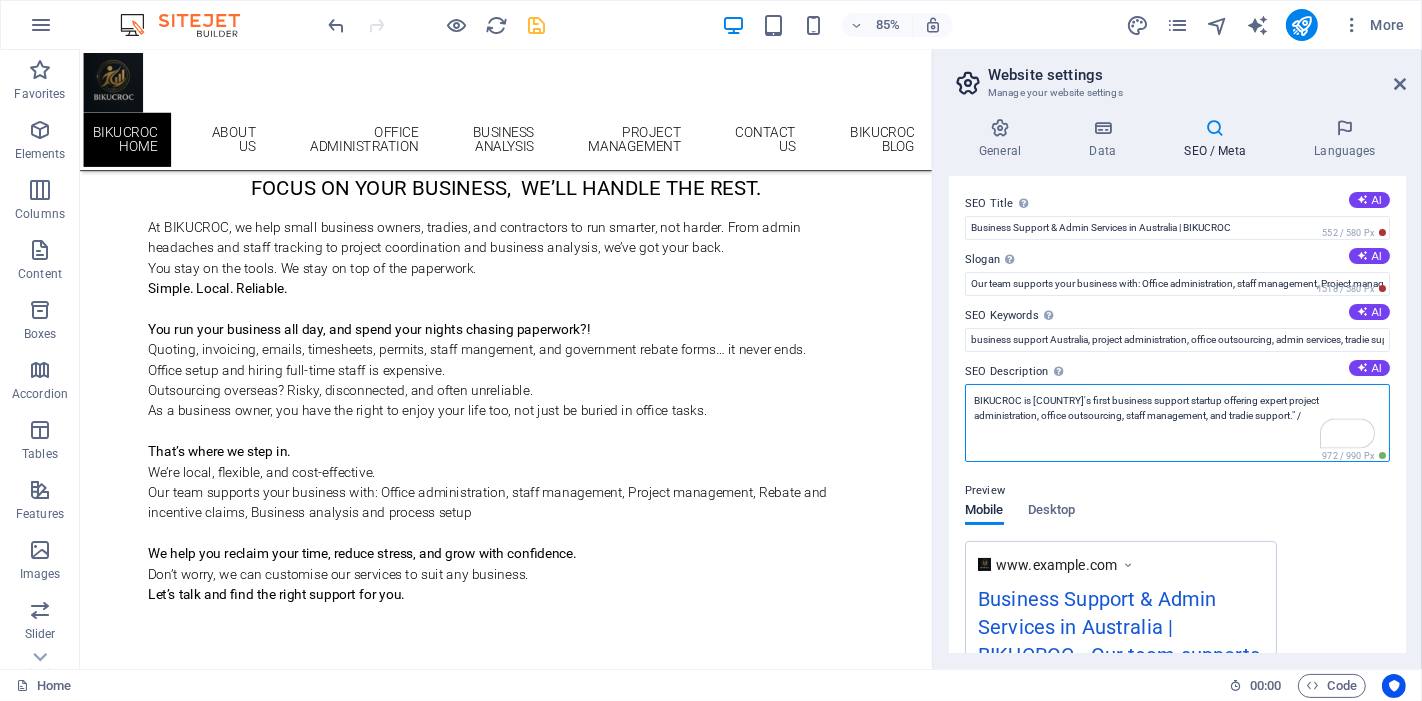 click on "BIKUCROC is Australia's first business support startup offering expert project administration, office outsourcing, staff management, and tradie support." />" at bounding box center [1177, 423] 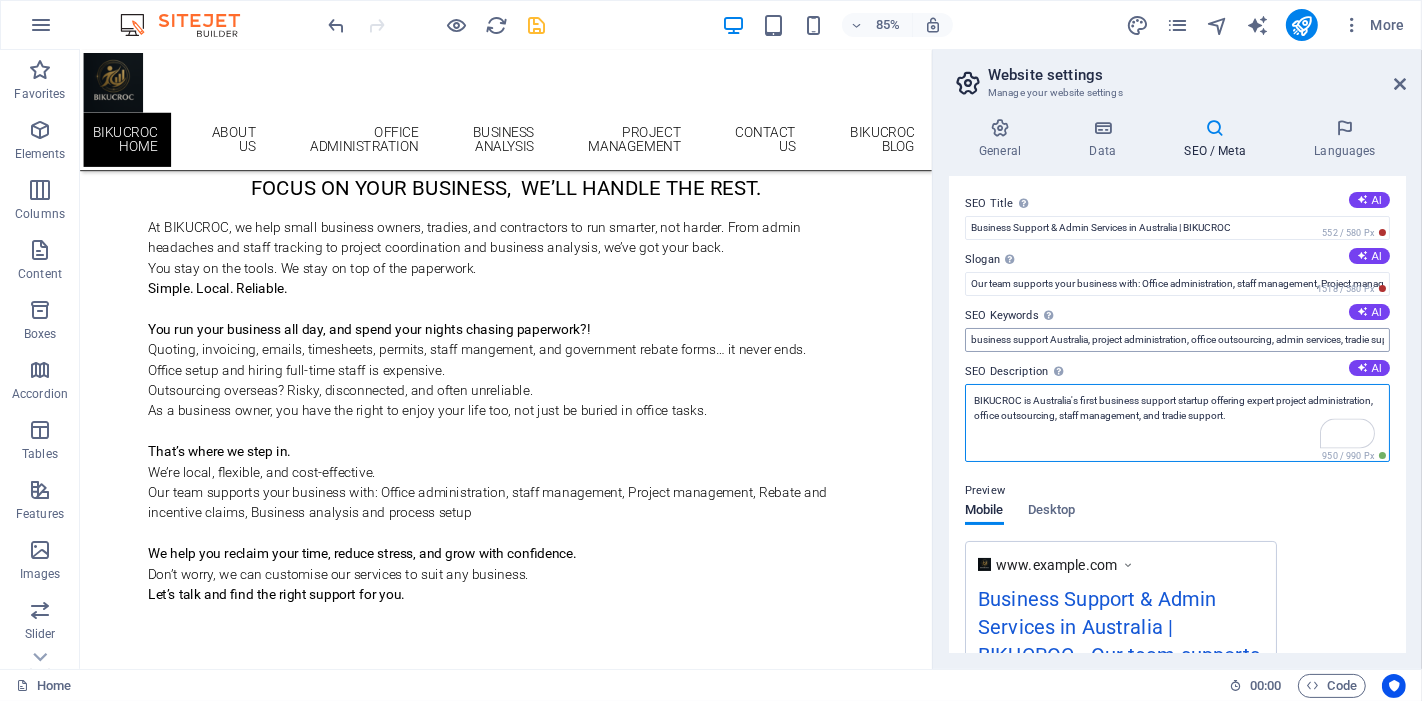 type on "BIKUCROC is Australia's first business support startup offering expert project administration, office outsourcing, staff management, and tradie support." 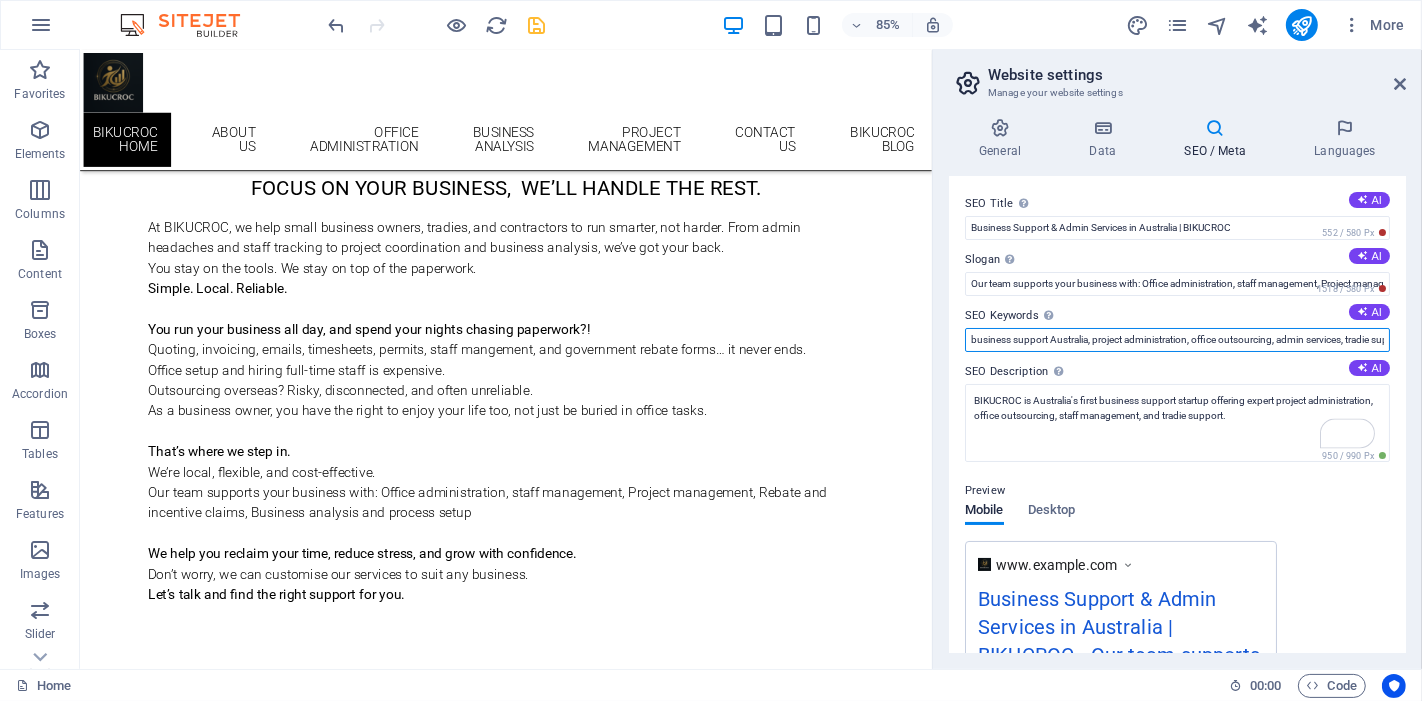 click on "business support Australia, project administration, office outsourcing, admin services, tradie support, small business help, virtual office, office setup, office management, staff management, business support startup in Australia, office administration" at bounding box center (1177, 340) 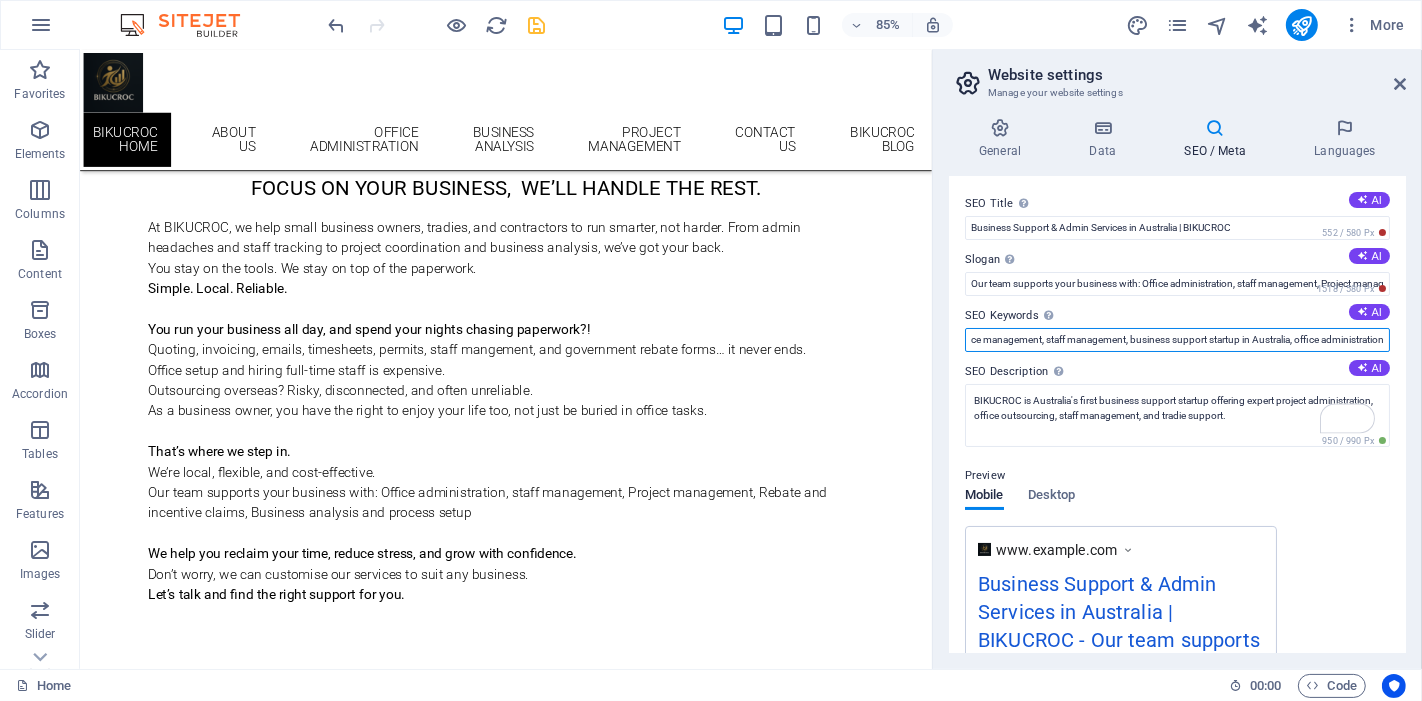 scroll, scrollTop: 0, scrollLeft: 0, axis: both 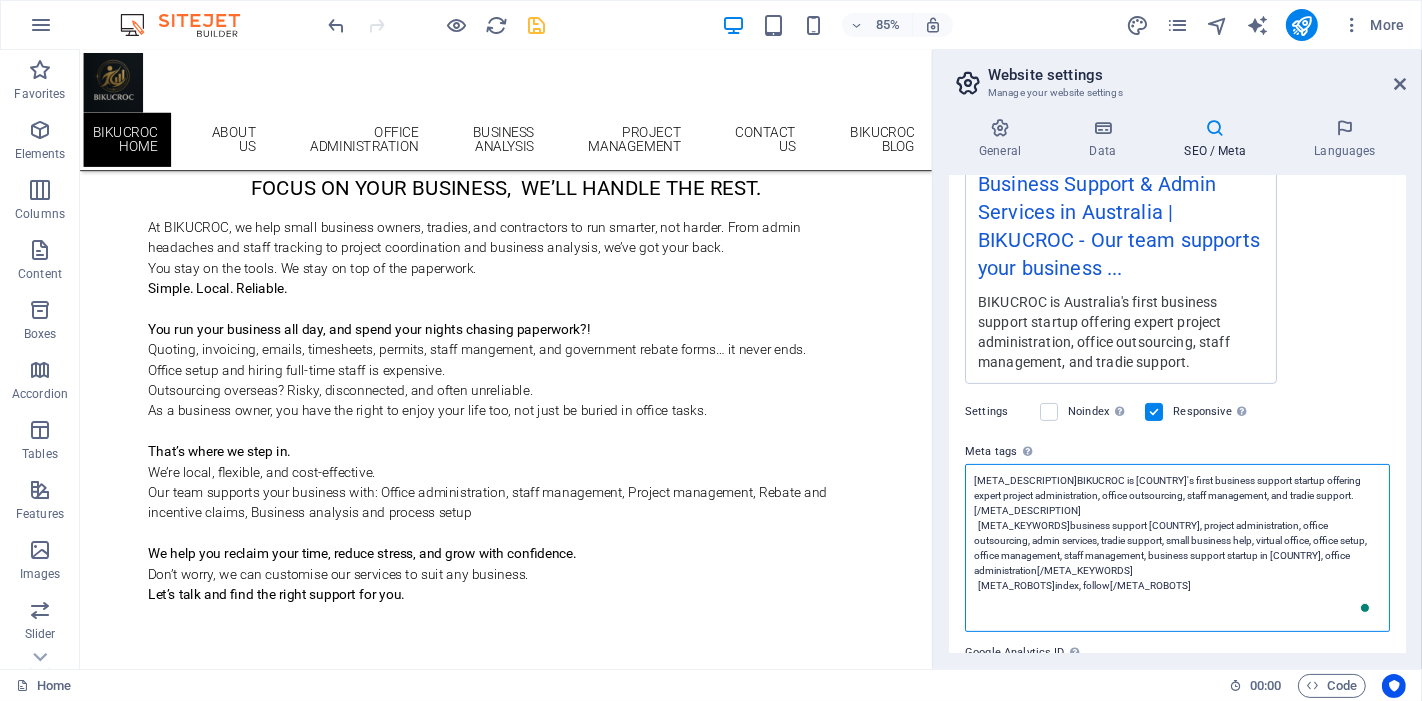 drag, startPoint x: 1281, startPoint y: 558, endPoint x: 1063, endPoint y: 548, distance: 218.22923 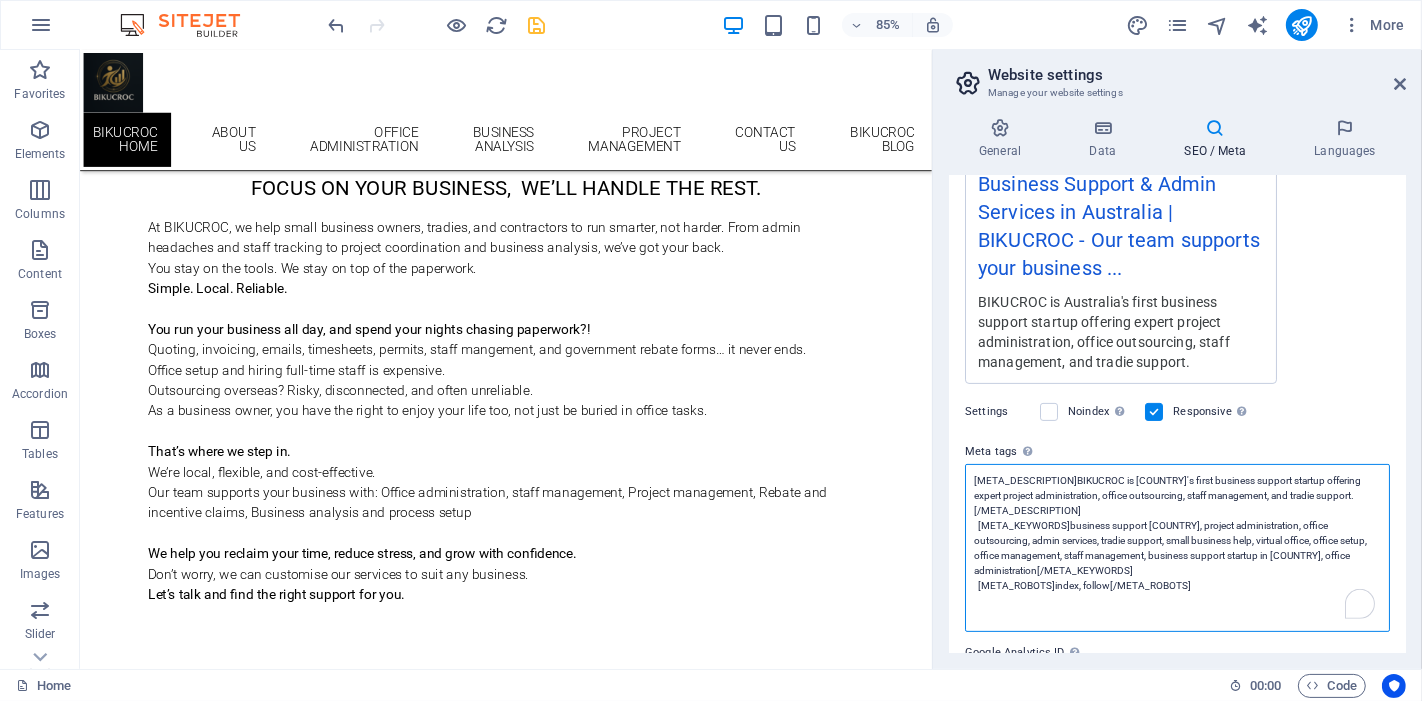 click on "<meta name="description" content="BIKUCROC is Australia's first business support startup offering expert project administration, office outsourcing, staff management, and tradie support.">
<meta name="keywords" content="business support Australia, project administration, office outsourcing, admin services, tradie support, small business help, virtual office, office setup, office management, staff management, business support startup in Australia, office administration">
<meta name="robots" content="index, follow">" at bounding box center [1177, 548] 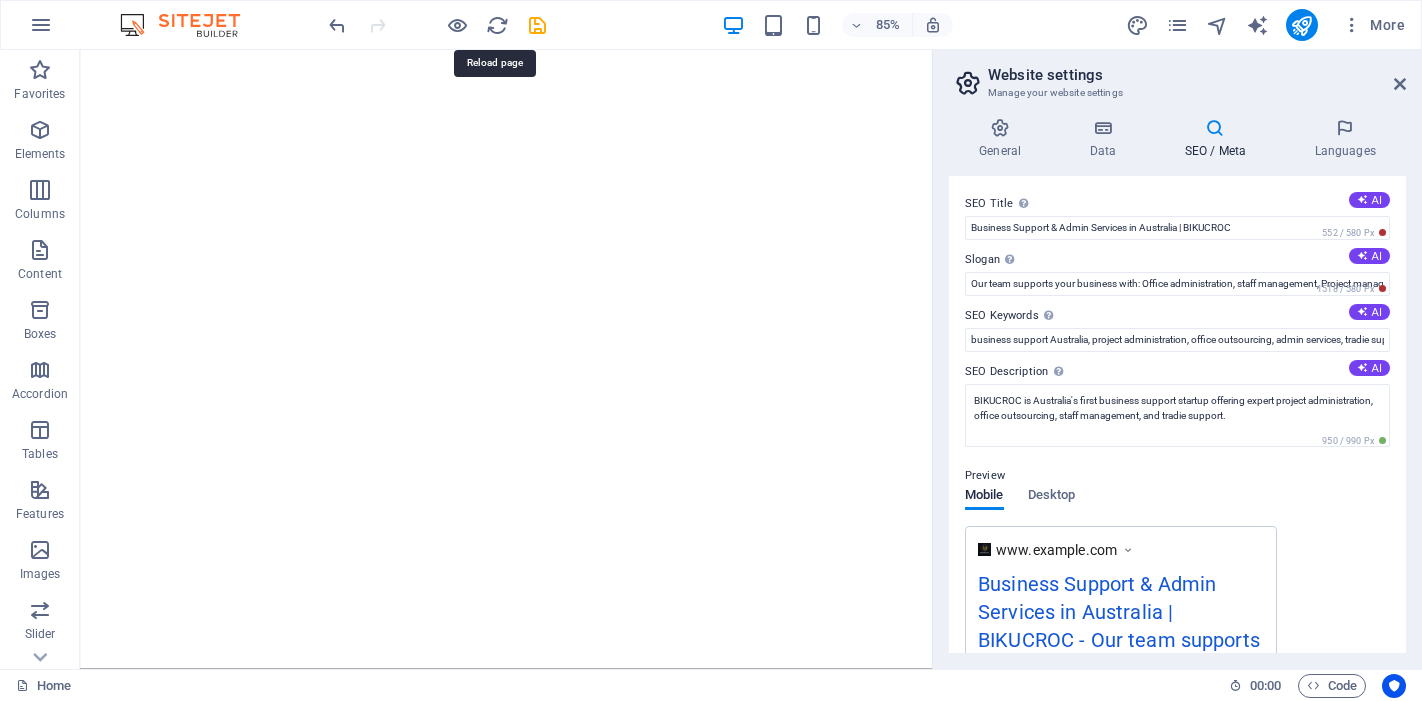 scroll, scrollTop: 0, scrollLeft: 0, axis: both 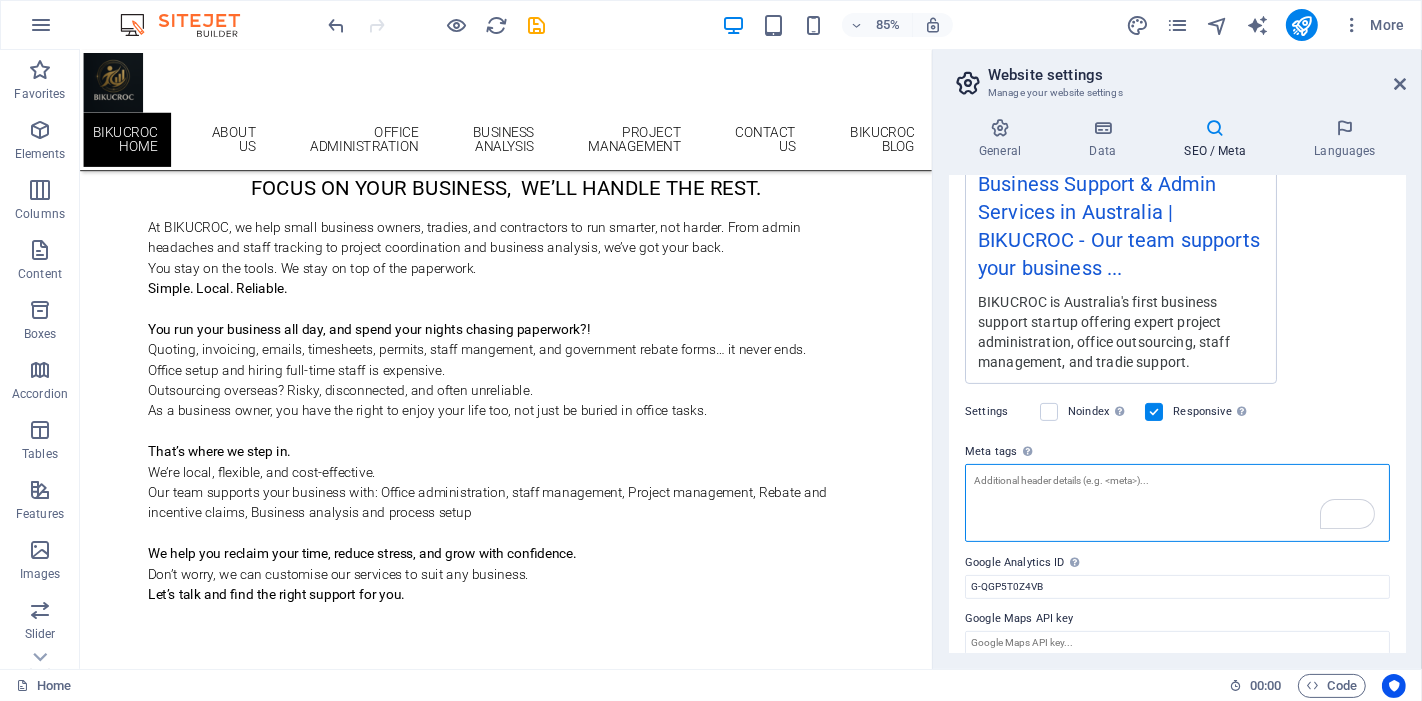 click on "Meta tags Enter HTML code here that will be placed inside the  tags of your website. Please note that your website may not function if you include code with errors." at bounding box center [1177, 503] 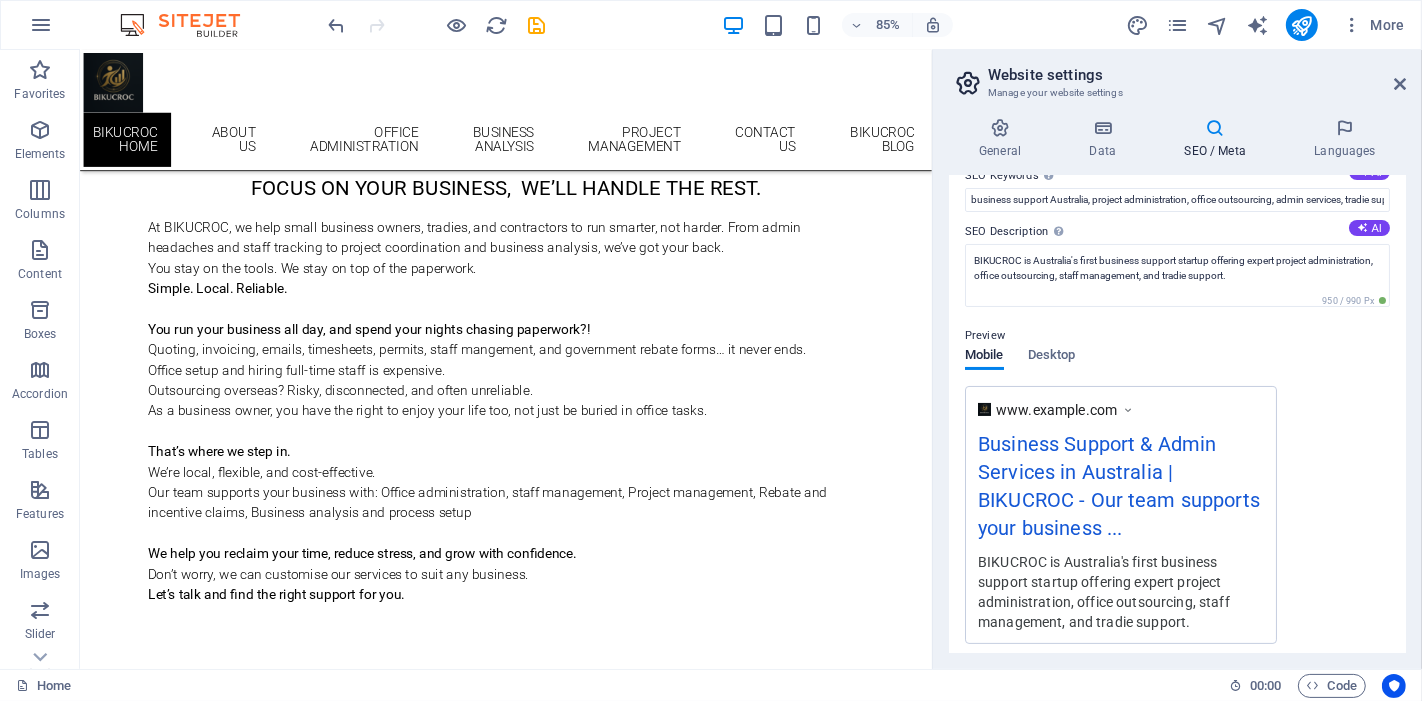 scroll, scrollTop: 67, scrollLeft: 0, axis: vertical 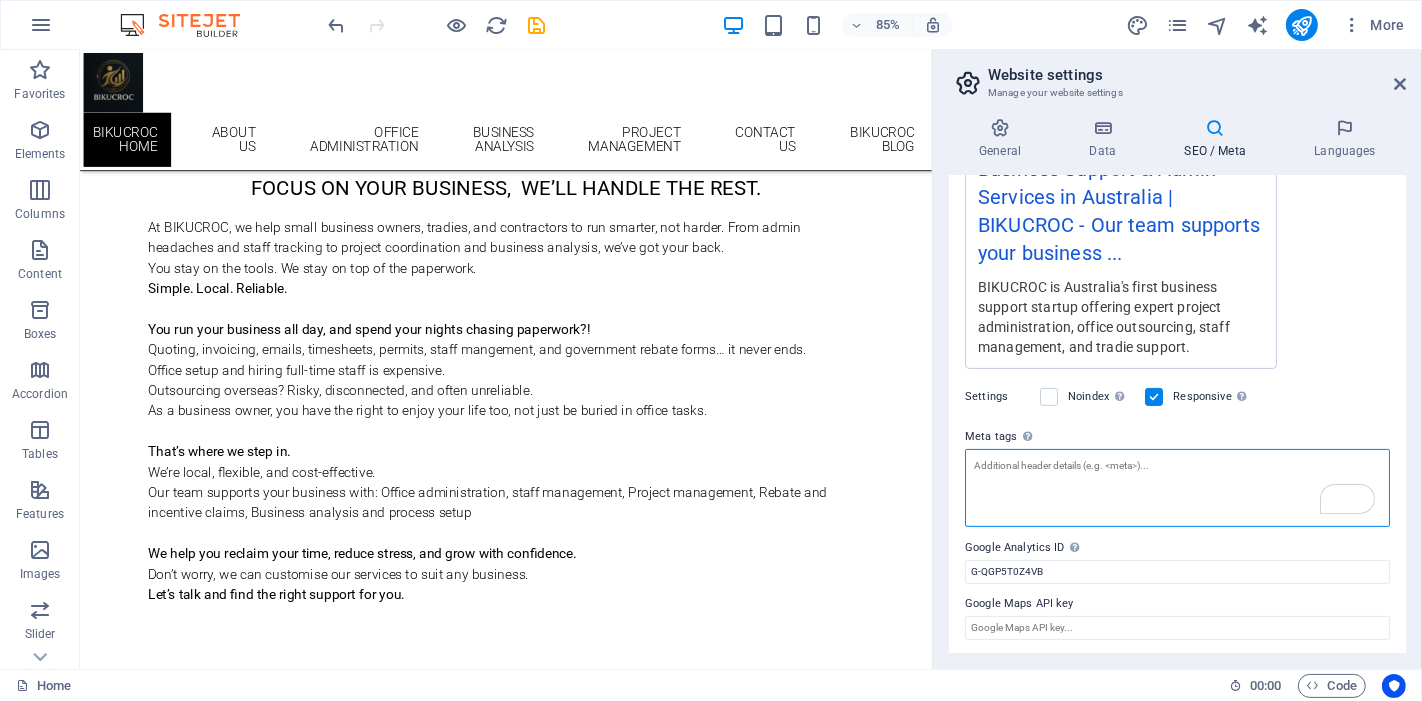 click on "Meta tags Enter HTML code here that will be placed inside the  tags of your website. Please note that your website may not function if you include code with errors." at bounding box center [1177, 488] 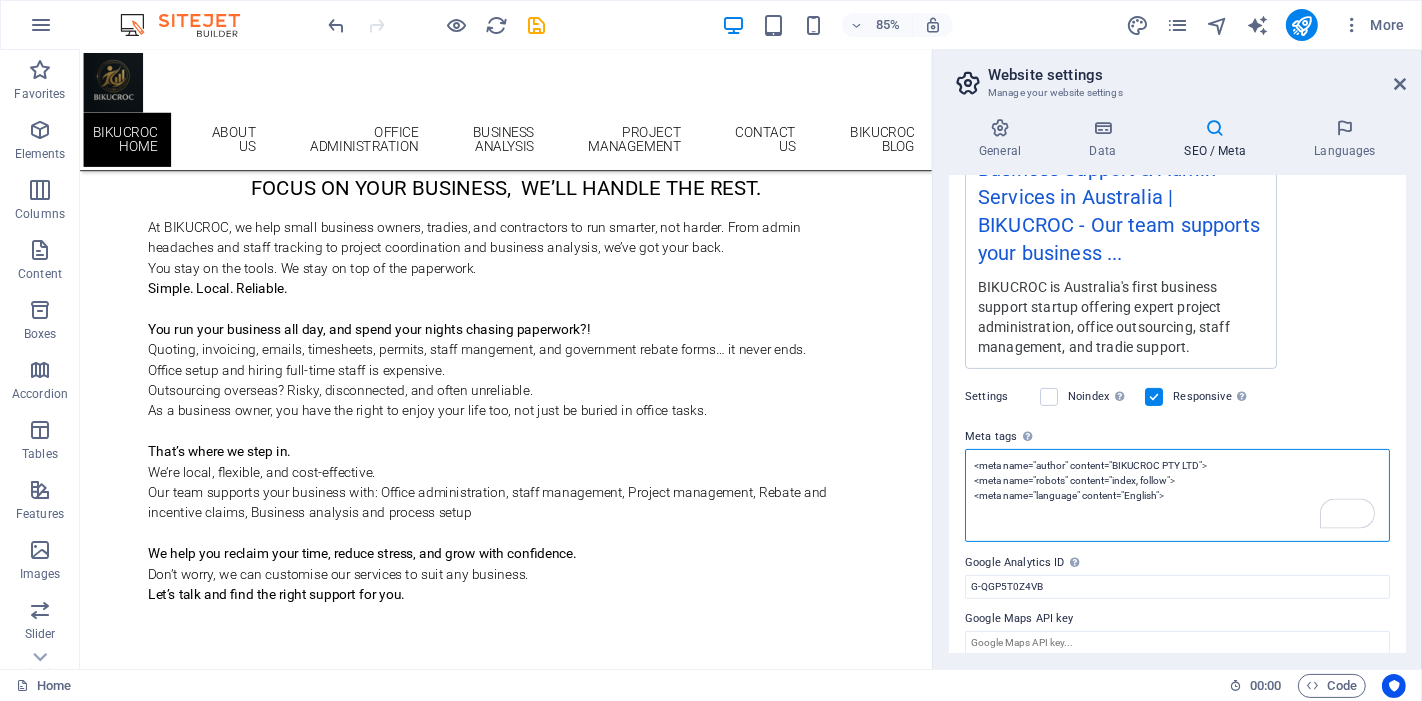 click on "<meta name="author" content="BIKUCROC PTY LTD">
<meta name="robots" content="index, follow">
<meta name="language" content="English">" at bounding box center (1177, 495) 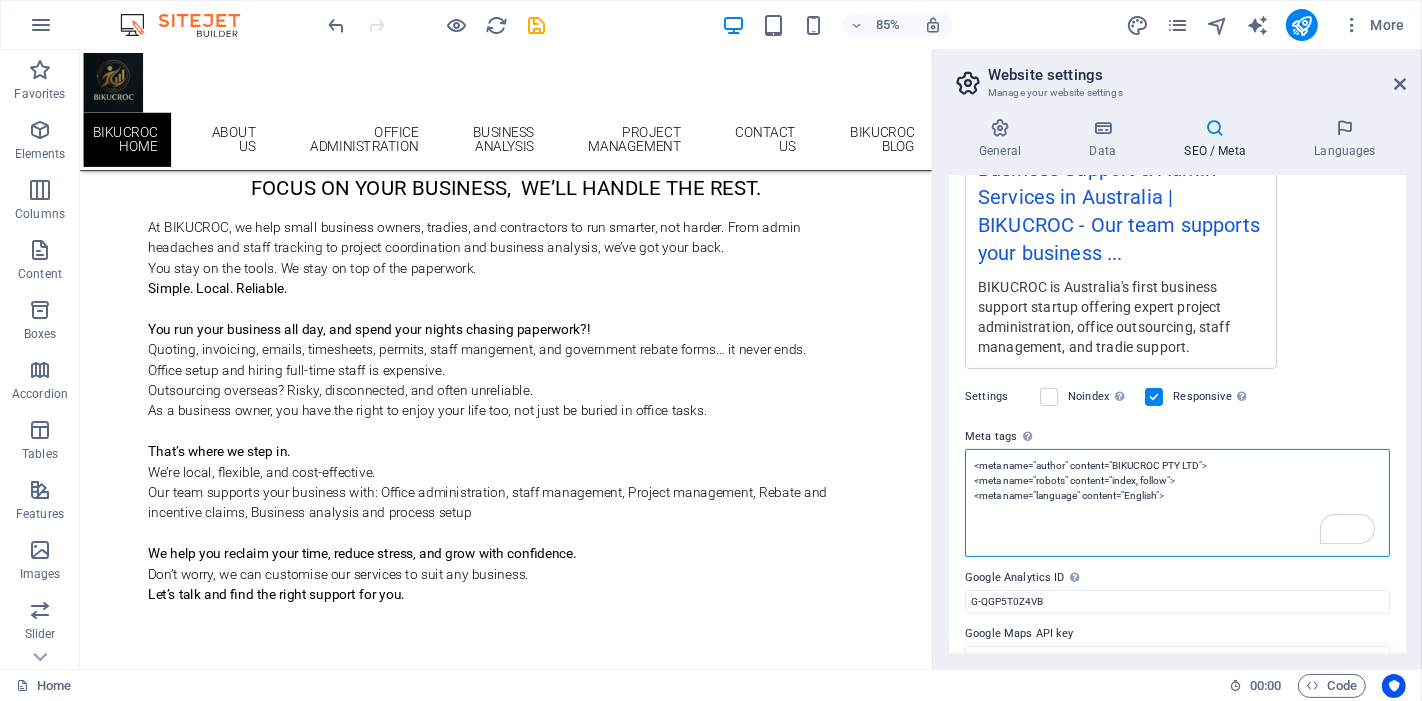 scroll, scrollTop: 415, scrollLeft: 0, axis: vertical 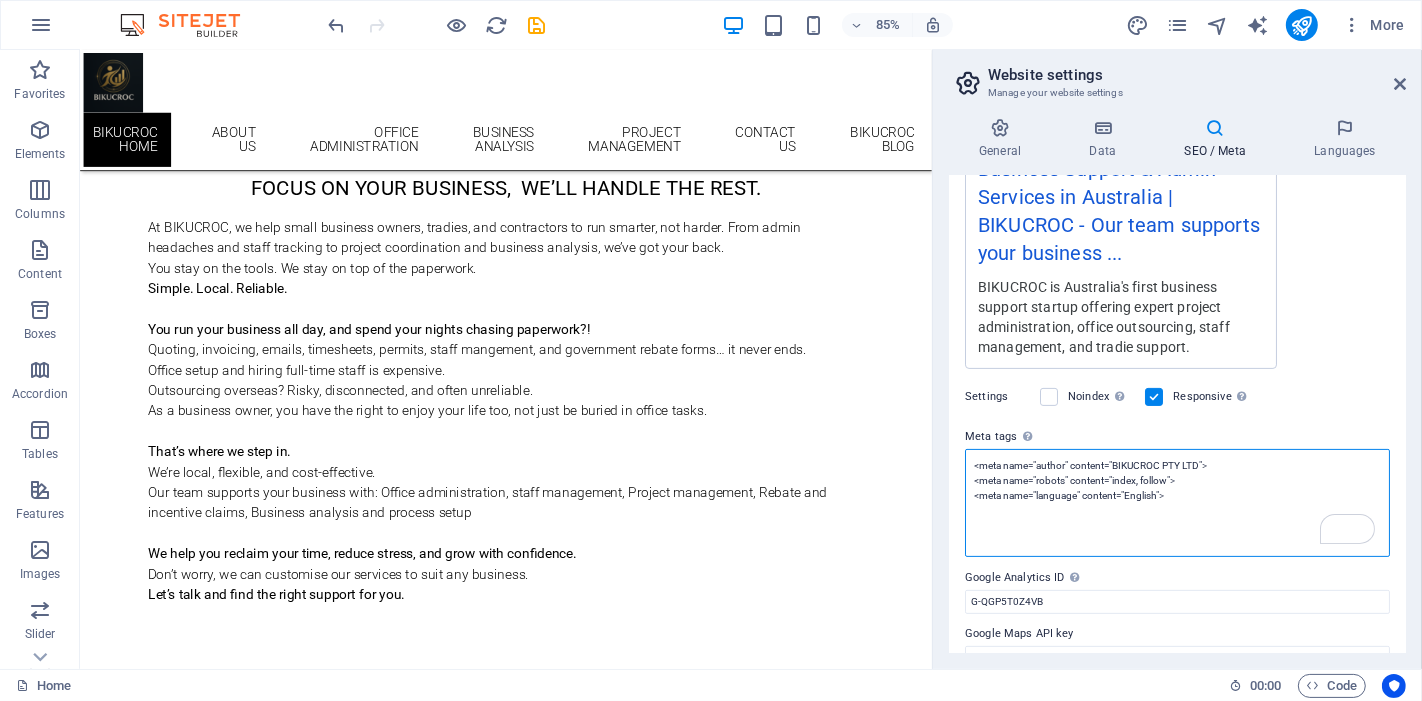 paste on "<meta property="og:type" content="website">
<meta property="og:title" content="Business Support & Admin Services in Australia | BIKUCROC">
<meta property="og:description" content="Affordable, local, and reliable support for tradies and small businesses — admin, projects, staffing, and more.">
<meta property="og:url" content="https://www.bikucroc.com.au/">
<meta property="og:image" content="https://www.bikucroc.com.au/images/og-image.jpg">" 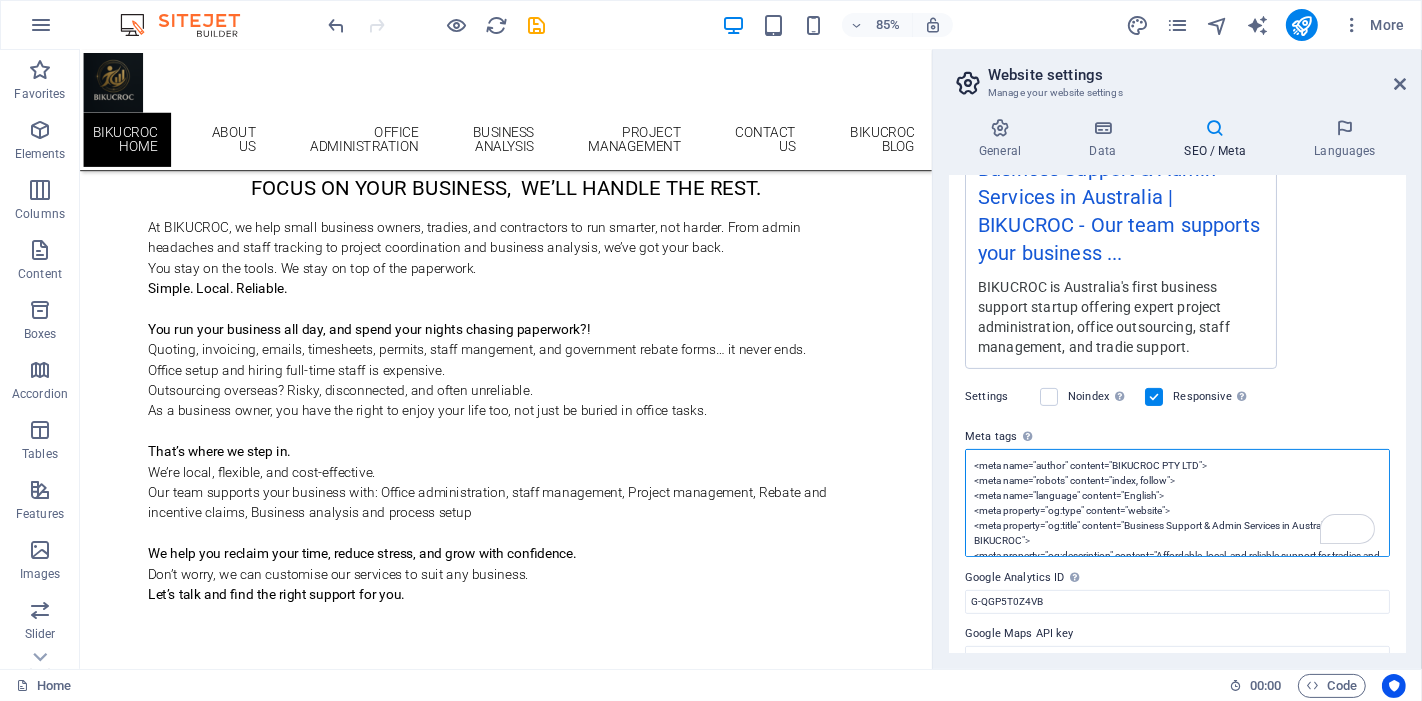 scroll, scrollTop: 65, scrollLeft: 0, axis: vertical 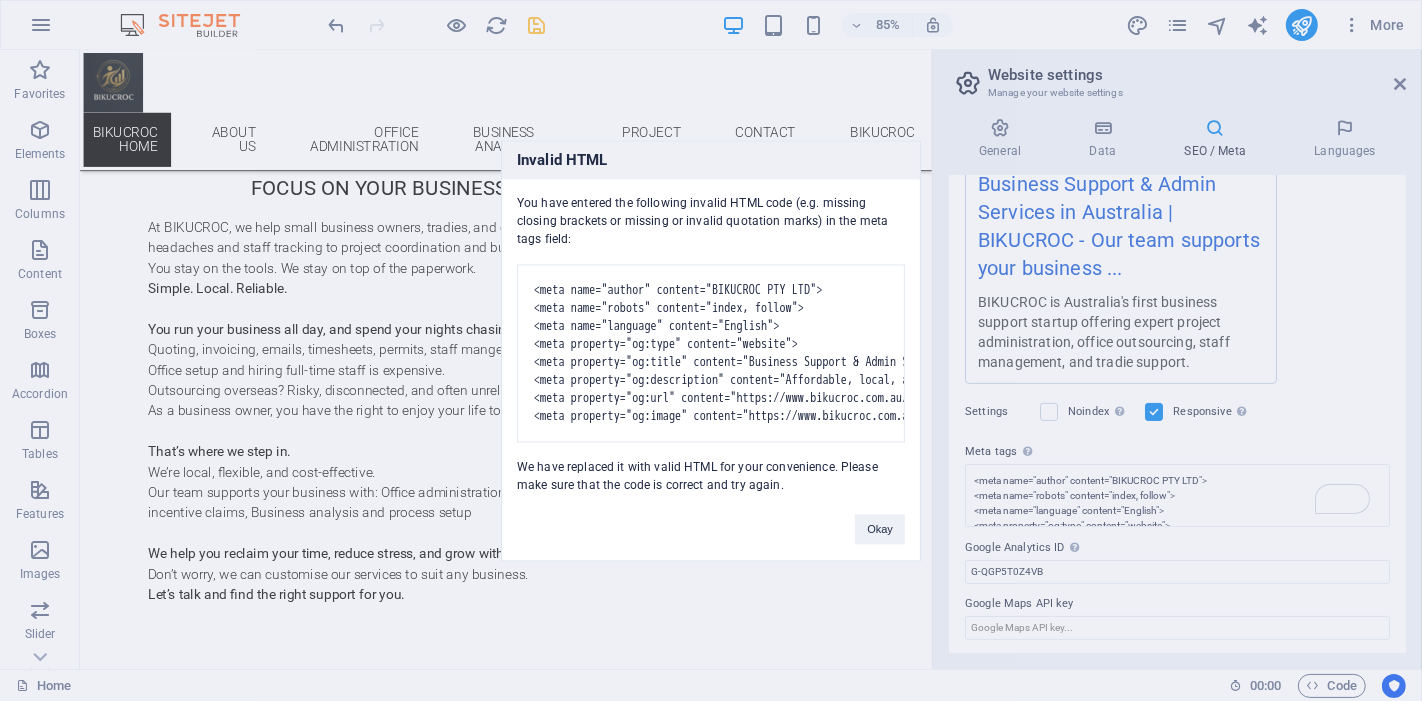 click on "BIKUCROC  Home Favorites Elements Columns Content Boxes Accordion Tables Features Images Slider Header Footer Forms Marketing Collections
Drag here to replace the existing content. Press “Ctrl” if you want to create a new element.
H4   Text   Banner   Container   Banner   Menu   Menu Bar   Spacer   Text   Preset   Logo   Container   Image   Container 85% More Home 00 : 00 Code Website settings Manage your website settings  General  Data  SEO / Meta  Languages Website name bikucroc.com.au Logo Drag files here, click to choose files or select files from Files or our free stock photos & videos Select files from the file manager, stock photos, or upload file(s) Upload Favicon Set the favicon of your website here. A favicon is a small icon shown in the browser tab next to your website title. It helps visitors identify your website. Drag files here, click to choose files or Upload Preview Image (Open Graph) 3220" at bounding box center (711, 350) 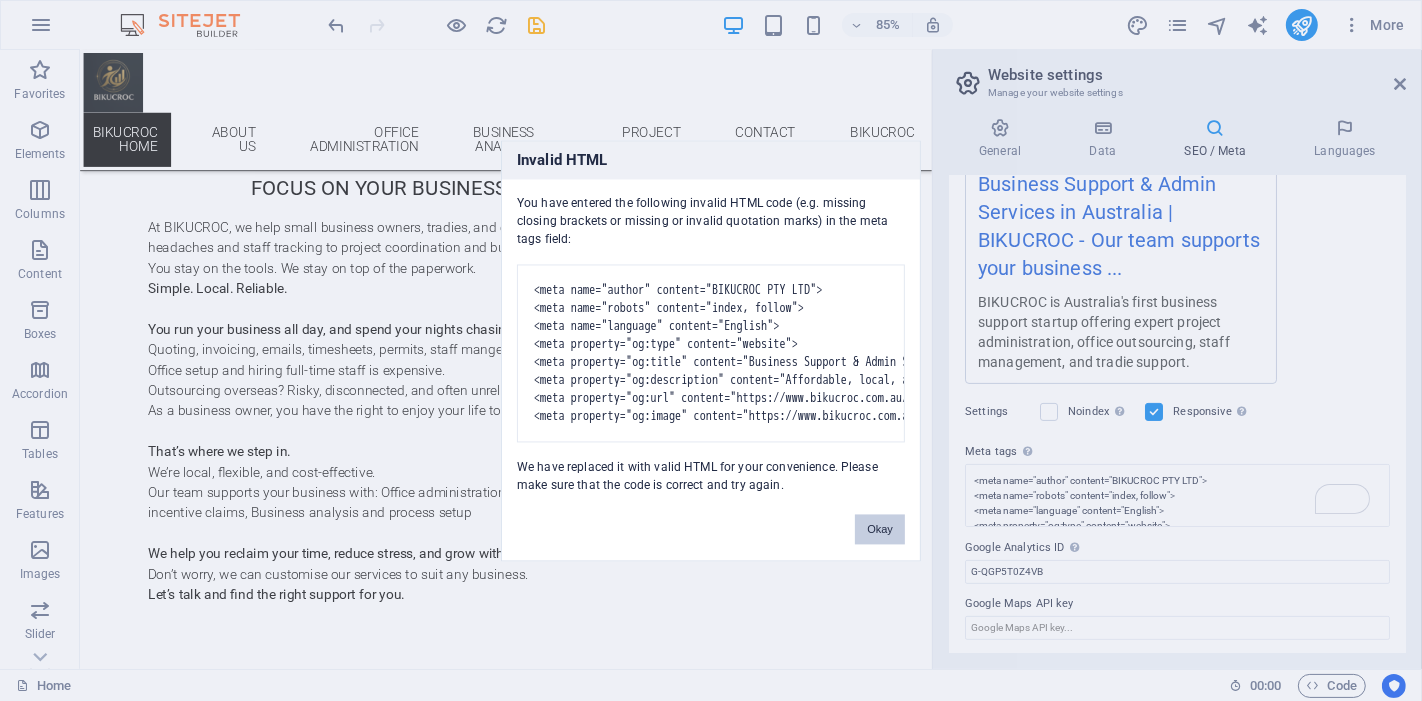 click on "Okay" at bounding box center [880, 529] 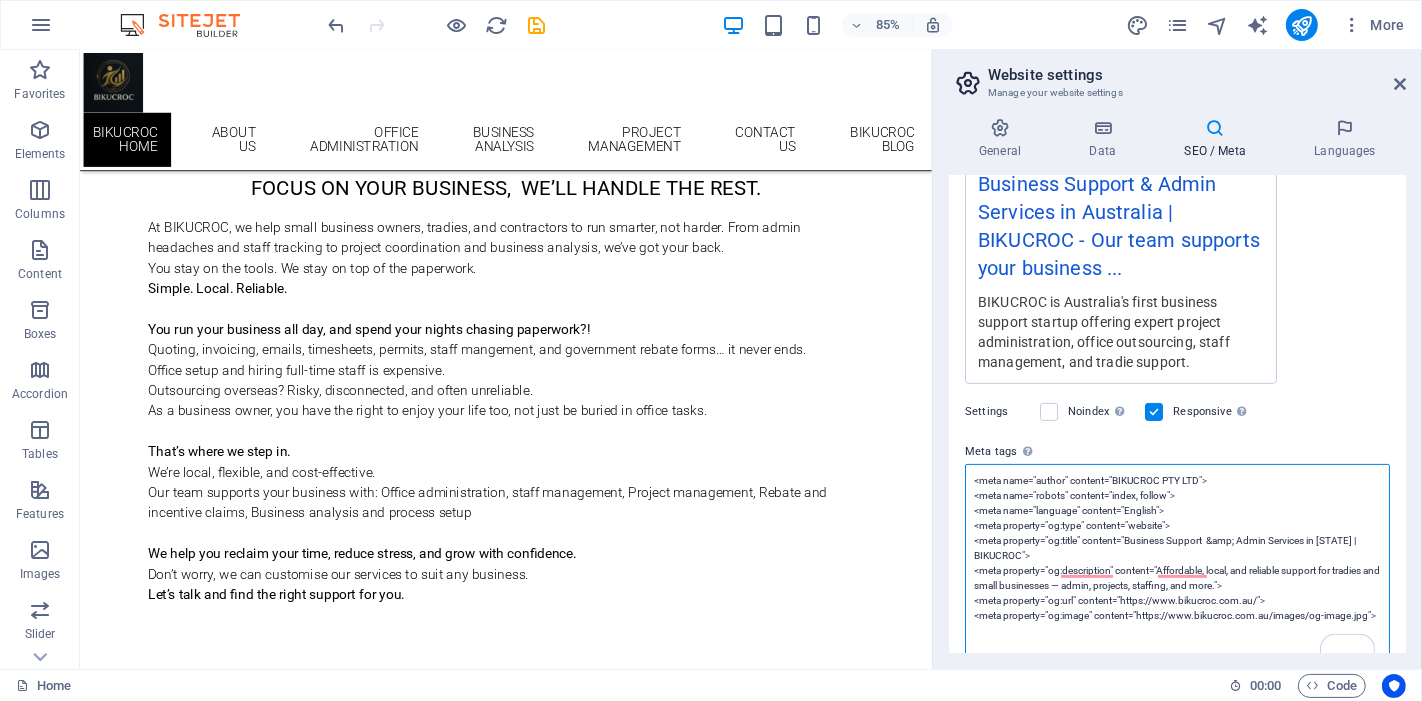 scroll, scrollTop: 526, scrollLeft: 0, axis: vertical 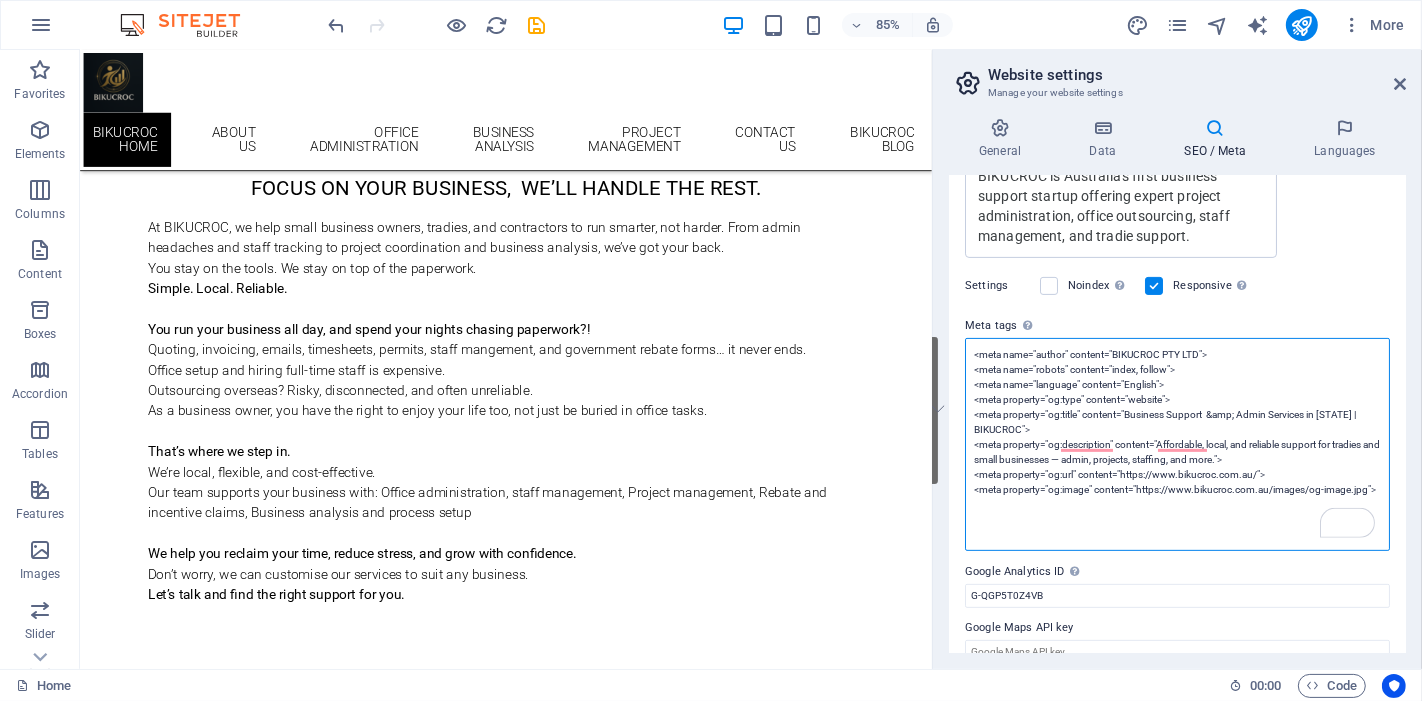 click on "<meta name="author" content="BIKUCROC PTY LTD">
<meta name="robots" content="index, follow">
<meta name="language" content="English">
<meta property="og:type" content="website">
<meta property="og:title" content="Business Support &amp; Admin Services in Australia | BIKUCROC">
<meta property="og:description" content="Affordable, local, and reliable support for tradies and small businesses — admin, projects, staffing, and more.">
<meta property="og:url" content="https://www.bikucroc.com.au/">
<meta property="og:image" content="https://www.bikucroc.com.au/images/og-image.jpg">" at bounding box center (1177, 444) 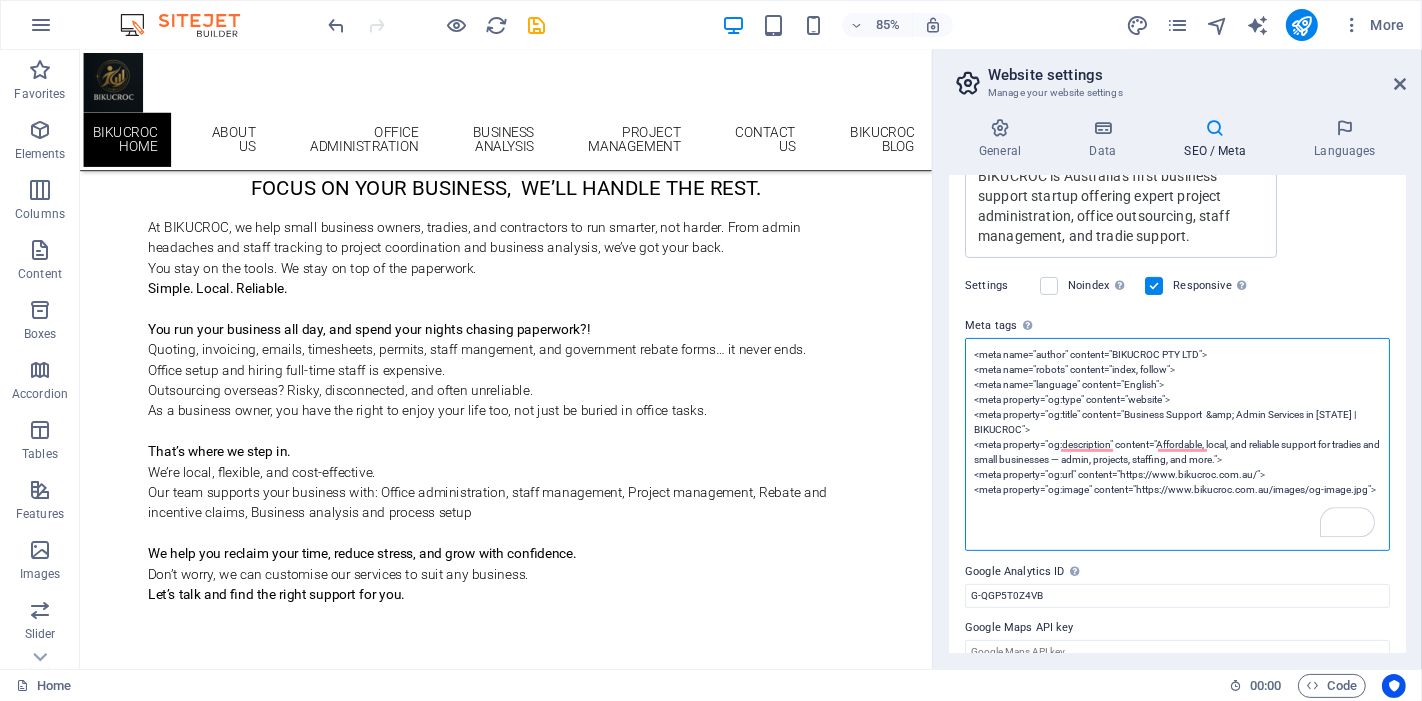 scroll, scrollTop: 445, scrollLeft: 0, axis: vertical 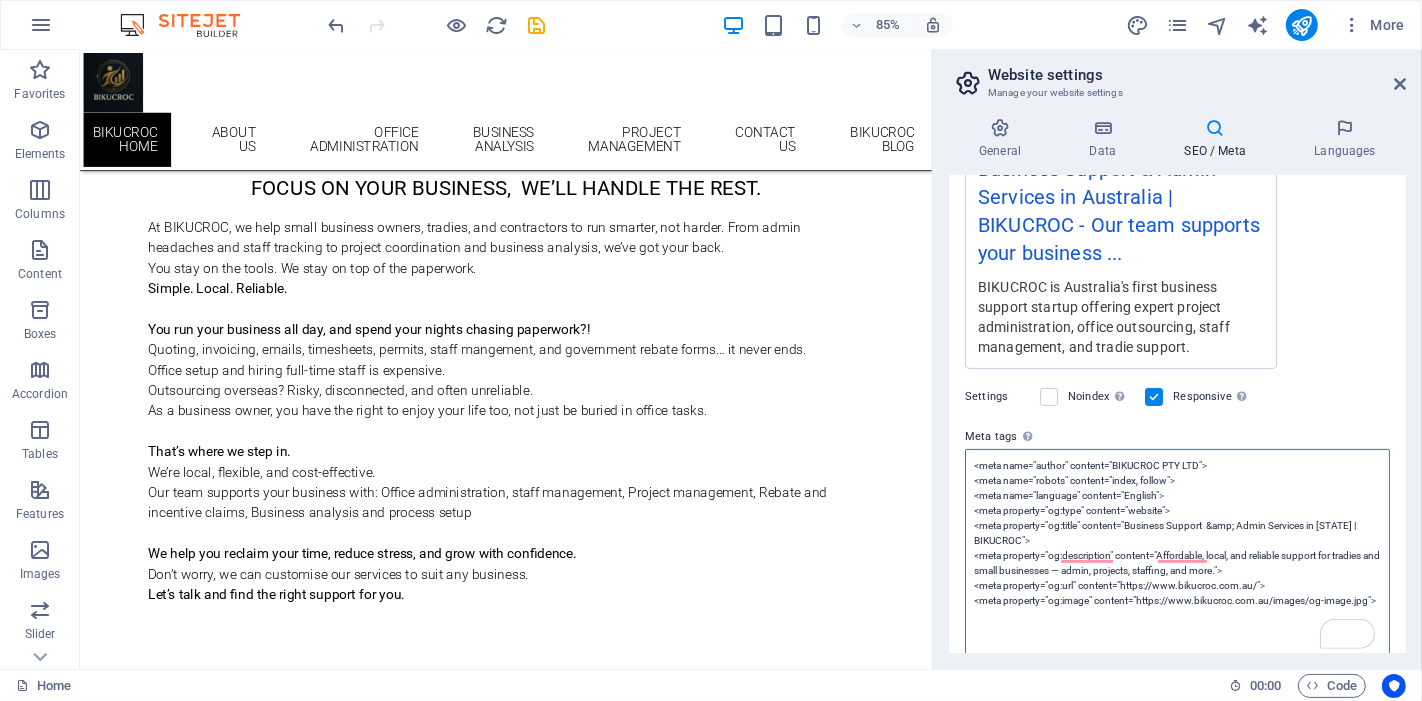 click on "<meta name="author" content="BIKUCROC PTY LTD">
<meta name="robots" content="index, follow">
<meta name="language" content="English">
<meta property="og:type" content="website">
<meta property="og:title" content="Business Support &amp; Admin Services in Australia | BIKUCROC">
<meta property="og:description" content="Affordable, local, and reliable support for tradies and small businesses — admin, projects, staffing, and more.">
<meta property="og:url" content="https://www.bikucroc.com.au/">
<meta property="og:image" content="https://www.bikucroc.com.au/images/og-image.jpg">" at bounding box center [1177, 555] 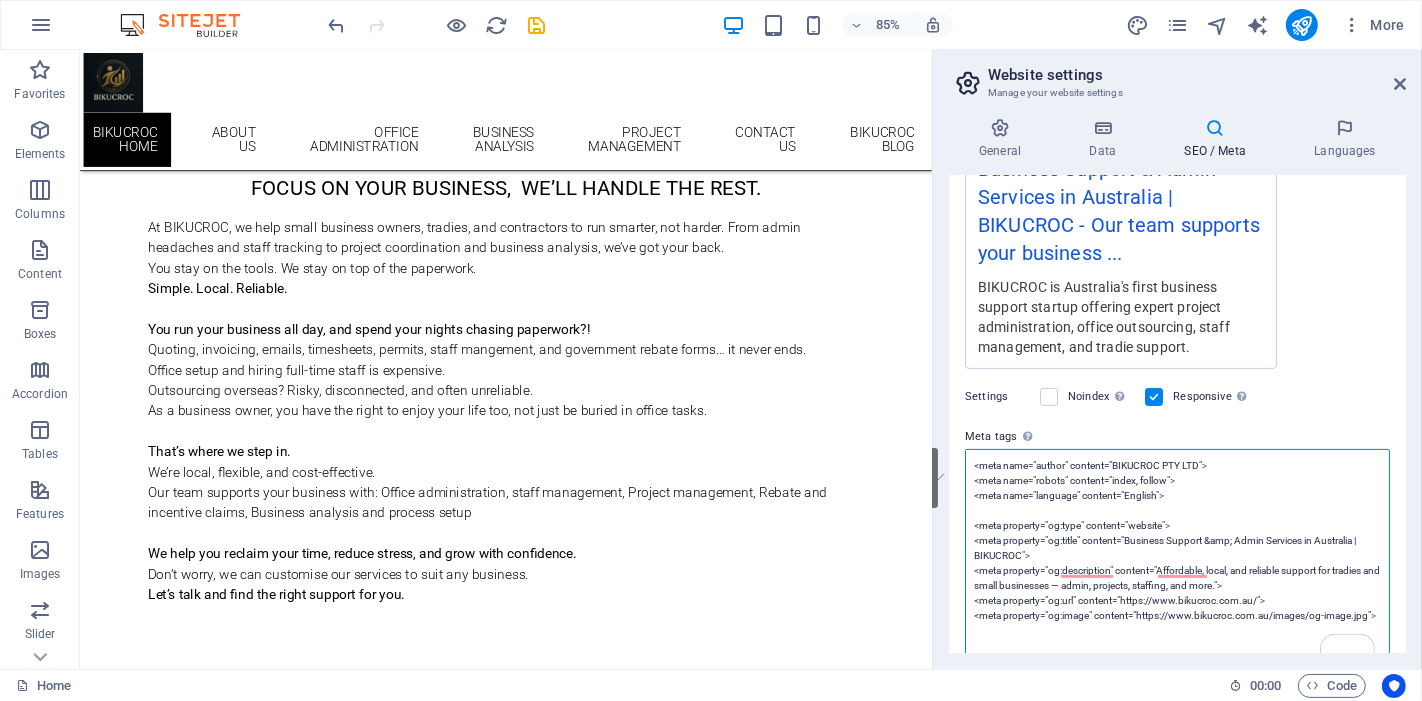 drag, startPoint x: 988, startPoint y: 501, endPoint x: 1042, endPoint y: 572, distance: 89.20202 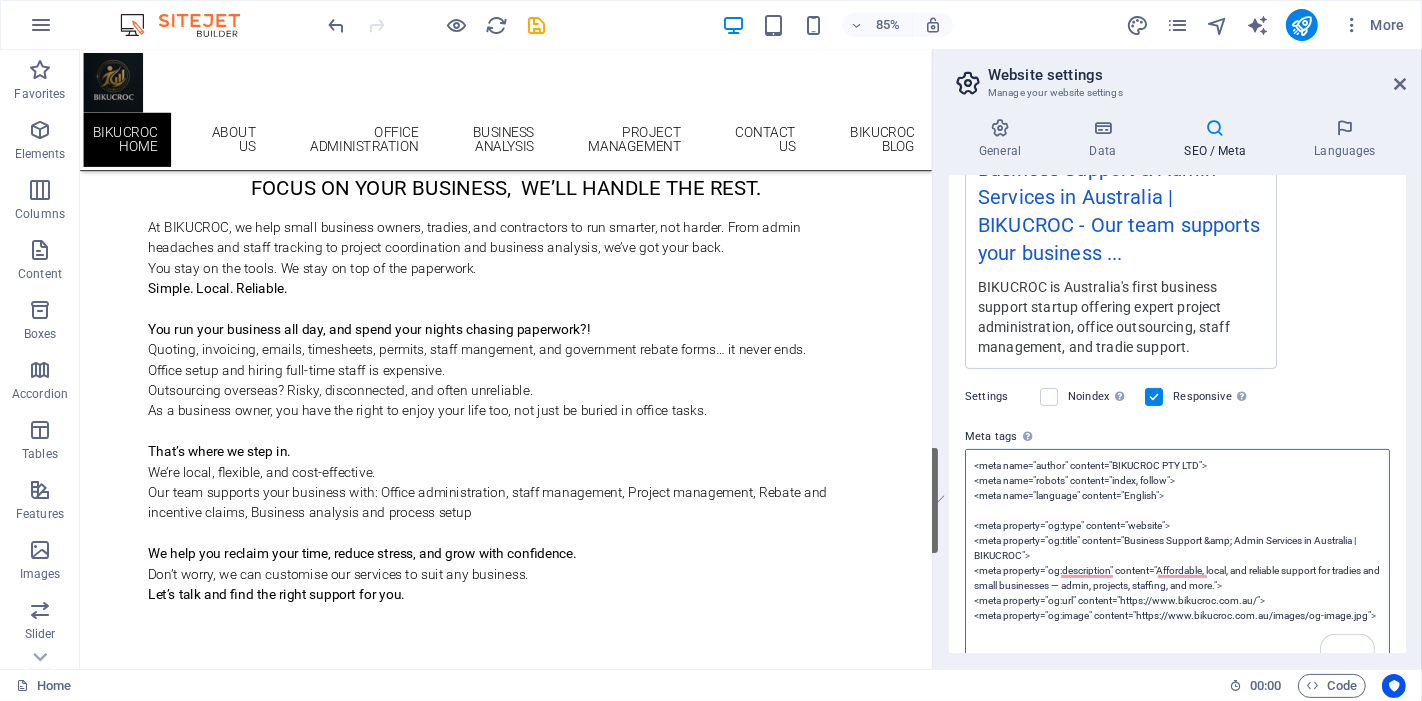 drag, startPoint x: 983, startPoint y: 504, endPoint x: 1382, endPoint y: 630, distance: 418.42203 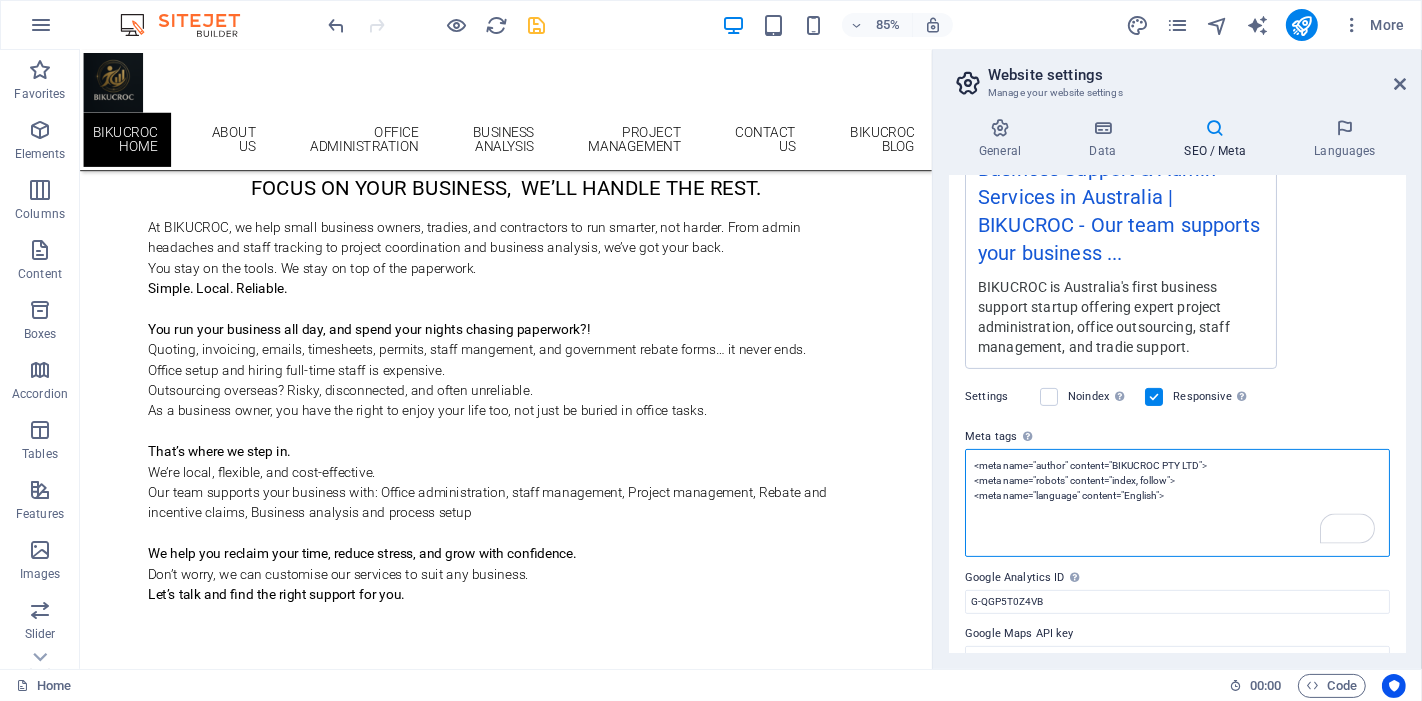 type on "<meta name="author" content="BIKUCROC PTY LTD">
<meta name="robots" content="index, follow">
<meta name="language" content="English">" 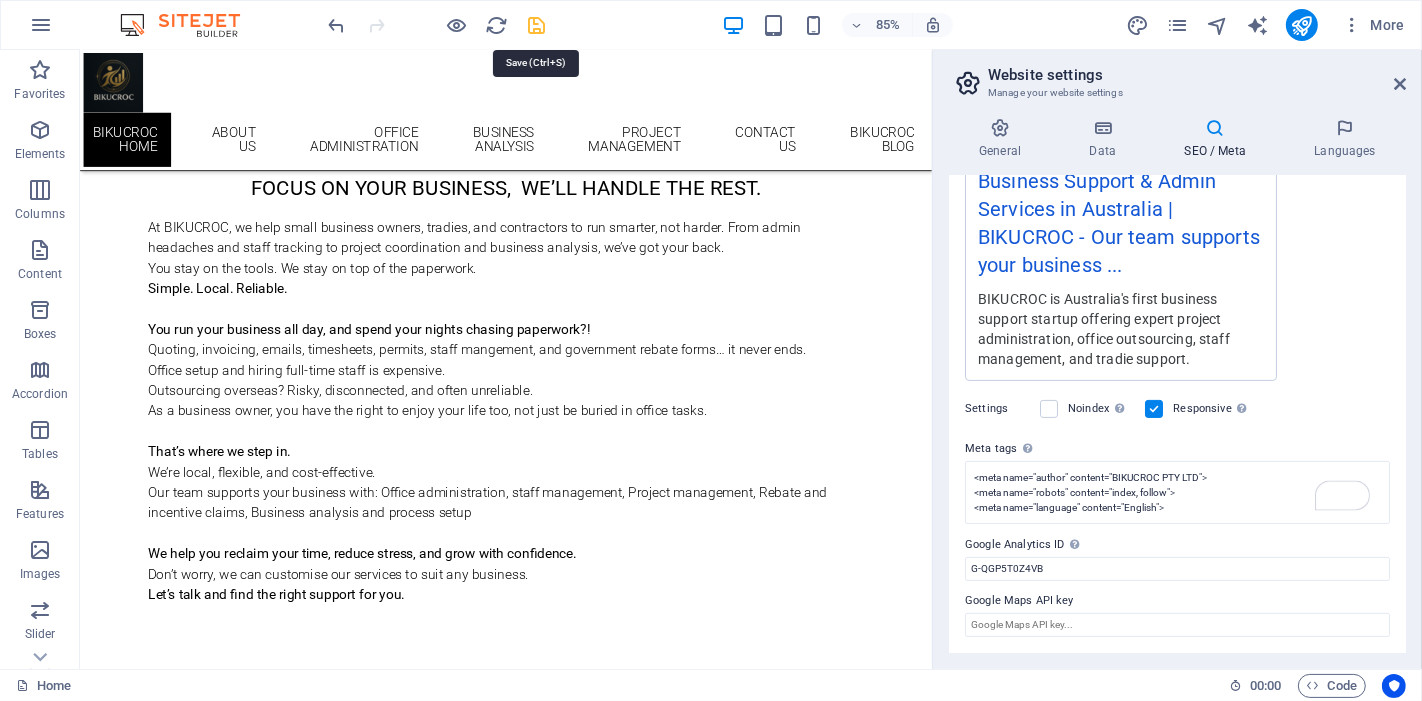 scroll, scrollTop: 400, scrollLeft: 0, axis: vertical 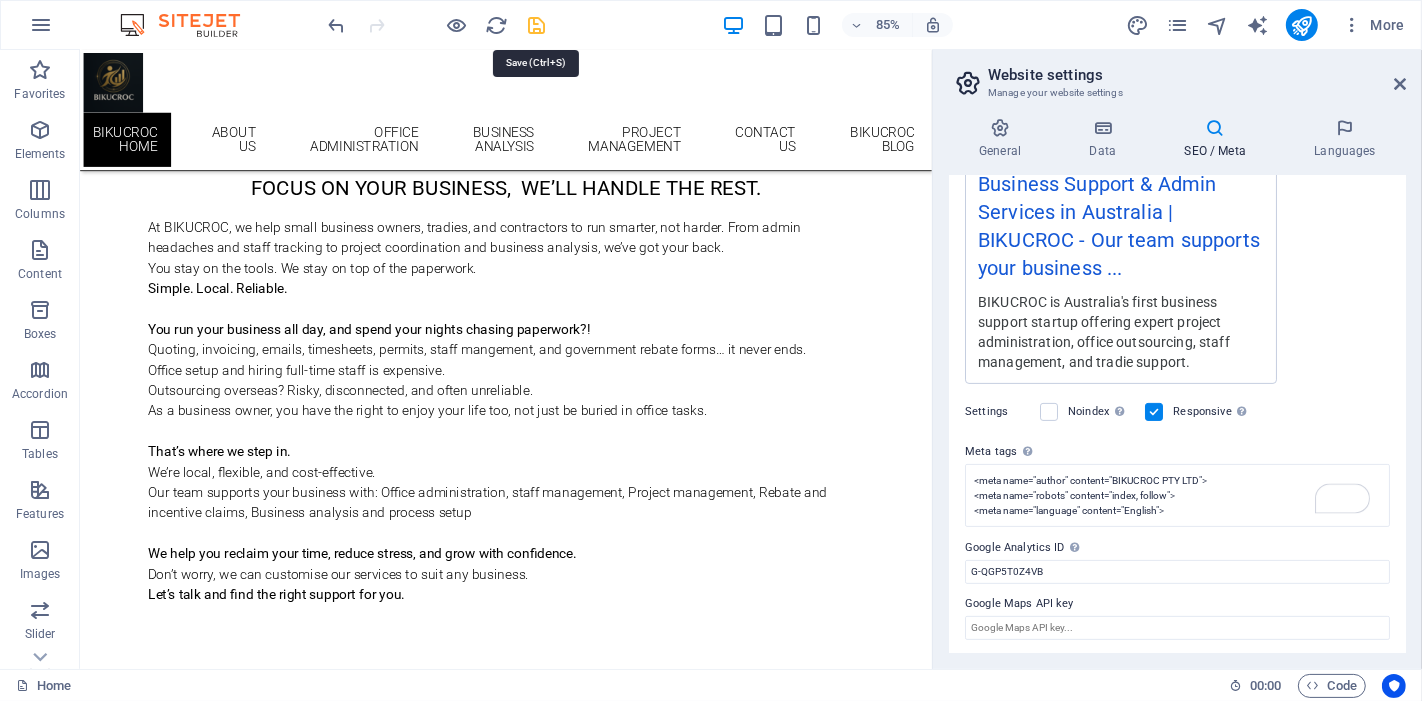click at bounding box center [537, 25] 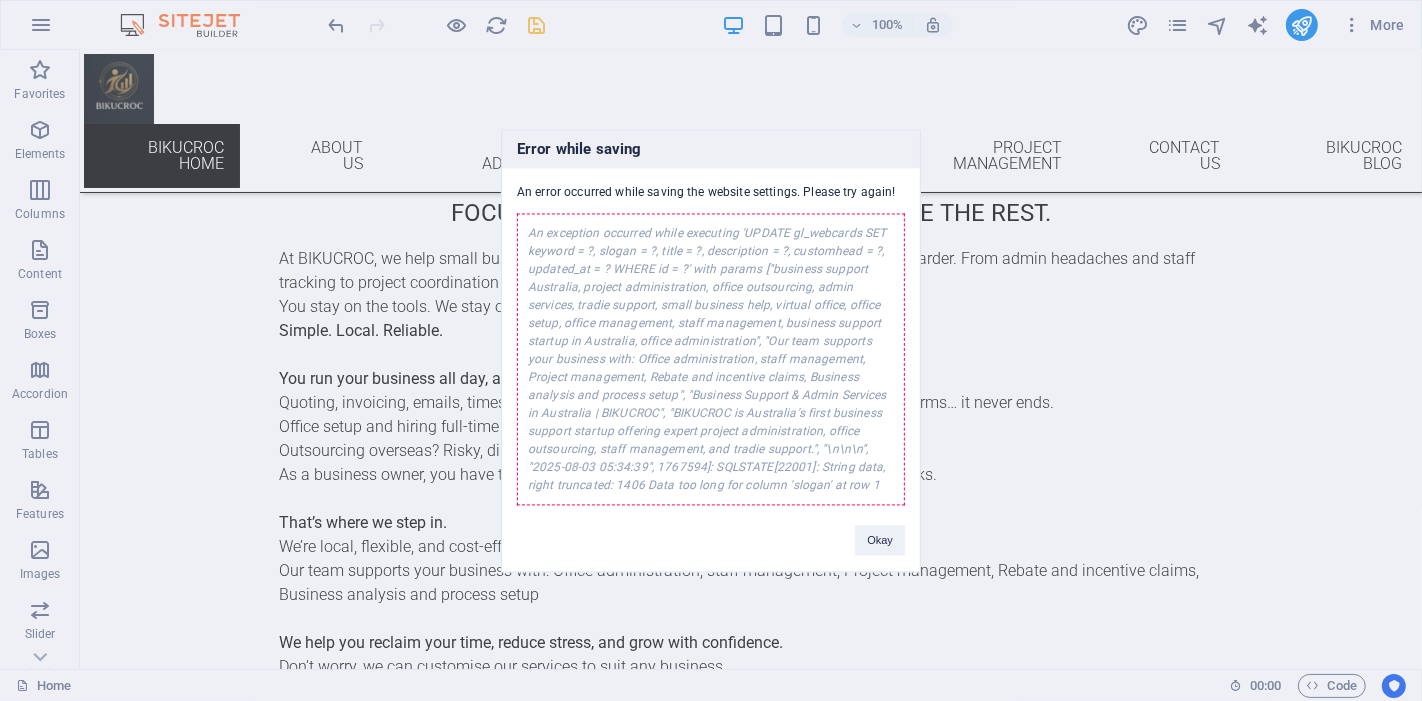 click on "An exception occurred while executing 'UPDATE gl_webcards SET keyword = ?, slogan = ?, title = ?, description = ?, customhead = ?, updated_at = ? WHERE id = ?' with params ["business support Australia, project administration, office outsourcing, admin services, tradie support, small business help, virtual office, office setup, office management, staff management, business support startup in Australia, office administration", "Our team supports your business with: Office administration, staff management, Project management, Rebate and incentive claims, Business analysis and process setup", "Business Support & Admin Services in Australia | BIKUCROC", "BIKUCROC is Australia's first business support startup offering expert project administration, office outsourcing, staff management, and tradie support.", " \n \n \n ", "2025-08-03 05:34:39", 1767594]:
SQLSTATE[22001]: String data, right truncated: 1406 Data too long for column 'slogan' at row 1" at bounding box center [711, 359] 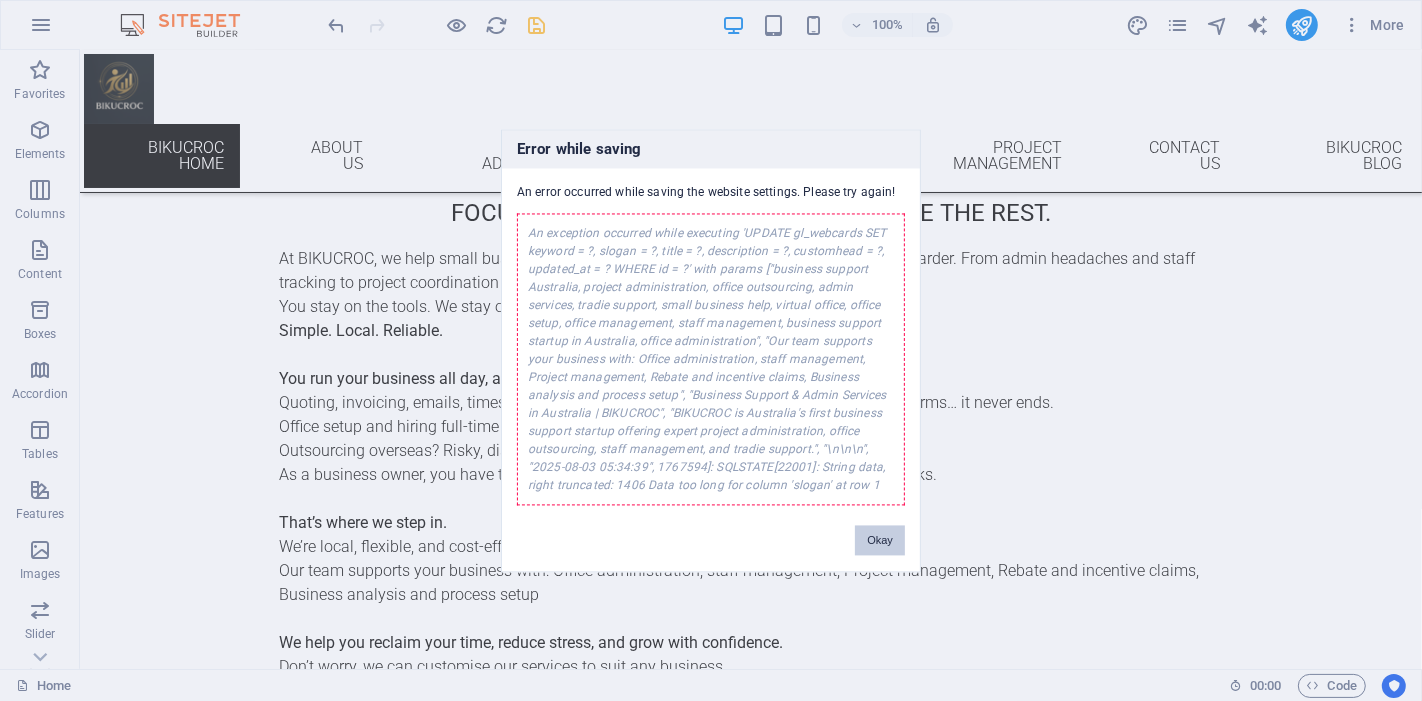 click on "Okay" at bounding box center [880, 540] 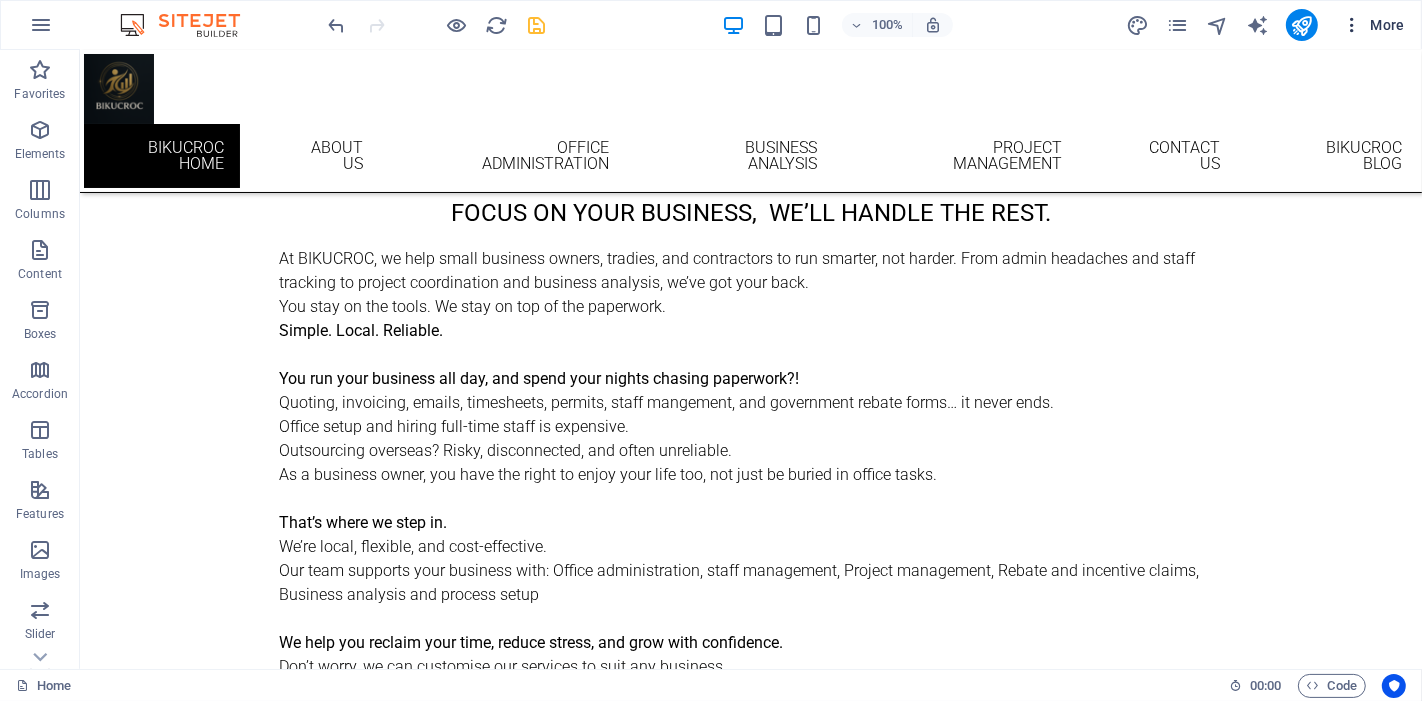 click on "More" at bounding box center [1373, 25] 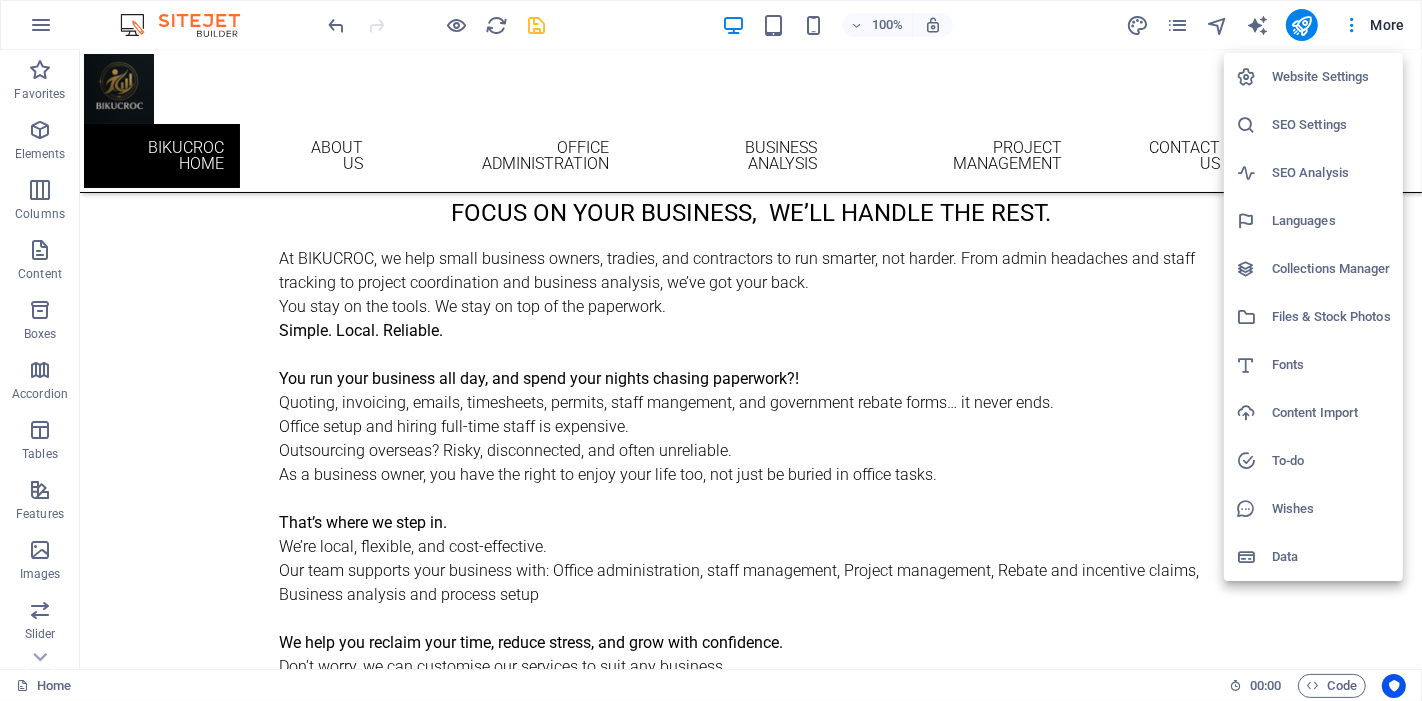 click on "SEO Analysis" at bounding box center [1331, 173] 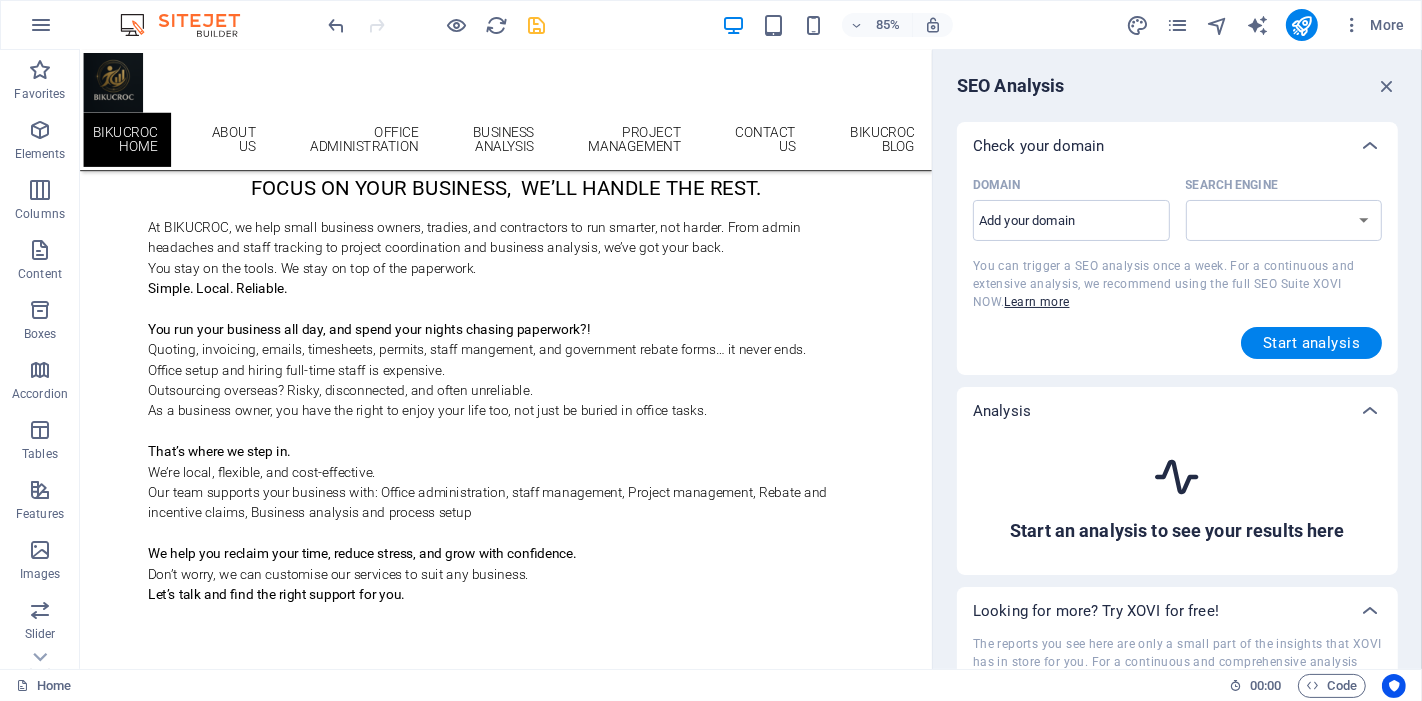 select on "google.com" 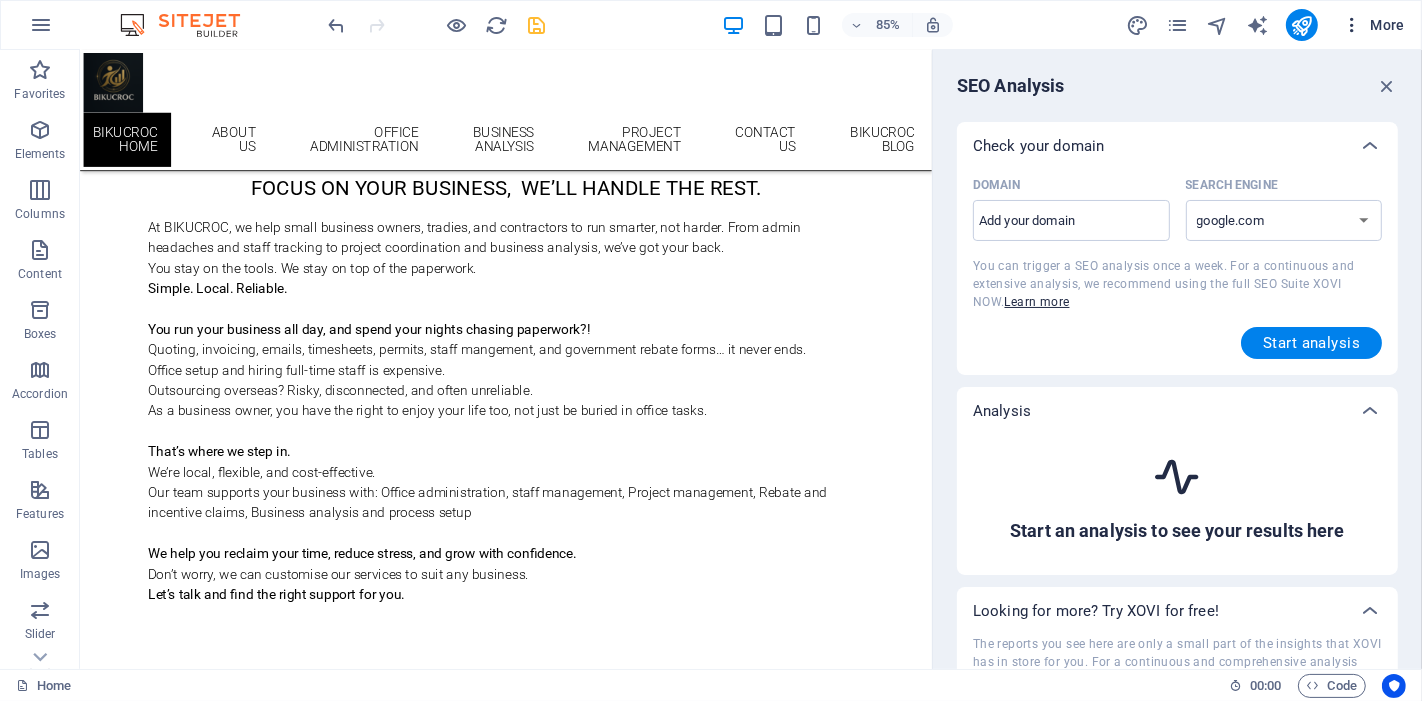 click on "More" at bounding box center (1373, 25) 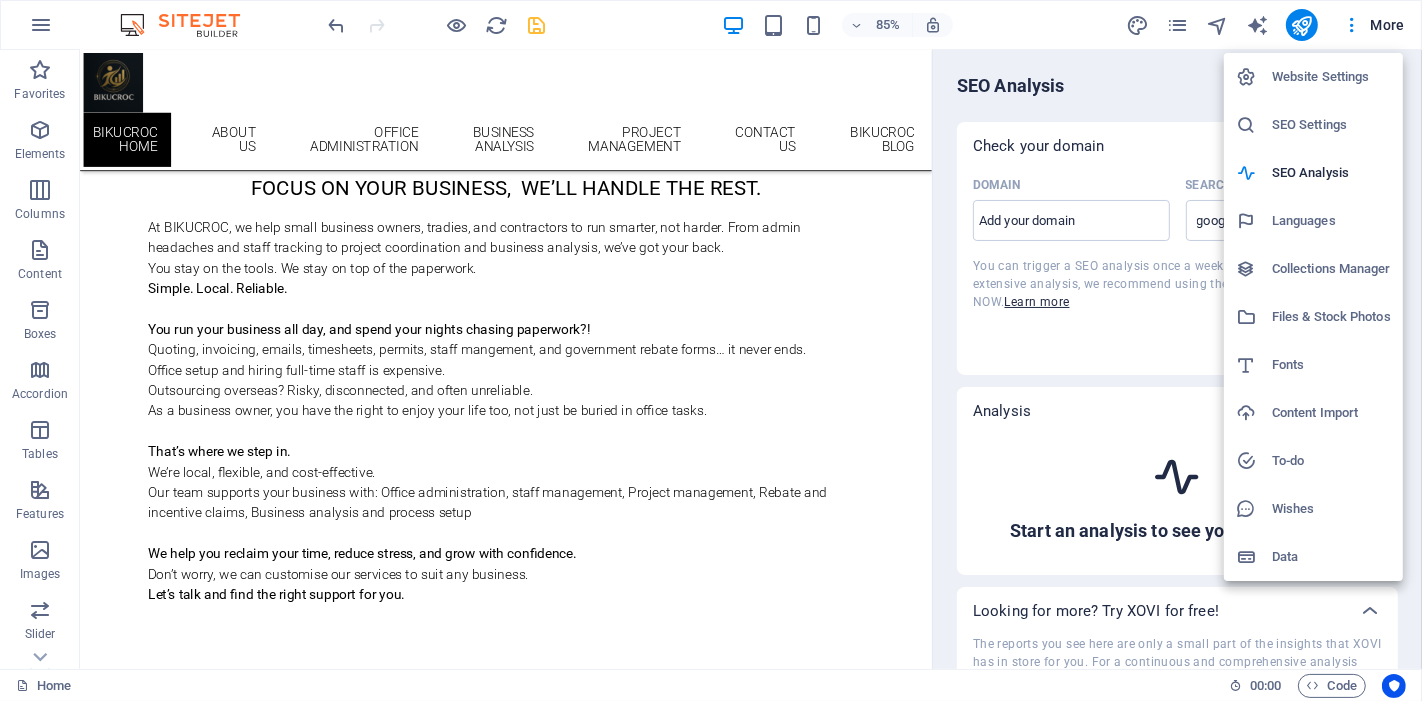 click on "SEO Settings" at bounding box center (1313, 125) 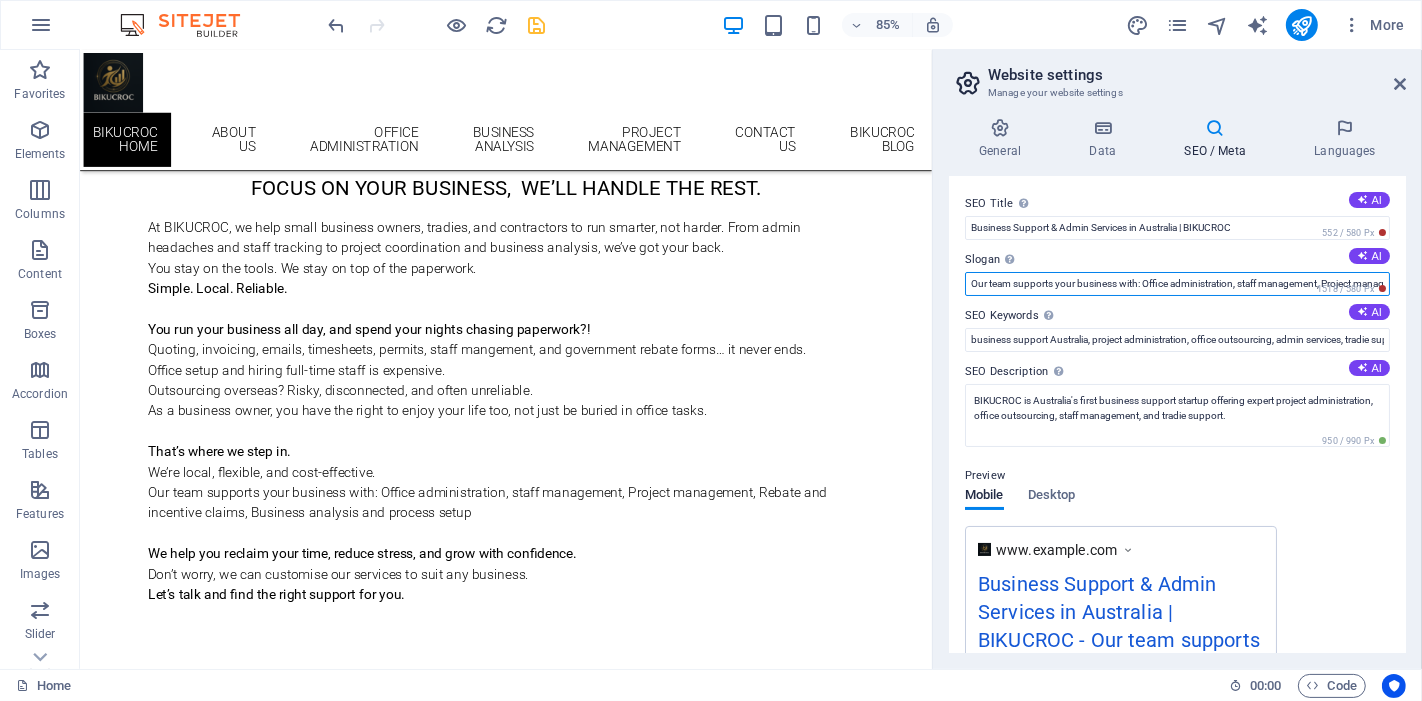 click on "Our team supports your business with: Office administration, staff management, Project management, Rebate and incentive claims, Business analysis and process setup" at bounding box center (1177, 284) 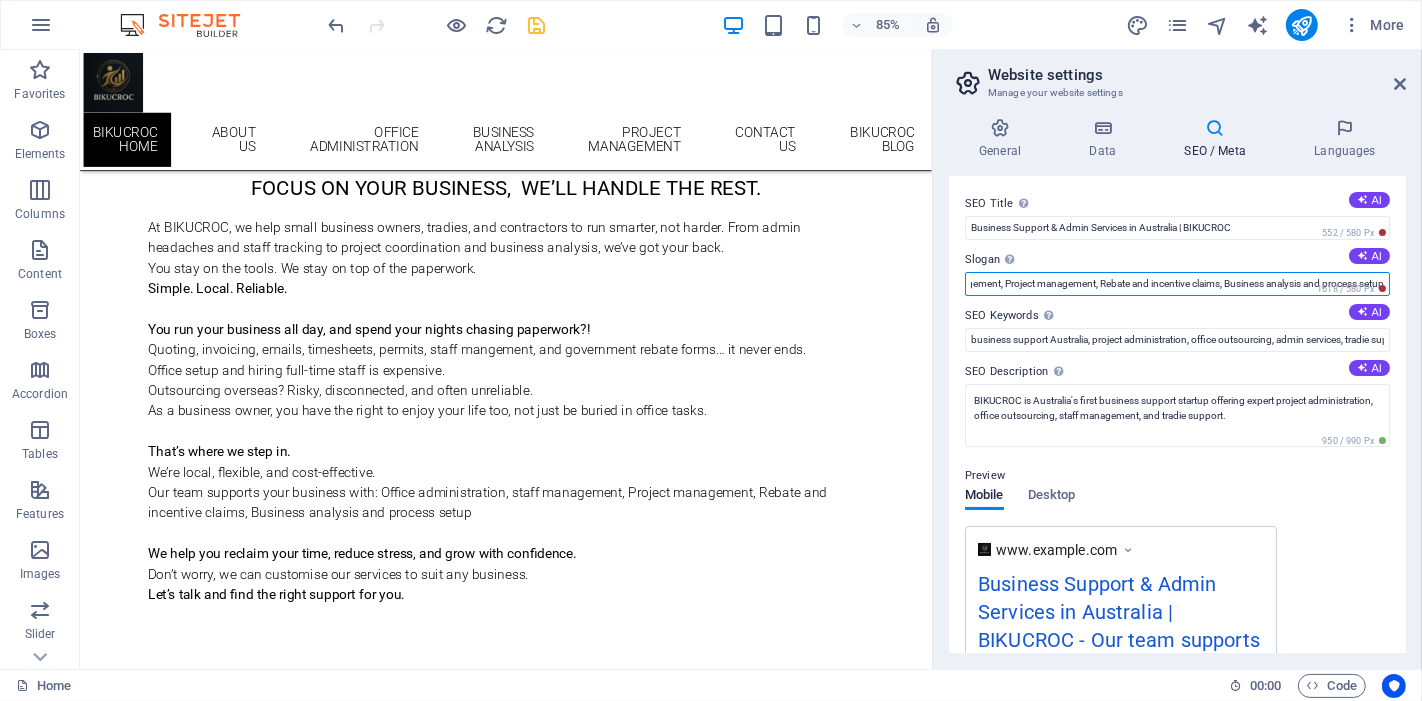 paste on "ffice admin, staff management, project support, rebate claims, and business analysis — tailored for small businesses." 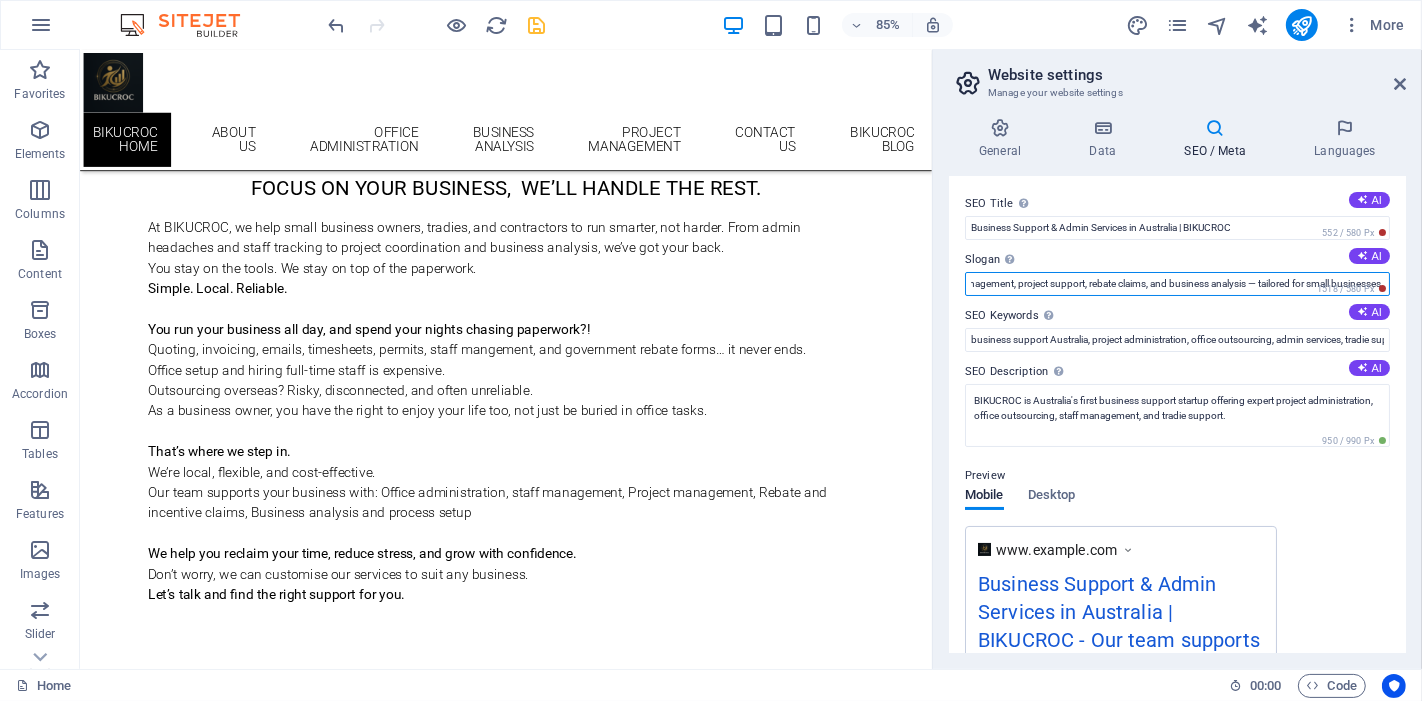 scroll, scrollTop: 0, scrollLeft: 114, axis: horizontal 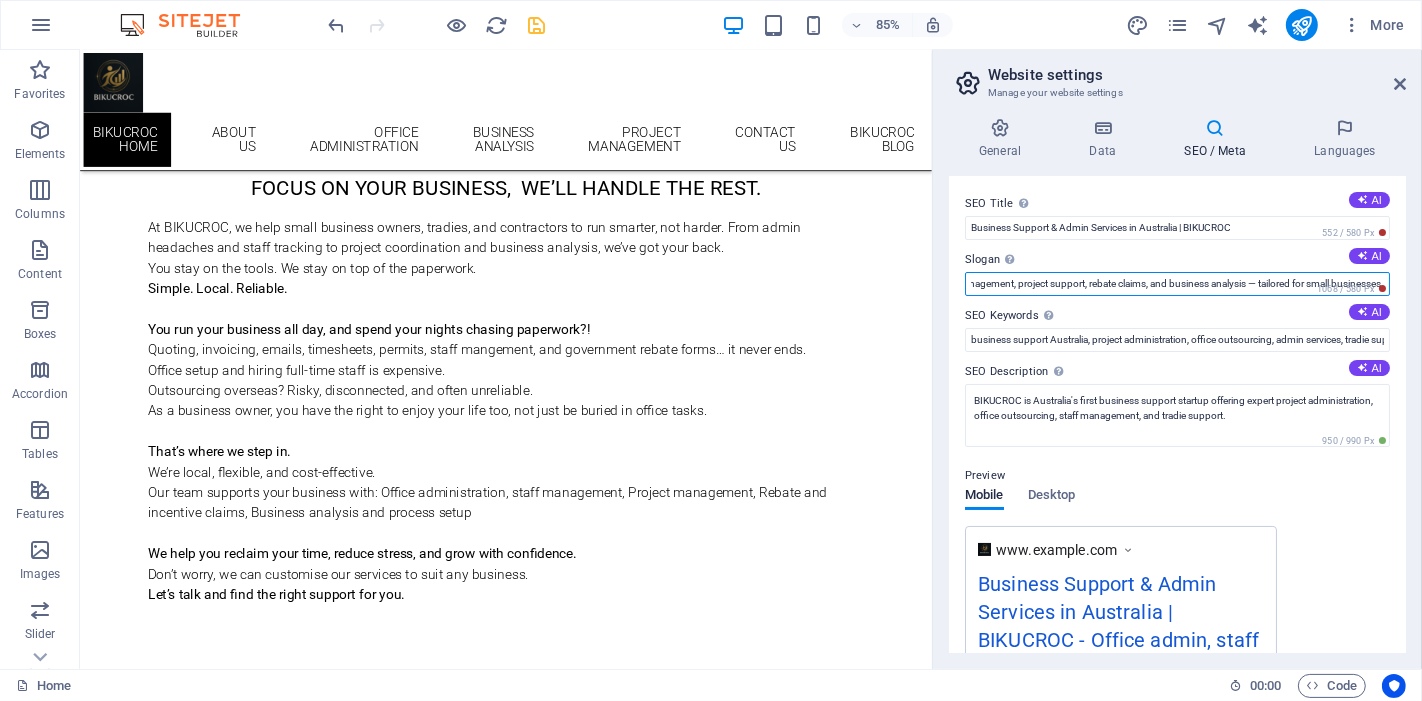 click on "Office admin, staff management, project support, rebate claims, and business analysis — tailored for small businesses." at bounding box center (1177, 284) 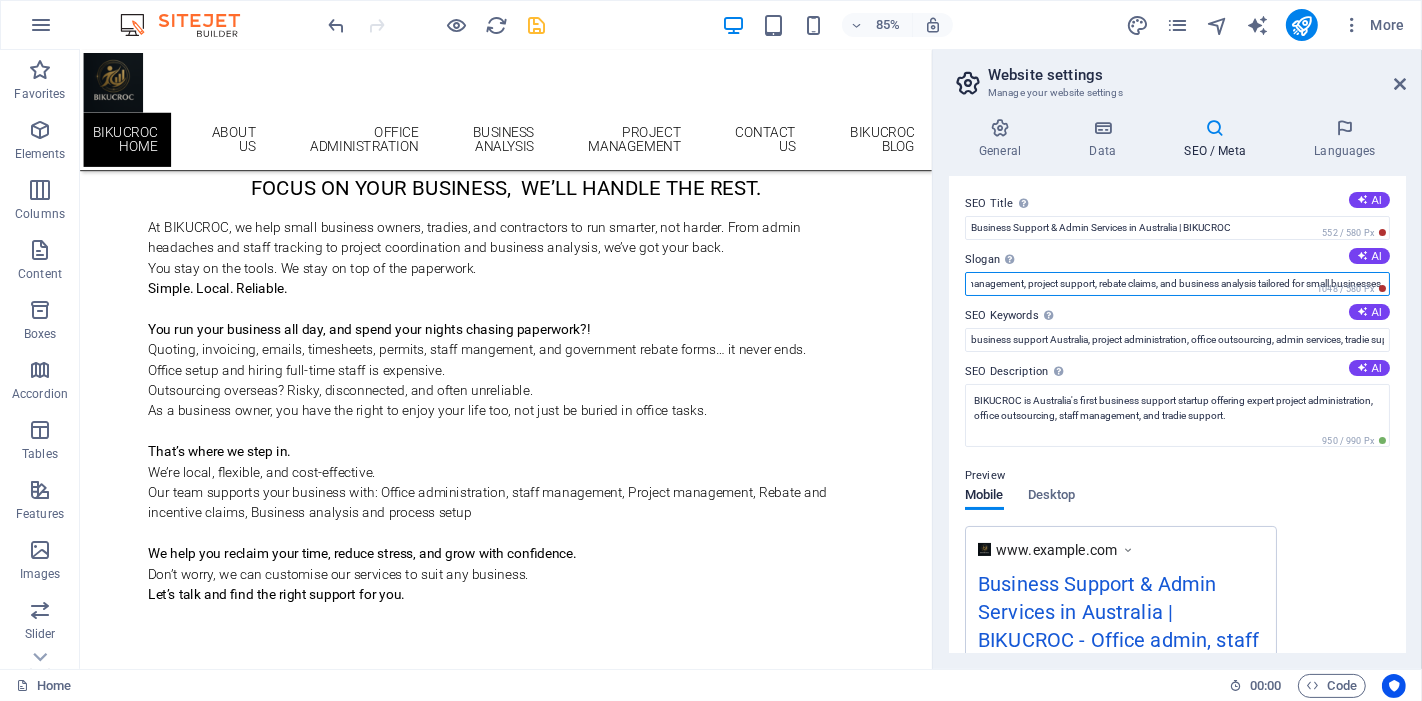 scroll, scrollTop: 0, scrollLeft: 104, axis: horizontal 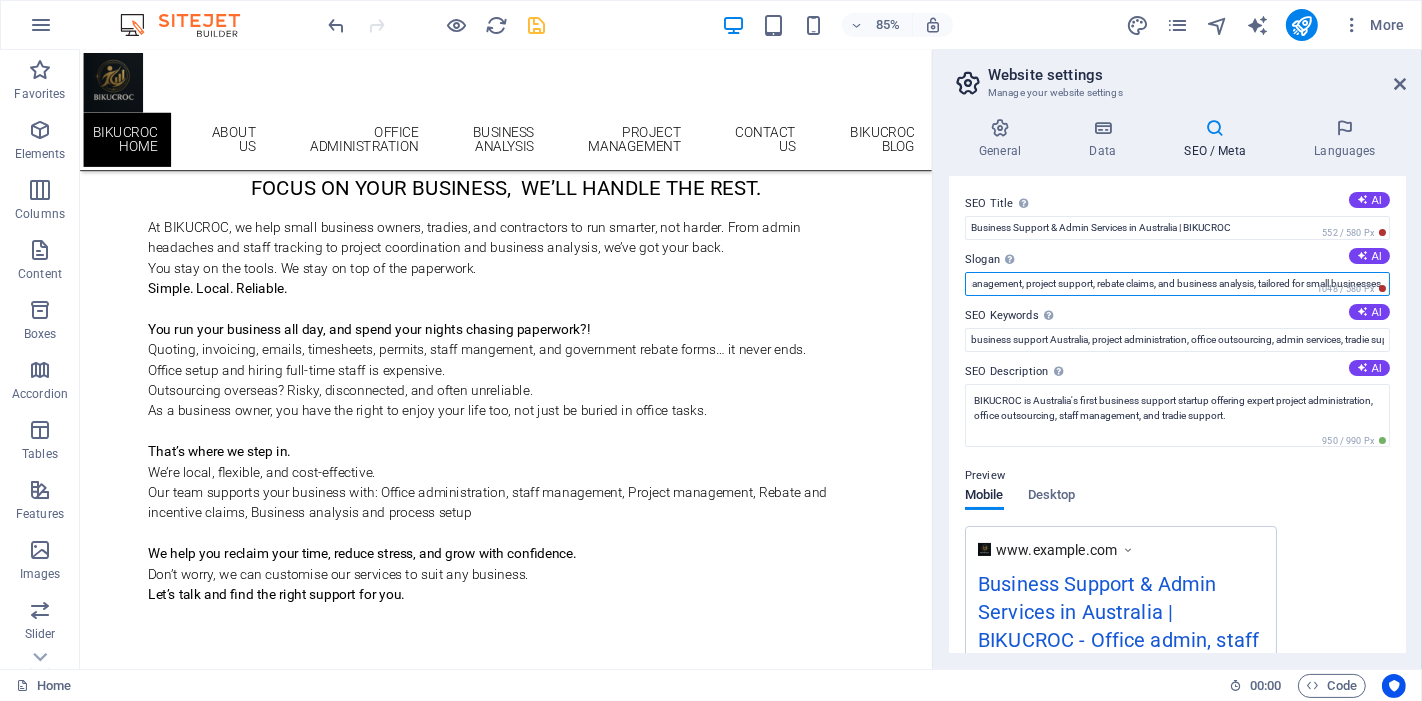 type on "Office admin, staff management, project support, rebate claims, and business analysis, tailored for small businesses." 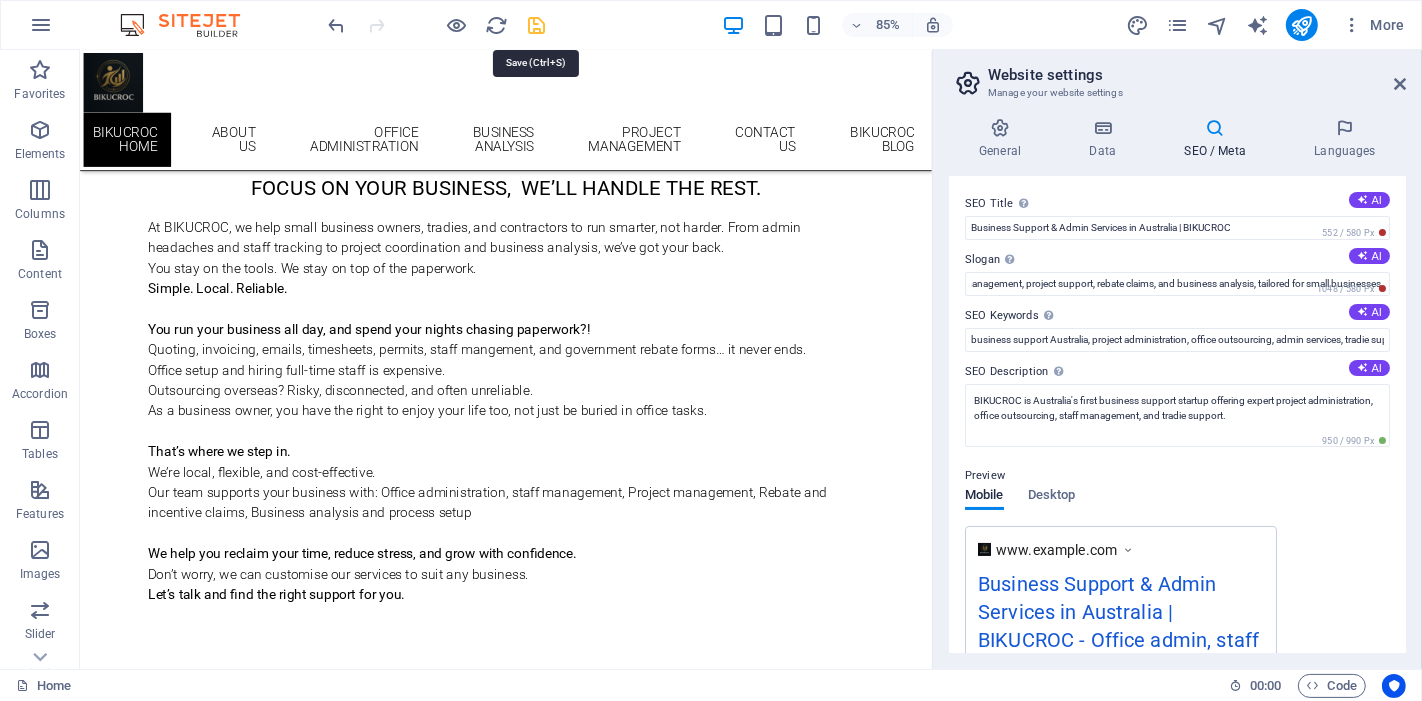 scroll, scrollTop: 0, scrollLeft: 0, axis: both 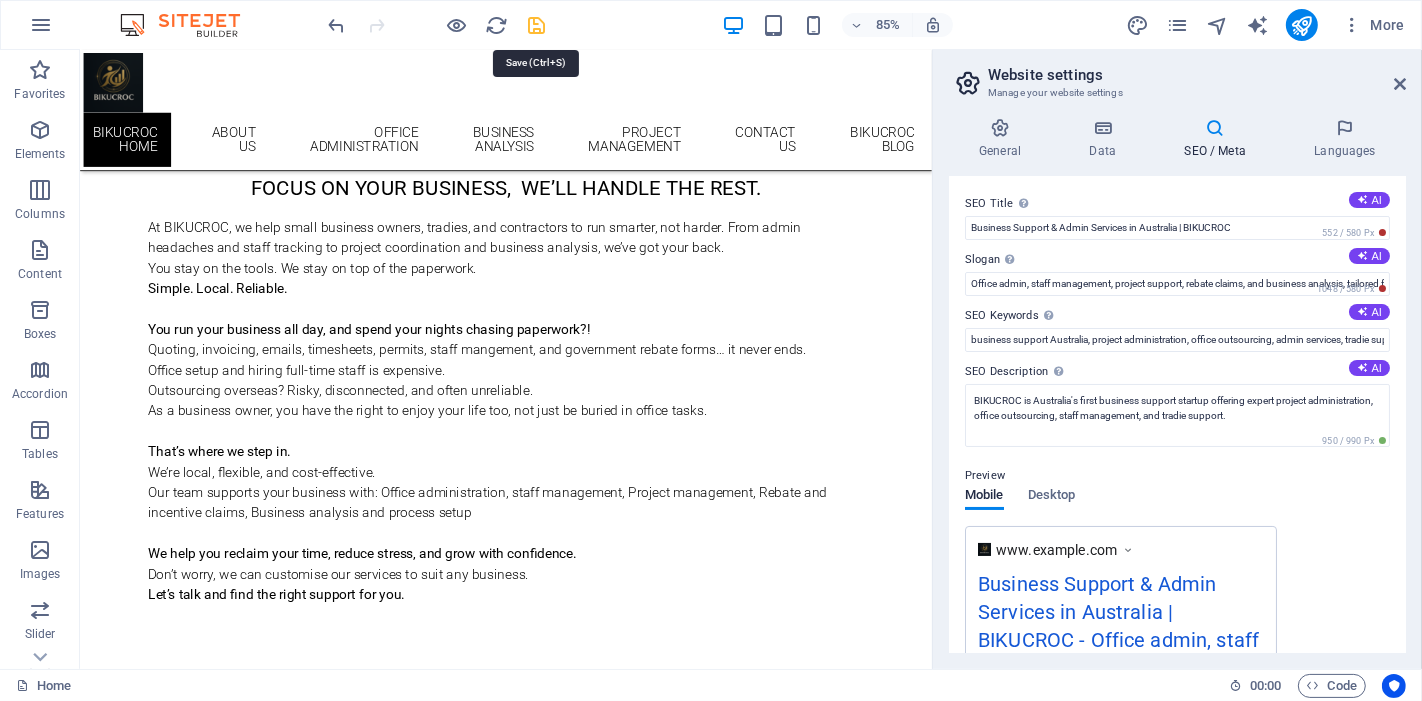 click at bounding box center (537, 25) 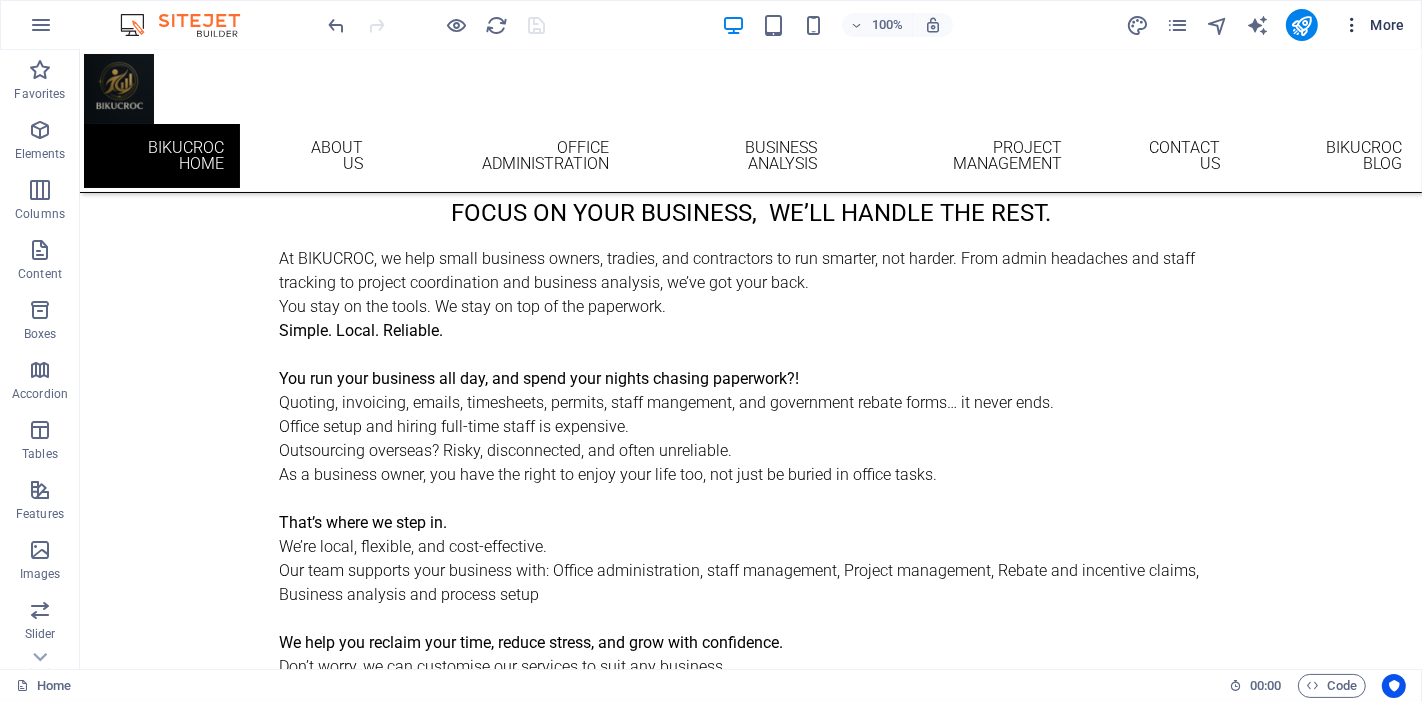 click on "More" at bounding box center (1373, 25) 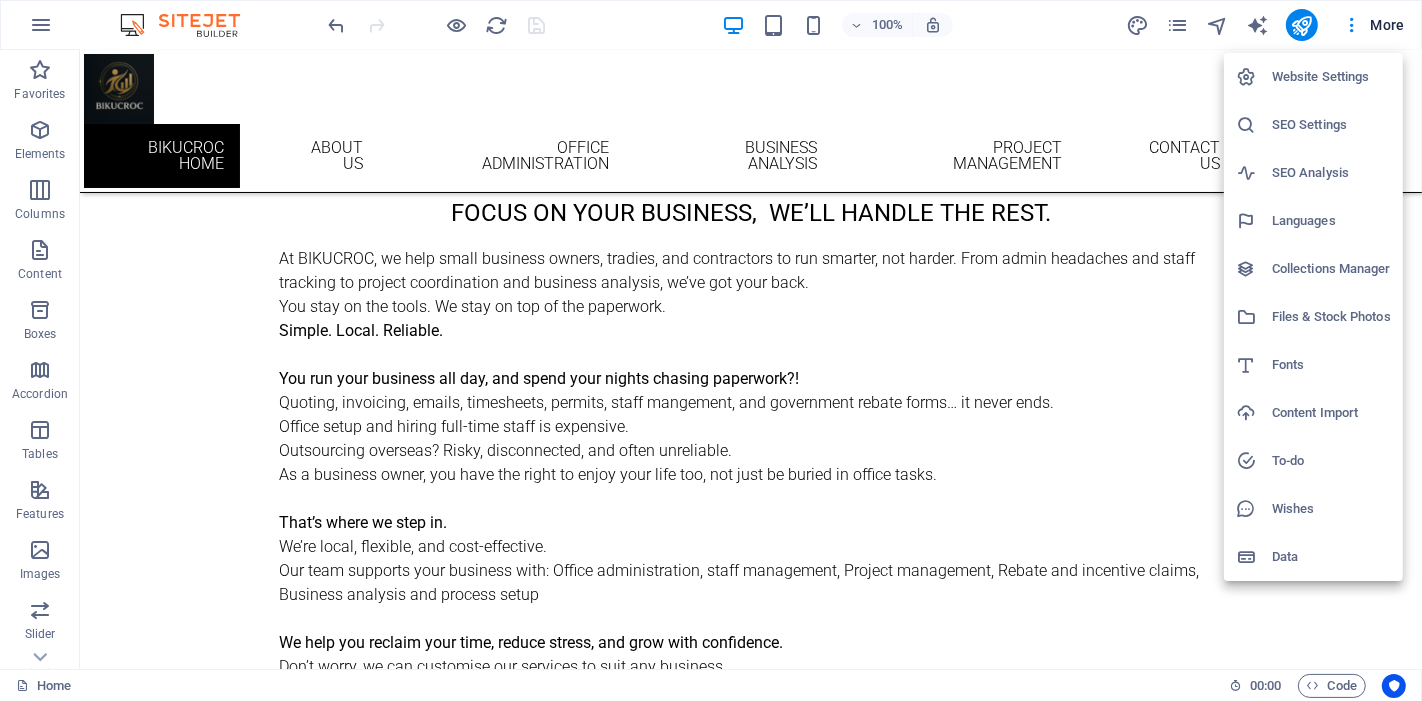 click on "SEO Settings" at bounding box center [1331, 125] 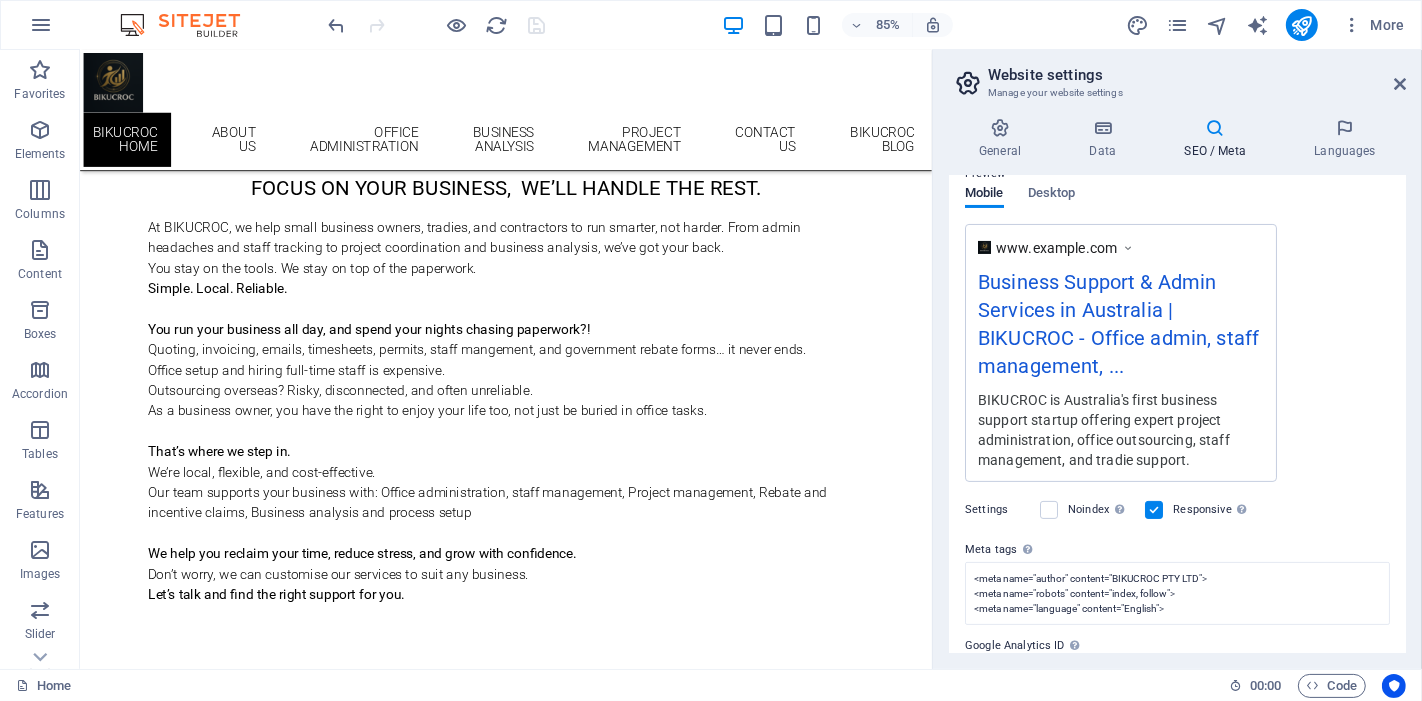 scroll, scrollTop: 400, scrollLeft: 0, axis: vertical 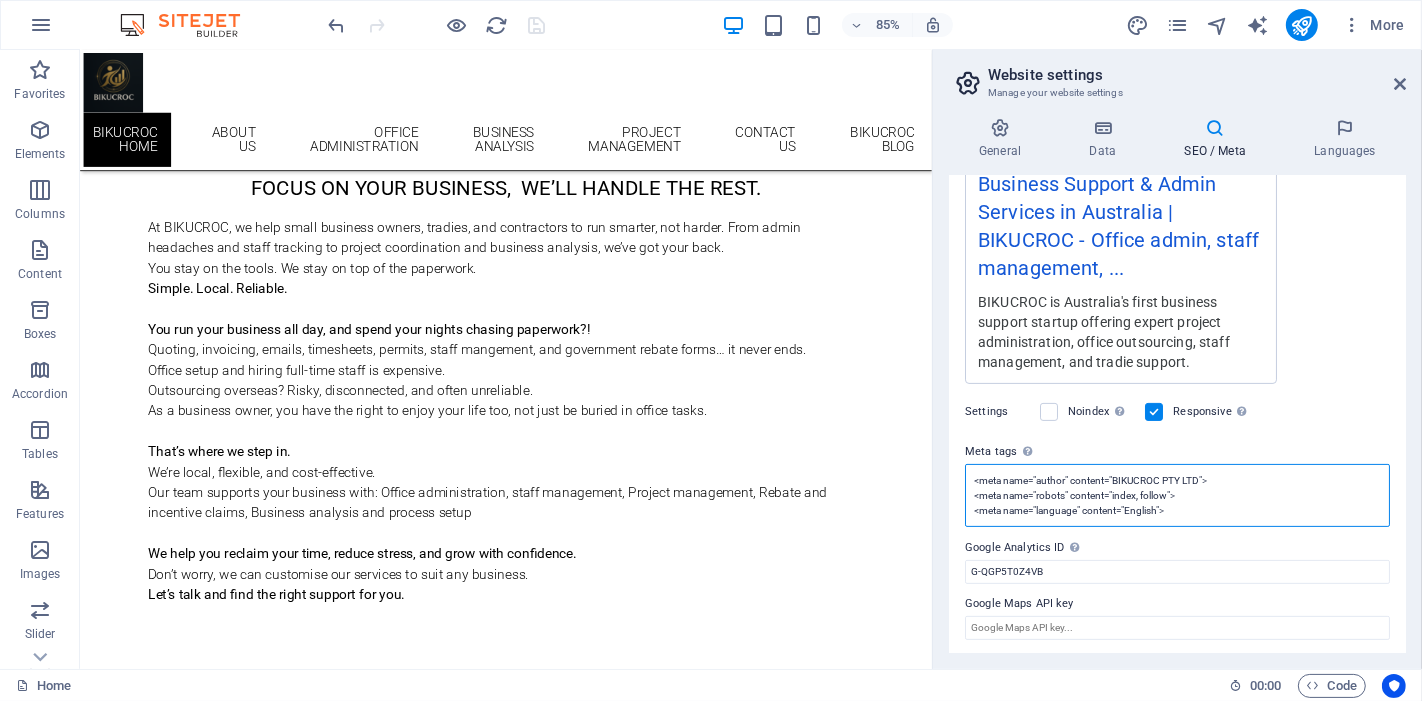 click on "<meta name="author" content="BIKUCROC PTY LTD">
<meta name="robots" content="index, follow">
<meta name="language" content="English">" at bounding box center (1177, 495) 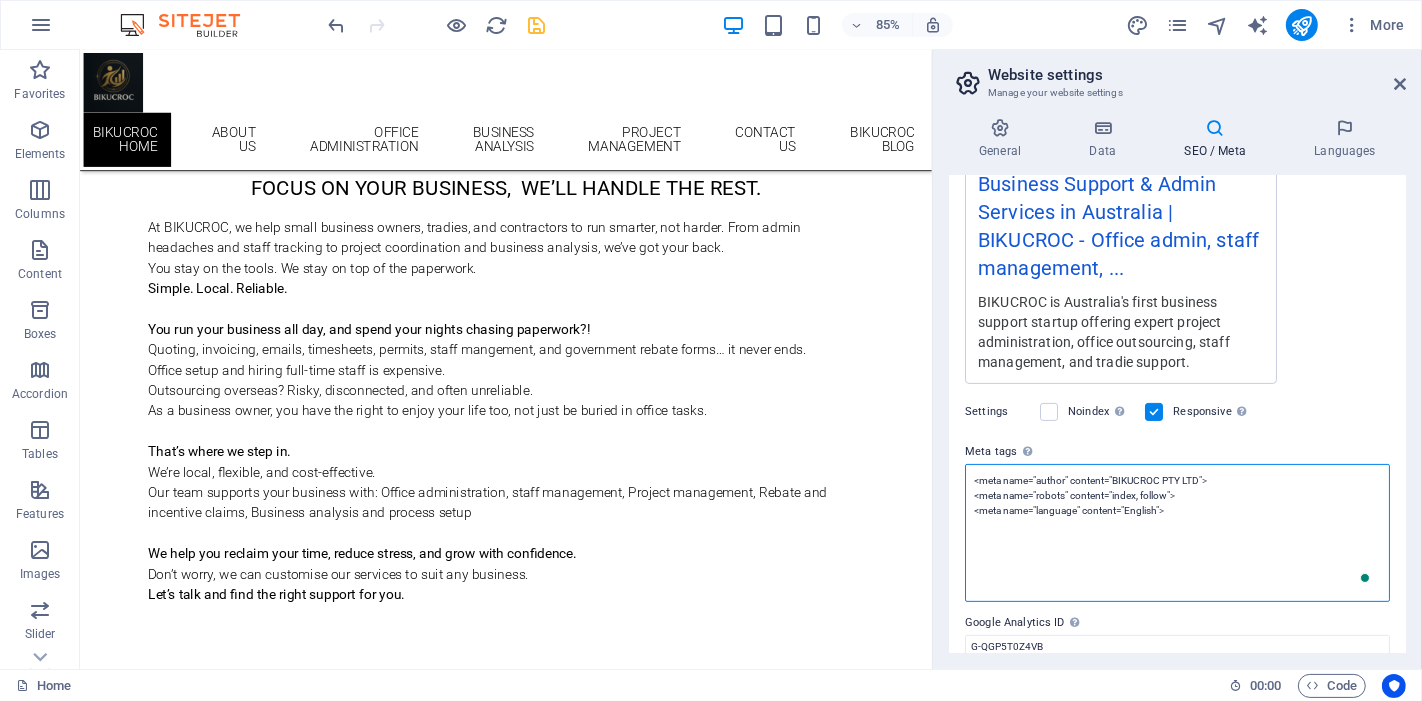 scroll, scrollTop: 400, scrollLeft: 0, axis: vertical 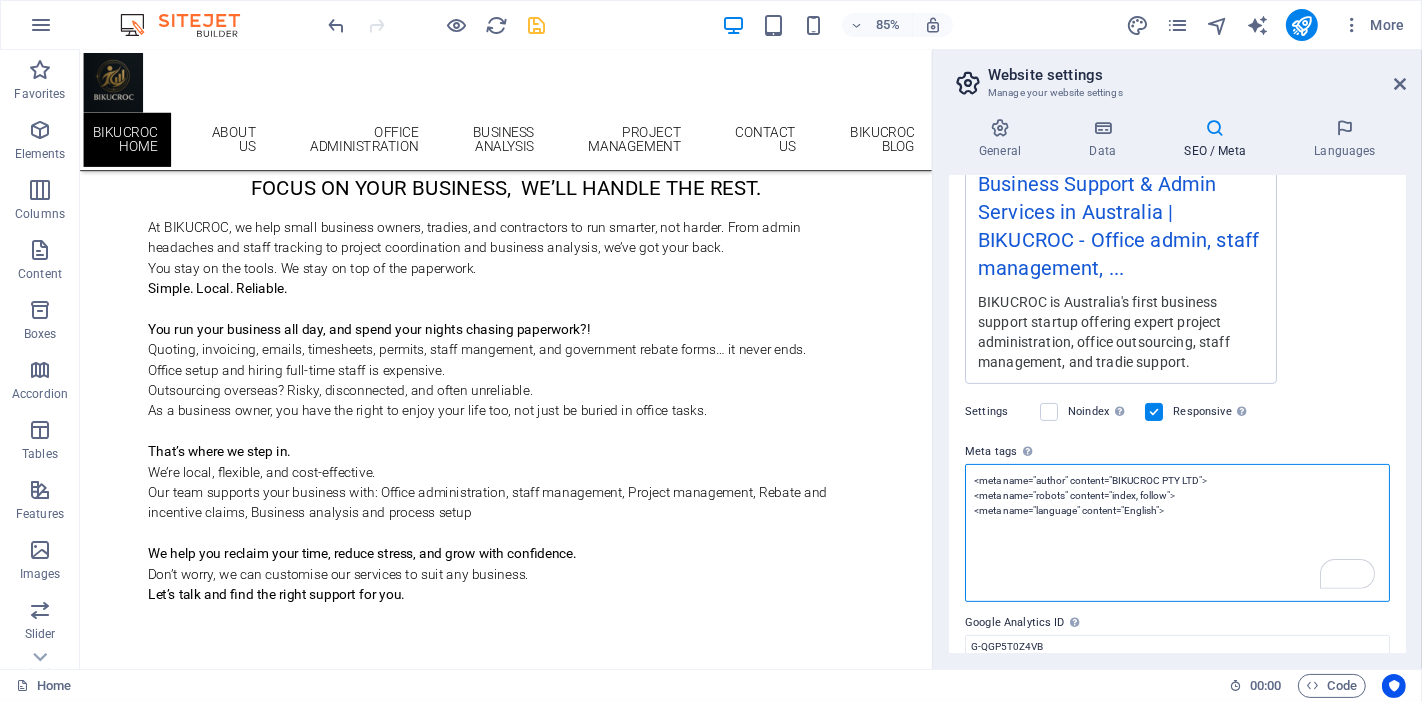 paste on "<meta property="og:type" content="website">
<meta property="og:title" content="Business Support & Admin Services in Australia | BIKUCROC">
<meta property="og:description" content="Affordable, local, and reliable support for tradies and small businesses — admin, projects, staffing, and more.">
<meta property="og:url" content="https://www.bikucroc.com.au/">
<meta property="og:image" content="https://www.bikucroc.com.au/images/og-image.jpg">" 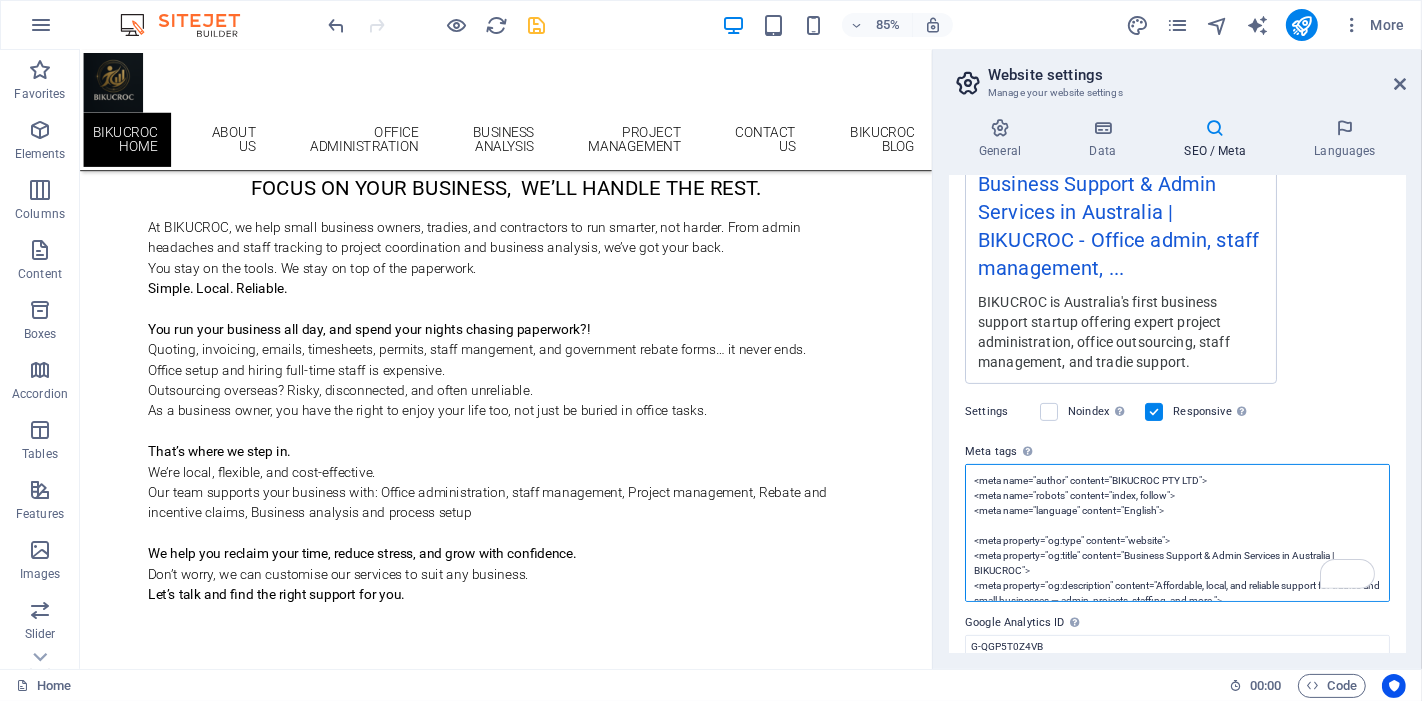 scroll, scrollTop: 0, scrollLeft: 0, axis: both 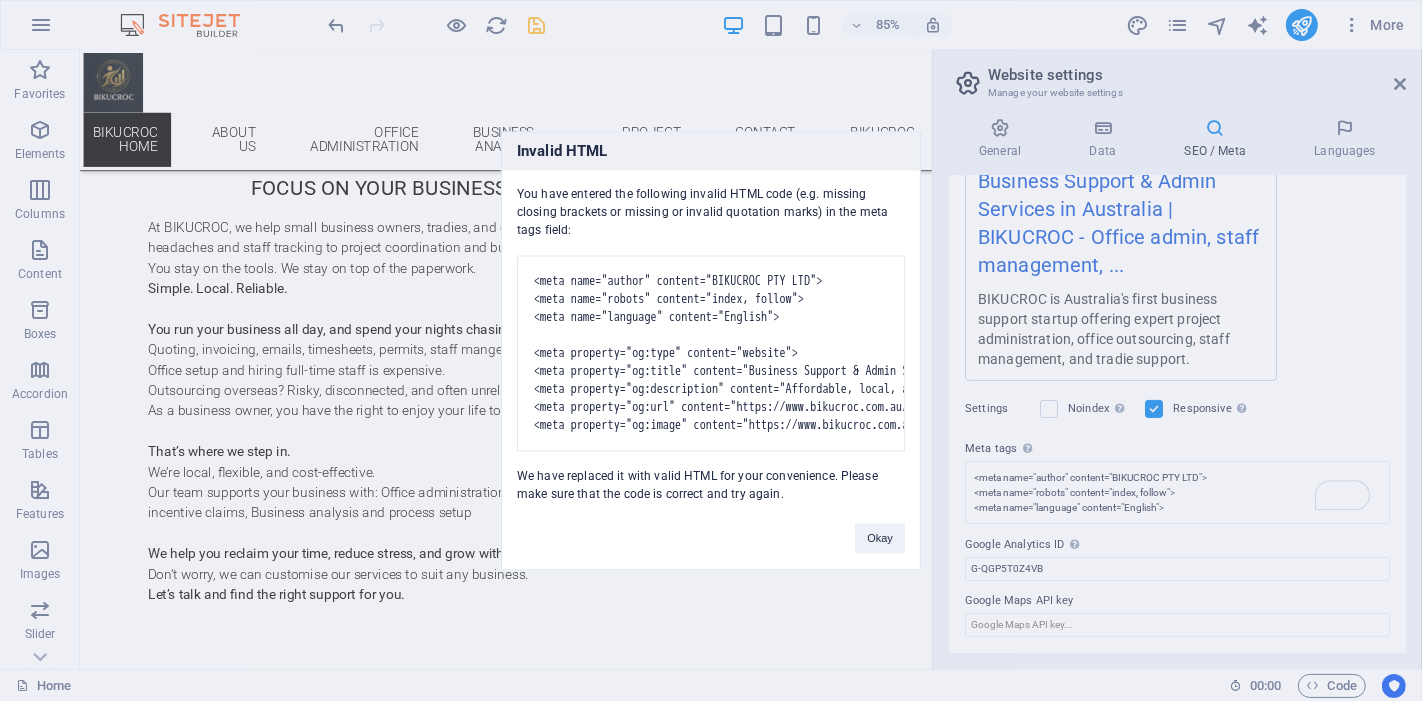 drag, startPoint x: 551, startPoint y: 26, endPoint x: 538, endPoint y: 21, distance: 13.928389 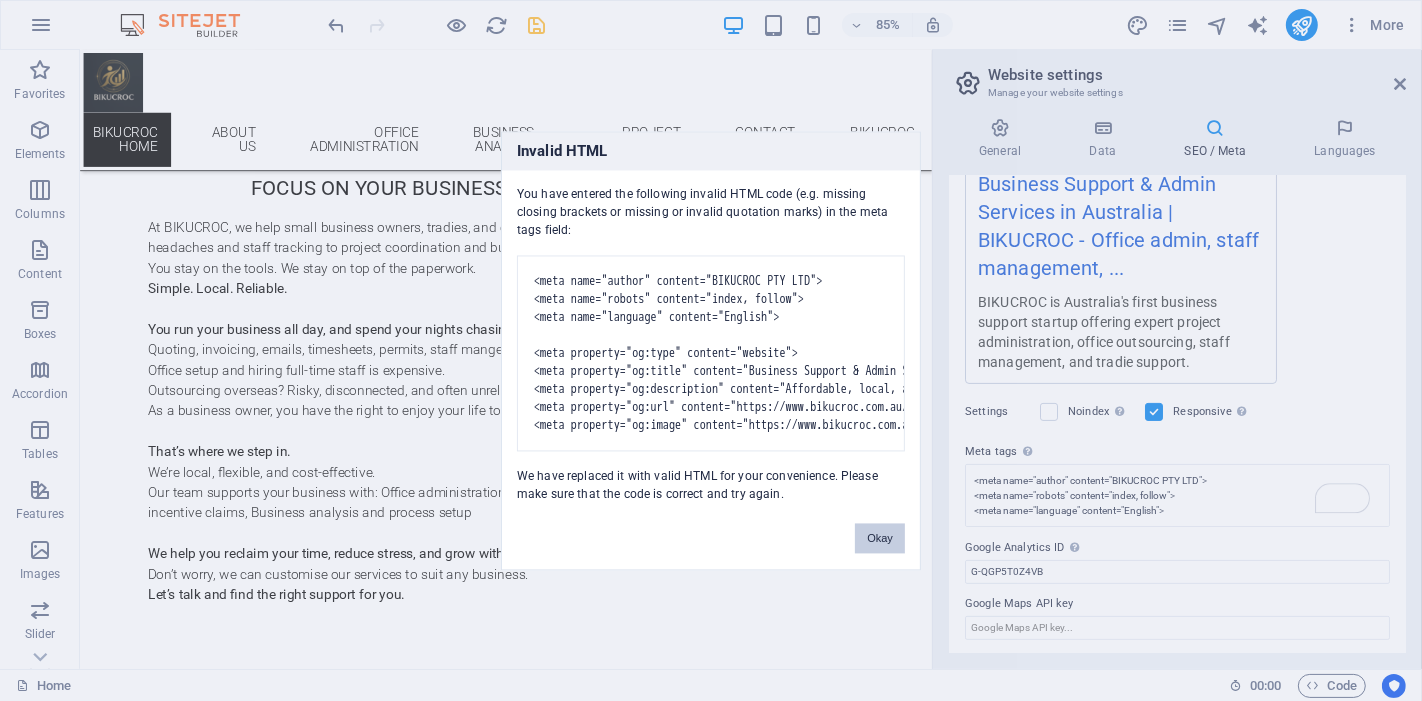 click on "Okay" at bounding box center [880, 538] 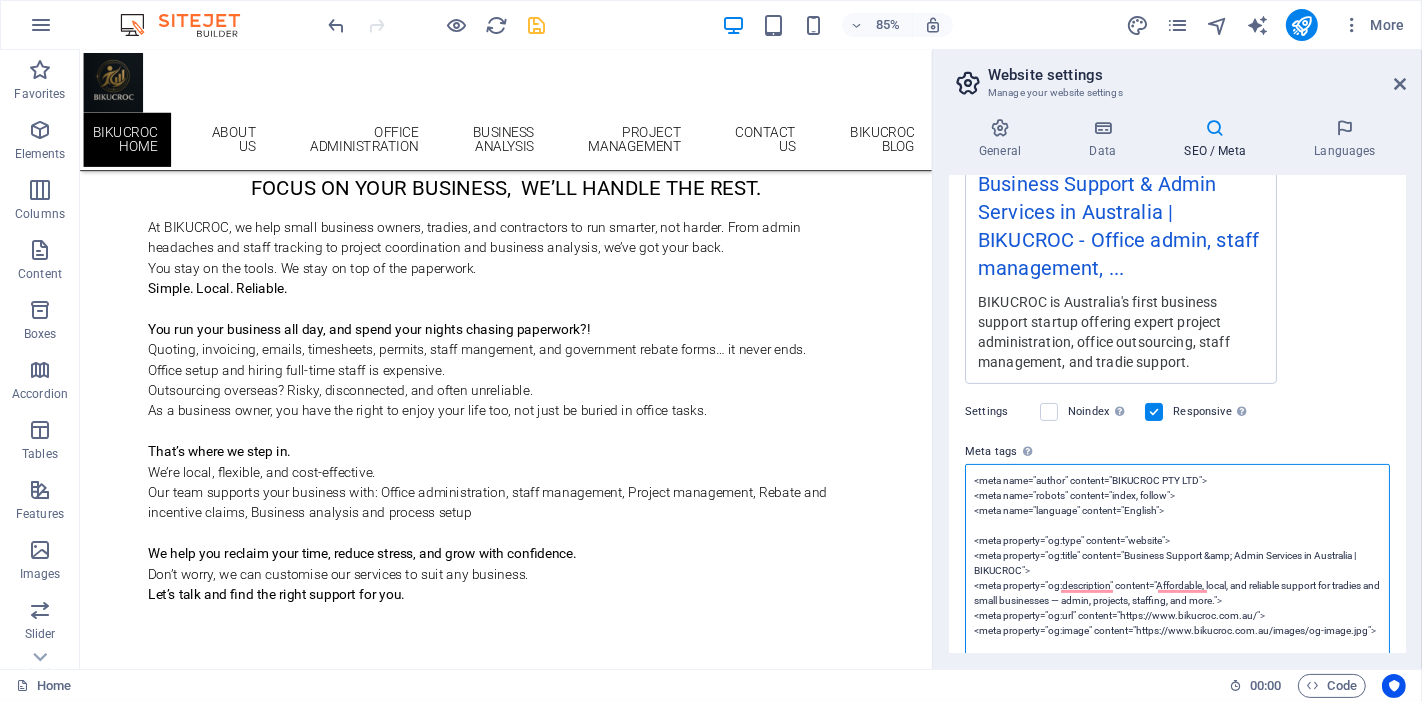 scroll, scrollTop: 0, scrollLeft: 0, axis: both 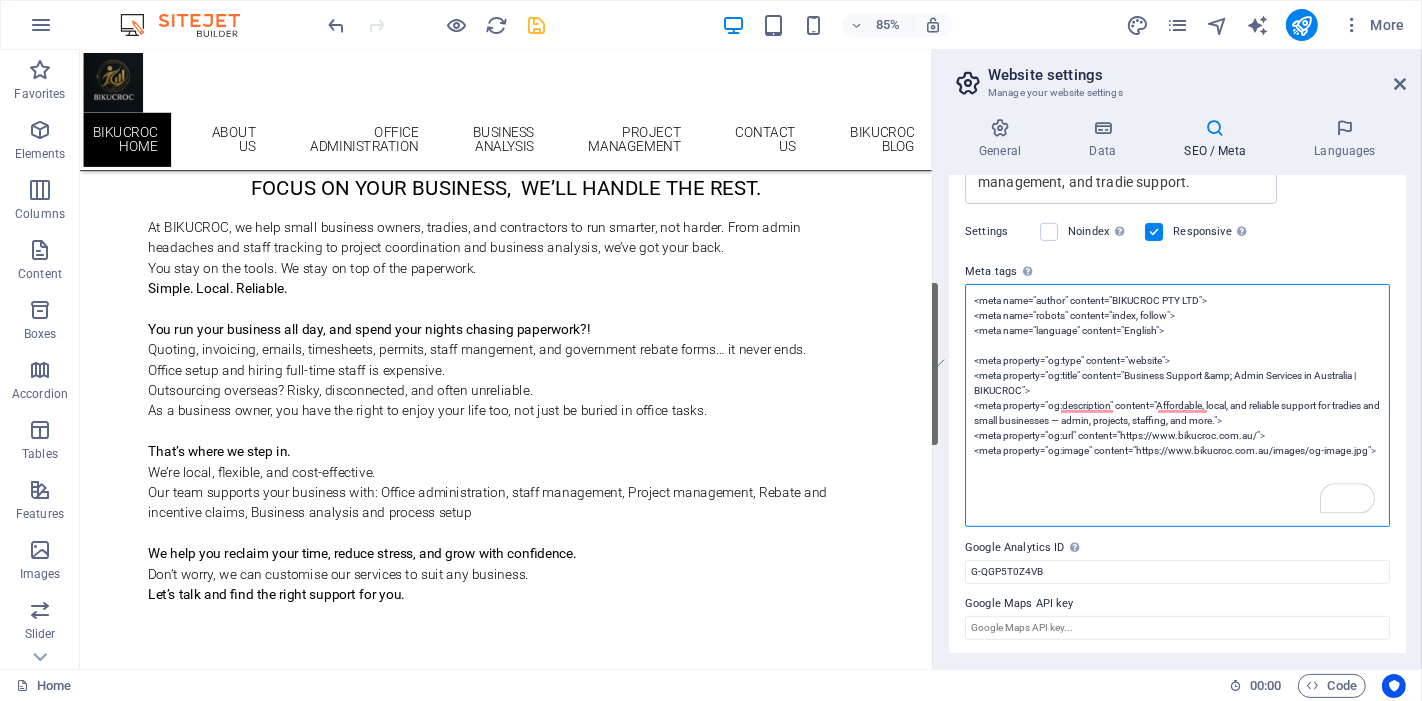 click on "<meta name="author" content="BIKUCROC PTY LTD">
<meta name="robots" content="index, follow">
<meta name="language" content="English">
<meta property="og:type" content="website">
<meta property="og:title" content="Business Support &amp; Admin Services in Australia | BIKUCROC">
<meta property="og:description" content="Affordable, local, and reliable support for tradies and small businesses — admin, projects, staffing, and more.">
<meta property="og:url" content="https://www.bikucroc.com.au/">
<meta property="og:image" content="https://www.bikucroc.com.au/images/og-image.jpg">" at bounding box center [1177, 405] 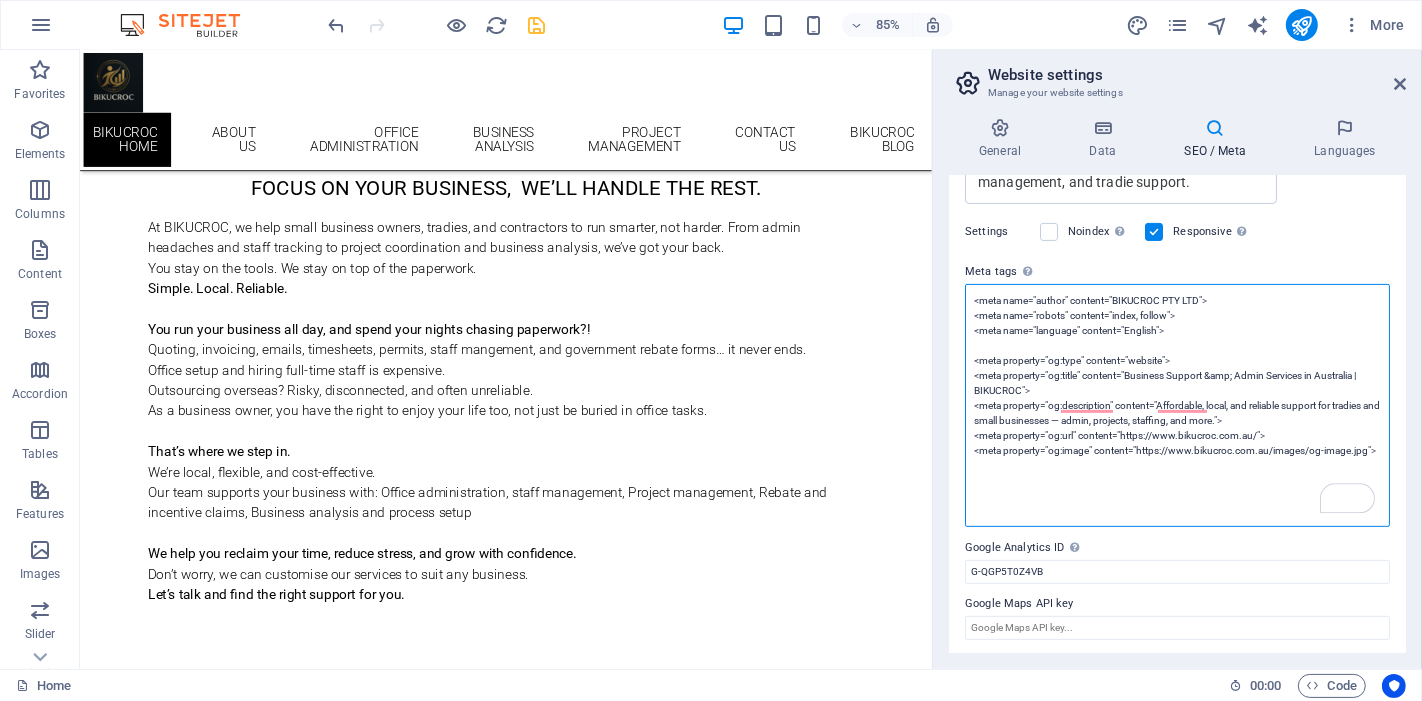 click on "<meta name="author" content="BIKUCROC PTY LTD">
<meta name="robots" content="index, follow">
<meta name="language" content="English">
<meta property="og:type" content="website">
<meta property="og:title" content="Business Support &amp; Admin Services in Australia | BIKUCROC">
<meta property="og:description" content="Affordable, local, and reliable support for tradies and small businesses — admin, projects, staffing, and more.">
<meta property="og:url" content="https://www.bikucroc.com.au/">
<meta property="og:image" content="https://www.bikucroc.com.au/images/og-image.jpg">" at bounding box center [1177, 405] 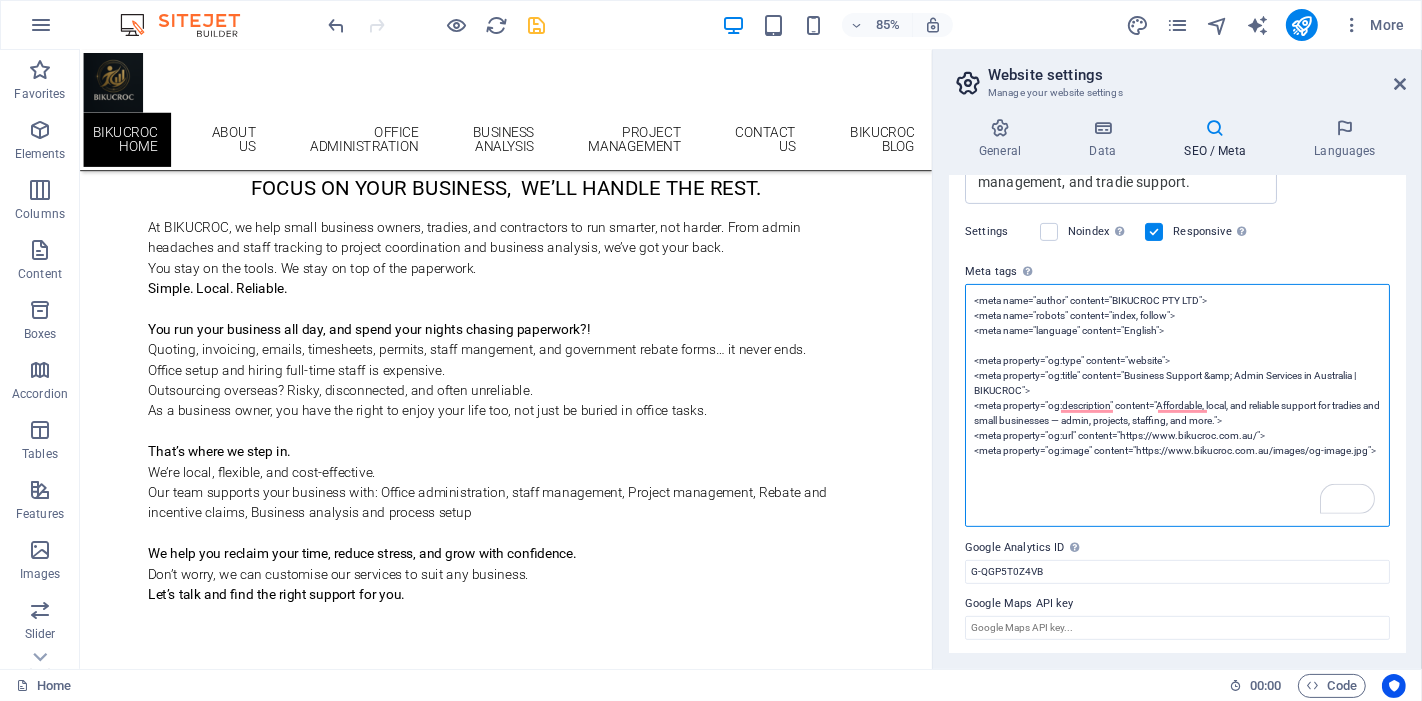 click on "<meta name="author" content="BIKUCROC PTY LTD">
<meta name="robots" content="index, follow">
<meta name="language" content="English">
<meta property="og:type" content="website">
<meta property="og:title" content="Business Support &amp; Admin Services in Australia | BIKUCROC">
<meta property="og:description" content="Affordable, local, and reliable support for tradies and small businesses — admin, projects, staffing, and more.">
<meta property="og:url" content="https://www.bikucroc.com.au/">
<meta property="og:image" content="https://www.bikucroc.com.au/images/og-image.jpg">" at bounding box center (1177, 405) 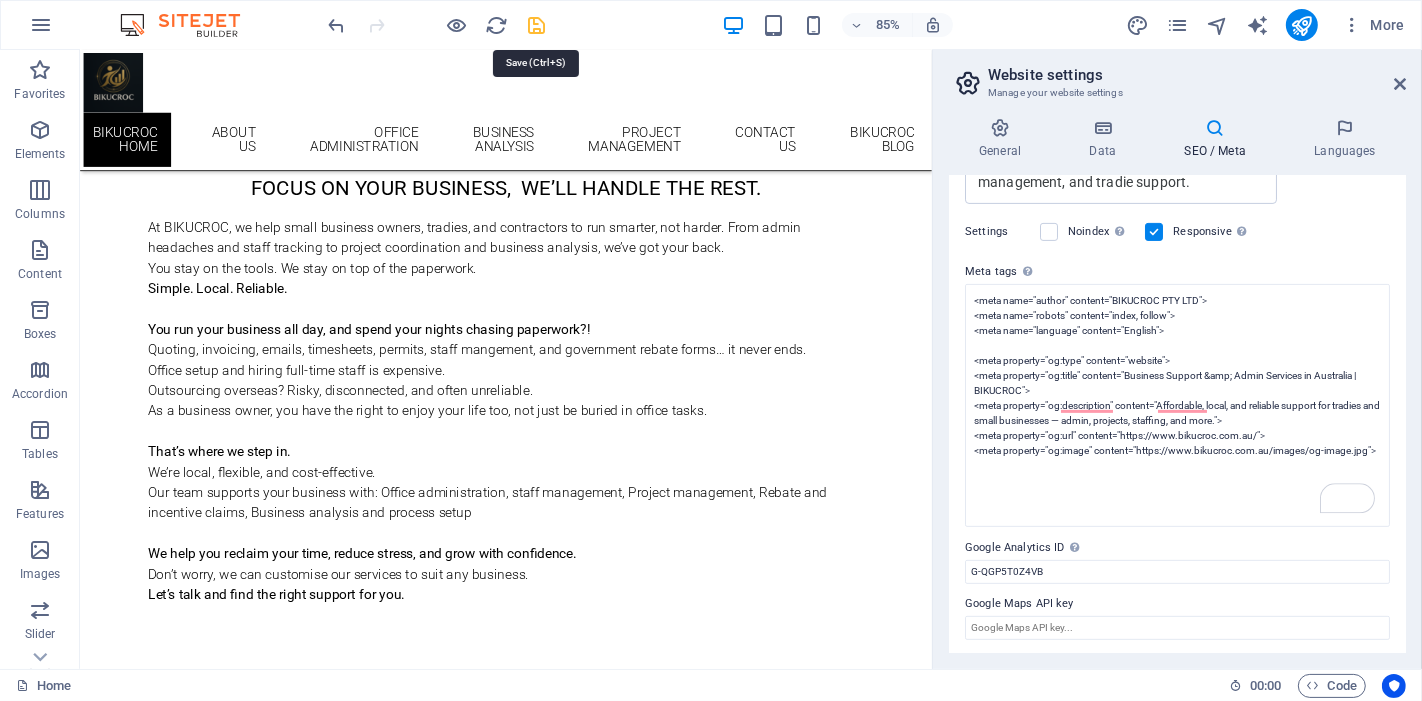 scroll, scrollTop: 400, scrollLeft: 0, axis: vertical 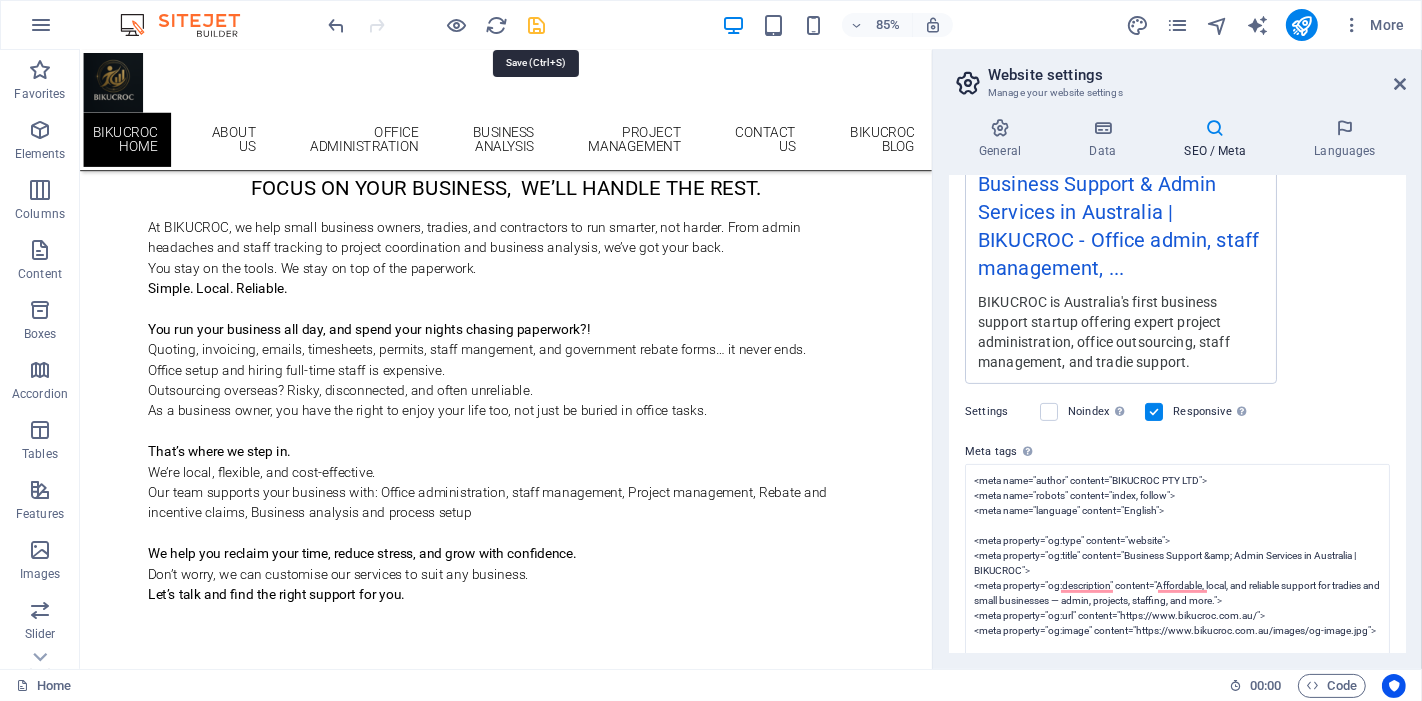 click on "BIKUCROC  Home Favorites Elements Columns Content Boxes Accordion Tables Features Images Slider Header Footer Forms Marketing Collections
Drag here to replace the existing content. Press “Ctrl” if you want to create a new element.
H4   Text   Banner   Container   Banner   Menu   Menu Bar   Spacer   Text   Preset   Logo   Container   Image   Container 85% More Home 00 : 00 Code Website settings Manage your website settings  General  Data  SEO / Meta  Languages Website name bikucroc.com.au Logo Drag files here, click to choose files or select files from Files or our free stock photos & videos Select files from the file manager, stock photos, or upload file(s) Upload Favicon Set the favicon of your website here. A favicon is a small icon shown in the browser tab next to your website title. It helps visitors identify your website. Drag files here, click to choose files or Upload Preview Image (Open Graph) 3220" at bounding box center [711, 350] 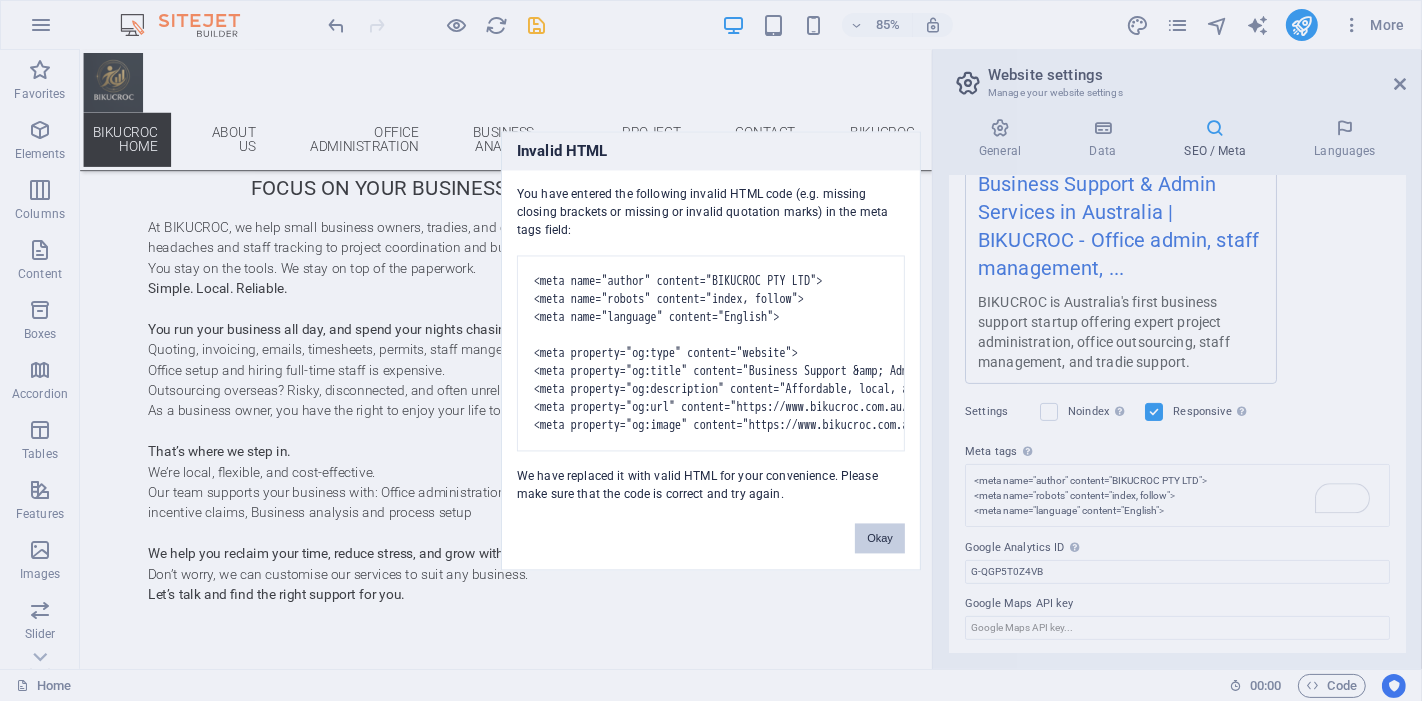 click on "Okay" at bounding box center (880, 538) 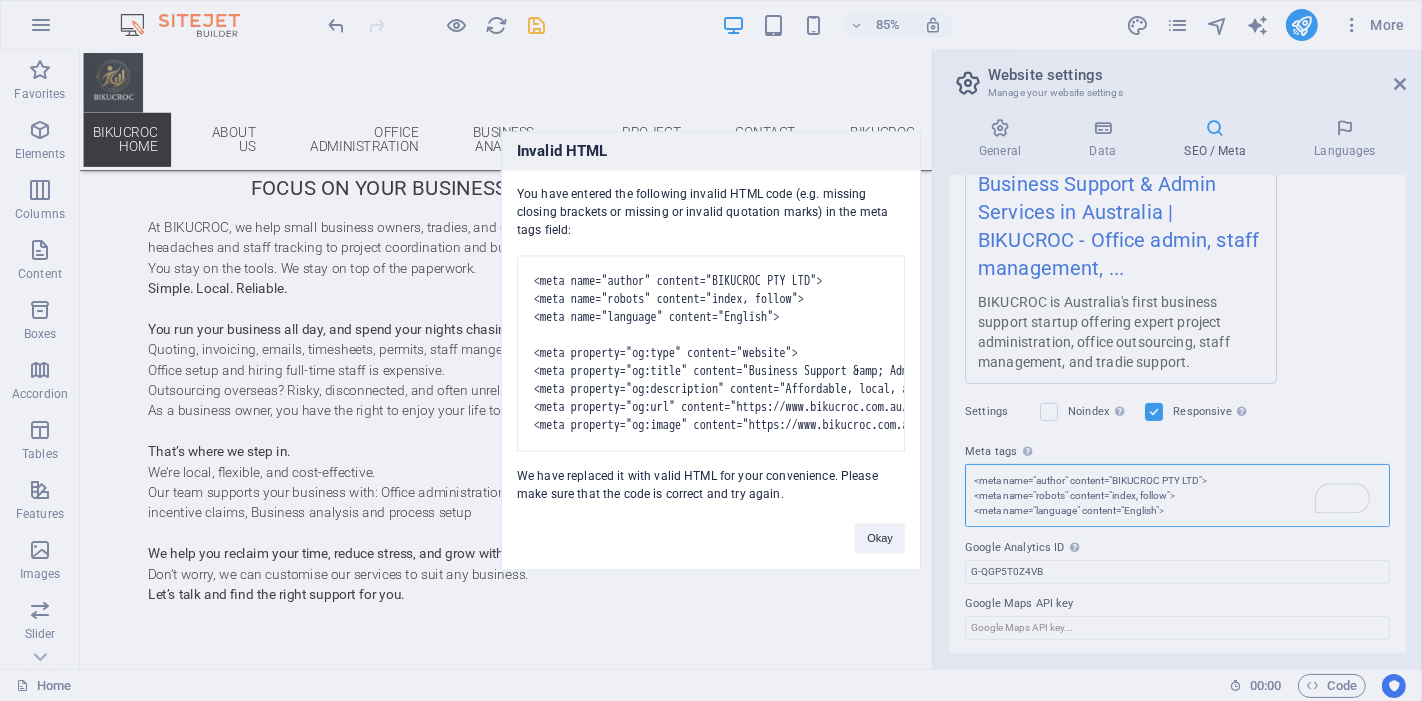 scroll, scrollTop: 580, scrollLeft: 0, axis: vertical 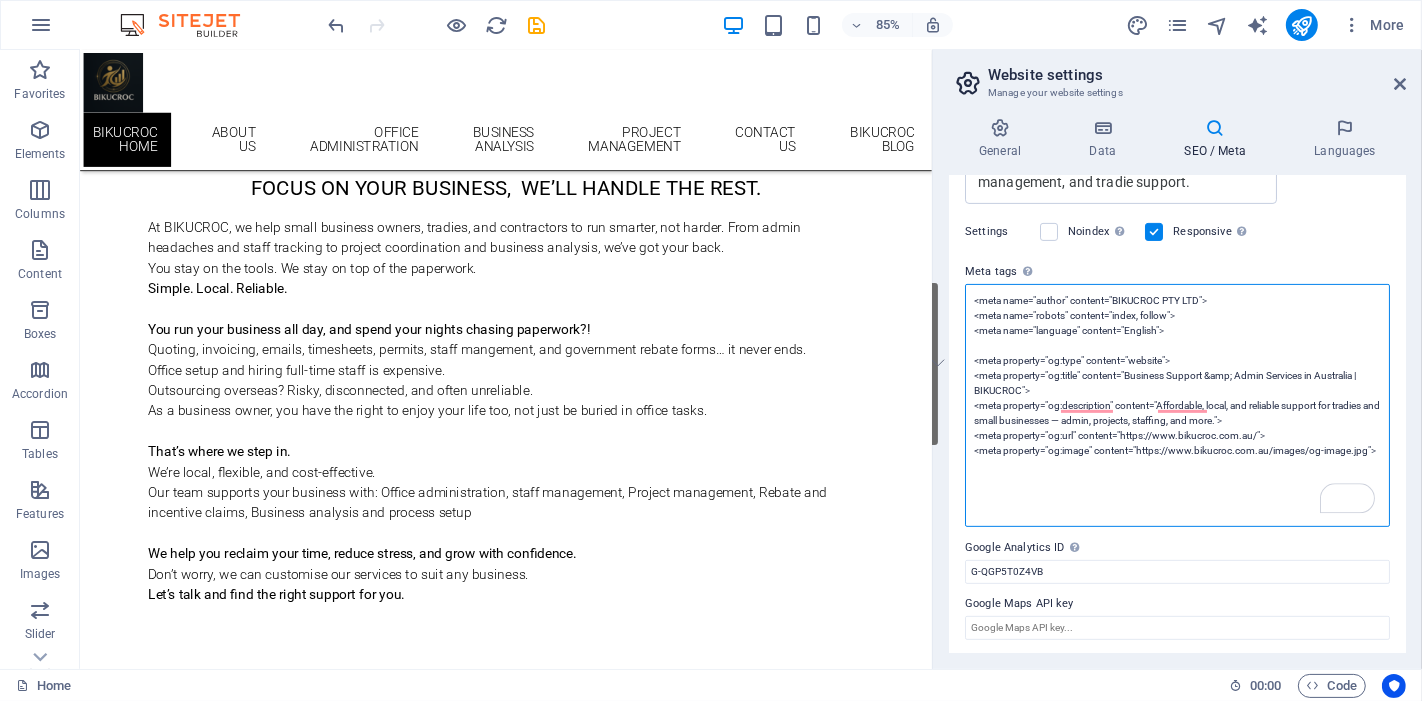 click on "<meta name="author" content="BIKUCROC PTY LTD">
<meta name="robots" content="index, follow">
<meta name="language" content="English">
<meta property="og:type" content="website">
<meta property="og:title" content="Business Support &amp; Admin Services in Australia | BIKUCROC">
<meta property="og:description" content="Affordable, local, and reliable support for tradies and small businesses — admin, projects, staffing, and more.">
<meta property="og:url" content="https://www.bikucroc.com.au/">
<meta property="og:image" content="https://www.bikucroc.com.au/images/og-image.jpg">" at bounding box center (1177, 405) 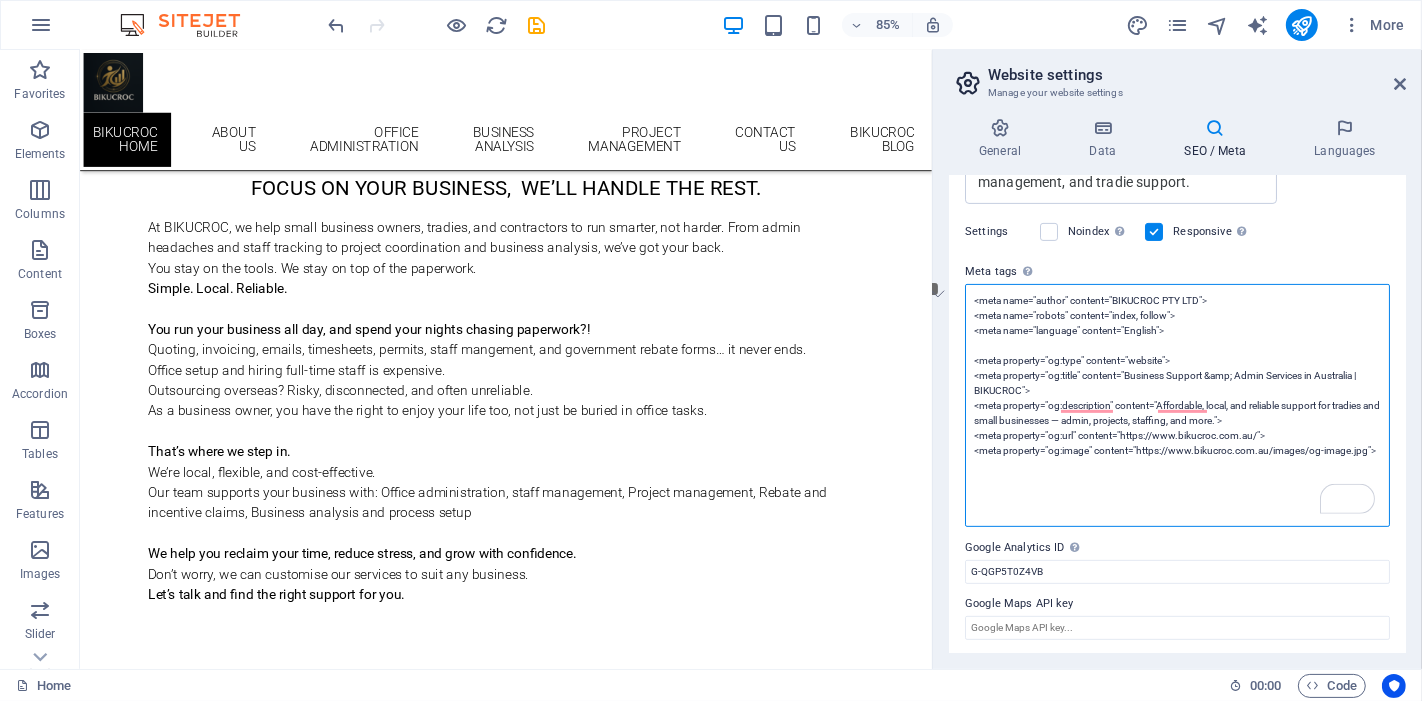 drag, startPoint x: 974, startPoint y: 450, endPoint x: 1414, endPoint y: 445, distance: 440.0284 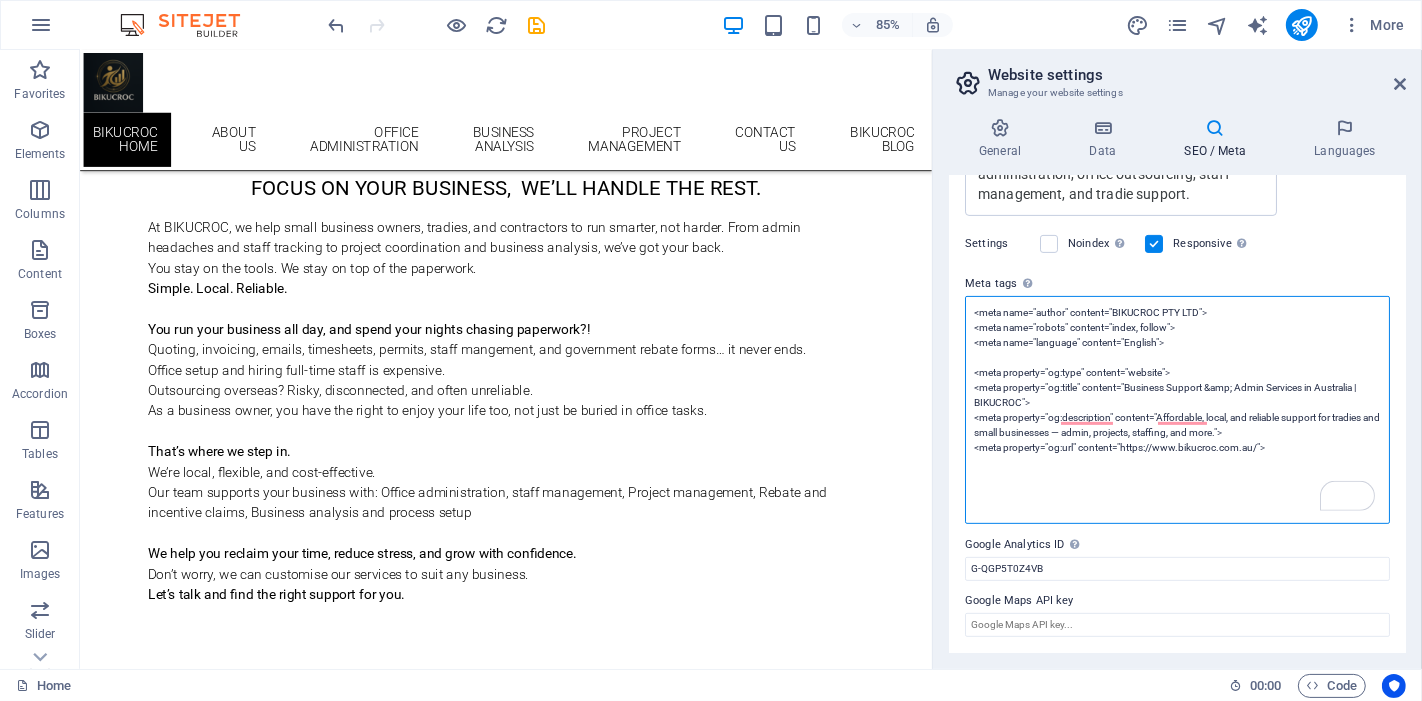 scroll, scrollTop: 565, scrollLeft: 0, axis: vertical 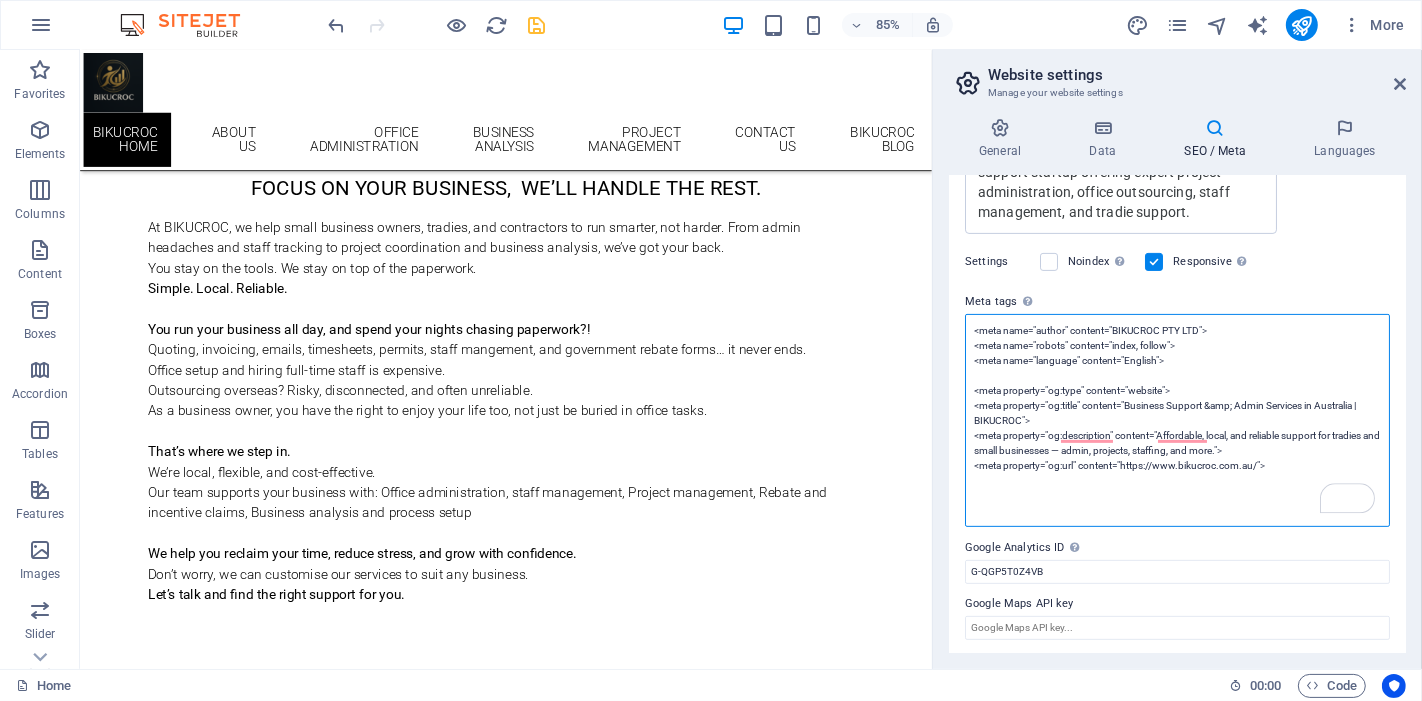 type on "<meta name="author" content="BIKUCROC PTY LTD">
<meta name="robots" content="index, follow">
<meta name="language" content="English">
<meta property="og:type" content="website">
<meta property="og:title" content="Business Support &amp; Admin Services in Australia | BIKUCROC">
<meta property="og:description" content="Affordable, local, and reliable support for tradies and small businesses — admin, projects, staffing, and more.">
<meta property="og:url" content="https://www.bikucroc.com.au/">" 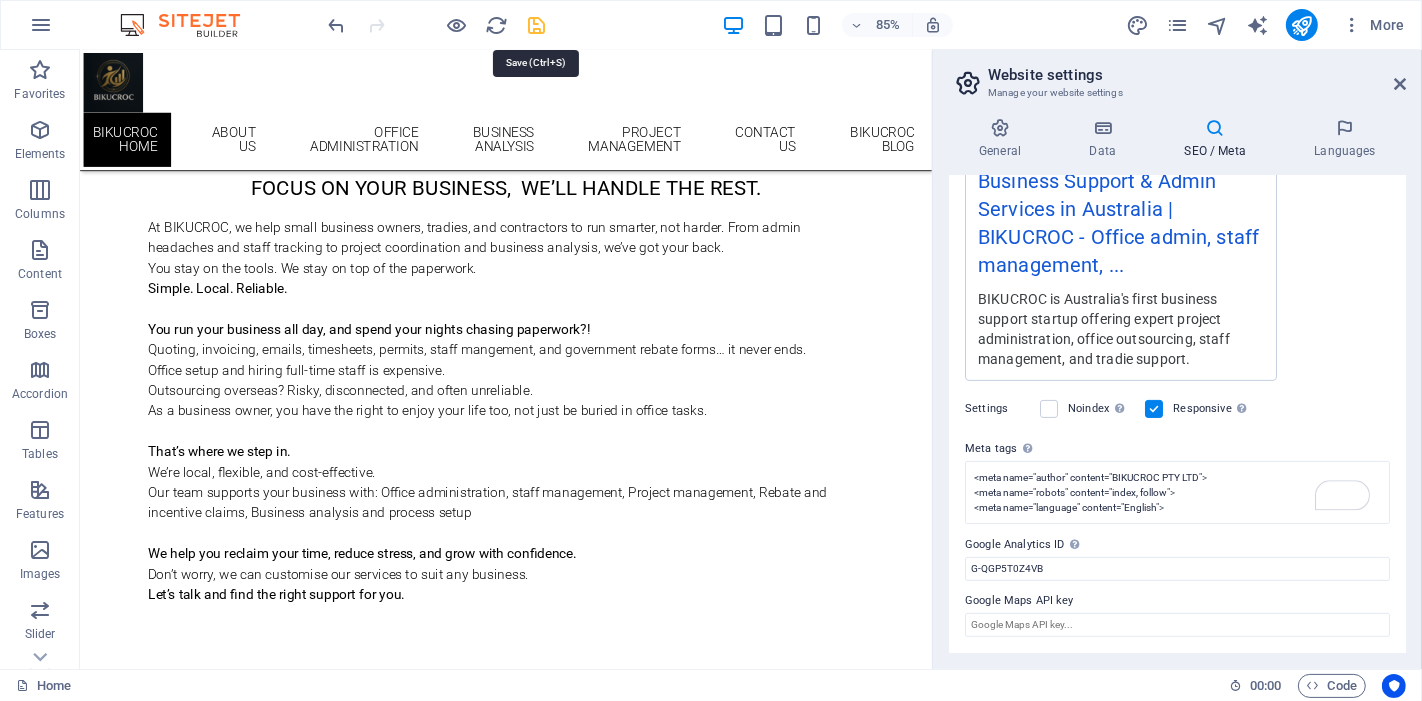 scroll, scrollTop: 400, scrollLeft: 0, axis: vertical 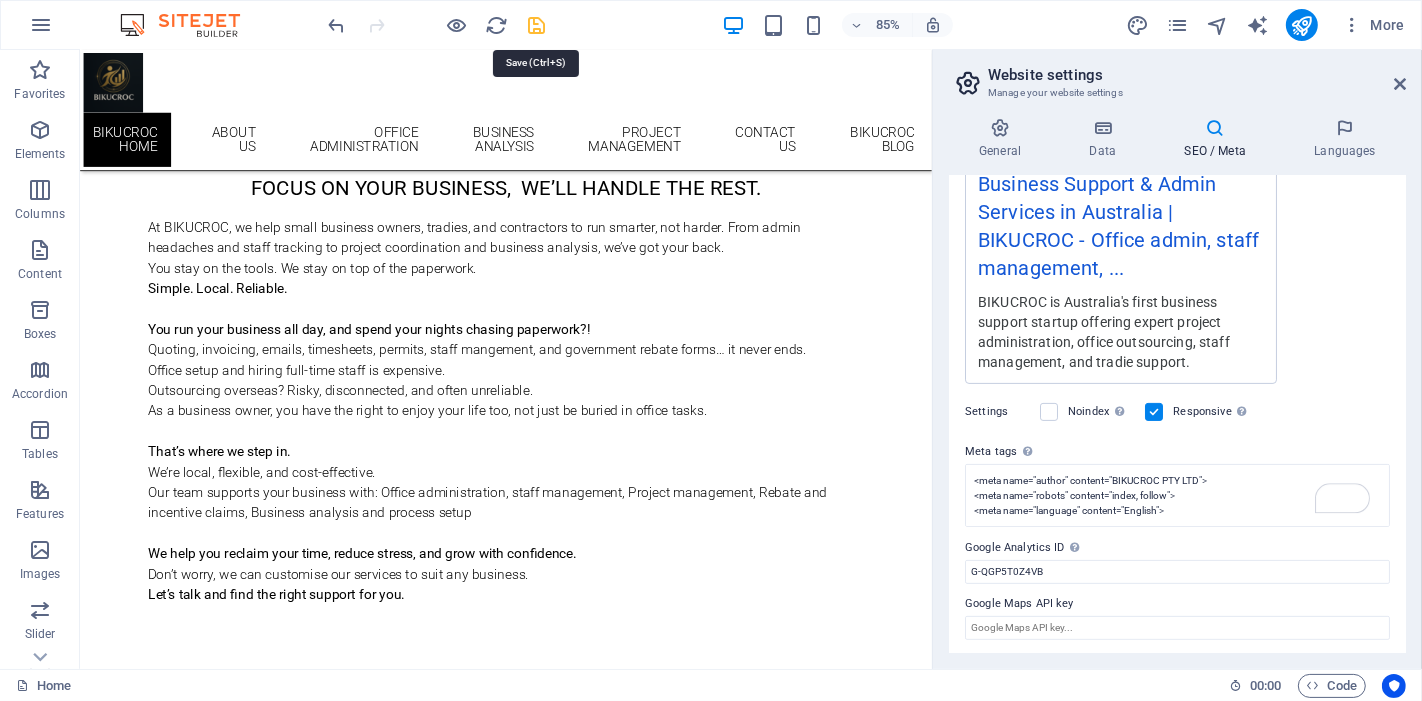 click at bounding box center [537, 25] 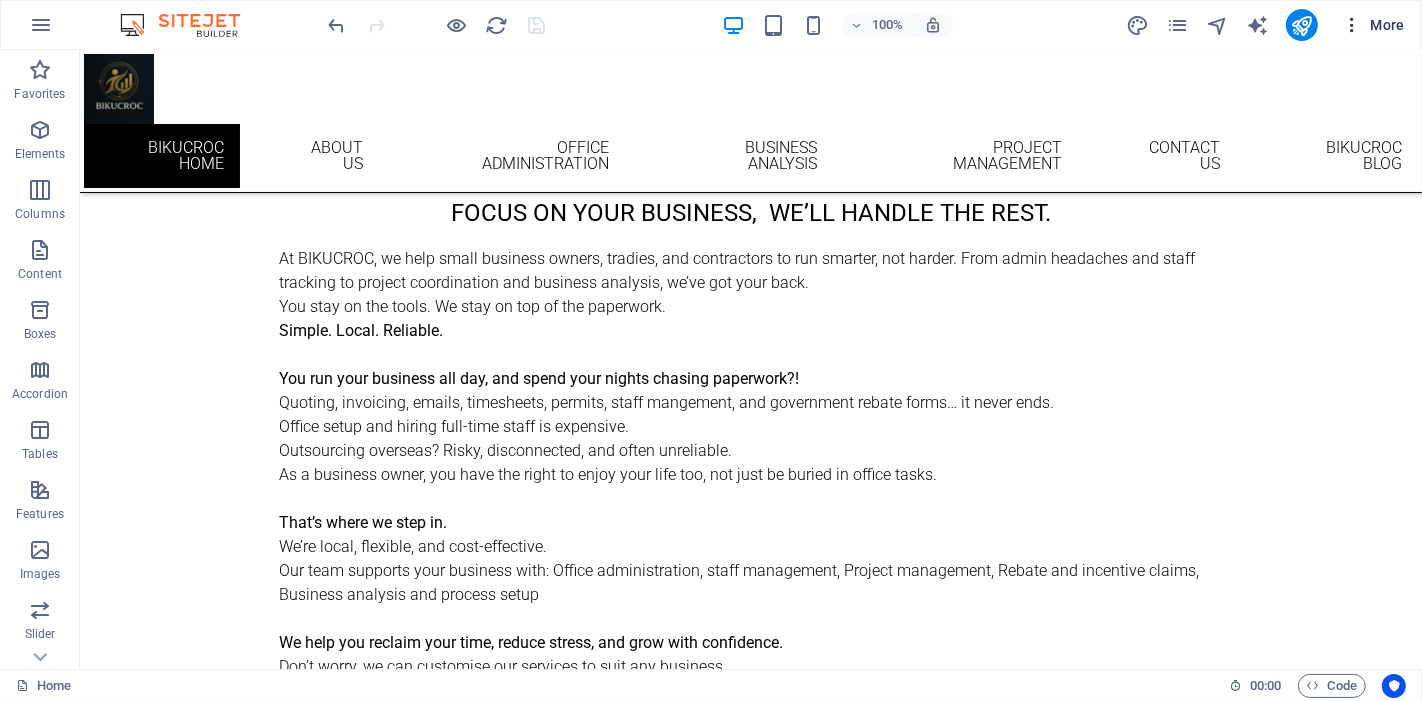 click on "More" at bounding box center [1373, 25] 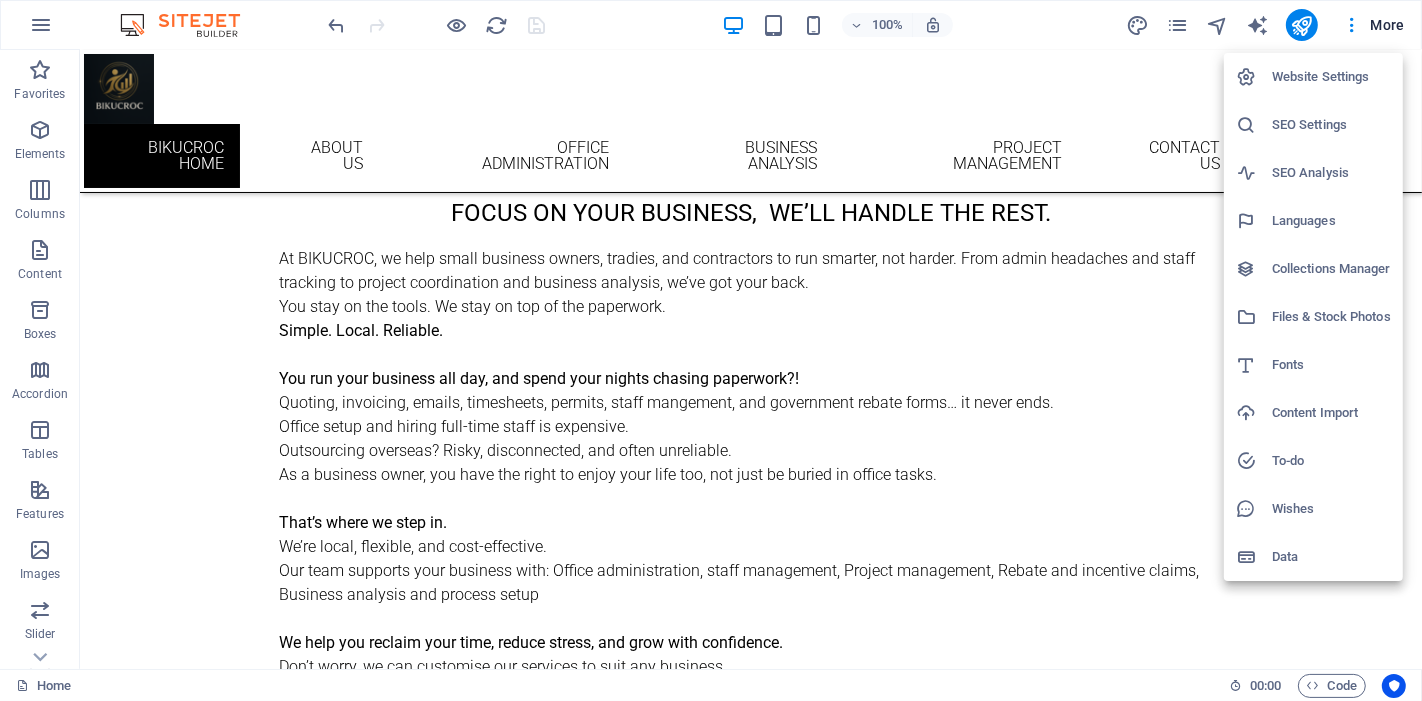 click at bounding box center (711, 350) 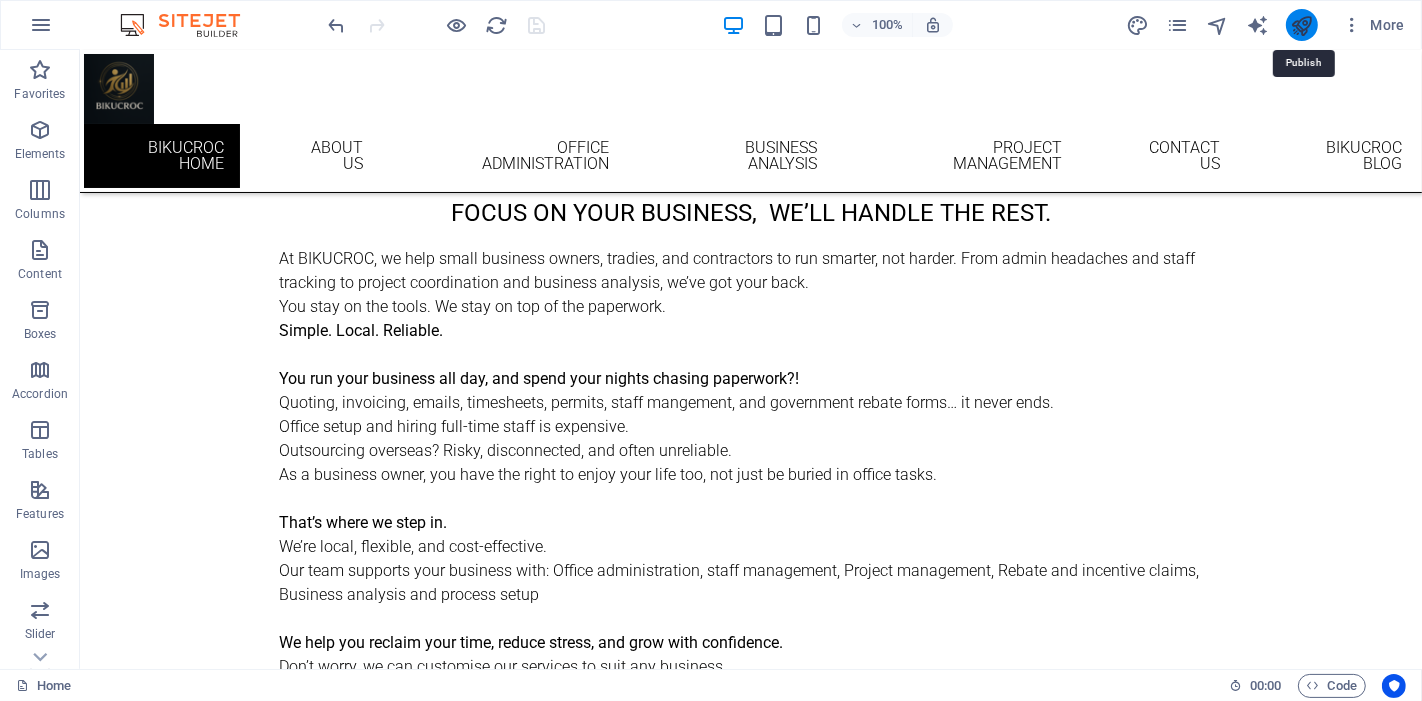 click at bounding box center (1301, 25) 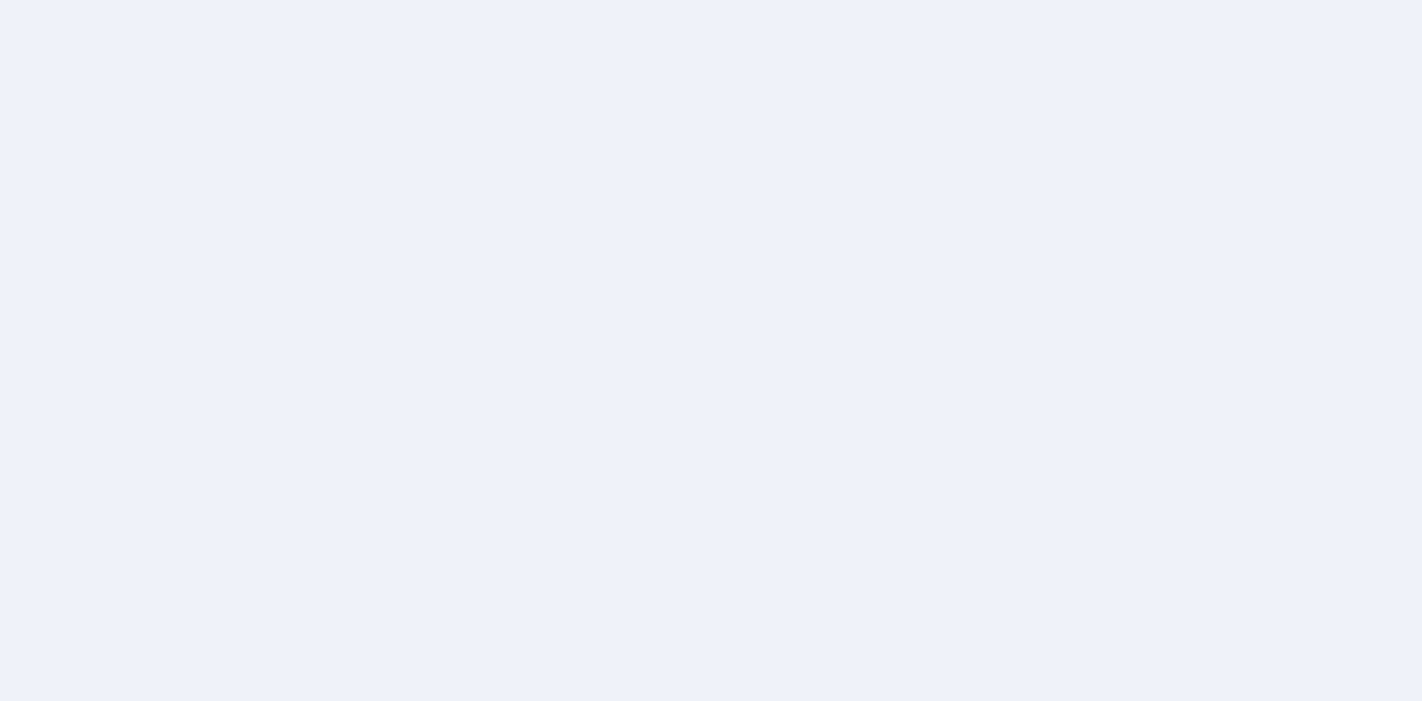 scroll, scrollTop: 0, scrollLeft: 0, axis: both 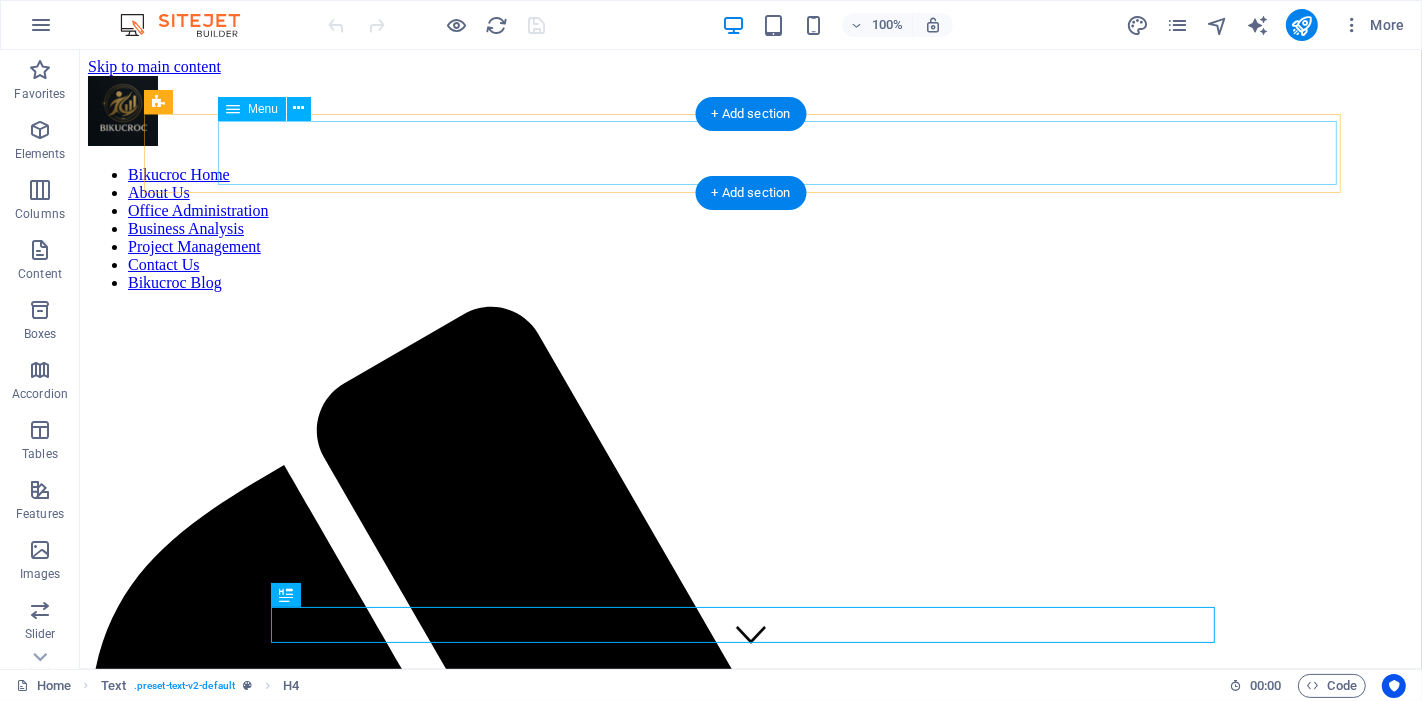 click on "Bikucroc Home About Us Office Administration Business Analysis Project Management Contact Us Bikucroc Blog" at bounding box center [750, 229] 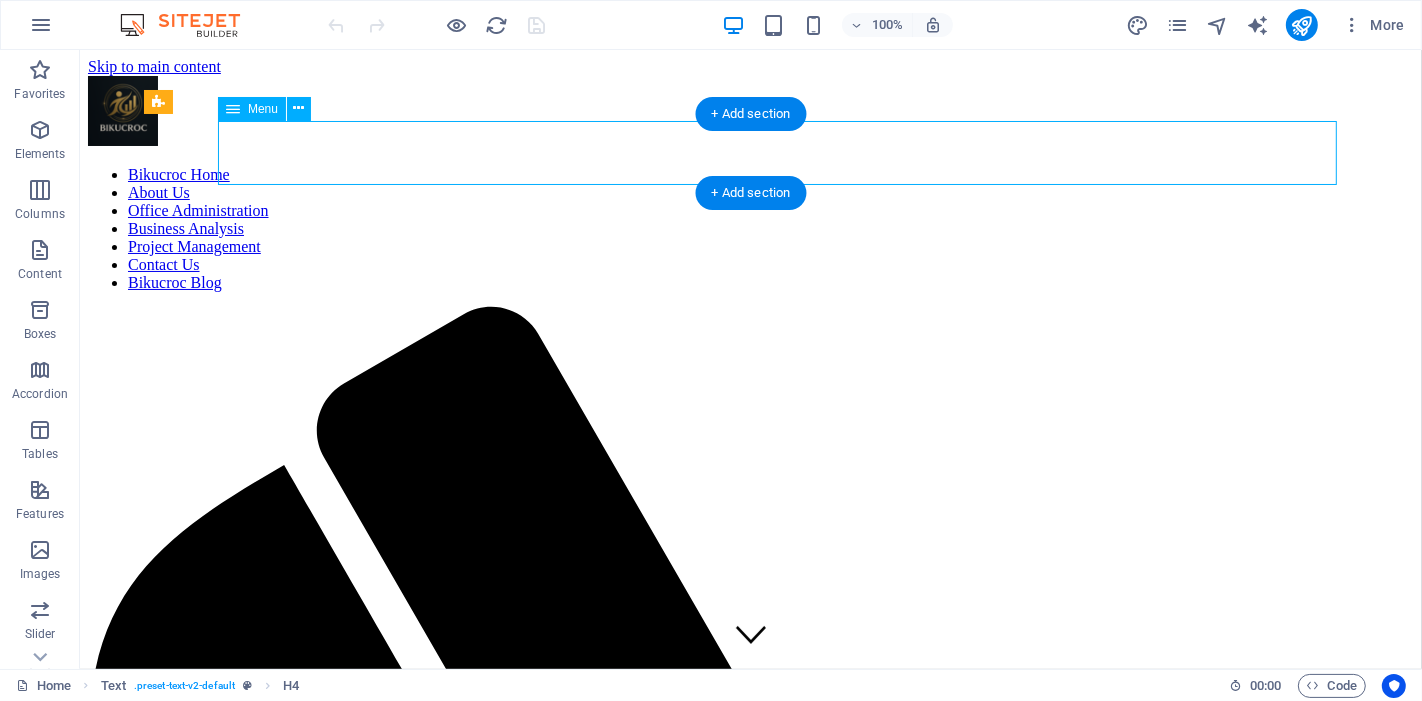 click on "Bikucroc Home About Us Office Administration Business Analysis Project Management Contact Us Bikucroc Blog" at bounding box center (750, 229) 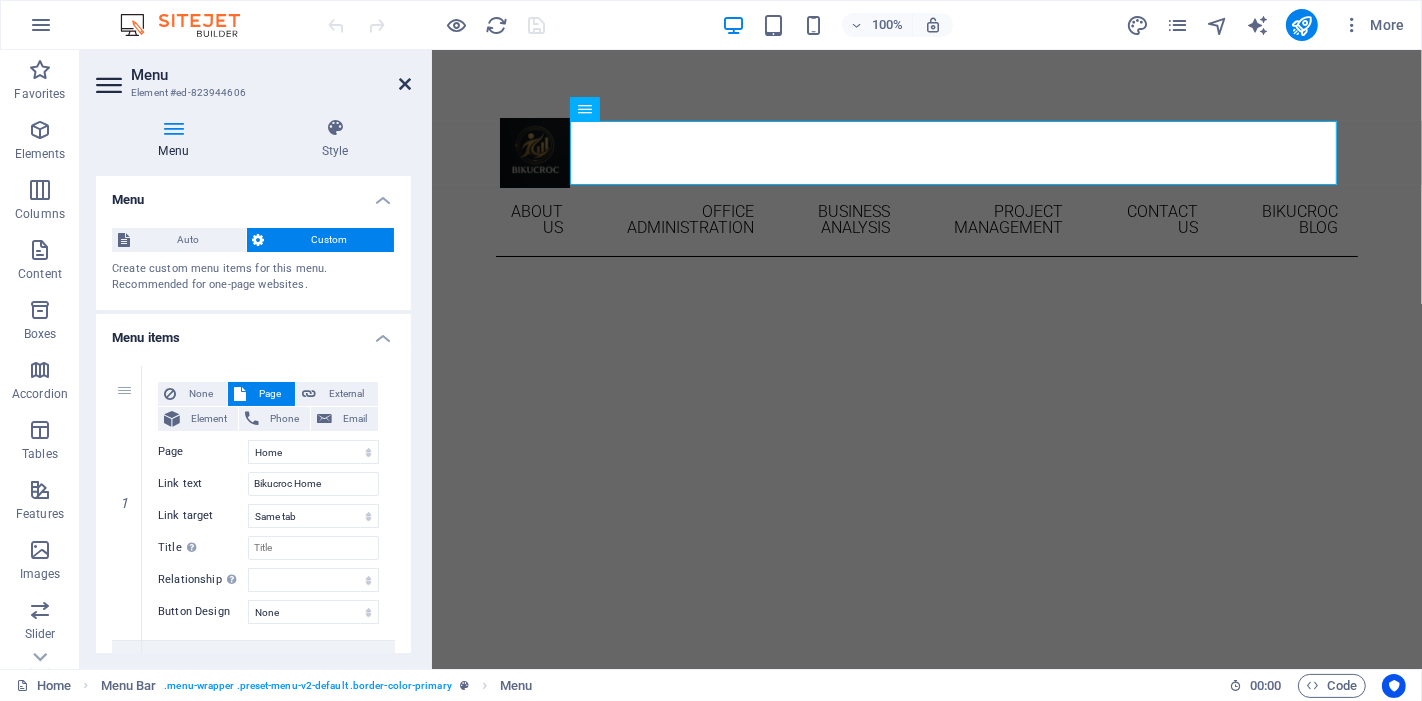 click at bounding box center [405, 84] 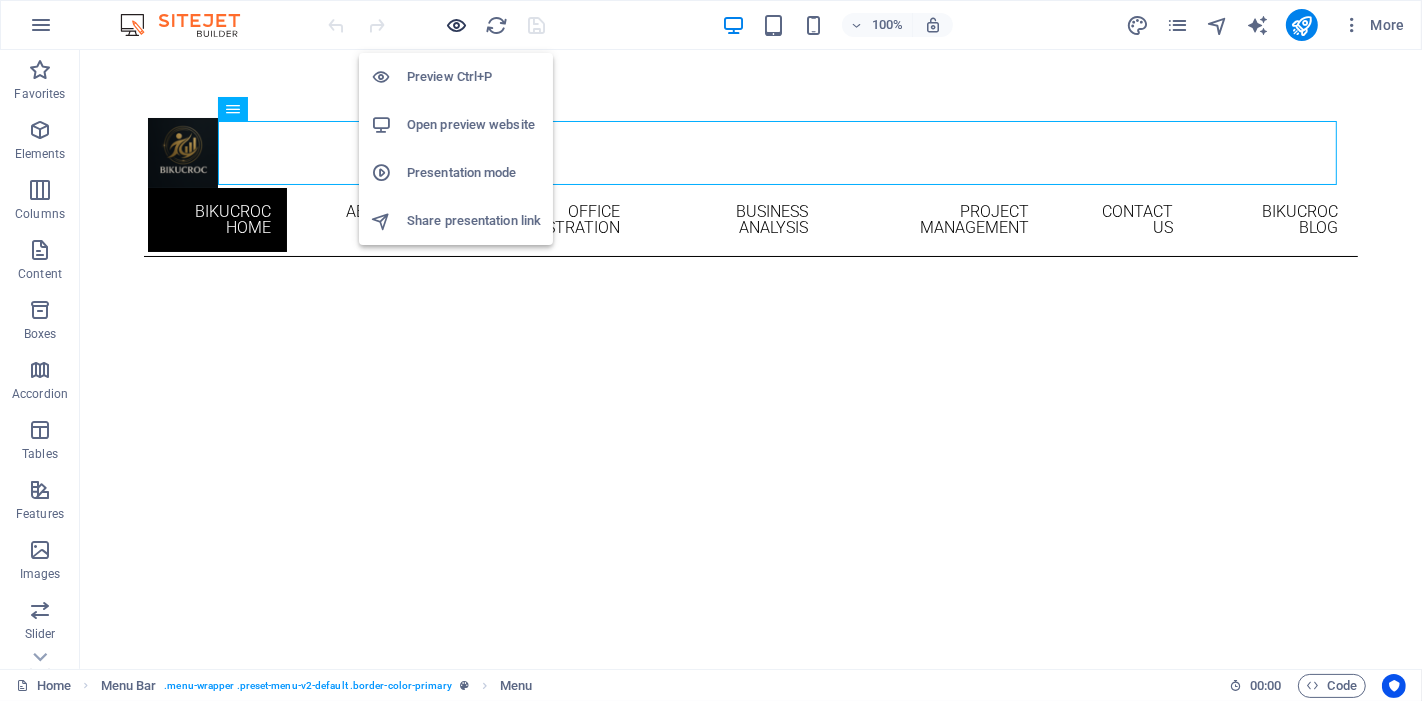 click at bounding box center [457, 25] 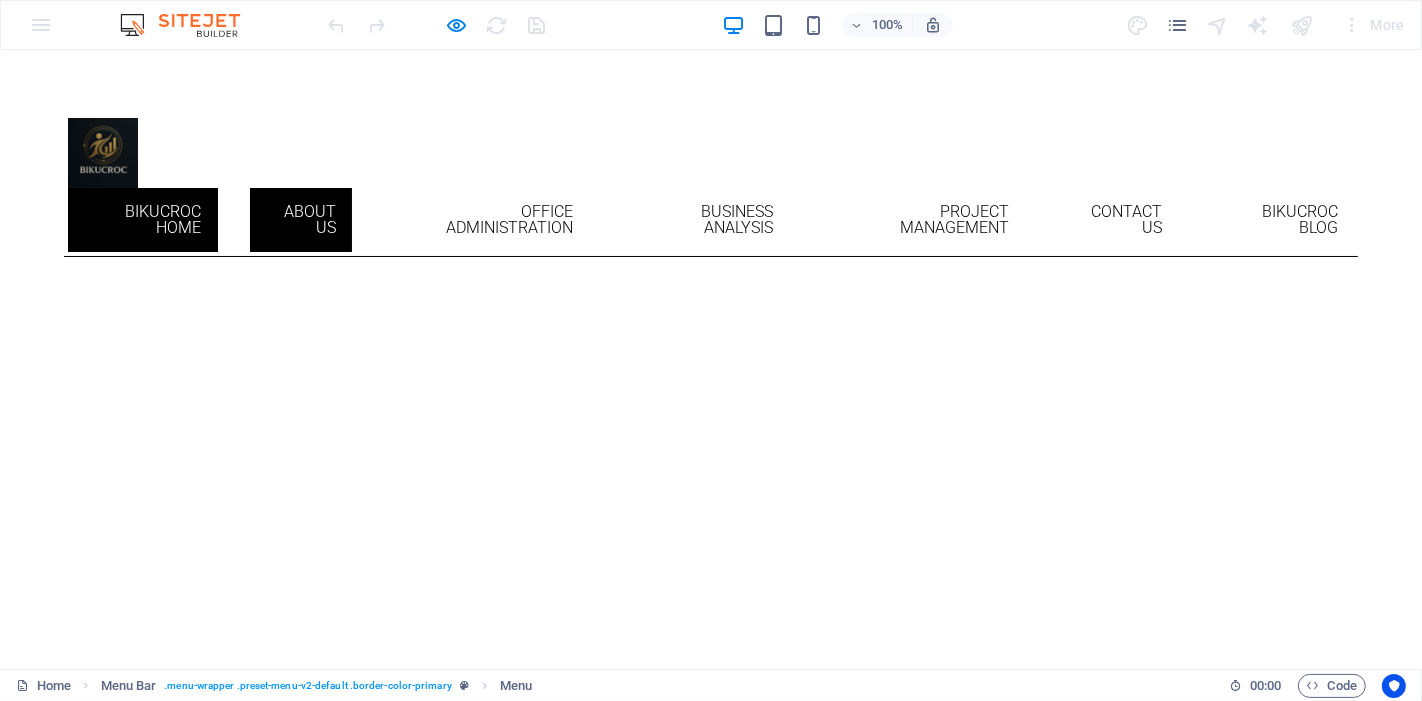 click on "About Us" at bounding box center (301, 220) 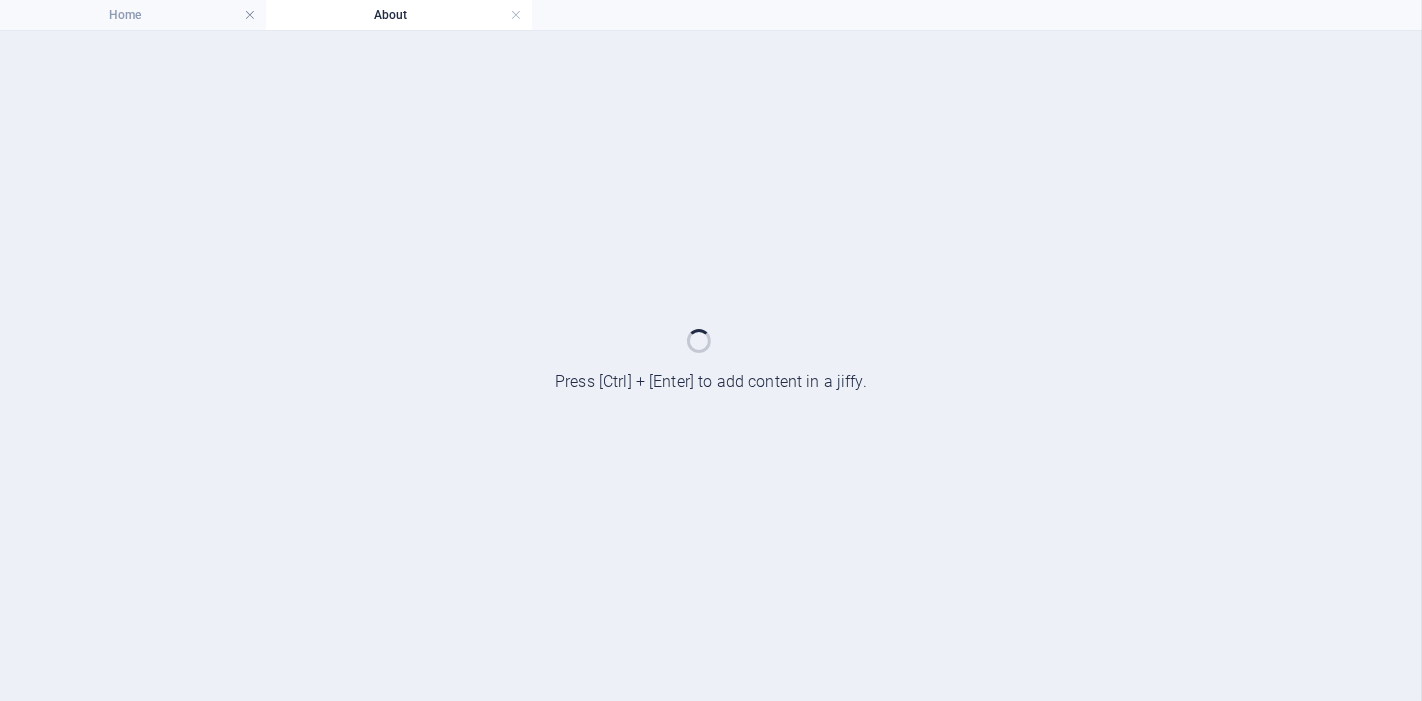 scroll, scrollTop: 0, scrollLeft: 0, axis: both 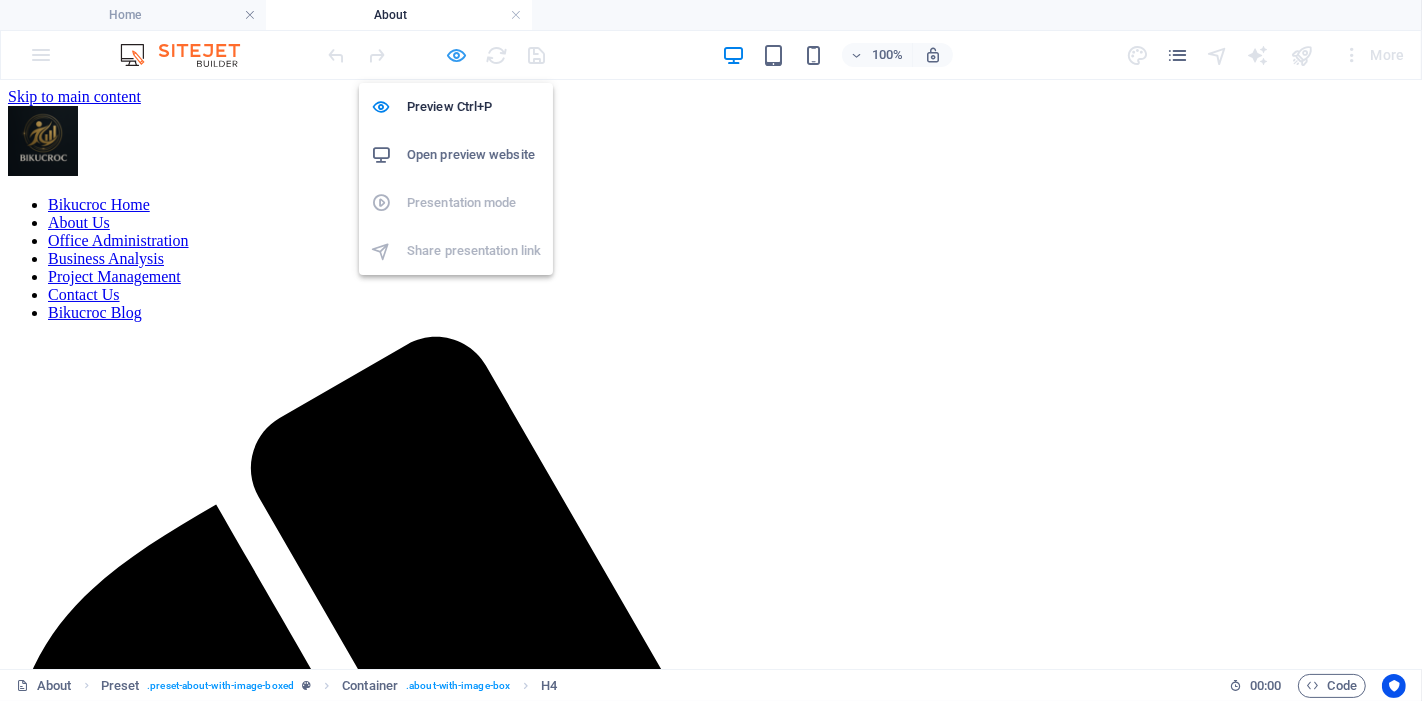 click at bounding box center [457, 55] 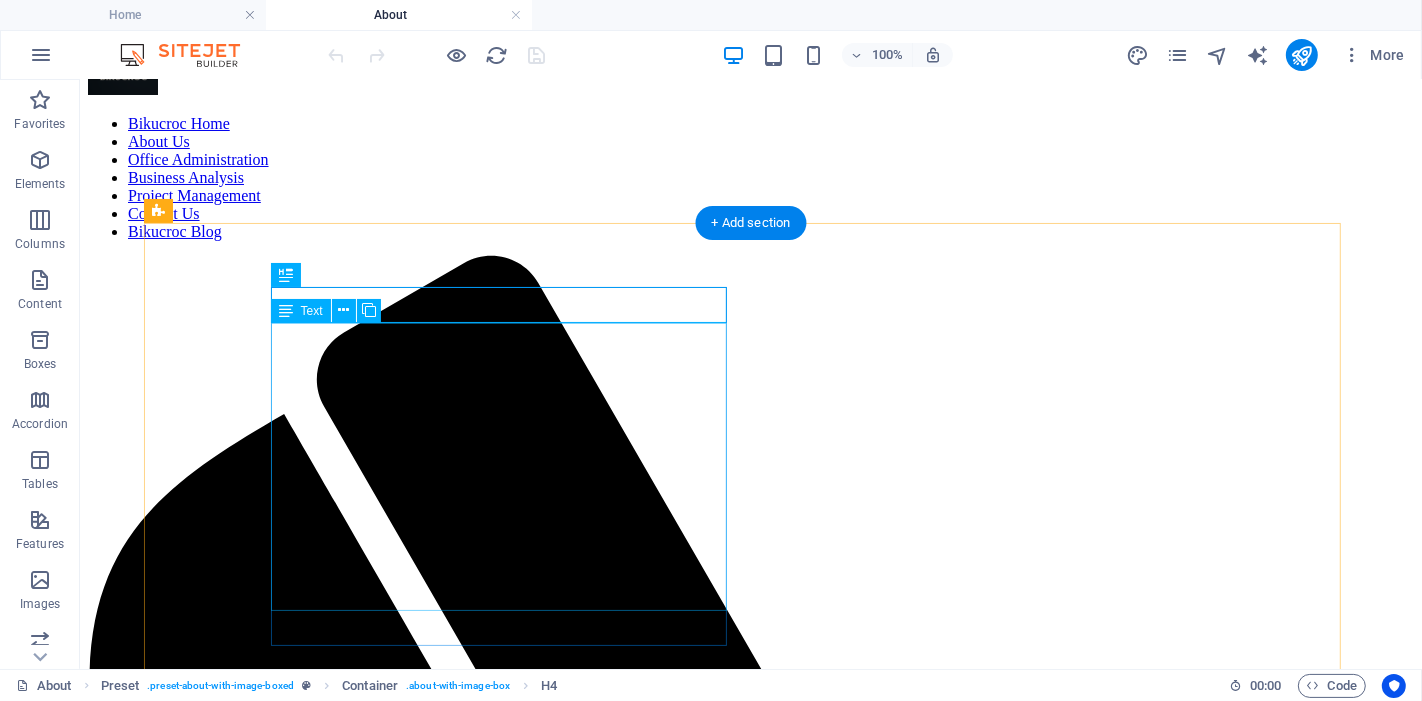 scroll, scrollTop: 111, scrollLeft: 0, axis: vertical 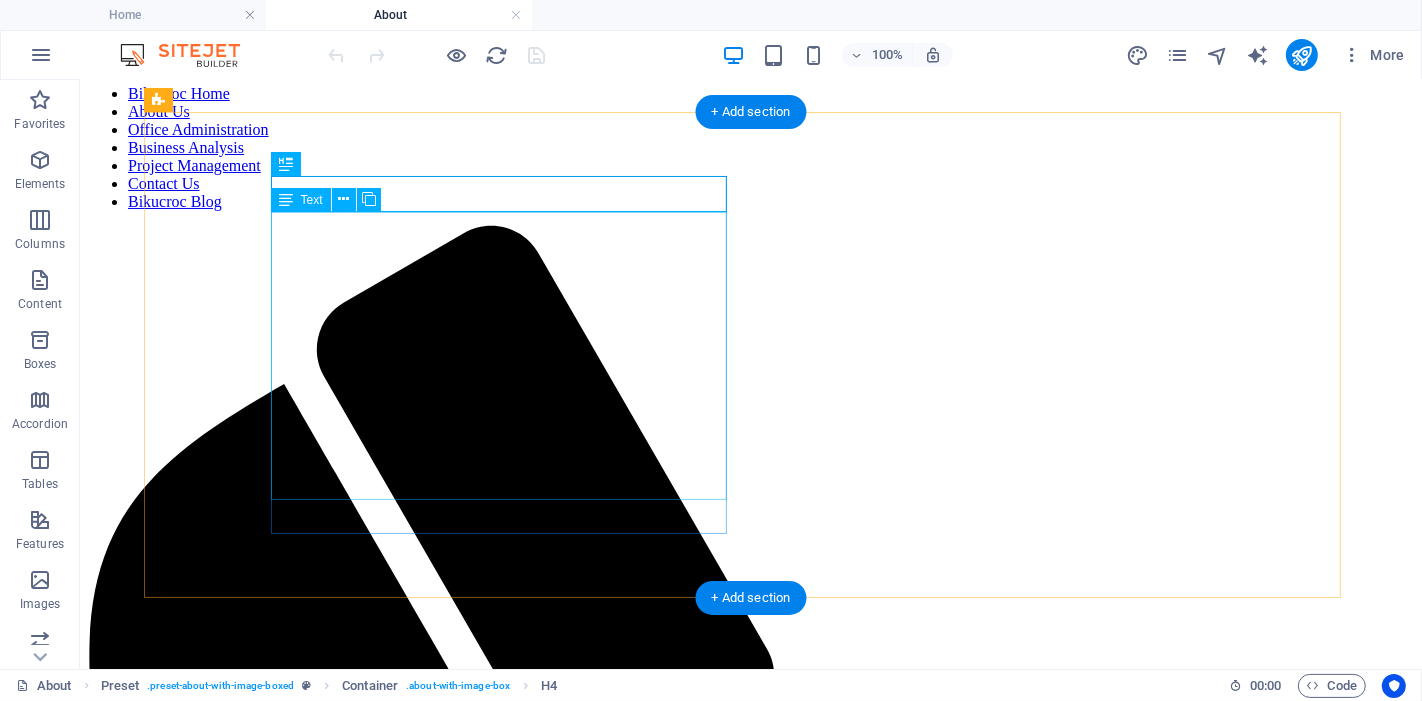 click on "I was the first entrepreneur in my home country before moving to [STATE], bringing with me over 21 years of experience in the agriculture, tourism, construction, and oil industries. After working closely with small business owners here, I identified a major barrier to growth: the lack of affordable access to professional business support. At BIKUCROC, we’ve built a highly qualified team with certifications such as PMP, PMI-PBA, and Microsoft credentials. Our mission is to empower tradies, builders, and small businesses across [STATE] by delivering professional, reliable, and cost-effective administrative, project management, and business analysis services , so they can focus on what they do best." at bounding box center [750, 2094] 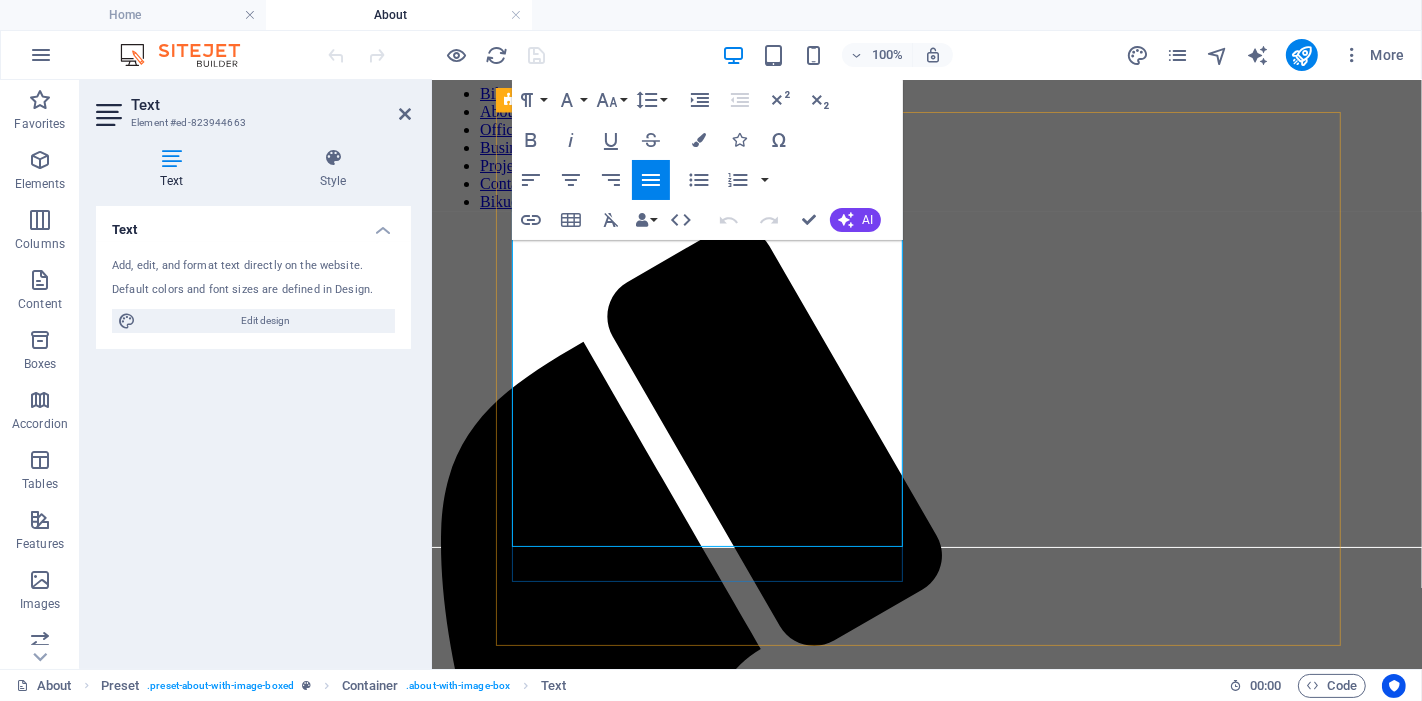 copy on "I was the first entrepreneur in my home country before moving to [STATE], bringing with me over 21 years of experience in the agriculture, tourism, construction, and oil industries. After working closely with small business owners here, I identified a major barrier to growth: the lack of affordable access to professional business support. At BIKUCROC, we’ve built a highly qualified team with certifications such as PMP, PMI-PBA, and Microsoft credentials. Our mission is to empower tradies, builders, and small businesses across [STATE] by delivering professional, reliable, and cost-effective administrative, project management, and business analysis services , so they can focus on what they do best." 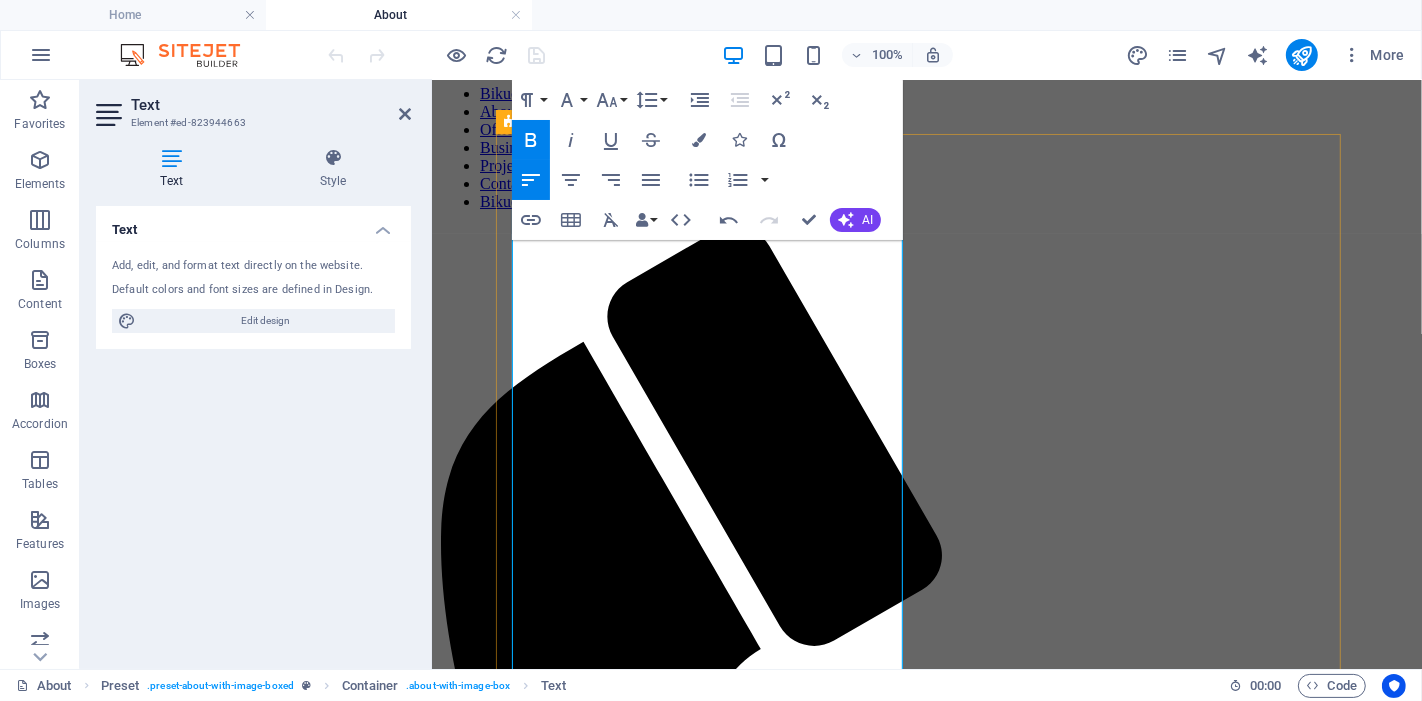 scroll, scrollTop: 0, scrollLeft: 0, axis: both 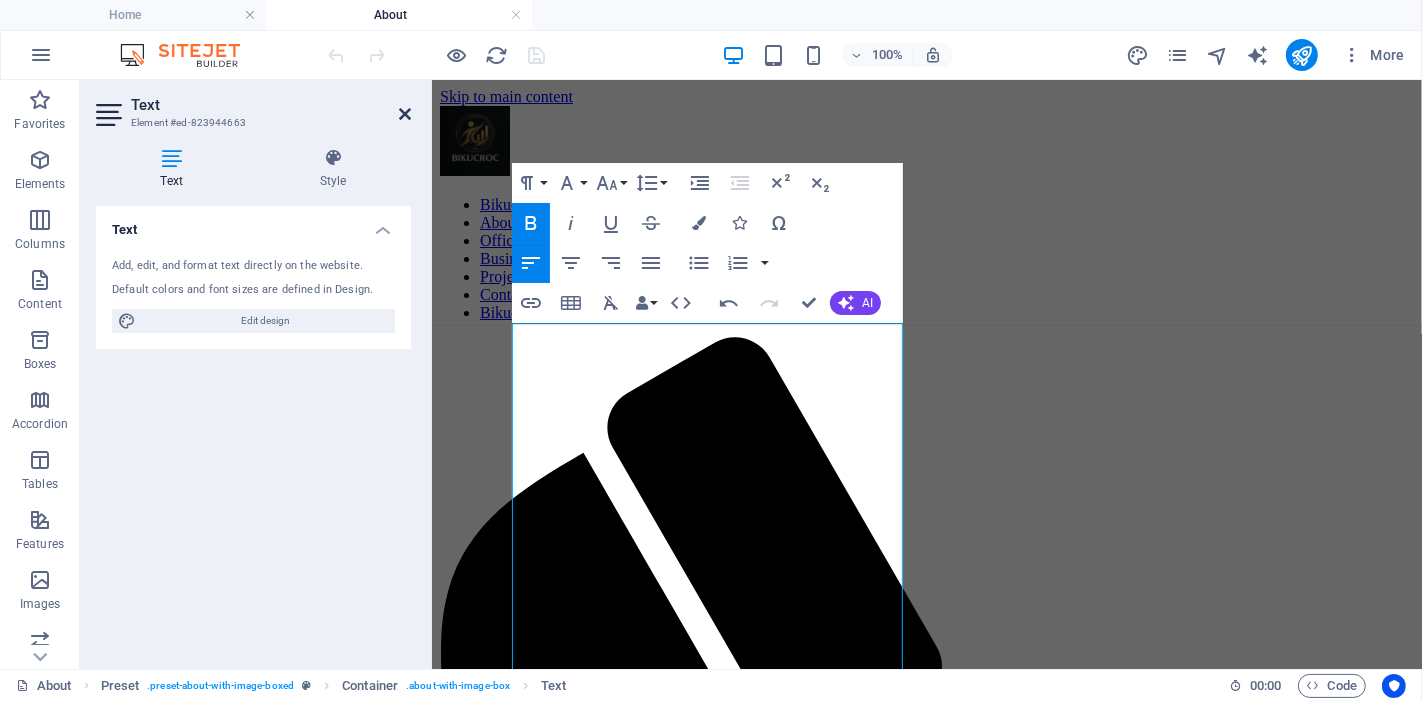 click at bounding box center [405, 114] 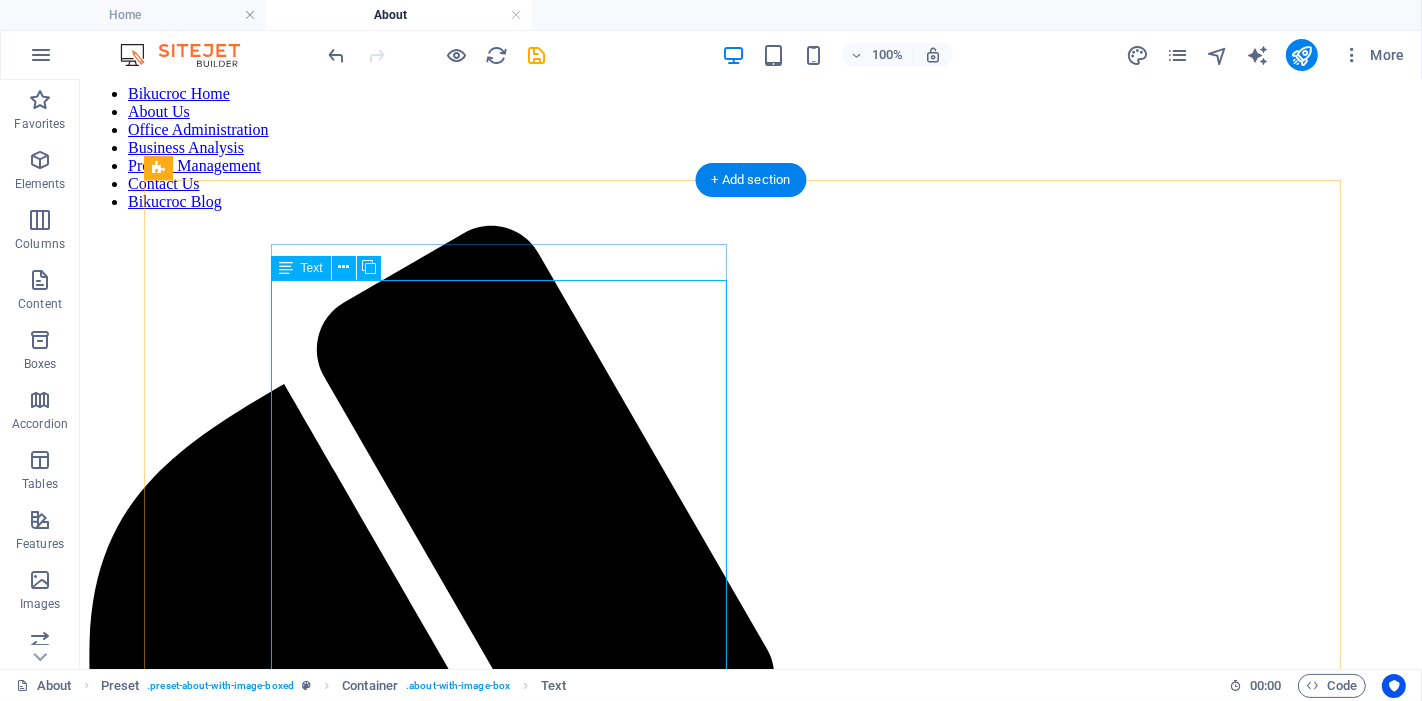 scroll, scrollTop: 0, scrollLeft: 0, axis: both 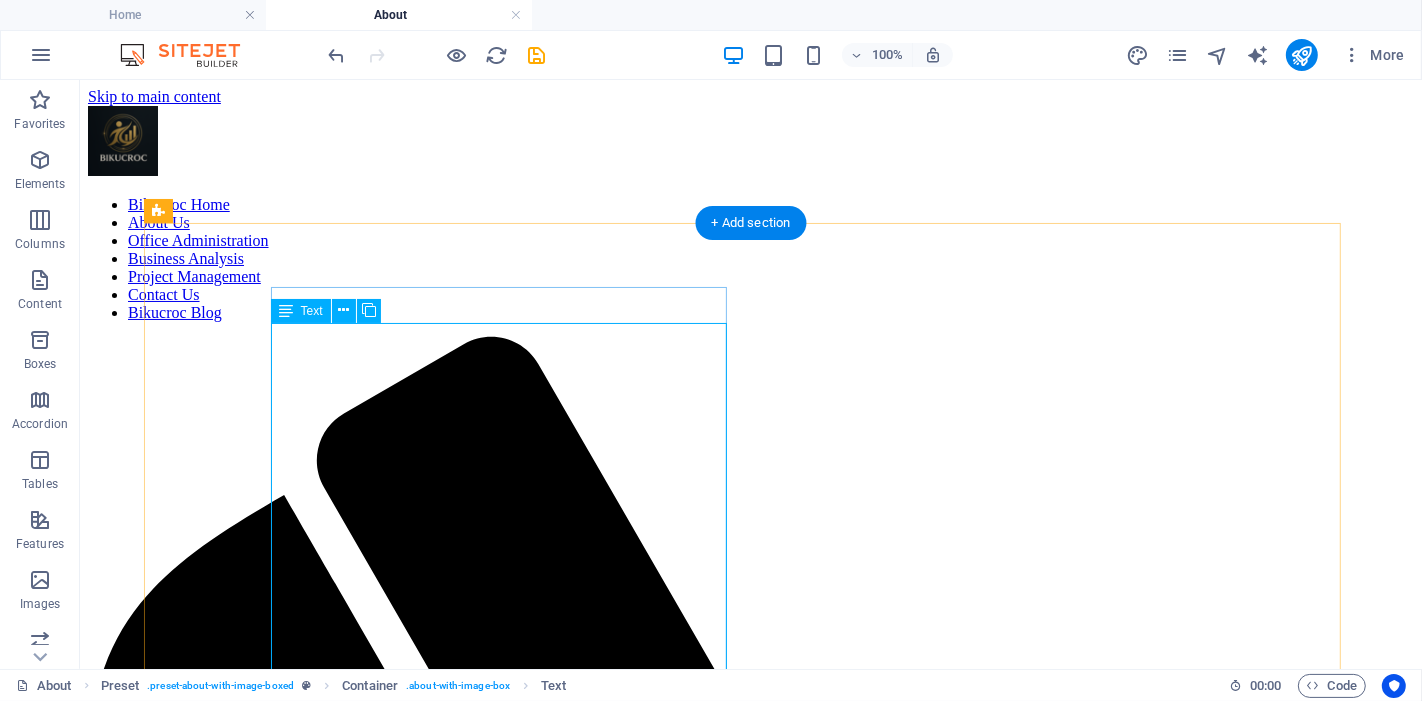 click on "I was the first entrepreneur in my home country before moving to [STATE], bringing with me  over 21 years of experience  in the  agriculture, tourism, construction, and oil industries . After working closely with small business owners here in [STATE], I saw a clear challenge: 🔸  Too much admin. 🔸  Too little support. 🔸 And no affordable, trustworthy solution to bridge the gap. That’s where BIKUCROC was born. 💼 Who We Are At  BIKUCROC , we’re more than a service provider — we’re your trusted business partner. Our  highly qualified team  includes certified professionals with  PMP®, PMI-PBA®, Microsoft , and other recognised industry credentials. We provide: Office administration & staff support Project management services Business analysis & process improvement Government rebate & incentive claims support 🎯 Our Mission To  empower tradies, builders, and small businesses across [STATE]  by delivering  professional, reliable, and cost-effective business support" at bounding box center (750, 2422) 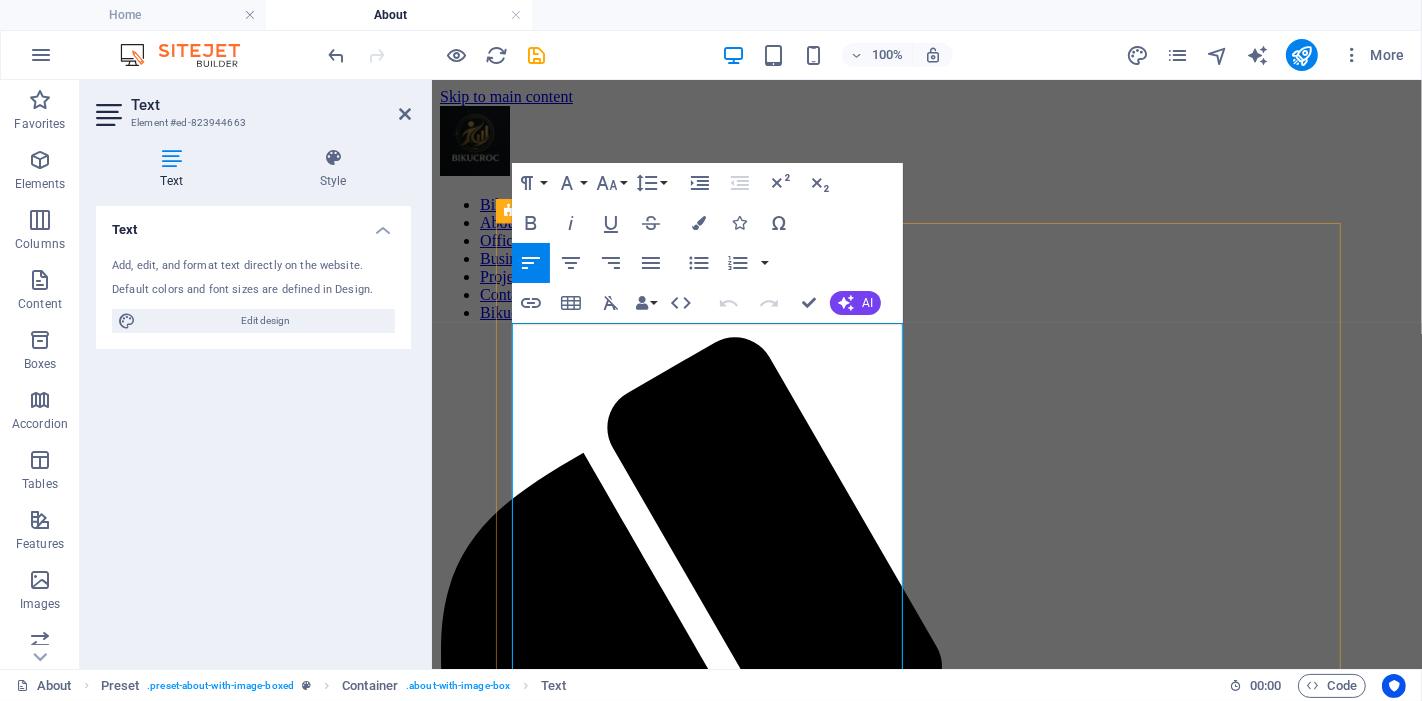 drag, startPoint x: 809, startPoint y: 359, endPoint x: 827, endPoint y: 359, distance: 18 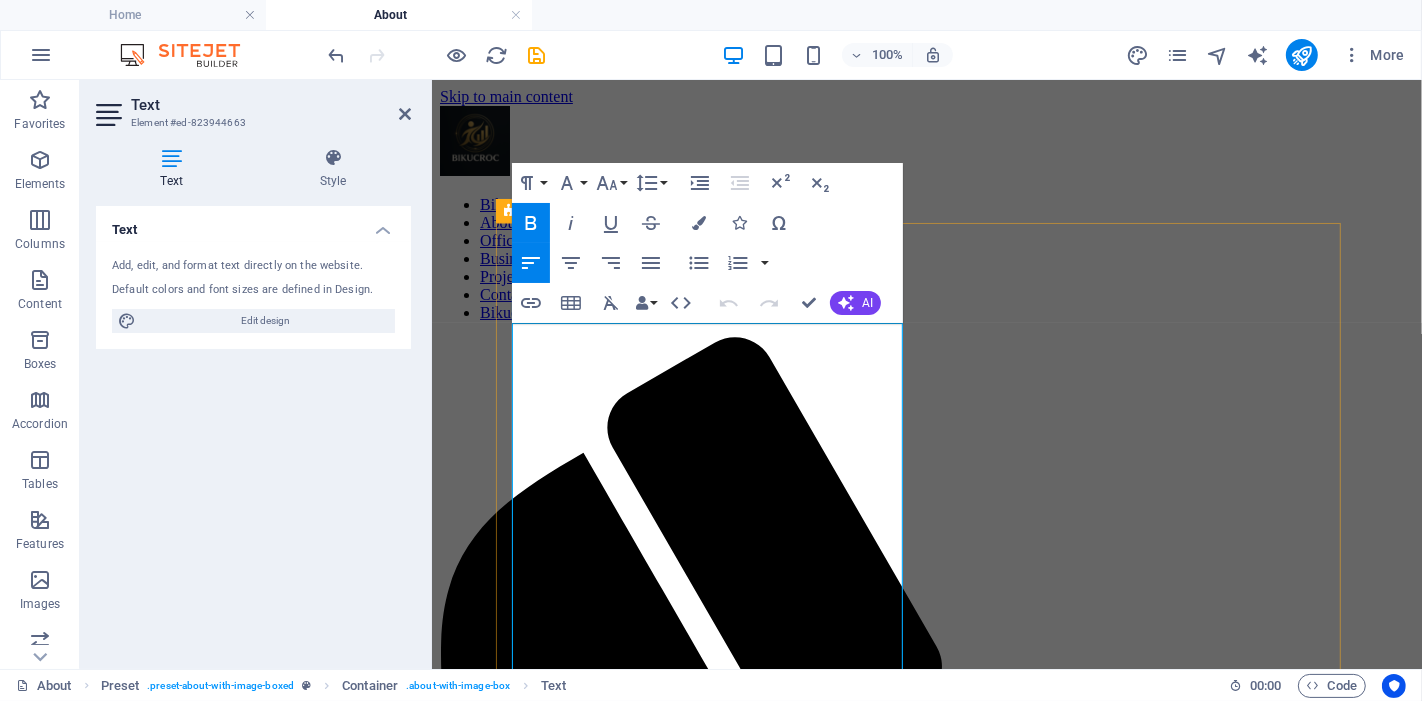 type 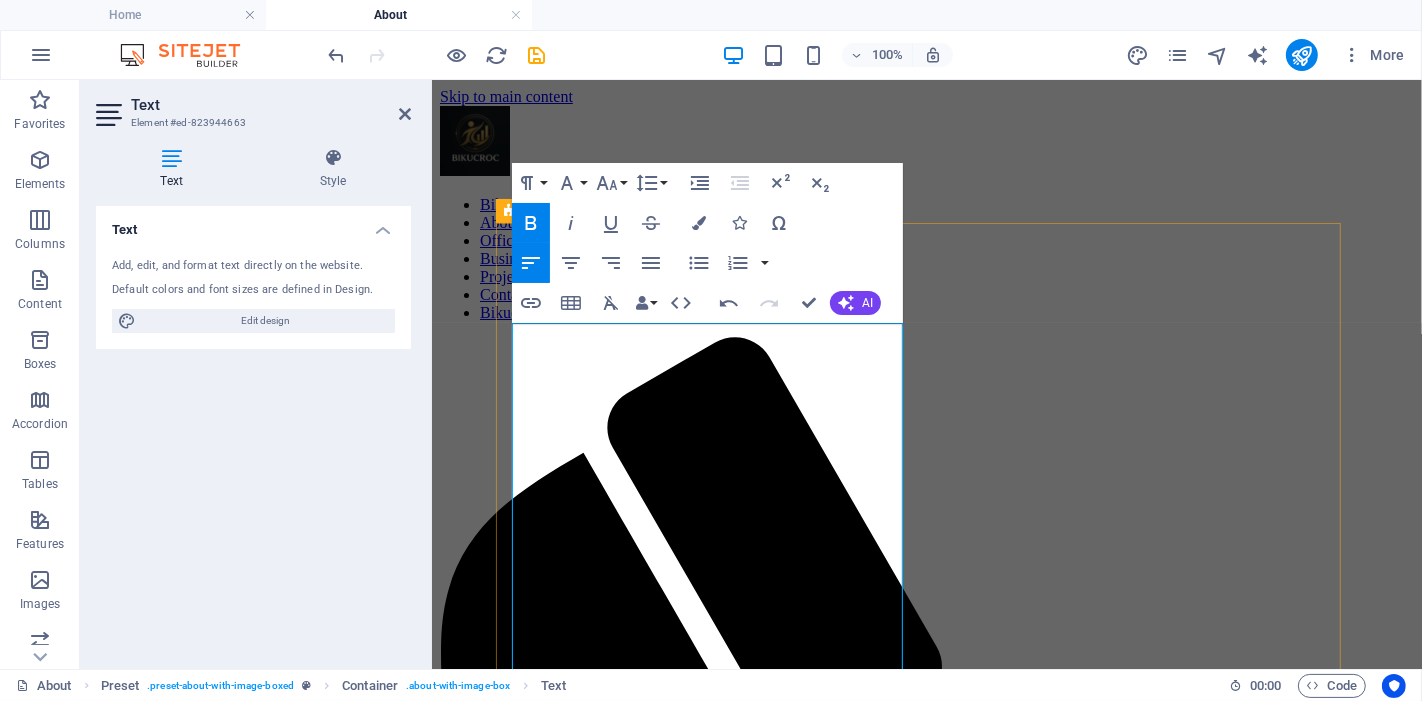 click on "agriculture, tourism, construction, and oil industries" at bounding box center [919, 1710] 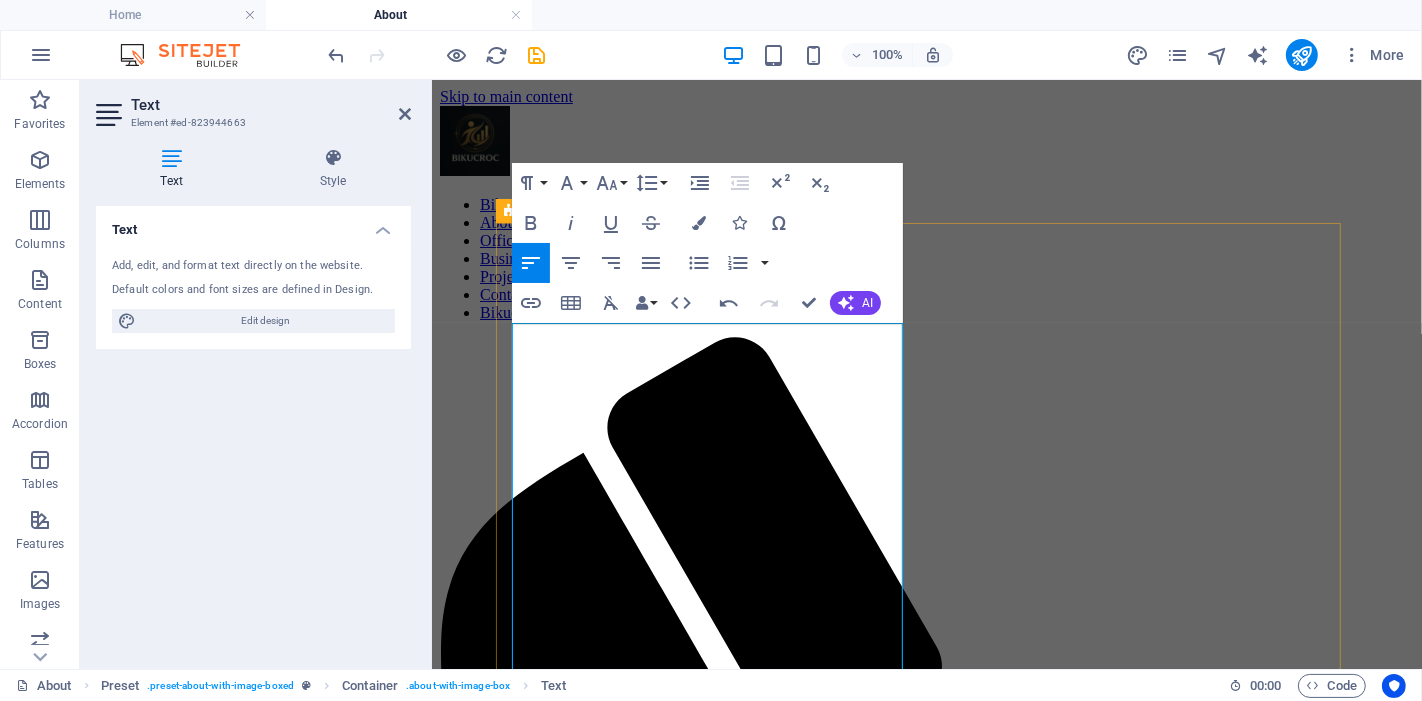 click on "I was the first entrepreneur in my home country before moving to [STATE], bringing with me  over 15 years of experience  in the  agriculture, tourism, construction, and oil industries . After working closely with small business owners here in [STATE], I saw a clear challenge: 🔸  Too much admin. 🔸  Too little support. 🔸 And no affordable, trustworthy solution to bridge the gap." at bounding box center (926, 1739) 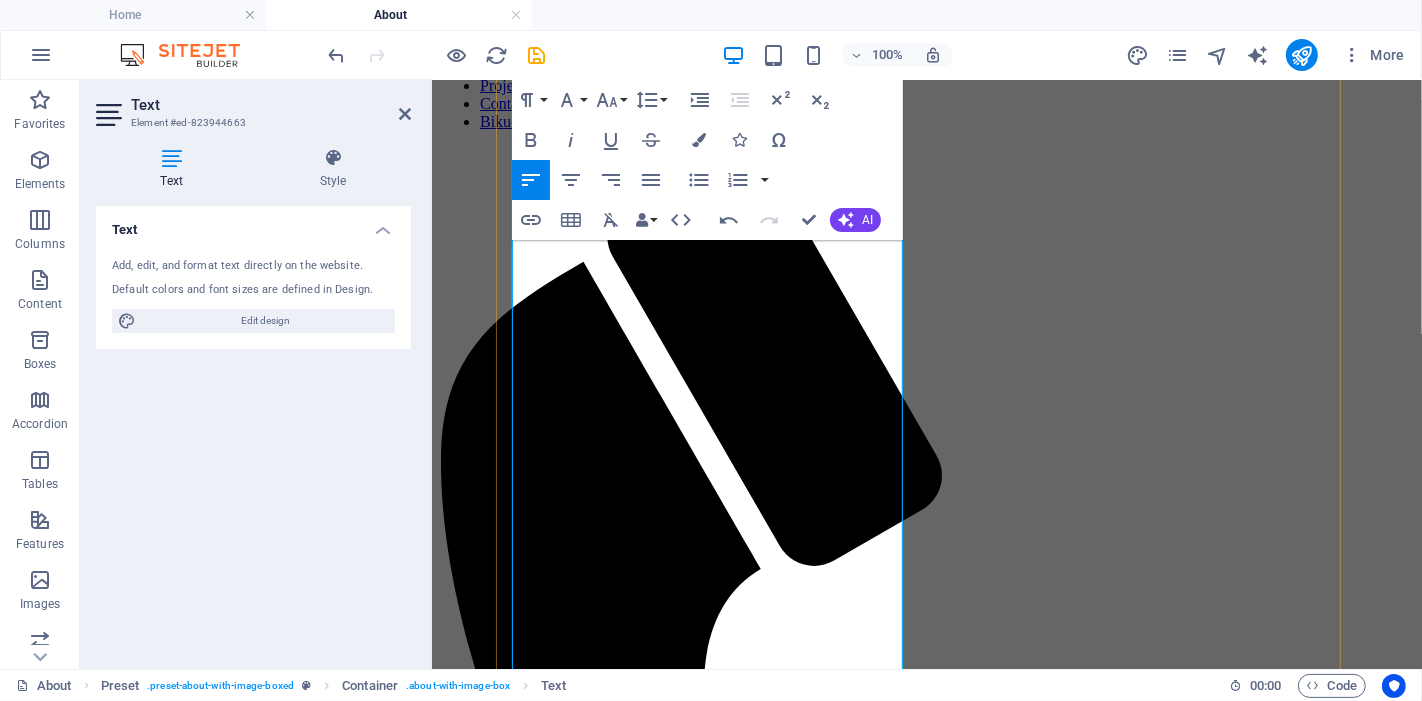 scroll, scrollTop: 222, scrollLeft: 0, axis: vertical 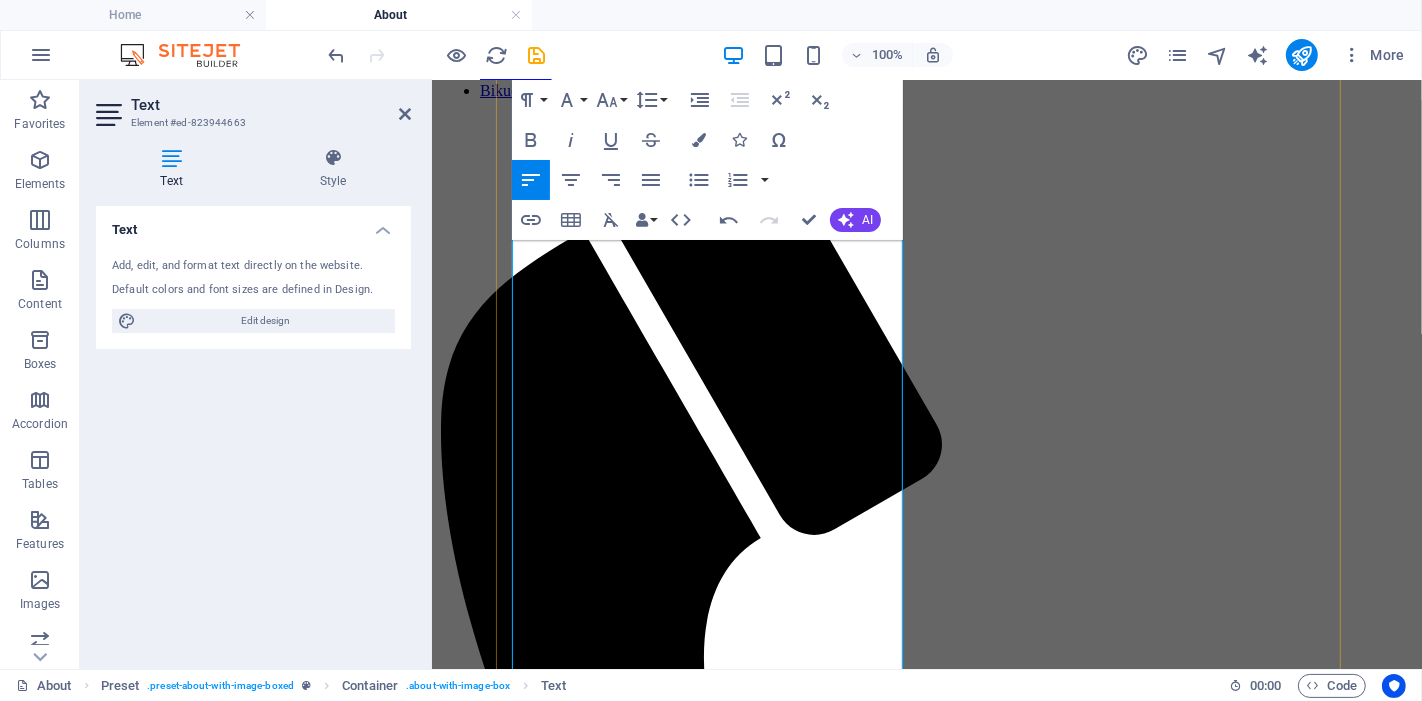 click on "💼 Who We Are" at bounding box center [926, 1645] 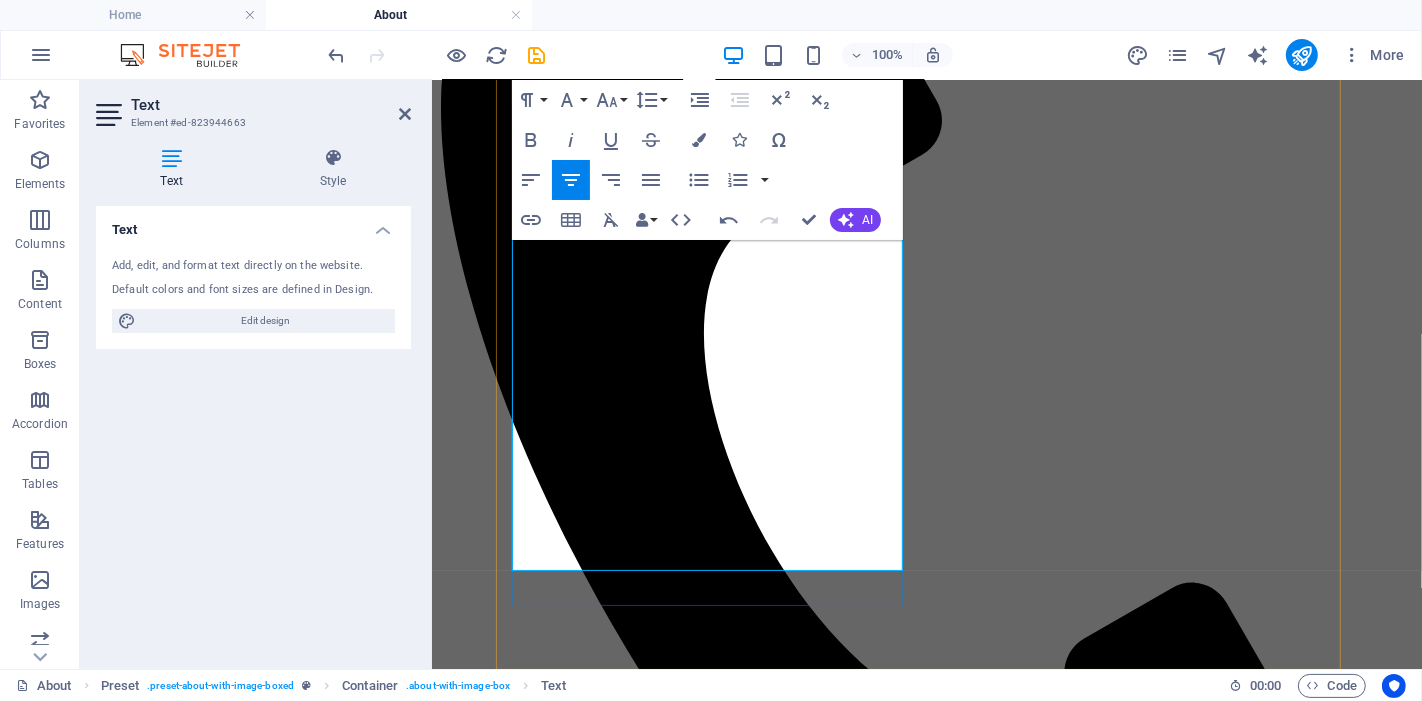 scroll, scrollTop: 555, scrollLeft: 0, axis: vertical 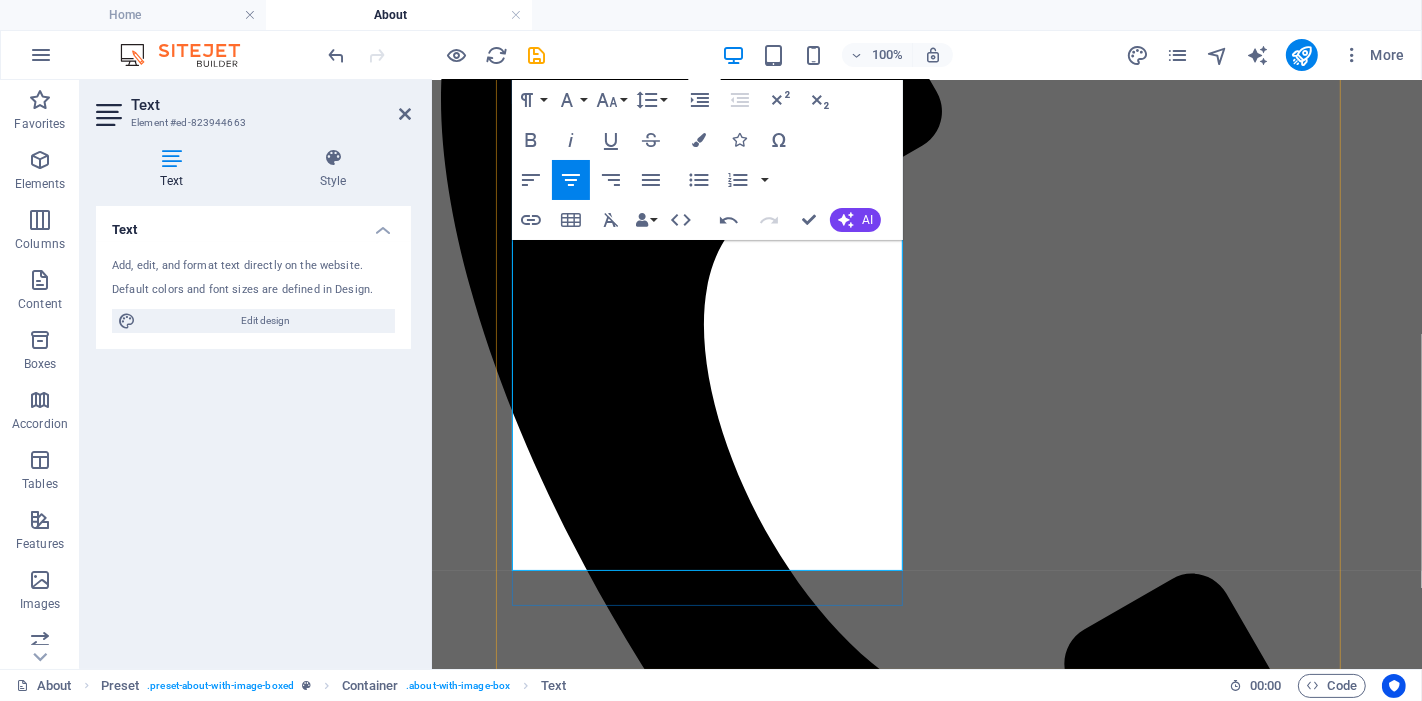 click on "🎯 Our Mission" at bounding box center [926, 1596] 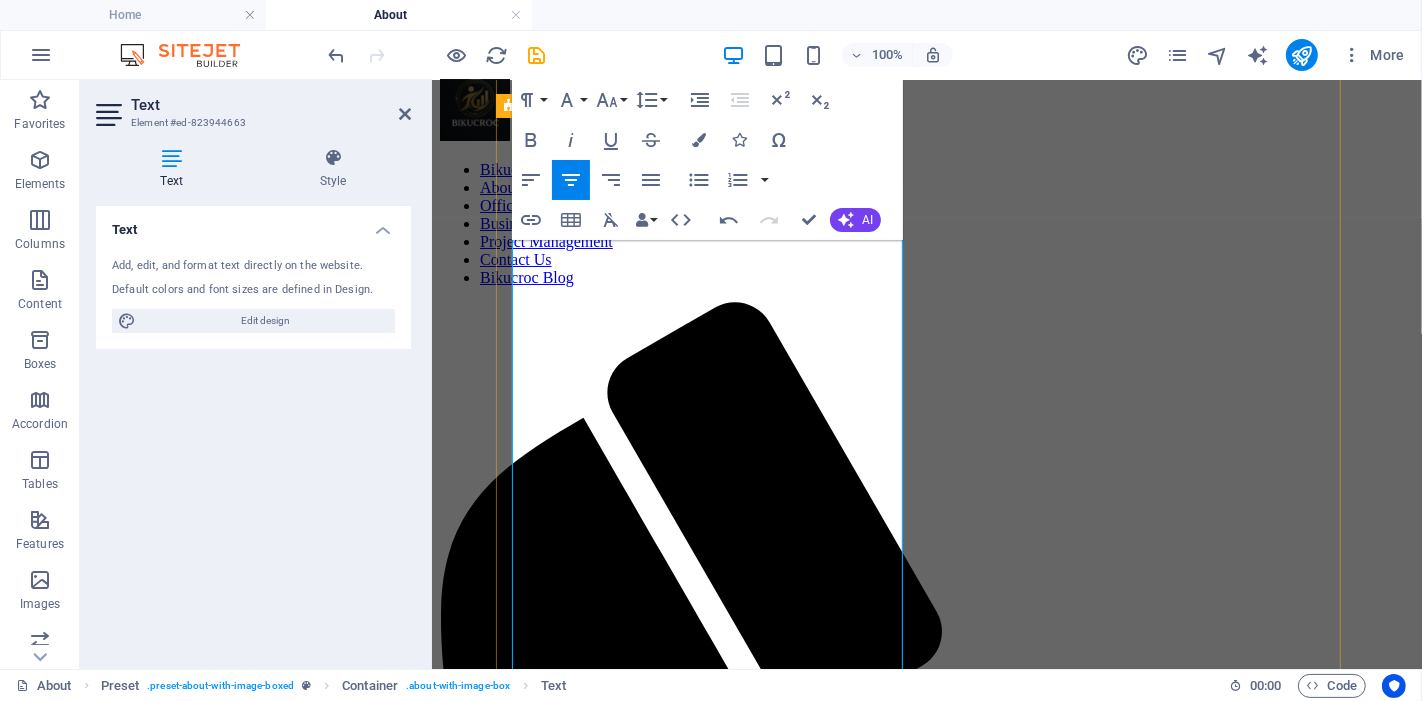 scroll, scrollTop: 0, scrollLeft: 0, axis: both 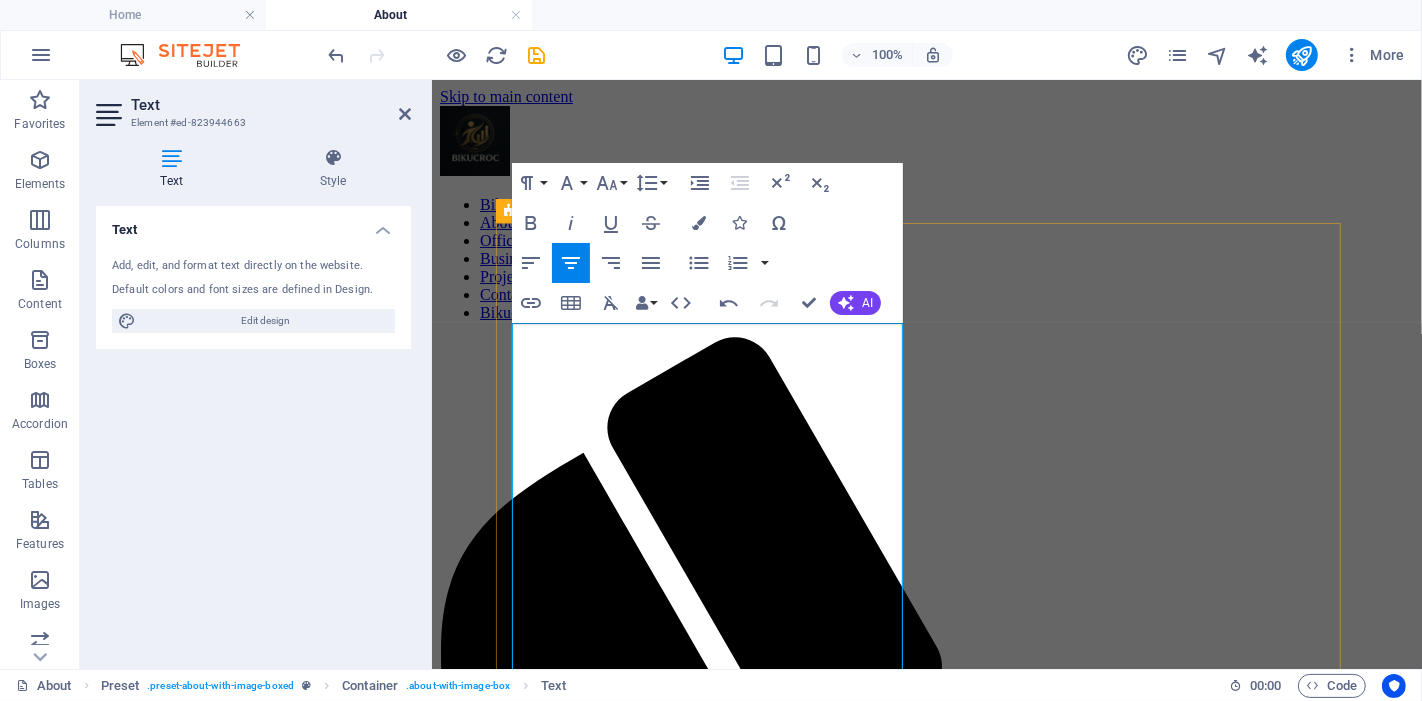 click on "Too much admin." at bounding box center [518, 1738] 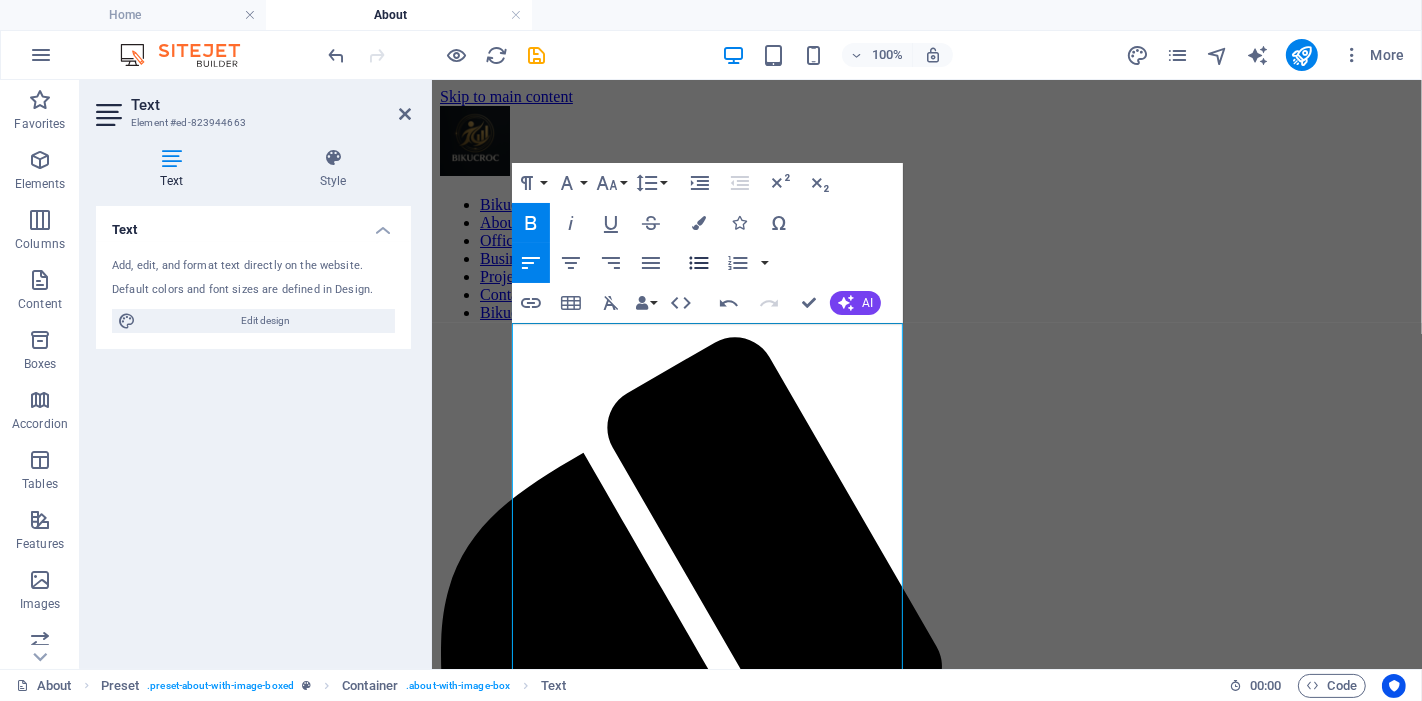 click 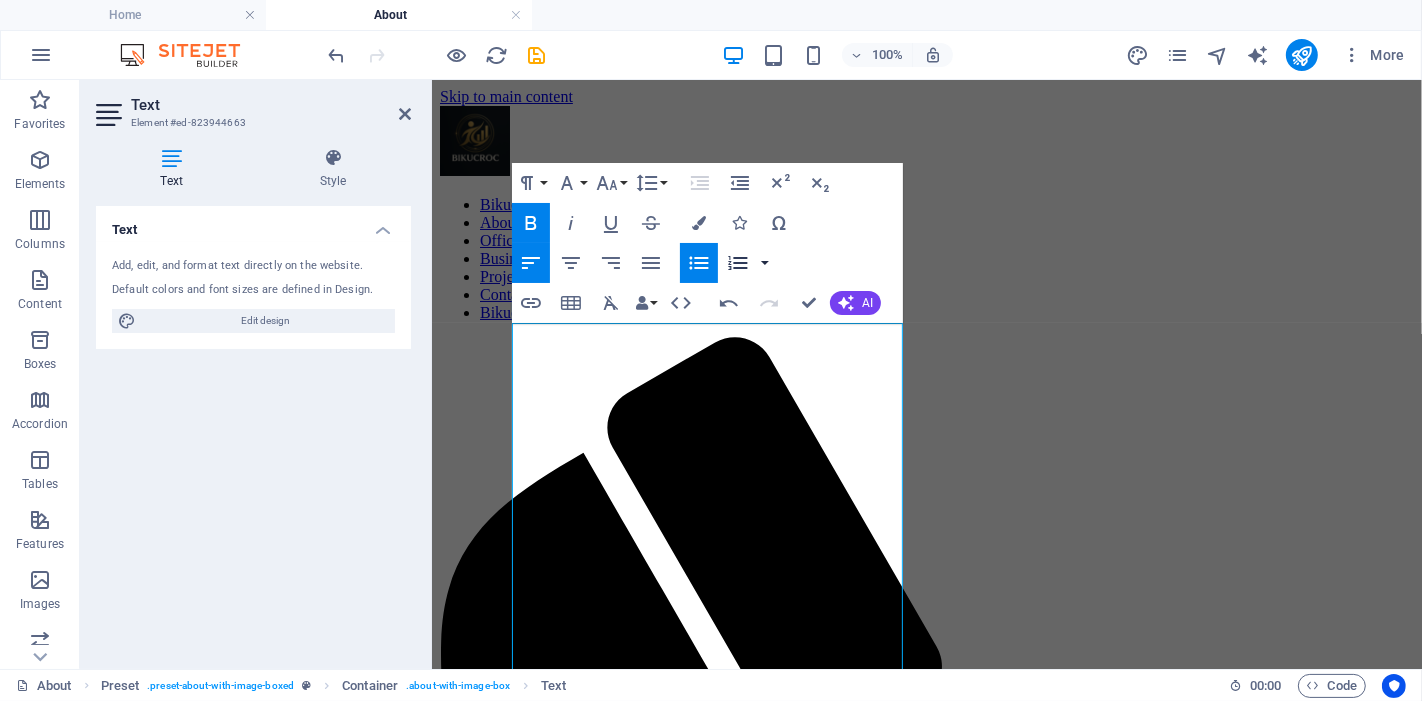 click at bounding box center (765, 263) 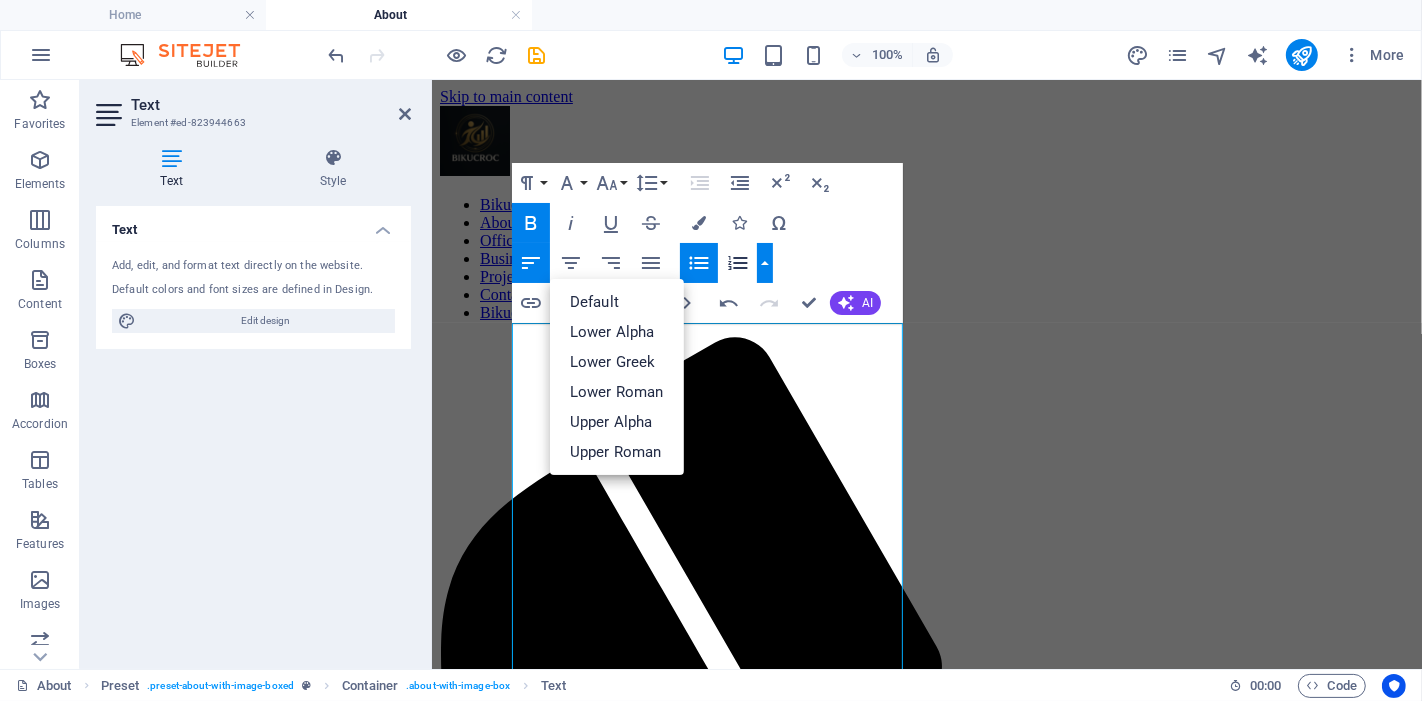 click at bounding box center (765, 263) 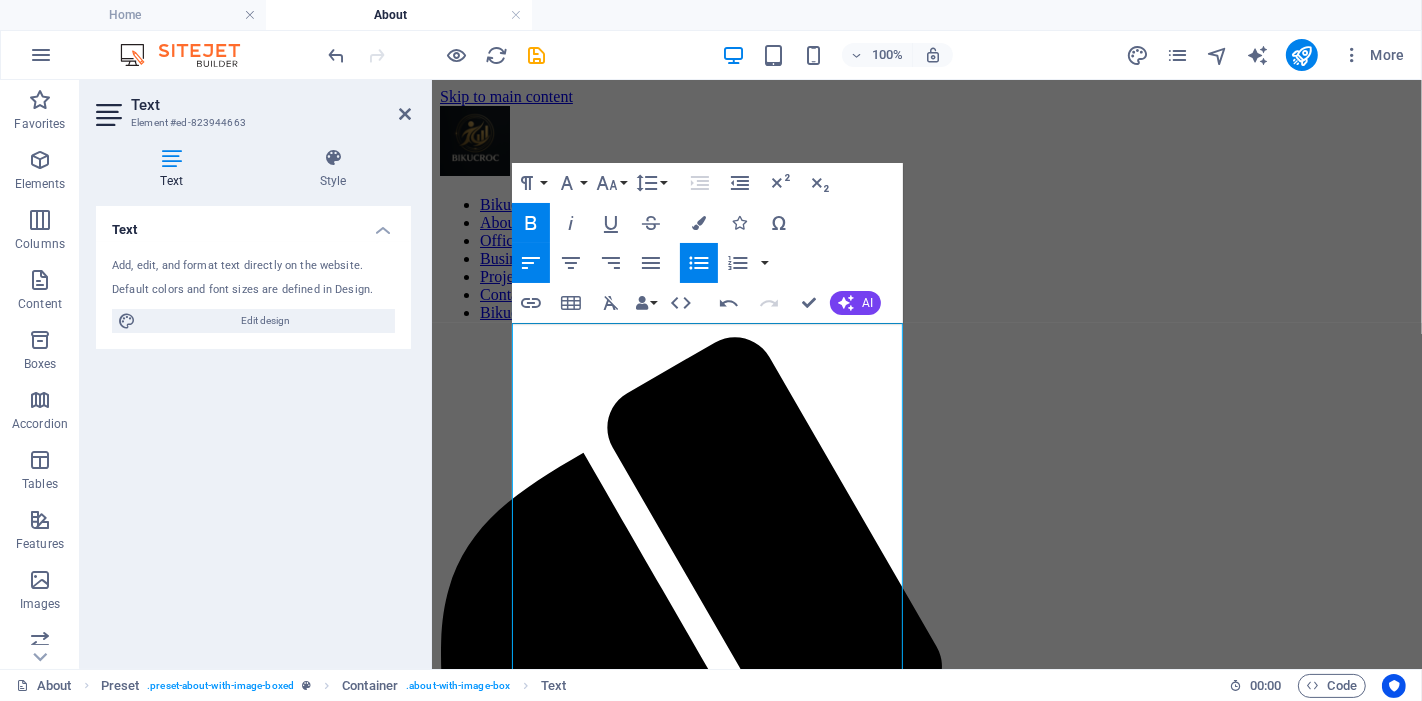 click 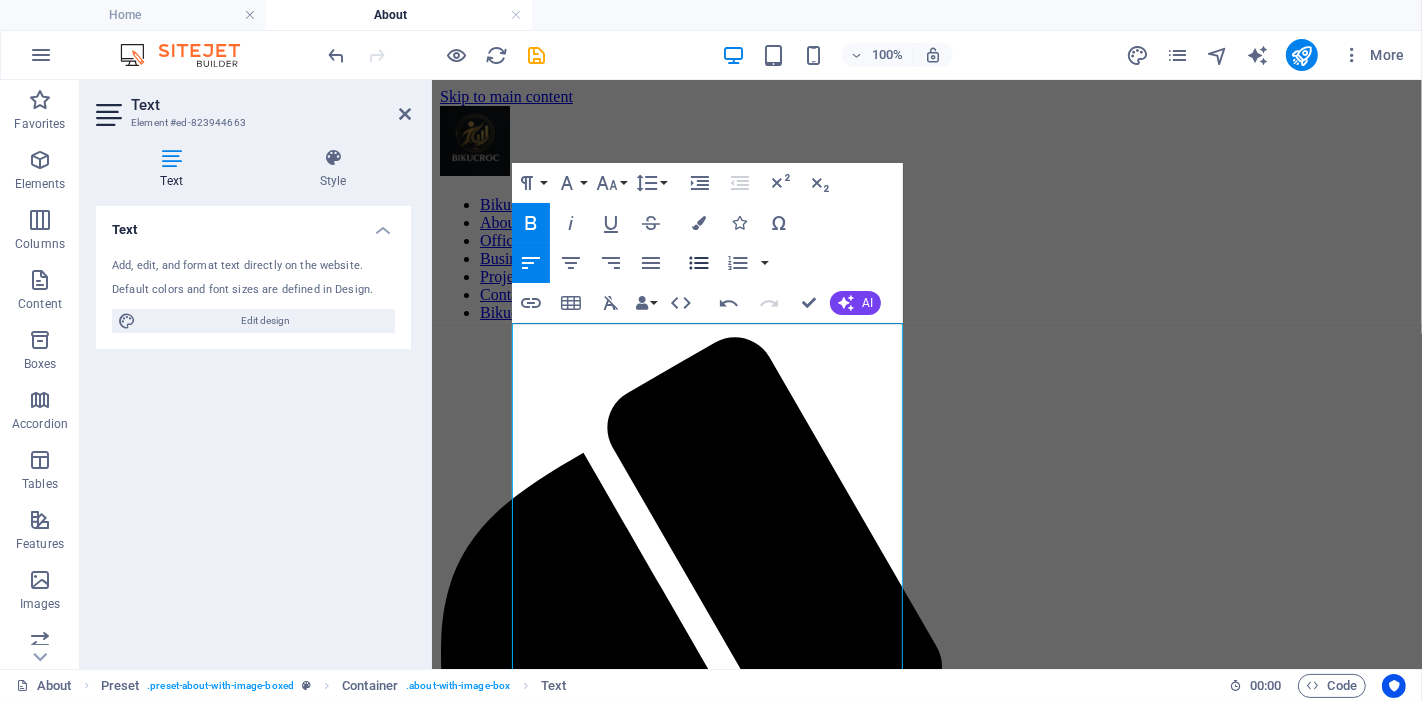 click 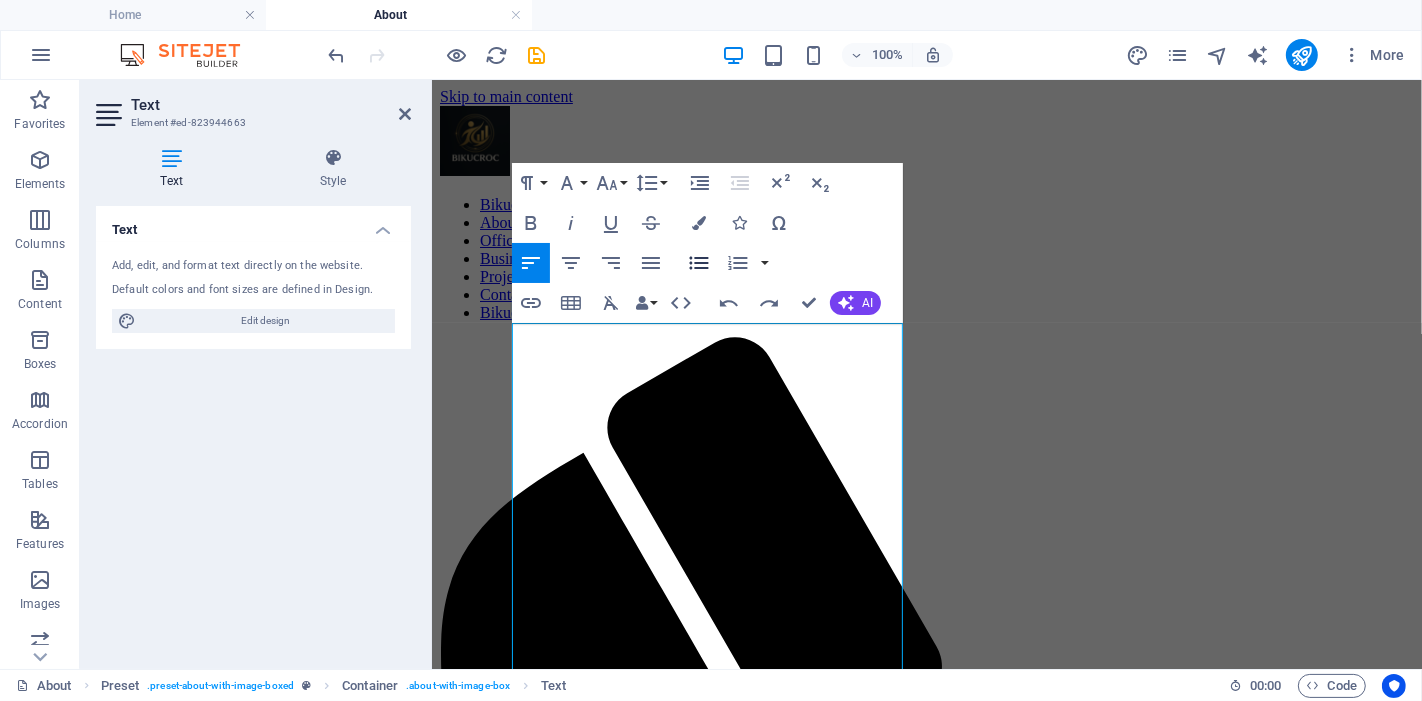 click 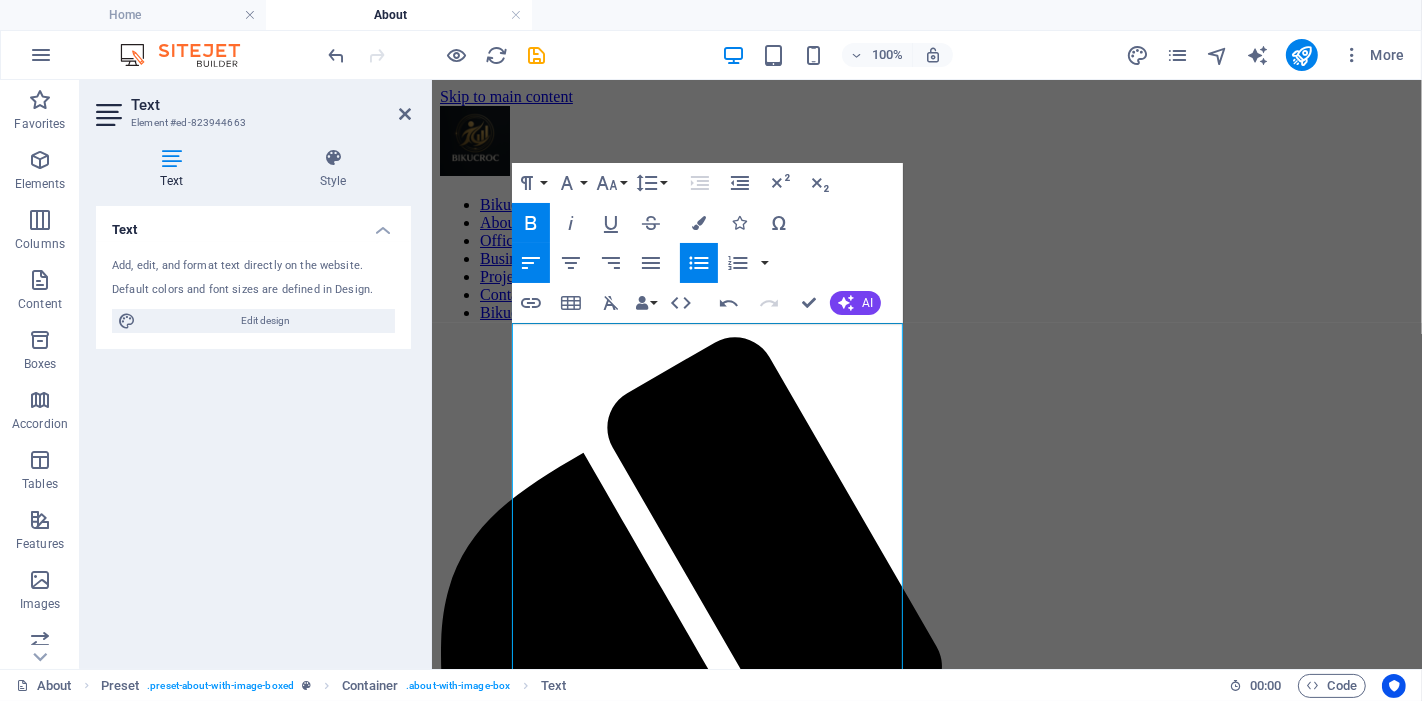 click 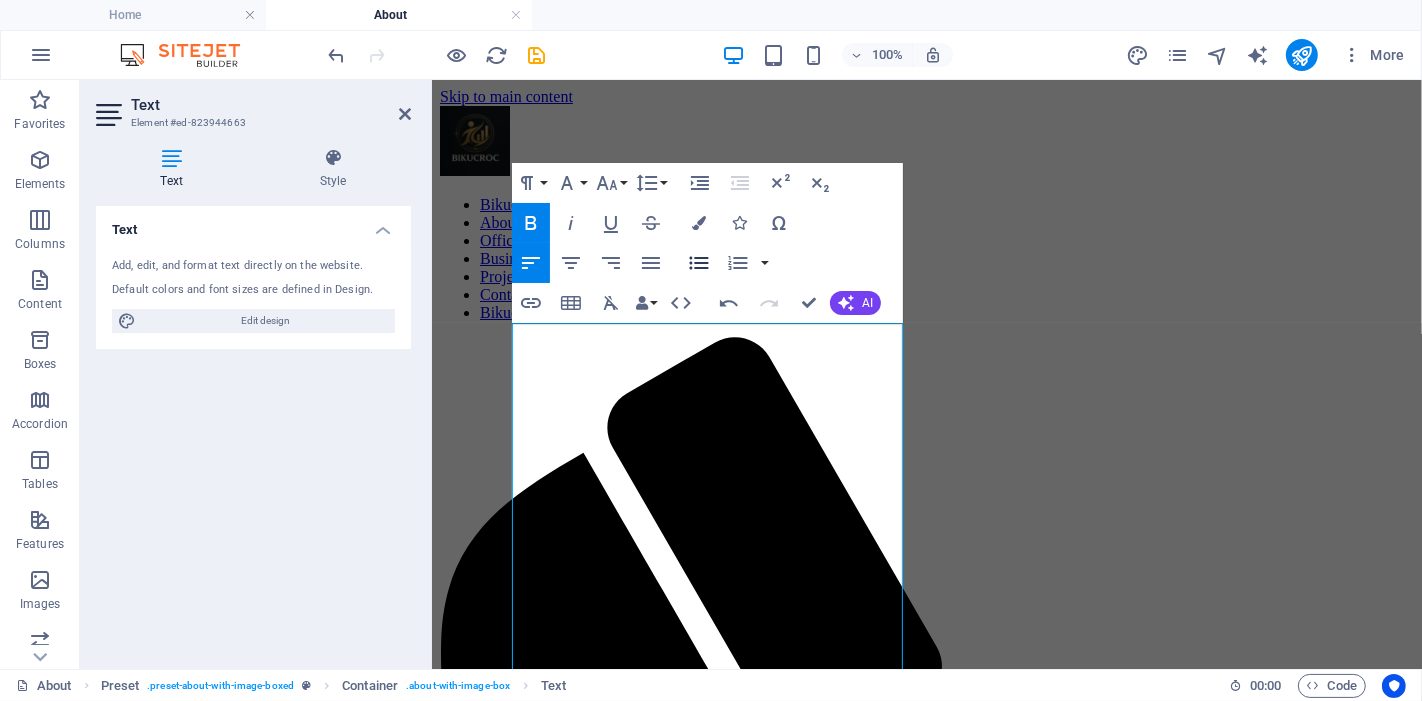 click 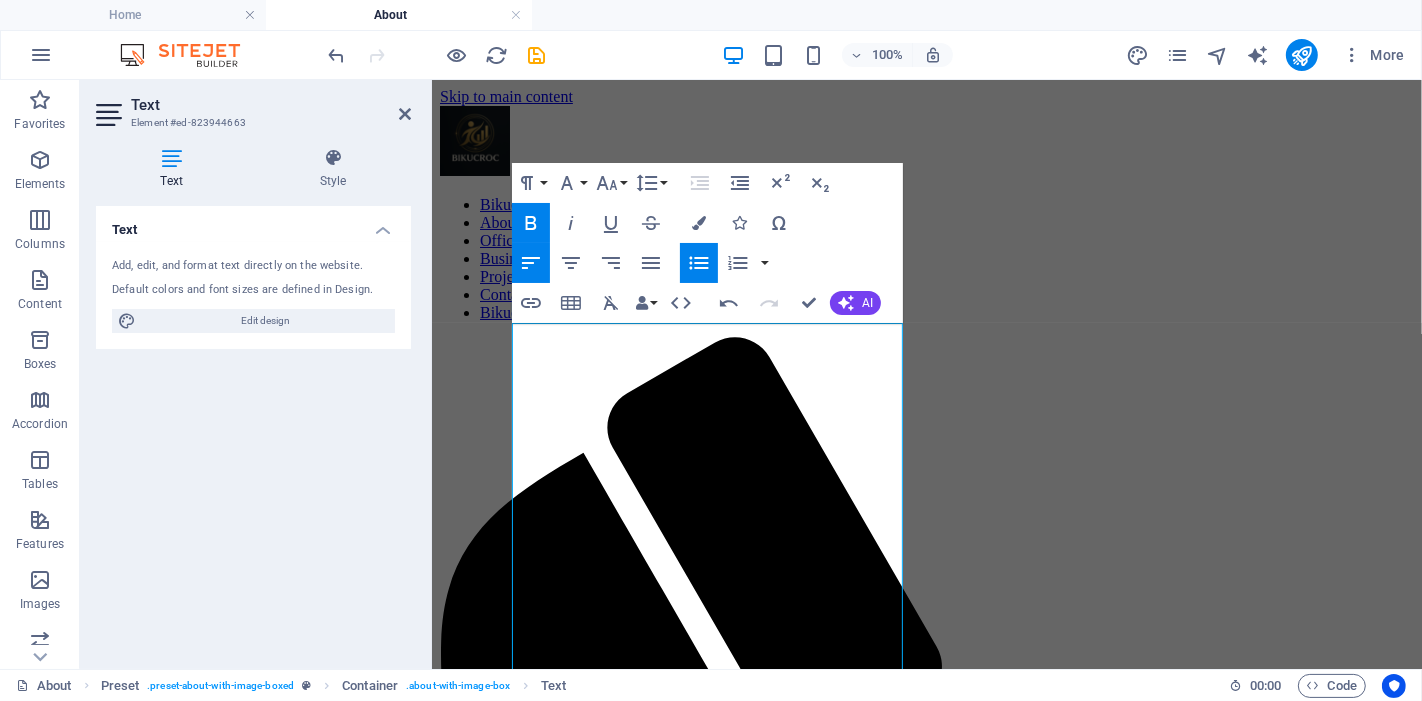 click 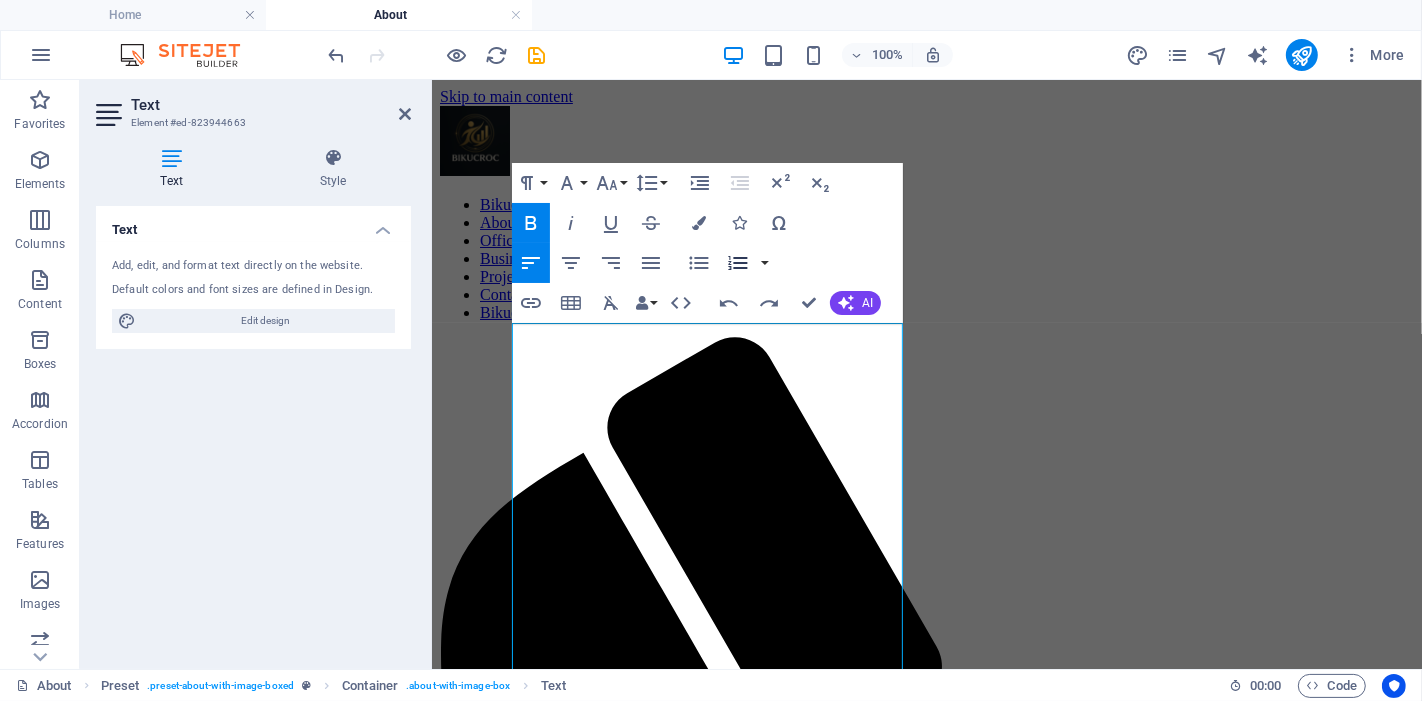 click 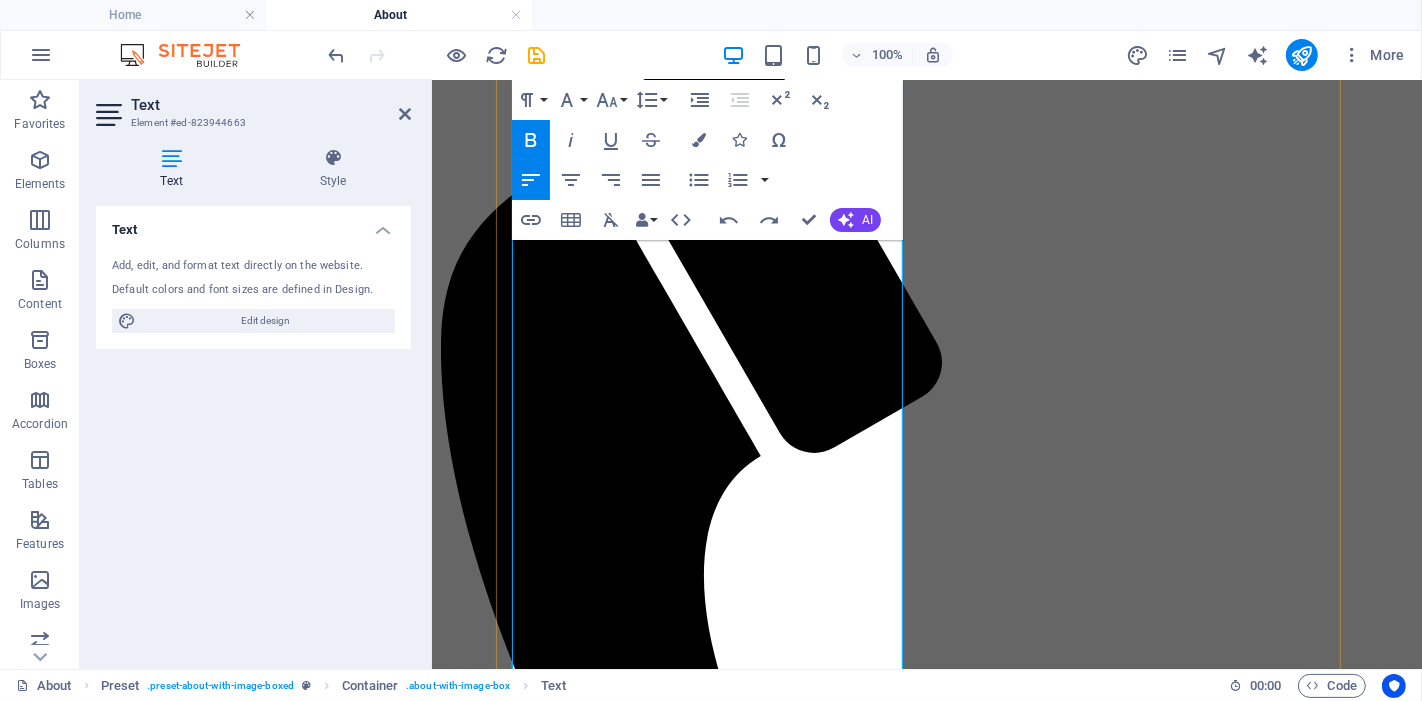 scroll, scrollTop: 111, scrollLeft: 0, axis: vertical 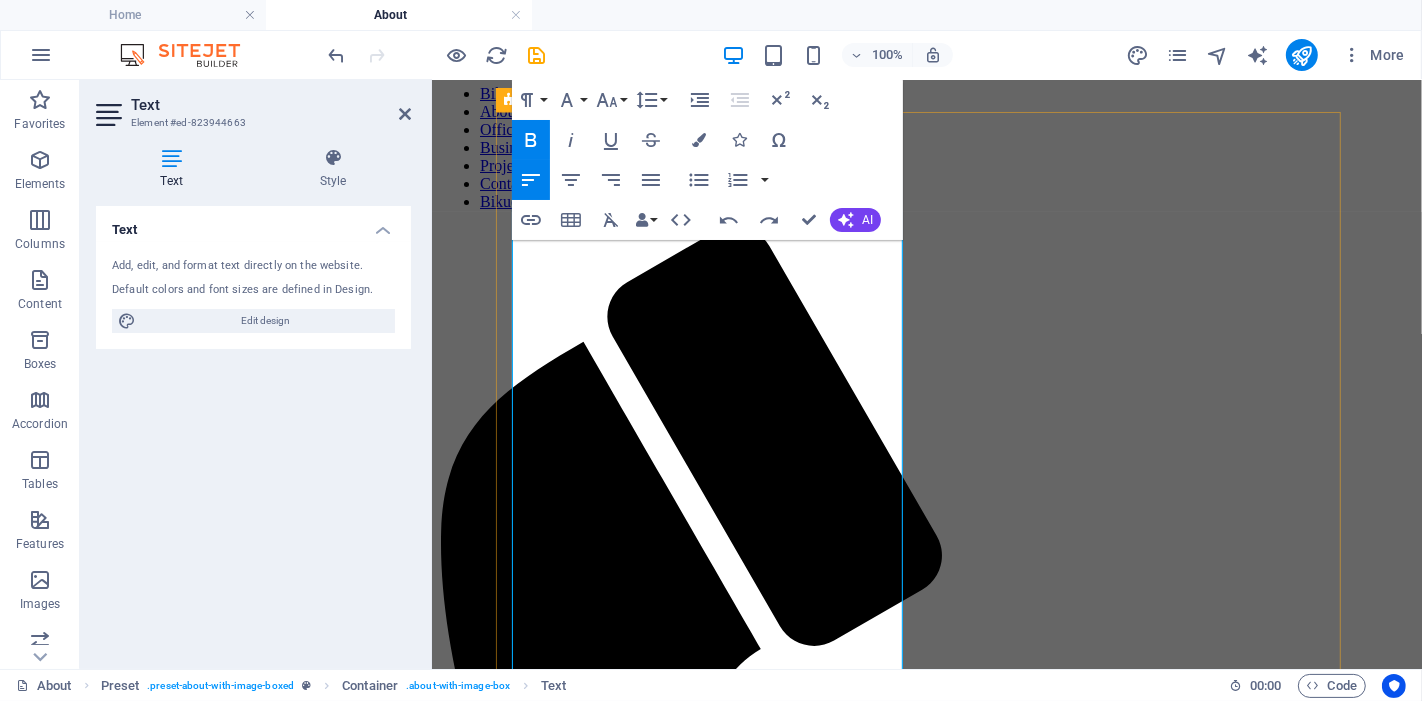 click on "That’s where BIKUCROC was born." at bounding box center [926, 1700] 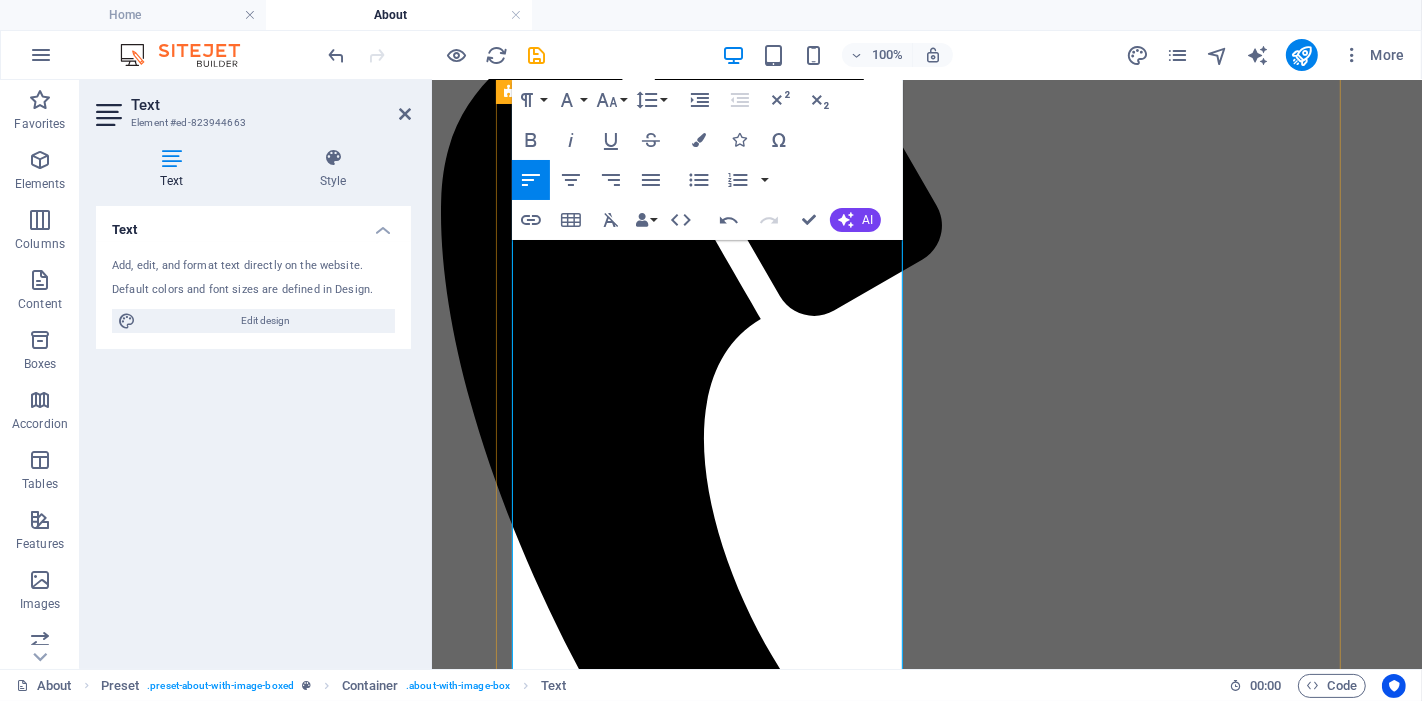 scroll, scrollTop: 444, scrollLeft: 0, axis: vertical 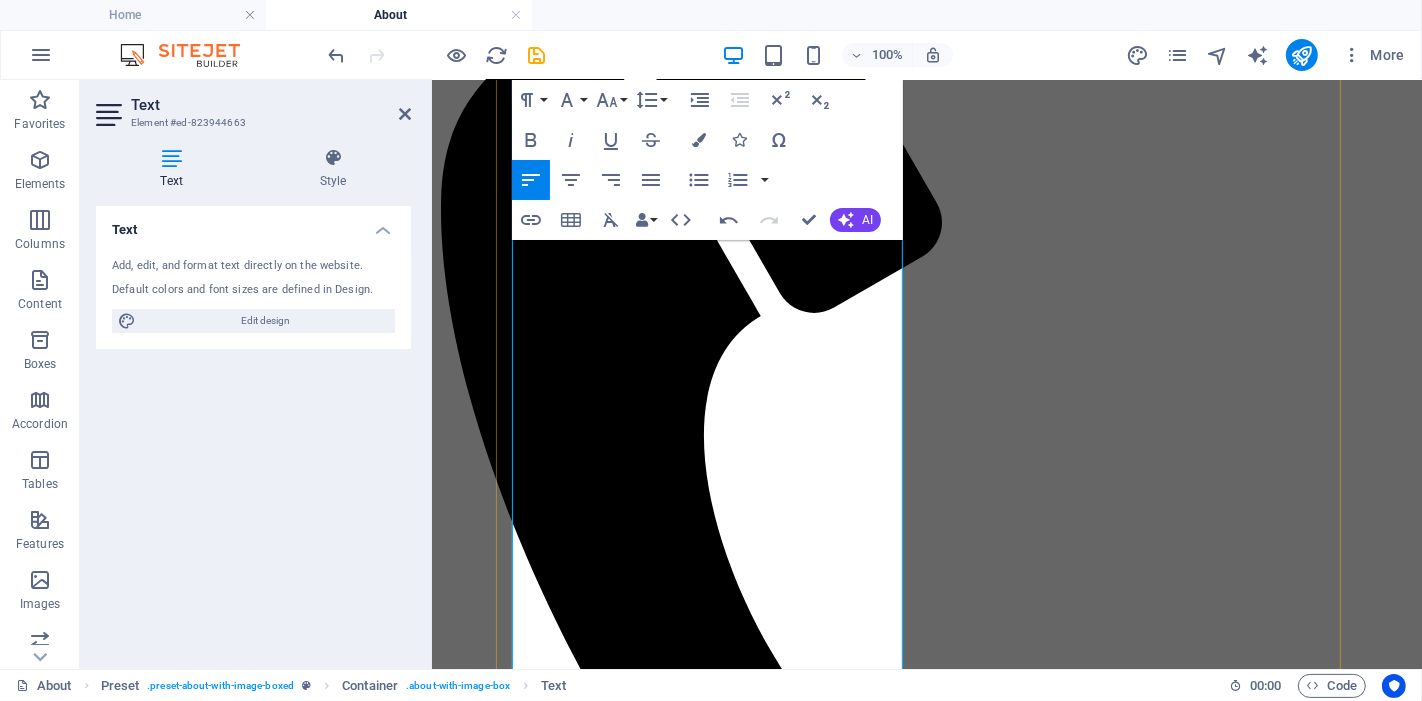 click on "Government rebate & incentive claims support" at bounding box center [946, 1668] 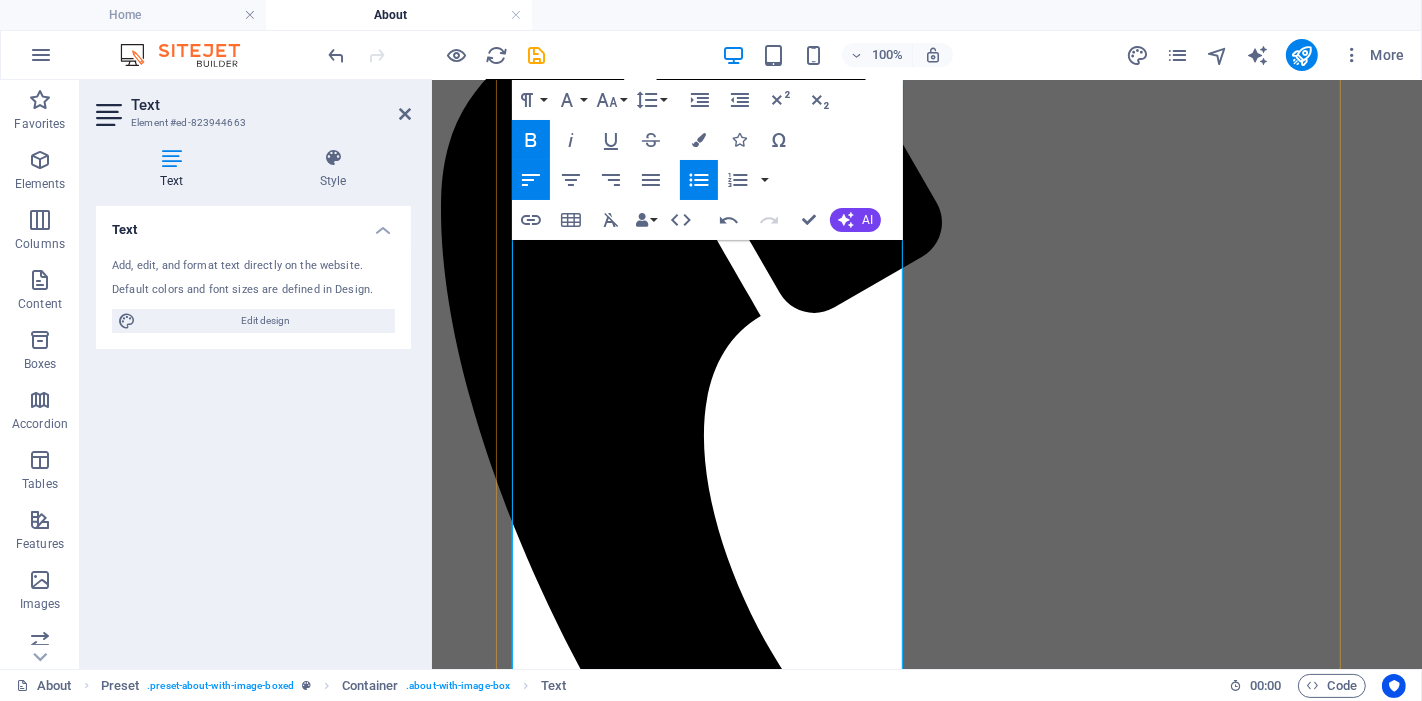 drag, startPoint x: 613, startPoint y: 559, endPoint x: 618, endPoint y: 574, distance: 15.811388 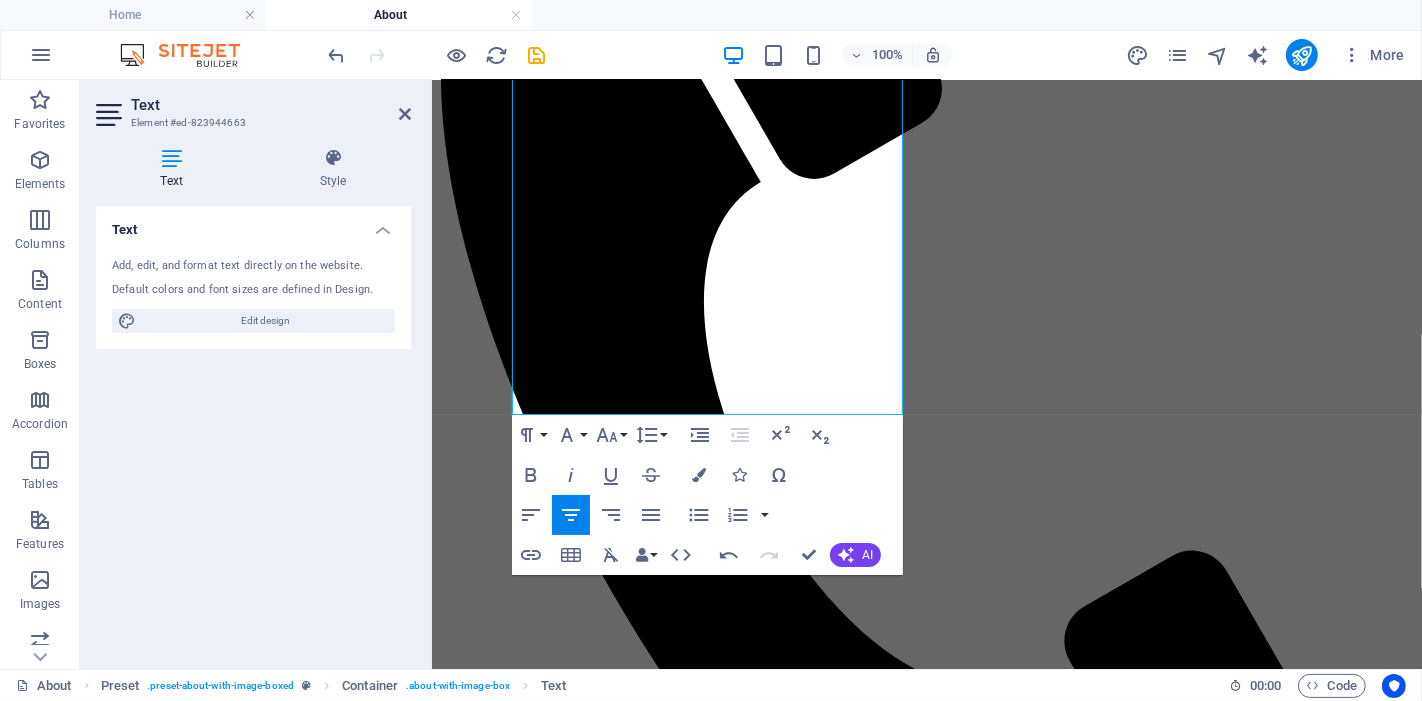 scroll, scrollTop: 777, scrollLeft: 0, axis: vertical 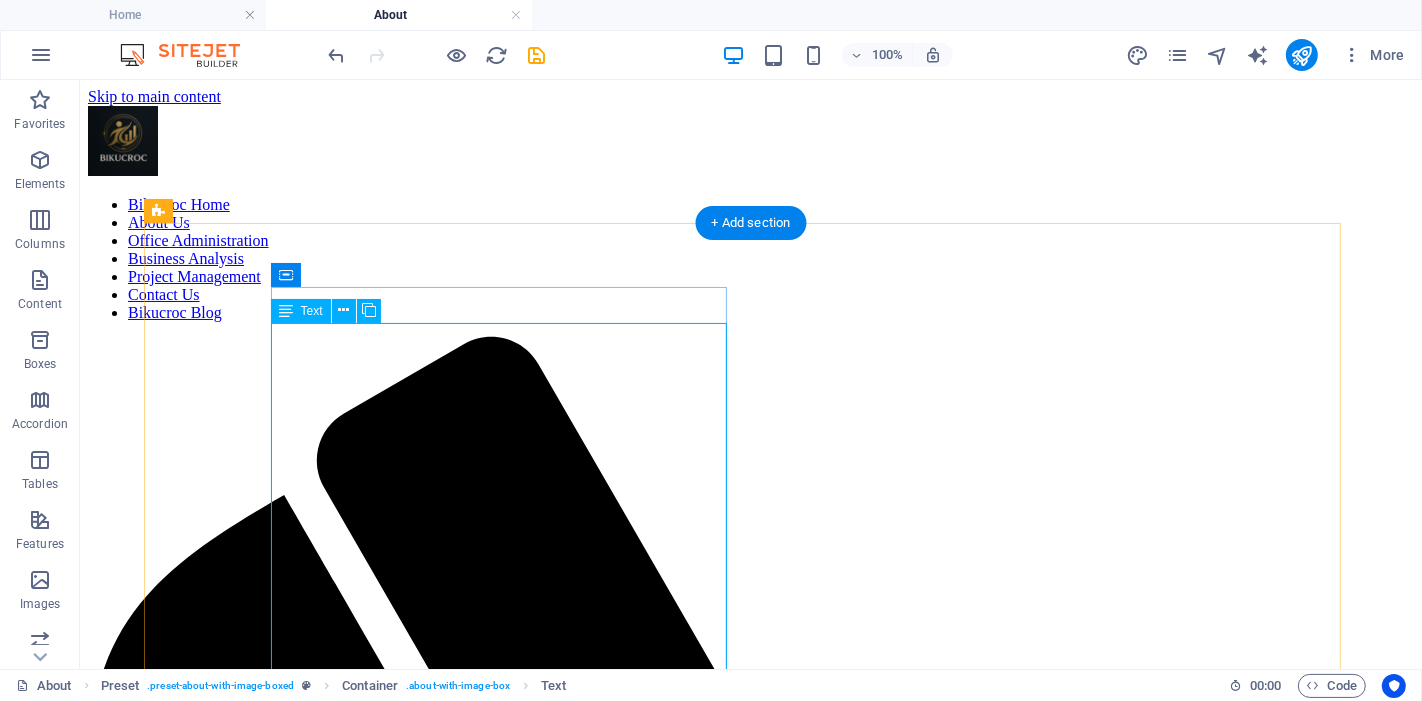 click on "I was the first entrepreneur in my home country before moving to [STATE], bringing with me  over 15 years of experience  in the  agriculture, tourism, construction, and oil industries . After working closely with small business owners here in [STATE], I saw a clear challenge: 🔸  Too much admin. 🔸  Too little support. 🔸 And no affordable, trustworthy solution to bridge the gap. That’s where BIKUCROC was born.  Who We Are At  BIKUCROC , we’re more than a service provider — we’re your trusted business partner. Our  highly qualified team  includes certified professionals with  PMP®, PMI-PBA®, Microsoft , and other recognised industry credentials. We provide: Office administration & staff support Project management services Business analysis & process improvement Government rebate & incentive claims support Our Mission To  empower tradies, builders, and small businesses across [STATE]  by delivering  professional, reliable, and cost-effective business support" at bounding box center [750, 2442] 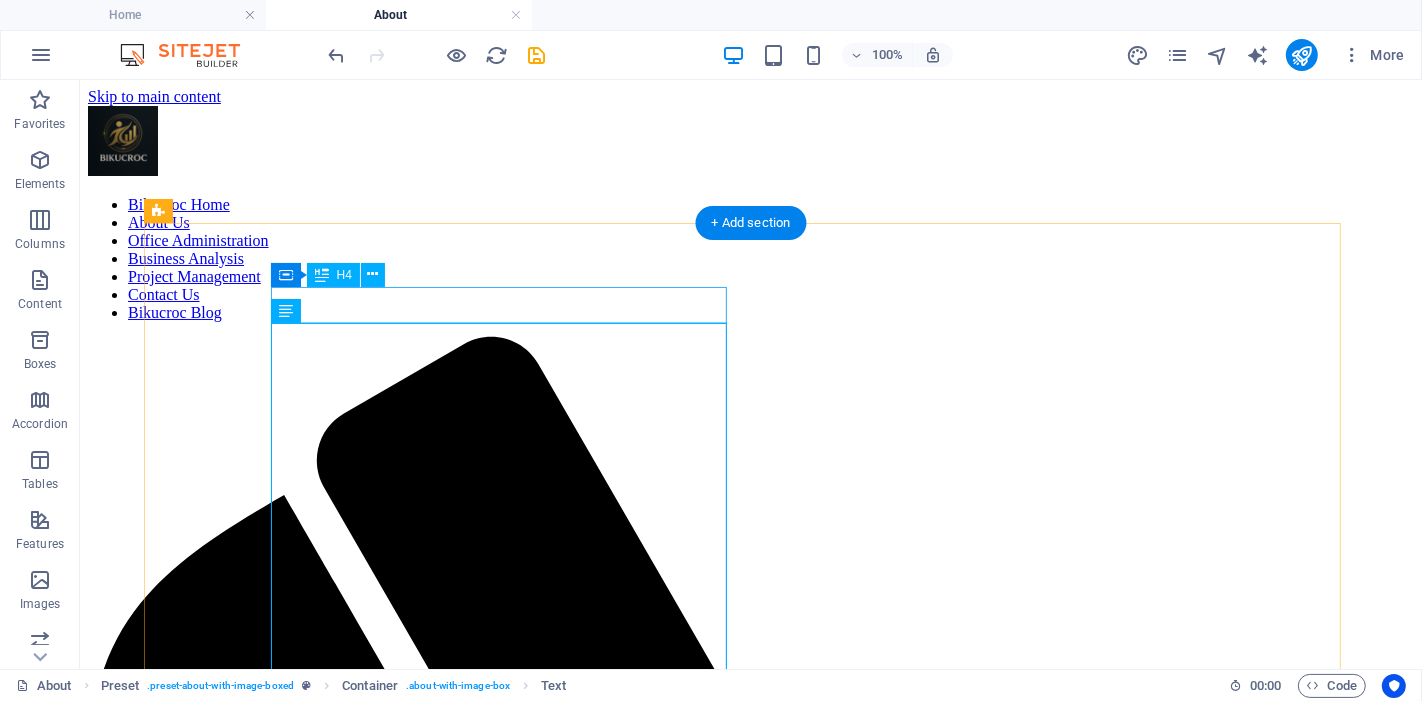 click on "OUR STORY" at bounding box center (750, 2130) 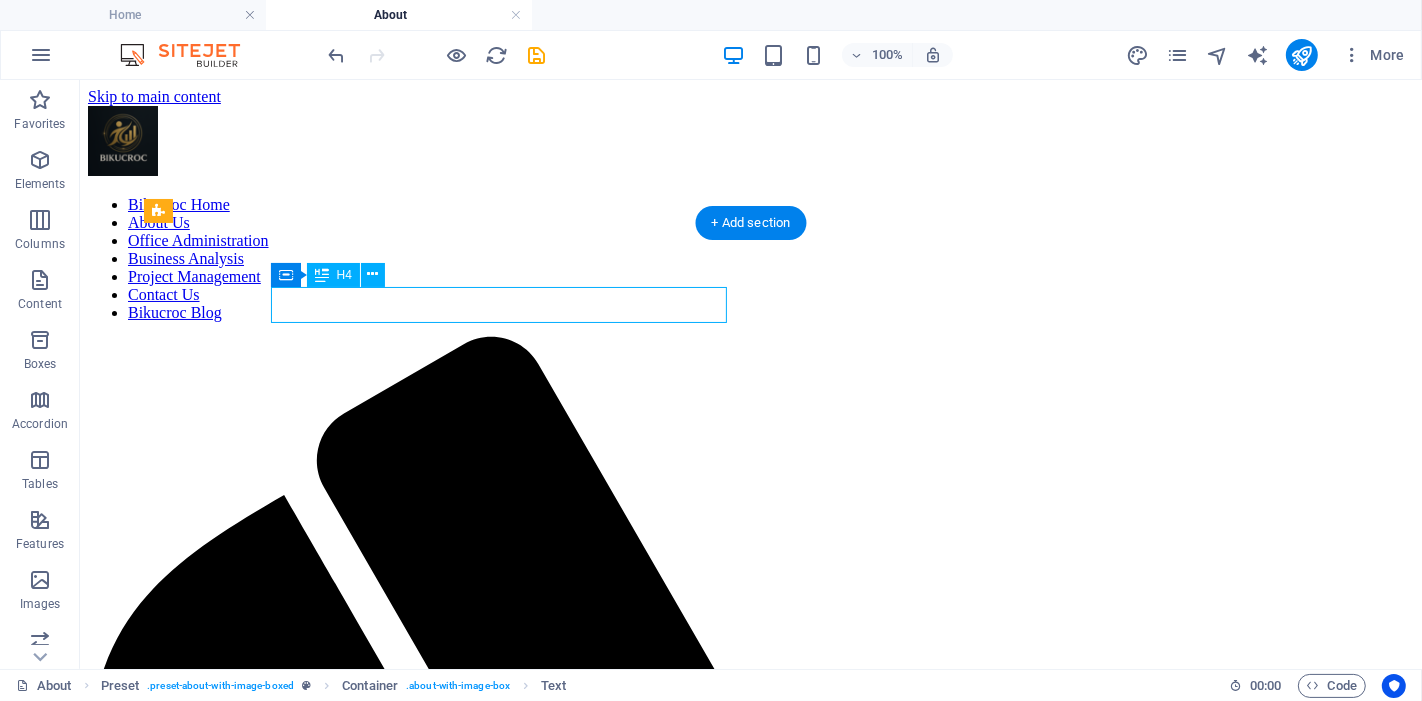 click on "OUR STORY" at bounding box center (750, 2130) 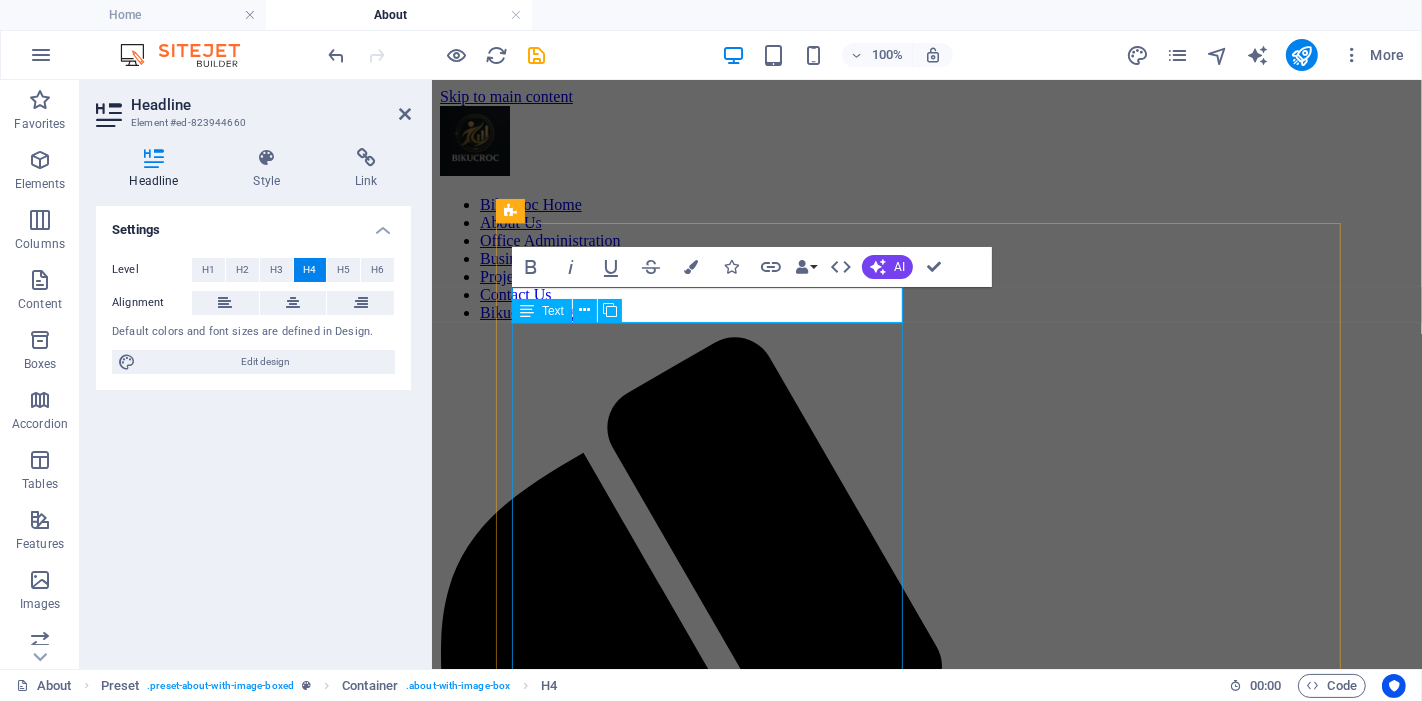 click on "I was the first entrepreneur in my home country before moving to [STATE], bringing with me  over 15 years of experience  in the  agriculture, tourism, construction, and oil industries . After working closely with small business owners here in [STATE], I saw a clear challenge: 🔸  Too much admin. 🔸  Too little support. 🔸 And no affordable, trustworthy solution to bridge the gap. That’s where BIKUCROC was born.  Who We Are At  BIKUCROC , we’re more than a service provider — we’re your trusted business partner. Our  highly qualified team  includes certified professionals with  PMP®, PMI-PBA®, Microsoft , and other recognised industry credentials. We provide: Office administration & staff support Project management services Business analysis & process improvement Government rebate & incentive claims support Our Mission To  empower tradies, builders, and small businesses across [STATE]  by delivering  professional, reliable, and cost-effective business support" at bounding box center (926, 1984) 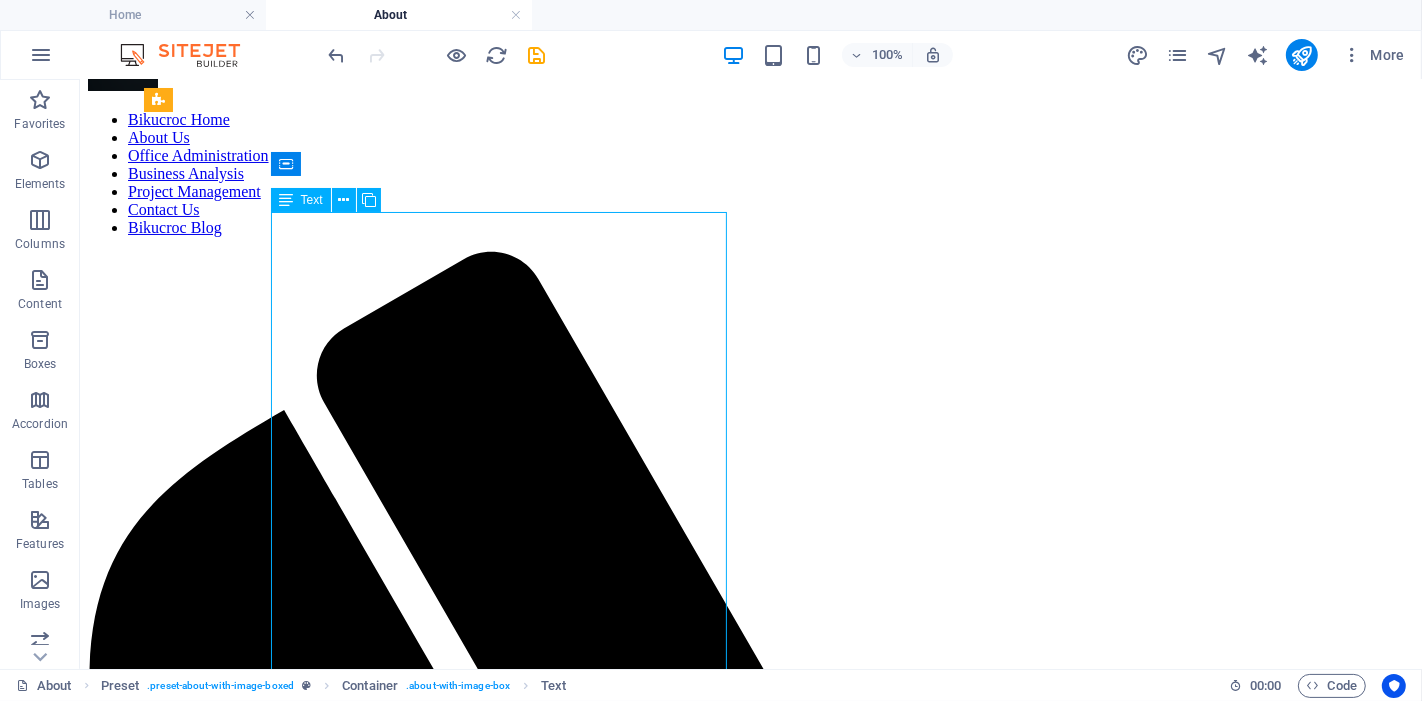 scroll, scrollTop: 111, scrollLeft: 0, axis: vertical 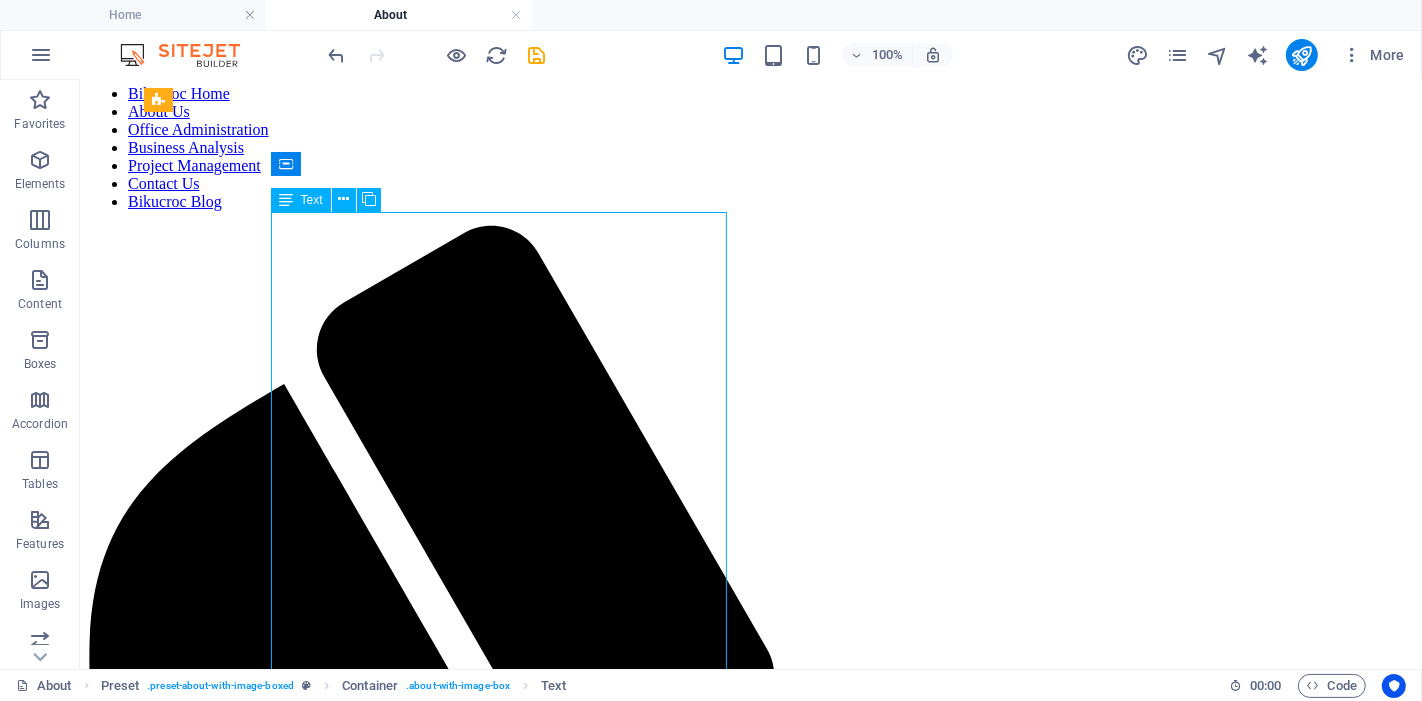 click on "I was the first entrepreneur in my home country before moving to [STATE], bringing with me  over 15 years of experience  in the  agriculture, tourism, construction, and oil industries . After working closely with small business owners here in [STATE], I saw a clear challenge: 🔸  Too much admin. 🔸  Too little support. 🔸 And no affordable, trustworthy solution to bridge the gap. That’s where BIKUCROC was born.  Who We Are At  BIKUCROC , we’re more than a service provider — we’re your trusted business partner. Our  highly qualified team  includes certified professionals with  PMP®, PMI-PBA®, Microsoft , and other recognised industry credentials. We provide: Office administration & staff support Project management services Business analysis & process improvement Government rebate & incentive claims support Our Mission To  empower tradies, builders, and small businesses across [STATE]  by delivering  professional, reliable, and cost-effective business support" at bounding box center [750, 2331] 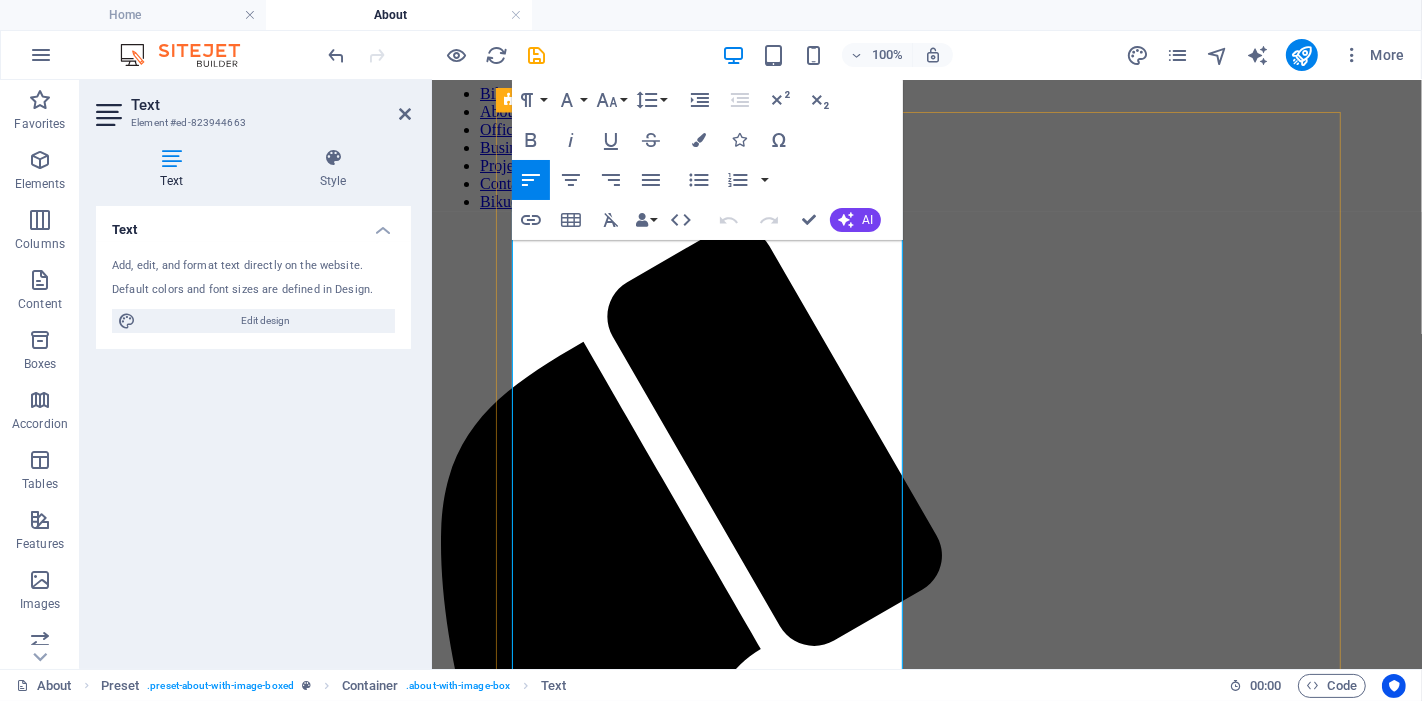 click on "Who We Are" at bounding box center (926, 1774) 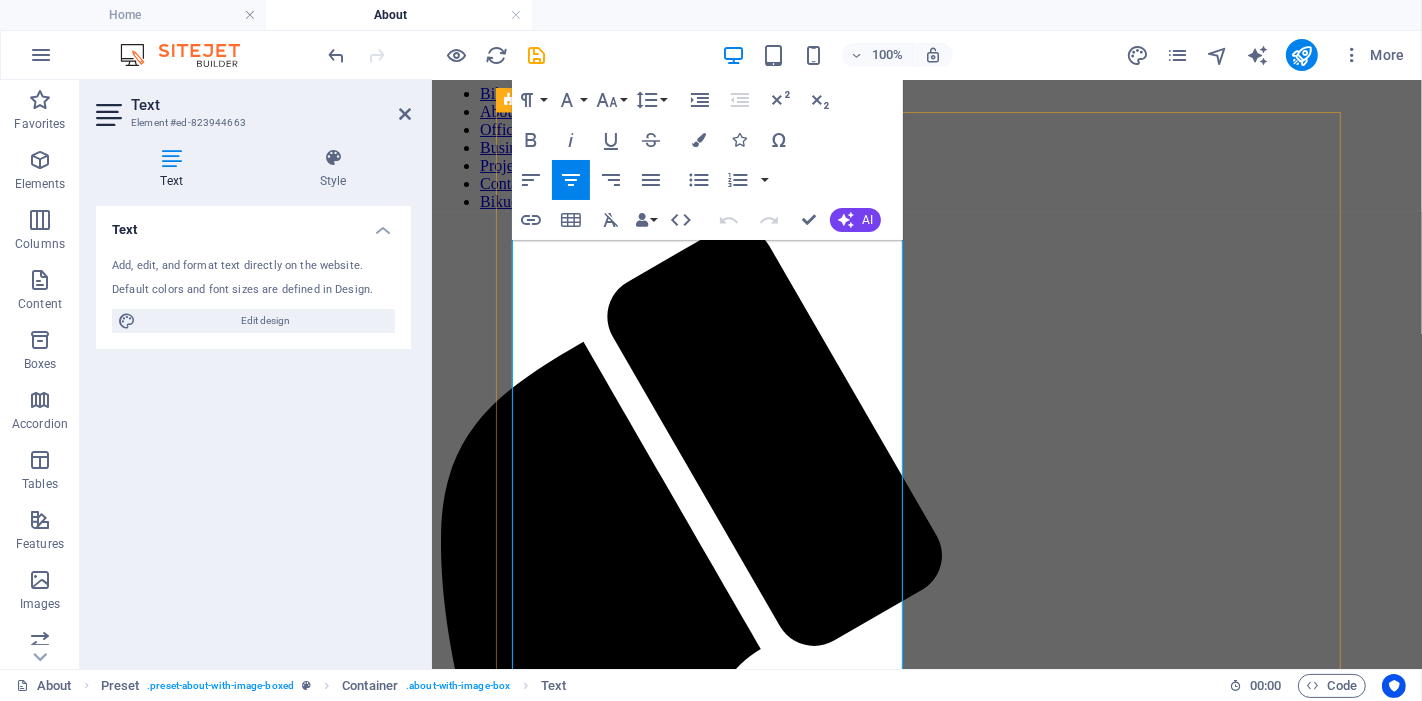 click on "Who We Are" at bounding box center [926, 1774] 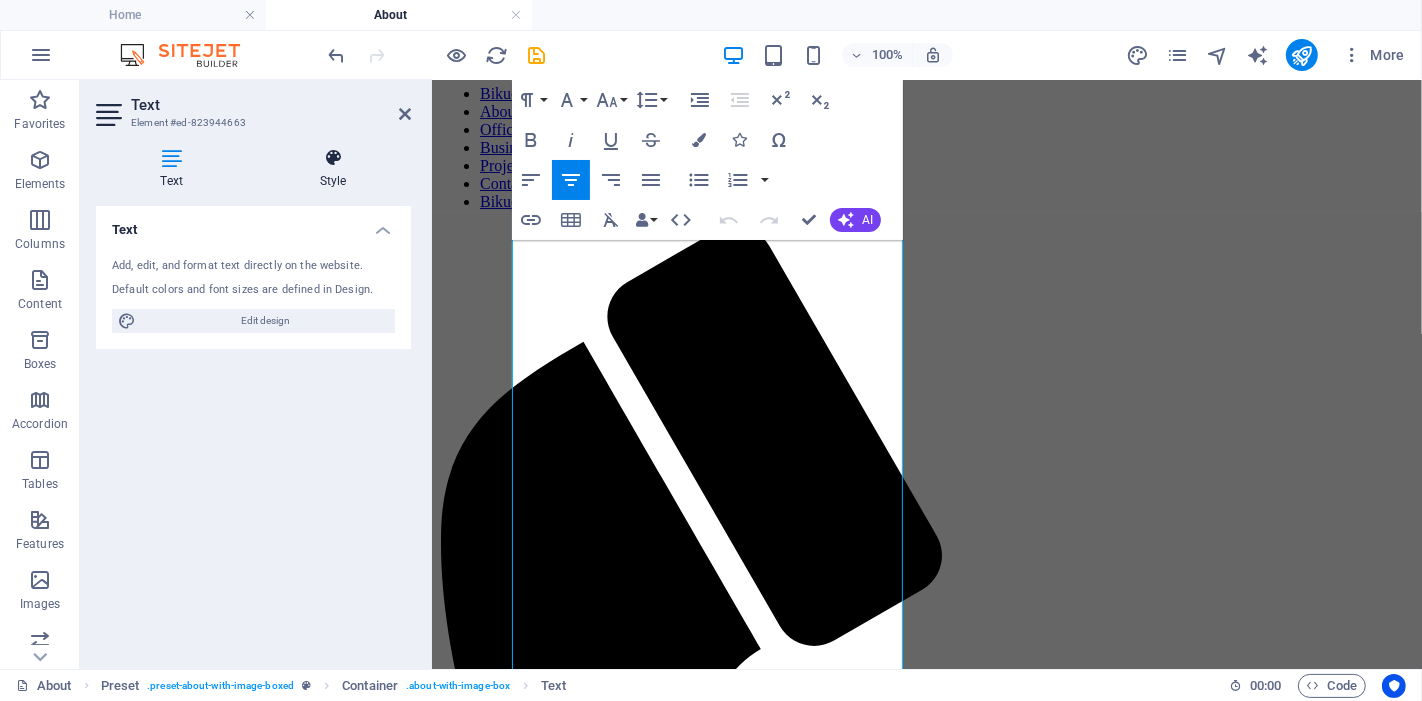 click on "Style" at bounding box center (333, 169) 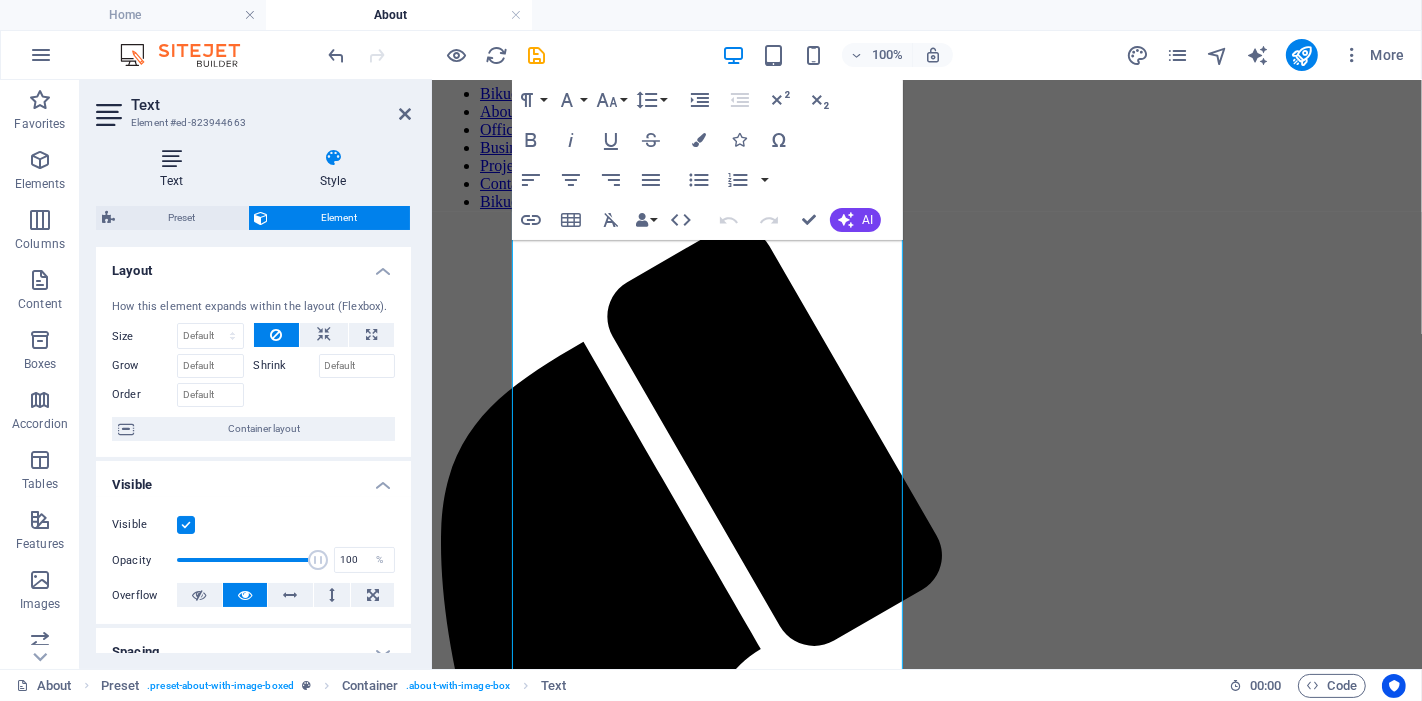 click at bounding box center (171, 158) 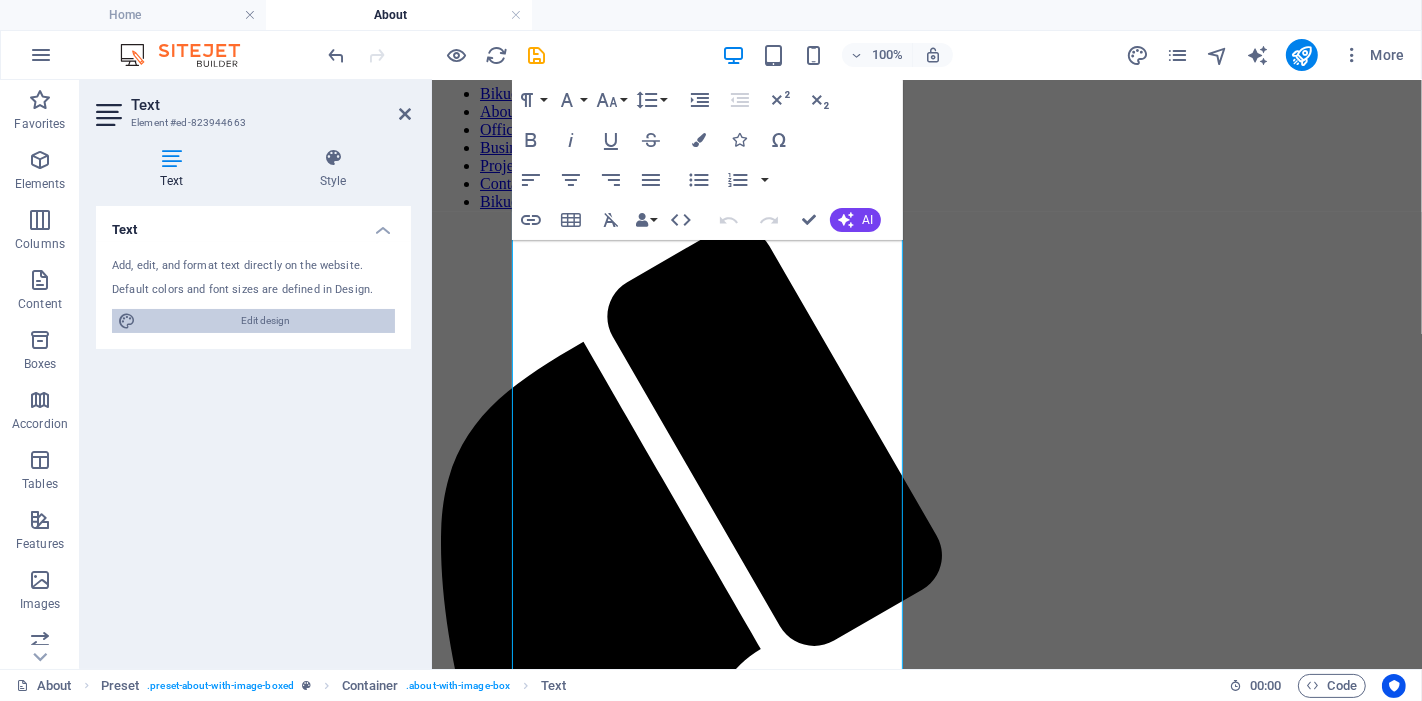 click on "Edit design" at bounding box center (265, 321) 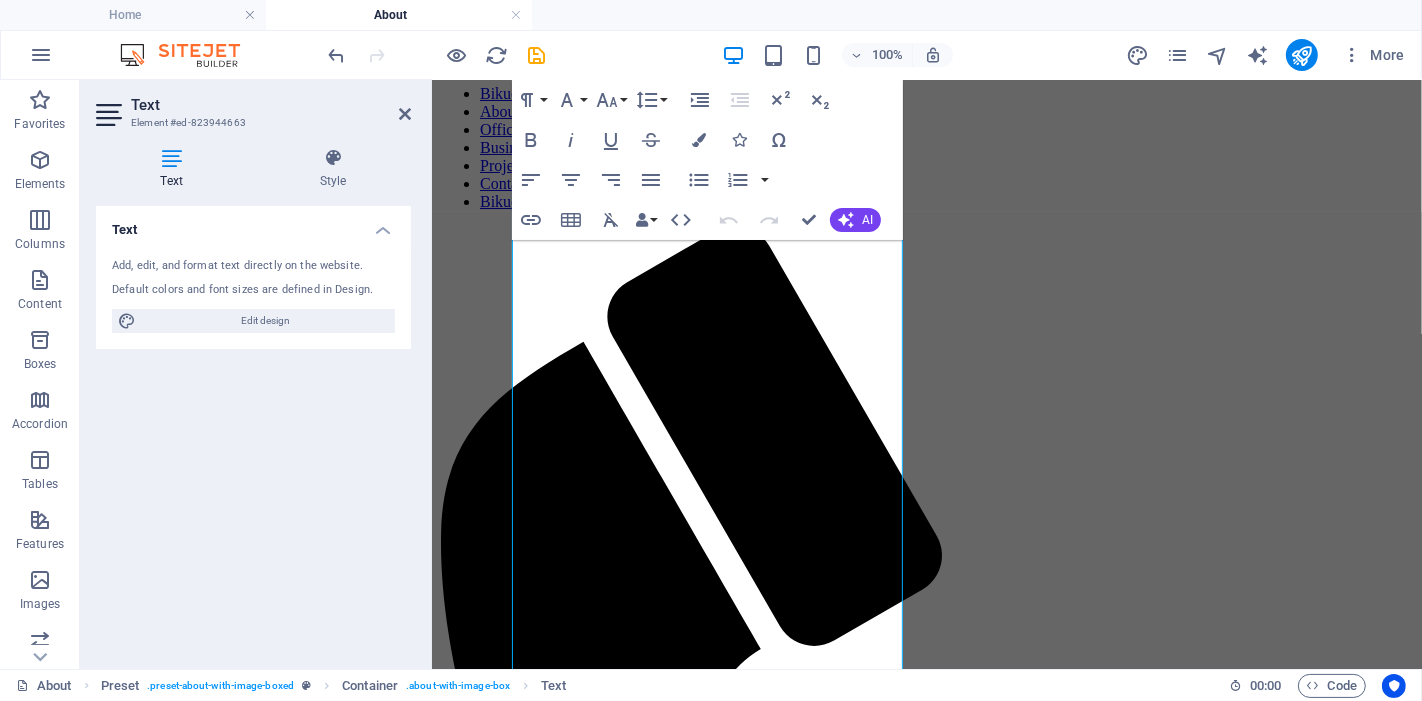 select on "px" 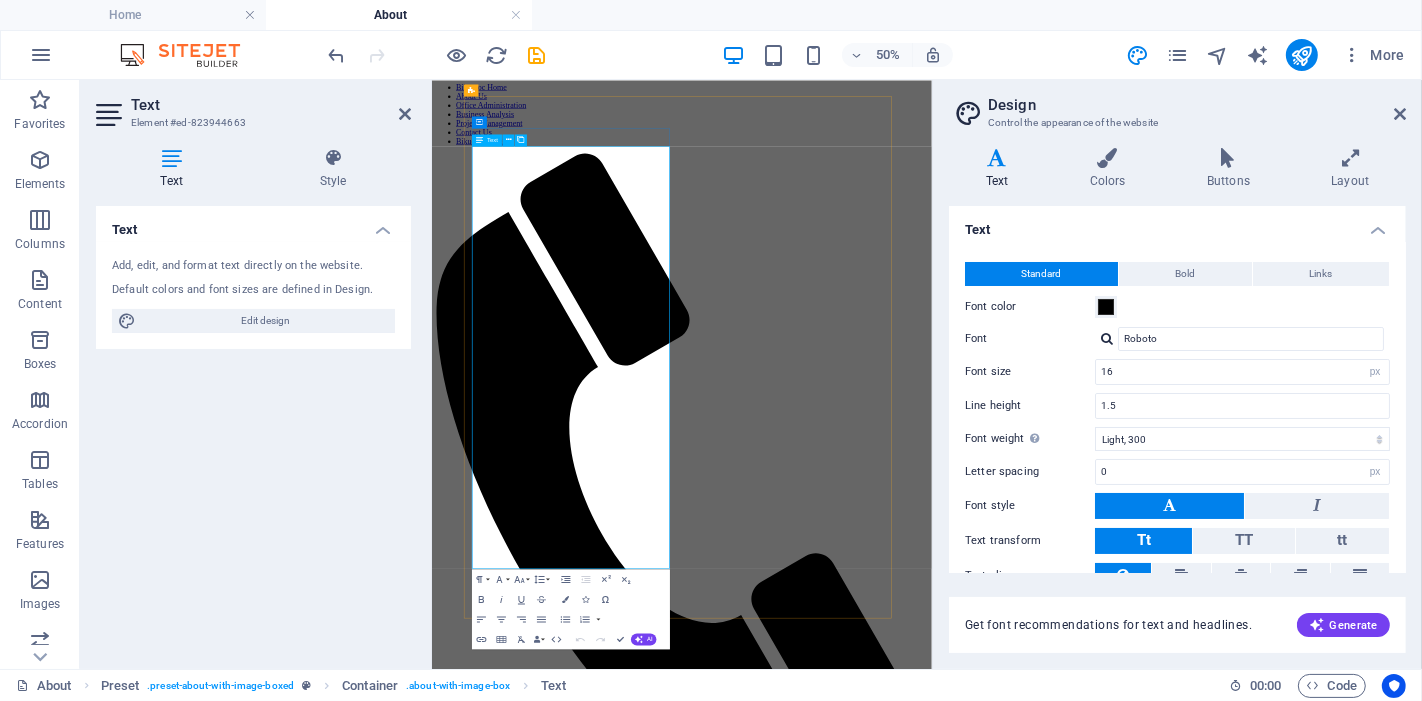 click on "Who We Are" at bounding box center (931, 1788) 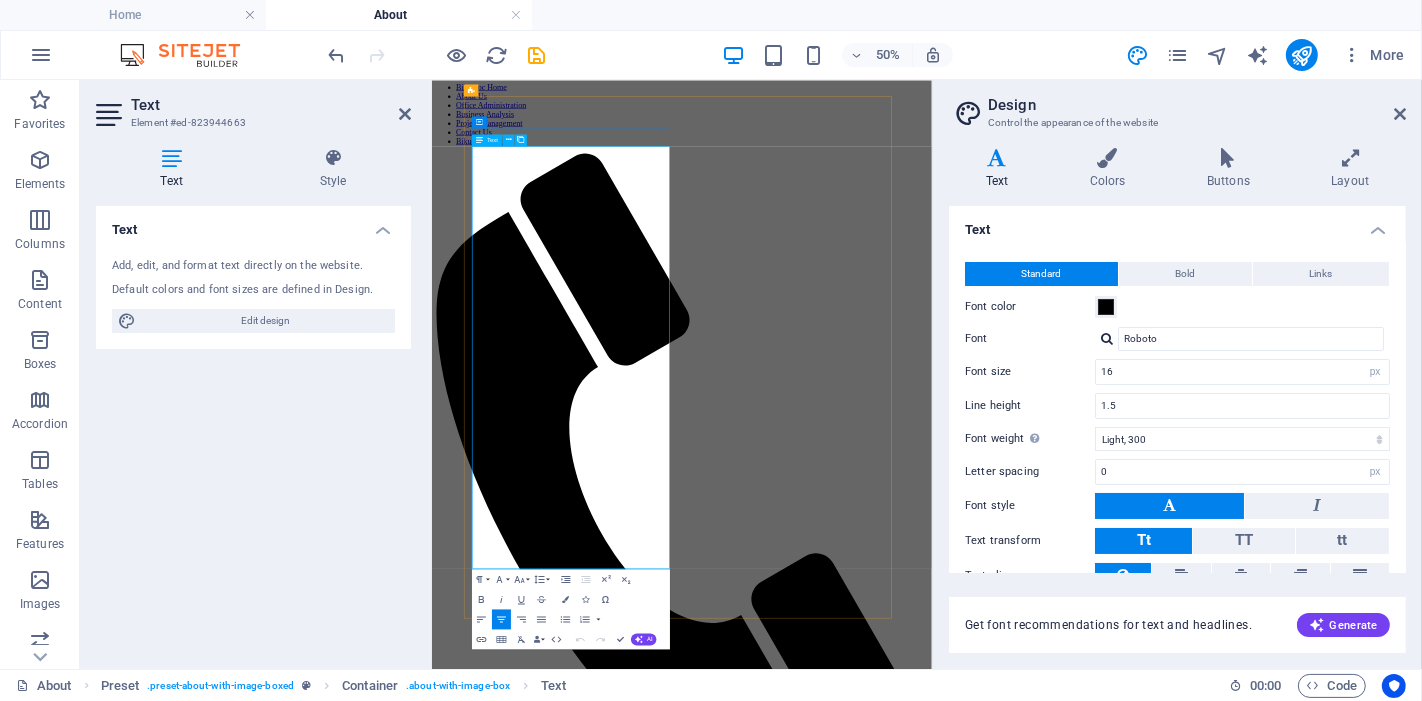 drag, startPoint x: 623, startPoint y: 494, endPoint x: 793, endPoint y: 494, distance: 170 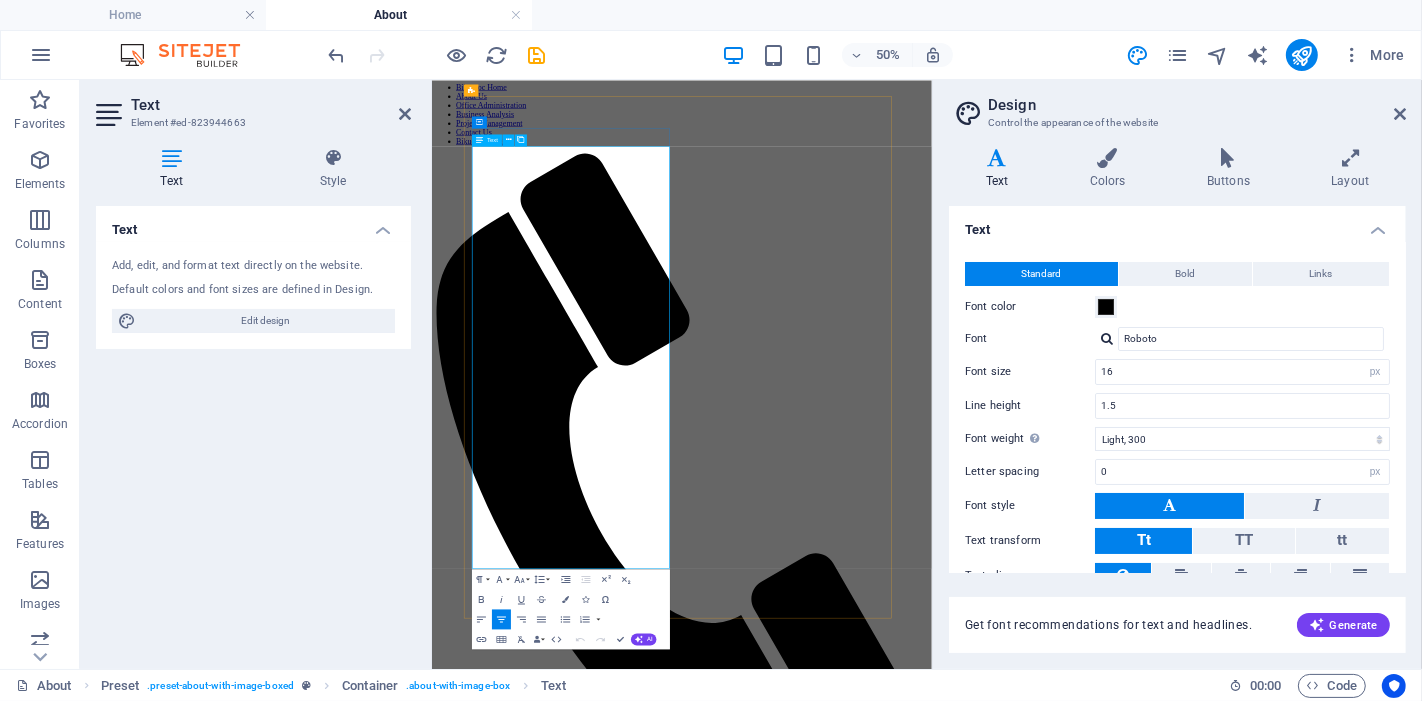 click on "Who We Are" at bounding box center [931, 1788] 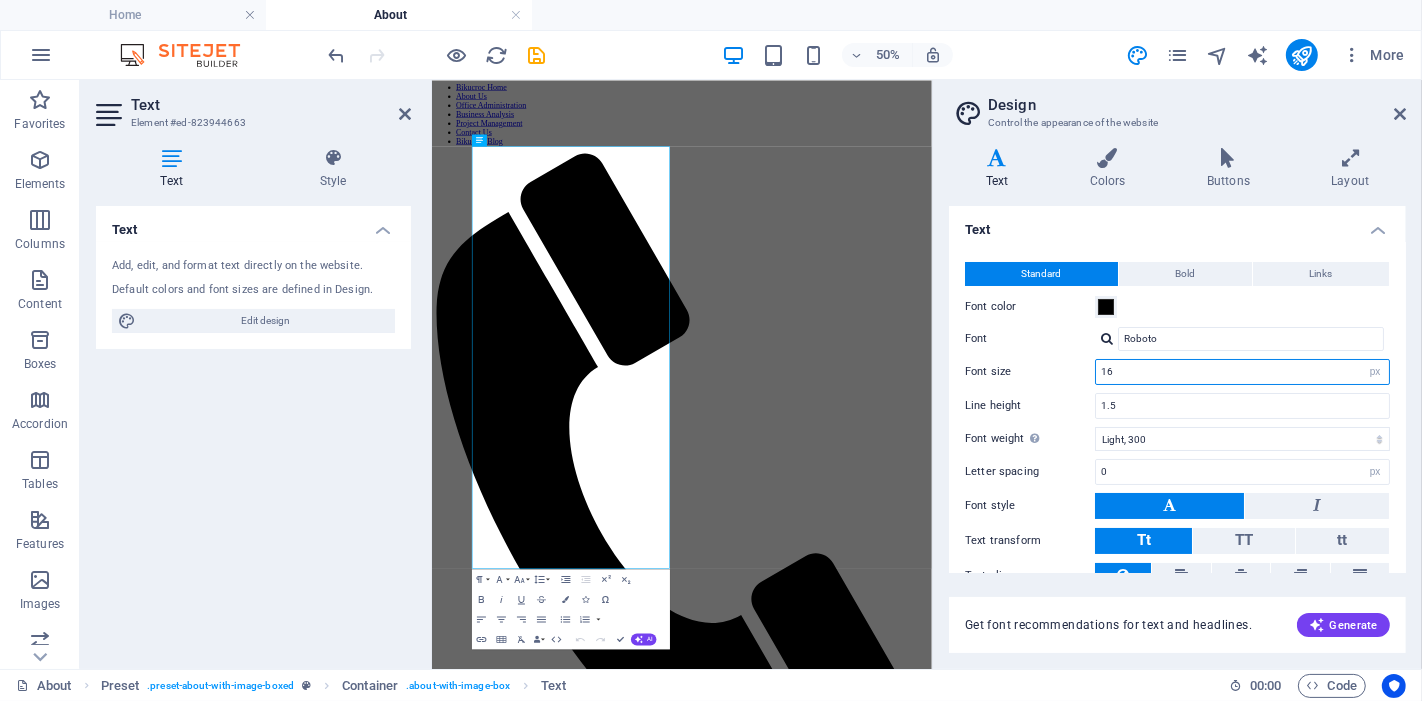 drag, startPoint x: 1183, startPoint y: 372, endPoint x: 982, endPoint y: 367, distance: 201.06218 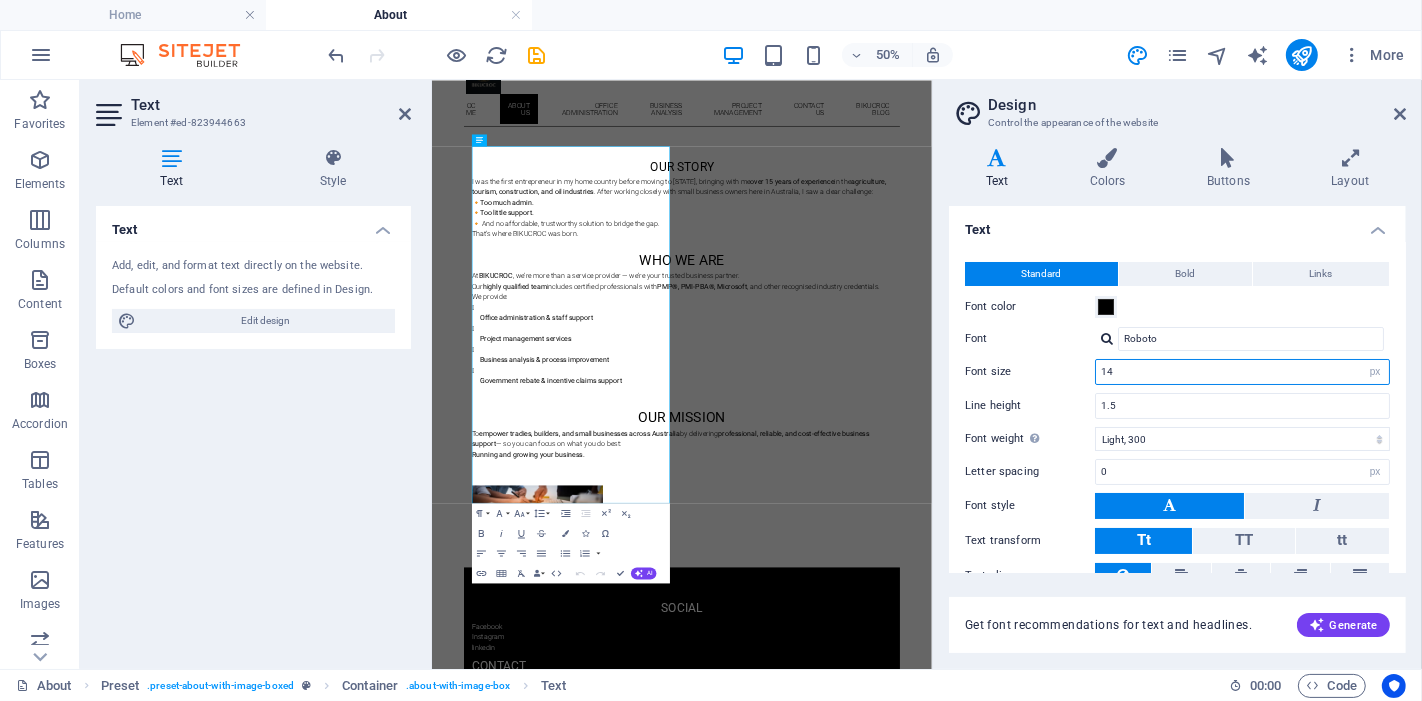 type on "16" 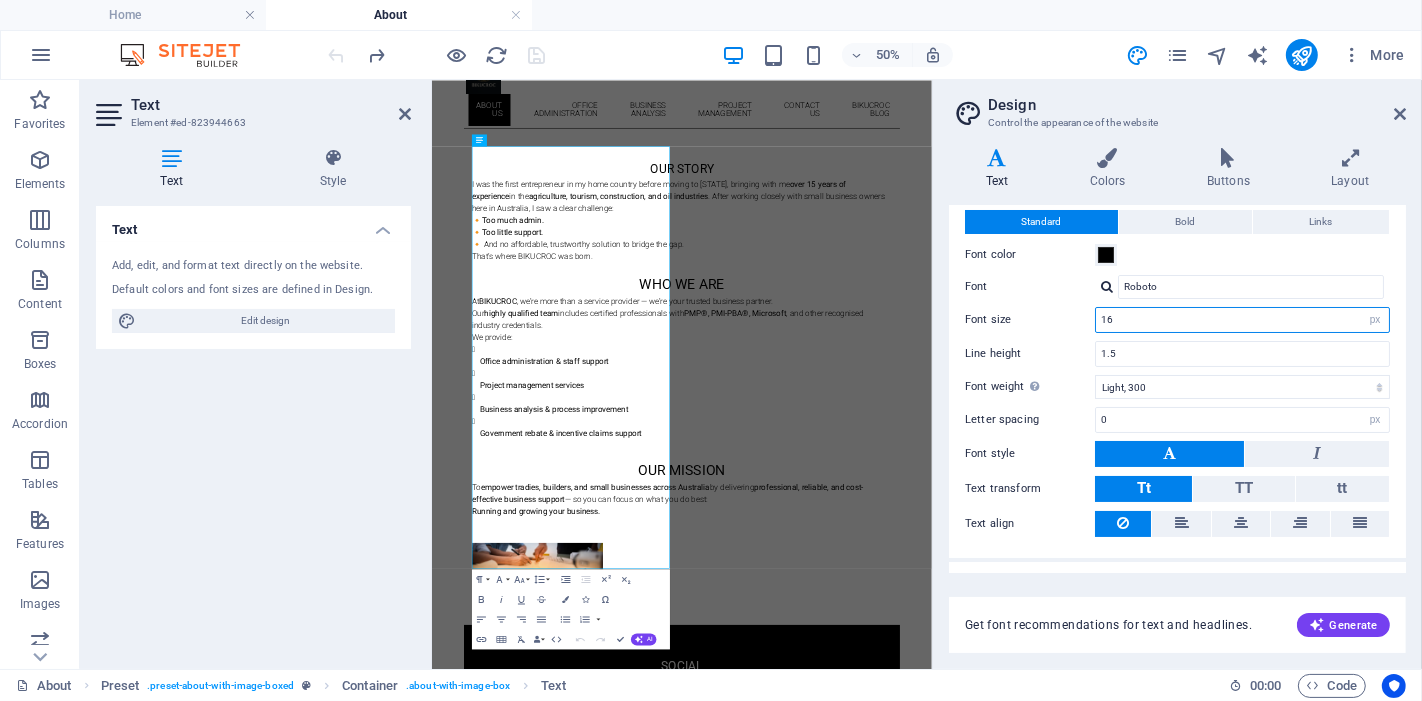 scroll, scrollTop: 0, scrollLeft: 0, axis: both 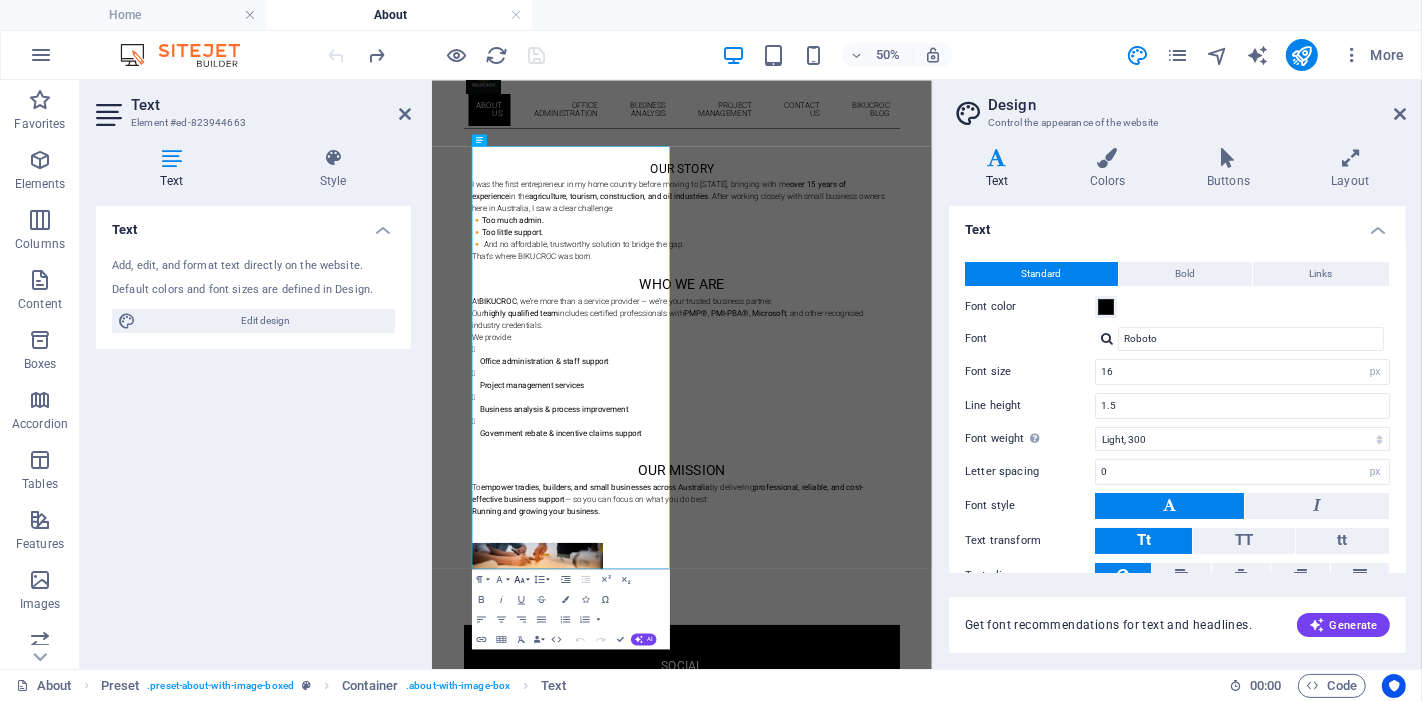click 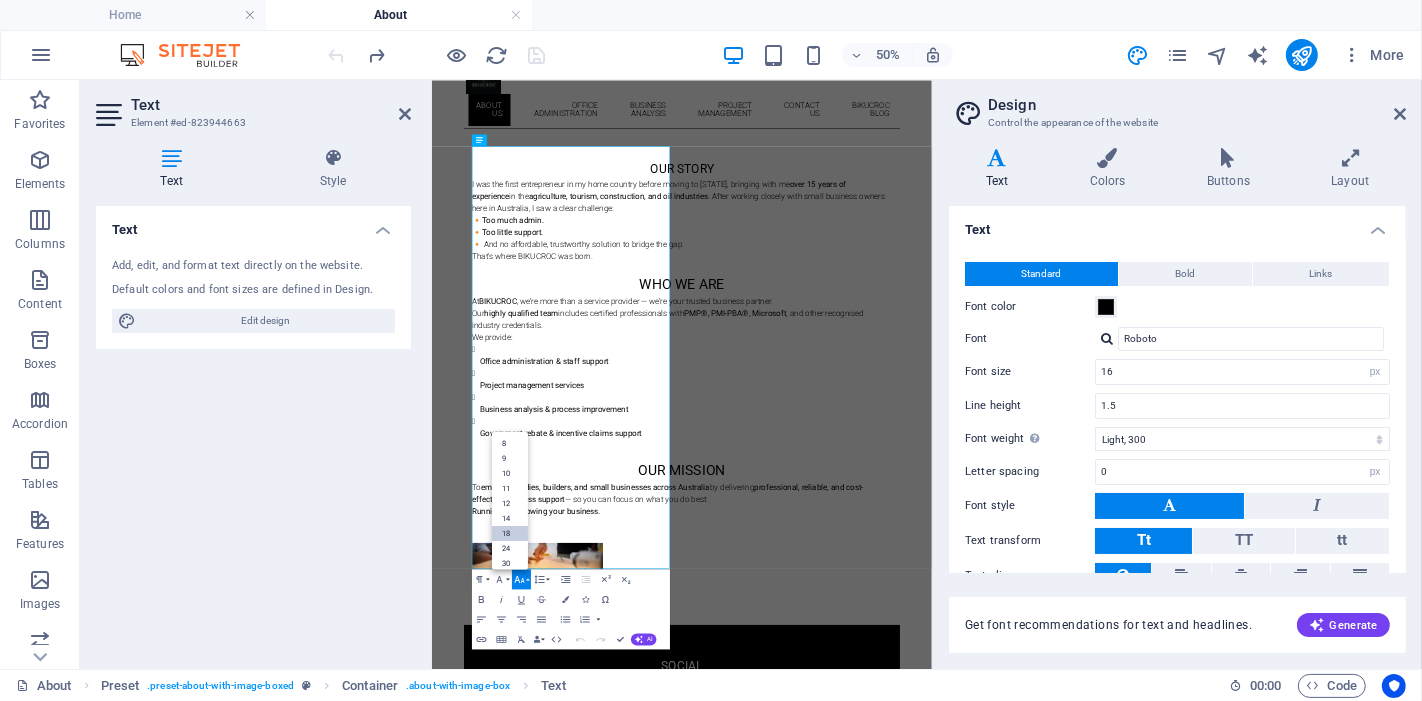 click on "18" at bounding box center (510, 532) 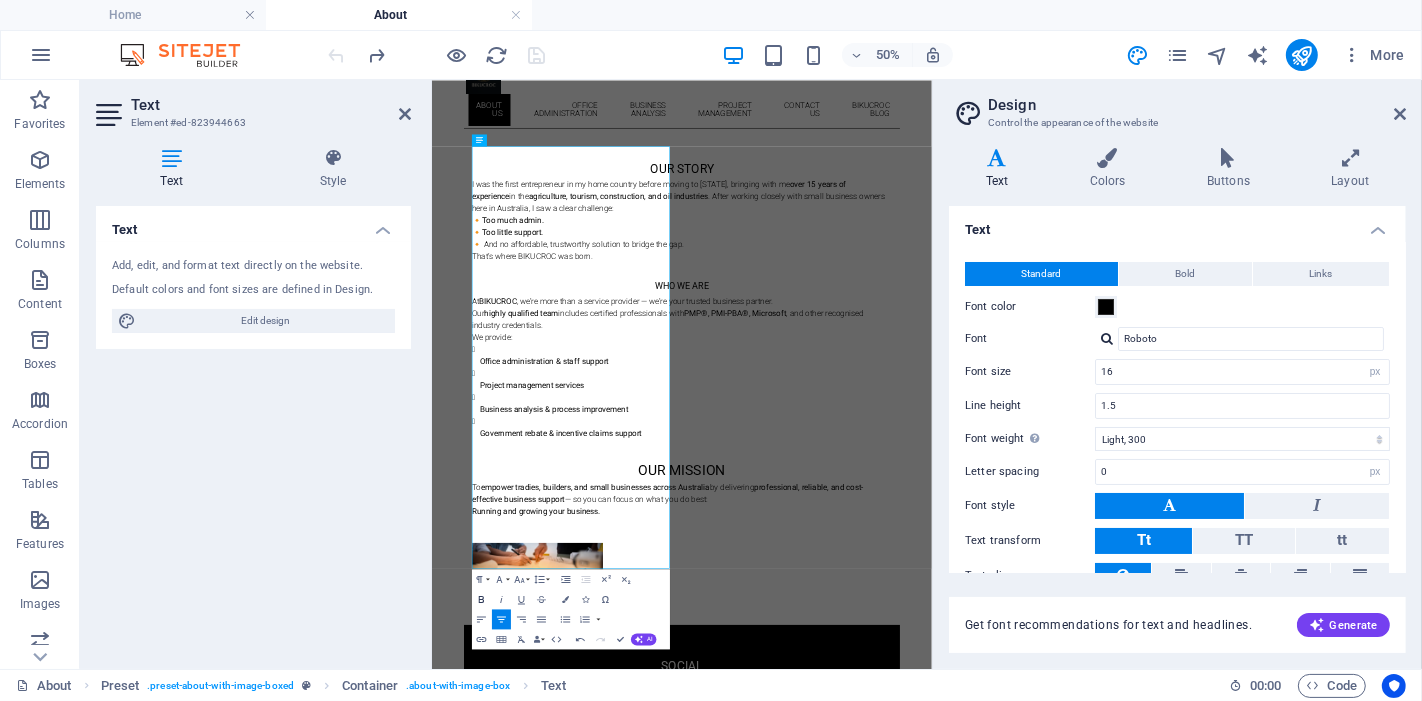 click 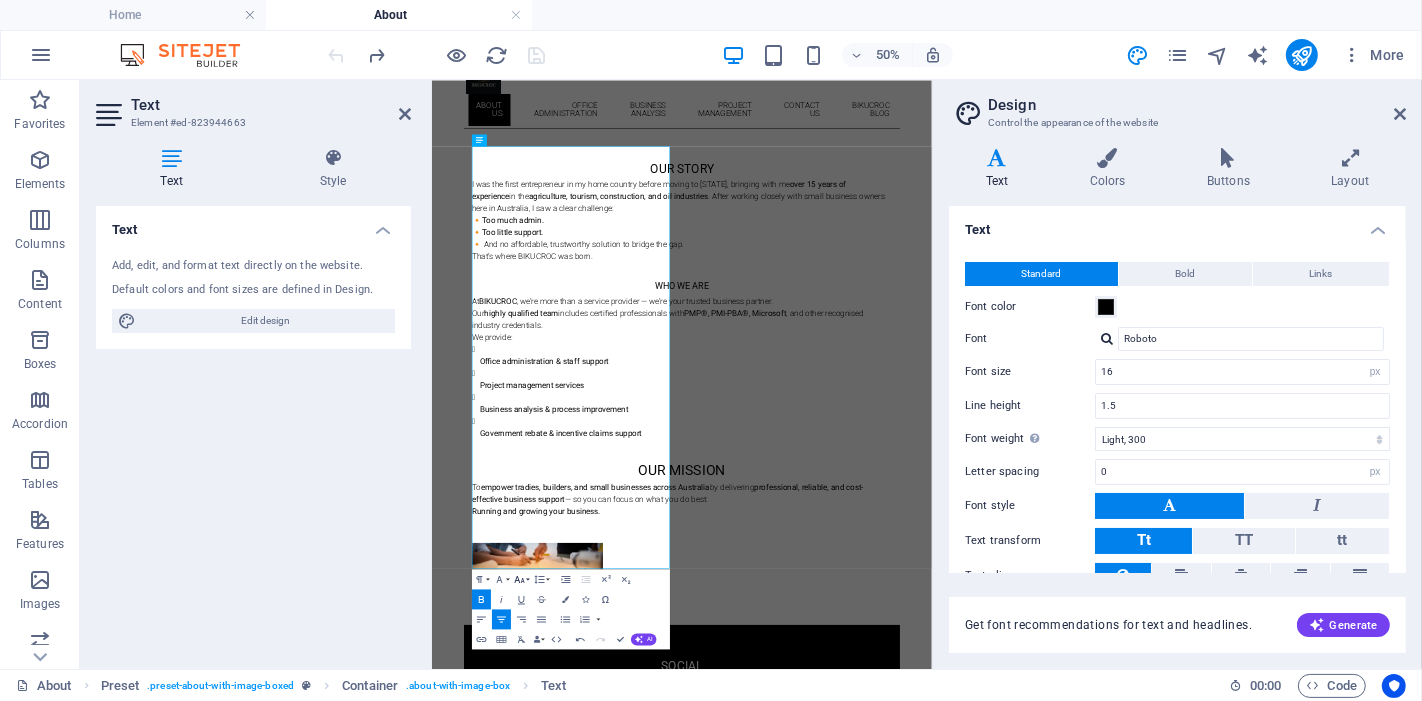 click 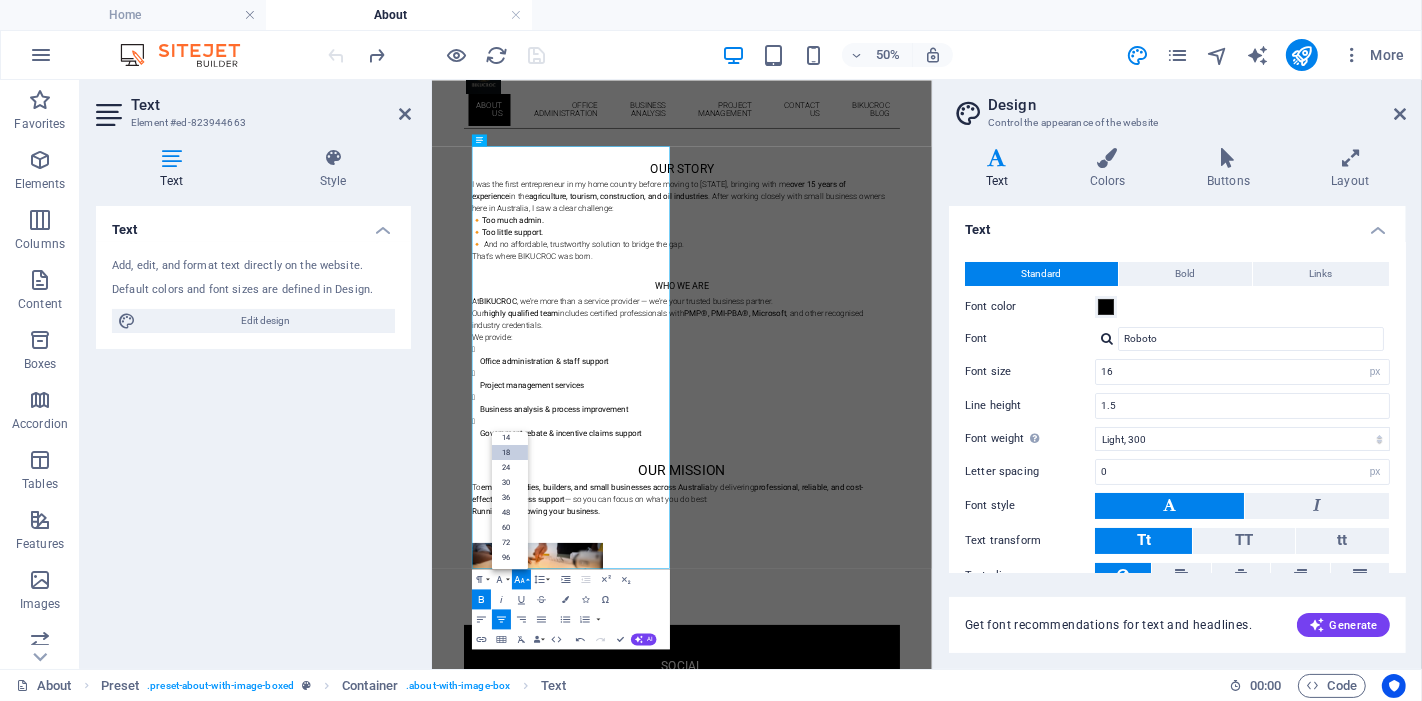 scroll, scrollTop: 161, scrollLeft: 0, axis: vertical 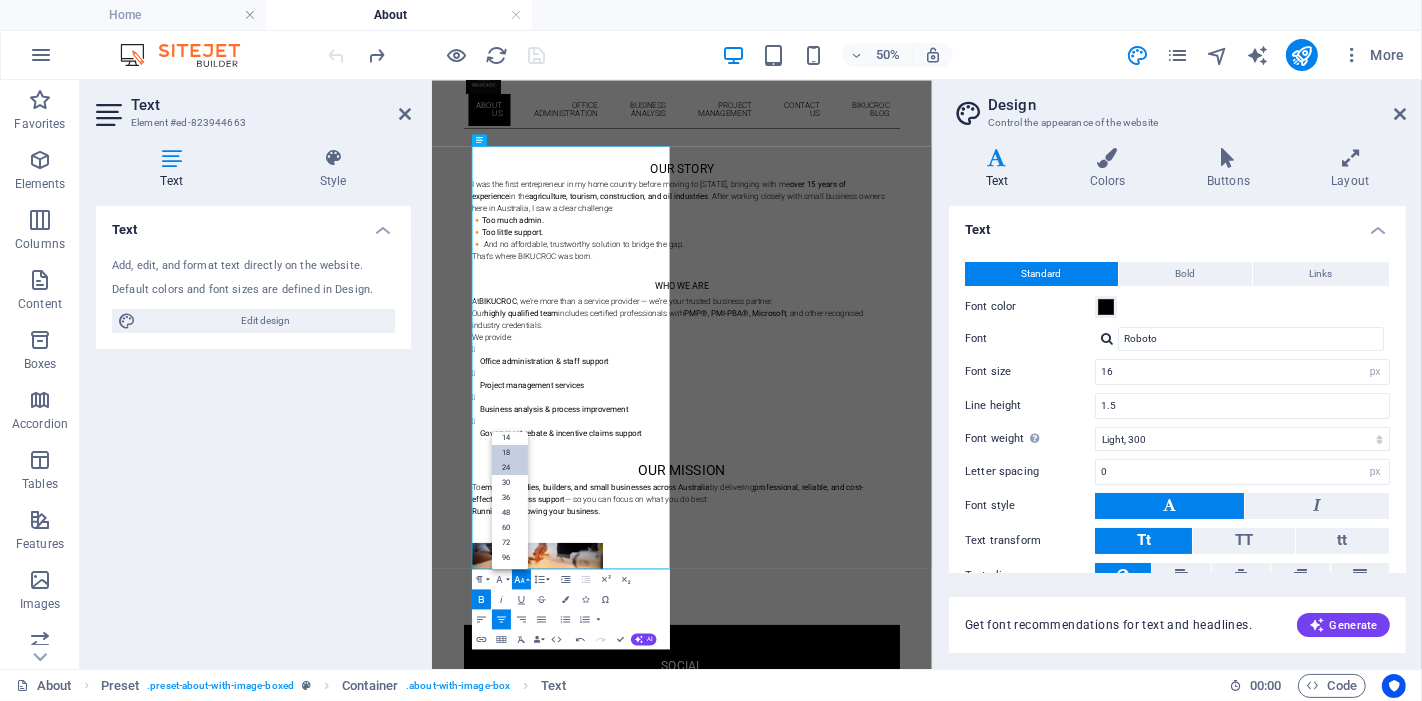 click on "24" at bounding box center (510, 467) 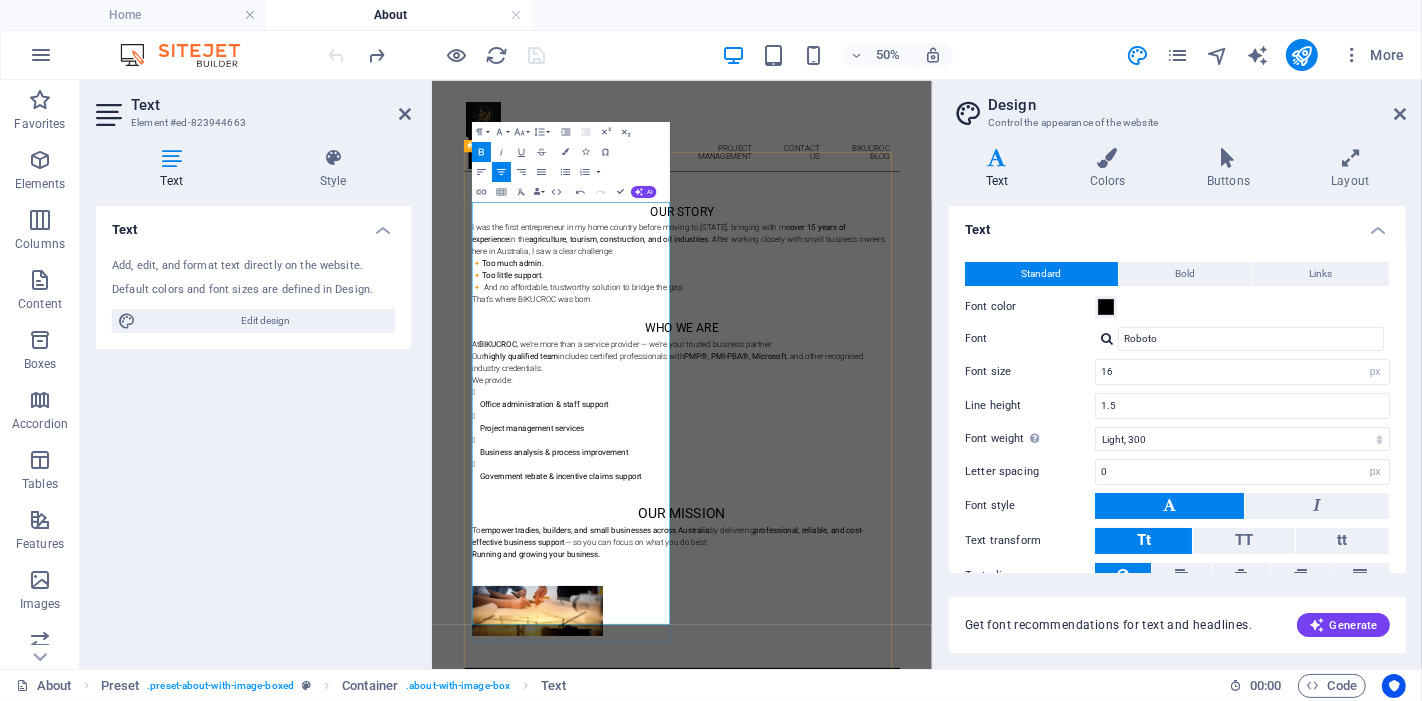 scroll, scrollTop: 0, scrollLeft: 0, axis: both 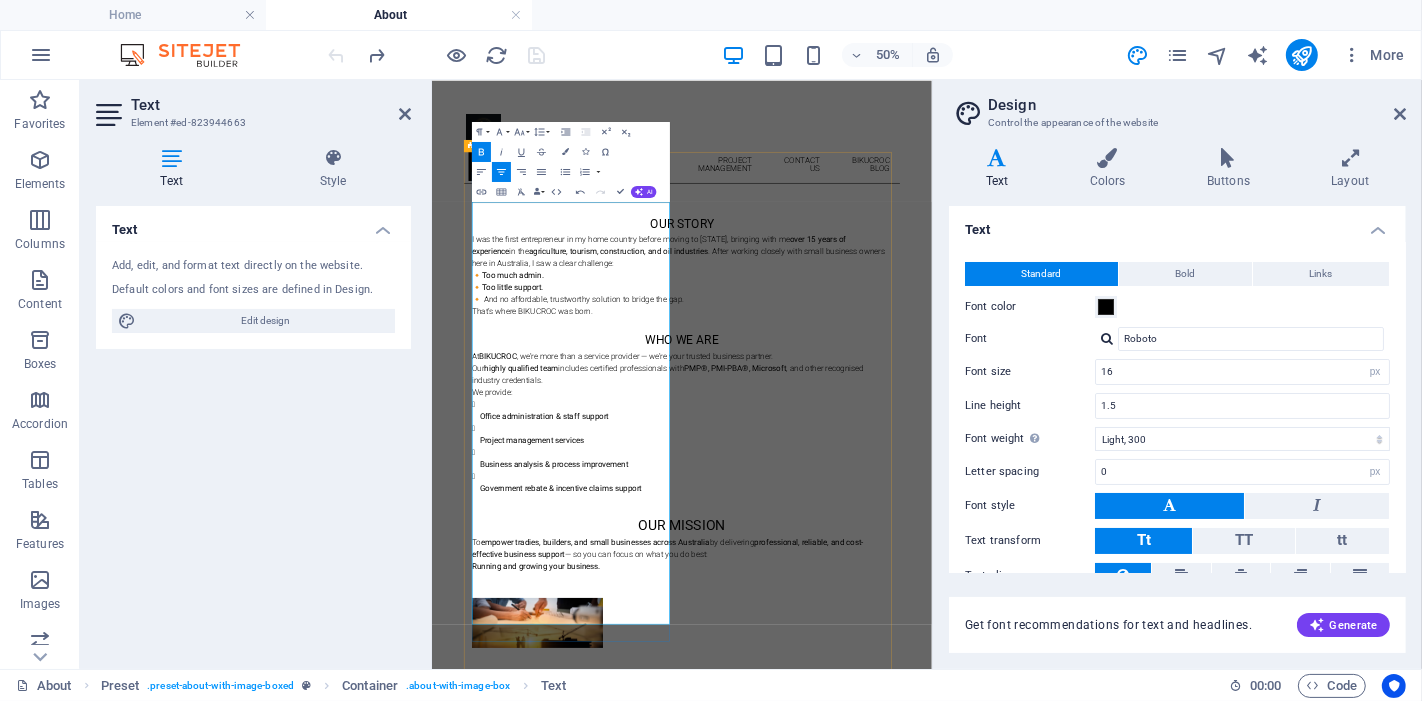 click on "Our Mission" at bounding box center (931, 950) 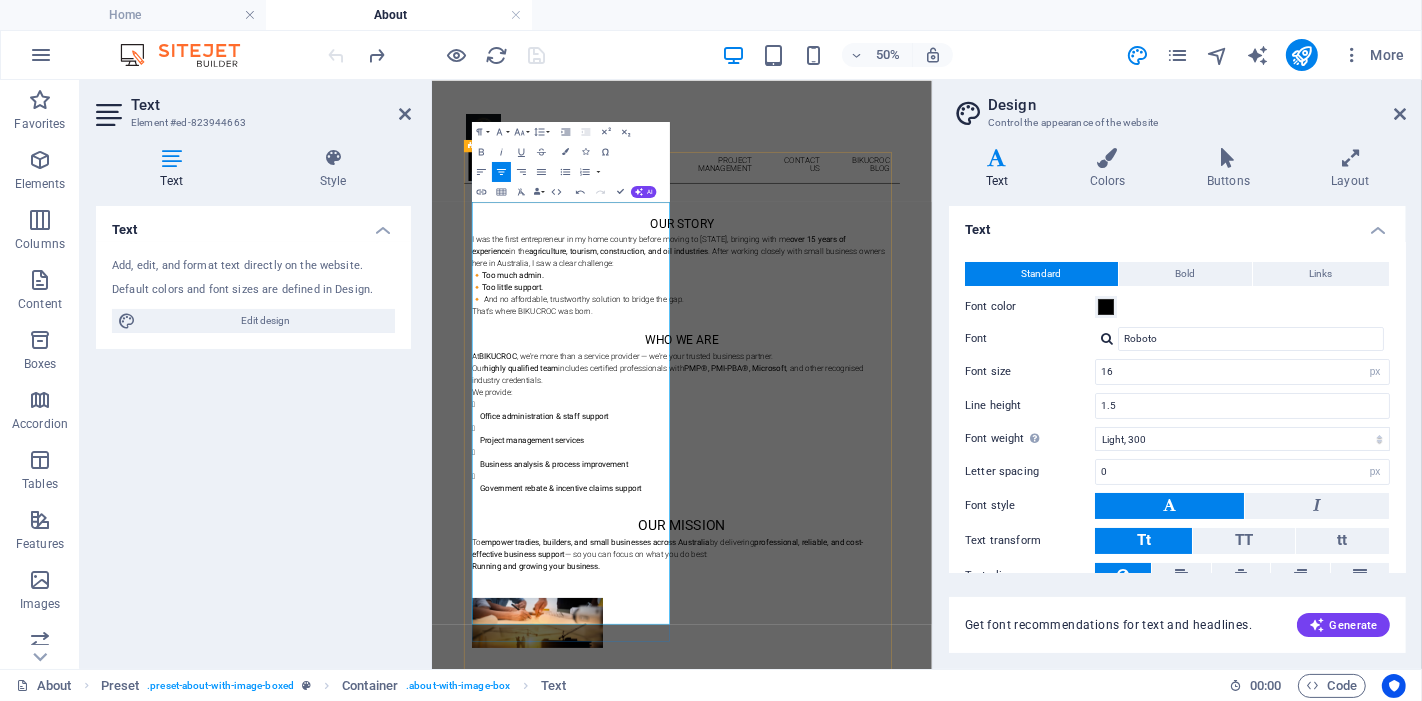 click on "Who We Are" at bounding box center (931, 600) 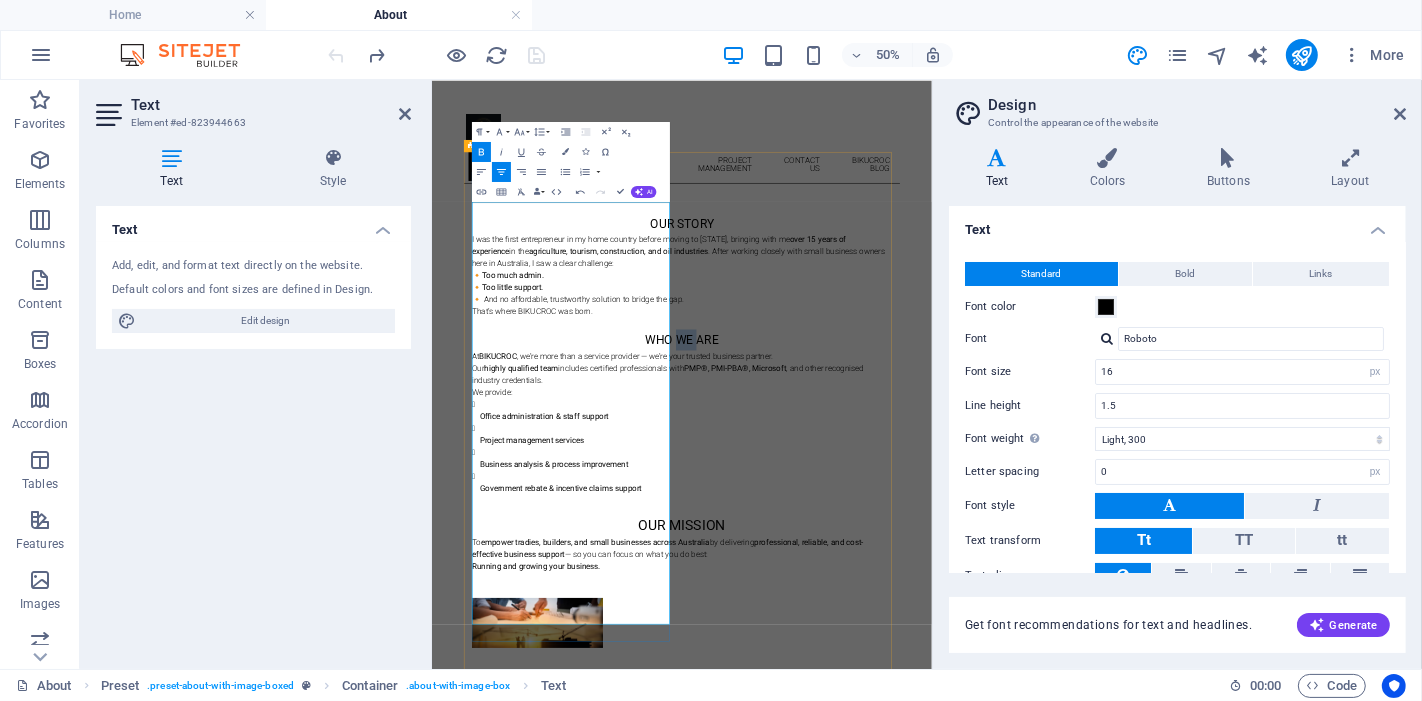click on "Who We Are" at bounding box center (931, 600) 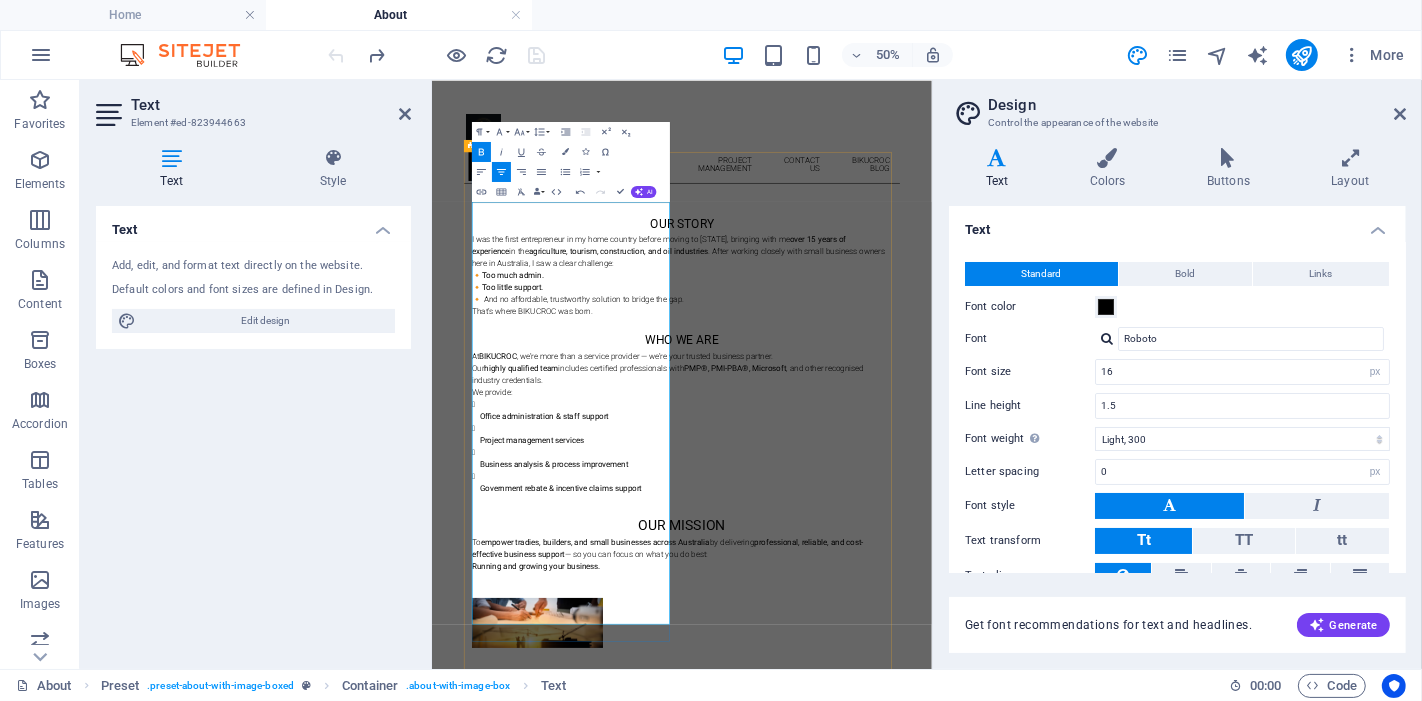 click on "Who We Are" at bounding box center (931, 600) 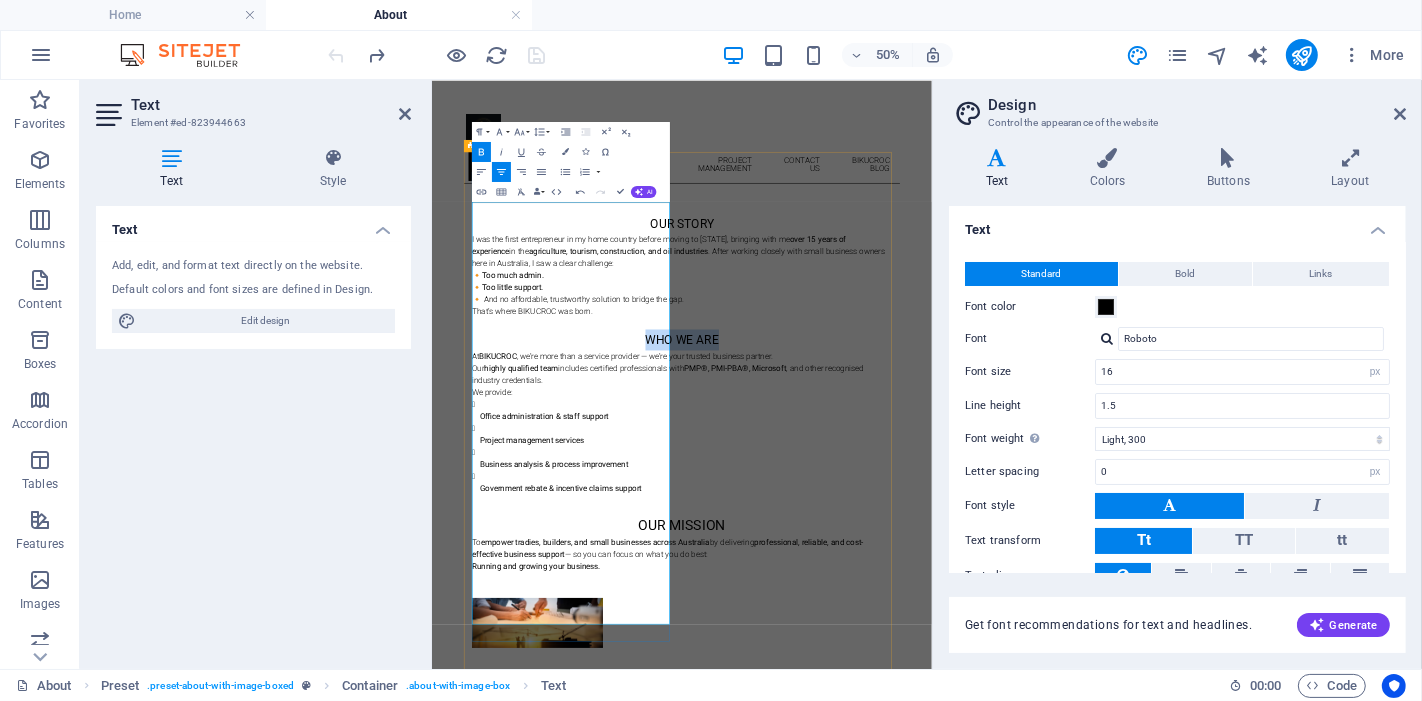 drag, startPoint x: 811, startPoint y: 614, endPoint x: 587, endPoint y: 613, distance: 224.00223 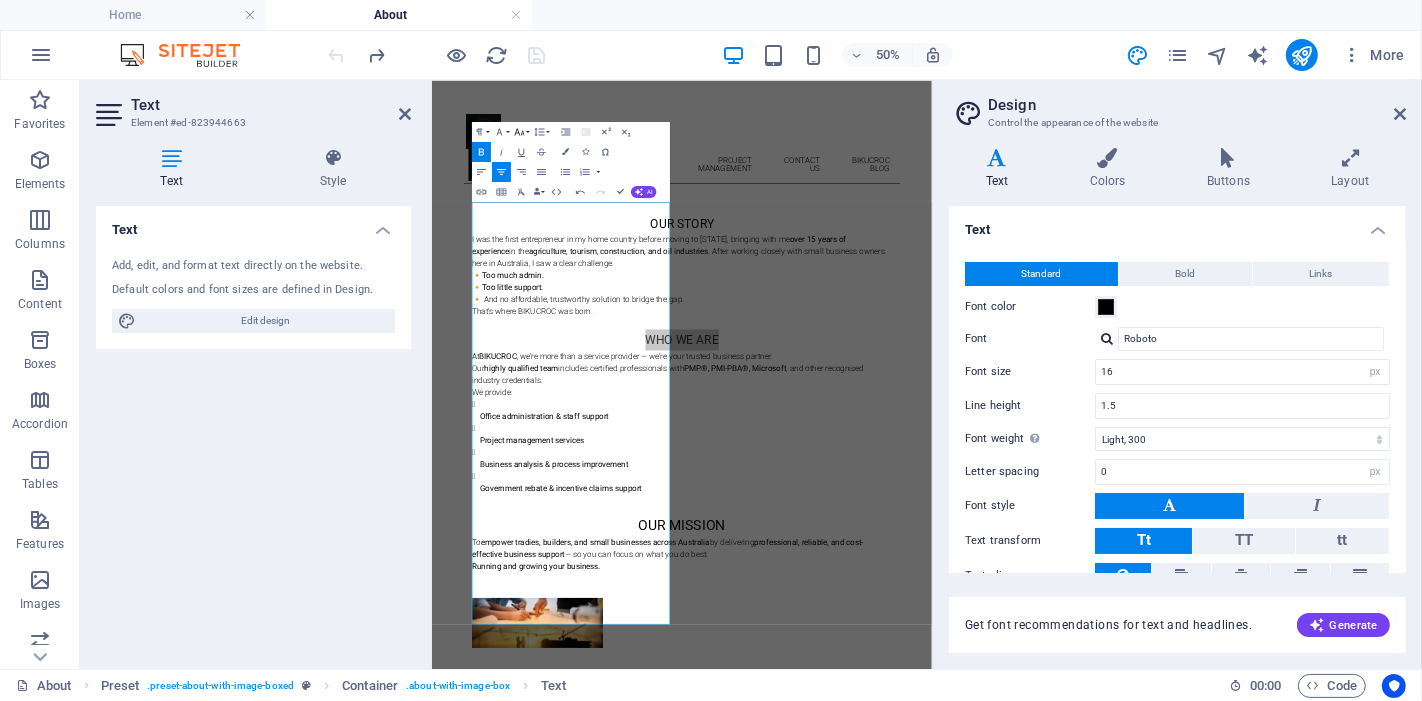 click 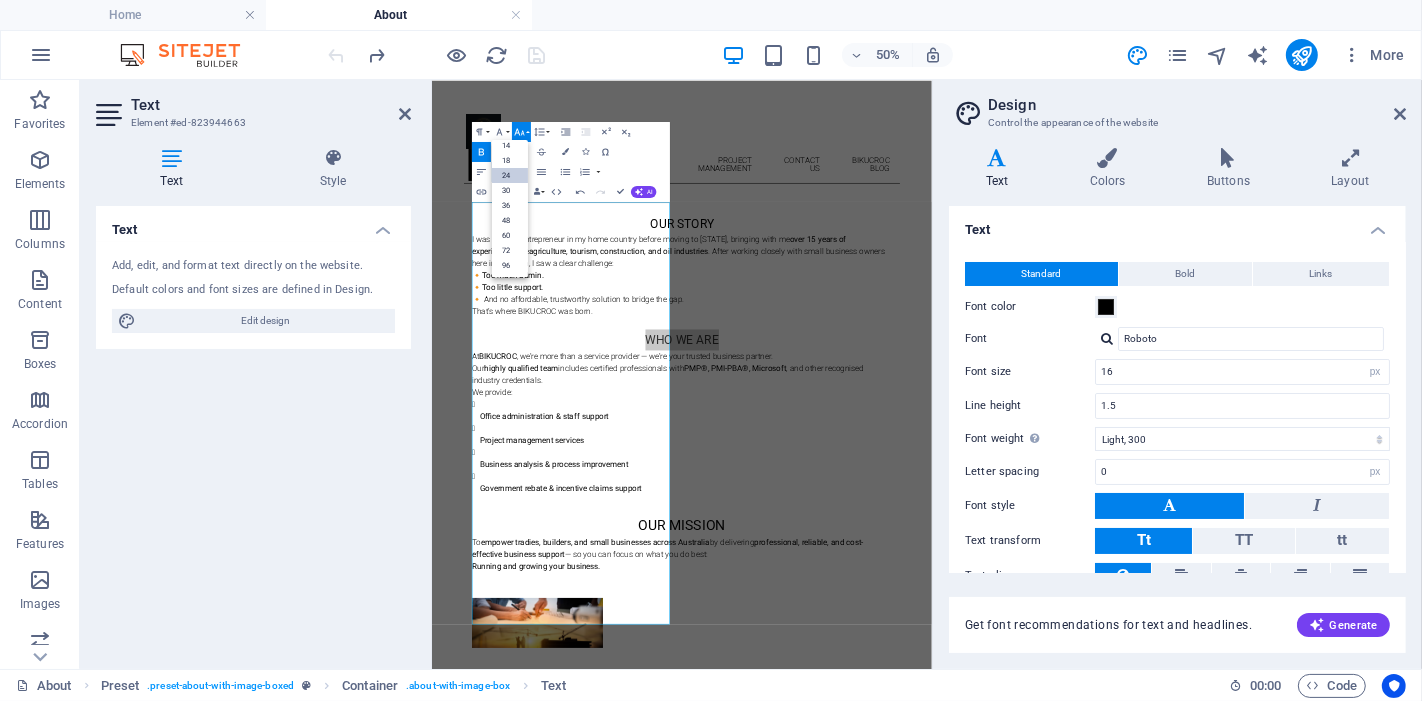 scroll, scrollTop: 161, scrollLeft: 0, axis: vertical 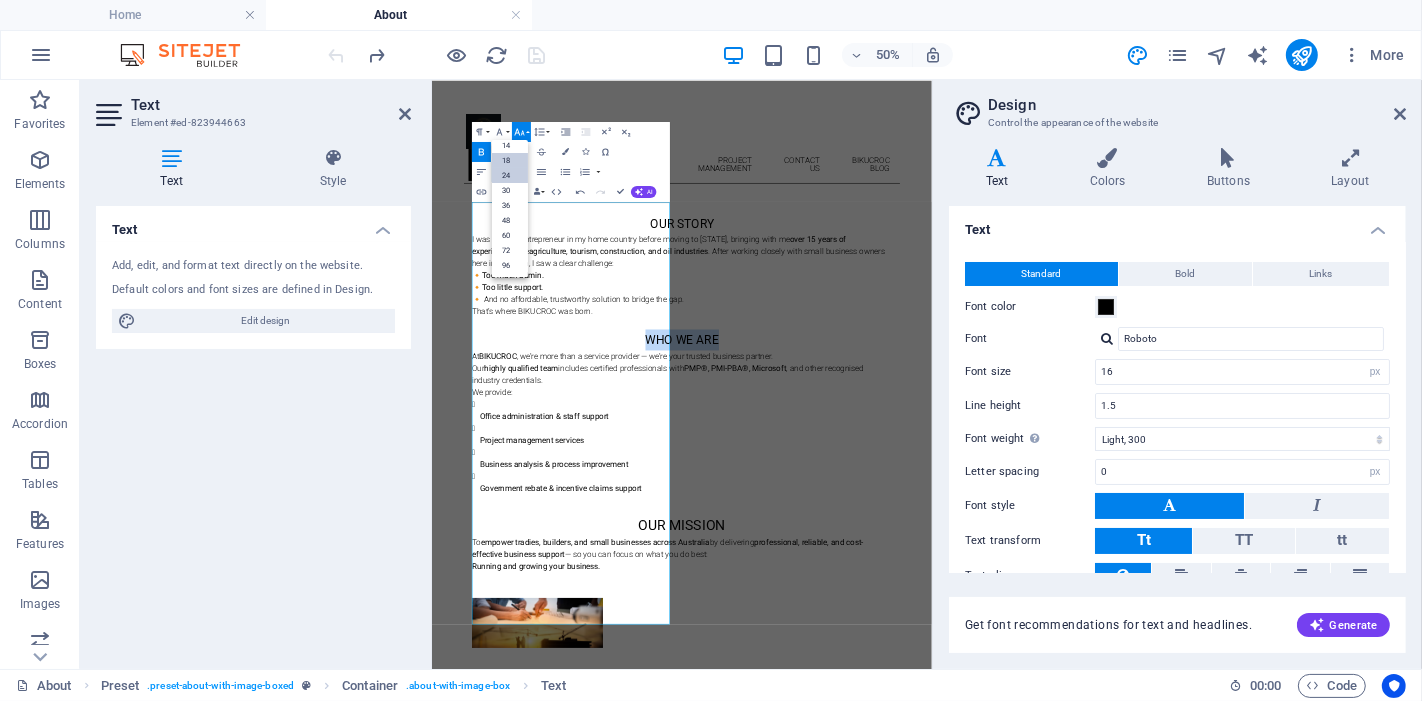 click on "18" at bounding box center (510, 160) 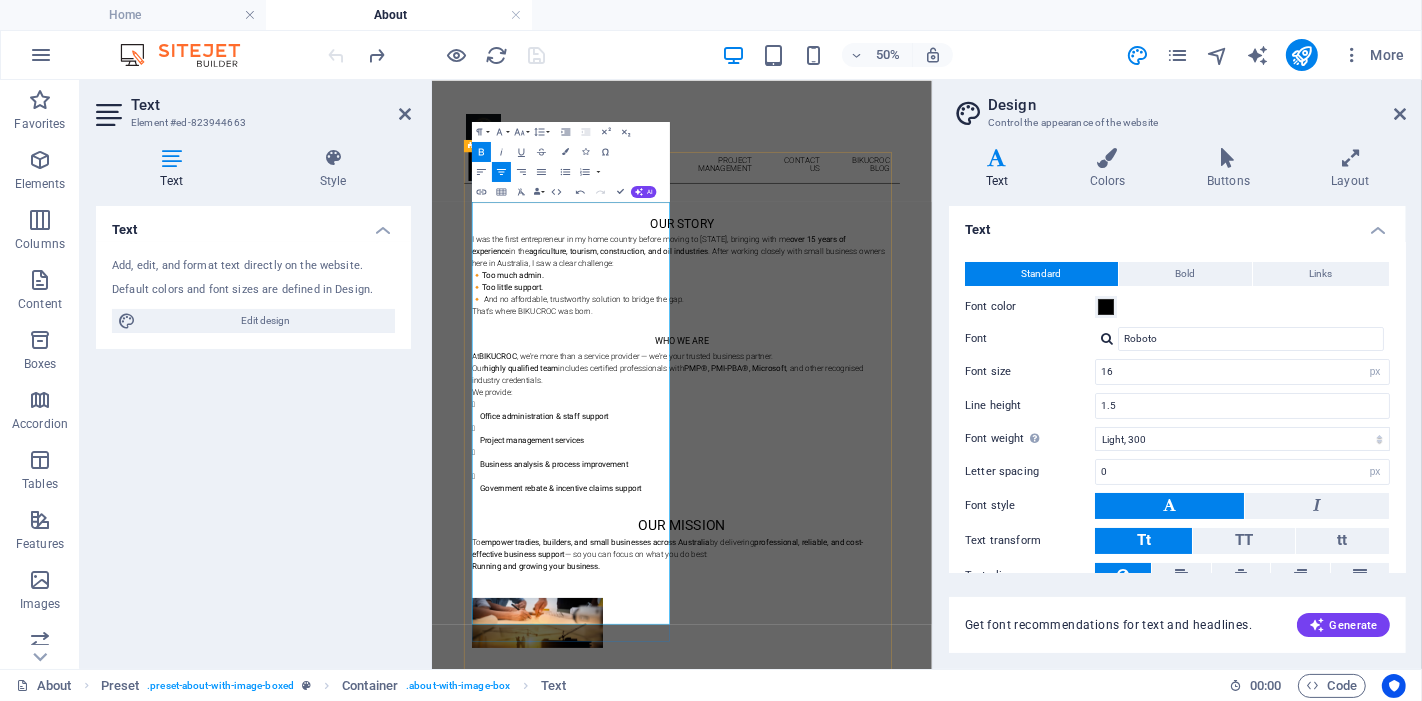 click on "Who We Are" at bounding box center (931, 601) 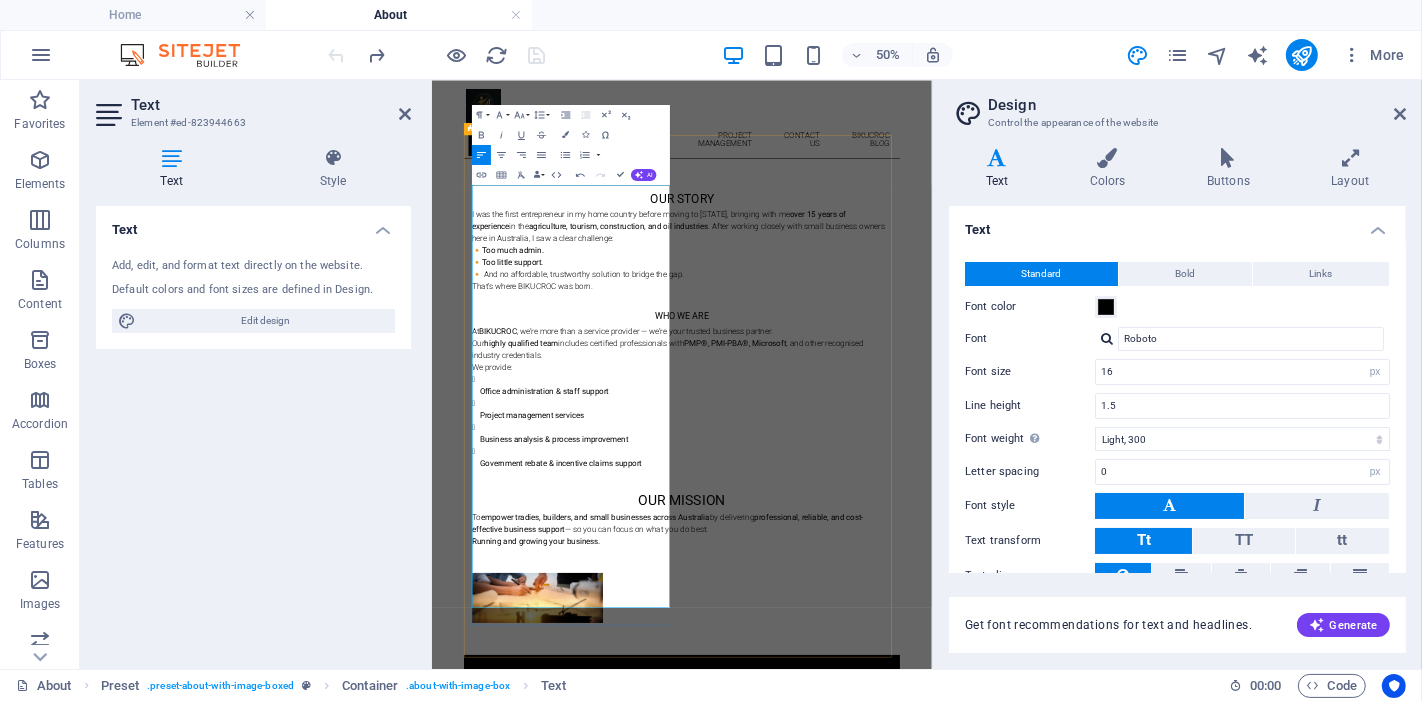 scroll, scrollTop: 111, scrollLeft: 0, axis: vertical 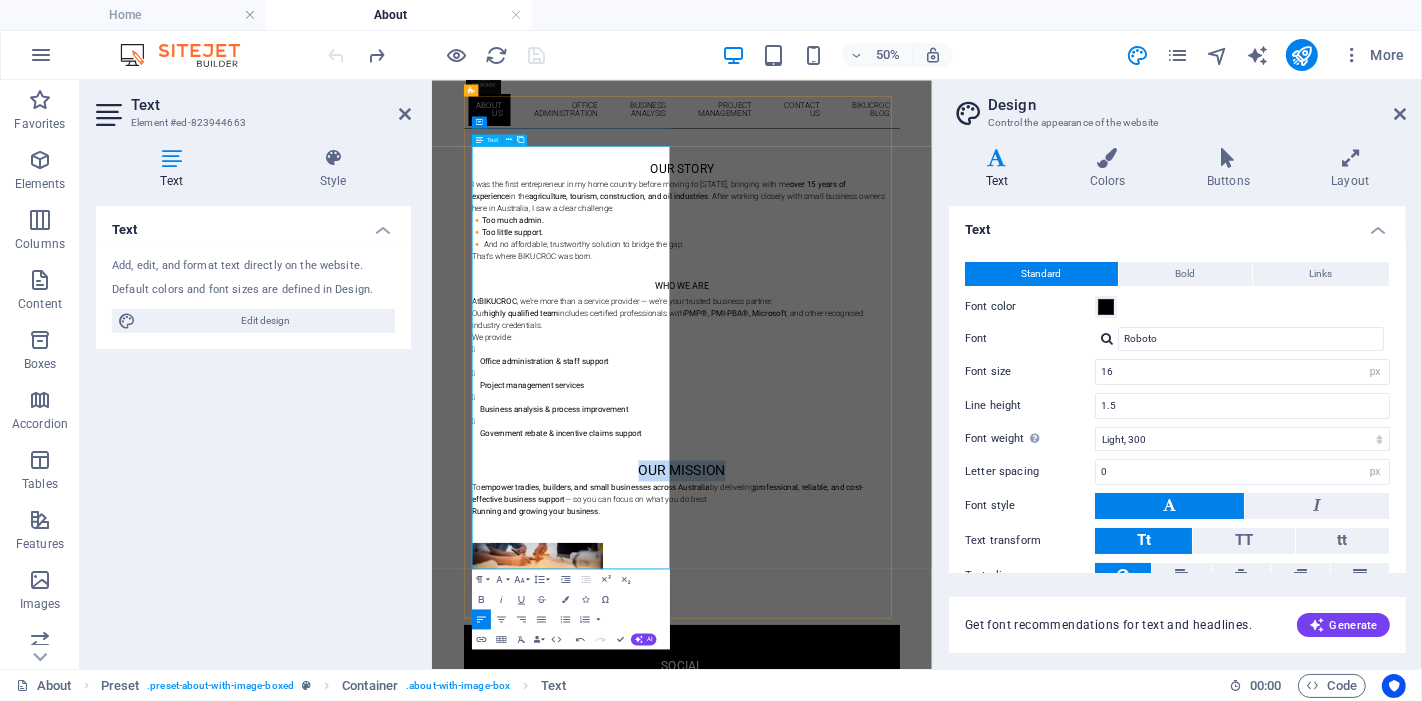 drag, startPoint x: 793, startPoint y: 897, endPoint x: 623, endPoint y: 906, distance: 170.23807 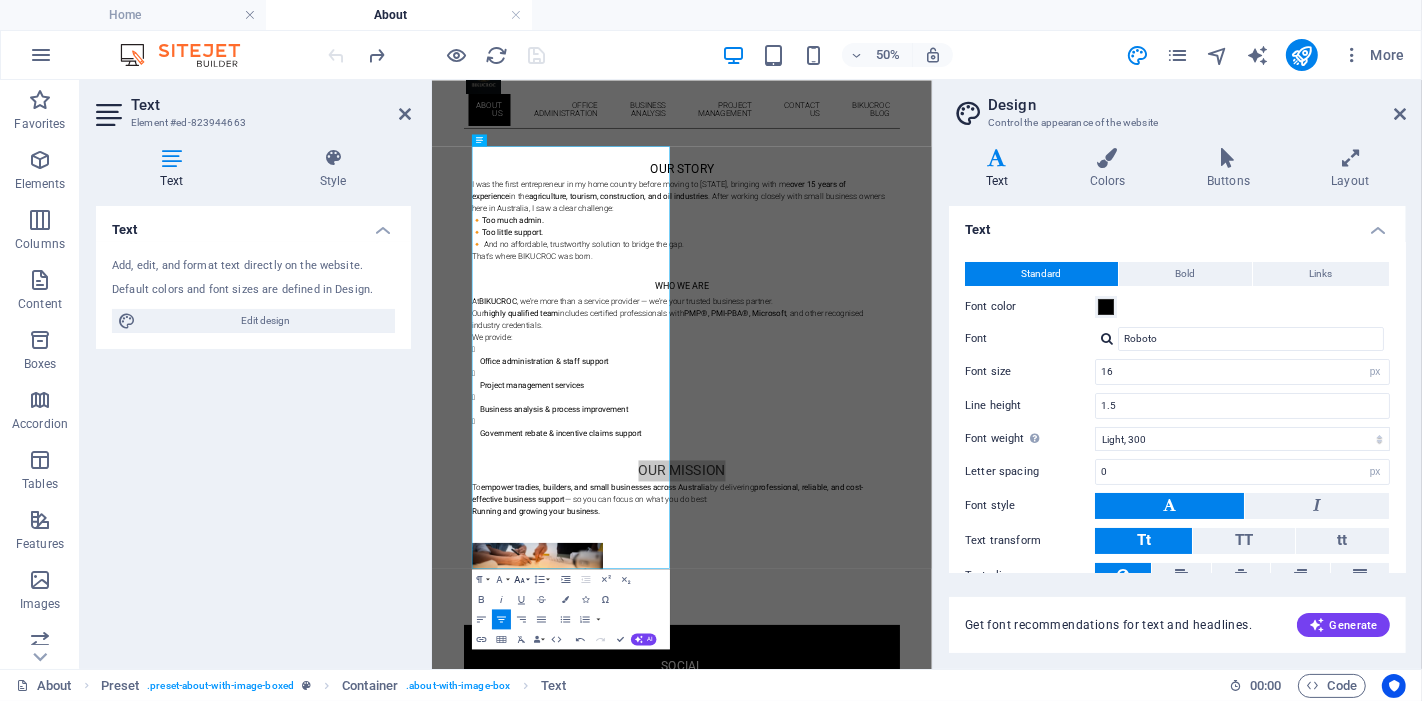 click on "Font Size" at bounding box center [521, 579] 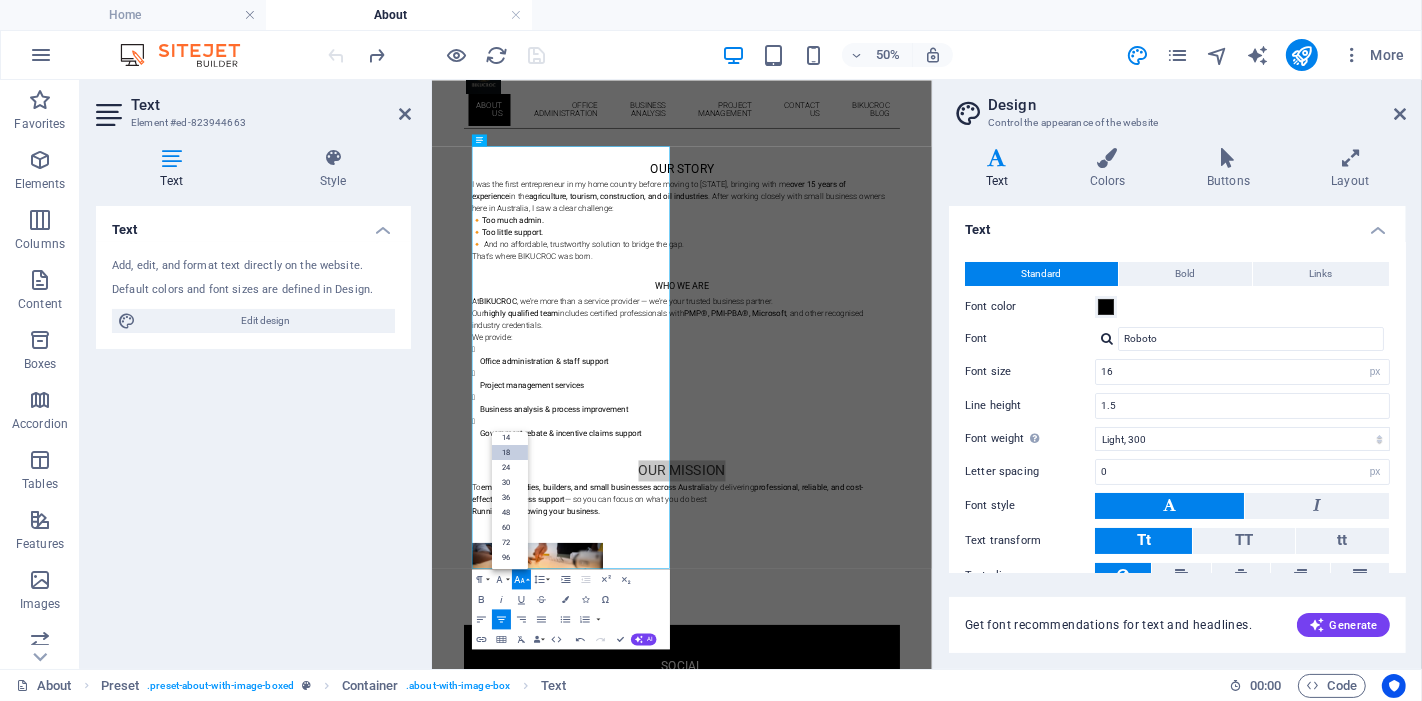 drag, startPoint x: 517, startPoint y: 455, endPoint x: 171, endPoint y: 802, distance: 490.0255 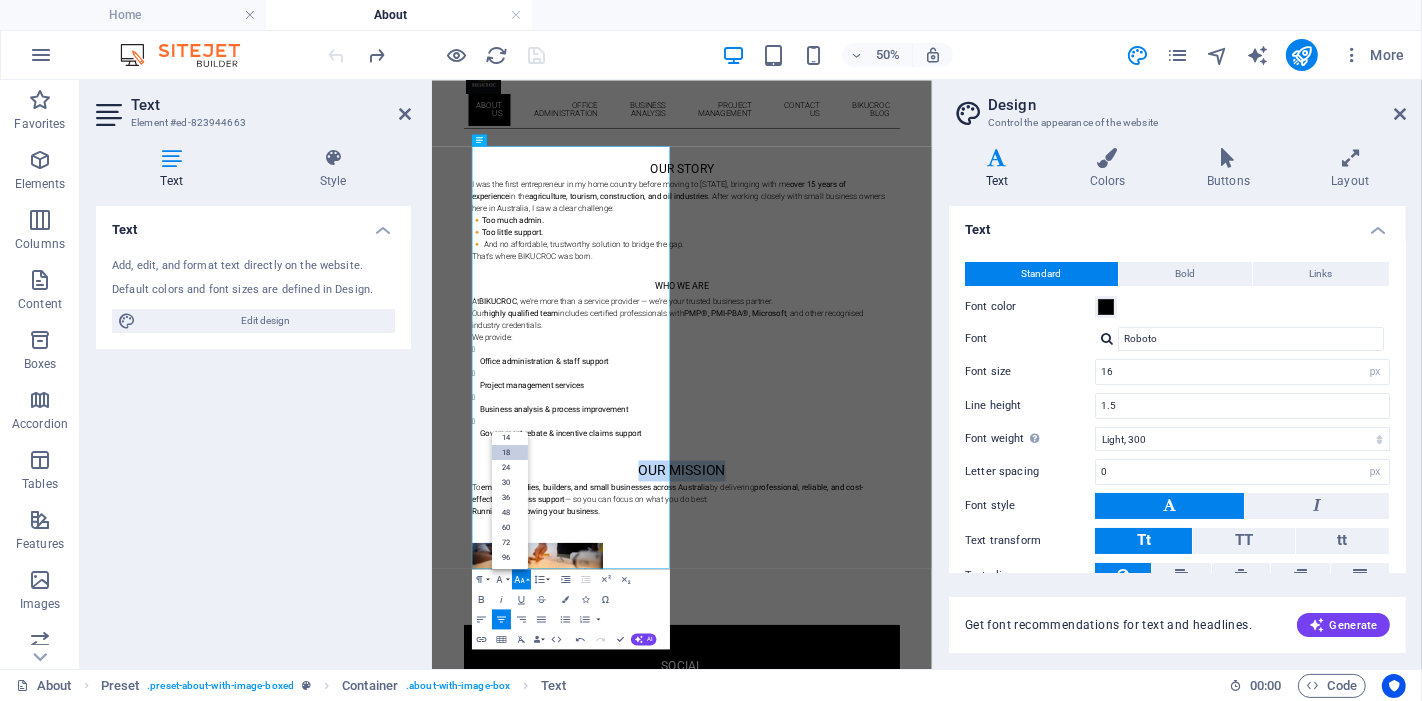 click on "18" at bounding box center (510, 452) 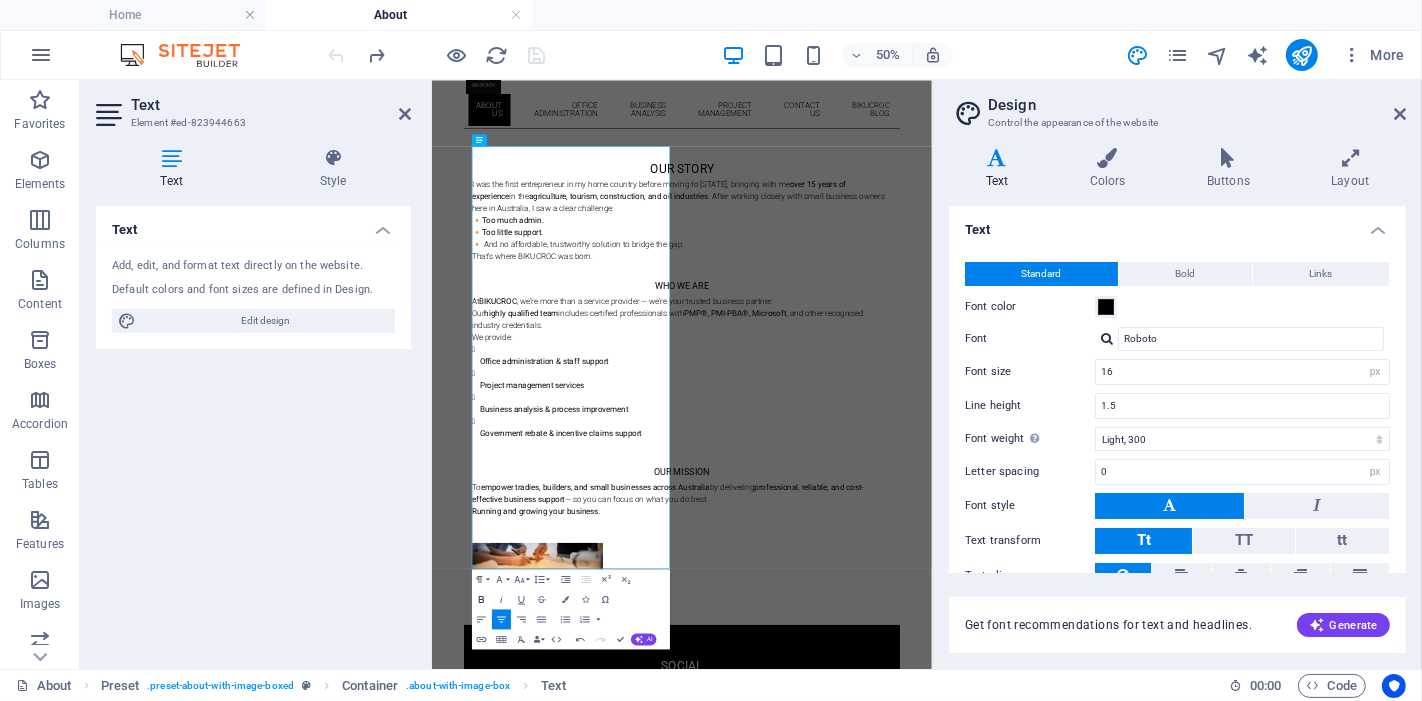 click 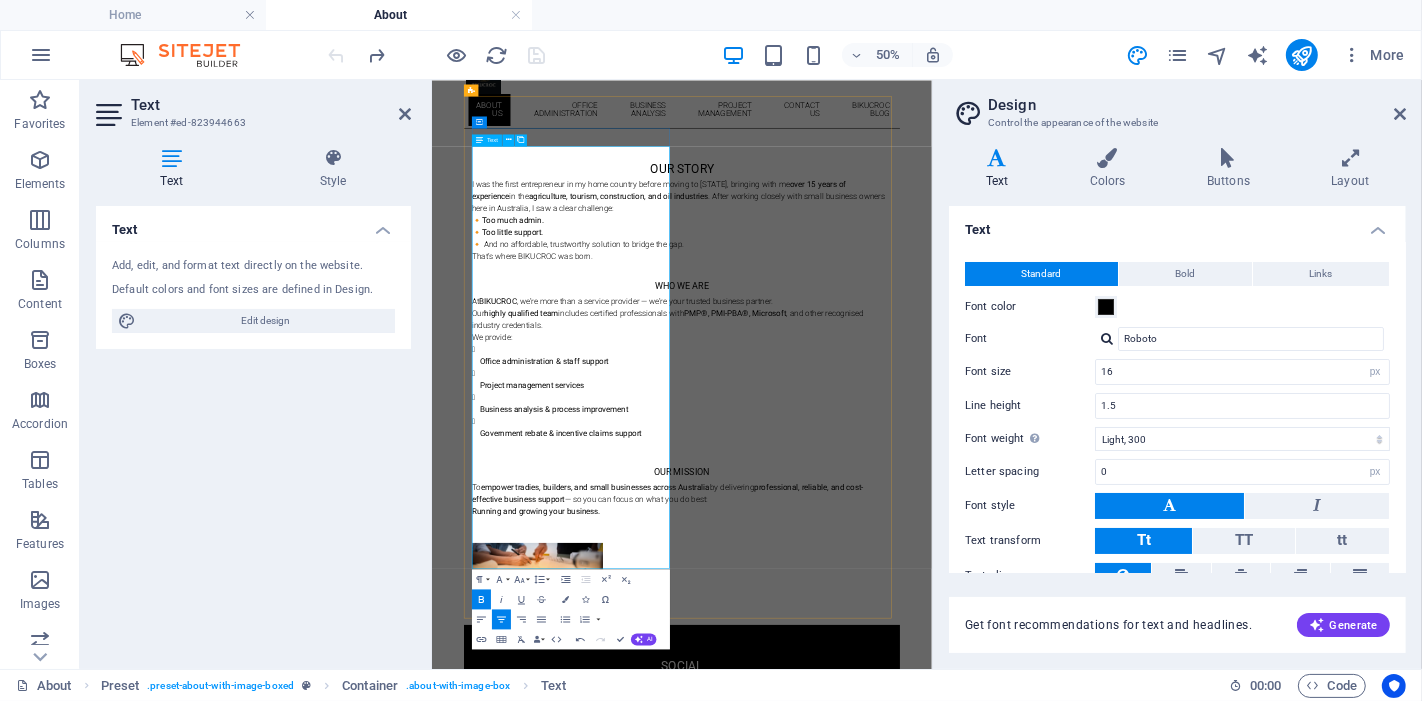 click on "Project management services" at bounding box center [631, 688] 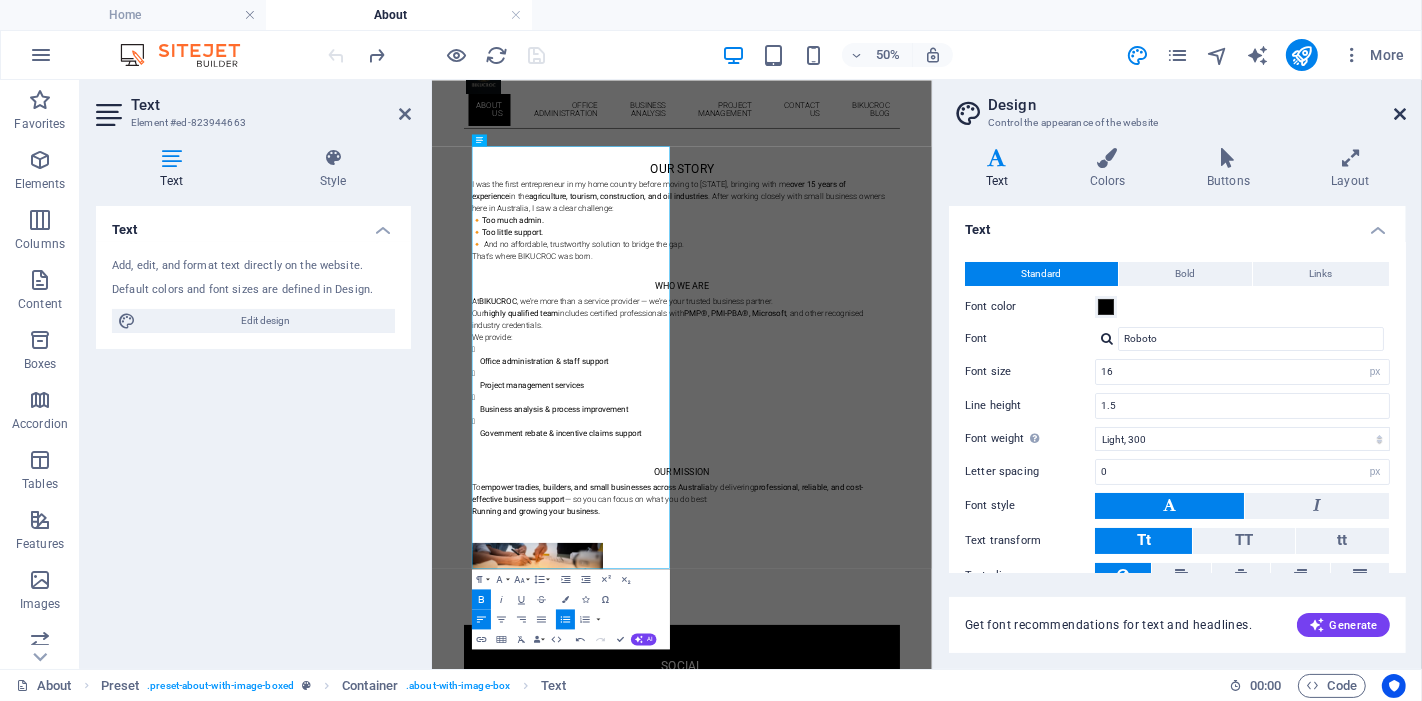 click at bounding box center (1400, 114) 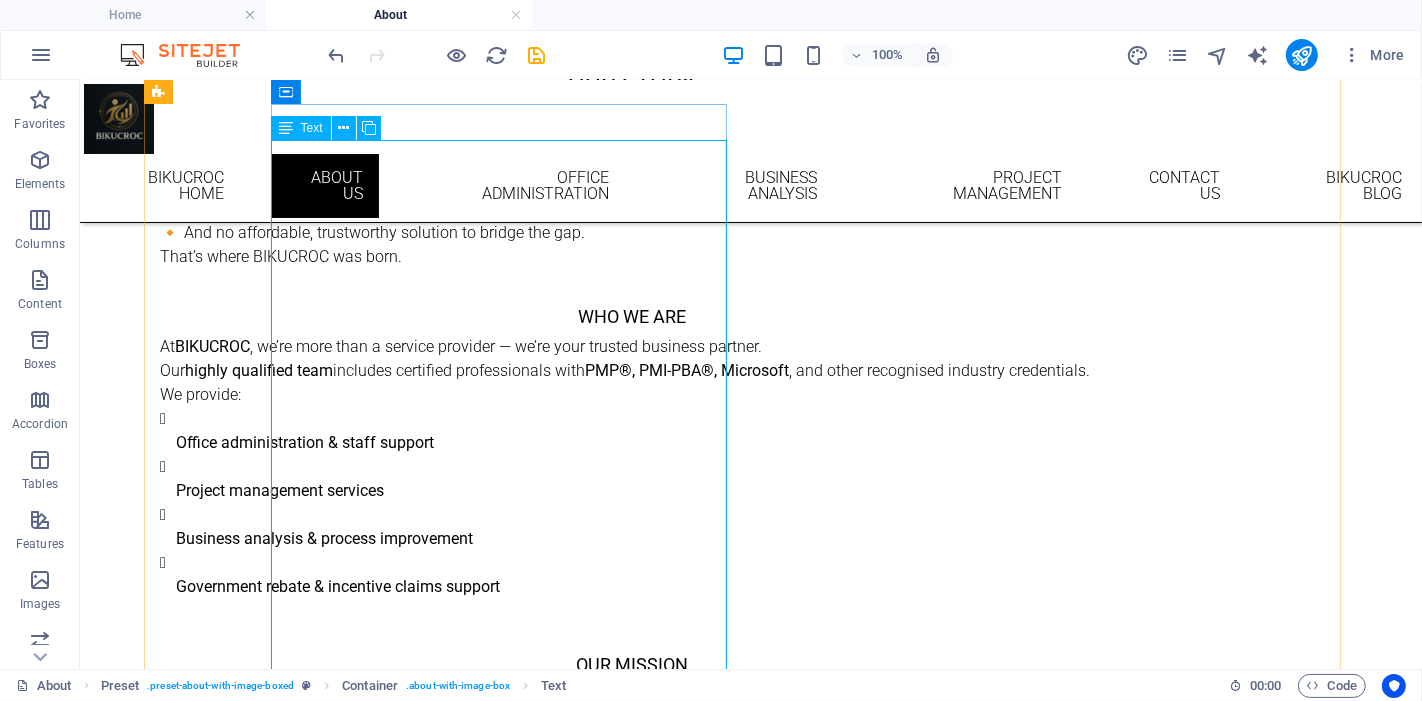 scroll, scrollTop: 0, scrollLeft: 0, axis: both 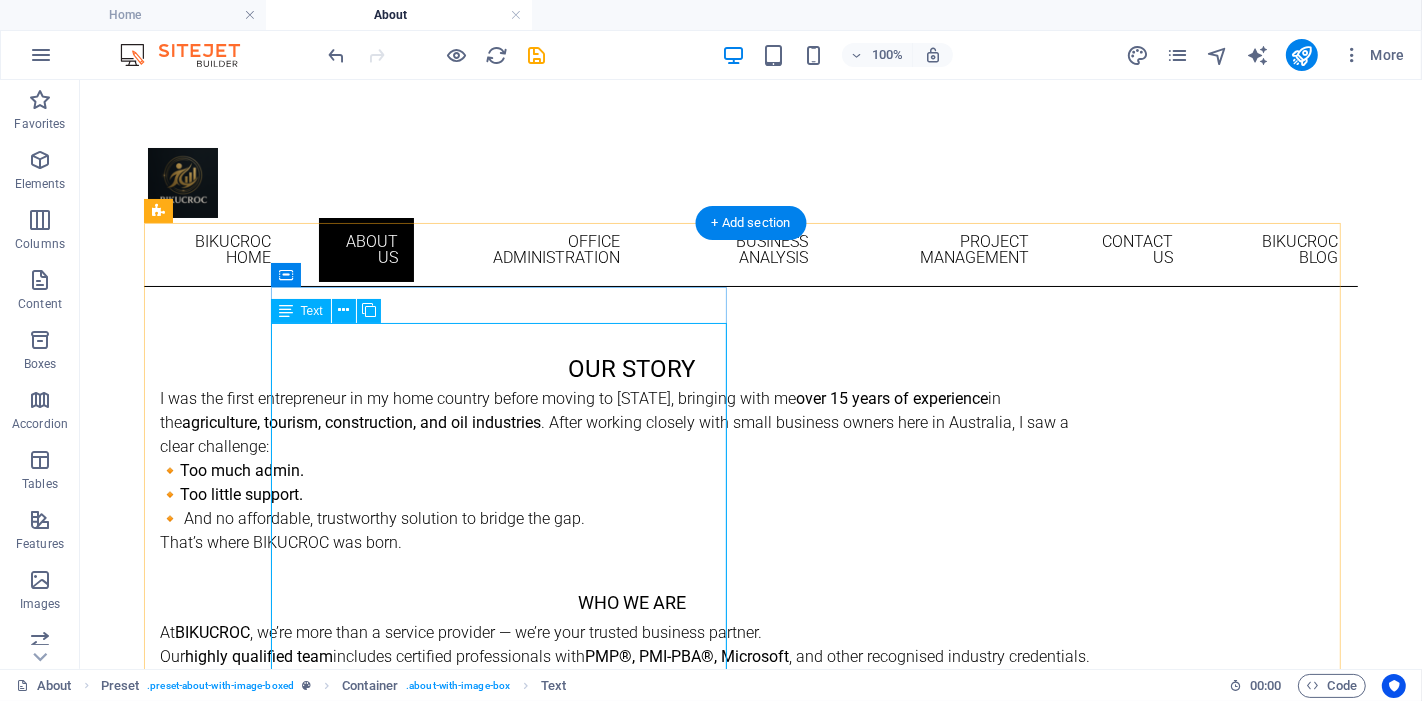 click on "I was the first entrepreneur in my home country before moving to Australia, bringing with me  over 15 years of experience  in the  agriculture, tourism, construction, and oil industries . After working closely with small business owners here in Australia, I saw a clear challenge: 🔸  Too much admin. 🔸  Too little support. 🔸 And no affordable, trustworthy solution to bridge the gap. That’s where BIKUCROC was born.   Who We Are At  BIKUCROC , we’re more than a service provider — we’re your trusted business partner. Our  highly qualified team  includes certified professionals with  PMP®, PMI-PBA®, Microsoft , and other recognised industry credentials. We provide: Office administration & staff support Project management services Business analysis & process improvement Government rebate & incentive claims support Our Mission To  empower tradies, builders, and small businesses across Australia  by delivering  professional, reliable, and cost-effective business support" at bounding box center (631, 713) 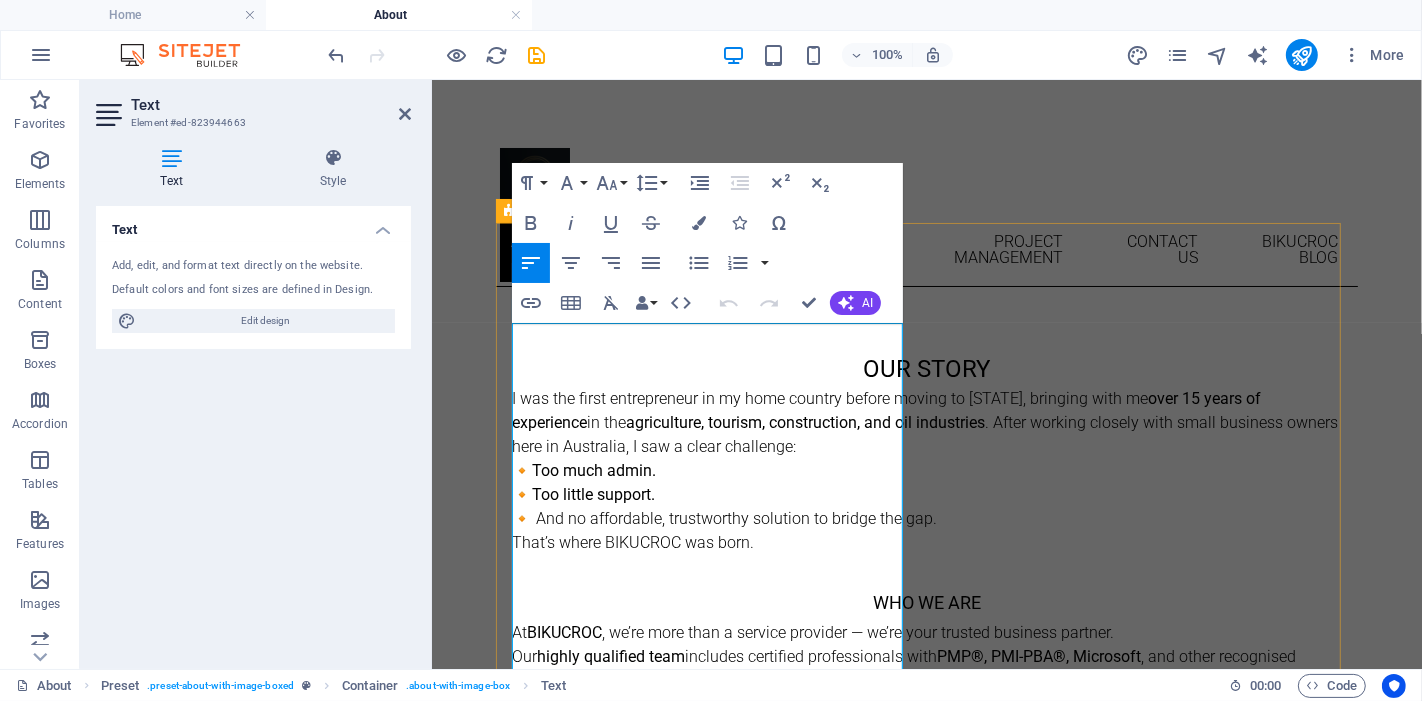 click on "I was the first entrepreneur in my home country before moving to Australia, bringing with me  over 15 years of experience  in the  agriculture, tourism, construction, and oil industries . After working closely with small business owners here in Australia, I saw a clear challenge: 🔸  Too much admin. 🔸  Too little support. 🔸 And no affordable, trustworthy solution to bridge the gap." at bounding box center [926, 458] 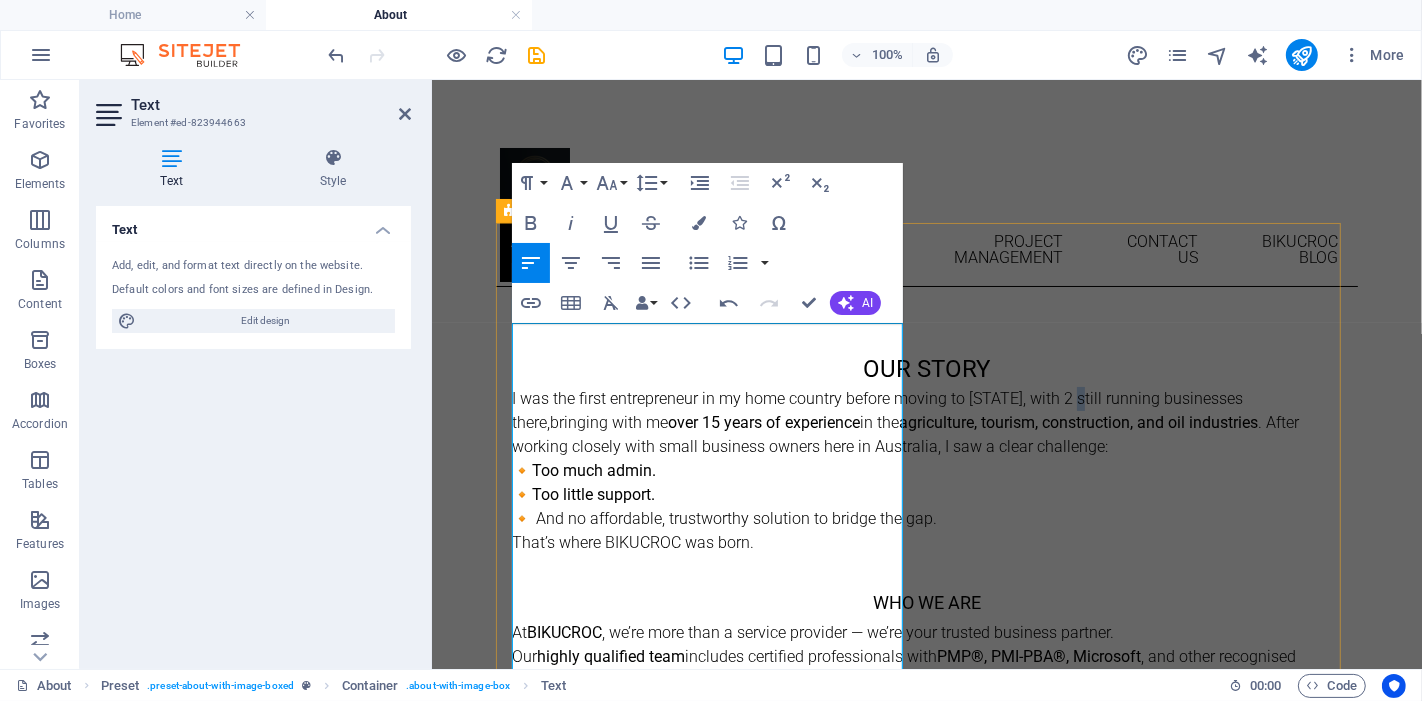 drag, startPoint x: 694, startPoint y: 351, endPoint x: 684, endPoint y: 353, distance: 10.198039 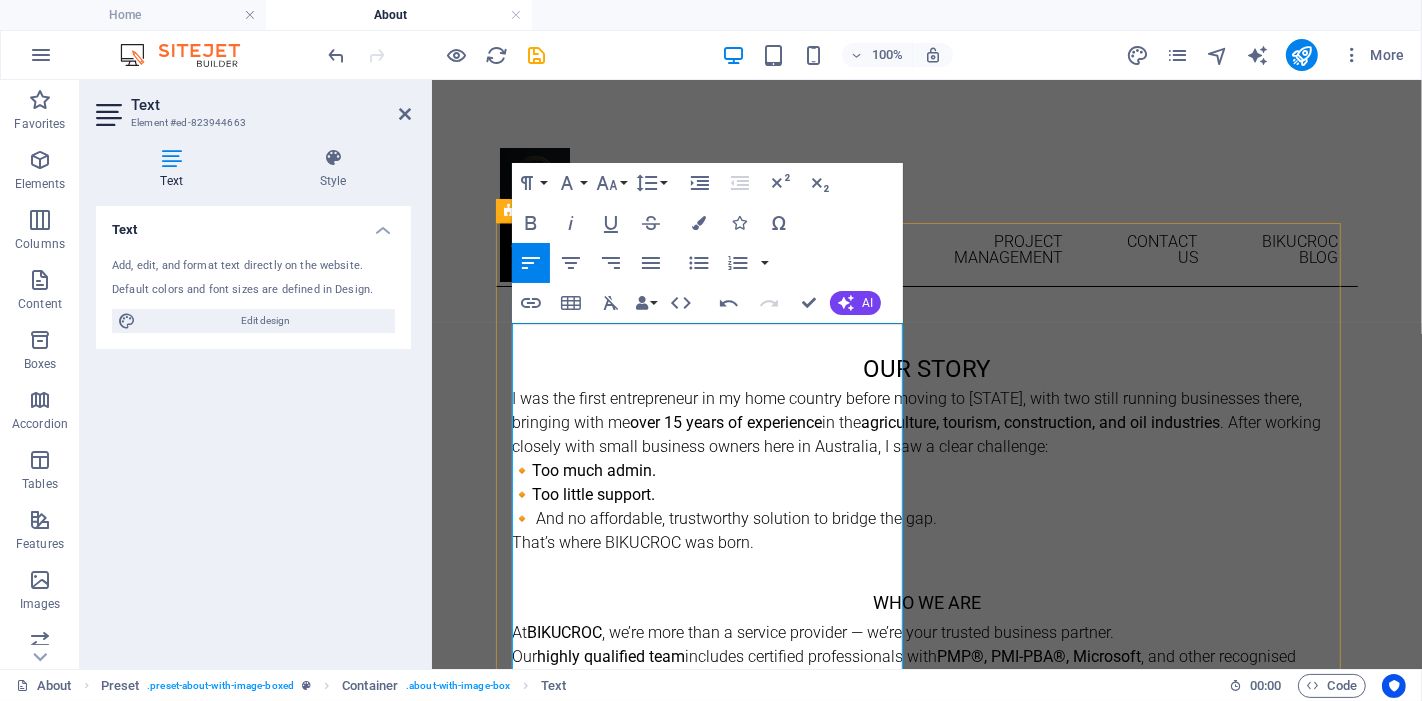 click on "agriculture, tourism, construction, and oil industries" at bounding box center [1039, 421] 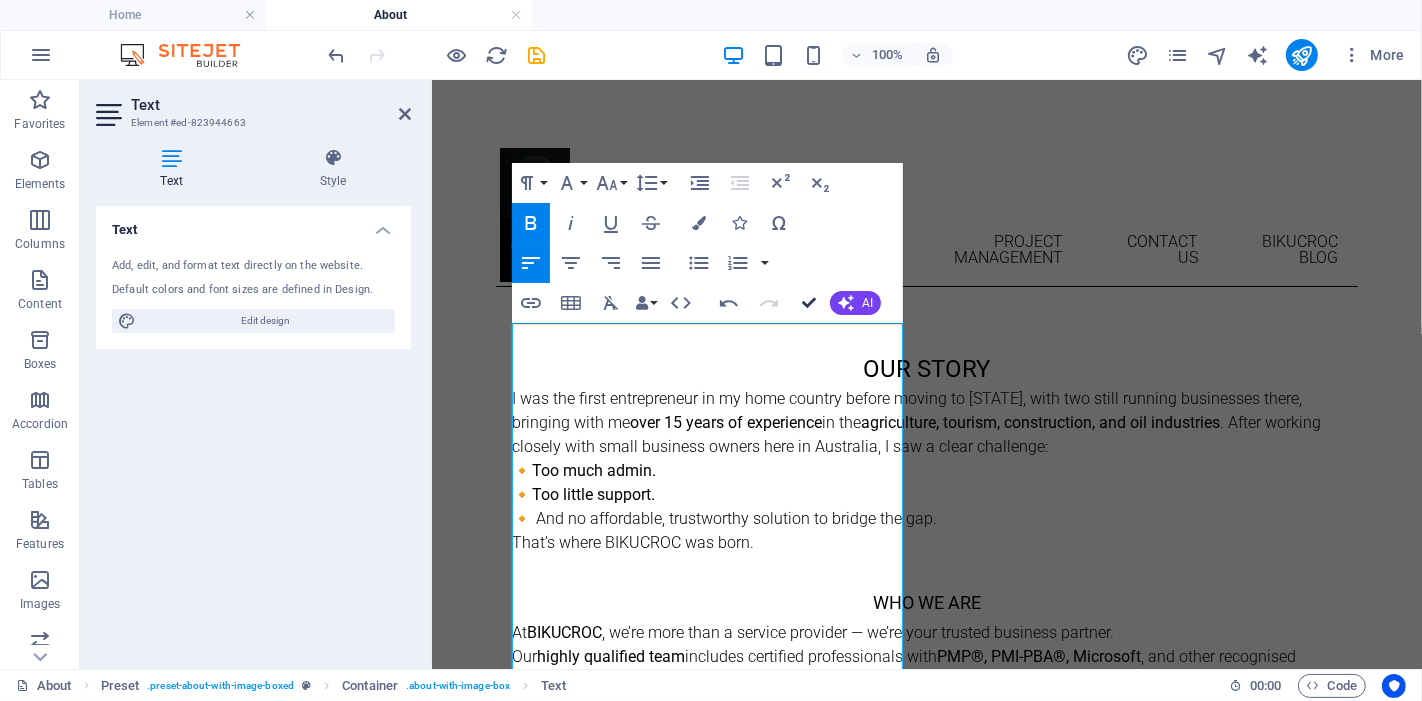 drag, startPoint x: 814, startPoint y: 301, endPoint x: 708, endPoint y: 228, distance: 128.7051 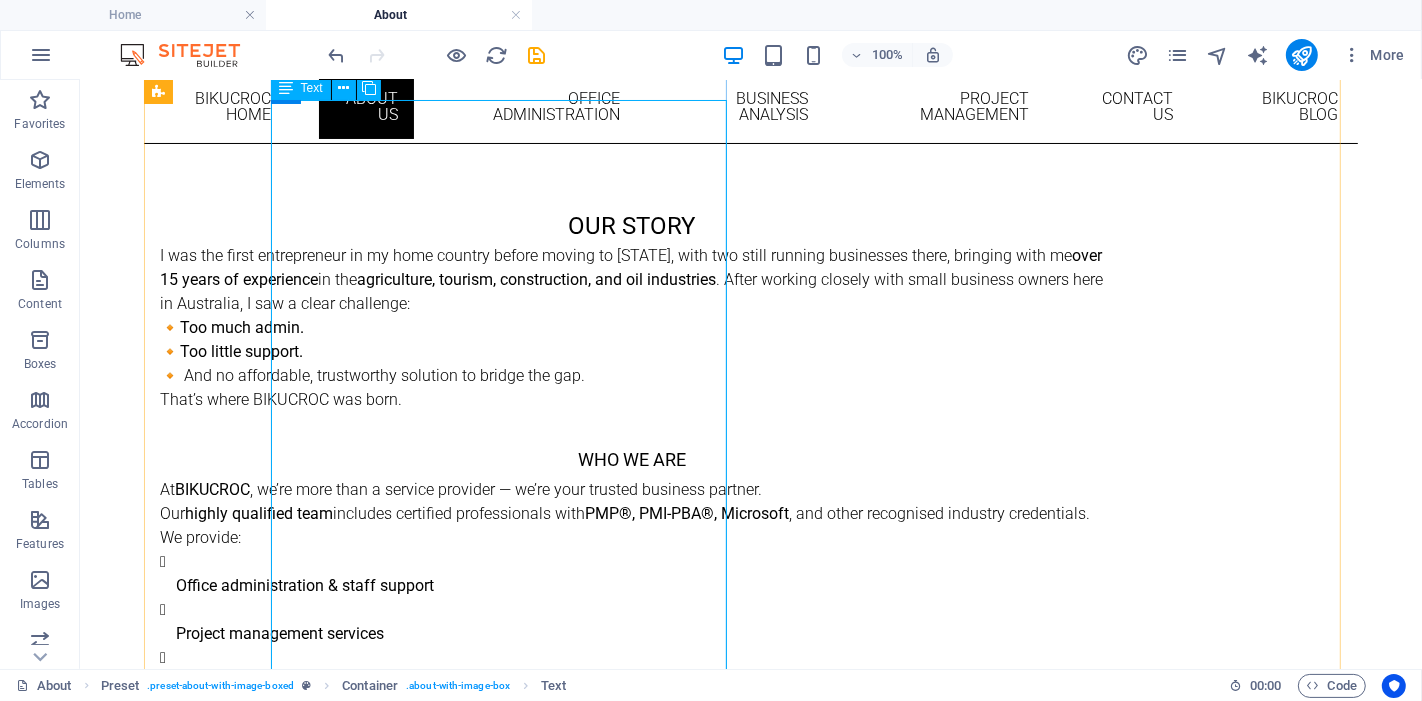 scroll, scrollTop: 111, scrollLeft: 0, axis: vertical 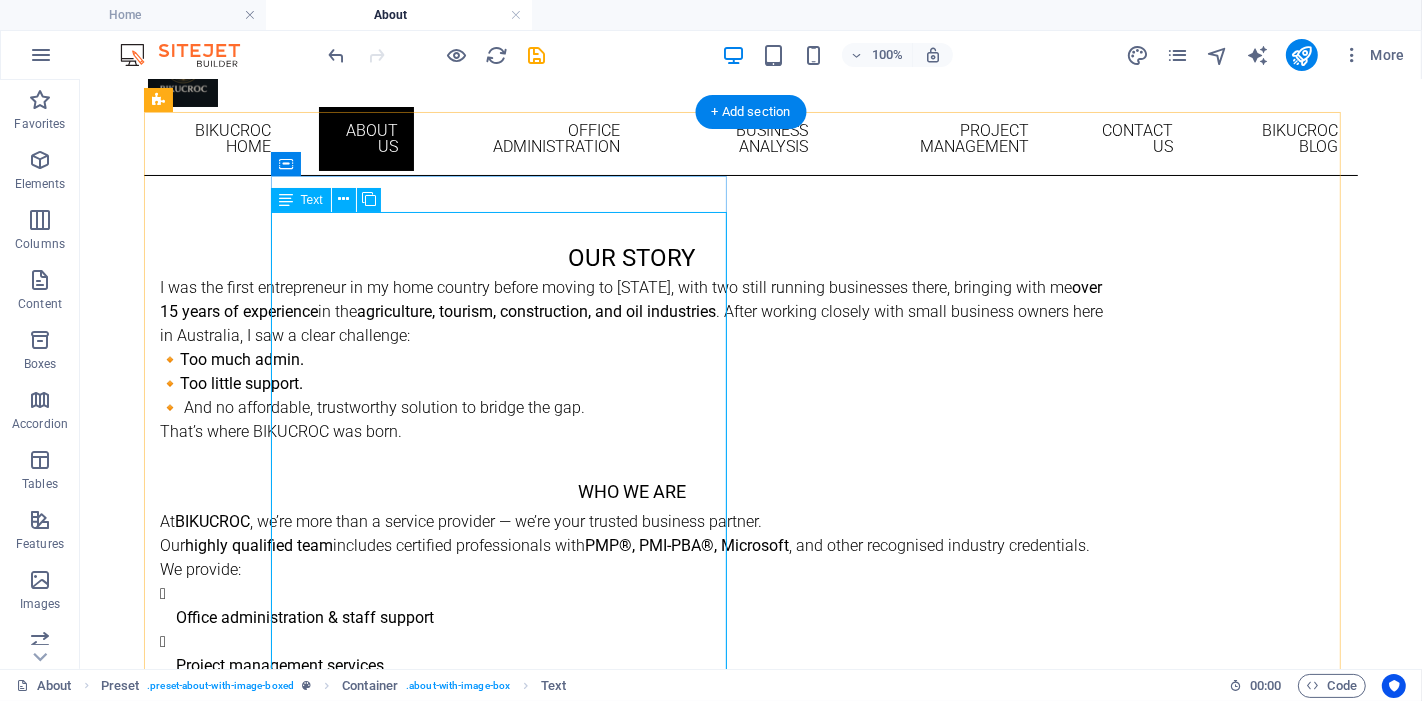 click on "I was the first entrepreneur in my home country before moving to Australia, with two still running businesses there, bringing with me  over 15 years of experience  in the  agriculture, tourism, construction, and oil industries . After working closely with small business owners here in Australia, I saw a clear challenge: 🔸  Too much admin. 🔸  Too little support. 🔸 And no affordable, trustworthy solution to bridge the gap. That’s where BIKUCROC was born.   Who We Are At  BIKUCROC , we’re more than a service provider — we’re your trusted business partner. Our  highly qualified team  includes certified professionals with  PMP®, PMI-PBA®, Microsoft , and other recognised industry credentials. We provide: Office administration & staff support Project management services Business analysis & process improvement Government rebate & incentive claims support Our Mission To  empower tradies, builders, and small businesses across Australia  by delivering   — so you can focus on what you do best:" at bounding box center [631, 602] 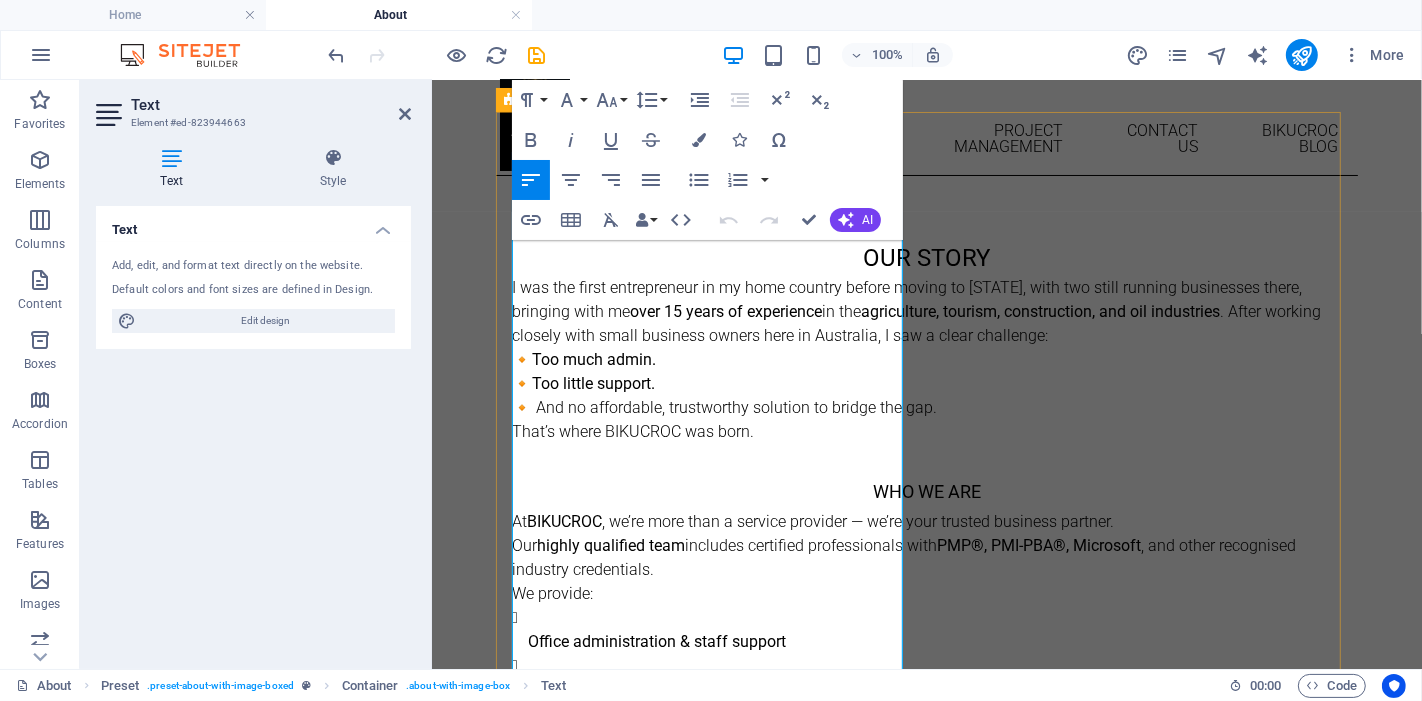 click on "I was the first entrepreneur in my home country before moving to Australia, with two still running businesses there, bringing with me  over 15 years of experience  in the  agriculture, tourism, construction, and oil industries . After working closely with small business owners here in Australia, I saw a clear challenge: 🔸  Too much admin. 🔸  Too little support. 🔸 And no affordable, trustworthy solution to bridge the gap." at bounding box center [926, 347] 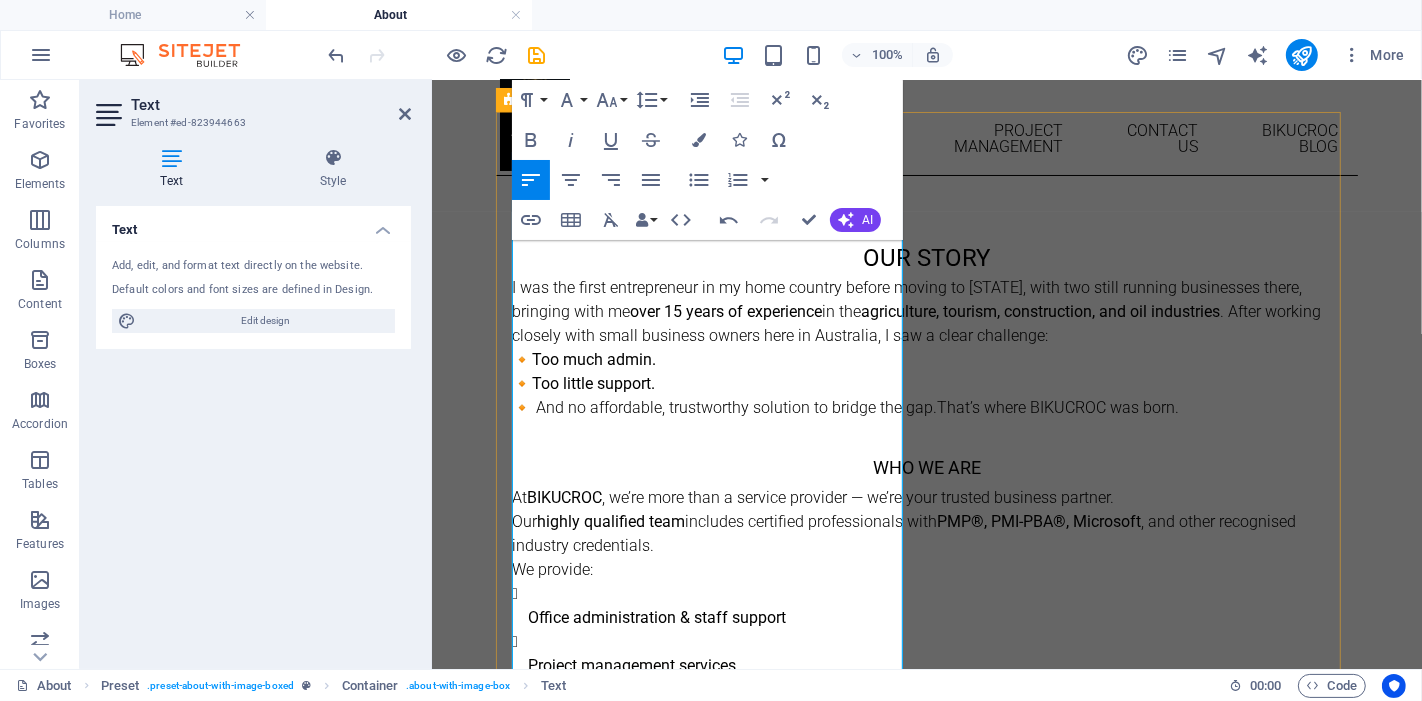 type 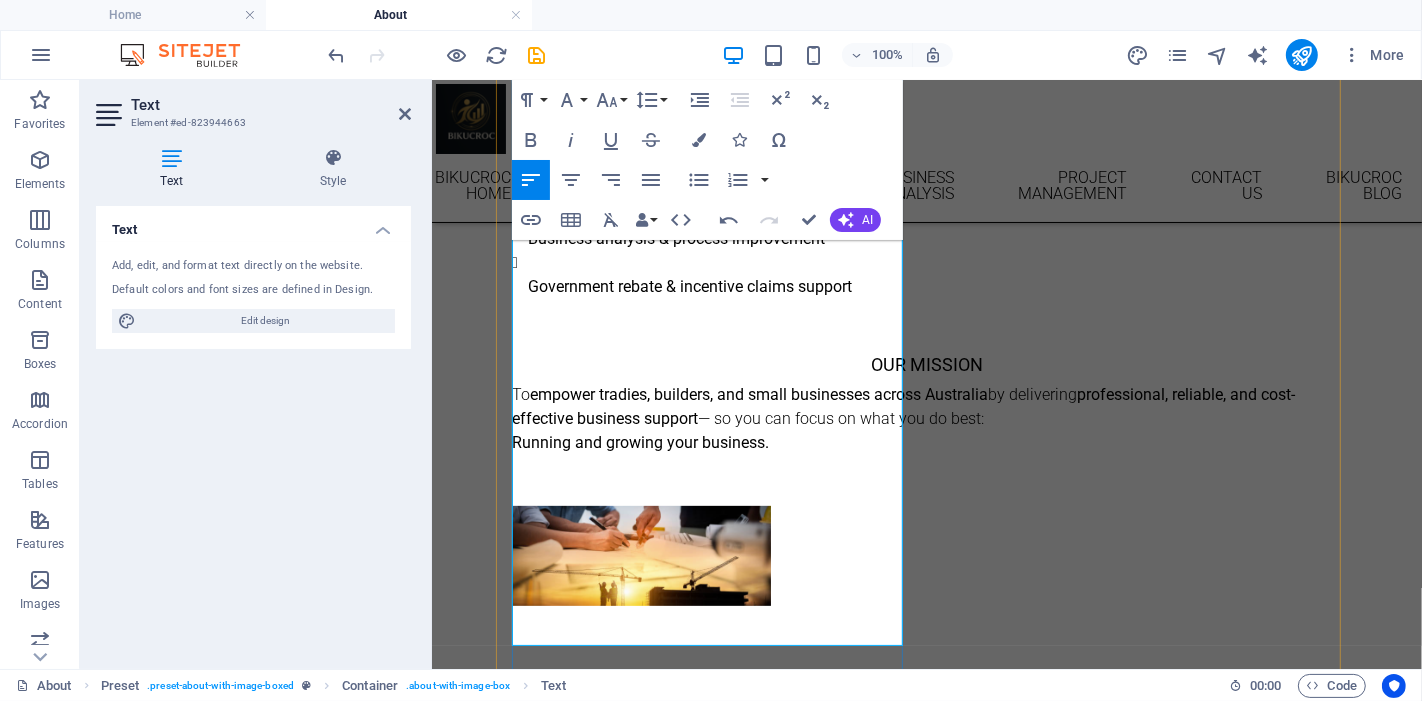 scroll, scrollTop: 666, scrollLeft: 0, axis: vertical 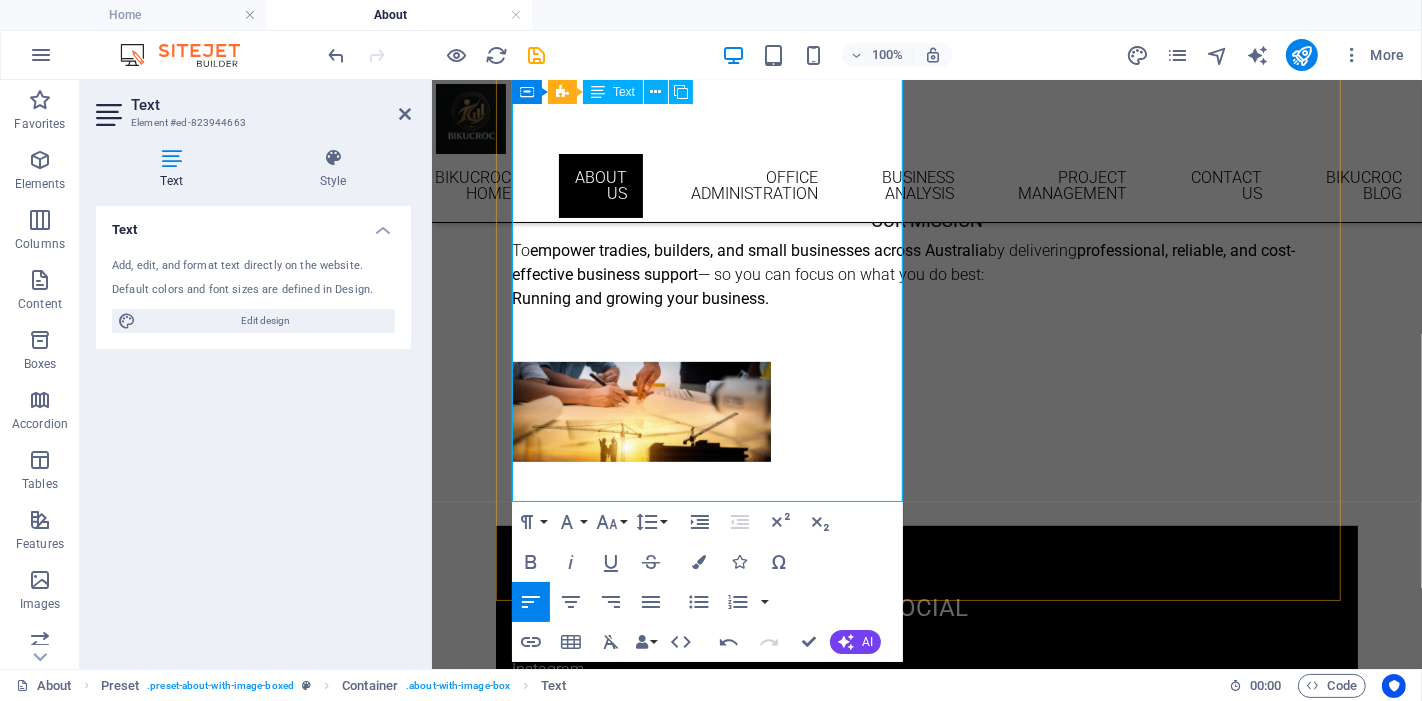 click on "To  empower tradies, builders, and small businesses across Australia  by delivering  professional, reliable, and cost-effective business support  — so you can focus on what you do best: Running and growing your business." at bounding box center [926, 274] 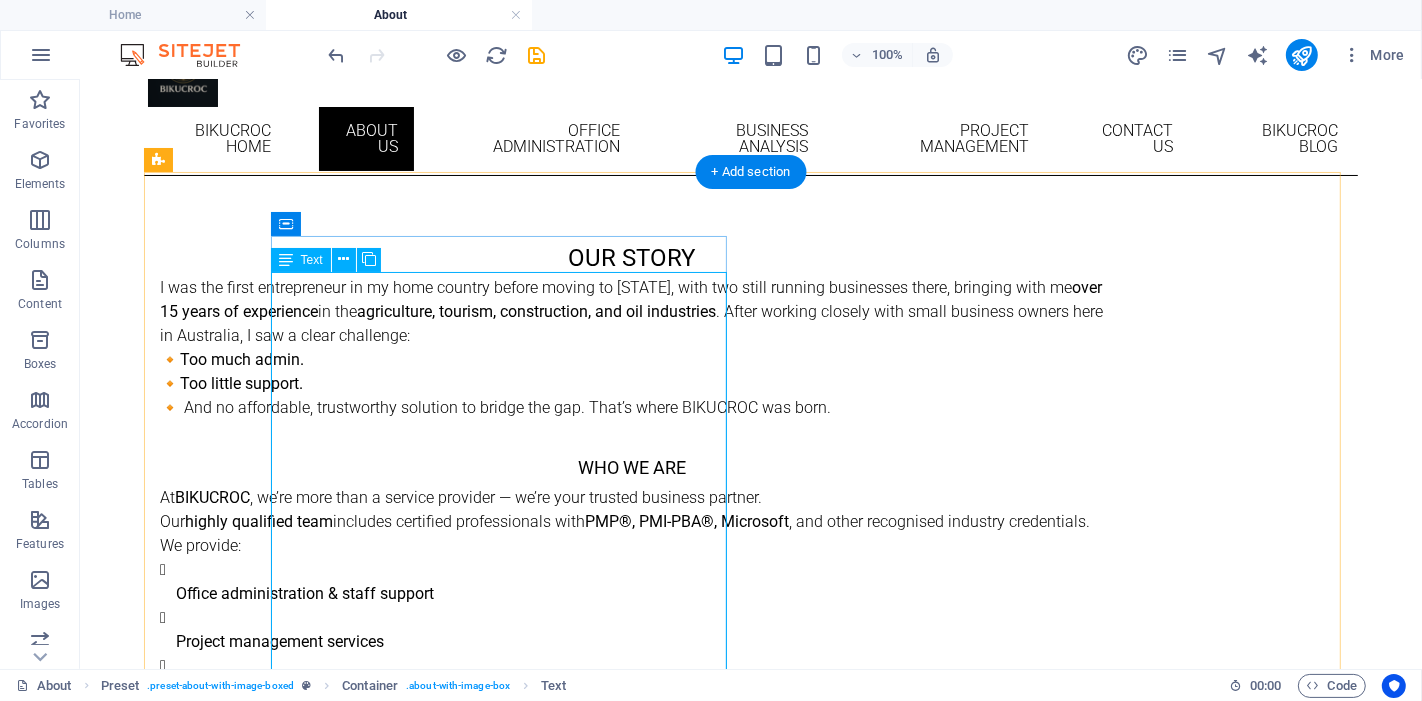 scroll, scrollTop: 0, scrollLeft: 0, axis: both 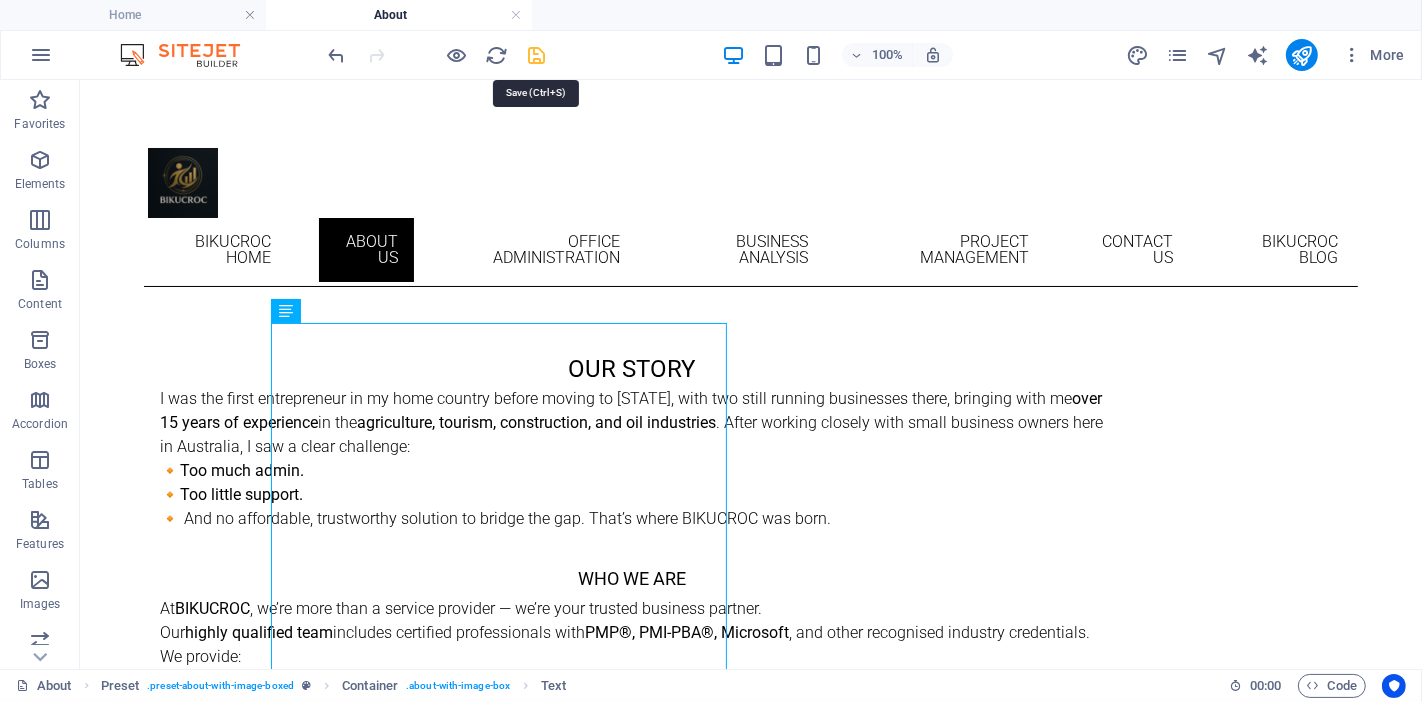 click at bounding box center (537, 55) 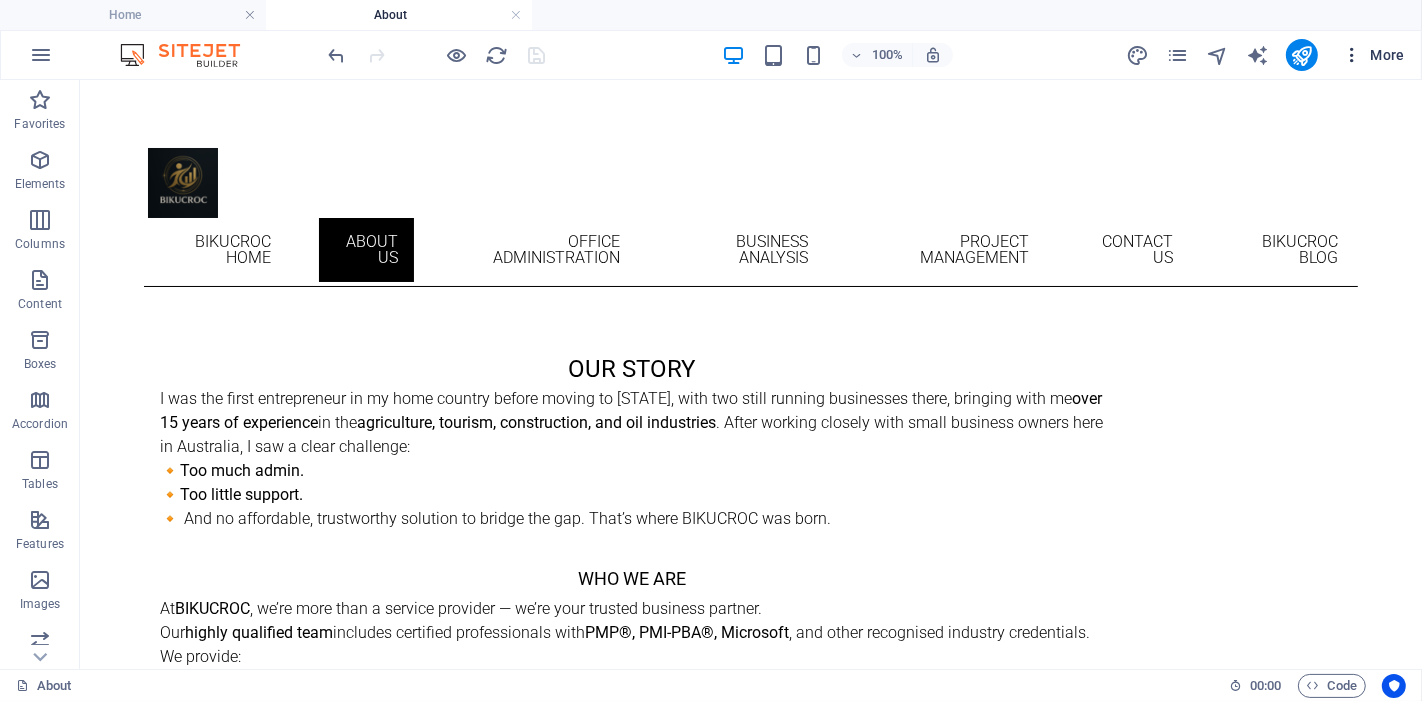 click on "More" at bounding box center [1373, 55] 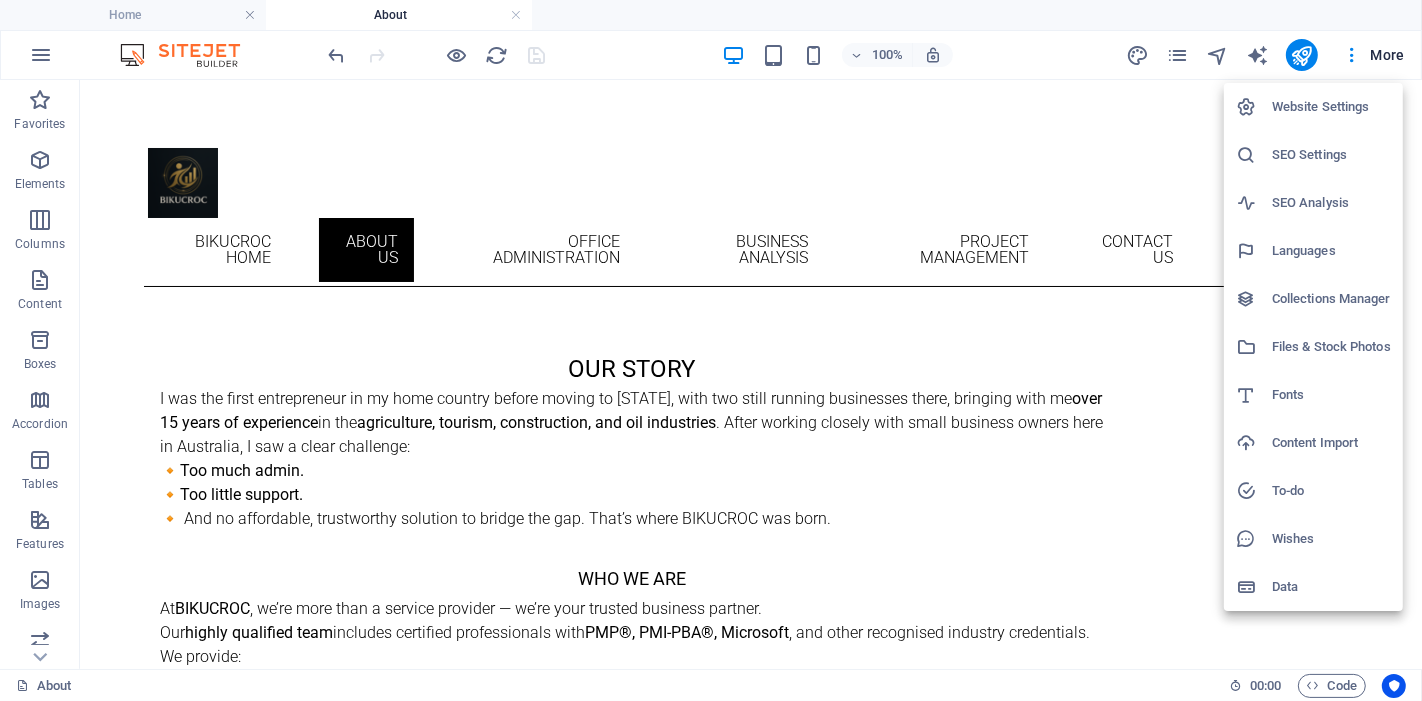 click on "SEO Settings" at bounding box center (1331, 155) 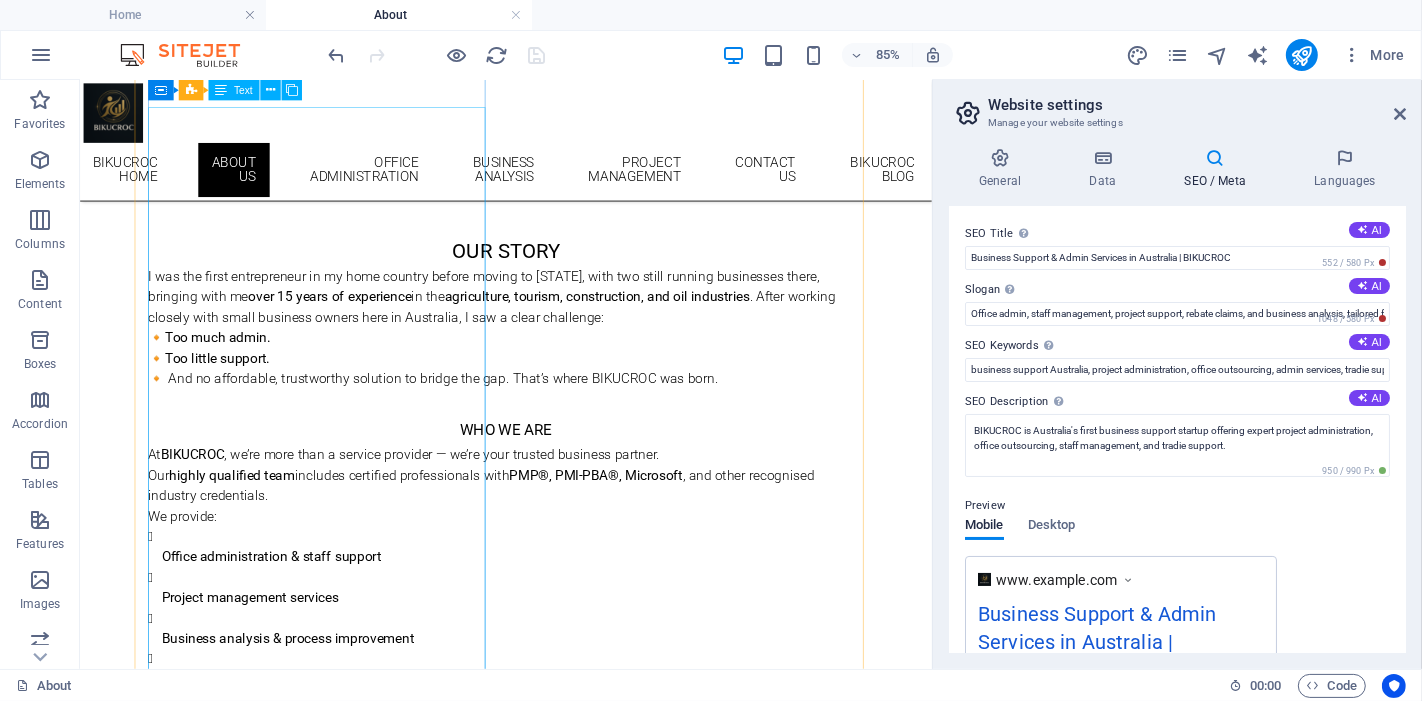 scroll, scrollTop: 0, scrollLeft: 0, axis: both 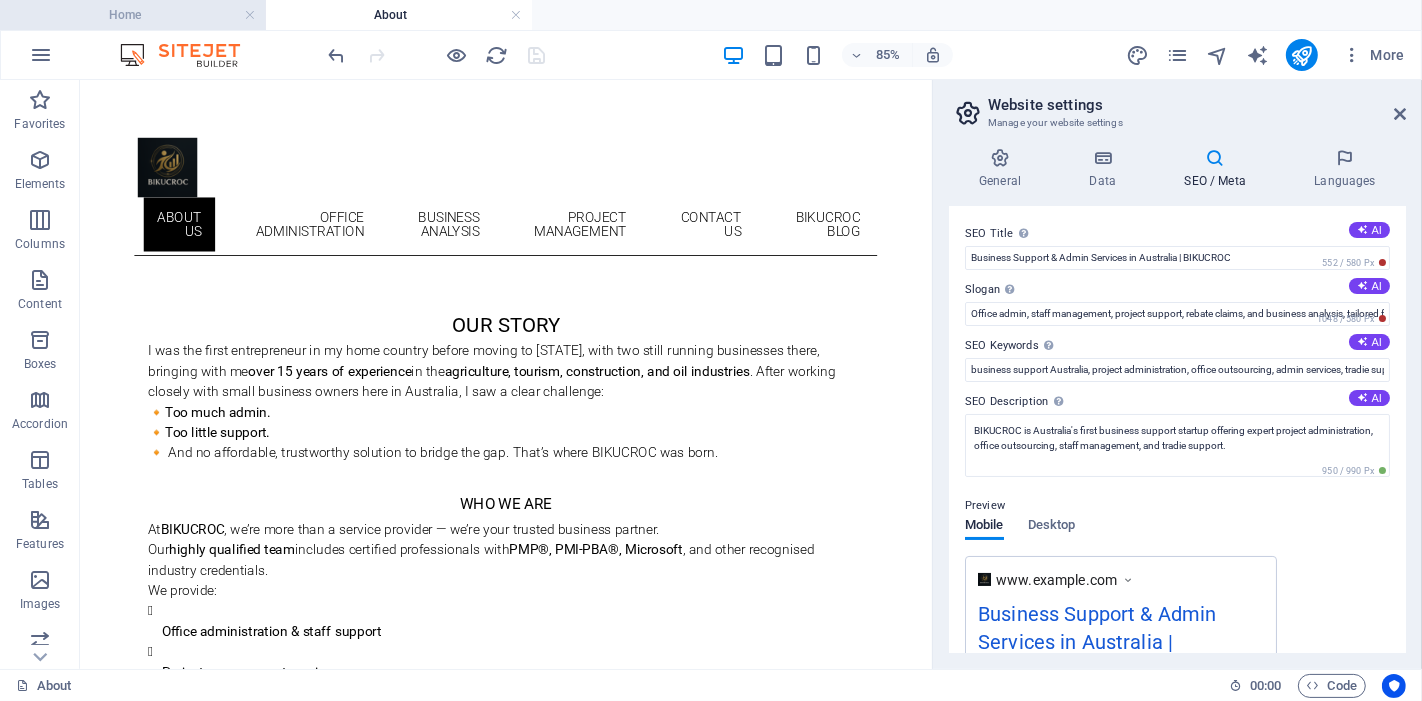 click on "Home" at bounding box center (133, 15) 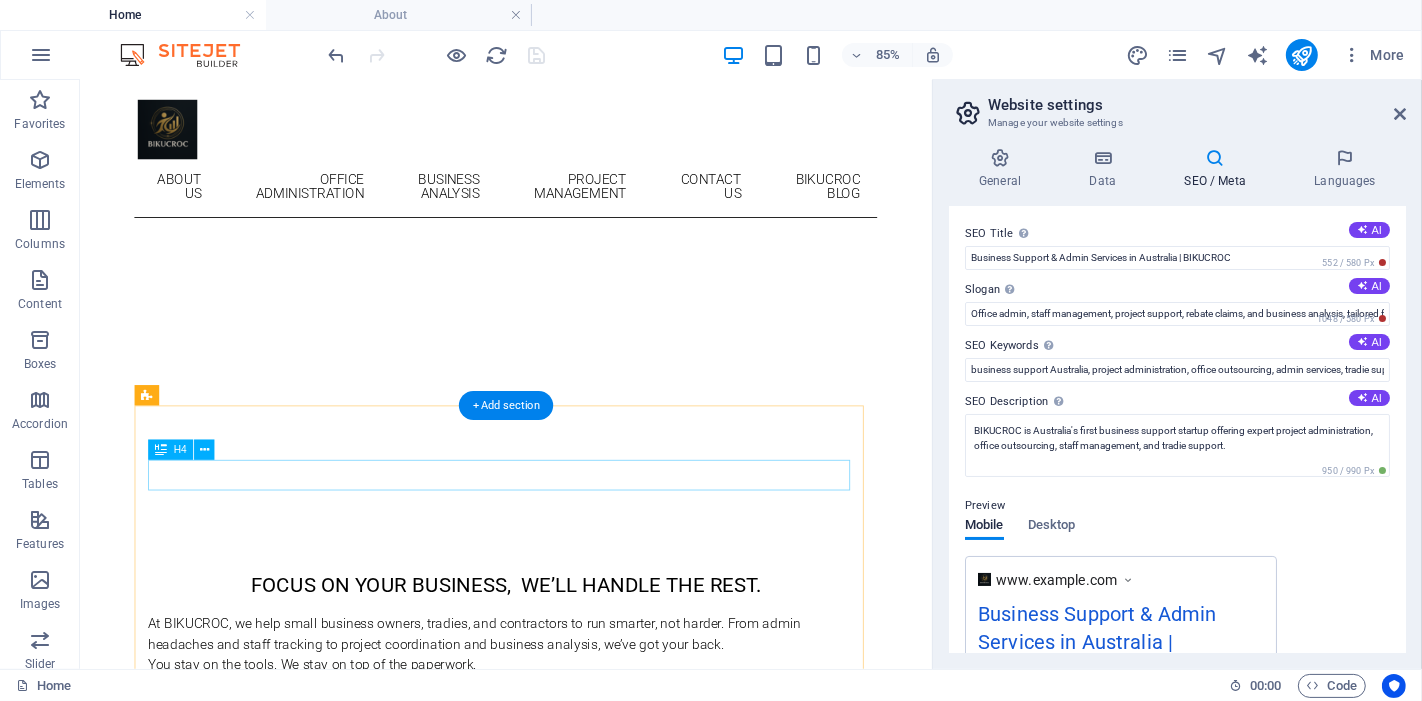 scroll, scrollTop: 0, scrollLeft: 0, axis: both 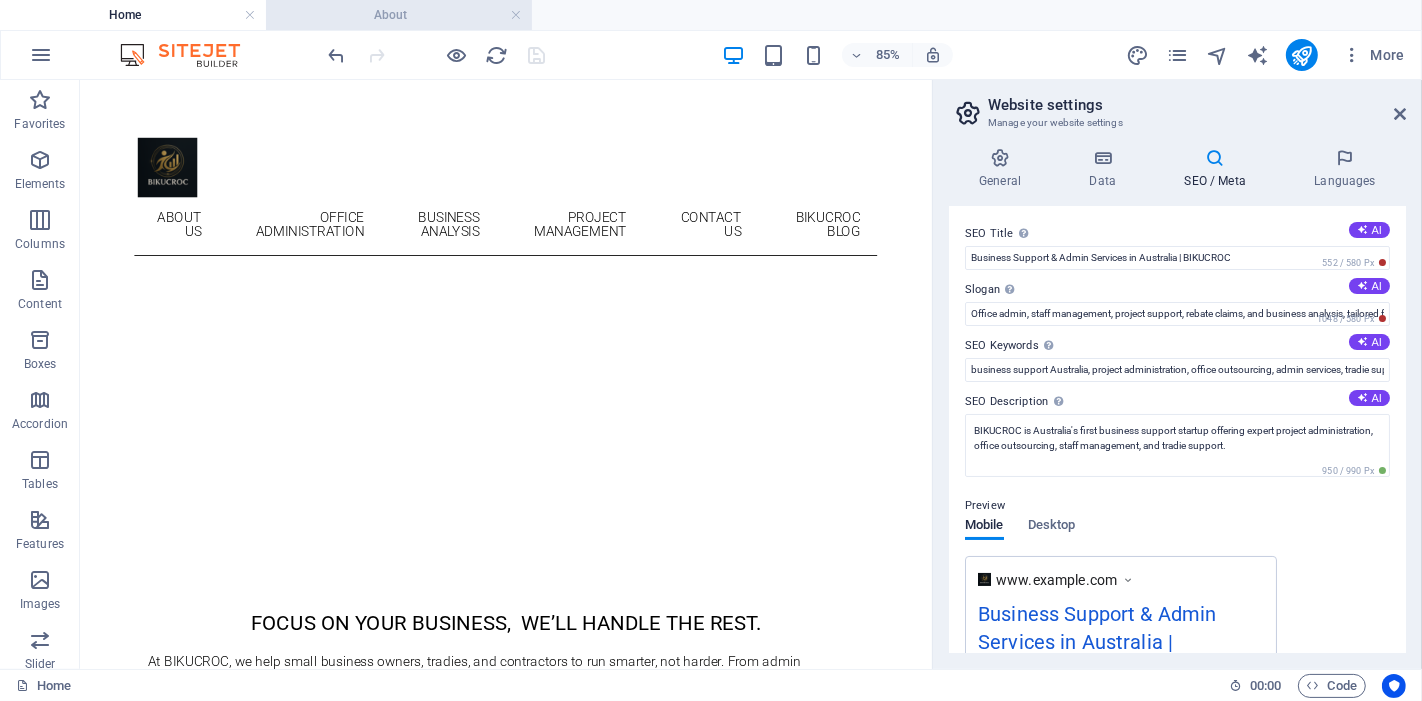 click on "About" at bounding box center [399, 15] 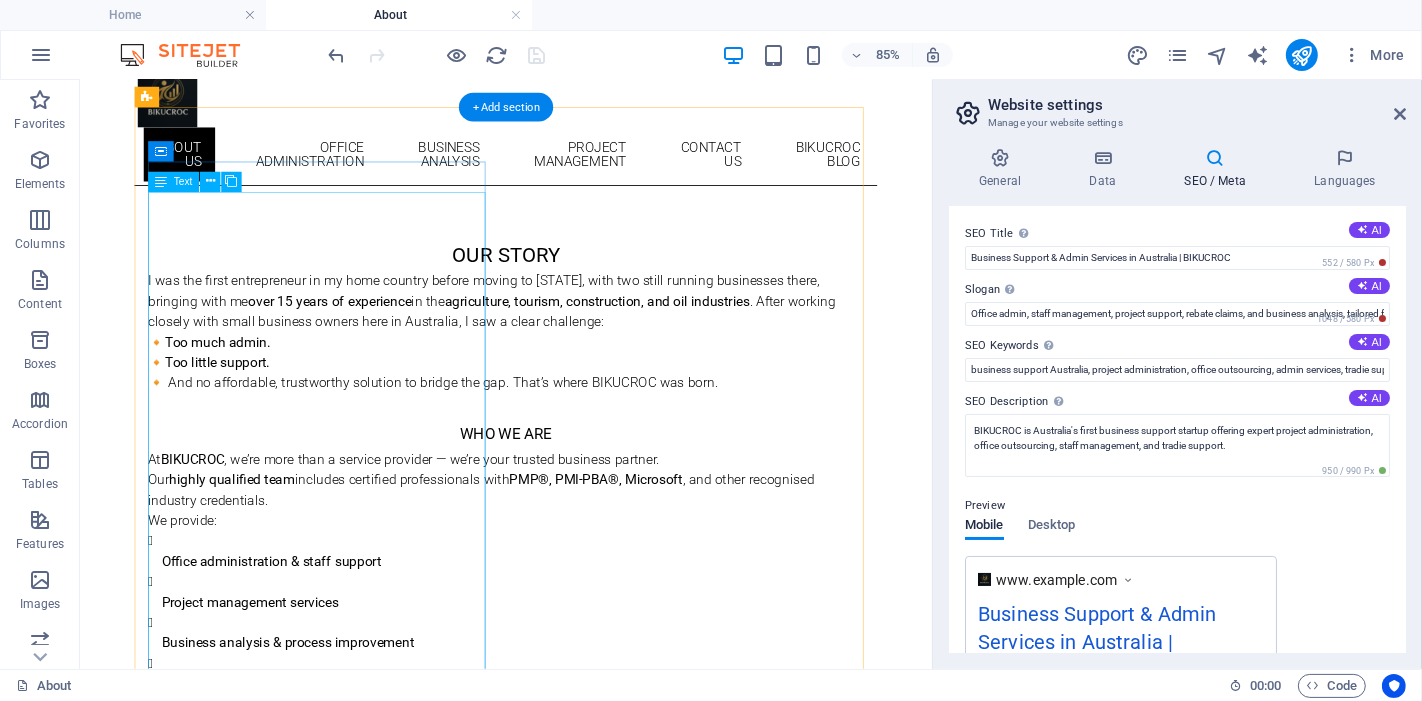 scroll, scrollTop: 111, scrollLeft: 0, axis: vertical 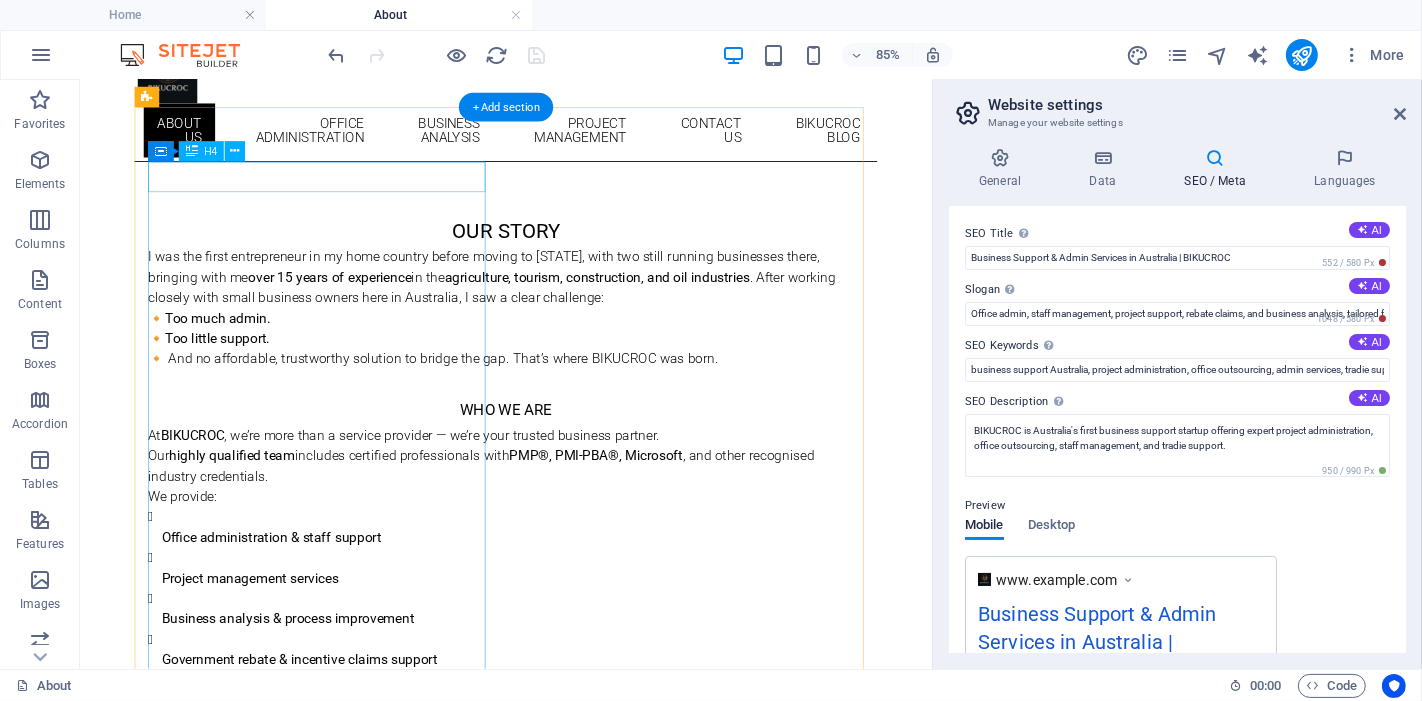 click on "OUR STORY" at bounding box center (580, 257) 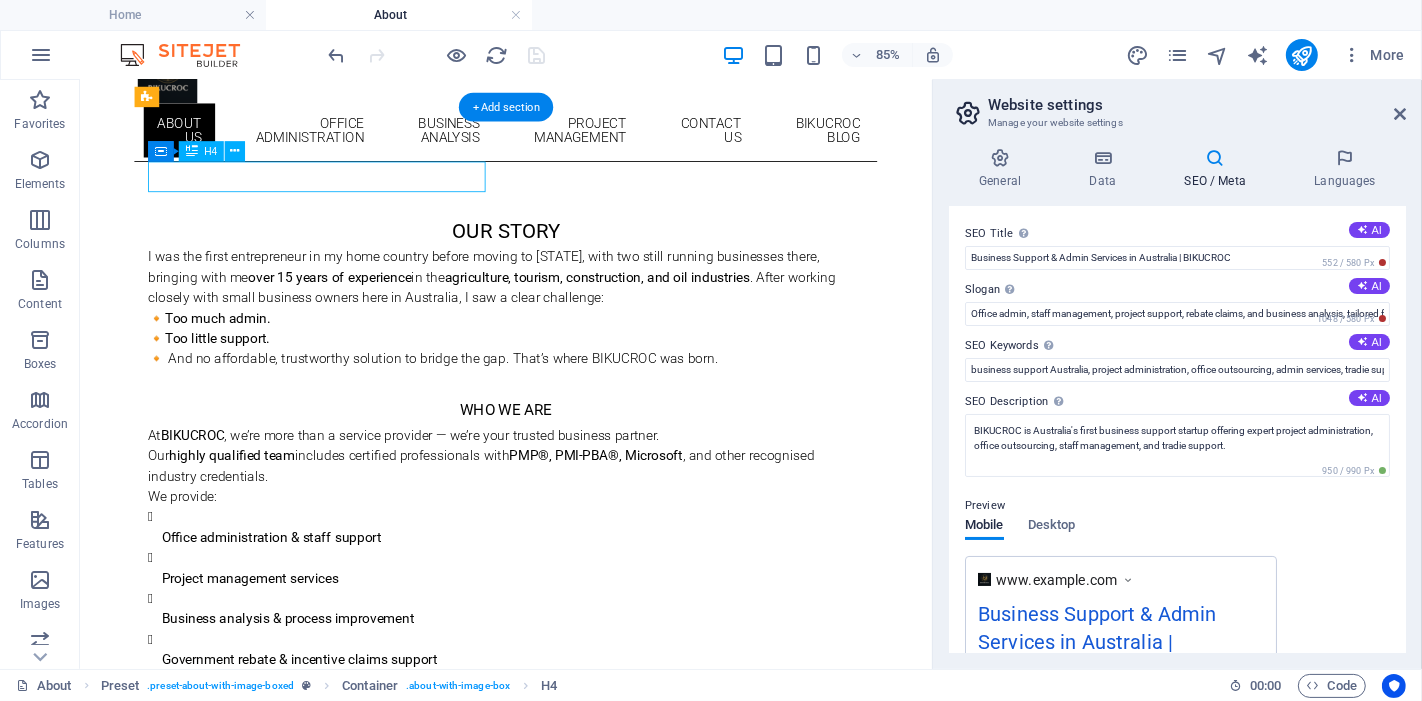 click on "OUR STORY" at bounding box center [580, 257] 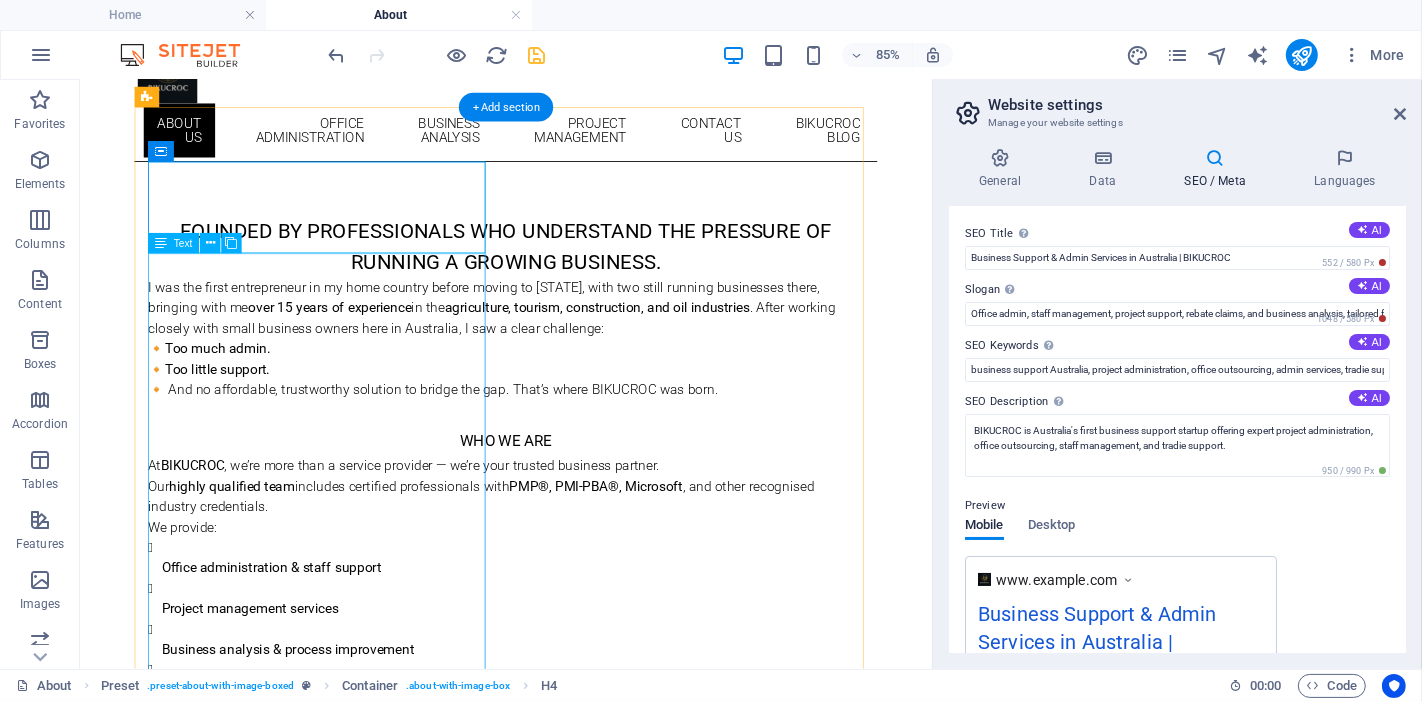 click on "I was the first entrepreneur in my home country before moving to Australia, with two still running businesses there, bringing with me  over 15 years of experience  in the  agriculture, tourism, construction, and oil industries . After working closely with small business owners here in Australia, I saw a clear challenge: 🔸  Too much admin. 🔸  Too little support. 🔸 And no affordable, trustworthy solution to bridge the gap. That’s where BIKUCROC was born.   Who We Are At  BIKUCROC , we’re more than a service provider — we’re your trusted business partner. Our  highly qualified team  includes certified professionals with  PMP®, PMI-PBA®, Microsoft , and other recognised industry credentials. We provide: Office administration & staff support Project management services Business analysis & process improvement Government rebate & incentive claims support Our Mission To  empower tradies, builders, and small businesses across Australia  by delivering  so you can focus on what you do best:" at bounding box center [580, 638] 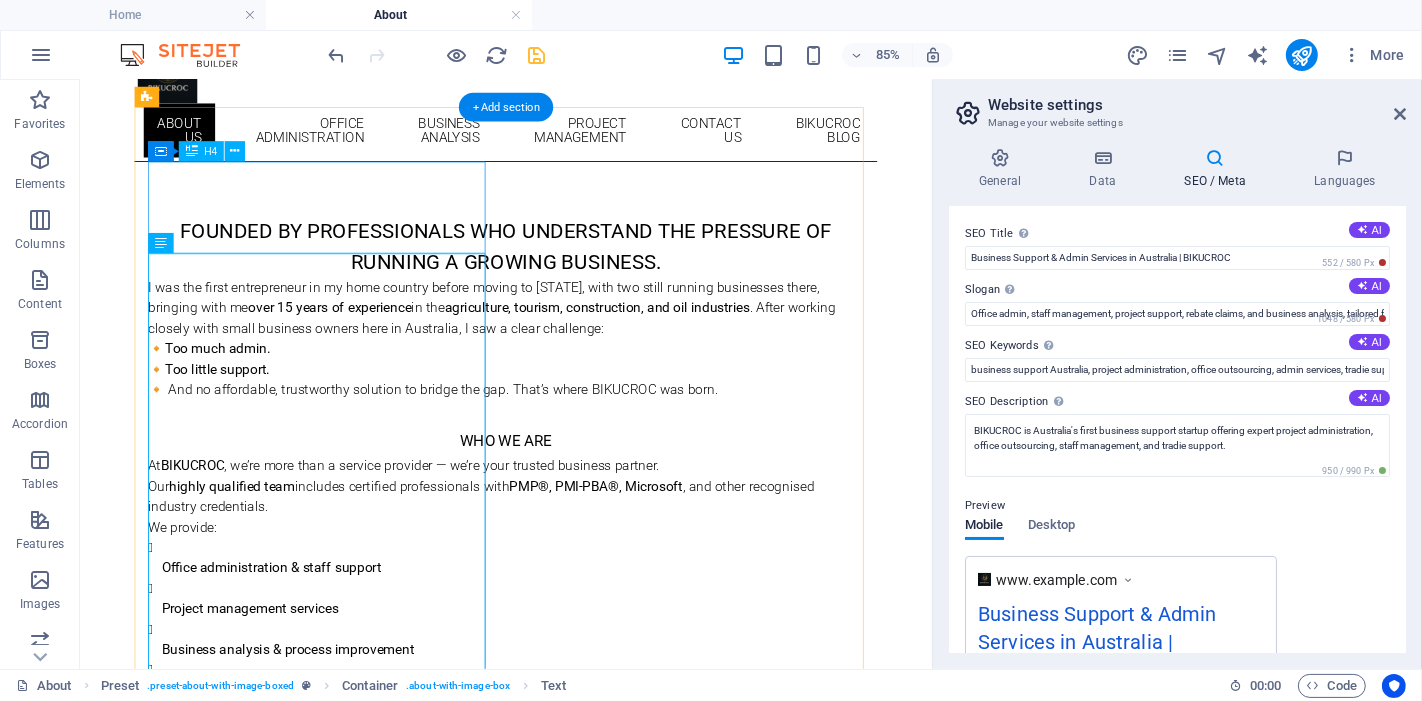 click on "Founded by professionals who understand the pressure of running a growing business." at bounding box center (580, 275) 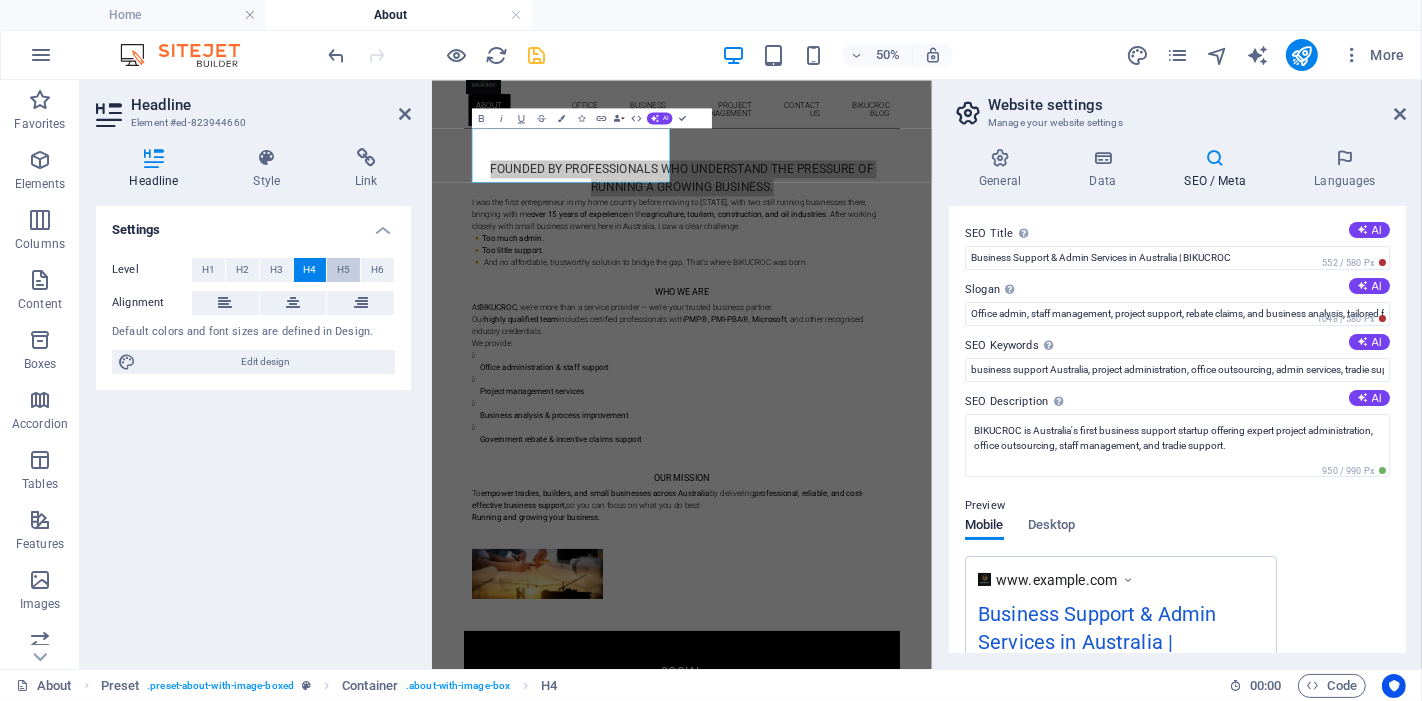 click on "H5" at bounding box center (343, 270) 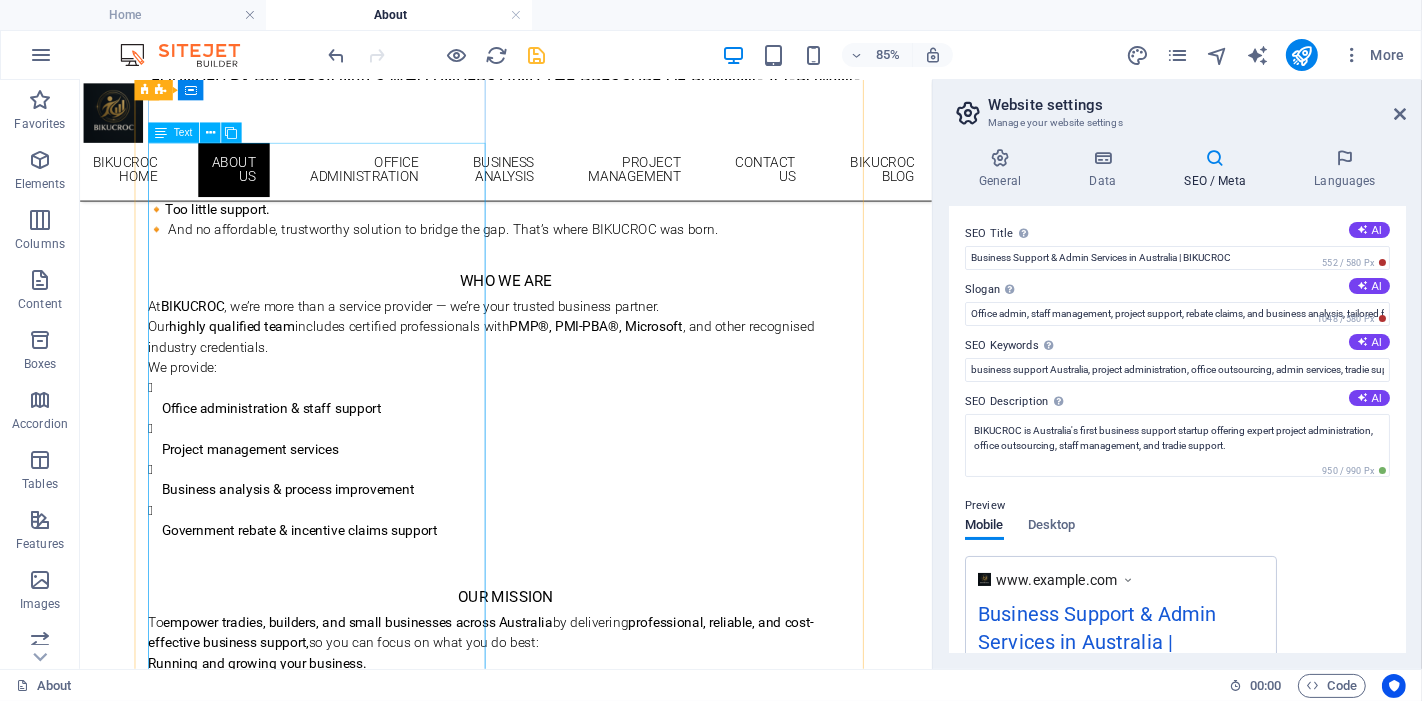 scroll, scrollTop: 0, scrollLeft: 0, axis: both 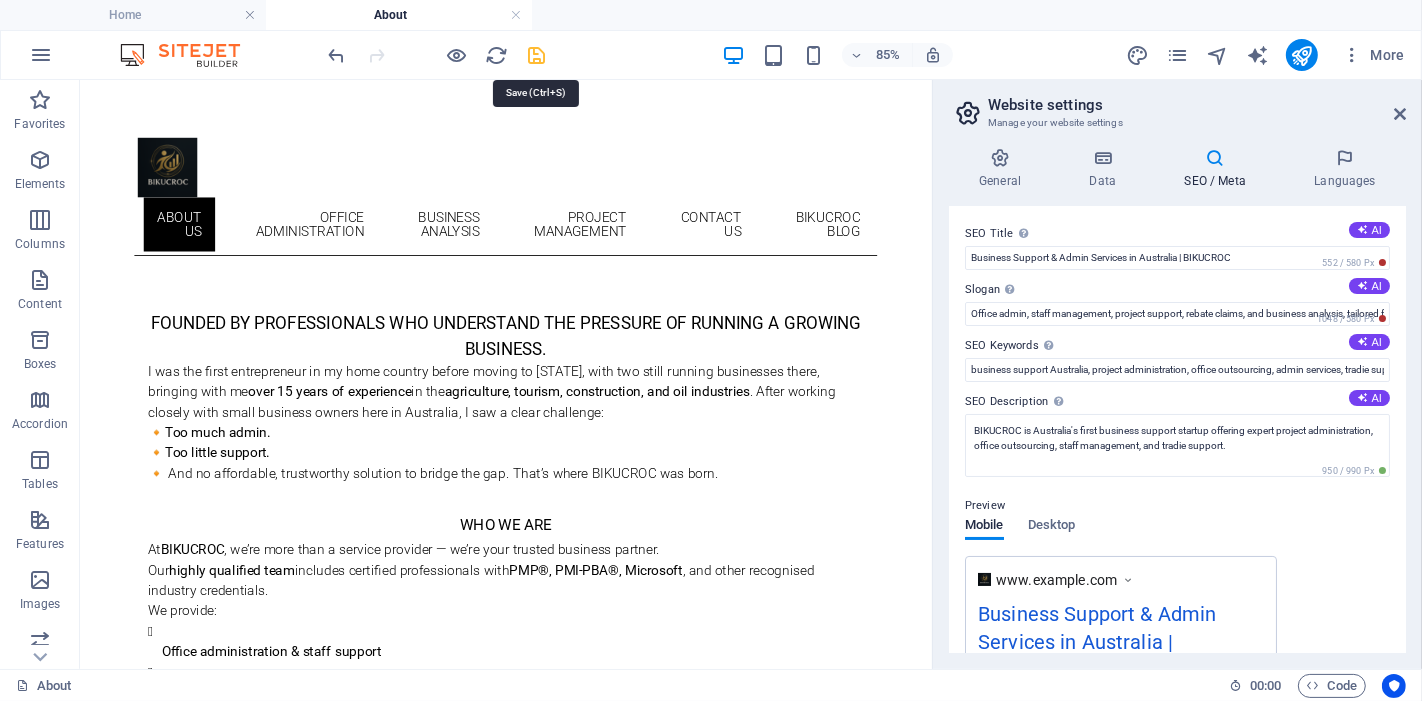 drag, startPoint x: 536, startPoint y: 54, endPoint x: 483, endPoint y: 32, distance: 57.384666 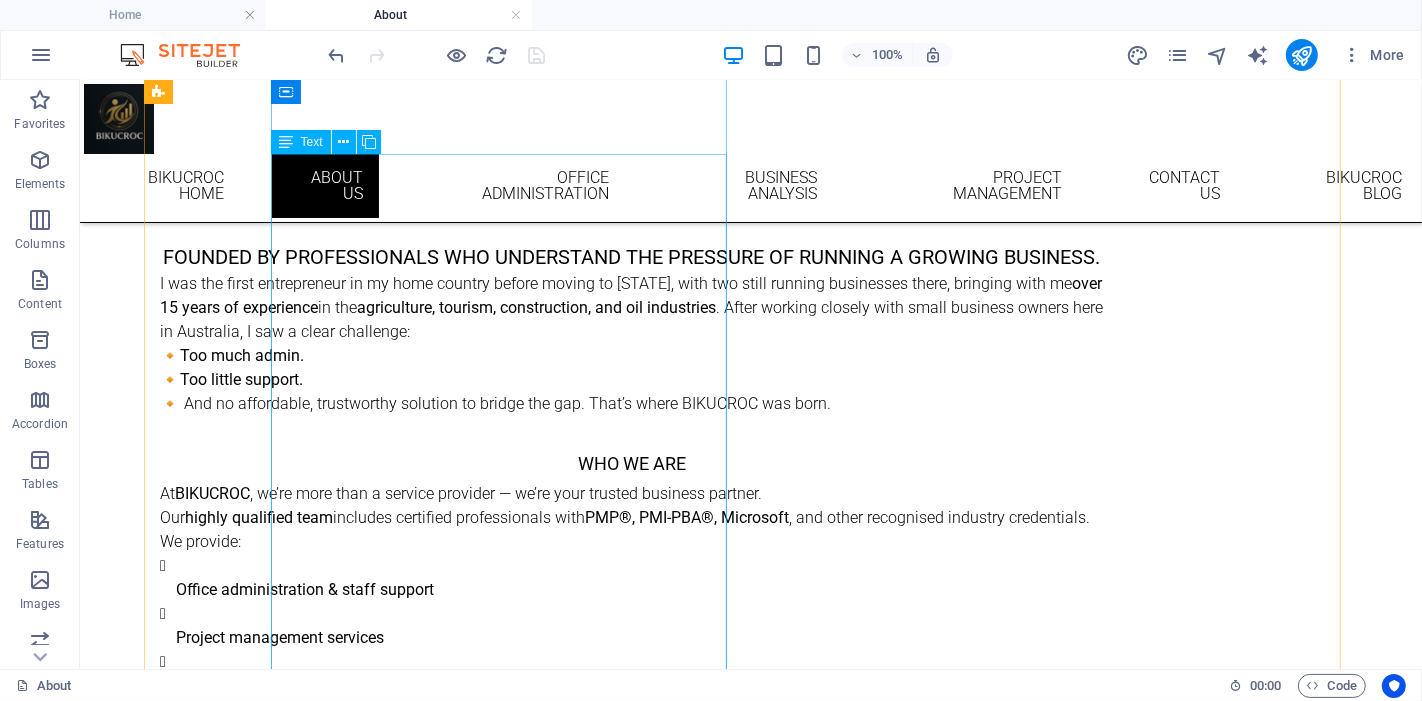 scroll, scrollTop: 0, scrollLeft: 0, axis: both 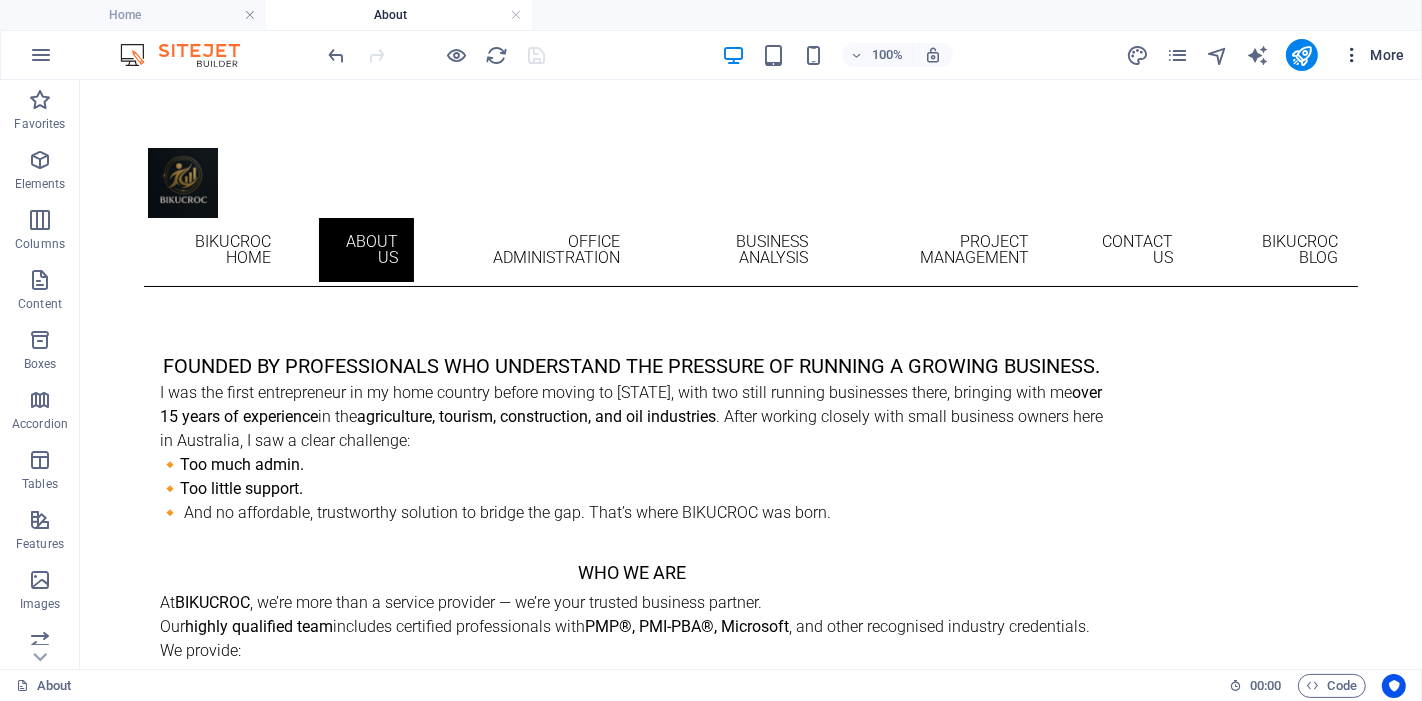 click on "More" at bounding box center [1373, 55] 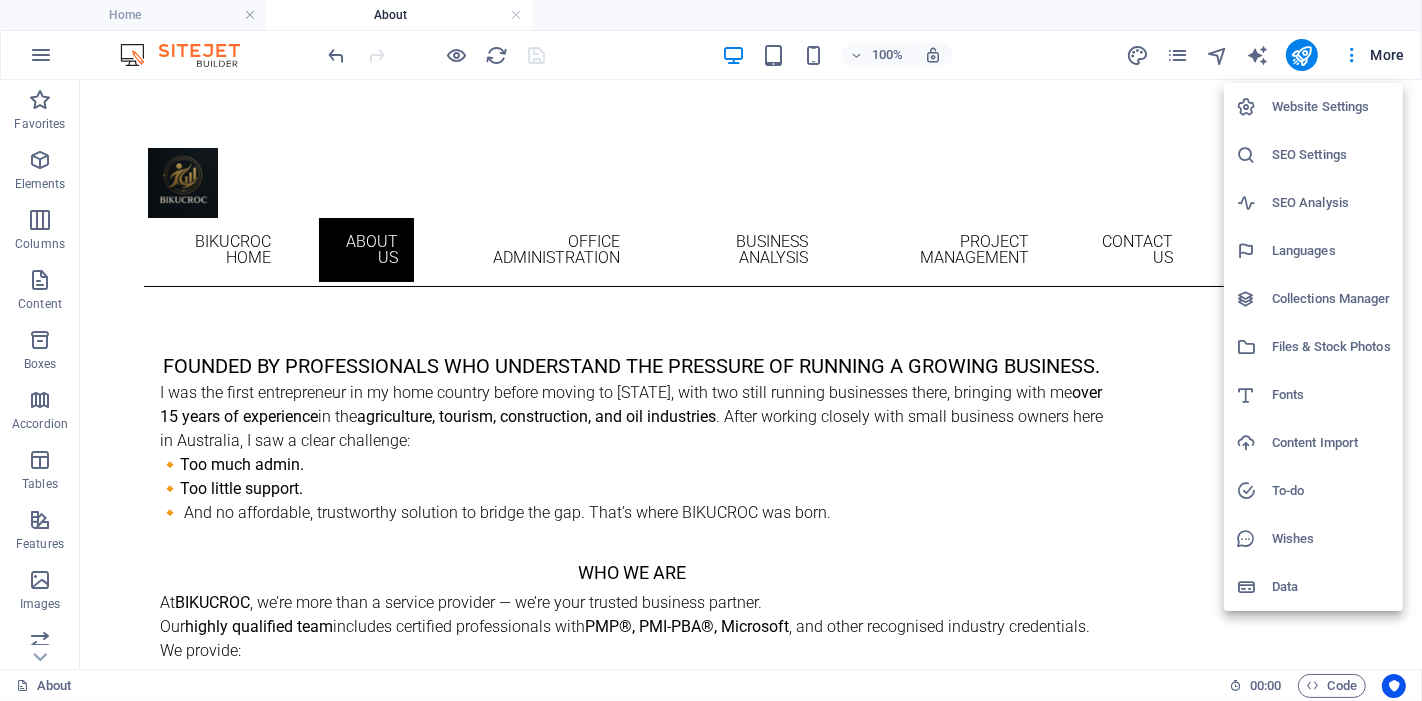 click on "SEO Settings" at bounding box center [1331, 155] 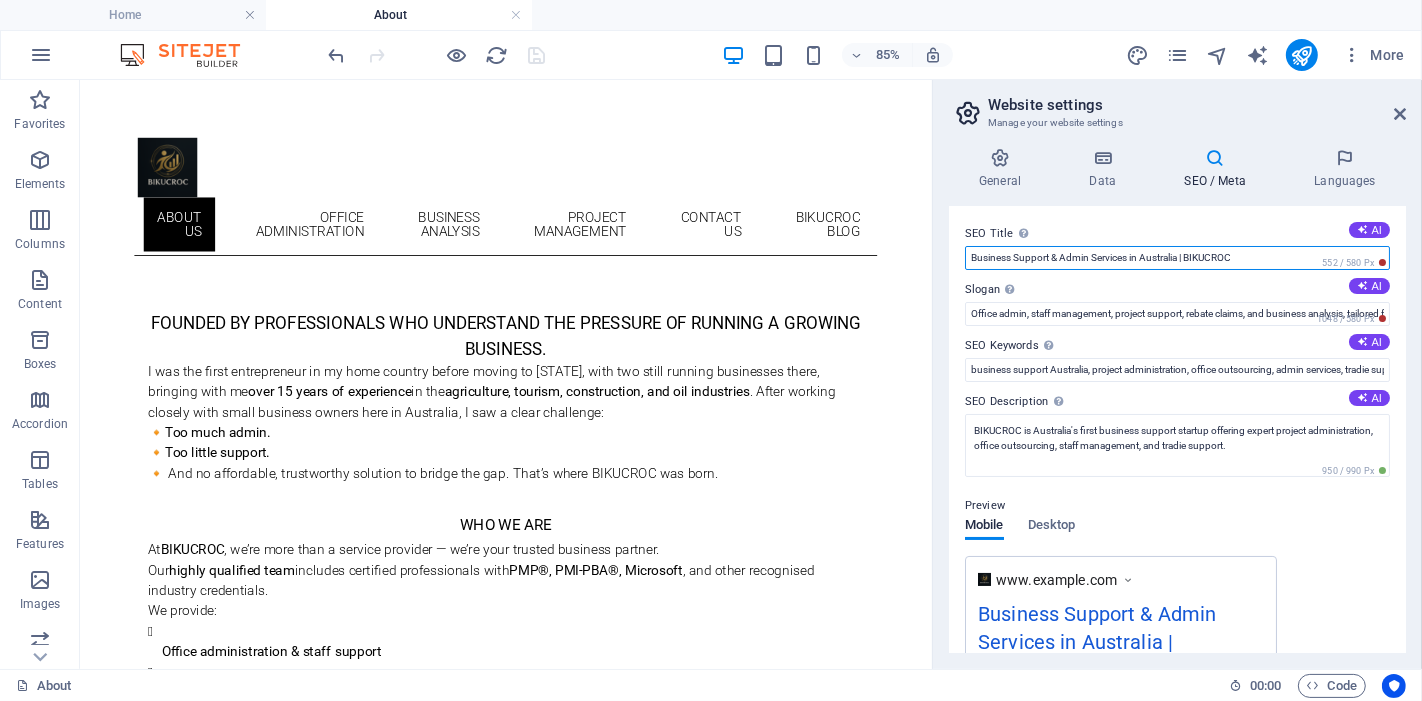 click on "Business Support & Admin Services in Australia | BIKUCROC" at bounding box center (1177, 258) 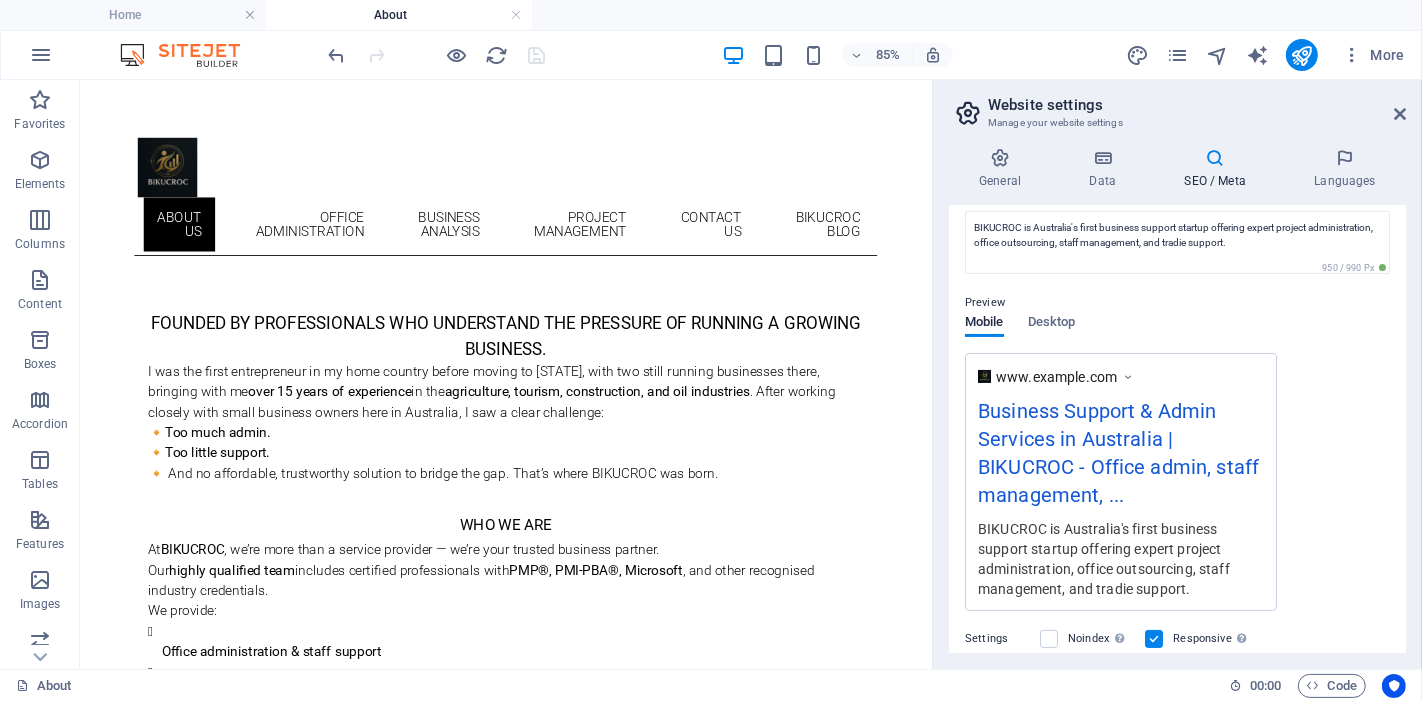 scroll, scrollTop: 430, scrollLeft: 0, axis: vertical 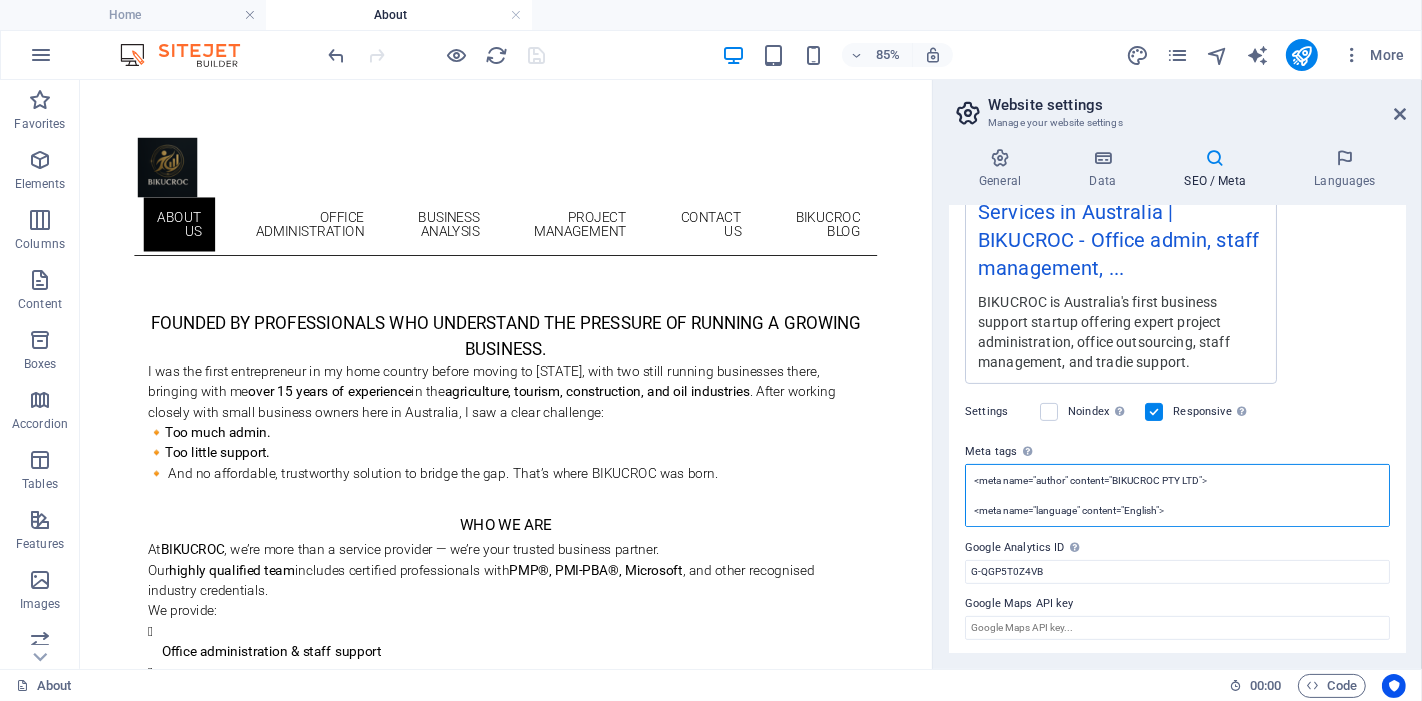 click on "<meta name="author" content="BIKUCROC PTY LTD">
<meta name="language" content="English">
<meta property="og:type" content="website">
<meta property="og:title" content="Business Support &amp; Admin Services in Australia | BIKUCROC">
<meta property="og:description" content="Affordable, local, and reliable support for tradies and small businesses — admin, projects, staffing, and more.">
<meta property="og:url" content="https://www.bikucroc.com.au/">" at bounding box center (1177, 495) 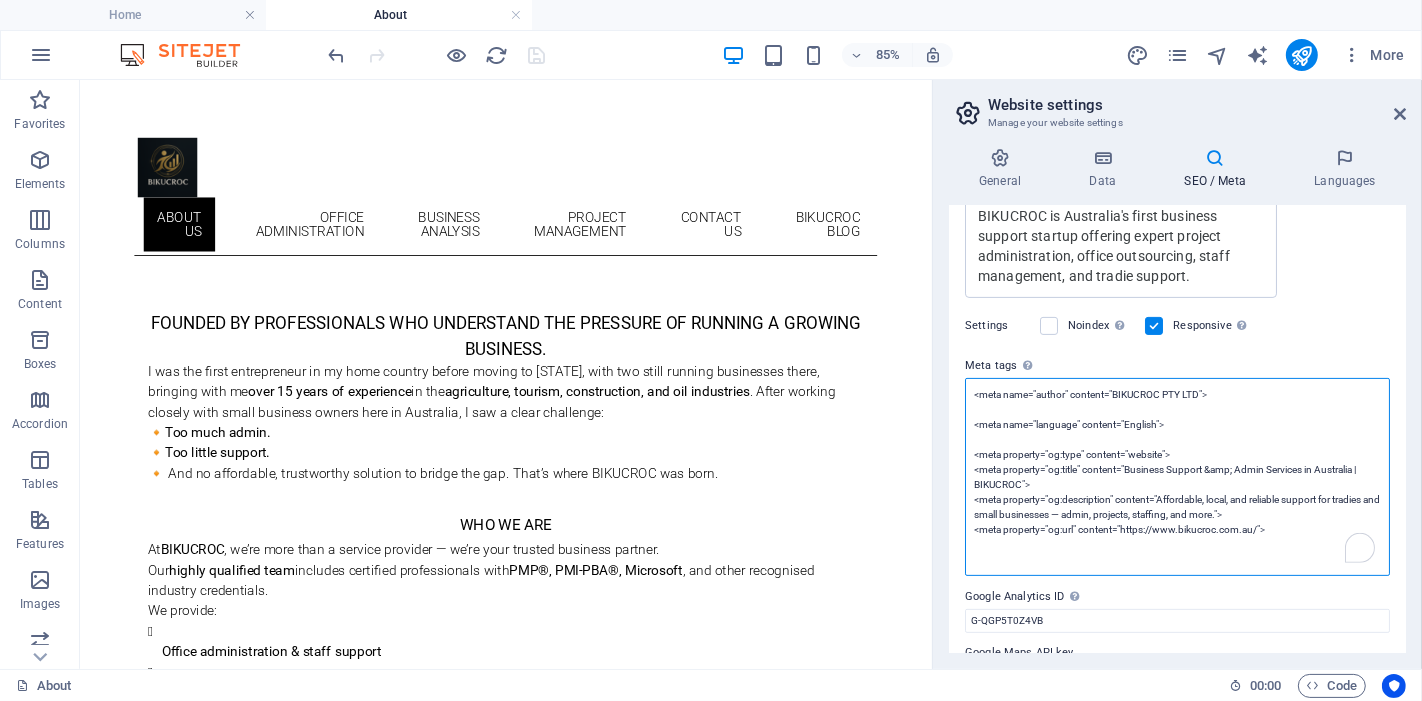 scroll, scrollTop: 565, scrollLeft: 0, axis: vertical 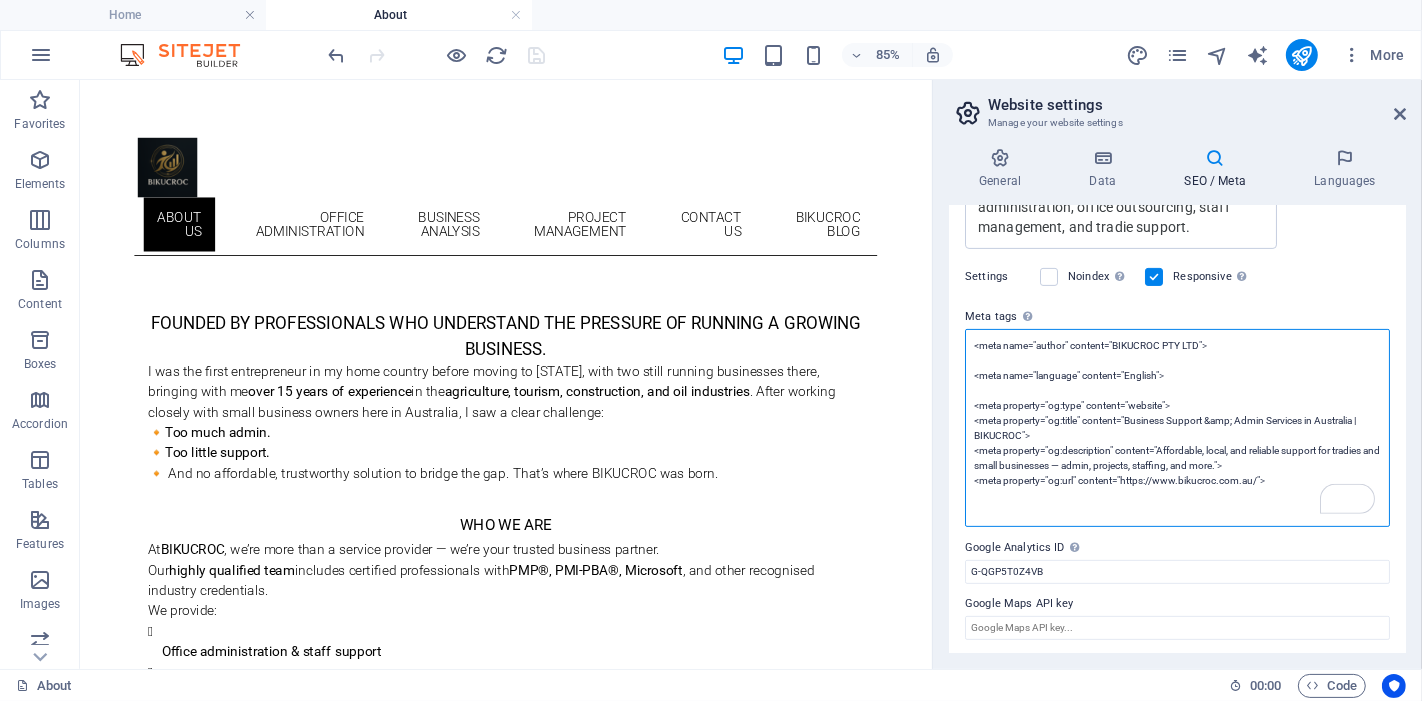 click on "<meta name="author" content="BIKUCROC PTY LTD">
<meta name="language" content="English">
<meta property="og:type" content="website">
<meta property="og:title" content="Business Support &amp; Admin Services in Australia | BIKUCROC">
<meta property="og:description" content="Affordable, local, and reliable support for tradies and small businesses — admin, projects, staffing, and more.">
<meta property="og:url" content="https://www.bikucroc.com.au/">" at bounding box center (1177, 428) 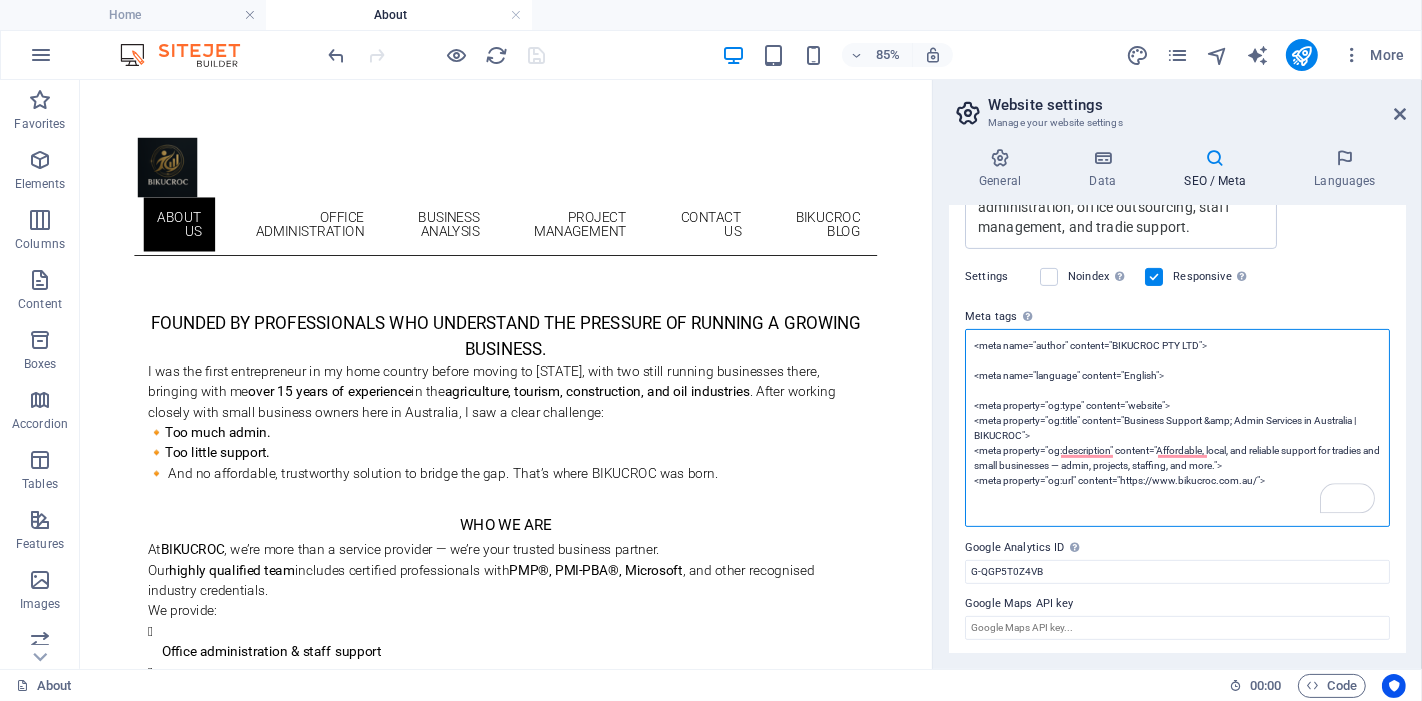 scroll, scrollTop: 565, scrollLeft: 0, axis: vertical 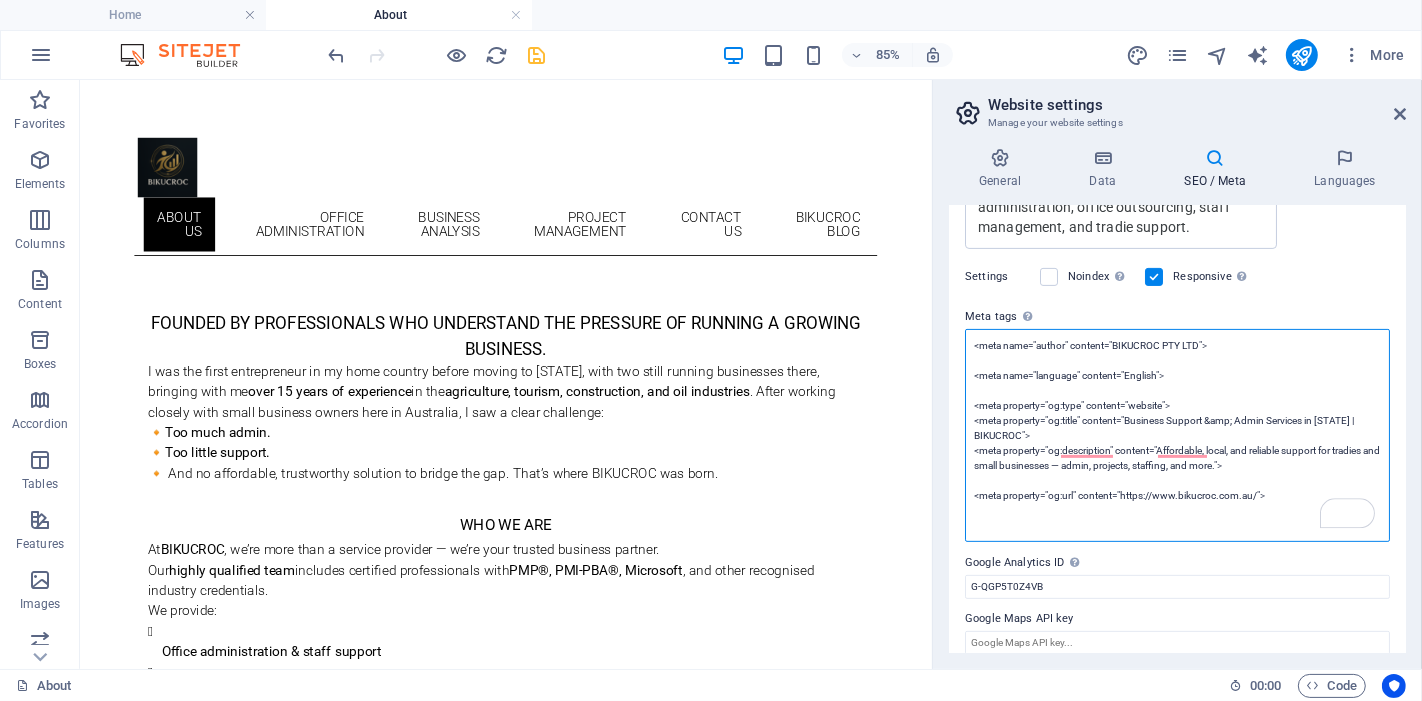 paste on "<meta property="og:image" content="https://www.bikucroc.com.au/images/og-image.jpg">" 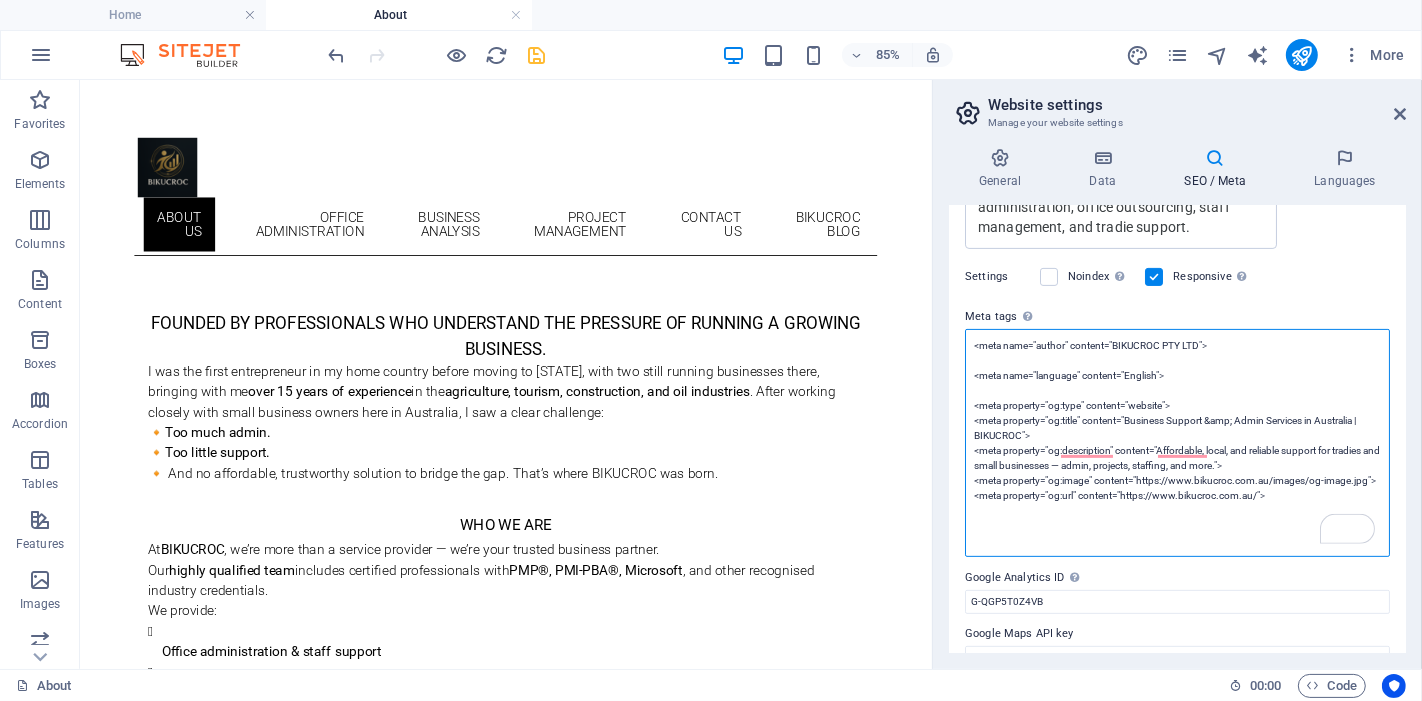type on "<meta name="author" content="BIKUCROC PTY LTD">
<meta name="language" content="English">
<meta property="og:type" content="website">
<meta property="og:title" content="Business Support &amp; Admin Services in Australia | BIKUCROC">
<meta property="og:description" content="Affordable, local, and reliable support for tradies and small businesses — admin, projects, staffing, and more.">
<meta property="og:image" content="https://www.bikucroc.com.au/images/og-image.jpg">
<meta property="og:url" content="https://www.bikucroc.com.au/">" 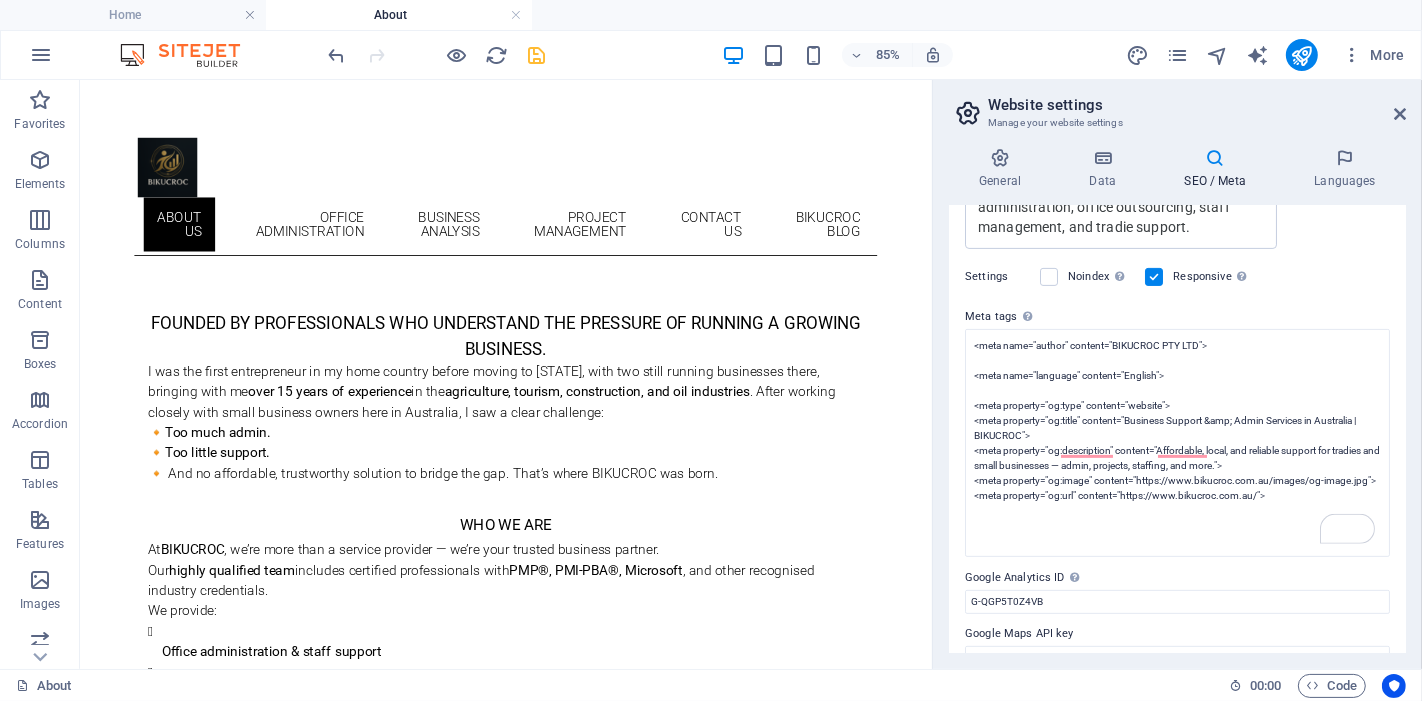 scroll, scrollTop: 430, scrollLeft: 0, axis: vertical 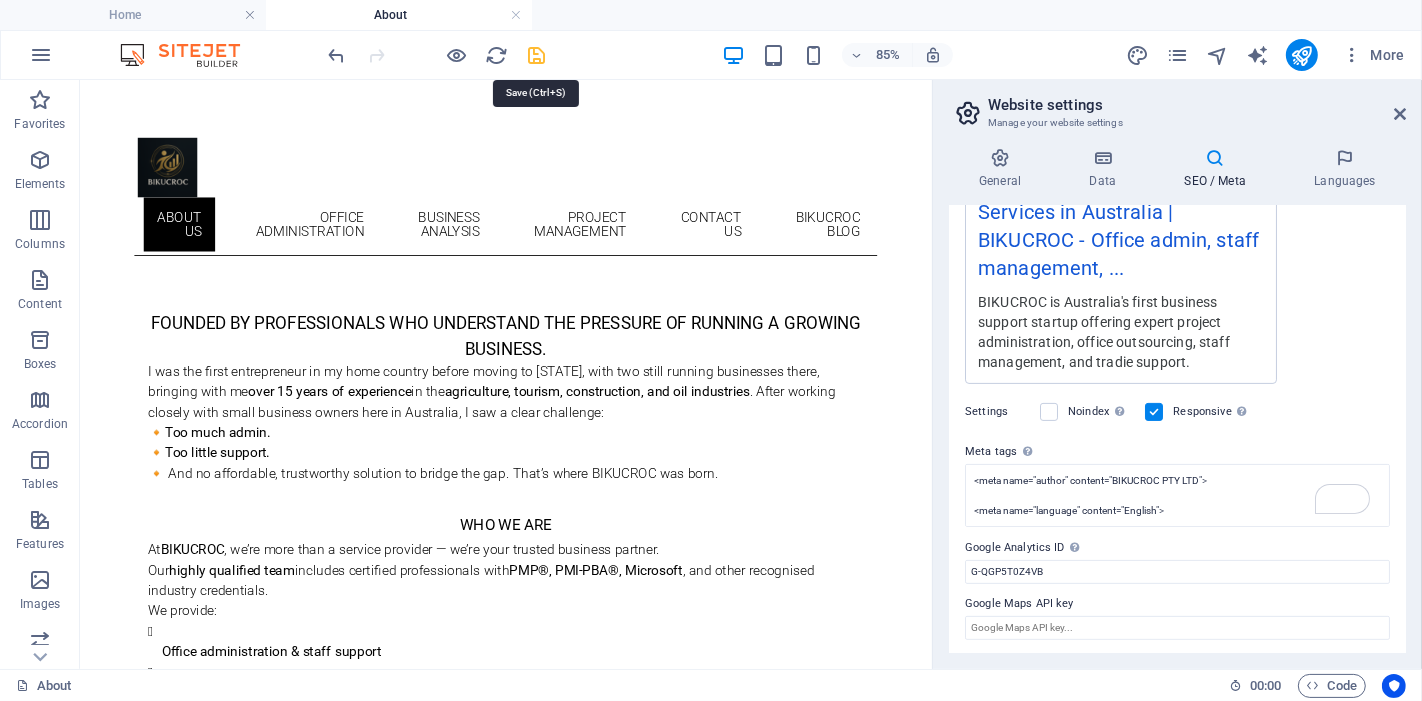 click at bounding box center [537, 55] 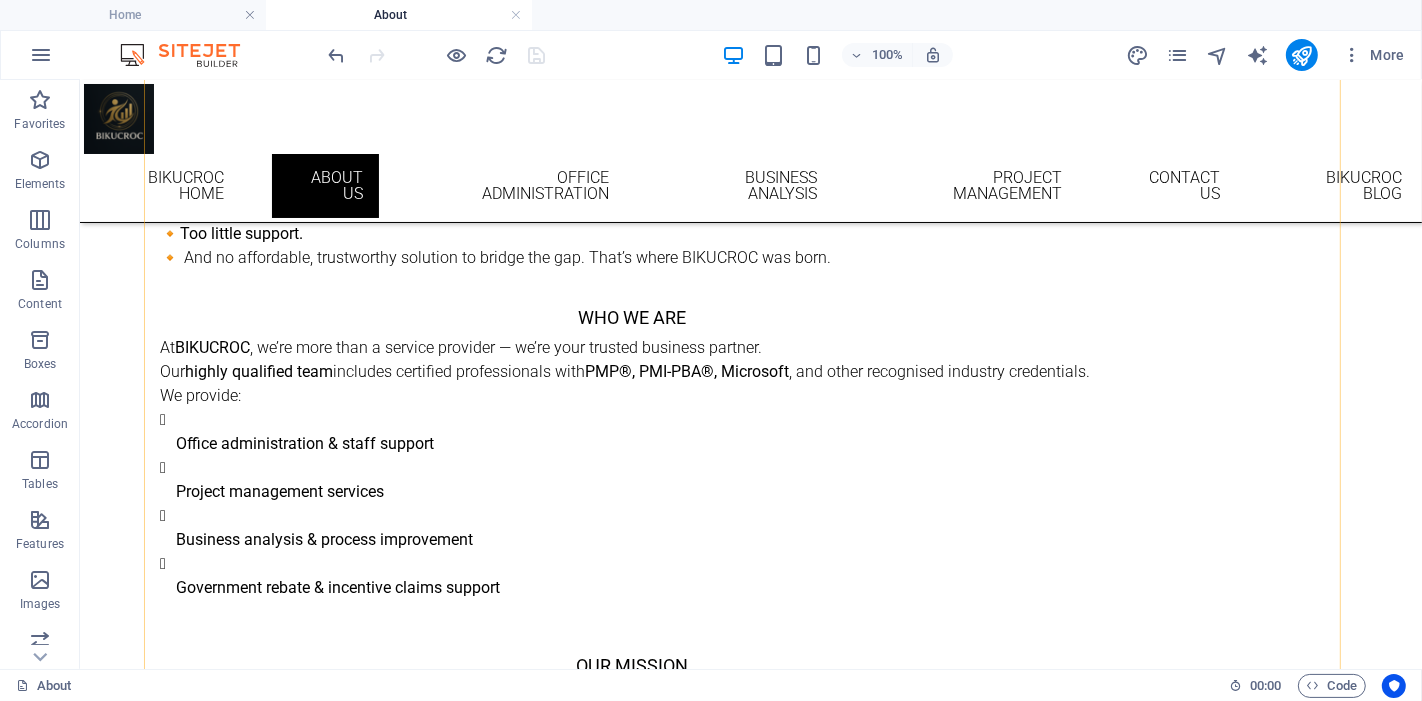 scroll, scrollTop: 222, scrollLeft: 0, axis: vertical 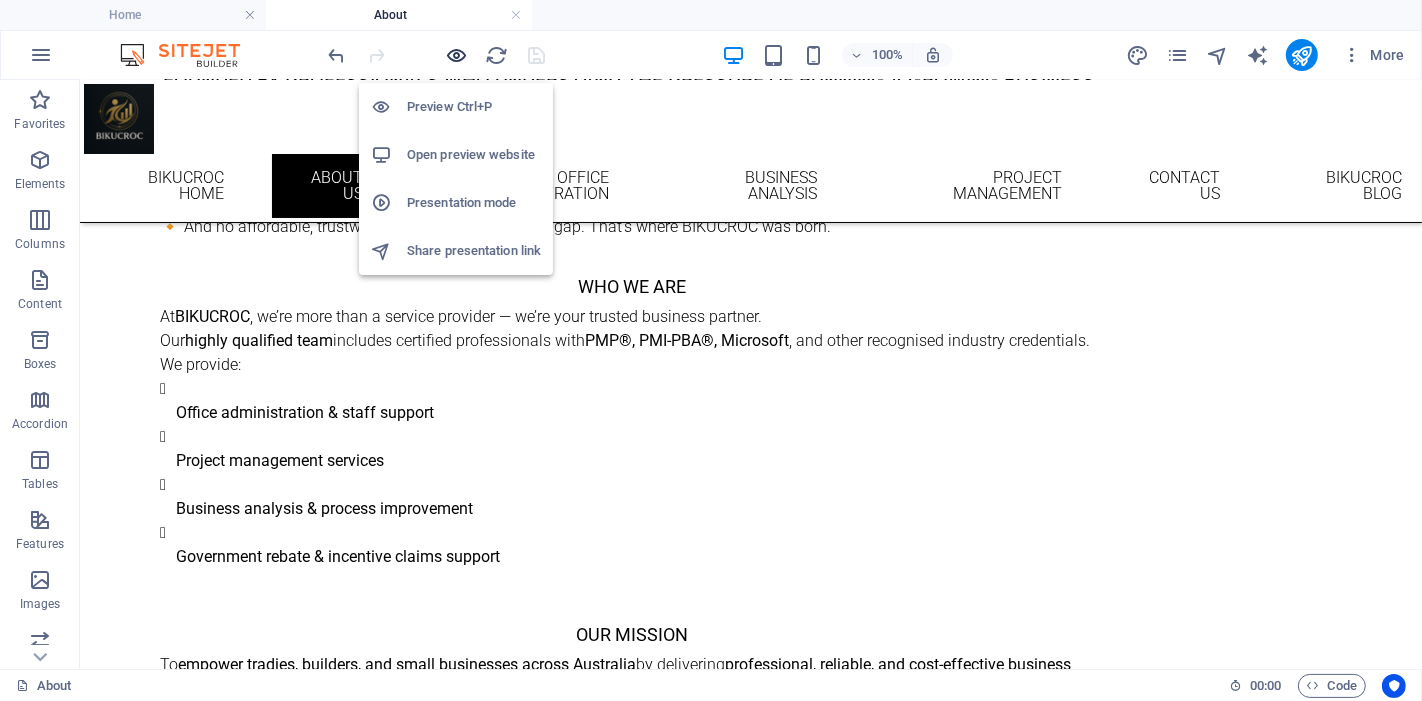 click at bounding box center [457, 55] 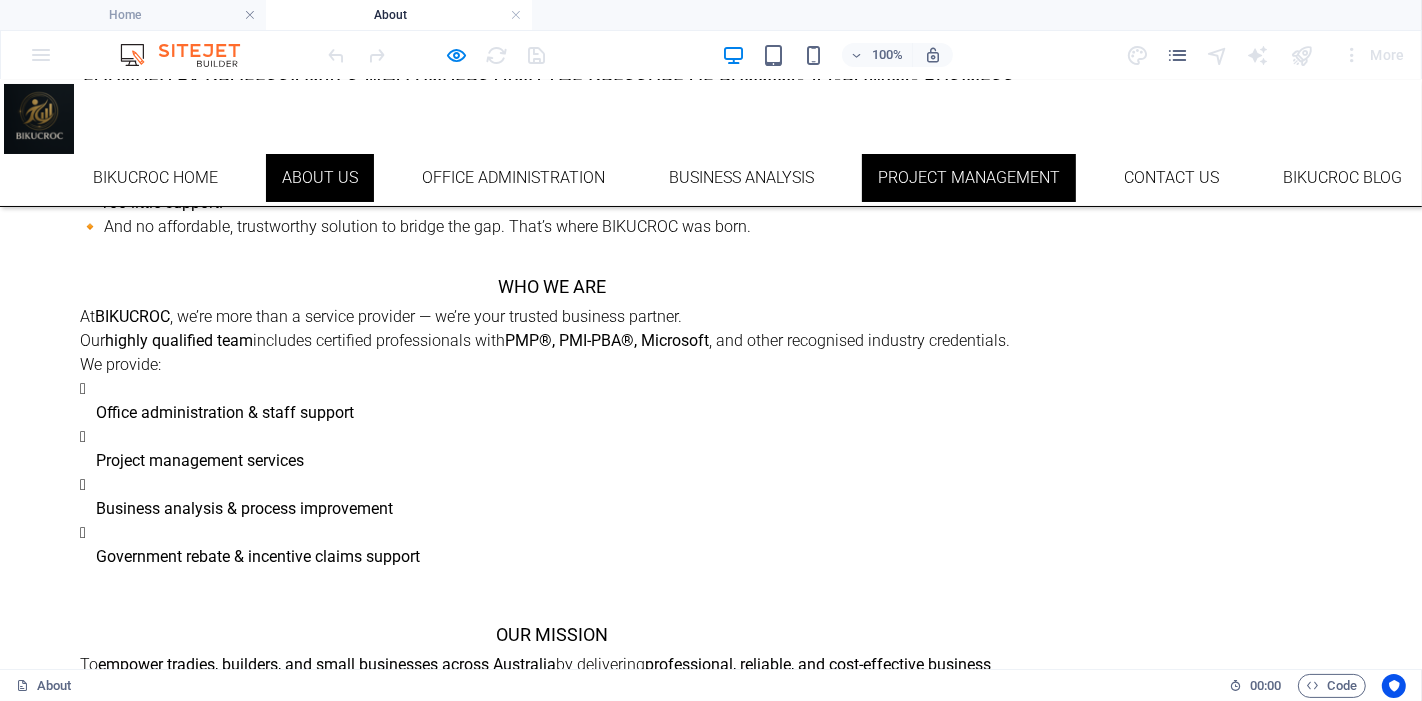click on "Project Management" at bounding box center [969, 177] 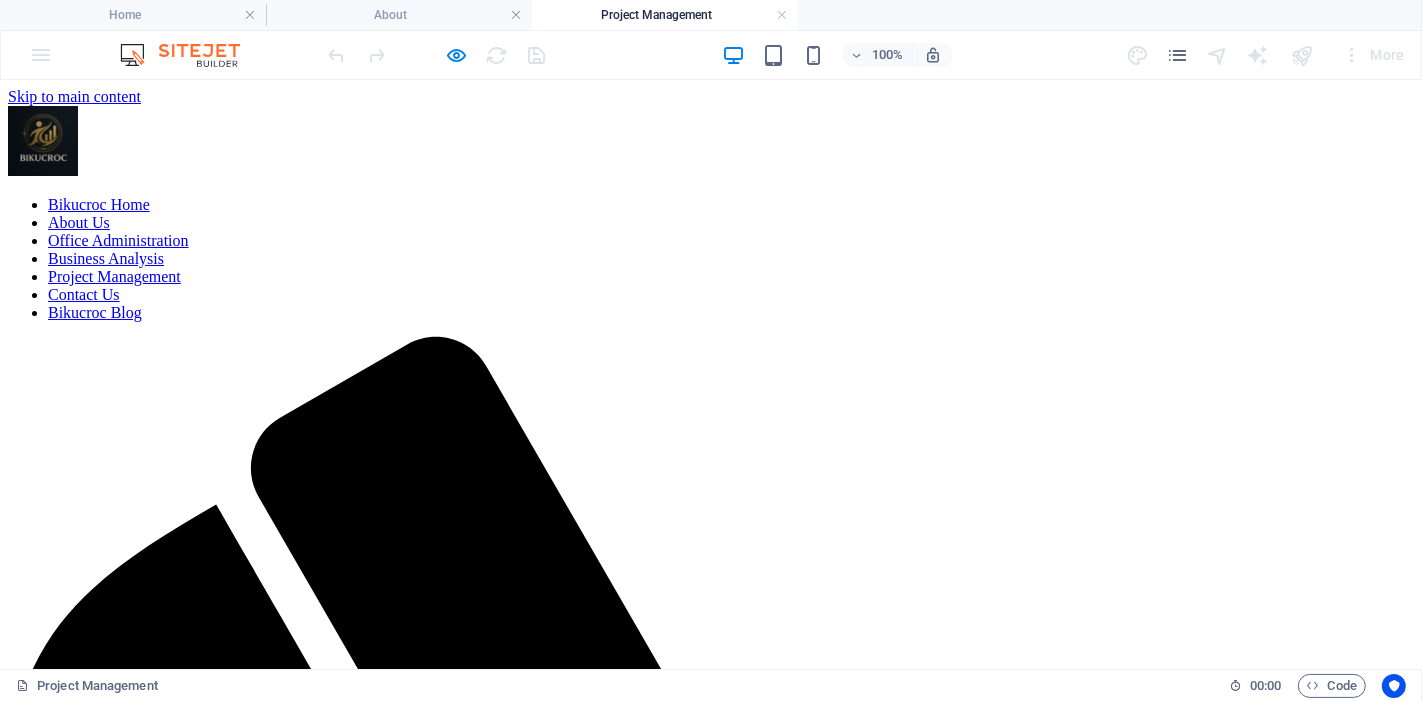 scroll, scrollTop: 0, scrollLeft: 0, axis: both 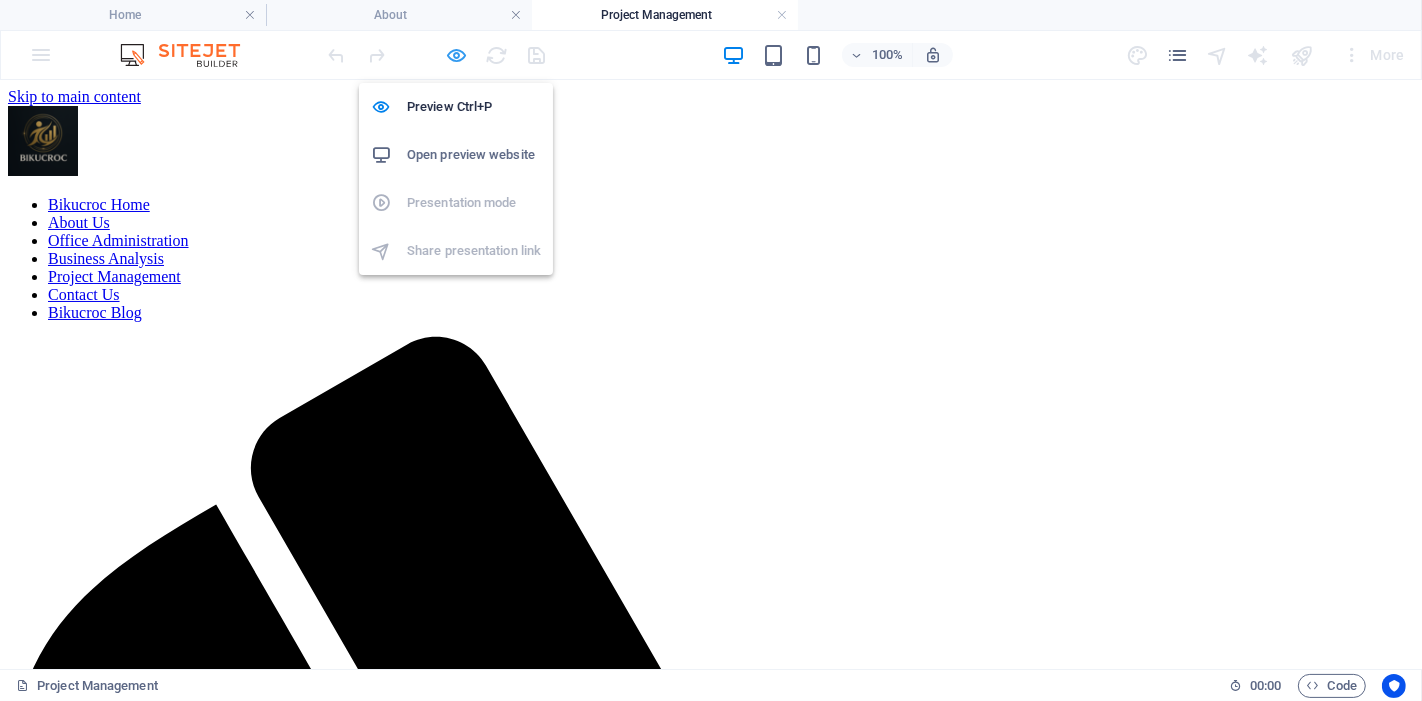 drag, startPoint x: 452, startPoint y: 61, endPoint x: 628, endPoint y: 15, distance: 181.91206 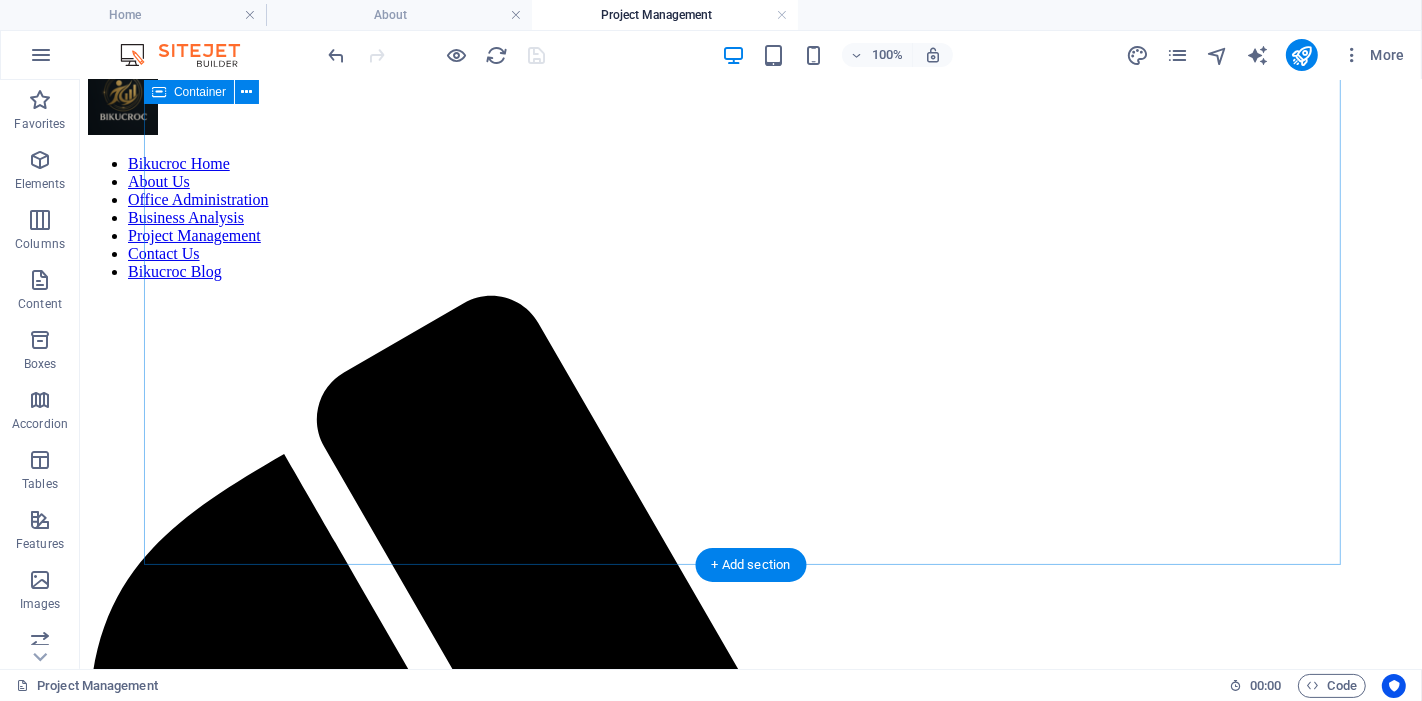 scroll, scrollTop: 0, scrollLeft: 0, axis: both 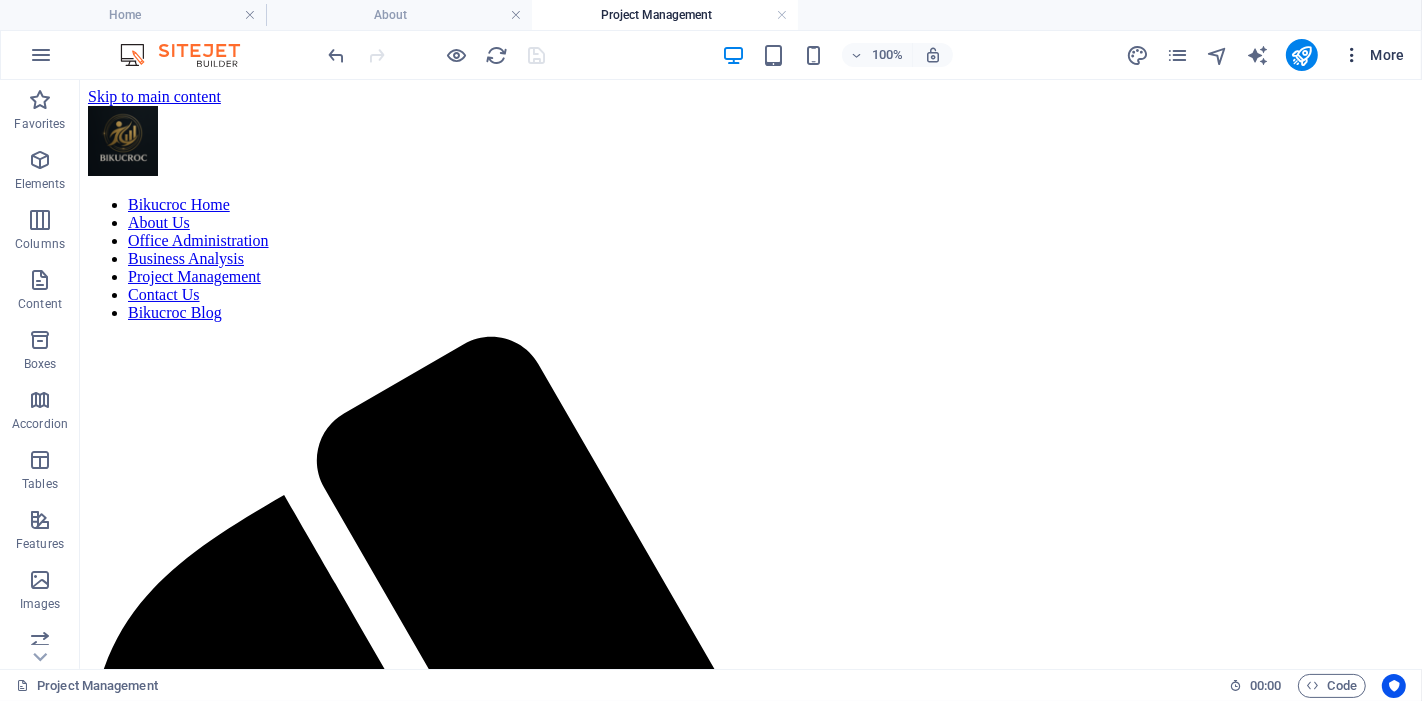 click at bounding box center [1352, 55] 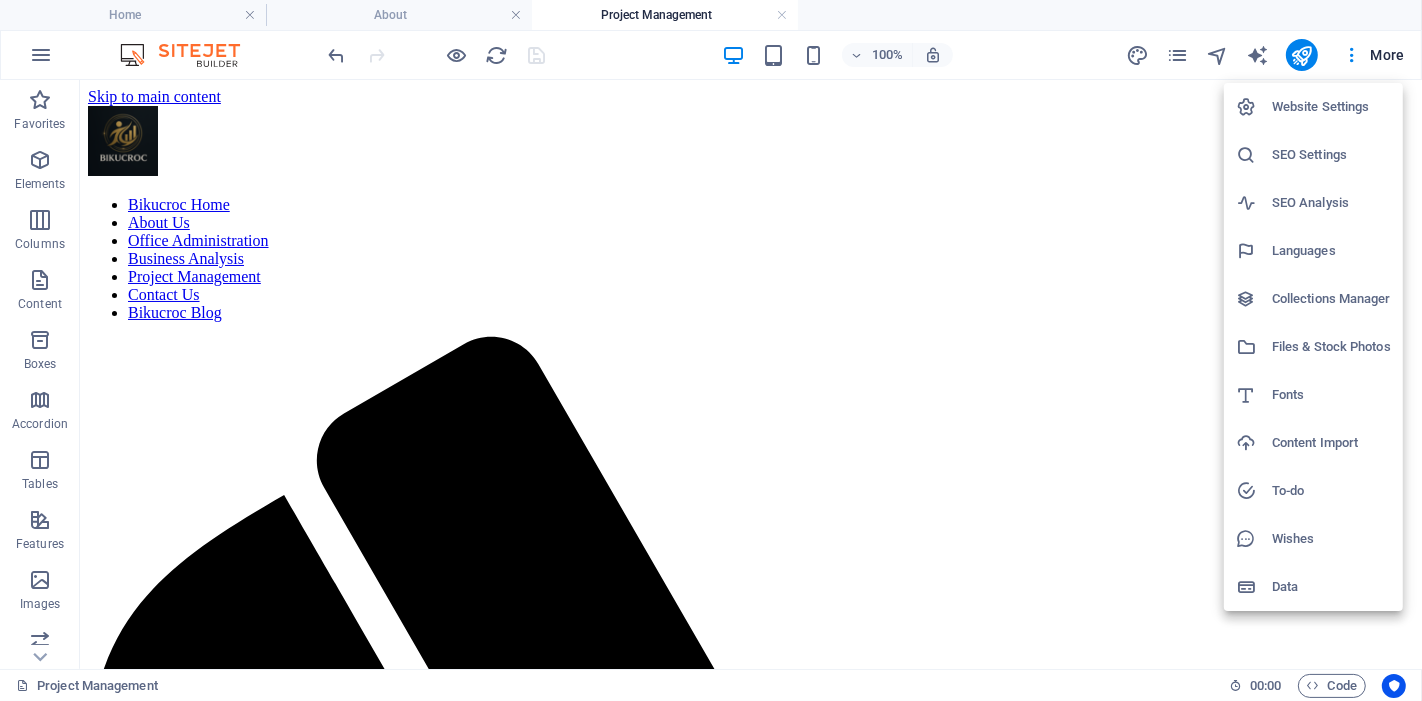 click on "SEO Settings" at bounding box center [1331, 155] 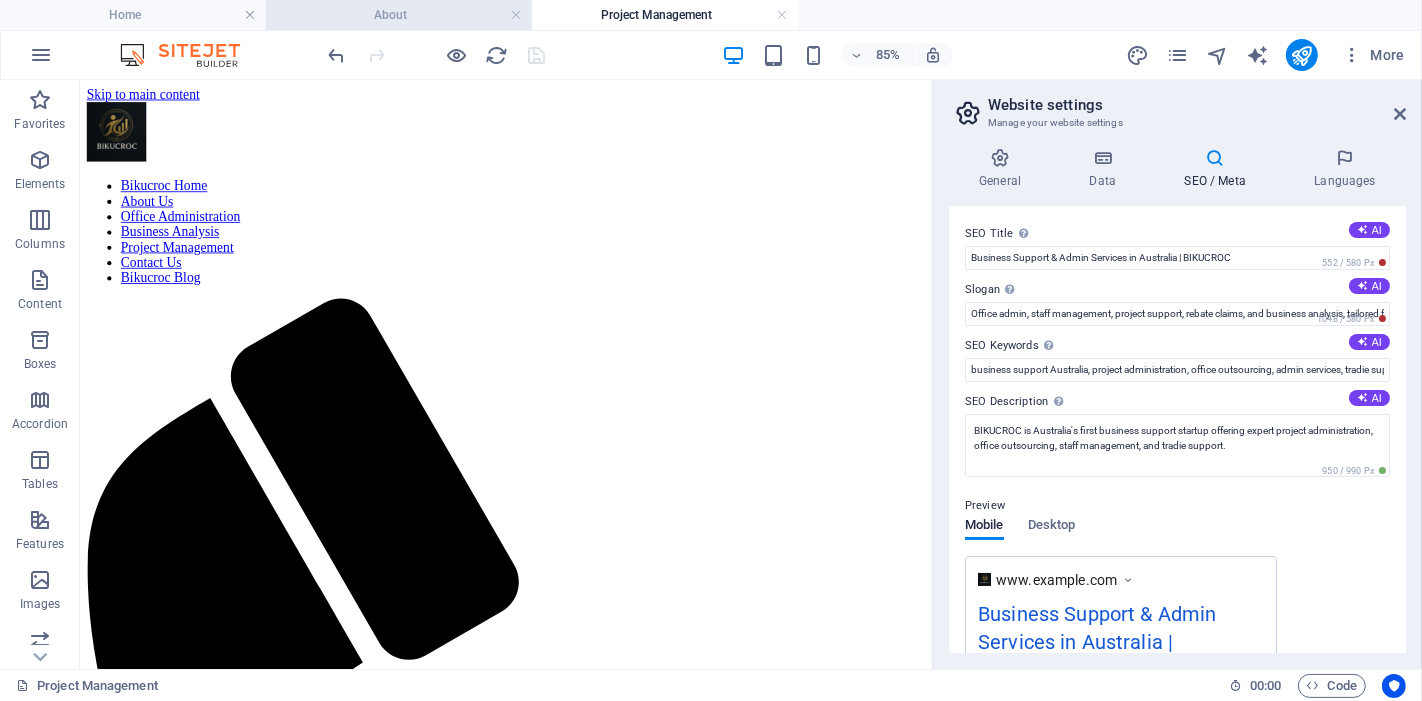 click on "About" at bounding box center [399, 15] 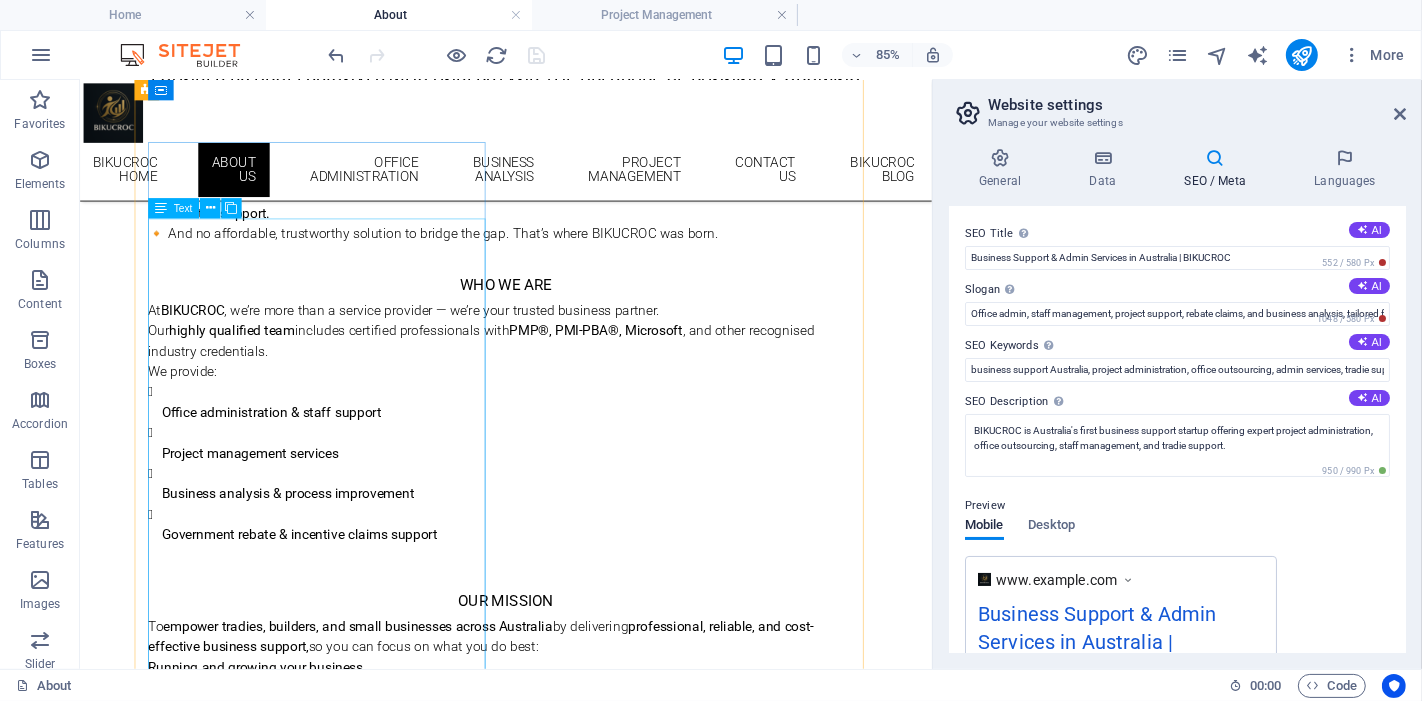 scroll, scrollTop: 0, scrollLeft: 0, axis: both 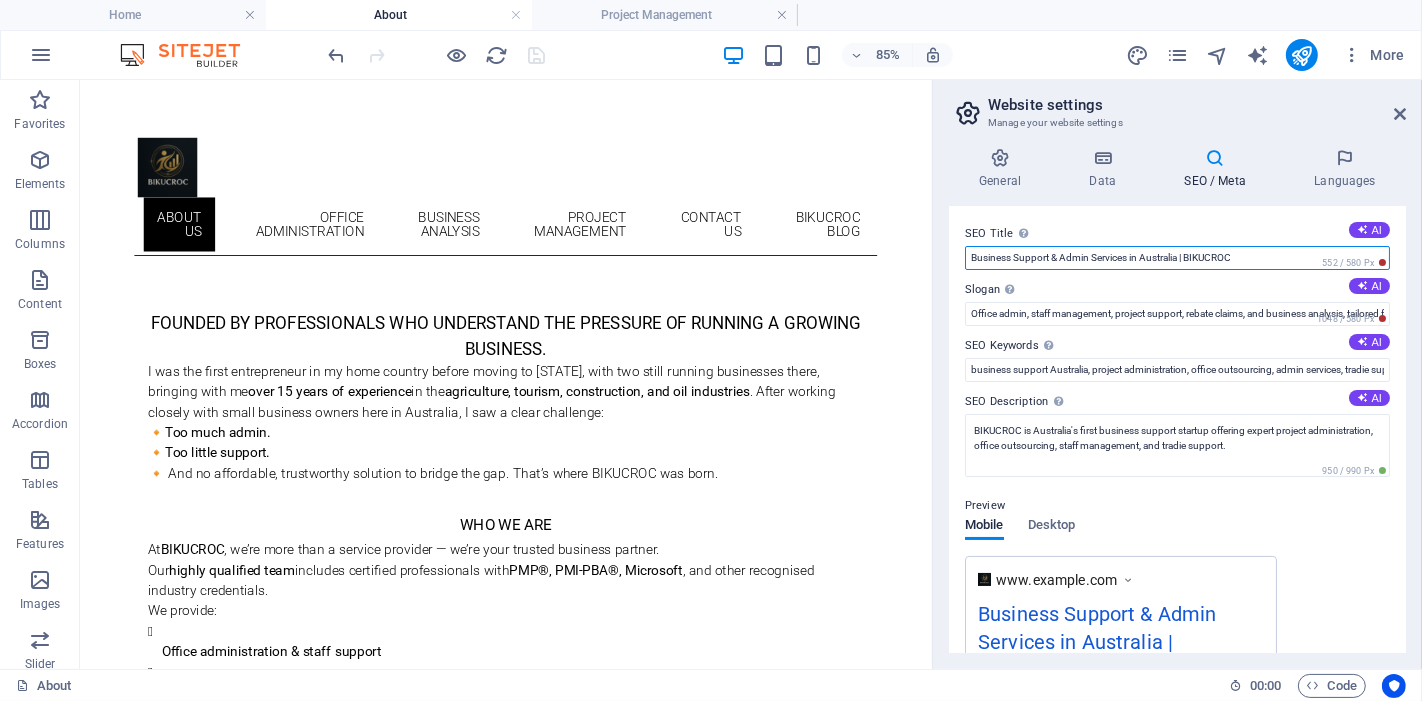 drag, startPoint x: 1321, startPoint y: 332, endPoint x: 1005, endPoint y: 278, distance: 320.58072 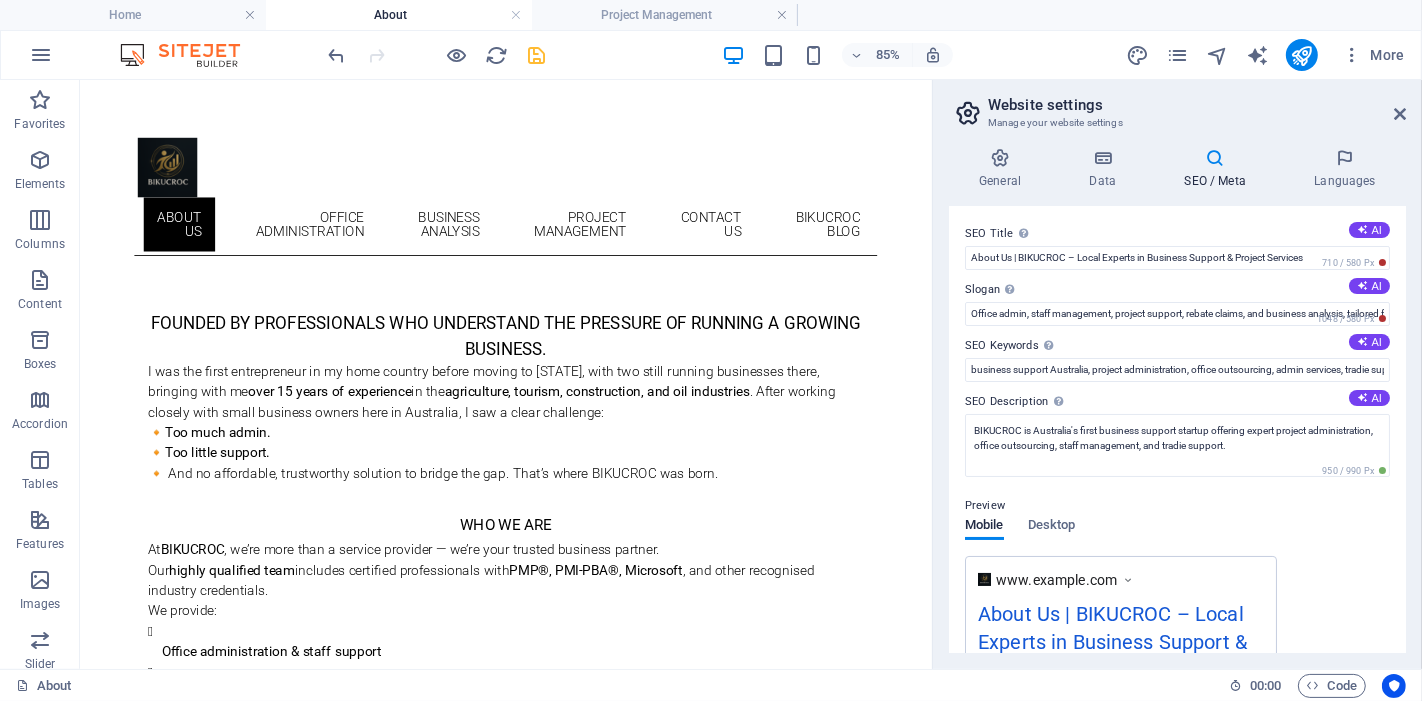 drag, startPoint x: 1393, startPoint y: 334, endPoint x: 1079, endPoint y: 285, distance: 317.80026 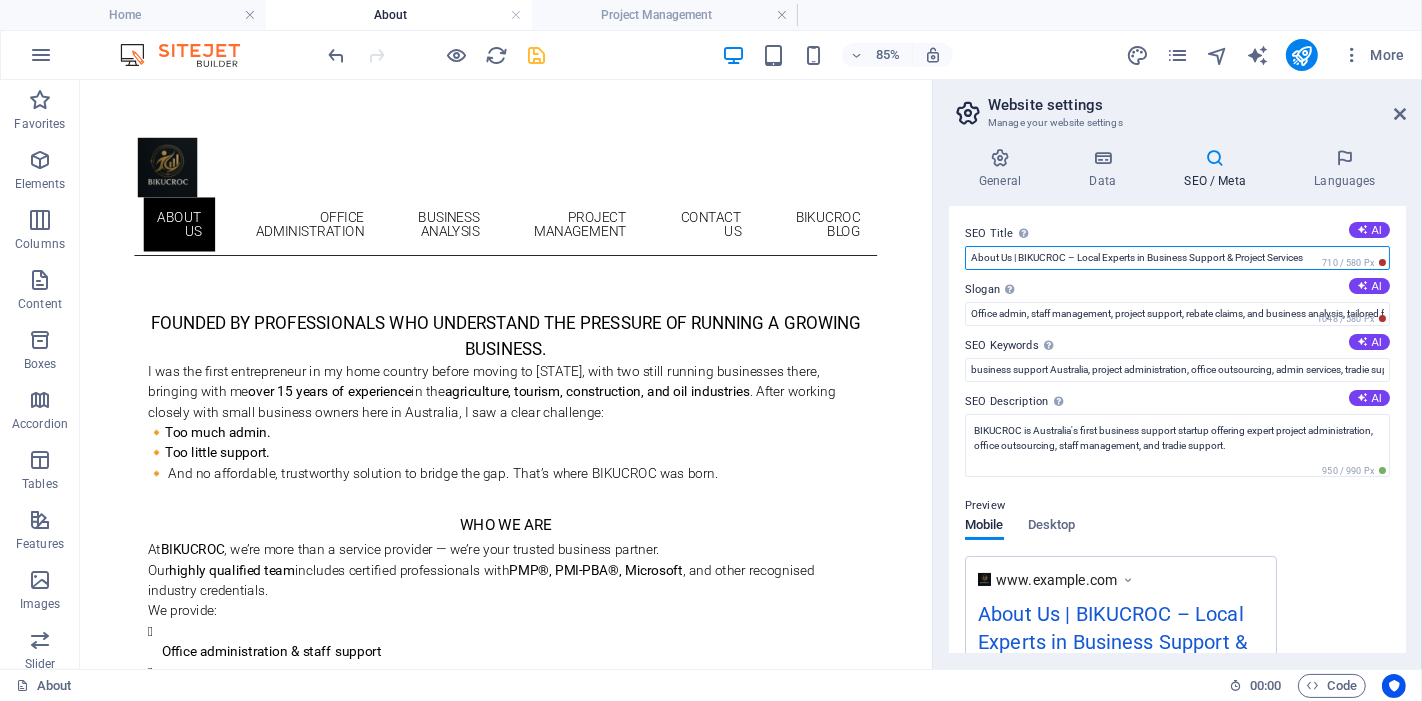 click on "About Us | BIKUCROC – Local Experts in Business Support & Project Services" at bounding box center (1177, 258) 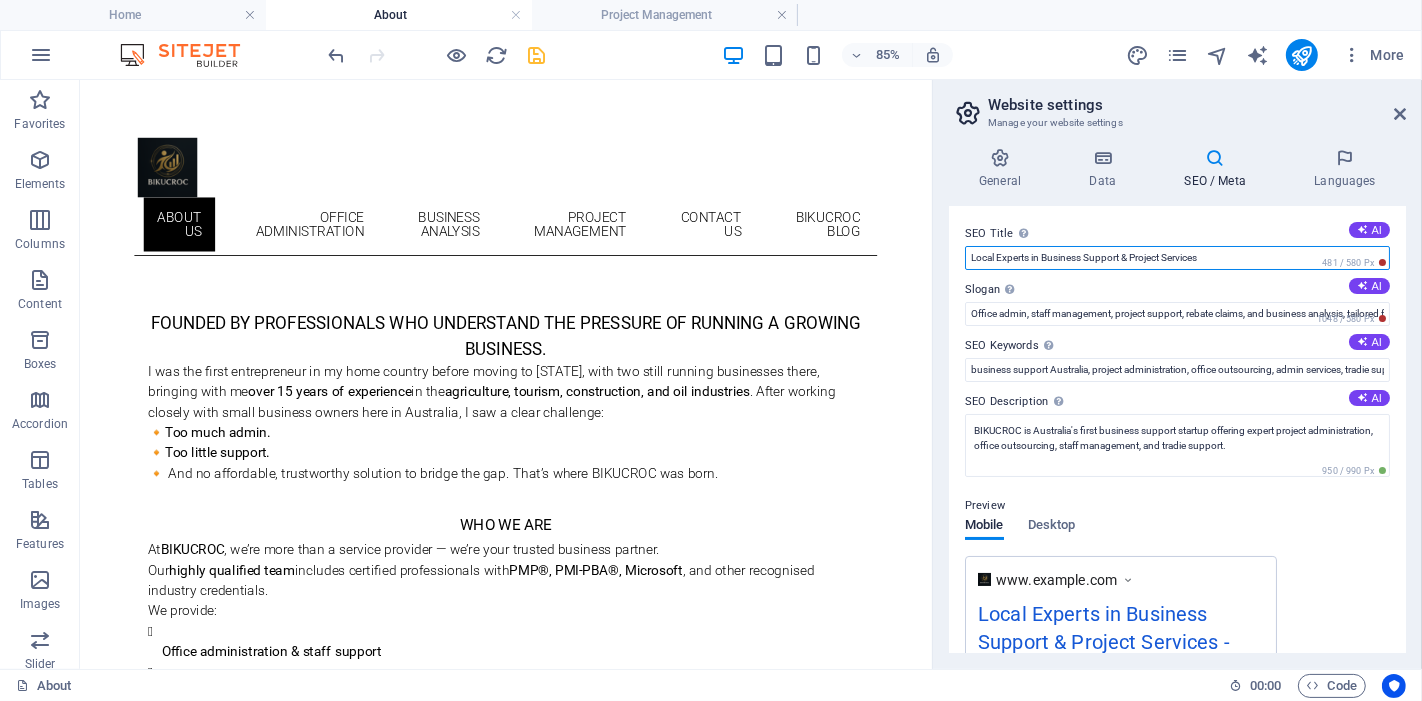 drag, startPoint x: 1303, startPoint y: 334, endPoint x: 1061, endPoint y: 291, distance: 245.79056 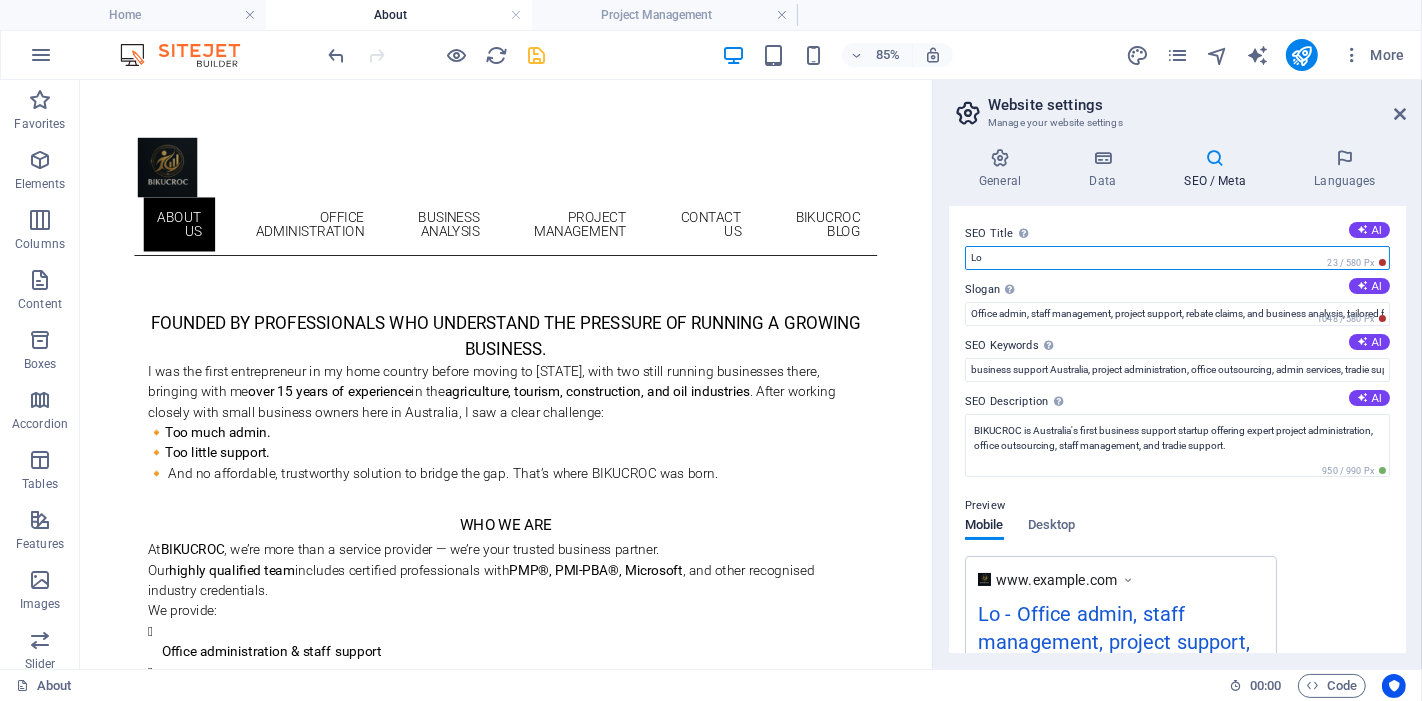 type on "L" 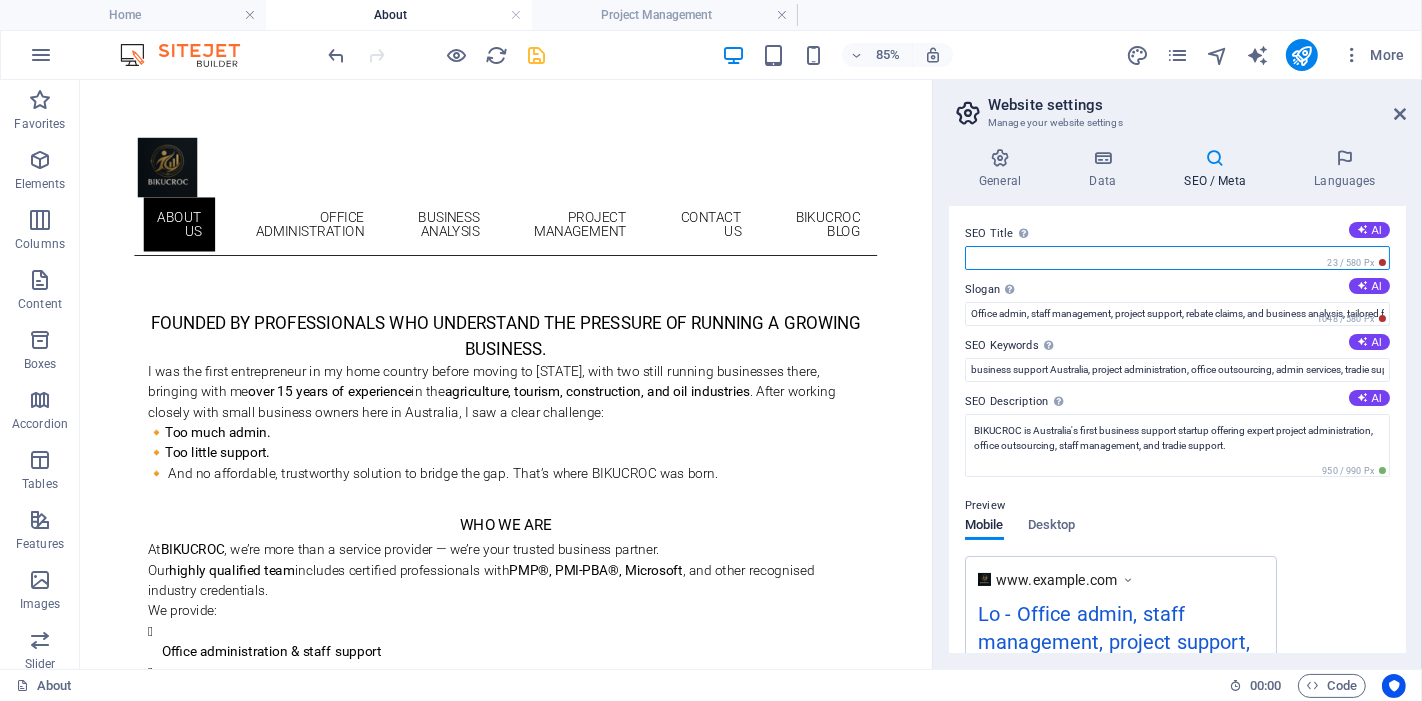 paste on "BIKUCROC – Local Experts in Business Support & Project Services" 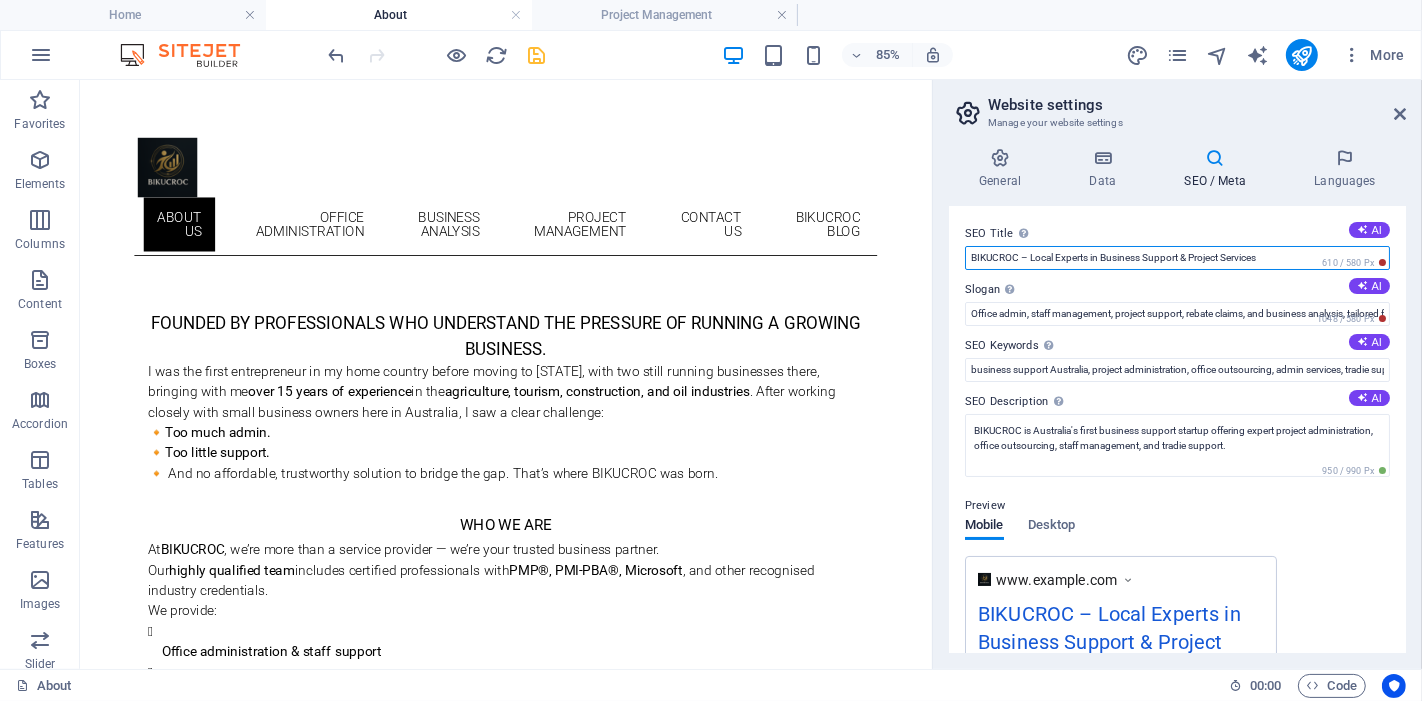 click on "BIKUCROC – Local Experts in Business Support & Project Services" at bounding box center (1177, 258) 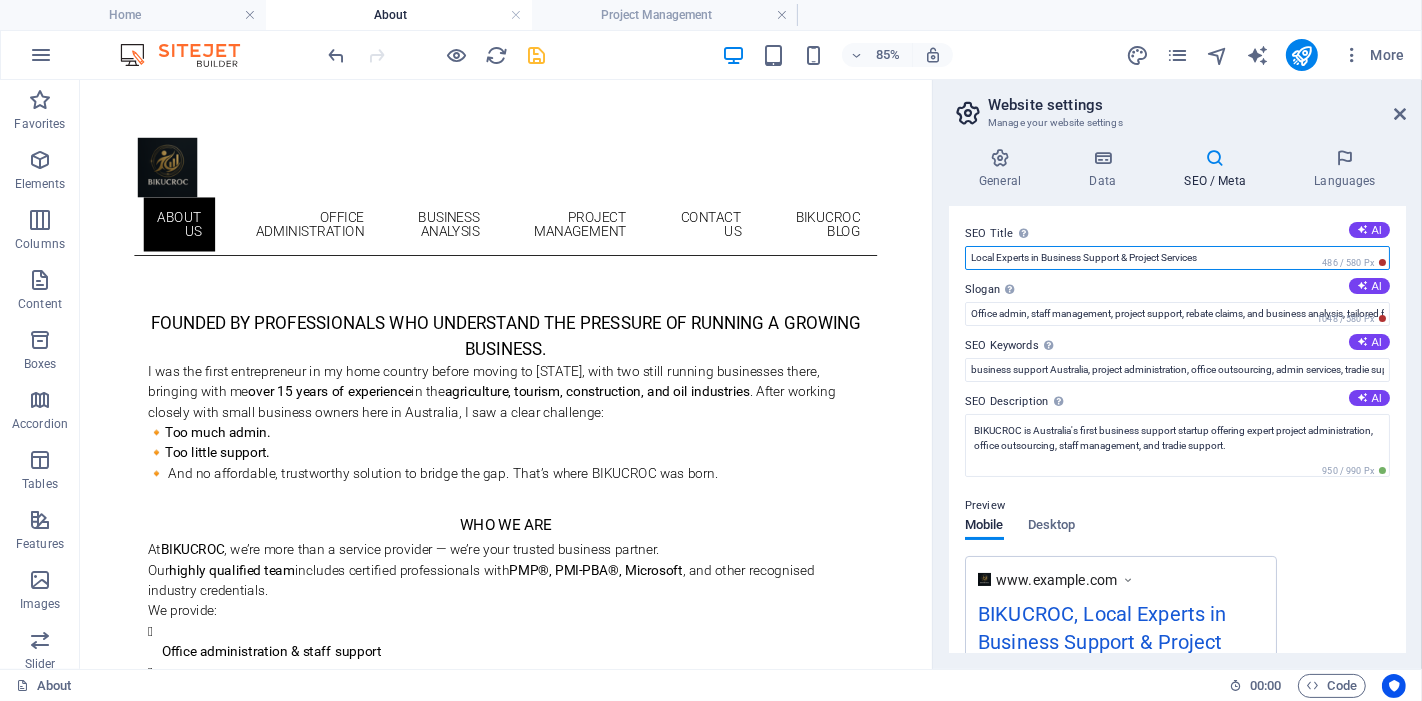 type on "Local Experts in Business Support & Project Services" 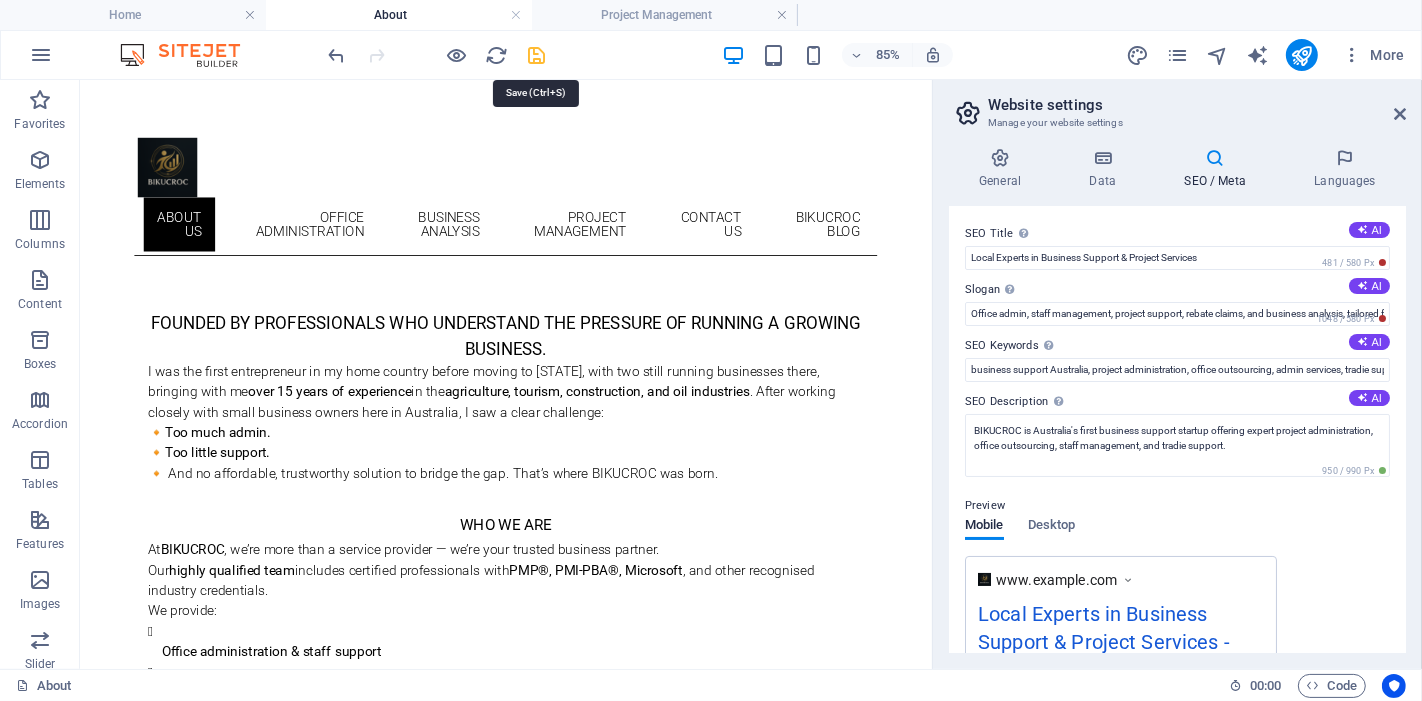 click at bounding box center (537, 55) 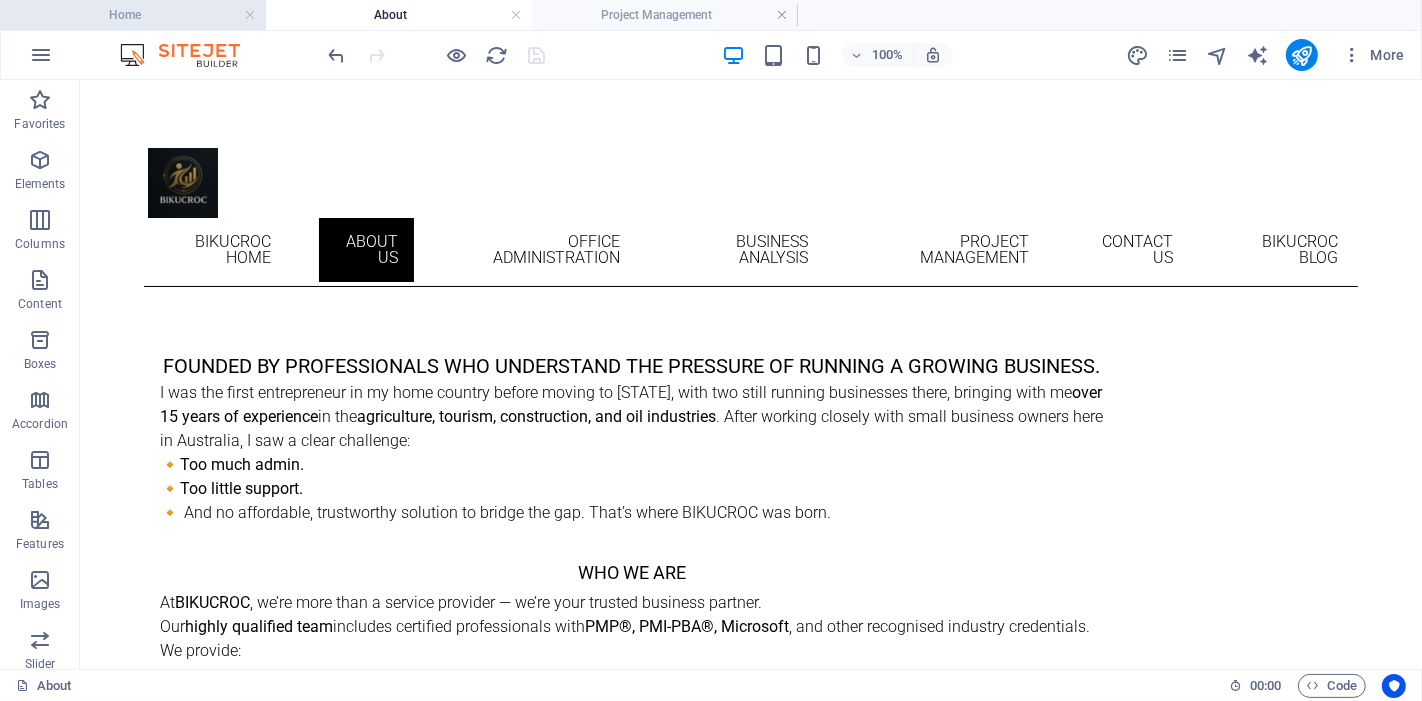 click on "Home" at bounding box center [133, 15] 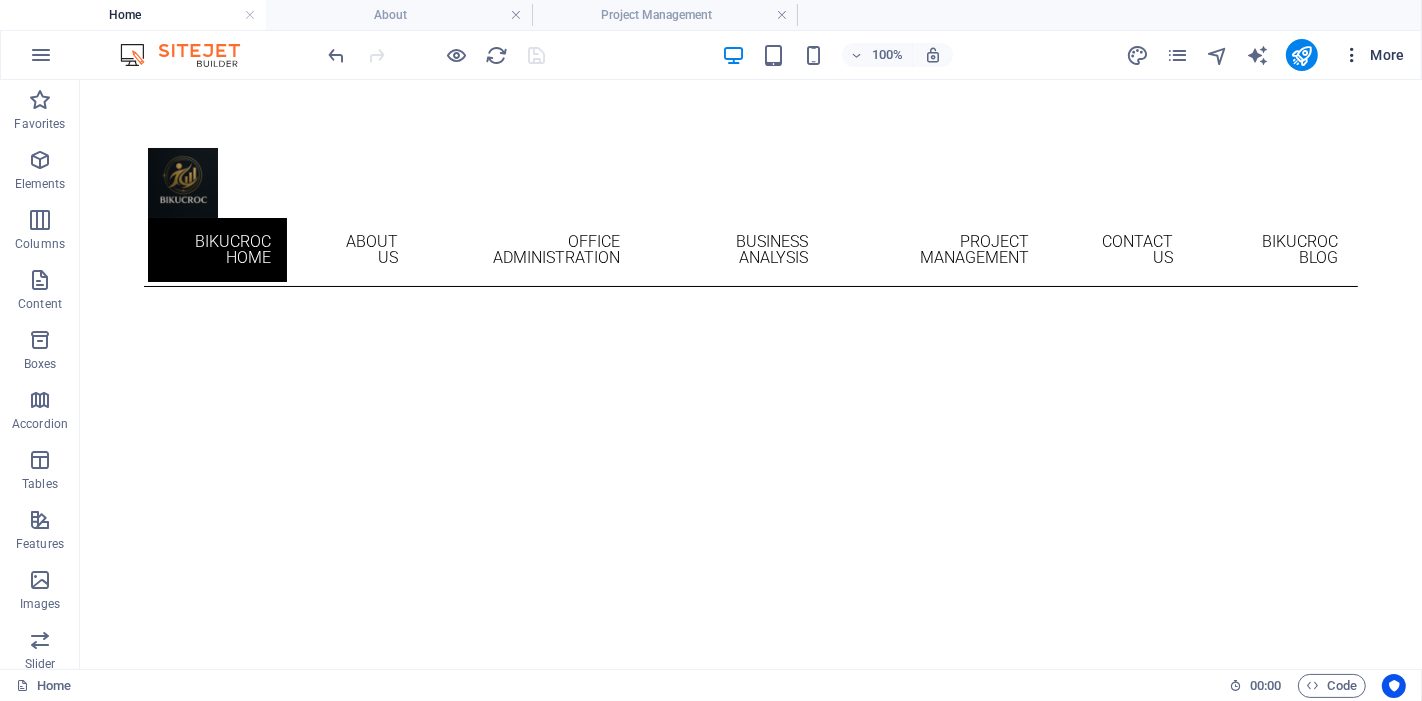 click on "More" at bounding box center (1373, 55) 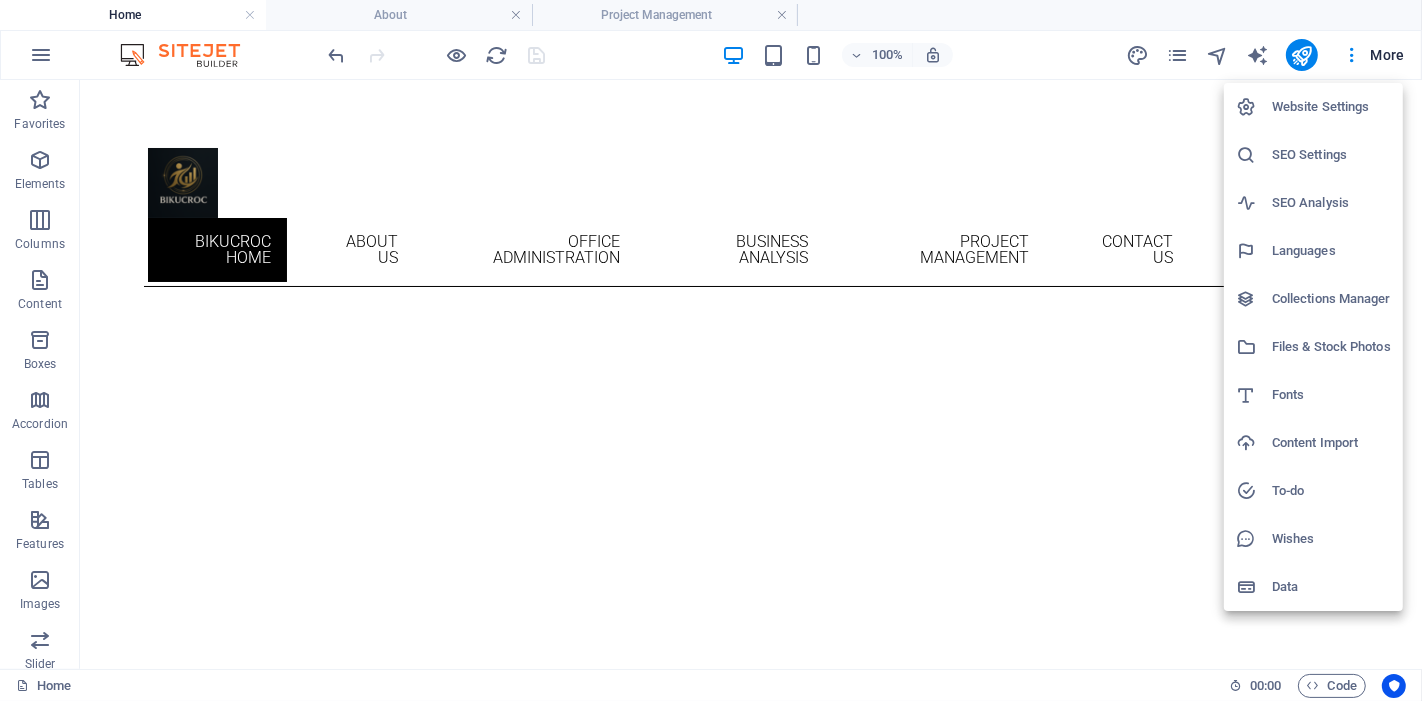 click on "SEO Settings" at bounding box center (1331, 155) 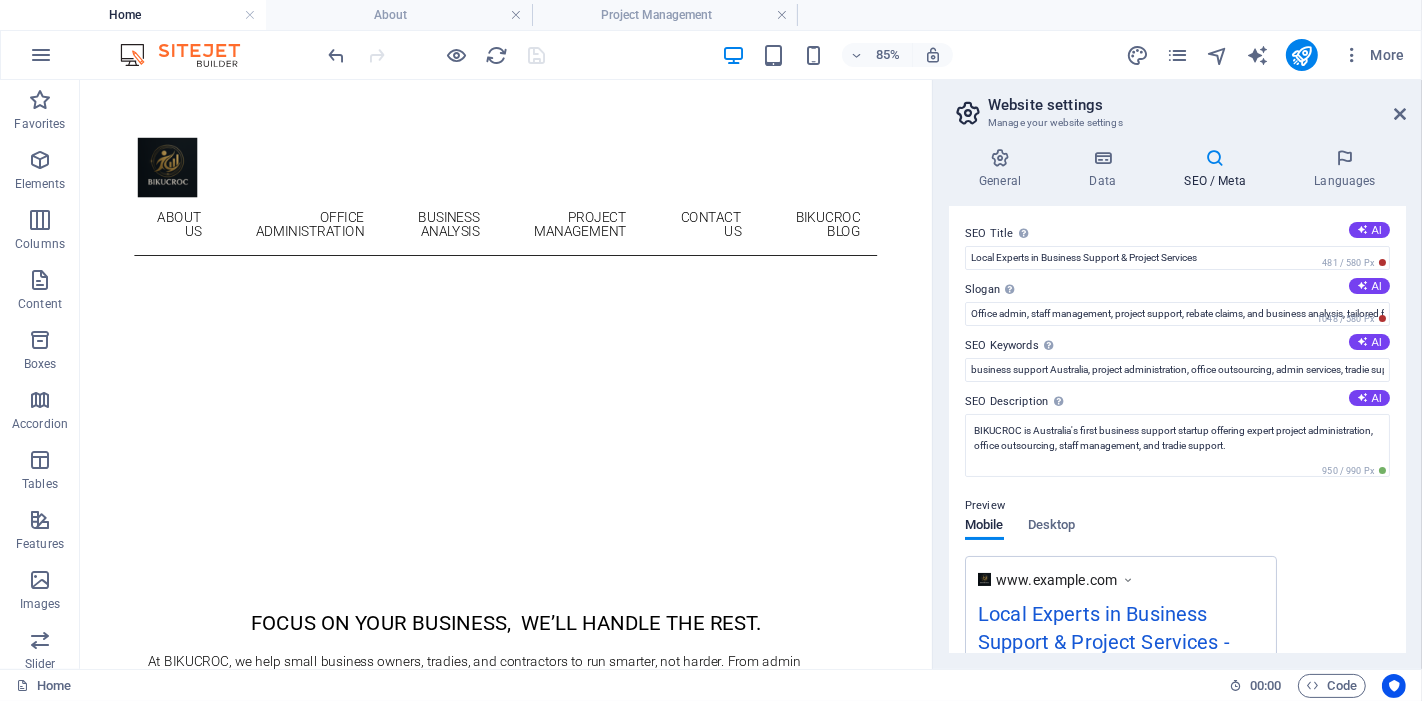 type 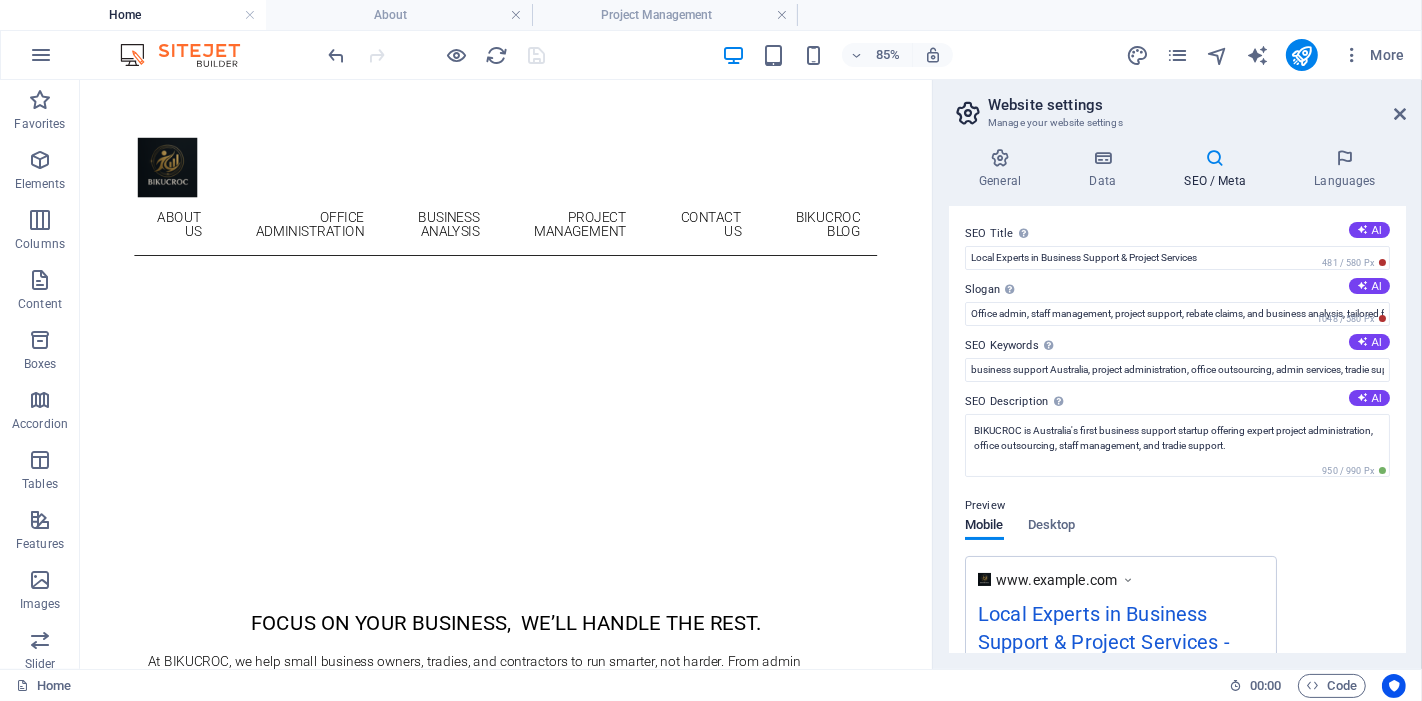 click on "Slogan The slogan of your website. AI" at bounding box center (1177, 290) 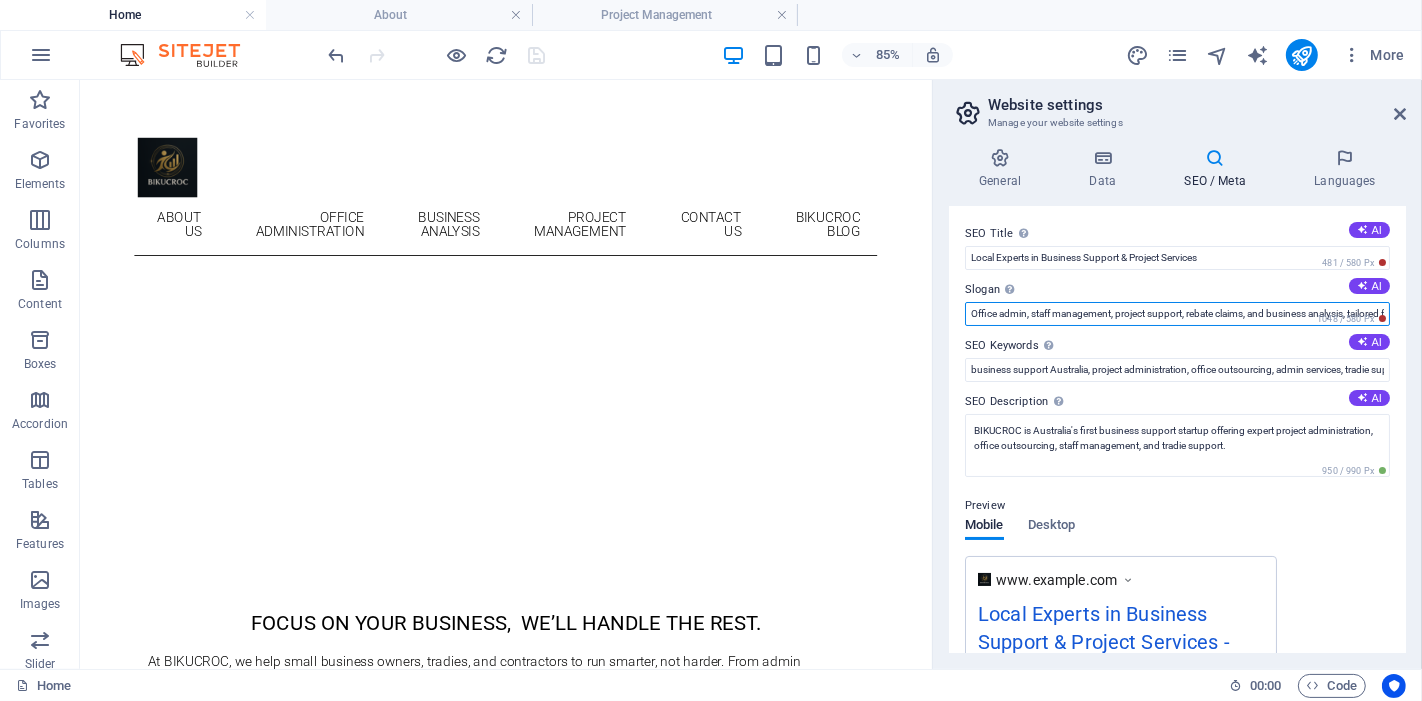 click on "Office admin, staff management, project support, rebate claims, and business analysis, tailored for small businesses." at bounding box center (1177, 314) 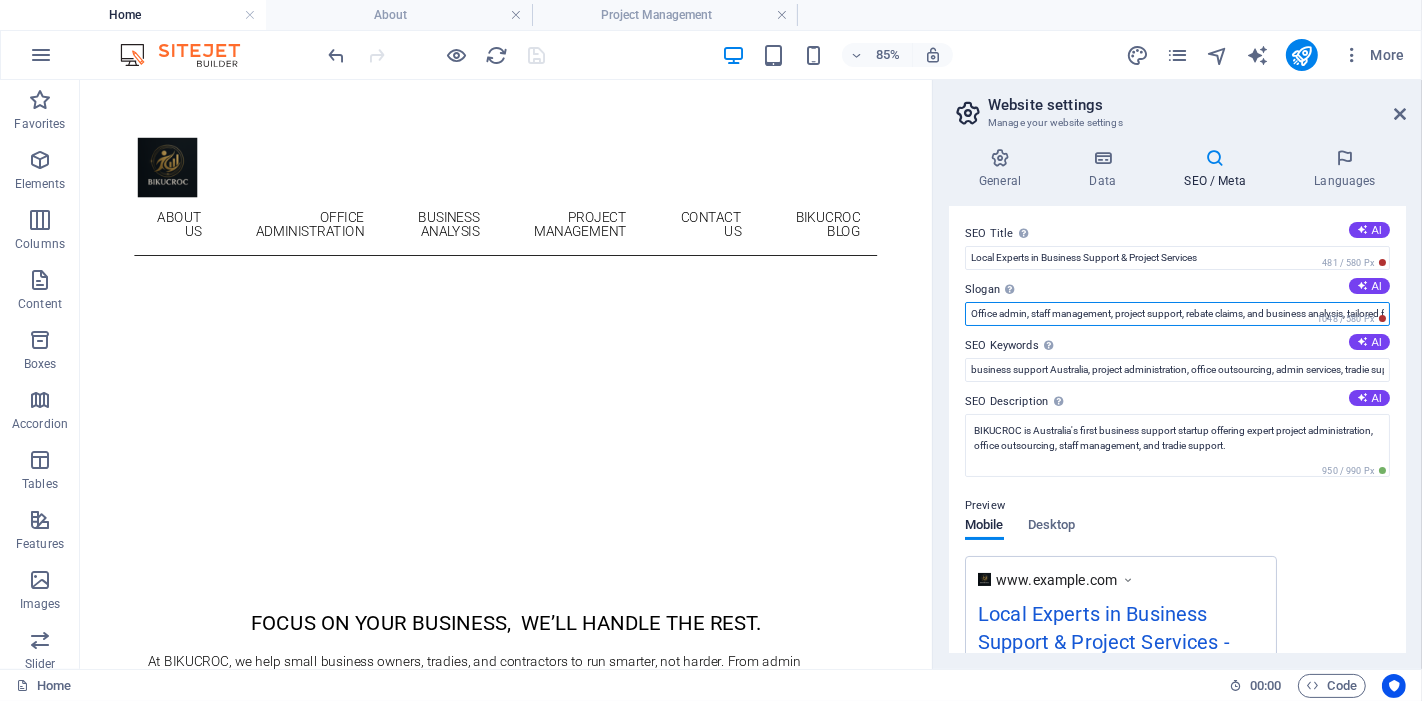 scroll, scrollTop: 0, scrollLeft: 106, axis: horizontal 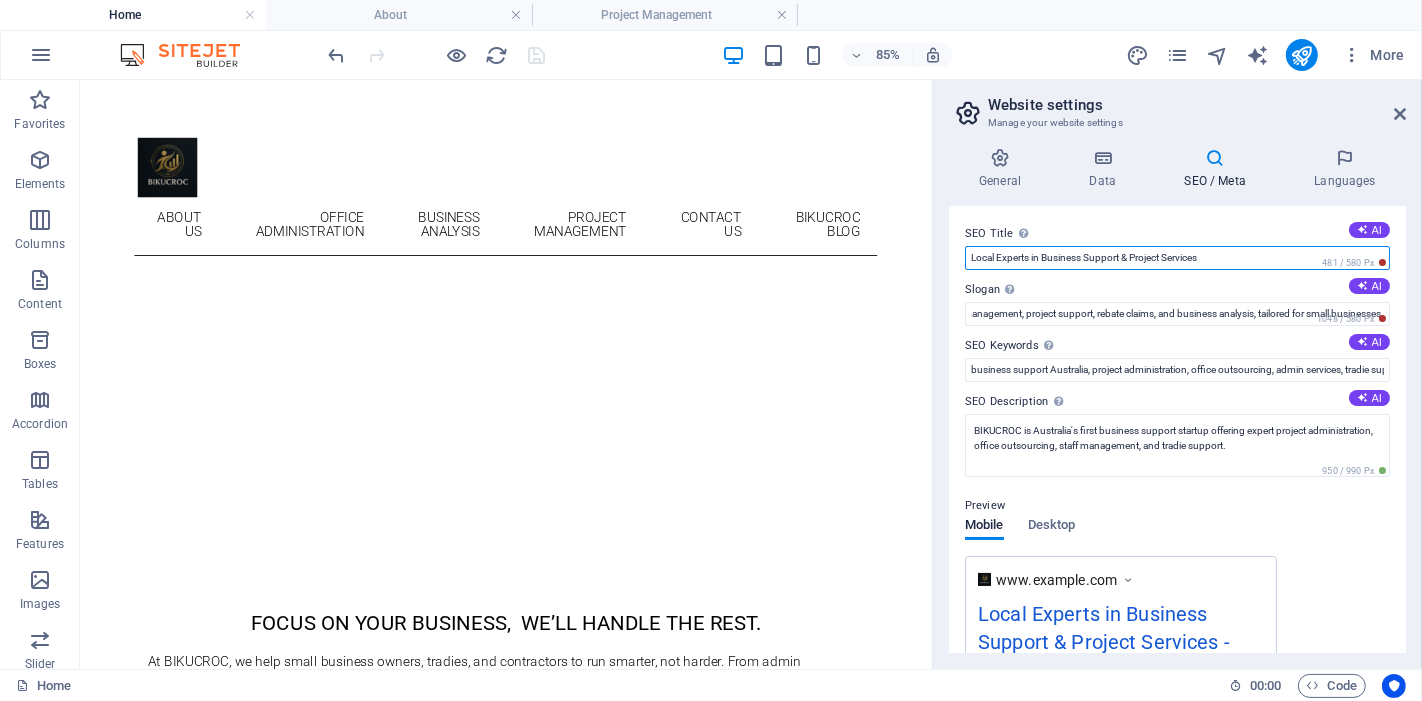 click on "Local Experts in Business Support & Project Services" at bounding box center [1177, 258] 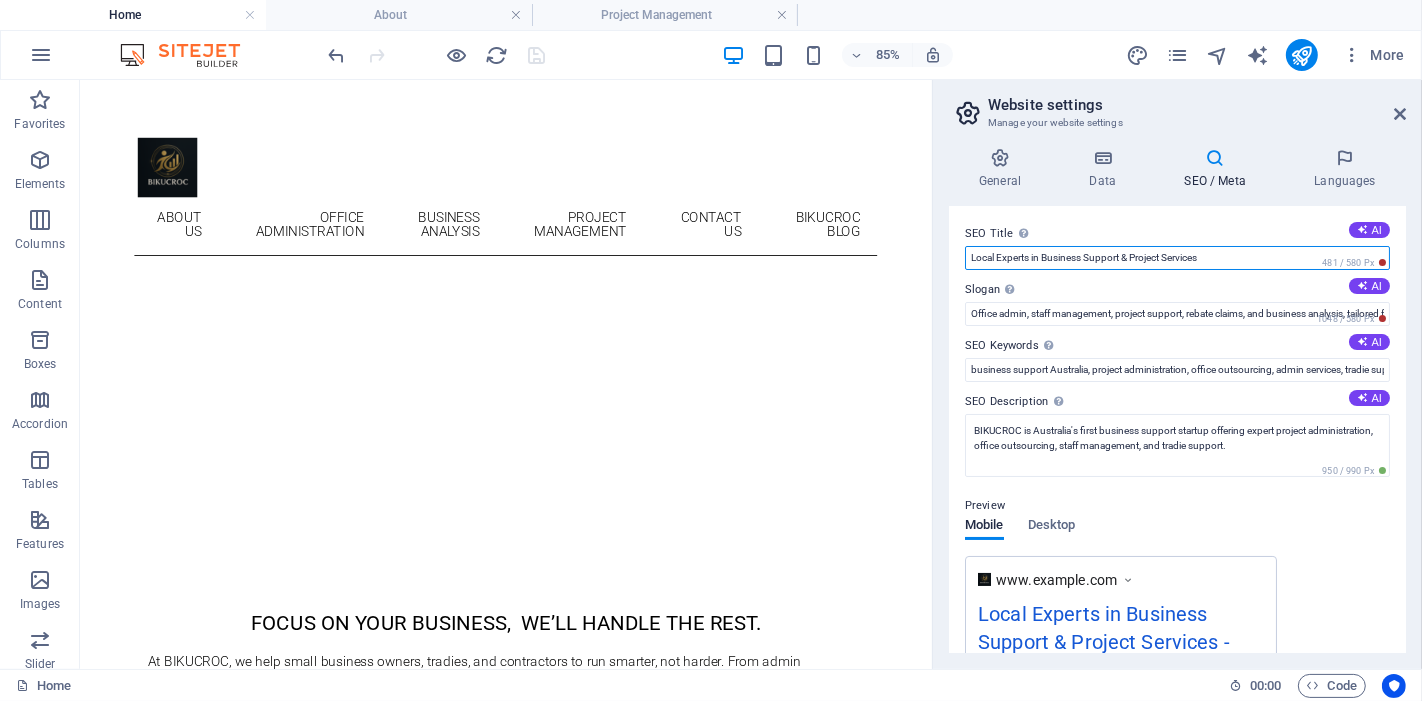 drag, startPoint x: 1305, startPoint y: 334, endPoint x: 1010, endPoint y: 271, distance: 301.65213 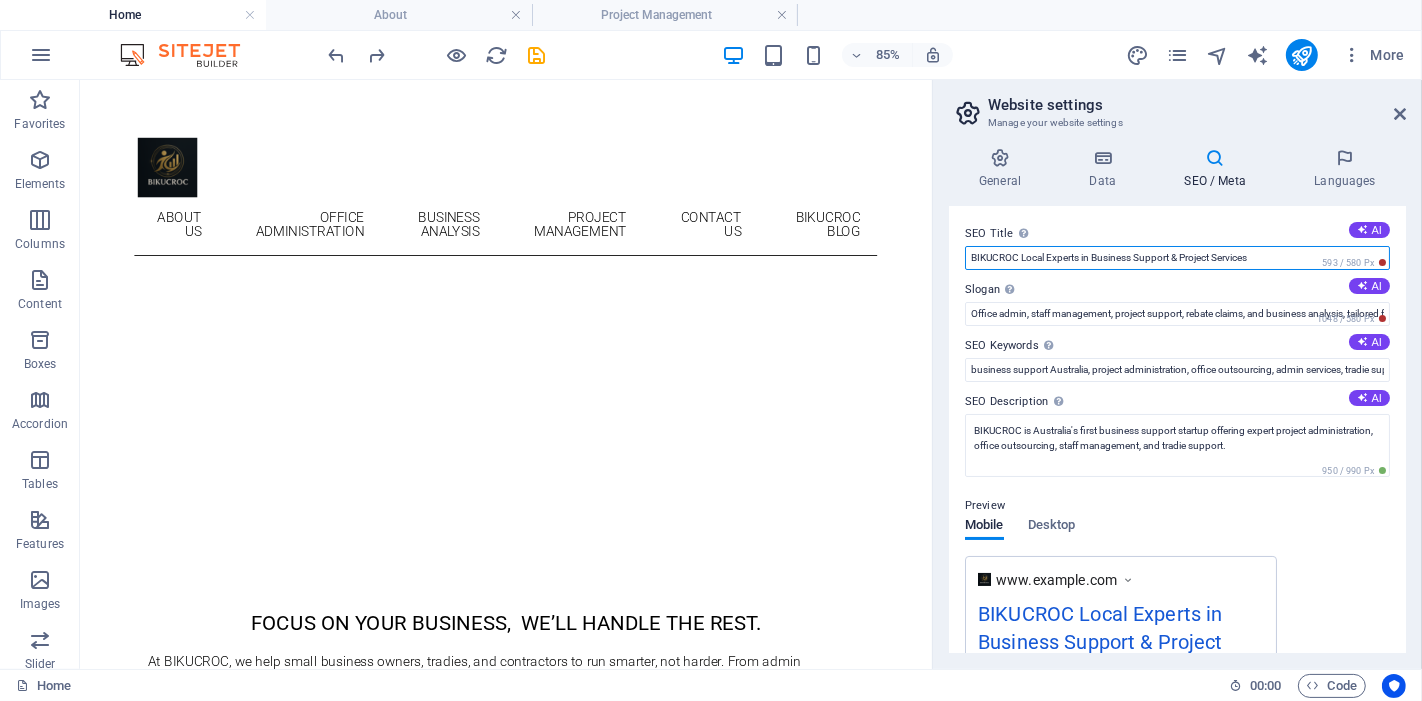 type on "BIKUCROC – Local Experts in Business Support & Project Services" 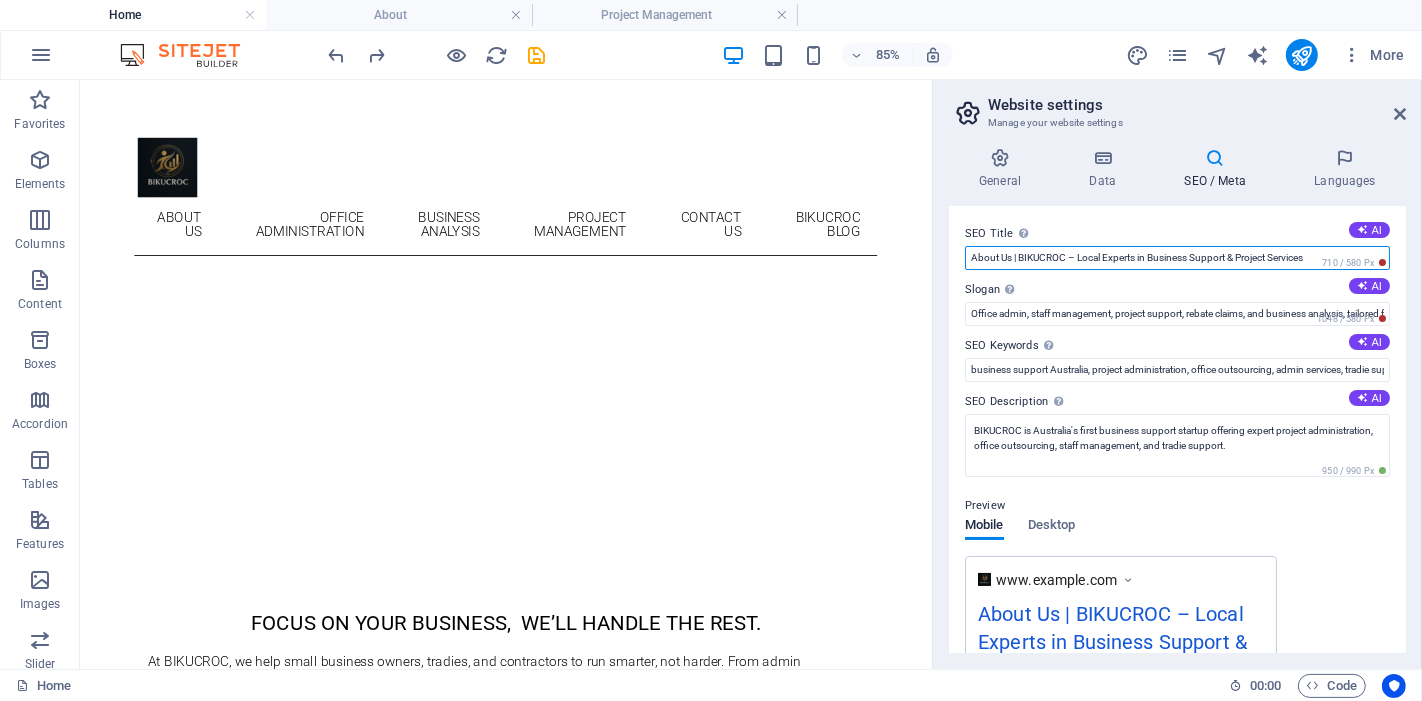 type on "Business Support & Admin Services in Australia | BIKUCROC" 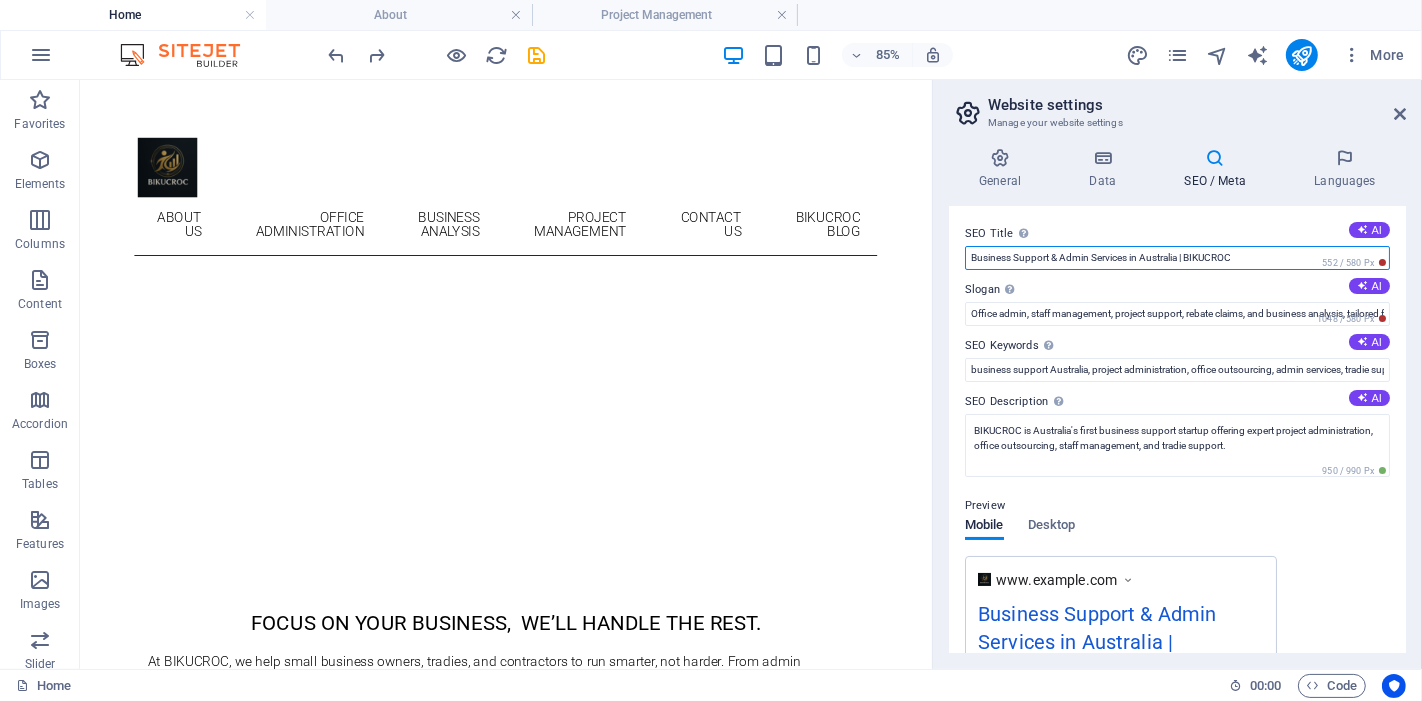 type on "<meta name="author" content="BIKUCROC PTY LTD">
<meta name="language" content="English">
<meta property="og:type" content="website">
<meta property="og:title" content="Business Support &amp; Admin Services in Australia | BIKUCROC">
<meta property="og:description" content="Affordable, local, and reliable support for tradies and small businesses — admin, projects, staffing, and more.">
<meta property="og:url" content="https://www.bikucroc.com.au/">" 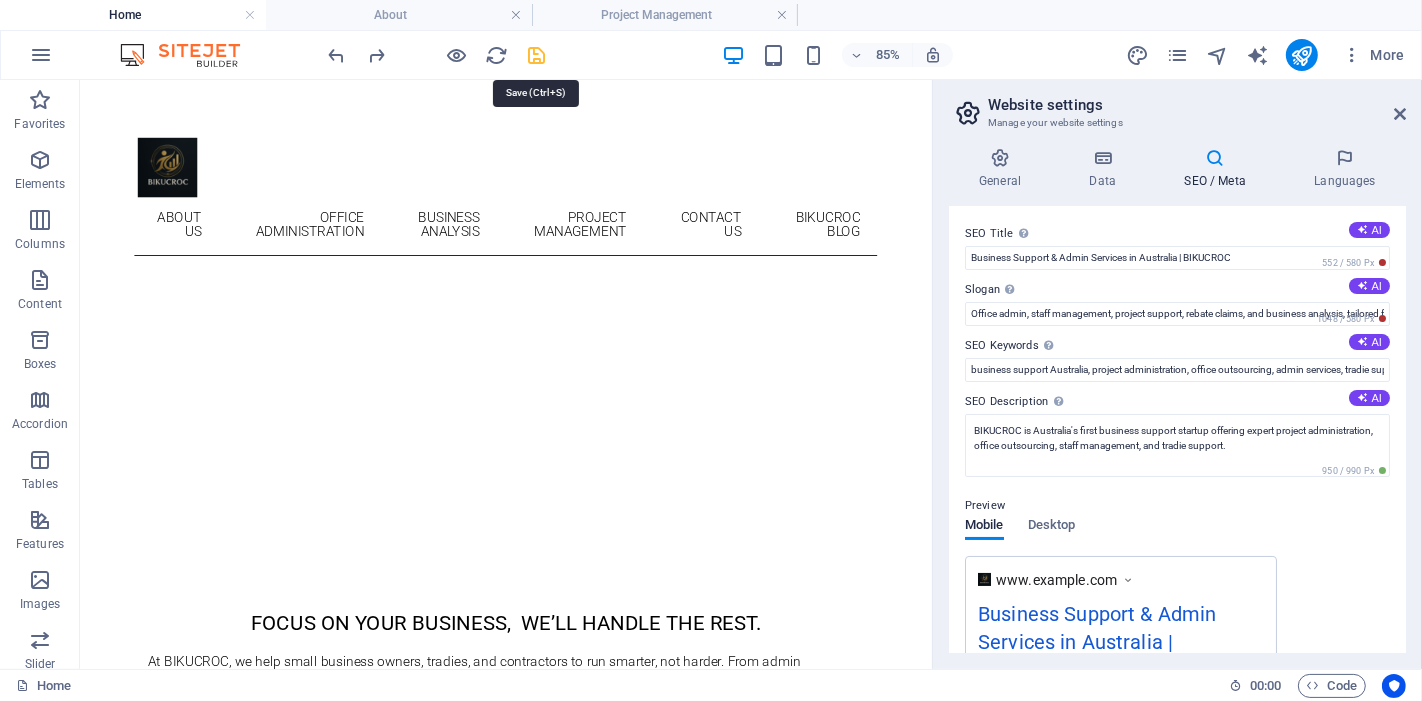 click at bounding box center [537, 55] 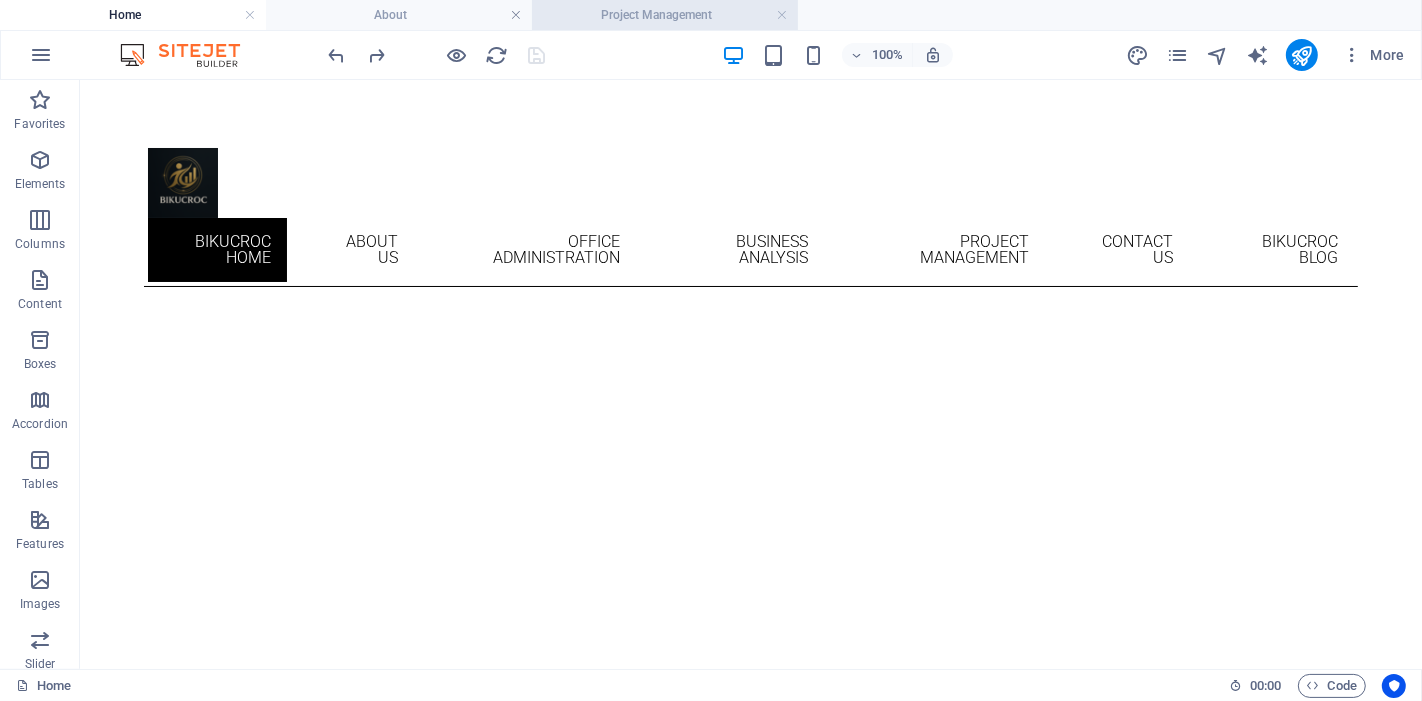 click on "Project Management" at bounding box center [665, 15] 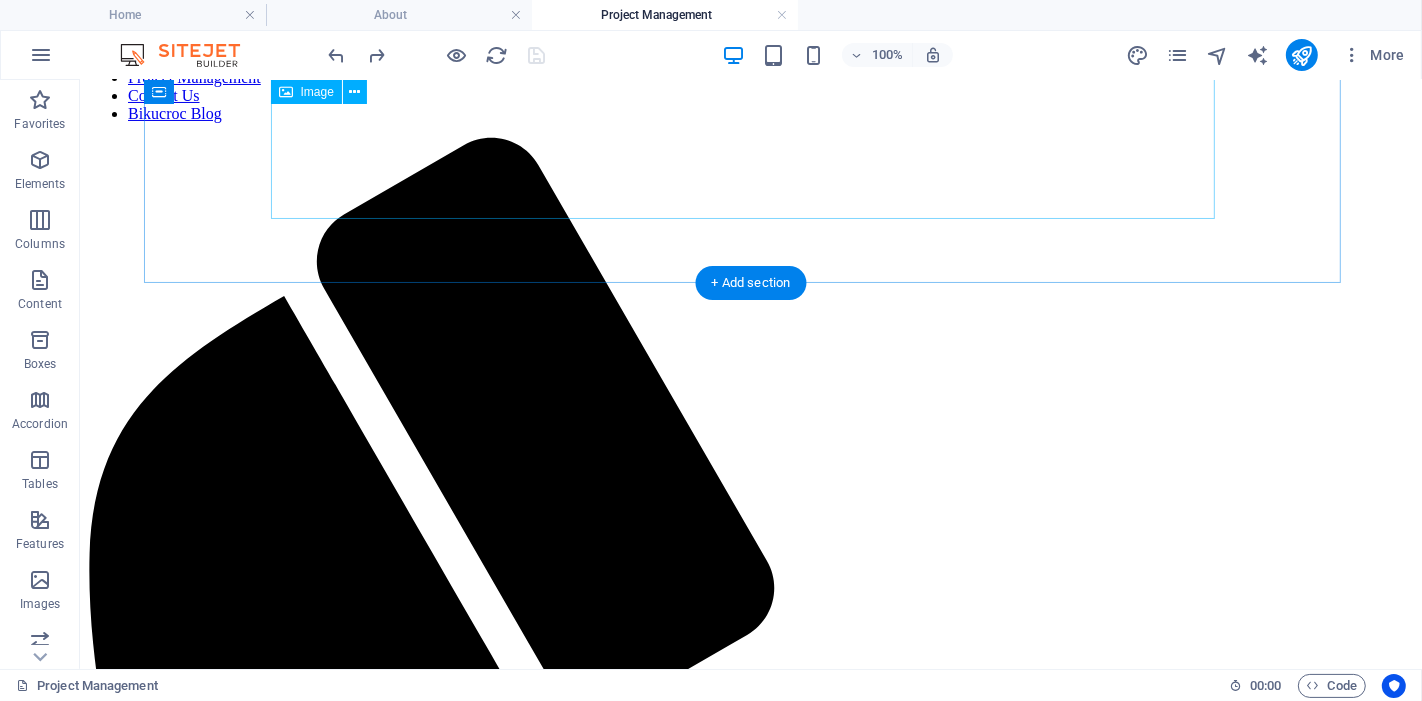 scroll, scrollTop: 127, scrollLeft: 0, axis: vertical 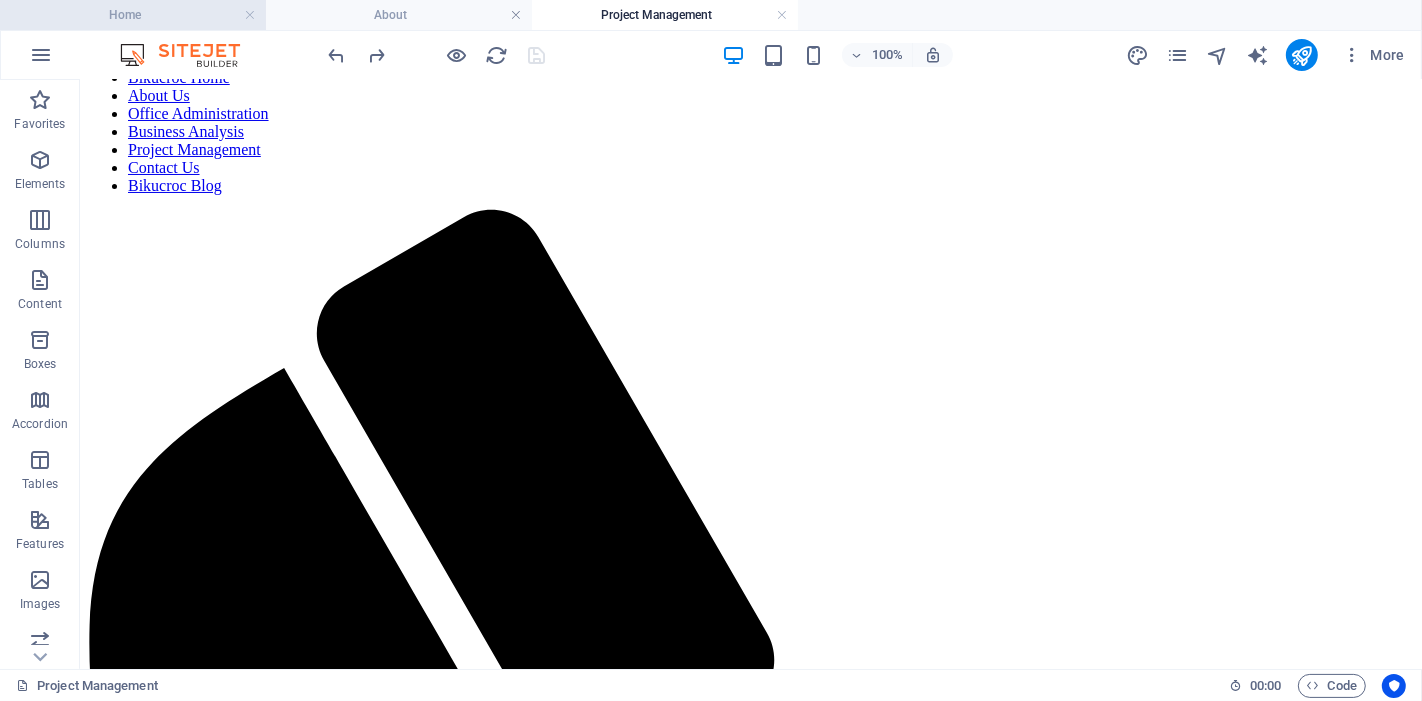 click on "Home" at bounding box center (133, 15) 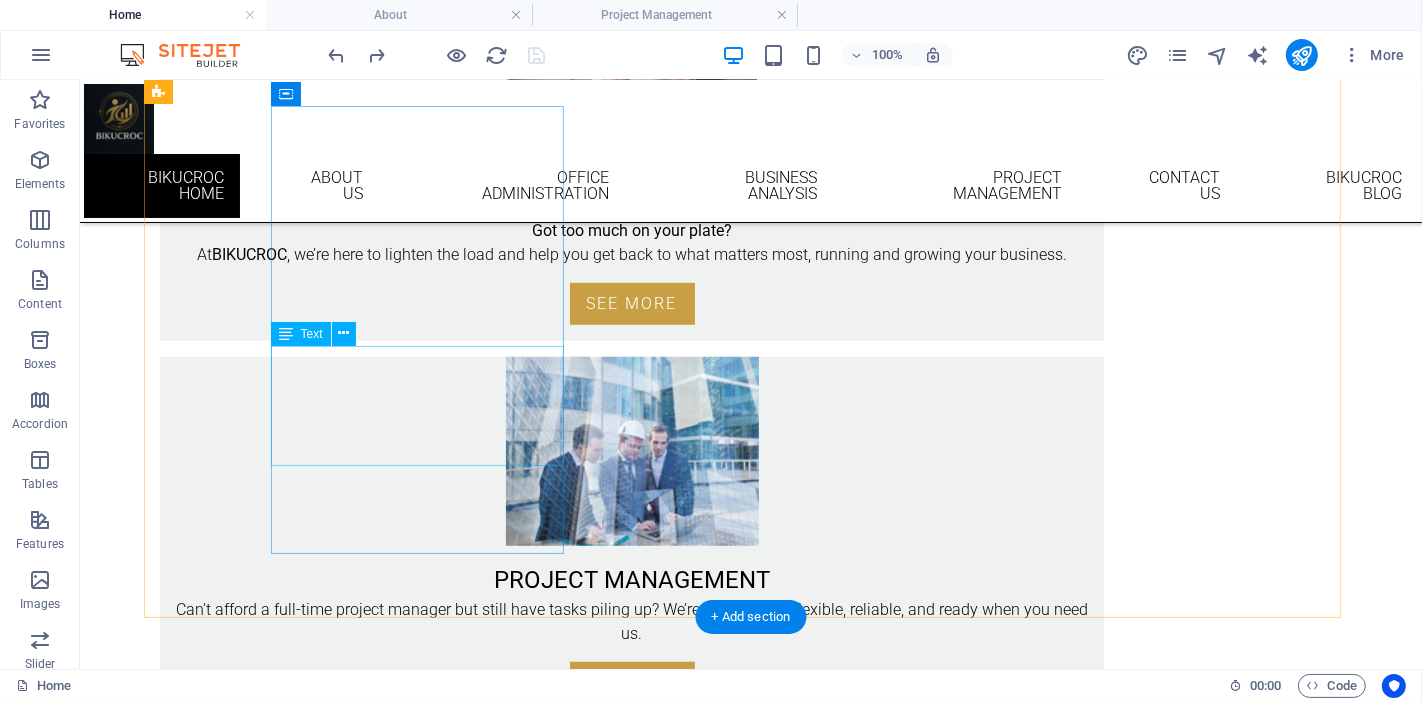 scroll, scrollTop: 1087, scrollLeft: 0, axis: vertical 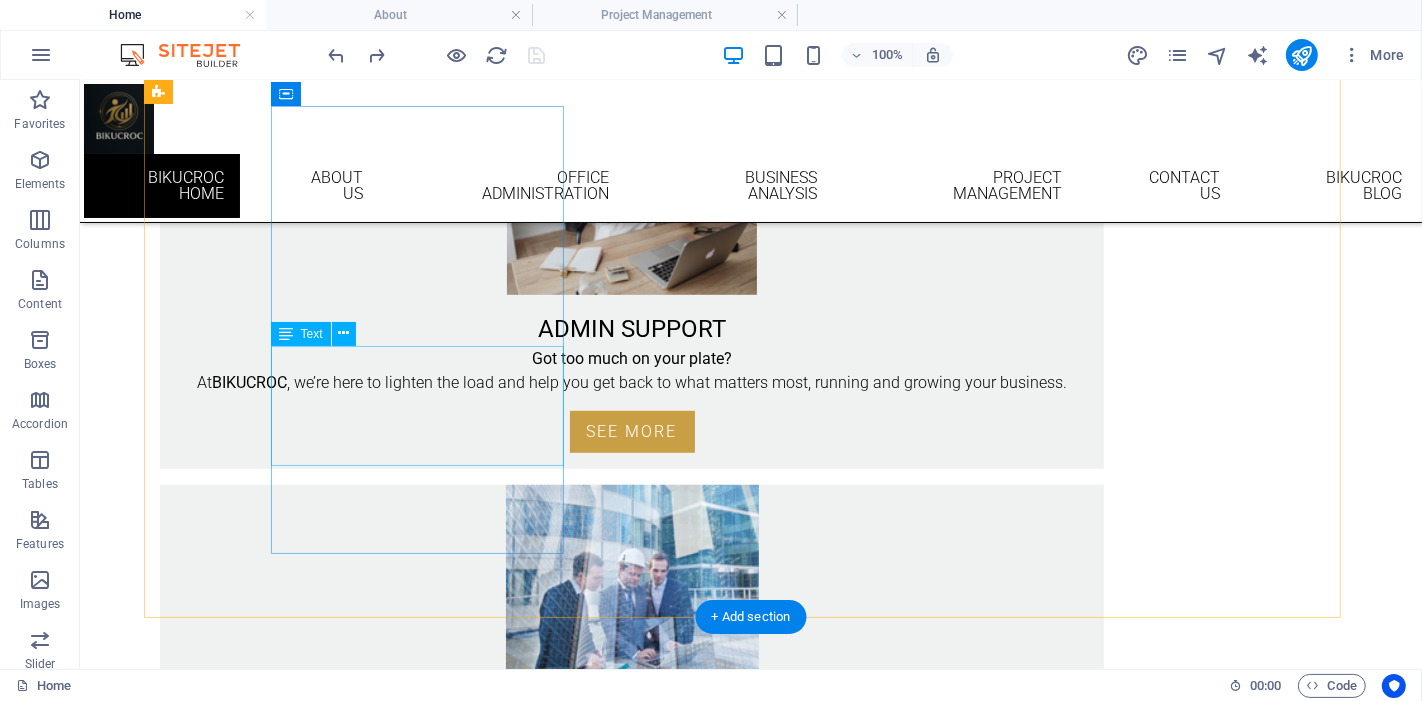 click on "Got too much on your plate? At  BIKUCROC , we’re here to lighten the load and help you get back to what matters most, running and growing your business." at bounding box center (631, 370) 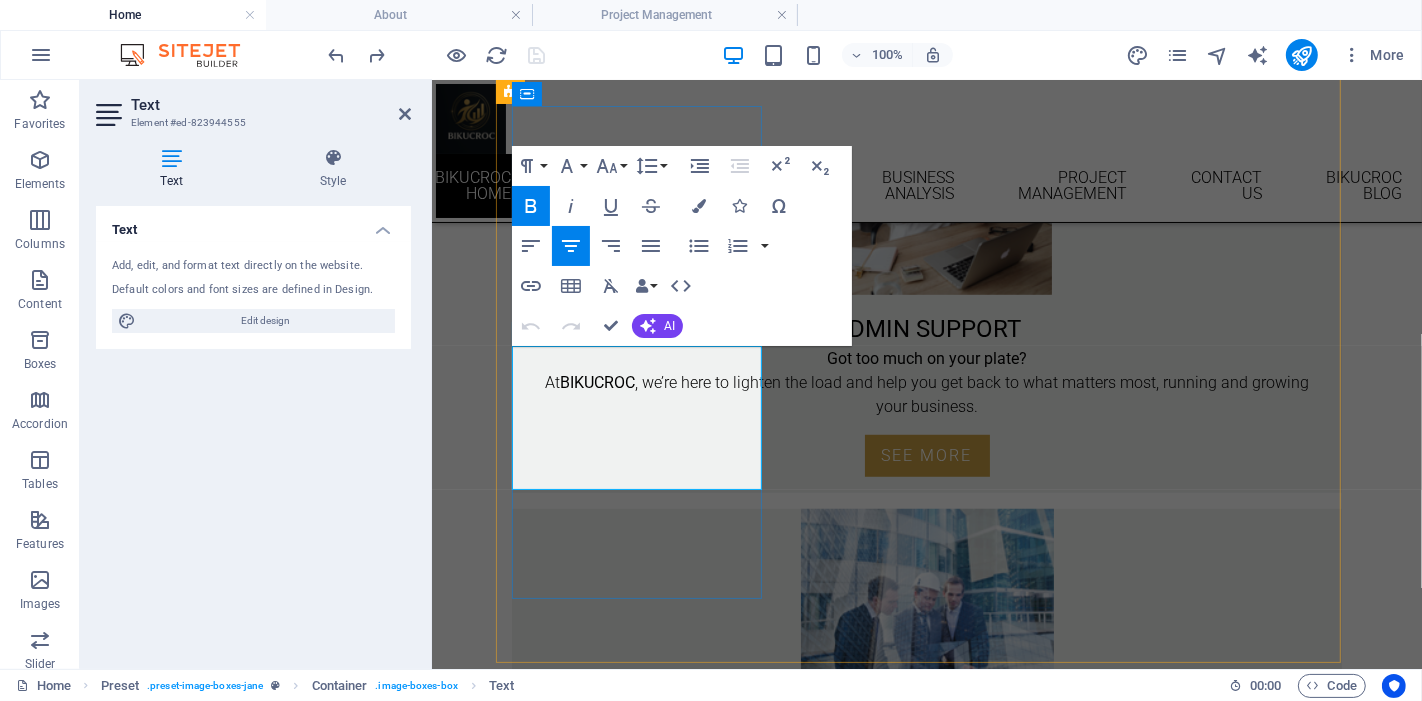 click on "Got too much on your plate? At  BIKUCROC , we’re here to lighten the load and help you get back to what matters most, running and growing your business." at bounding box center (926, 382) 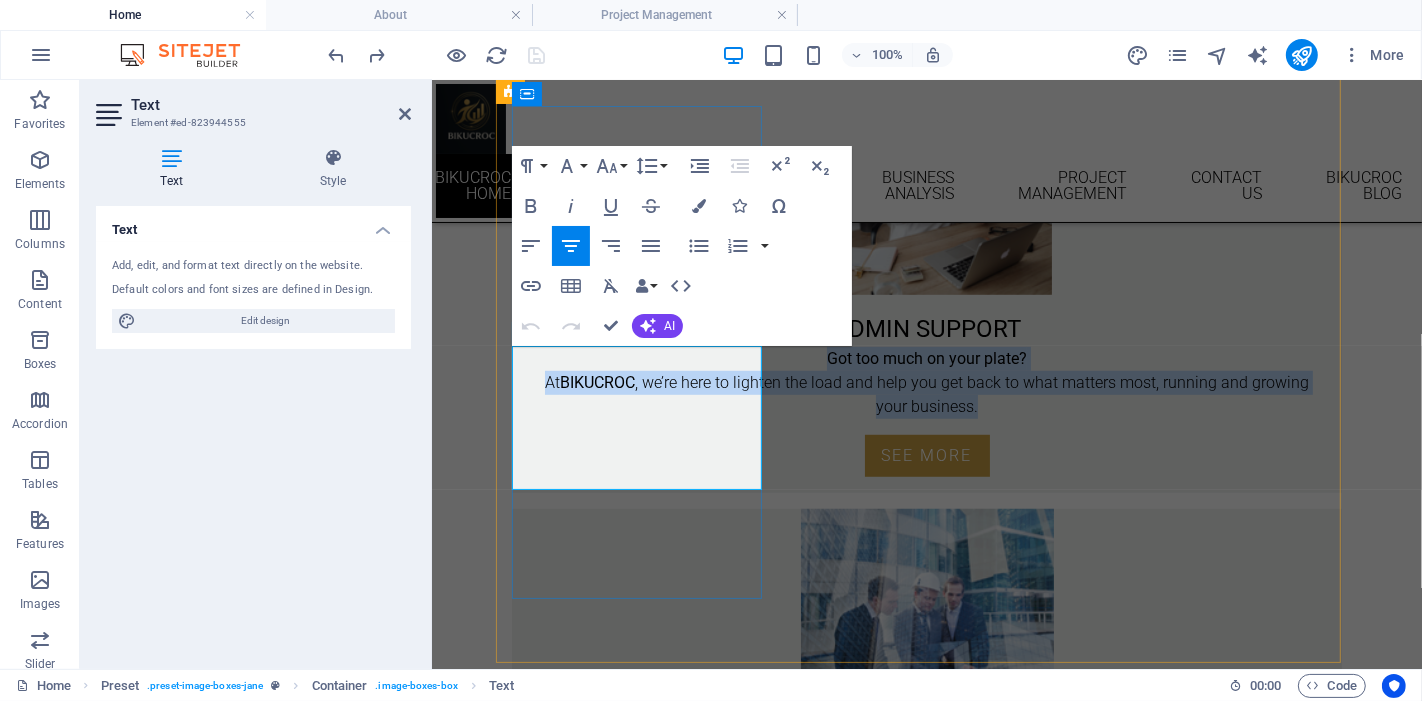 drag, startPoint x: 696, startPoint y: 474, endPoint x: 521, endPoint y: 358, distance: 209.95476 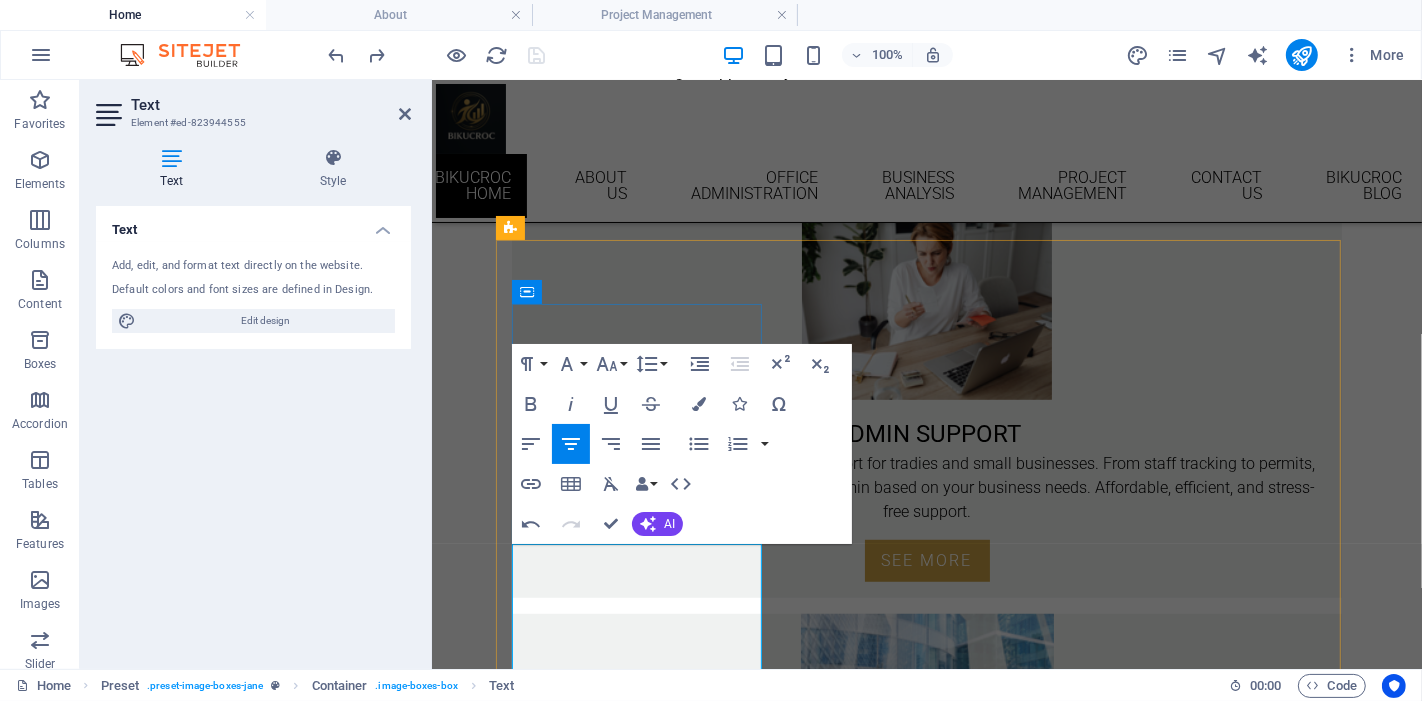 scroll, scrollTop: 1087, scrollLeft: 0, axis: vertical 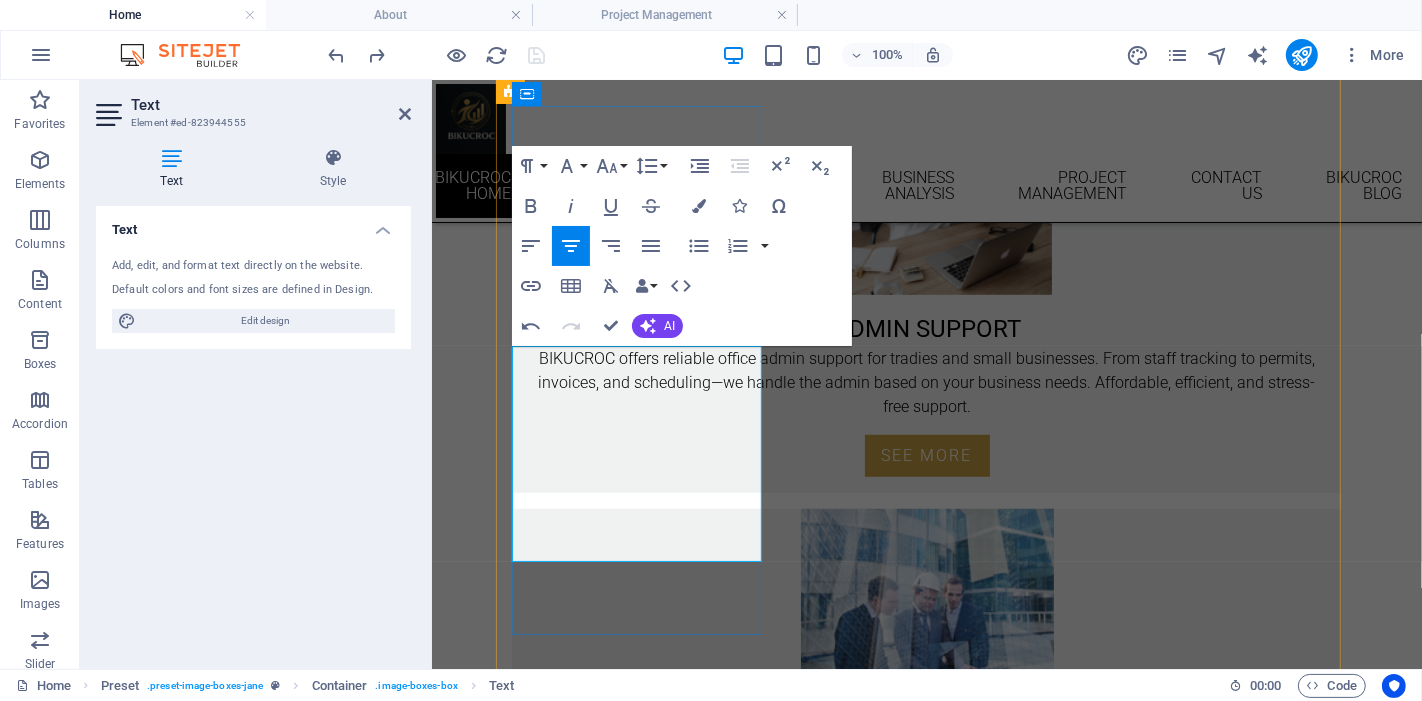 click on "BIKUCROC offers reliable office admin support for tradies and small businesses. From staff tracking to permits, invoices, and scheduling—we handle the admin based on your business needs. Affordable, efficient, and stress-free support." at bounding box center (926, 382) 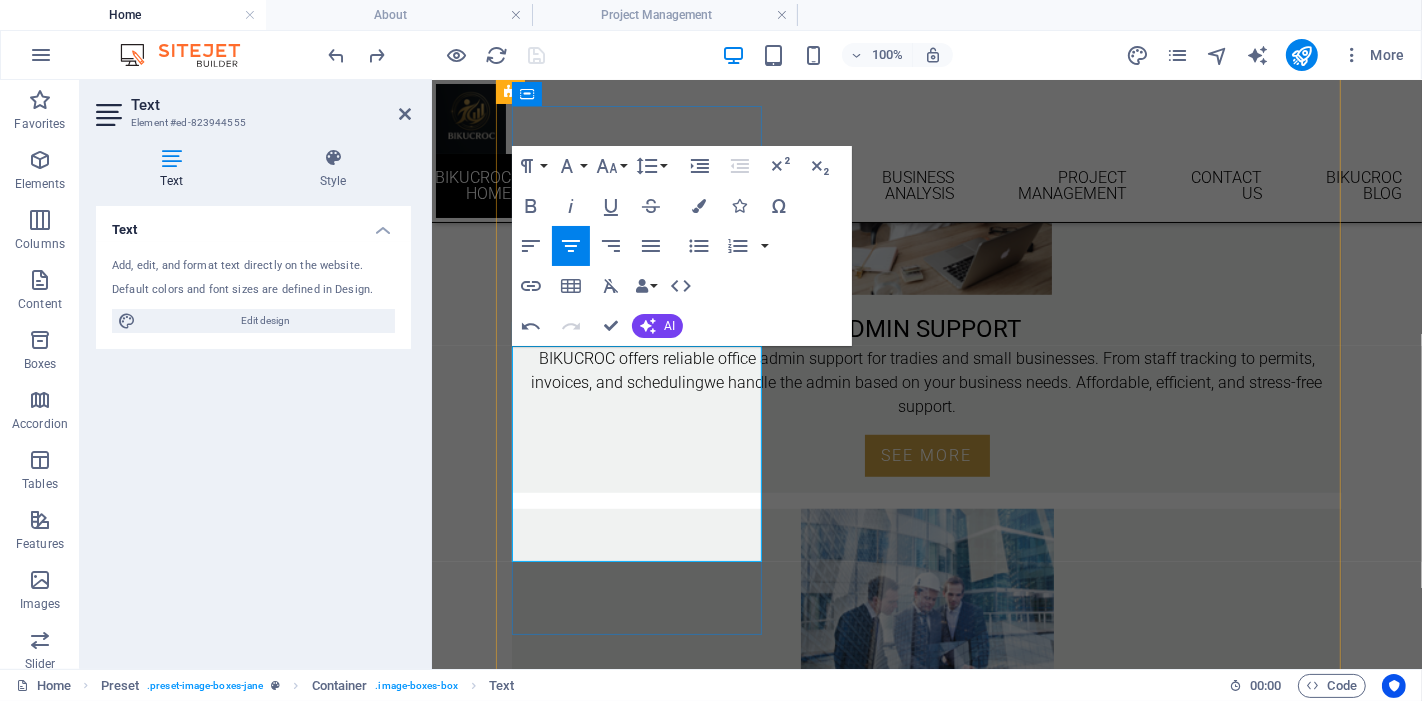type 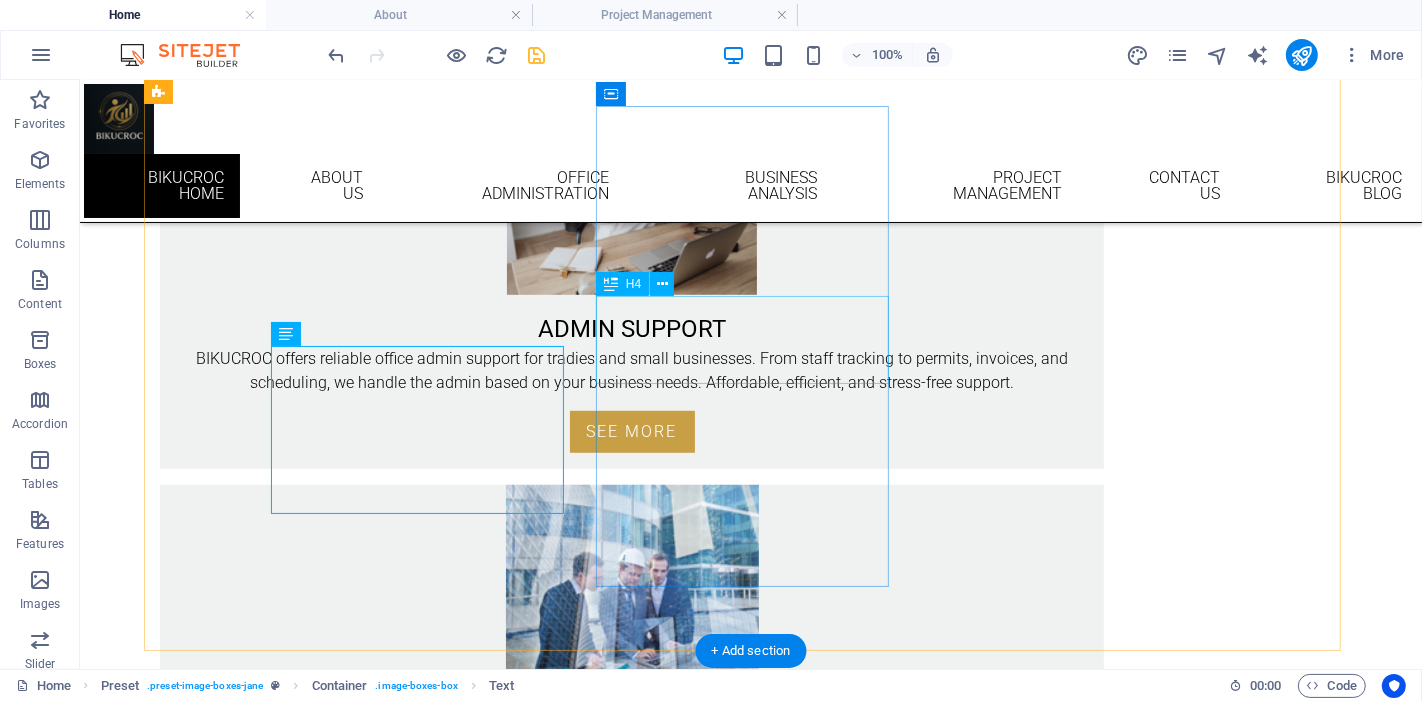 click on "PROJECT MANAGEMENT" at bounding box center [631, 699] 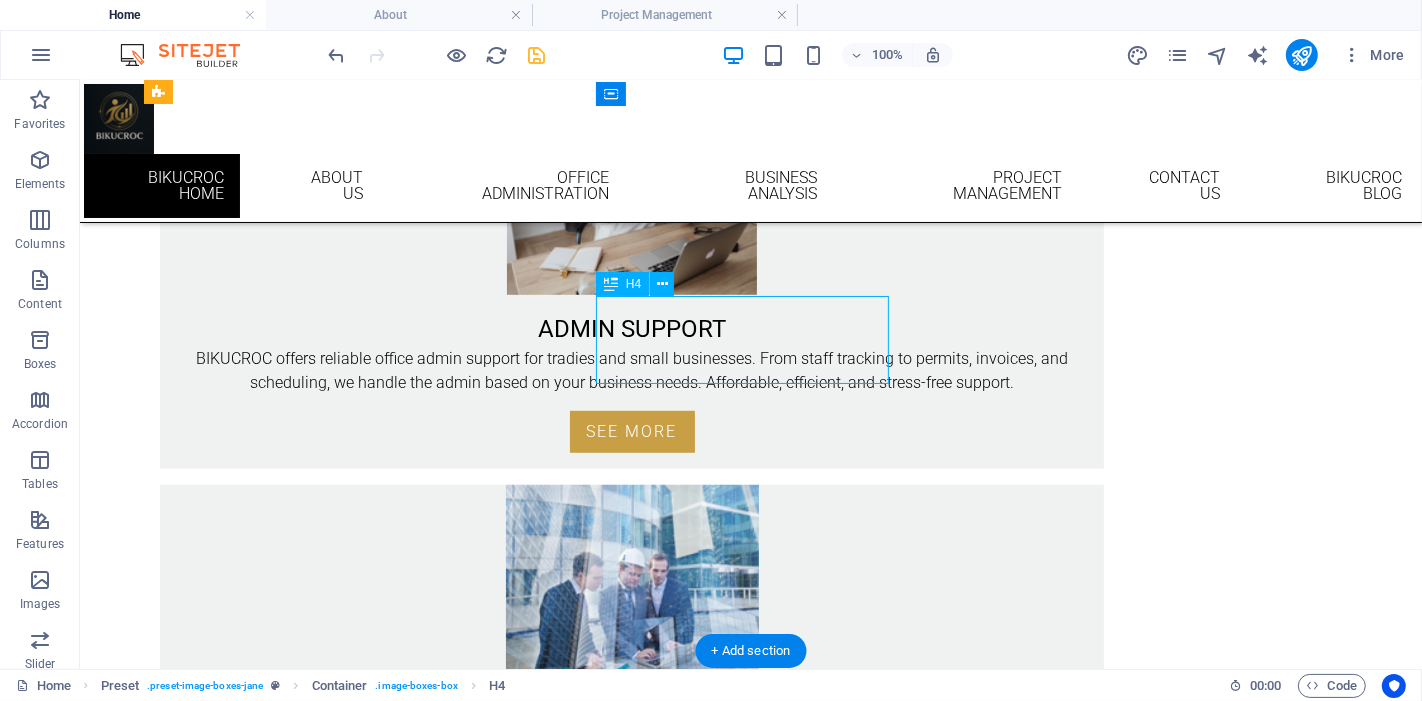 click on "PROJECT MANAGEMENT" at bounding box center (631, 699) 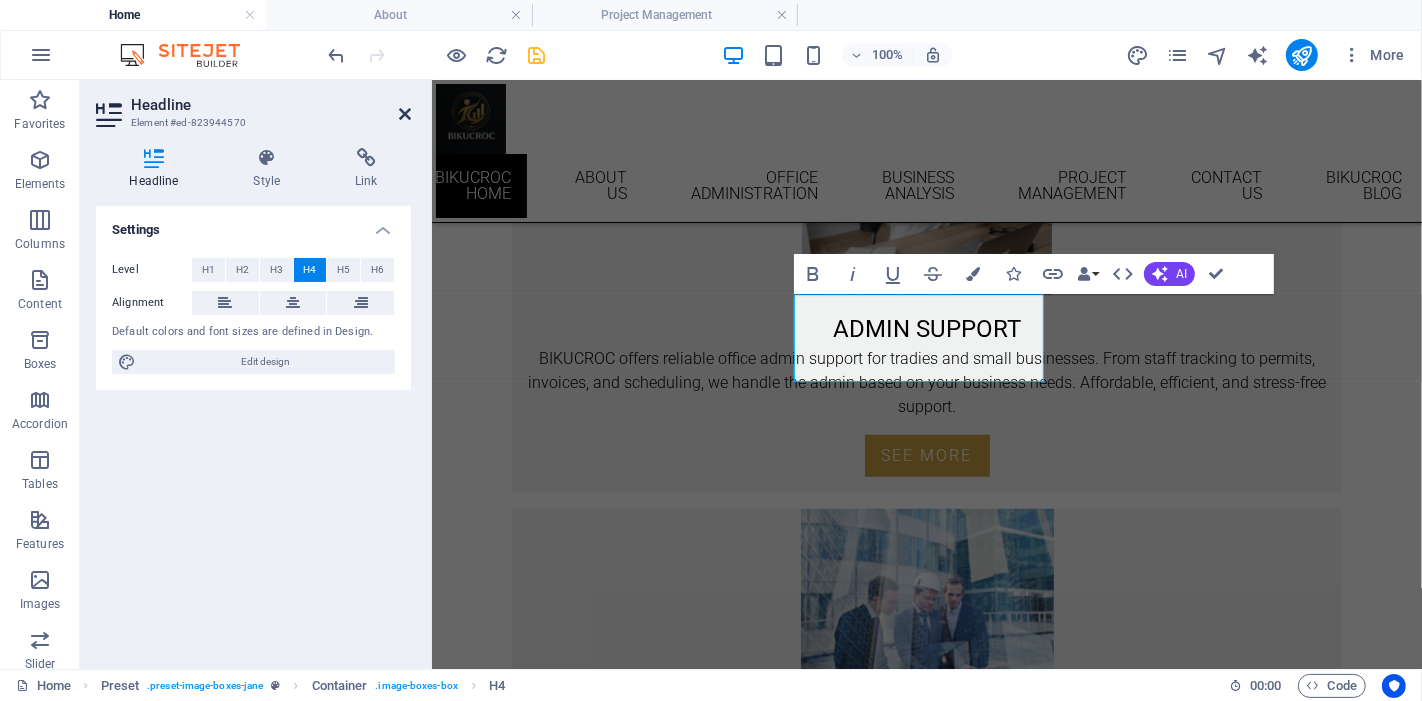 click at bounding box center [405, 114] 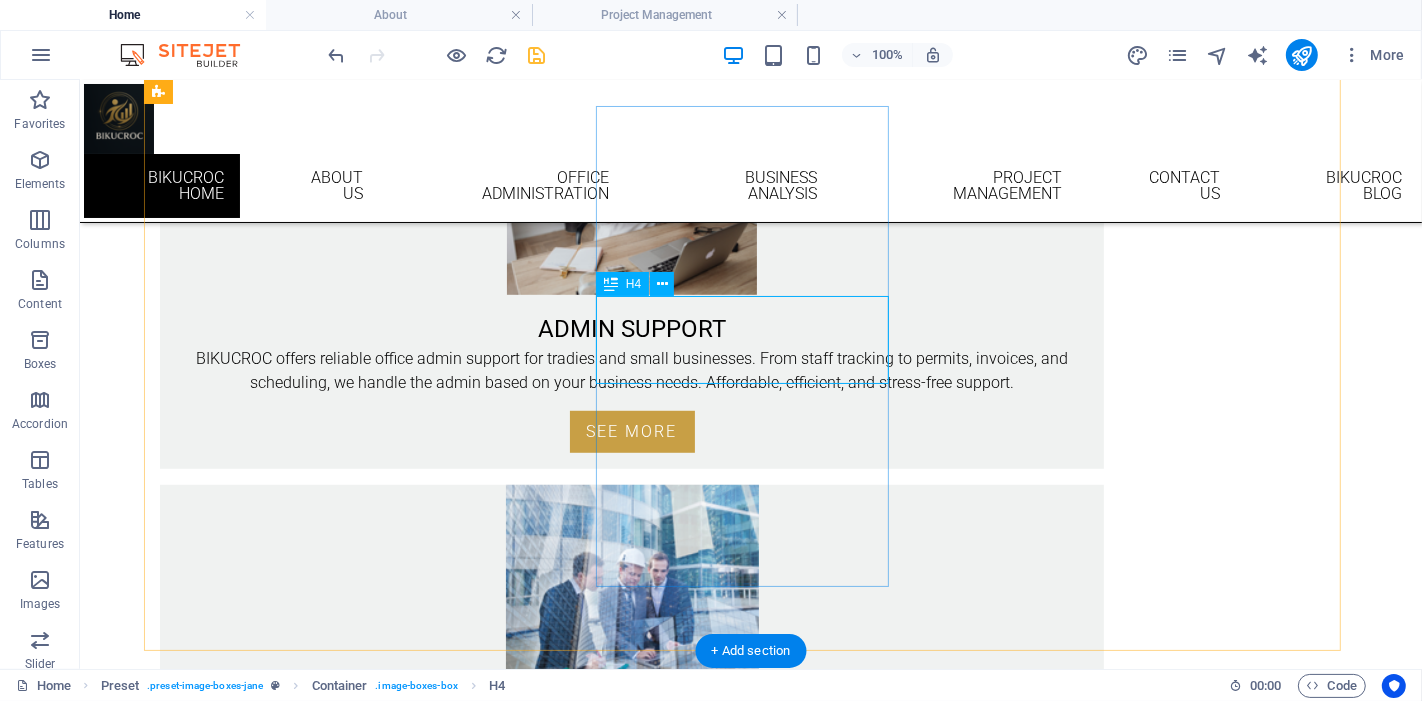 click on "PROJECT MANAGEMENT" at bounding box center (631, 699) 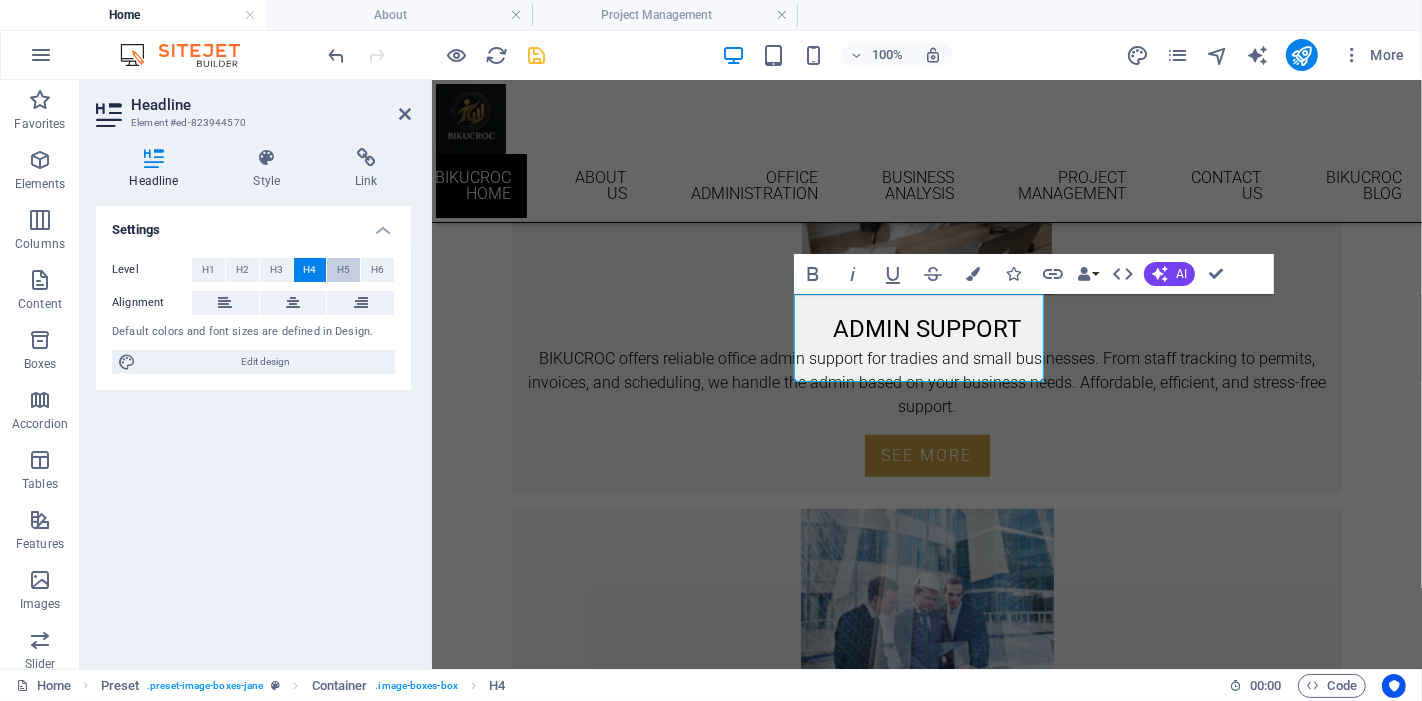 click on "H5" at bounding box center (343, 270) 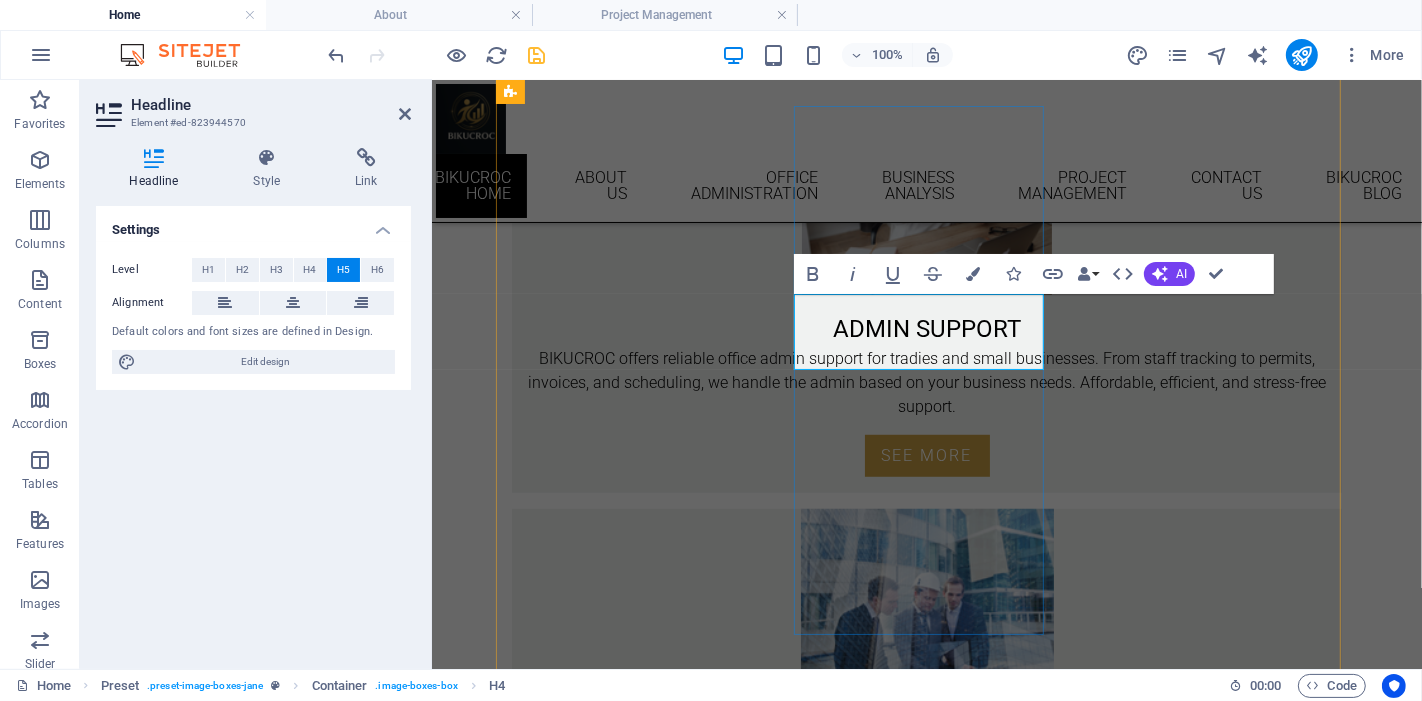 click on "PROJECT MANAGEMENT" at bounding box center (926, 728) 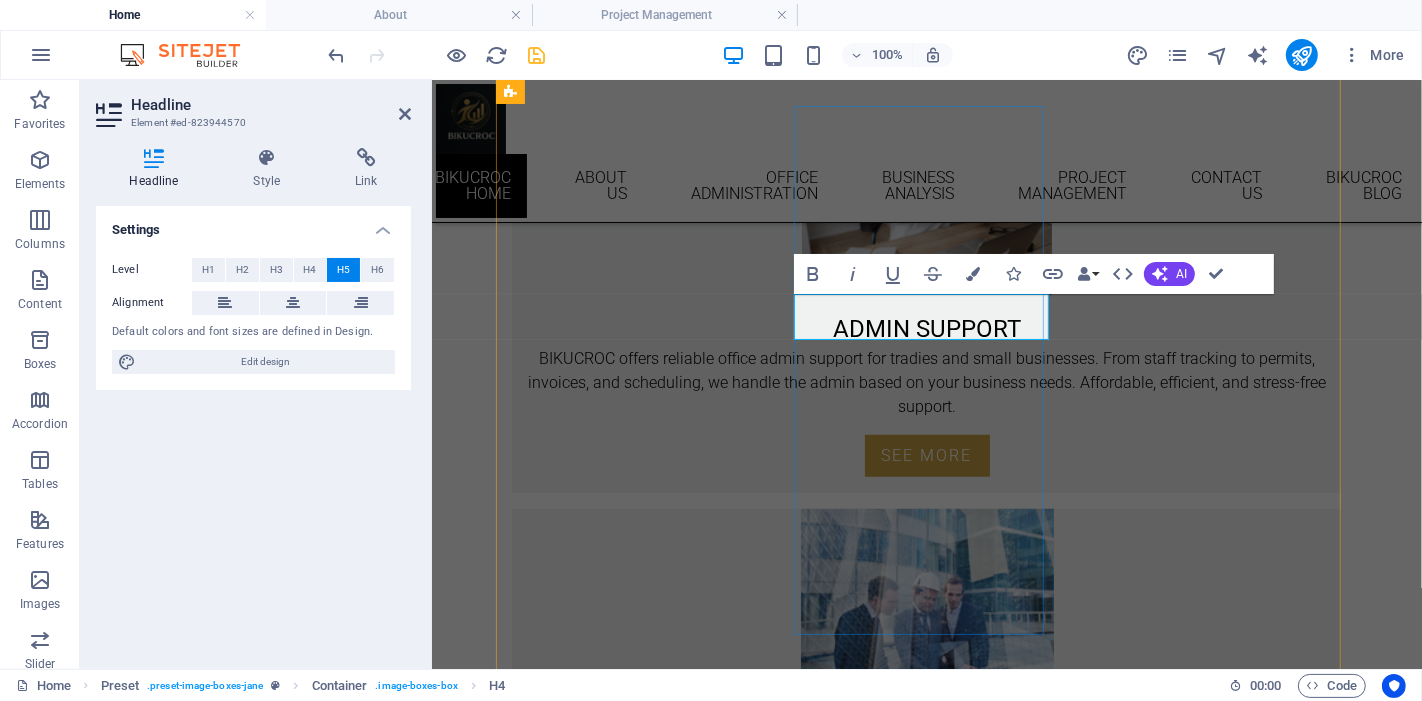 type 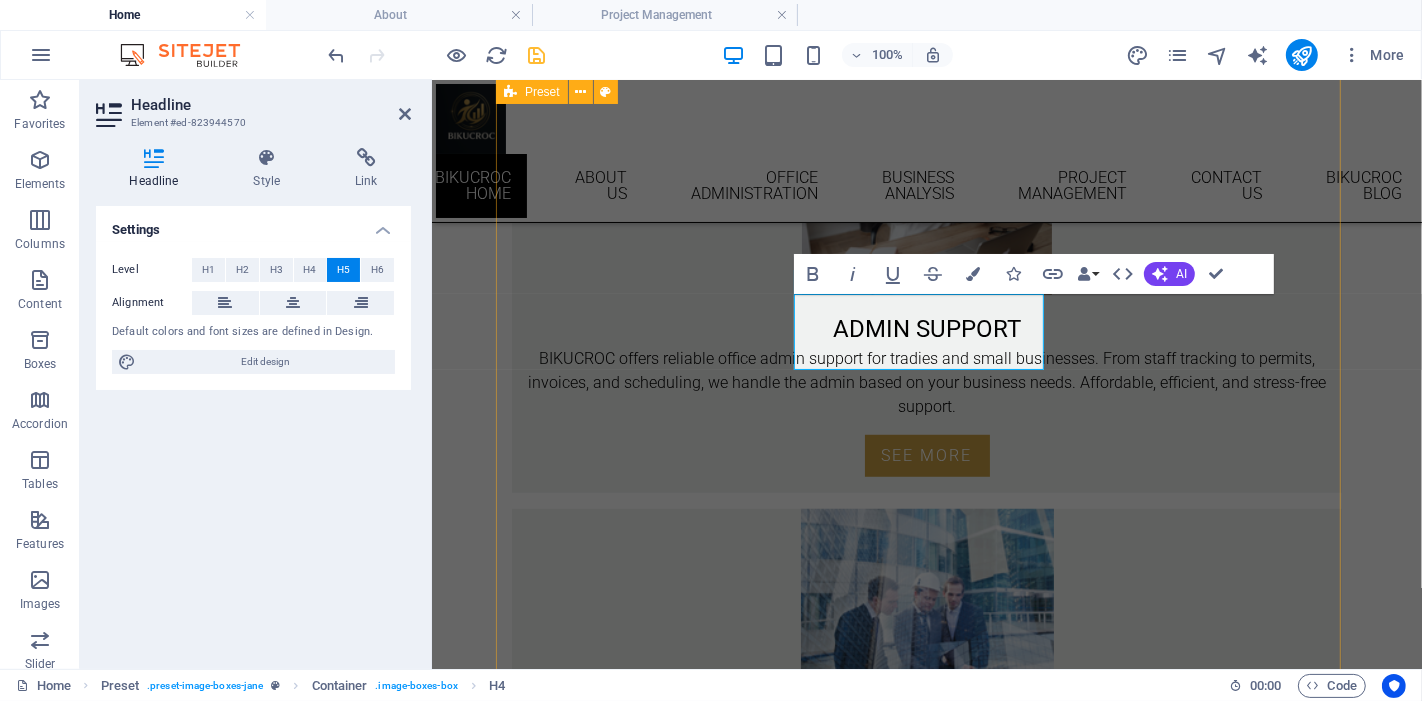 drag, startPoint x: 994, startPoint y: 349, endPoint x: 777, endPoint y: 311, distance: 220.30206 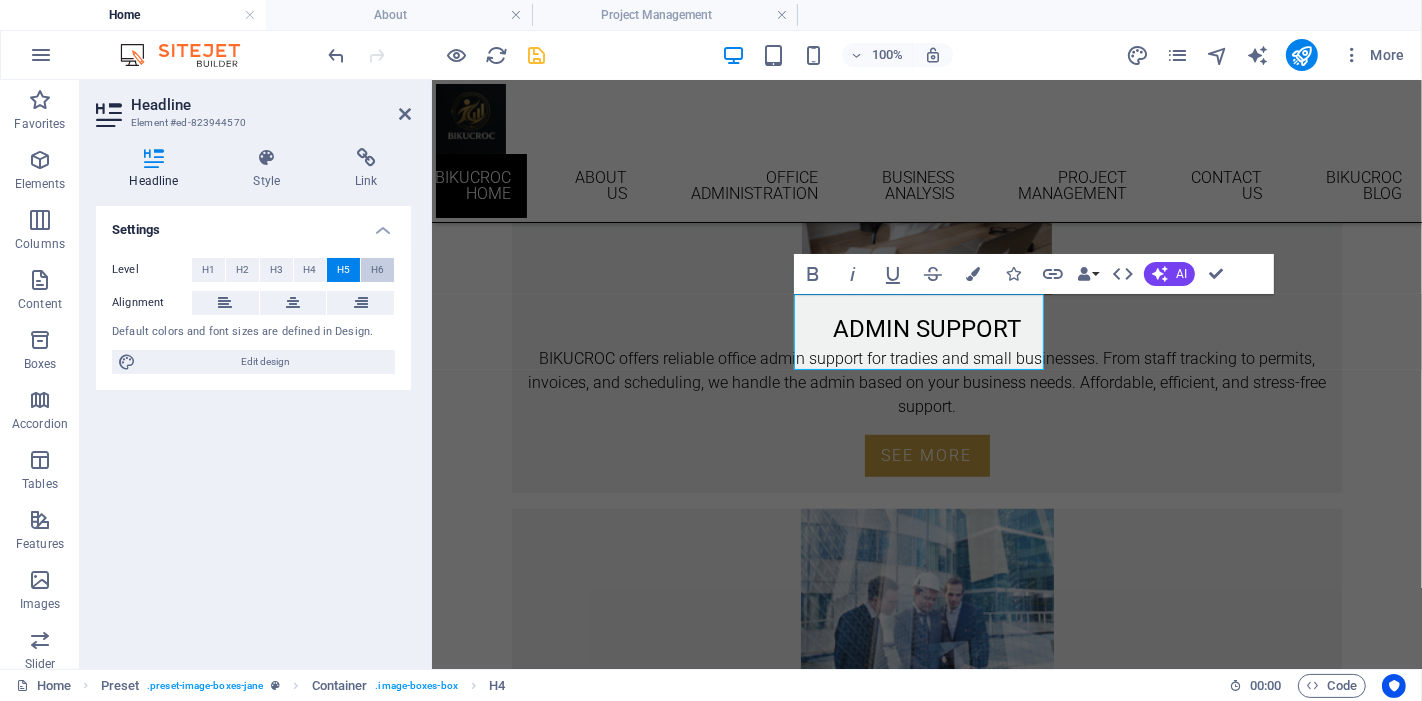 click on "H6" at bounding box center [377, 270] 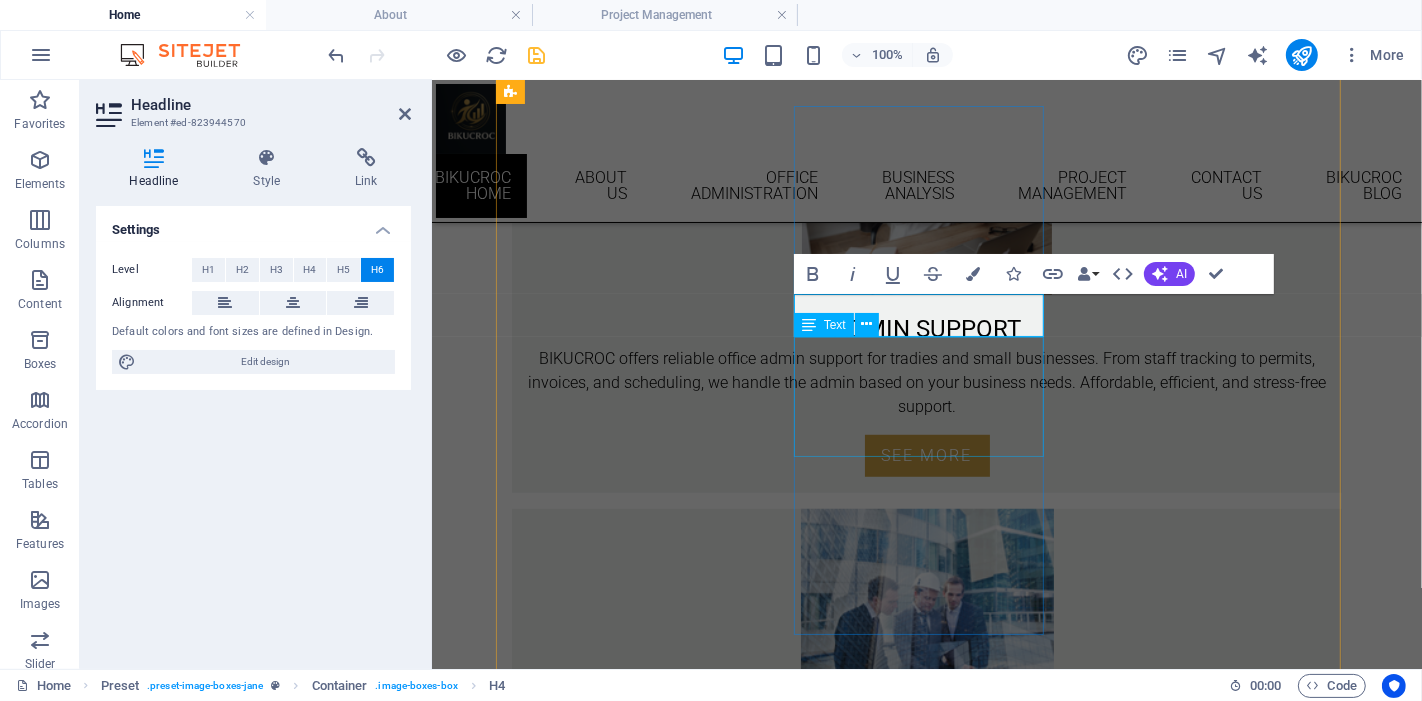 click on "Can’t afford a full-time project manager but still have tasks piling up? We’re here to help, flexible, reliable, and ready when you need us." at bounding box center [926, 764] 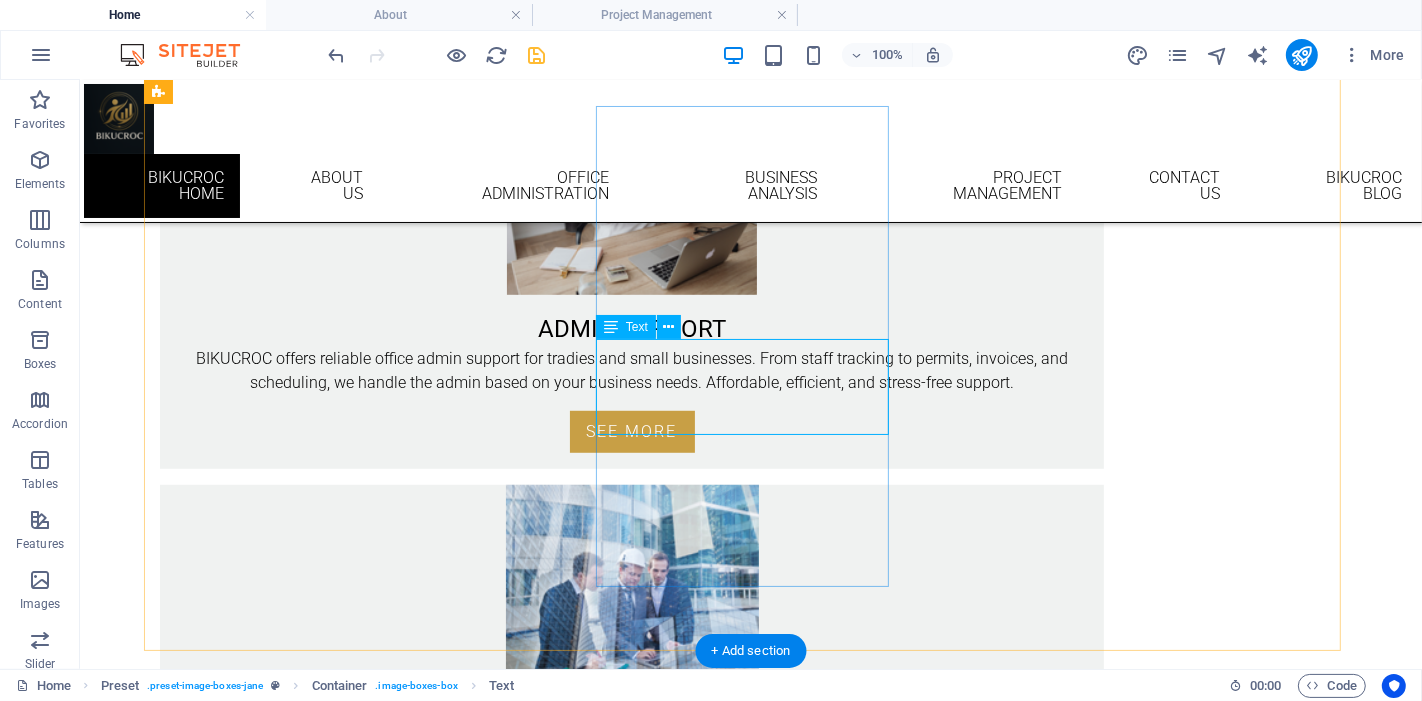click on "Can’t afford a full-time project manager but still have tasks piling up? We’re here to help, flexible, reliable, and ready when you need us." at bounding box center [631, 740] 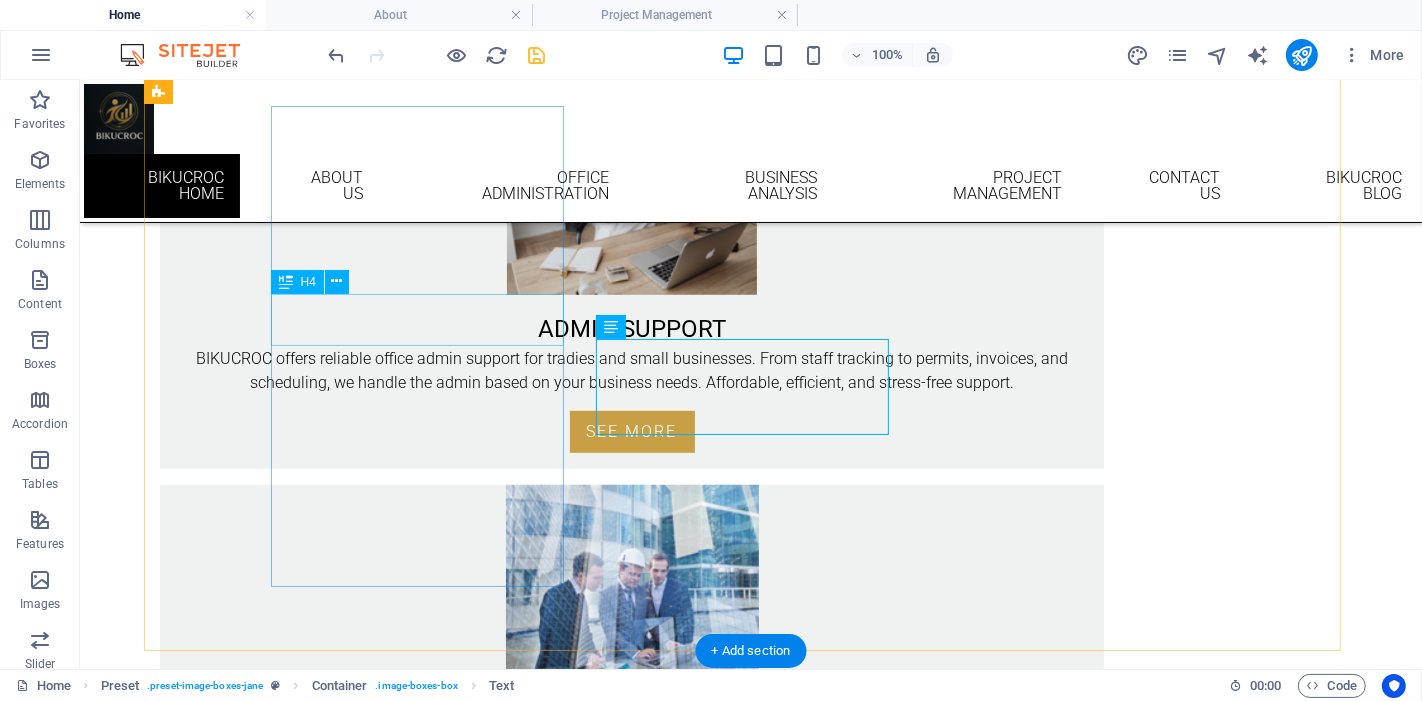 click on "ADMIN SUPPORT" at bounding box center (631, 320) 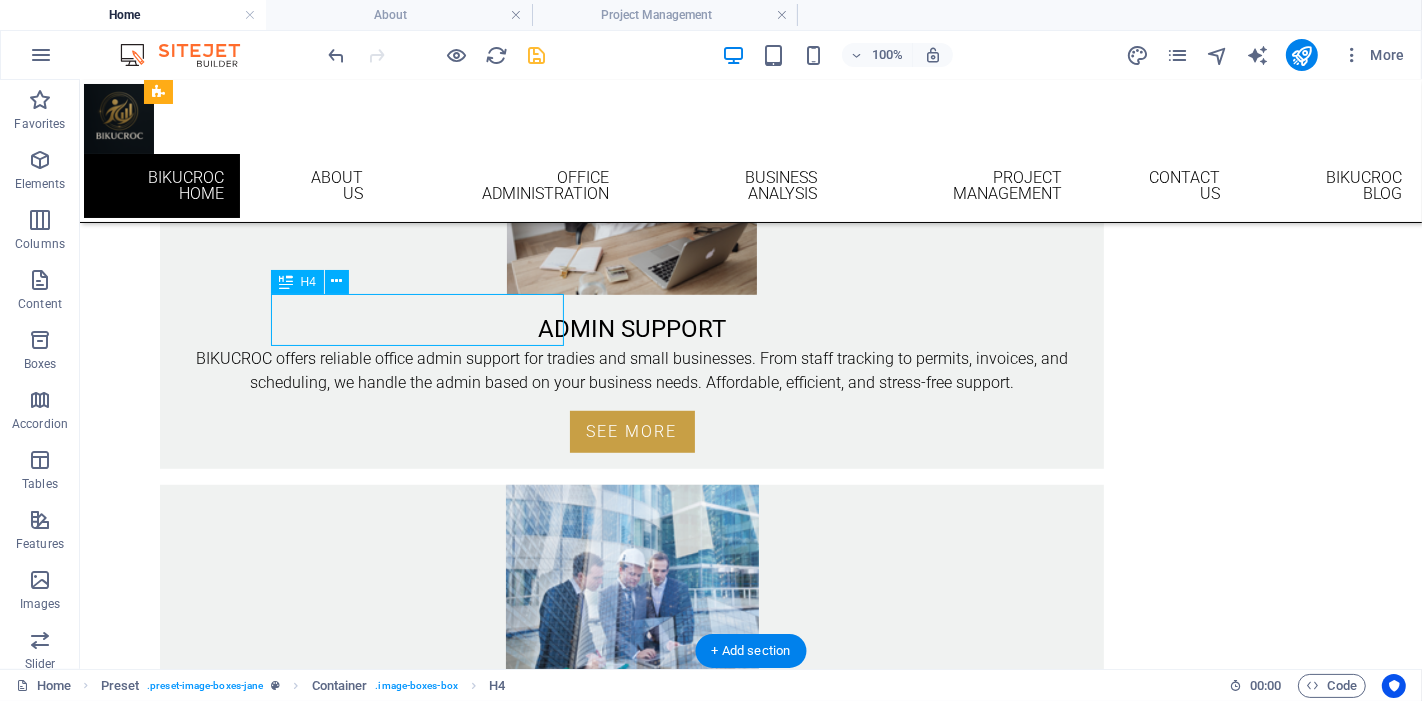 click on "ADMIN SUPPORT" at bounding box center [631, 320] 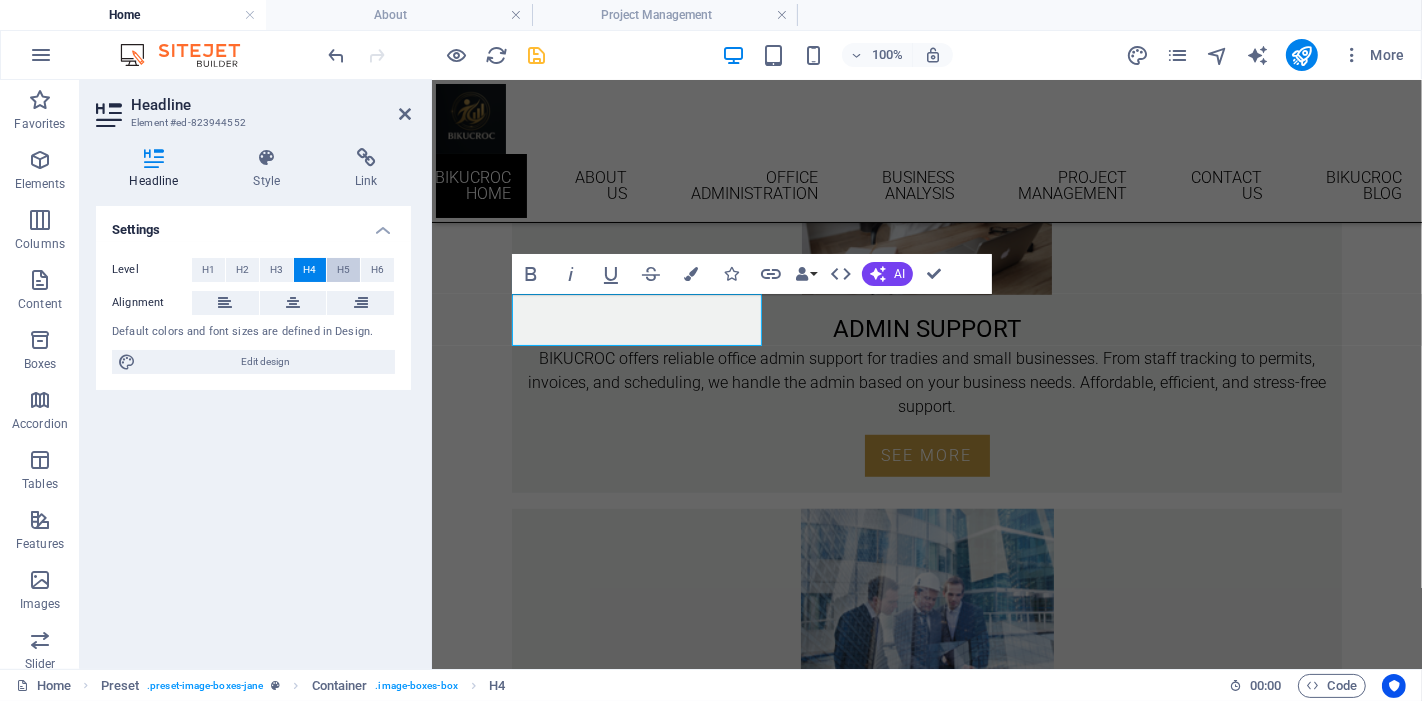 click on "H5" at bounding box center (343, 270) 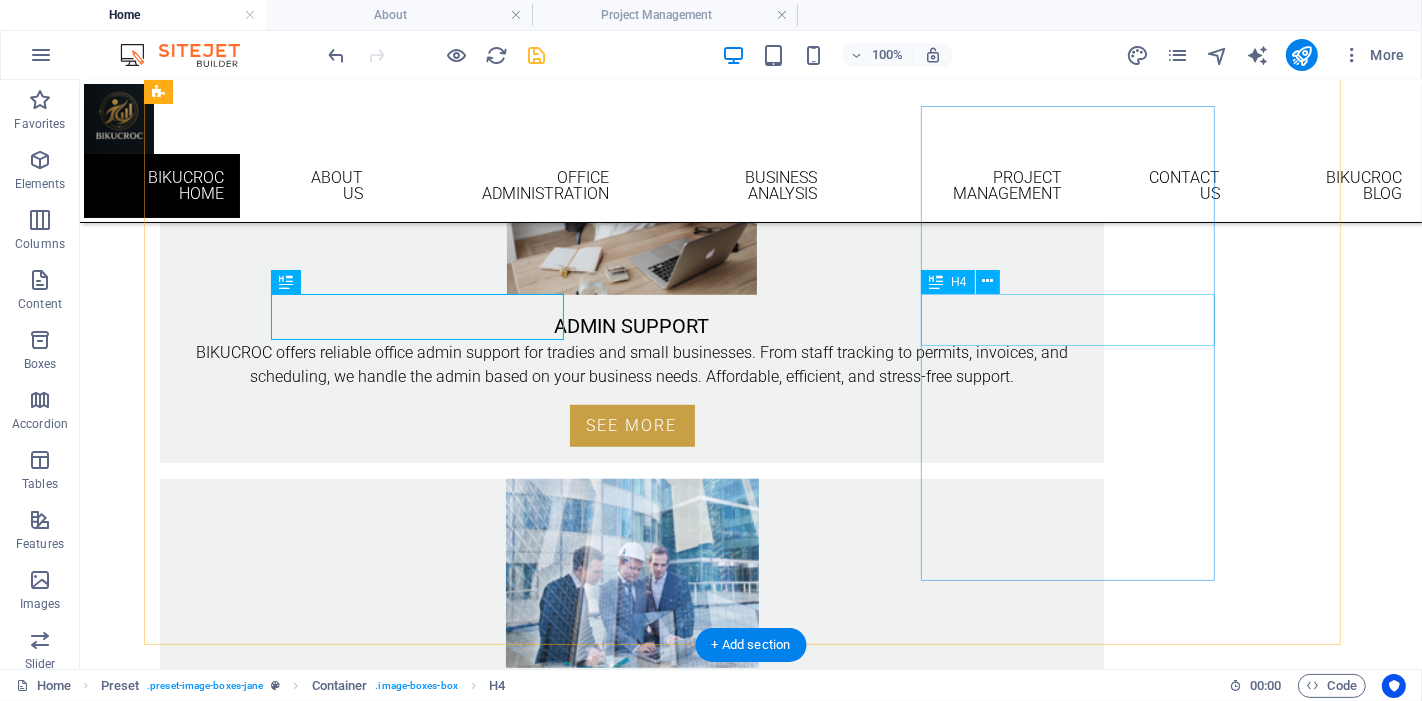 click on "BUSINESS ANALYSIS" at bounding box center [631, 1062] 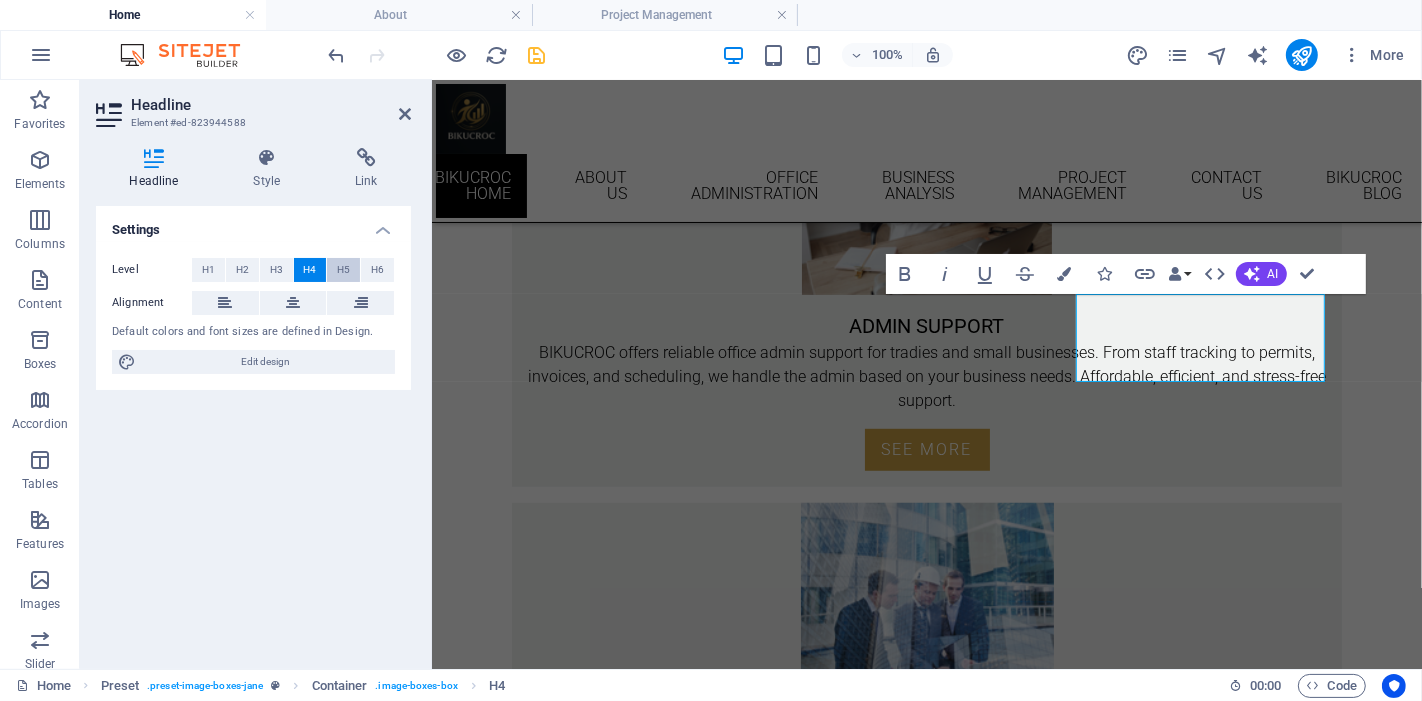 click on "H5" at bounding box center (343, 270) 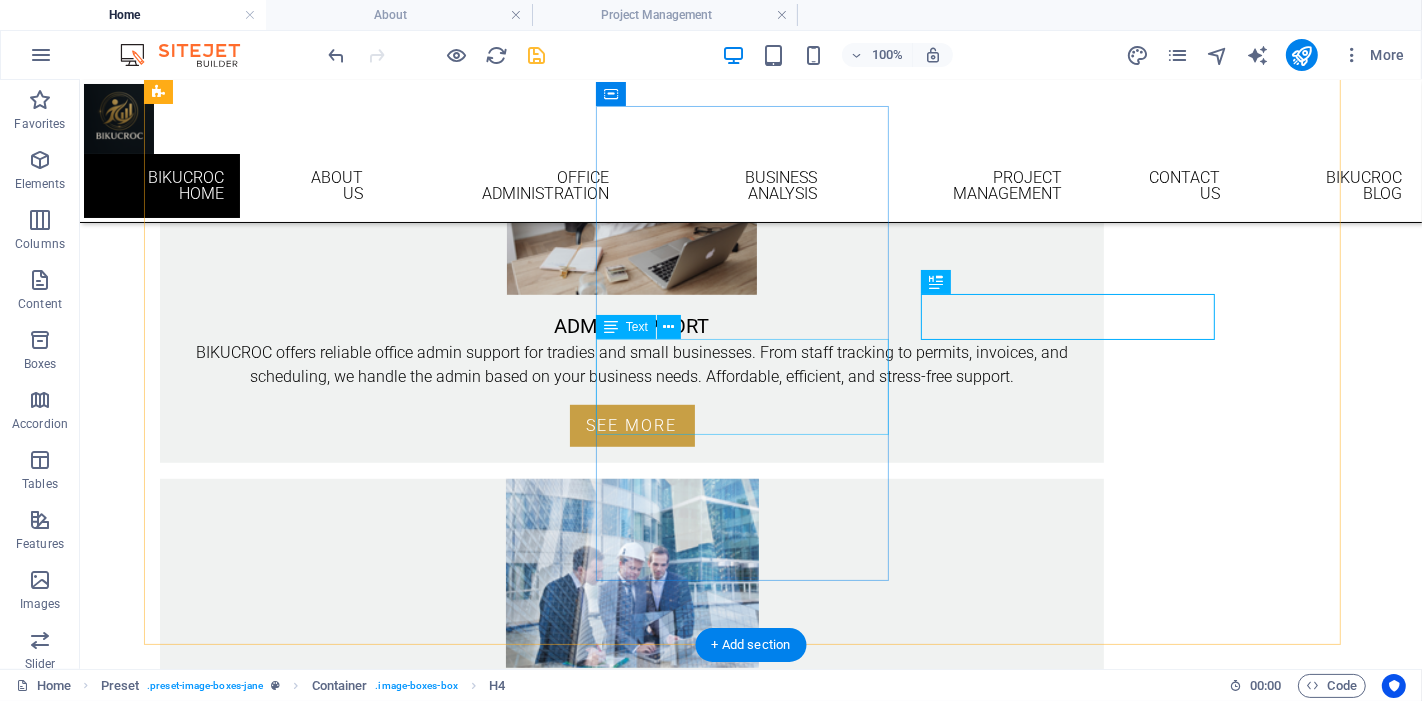 click on "Can’t afford a full-time project manager but still have tasks piling up? We’re here to help, flexible, reliable, and ready when you need us." at bounding box center (631, 734) 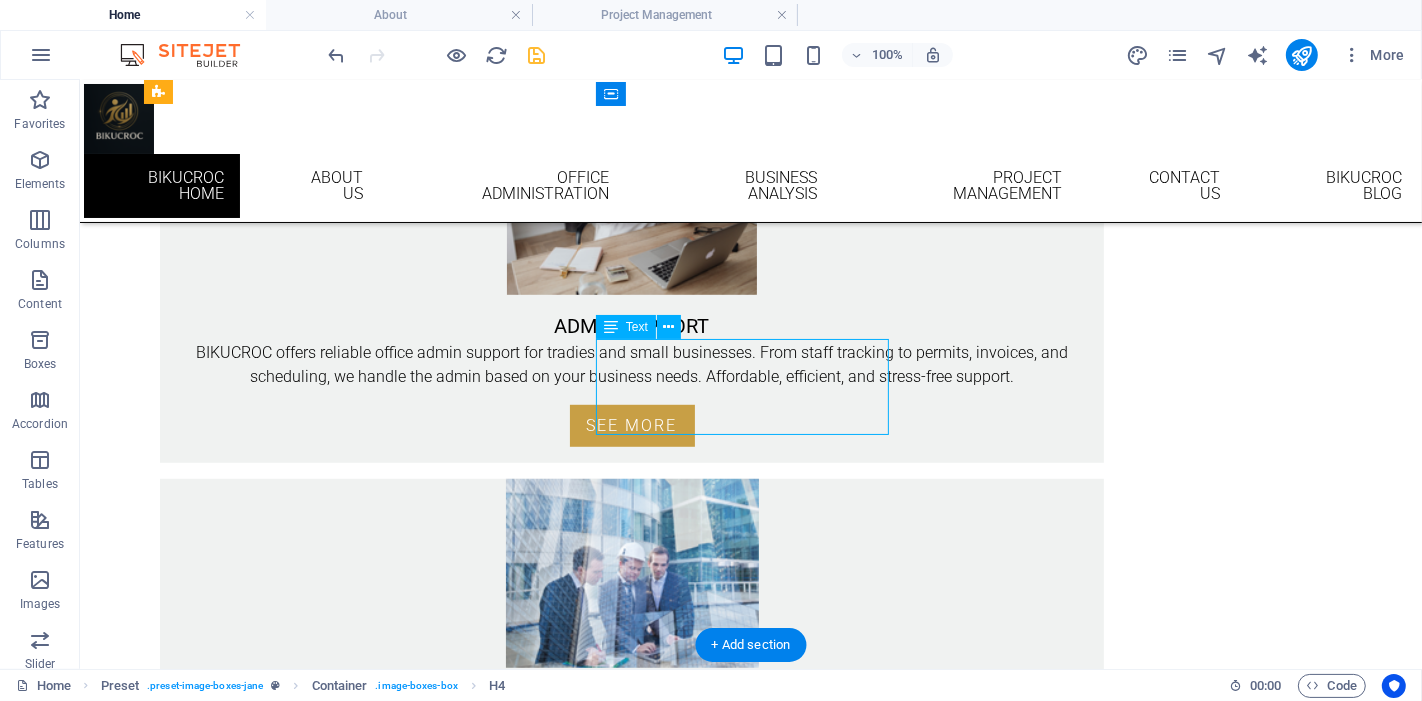click on "Can’t afford a full-time project manager but still have tasks piling up? We’re here to help, flexible, reliable, and ready when you need us." at bounding box center (631, 734) 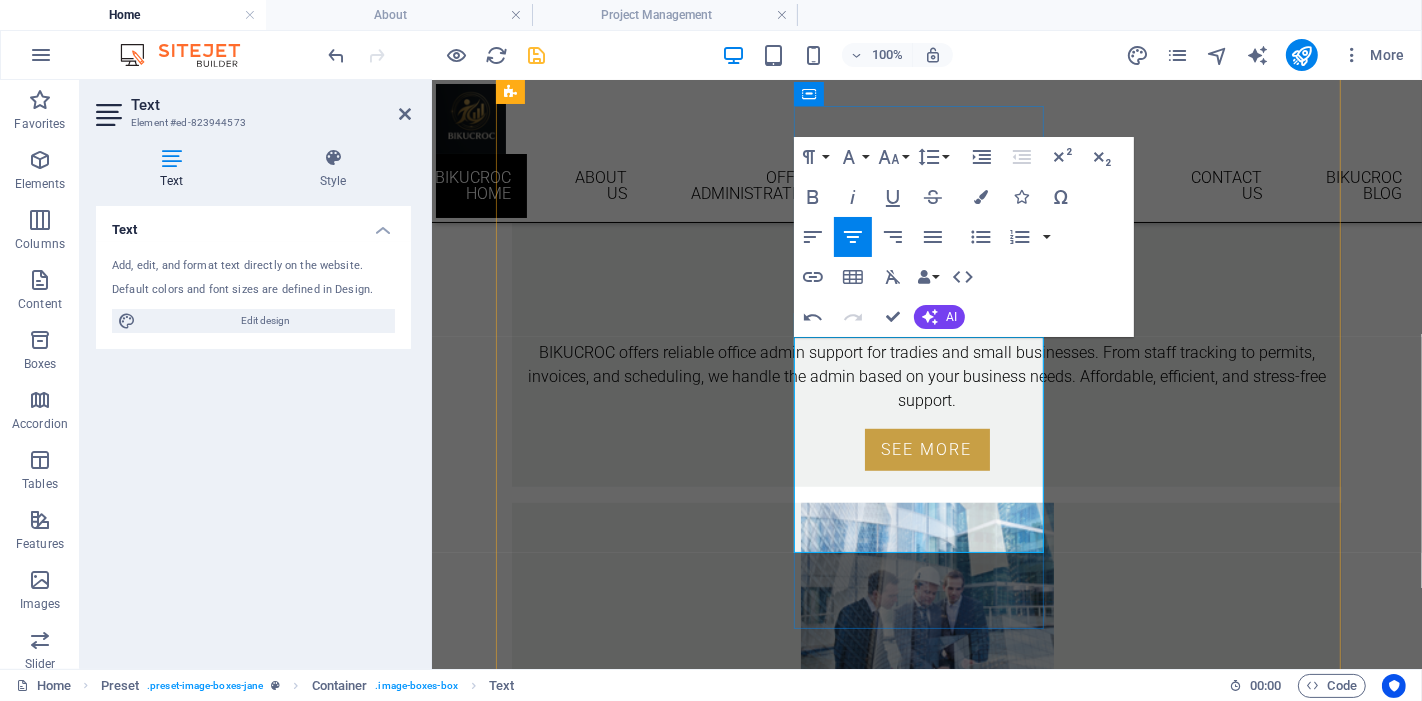 click on "BIKUCROC provides flexible project management support tailored to your business needs. From planning and coordination to reporting and task tracking—we help you stay on time, on budget, and in control, without the cost of a full-time PM." at bounding box center [926, 770] 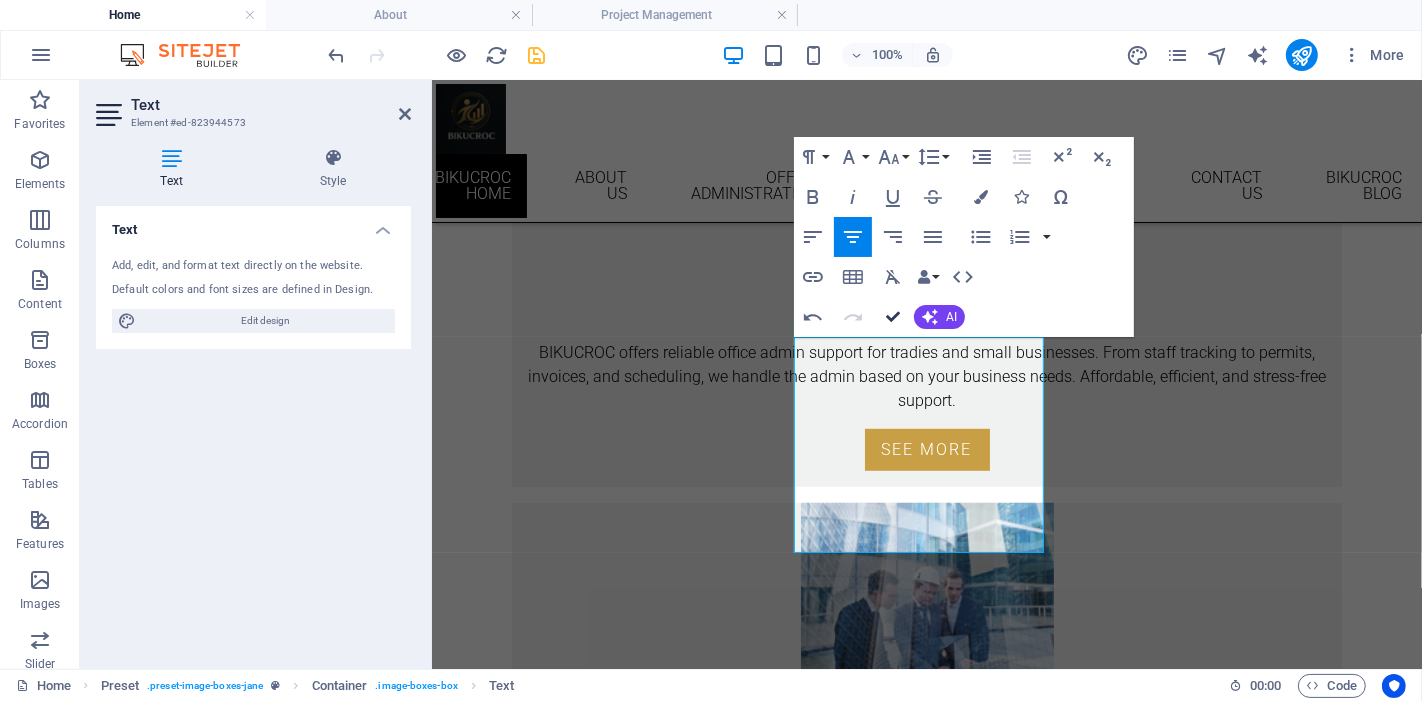 scroll, scrollTop: 1089, scrollLeft: 0, axis: vertical 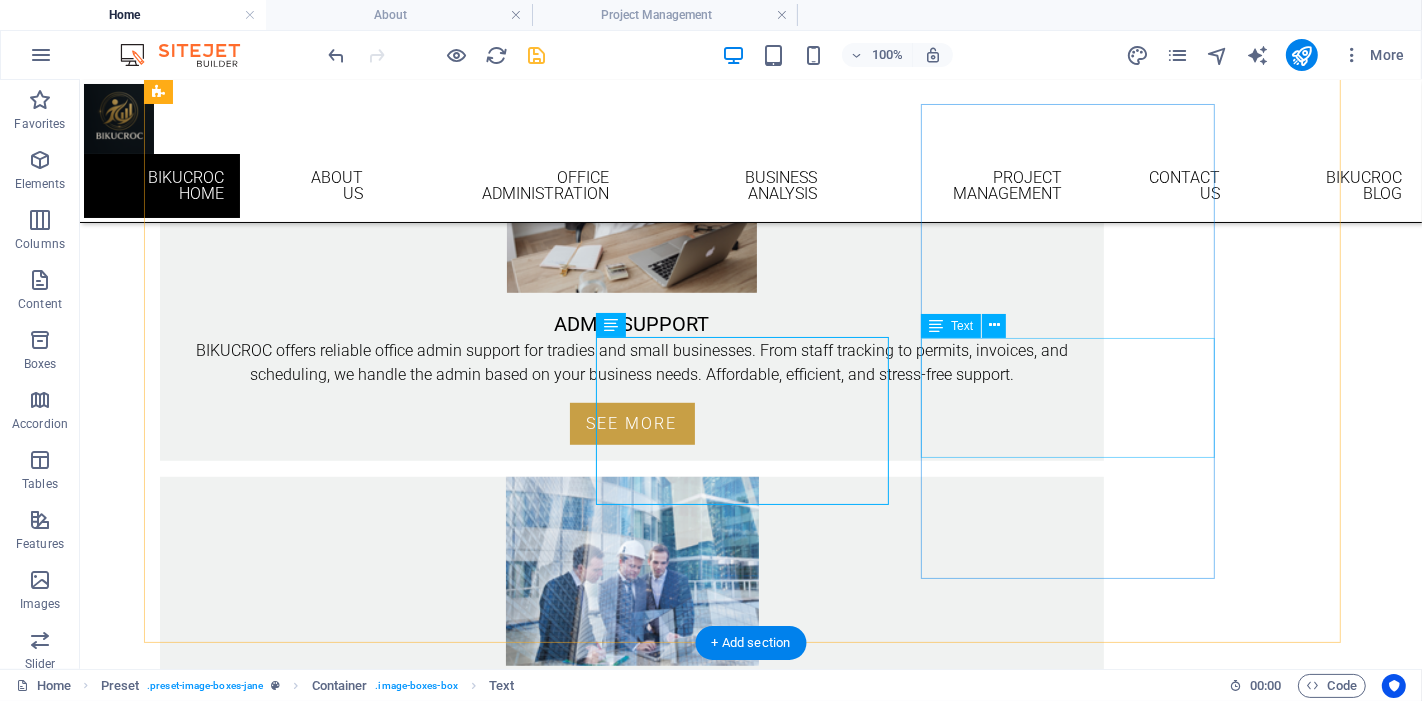 click on "Need business analysis but not ready for a full-time hire?  We offer smart, flexible support to help you make better decisions and grow with confidence." at bounding box center (631, 1104) 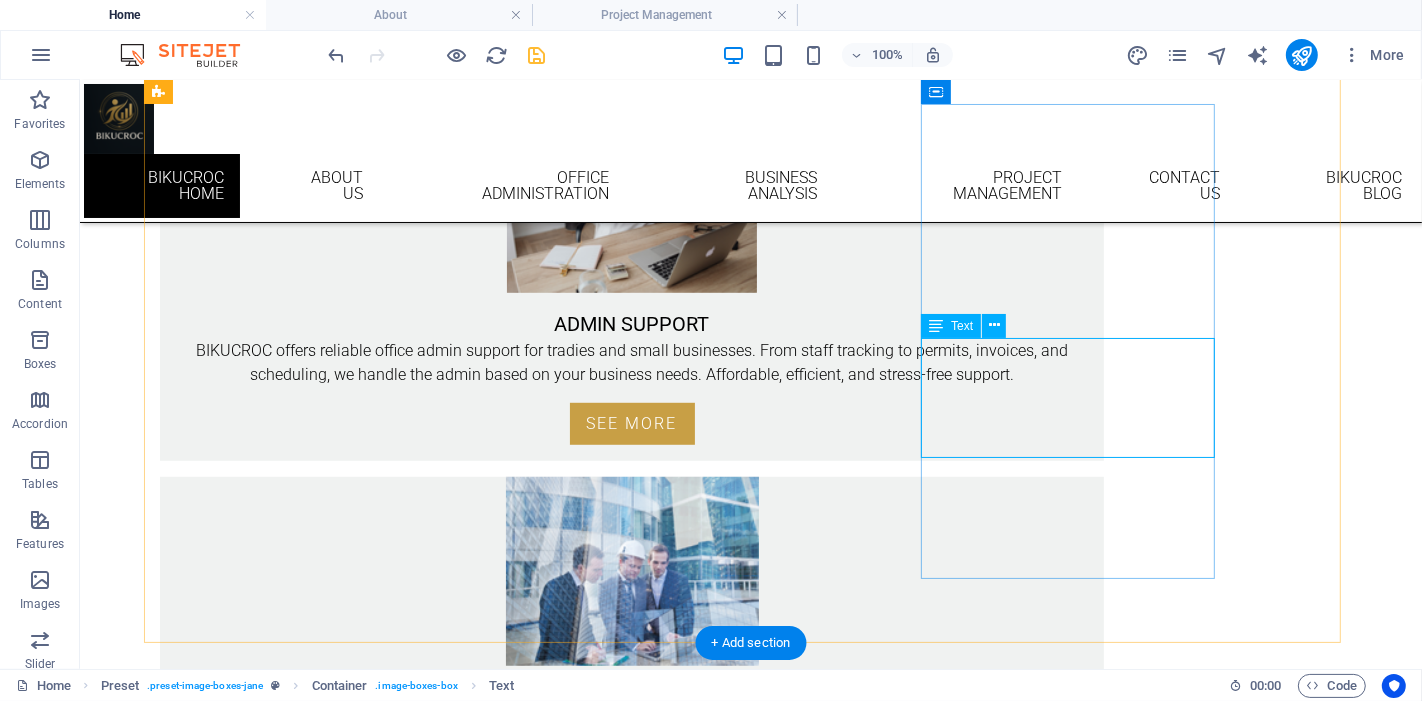 click on "Need business analysis but not ready for a full-time hire?  We offer smart, flexible support to help you make better decisions and grow with confidence." at bounding box center (631, 1104) 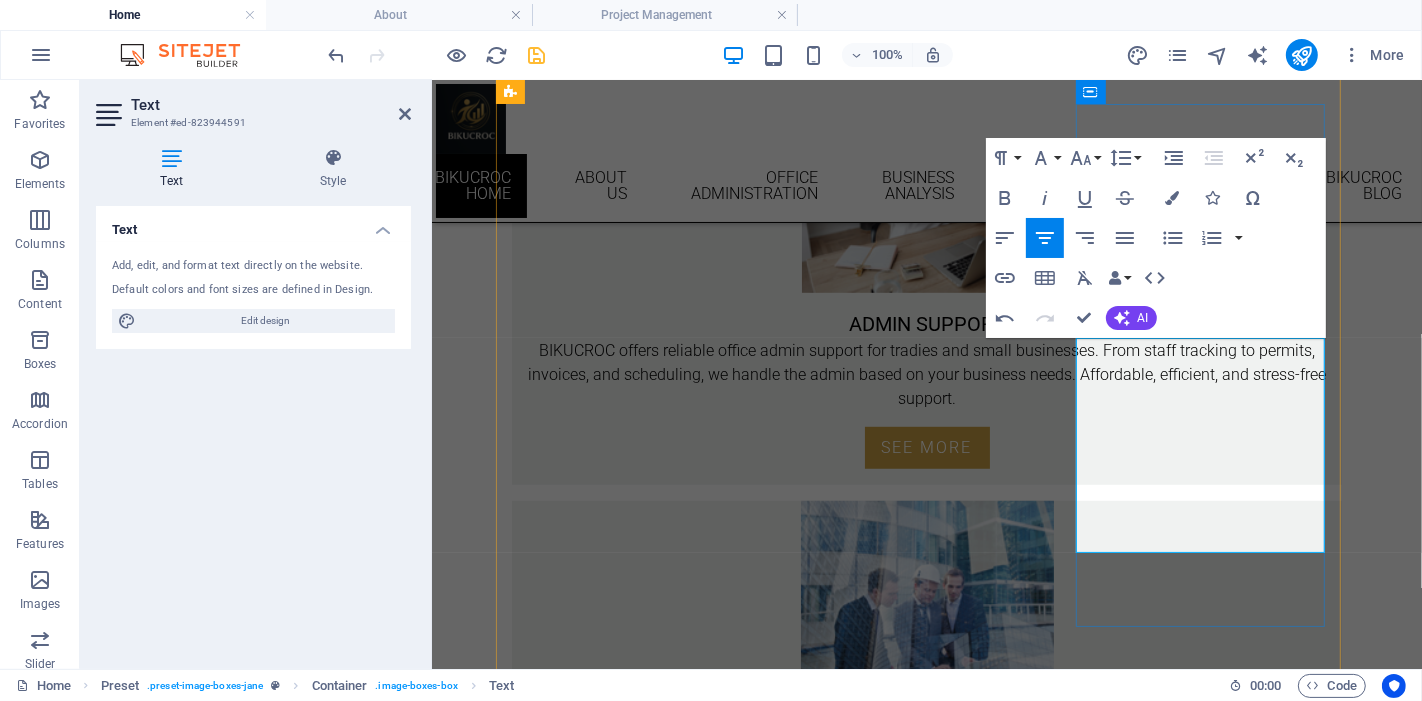 click on "BIKUCROC helps you make smarter decisions with expert business analysis. We review your processes, identify inefficiencies, and provide data-driven insights to streamline operations, cut costs, and support sustainable growth—tailored to your needs." at bounding box center (926, 1164) 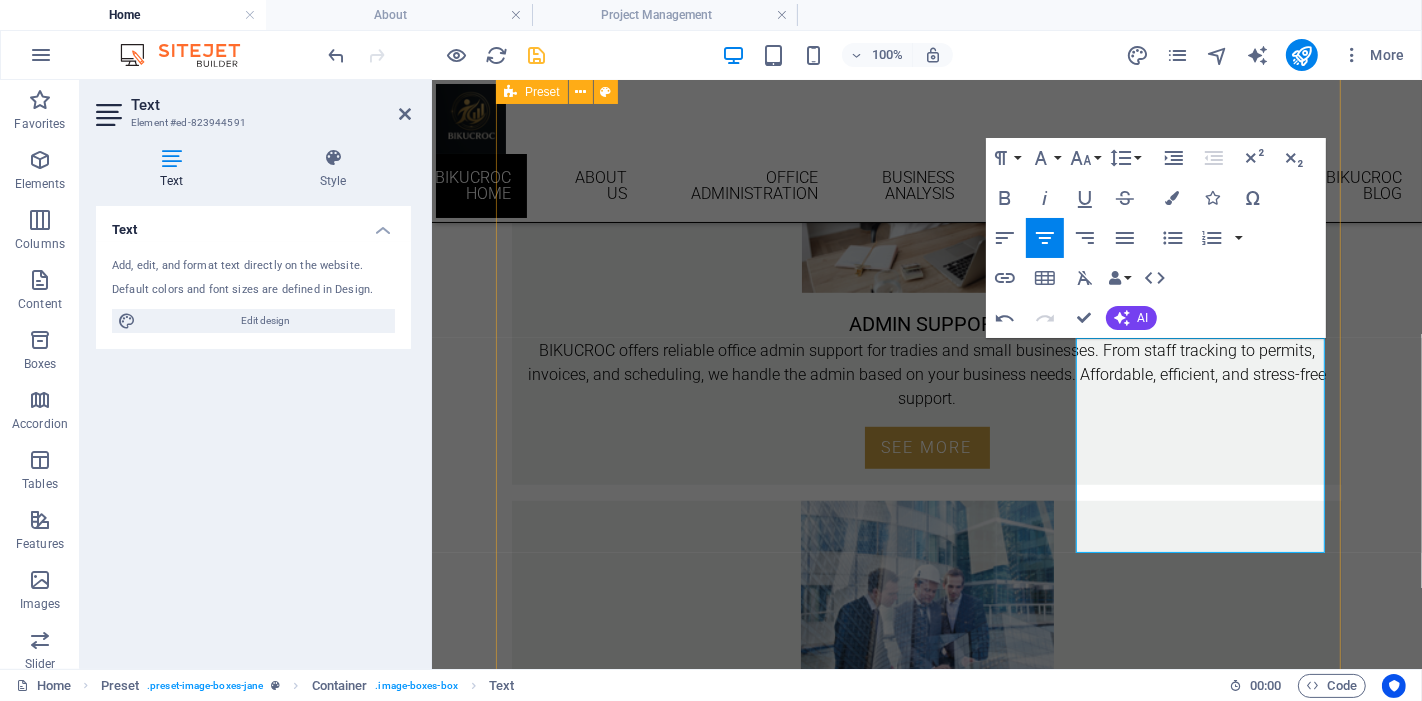 type 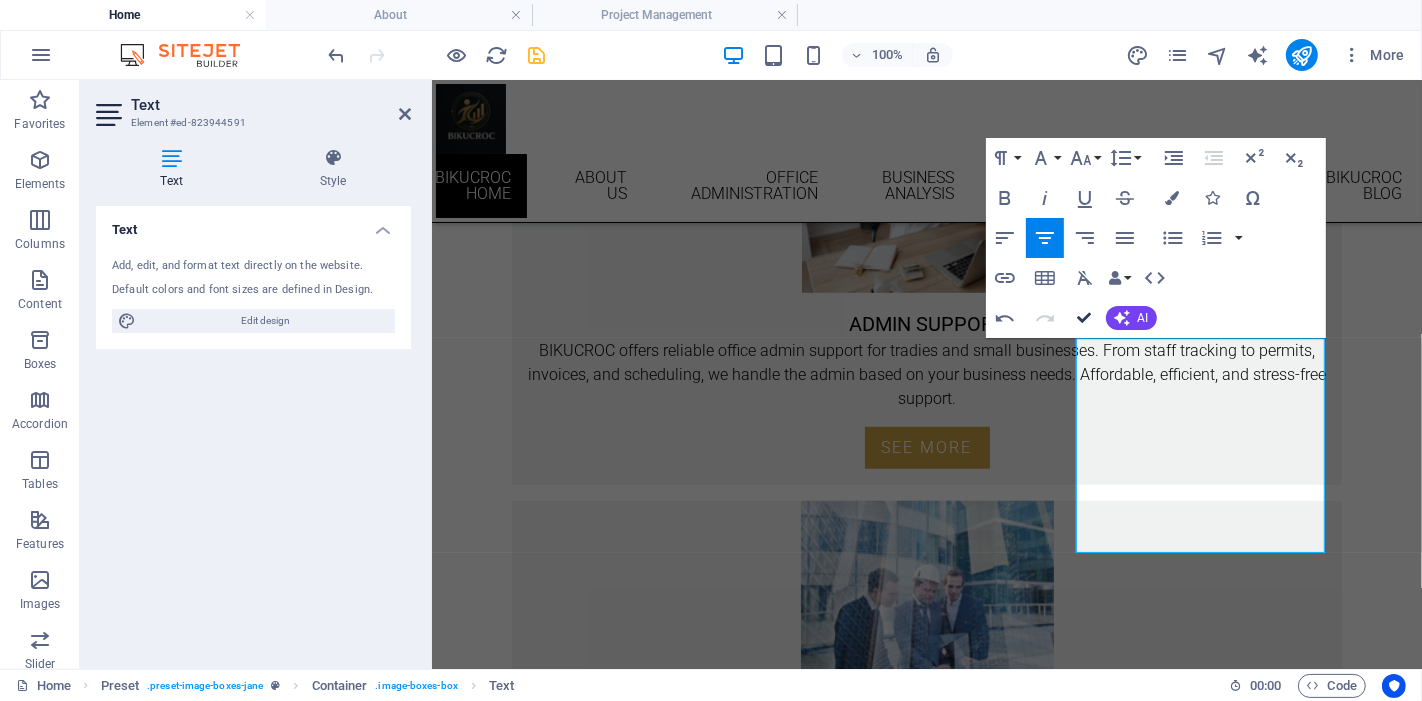drag, startPoint x: 1087, startPoint y: 318, endPoint x: 1022, endPoint y: 259, distance: 87.78383 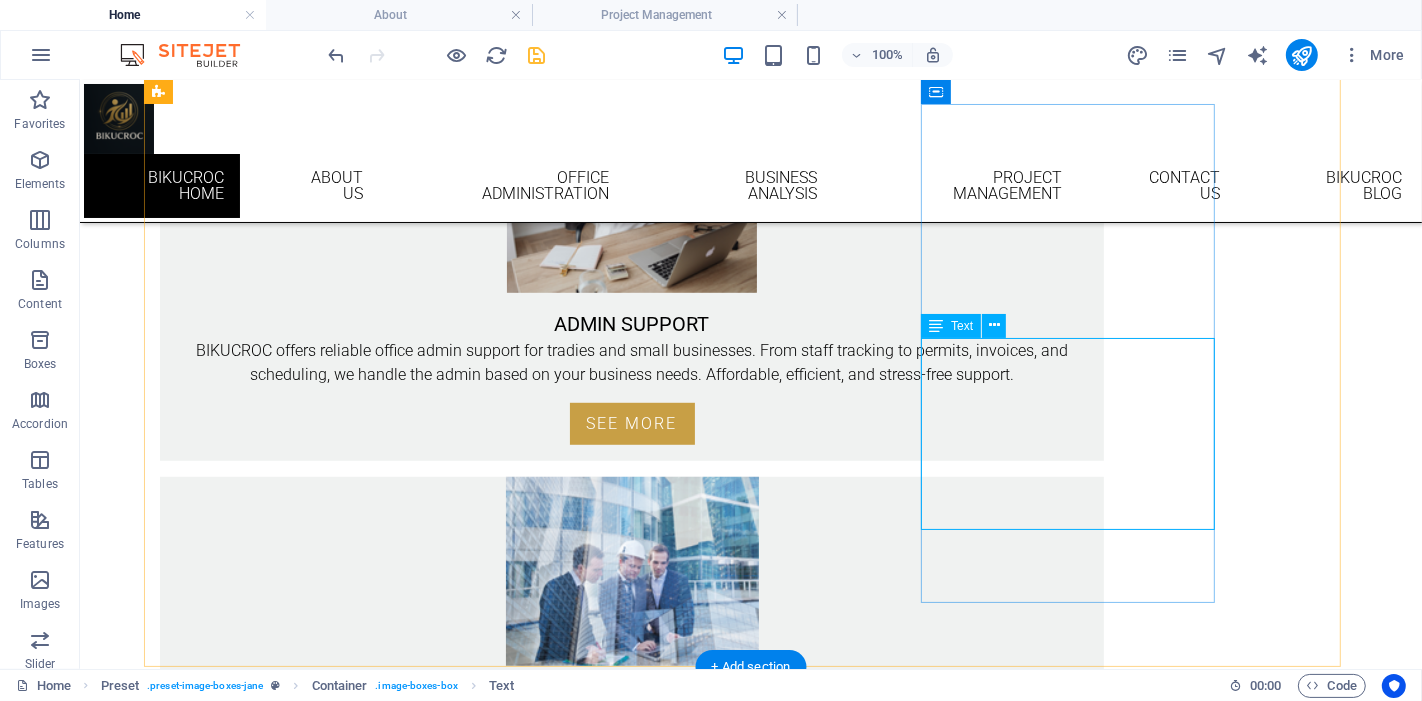 click on "BIKUCROC helps you make smarter decisions with expert business analysis. We review your processes, identify inefficiencies, and provide data-driven insights to streamline operations, cut costs, and support sustainable growth, tailored to your needs." at bounding box center [631, 1104] 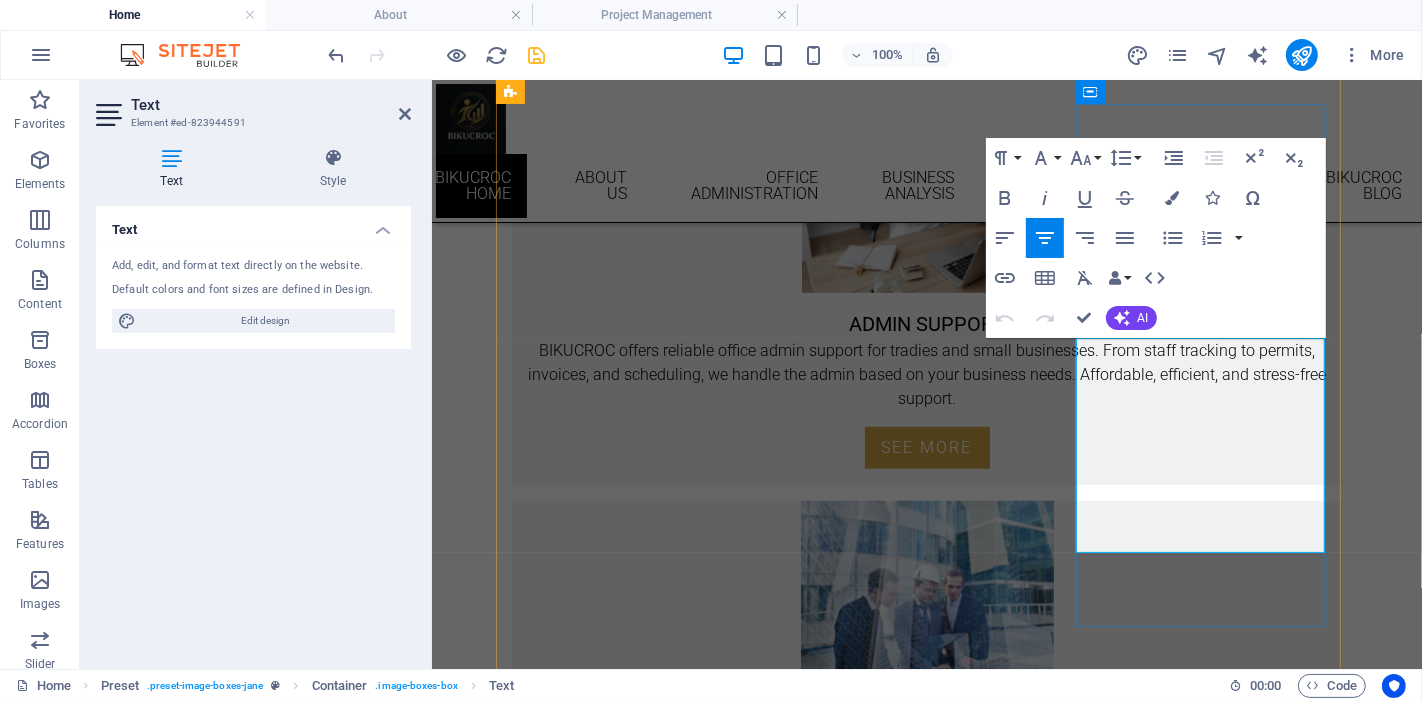 click on "BIKUCROC helps you make smarter decisions with expert business analysis. We review your processes, identify inefficiencies, and provide data-driven insights to streamline operations, cut costs, and support sustainable growth, tailored to your needs." at bounding box center (926, 1164) 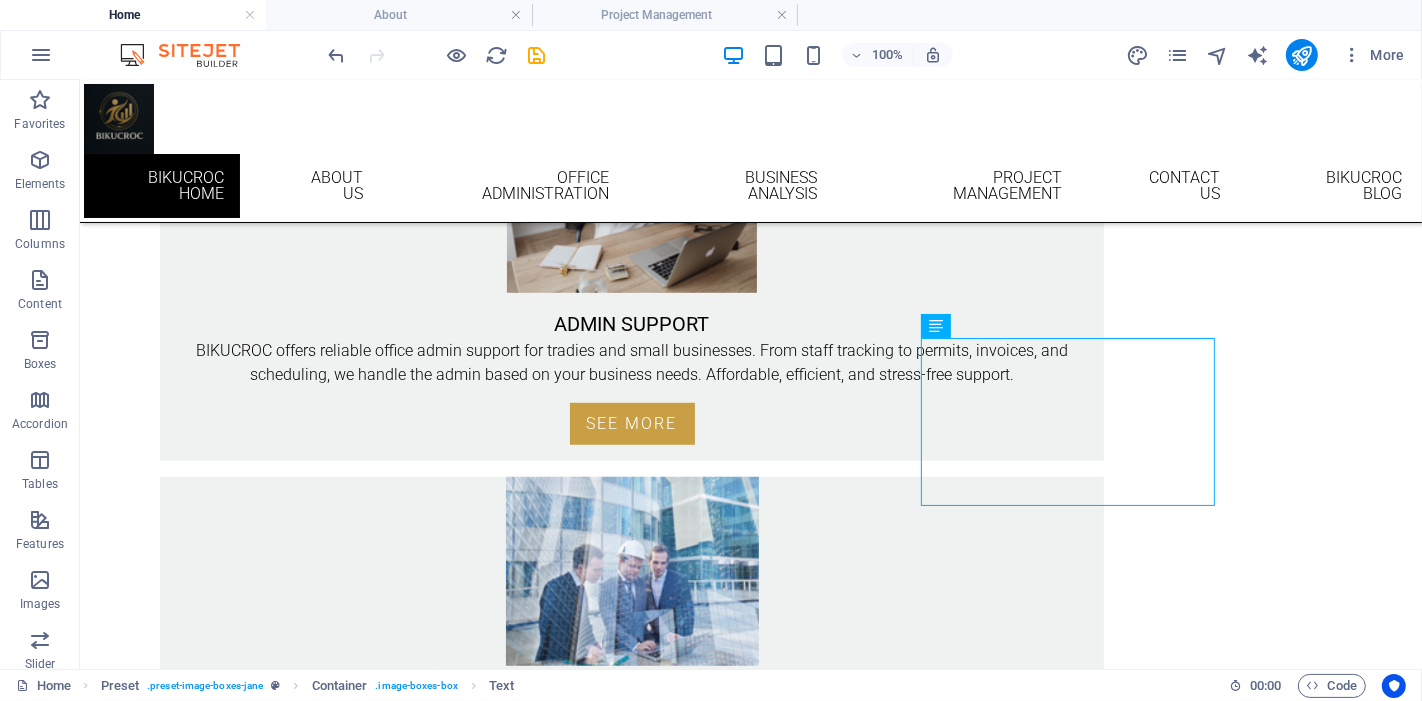 click at bounding box center [537, 55] 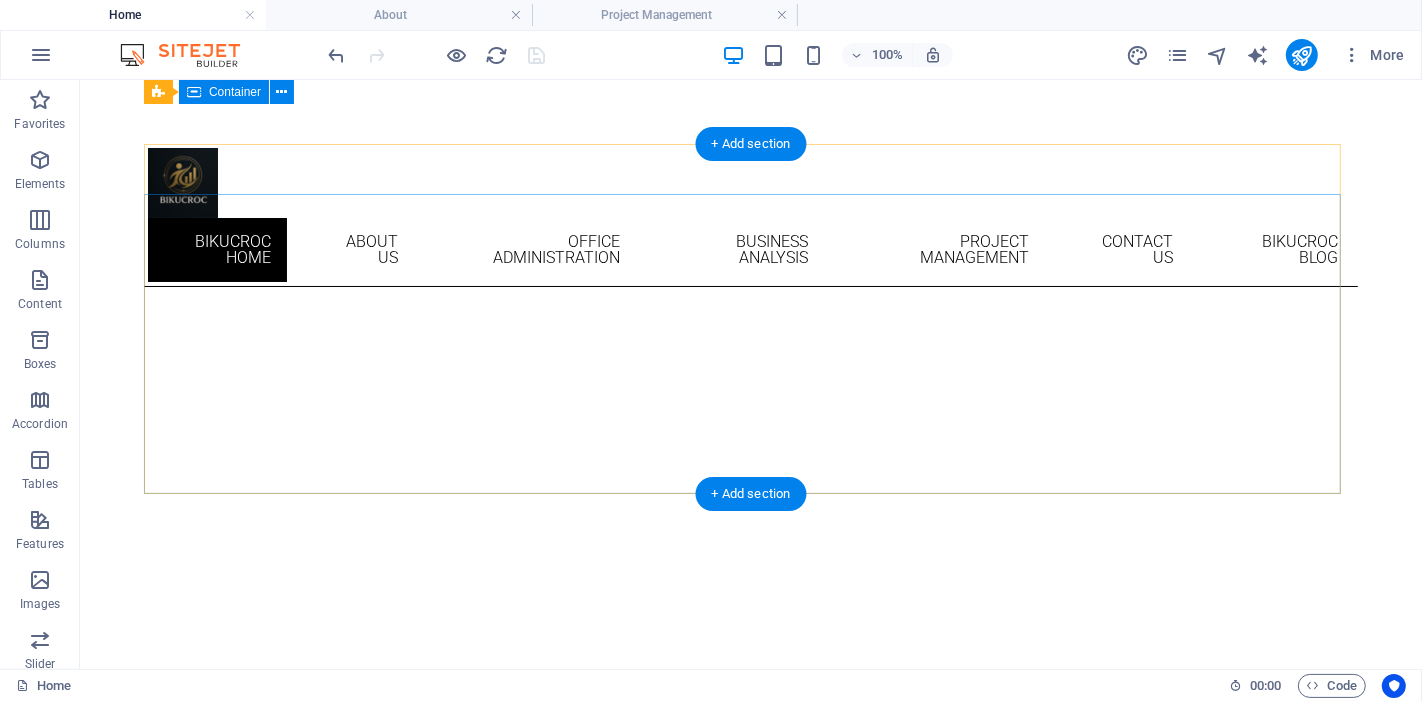 scroll, scrollTop: 0, scrollLeft: 0, axis: both 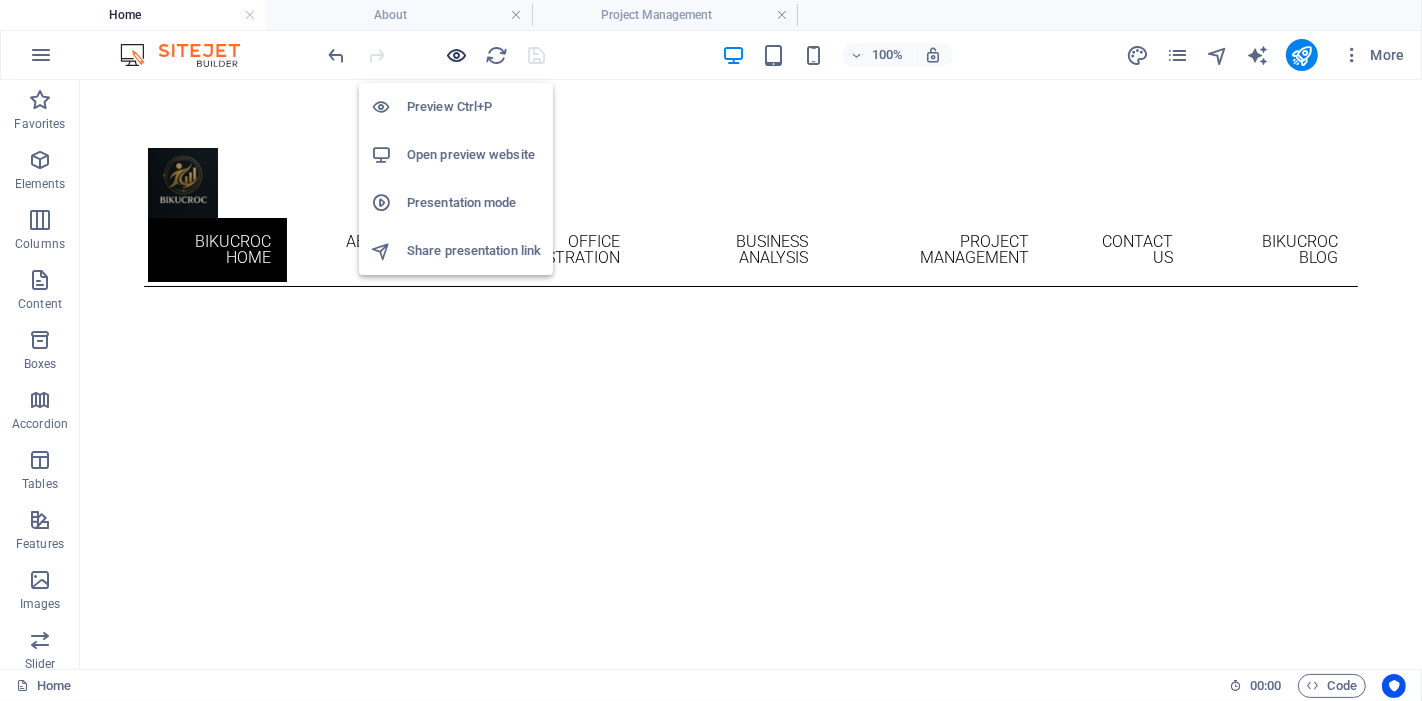 click at bounding box center (457, 55) 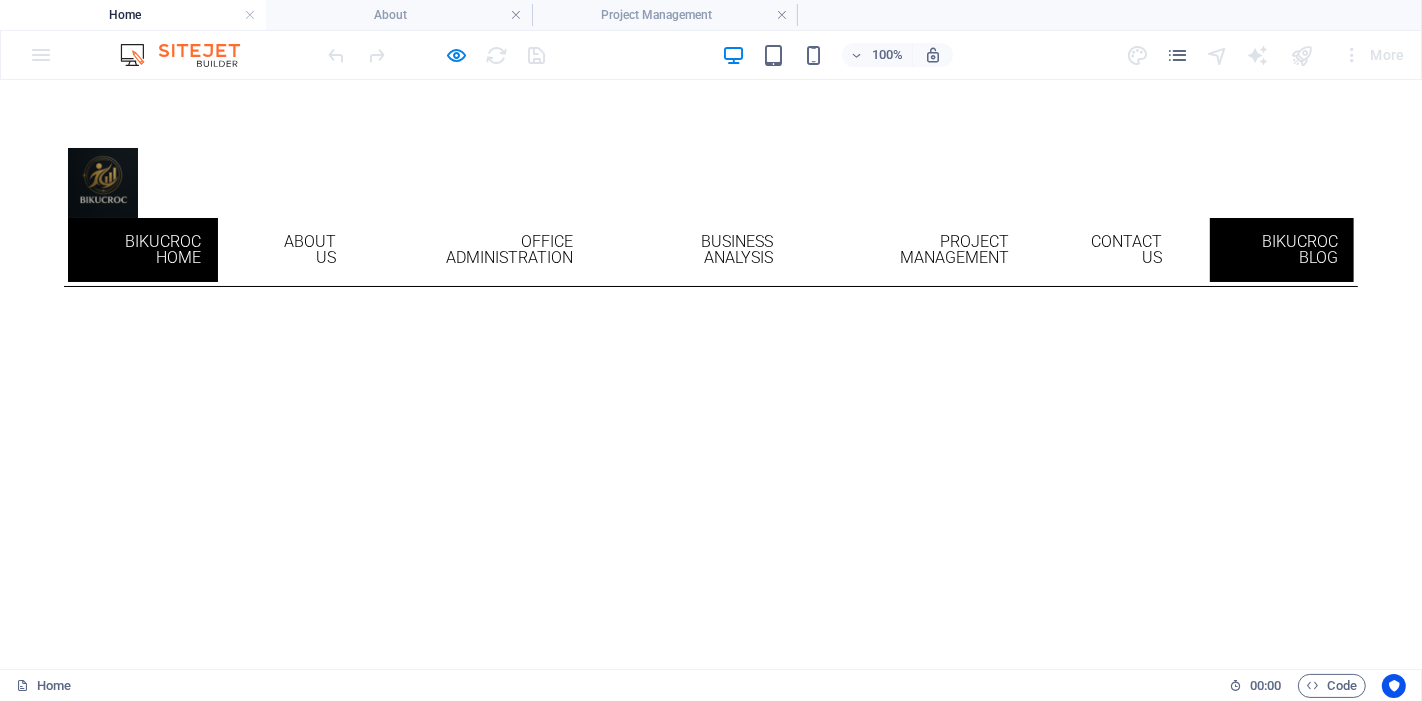type 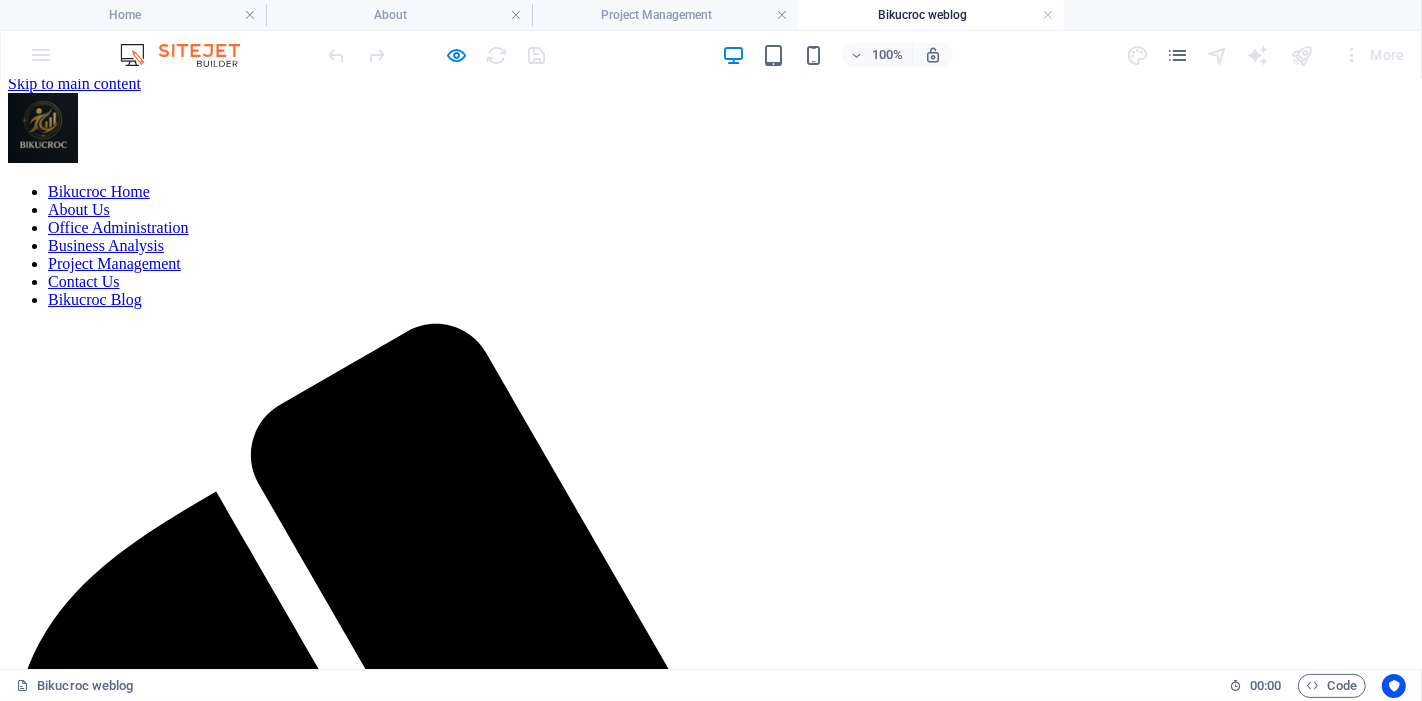 scroll, scrollTop: 0, scrollLeft: 0, axis: both 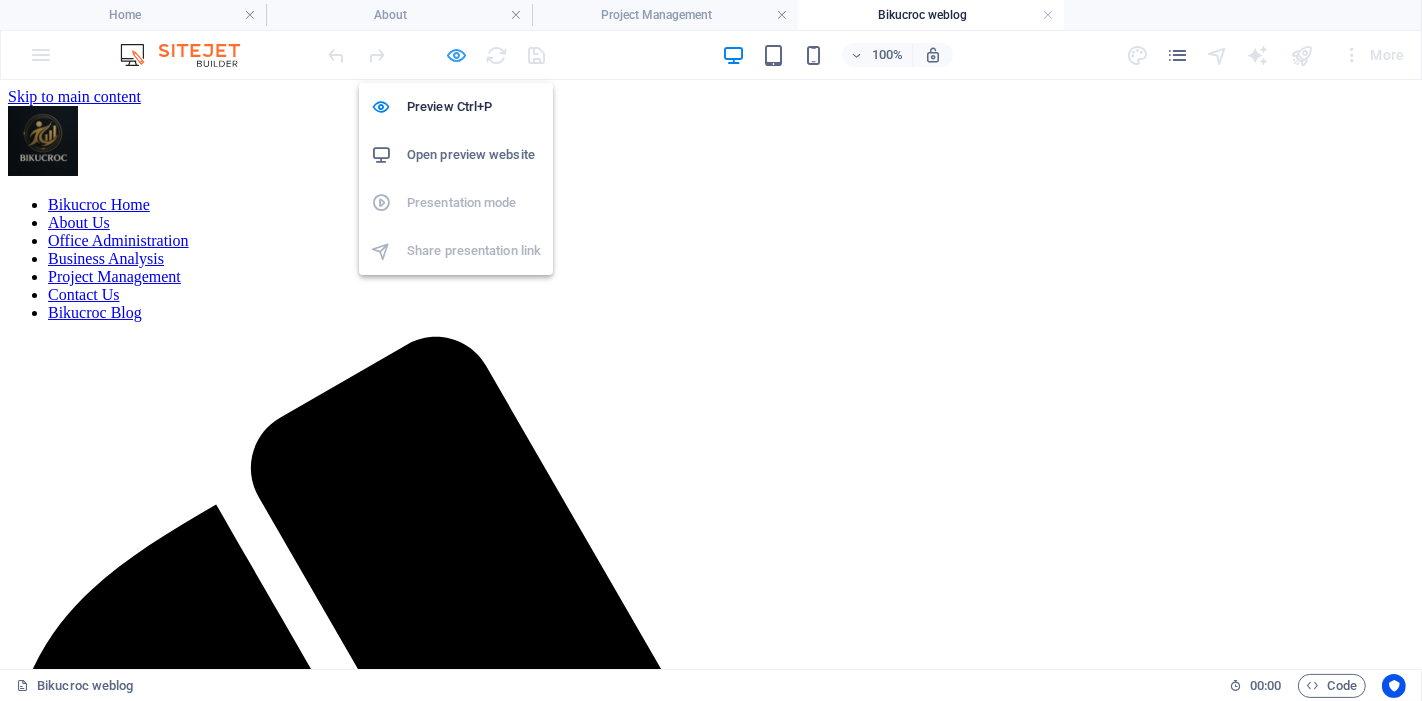 click at bounding box center [457, 55] 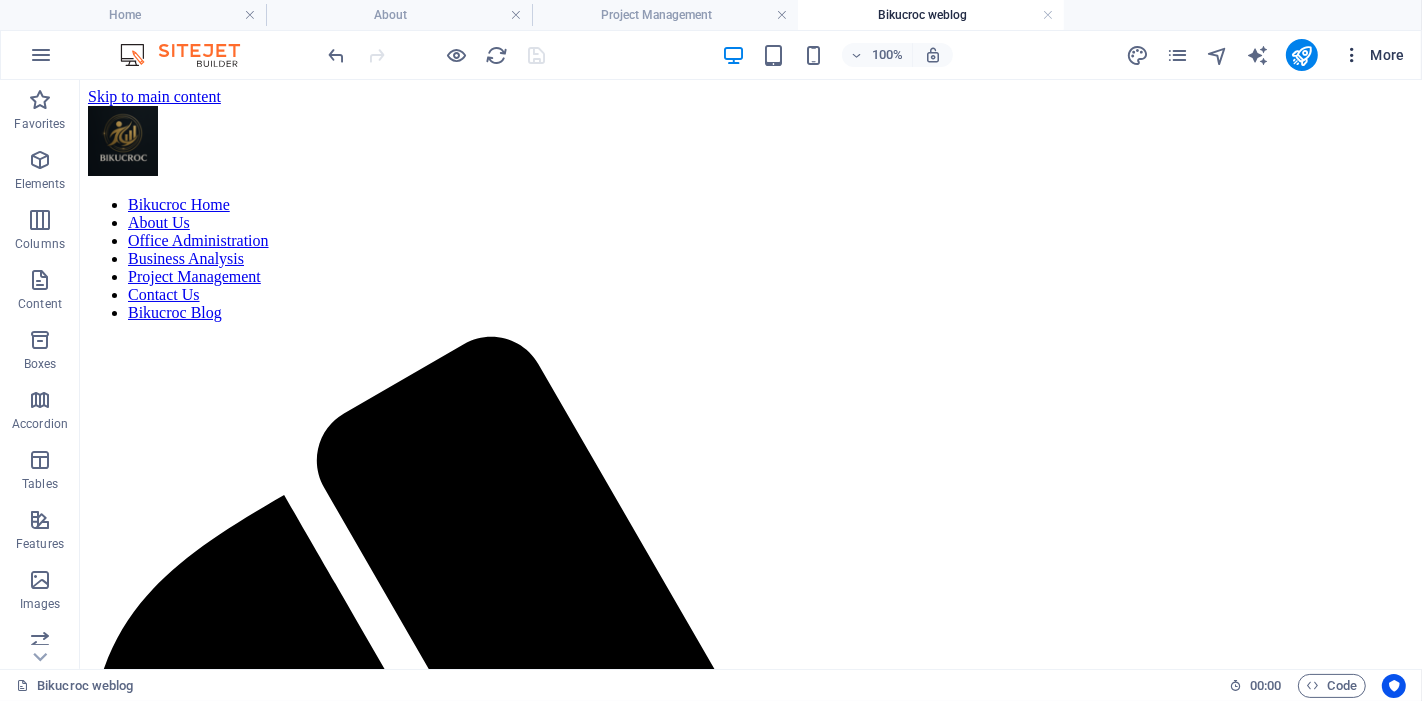 click on "More" at bounding box center (1373, 55) 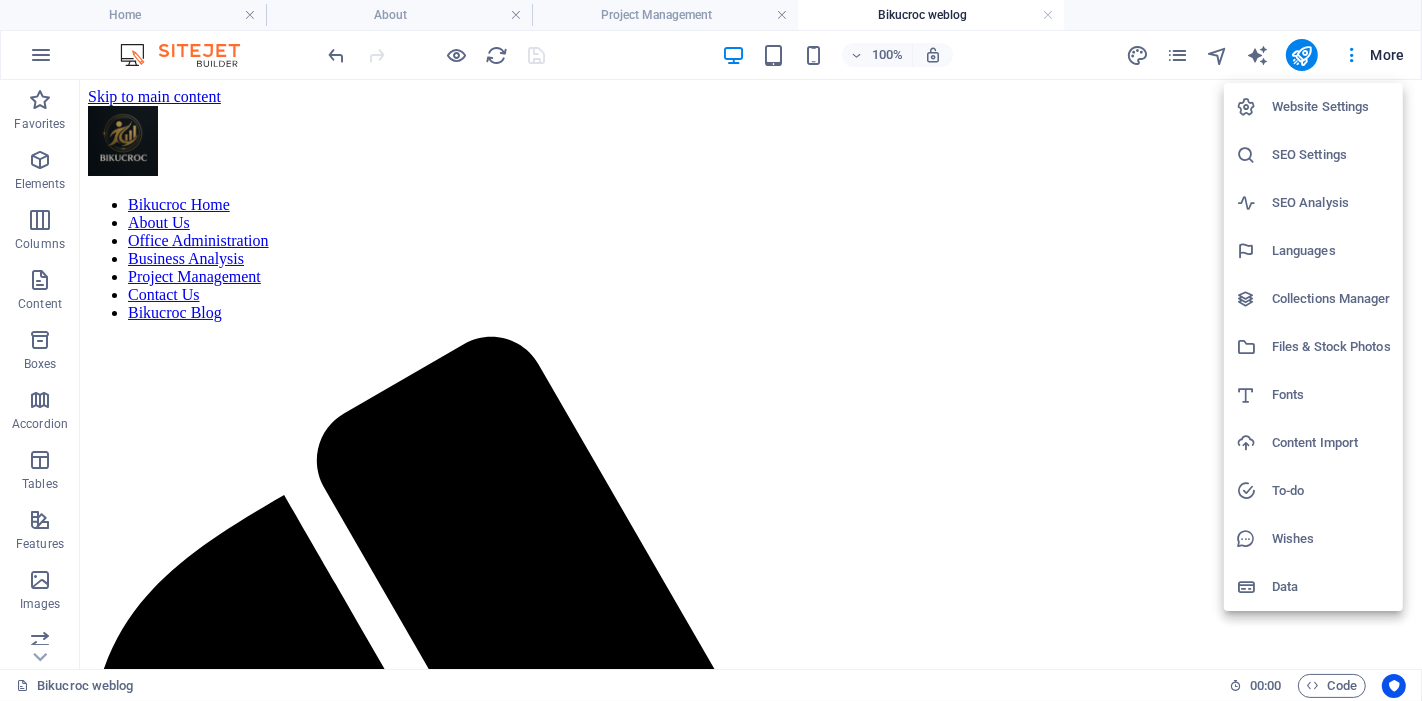 click on "SEO Settings" at bounding box center [1331, 155] 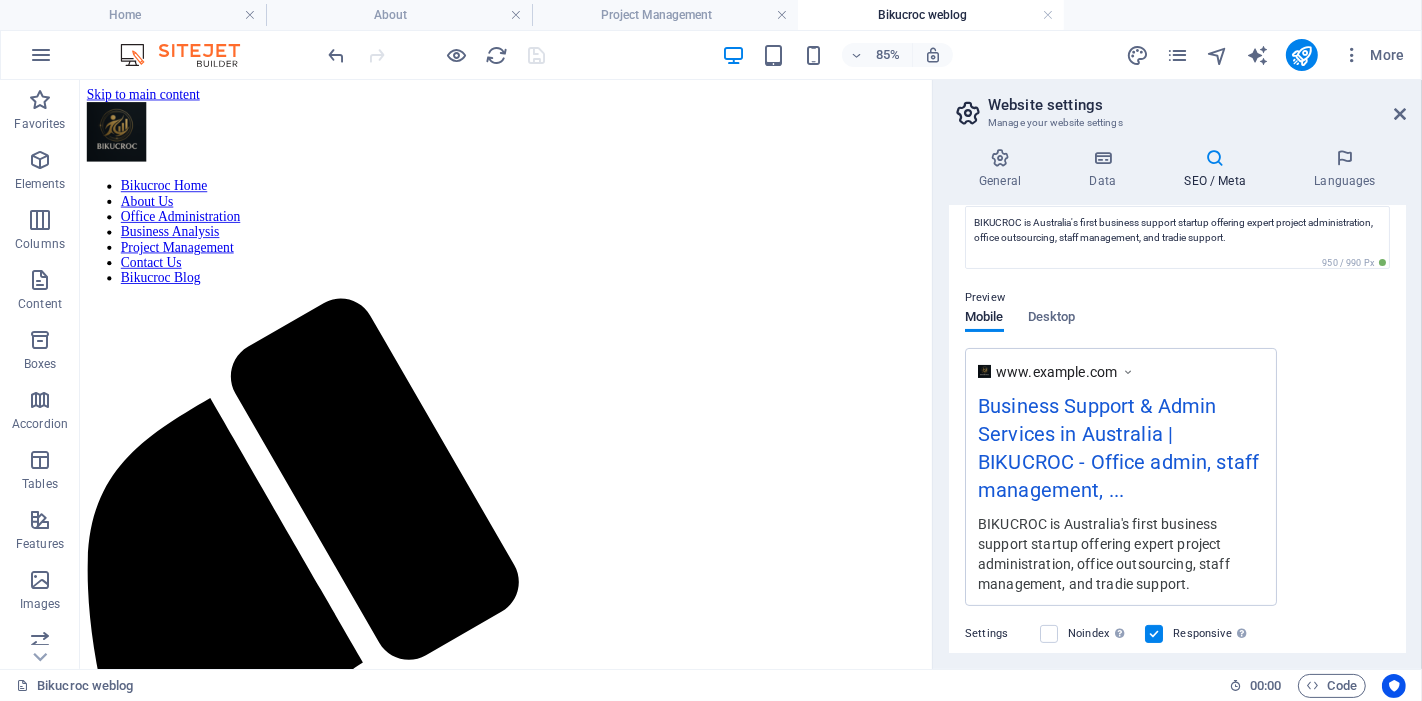 scroll, scrollTop: 0, scrollLeft: 0, axis: both 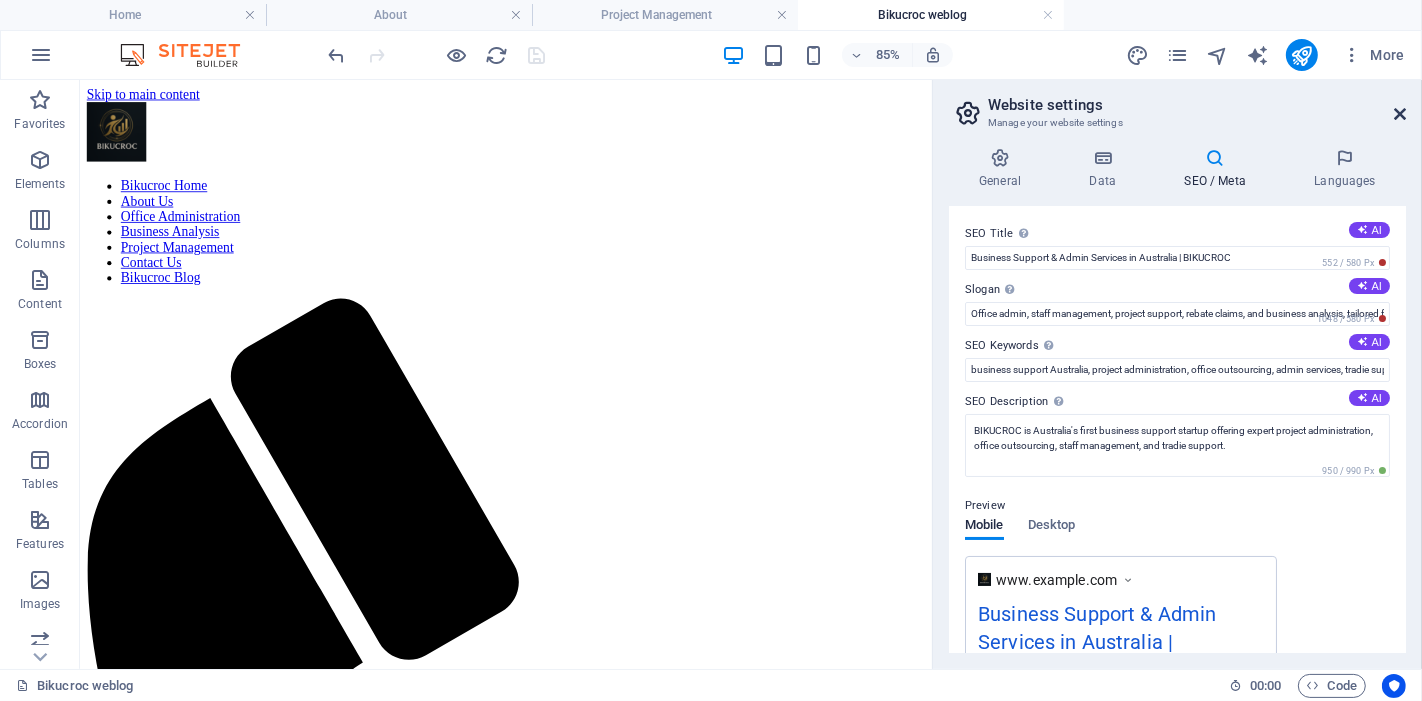 click at bounding box center (1400, 114) 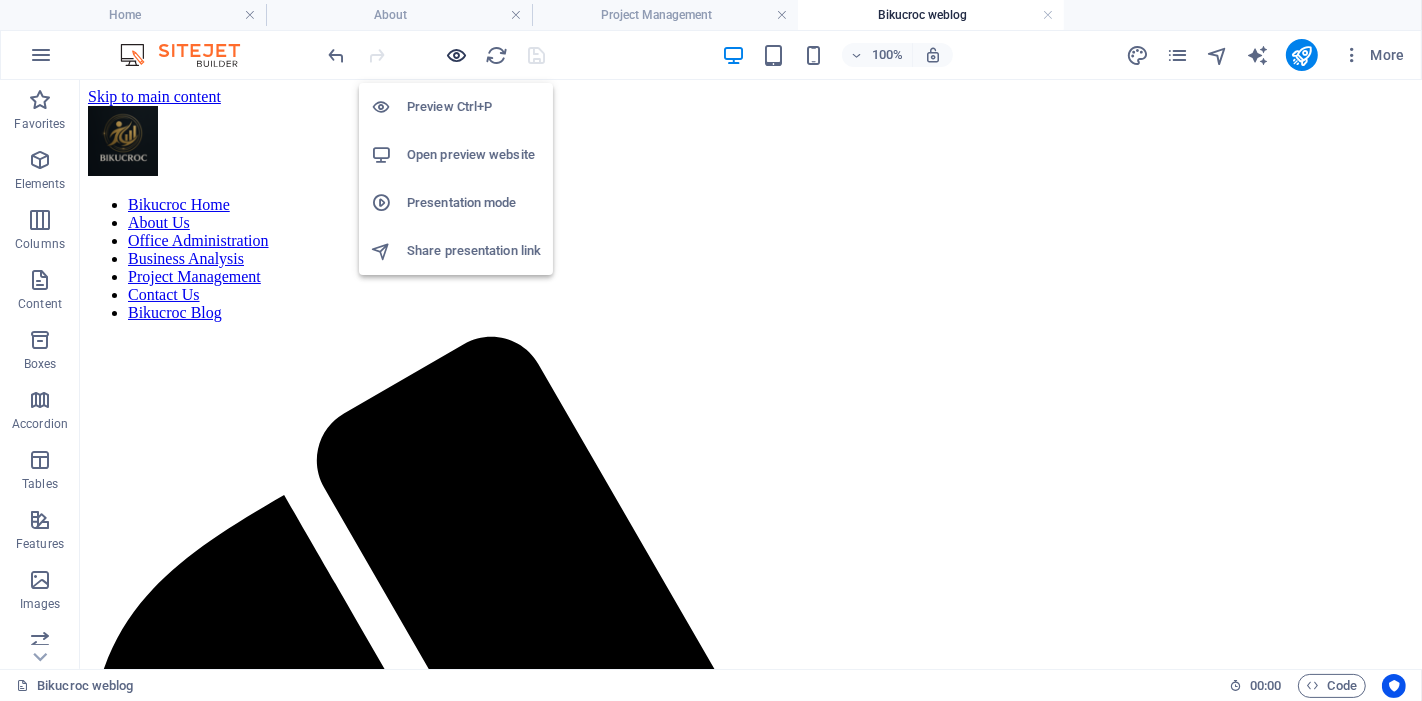 click at bounding box center (457, 55) 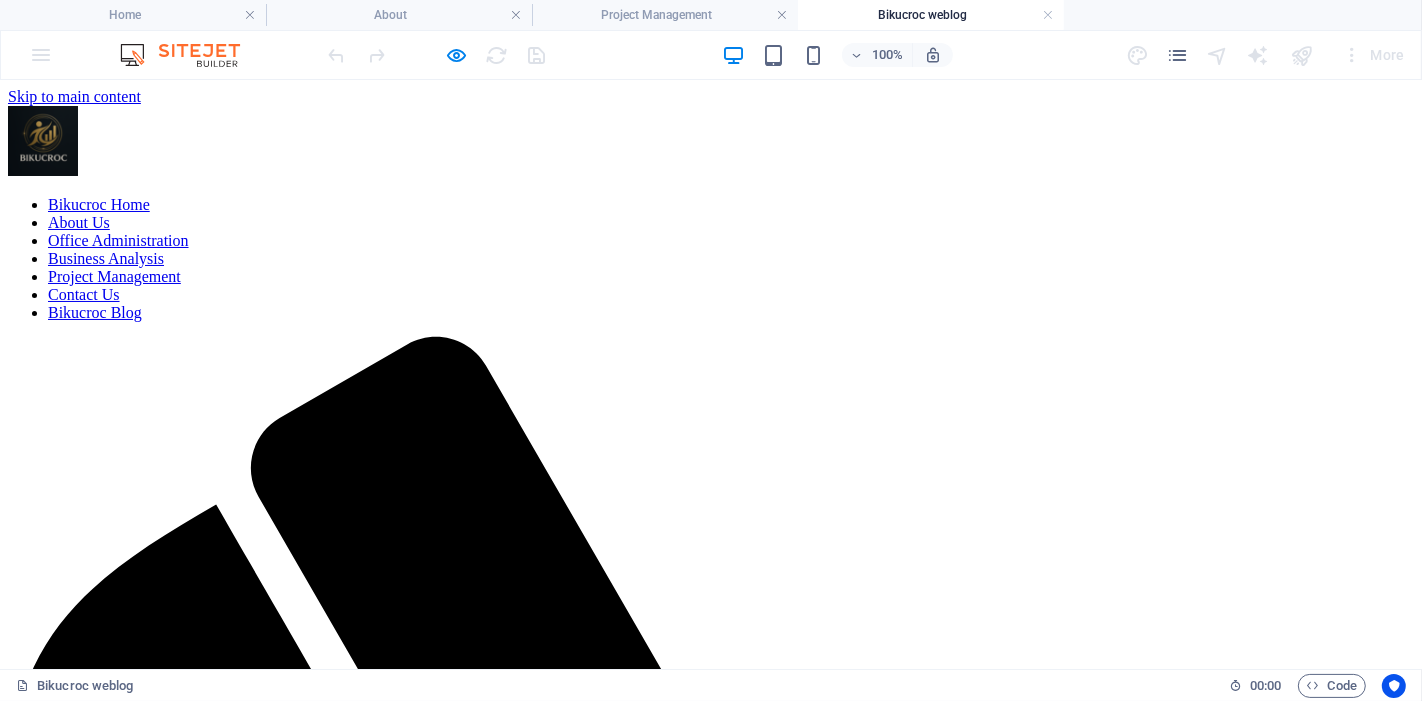 click on "Contact Us" at bounding box center [84, 293] 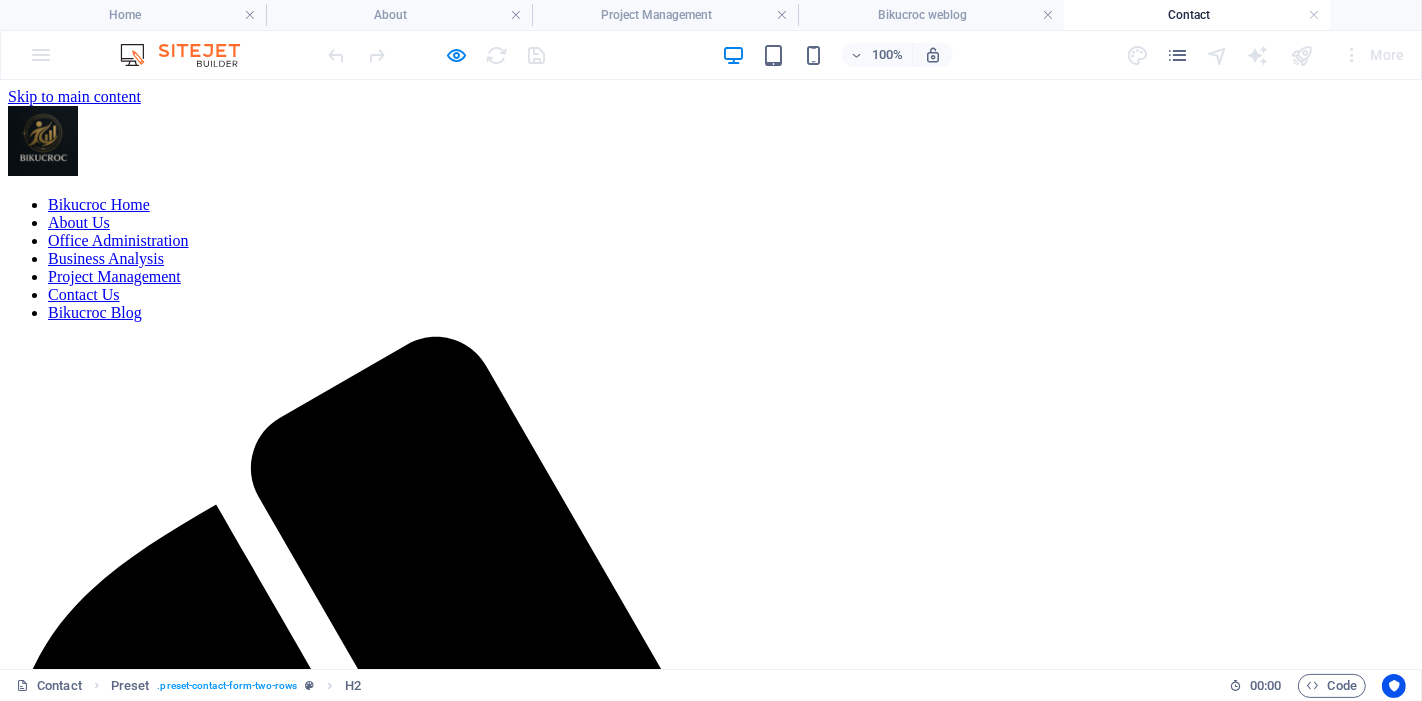 scroll, scrollTop: 0, scrollLeft: 0, axis: both 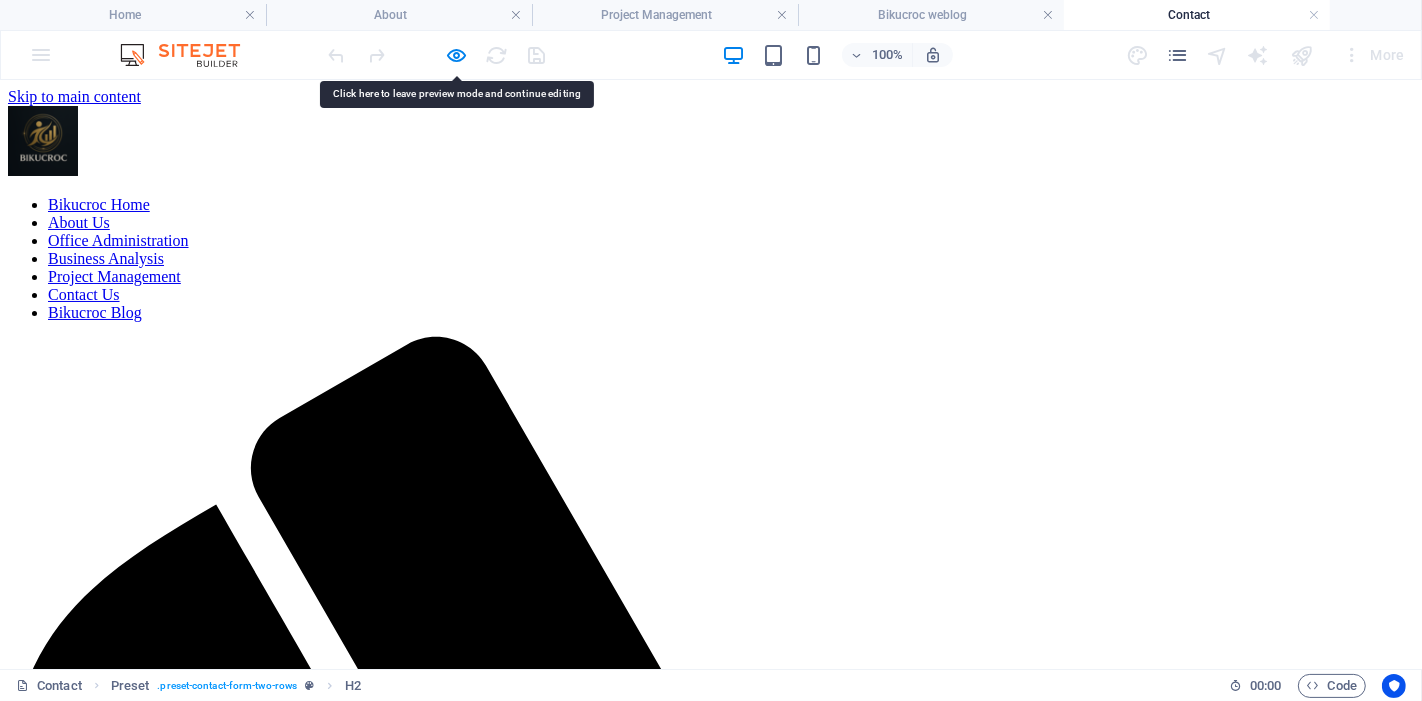 drag, startPoint x: 232, startPoint y: 306, endPoint x: 403, endPoint y: 358, distance: 178.73164 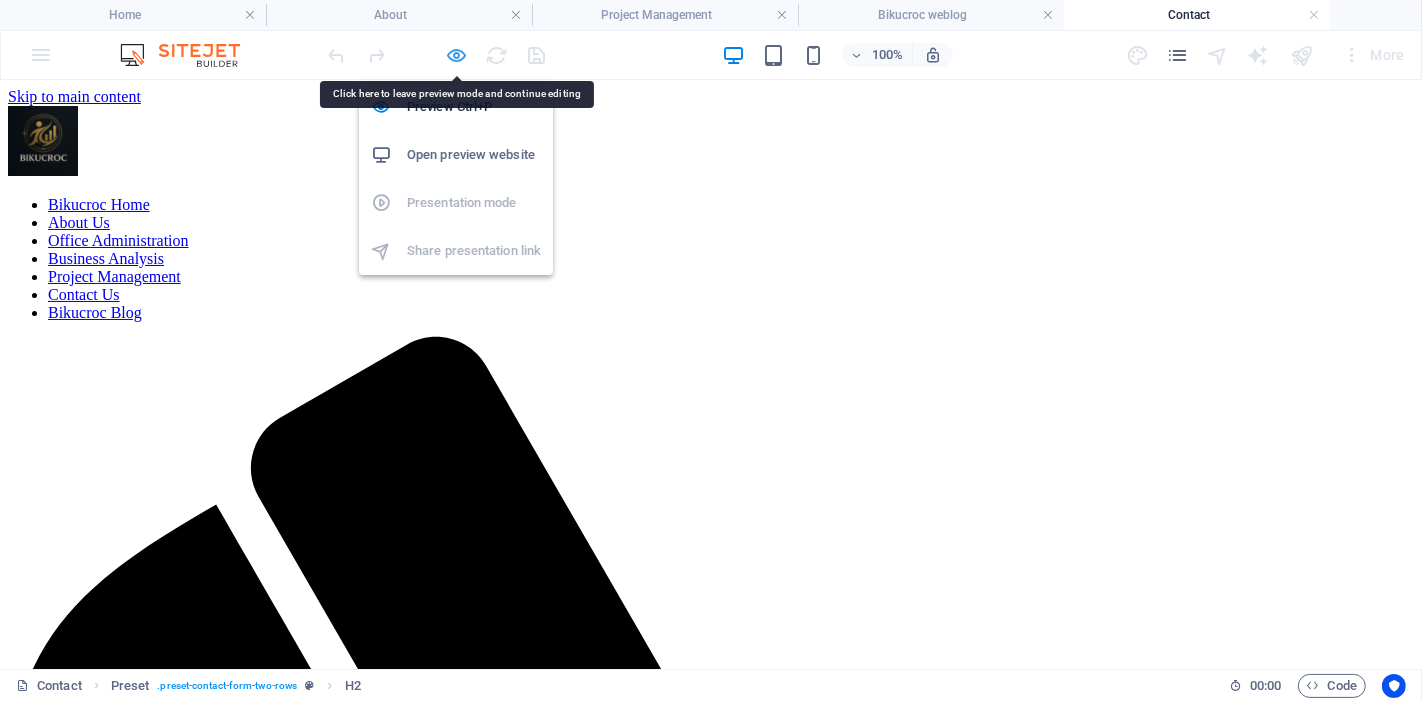 click at bounding box center [457, 55] 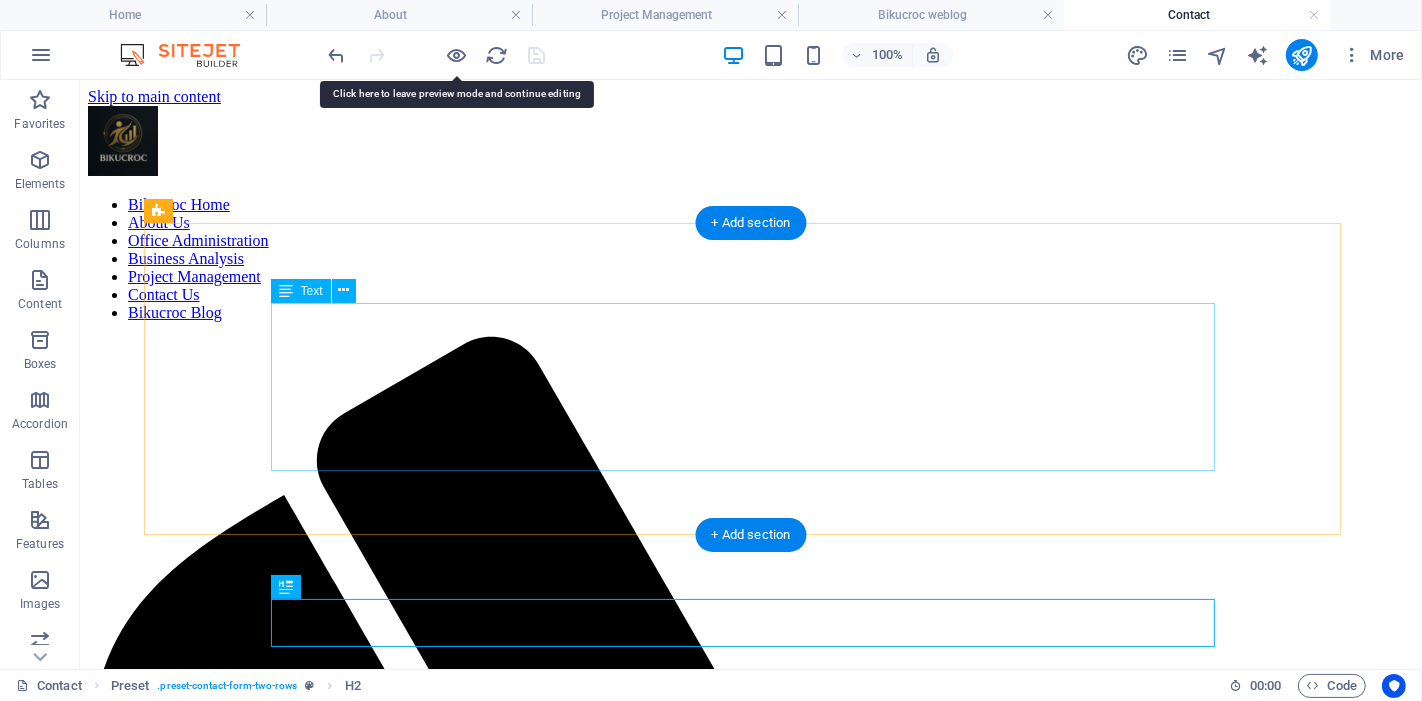 click on "At BIKUCROC, we specialise in what businesses truly need — from admin and project management to HR and process optimisation. Our team brings real industry experience and certified expertise to every solution we provide. Whether you're a tradie, builder, consultant, or service provider, we’ve got you covered. Our services are fully customisable to suit your unique operations, so there’s no need to worry about fit — we make it work for you. Contact us today for a free quote — and let’s chat about how we can help your business run smarter, faster, and with less stress." at bounding box center (750, 2178) 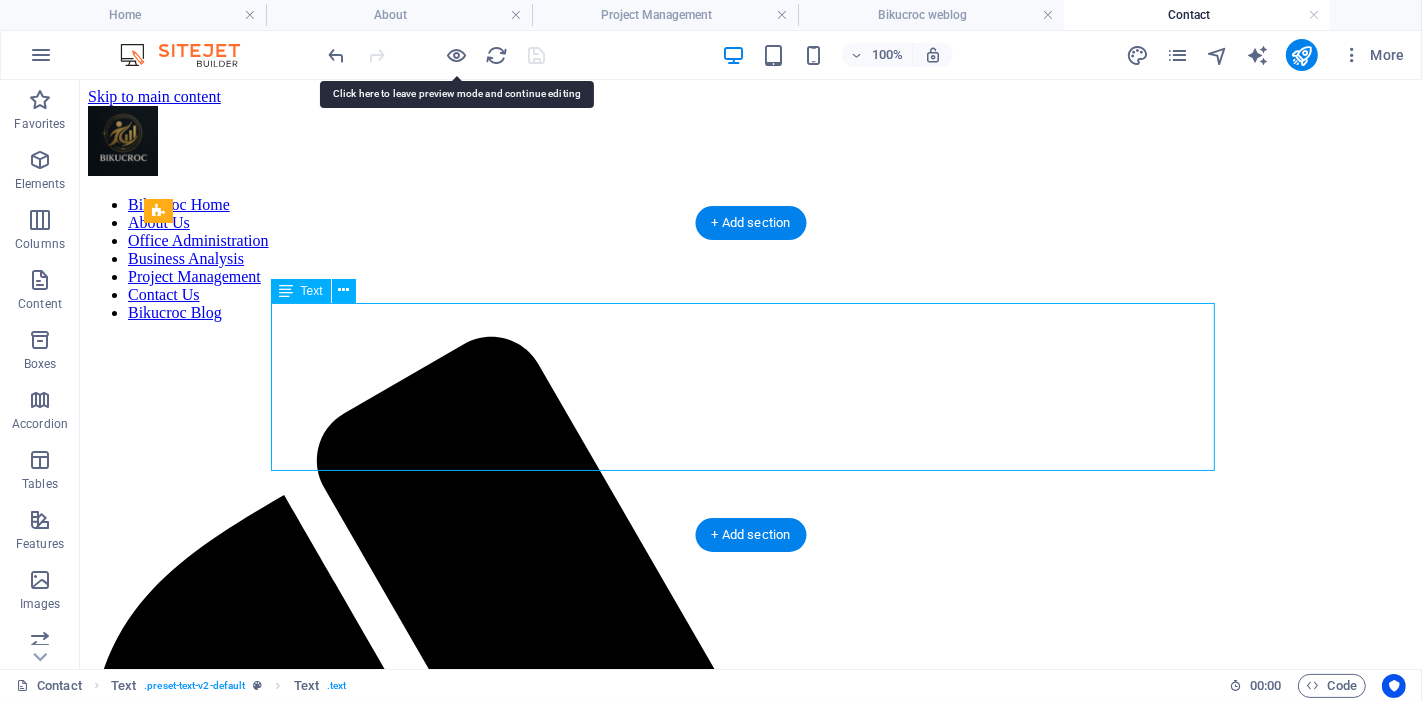 click on "At BIKUCROC, we specialise in what businesses truly need — from admin and project management to HR and process optimisation. Our team brings real industry experience and certified expertise to every solution we provide. Whether you're a tradie, builder, consultant, or service provider, we’ve got you covered. Our services are fully customisable to suit your unique operations, so there’s no need to worry about fit — we make it work for you. Contact us today for a free quote — and let’s chat about how we can help your business run smarter, faster, and with less stress." at bounding box center (750, 2178) 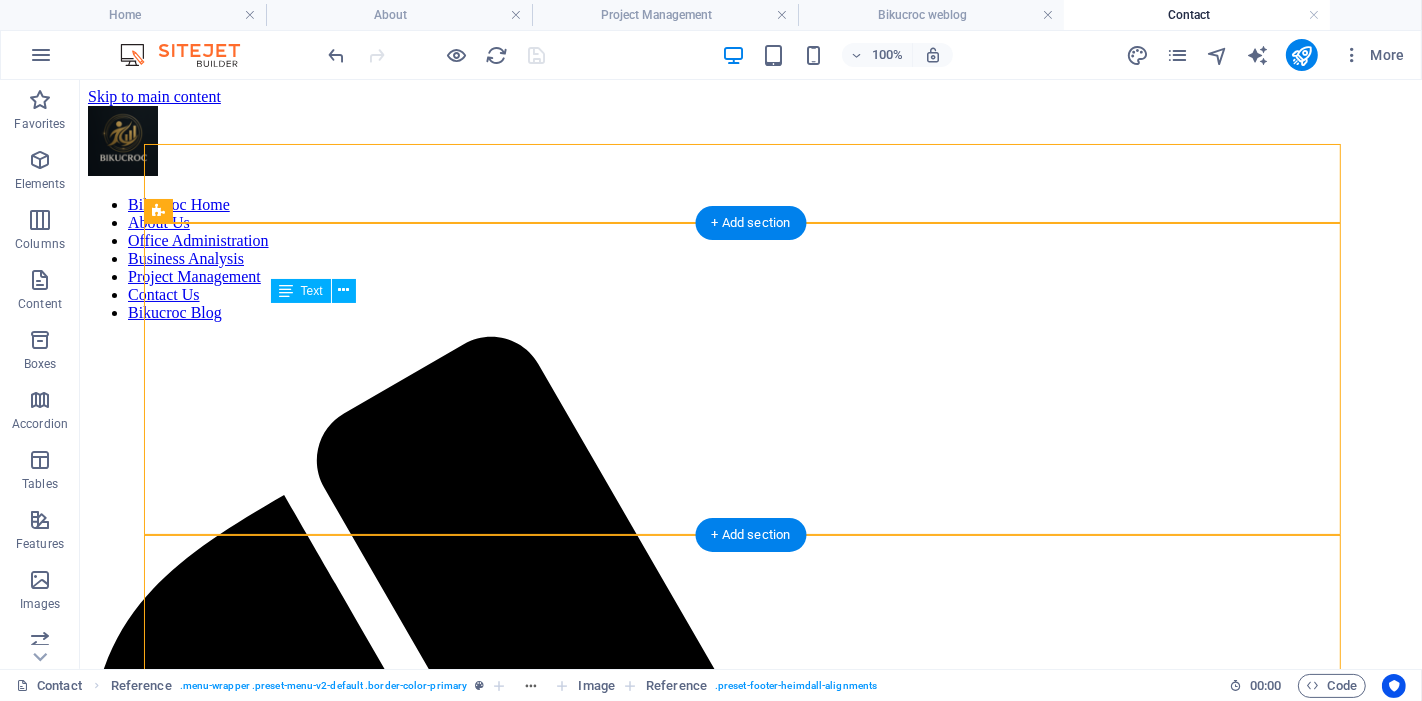 click on "At BIKUCROC, we specialise in what businesses truly need — from admin and project management to HR and process optimisation. Our team brings real industry experience and certified expertise to every solution we provide. Whether you're a tradie, builder, consultant, or service provider, we’ve got you covered. Our services are fully customisable to suit your unique operations, so there’s no need to worry about fit — we make it work for you. Contact us today for a free quote — and let’s chat about how we can help your business run smarter, faster, and with less stress." at bounding box center (750, 2178) 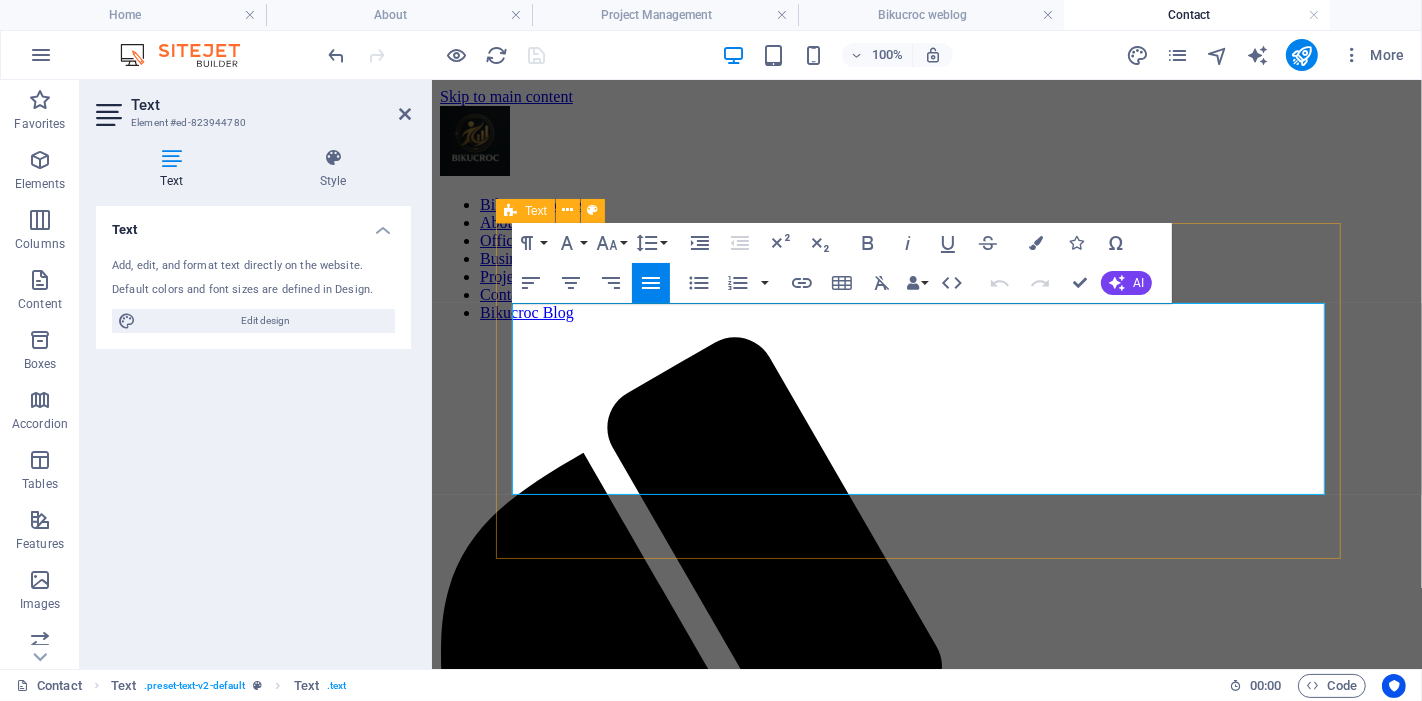 click on "At BIKUCROC, we specialise in what businesses truly need — from admin and project management to HR and process optimisation. Our team brings real industry experience and certified expertise to every solution we provide. Whether you're a tradie, builder, consultant, or service provider, we’ve got you covered. Our services are fully customisable to suit your unique operations, so there’s no need to worry about fit — we make it work for you. Contact us today for a free quote — and let’s chat about how we can help your business run smarter, faster, and with less stress." at bounding box center [926, 1703] 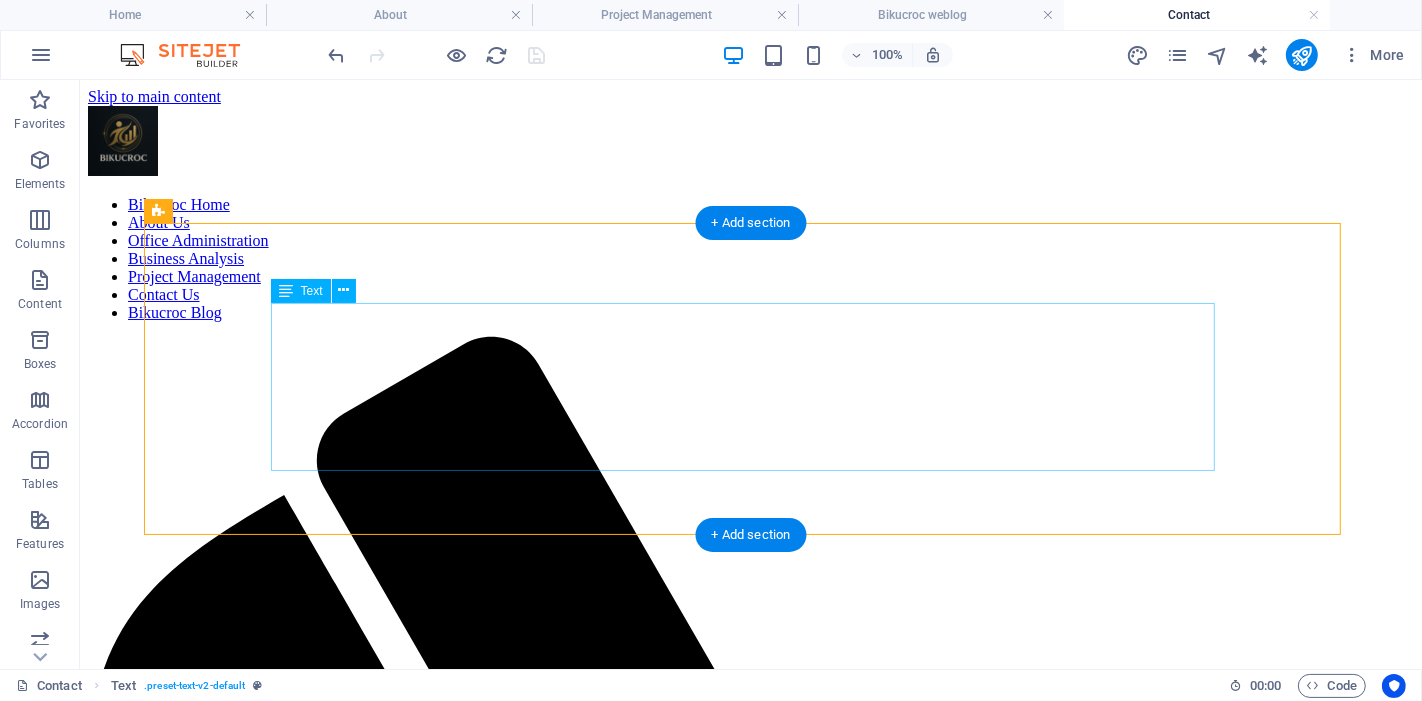 click on "At BIKUCROC, we specialise in what businesses truly need — from admin and project management to HR and process optimisation. Our team brings real industry experience and certified expertise to every solution we provide. Whether you're a tradie, builder, consultant, or service provider, we’ve got you covered. Our services are fully customisable to suit your unique operations, so there’s no need to worry about fit — we make it work for you. Contact us today for a free quote — and let’s chat about how we can help your business run smarter, faster, and with less stress." at bounding box center [750, 2178] 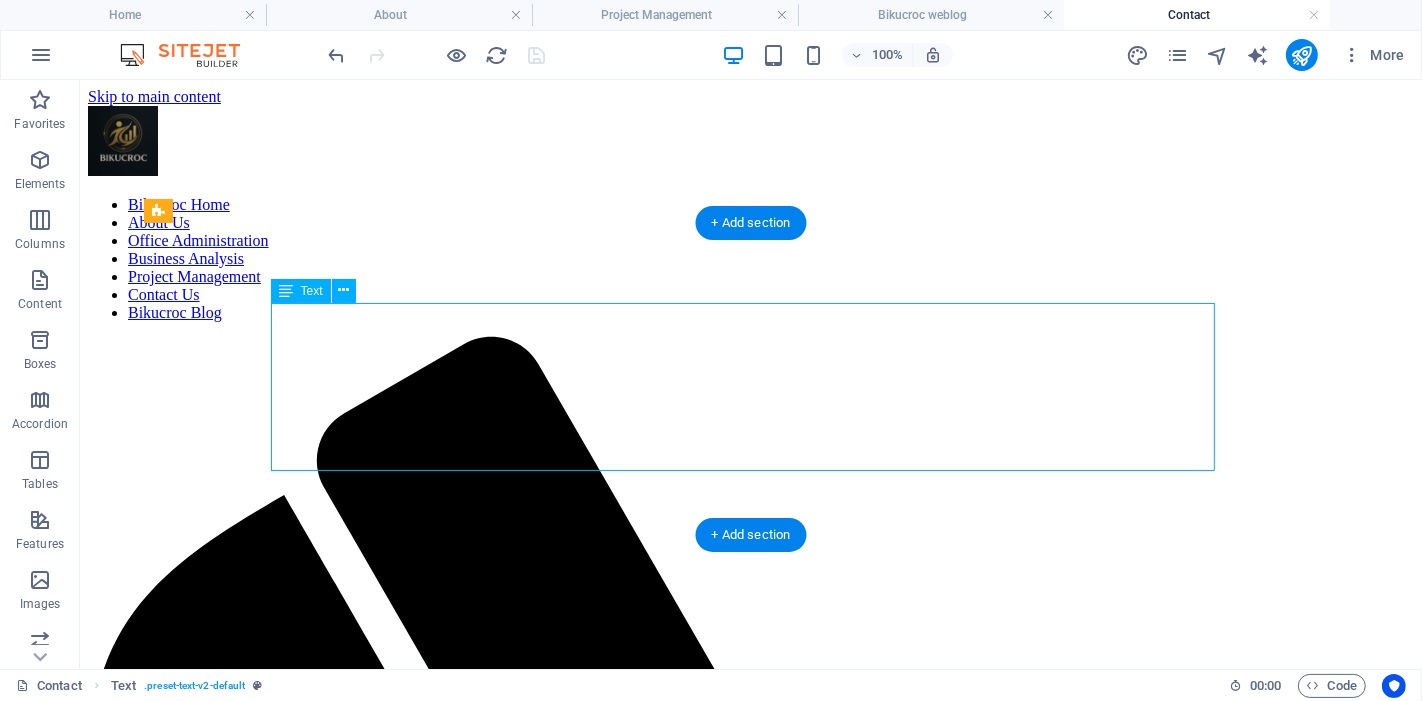 click on "At BIKUCROC, we specialise in what businesses truly need — from admin and project management to HR and process optimisation. Our team brings real industry experience and certified expertise to every solution we provide. Whether you're a tradie, builder, consultant, or service provider, we’ve got you covered. Our services are fully customisable to suit your unique operations, so there’s no need to worry about fit — we make it work for you. Contact us today for a free quote — and let’s chat about how we can help your business run smarter, faster, and with less stress." at bounding box center [750, 2178] 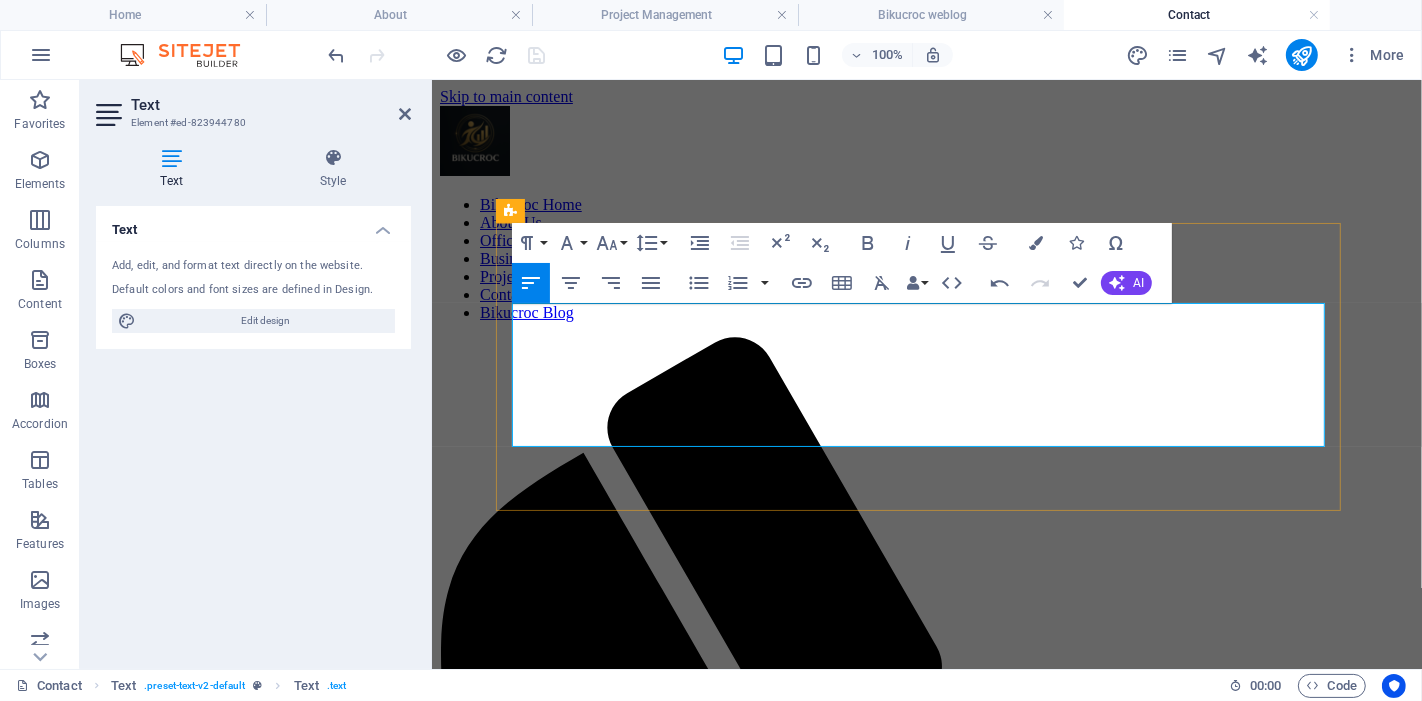 click on "Whether you're a tradie, builder, consultant, or service provider — our services are fully customisable and tailored to suit your business." at bounding box center [903, 1672] 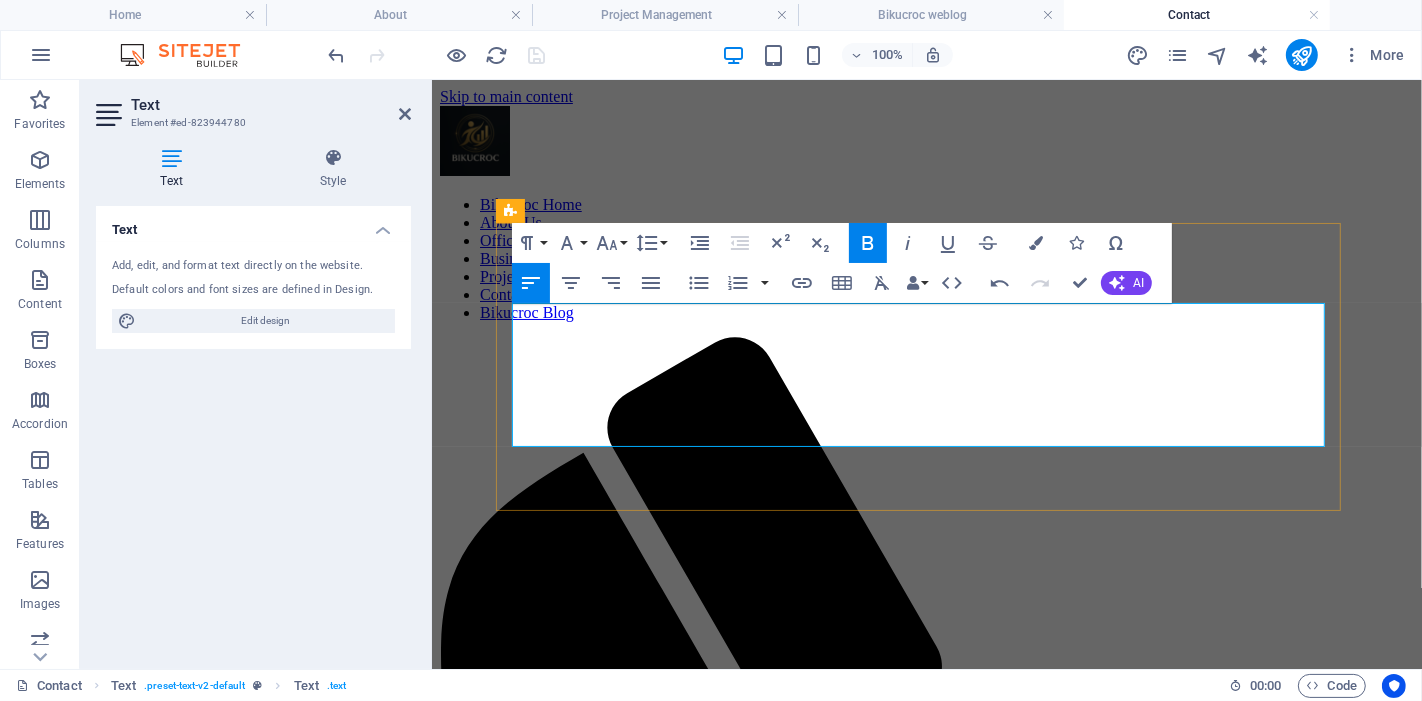 type 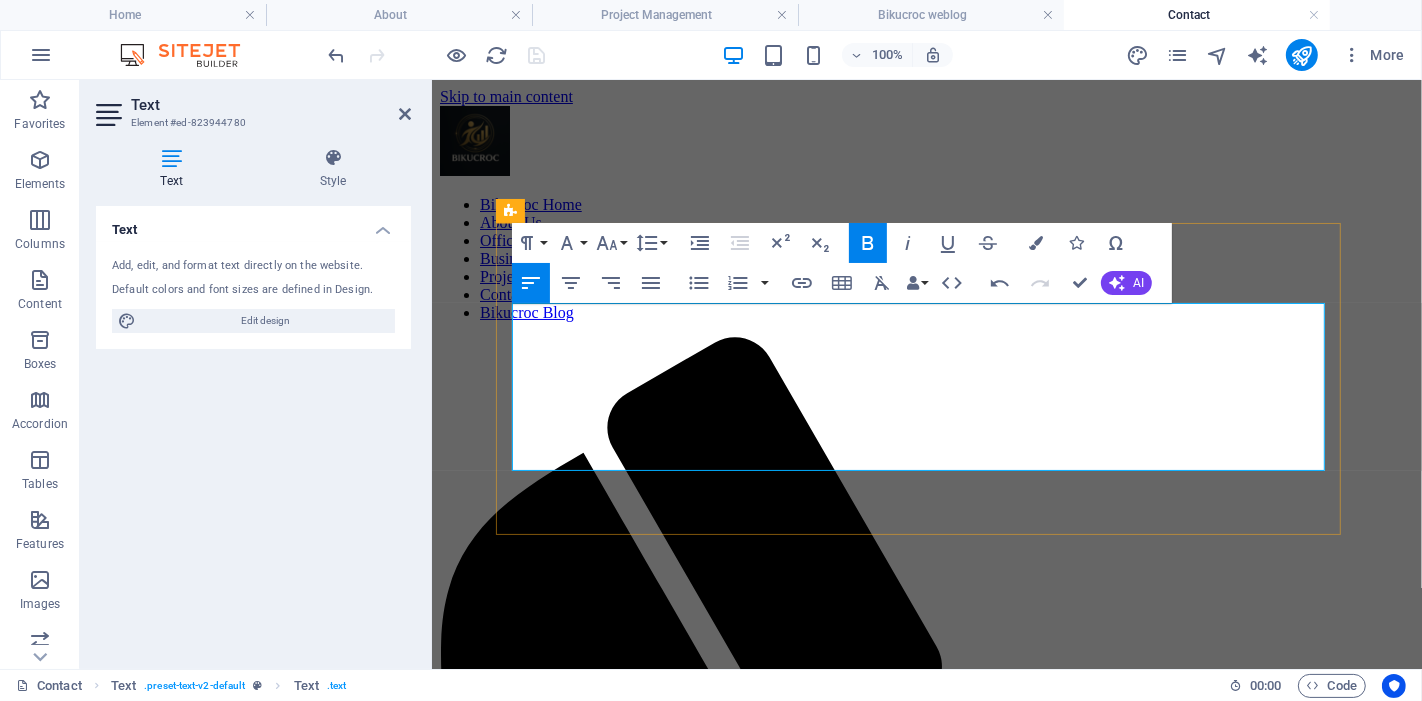 click on "Whether you're a small business owner, tradie, builder, consultant, or service provider, our services are fully customisable and tailored to suit your business. ​ No matter your size or industry, we adapt our support to fit your operations, so you can focus on what you do best: growing your business." at bounding box center [926, 1700] 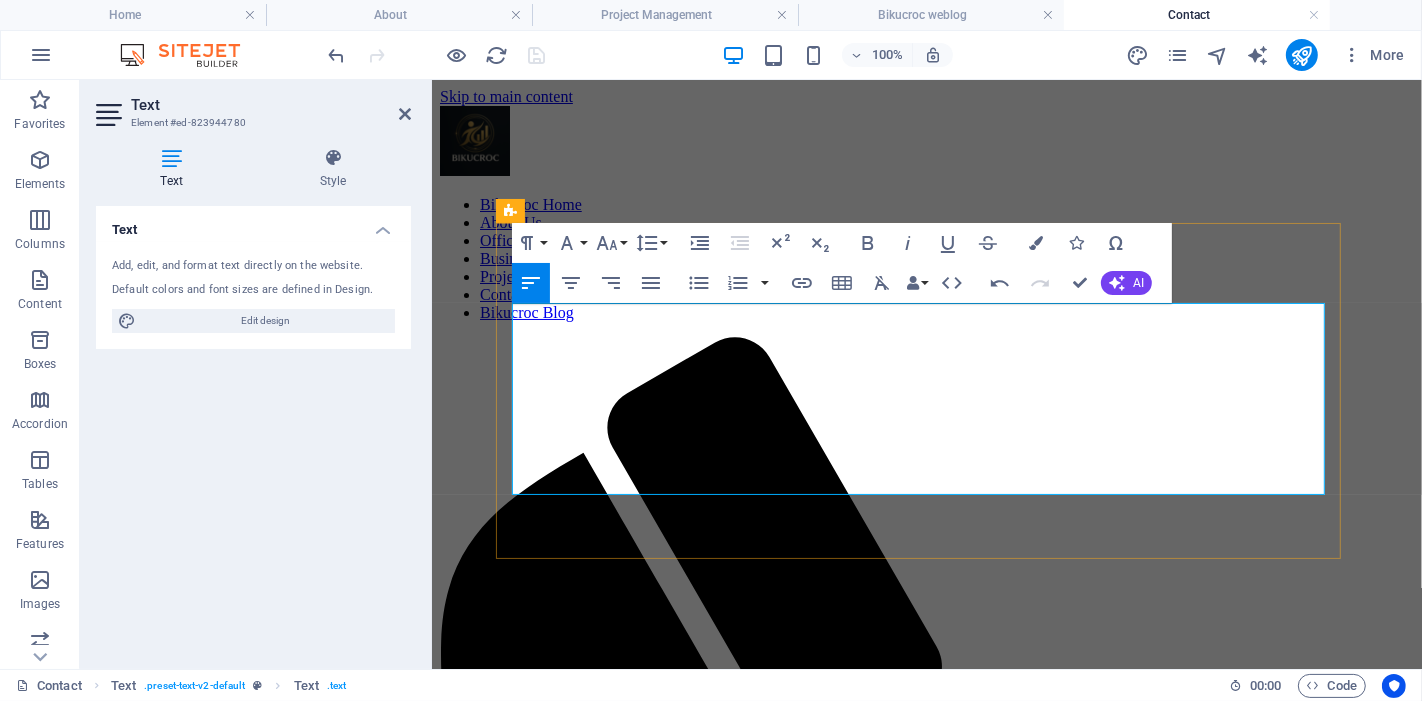 drag, startPoint x: 740, startPoint y: 455, endPoint x: 637, endPoint y: 457, distance: 103.01942 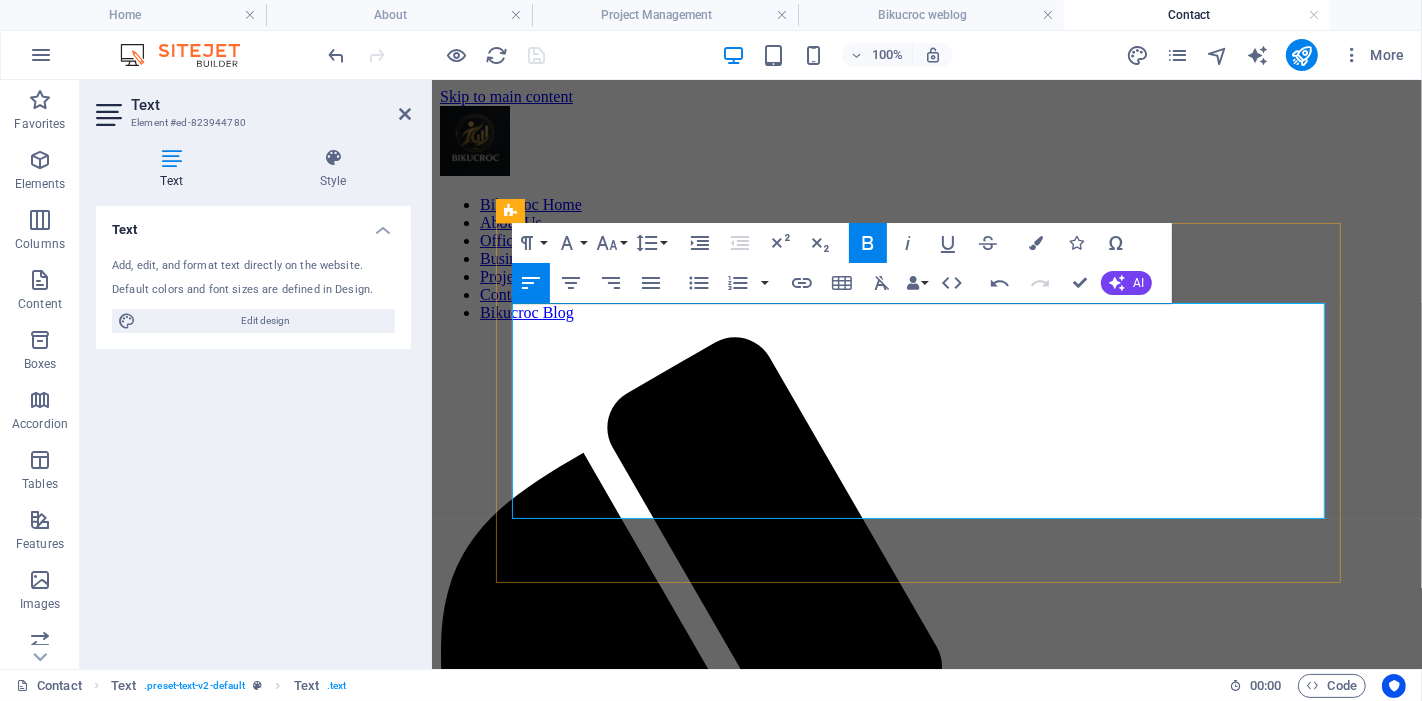 click on "Contact us today to have a quick chat about it  — we’re happy to talk about how we can work together and support your success." at bounding box center [875, 1778] 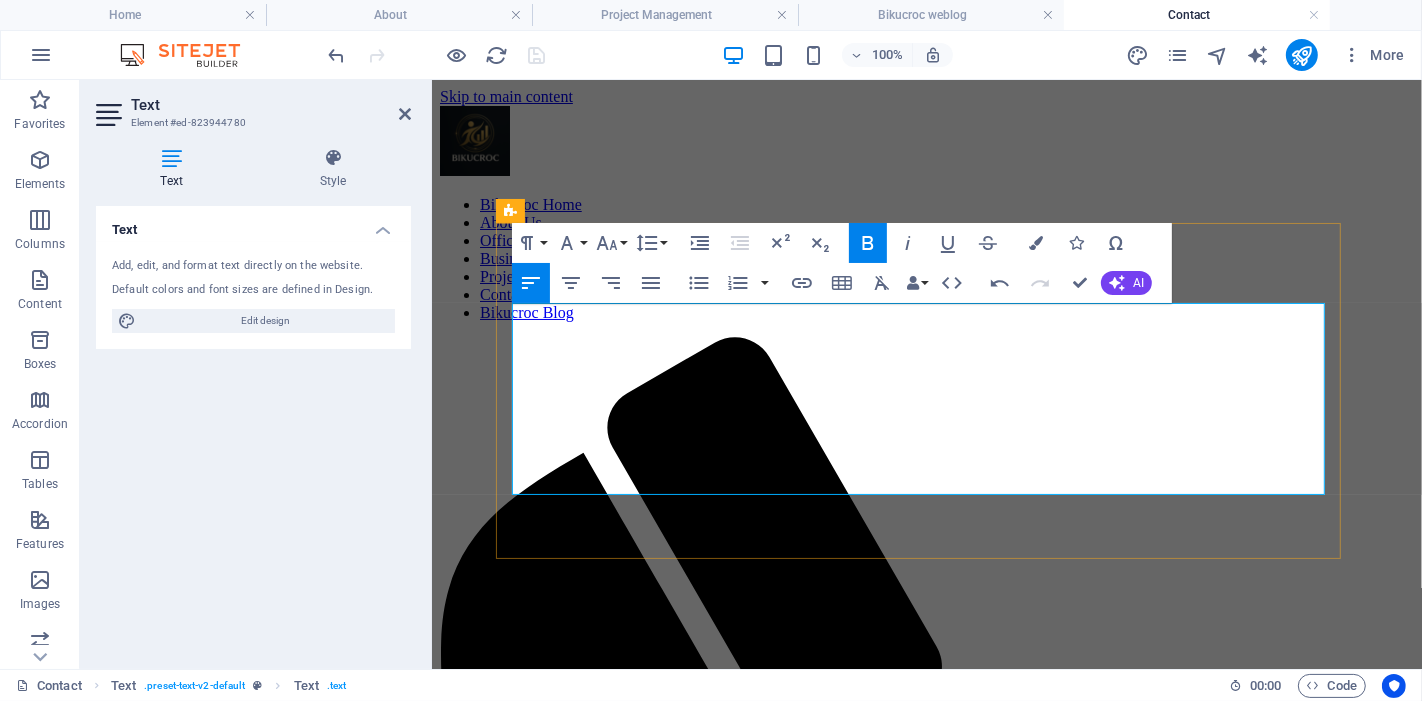 click on "Contact us today, we’re happy to talk about how we can work together and support your success. Let’s make your business run smarter, faster, and with less stress." at bounding box center (926, 1788) 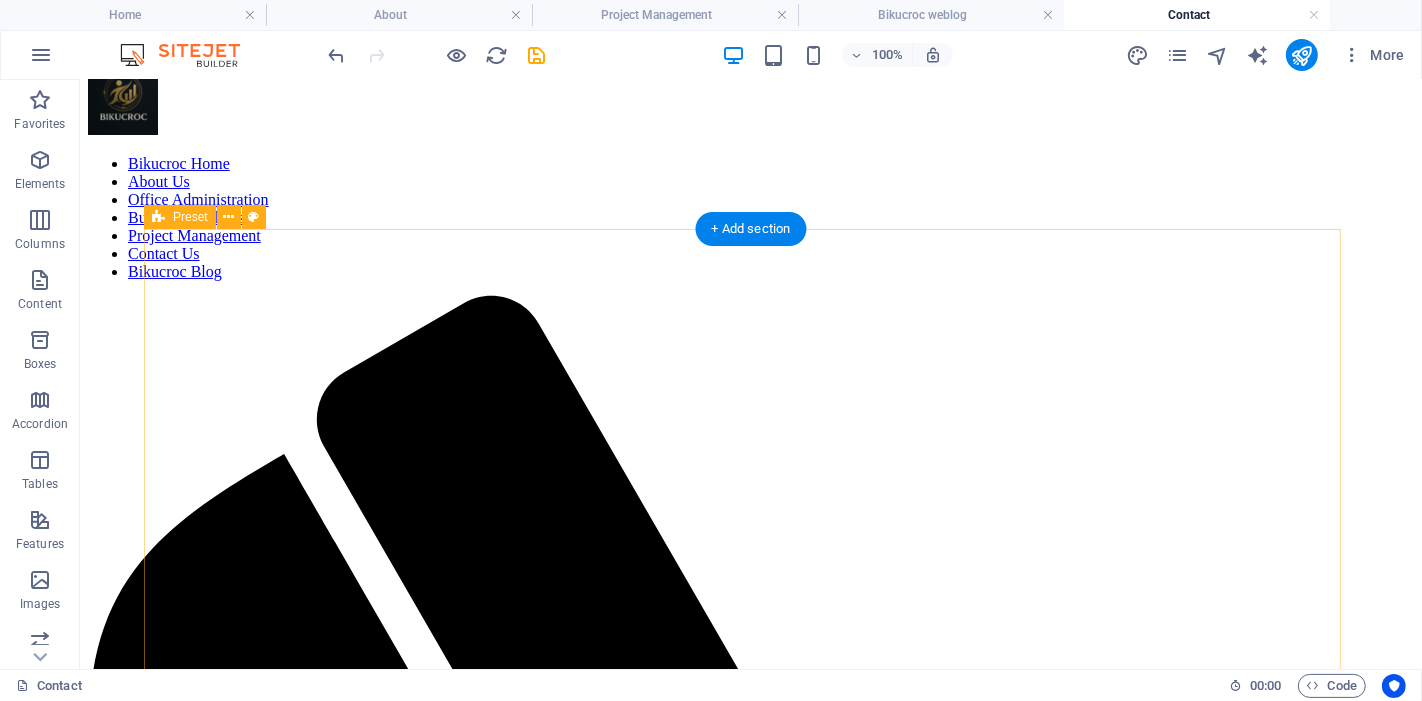 scroll, scrollTop: 0, scrollLeft: 0, axis: both 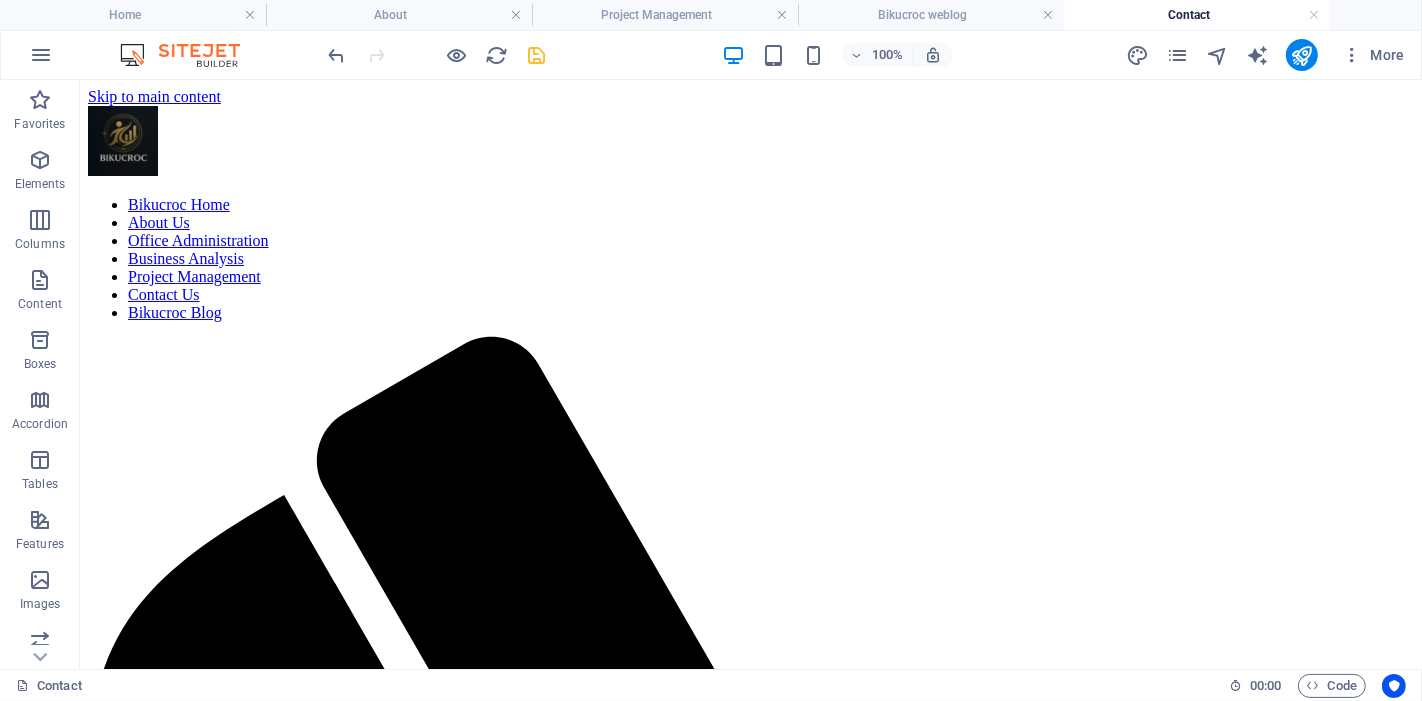 click at bounding box center (537, 55) 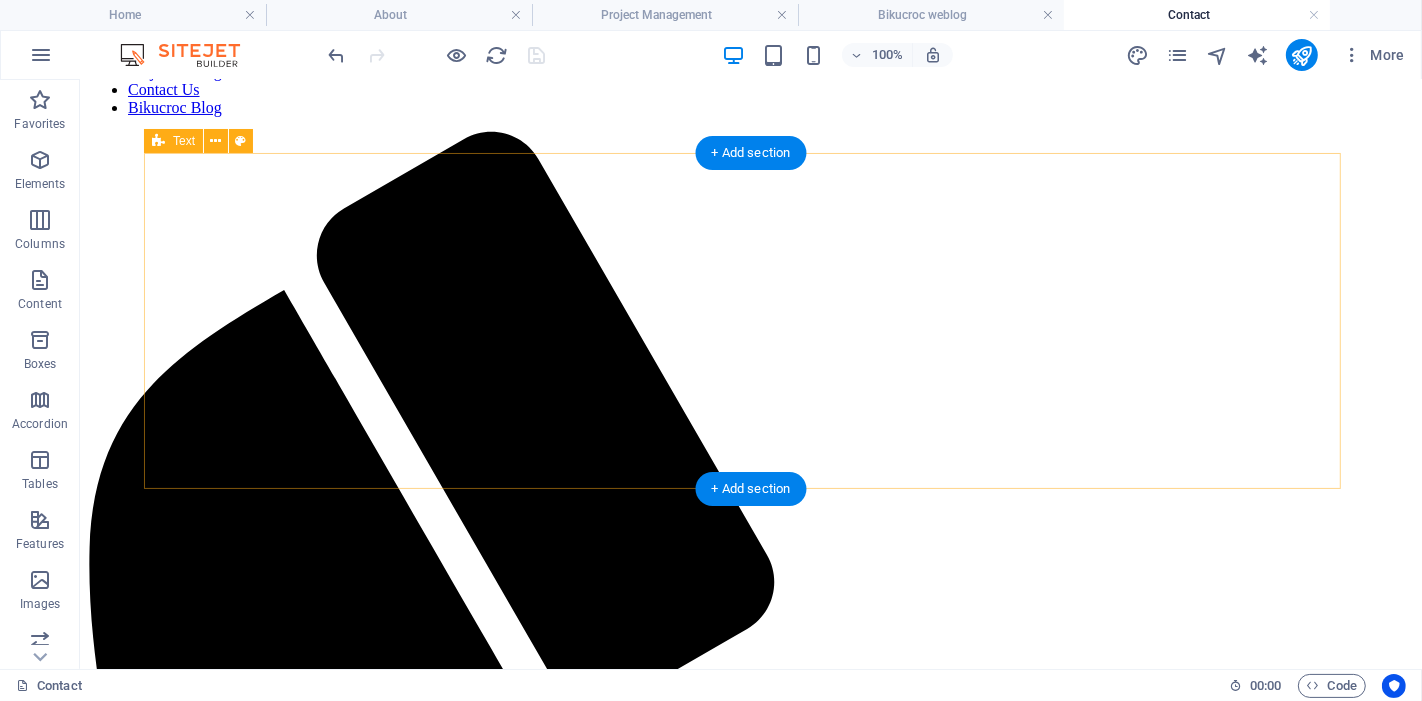 scroll, scrollTop: 222, scrollLeft: 0, axis: vertical 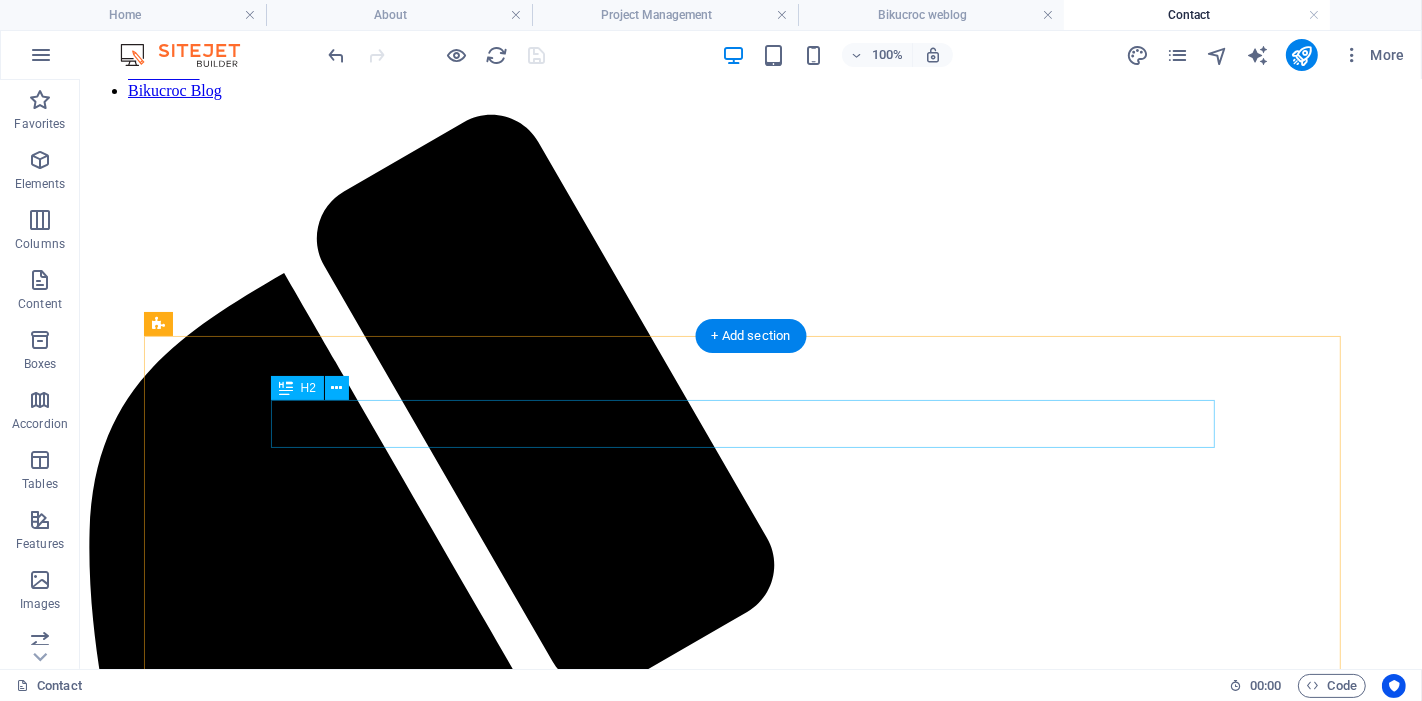 click on "A message for Jane" at bounding box center (750, 2066) 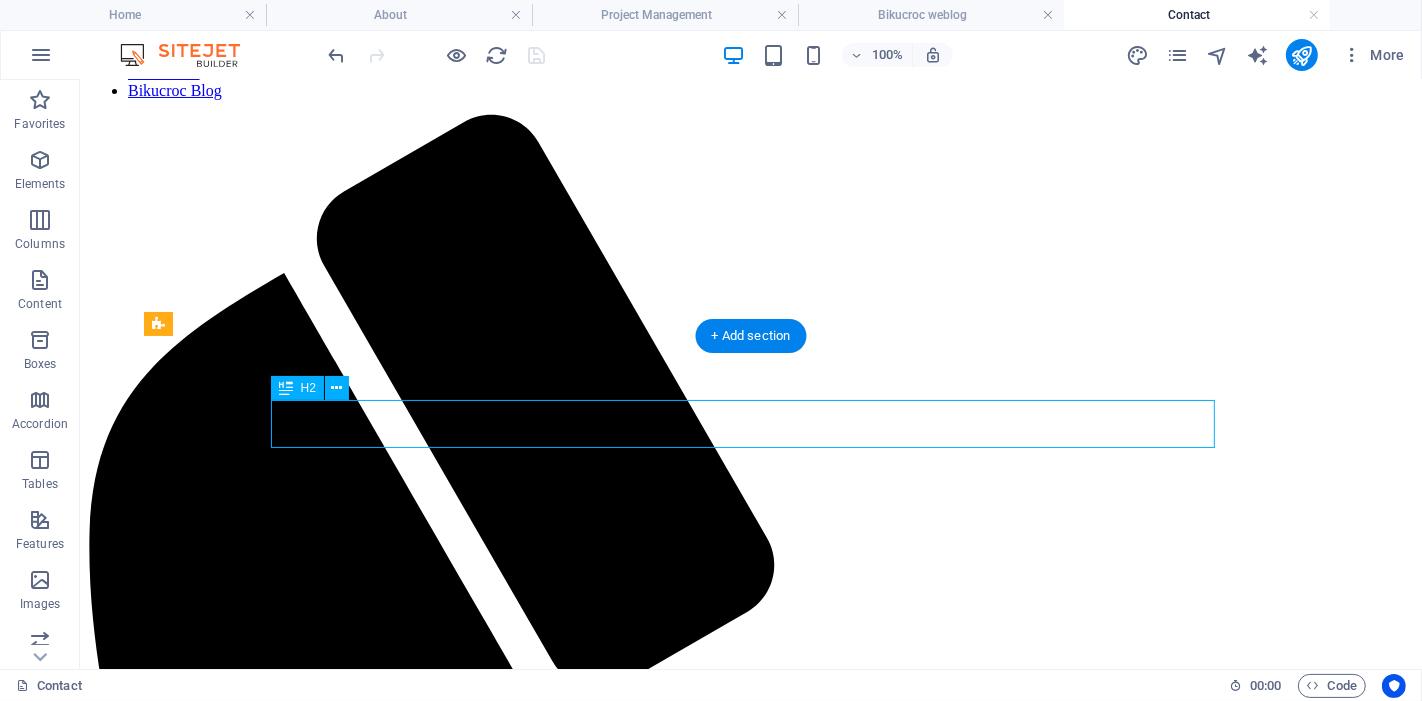 click on "A message for Jane" at bounding box center (750, 2066) 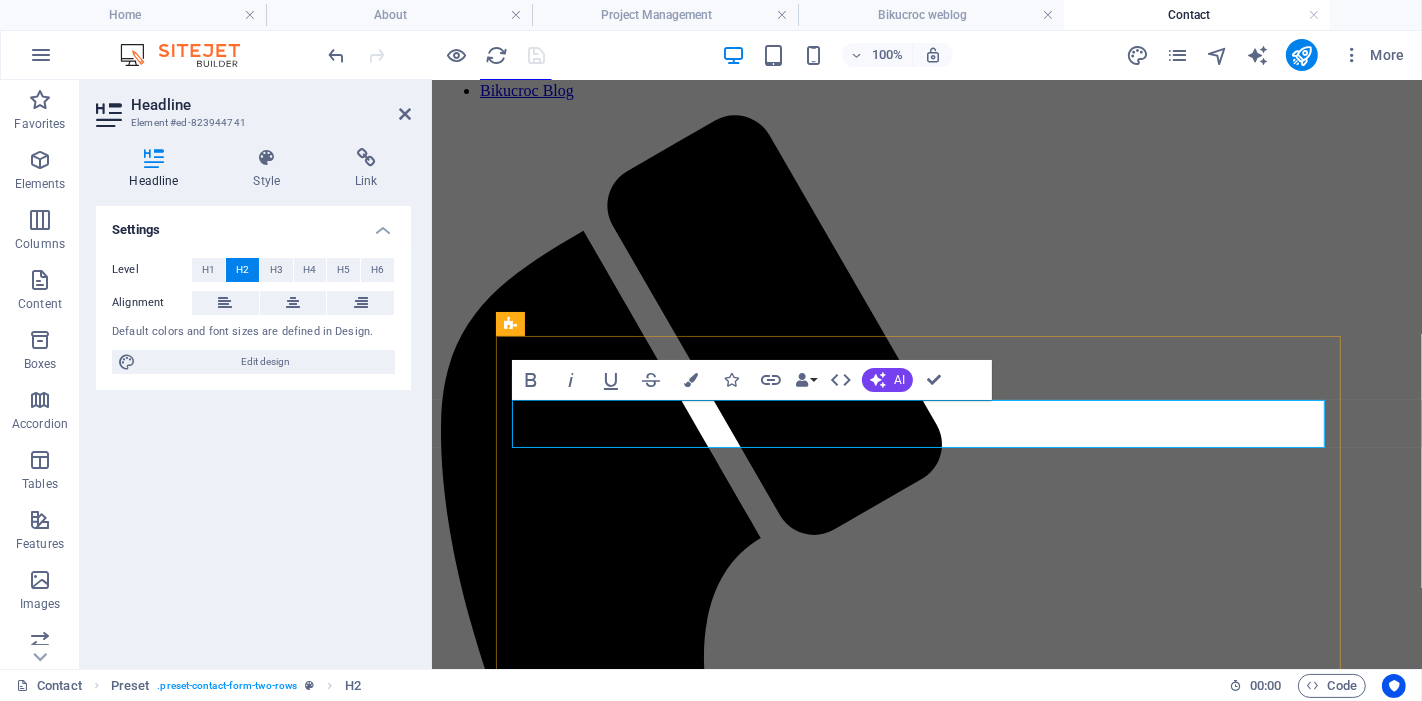 click on "A message for Jane" at bounding box center (926, 1617) 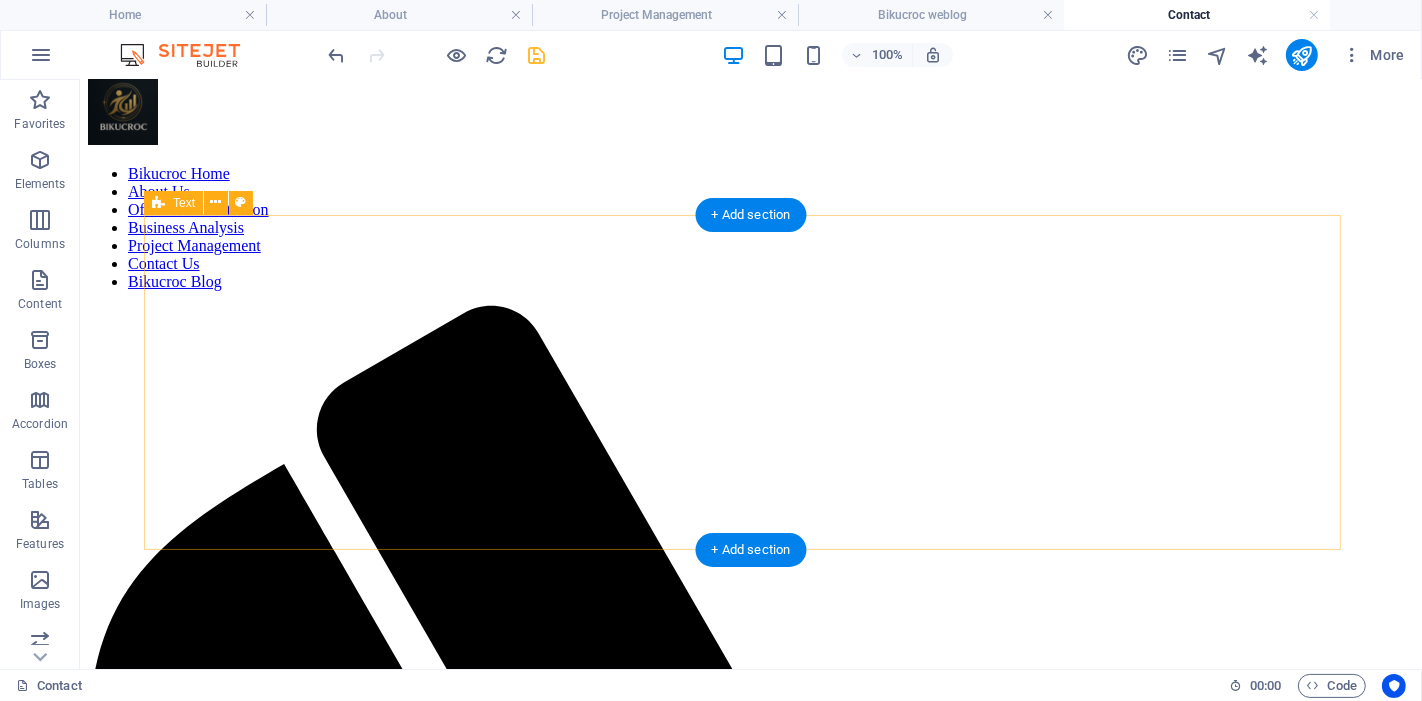scroll, scrollTop: 0, scrollLeft: 0, axis: both 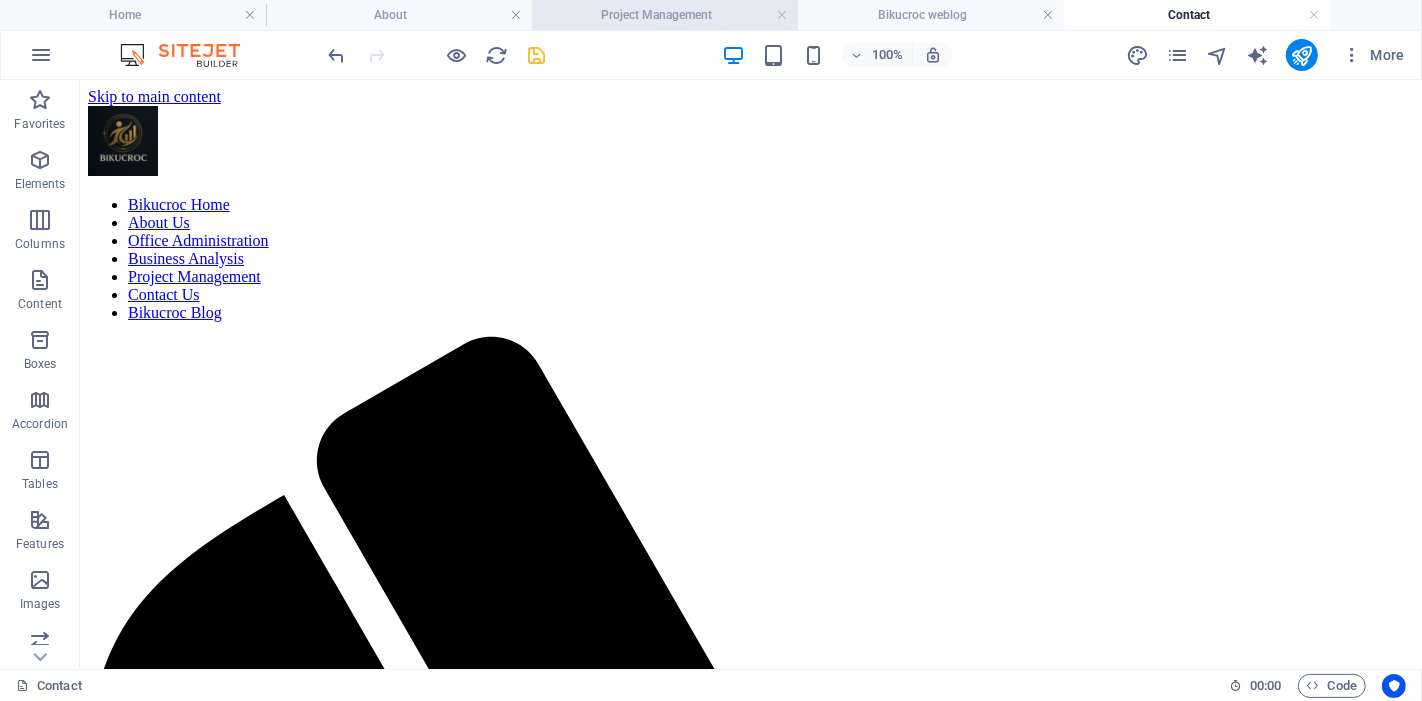 click on "Project Management" at bounding box center [665, 15] 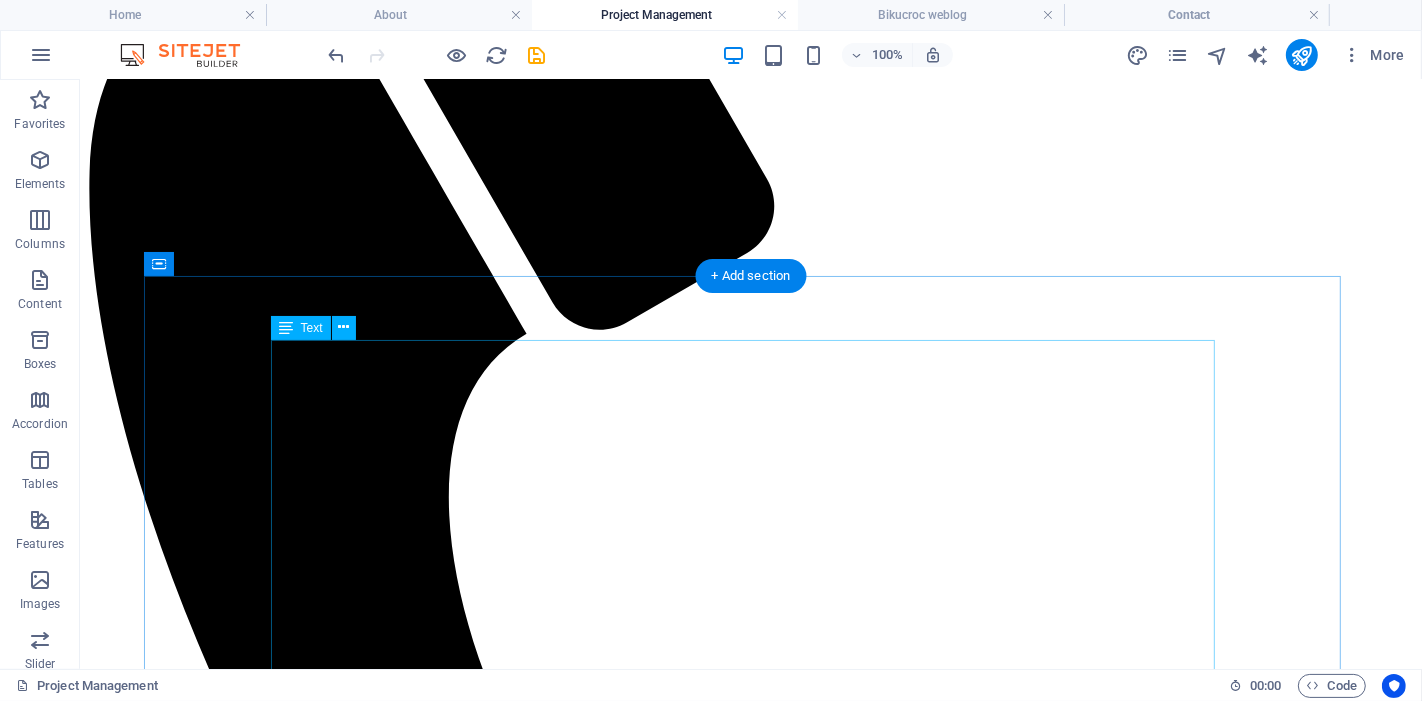scroll, scrollTop: 682, scrollLeft: 0, axis: vertical 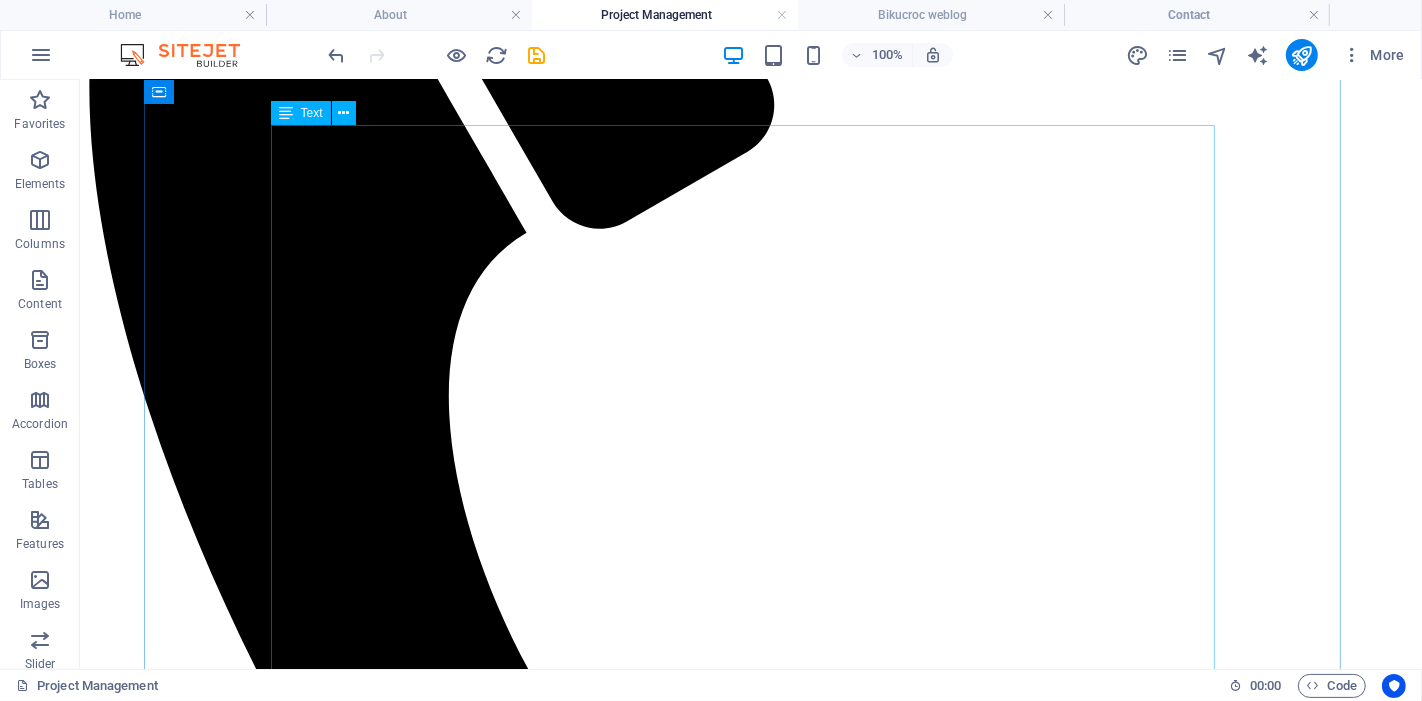 click on "Project Management That Works for You At  BIKUCROC , we offer  end-to-end project management services  tailored to the needs of  small businesses, tradies, and contractors  across Australia. Whether you’re managing  residential builds, commercial fit-outs, service upgrades, or multi-trade installations , we’re here to ensure your projects run  smoothly, on time, and on budget  — without unnecessary stress. What We Do We take the pressure off your team by professionally managing the full project lifecycle, including: Planning & Scheduling  – We map out timelines, resource needs, and critical paths. Procurement Support  – Coordinating suppliers, quotes, purchase orders, and materials. On-Site Coordination  – Bridging communication between your crew, subcontractors, and clients. Budget & Cost Control  – Monitoring expenses and making sure your project stays financially on track. Progress Reporting  – Keeping stakeholders informed with structured updates and documentation. Risk & Issue Management" at bounding box center [750, 2424] 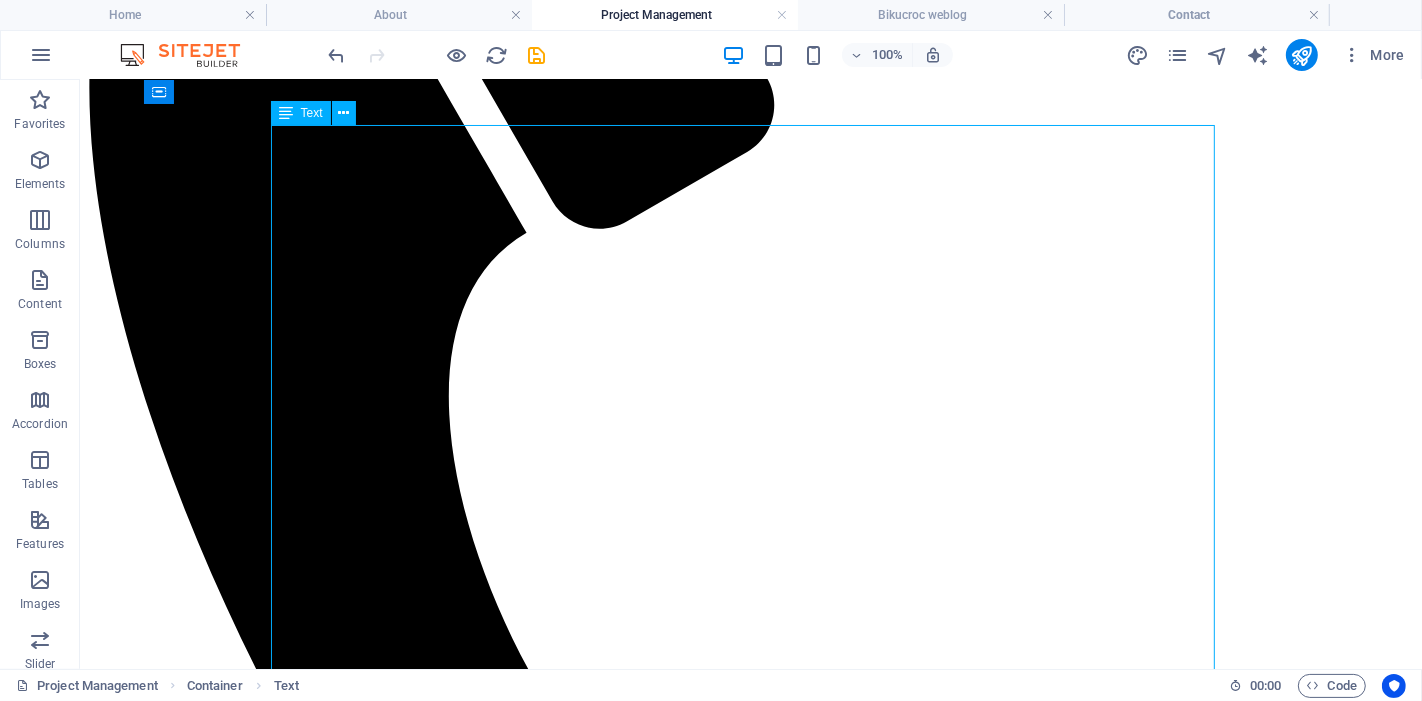 click on "Project Management That Works for You At  BIKUCROC , we offer  end-to-end project management services  tailored to the needs of  small businesses, tradies, and contractors  across Australia. Whether you’re managing  residential builds, commercial fit-outs, service upgrades, or multi-trade installations , we’re here to ensure your projects run  smoothly, on time, and on budget  — without unnecessary stress. What We Do We take the pressure off your team by professionally managing the full project lifecycle, including: Planning & Scheduling  – We map out timelines, resource needs, and critical paths. Procurement Support  – Coordinating suppliers, quotes, purchase orders, and materials. On-Site Coordination  – Bridging communication between your crew, subcontractors, and clients. Budget & Cost Control  – Monitoring expenses and making sure your project stays financially on track. Progress Reporting  – Keeping stakeholders informed with structured updates and documentation. Risk & Issue Management" at bounding box center [750, 2424] 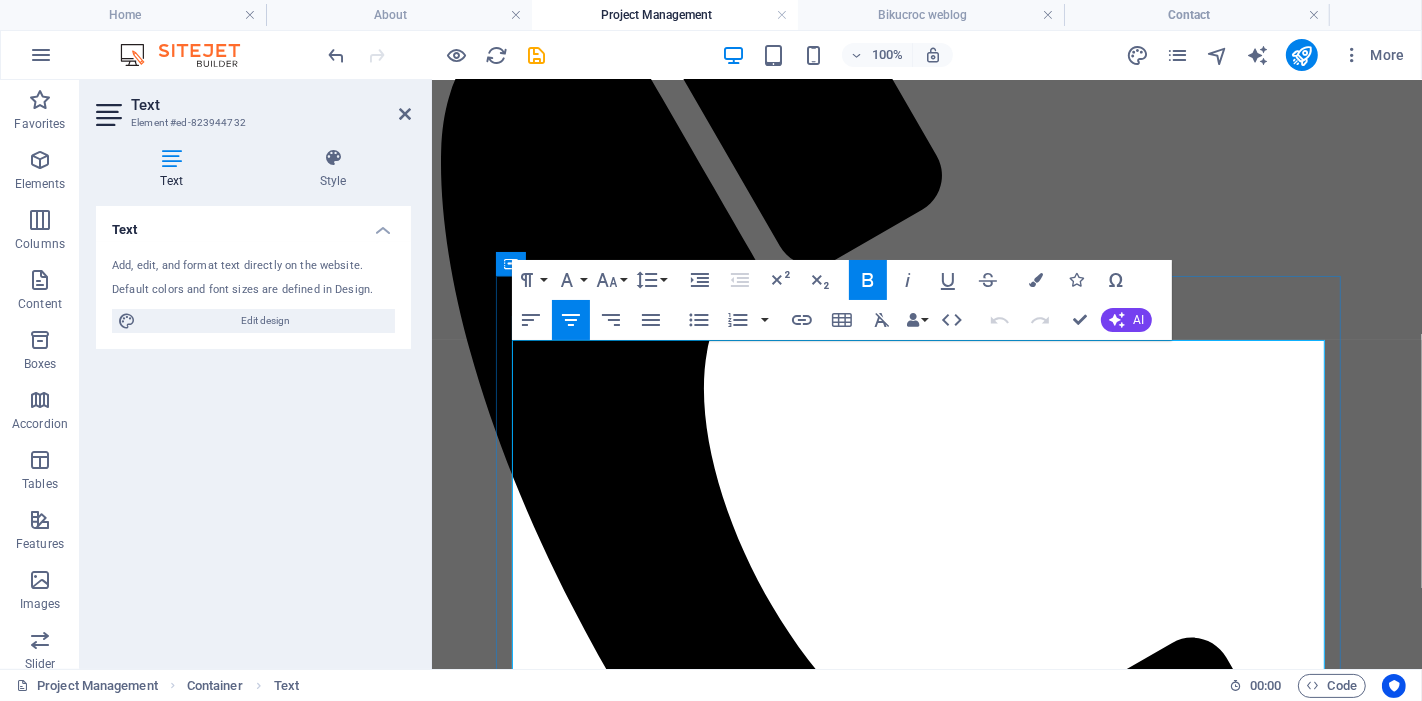 scroll, scrollTop: 517, scrollLeft: 0, axis: vertical 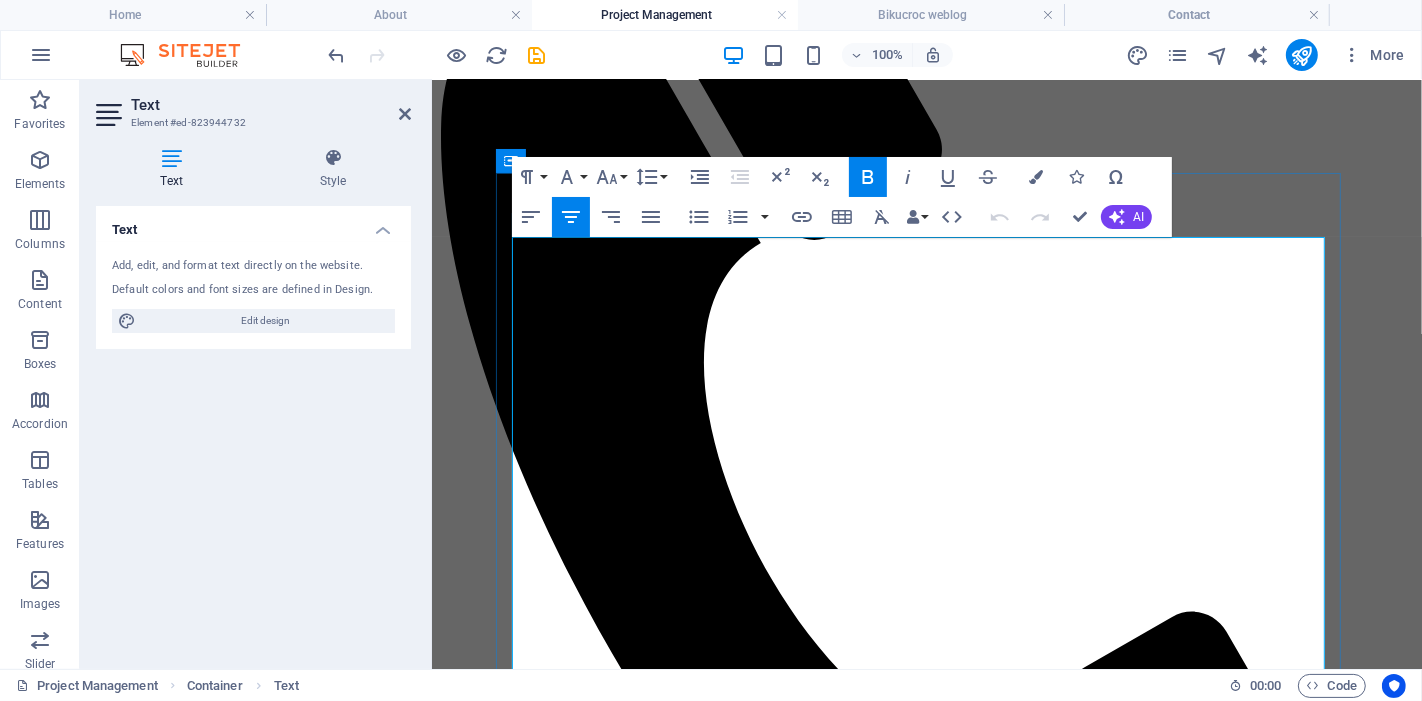 click on "What We Do" at bounding box center [490, 1828] 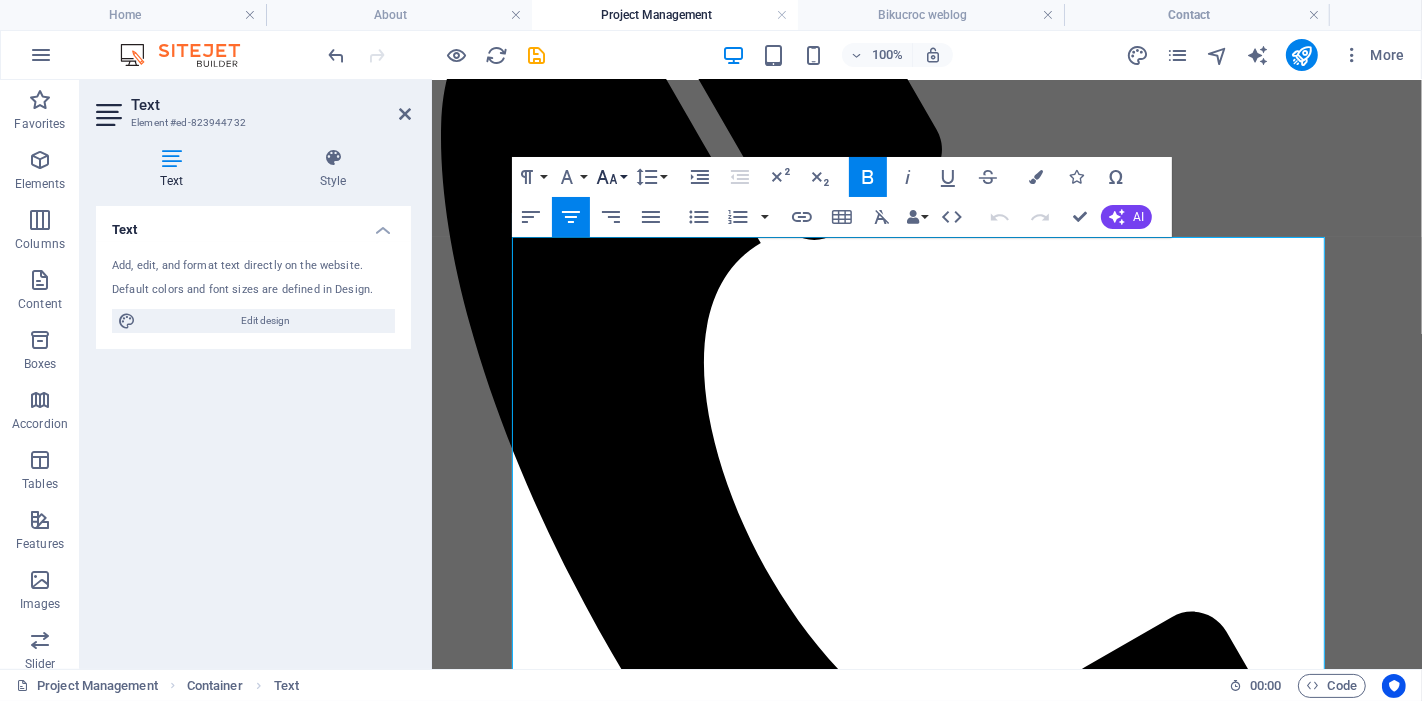 click 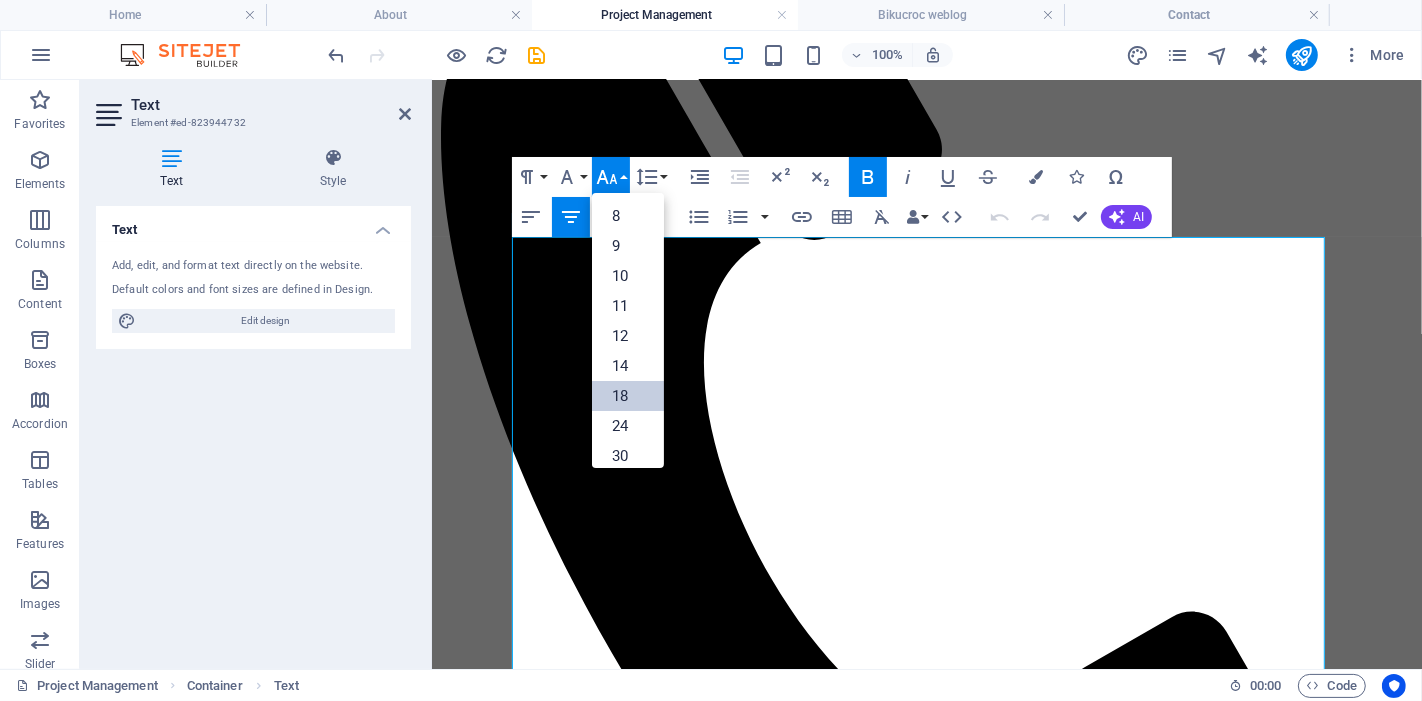 click on "18" at bounding box center (628, 396) 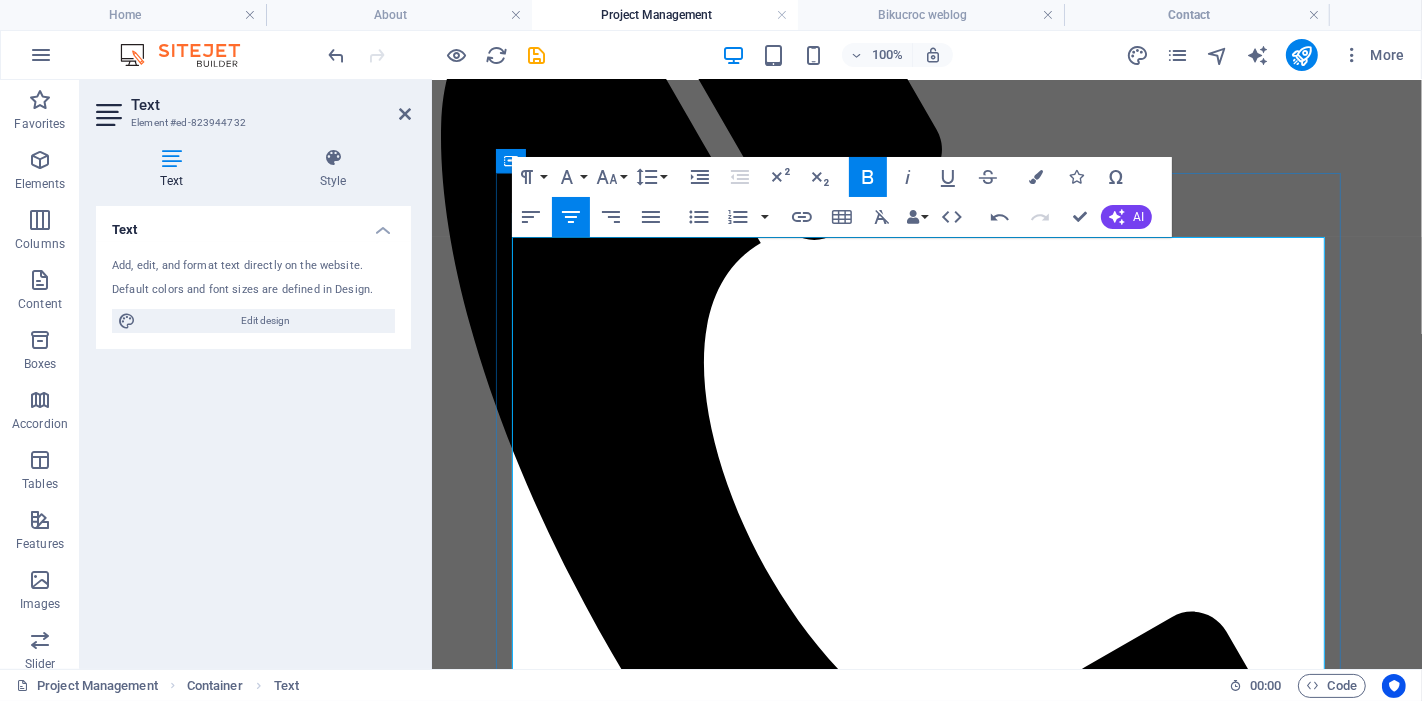 click on "We take the pressure off your team by professionally managing the full project lifecycle, including:" at bounding box center (926, 1901) 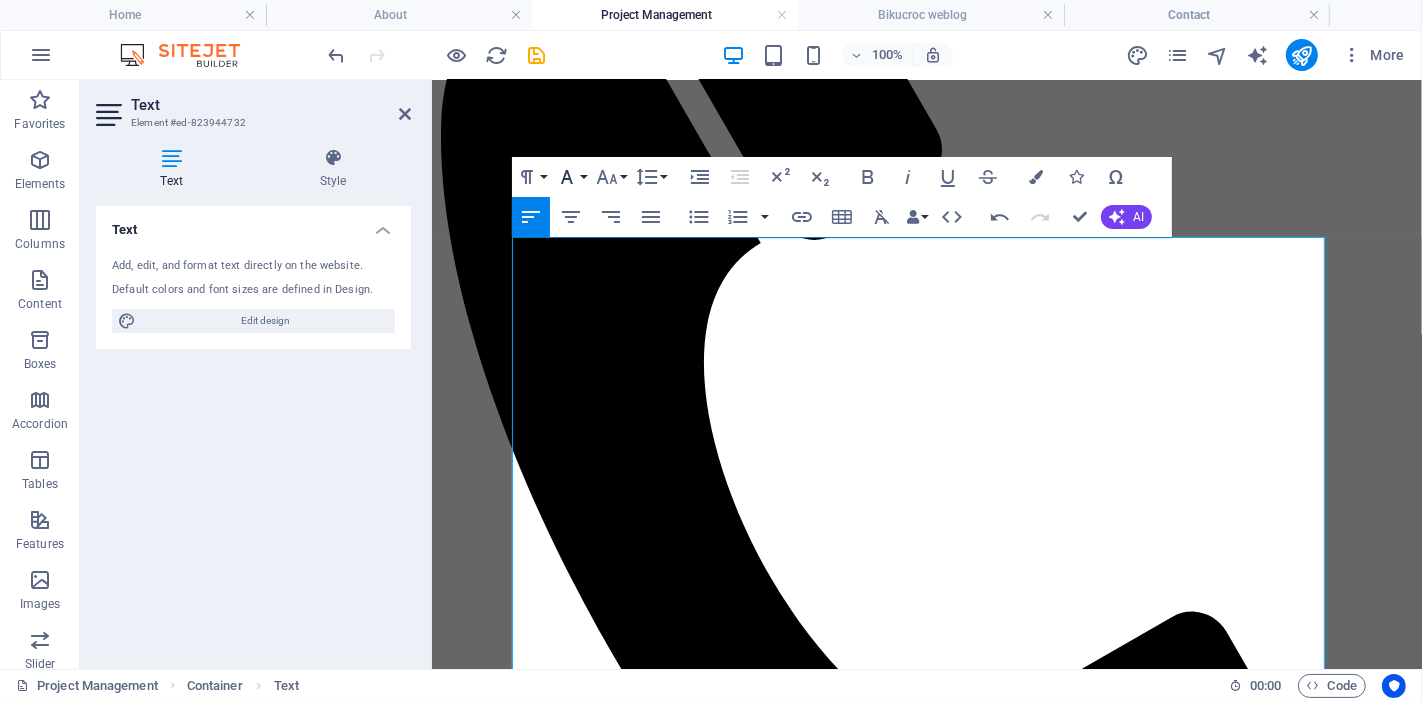 click 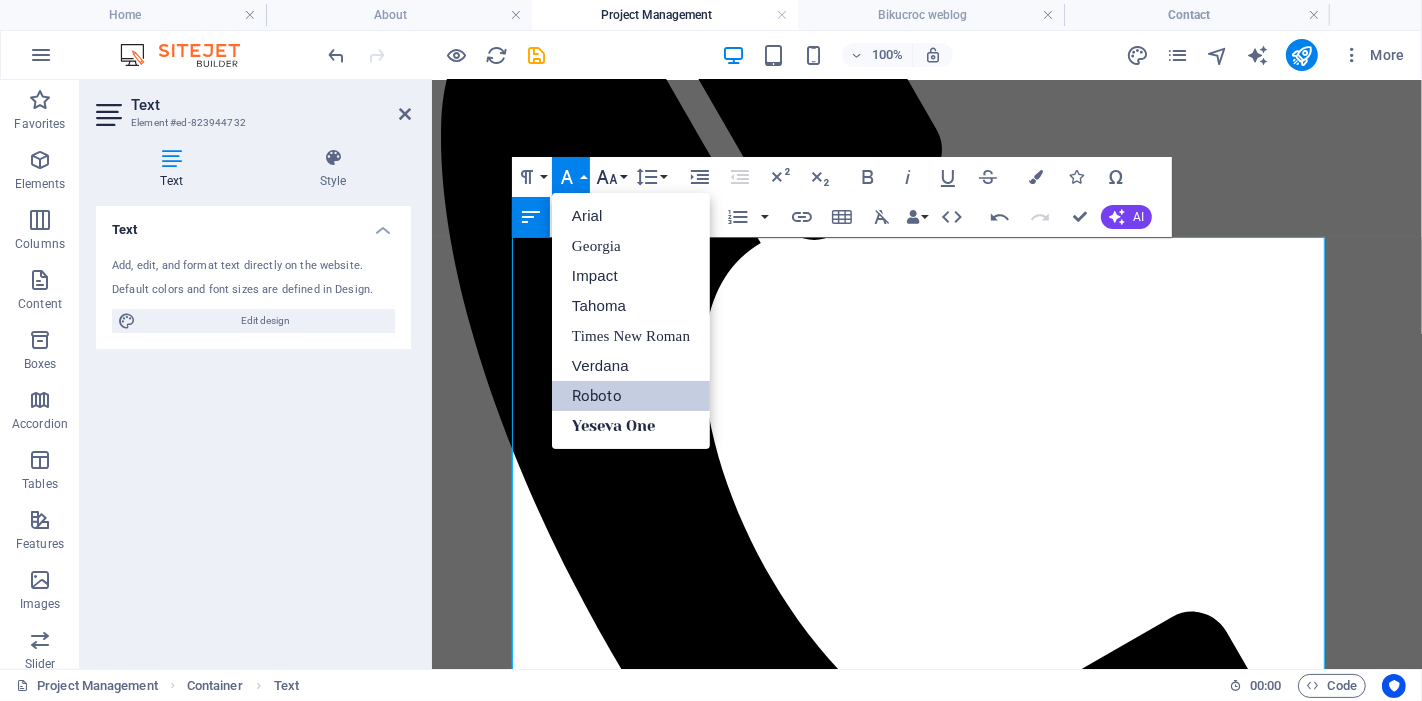 scroll, scrollTop: 0, scrollLeft: 0, axis: both 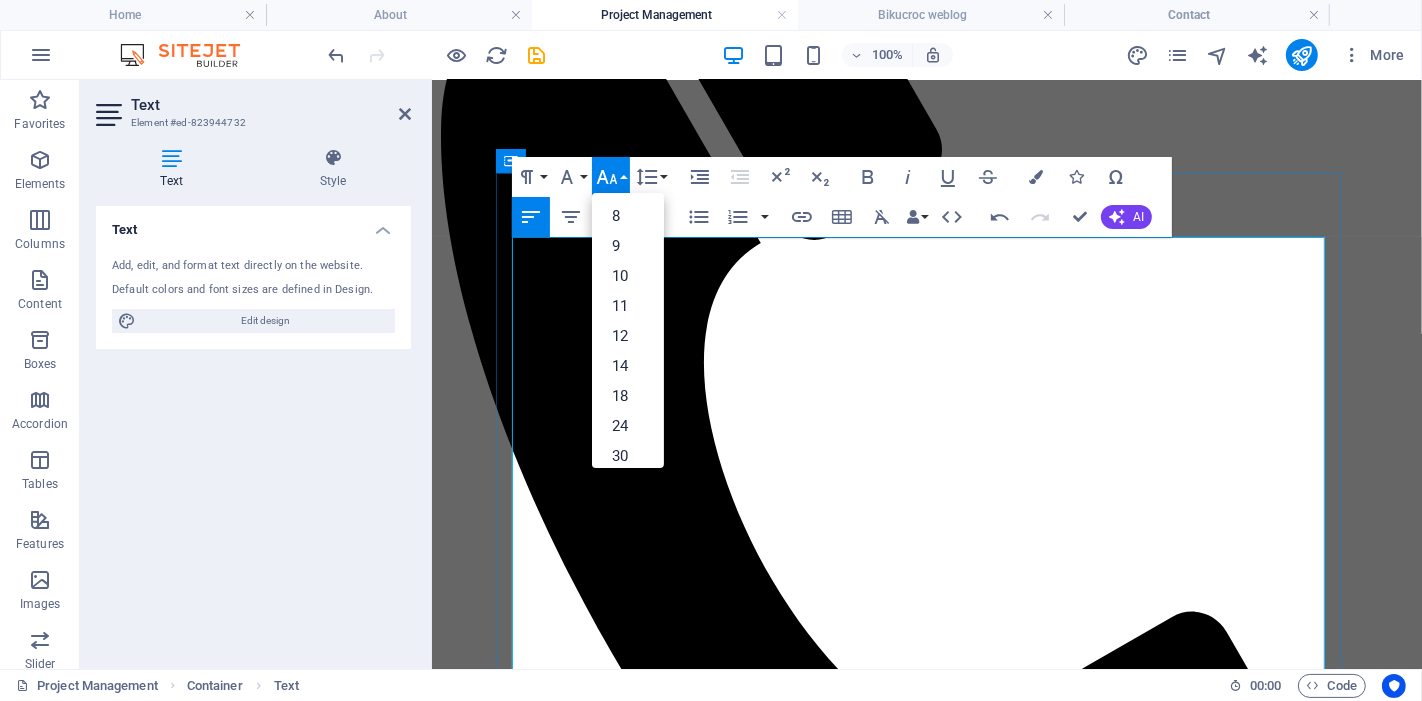 click on "We take the pressure off your team by professionally managing the full project lifecycle, including:" at bounding box center (926, 1901) 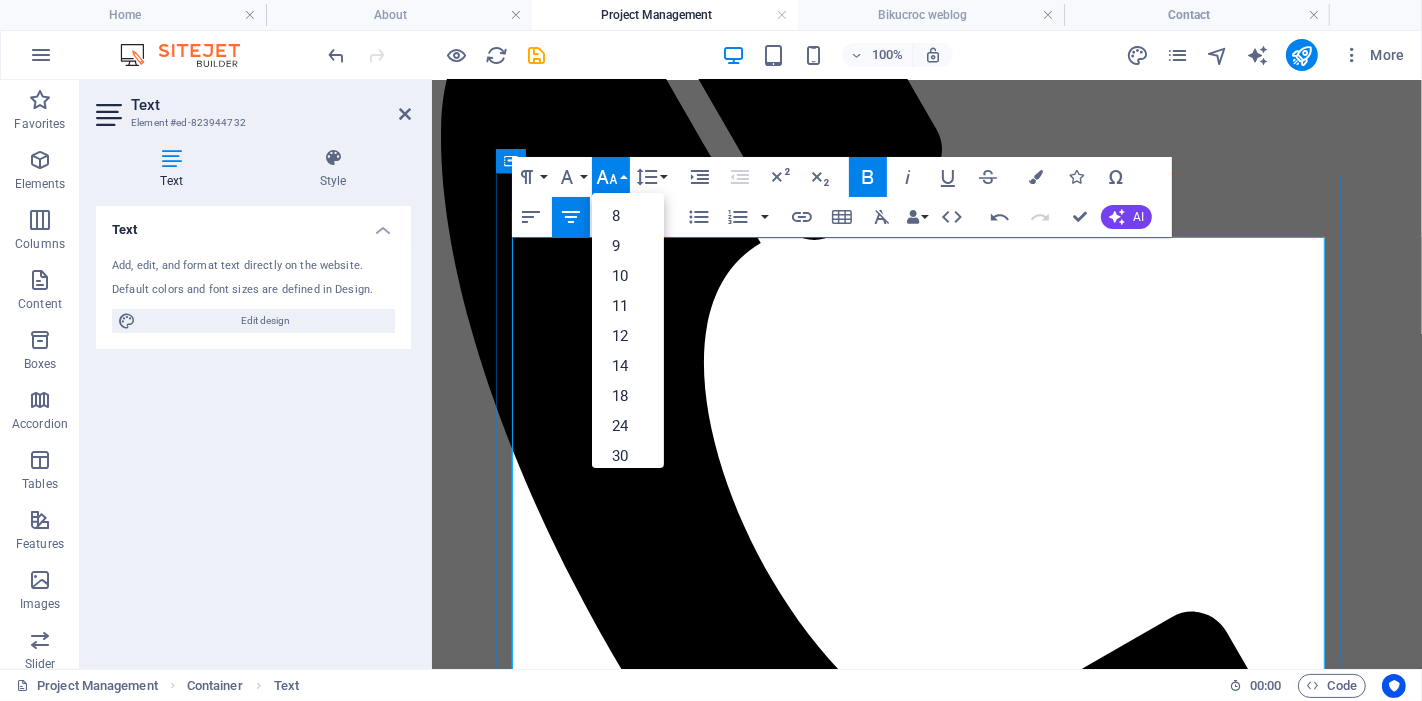 click on "Whether you’re managing  residential builds, commercial fit-outs, service upgrades, or multi-trade installations , we’re here to ensure your projects run  smoothly, on time, and on budget  — without unnecessary stress." at bounding box center [926, 1695] 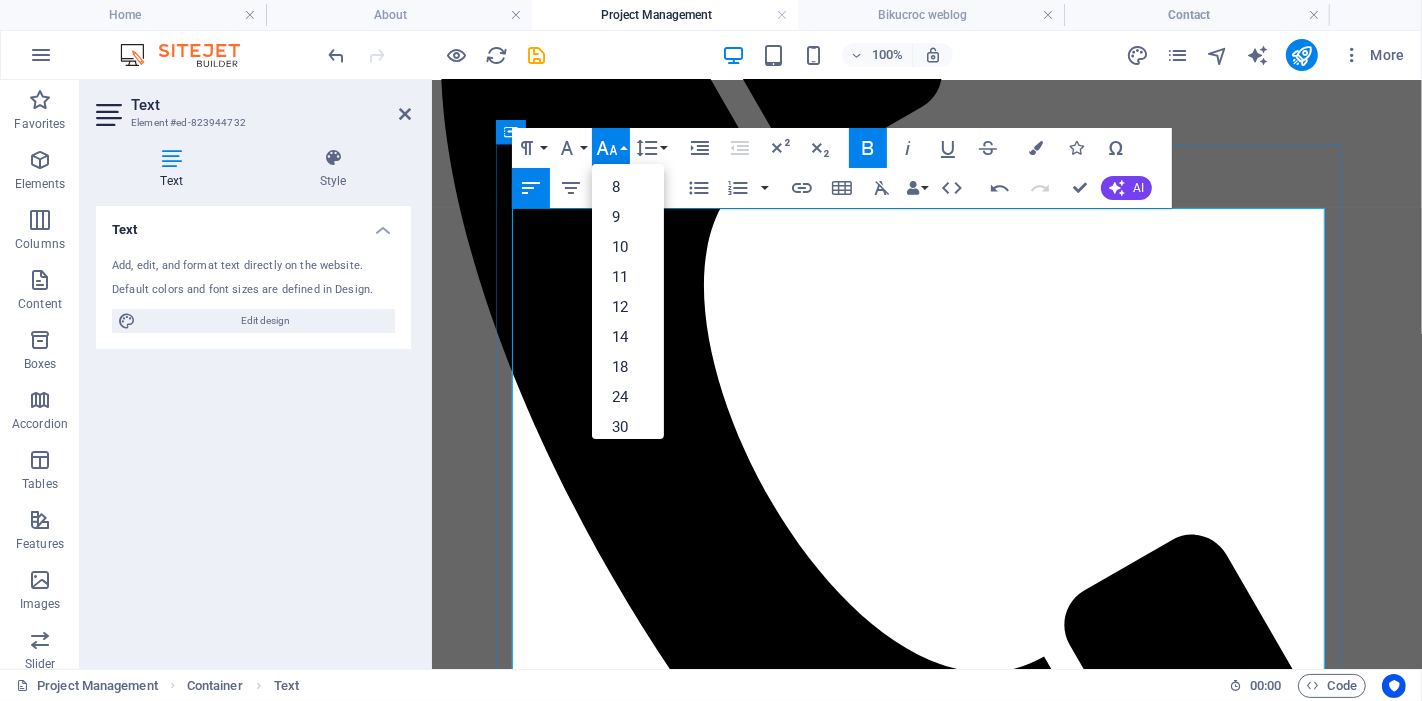 scroll, scrollTop: 628, scrollLeft: 0, axis: vertical 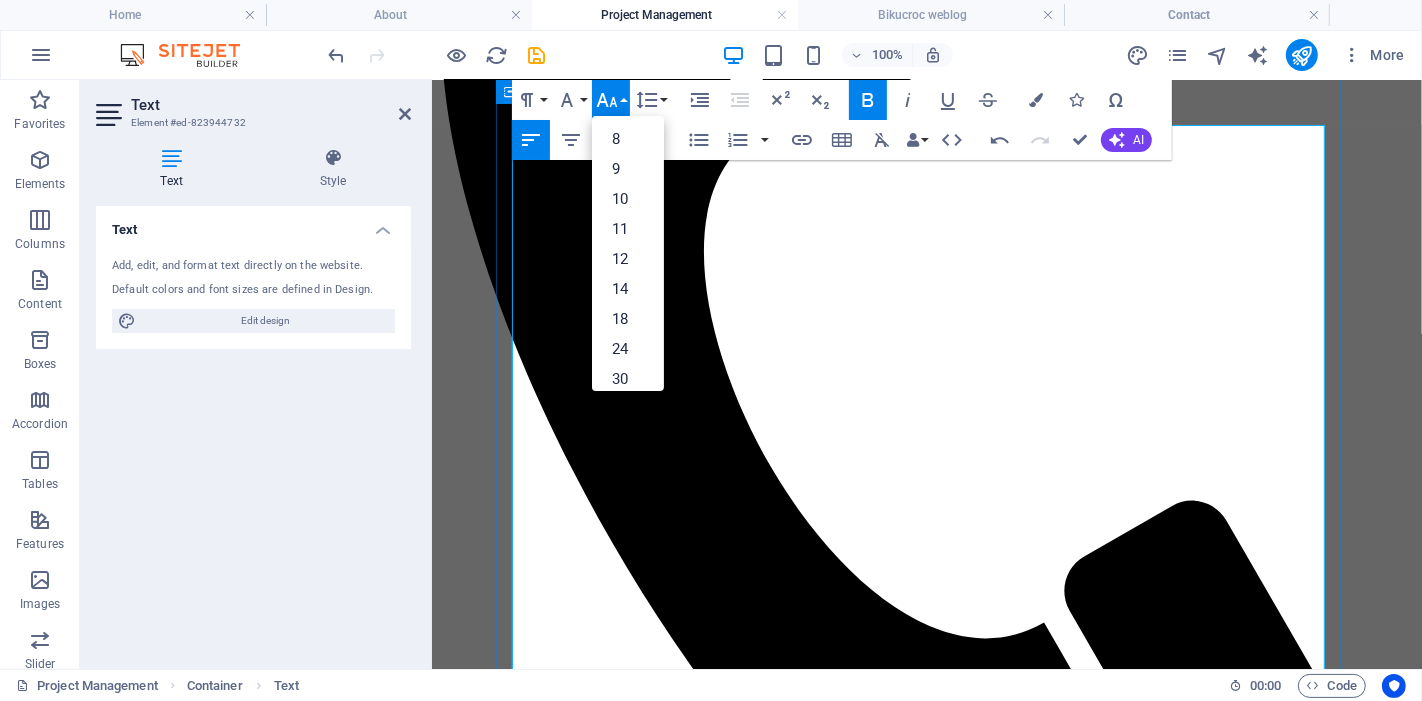 click at bounding box center (926, 1756) 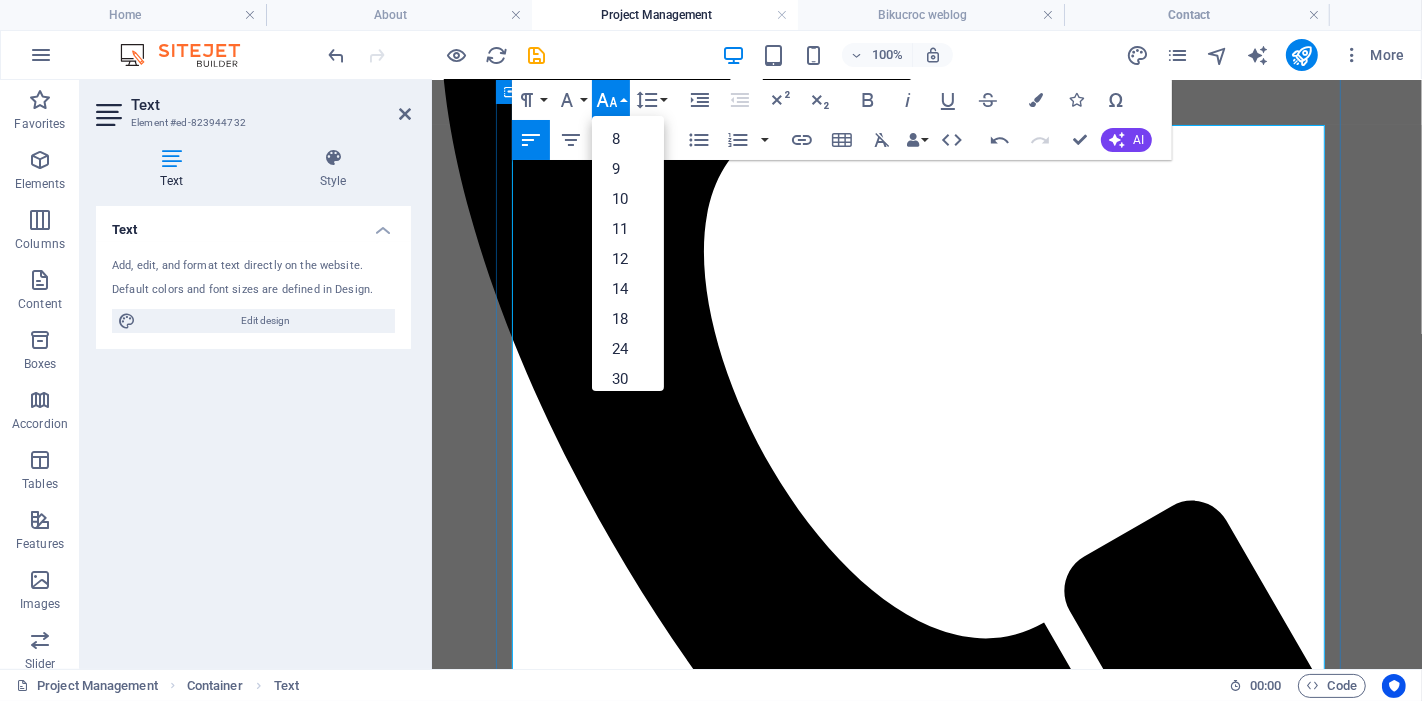 click on "What We Do" at bounding box center (926, 1718) 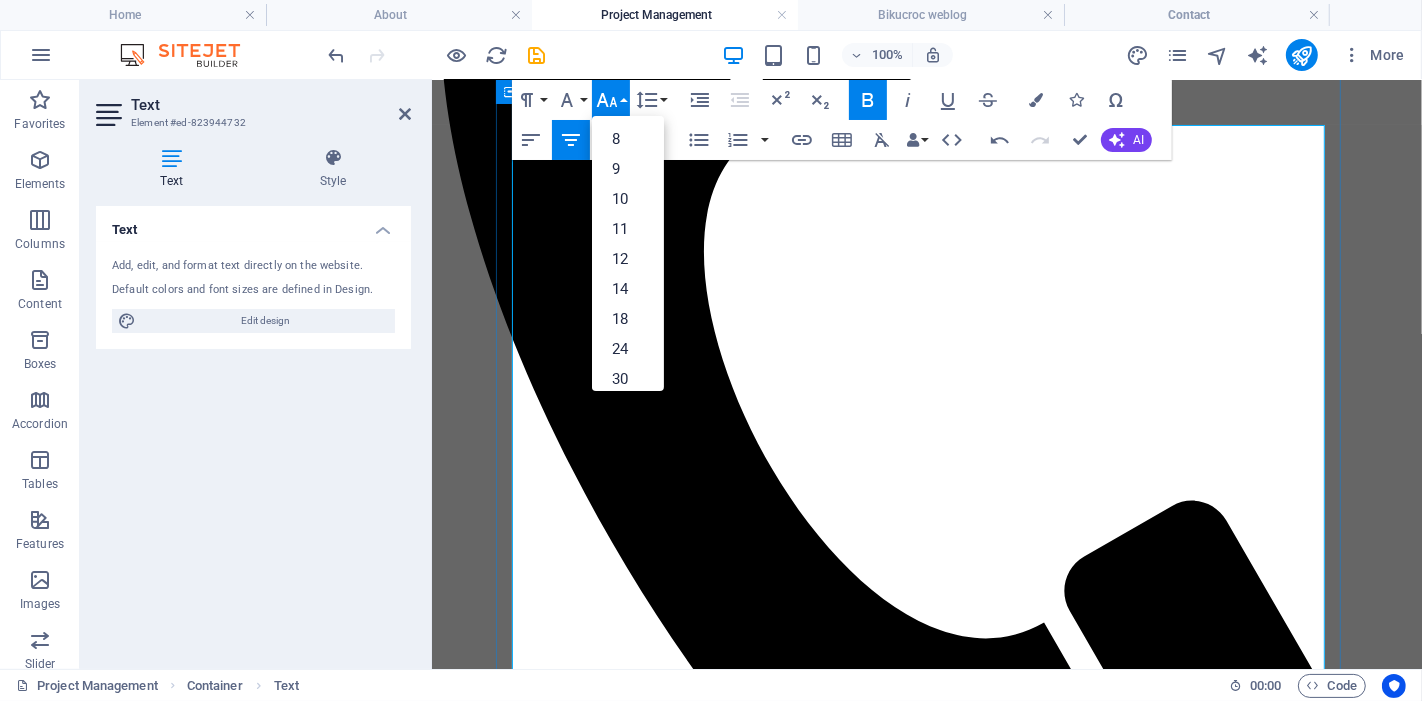 drag, startPoint x: 981, startPoint y: 357, endPoint x: 853, endPoint y: 357, distance: 128 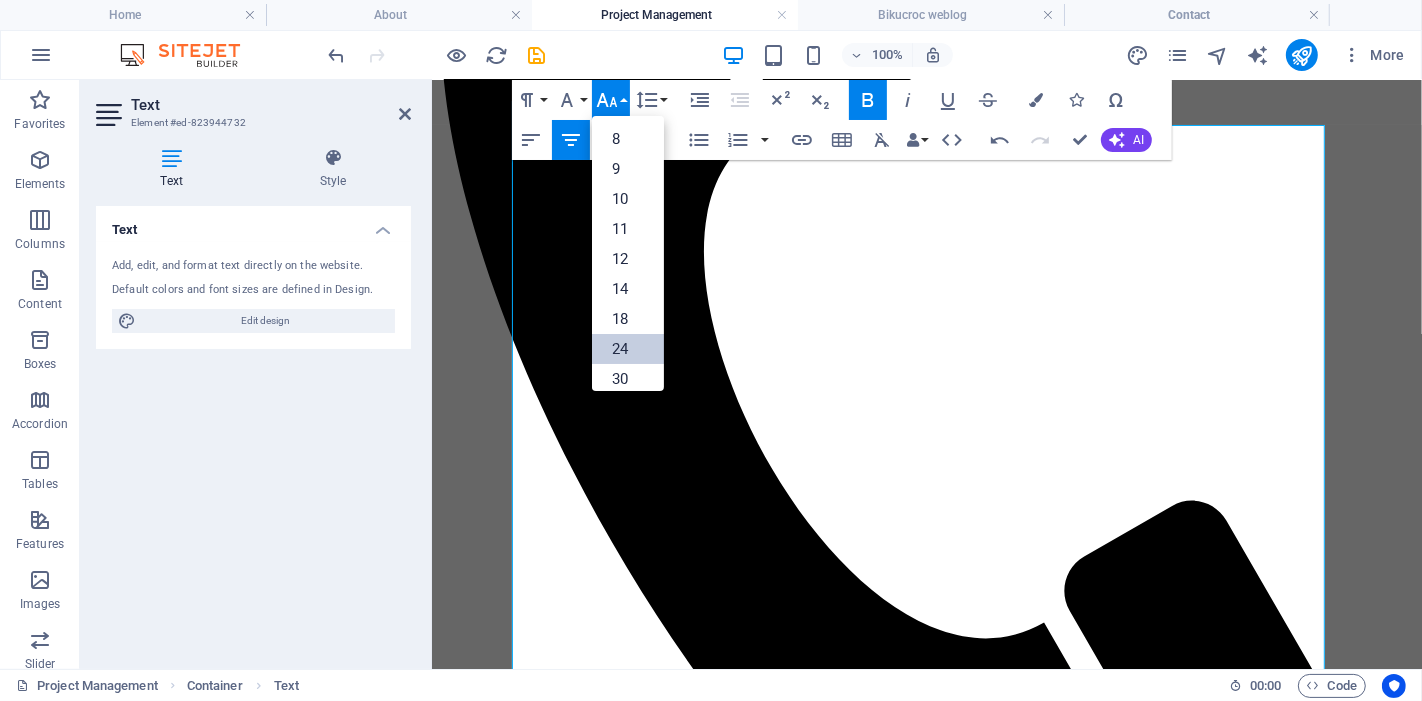 drag, startPoint x: 623, startPoint y: 343, endPoint x: 199, endPoint y: 263, distance: 431.48117 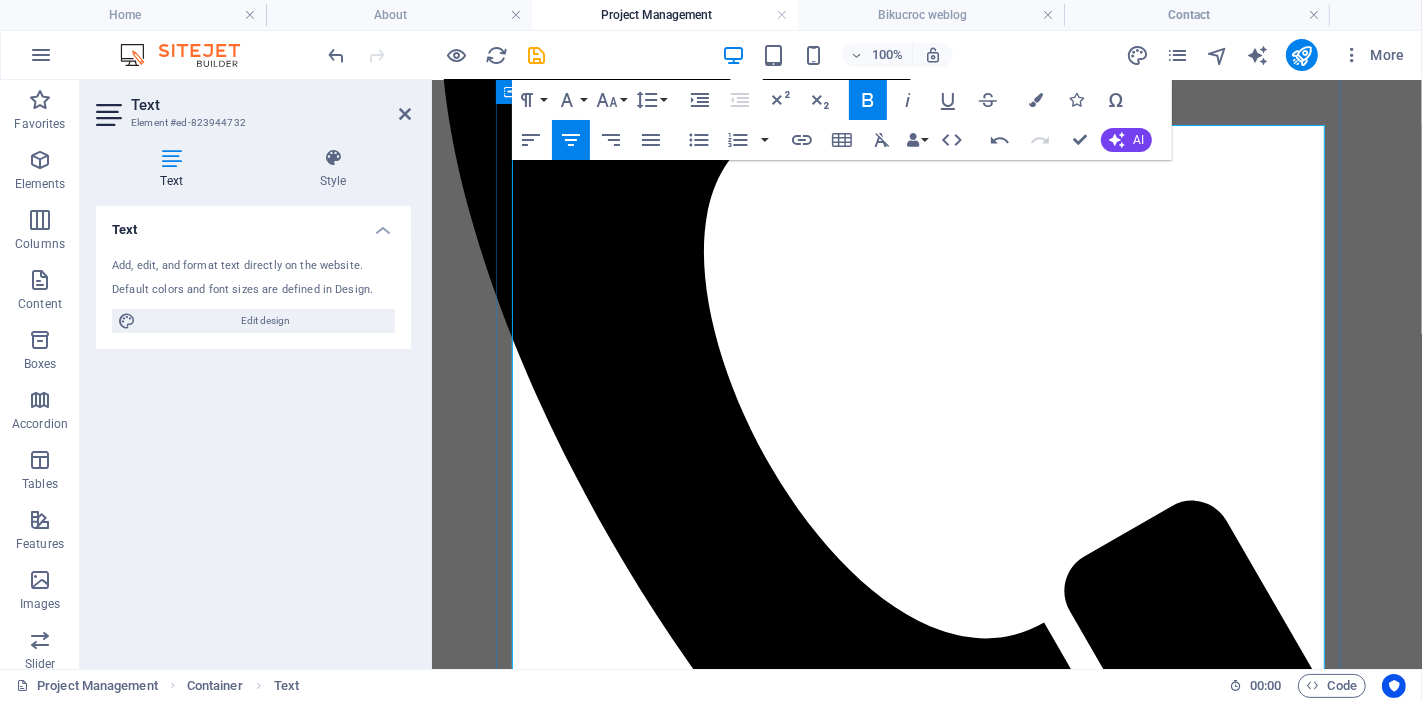 click on "We take the pressure off your team by professionally managing the full project lifecycle, including:" at bounding box center [926, 1795] 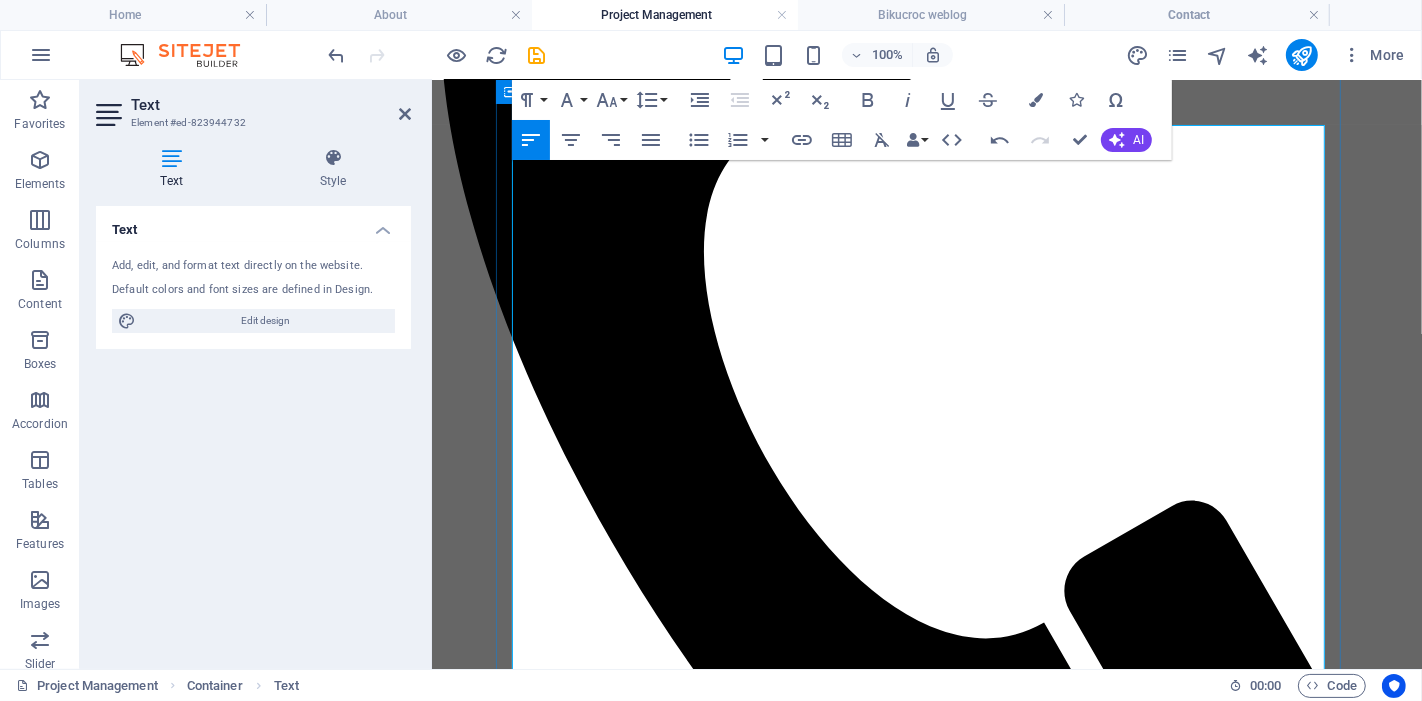drag, startPoint x: 1097, startPoint y: 629, endPoint x: 758, endPoint y: 628, distance: 339.00146 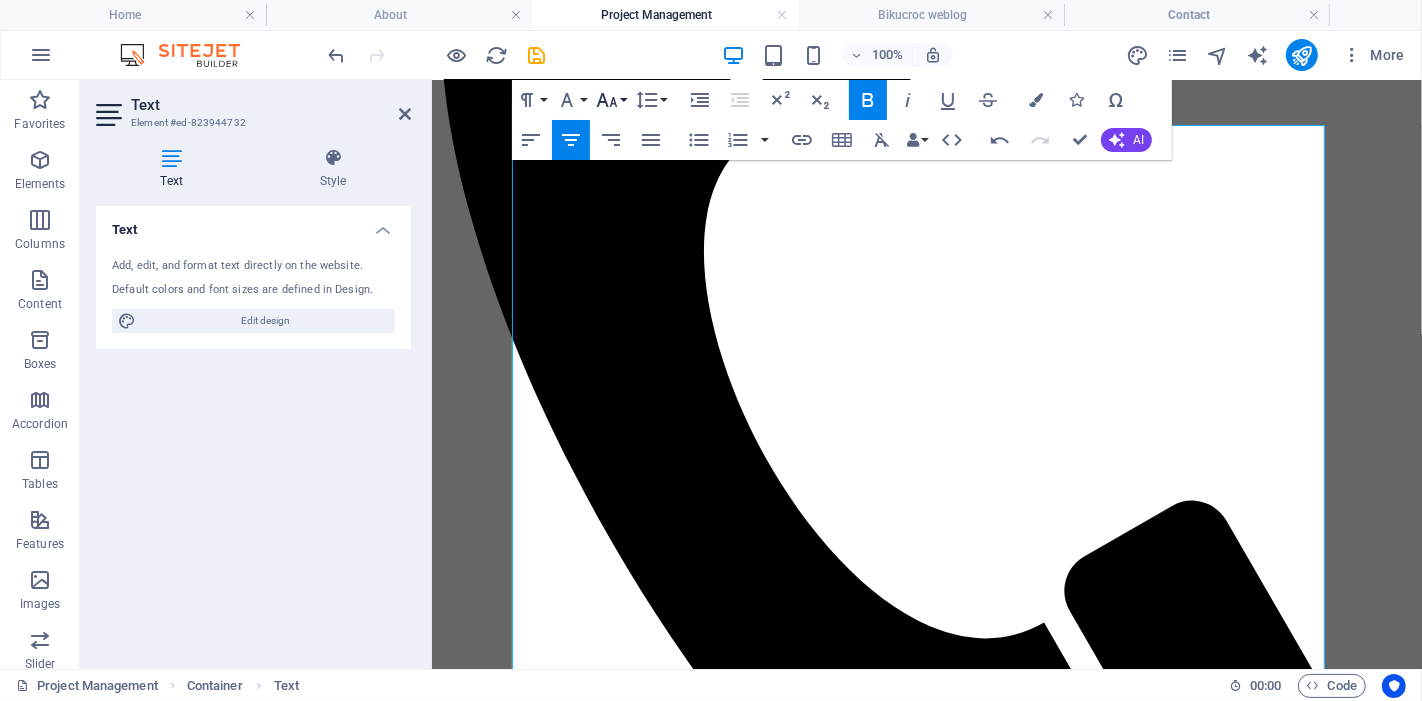 click 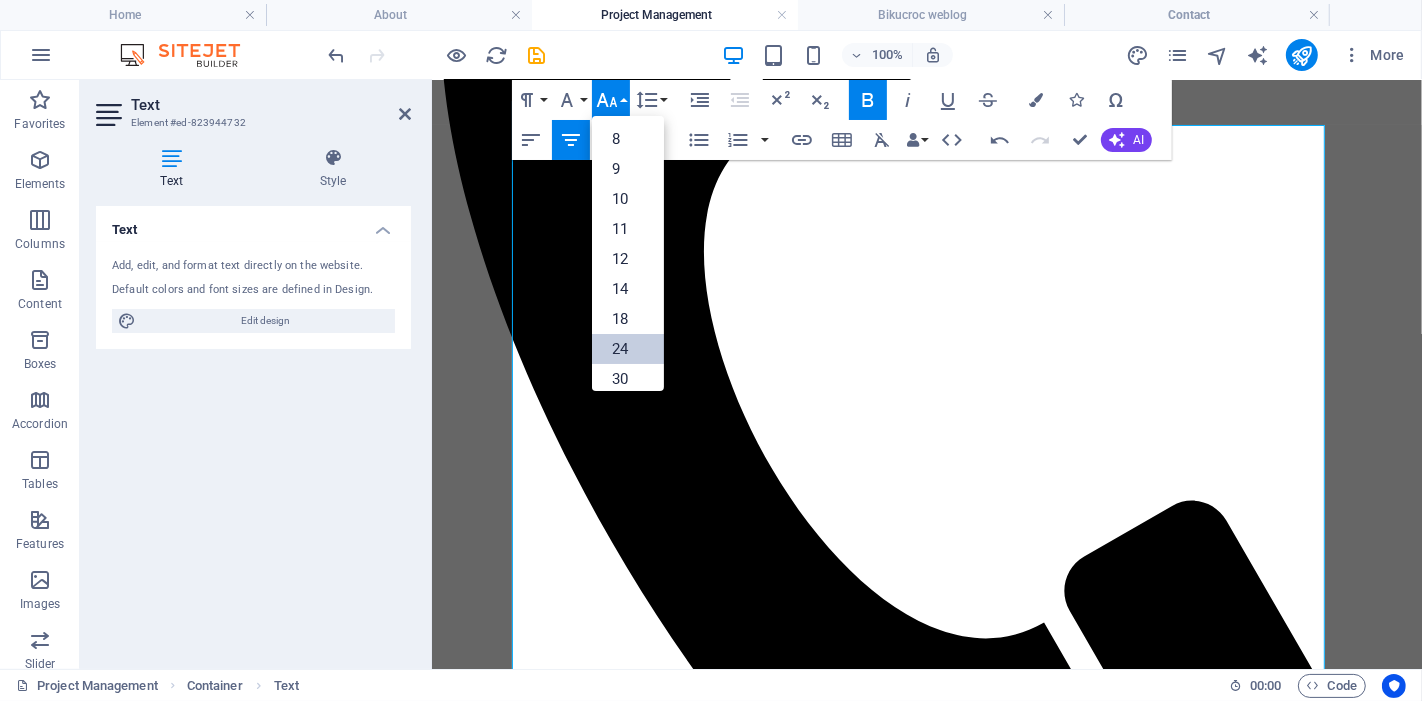 click on "24" at bounding box center (628, 349) 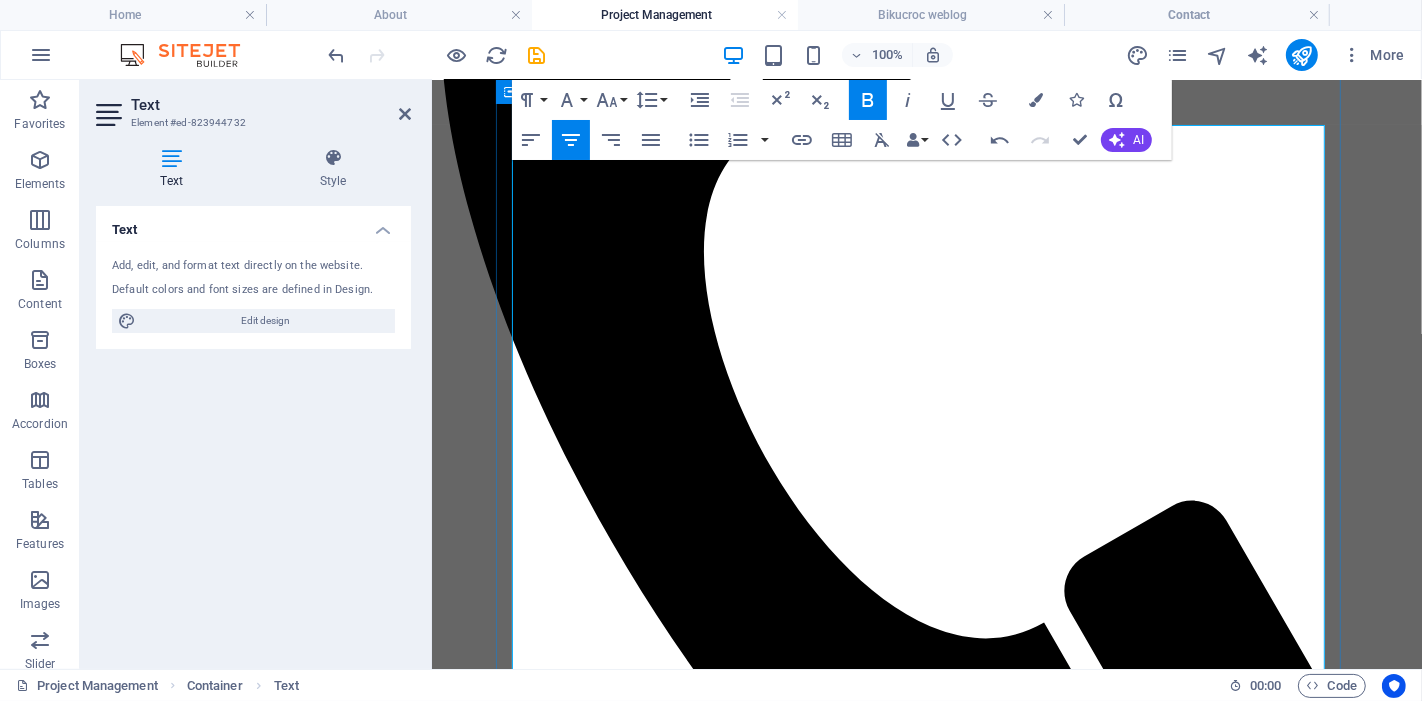 click on "Progress Reporting  – Keeping stakeholders informed with structured updates and documentation." at bounding box center (926, 1965) 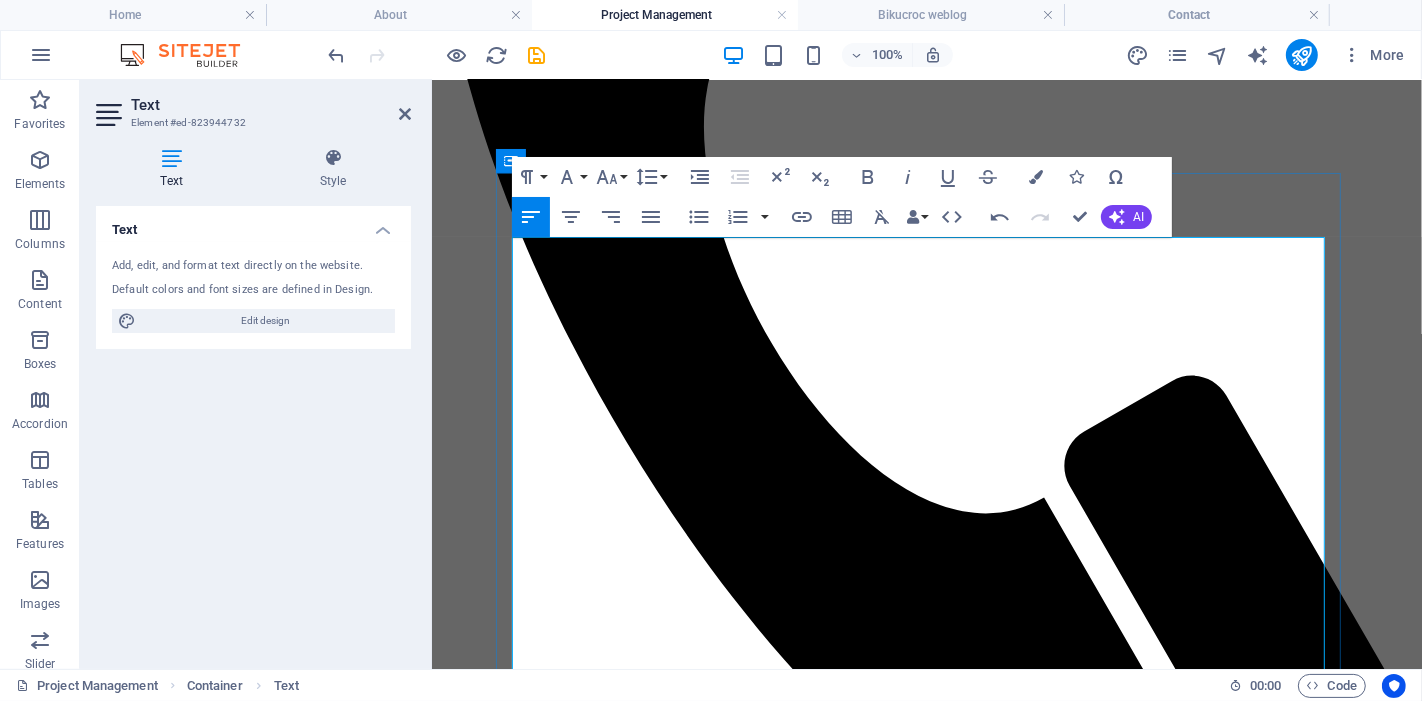 scroll, scrollTop: 850, scrollLeft: 0, axis: vertical 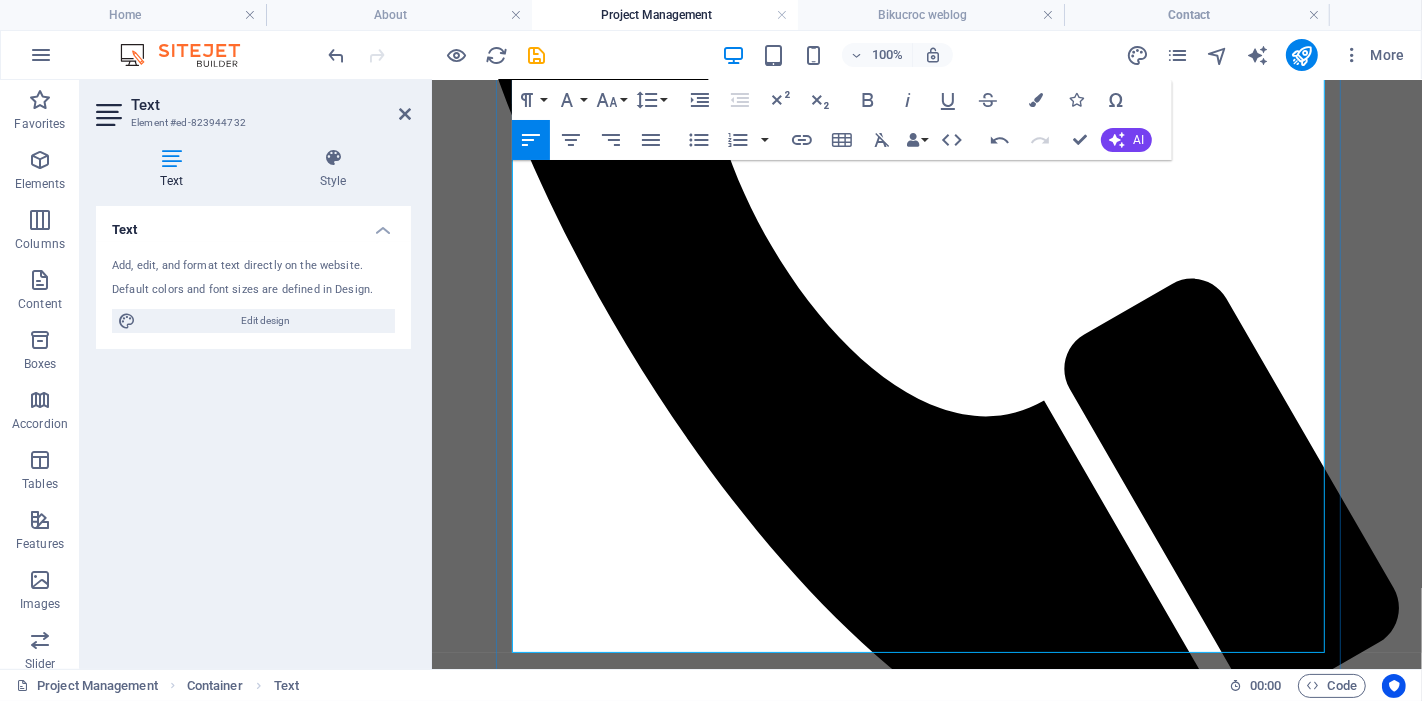 click on "Why Choose BIKUCROC?" at bounding box center (579, 1872) 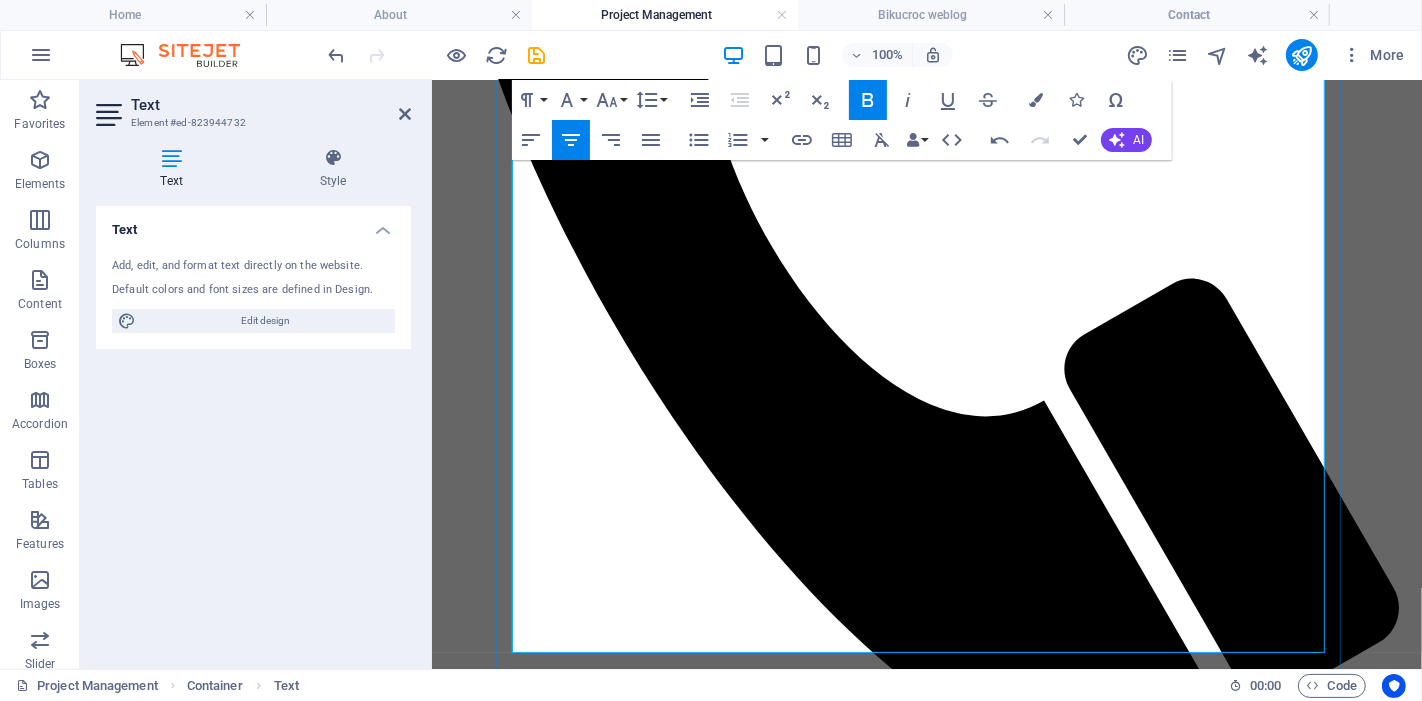 drag, startPoint x: 1071, startPoint y: 408, endPoint x: 785, endPoint y: 417, distance: 286.14157 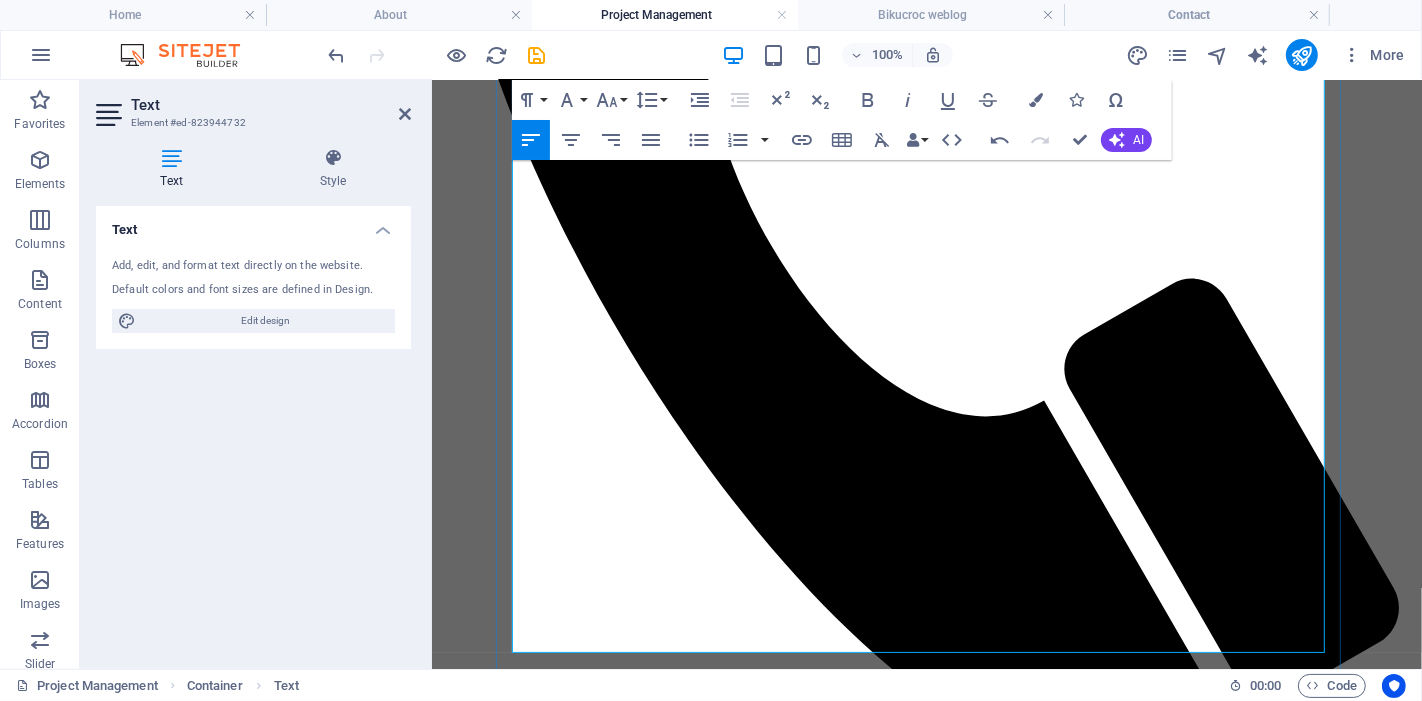click on "We  bridge the gap between the job site and the office  by handling the planning, coordination, reporting, and communication needed to keep your projects under control." at bounding box center (926, 1957) 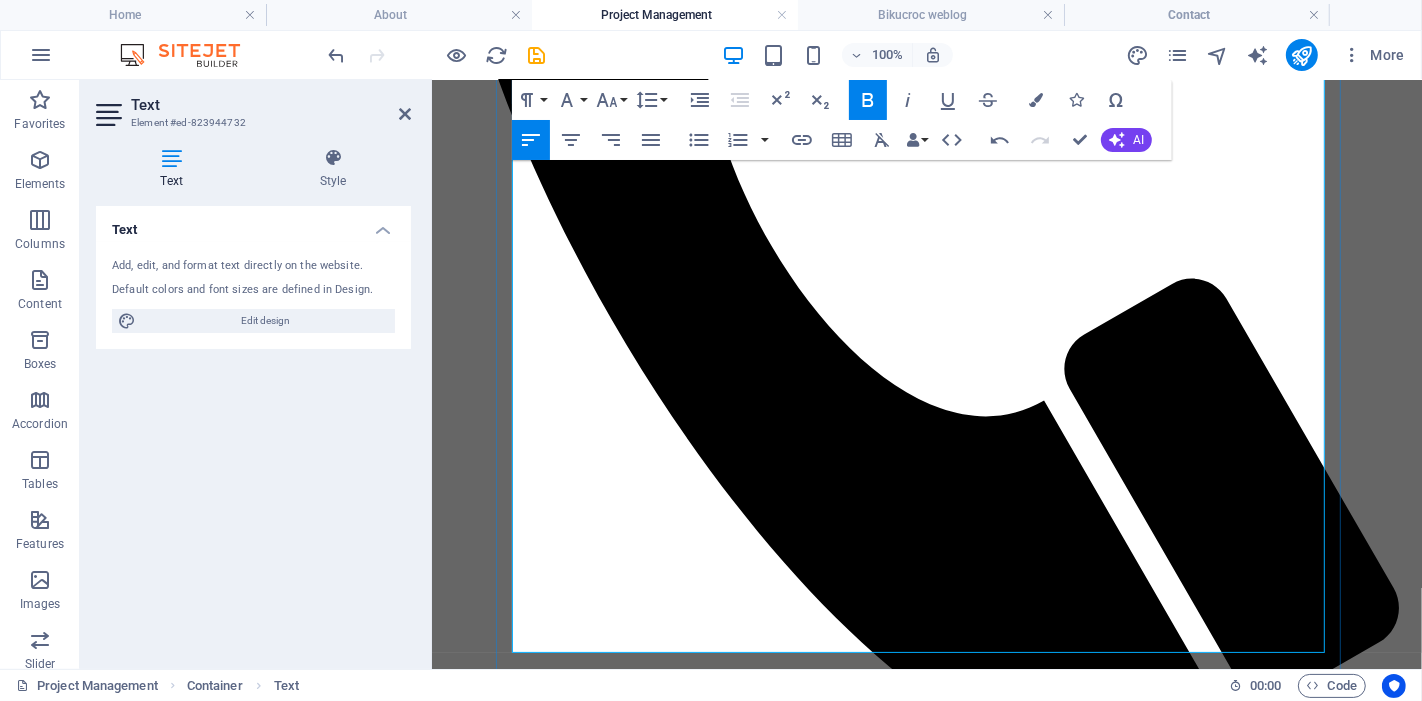 drag, startPoint x: 1122, startPoint y: 519, endPoint x: 1240, endPoint y: 537, distance: 119.36499 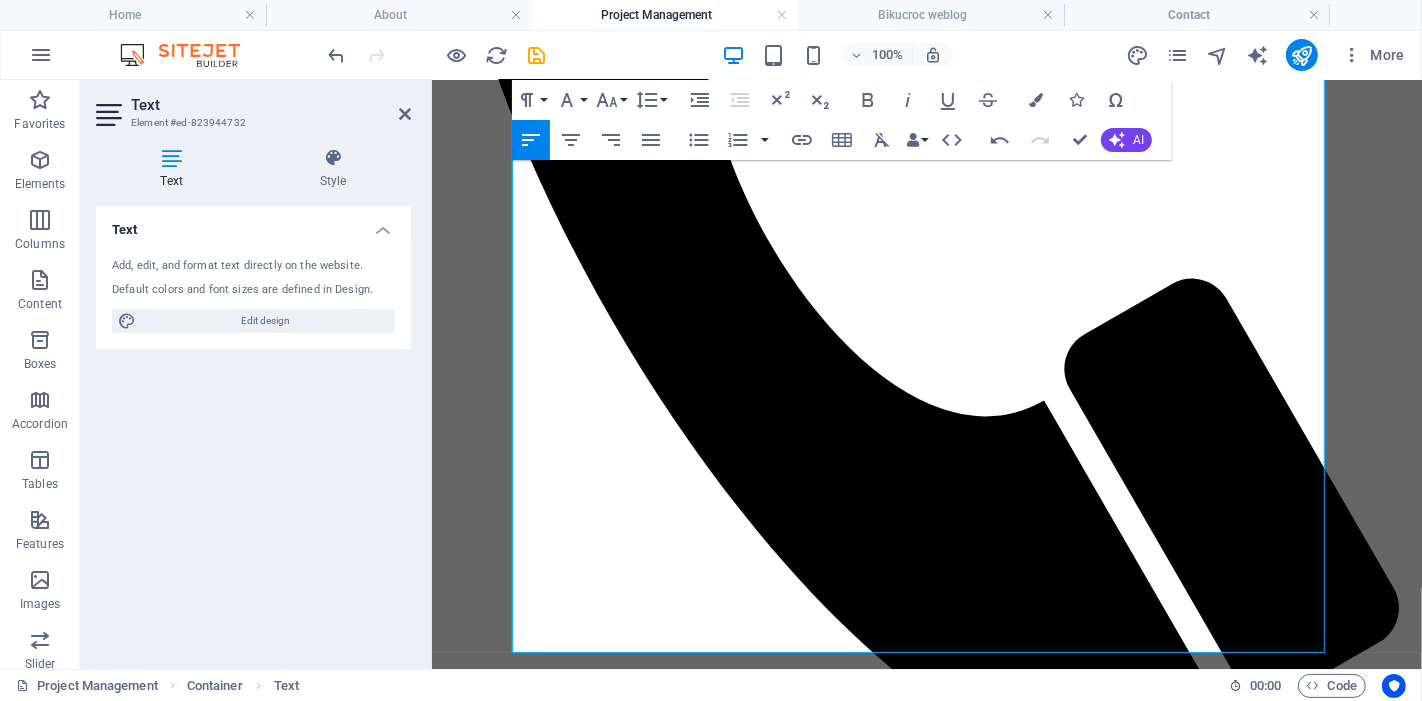 drag, startPoint x: 915, startPoint y: 540, endPoint x: 486, endPoint y: 525, distance: 429.26215 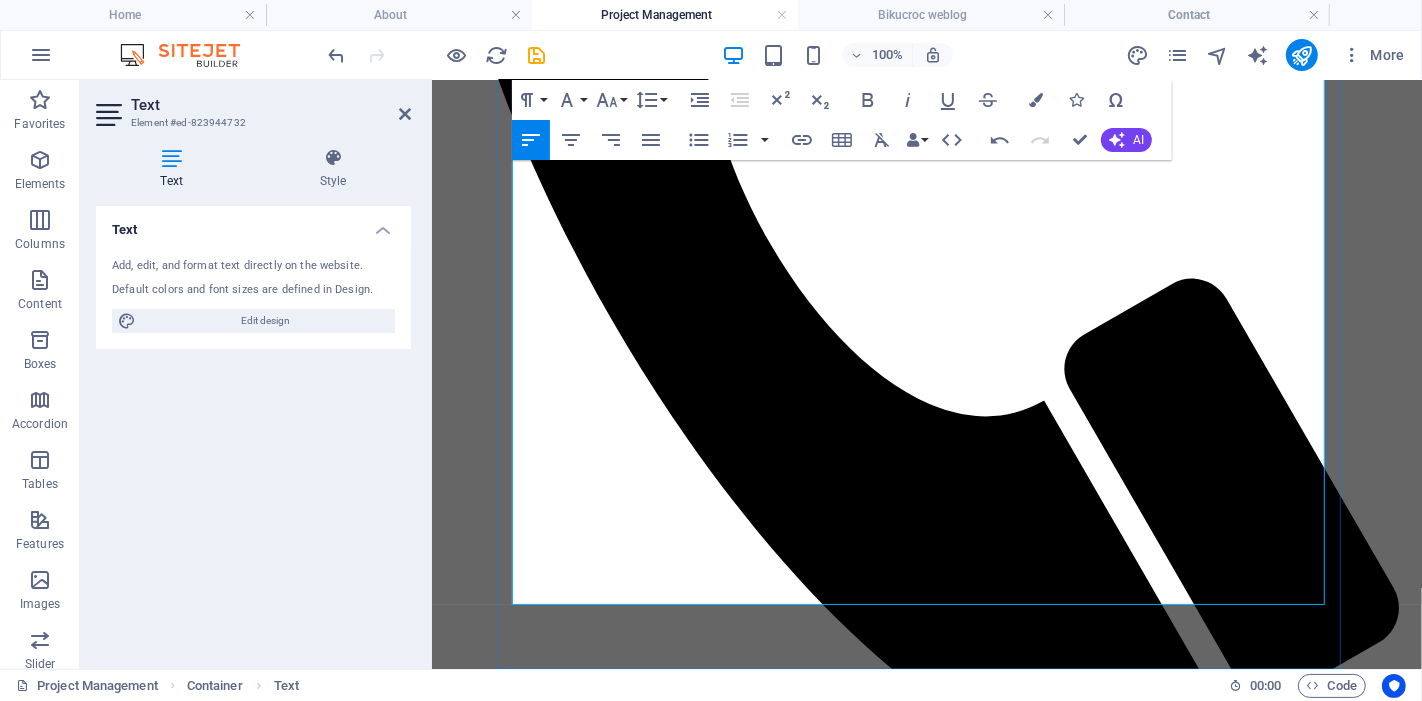click on "We understand the real-world demands of tradies and contractors — and we adapt our approach to suit your workflows, your team, and your client expectations." at bounding box center (926, 2009) 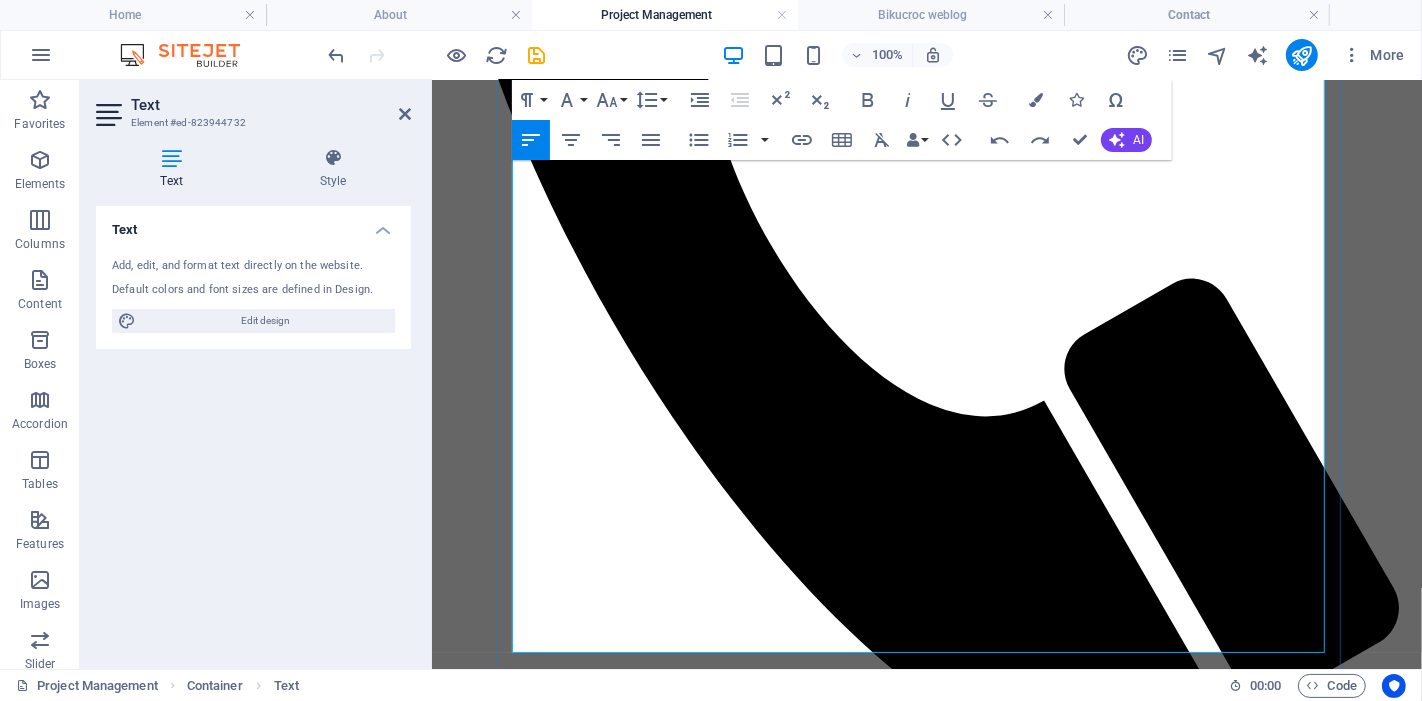 click on "Our experienced team holds certifications including  PMP , and we use tools like  ClickUp, SharePoint, and Microsoft Office Suite  to keep everything organised and transparent." at bounding box center [926, 2009] 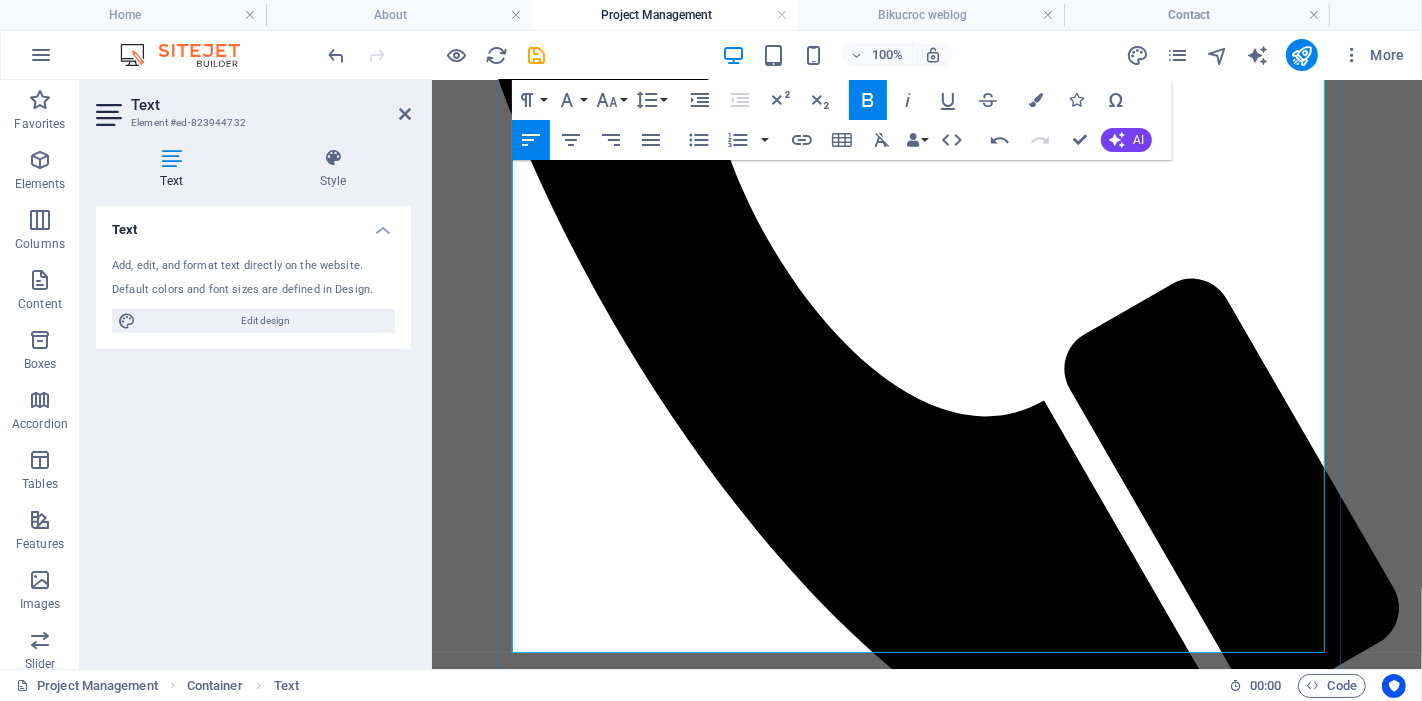 drag, startPoint x: 1193, startPoint y: 519, endPoint x: 1216, endPoint y: 521, distance: 23.086792 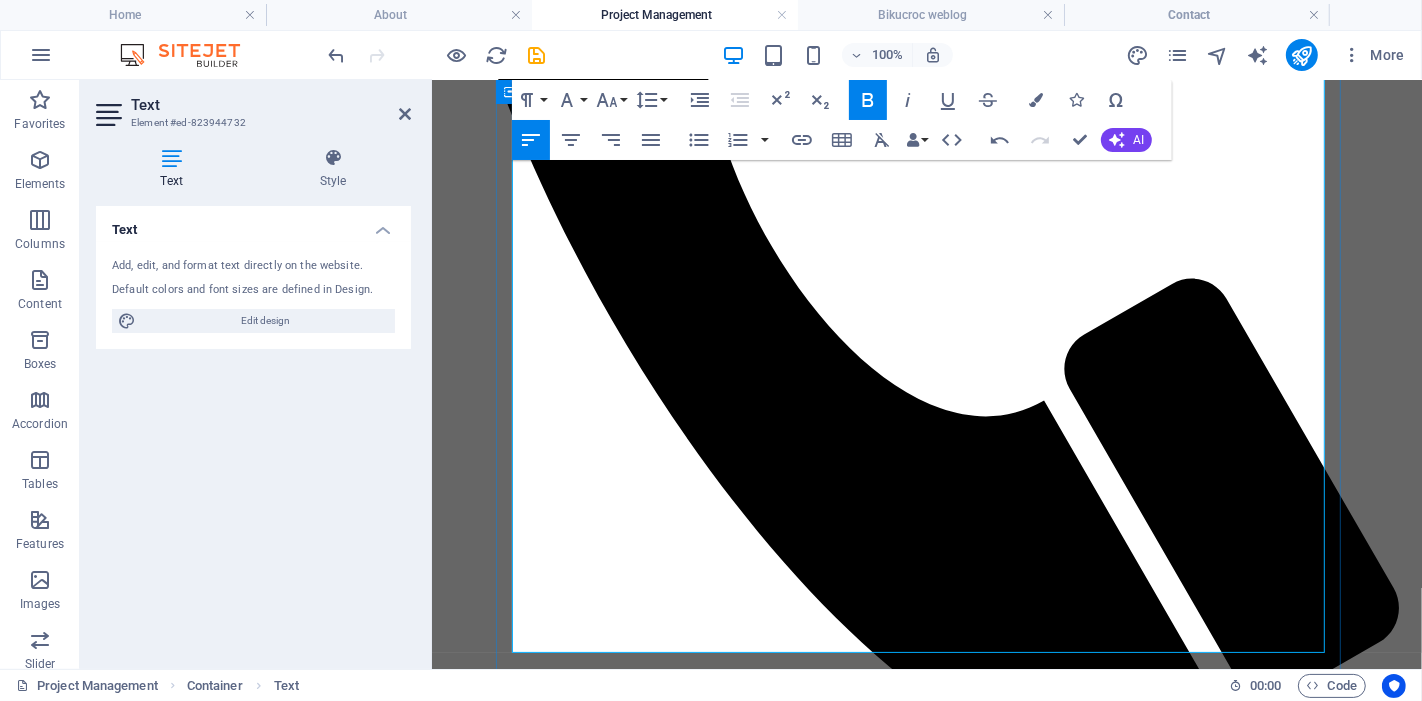 drag, startPoint x: 590, startPoint y: 547, endPoint x: 510, endPoint y: 546, distance: 80.00625 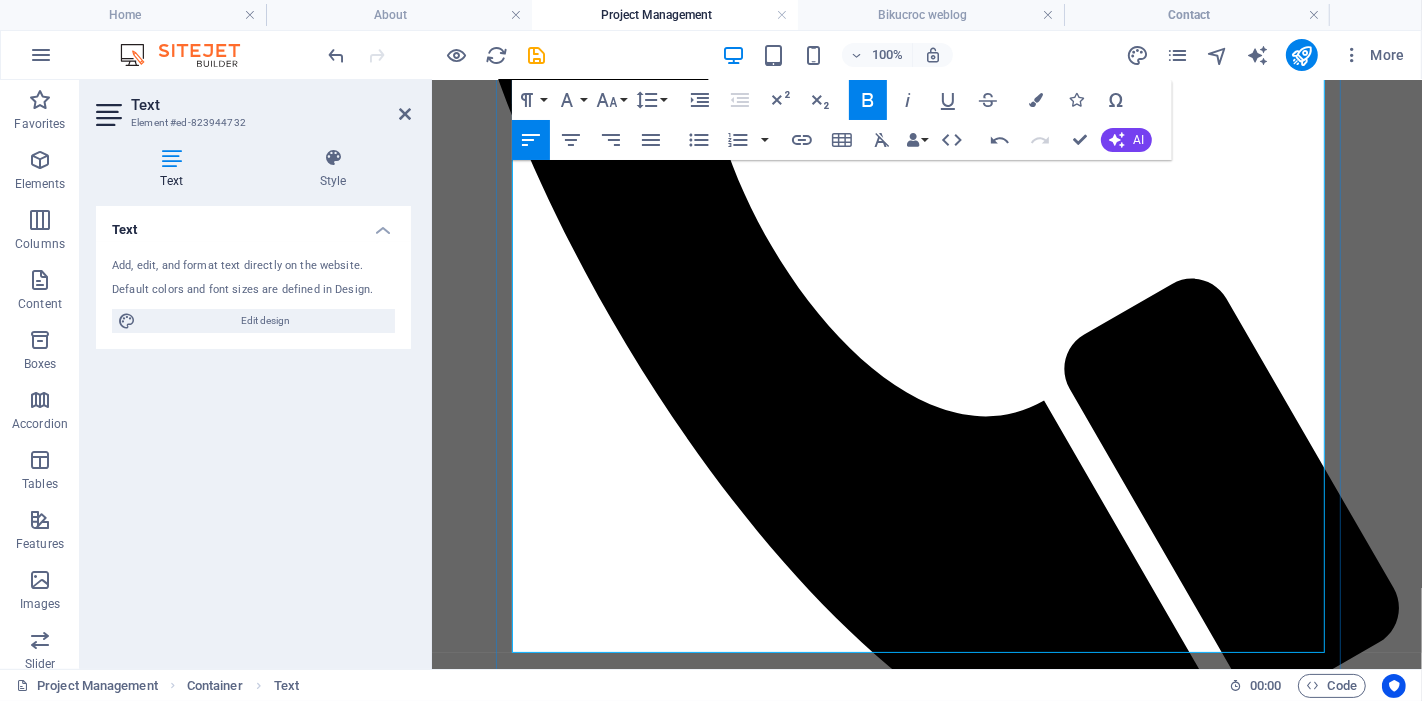 drag, startPoint x: 701, startPoint y: 547, endPoint x: 691, endPoint y: 545, distance: 10.198039 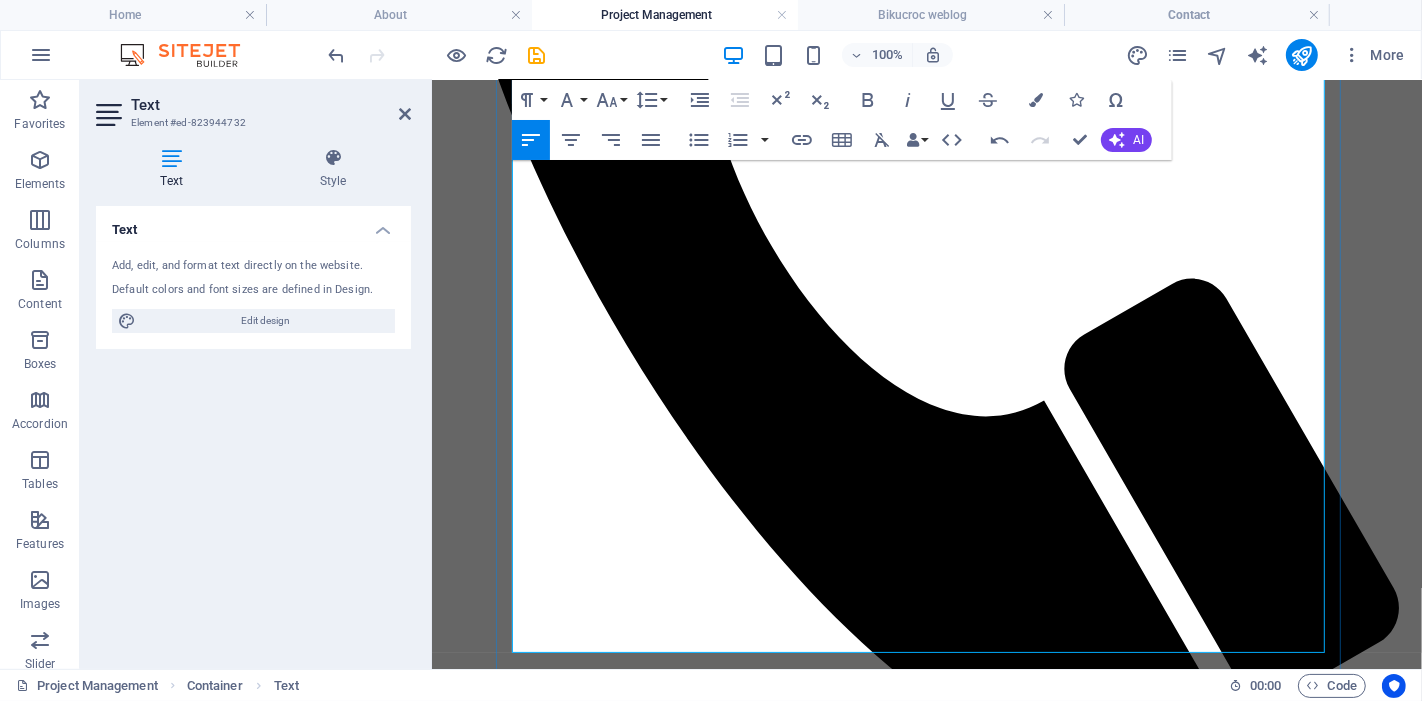 click on "Our experienced team holds certifications including  PMP , and we use tools like  ClickUp, Power BI, and Microsoft Project, Primavera, Cloud Storages,  to keep everything organised and transparent." at bounding box center (926, 2009) 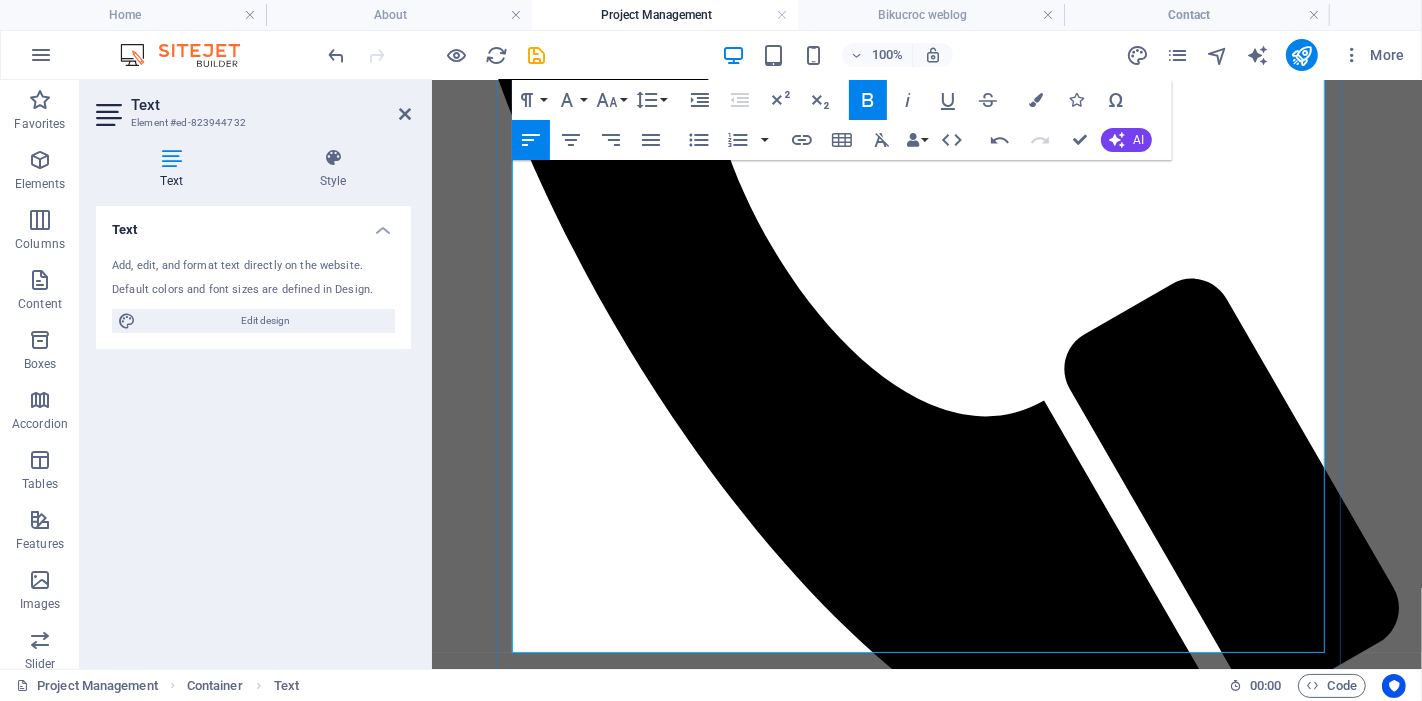 scroll, scrollTop: 961, scrollLeft: 0, axis: vertical 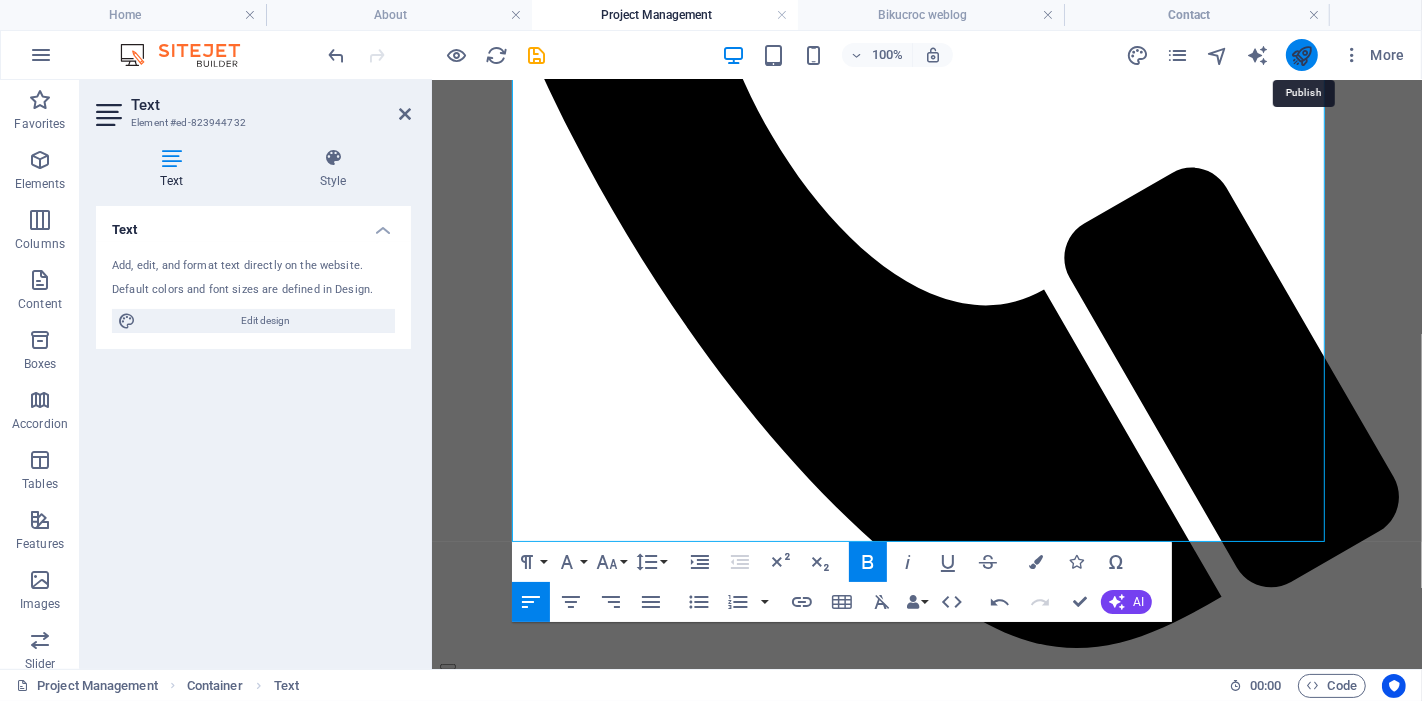 click at bounding box center [1301, 55] 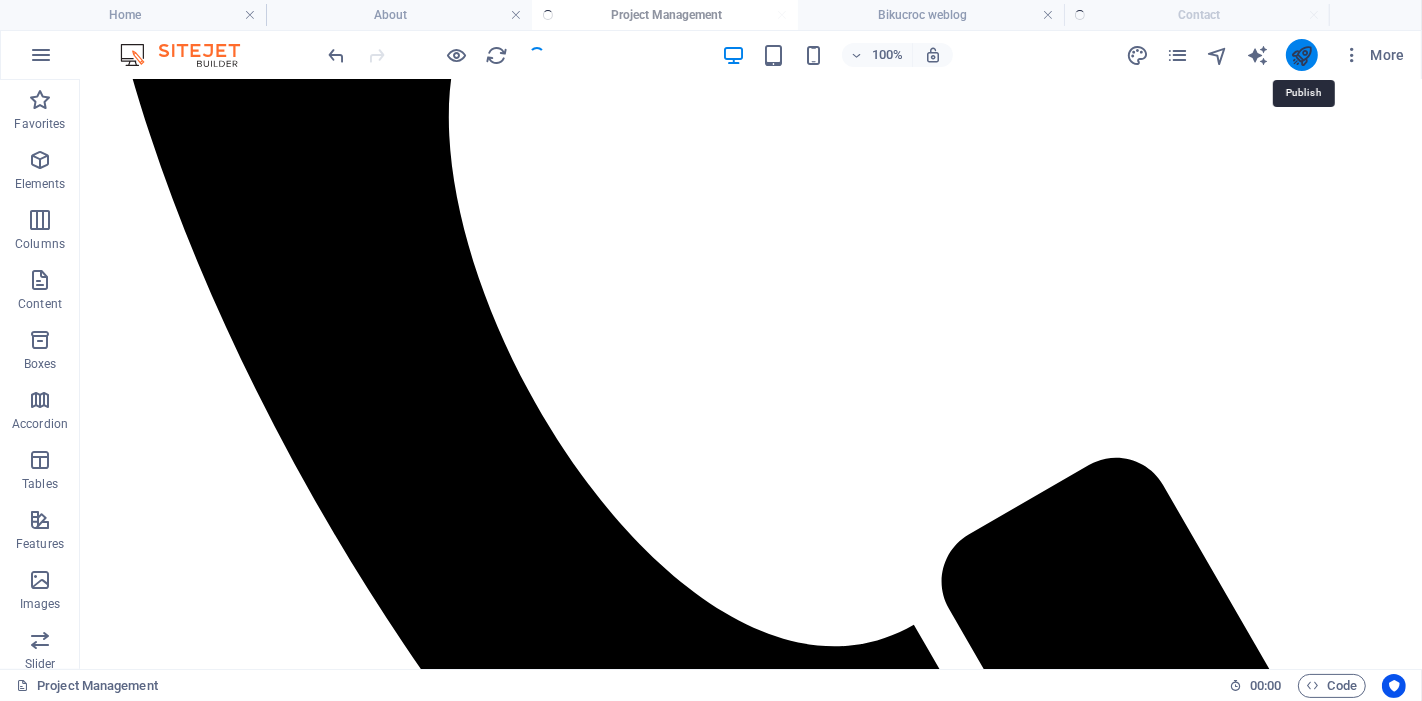 scroll, scrollTop: 1015, scrollLeft: 0, axis: vertical 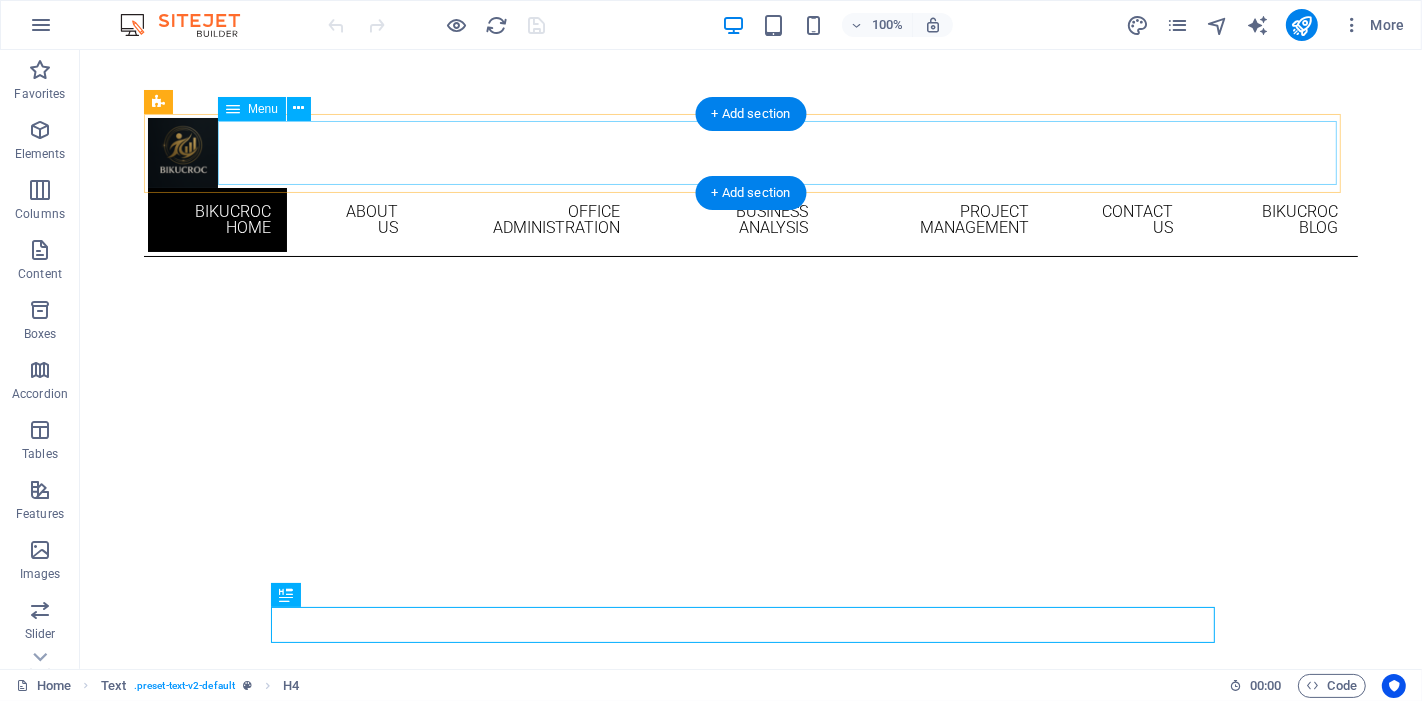 click on "Bikucroc Home About Us Office Administration Business Analysis Project Management Contact Us Bikucroc Blog" at bounding box center [750, 220] 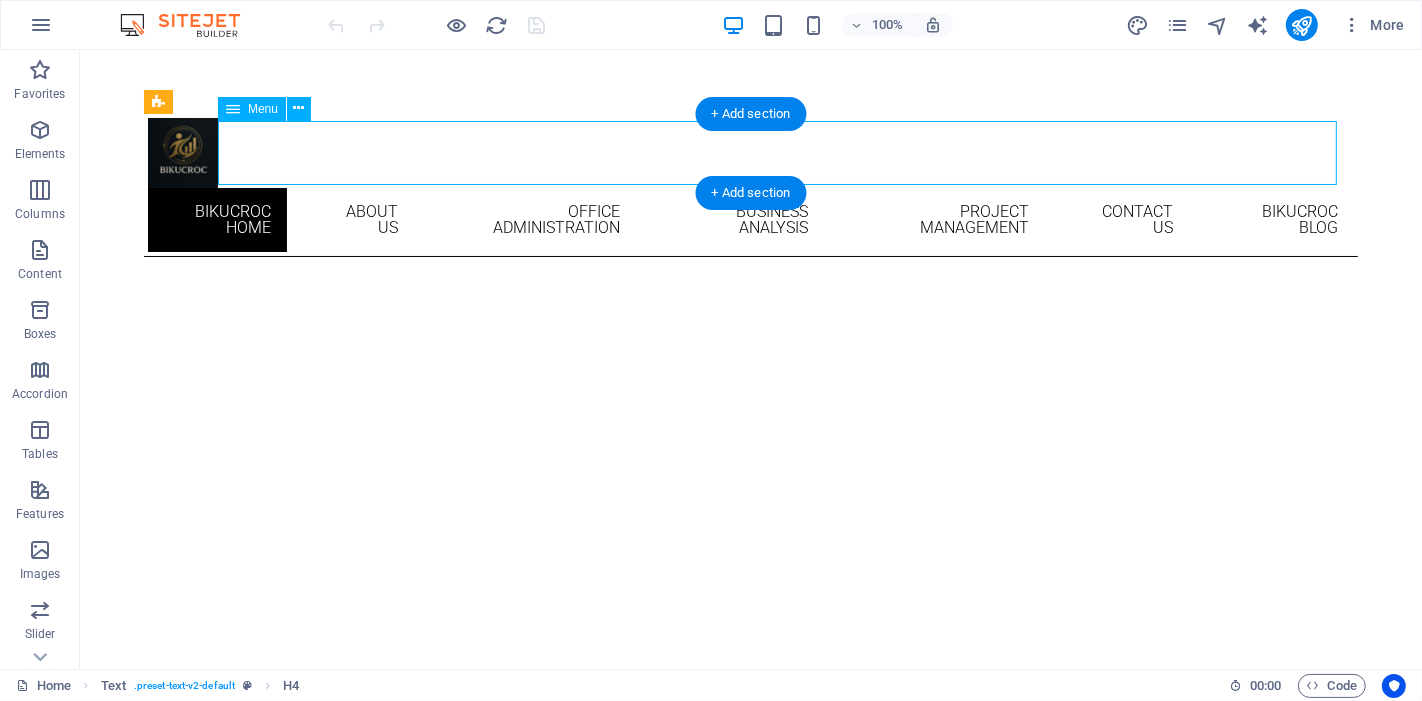 click on "Bikucroc Home About Us Office Administration Business Analysis Project Management Contact Us Bikucroc Blog" at bounding box center (750, 220) 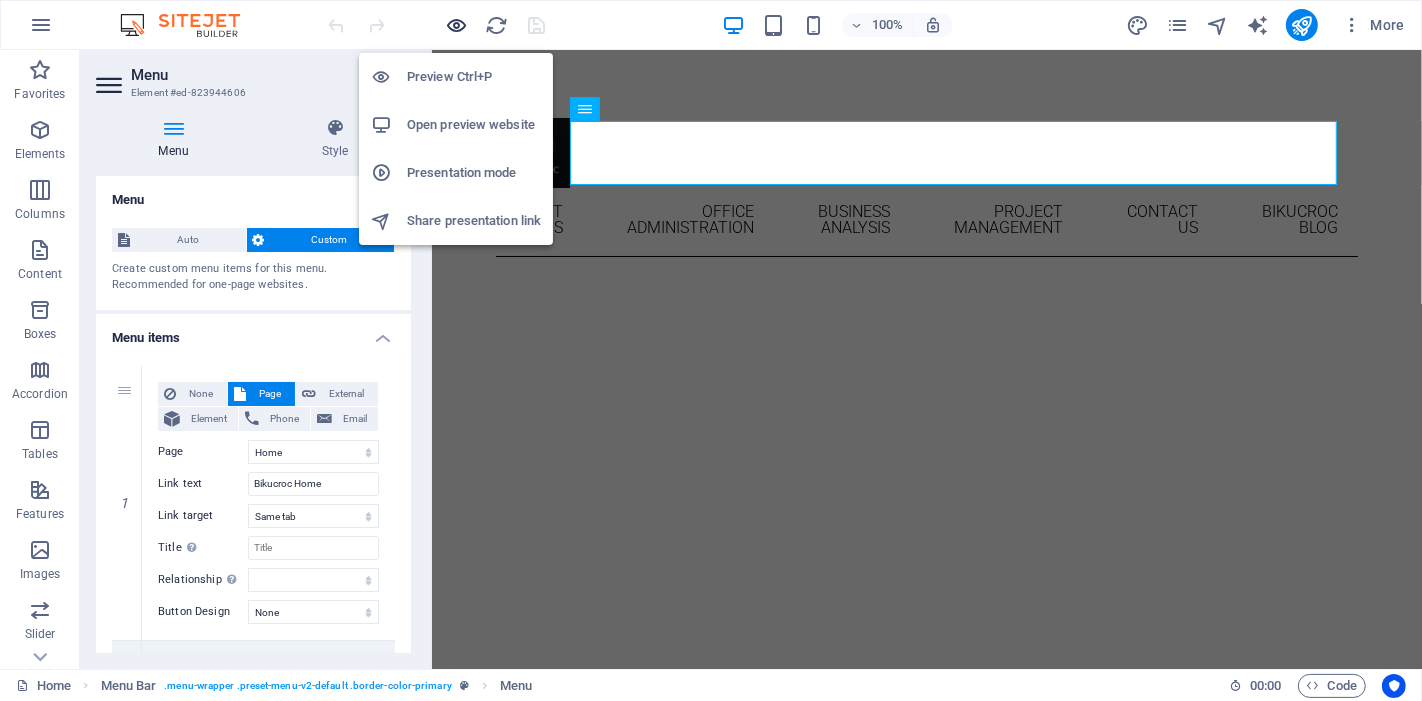 click at bounding box center (457, 25) 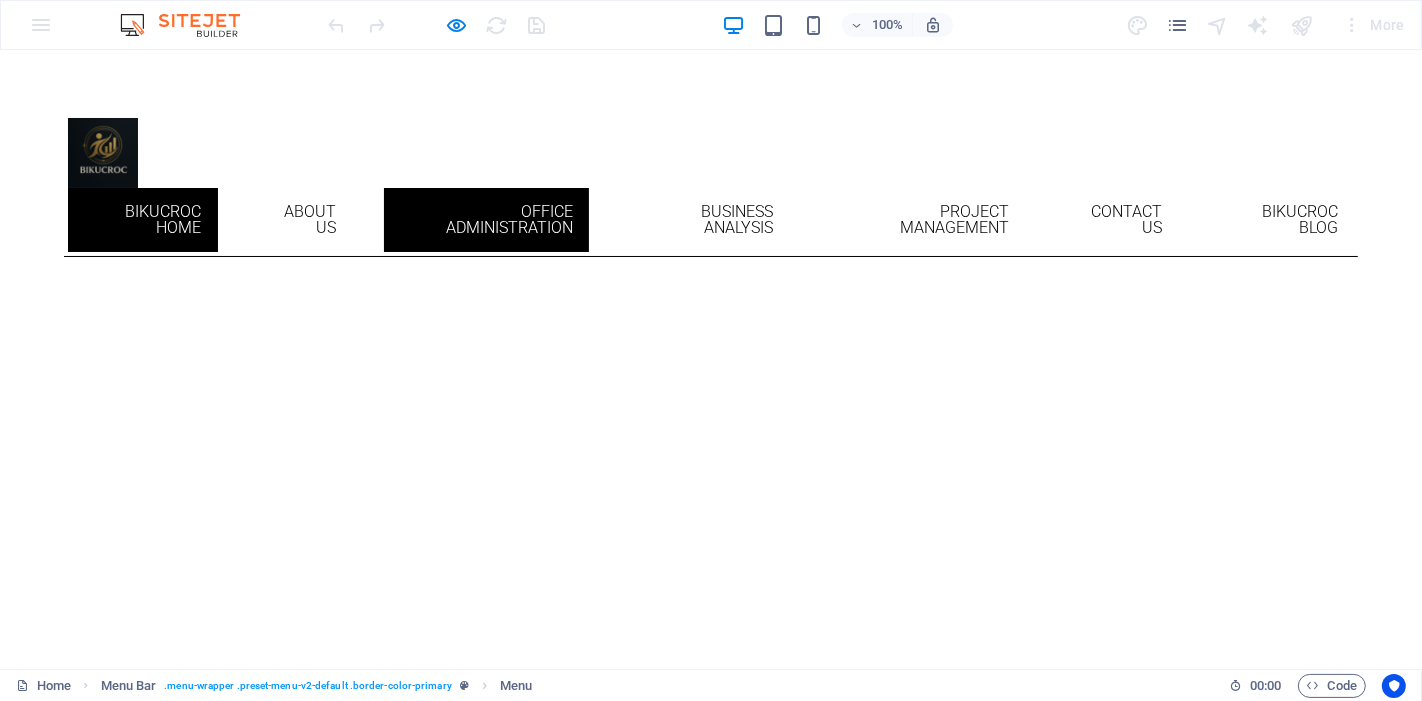 click on "Office Administration" at bounding box center (486, 220) 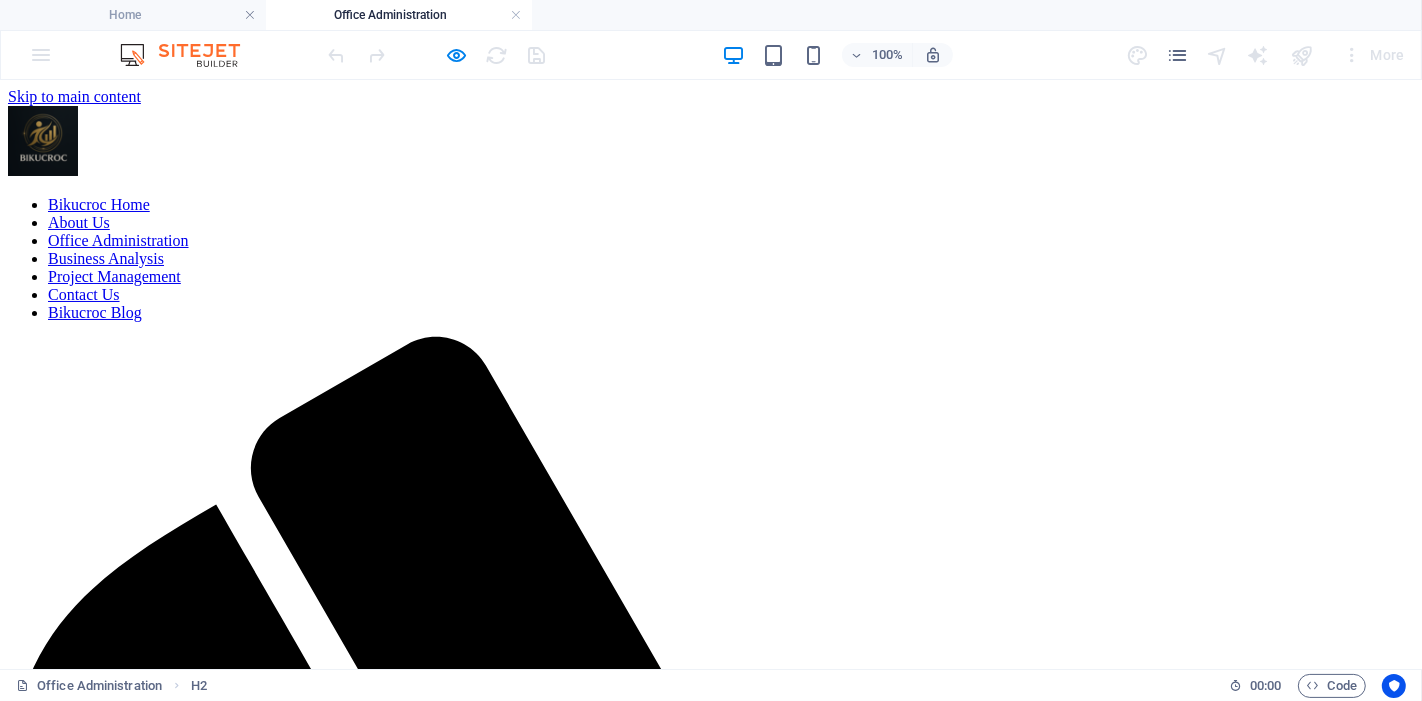 scroll, scrollTop: 0, scrollLeft: 0, axis: both 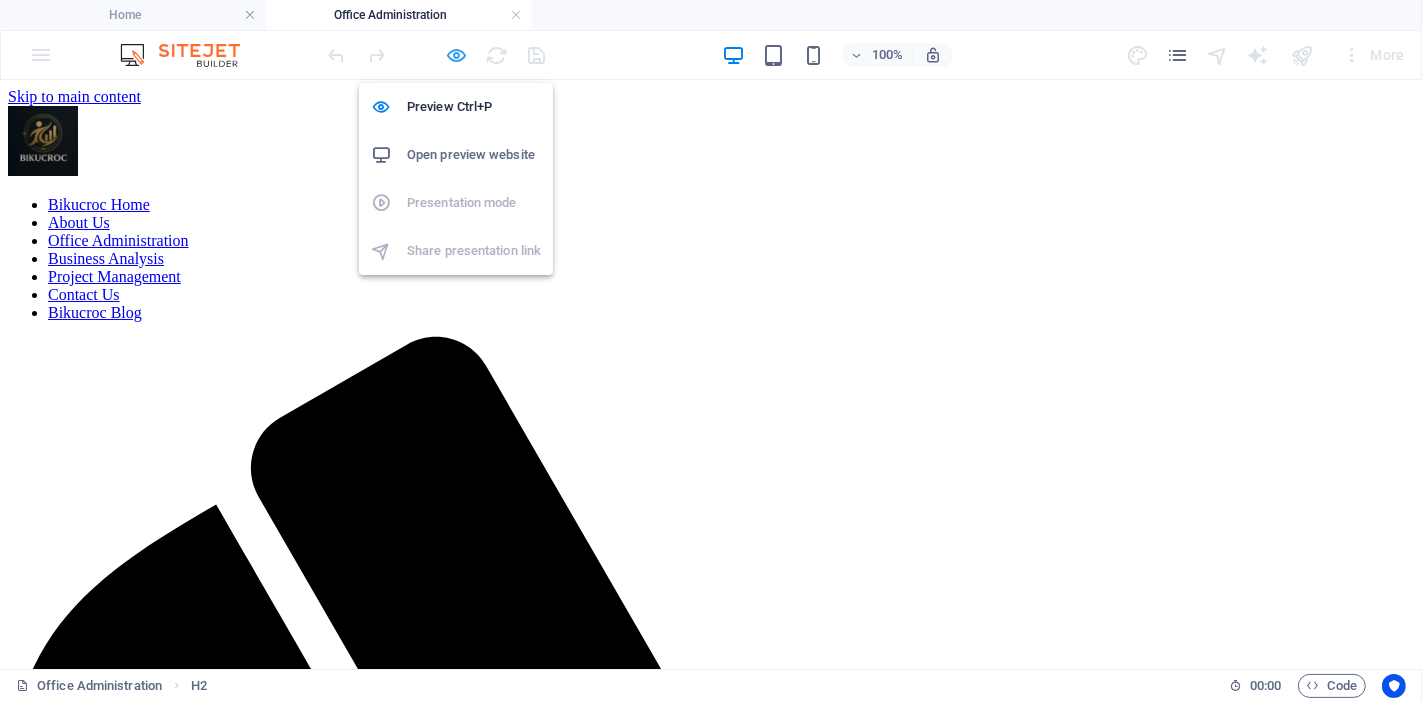 click at bounding box center [457, 55] 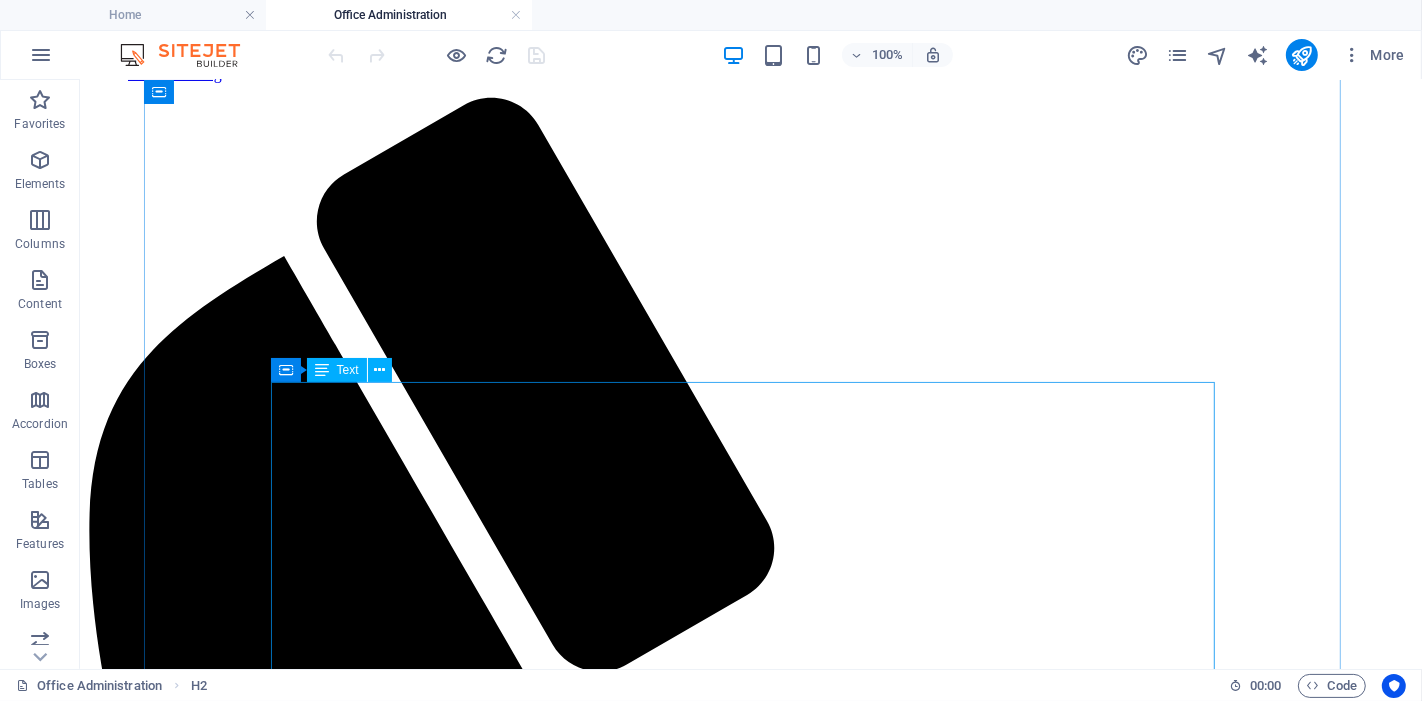 scroll, scrollTop: 333, scrollLeft: 0, axis: vertical 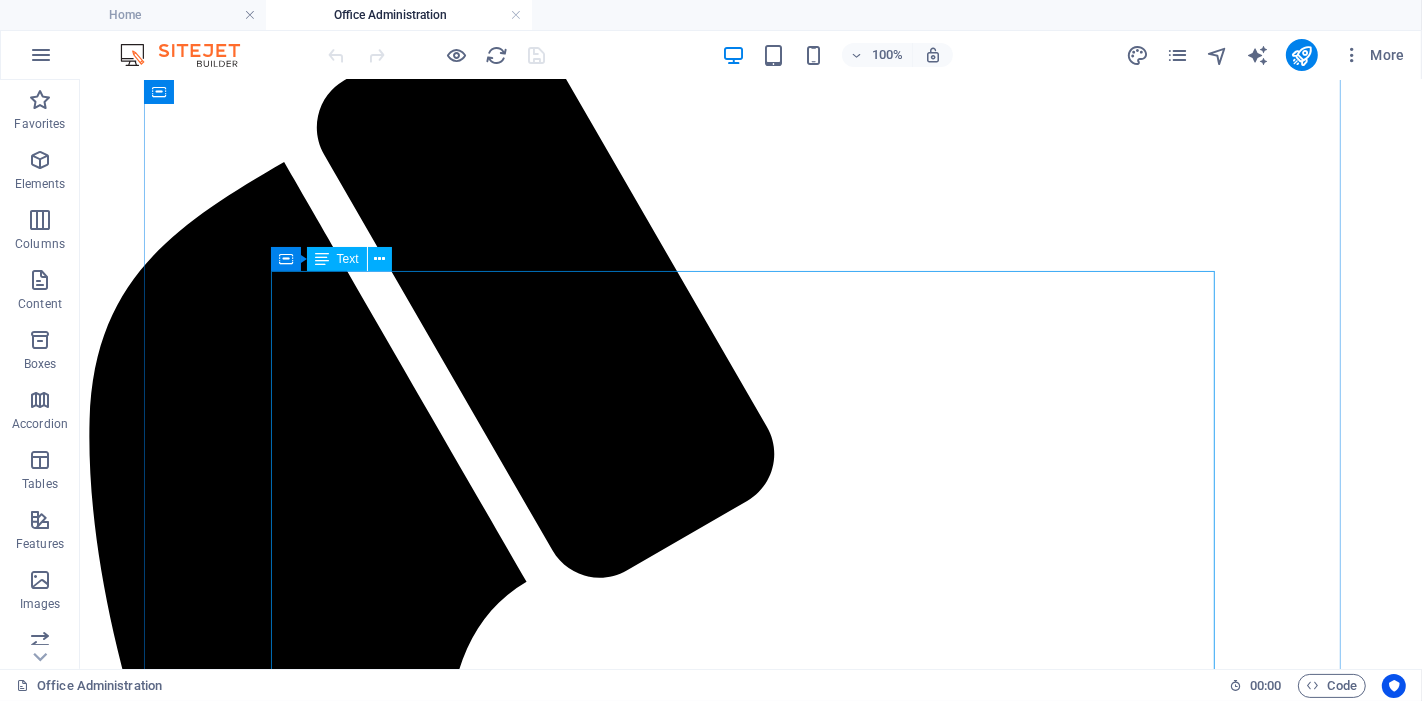 click on "Office Support That Powers Your Business At BIKUCROC, our Office Administration services are designed to take the stress out of managing daily operations — so you can focus on growing your business. We provide reliable, organised, and professional support tailored to tradies, builders, and small business owners across [COUNTRY]. Whether you’re just starting out or managing a growing team, we streamline your back-office tasks with ease. Government Rebates & Incentives, Don’t Miss Out Running a business in [COUNTRY] can be costly — but the good news is, grants, rebates, and incentives are available. Unfortunately, many businesses miss out due to lack of time, knowledge, or compliance challenges. That’s where we come in. Our team handles the paperwork, deadlines, and eligibility checks to ensure you receive every dollar you’re entitled to — without the hassle. Smarter Systems, Better Business Many small businesses suffer from tailored to your unique needs." at bounding box center (750, 2354) 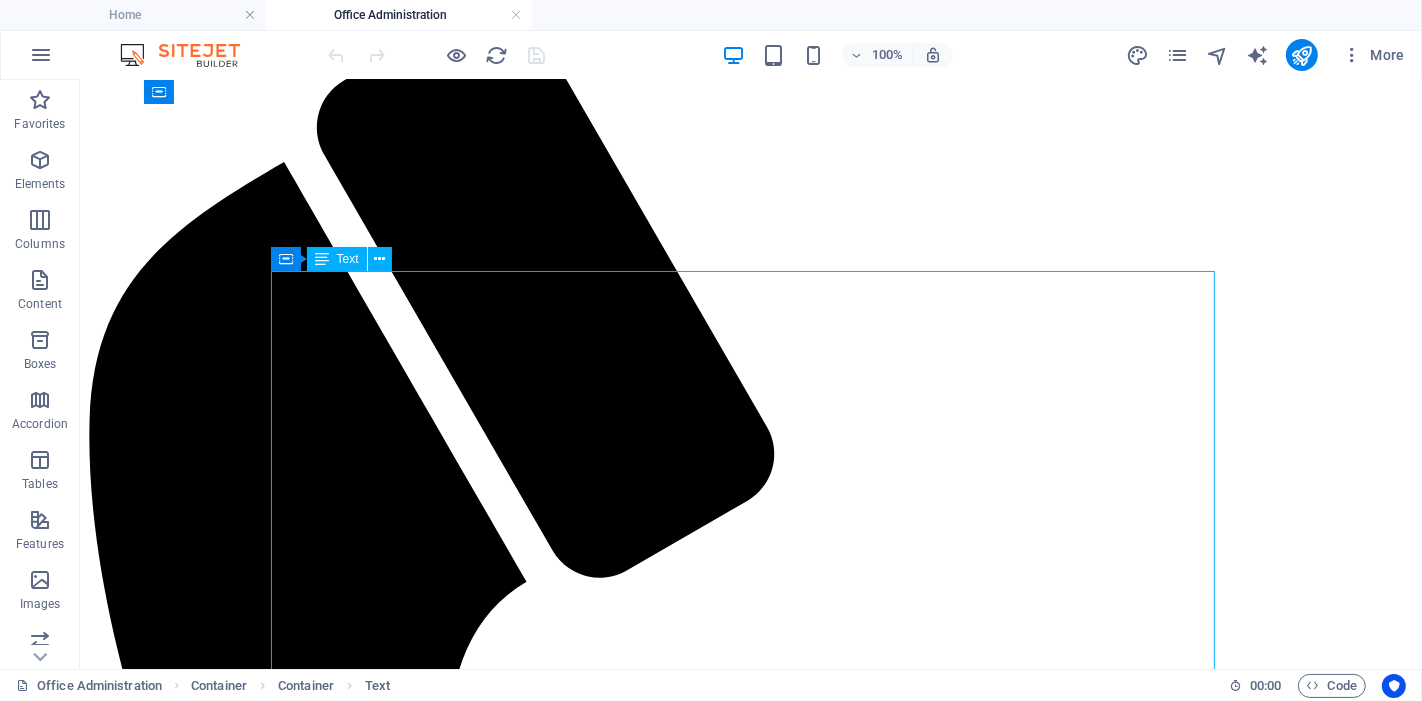click on "Office Support That Powers Your Business At BIKUCROC, our Office Administration services are designed to take the stress out of managing daily operations — so you can focus on growing your business. We provide reliable, organised, and professional support tailored to tradies, builders, and small business owners across [COUNTRY]. Whether you’re just starting out or managing a growing team, we streamline your back-office tasks with ease. Government Rebates & Incentives, Don’t Miss Out Running a business in [COUNTRY] can be costly — but the good news is, grants, rebates, and incentives are available. Unfortunately, many businesses miss out due to lack of time, knowledge, or compliance challenges. That’s where we come in. Our team handles the paperwork, deadlines, and eligibility checks to ensure you receive every dollar you’re entitled to — without the hassle. Smarter Systems, Better Business Many small businesses suffer from tailored to your unique needs." at bounding box center [750, 2354] 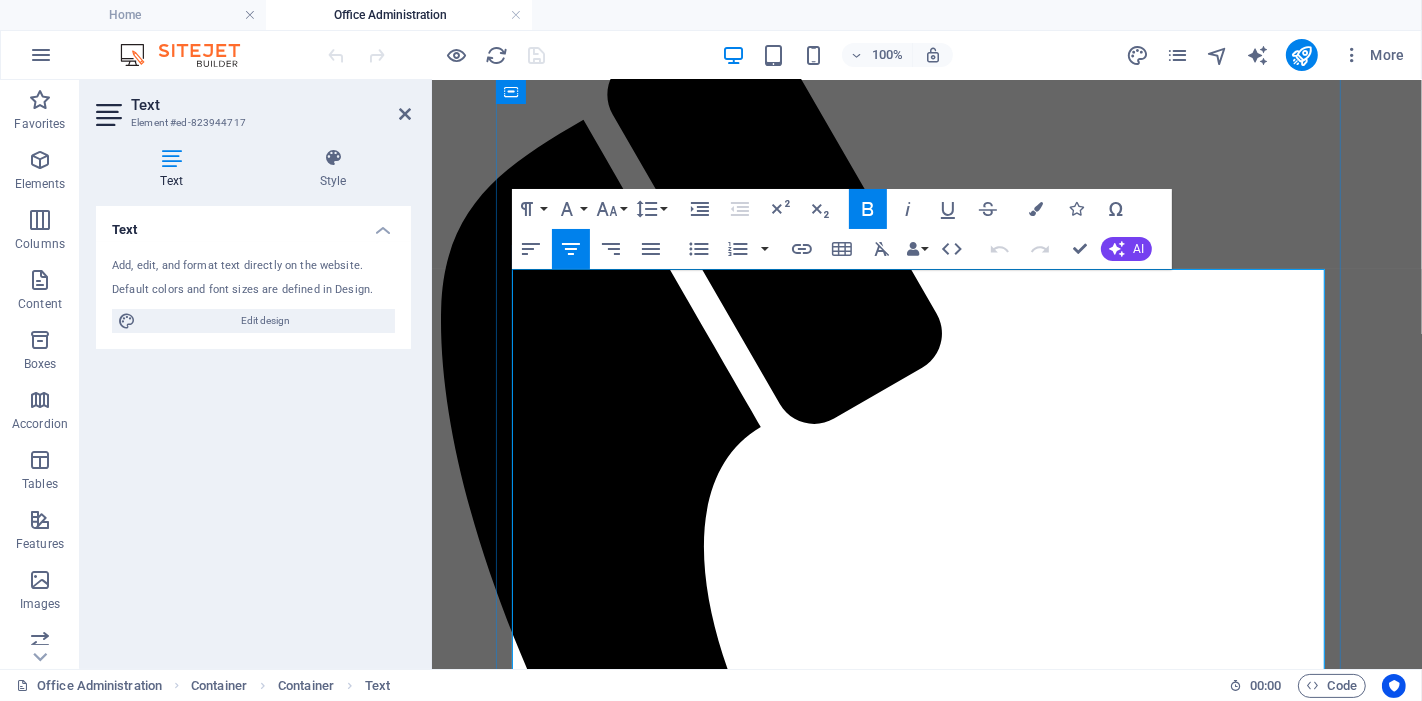 click on "At  BIKUCROC , our  Office Administration services  are designed to take the stress out of managing daily operations — so you can focus on growing your business." at bounding box center (926, 1701) 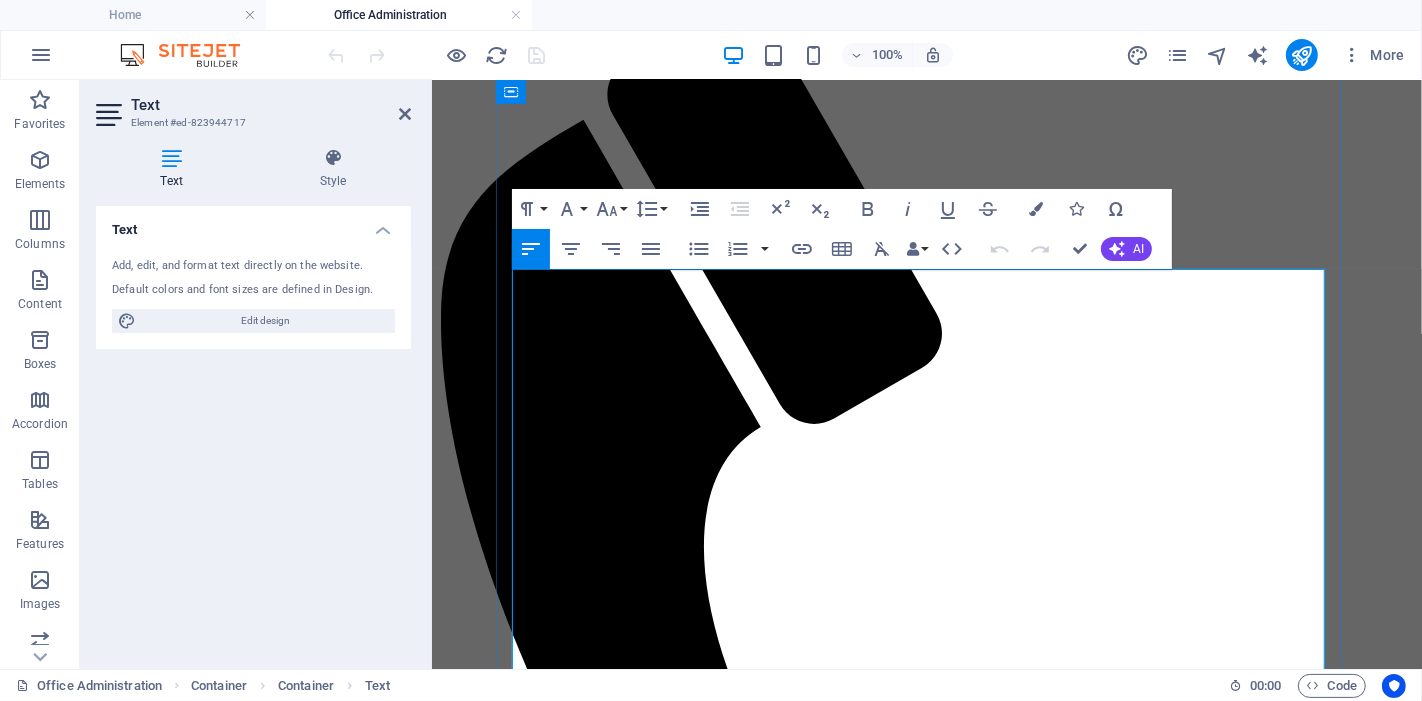 click on "At  BIKUCROC , our  Office Administration services  are designed to take the stress out of managing daily operations — so you can focus on growing your business." at bounding box center [926, 1701] 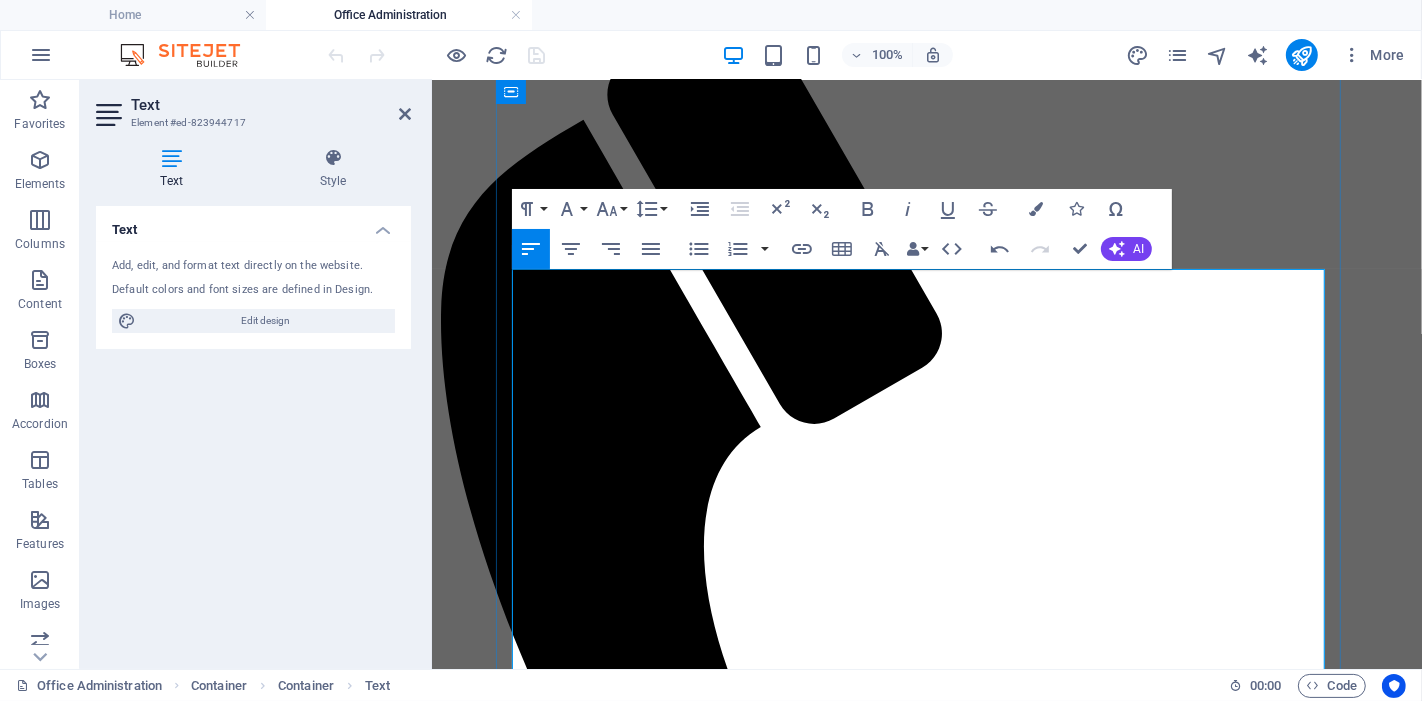 type 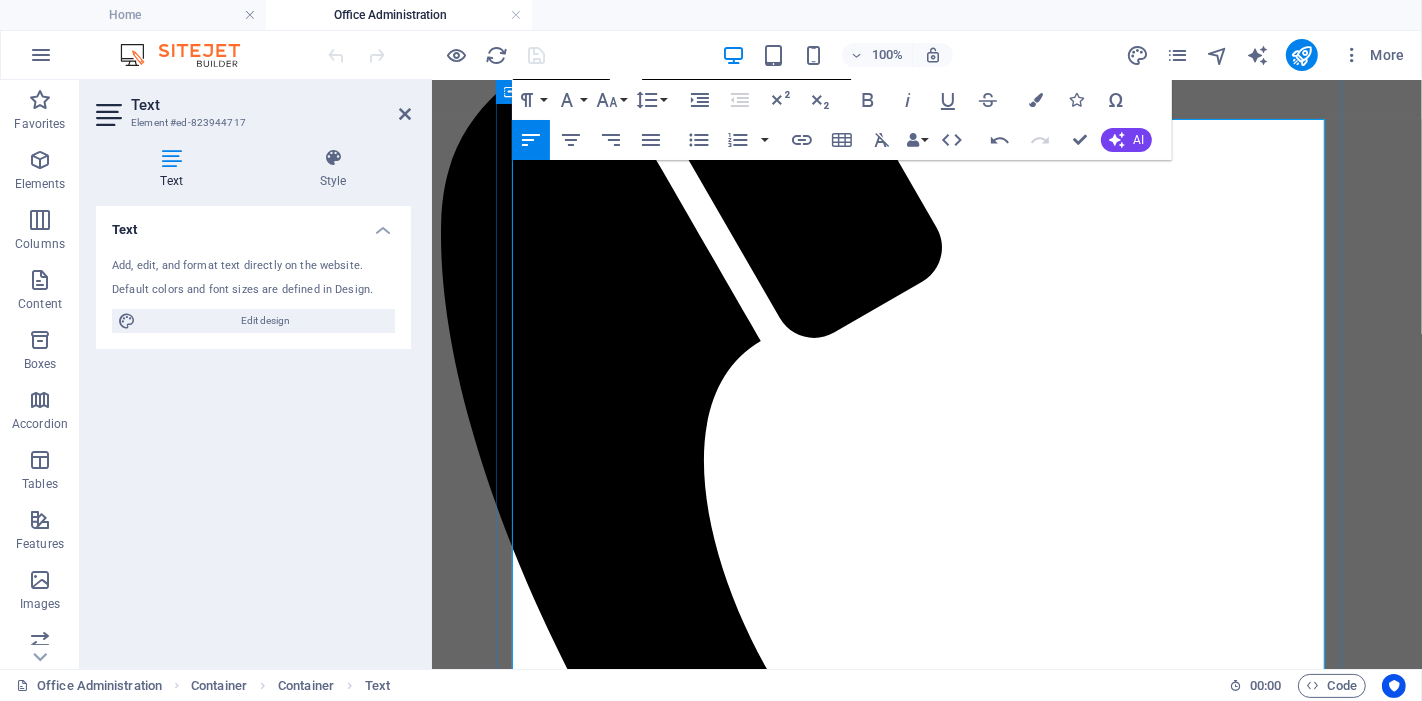 scroll, scrollTop: 555, scrollLeft: 0, axis: vertical 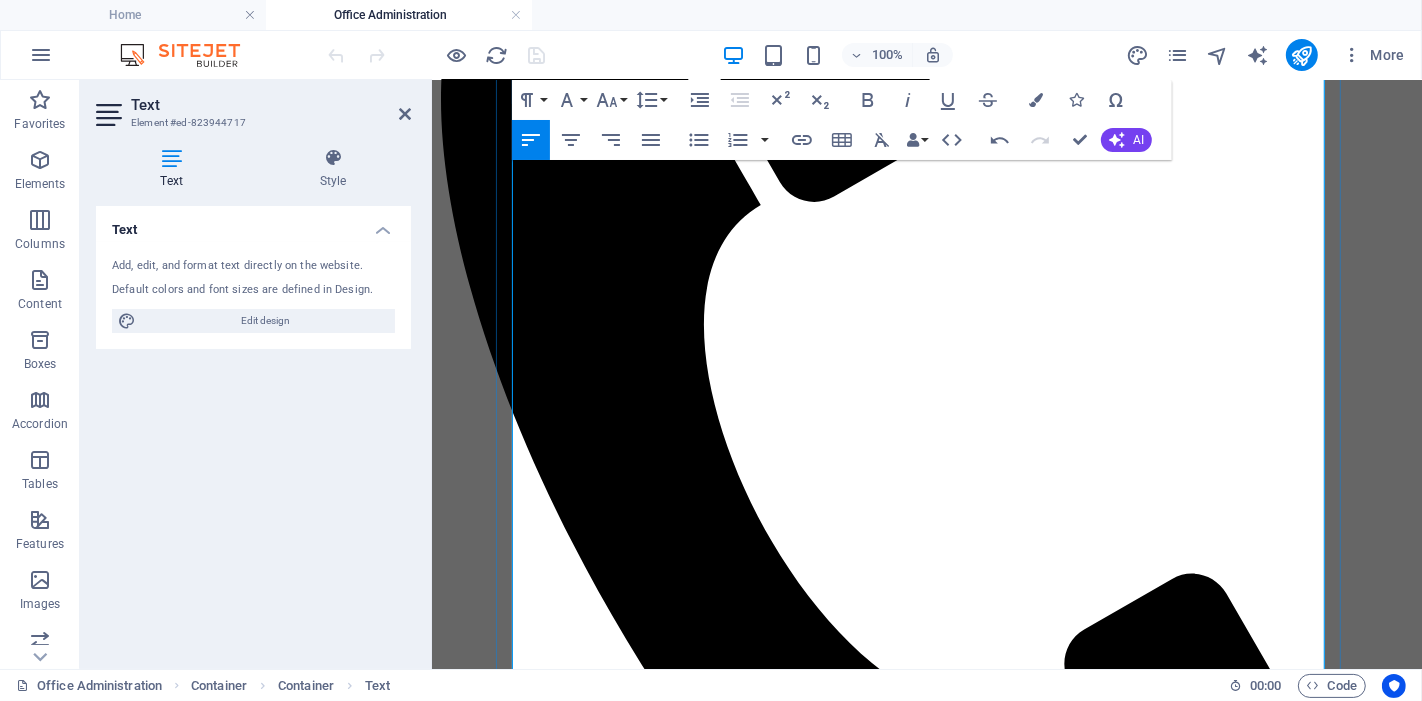 click on "Running a business in Australia can be costly — but the good news is,  grants, rebates, and incentives  are available. Unfortunately, many businesses miss out due to lack of time, knowledge, or compliance challenges." at bounding box center (926, 1639) 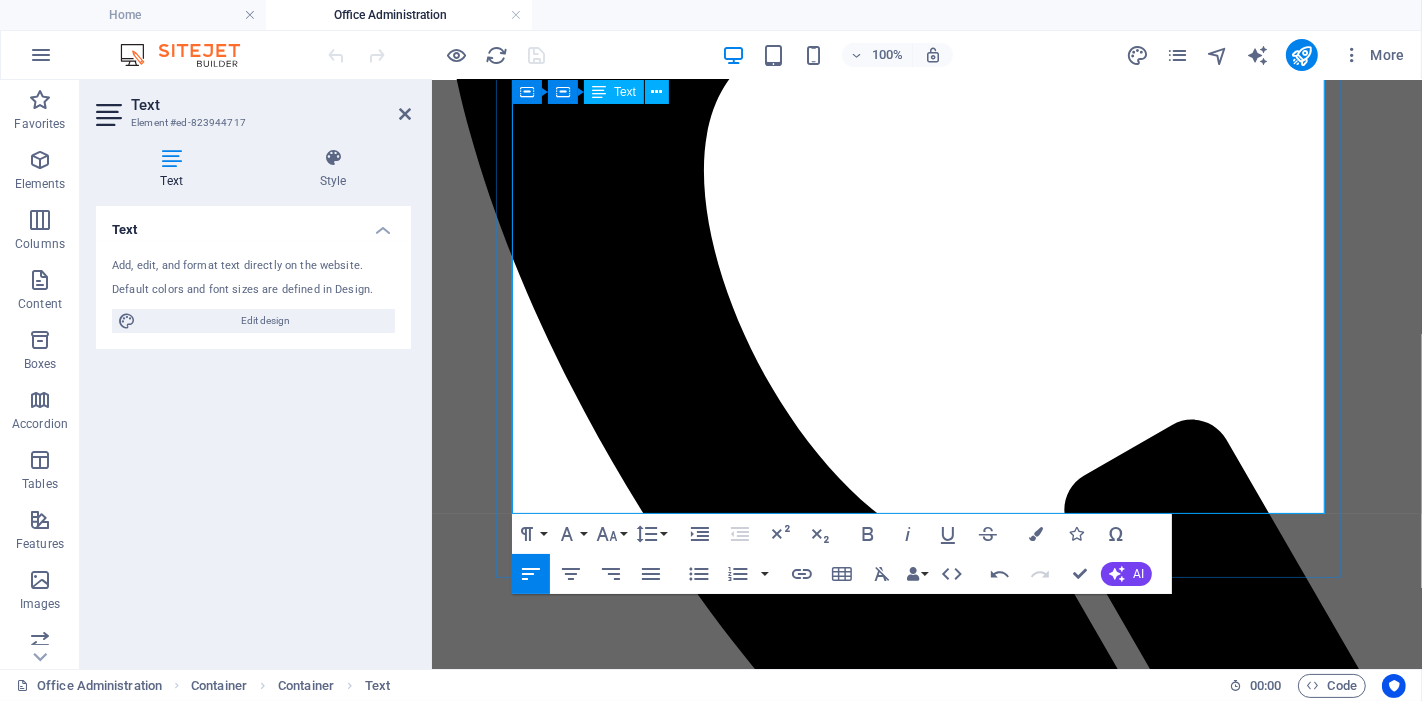scroll, scrollTop: 777, scrollLeft: 0, axis: vertical 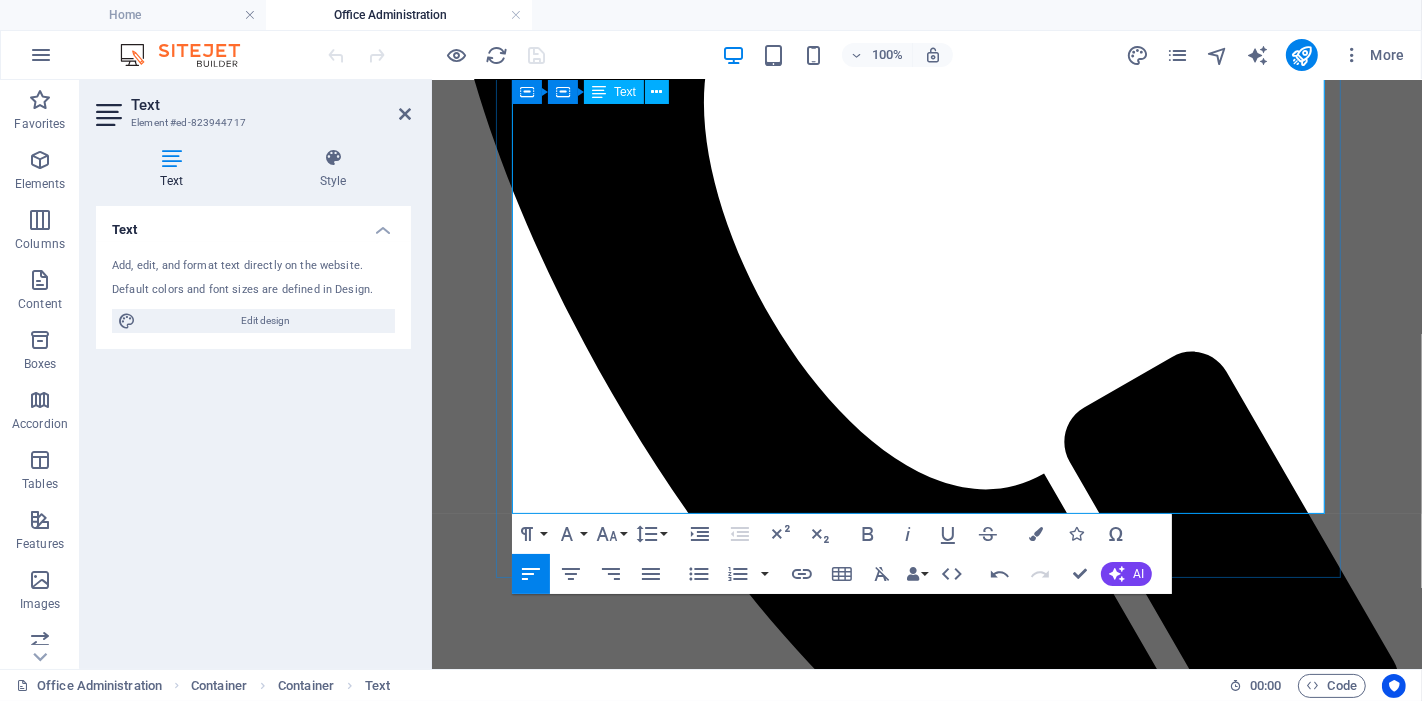 drag, startPoint x: 814, startPoint y: 334, endPoint x: 890, endPoint y: 336, distance: 76.02631 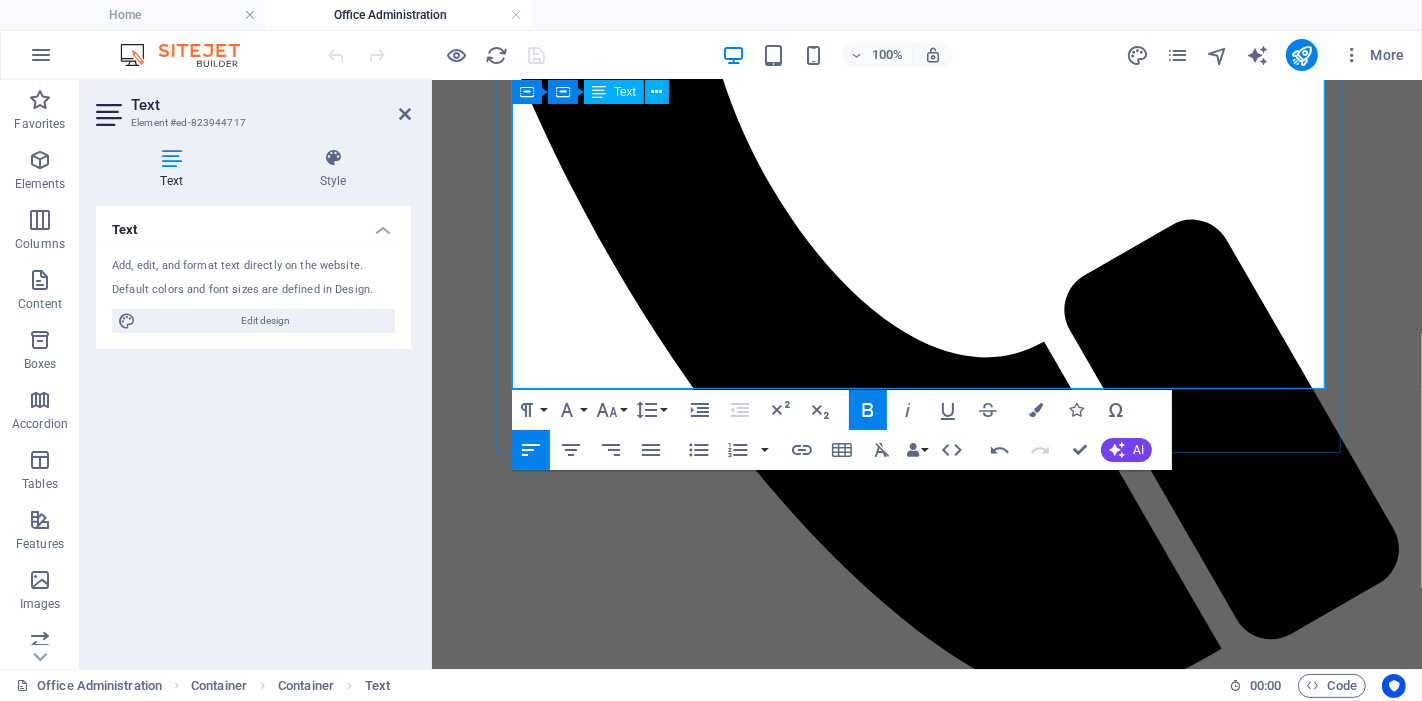 scroll, scrollTop: 798, scrollLeft: 0, axis: vertical 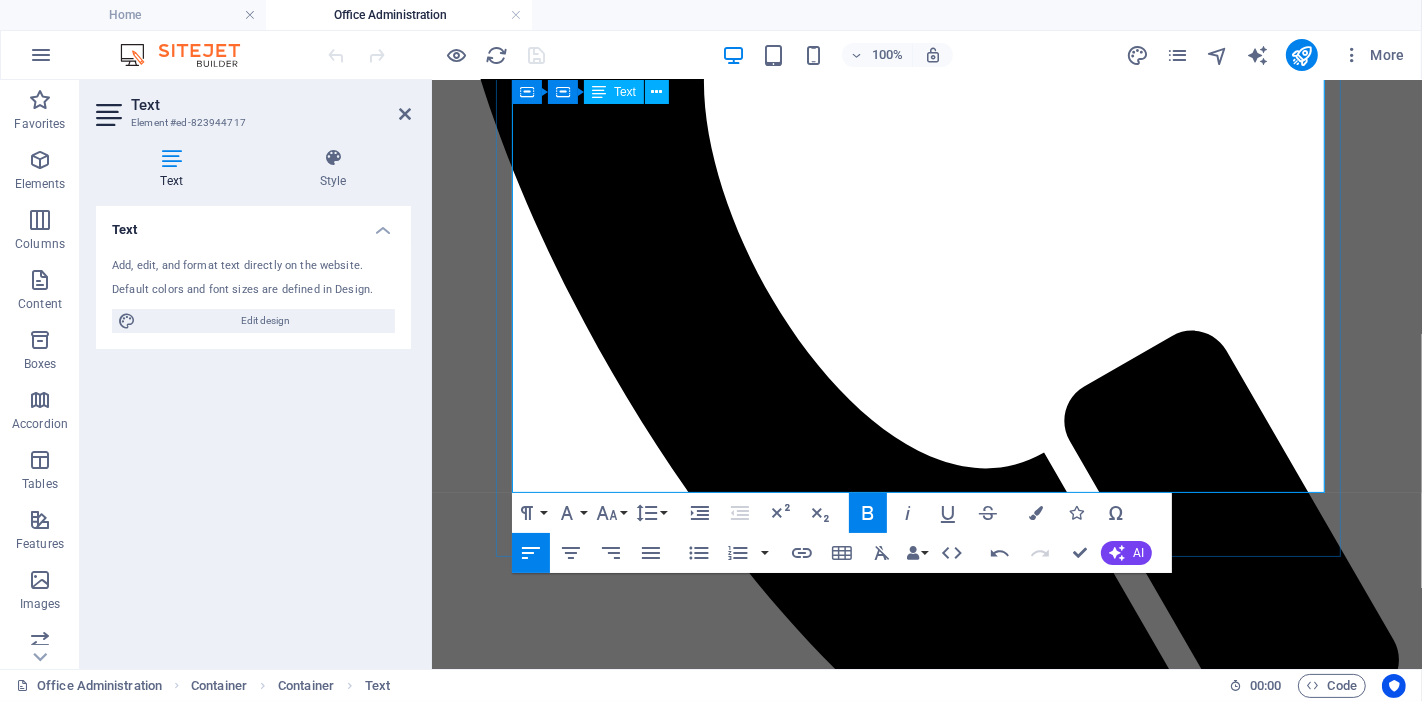 drag, startPoint x: 627, startPoint y: 476, endPoint x: 647, endPoint y: 476, distance: 20 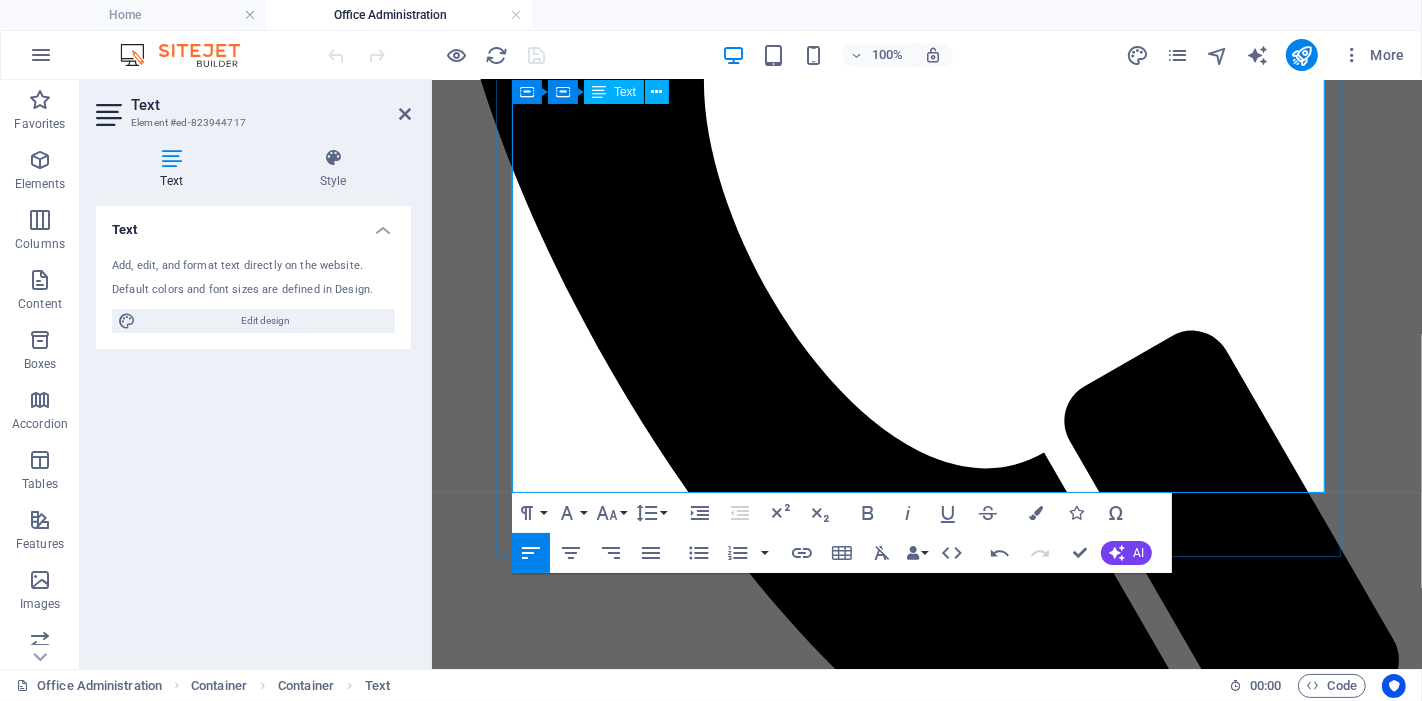 drag, startPoint x: 845, startPoint y: 472, endPoint x: 1265, endPoint y: 602, distance: 439.65897 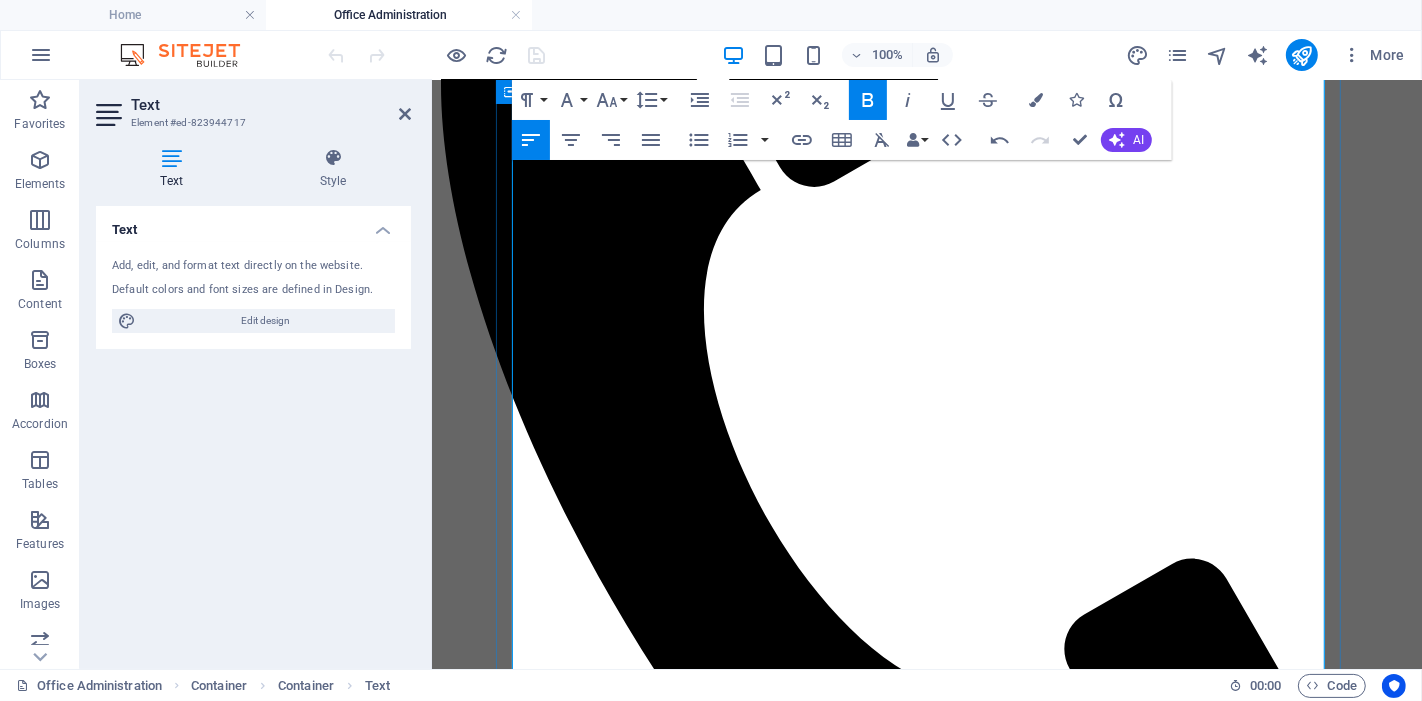 scroll, scrollTop: 687, scrollLeft: 0, axis: vertical 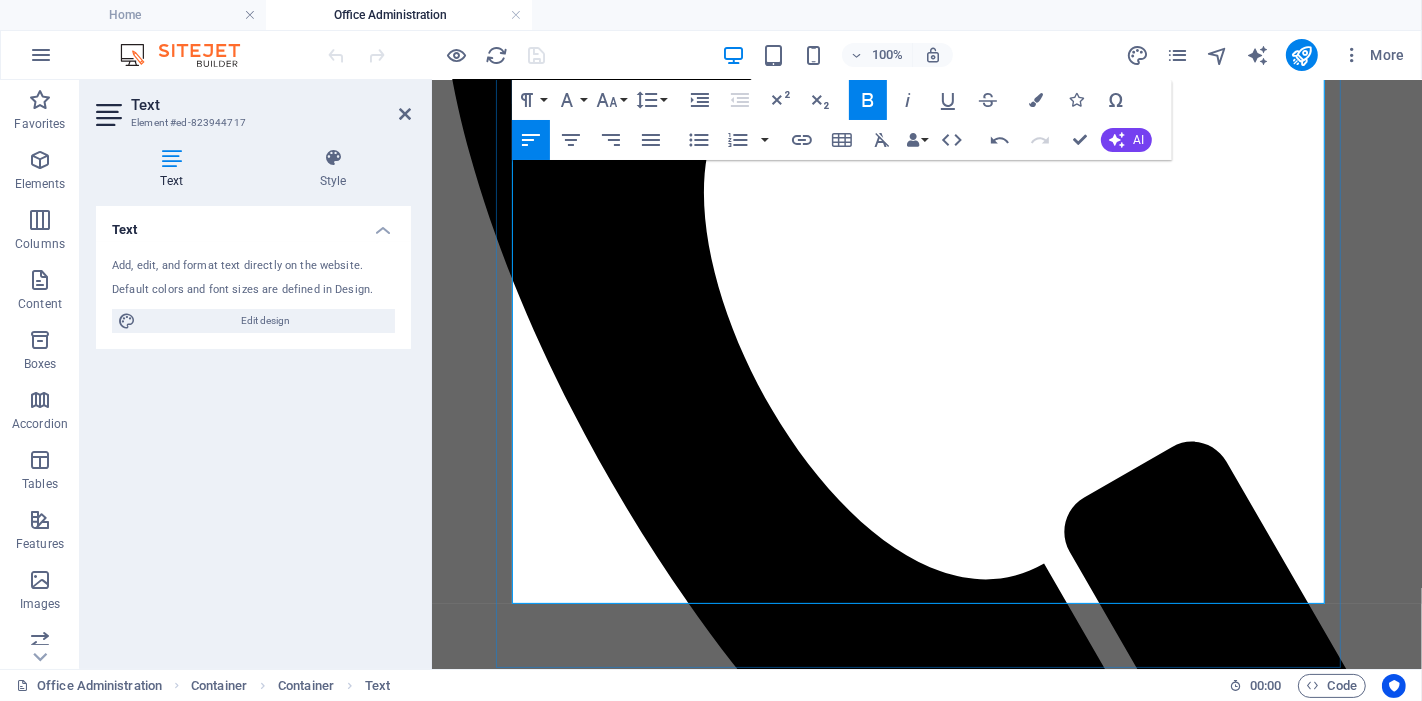 click on "We implement smart systems like  ClickUp,Tablelu, and Power BI  to optimise workflows, boost efficiency, and support long-term growth." at bounding box center [926, 1682] 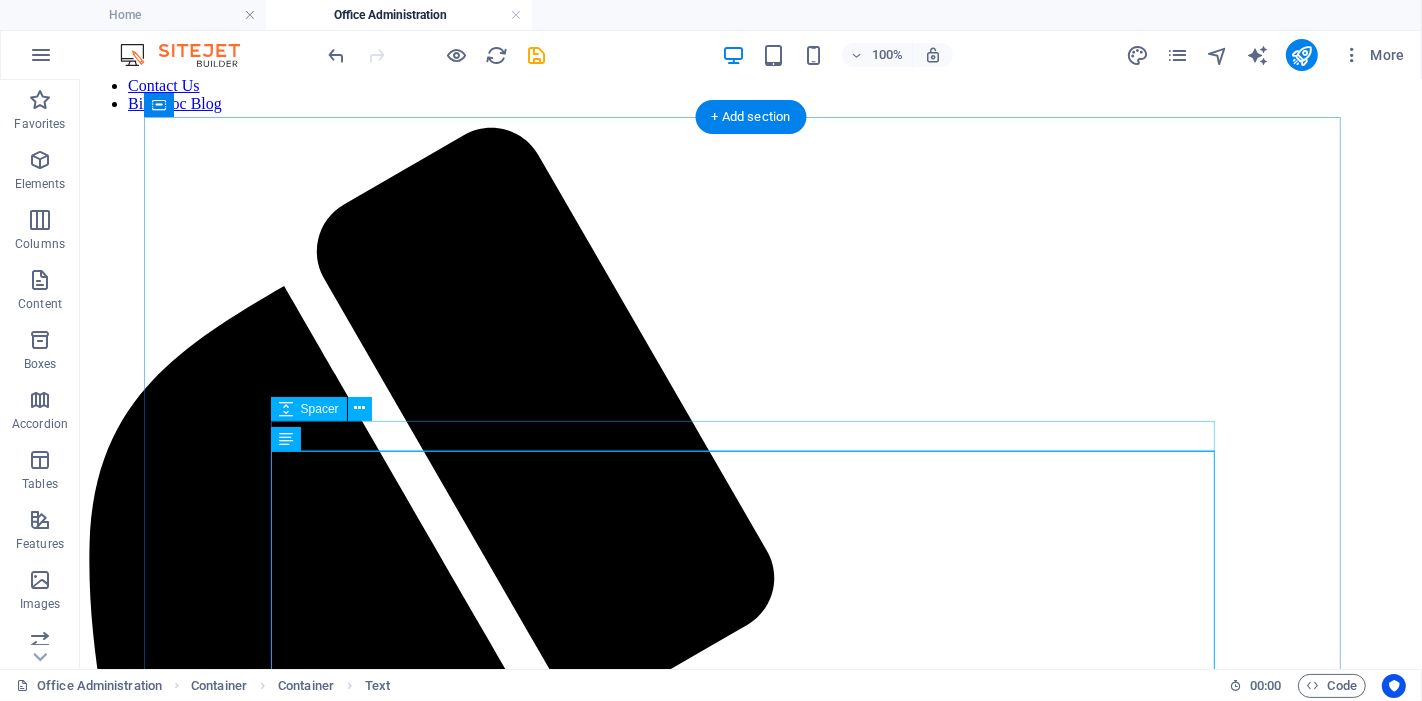 scroll, scrollTop: 22, scrollLeft: 0, axis: vertical 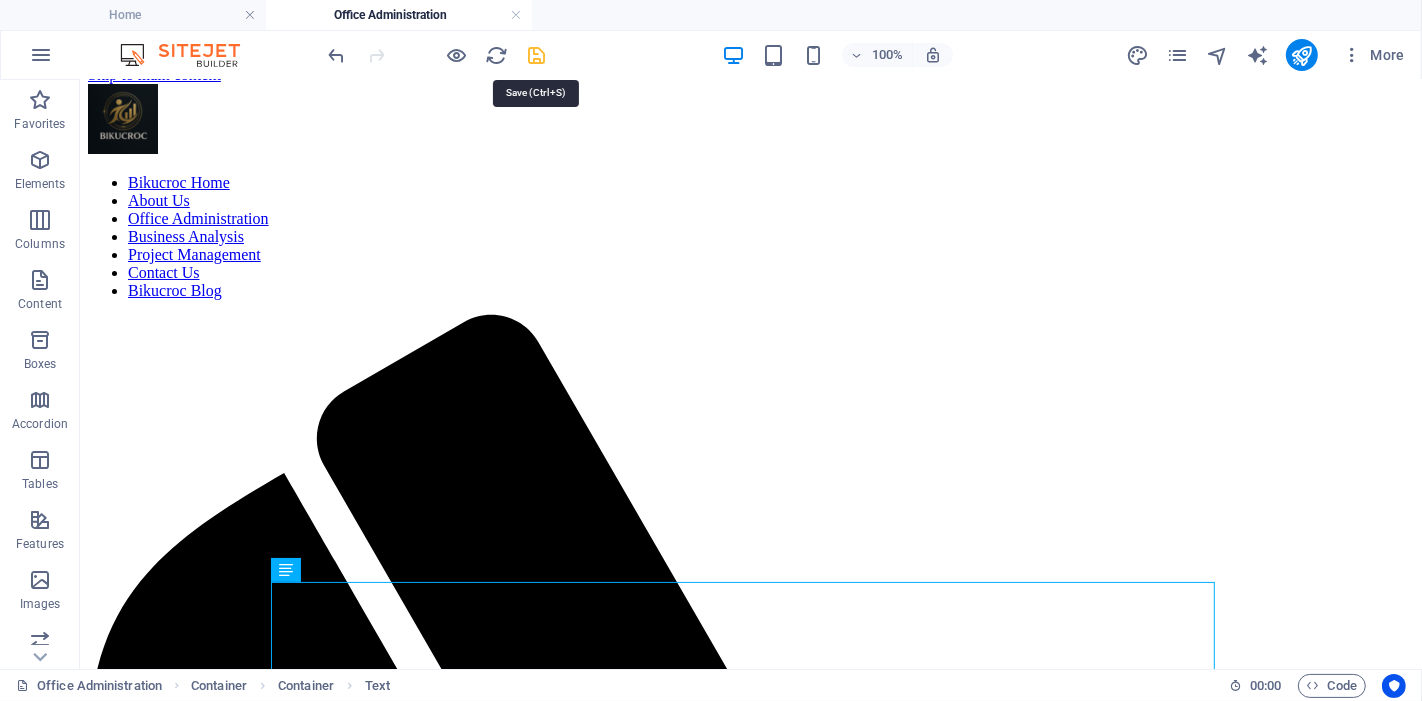 click at bounding box center [537, 55] 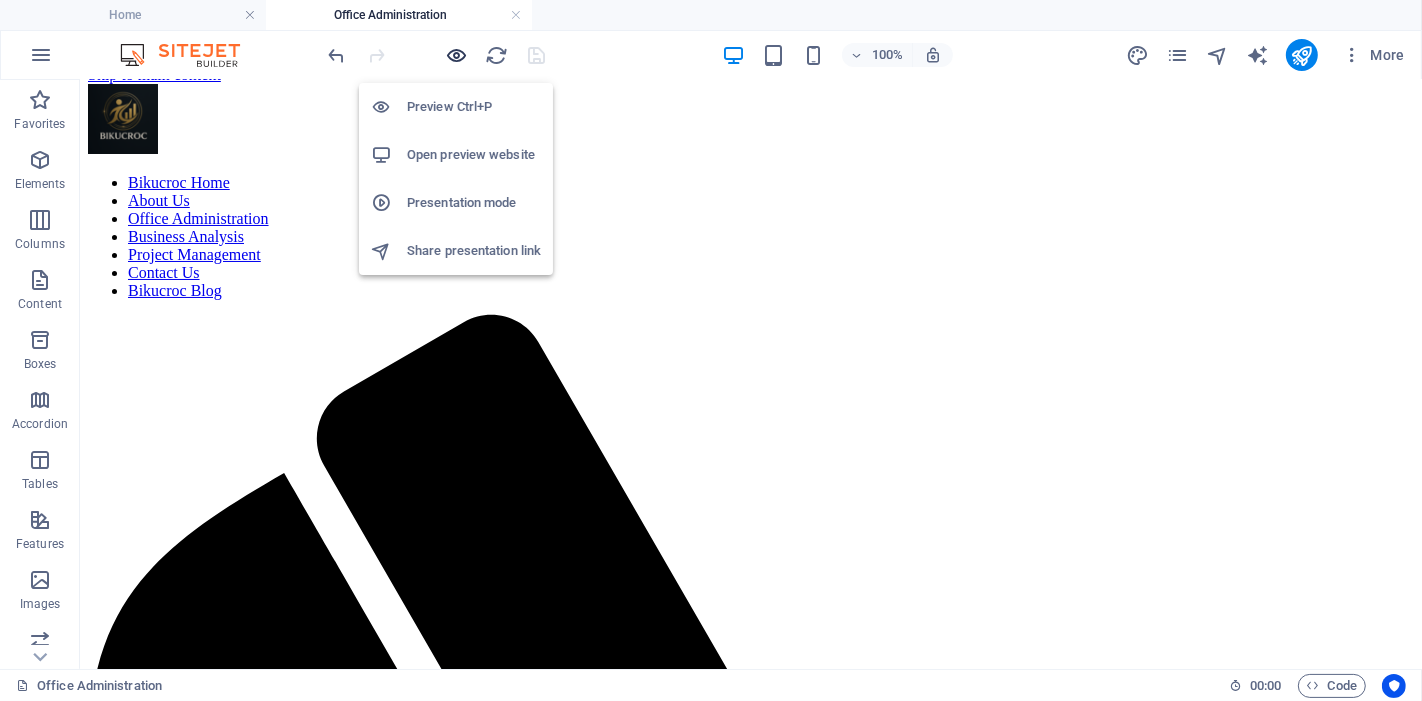 click at bounding box center [457, 55] 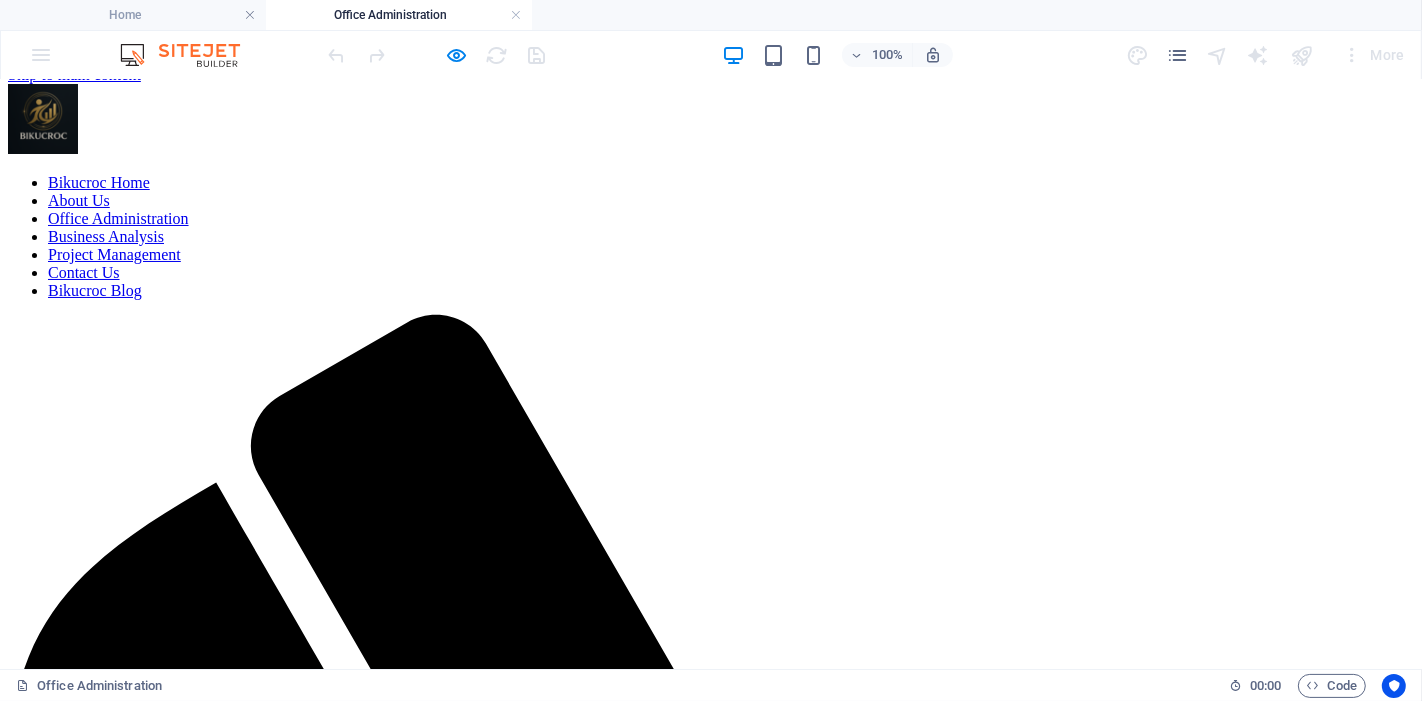 click on "Business Analysis" at bounding box center (106, 235) 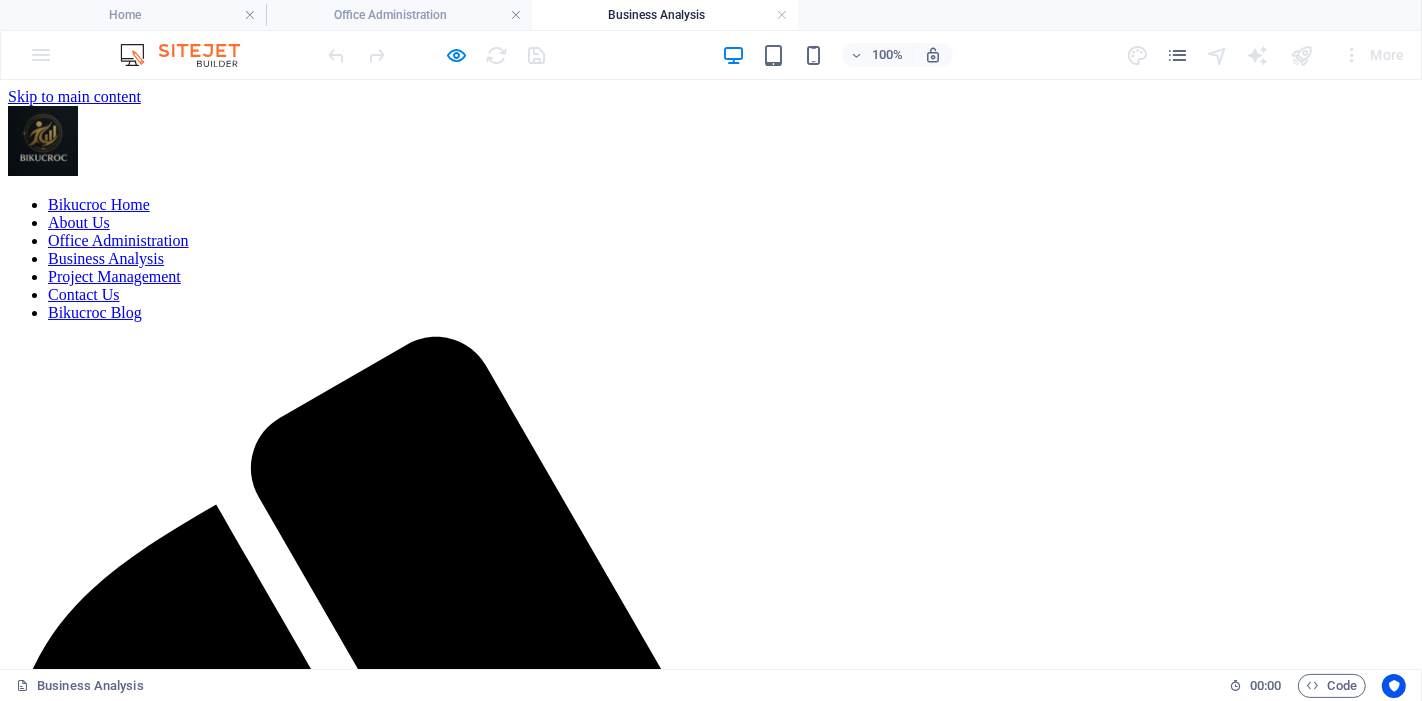 scroll, scrollTop: 0, scrollLeft: 0, axis: both 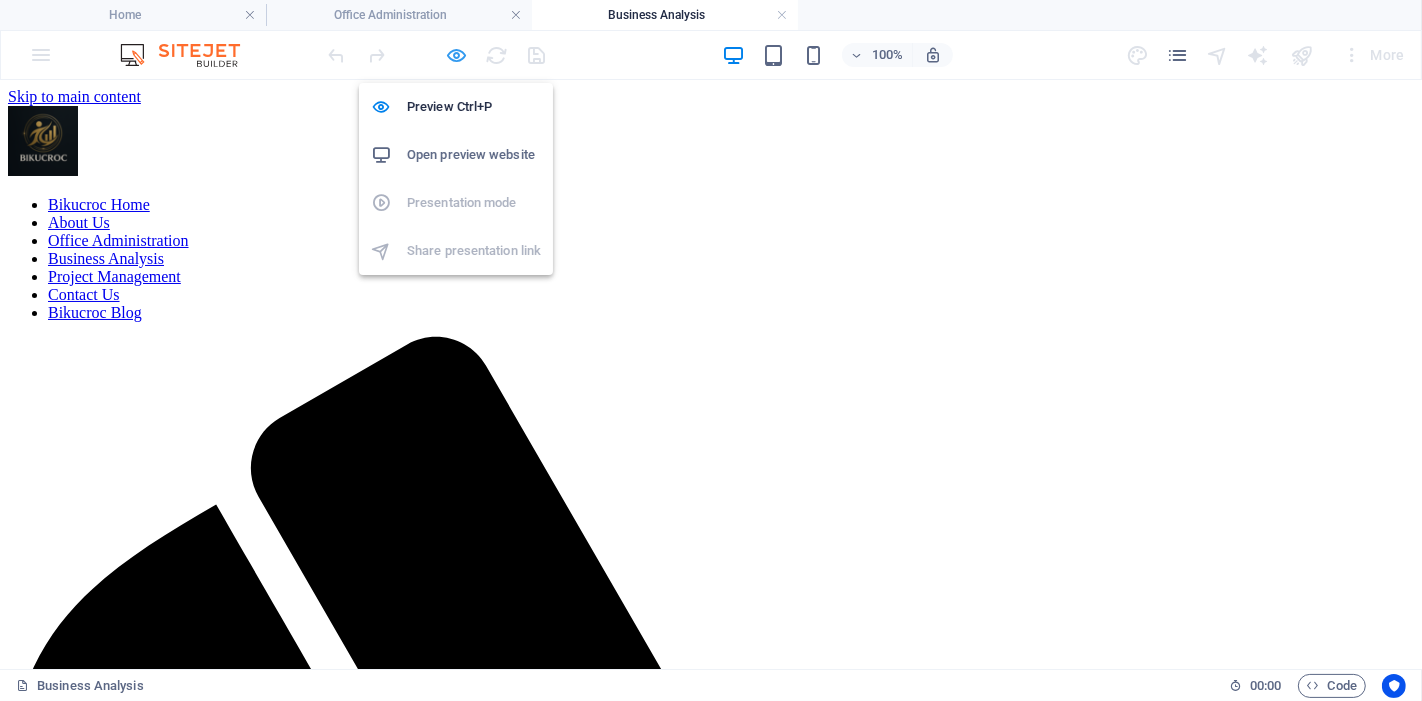 click at bounding box center [457, 55] 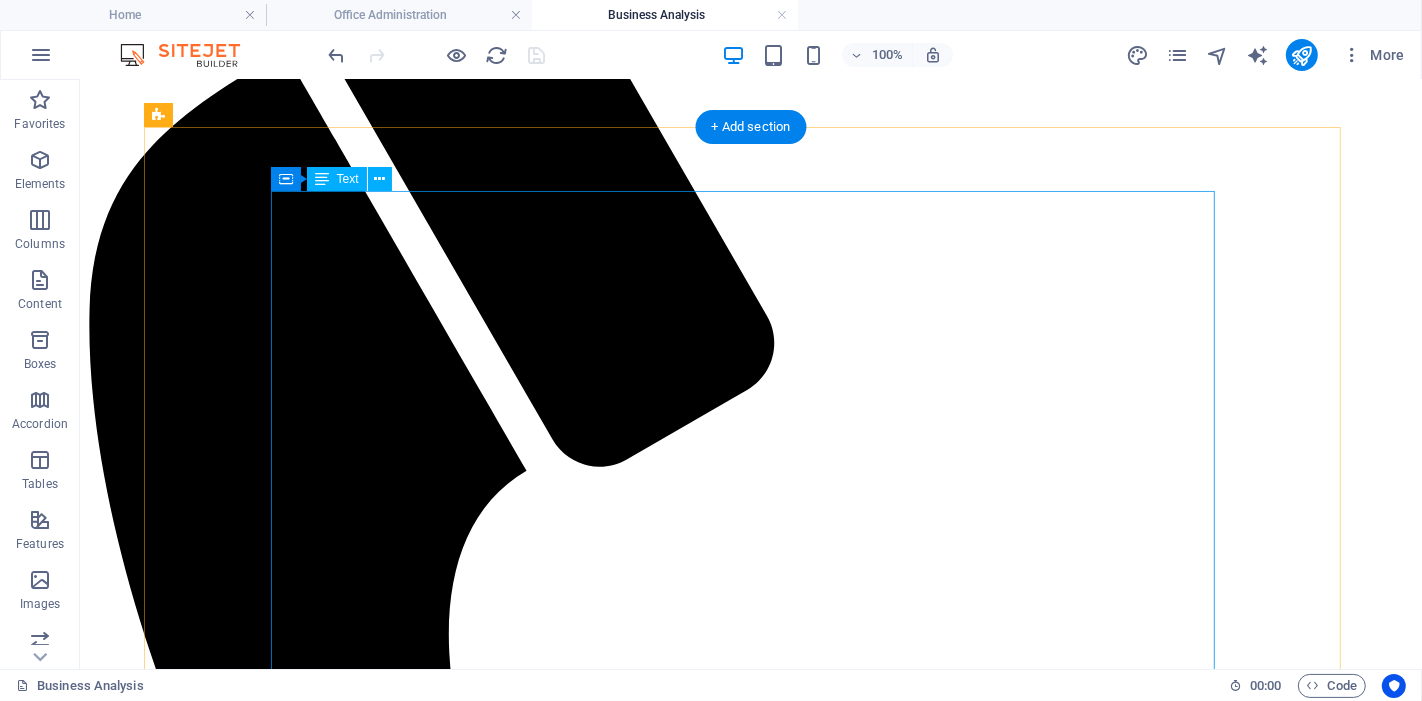 scroll, scrollTop: 666, scrollLeft: 0, axis: vertical 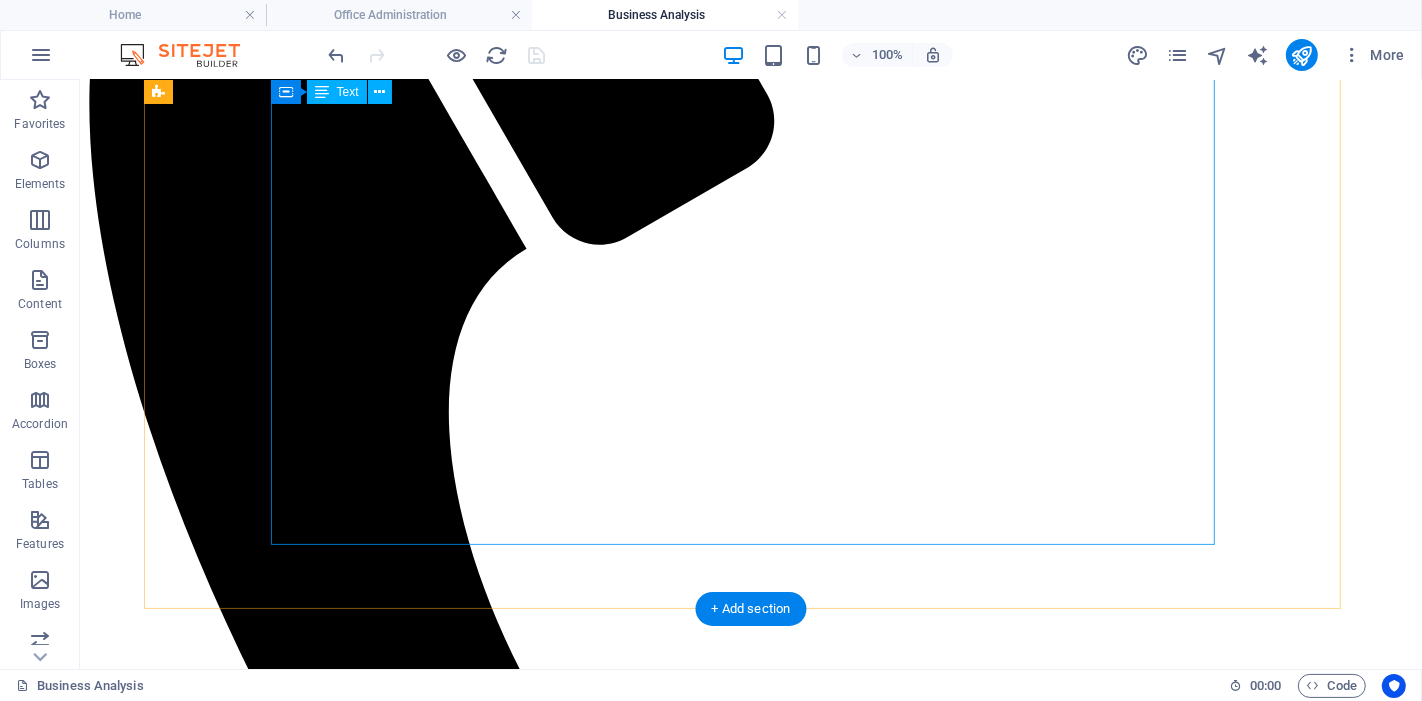 click on "When businesses grow, so do the challenges. Medium and large companies often face: Overwhelmed teams juggling multiple priorities Inefficient workflows that slow down delivery Disconnected systems causing delays and errors Limited visibility into performance and risks Missed opportunities for government rebates and process improvements These issues cost time, money, and momentum, and without the right structure in place, growth becomes a burden instead of a success. That’s where Business Analysis comes in. At  BIKUCROC , we specialise in delivering high-impact business analysis services tailored to medium and large businesses. Our certified experts (PBA, PMP, Microsoft) work closely with your internal teams to: ✅ Assess and document current workflows ✅ Identify pain points and process inefficiencies ✅ Map out scalable, streamlined business processes ✅ Bridge gaps between operations and technology ✅ Recommend practical tools like  Power BI ,  ClickUp , and  SharePoint" at bounding box center (750, 2110) 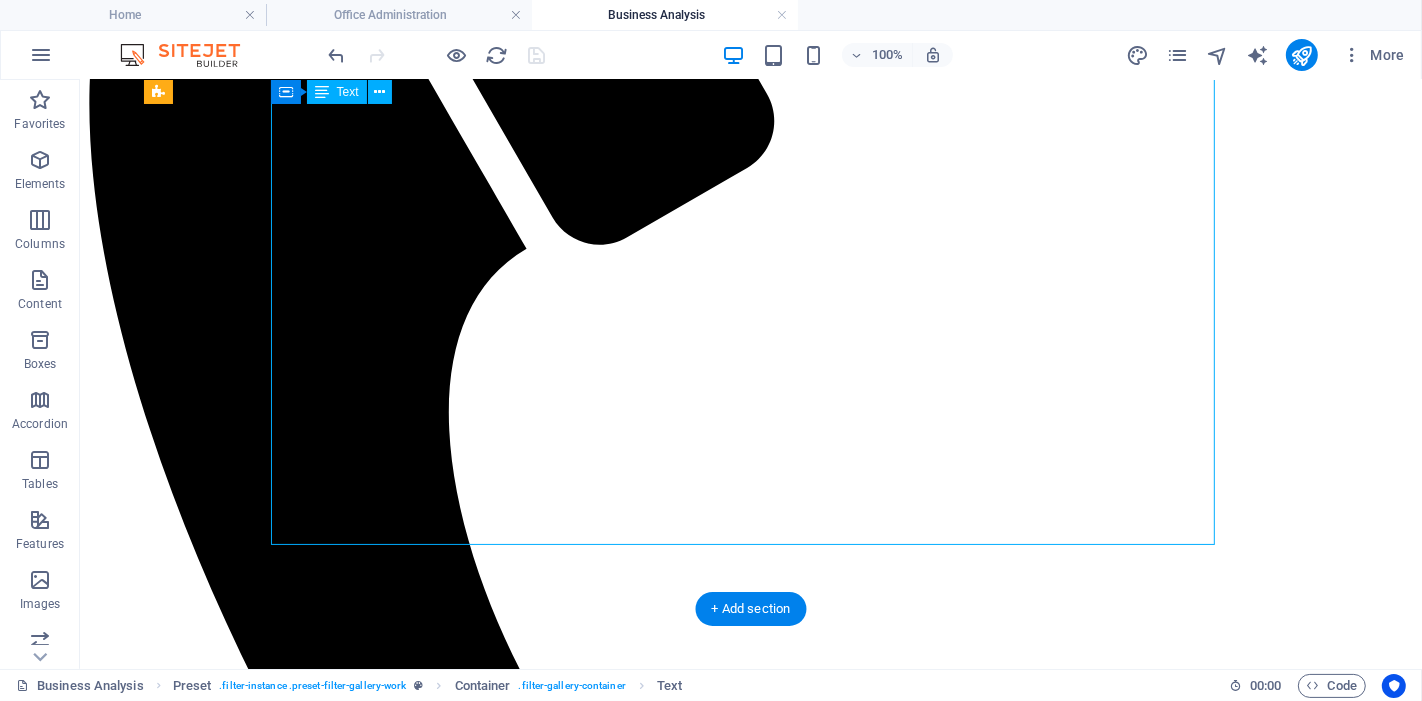 click on "When businesses grow, so do the challenges. Medium and large companies often face: Overwhelmed teams juggling multiple priorities Inefficient workflows that slow down delivery Disconnected systems causing delays and errors Limited visibility into performance and risks Missed opportunities for government rebates and process improvements These issues cost time, money, and momentum, and without the right structure in place, growth becomes a burden instead of a success. That’s where Business Analysis comes in. At  BIKUCROC , we specialise in delivering high-impact business analysis services tailored to medium and large businesses. Our certified experts (PBA, PMP, Microsoft) work closely with your internal teams to: ✅ Assess and document current workflows ✅ Identify pain points and process inefficiencies ✅ Map out scalable, streamlined business processes ✅ Bridge gaps between operations and technology ✅ Recommend practical tools like  Power BI ,  ClickUp , and  SharePoint" at bounding box center [750, 2110] 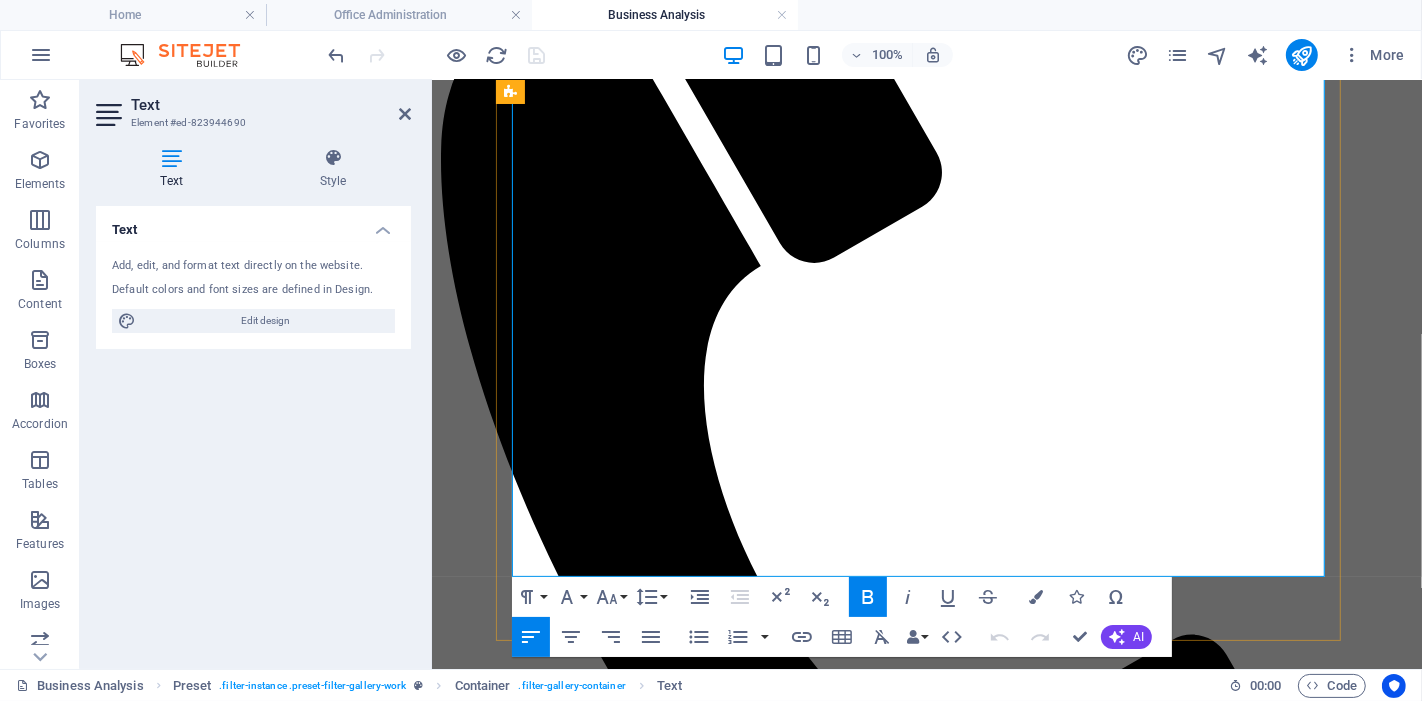scroll, scrollTop: 614, scrollLeft: 0, axis: vertical 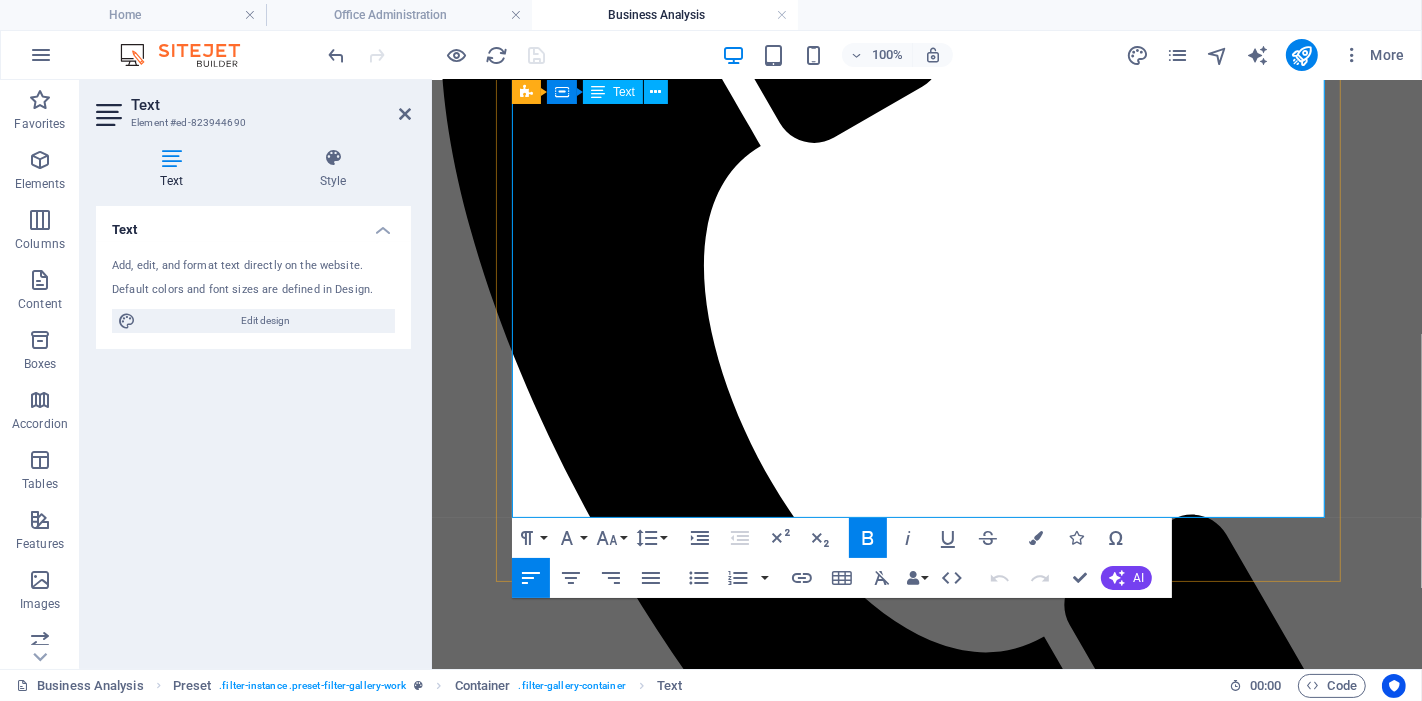 click on "Our certified experts (PBA, PMP, Microsoft) work closely with your internal teams to:" at bounding box center (926, 1598) 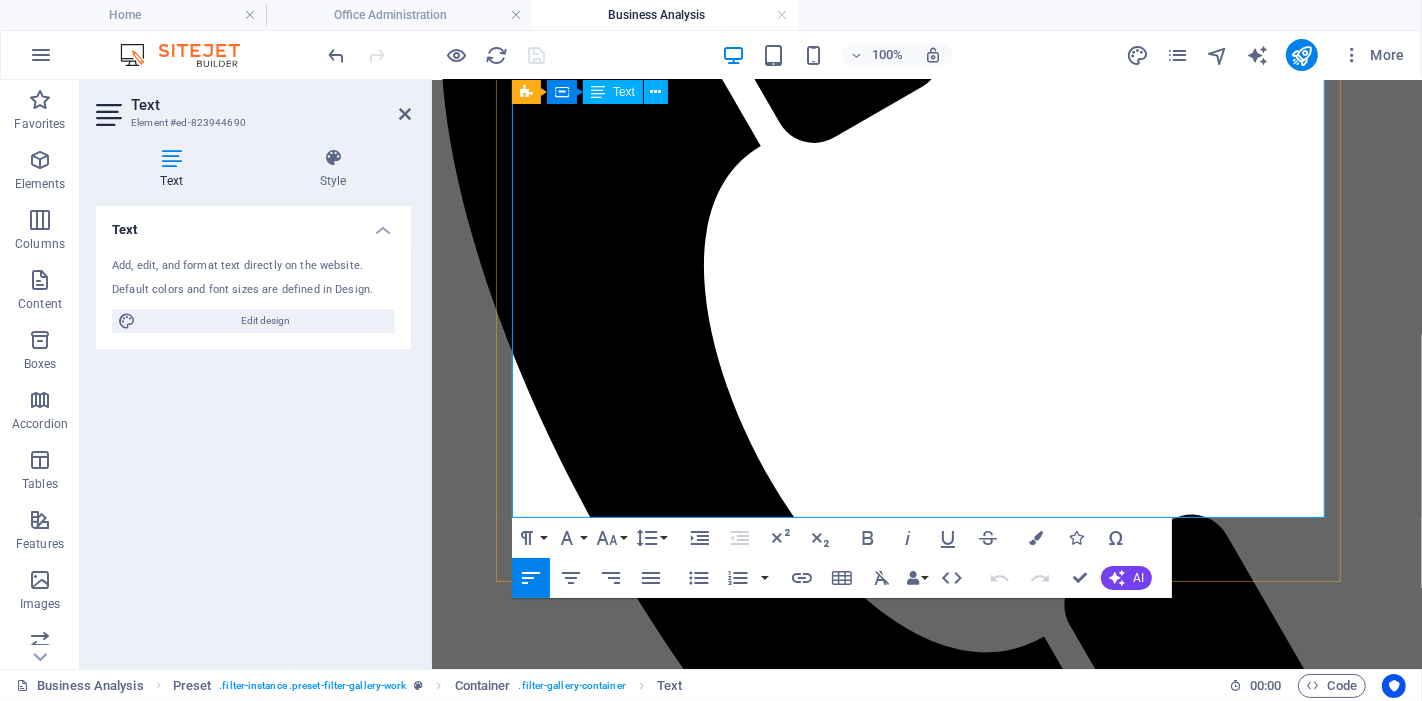 type 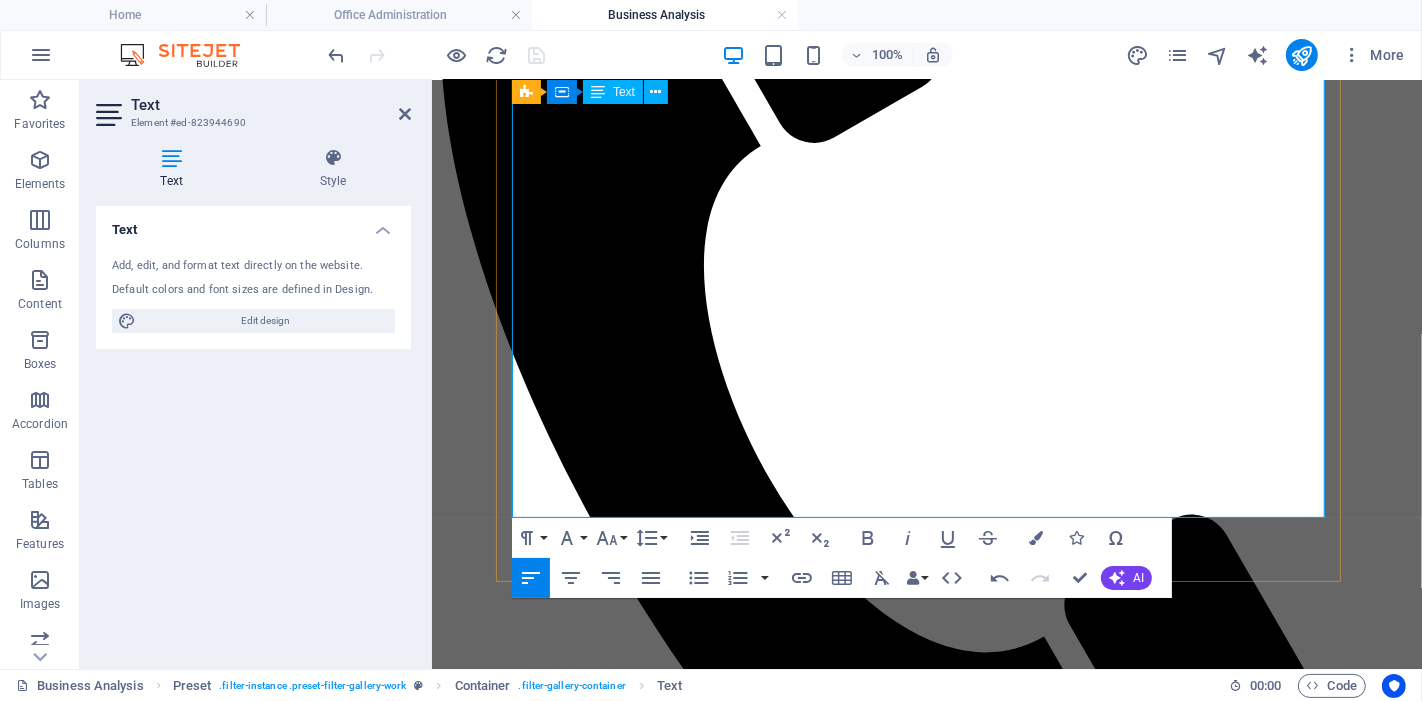 drag, startPoint x: 684, startPoint y: 241, endPoint x: 841, endPoint y: 240, distance: 157.00319 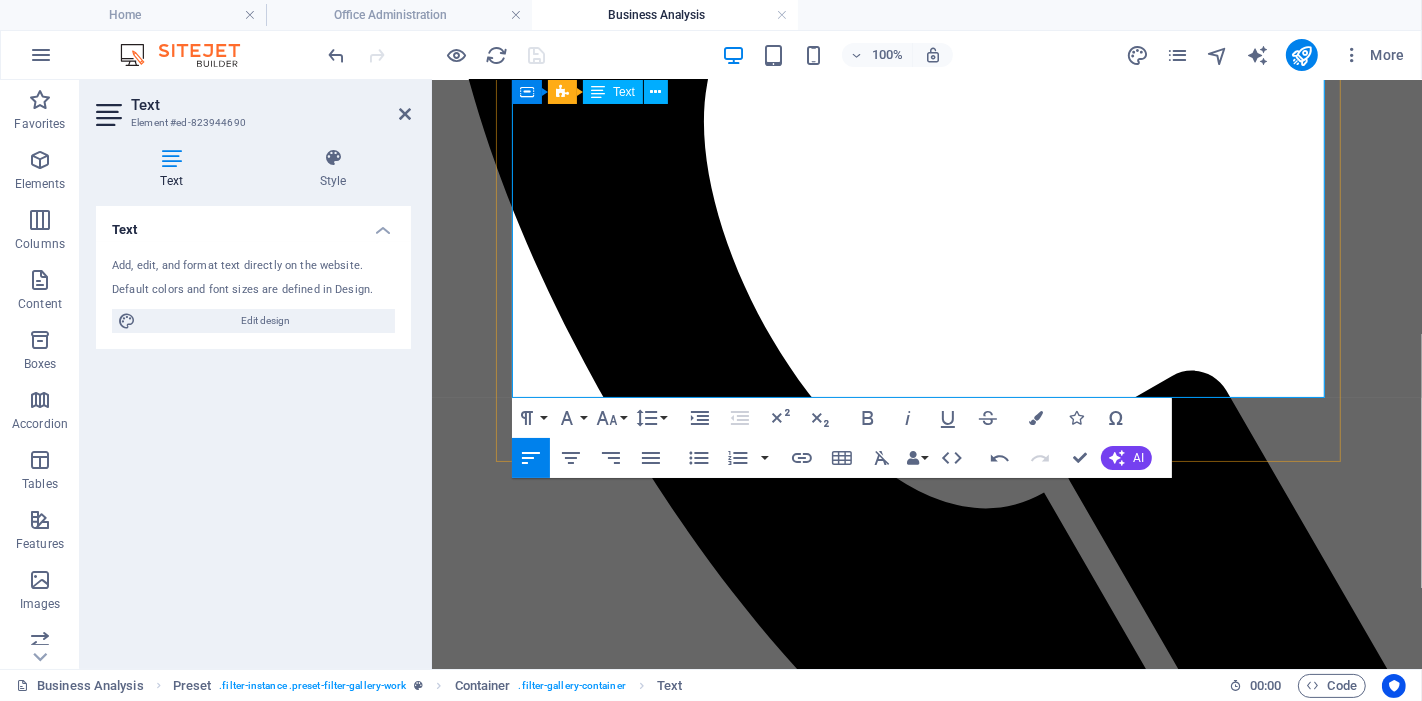 scroll, scrollTop: 725, scrollLeft: 0, axis: vertical 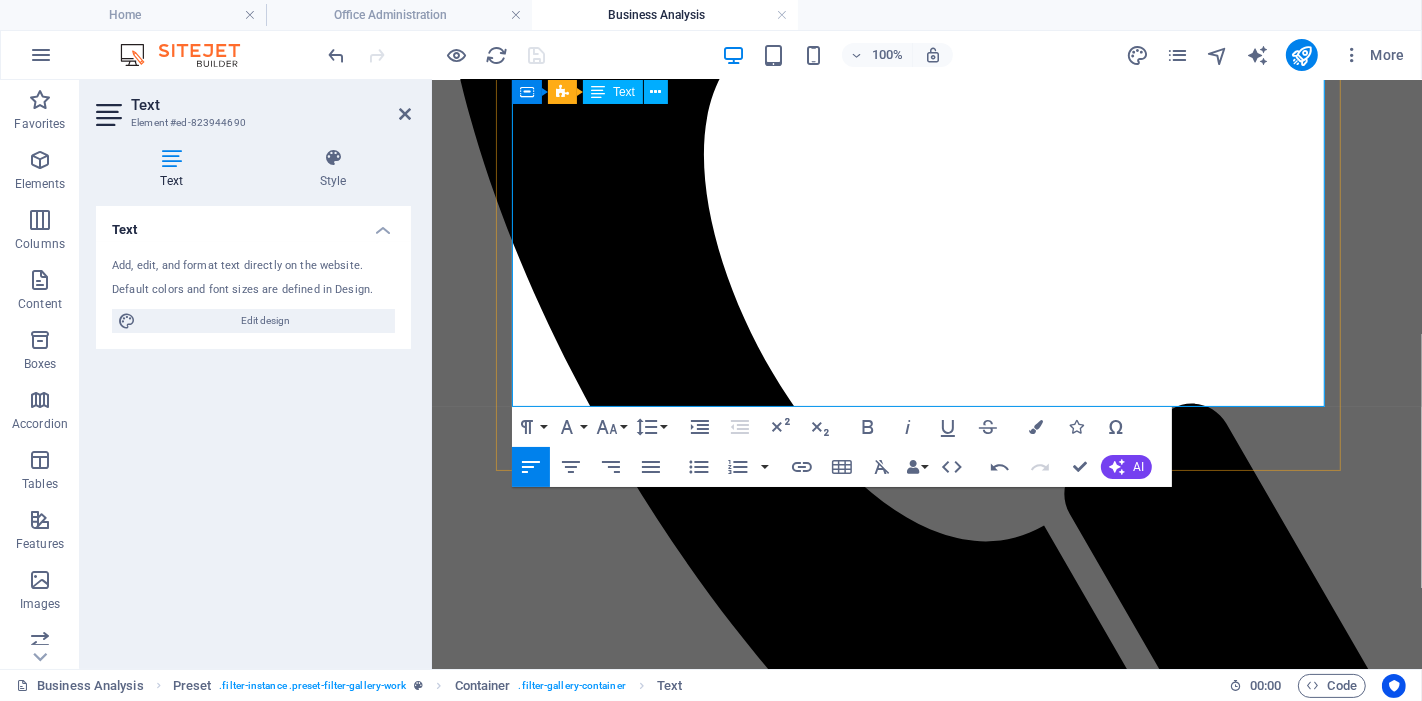 drag, startPoint x: 923, startPoint y: 247, endPoint x: 1001, endPoint y: 248, distance: 78.00641 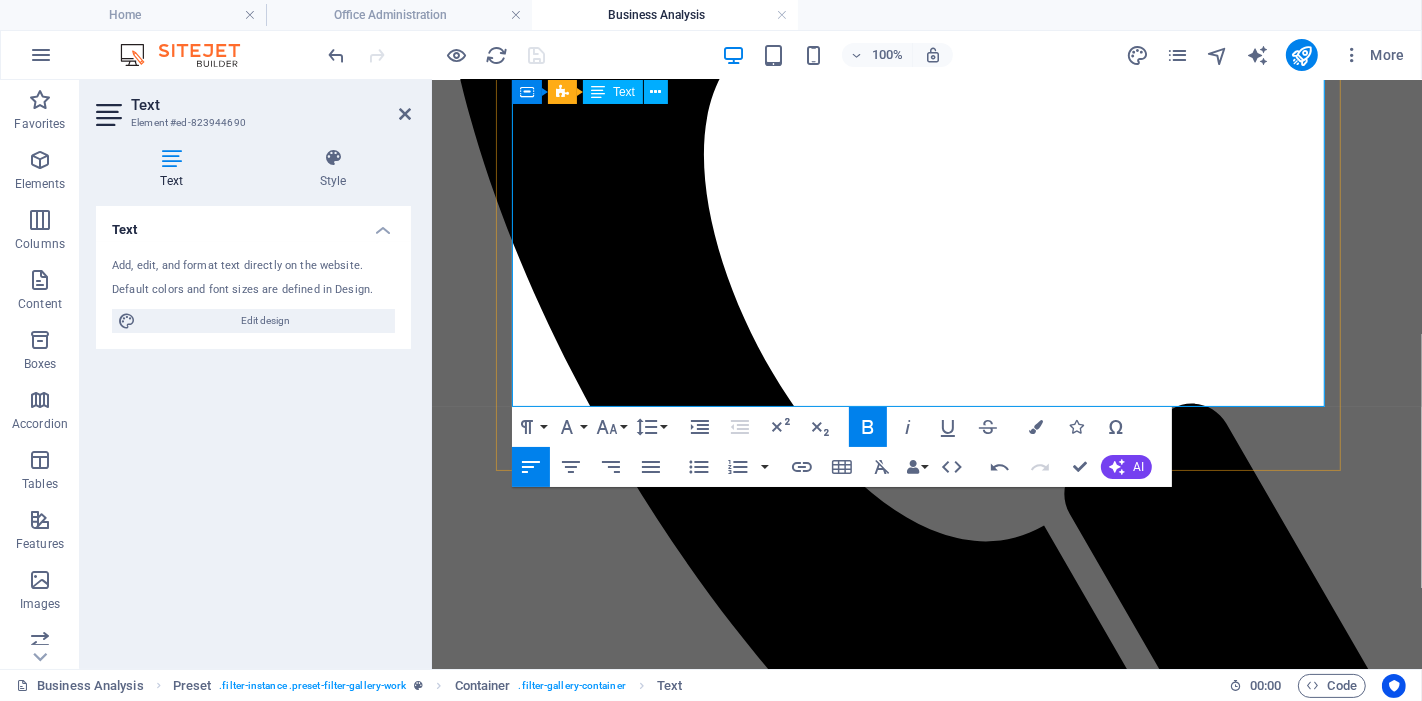 drag, startPoint x: 977, startPoint y: 246, endPoint x: 920, endPoint y: 249, distance: 57.07889 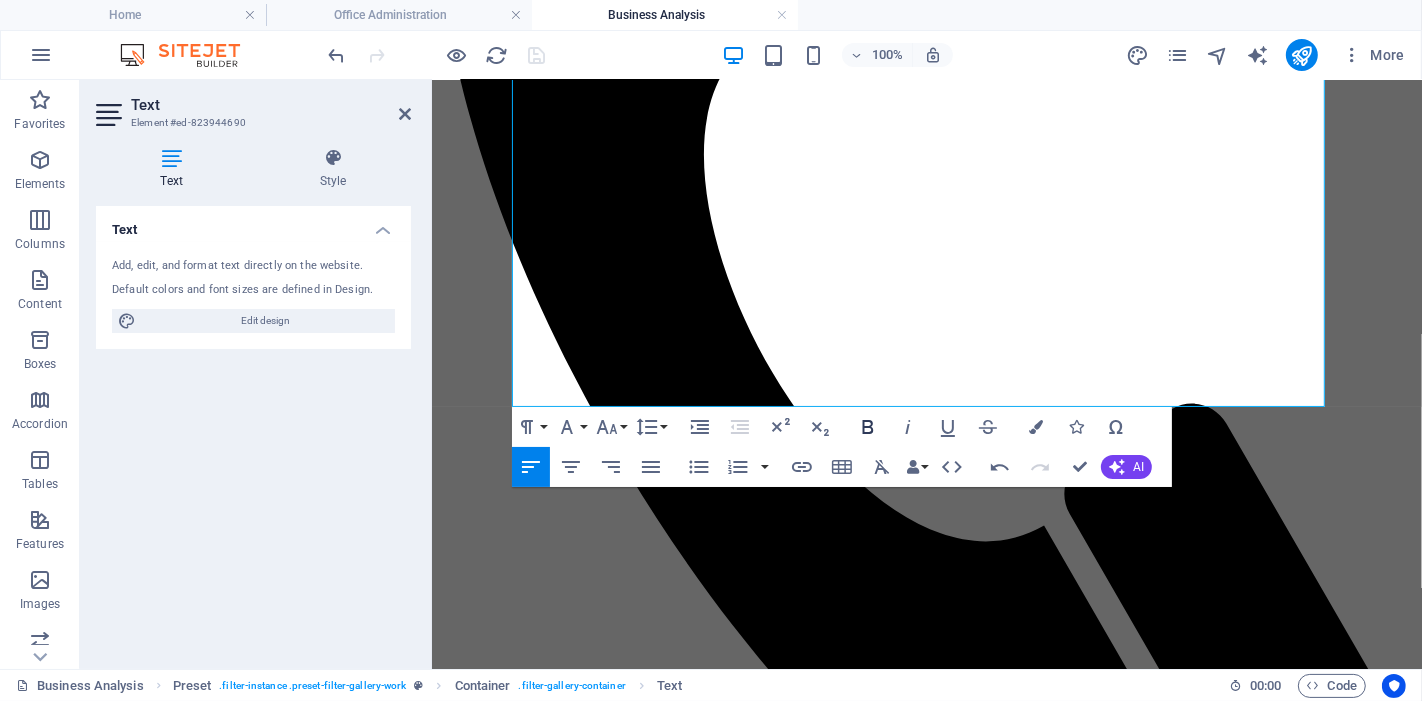 click 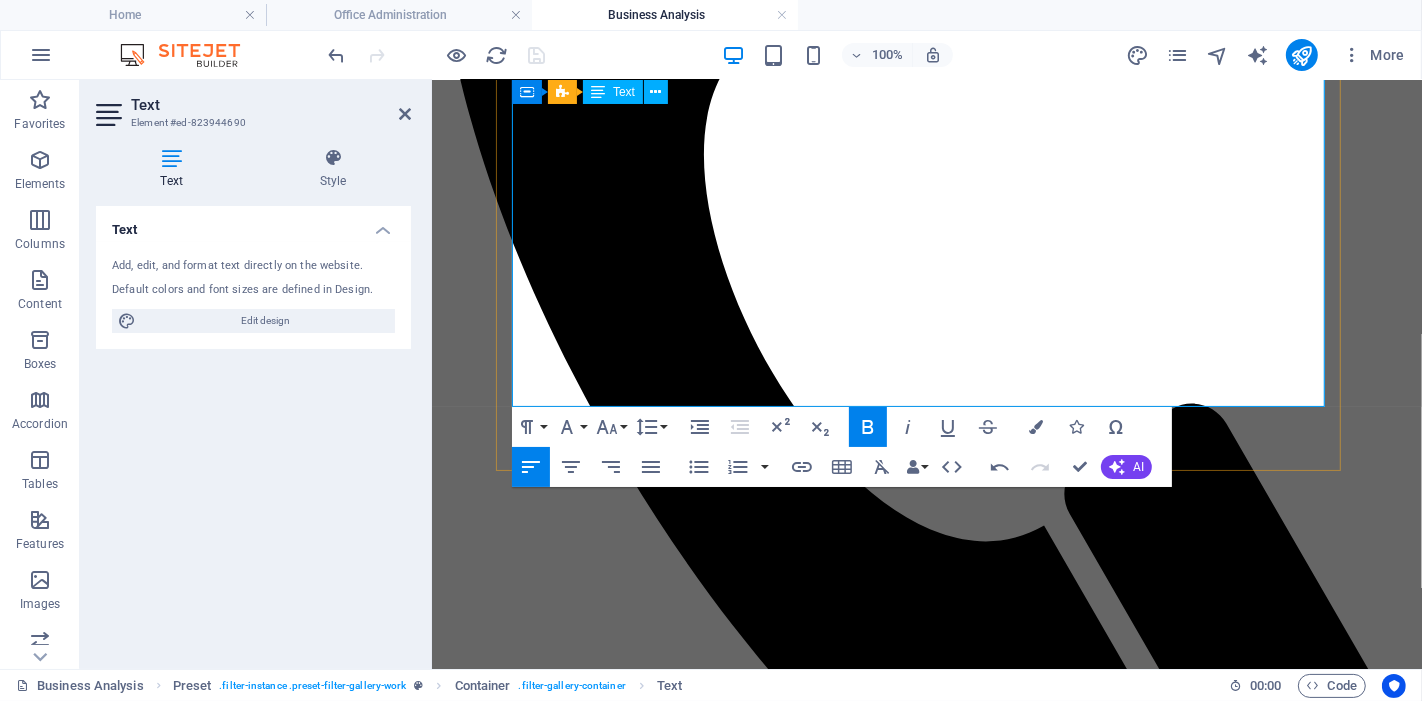 click on "✅ Assess and document current workflows ✅ Identify pain points and process inefficiencies ✅ Map out scalable, streamlined business processes ✅ Bridge gaps between operations and technology ✅ Recommend practical tools like  Power BI ,  ClickUp , and  Tableu ✅ Support smarter decision-making through actionable insights ✅ Ensure solutions align with your strategic goals and compliance requirements" at bounding box center [926, 1578] 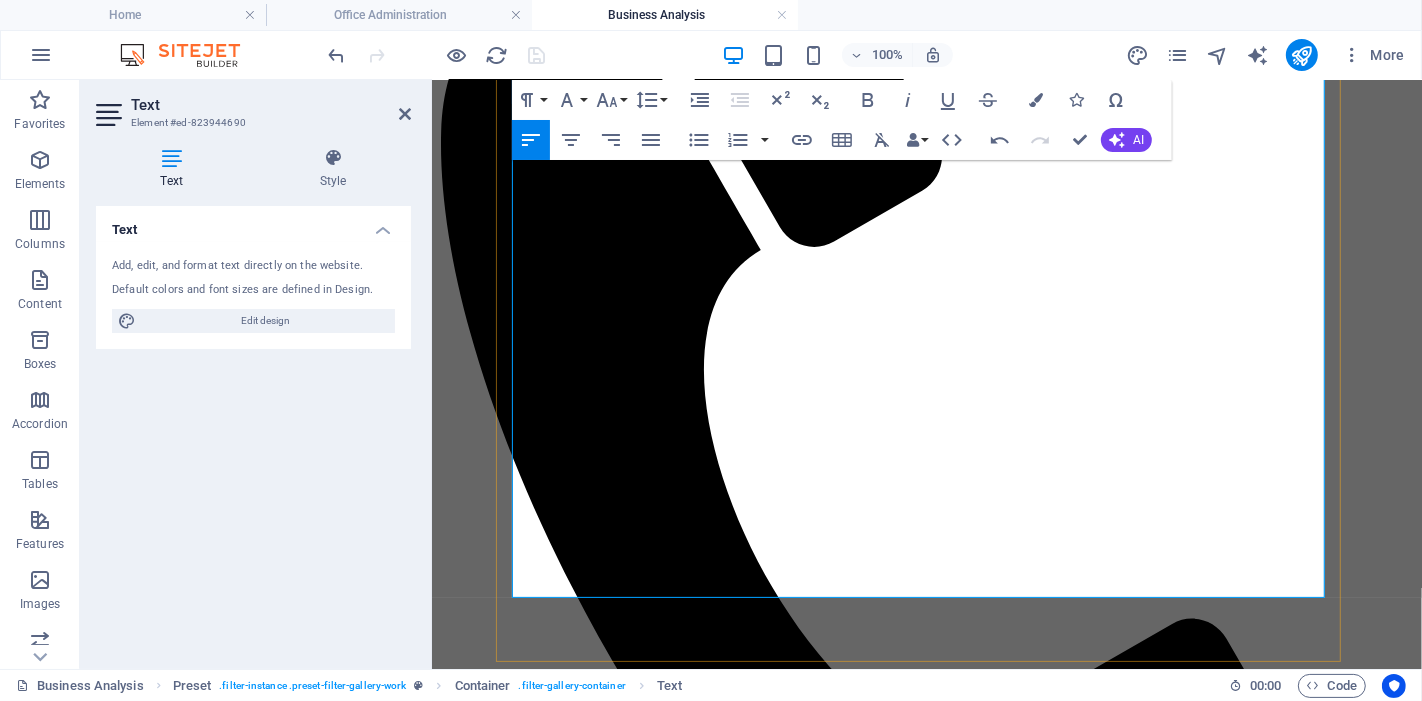 scroll, scrollTop: 503, scrollLeft: 0, axis: vertical 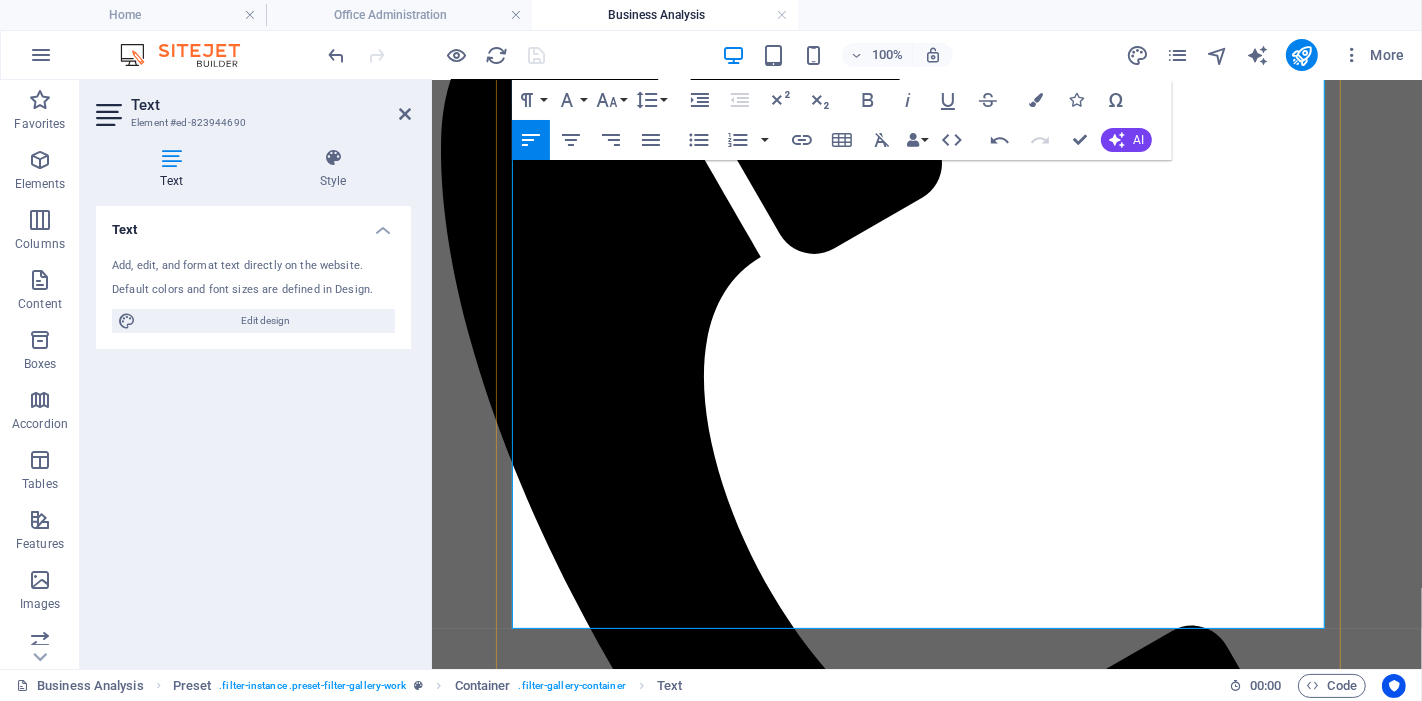 click on "✅ Assess and document current workflows ✅ Identify pain points and process inefficiencies ✅ Map out scalable, streamlined business processes ✅ Bridge gaps between operations and technology ✅ Recommend practical tools like  Power BI ,  ClickUp , and  Tableu ✅ Support smarter decision-making through actionable insights ✅ Ensure solutions align with your strategic goals and compliance requirements" at bounding box center [926, 1800] 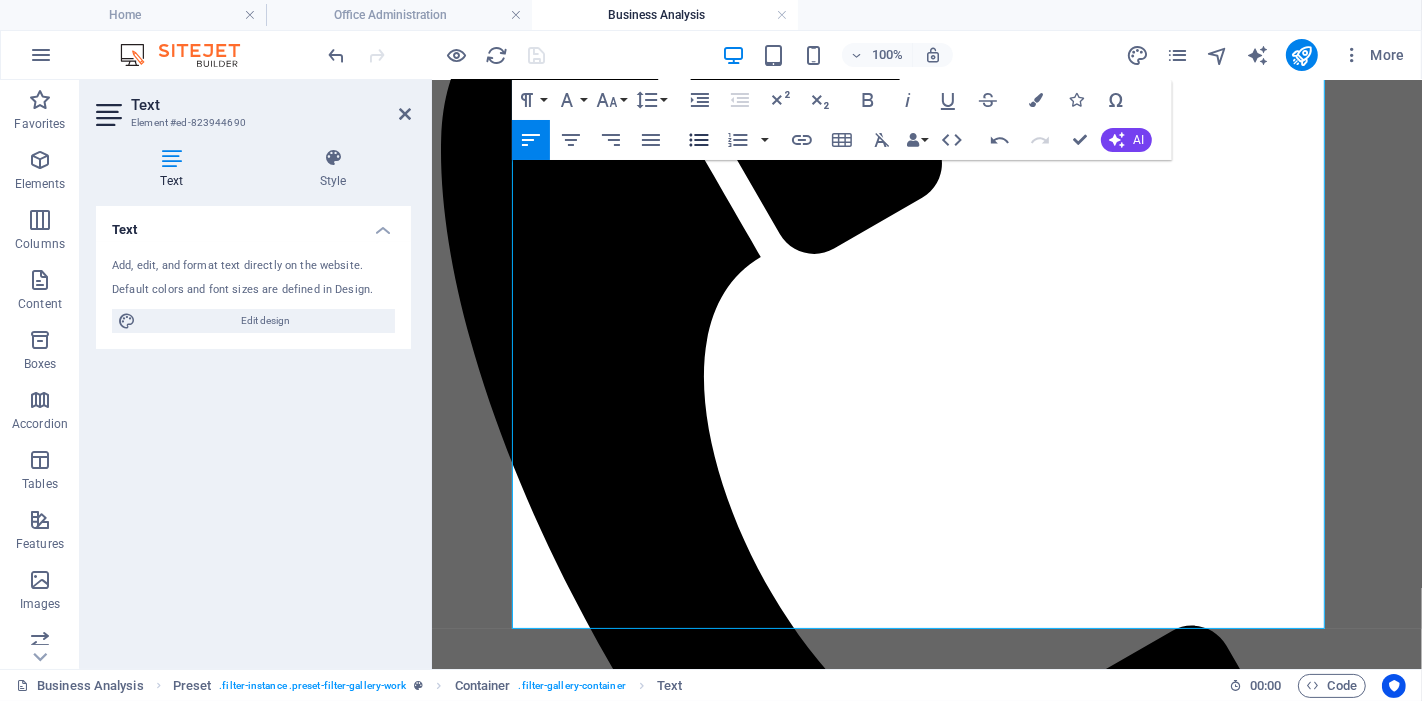 click 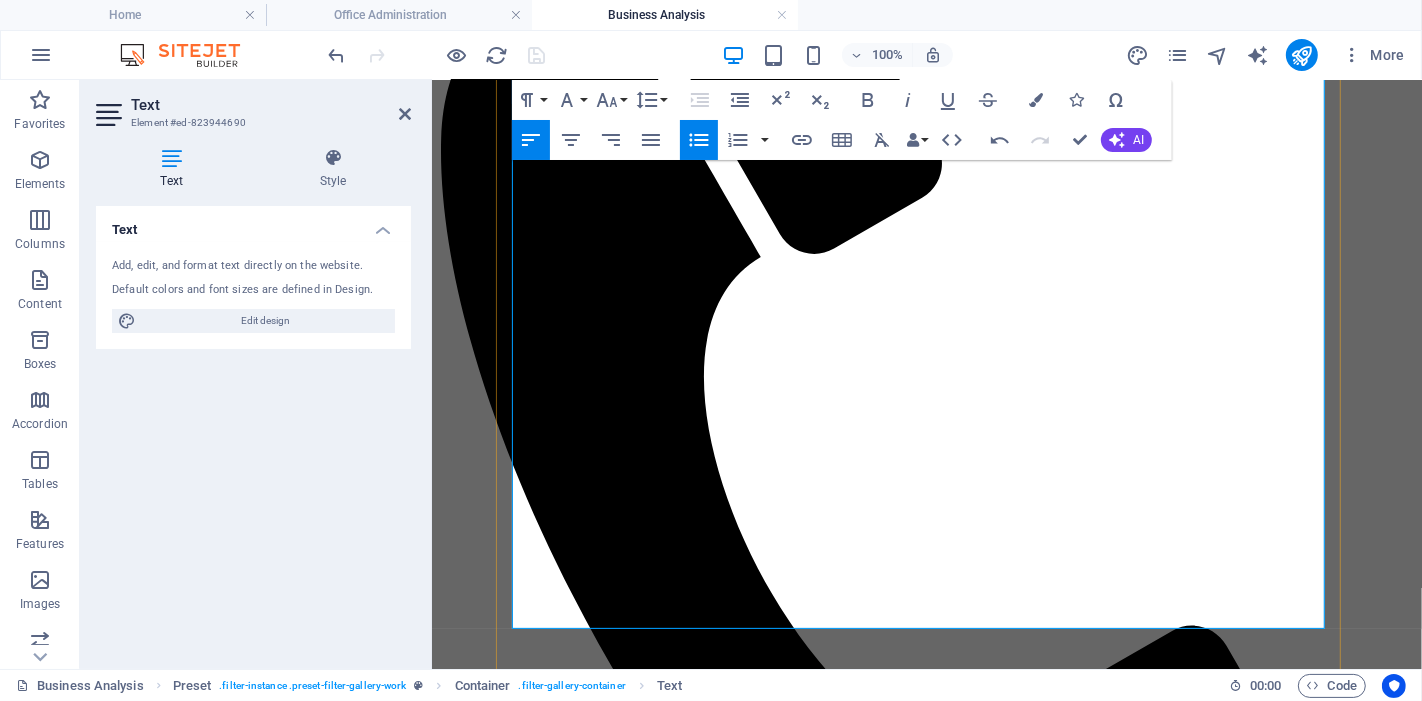 click on "✅ Assess and document current workflows ✅ Identify pain points and process inefficiencies ✅ Map out scalable, streamlined business processes ✅ Bridge gaps between operations and technology ✅ Recommend practical tools like  Power BI ,  ClickUp , and  Tableu ✅ Support smarter decision-making through actionable insights ✅ Ensure solutions align with your strategic goals and compliance requirements" at bounding box center [946, 1800] 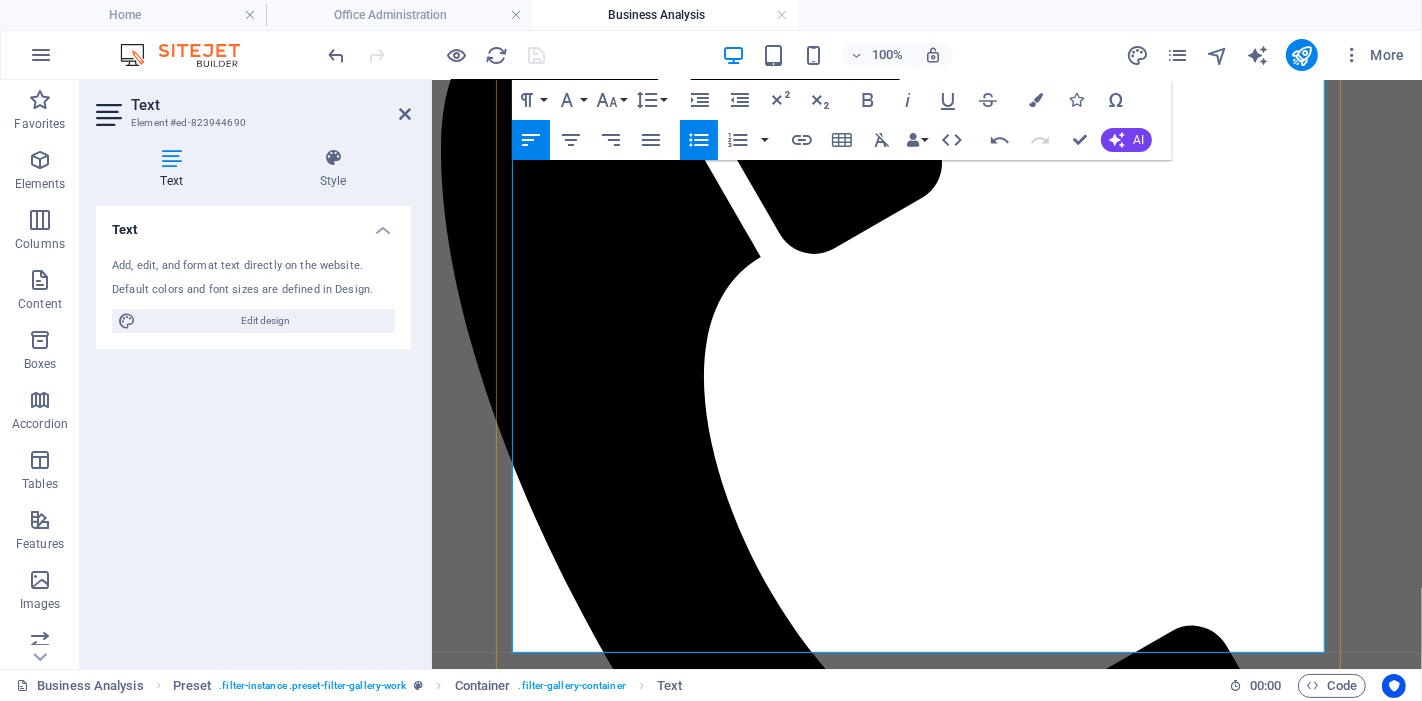 click on "✅ Assess and document current workflows" at bounding box center [946, 1743] 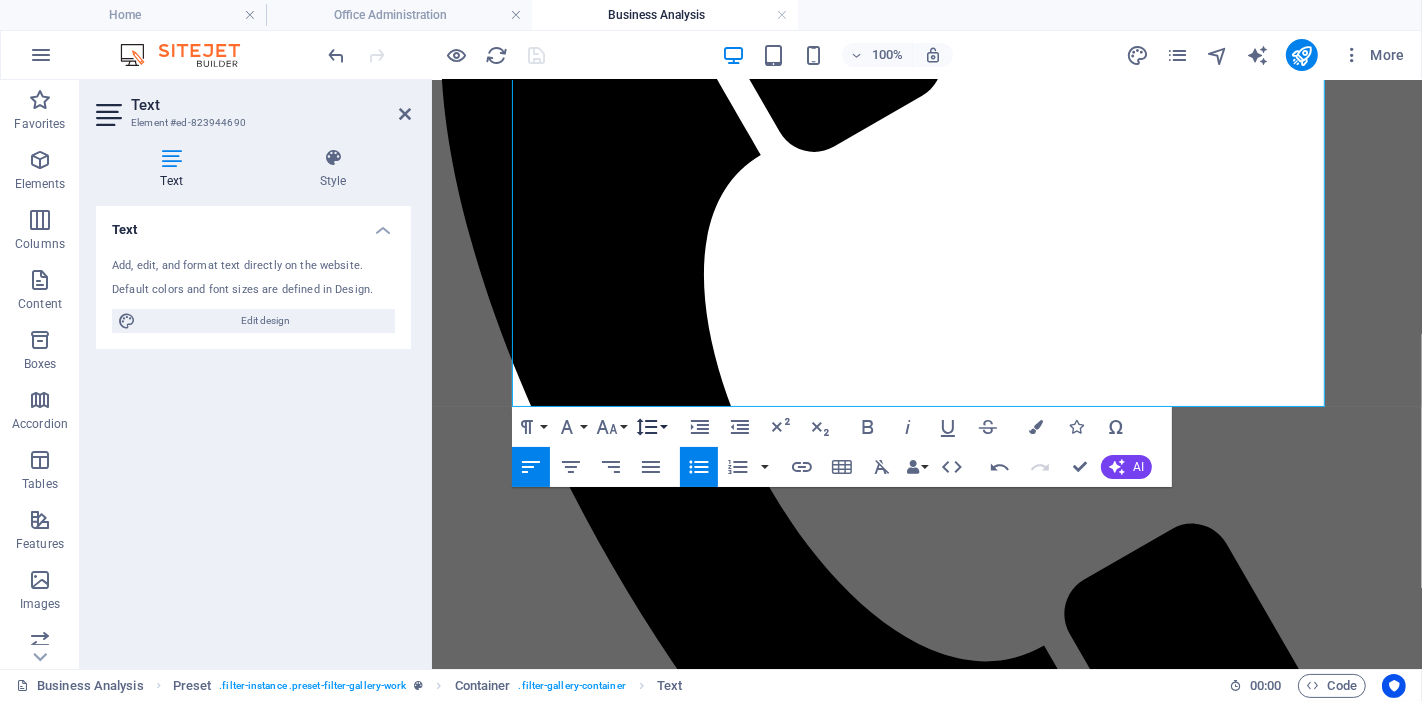 scroll, scrollTop: 725, scrollLeft: 0, axis: vertical 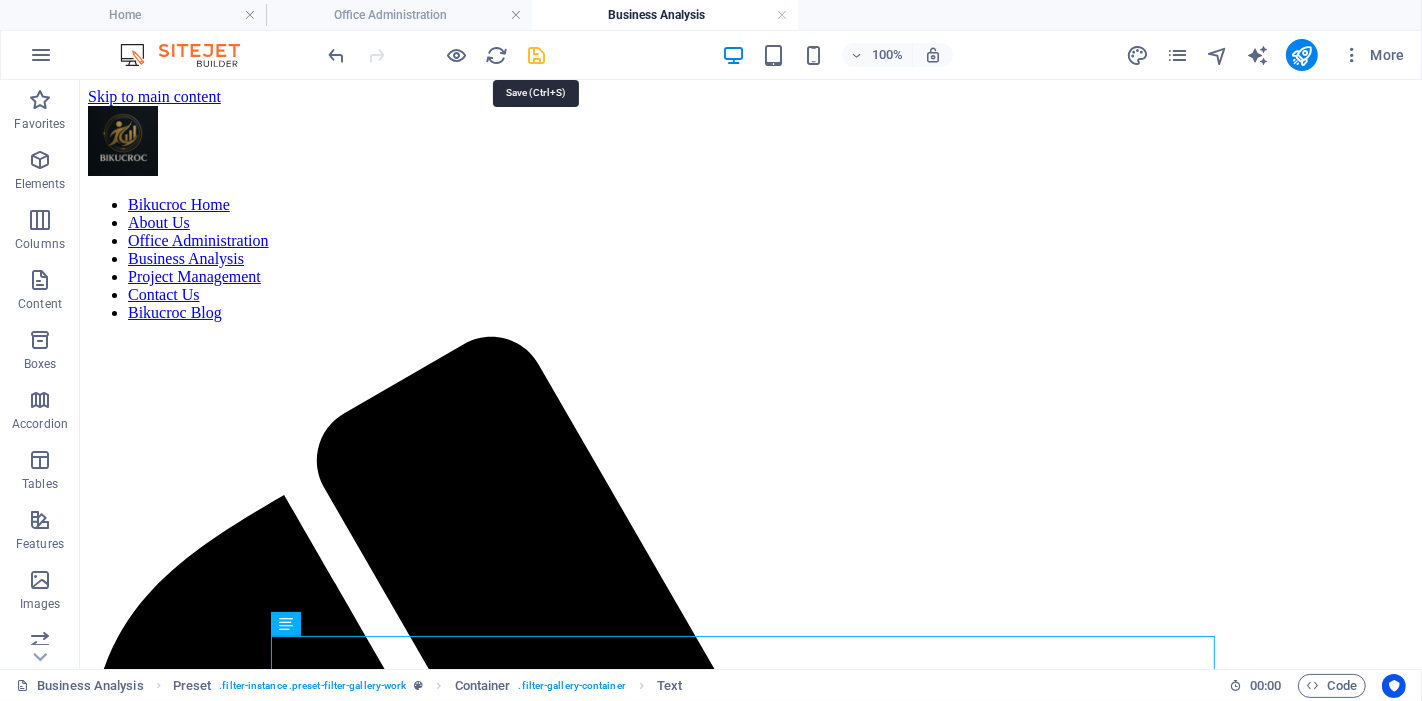 click at bounding box center (537, 55) 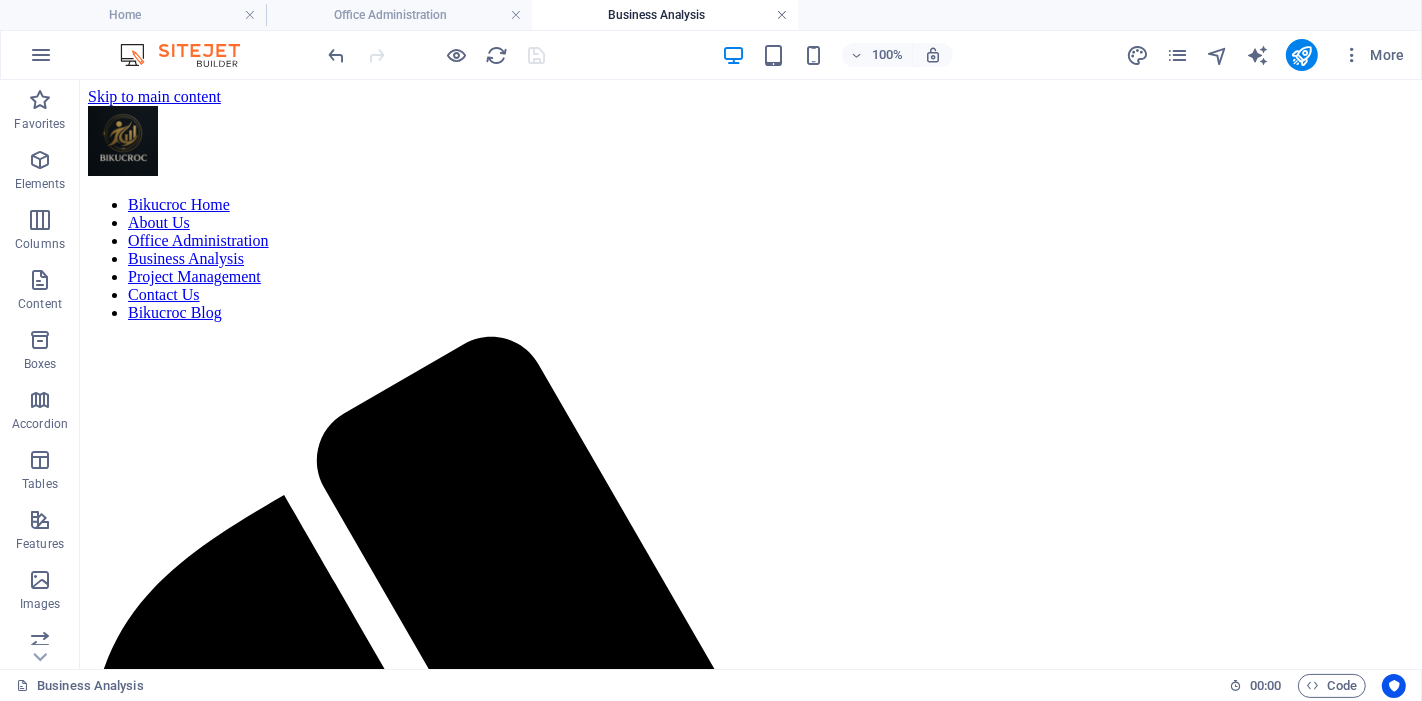 click at bounding box center (782, 15) 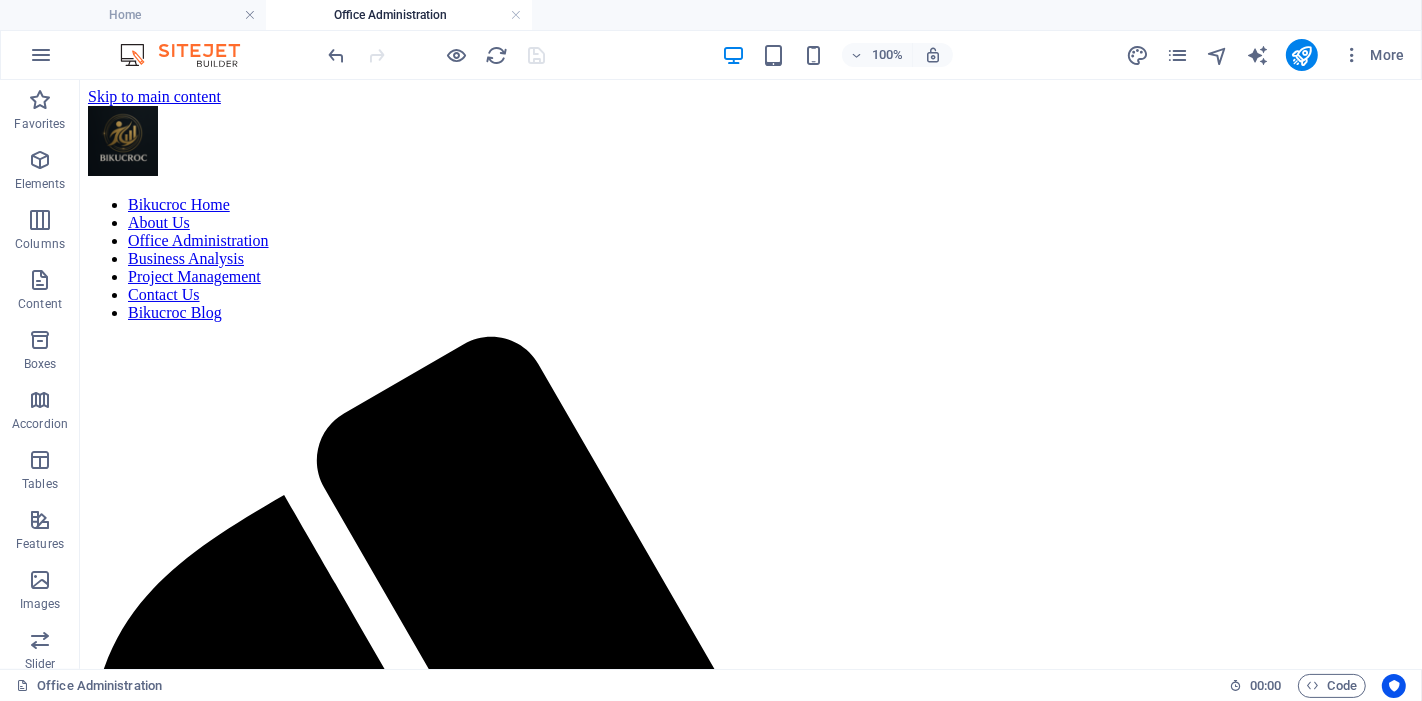 scroll, scrollTop: 22, scrollLeft: 0, axis: vertical 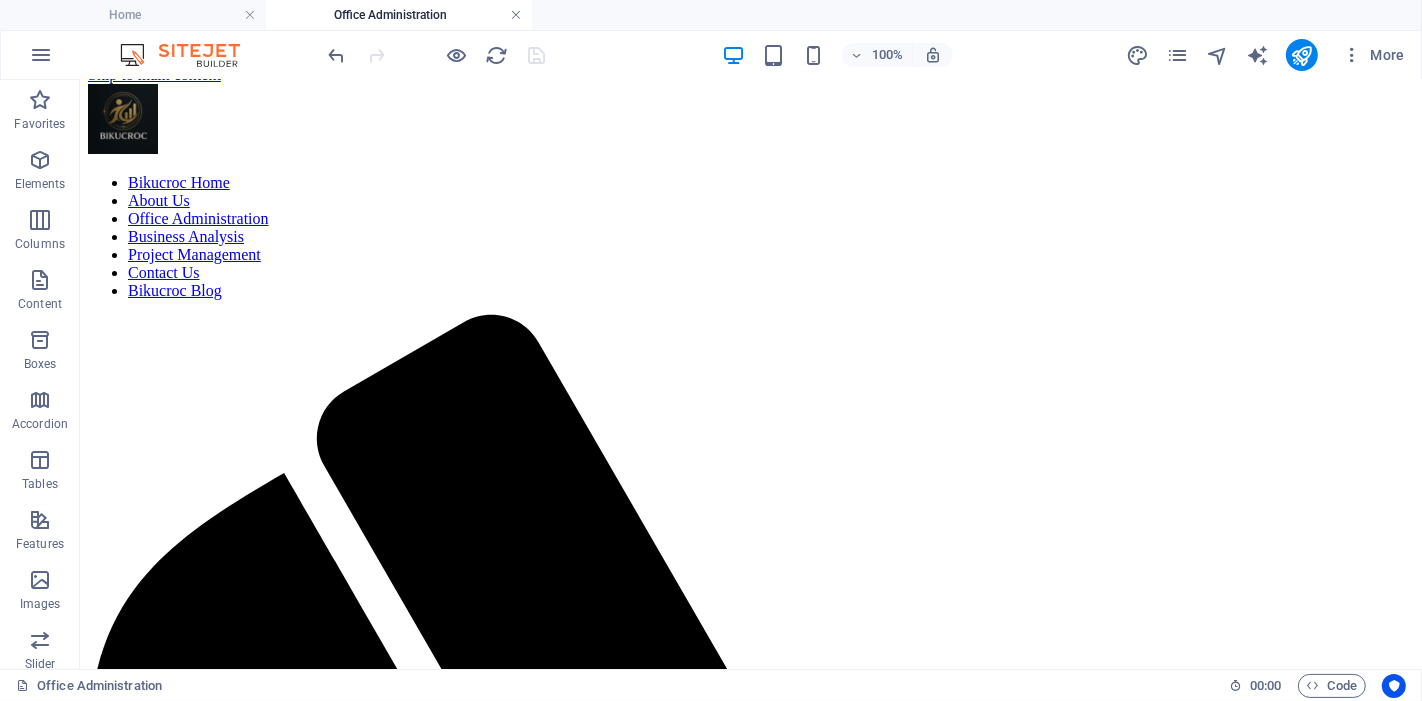 click at bounding box center [516, 15] 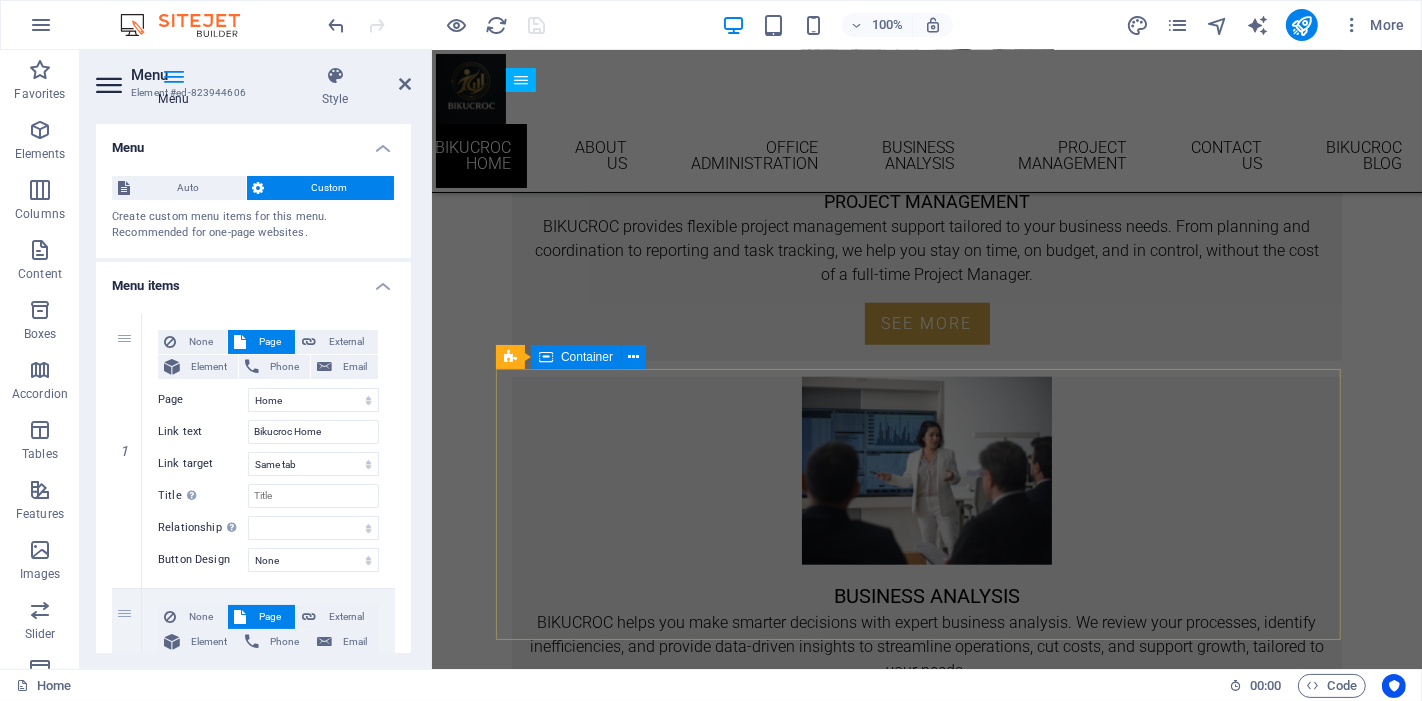 scroll, scrollTop: 1466, scrollLeft: 0, axis: vertical 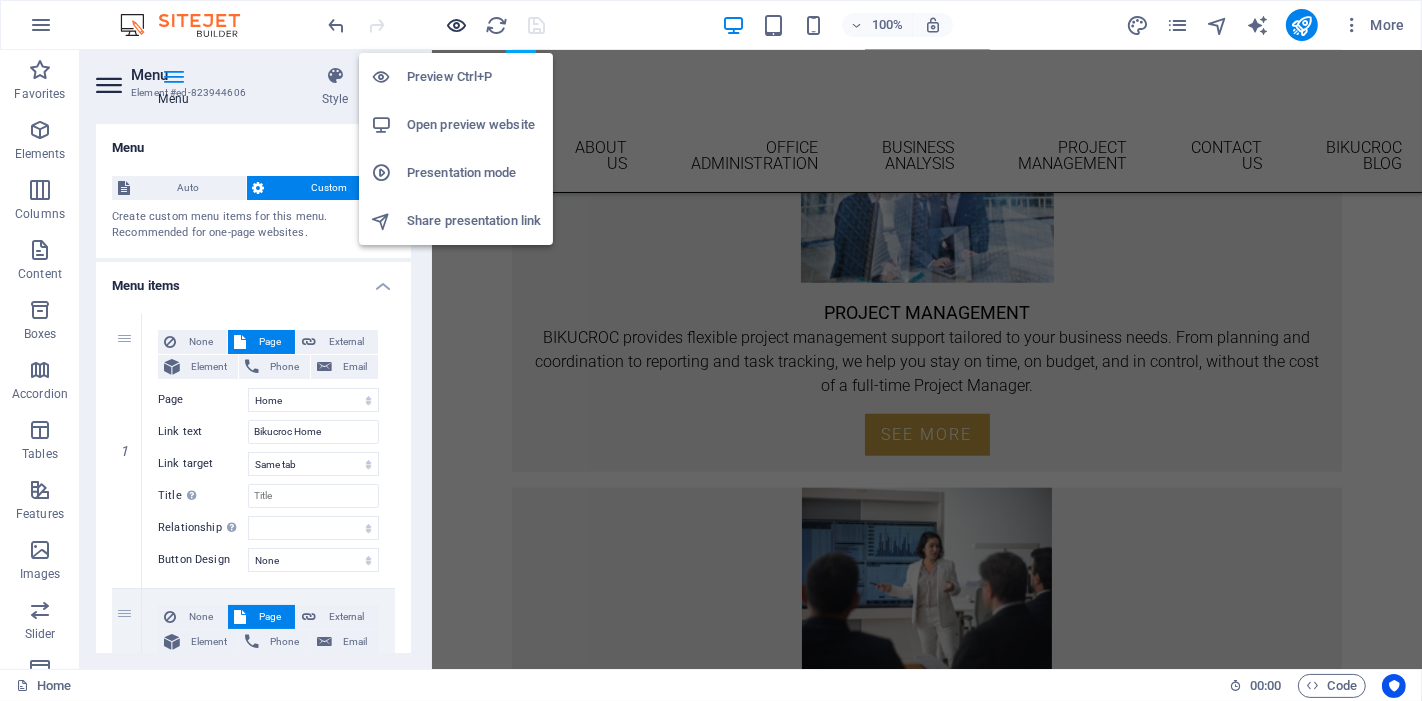 click at bounding box center [457, 25] 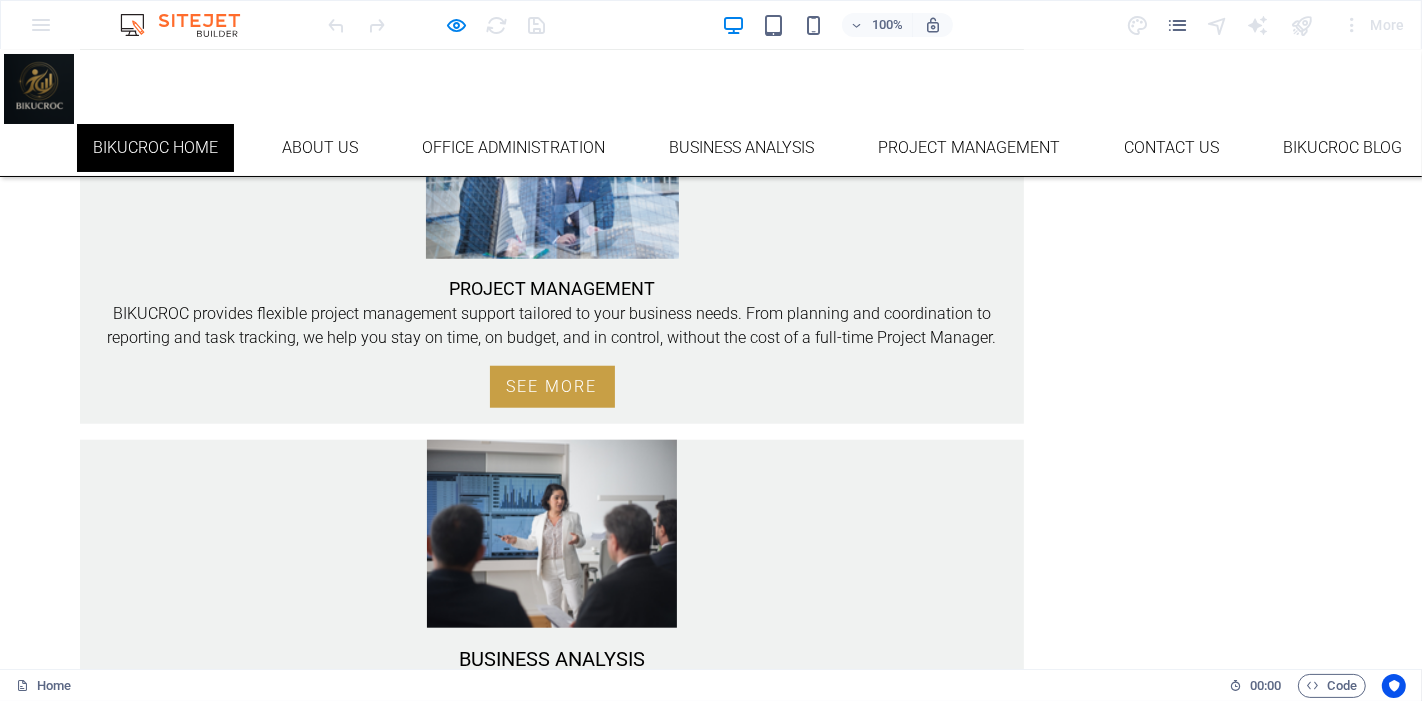 click on "FAQ" at bounding box center (1156, 1102) 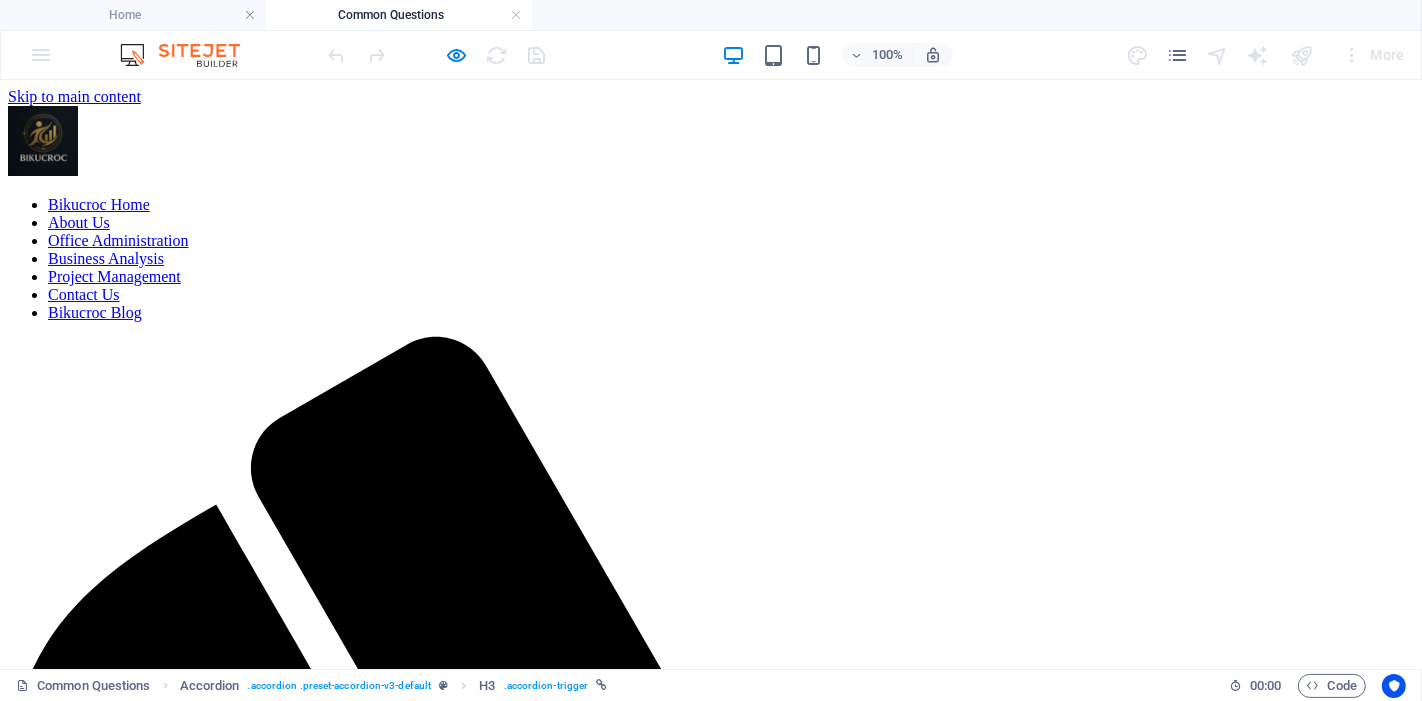 scroll, scrollTop: 342, scrollLeft: 0, axis: vertical 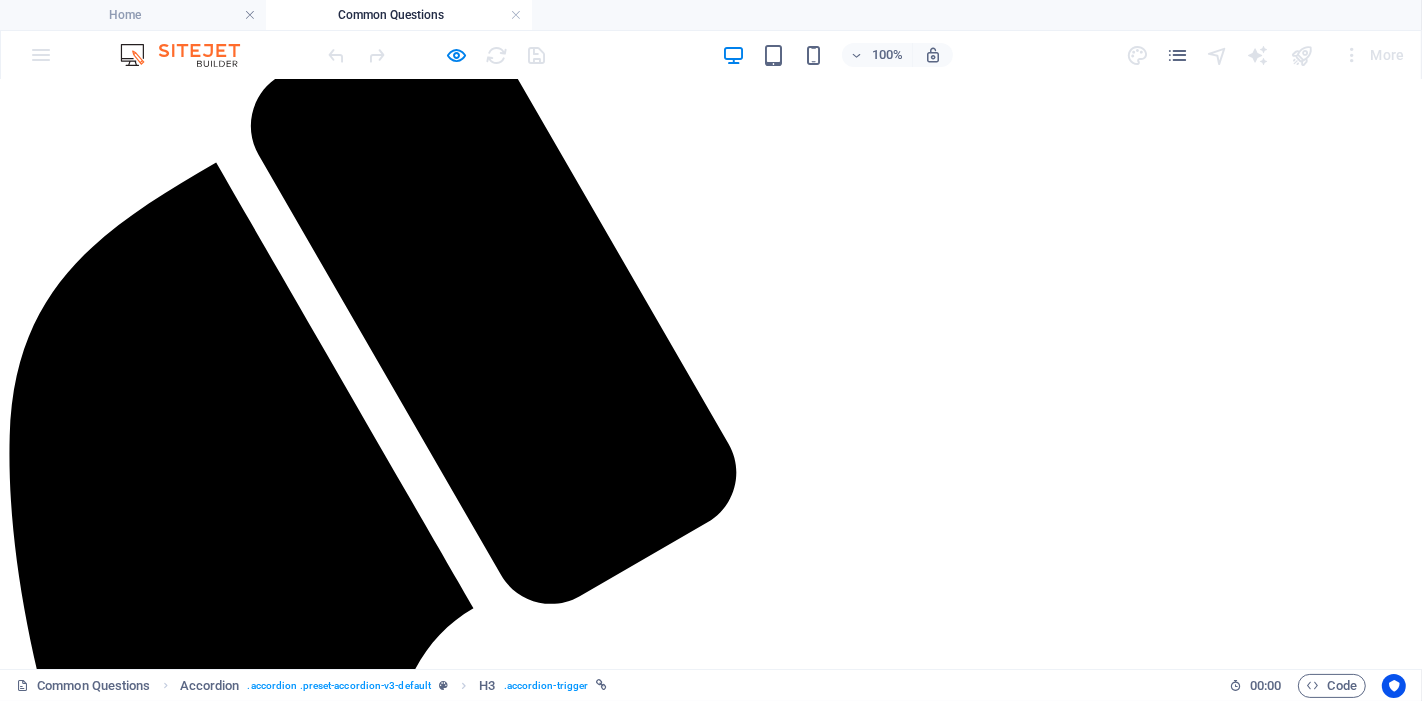click on "WHAT IS YOUR BUSINESS DOING EXACTLY?" at bounding box center [711, 2313] 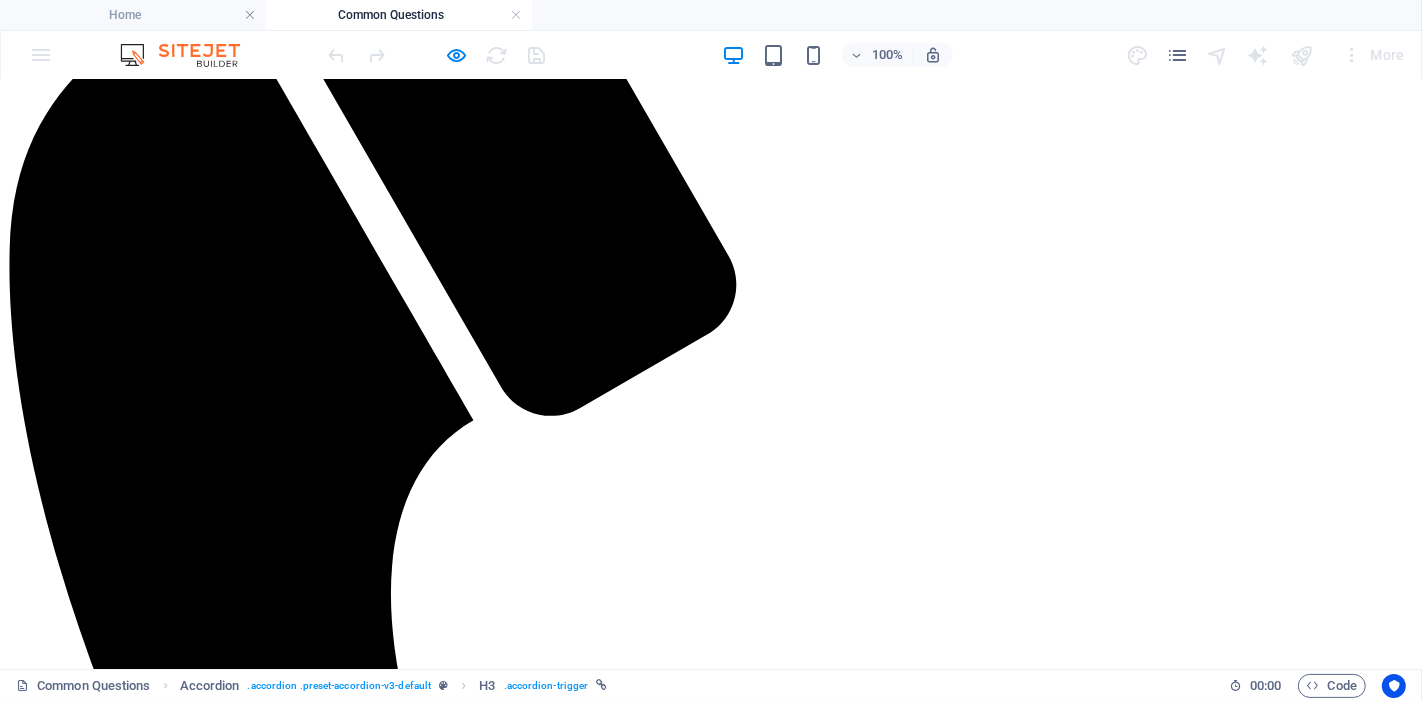 scroll, scrollTop: 556, scrollLeft: 0, axis: vertical 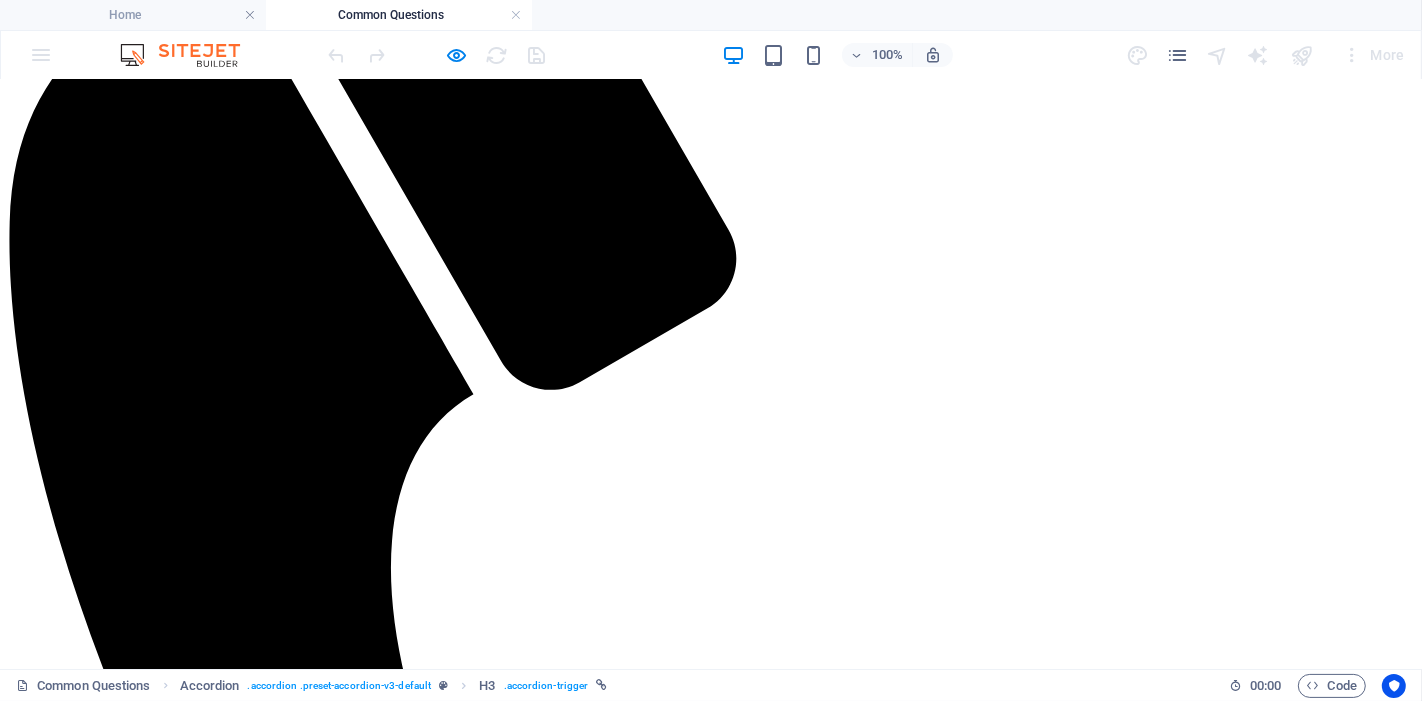 click on "WHERE IS YOUR BUSINESS LOCATED?" at bounding box center (711, 2230) 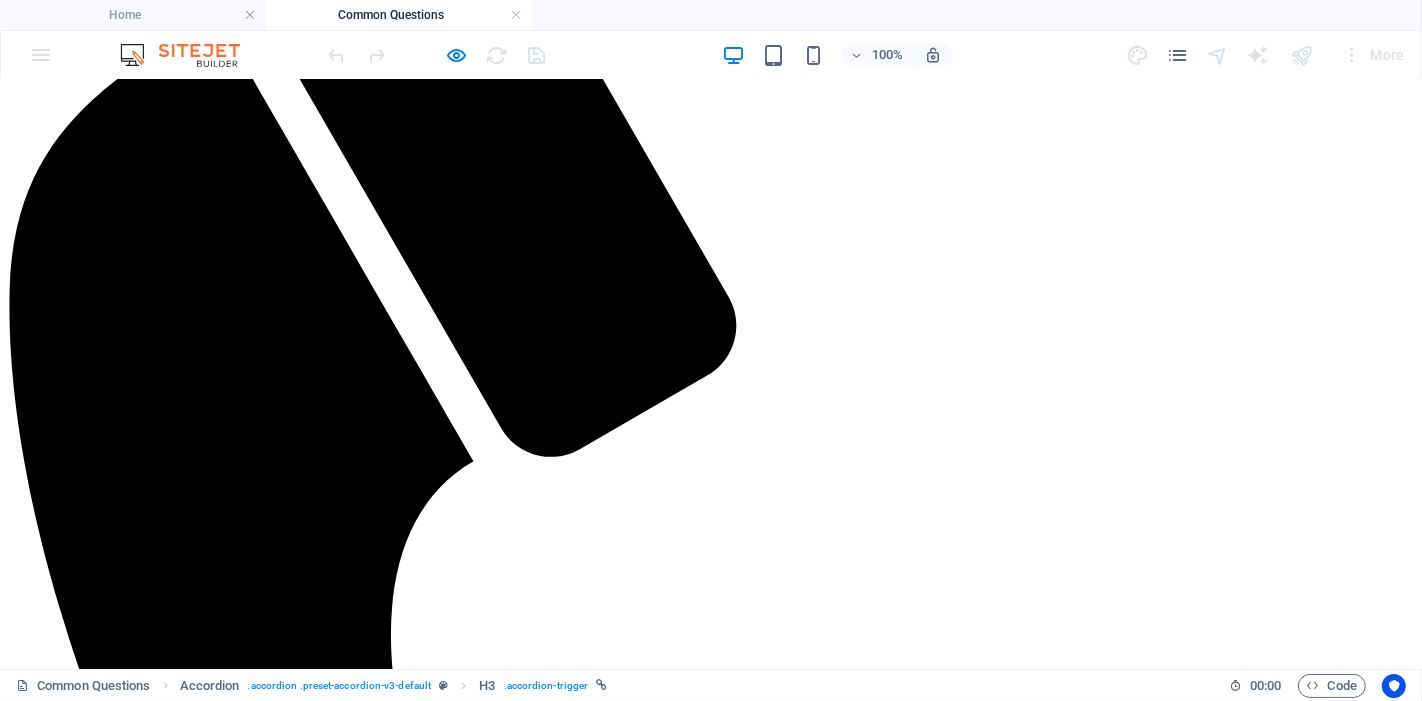 scroll, scrollTop: 445, scrollLeft: 0, axis: vertical 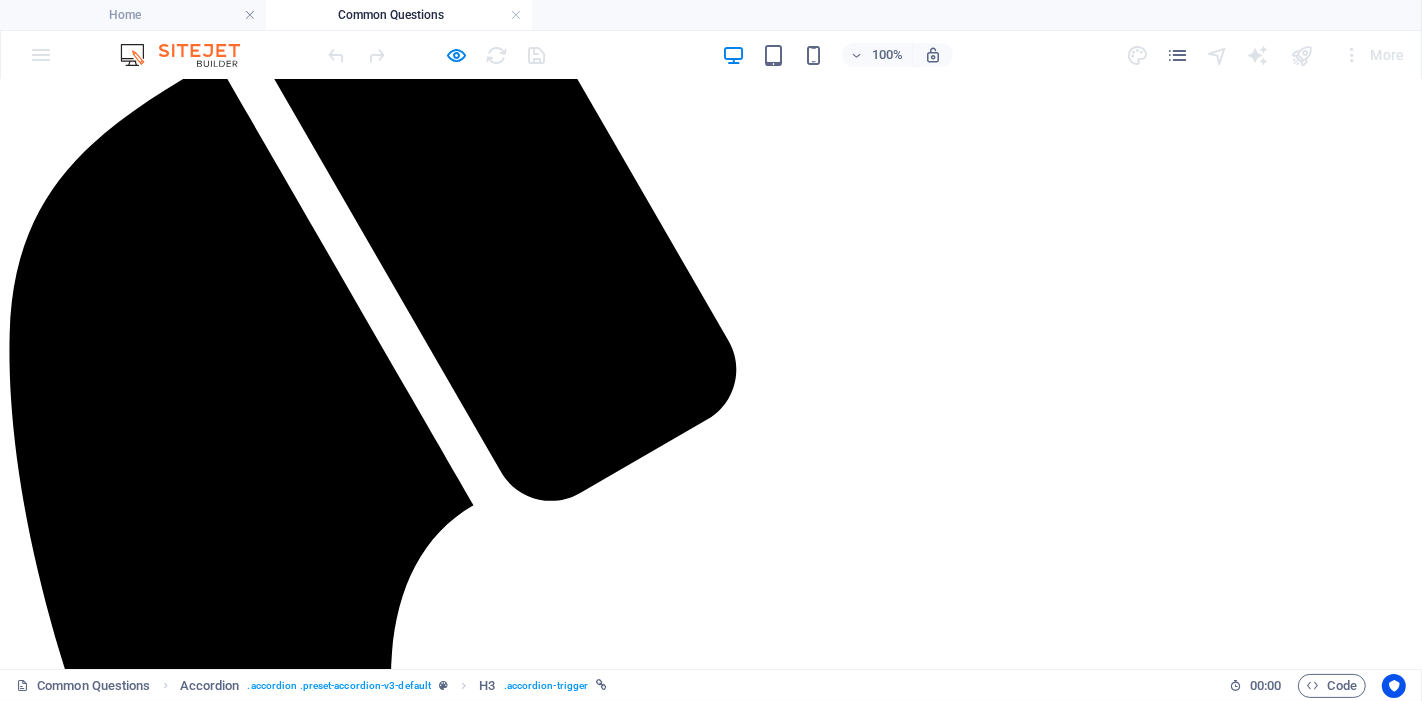 click on "WHAT IS YOUR BUSINESS DOING EXACTLY?" at bounding box center [711, 2210] 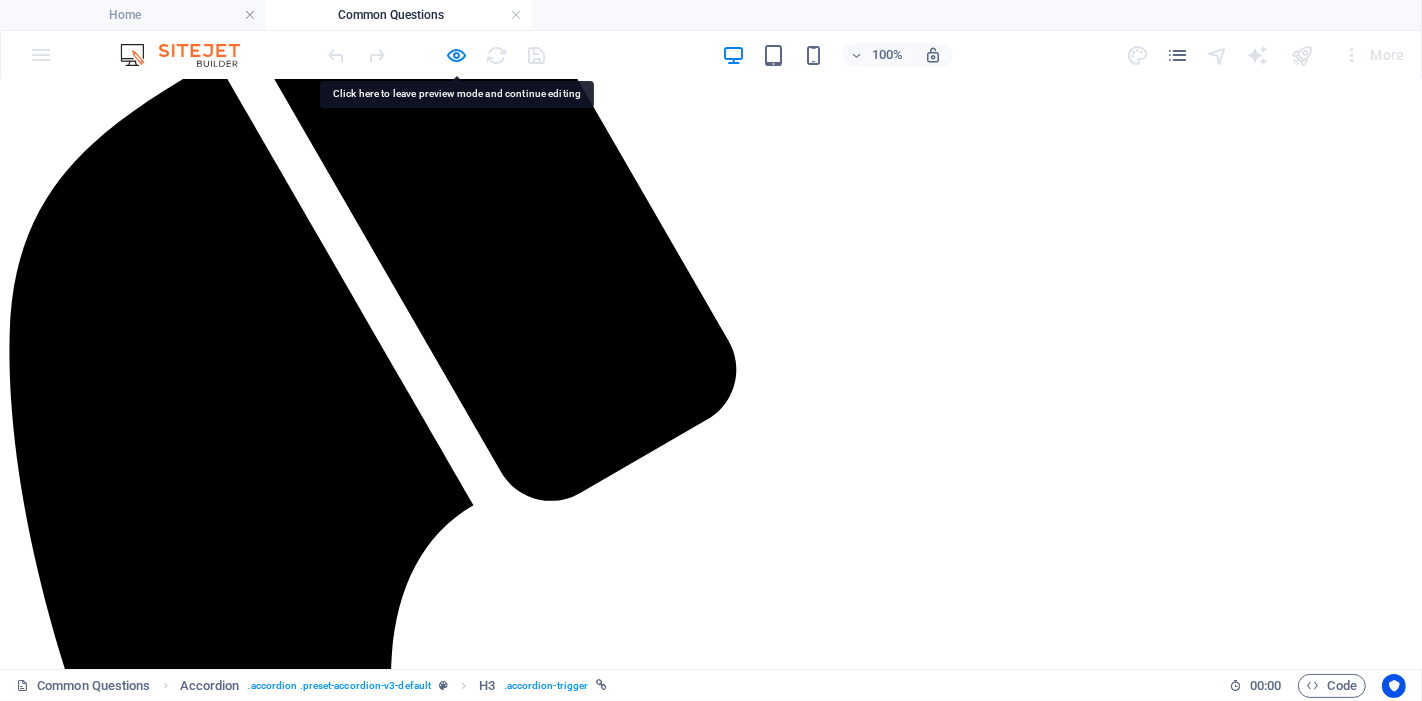 click on "WHAT IS YOUR BUSINESS DOING EXACTLY?" at bounding box center (711, 2210) 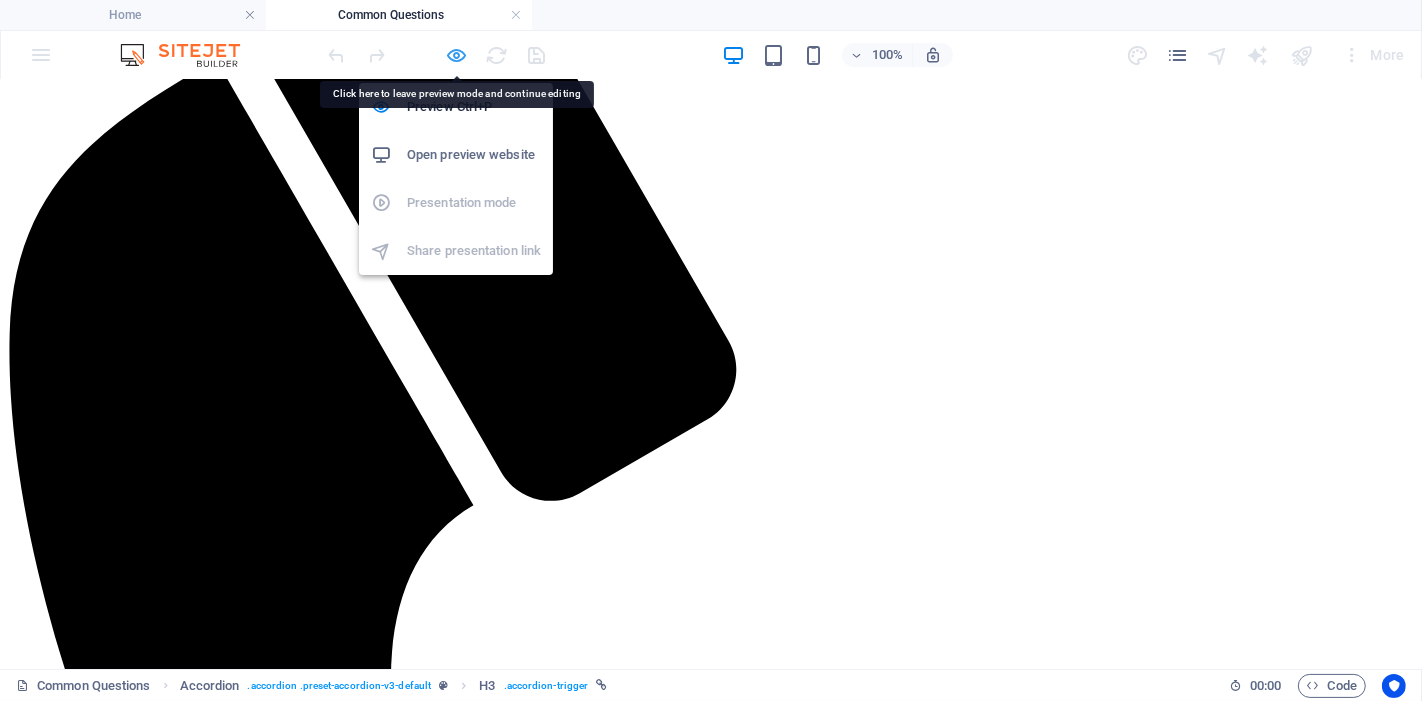 click at bounding box center (457, 55) 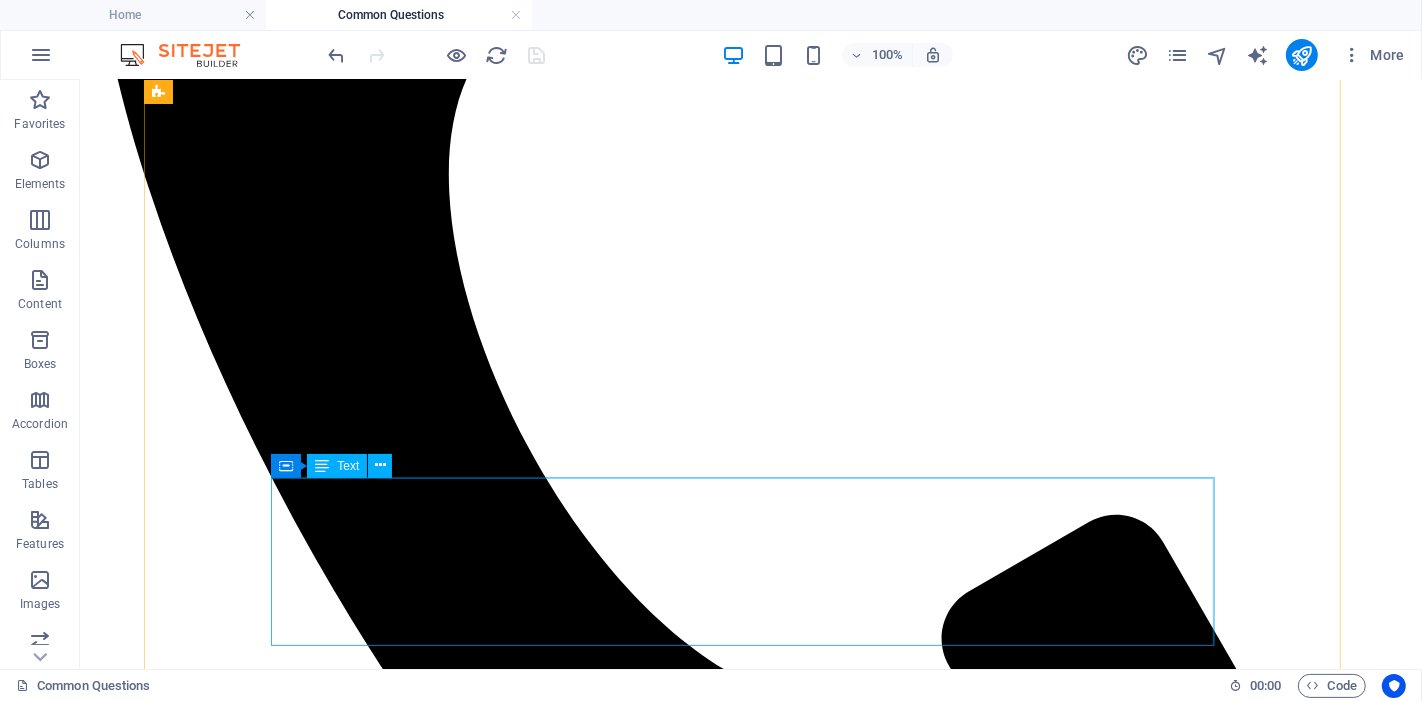 scroll, scrollTop: 994, scrollLeft: 0, axis: vertical 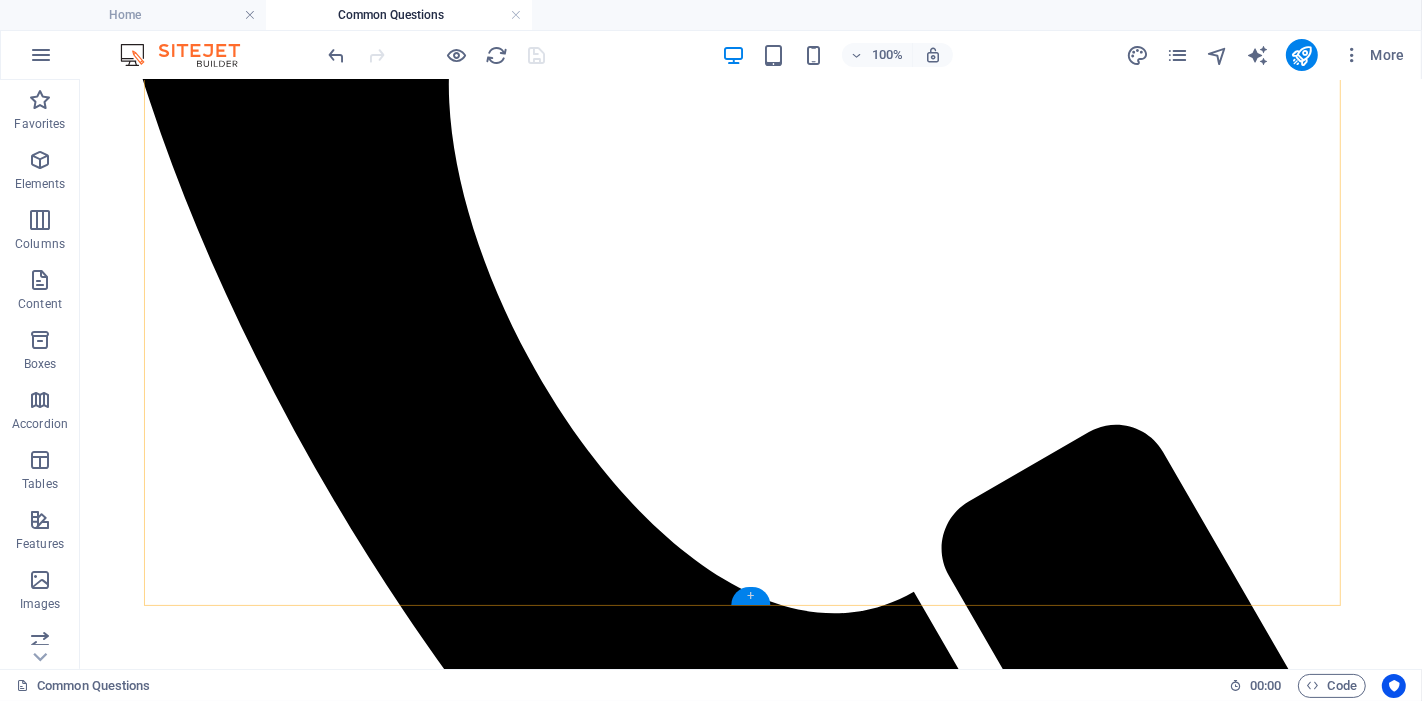 click on "+" at bounding box center [750, 596] 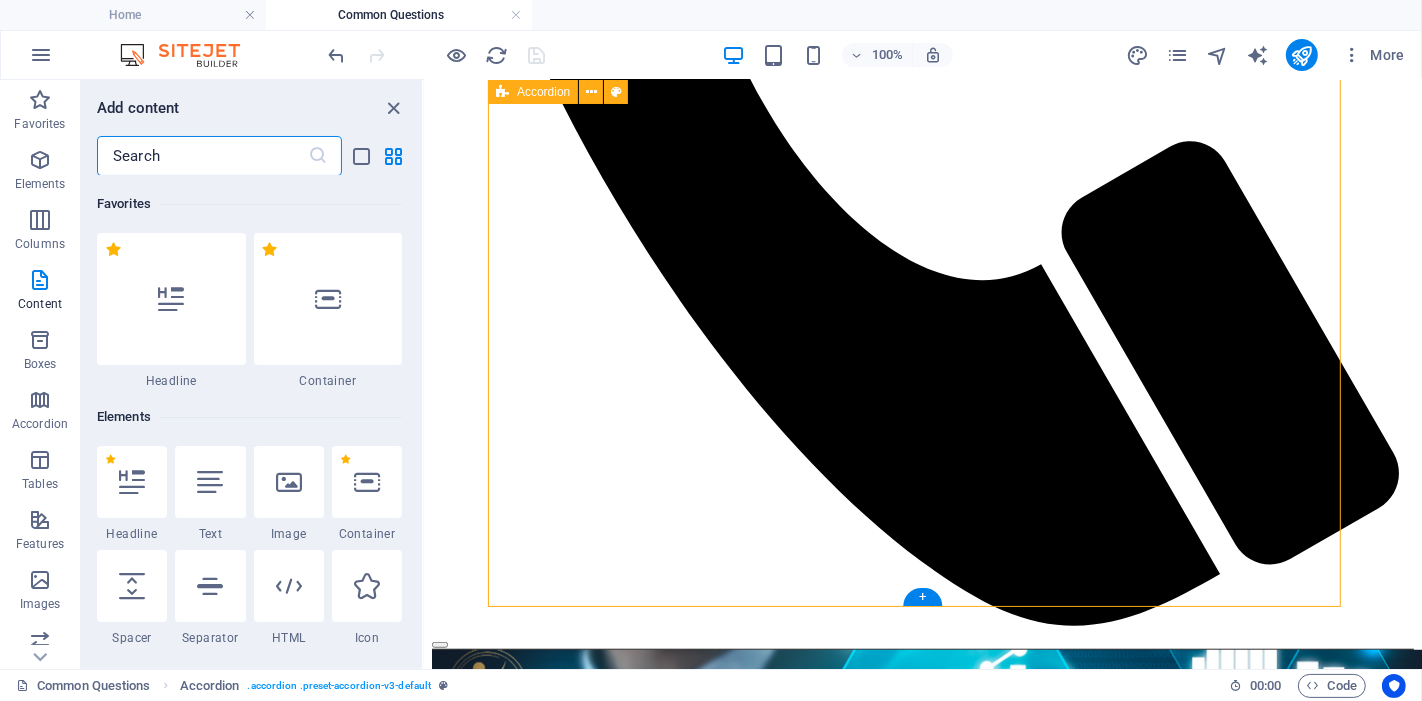 scroll, scrollTop: 1029, scrollLeft: 0, axis: vertical 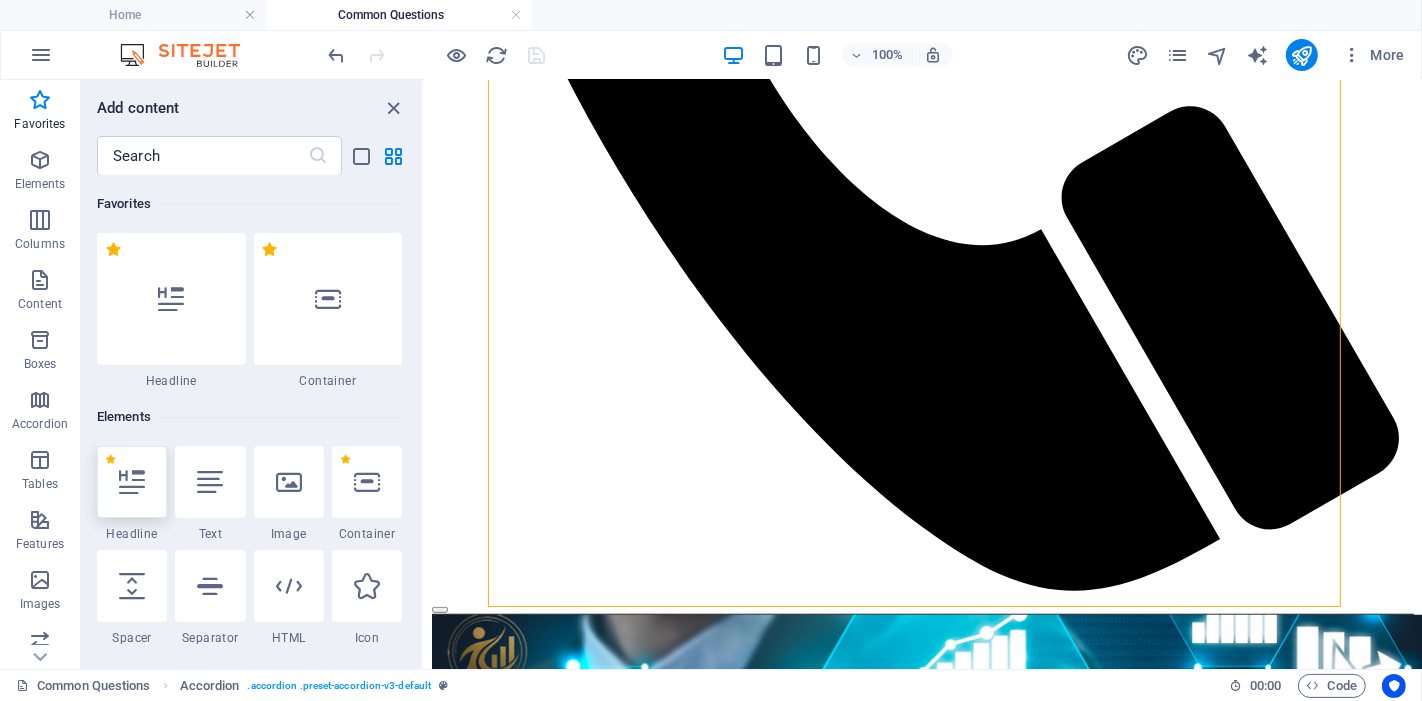click at bounding box center [132, 482] 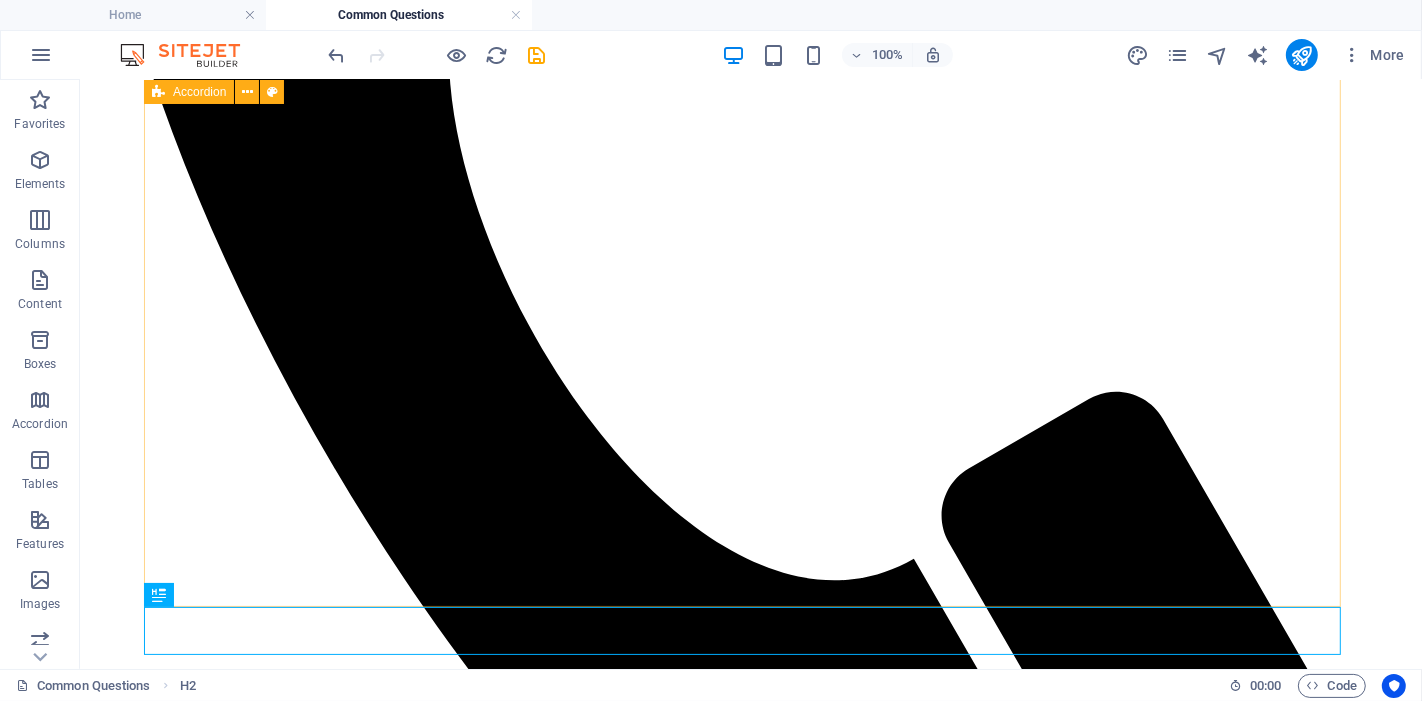 scroll, scrollTop: 993, scrollLeft: 0, axis: vertical 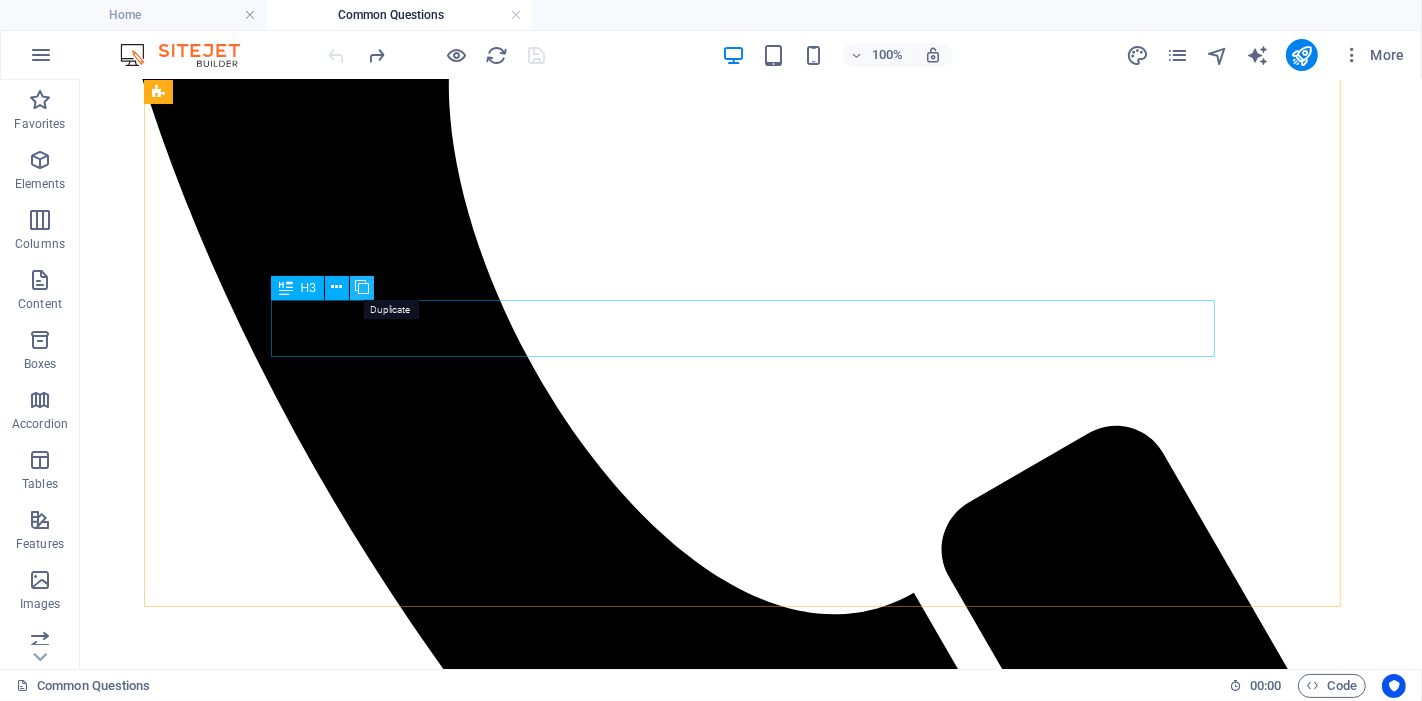 click at bounding box center (362, 287) 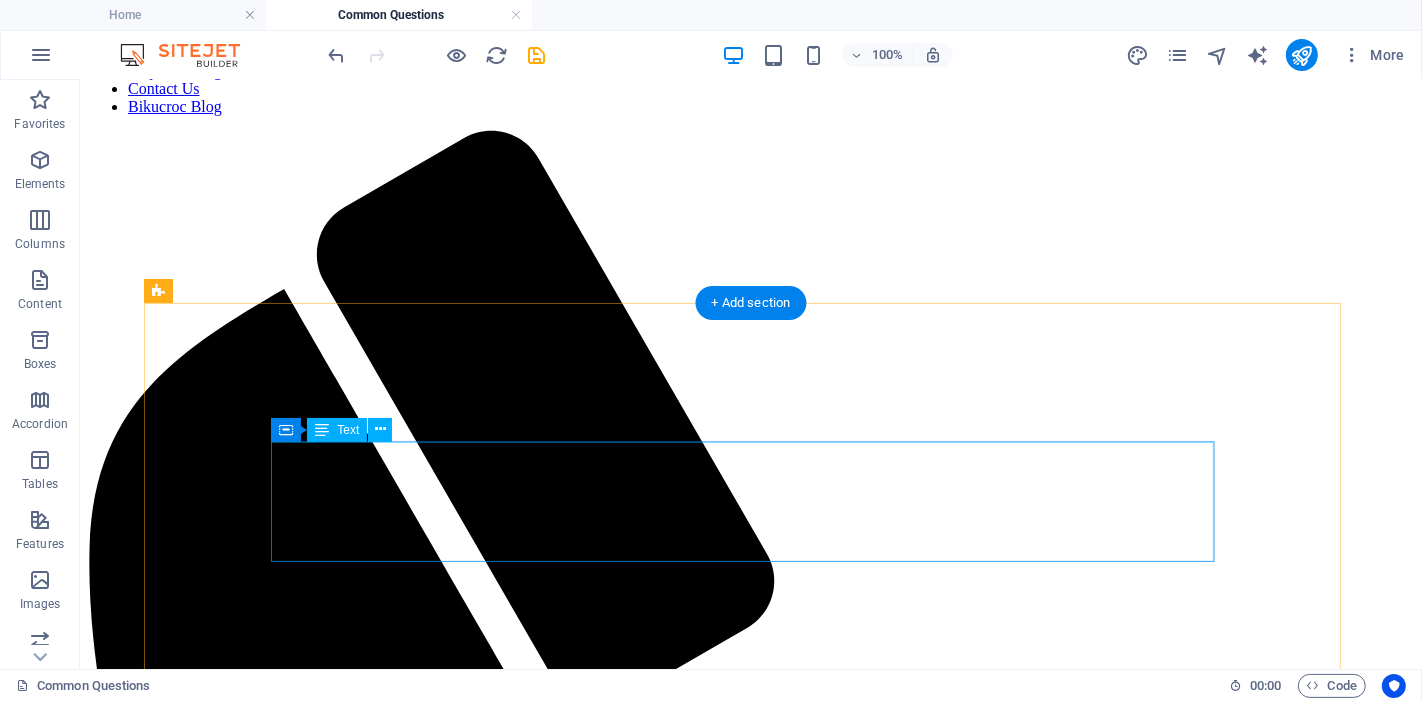 scroll, scrollTop: 326, scrollLeft: 0, axis: vertical 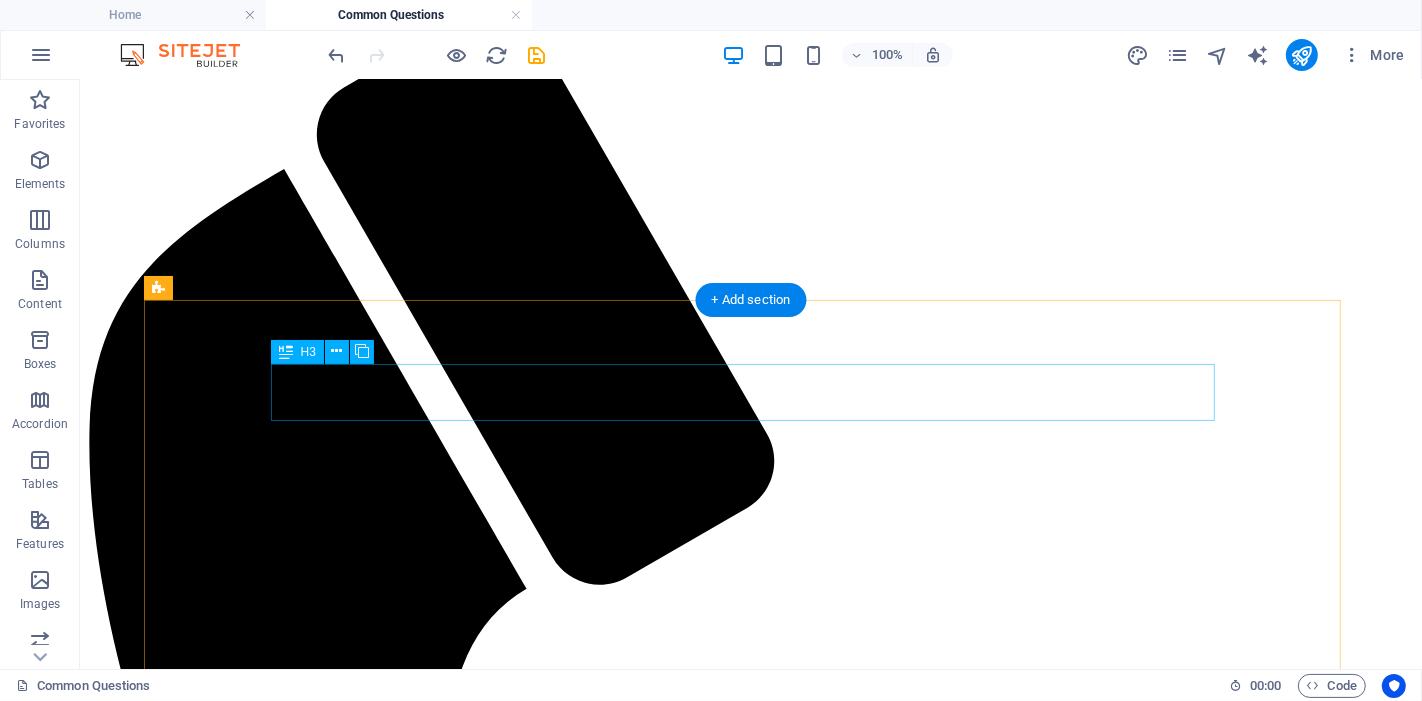 click on "WHAT IS YOUR BUSINESS DOING EXACTLY?" at bounding box center [750, 2199] 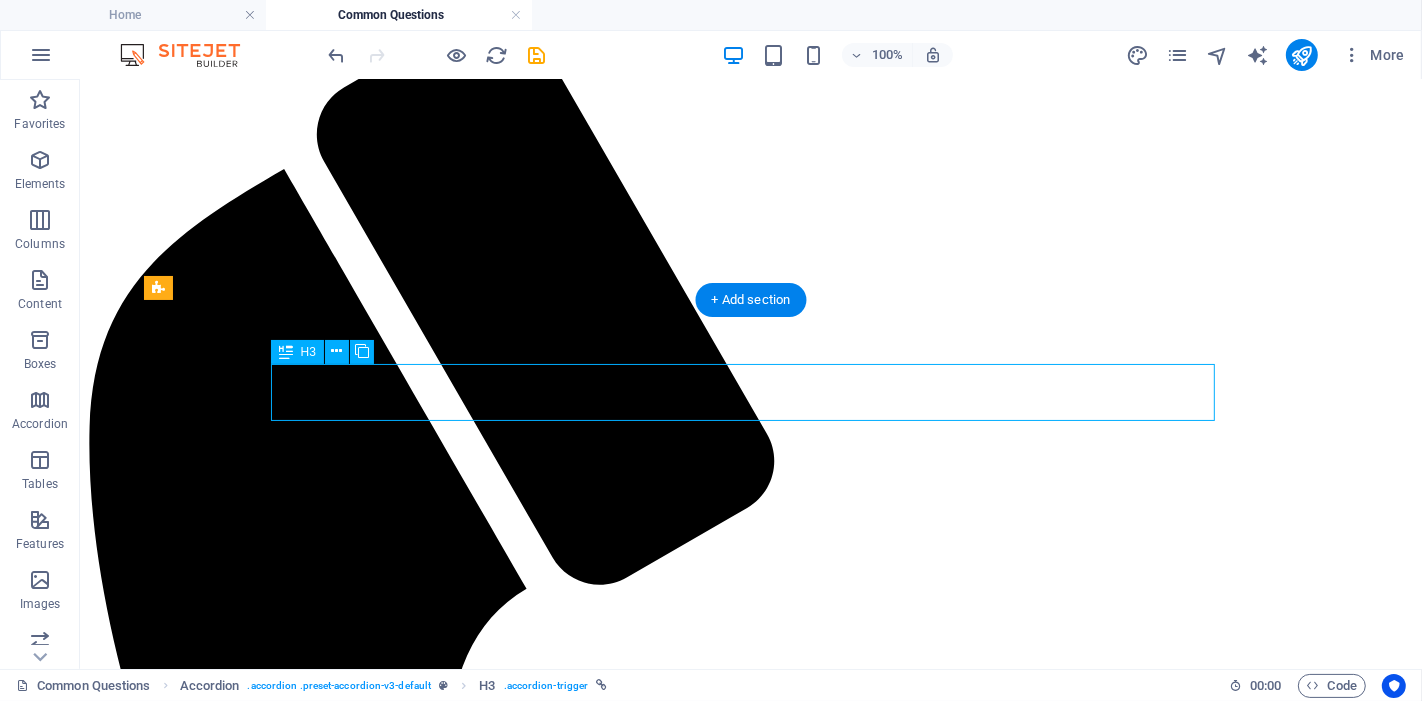 click on "WHAT IS YOUR BUSINESS DOING EXACTLY?" at bounding box center (750, 2199) 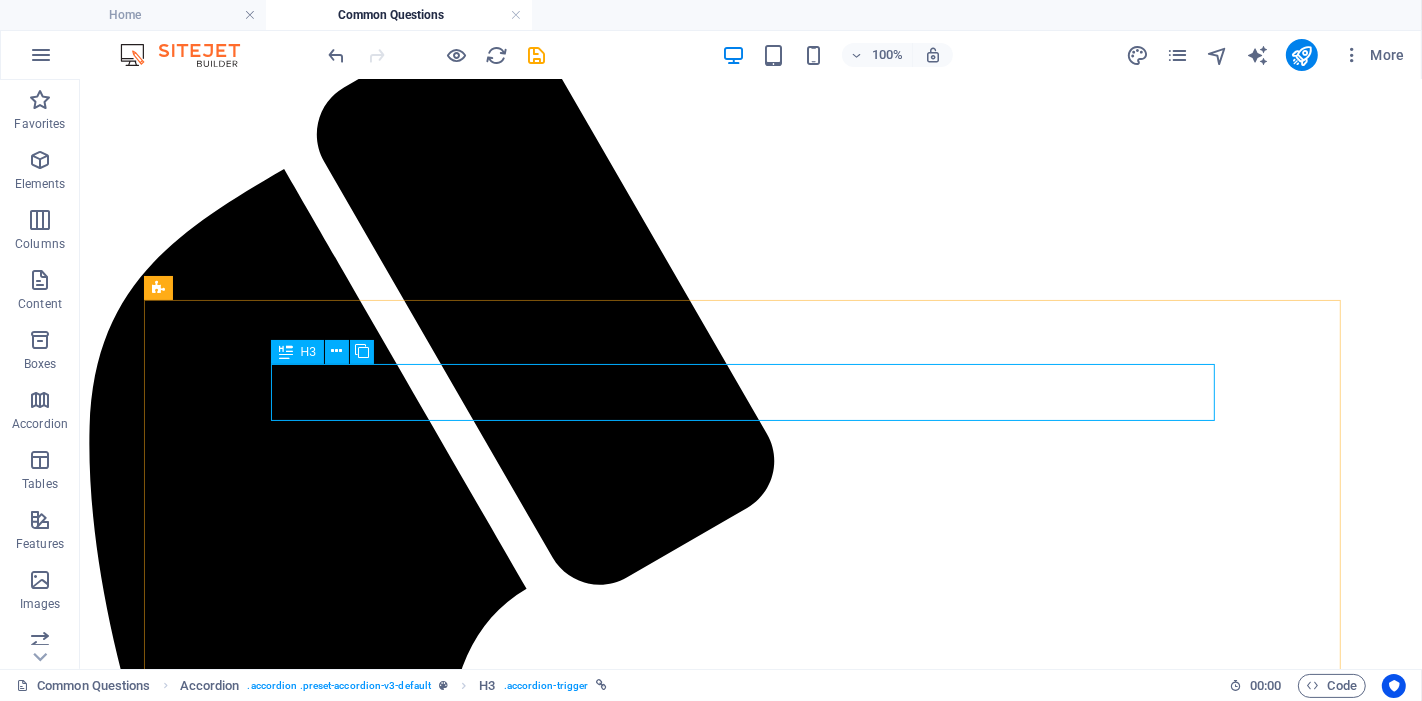 click on "H3" at bounding box center (297, 352) 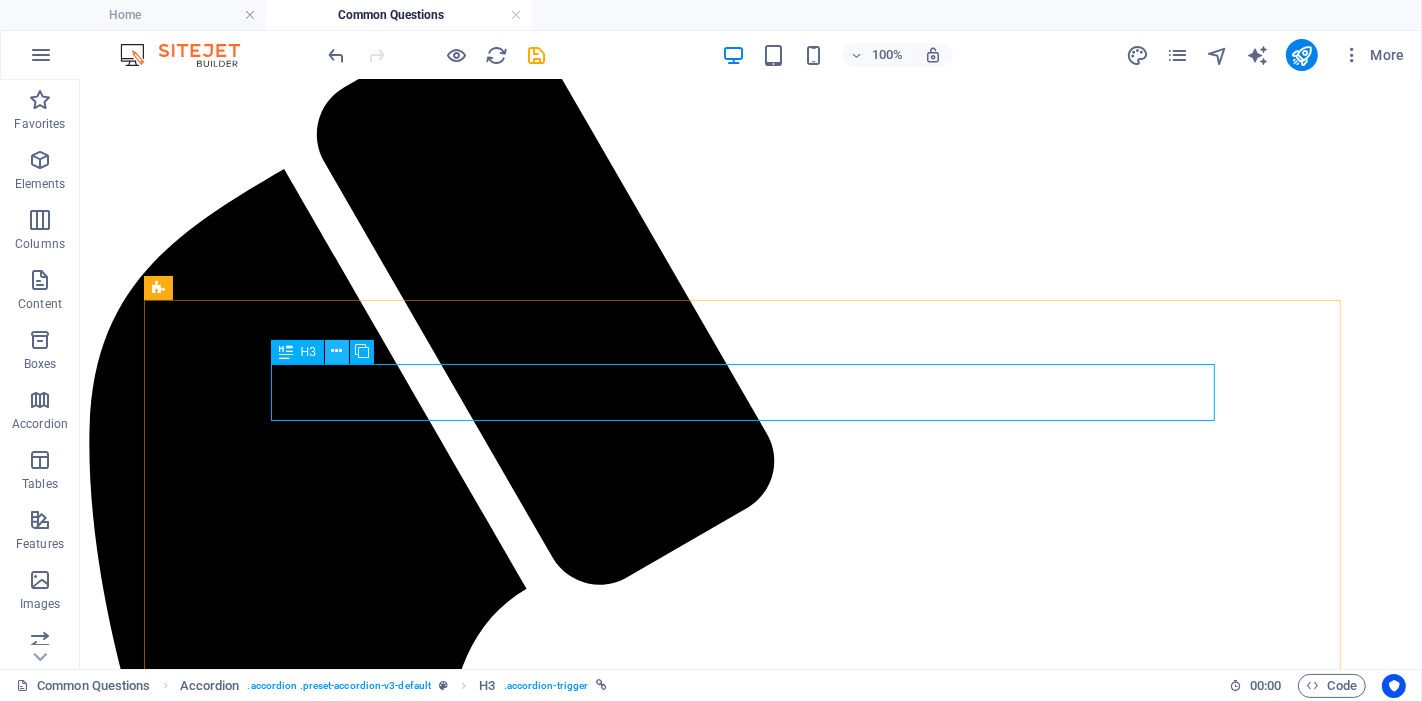 click at bounding box center [336, 351] 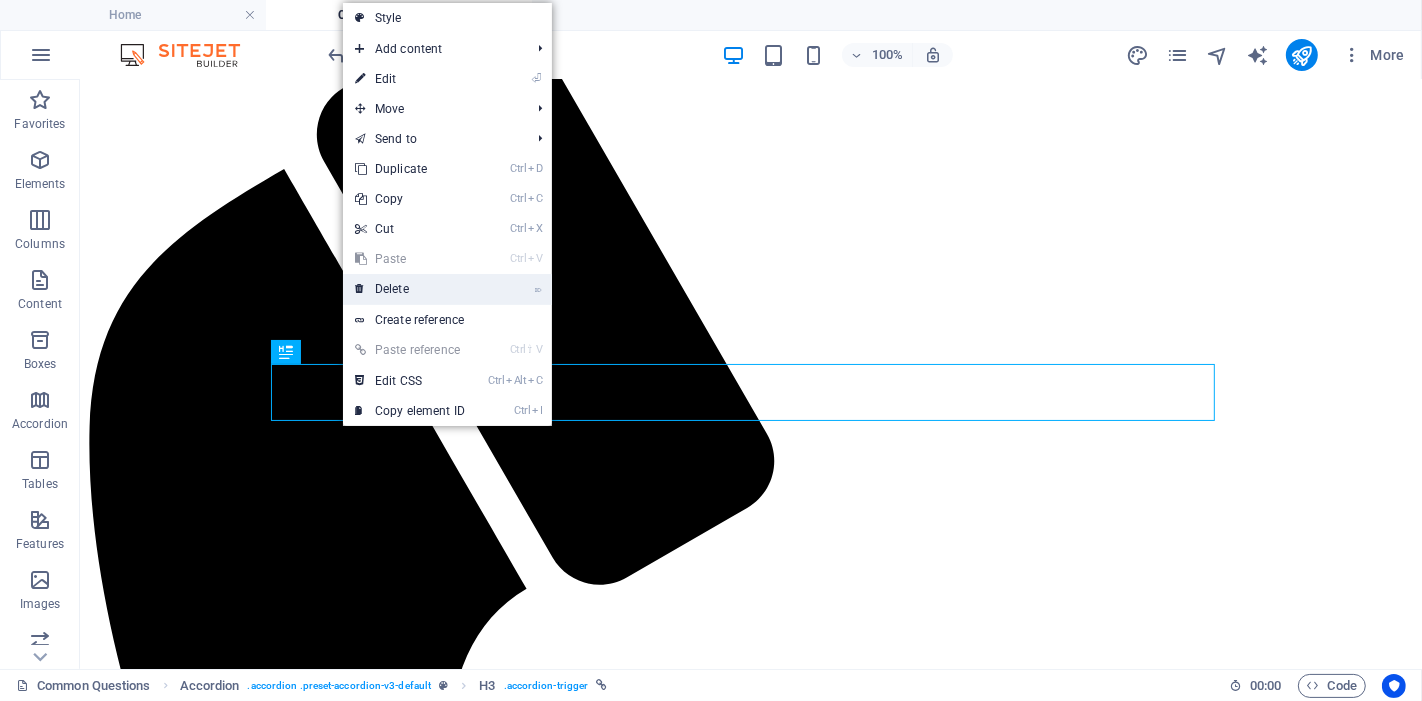 click on "⌦  Delete" at bounding box center (410, 289) 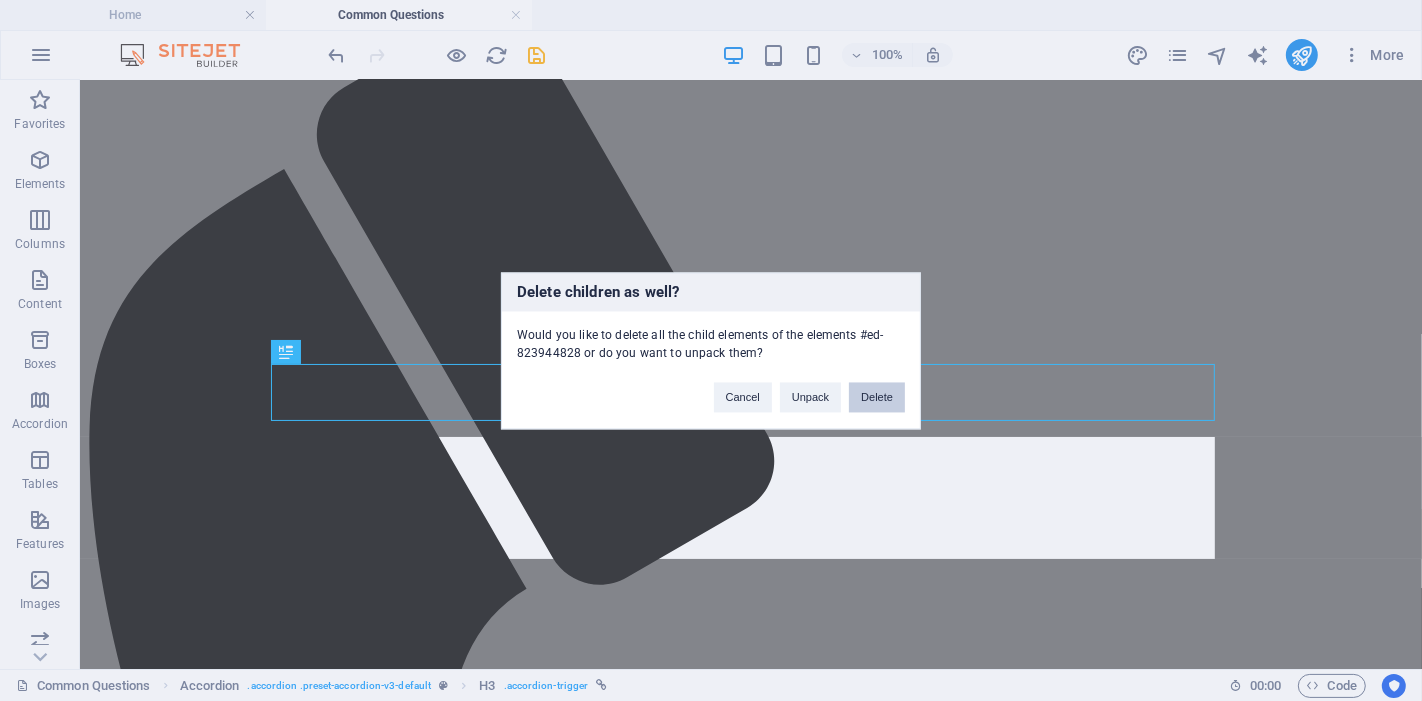 click on "Delete" at bounding box center [877, 397] 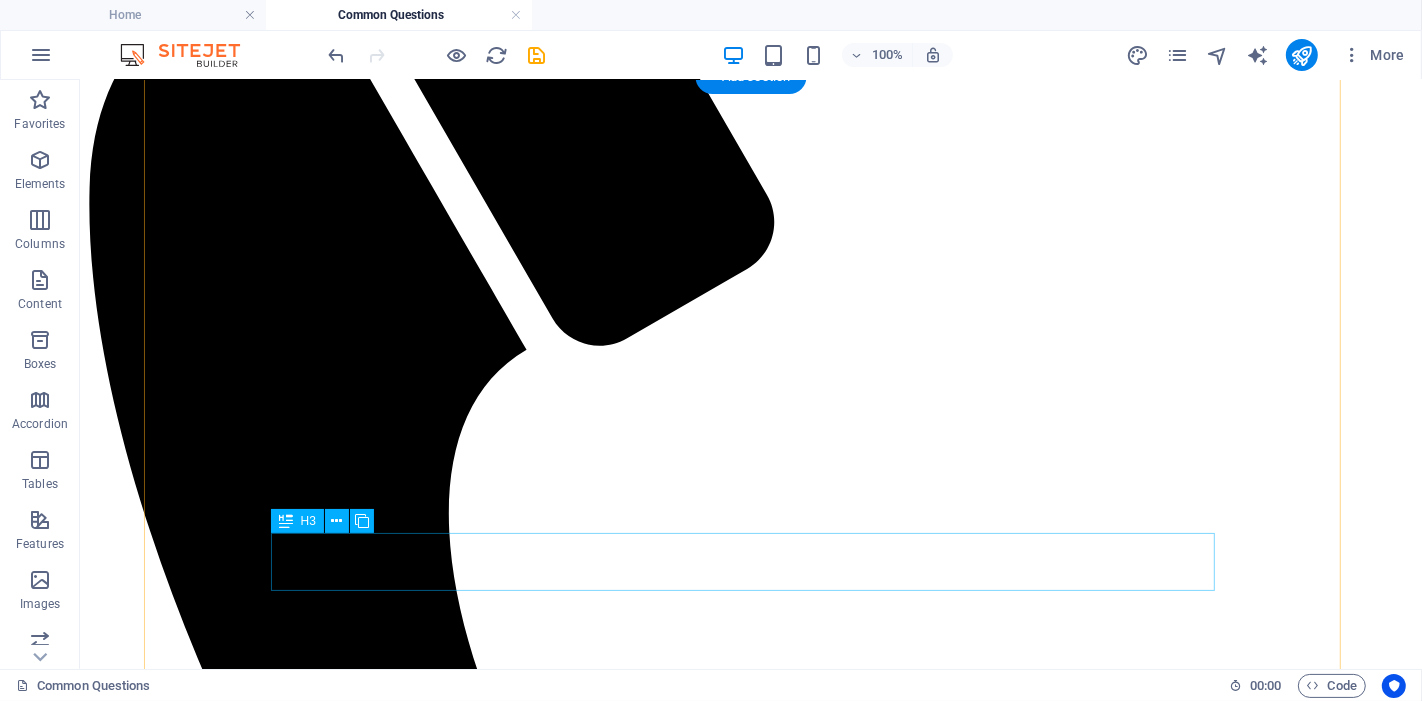 scroll, scrollTop: 597, scrollLeft: 0, axis: vertical 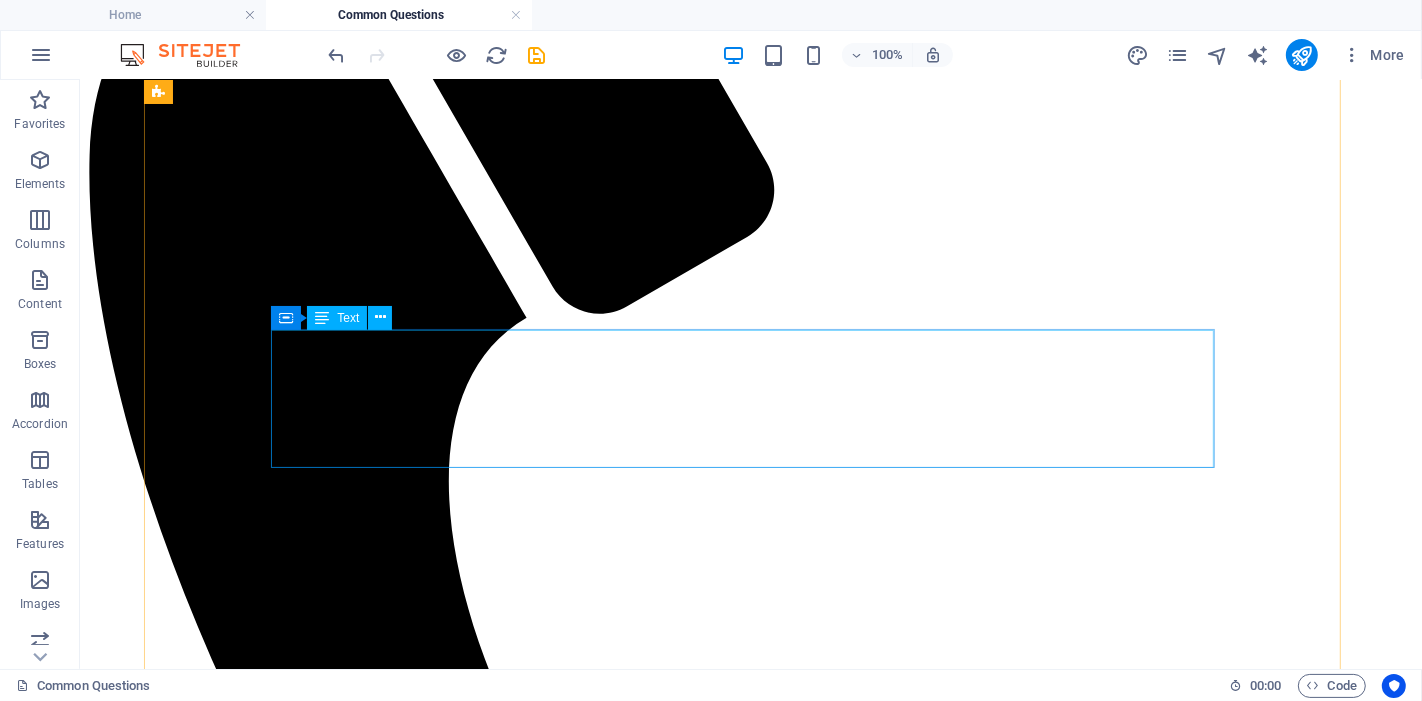 click on "Our Pricing is Based On: The  type of support  you need (admin, project coordination, HR, rebates, etc.) How  often  you need us (one-off, part-time, ongoing weekly support) Whether you need  remote help ,  on-site support , or a  mix of both We’ll tailor a package to fit your budget and workflow" at bounding box center (750, 2135) 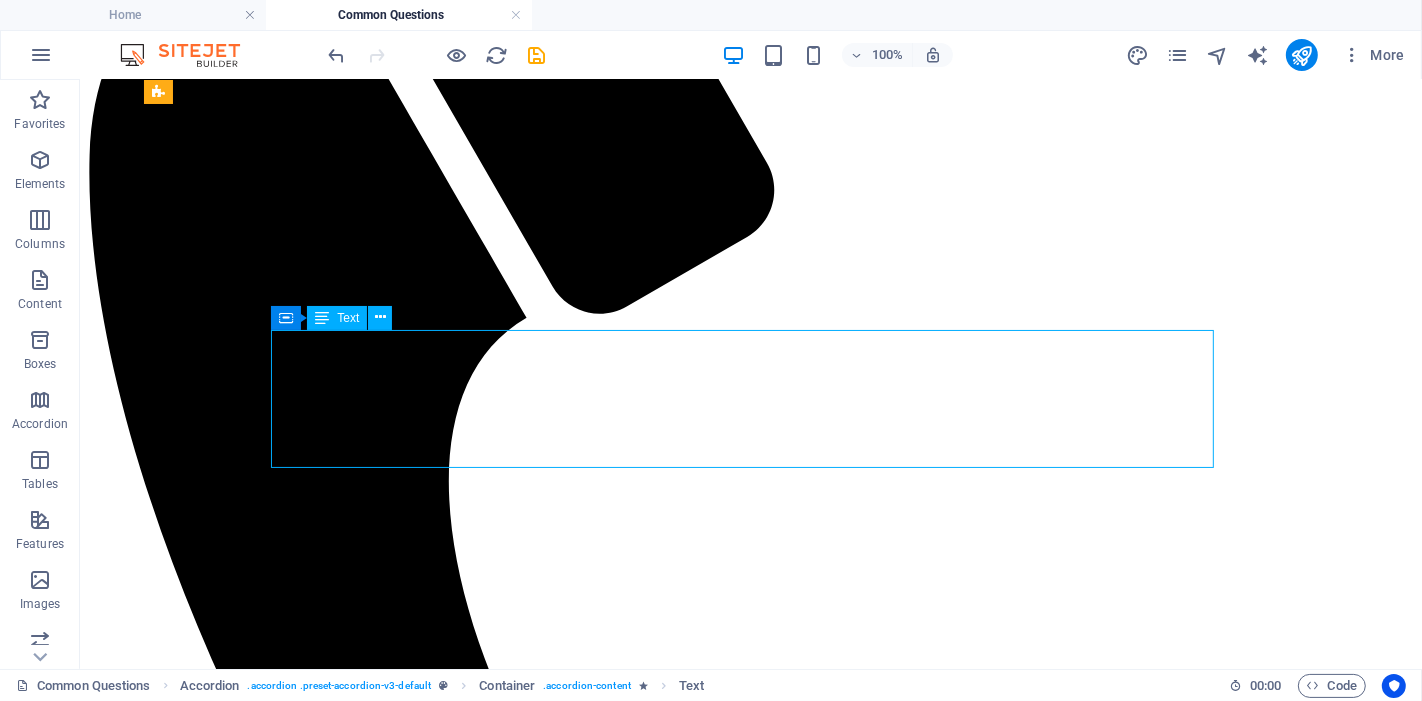 click on "Our Pricing is Based On: The  type of support  you need (admin, project coordination, HR, rebates, etc.) How  often  you need us (one-off, part-time, ongoing weekly support) Whether you need  remote help ,  on-site support , or a  mix of both We’ll tailor a package to fit your budget and workflow" at bounding box center (750, 2135) 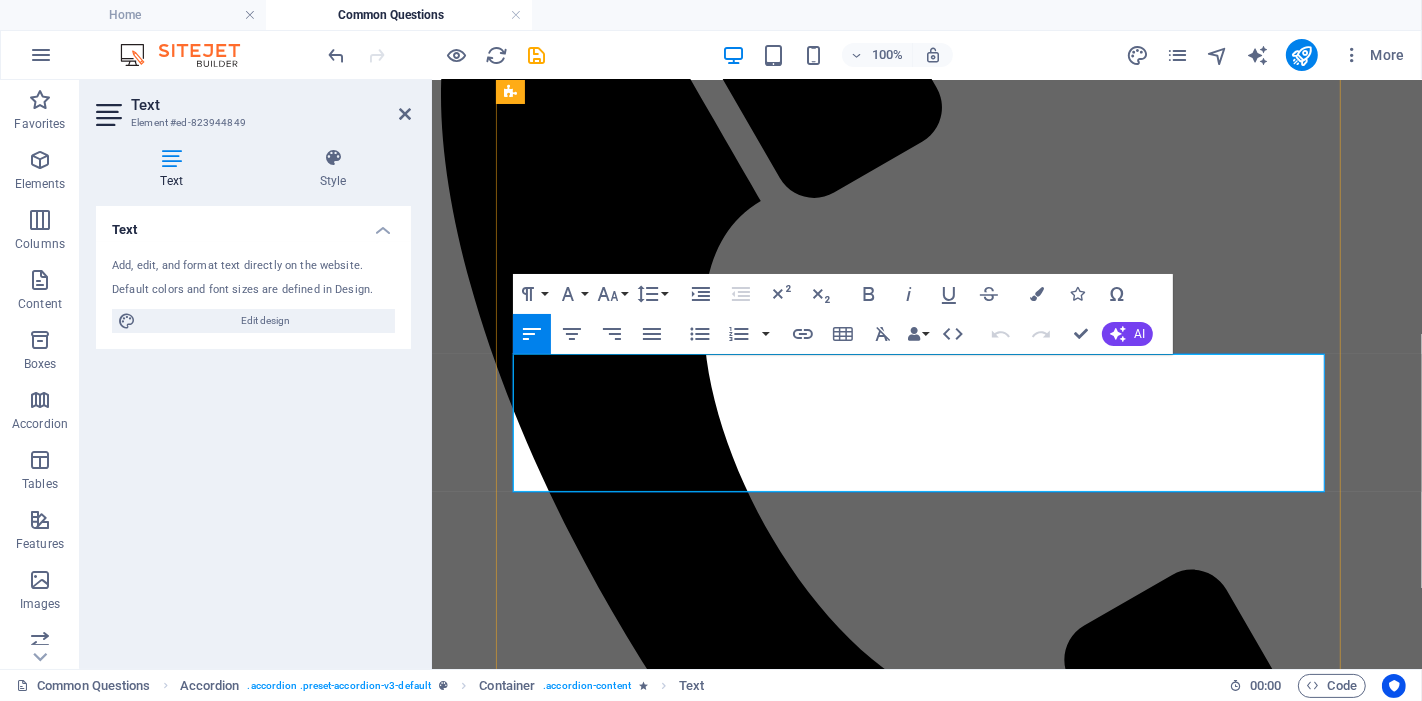 drag, startPoint x: 923, startPoint y: 405, endPoint x: 941, endPoint y: 405, distance: 18 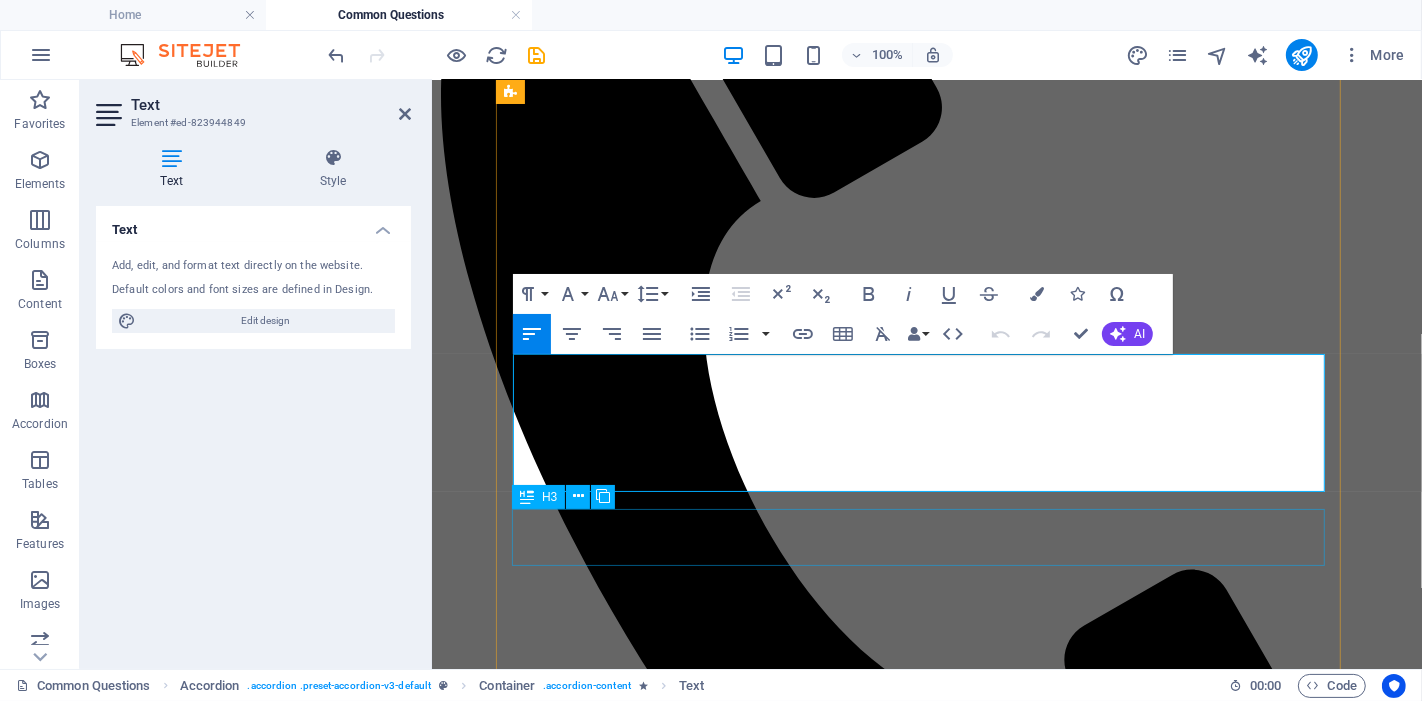 type 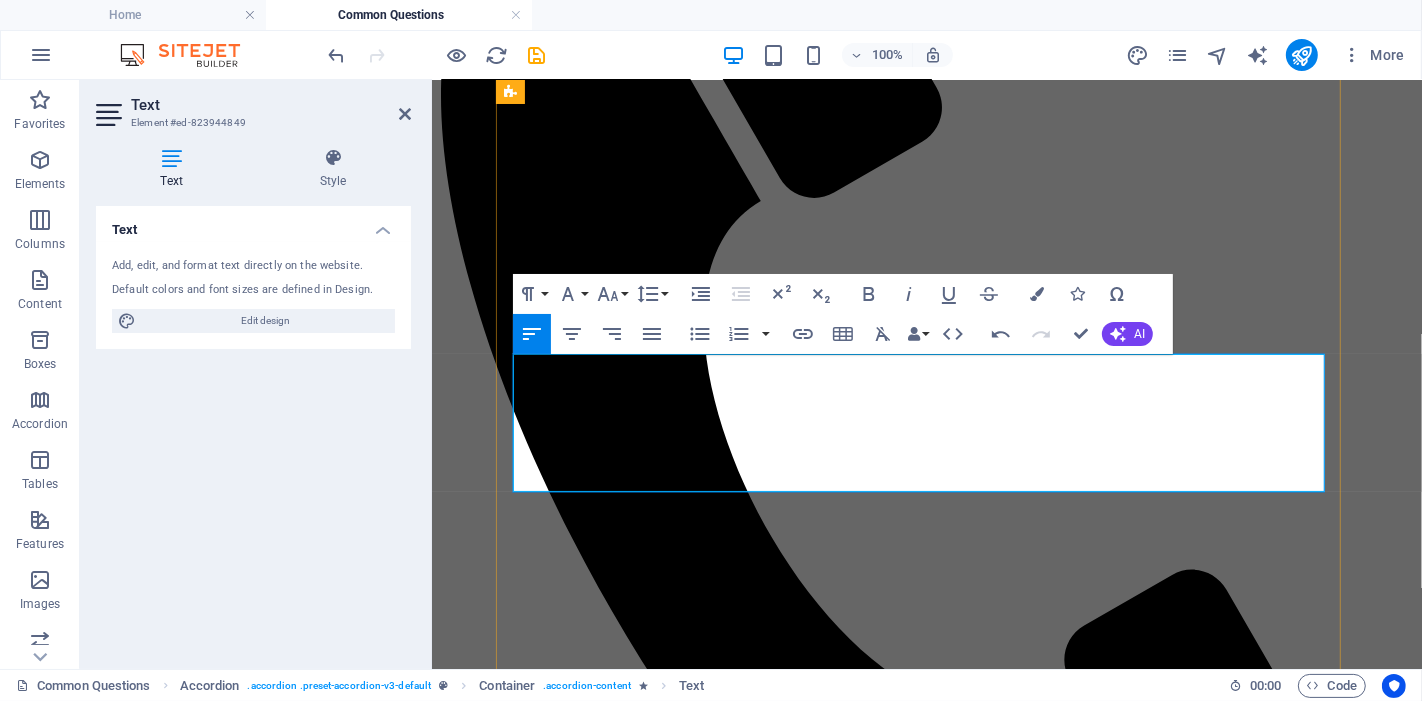 click on "The  type of support  you need (admin, project coordination, business analysis , rebates, etc.) How  often  you need us (one-off, part-time, ongoing weekly support)" at bounding box center (926, 1598) 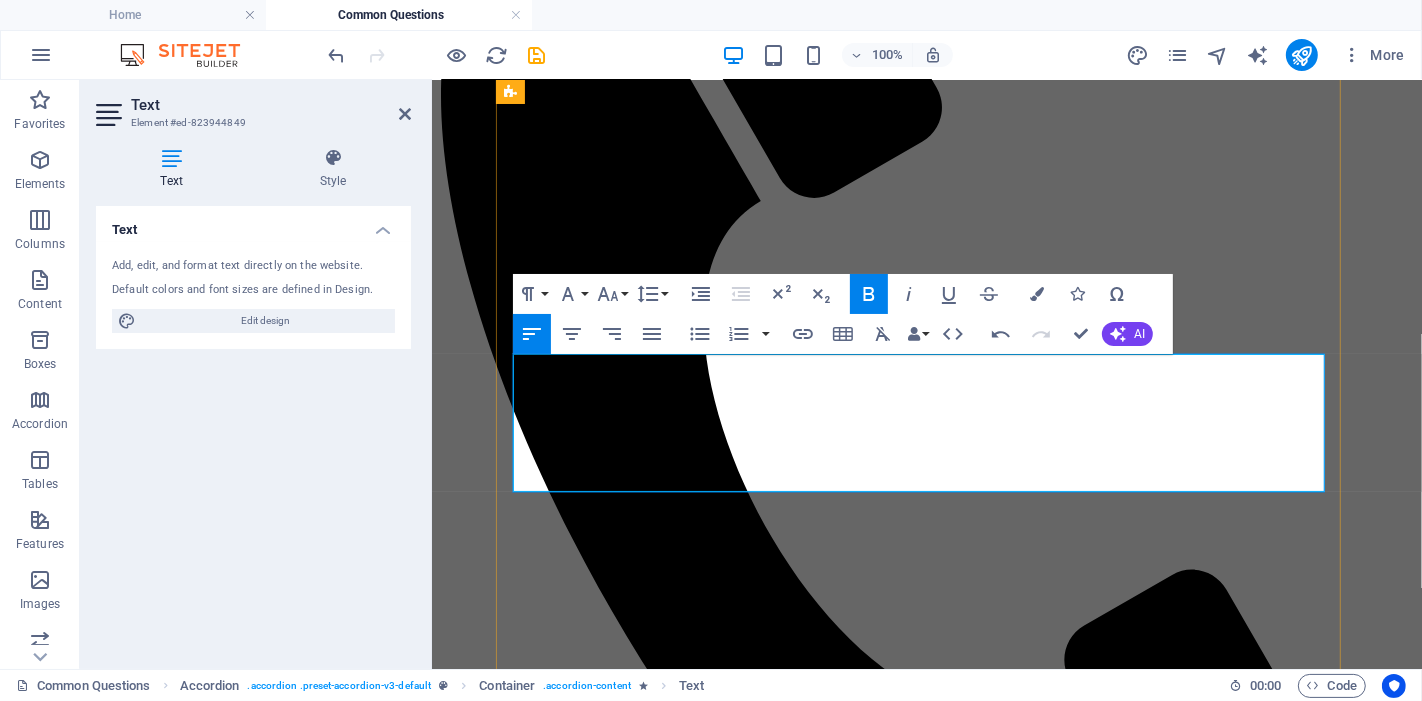 click on "The  type of support  you need (admin, project coordination, business analysis , rebates, etc.) How  often  you need us (one-off, part-time, ongoing weekly support)" at bounding box center (926, 1598) 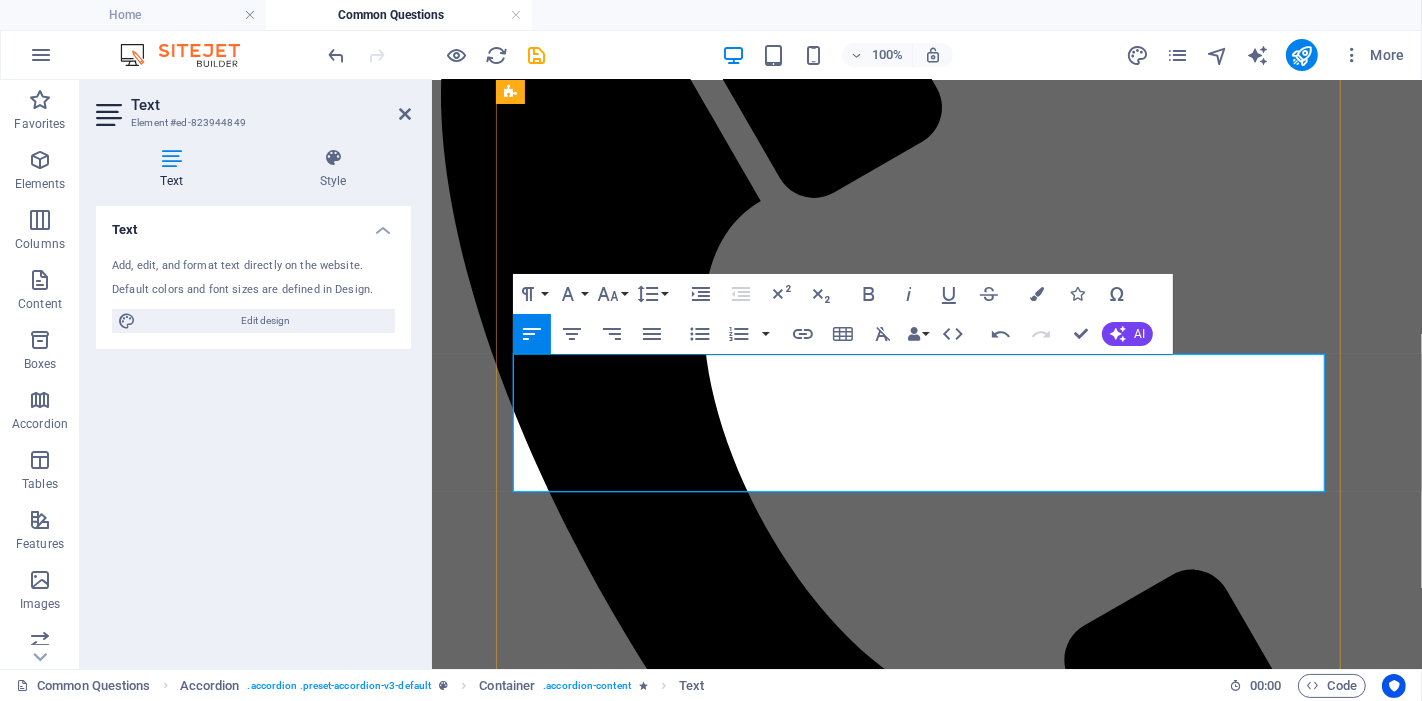 click on "The  type of support  you need (admin, project coordination, business analysis , rebates, etc.) How  often  you need us (one-off, part-time, ongoing weekly support)" at bounding box center [926, 1598] 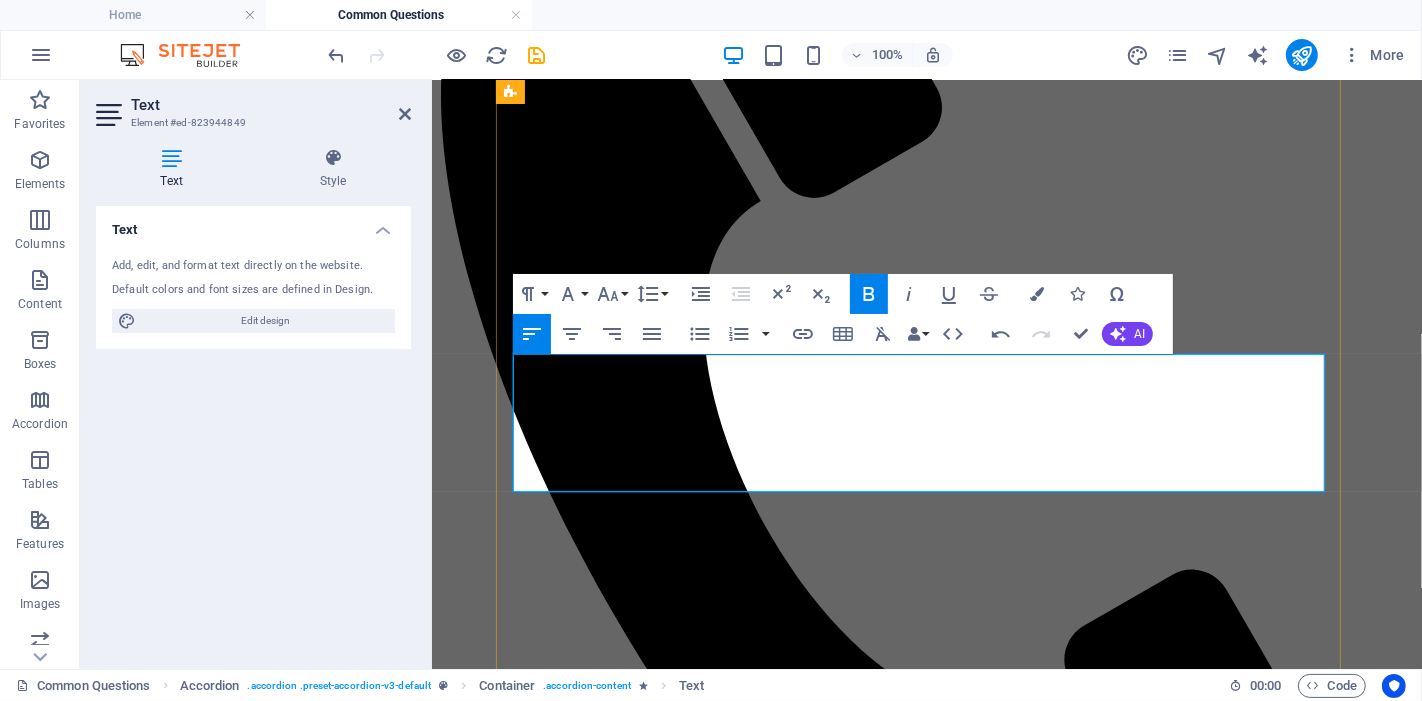 drag, startPoint x: 640, startPoint y: 452, endPoint x: 684, endPoint y: 452, distance: 44 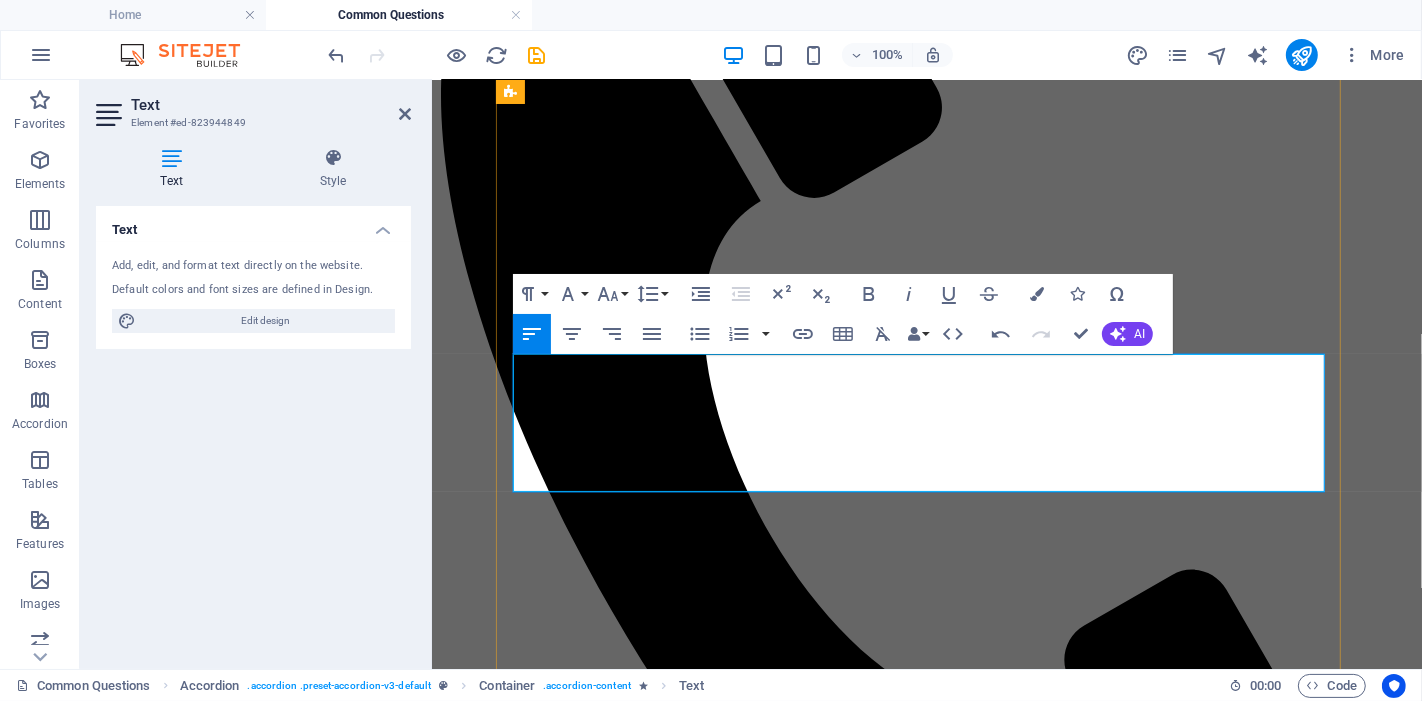 click on "The  type of support  you need (admin, project management, business analysis, rebates, etc.) How longe a day you need us (for ongoing daily support)" at bounding box center [926, 1598] 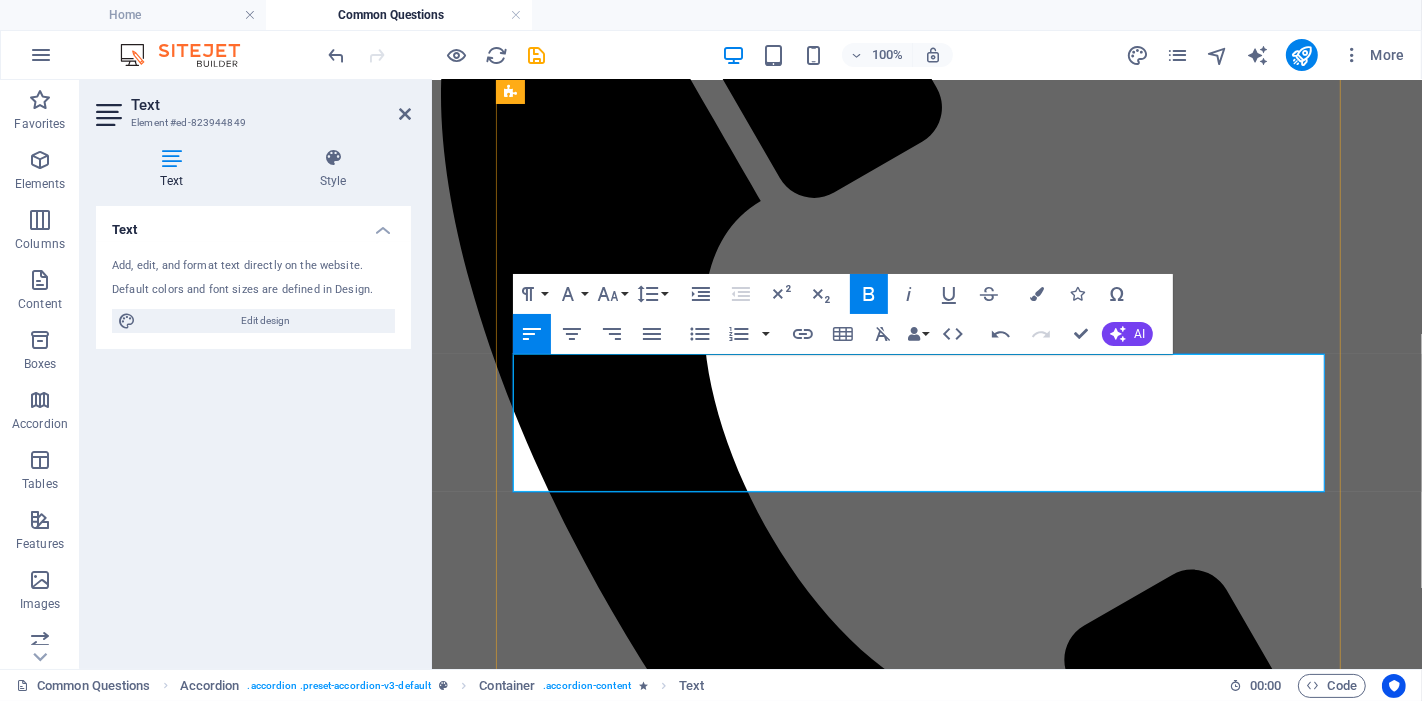drag, startPoint x: 637, startPoint y: 451, endPoint x: 714, endPoint y: 451, distance: 77 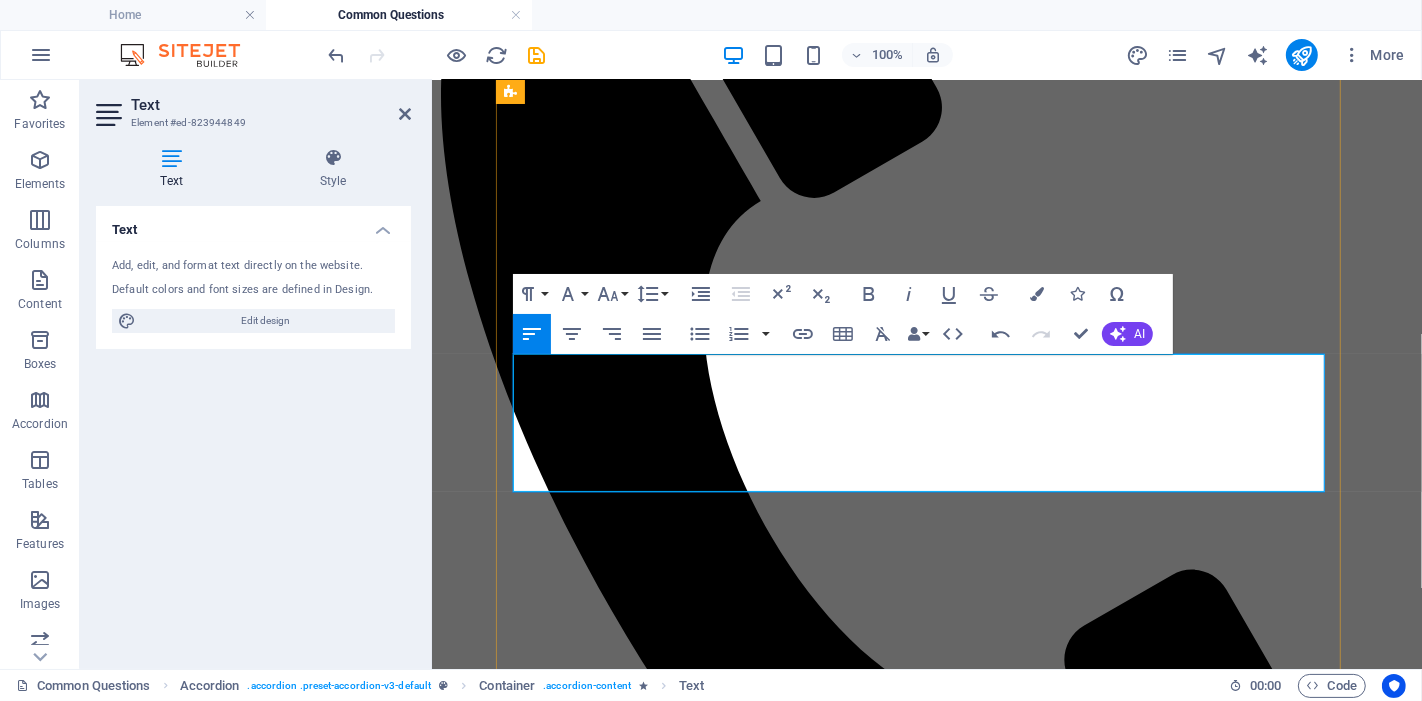 click on "remote help" at bounding box center (596, 1640) 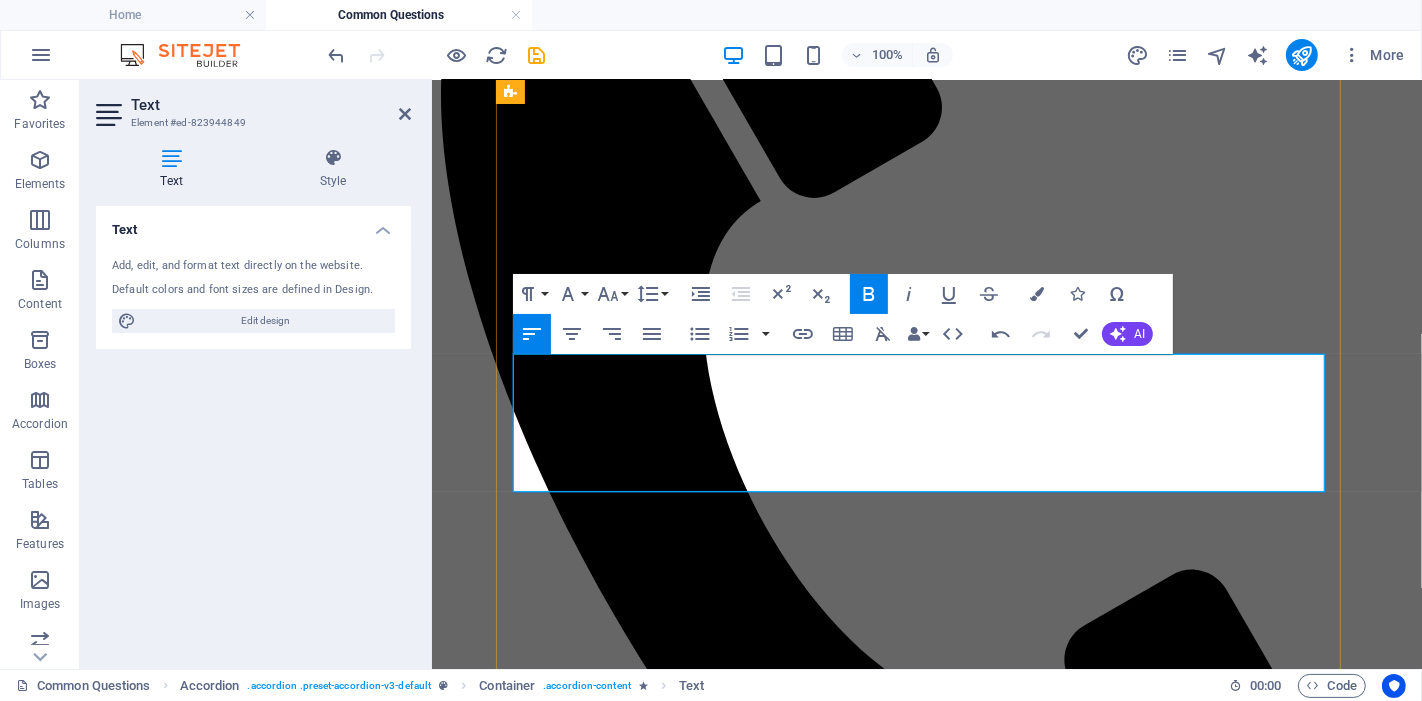 drag, startPoint x: 645, startPoint y: 451, endPoint x: 656, endPoint y: 453, distance: 11.18034 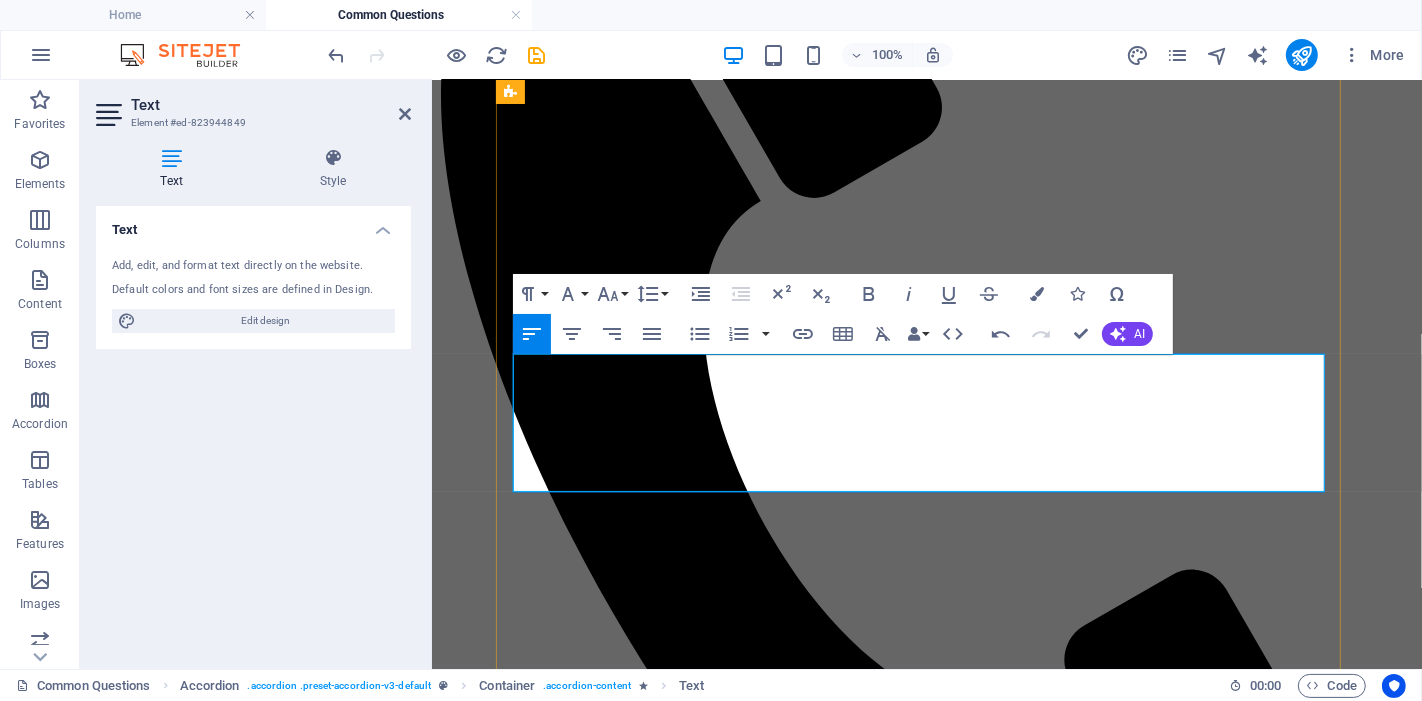 drag, startPoint x: 643, startPoint y: 452, endPoint x: 690, endPoint y: 454, distance: 47.042534 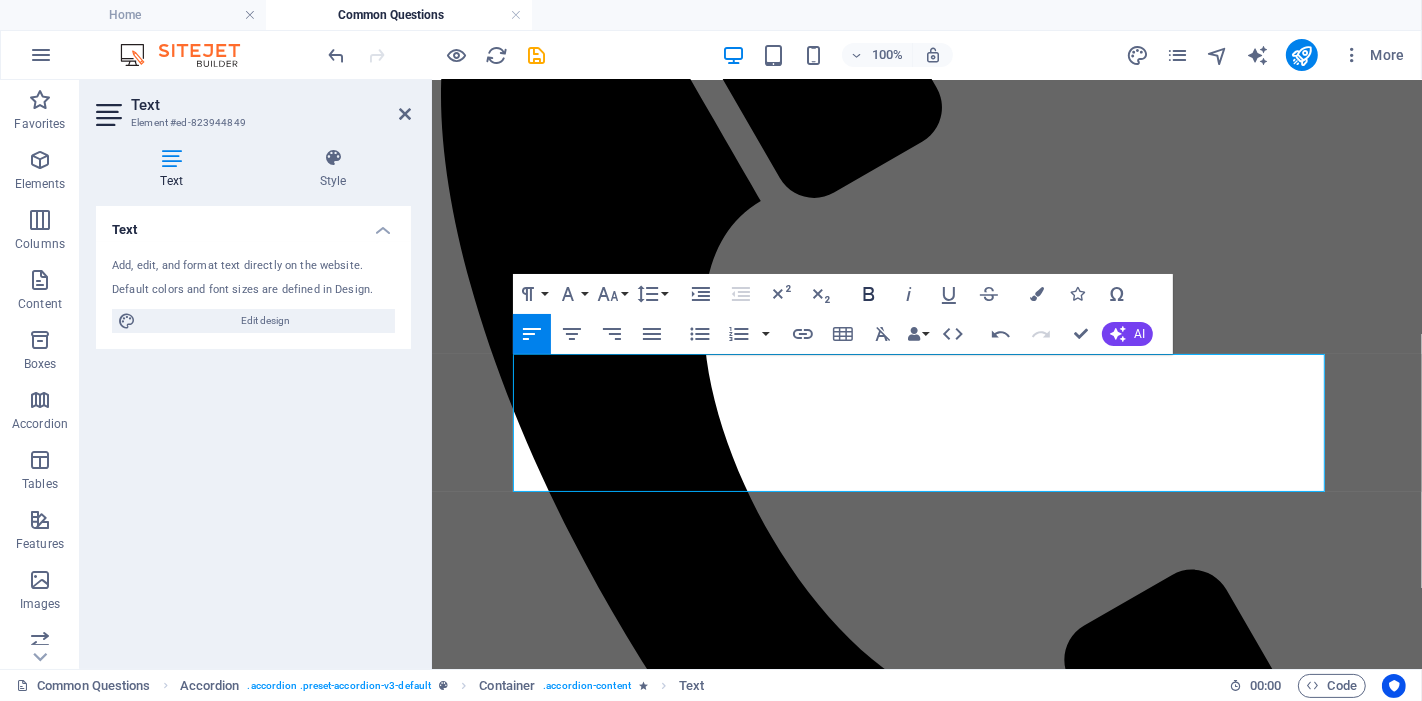 click 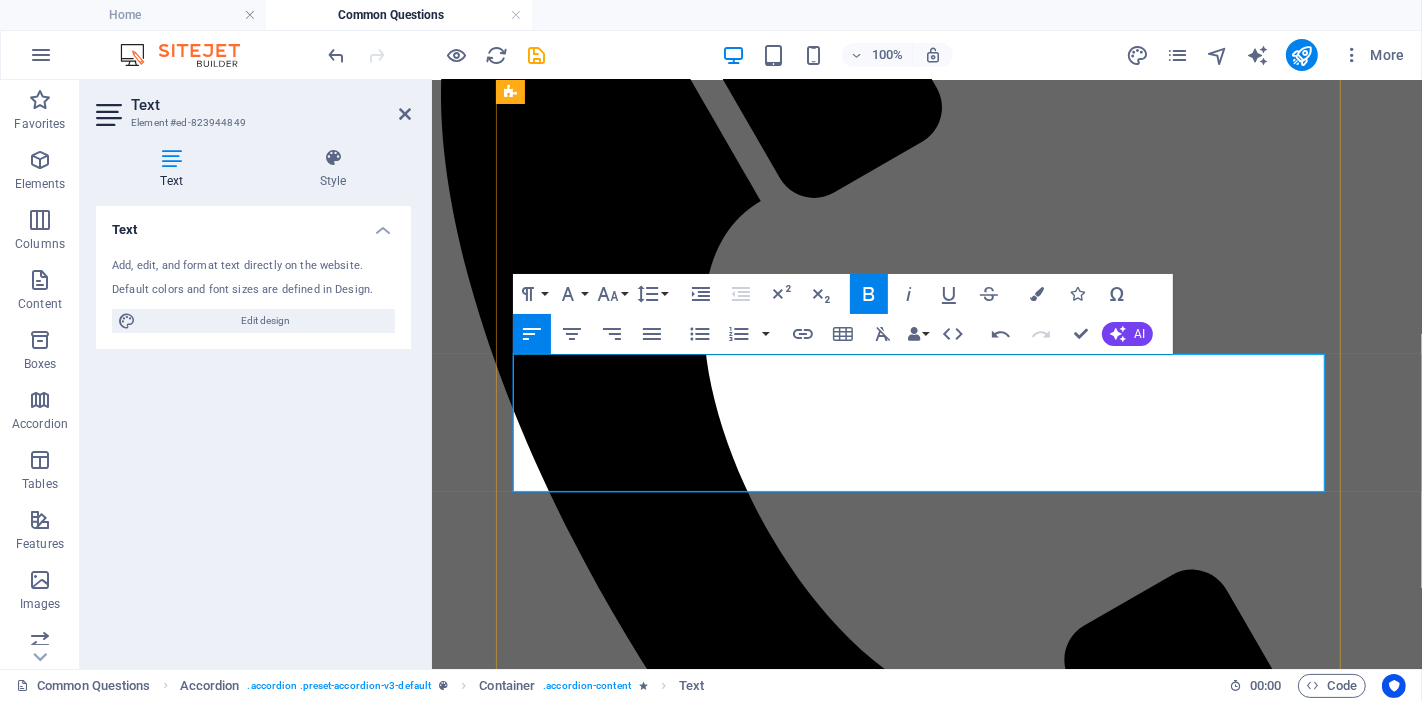 drag, startPoint x: 730, startPoint y: 450, endPoint x: 823, endPoint y: 454, distance: 93.08598 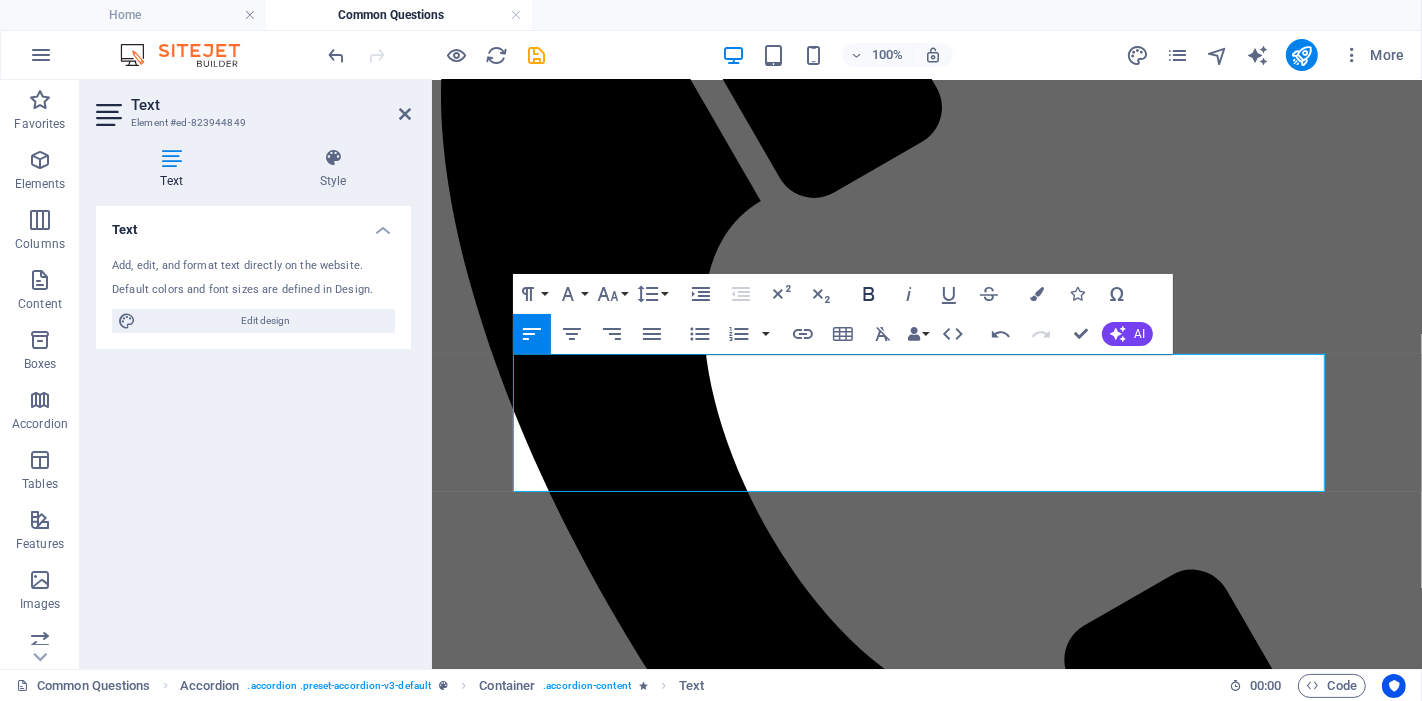 click 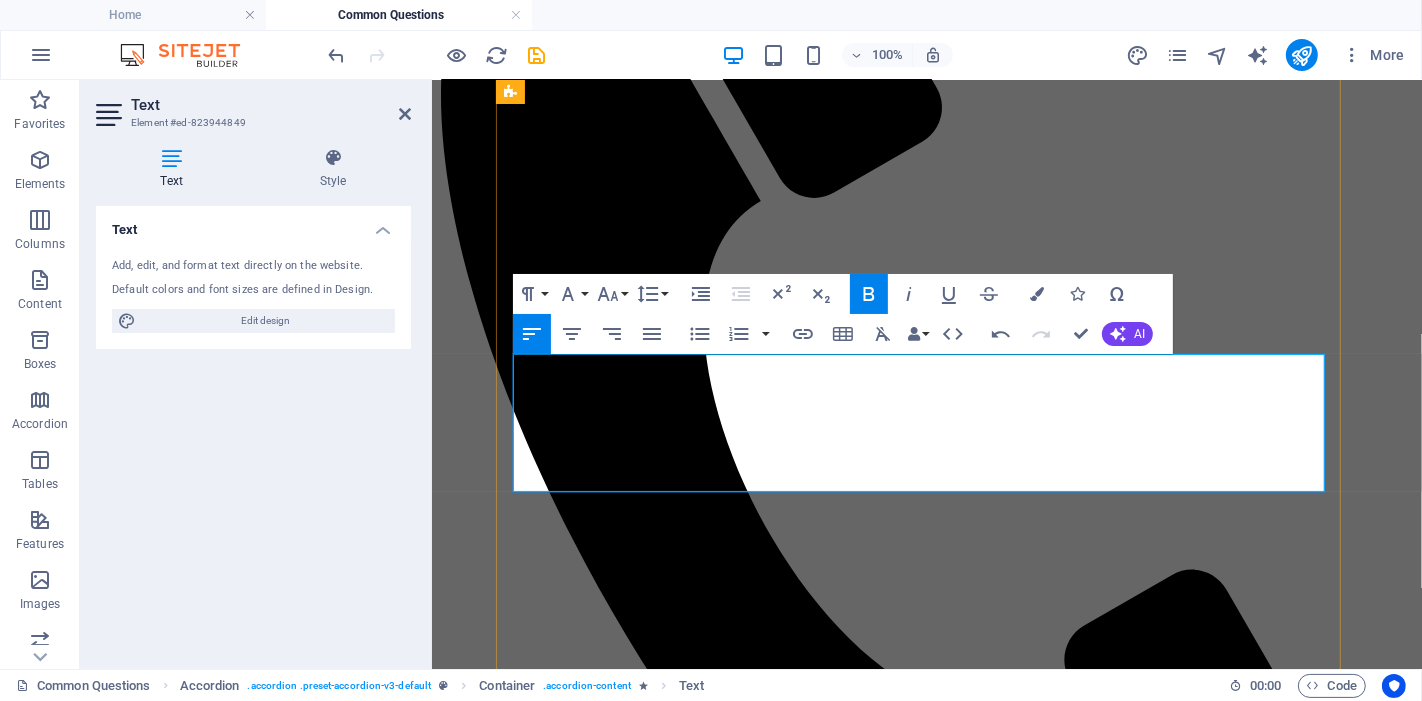 click on "Whether you need  casual  help ,  ongoing  support , orfull time support. We’ll tailor a package to fit your budget and workflow" at bounding box center [926, 1650] 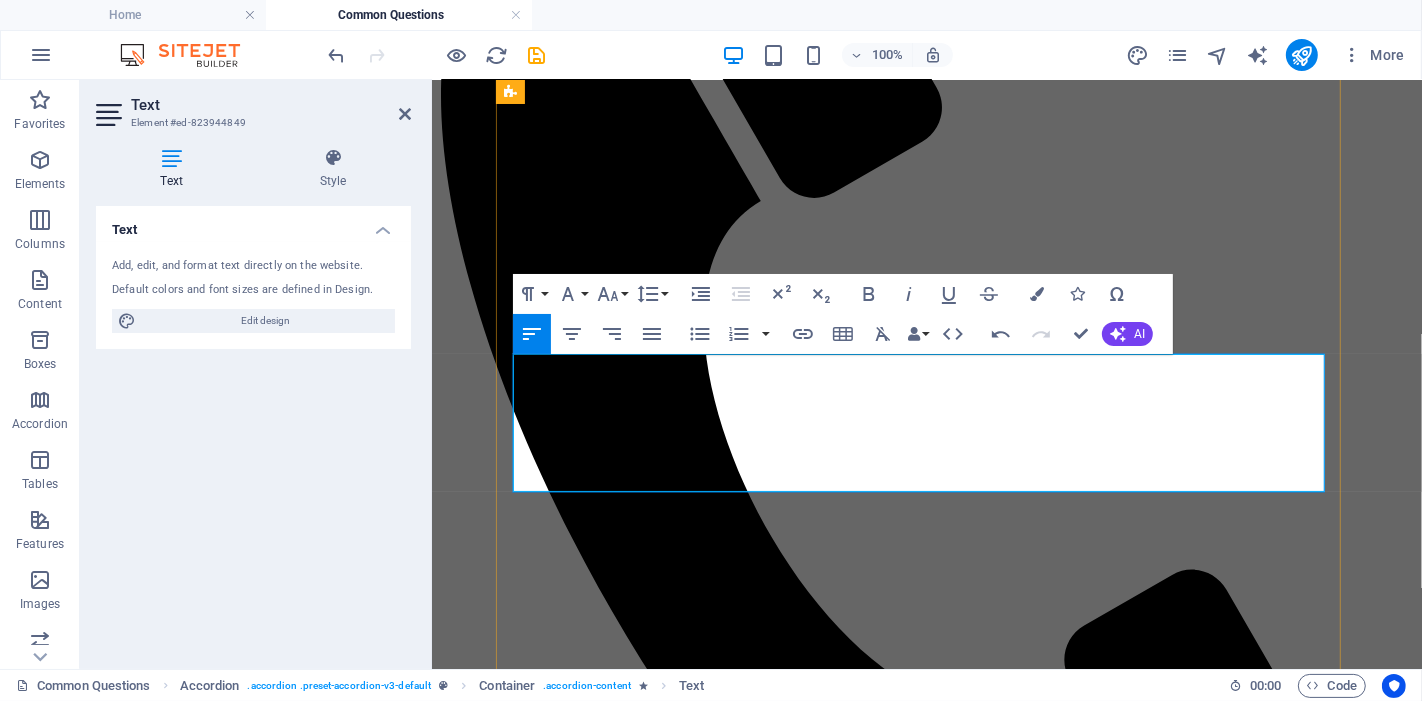 click on "Whether you need  casual  help ,  ongoing  support , orfull time support. We’ll tailor a package to fit your budget and workflow" at bounding box center (926, 1650) 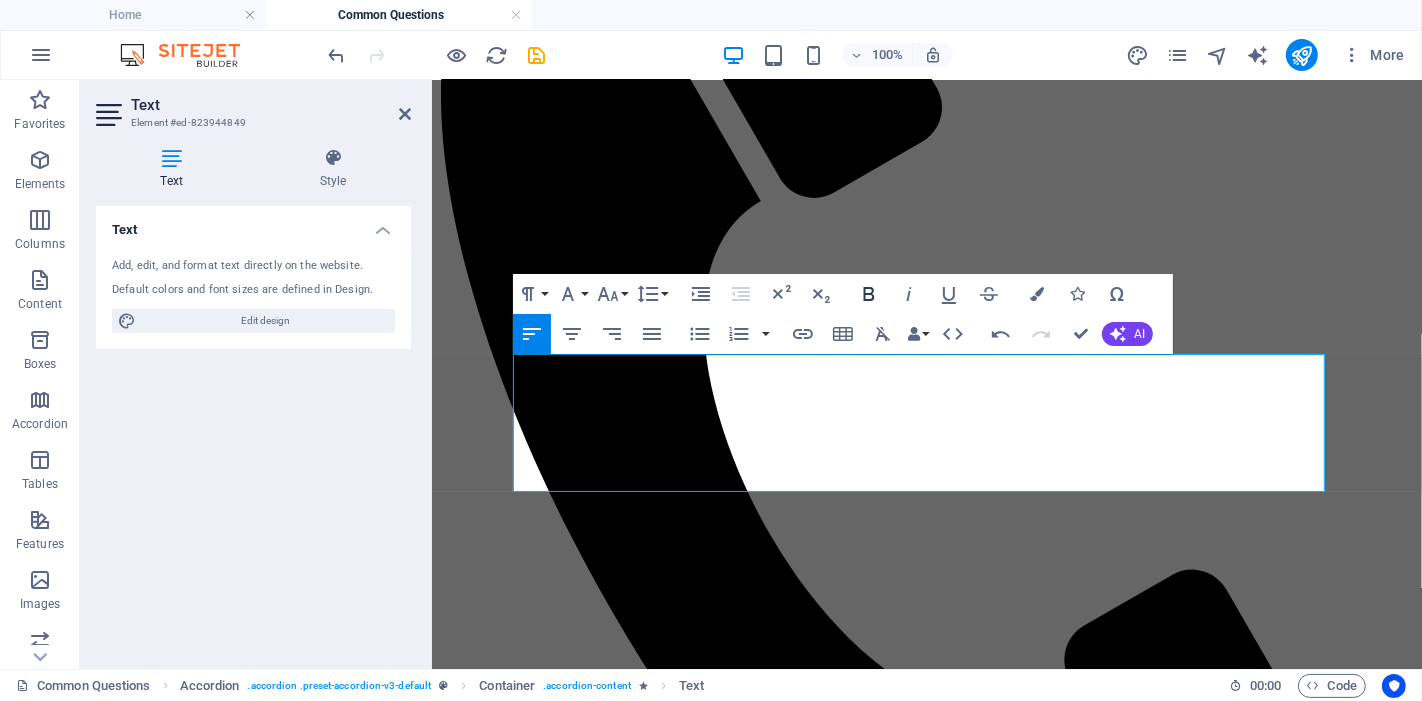 click 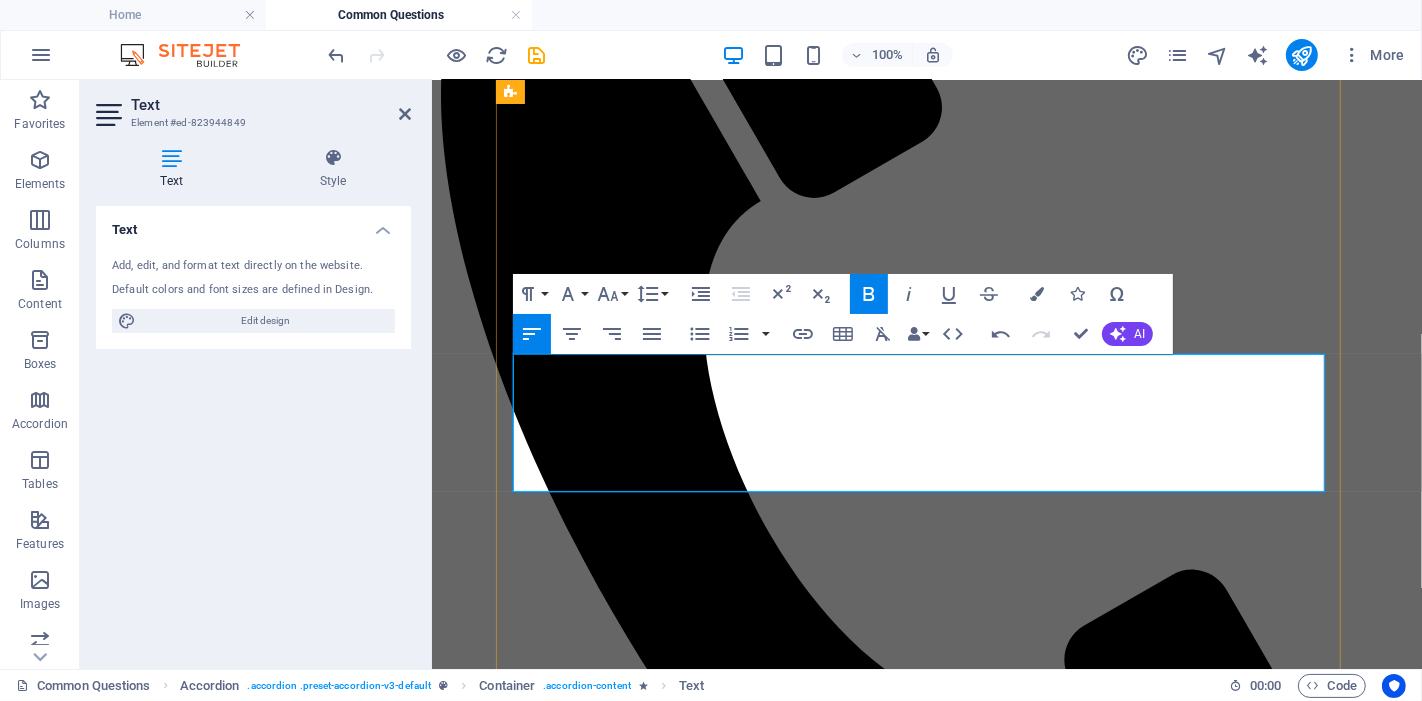 click on "Whether you need  casual  help ,  ongoing  support , or  full time support . We’ll tailor a package to fit your budget and workflow" at bounding box center [926, 1650] 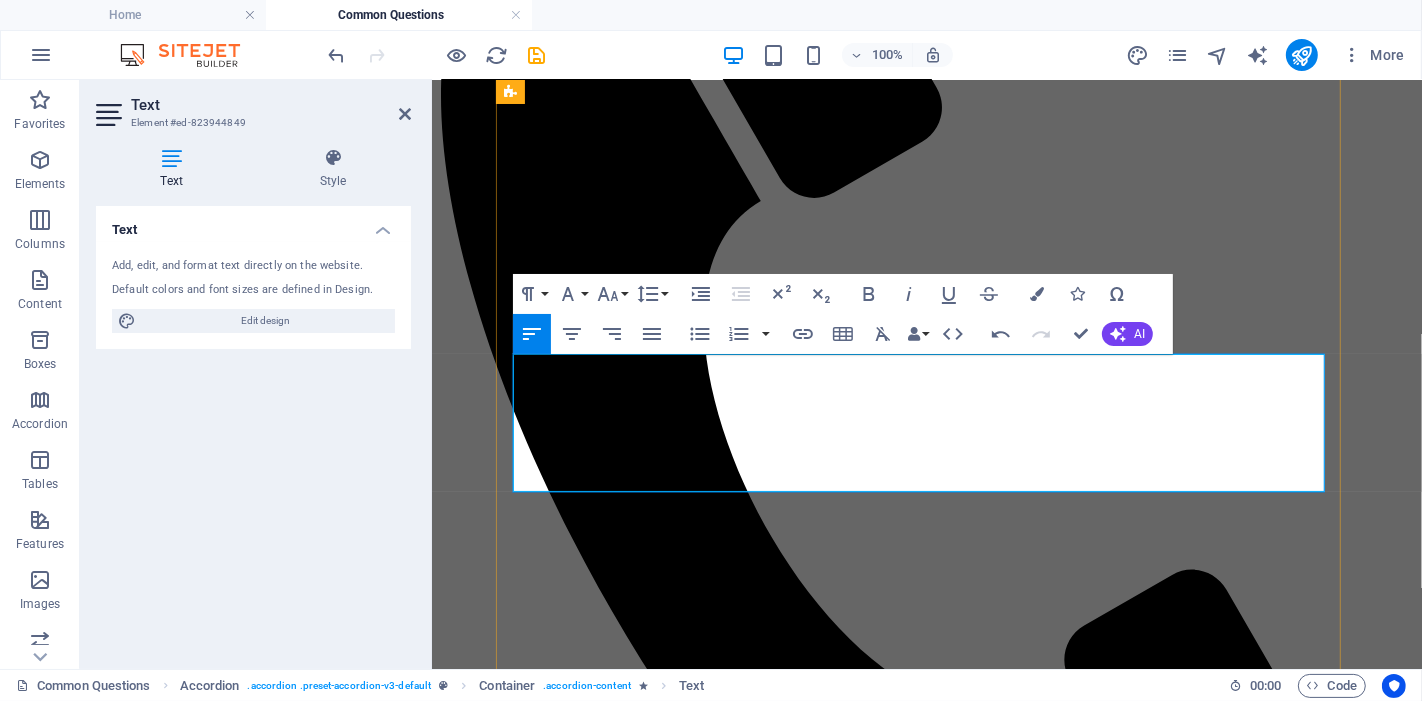 click on "The  type of support  you need (office administration, project management, business analysis, rebates, etc.) How longe a day you need us (for ongoing daily support)" at bounding box center (926, 1598) 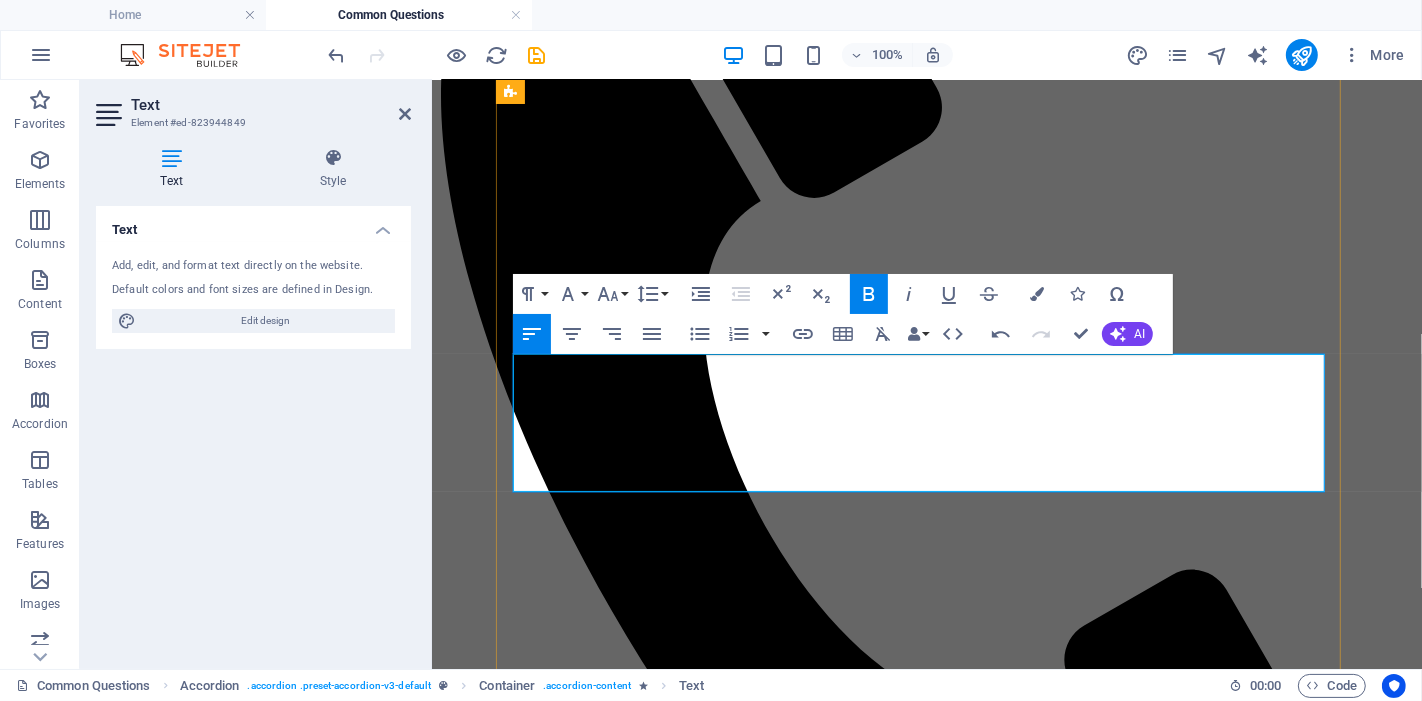 click on "Whether you need  casual  help ,  ongoing  support , or  full time support . We’ll tailor a package to fit your budget and workflow" at bounding box center (926, 1650) 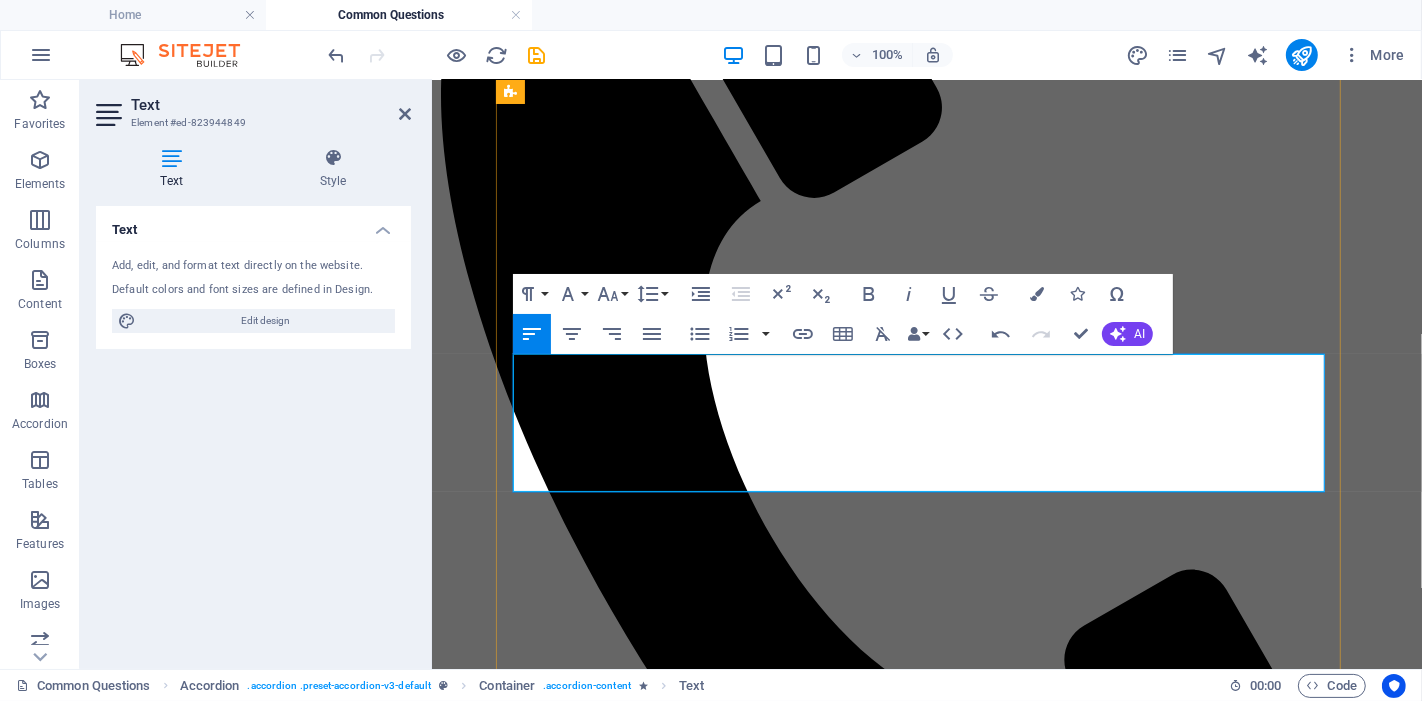 click on "ongoing" at bounding box center (659, 1640) 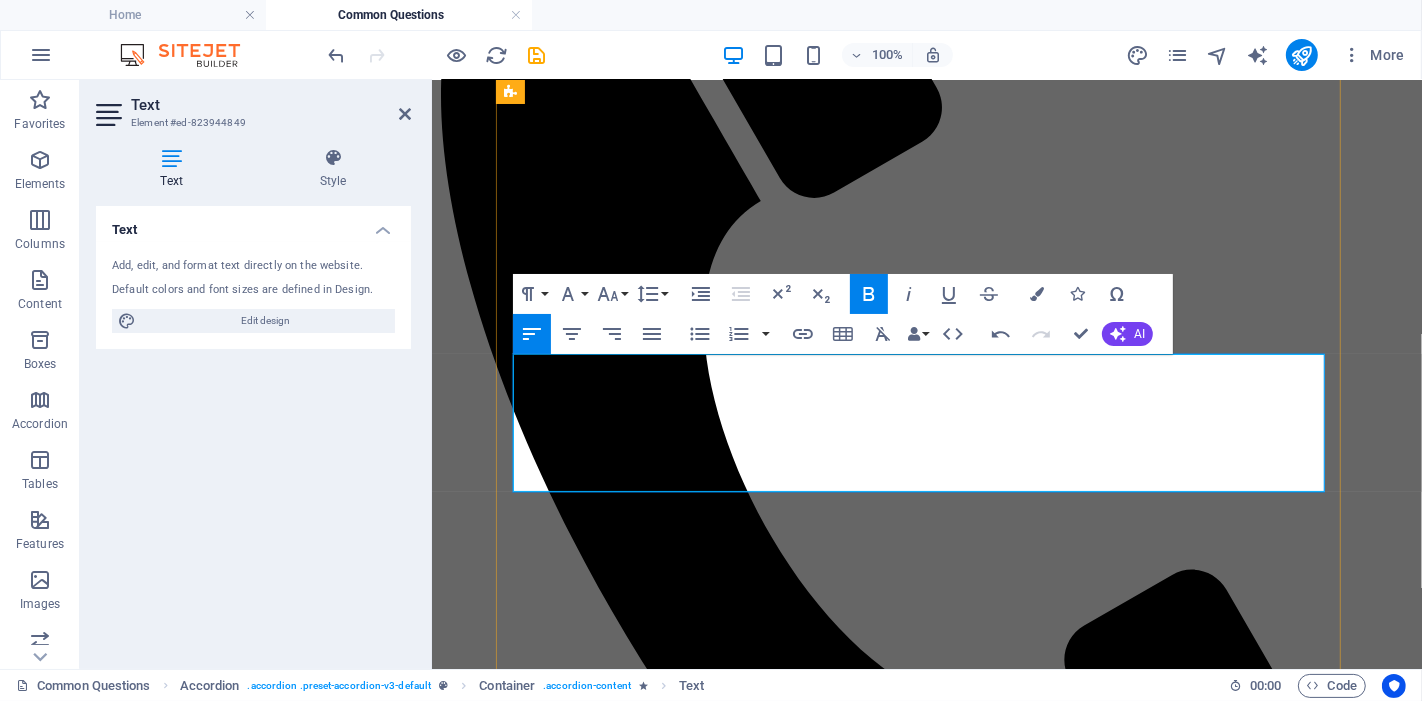 click on "Whether you need  casual  help , part time  ongoing  support , or  full time support . We’ll tailor a package to fit your budget and workflow" at bounding box center (926, 1650) 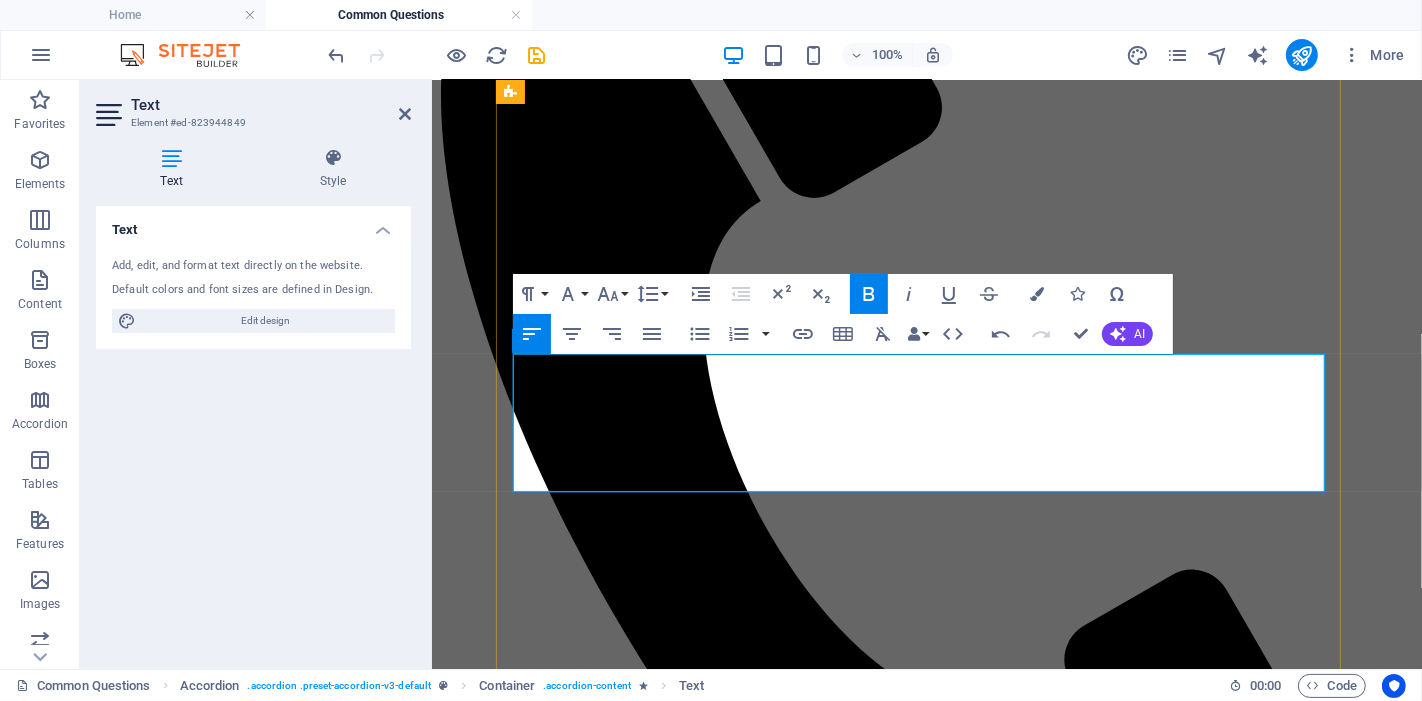 drag, startPoint x: 901, startPoint y: 472, endPoint x: 504, endPoint y: 378, distance: 407.9767 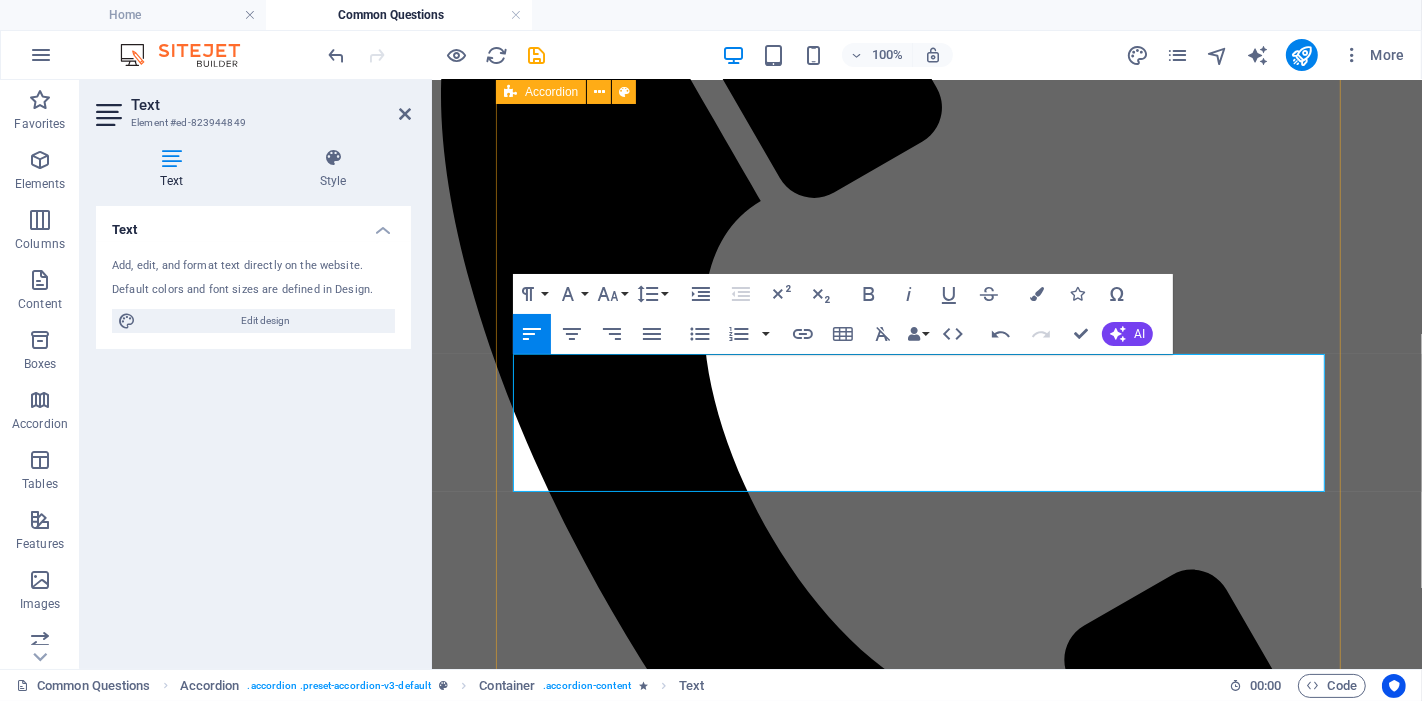 copy on "Our Pricing is Based On: The  type of support  you need (office administration, project management, business analysis, rebates, etc.) How long a day you need us (for ongoing daily support) Whether you need  casual  help , part time  ongoing  support , or  full time support . We’ll tailor a package to fit your budget and workflow" 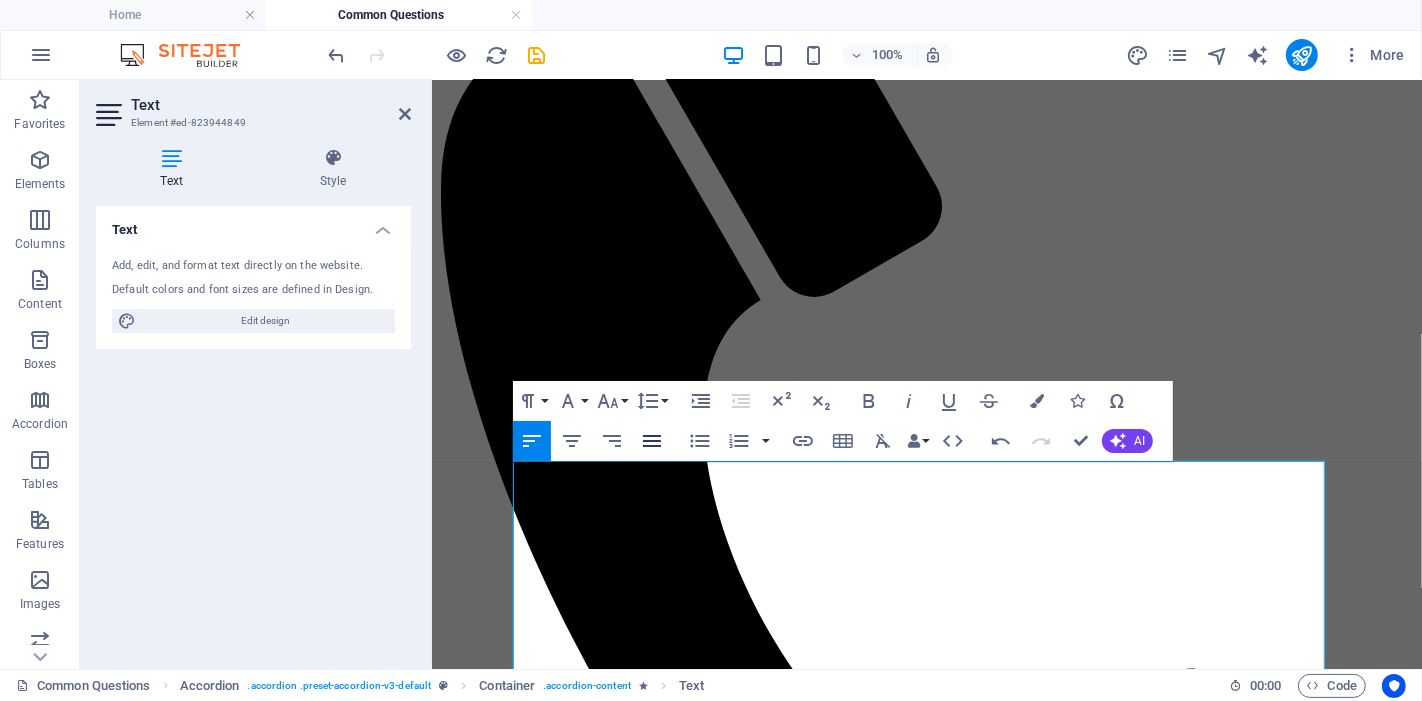 scroll, scrollTop: 448, scrollLeft: 0, axis: vertical 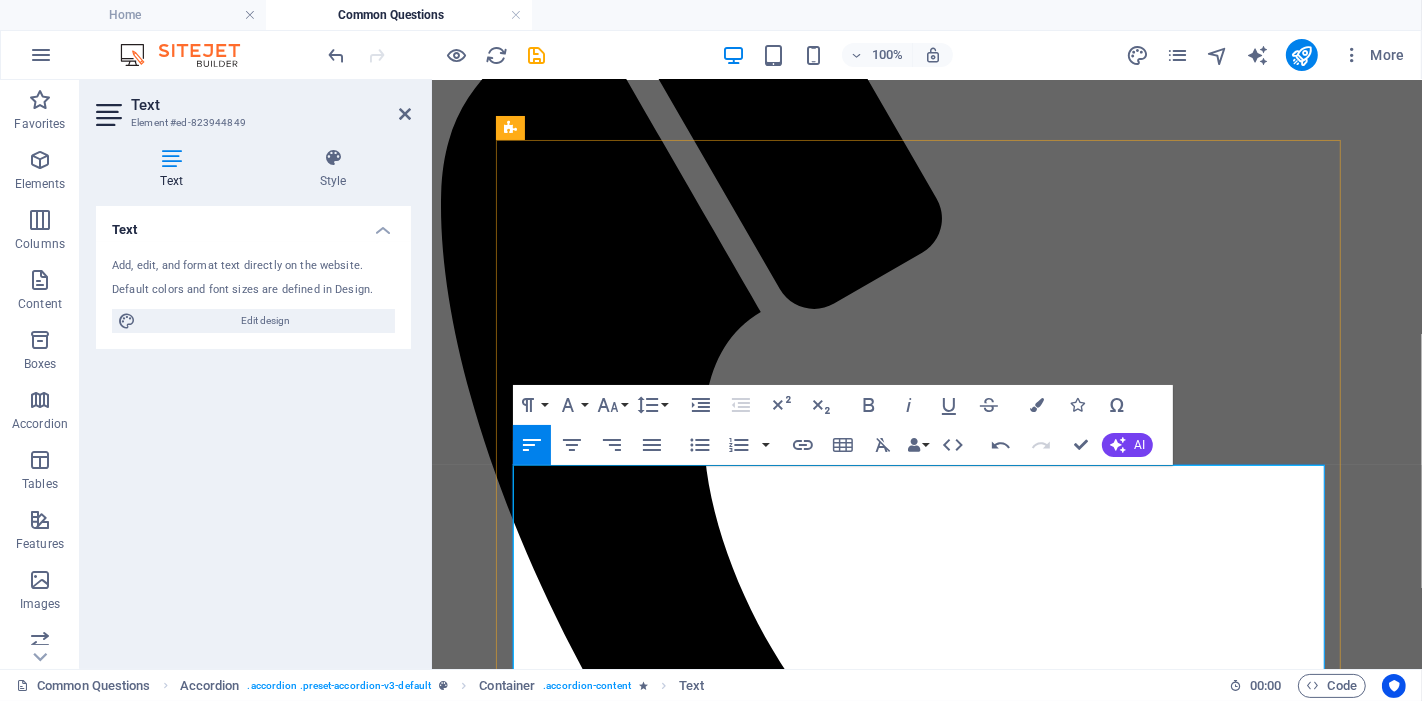 click on "The type of support you need (e.g. office administration, project management, business analysis, rebate claims, and more)" at bounding box center (946, 1702) 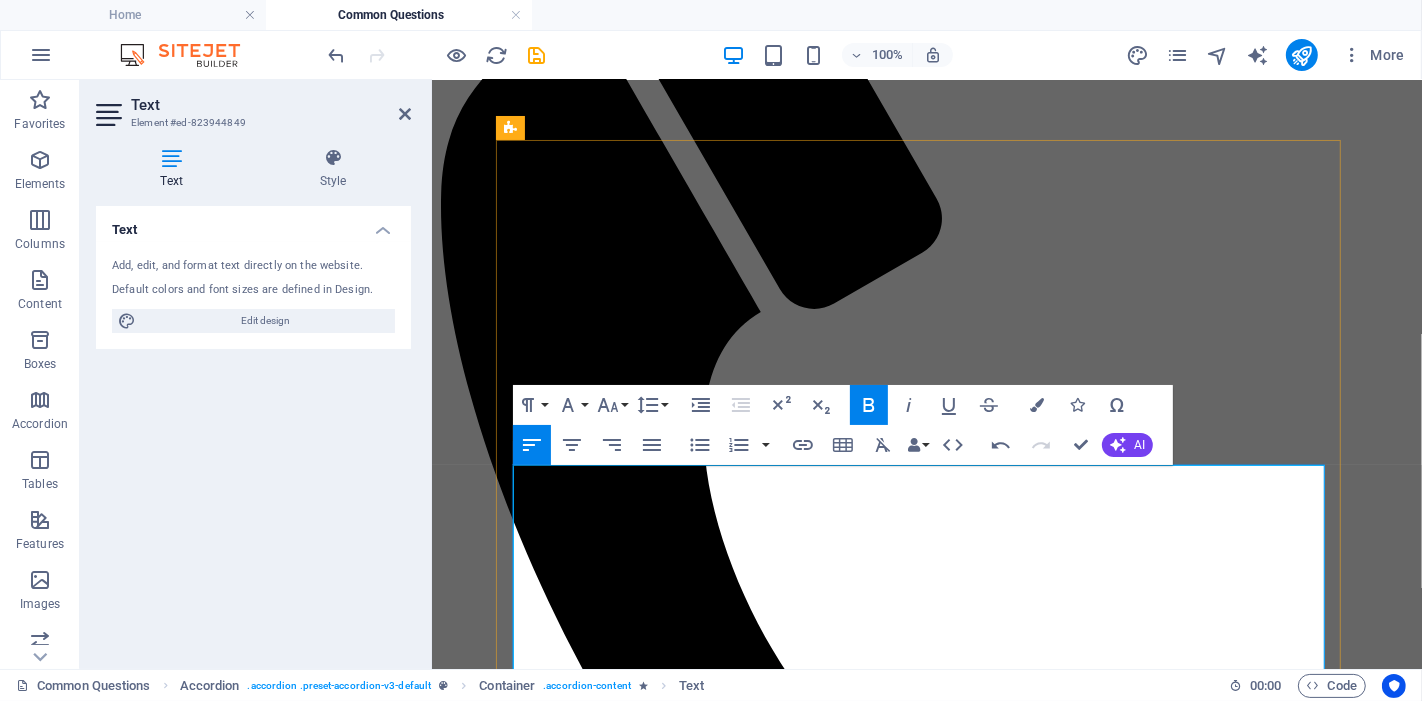 click on "The type of support you need" at bounding box center (539, 1692) 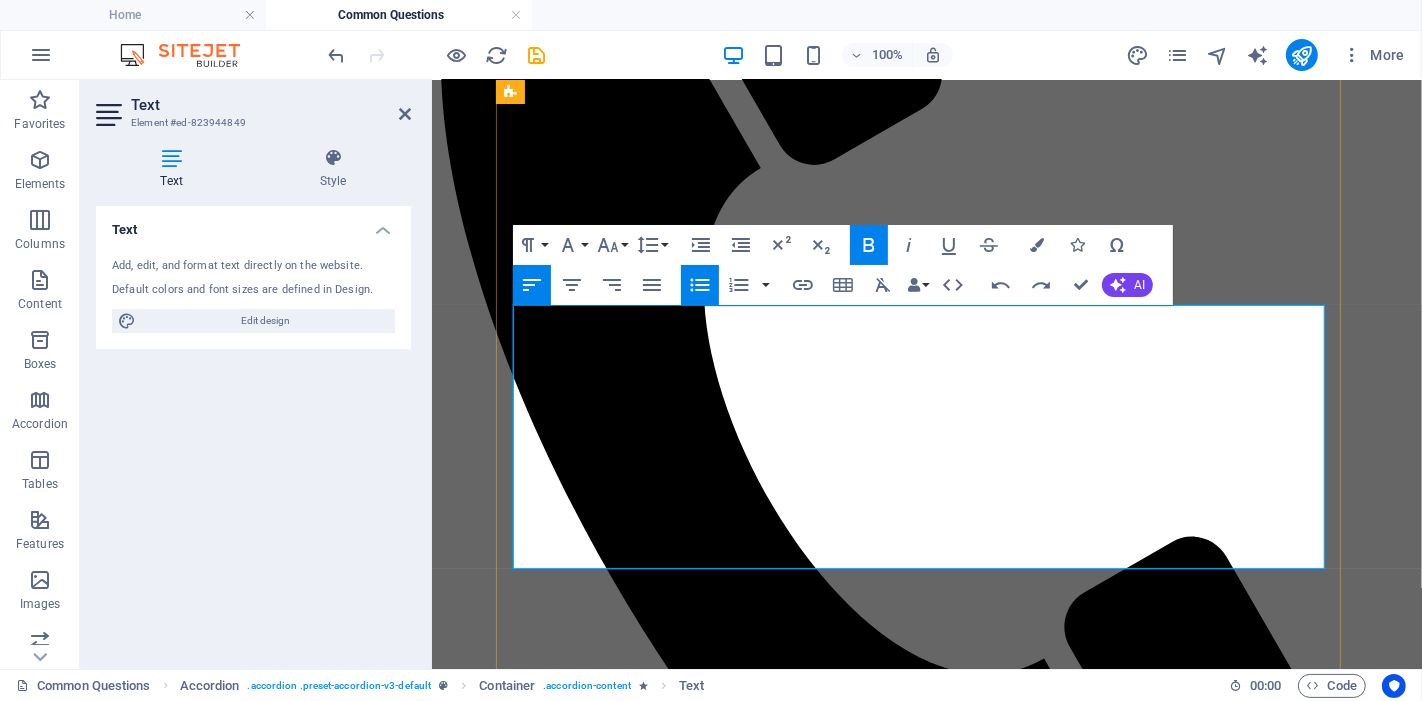 scroll, scrollTop: 559, scrollLeft: 0, axis: vertical 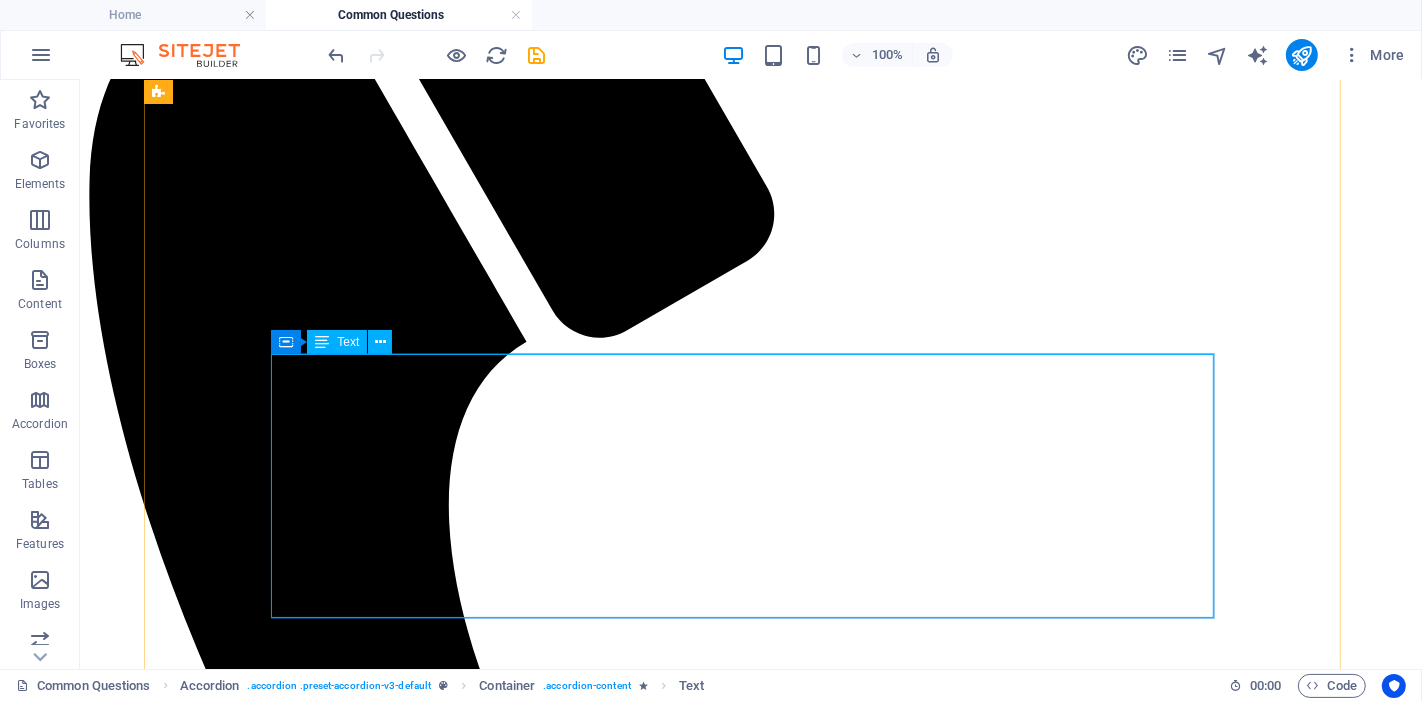 click on "At BIKUCROC, our pricing is tailored to match your unique needs. We base our rates on: The type of support you need (e.g. office administration, project management, business analysis, rebate claims, and more) The hours per day you require (from short daily support to full admin coverage) The level of engagement Whether you need  casual help ,  part-time support , or a  full-time solution , we’ve got a plan that fits. We’ll customise a package that aligns with your  workflow  and  budget  — no hidden costs, no surprises." at bounding box center [750, 2199] 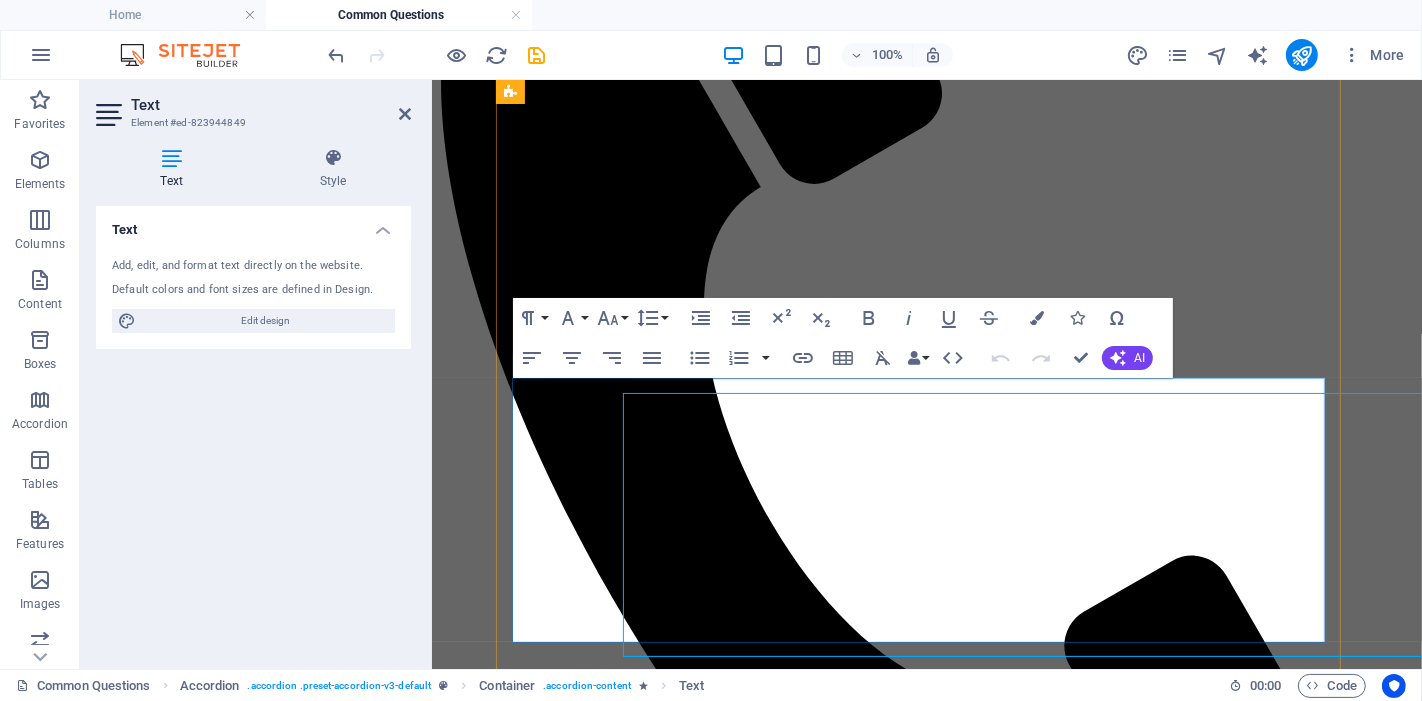 scroll, scrollTop: 534, scrollLeft: 0, axis: vertical 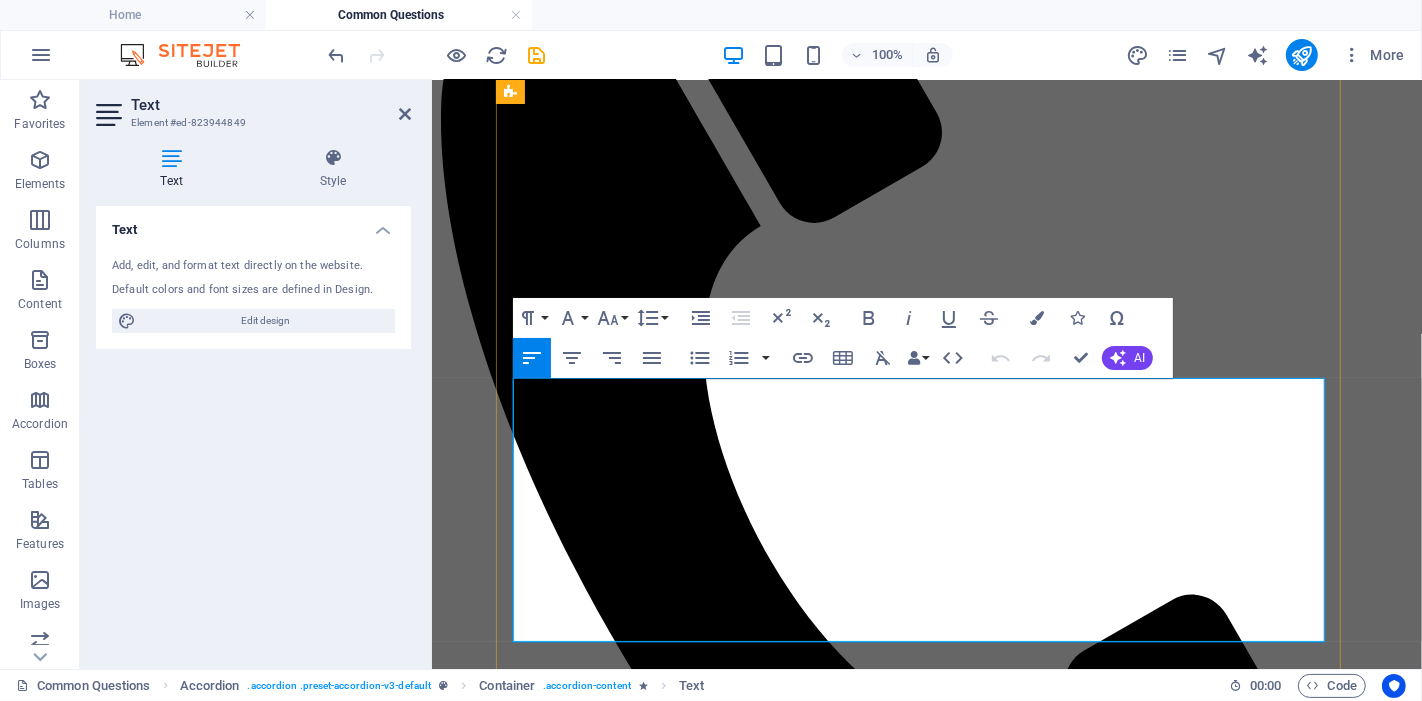 click on "We’ll customise a package that aligns with your  workflow  and  budget  — no hidden costs, no surprises." at bounding box center [926, 1763] 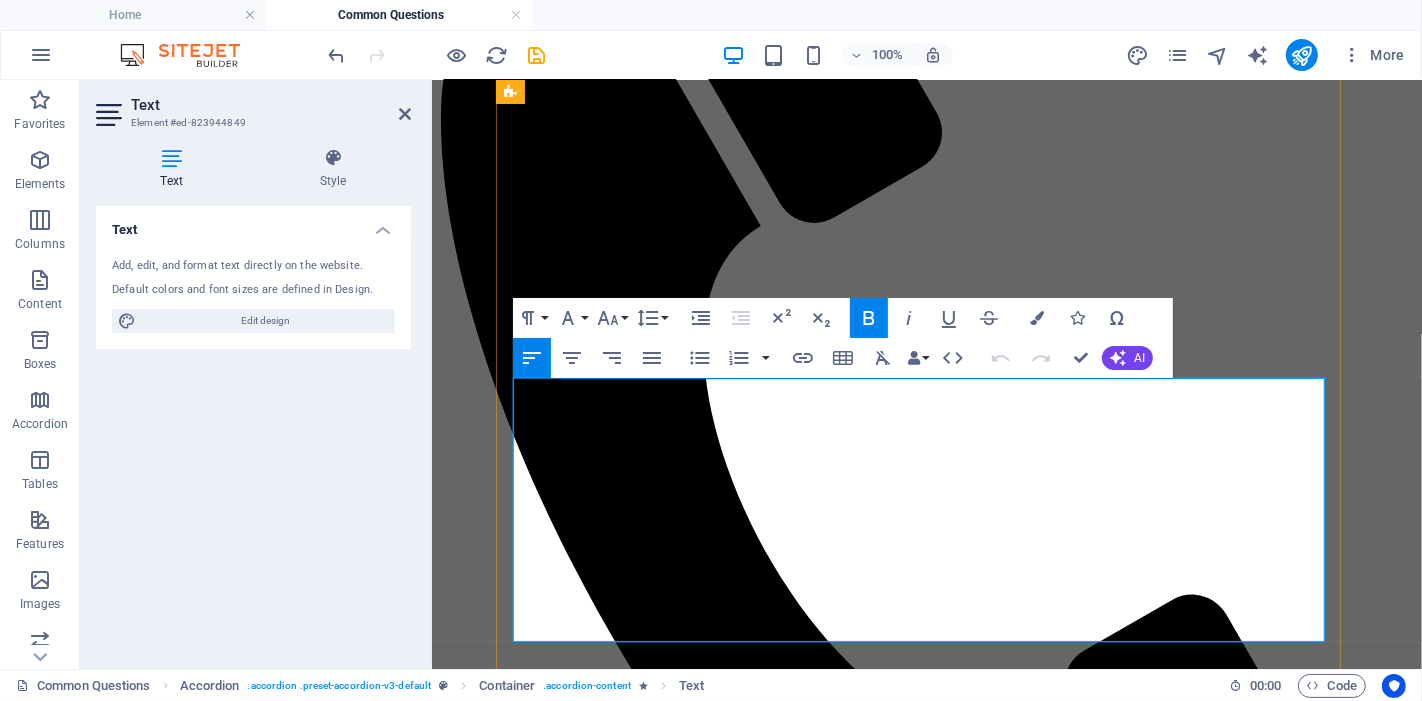 click on "We’ll customise a package that aligns with your  workflow  and  budget  — no hidden costs, no surprises." at bounding box center (926, 1763) 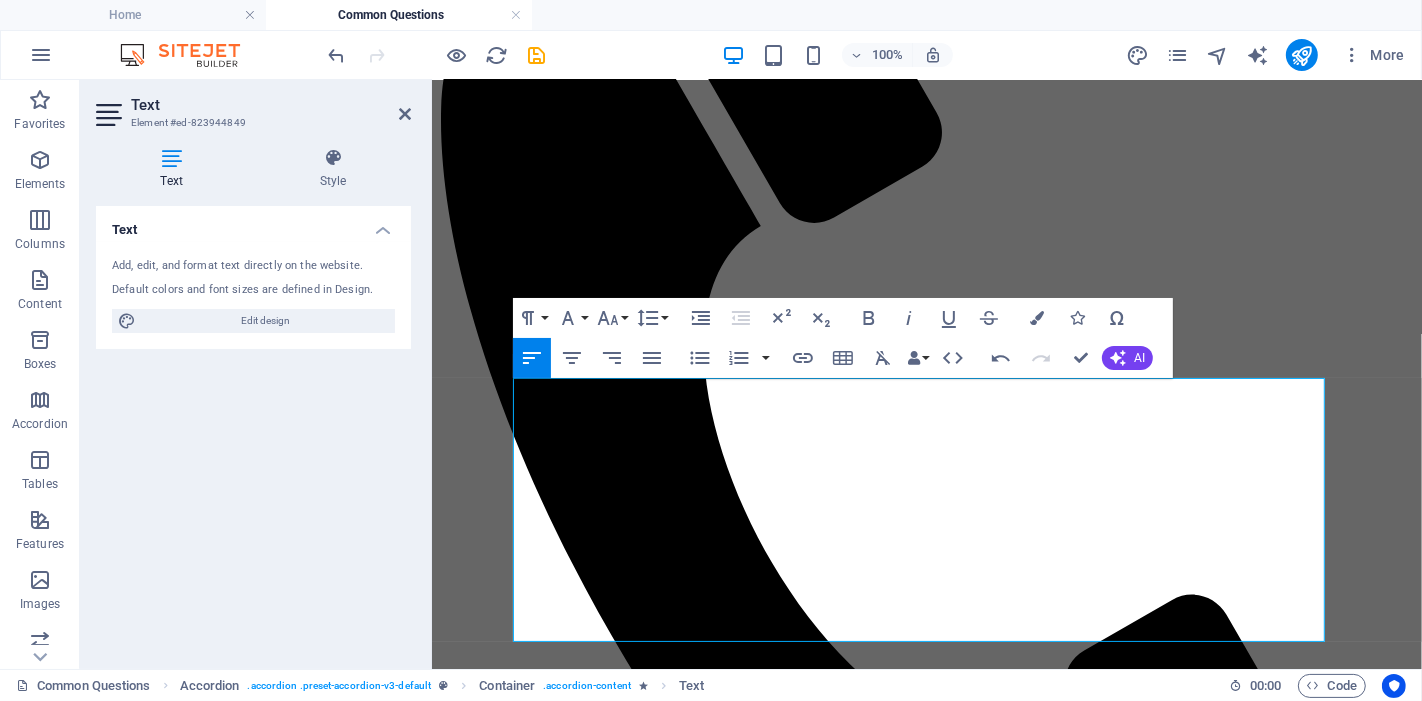 type 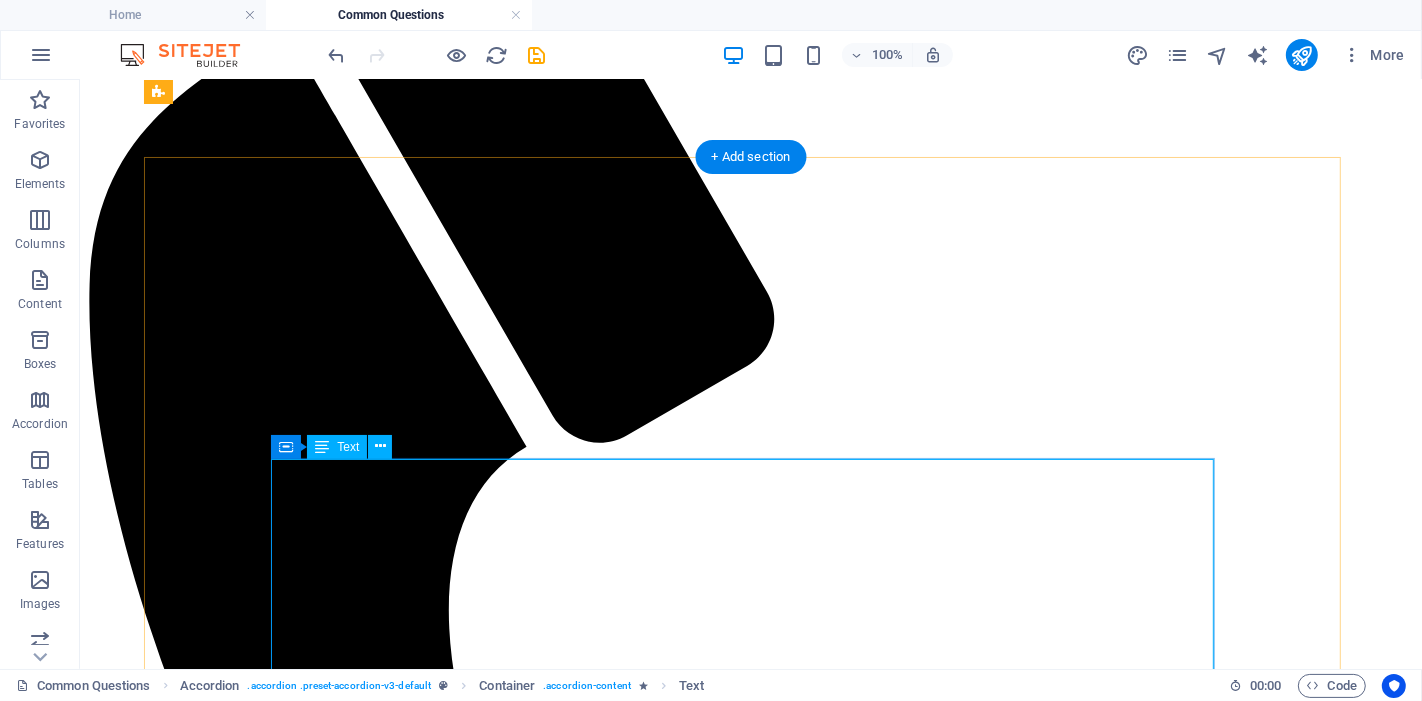 scroll, scrollTop: 437, scrollLeft: 0, axis: vertical 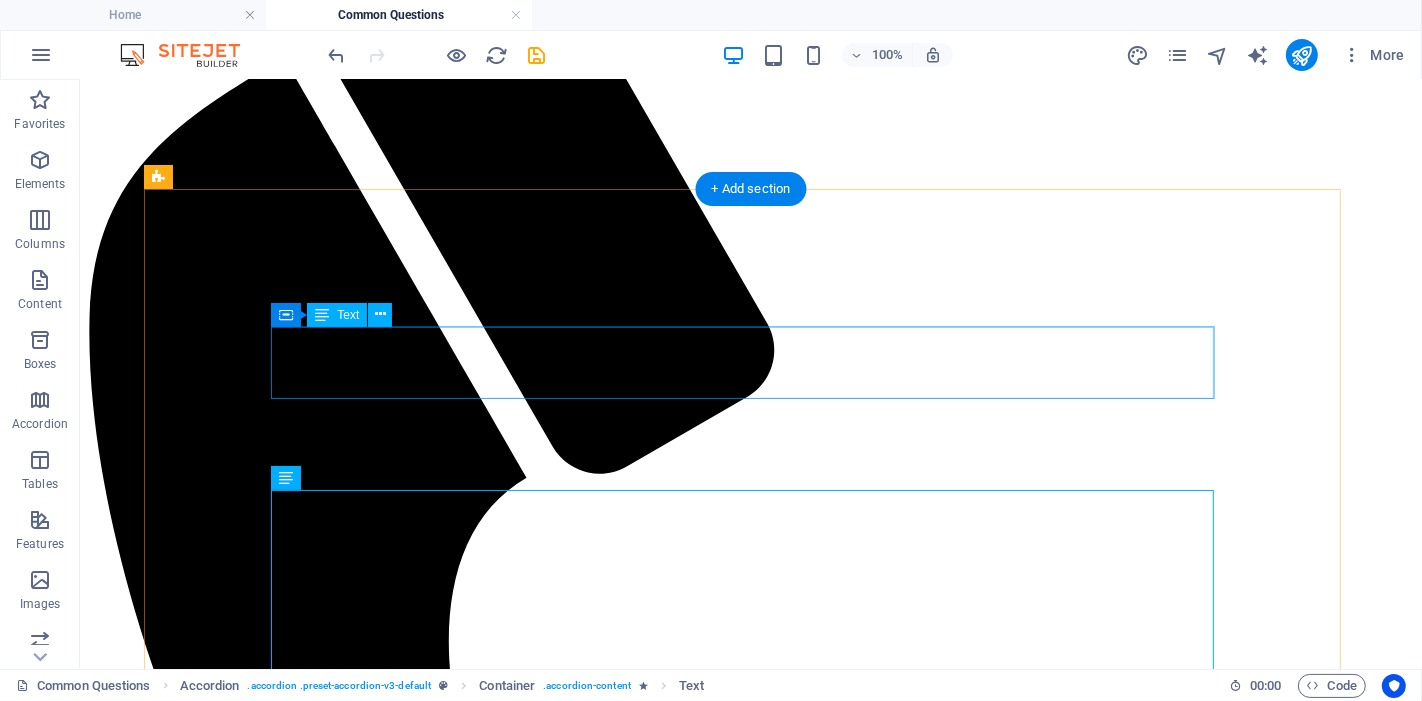 click on "We’re based in both Melbourne and Brisbane, with offices in each city. While our team operates locally from these locations, we proudly provide our business support services to clients all across Australia. Thanks to our flexible and remote-friendly setup, we’re able to support businesses wherever they are, no matter the state or region." at bounding box center (750, 2145) 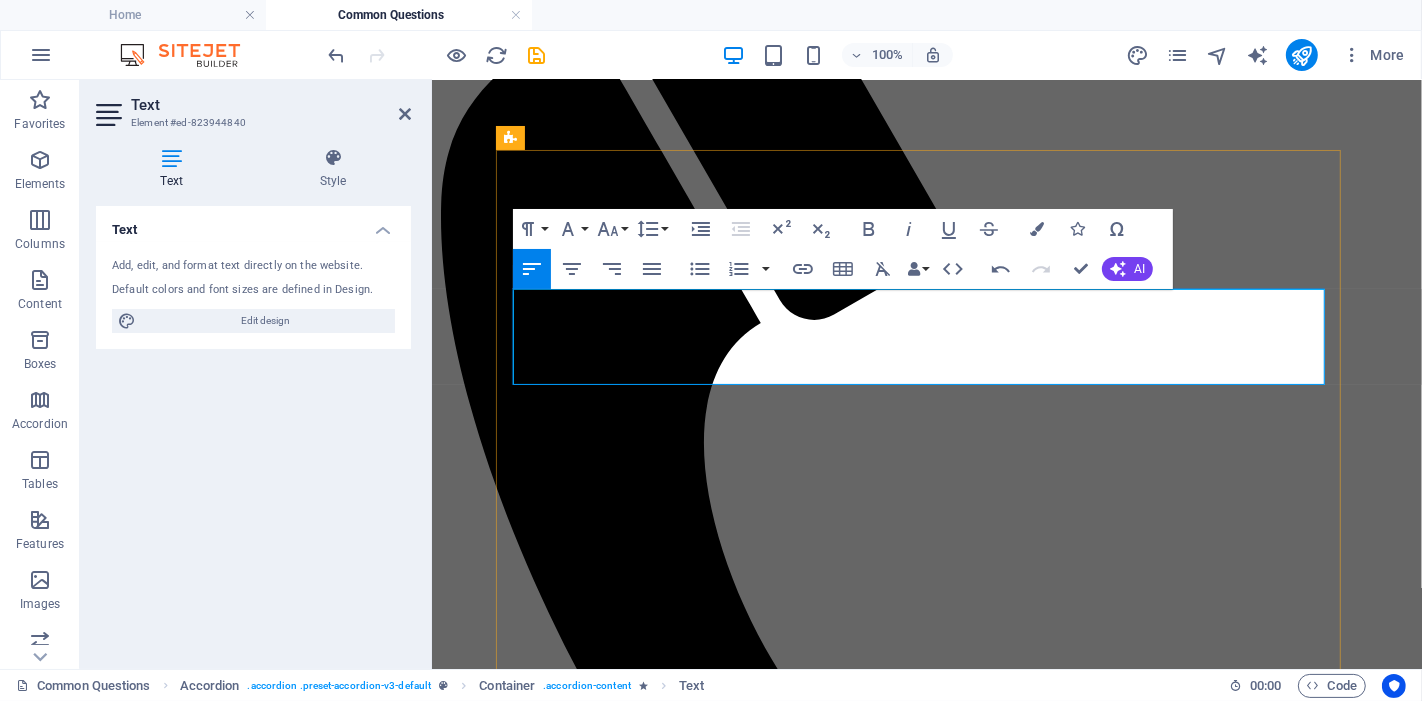 click on "While our team operates locally, our services extend nationwide. Thanks to our flexible, remote-friendly approach, we provide expert business support to clients all across Australia — no matter where you're located. Whether you're in a major city or a regional area, we’re here to help your business run smoothly, efficiently, and with confidence." at bounding box center [926, 1609] 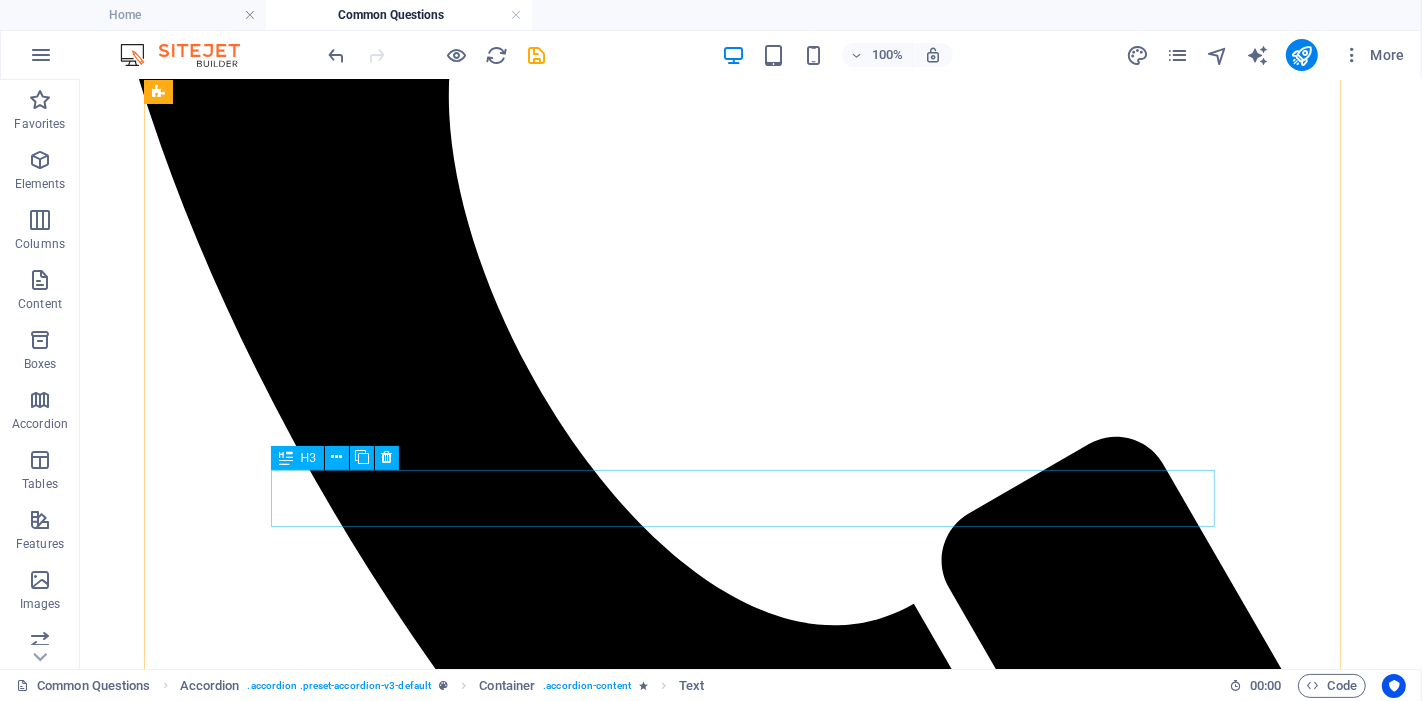scroll, scrollTop: 1031, scrollLeft: 0, axis: vertical 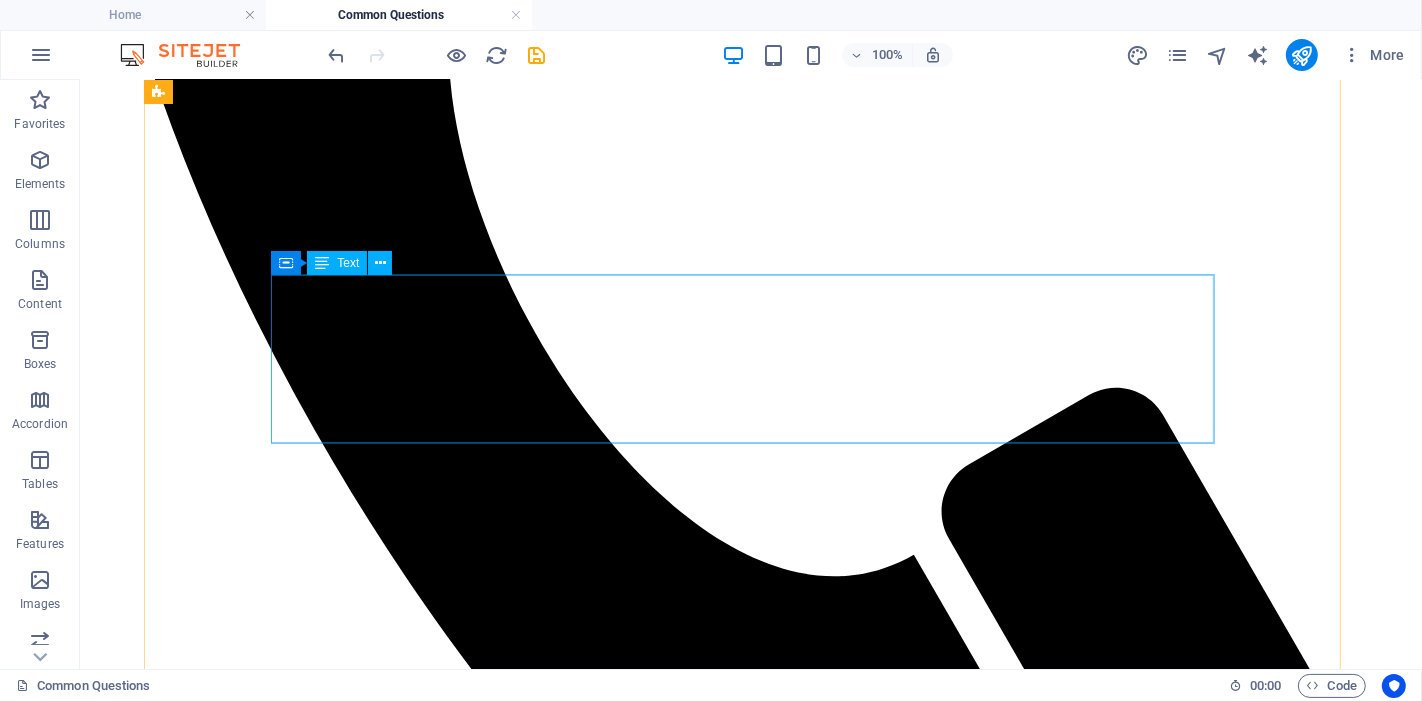 click on "Our key services include:    Office Administration  – Email and document management, timesheets, scheduling, invoicing, and communication support    Project Administration & Coordination  – Organising documents, reporting, follow-ups, and supporting project managers    HR Support  – Recruitment, onboarding, contracts, staff records, and day-to-day team management support    Business Process Setup  – Setting up systems and workflows for new businesses to run smoothly from day one    Process Optimisation  – Helping existing businesses streamline operations and reduce admin workload    Business Analysis  – Reviewing your current structure and offering smart, cost-effective improvements." at bounding box center [750, 1984] 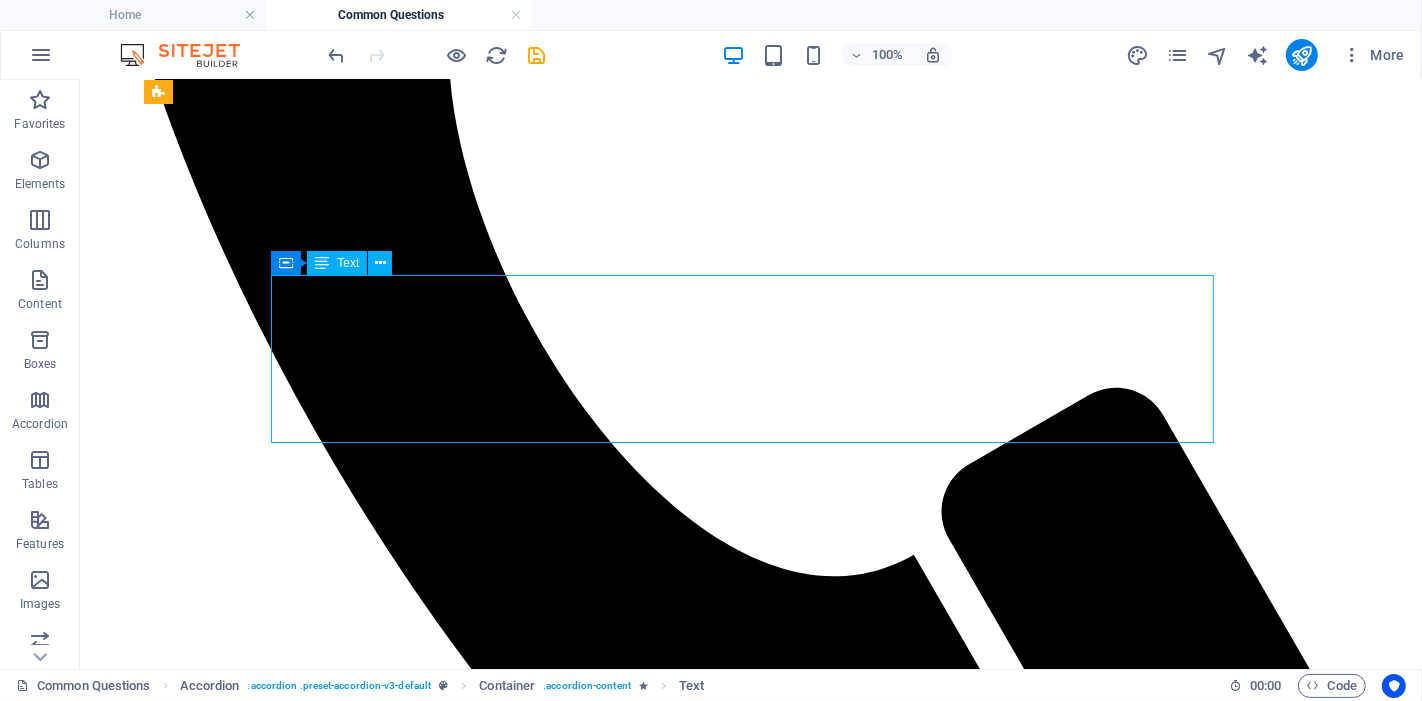 click on "Our key services include:    Office Administration  – Email and document management, timesheets, scheduling, invoicing, and communication support    Project Administration & Coordination  – Organising documents, reporting, follow-ups, and supporting project managers    HR Support  – Recruitment, onboarding, contracts, staff records, and day-to-day team management support    Business Process Setup  – Setting up systems and workflows for new businesses to run smoothly from day one    Process Optimisation  – Helping existing businesses streamline operations and reduce admin workload    Business Analysis  – Reviewing your current structure and offering smart, cost-effective improvements." at bounding box center (750, 1984) 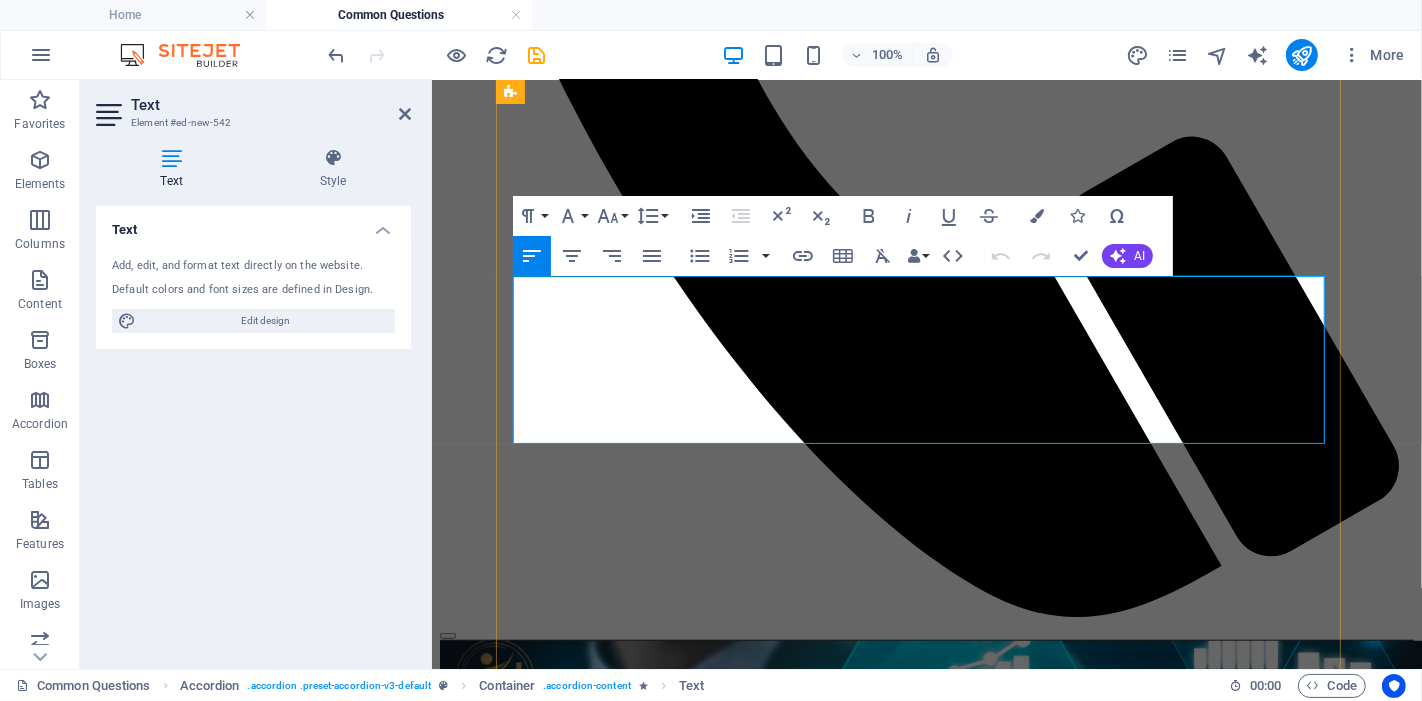 copy on "Our key services include:    Office Administration  – Email and document management, timesheets, scheduling, invoicing, and communication support    Project Administration & Coordination  – Organising documents, reporting, follow-ups, and supporting project managers    HR Support  – Recruitment, onboarding, contracts, staff records, and day-to-day team management support    Business Process Setup  – Setting up systems and workflows for new businesses to run smoothly from day one    Process Optimisation  – Helping existing businesses streamline operations and reduce admin workload    Business Analysis  – Reviewing your current structure and offering smart, cost-effective improvements." 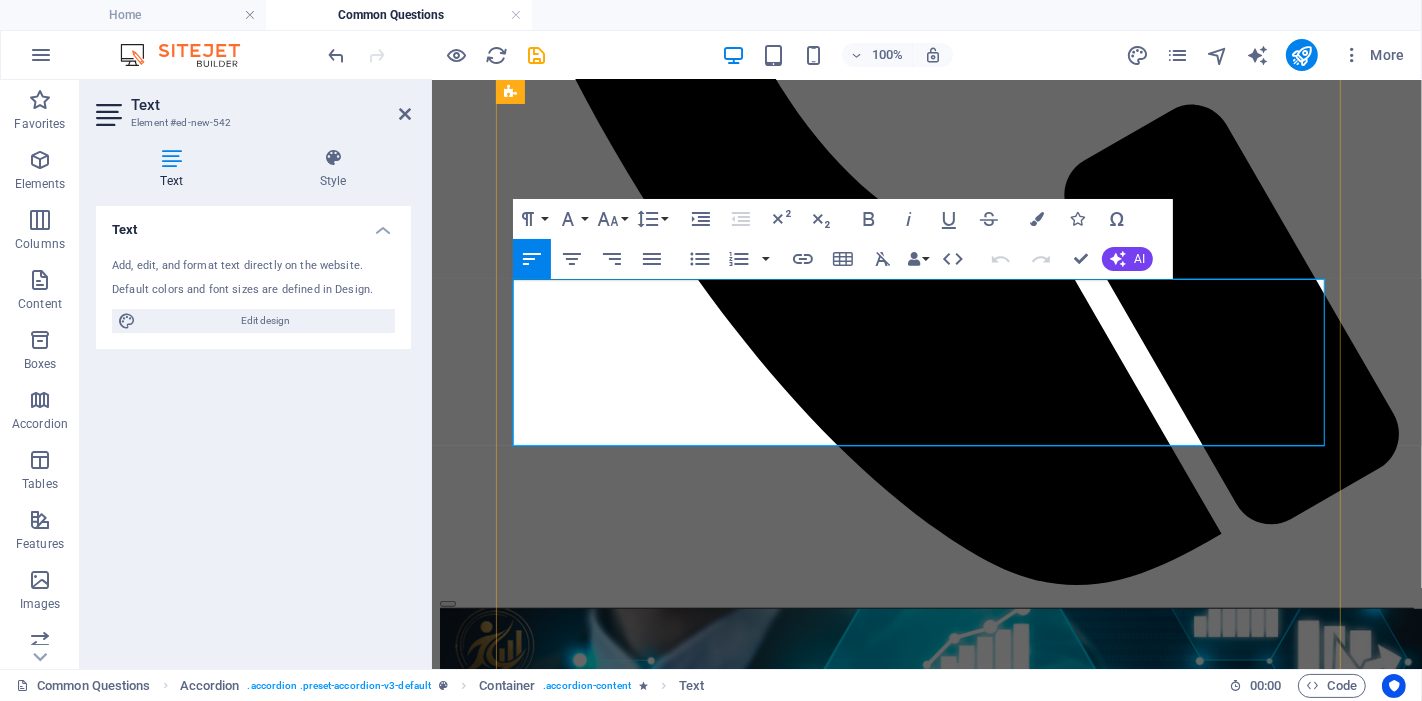scroll, scrollTop: 931, scrollLeft: 0, axis: vertical 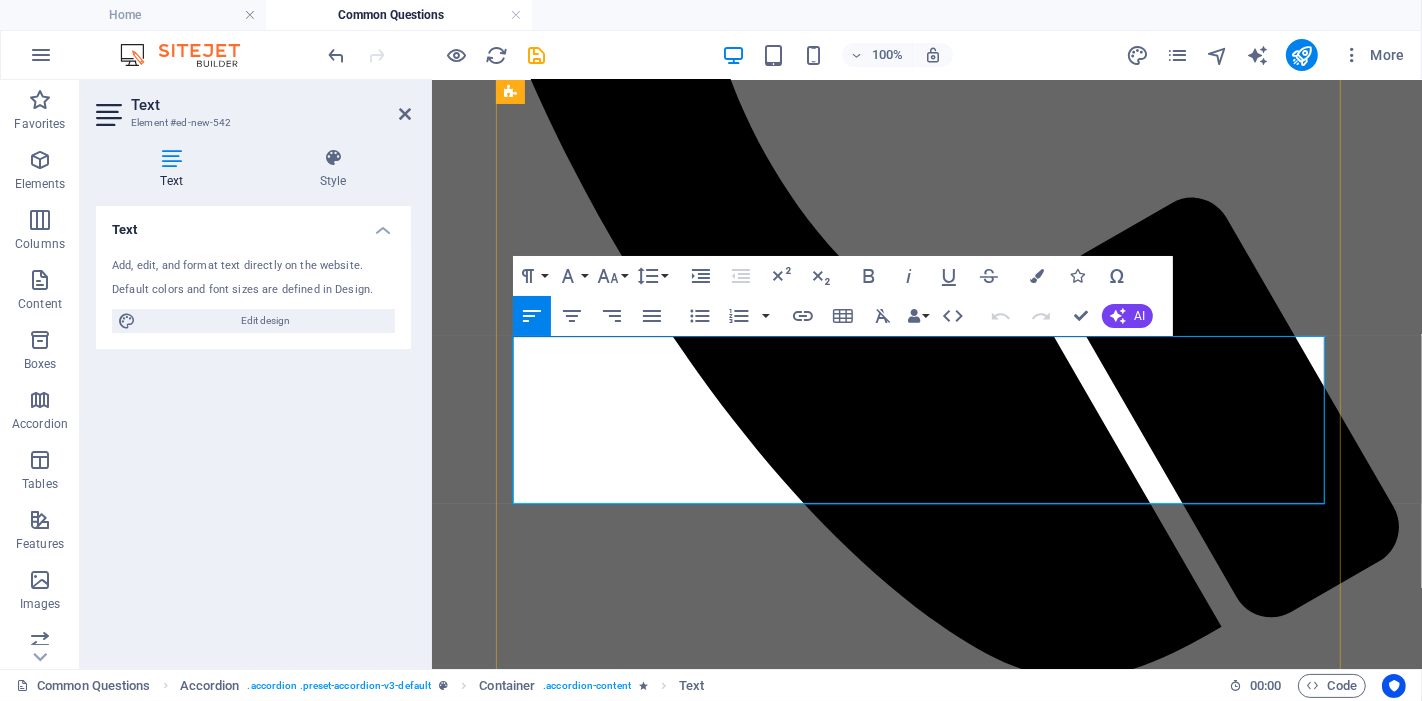 click on "HR Support  – Recruitment, onboarding, contracts, staff records, and day-to-day team management support" at bounding box center (926, 1531) 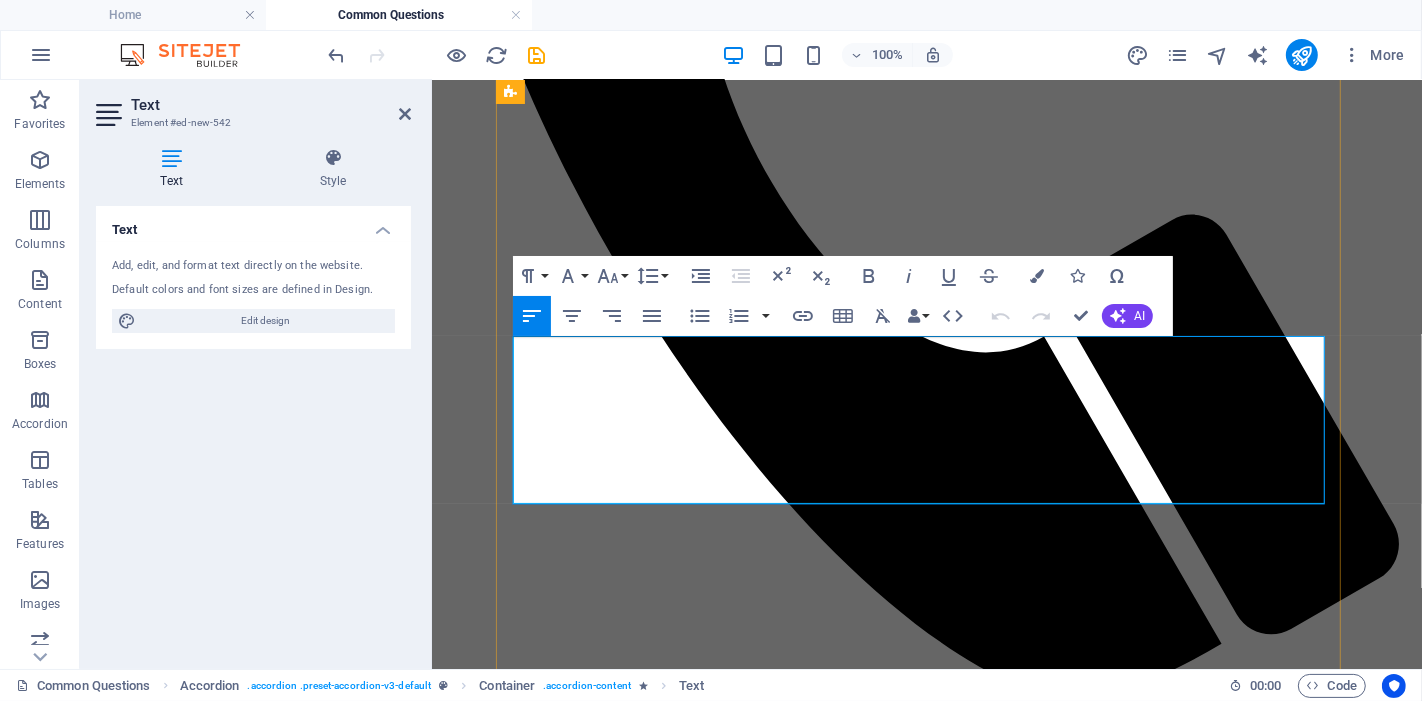 scroll, scrollTop: 820, scrollLeft: 0, axis: vertical 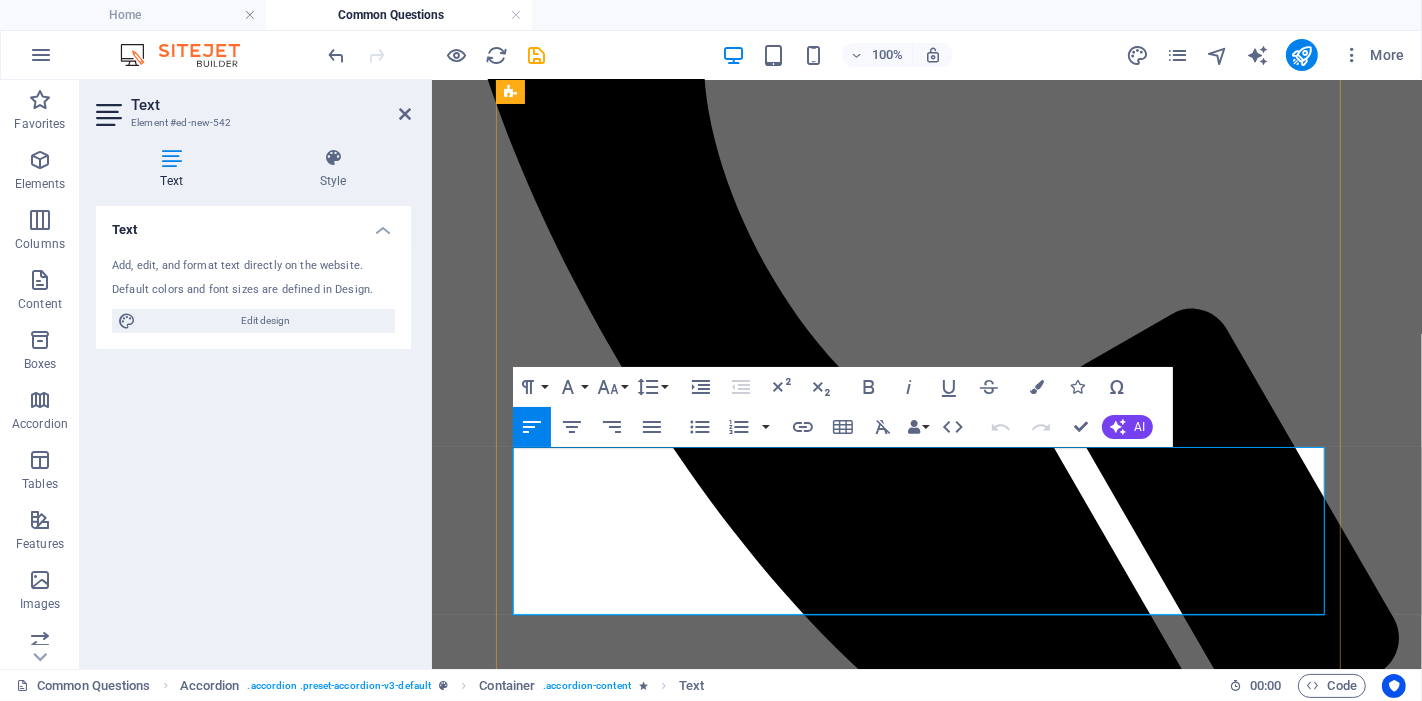 click on "HR Support  – Recruitment, onboarding, contracts, staff records, and day-to-day team management support" at bounding box center [926, 1642] 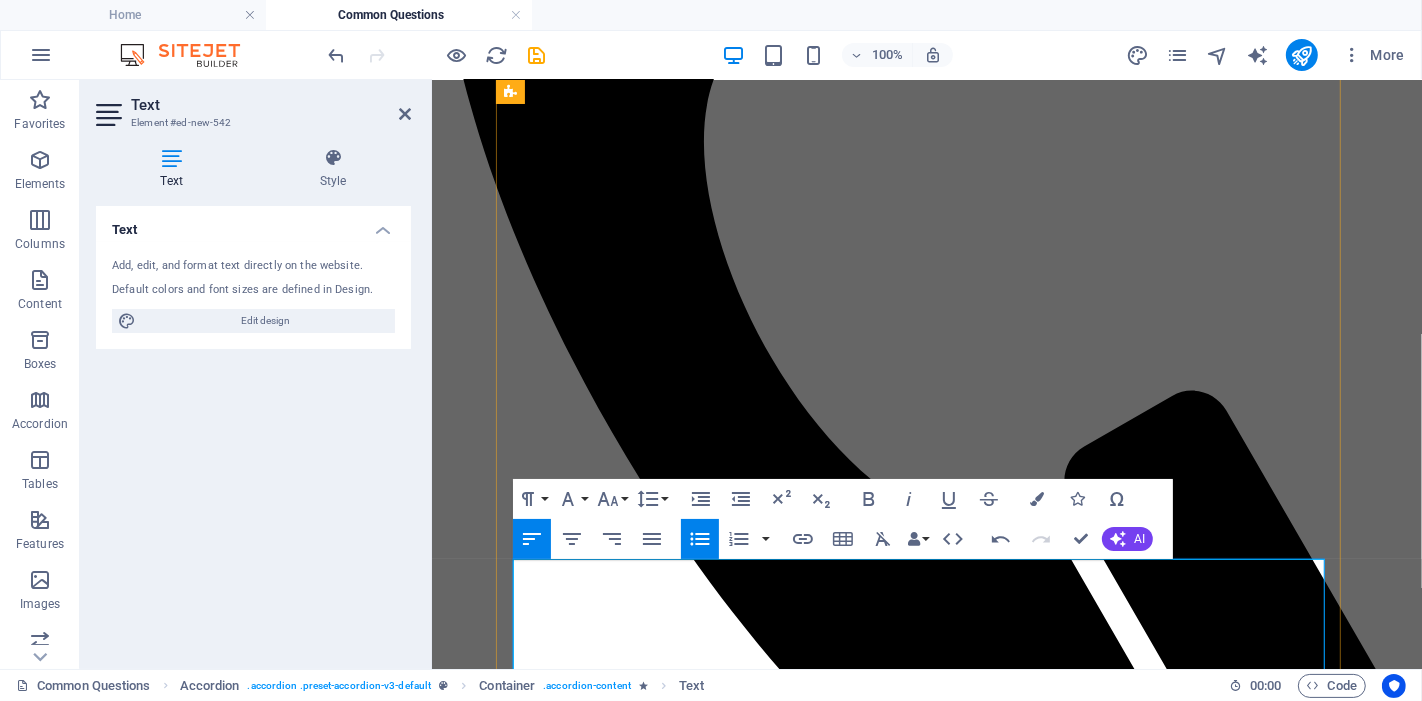scroll, scrollTop: 820, scrollLeft: 0, axis: vertical 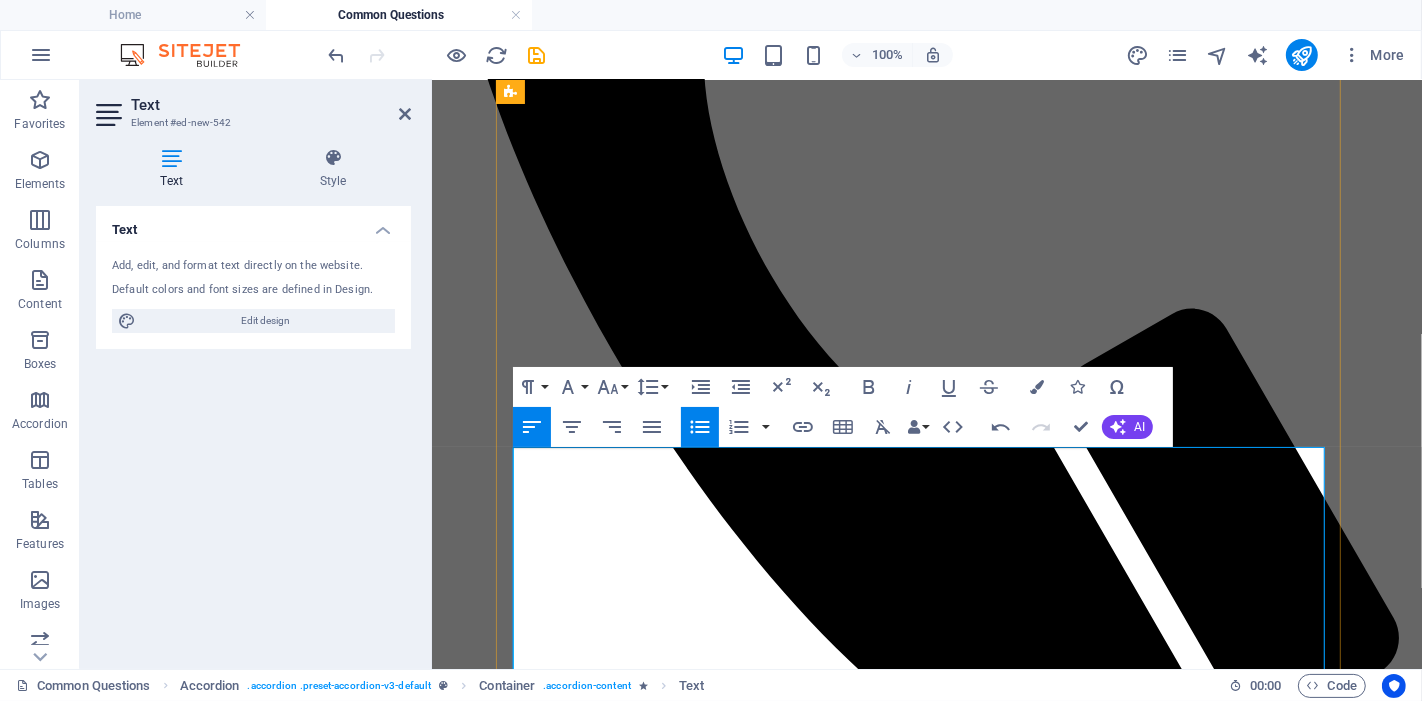click on "At  BIKUCROC , we take the everyday admin off your plate so you can focus on running the job — not chasing paperwork." at bounding box center (926, 1588) 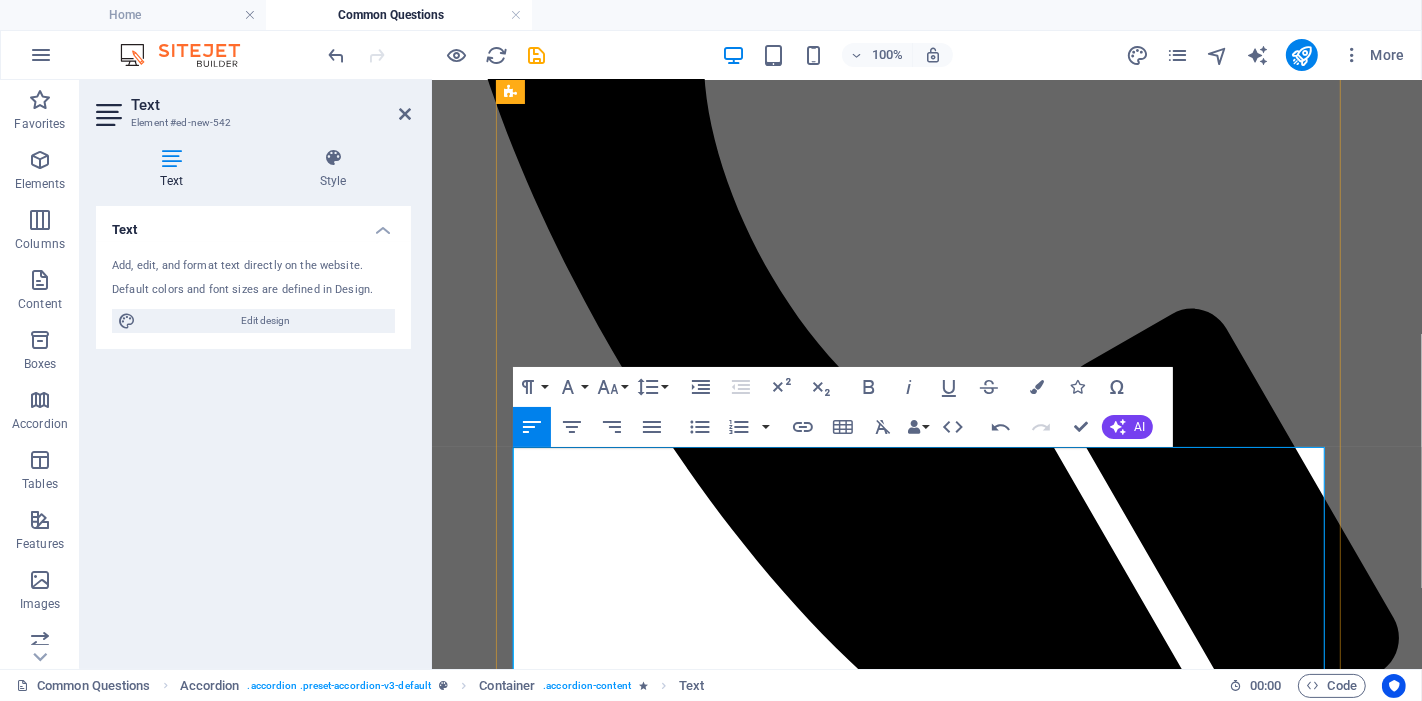 type 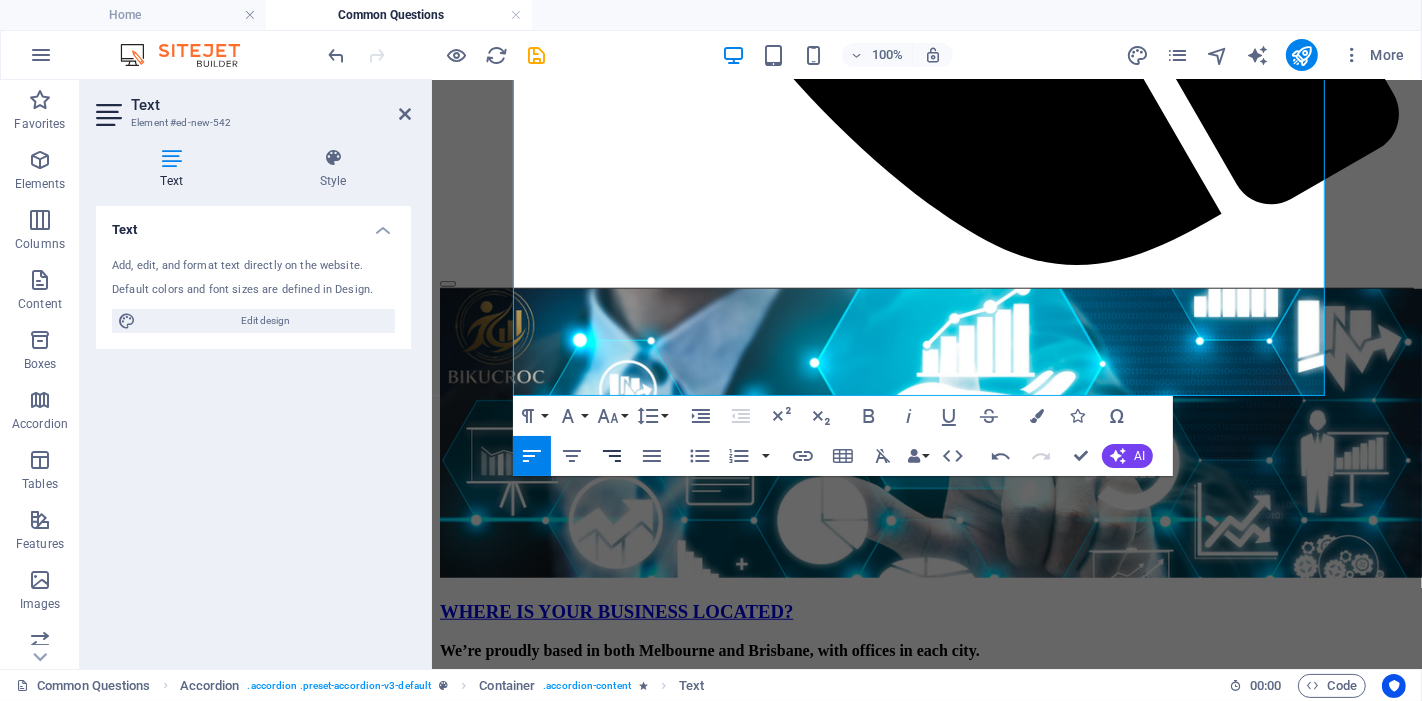 scroll, scrollTop: 1376, scrollLeft: 0, axis: vertical 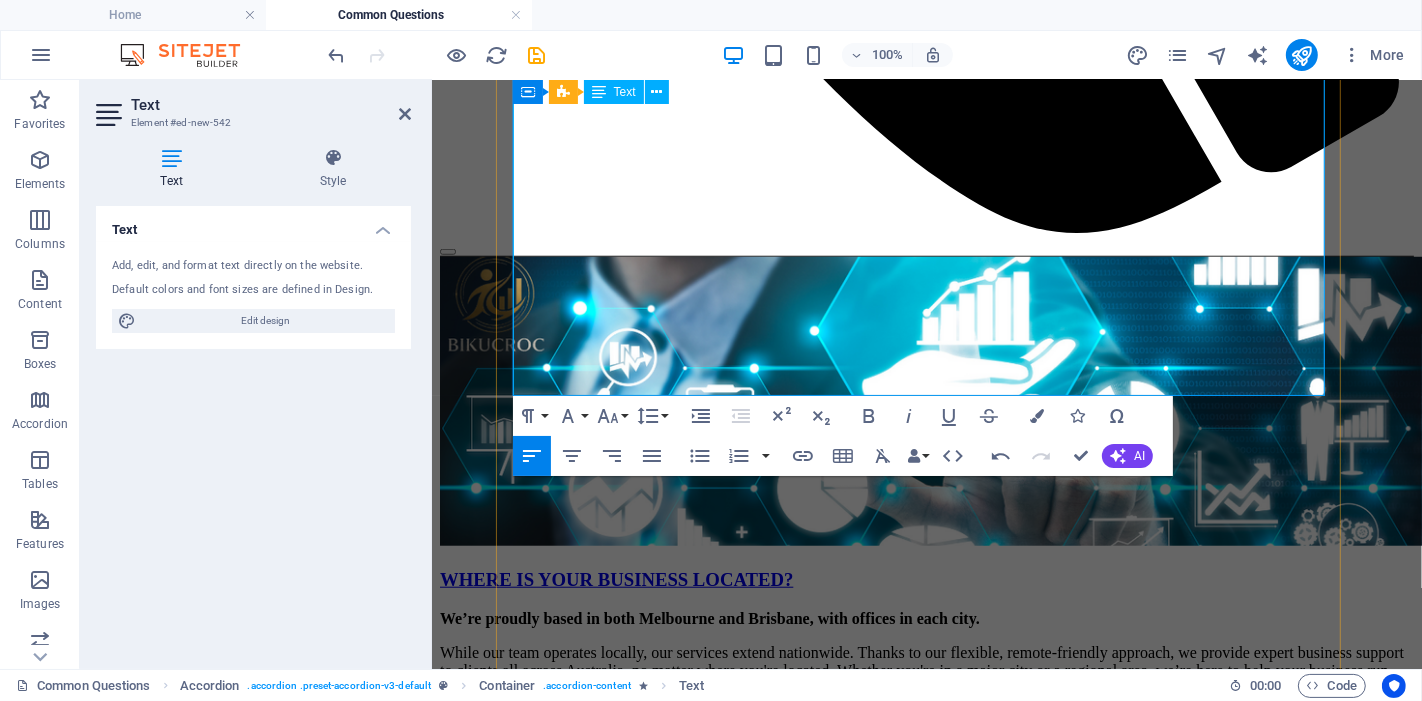 click on "General Admin Support From data entry to report formatting — all the little things that add up and slow you down." at bounding box center [946, 1369] 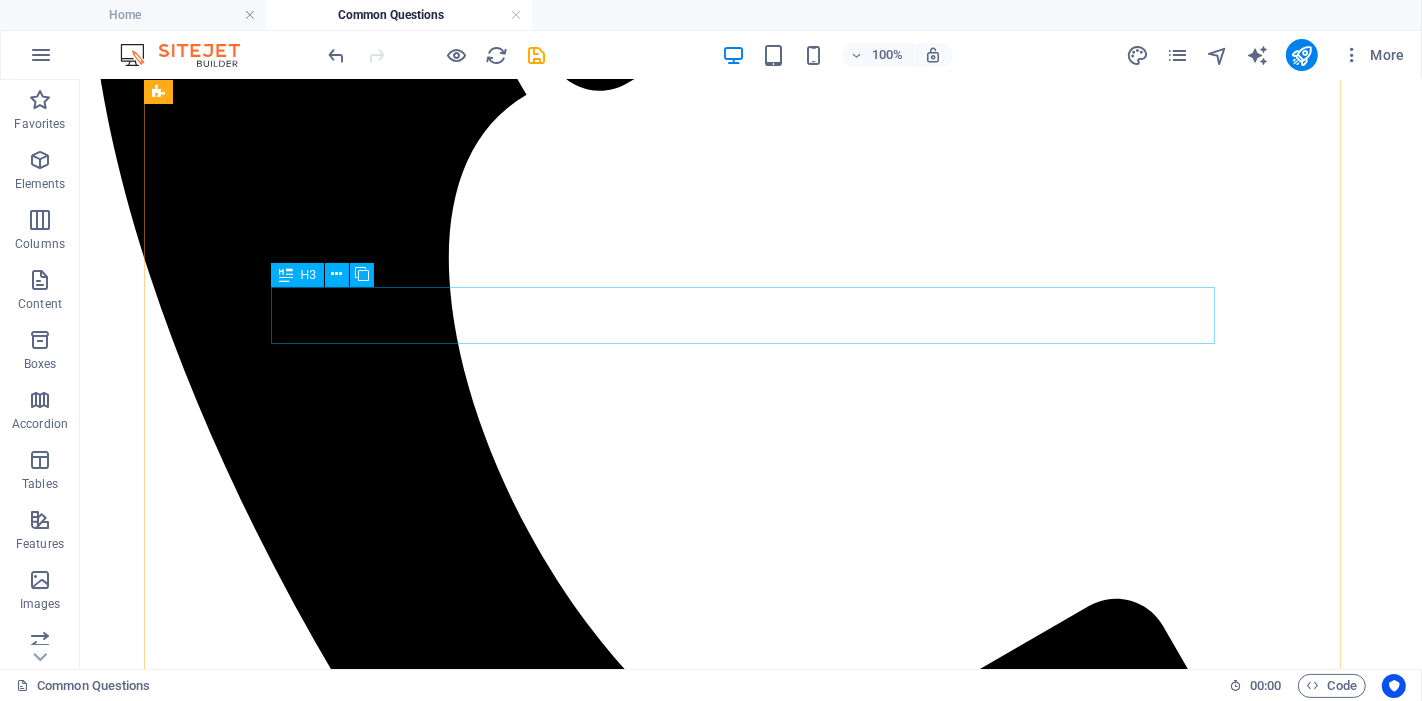scroll, scrollTop: 948, scrollLeft: 0, axis: vertical 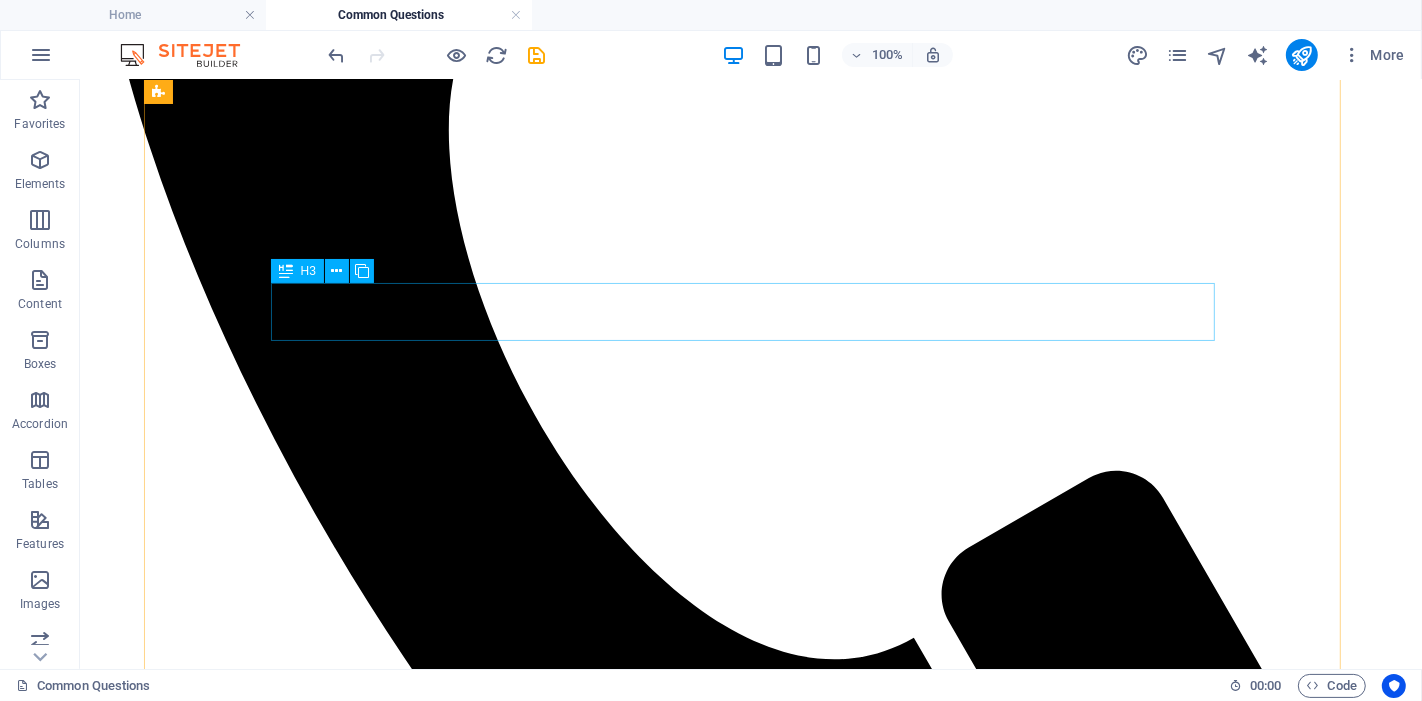 click on "WHAT ARE YOUR SERVICES?" at bounding box center (750, 1974) 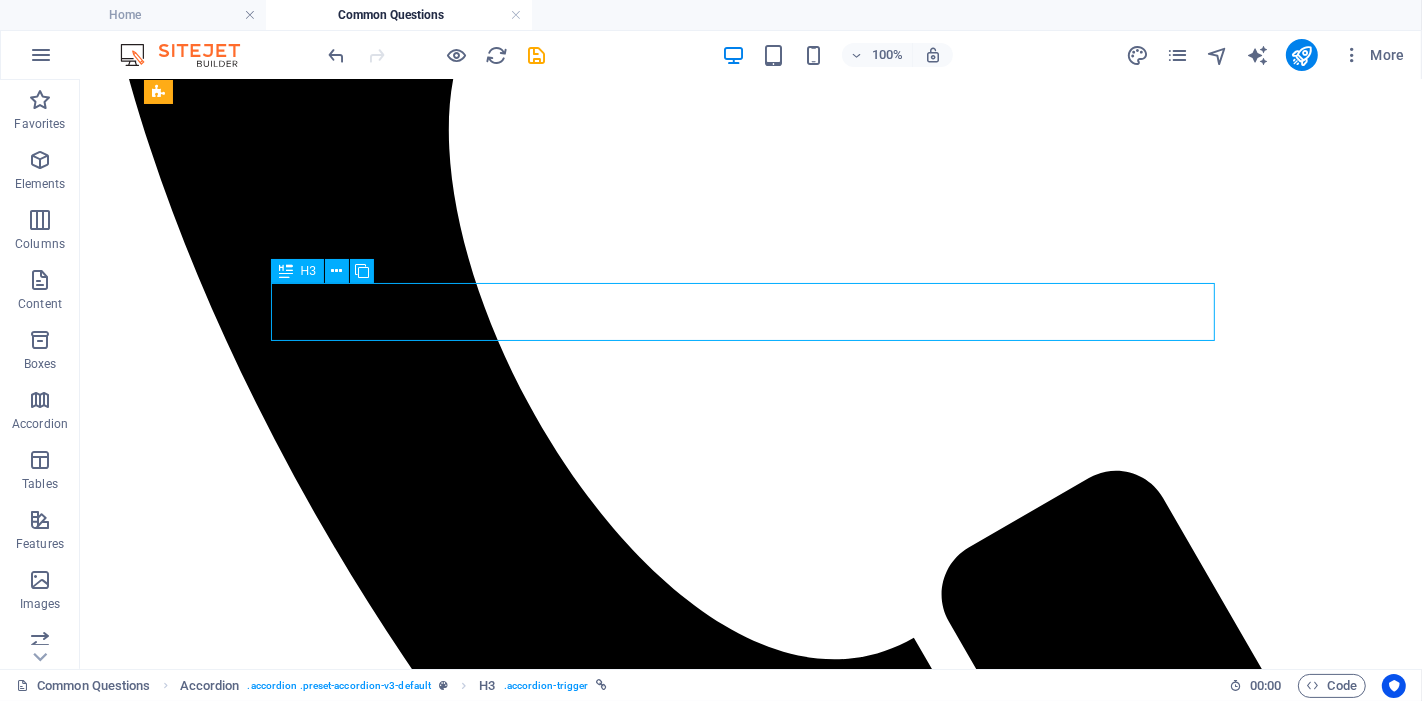 click on "WHAT ARE YOUR SERVICES?" at bounding box center (750, 1974) 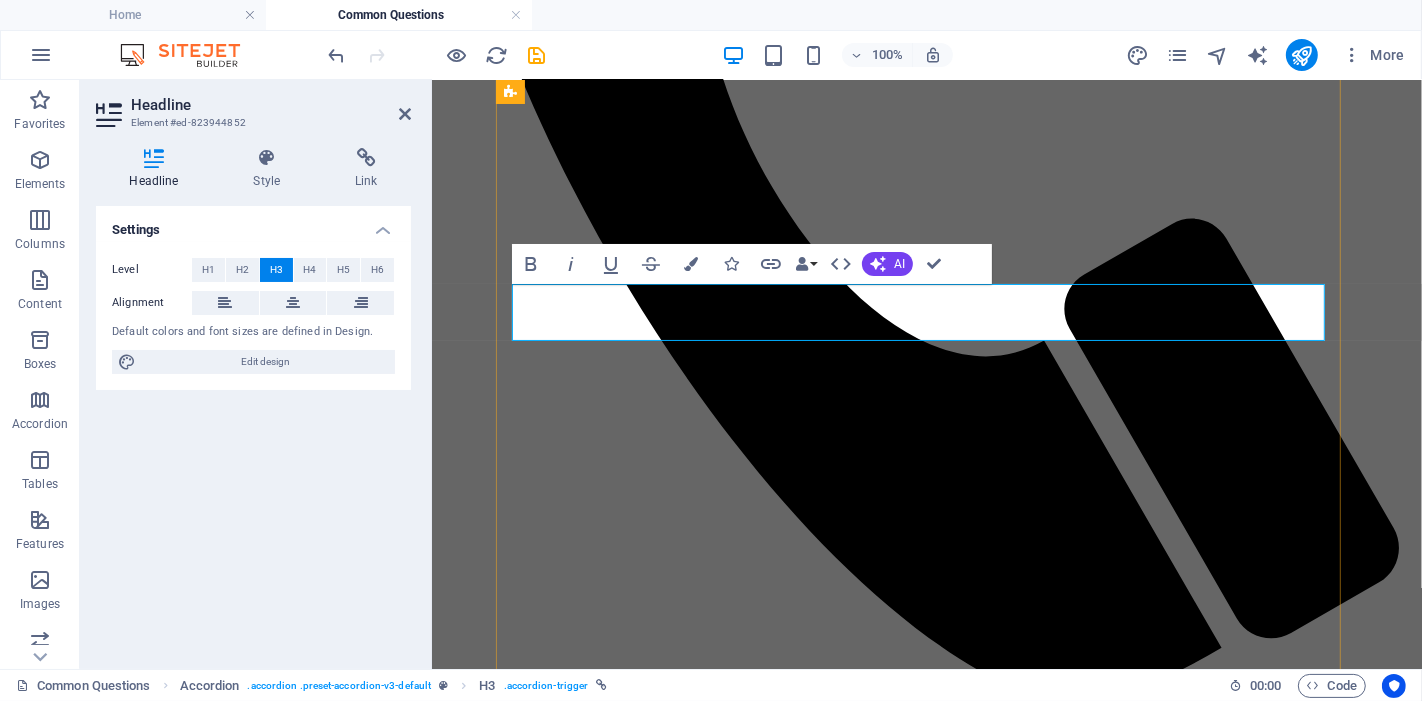 click on "WHAT ARE YOUR SERVICES?" at bounding box center [572, 1459] 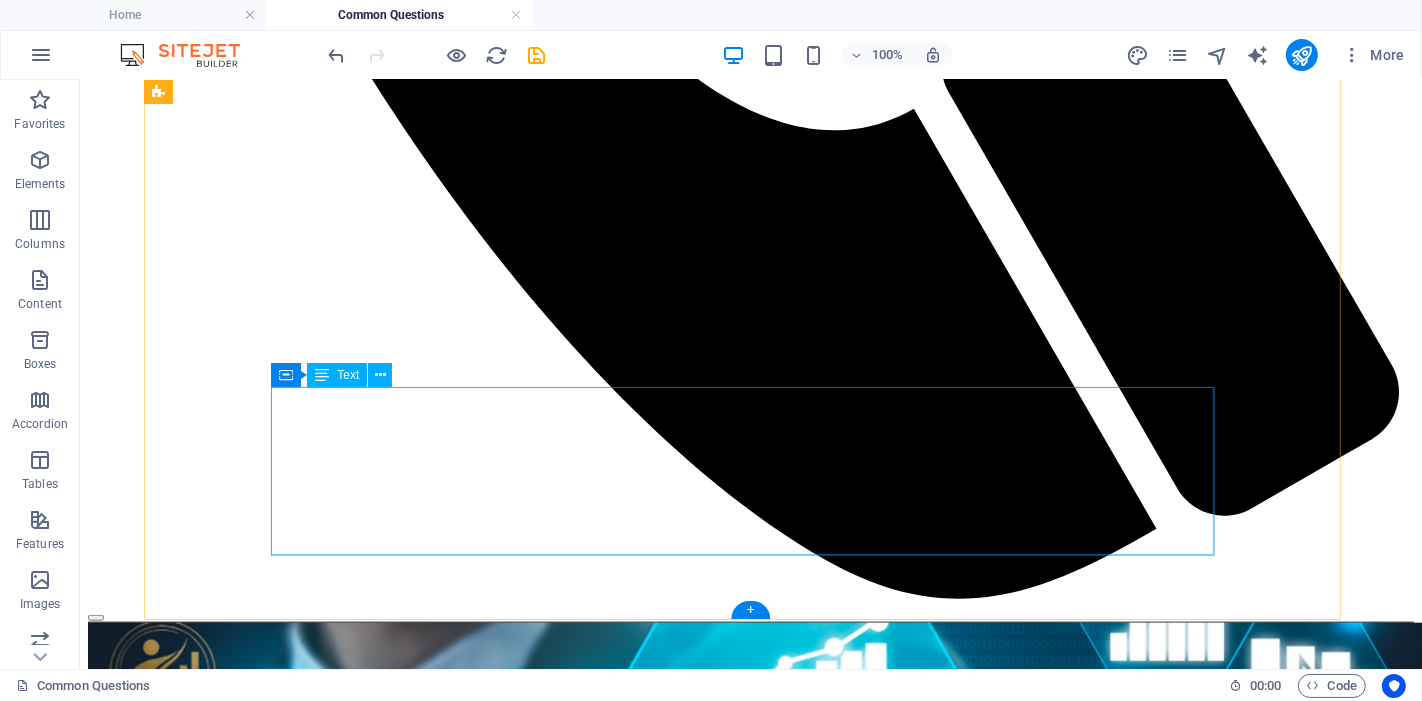 scroll, scrollTop: 1503, scrollLeft: 0, axis: vertical 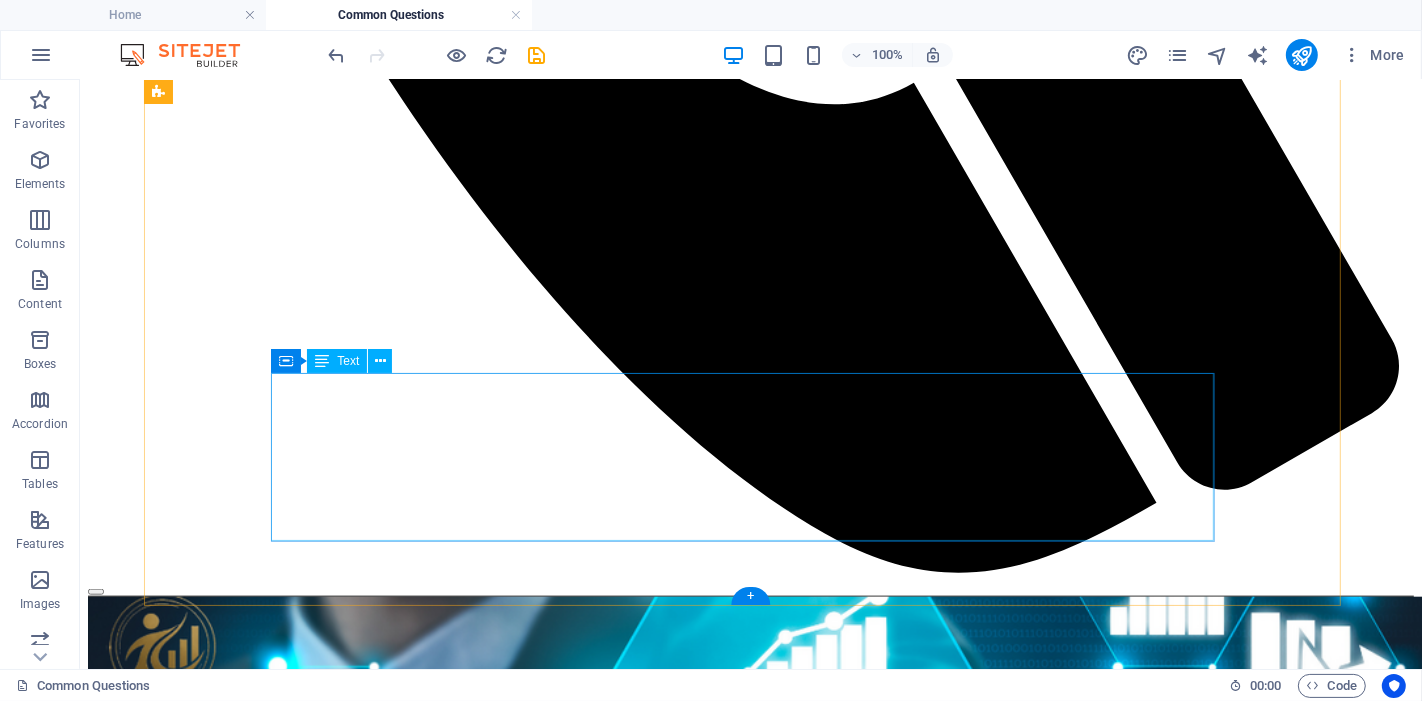 click on "Our key services include:    Office Administration  – Email and document management, timesheets, scheduling, invoicing, and communication support    Project Administration & Coordination  – Organising documents, reporting, follow-ups, and supporting project managers    HR Support  – Recruitment, onboarding, contracts, staff records, and day-to-day team management support    Business Process Setup  – Setting up systems and workflows for new businesses to run smoothly from day one    Process Optimisation  – Helping existing businesses streamline operations and reduce admin workload    Business Analysis  – Reviewing your current structure and offering smart, cost-effective improvements." at bounding box center [750, 1935] 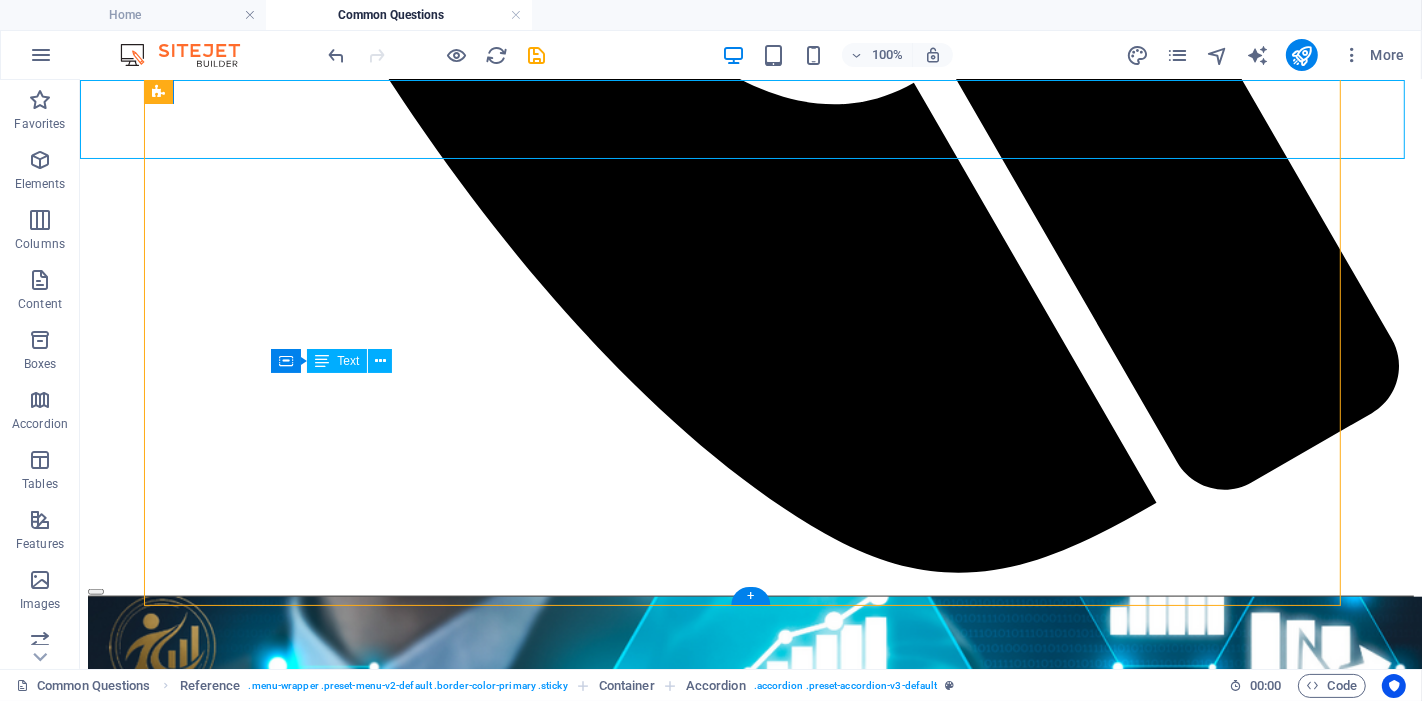 click on "Our key services include:    Office Administration  – Email and document management, timesheets, scheduling, invoicing, and communication support    Project Administration & Coordination  – Organising documents, reporting, follow-ups, and supporting project managers    HR Support  – Recruitment, onboarding, contracts, staff records, and day-to-day team management support    Business Process Setup  – Setting up systems and workflows for new businesses to run smoothly from day one    Process Optimisation  – Helping existing businesses streamline operations and reduce admin workload    Business Analysis  – Reviewing your current structure and offering smart, cost-effective improvements." at bounding box center [750, 1935] 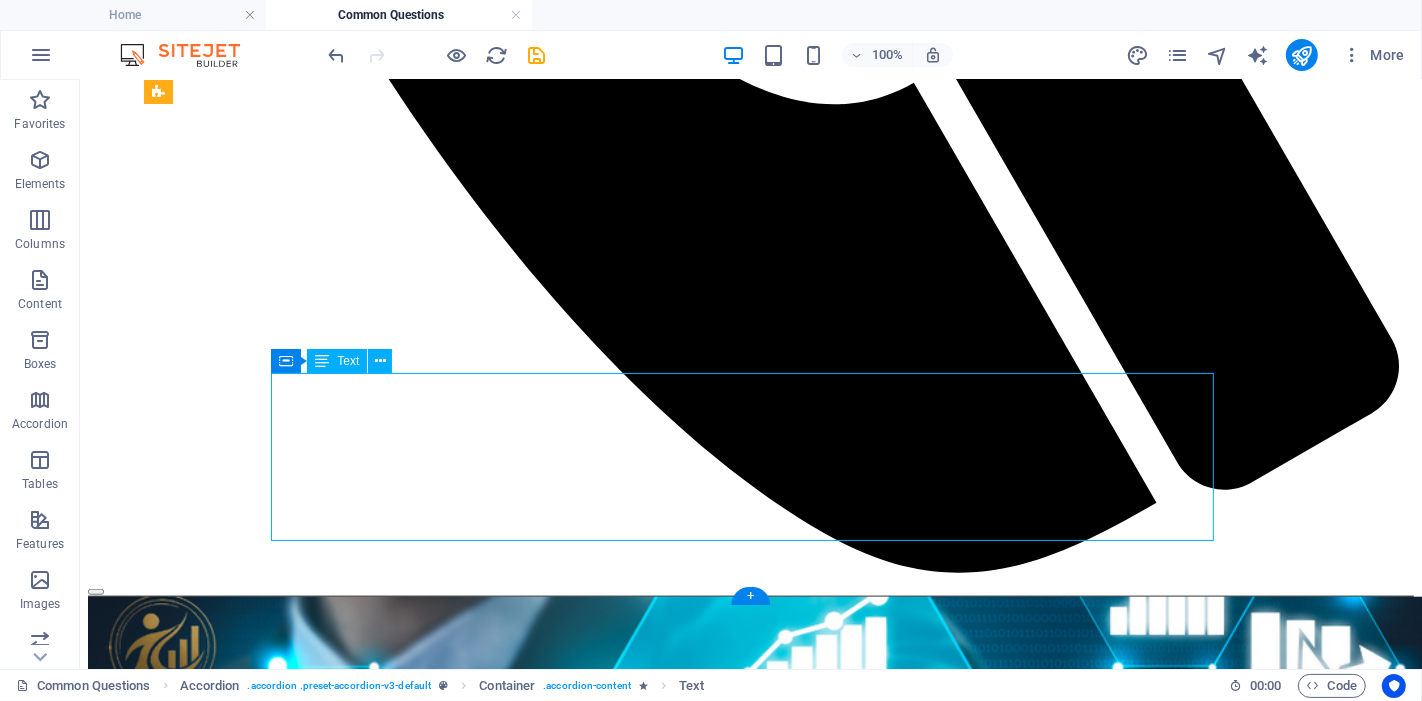 click on "Our key services include:    Office Administration  – Email and document management, timesheets, scheduling, invoicing, and communication support    Project Administration & Coordination  – Organising documents, reporting, follow-ups, and supporting project managers    HR Support  – Recruitment, onboarding, contracts, staff records, and day-to-day team management support    Business Process Setup  – Setting up systems and workflows for new businesses to run smoothly from day one    Process Optimisation  – Helping existing businesses streamline operations and reduce admin workload    Business Analysis  – Reviewing your current structure and offering smart, cost-effective improvements." at bounding box center [750, 1935] 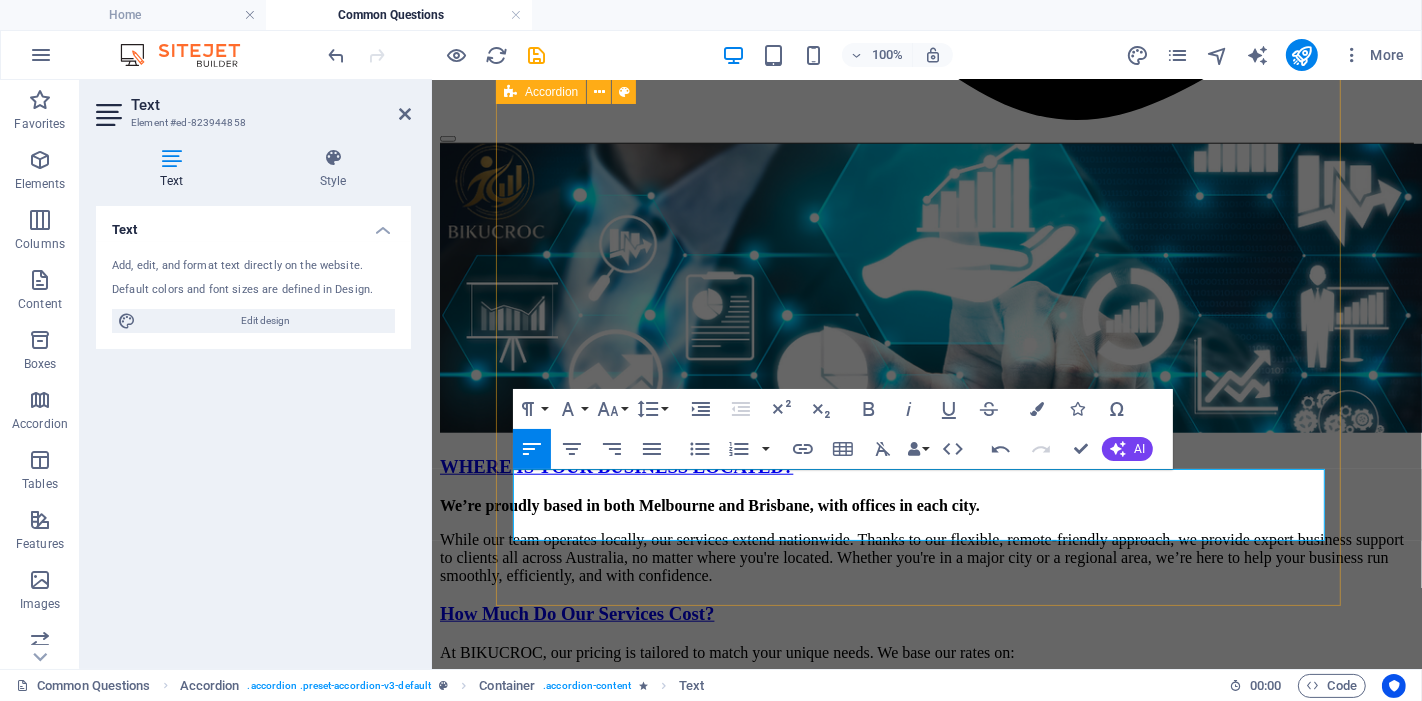 scroll, scrollTop: 1394, scrollLeft: 0, axis: vertical 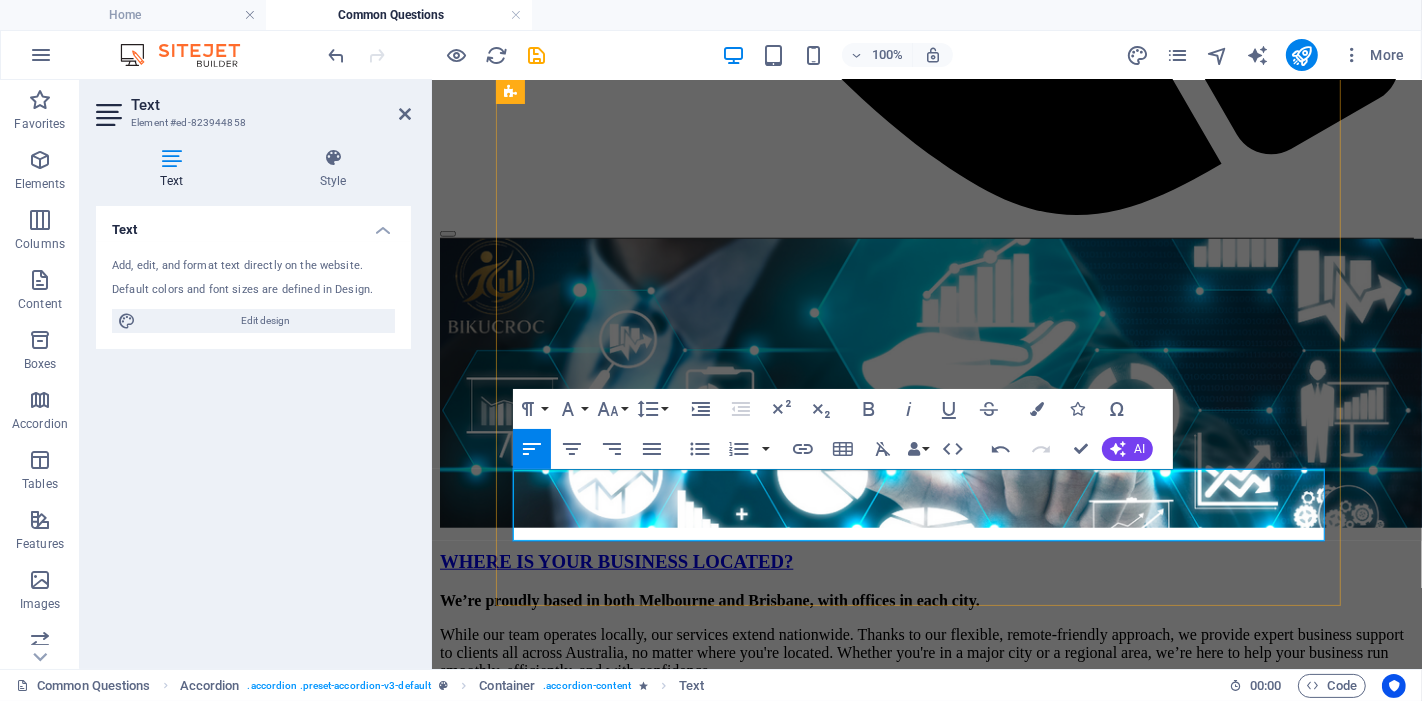 click on "At  BIKUCROC , we support your projects from planning to completion — without the overhead of hiring a full-time project manager. Our flexible services are perfect for tradies, contractors, and small business owners who need structure, clarity, and results." at bounding box center (926, 1447) 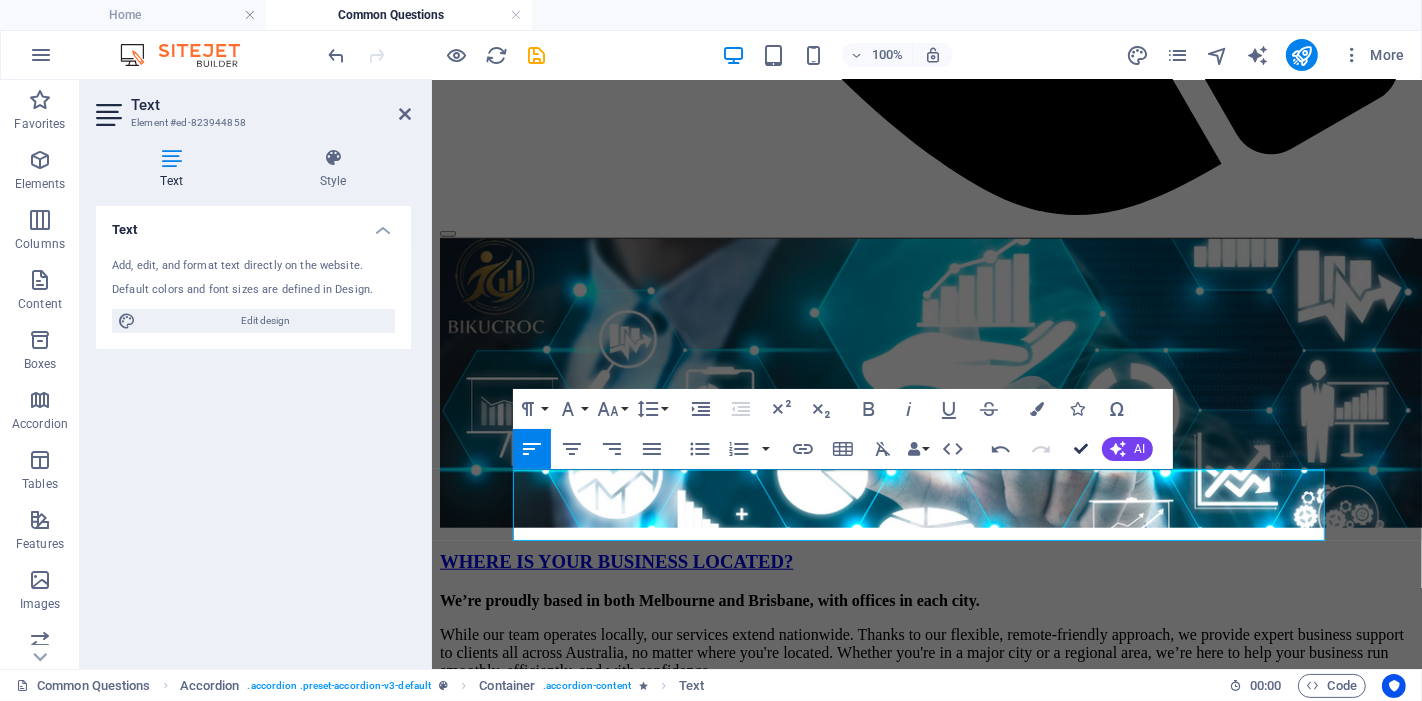 drag, startPoint x: 1085, startPoint y: 453, endPoint x: 948, endPoint y: 378, distance: 156.18579 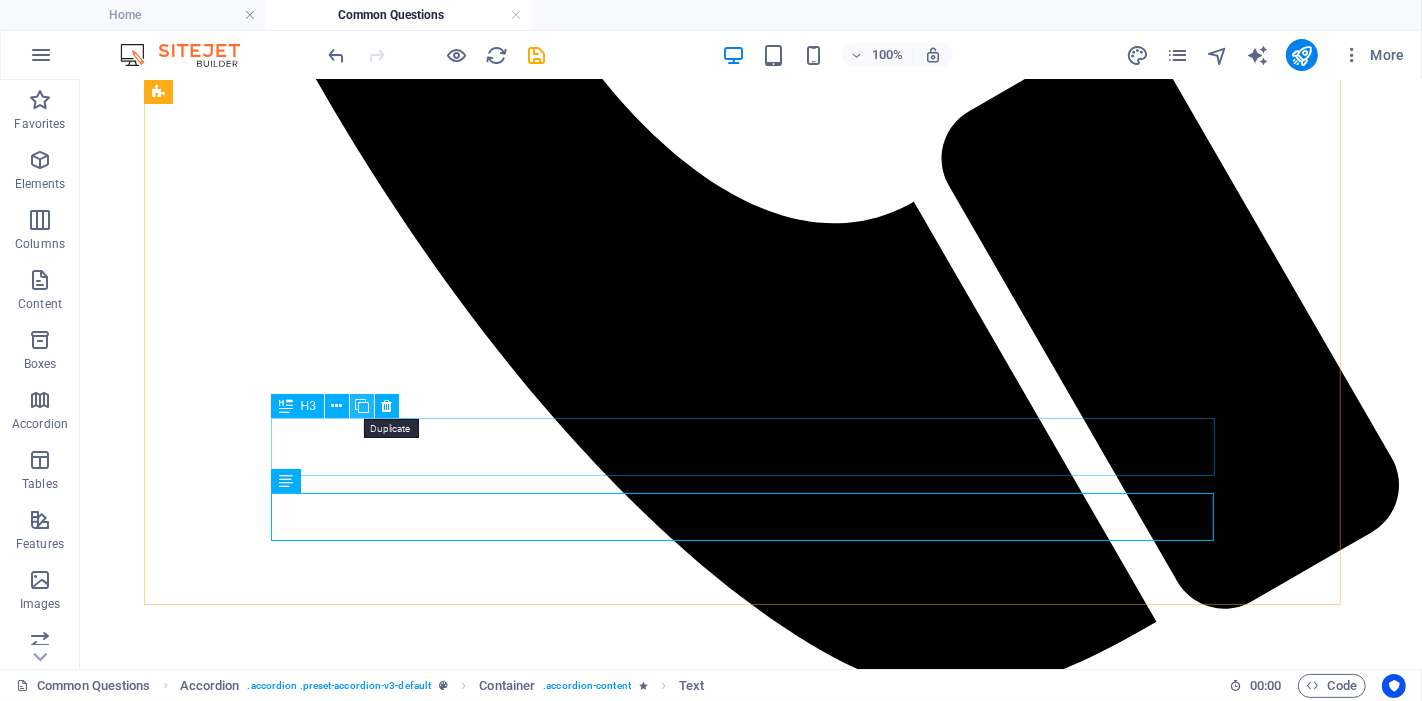 click at bounding box center (362, 406) 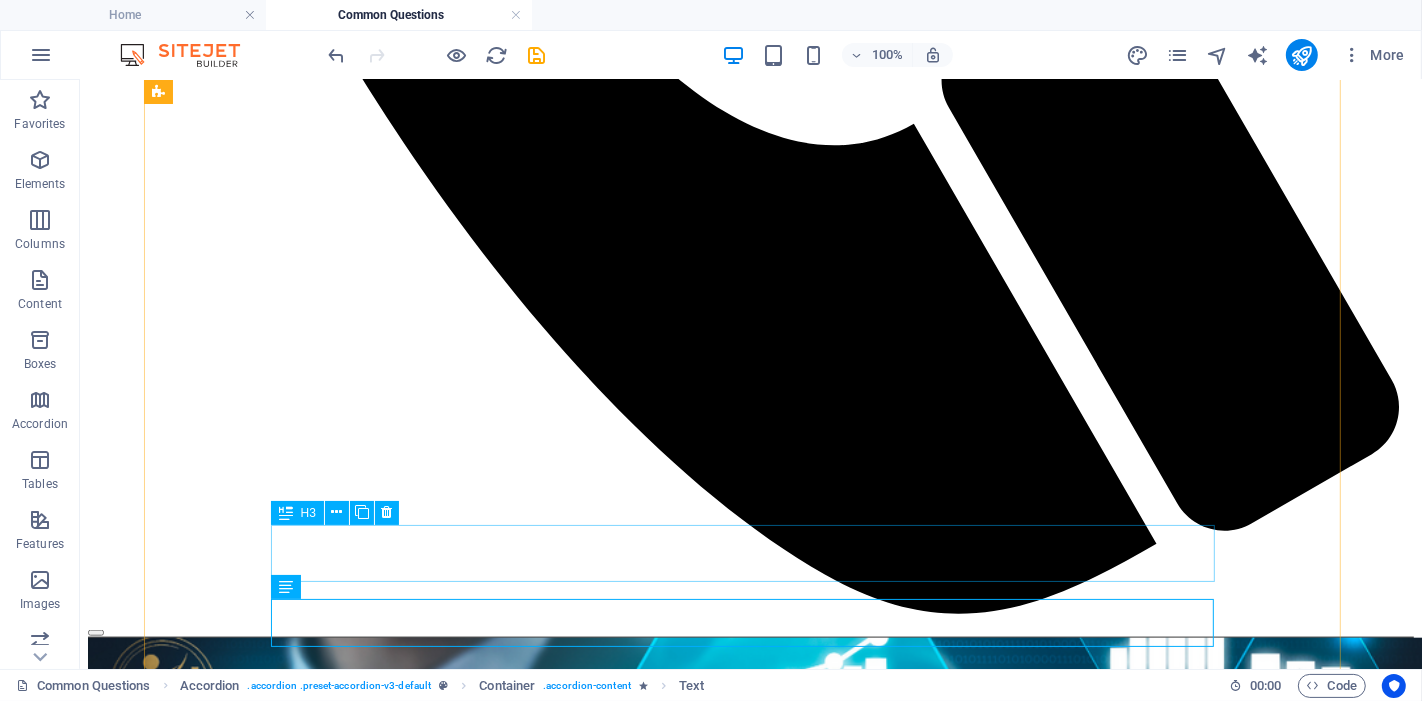 scroll, scrollTop: 1522, scrollLeft: 0, axis: vertical 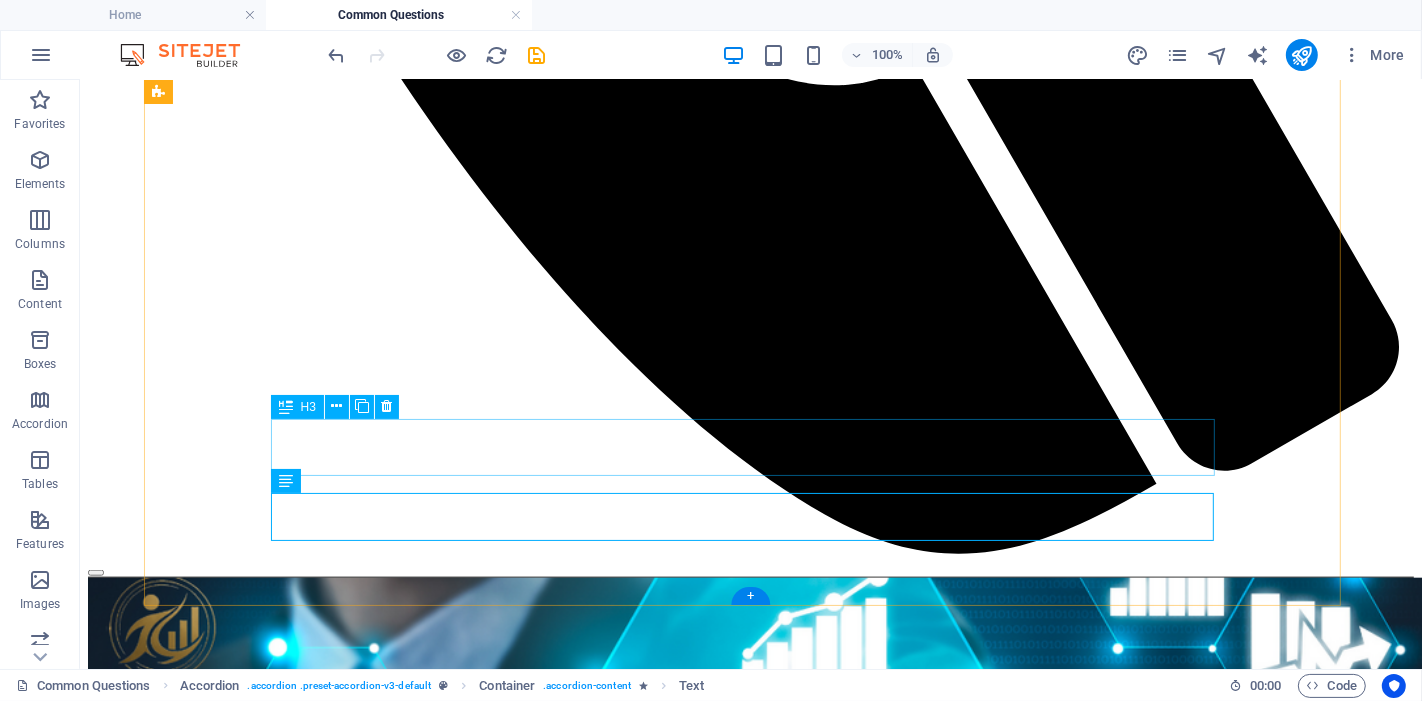click on "WHAT ARE YOUR SERVICES?" at bounding box center (750, 1919) 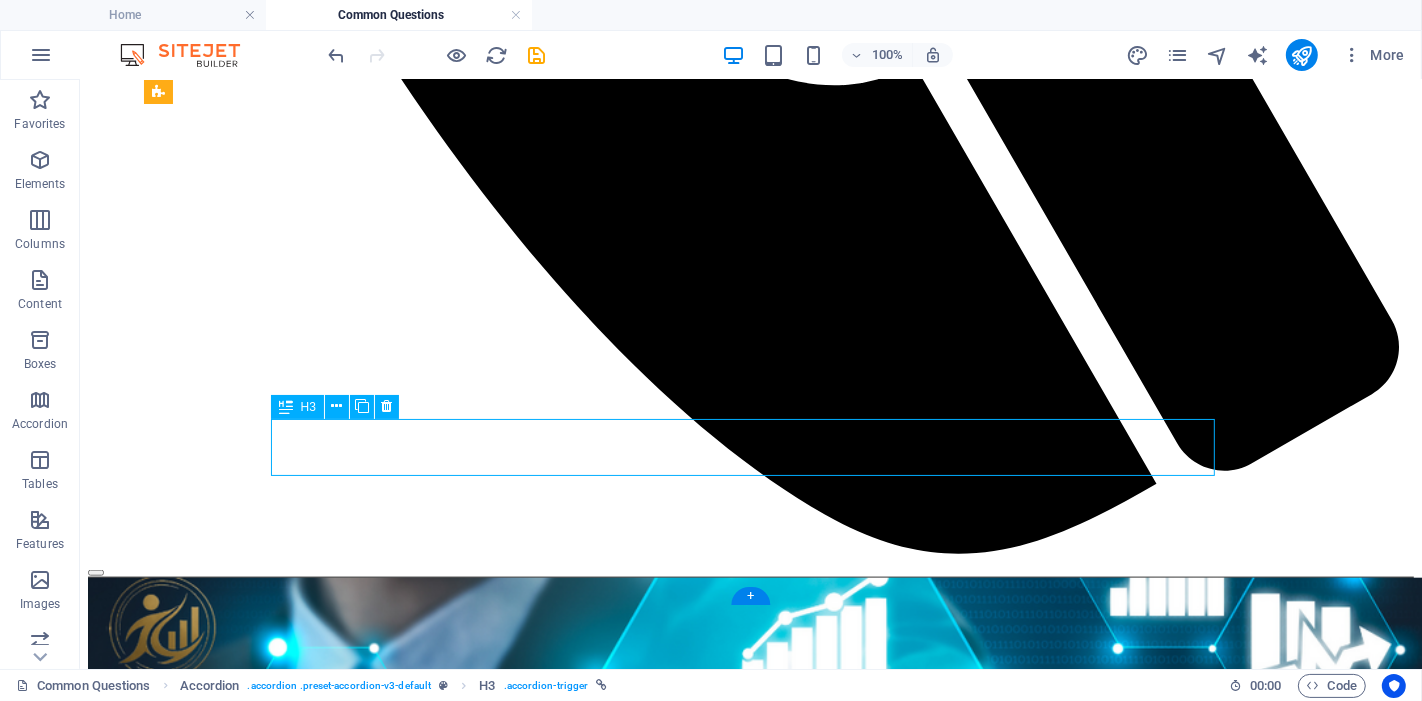 click on "WHAT ARE YOUR SERVICES?" at bounding box center (750, 1919) 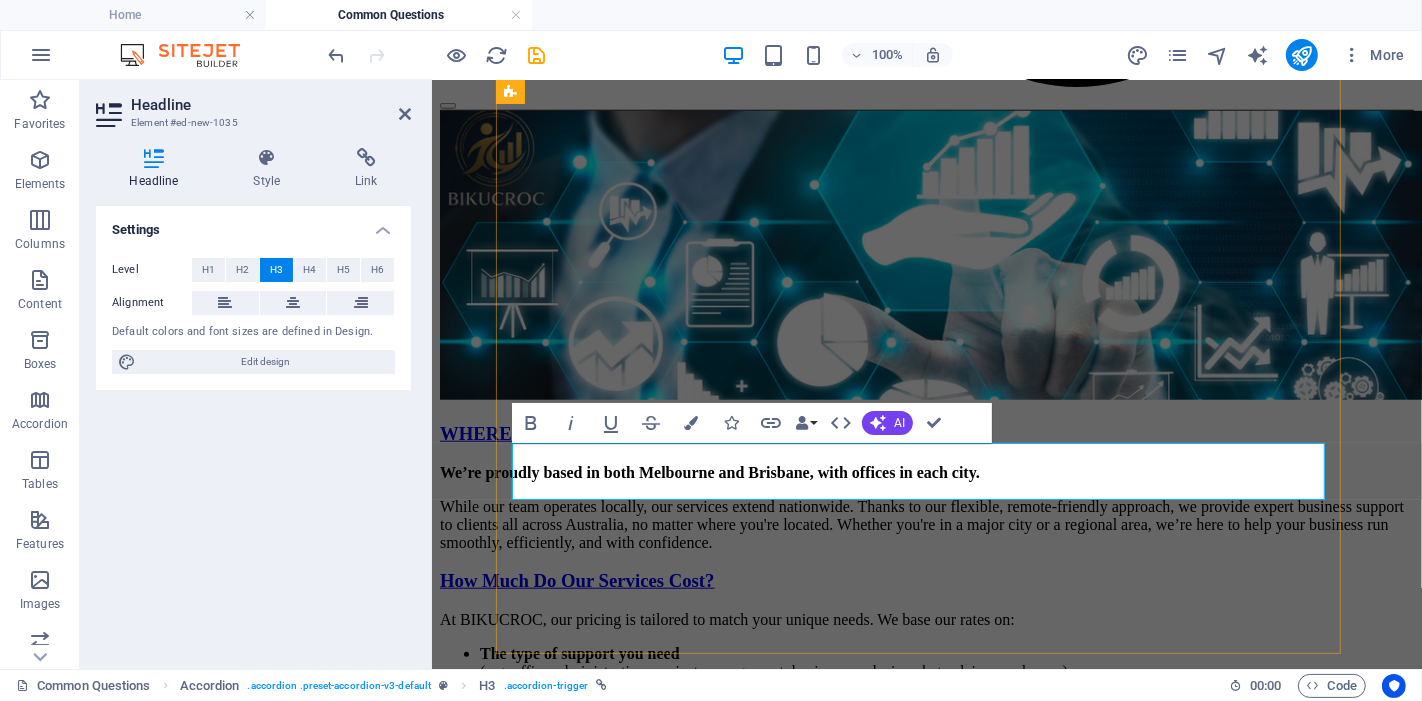 scroll, scrollTop: 1508, scrollLeft: 0, axis: vertical 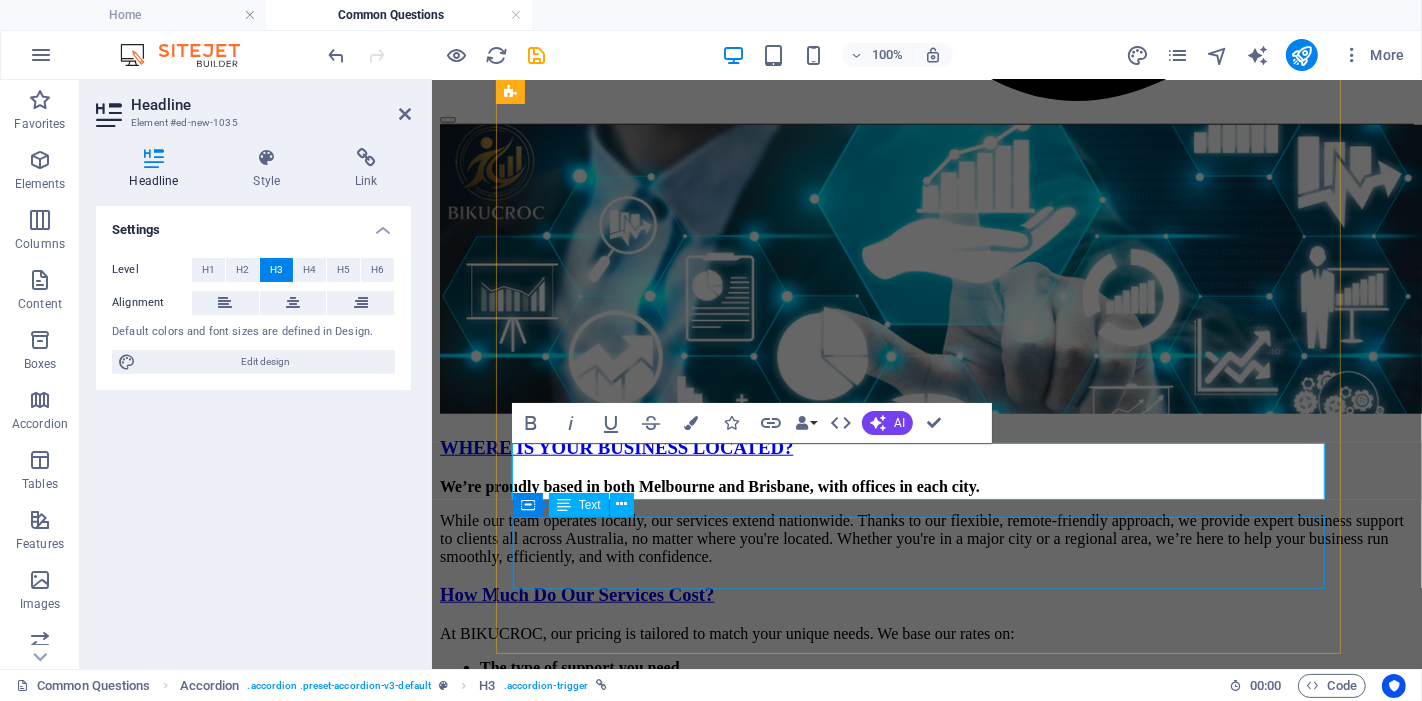 click on "At  BIKUCROC , we support your projects from planning to completion, without the overhead of hiring a full-time project manager. Our flexible services are perfect for tradies, contractors, and small business owners who need structure, clarity, and results." at bounding box center [926, 1428] 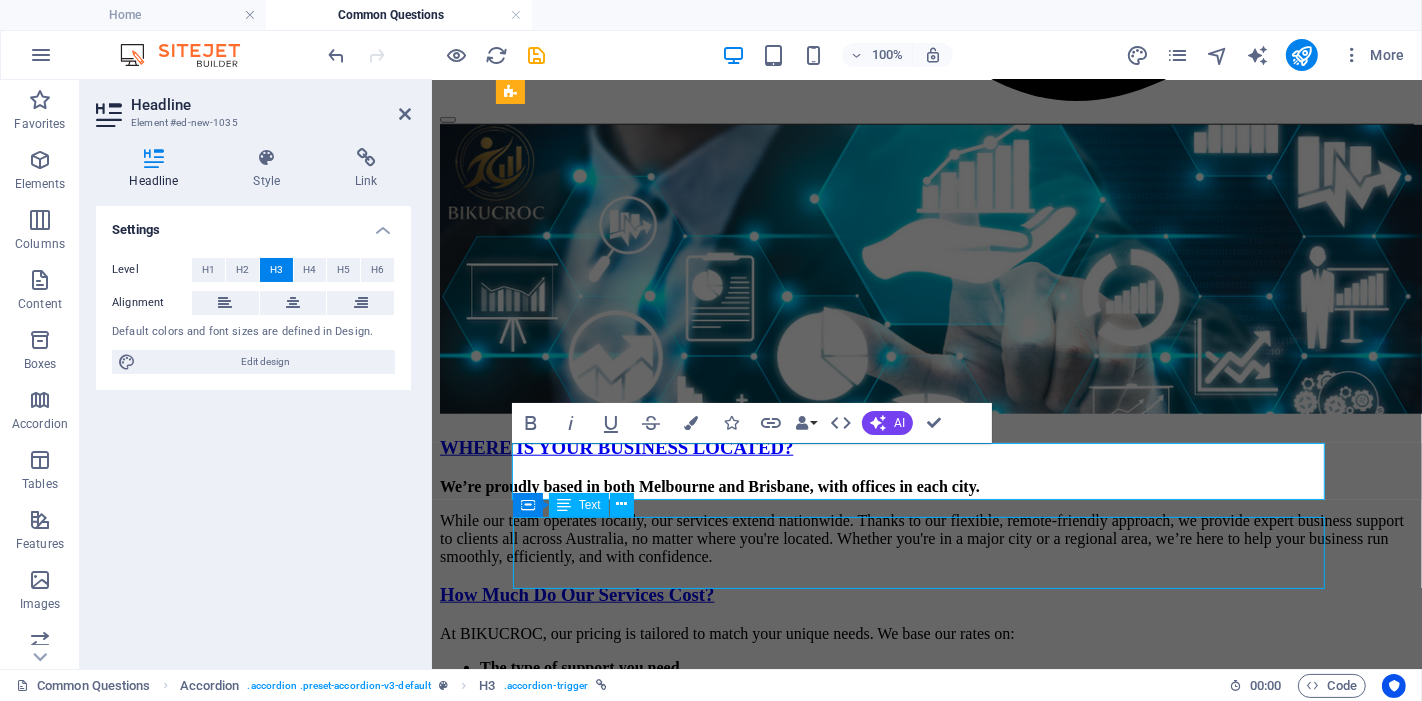 click on "At  BIKUCROC , we support your projects from planning to completion, without the overhead of hiring a full-time project manager. Our flexible services are perfect for tradies, contractors, and small business owners who need structure, clarity, and results." at bounding box center [926, 1428] 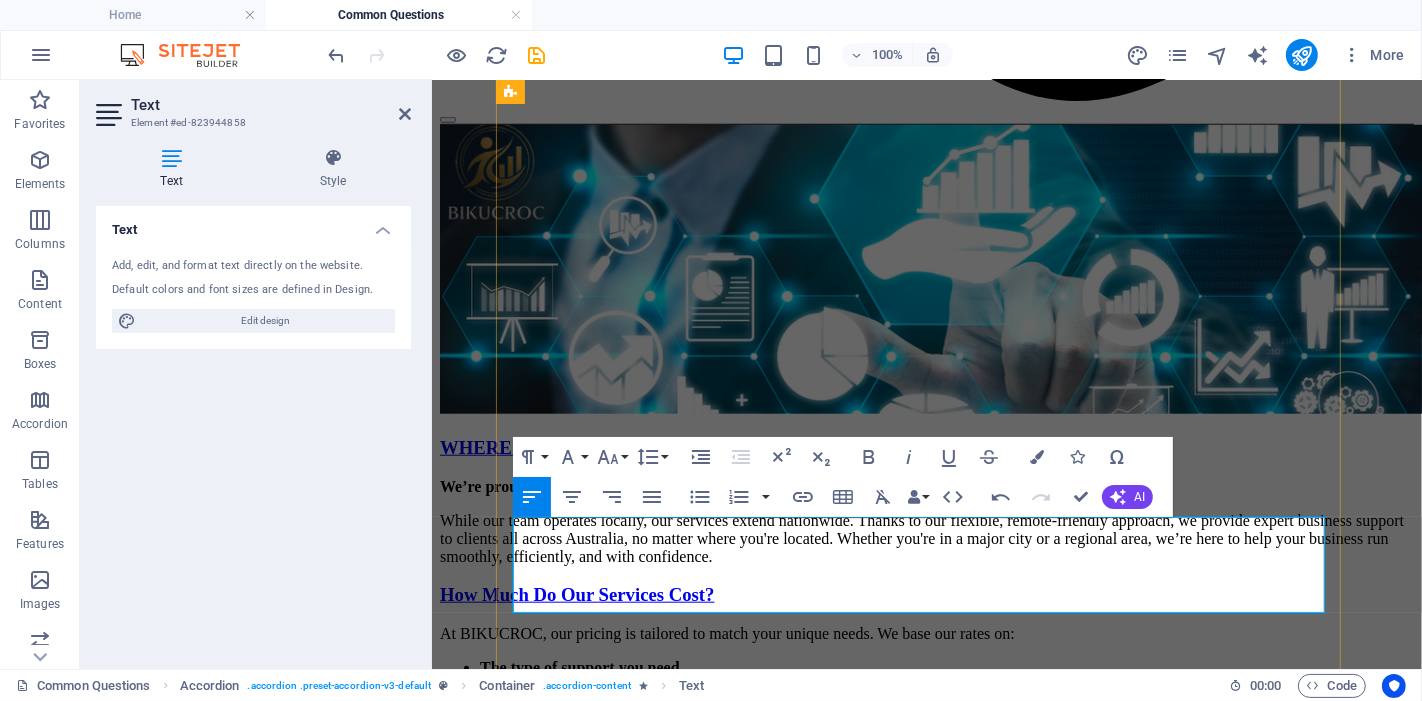 click on "At  BIKUCROC , our Business Analysis services help you work smarter, not harder. We dig into how your business operates, identify what’s slowing you down, and offer practical ways to improve performance, reduce costs, and grow sustainably." at bounding box center (926, 1446) 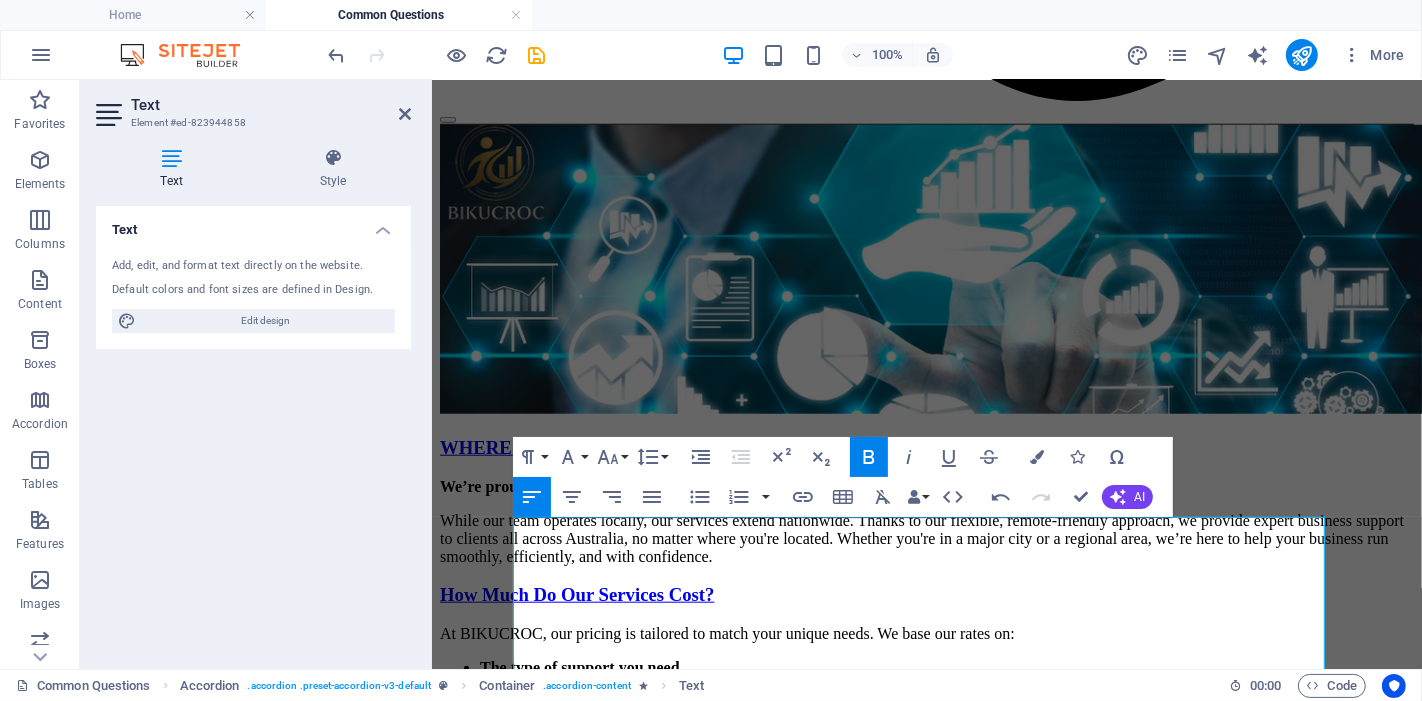drag, startPoint x: 1125, startPoint y: 540, endPoint x: 263, endPoint y: 457, distance: 865.9867 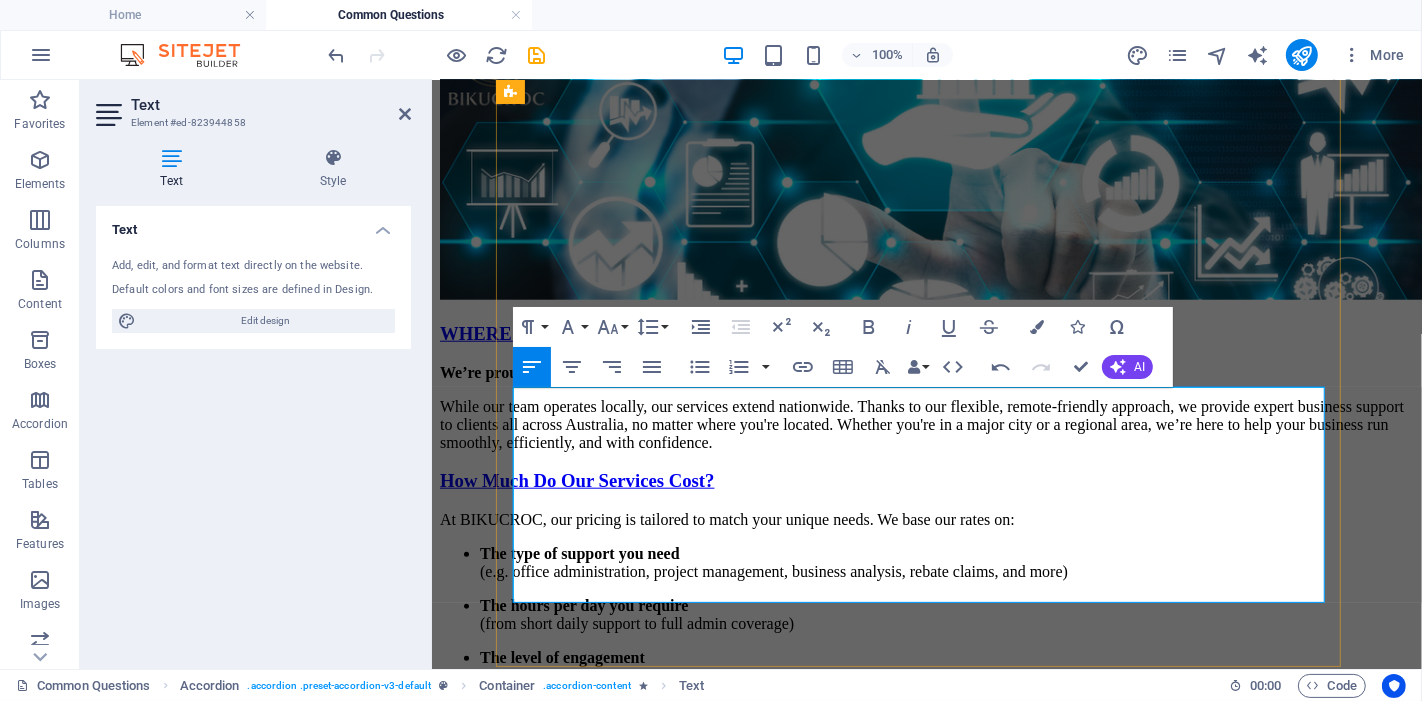 scroll, scrollTop: 1589, scrollLeft: 0, axis: vertical 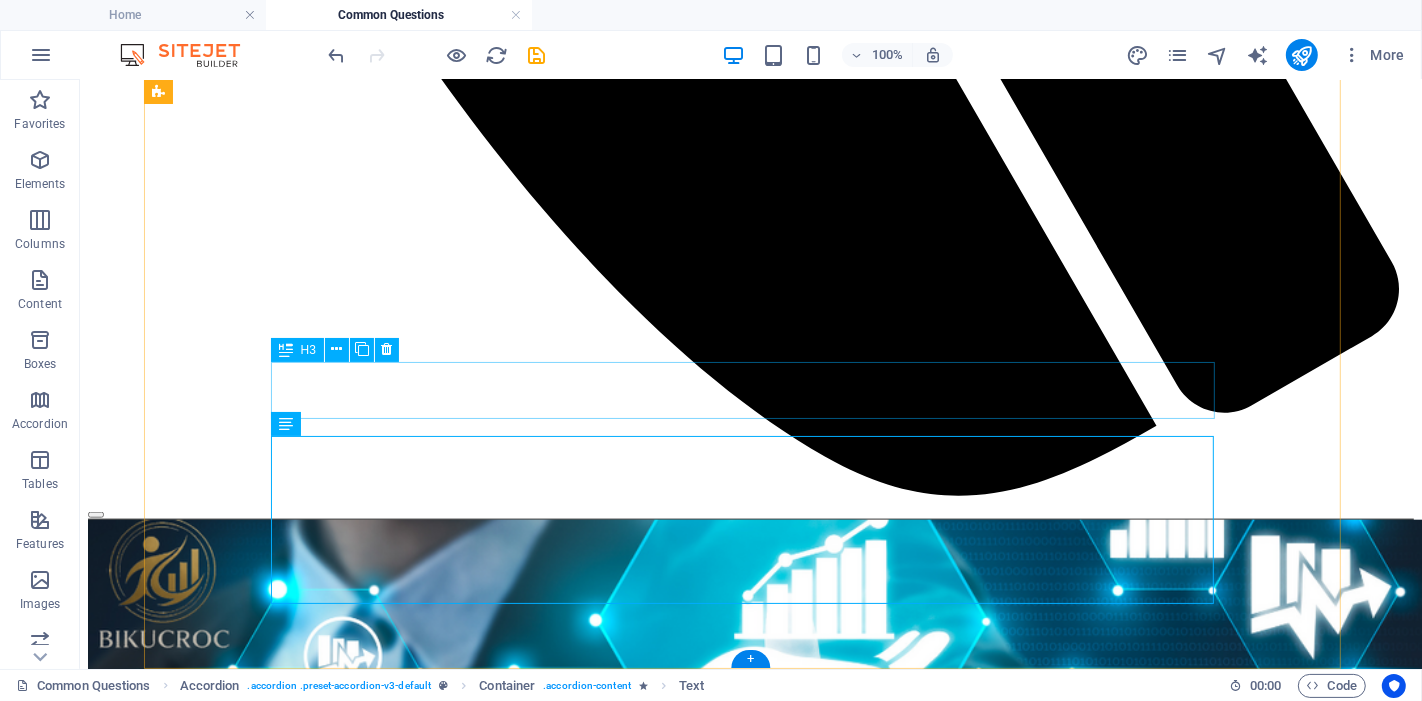 click on "WHAT ARE YOUR SERVICES?" at bounding box center [750, 1861] 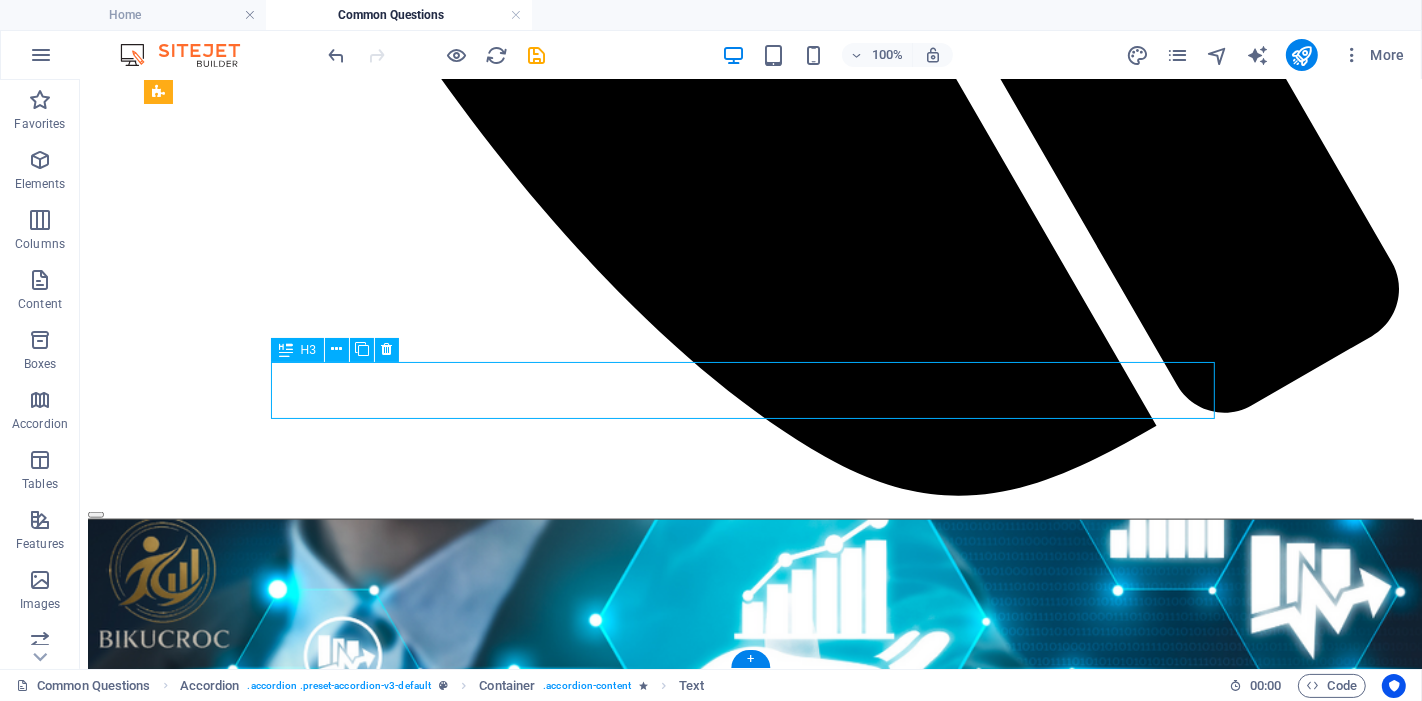 click on "WHAT ARE YOUR SERVICES?" at bounding box center [750, 1861] 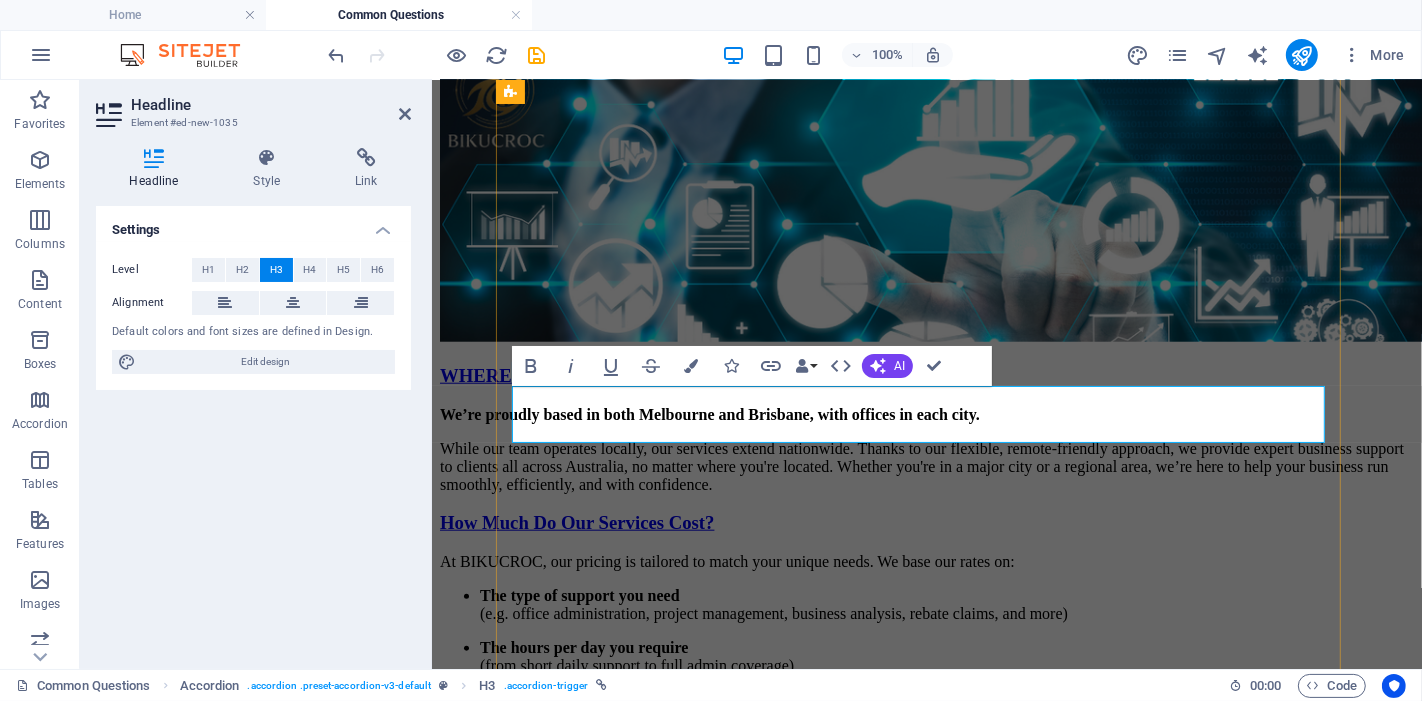 scroll, scrollTop: 1565, scrollLeft: 0, axis: vertical 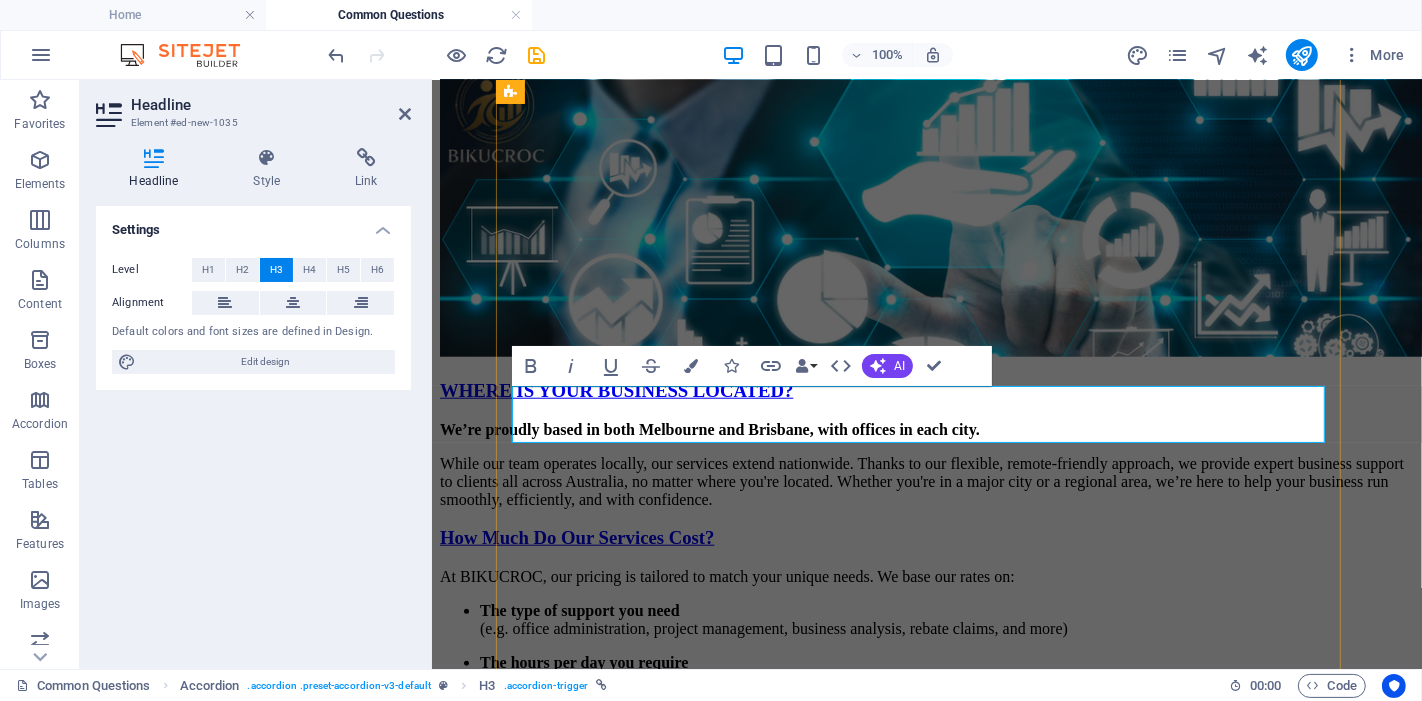 click on "WHAT ARE YOUR SERVICES?" at bounding box center (572, 1323) 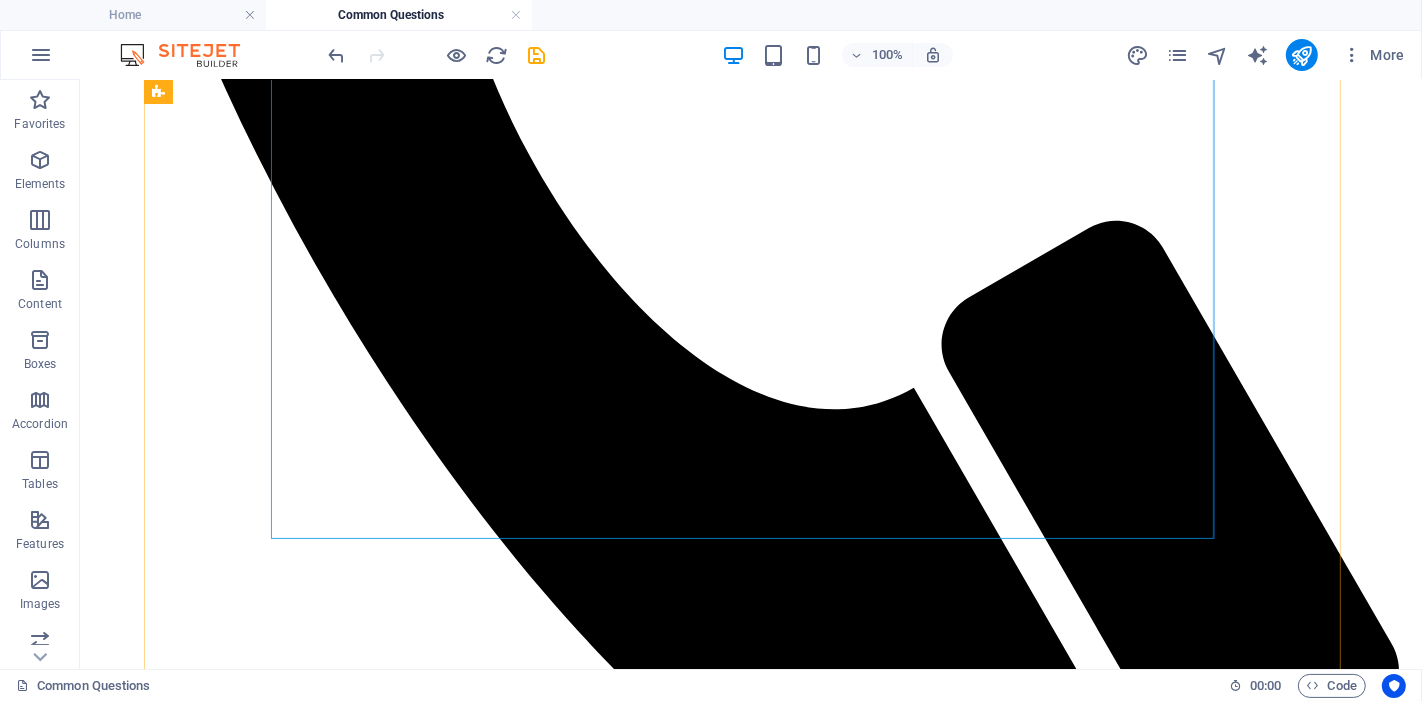 scroll, scrollTop: 1642, scrollLeft: 0, axis: vertical 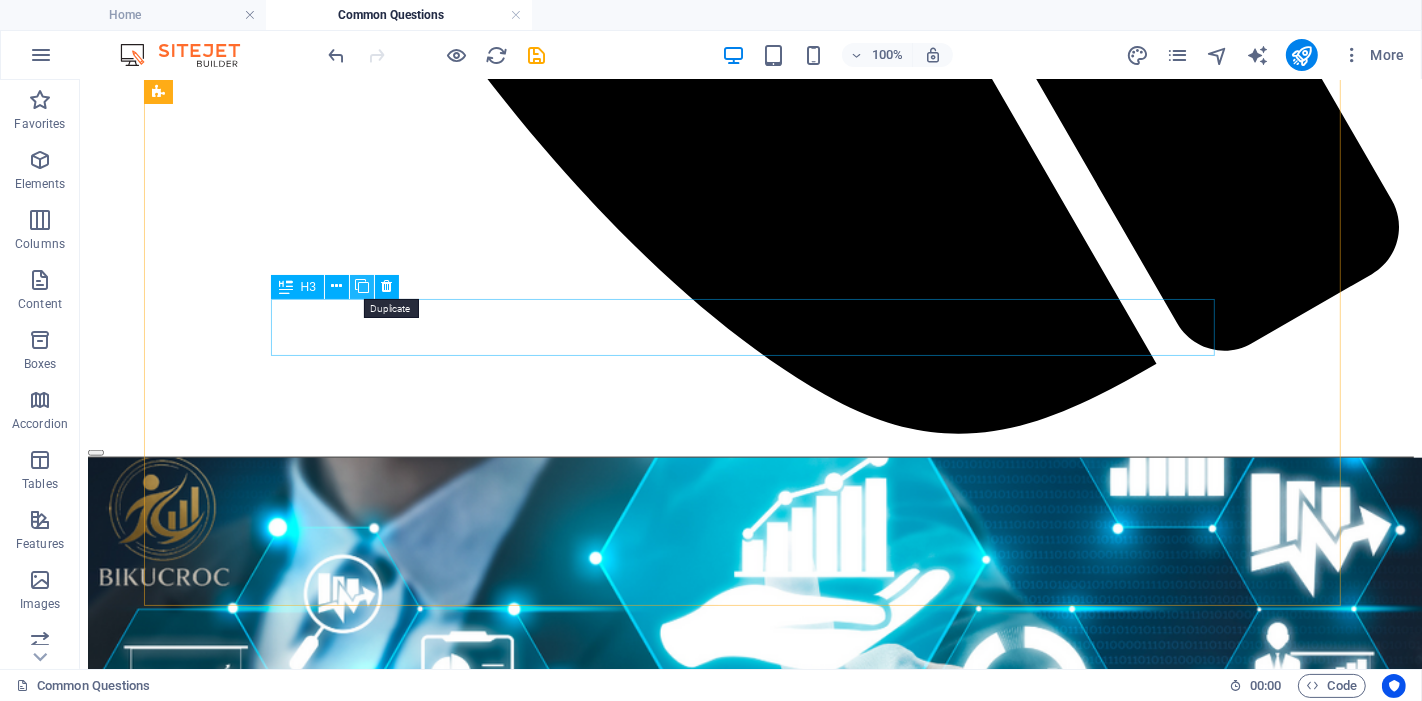 click at bounding box center [362, 286] 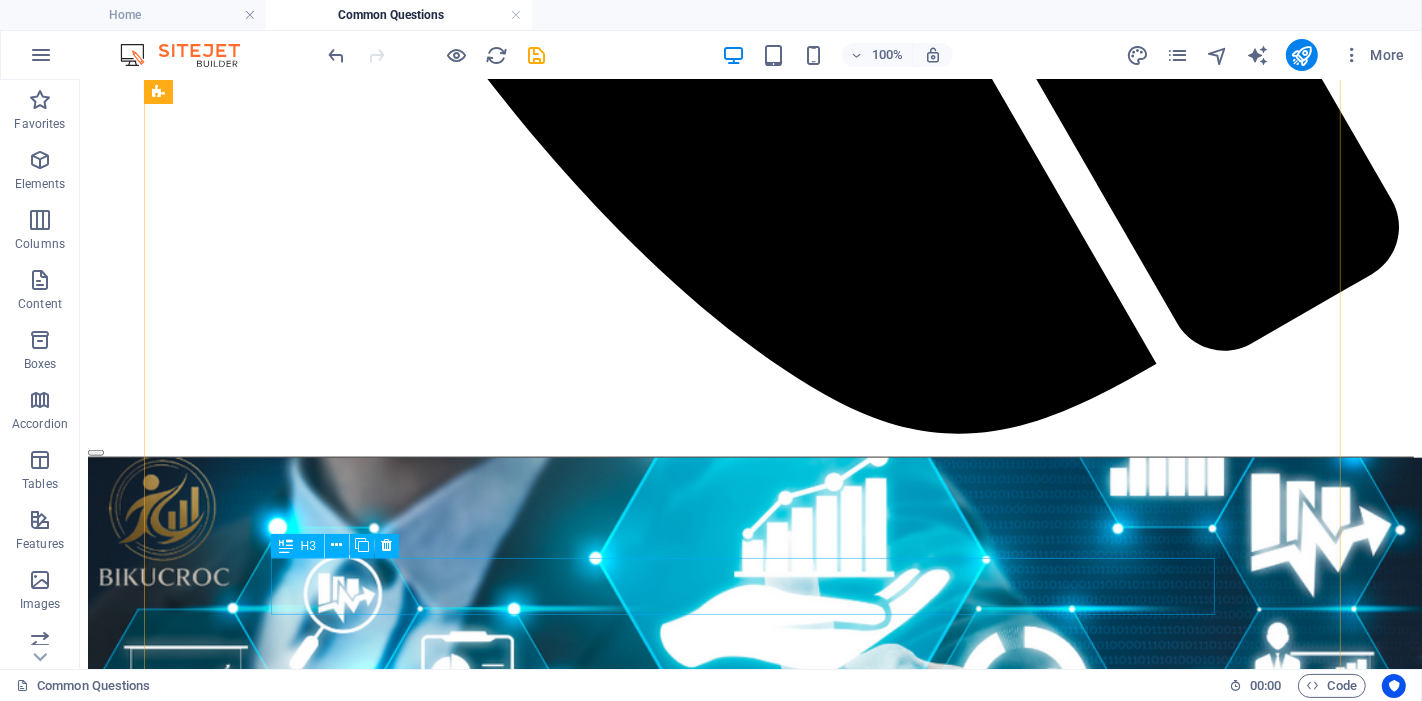 click on "WHAT ARE YOUR SBUSINESS ANALYSIS SERVICES?" at bounding box center (750, 2032) 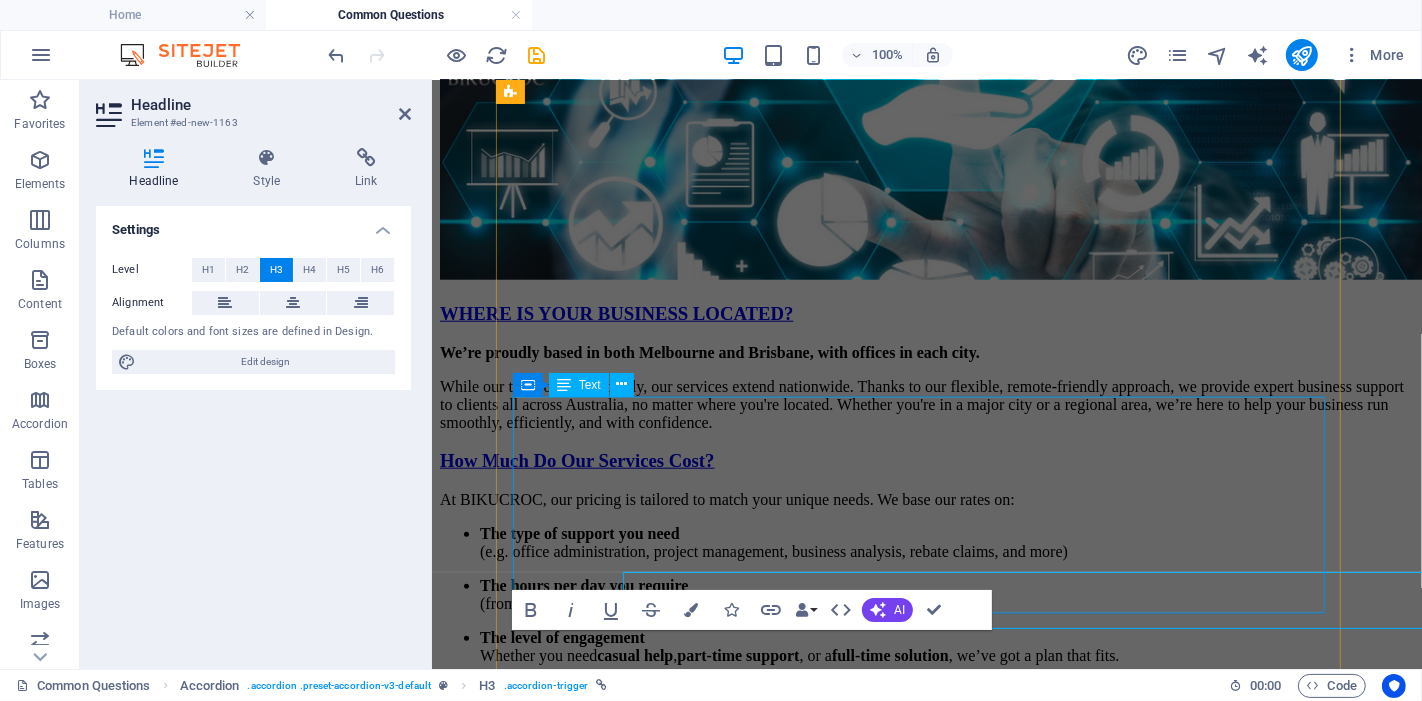 scroll, scrollTop: 1628, scrollLeft: 0, axis: vertical 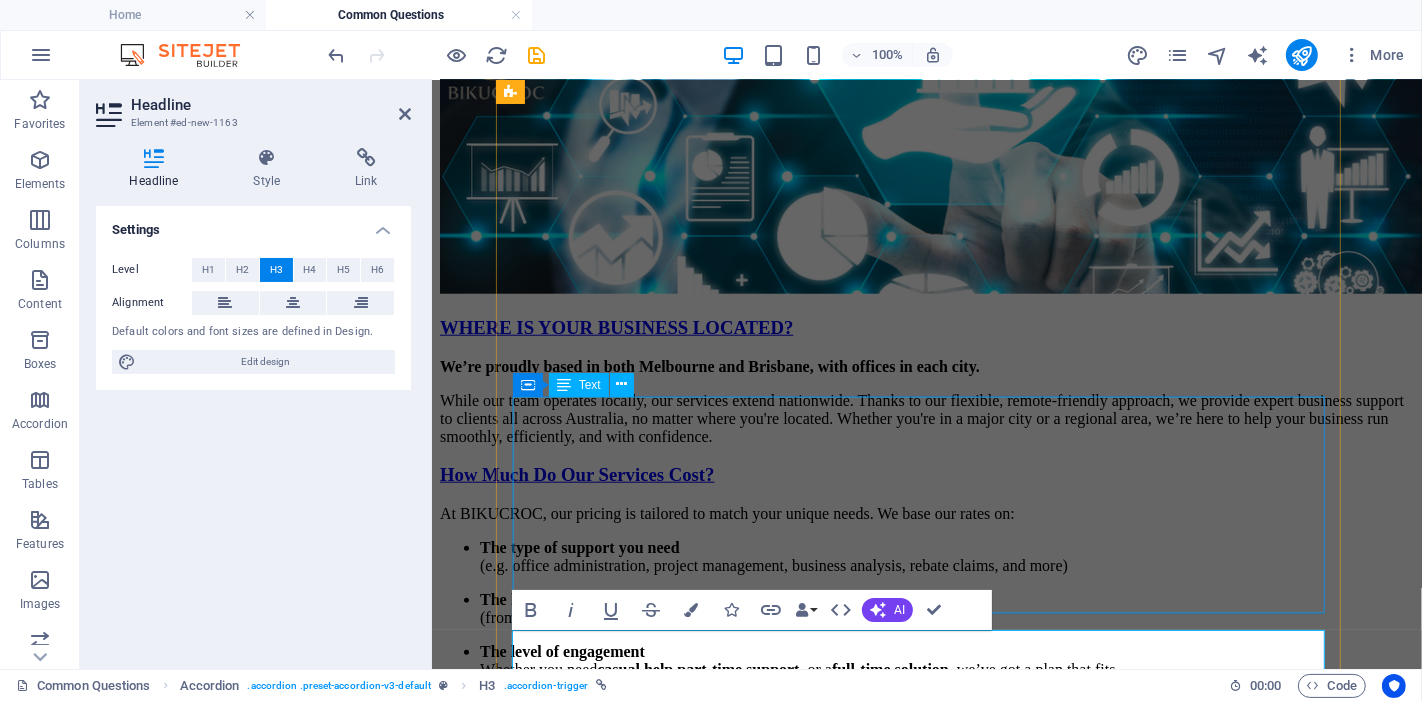 type 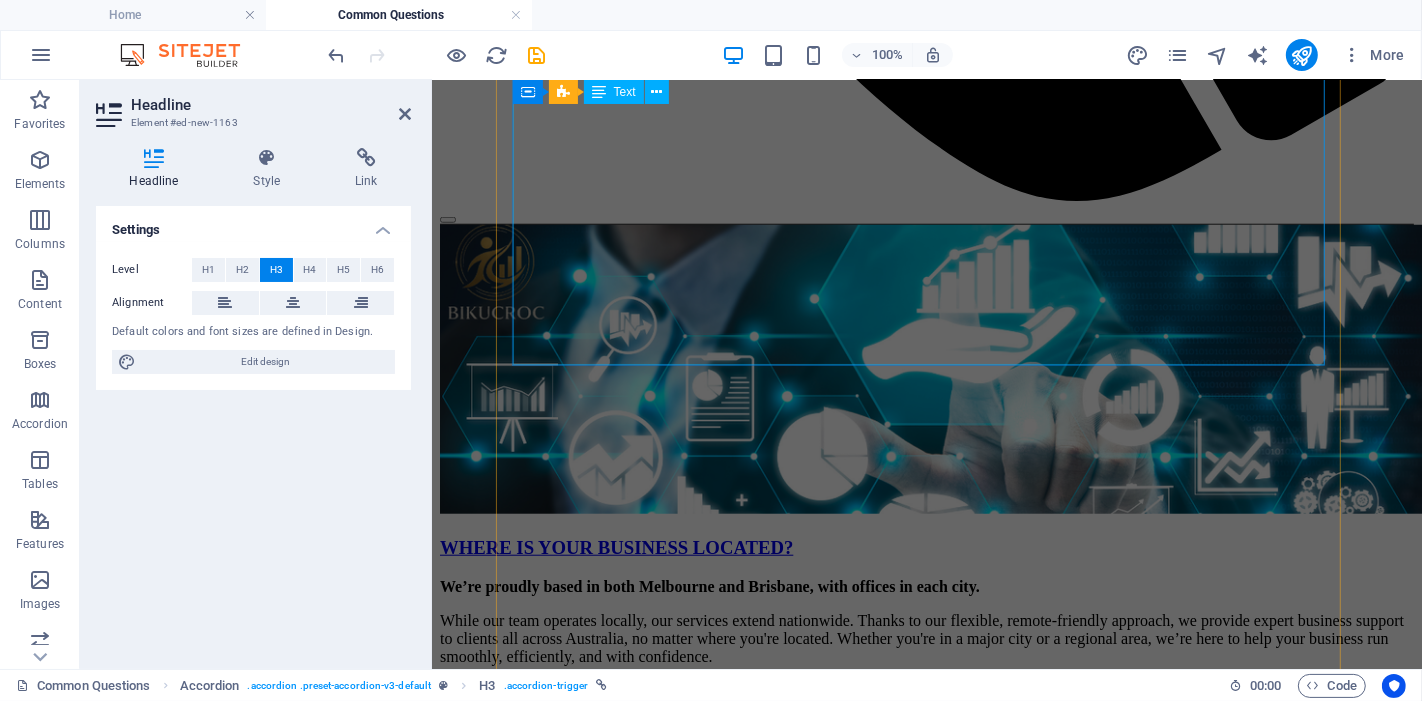 scroll, scrollTop: 1406, scrollLeft: 0, axis: vertical 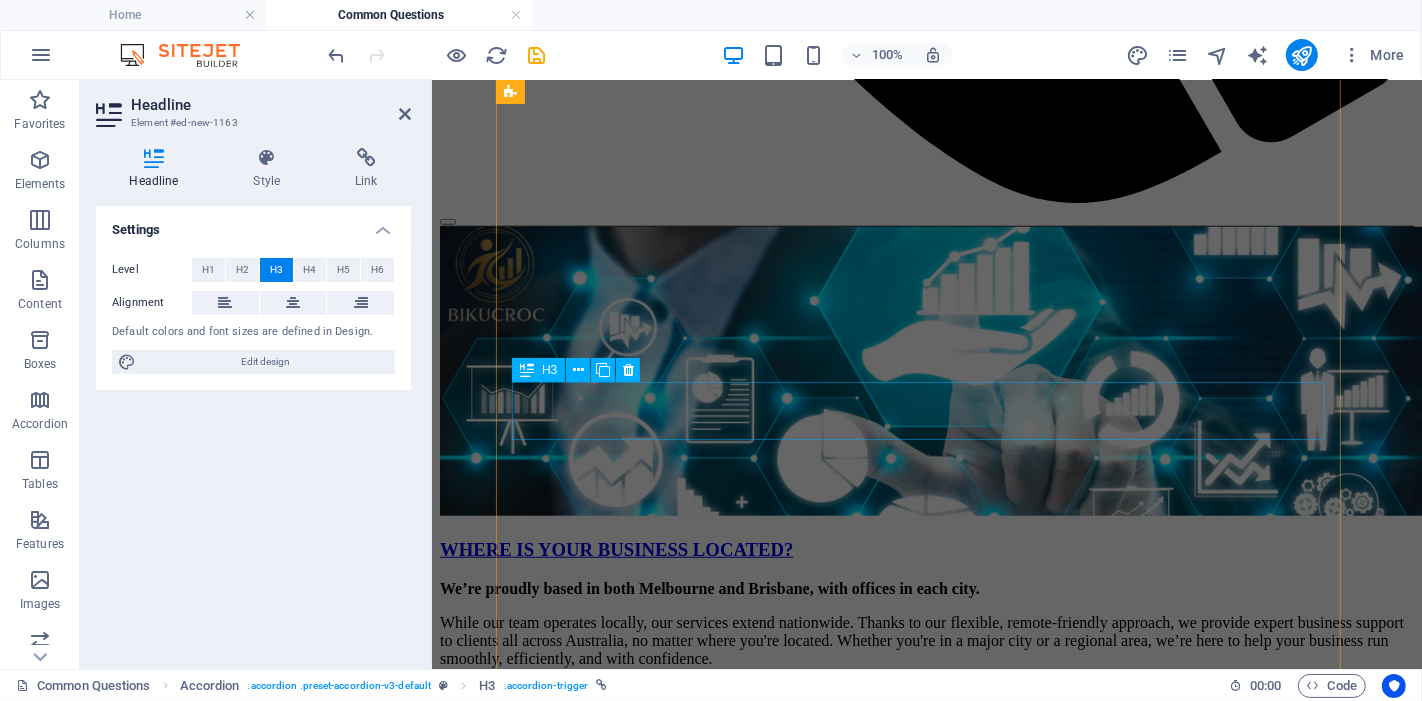 click on "WHAT ARE YOUR SERVICES?" at bounding box center (926, 1387) 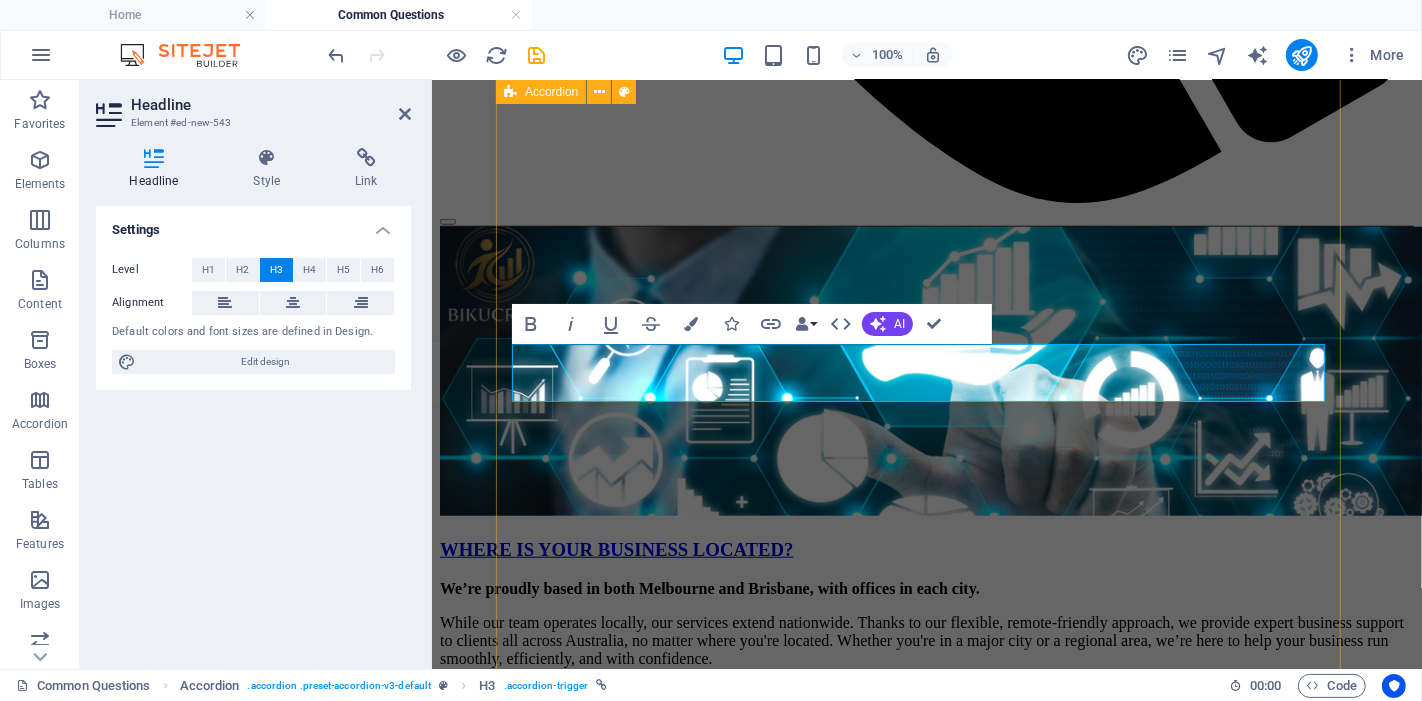 scroll, scrollTop: 1442, scrollLeft: 0, axis: vertical 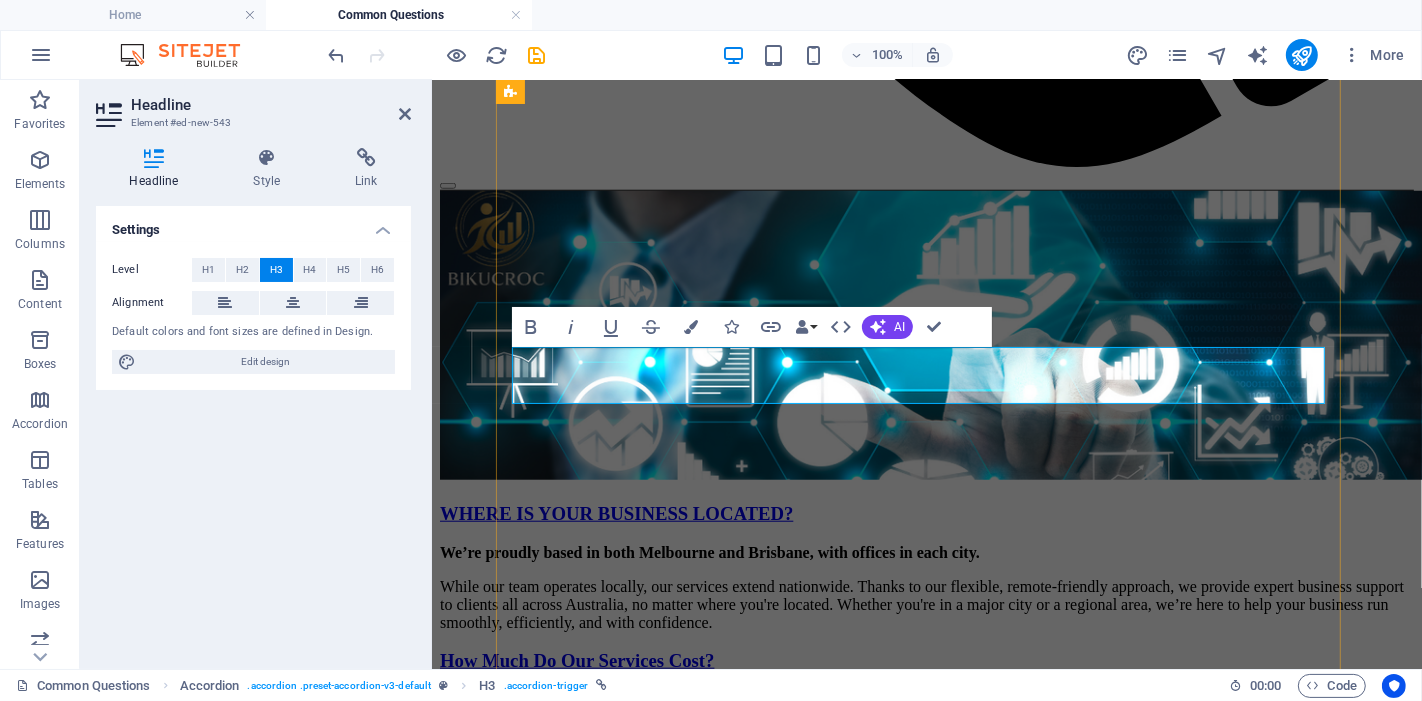 click on "WHAT ARE YOUR SERVICES?" at bounding box center (572, 1350) 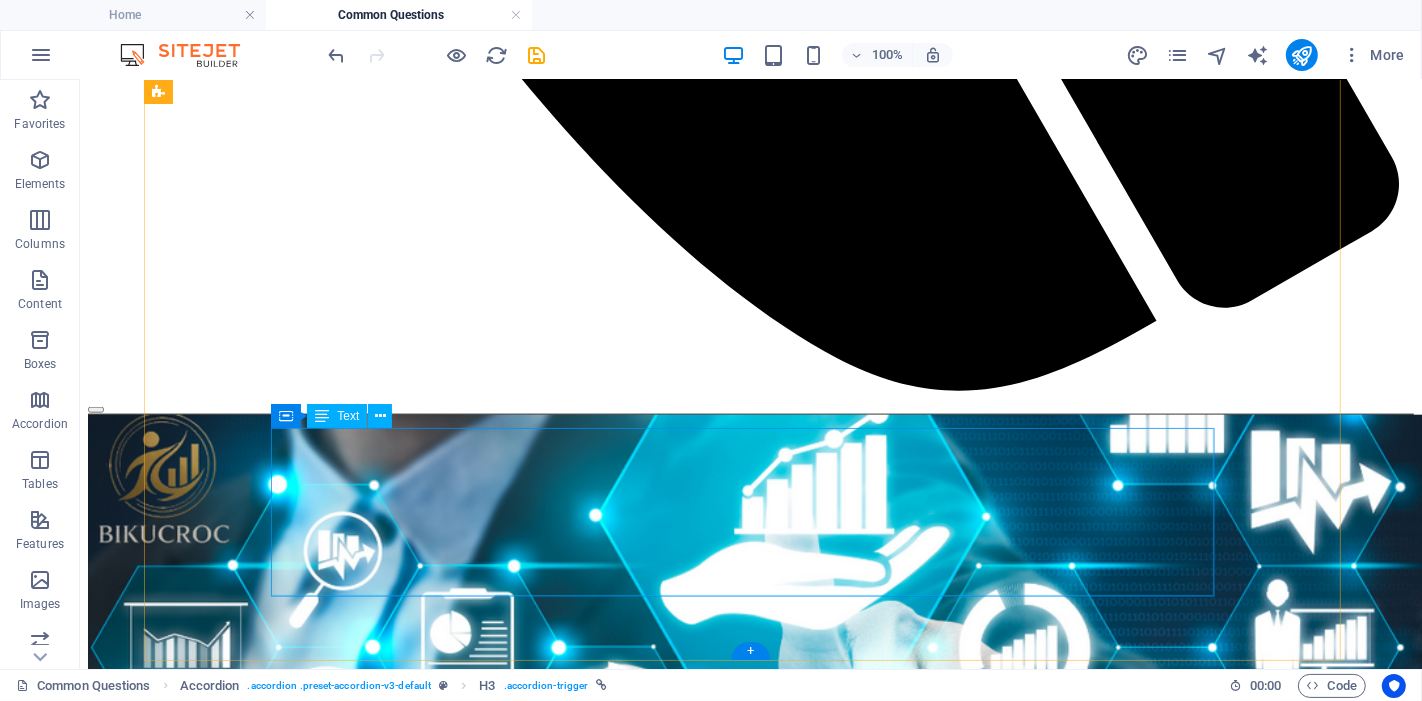 scroll, scrollTop: 1900, scrollLeft: 0, axis: vertical 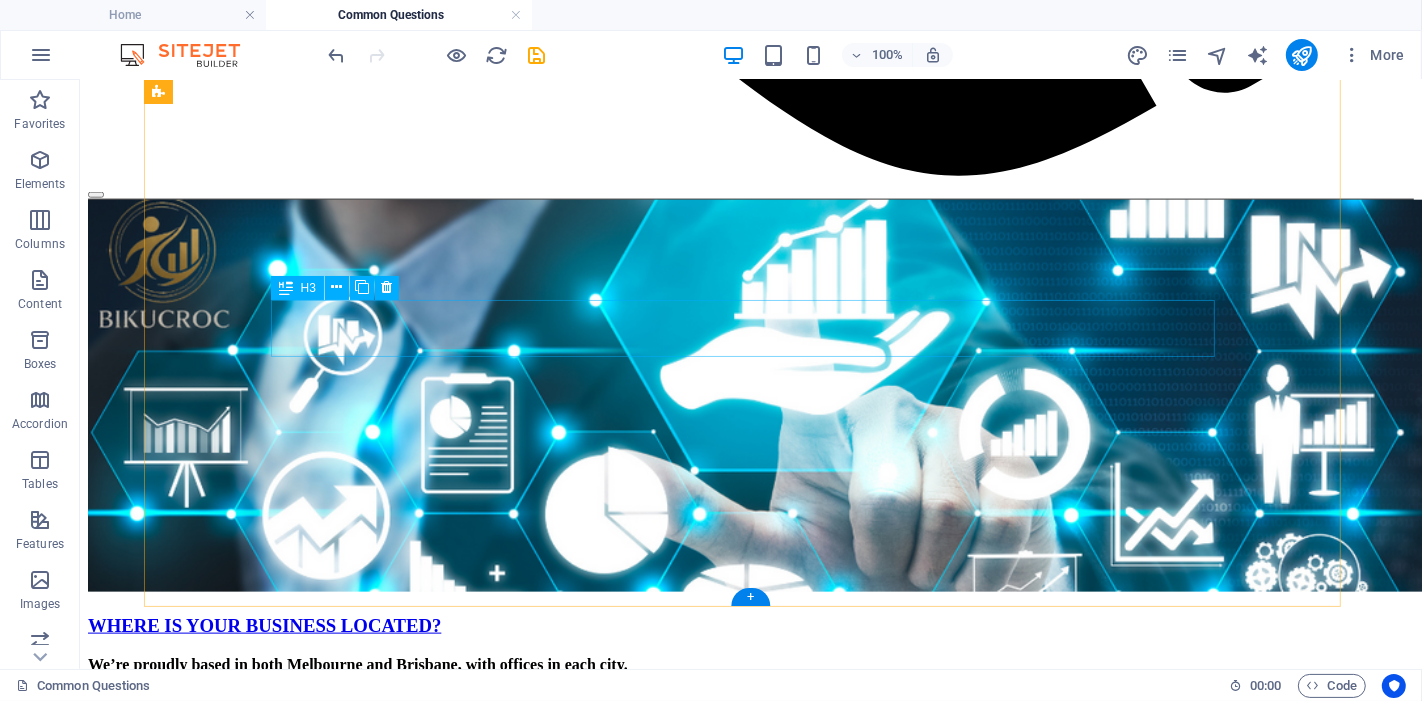 click on "WHAT IS THE PROS OF OUTSOURCING LOCALLY INSTEAD OF INTERNATIONALLY?" at bounding box center [750, 1774] 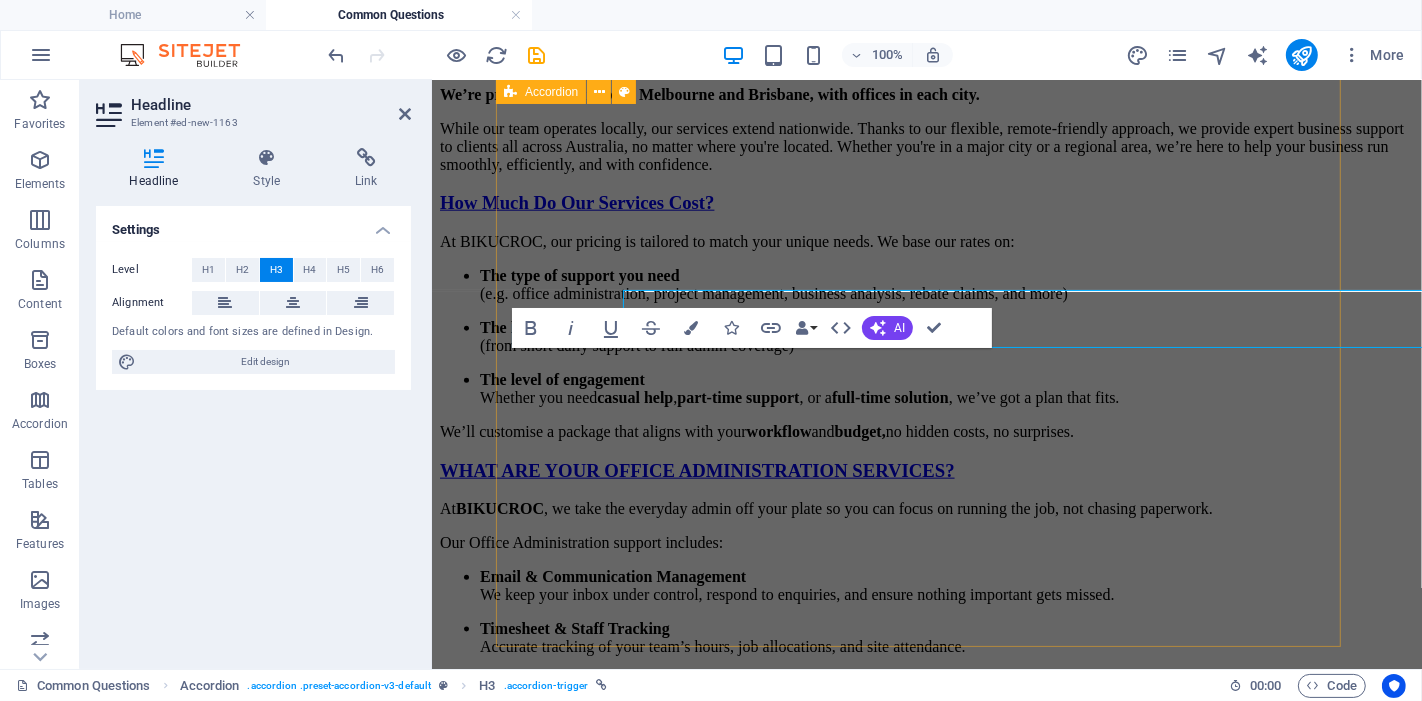 scroll, scrollTop: 1910, scrollLeft: 0, axis: vertical 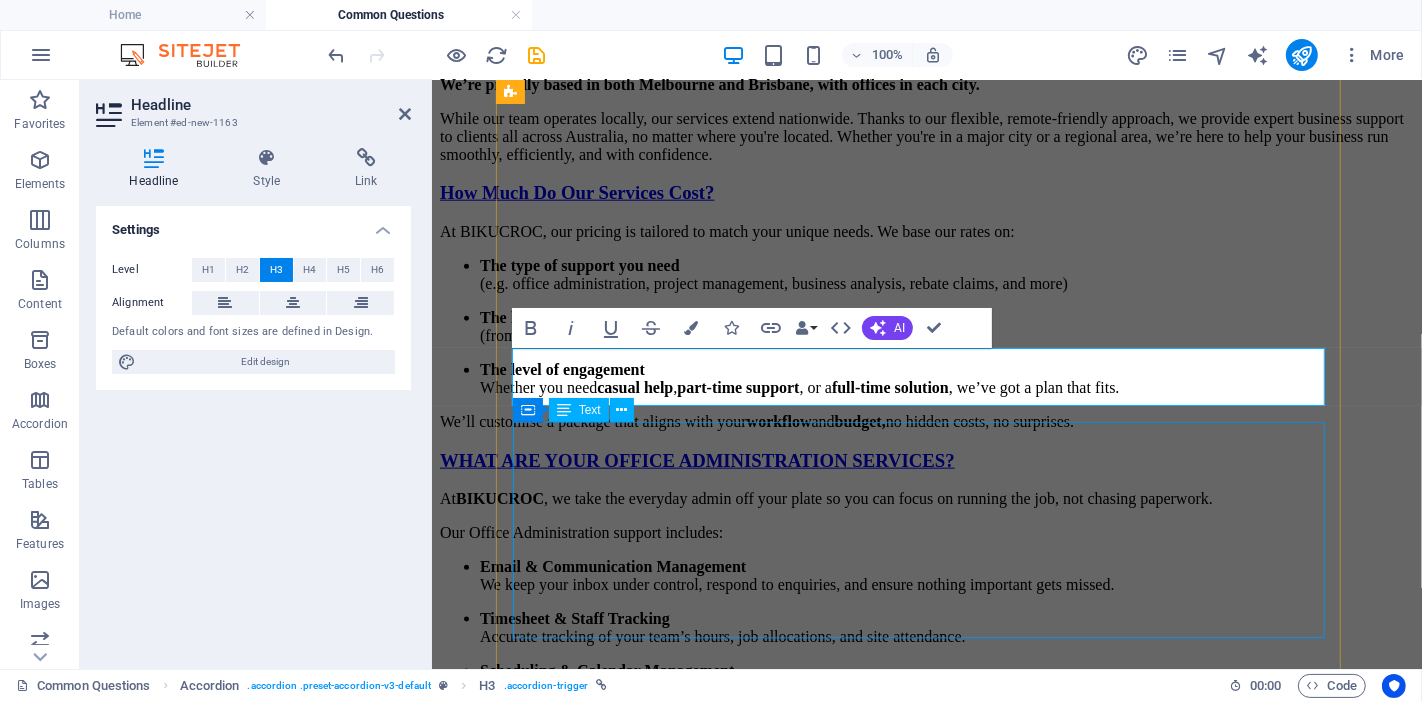 click on "At  BIKUCROC , our Business Analysis services help you work smarter, not harder. We dig into how your business operates, identify what’s slowing you down, and offer practical ways to improve performance, reduce costs, and grow sustainably. Whether you're just starting out or ready to scale, we bring clarity to your operations so you can move forward with confidence. Let us analyse, optimise, and support your next step." at bounding box center [926, 1329] 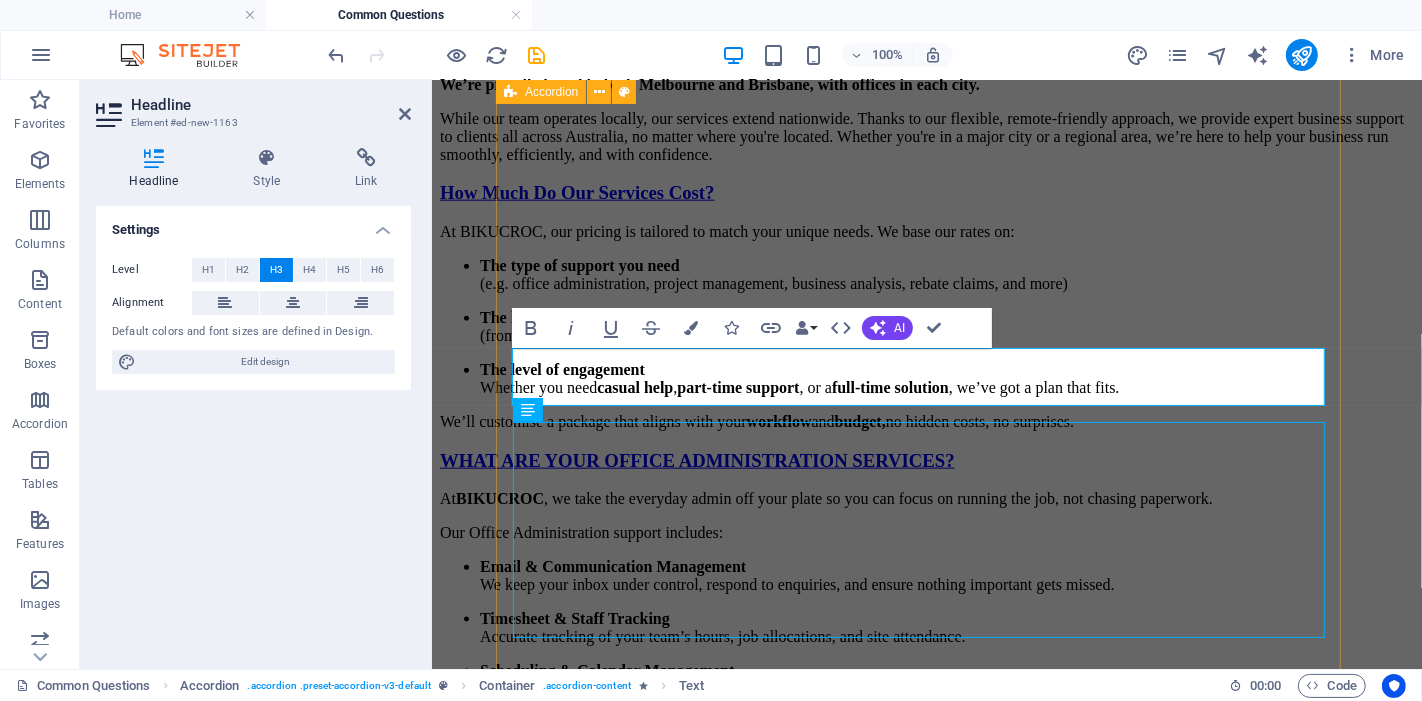 scroll, scrollTop: 1900, scrollLeft: 0, axis: vertical 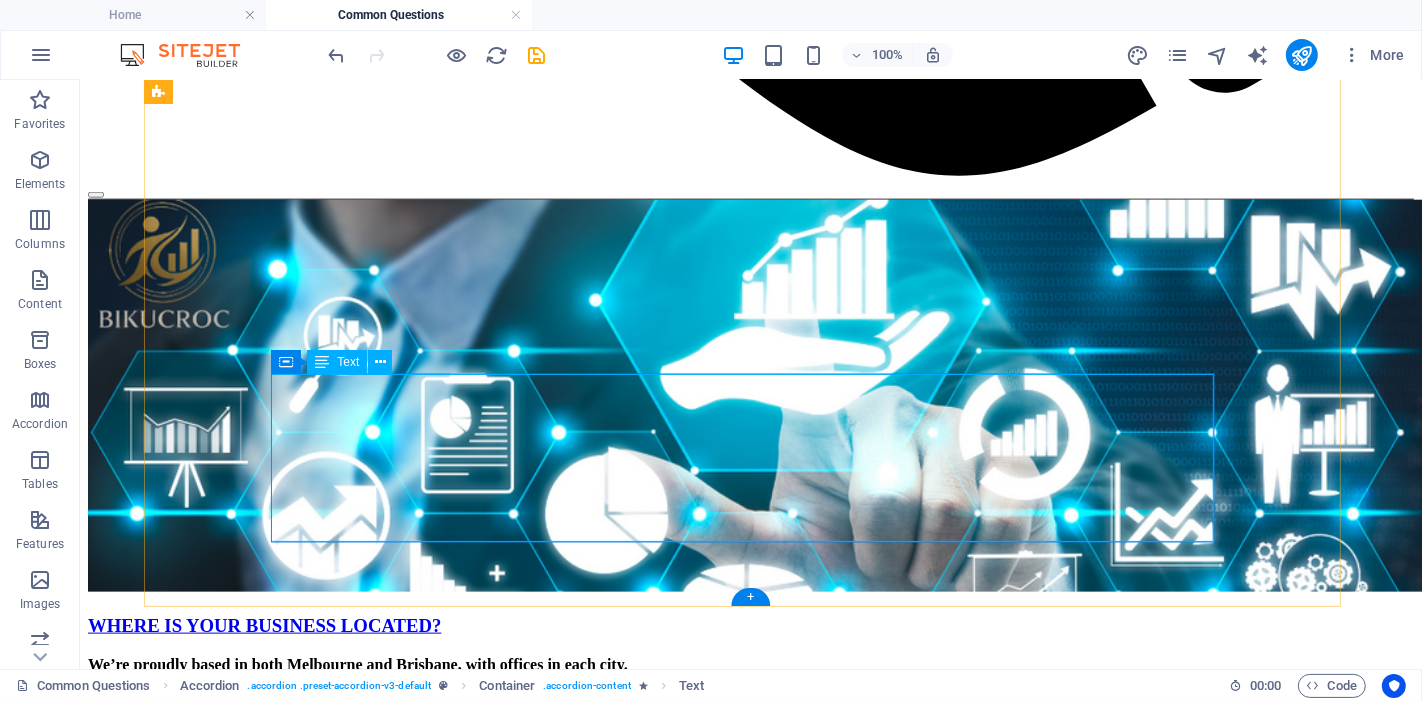 click on "At  BIKUCROC , our Business Analysis services help you work smarter, not harder. We dig into how your business operates, identify what’s slowing you down, and offer practical ways to improve performance, reduce costs, and grow sustainably. Whether you're just starting out or ready to scale, we bring clarity to your operations so you can move forward with confidence. Let us analyse, optimise, and support your next step." at bounding box center [750, 1891] 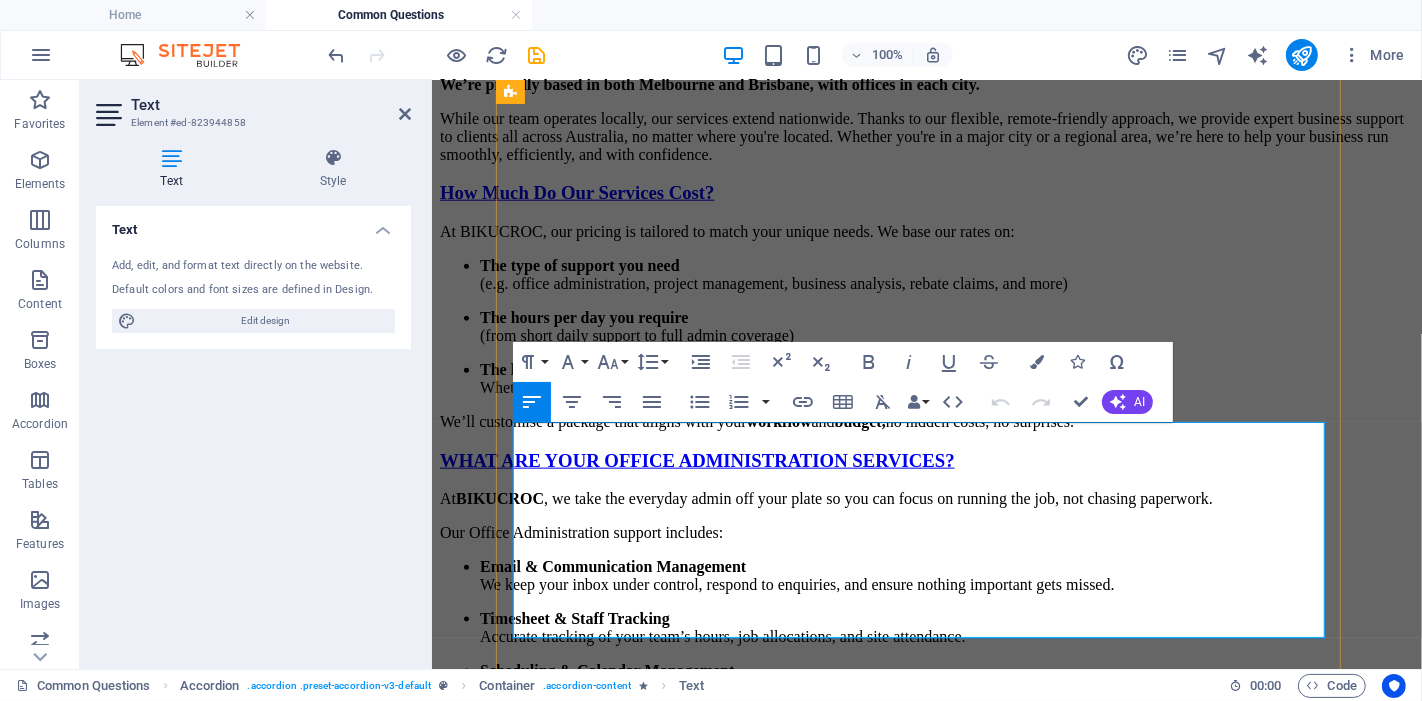 click at bounding box center [926, 1398] 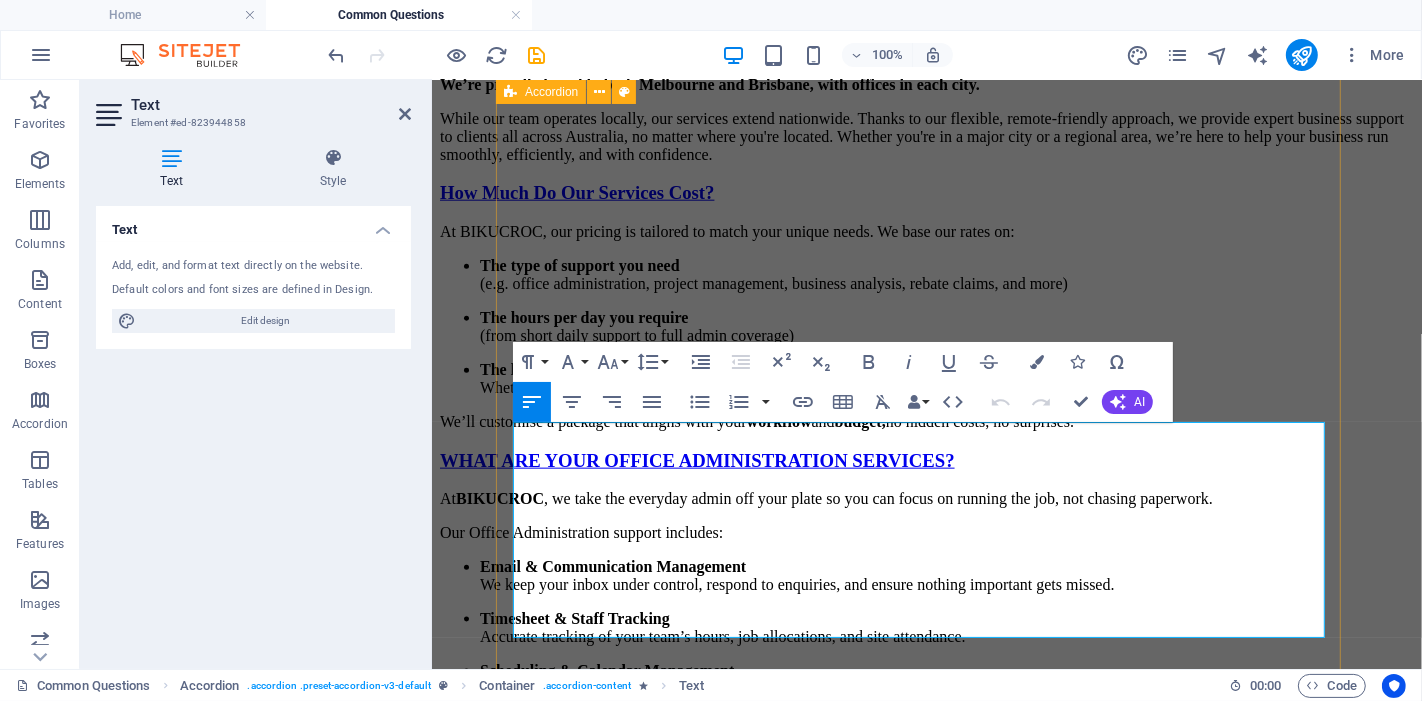 click on "WHERE IS YOUR BUSINESS LOCATED? We’re proudly based in both Melbourne and Brisbane, with offices in each city. While our team operates locally, our services extend nationwide. Thanks to our flexible, remote-friendly approach, we provide expert business support to clients all across Australia, no matter where you're located. Whether you're in a major city or a regional area, we’re here to help your business run smoothly, efficiently, and with confidence. How Much Do Our Services Cost? At BIKUCROC, our pricing is tailored to match your unique needs. We base our rates on: The type of support you need (e.g. office administration, project management, business analysis, rebate claims, and more) The hours per day you require (from short daily support to full admin coverage) The level of engagement Whether you need  casual help ,  part-time support , or a  full-time solution , we’ve got a plan that fits. We’ll customise a package that aligns with your  workflow  and  budget,  no hidden costs, no surprises." at bounding box center [926, 725] 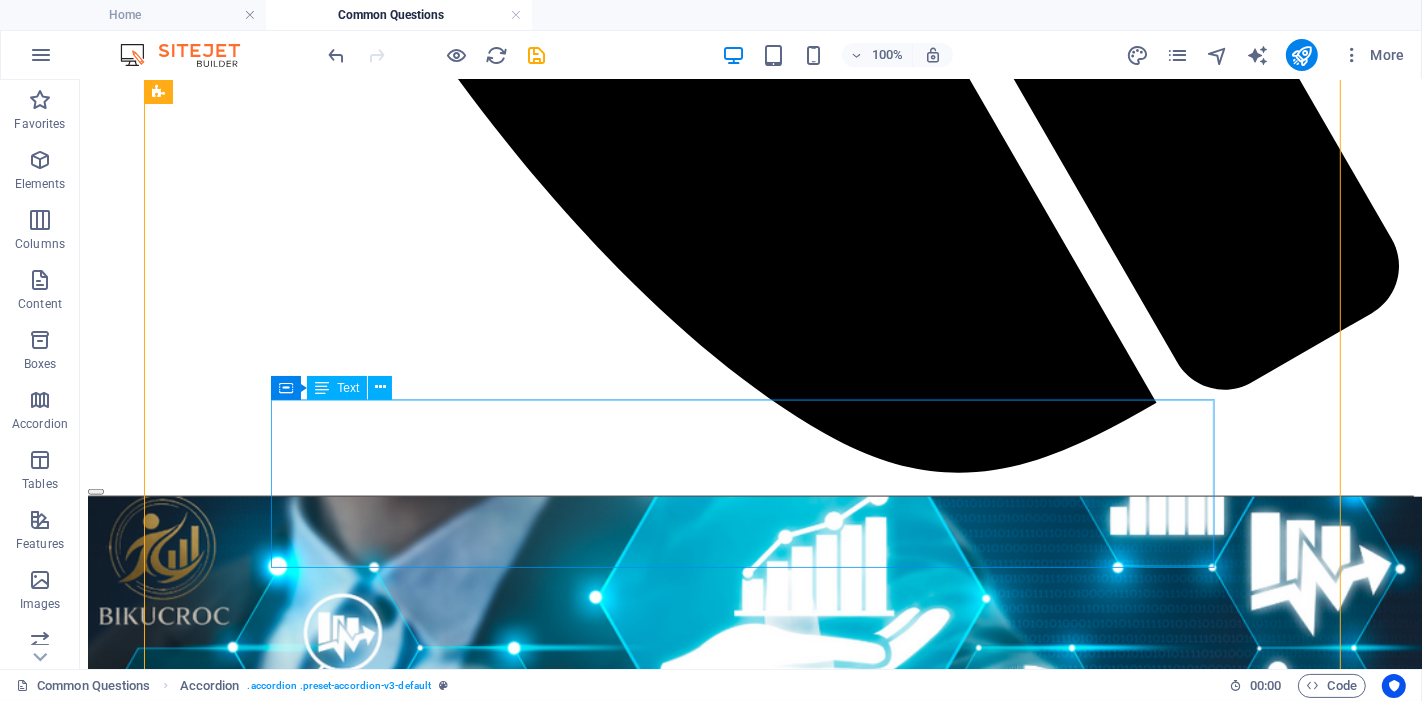 scroll, scrollTop: 1630, scrollLeft: 0, axis: vertical 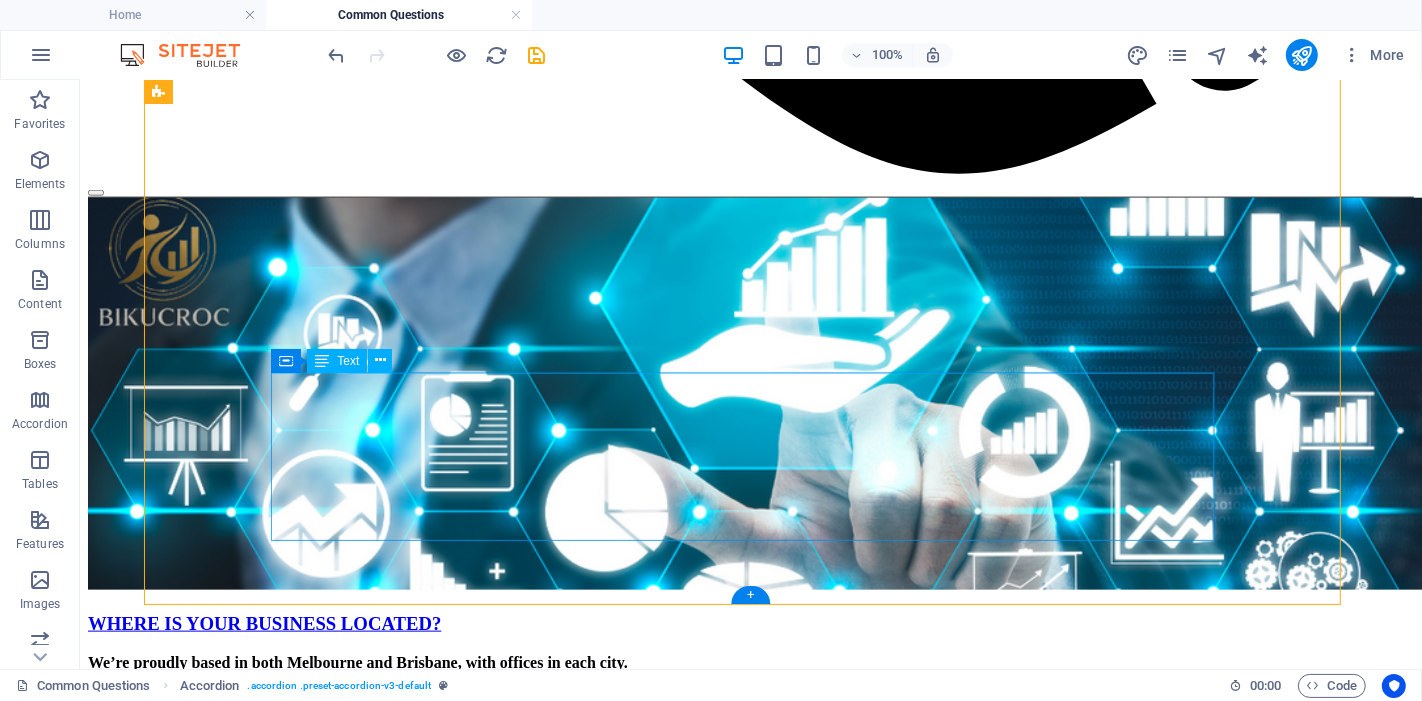 click on "At  BIKUCROC , our Business Analysis services help you work smarter, not harder. We dig into how your business operates, identify what’s slowing you down, and offer practical ways to improve performance, reduce costs, and grow sustainably. Whether you're just starting out or ready to scale, we bring clarity to your operations so you can move forward with confidence. Let us analyse, optimise, and support your next step." at bounding box center (750, 1889) 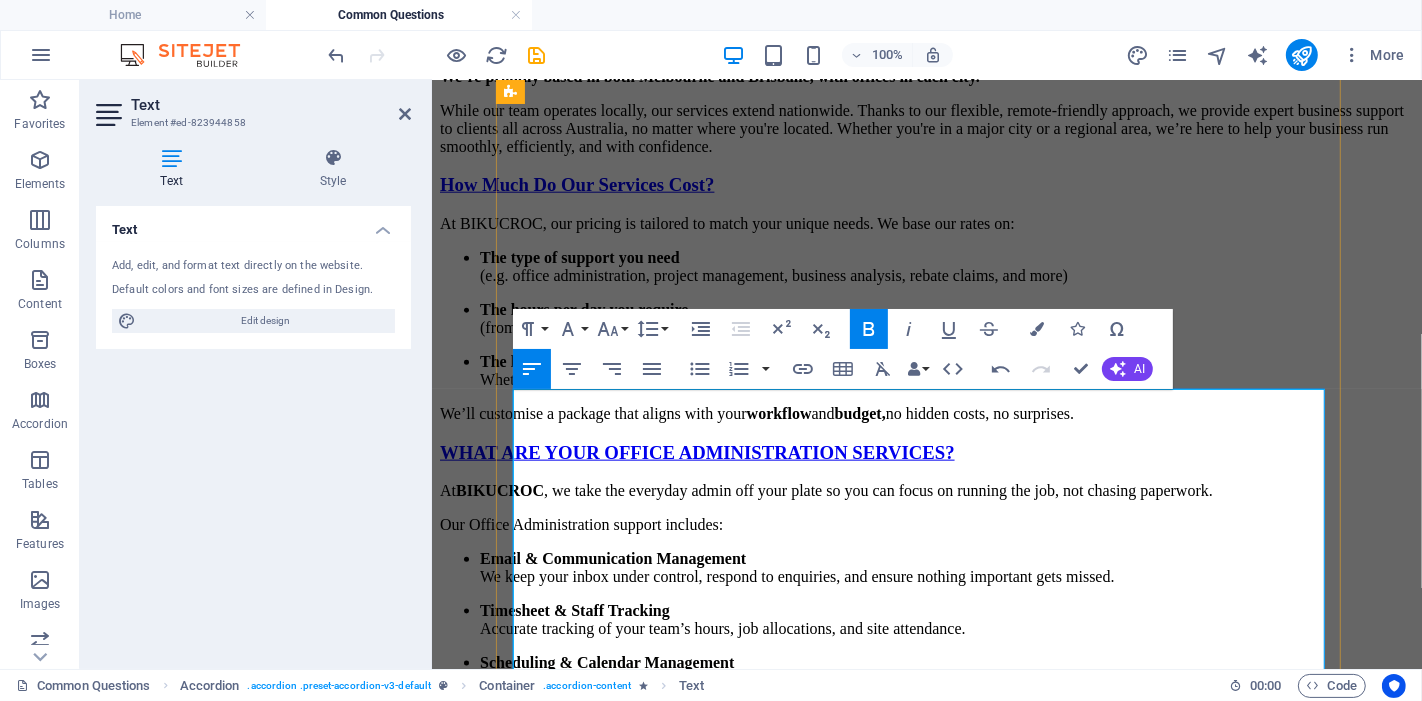 scroll, scrollTop: 1943, scrollLeft: 0, axis: vertical 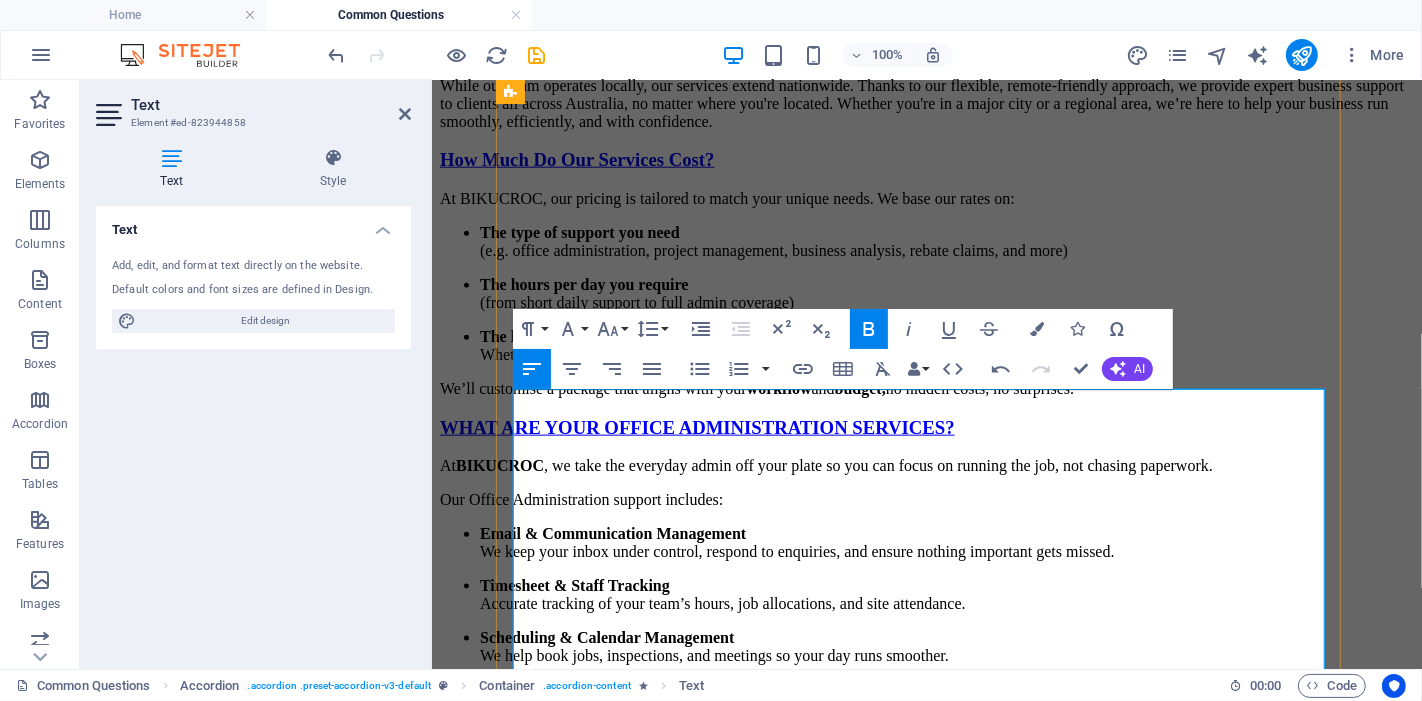 click on "1. Better Communication" at bounding box center [563, 1291] 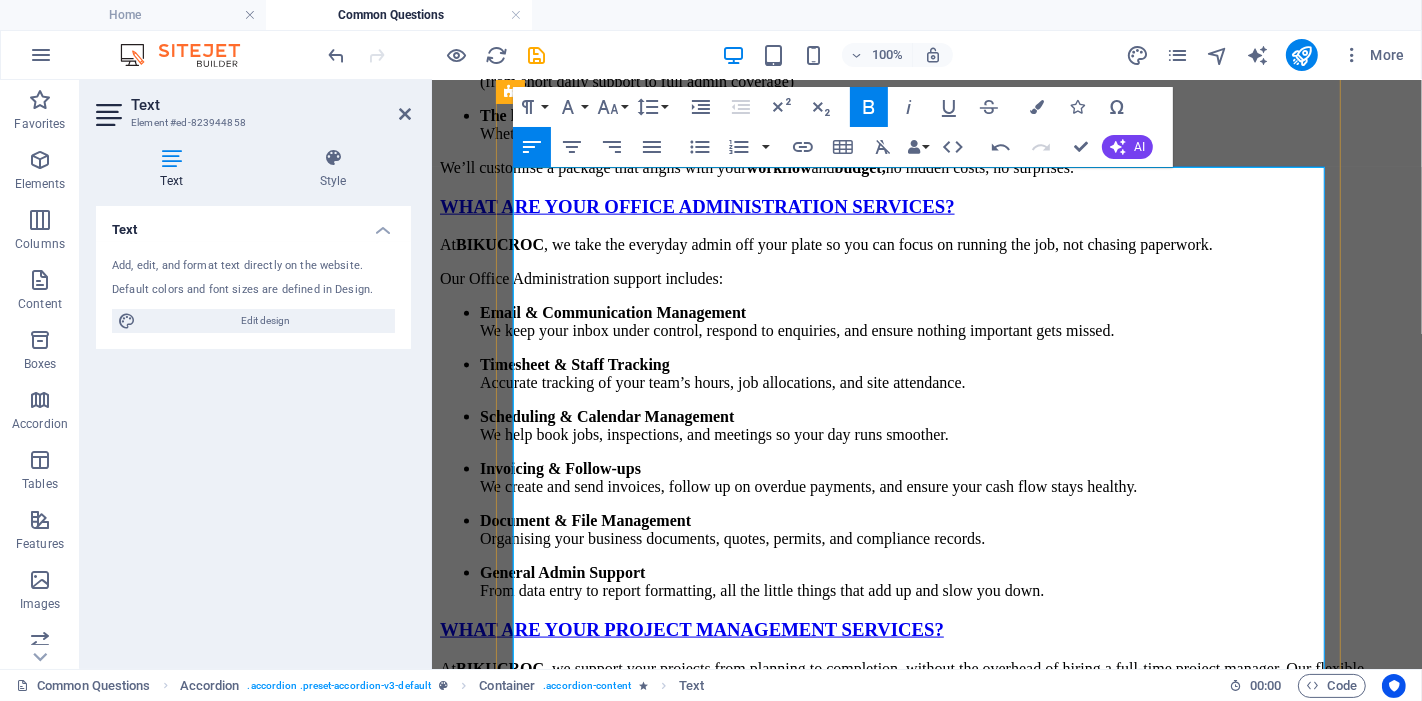 scroll, scrollTop: 2165, scrollLeft: 0, axis: vertical 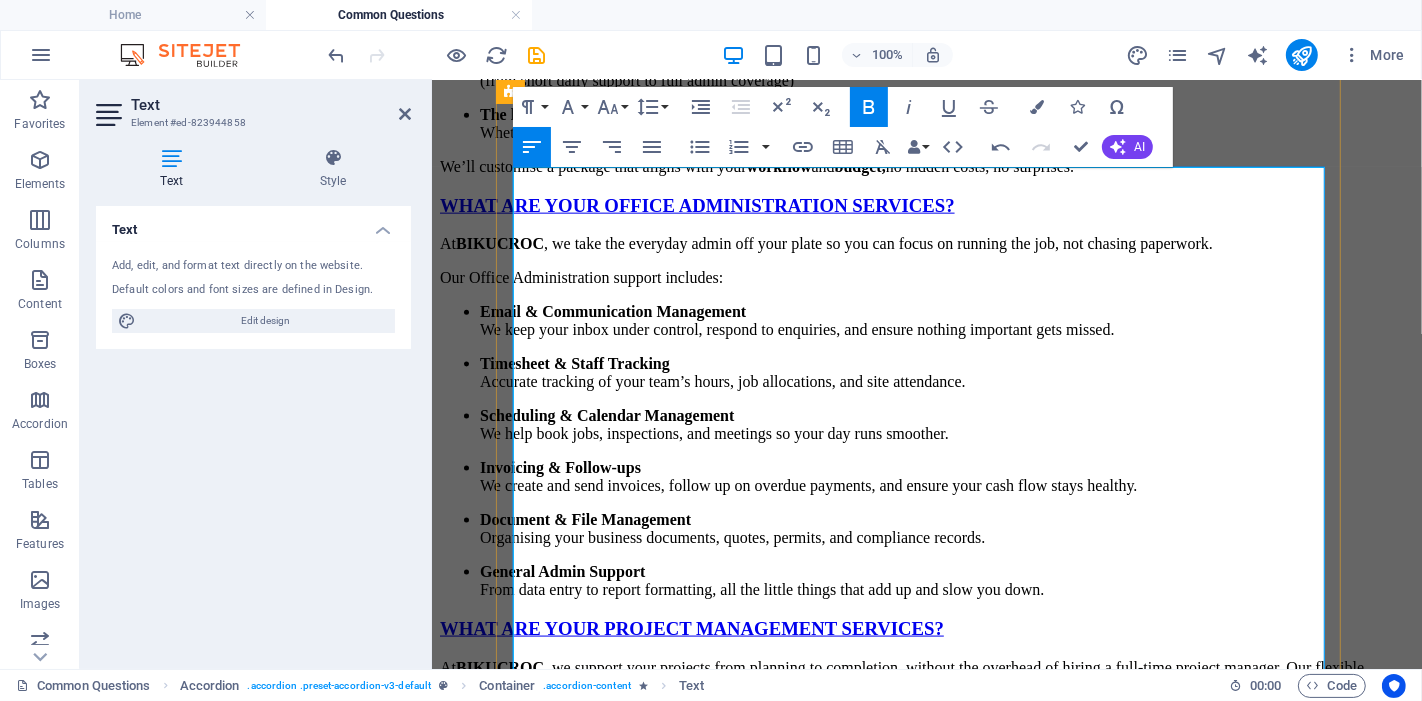 click on "Clearer understanding of your expectations" at bounding box center [946, 1150] 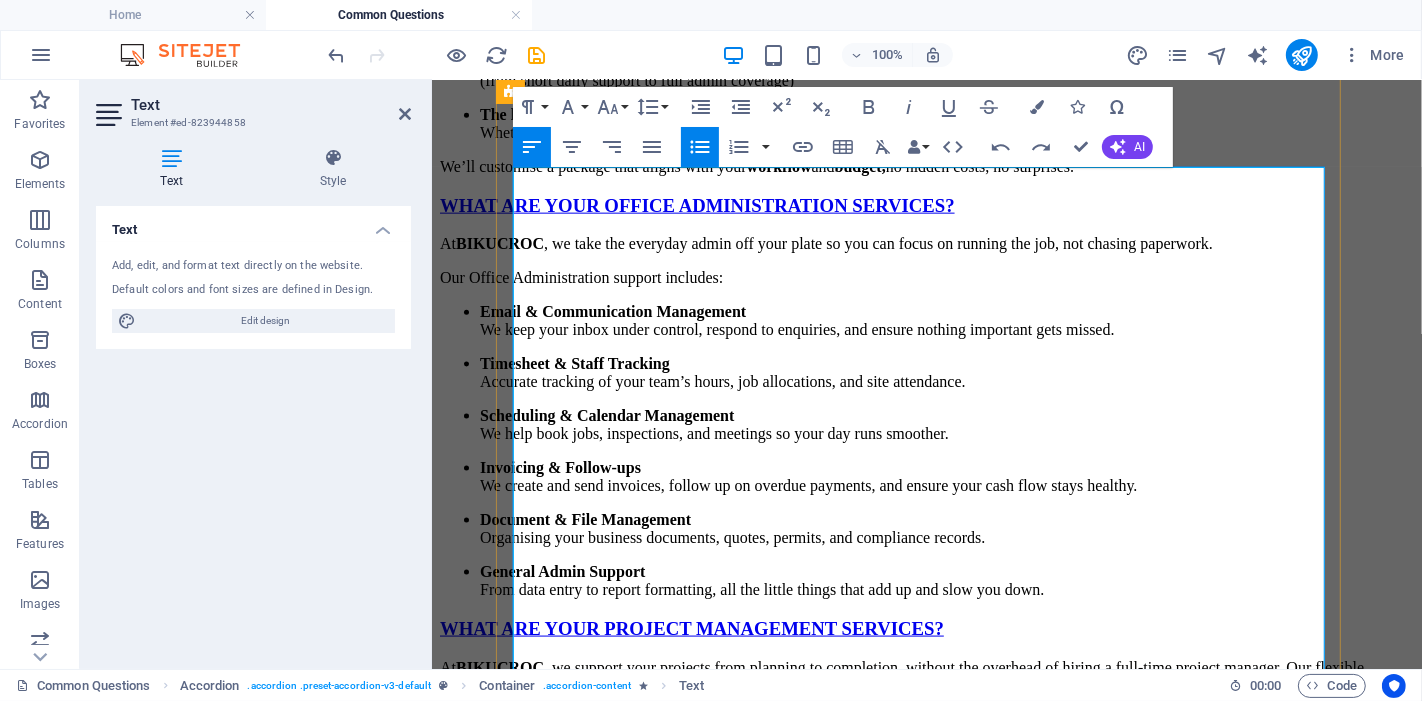 click on "✅  2. Understanding of Local Industry & Regulations" at bounding box center (926, 1240) 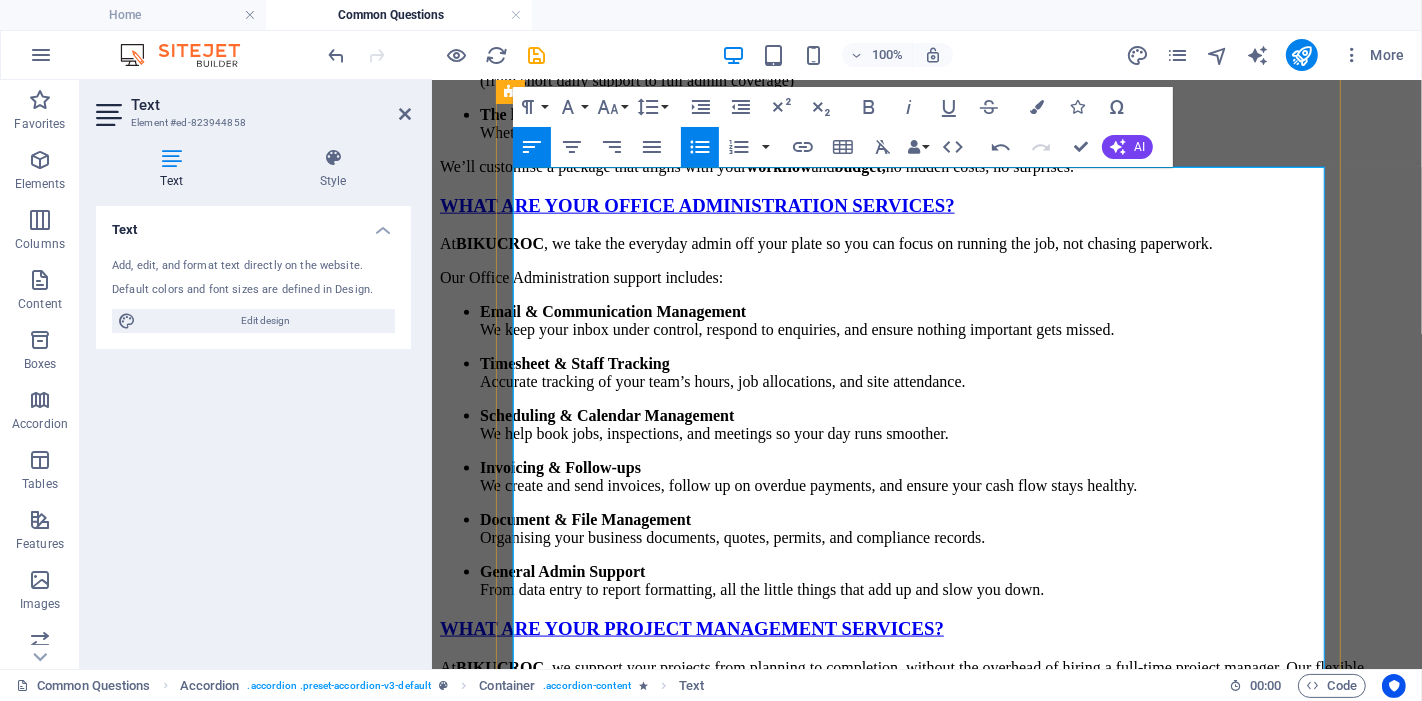 type 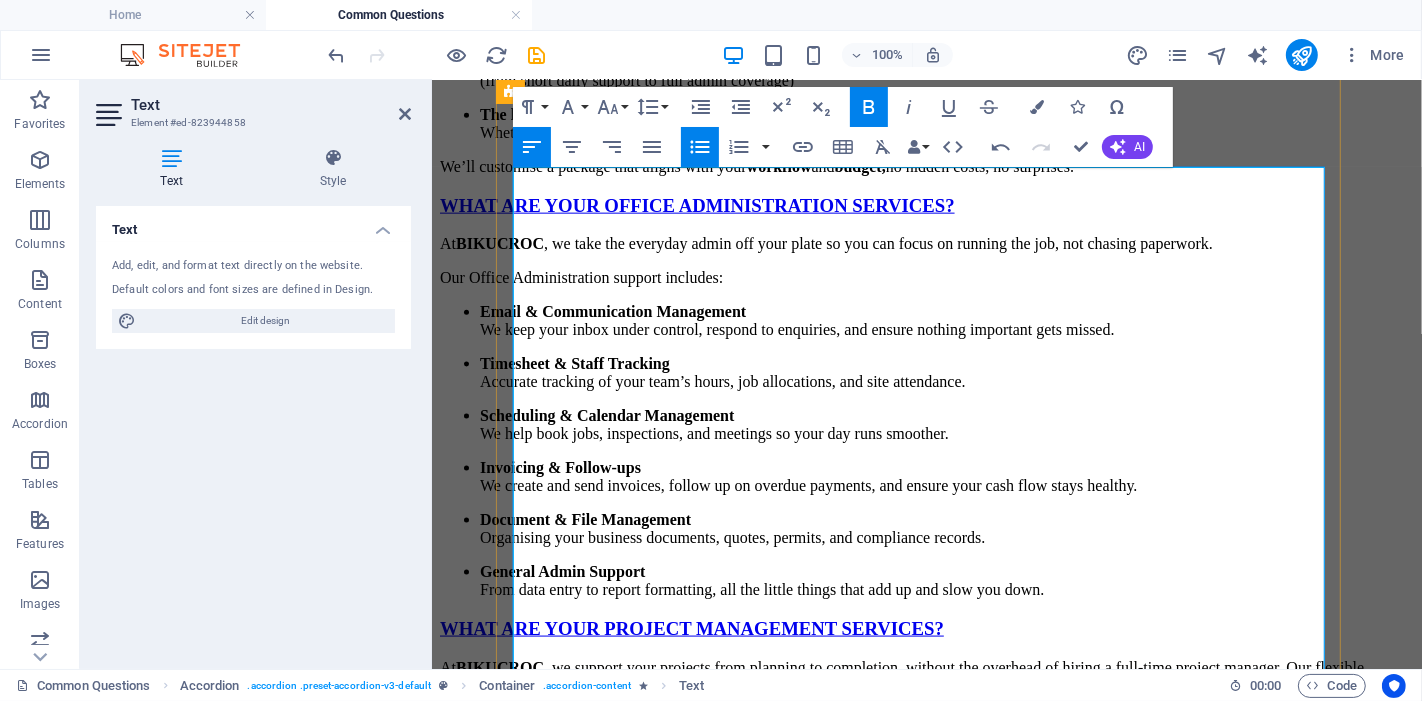 click on "2. Understanding of Local Industry & Regulations" at bounding box center [946, 1202] 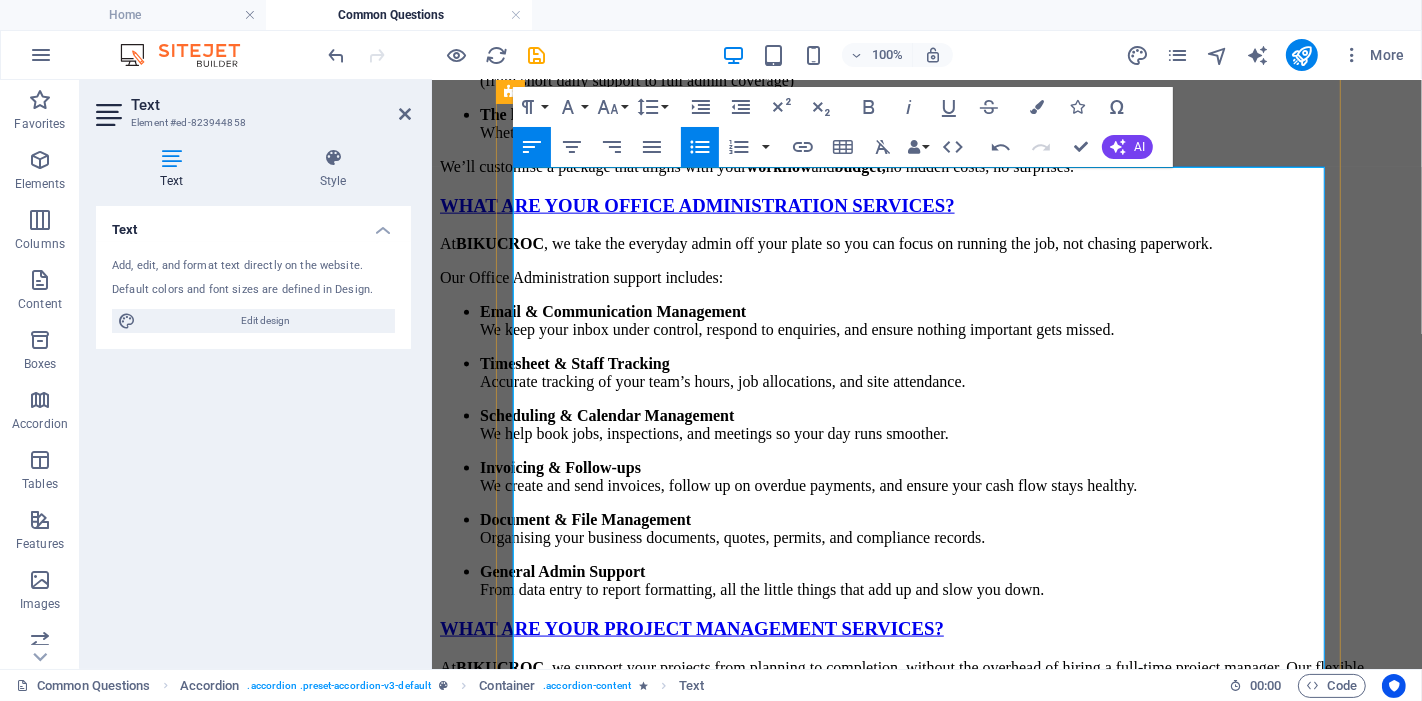 click on "2. Understanding of Local Industry & Regulations" at bounding box center (946, 1202) 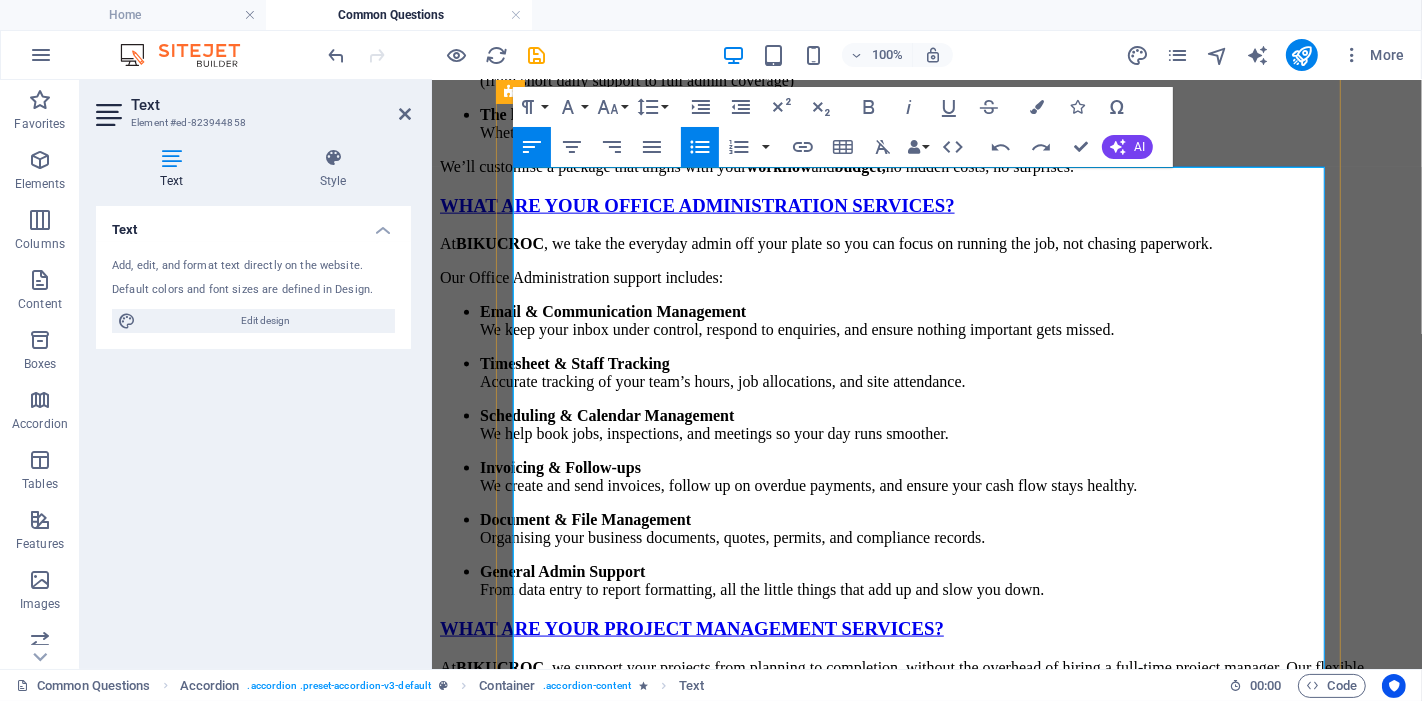 click on "We know Australian business culture, processes, and compliance" at bounding box center [946, 1236] 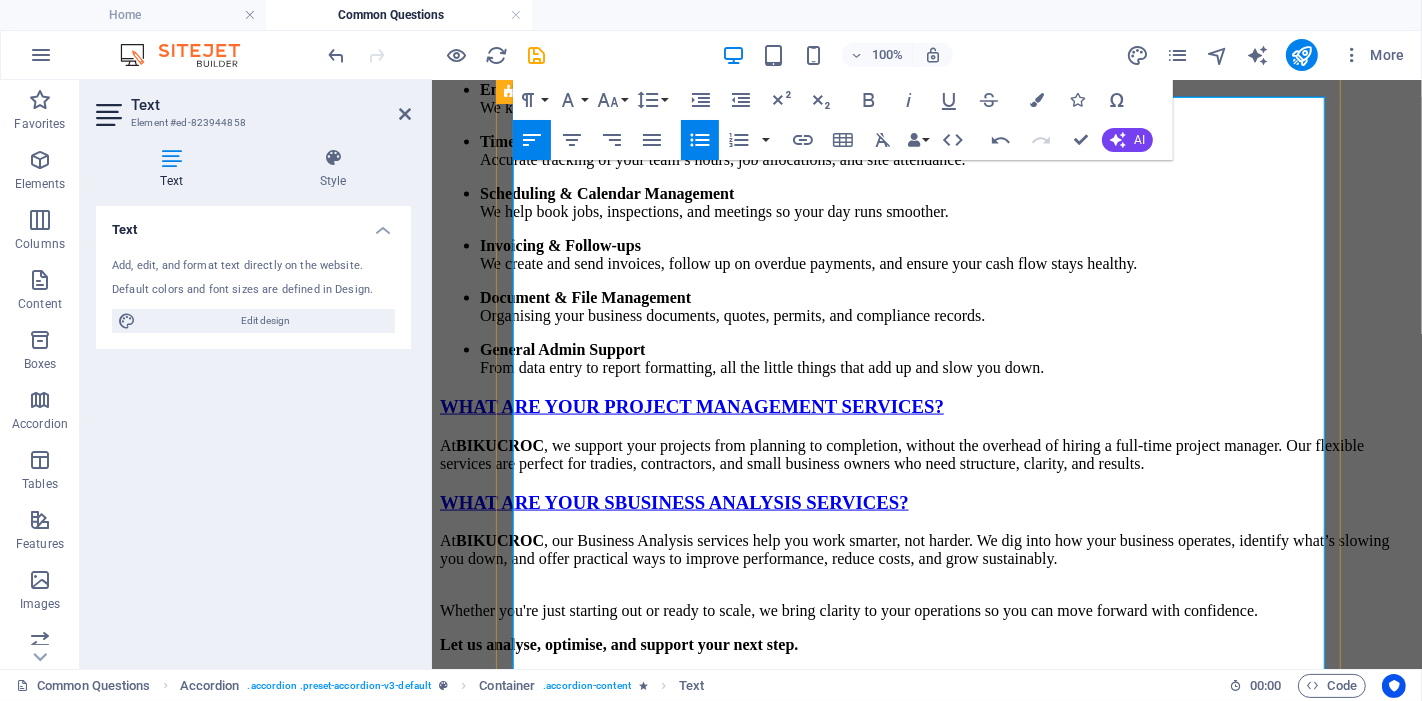 scroll, scrollTop: 2388, scrollLeft: 0, axis: vertical 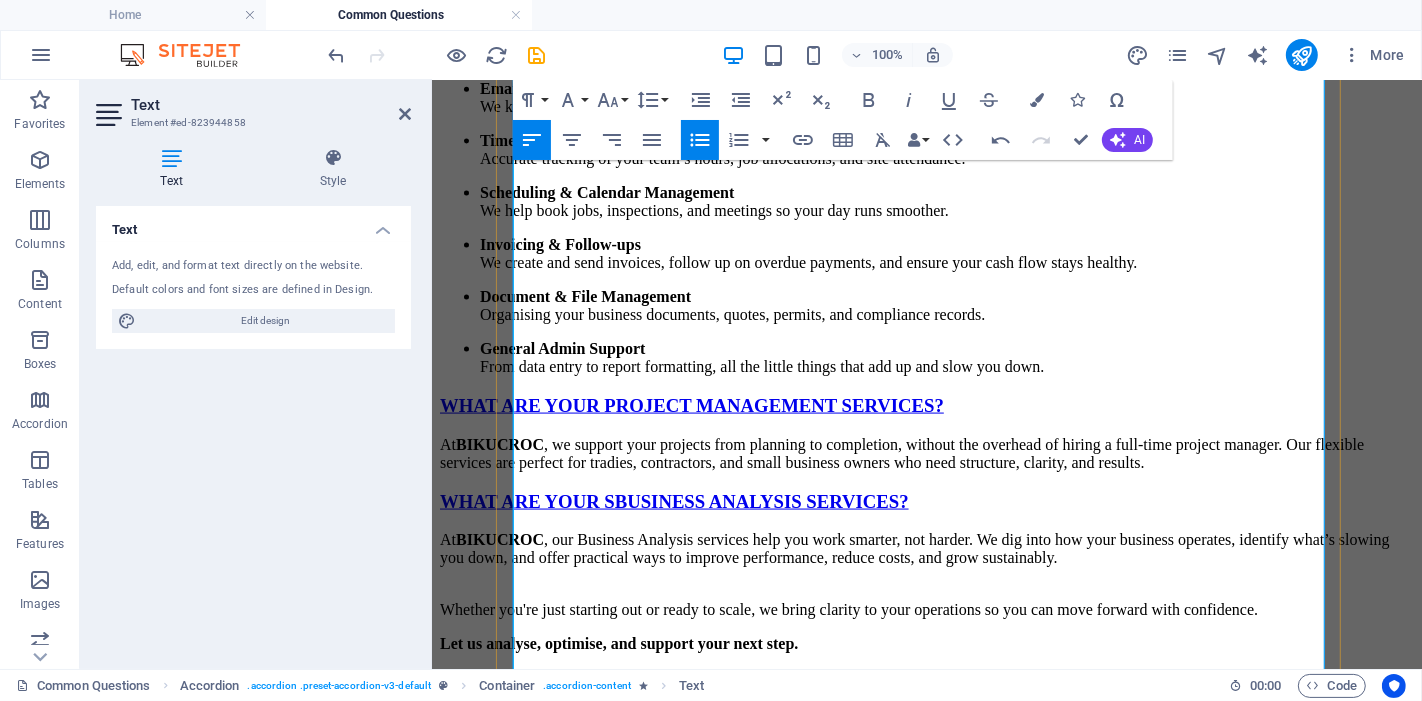 drag, startPoint x: 725, startPoint y: 364, endPoint x: 725, endPoint y: 391, distance: 27 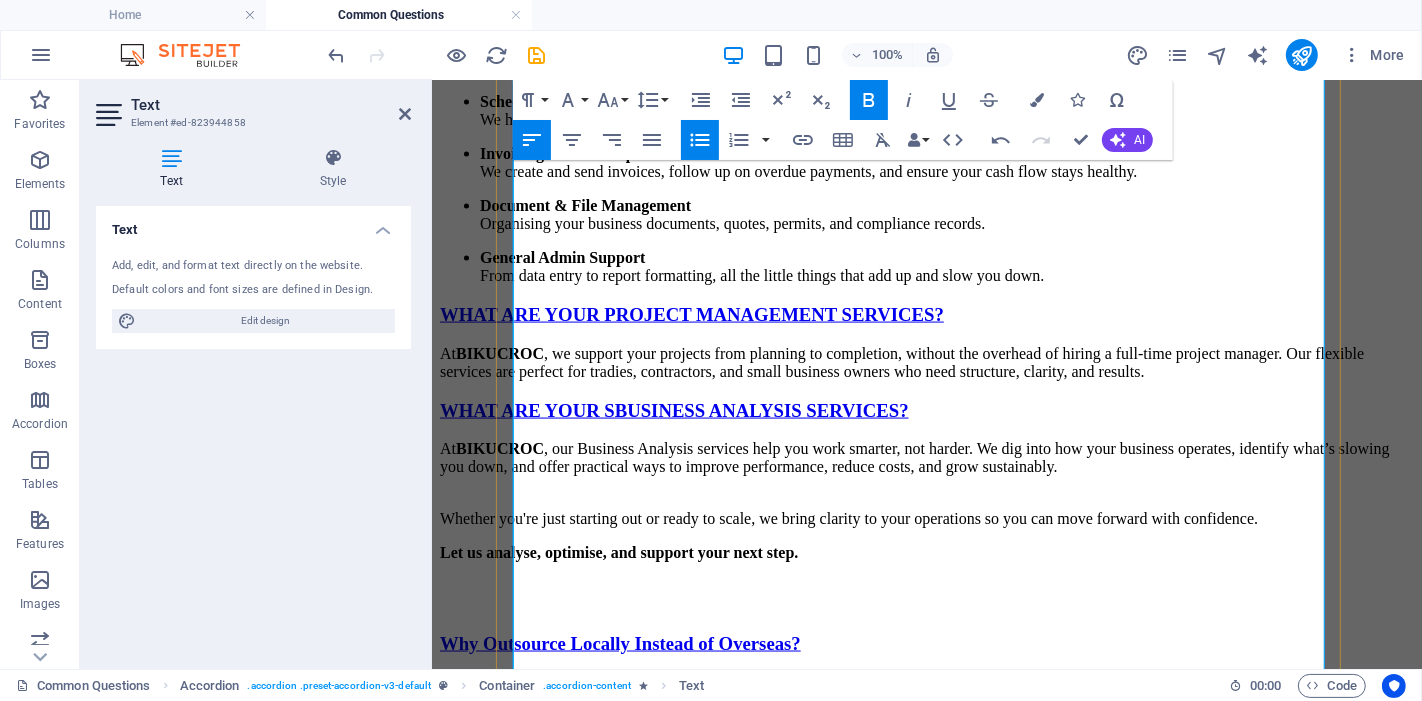 scroll, scrollTop: 2610, scrollLeft: 0, axis: vertical 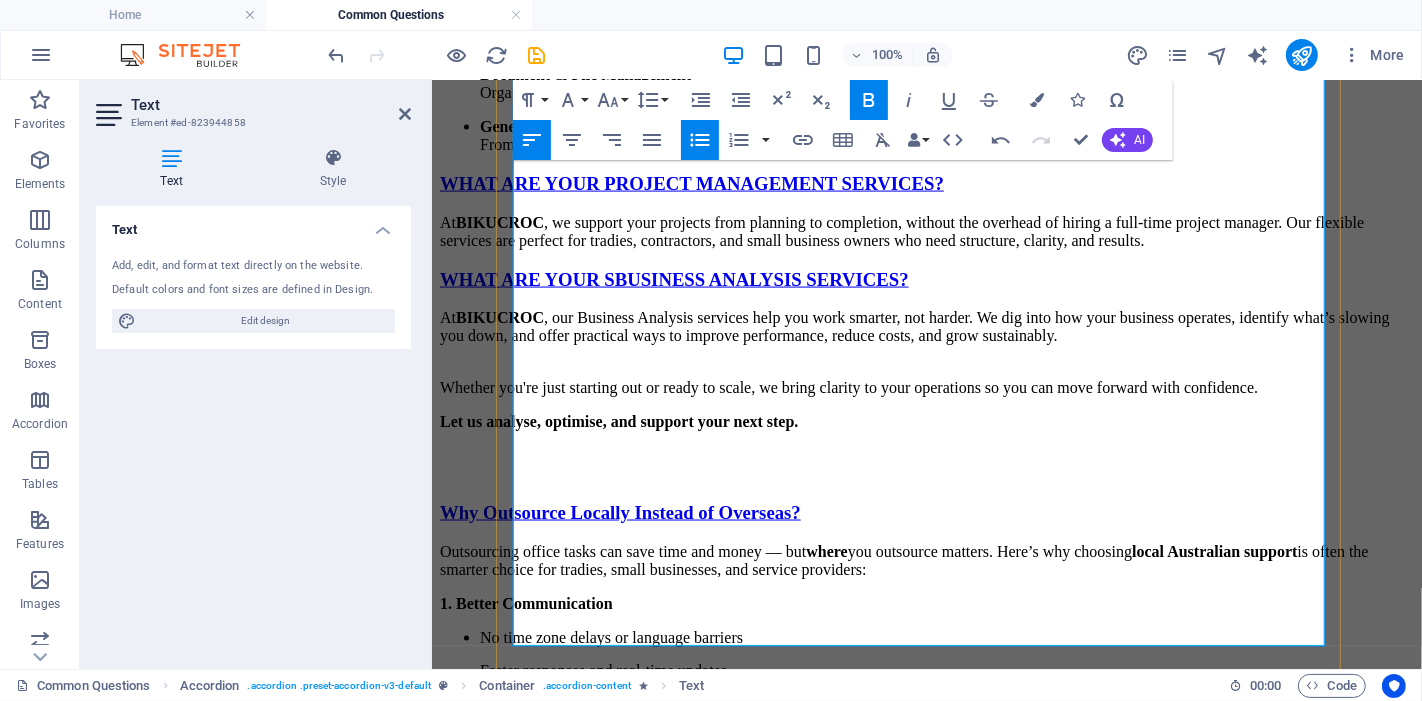click on "4. Data Privacy & Security" at bounding box center [569, 1032] 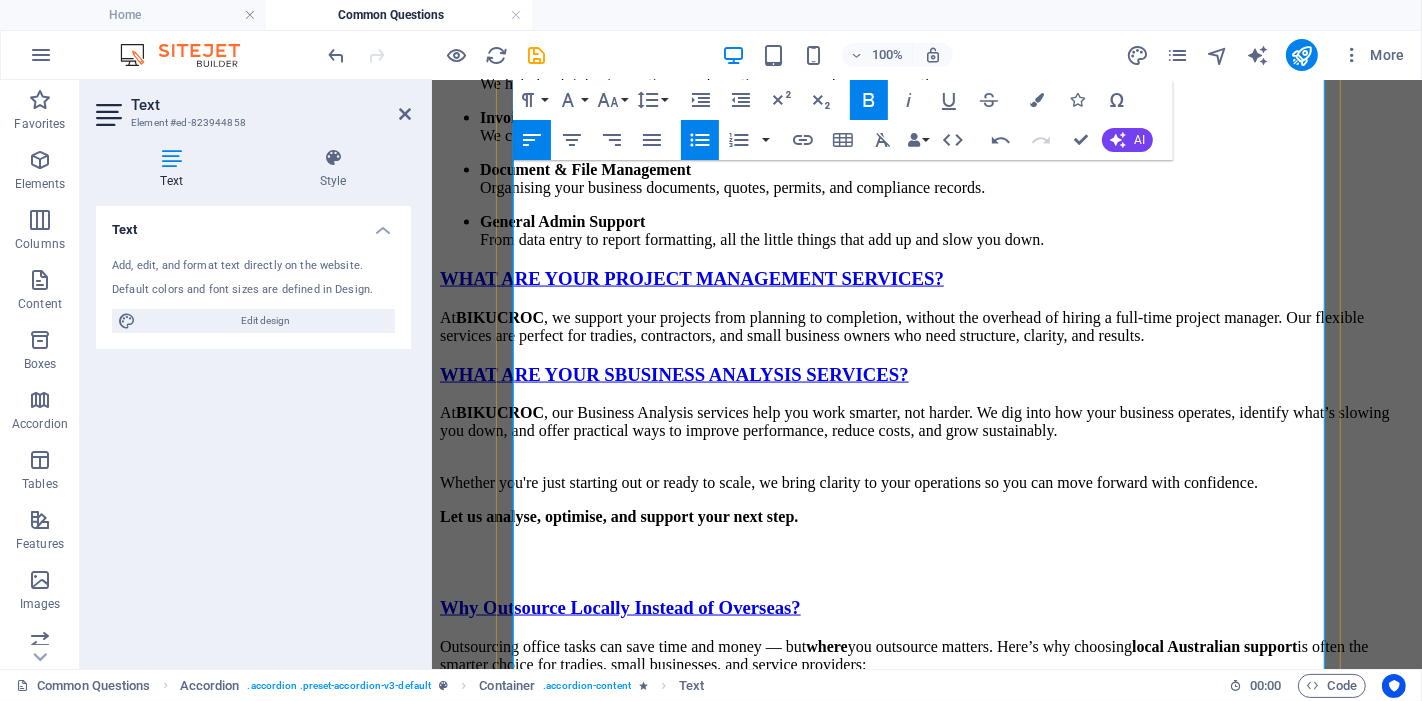 scroll, scrollTop: 2499, scrollLeft: 0, axis: vertical 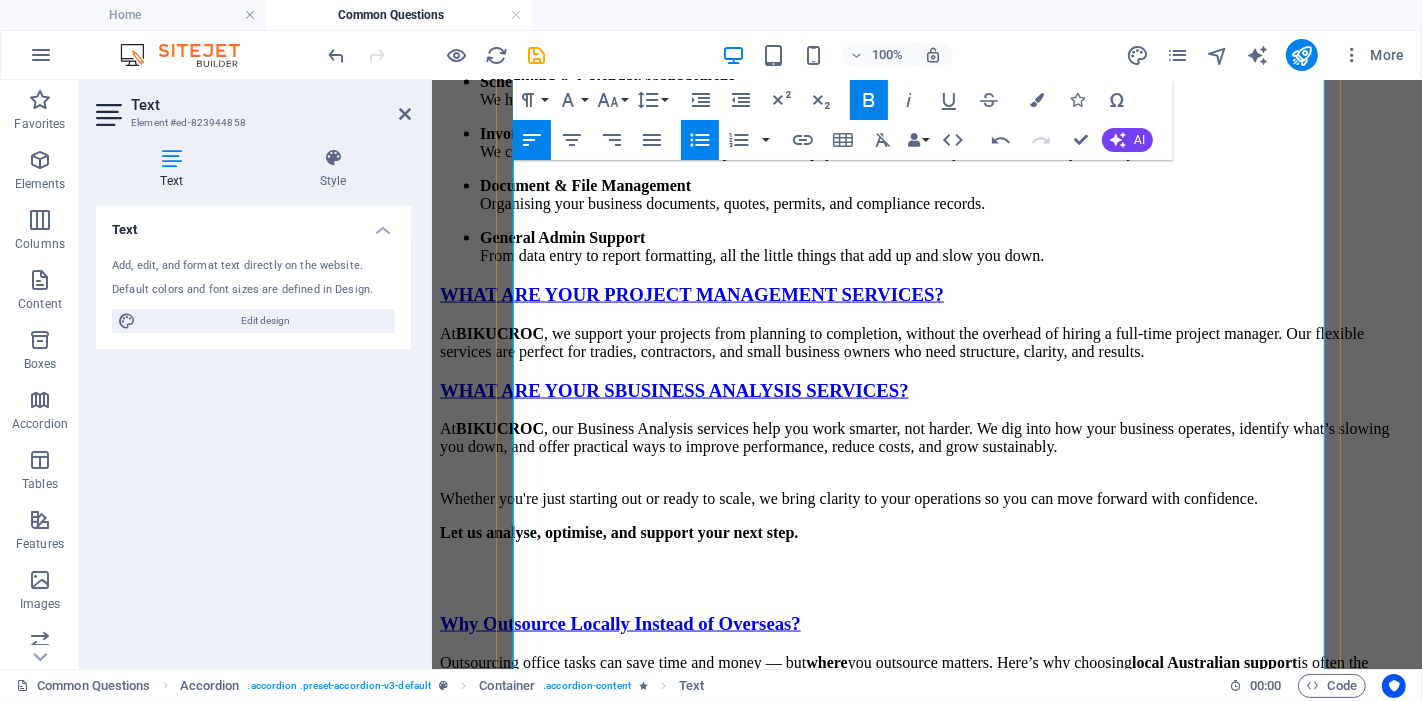 click on "3. Reliable, Accountable Support" at bounding box center [946, 986] 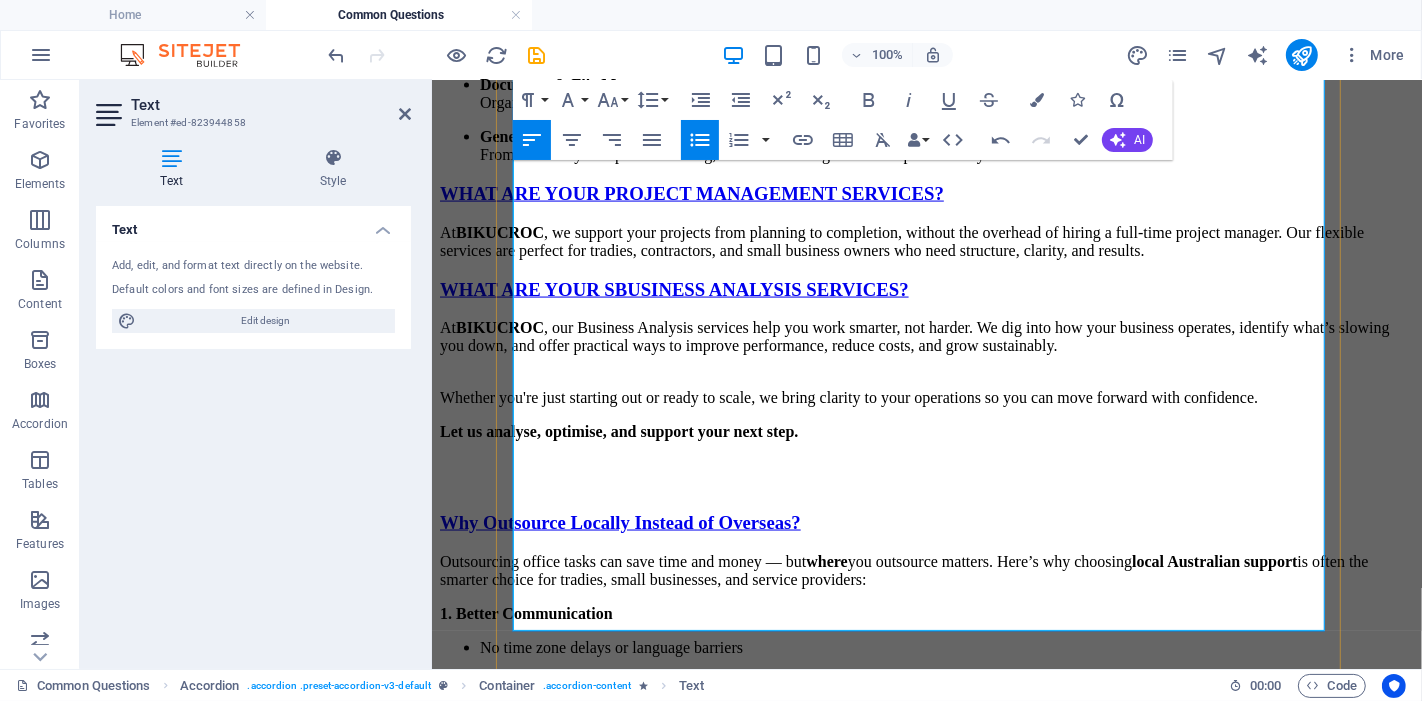 scroll, scrollTop: 2721, scrollLeft: 0, axis: vertical 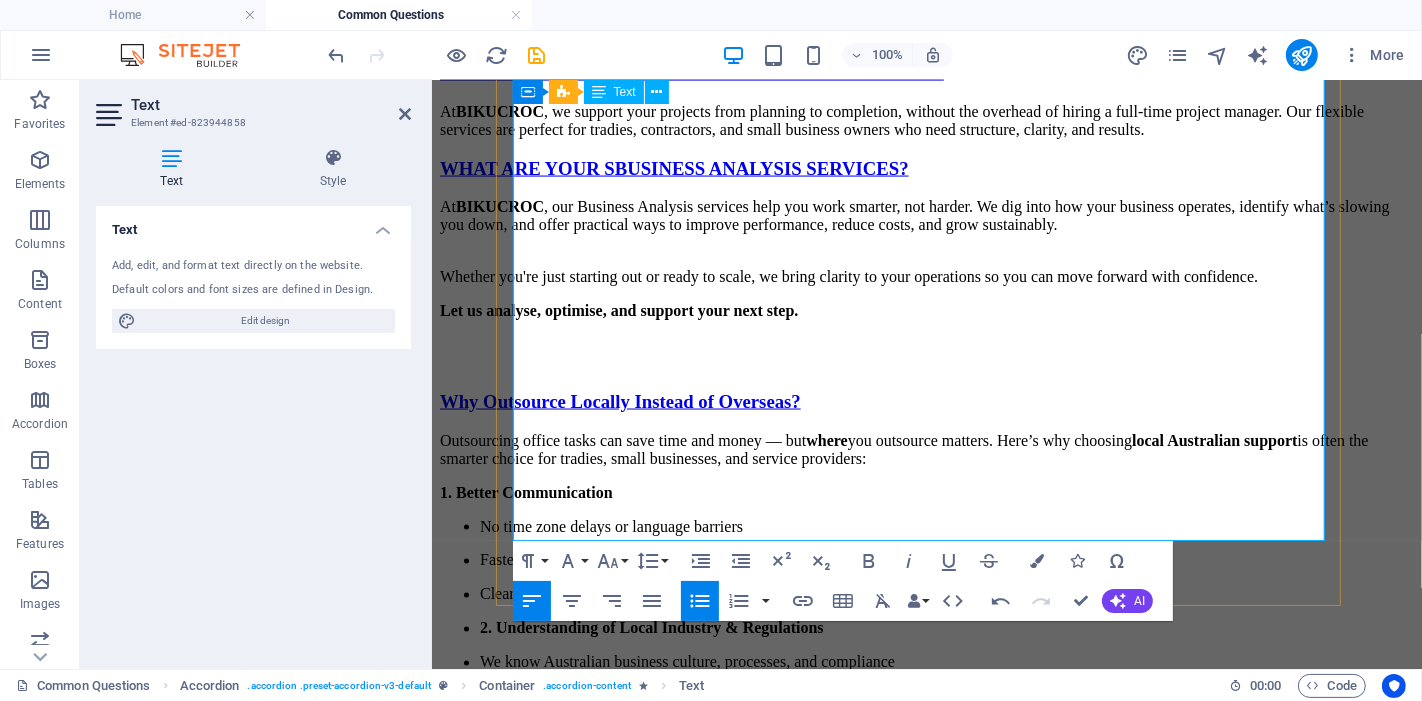 click on "5. Supports the Local Economy" at bounding box center (587, 1027) 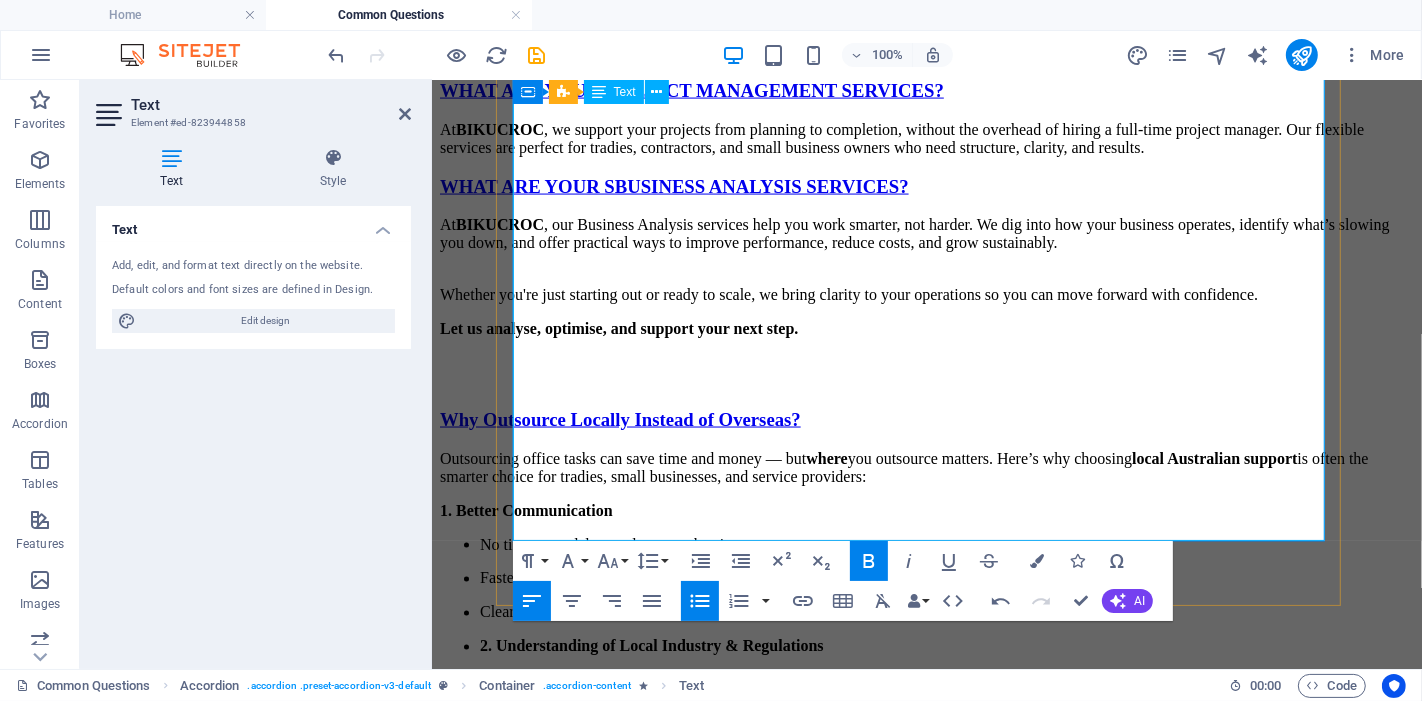 scroll, scrollTop: 2721, scrollLeft: 0, axis: vertical 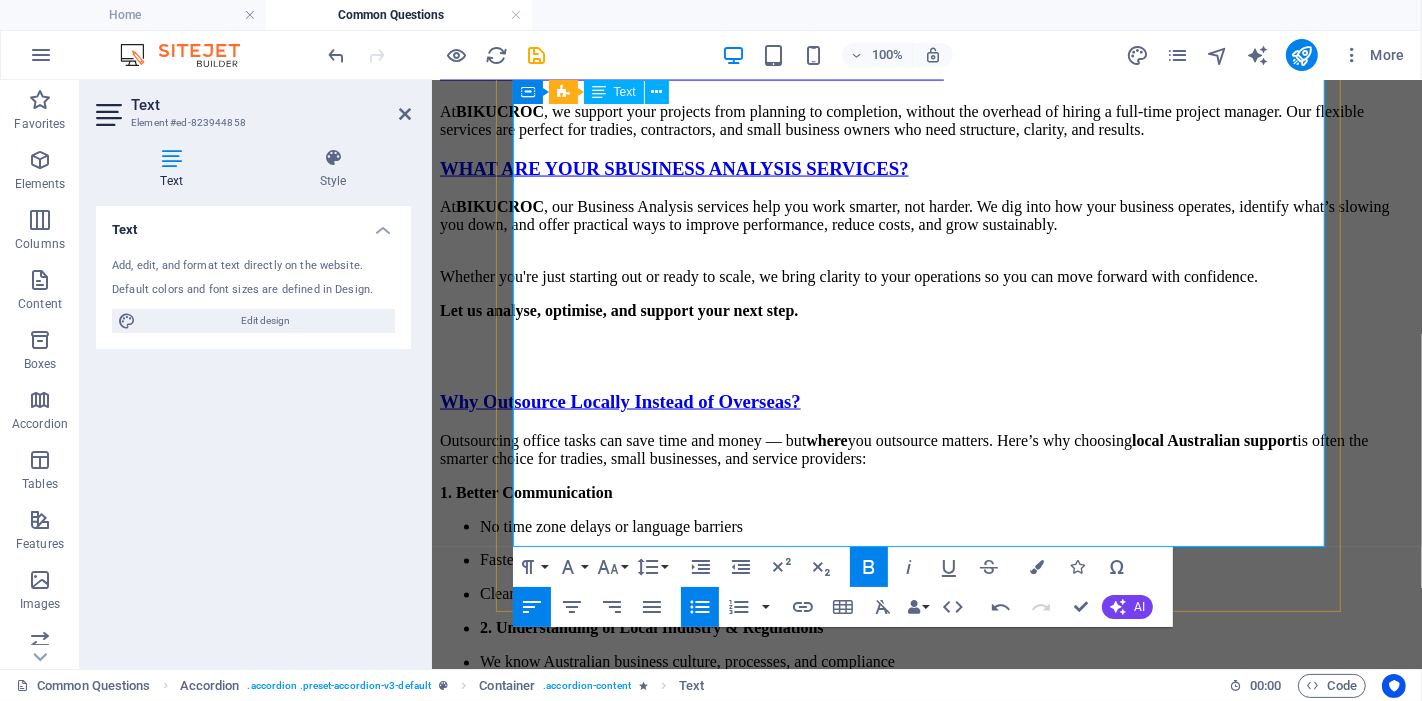 click on "In short: Local outsourcing gives you the flexibility you need — with the trust, clarity, and compliance you can count on." at bounding box center (849, 1127) 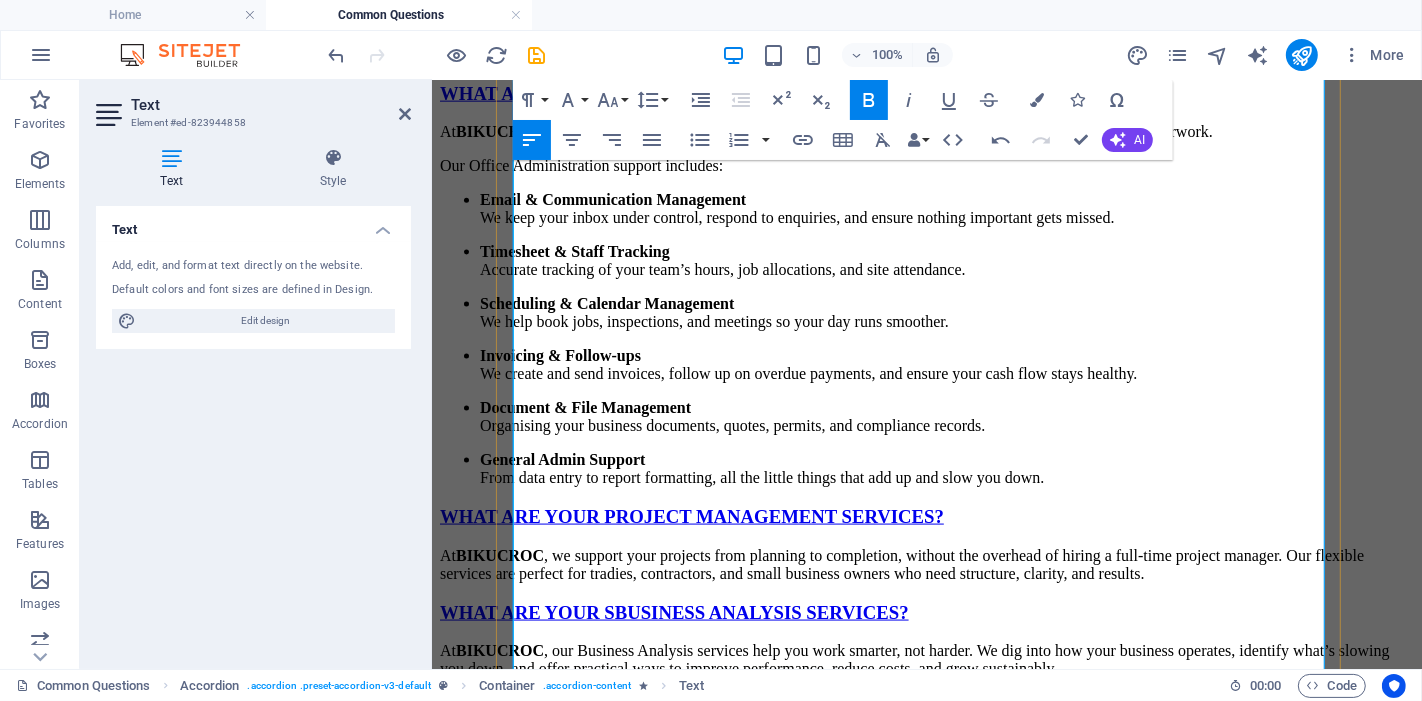 scroll, scrollTop: 2054, scrollLeft: 0, axis: vertical 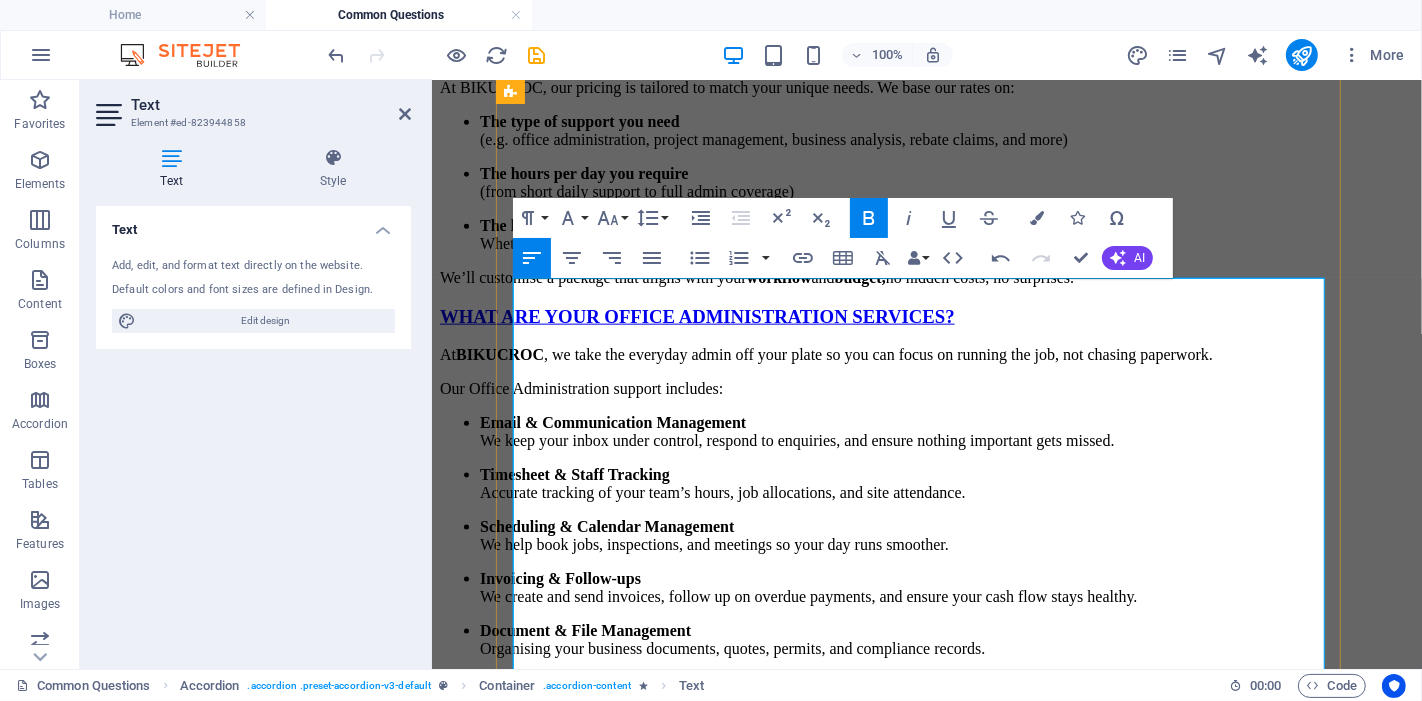 click on "1. Better Communication" at bounding box center [926, 1159] 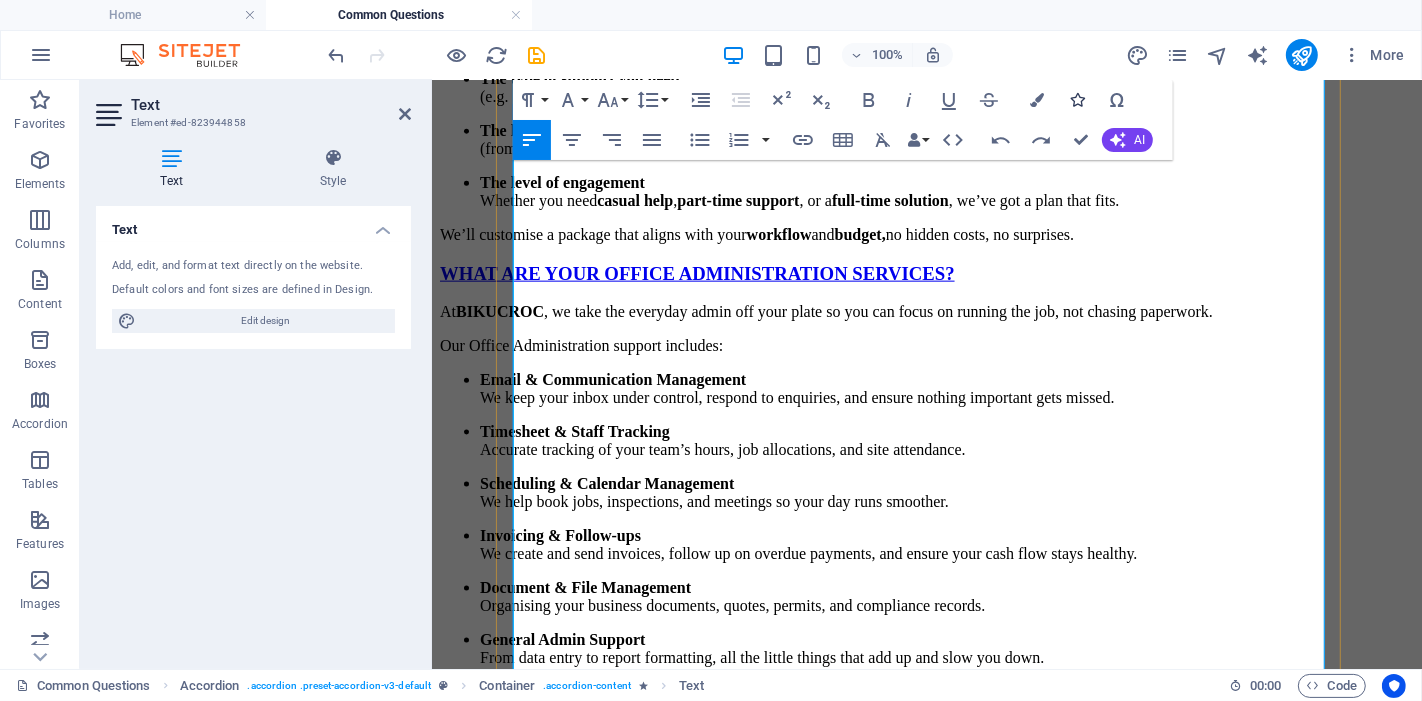 scroll, scrollTop: 1943, scrollLeft: 0, axis: vertical 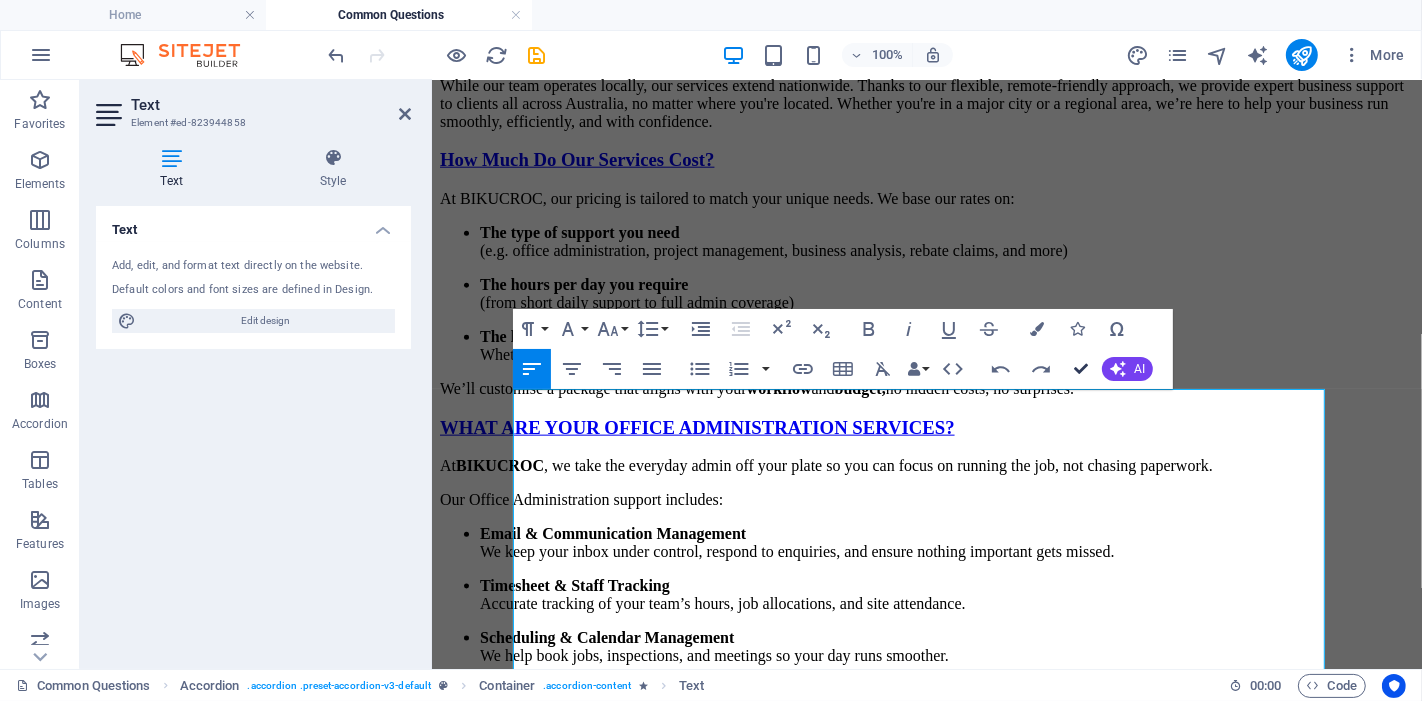 drag, startPoint x: 1073, startPoint y: 372, endPoint x: 984, endPoint y: 298, distance: 115.74541 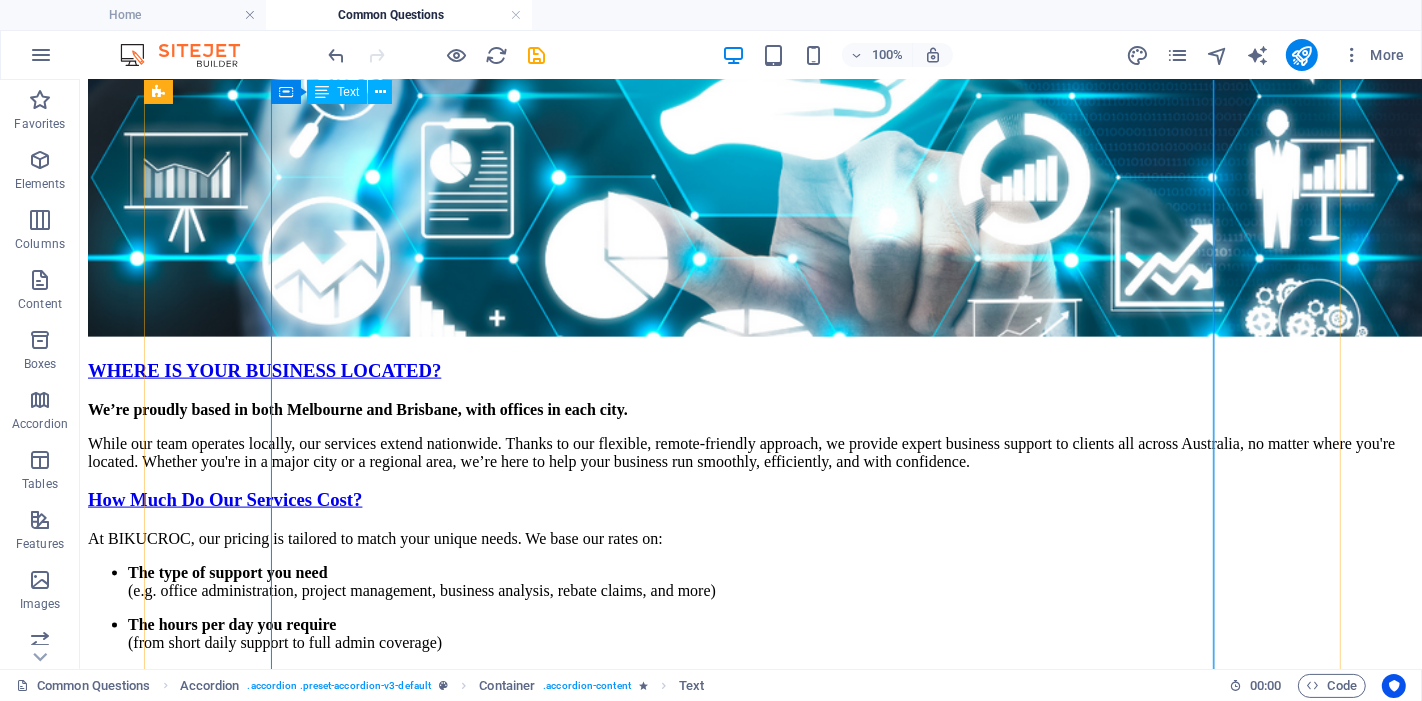 scroll, scrollTop: 1843, scrollLeft: 0, axis: vertical 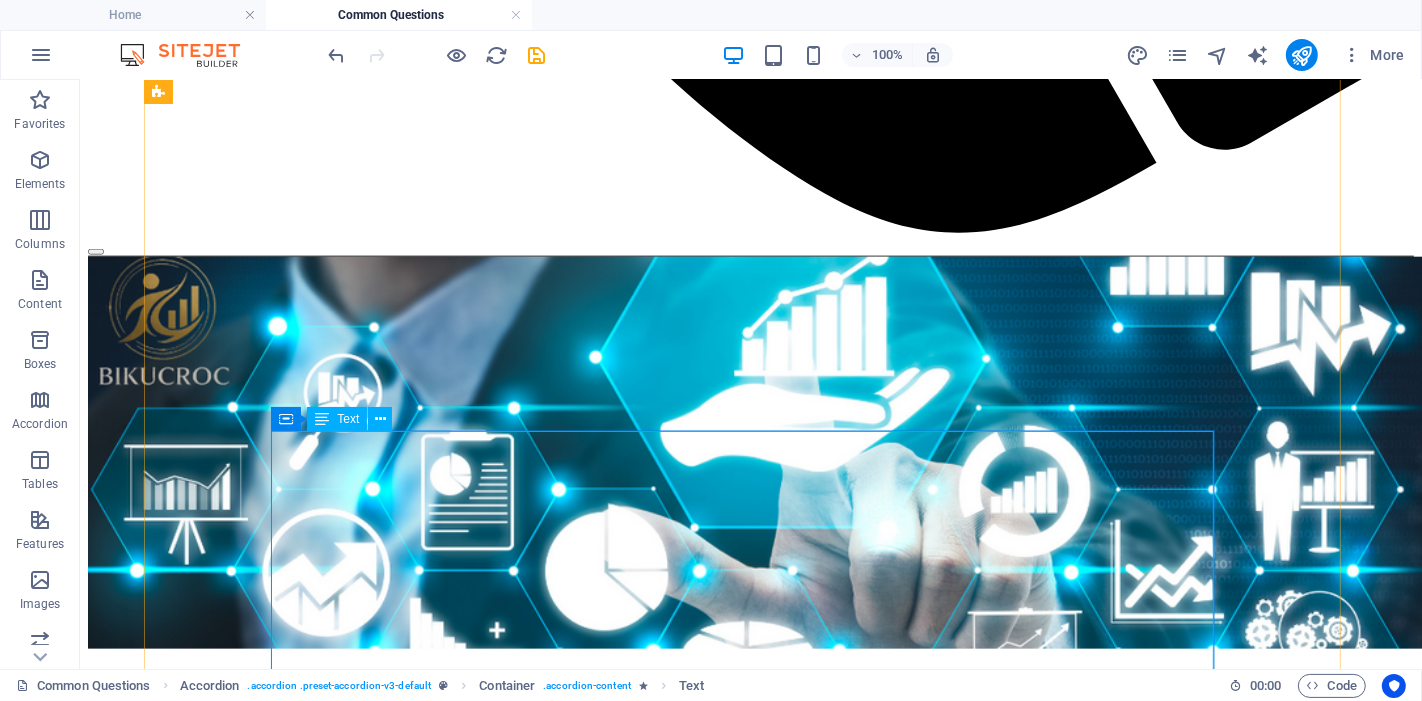 click on "Outsourcing office tasks can save time and money — but  where  you outsource matters. Here’s why choosing  local Australian support  is often the smarter choice for tradies, small businesses, and service providers: 1. Better Communication No time zone delays or language barriers Faster responses and real-time updates Clearer understanding of your expectations 2. Understanding of Local Industry & Regulations We know Australian business culture, processes, and compliance Familiarity with local councils, permits, and rebate systems Aligns with Fair Work and industry-specific rules 3. Reliable, Accountable Support You can speak to a real person who understands your business Easier to build long-term trust and consistency No overseas call centres or faceless outsourcing 4. Data Privacy & Security Your business data stays within Australia Protected by Australian privacy laws — unlike some overseas providers 5. Supports the Local Economy Your investment goes back into Australian jobs and small businesses" at bounding box center [750, 2214] 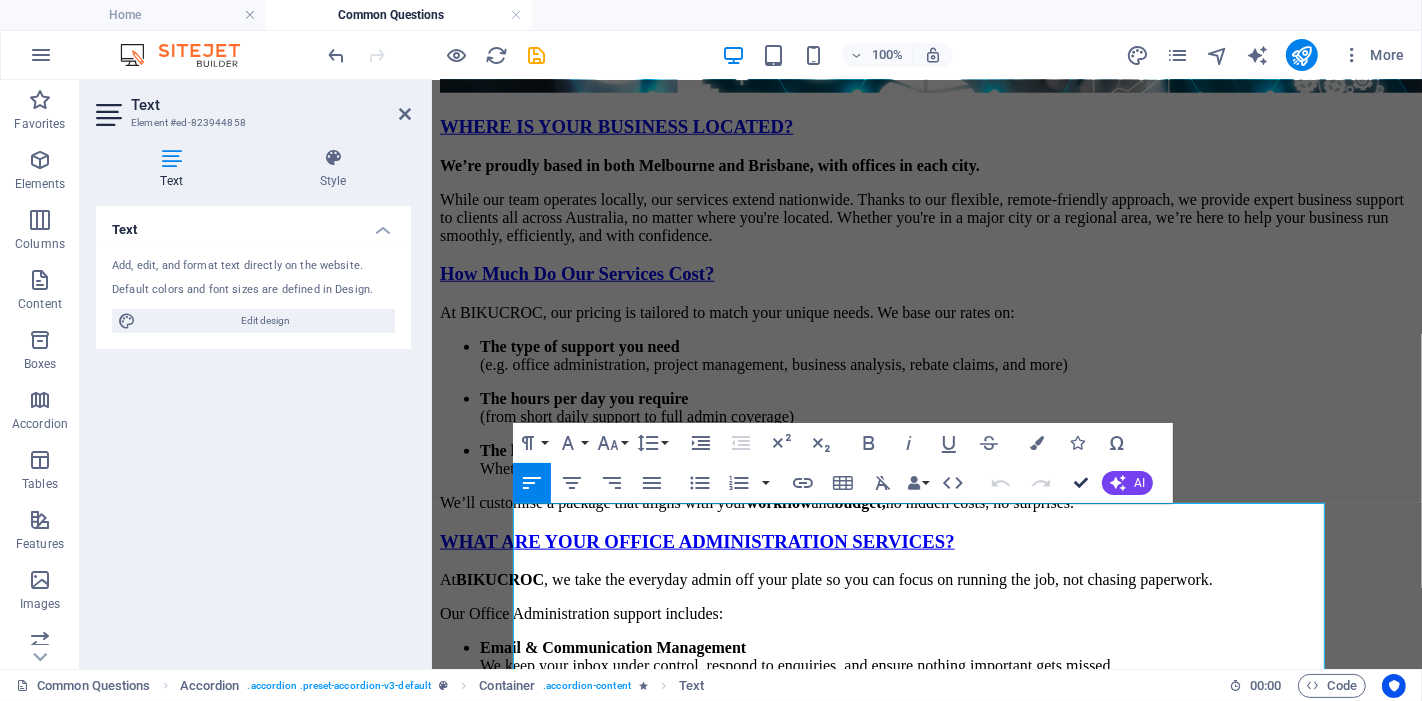 drag, startPoint x: 1083, startPoint y: 487, endPoint x: 969, endPoint y: 413, distance: 135.91174 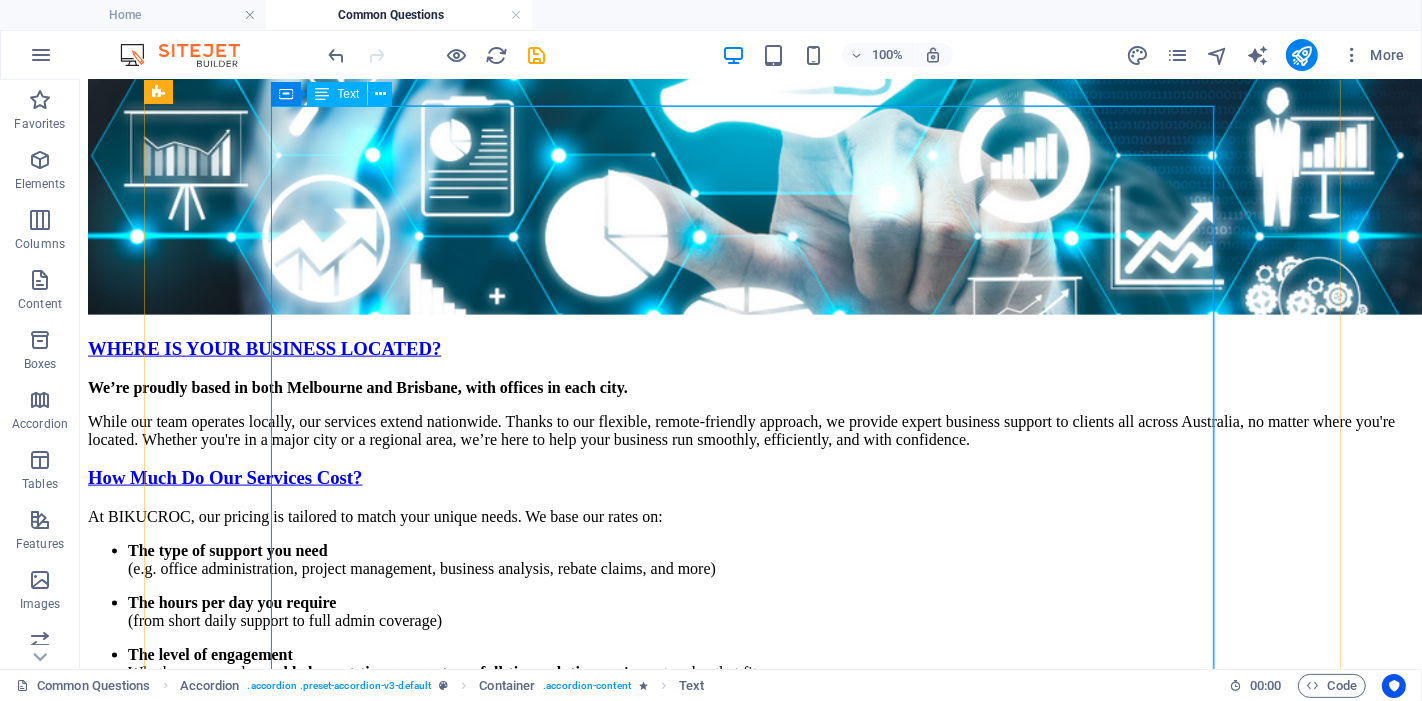 scroll, scrollTop: 1732, scrollLeft: 0, axis: vertical 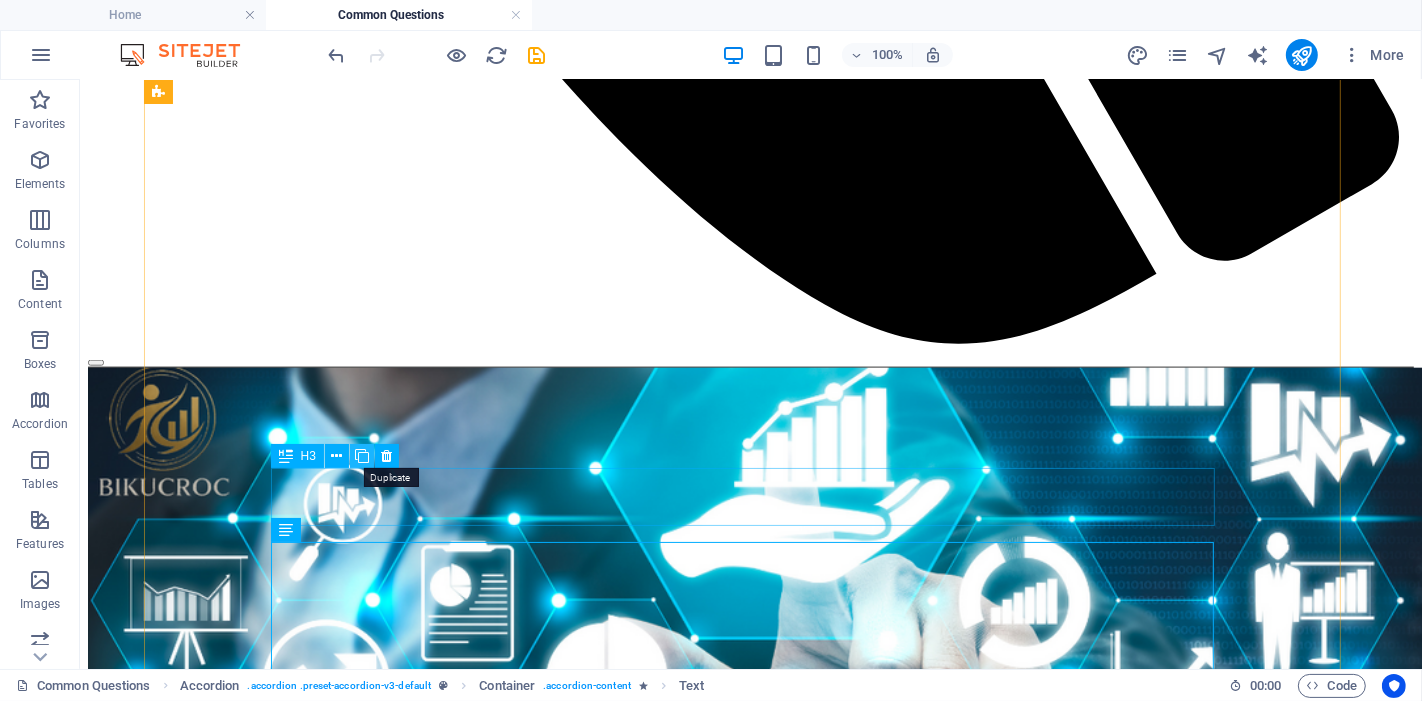click at bounding box center (362, 456) 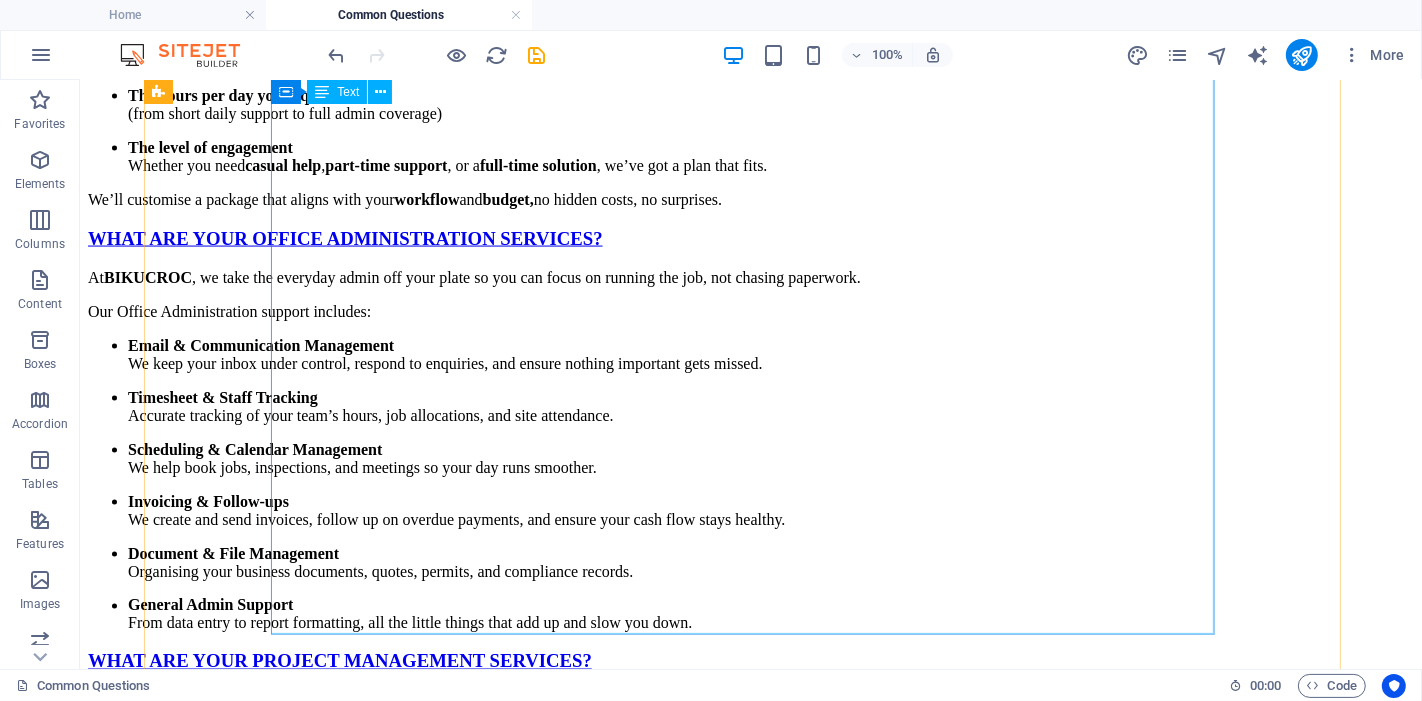scroll, scrollTop: 2843, scrollLeft: 0, axis: vertical 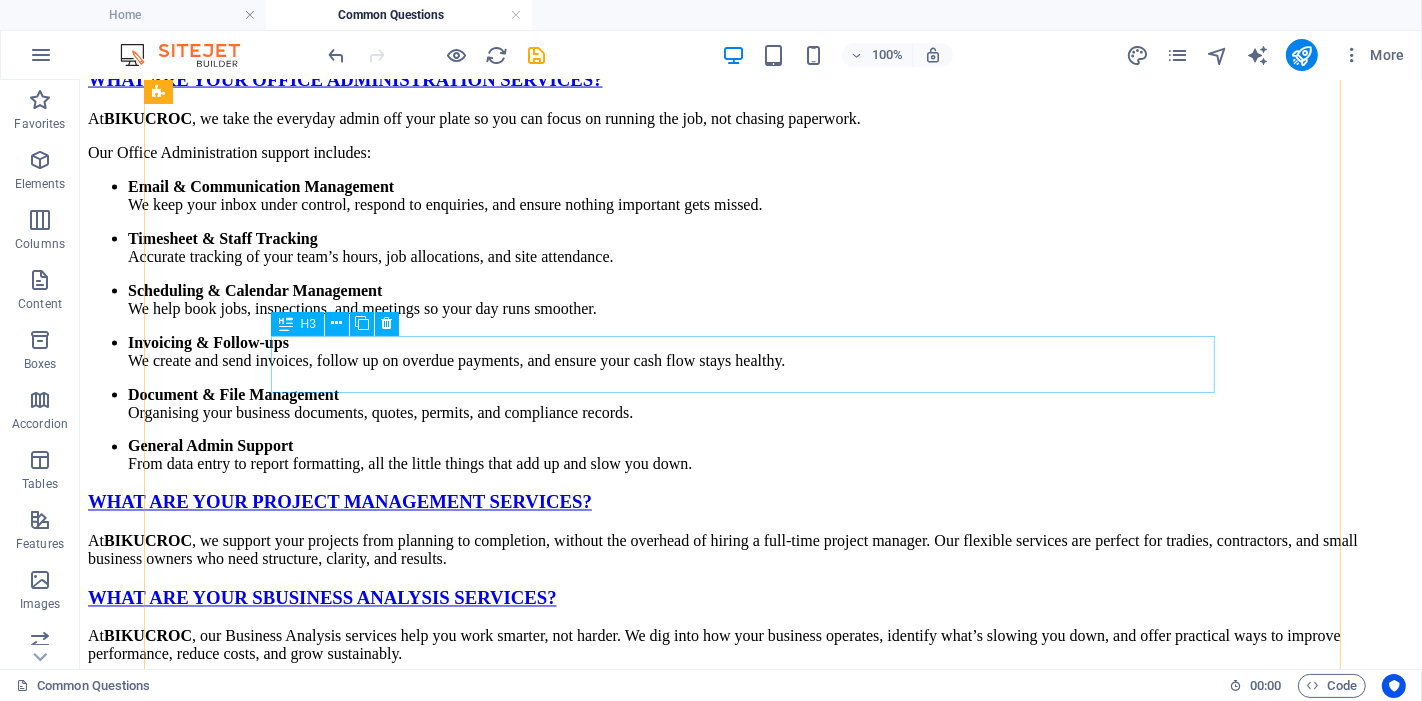 click on "Why Outsource Locally Instead of Overseas?" at bounding box center [750, 1597] 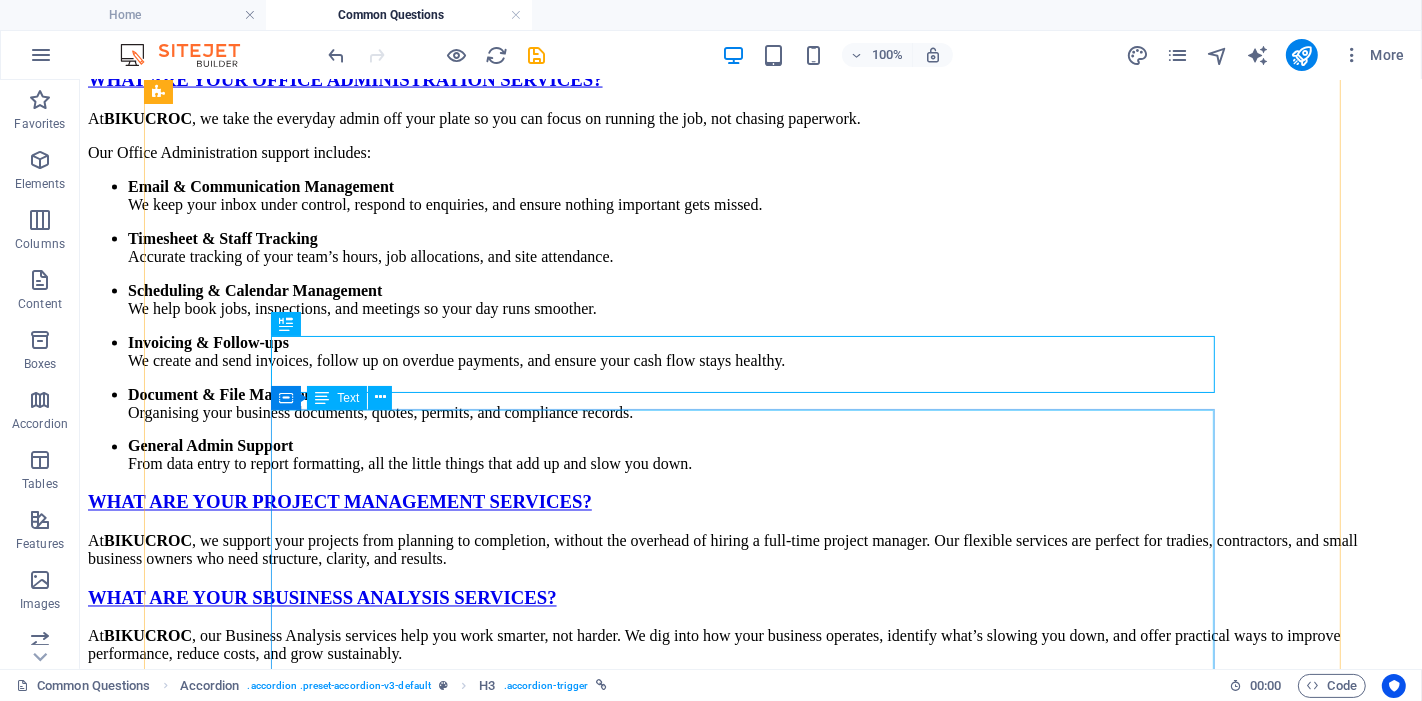 click on "Outsourcing office tasks can save time and money — but  where  you outsource matters. Here’s why choosing  local Australian support  is often the smarter choice for tradies, small businesses, and service providers: 1. Better Communication No time zone delays or language barriers Faster responses and real-time updates Clearer understanding of your expectations 2. Understanding of Local Industry & Regulations We know Australian business culture, processes, and compliance Familiarity with local councils, permits, and rebate systems Aligns with Fair Work and industry-specific rules 3. Reliable, Accountable Support You can speak to a real person who understands your business Easier to build long-term trust and consistency No overseas call centres or faceless outsourcing 4. Data Privacy & Security Your business data stays within Australia Protected by Australian privacy laws — unlike some overseas providers 5. Supports the Local Economy Your investment goes back into Australian jobs and small businesses" at bounding box center [750, 1979] 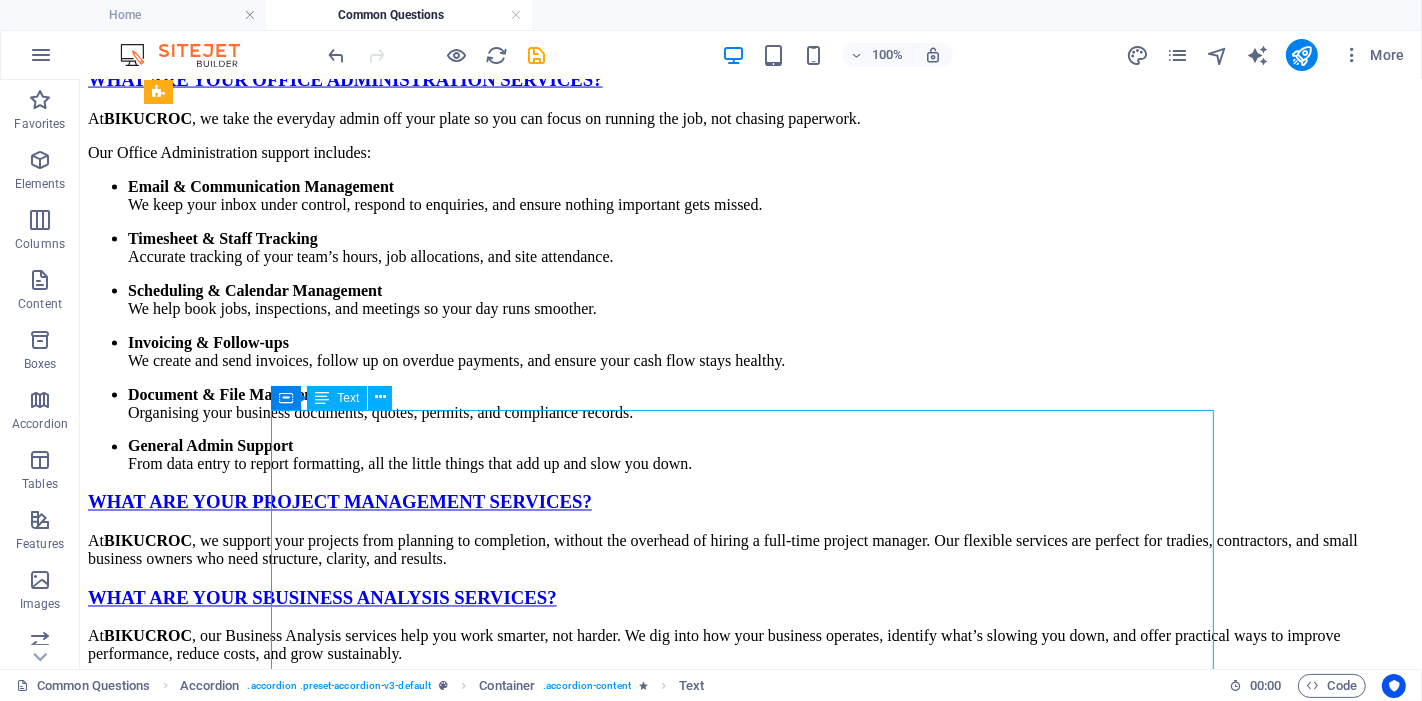 click on "Outsourcing office tasks can save time and money — but  where  you outsource matters. Here’s why choosing  local Australian support  is often the smarter choice for tradies, small businesses, and service providers: 1. Better Communication No time zone delays or language barriers Faster responses and real-time updates Clearer understanding of your expectations 2. Understanding of Local Industry & Regulations We know Australian business culture, processes, and compliance Familiarity with local councils, permits, and rebate systems Aligns with Fair Work and industry-specific rules 3. Reliable, Accountable Support You can speak to a real person who understands your business Easier to build long-term trust and consistency No overseas call centres or faceless outsourcing 4. Data Privacy & Security Your business data stays within Australia Protected by Australian privacy laws — unlike some overseas providers 5. Supports the Local Economy Your investment goes back into Australian jobs and small businesses" at bounding box center [750, 1979] 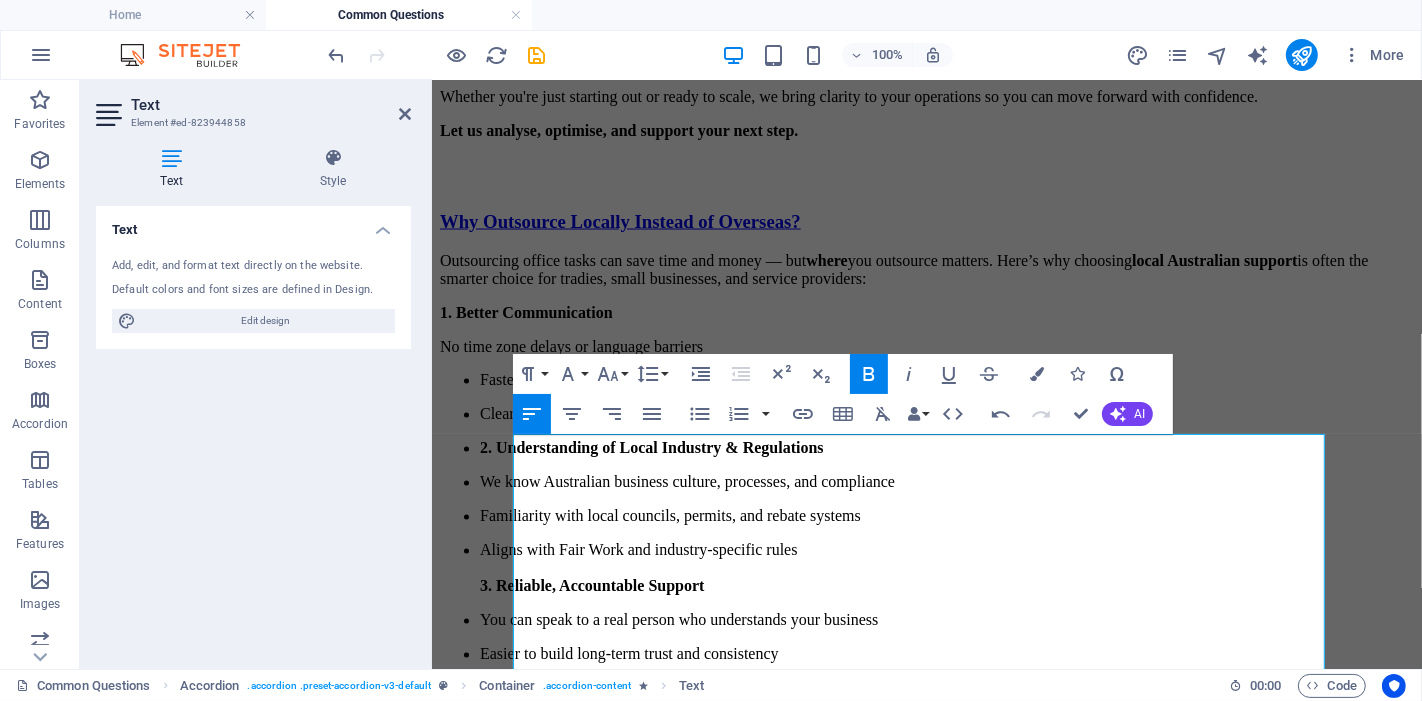 scroll, scrollTop: 2819, scrollLeft: 0, axis: vertical 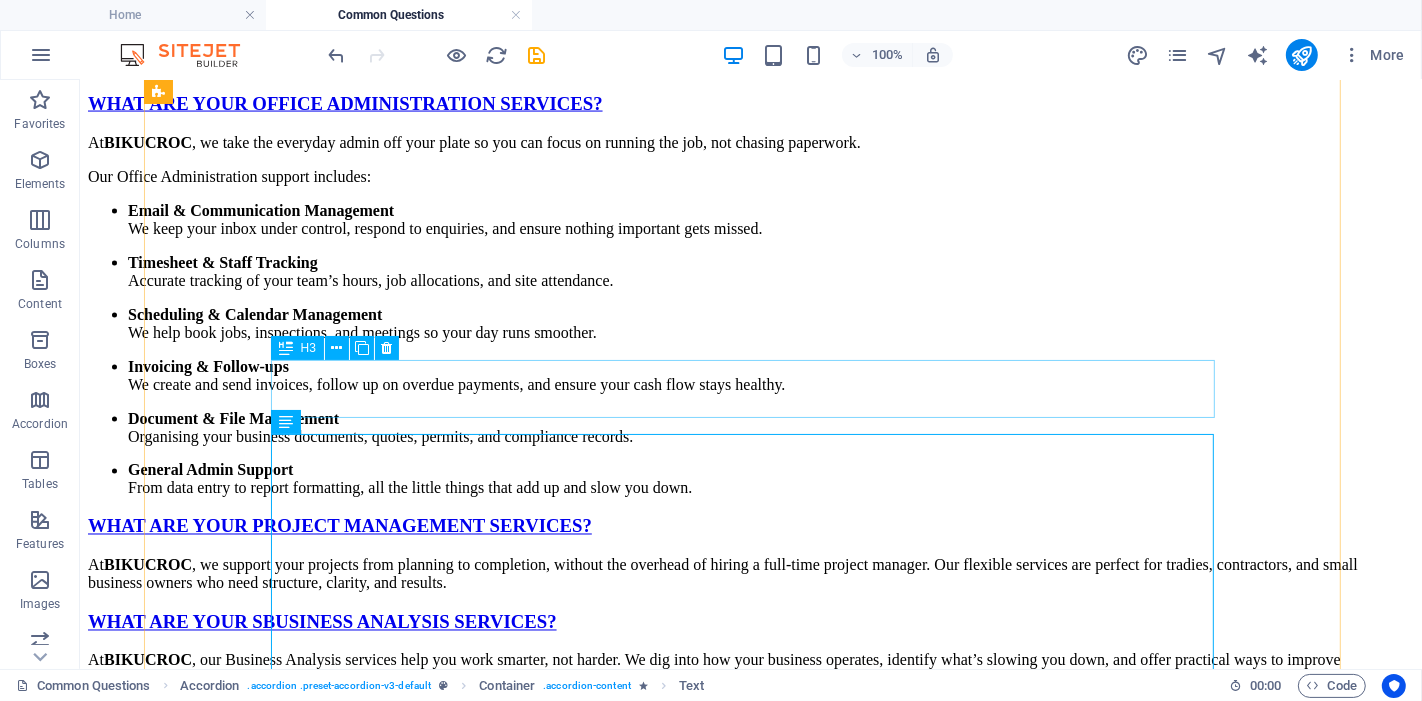 click on "Why Outsource Locally Instead of Overseas?" at bounding box center [750, 1621] 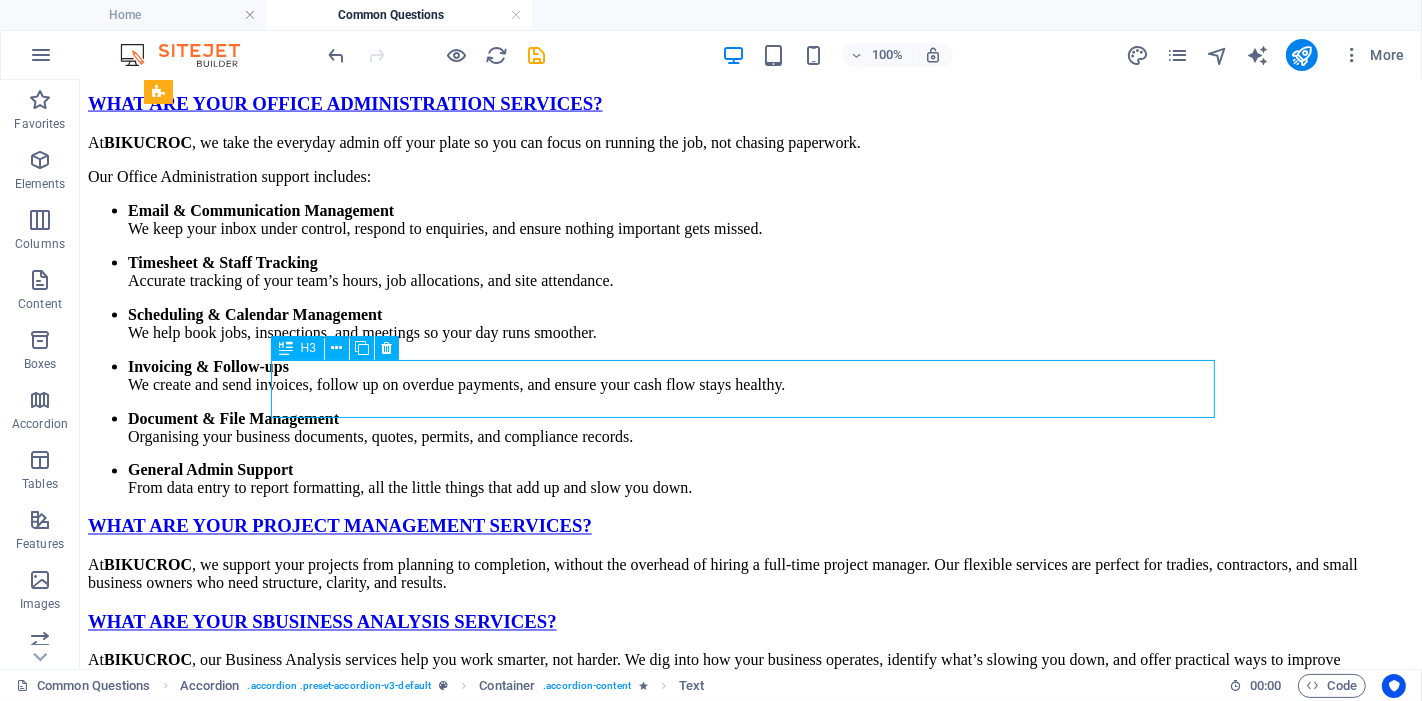 click on "Why Outsource Locally Instead of Overseas?" at bounding box center [750, 1621] 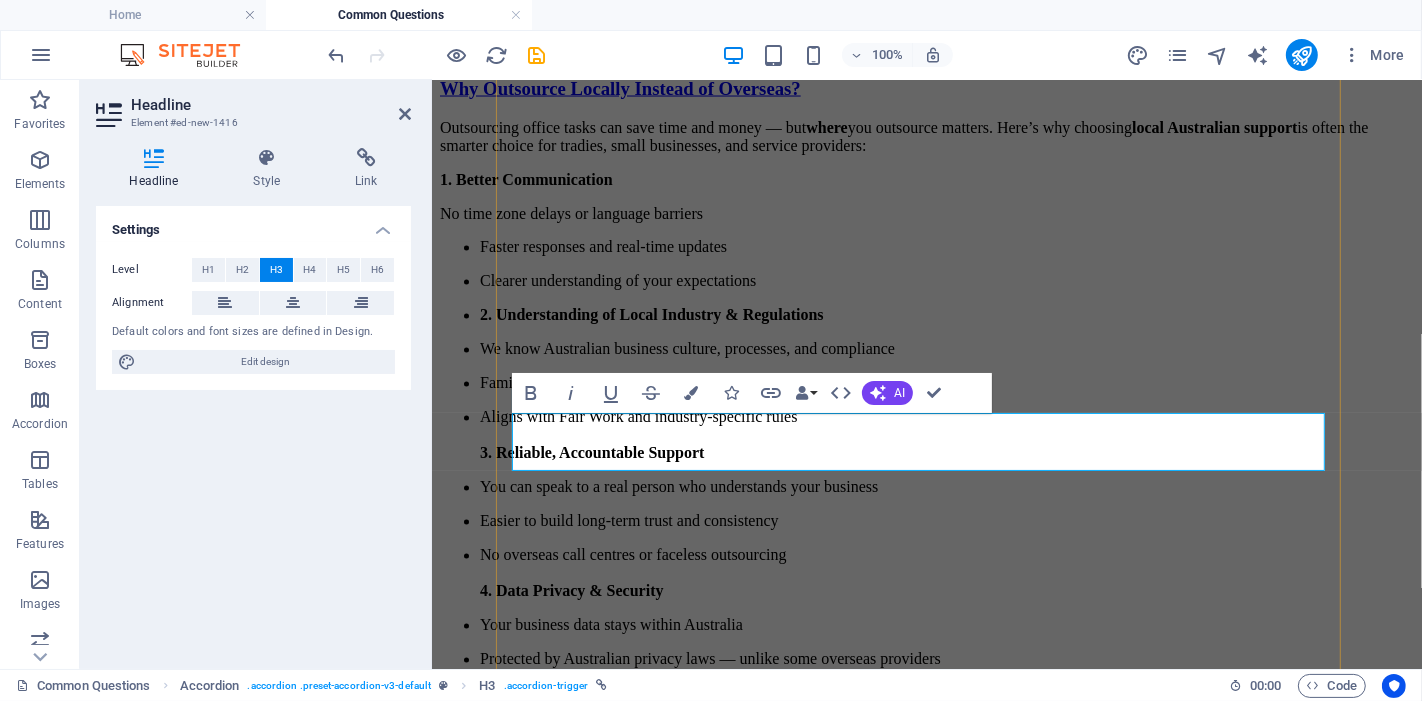 scroll, scrollTop: 2848, scrollLeft: 0, axis: vertical 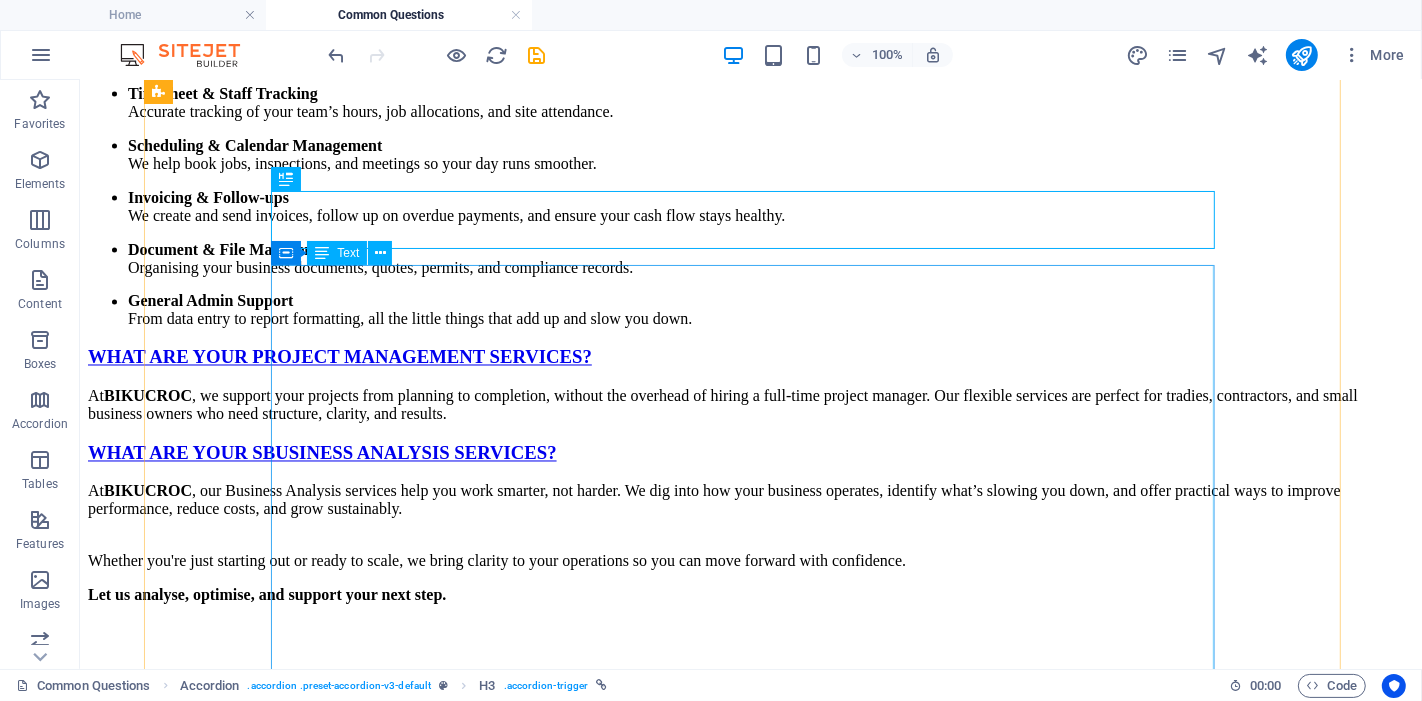 click on "🤝  How Can You Trust BIKUCROC? We understand that trust is earned — not assumed. That’s why we focus on transparency, reliability, and results in everything we do. Here’s why our clients trust us: ✅  Proven Experience With over 21 years of hands-on experience across industries like construction, agriculture, tourism, and energy, we know how to support real businesses with real needs. ✅  Certified Professionals Our team holds globally recognised certifications like PMP, PMI-PBA, and Microsoft credentials — so you're not just getting help, you're getting expert support. ✅  Local and Accountable We’re based in Melbourne and Brisbane and work with clients across Australia. We’re always available, responsive, and committed to building long-term relationships. ✅  Tailored & Transparent Service No hidden fees. No one-size-fits-all packages. We customise everything based on your needs and clearly explain how we can help. ✅  Privacy and Security First" at bounding box center [750, 1686] 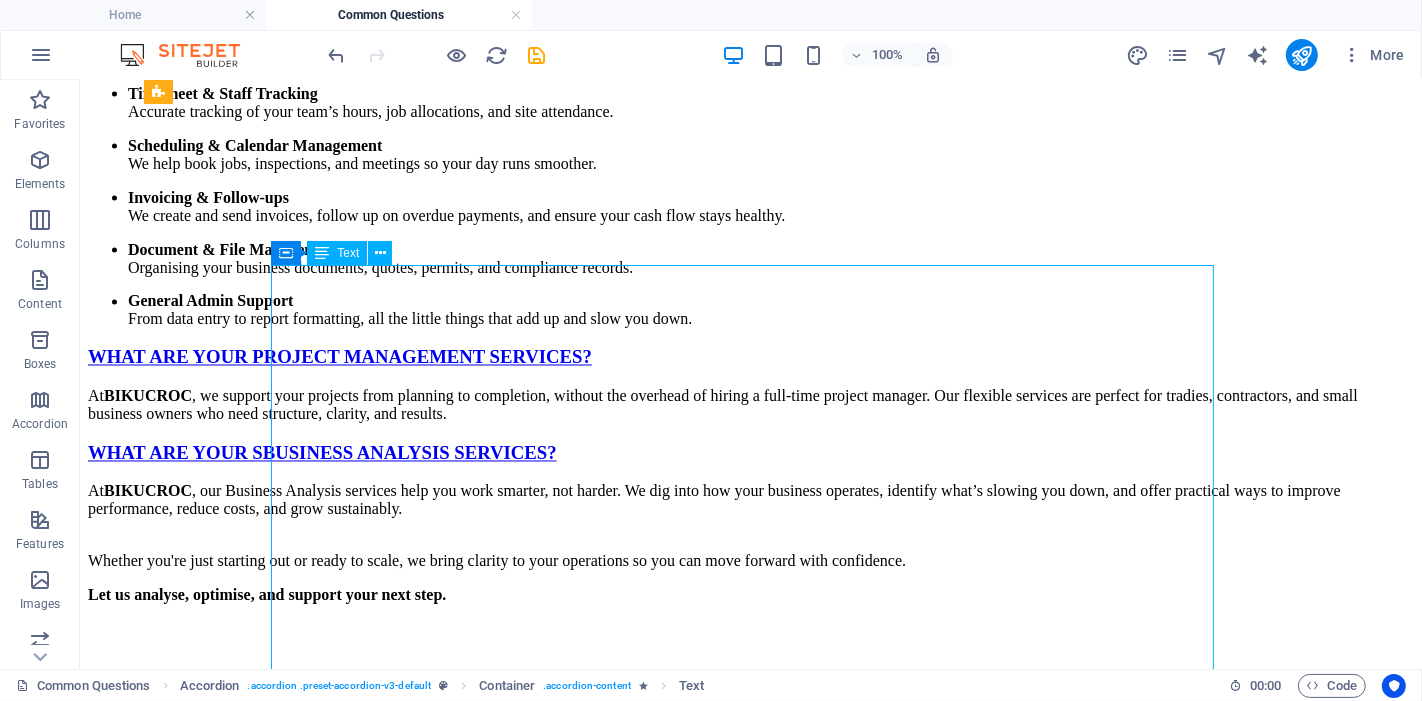 click on "🤝  How Can You Trust BIKUCROC? We understand that trust is earned — not assumed. That’s why we focus on transparency, reliability, and results in everything we do. Here’s why our clients trust us: ✅  Proven Experience With over 21 years of hands-on experience across industries like construction, agriculture, tourism, and energy, we know how to support real businesses with real needs. ✅  Certified Professionals Our team holds globally recognised certifications like PMP, PMI-PBA, and Microsoft credentials — so you're not just getting help, you're getting expert support. ✅  Local and Accountable We’re based in Melbourne and Brisbane and work with clients across Australia. We’re always available, responsive, and committed to building long-term relationships. ✅  Tailored & Transparent Service No hidden fees. No one-size-fits-all packages. We customise everything based on your needs and clearly explain how we can help. ✅  Privacy and Security First" at bounding box center [750, 1686] 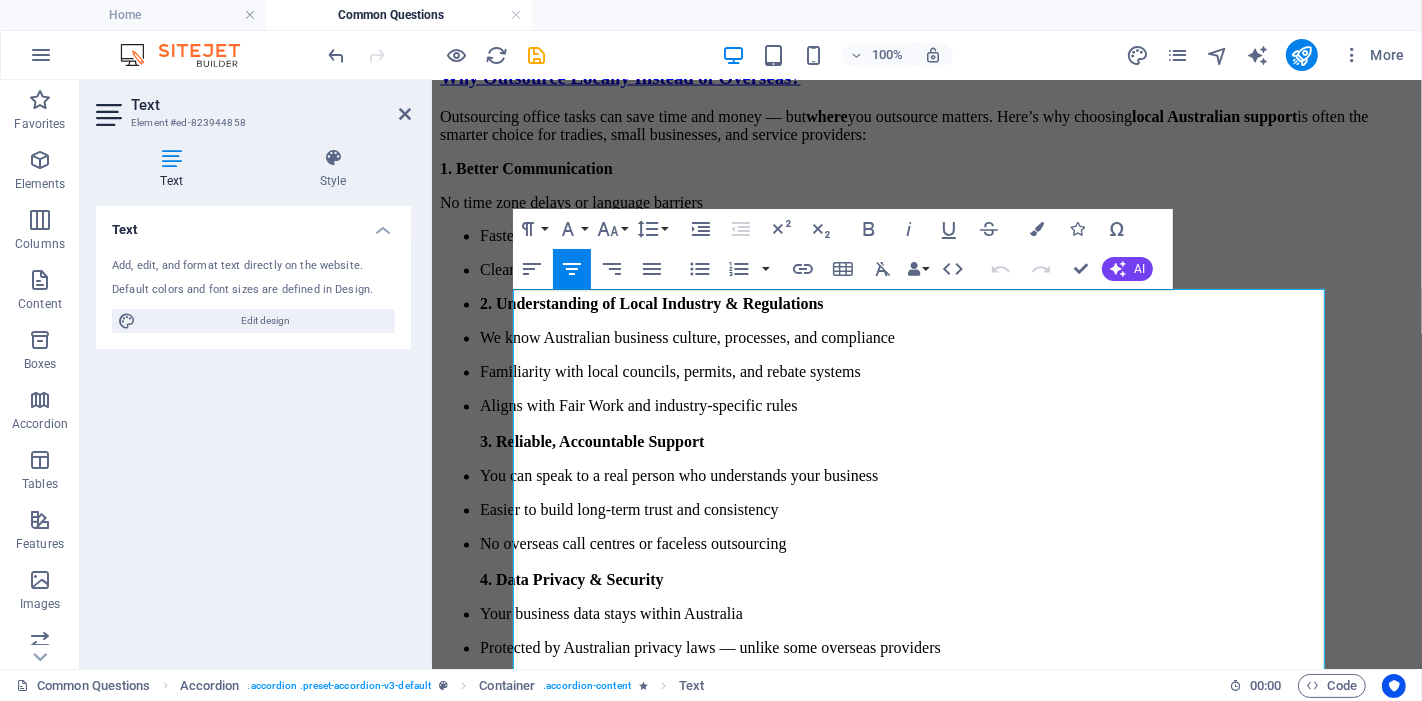 drag, startPoint x: 1167, startPoint y: 306, endPoint x: 486, endPoint y: 304, distance: 681.0029 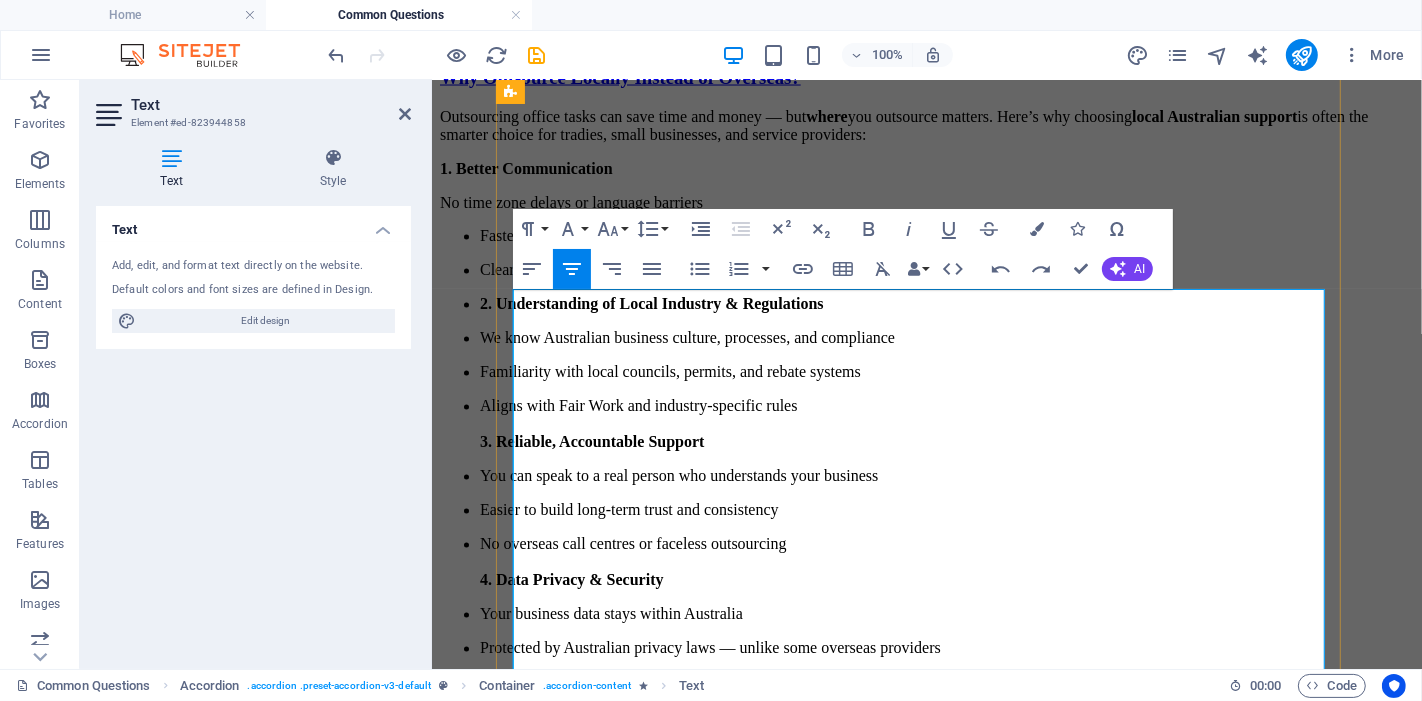 click on "We understand that trust is earned — not assumed. That’s why we focus on transparency, reliability, and results in everything we do." at bounding box center [926, 922] 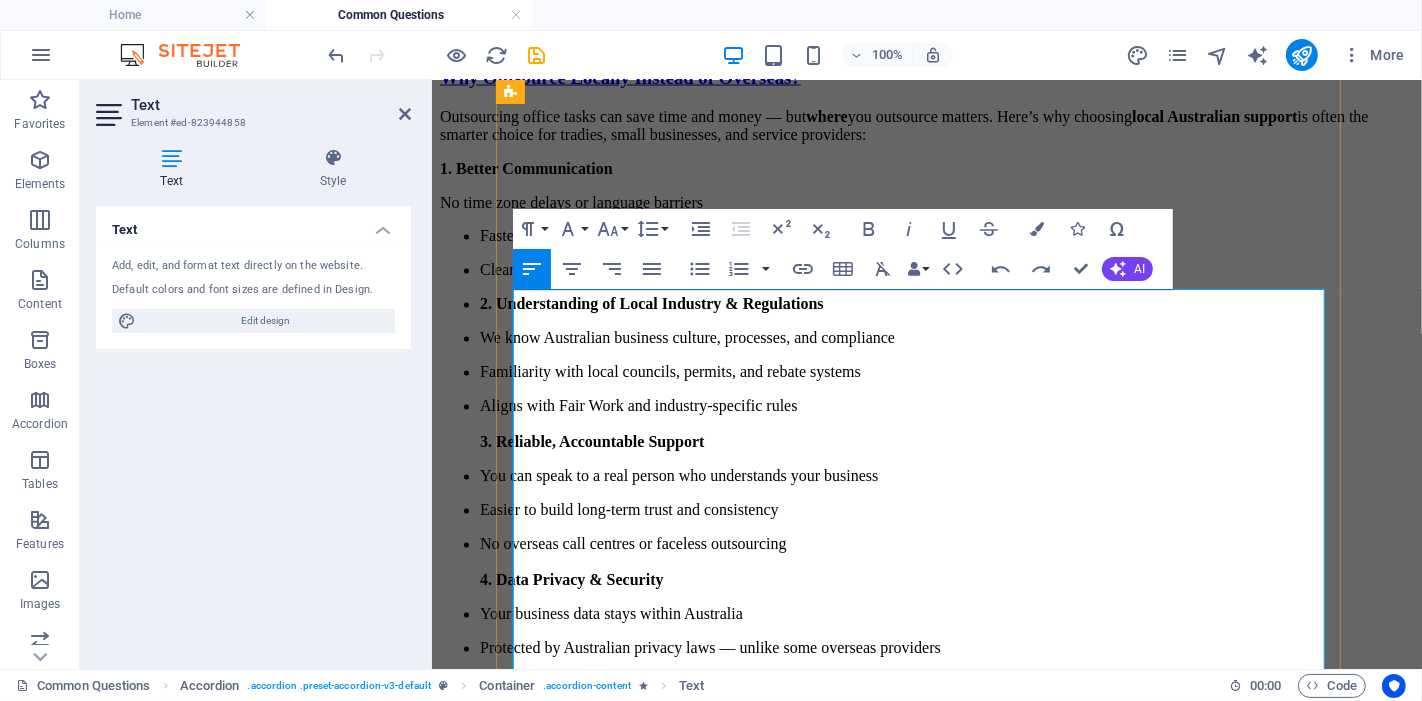 click on "We understand that trust is earned — not assumed. That’s why we focus on transparency, reliability, and results in everything we do." at bounding box center (926, 922) 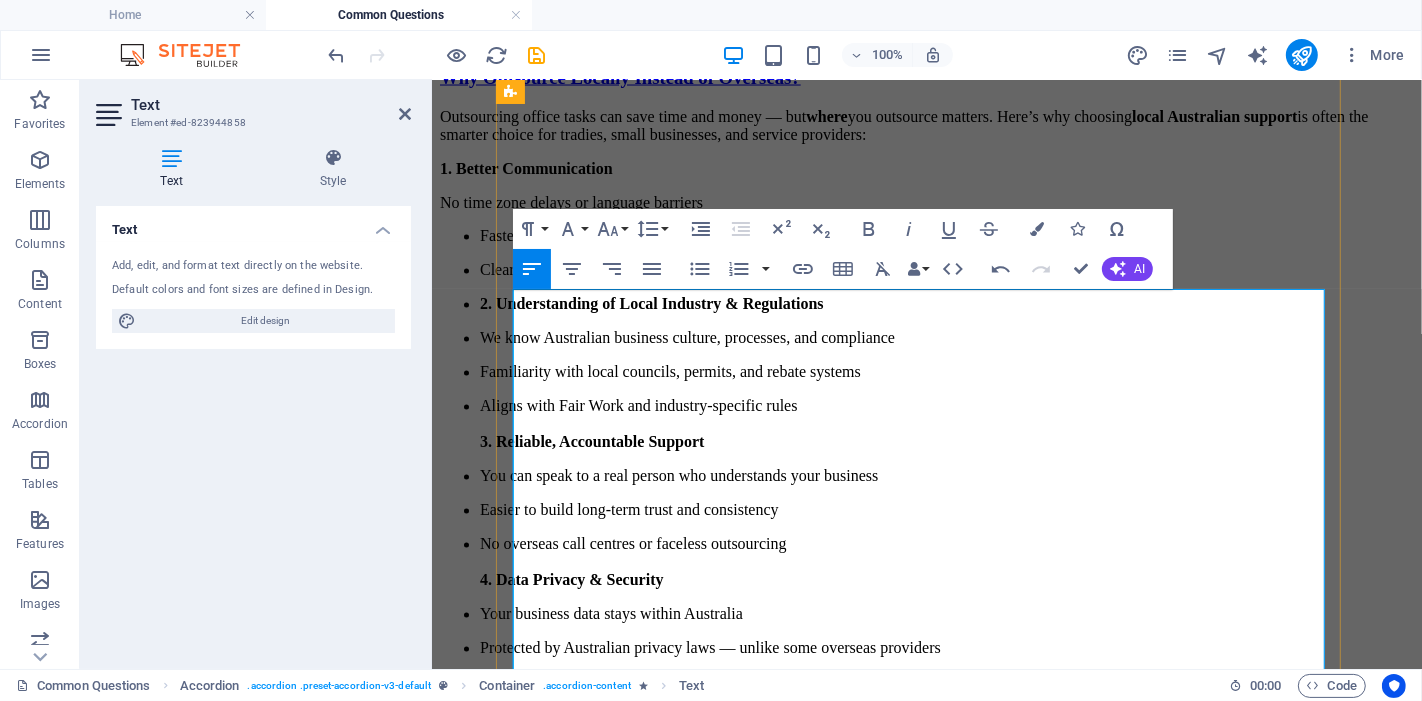 click on "Proven Experience" at bounding box center [523, 949] 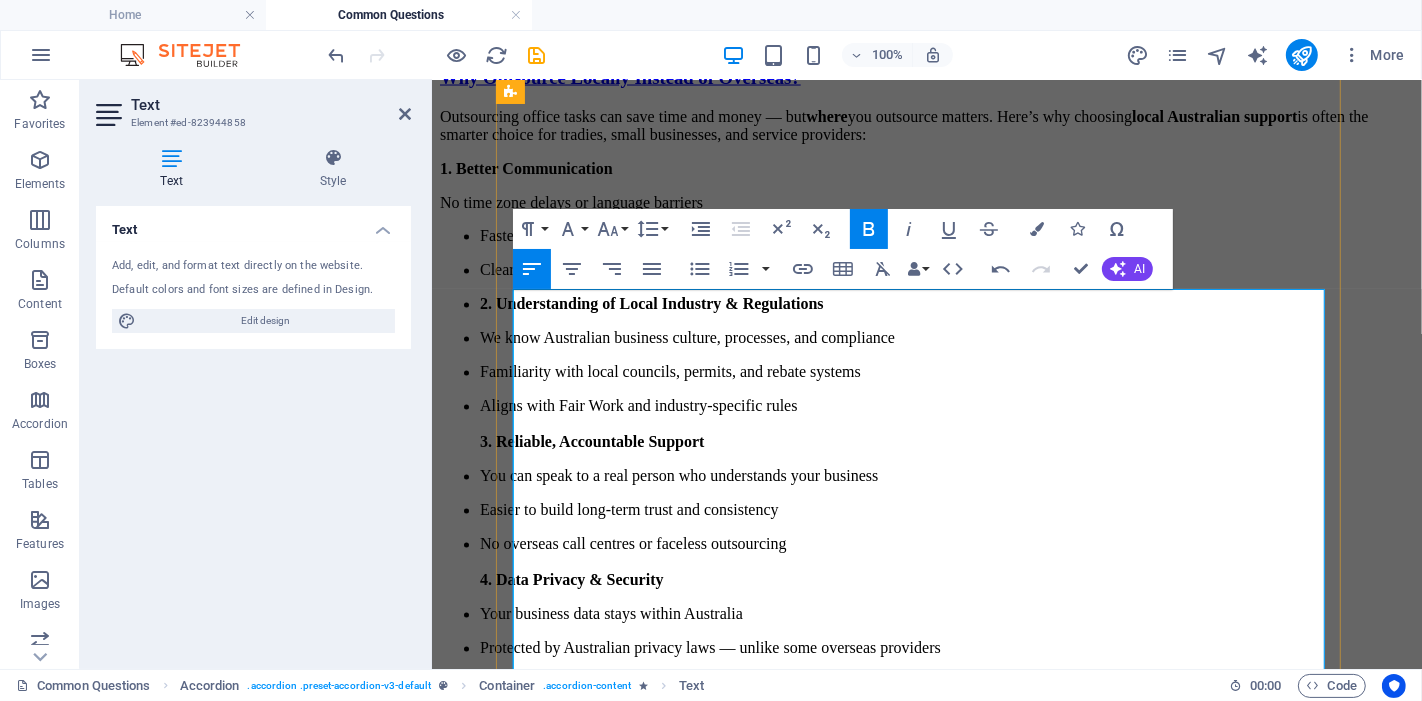 click on "Certified Professionals" at bounding box center [536, 1019] 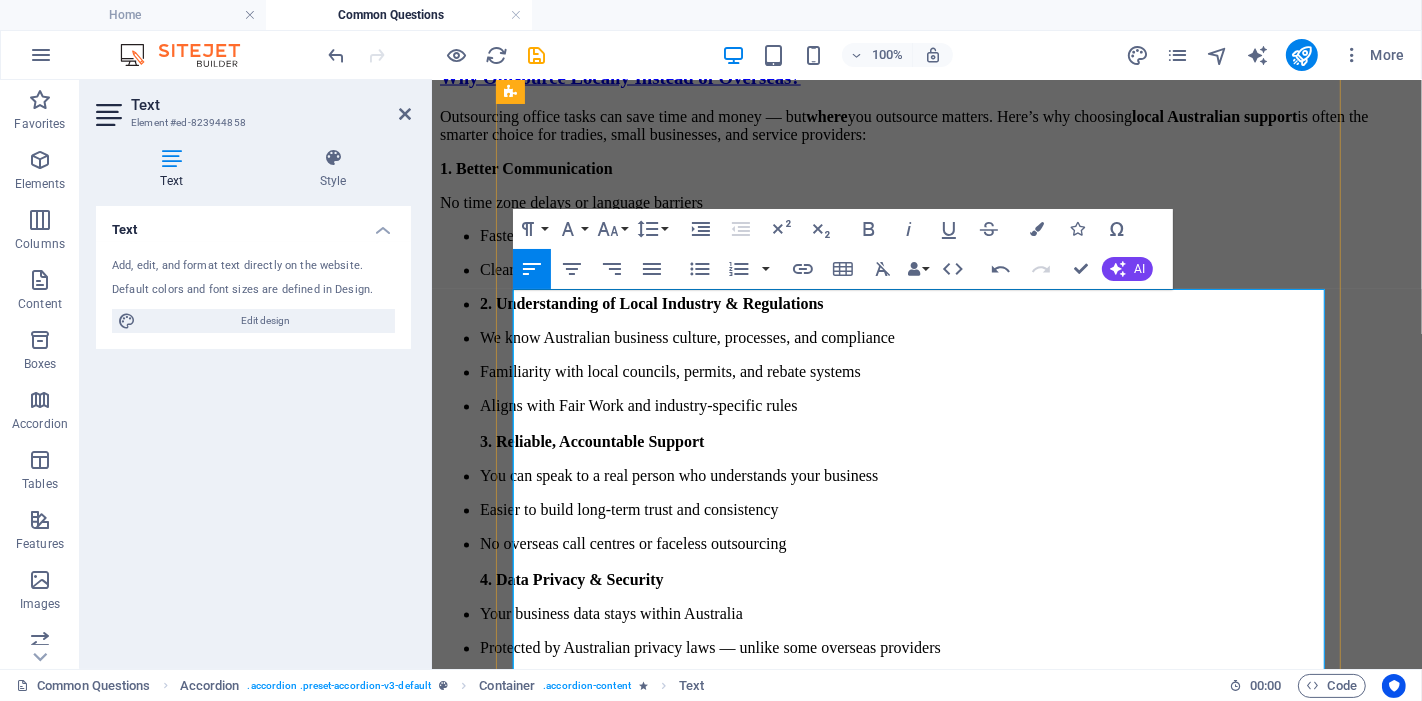type 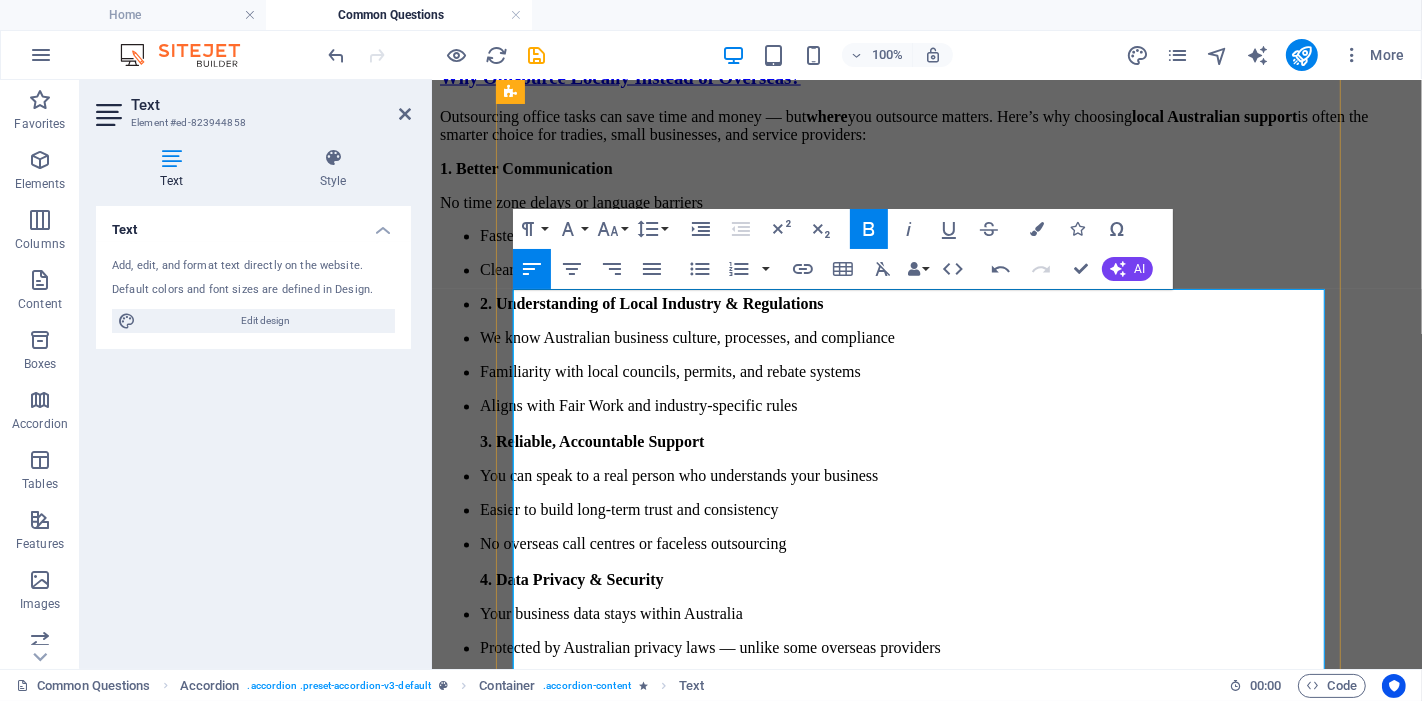 click on "Tailored & Transparent Service" at bounding box center [567, 1159] 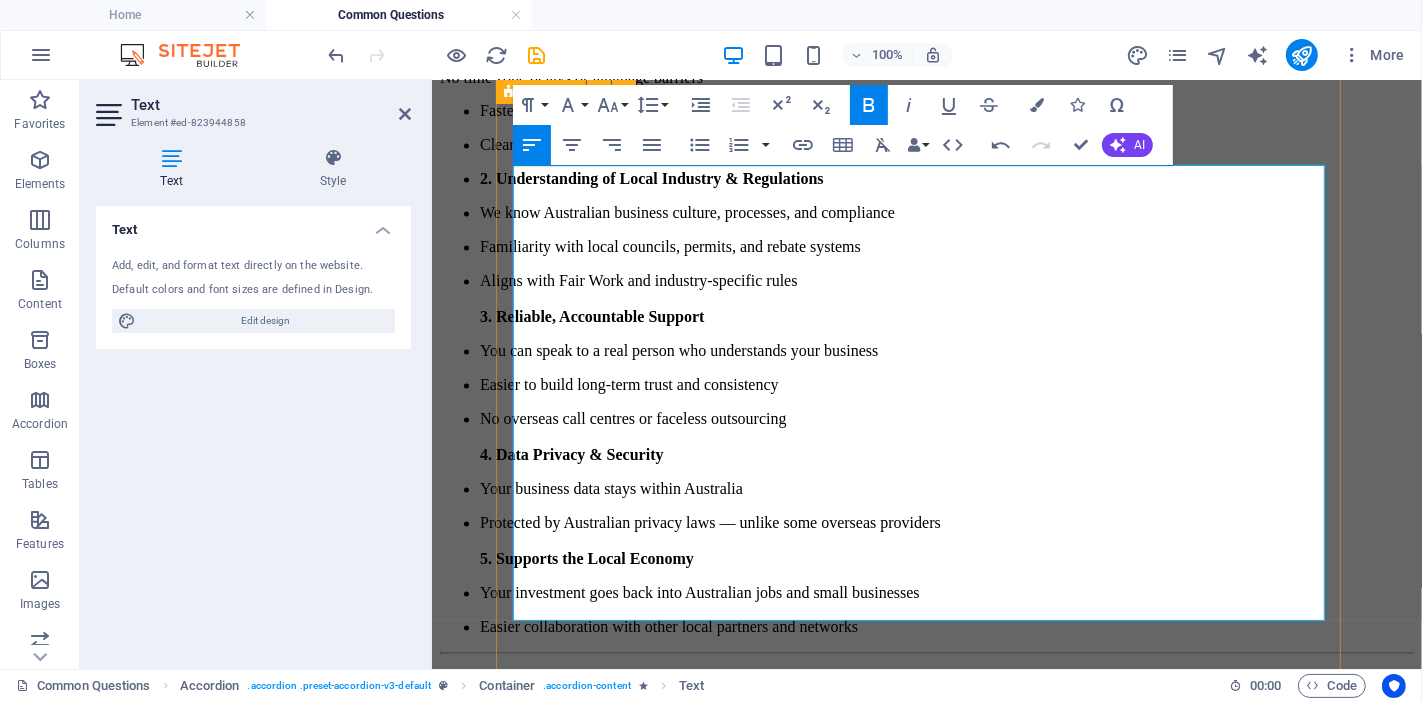 scroll, scrollTop: 3250, scrollLeft: 0, axis: vertical 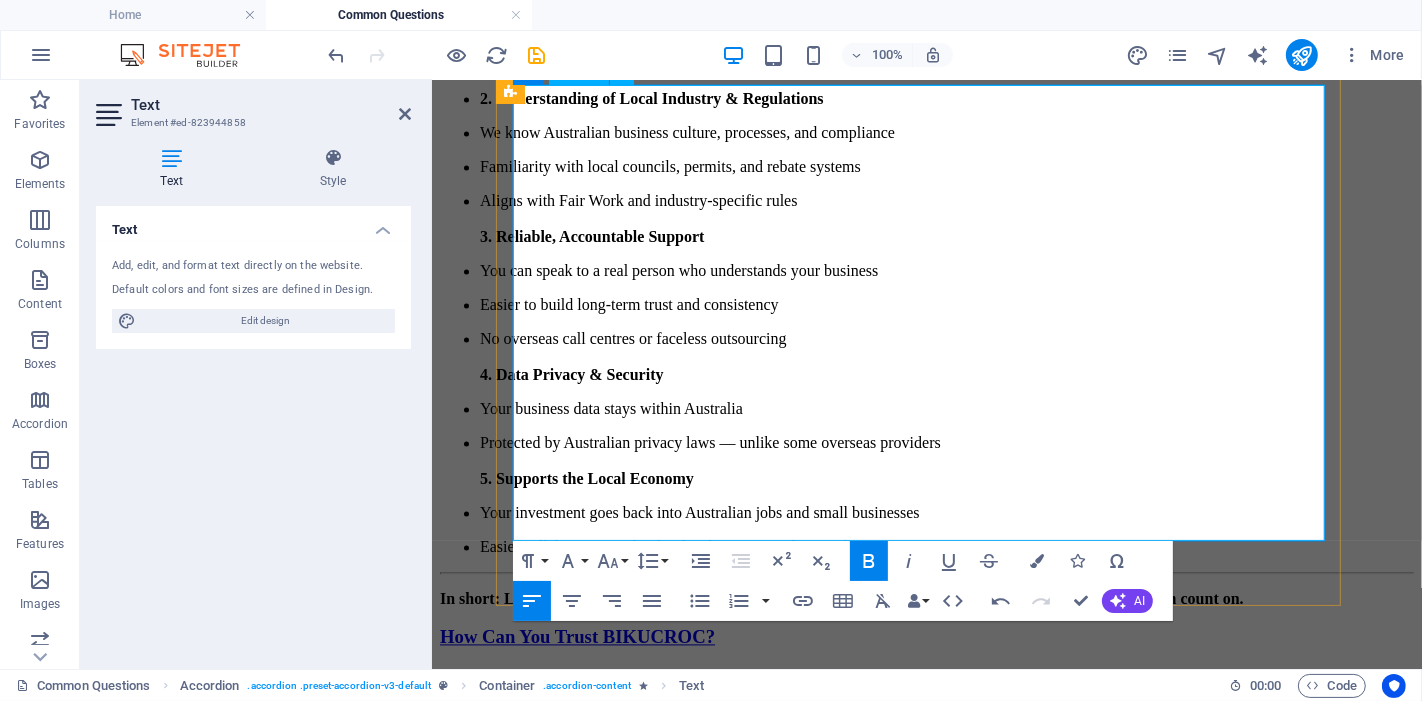 click on "✅  Privacy and Security First Your business data is safe with us and handled under strict Australian privacy laws — no risky overseas outsourcing." at bounding box center [926, 1015] 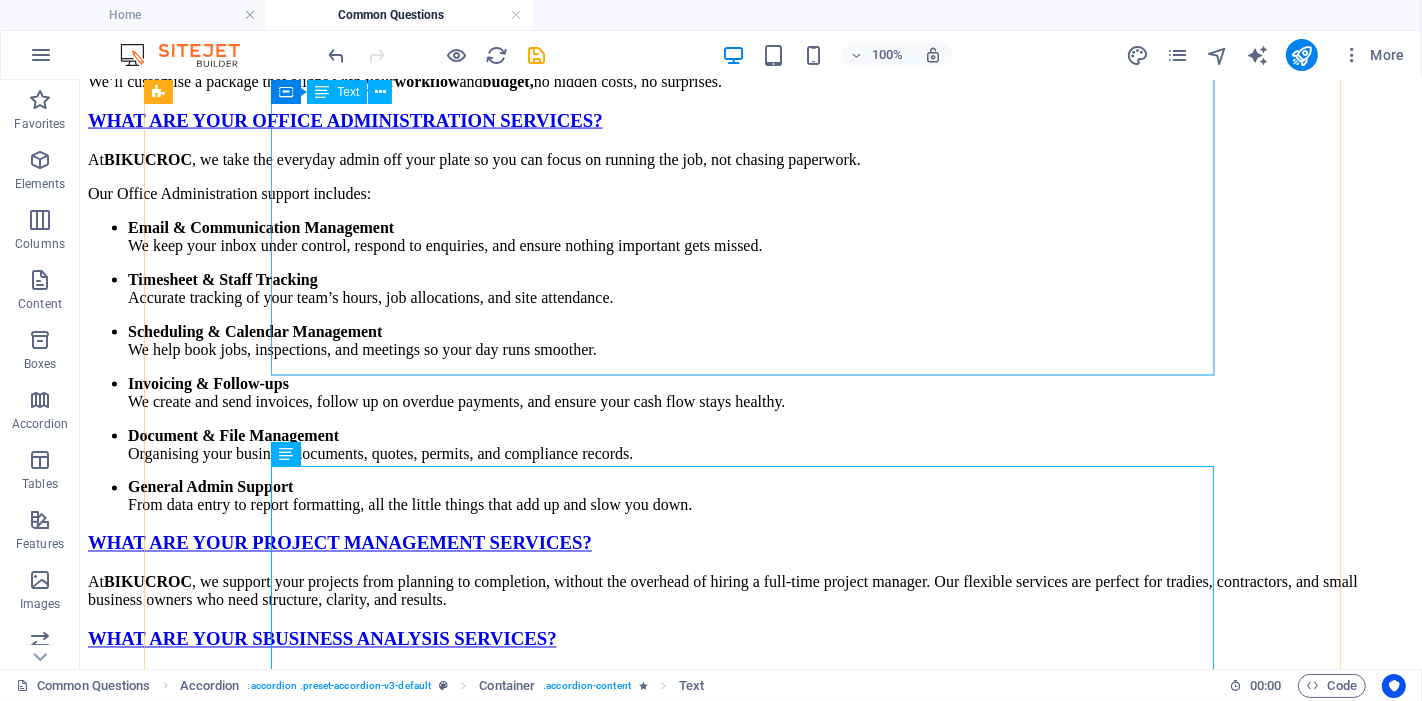 scroll, scrollTop: 2787, scrollLeft: 0, axis: vertical 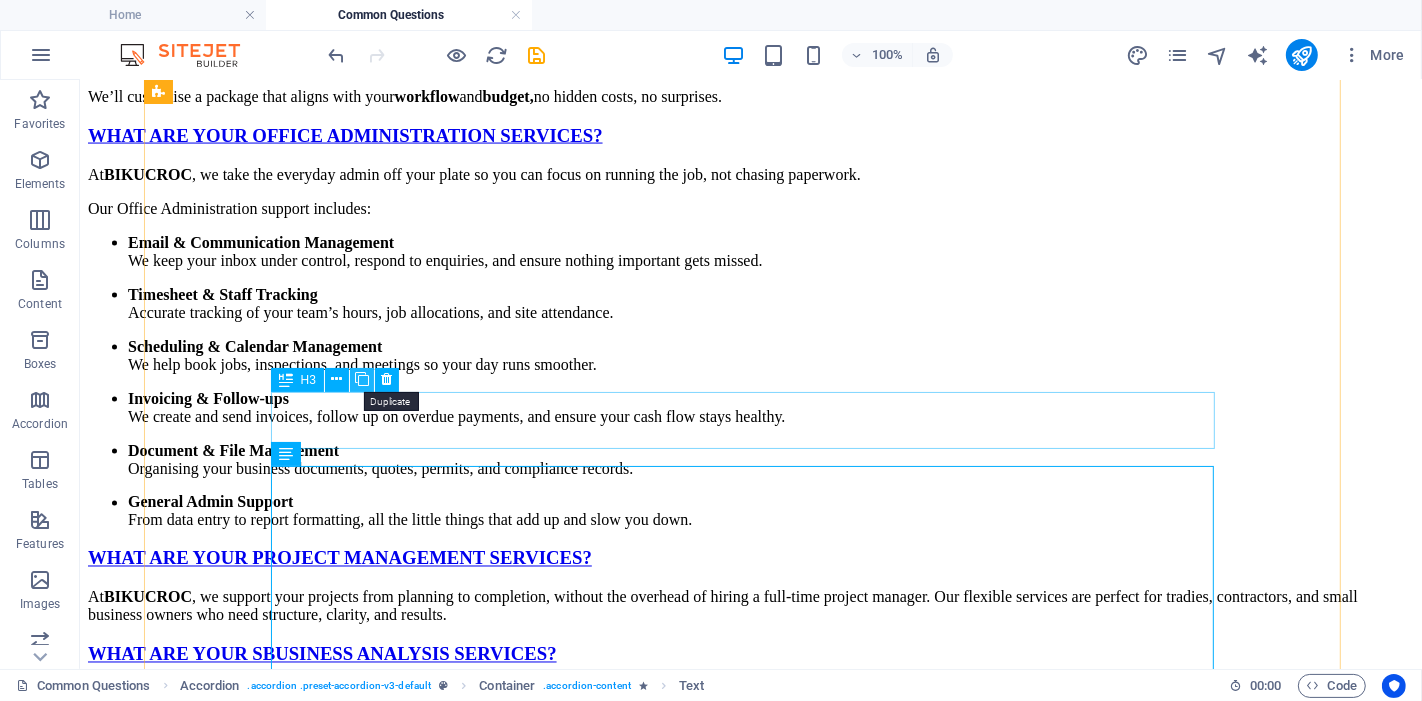 click at bounding box center (362, 379) 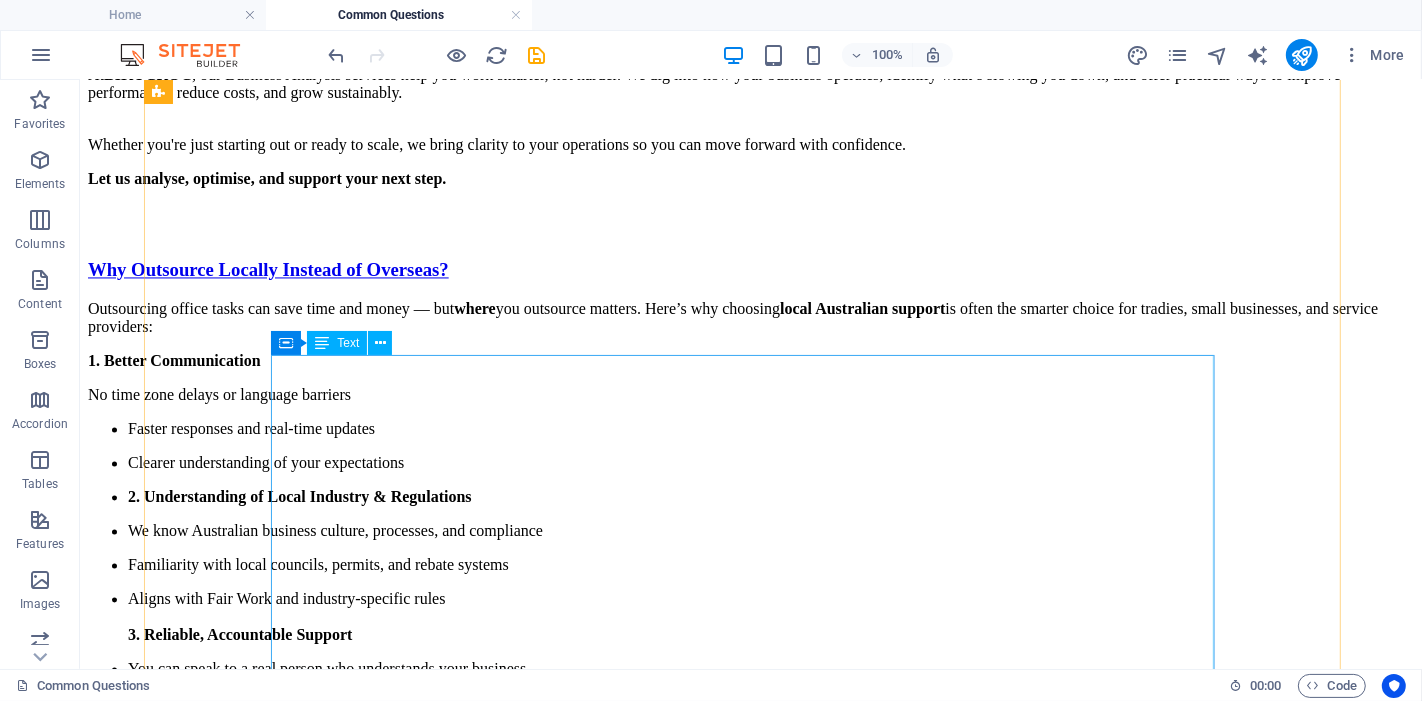 scroll, scrollTop: 3397, scrollLeft: 0, axis: vertical 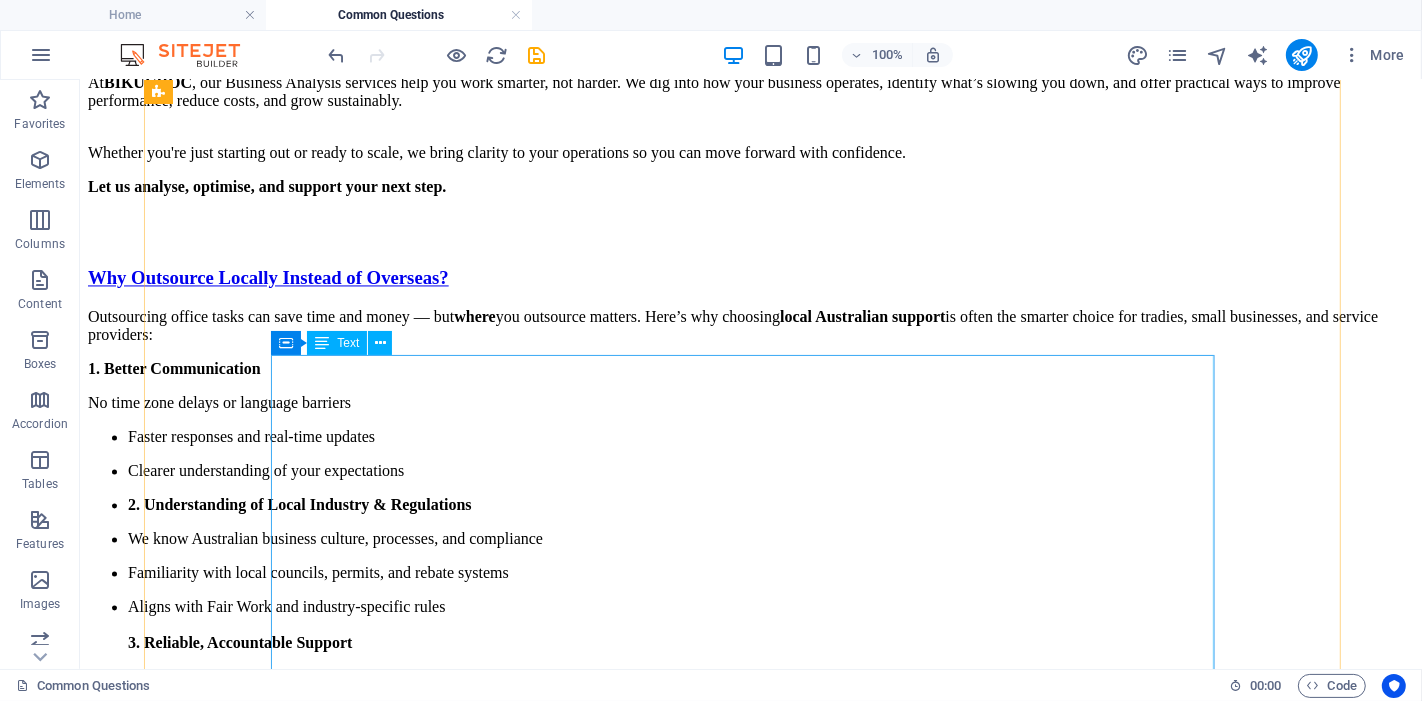 click on "We understand that trust is earned — not assumed. That’s why we focus on transparency, reliability, and results in everything we do. Here’s why our clients trust us: Proven Experience With over 15 years of hands-on experience across industries like construction, agriculture, tourism, and energy, we know how to support real businesses with real needs. Certified Professionals Our team holds globally recognised certifications like PMP, PMI-PBA, and Microsoft credentials — so you're not just getting help, you're getting expert support. Local and Accountable We’re based in Melbourne and Brisbane and work with clients across Australia. We’re always available, responsive, and committed to building long-term relationships. Tailored & Transparent Service No hidden fees. No one-size-fits-all packages. We customise everything based on your needs and clearly explain how we can help. Privacy and Security First" at bounding box center [750, 1678] 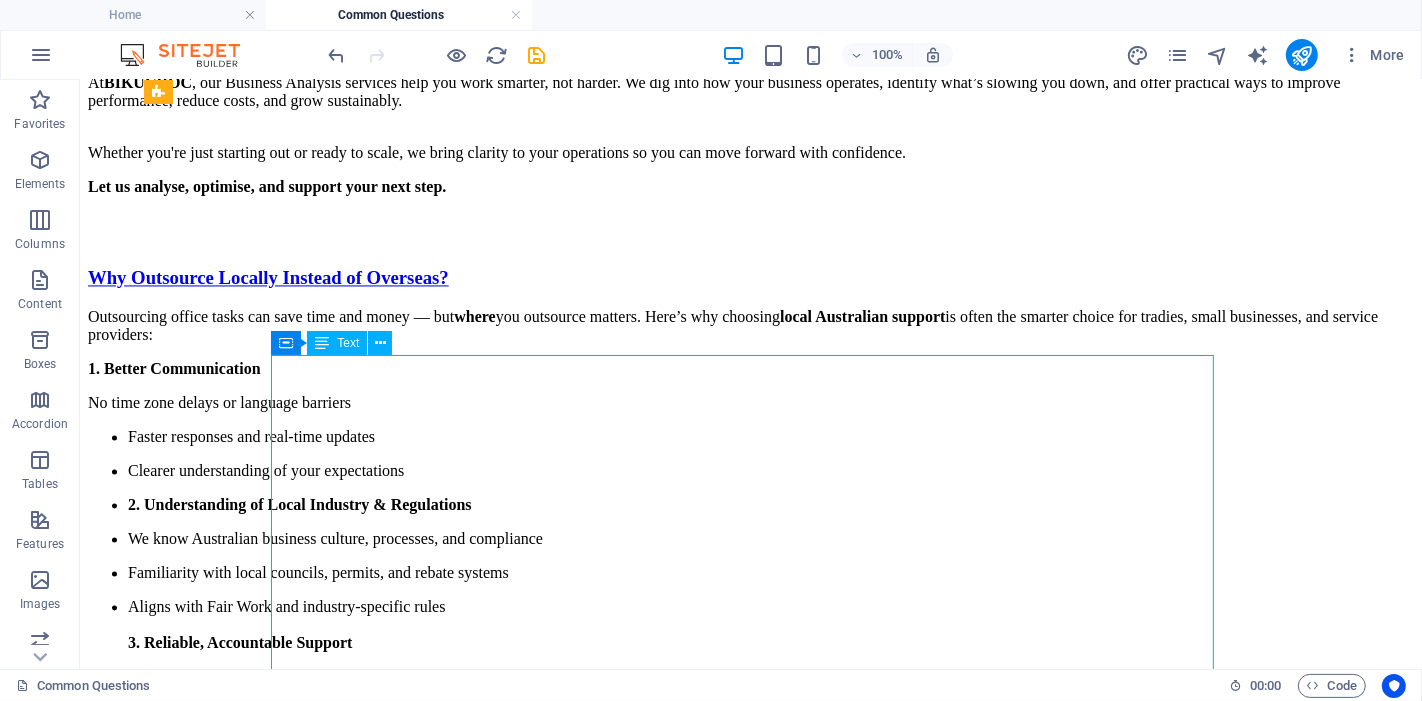 click on "We understand that trust is earned — not assumed. That’s why we focus on transparency, reliability, and results in everything we do. Here’s why our clients trust us: Proven Experience With over 15 years of hands-on experience across industries like construction, agriculture, tourism, and energy, we know how to support real businesses with real needs. Certified Professionals Our team holds globally recognised certifications like PMP, PMI-PBA, and Microsoft credentials — so you're not just getting help, you're getting expert support. Local and Accountable We’re based in Melbourne and Brisbane and work with clients across Australia. We’re always available, responsive, and committed to building long-term relationships. Tailored & Transparent Service No hidden fees. No one-size-fits-all packages. We customise everything based on your needs and clearly explain how we can help. Privacy and Security First" at bounding box center (750, 1678) 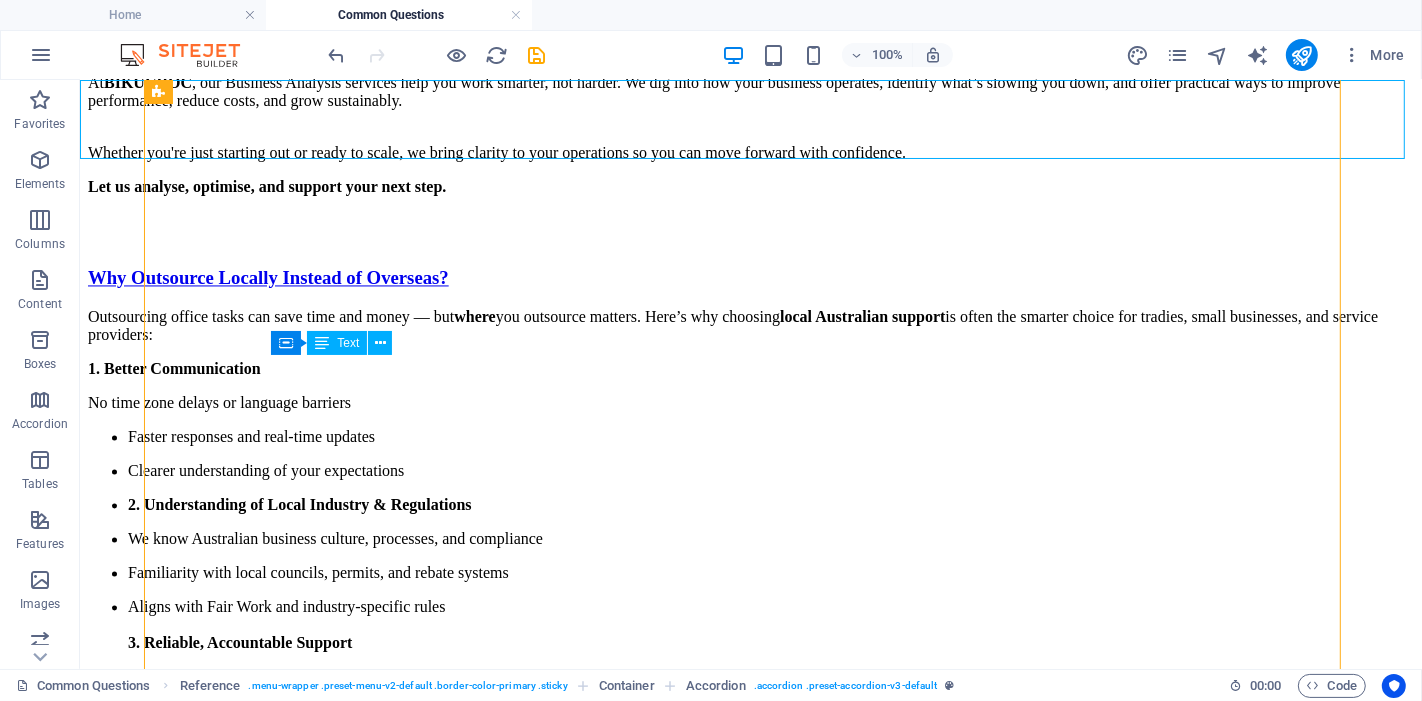 click on "We understand that trust is earned — not assumed. That’s why we focus on transparency, reliability, and results in everything we do. Here’s why our clients trust us: Proven Experience With over 15 years of hands-on experience across industries like construction, agriculture, tourism, and energy, we know how to support real businesses with real needs. Certified Professionals Our team holds globally recognised certifications like PMP, PMI-PBA, and Microsoft credentials — so you're not just getting help, you're getting expert support. Local and Accountable We’re based in Melbourne and Brisbane and work with clients across Australia. We’re always available, responsive, and committed to building long-term relationships. Tailored & Transparent Service No hidden fees. No one-size-fits-all packages. We customise everything based on your needs and clearly explain how we can help. Privacy and Security First" at bounding box center (750, 1678) 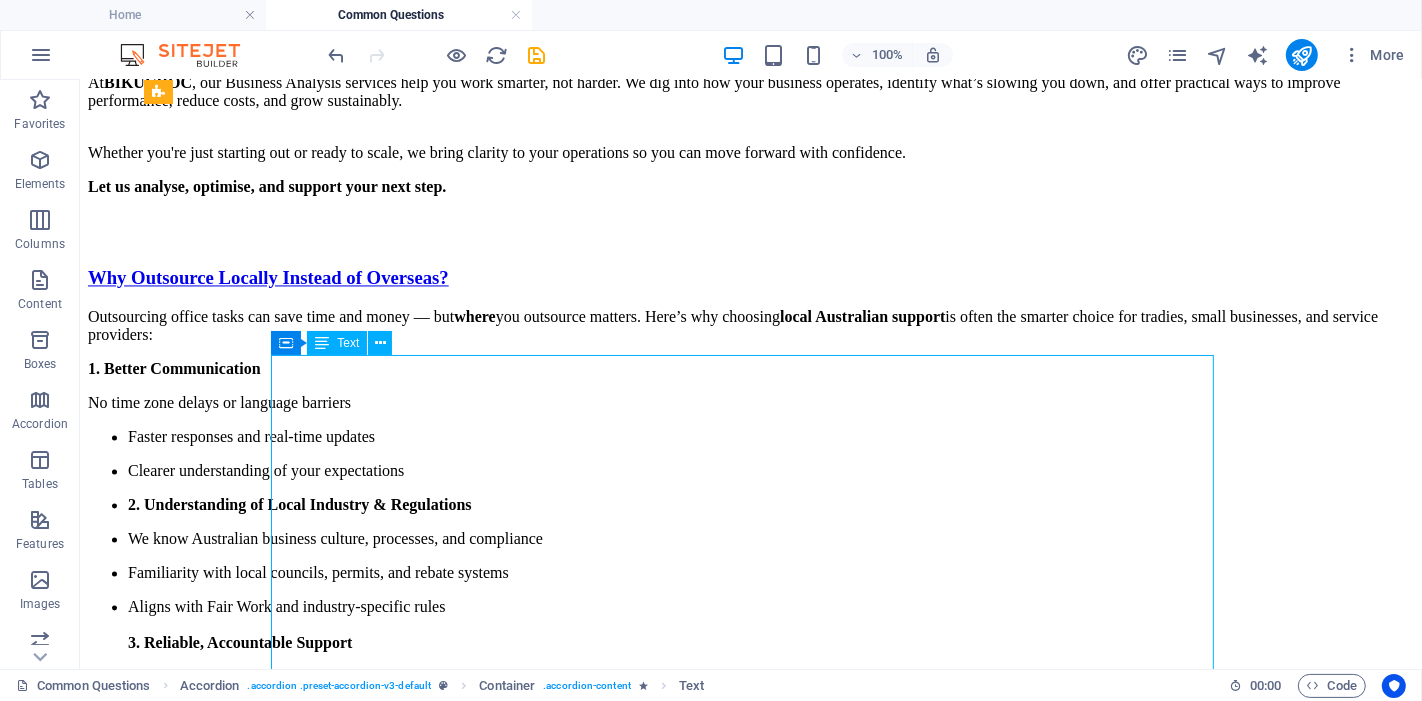 click on "We understand that trust is earned — not assumed. That’s why we focus on transparency, reliability, and results in everything we do. Here’s why our clients trust us: Proven Experience With over 15 years of hands-on experience across industries like construction, agriculture, tourism, and energy, we know how to support real businesses with real needs. Certified Professionals Our team holds globally recognised certifications like PMP, PMI-PBA, and Microsoft credentials — so you're not just getting help, you're getting expert support. Local and Accountable We’re based in Melbourne and Brisbane and work with clients across Australia. We’re always available, responsive, and committed to building long-term relationships. Tailored & Transparent Service No hidden fees. No one-size-fits-all packages. We customise everything based on your needs and clearly explain how we can help. Privacy and Security First" at bounding box center [750, 1678] 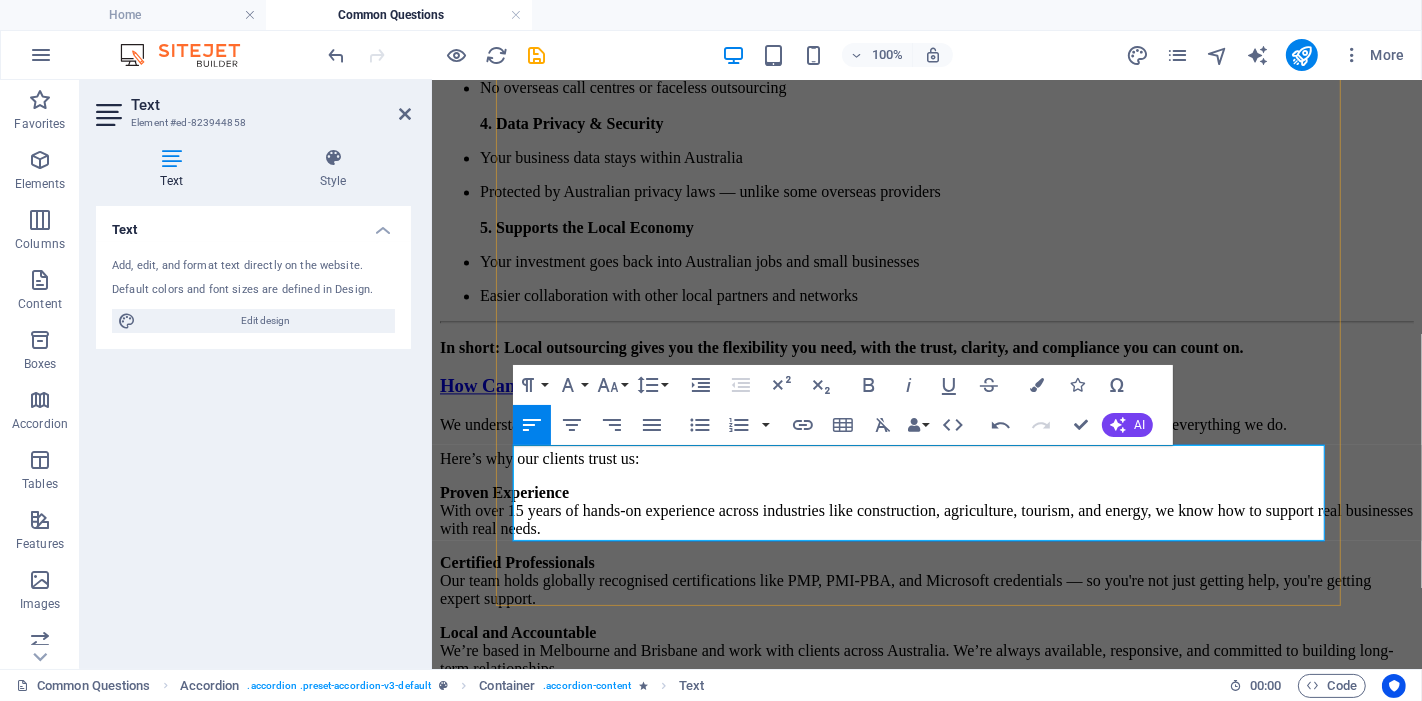 scroll, scrollTop: 3437, scrollLeft: 0, axis: vertical 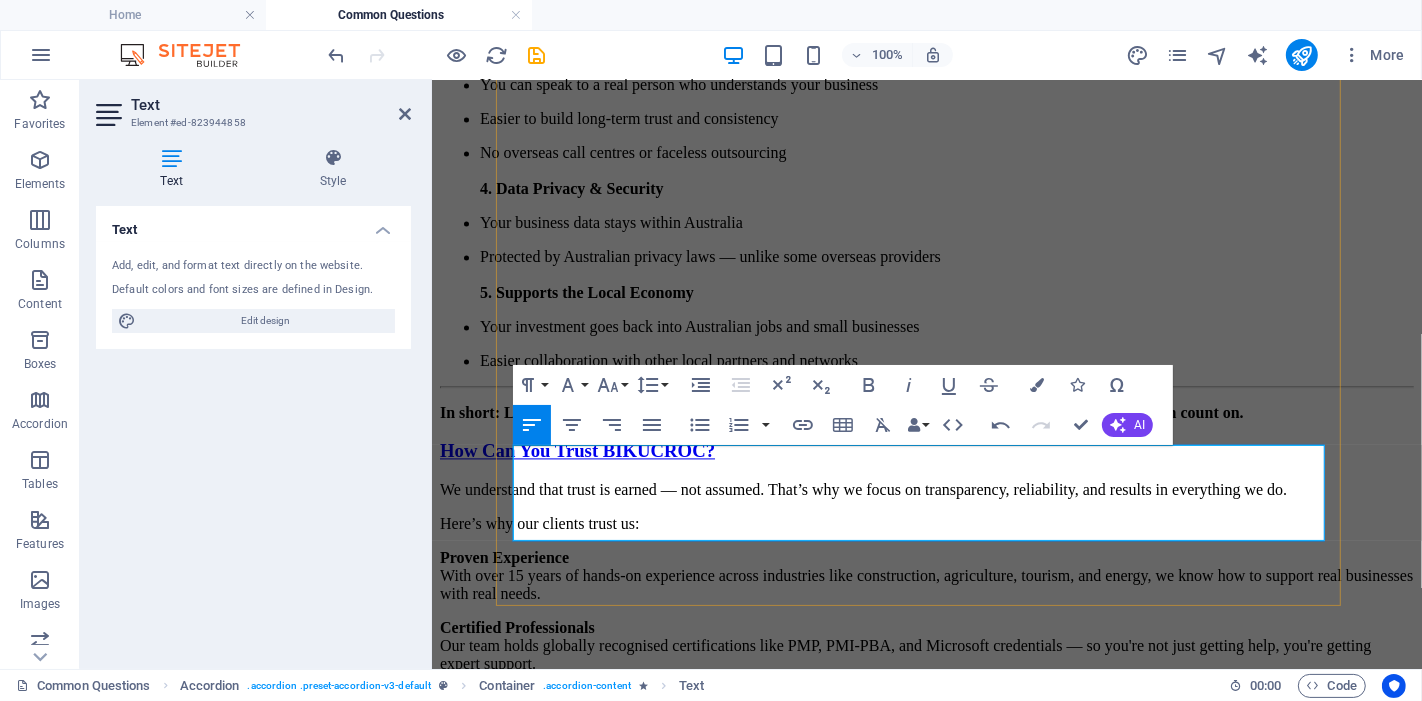 click on "At  BIKUCROC , reliability is at the core of everything we do. We know that as a business owner, you need support you can count on — not empty promises or missed deadlines. Whether it’s handling admin, managing projects, or supporting your team, we show up, follow through, and deliver consistently. Our clients trust us because we’re responsive, dependable, and fully invested in their success. When we say we’ll take care of it — we do." at bounding box center (926, 1003) 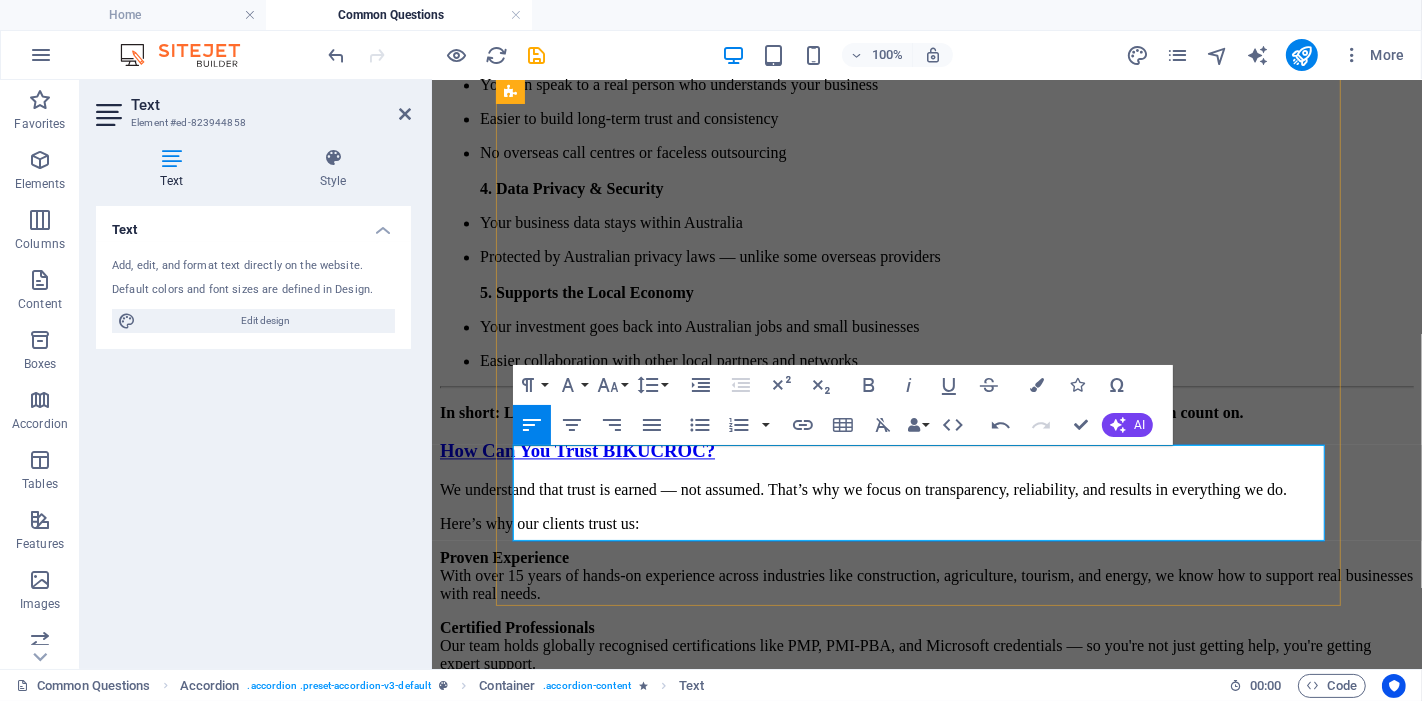 drag, startPoint x: 1196, startPoint y: 523, endPoint x: 1159, endPoint y: 525, distance: 37.054016 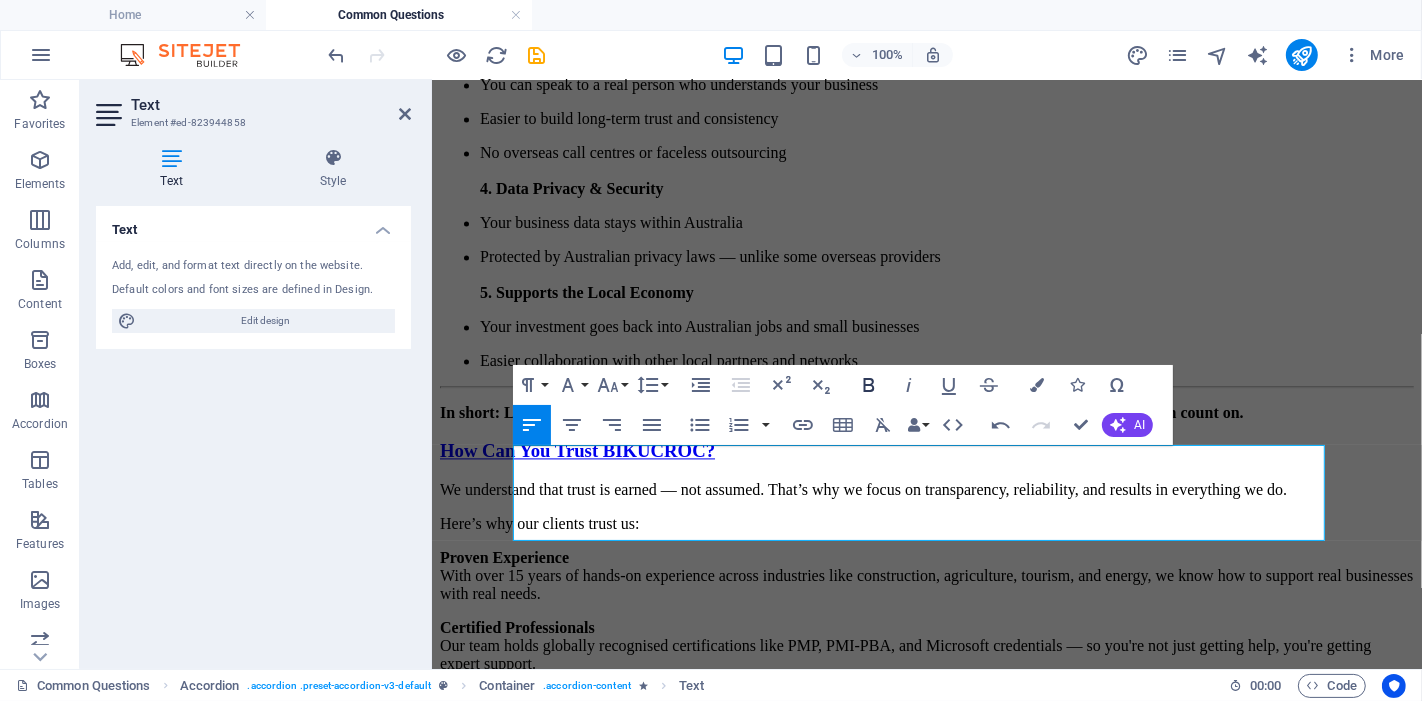 click 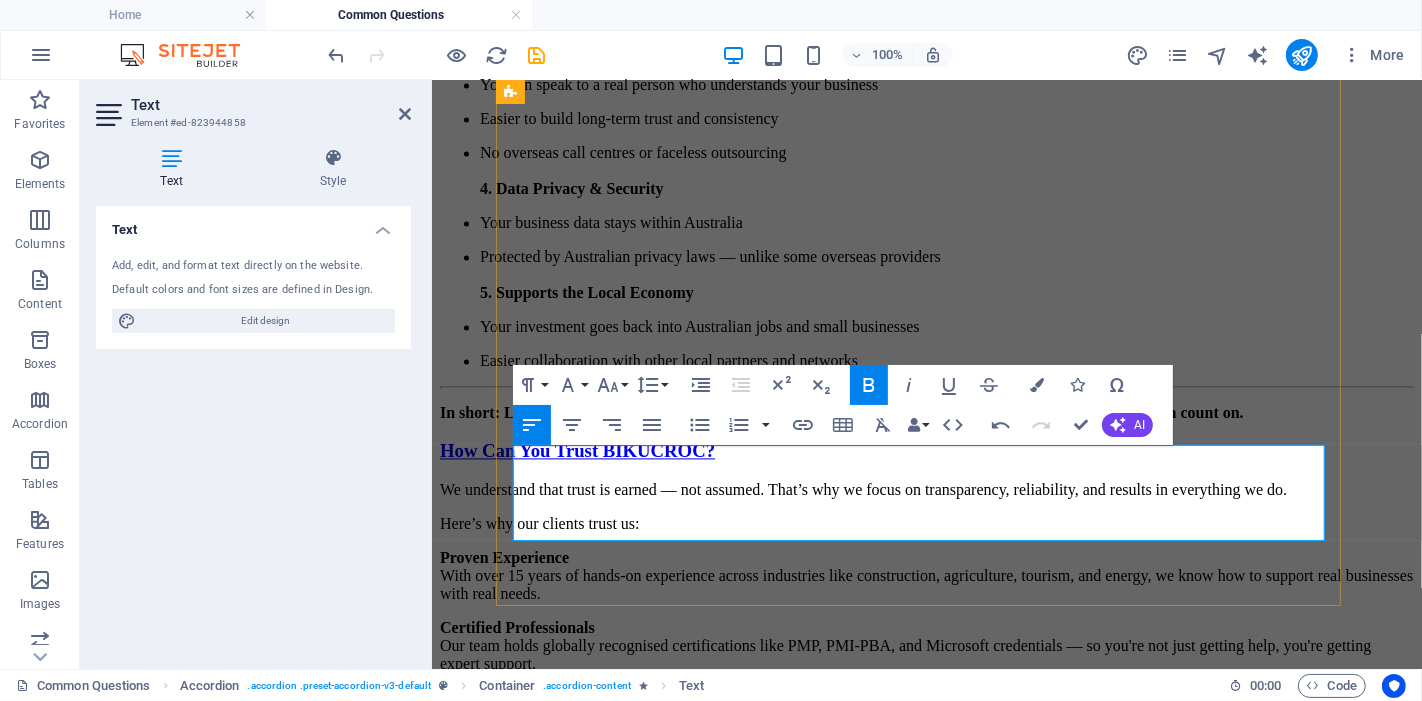 click on "At  BIKUCROC , reliability is at the core of everything we do. We know that as a business owner, you need support you can count on, not empty promises or missed deadlines. Whether it’s handling admin, managing projects, or supporting your team, we show up, follow through, and deliver consistently. Our clients trust us because we’re responsive, dependable, and fully invested in their success. When we say we’ll take care of it,  we do ." at bounding box center [926, 1003] 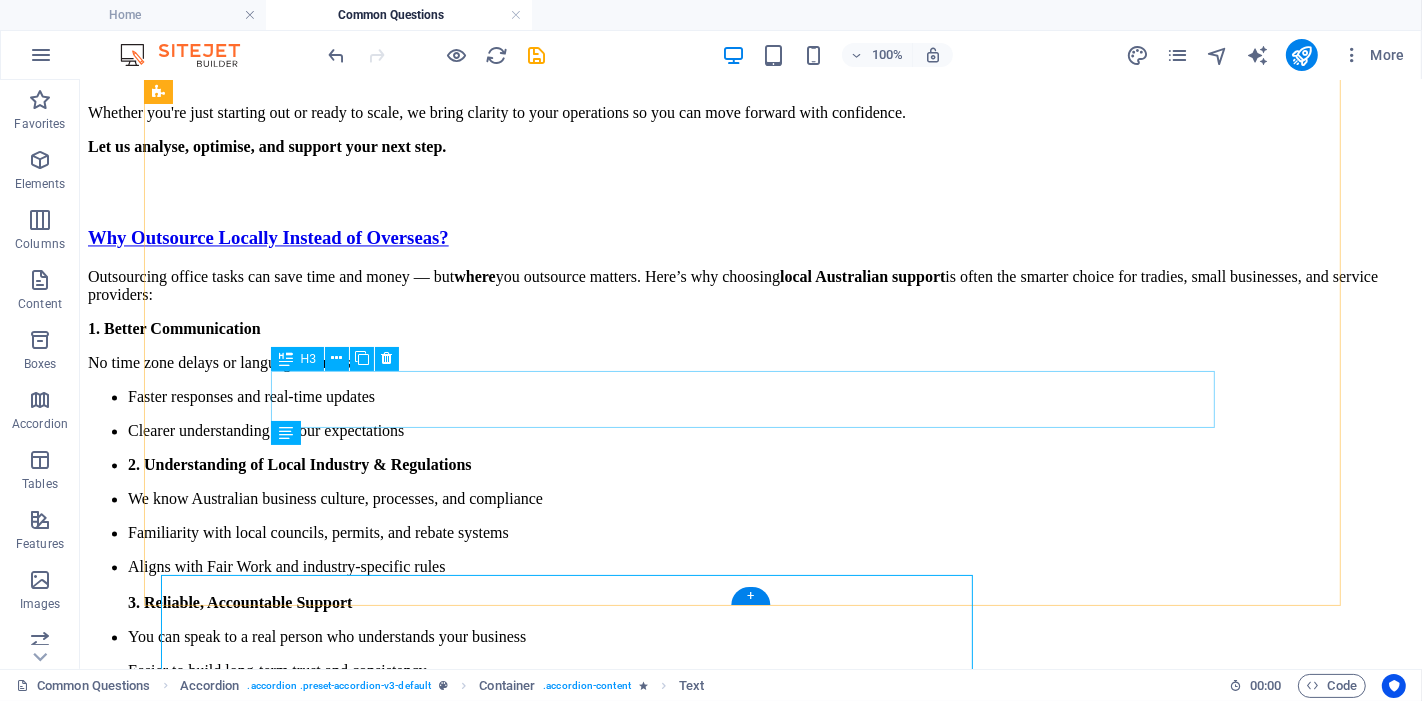 scroll, scrollTop: 3307, scrollLeft: 0, axis: vertical 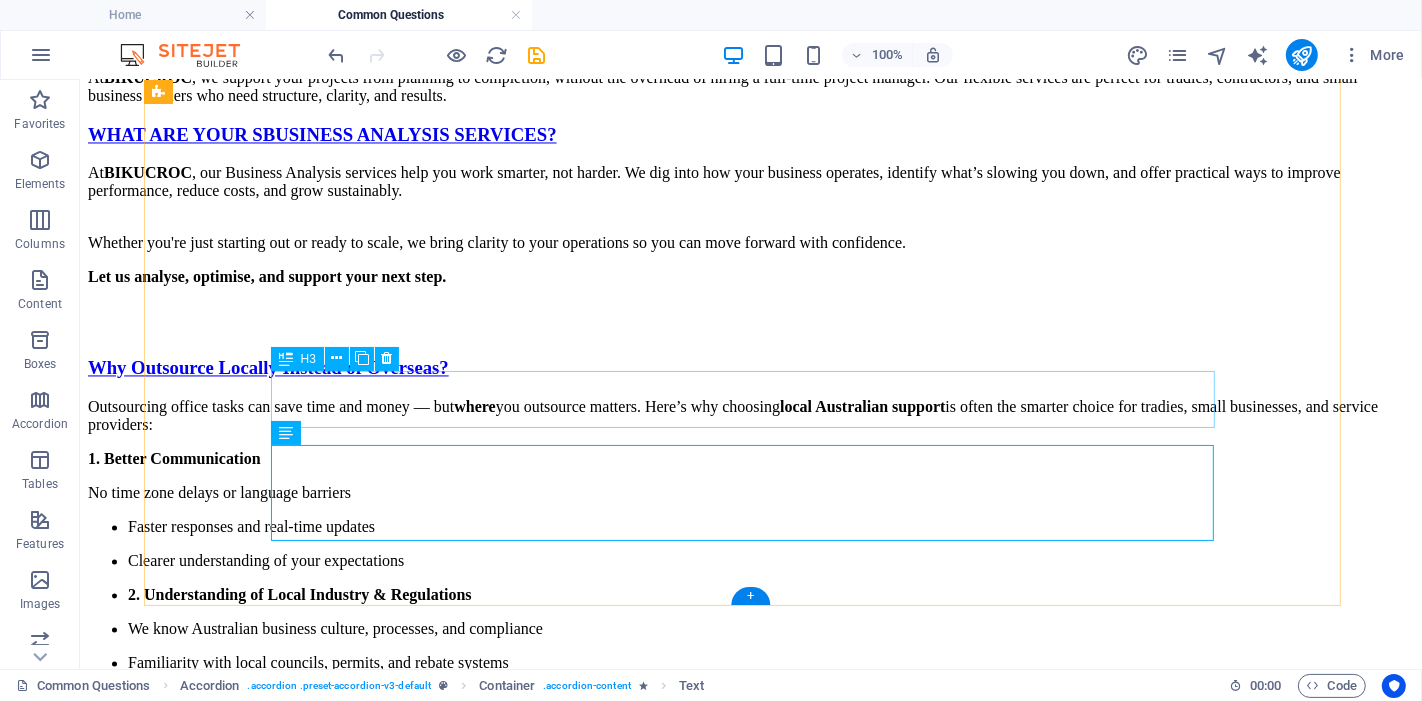 click on "How Can You Trust BIKUCROC?" at bounding box center (750, 1556) 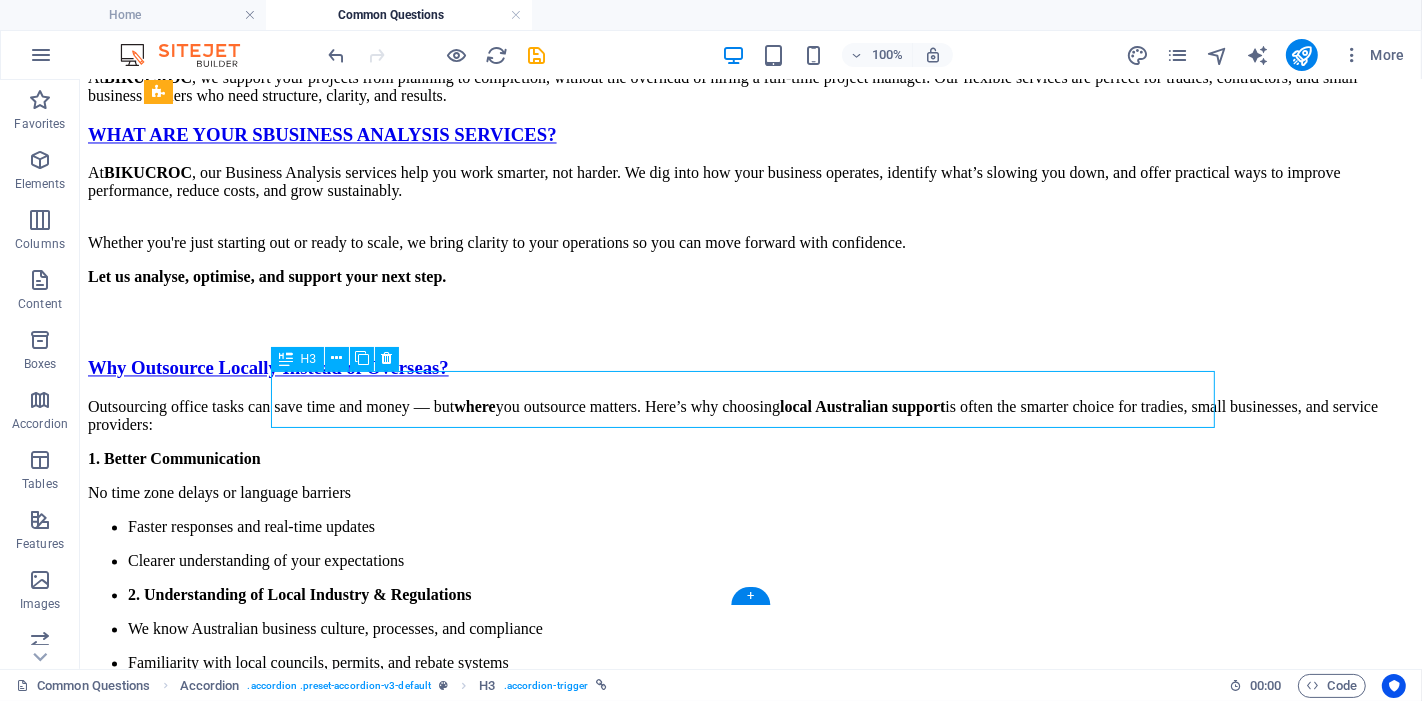 click on "How Can You Trust BIKUCROC?" at bounding box center [750, 1556] 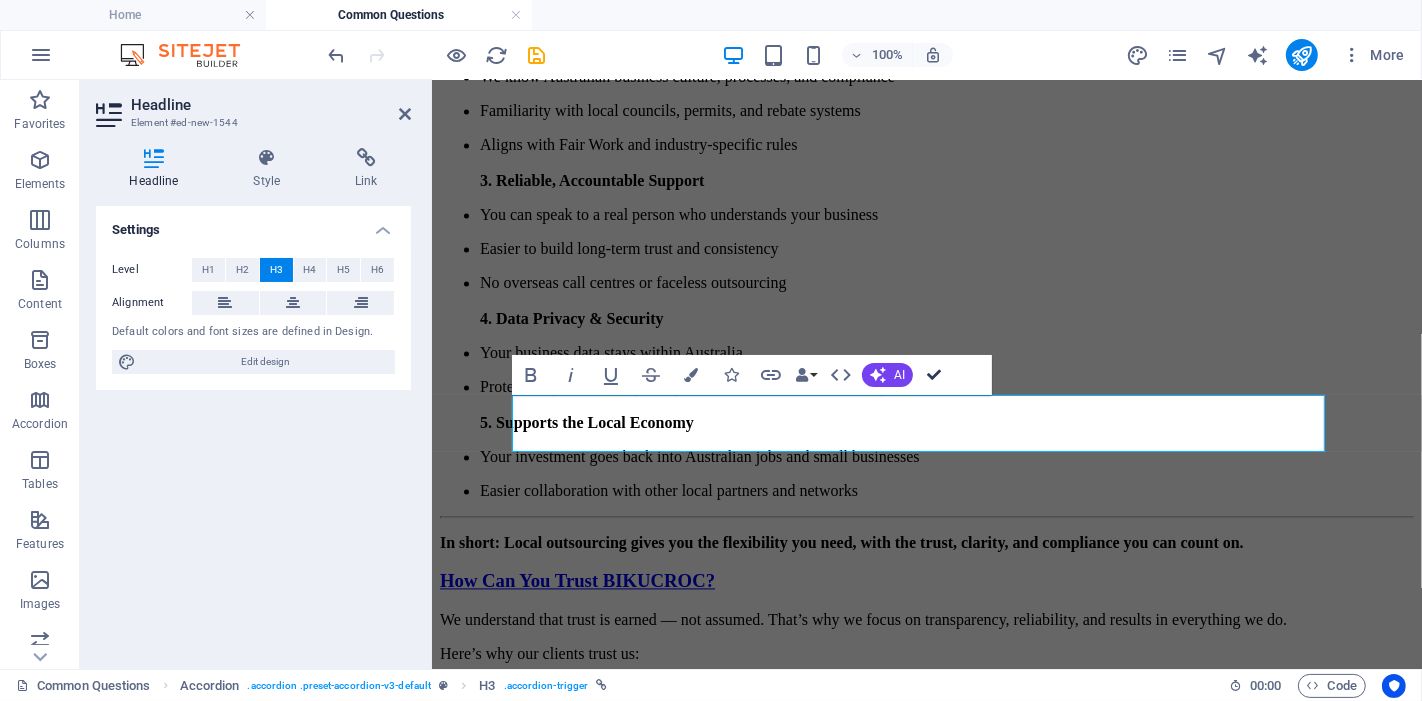 scroll, scrollTop: 3413, scrollLeft: 0, axis: vertical 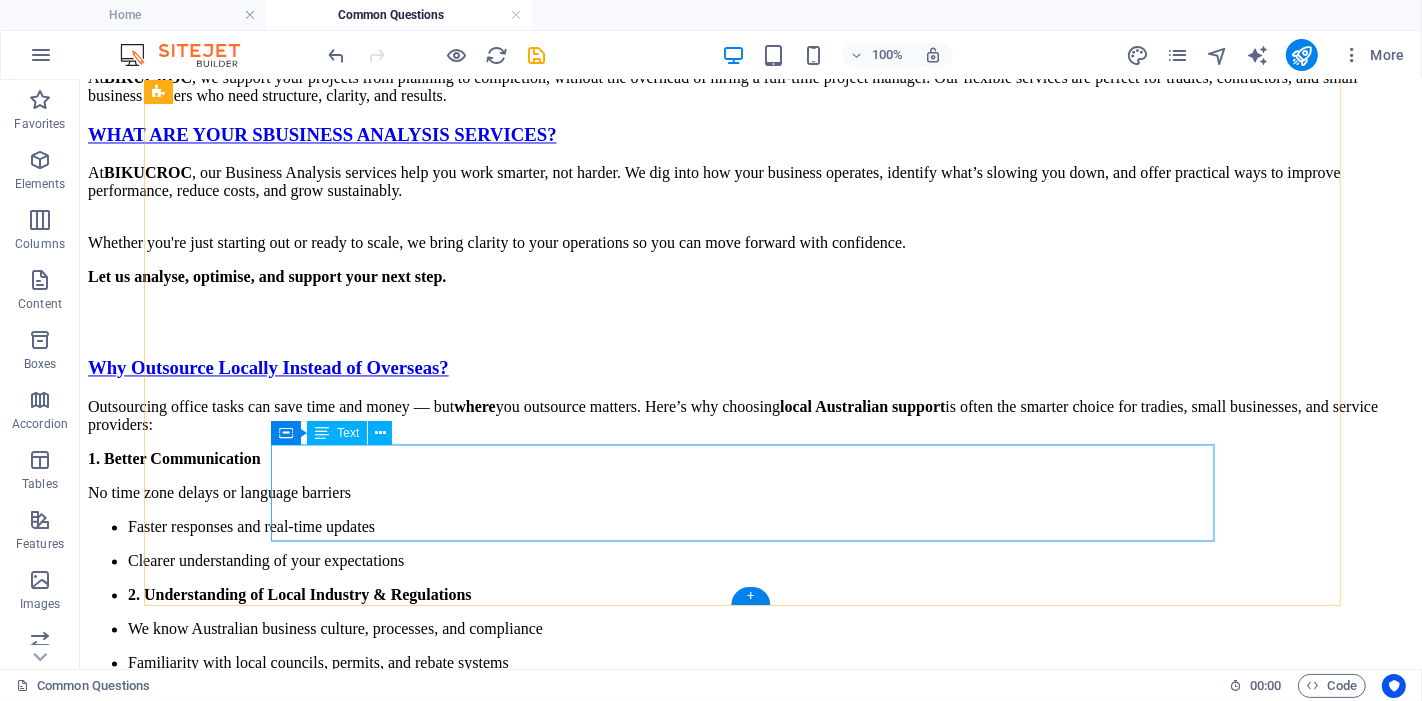 click on "At  BIKUCROC , reliability is at the core of everything we do. We know that as a business owner, you need support you can count on, not empty promises or missed deadlines. Whether it’s handling admin, managing projects, or supporting your team, we show up, follow through, and deliver consistently. Our clients trust us because we’re responsive, dependable, and fully invested in their success. When we say we’ll take care of it,  we do ." at bounding box center [750, 1613] 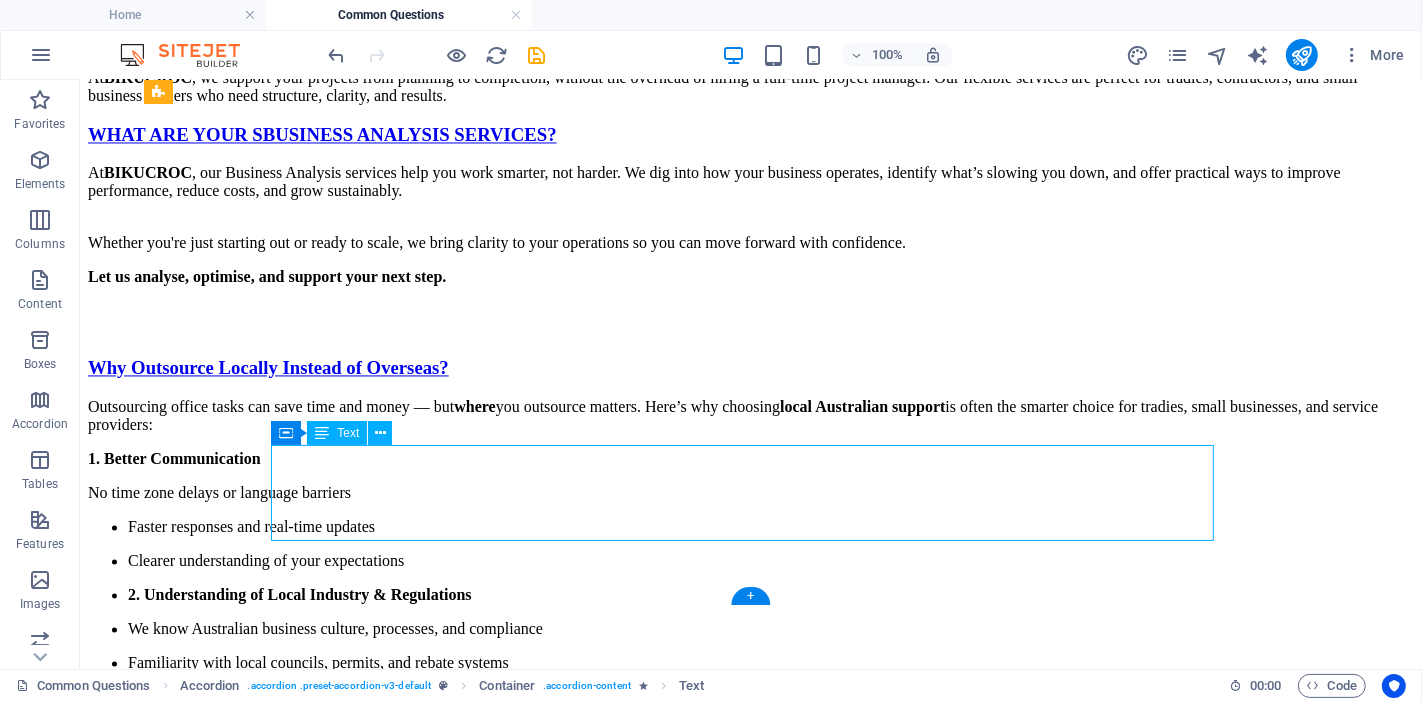click on "At  BIKUCROC , reliability is at the core of everything we do. We know that as a business owner, you need support you can count on, not empty promises or missed deadlines. Whether it’s handling admin, managing projects, or supporting your team, we show up, follow through, and deliver consistently. Our clients trust us because we’re responsive, dependable, and fully invested in their success. When we say we’ll take care of it,  we do ." at bounding box center (750, 1613) 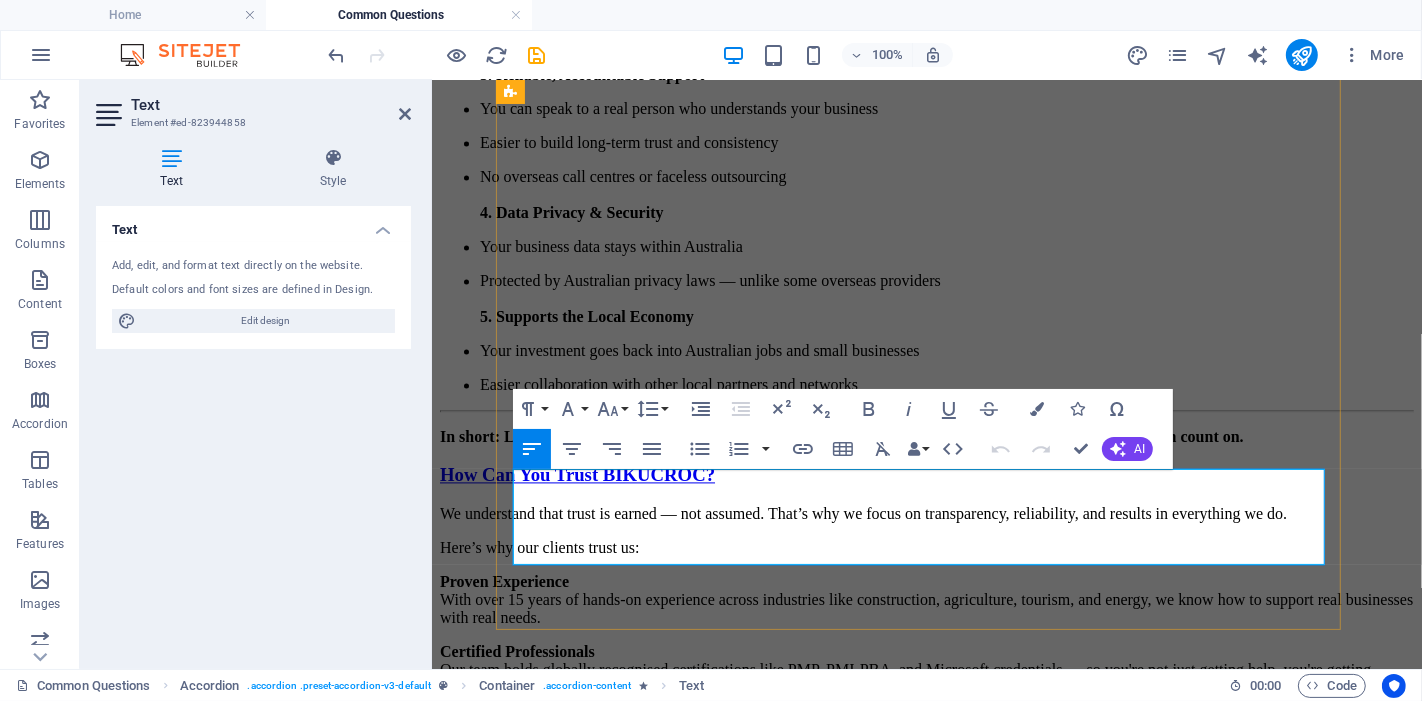 click on "At  BIKUCROC , reliability is at the core of everything we do. We know that as a business owner, you need support you can count on, not empty promises or missed deadlines. Whether it’s handling admin, managing projects, or supporting your team, we show up, follow through, and deliver consistently. Our clients trust us because we’re responsive, dependable, and fully invested in their success. When we say we’ll take care of it,  we do ." at bounding box center [926, 1027] 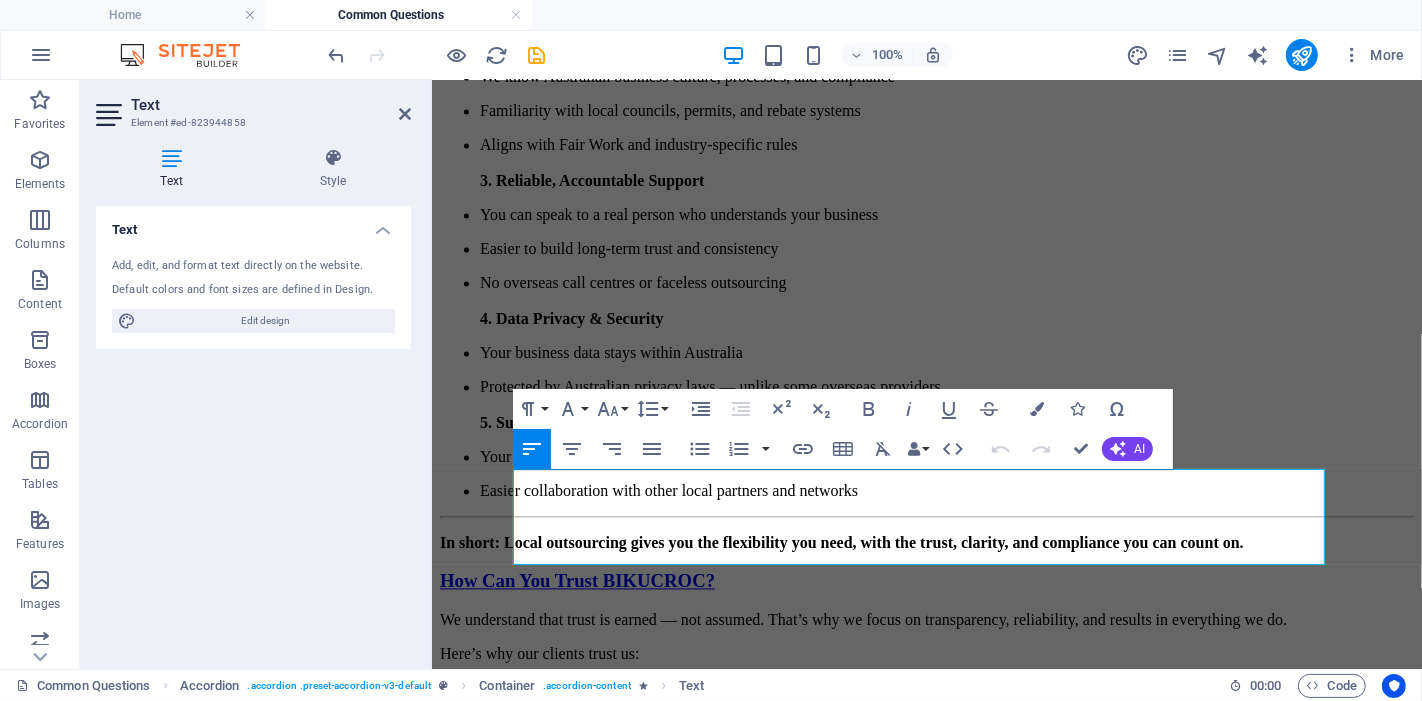 click on "Skip to main content
Bikucroc Home About Us Office Administration Business Analysis Project Management Contact Us Bikucroc Blog WHERE IS YOUR BUSINESS LOCATED? We’re proudly based in both Melbourne and Brisbane, with offices in each city. While our team operates locally, our services extend nationwide. Thanks to our flexible, remote-friendly approach, we provide expert business support to clients all across Australia, no matter where you're located. Whether you're in a major city or a regional area, we’re here to help your business run smoothly, efficiently, and with confidence. How Much Do Our Services Cost? At BIKUCROC, our pricing is tailored to match your unique needs. We base our rates on: The type of support you need (e.g. office administration, project management, business analysis, rebate claims, and more) The hours per day you require (from short daily support to full admin coverage) The level of engagement Whether you need  casual help ,  part-time support , or a  full-time solution workflow ." at bounding box center (926, -1026) 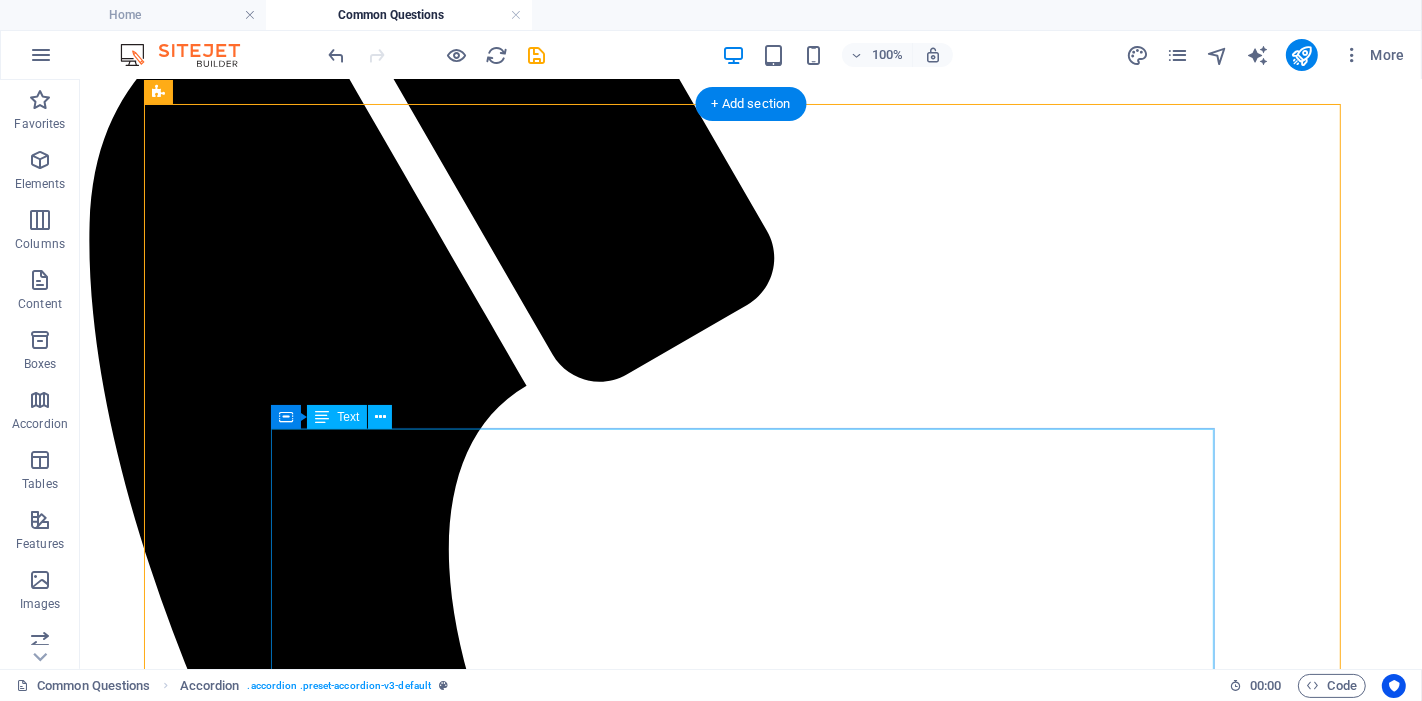 scroll, scrollTop: 0, scrollLeft: 0, axis: both 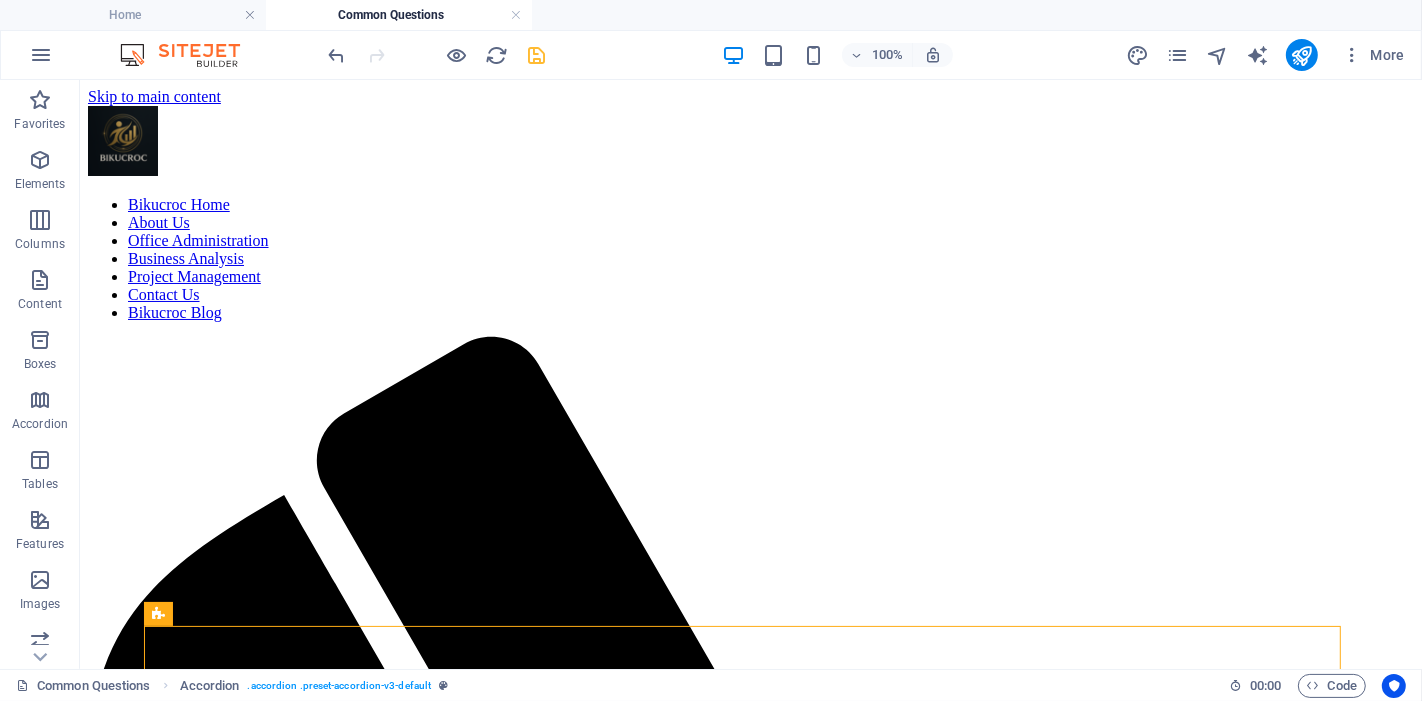click at bounding box center (537, 55) 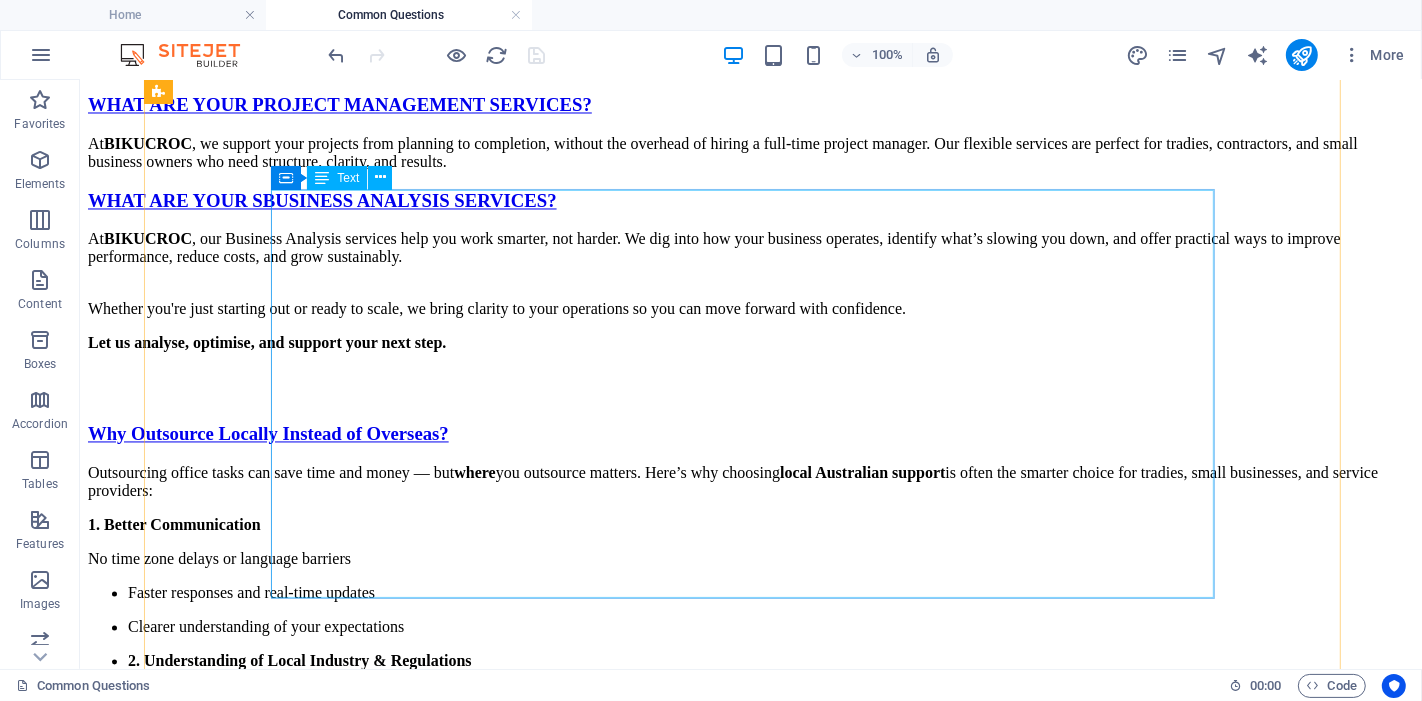 scroll, scrollTop: 3307, scrollLeft: 0, axis: vertical 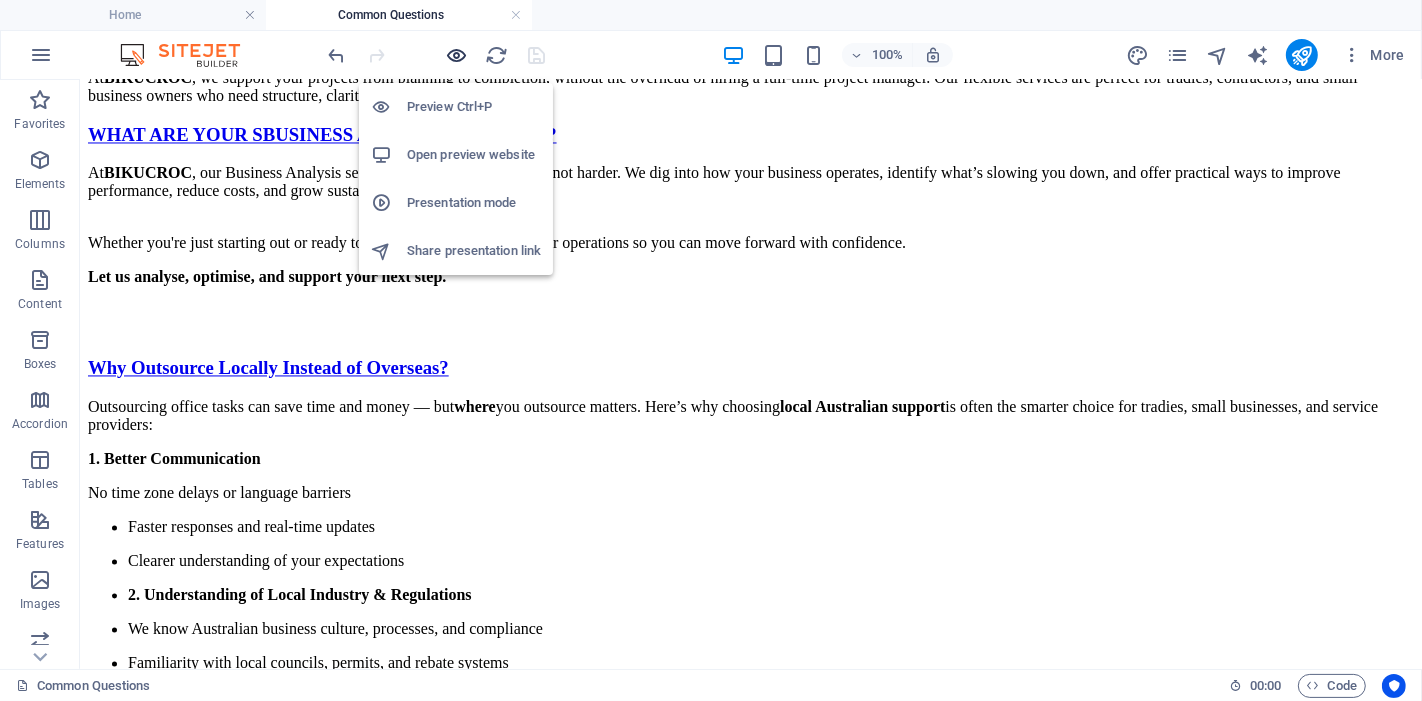 click at bounding box center (457, 55) 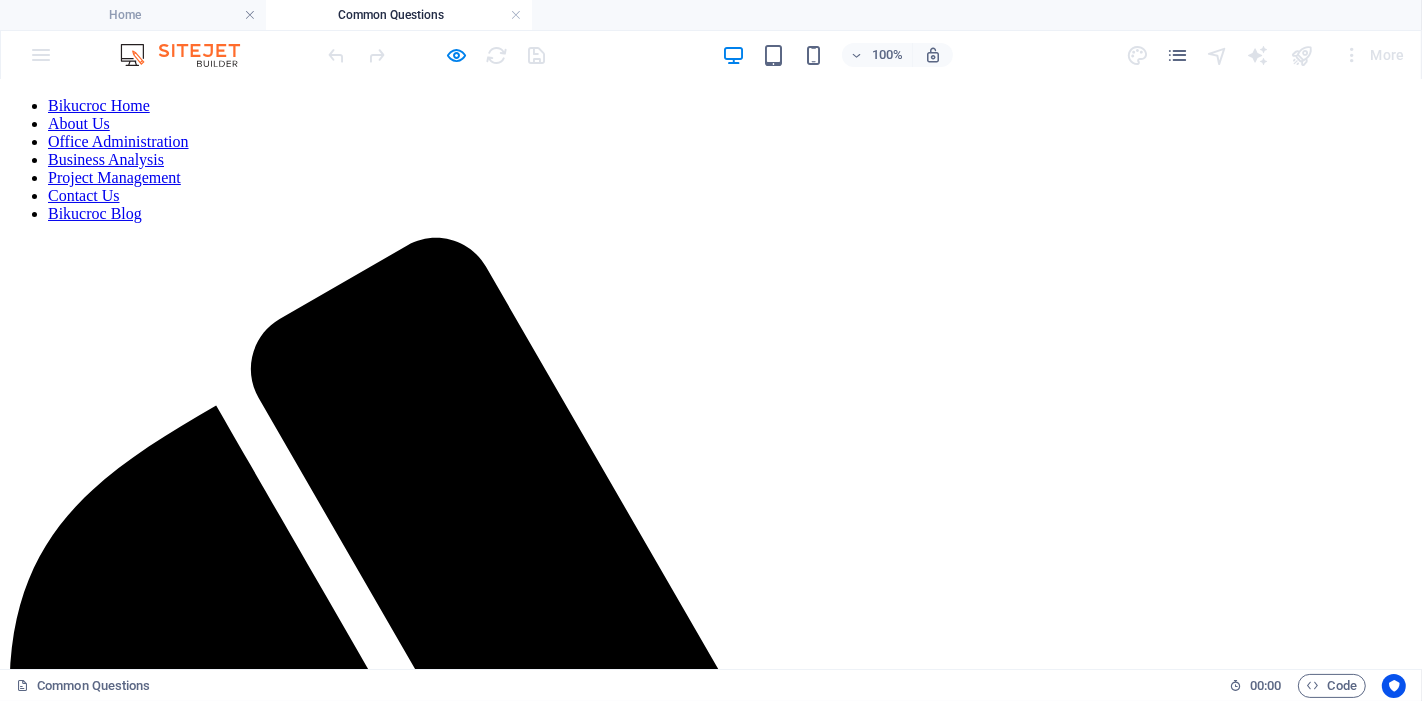 scroll, scrollTop: 0, scrollLeft: 0, axis: both 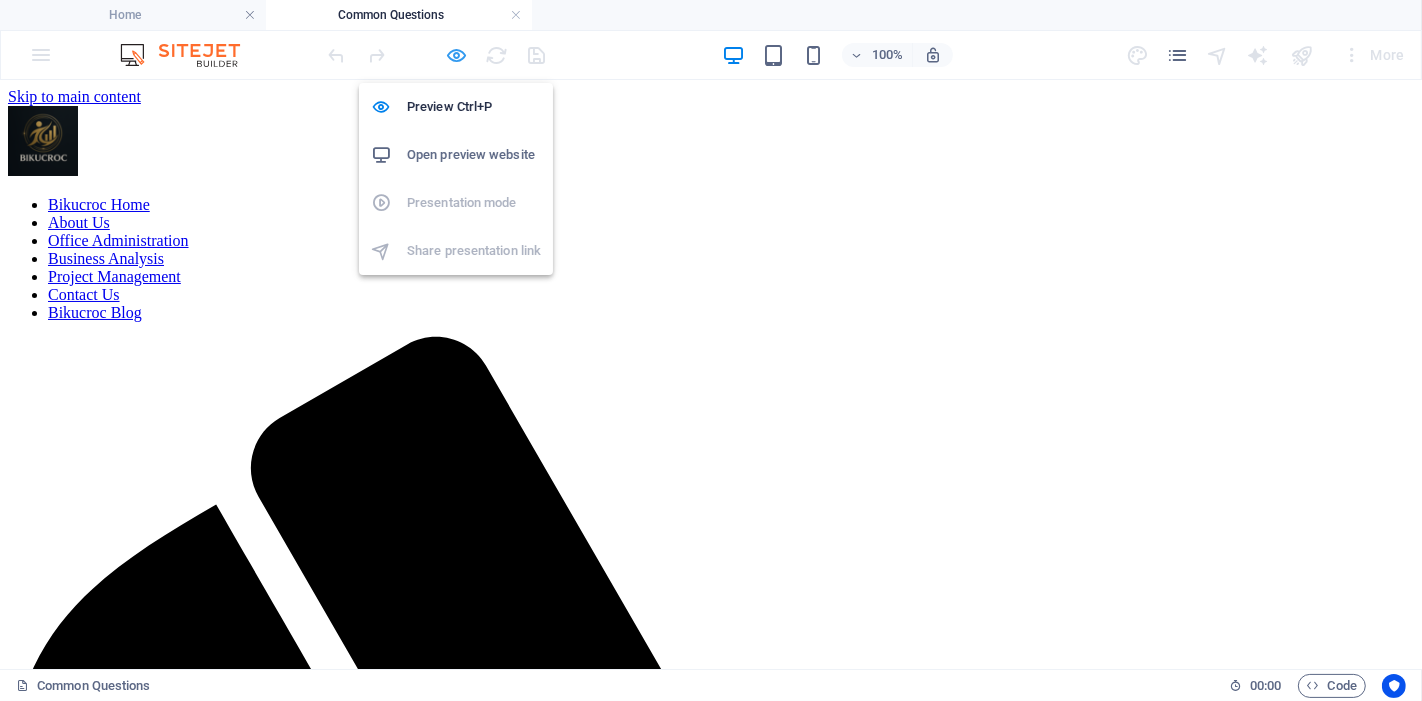 click at bounding box center (457, 55) 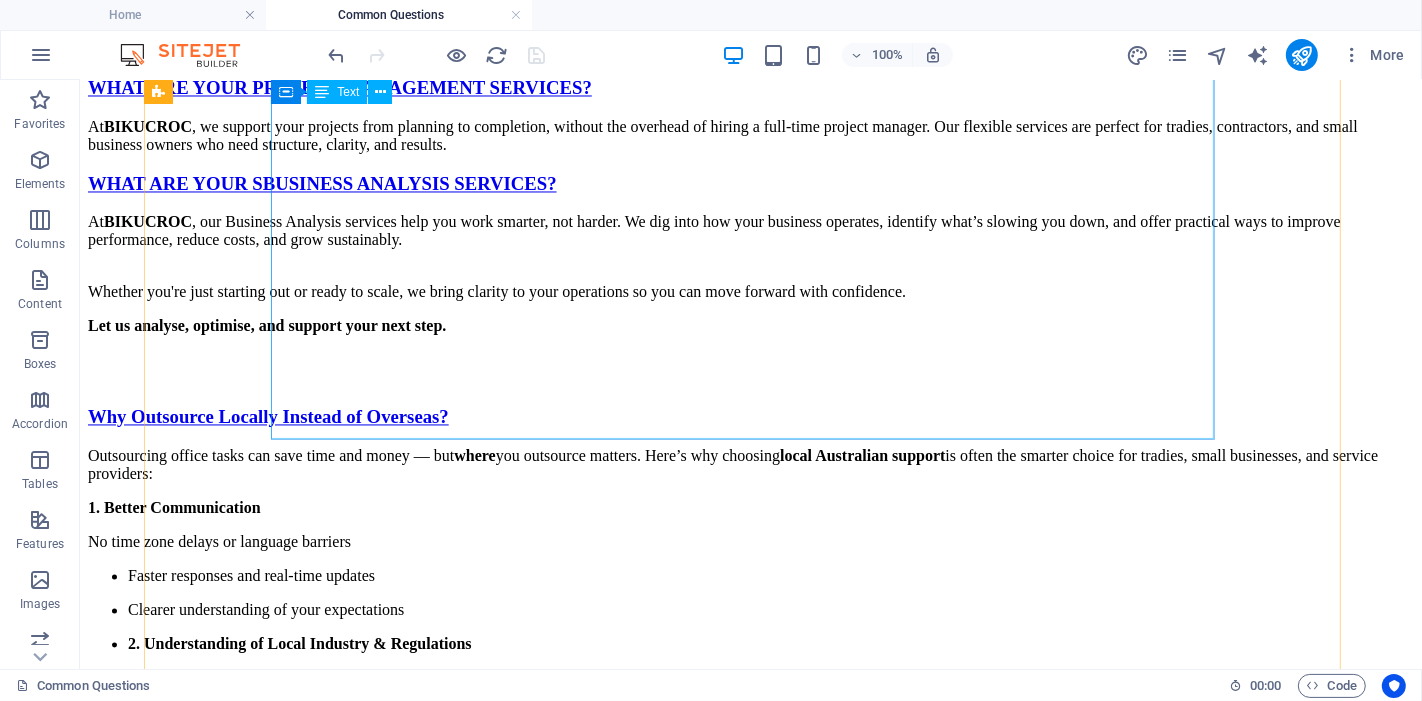 scroll, scrollTop: 3307, scrollLeft: 0, axis: vertical 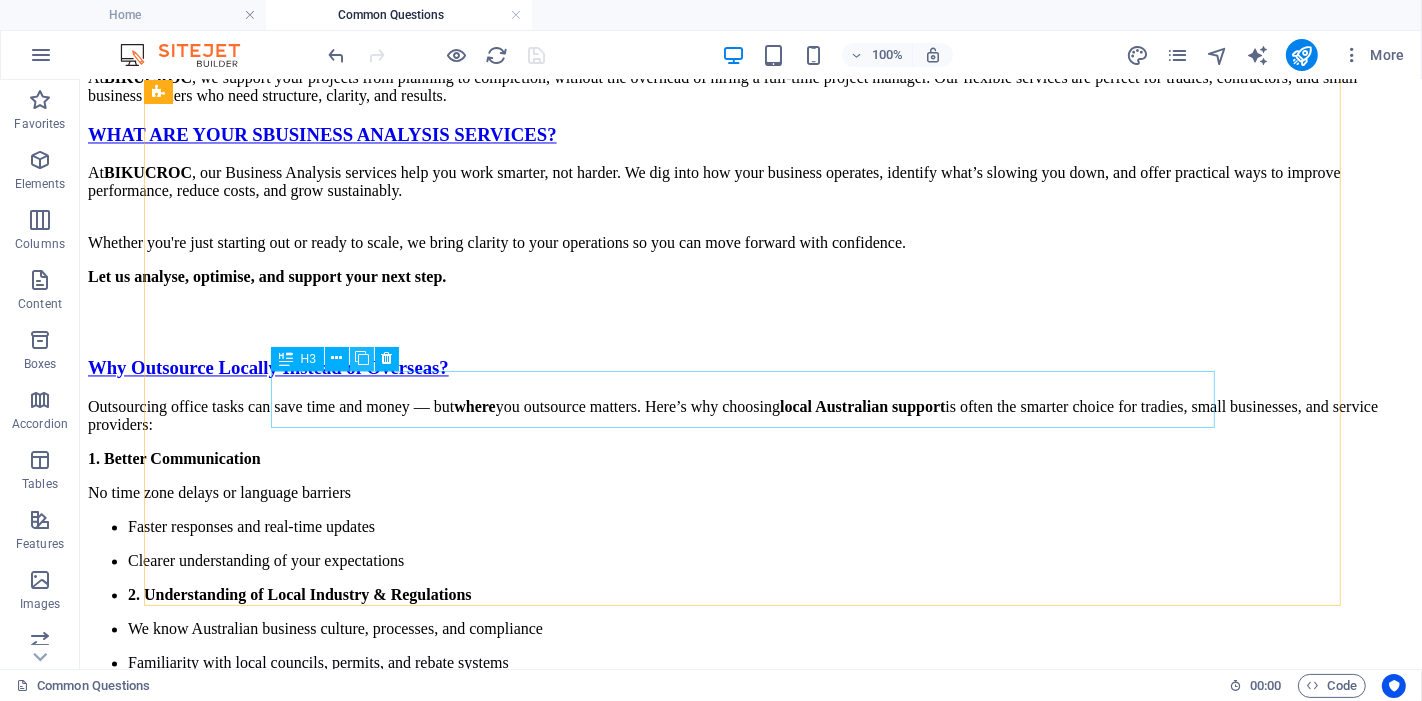 click at bounding box center [362, 358] 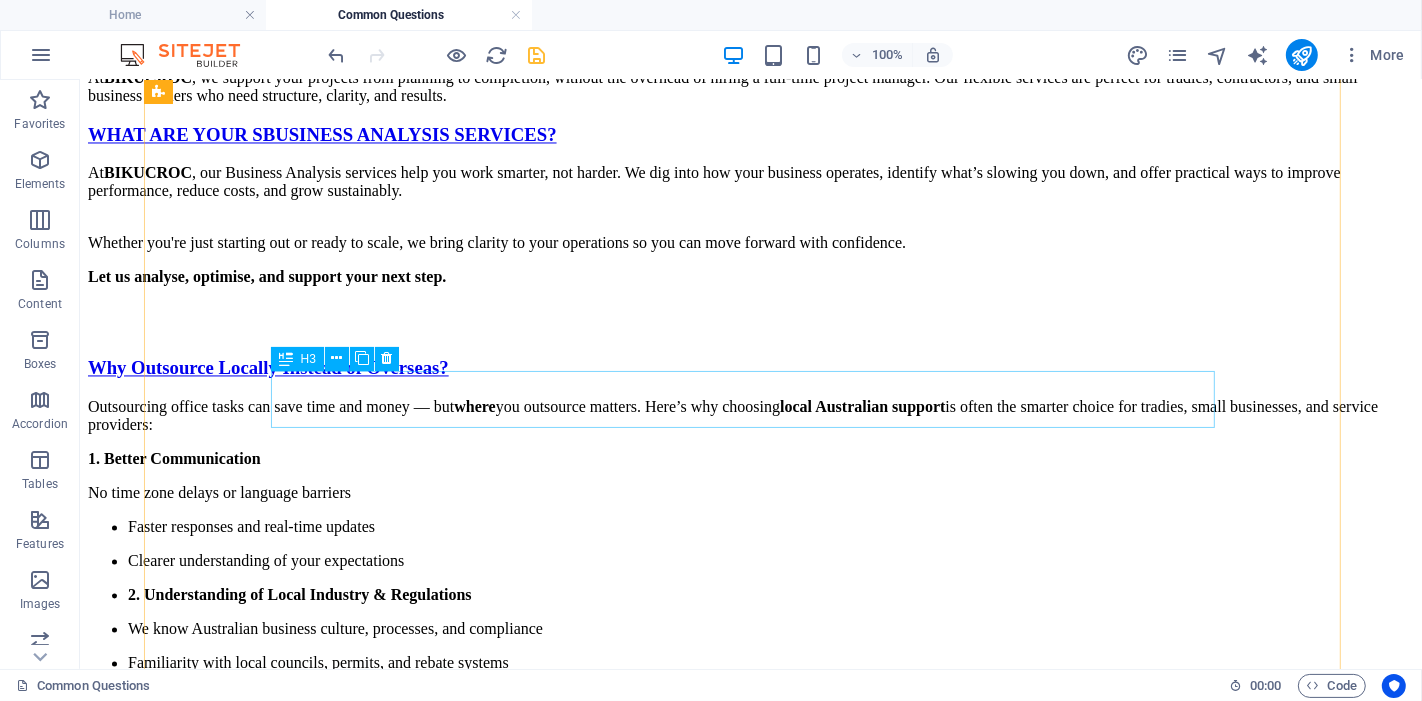 click on "What Matters Most? Reliability." at bounding box center [750, 1556] 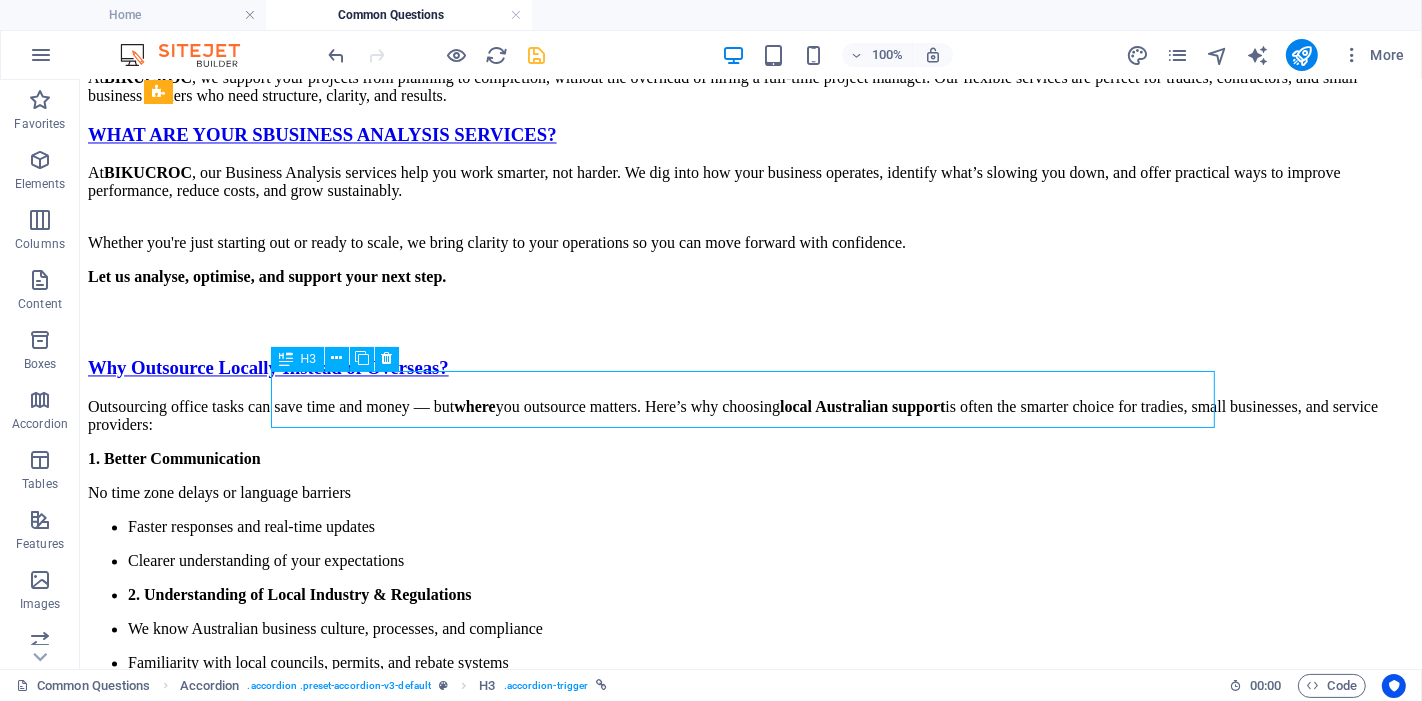 click on "What Matters Most? Reliability." at bounding box center [750, 1556] 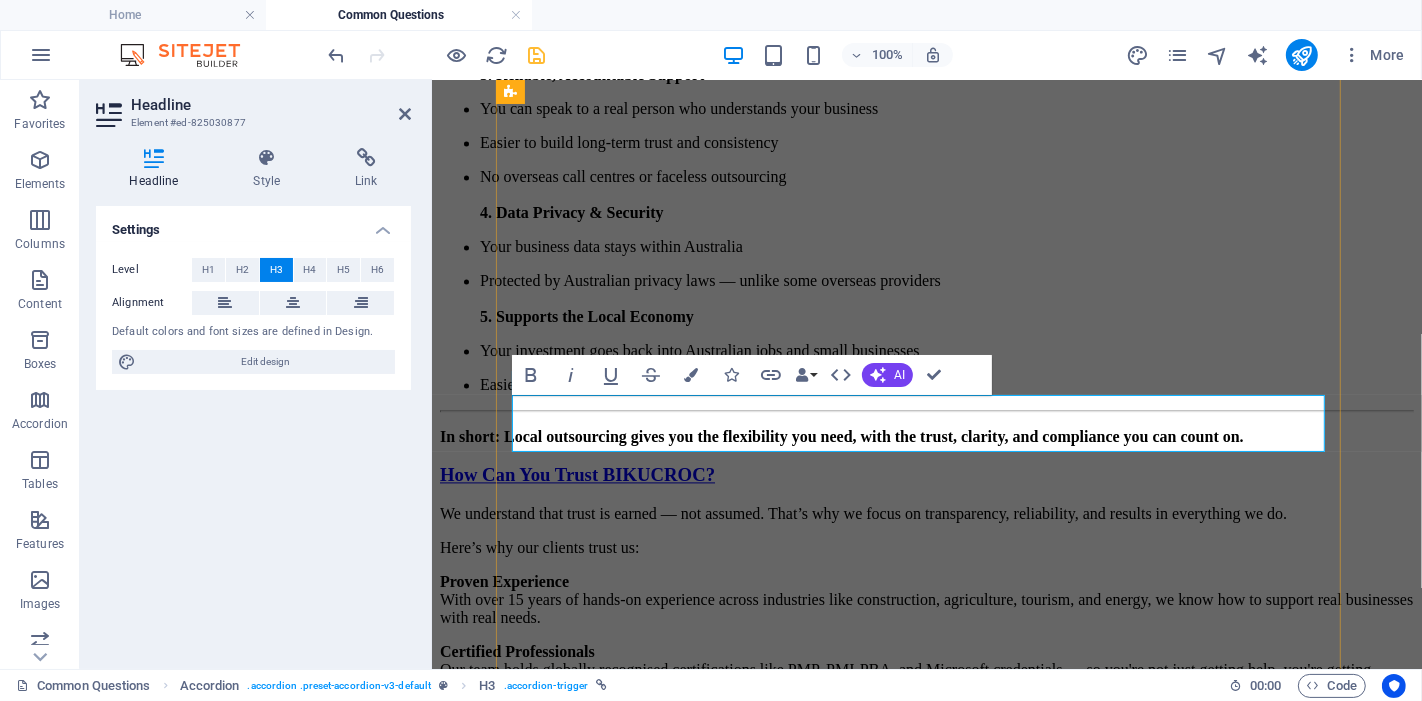 click on "What Matters Most? Reliability." at bounding box center [568, 969] 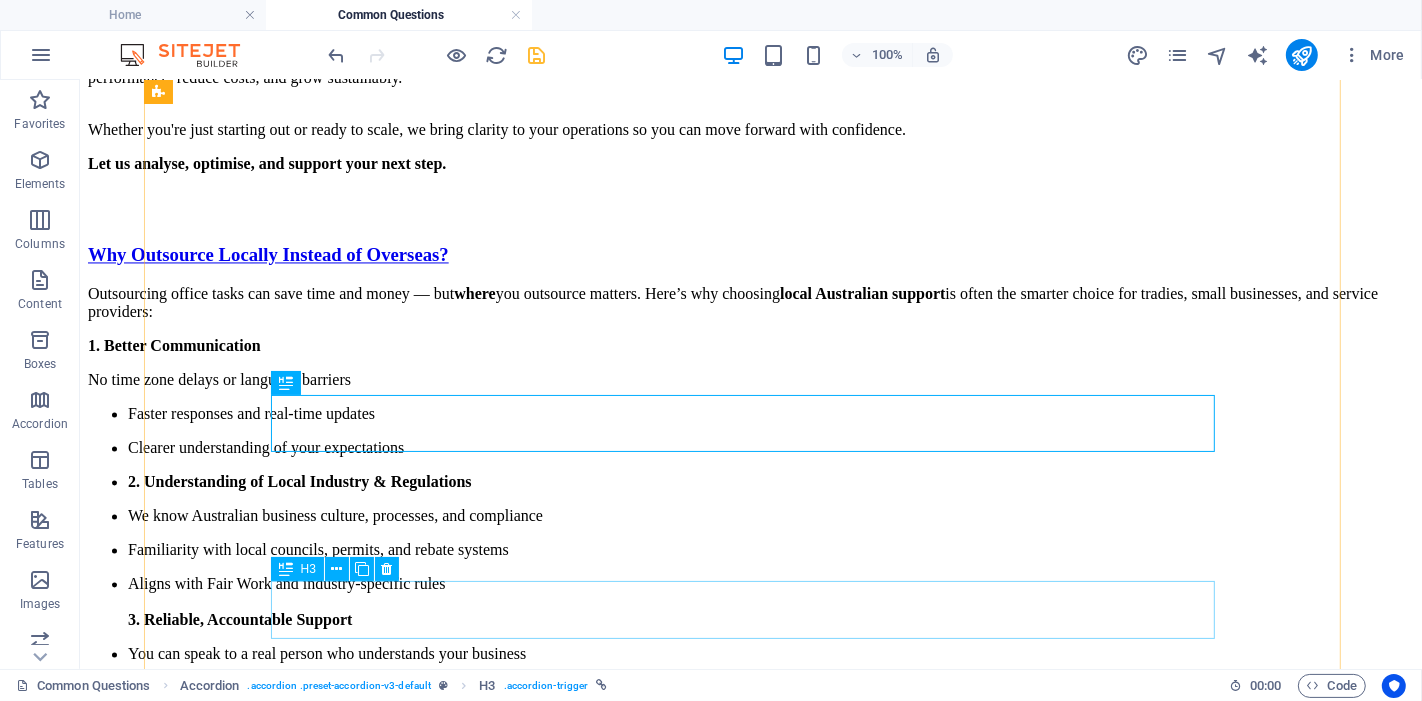 scroll, scrollTop: 3494, scrollLeft: 0, axis: vertical 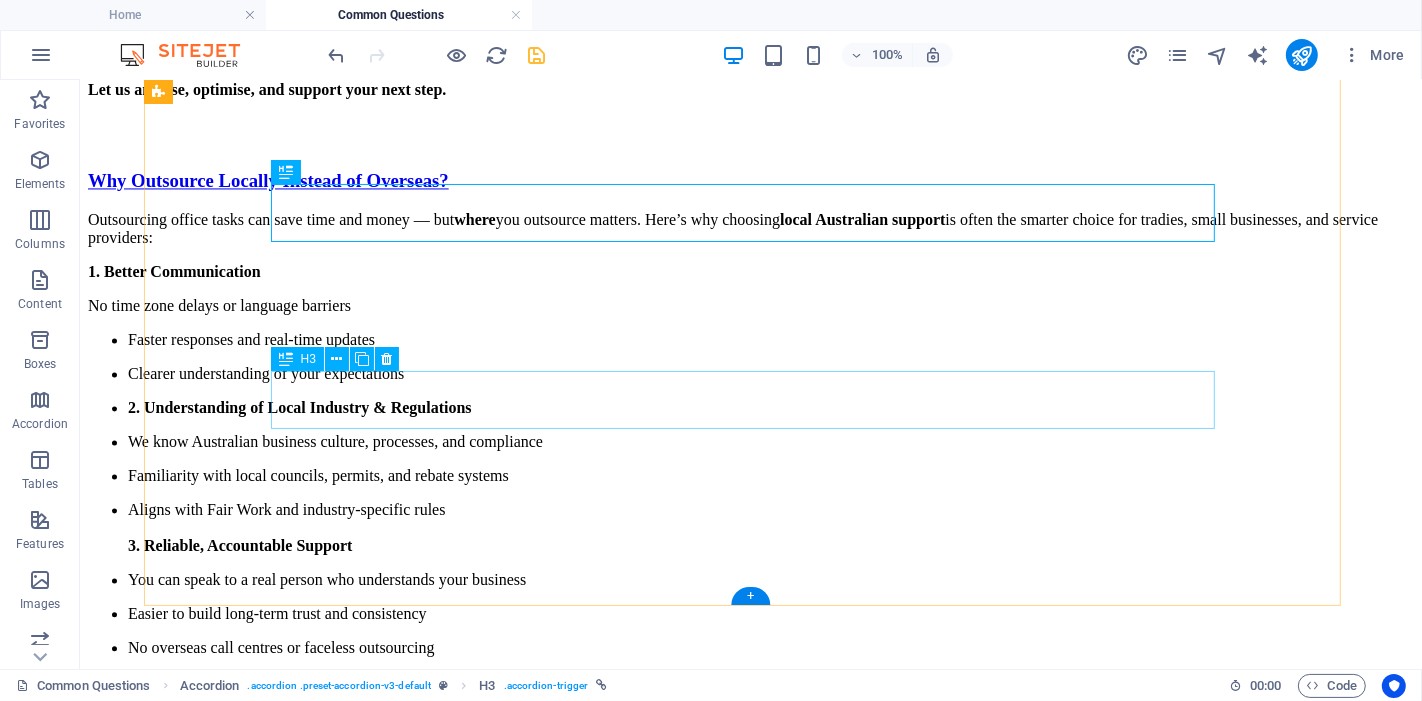 click on "What Matters Most? Reliability." at bounding box center [750, 1482] 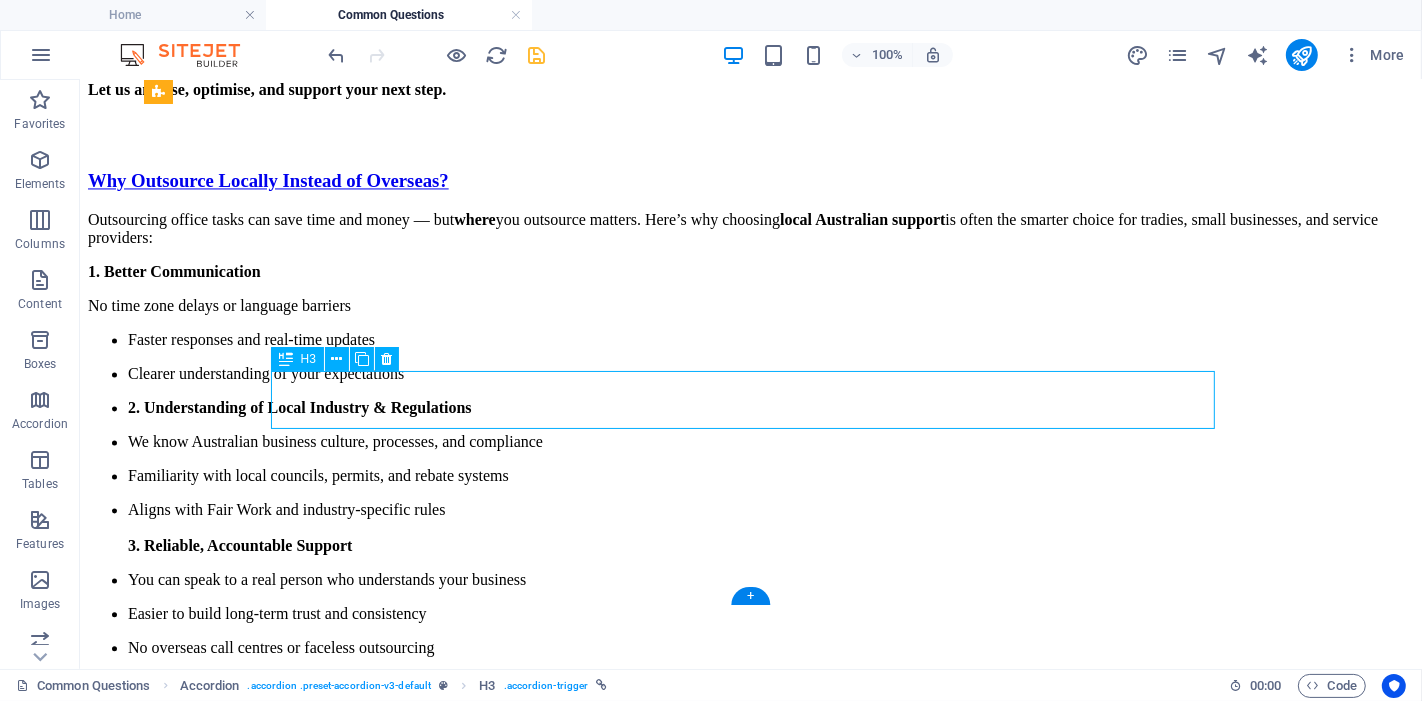click on "What Matters Most? Reliability." at bounding box center (750, 1482) 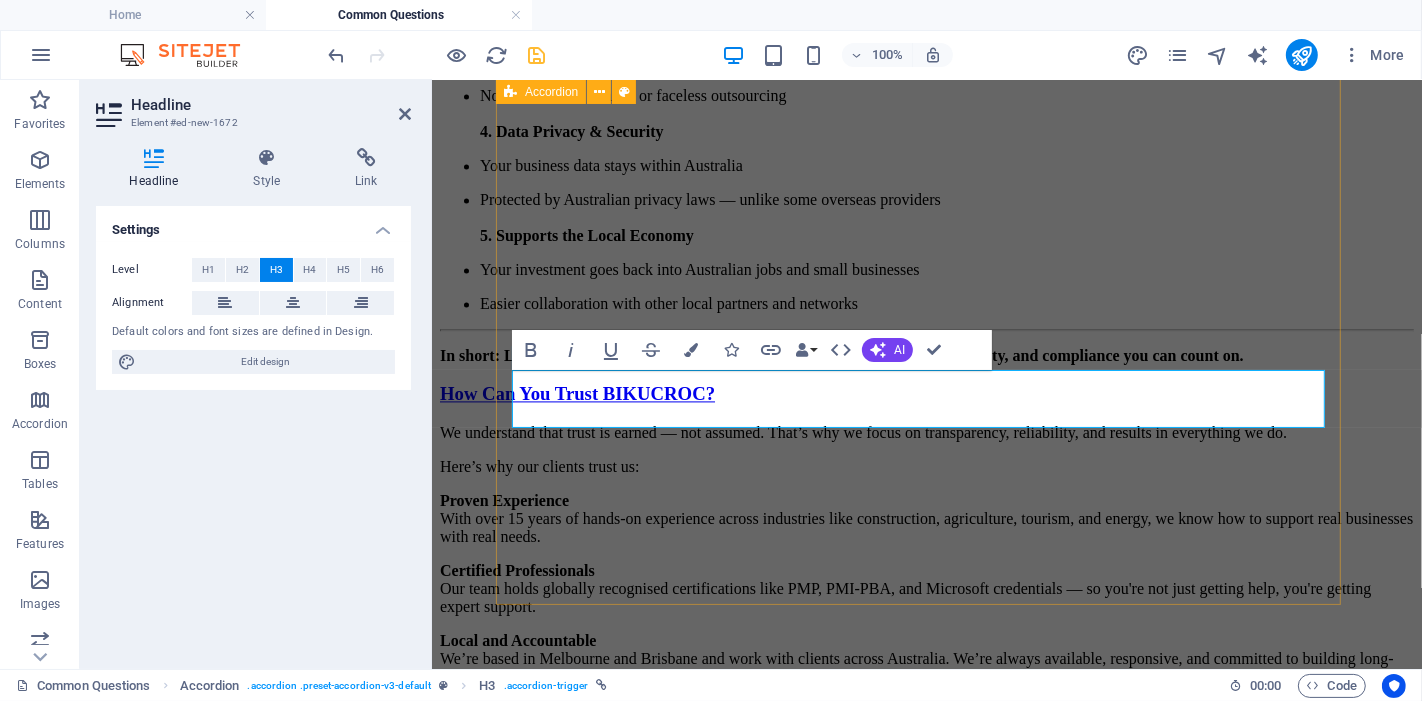 scroll, scrollTop: 3624, scrollLeft: 0, axis: vertical 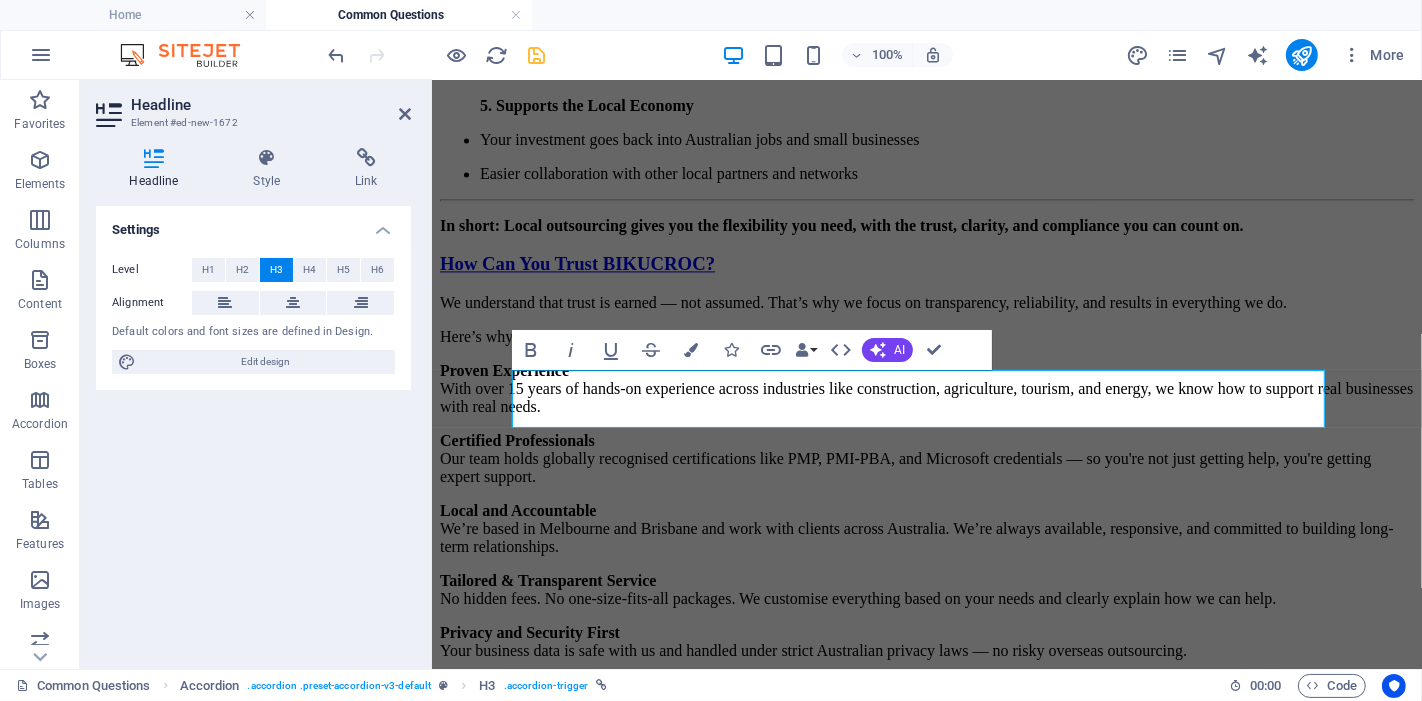 type 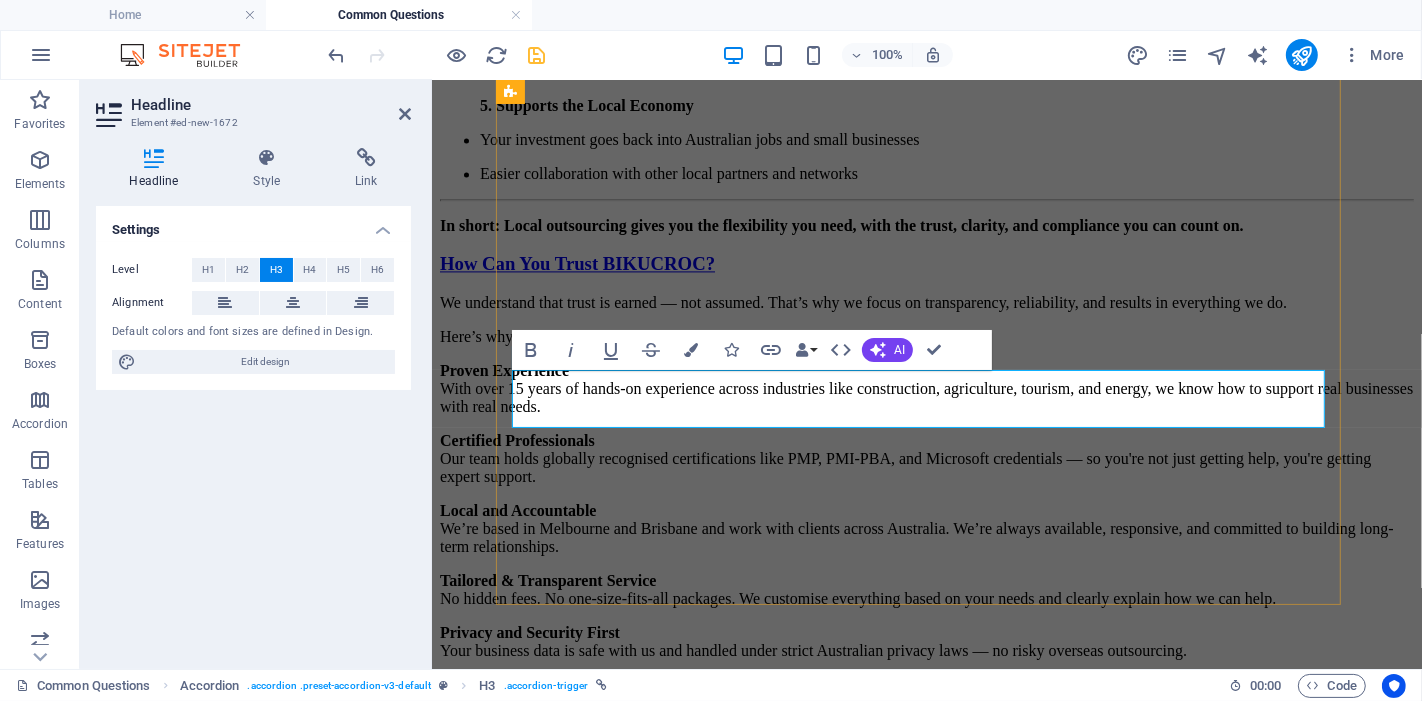 click on "HOW WE CAN" at bounding box center (503, 871) 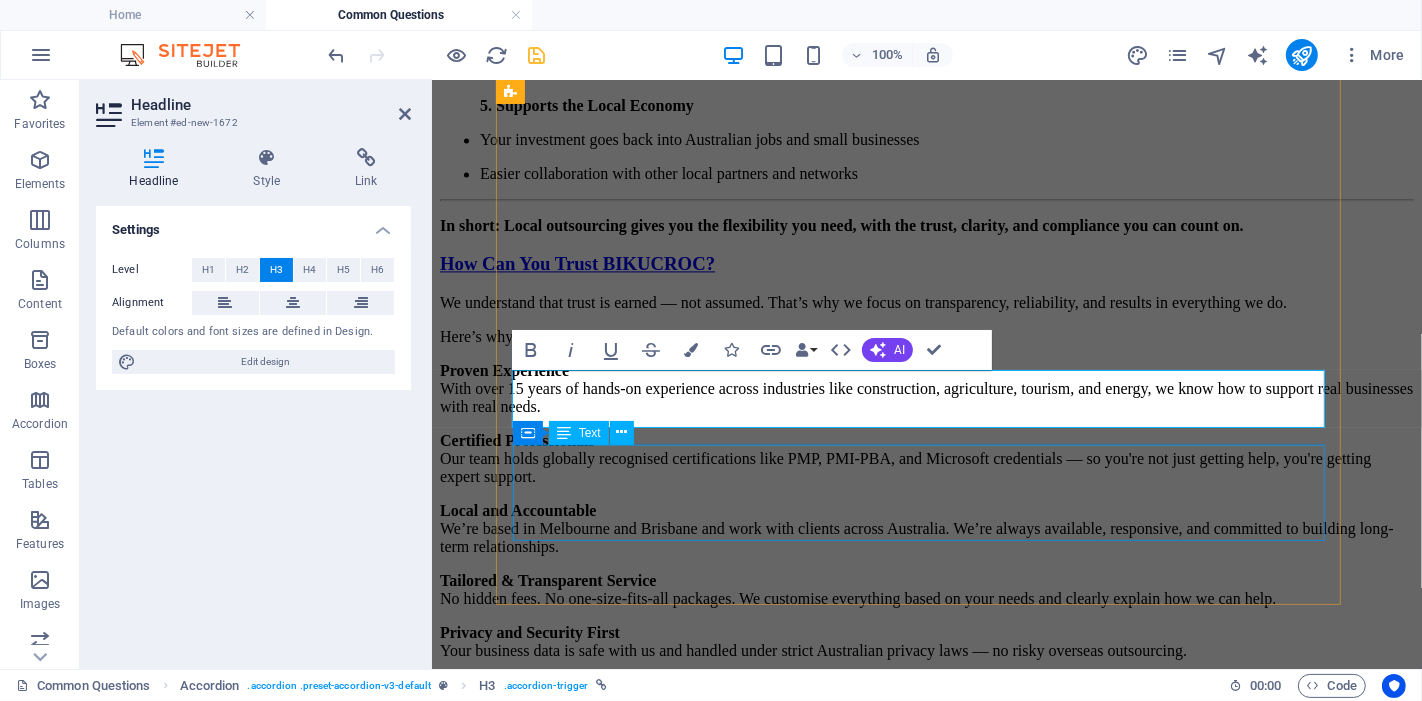 click on "At  BIKUCROC , reliability is at the core of everything we do. We know that as a business owner, you need support you can count on, not empty promises or missed deadlines. Whether it’s handling admin, managing projects, or supporting your team, we show up, follow through, and deliver consistently. Our clients trust us because we’re responsive, dependable, and fully invested in their success. When we say we’ll take care of it,  we do ." at bounding box center [926, 929] 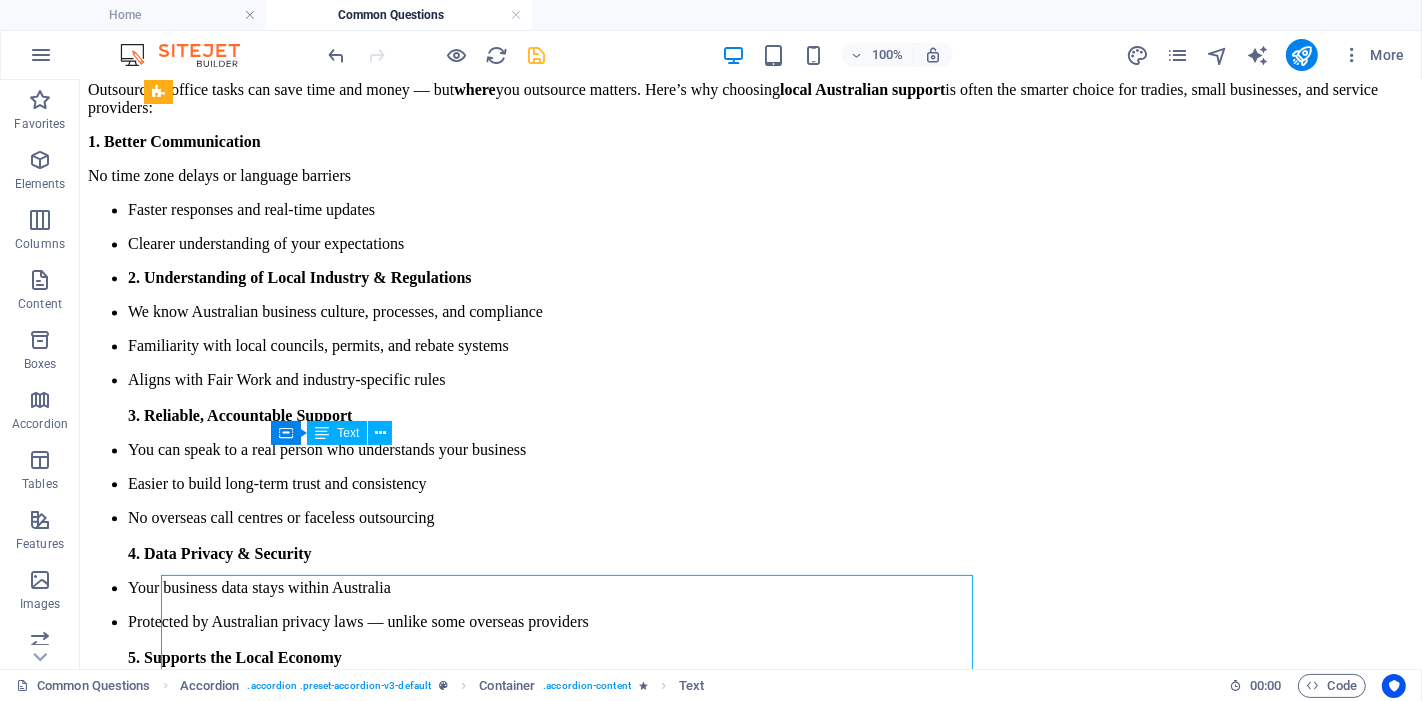 scroll, scrollTop: 3494, scrollLeft: 0, axis: vertical 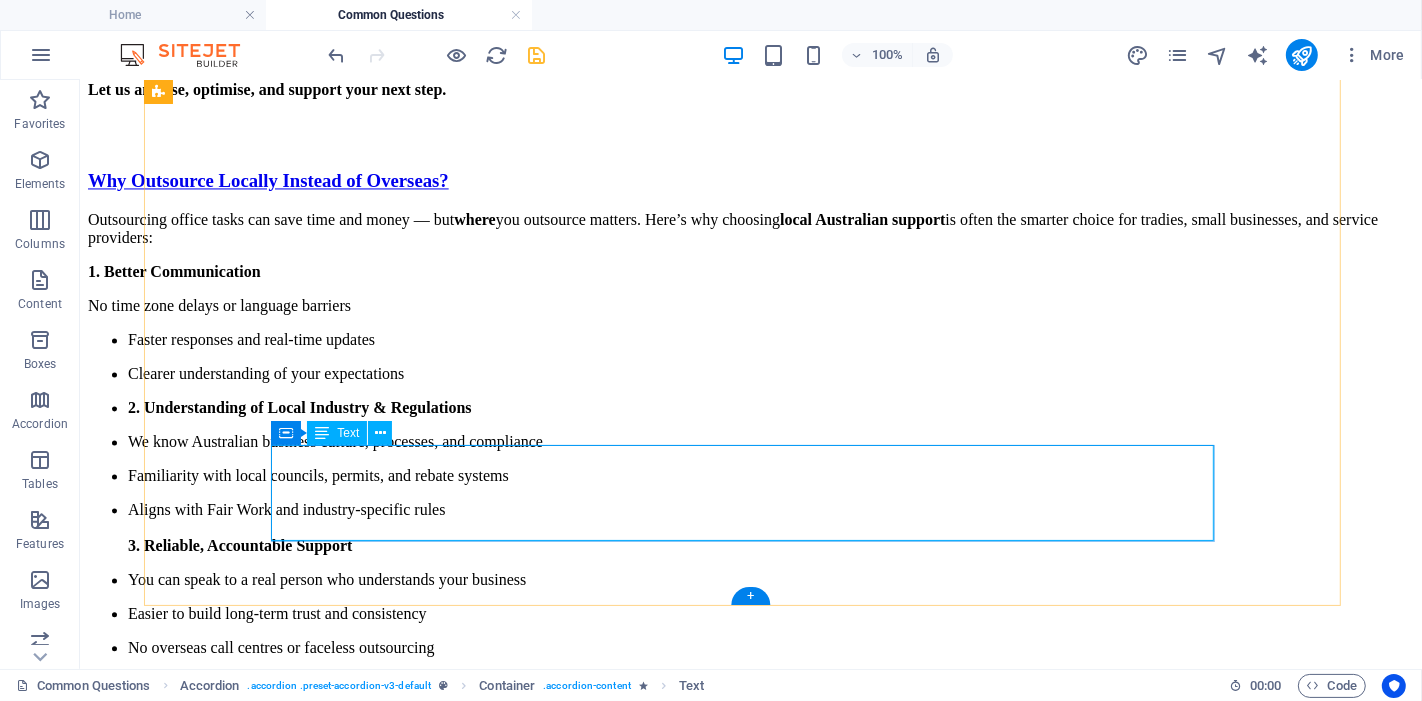 click on "At  BIKUCROC , reliability is at the core of everything we do. We know that as a business owner, you need support you can count on, not empty promises or missed deadlines. Whether it’s handling admin, managing projects, or supporting your team, we show up, follow through, and deliver consistently. Our clients trust us because we’re responsive, dependable, and fully invested in their success. When we say we’ll take care of it,  we do ." at bounding box center (750, 1539) 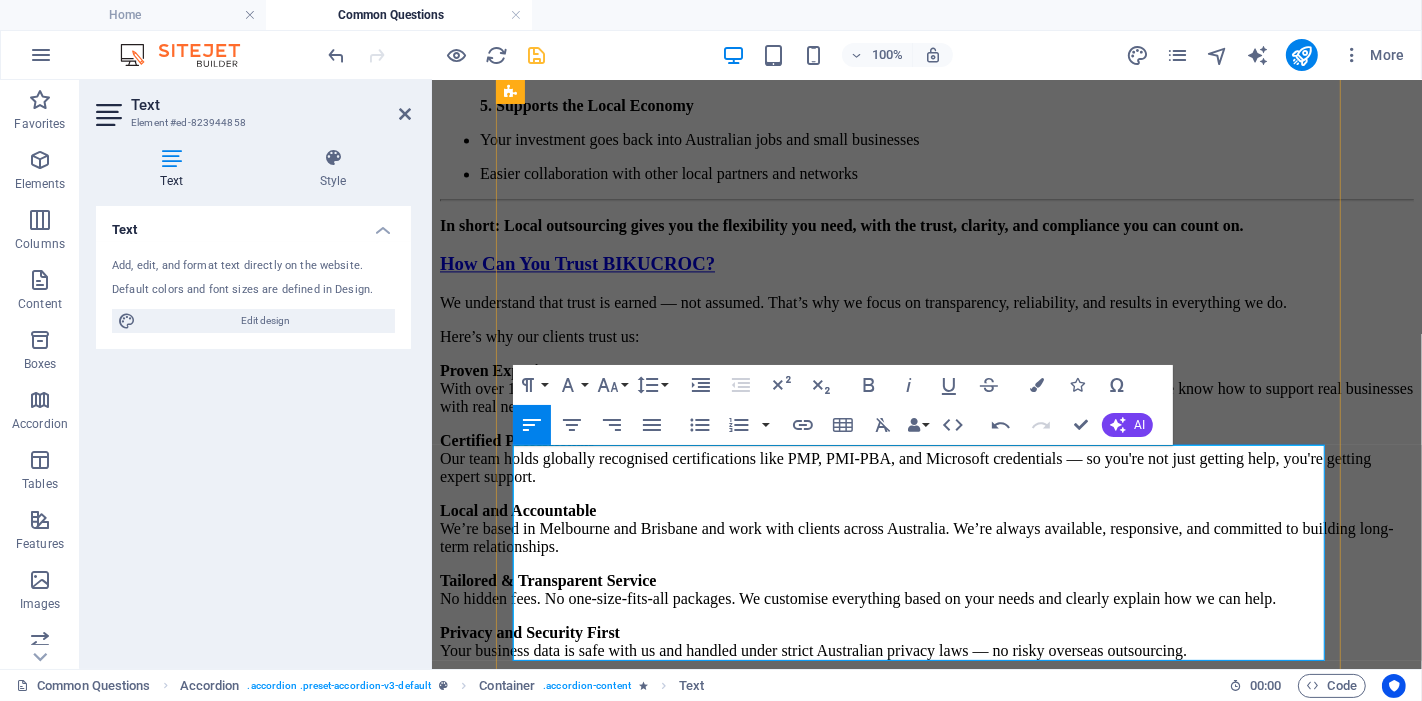 click on "Daily & Ongoing Communication" at bounding box center [574, 945] 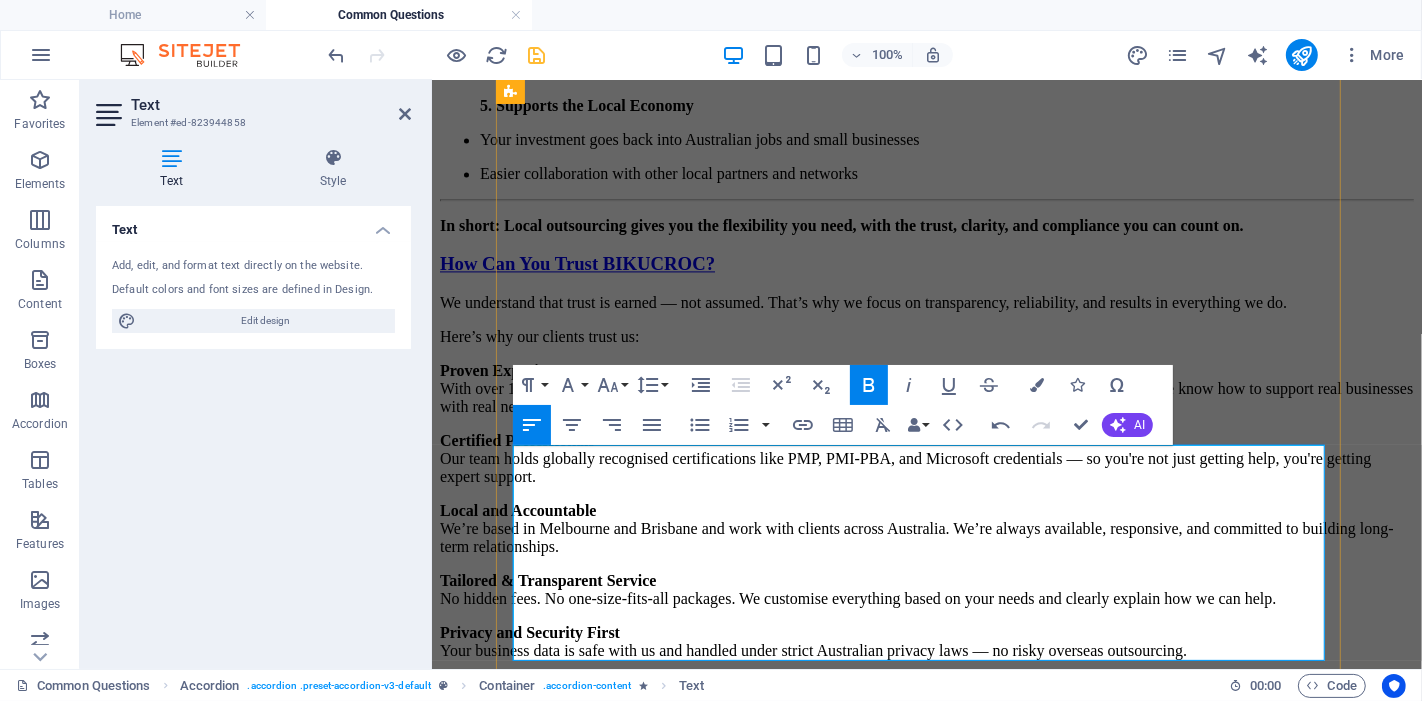 click on "✅  Instant Task Updates via App We use a smart project management app where every task is tracked in real time. You’ll have  24/7 access  to see what’s done, what’s in progress, and what’s coming next — all in one place." at bounding box center [926, 1015] 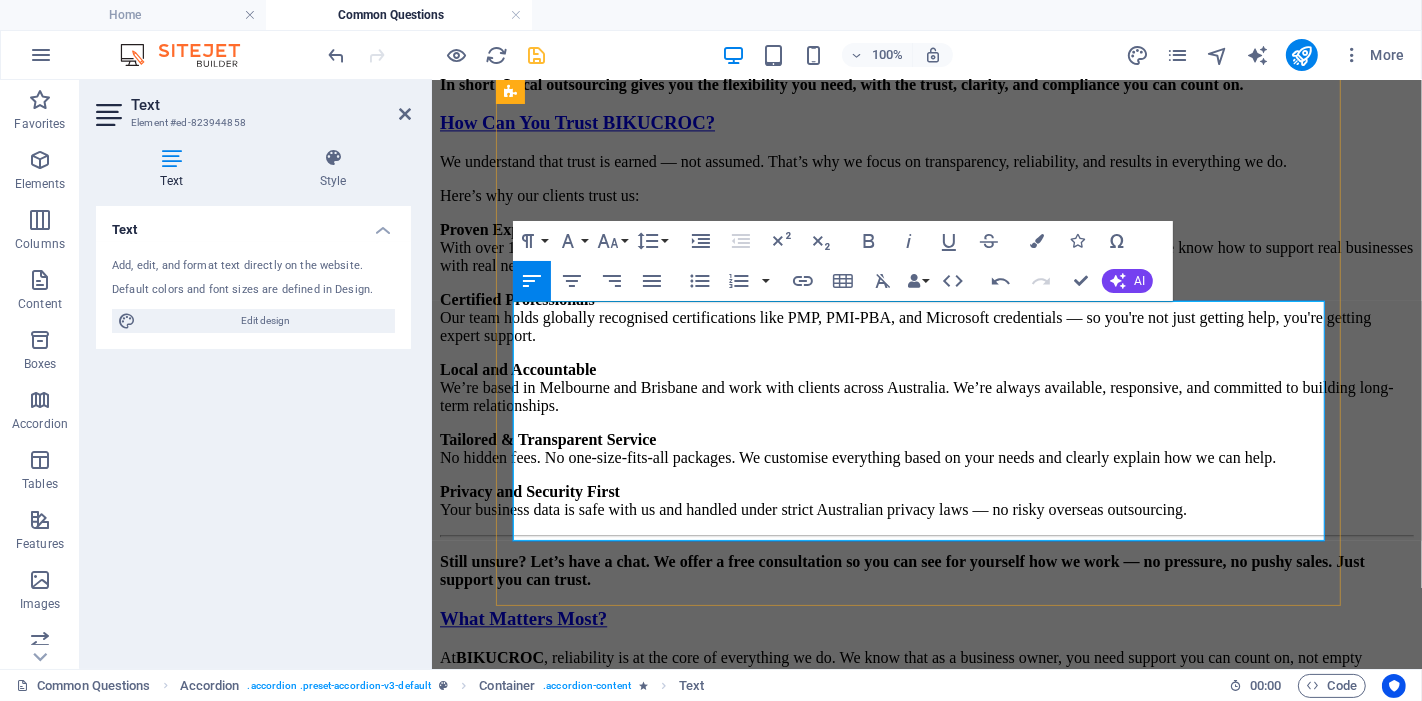 scroll, scrollTop: 3768, scrollLeft: 0, axis: vertical 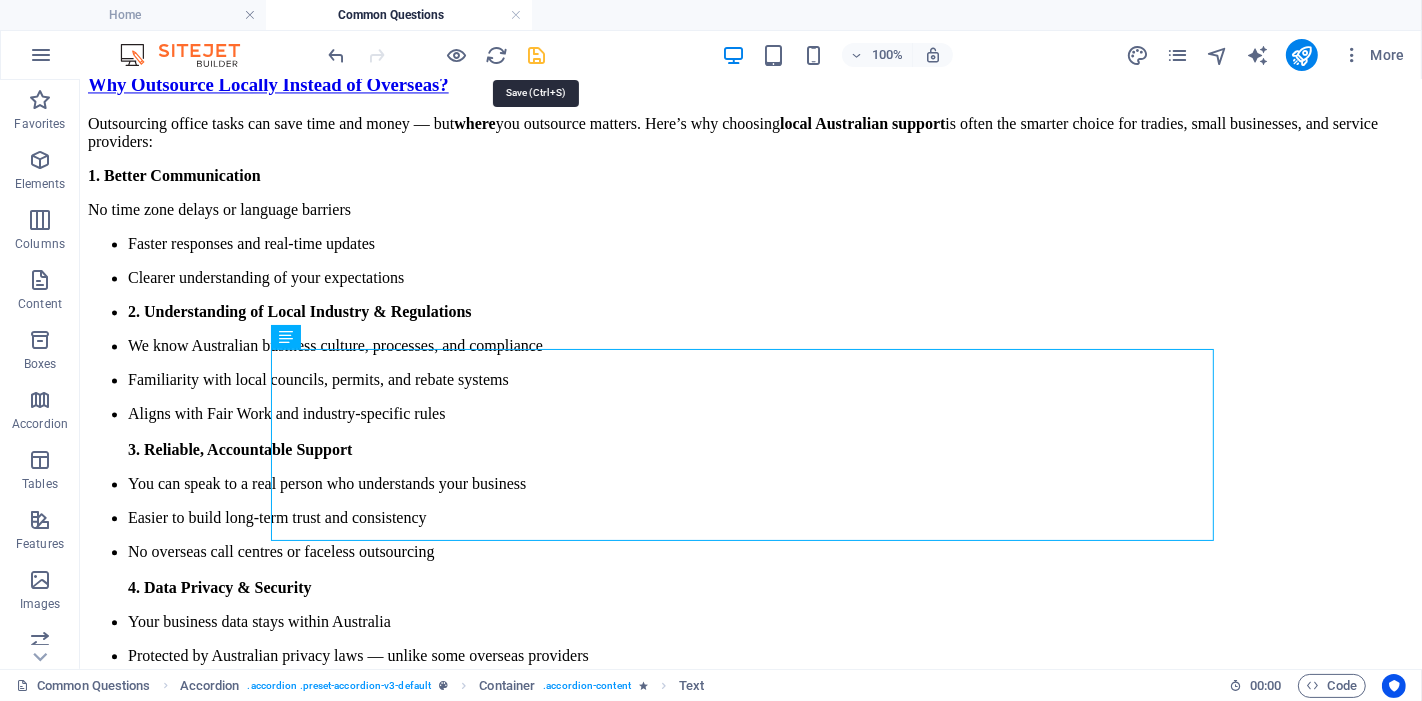 click at bounding box center [537, 55] 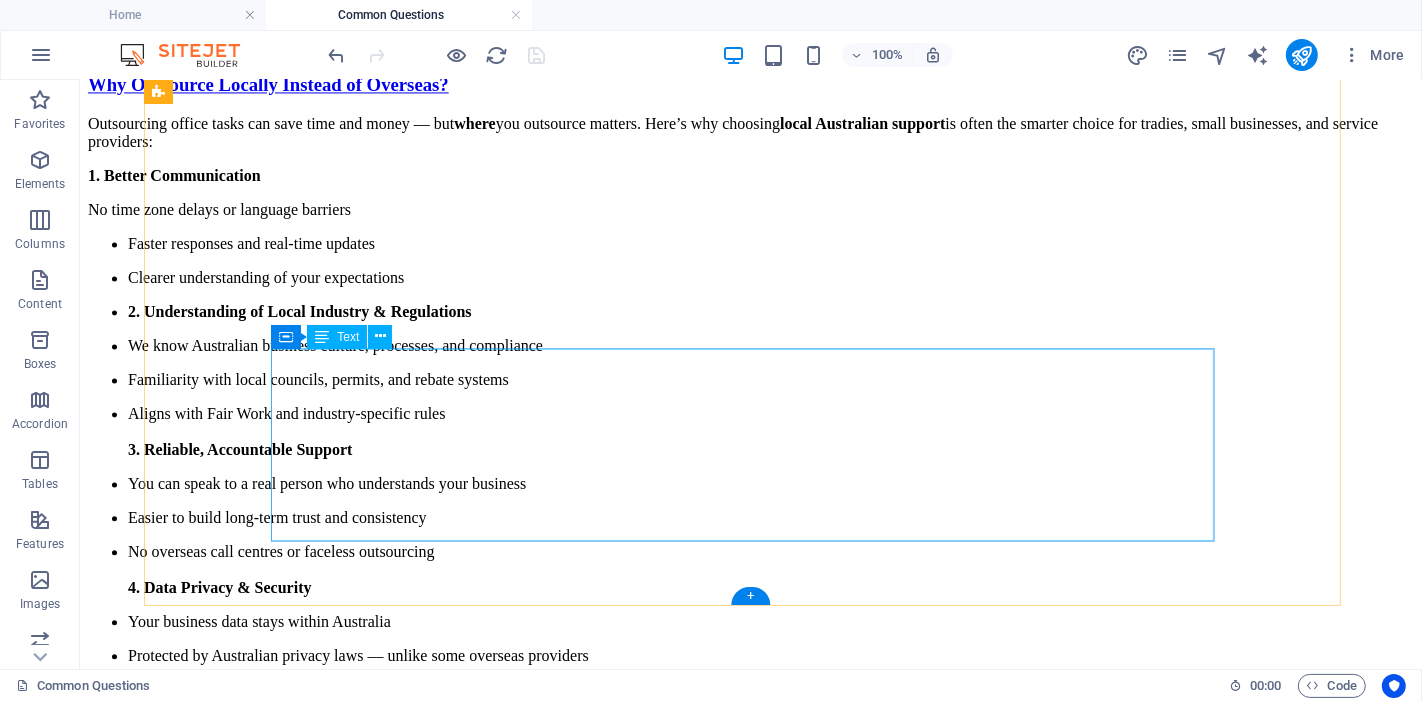 click on "We believe that clear communication is the key to trust and efficiency. Daily & Ongoing Communication You’ll always know what’s happening — we provide regular updates, check-ins, and quick responses to your questions. Instant Task Updates via App We use a smart project management app where every task is tracked in real time. You’ll have  24/7 access  to see what’s done, what’s in progress, and what’s coming next — all in one place. No more wondering or chasing. Just clear, consistent updates that keep your business moving forward — stress-free." at bounding box center (750, 1503) 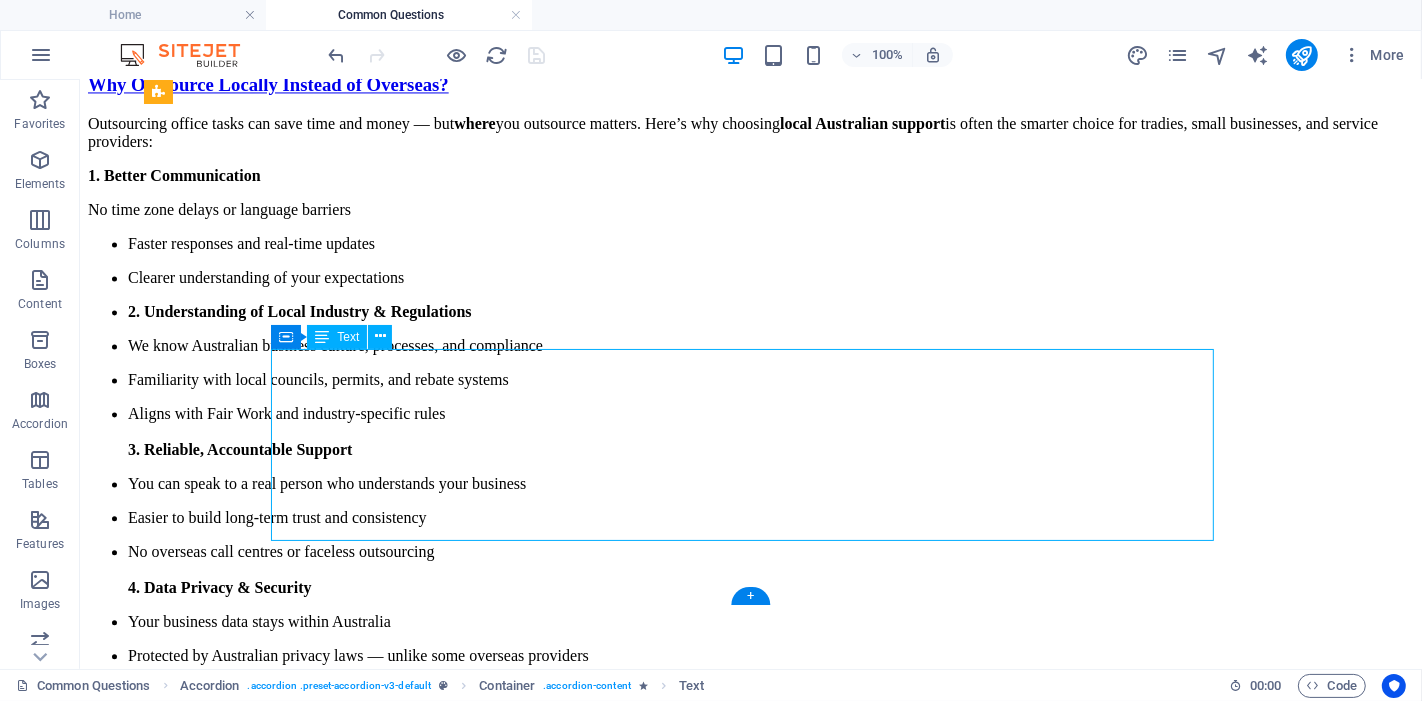 click on "We believe that clear communication is the key to trust and efficiency. Daily & Ongoing Communication You’ll always know what’s happening — we provide regular updates, check-ins, and quick responses to your questions. Instant Task Updates via App We use a smart project management app where every task is tracked in real time. You’ll have  24/7 access  to see what’s done, what’s in progress, and what’s coming next — all in one place. No more wondering or chasing. Just clear, consistent updates that keep your business moving forward — stress-free." at bounding box center [750, 1503] 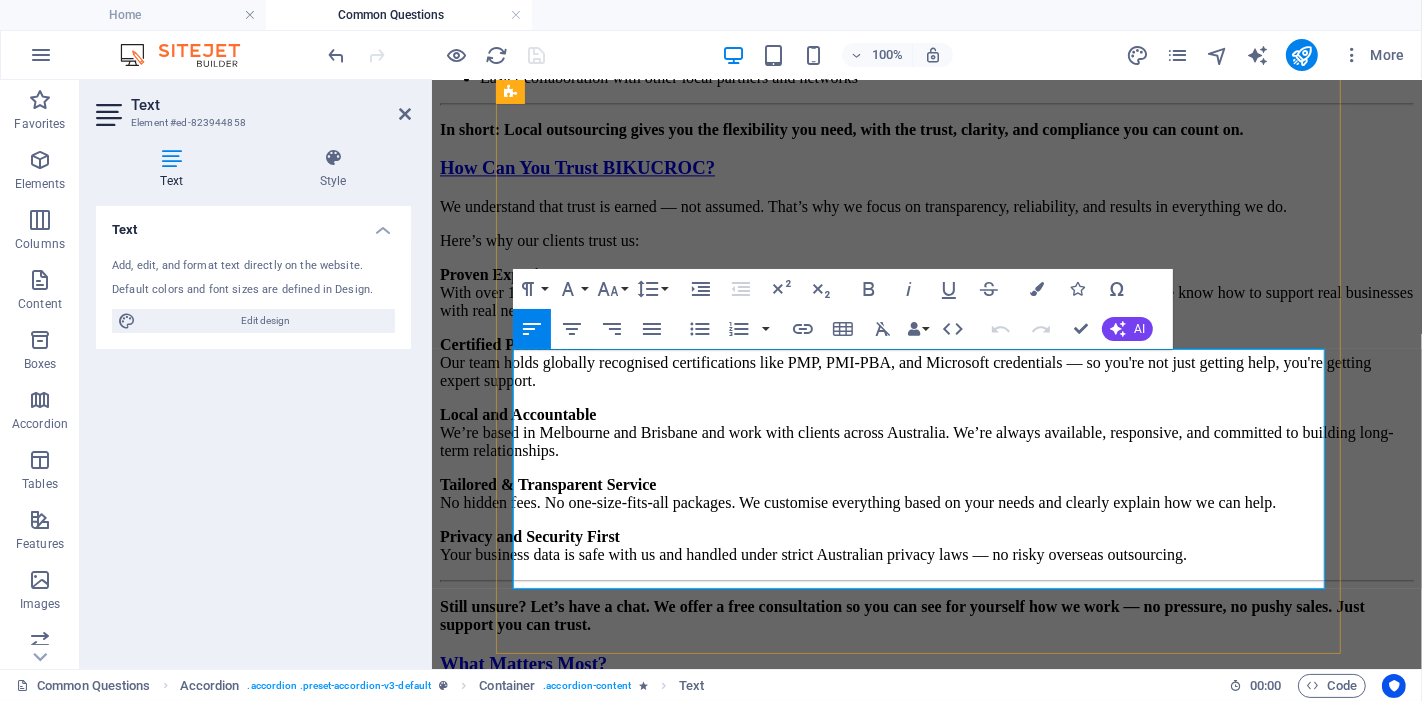 click on "No more wondering or chasing. Just clear, consistent updates that keep your business moving forward — stress-free." at bounding box center (926, 989) 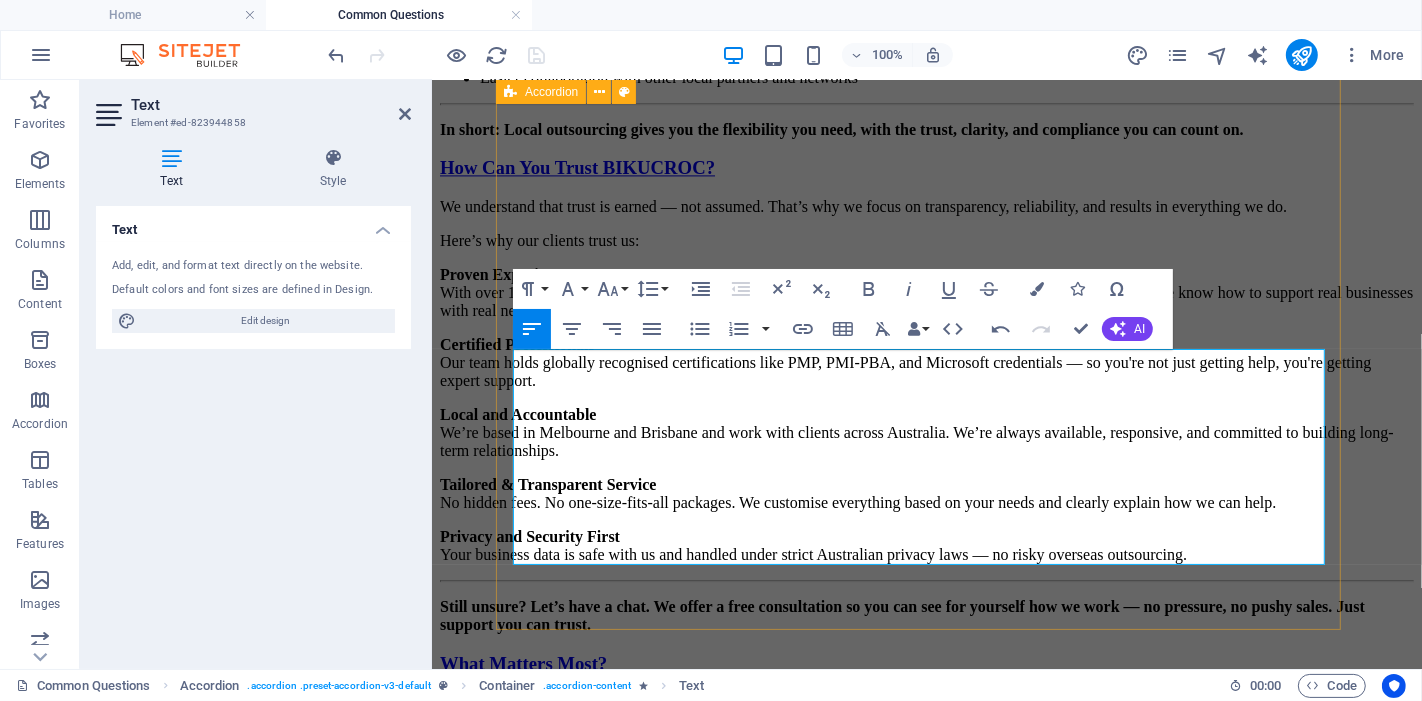type 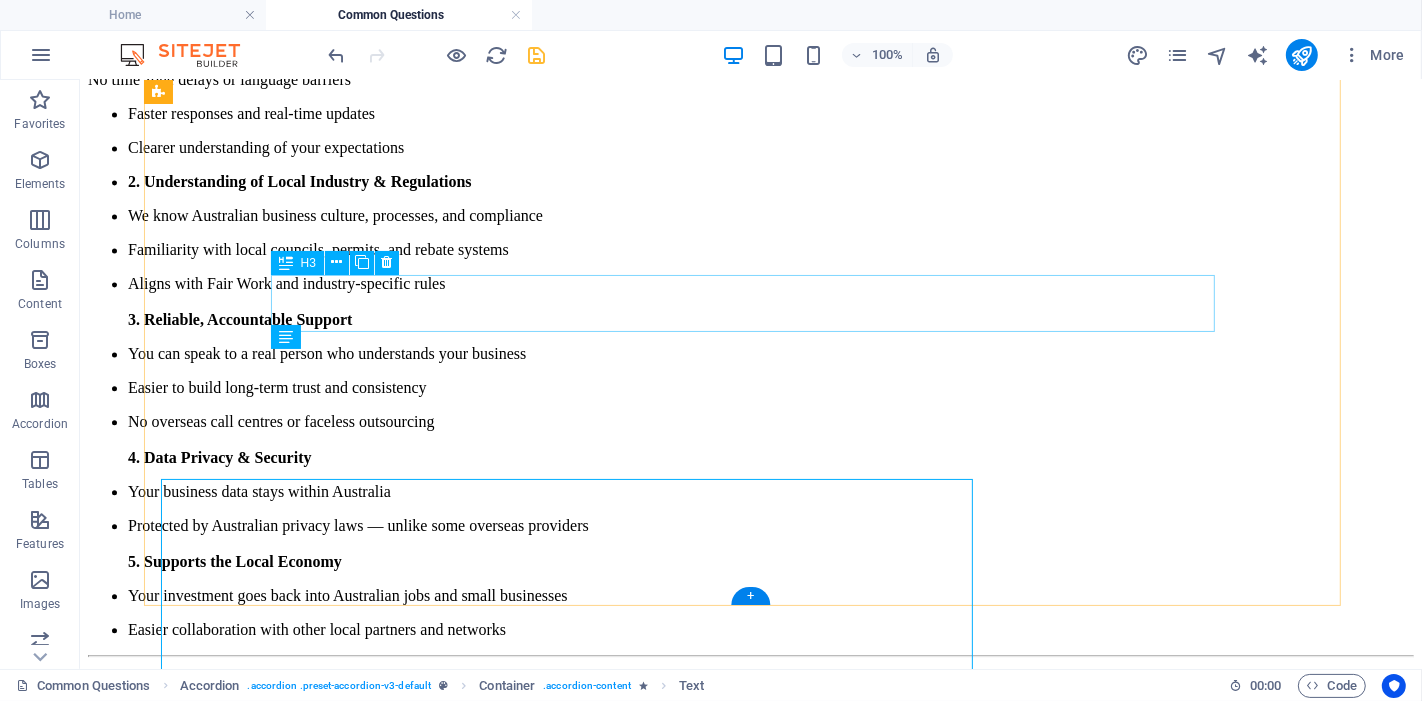 scroll, scrollTop: 3590, scrollLeft: 0, axis: vertical 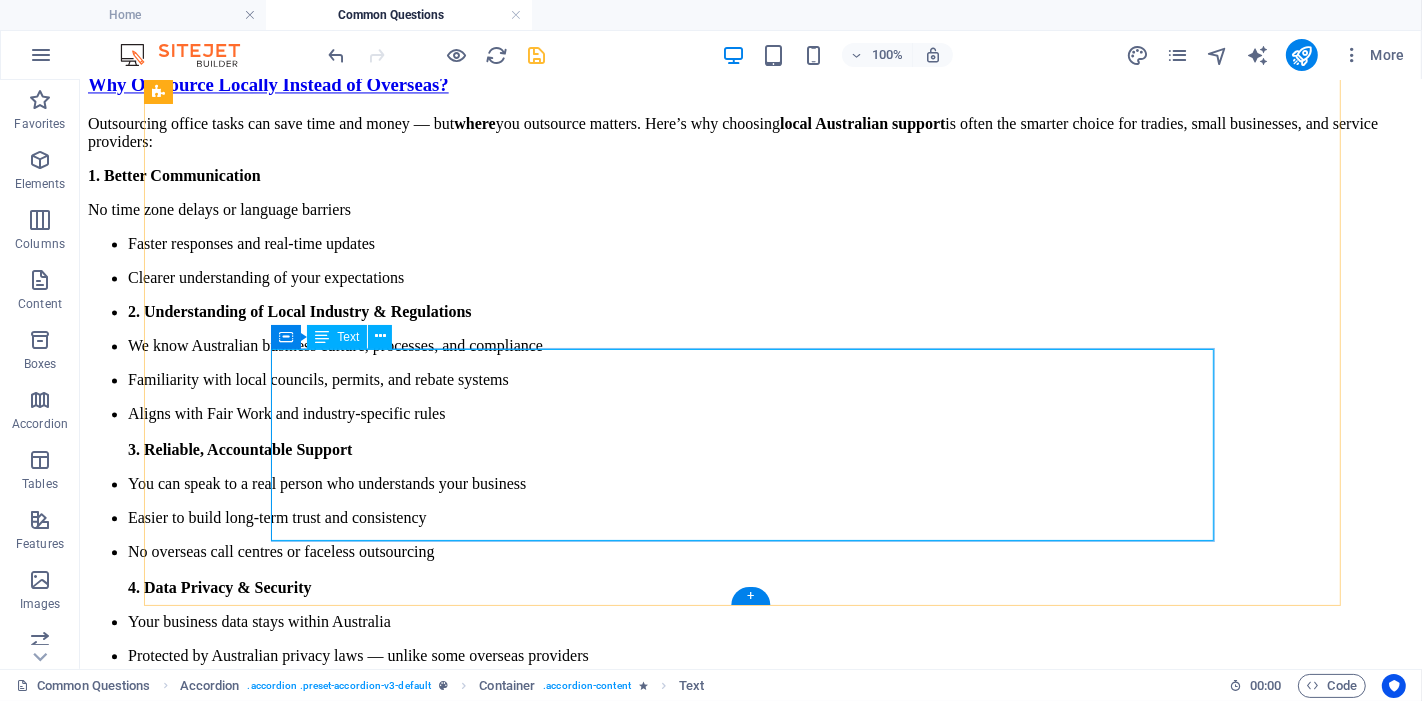 click on "We believe that clear communication is the key to trust and efficiency. Daily & Ongoing Communication You’ll always know what’s happening — we provide regular updates, check-ins, and quick responses to your questions. Instant Task Updates via App We use a smart project management app where every task is tracked in real time. You’ll have  24/7 access  to see what’s done, what’s in progress, and what’s coming next — all in one place. No more wondering or chasing. Just clear, consistent updates that keep your business moving forward, stress-free." at bounding box center [750, 1503] 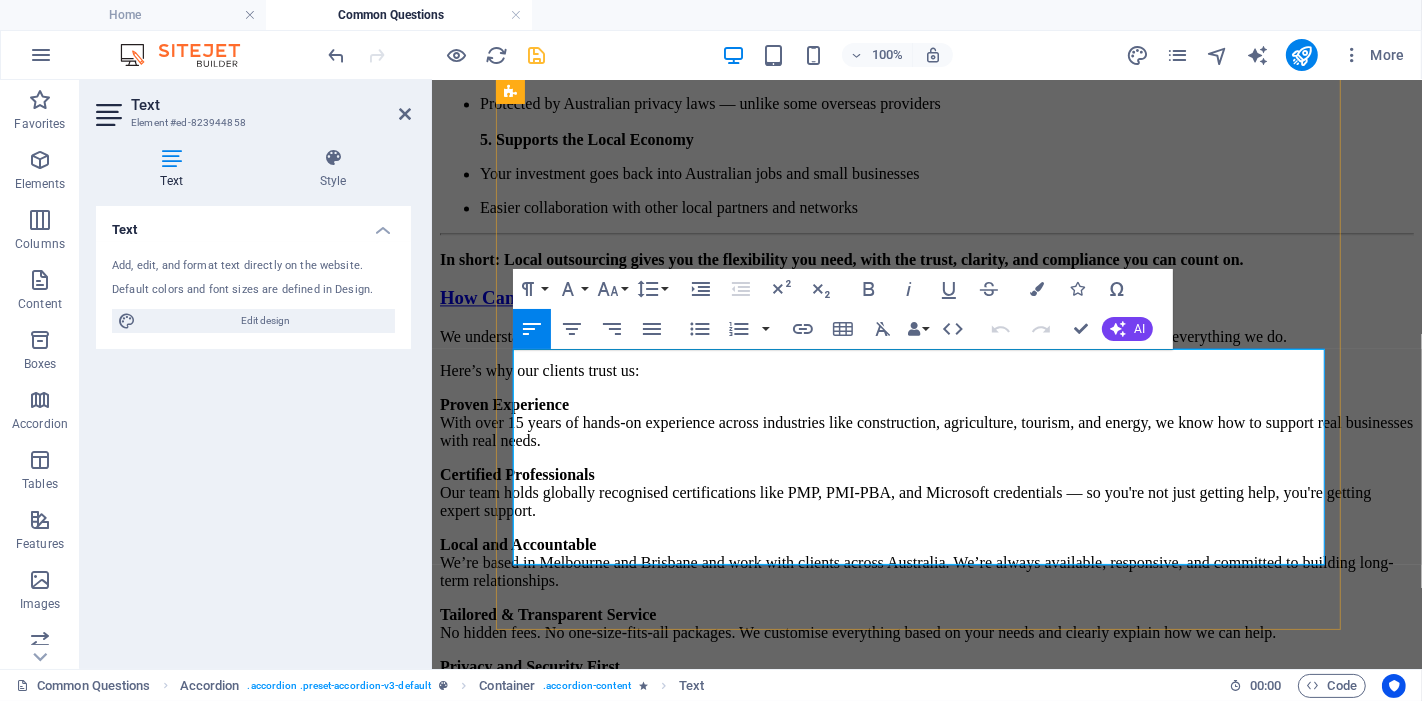 scroll, scrollTop: 3720, scrollLeft: 0, axis: vertical 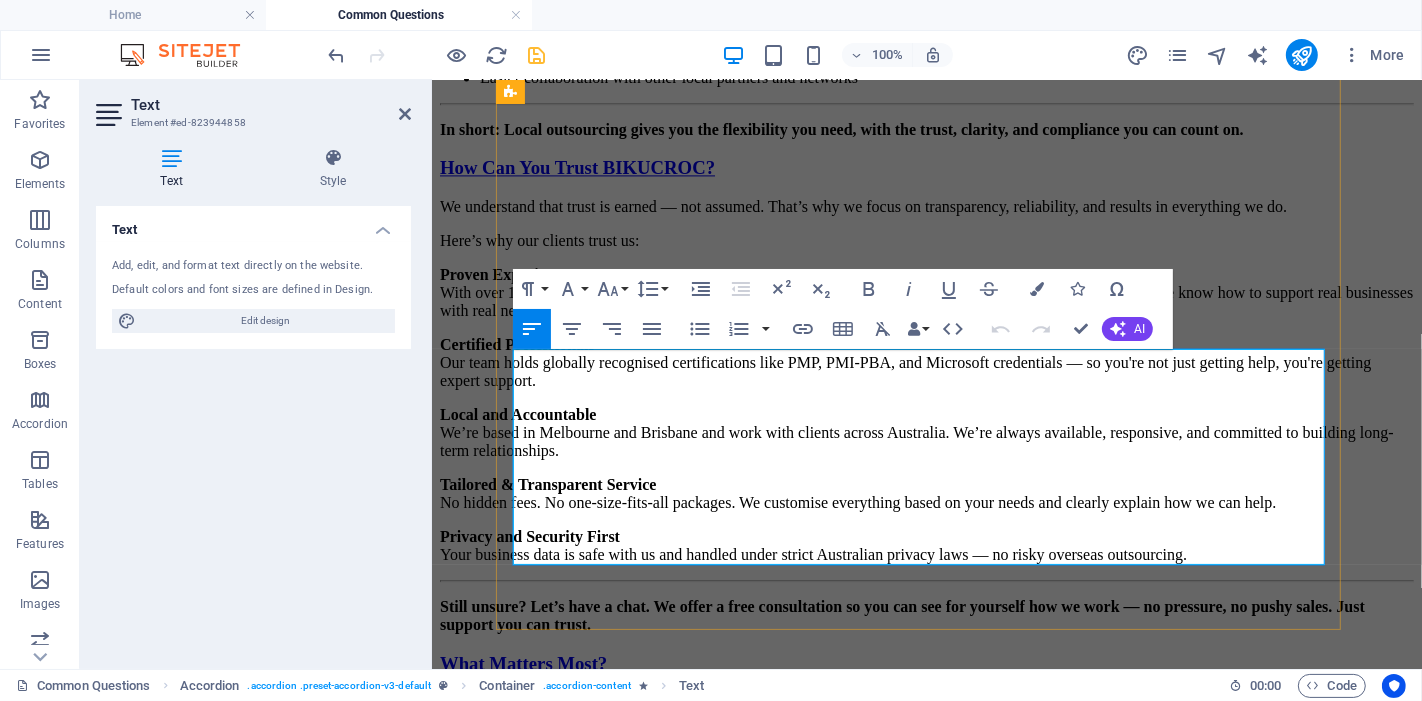 click on "Daily & Ongoing Communication You’ll always know what’s happening — we provide regular updates, check-ins, and quick responses to your questions." at bounding box center [926, 867] 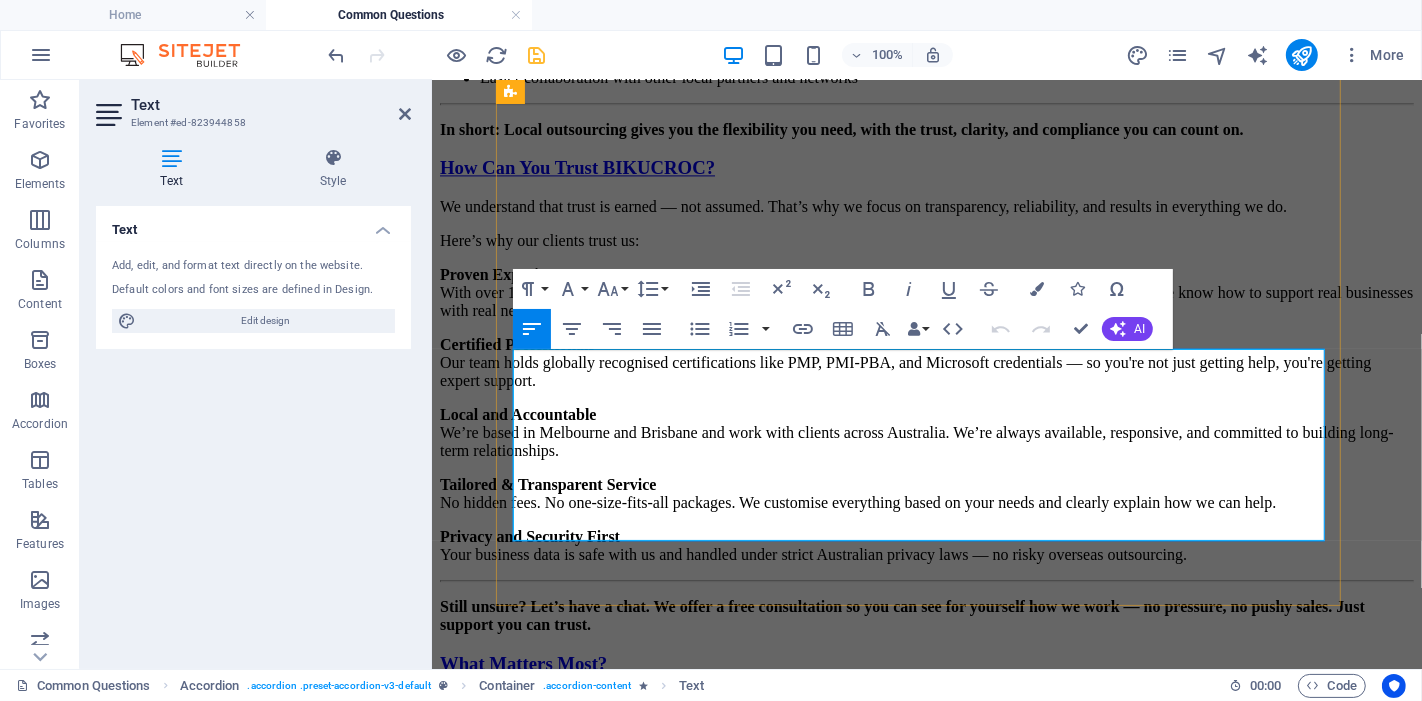type 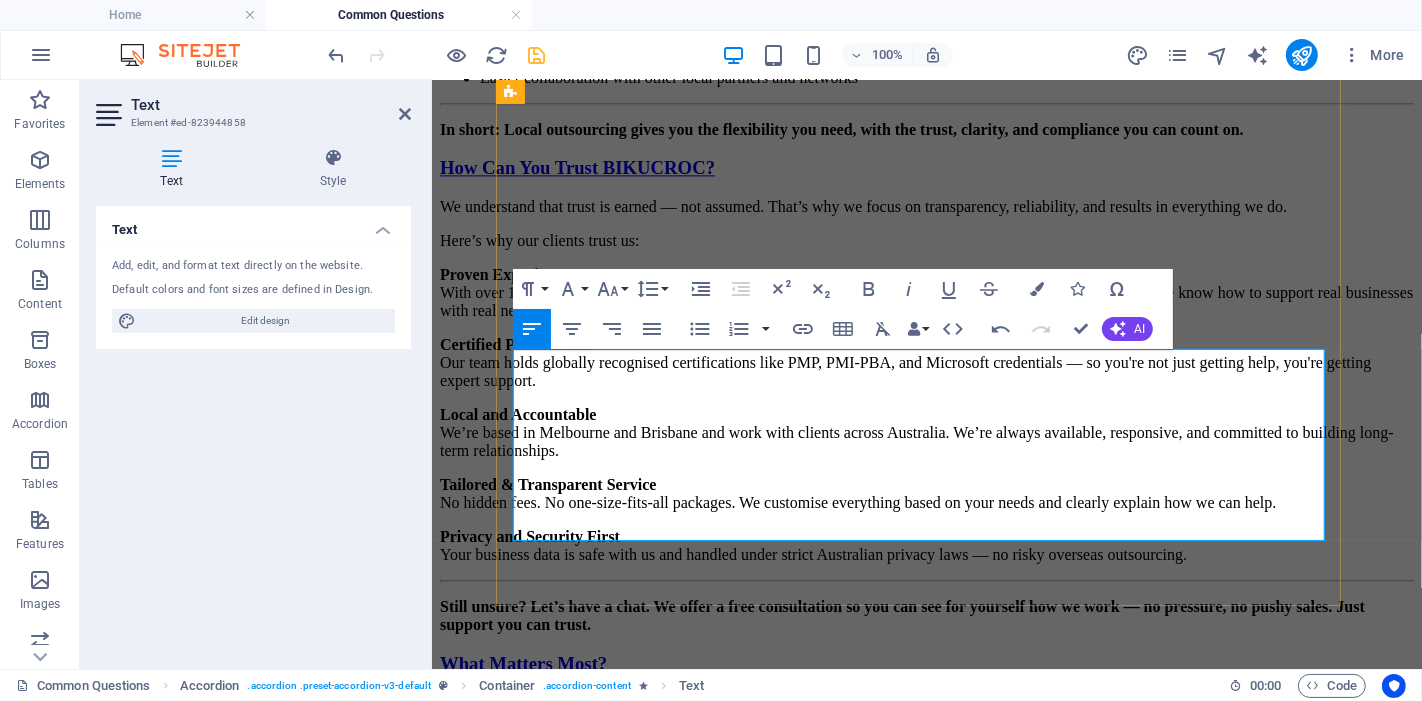 click on "Instant Task Updates via App We use a smart project management app where every task is tracked in real time. You’ll have  24/7 access  to see what’s done, what’s in progress, and what’s coming next — all in one place." at bounding box center (926, 937) 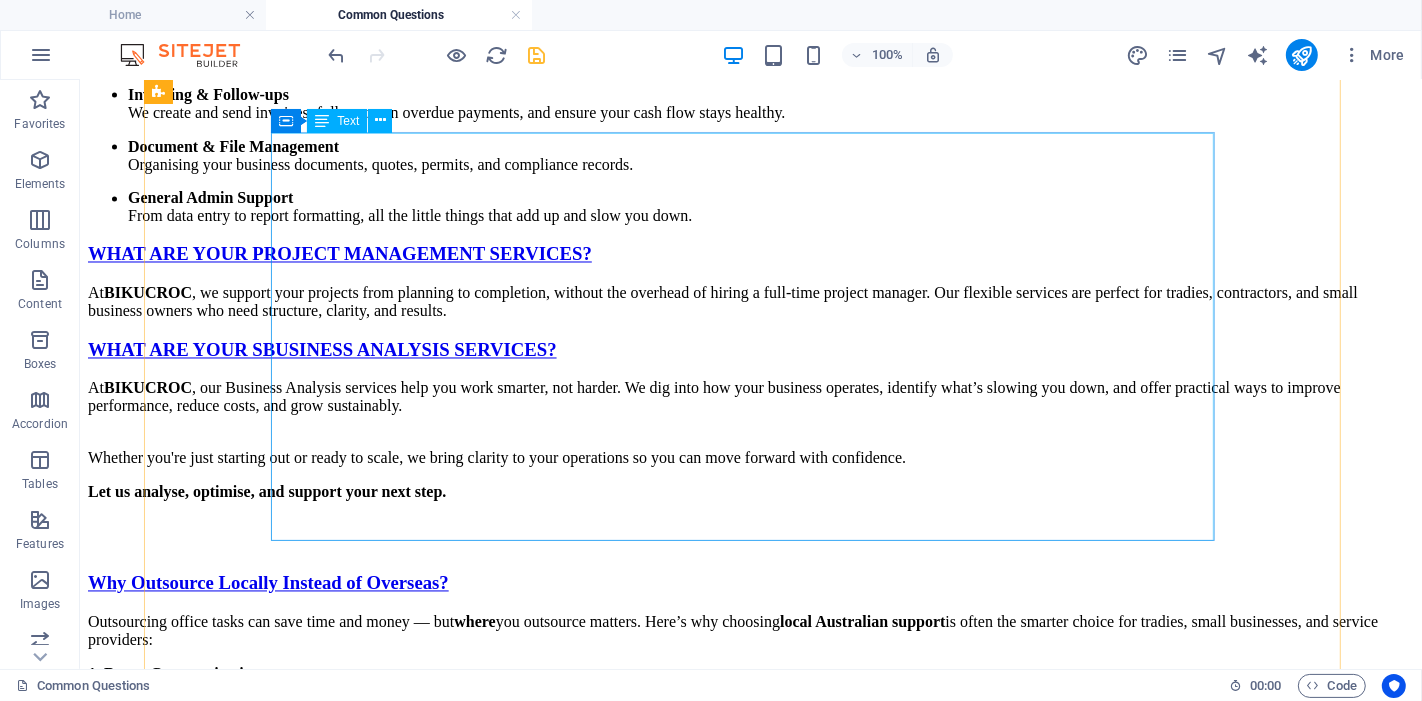 scroll, scrollTop: 3145, scrollLeft: 0, axis: vertical 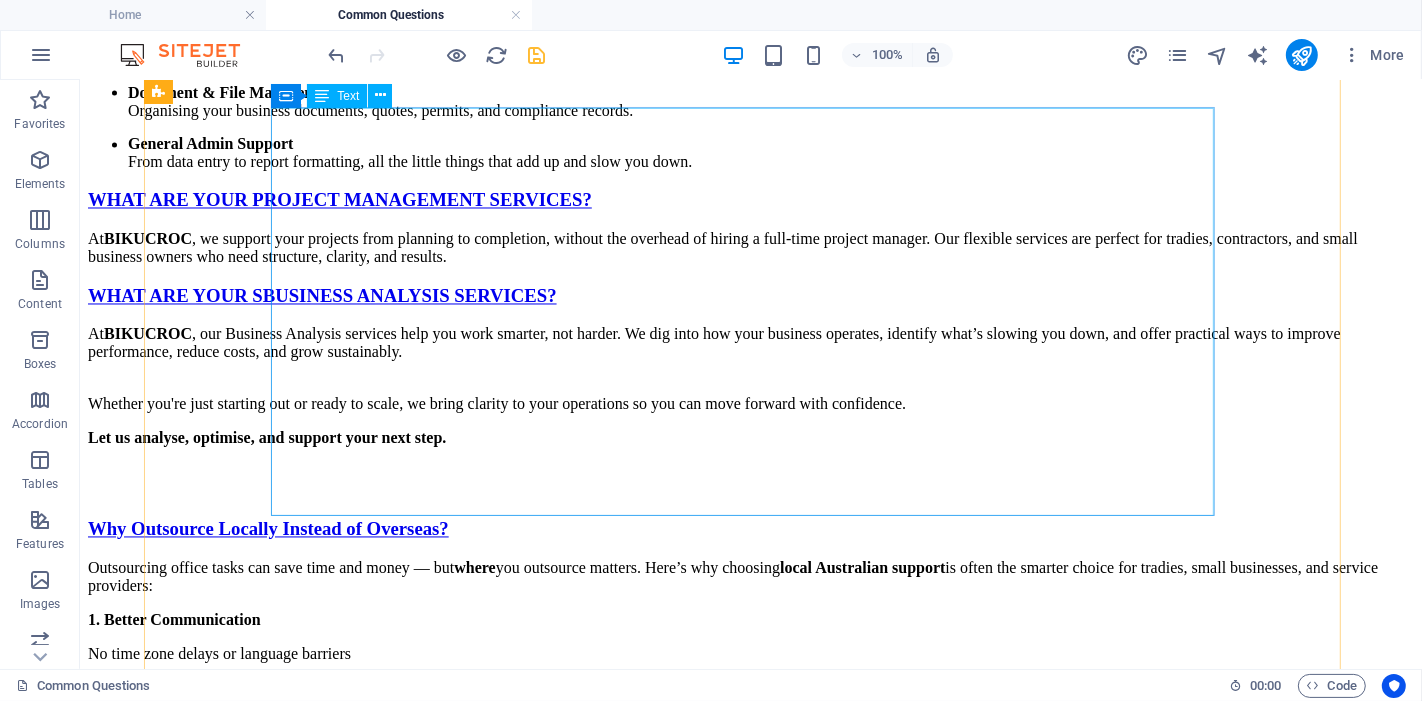 click on "We understand that trust is earned — not assumed. That’s why we focus on transparency, reliability, and results in everything we do. Here’s why our clients trust us: Proven Experience With over 15 years of hands-on experience across industries like construction, agriculture, tourism, and energy, we know how to support real businesses with real needs. Certified Professionals Our team holds globally recognised certifications like PMP, PMI-PBA, and Microsoft credentials — so you're not just getting help, you're getting expert support. Local and Accountable We’re based in Melbourne and Brisbane and work with clients across Australia. We’re always available, responsive, and committed to building long-term relationships. Tailored & Transparent Service No hidden fees. No one-size-fits-all packages. We customise everything based on your needs and clearly explain how we can help. Privacy and Security First" at bounding box center (750, 1506) 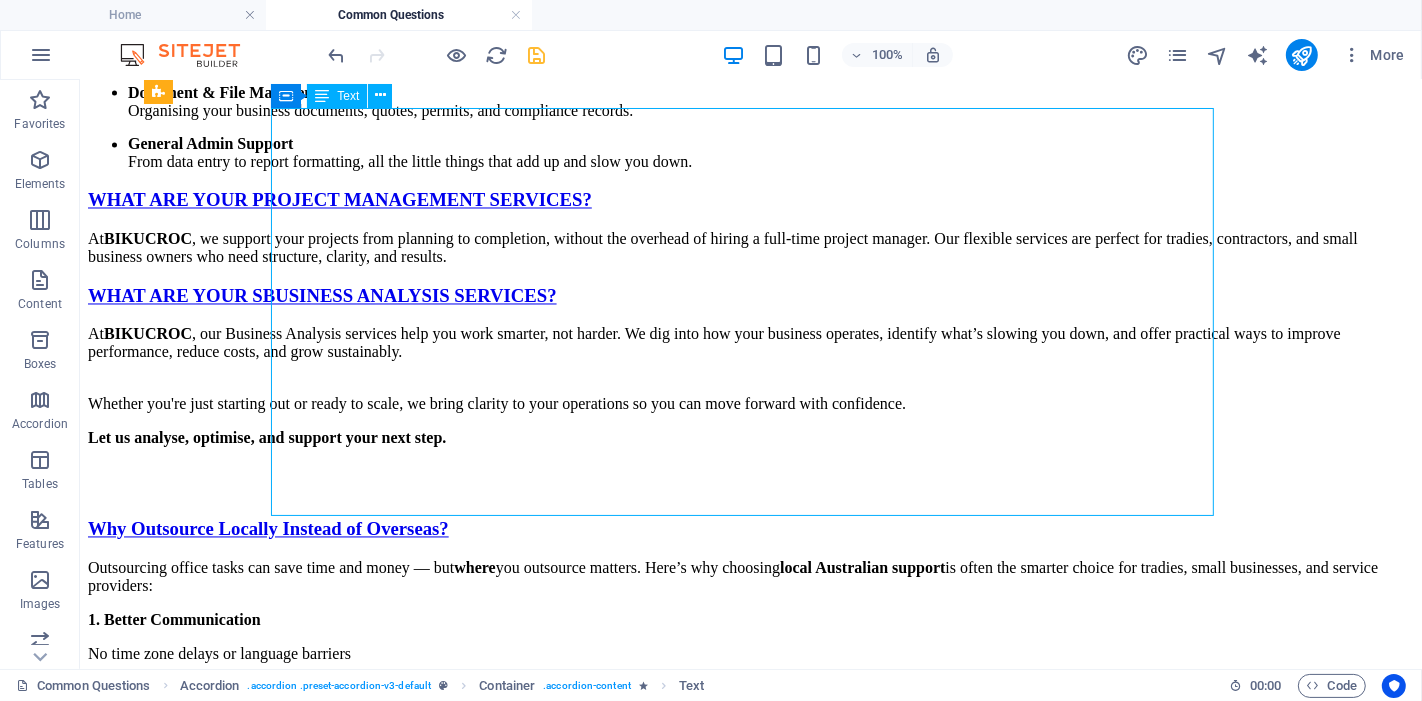 click on "We understand that trust is earned — not assumed. That’s why we focus on transparency, reliability, and results in everything we do. Here’s why our clients trust us: Proven Experience With over 15 years of hands-on experience across industries like construction, agriculture, tourism, and energy, we know how to support real businesses with real needs. Certified Professionals Our team holds globally recognised certifications like PMP, PMI-PBA, and Microsoft credentials — so you're not just getting help, you're getting expert support. Local and Accountable We’re based in Melbourne and Brisbane and work with clients across Australia. We’re always available, responsive, and committed to building long-term relationships. Tailored & Transparent Service No hidden fees. No one-size-fits-all packages. We customise everything based on your needs and clearly explain how we can help. Privacy and Security First" at bounding box center (750, 1506) 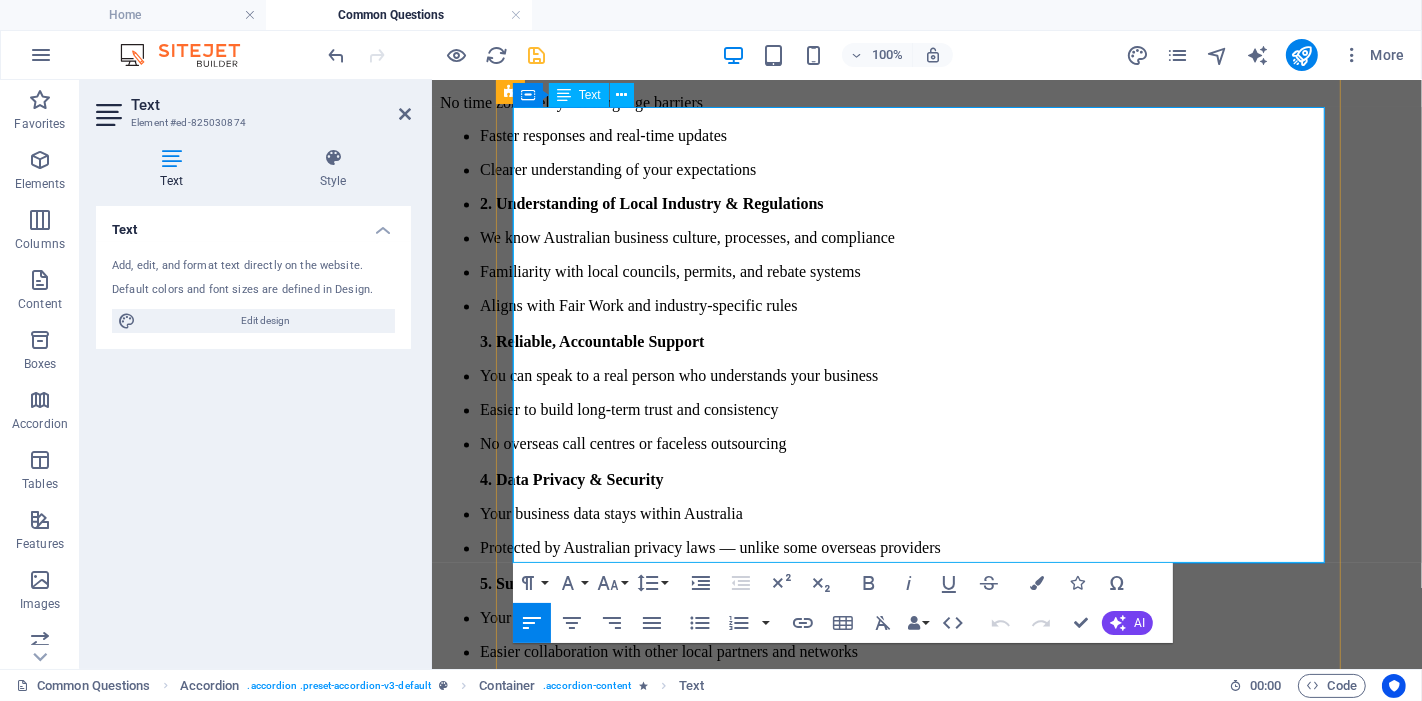 click on "Local and Accountable We’re based in Melbourne and Brisbane and work with clients across Australia. We’re always available, responsive, and committed to building long-term relationships." at bounding box center (926, 1007) 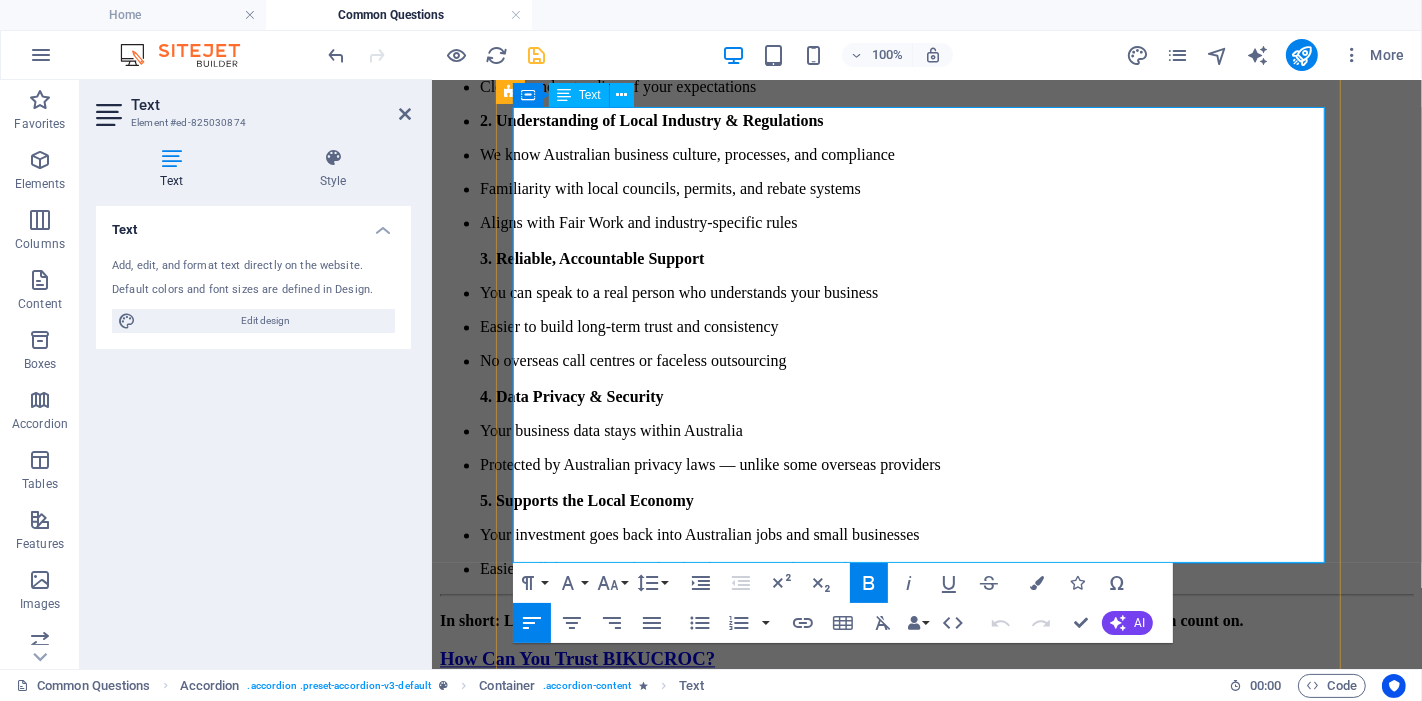 click on "Certified Professionals Our team holds globally recognised certifications like PMP, PMI-PBA, and Microsoft credentials — so you're not just getting help, you're getting expert support." at bounding box center (926, 854) 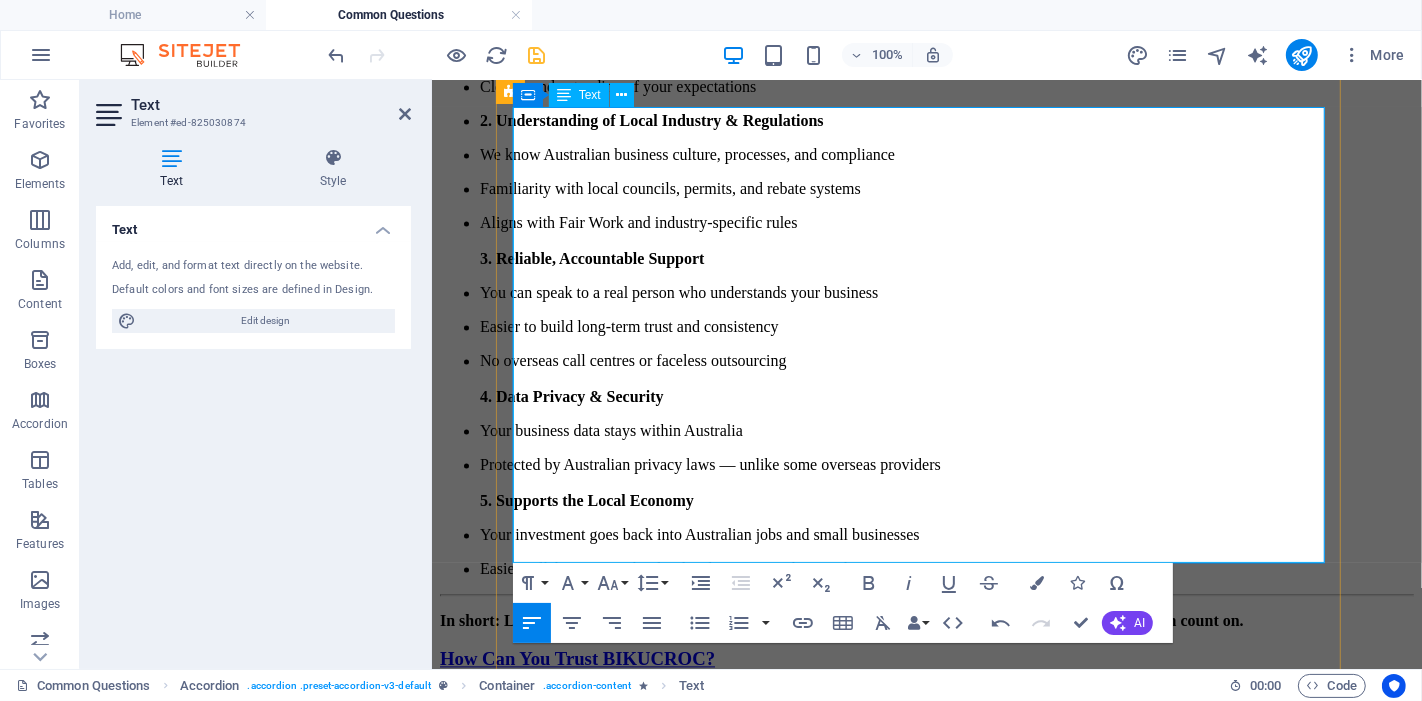 type 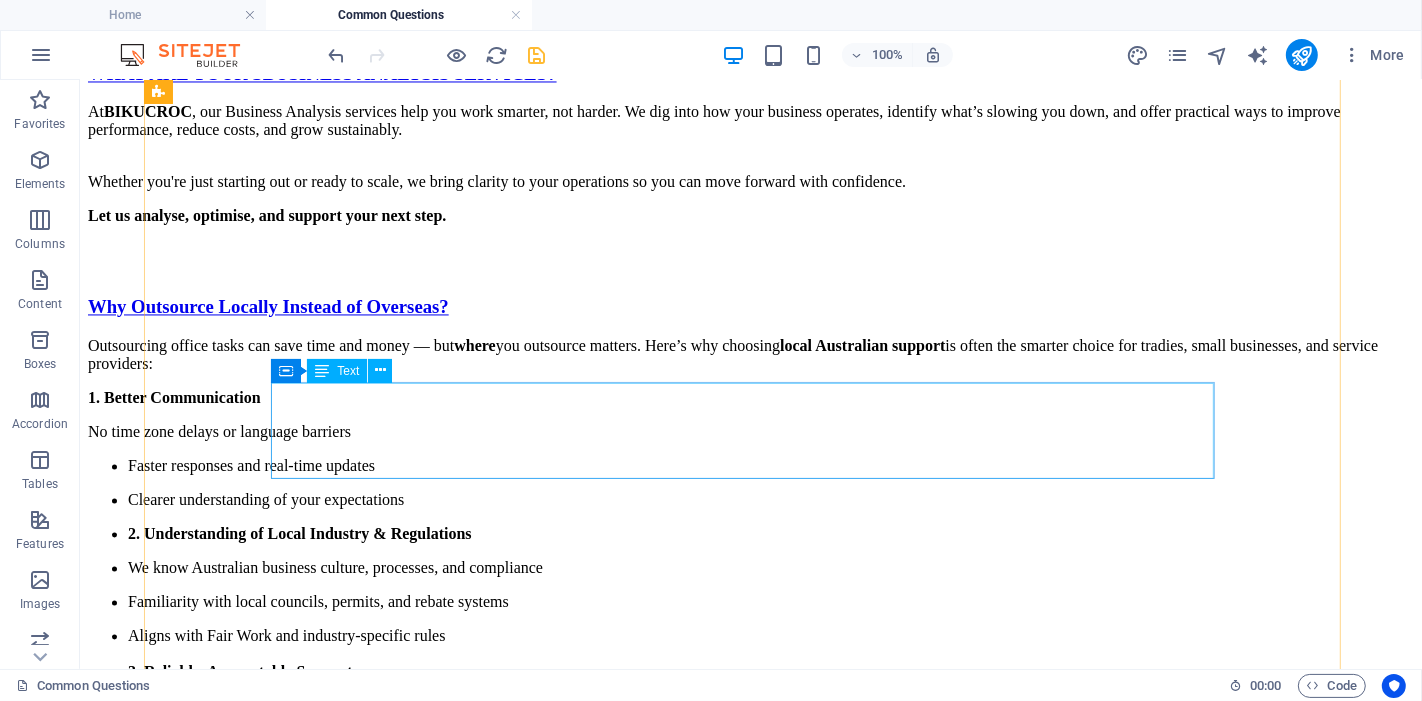 scroll, scrollTop: 3590, scrollLeft: 0, axis: vertical 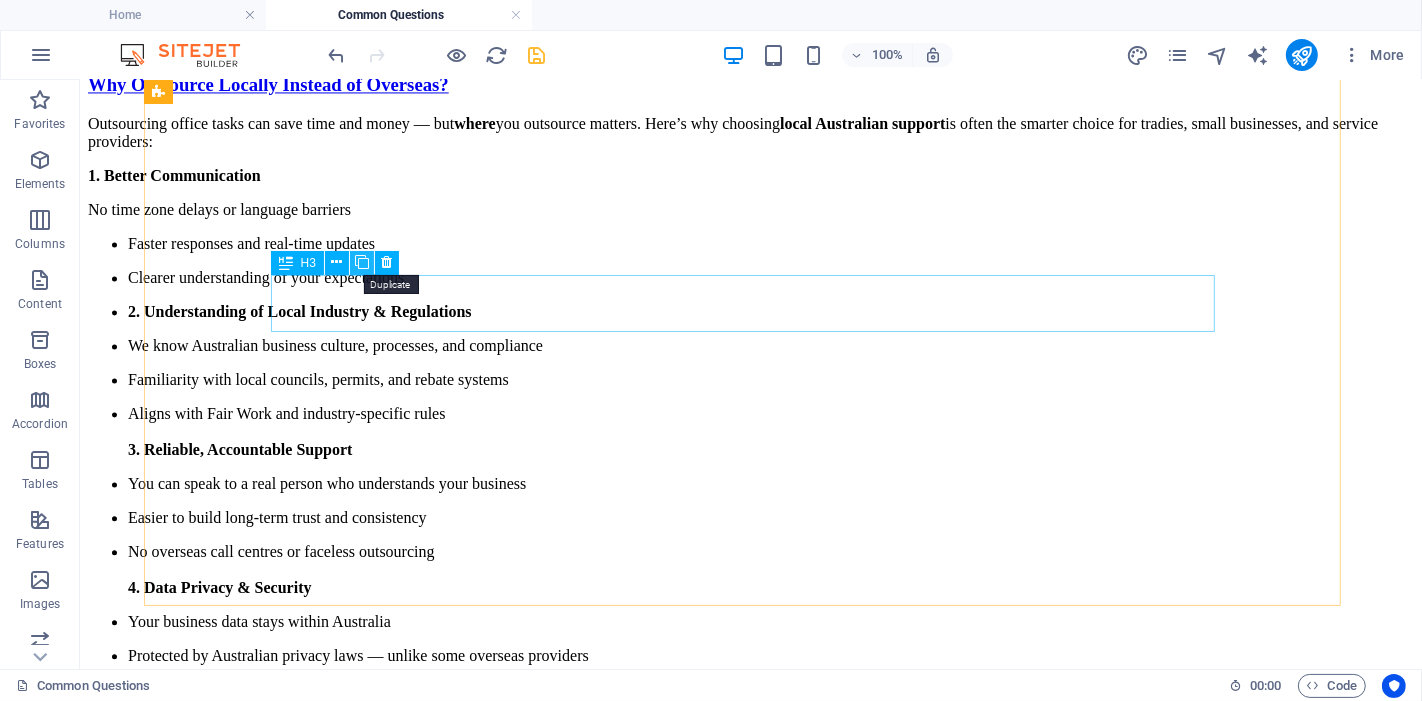 click at bounding box center (362, 262) 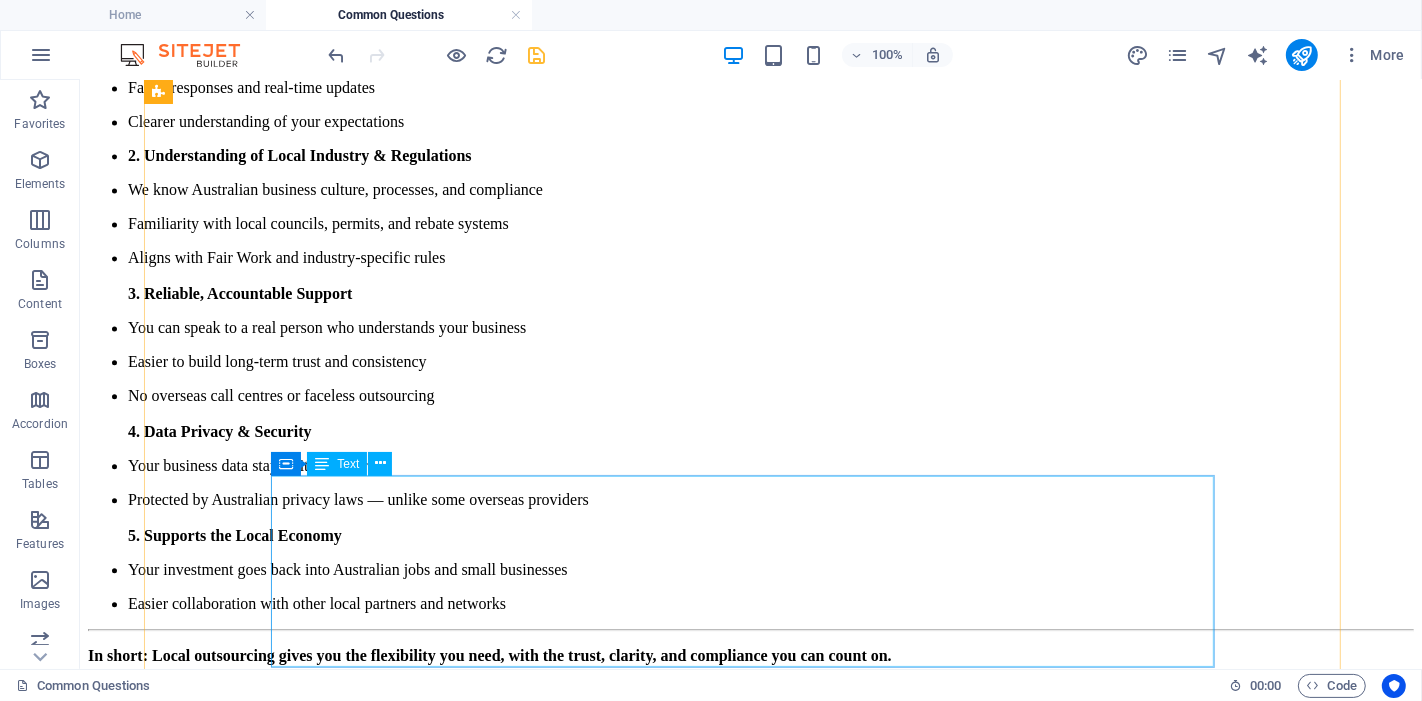 scroll, scrollTop: 3873, scrollLeft: 0, axis: vertical 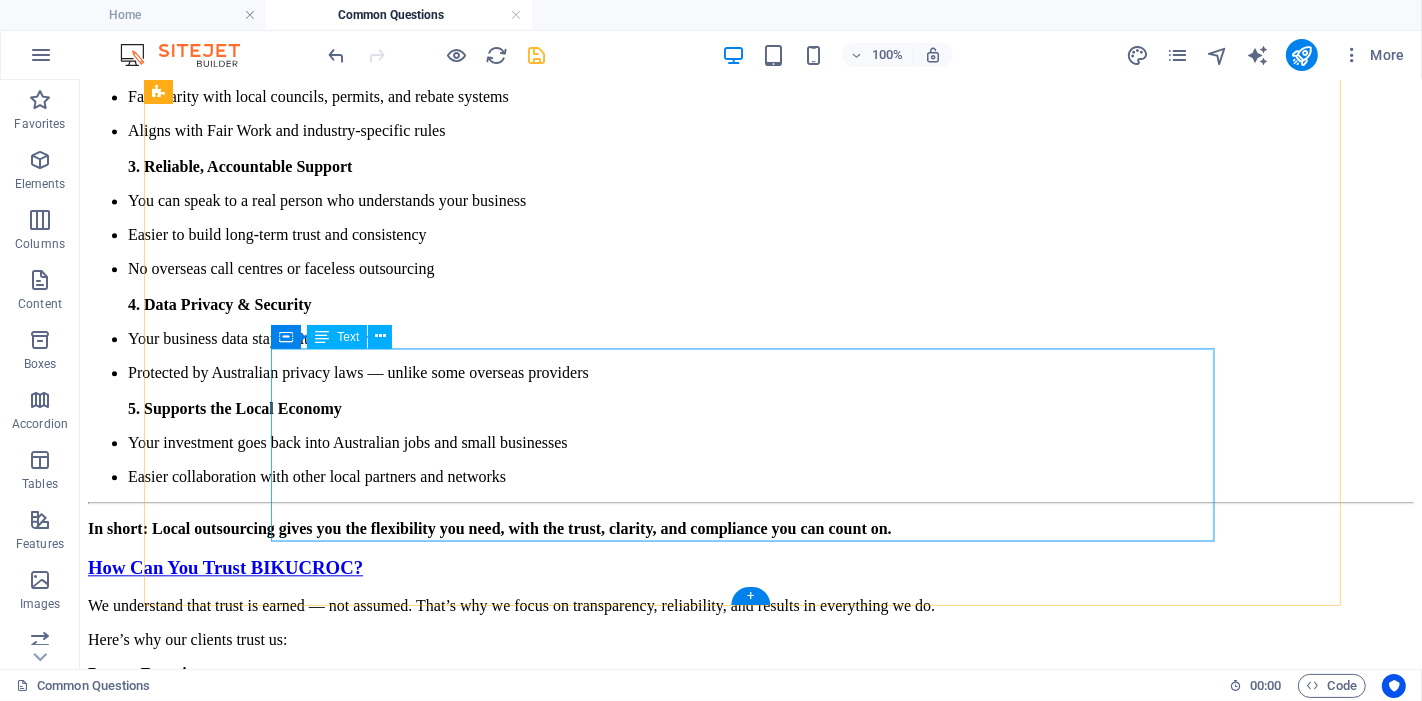 click on "We believe that clear communication is the key to trust and efficiency. Daily & Ongoing Communication You’ll always know what’s happening, we provide regular updates, check-ins, and quick responses to your questions. Instant Task Updates via App We use a smart project management app where every task is tracked in real time. You’ll have  24/7 access  to see what’s done, what’s in progress, and what’s coming next, all in one place. No more wondering or chasing. Just clear, consistent updates that keep your business moving forward, stress-free." at bounding box center (750, 1454) 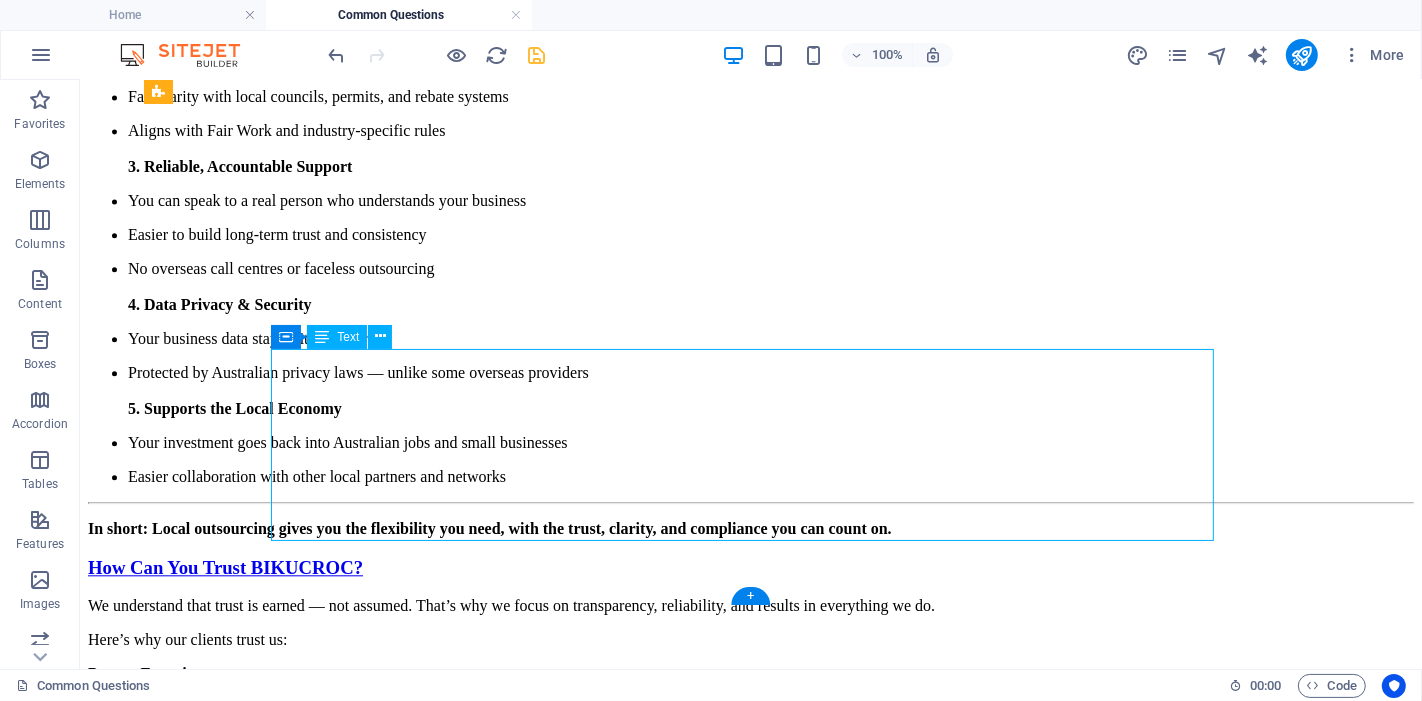 click on "We believe that clear communication is the key to trust and efficiency. Daily & Ongoing Communication You’ll always know what’s happening, we provide regular updates, check-ins, and quick responses to your questions. Instant Task Updates via App We use a smart project management app where every task is tracked in real time. You’ll have  24/7 access  to see what’s done, what’s in progress, and what’s coming next, all in one place. No more wondering or chasing. Just clear, consistent updates that keep your business moving forward, stress-free." at bounding box center [750, 1454] 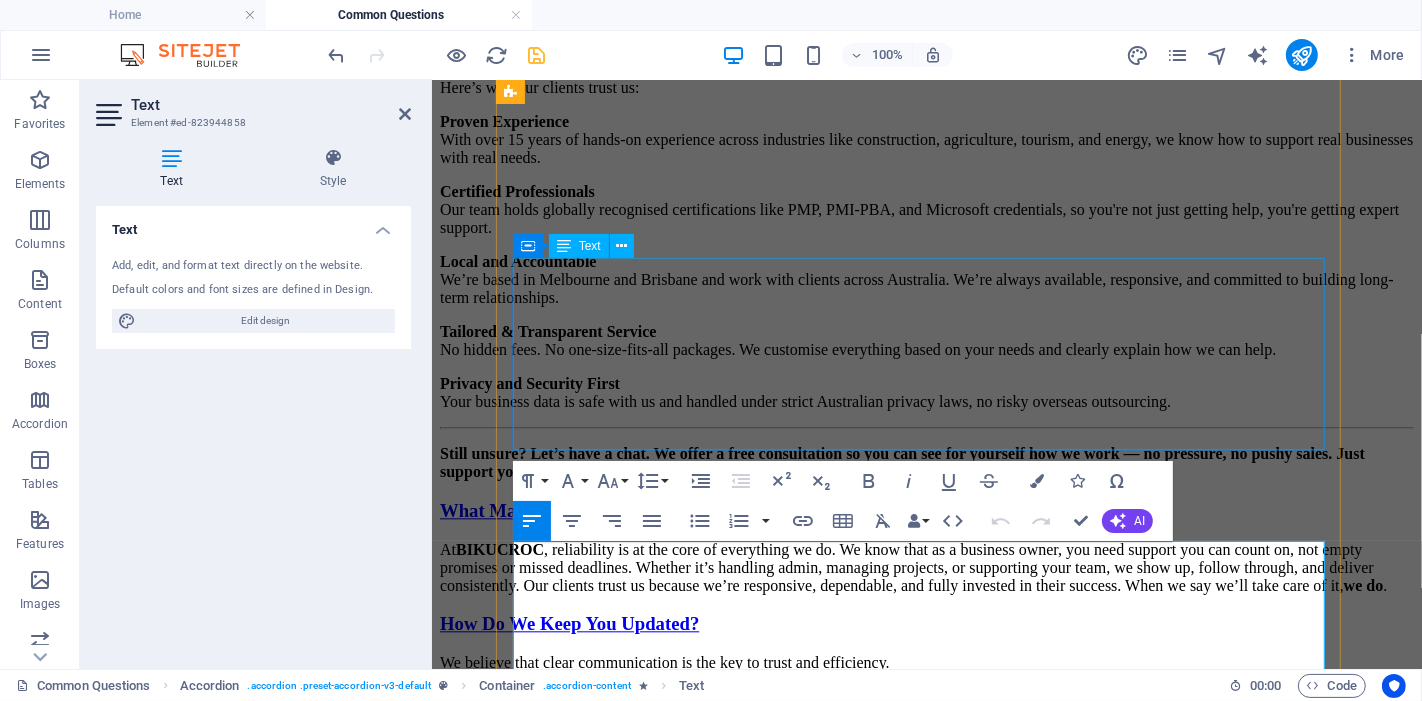 scroll, scrollTop: 3811, scrollLeft: 0, axis: vertical 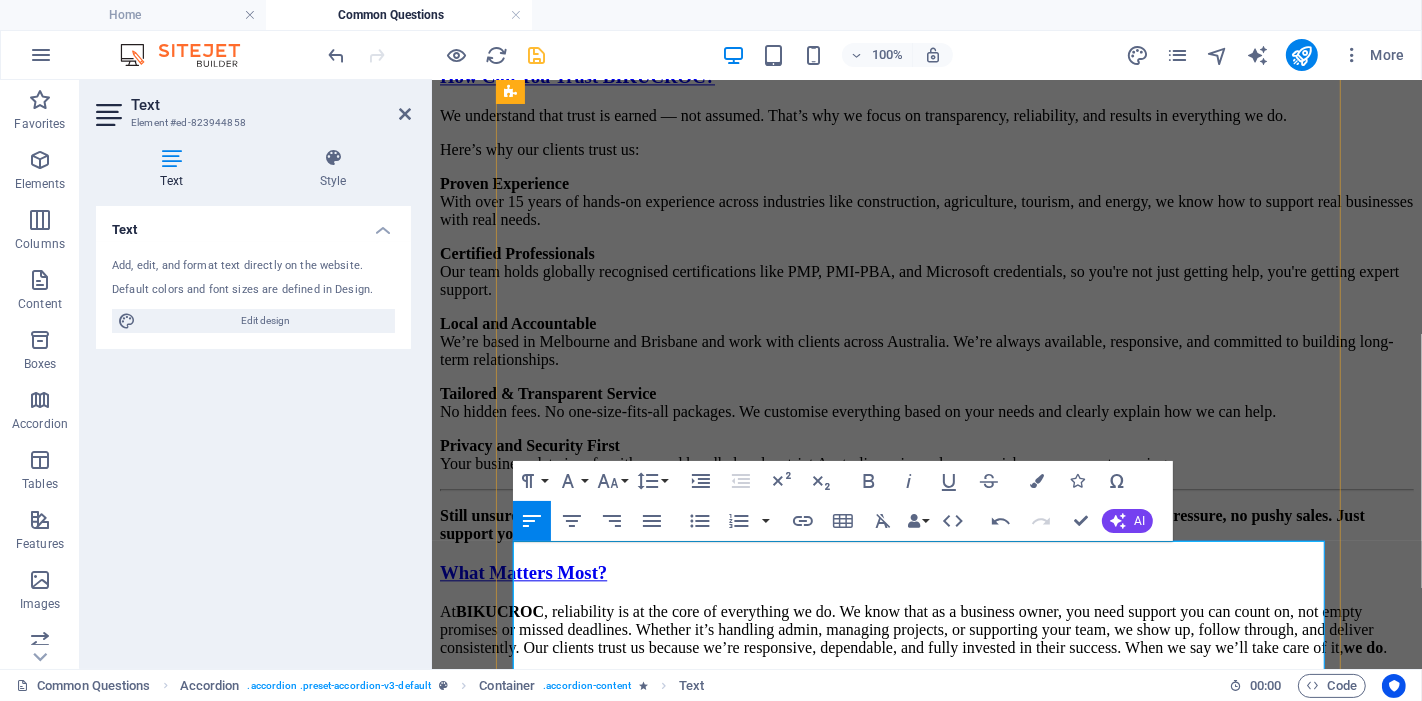 click on "Is BIKUCROC Right for Very Small or Less Busy Businesses?" at bounding box center (710, 976) 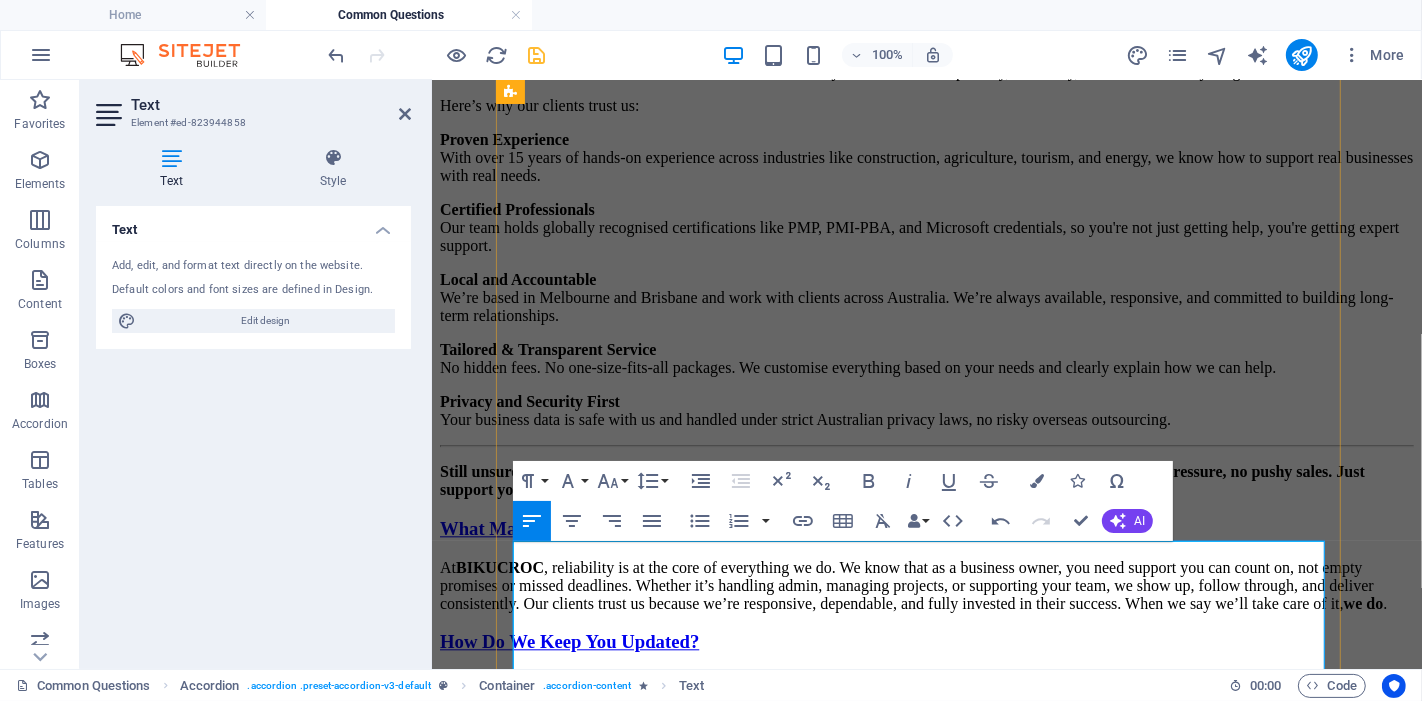 scroll, scrollTop: 3922, scrollLeft: 0, axis: vertical 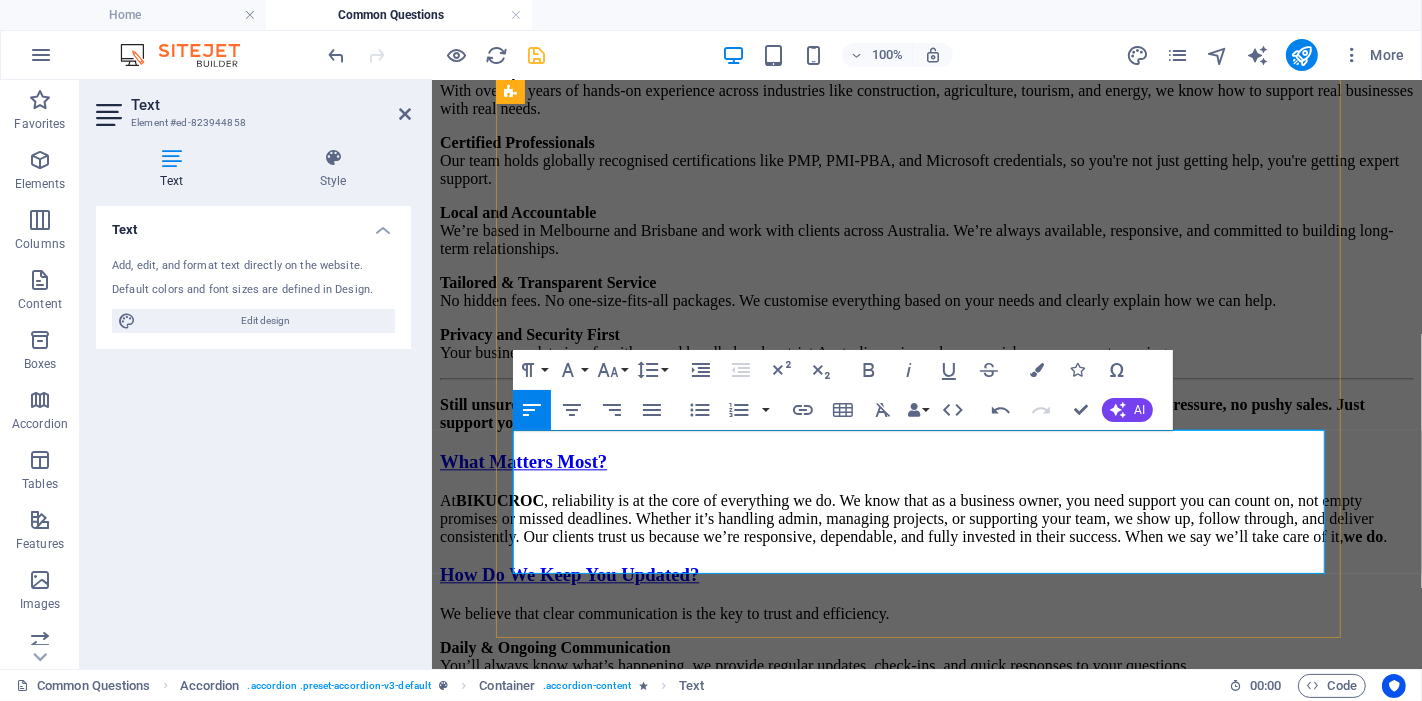 drag, startPoint x: 830, startPoint y: 510, endPoint x: 846, endPoint y: 582, distance: 73.756355 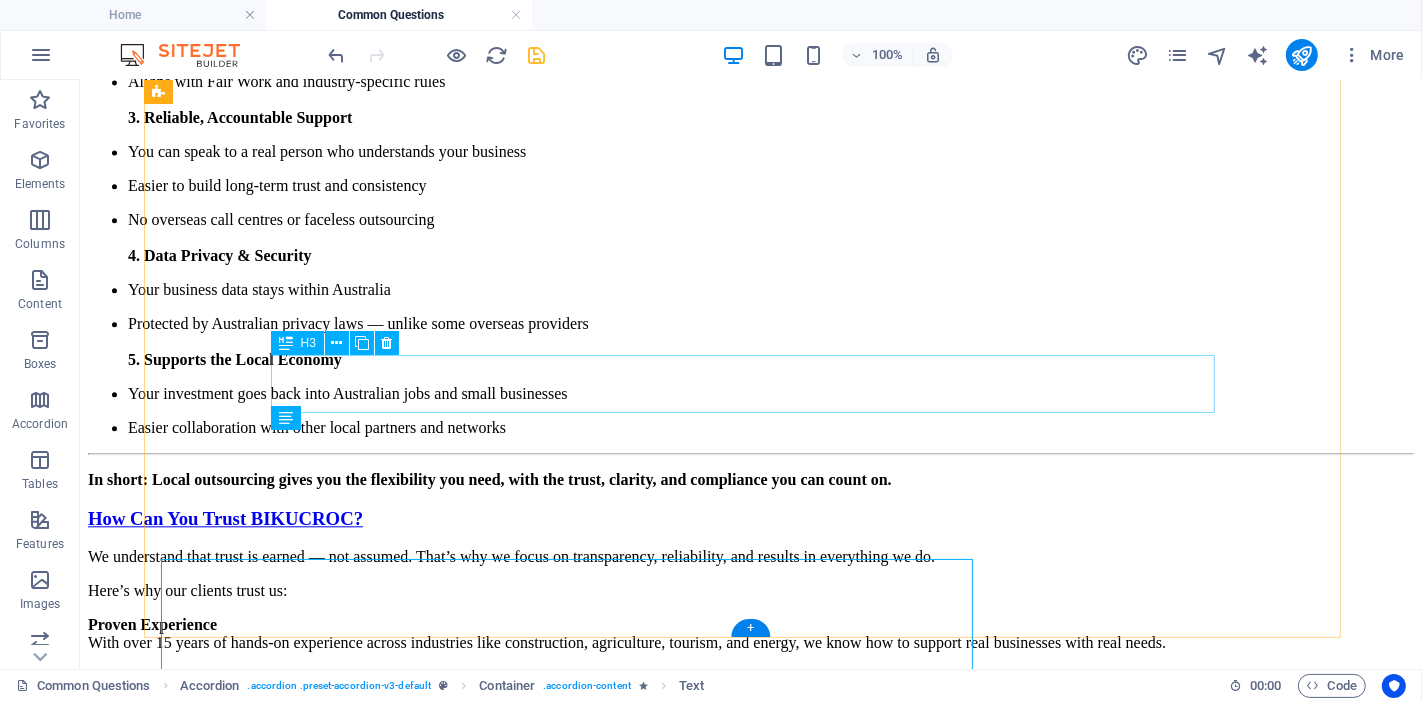 scroll, scrollTop: 3792, scrollLeft: 0, axis: vertical 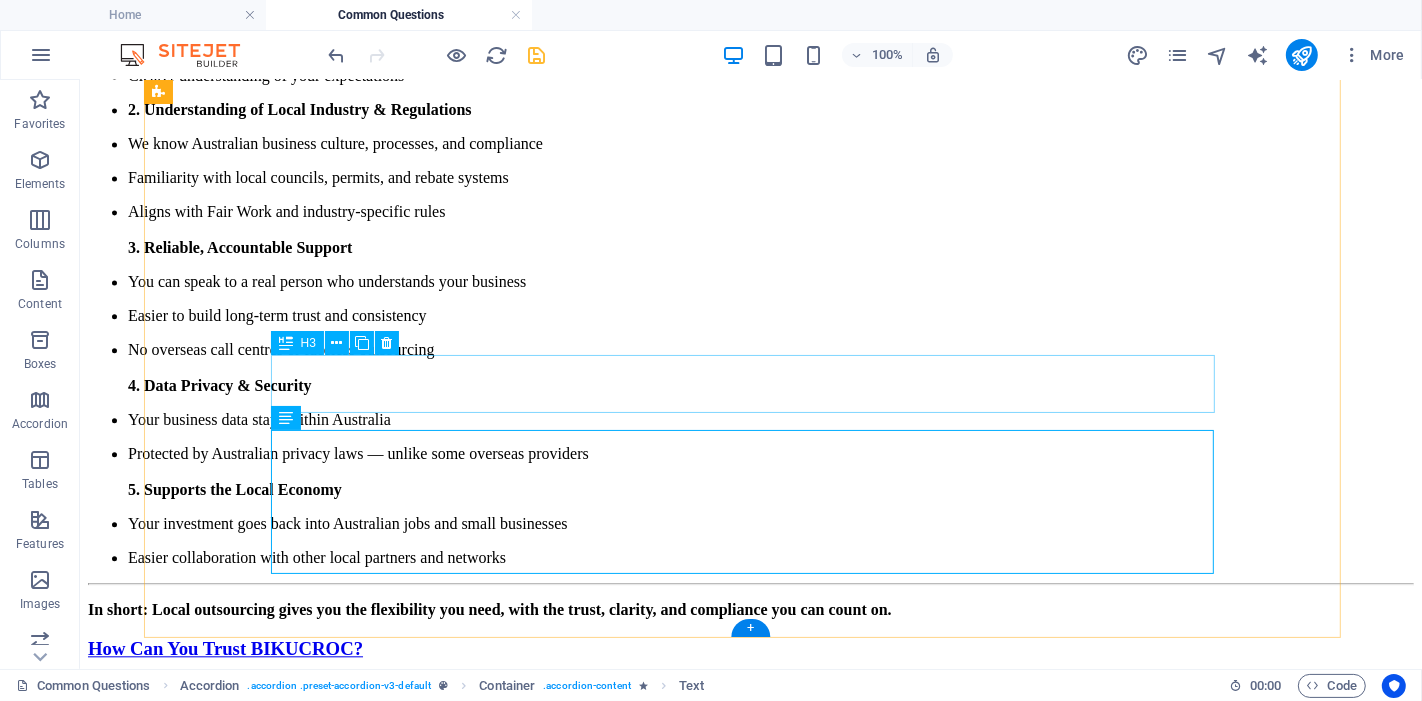 click on "How Do We Keep You Updated?" at bounding box center (750, 1418) 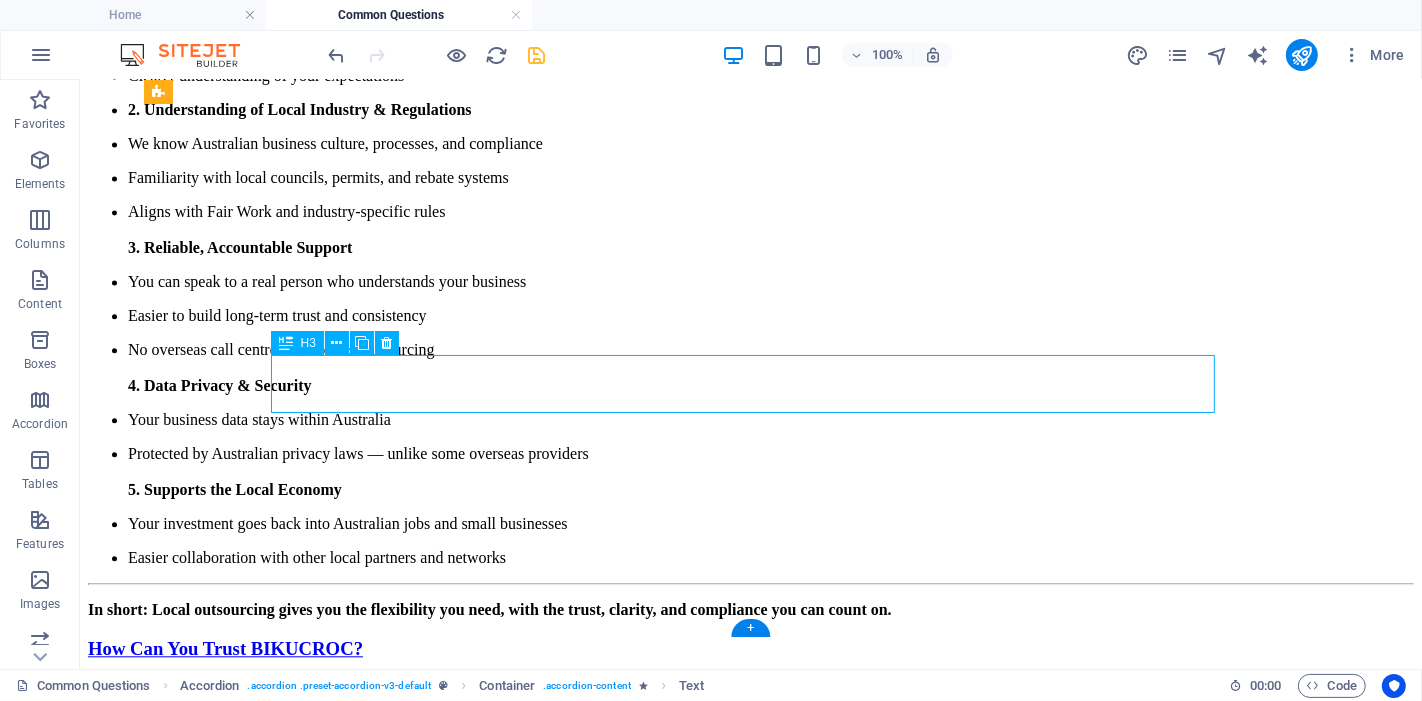 click on "How Do We Keep You Updated?" at bounding box center (750, 1418) 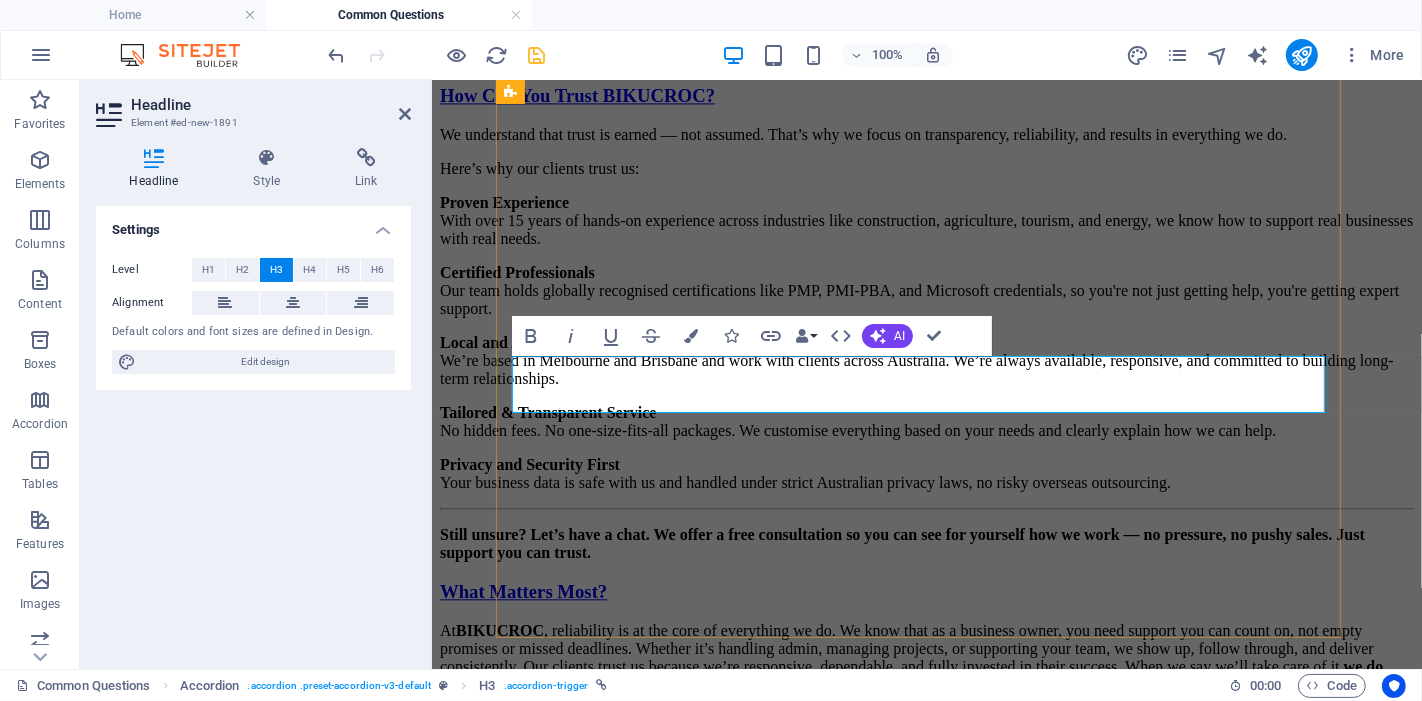 scroll, scrollTop: 3922, scrollLeft: 0, axis: vertical 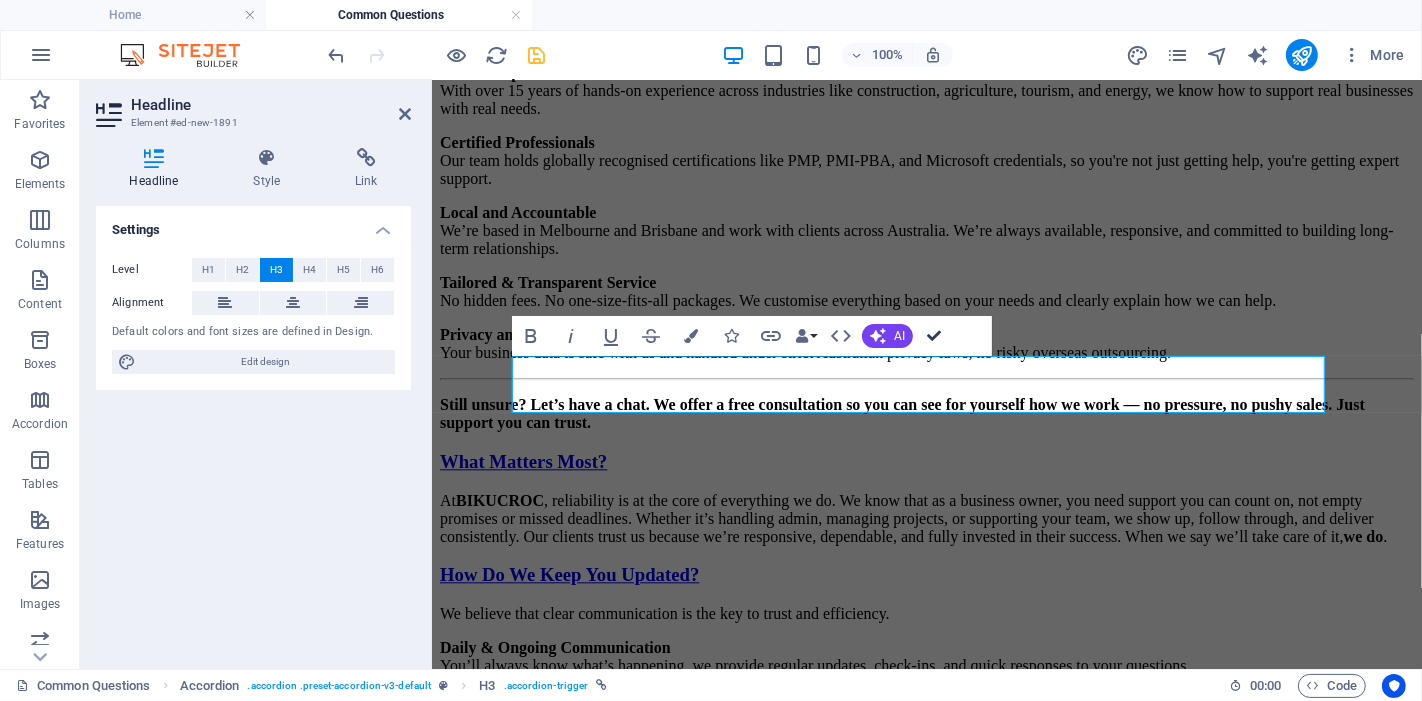 drag, startPoint x: 934, startPoint y: 329, endPoint x: 817, endPoint y: 344, distance: 117.95762 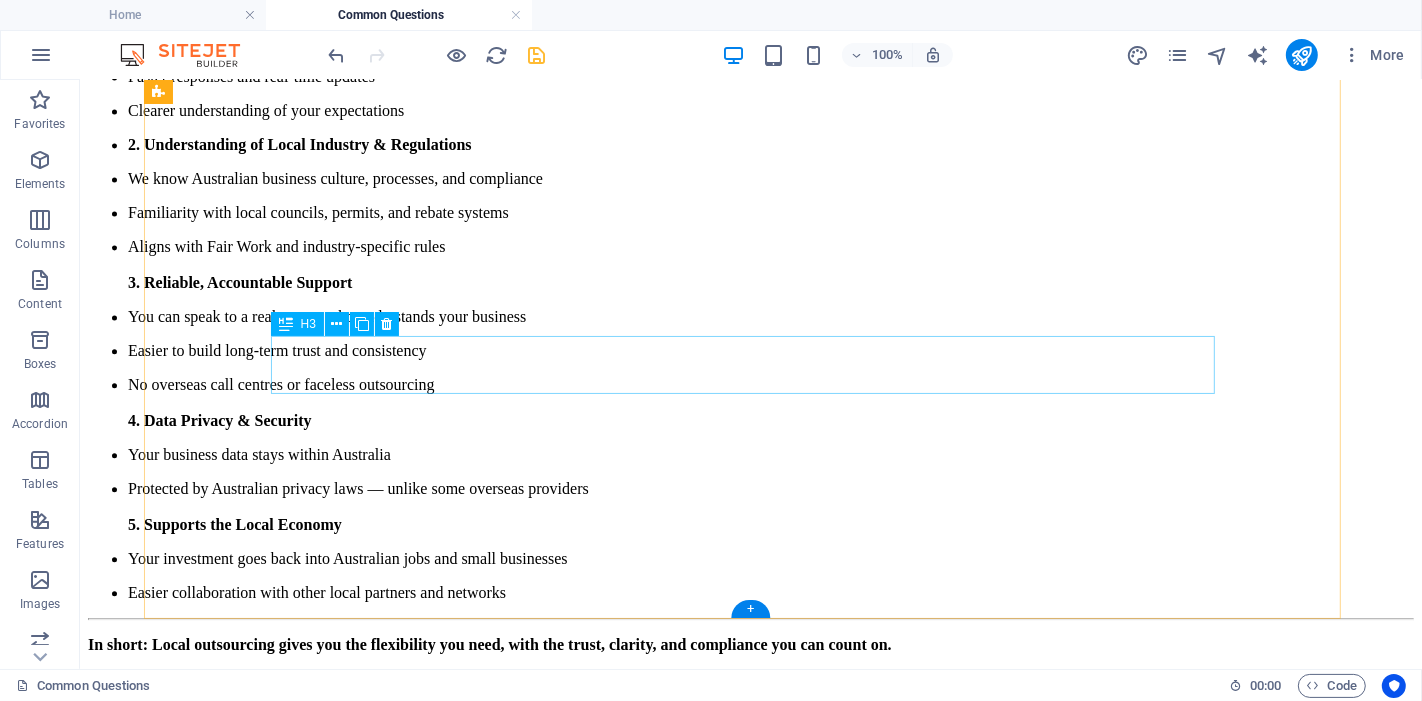 scroll, scrollTop: 3825, scrollLeft: 0, axis: vertical 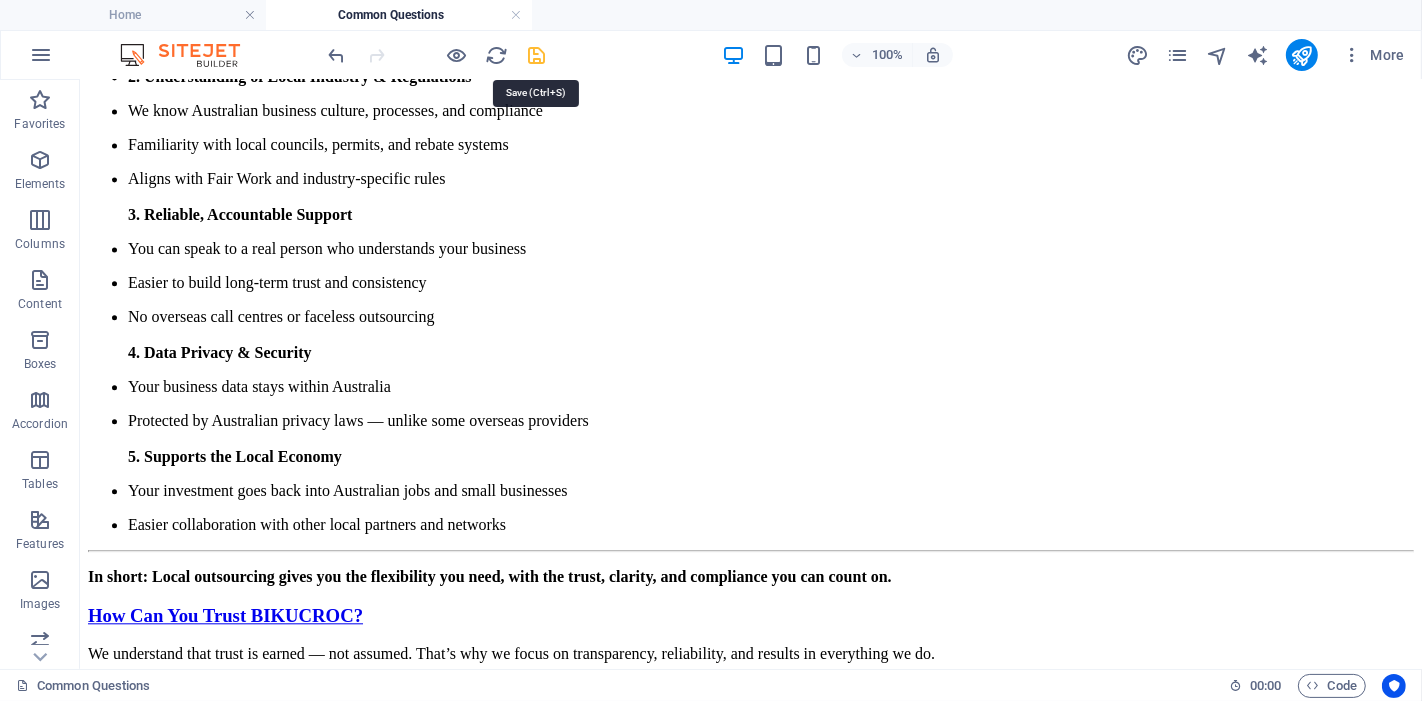 click at bounding box center (537, 55) 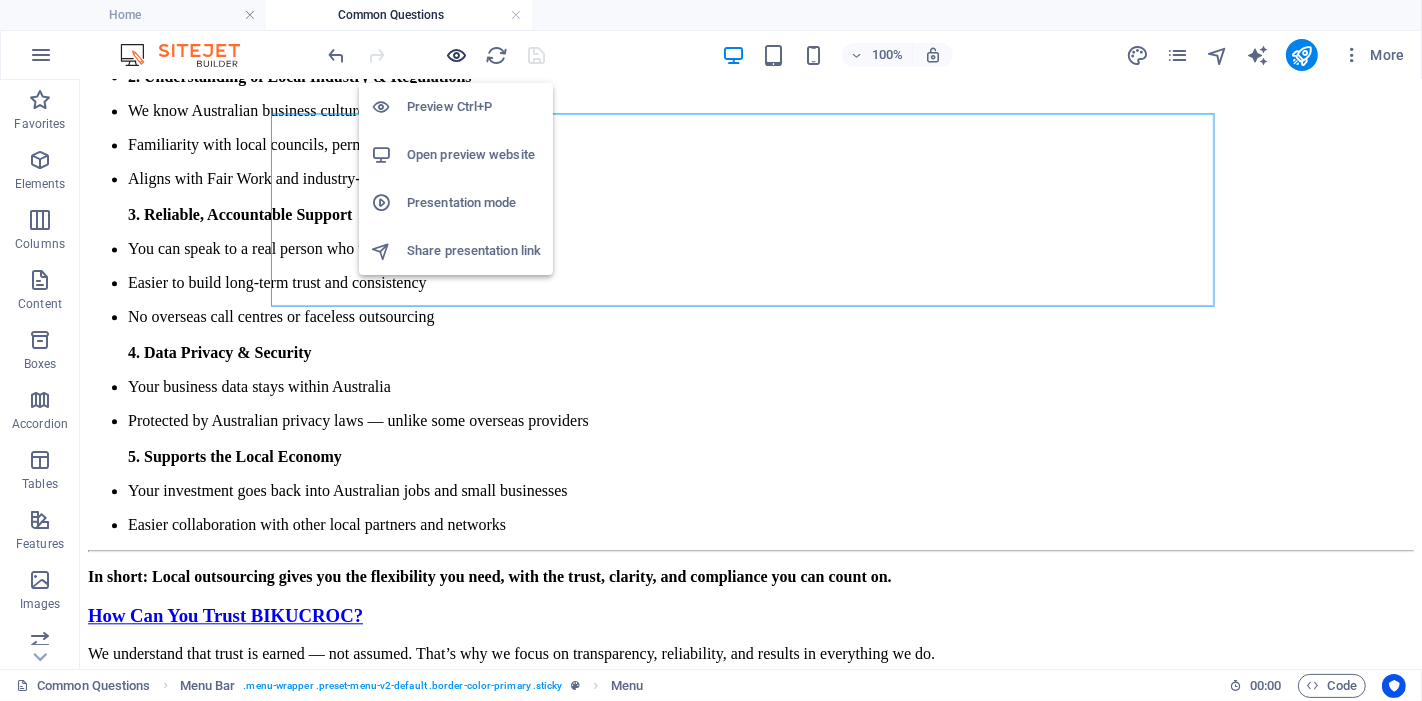 click at bounding box center [457, 55] 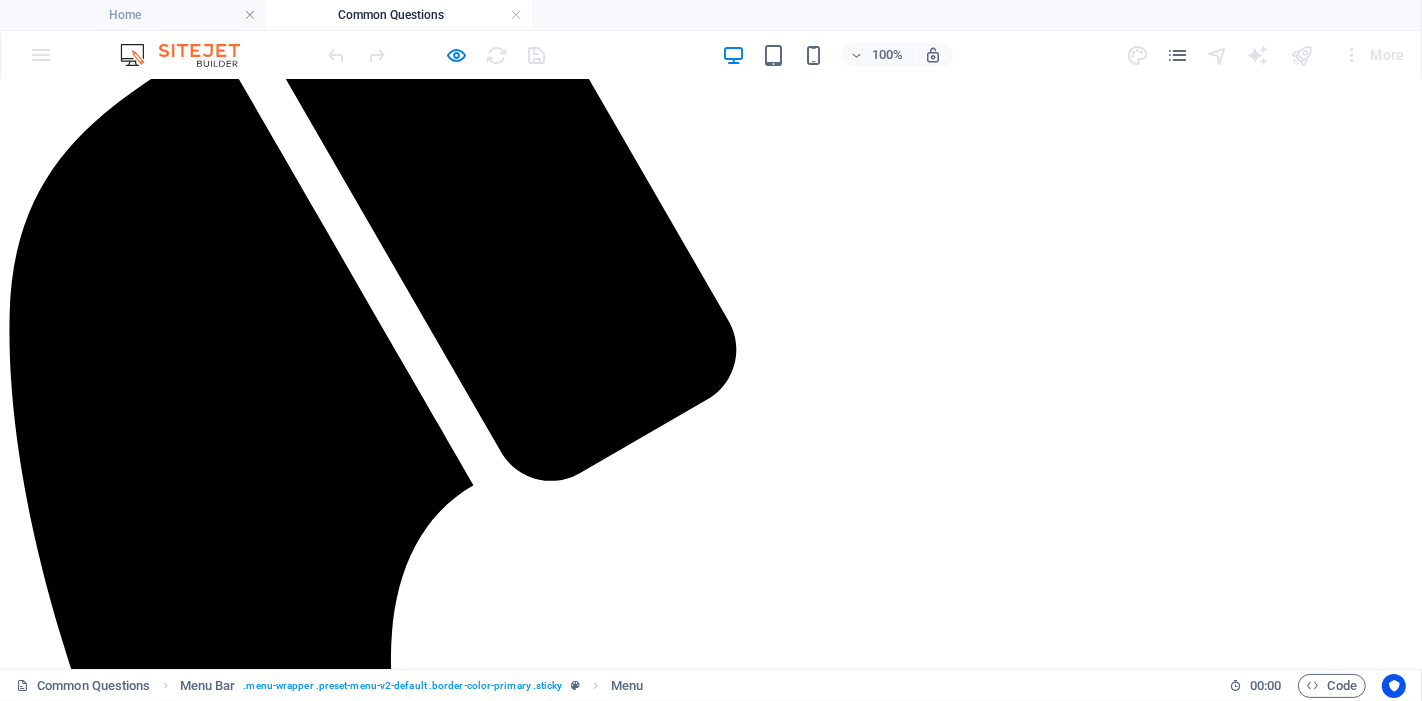 scroll, scrollTop: 297, scrollLeft: 0, axis: vertical 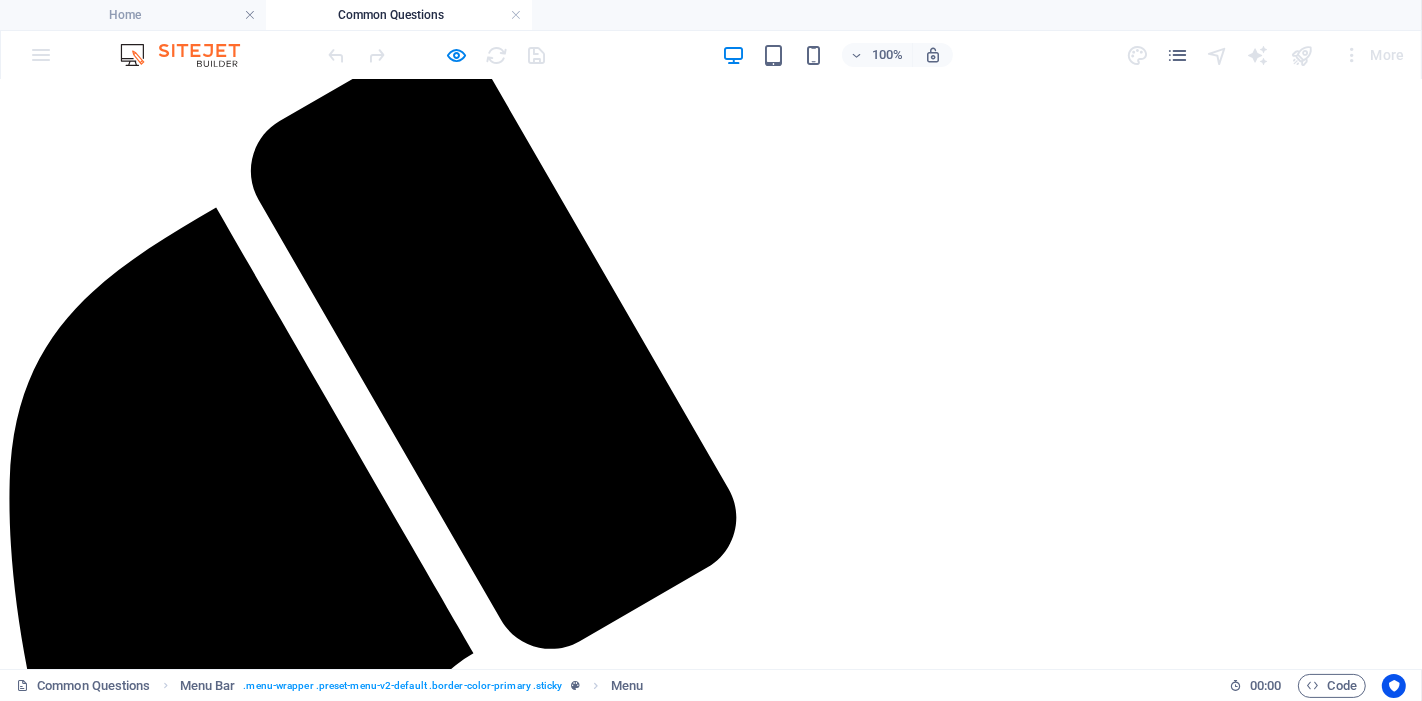 click on "Bikucroc Blog" at bounding box center [95, 14] 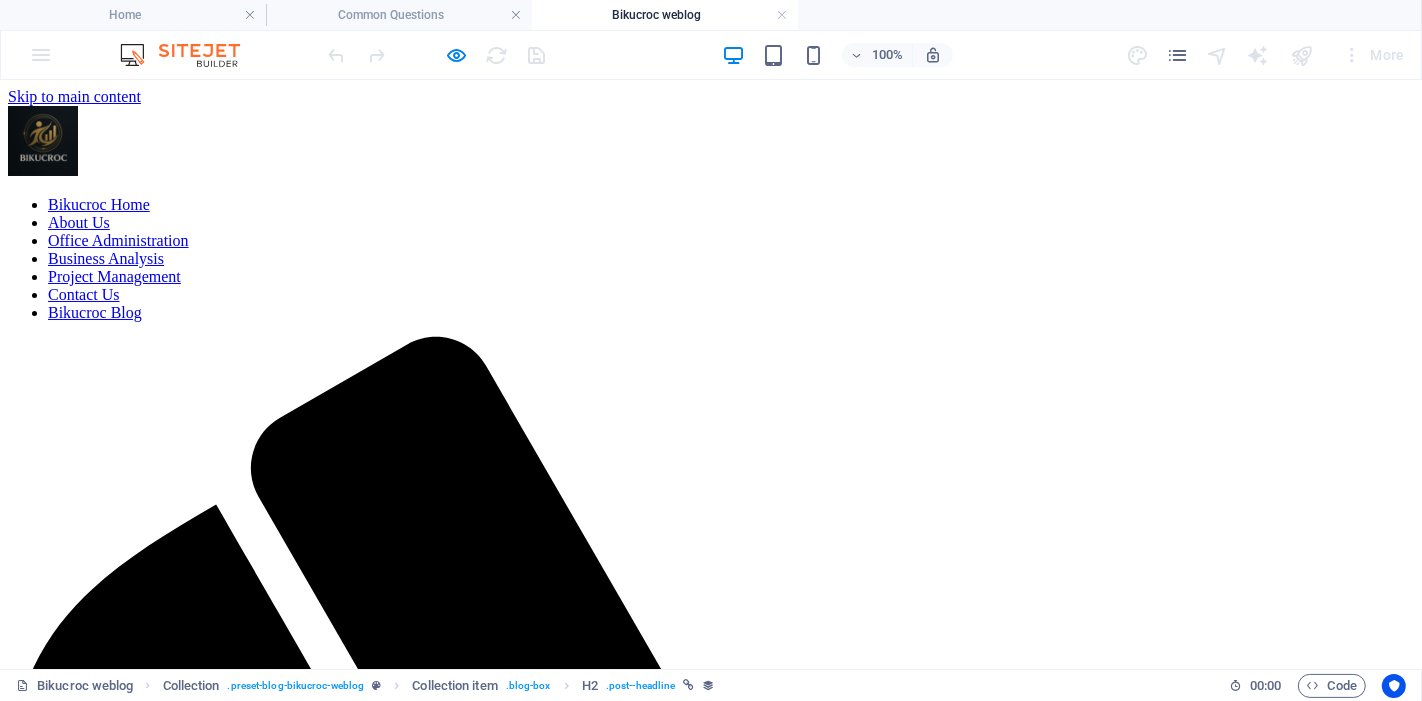 scroll, scrollTop: 0, scrollLeft: 0, axis: both 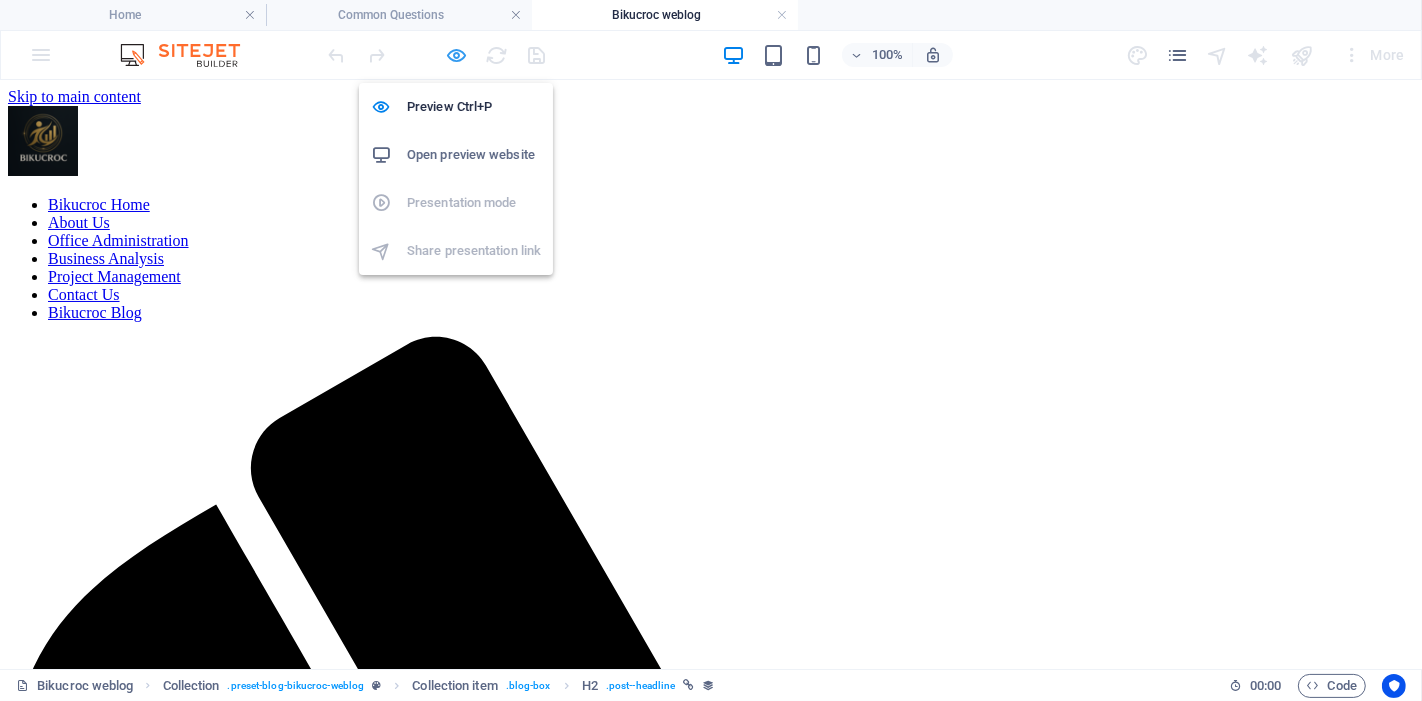click at bounding box center [457, 55] 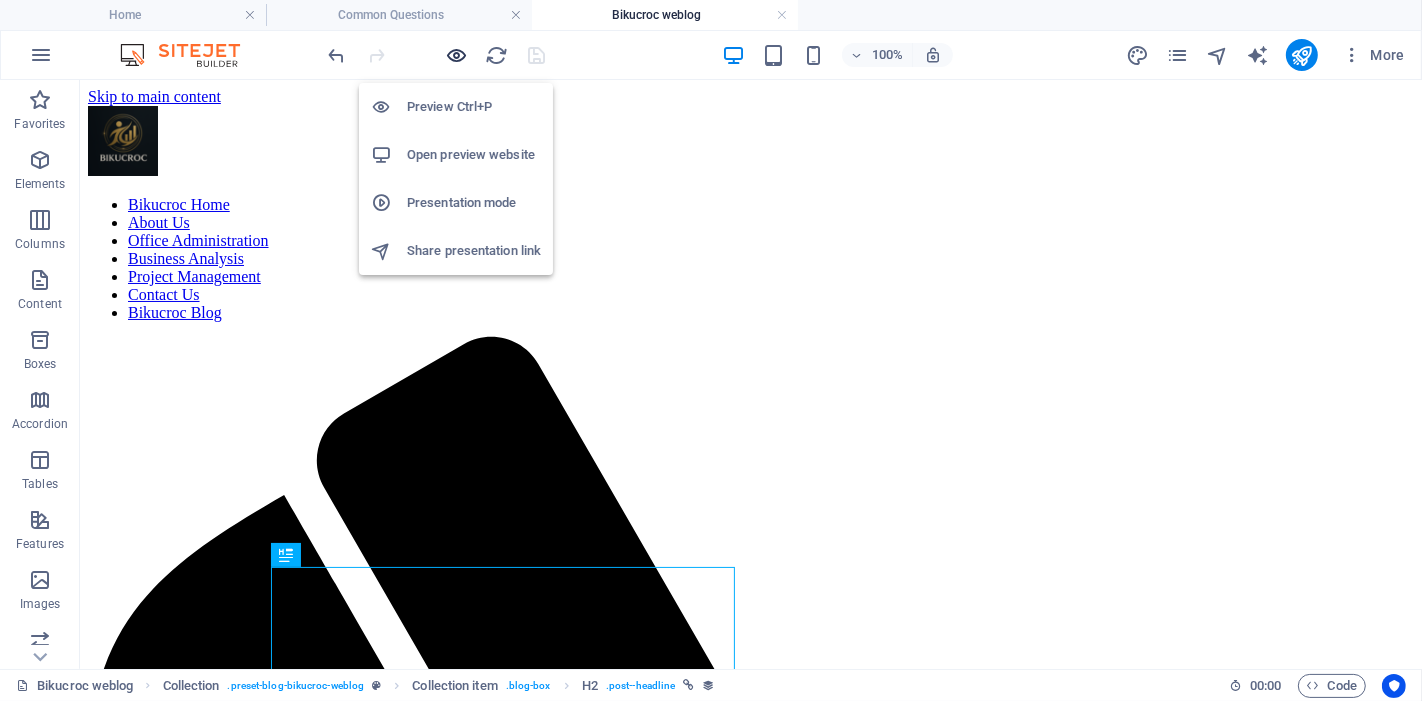 click at bounding box center (457, 55) 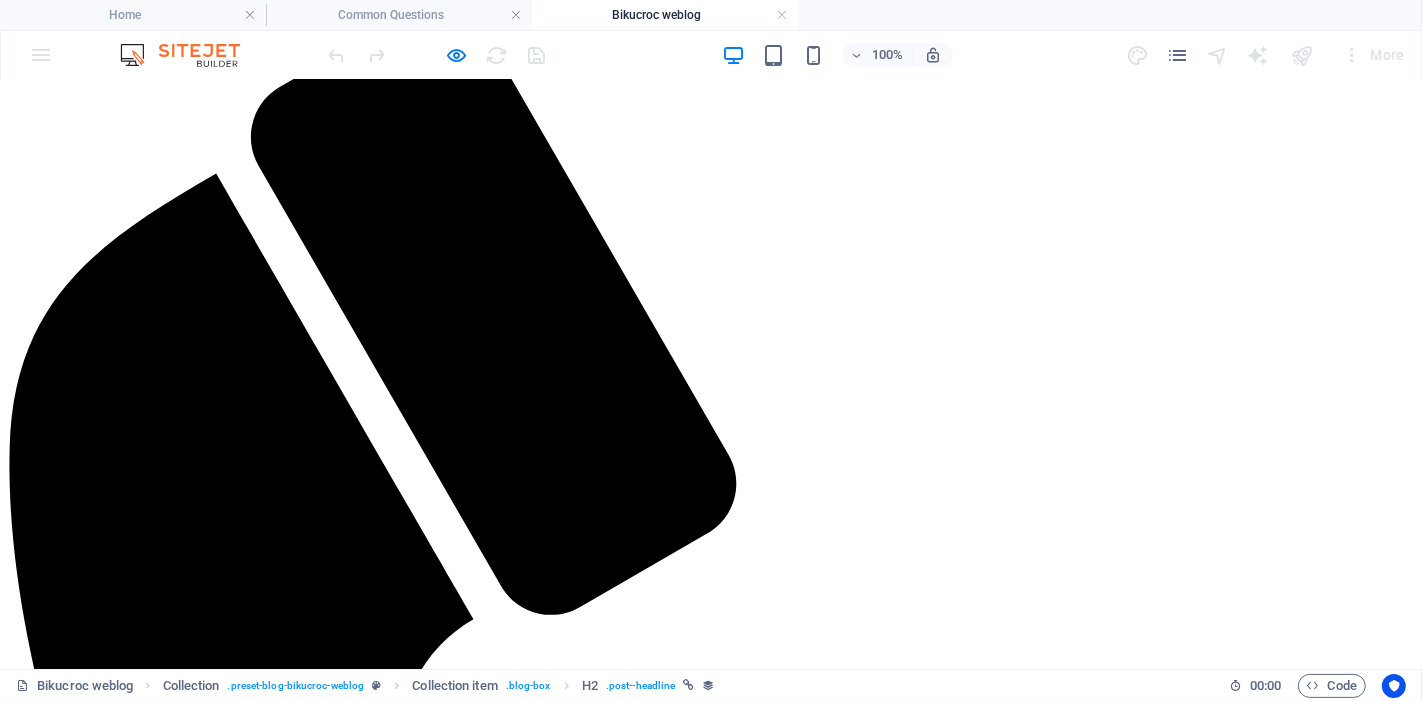 scroll, scrollTop: 333, scrollLeft: 0, axis: vertical 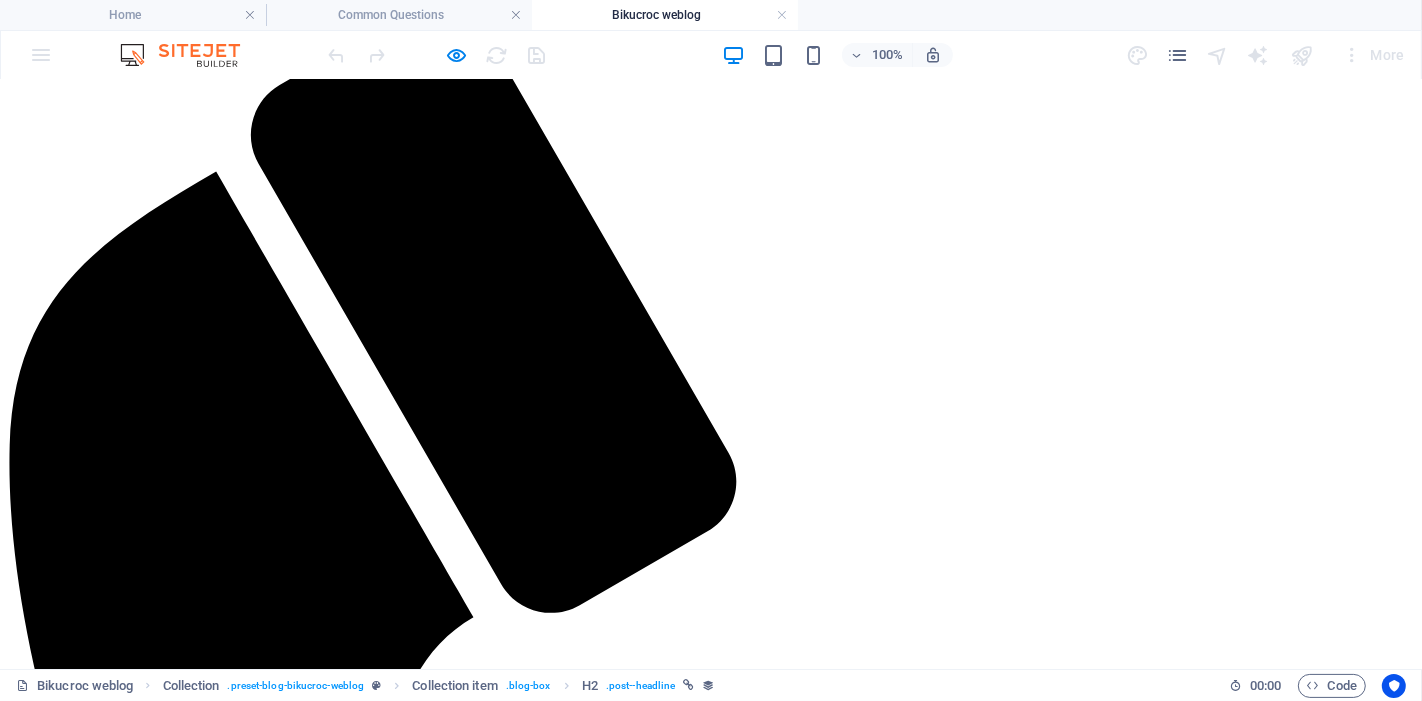 click on "Office Outsourcing to Locally instead of Overseas outsourcing!" at bounding box center [330, 2190] 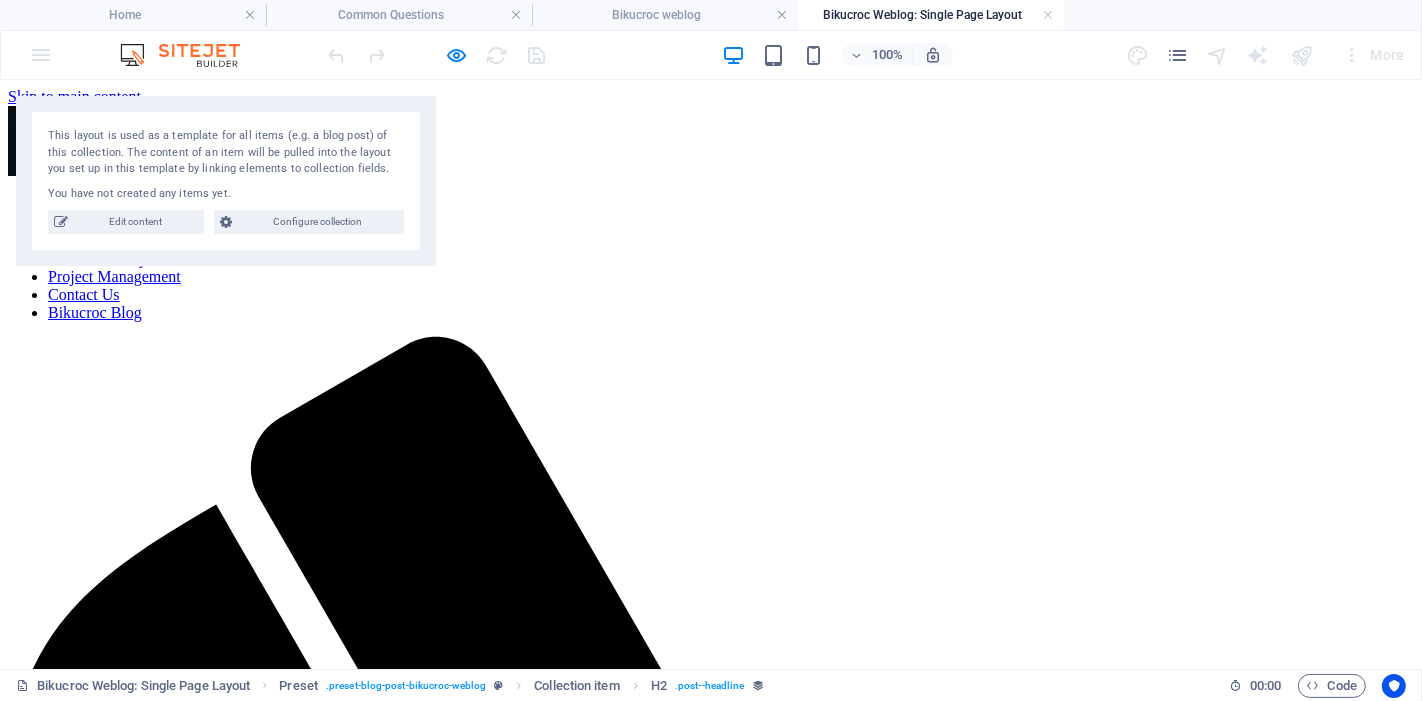 scroll, scrollTop: 0, scrollLeft: 0, axis: both 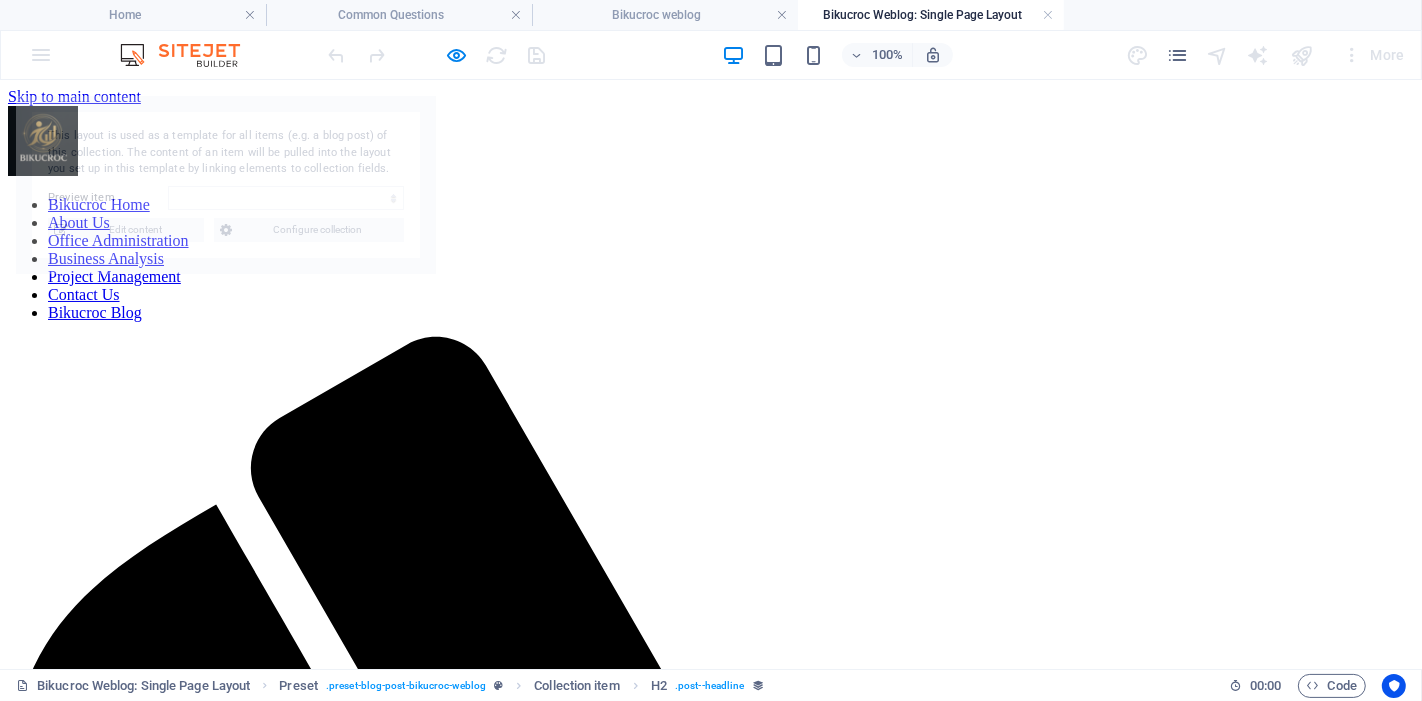 select on "688dda52545e4f7f1e01445f" 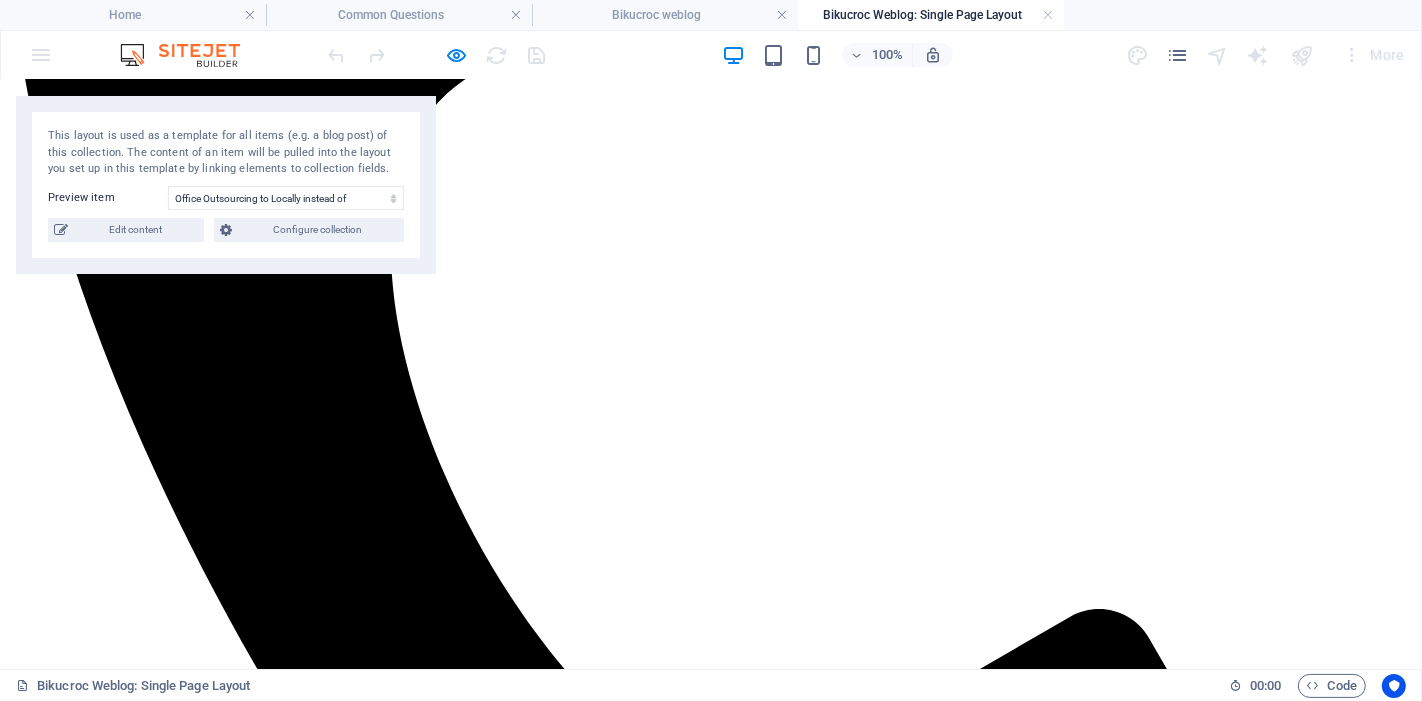 scroll, scrollTop: 847, scrollLeft: 0, axis: vertical 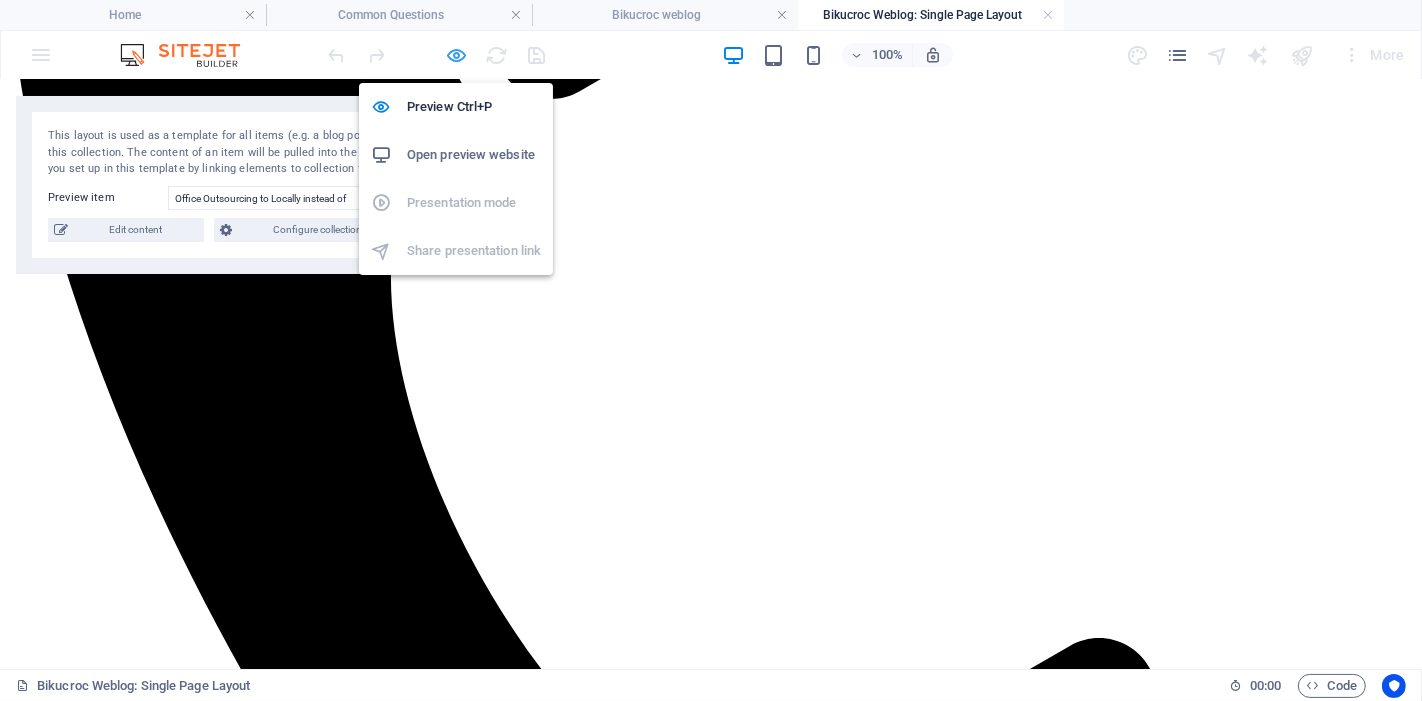 click at bounding box center (457, 55) 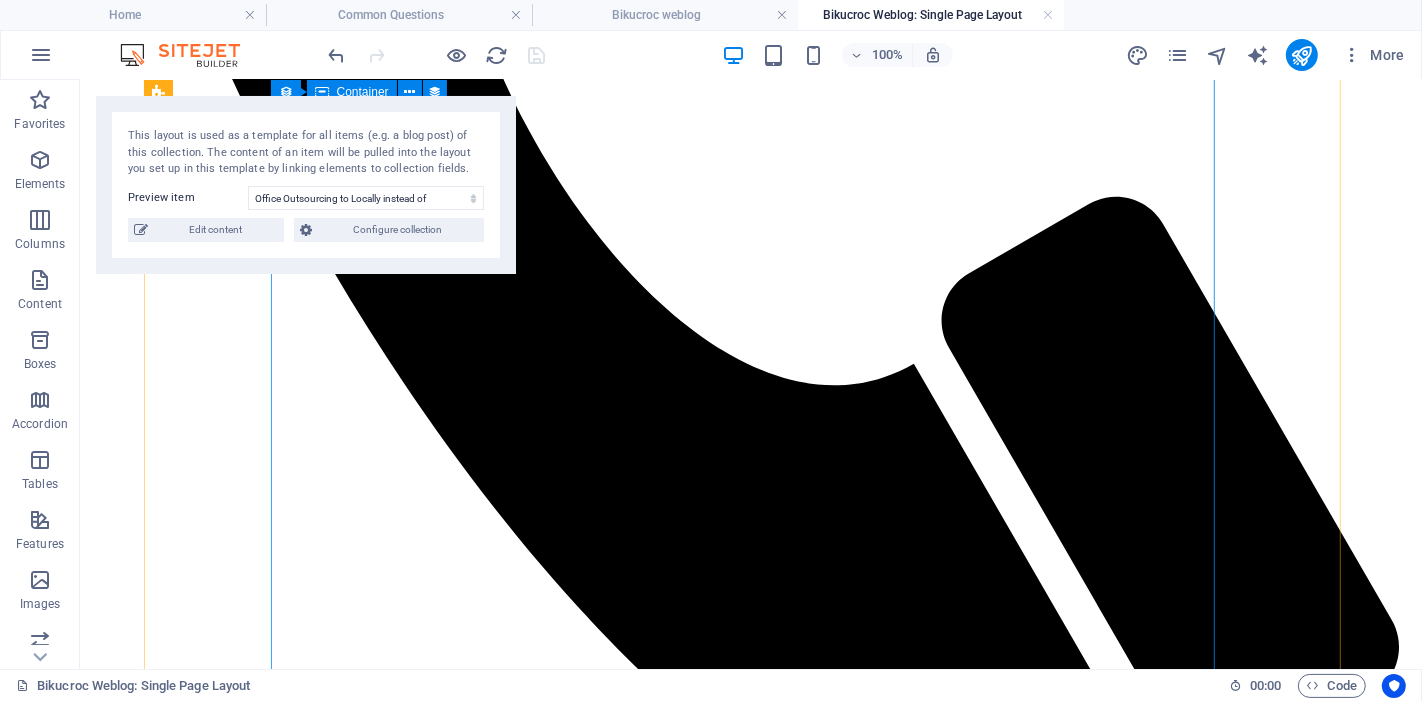 scroll, scrollTop: 1625, scrollLeft: 0, axis: vertical 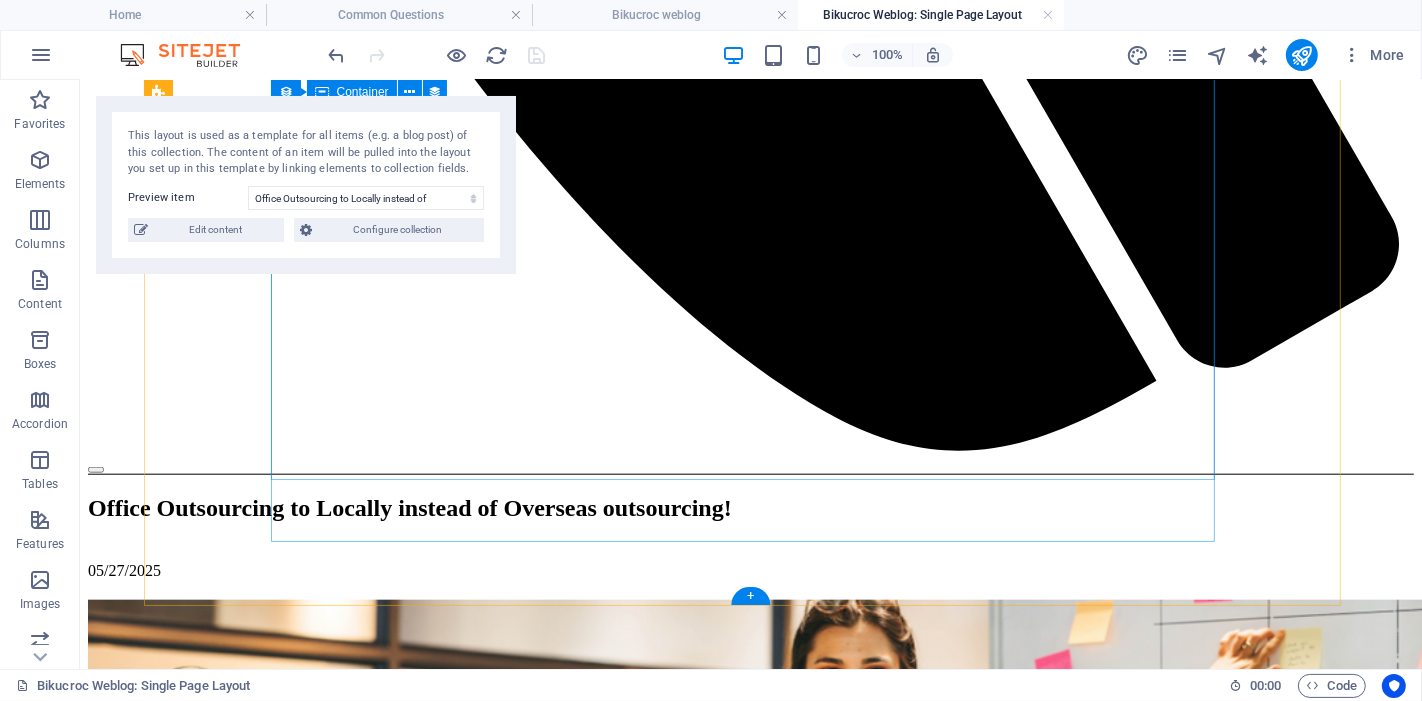 click at bounding box center [750, 2795] 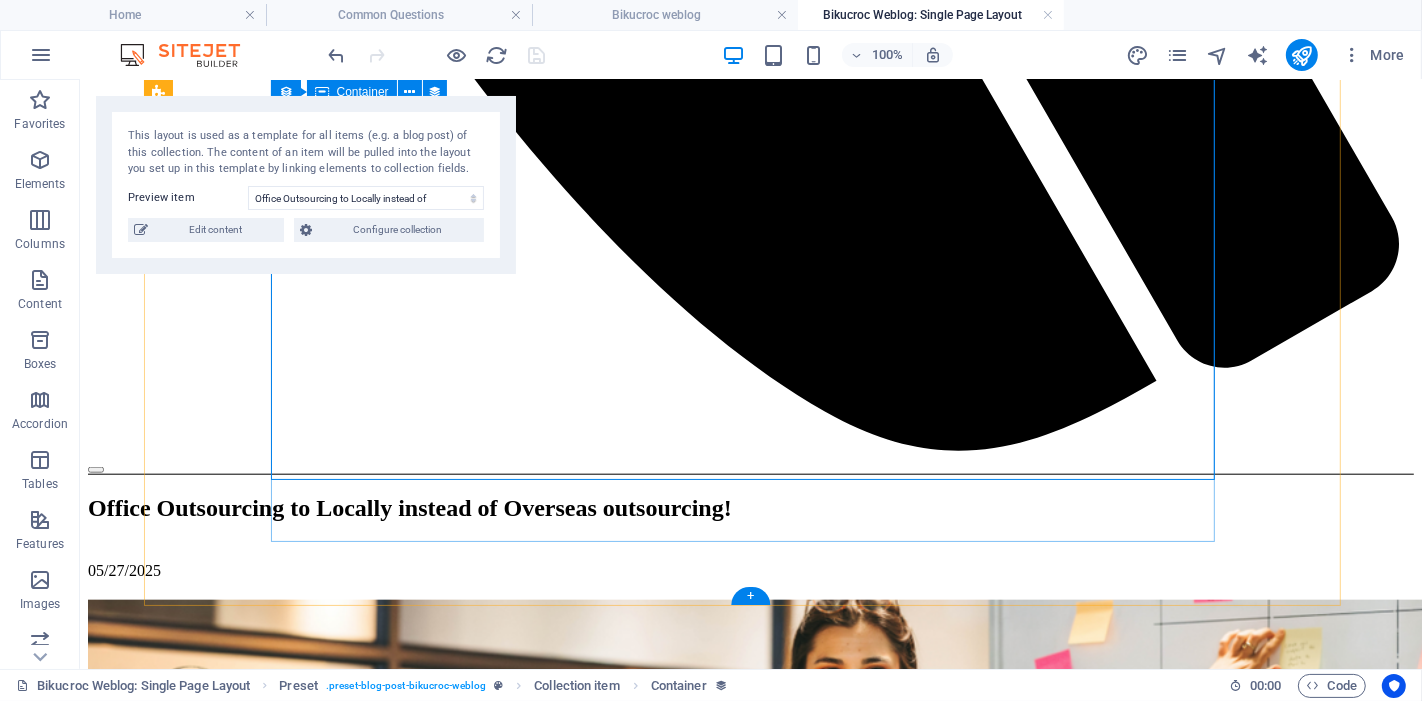 click on "Outsourcing locally gives you expert support without the cost and complexity of full-time hiring — while keeping your business aligned with Australian standards and customer expectations." at bounding box center (750, 2728) 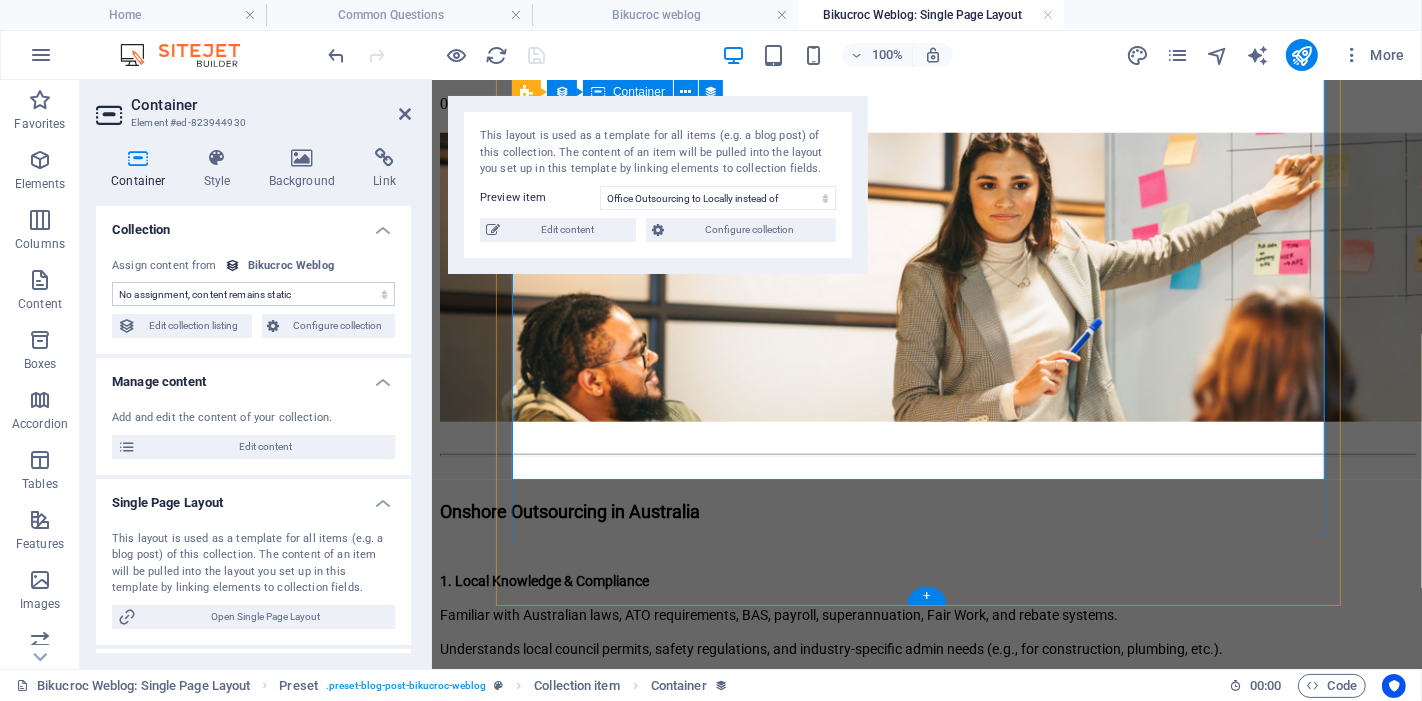 scroll, scrollTop: 1548, scrollLeft: 0, axis: vertical 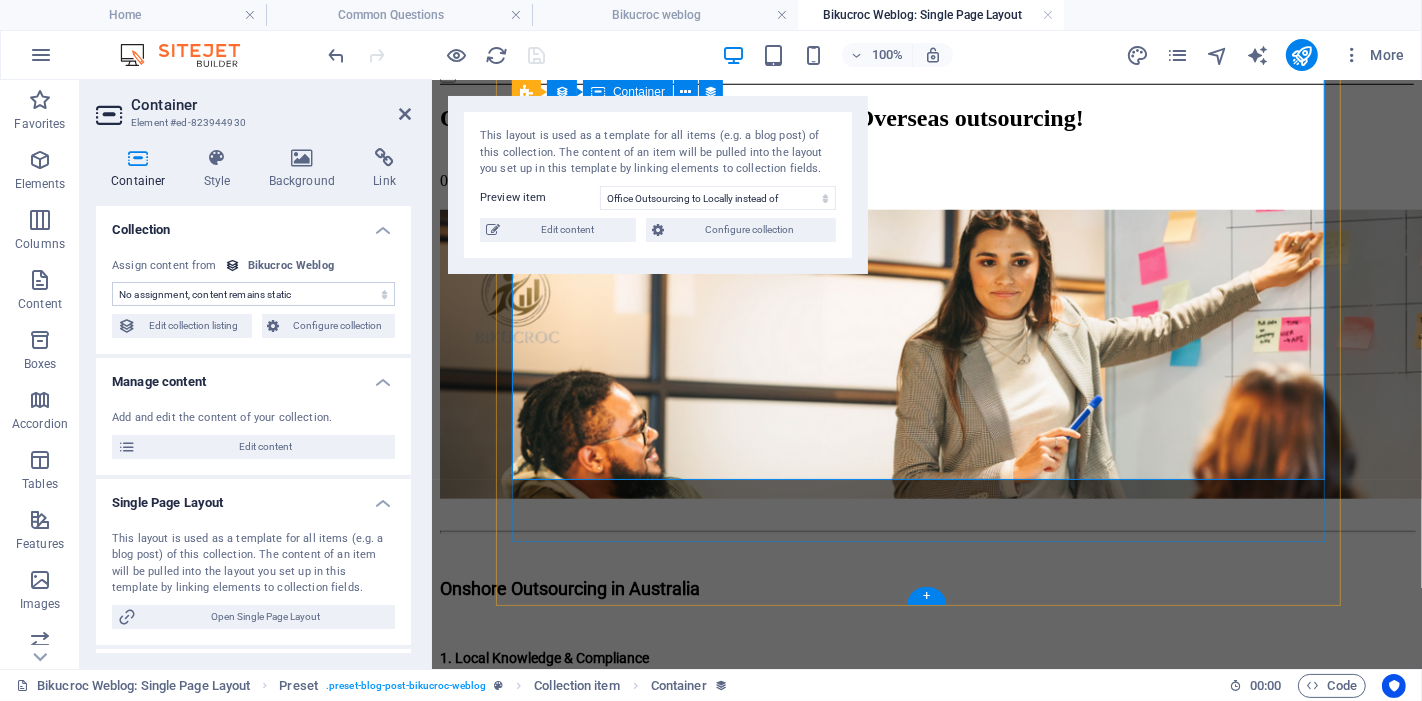 select on "content" 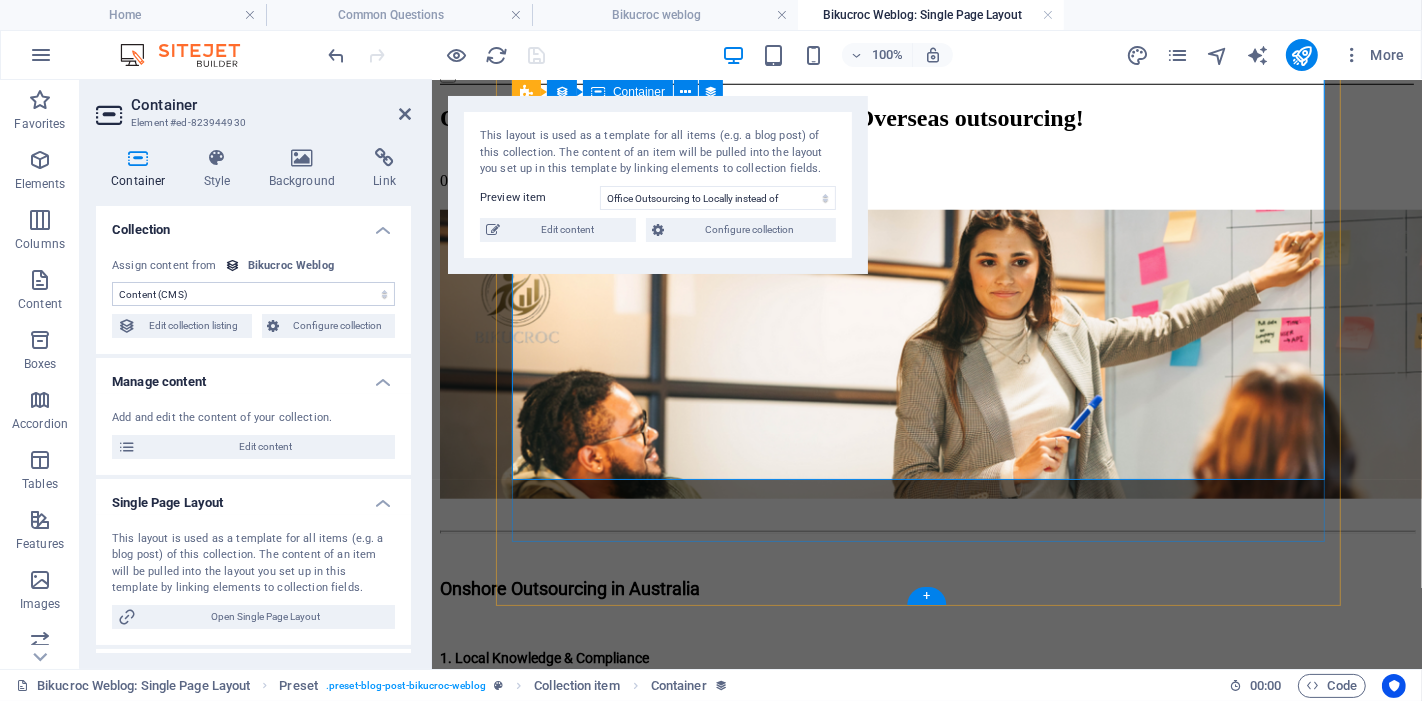 click on "Outsourcing locally gives you expert support without the cost and complexity of full-time hiring — while keeping your business aligned with Australian standards and customer expectations." at bounding box center (926, 2141) 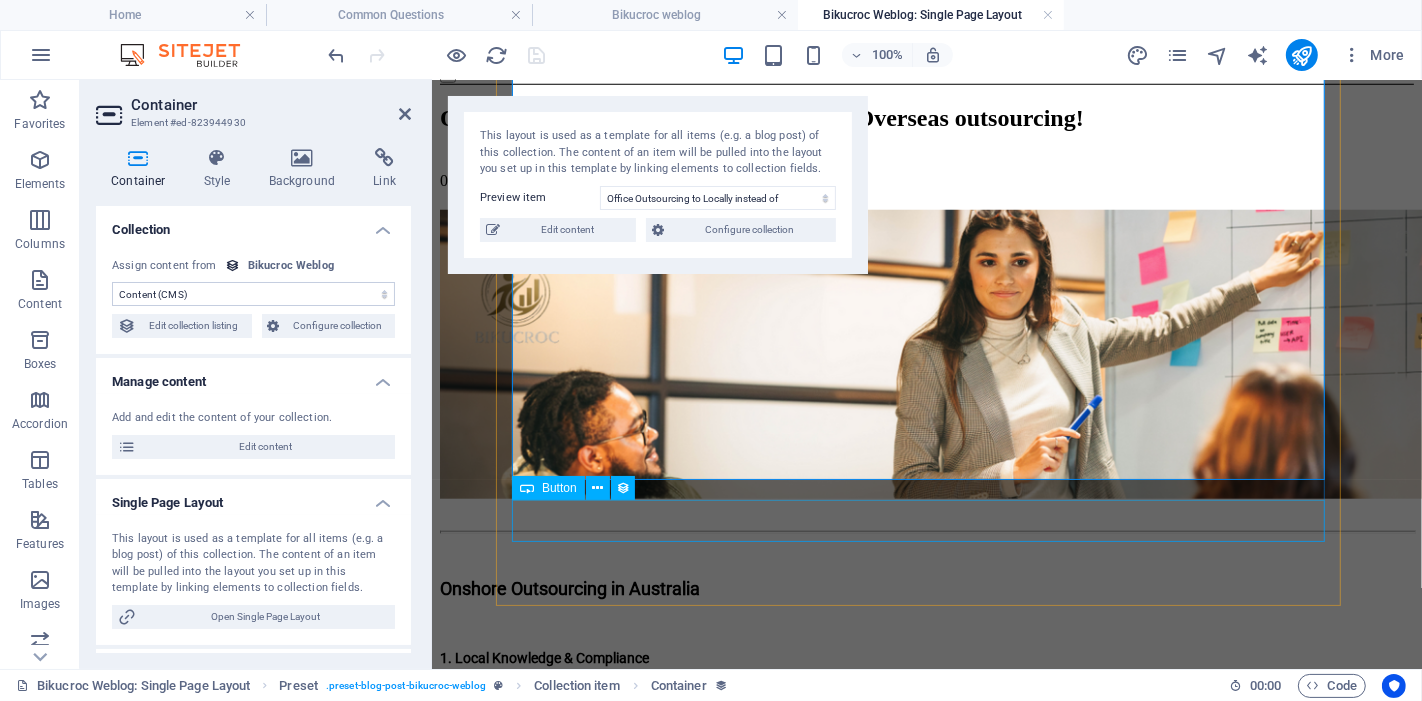 click on "Back to blog" at bounding box center [926, 2321] 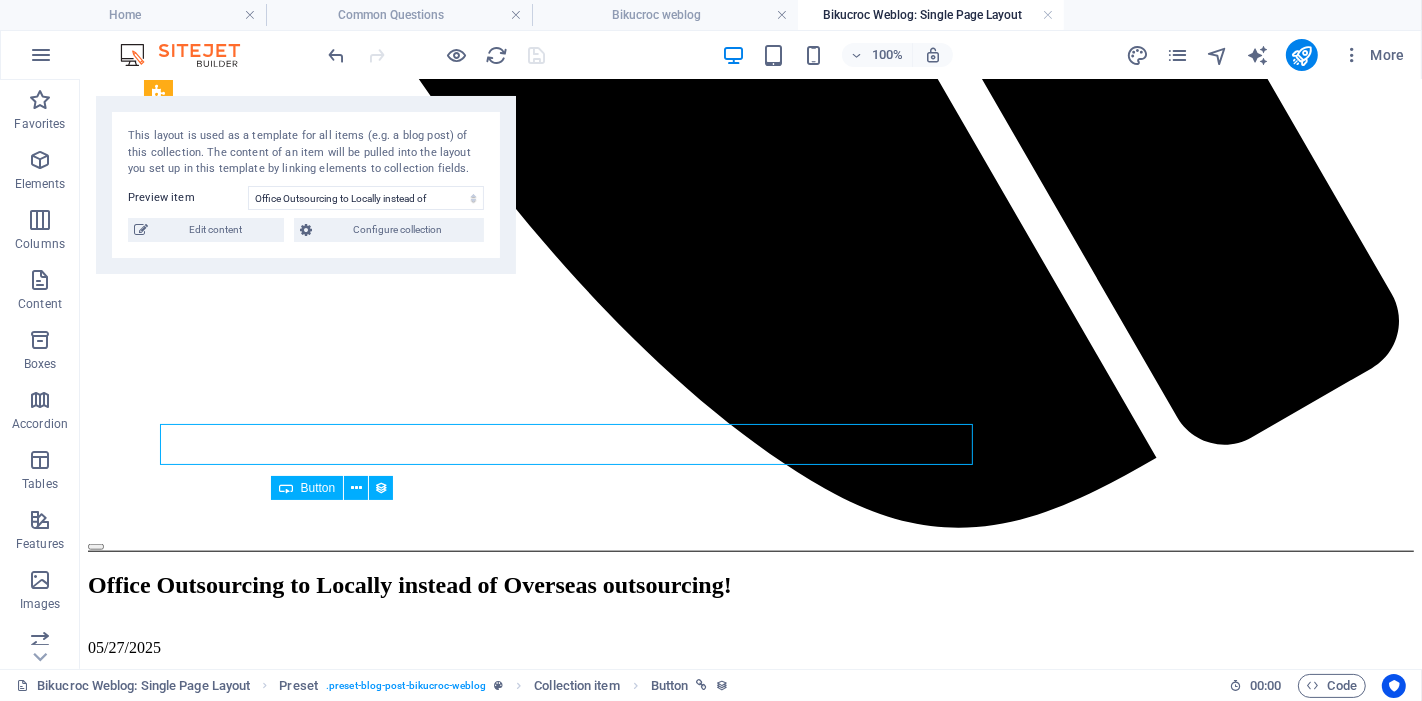 scroll, scrollTop: 1625, scrollLeft: 0, axis: vertical 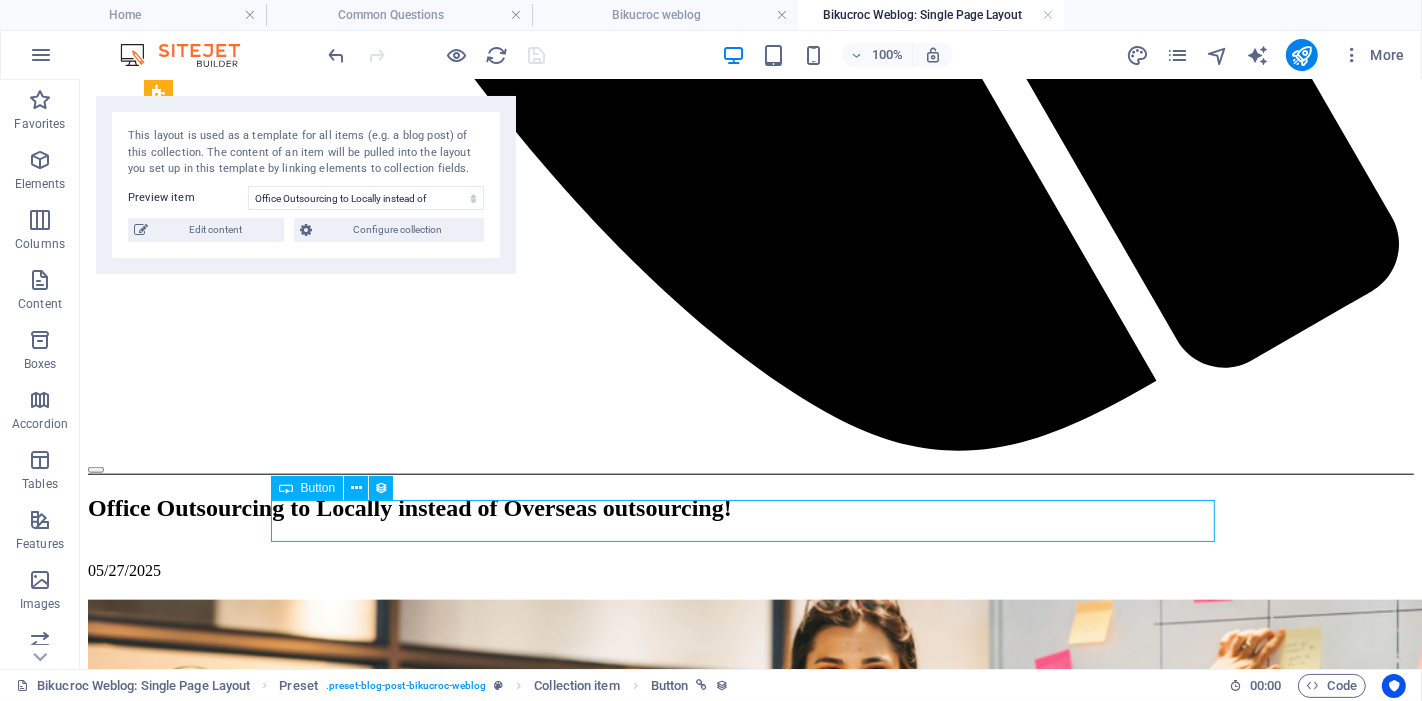 click on "Back to blog" at bounding box center (750, 2899) 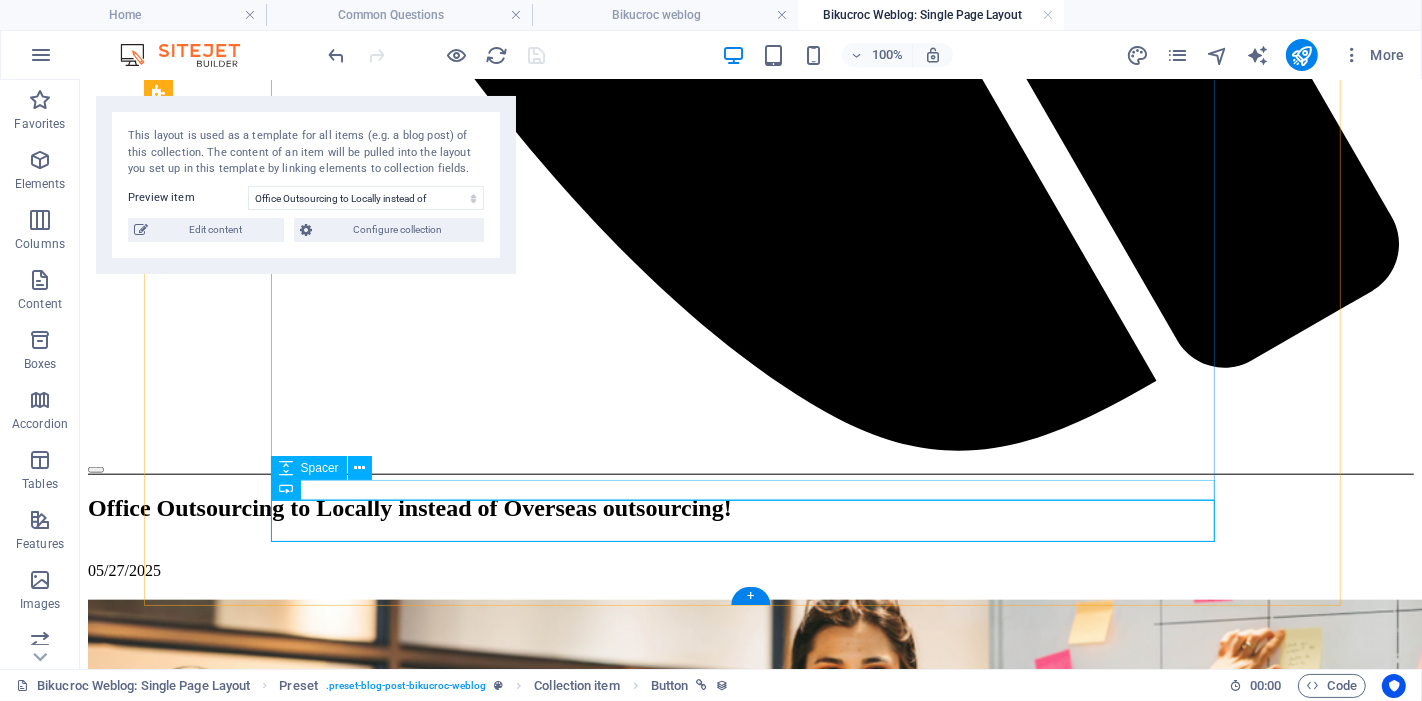 click at bounding box center [750, 2845] 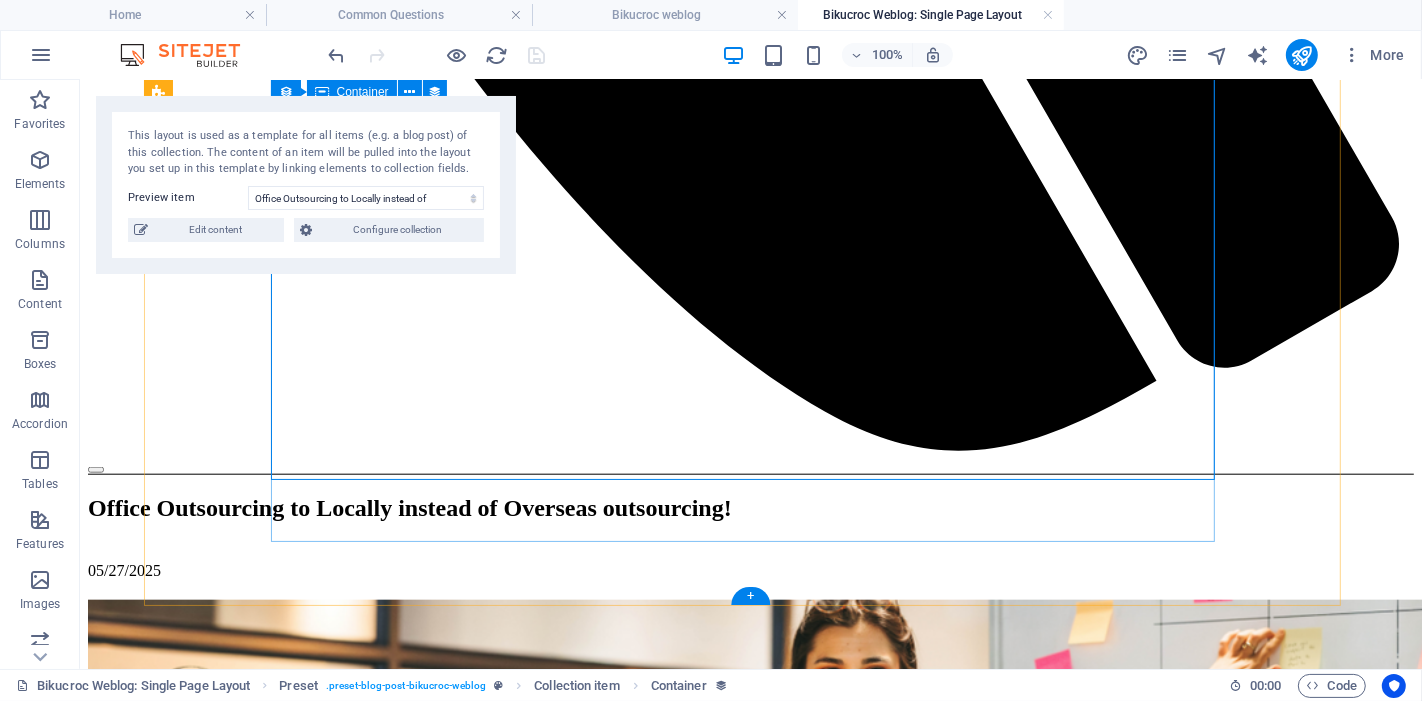 click at bounding box center [750, 2795] 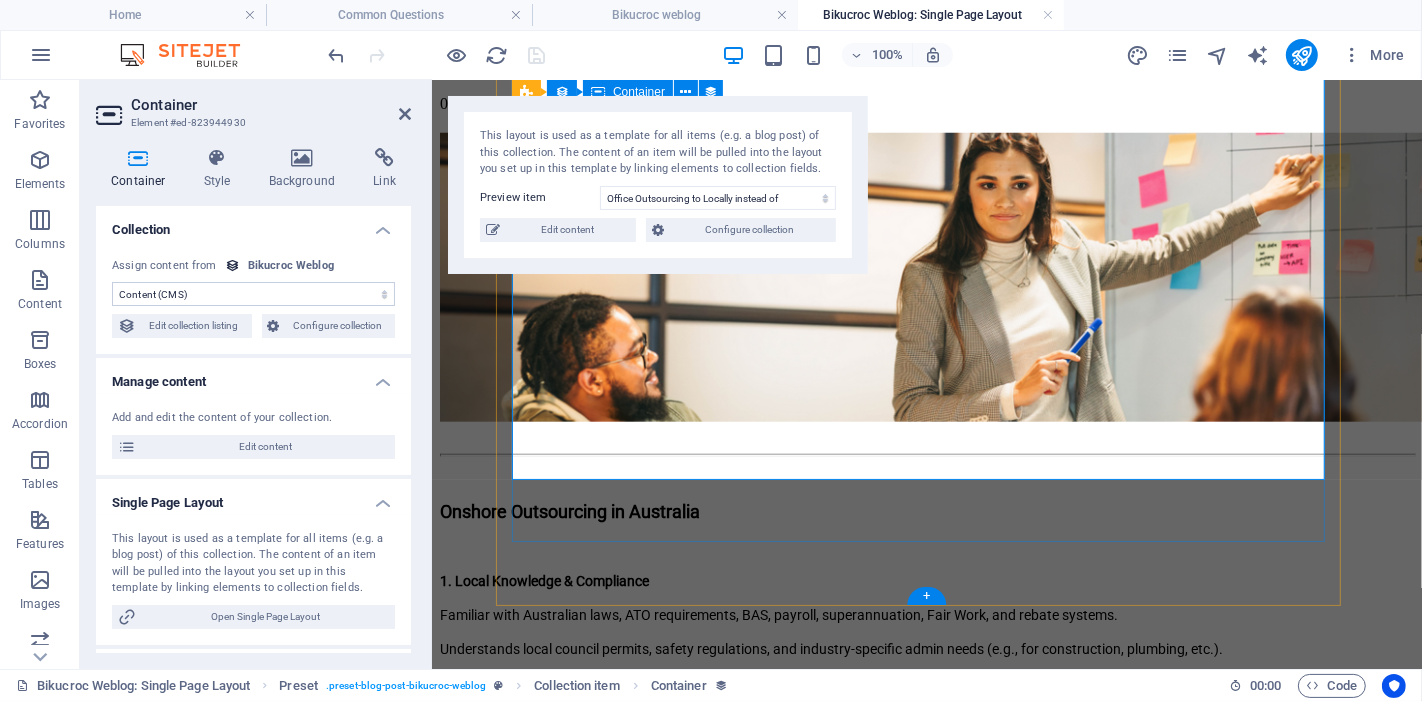 scroll, scrollTop: 1548, scrollLeft: 0, axis: vertical 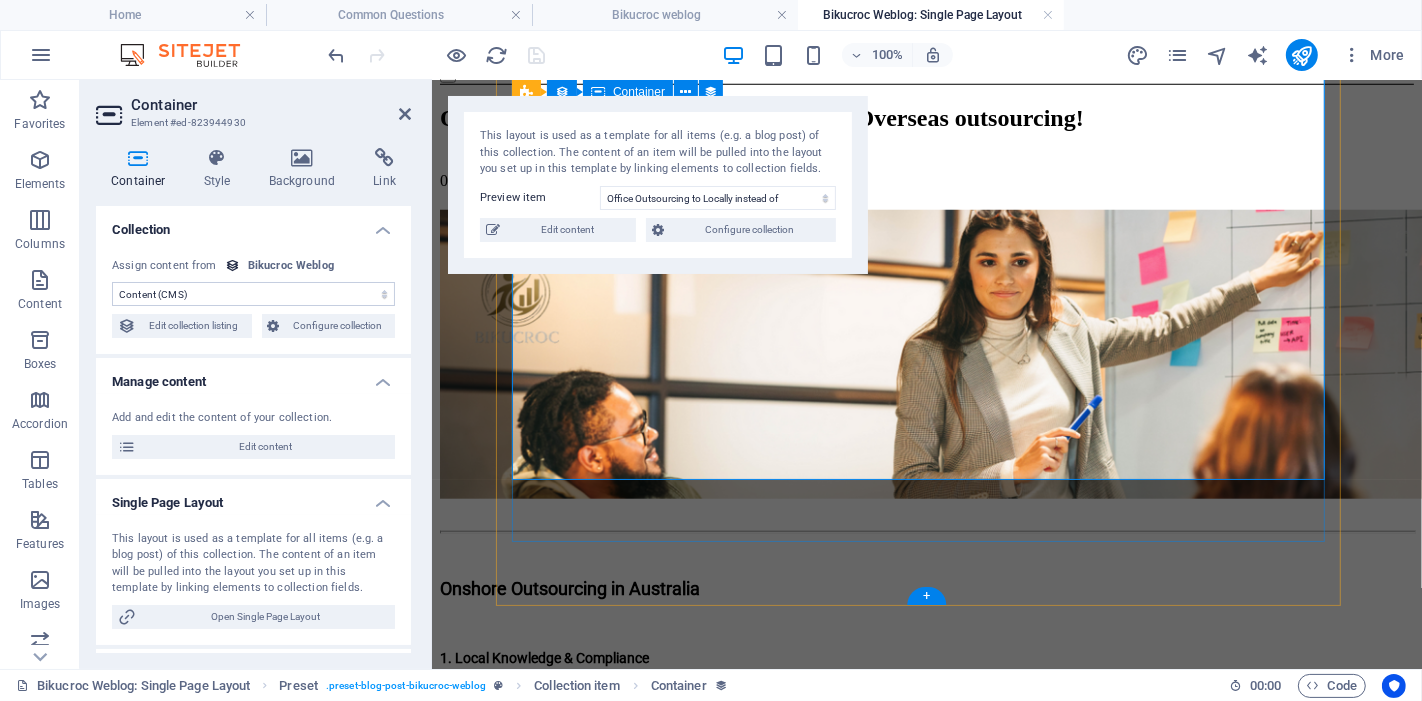 click on "Outsourcing locally gives you expert support without the cost and complexity of full-time hiring — while keeping your business aligned with Australian standards and customer expectations." at bounding box center (926, 2141) 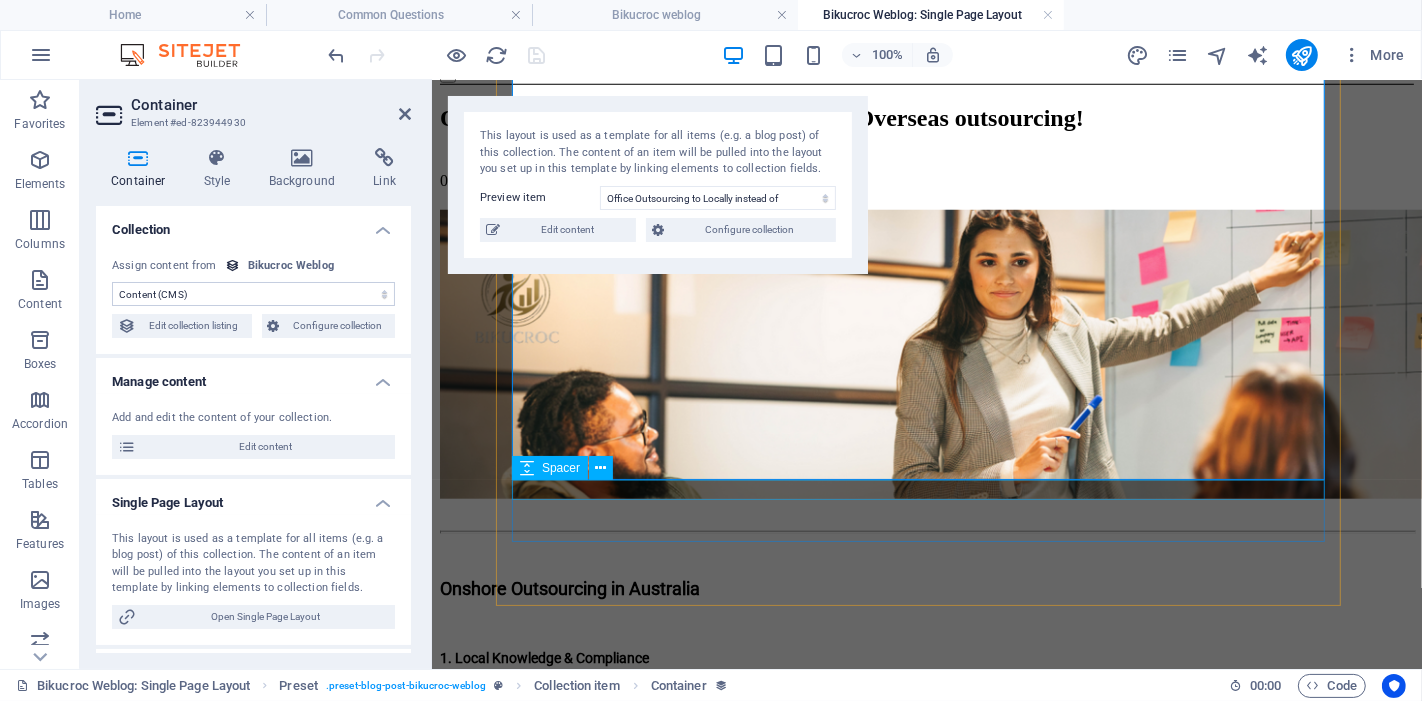 click at bounding box center (926, 2302) 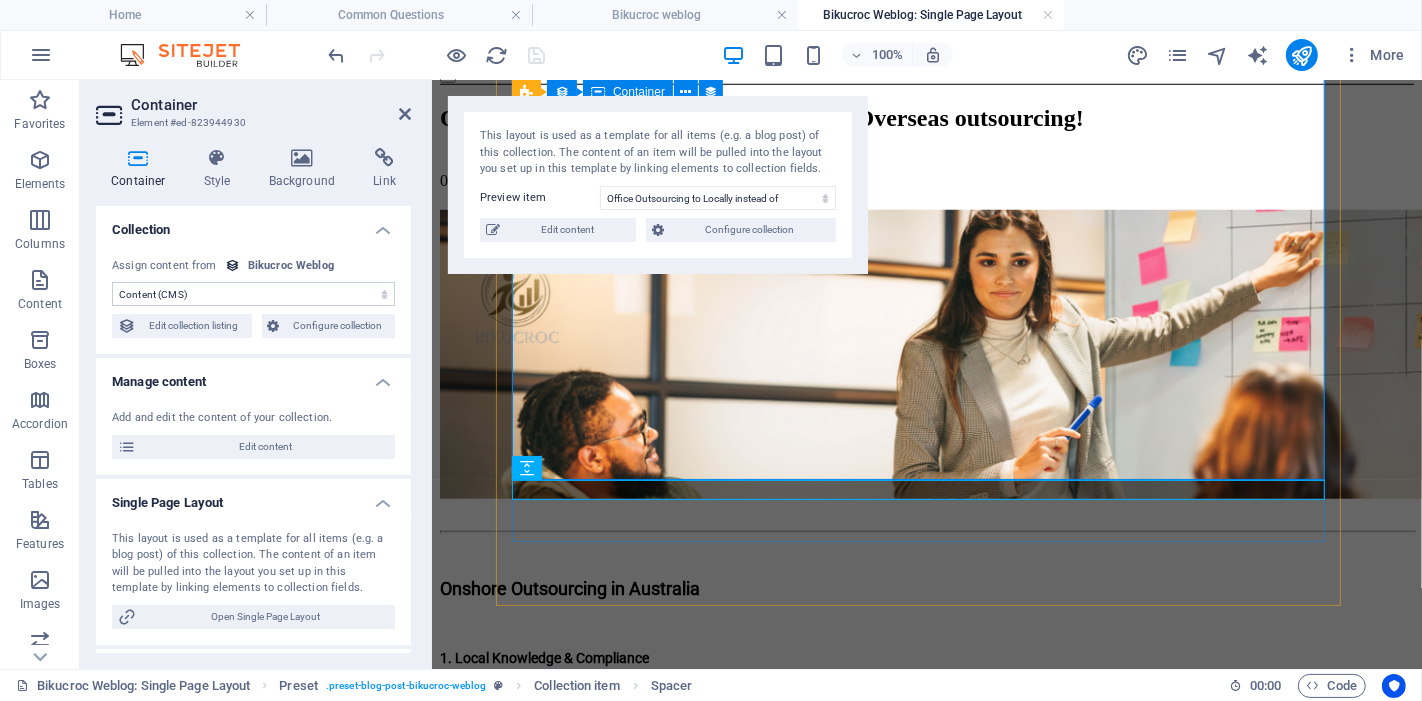 scroll, scrollTop: 1625, scrollLeft: 0, axis: vertical 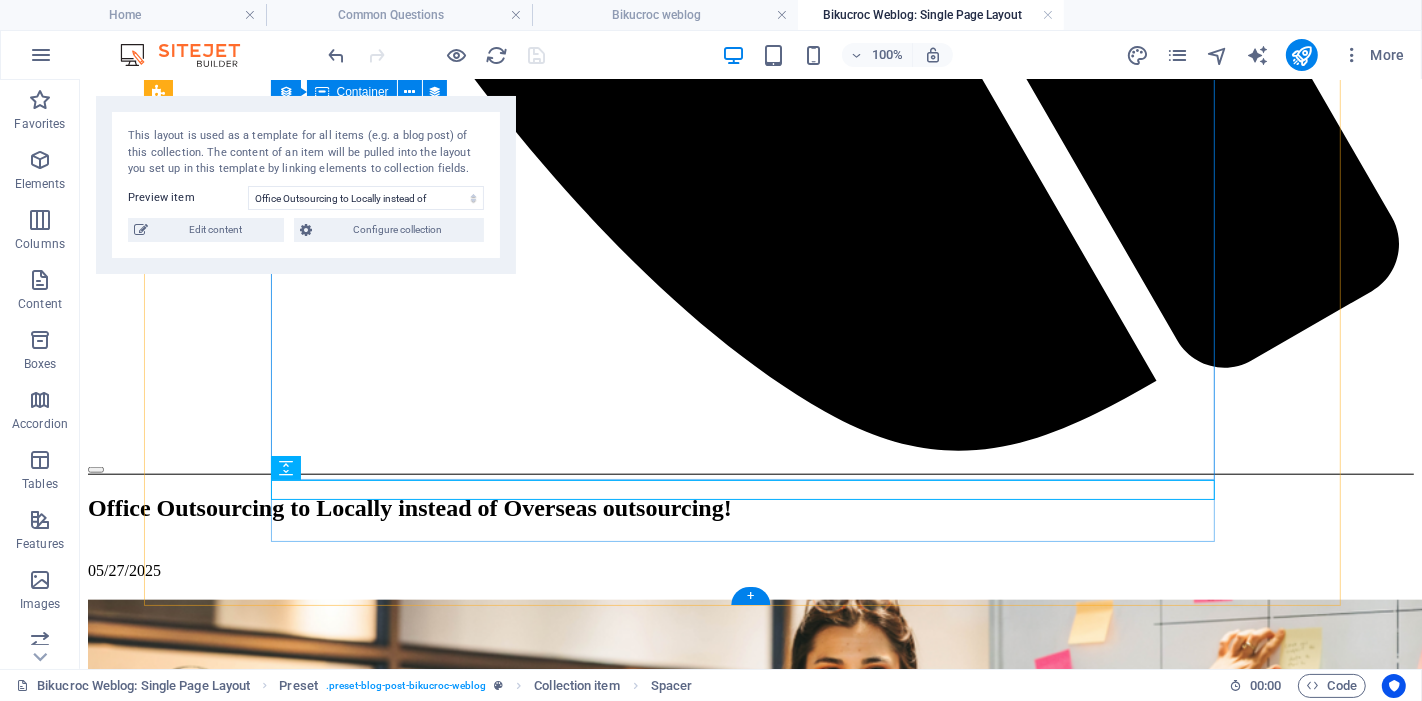 click at bounding box center [750, 2795] 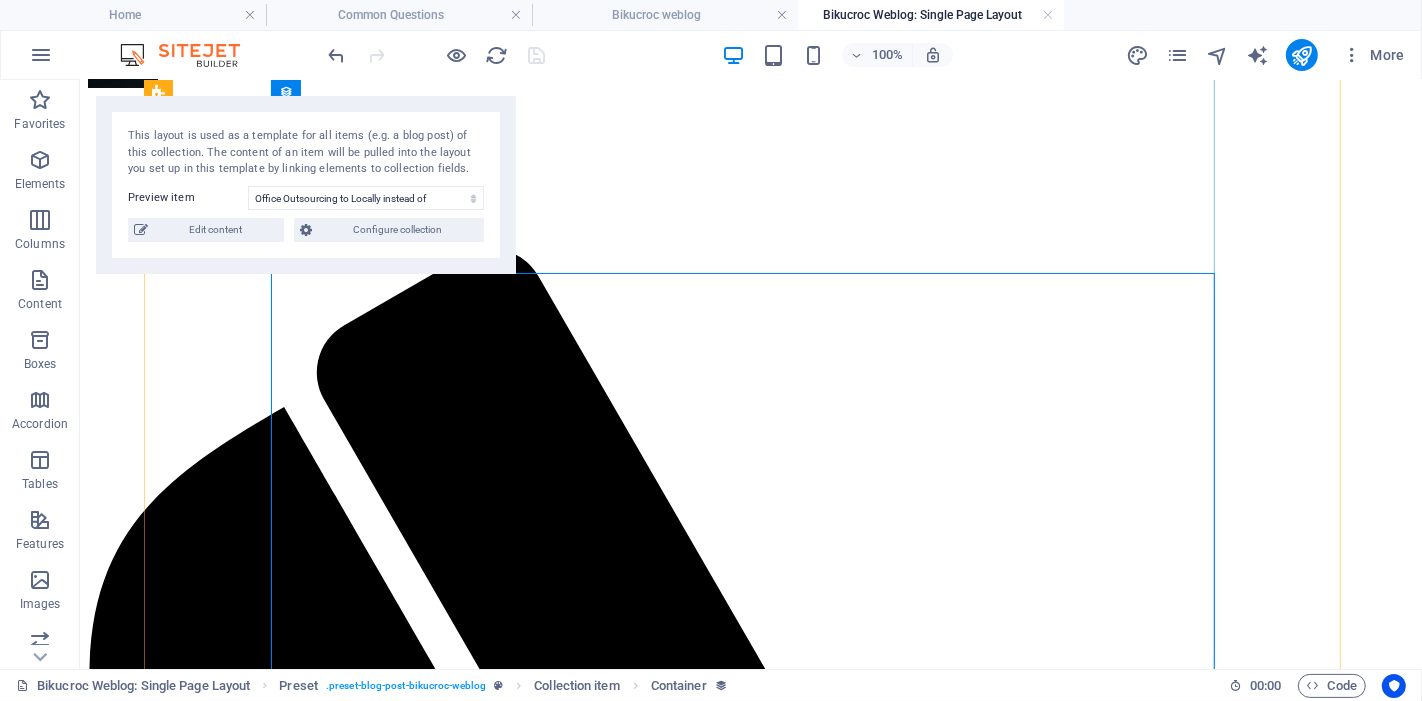 scroll, scrollTop: 0, scrollLeft: 0, axis: both 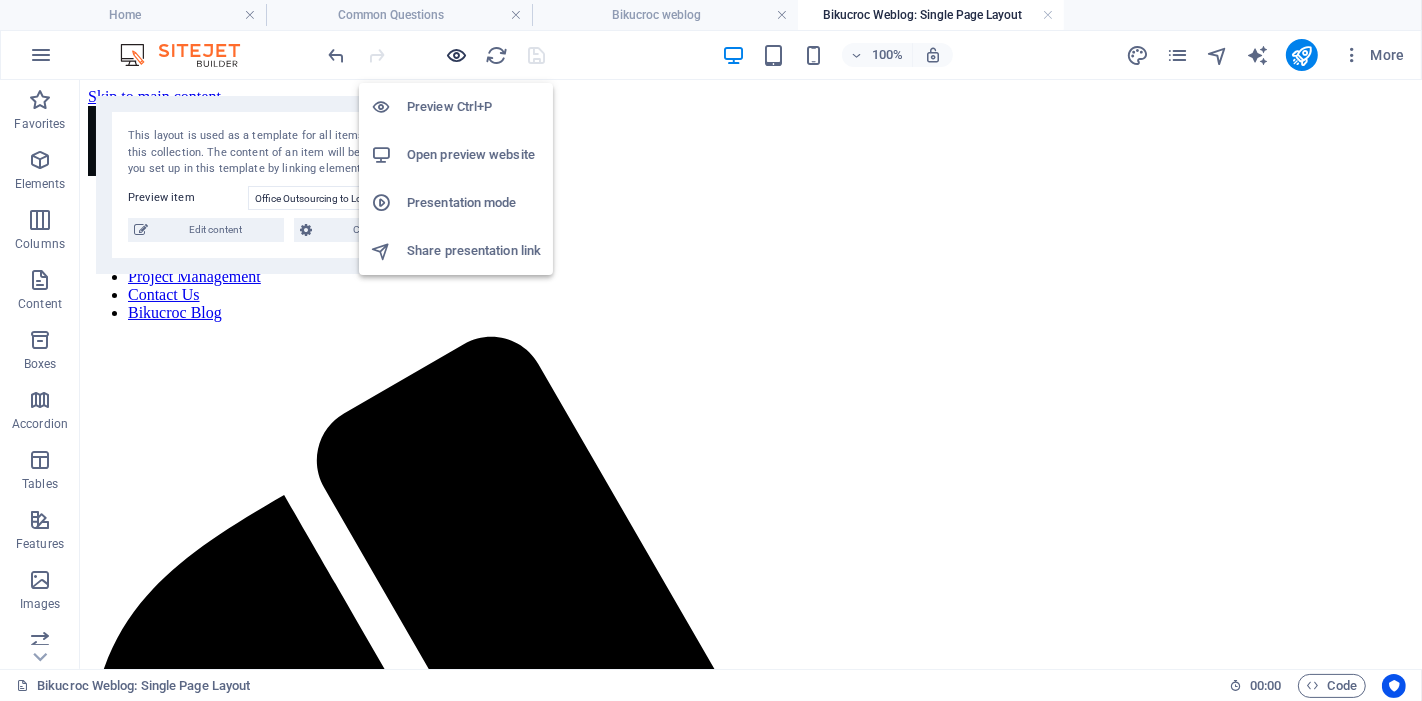 click at bounding box center [457, 55] 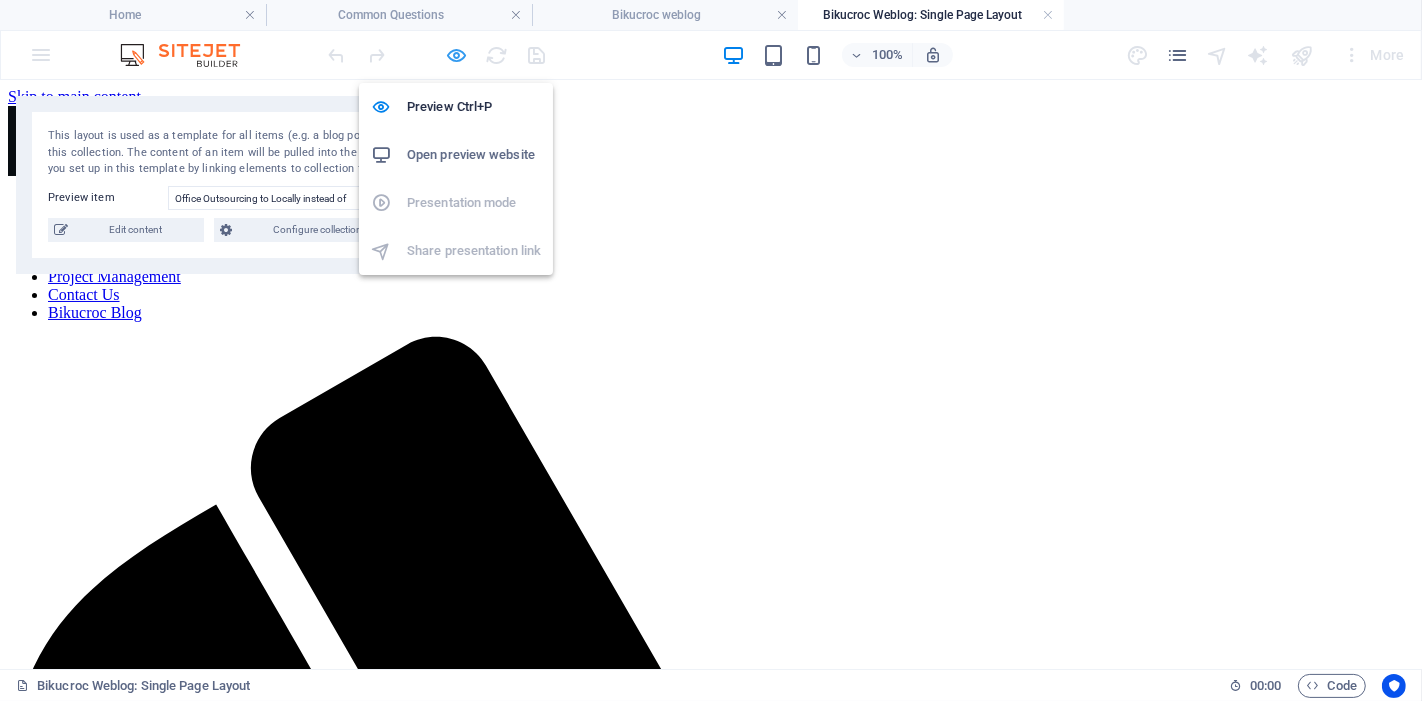 click at bounding box center (457, 55) 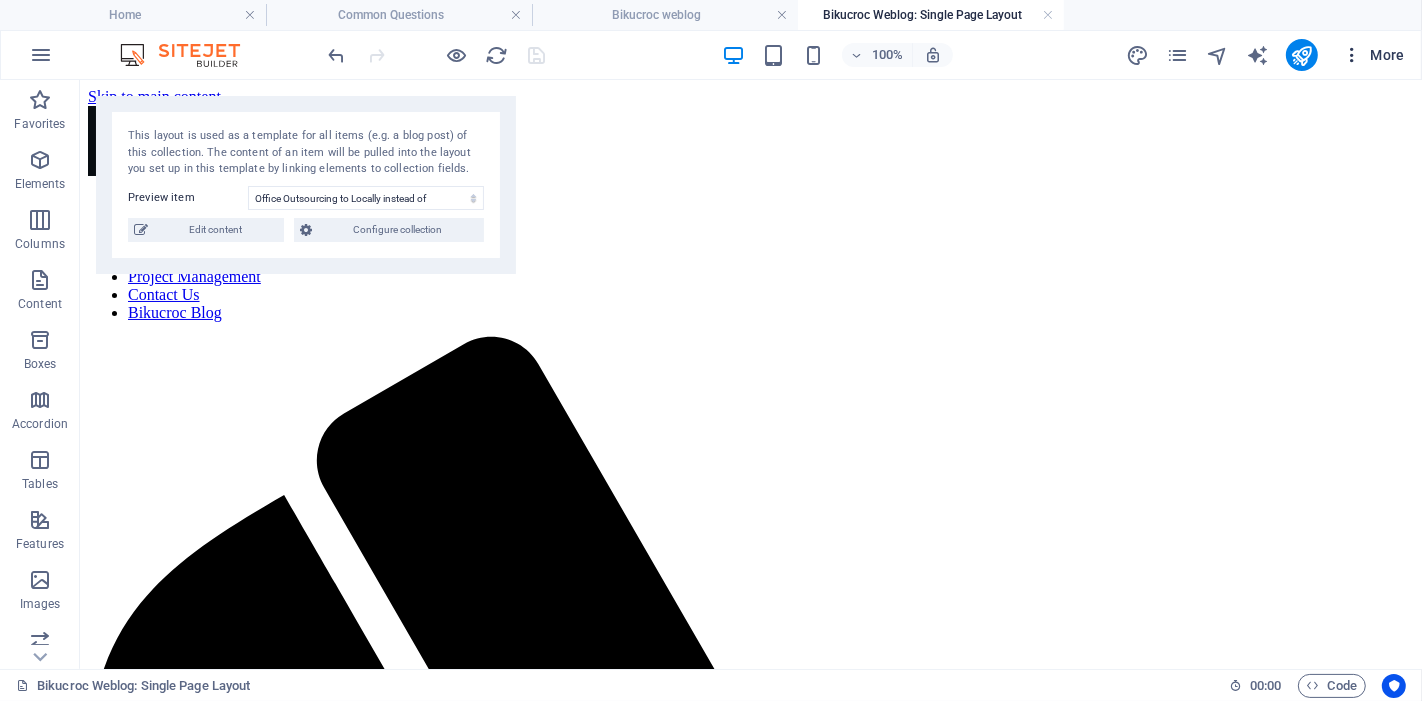 click on "More" at bounding box center (1373, 55) 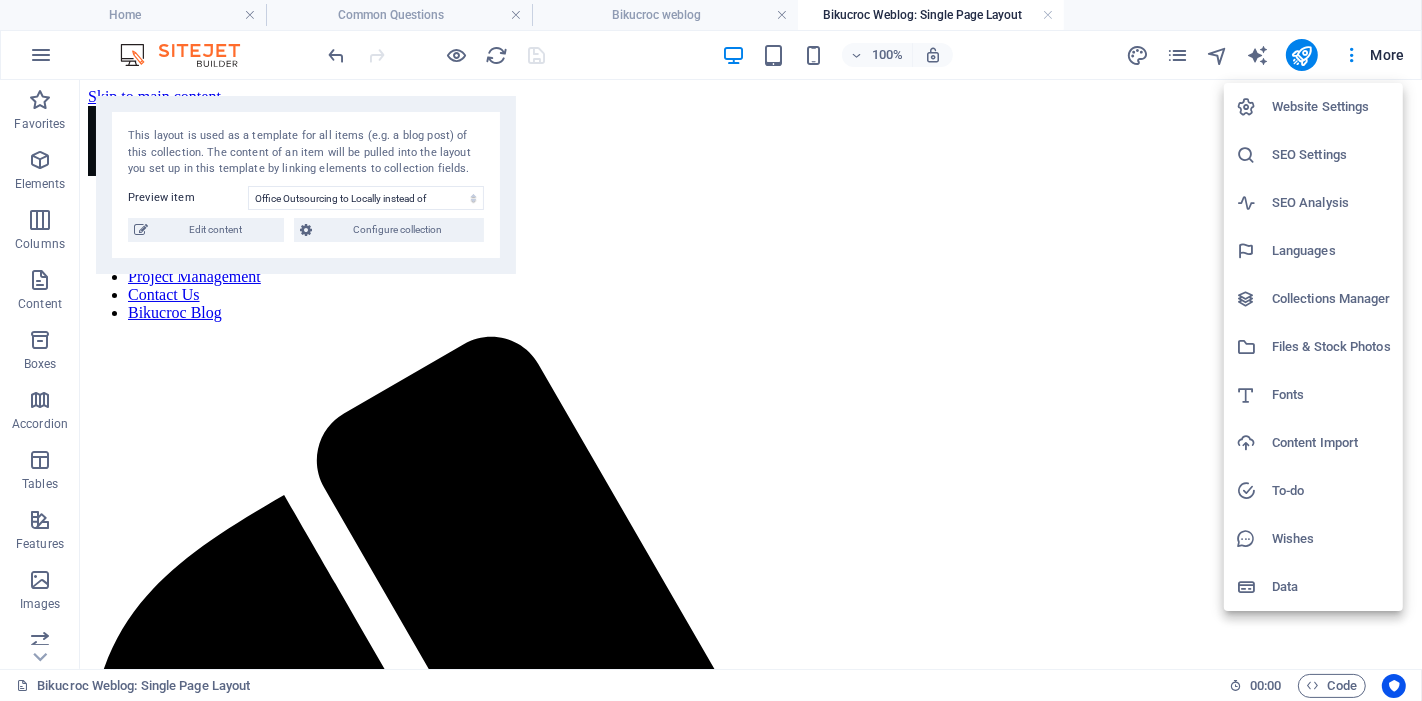 click on "SEO Settings" at bounding box center [1331, 155] 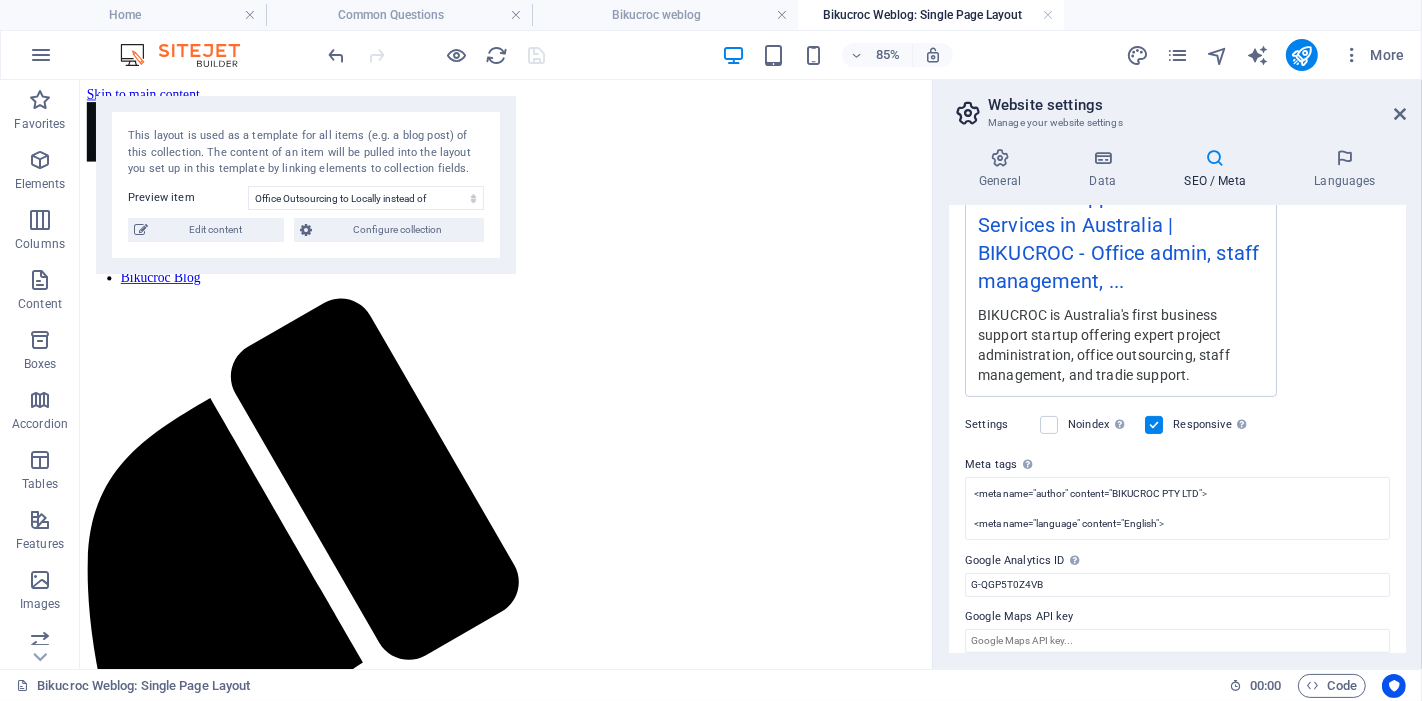 scroll, scrollTop: 430, scrollLeft: 0, axis: vertical 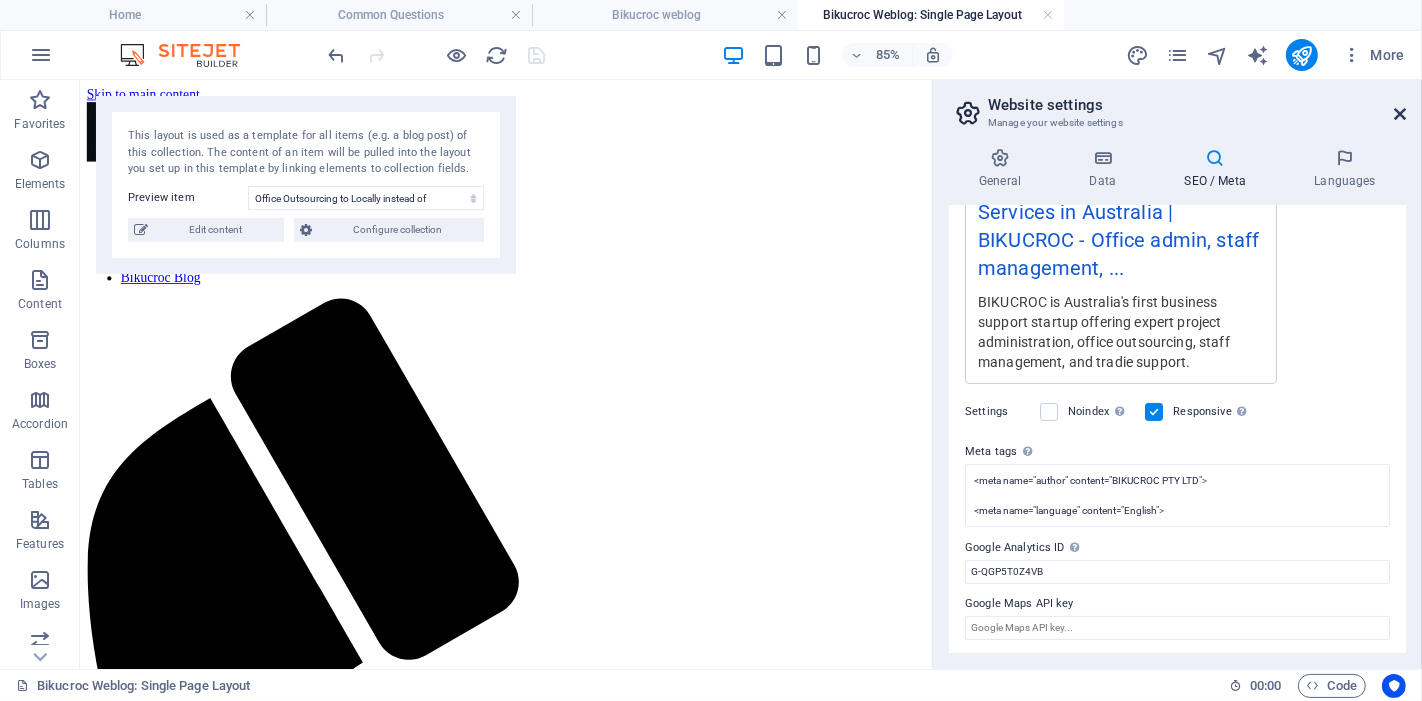 click at bounding box center [1400, 114] 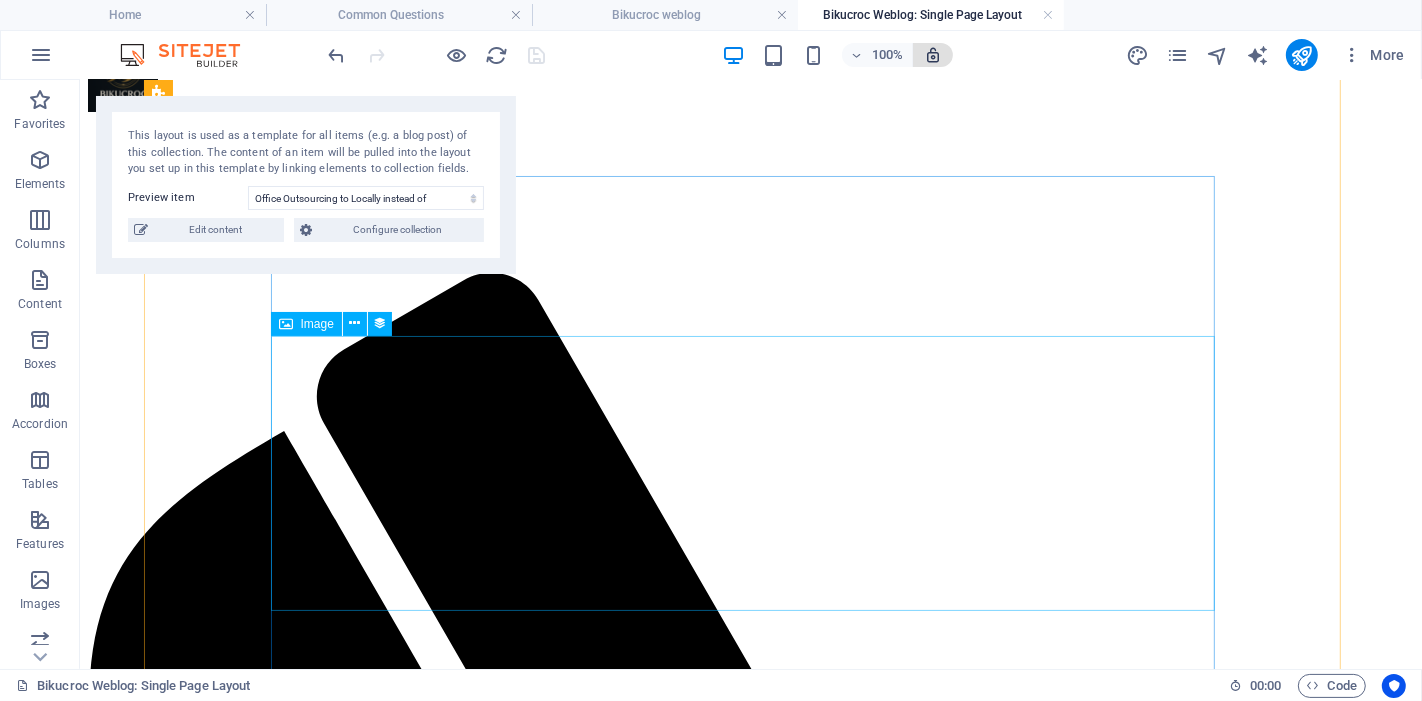 scroll, scrollTop: 0, scrollLeft: 0, axis: both 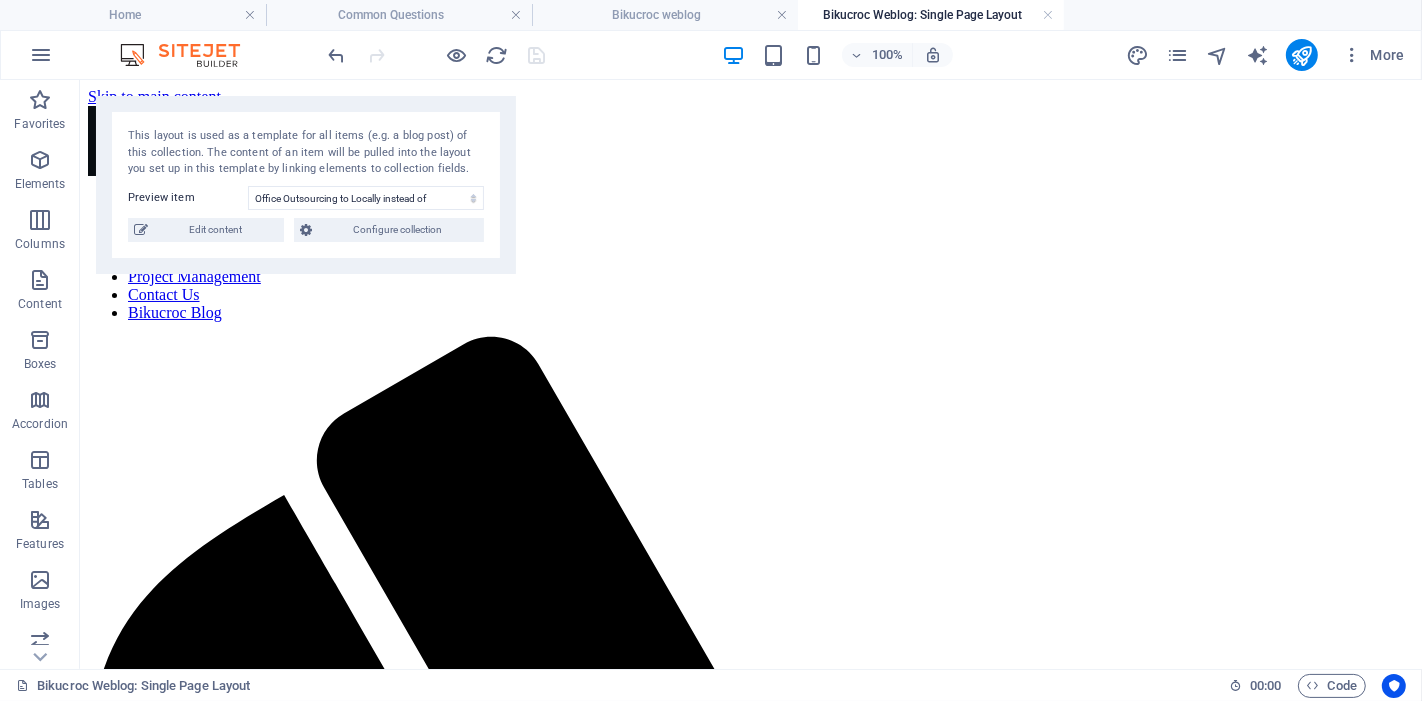 click on "More" at bounding box center [1269, 55] 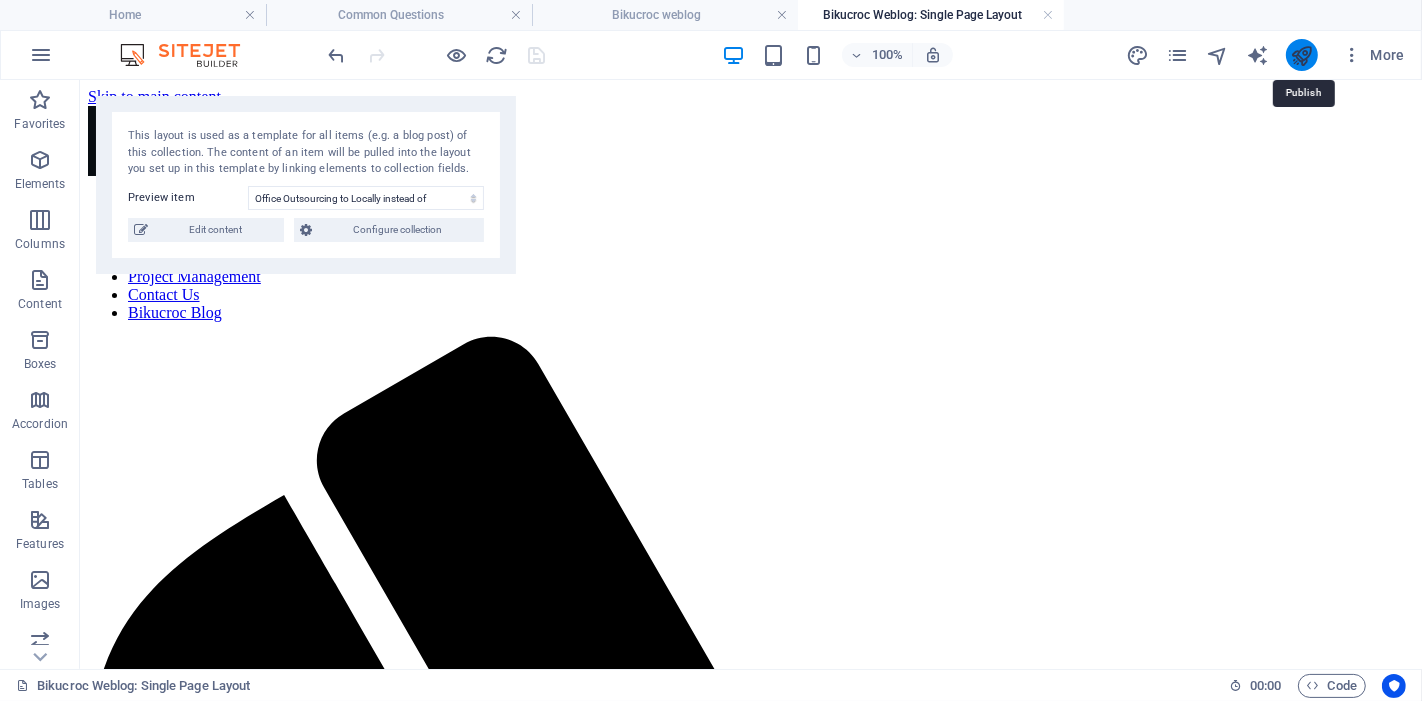 click at bounding box center [1301, 55] 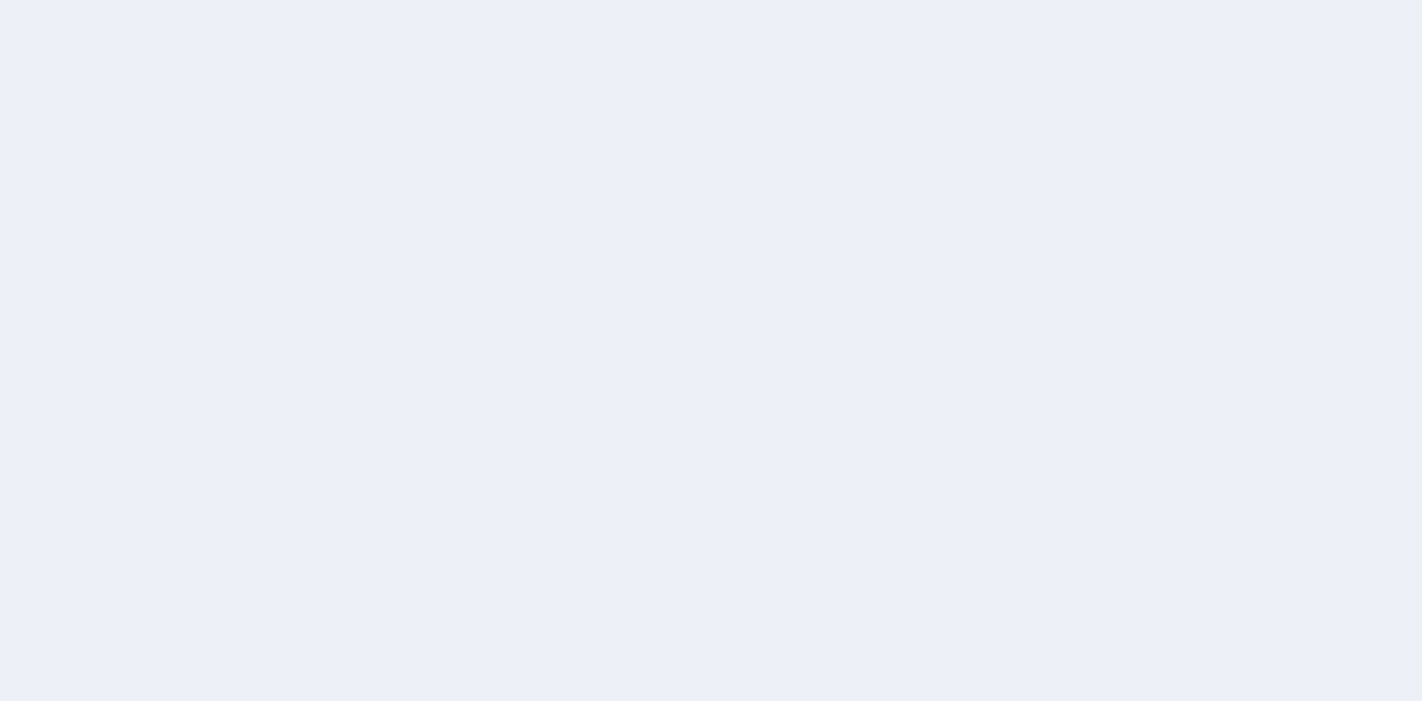 scroll, scrollTop: 0, scrollLeft: 0, axis: both 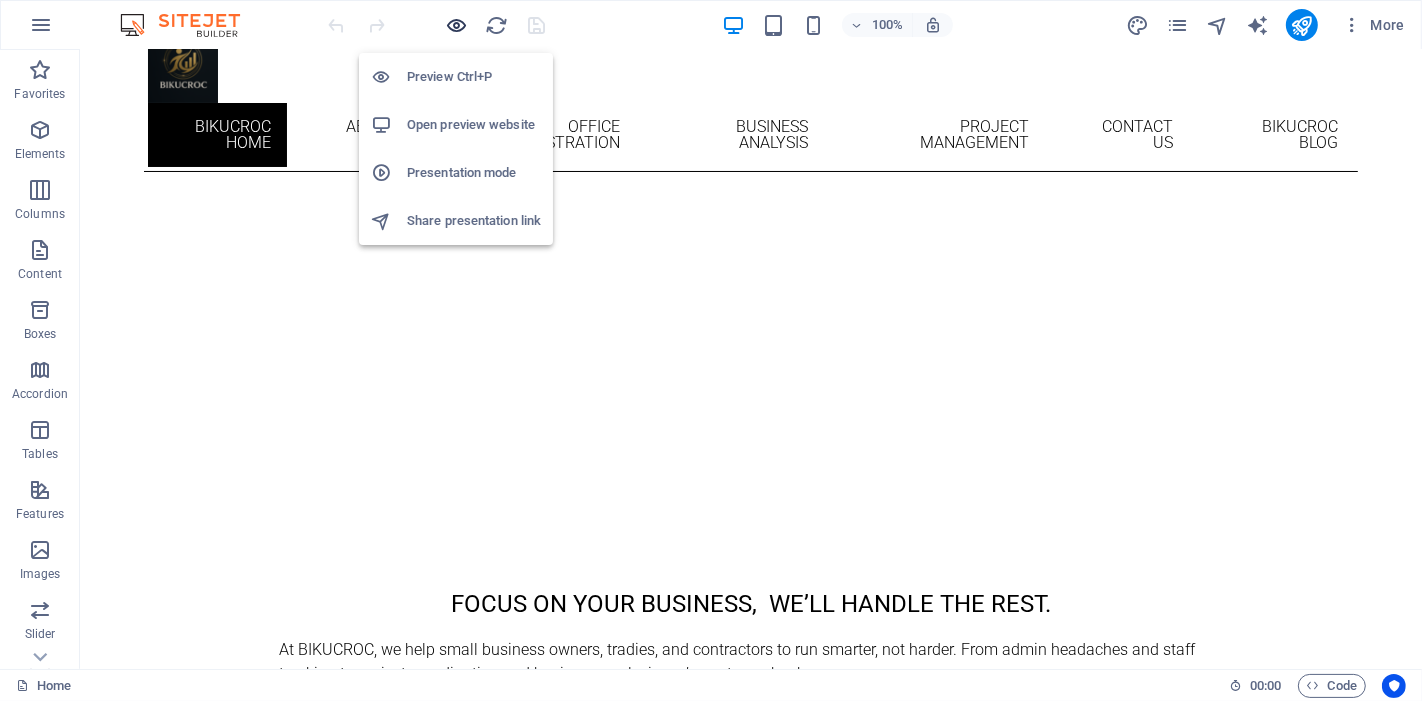 click at bounding box center [457, 25] 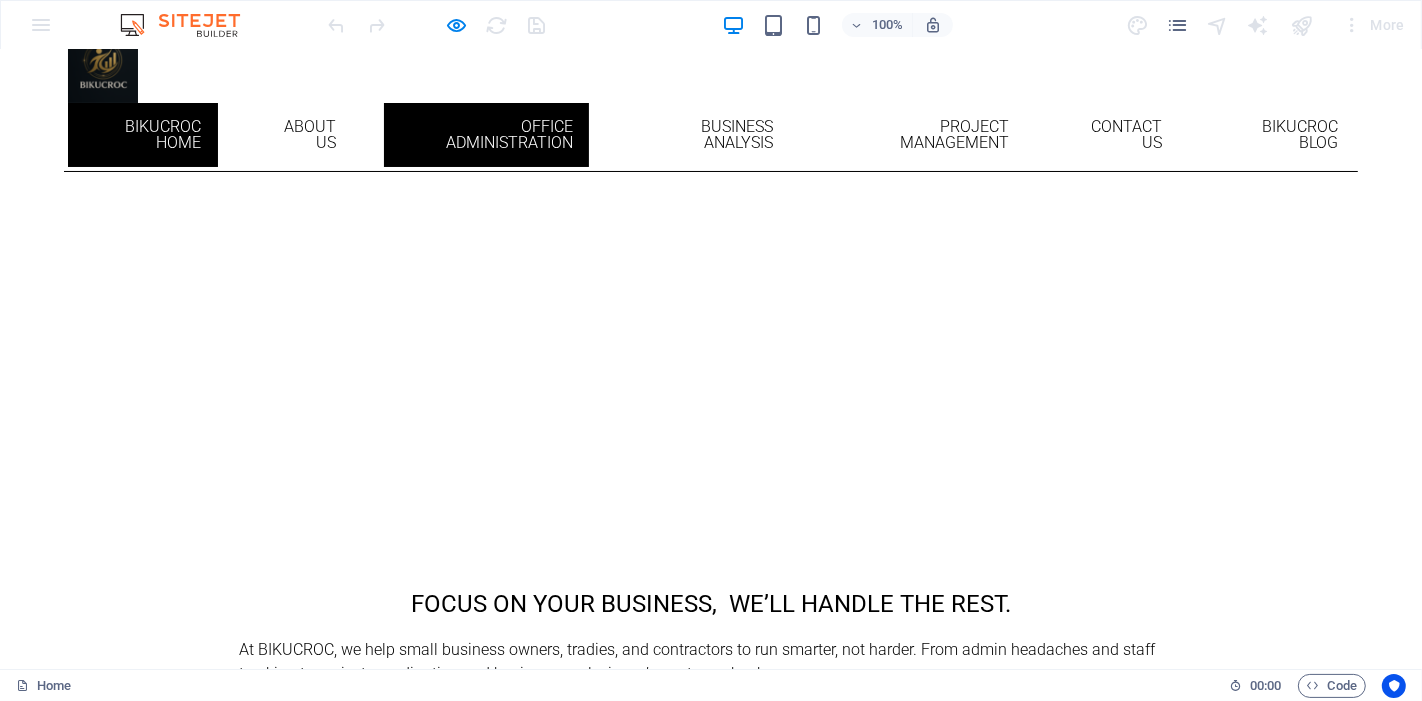 click on "Office Administration" at bounding box center [486, 135] 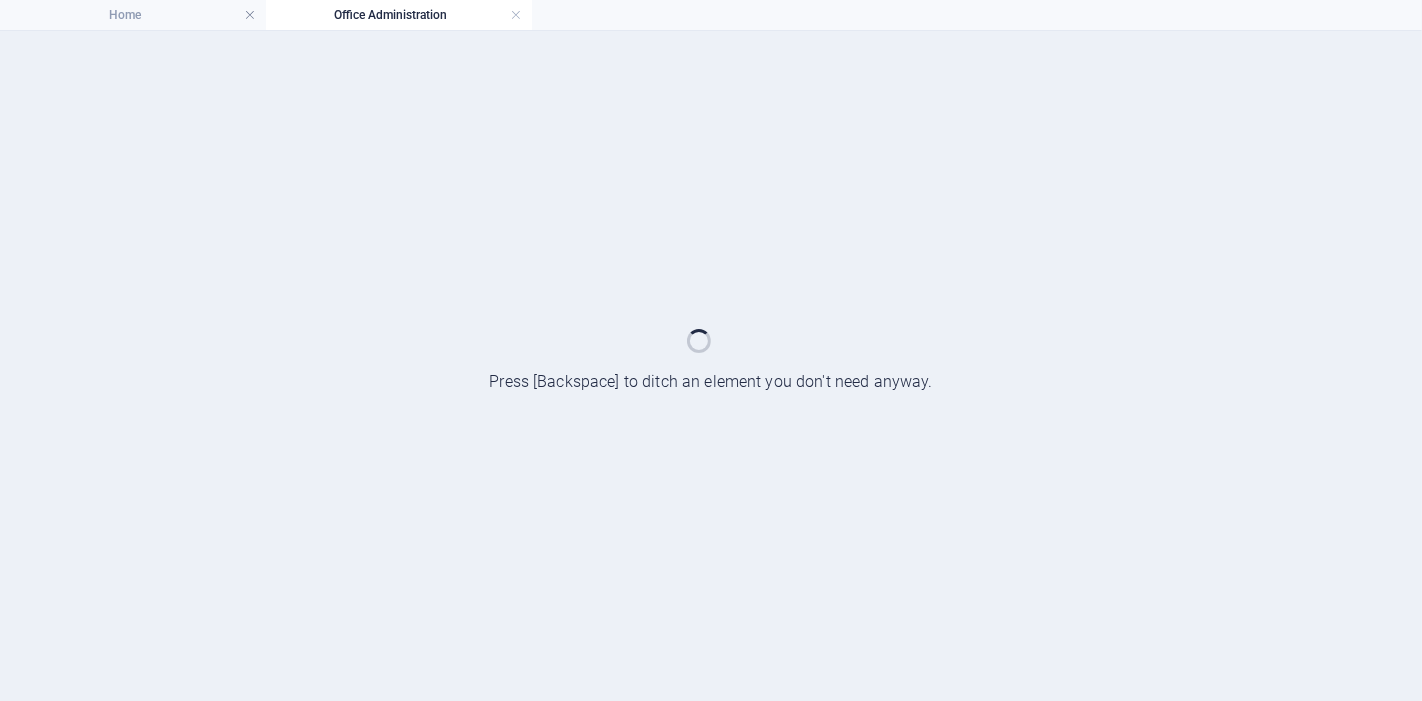 scroll, scrollTop: 0, scrollLeft: 0, axis: both 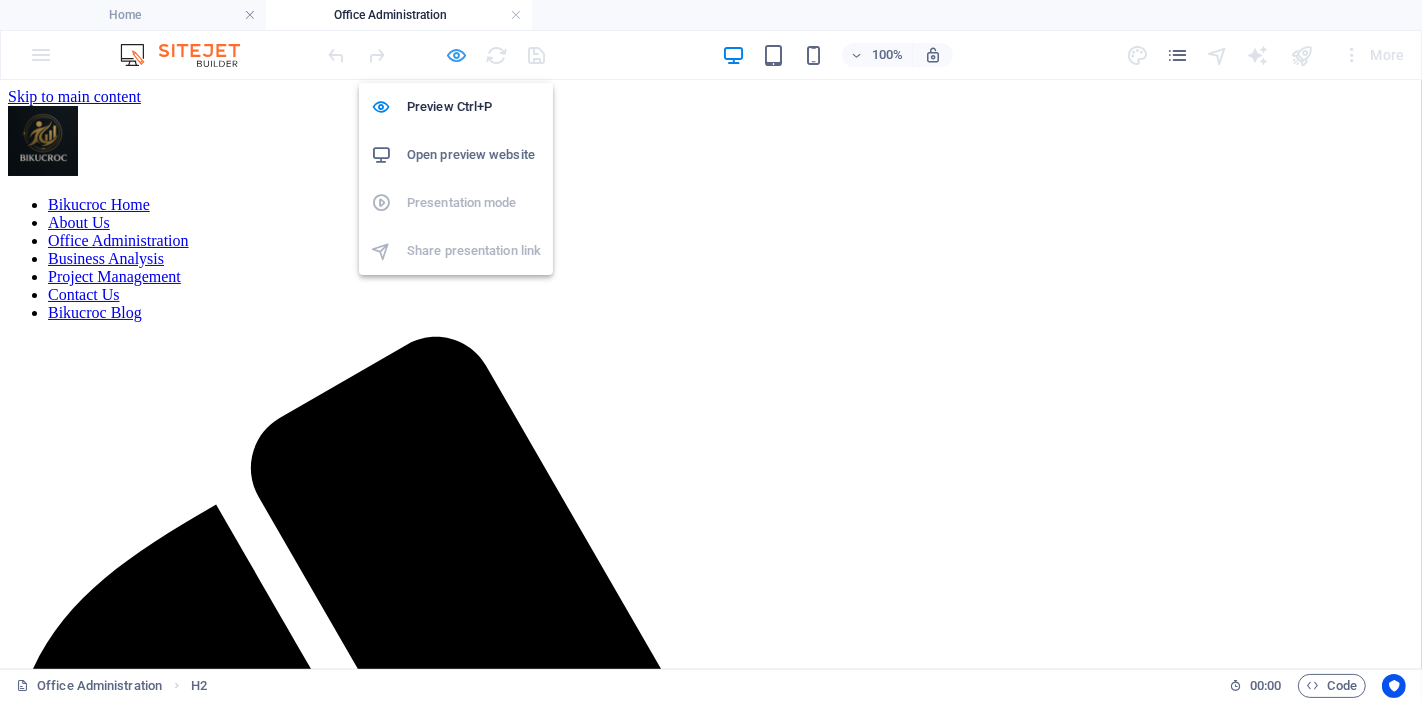 click at bounding box center (457, 55) 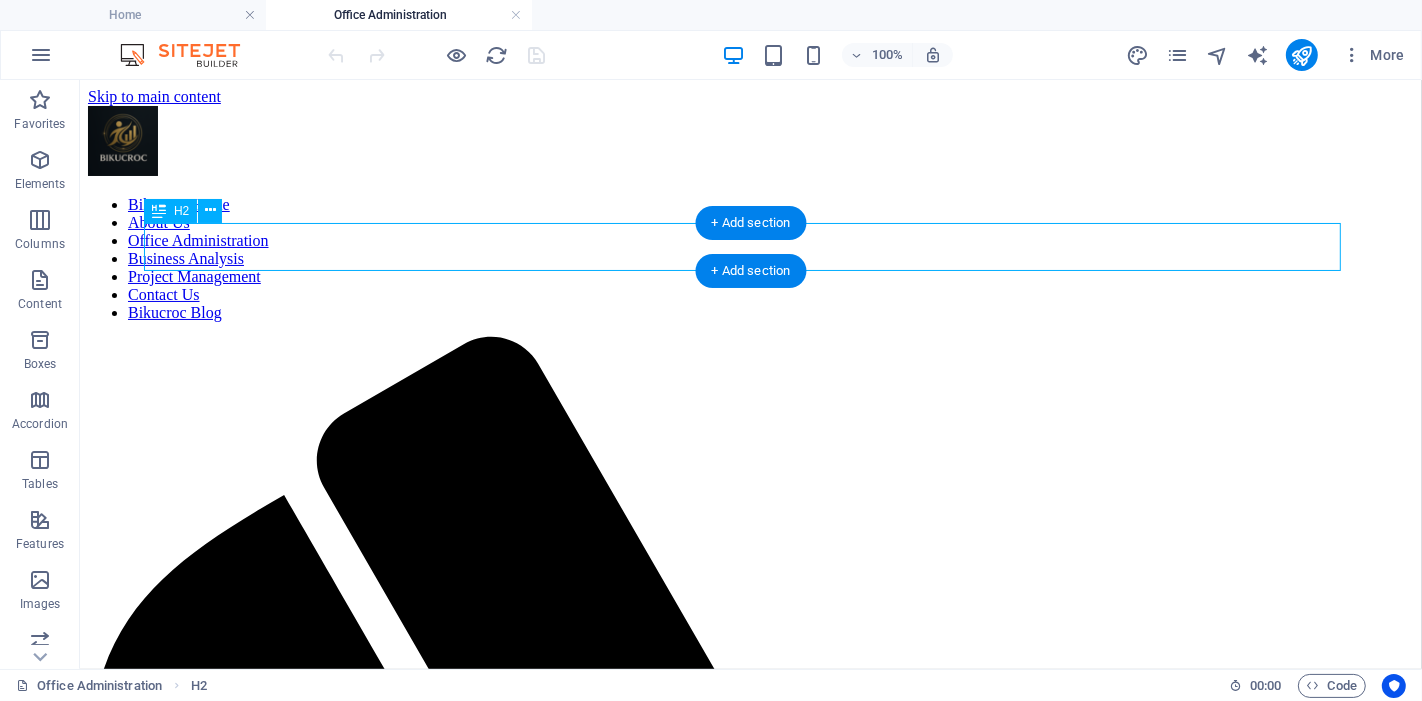 click on "OFFICE ADMINISTRATION SERVICES" at bounding box center (750, 2132) 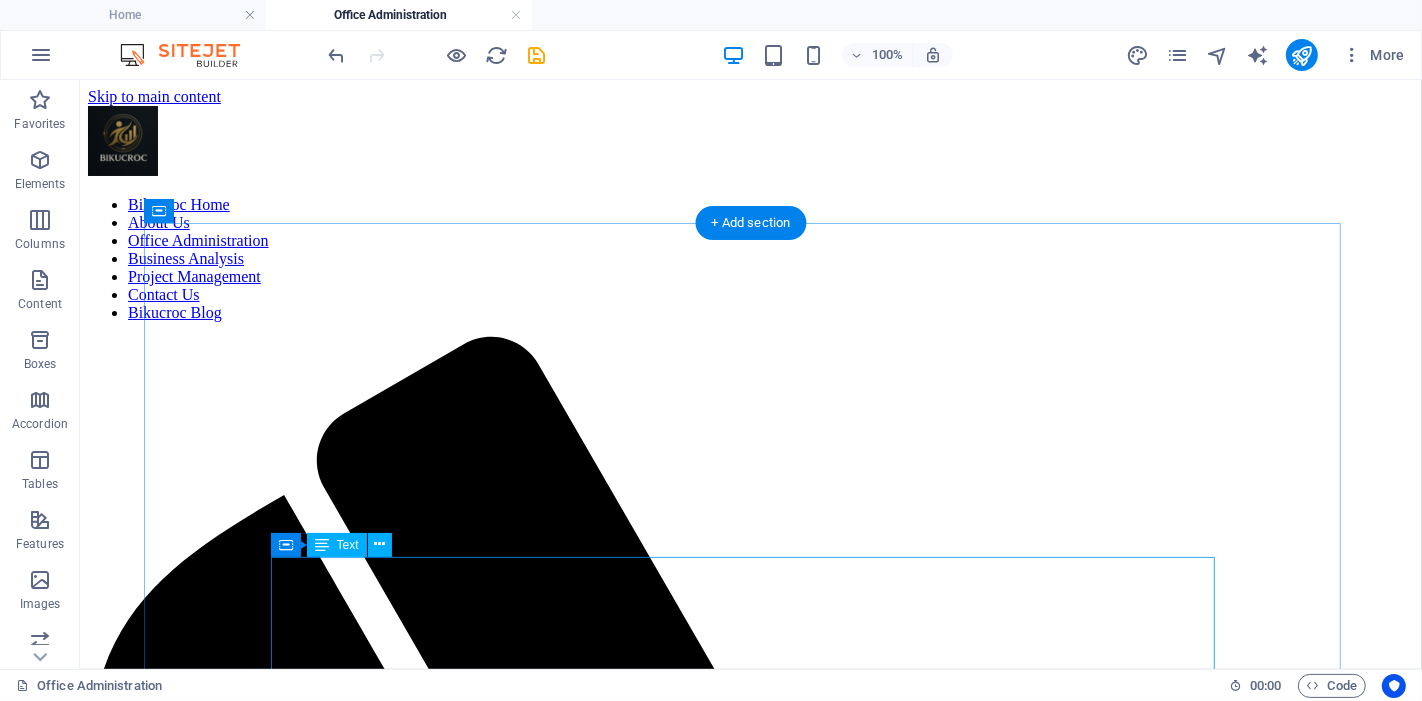 click on "Office Support That Powers Your Business At  BIKUCROC , our  Office Administration services  are designed to take the stress out of managing daily operations, so you can focus on growing your business. We provide  reliable, organised, and professional support  tailored to  tradies, builders, and small business owners  across Australia. Whether you’re just starting out or managing a growing team, we streamline your back-office tasks with ease. Government Rebates & Incentives, Don’t Miss Out Running a business in Australia can be costly, but the good news is,  grants, rebates, and incentives  are available. Unfortunately, many businesses miss out due to lack of time, knowledge, or compliance challenges. That’s where we come in. Our team handles the  paperwork, deadlines, and eligibility checks  to ensure you receive every dollar you’re entitled to, without the hassle. Smarter Systems, Better Business Many small businesses suffer from  structured, scalable, and cost-effective solutions" at bounding box center [750, 2620] 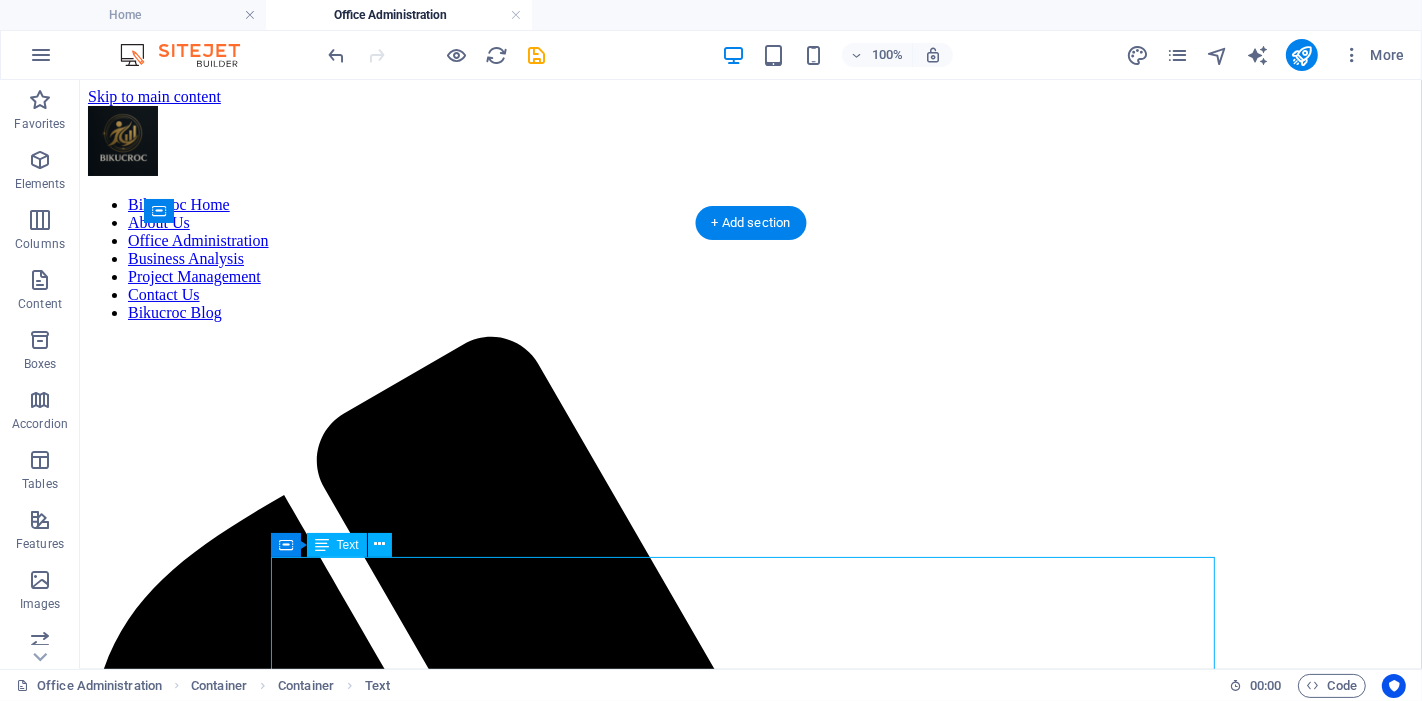 click on "Office Support That Powers Your Business At  BIKUCROC , our  Office Administration services  are designed to take the stress out of managing daily operations, so you can focus on growing your business. We provide  reliable, organised, and professional support  tailored to  tradies, builders, and small business owners  across Australia. Whether you’re just starting out or managing a growing team, we streamline your back-office tasks with ease. Government Rebates & Incentives, Don’t Miss Out Running a business in Australia can be costly, but the good news is,  grants, rebates, and incentives  are available. Unfortunately, many businesses miss out due to lack of time, knowledge, or compliance challenges. That’s where we come in. Our team handles the  paperwork, deadlines, and eligibility checks  to ensure you receive every dollar you’re entitled to, without the hassle. Smarter Systems, Better Business Many small businesses suffer from  structured, scalable, and cost-effective solutions" at bounding box center [750, 2620] 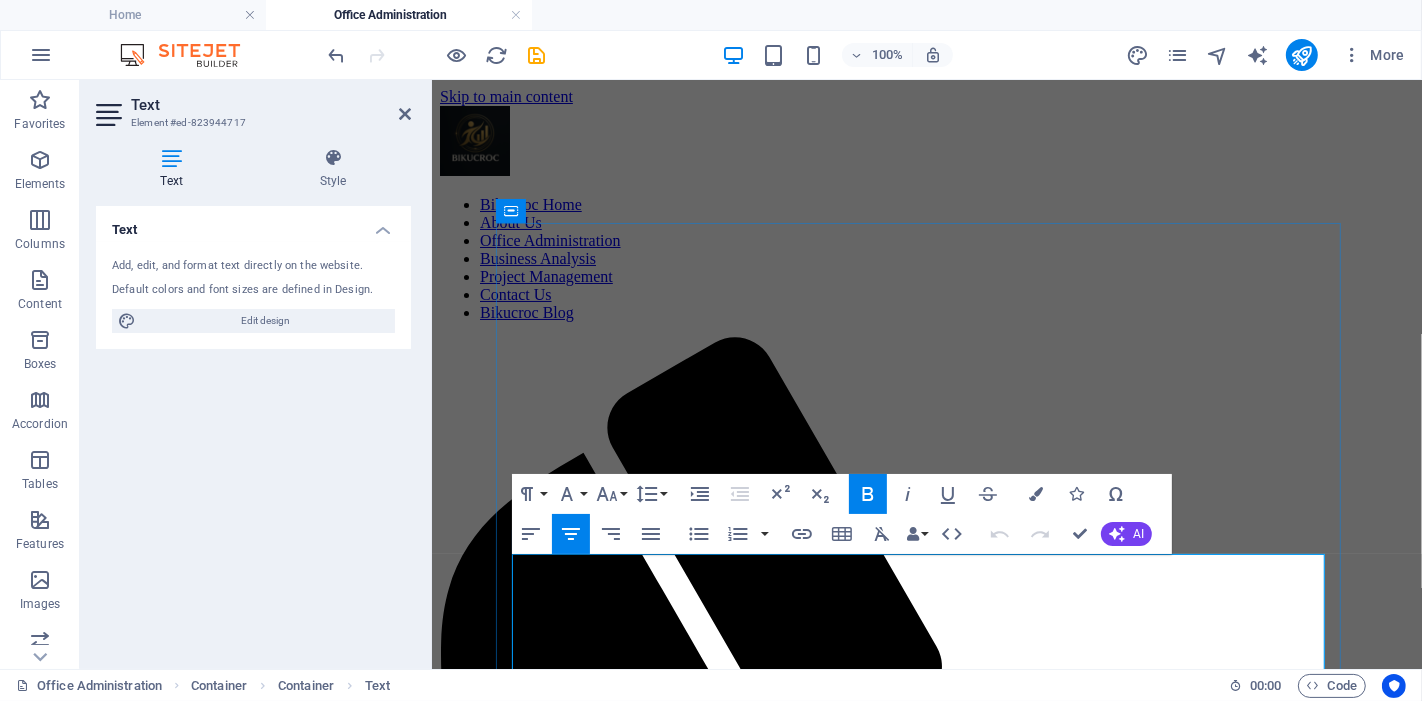 click on "Office Support That Powers Your Business" at bounding box center (926, 1926) 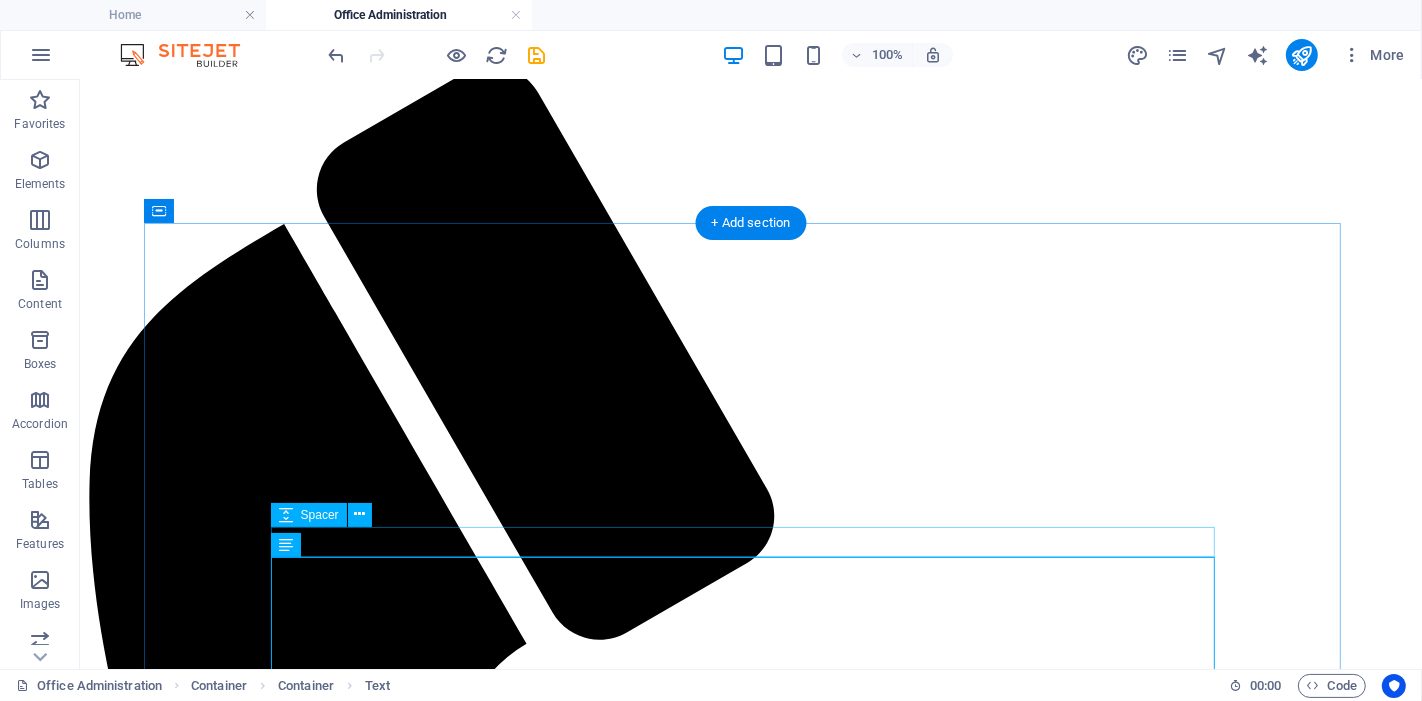scroll, scrollTop: 0, scrollLeft: 0, axis: both 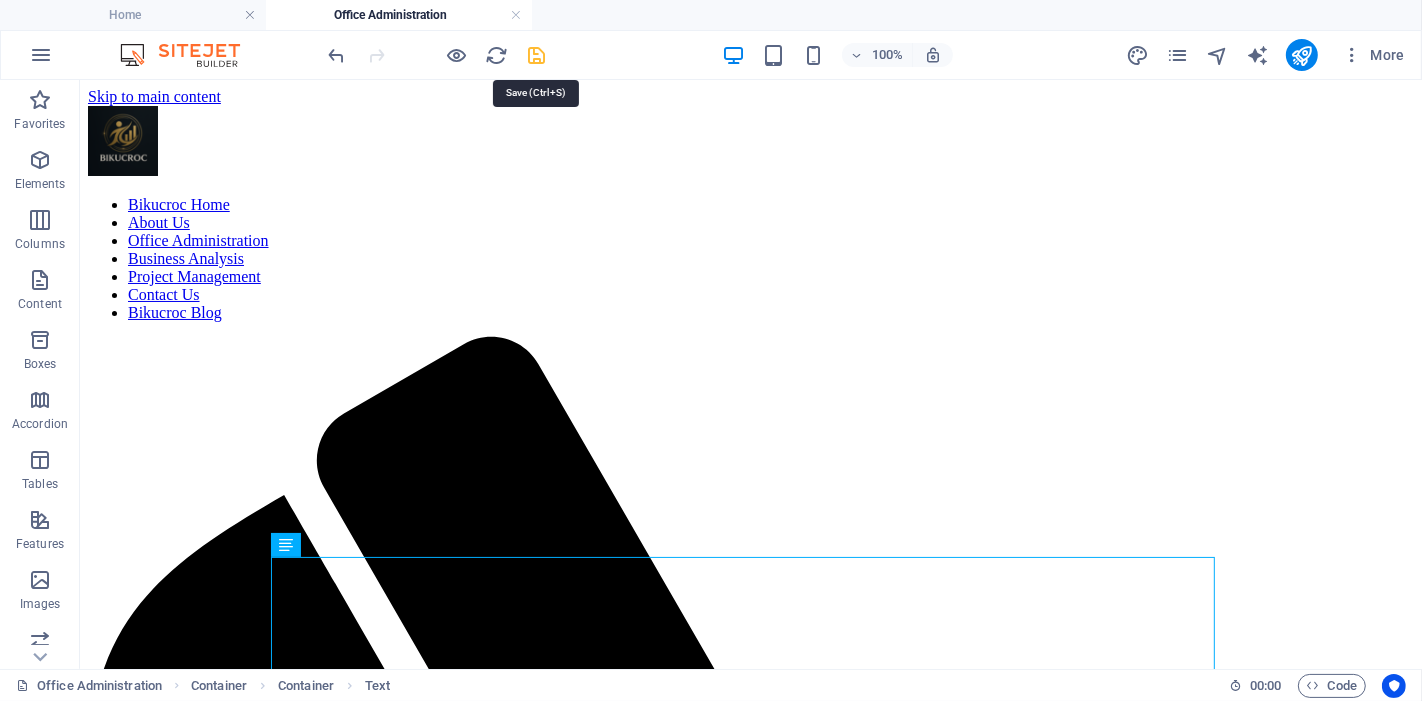 click at bounding box center (537, 55) 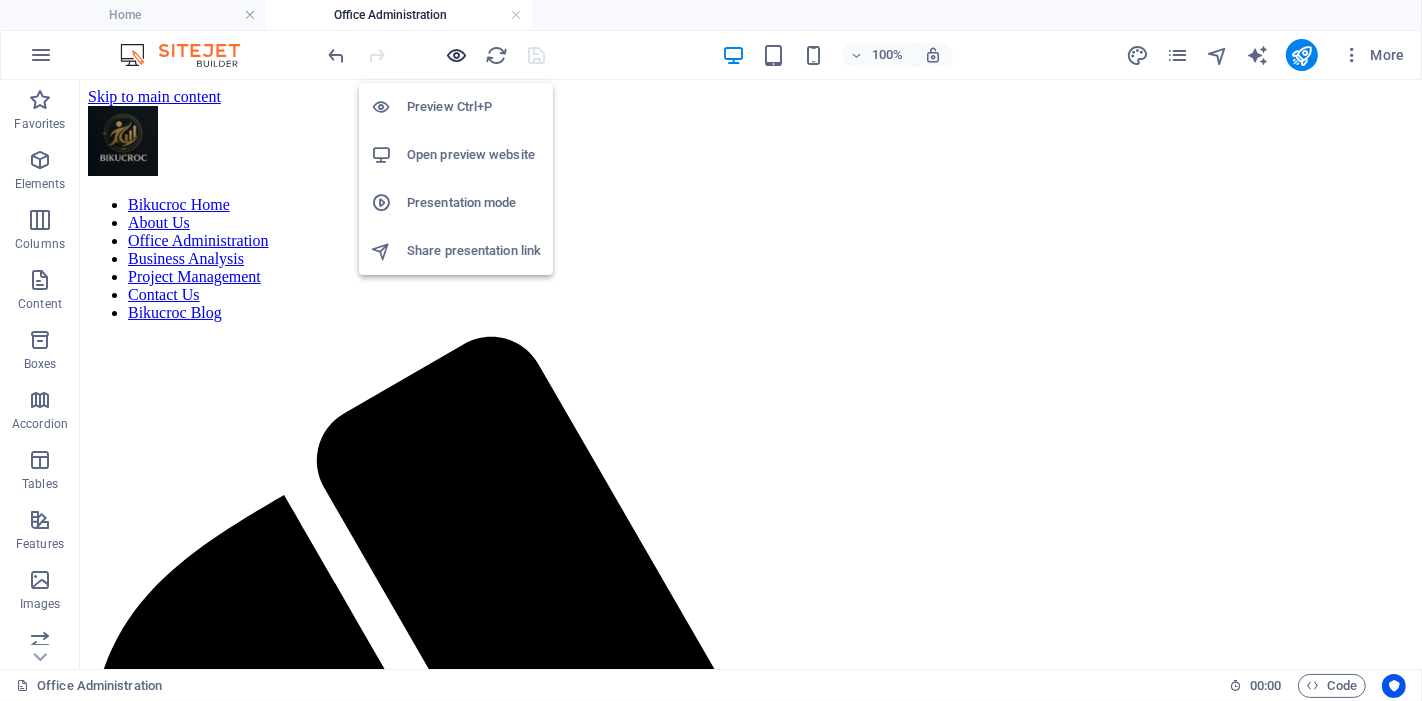 click at bounding box center (457, 55) 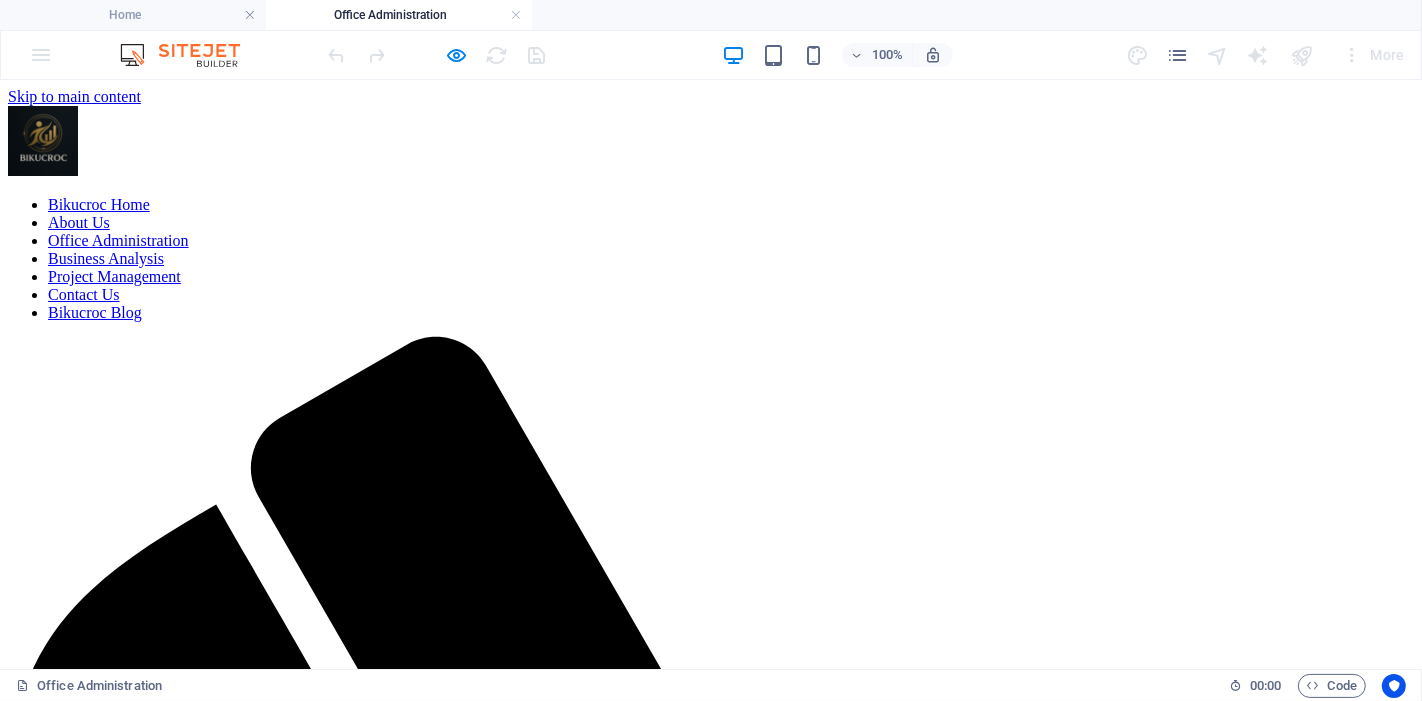 click on "Business Analysis" at bounding box center [106, 257] 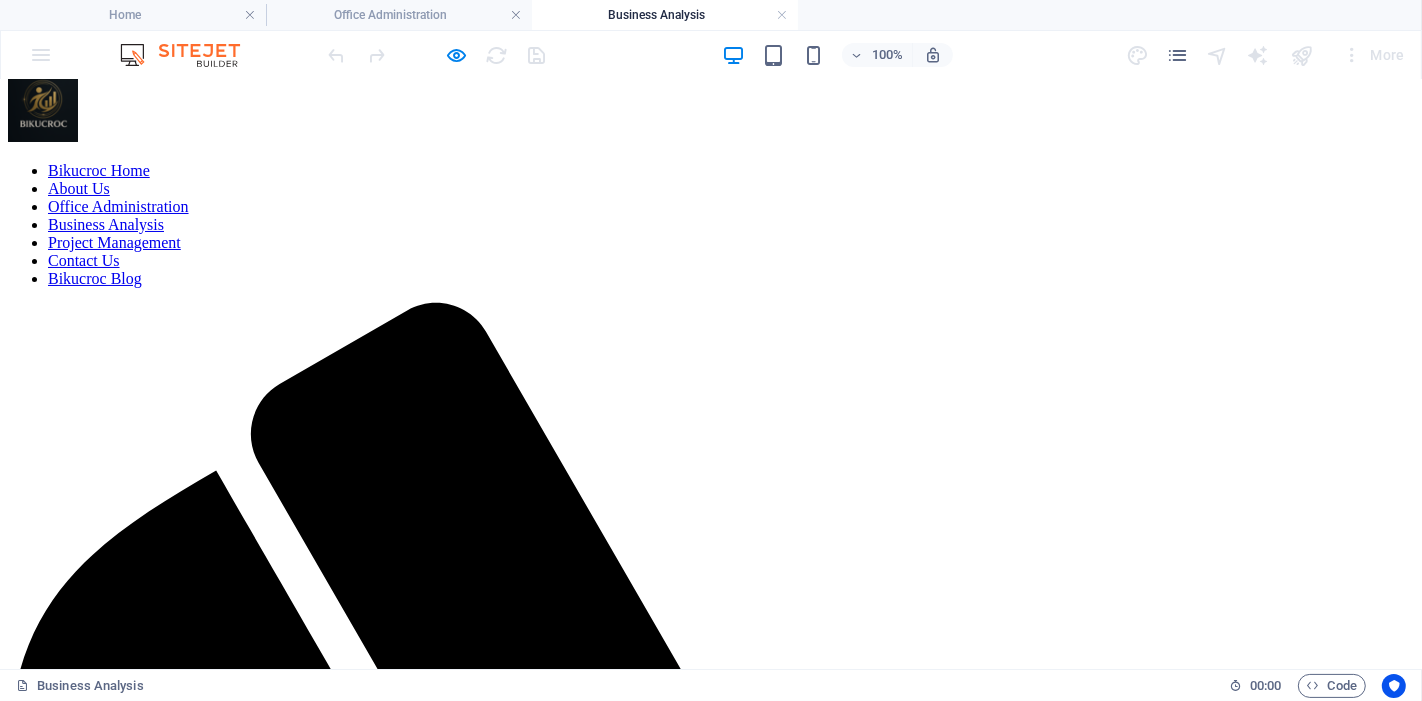 scroll, scrollTop: 0, scrollLeft: 0, axis: both 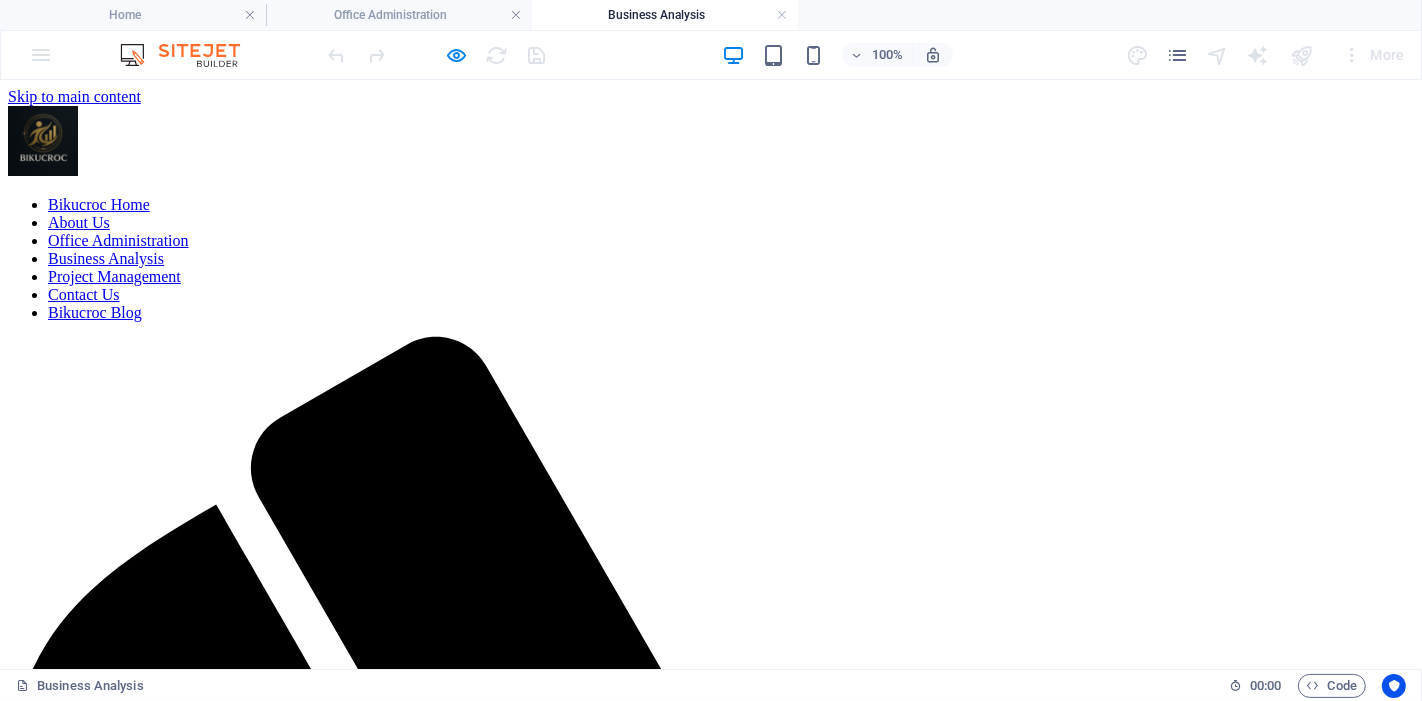 click on "Bikucroc Home About Us Office Administration Business Analysis Project Management Contact Us Bikucroc Blog" at bounding box center [711, 258] 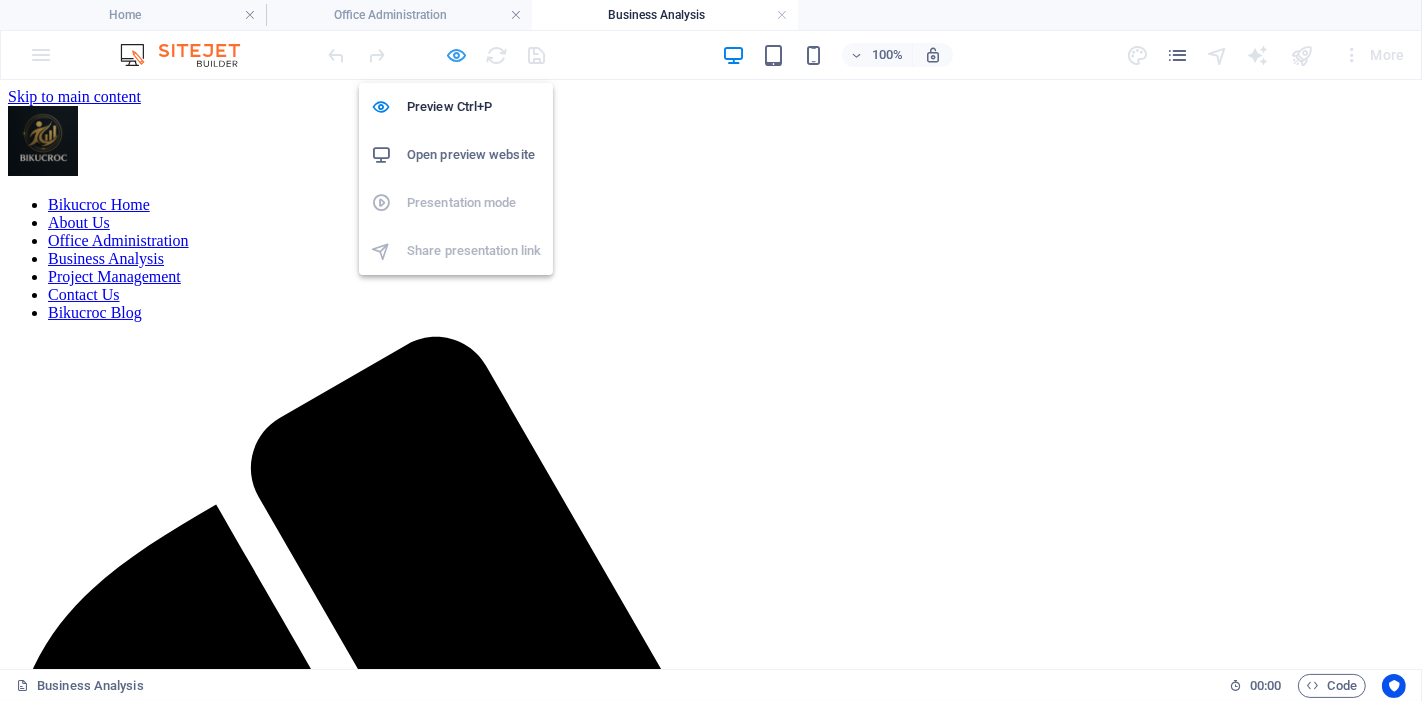 click at bounding box center [457, 55] 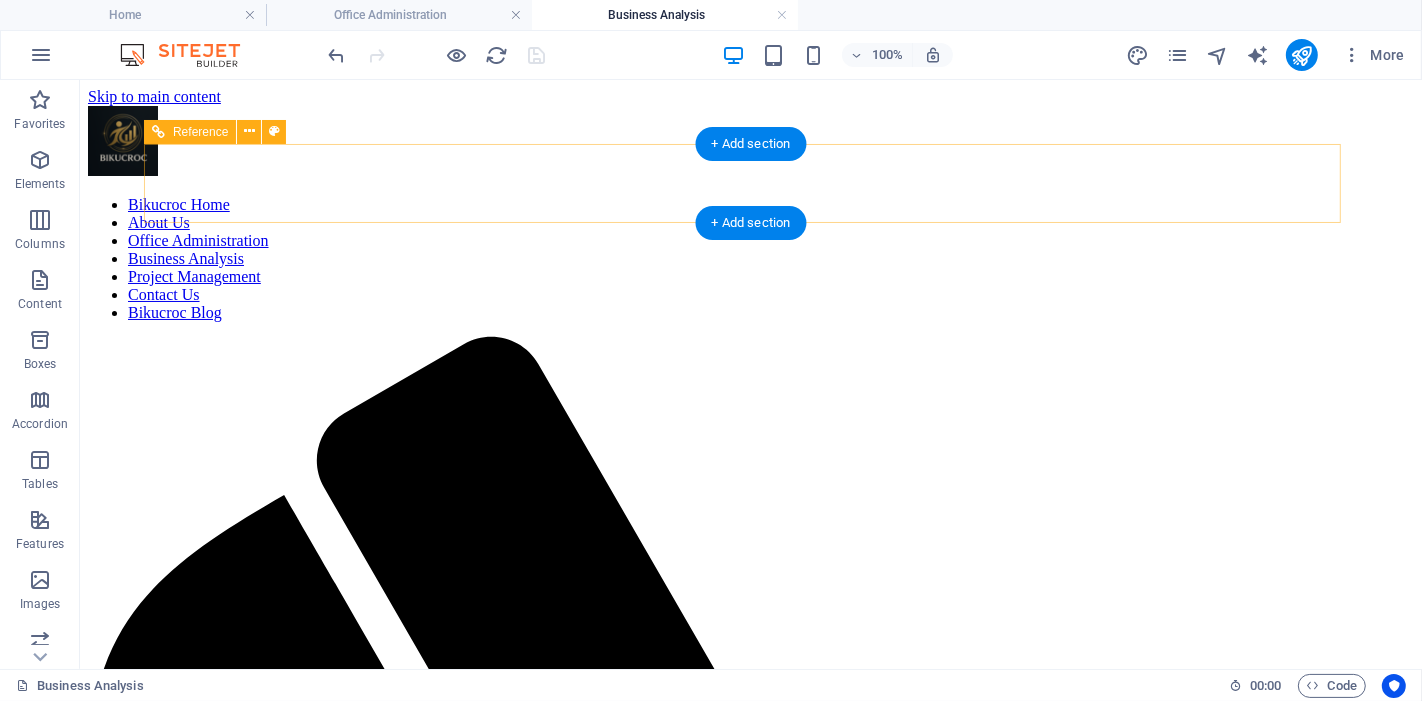 click on "Bikucroc Home About Us Office Administration Business Analysis Project Management Contact Us Bikucroc Blog" at bounding box center (750, 258) 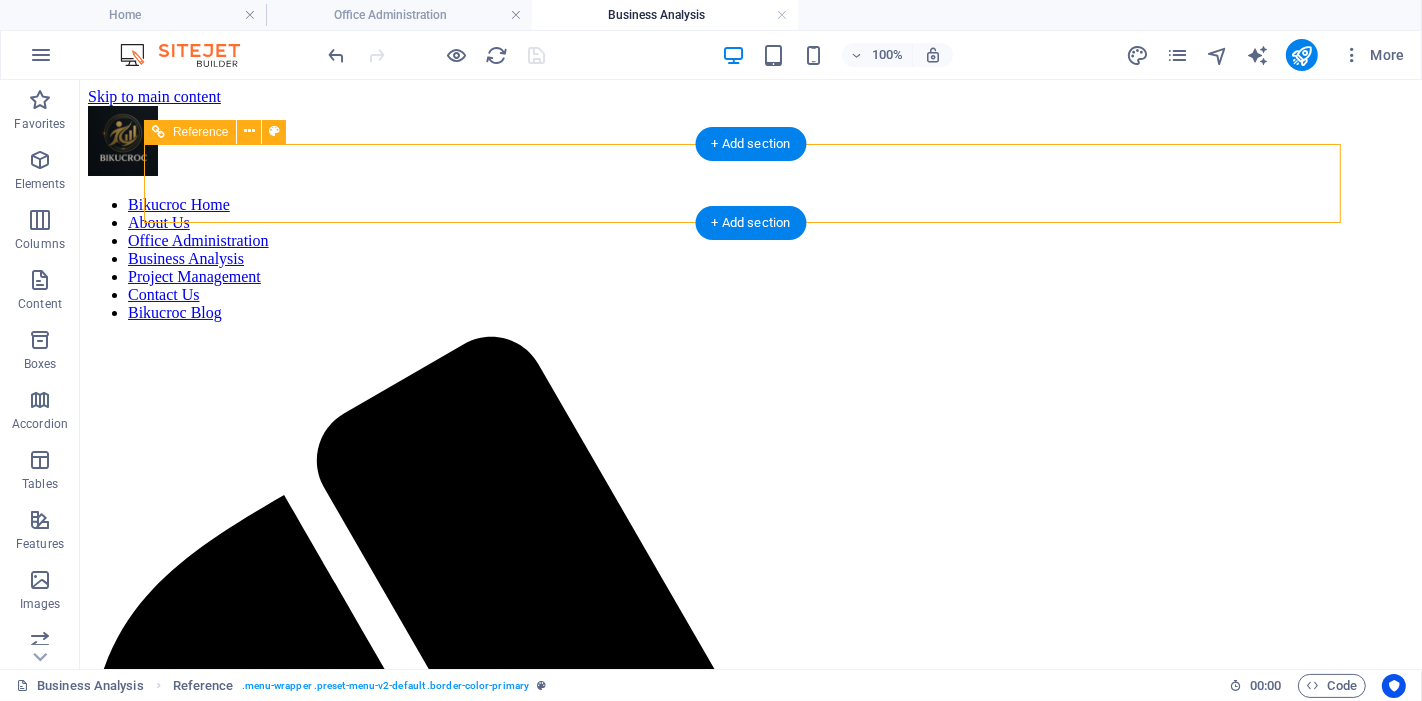 click on "Bikucroc Home About Us Office Administration Business Analysis Project Management Contact Us Bikucroc Blog" at bounding box center (750, 258) 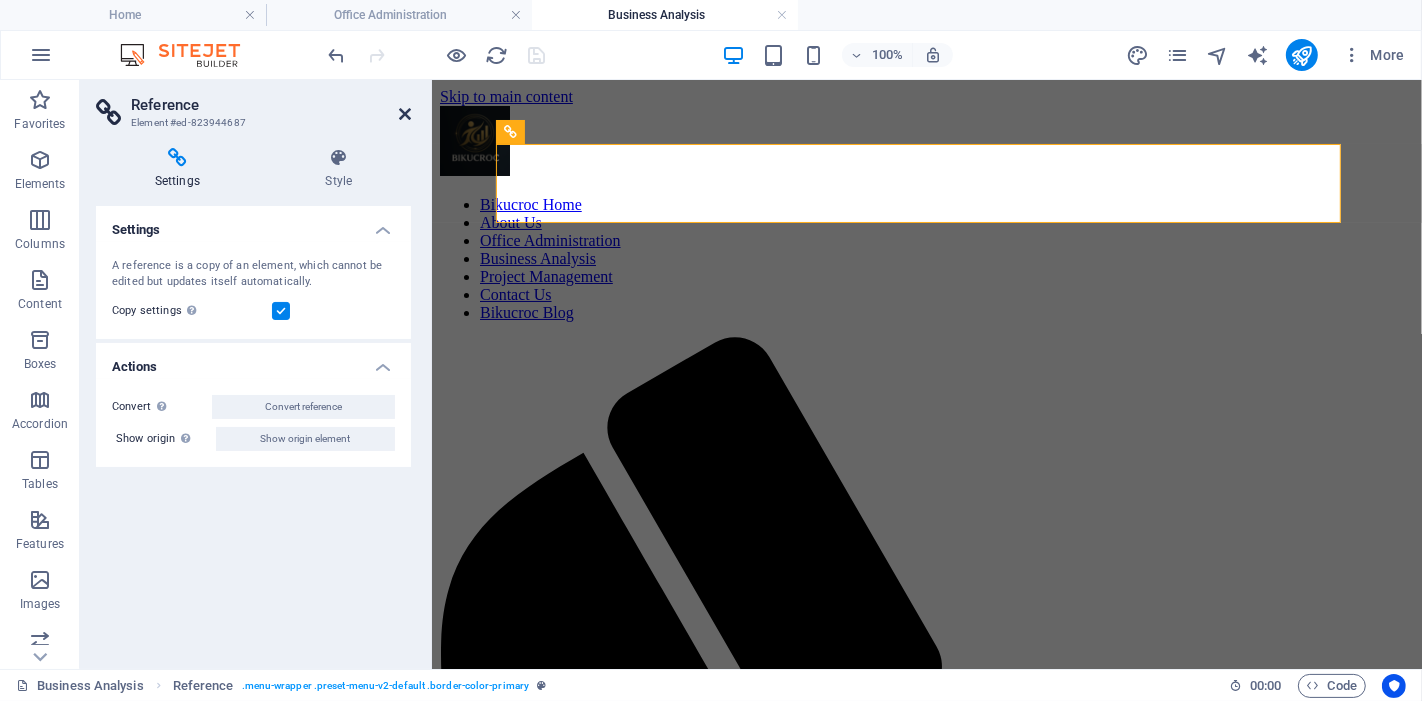 drag, startPoint x: 408, startPoint y: 106, endPoint x: 327, endPoint y: 3, distance: 131.03435 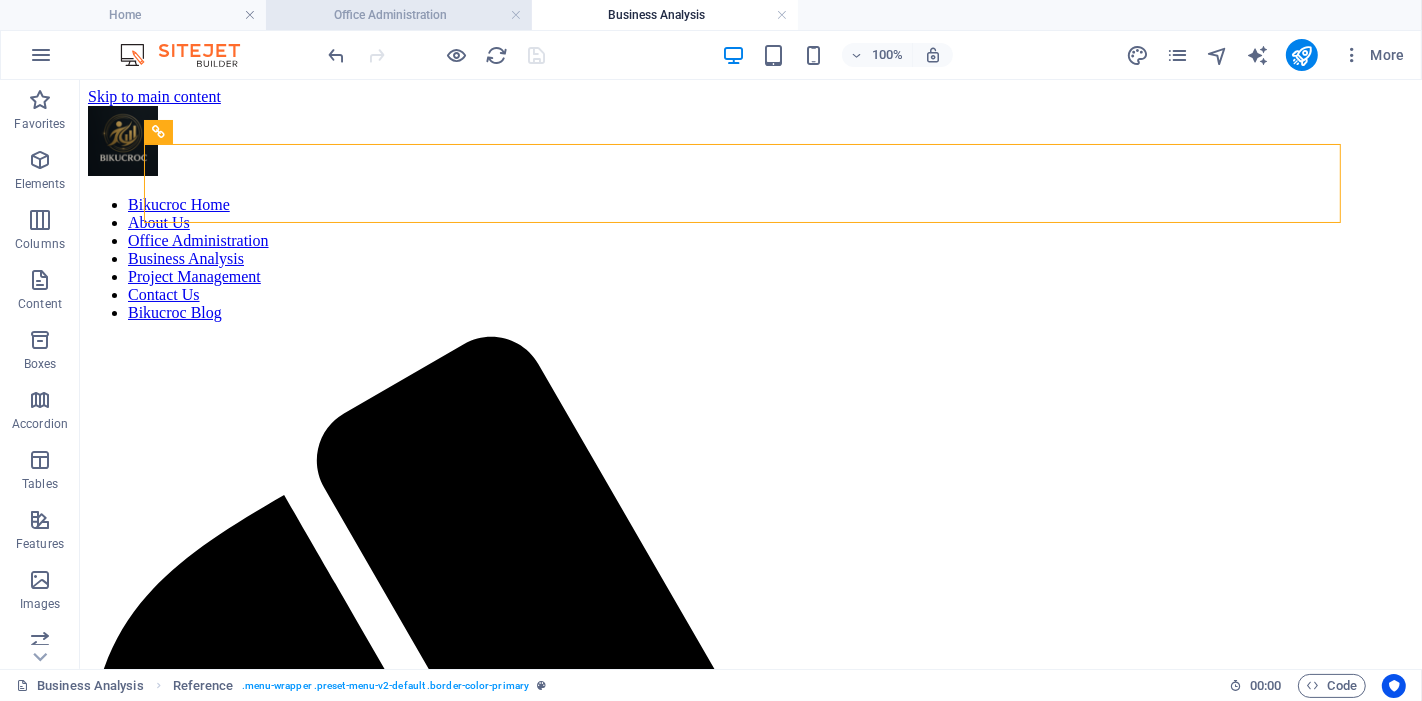 click on "Office Administration" at bounding box center (399, 15) 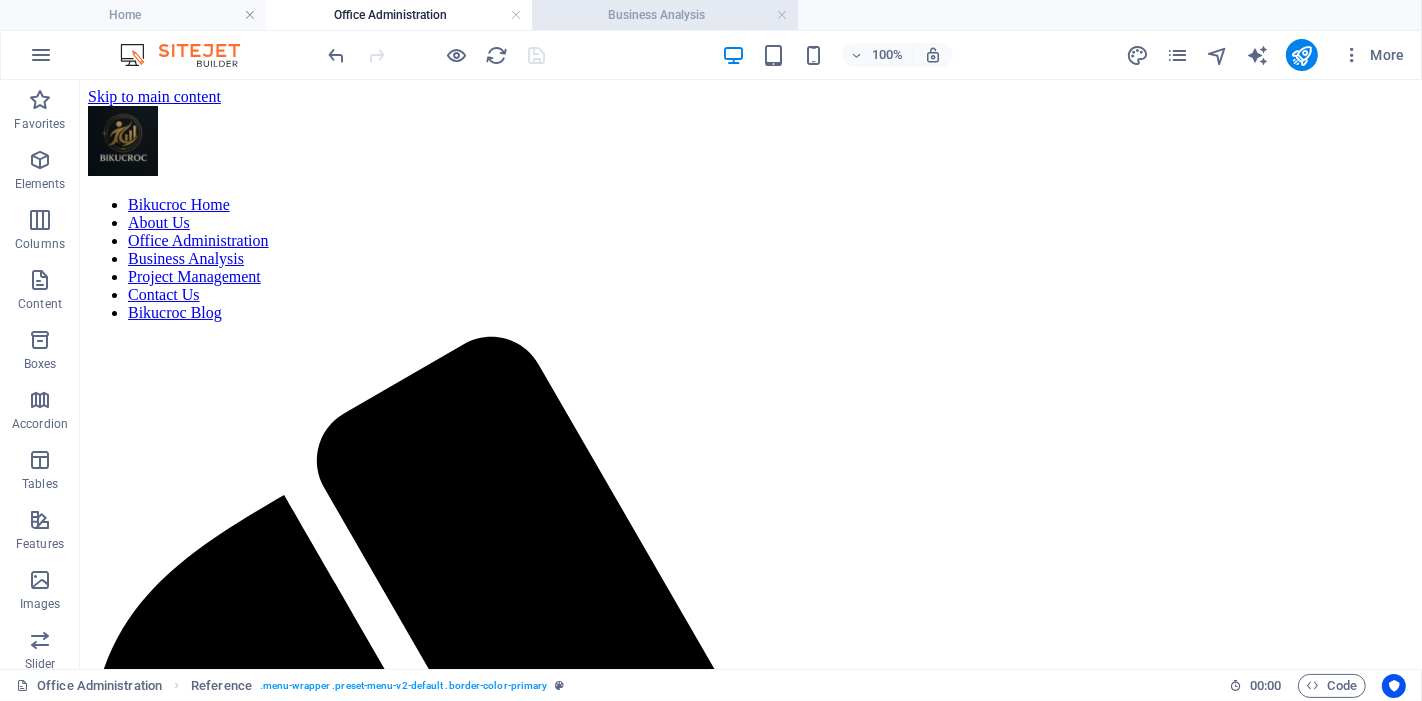click on "Business Analysis" at bounding box center (665, 15) 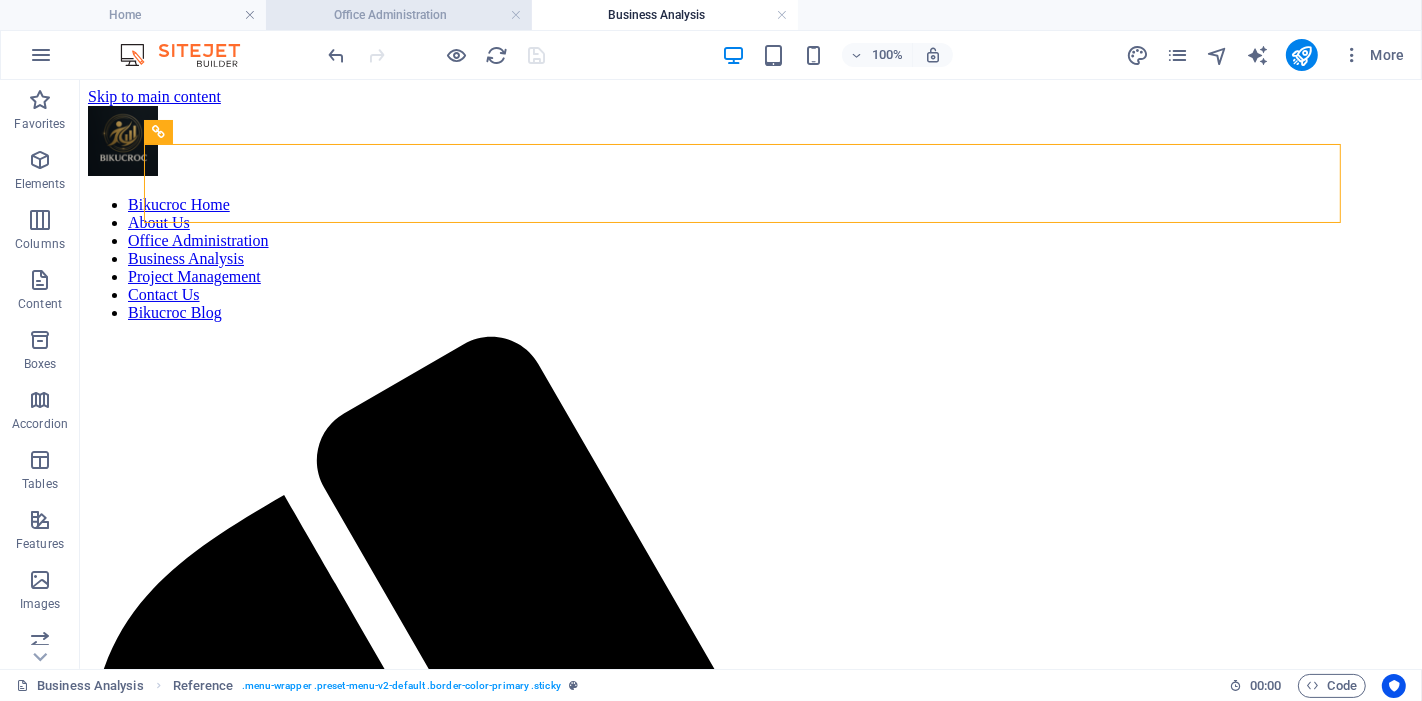 click on "Office Administration" at bounding box center [399, 15] 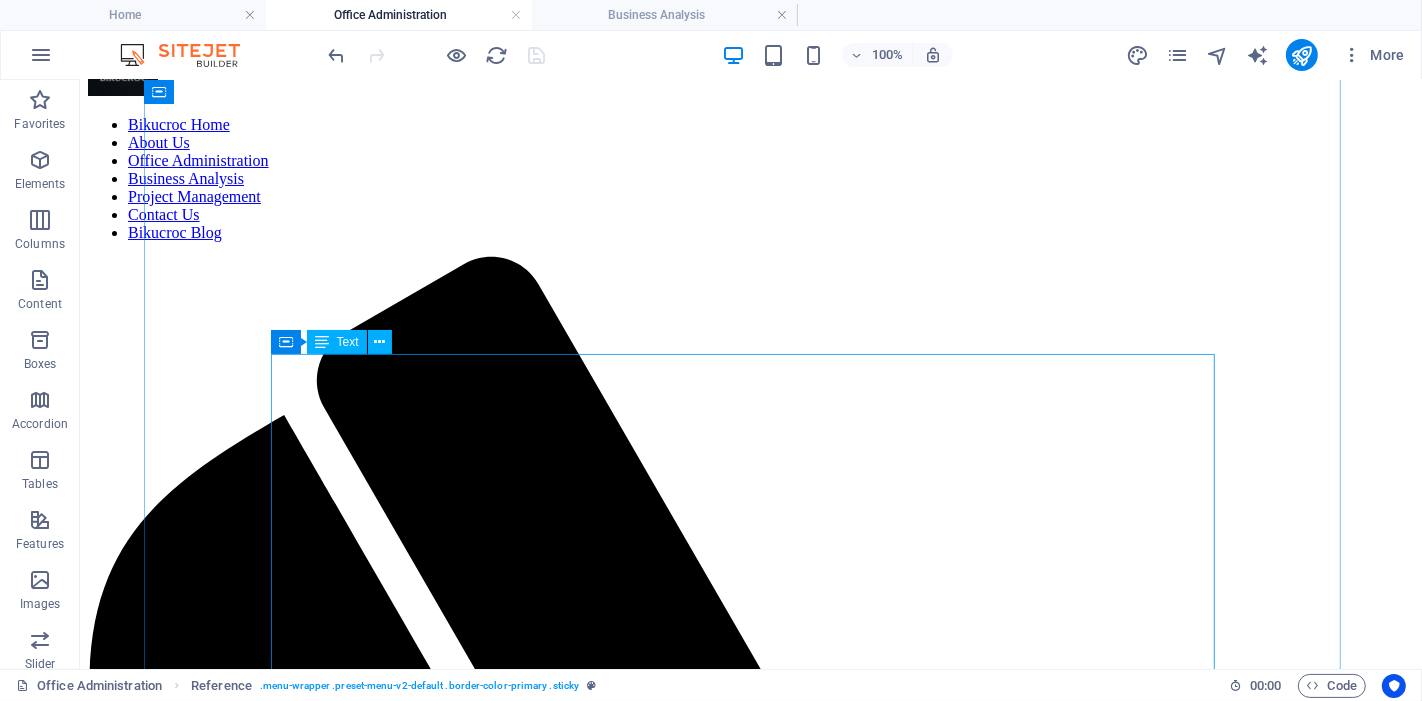 scroll, scrollTop: 0, scrollLeft: 0, axis: both 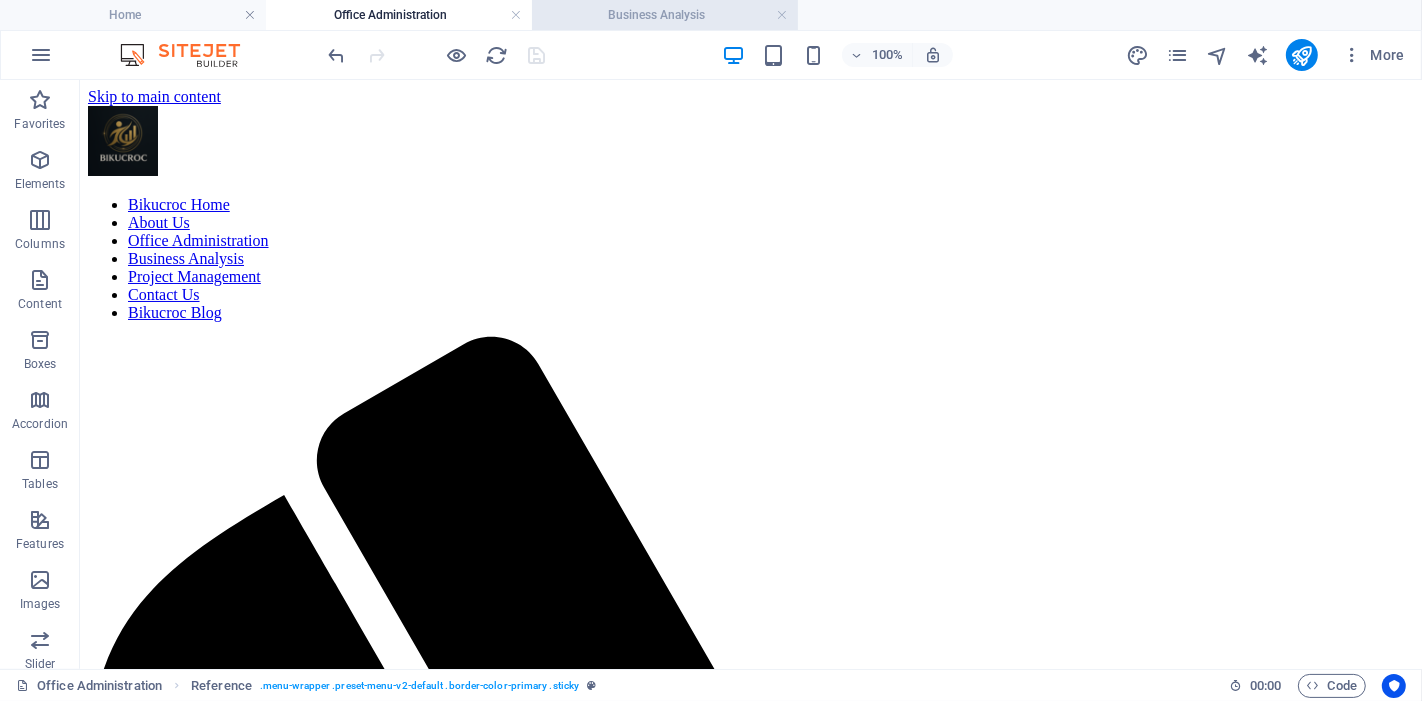 click on "Business Analysis" at bounding box center [665, 15] 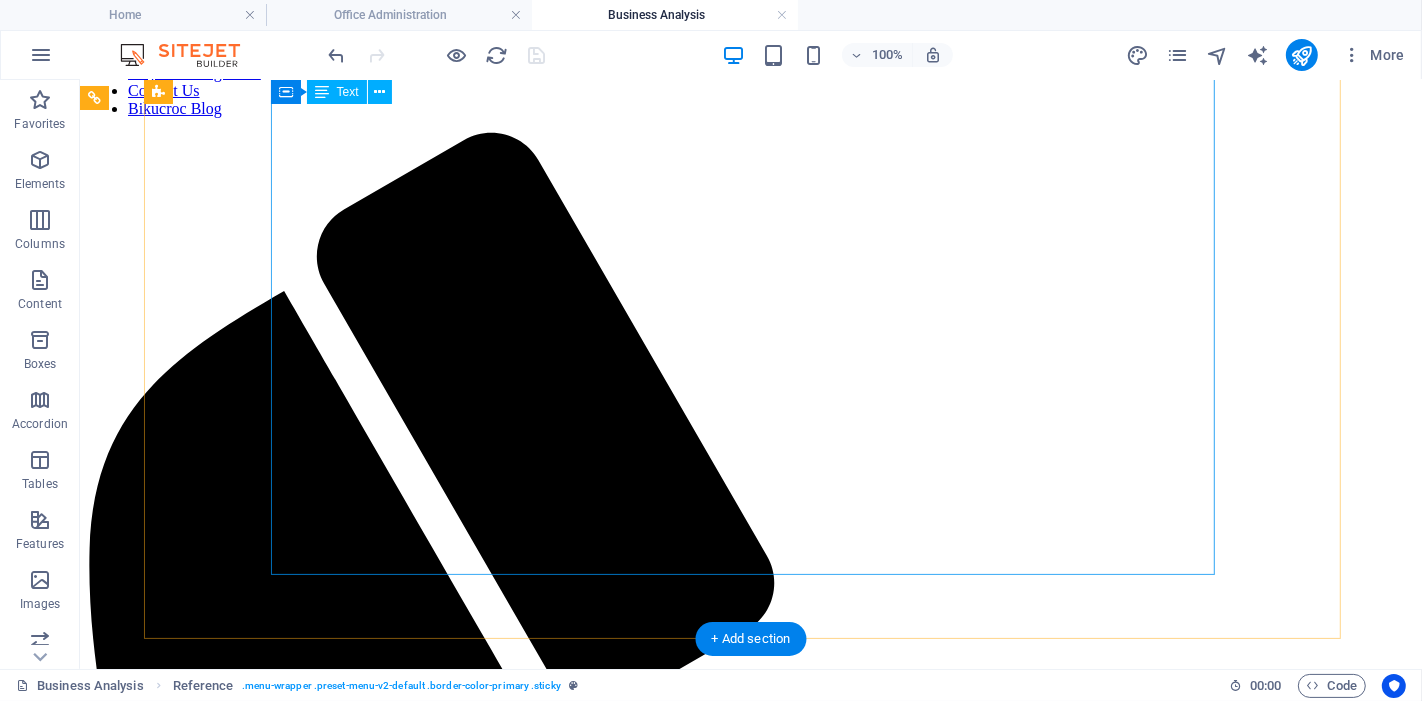 scroll, scrollTop: 0, scrollLeft: 0, axis: both 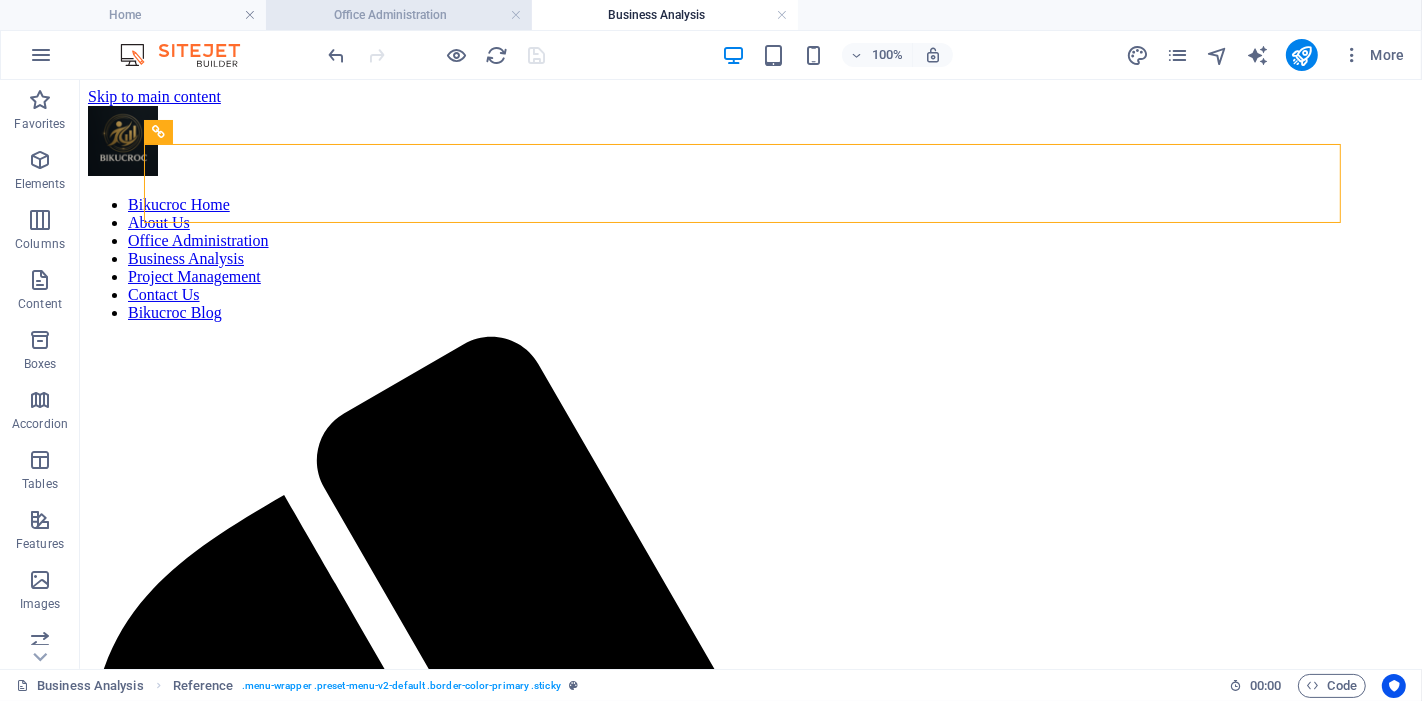 click on "Office Administration" at bounding box center (399, 15) 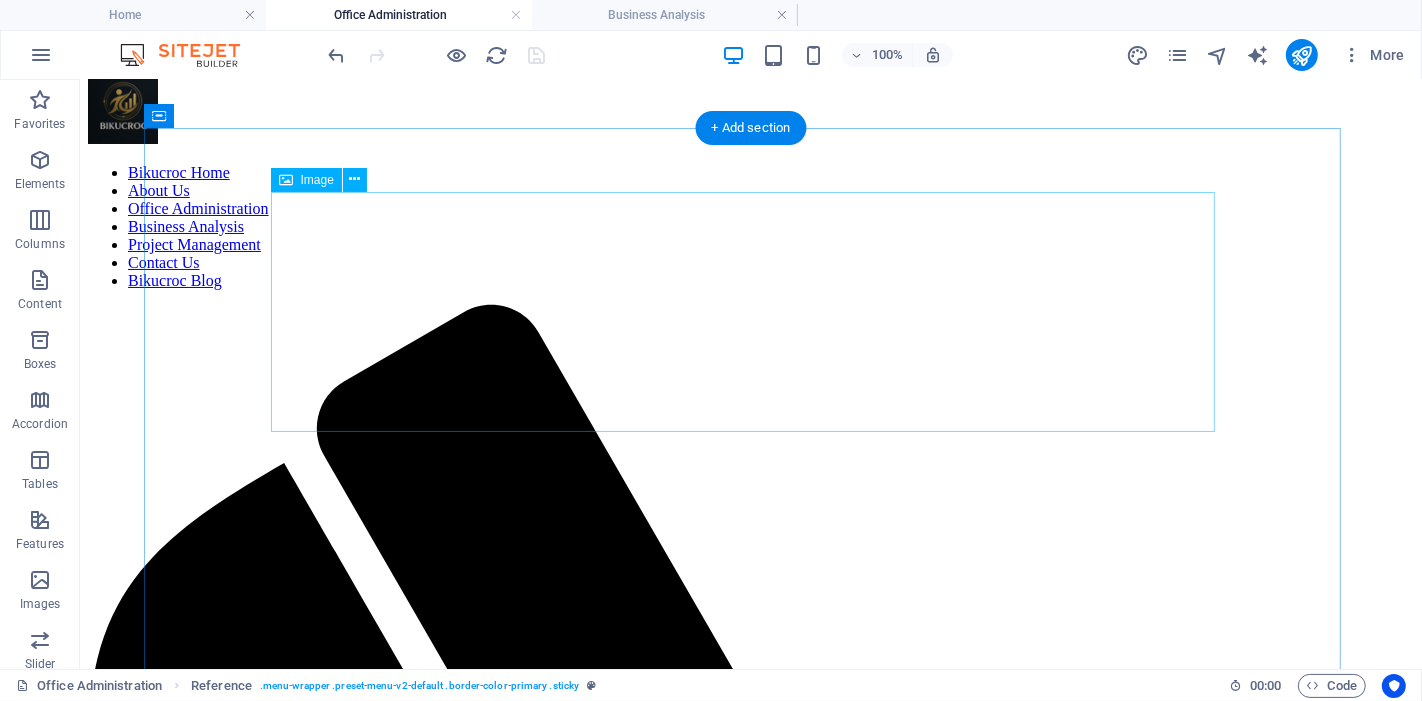scroll, scrollTop: 0, scrollLeft: 0, axis: both 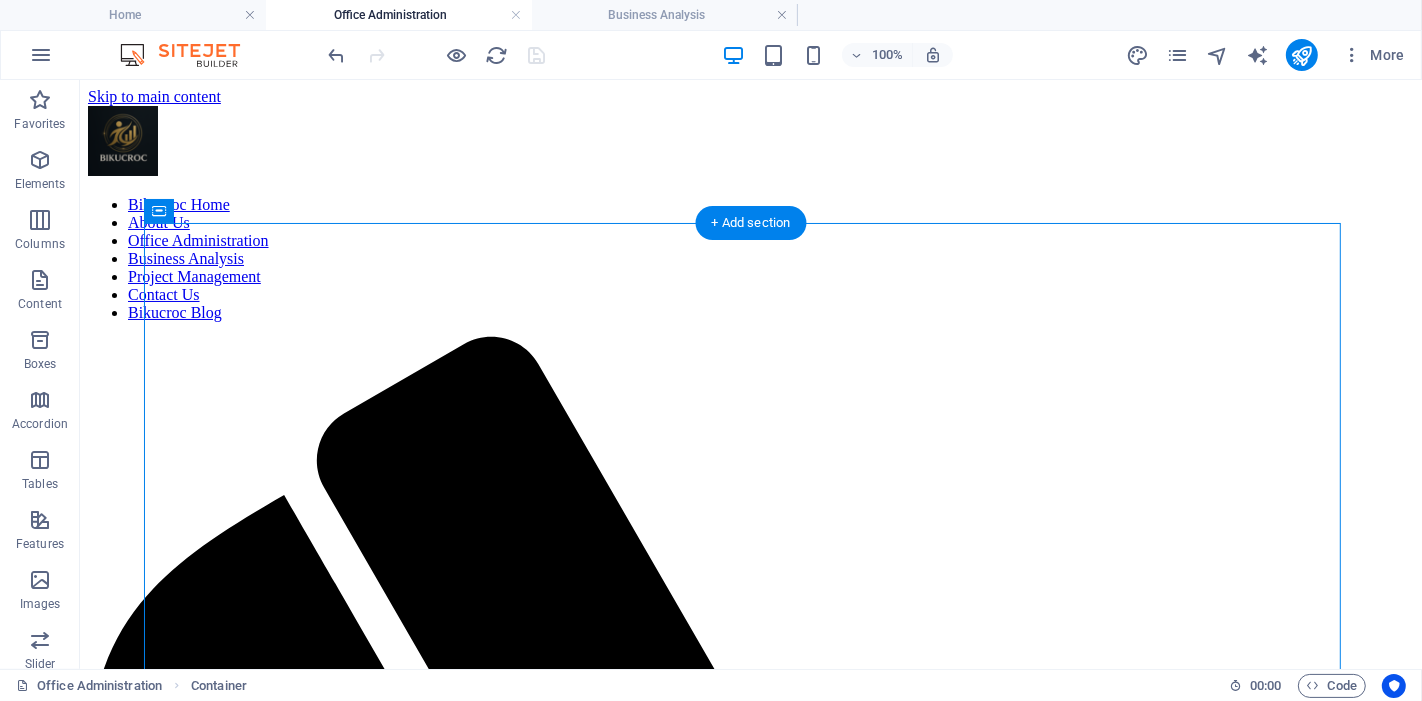 drag, startPoint x: 505, startPoint y: 411, endPoint x: 176, endPoint y: 243, distance: 369.41168 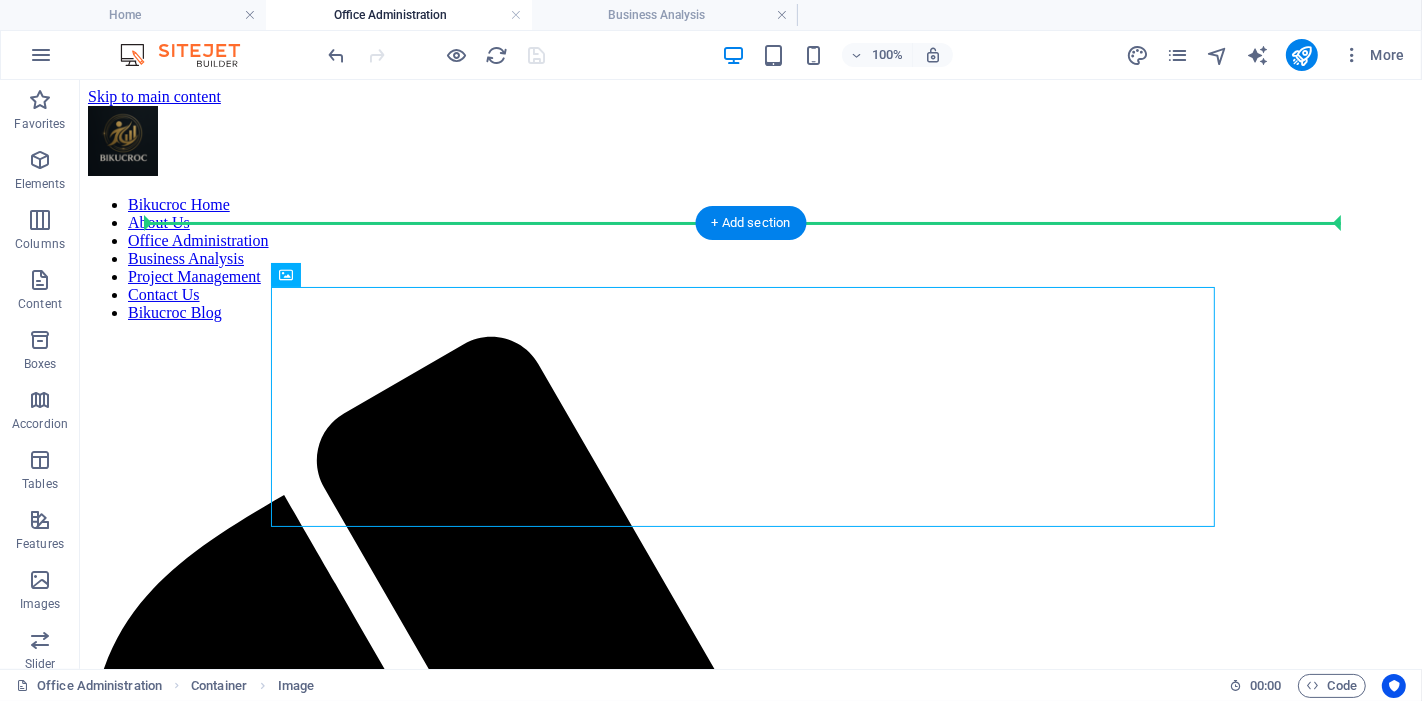 drag, startPoint x: 741, startPoint y: 437, endPoint x: 361, endPoint y: 230, distance: 432.72278 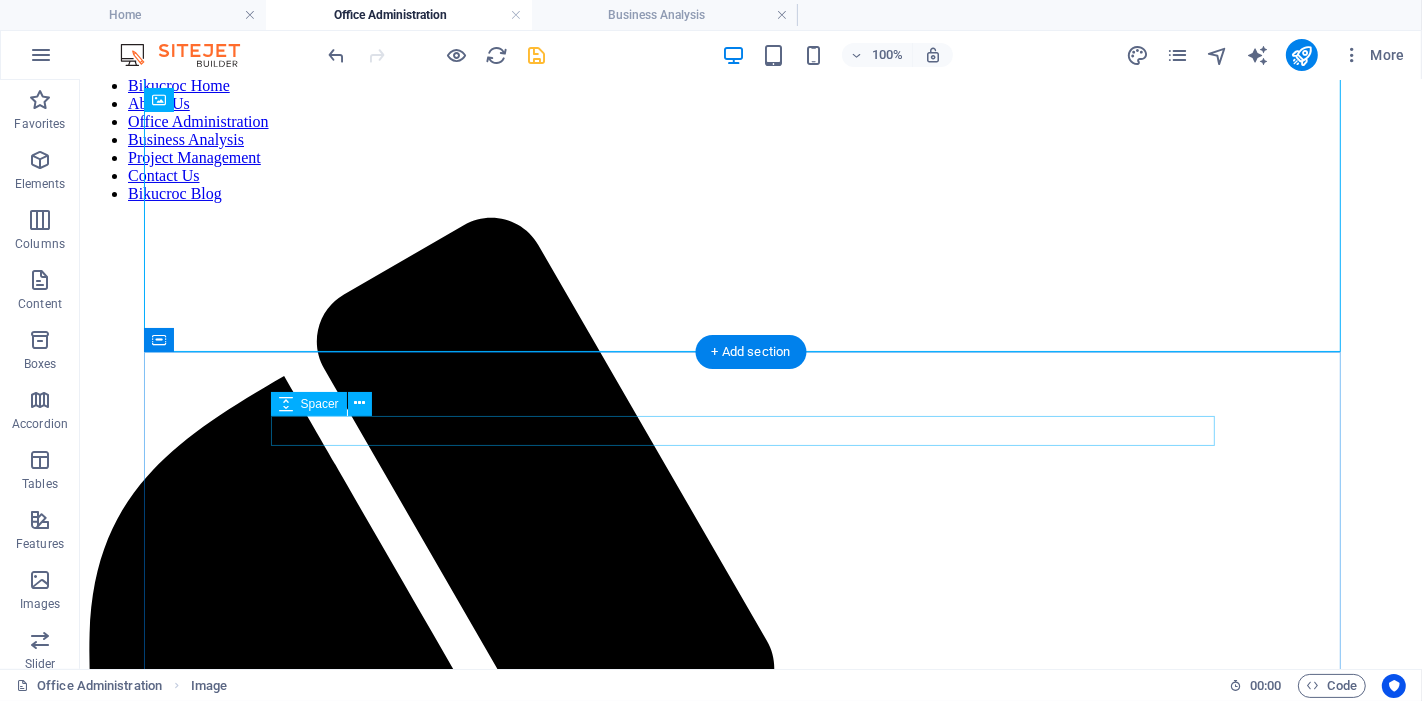 scroll, scrollTop: 111, scrollLeft: 0, axis: vertical 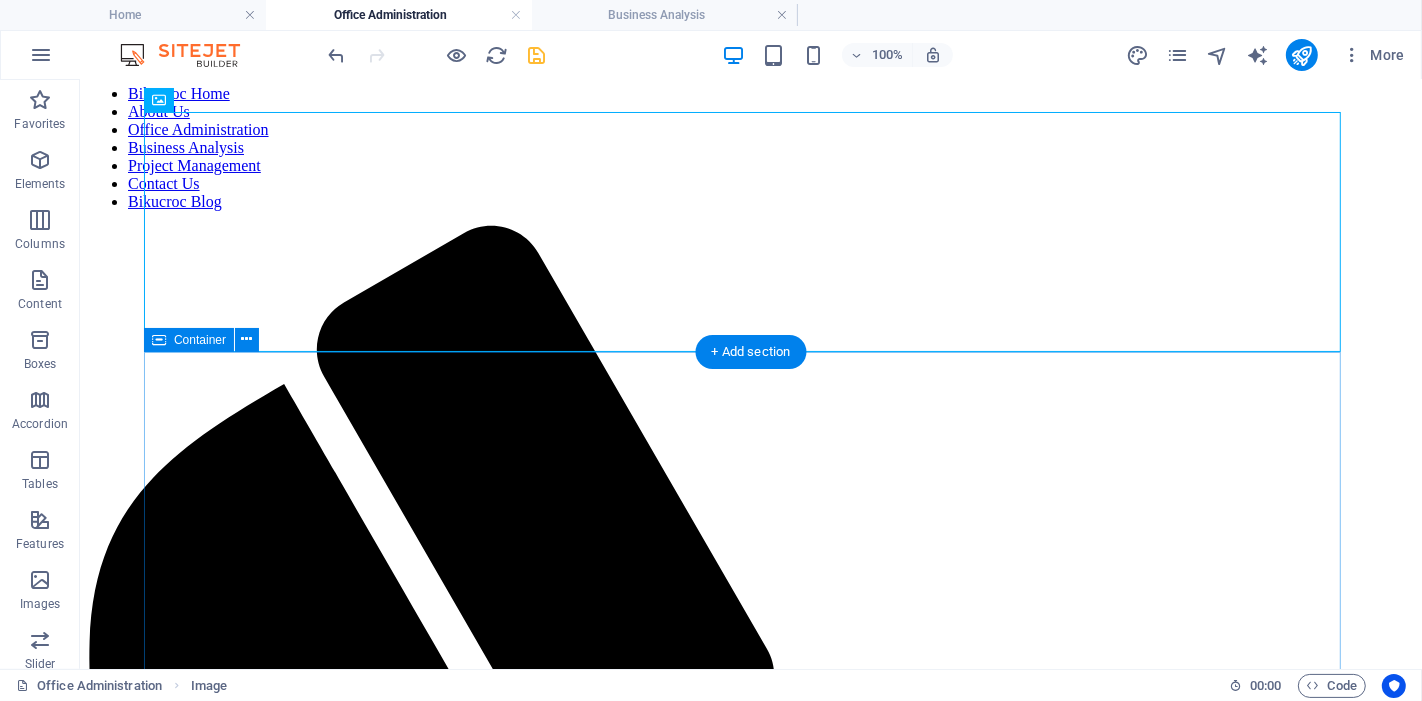 click on "Office ADMINISTRATION Support That Powers Your Business At  BIKUCROC , our  Office Administration services  are designed to take the stress out of managing daily operations, so you can focus on growing your business. We provide  reliable, organised, and professional support  tailored to  tradies, builders, and small business owners  across Australia. Whether you’re just starting out or managing a growing team, we streamline your back-office tasks with ease. Government Rebates & Incentives, Don’t Miss Out Running a business in Australia can be costly, but the good news is,  grants, rebates, and incentives  are available. Unfortunately, many businesses miss out due to lack of time, knowledge, or compliance challenges. That’s where we come in. Our team handles the  paperwork, deadlines, and eligibility checks  to ensure you receive every dollar you’re entitled to, without the hassle. Smarter Systems, Better Business Many small businesses suffer from   tailored to your unique needs." at bounding box center (750, 2494) 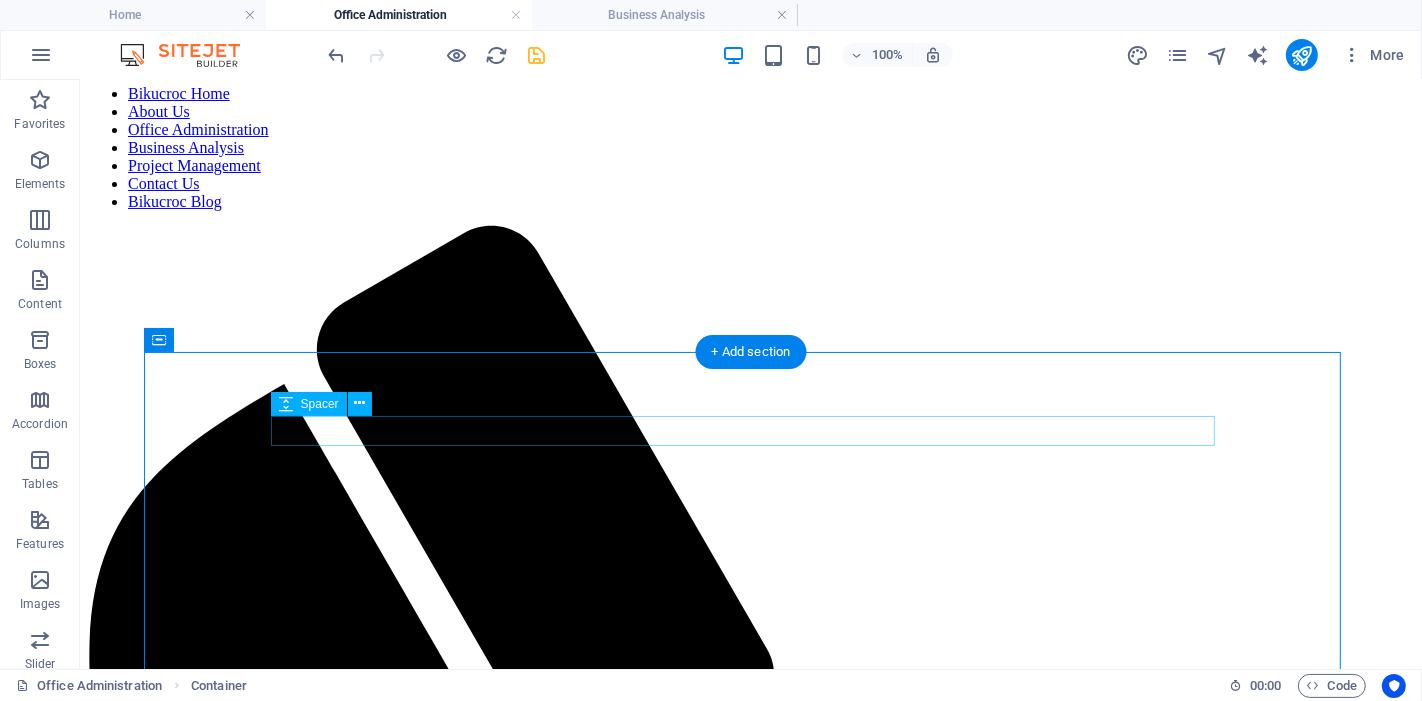 click at bounding box center (750, 2247) 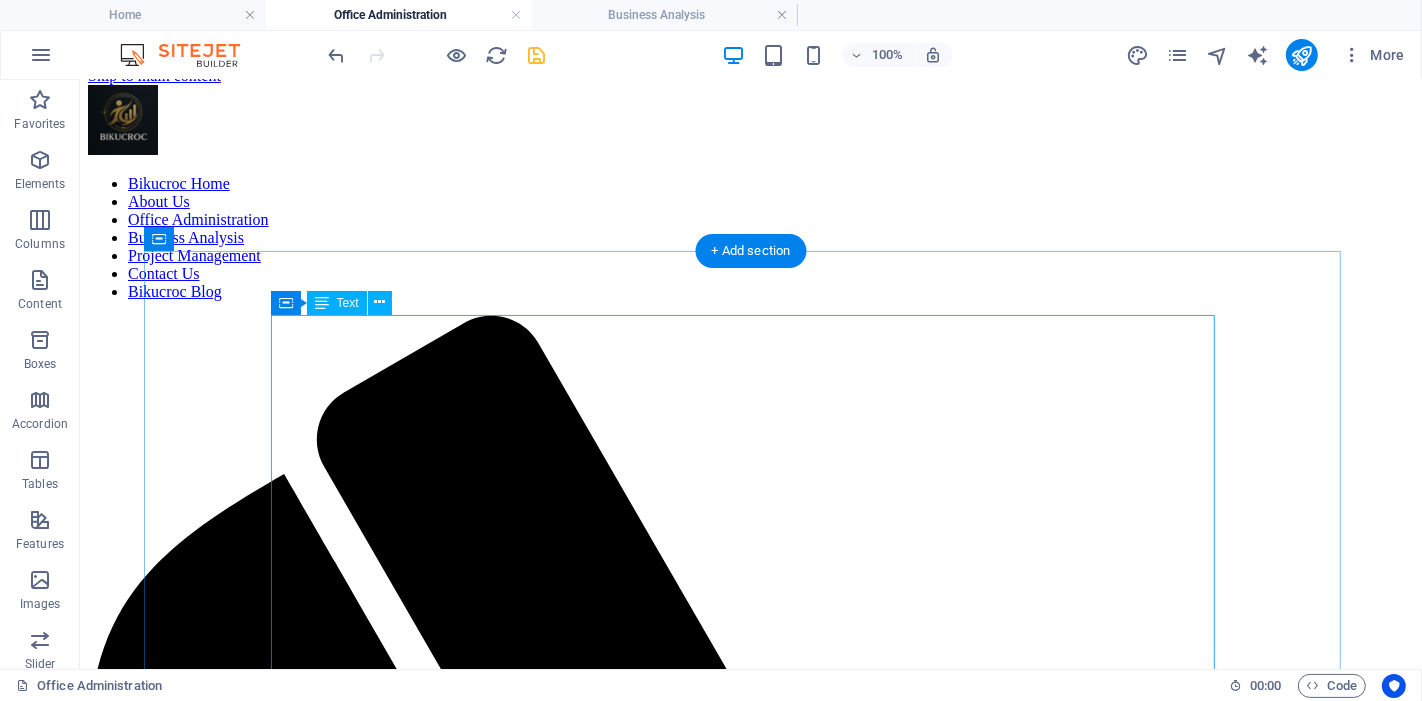 scroll, scrollTop: 0, scrollLeft: 0, axis: both 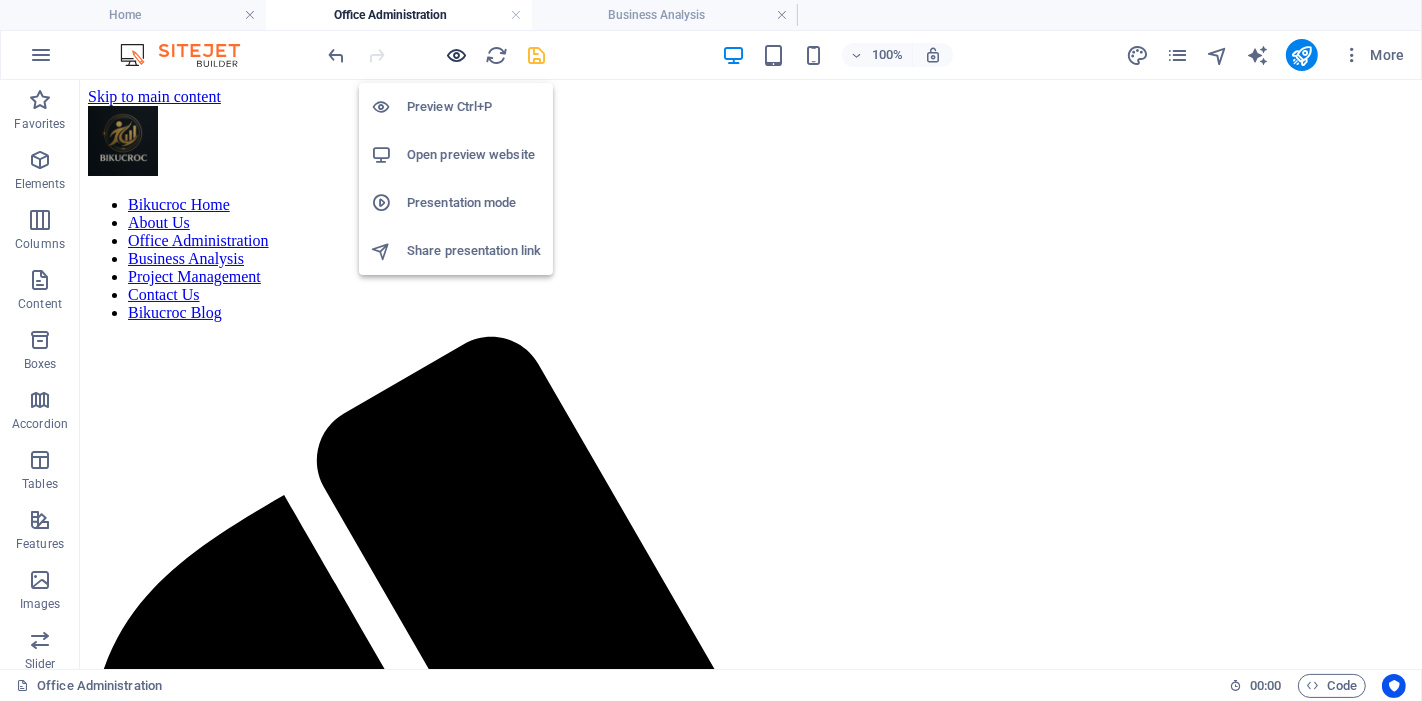 click at bounding box center [457, 55] 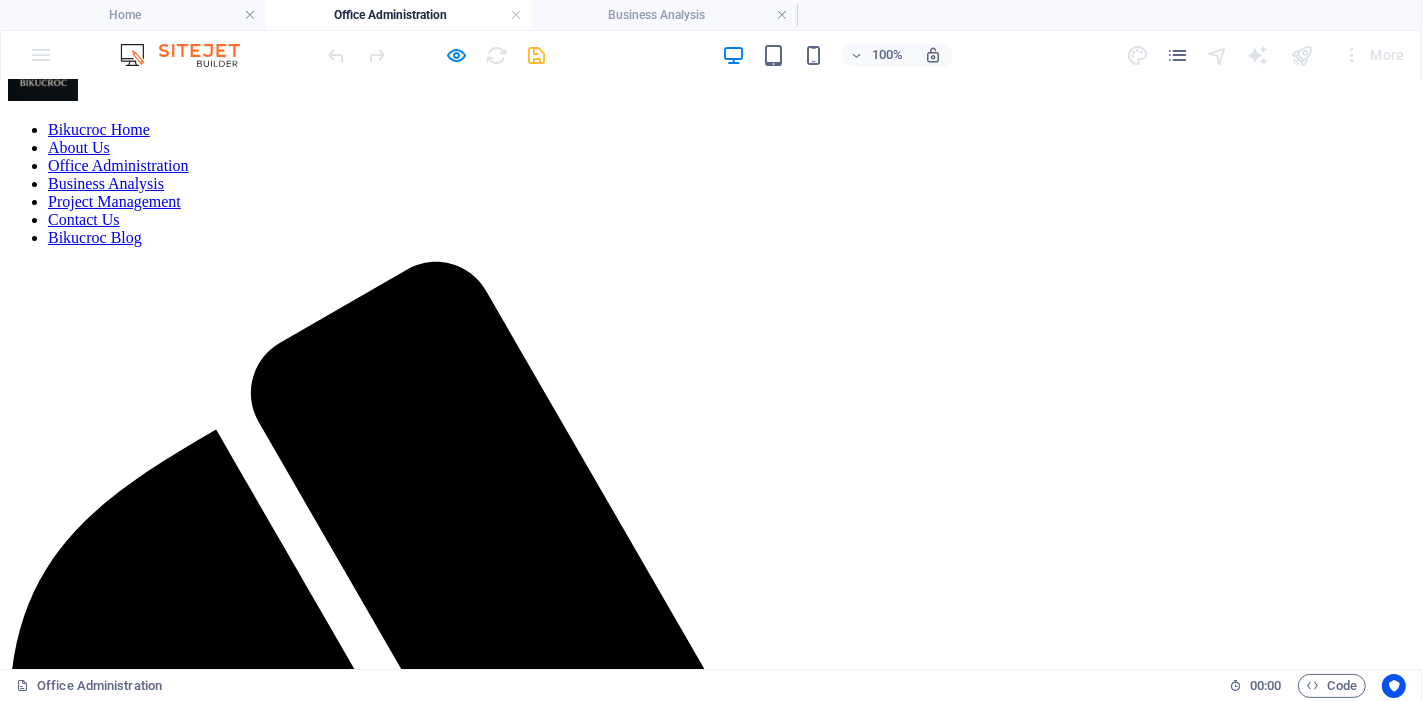 scroll, scrollTop: 0, scrollLeft: 0, axis: both 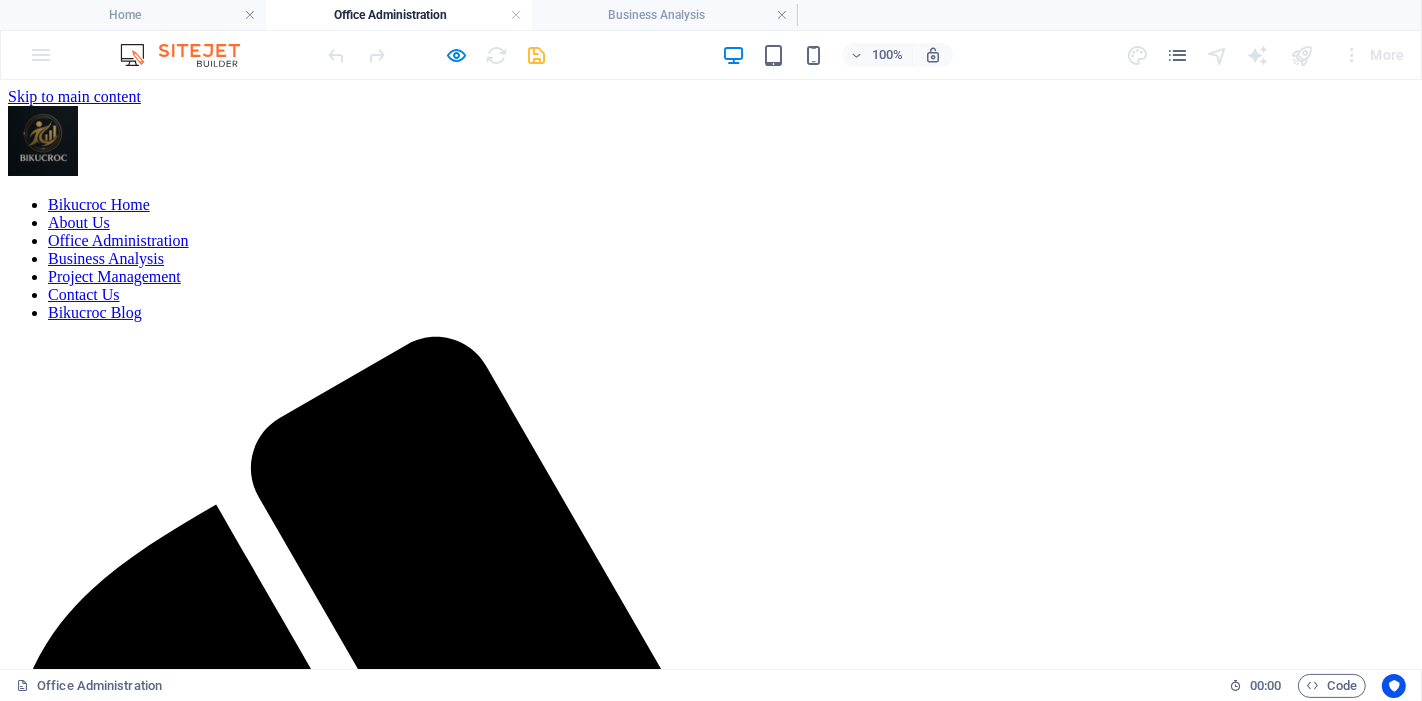 click at bounding box center [711, 2326] 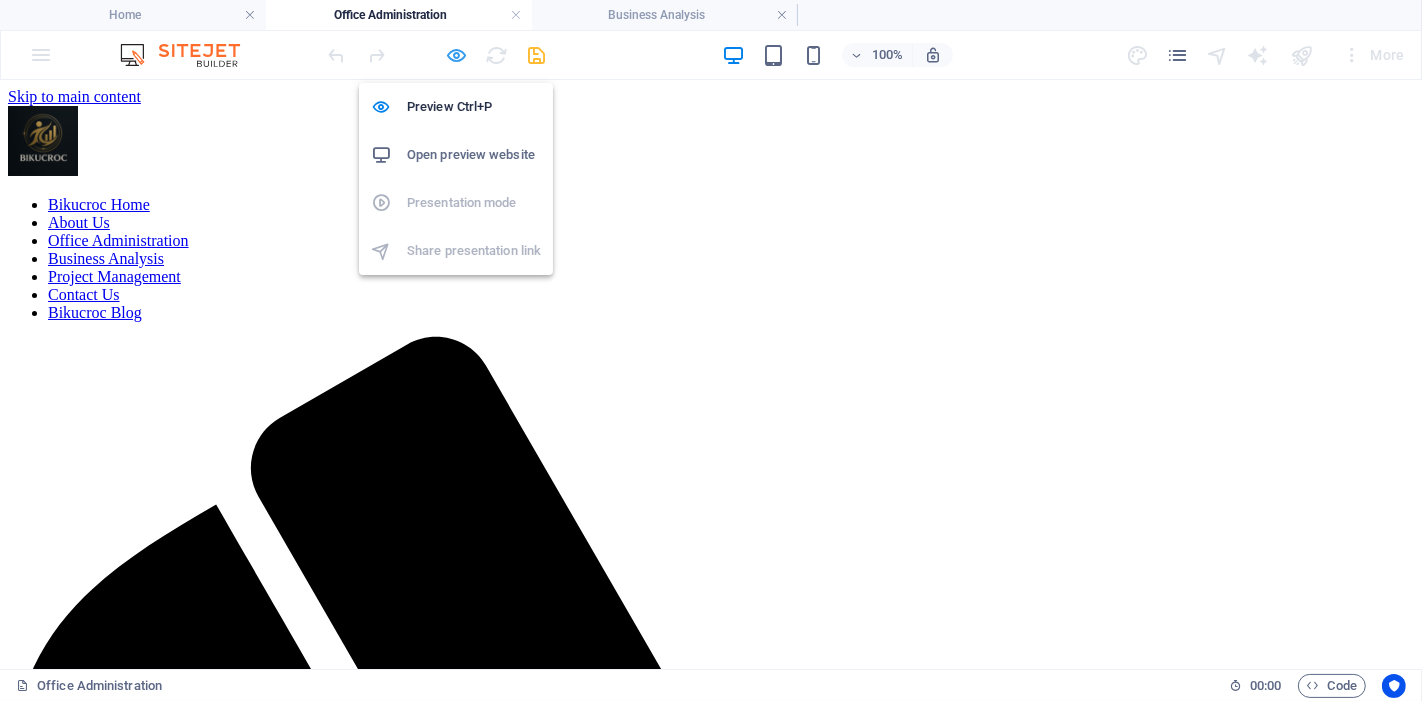 click at bounding box center (457, 55) 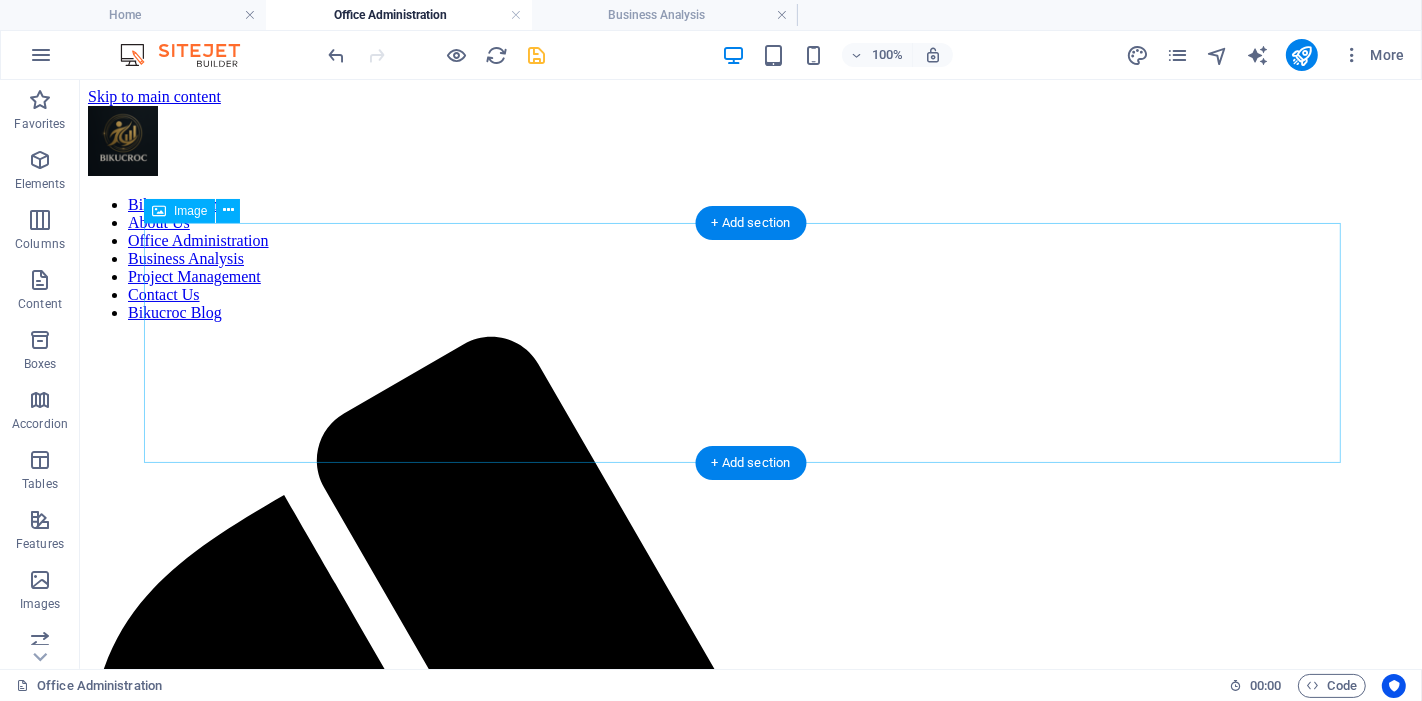 click at bounding box center [750, 2221] 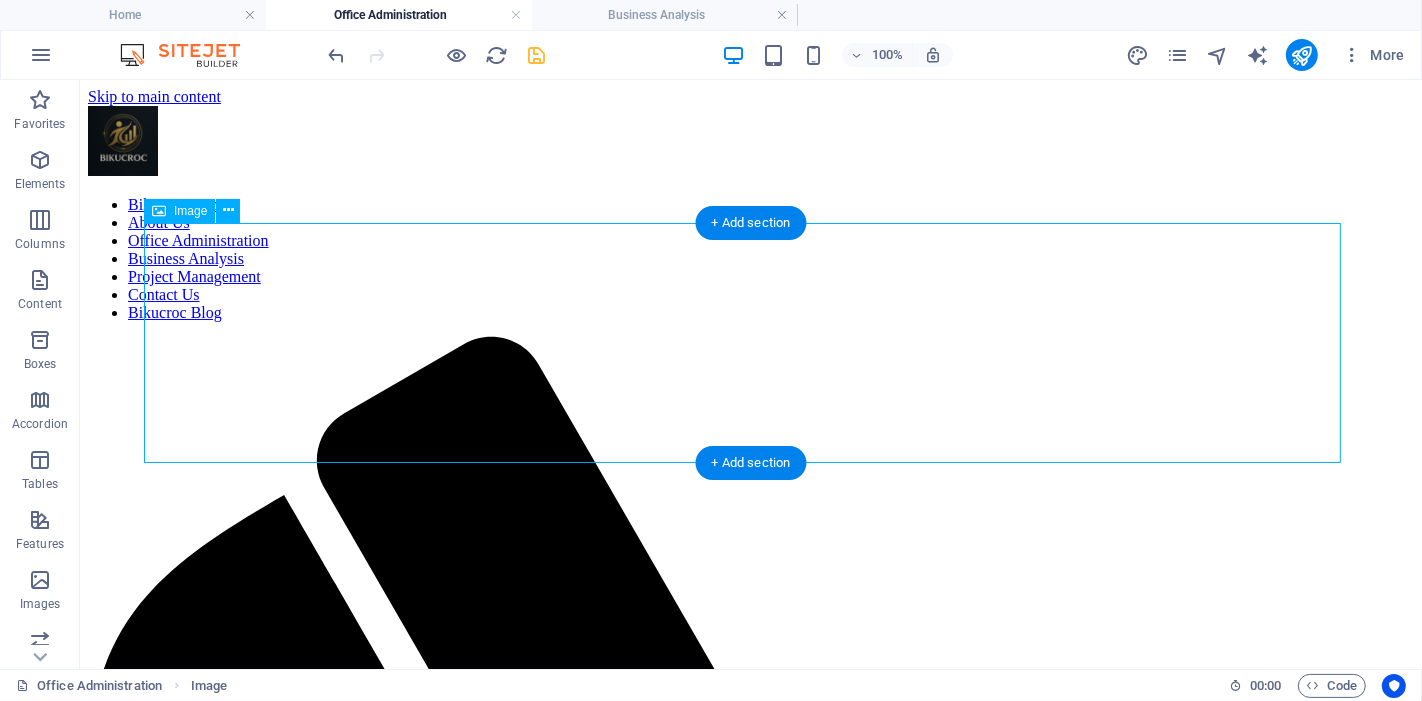 click at bounding box center [750, 2221] 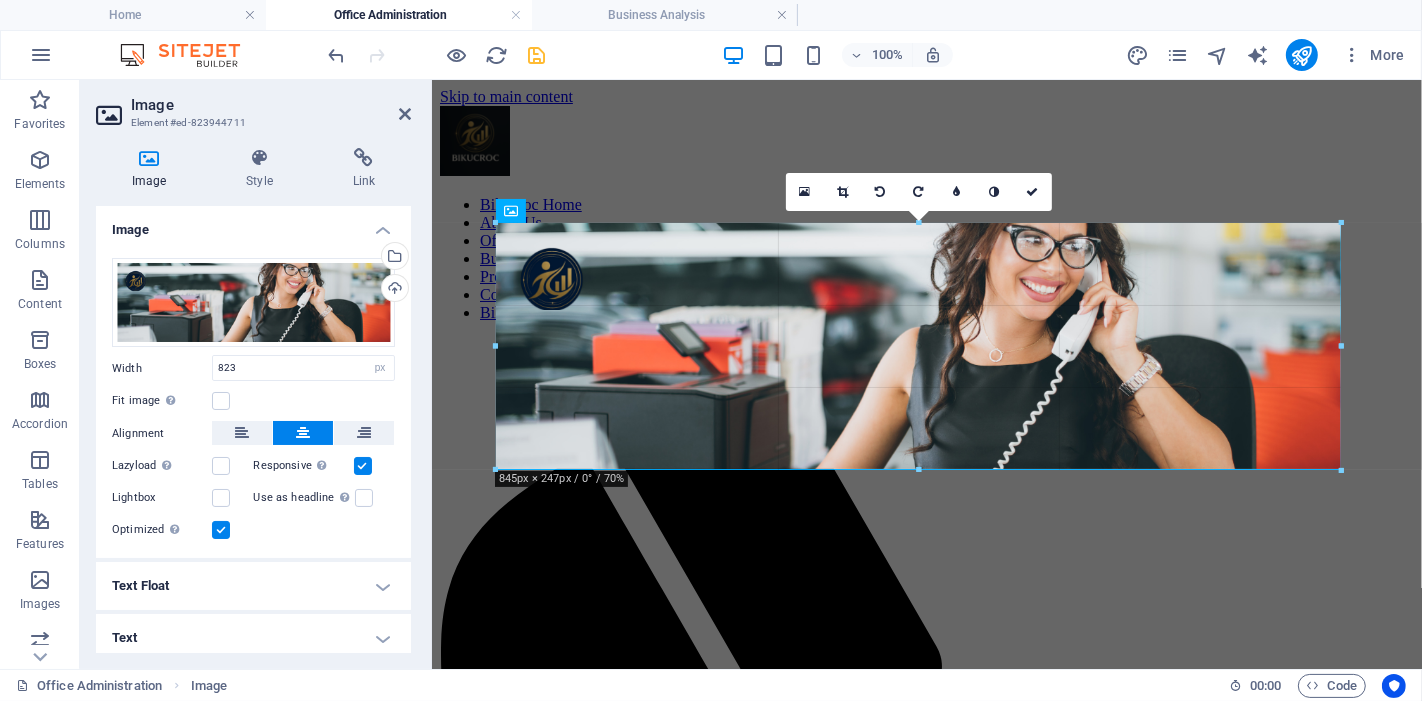 drag, startPoint x: 507, startPoint y: 337, endPoint x: 480, endPoint y: 340, distance: 27.166155 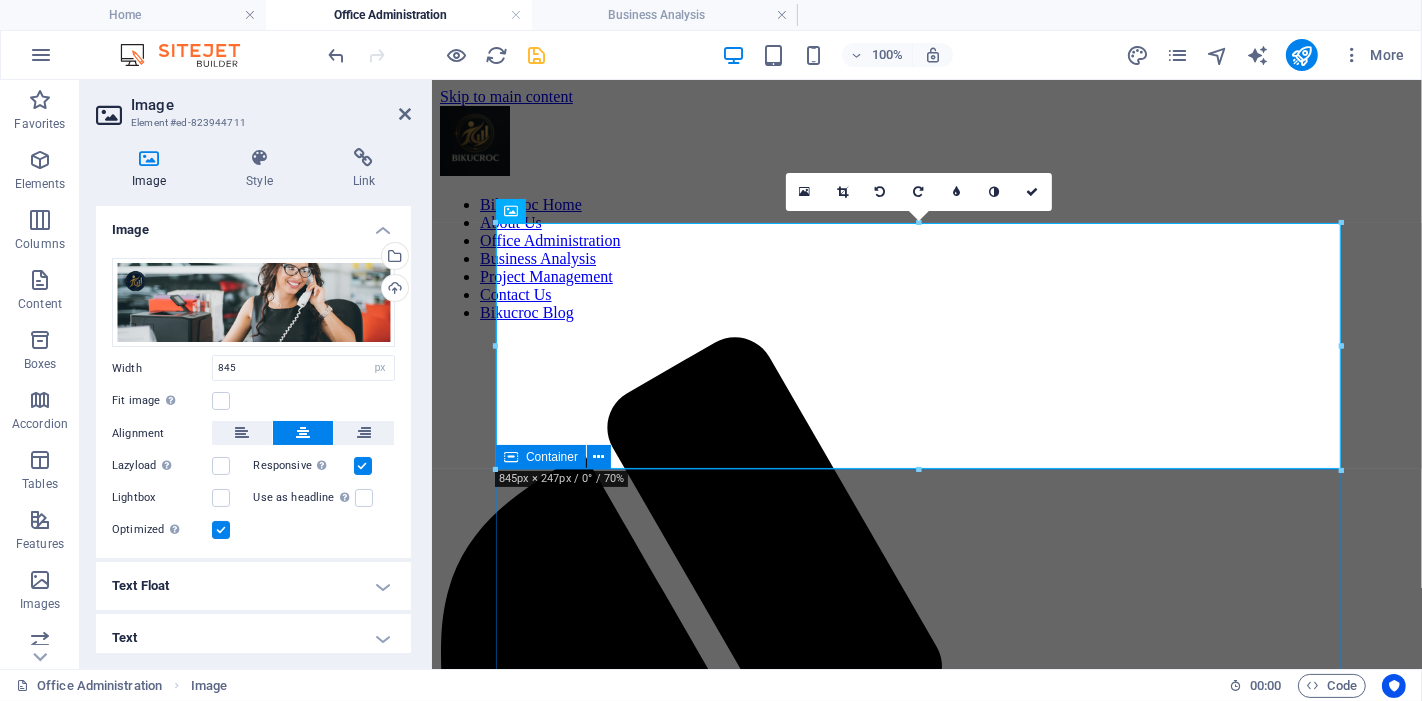 click on "Office ADMINISTRATION Support That Powers Your Business At  BIKUCROC , our  Office Administration services  are designed to take the stress out of managing daily operations, so you can focus on growing your business. We provide  reliable, organised, and professional support  tailored to  tradies, builders, and small business owners  across Australia. Whether you’re just starting out or managing a growing team, we streamline your back-office tasks with ease. Government Rebates & Incentives, Don’t Miss Out Running a business in Australia can be costly, but the good news is,  grants, rebates, and incentives  are available. Unfortunately, many businesses miss out due to lack of time, knowledge, or compliance challenges. That’s where we come in. Our team handles the  paperwork, deadlines, and eligibility checks  to ensure you receive every dollar you’re entitled to, without the hassle. Smarter Systems, Better Business Many small businesses suffer from   tailored to your unique needs." at bounding box center [926, 2139] 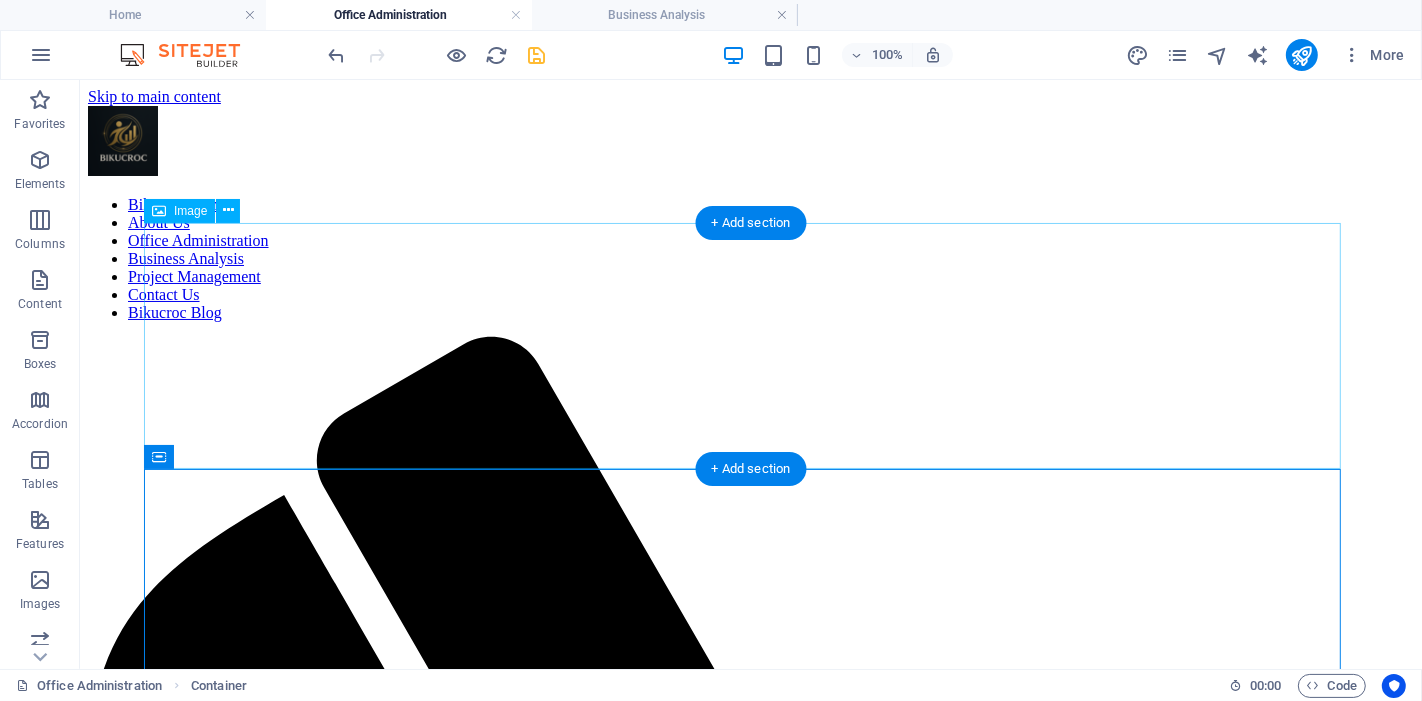 click at bounding box center (750, 2224) 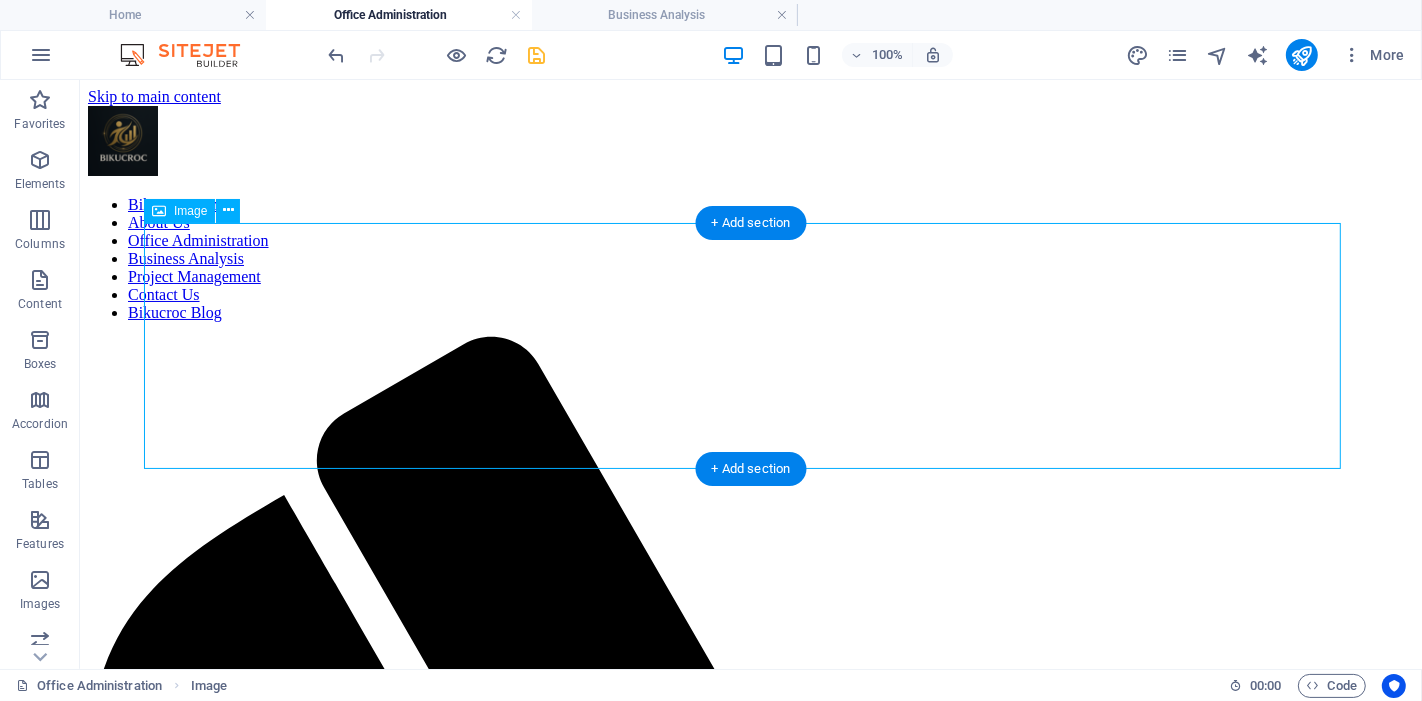 click at bounding box center (750, 2224) 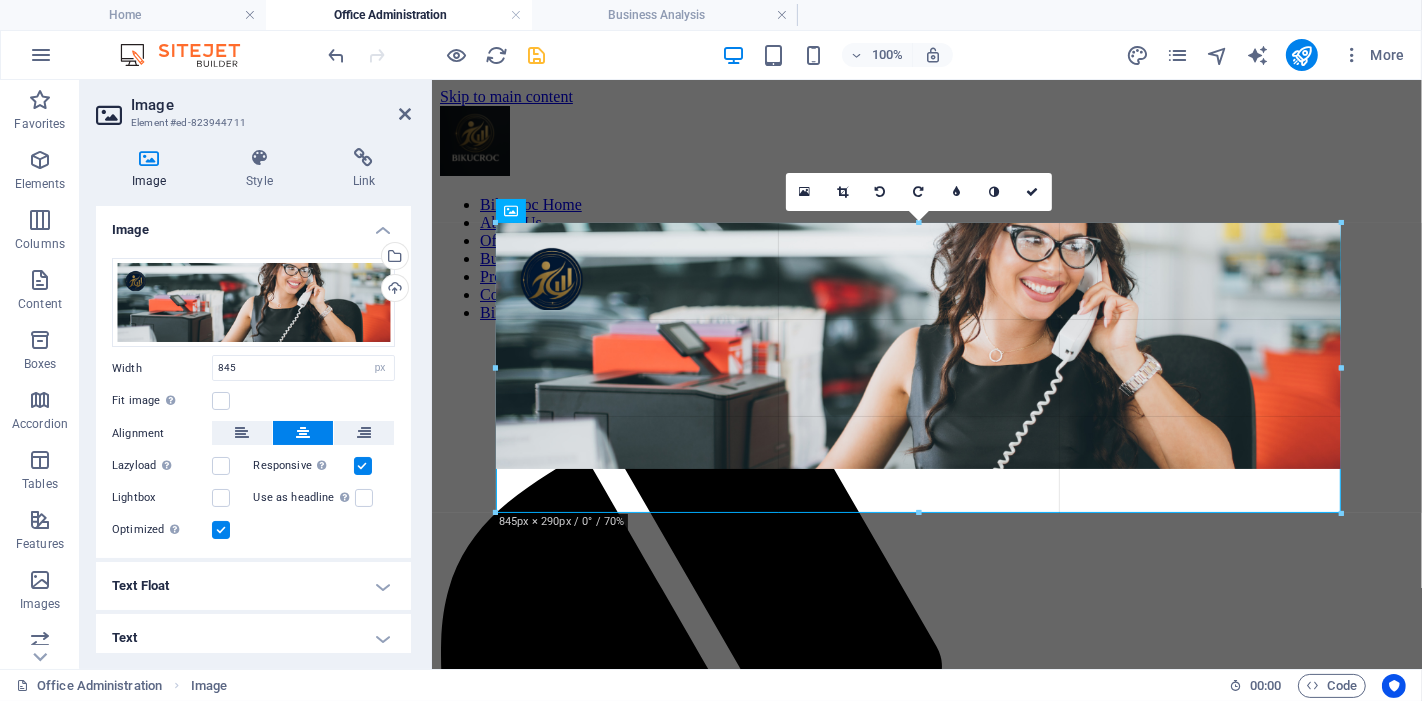 drag, startPoint x: 498, startPoint y: 342, endPoint x: 39, endPoint y: 267, distance: 465.0871 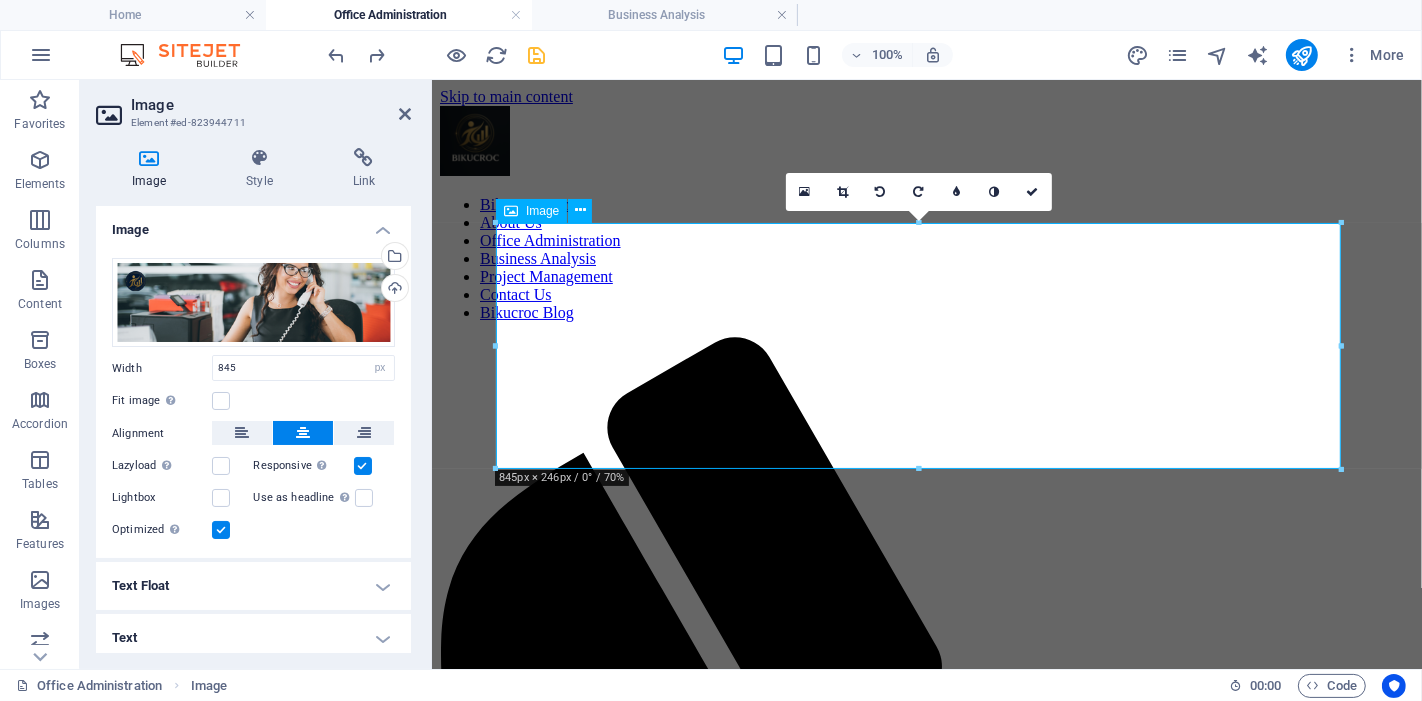 type on "823" 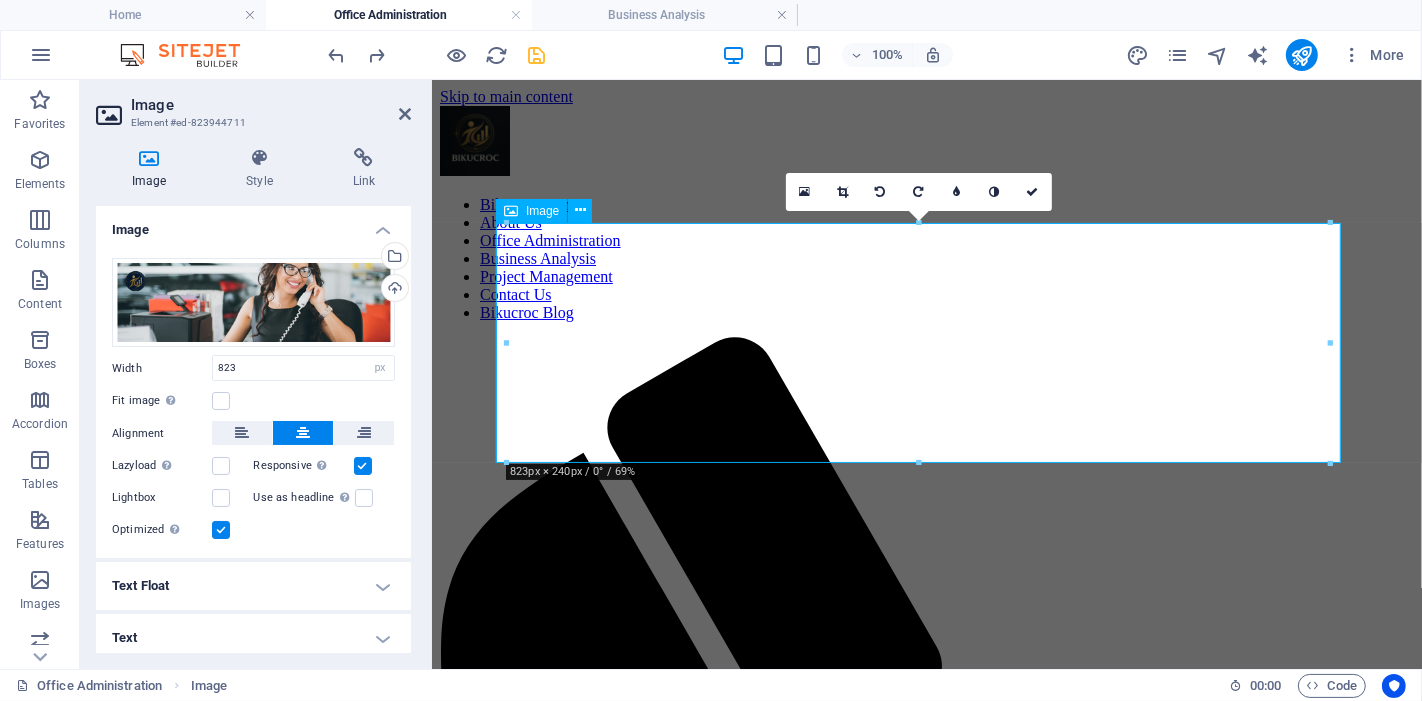 click at bounding box center [926, 1754] 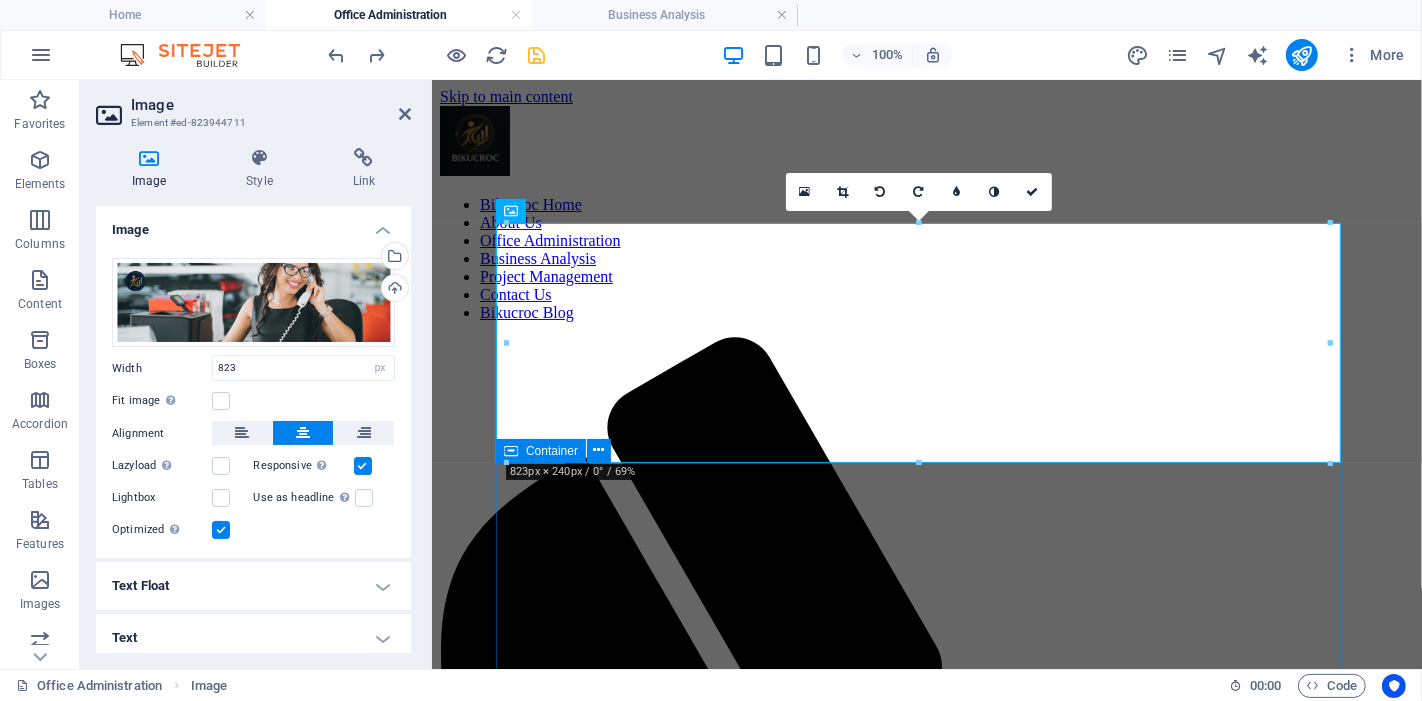 click on "Office ADMINISTRATION Support That Powers Your Business At  BIKUCROC , our  Office Administration services  are designed to take the stress out of managing daily operations, so you can focus on growing your business. We provide  reliable, organised, and professional support  tailored to  tradies, builders, and small business owners  across Australia. Whether you’re just starting out or managing a growing team, we streamline your back-office tasks with ease. Government Rebates & Incentives, Don’t Miss Out Running a business in Australia can be costly, but the good news is,  grants, rebates, and incentives  are available. Unfortunately, many businesses miss out due to lack of time, knowledge, or compliance challenges. That’s where we come in. Our team handles the  paperwork, deadlines, and eligibility checks  to ensure you receive every dollar you’re entitled to, without the hassle. Smarter Systems, Better Business Many small businesses suffer from   tailored to your unique needs." at bounding box center [926, 2133] 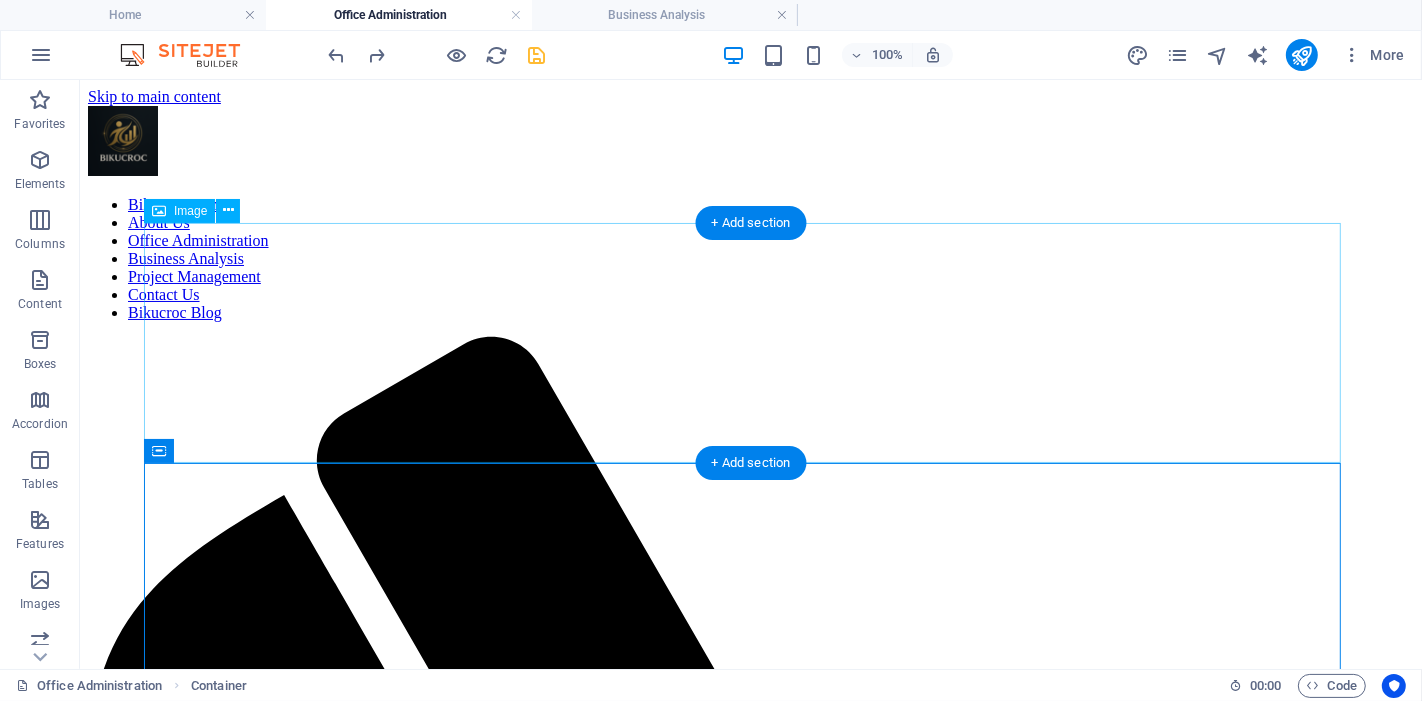 click at bounding box center (750, 2221) 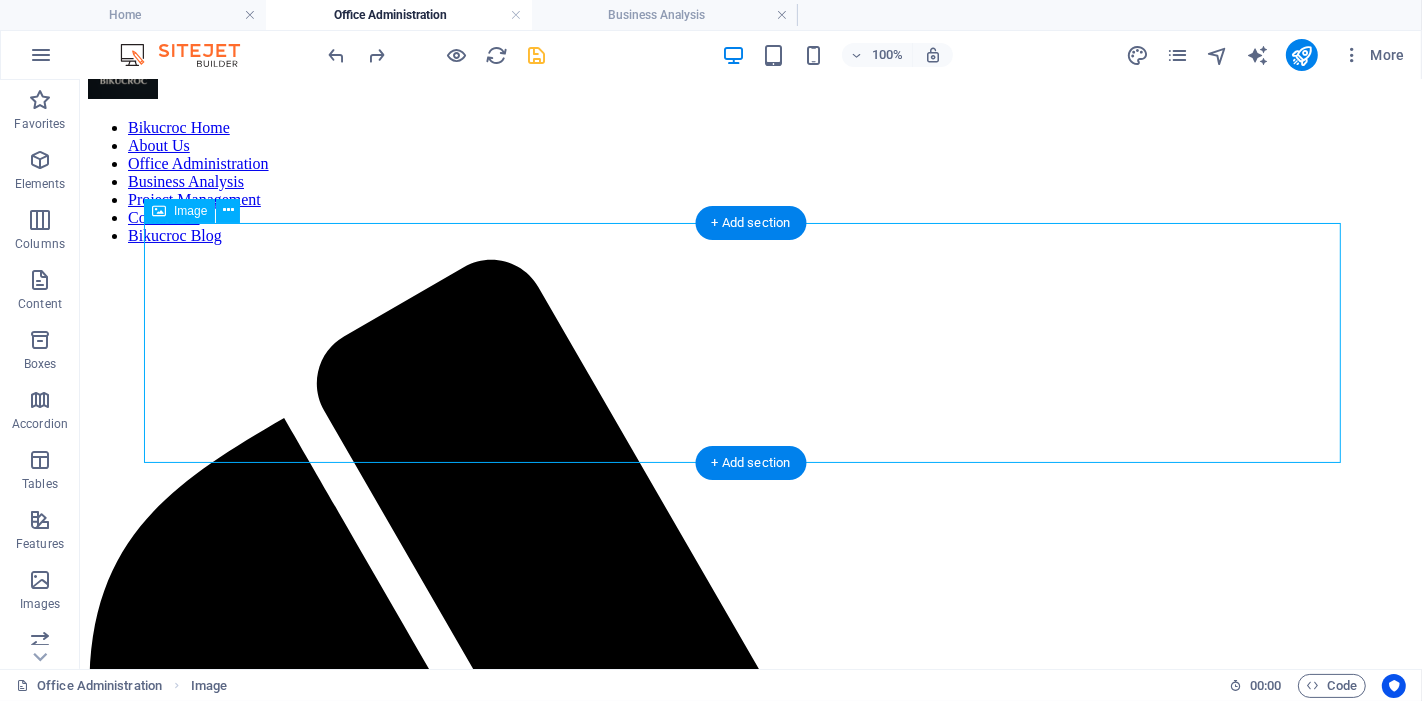 scroll, scrollTop: 111, scrollLeft: 0, axis: vertical 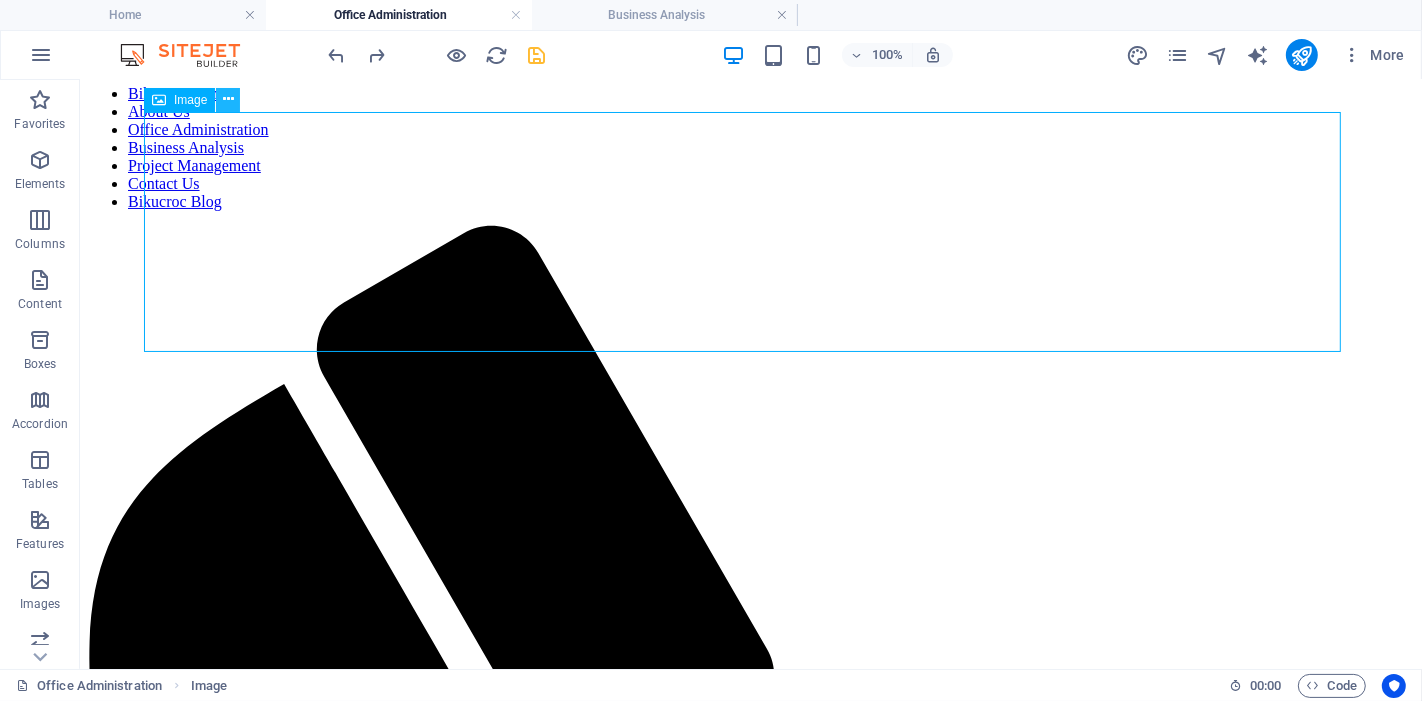 click at bounding box center (228, 99) 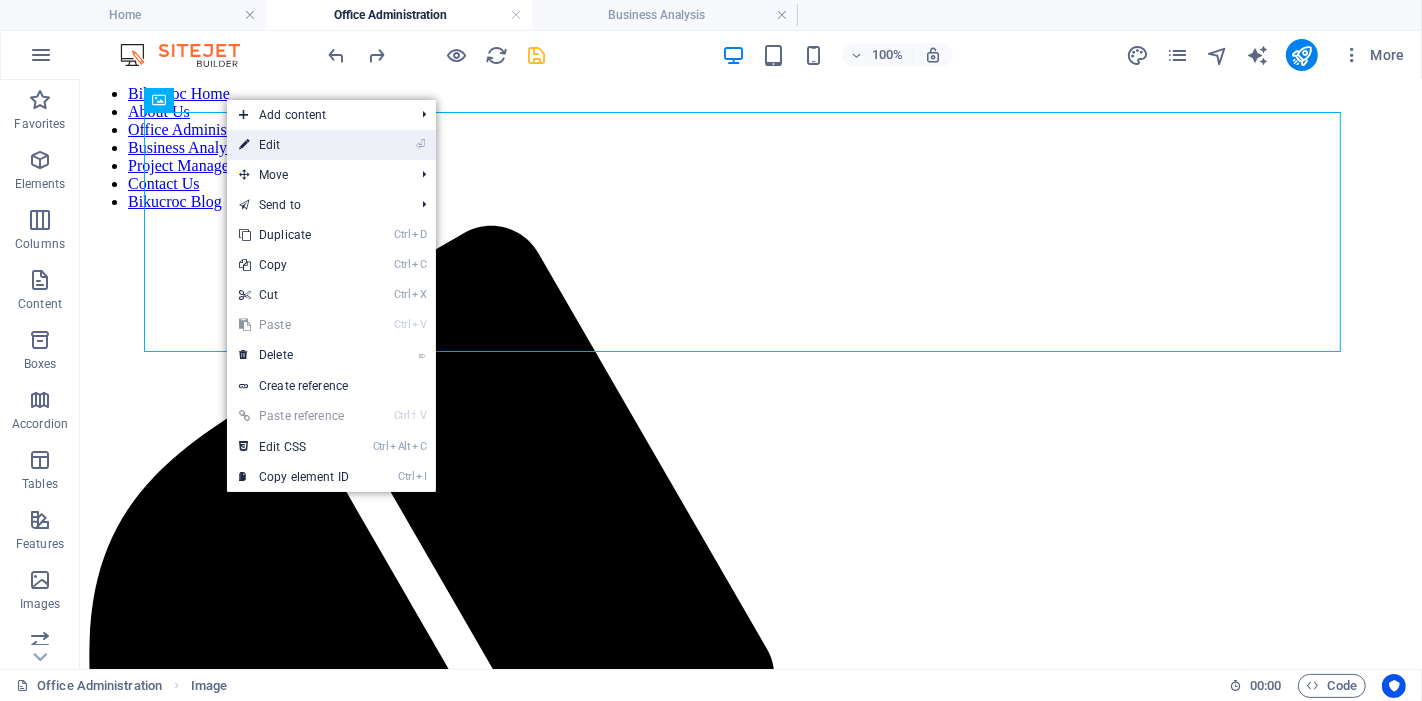 click on "⏎  Edit" at bounding box center (294, 145) 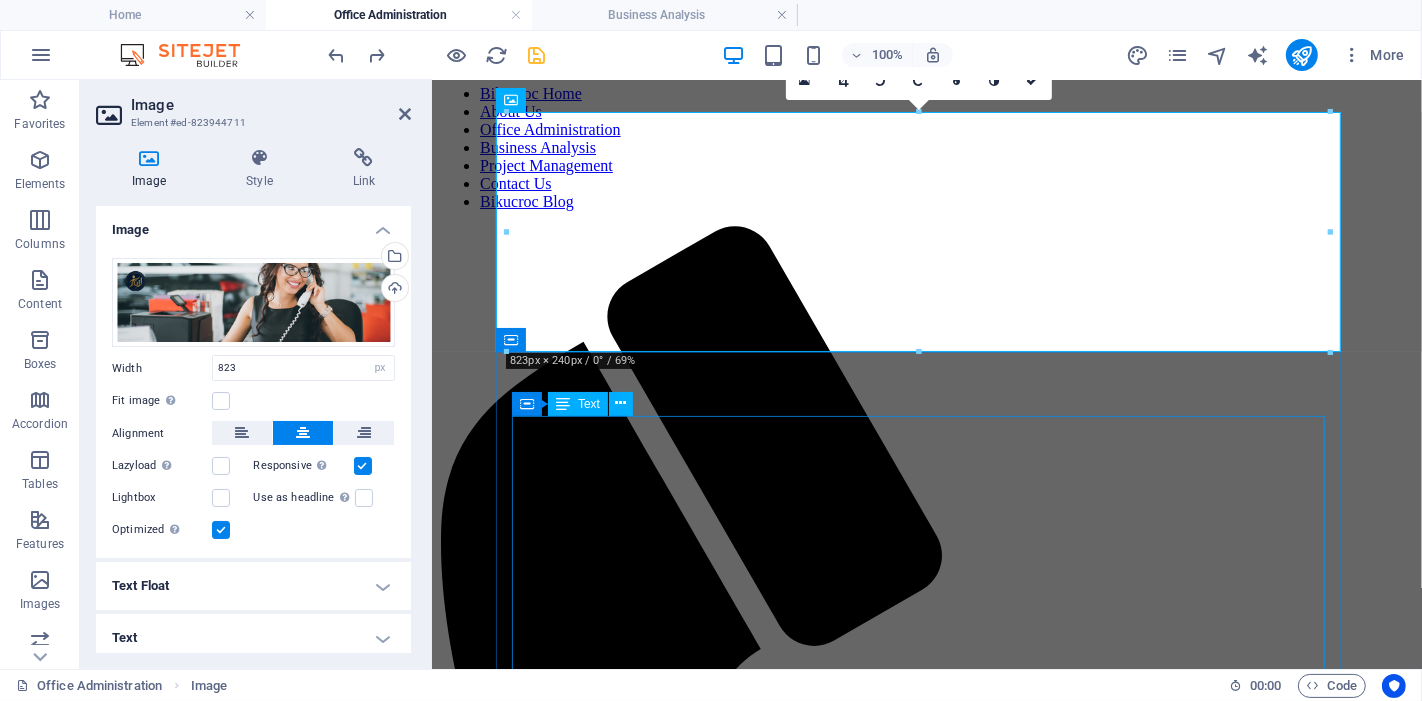 click on "Office ADMINISTRATION Support That Powers Your Business At  BIKUCROC , our  Office Administration services  are designed to take the stress out of managing daily operations, so you can focus on growing your business. We provide  reliable, organised, and professional support  tailored to  tradies, builders, and small business owners  across Australia. Whether you’re just starting out or managing a growing team, we streamline your back-office tasks with ease. Government Rebates & Incentives, Don’t Miss Out Running a business in Australia can be costly, but the good news is,  grants, rebates, and incentives  are available. Unfortunately, many businesses miss out due to lack of time, knowledge, or compliance challenges. That’s where we come in. Our team handles the  paperwork, deadlines, and eligibility checks  to ensure you receive every dollar you’re entitled to, without the hassle. Smarter Systems, Better Business Many small businesses suffer from   tailored to your unique needs." at bounding box center [926, 2022] 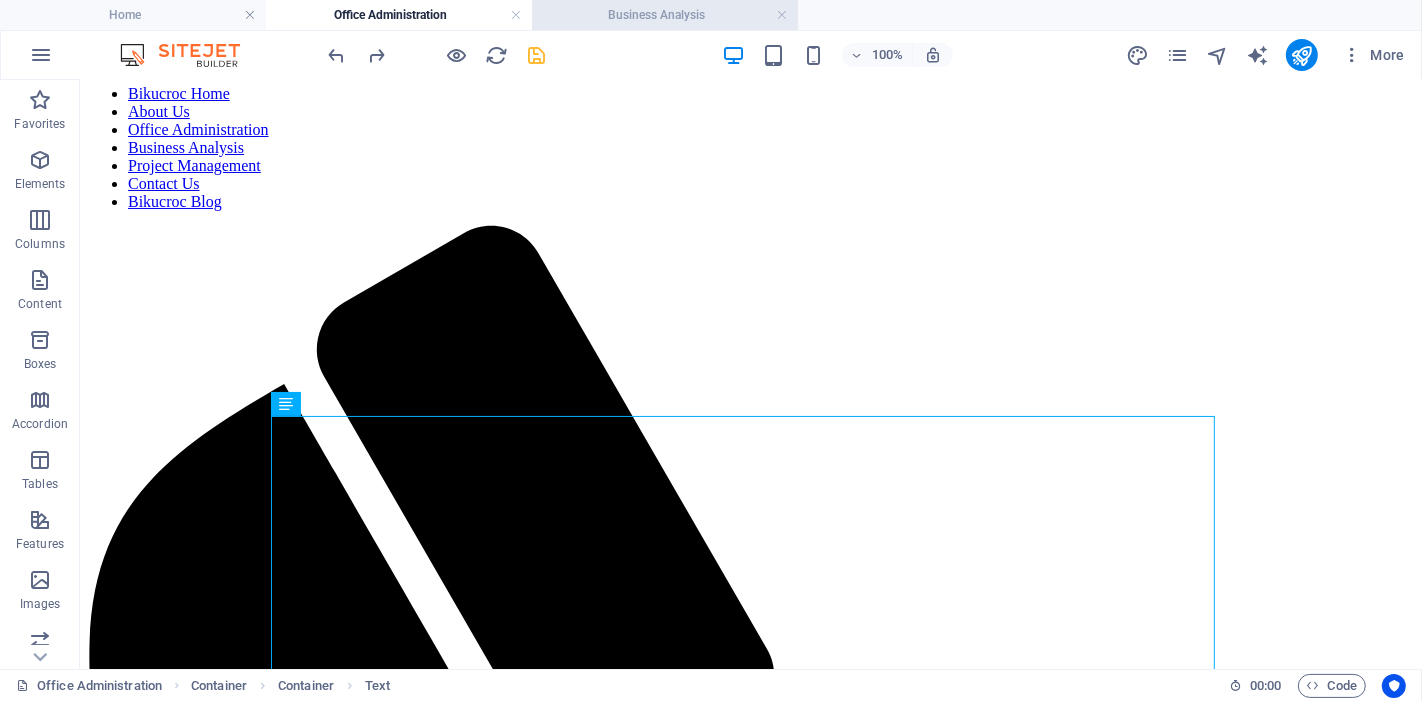 click on "Business Analysis" at bounding box center (665, 15) 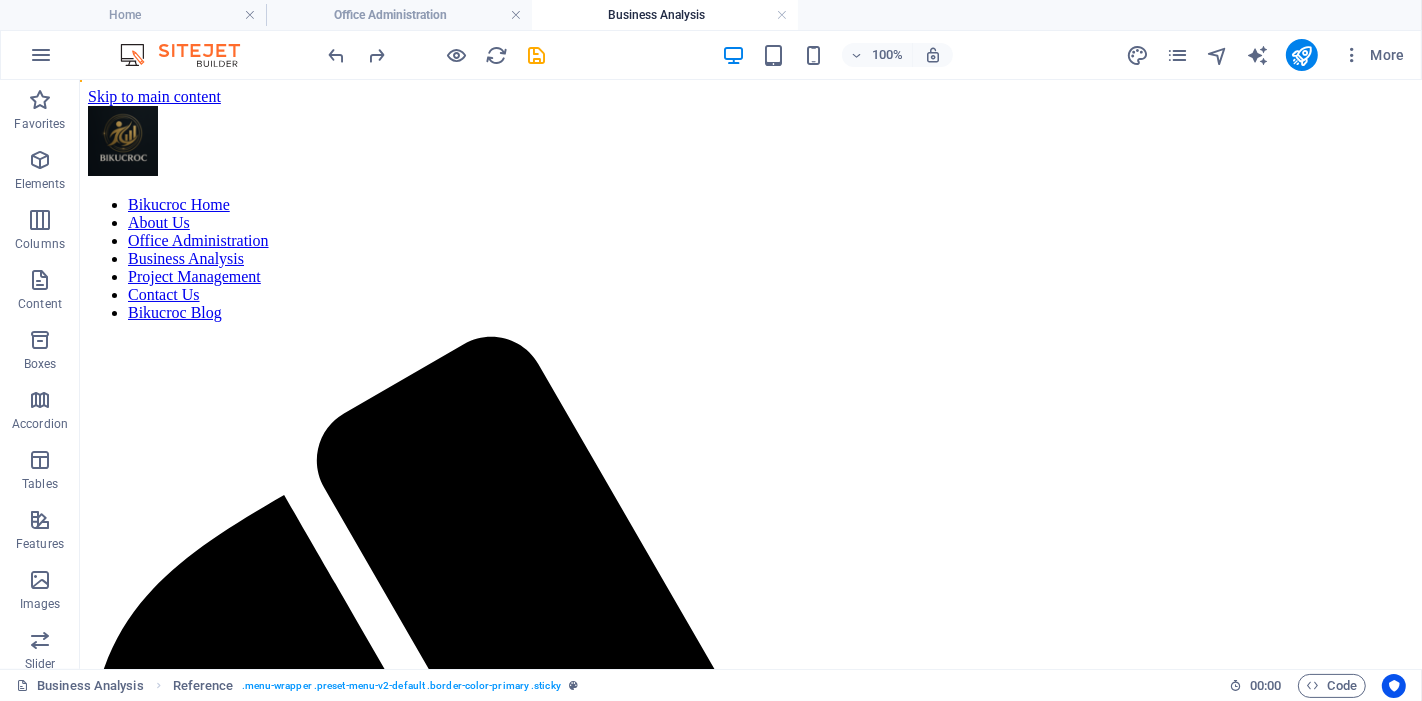 scroll, scrollTop: 0, scrollLeft: 0, axis: both 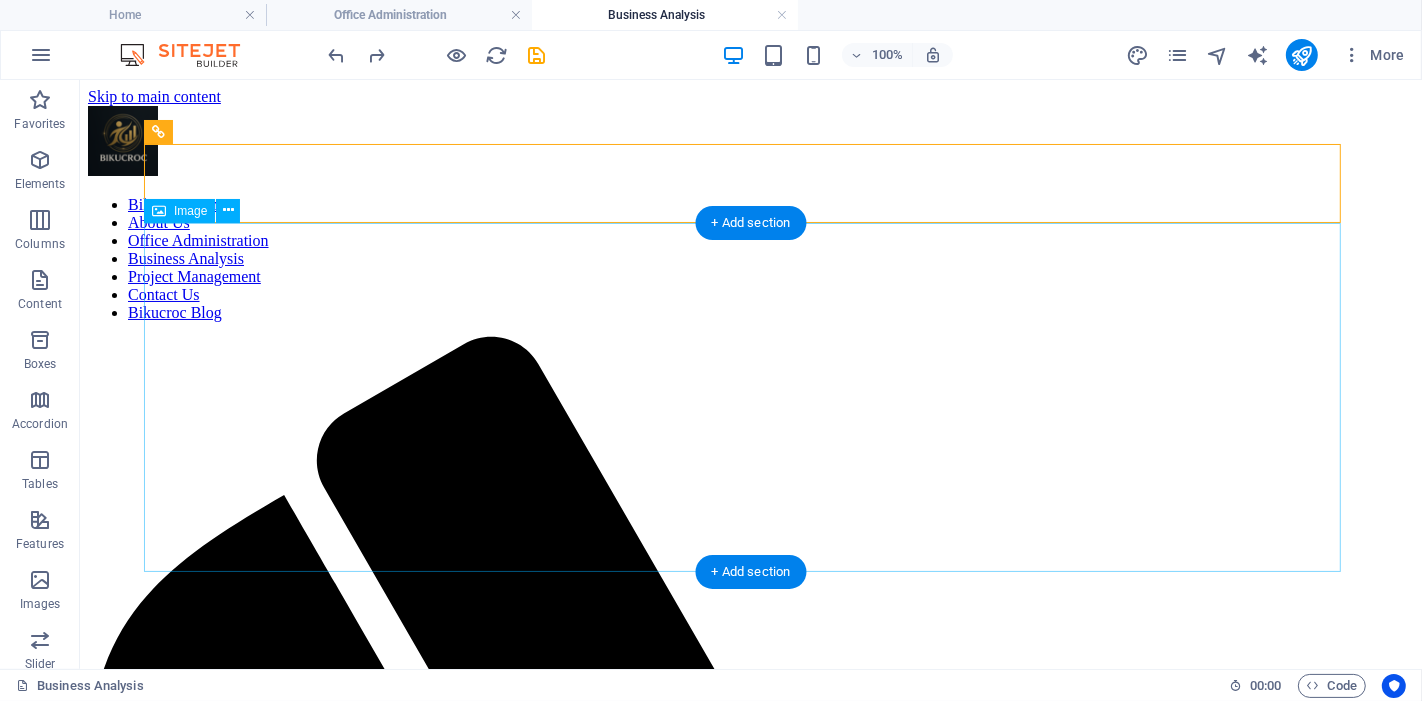 click at bounding box center (750, 2296) 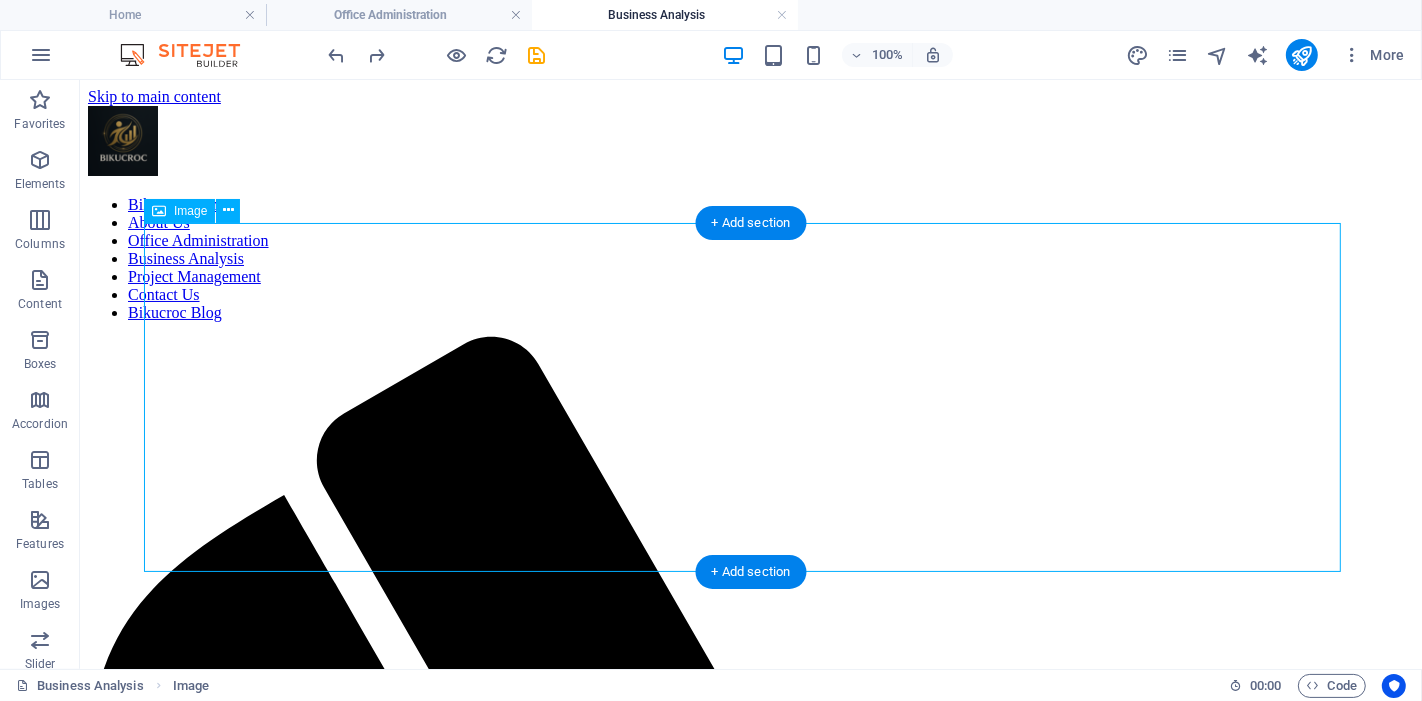 click at bounding box center [750, 2296] 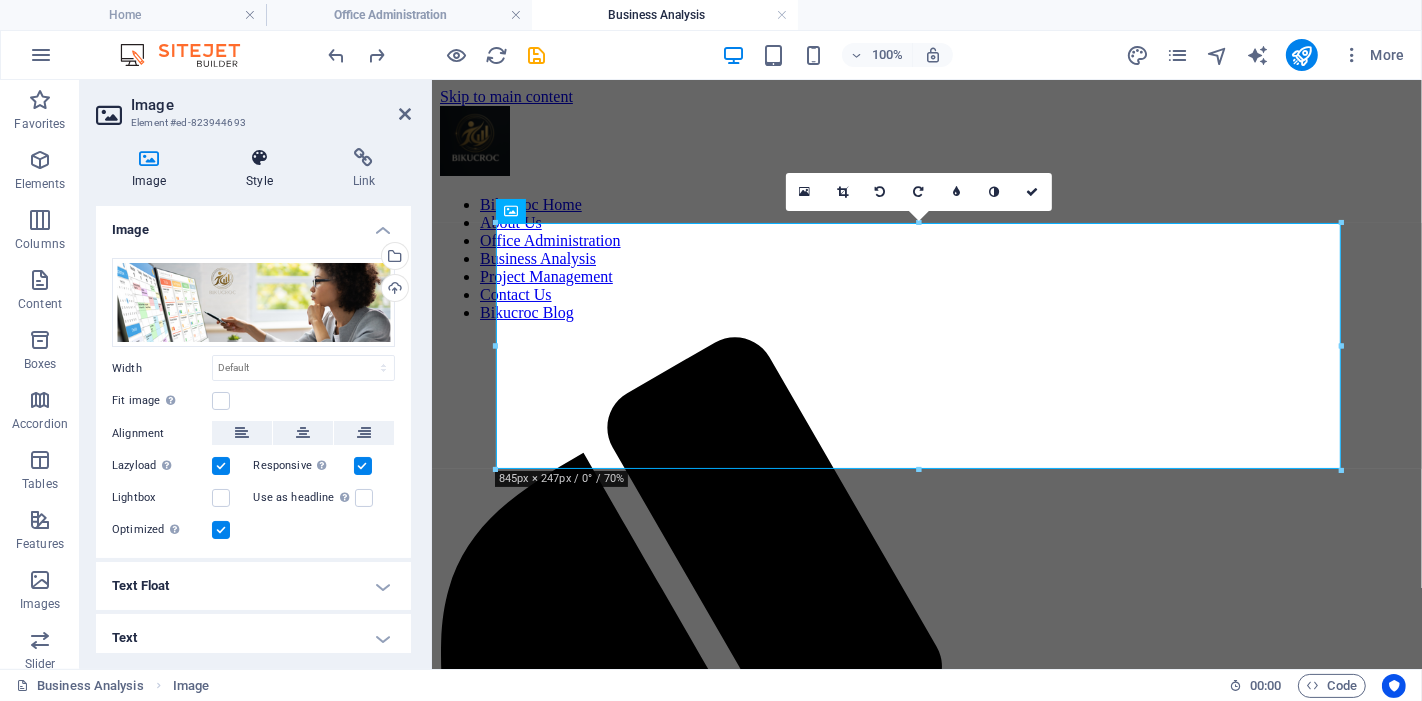 click at bounding box center (259, 158) 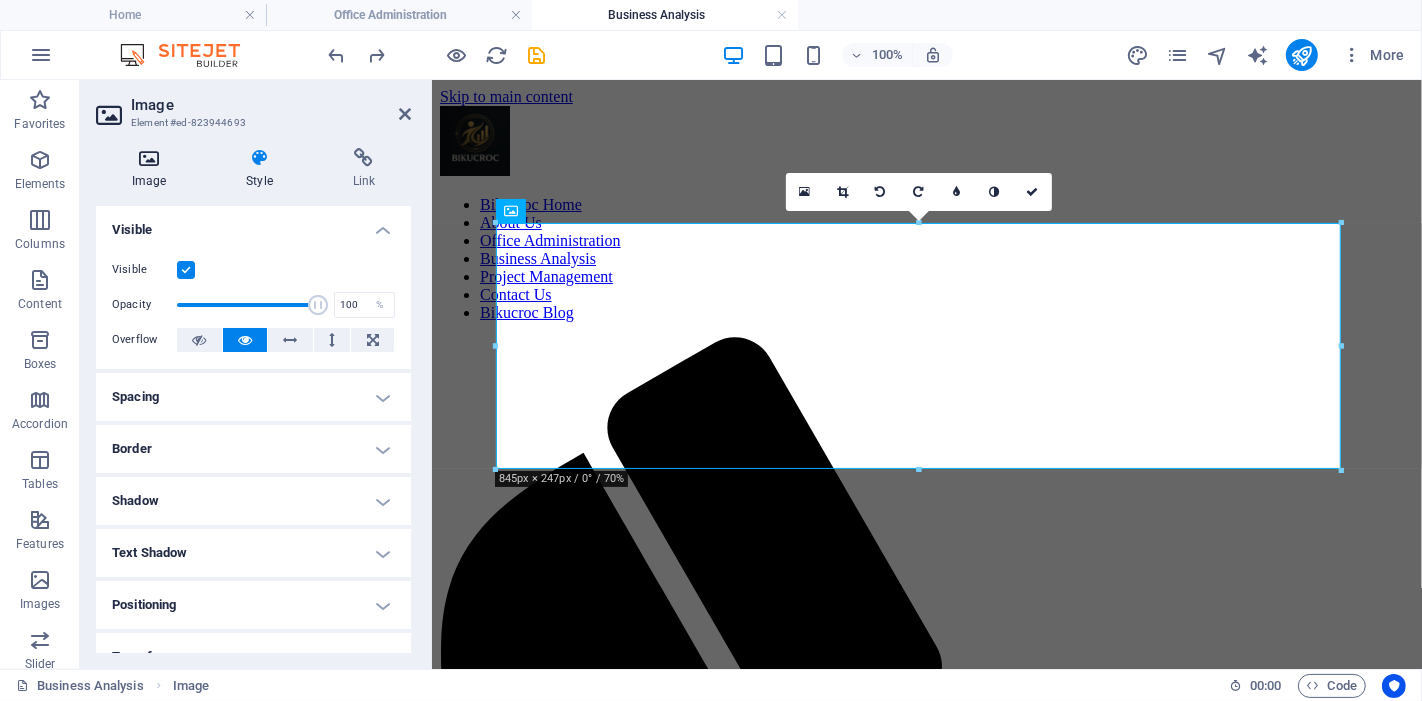 click at bounding box center [149, 158] 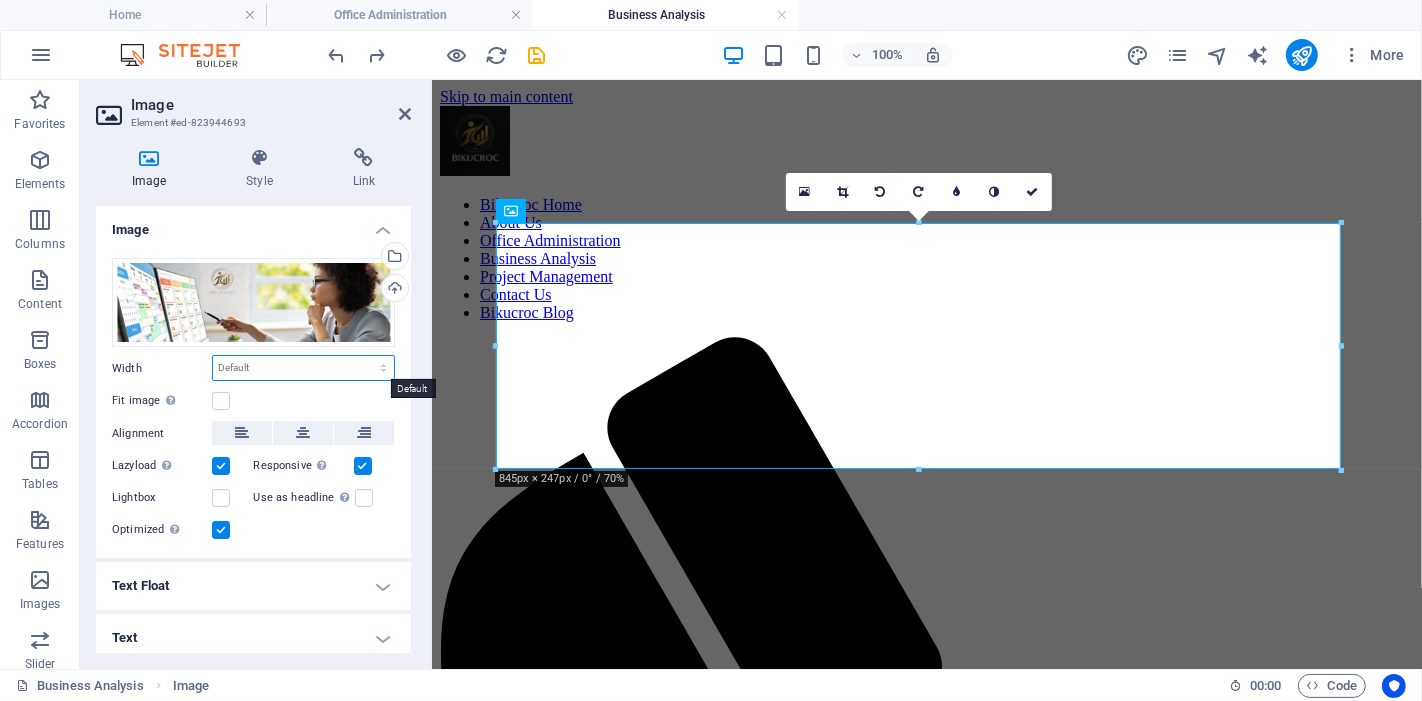 click on "Default auto px rem % em vh vw" at bounding box center (303, 368) 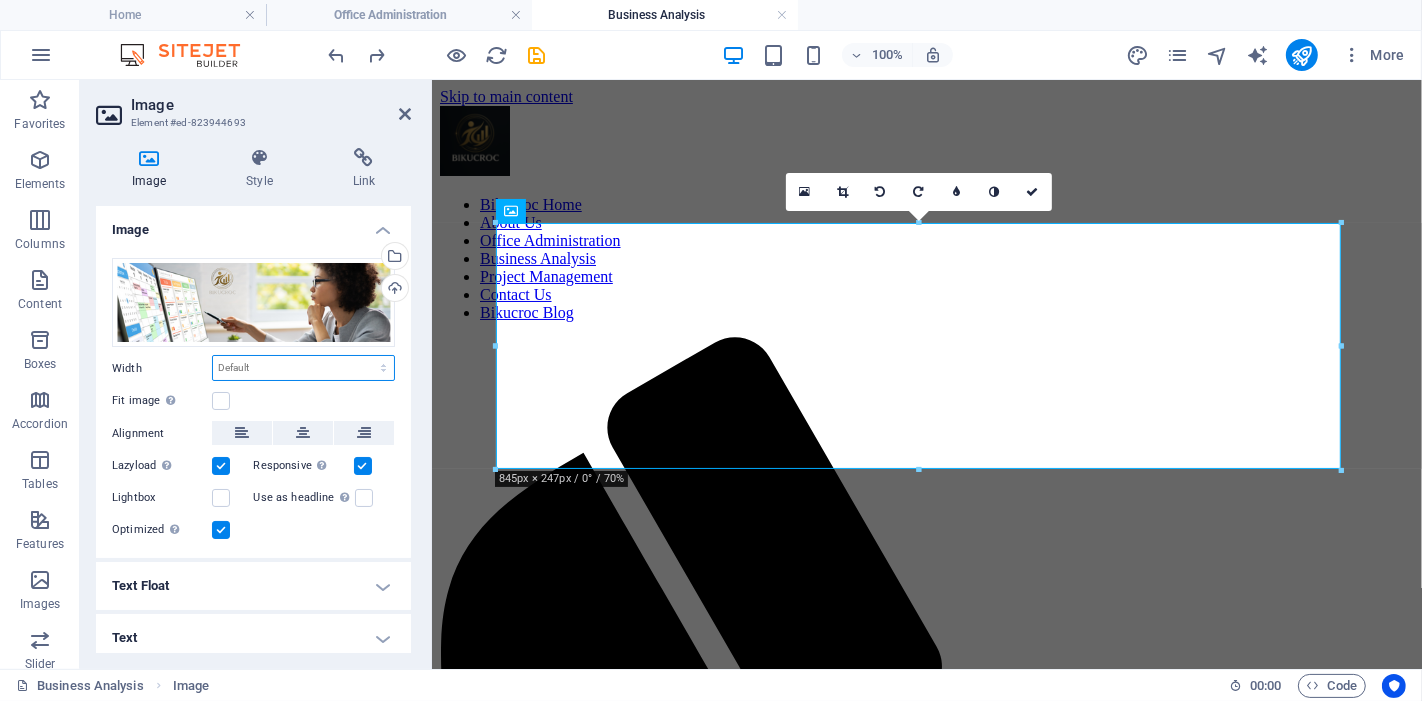 click on "Default auto px rem % em vh vw" at bounding box center (303, 368) 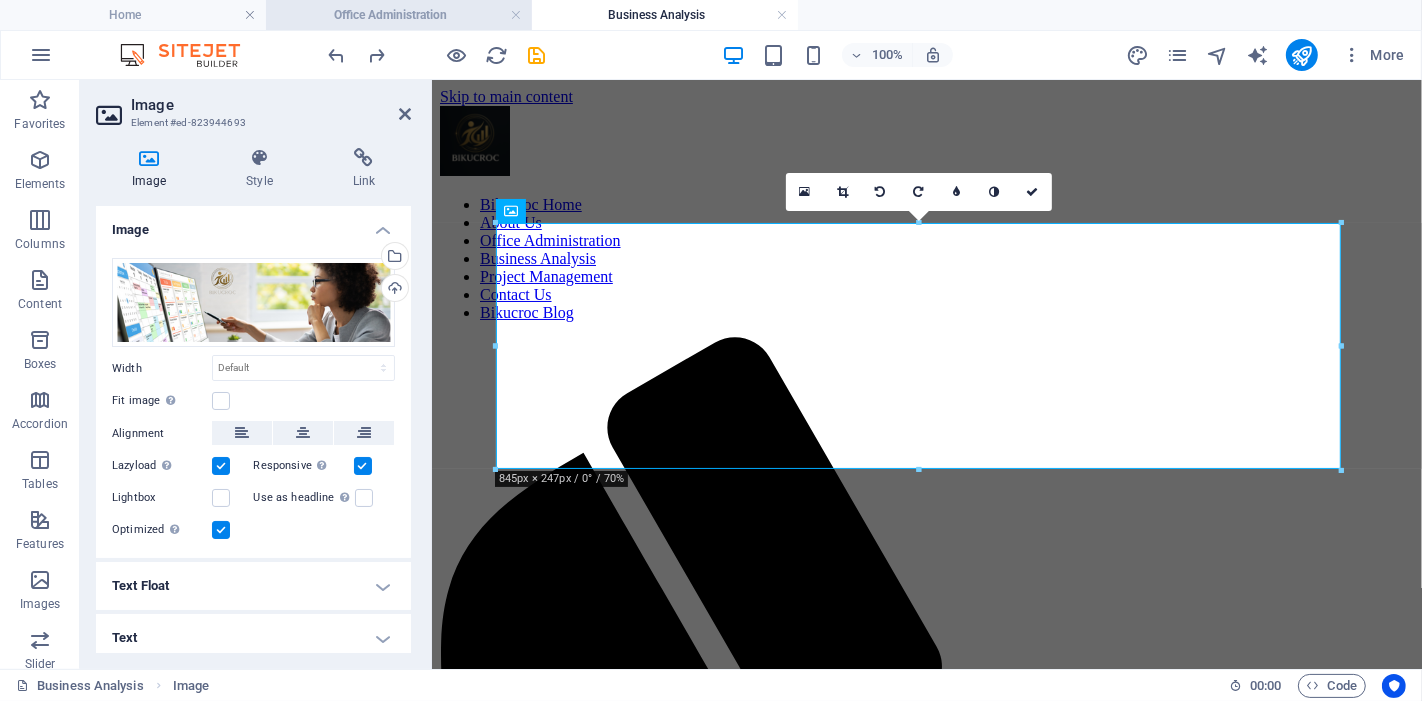 click on "Office Administration" at bounding box center [399, 15] 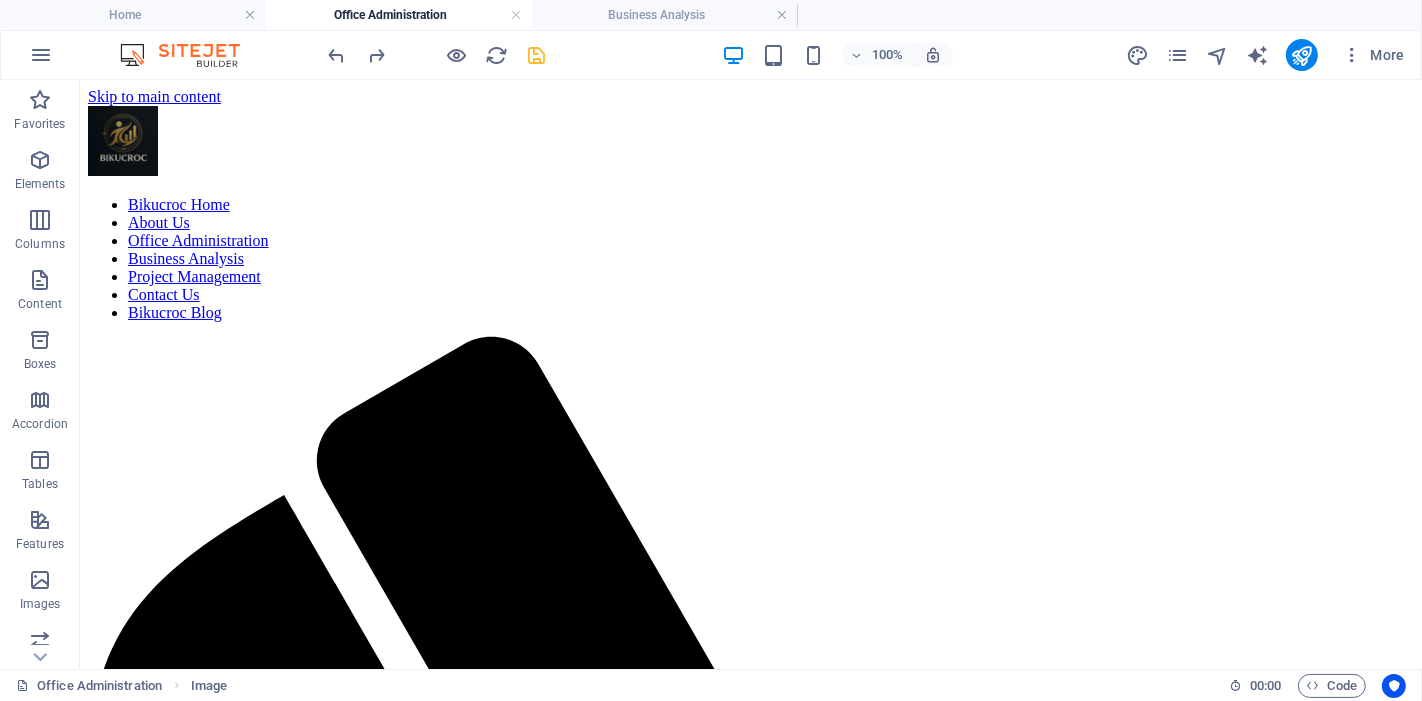 scroll, scrollTop: 111, scrollLeft: 0, axis: vertical 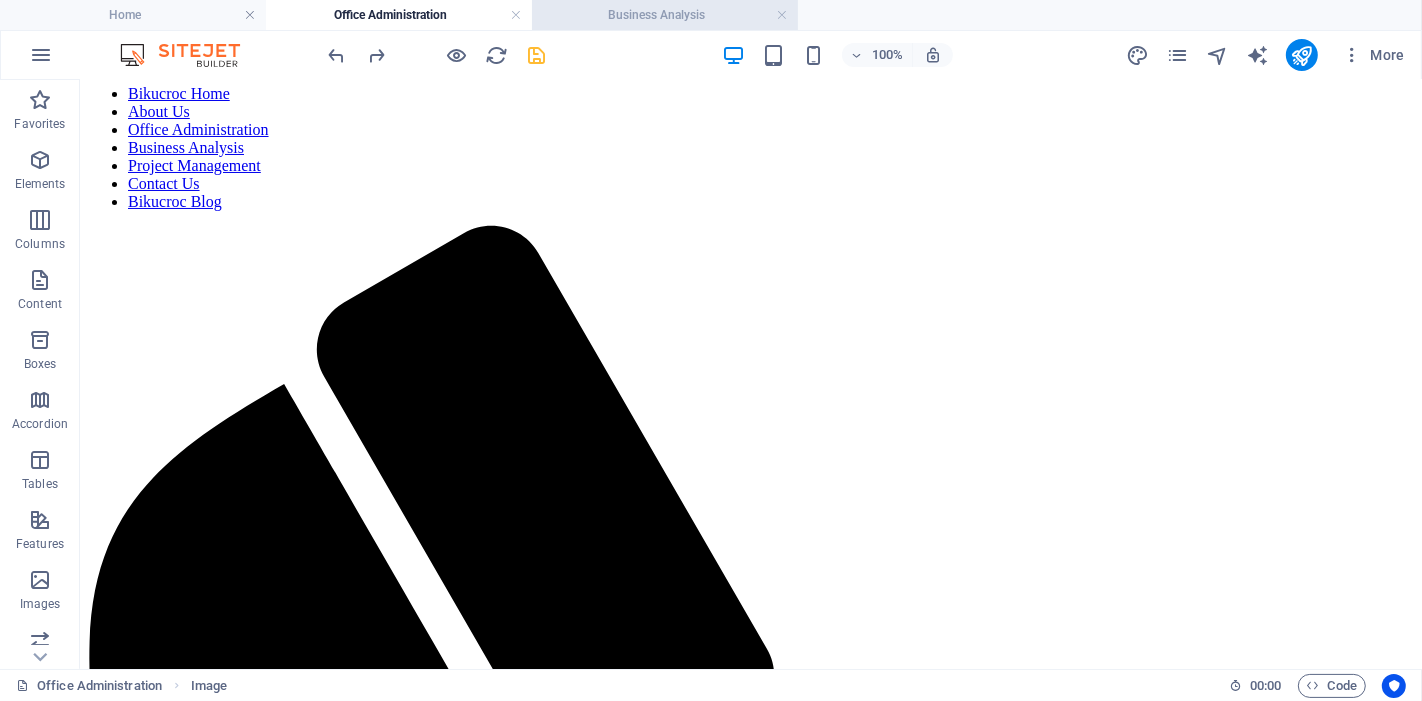click on "Business Analysis" at bounding box center [665, 15] 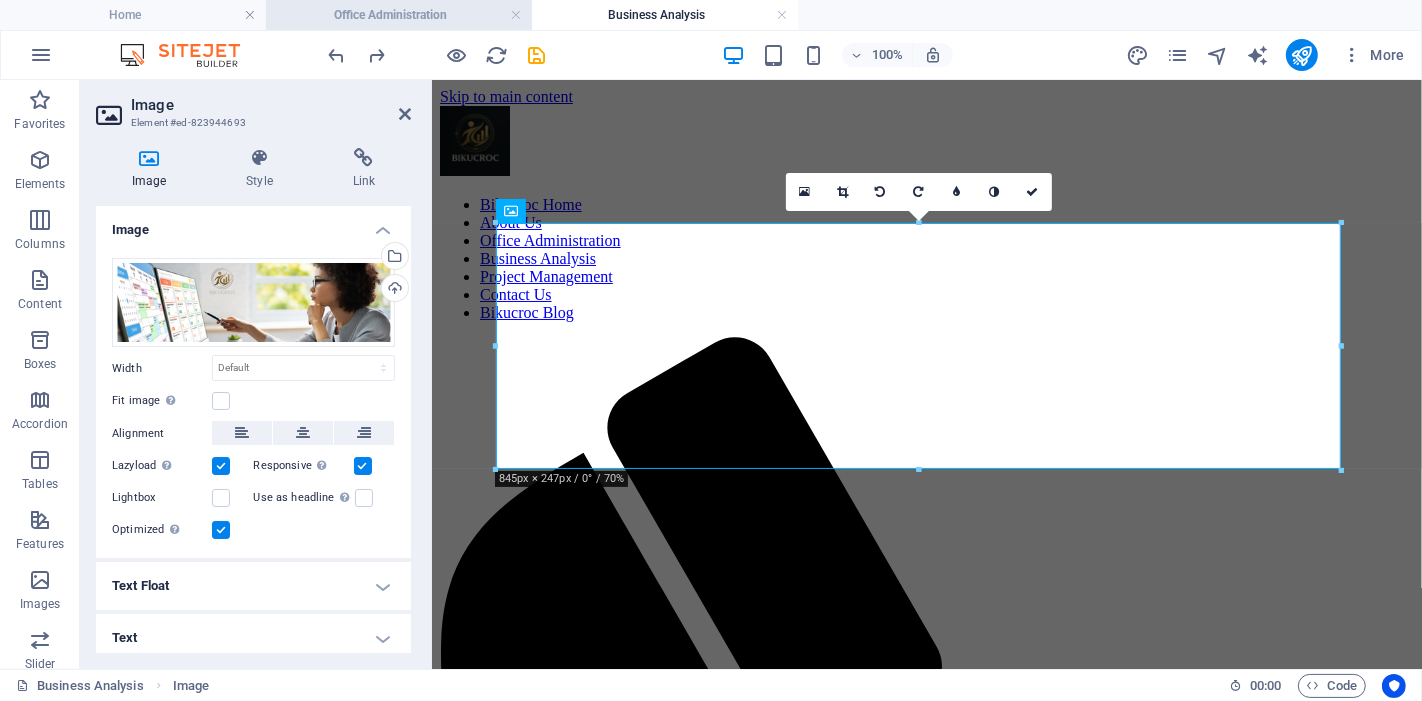 scroll, scrollTop: 0, scrollLeft: 0, axis: both 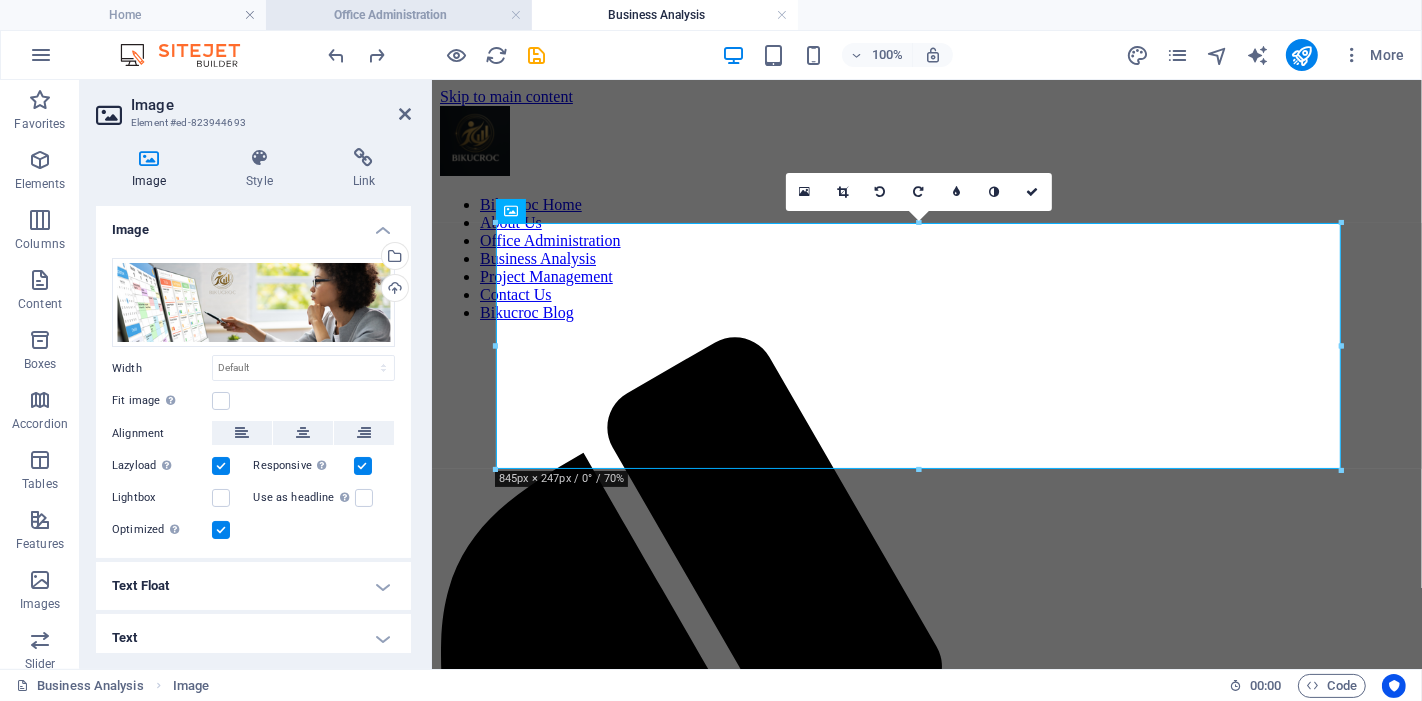 click on "Office Administration" at bounding box center (399, 15) 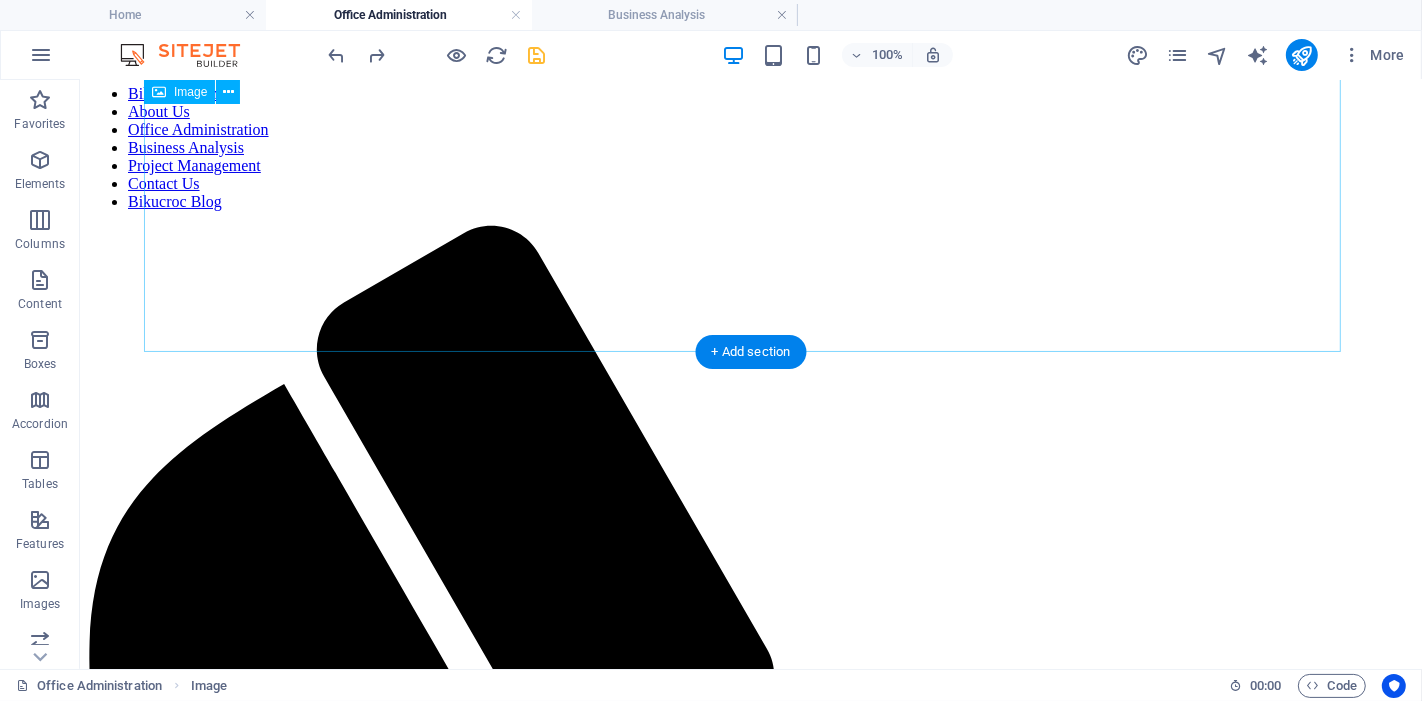 click at bounding box center (750, 2110) 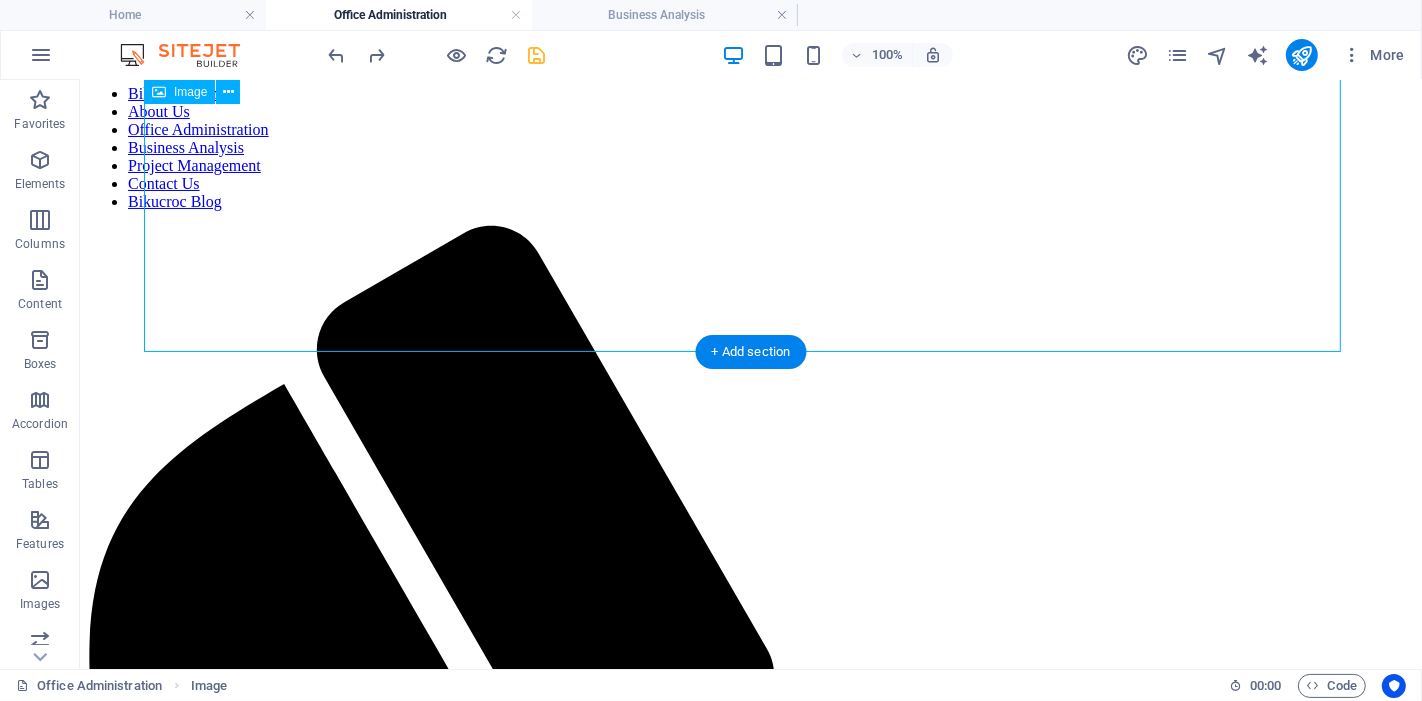 click at bounding box center (750, 2110) 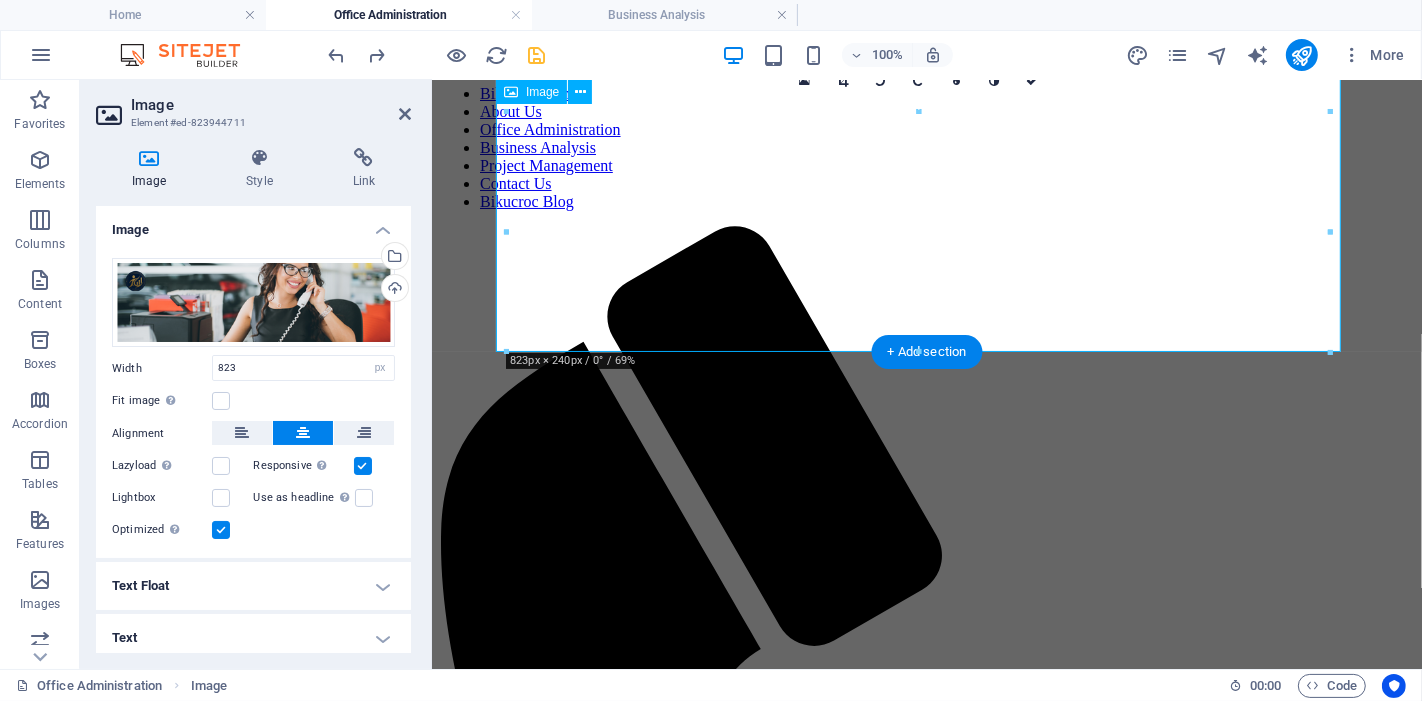 click at bounding box center [926, 1643] 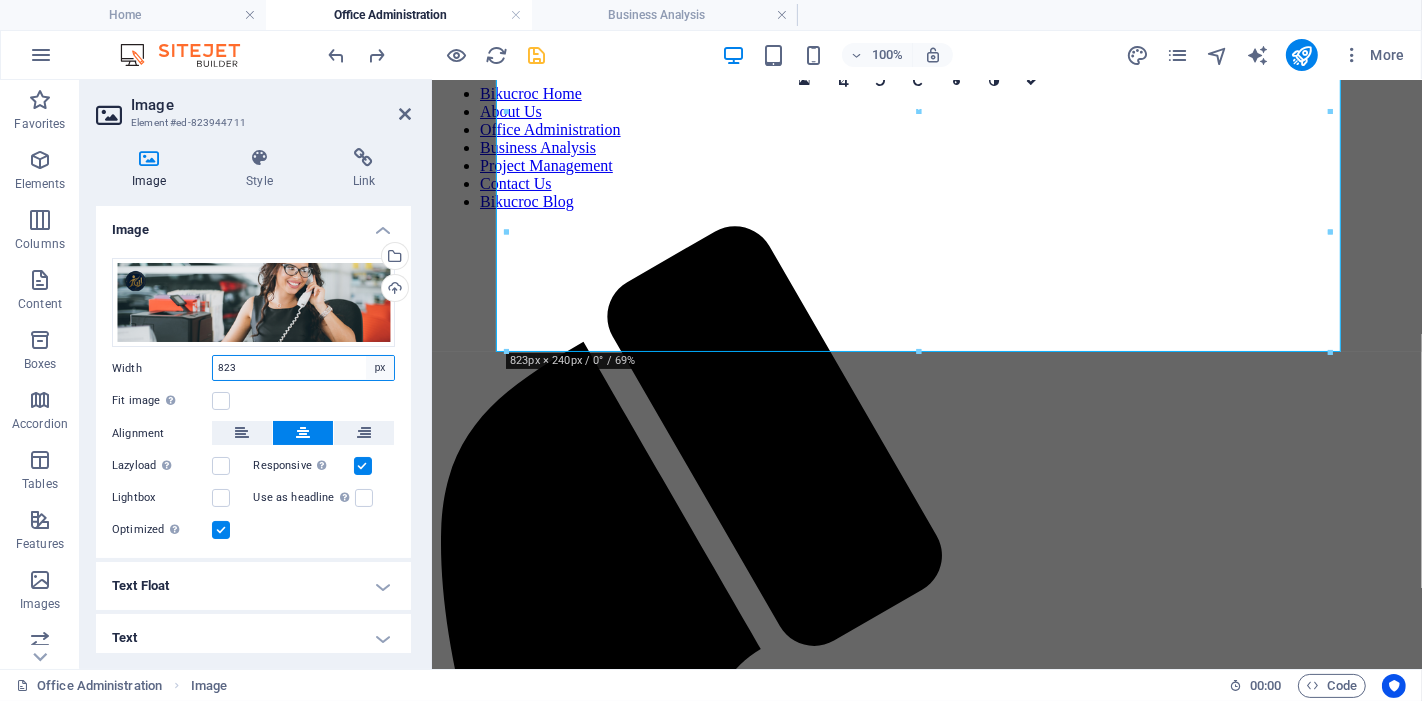 click on "Default auto px rem % em vh vw" at bounding box center [380, 368] 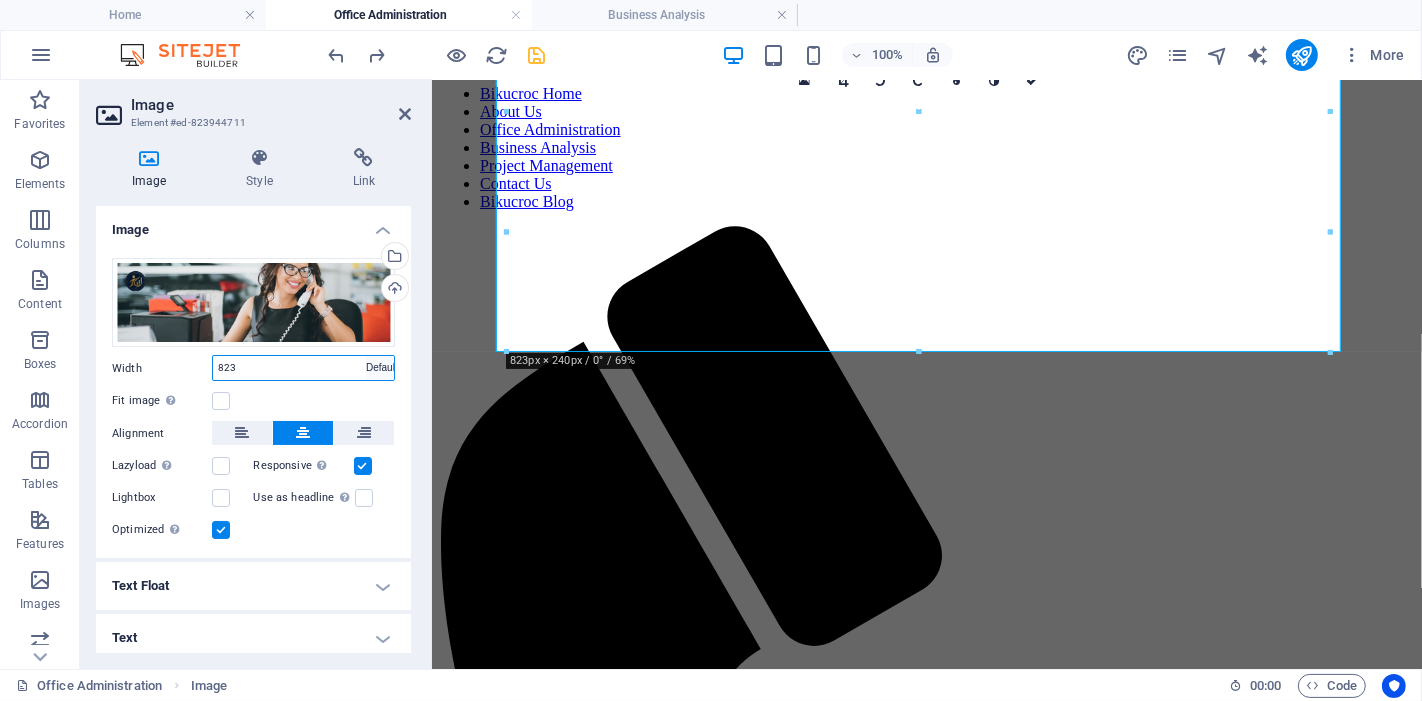 click on "Default auto px rem % em vh vw" at bounding box center (380, 368) 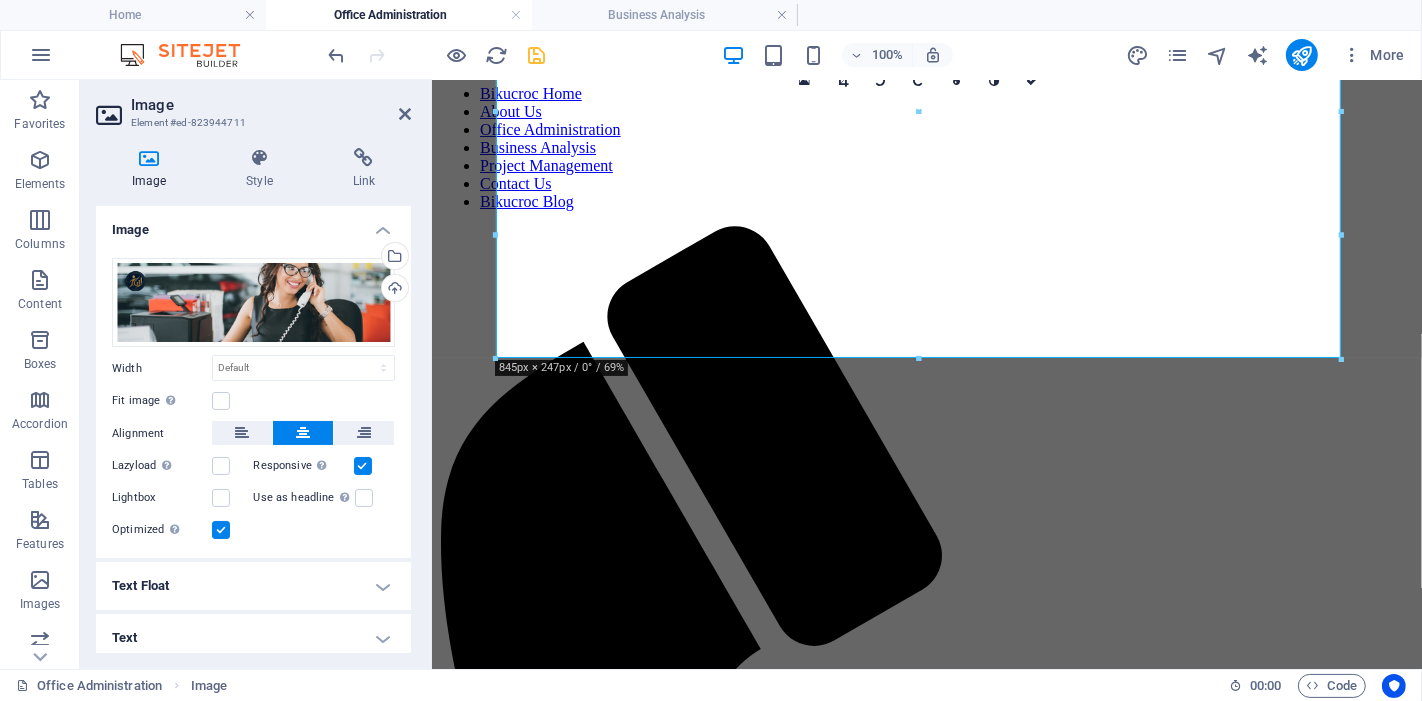click on "Skip to main content
Bikucroc Home About Us Office Administration Business Analysis Project Management Contact Us Bikucroc Blog Office ADMINISTRATION Support That Powers Your Business At  BIKUCROC , our  Office Administration services  are designed to take the stress out of managing daily operations, so you can focus on growing your business. We provide  reliable, organised, and professional support  tailored to  tradies, builders, and small business owners  across Australia. Whether you’re just starting out or managing a growing team, we streamline your back-office tasks with ease. Government Rebates & Incentives, Don’t Miss Out Running a business in Australia can be costly, but the good news is,  grants, rebates, and incentives  are available. Unfortunately, many businesses miss out due to lack of time, knowledge, or compliance challenges. That’s where we come in. Our team handles the  paperwork, deadlines, and eligibility checks Smarter Systems, Better Business ClickUp,Tablelu, and Power BI" at bounding box center [926, 1369] 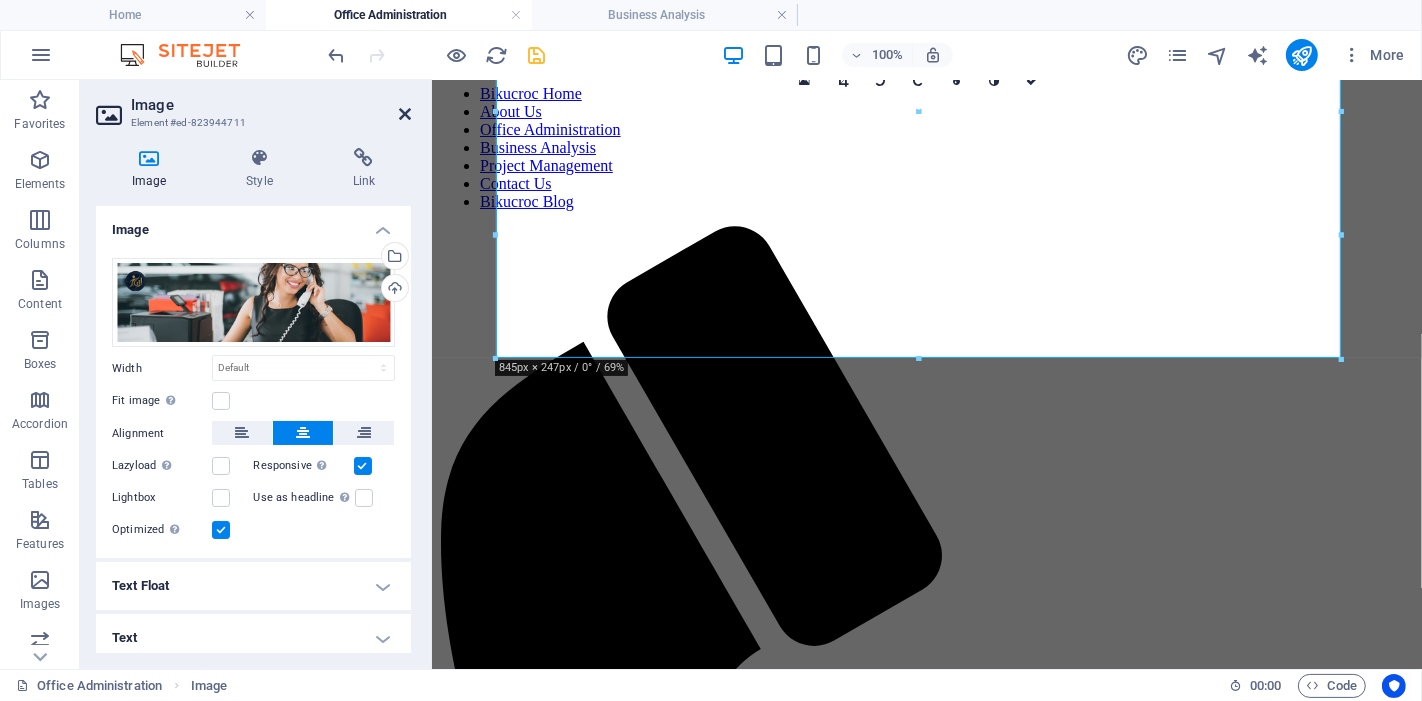 click at bounding box center (405, 114) 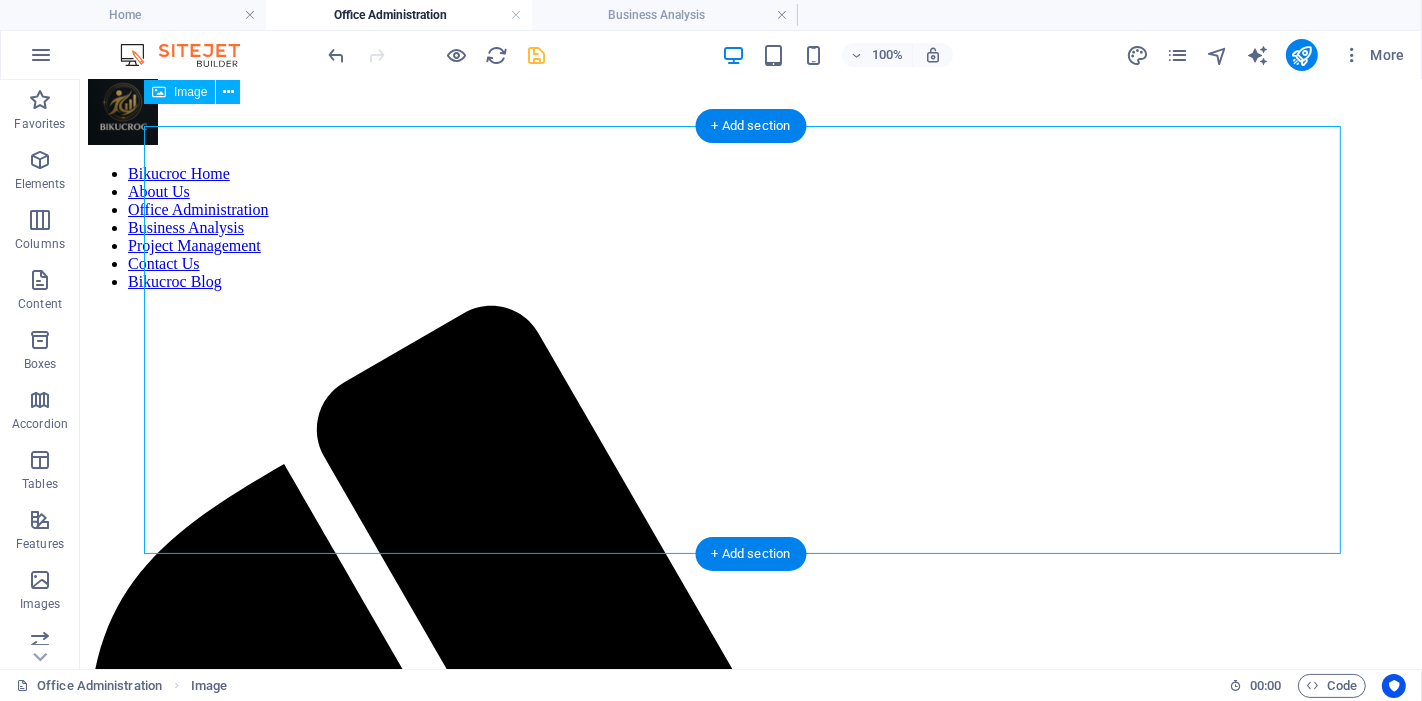 scroll, scrollTop: 0, scrollLeft: 0, axis: both 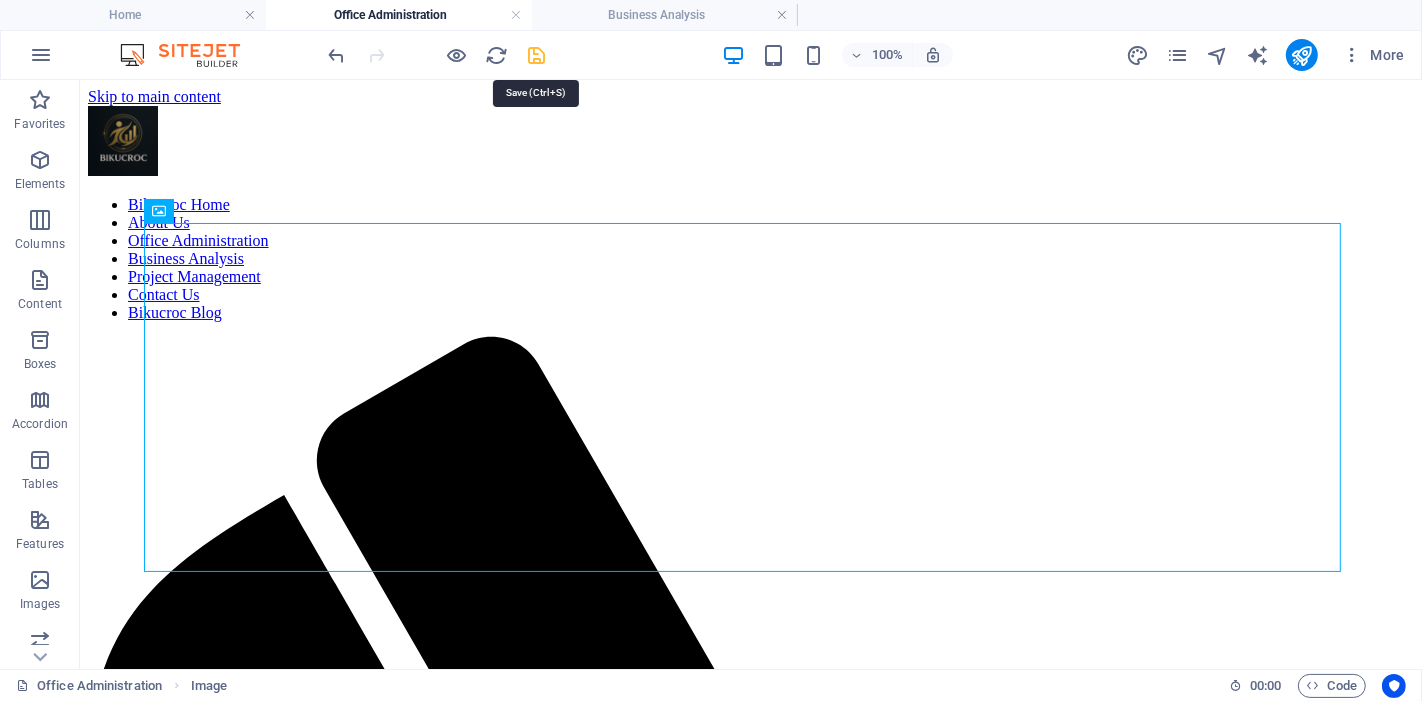 click at bounding box center (537, 55) 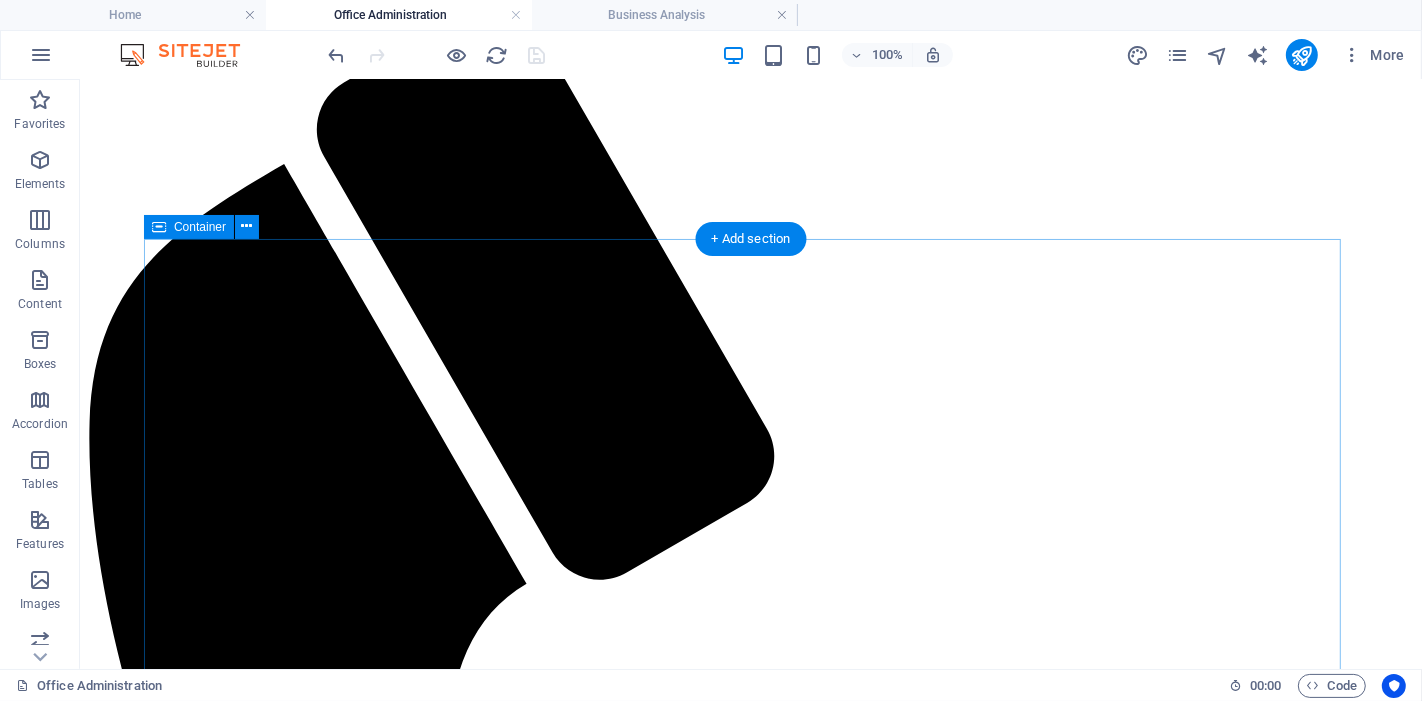 scroll, scrollTop: 0, scrollLeft: 0, axis: both 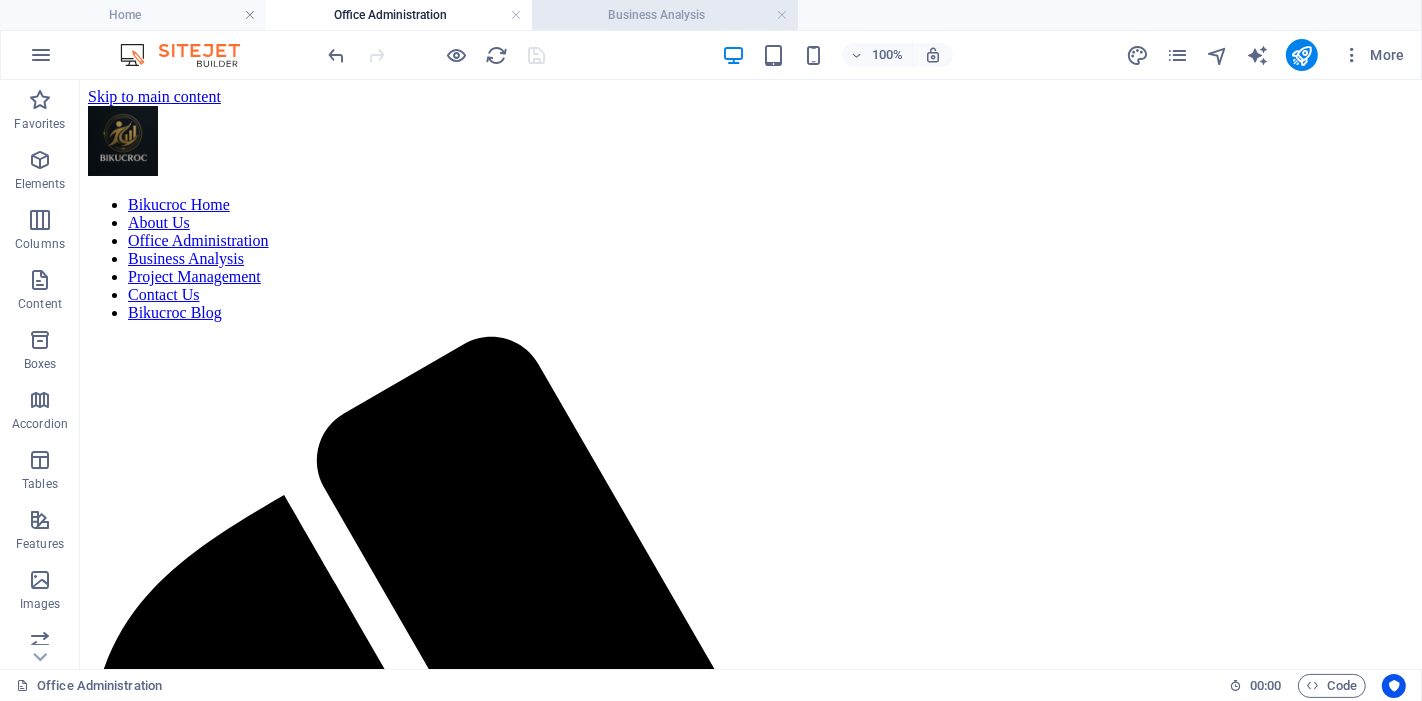 click on "Business Analysis" at bounding box center (665, 15) 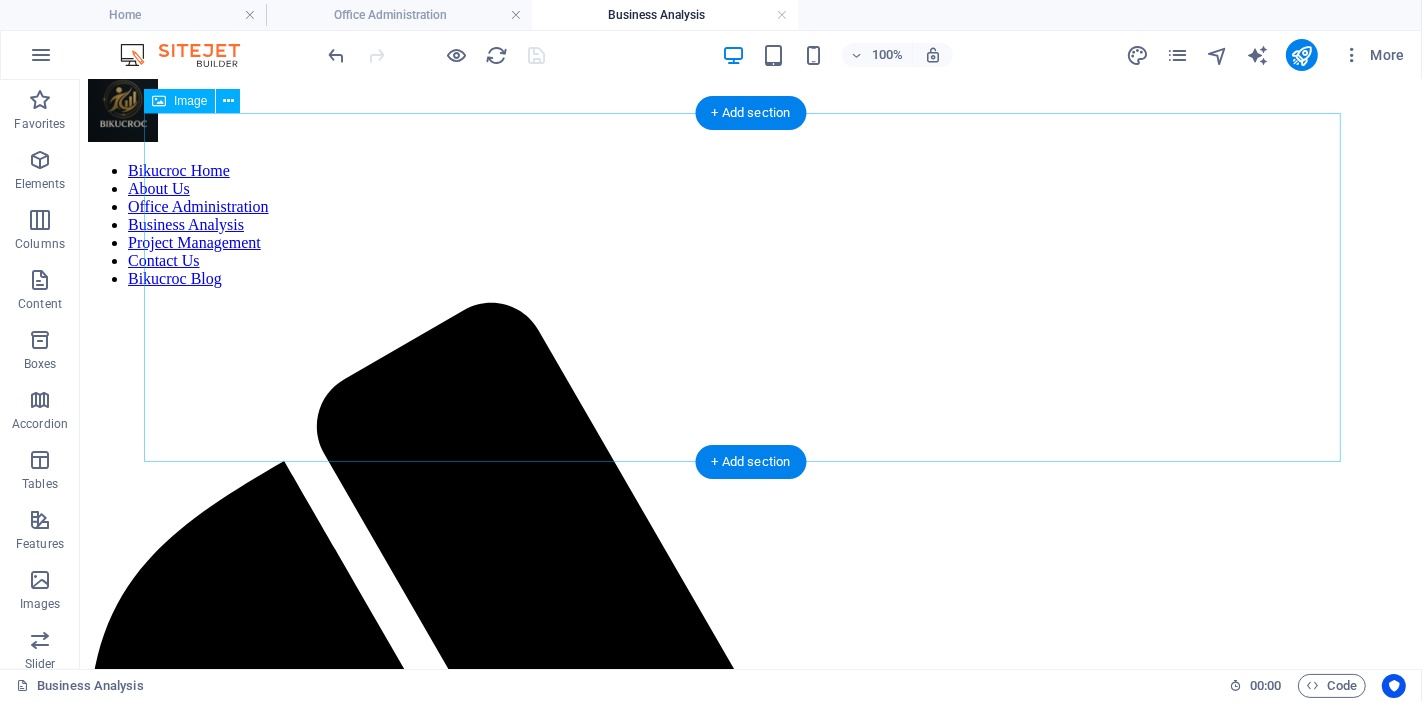 scroll, scrollTop: 0, scrollLeft: 0, axis: both 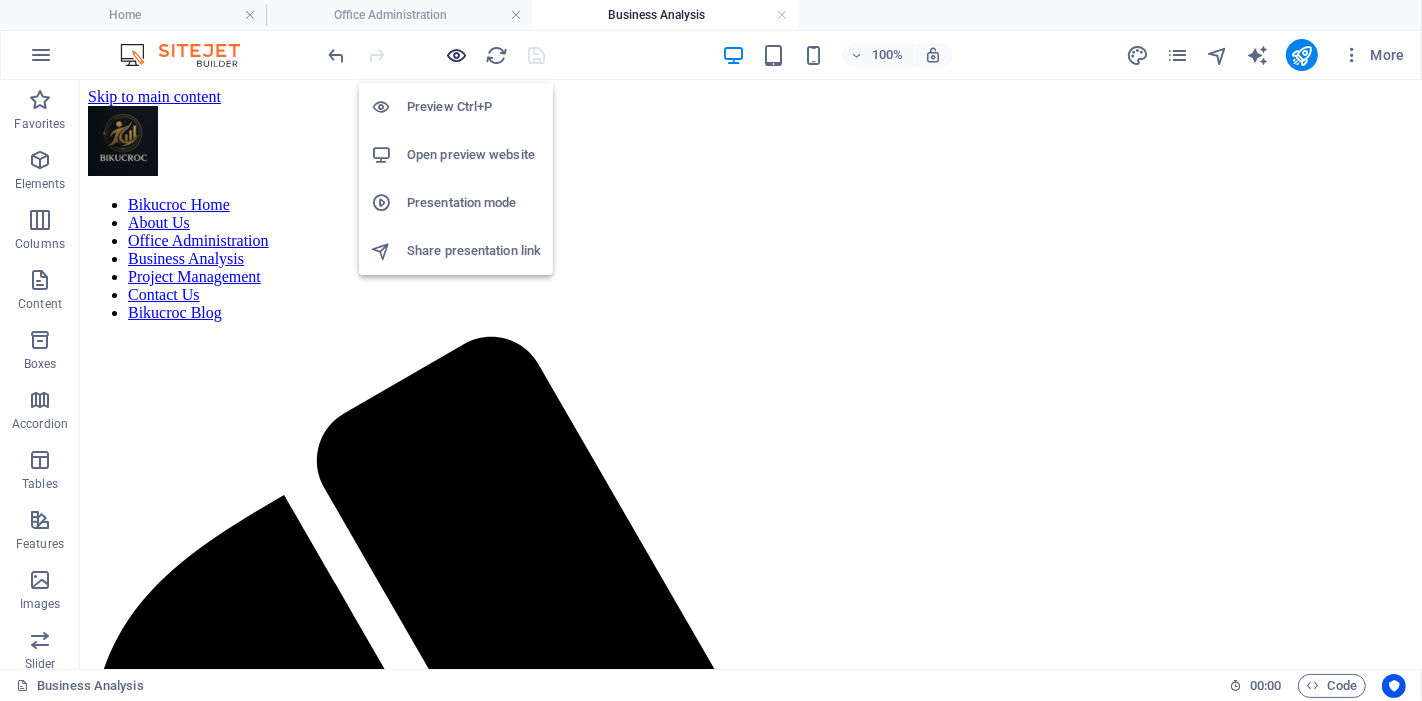 click at bounding box center [457, 55] 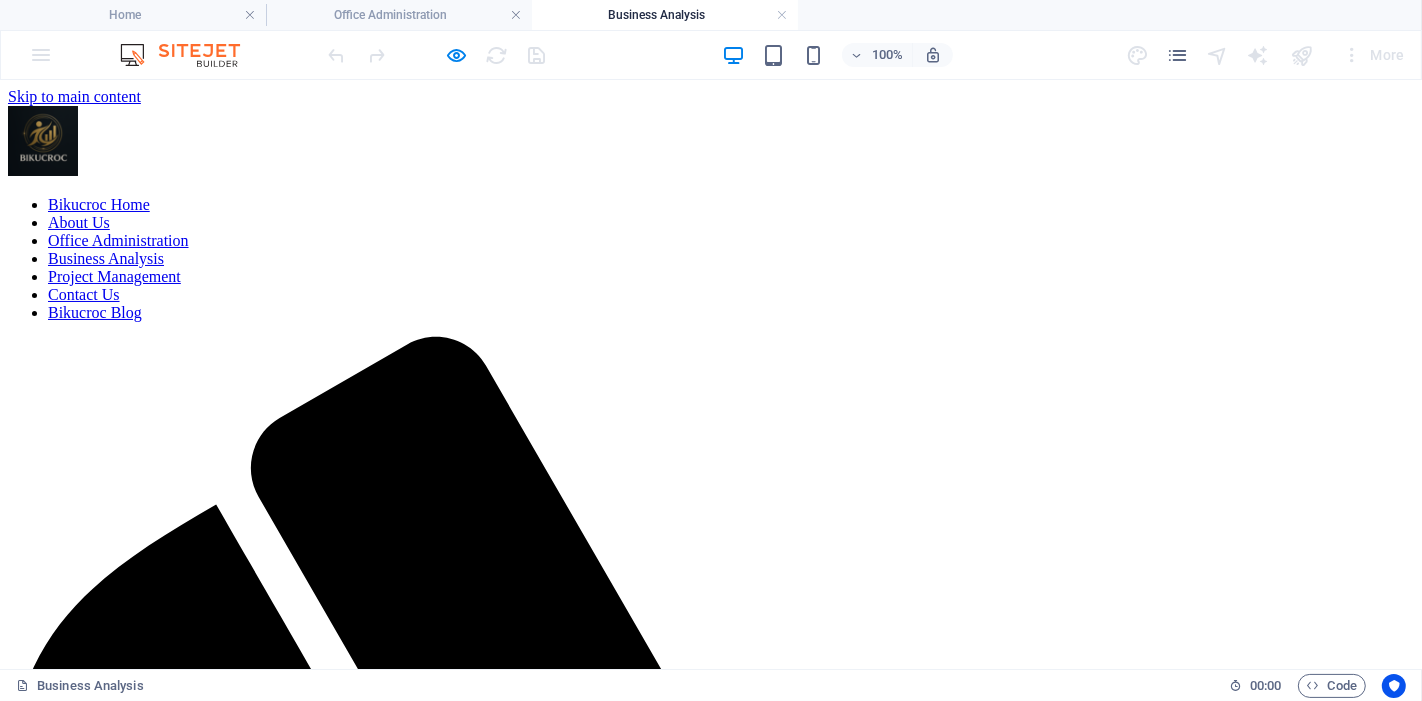 click on "Project Management" at bounding box center (114, 275) 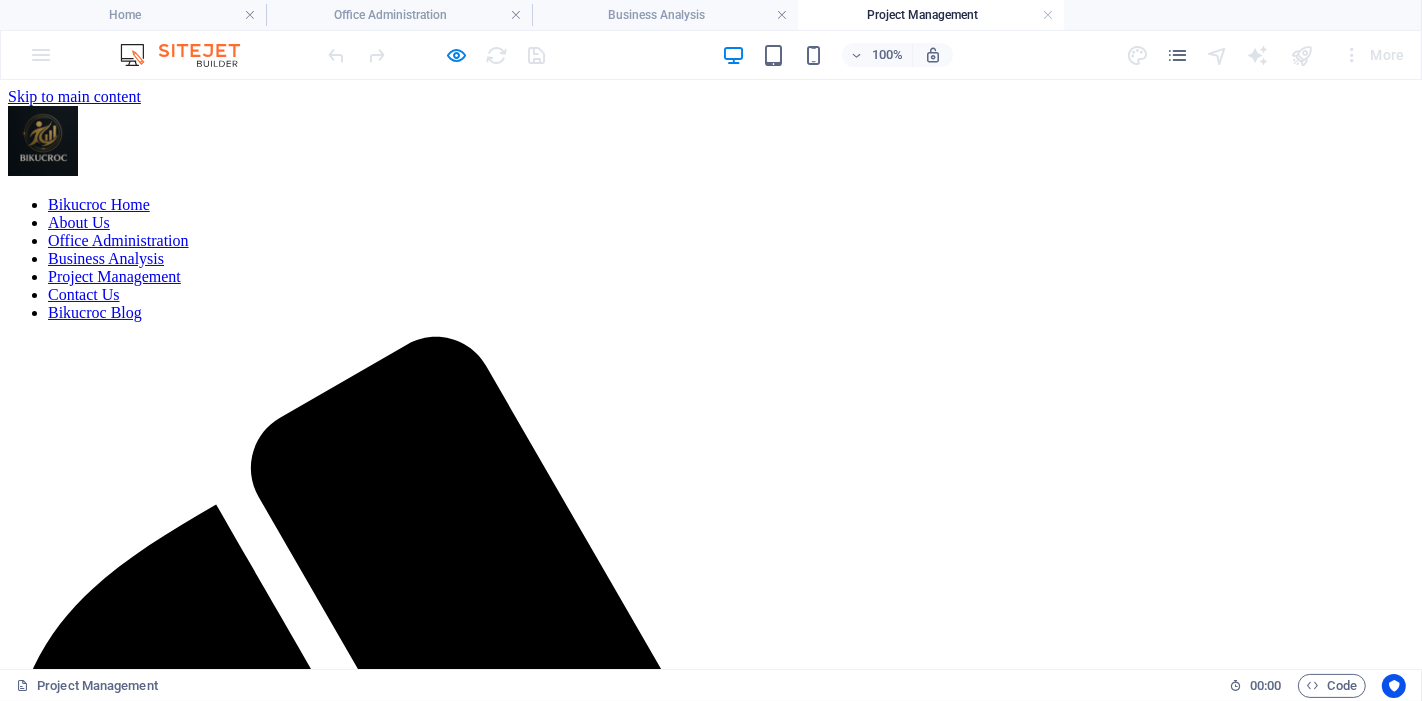 scroll, scrollTop: 0, scrollLeft: 0, axis: both 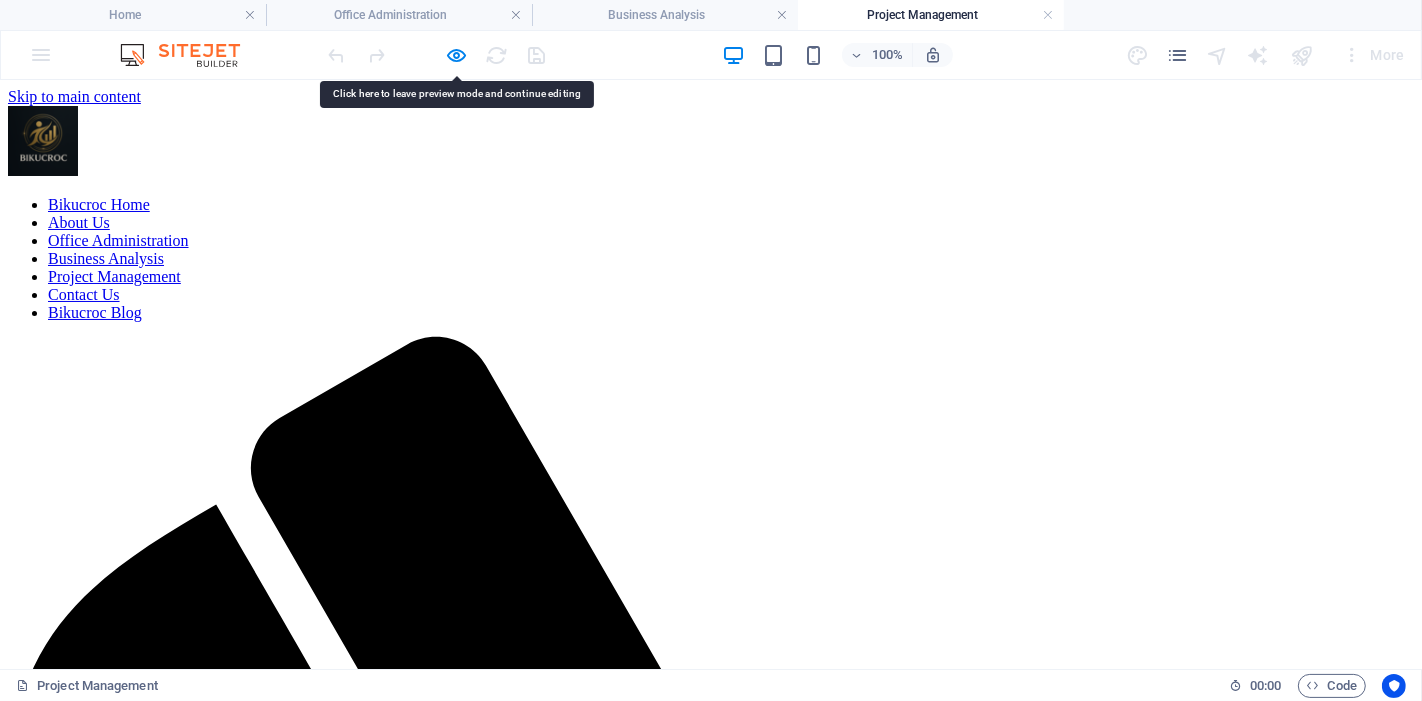 click at bounding box center (711, 2504) 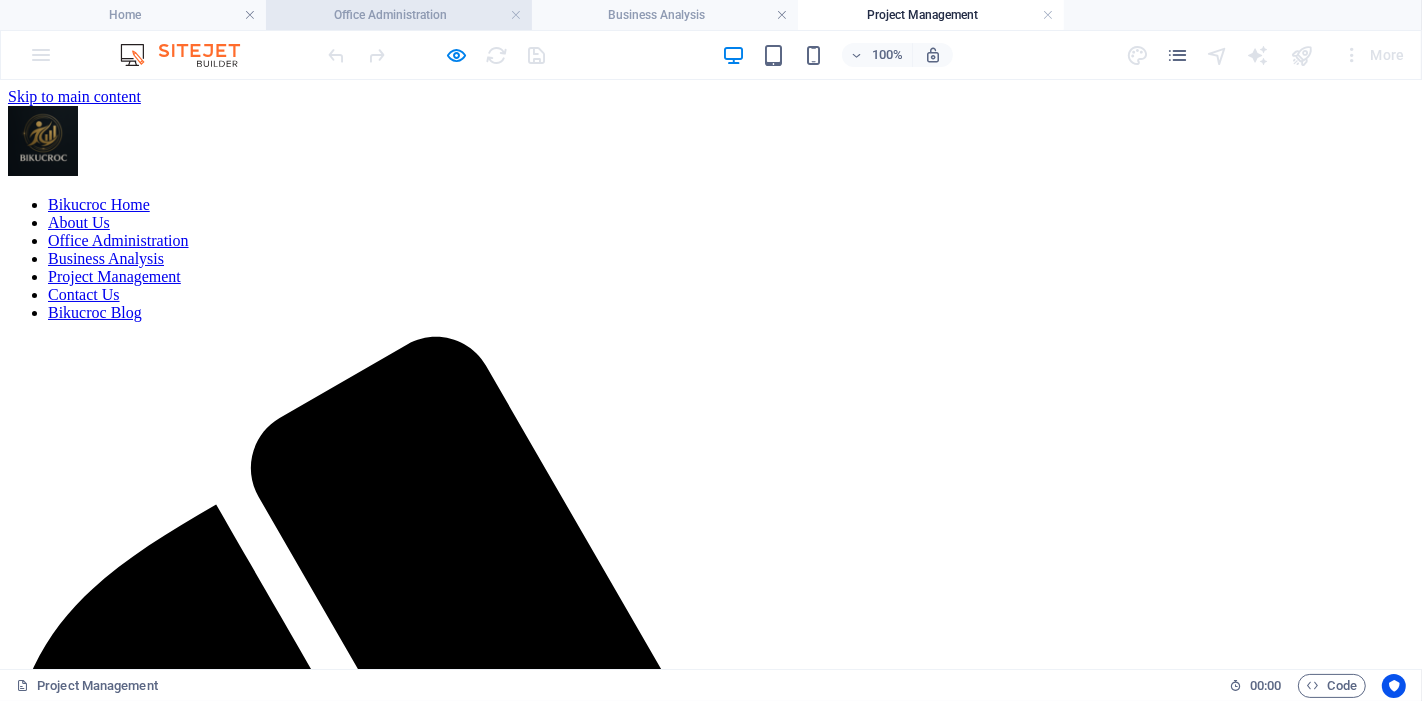 click on "Office Administration" at bounding box center (399, 15) 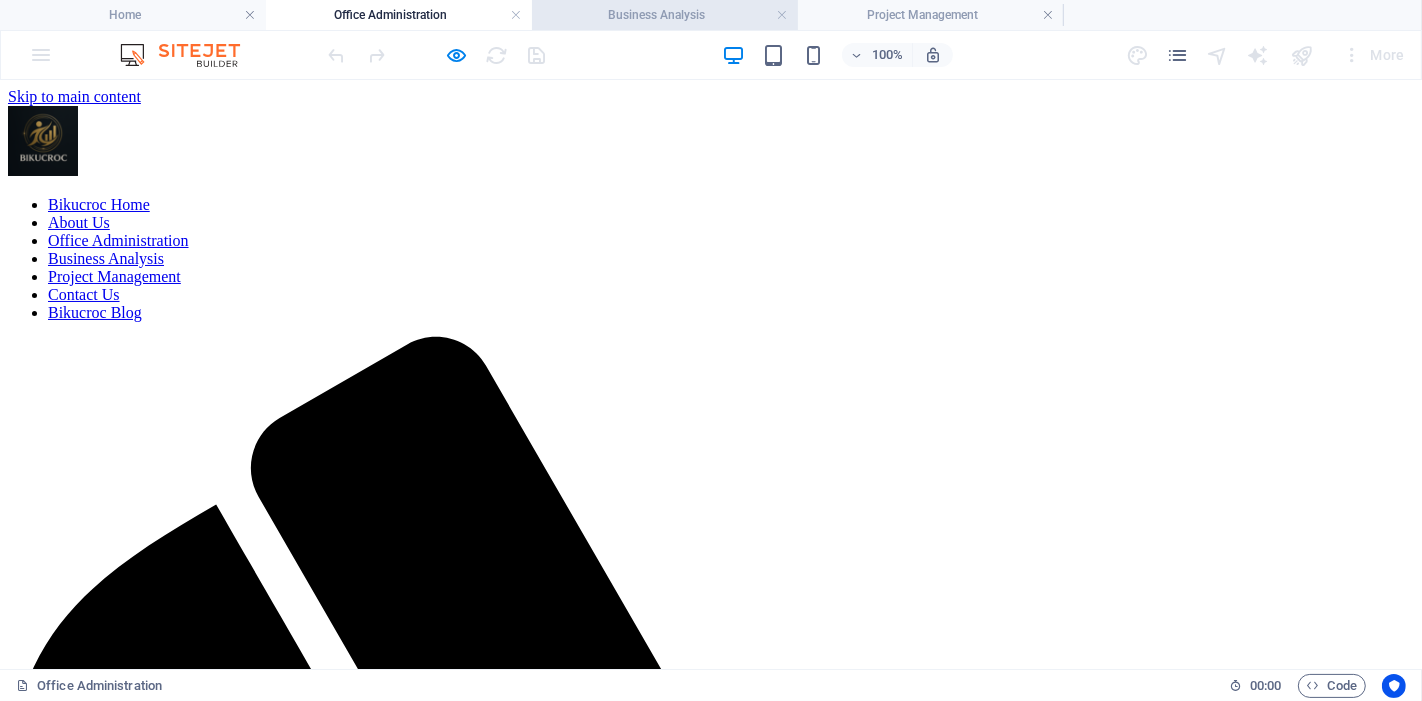 click on "Business Analysis" at bounding box center [665, 15] 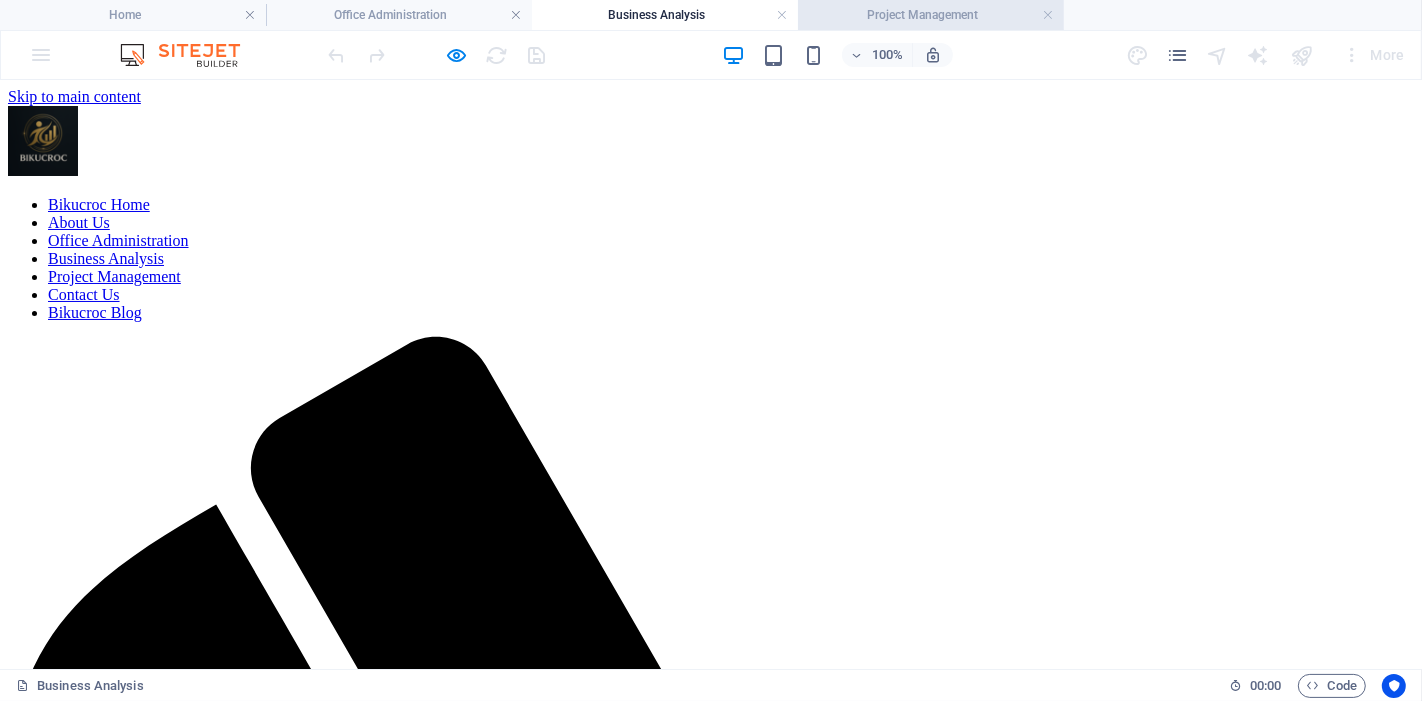 click on "Project Management" at bounding box center [931, 15] 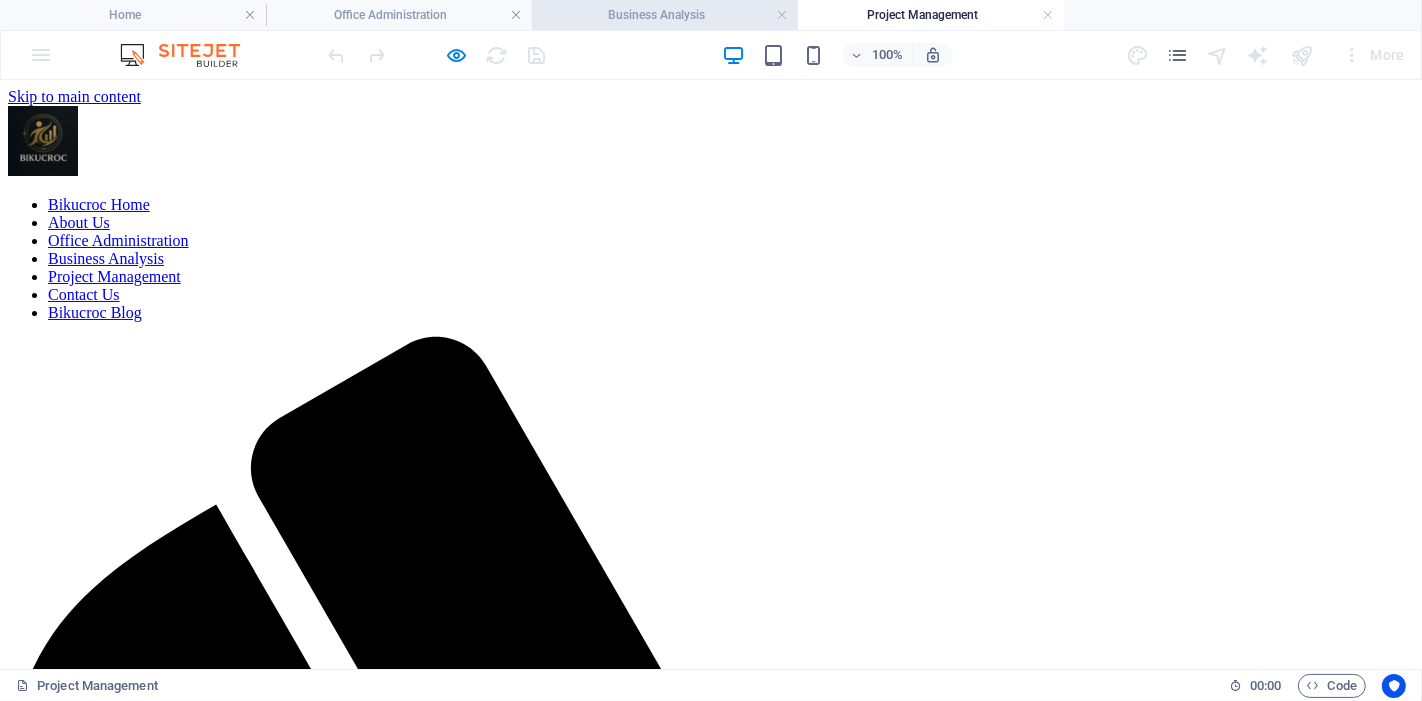 click on "Business Analysis" at bounding box center [665, 15] 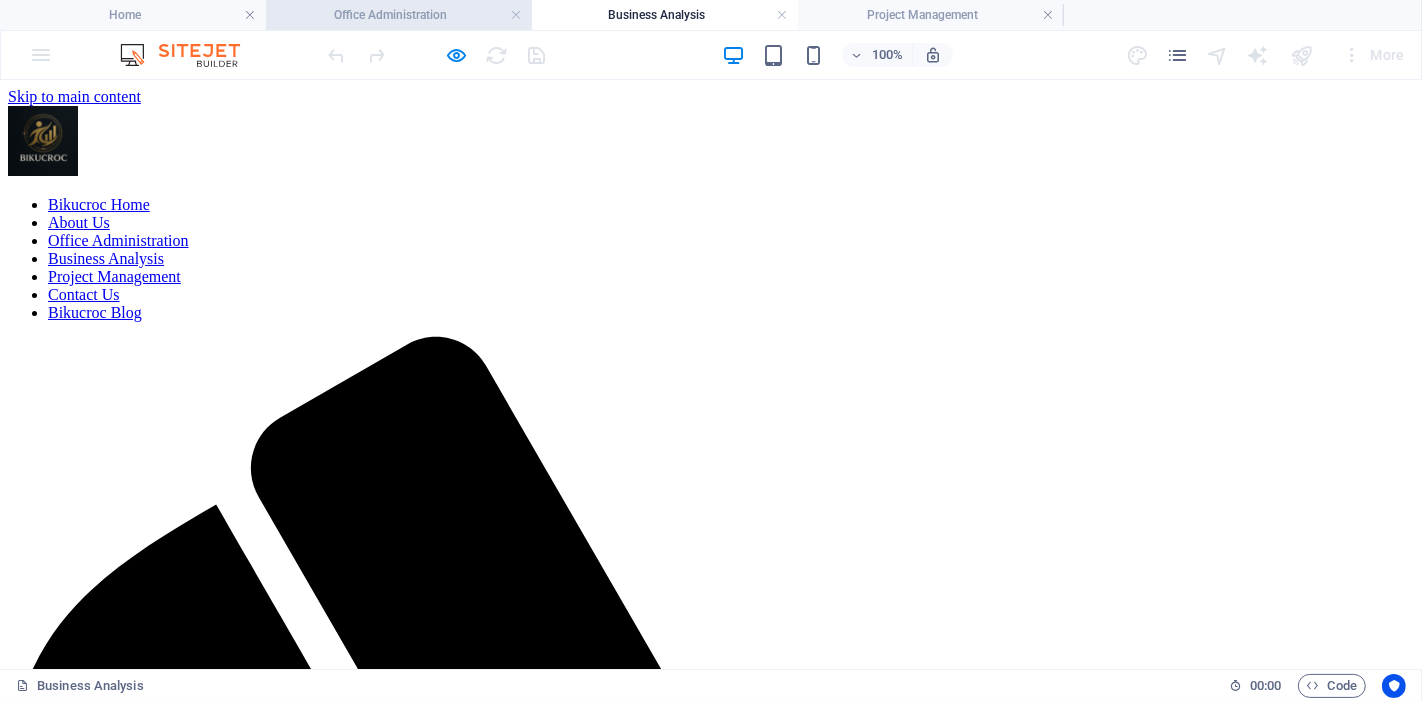 click on "Office Administration" at bounding box center [399, 15] 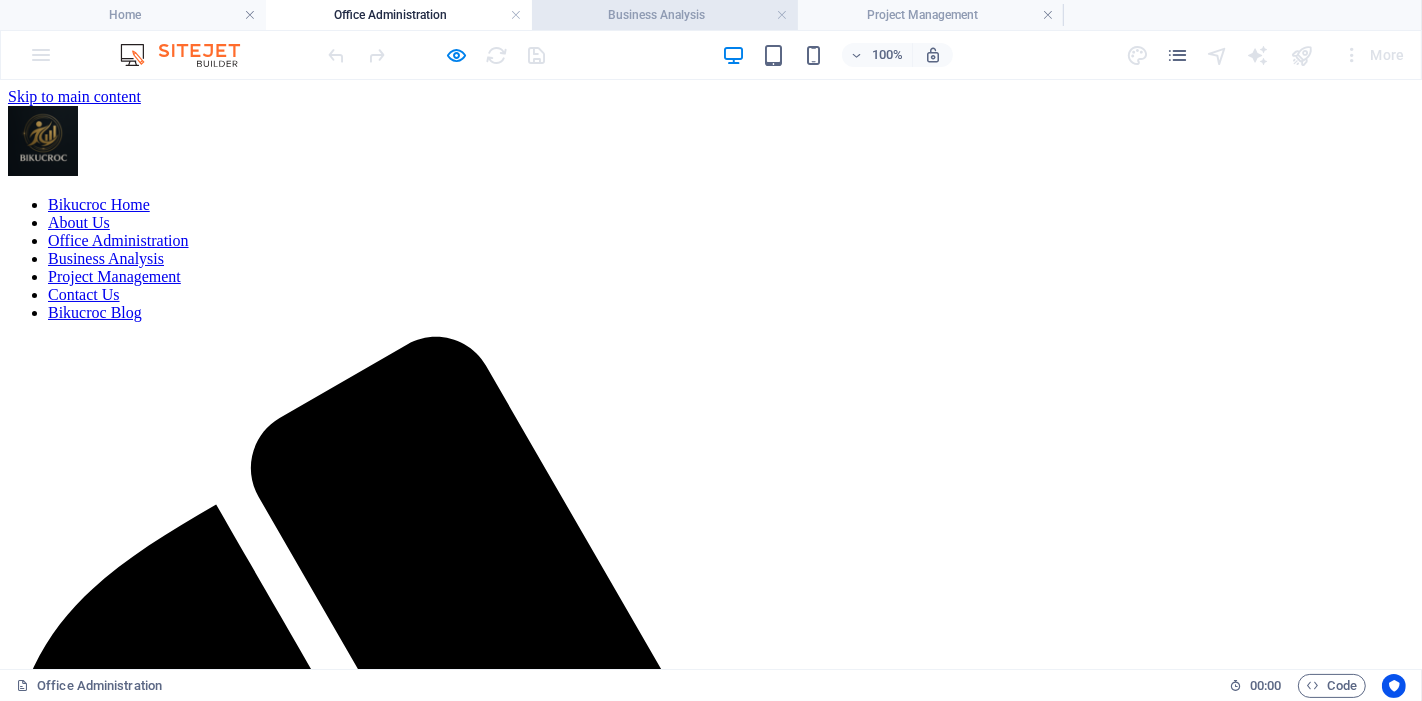 click on "Business Analysis" at bounding box center (665, 15) 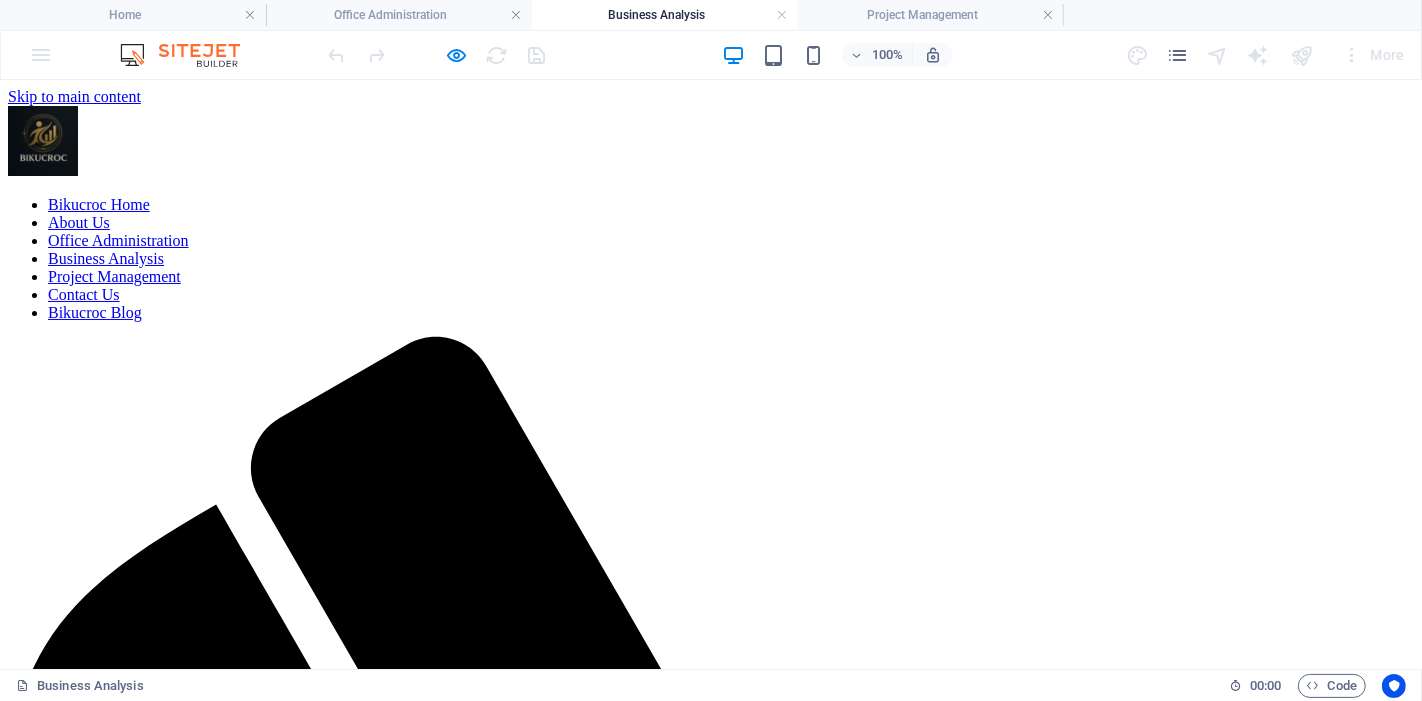 click on "100% More" at bounding box center [711, 55] 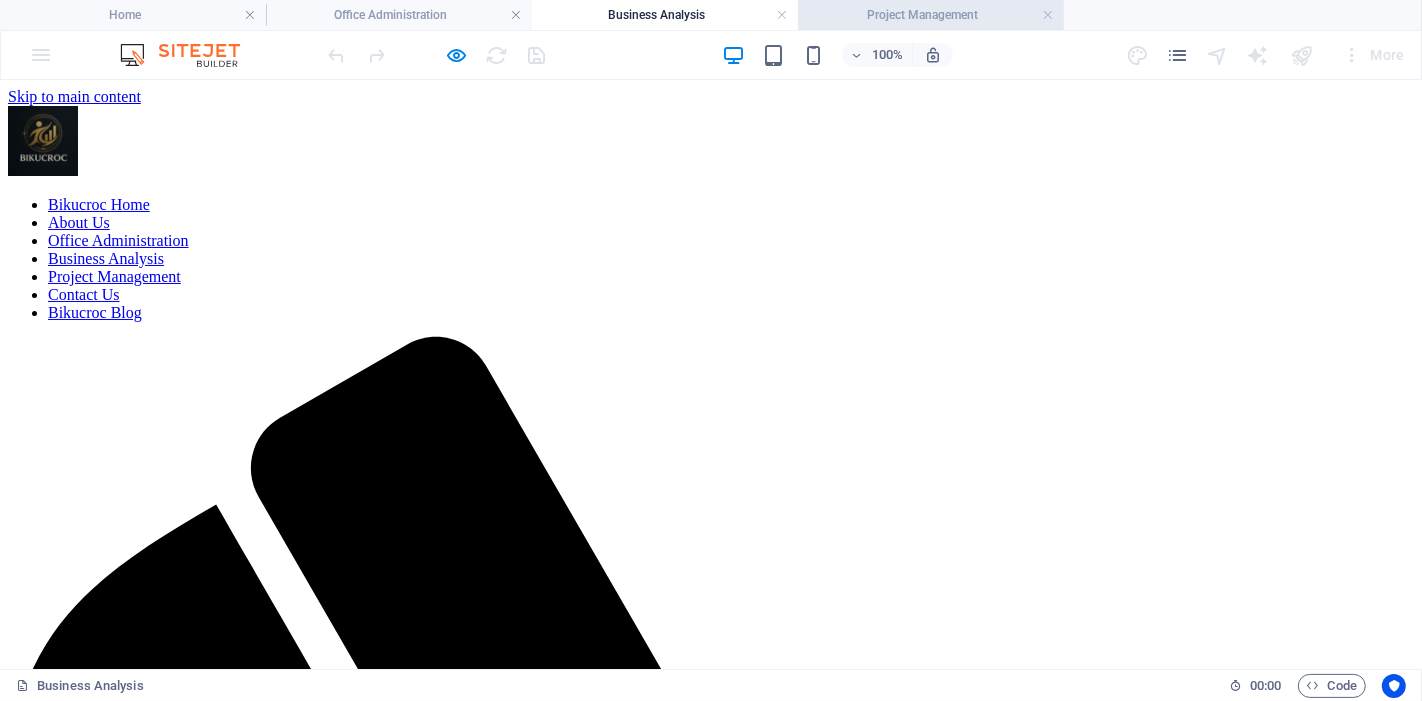 click on "Project Management" at bounding box center [931, 15] 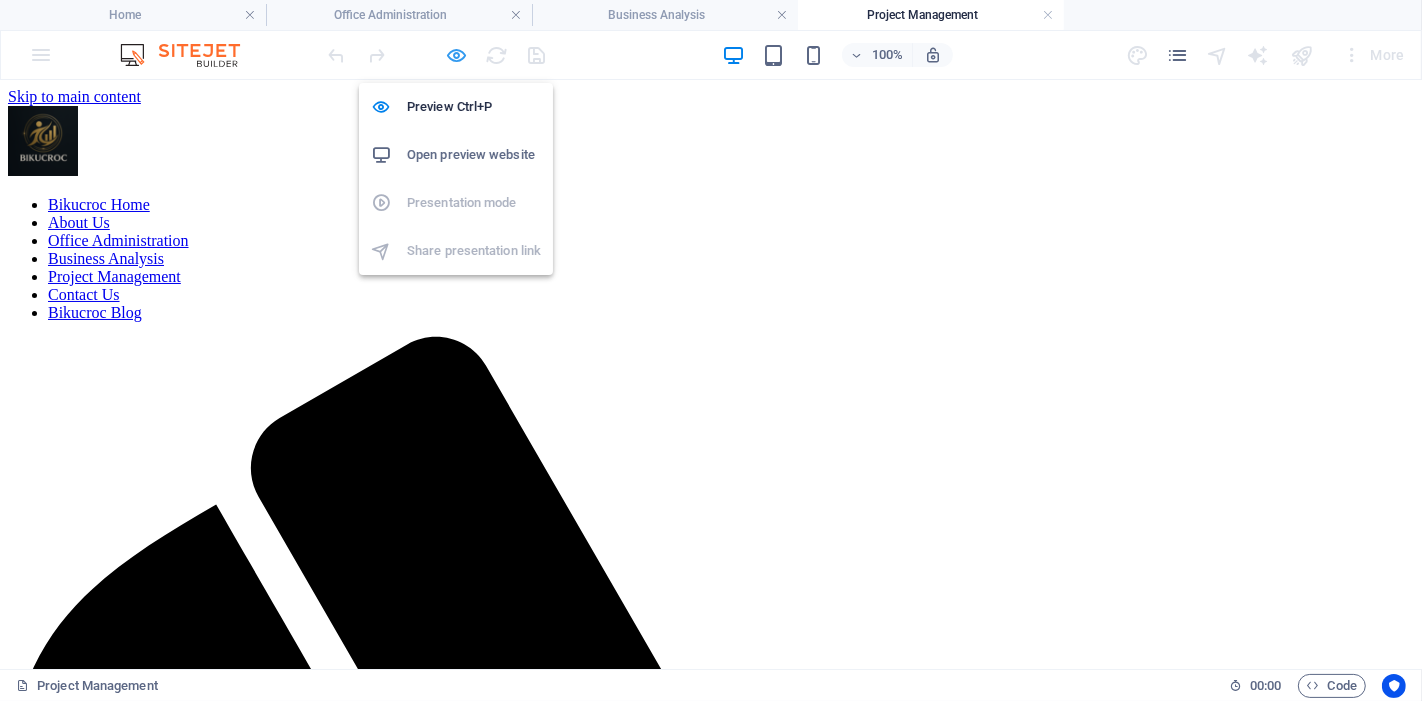 click at bounding box center [457, 55] 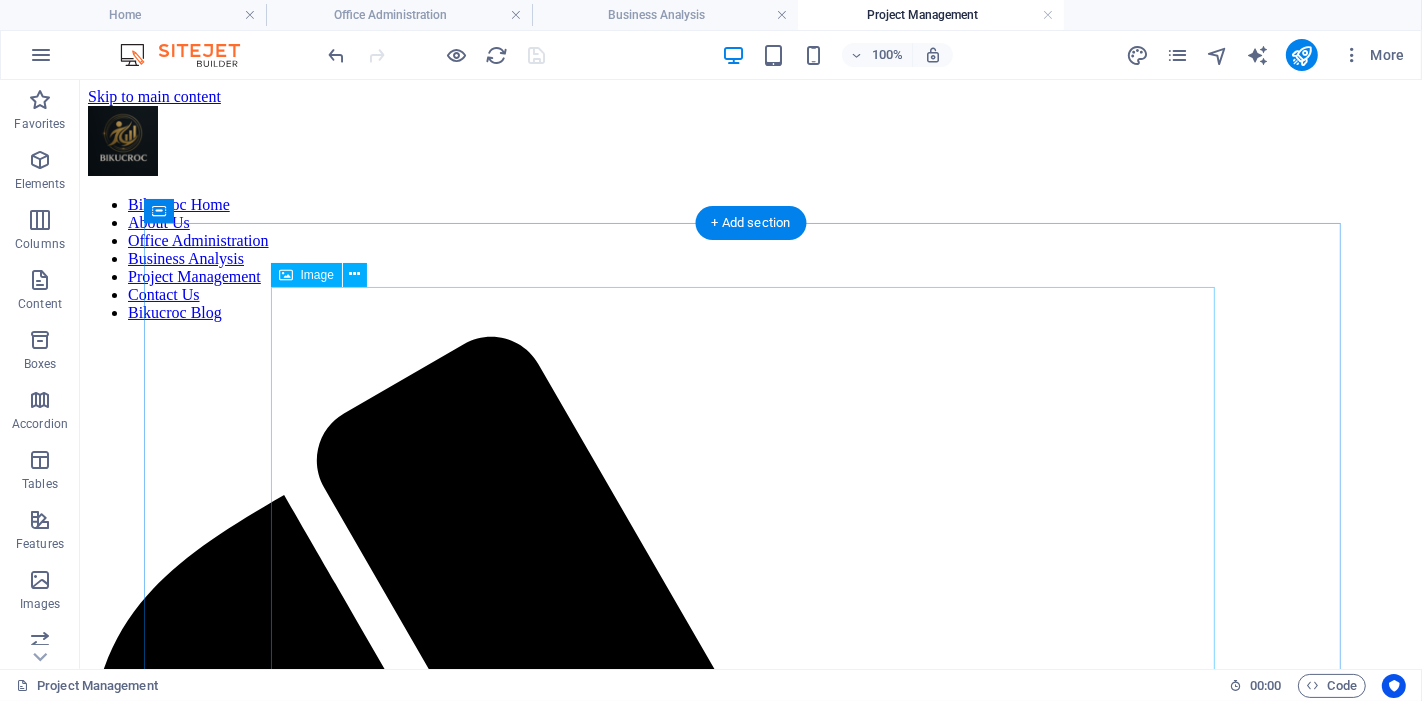 click at bounding box center (750, 2380) 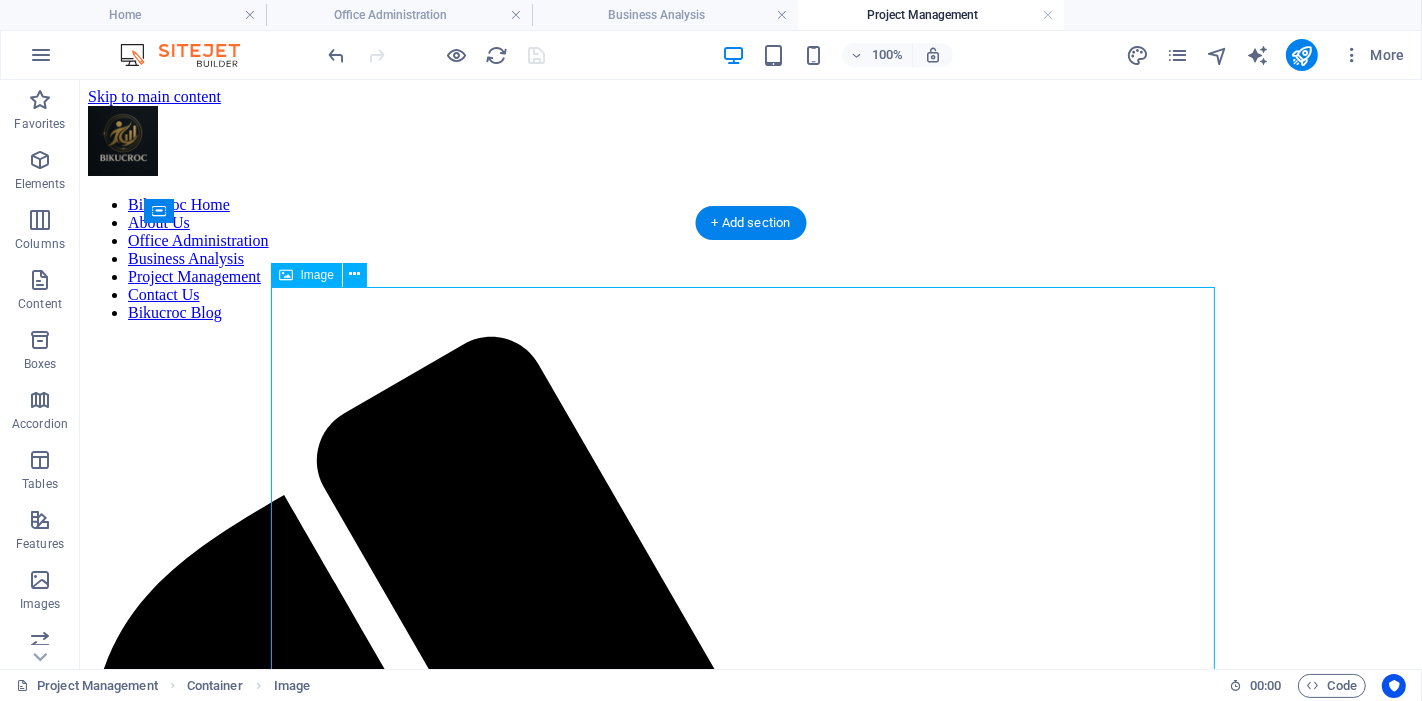 click at bounding box center [750, 2380] 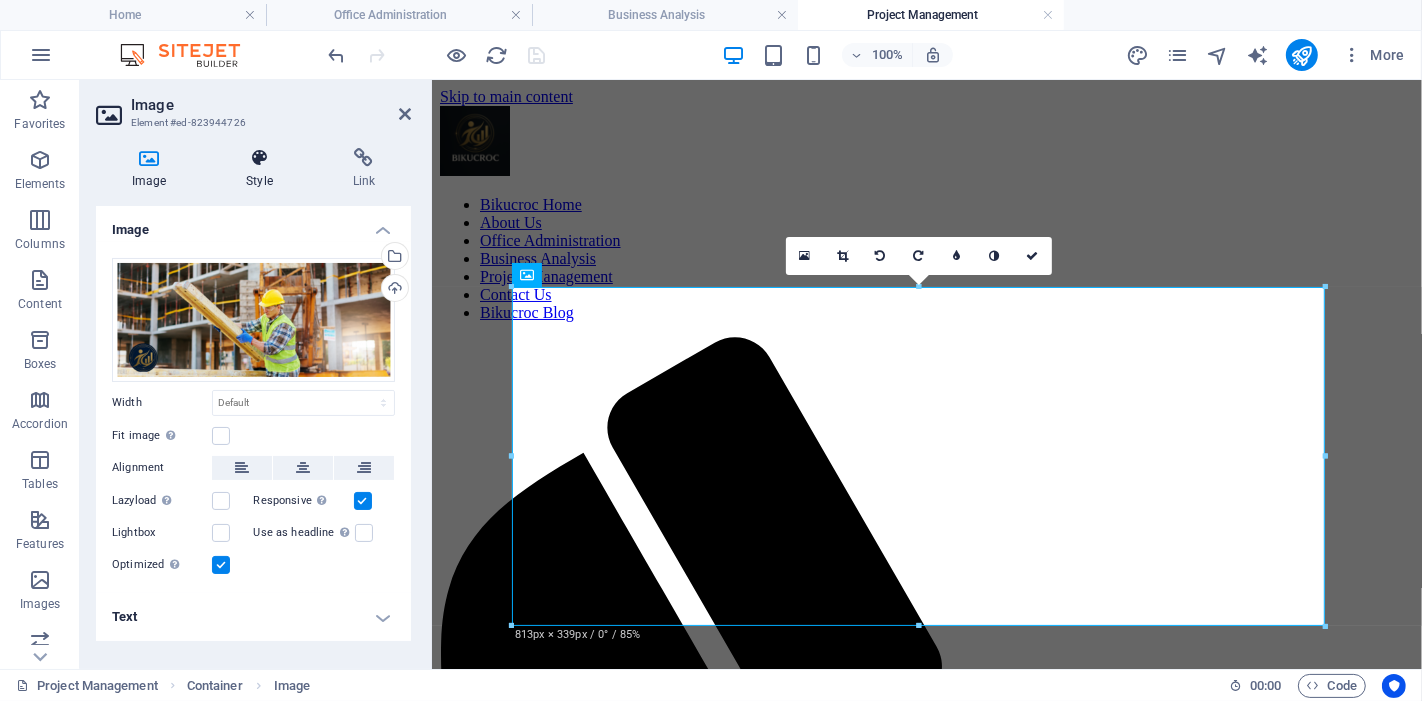 click at bounding box center [259, 158] 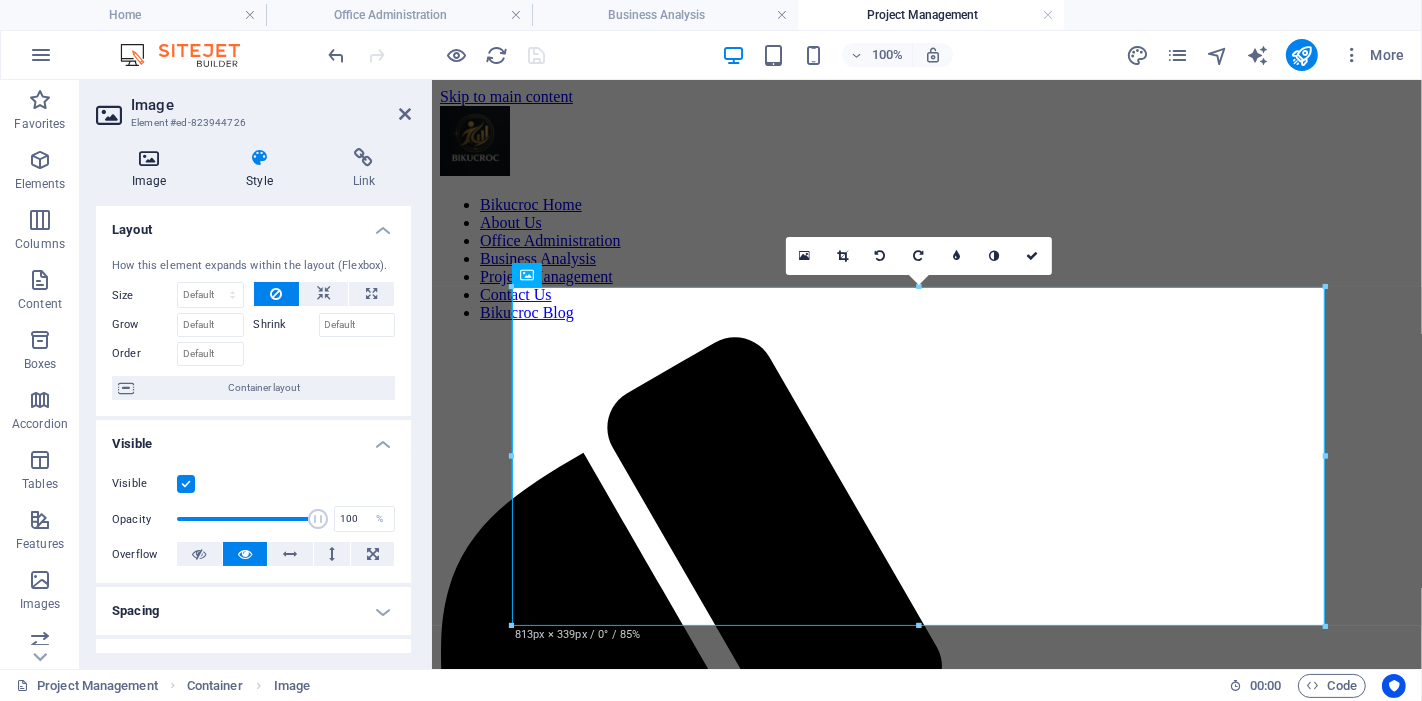 click at bounding box center (149, 158) 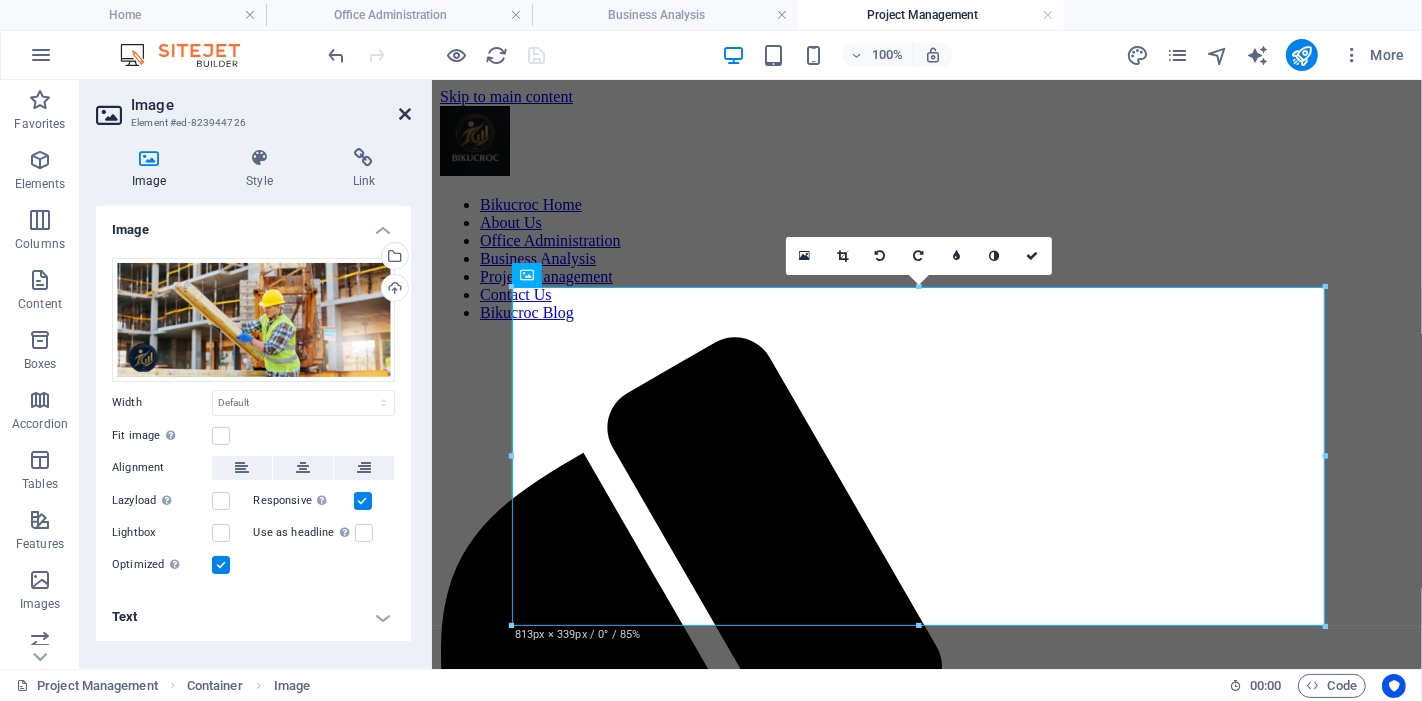 click at bounding box center [405, 114] 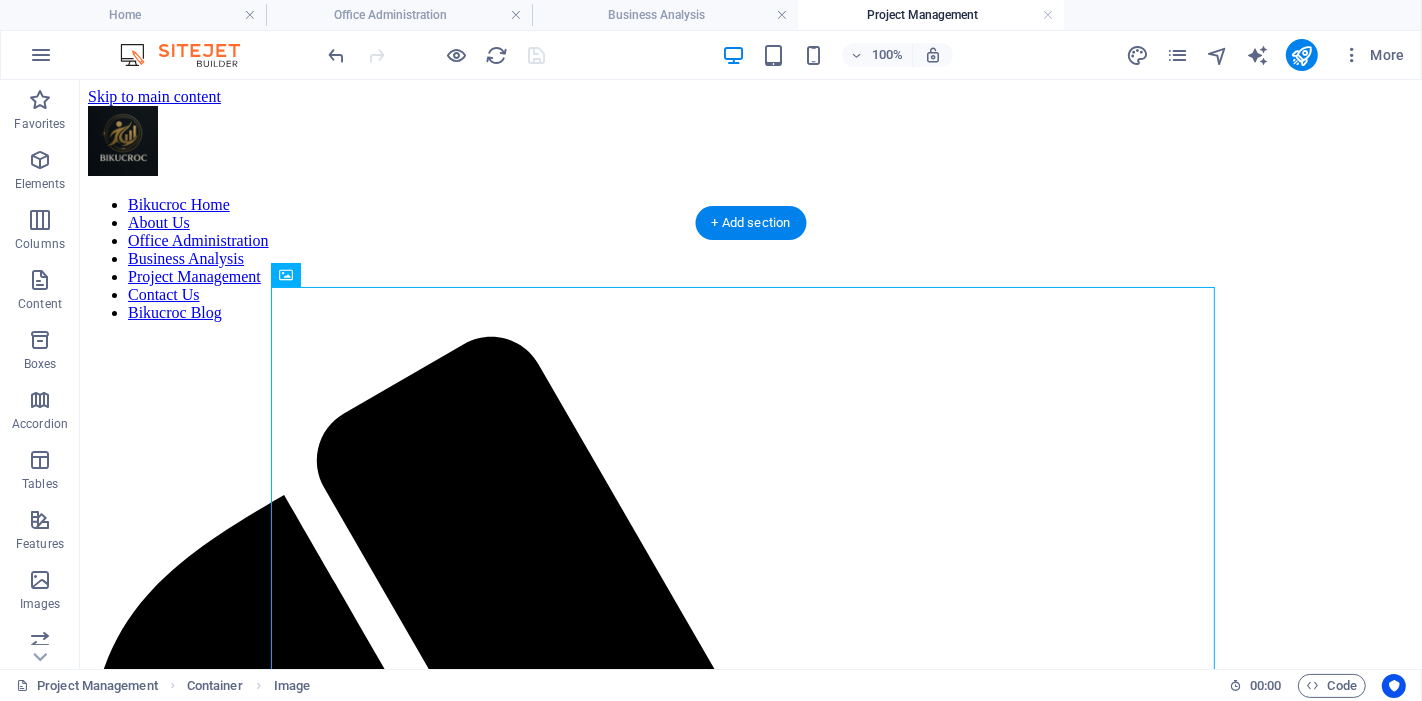drag, startPoint x: 556, startPoint y: 443, endPoint x: 560, endPoint y: 354, distance: 89.08984 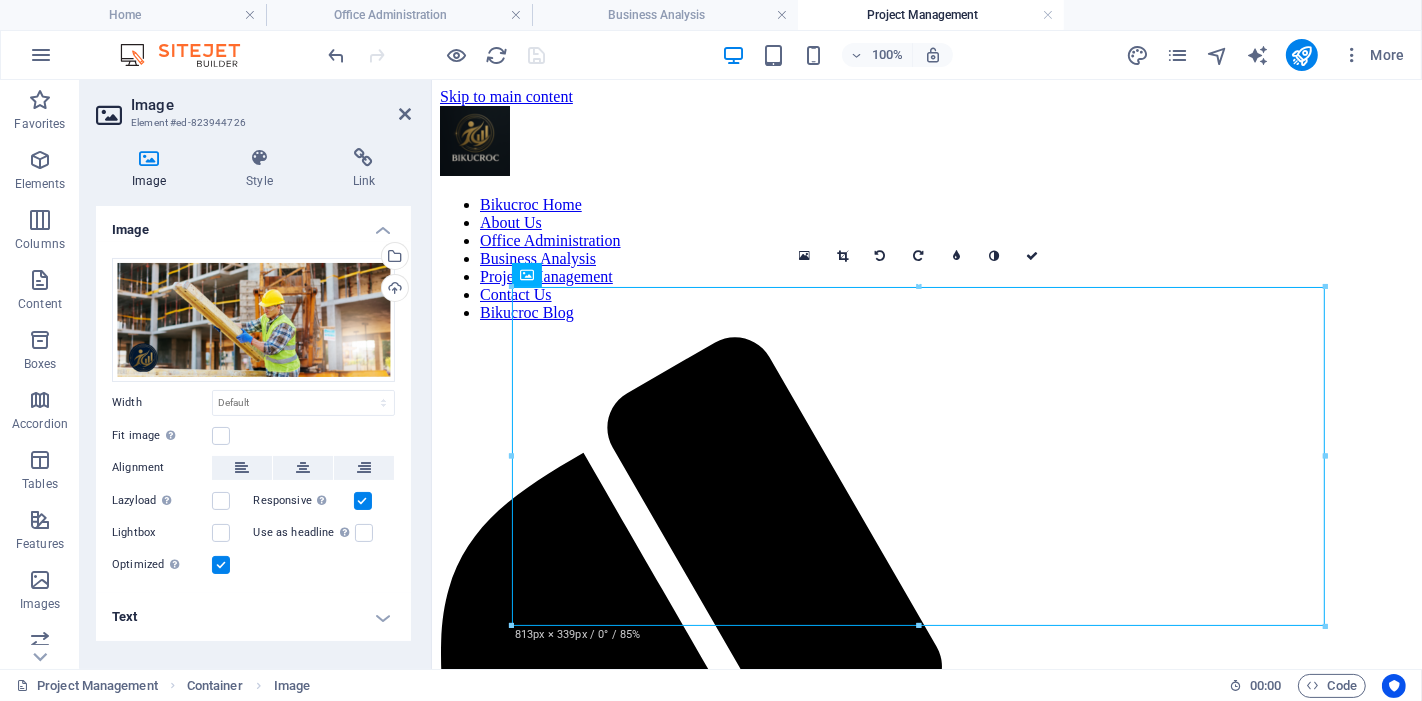 drag, startPoint x: 767, startPoint y: 426, endPoint x: 1127, endPoint y: 299, distance: 381.7447 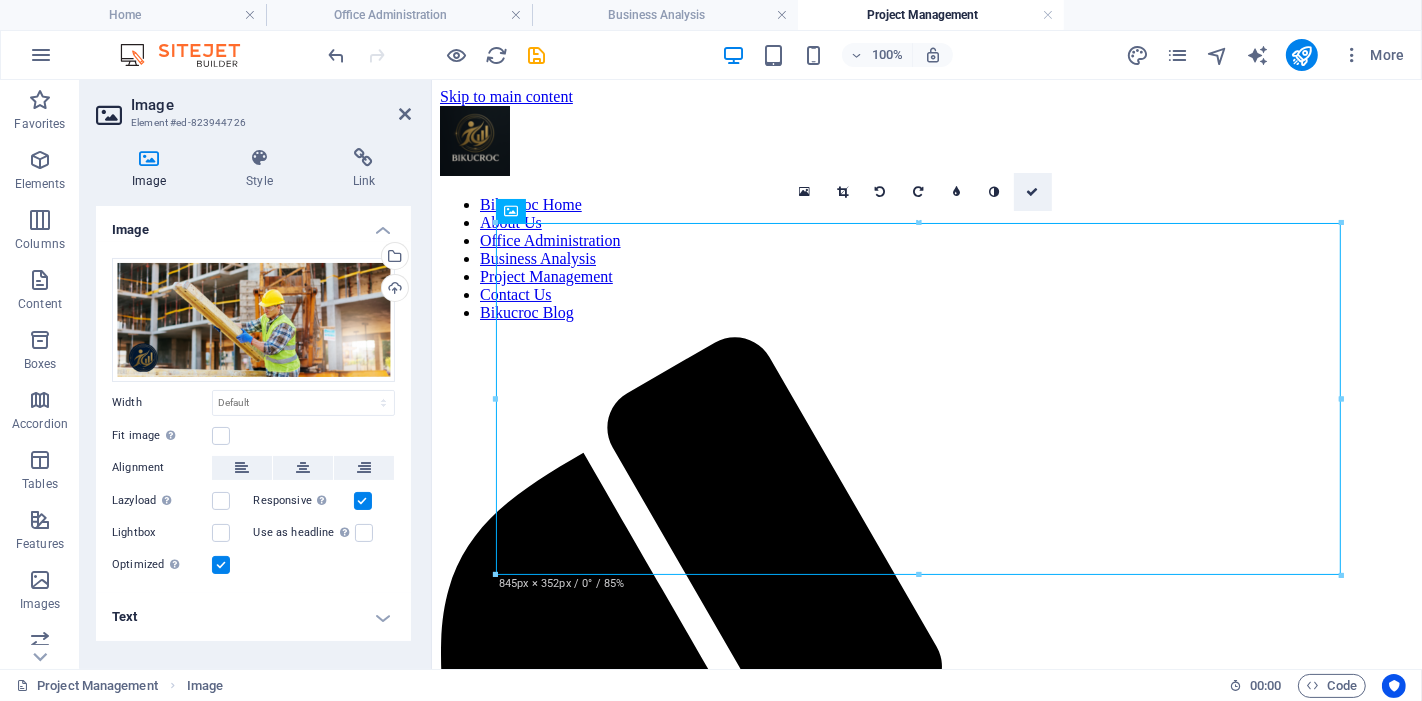 click at bounding box center [1033, 192] 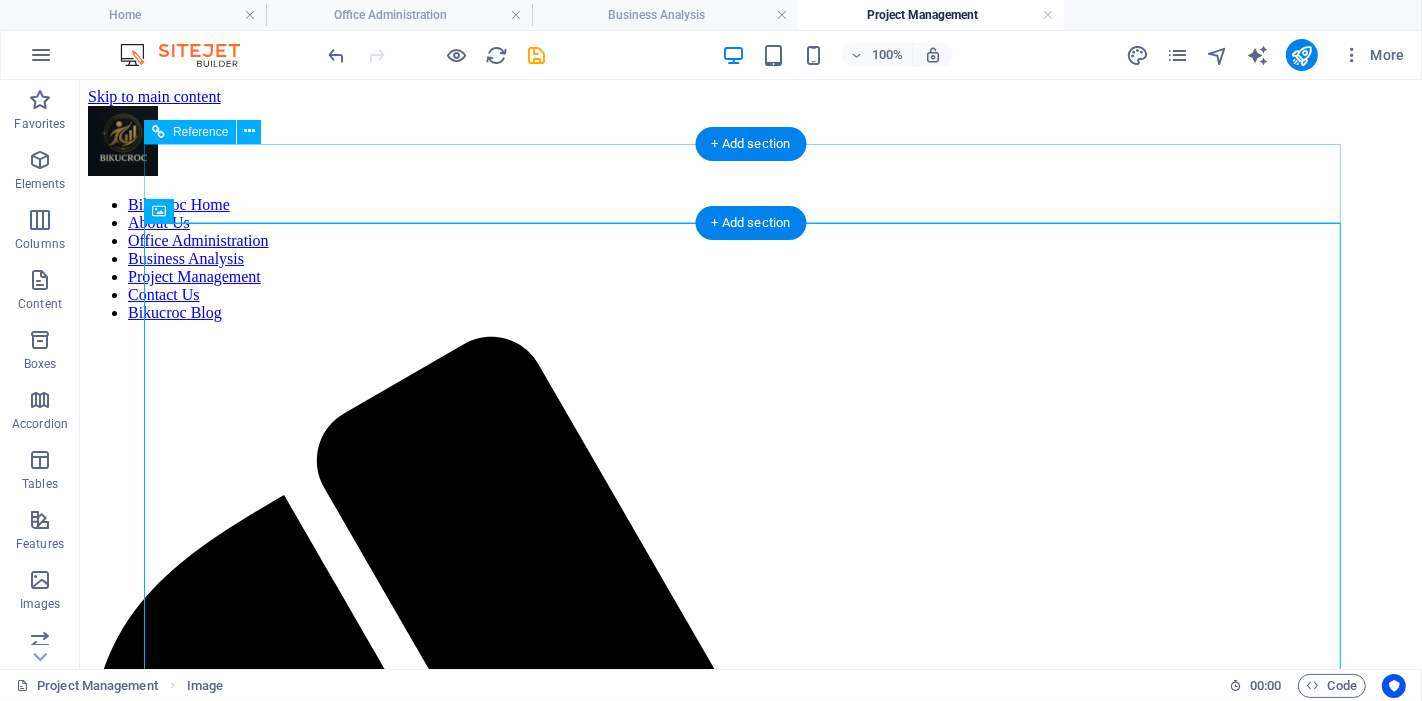 click on "Bikucroc Home About Us Office Administration Business Analysis Project Management Contact Us Bikucroc Blog" at bounding box center [750, 258] 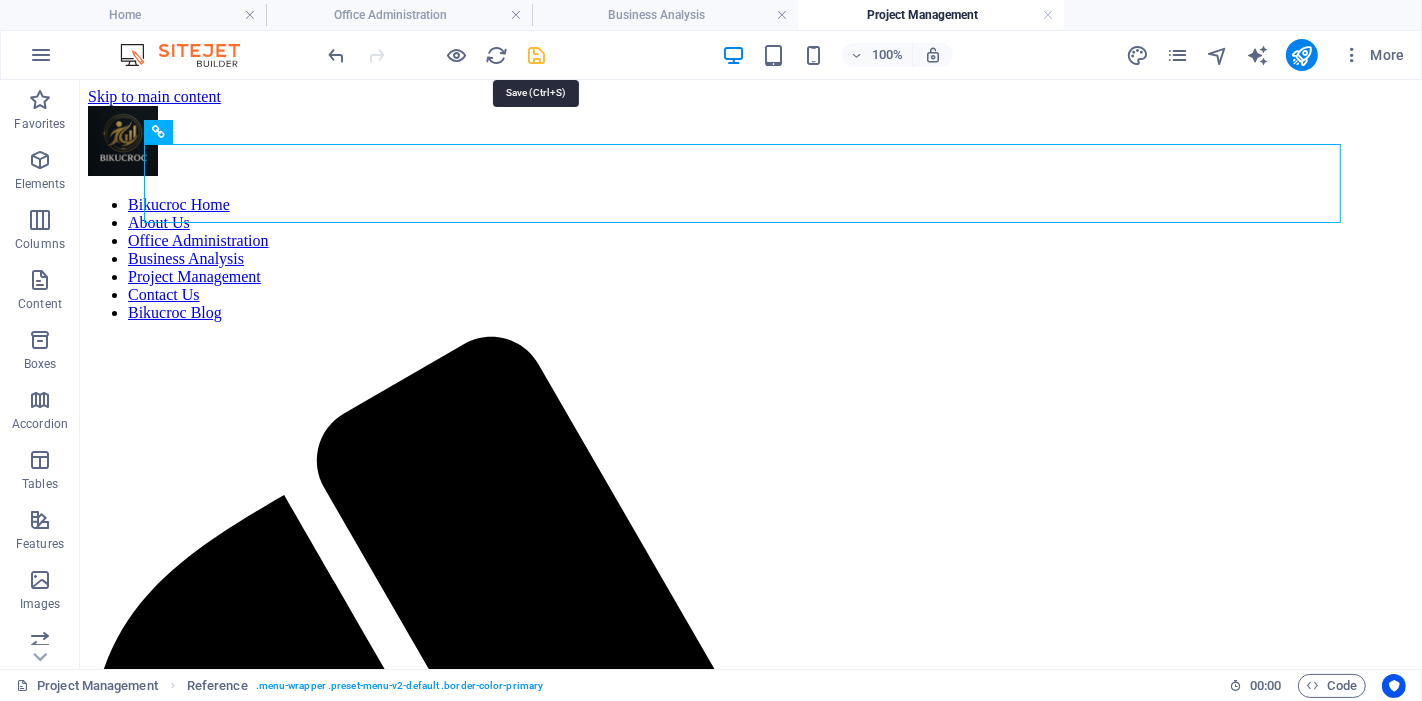 click at bounding box center [537, 55] 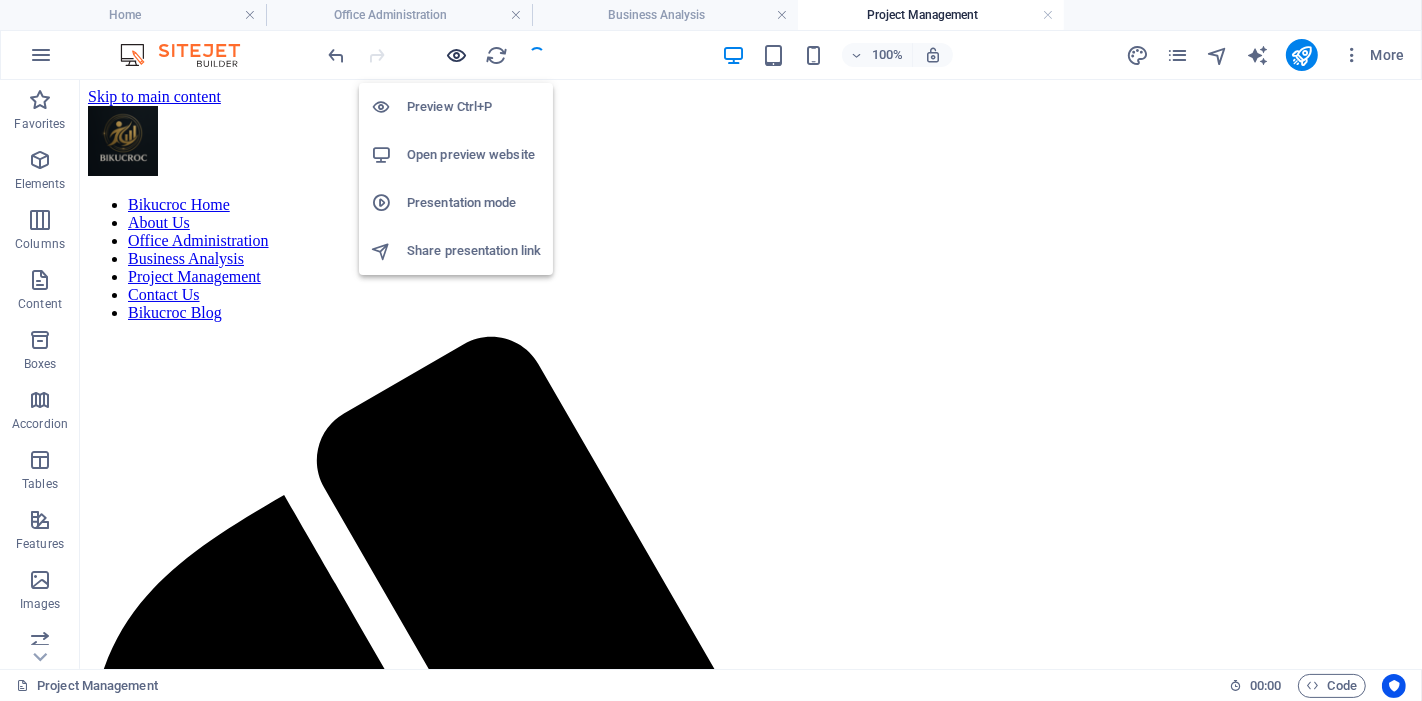 click at bounding box center (457, 55) 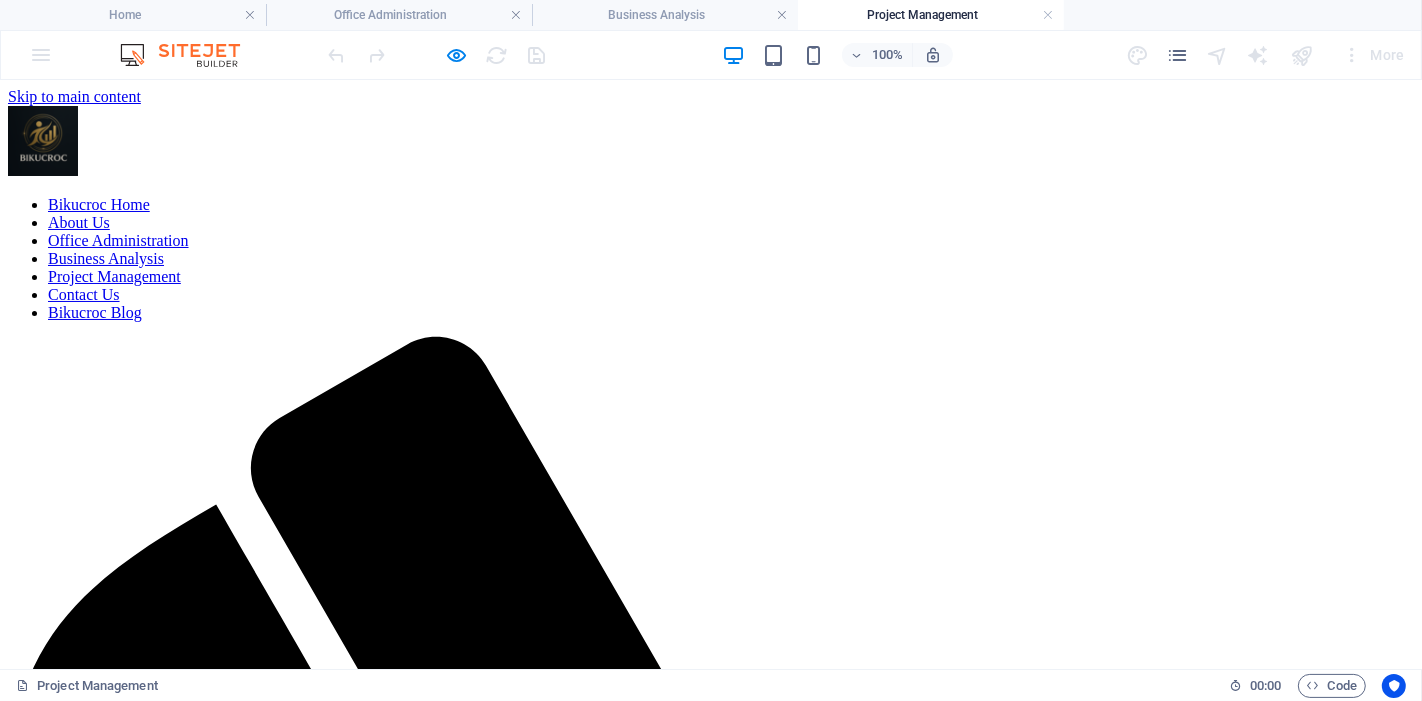 click on "Contact Us" at bounding box center [84, 293] 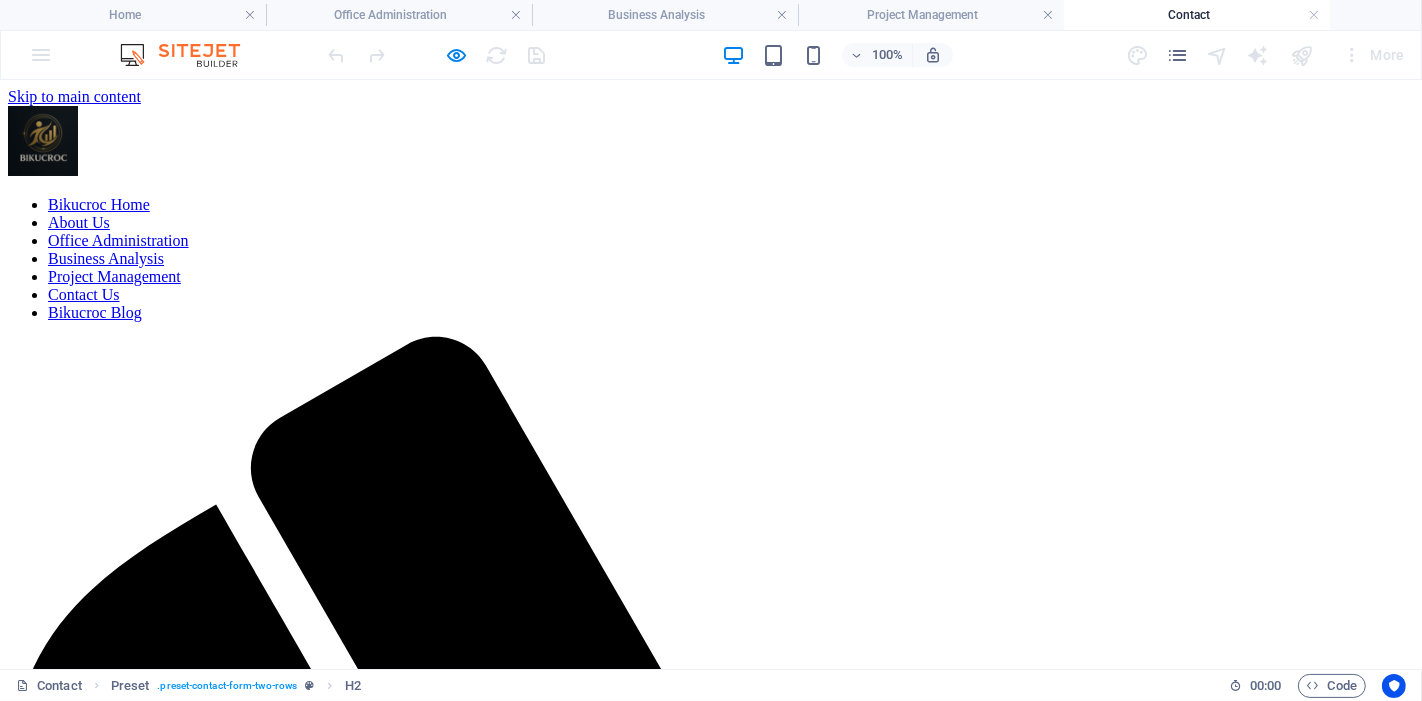 scroll, scrollTop: 0, scrollLeft: 0, axis: both 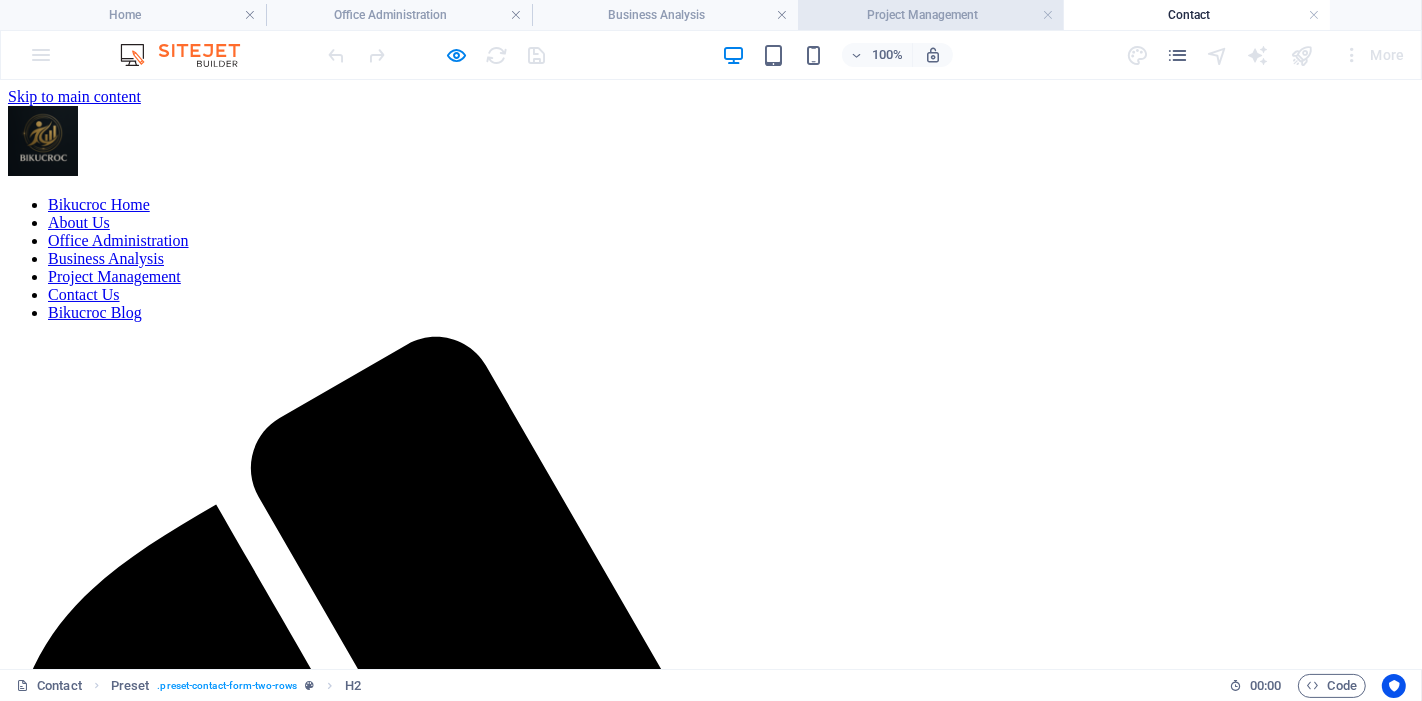 click on "Project Management" at bounding box center [931, 15] 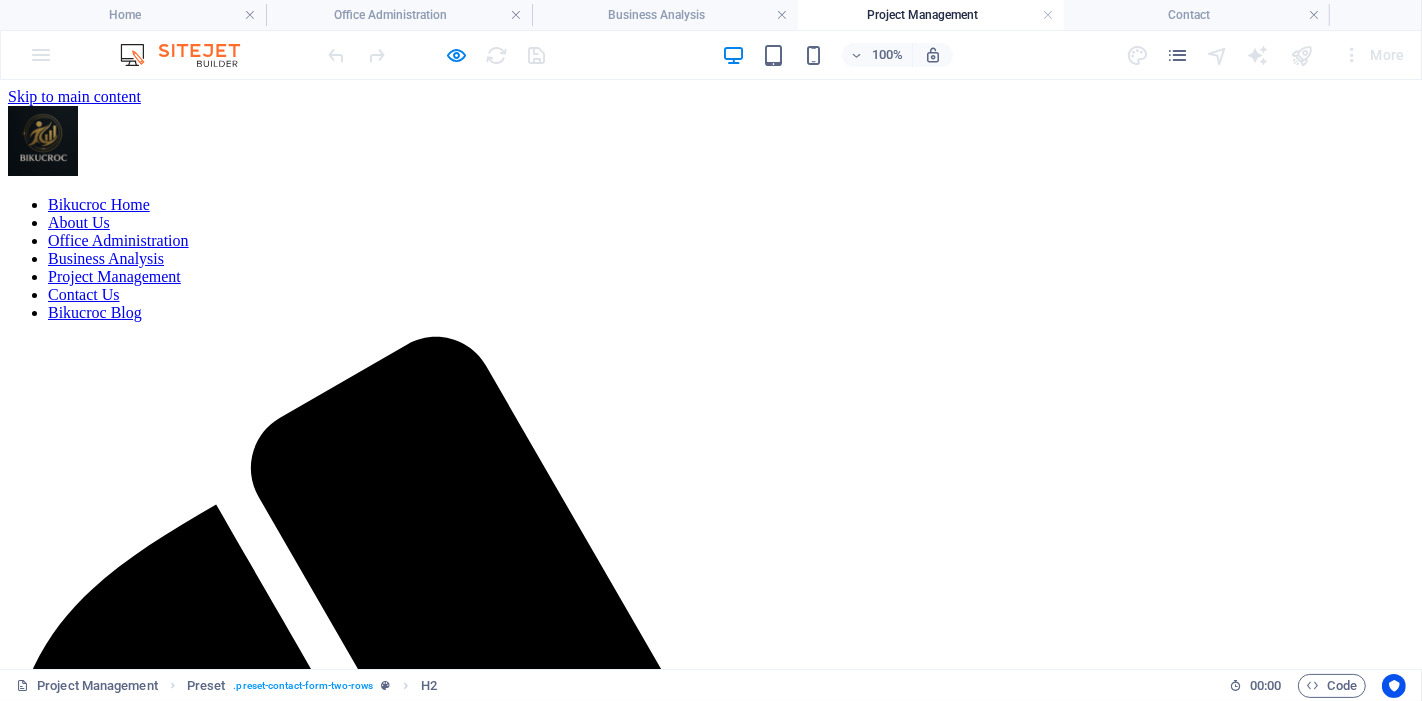 click on "About Us" at bounding box center [79, 221] 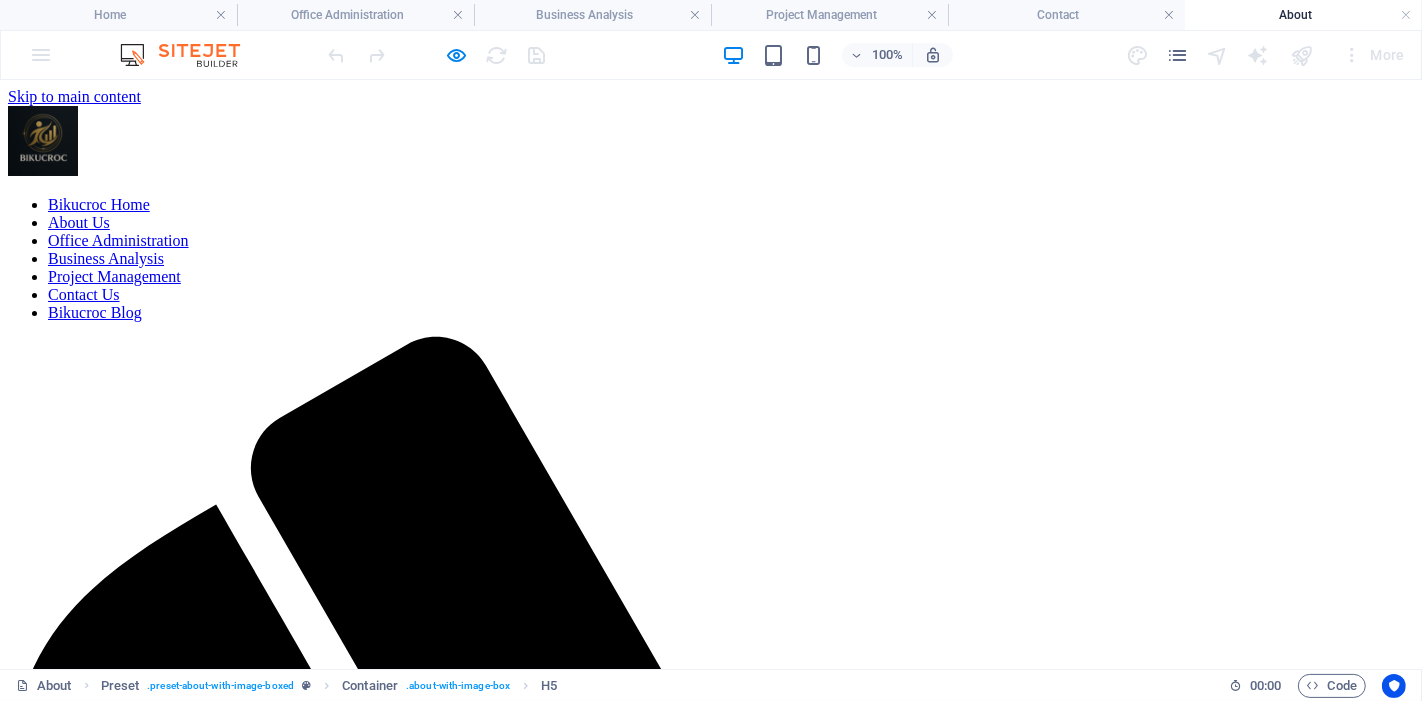 scroll, scrollTop: 0, scrollLeft: 0, axis: both 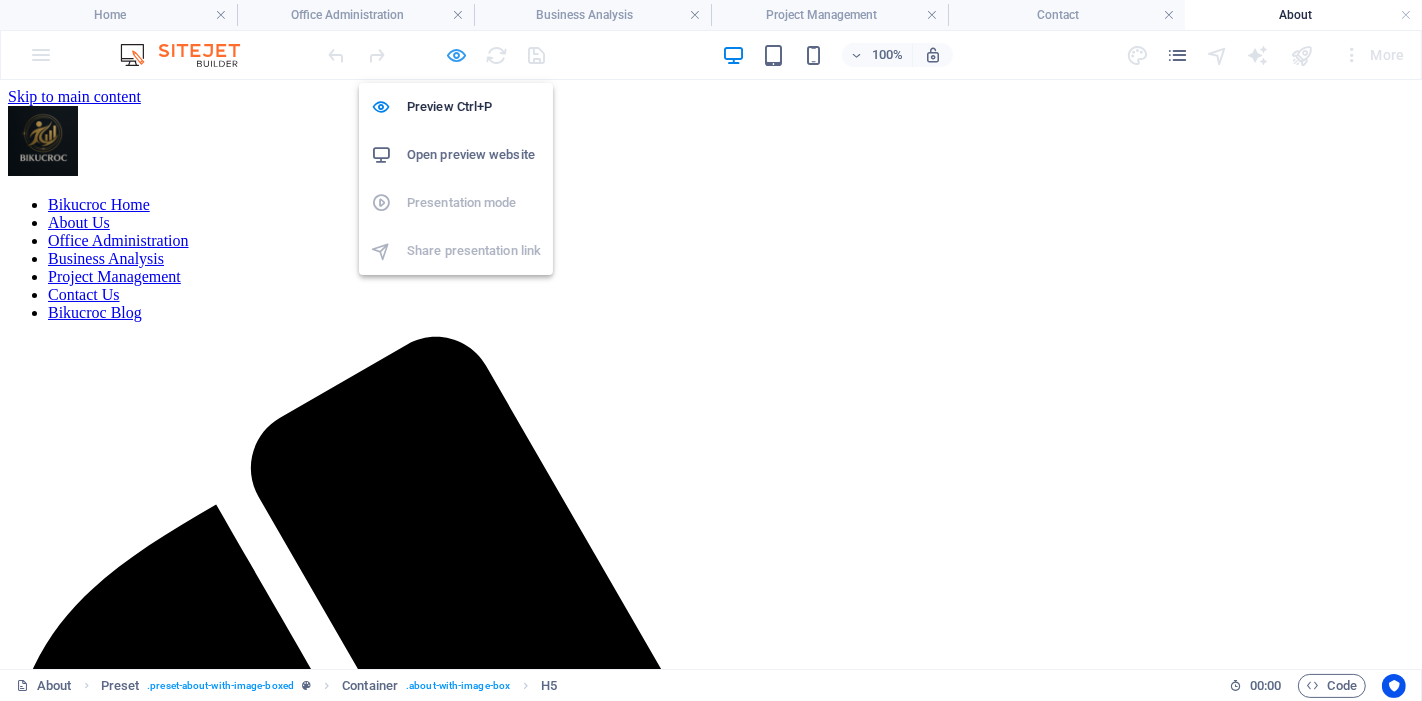 click at bounding box center [457, 55] 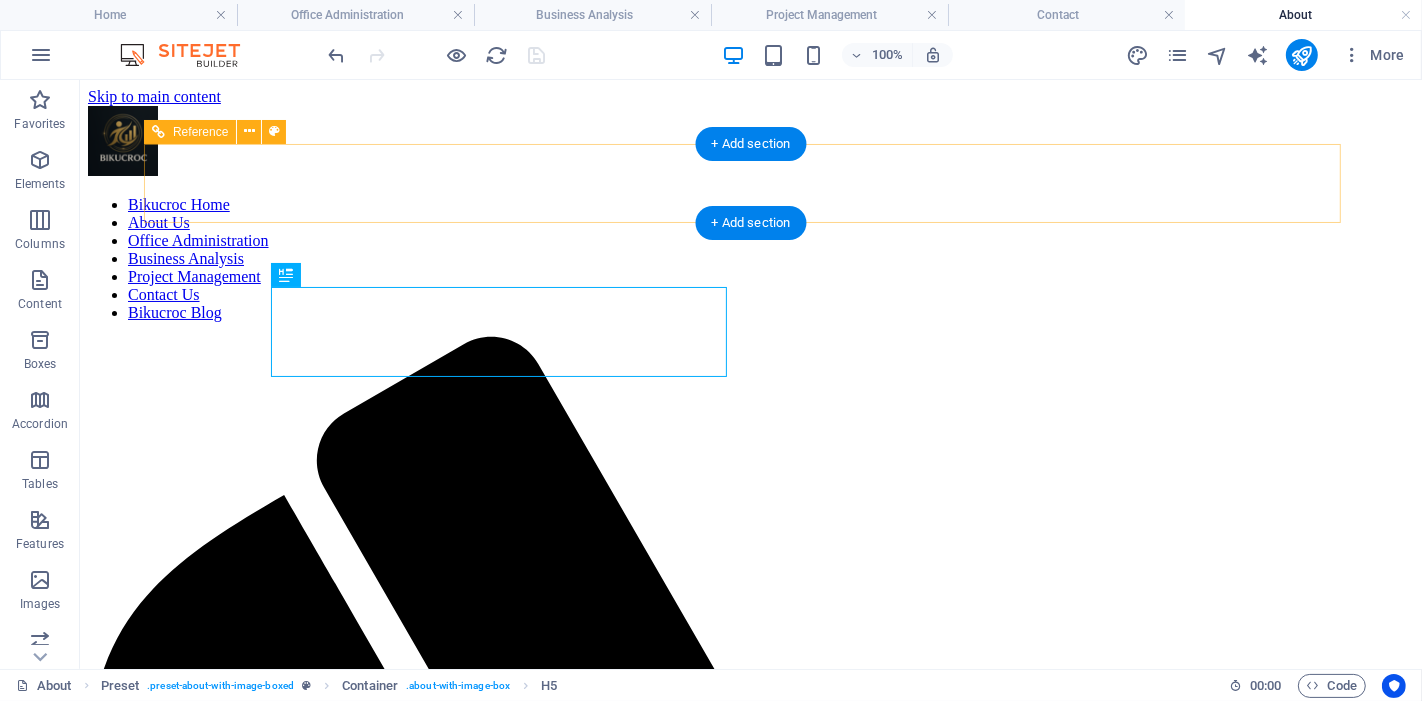 click on "Bikucroc Home About Us Office Administration Business Analysis Project Management Contact Us Bikucroc Blog" at bounding box center (750, 258) 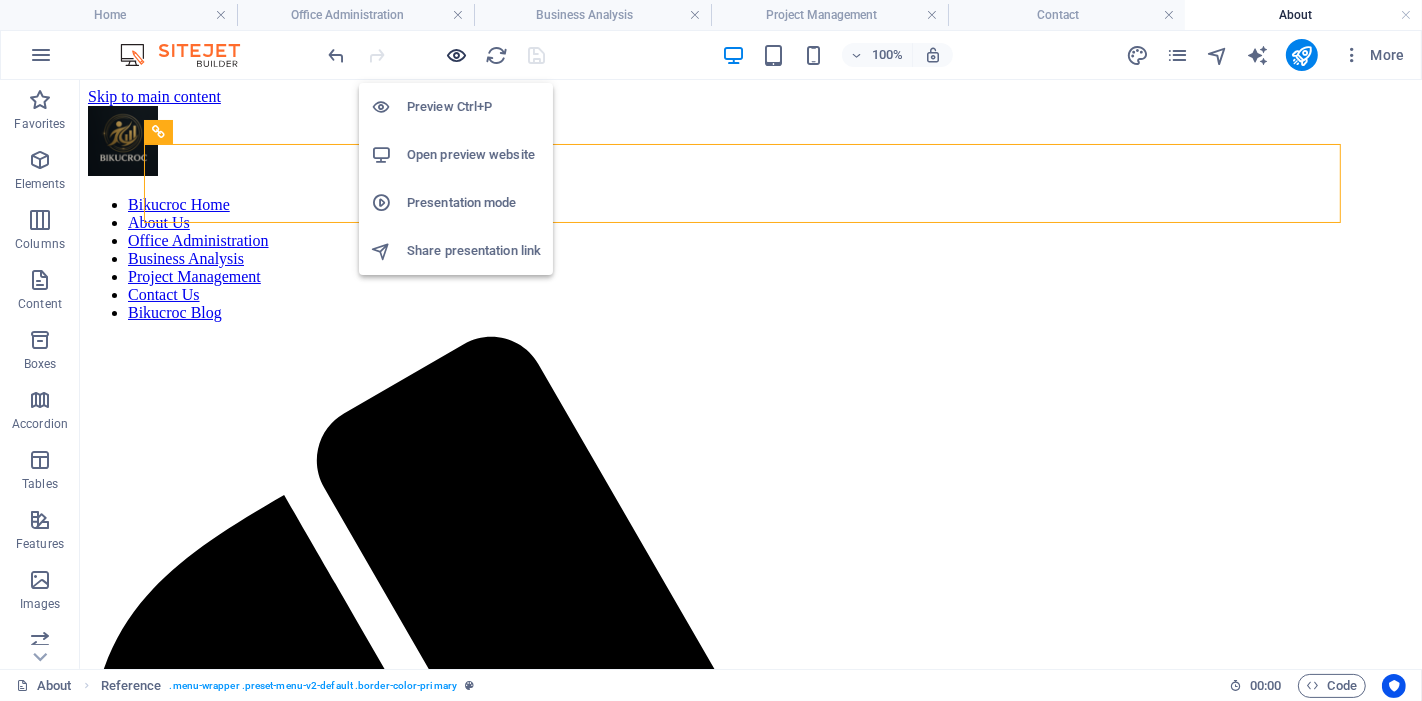 click at bounding box center (457, 55) 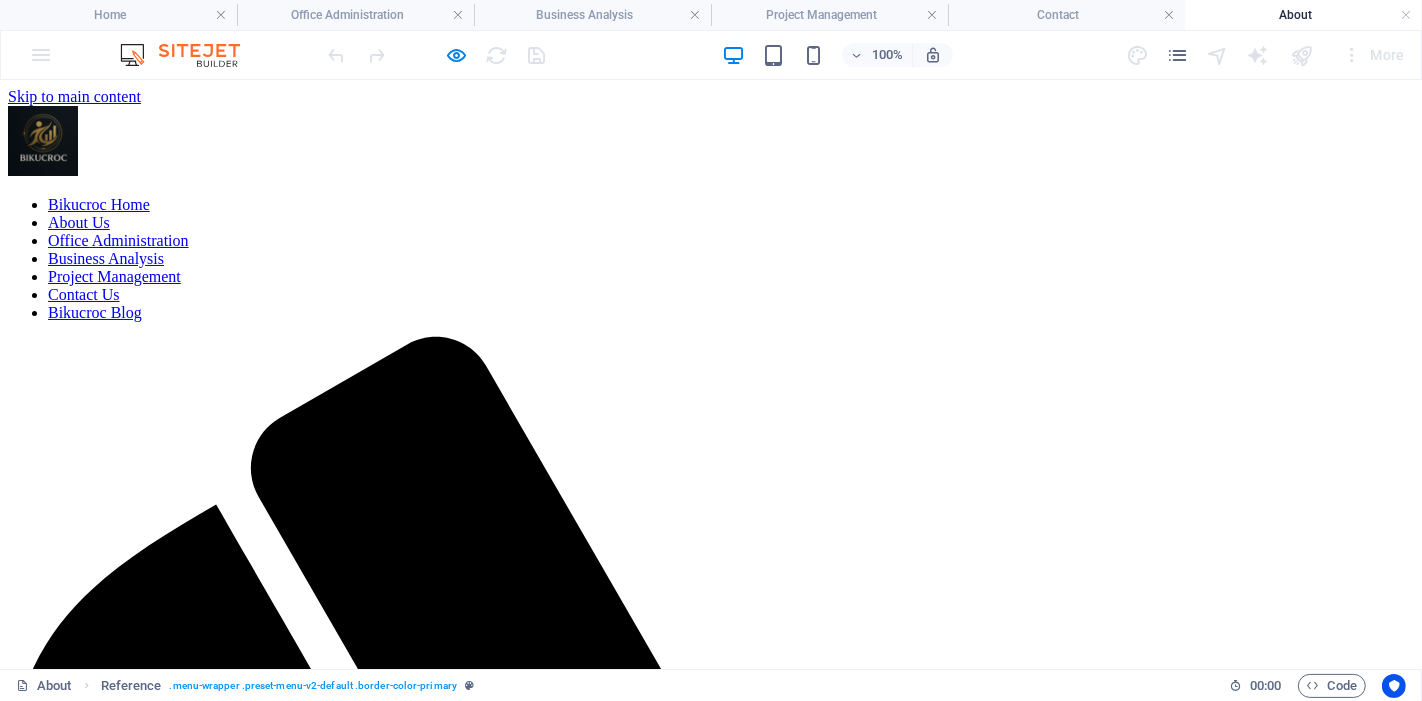 click on "Bikucroc Home" at bounding box center (99, 203) 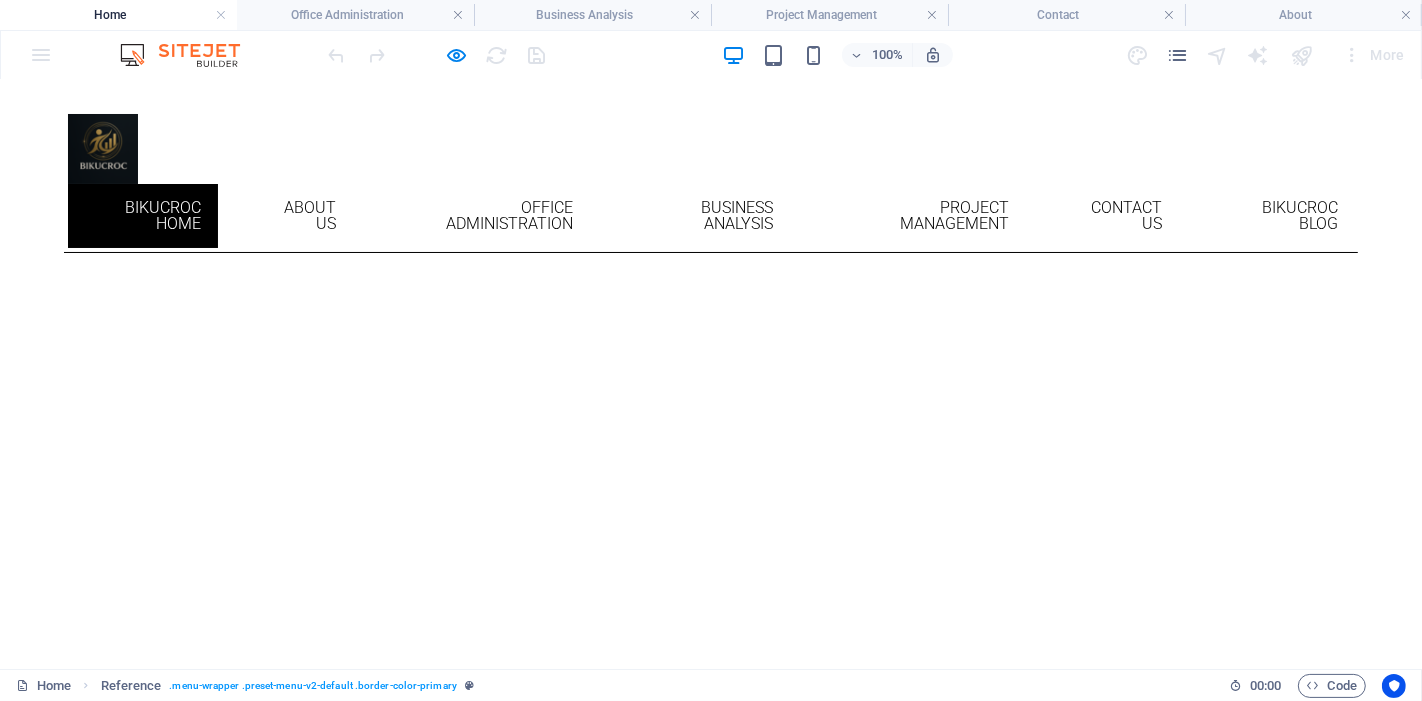 scroll, scrollTop: 0, scrollLeft: 0, axis: both 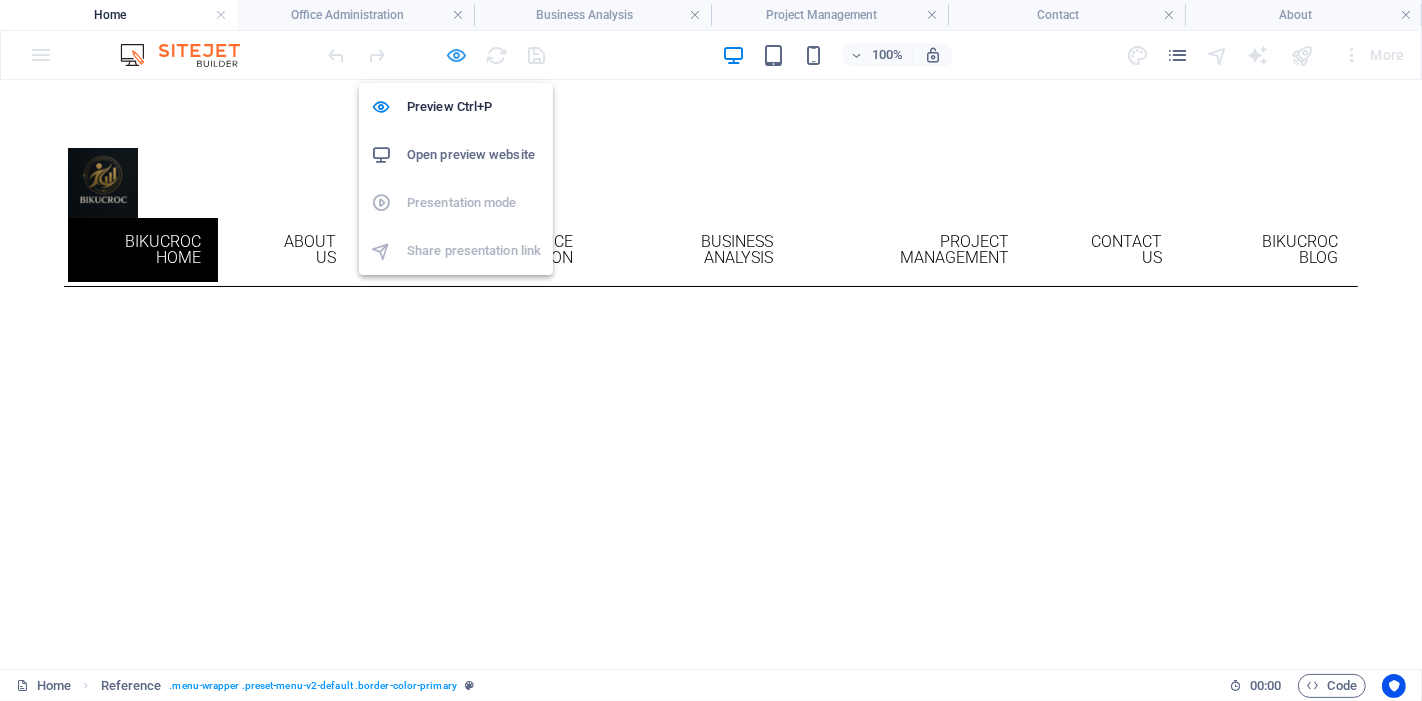 click at bounding box center (457, 55) 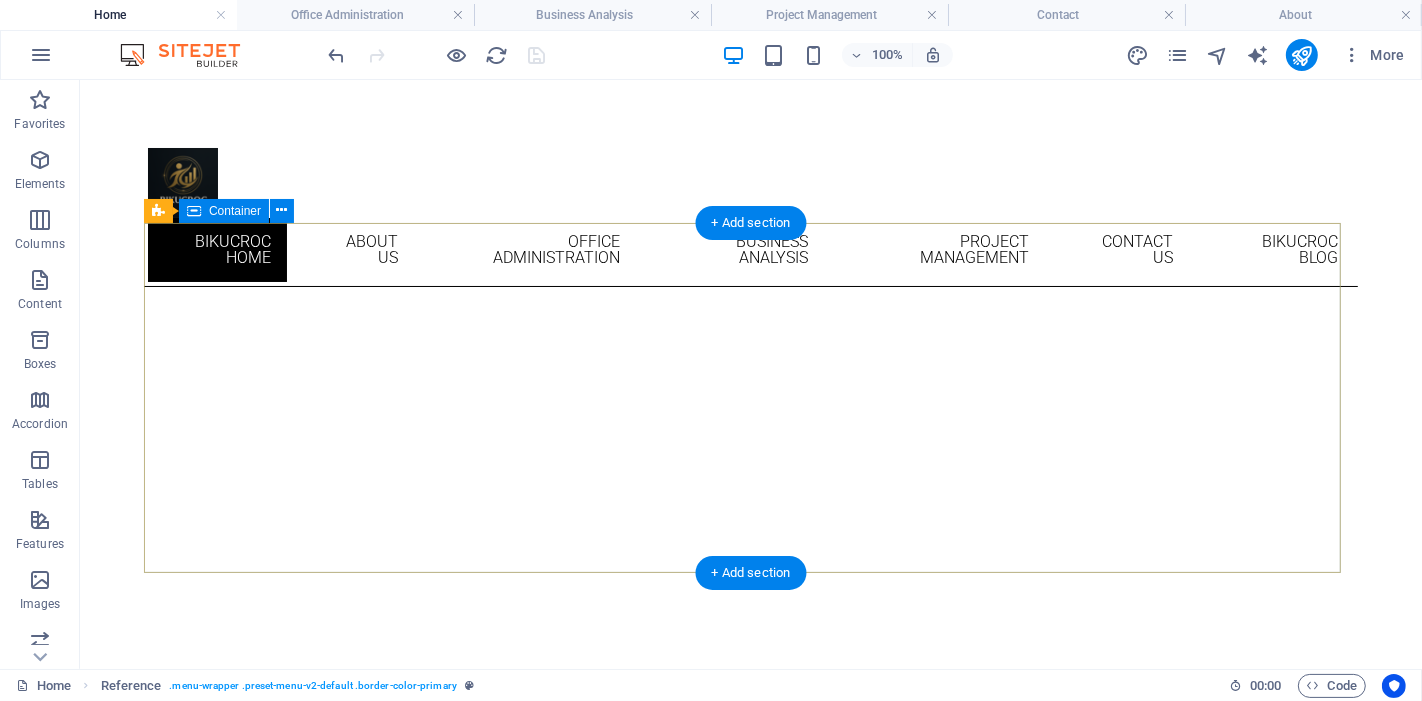 click at bounding box center [743, 786] 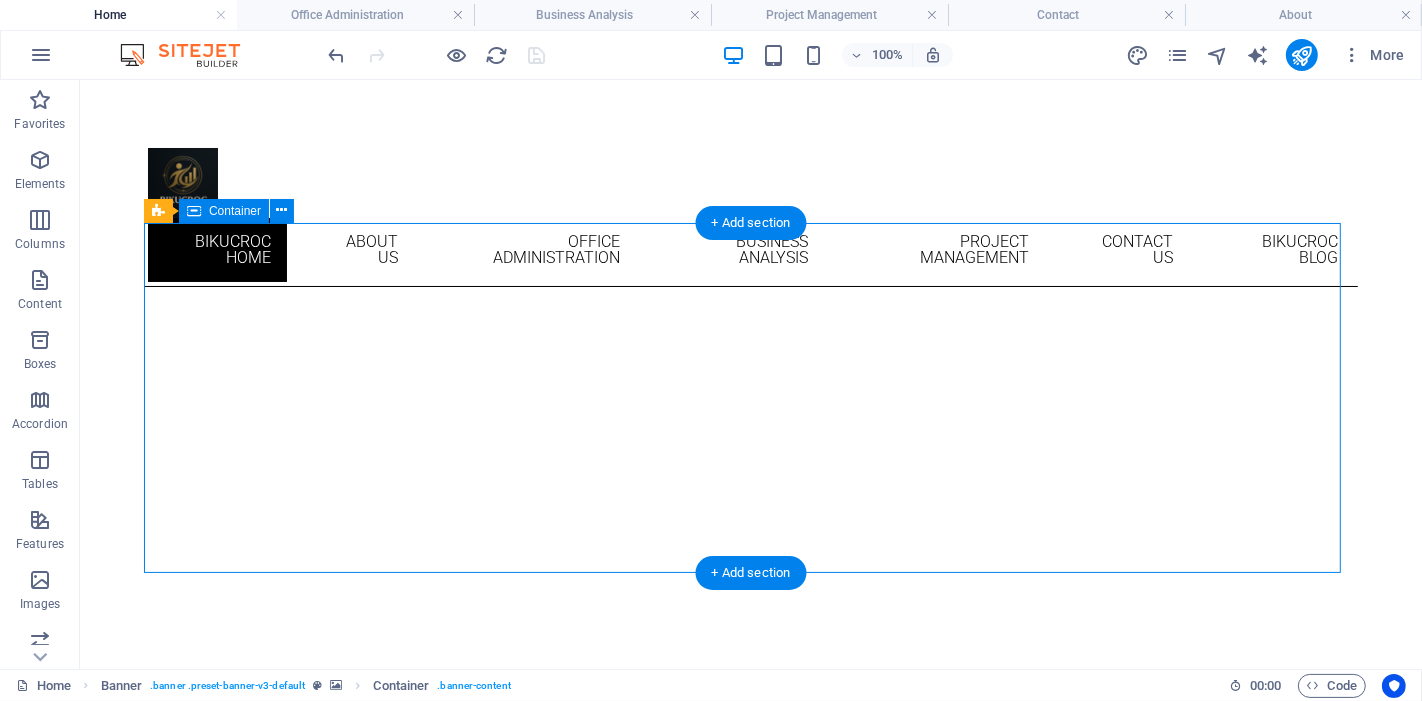 click at bounding box center (743, 786) 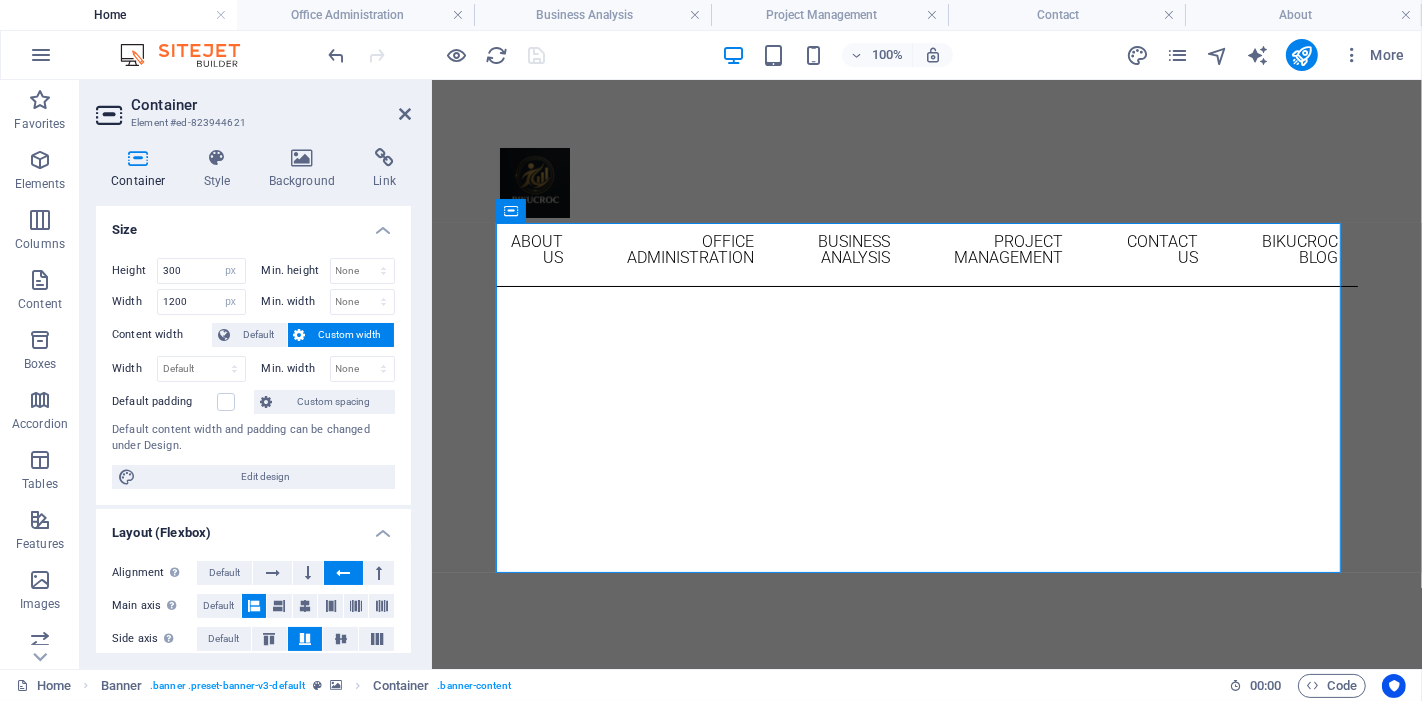 click on "Skip to main content
Bikucroc Home About Us Office Administration Business Analysis Project Management Contact Us Bikucroc Blog Focus on your business,  we’ll handle the rest. At BIKUCROC, we help small business owners, tradies, and contractors to run smarter, not harder. From admin headaches and staff tracking to project coordination and business analysis, we’ve got your back. You stay on the tools. We stay on top of the paperwork. Simple. Local. Reliable. You run your business all day, and spend your nights chasing paperwork?! Quoting, invoicing, emails, timesheets, permits, staff mangement, and government rebate forms… it never ends. Office setup and hiring full-time staff is expensive. Outsourcing overseas? Risky, disconnected, and often unreliable. As a business owner, you have the right to enjoy your life too, not just be buried in office tasks. That’s where we step in. We’re local, flexible, and cost-effective. We help you reclaim your time, reduce stress, and grow with confidence. BLOG" at bounding box center (926, 1805) 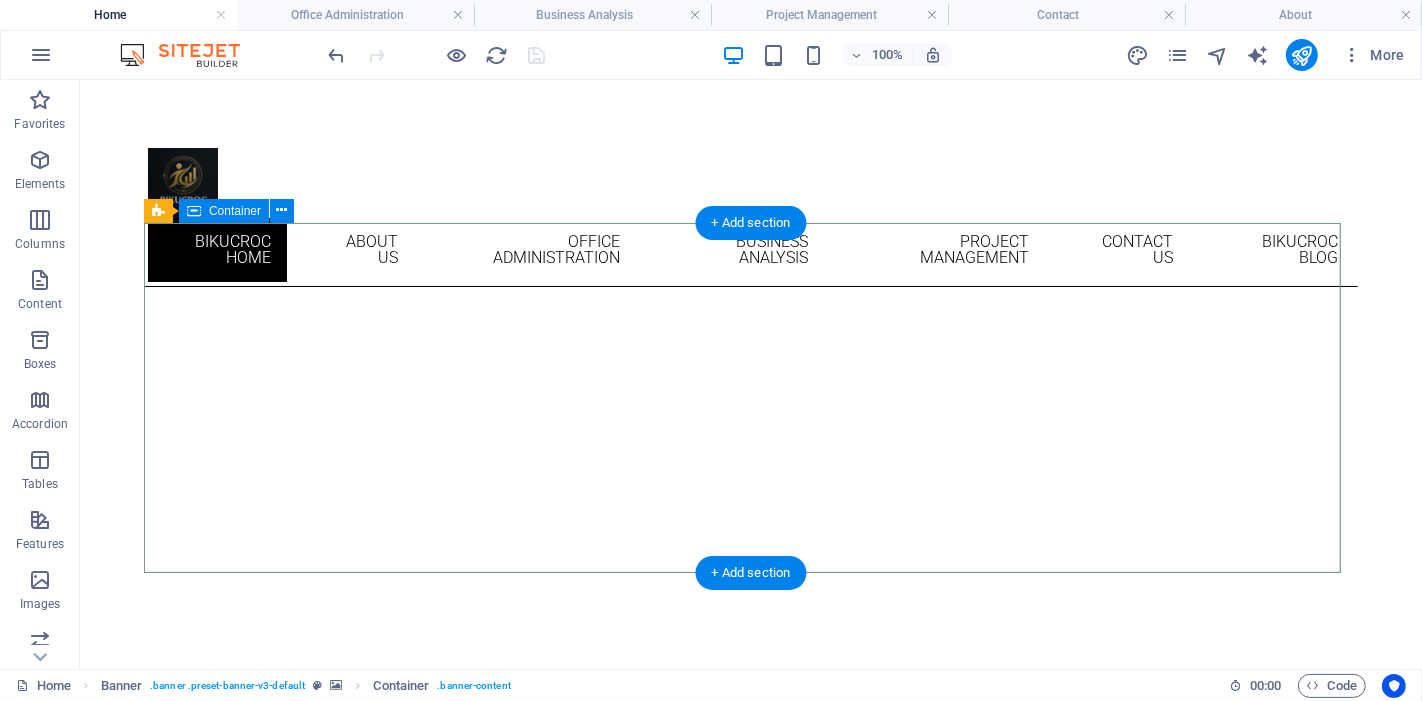 click at bounding box center (743, 786) 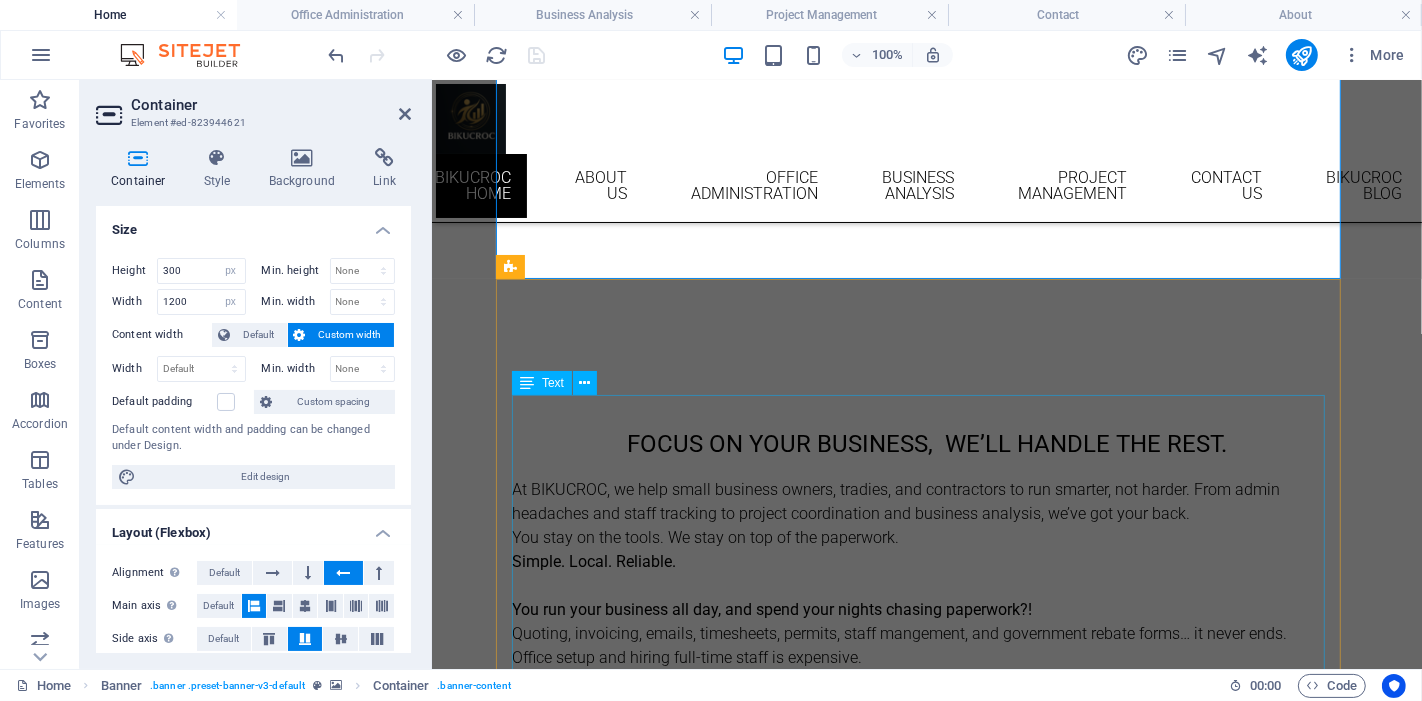 scroll, scrollTop: 0, scrollLeft: 0, axis: both 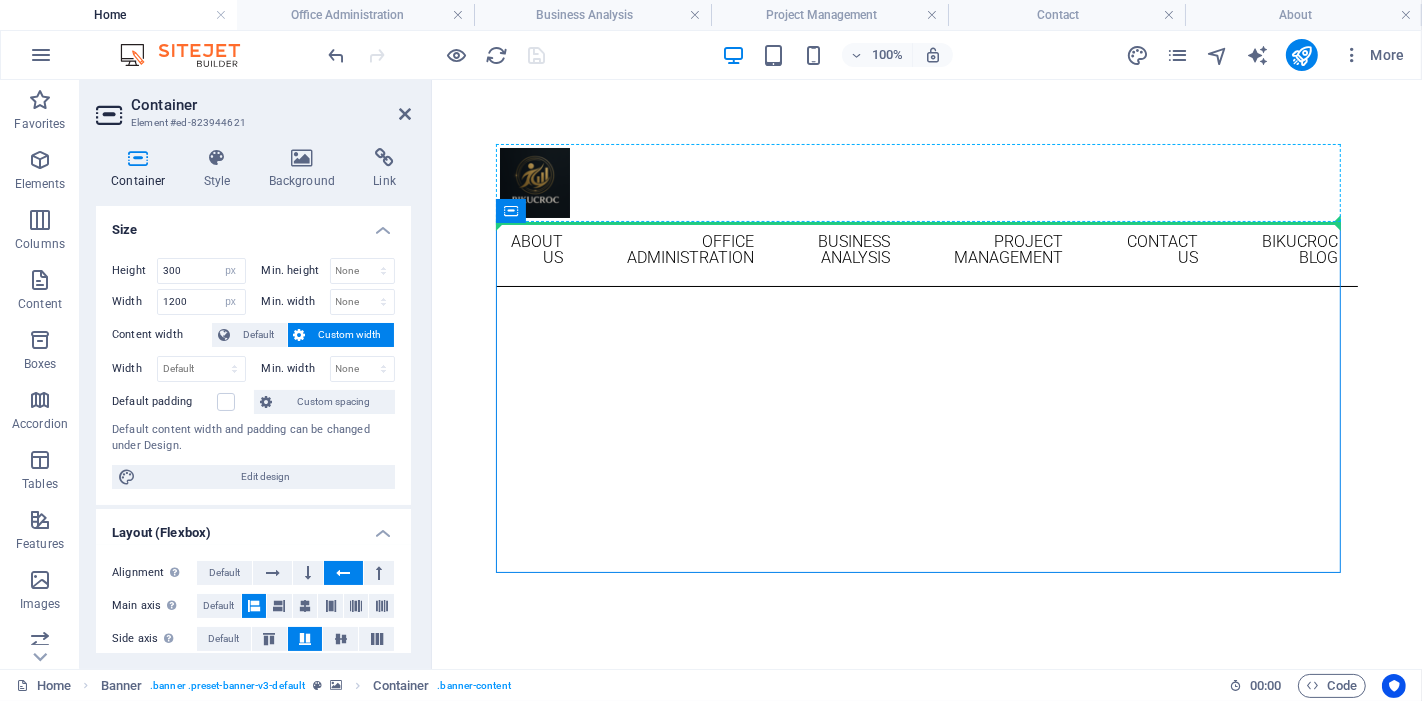 drag, startPoint x: 816, startPoint y: 419, endPoint x: 850, endPoint y: 209, distance: 212.73457 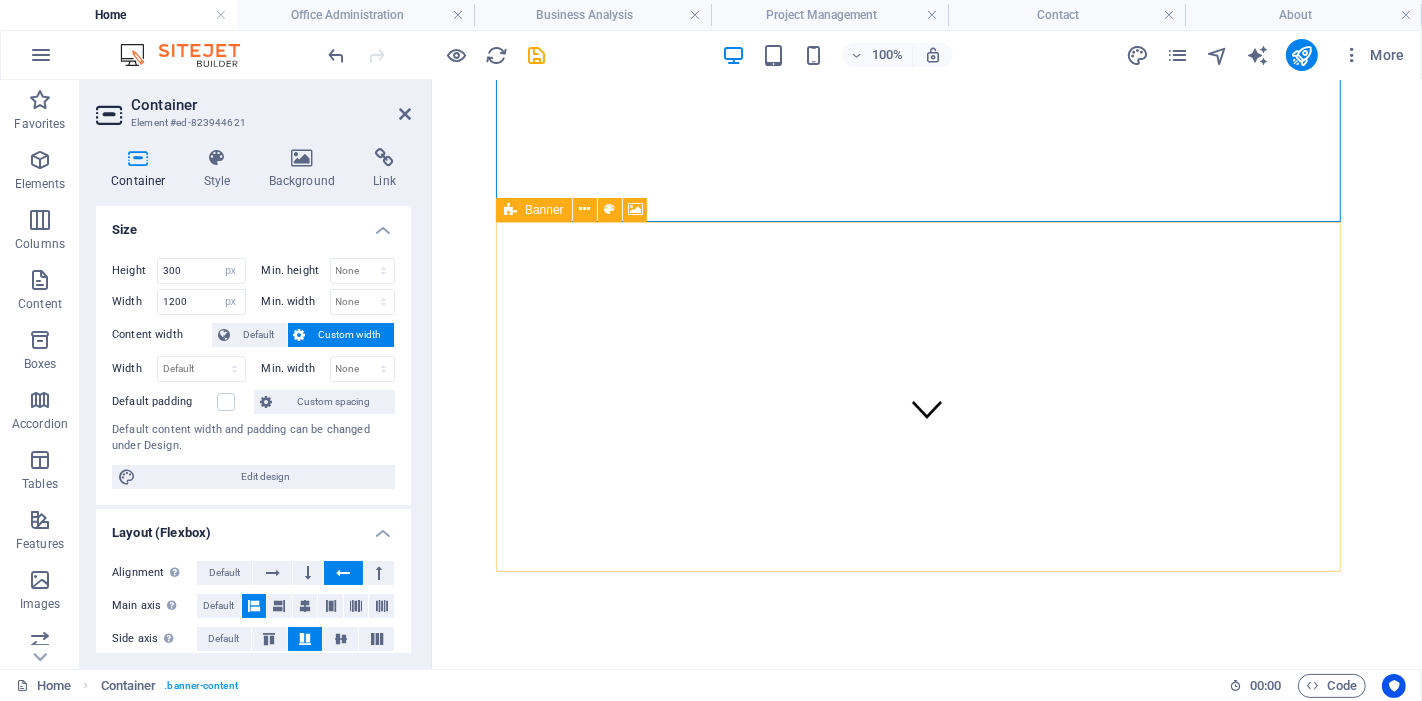 scroll, scrollTop: 0, scrollLeft: 0, axis: both 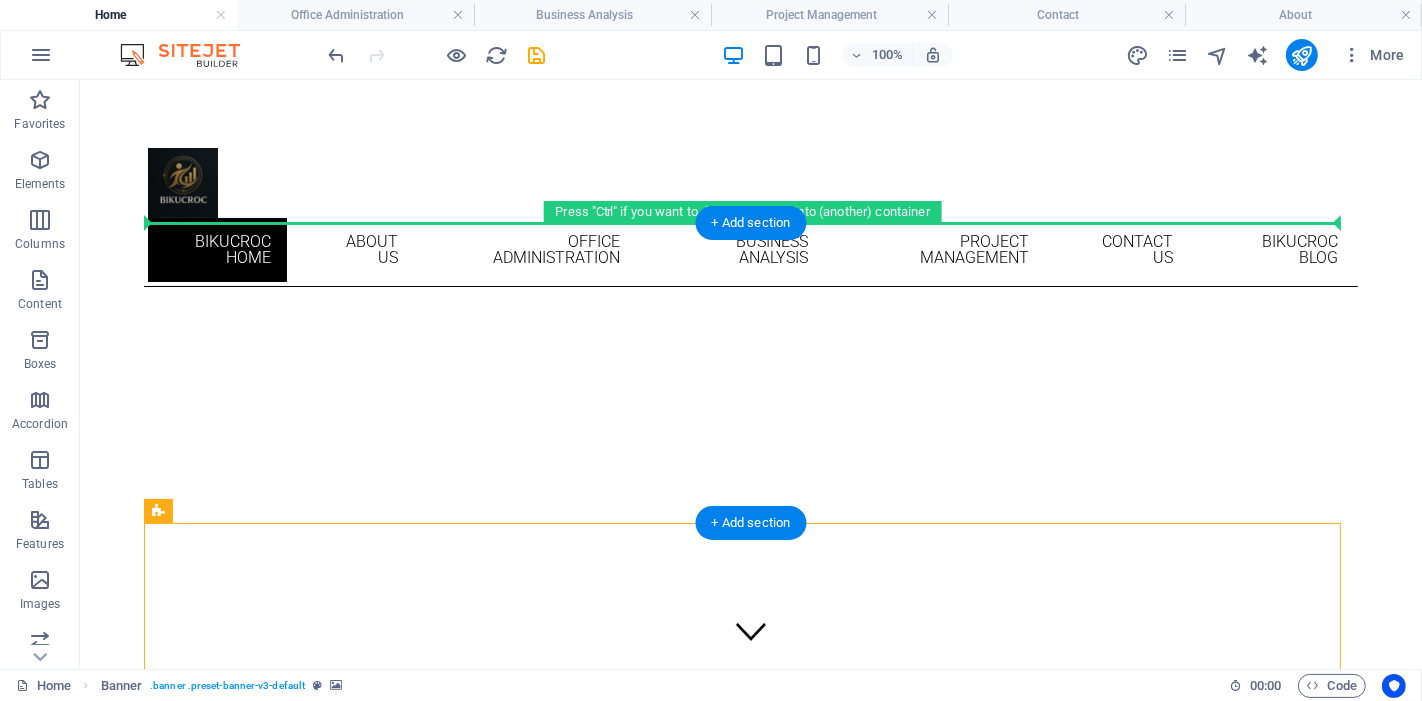 drag, startPoint x: 469, startPoint y: 578, endPoint x: 868, endPoint y: 311, distance: 480.09375 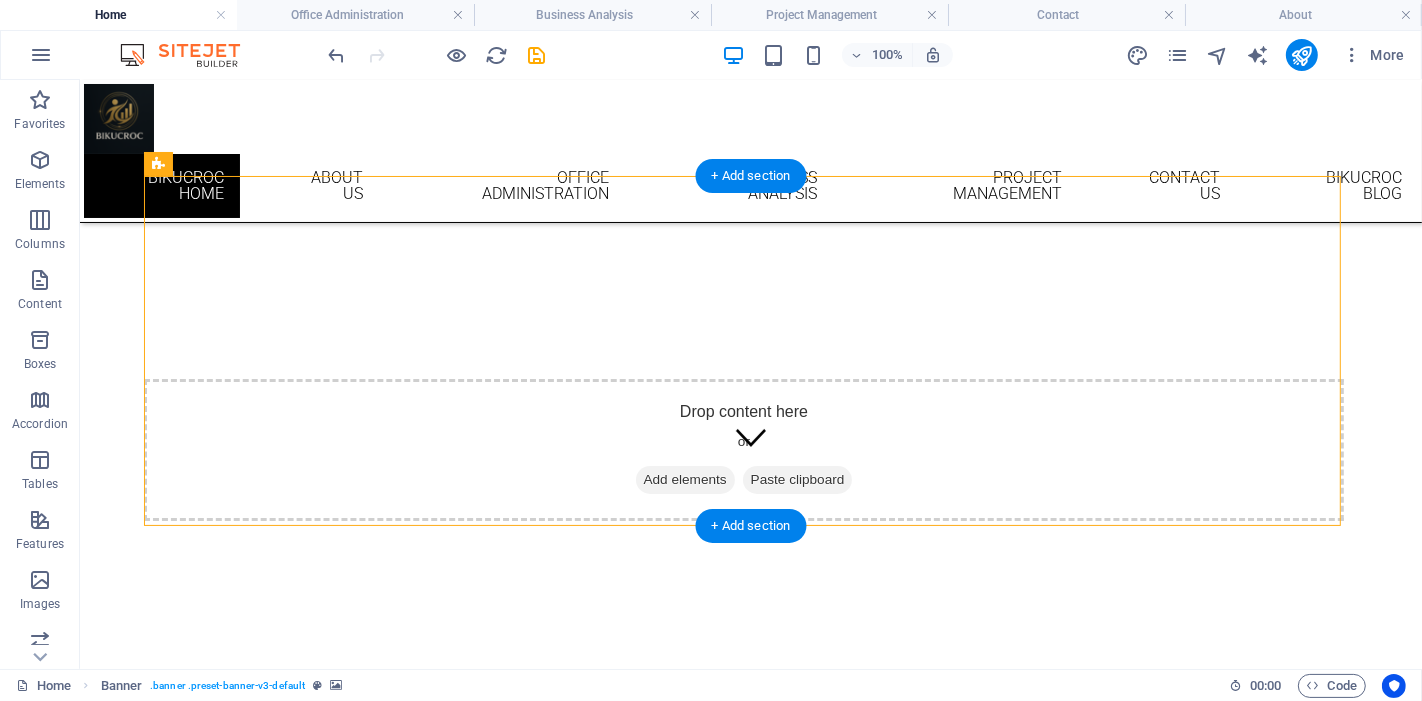 scroll, scrollTop: 222, scrollLeft: 0, axis: vertical 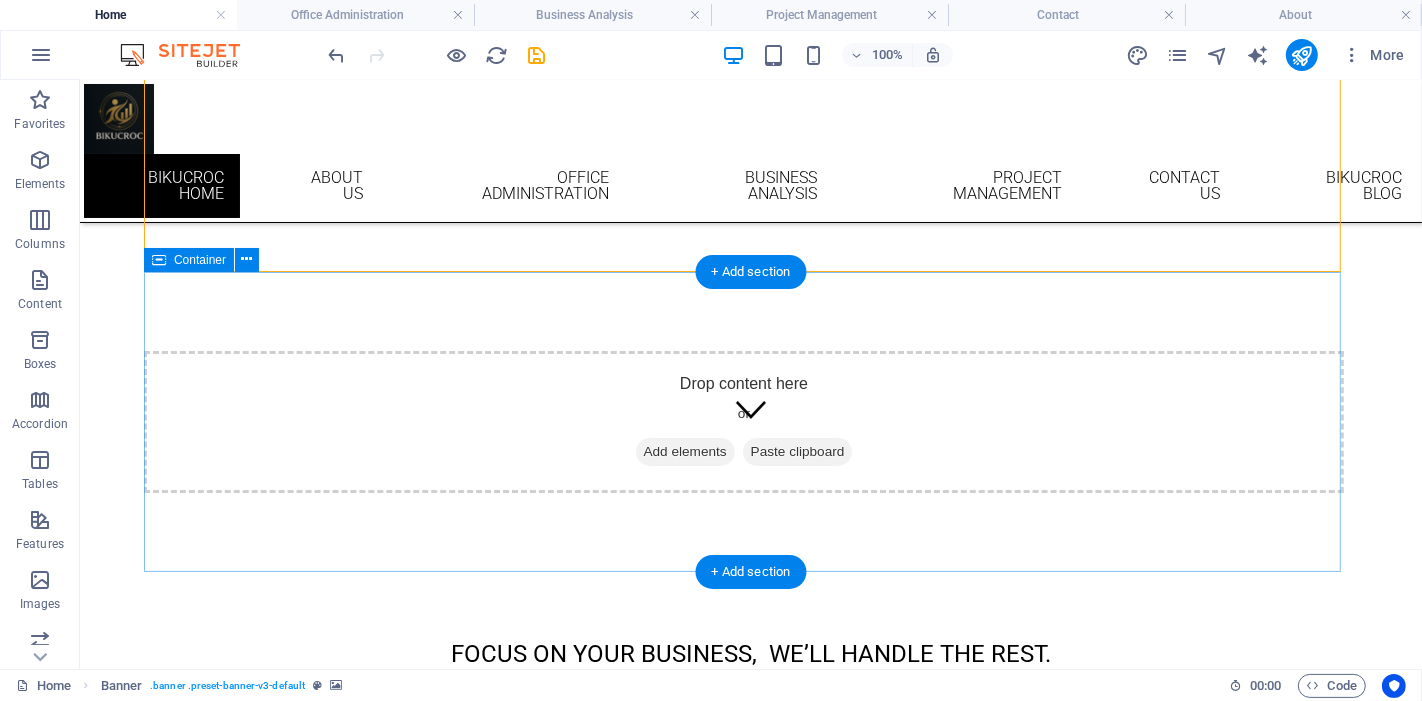 click at bounding box center [743, 421] 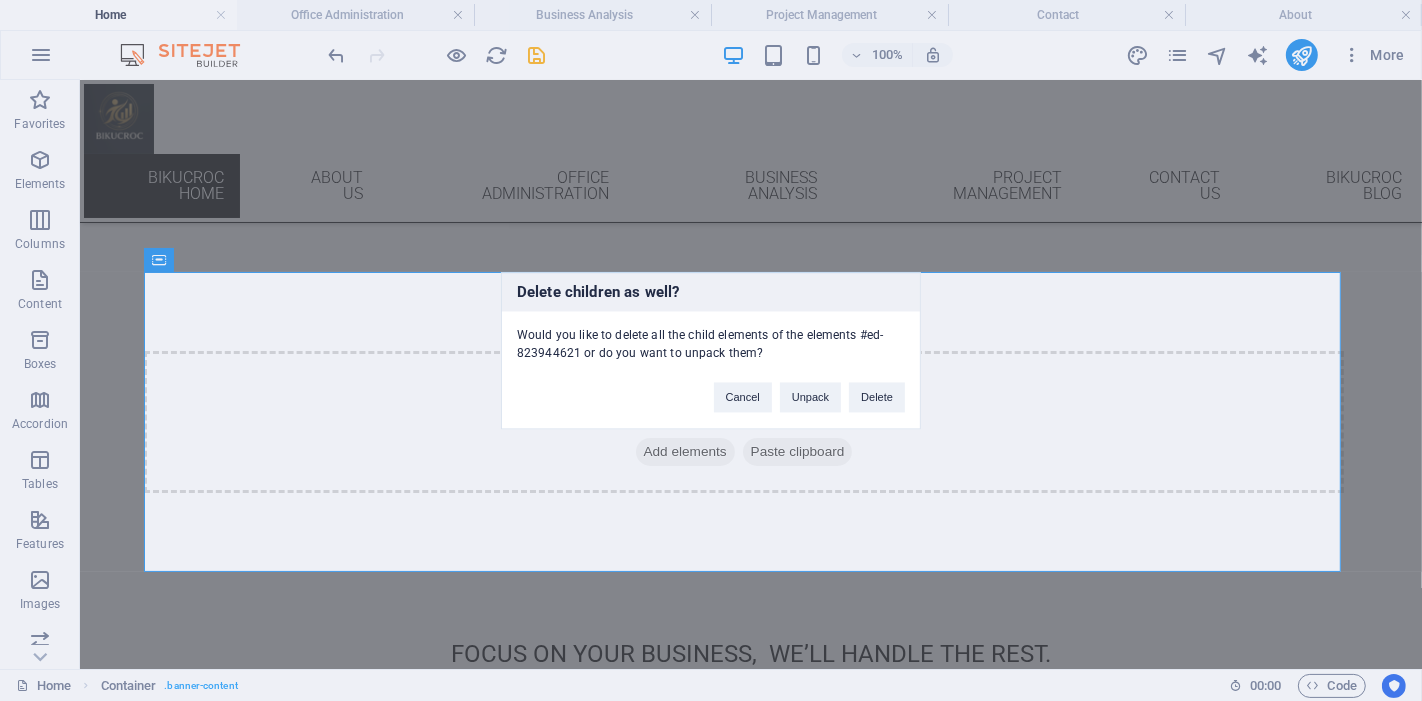 type 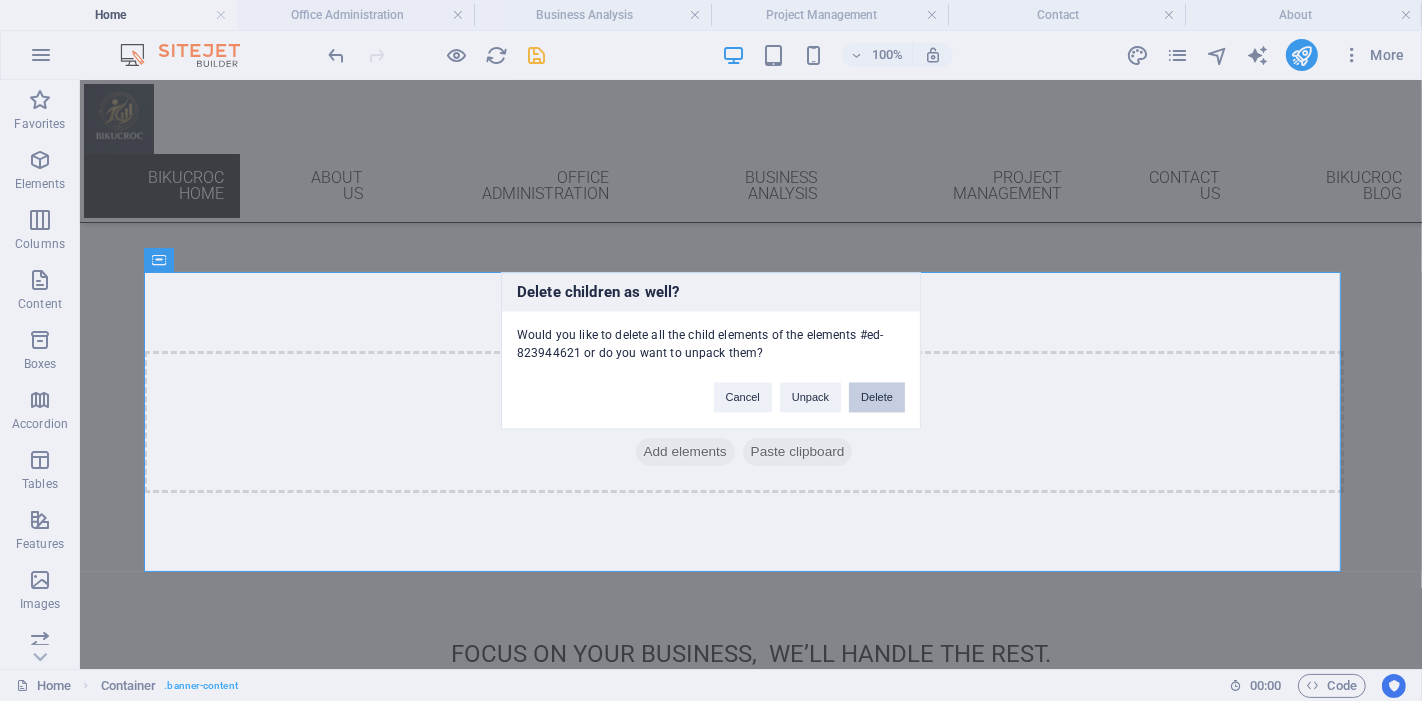 drag, startPoint x: 868, startPoint y: 397, endPoint x: 780, endPoint y: 327, distance: 112.44554 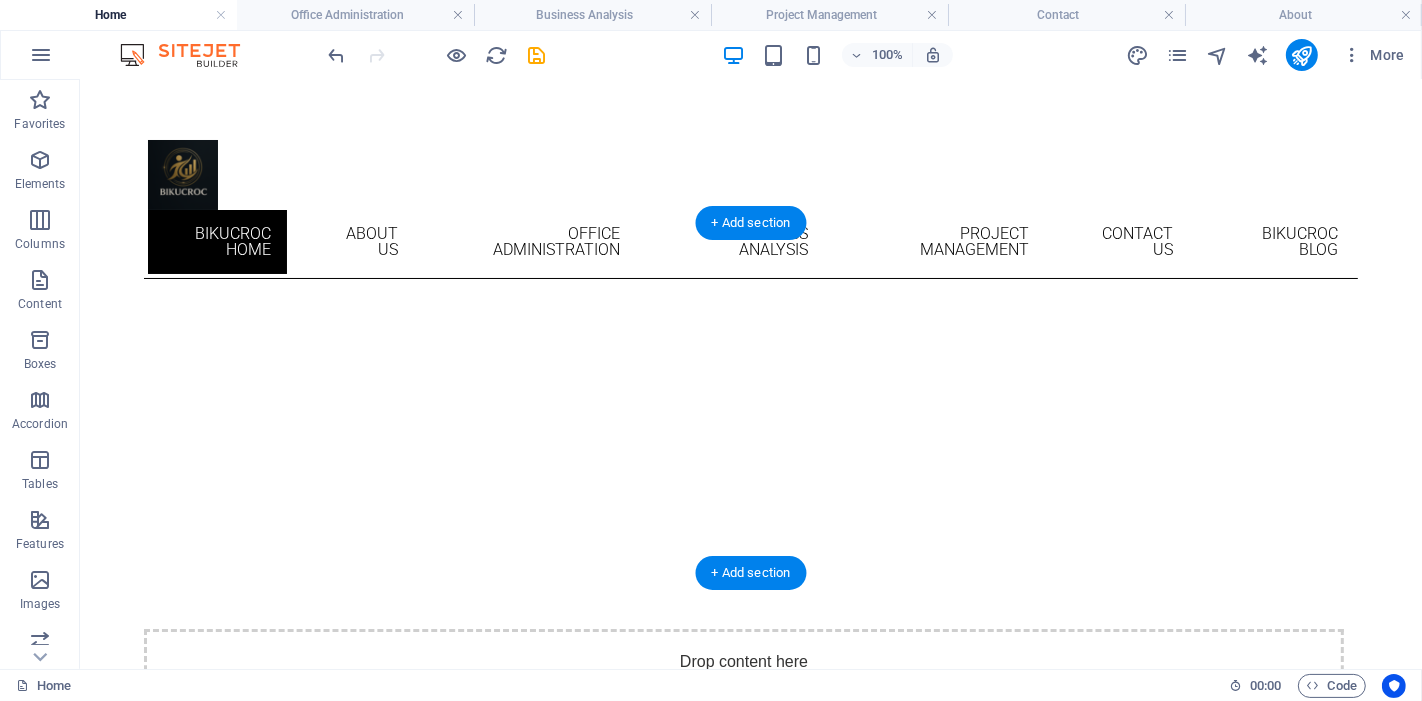 scroll, scrollTop: 0, scrollLeft: 0, axis: both 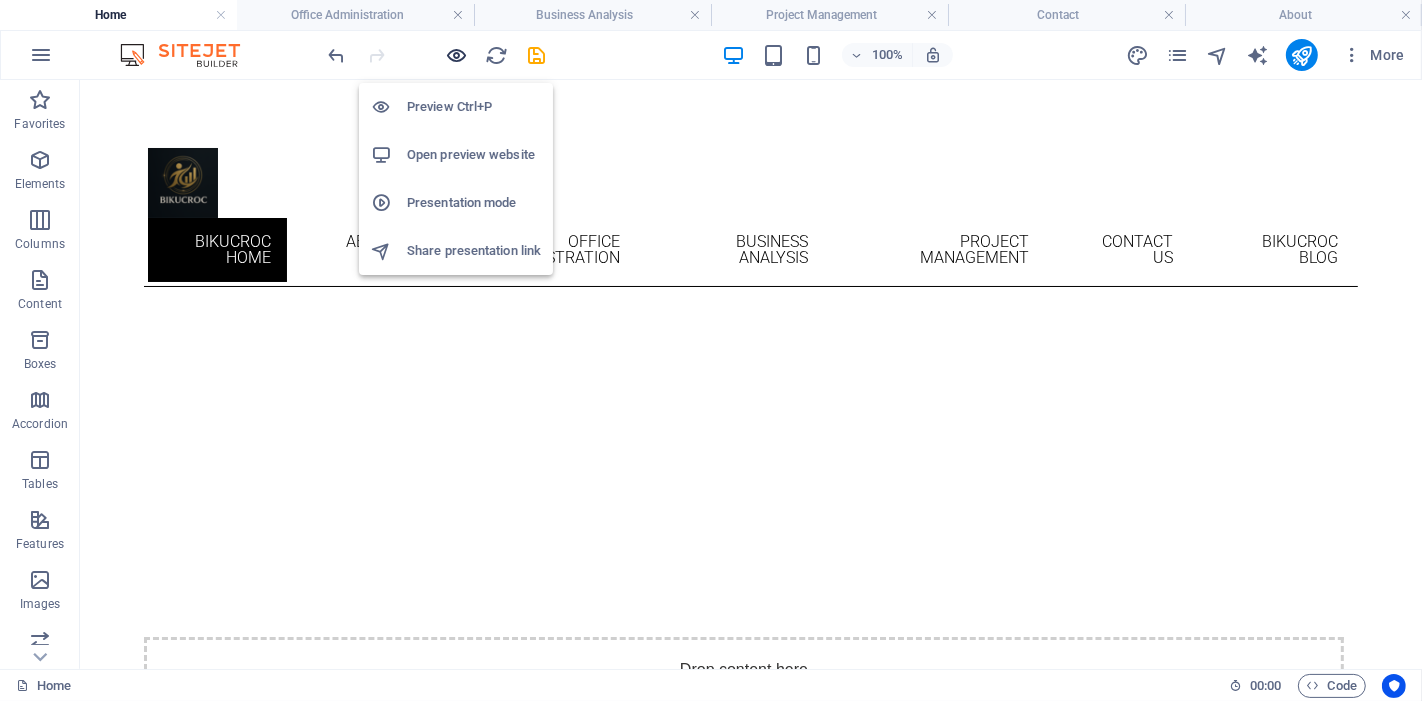 click at bounding box center [457, 55] 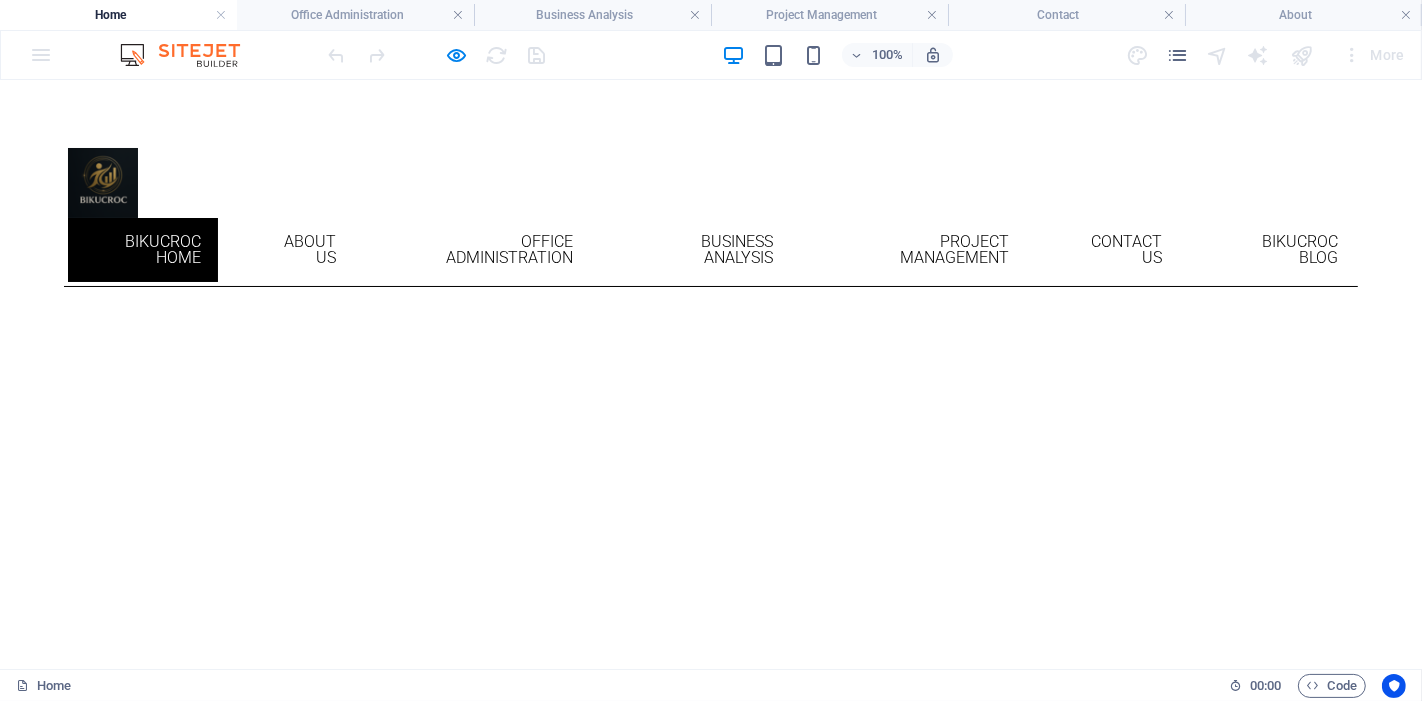 click at bounding box center (-536, 286) 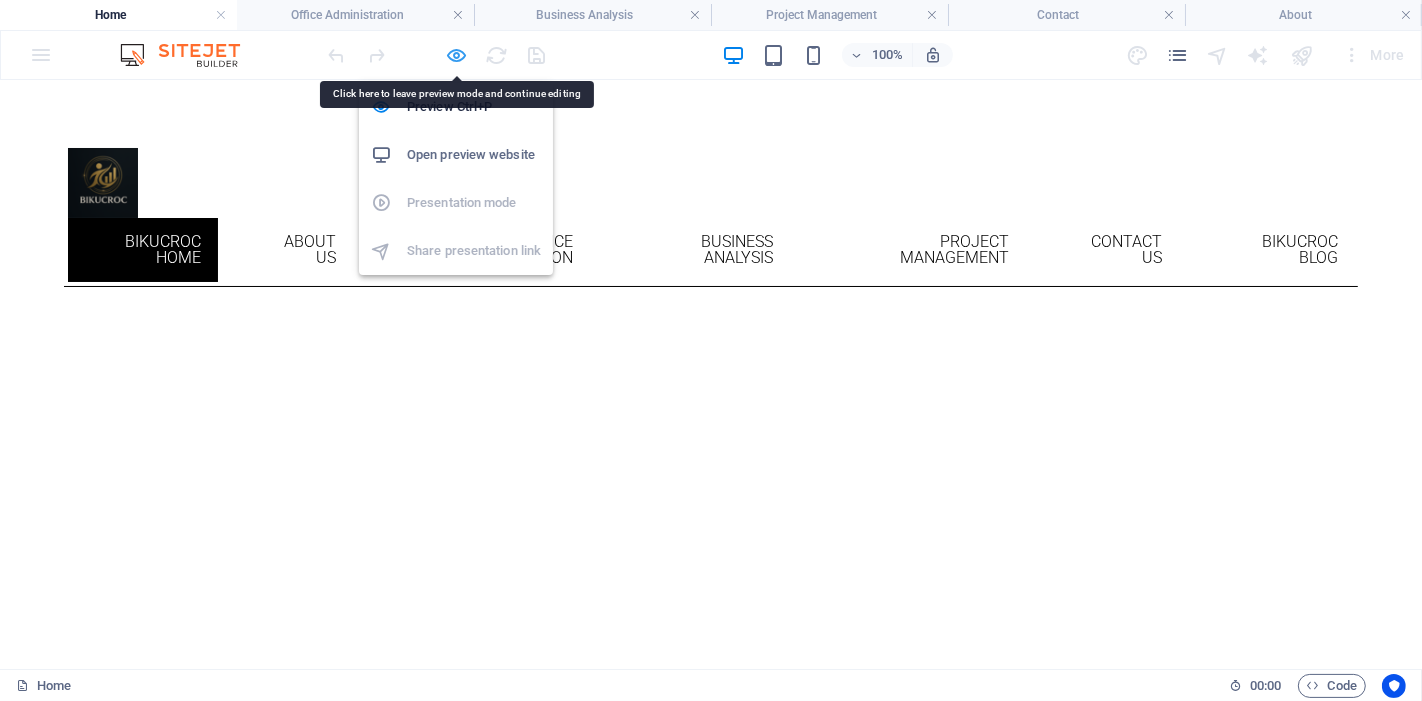 click at bounding box center (457, 55) 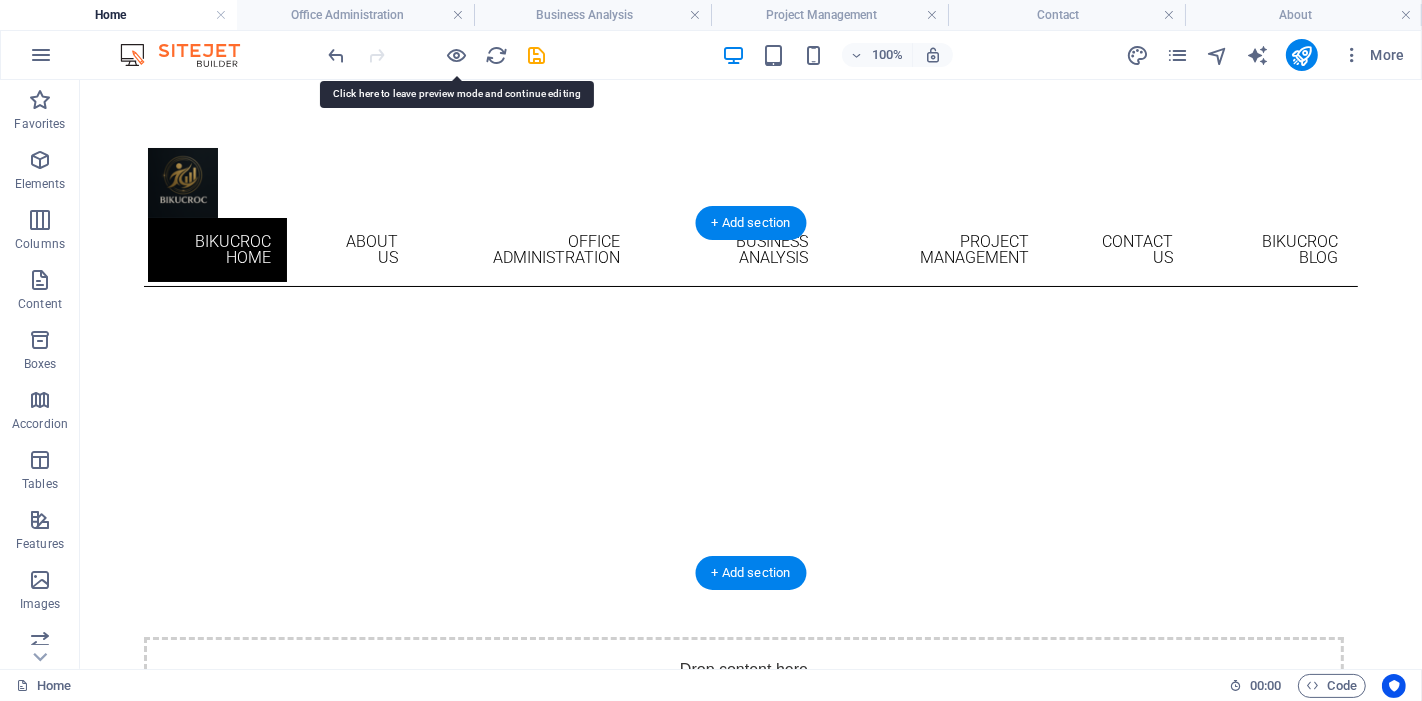 click at bounding box center (-456, 286) 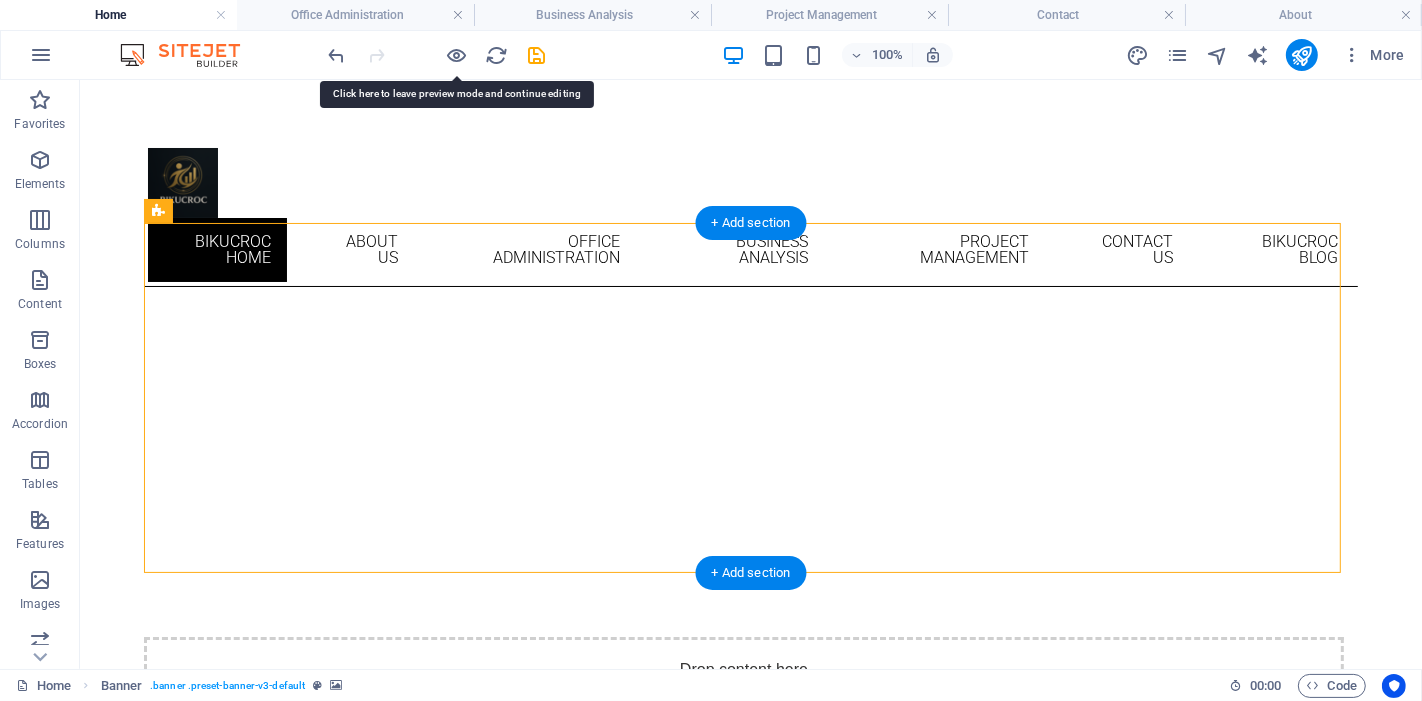 click at bounding box center (-456, 286) 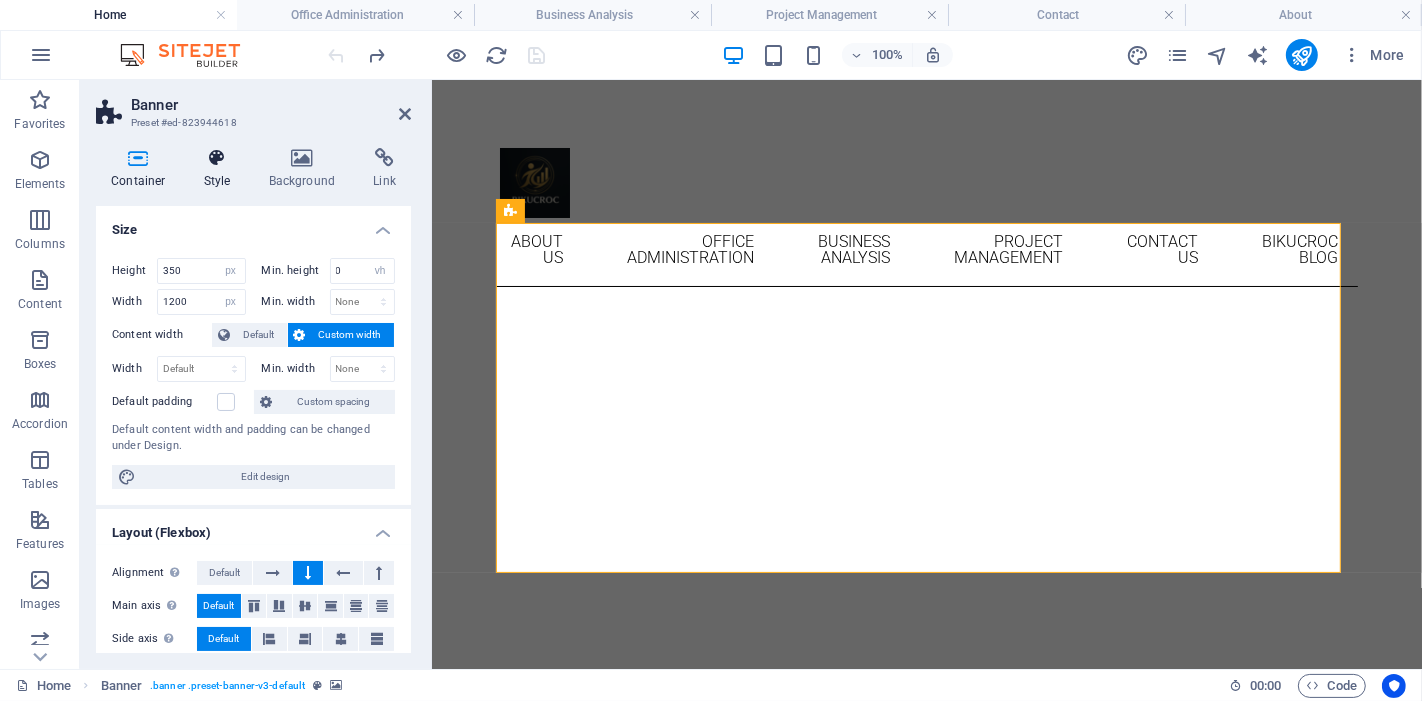 click at bounding box center (217, 158) 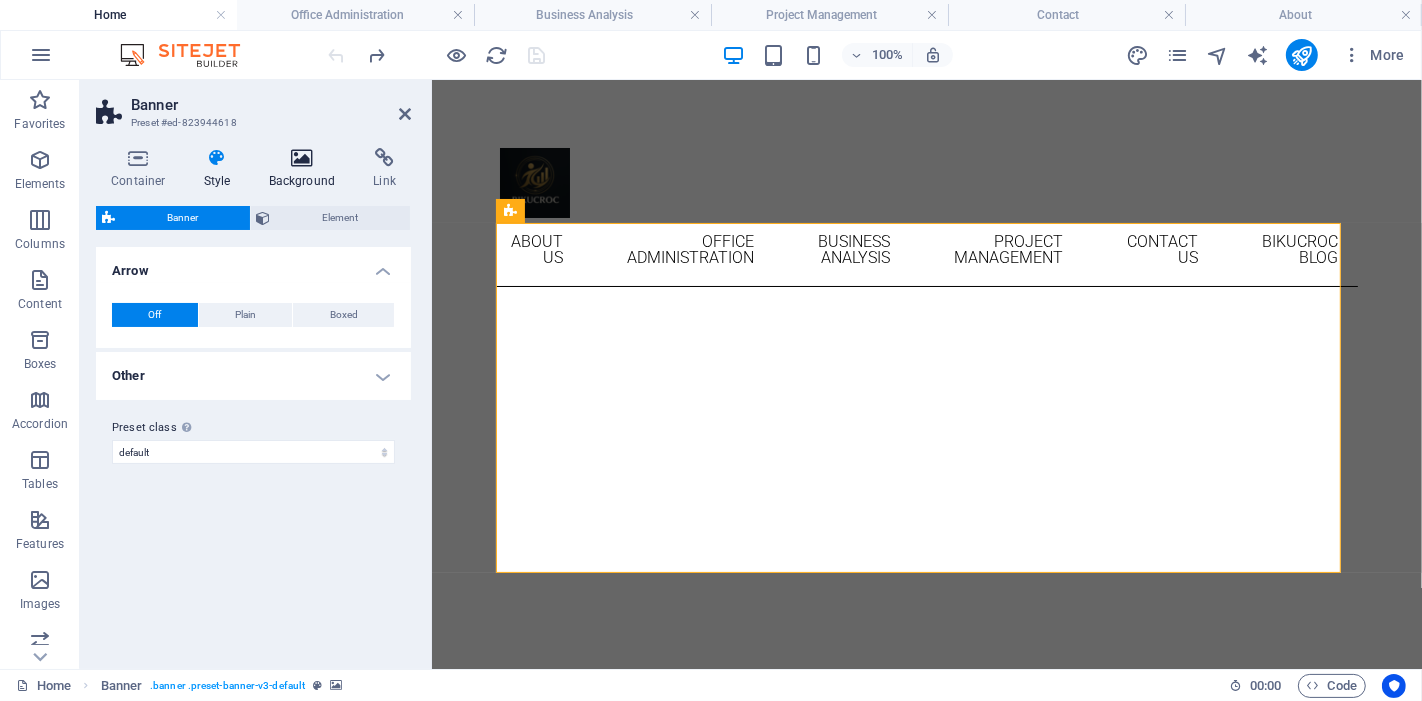 click at bounding box center [302, 158] 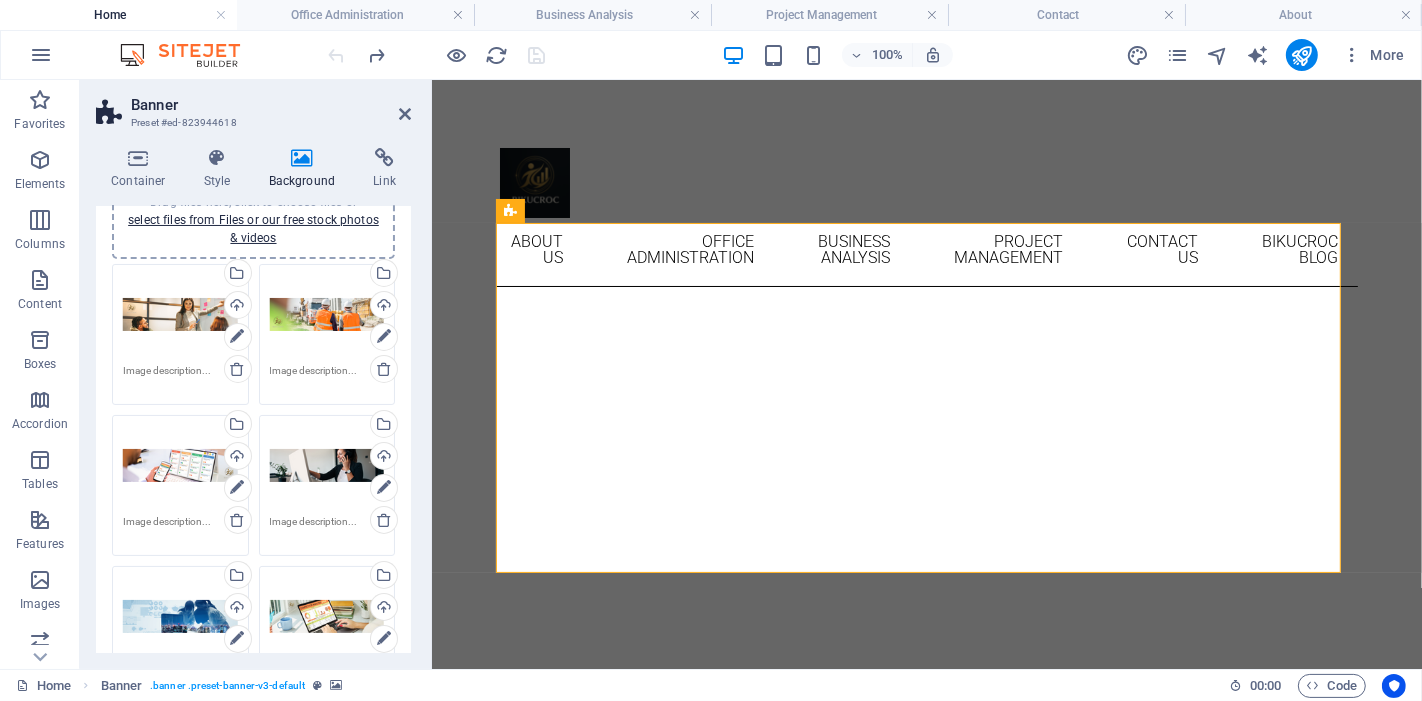 scroll, scrollTop: 0, scrollLeft: 0, axis: both 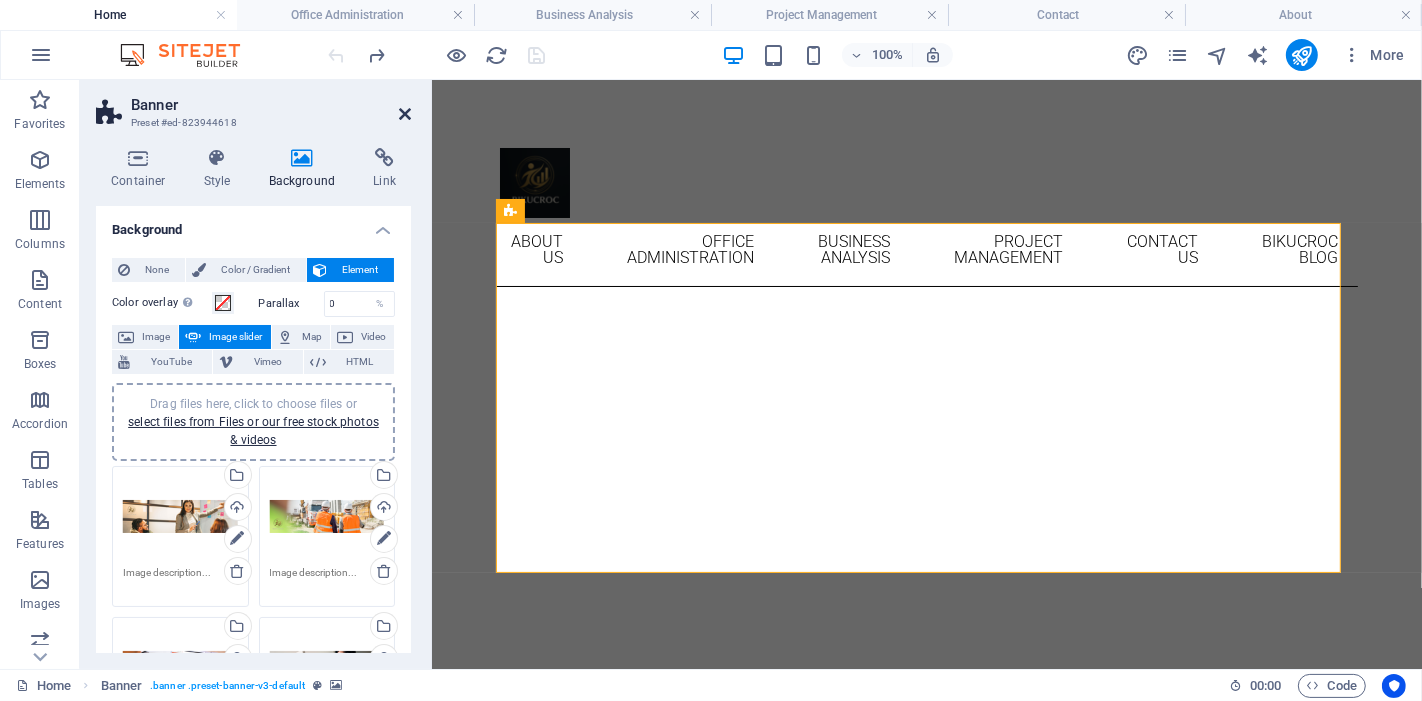 click at bounding box center (405, 114) 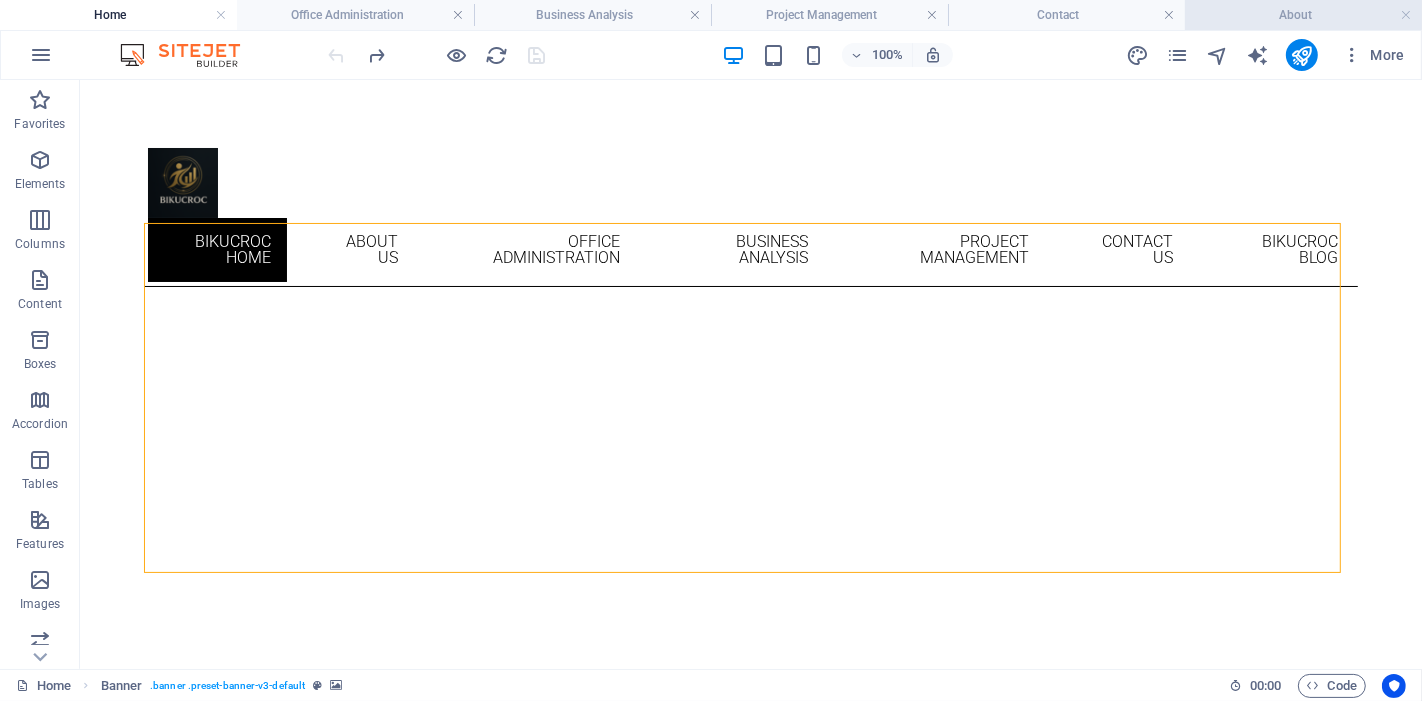 click on "About" at bounding box center [1303, 15] 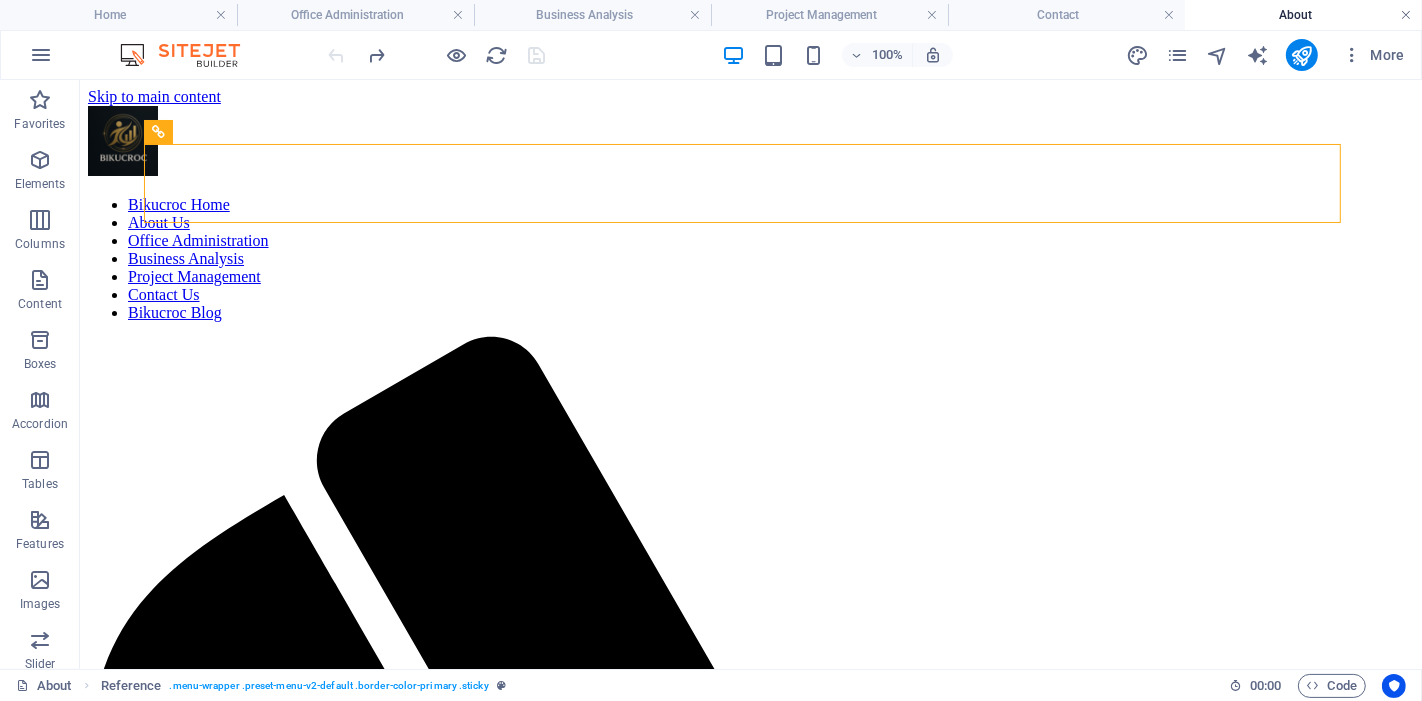 click at bounding box center [1406, 15] 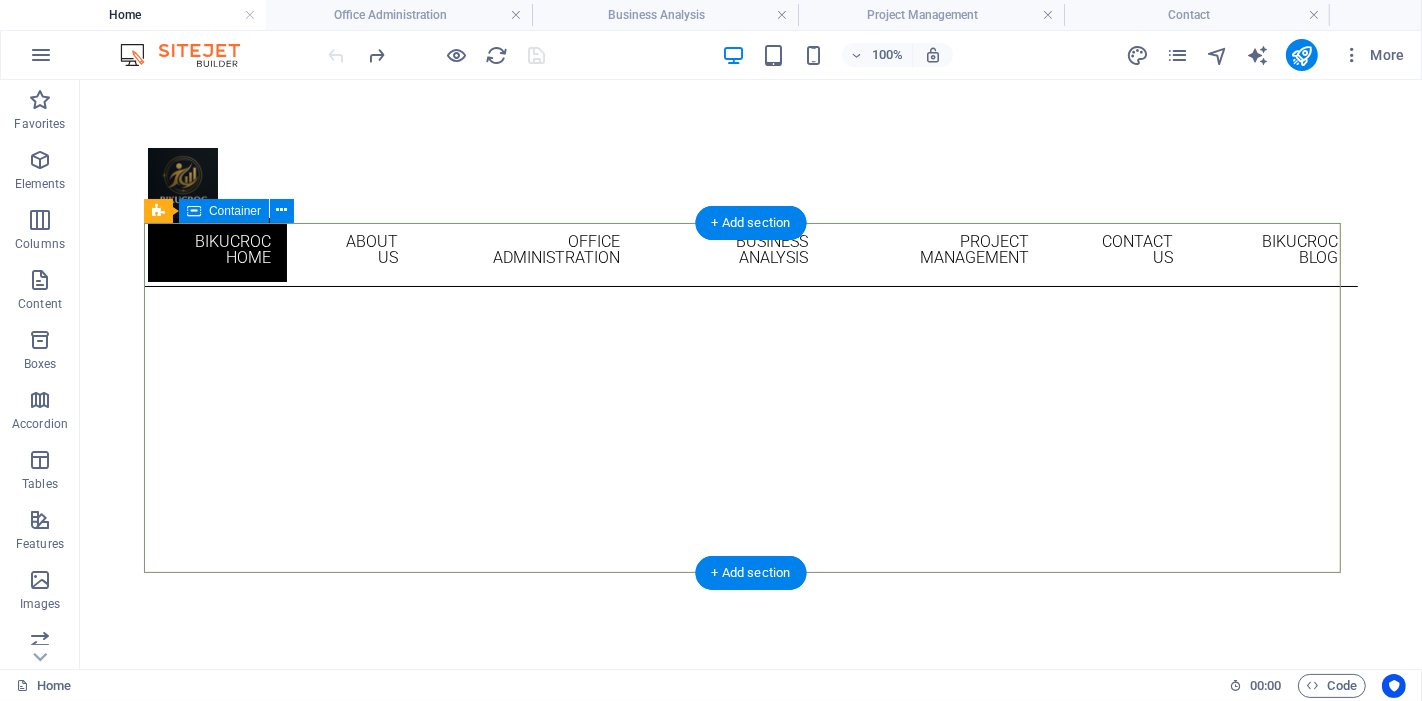 click at bounding box center (743, 786) 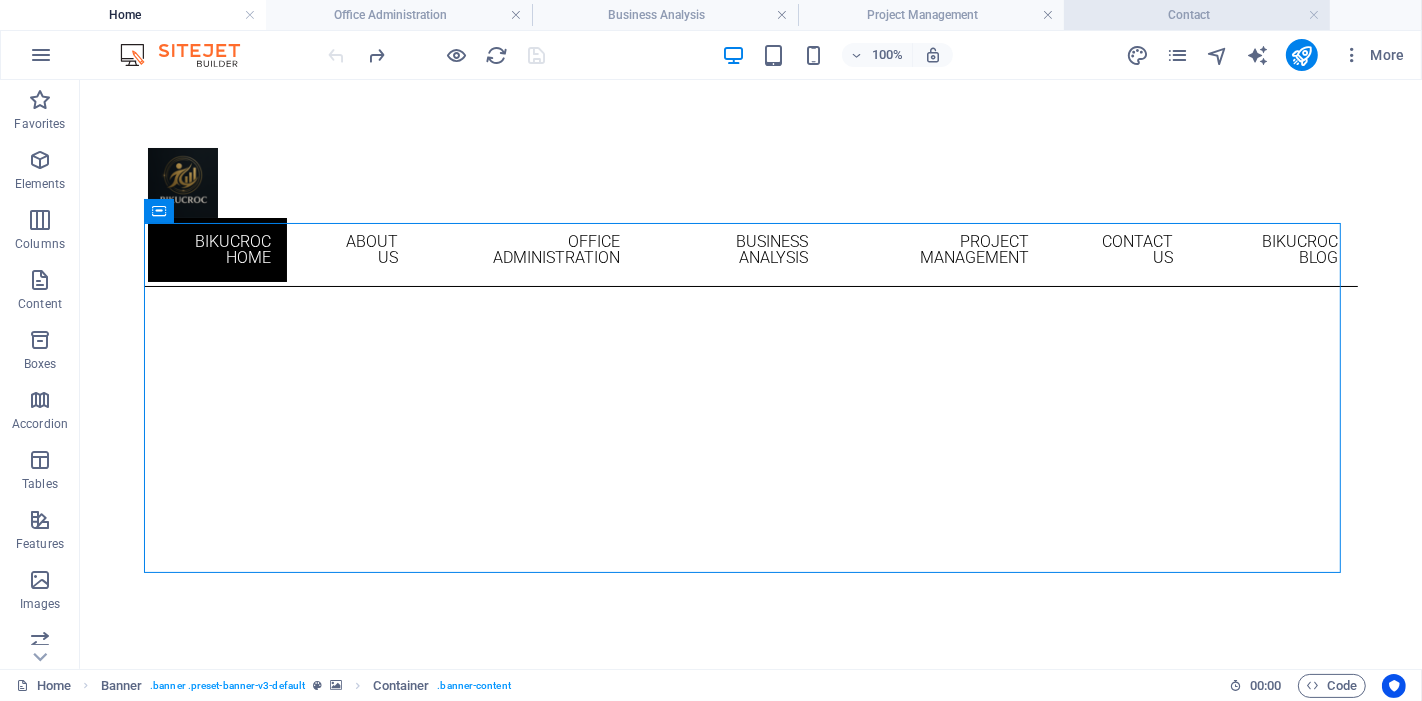 click on "Contact" at bounding box center (1197, 15) 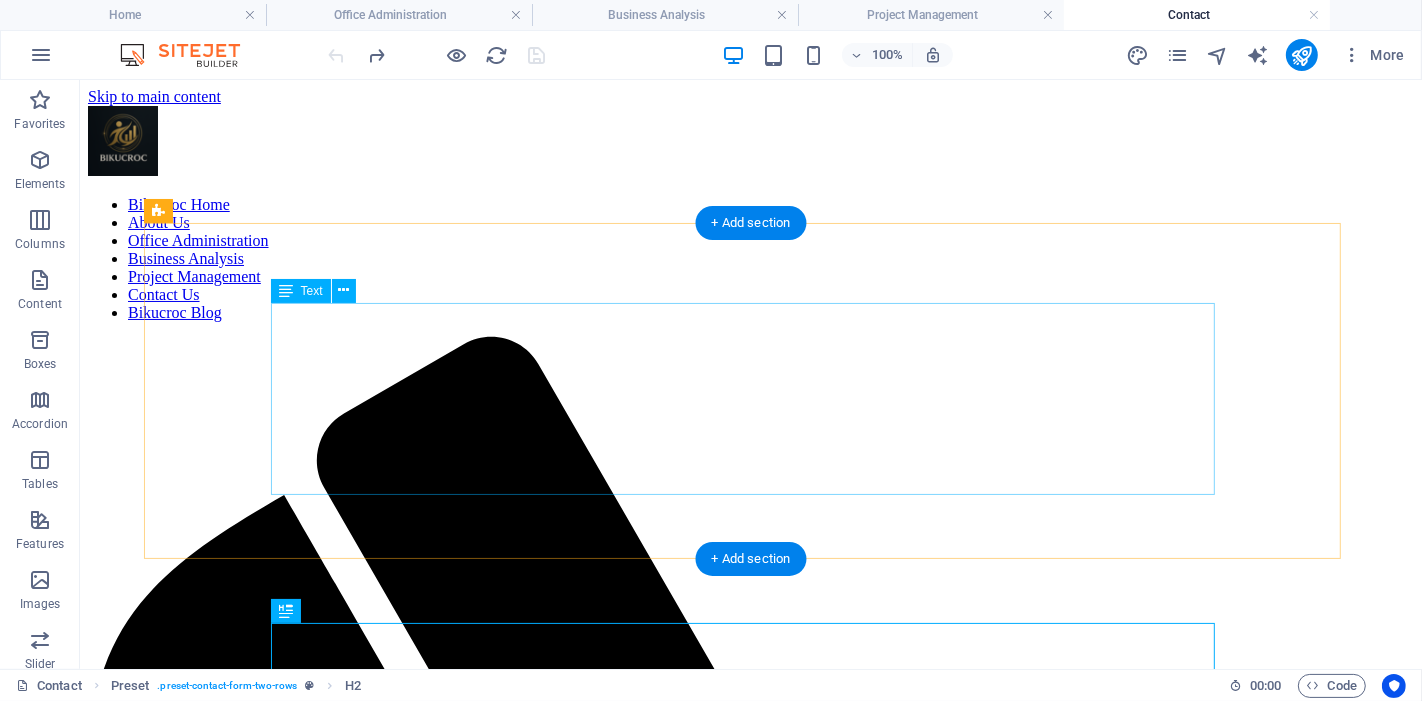 scroll, scrollTop: 222, scrollLeft: 0, axis: vertical 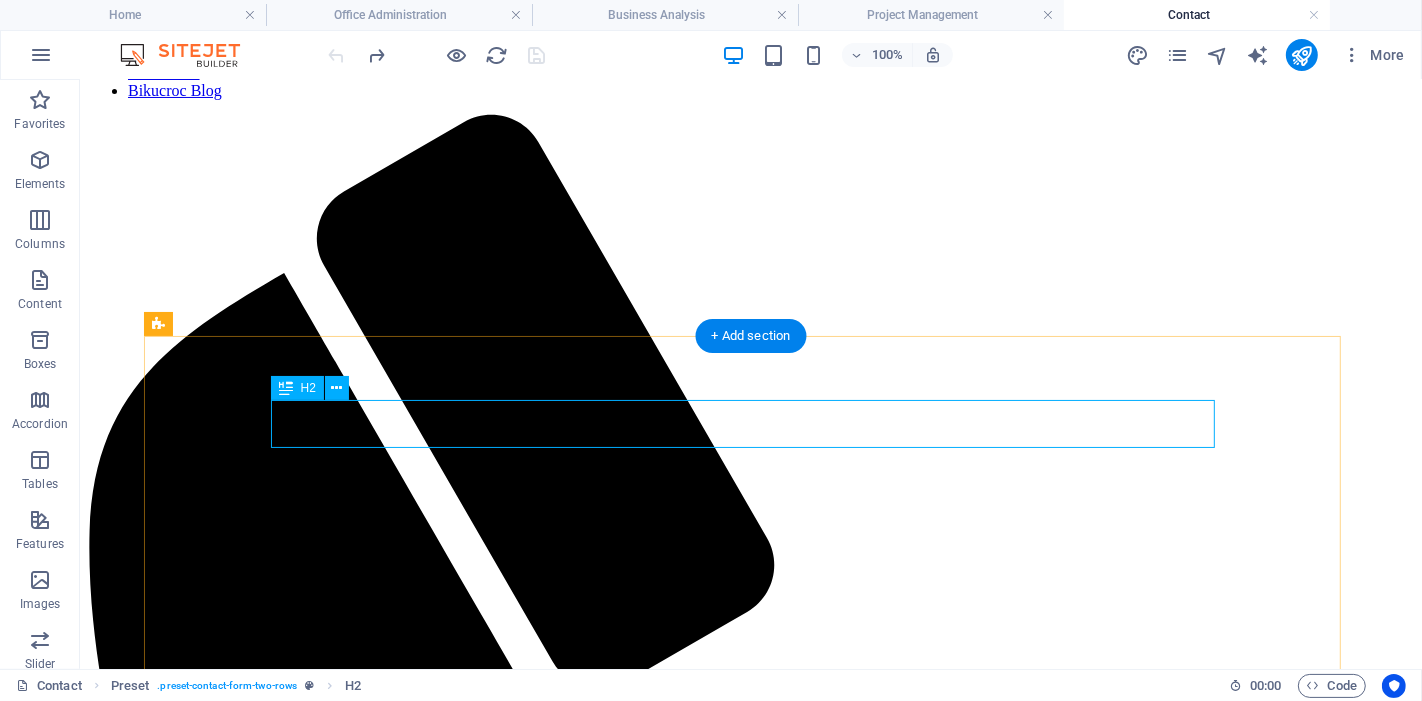 click on "A message for BIKUCROC" at bounding box center [750, 2066] 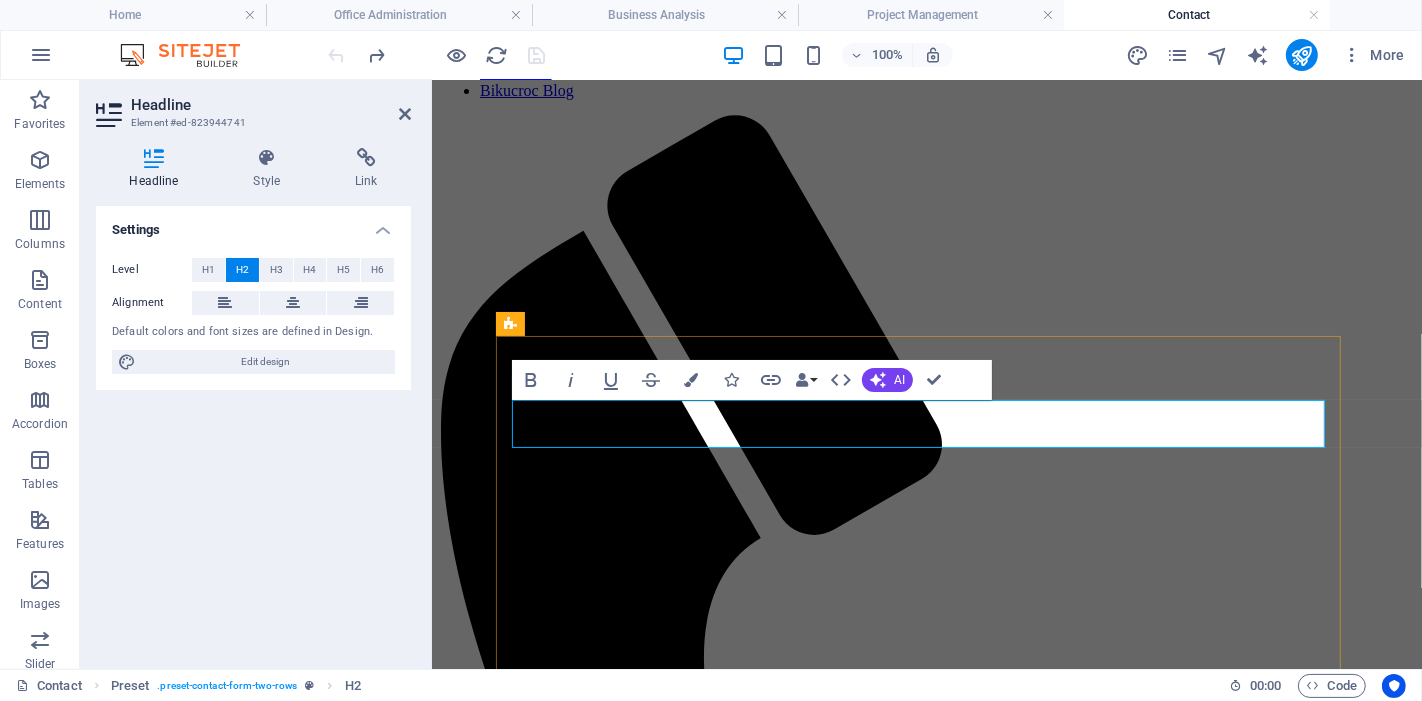 click on "A message for BIKUCROC" at bounding box center (926, 1617) 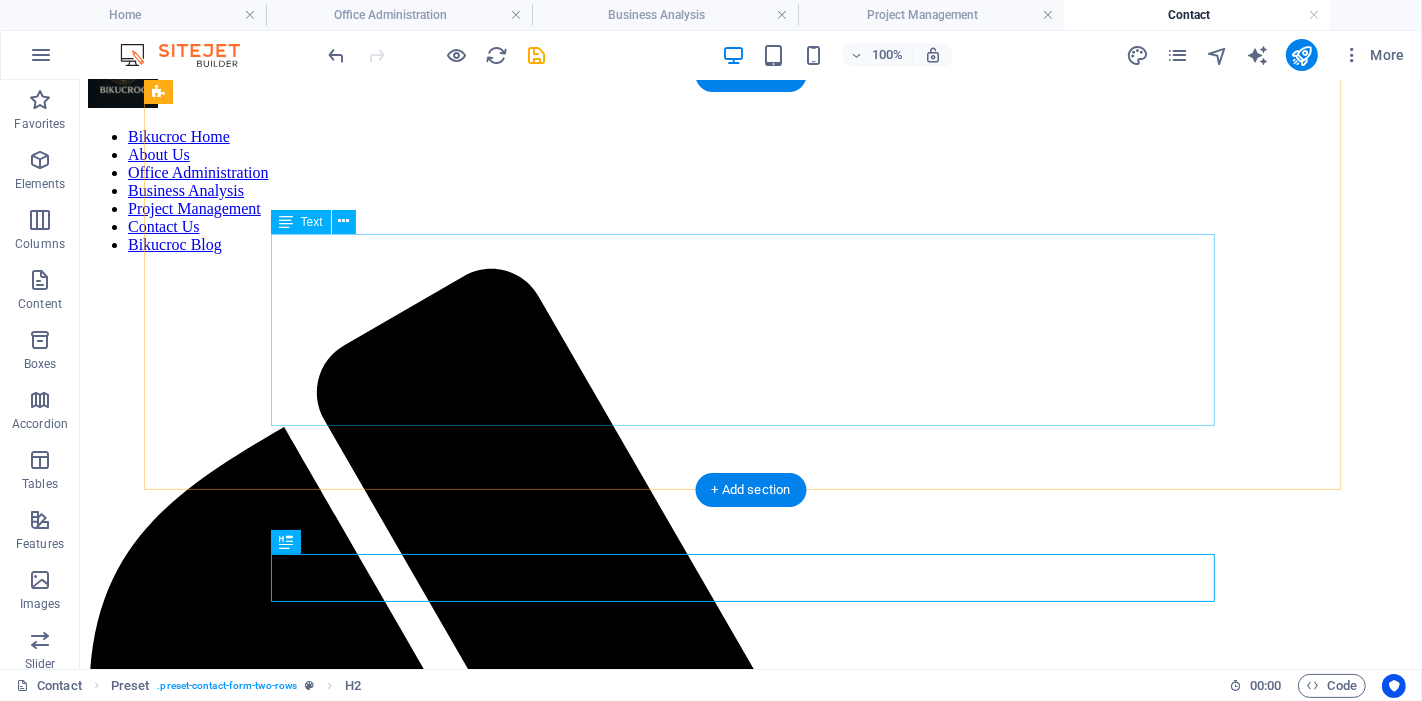 scroll, scrollTop: 0, scrollLeft: 0, axis: both 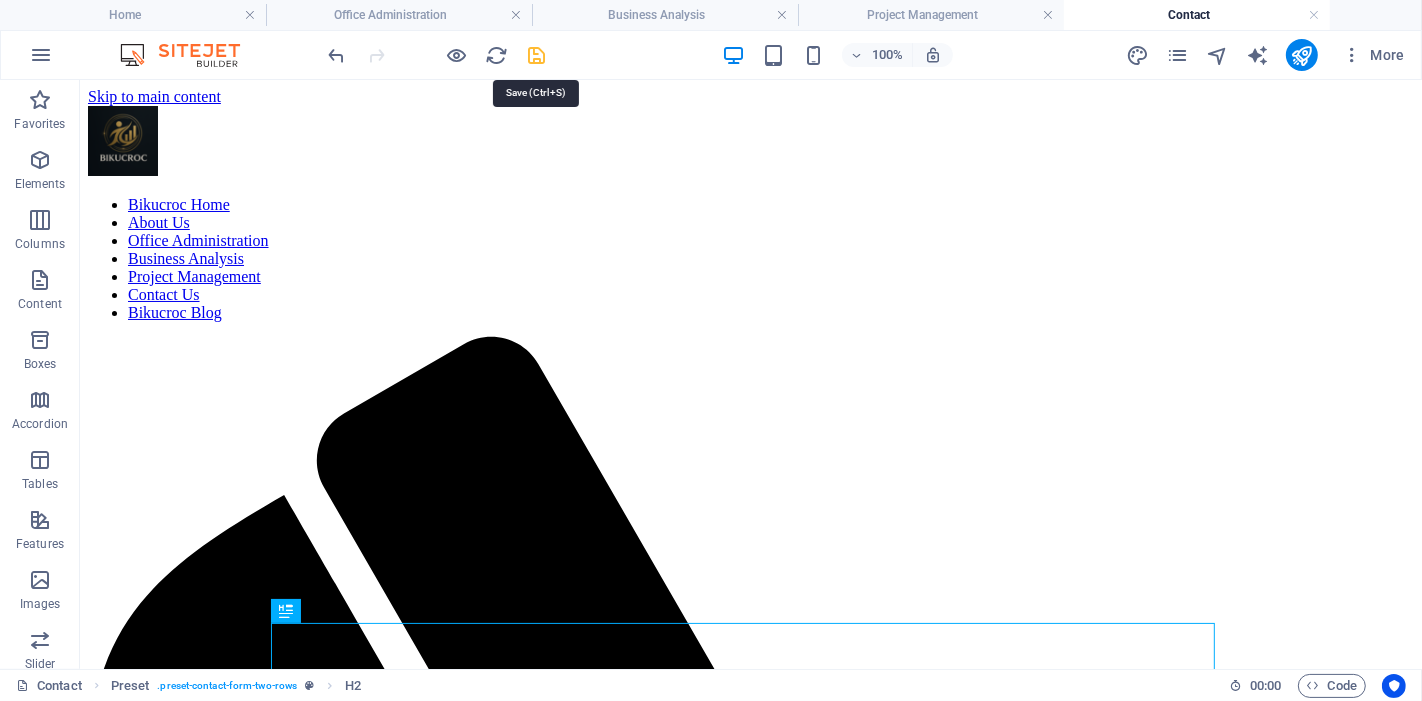 click at bounding box center (537, 55) 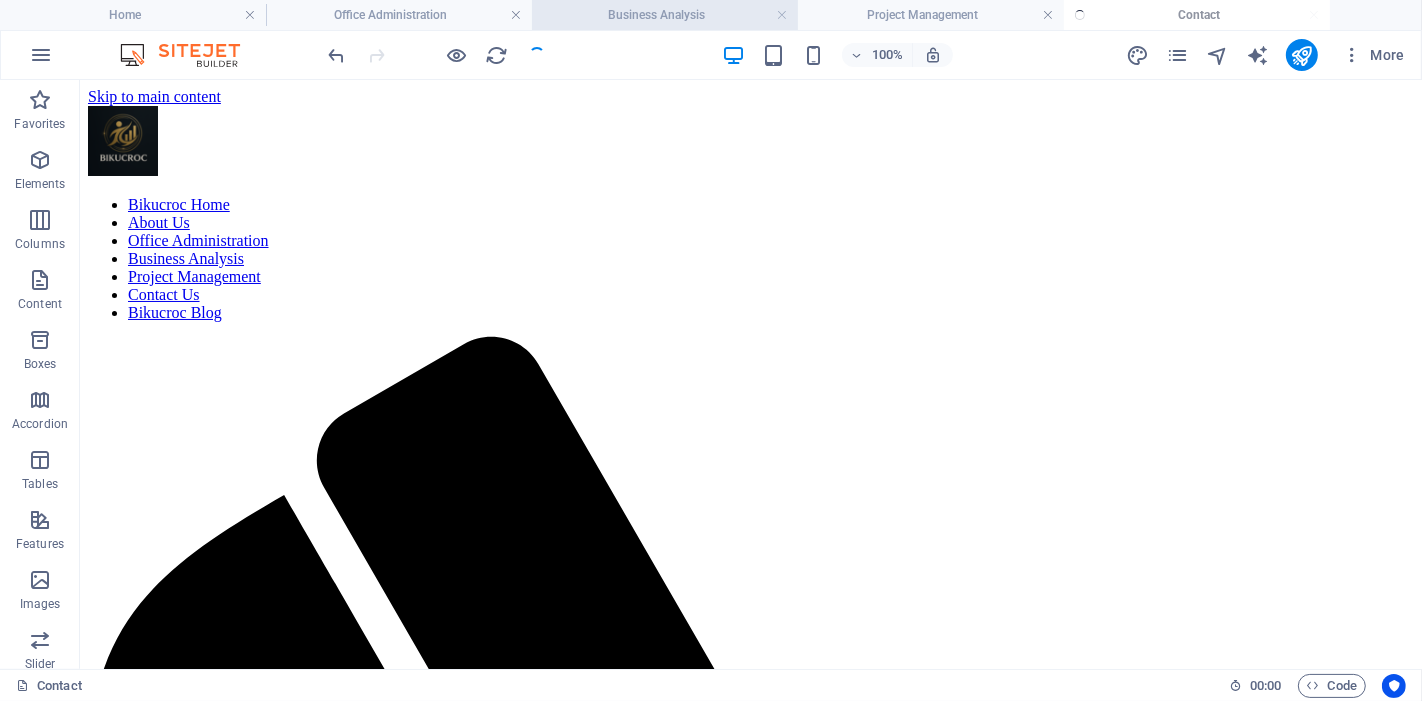 click on "Business Analysis" at bounding box center (665, 15) 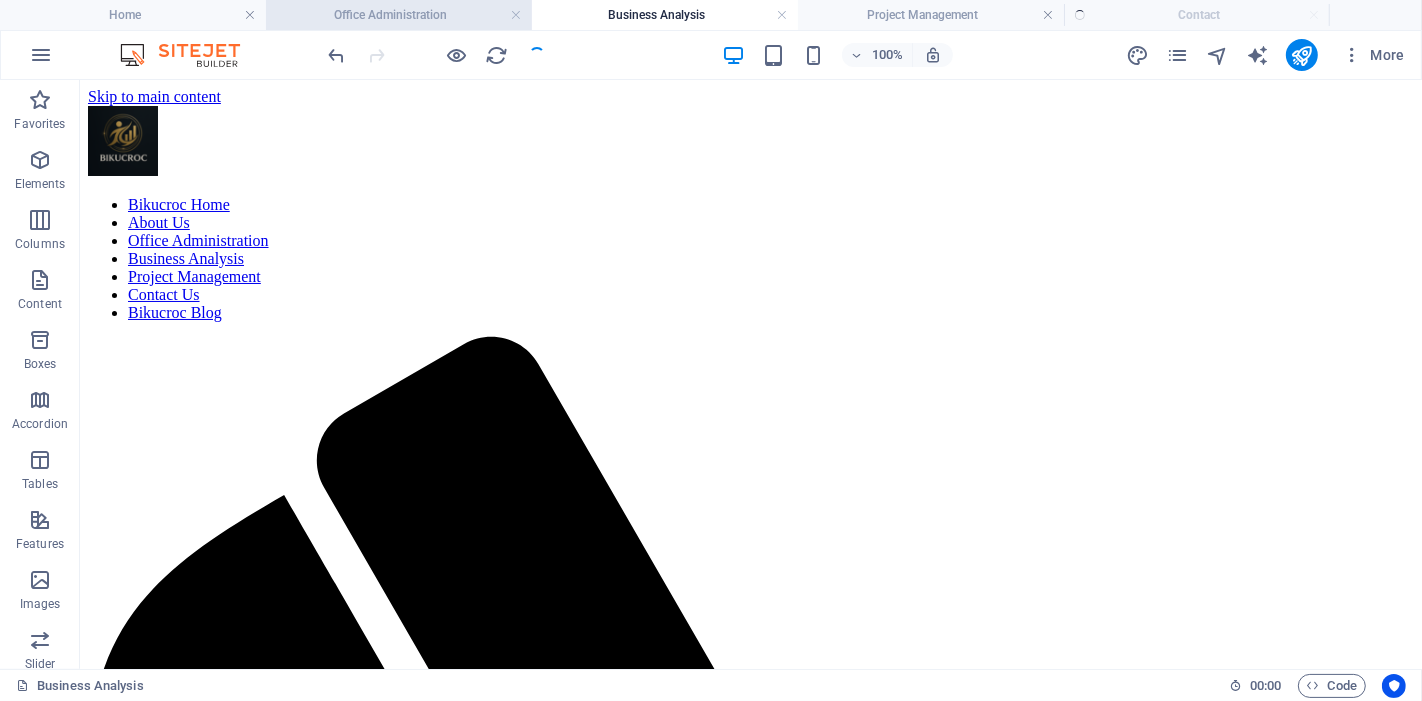 click on "Office Administration" at bounding box center (399, 15) 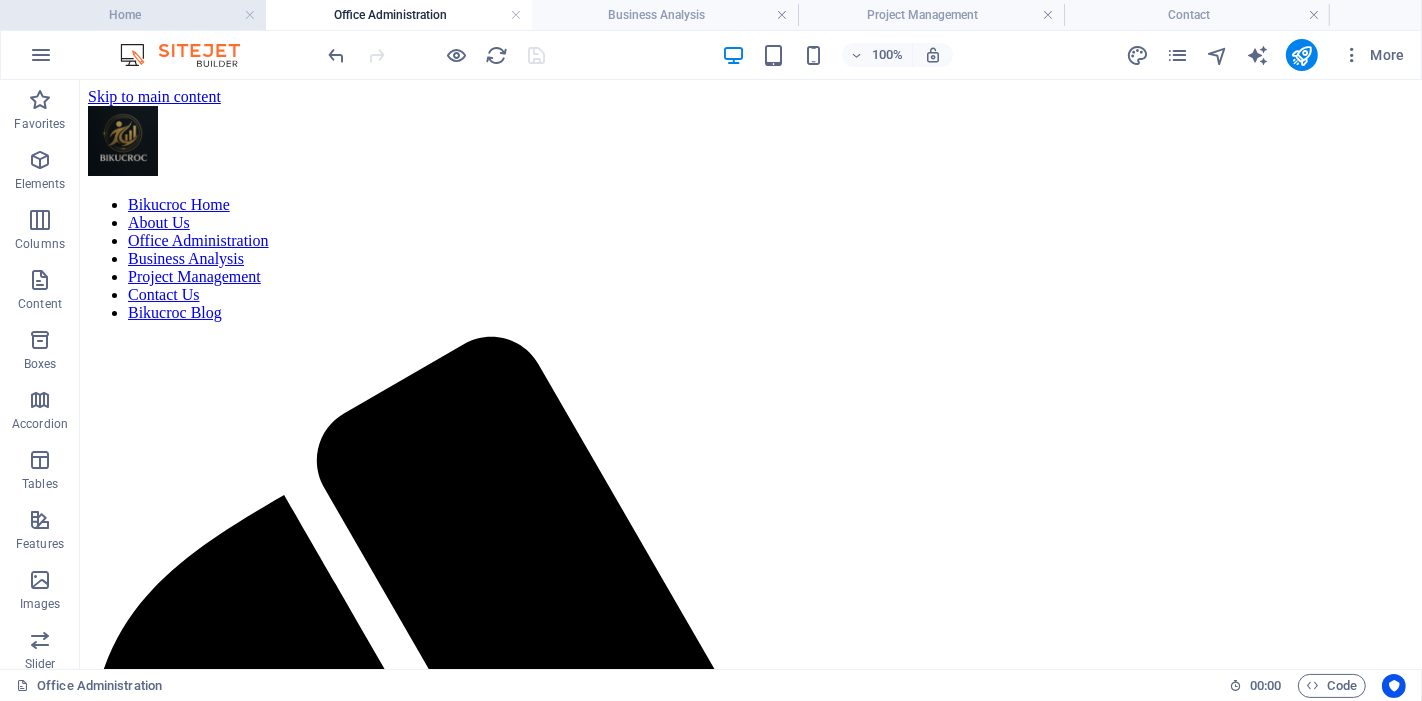 click on "Home" at bounding box center [133, 15] 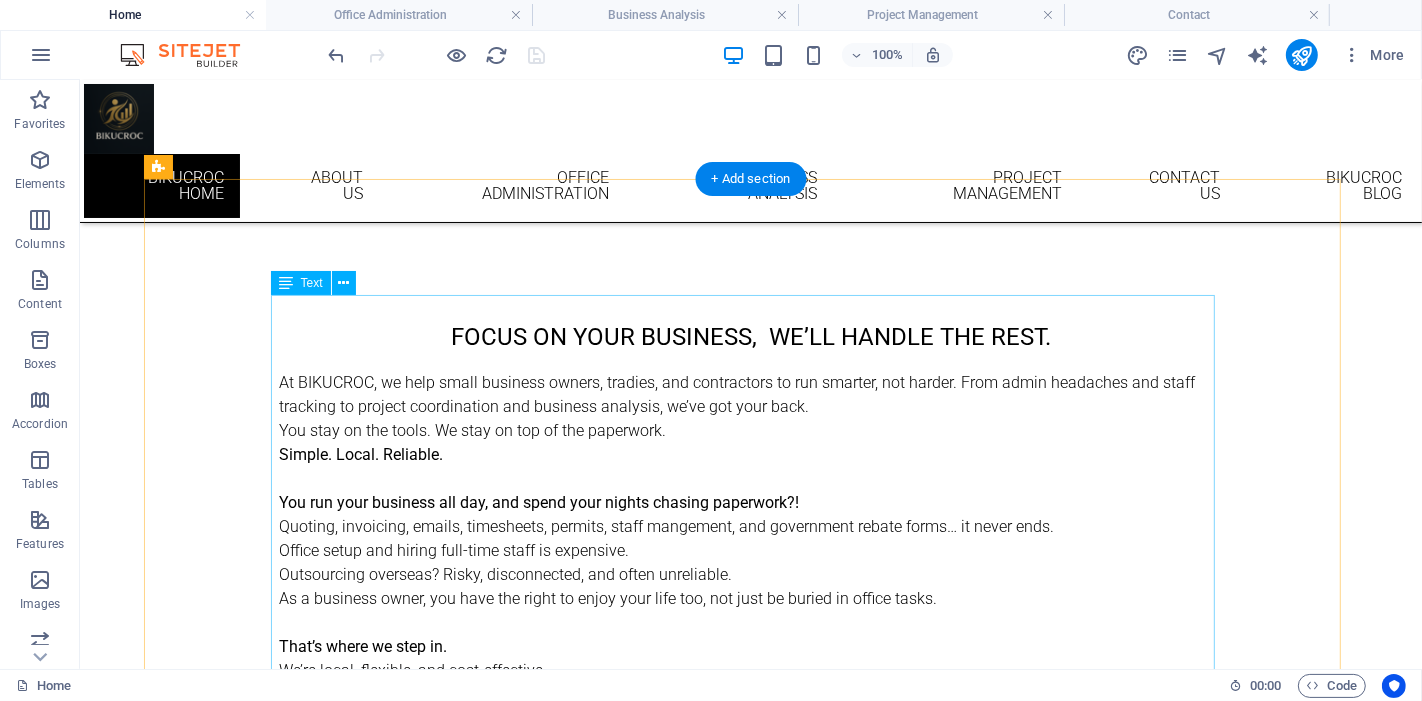 scroll, scrollTop: 0, scrollLeft: 0, axis: both 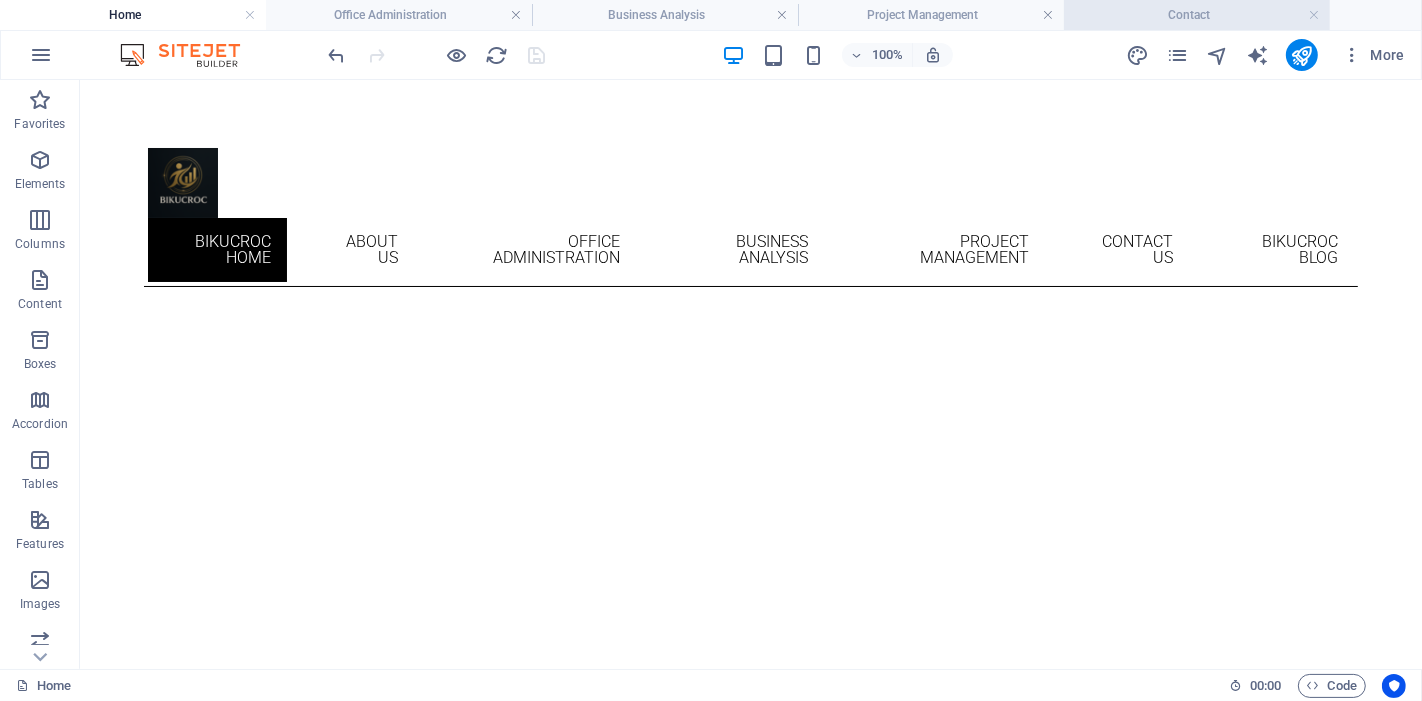 click on "Contact" at bounding box center (1197, 15) 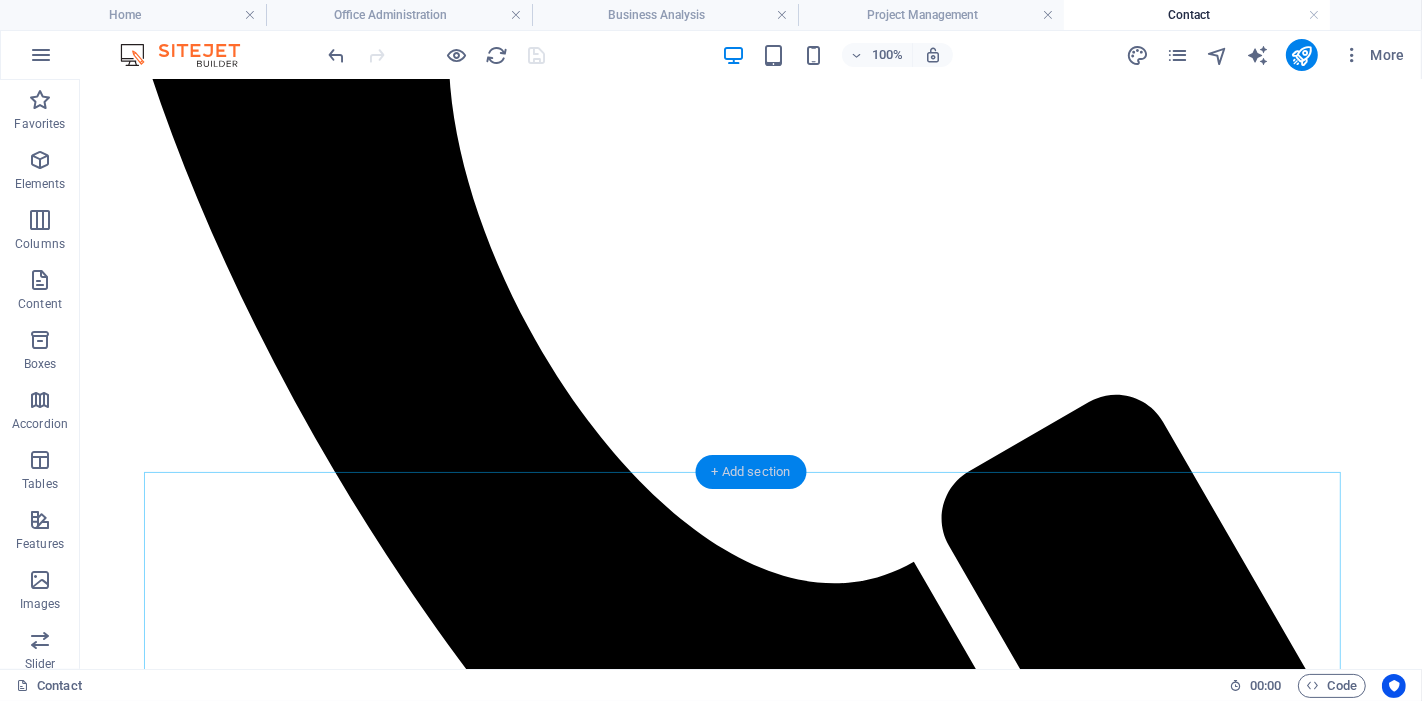 scroll, scrollTop: 777, scrollLeft: 0, axis: vertical 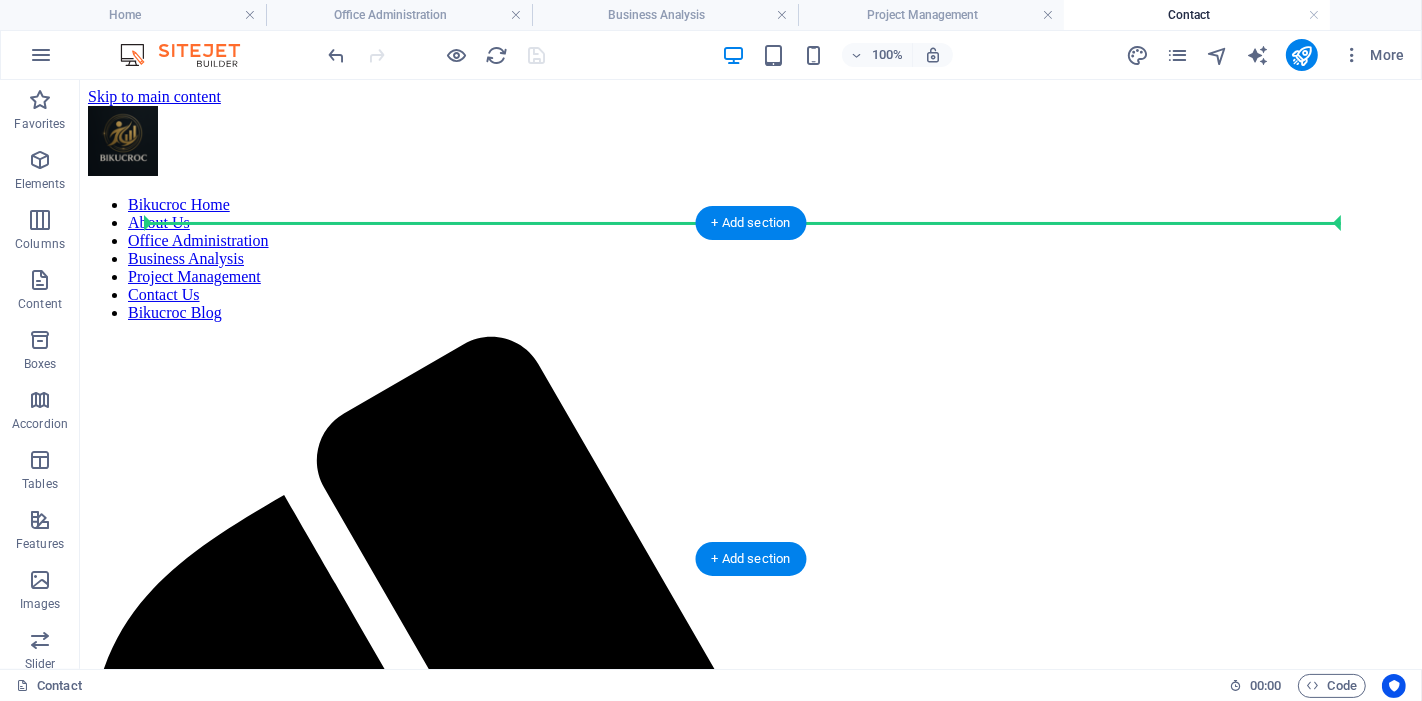 drag, startPoint x: 713, startPoint y: 480, endPoint x: 774, endPoint y: 255, distance: 233.12228 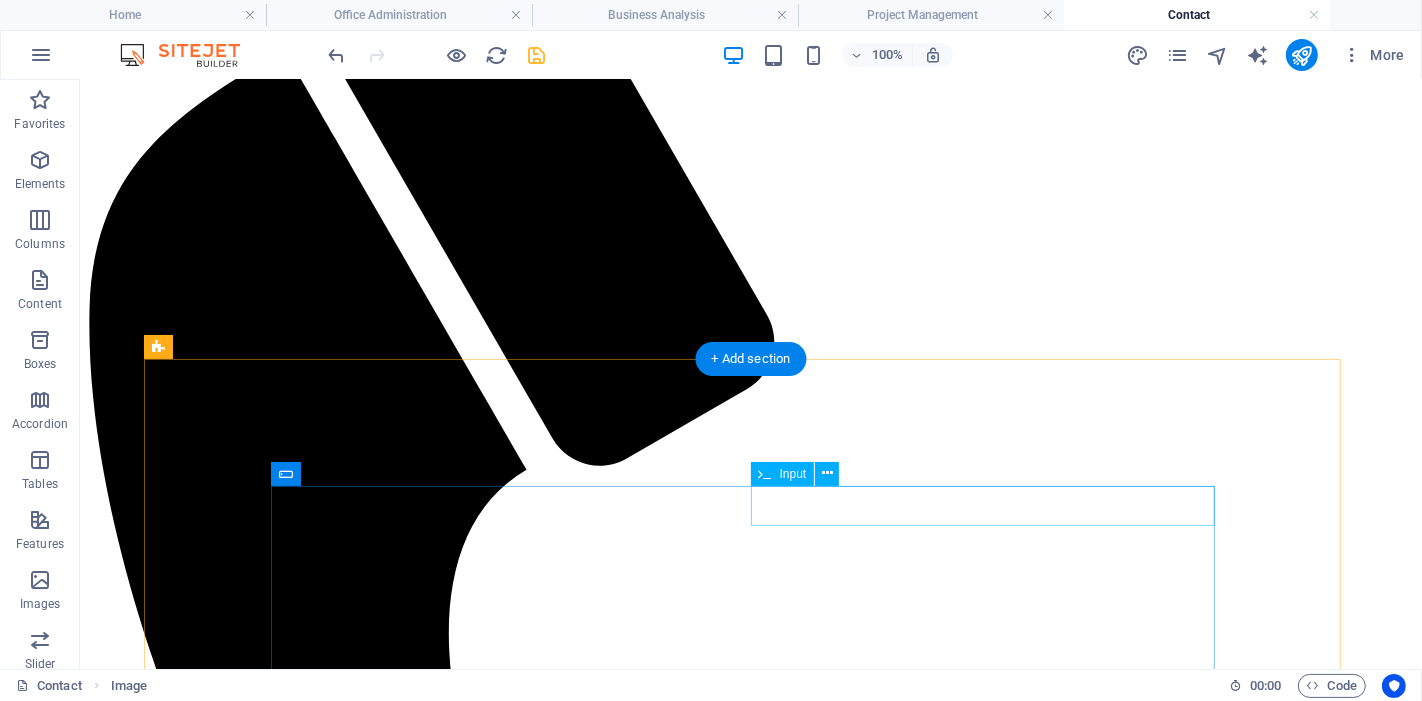 scroll, scrollTop: 555, scrollLeft: 0, axis: vertical 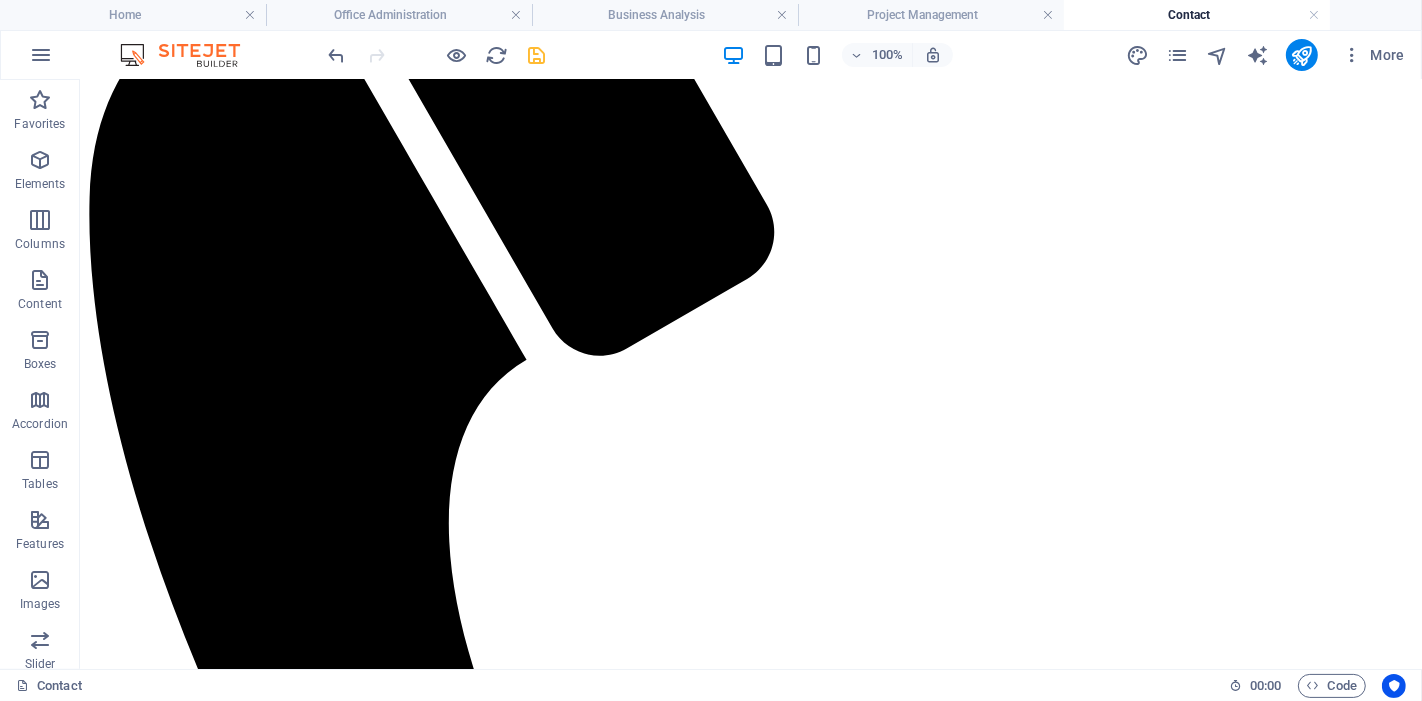 click on "100% More" at bounding box center [869, 55] 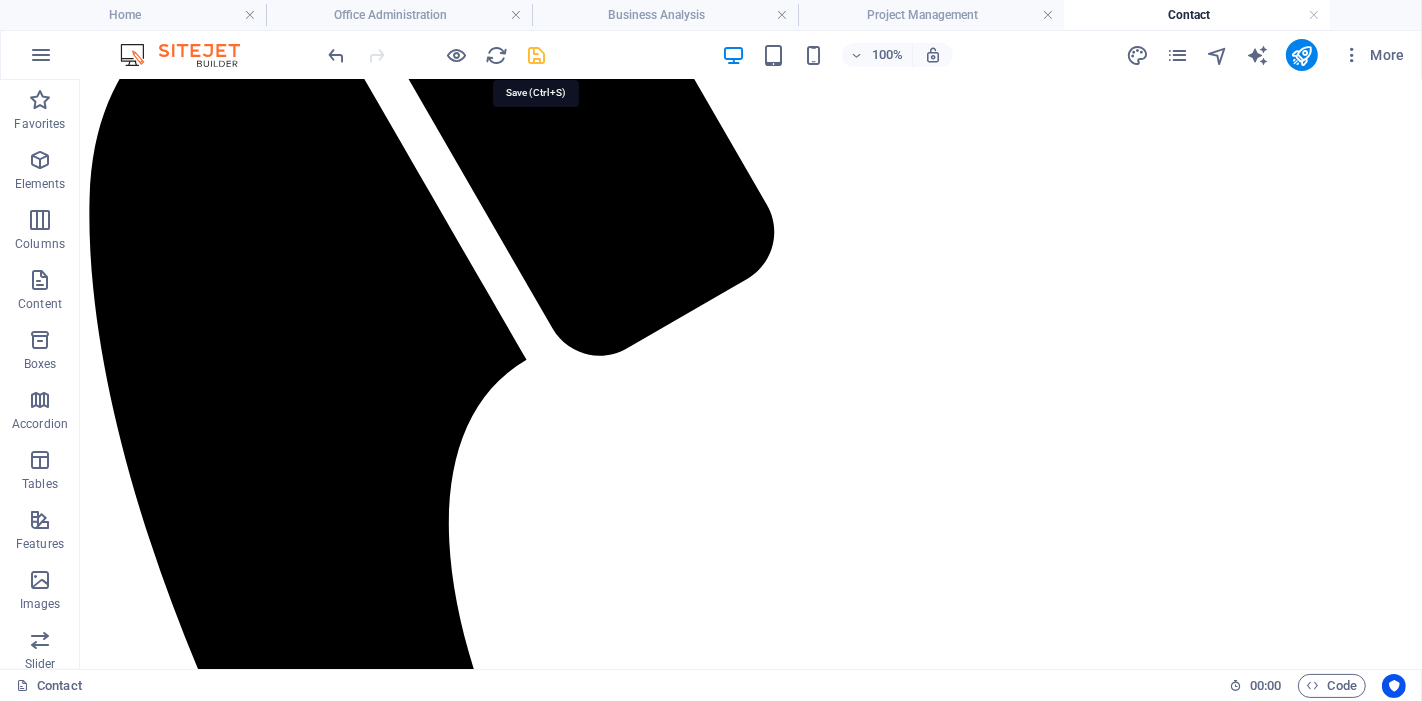 click at bounding box center [537, 55] 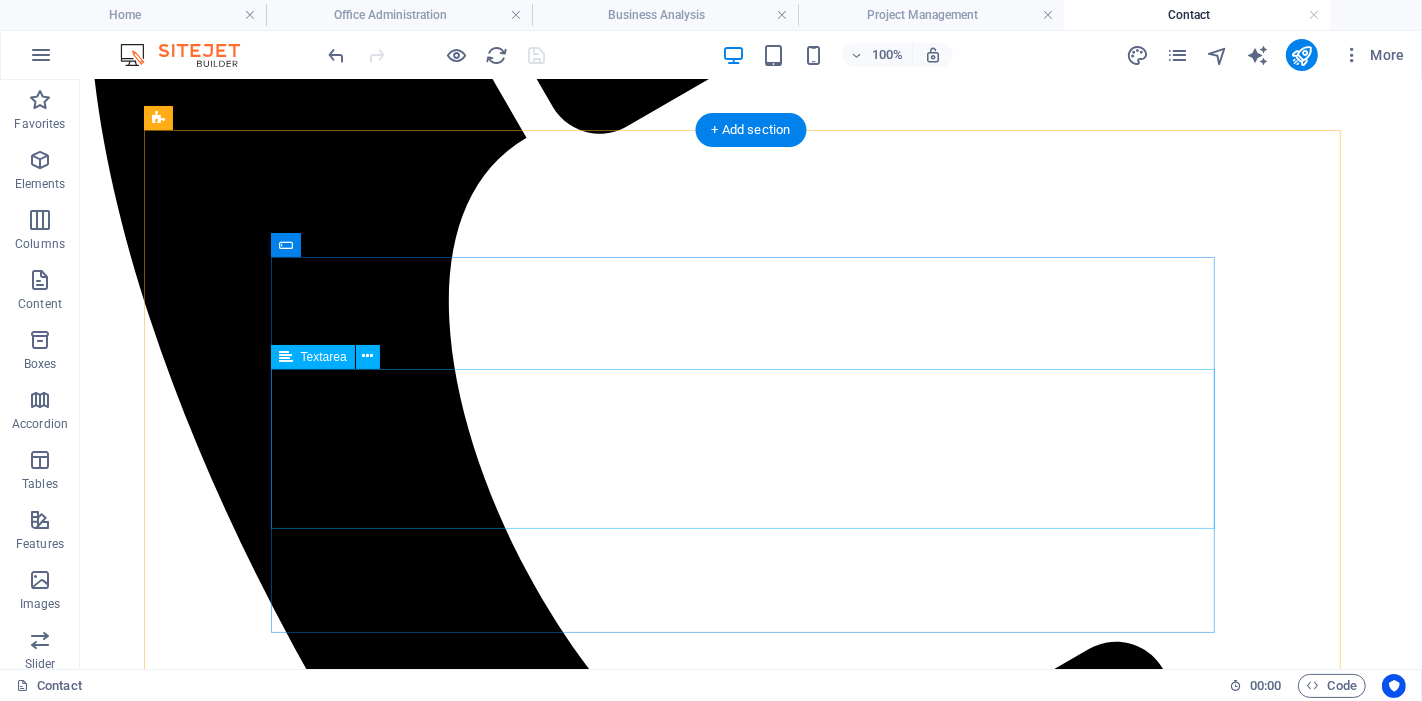 scroll, scrollTop: 1111, scrollLeft: 0, axis: vertical 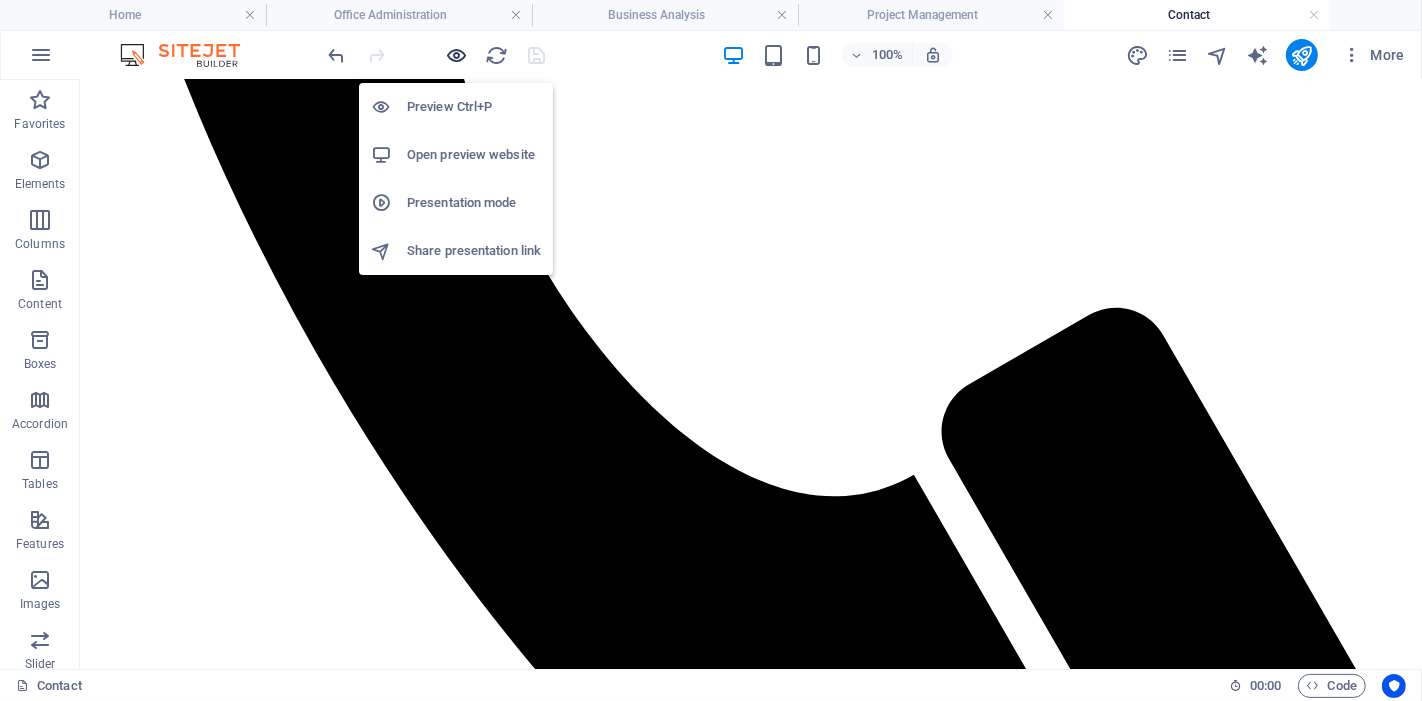 click at bounding box center (457, 55) 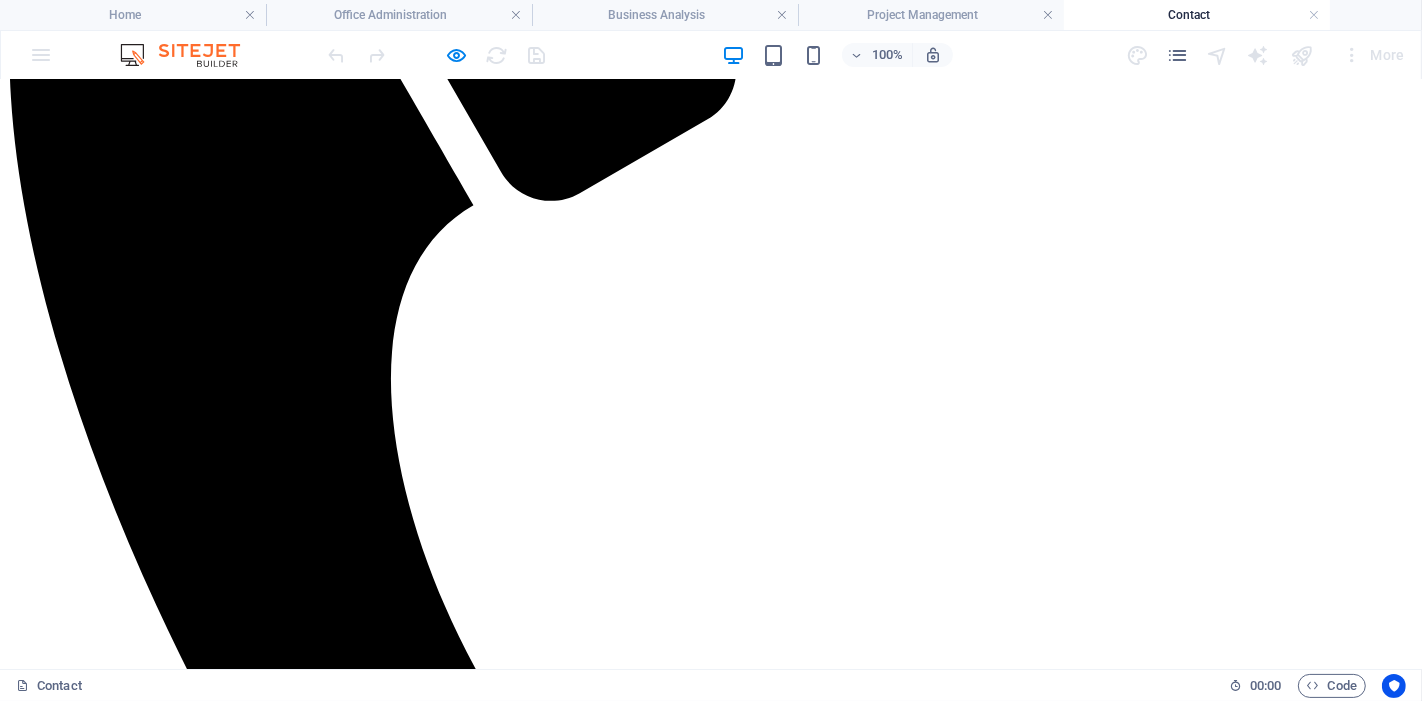 scroll, scrollTop: 719, scrollLeft: 0, axis: vertical 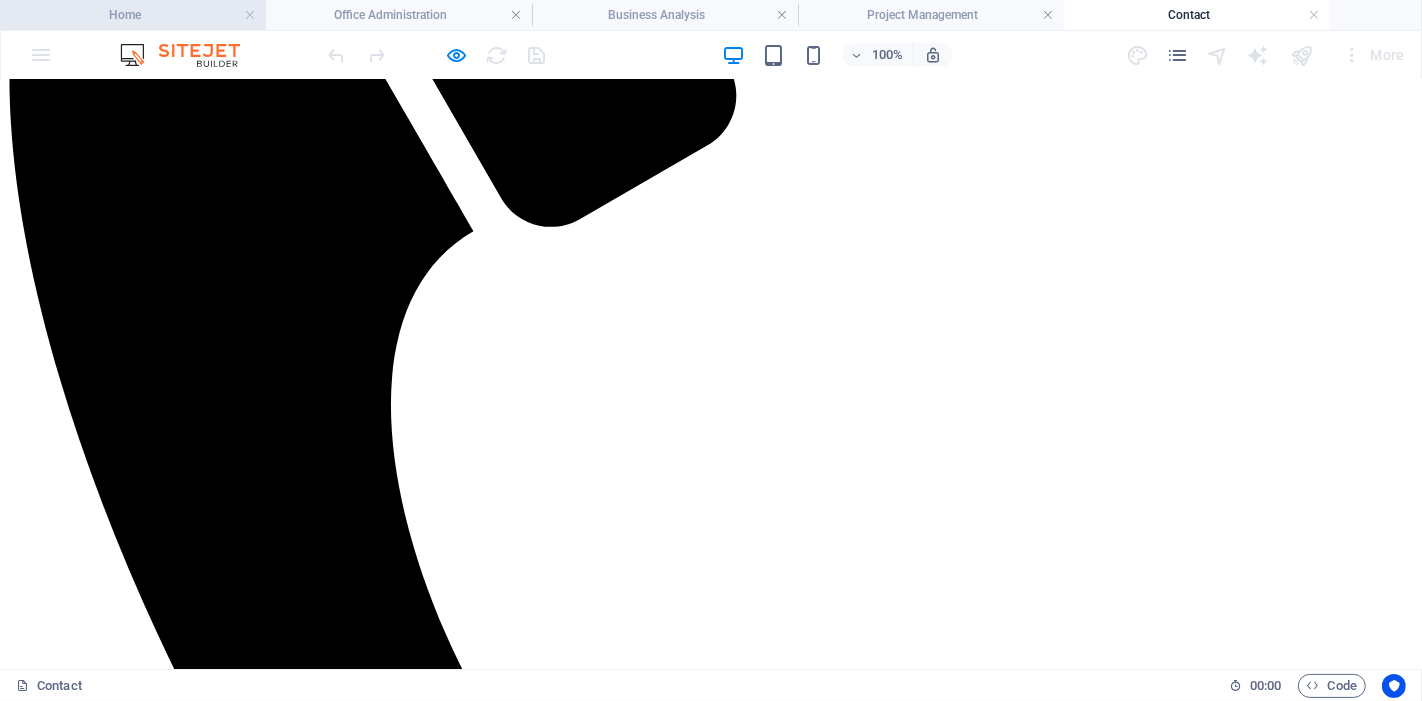 click on "Home" at bounding box center [133, 15] 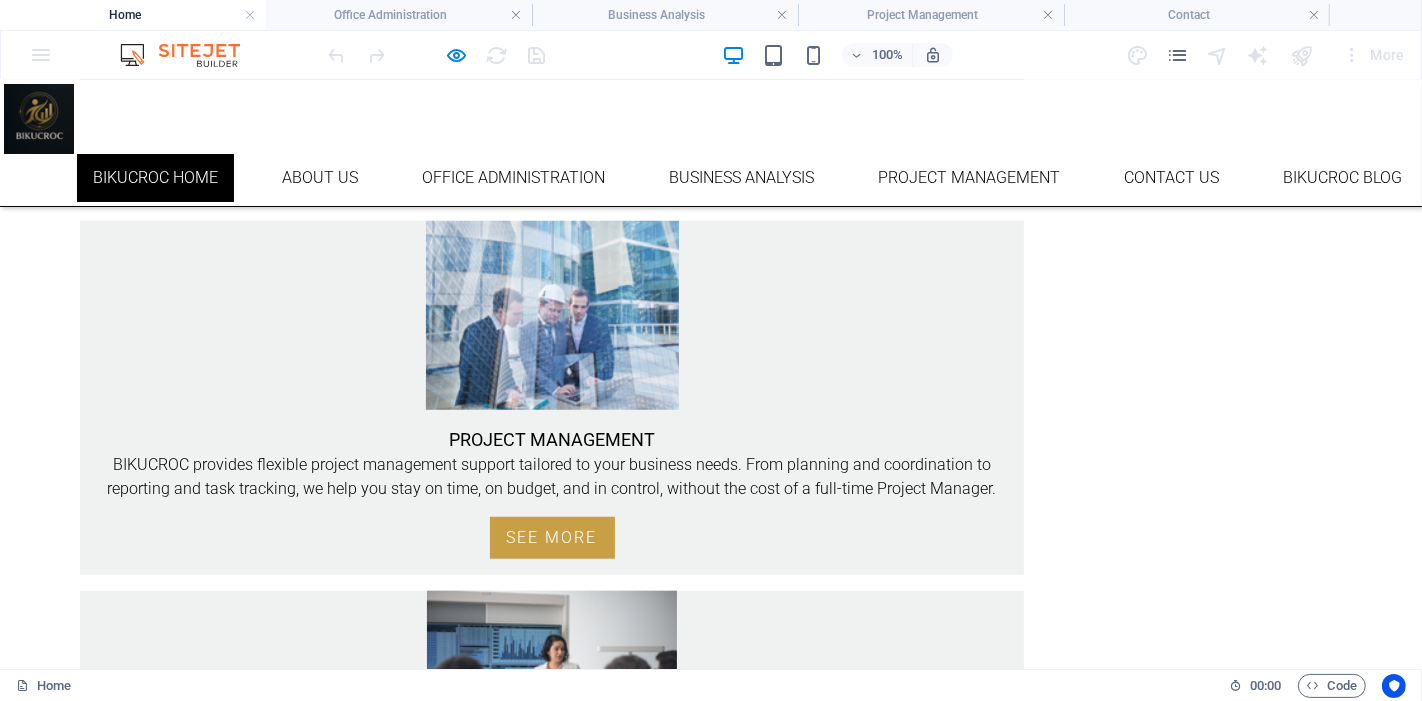 scroll, scrollTop: 1444, scrollLeft: 0, axis: vertical 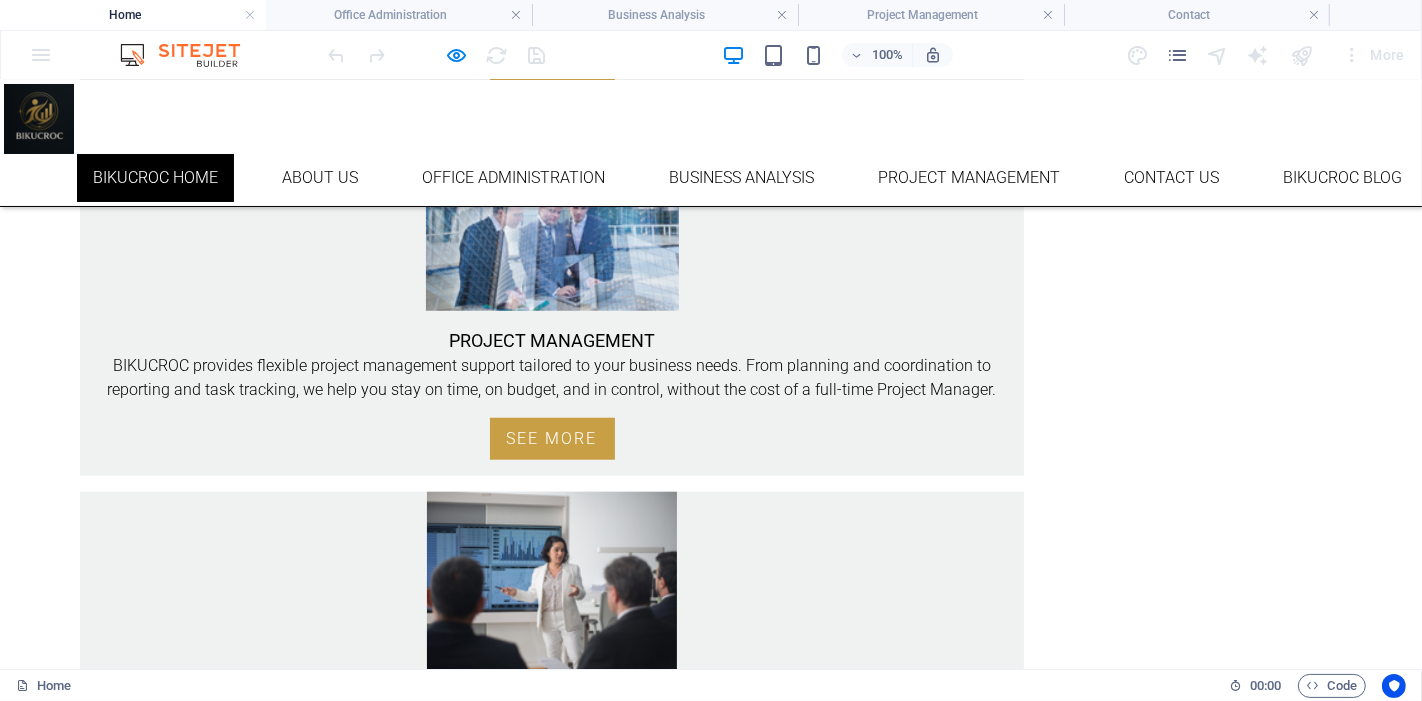 click on "BLOG" at bounding box center [271, 1187] 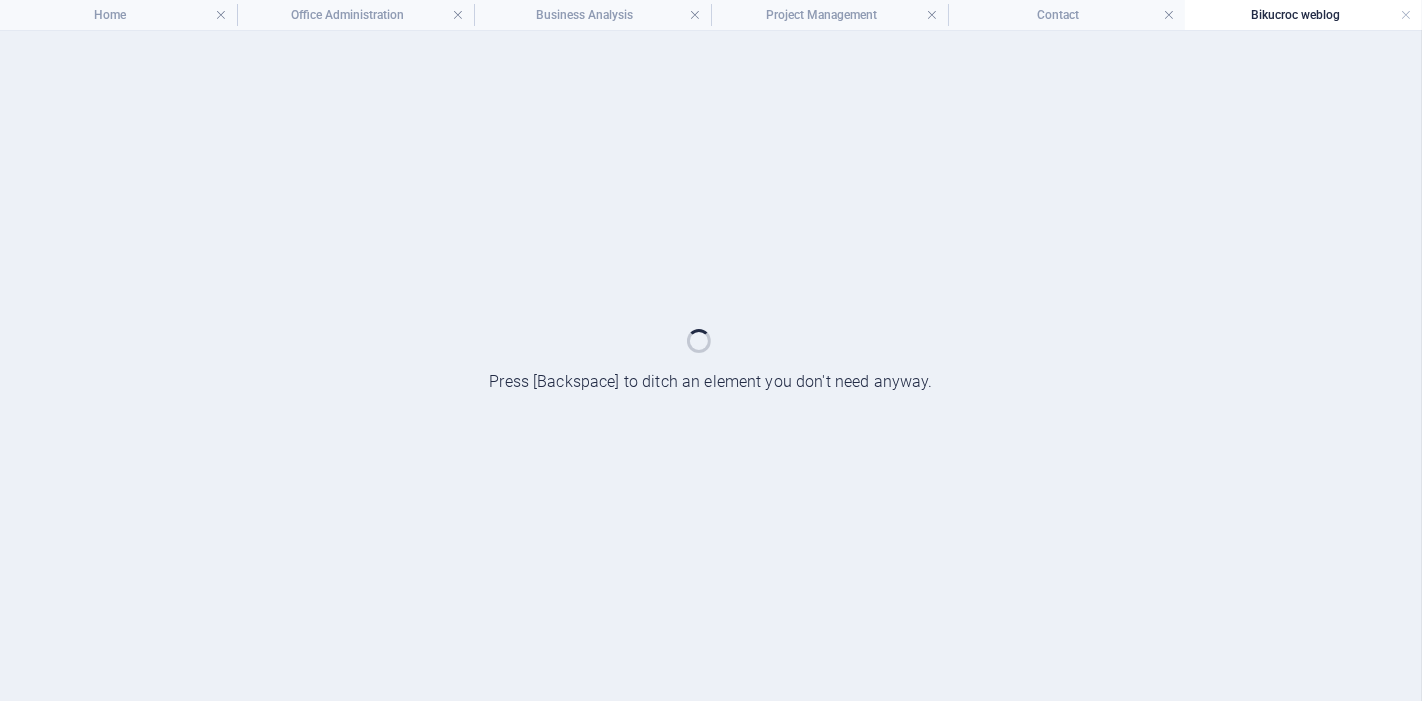 scroll, scrollTop: 0, scrollLeft: 0, axis: both 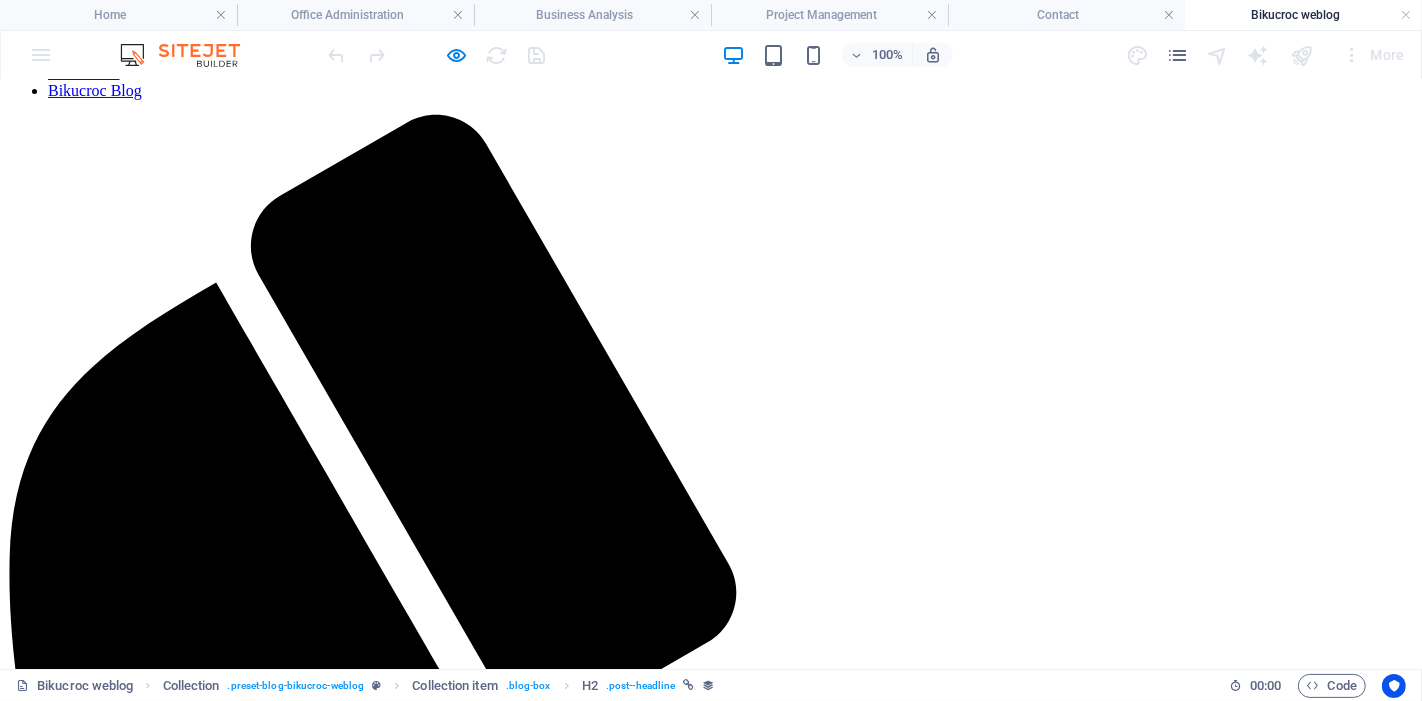 click on "Office Outsourcing to Locally instead of Overseas outsourcing!" at bounding box center (711, 2301) 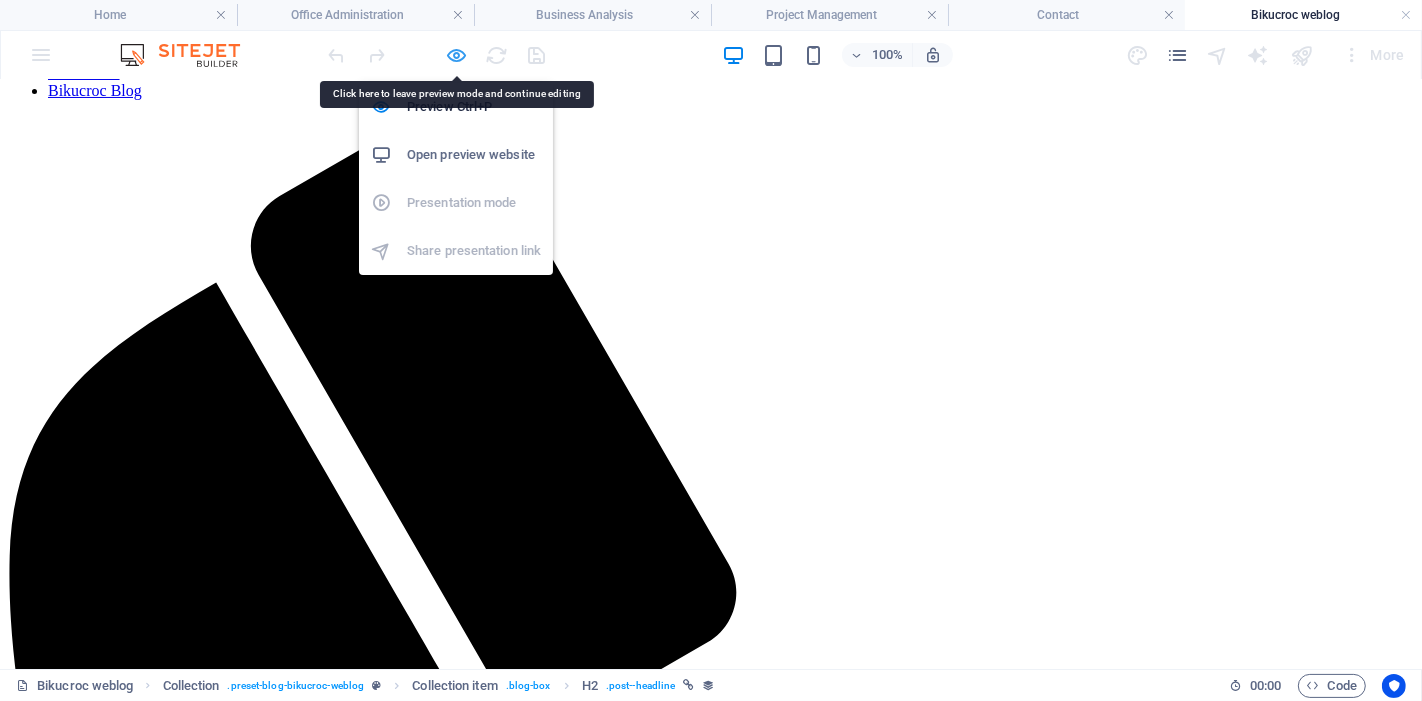 click at bounding box center [457, 55] 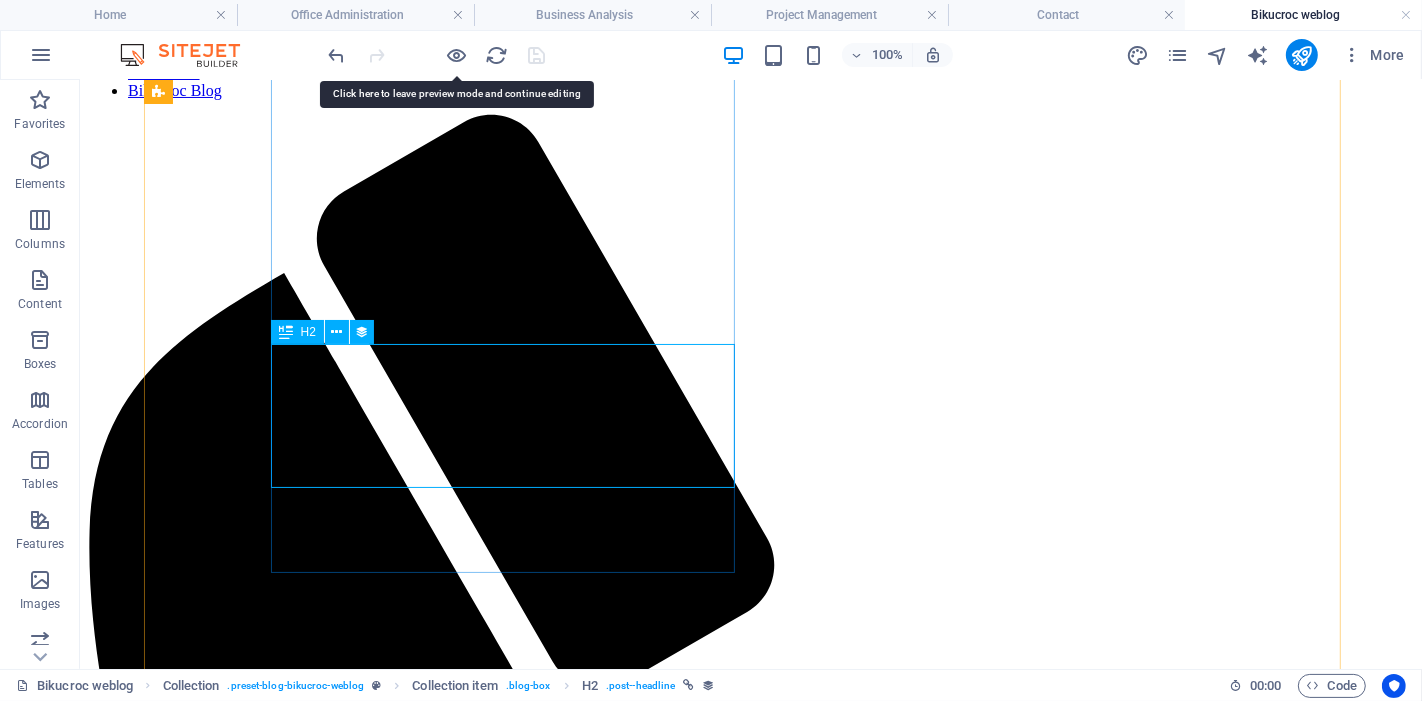 click on "Office Outsourcing to Locally instead of Overseas outsourcing!" at bounding box center (750, 2194) 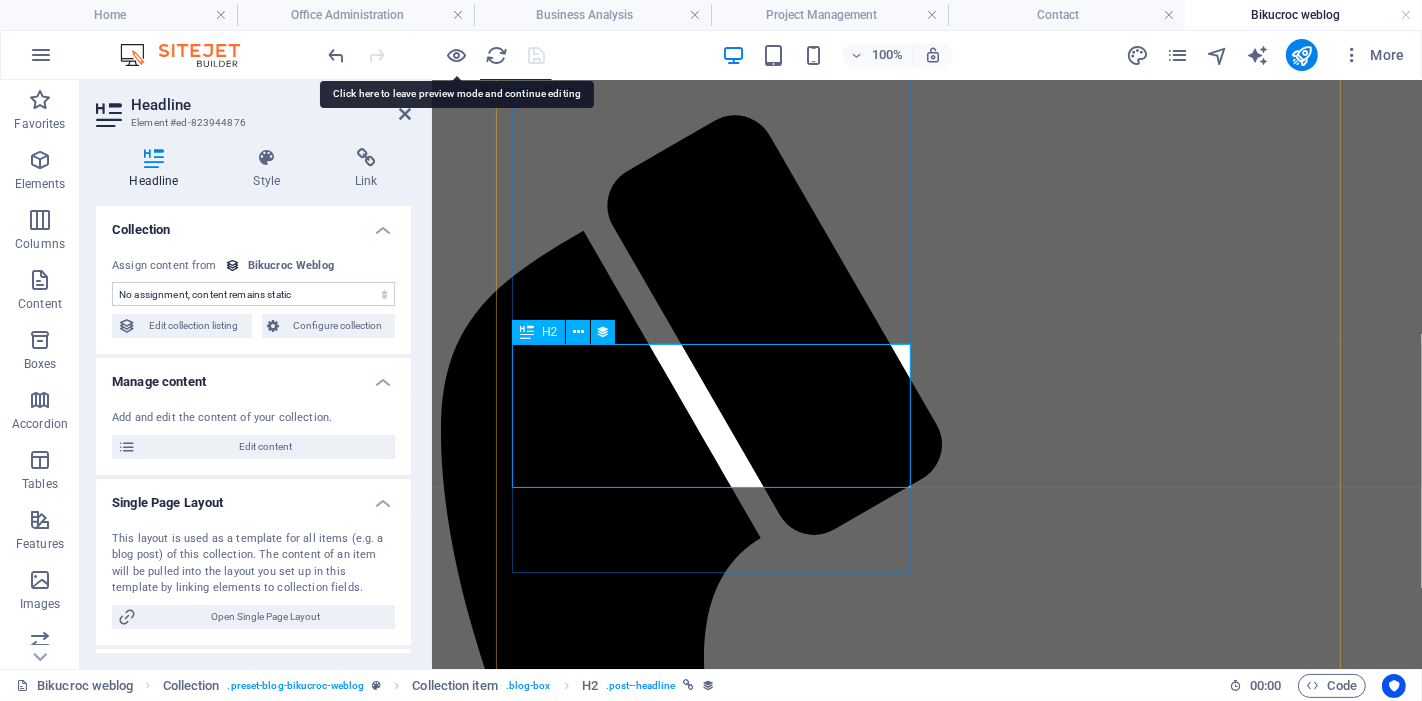select on "name" 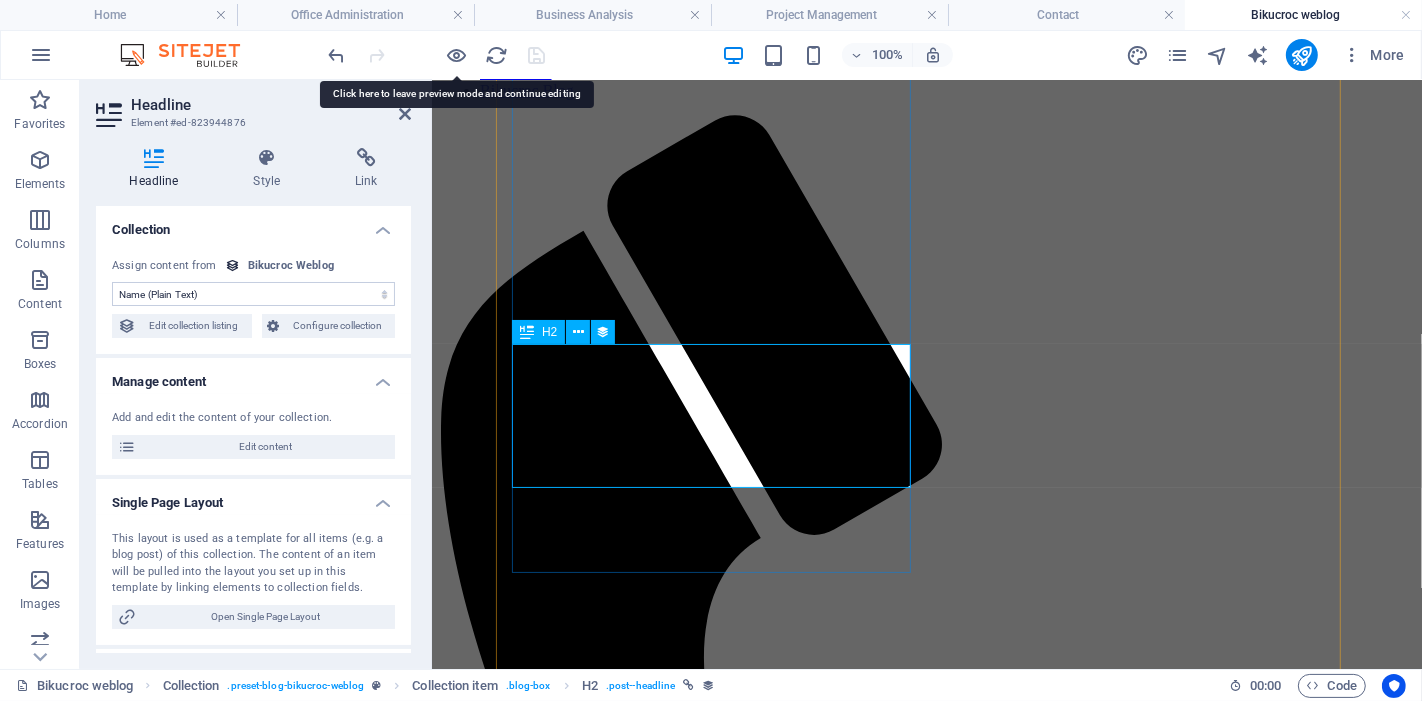 click on "Office Outsourcing to Locally instead of Overseas outsourcing!" at bounding box center [926, 1727] 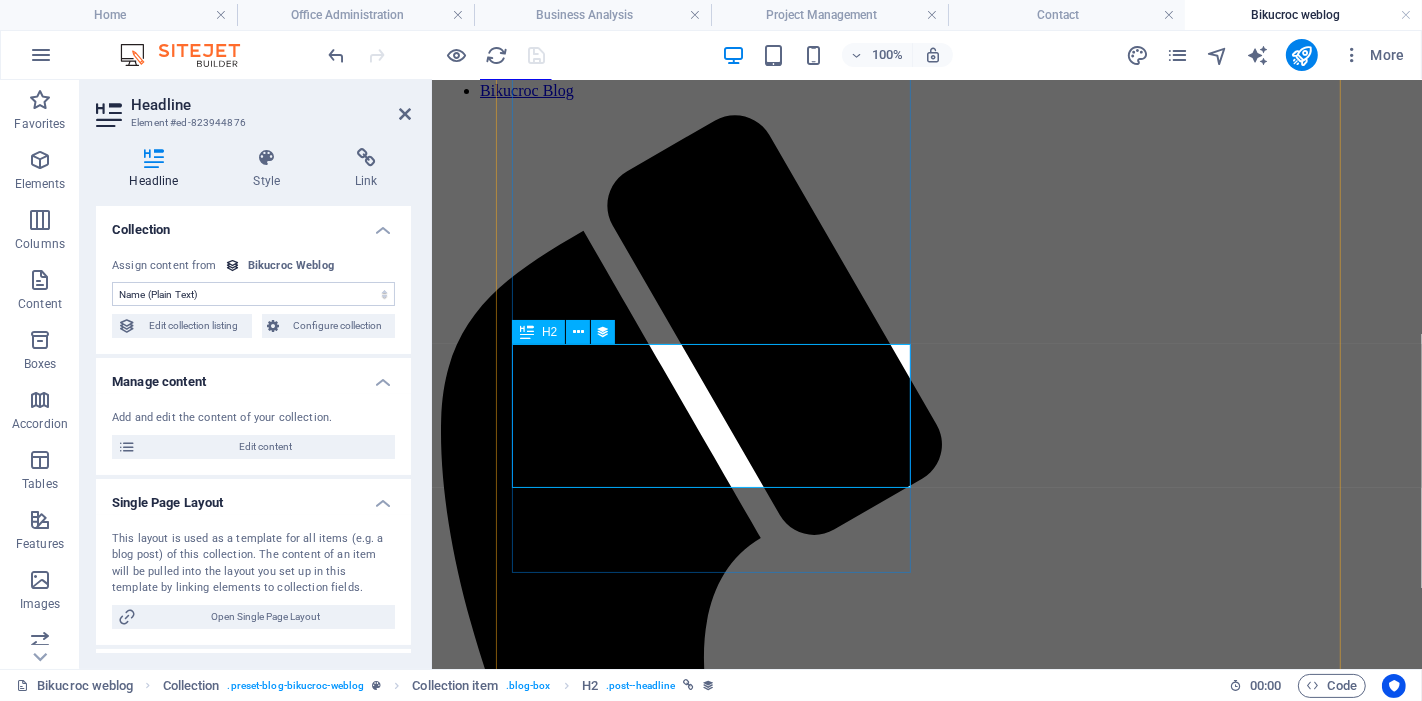 click on "H2" at bounding box center [549, 332] 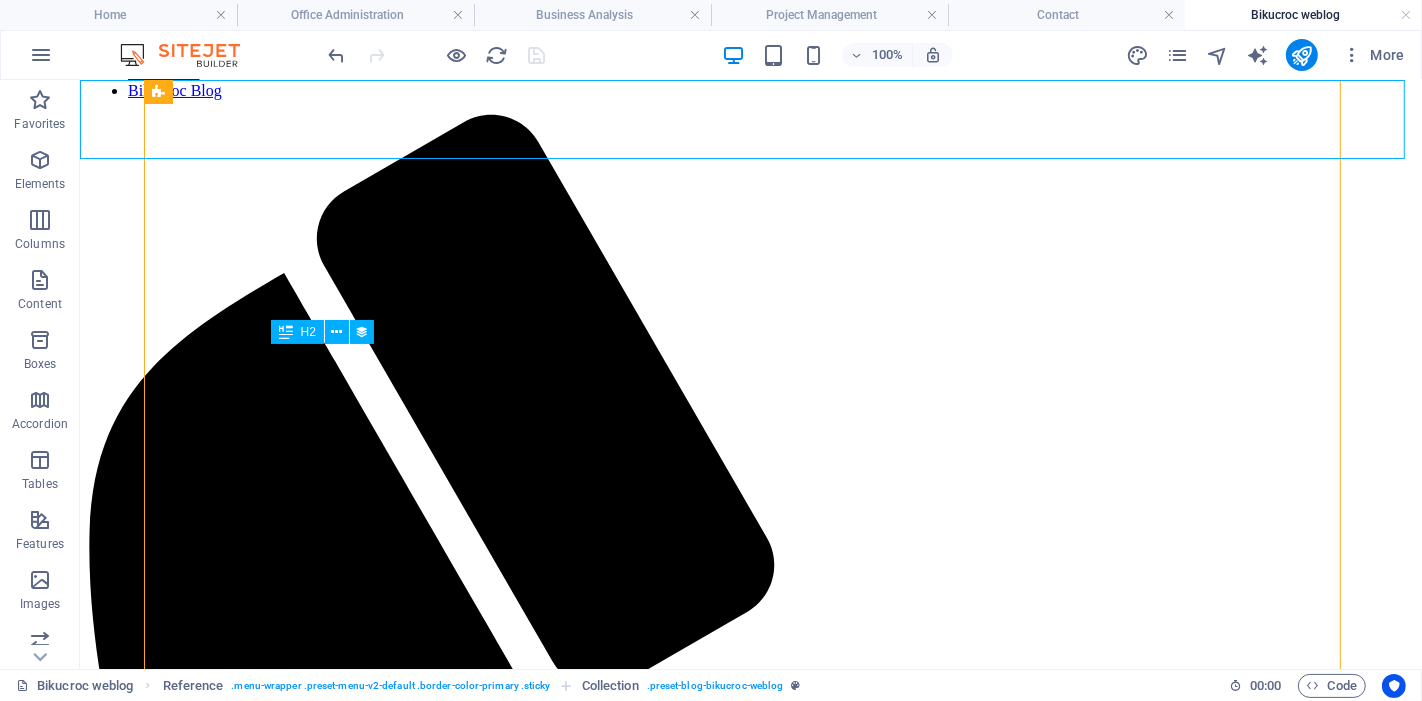 click on "Office Outsourcing to Locally instead of Overseas outsourcing!" at bounding box center (750, 2194) 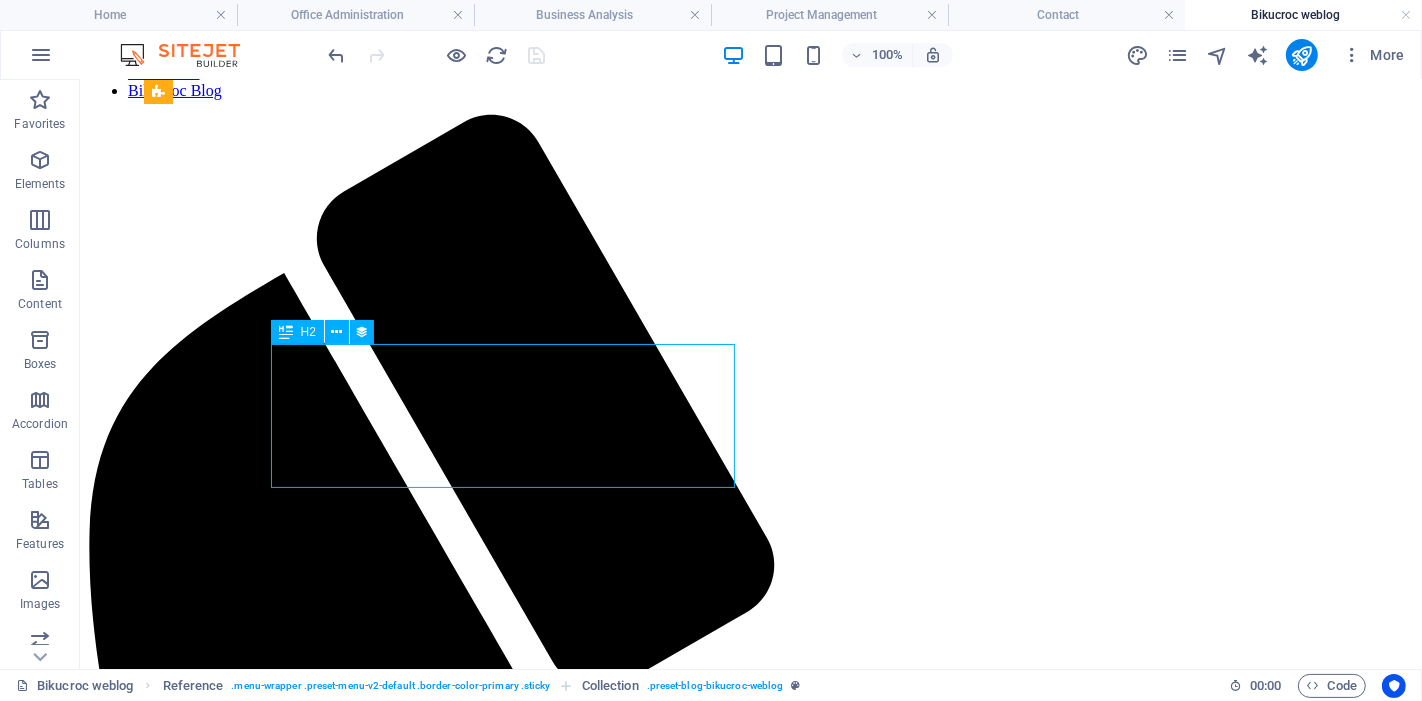drag, startPoint x: 492, startPoint y: 383, endPoint x: 142, endPoint y: 382, distance: 350.00143 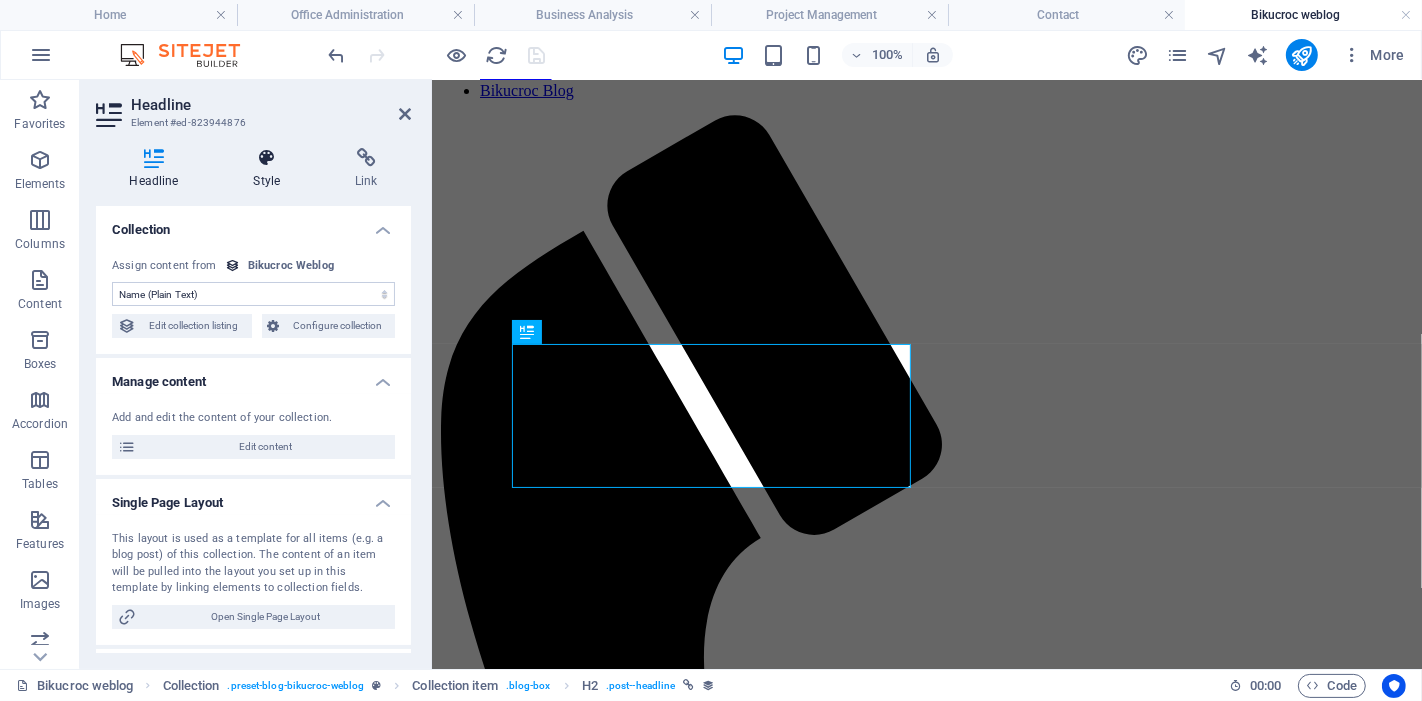 click at bounding box center [267, 158] 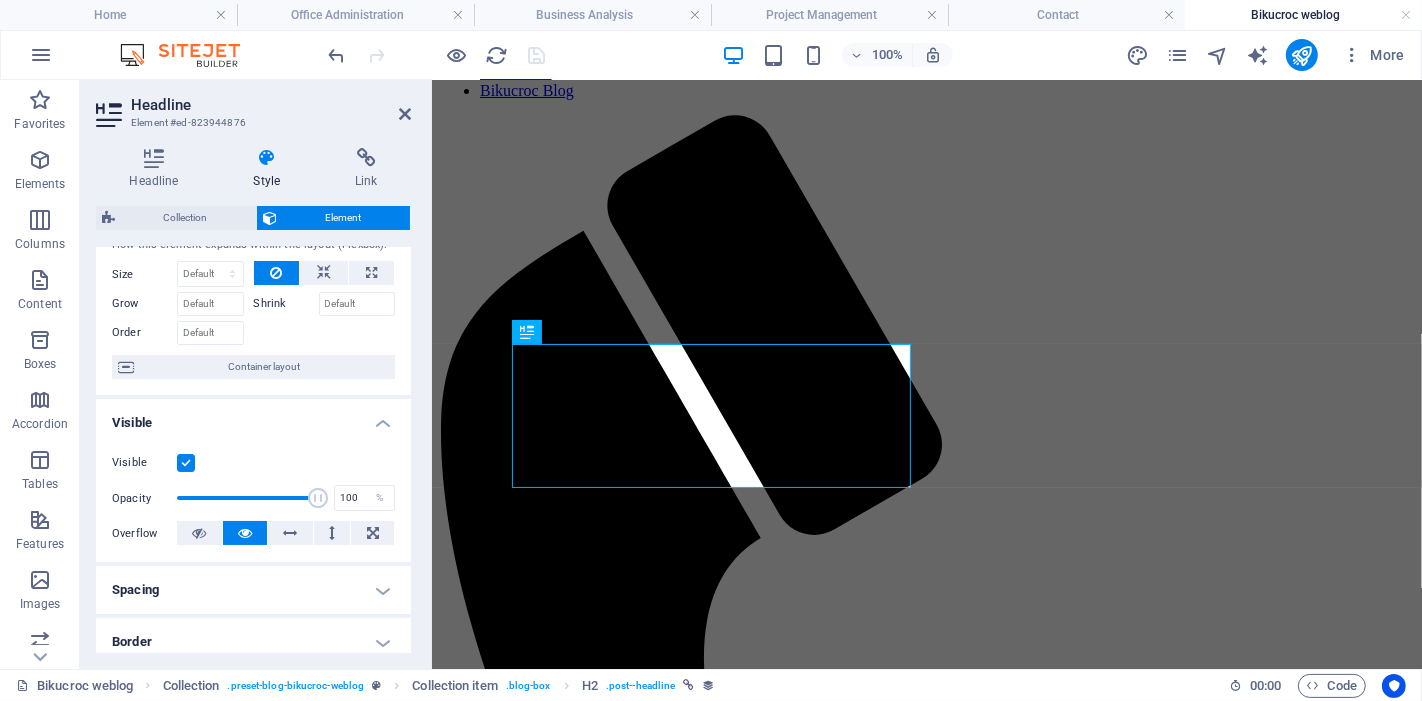 scroll, scrollTop: 0, scrollLeft: 0, axis: both 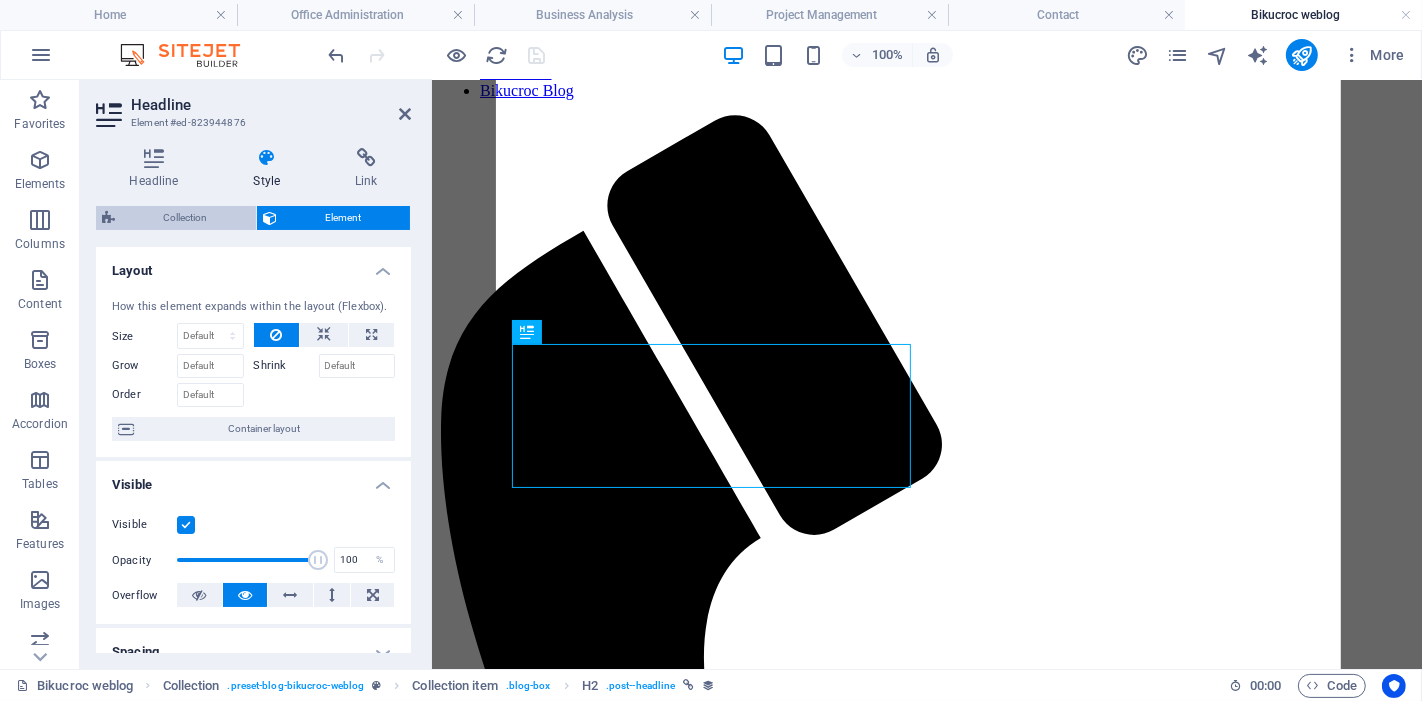 click on "Collection" at bounding box center [185, 218] 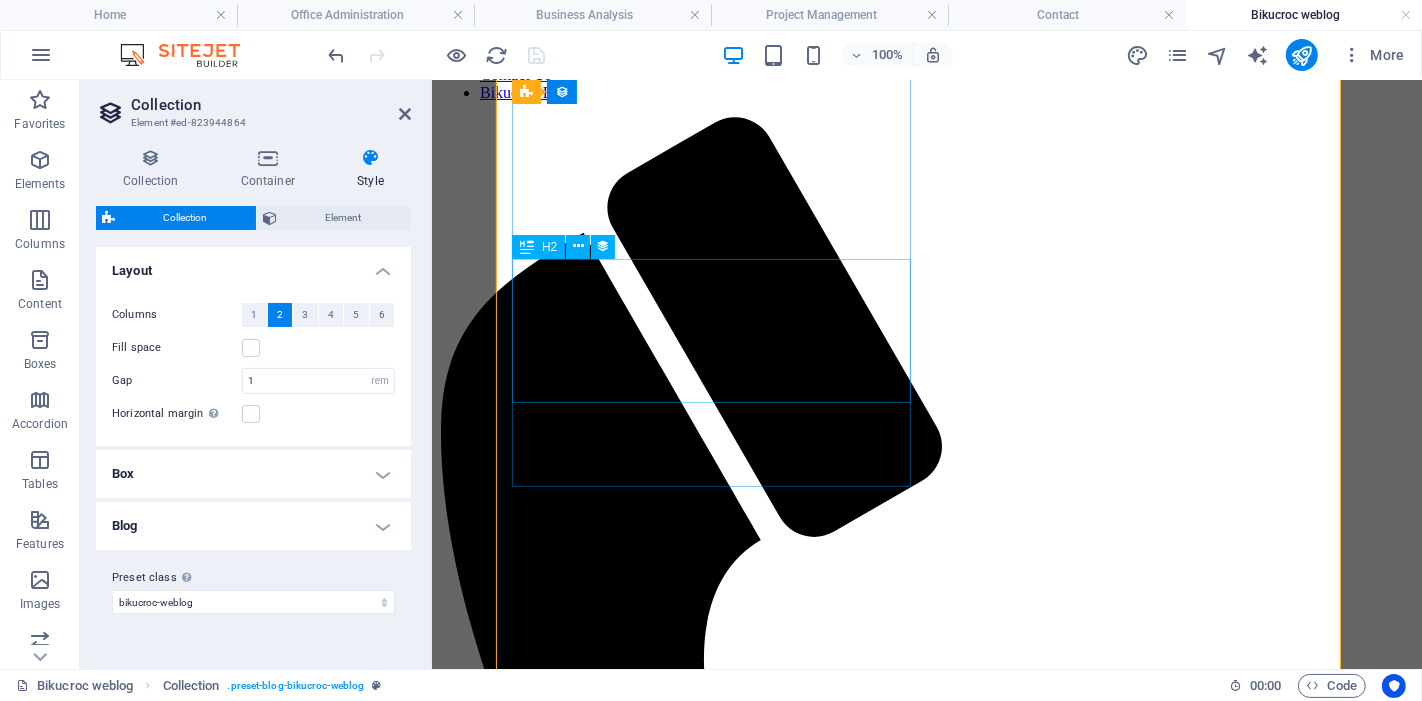 scroll, scrollTop: 111, scrollLeft: 0, axis: vertical 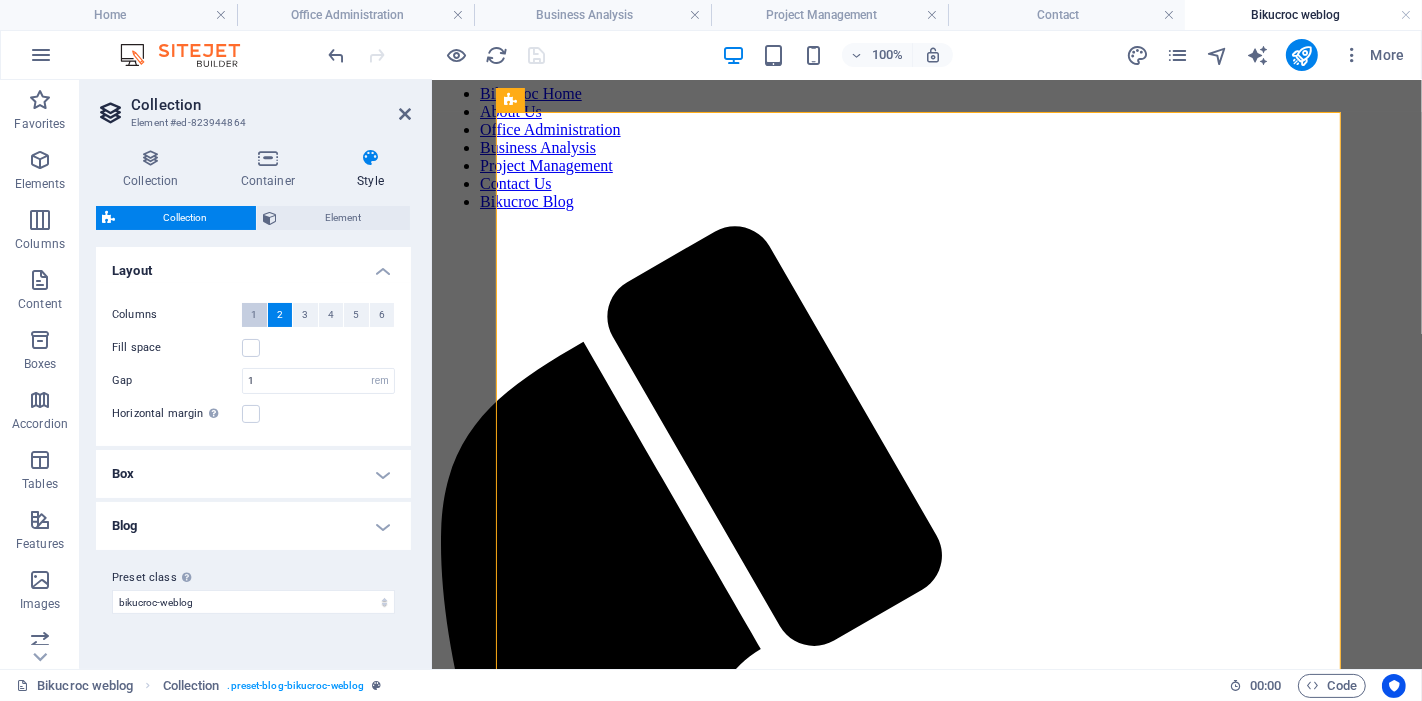 click on "1" at bounding box center [254, 315] 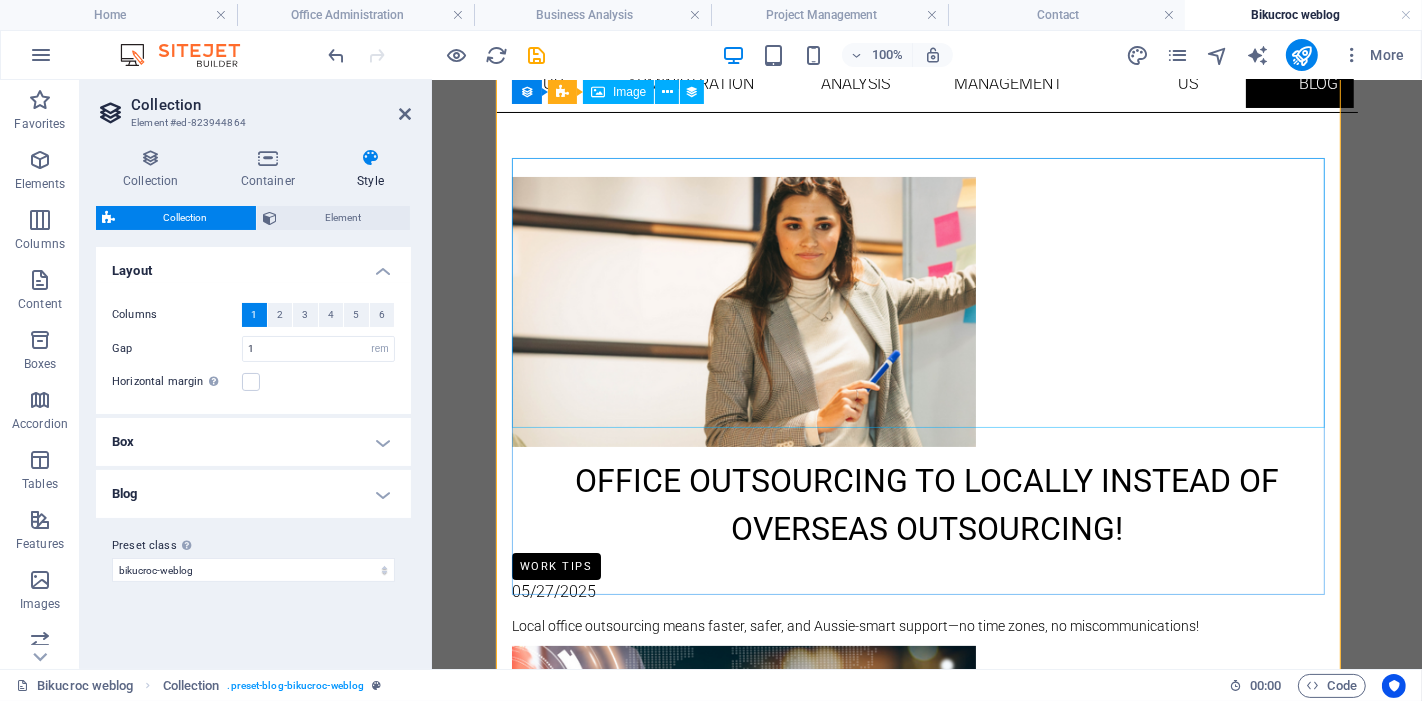scroll, scrollTop: 0, scrollLeft: 0, axis: both 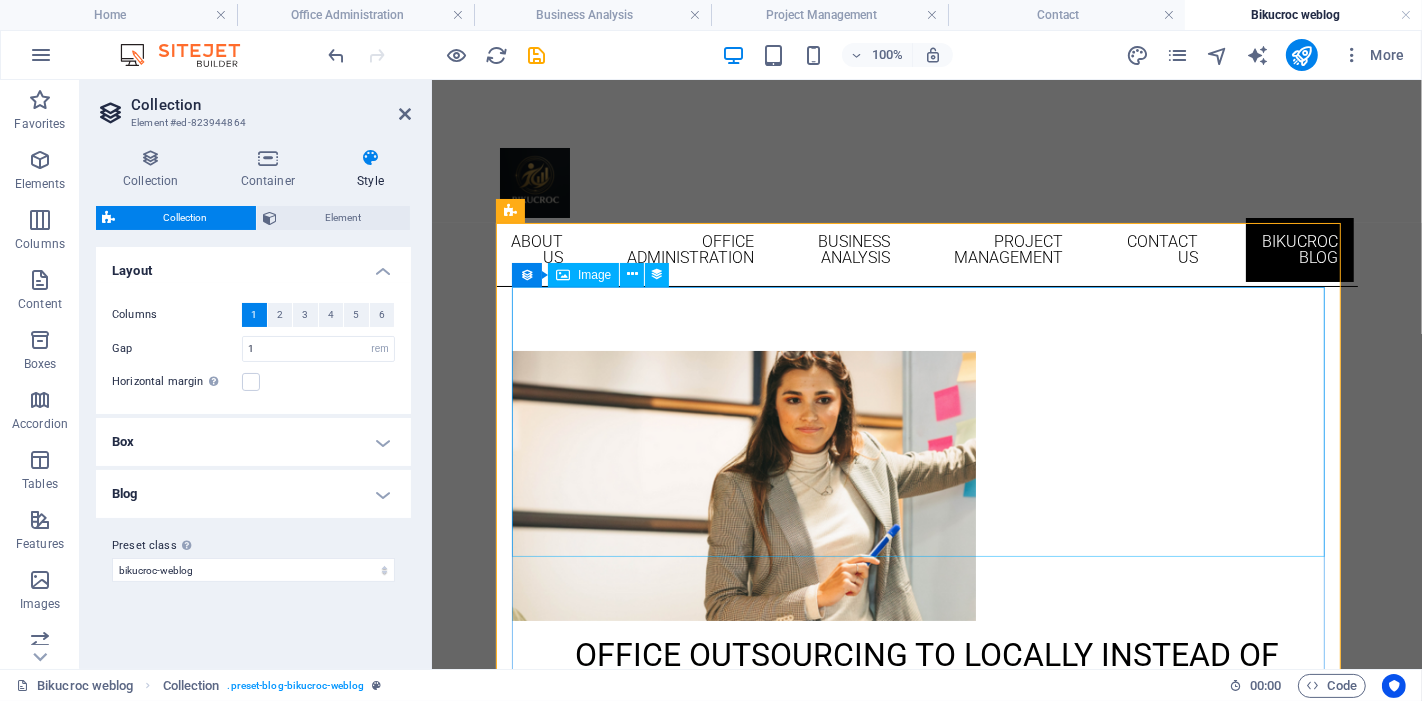 click at bounding box center [926, 485] 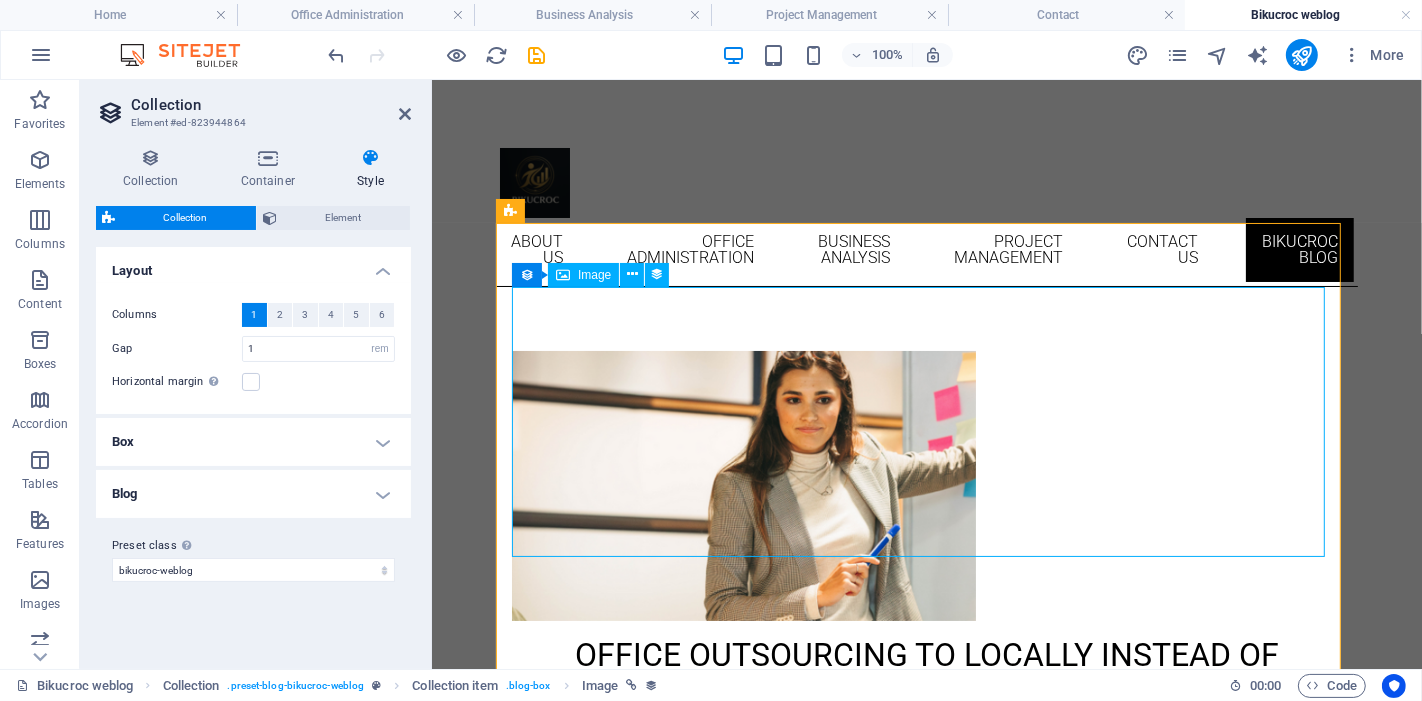 click at bounding box center (926, 485) 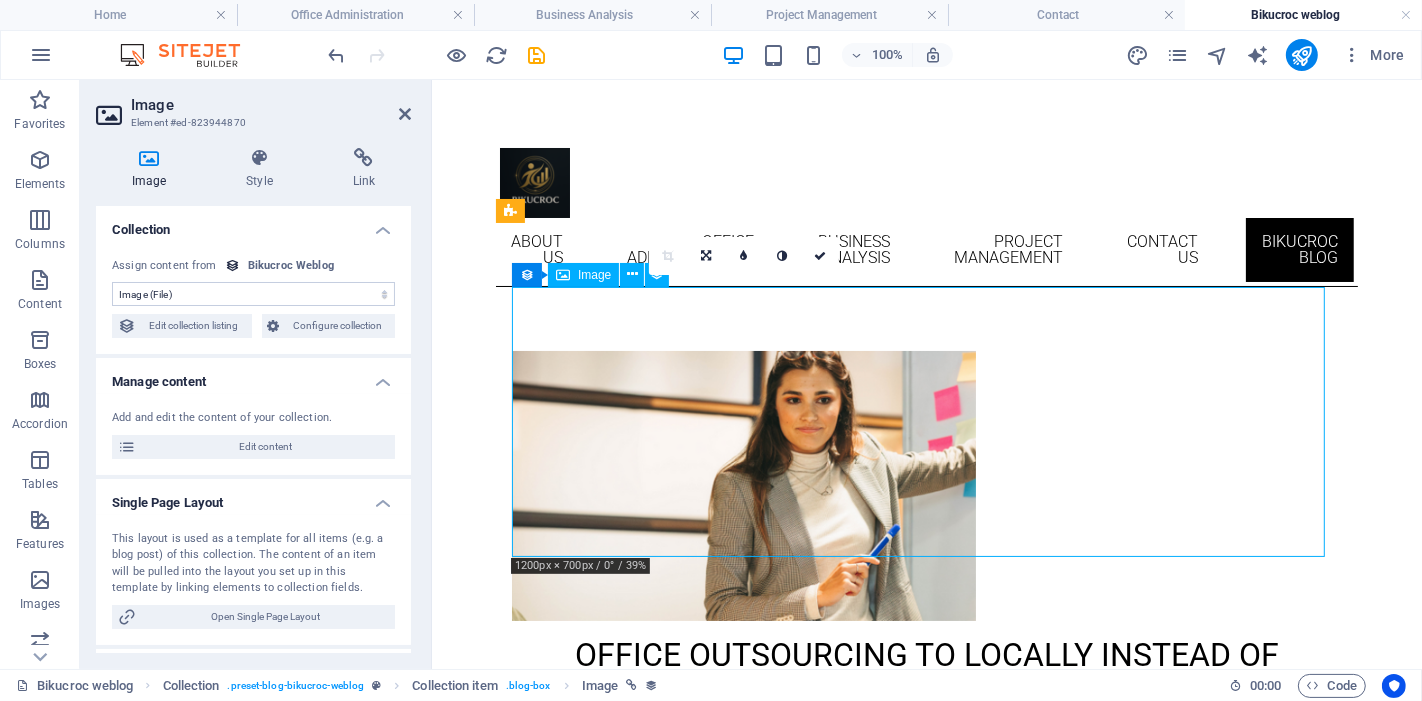 drag, startPoint x: 808, startPoint y: 366, endPoint x: 1129, endPoint y: 389, distance: 321.82294 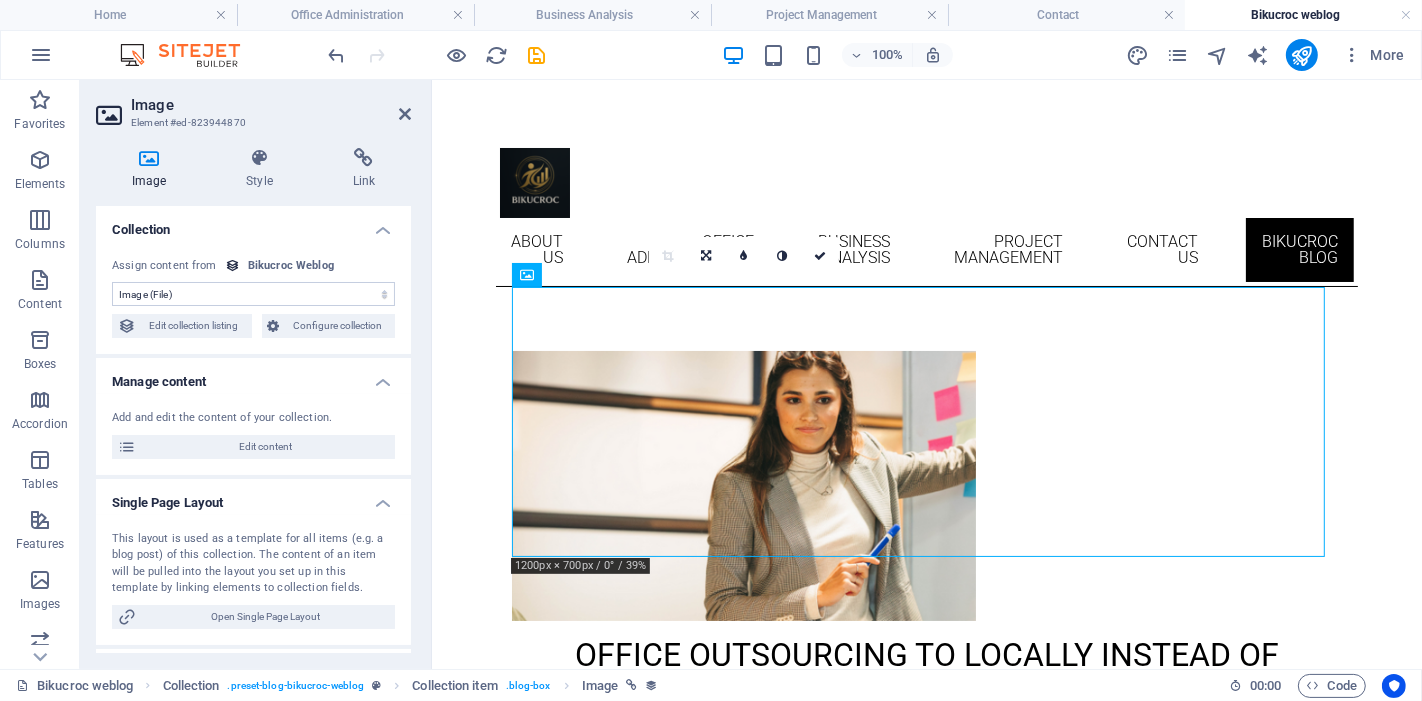 click at bounding box center [537, 55] 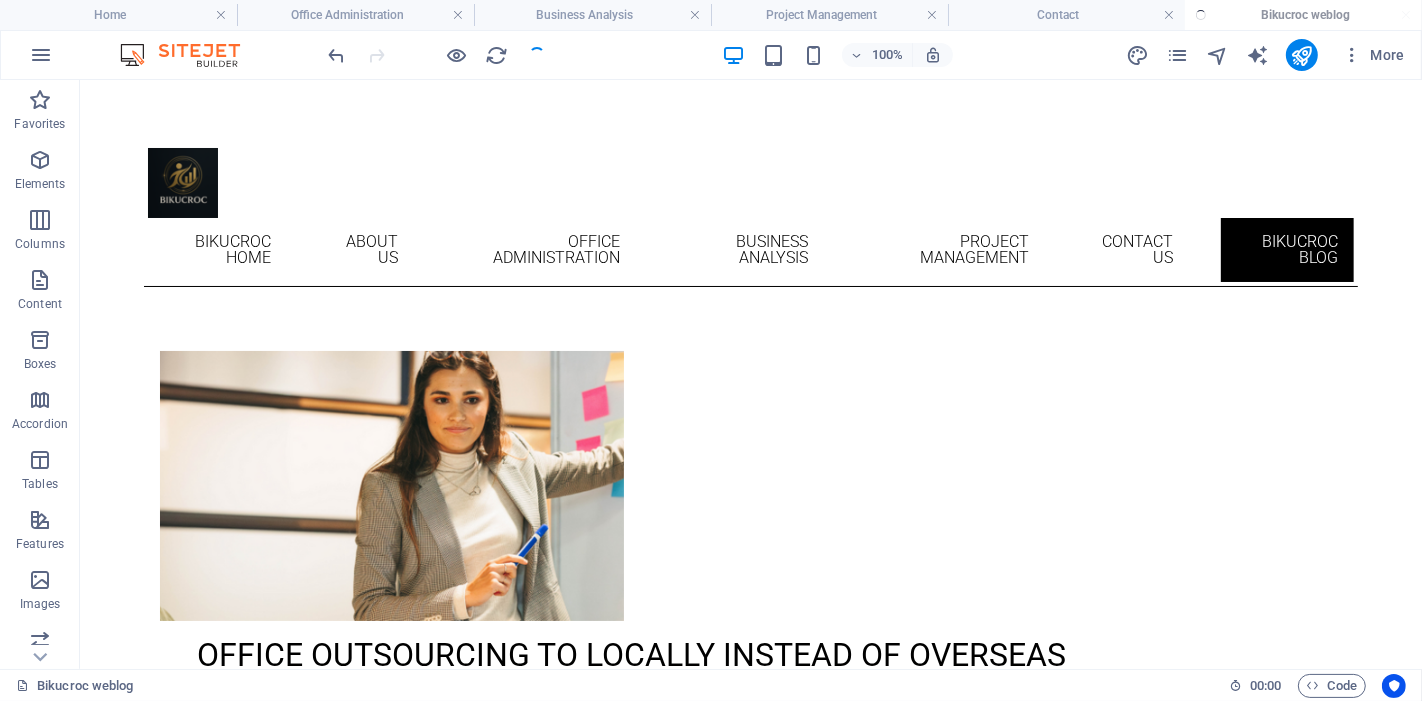 click at bounding box center (437, 55) 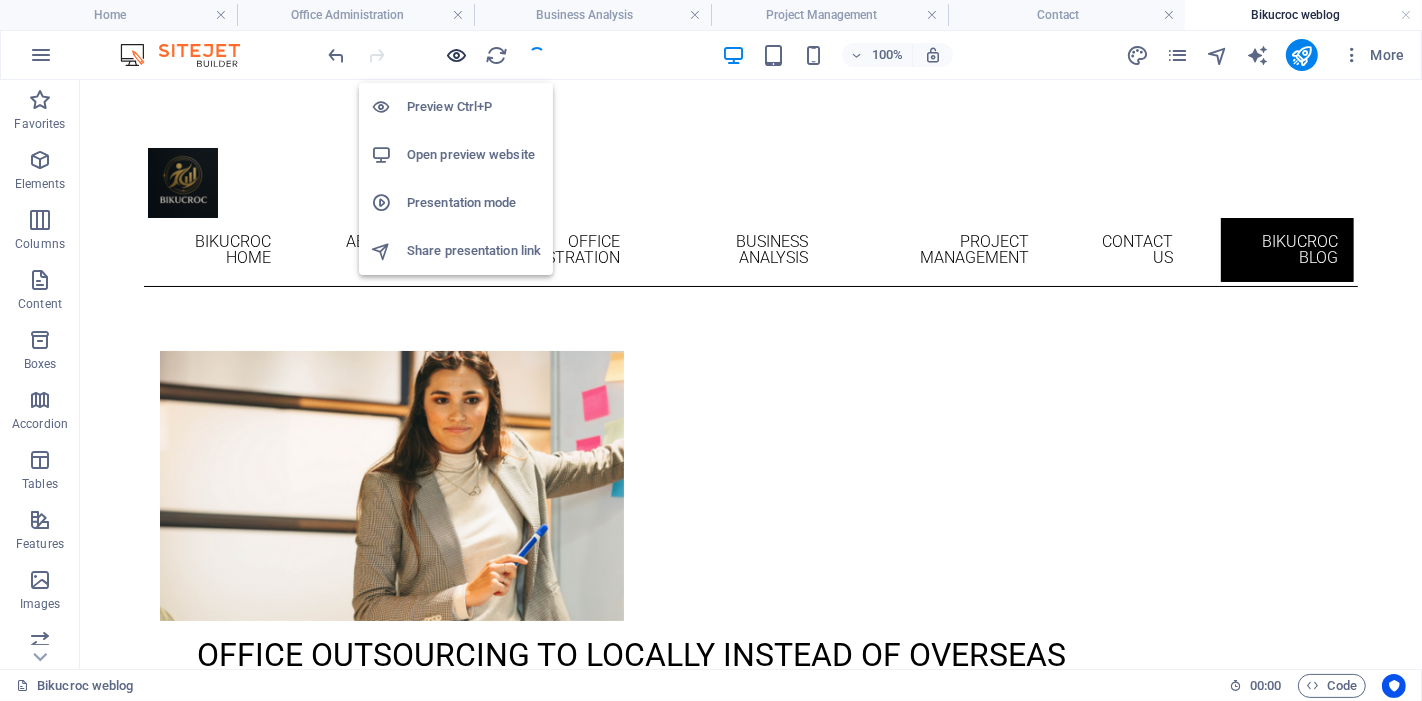click at bounding box center [457, 55] 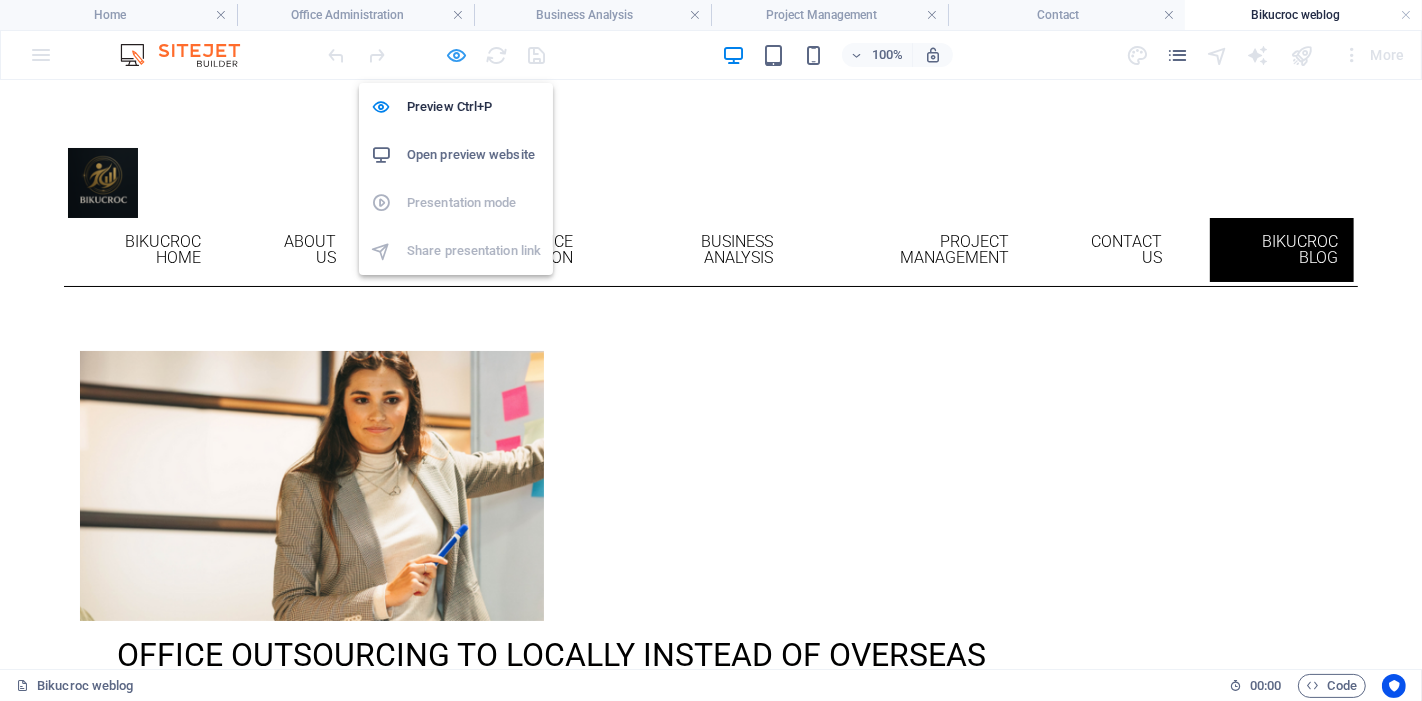 click at bounding box center (457, 55) 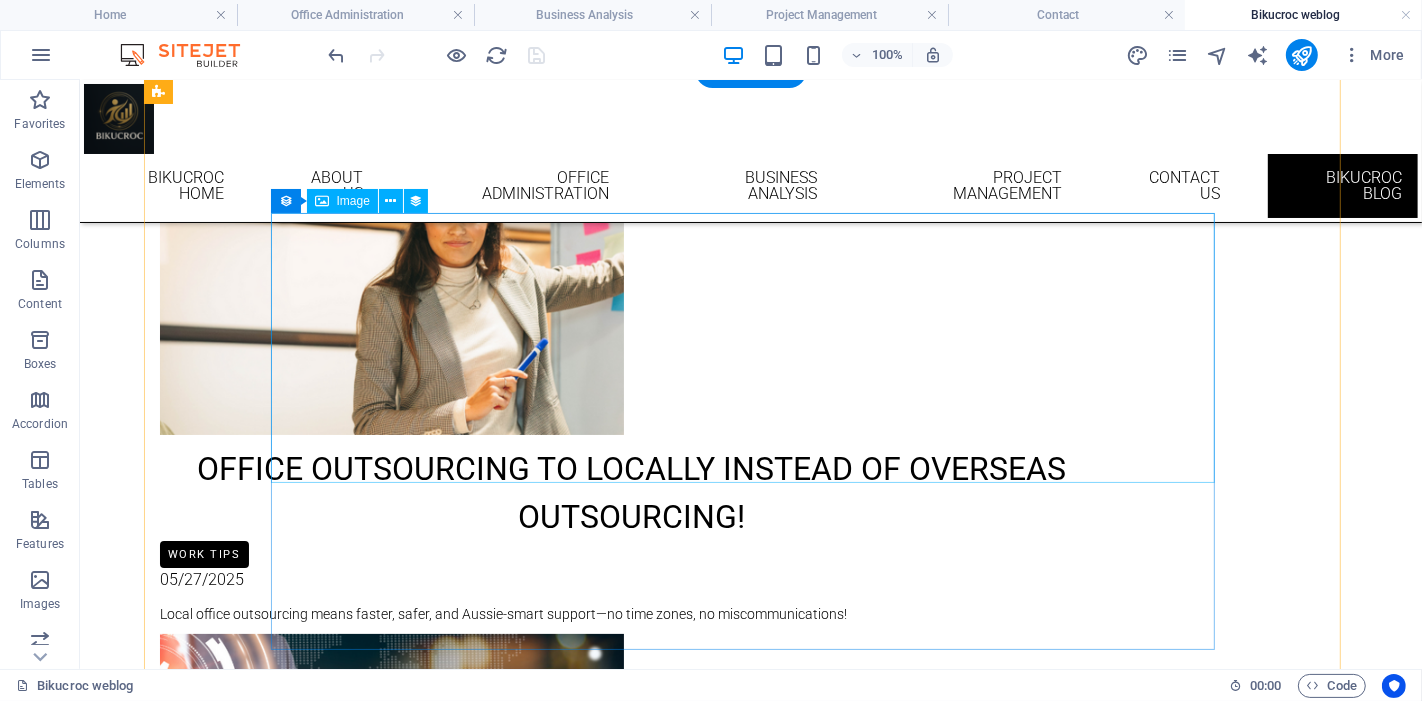 scroll, scrollTop: 73, scrollLeft: 0, axis: vertical 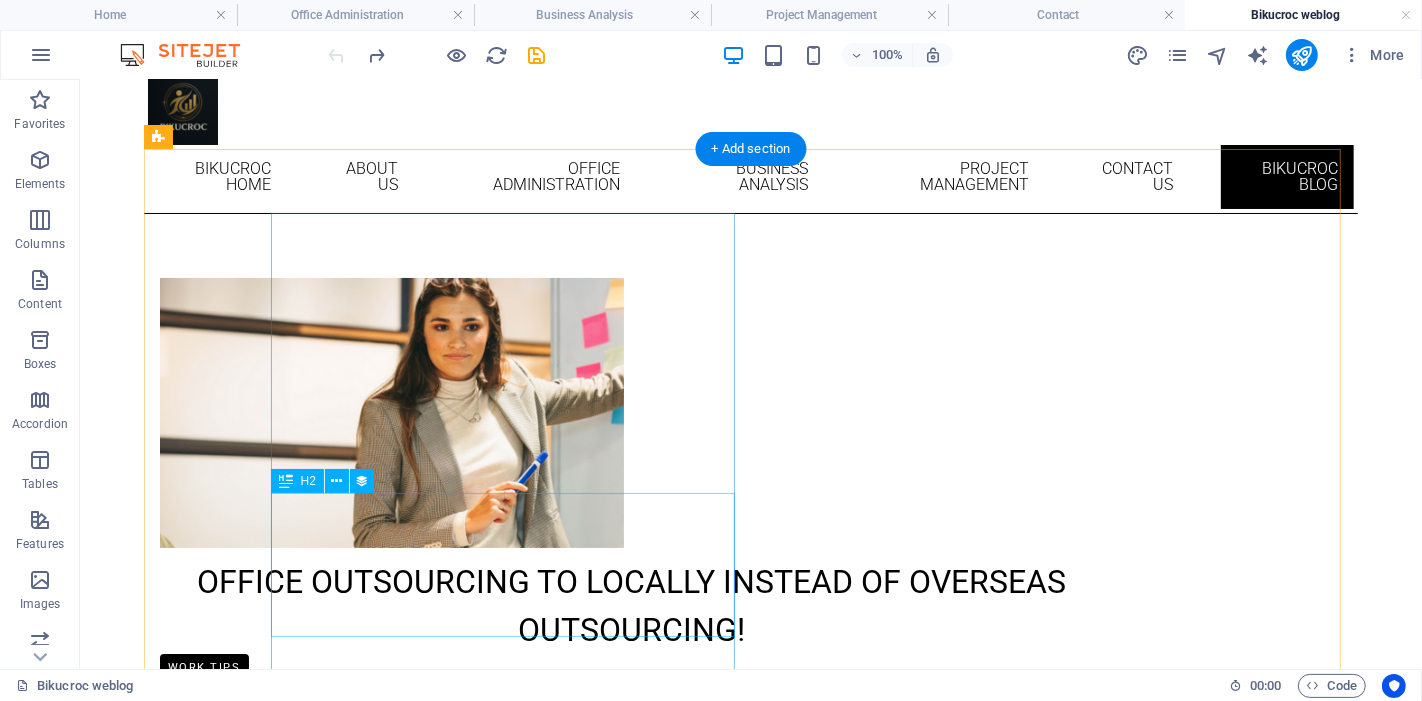 click on "Office Outsourcing to Locally instead of Overseas outsourcing!" at bounding box center [631, 605] 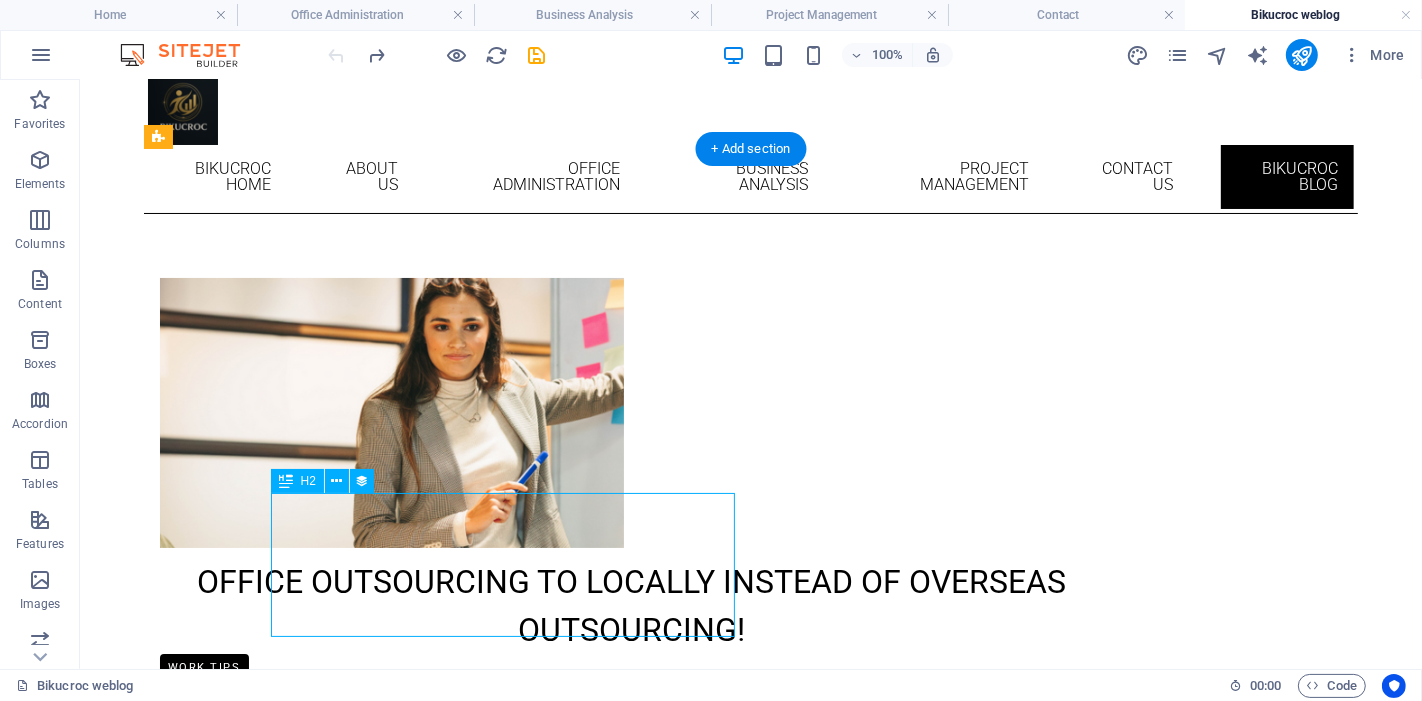 click on "Office Outsourcing to Locally instead of Overseas outsourcing!" at bounding box center [631, 605] 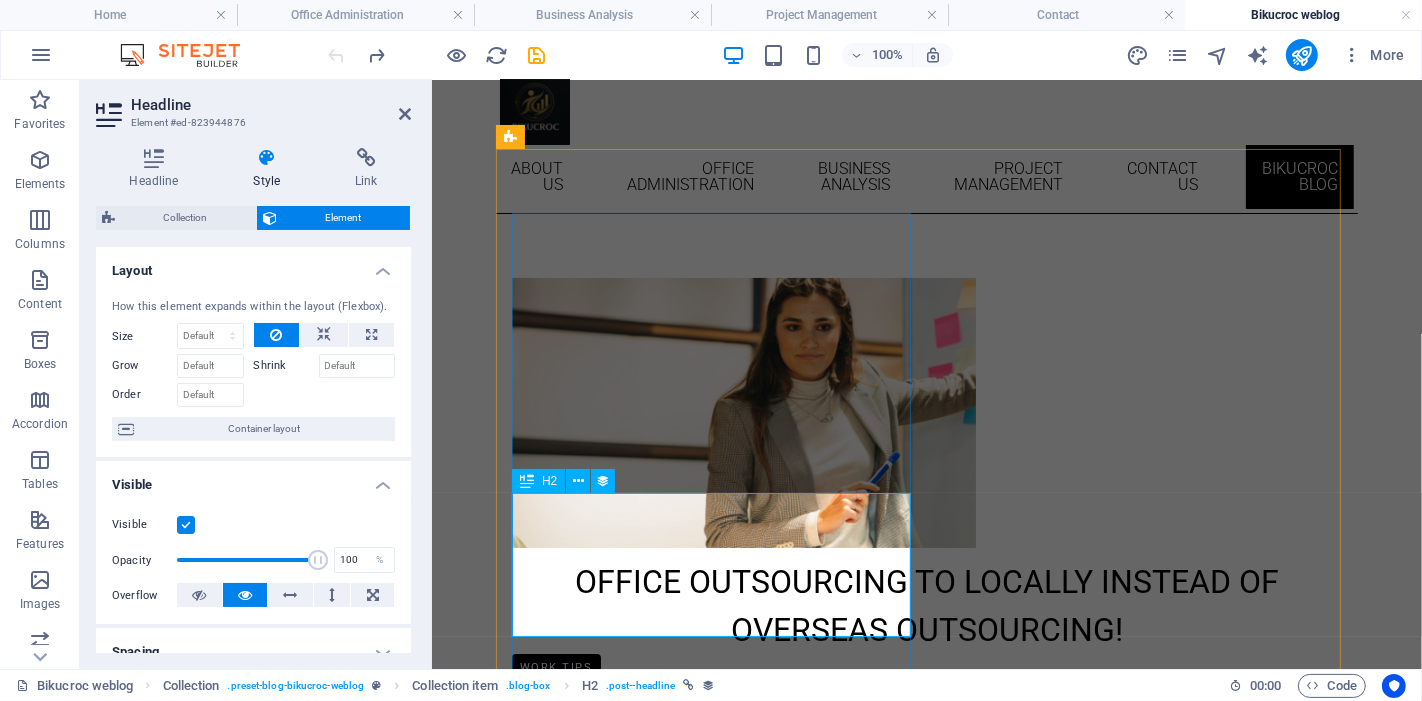 click at bounding box center (527, 481) 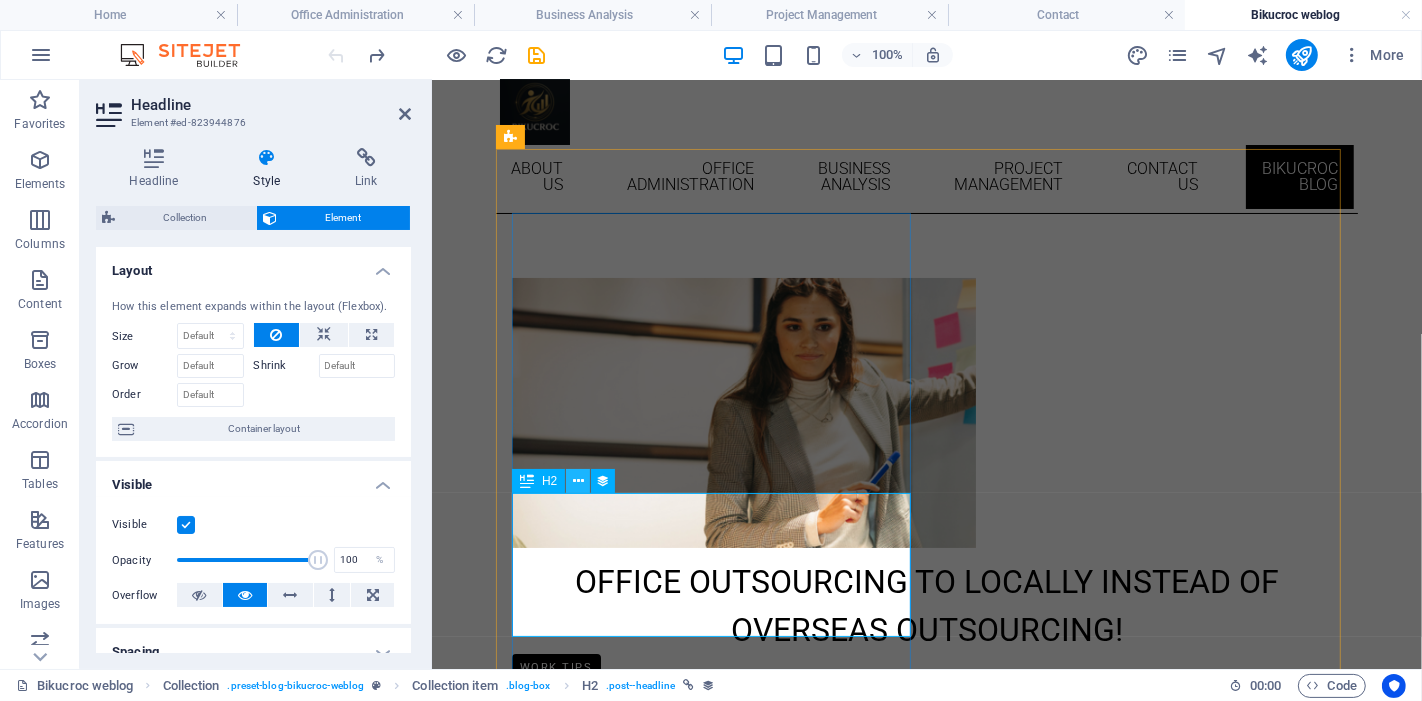 click at bounding box center (578, 481) 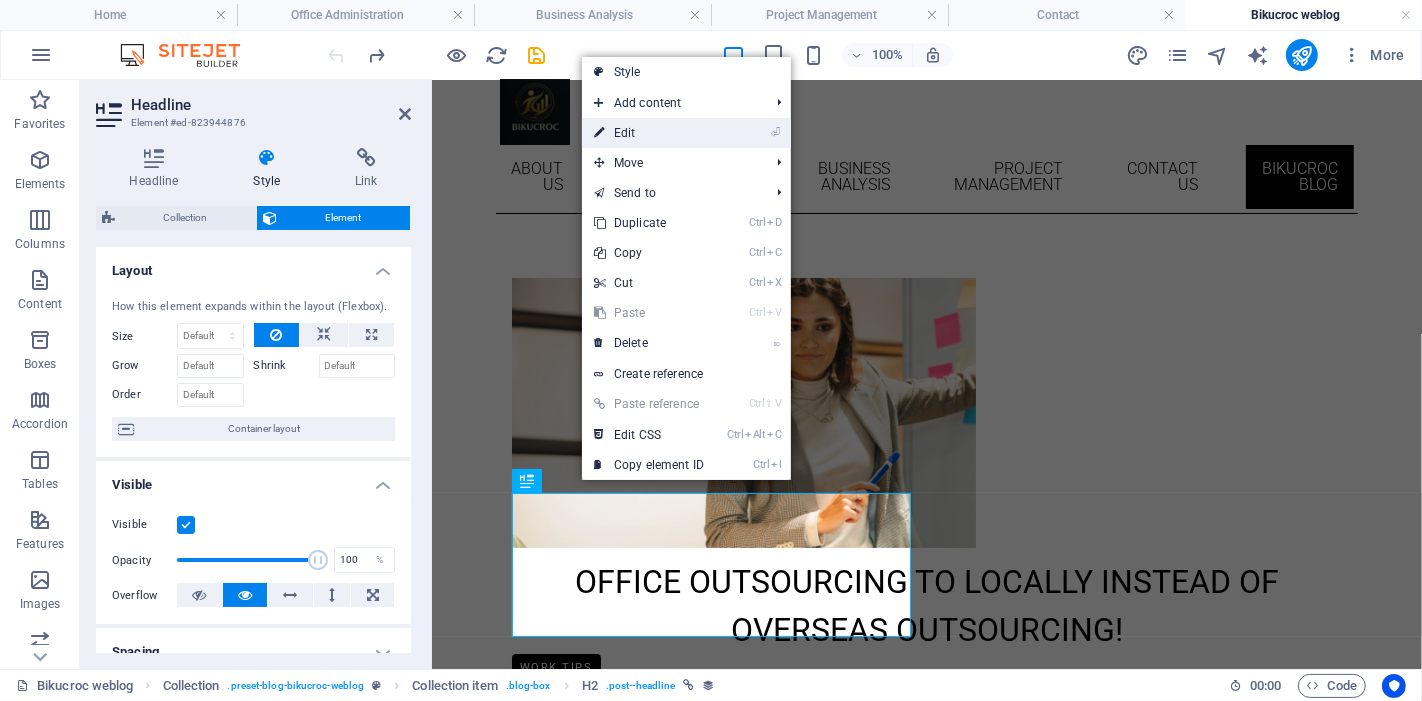 click on "⏎  Edit" at bounding box center (649, 133) 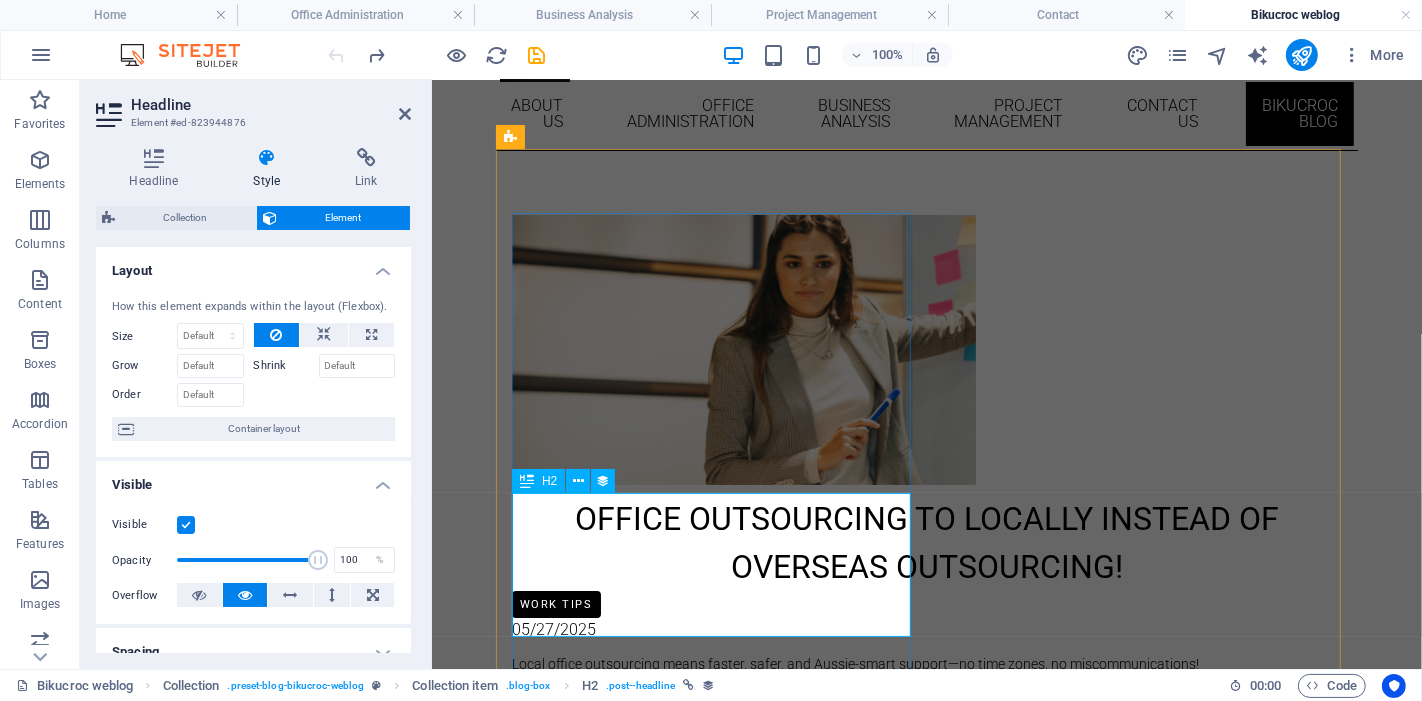 scroll, scrollTop: 184, scrollLeft: 0, axis: vertical 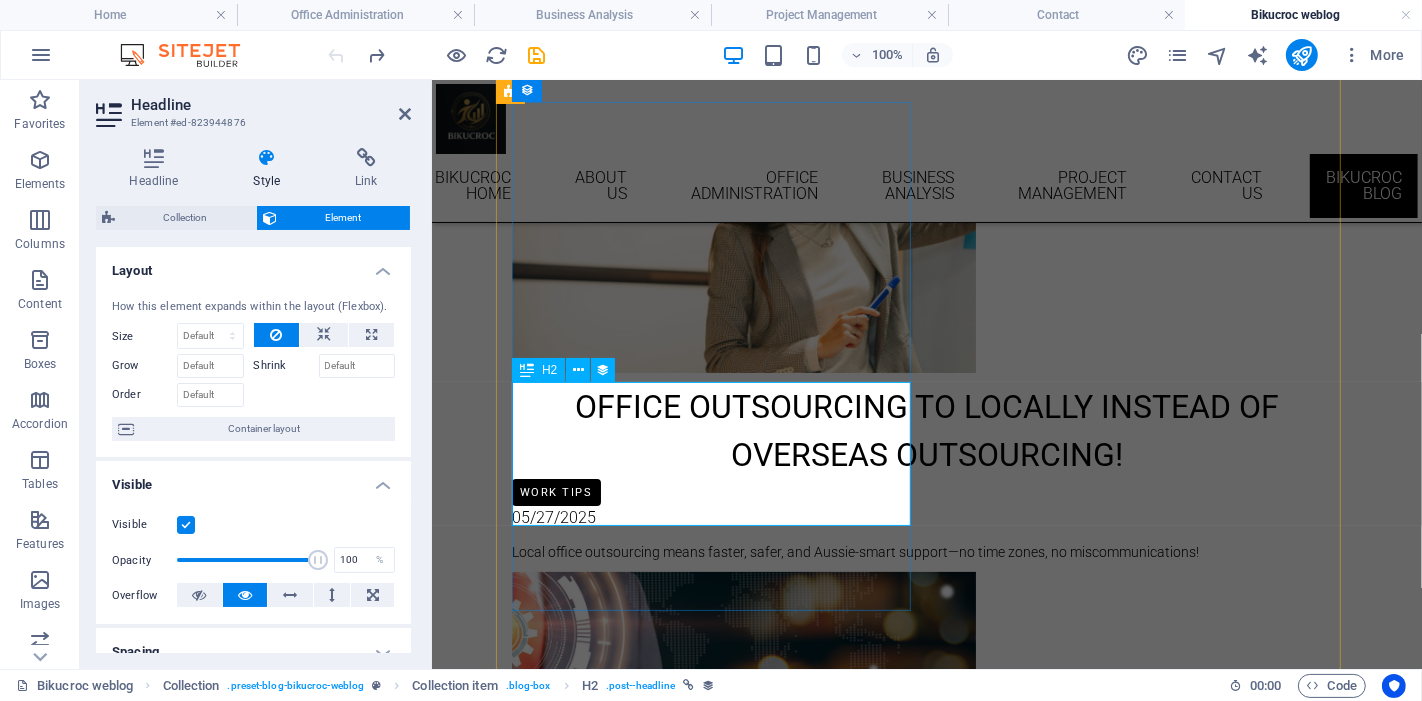 click on "Office Outsourcing to Locally instead of Overseas outsourcing!" at bounding box center [926, 430] 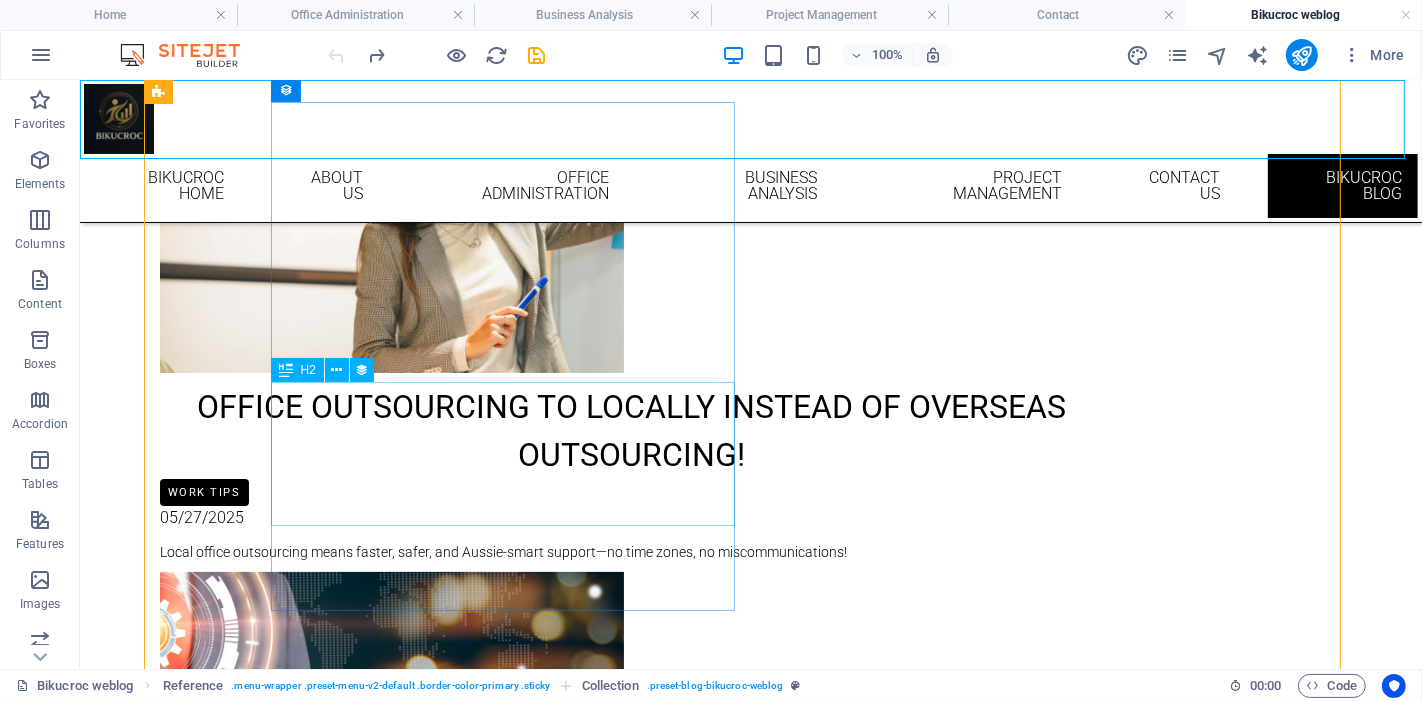 click on "Office Outsourcing to Locally instead of Overseas outsourcing!" at bounding box center (631, 430) 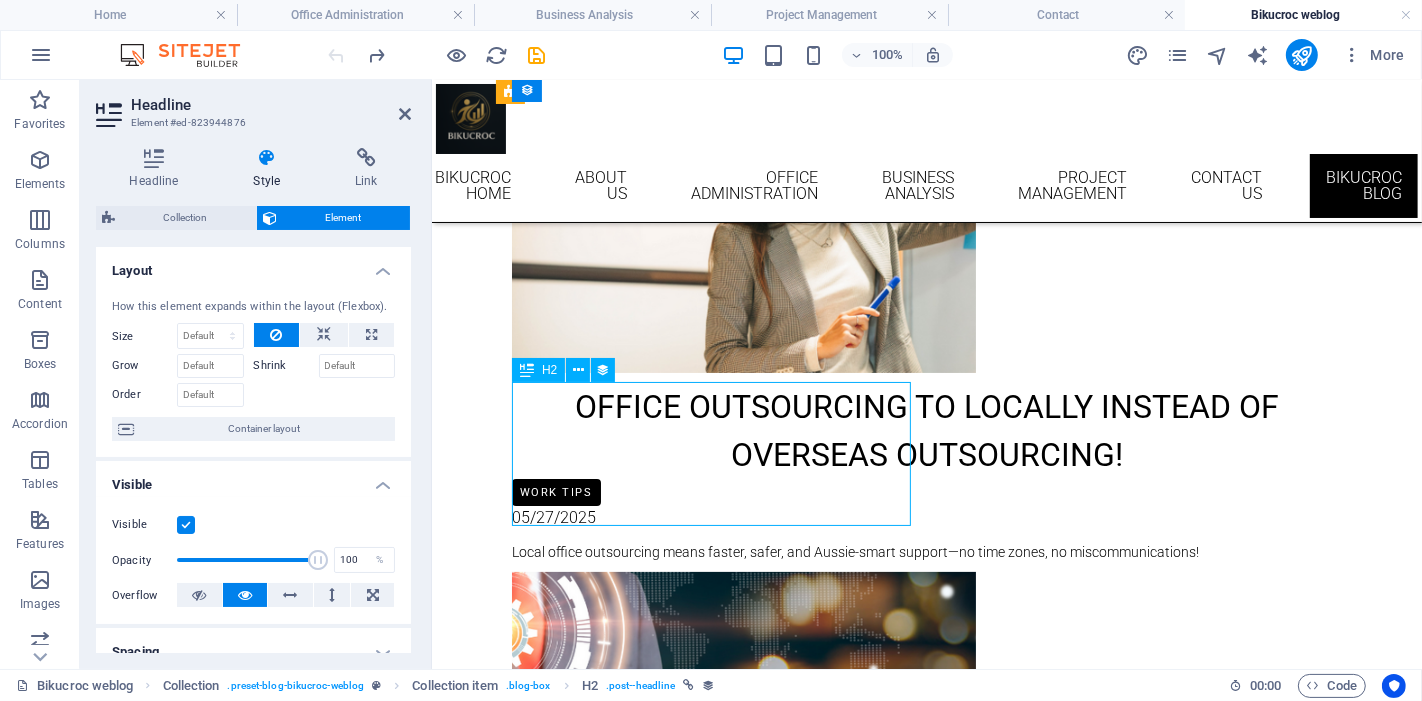 drag, startPoint x: 879, startPoint y: 497, endPoint x: 769, endPoint y: 491, distance: 110.16351 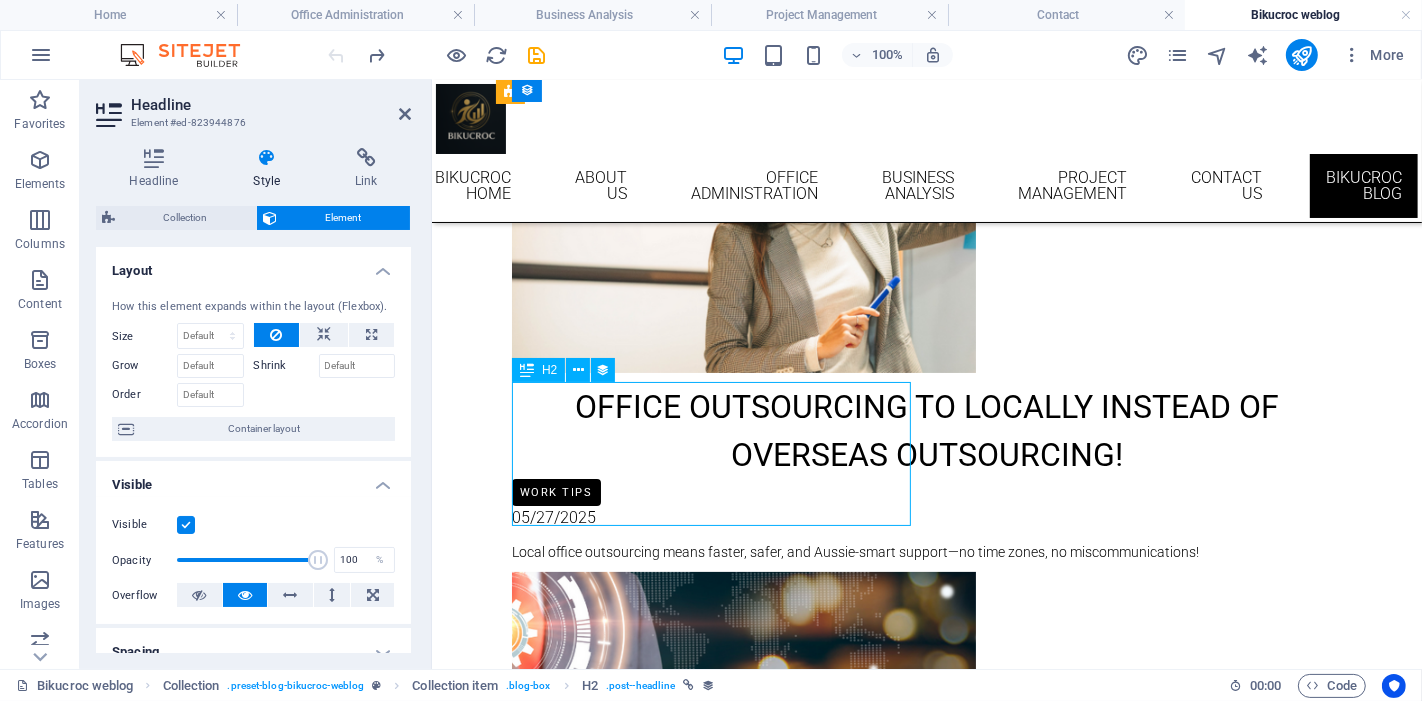 click on "Office Outsourcing to Locally instead of Overseas outsourcing!" at bounding box center [926, 430] 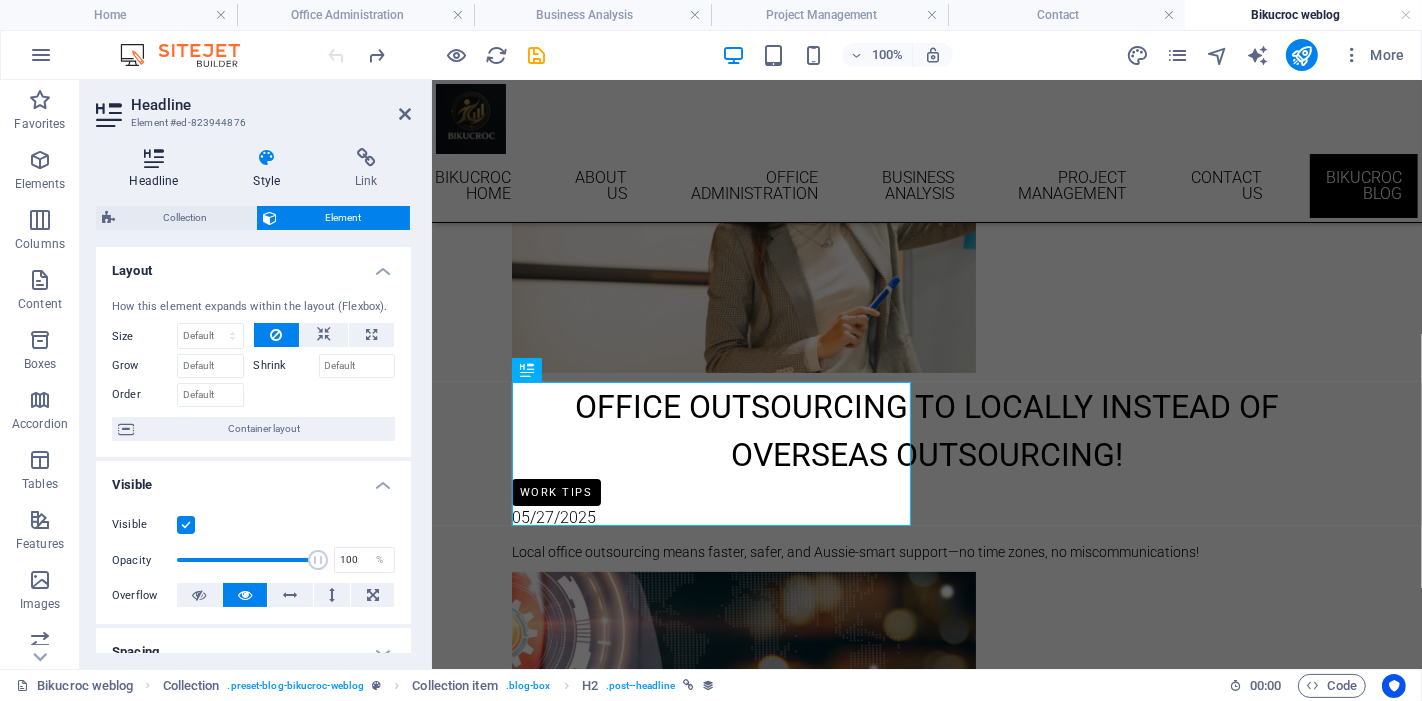 click at bounding box center [154, 158] 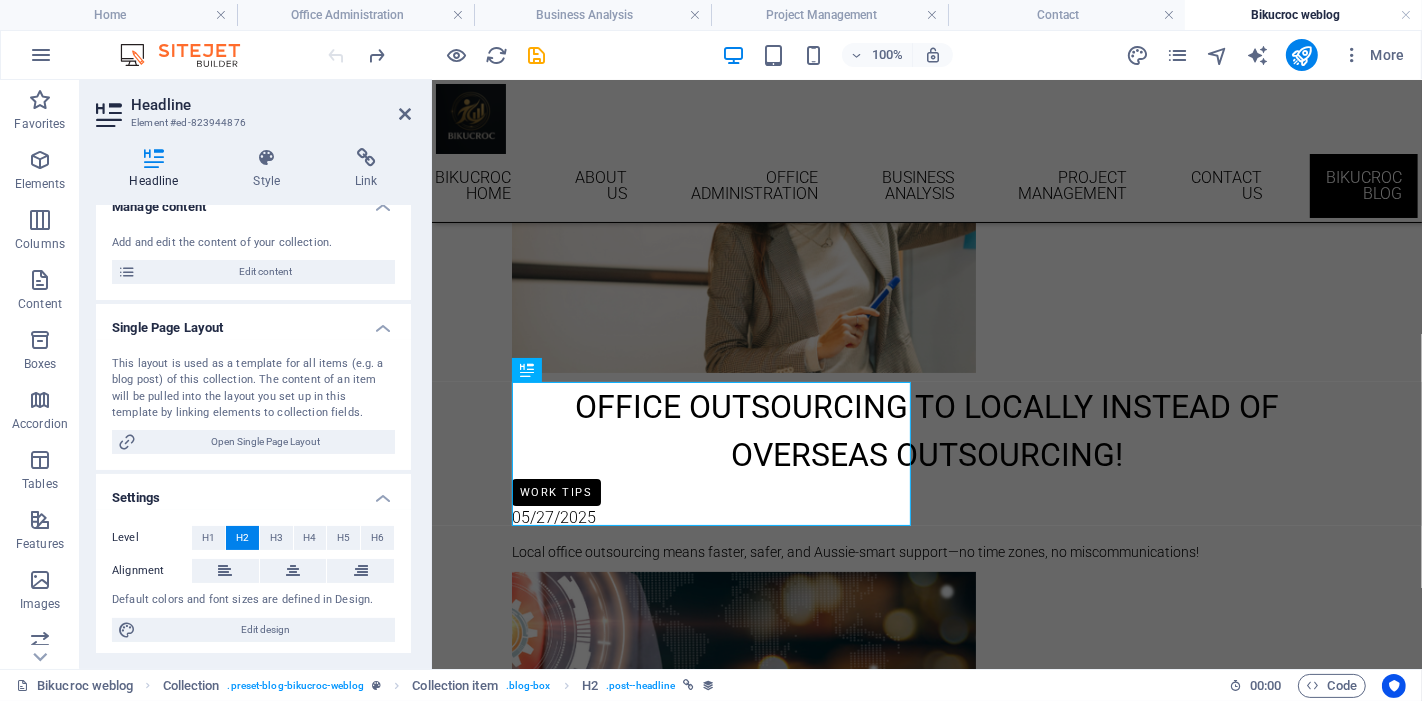 scroll, scrollTop: 179, scrollLeft: 0, axis: vertical 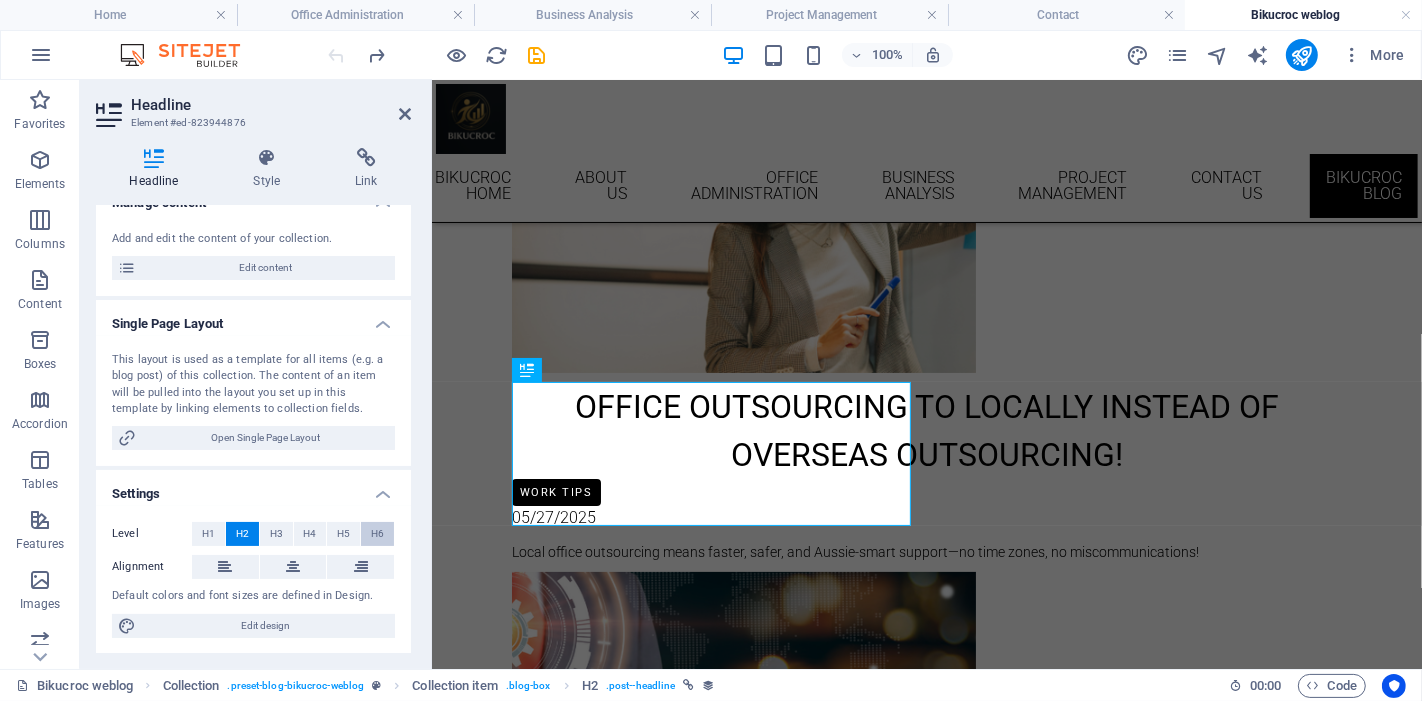 click on "H6" at bounding box center [377, 534] 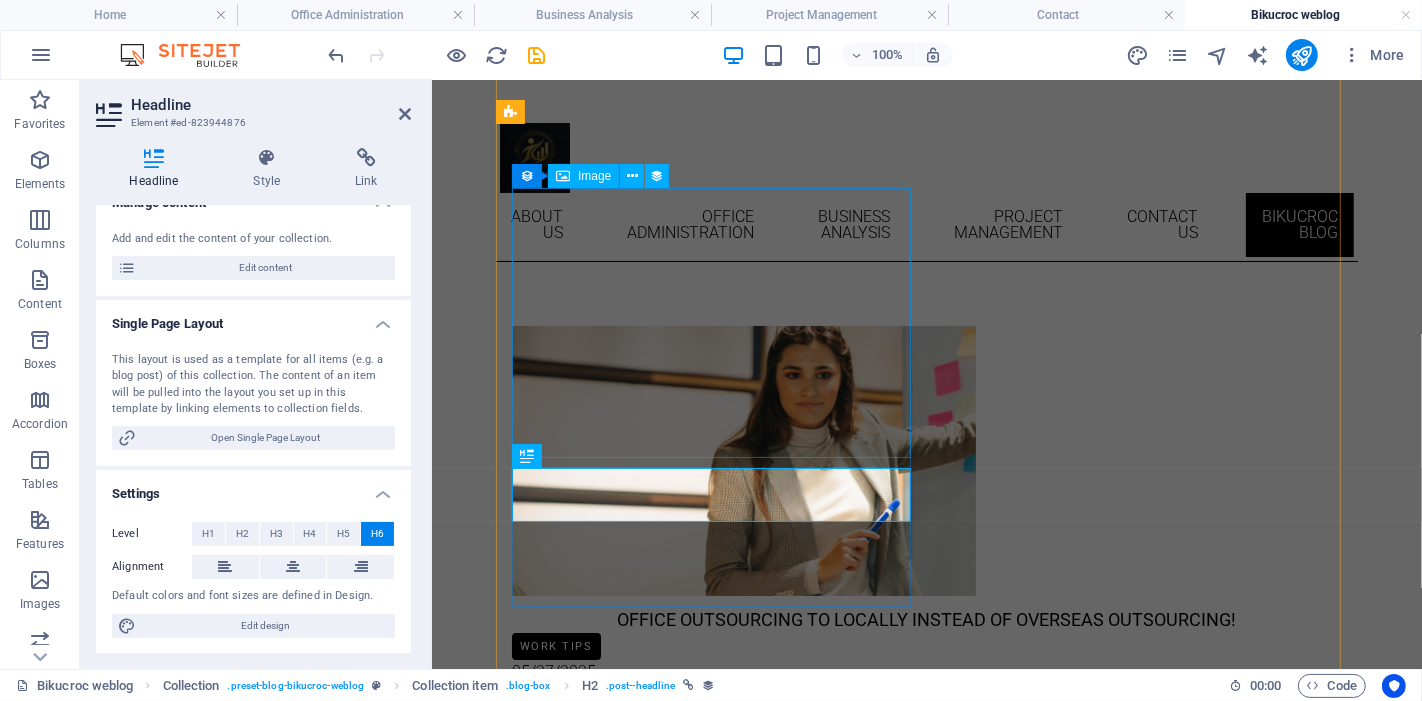 scroll, scrollTop: 0, scrollLeft: 0, axis: both 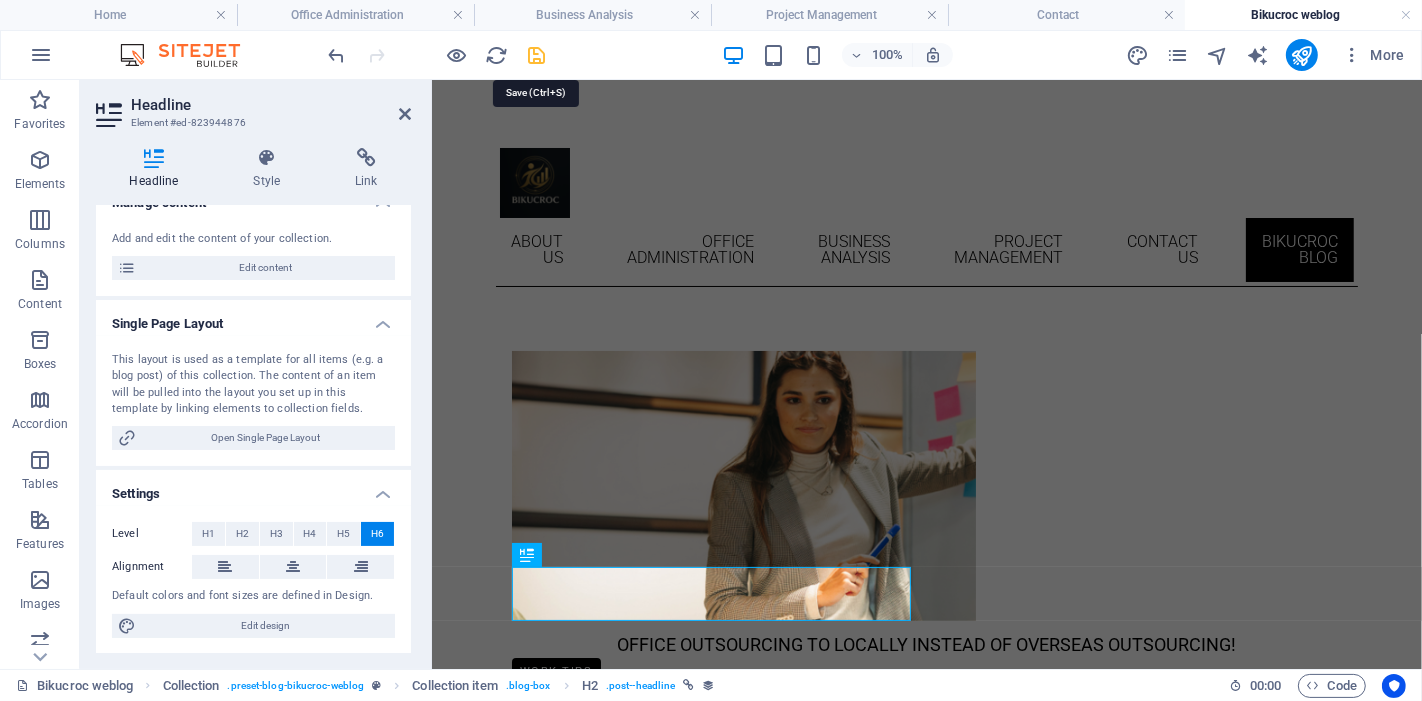 click at bounding box center (537, 55) 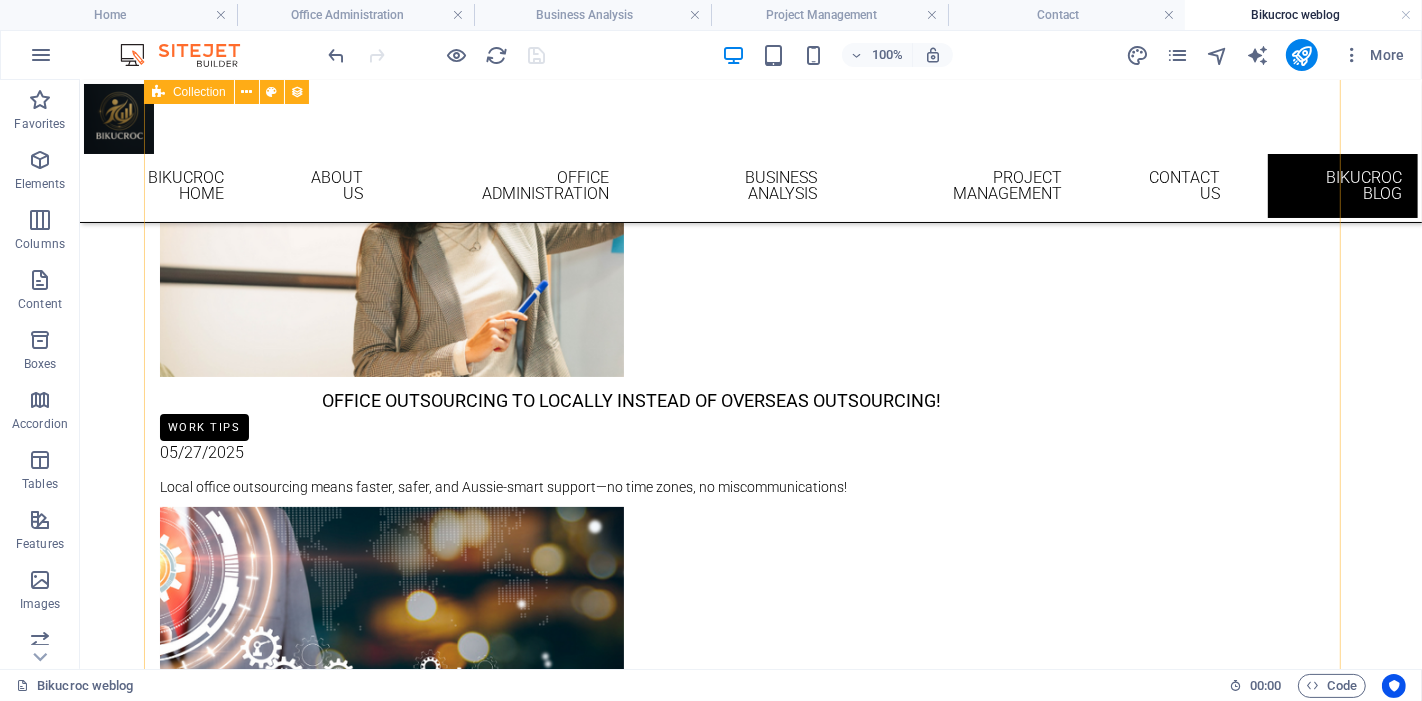 scroll, scrollTop: 0, scrollLeft: 0, axis: both 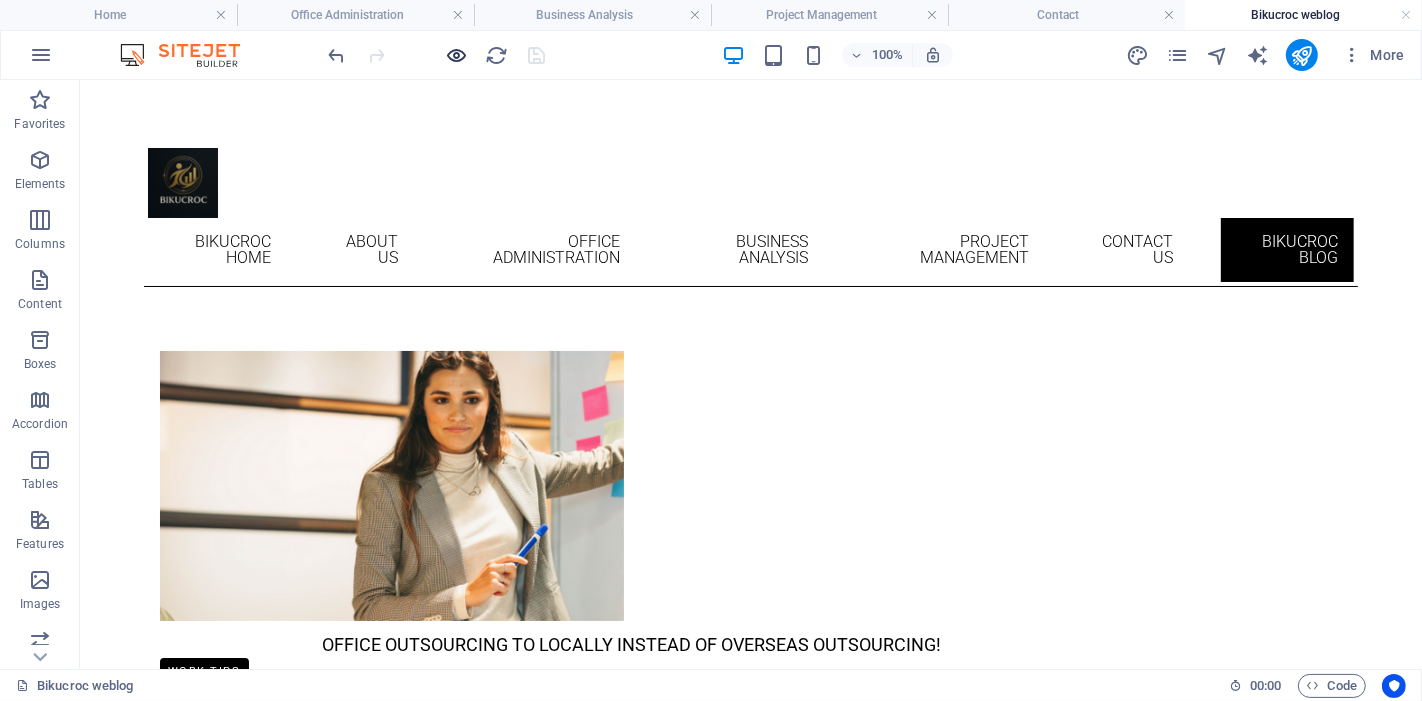 click at bounding box center (457, 55) 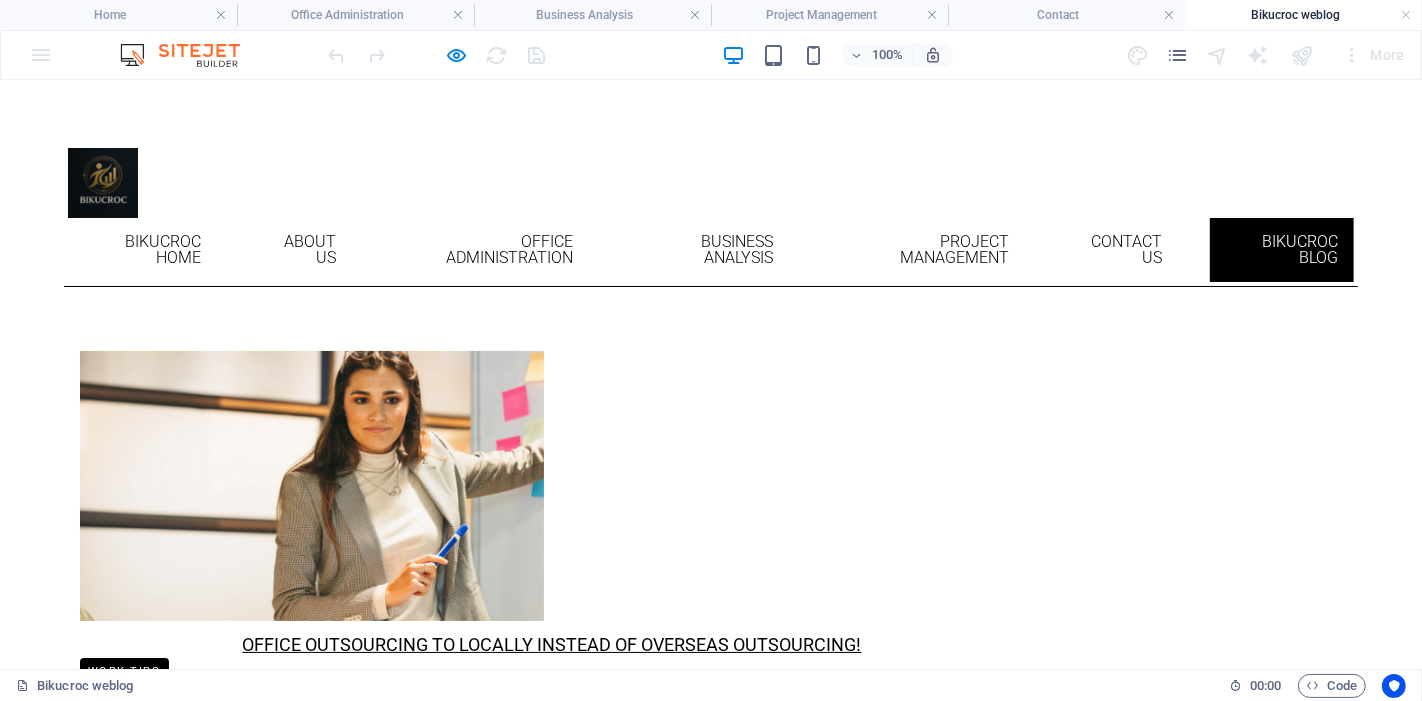 click on "Office Outsourcing to Locally instead of Overseas outsourcing!" at bounding box center (552, 643) 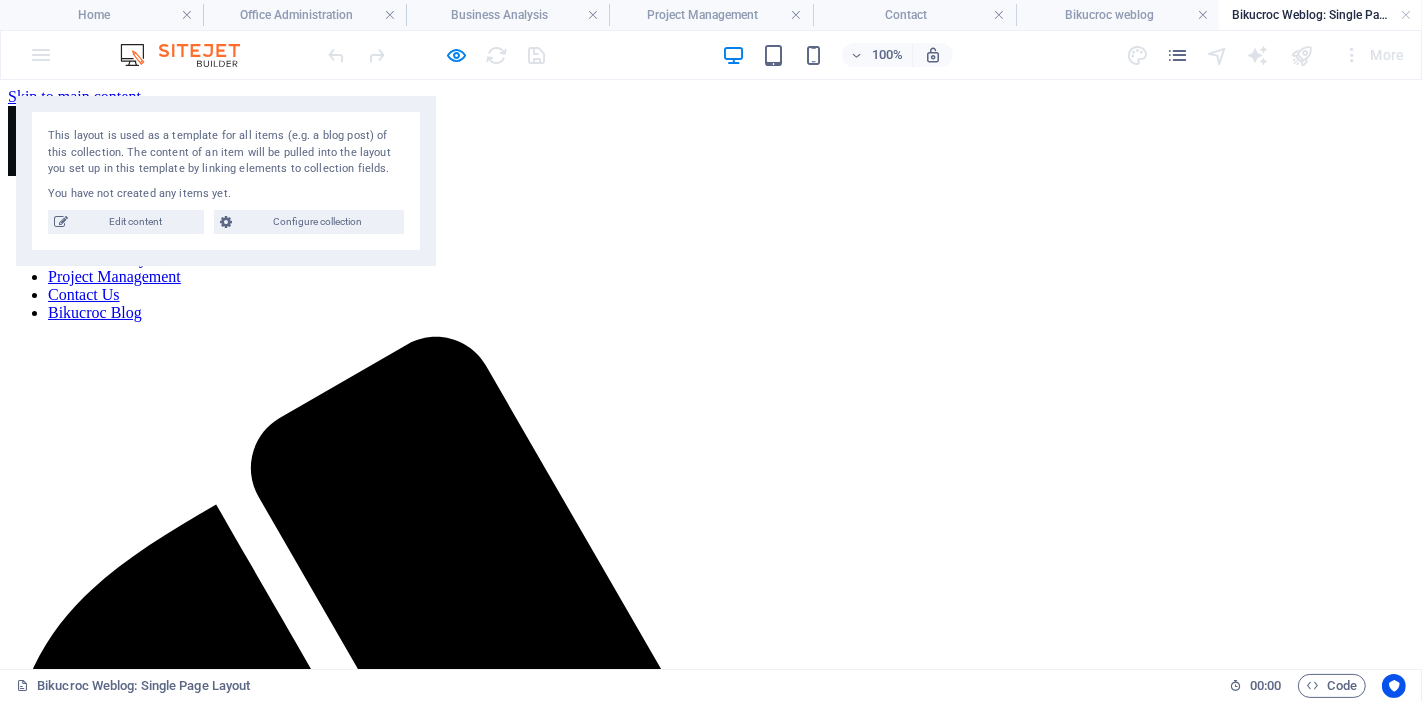 scroll, scrollTop: 0, scrollLeft: 0, axis: both 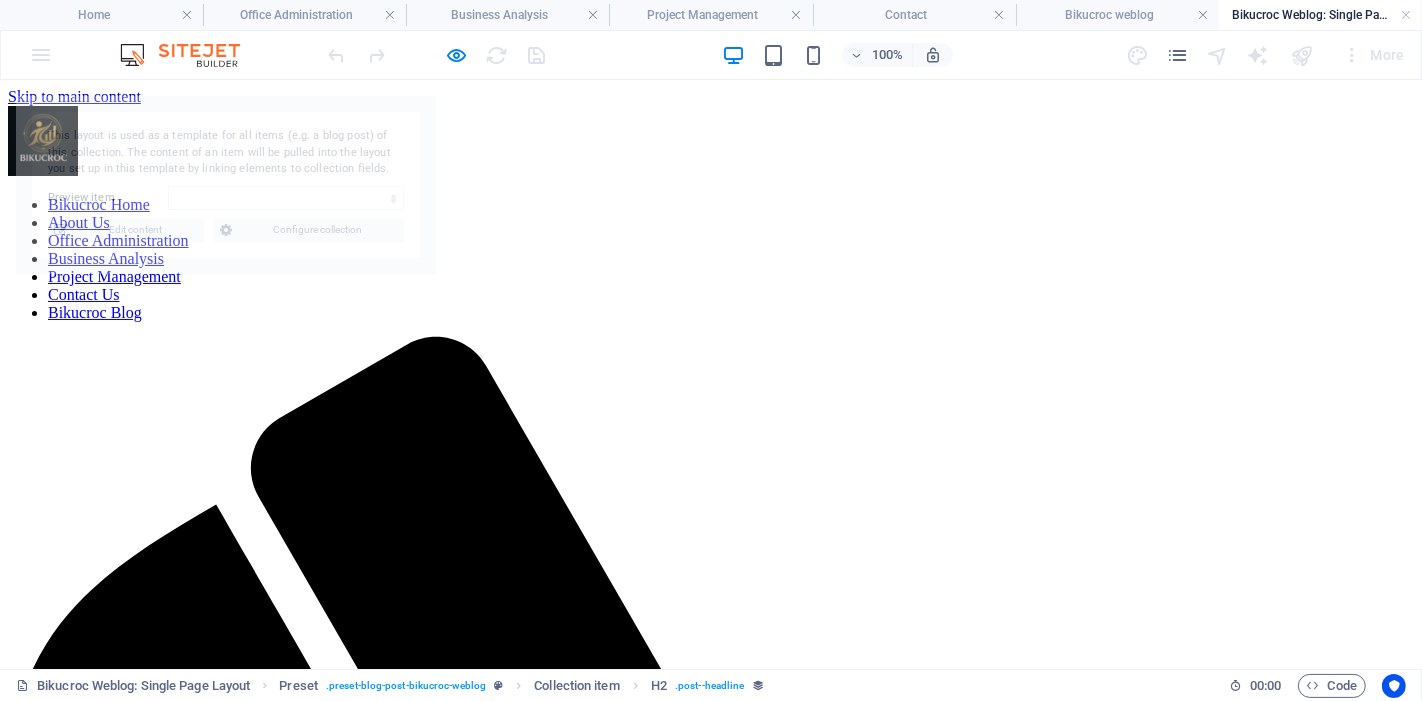 select on "688dda52545e4f7f1e01445f" 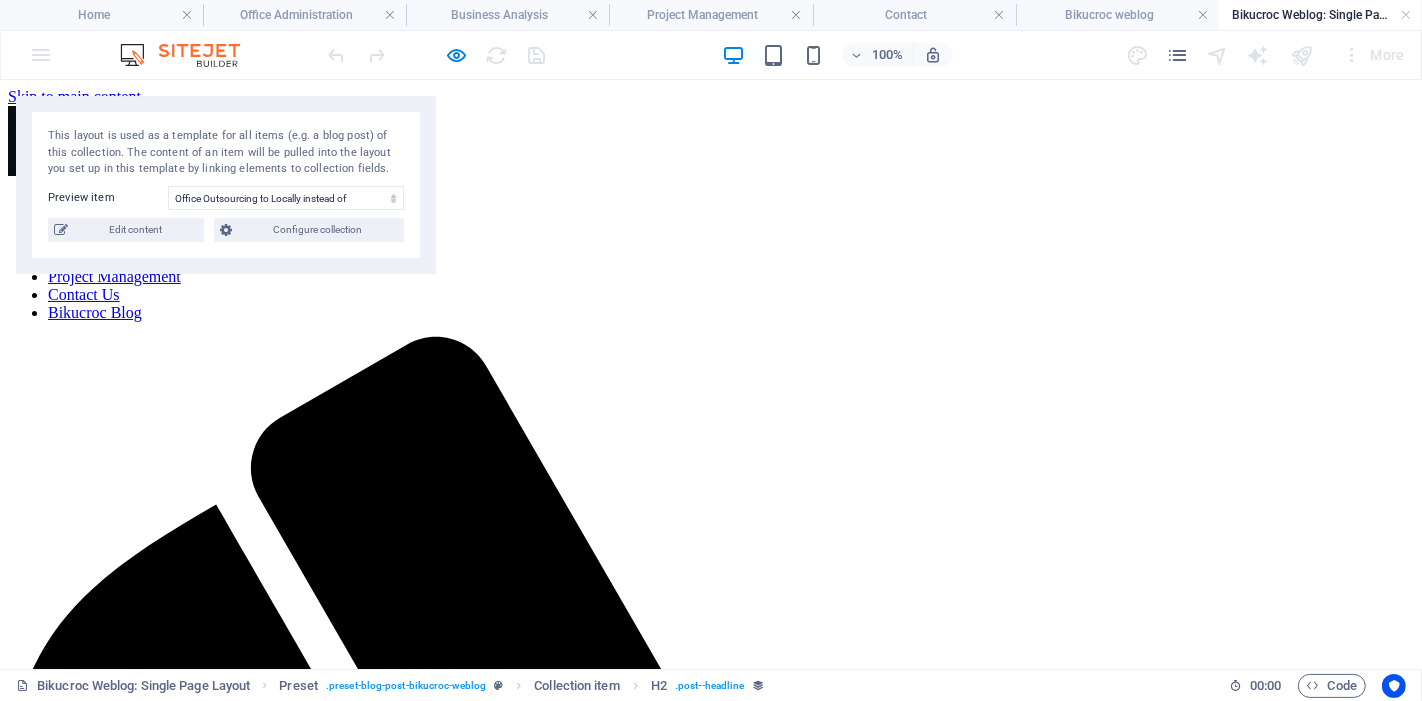 click on "Office Outsourcing to Locally instead of Overseas outsourcing!" at bounding box center (711, 2239) 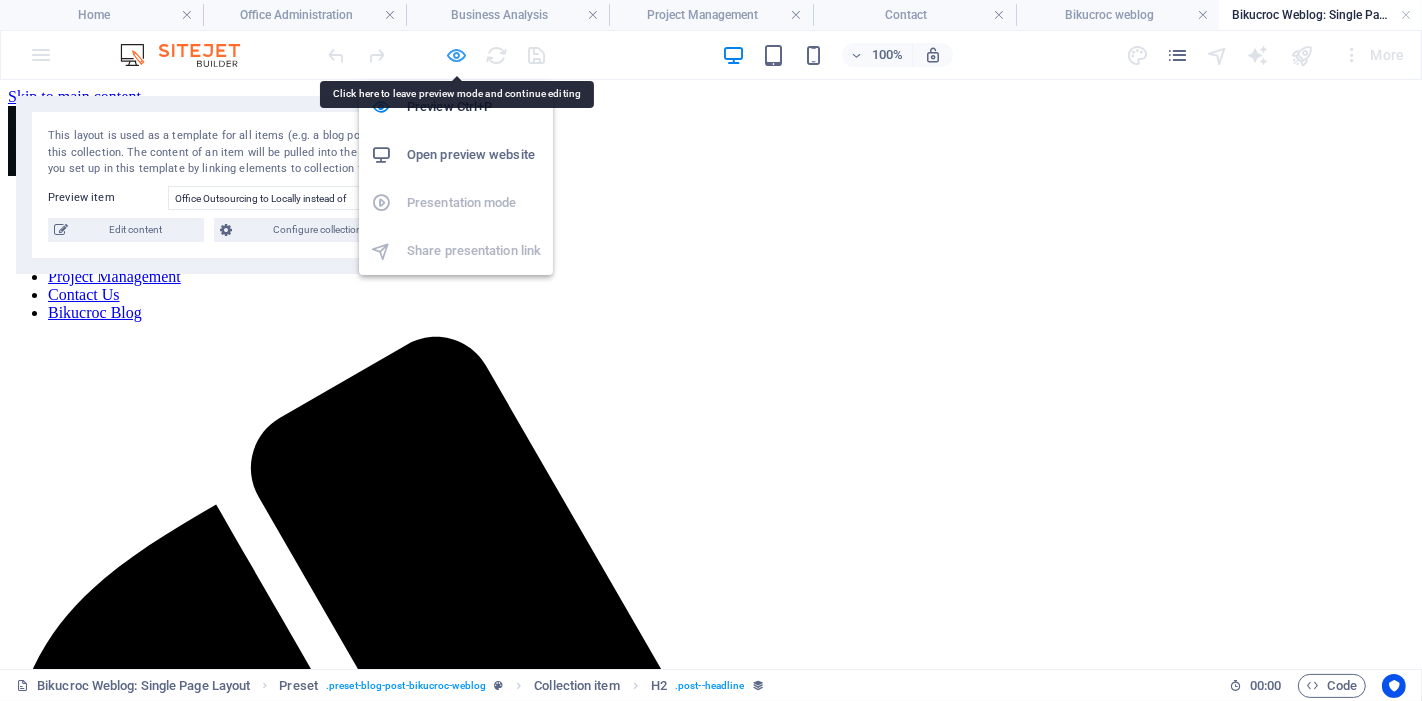 click at bounding box center (457, 55) 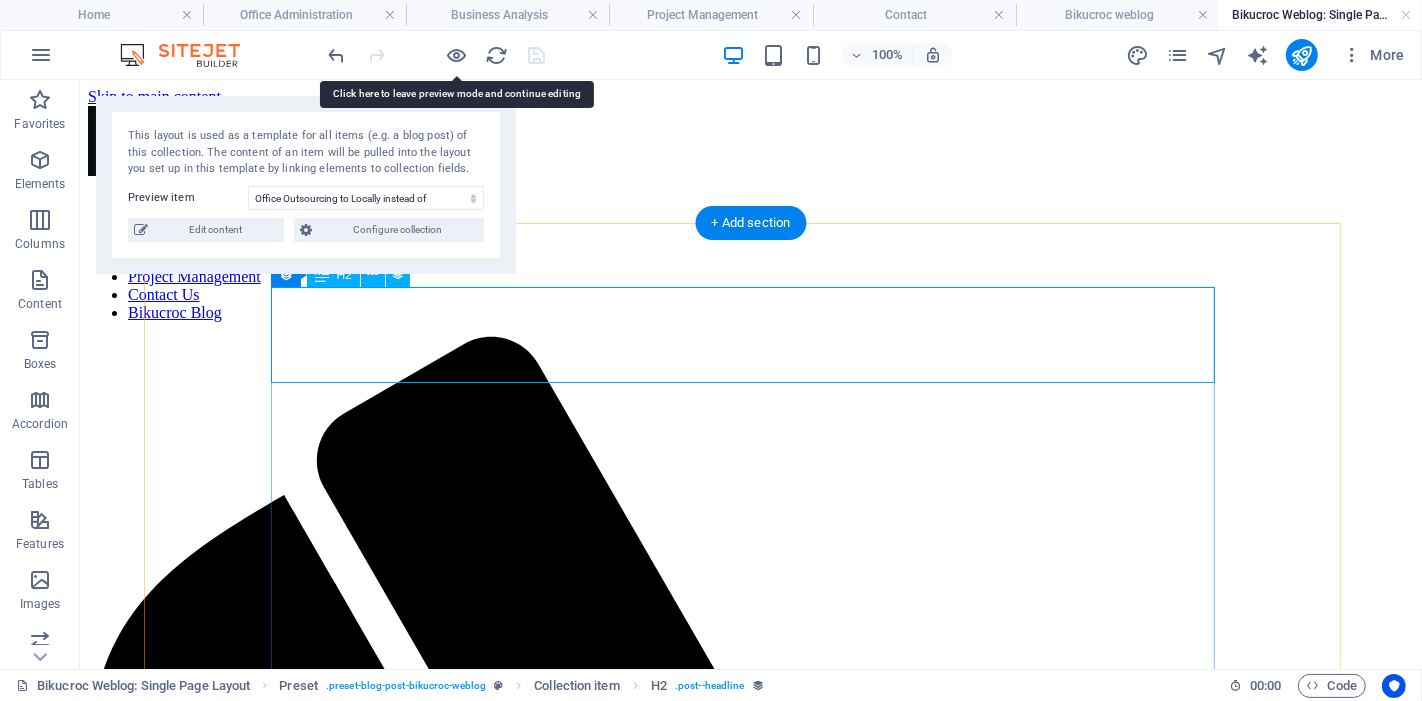 click on "Office Outsourcing to Locally instead of Overseas outsourcing!" at bounding box center [750, 2132] 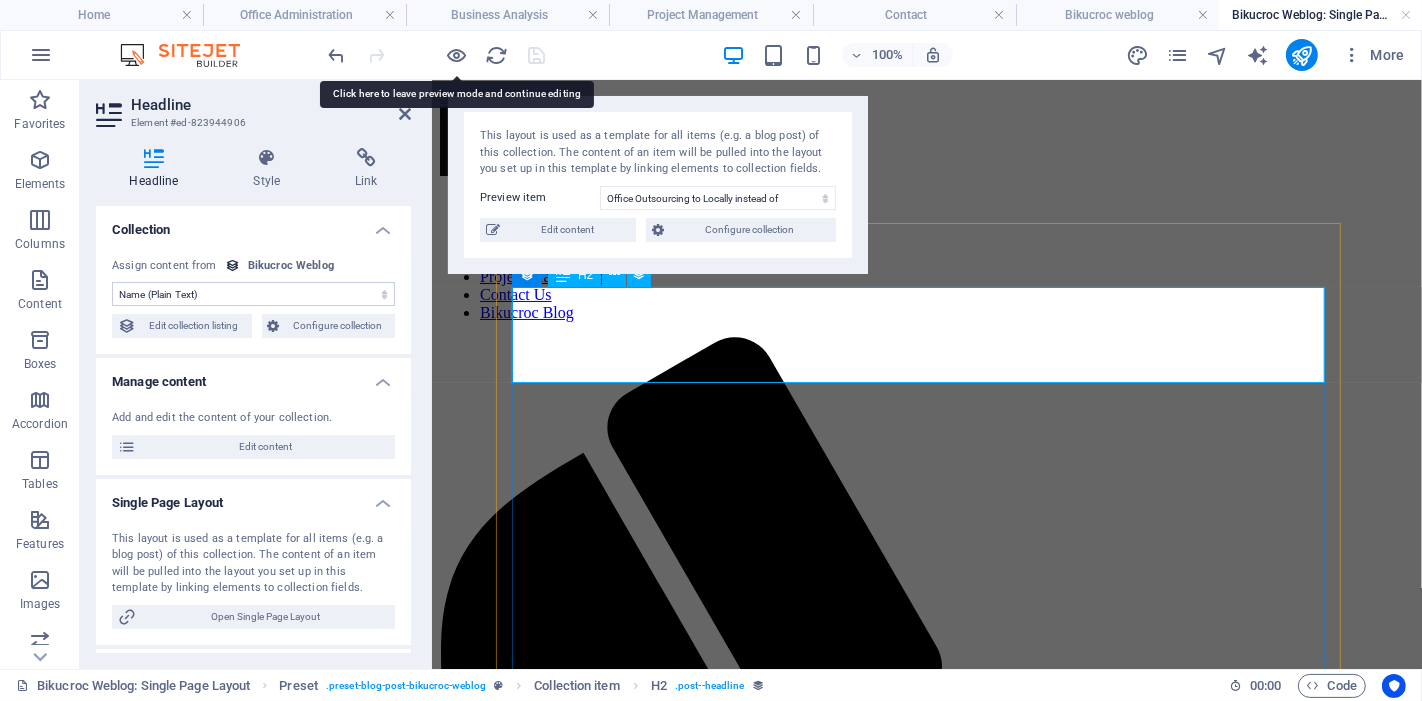 click on "Office Outsourcing to Locally instead of Overseas outsourcing!" at bounding box center [926, 1665] 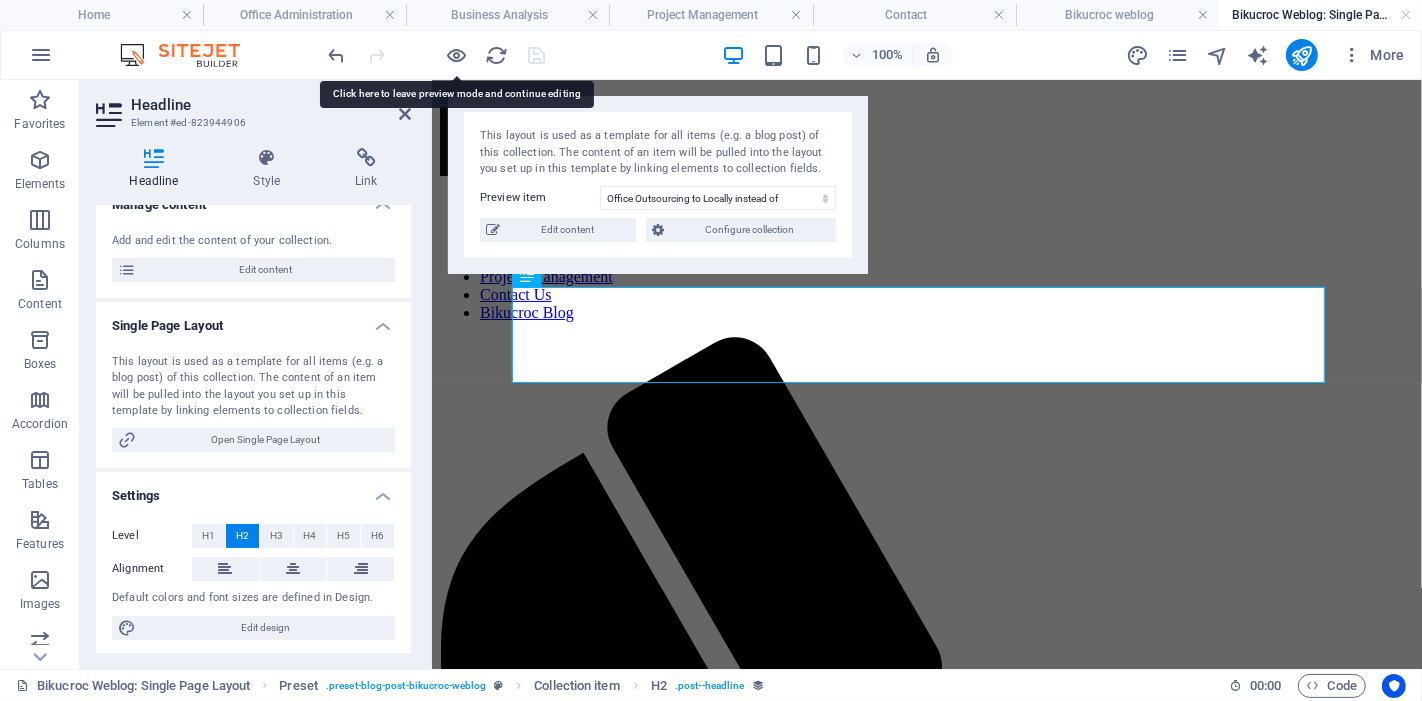scroll, scrollTop: 179, scrollLeft: 0, axis: vertical 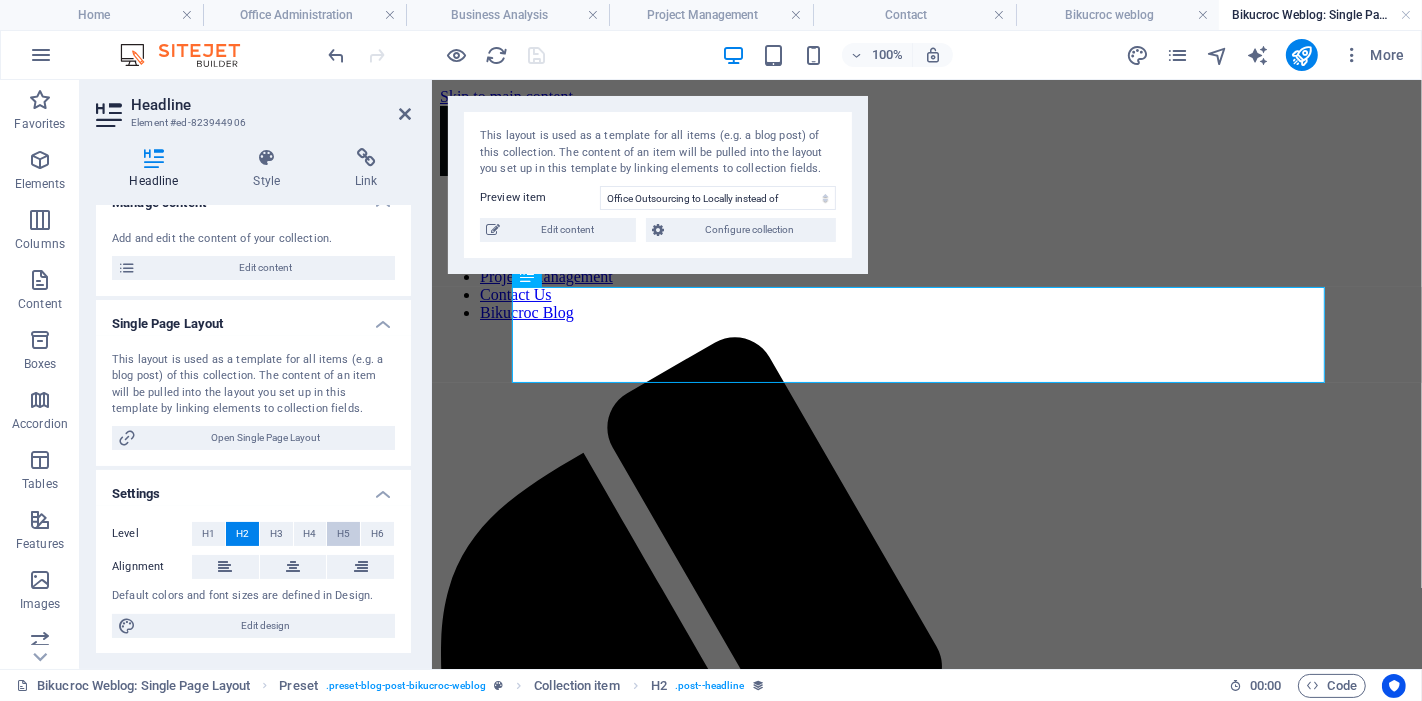 click on "H5" at bounding box center (343, 534) 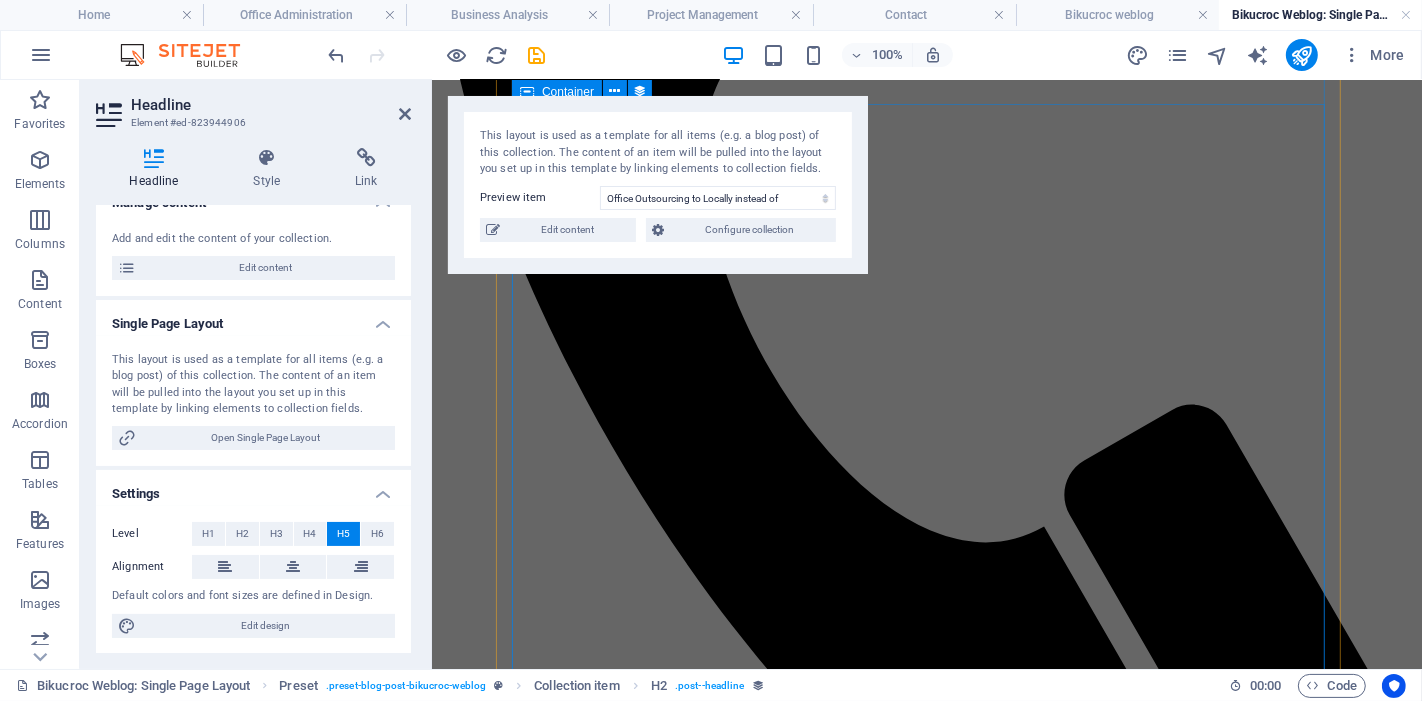 scroll, scrollTop: 888, scrollLeft: 0, axis: vertical 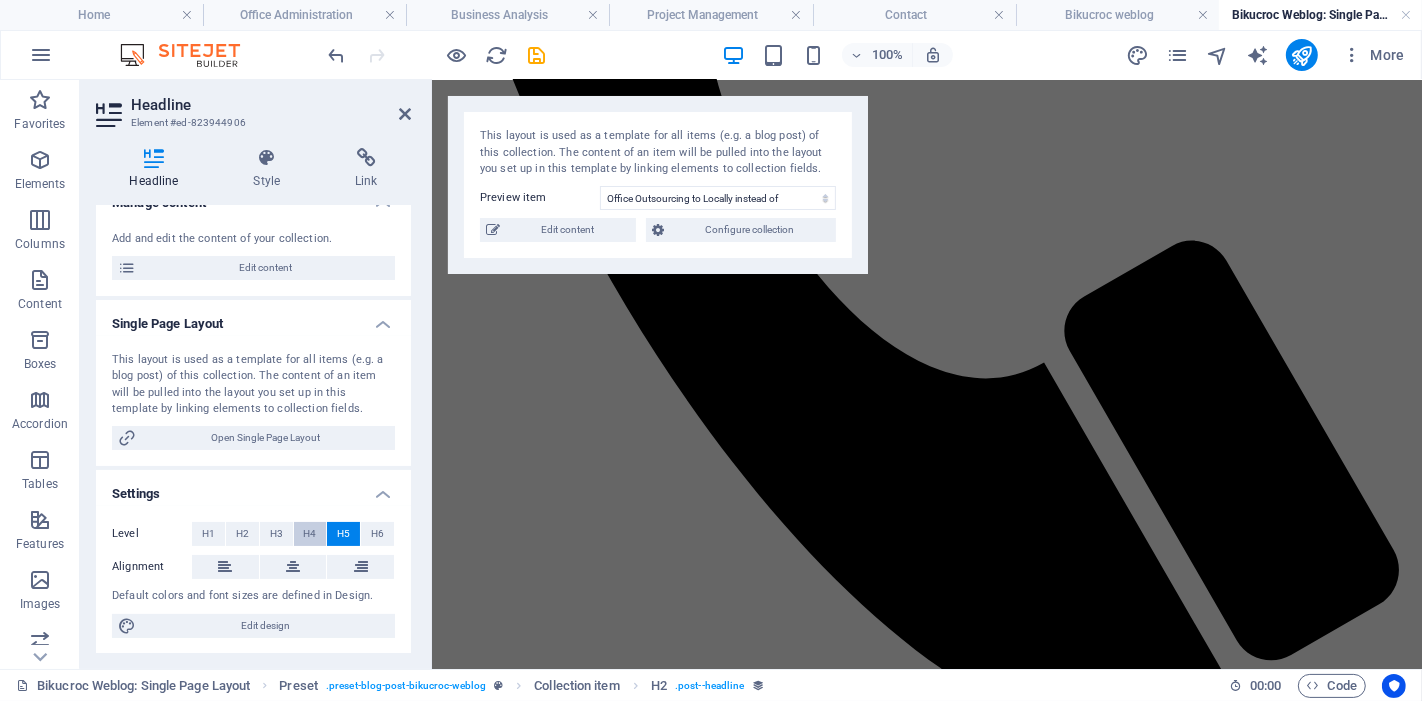 click on "H4" at bounding box center [309, 534] 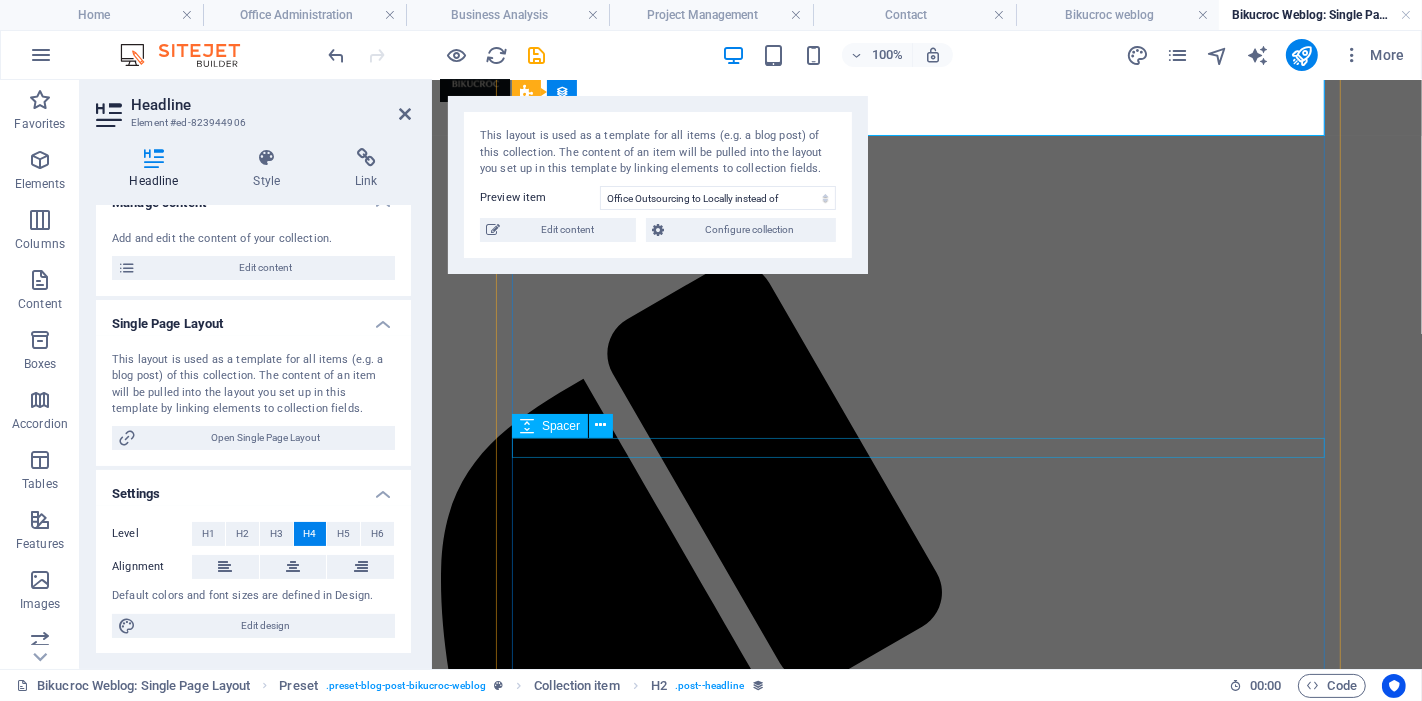 scroll, scrollTop: 0, scrollLeft: 0, axis: both 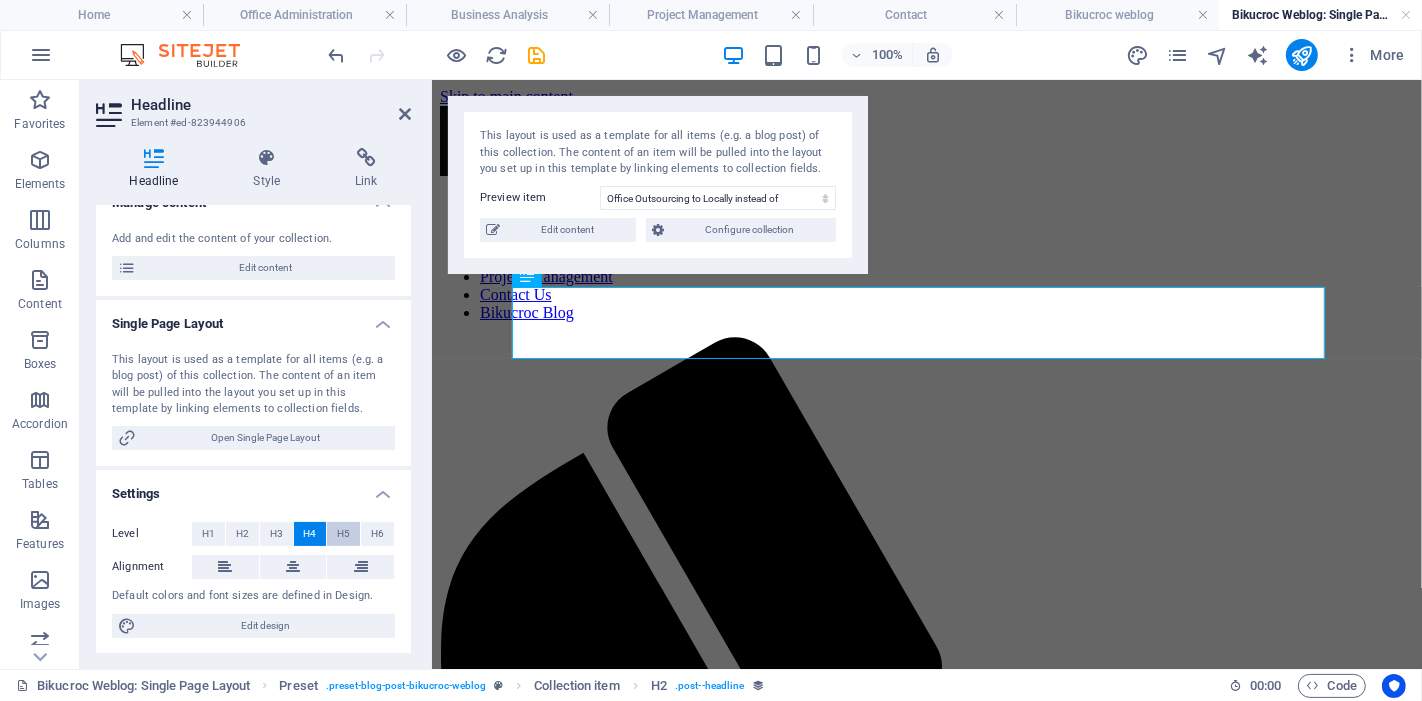 click on "H5" at bounding box center [343, 534] 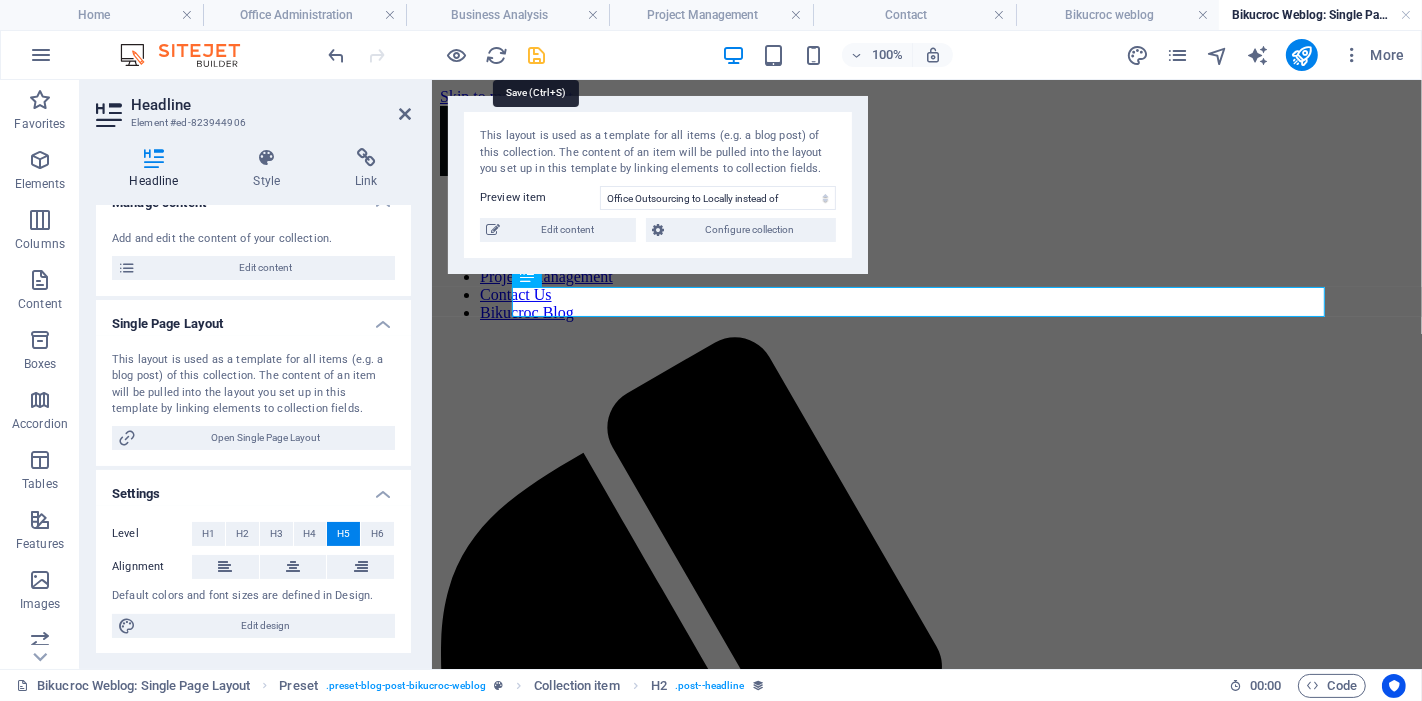 click at bounding box center (537, 55) 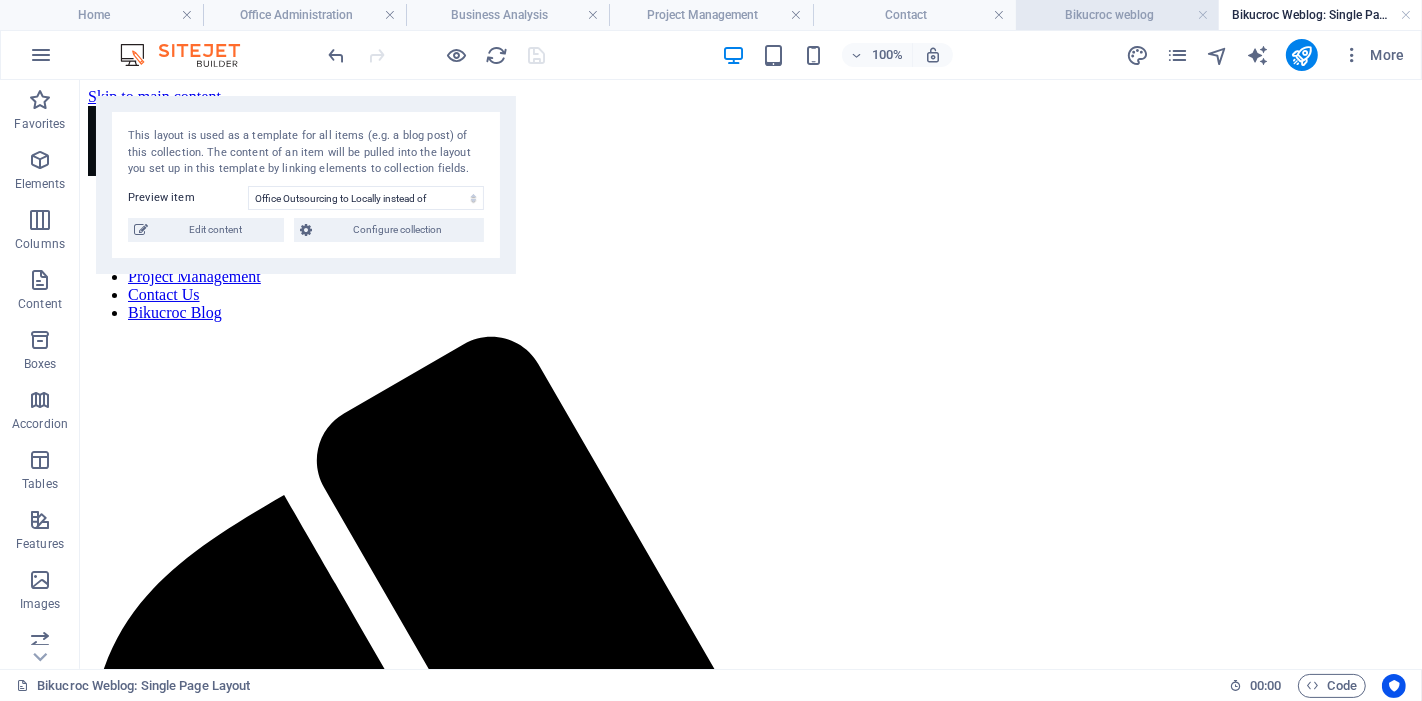 click on "Bikucroc weblog" at bounding box center [1117, 15] 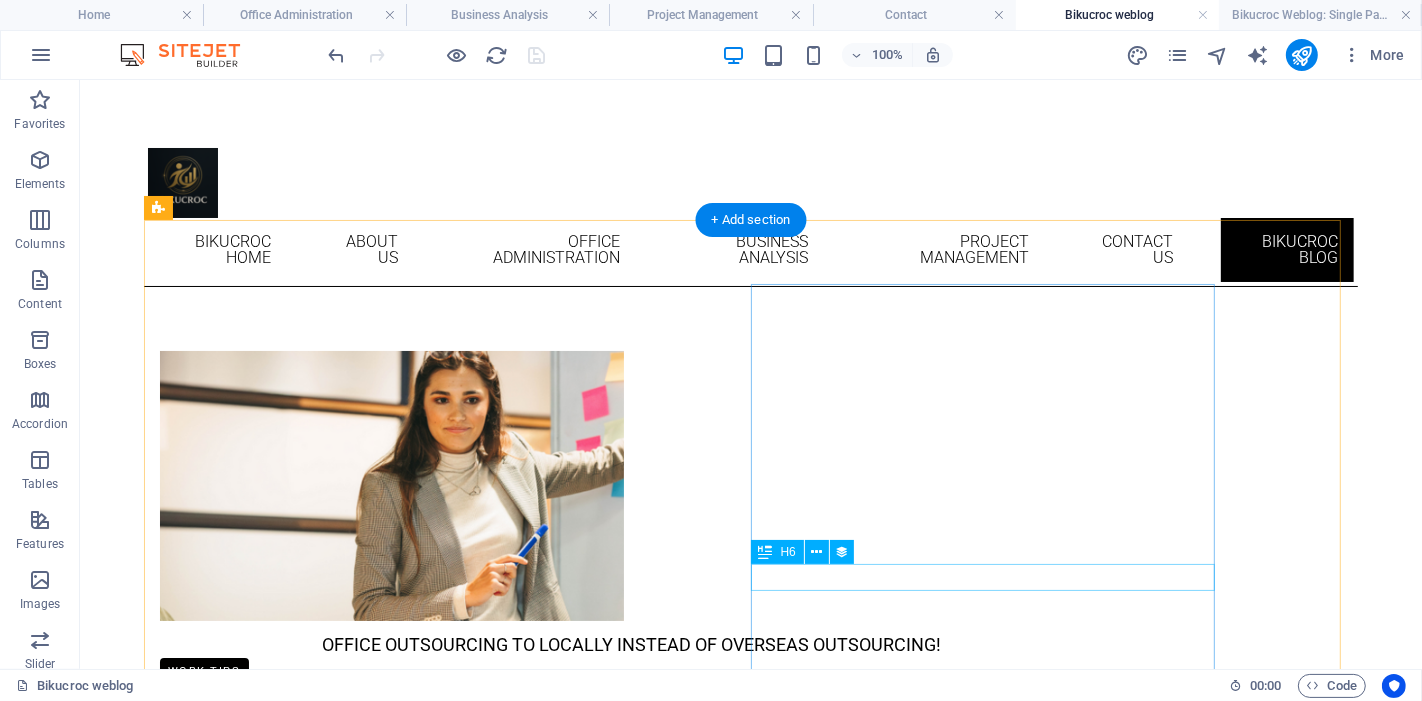 scroll, scrollTop: 111, scrollLeft: 0, axis: vertical 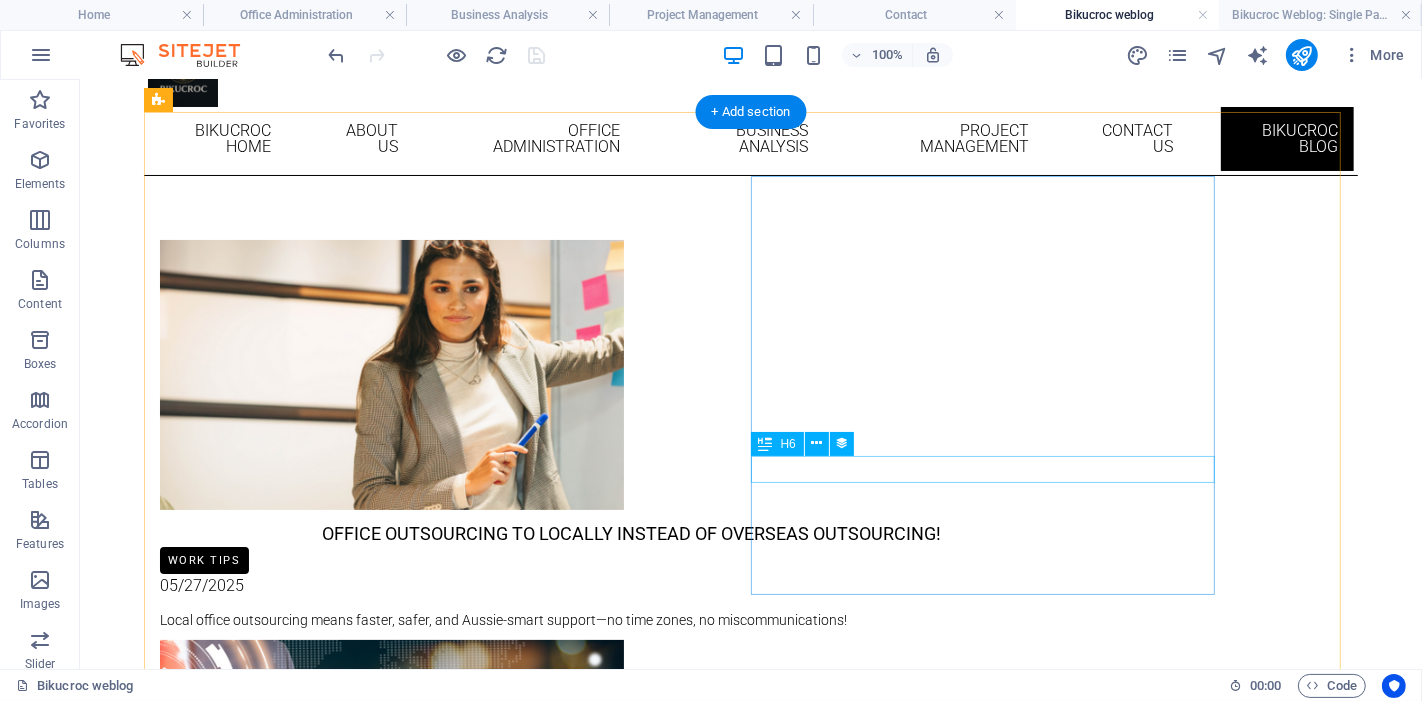 click on "Using AI for Office Management" at bounding box center [631, 932] 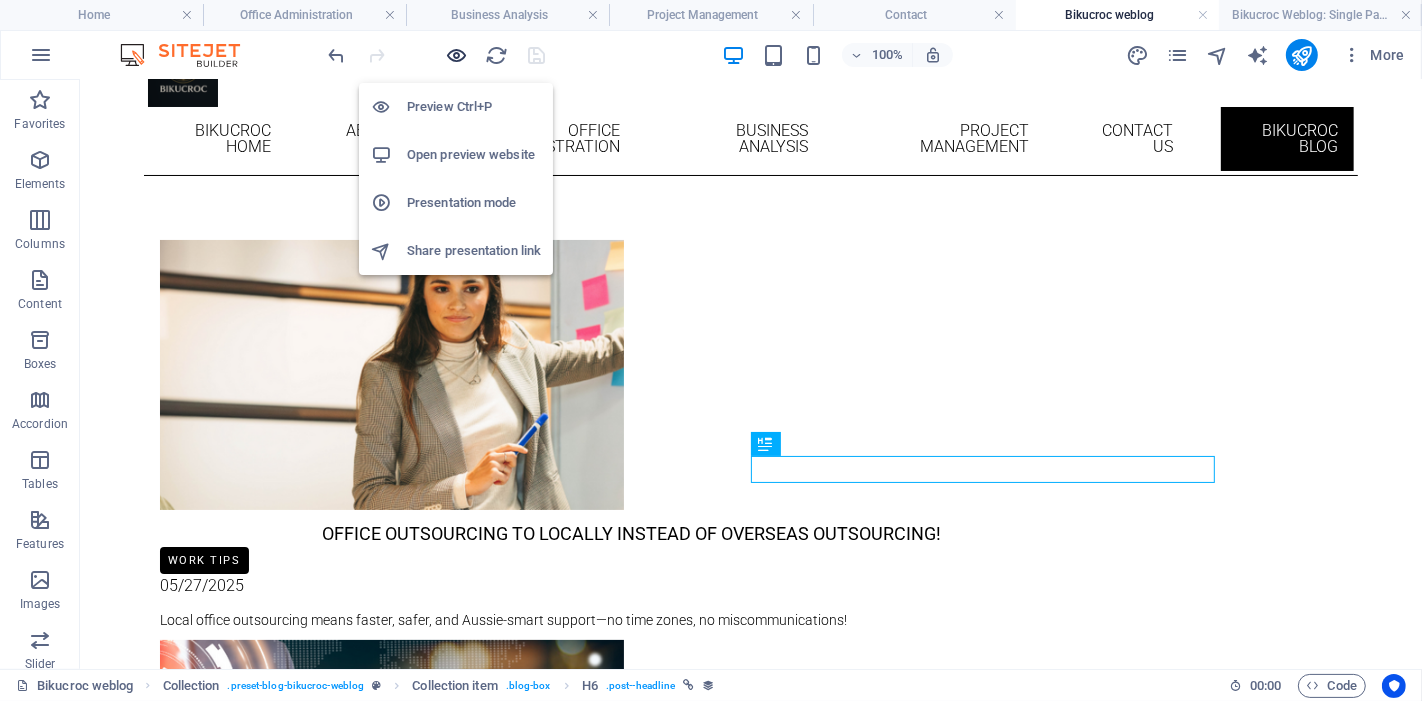 click at bounding box center [457, 55] 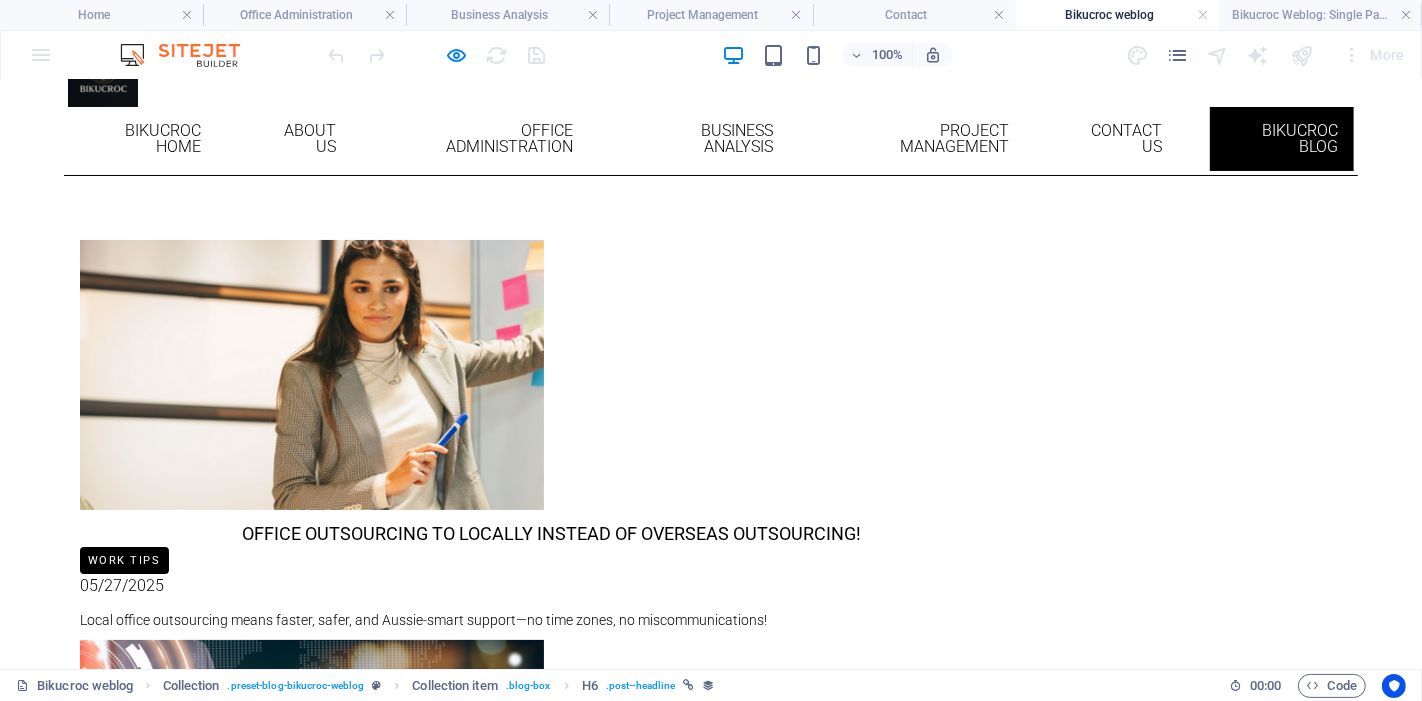 click on "Using AI for Office Management" at bounding box center (552, 932) 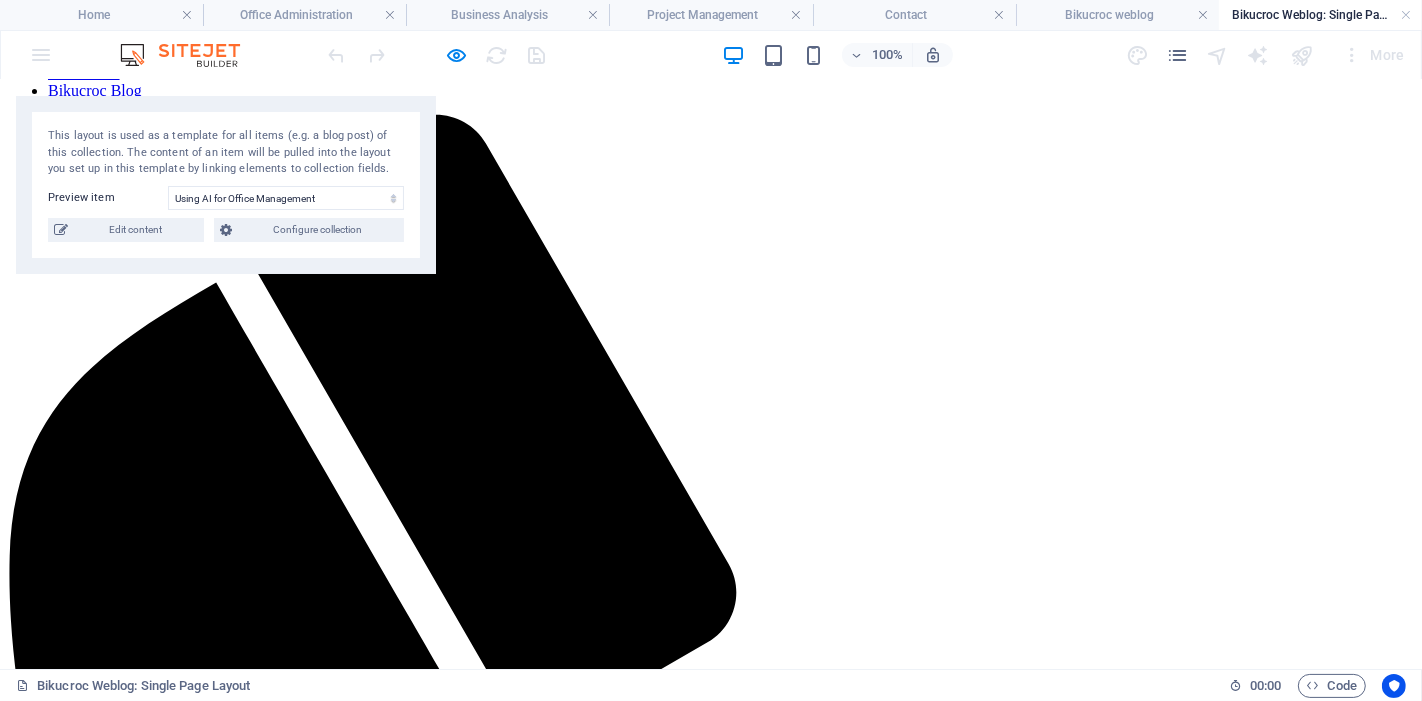 scroll, scrollTop: 0, scrollLeft: 0, axis: both 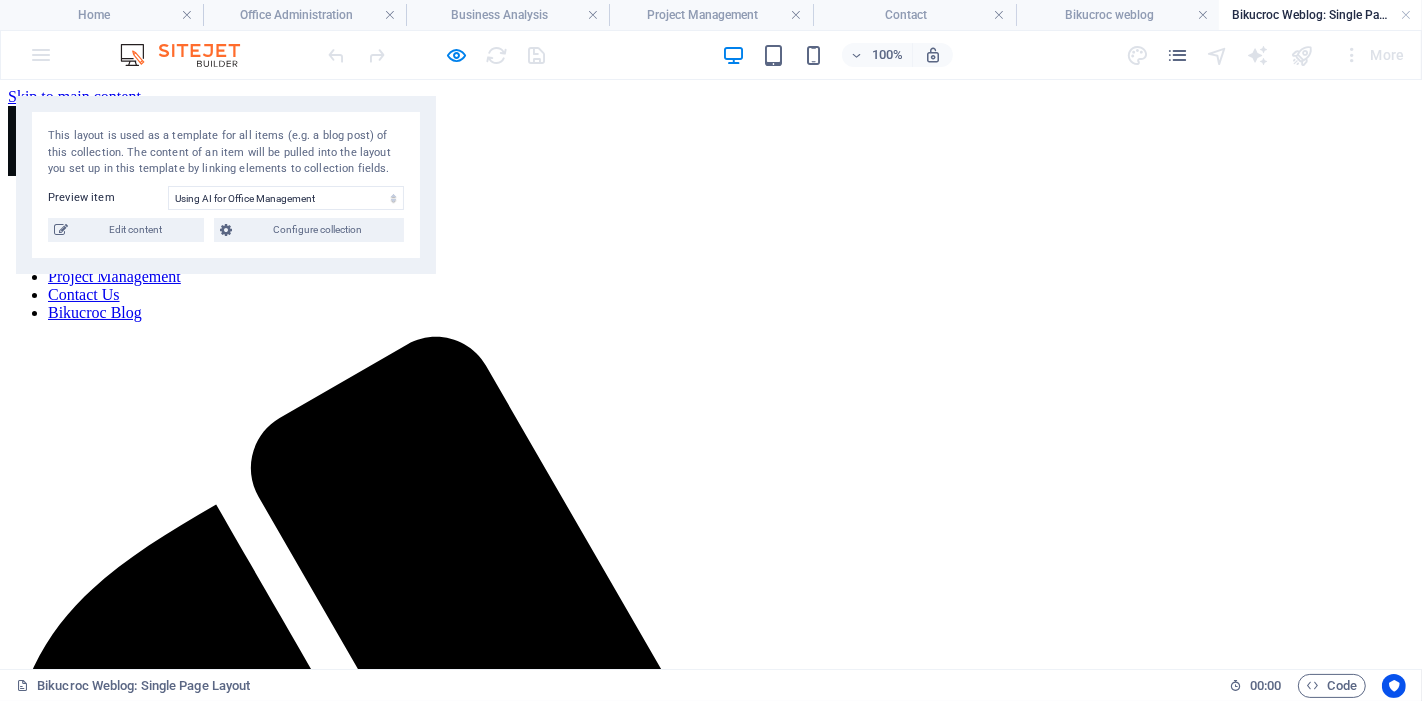 click on "Using AI for Office Management" at bounding box center (711, 2236) 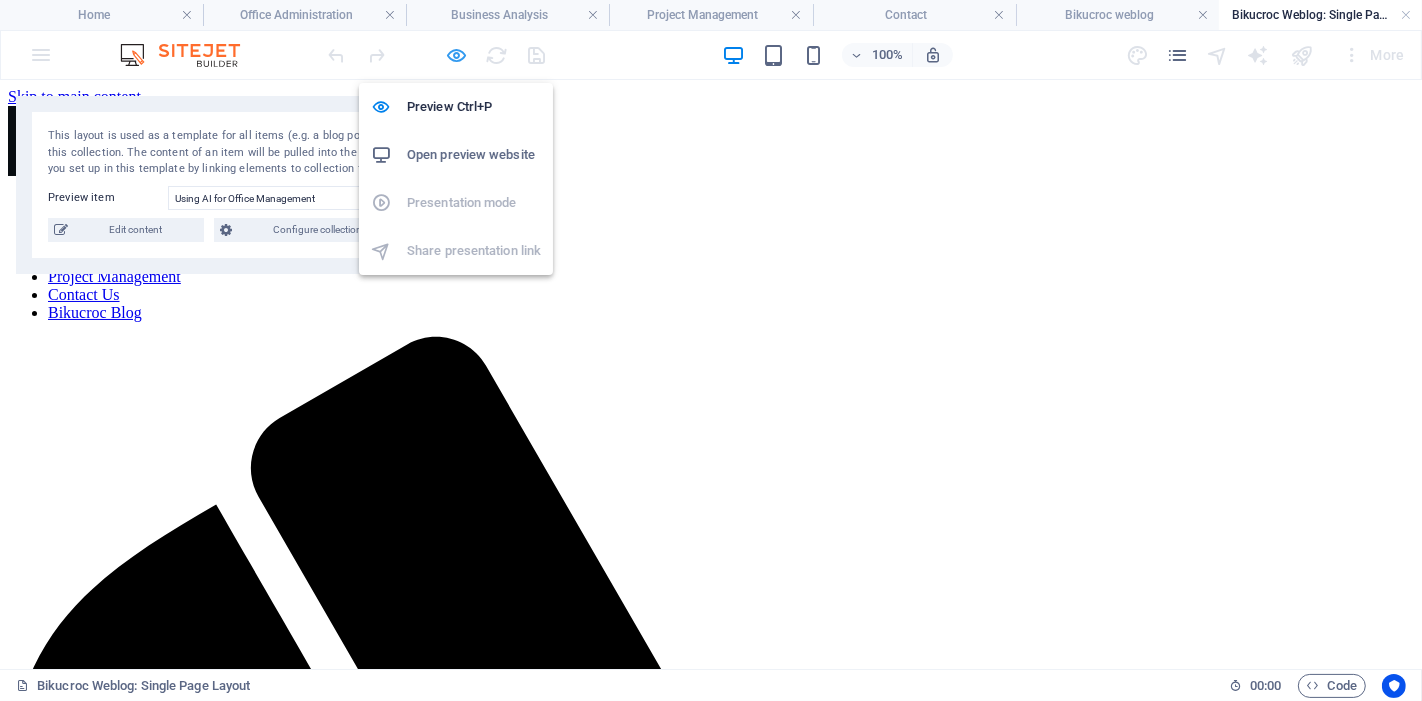 click at bounding box center (457, 55) 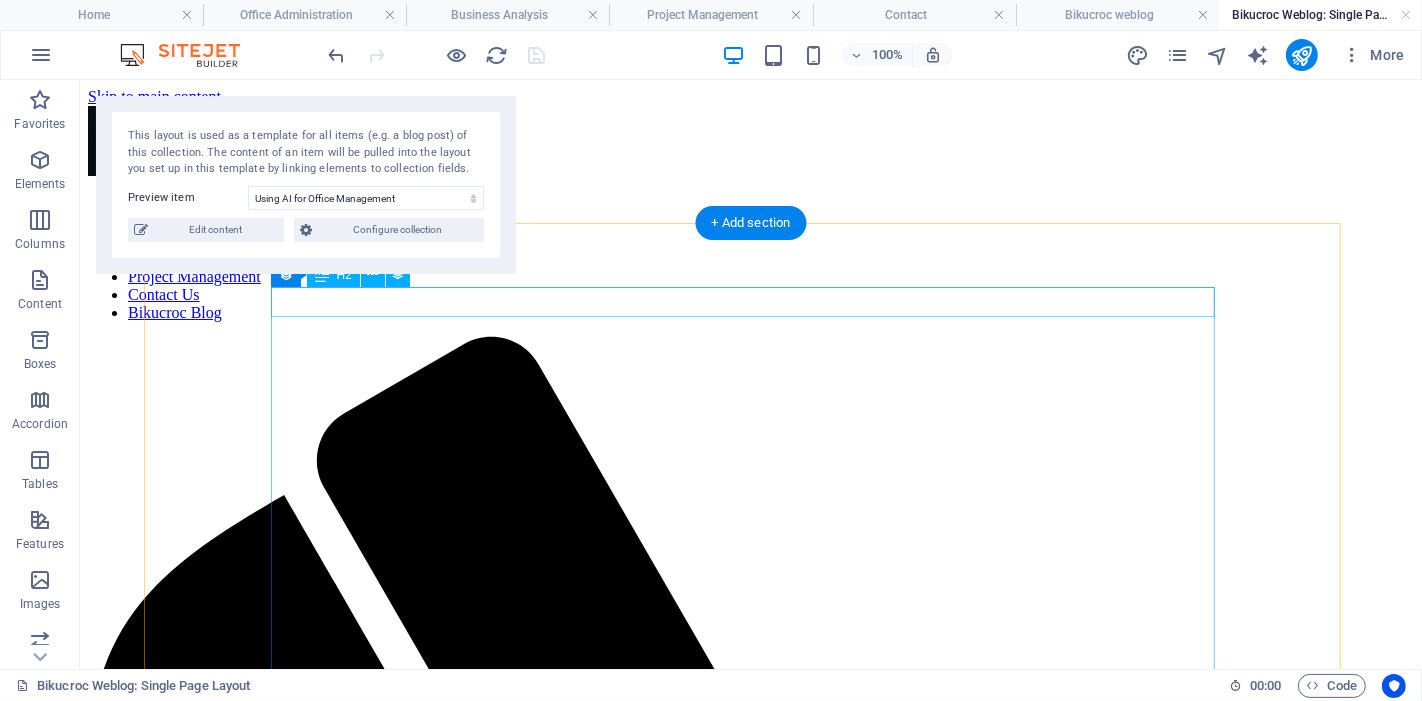 click on "Using AI for Office Management" at bounding box center (750, 2130) 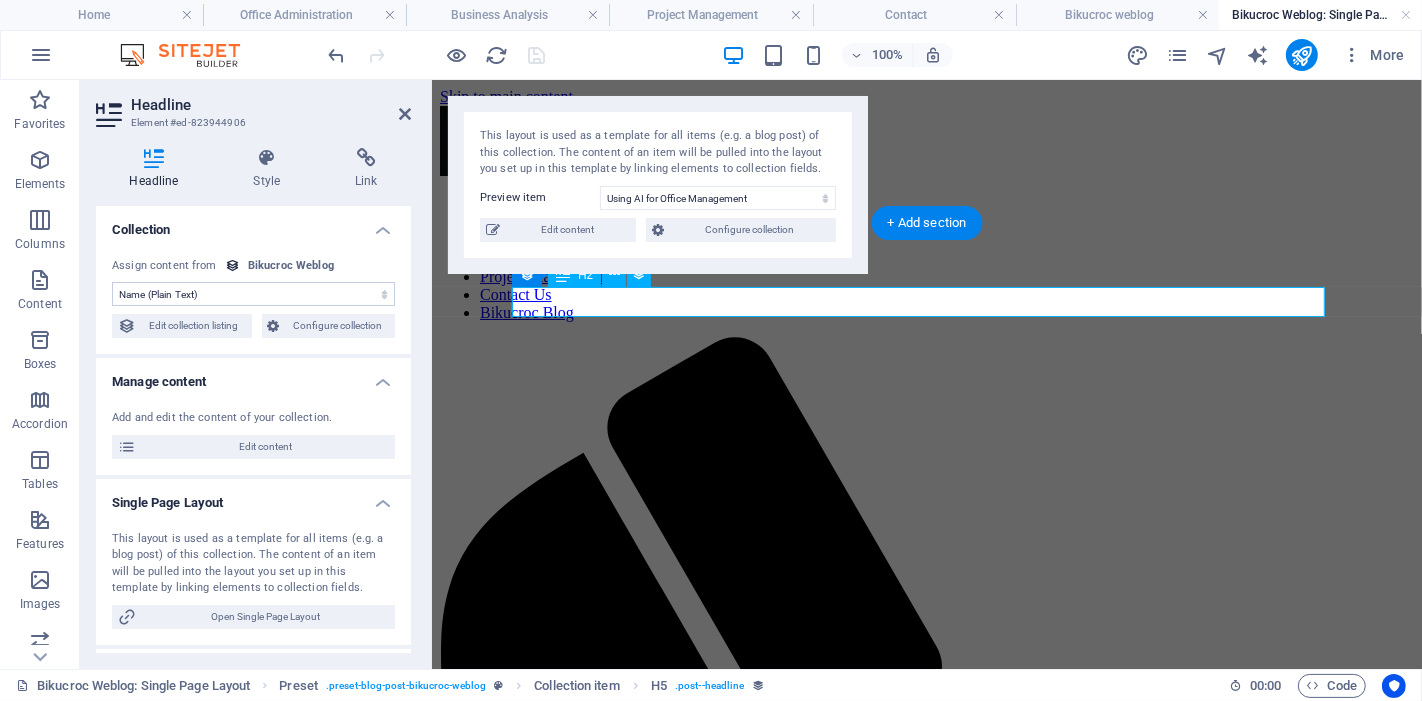 click on "Using AI for Office Management" at bounding box center (926, 1662) 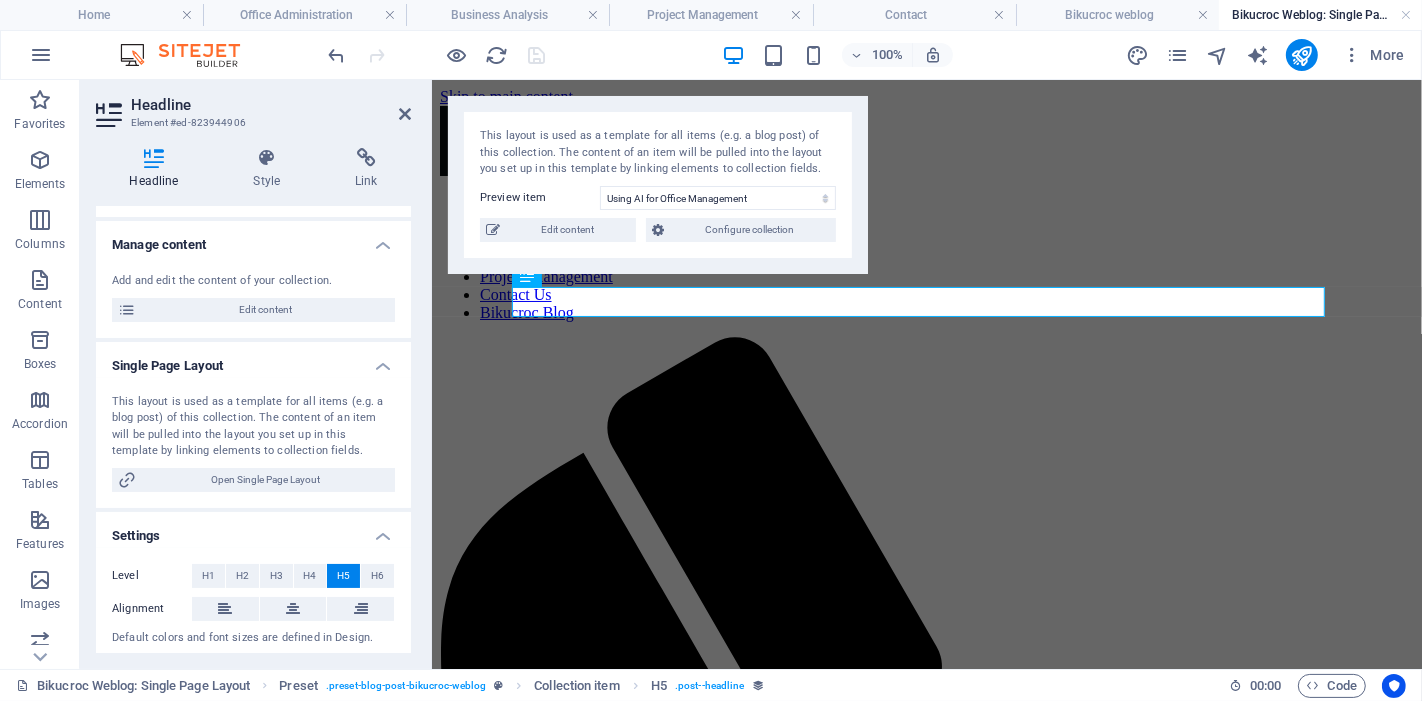 scroll, scrollTop: 179, scrollLeft: 0, axis: vertical 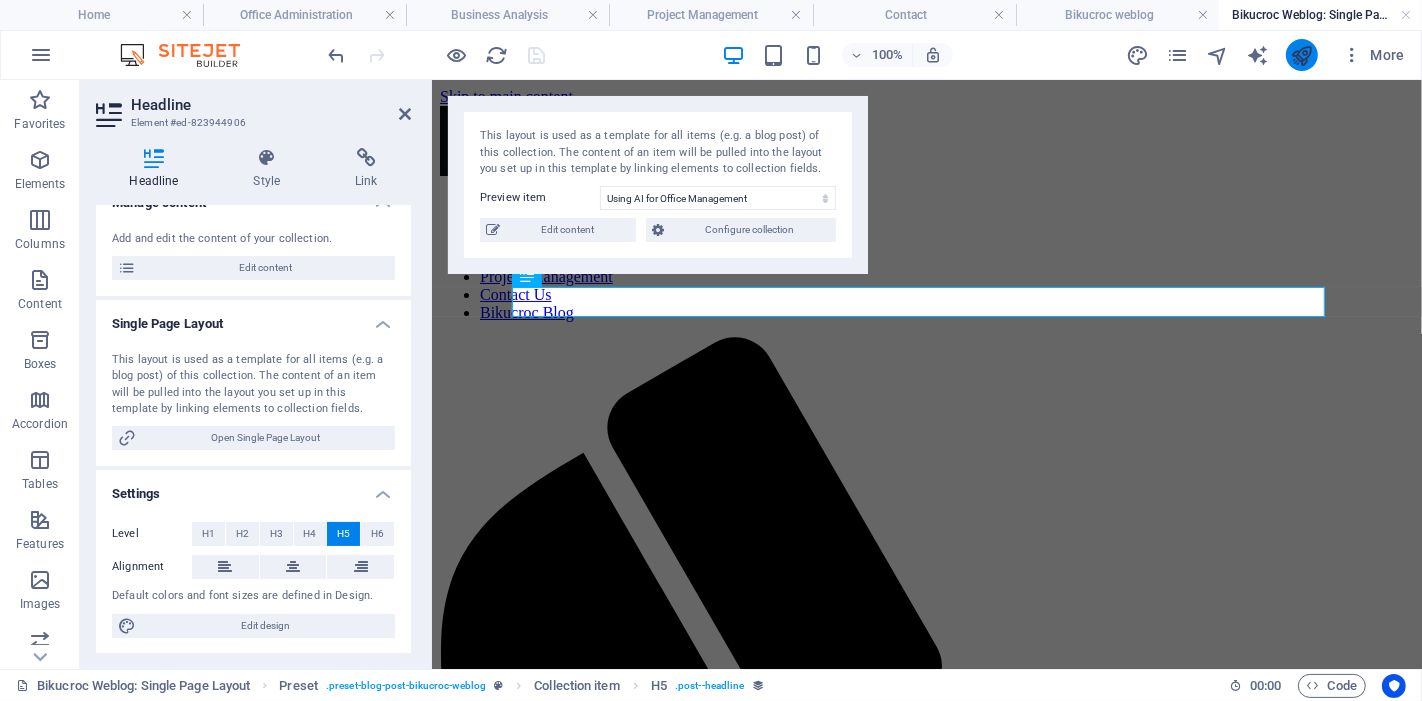 click at bounding box center [1301, 55] 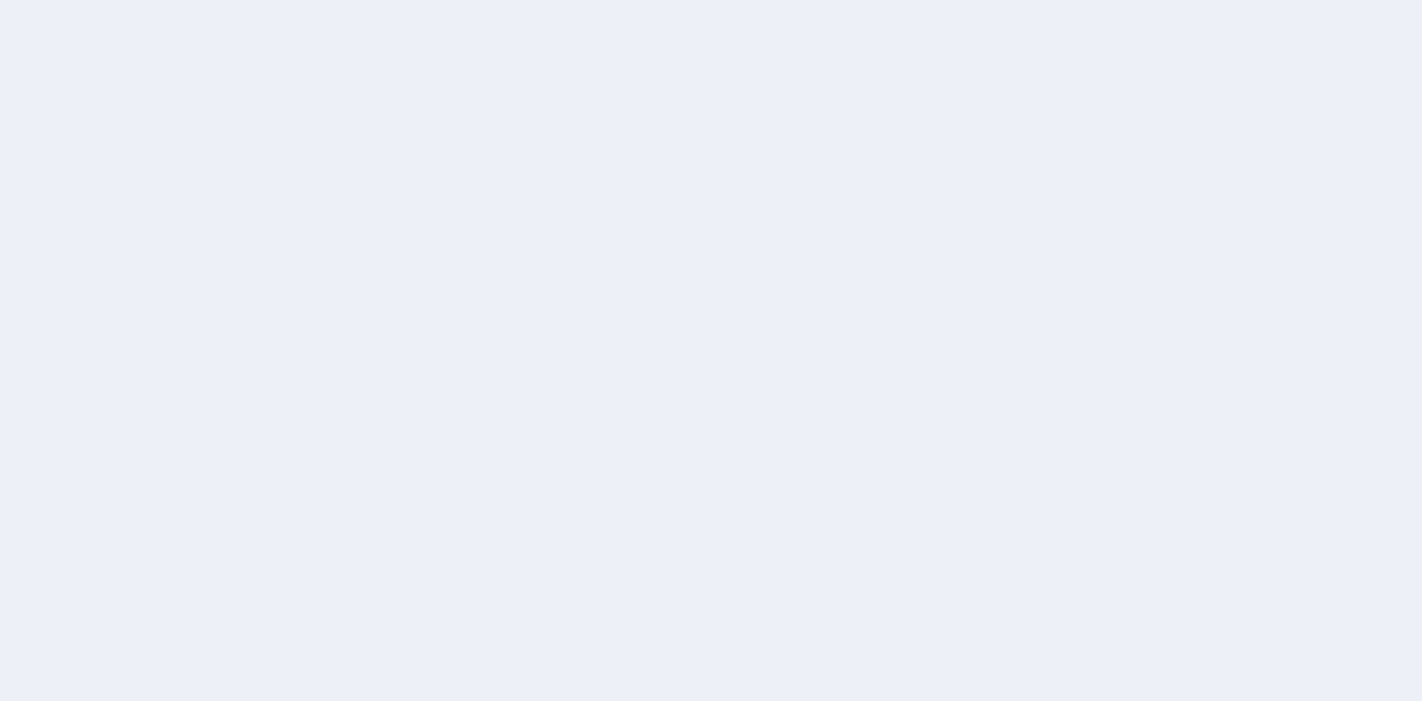 scroll, scrollTop: 0, scrollLeft: 0, axis: both 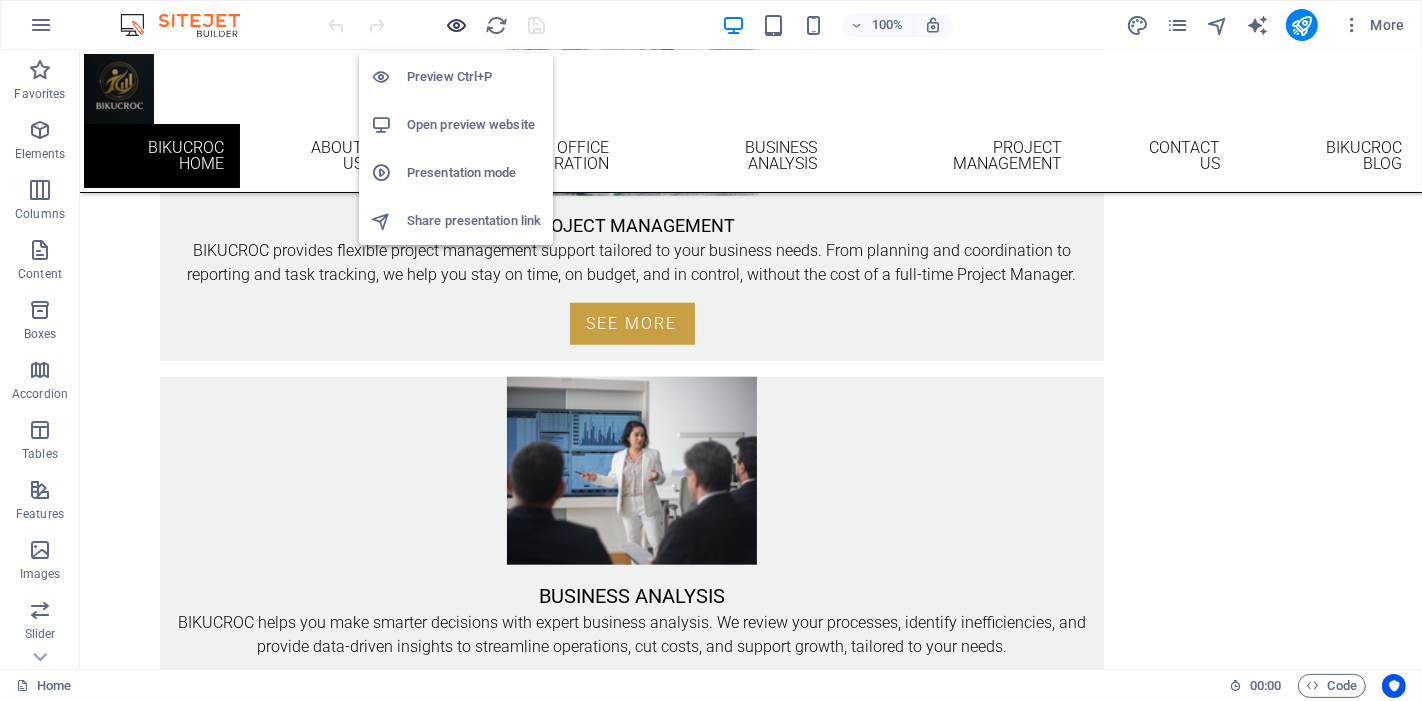 click at bounding box center (457, 25) 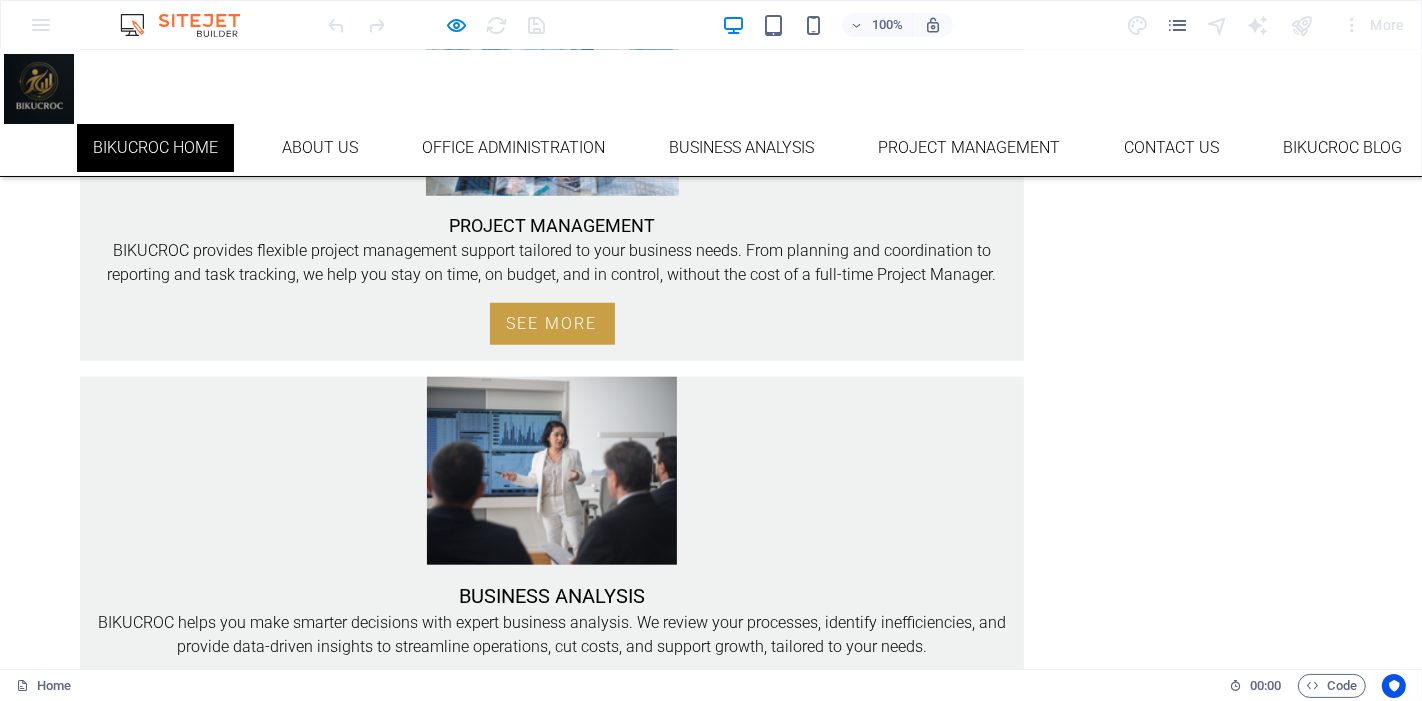 click on "BLOG" at bounding box center (271, 1073) 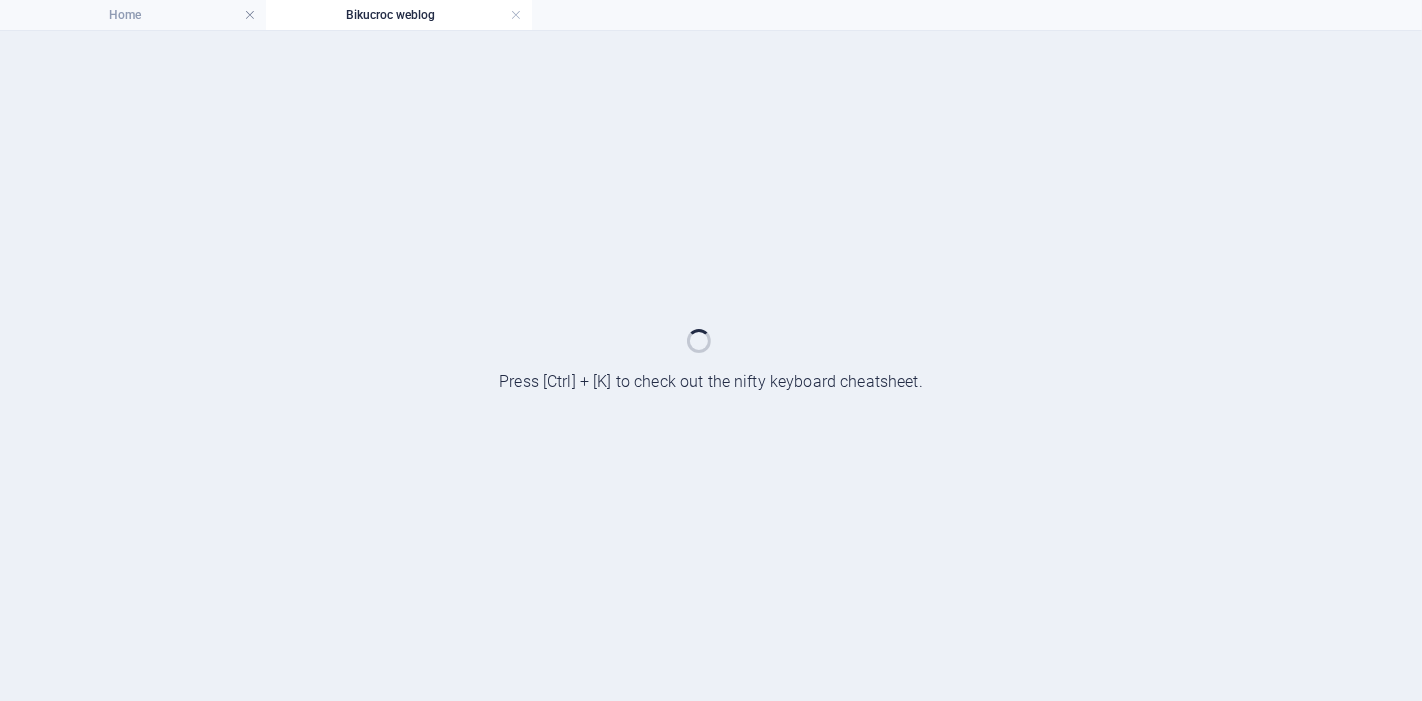 scroll, scrollTop: 0, scrollLeft: 0, axis: both 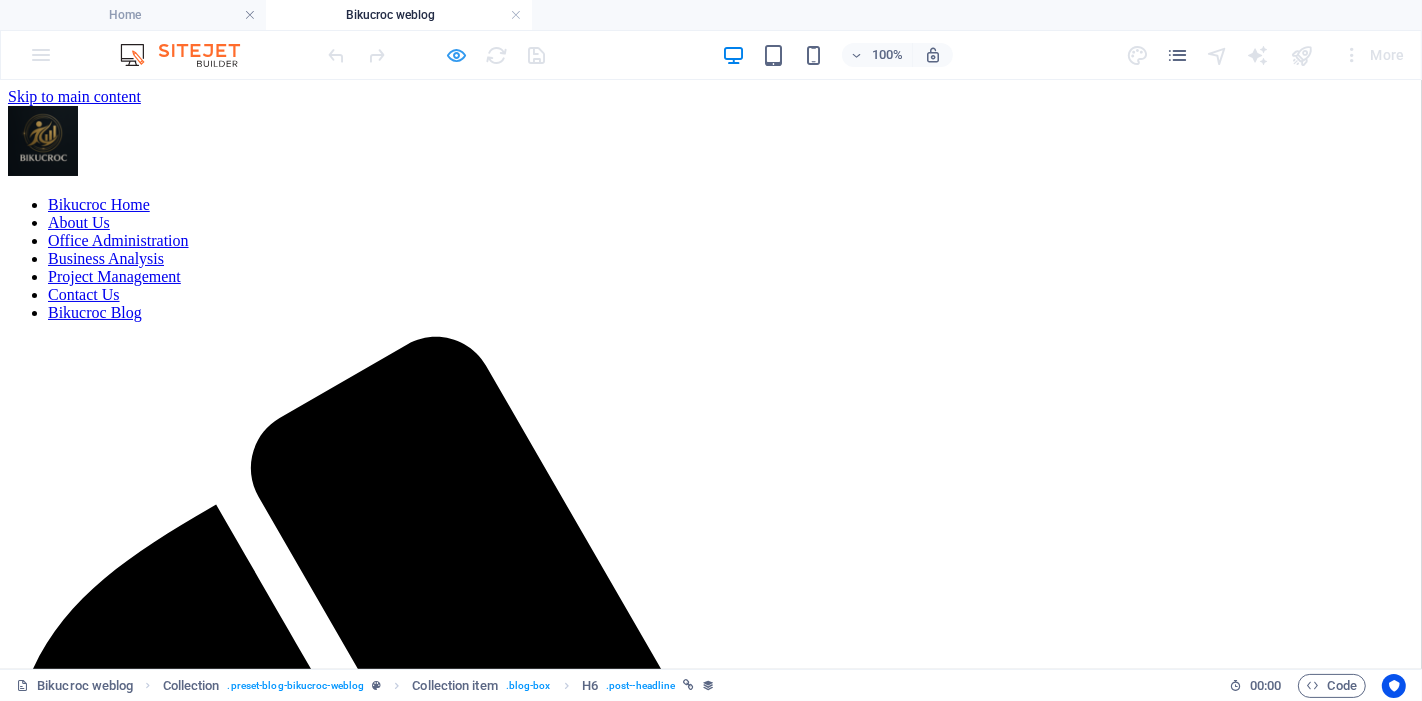 click at bounding box center (457, 55) 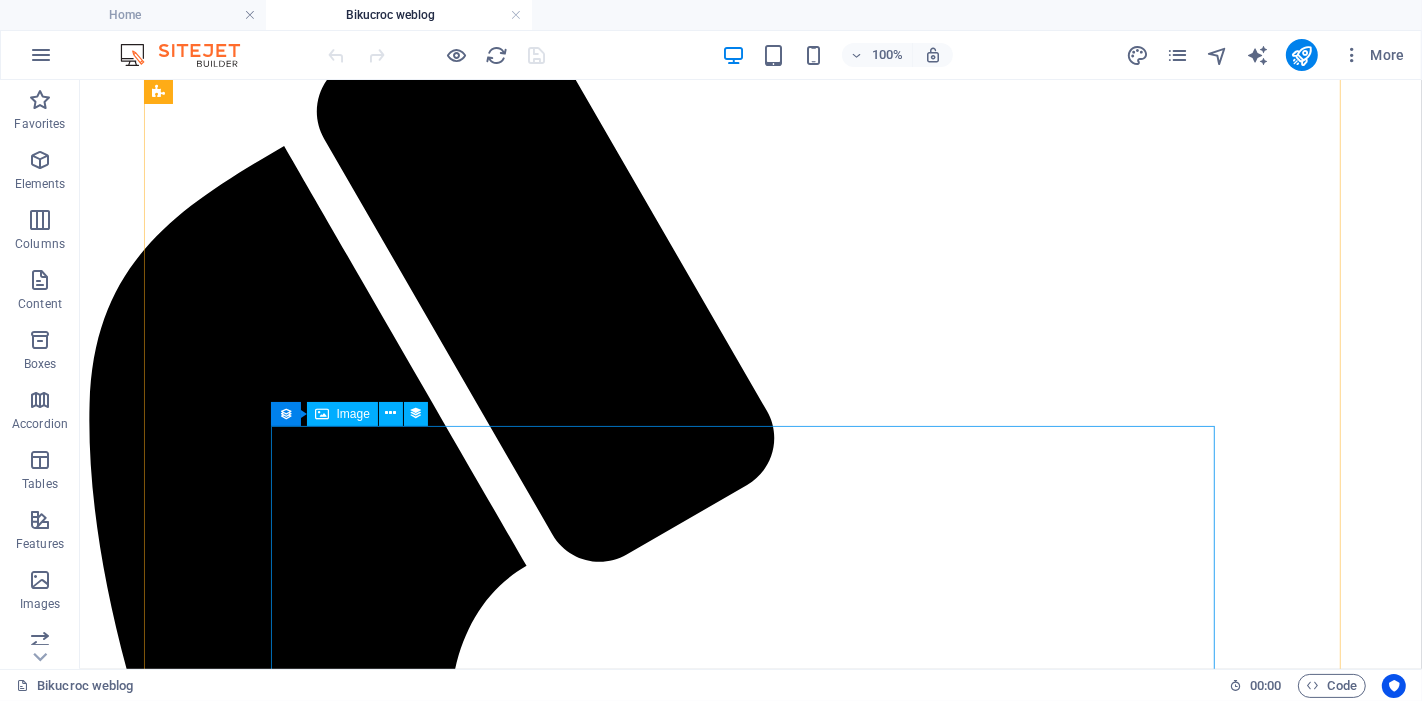 scroll, scrollTop: 73, scrollLeft: 0, axis: vertical 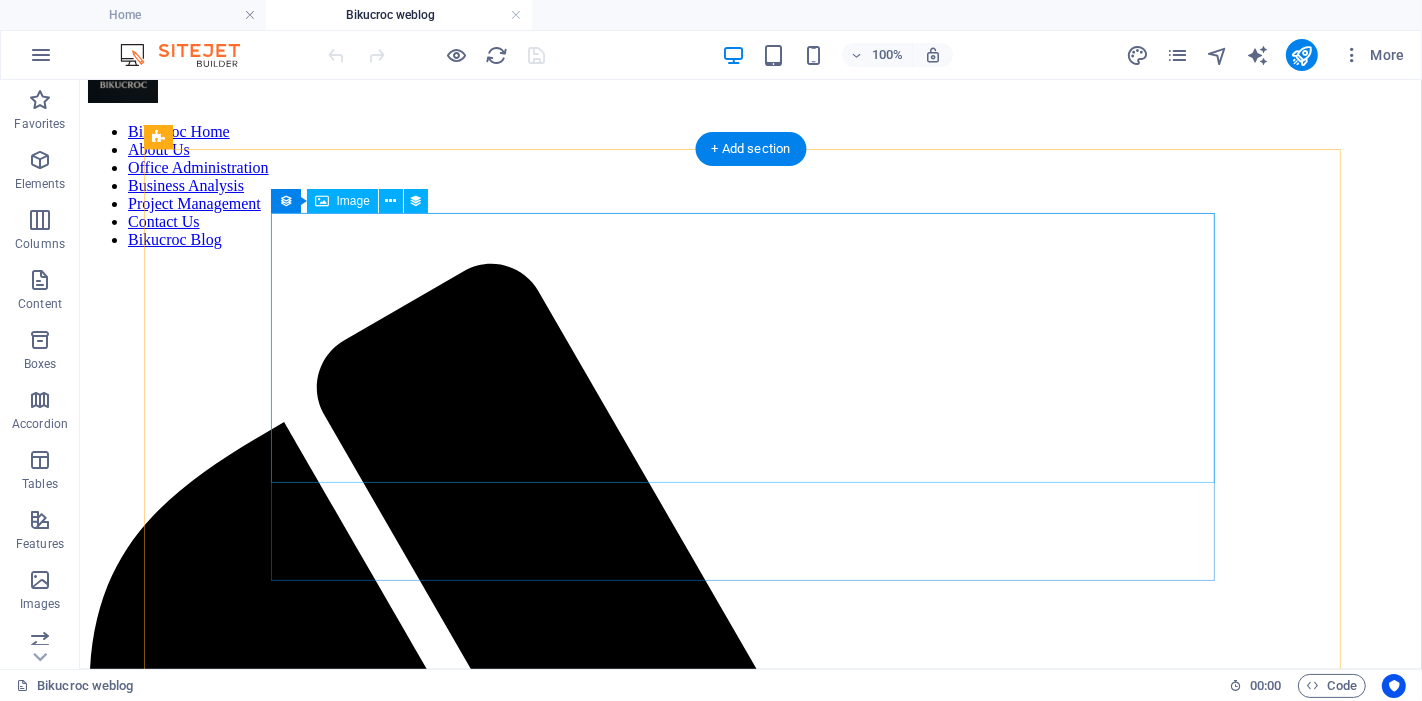 click at bounding box center [750, 2163] 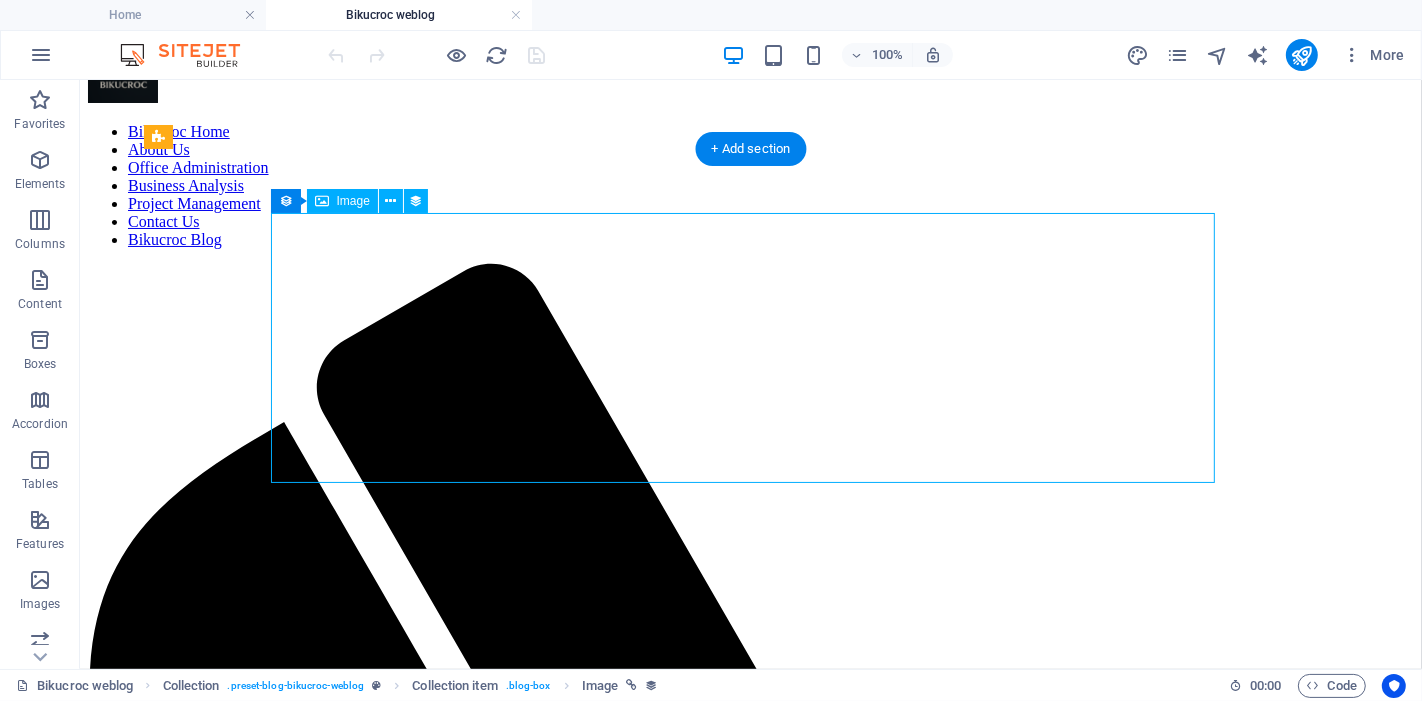 click at bounding box center (750, 2163) 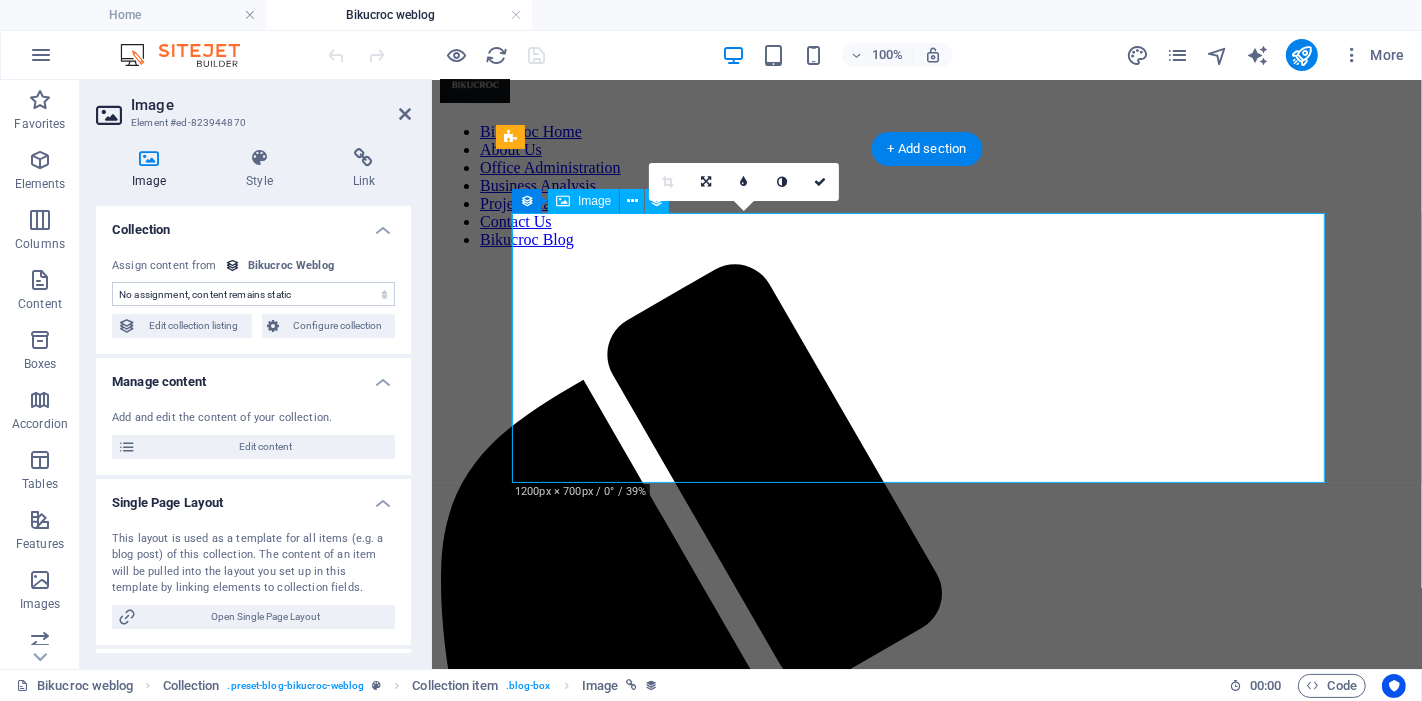 select on "image" 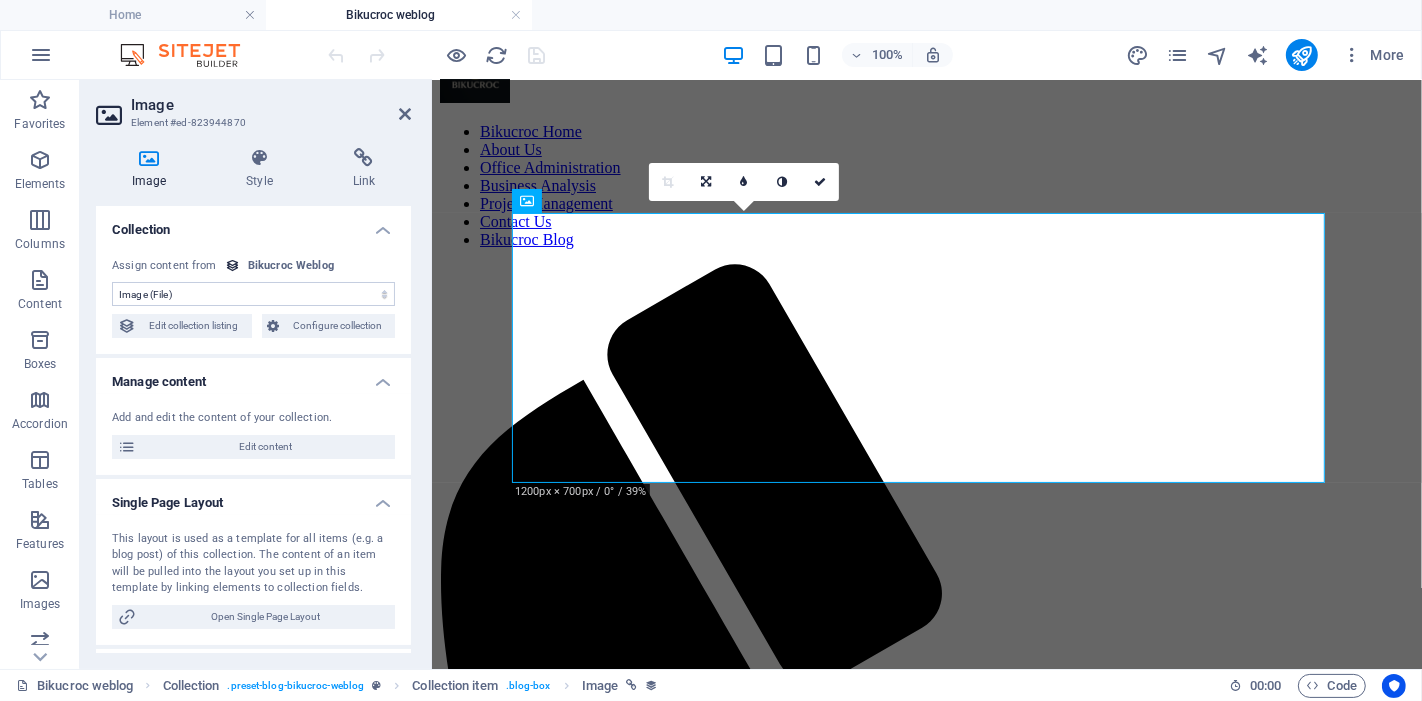 scroll, scrollTop: 0, scrollLeft: 0, axis: both 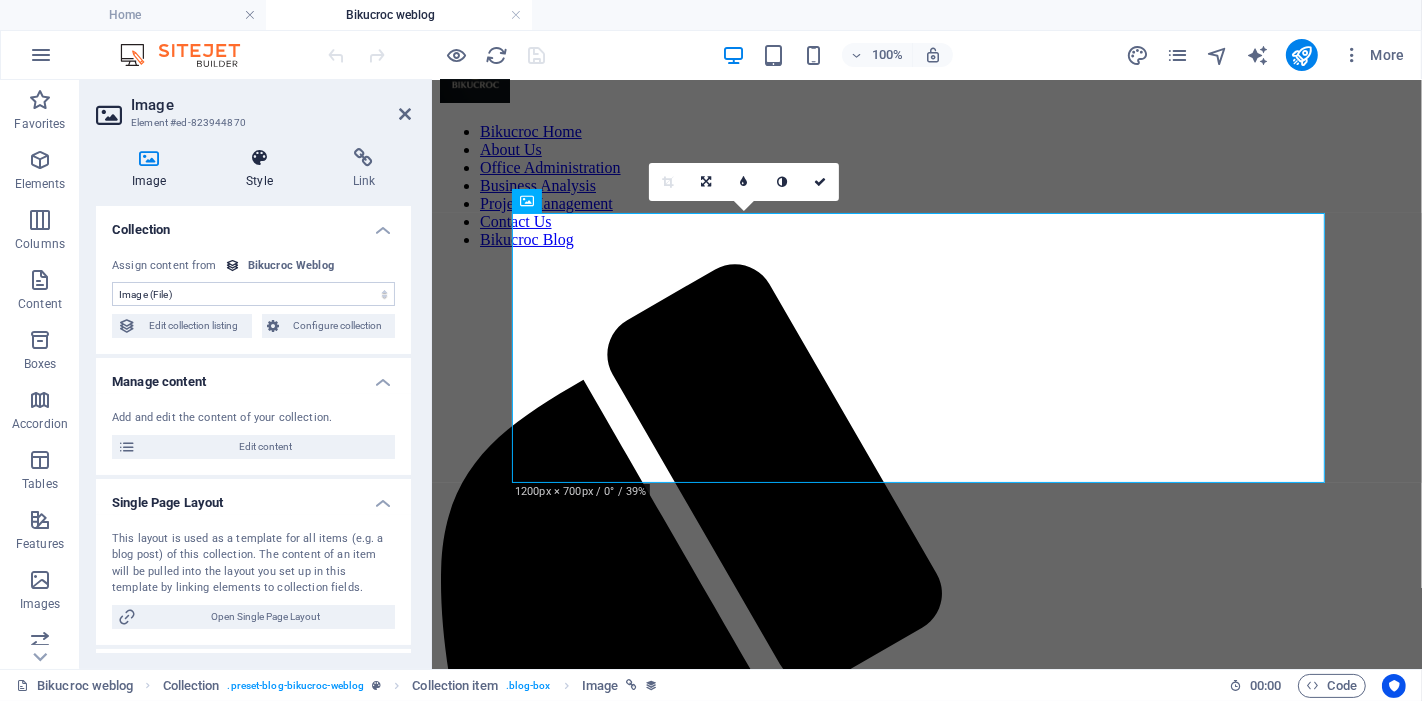click on "Style" at bounding box center (263, 169) 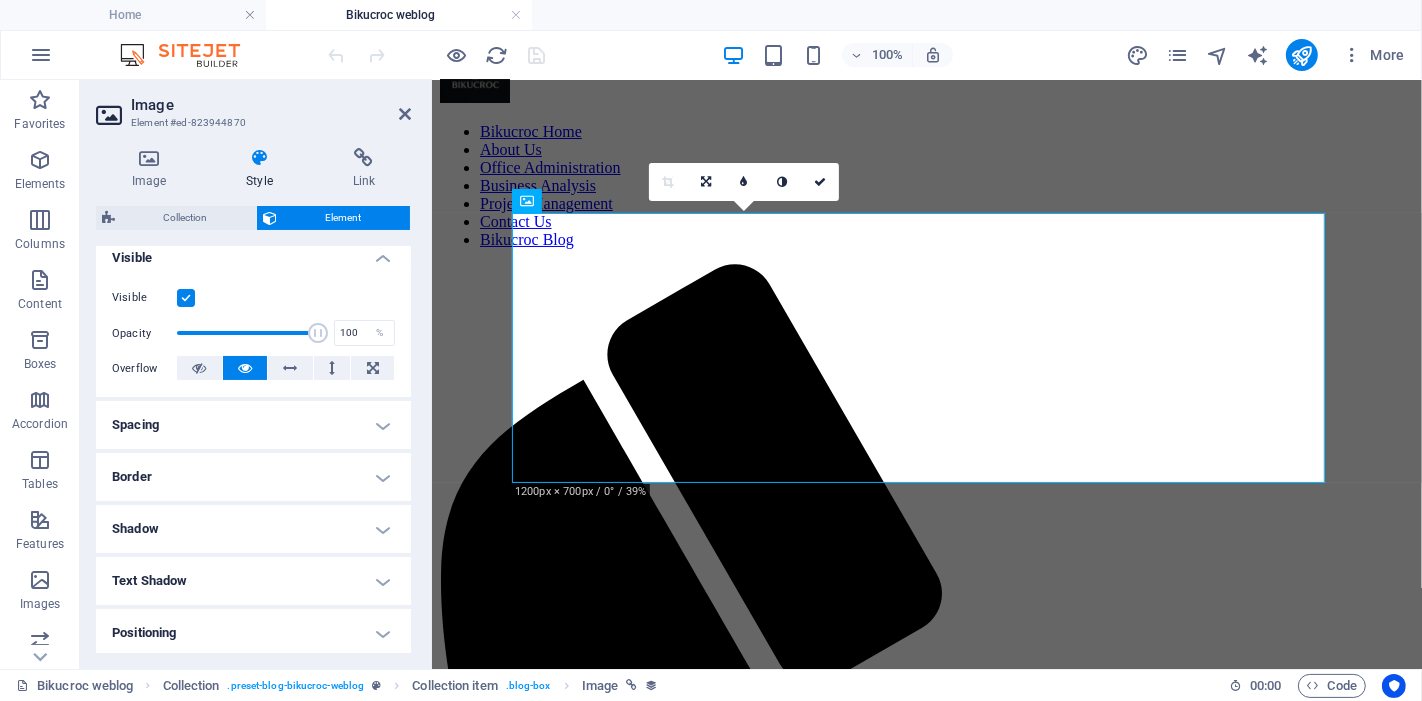 scroll, scrollTop: 104, scrollLeft: 0, axis: vertical 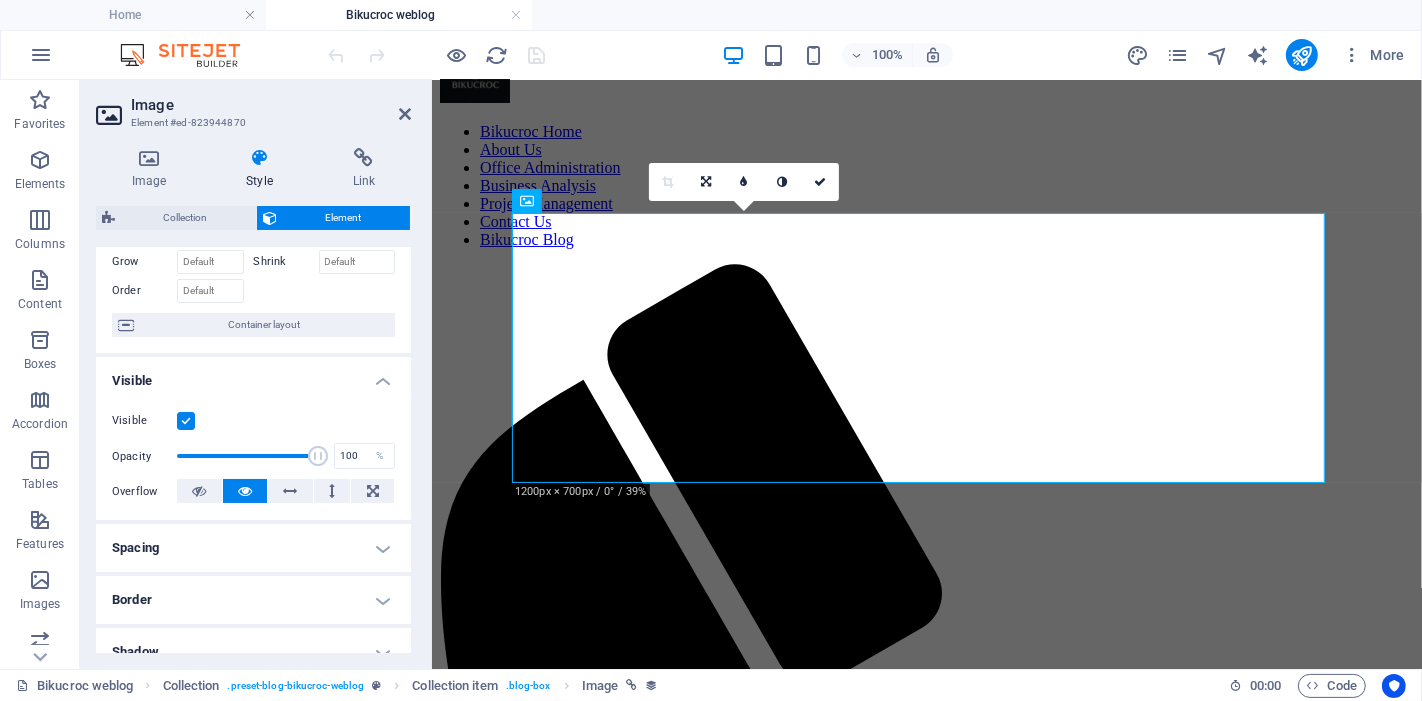 click on "Image Style Link Collection No assignment, content remains static Created at (Date) Updated at (Date) Name (Plain Text) Slug (Plain Text) Description (Rich Text) Content (CMS) Categorie (Choice) Author (Plain Text) Image (File) Publishing Date (Date) Status (Choice) Assign content from Bikucroc Weblog [DATE] ([L]) [DATE] ([L]) [DATE] ([LL]) [DATE] ([LL]) [DATE] [TIME] ([AMPM]) [DATE] [TIME] ([AMPM]) [DATE] [TIME] ([AMPM]) [DATE] [TIME] ([AMPM]) [DATE] ([D.M.YYYY]) [DATE] ([D. MMM YYYY]) [DATE] ([D. MMMM YYYY]) [DATE] ([dd, D.M.YYYY]) [DATE] ([dd, D. MMM YYYY]) [DATE] ([dddd, D. MMMM YYYY]) [TIME] ([LT]) [D] ([D]) [DD] ([DD]) [Do] ([Do]) [M] ([M]) [MM] ([MM]) [MMM] ([MMM]) [MMMM] ([MMMM]) [YY] ([YY]) [YYYY] ([YYYY]) a few seconds ago Edit collection listing Configure collection Manage content Add and edit the content of your collection. Edit content Single Page Layout Open Single Page Layout Image Drag files here, click to choose files or Upload Width 464 Default px" at bounding box center (253, 400) 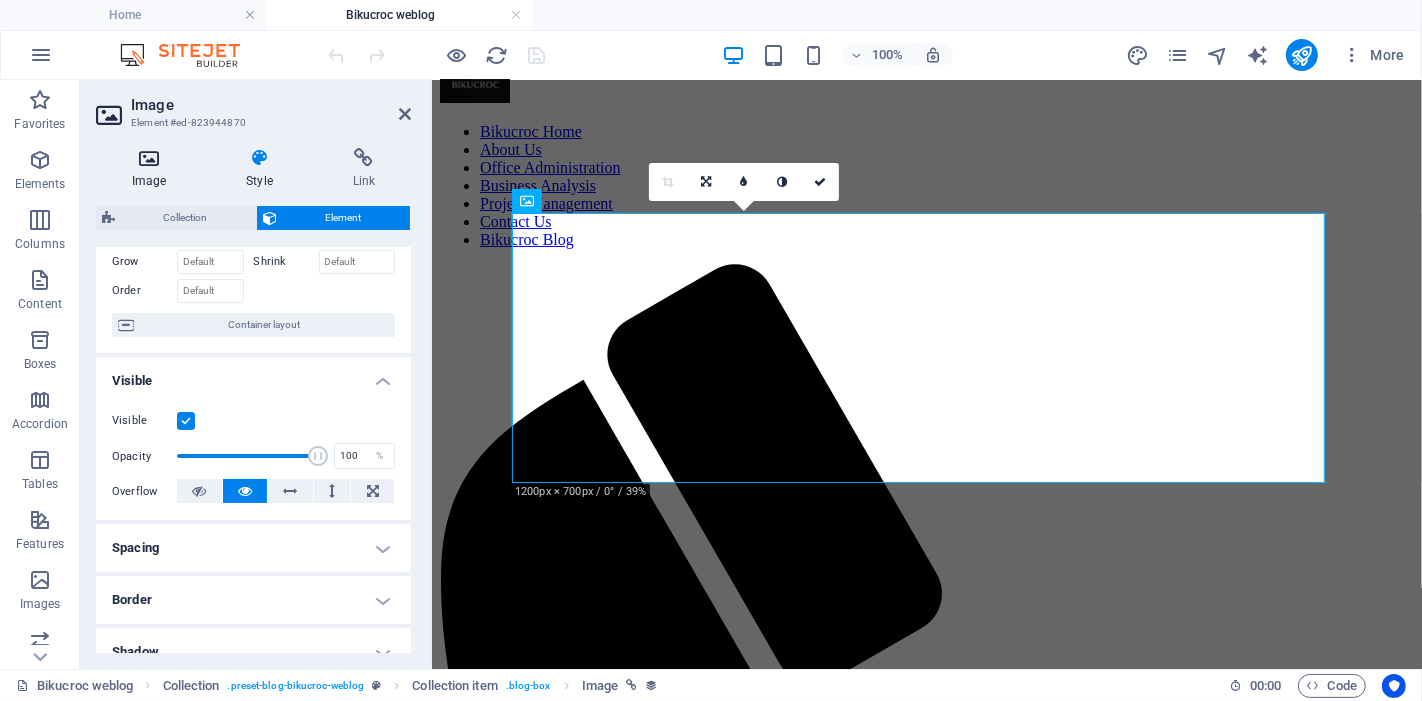 click at bounding box center (149, 158) 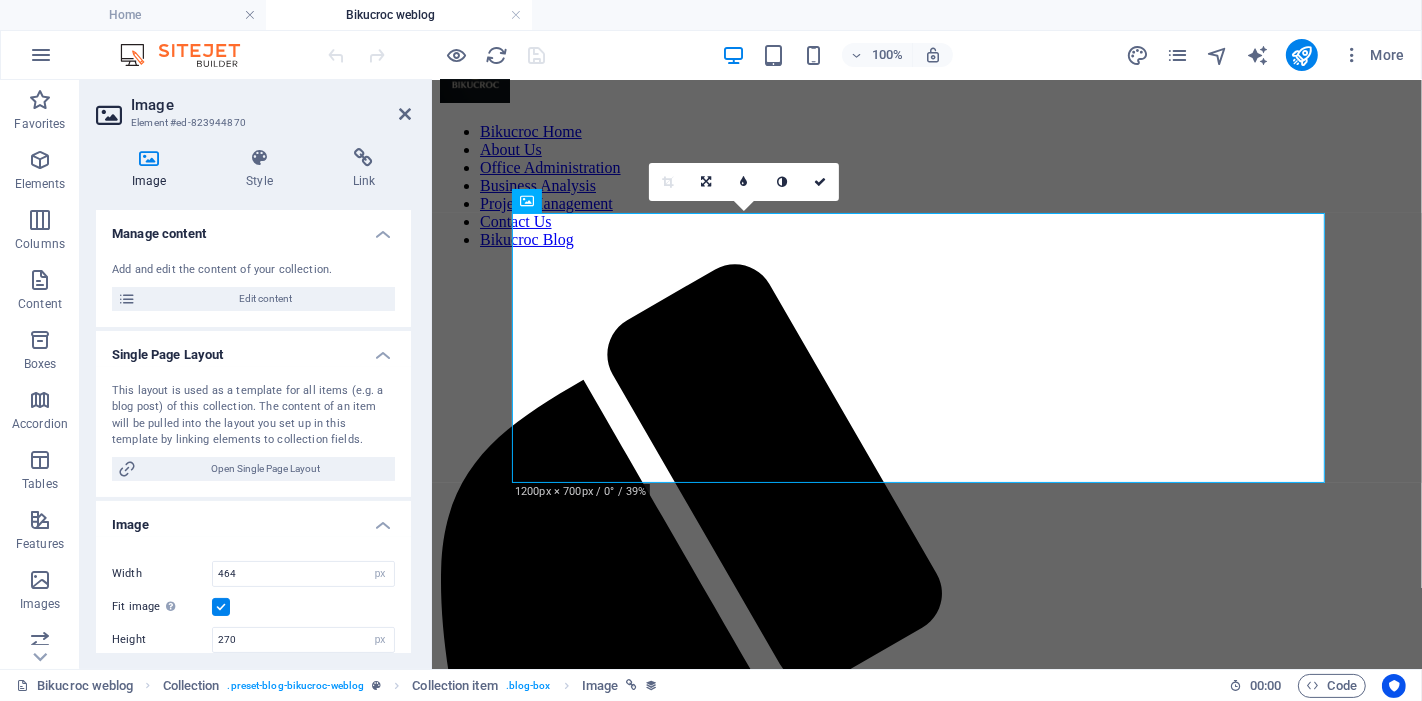 scroll, scrollTop: 444, scrollLeft: 0, axis: vertical 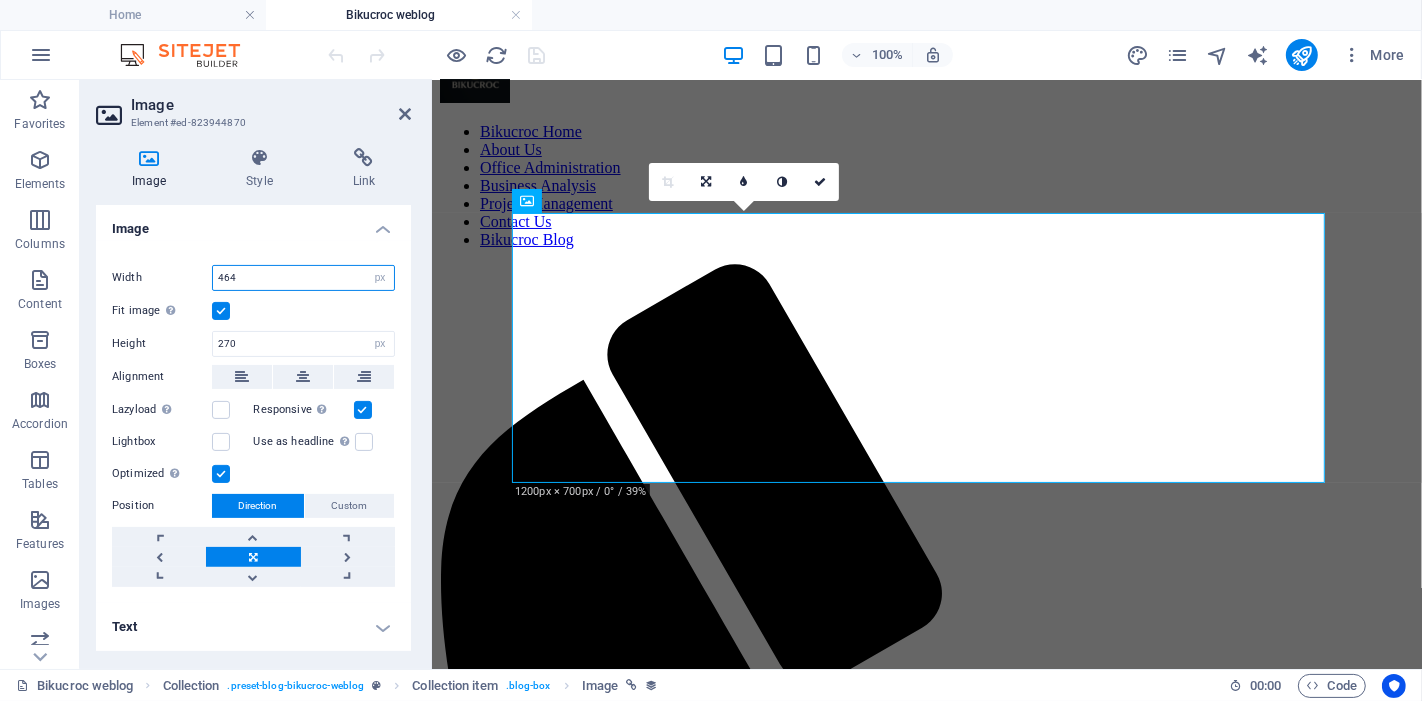 drag, startPoint x: 312, startPoint y: 273, endPoint x: 218, endPoint y: 273, distance: 94 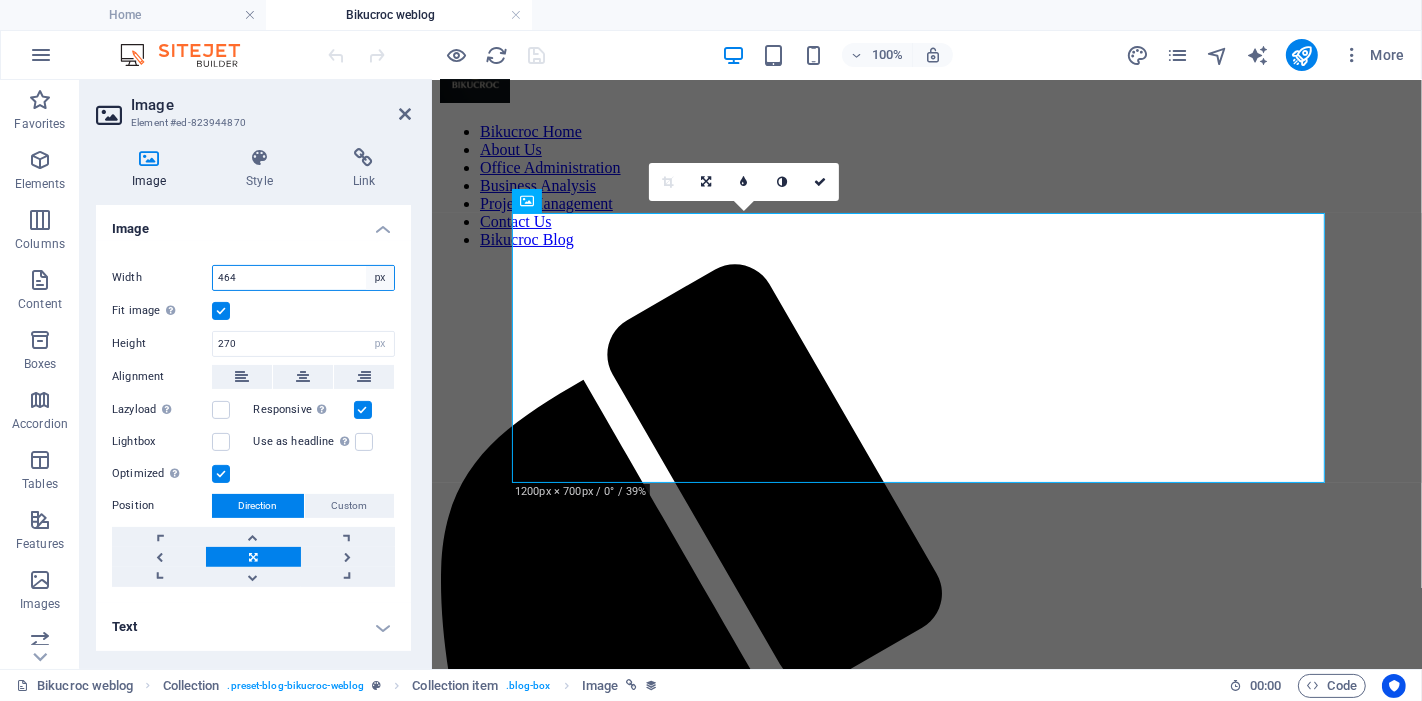 click on "Default auto px rem % em vh vw" at bounding box center [380, 278] 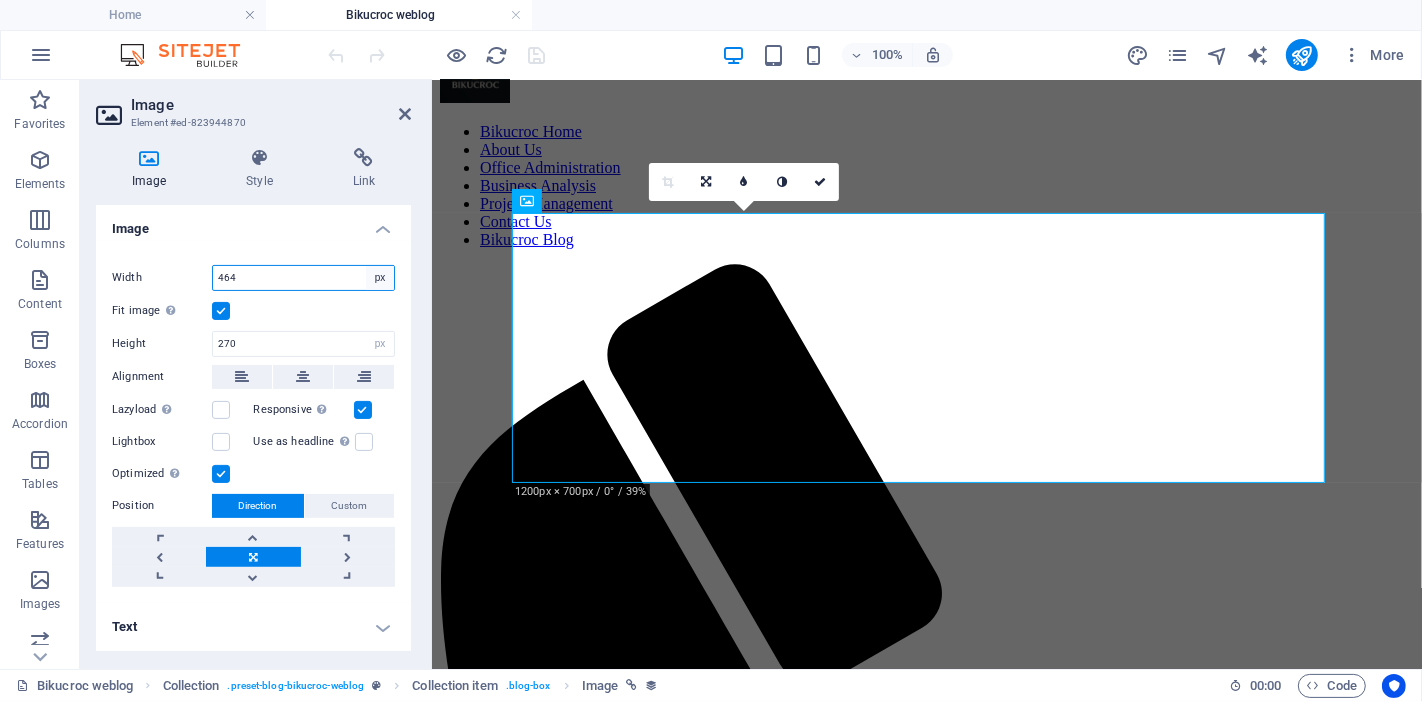 select on "default" 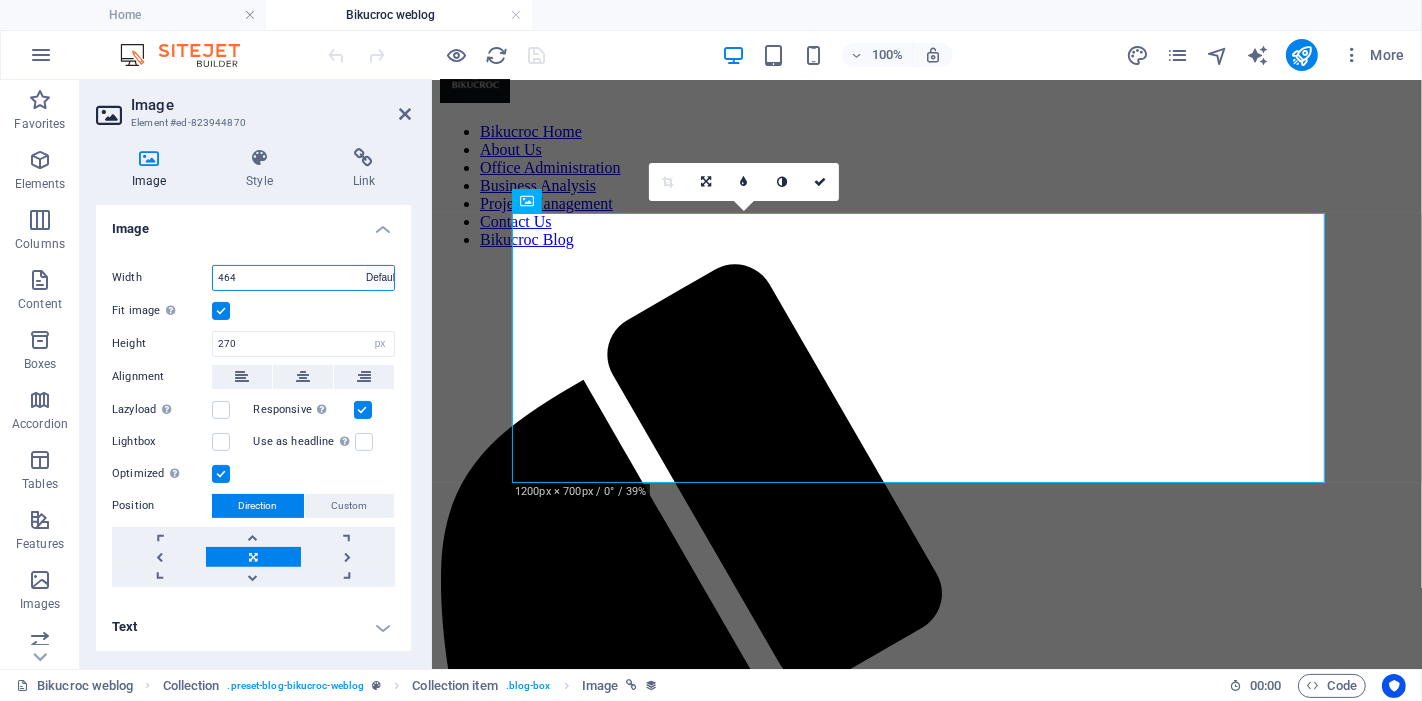 click on "Default auto px rem % em vh vw" at bounding box center (380, 278) 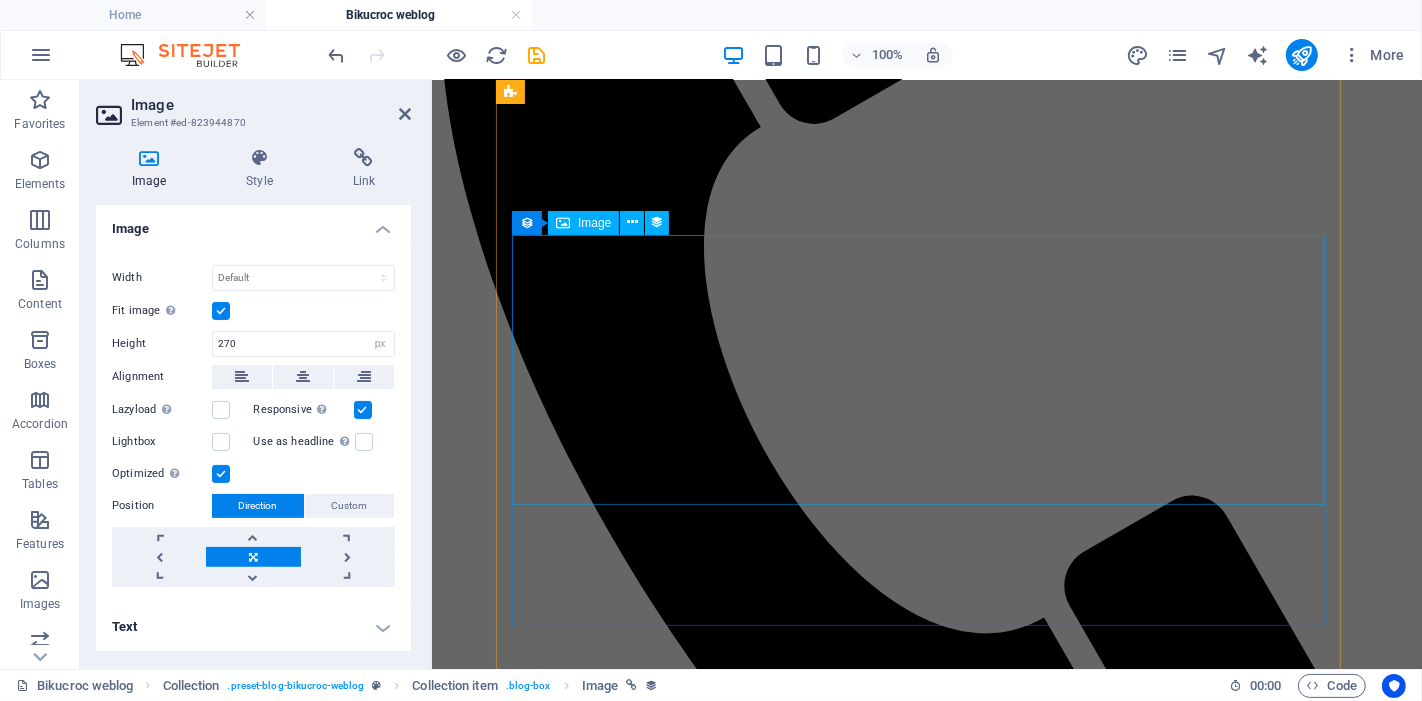 scroll, scrollTop: 888, scrollLeft: 0, axis: vertical 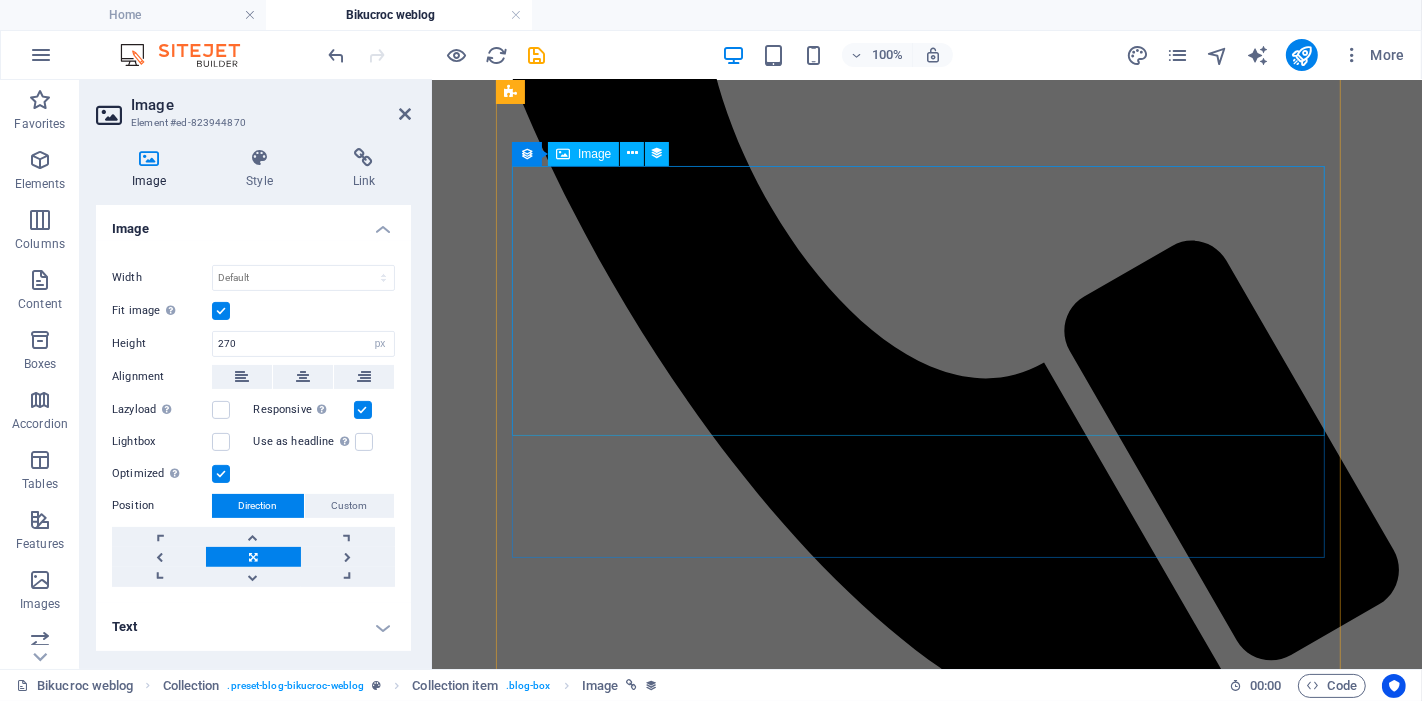 click at bounding box center [926, 1807] 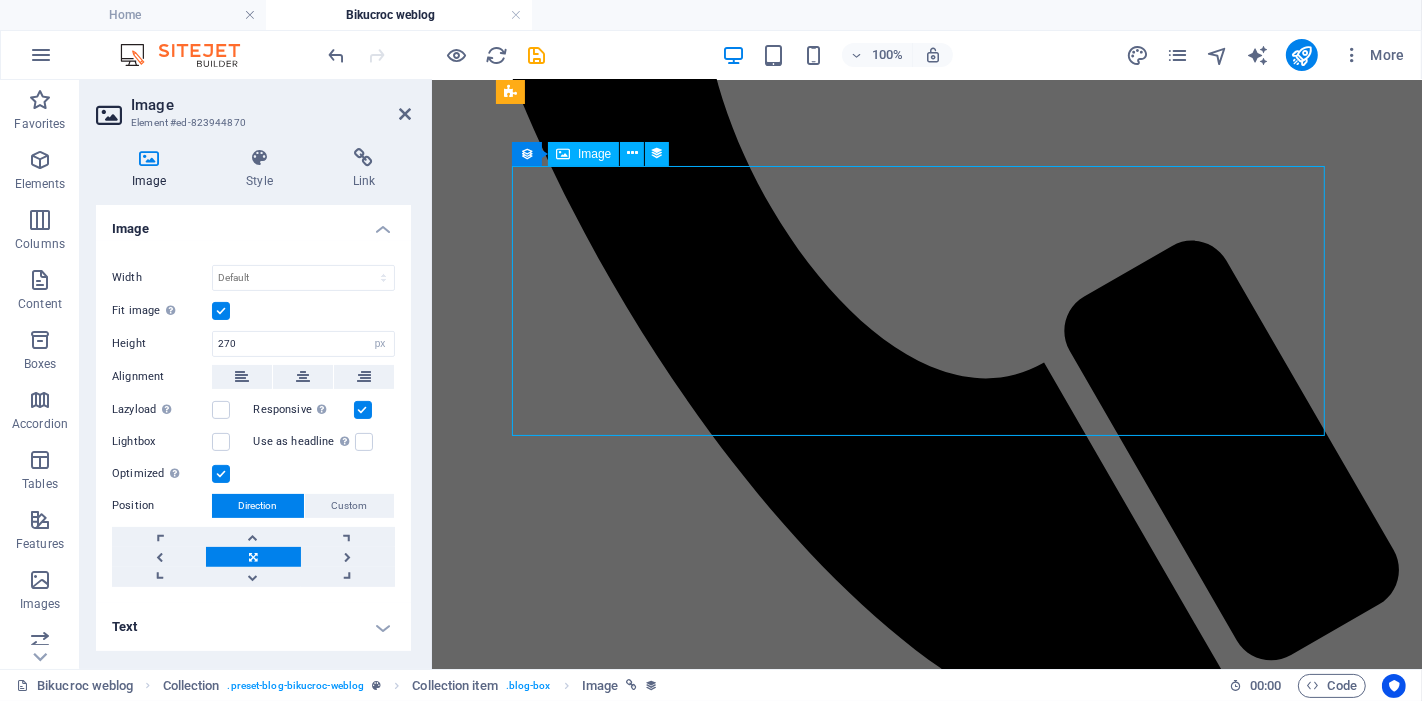 click at bounding box center [926, 1807] 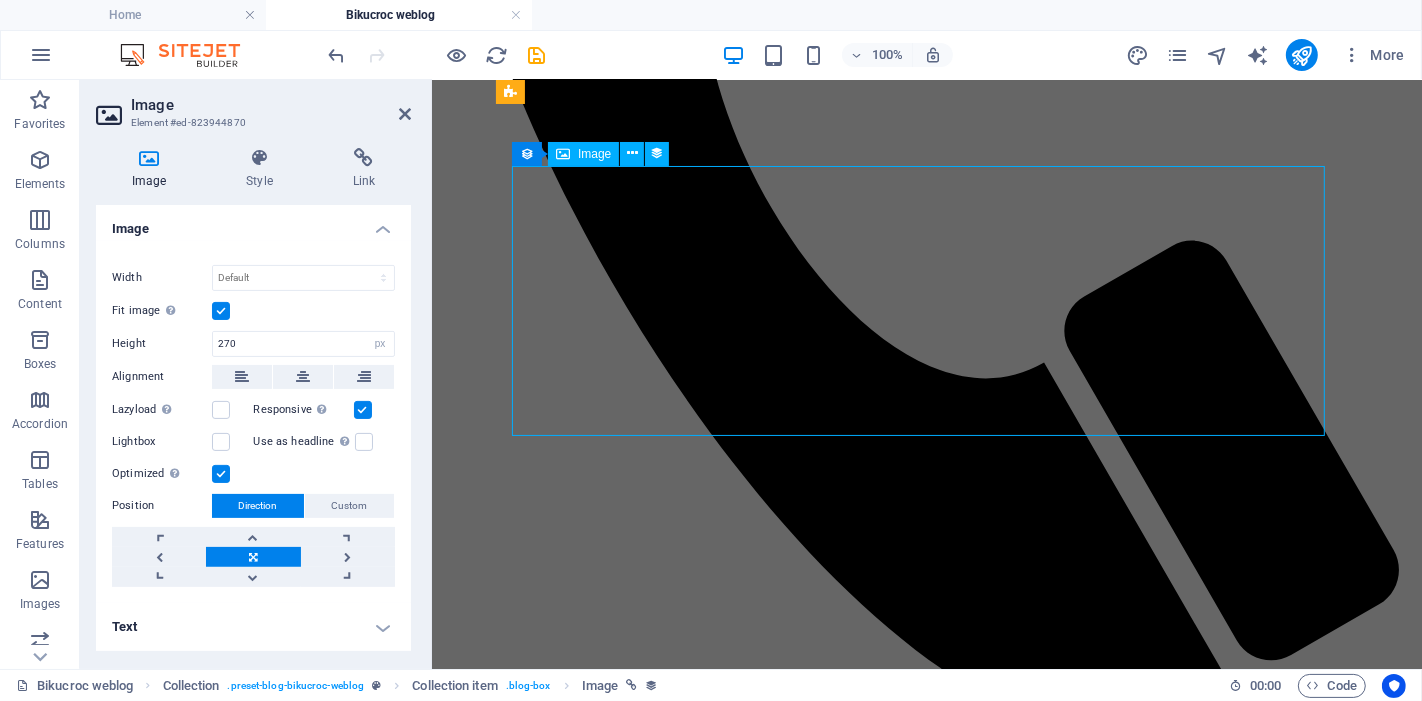 select on "image" 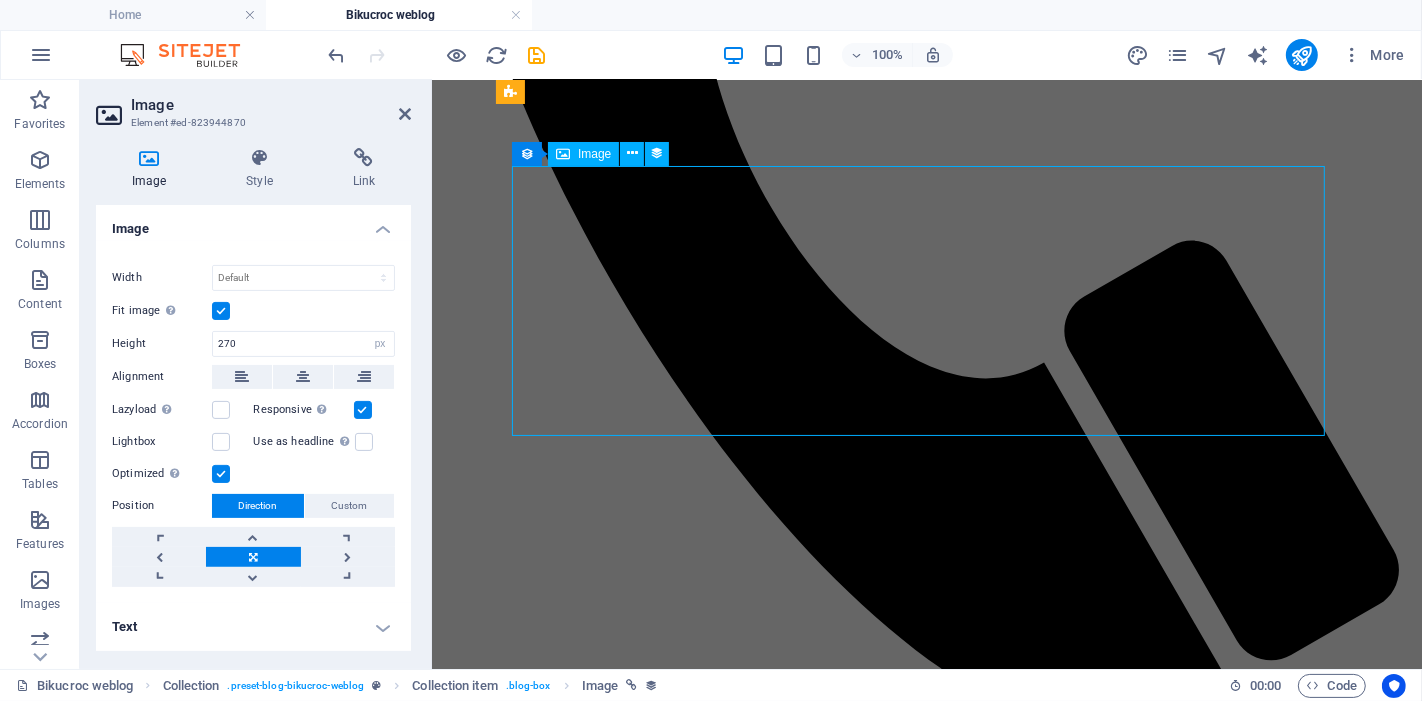 select on "px" 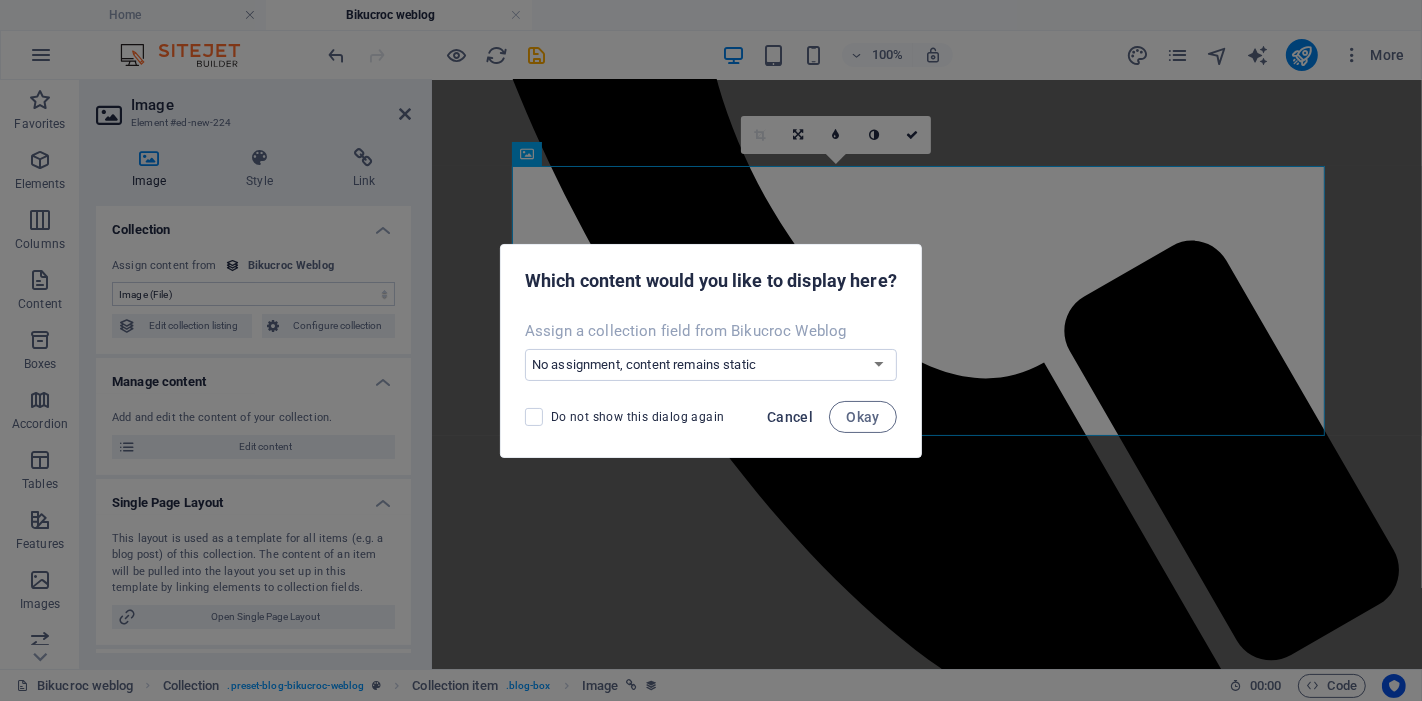 click on "Cancel" at bounding box center [790, 417] 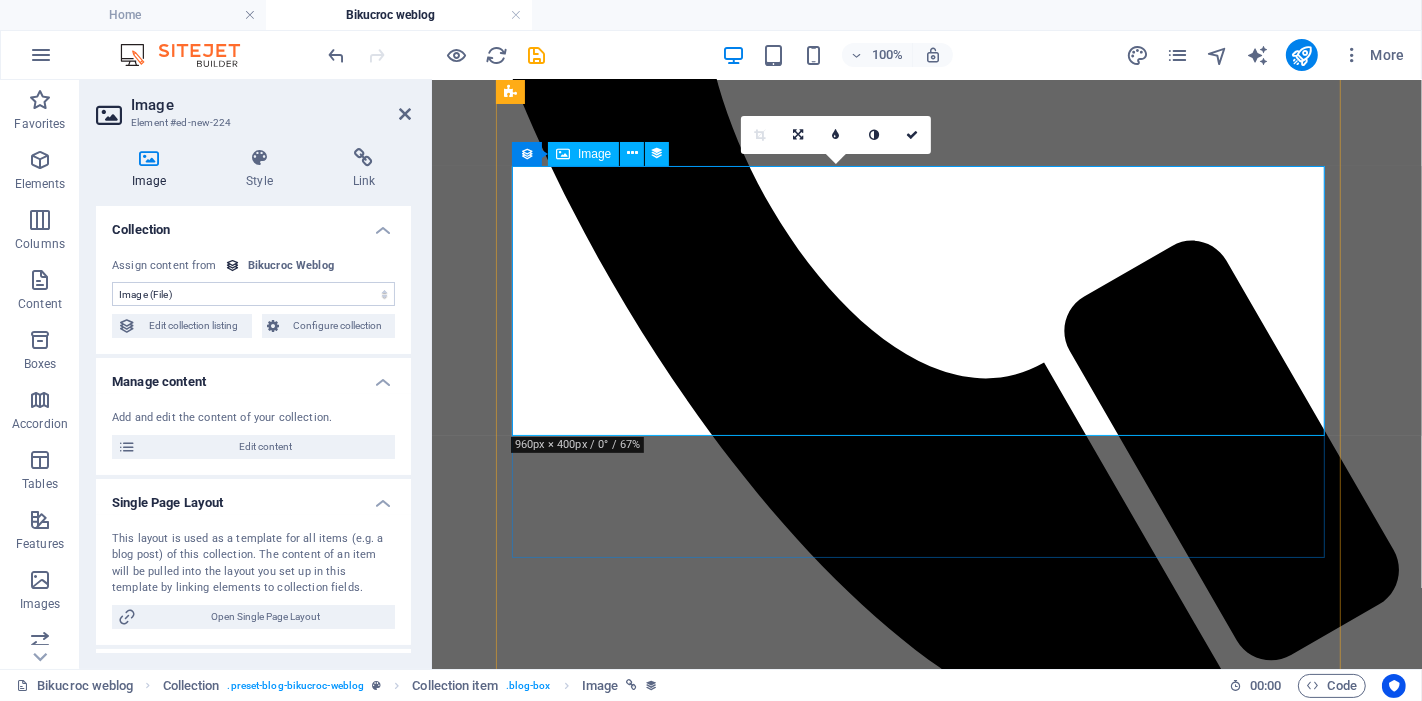 click at bounding box center (926, 1807) 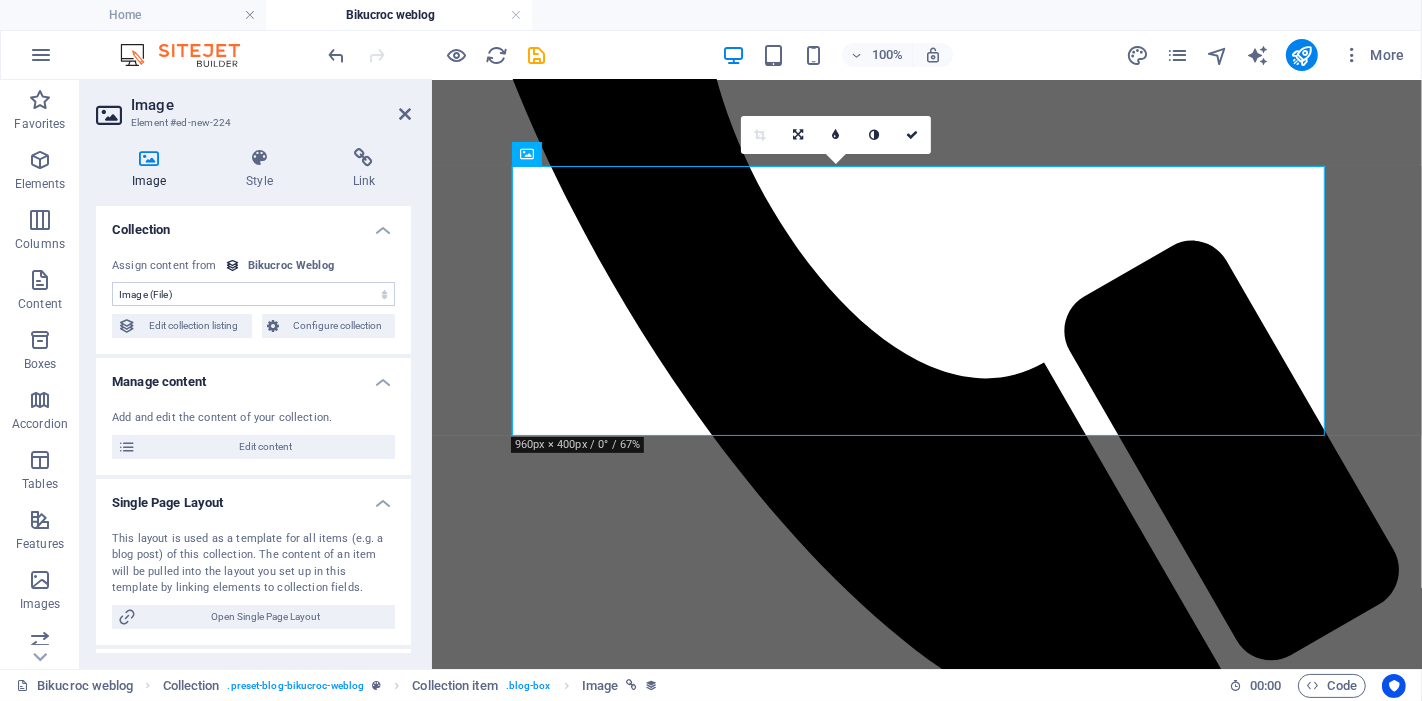 click at bounding box center [149, 158] 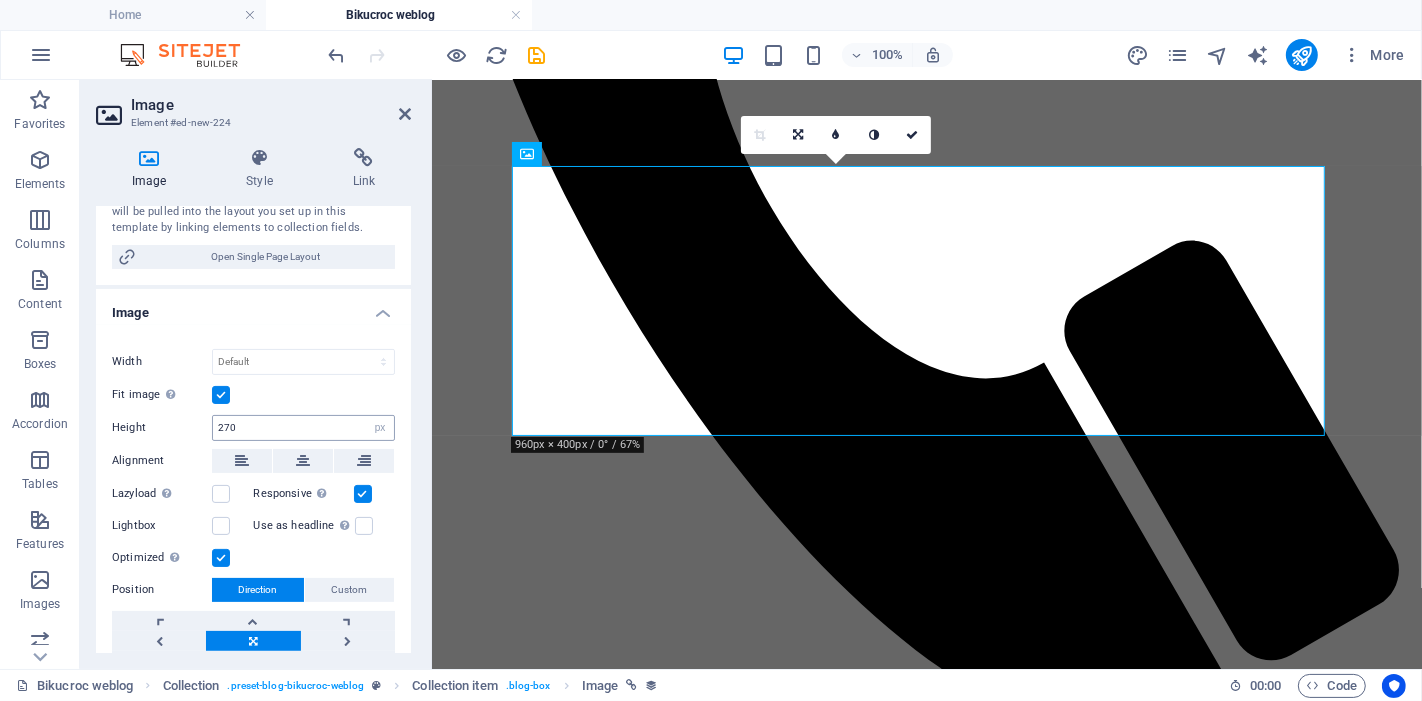 scroll, scrollTop: 444, scrollLeft: 0, axis: vertical 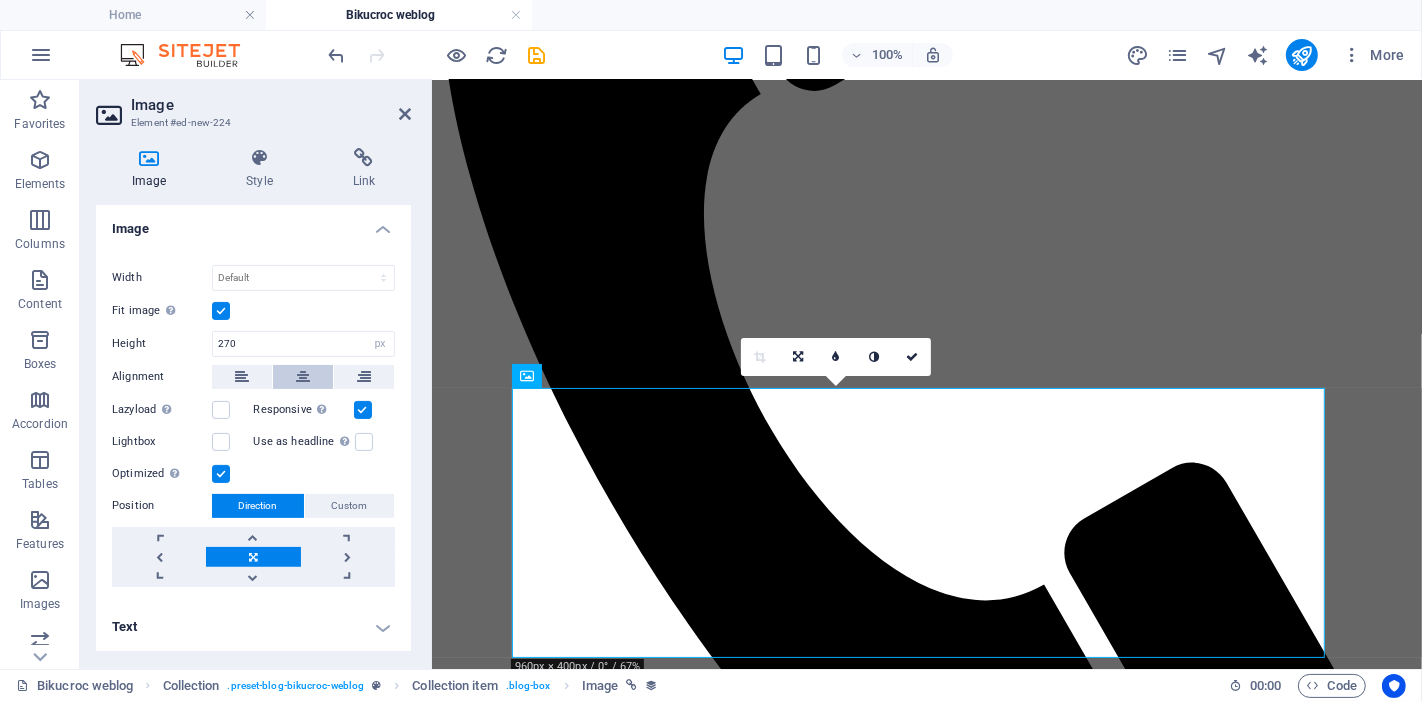 click at bounding box center [303, 377] 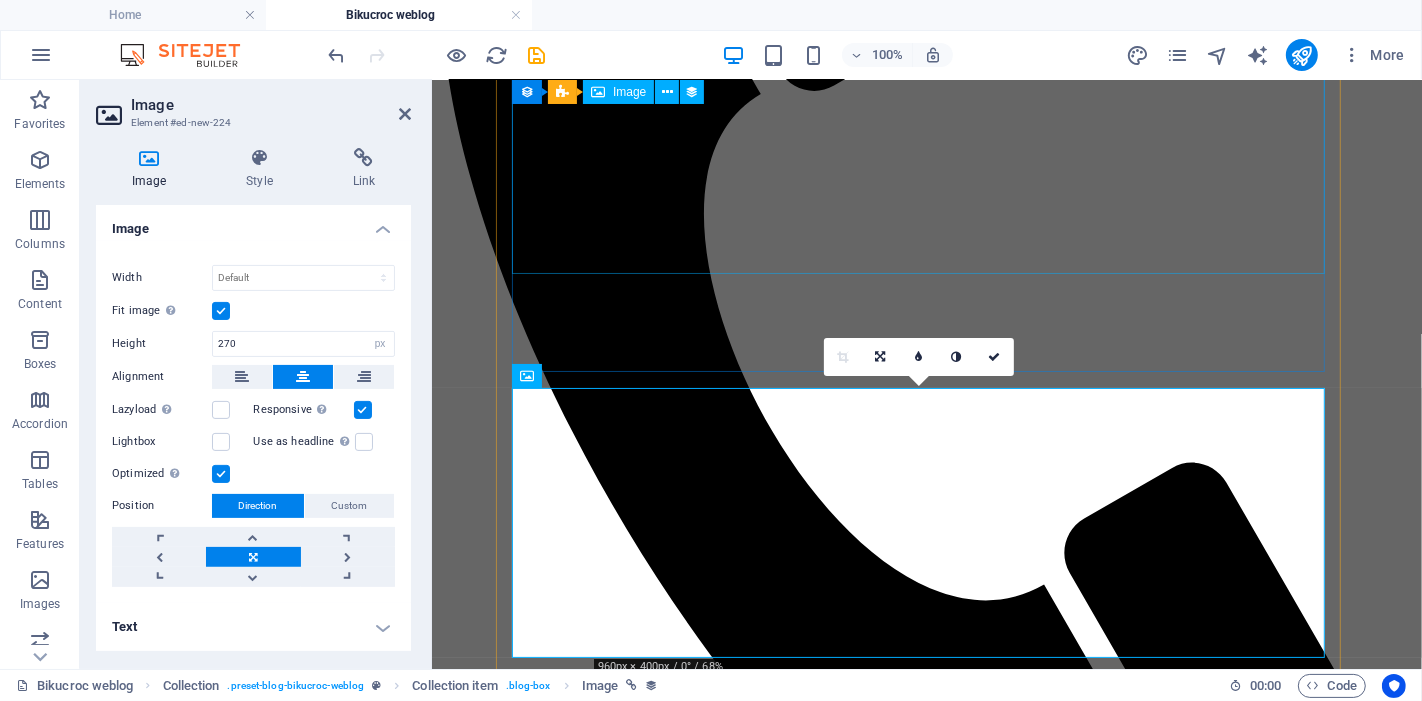 click at bounding box center [926, 1566] 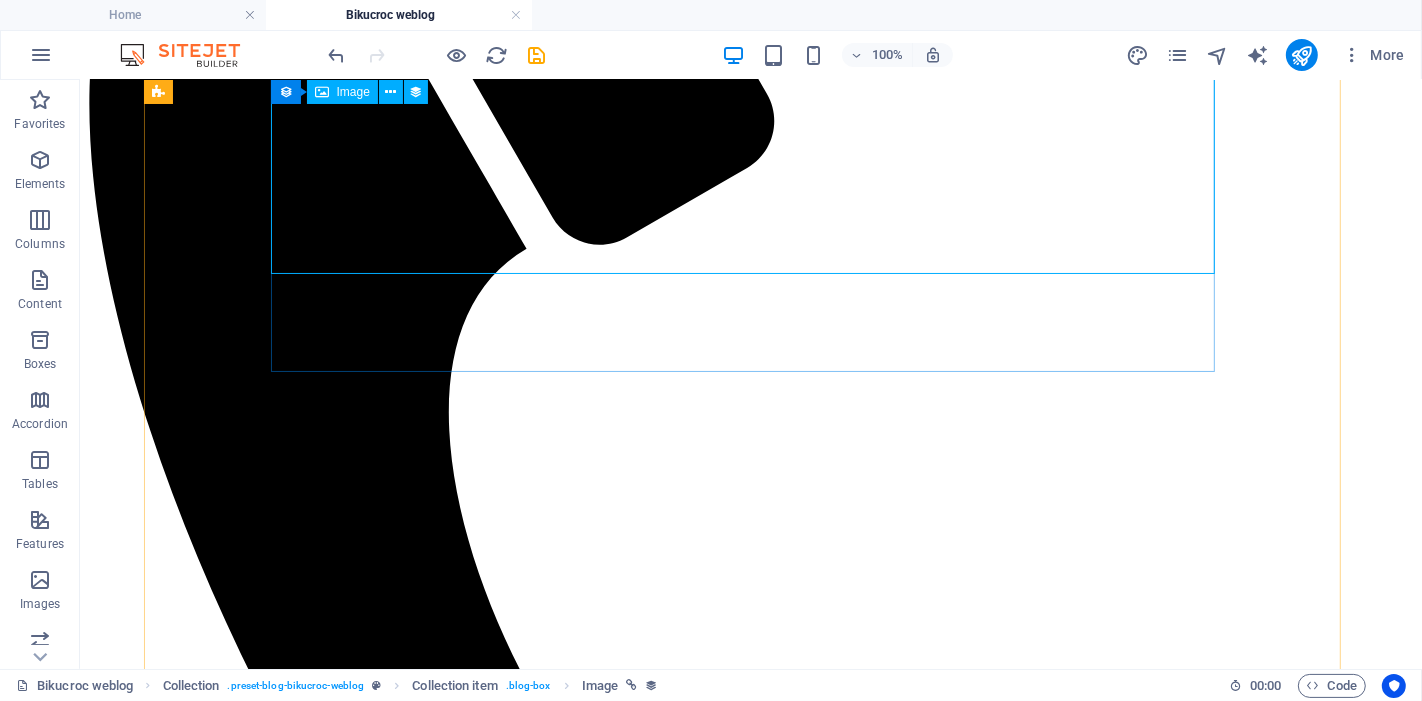 click at bounding box center (750, 2034) 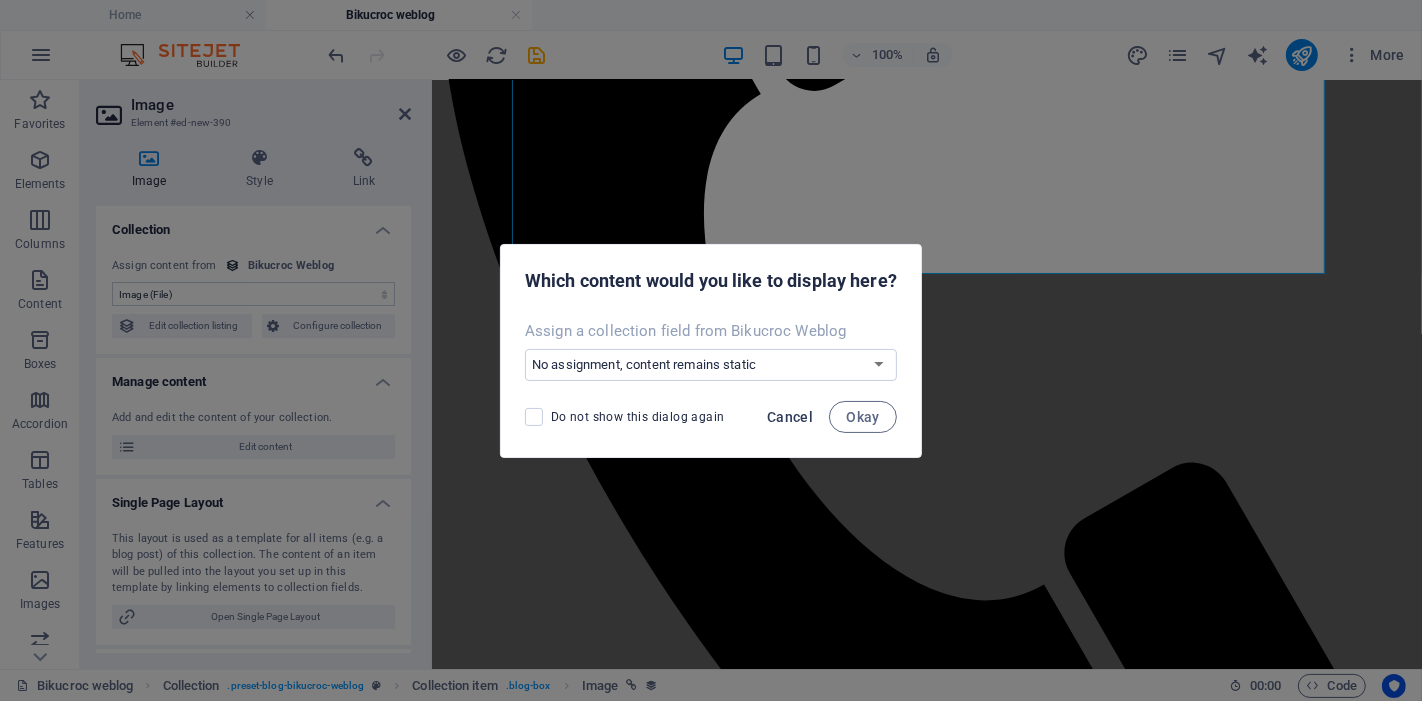 click on "Cancel" at bounding box center [790, 417] 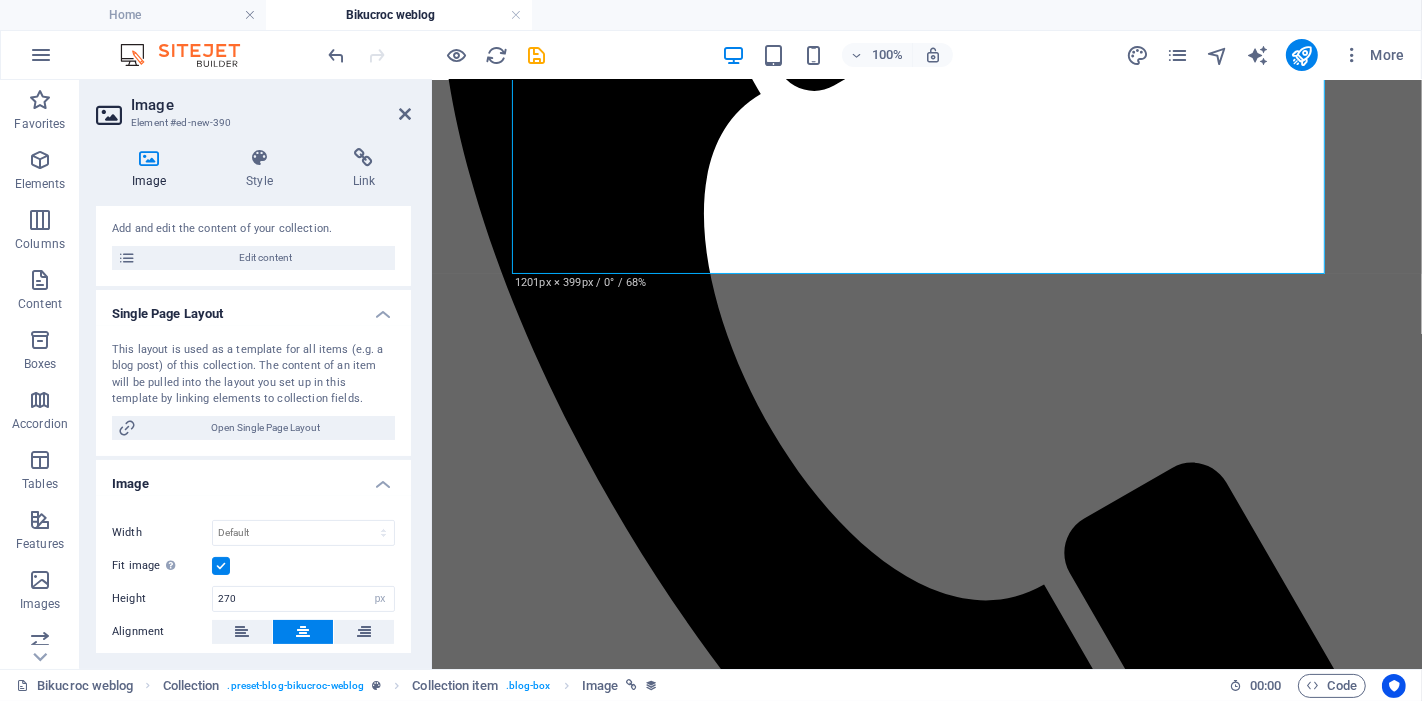 scroll, scrollTop: 333, scrollLeft: 0, axis: vertical 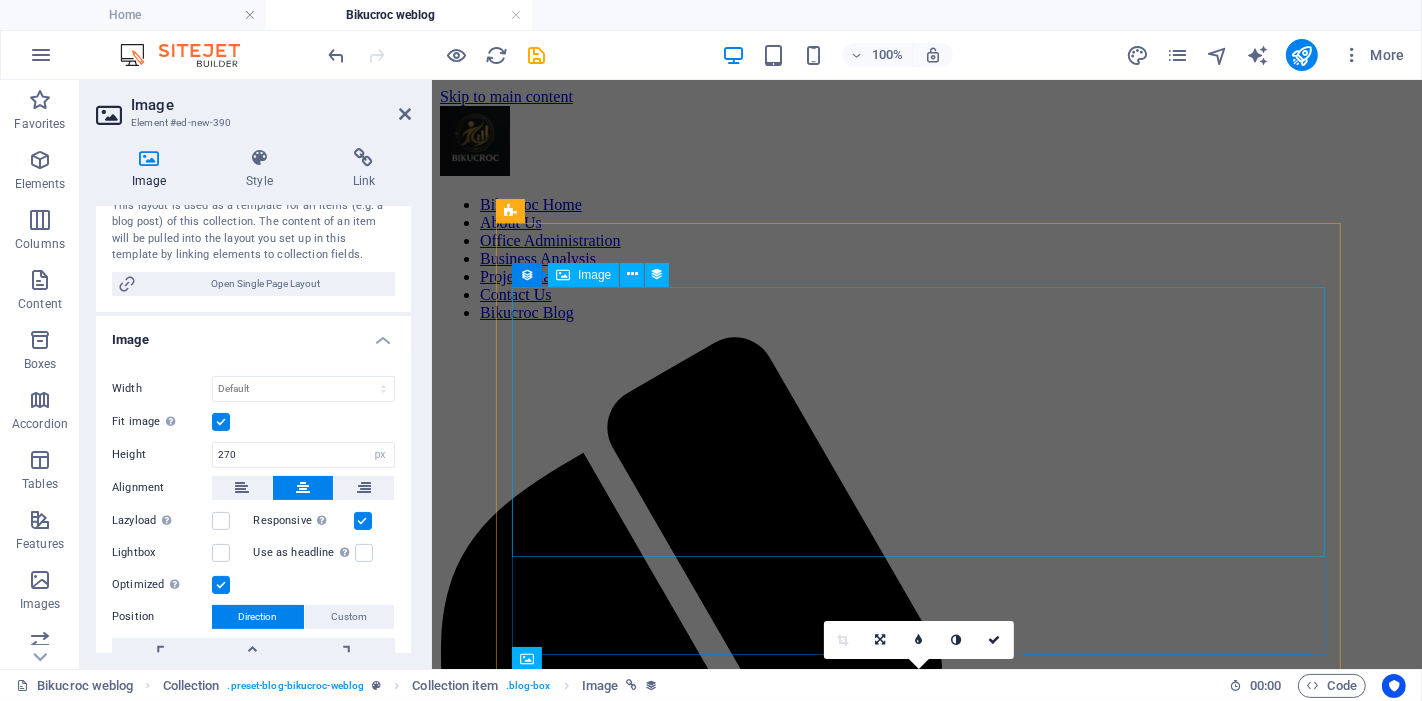 click at bounding box center (926, 1769) 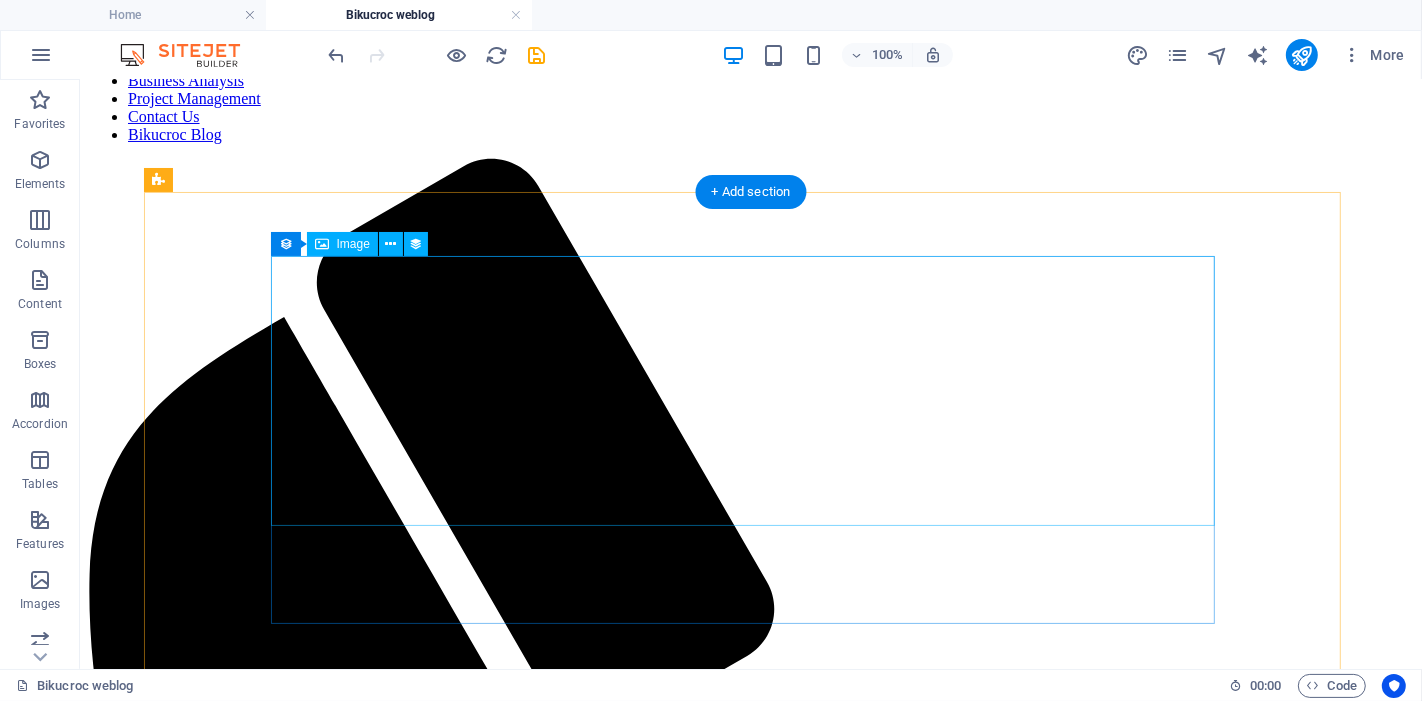 scroll, scrollTop: 333, scrollLeft: 0, axis: vertical 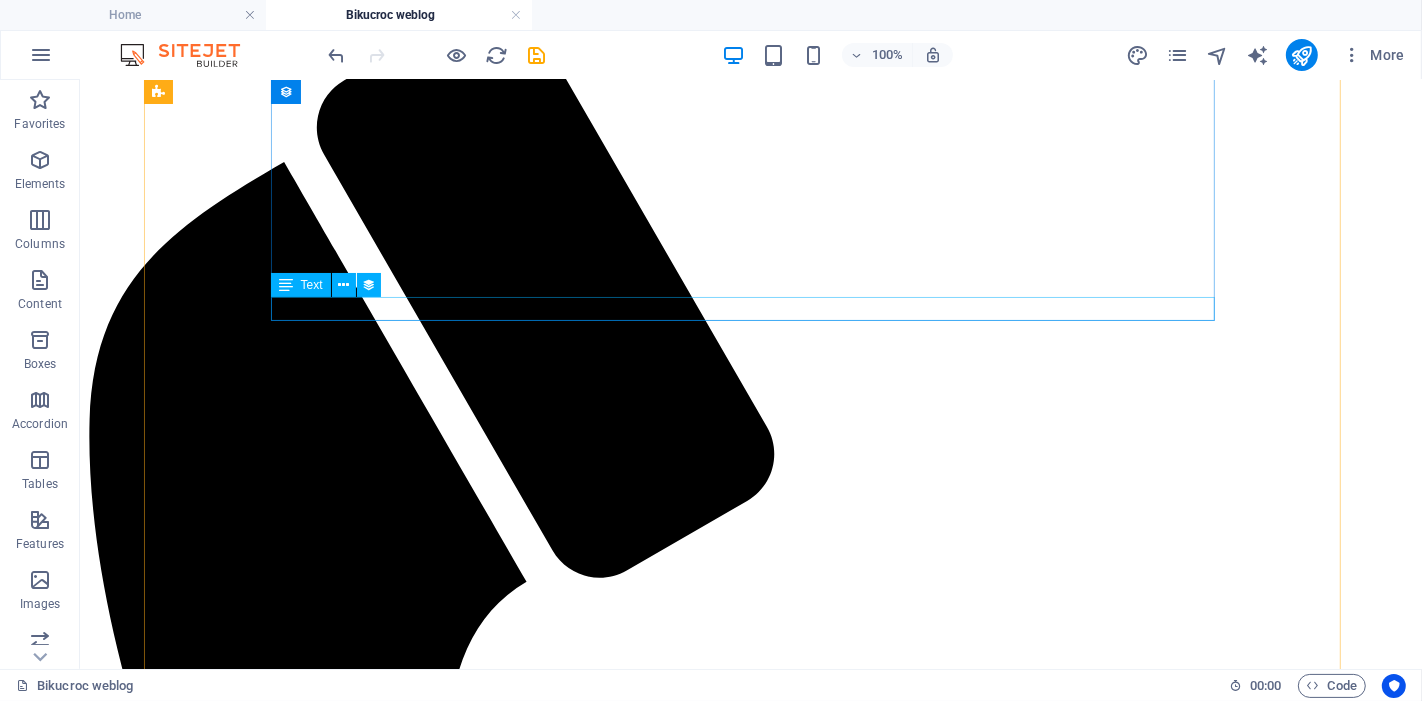 click on "Local office outsourcing means faster, safer, and Aussie-smart support—no time zones, no miscommunications!" at bounding box center (750, 2205) 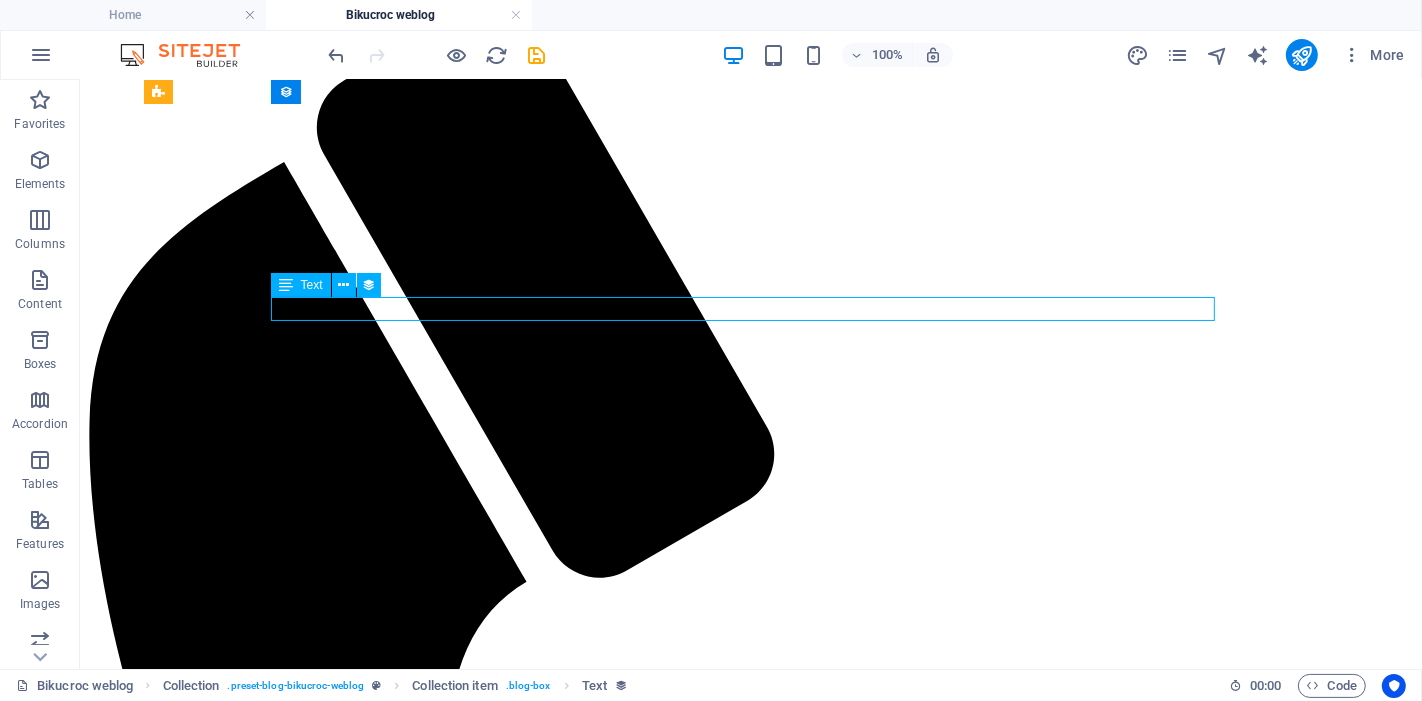 click on "Local office outsourcing means faster, safer, and Aussie-smart support—no time zones, no miscommunications!" at bounding box center (750, 2205) 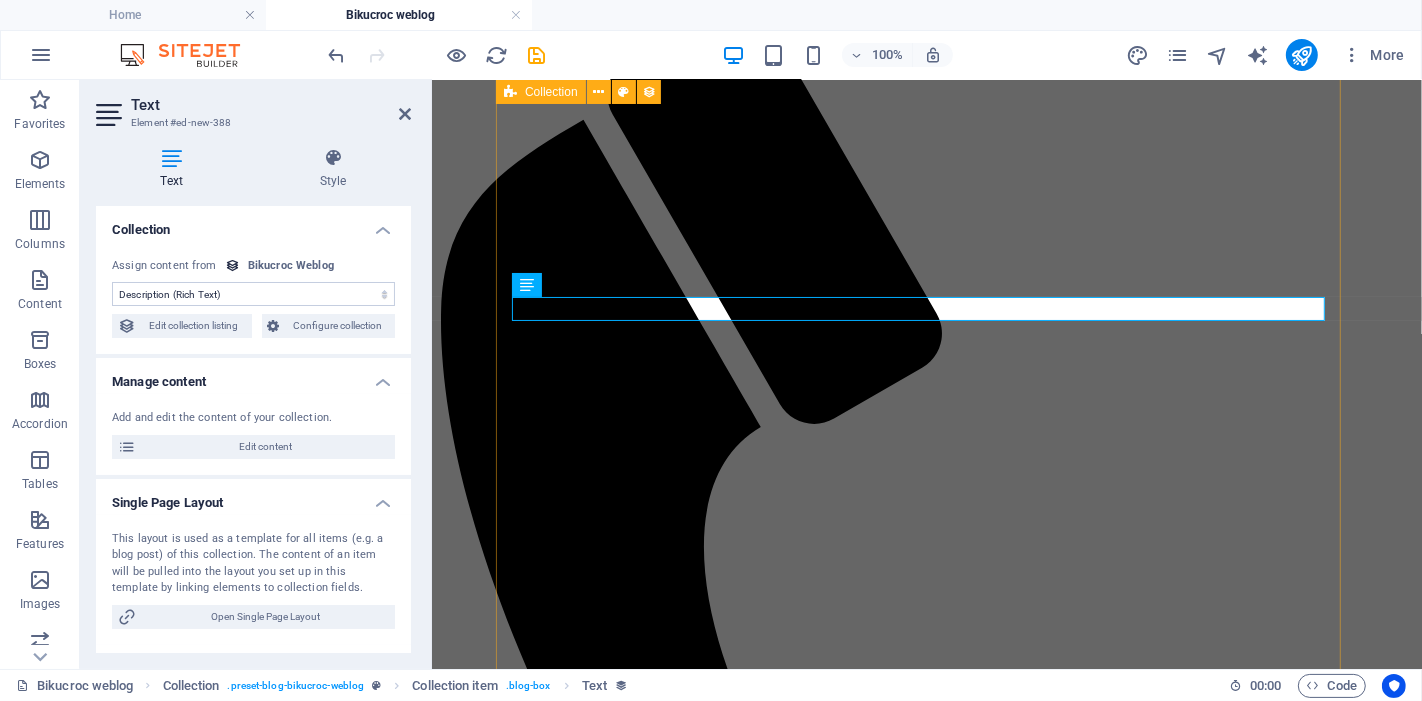 click on "Office Outsourcing to Locally instead of Overseas outsourcing! Work Tips [DATE] Local office outsourcing means faster, safer, and Aussie-smart support—no time zones, no miscommunications! Using AI for Office Management Work Tips [DATE] AI is a great helping hand in the office—speeding up tasks, reducing errors, and boosting productivity! You Run the Business — We Run the Boring Stuff 😄 Work Tips [DATE] Let’s be real, you didn’t start your business to spend your nights doing paperwork, chasing invoices, or figuring out government forms, right? That’s where we come in.  Previous Next" at bounding box center [926, 2021] 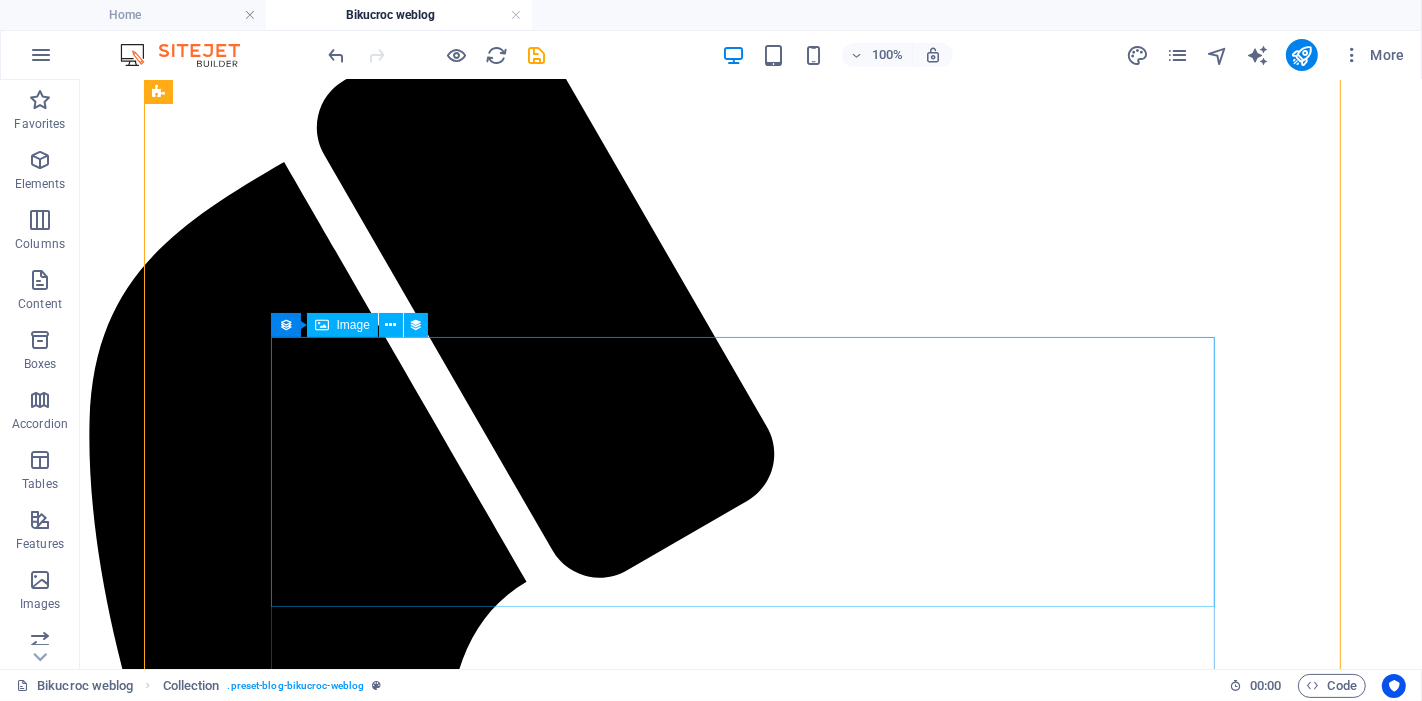 scroll, scrollTop: 111, scrollLeft: 0, axis: vertical 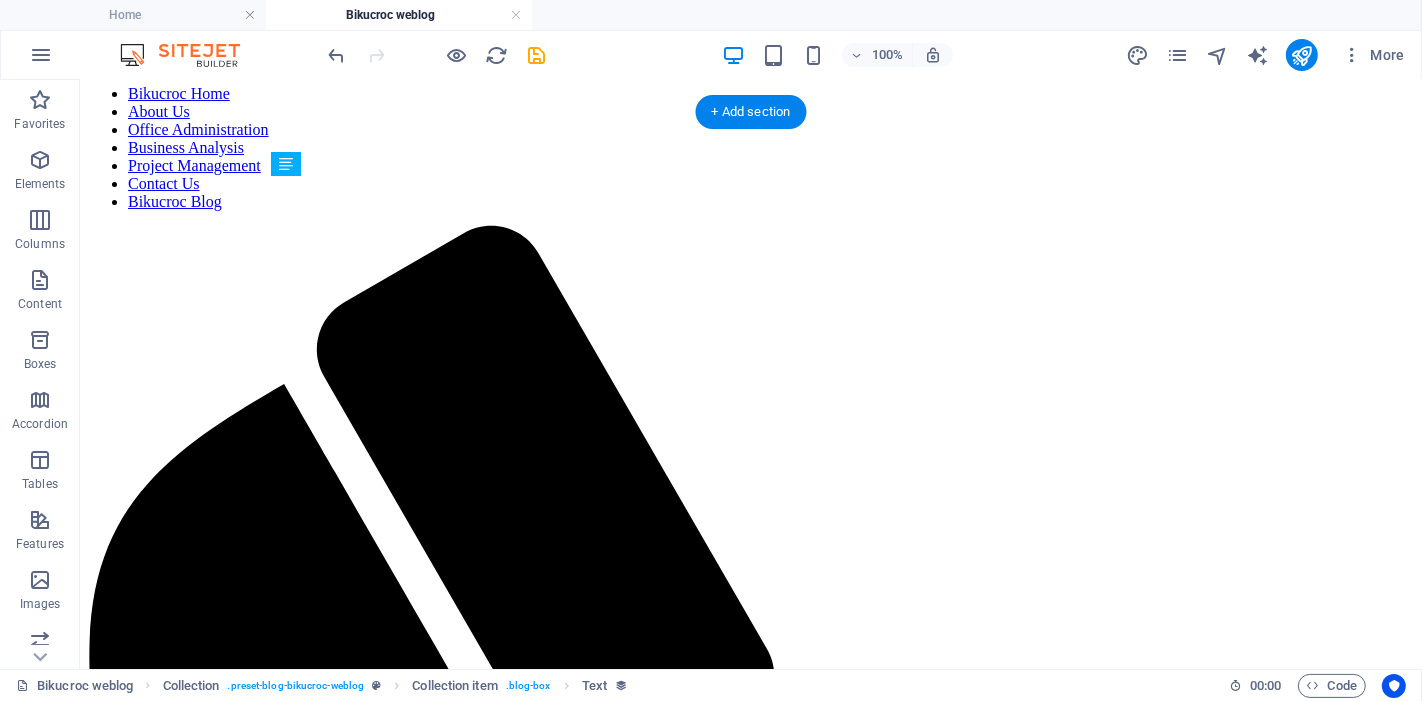 drag, startPoint x: 559, startPoint y: 538, endPoint x: 591, endPoint y: 191, distance: 348.47238 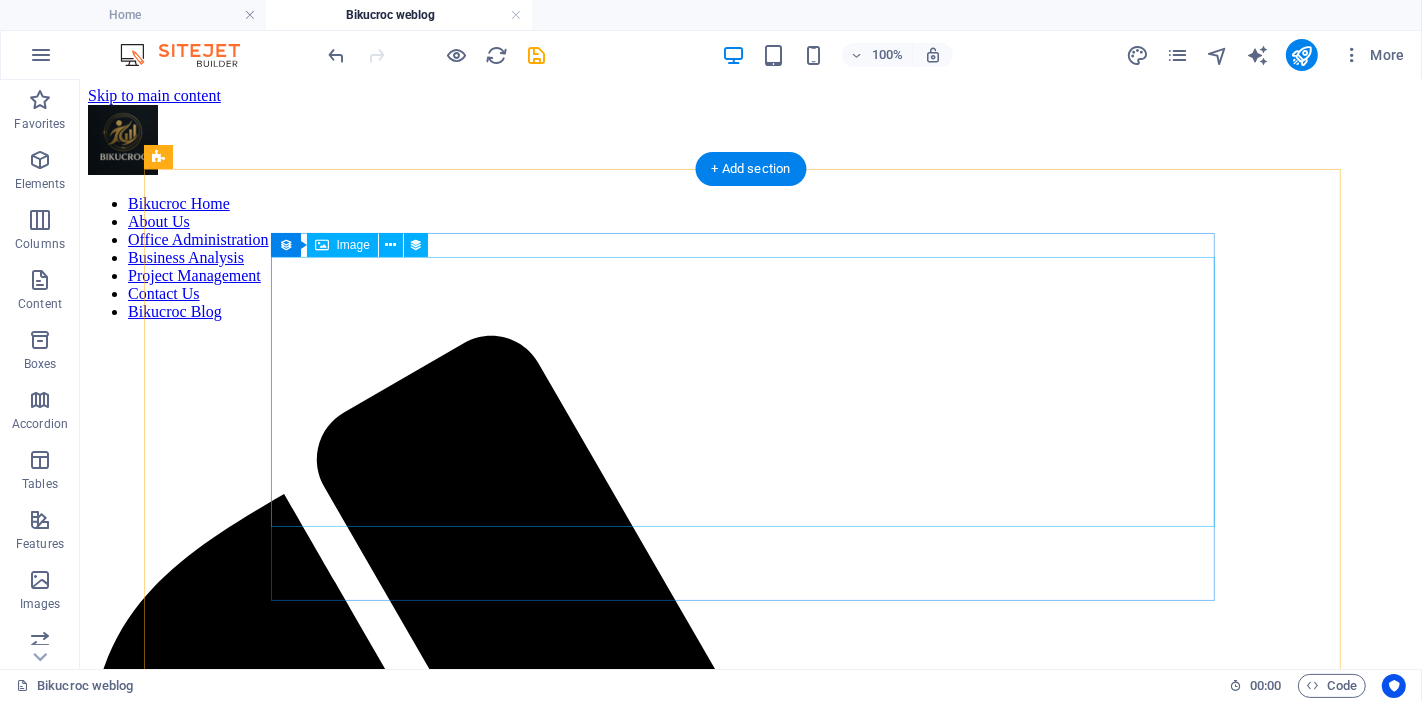 scroll, scrollTop: 0, scrollLeft: 0, axis: both 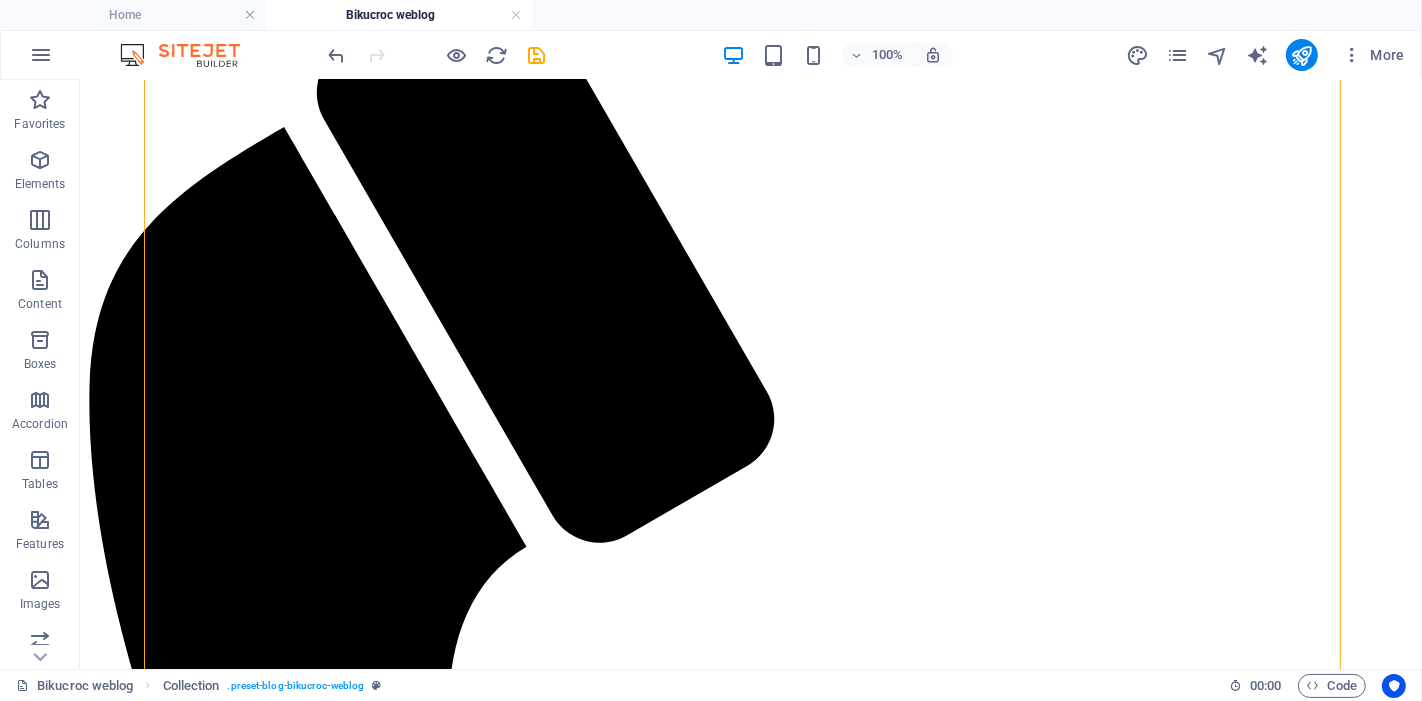 drag, startPoint x: 651, startPoint y: 296, endPoint x: 588, endPoint y: 231, distance: 90.52071 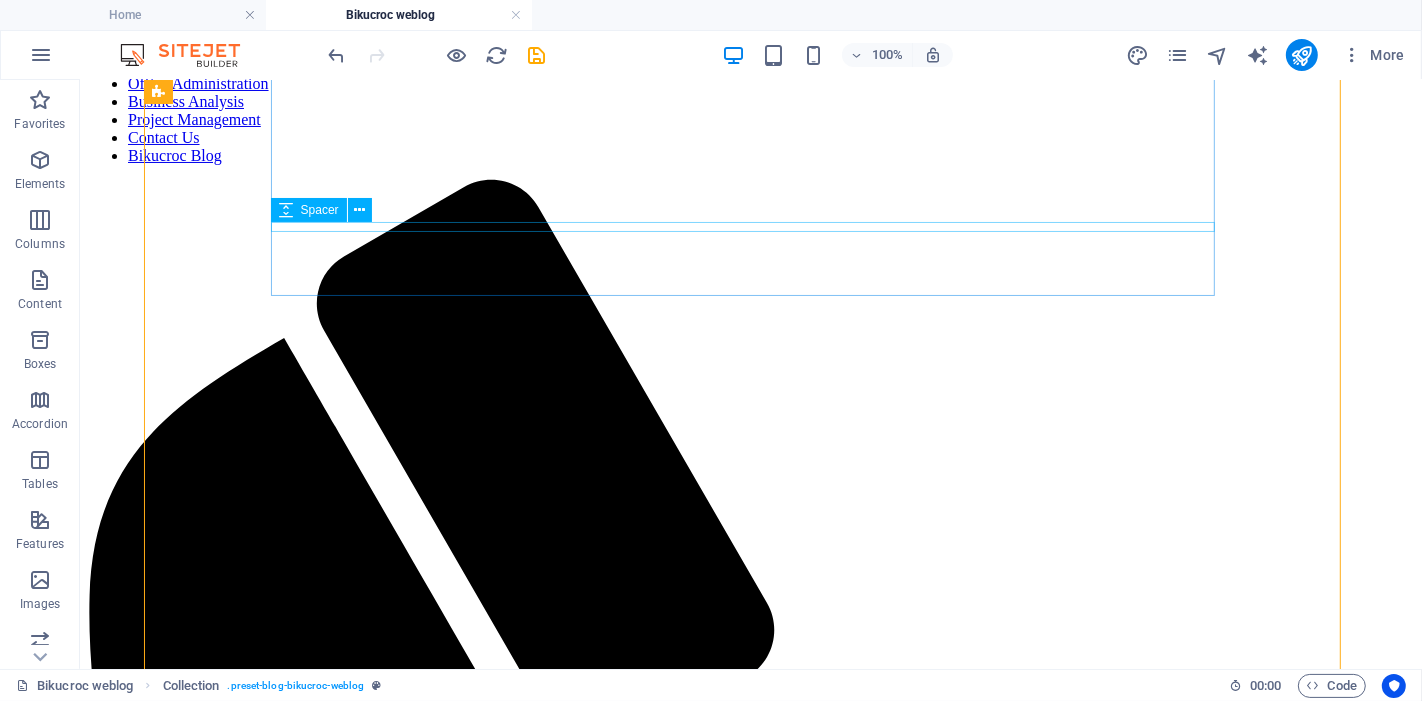 scroll, scrollTop: 0, scrollLeft: 0, axis: both 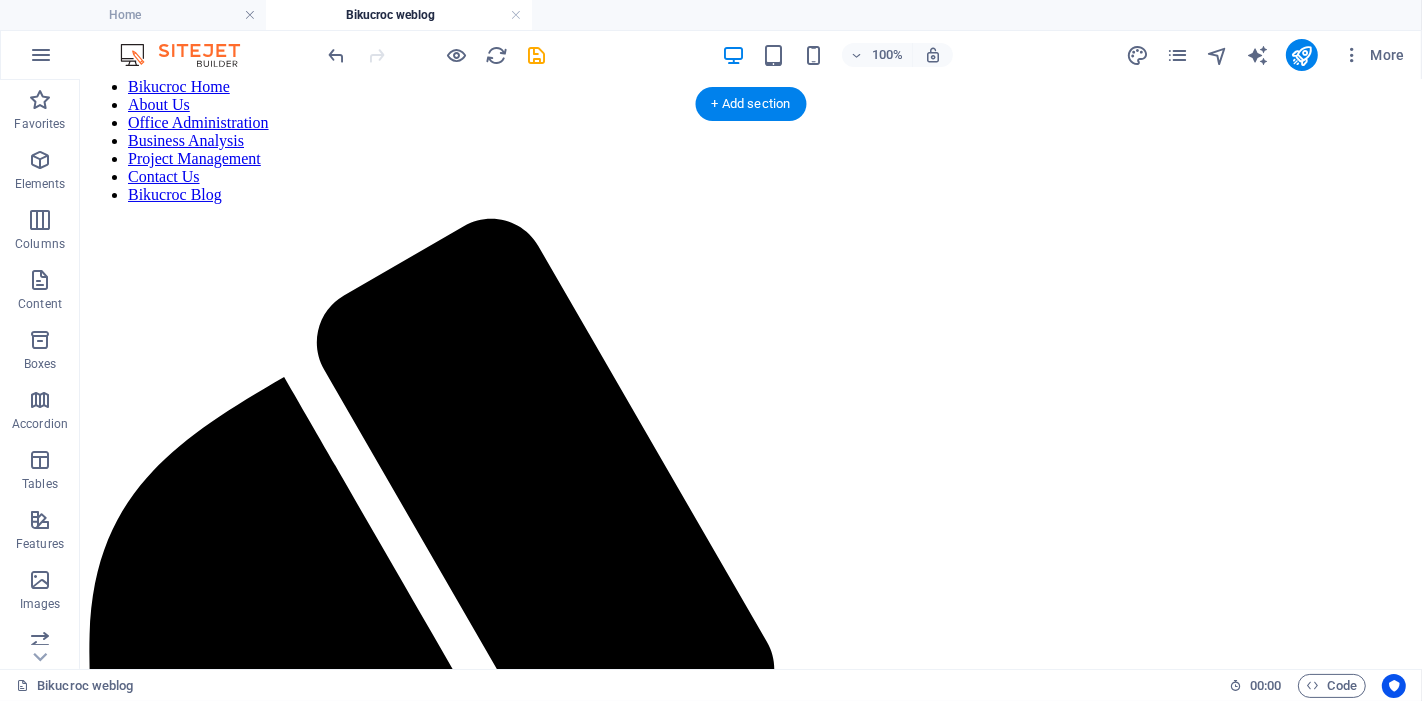 drag, startPoint x: 548, startPoint y: 289, endPoint x: 507, endPoint y: 514, distance: 228.70505 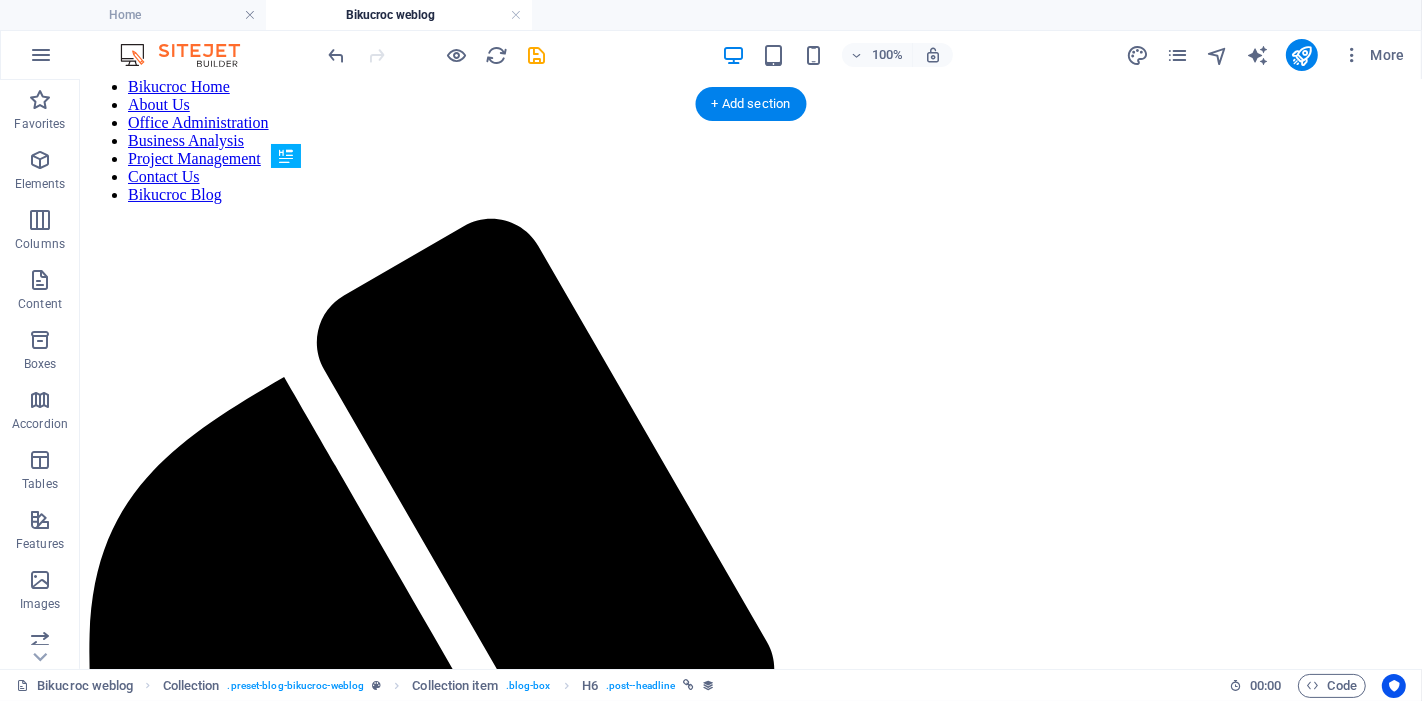 drag, startPoint x: 627, startPoint y: 460, endPoint x: 634, endPoint y: 196, distance: 264.09277 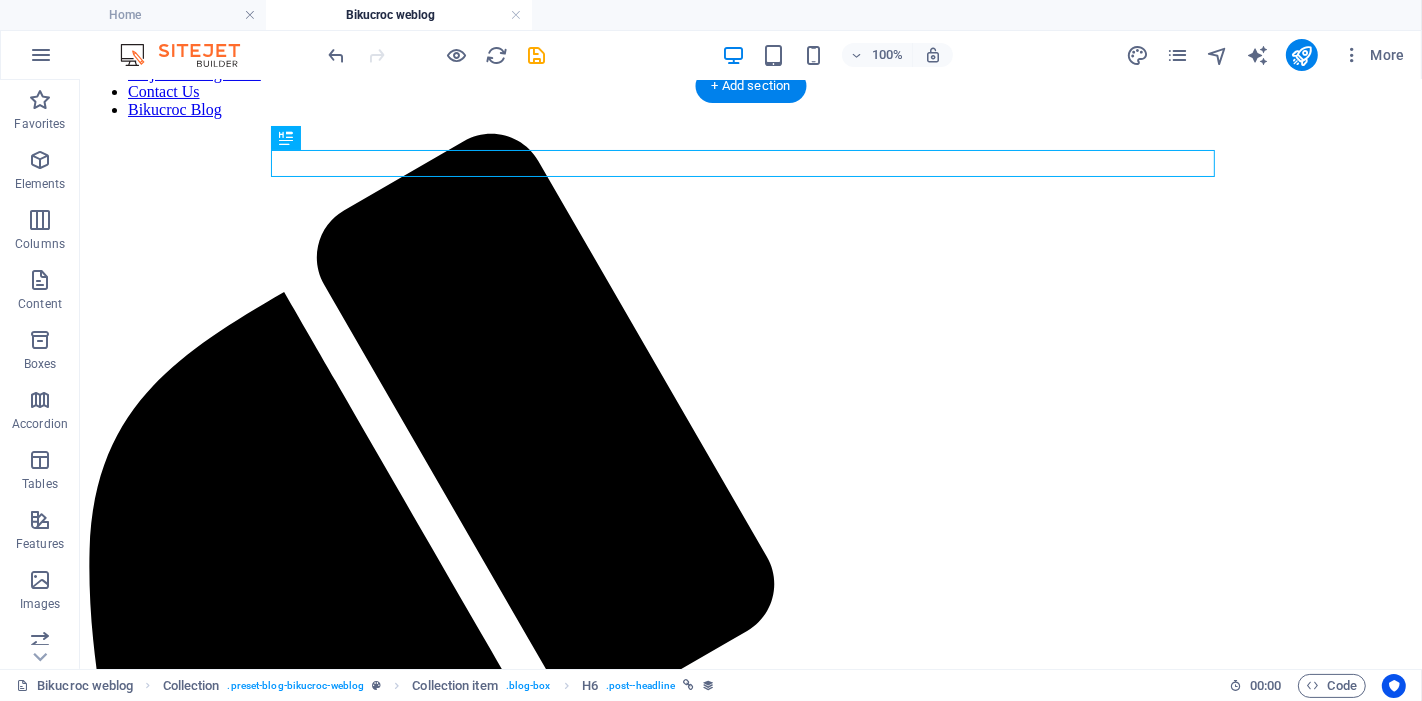 scroll, scrollTop: 340, scrollLeft: 0, axis: vertical 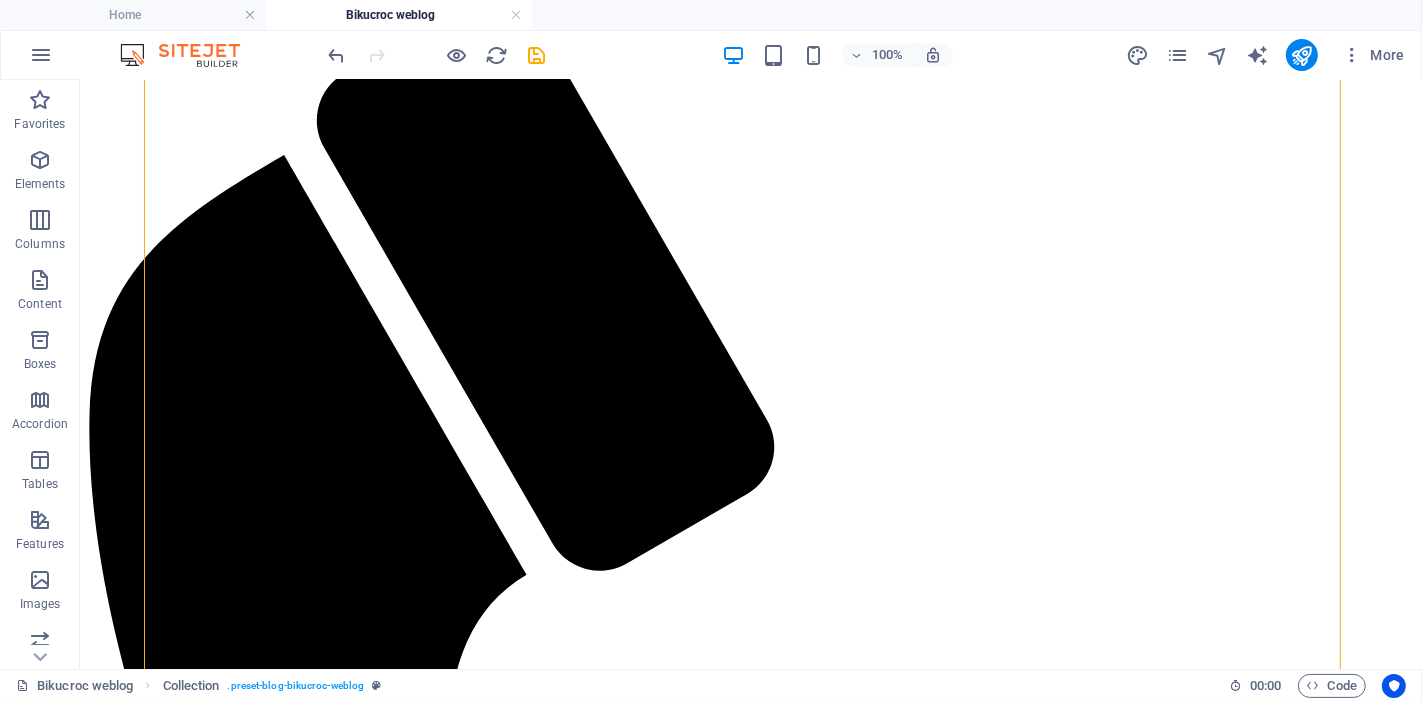 drag, startPoint x: 300, startPoint y: 267, endPoint x: 307, endPoint y: 328, distance: 61.400326 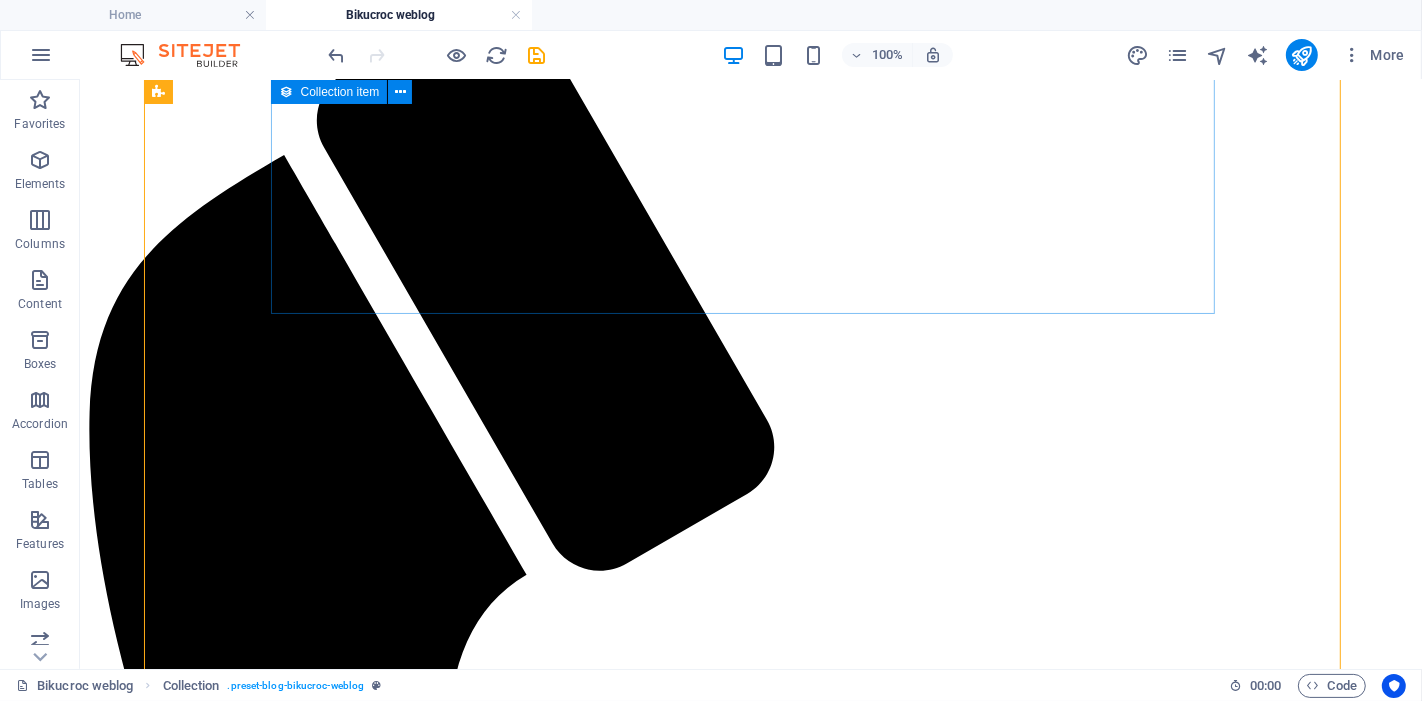 click on "Office Outsourcing to Locally instead of Overseas outsourcing! Work Tips [DATE] Local office outsourcing means faster, safer, and Aussie-smart support—no time zones, no miscommunications!" at bounding box center [750, 2006] 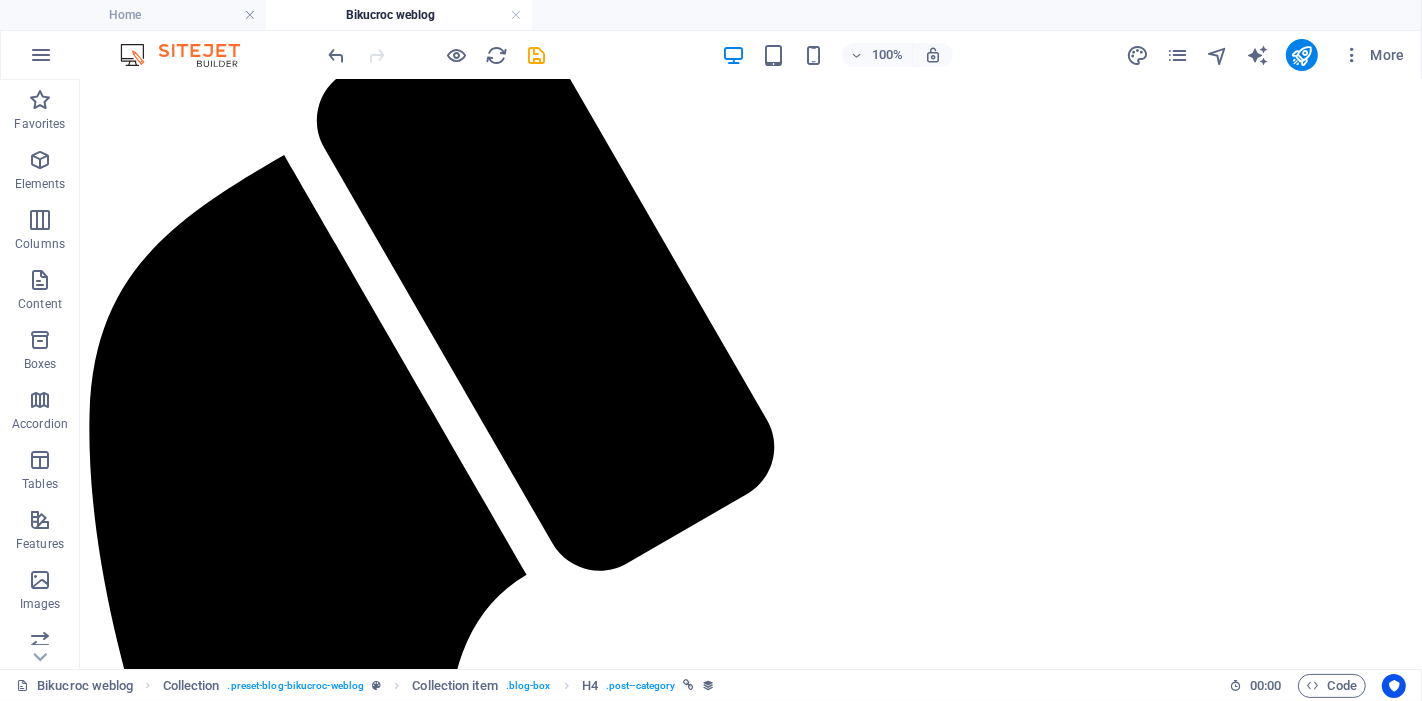 drag, startPoint x: 330, startPoint y: 267, endPoint x: 337, endPoint y: 300, distance: 33.734257 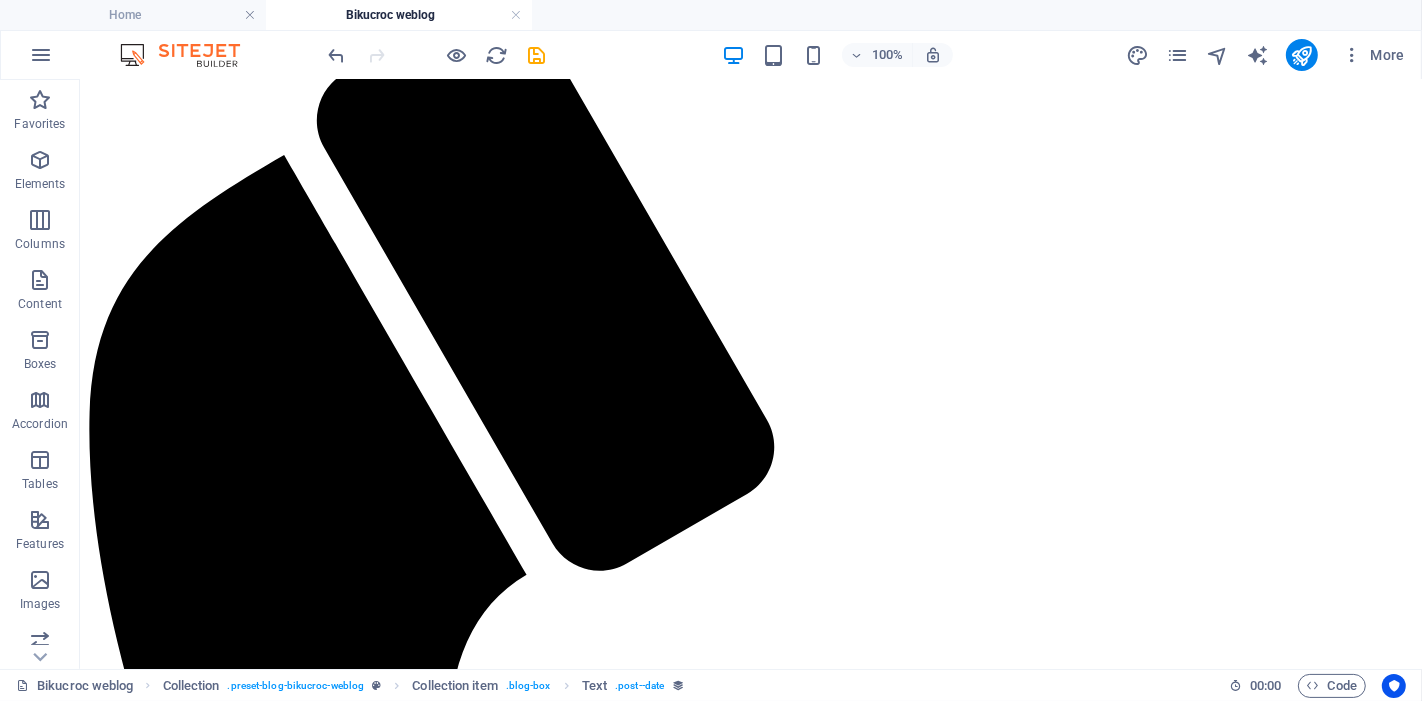 drag, startPoint x: 310, startPoint y: 263, endPoint x: 434, endPoint y: 309, distance: 132.25732 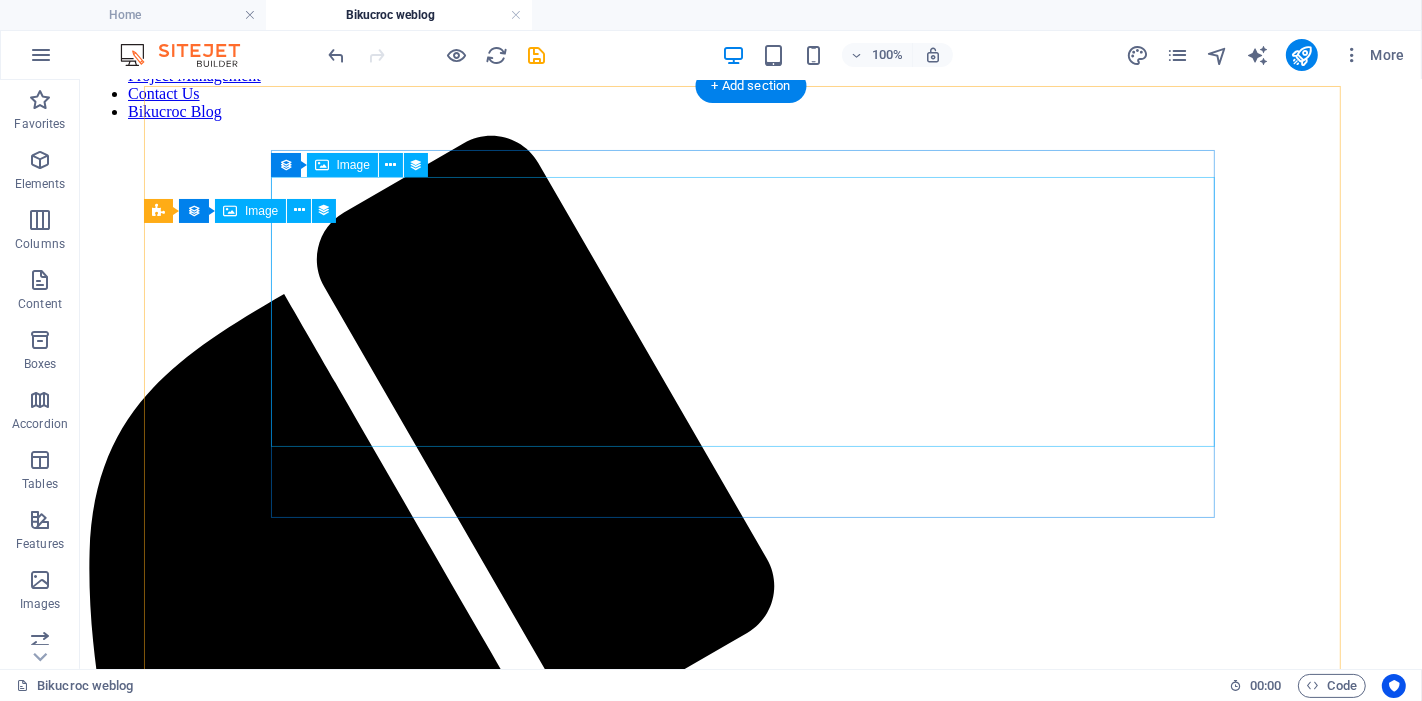 scroll, scrollTop: 229, scrollLeft: 0, axis: vertical 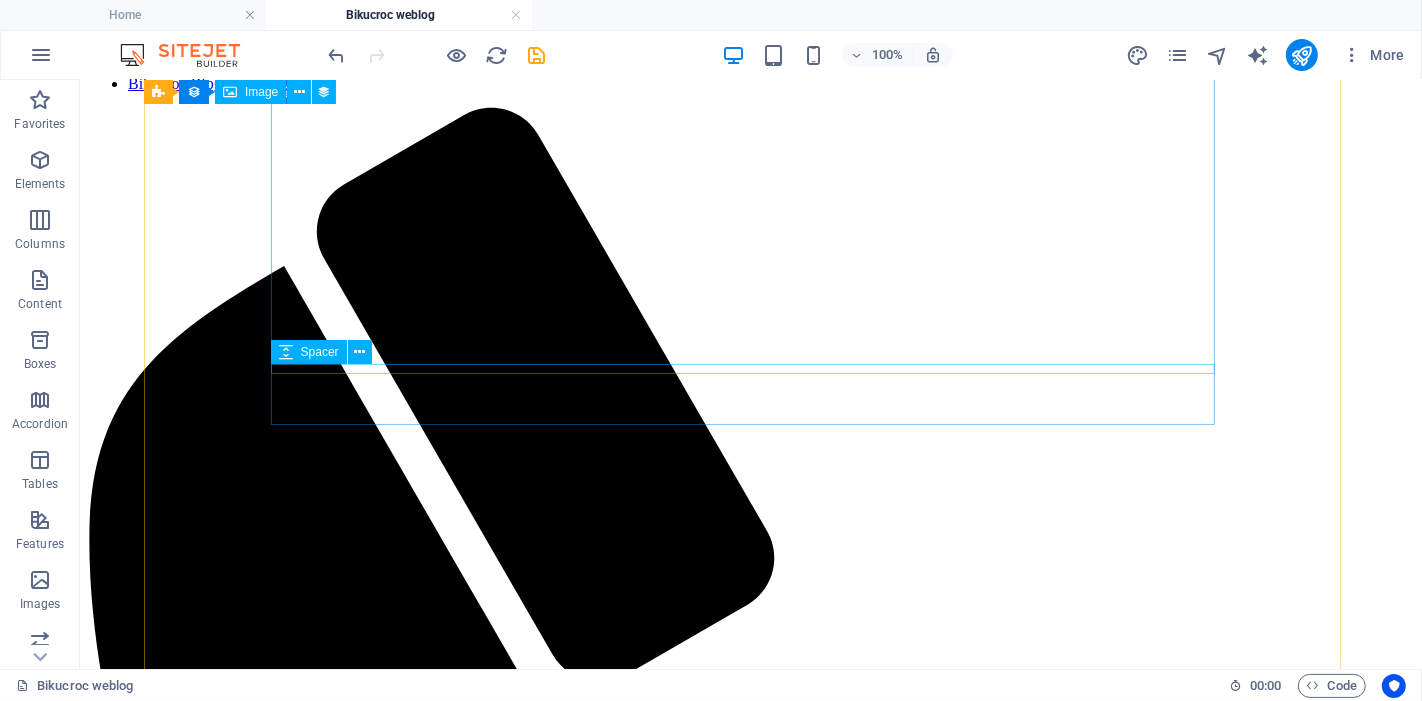 click at bounding box center [750, 2221] 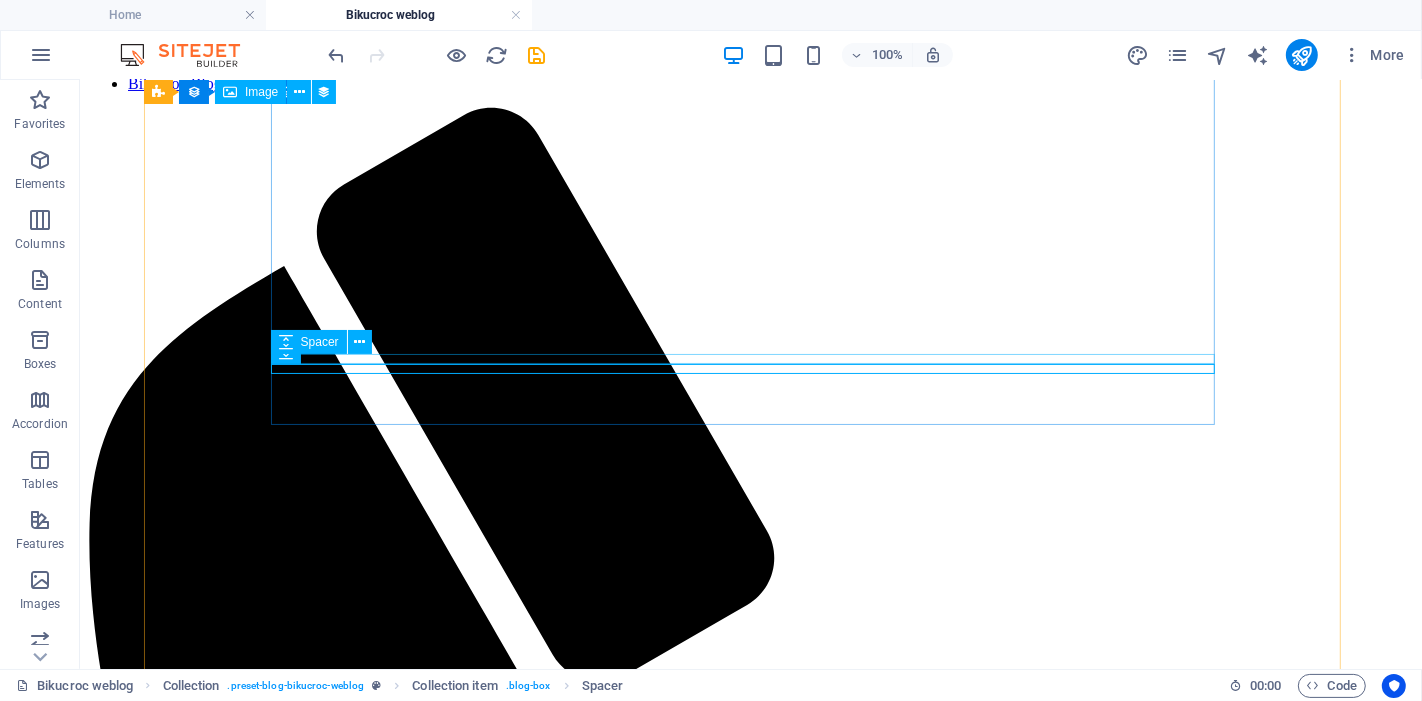 click at bounding box center (750, 2211) 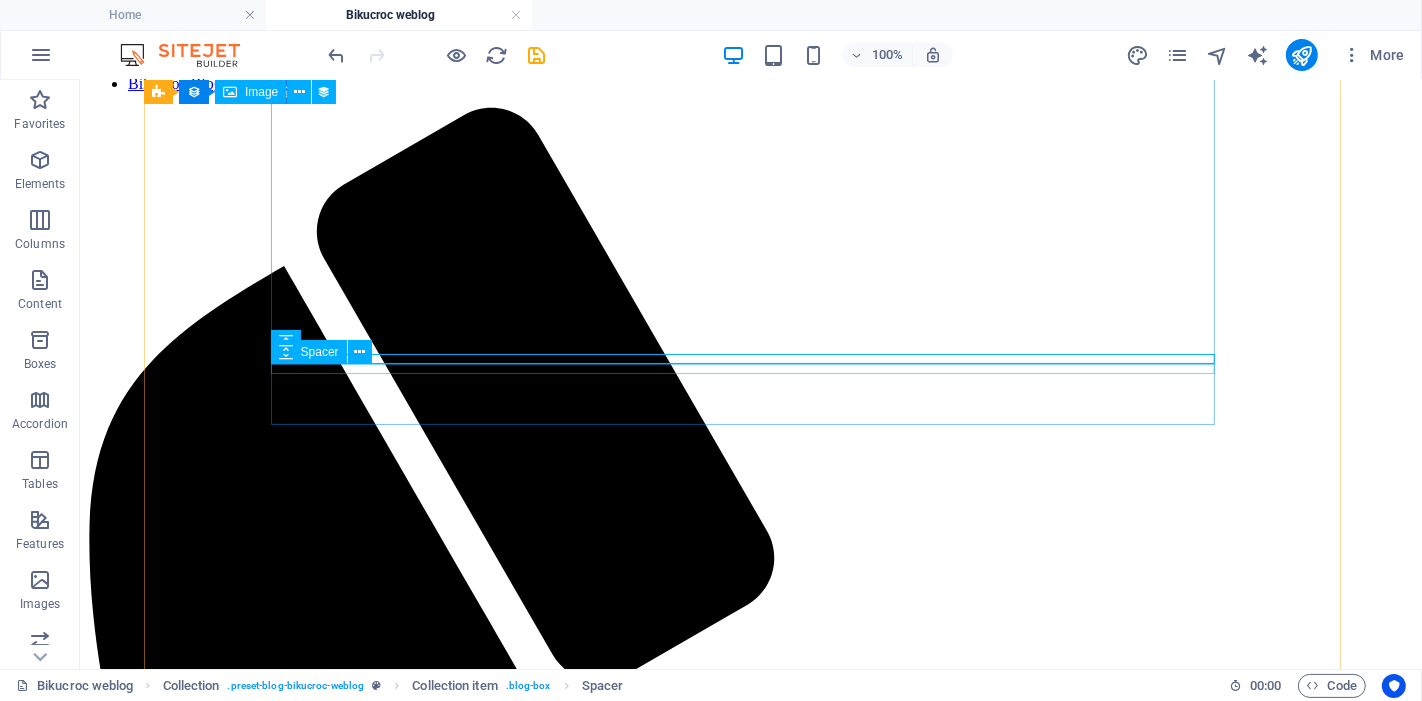 click at bounding box center (750, 2221) 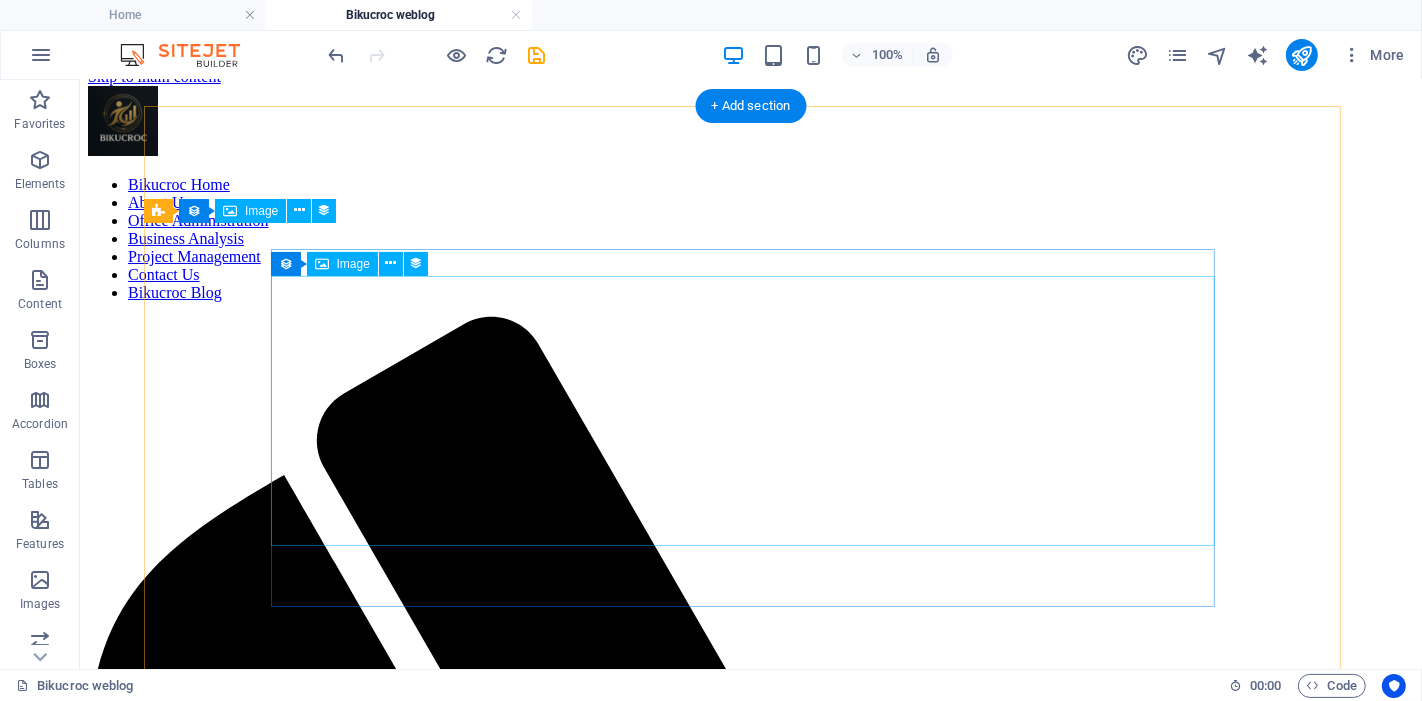 scroll, scrollTop: 0, scrollLeft: 0, axis: both 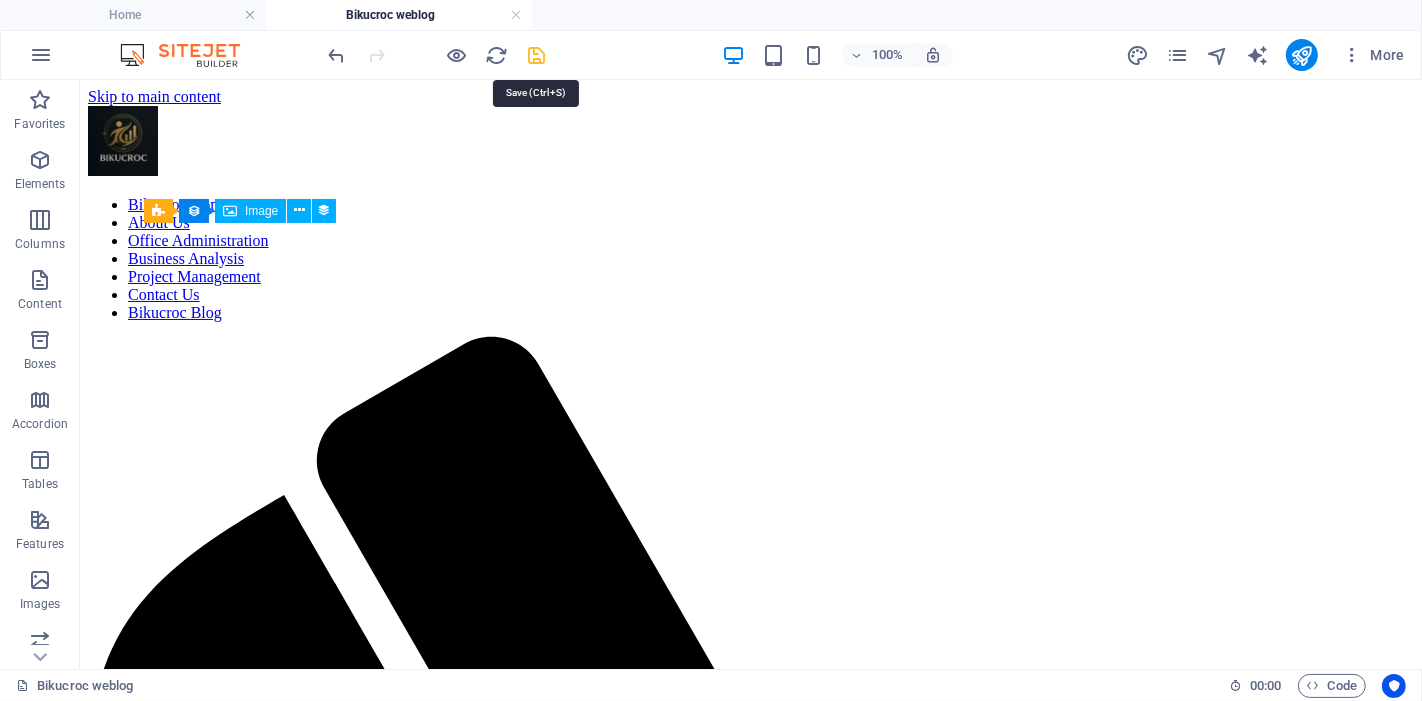 click at bounding box center (537, 55) 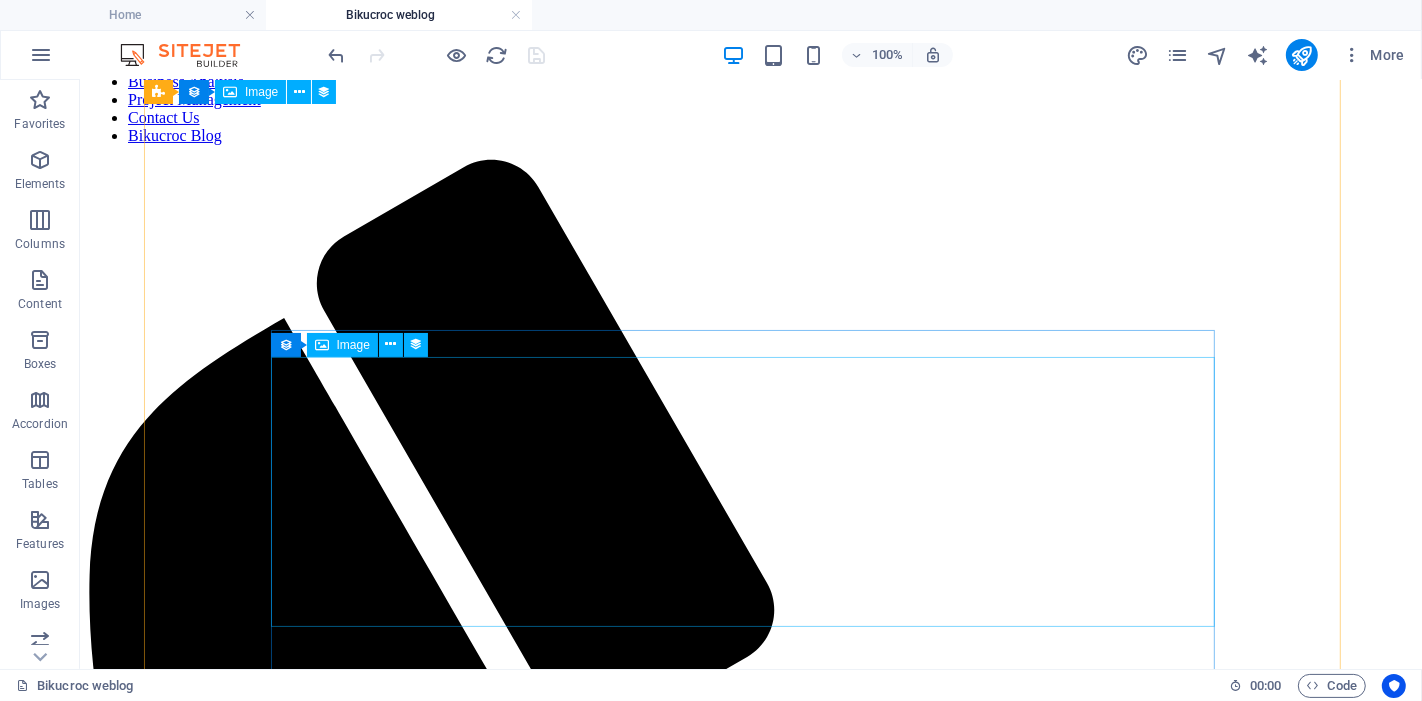 scroll, scrollTop: 111, scrollLeft: 0, axis: vertical 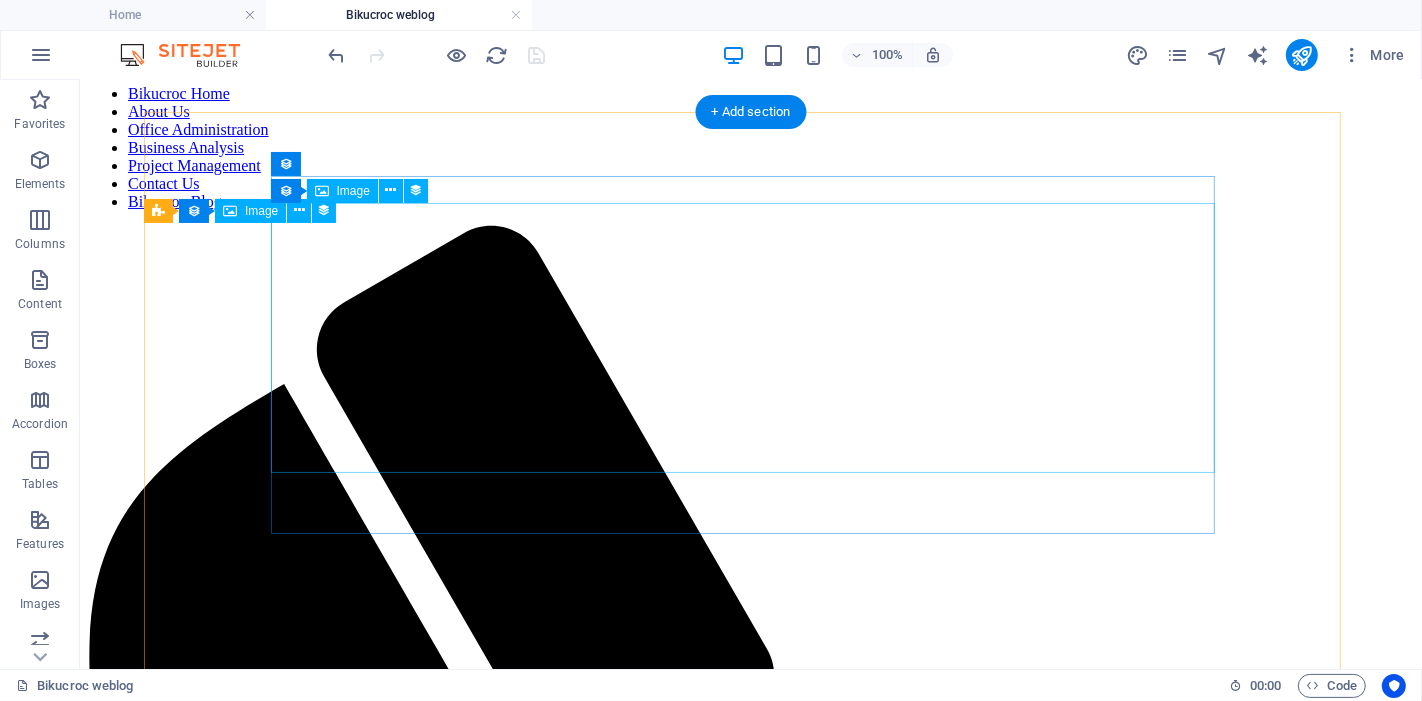 click at bounding box center (750, 2187) 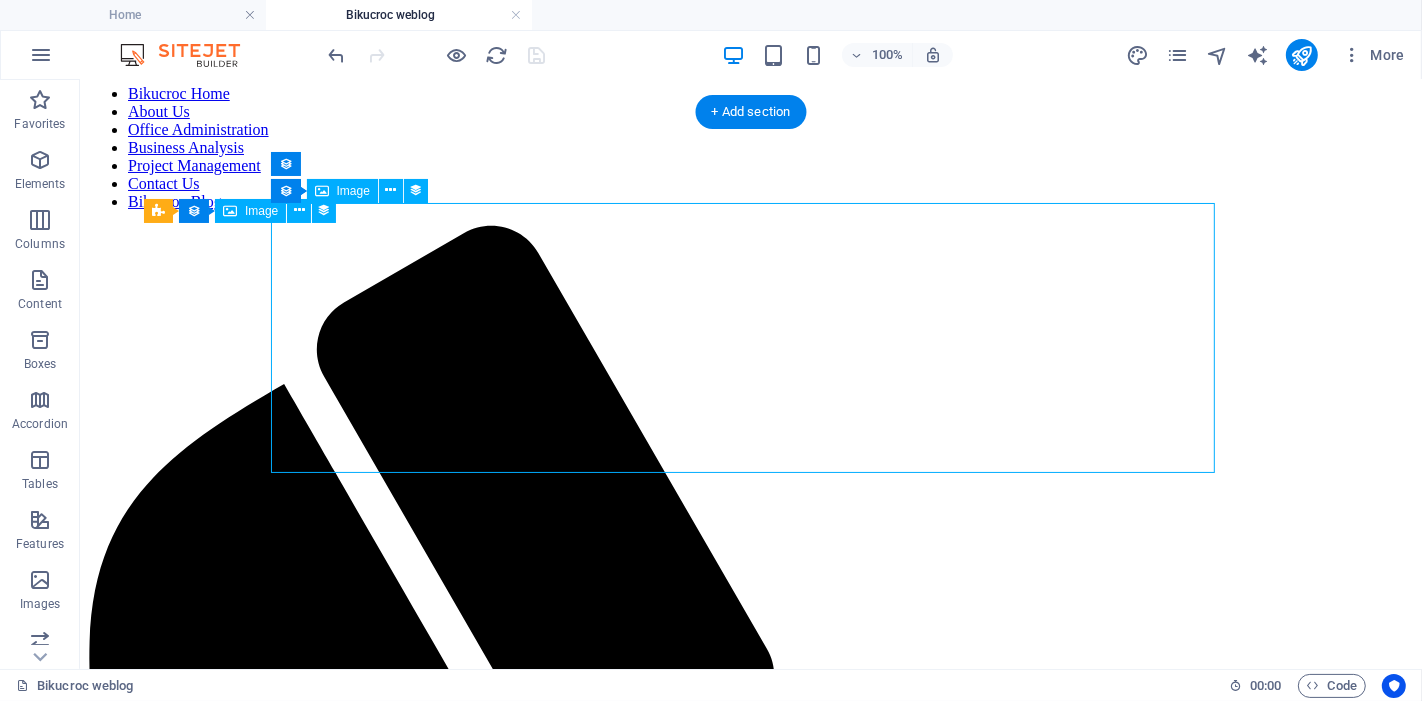 click at bounding box center [750, 2187] 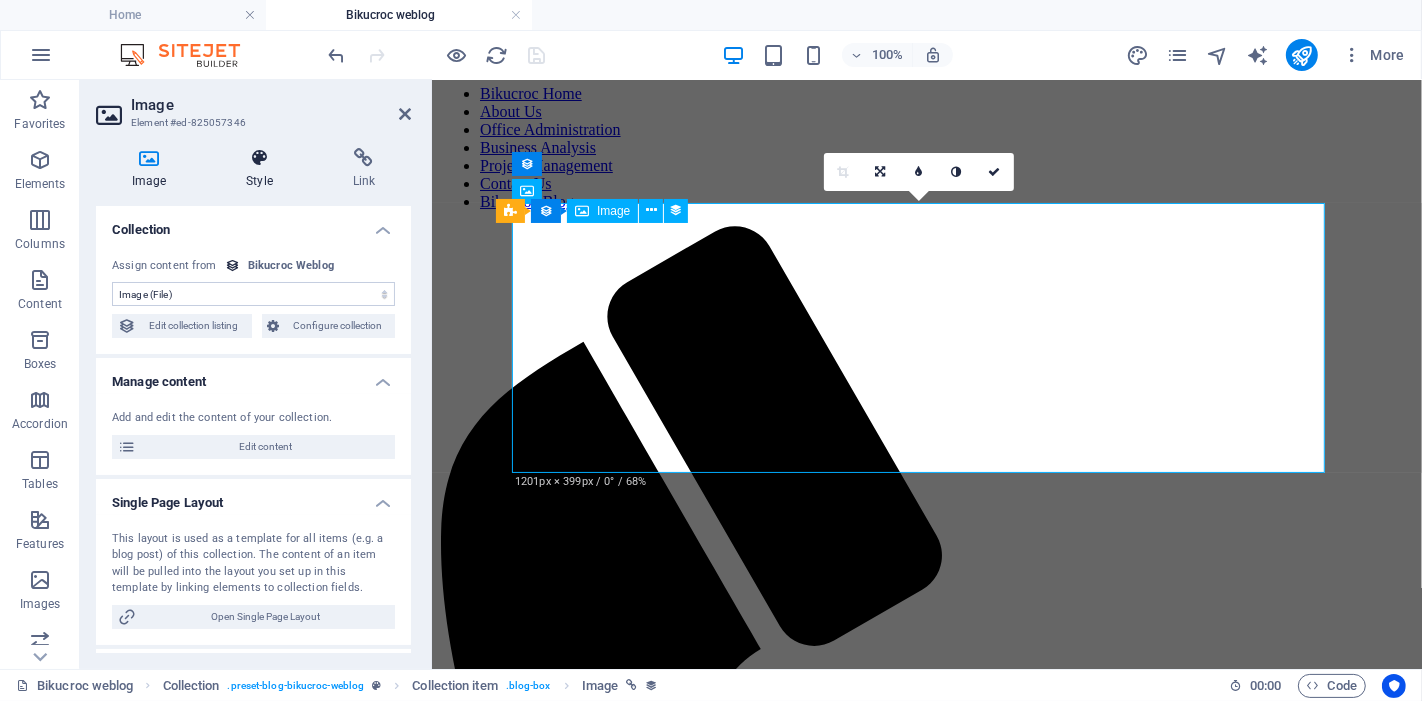 click on "Style" at bounding box center (263, 169) 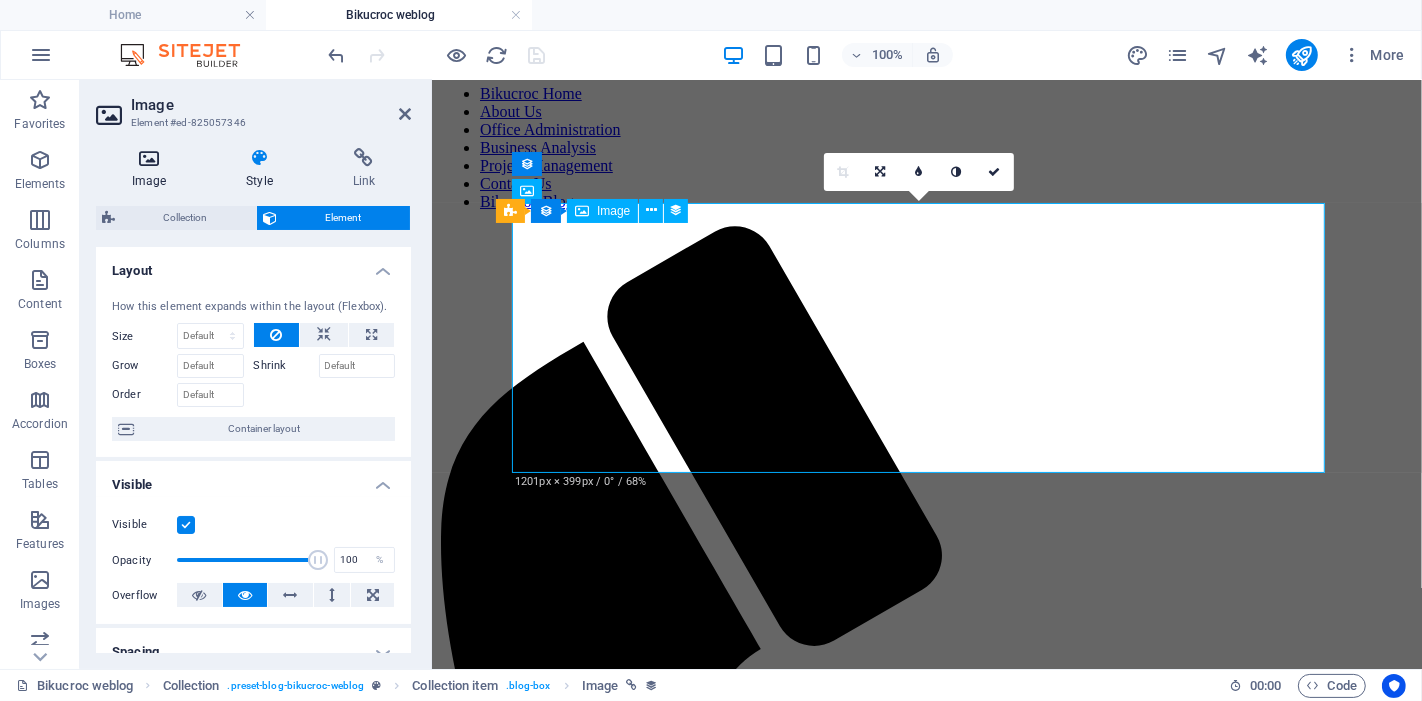 click on "Image" at bounding box center (153, 169) 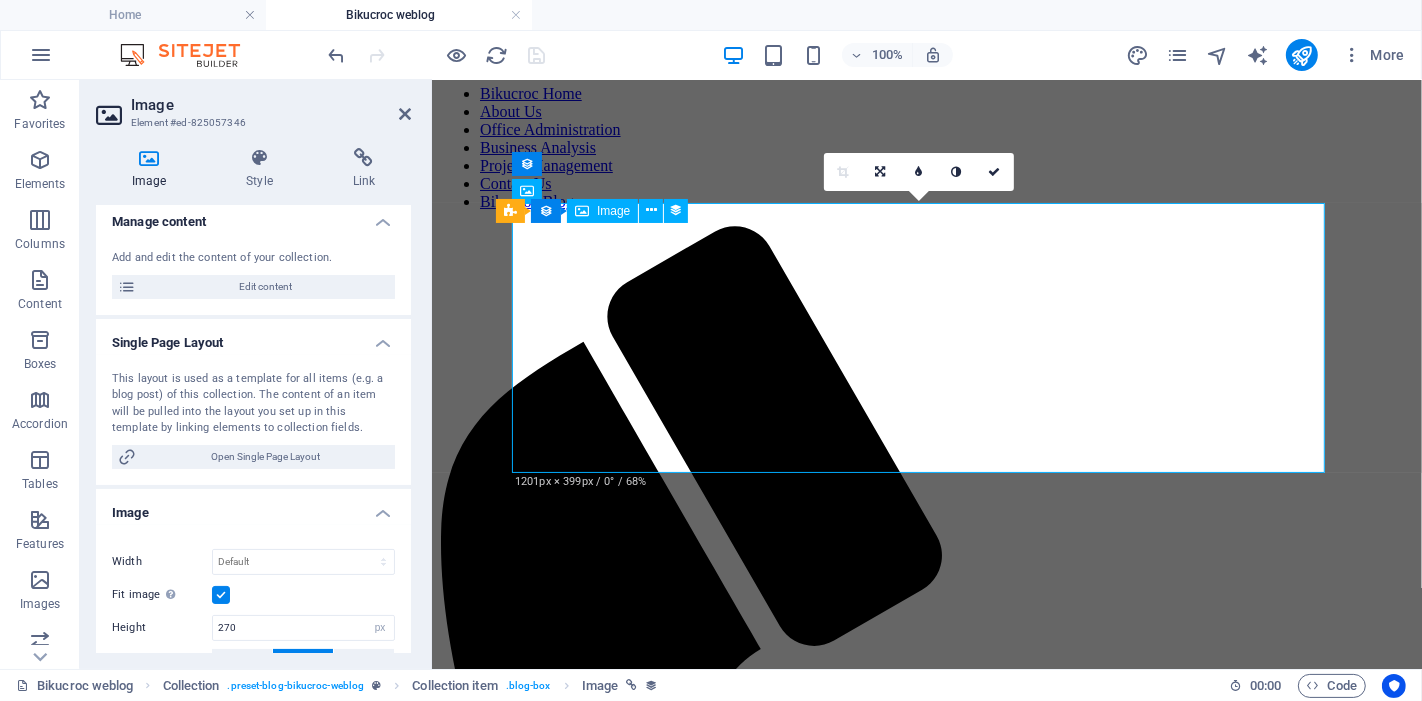 scroll, scrollTop: 0, scrollLeft: 0, axis: both 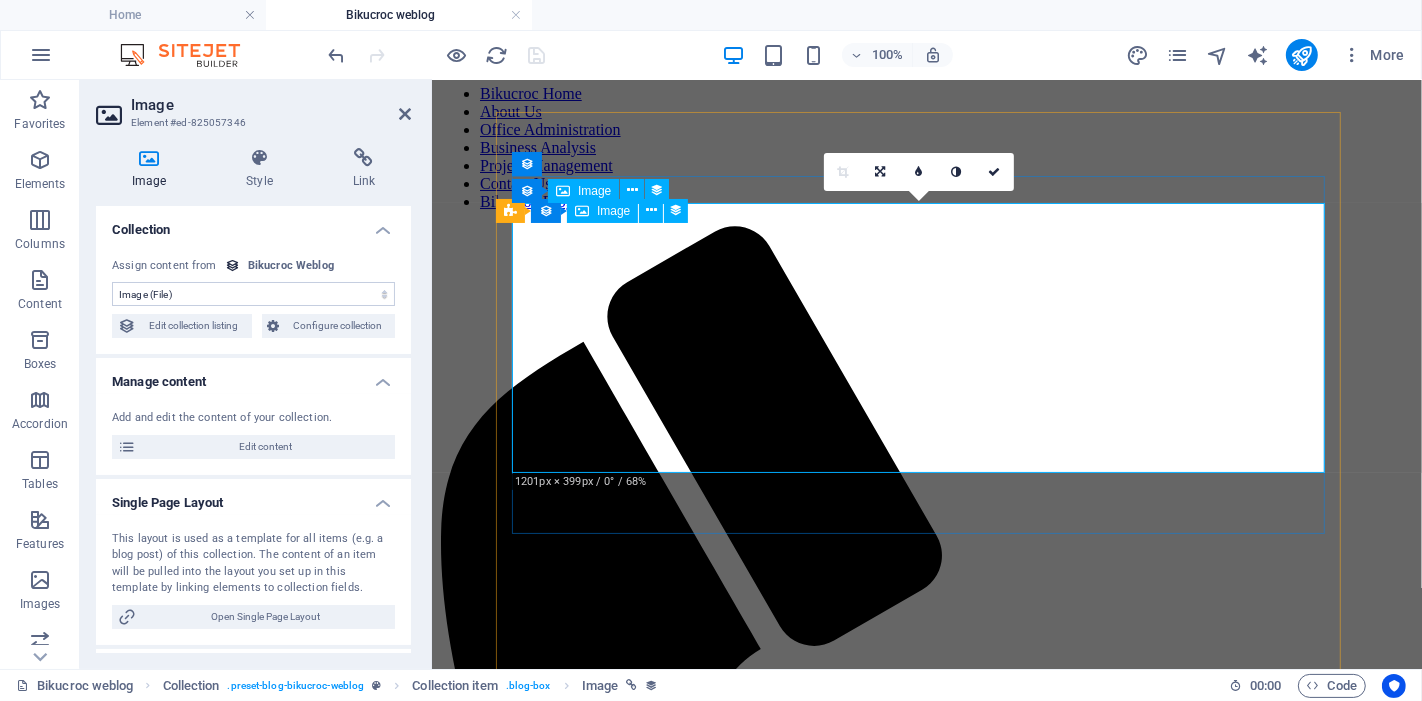 click at bounding box center [926, 1720] 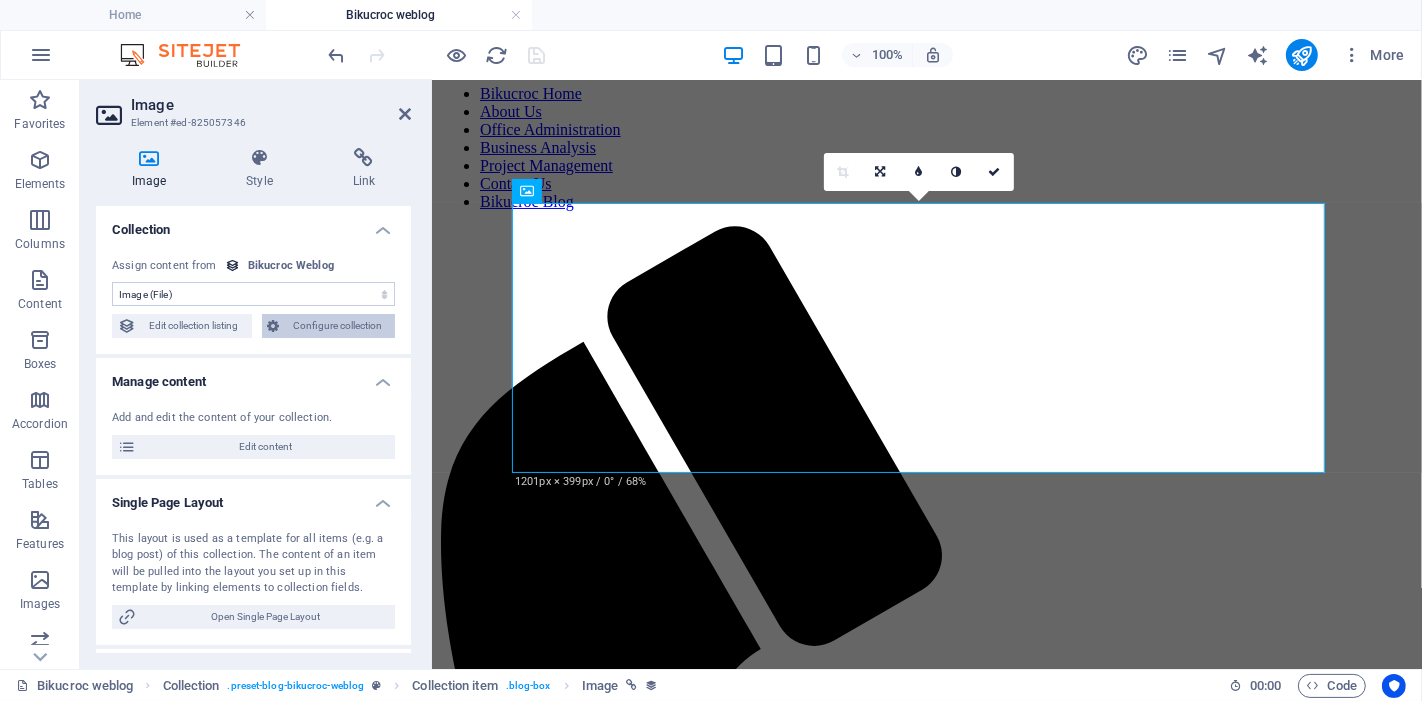 click on "Configure collection" at bounding box center [338, 326] 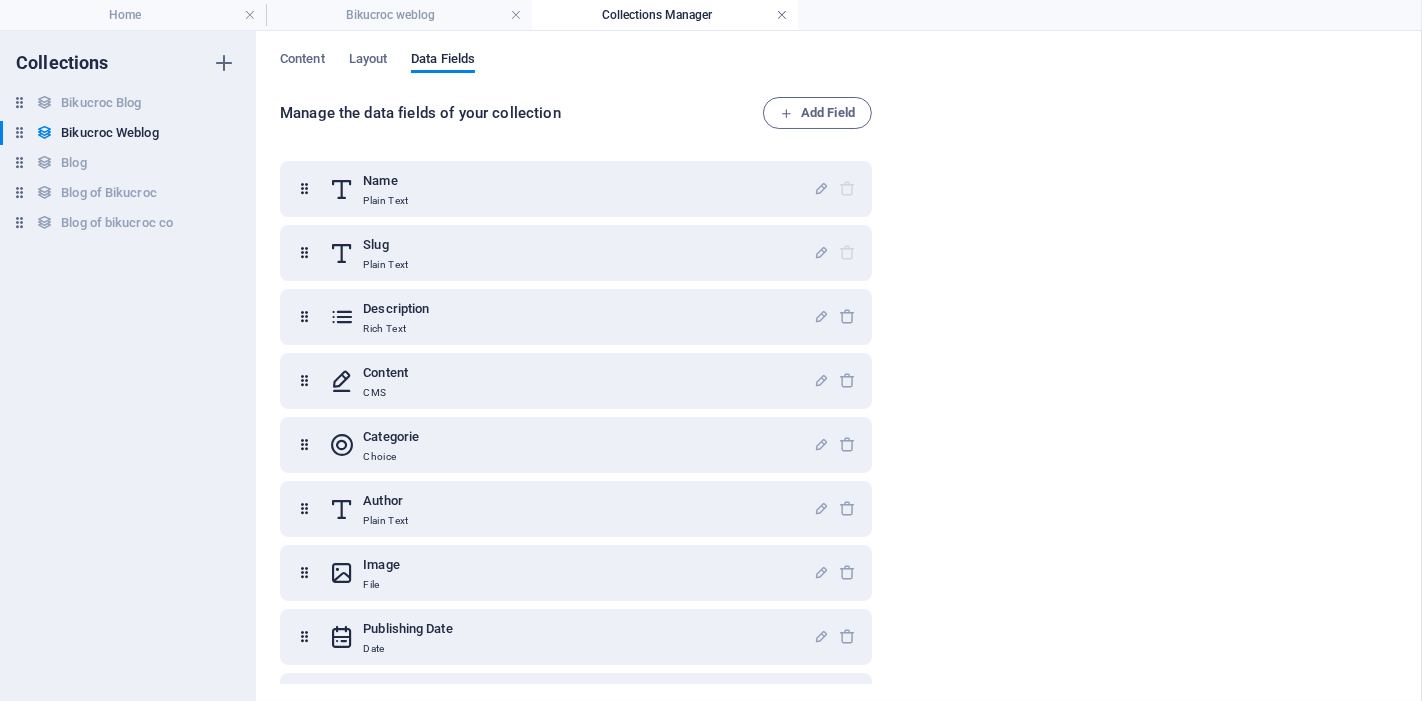 click at bounding box center (782, 15) 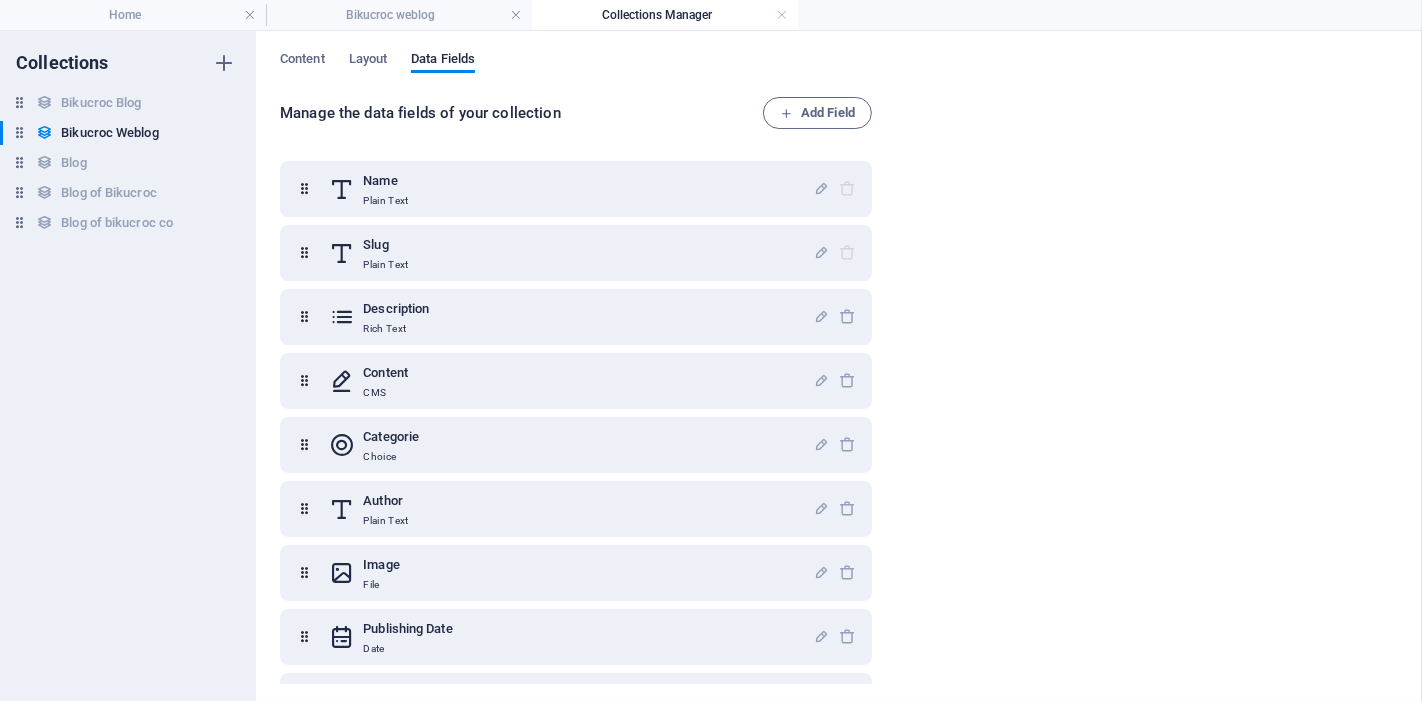 scroll, scrollTop: 111, scrollLeft: 0, axis: vertical 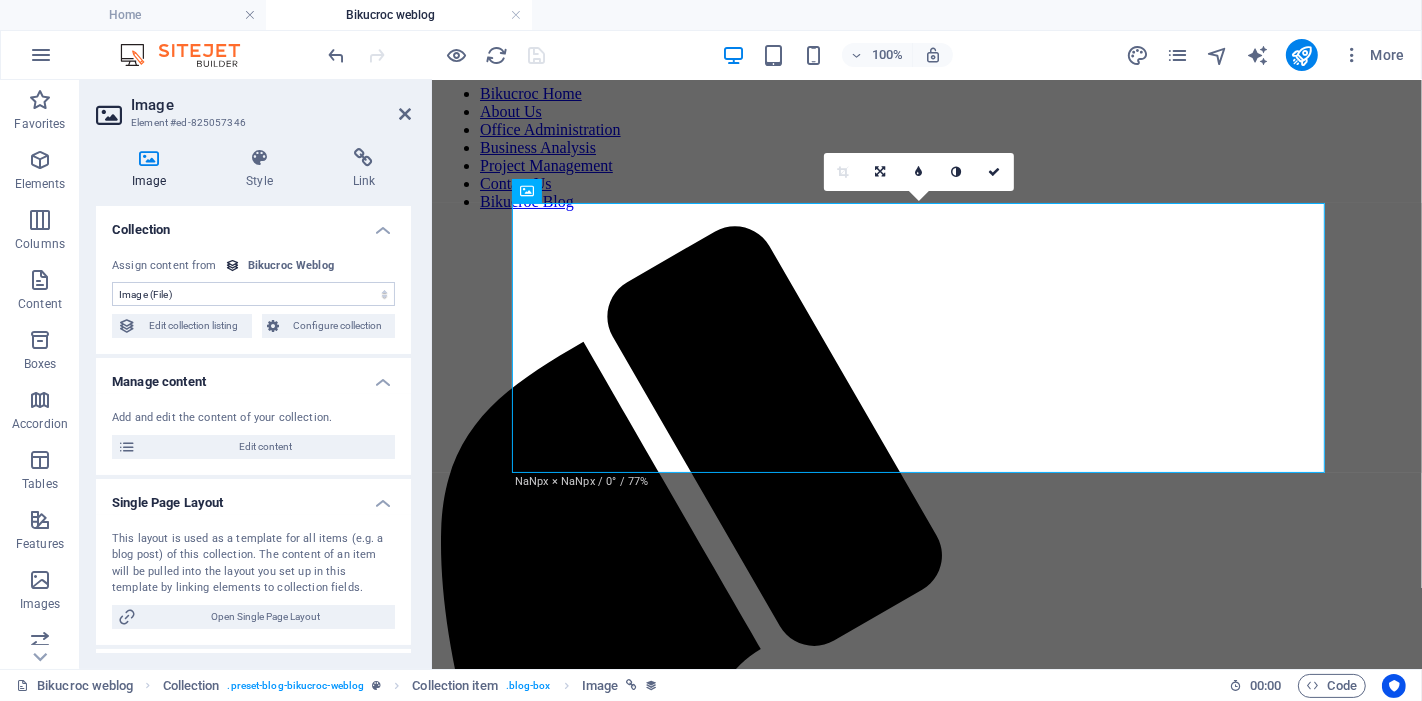 click on "No assignment, content remains static Created at (Date) Updated at (Date) Name (Plain Text) Slug (Plain Text) Description (Rich Text) Content (CMS) Categorie (Choice) Author (Plain Text) Image (File) Publishing Date (Date) Status (Choice) Assign content from Bikucroc Weblog 8/3/2025 (l) 08/03/2025 (L) Aug 3, 2025 (ll) August 3, 2025 (LL) Aug 3, 2025 4:50 PM (lll) August 3, 2025 4:50 PM (LLL) Sun, Aug 3, 2025 4:50 PM (llll) Sunday, August 3, 2025 4:50 PM (LLLL) 3.8.2025 (D.M.YYYY) 3. Aug 2025 (D. MMM YYYY) 3. August 2025 (D. MMMM YYYY) Su, 3.8.2025 (dd, D.M.YYYY) Su, 3. Aug 2025 (dd, D. MMM YYYY) Sunday, 3. August 2025 (dddd, D. MMMM YYYY) 4:50 PM (LT) 3 (D) 03 (DD) 3rd (Do) 8 (M) 08 (MM) Aug (MMM) August (MMMM) 25 (YY) 2025 (YYYY) a few seconds ago Edit collection listing Configure collection" at bounding box center (253, 298) 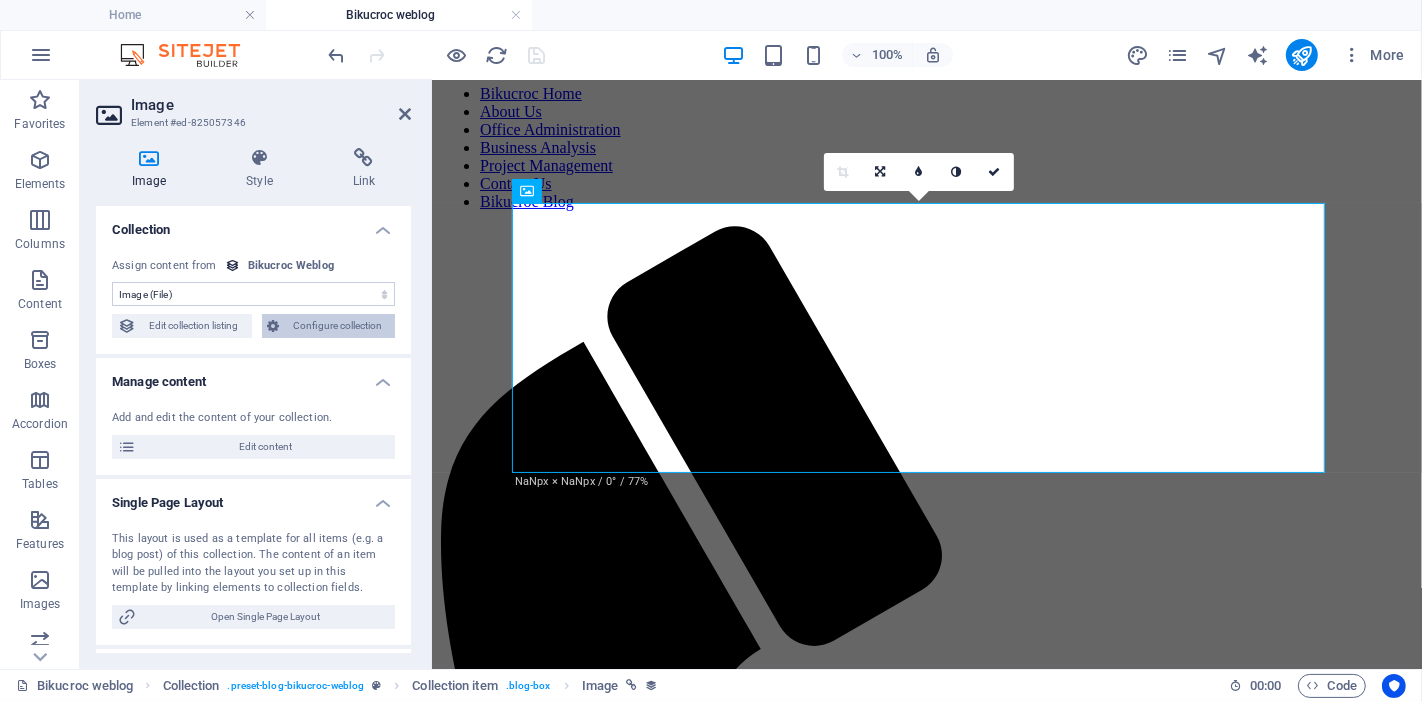 click on "Configure collection" at bounding box center (338, 326) 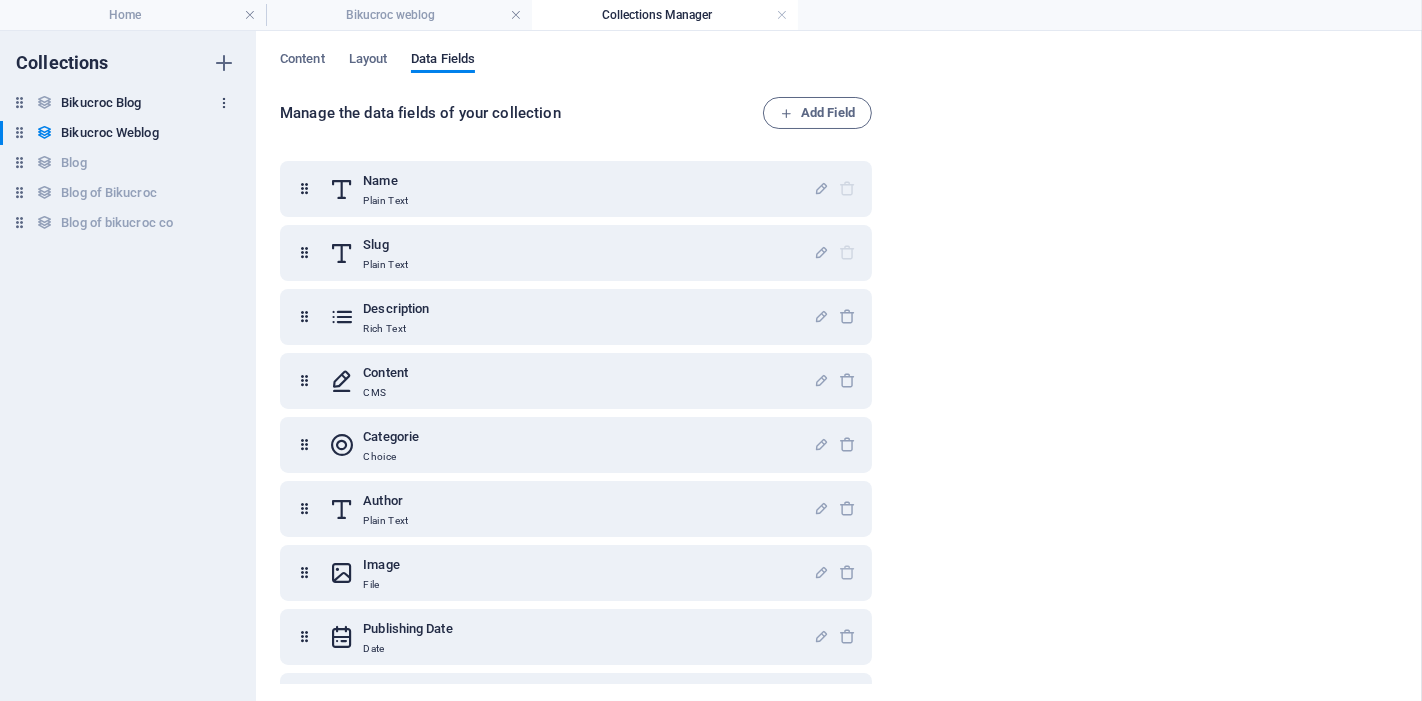 click at bounding box center [224, 103] 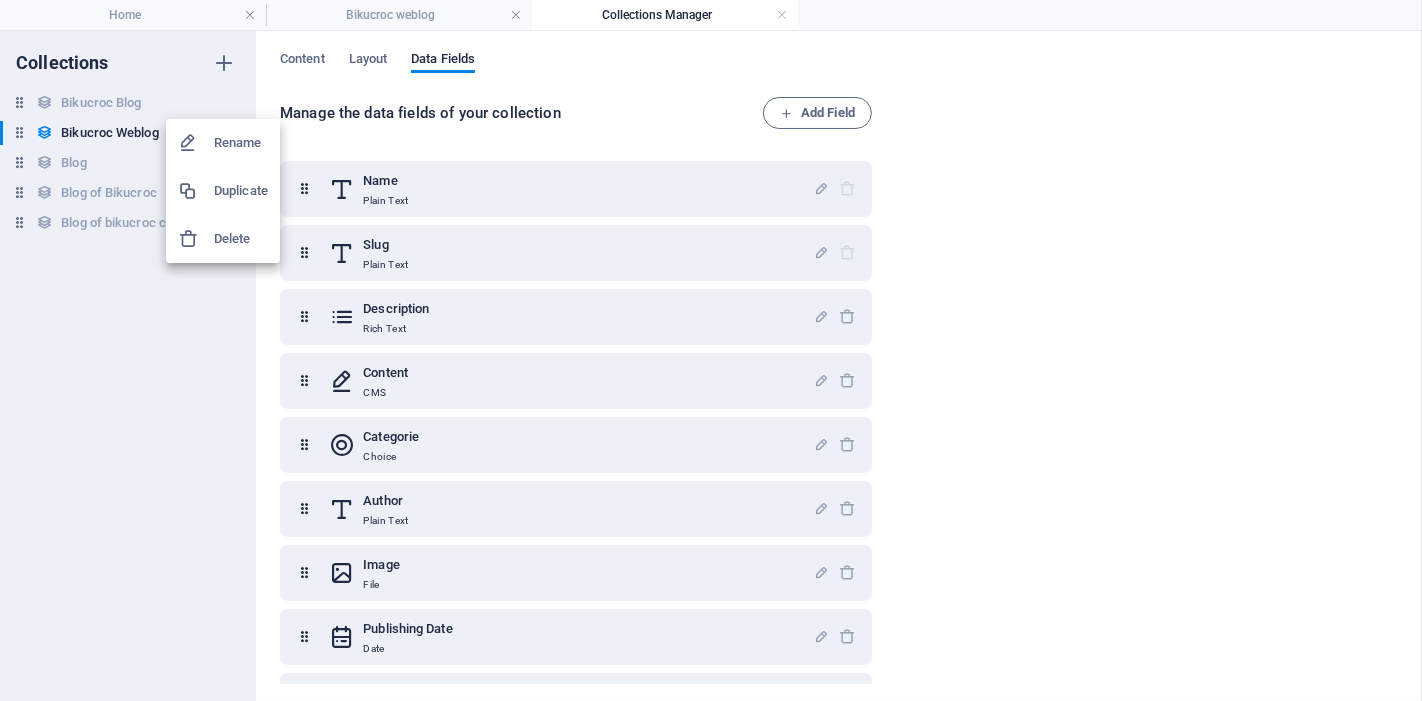 click on "Delete" at bounding box center [241, 239] 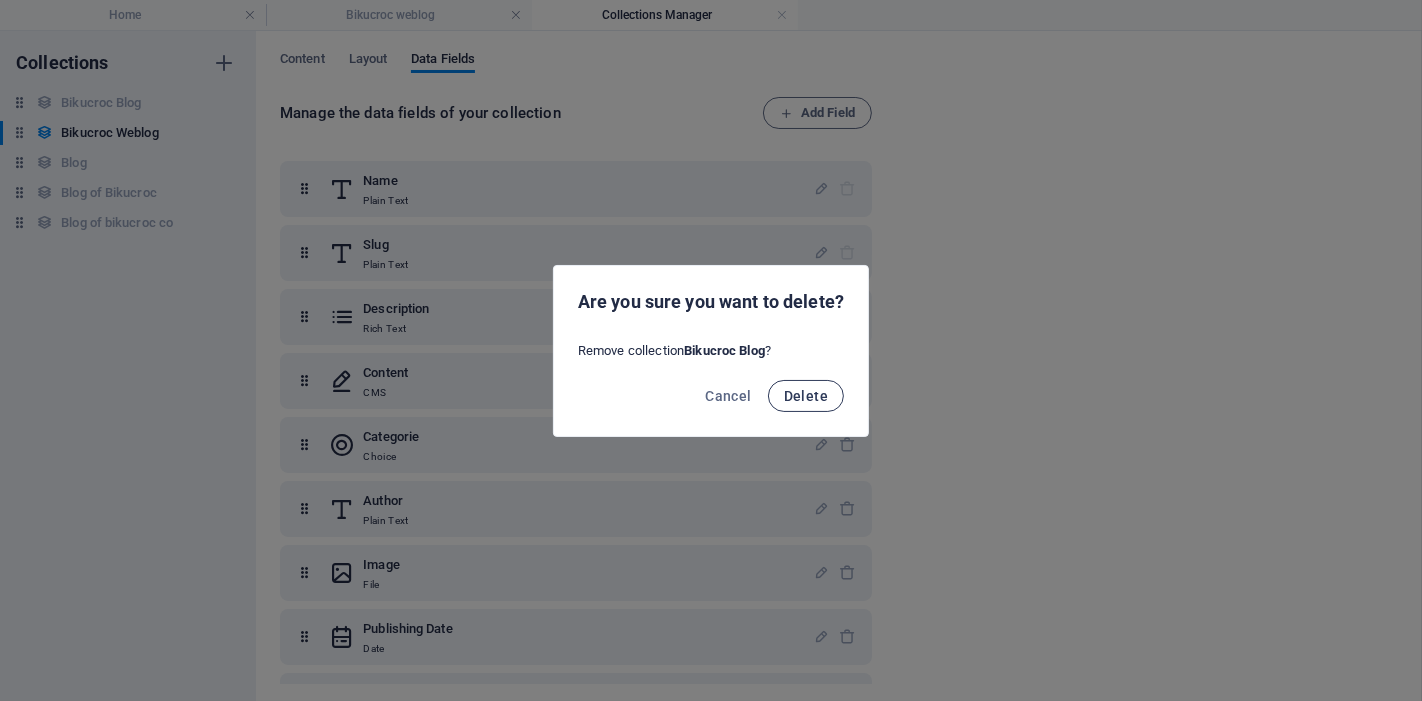 click on "Delete" at bounding box center (806, 396) 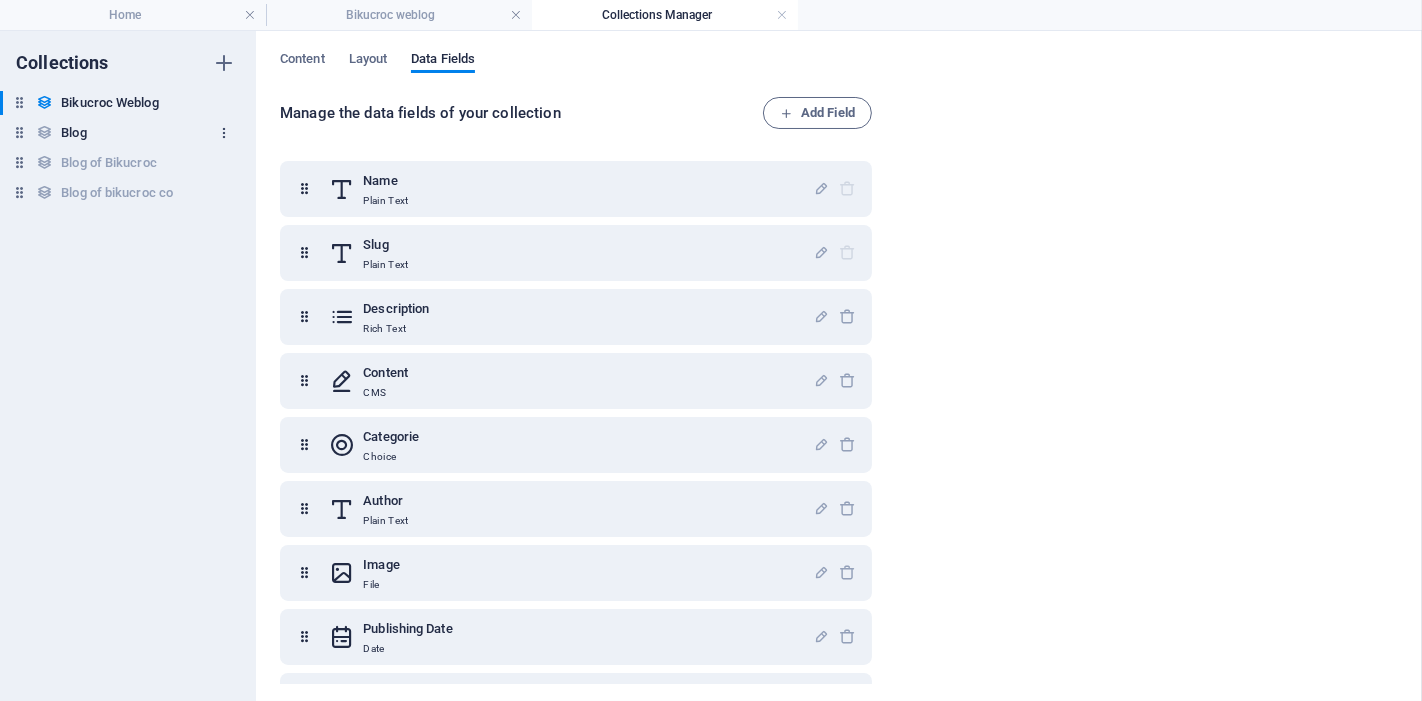 click at bounding box center (224, 133) 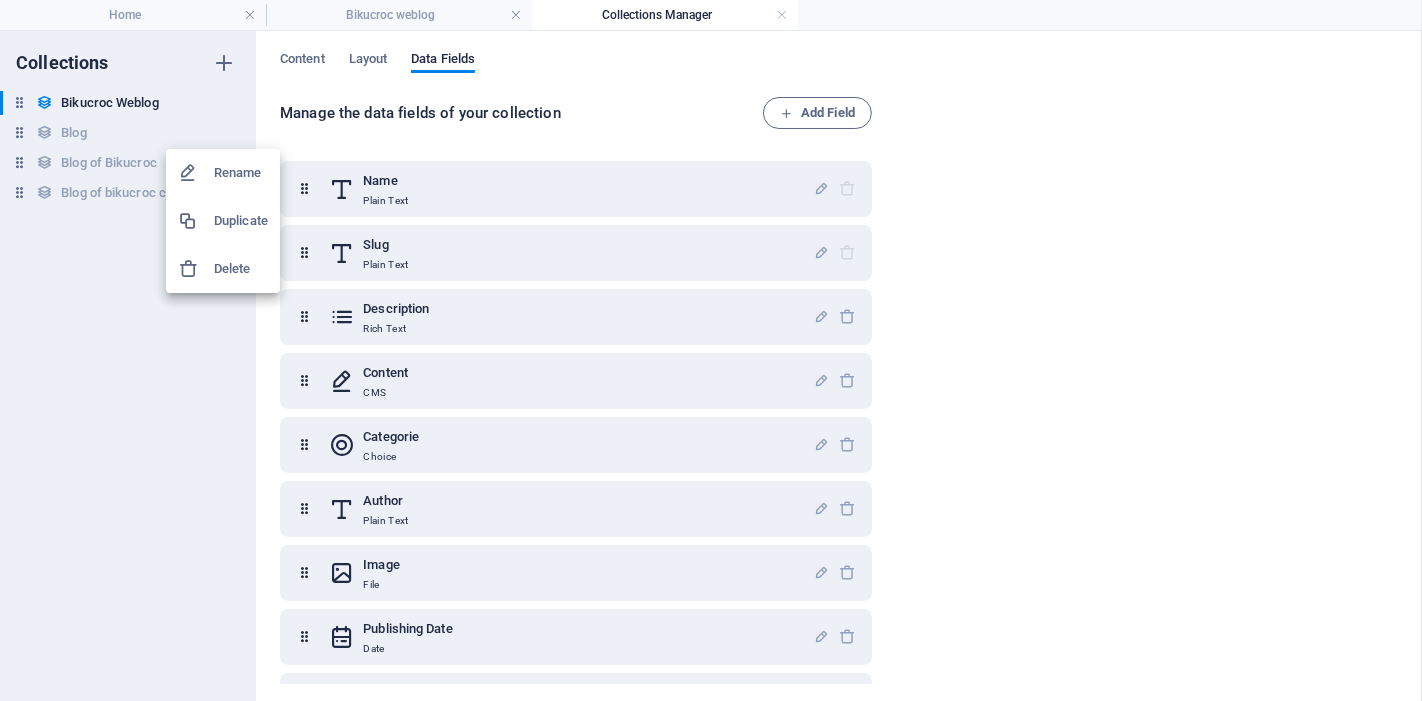 click at bounding box center (711, 350) 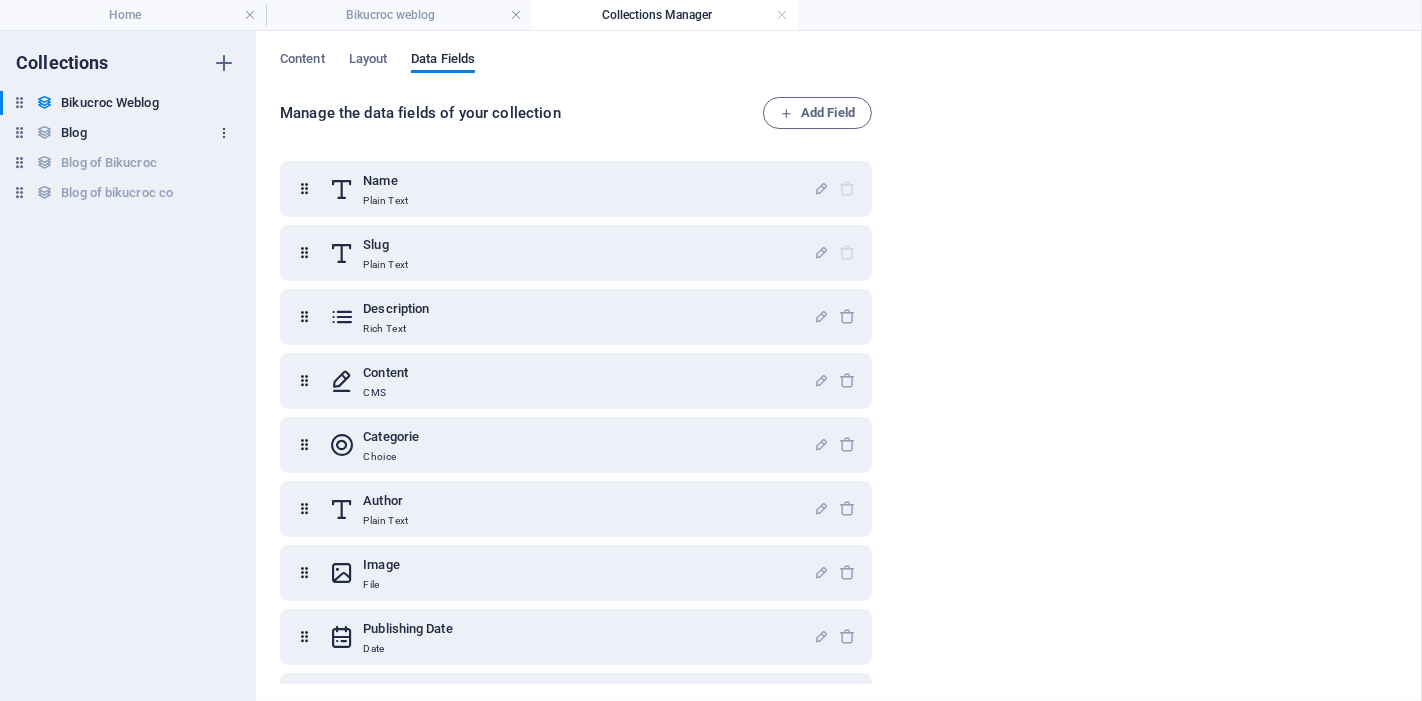 click at bounding box center [224, 133] 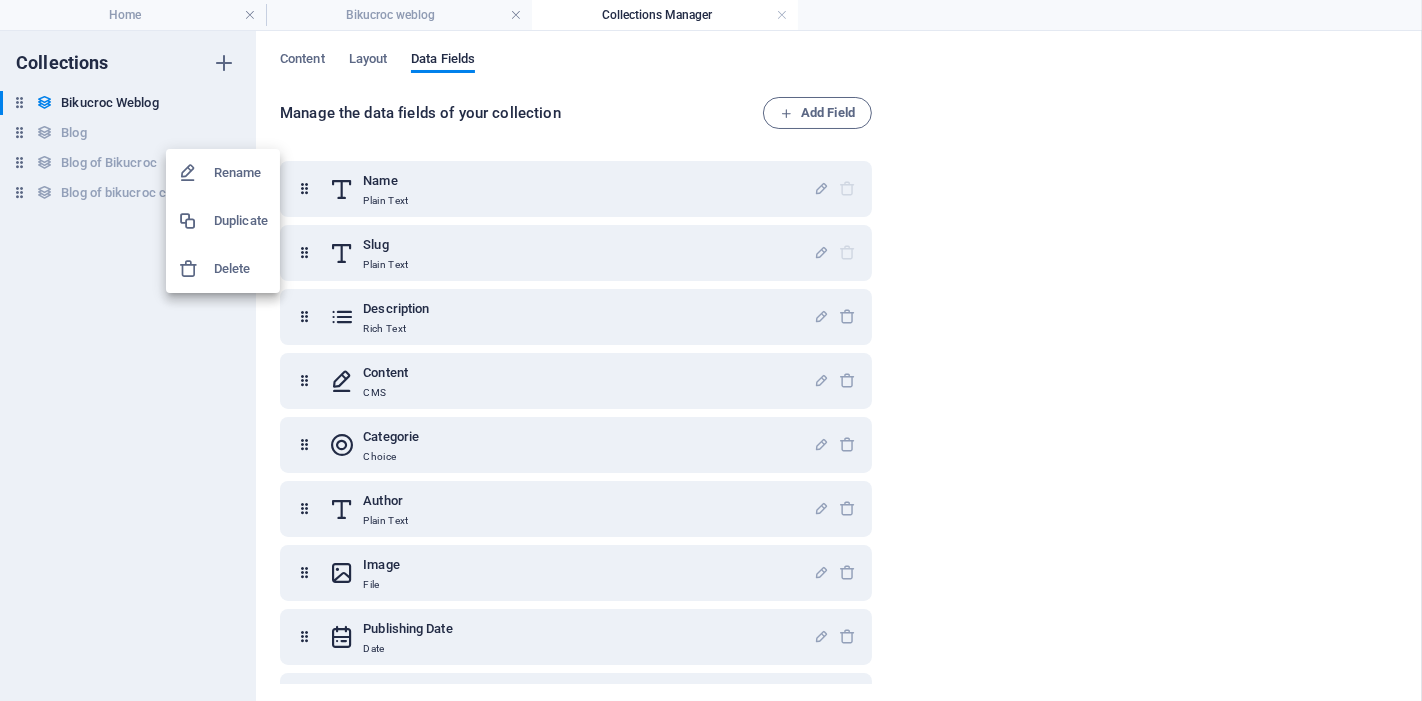 click on "Delete" at bounding box center [241, 269] 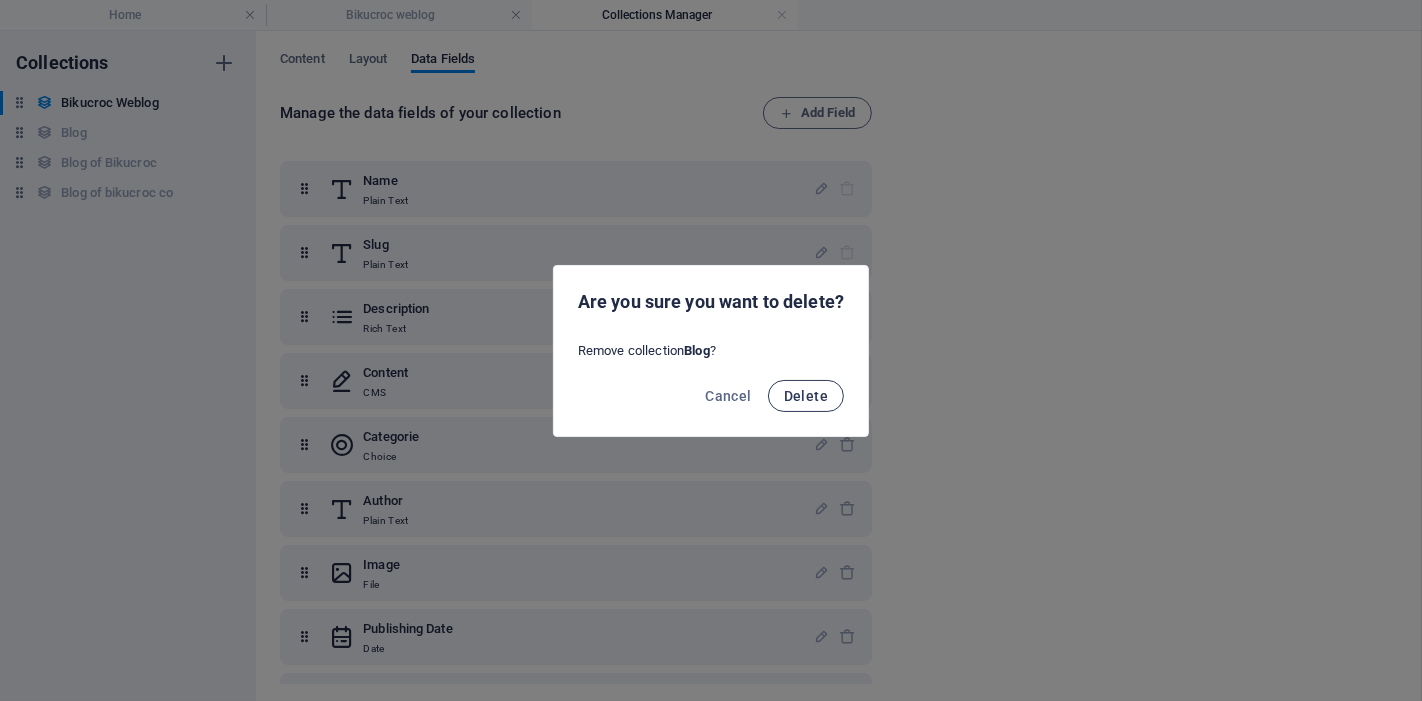 click on "Delete" at bounding box center (806, 396) 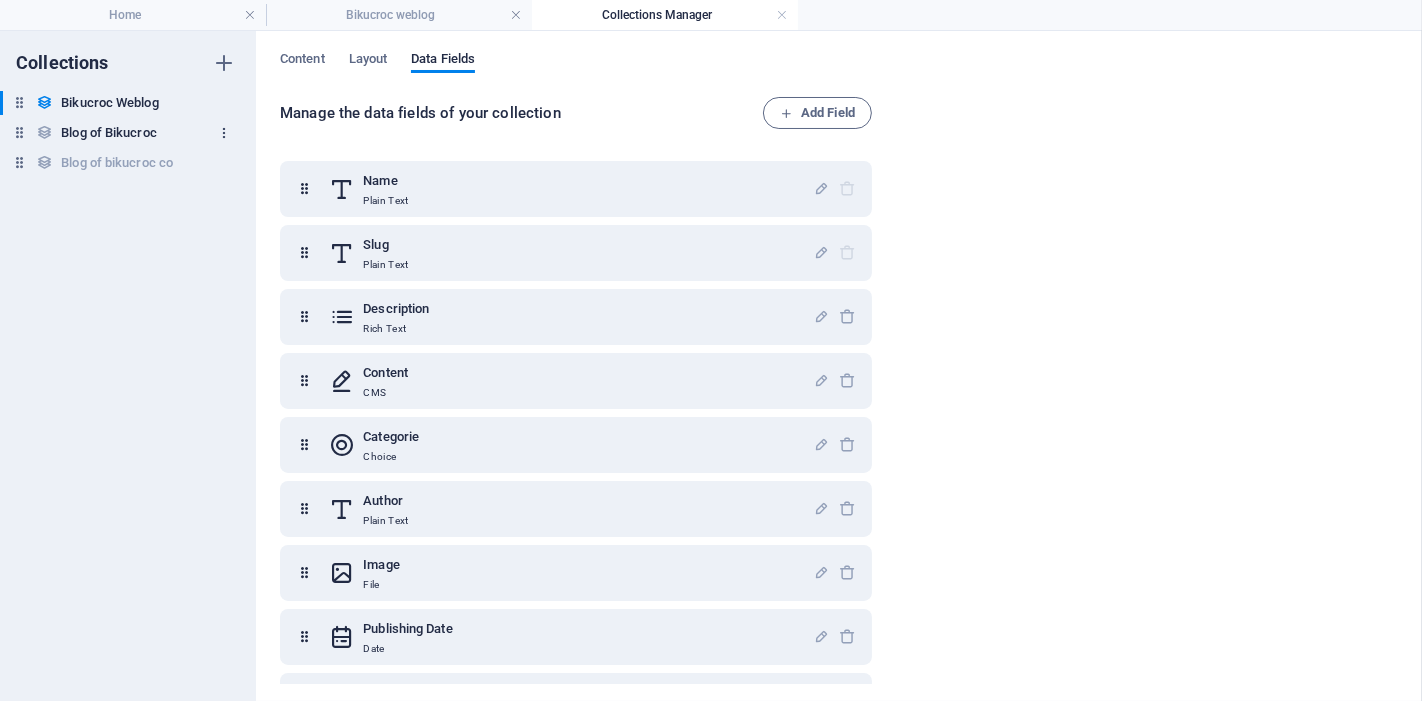click at bounding box center (224, 133) 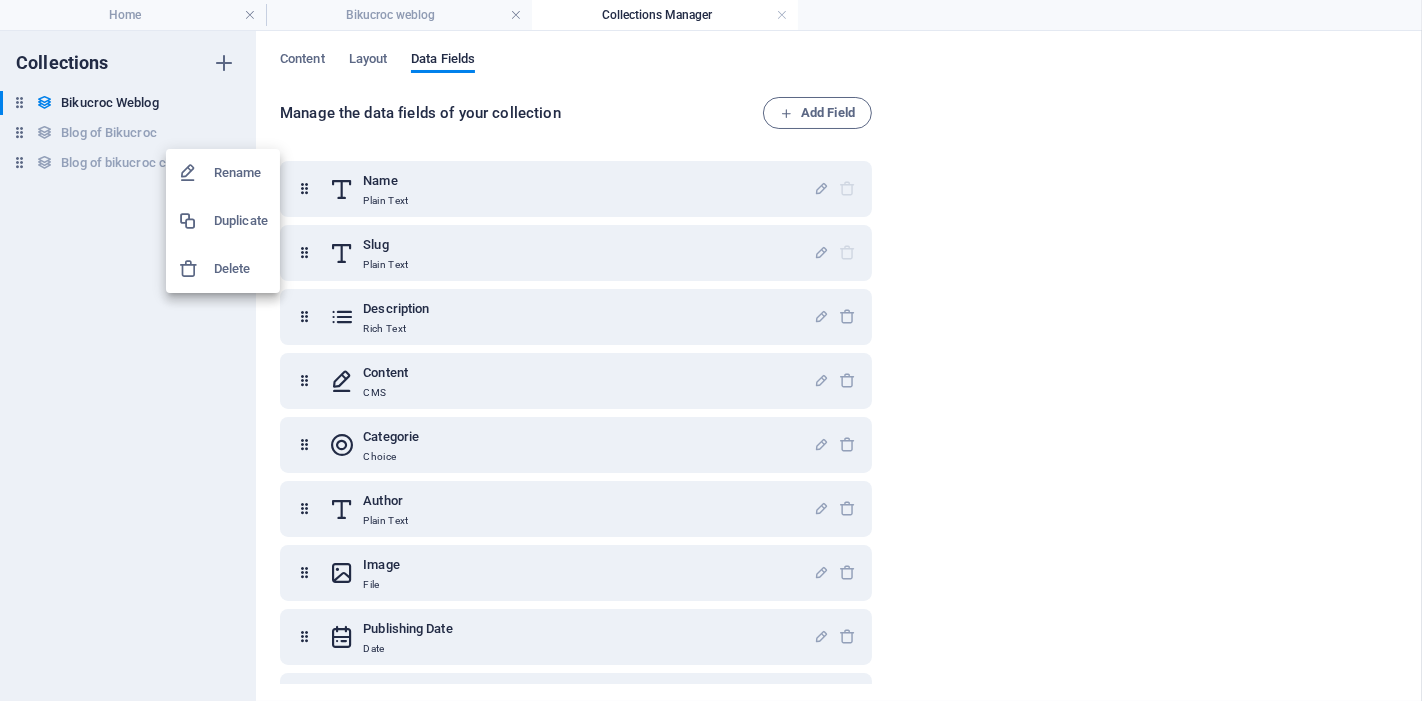 click on "Delete" at bounding box center (241, 269) 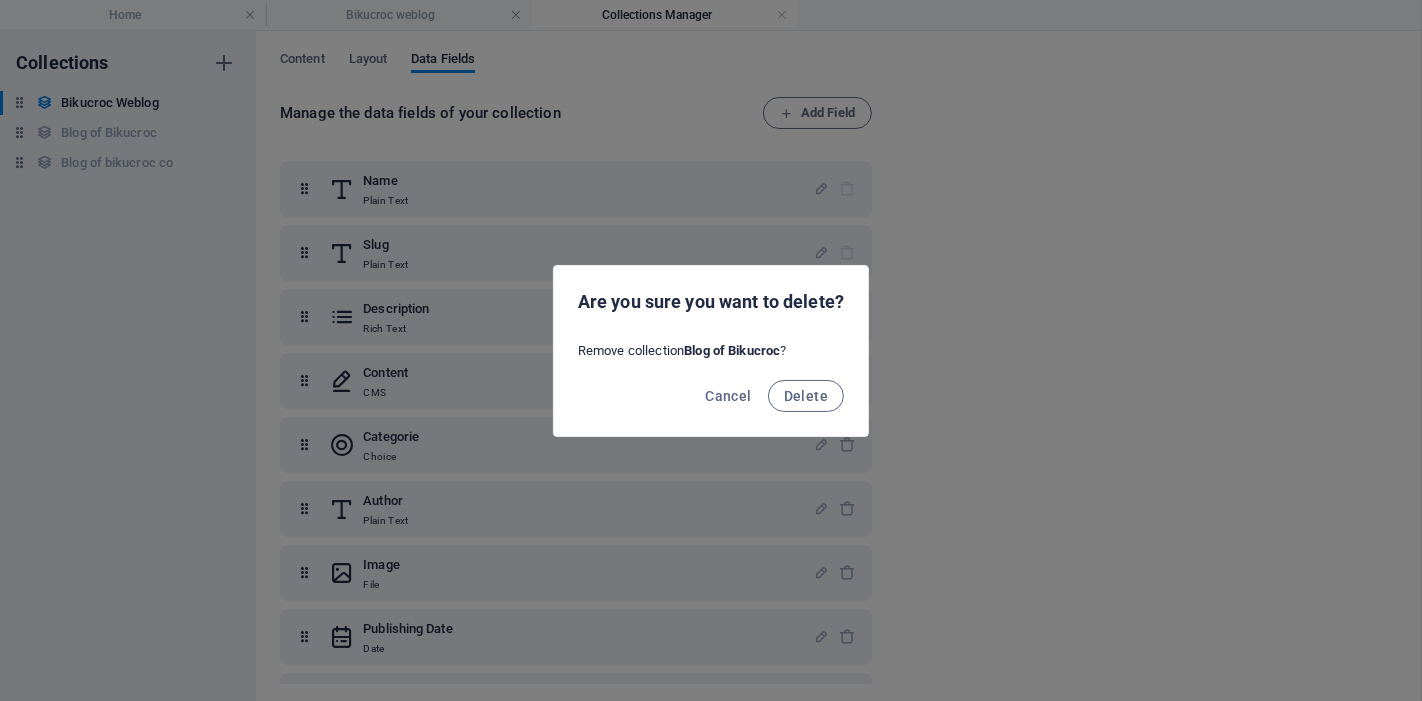 drag, startPoint x: 810, startPoint y: 398, endPoint x: 774, endPoint y: 375, distance: 42.72002 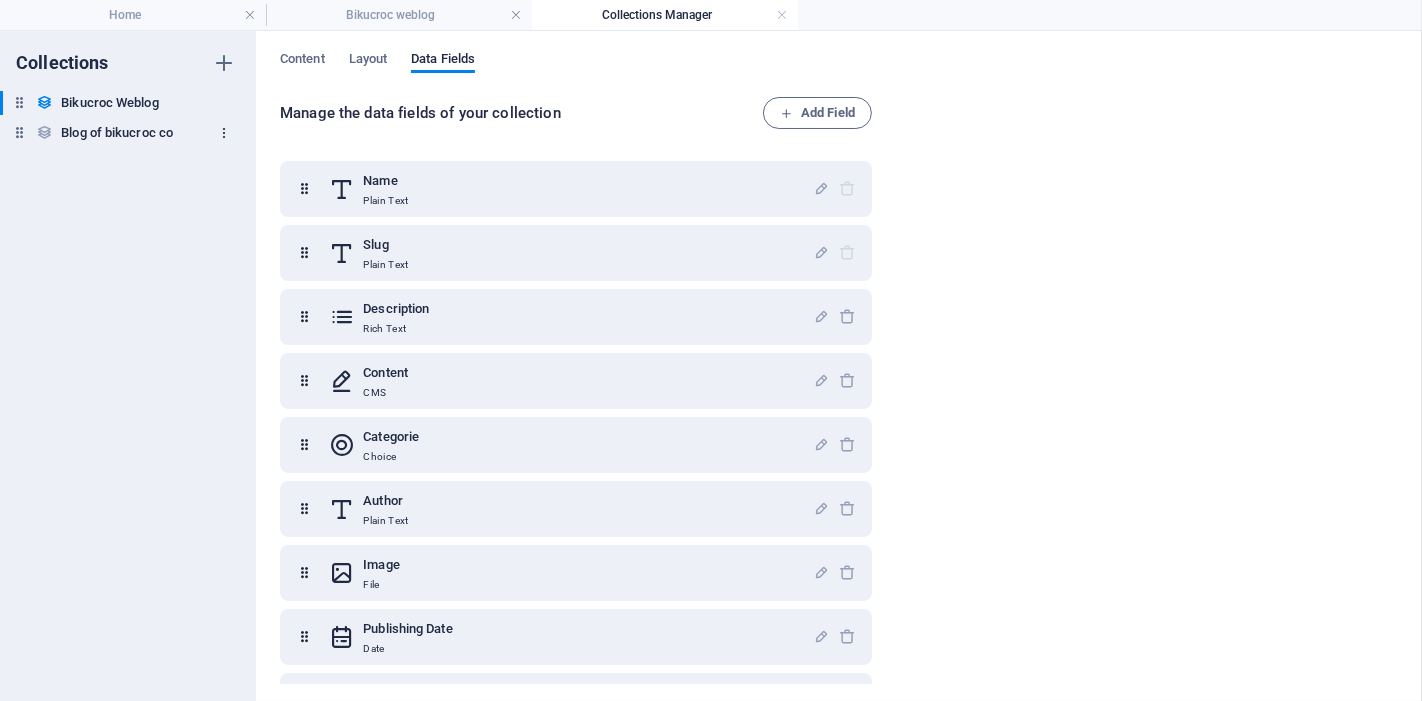 click at bounding box center [224, 133] 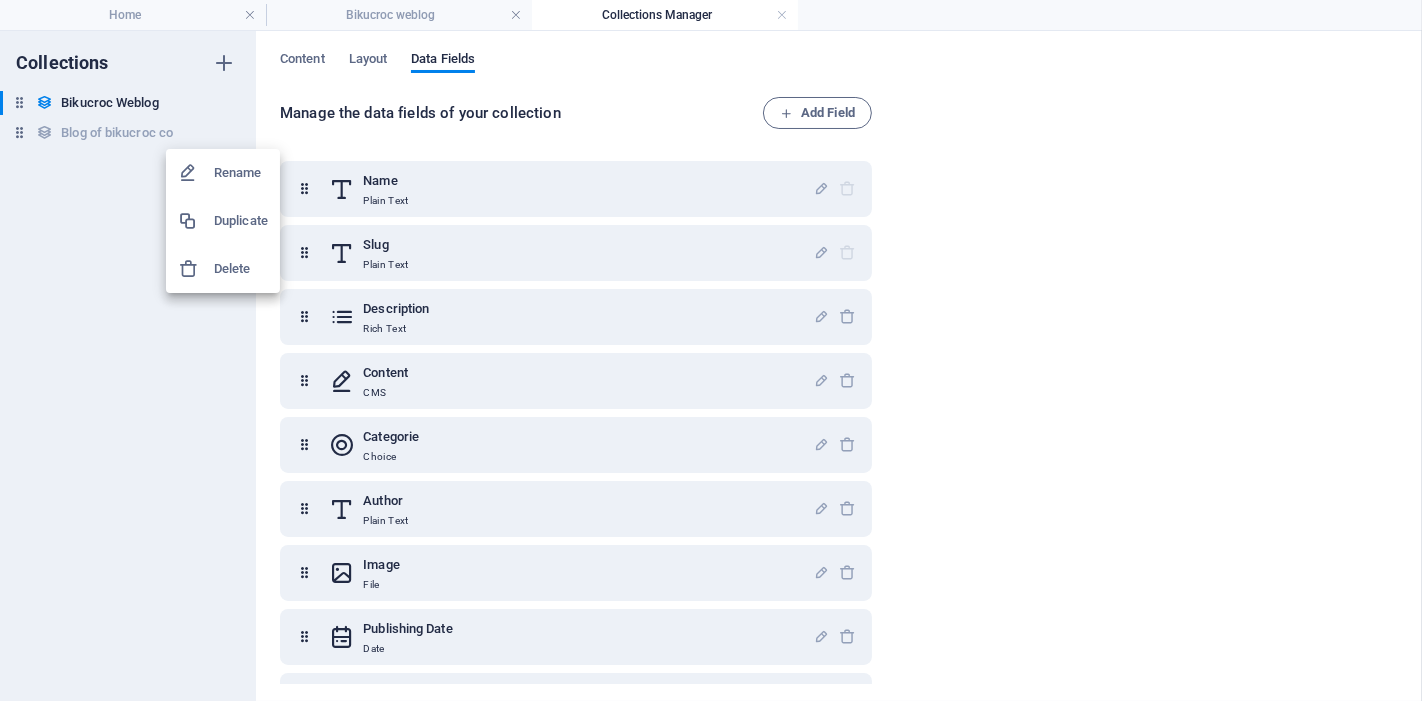 click on "Delete" at bounding box center (241, 269) 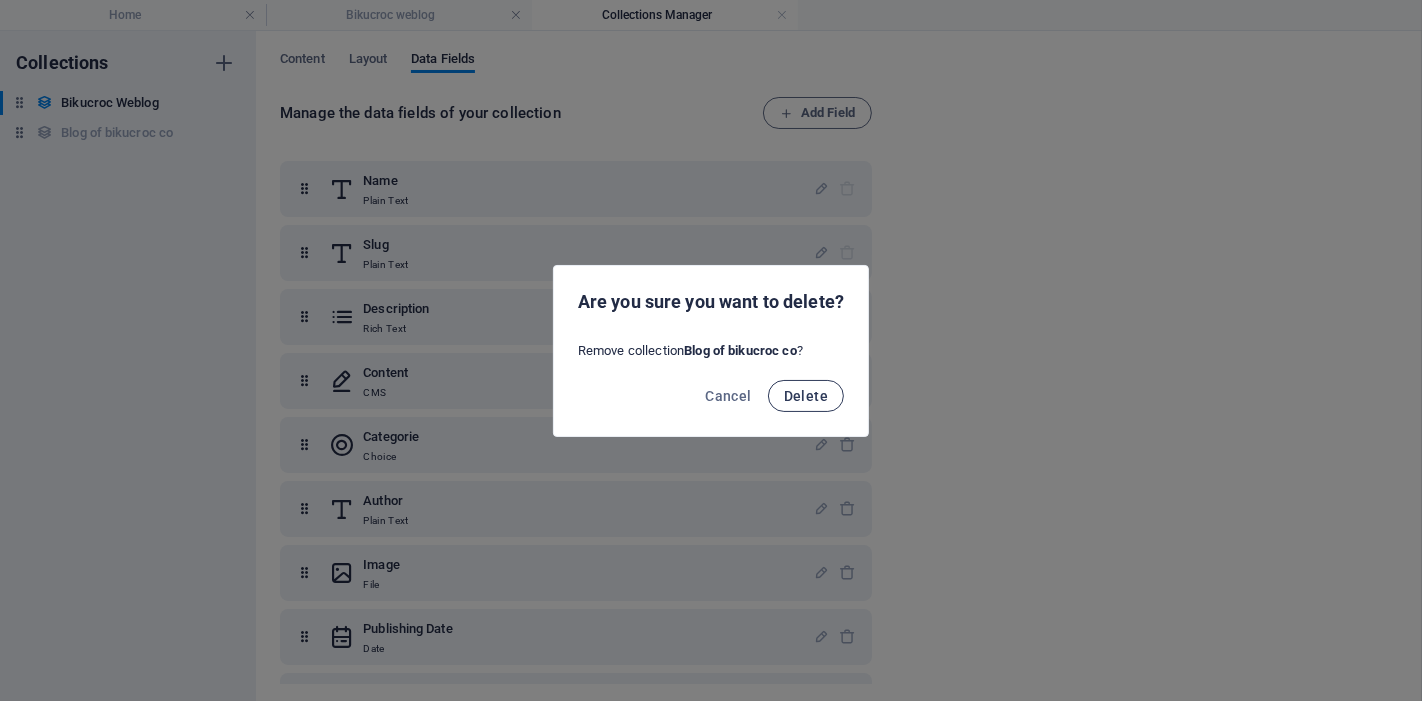 click on "Delete" at bounding box center (806, 396) 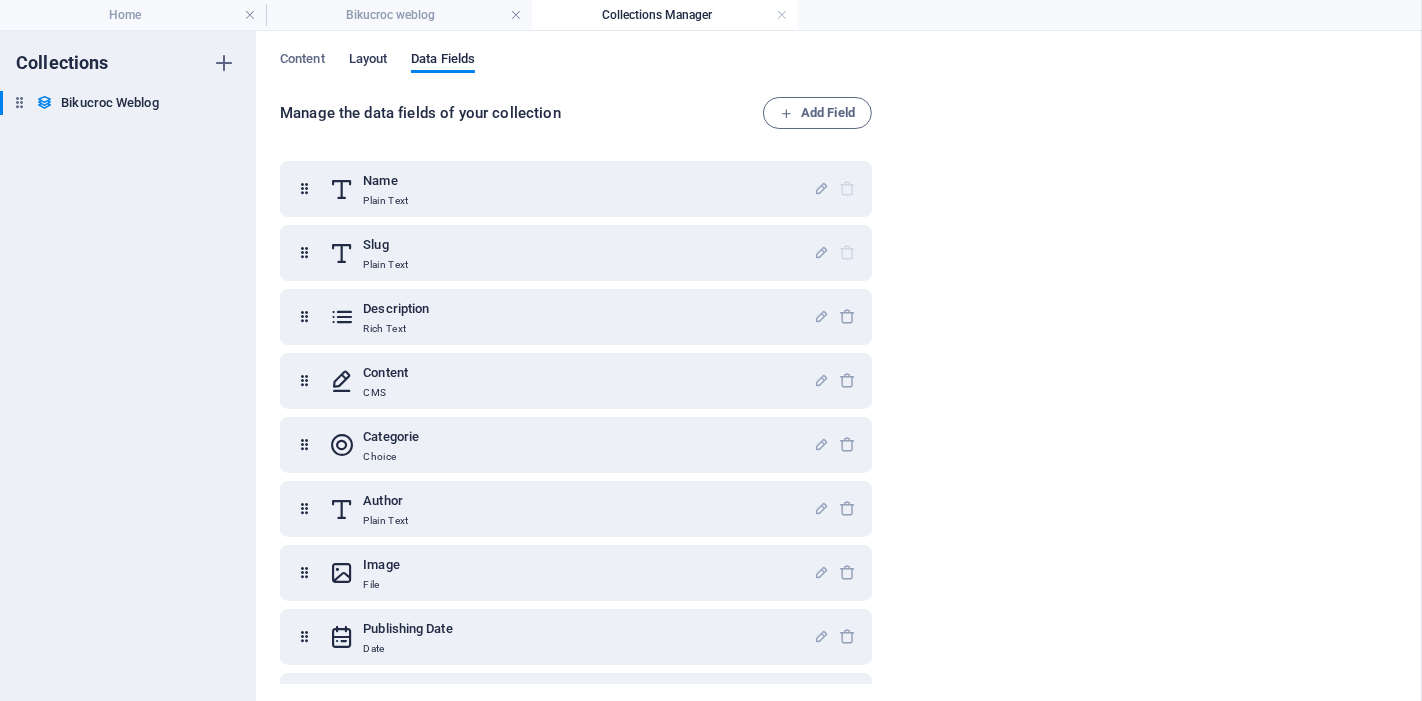 click on "Layout" at bounding box center (368, 61) 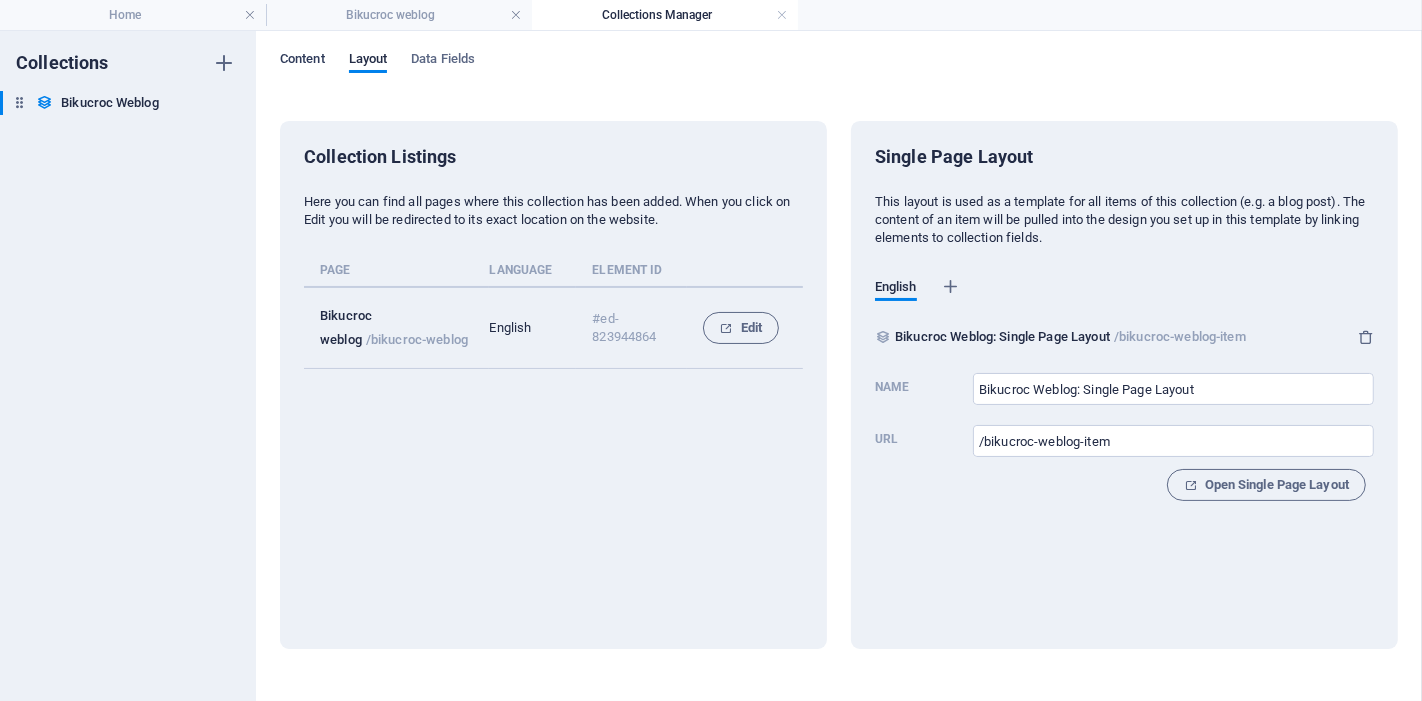 click on "Content" at bounding box center [302, 61] 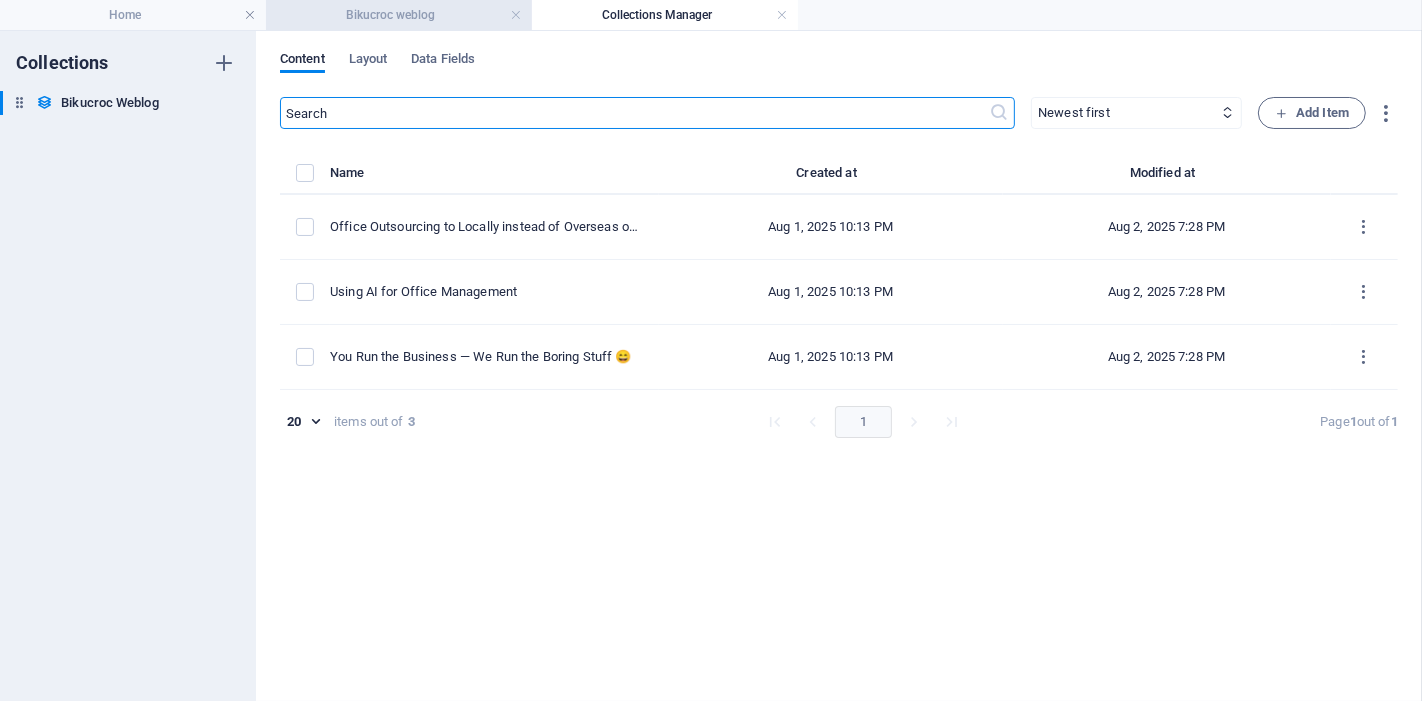 click on "Bikucroc weblog" at bounding box center [399, 15] 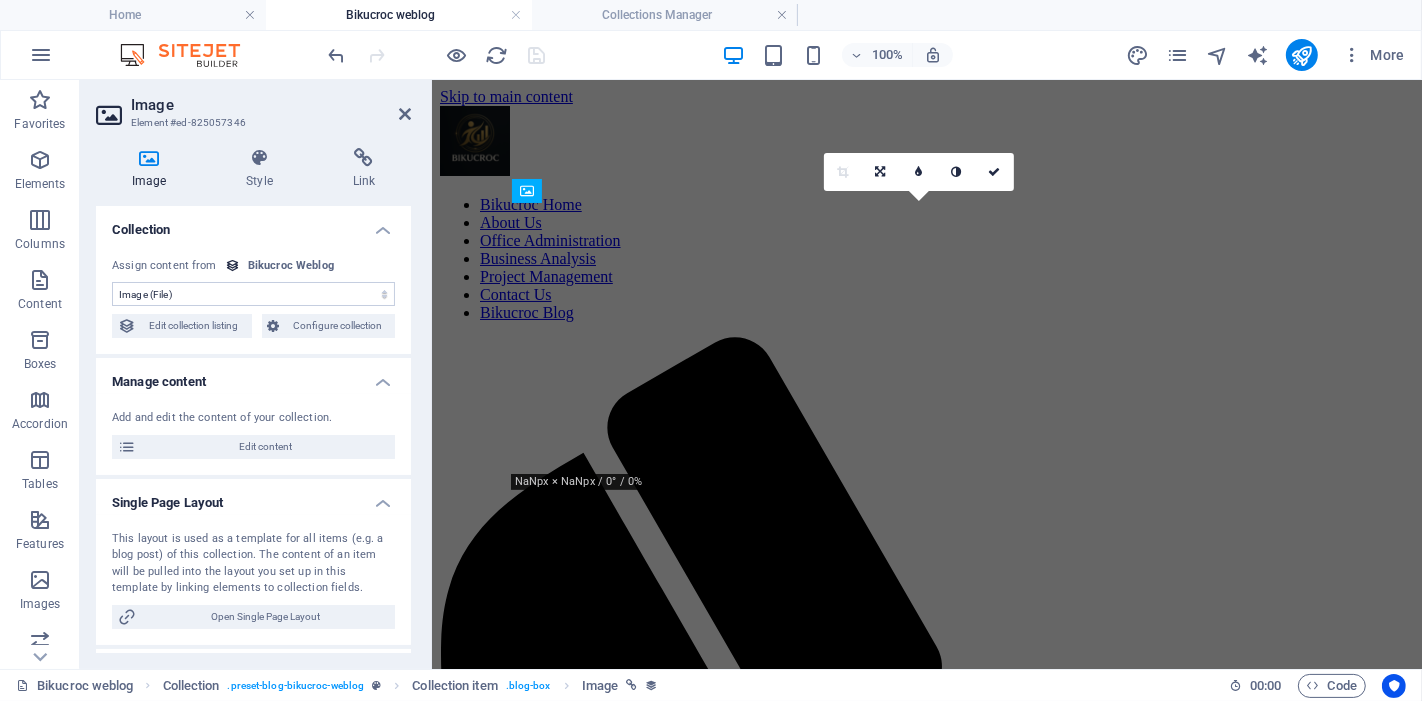 scroll, scrollTop: 111, scrollLeft: 0, axis: vertical 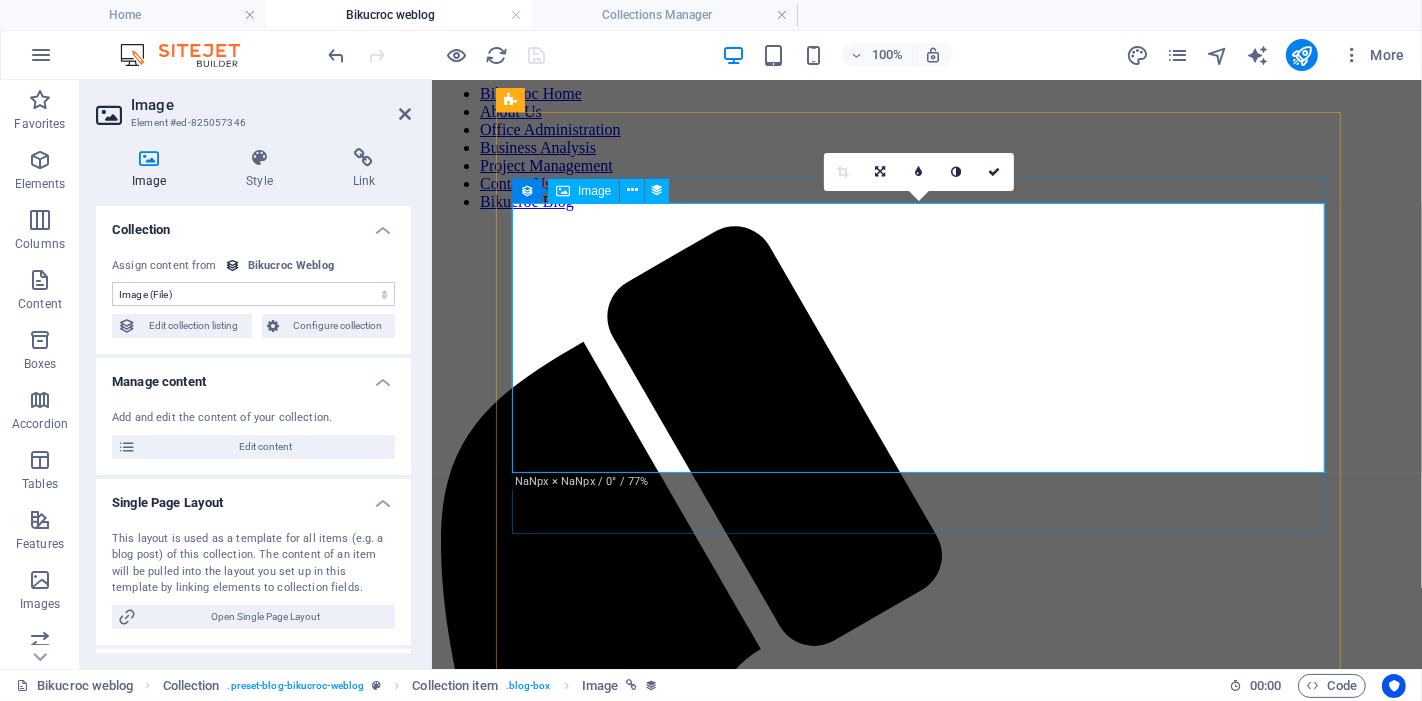 click at bounding box center (926, 1720) 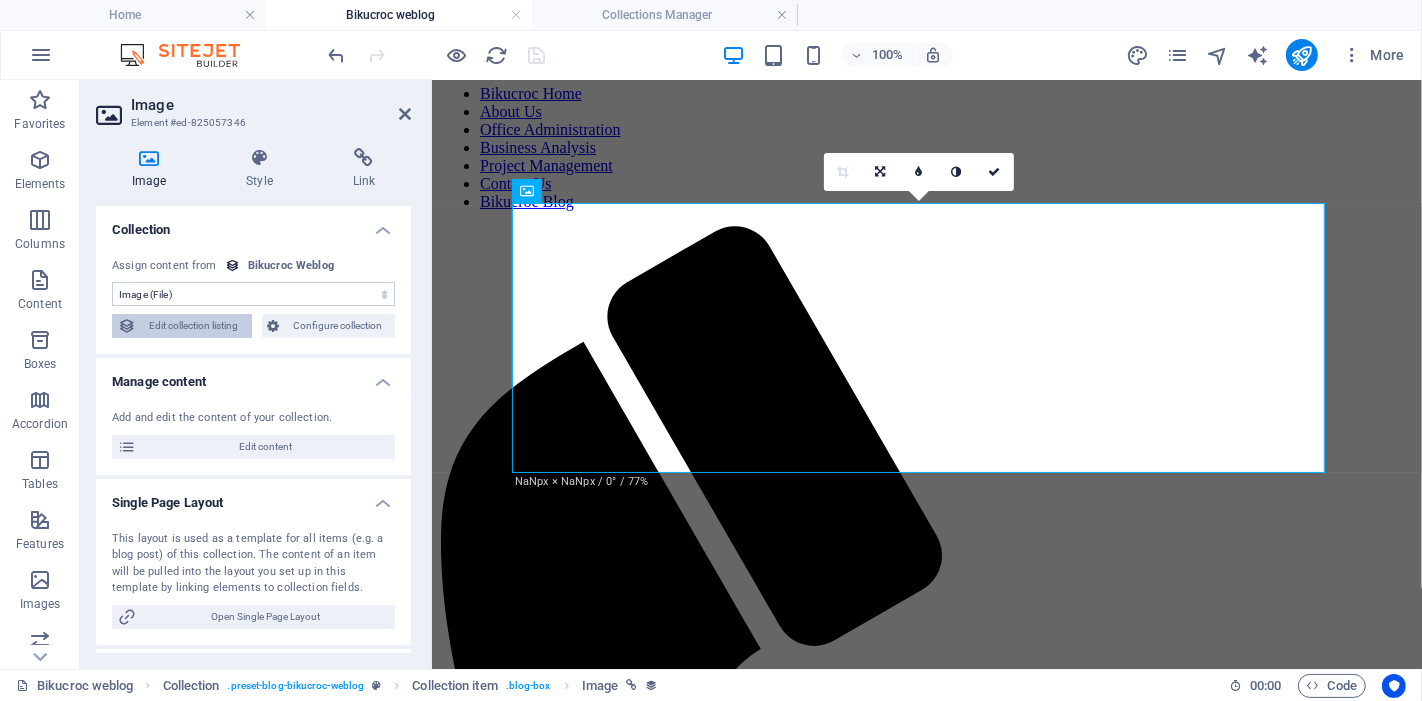 click on "Edit collection listing" at bounding box center (194, 326) 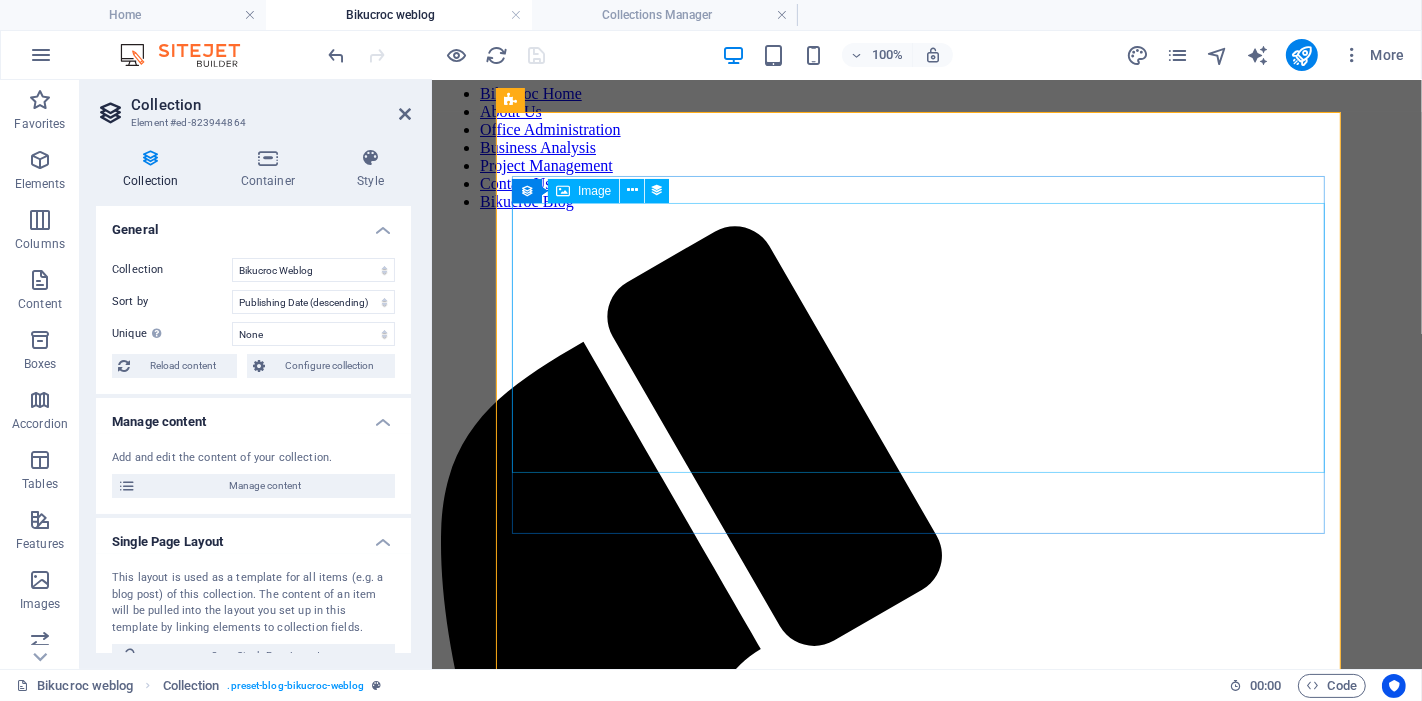 click at bounding box center (926, 1720) 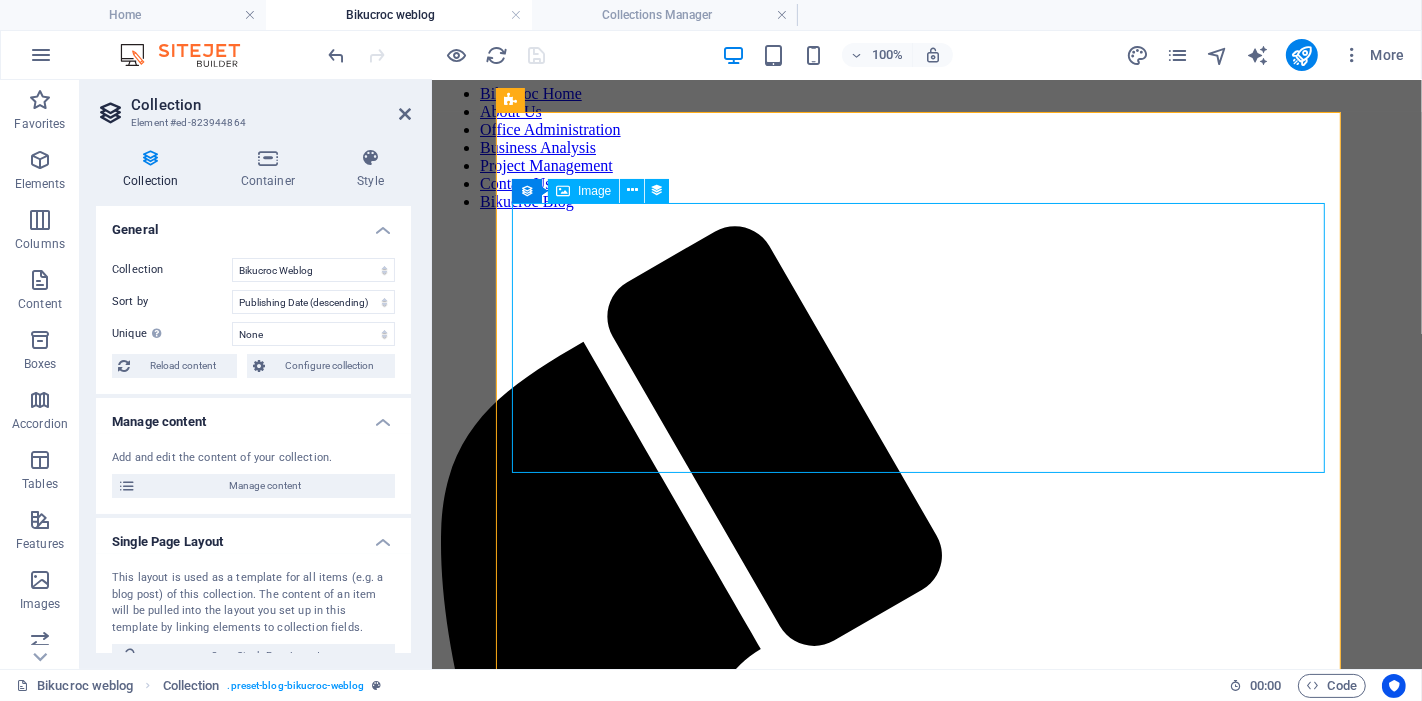 click at bounding box center (926, 1720) 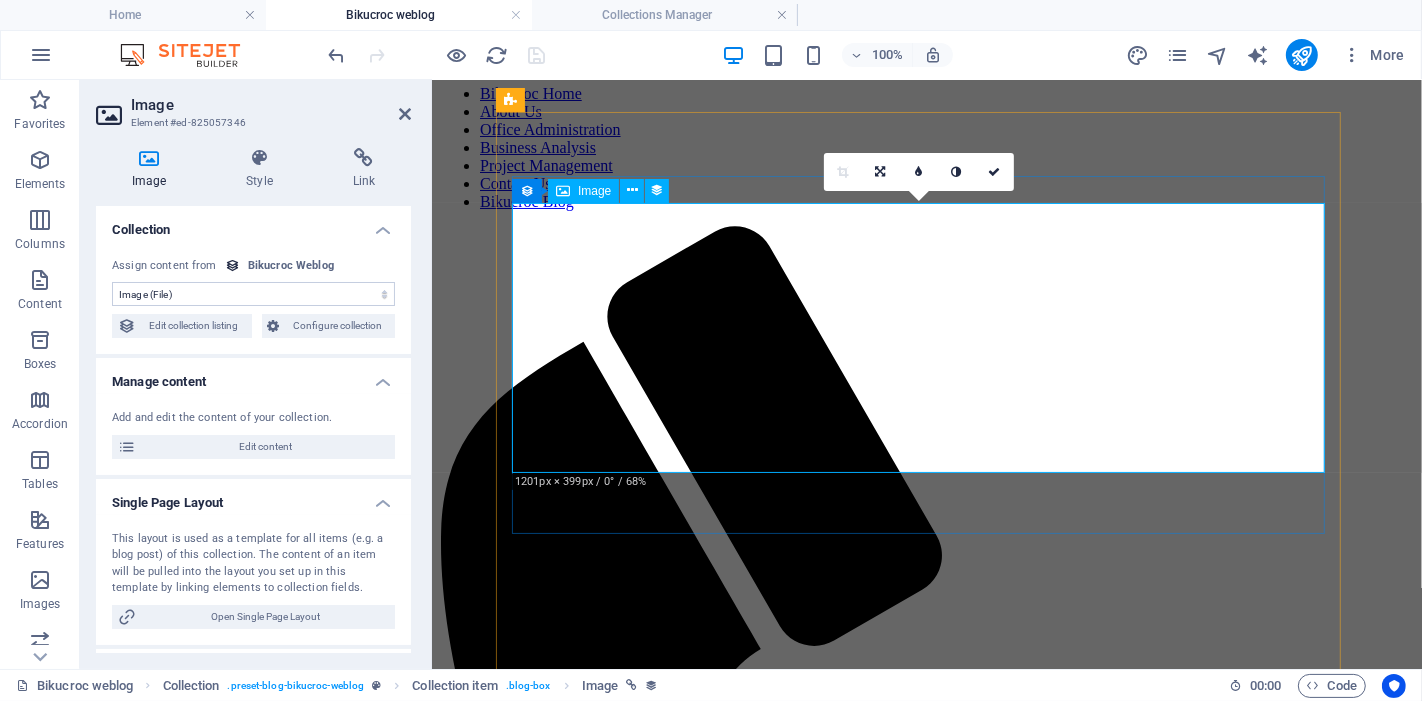 click on "Image" at bounding box center (594, 191) 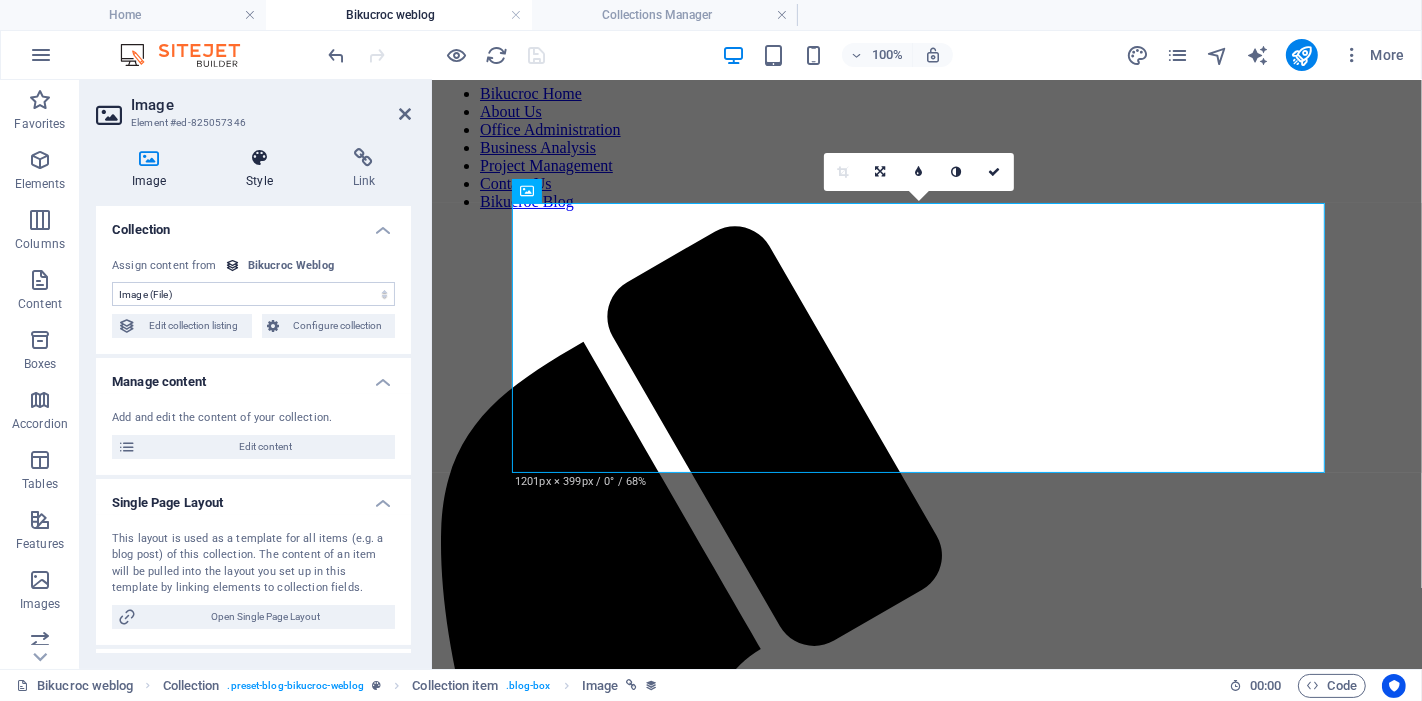 click on "Style" at bounding box center [263, 169] 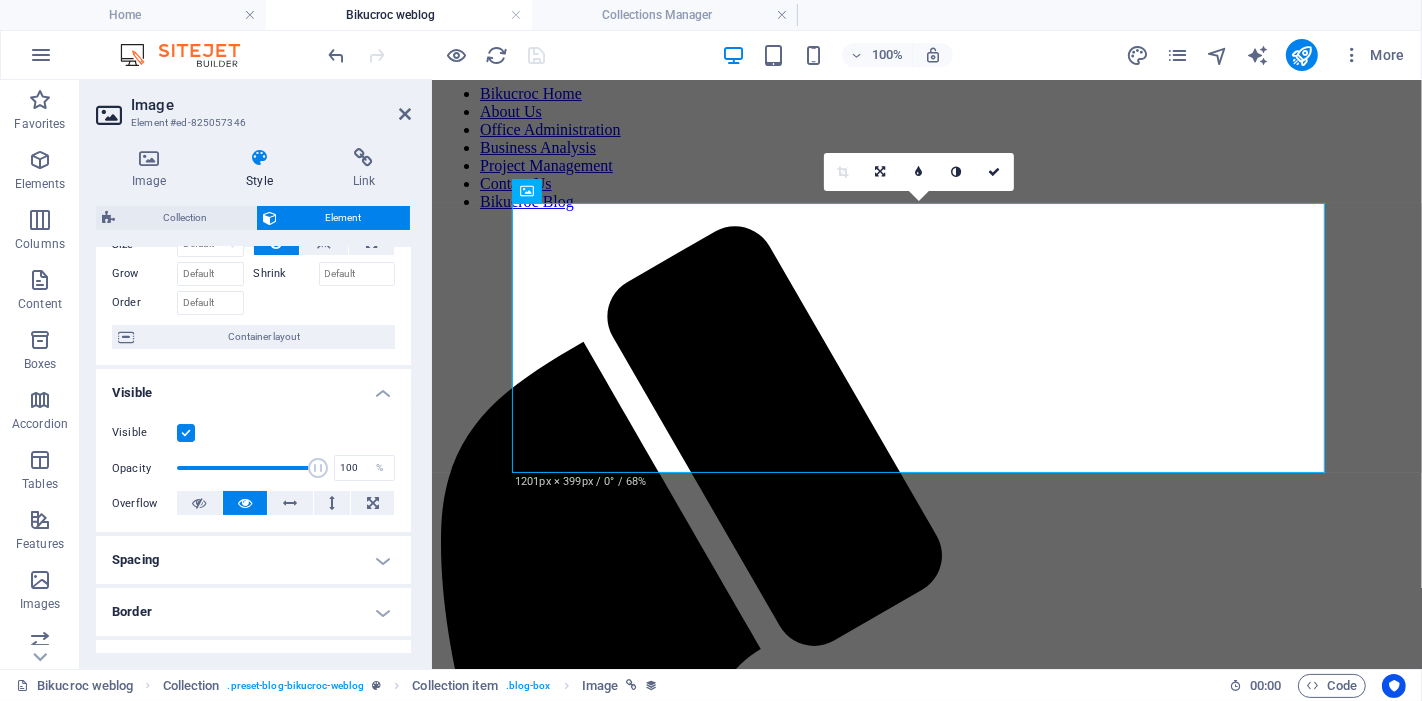 scroll, scrollTop: 0, scrollLeft: 0, axis: both 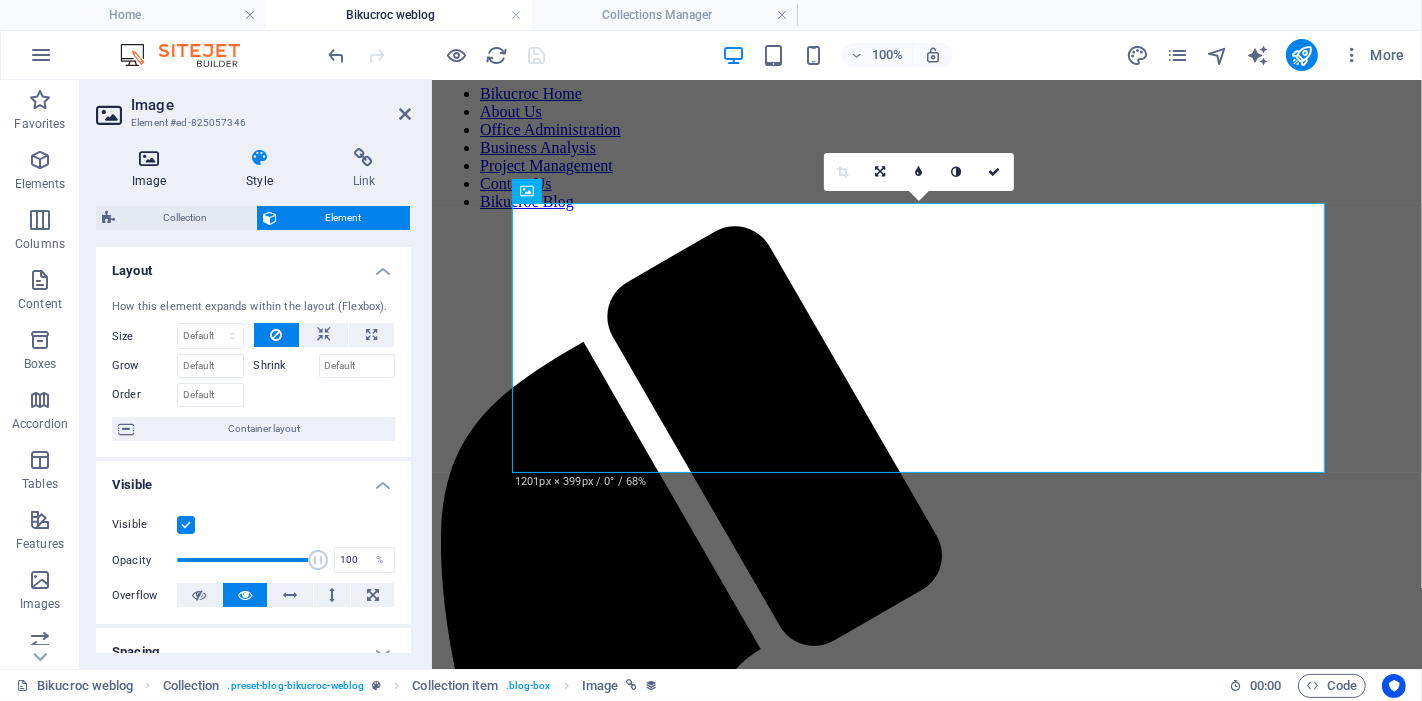 click at bounding box center (149, 158) 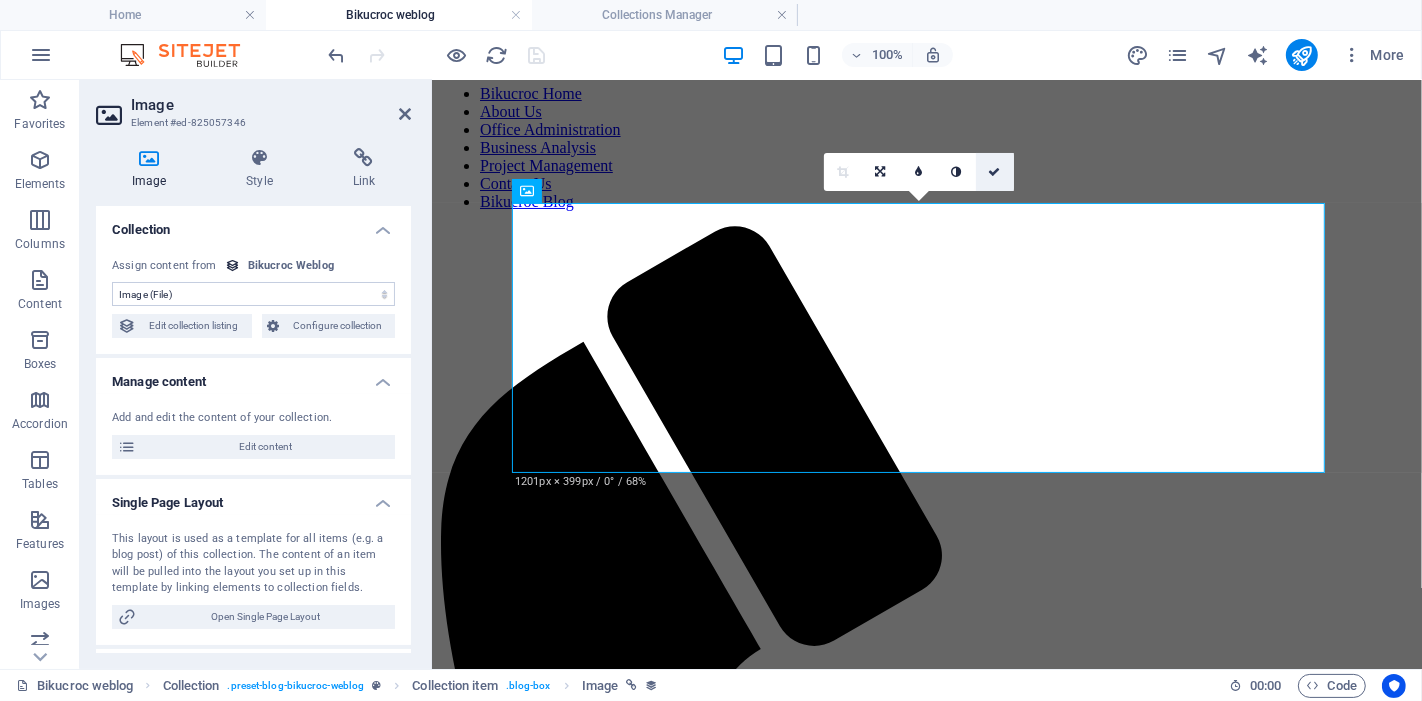 click at bounding box center [995, 172] 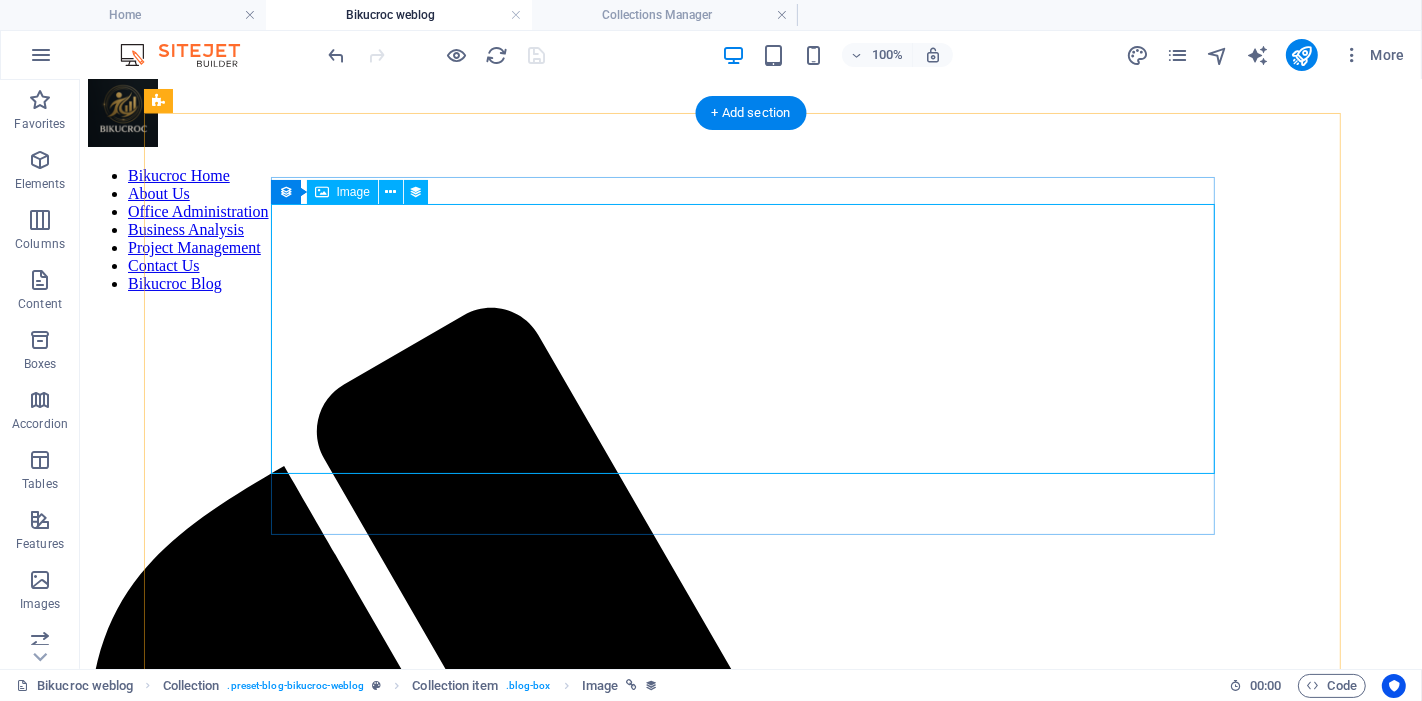 scroll, scrollTop: 0, scrollLeft: 0, axis: both 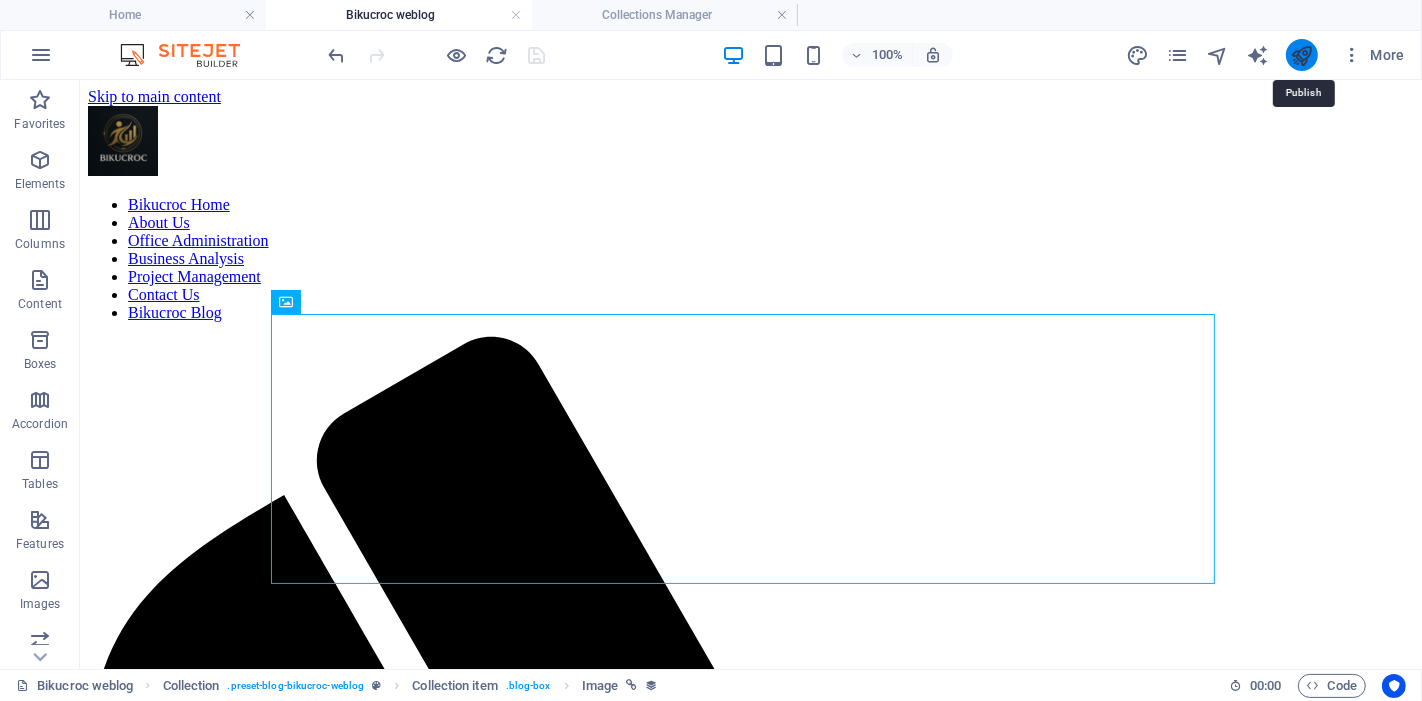 click at bounding box center (1301, 55) 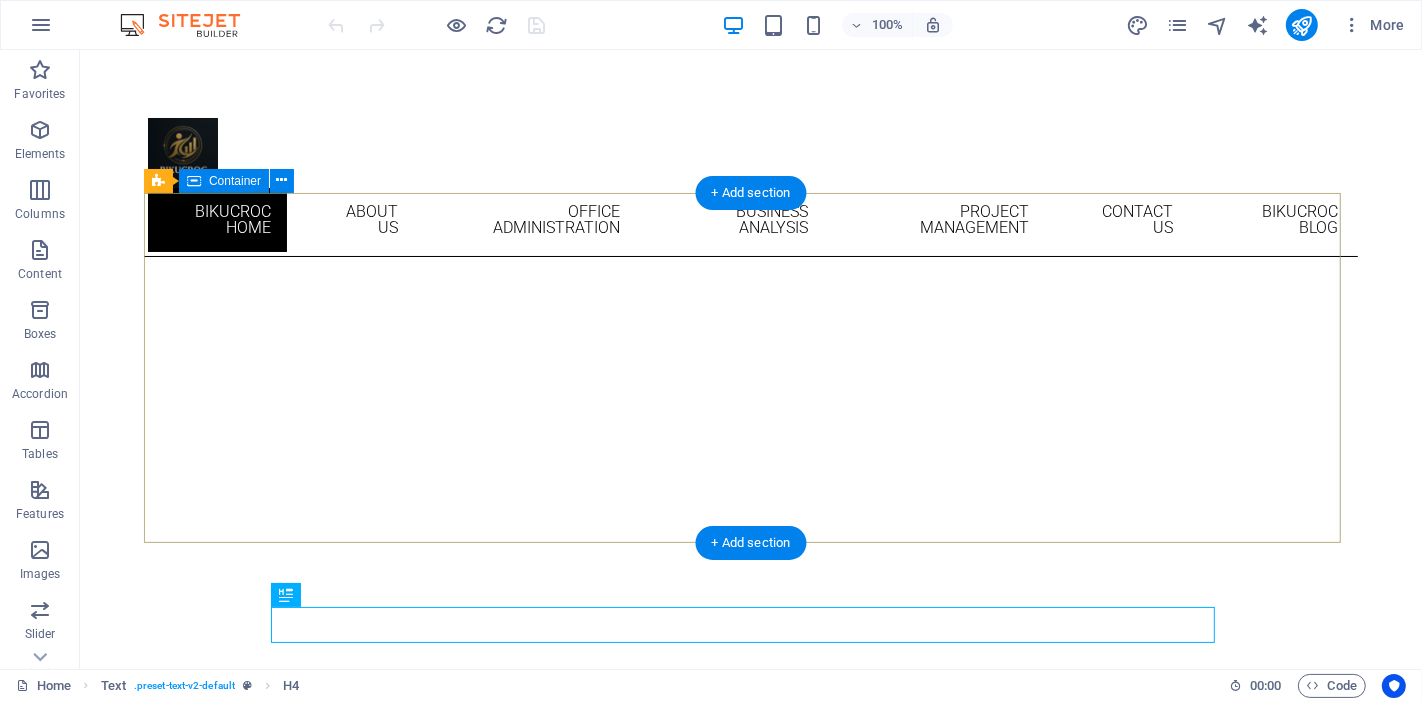 scroll, scrollTop: 0, scrollLeft: 0, axis: both 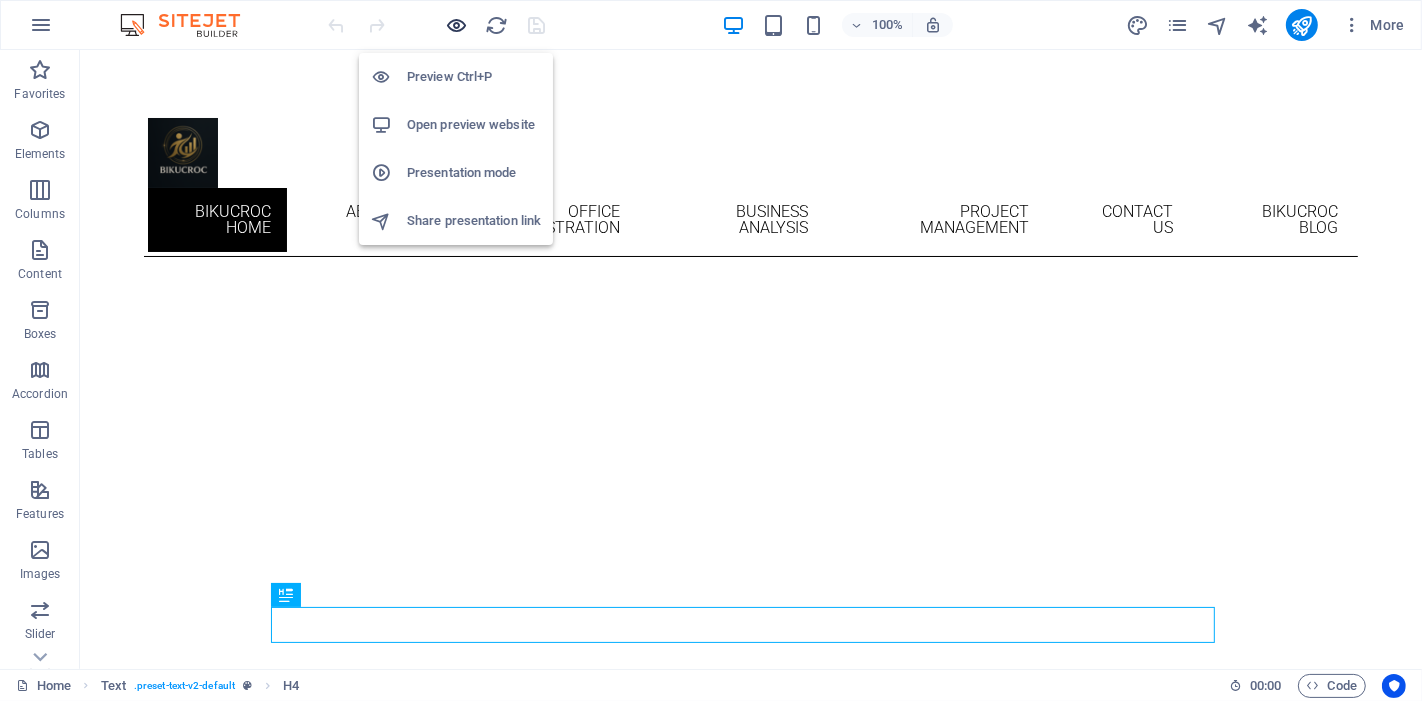 click at bounding box center [457, 25] 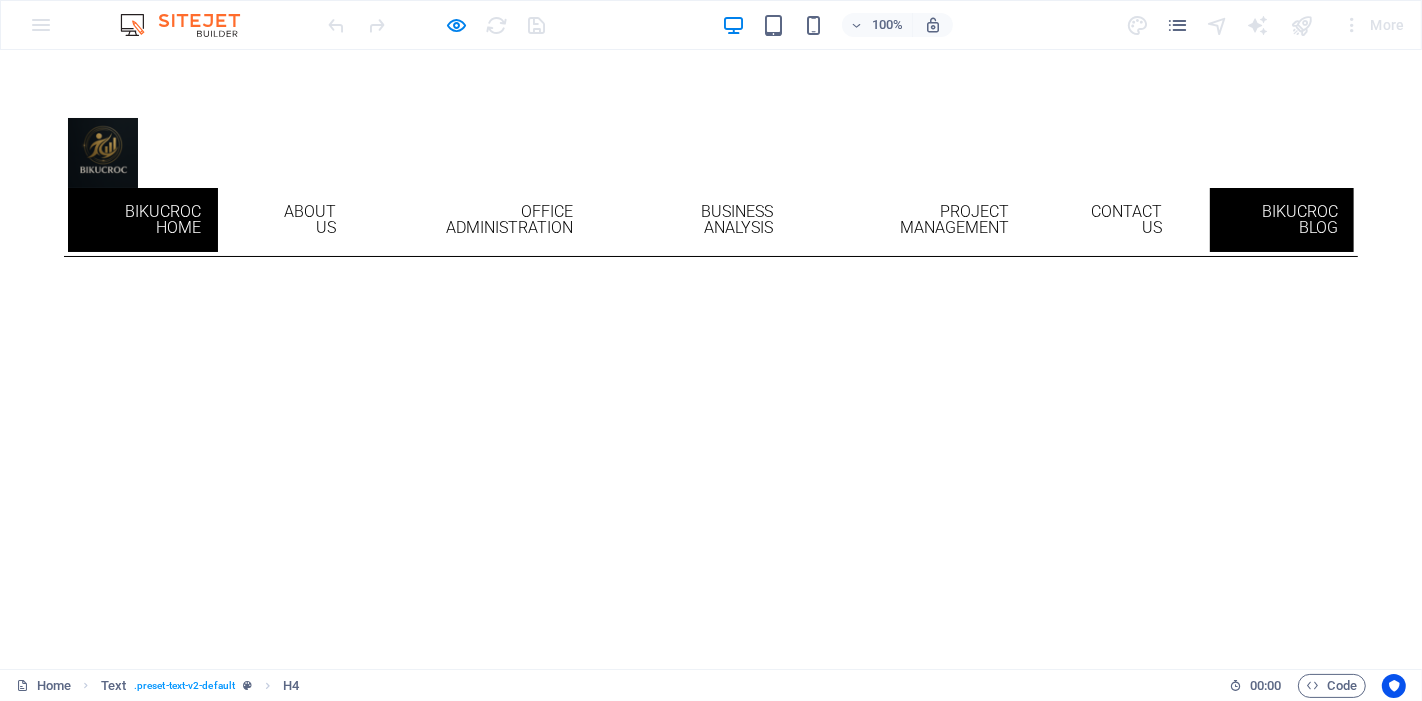 click on "Bikucroc Blog" at bounding box center (1282, 220) 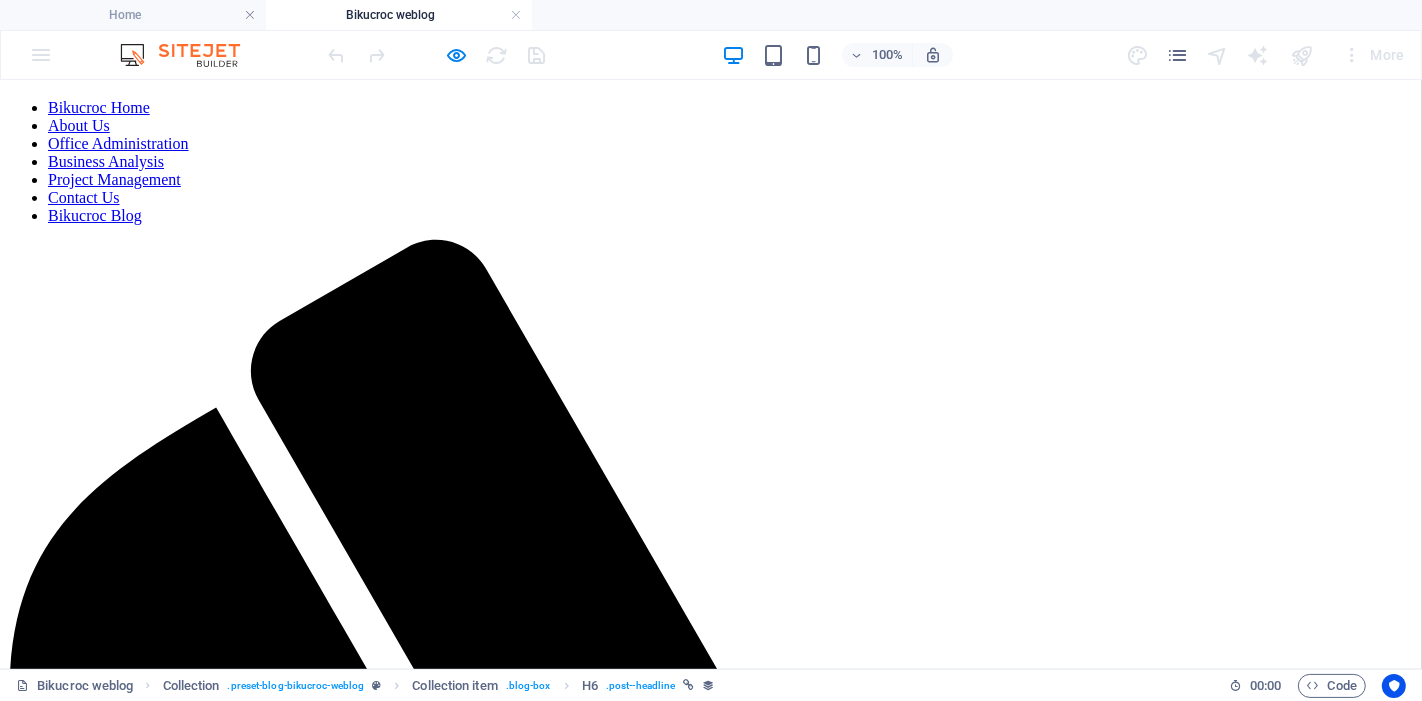 scroll, scrollTop: 0, scrollLeft: 0, axis: both 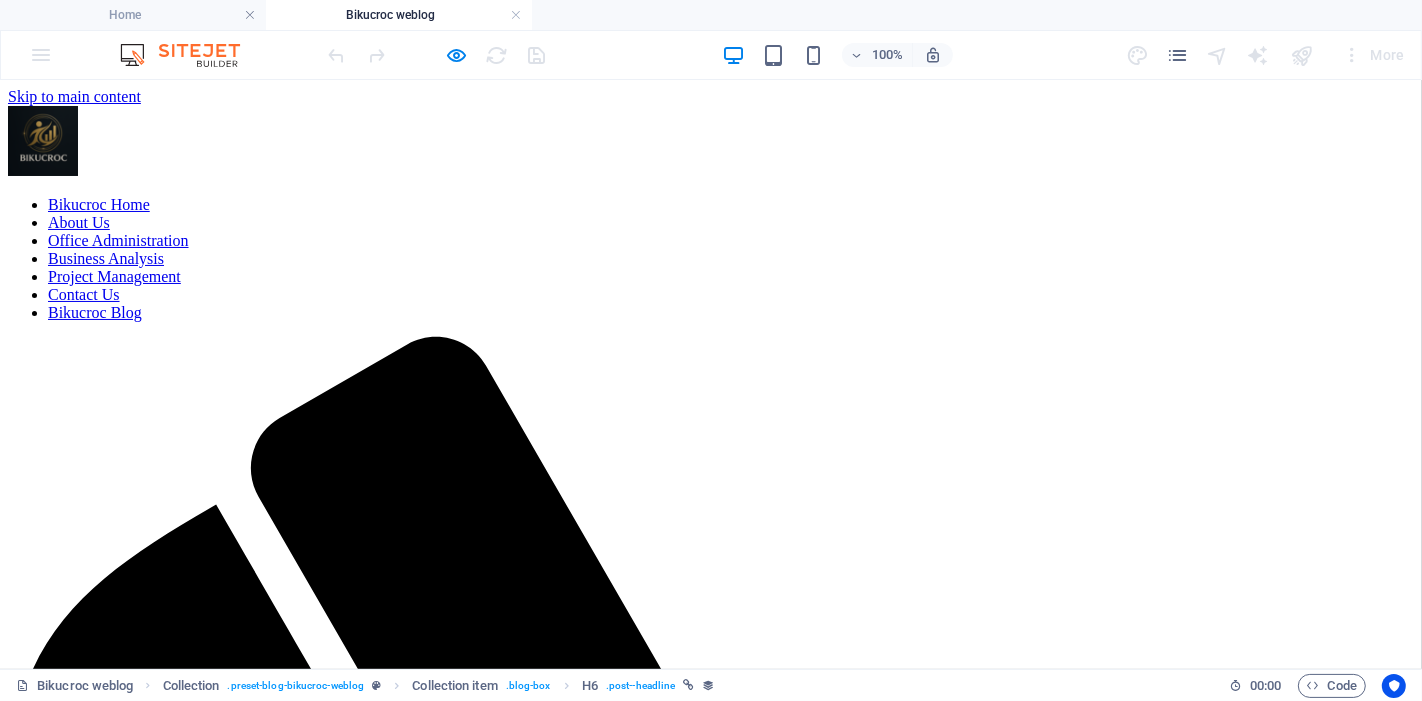 click at bounding box center [711, 2405] 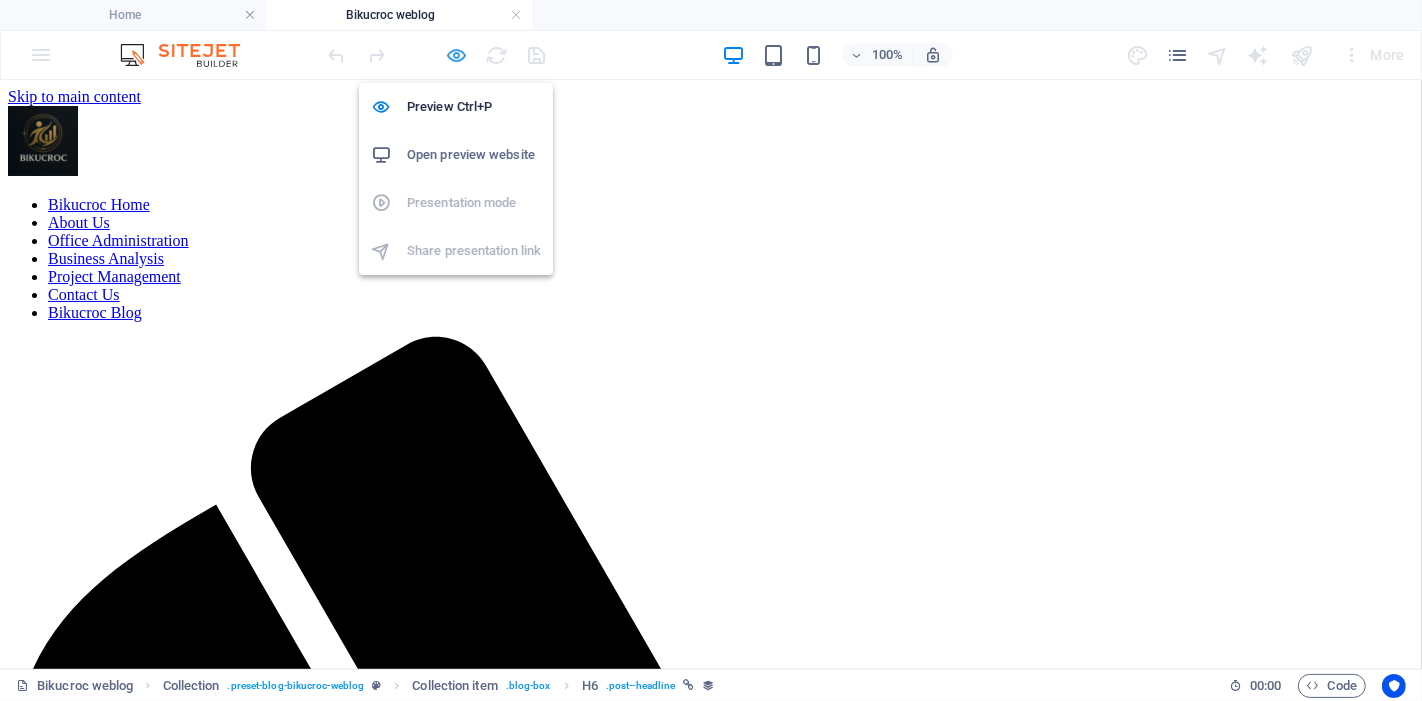 click at bounding box center (457, 55) 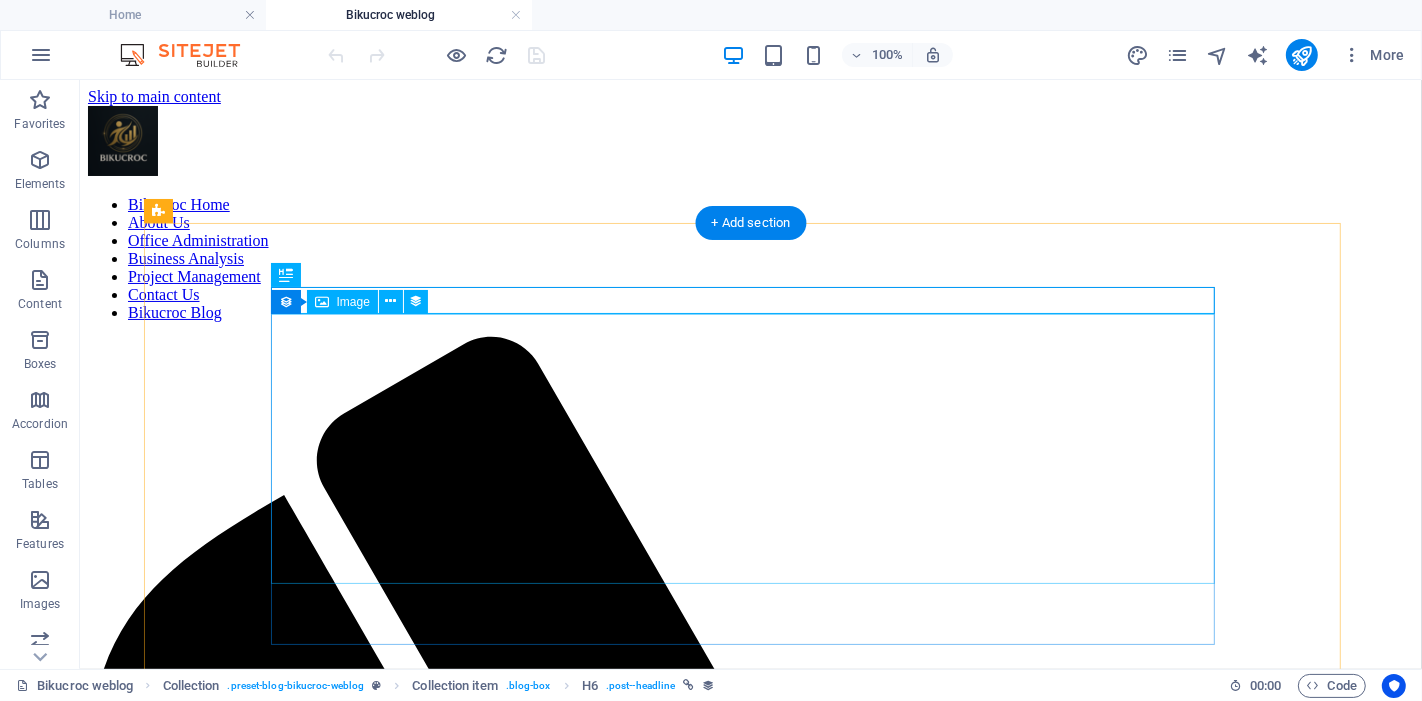 click at bounding box center (750, 2298) 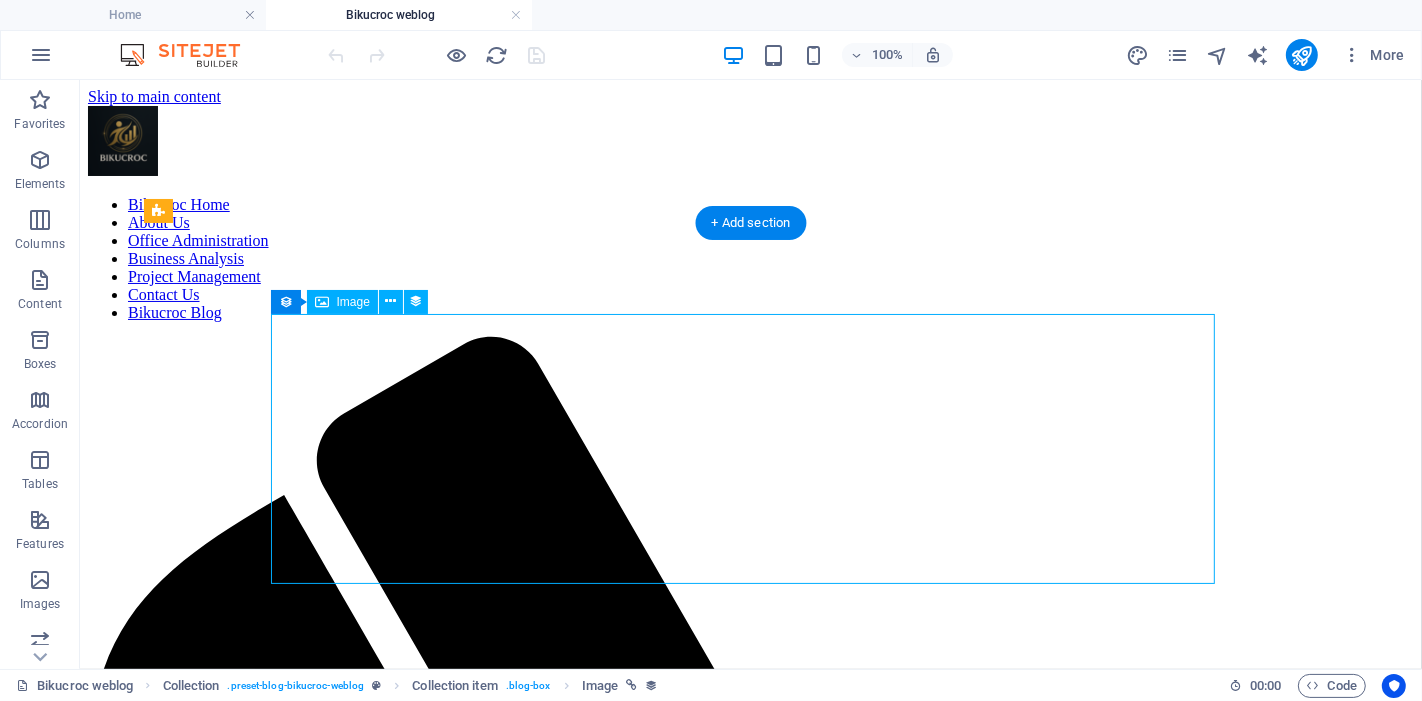 click at bounding box center (750, 2298) 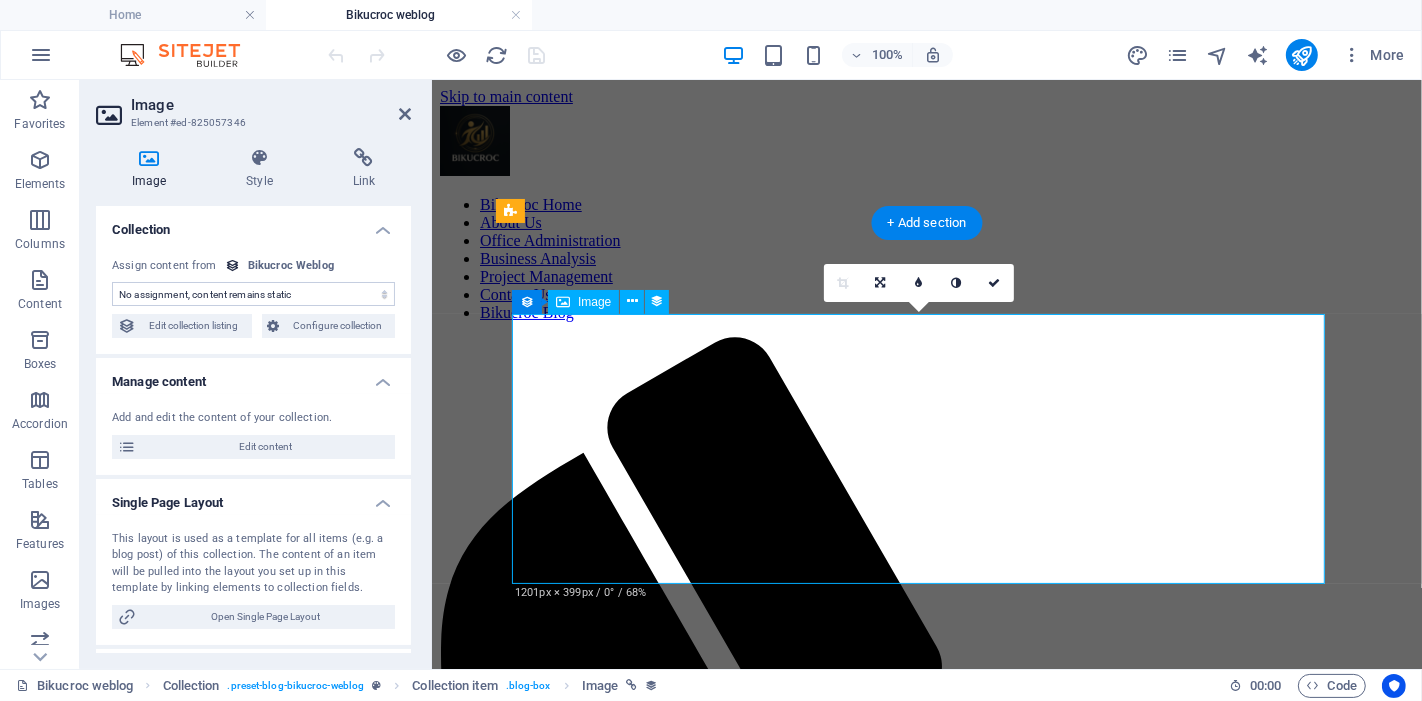 select on "image" 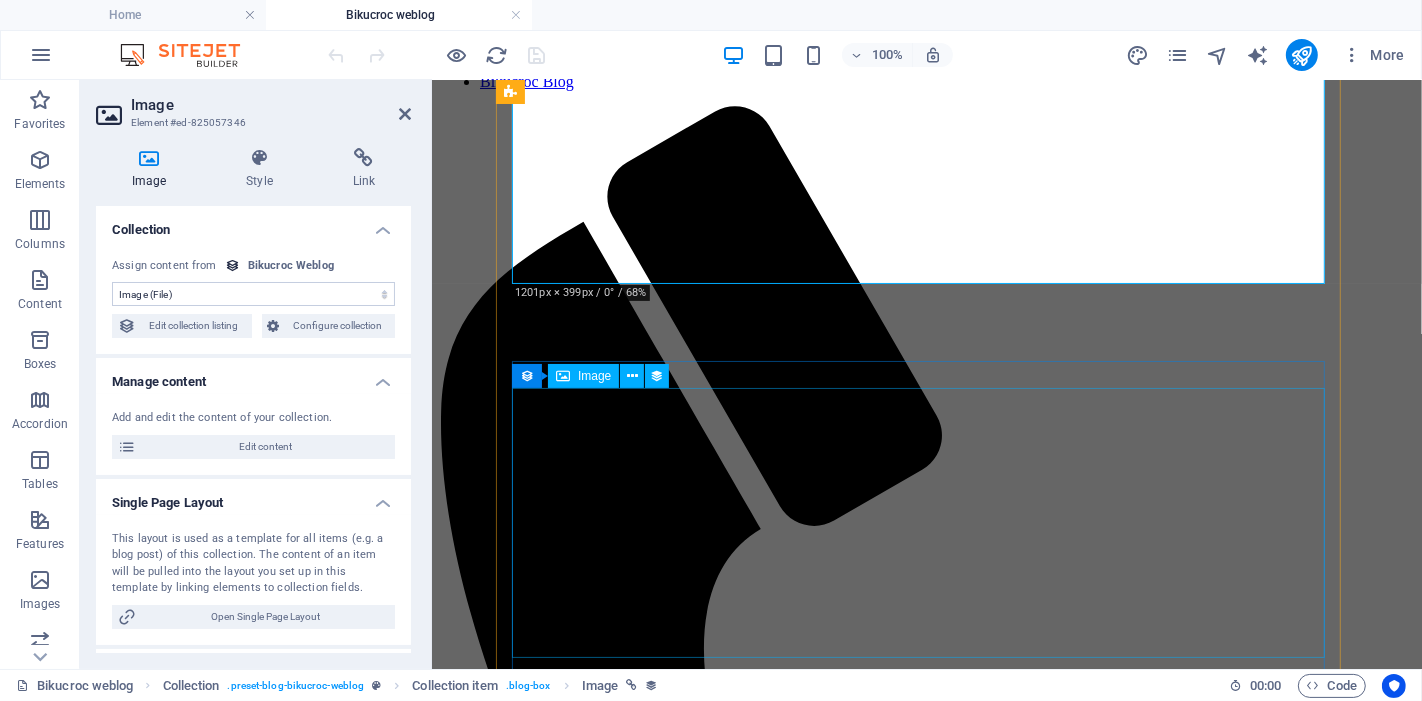 scroll, scrollTop: 0, scrollLeft: 0, axis: both 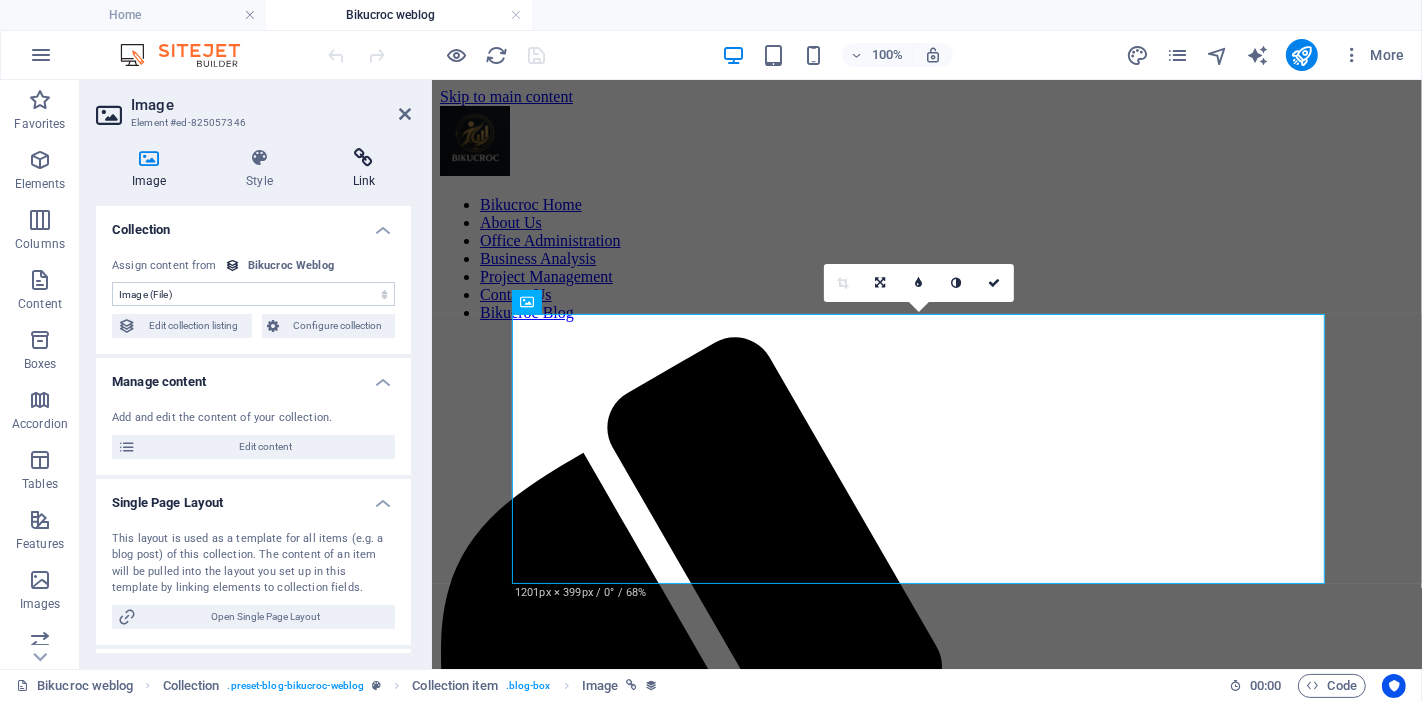 click at bounding box center [364, 158] 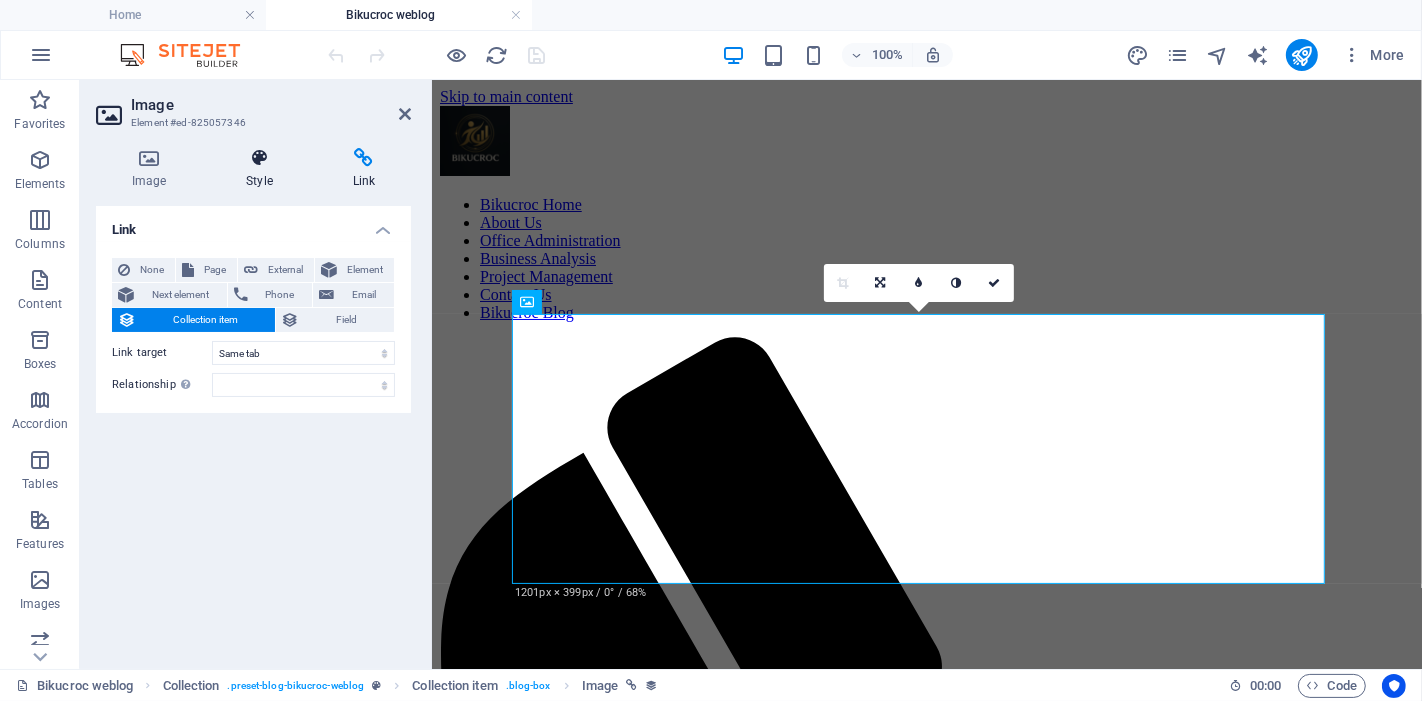click at bounding box center (259, 158) 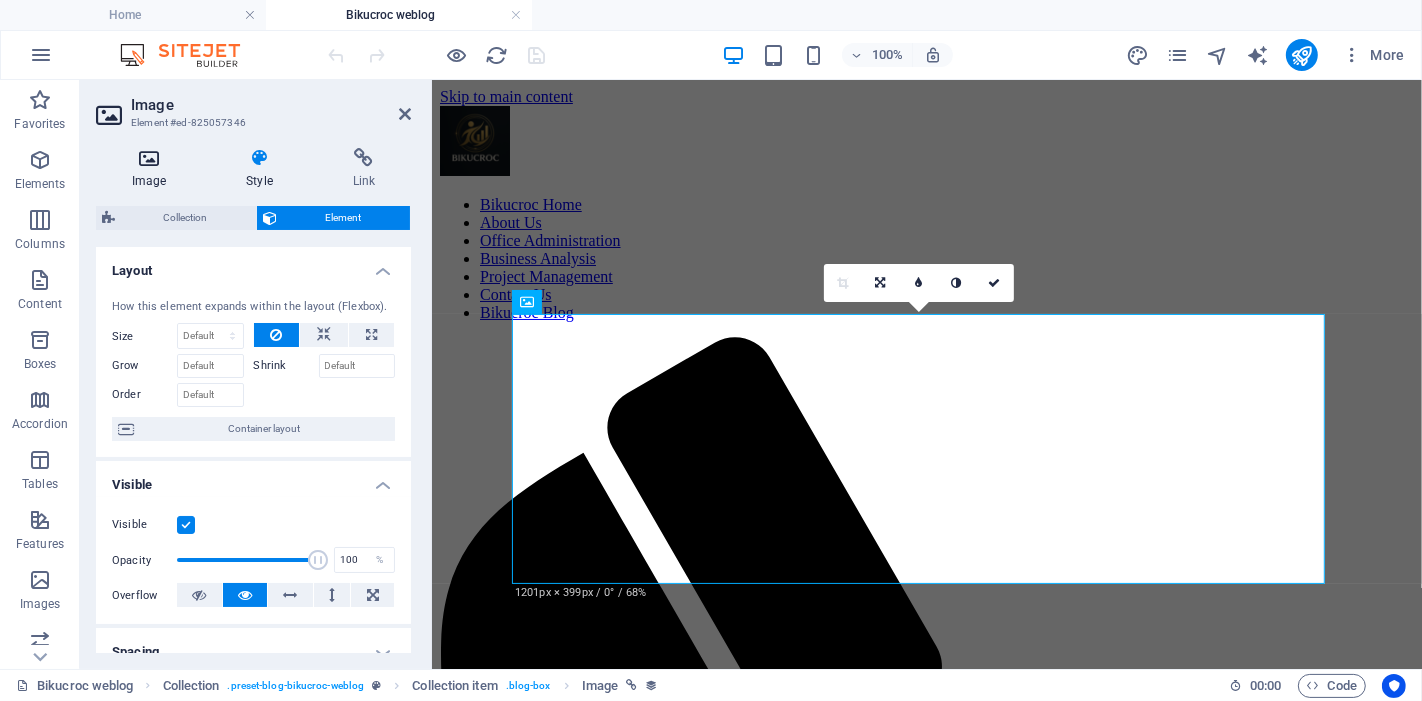 click at bounding box center (149, 158) 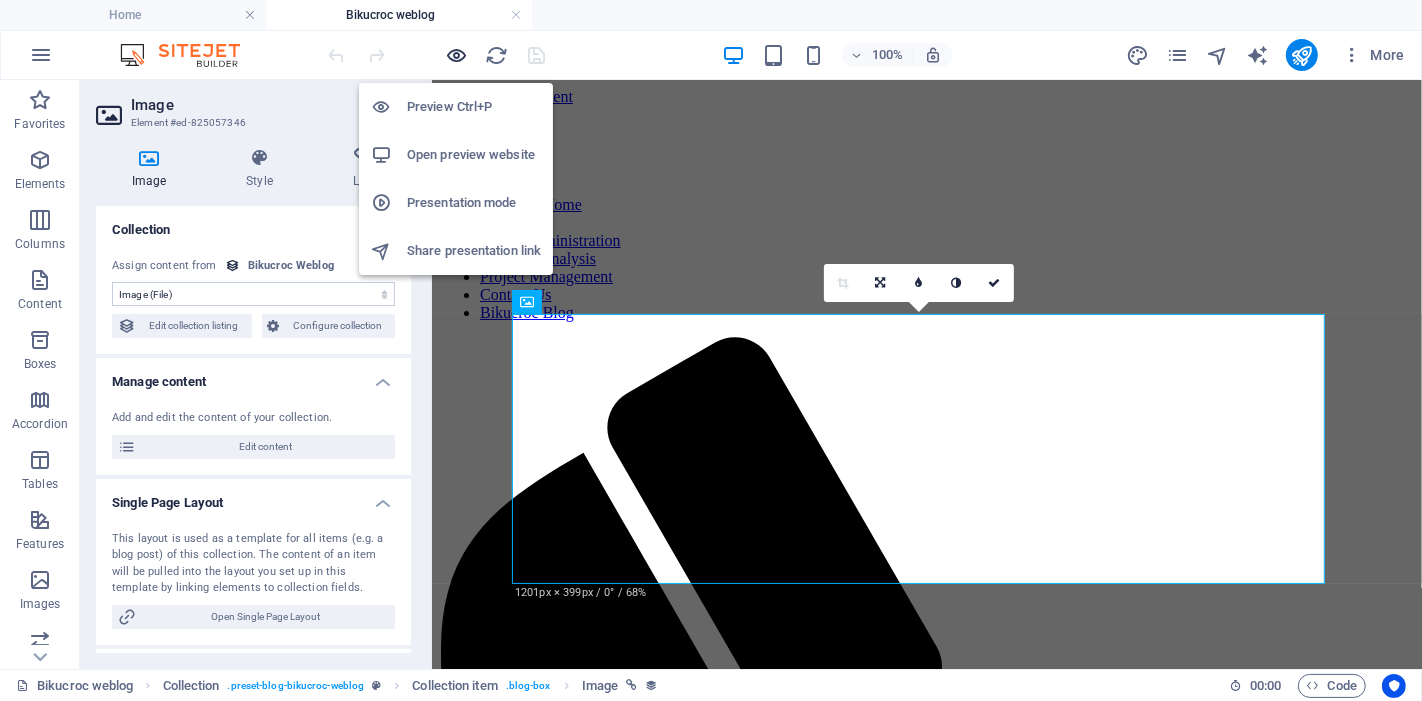 click at bounding box center (457, 55) 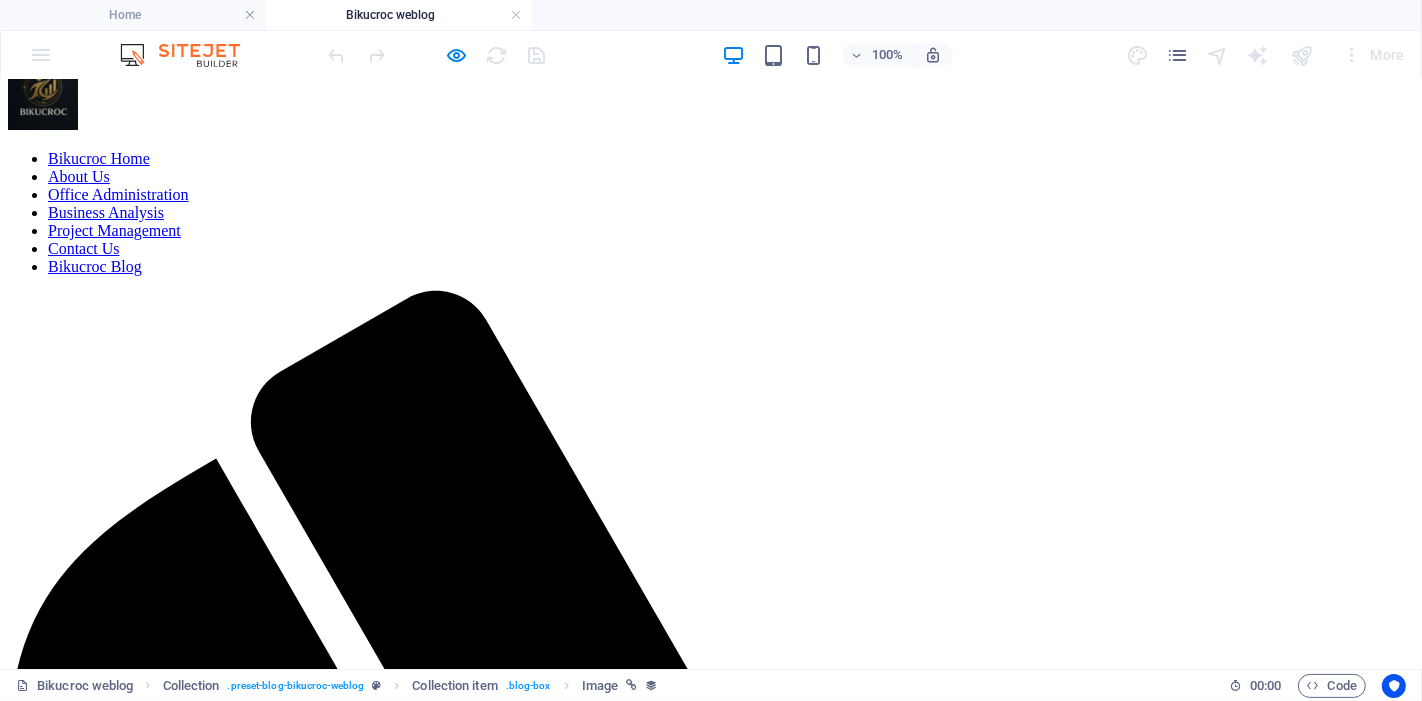 scroll, scrollTop: 0, scrollLeft: 0, axis: both 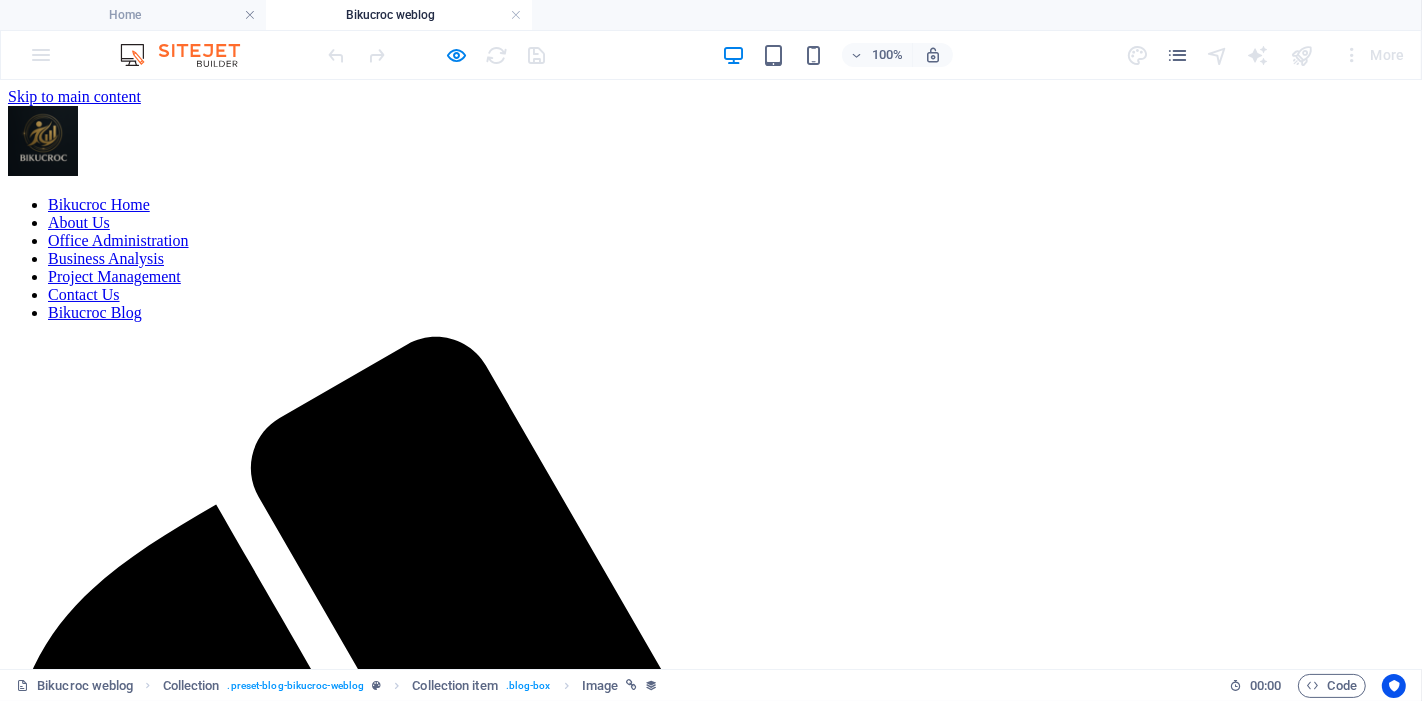 click on "Office Outsourcing to Locally instead of Overseas outsourcing!" at bounding box center [152, 2237] 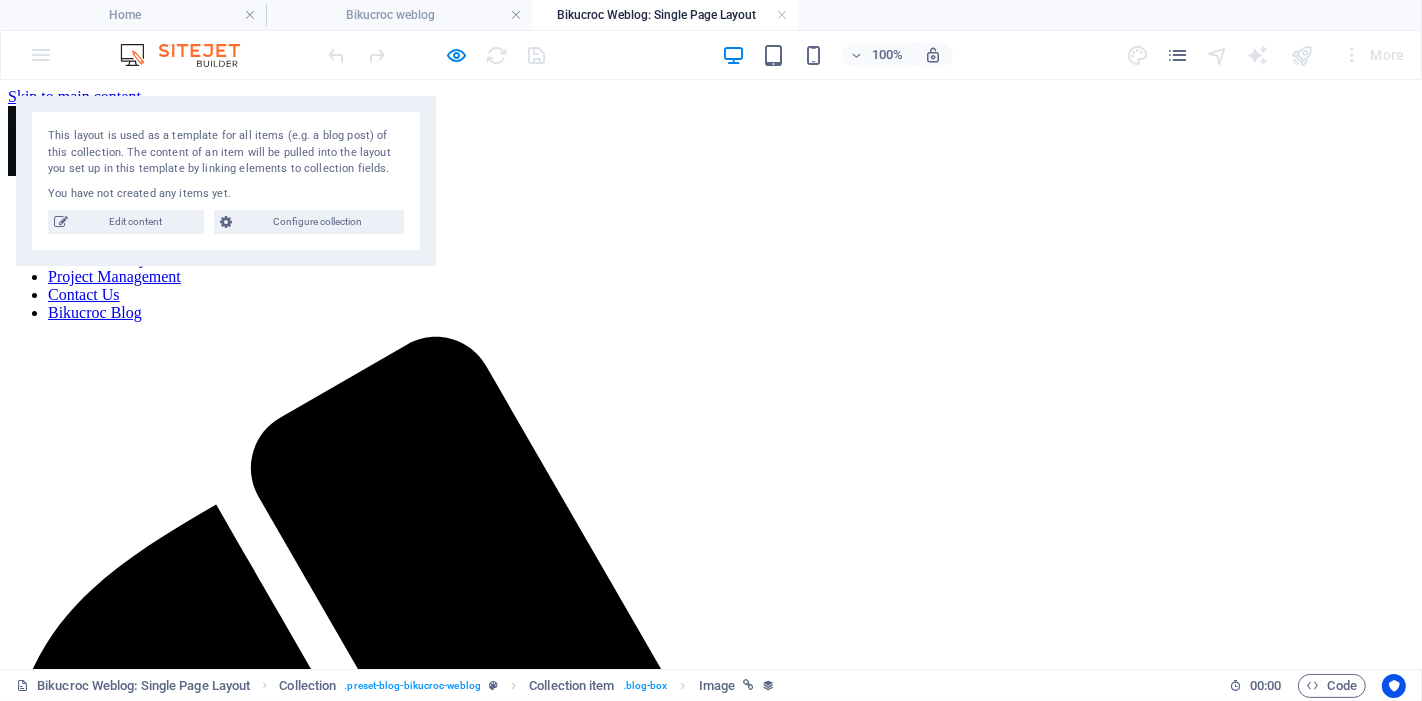 scroll, scrollTop: 0, scrollLeft: 0, axis: both 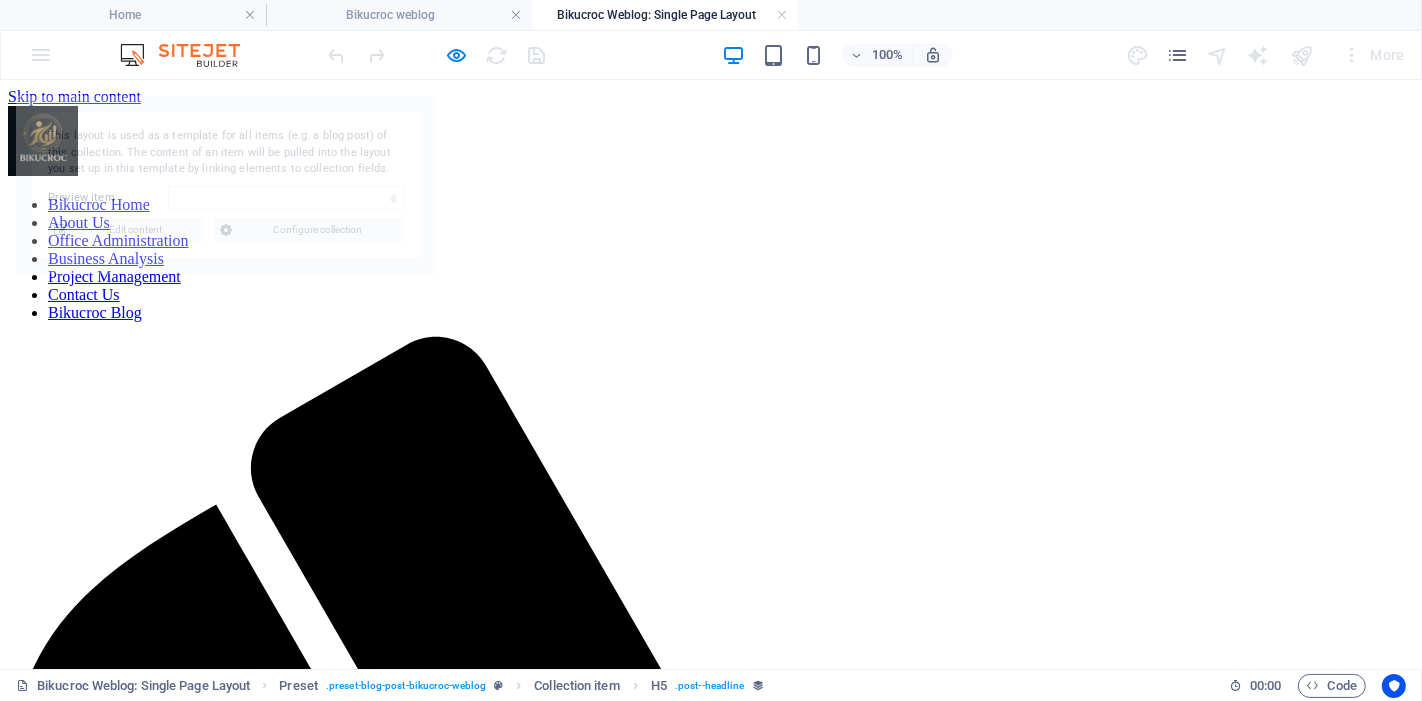 select on "688dda52545e4f7f1e01445f" 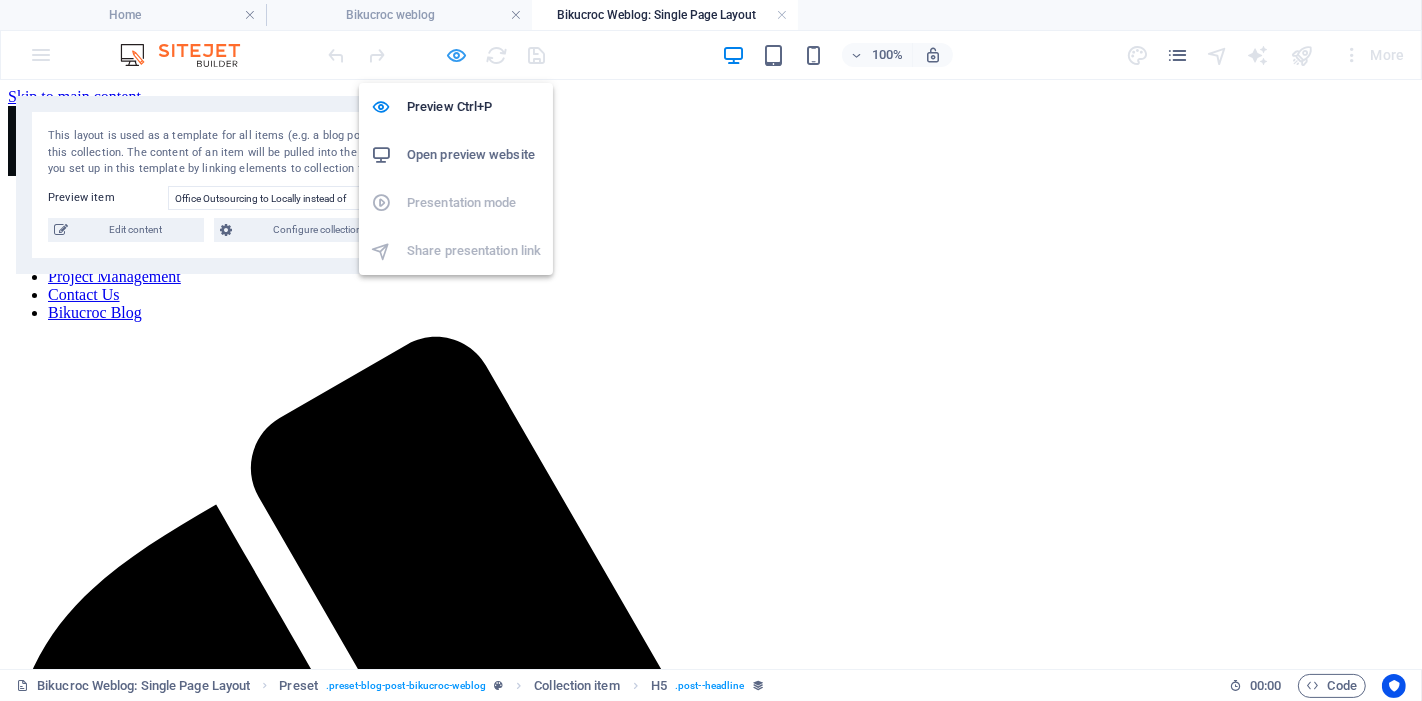 click at bounding box center (457, 55) 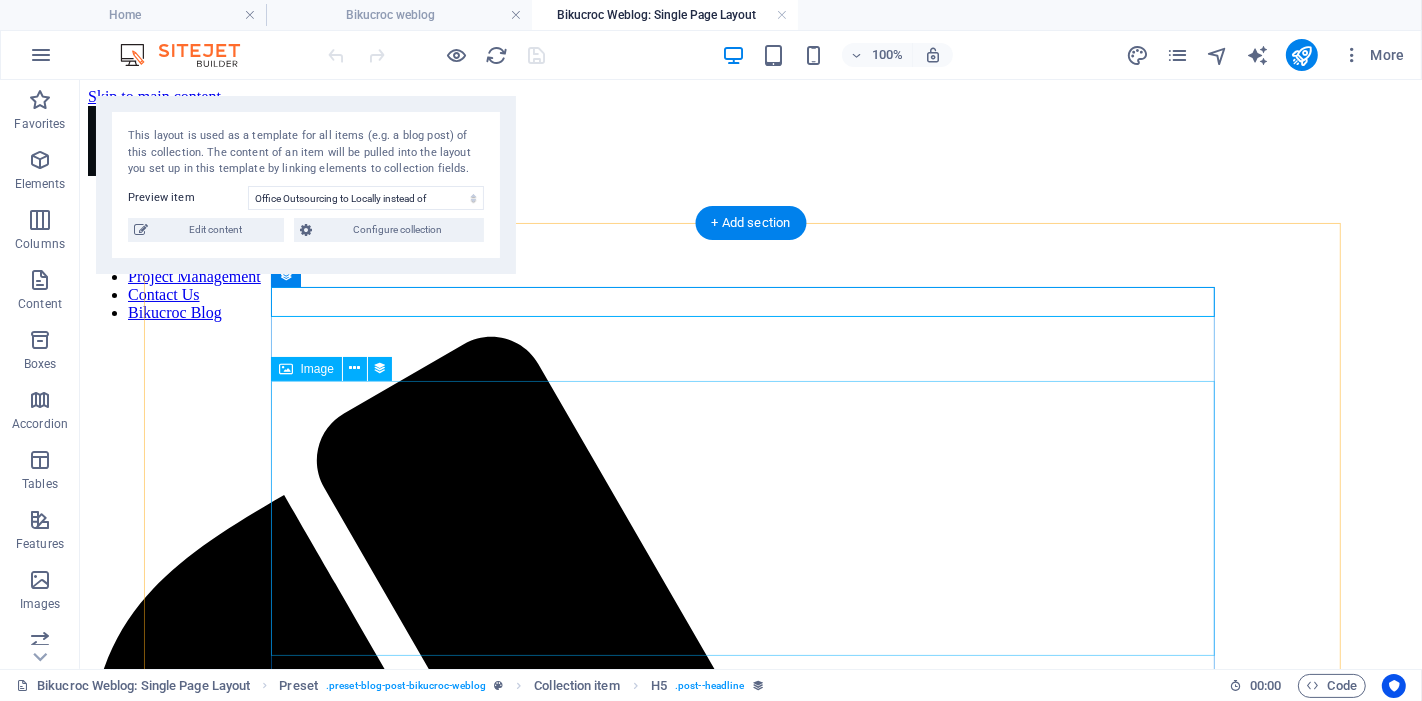 click at bounding box center (750, 2416) 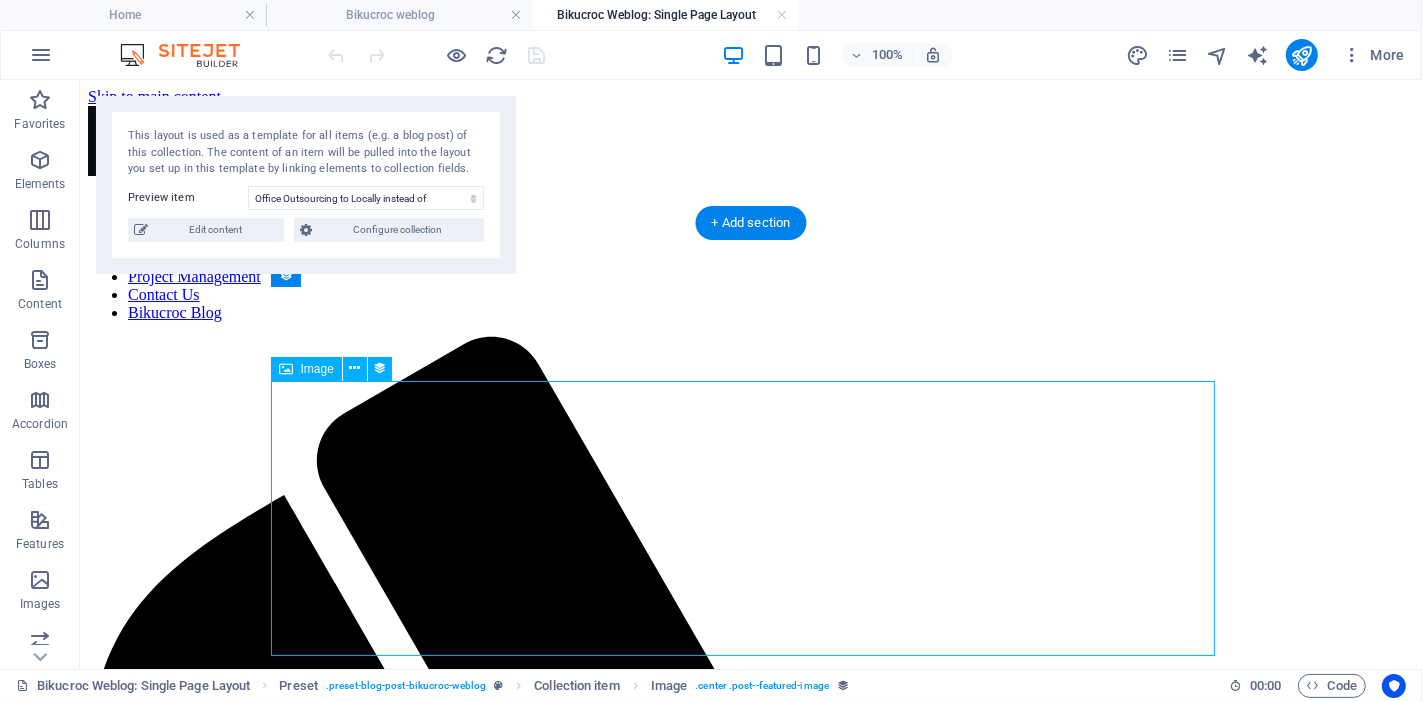 click at bounding box center [750, 2416] 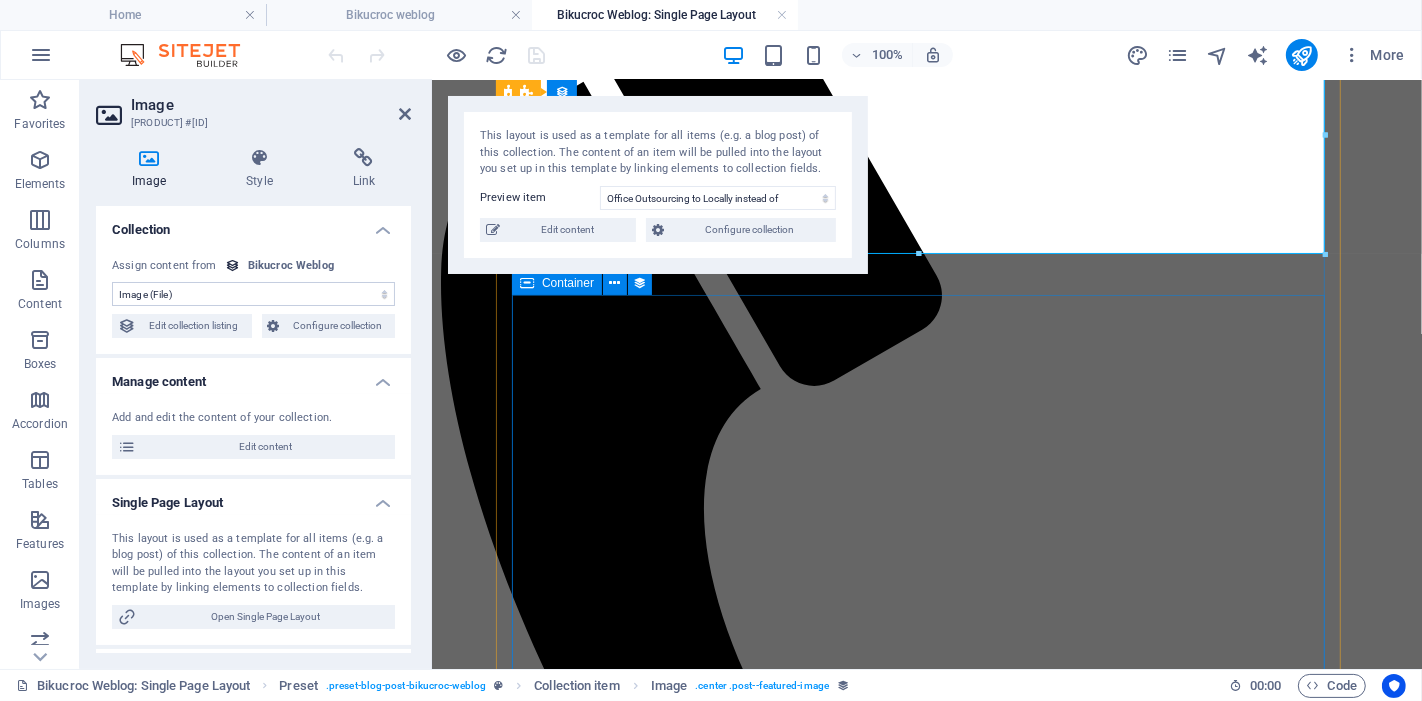 scroll, scrollTop: 0, scrollLeft: 0, axis: both 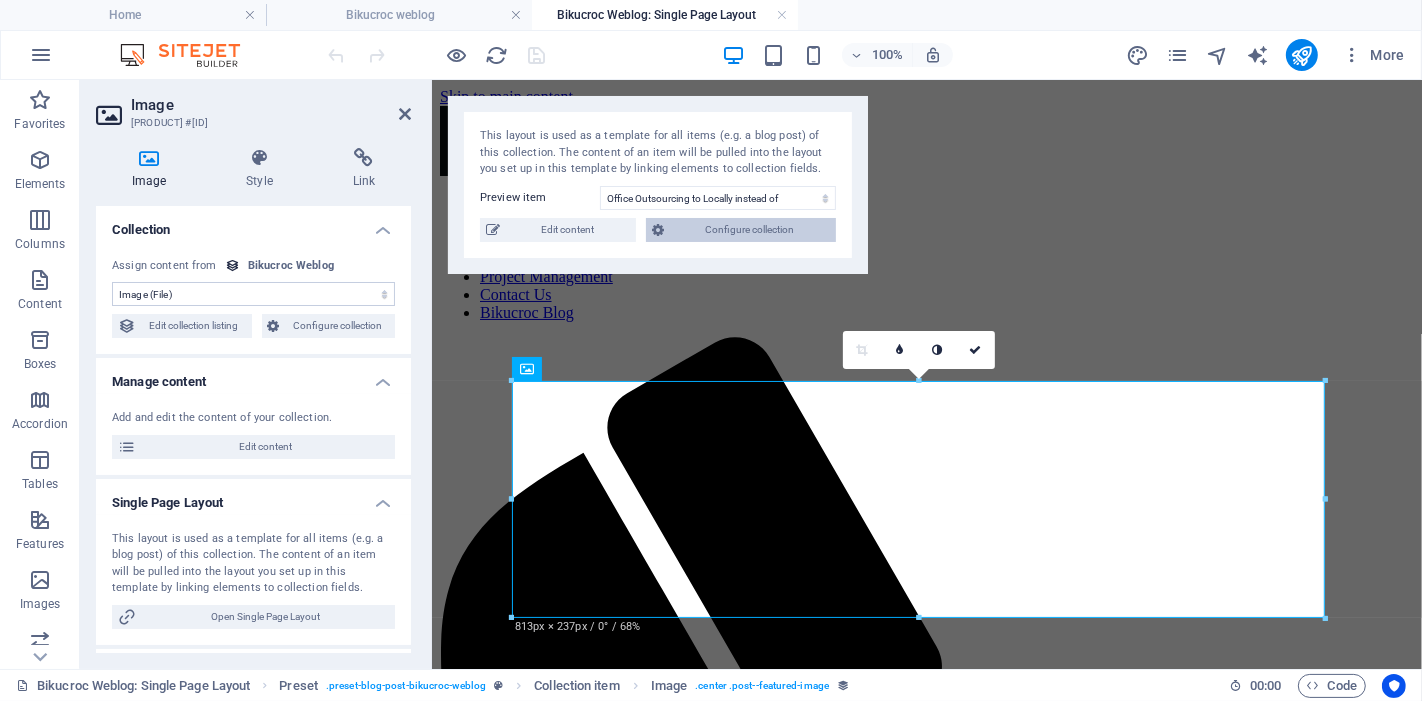click on "Configure collection" at bounding box center (750, 230) 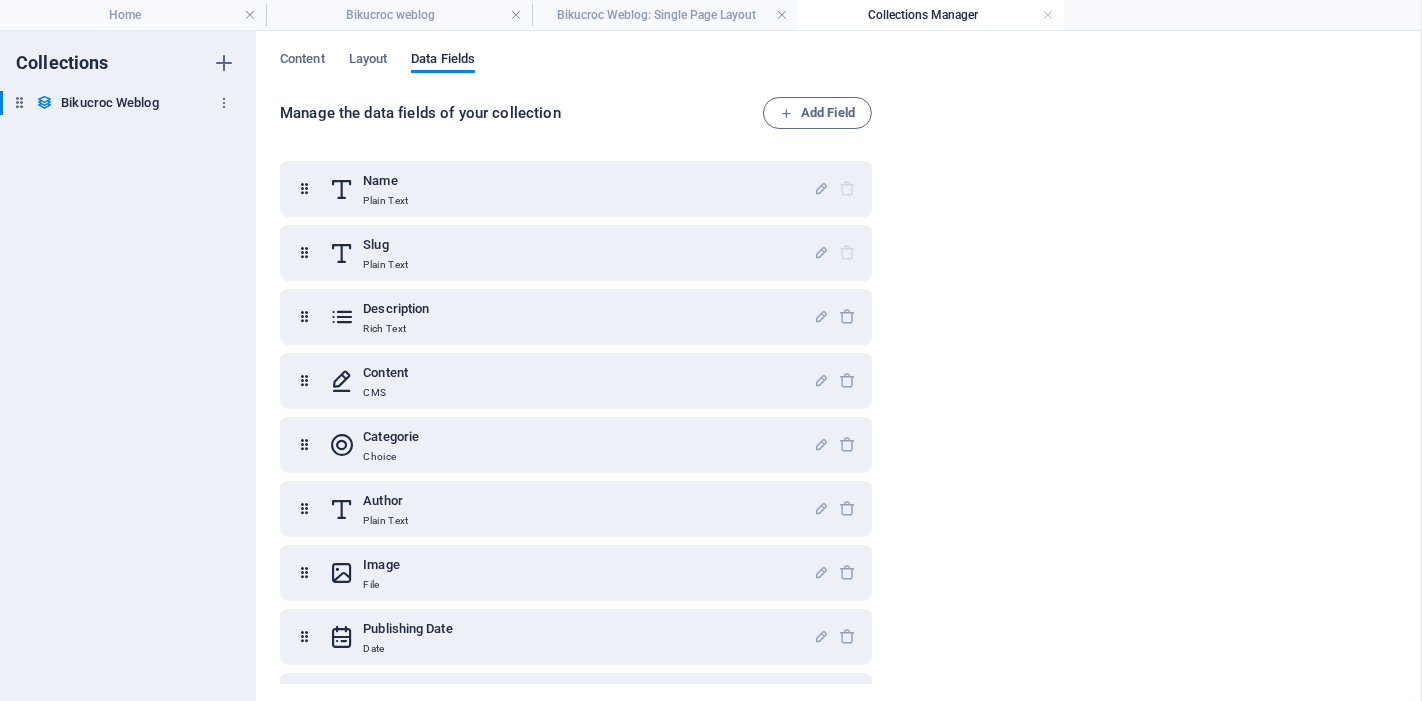 click on "Bikucroc Weblog" at bounding box center [109, 103] 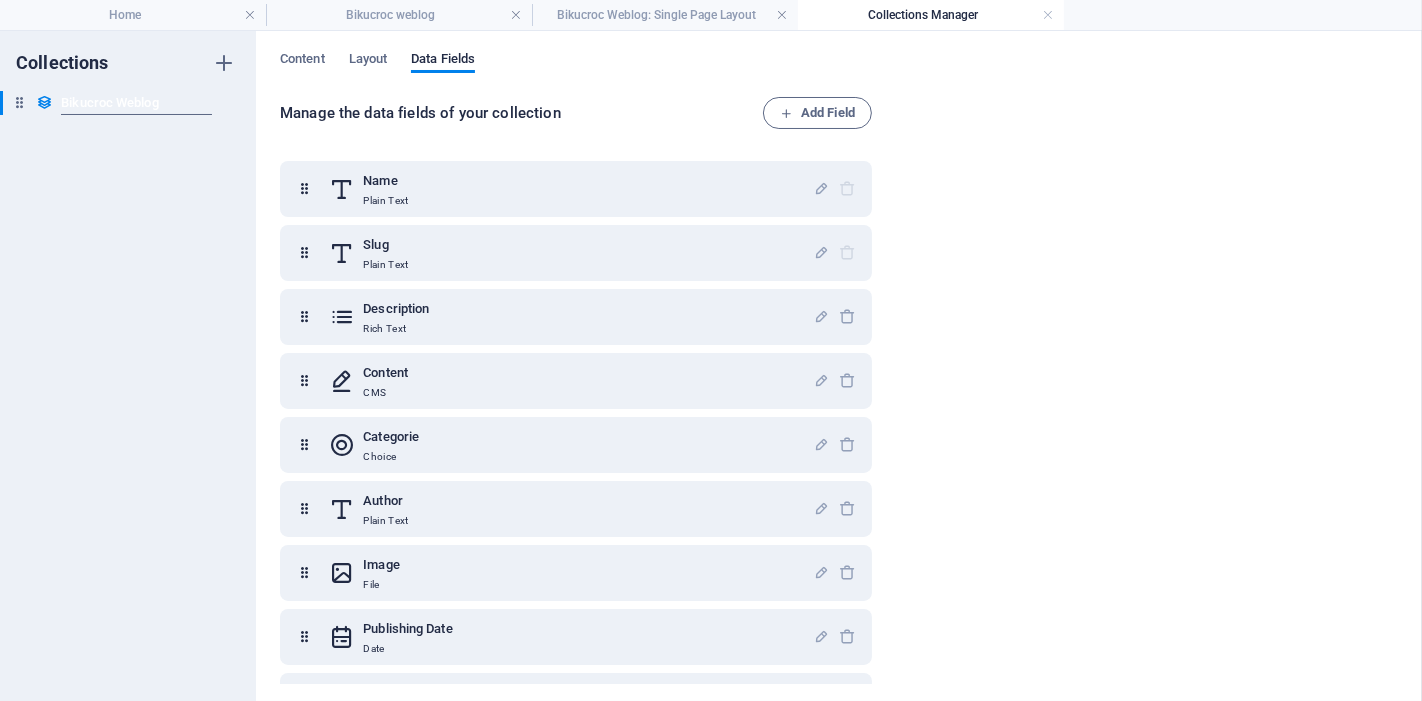 click on "Collections Bikucroc Weblog Bikucroc Weblog" at bounding box center [128, 366] 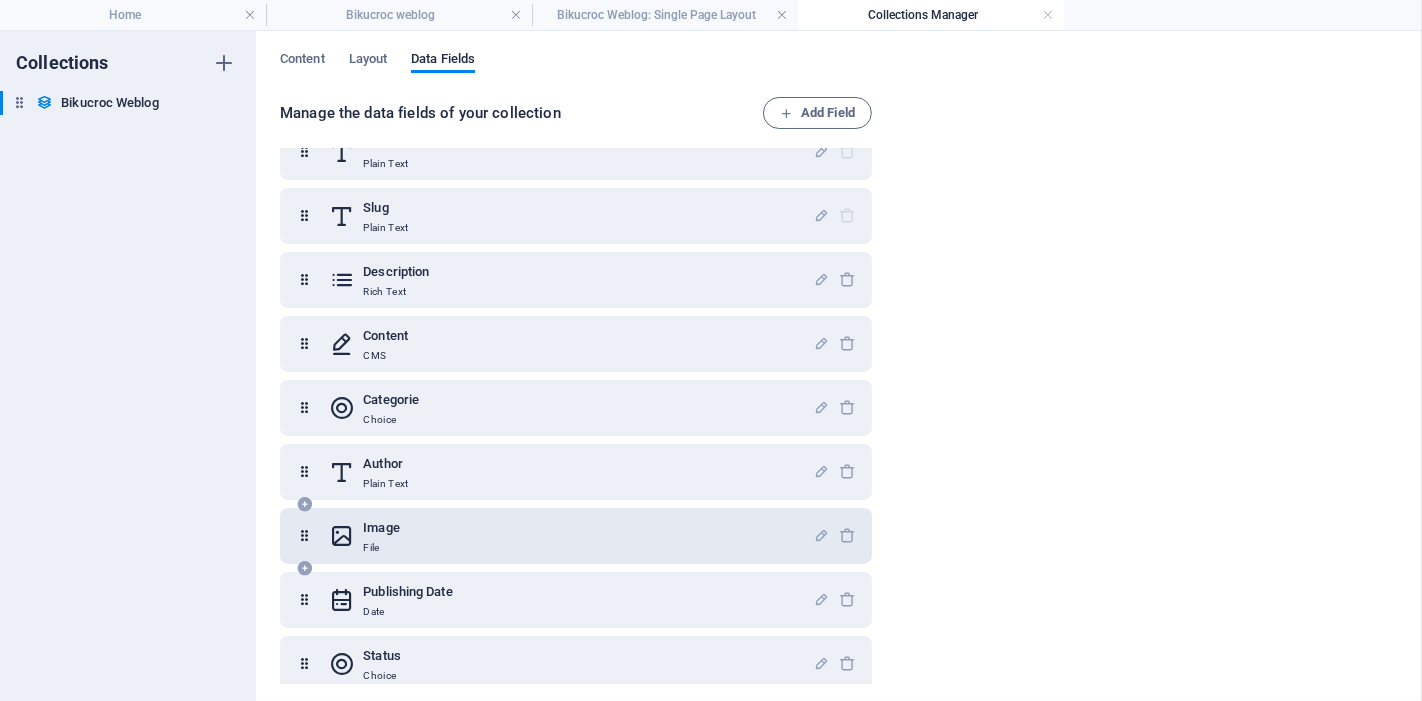 scroll, scrollTop: 51, scrollLeft: 0, axis: vertical 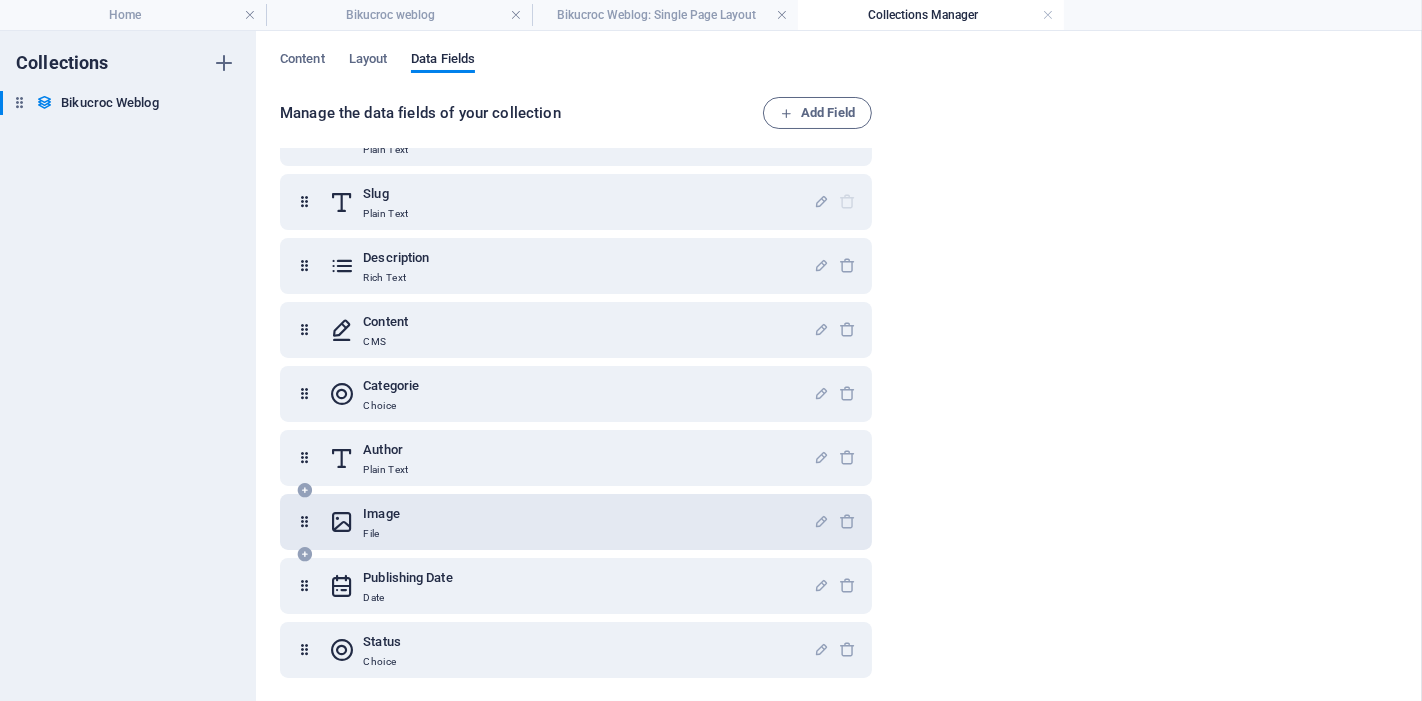 click on "Image File" at bounding box center [571, 522] 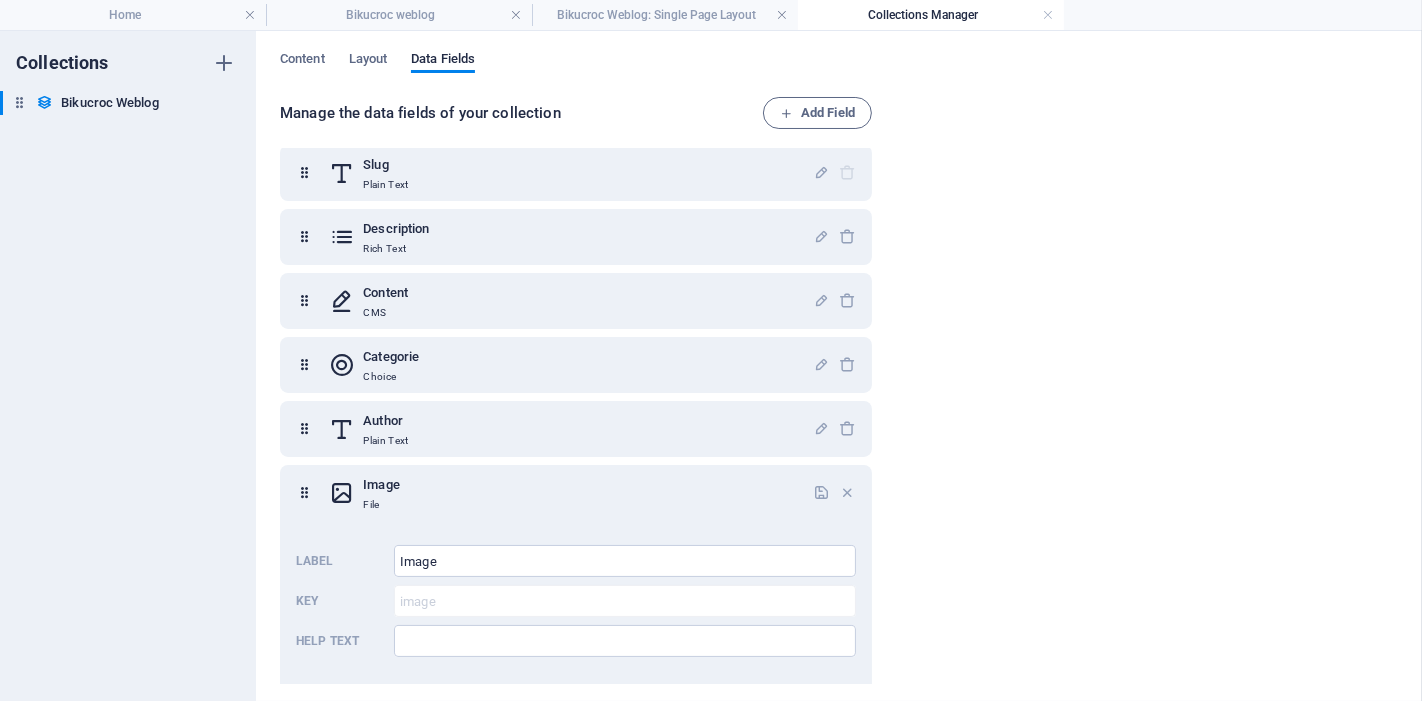 scroll, scrollTop: 0, scrollLeft: 0, axis: both 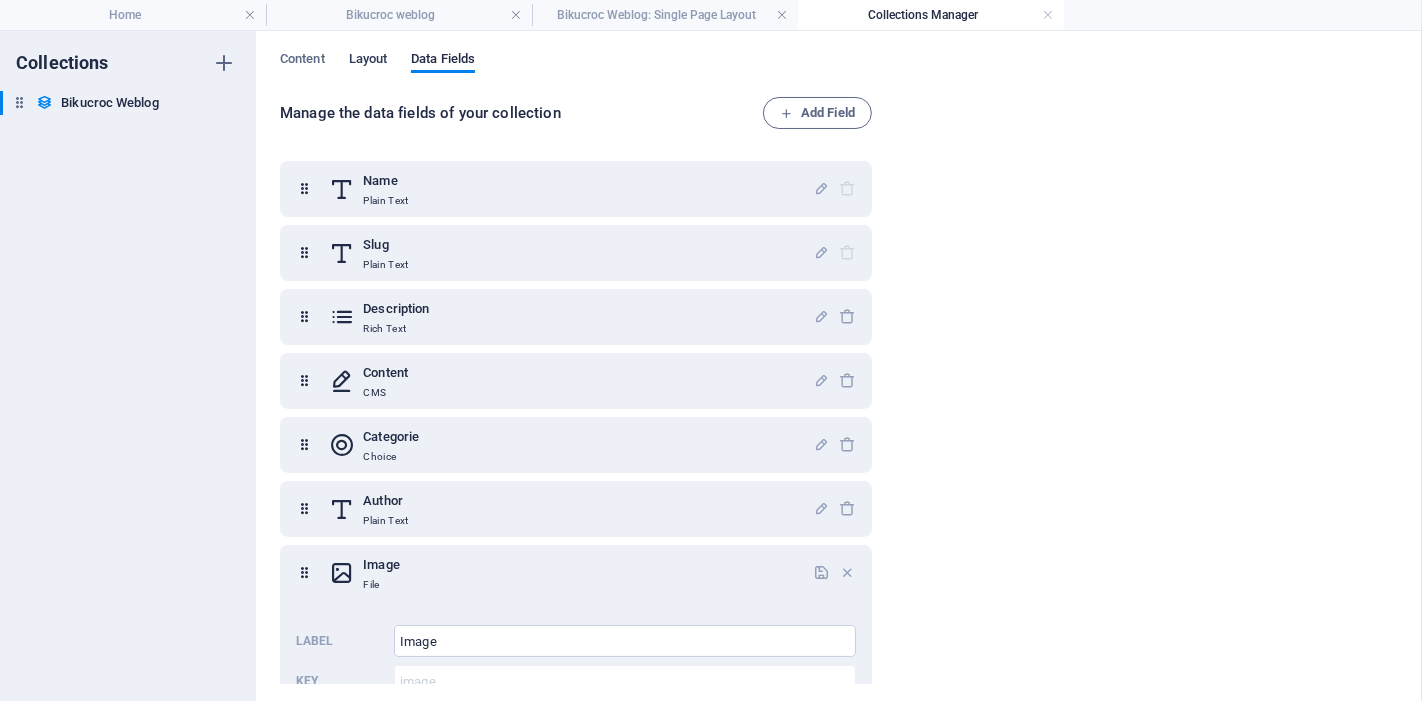 click on "Layout" at bounding box center [368, 61] 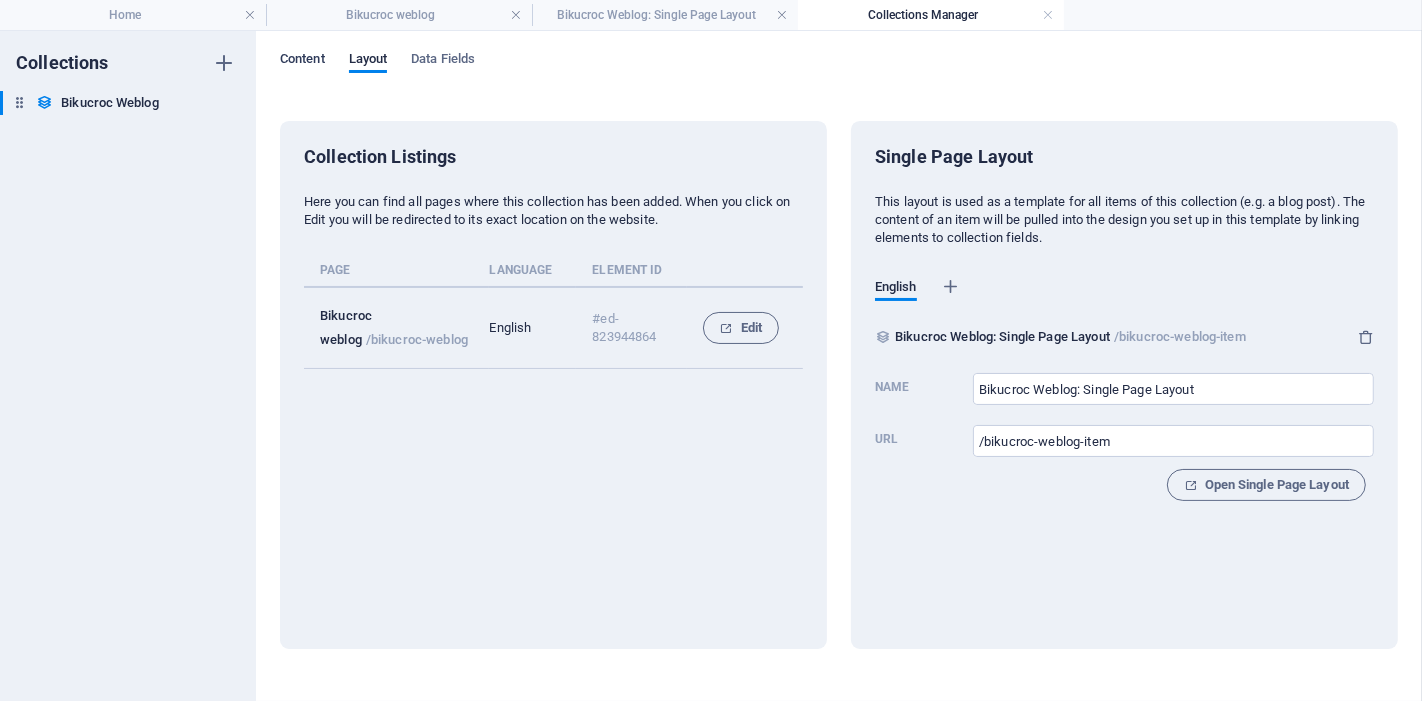 click on "Content" at bounding box center (302, 61) 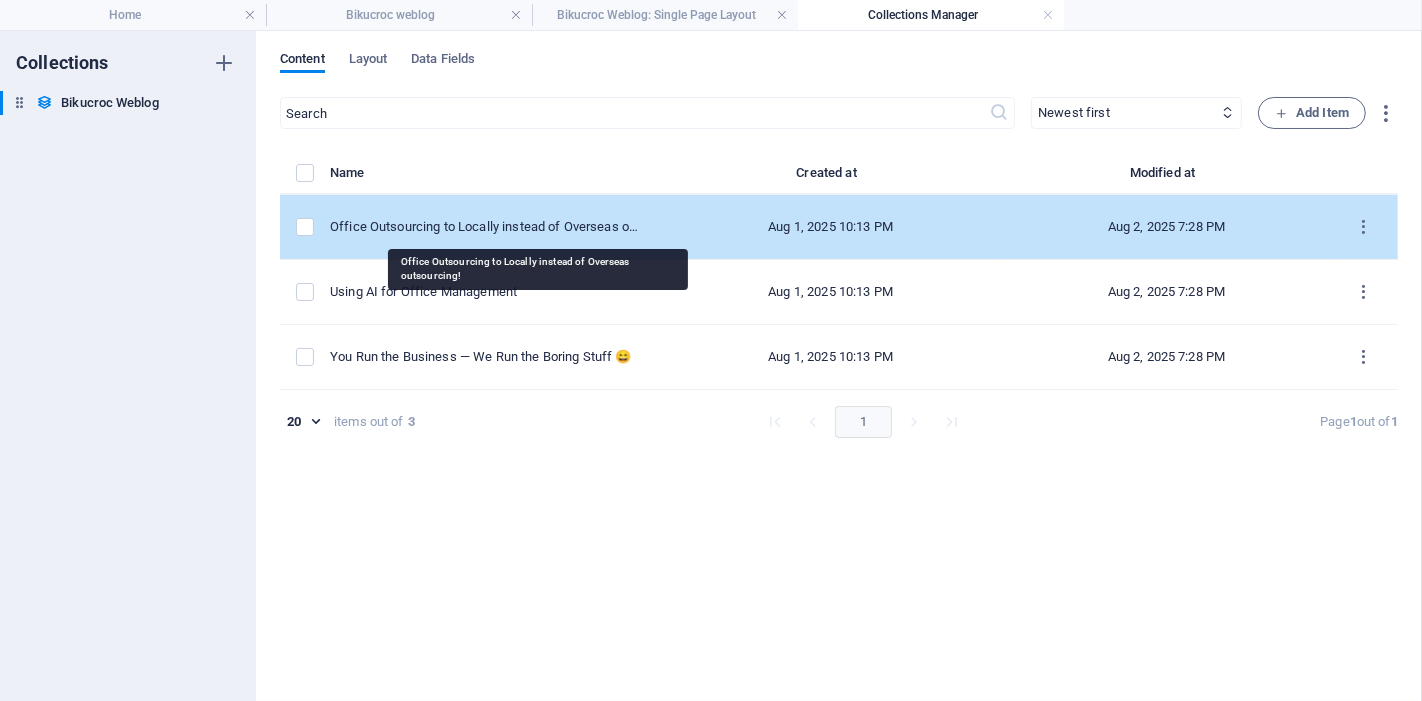 click on "Office Outsourcing to Locally instead of Overseas outsourcing!" at bounding box center [486, 227] 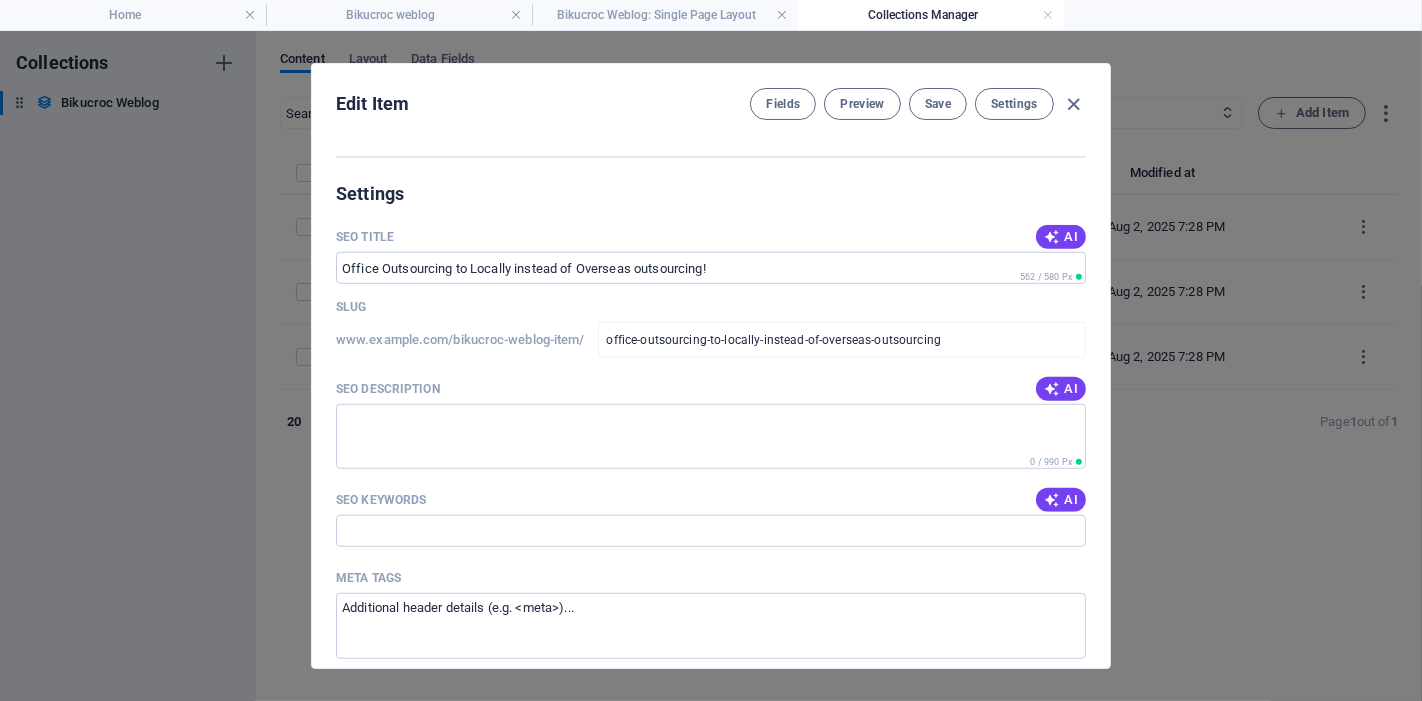 scroll, scrollTop: 767, scrollLeft: 0, axis: vertical 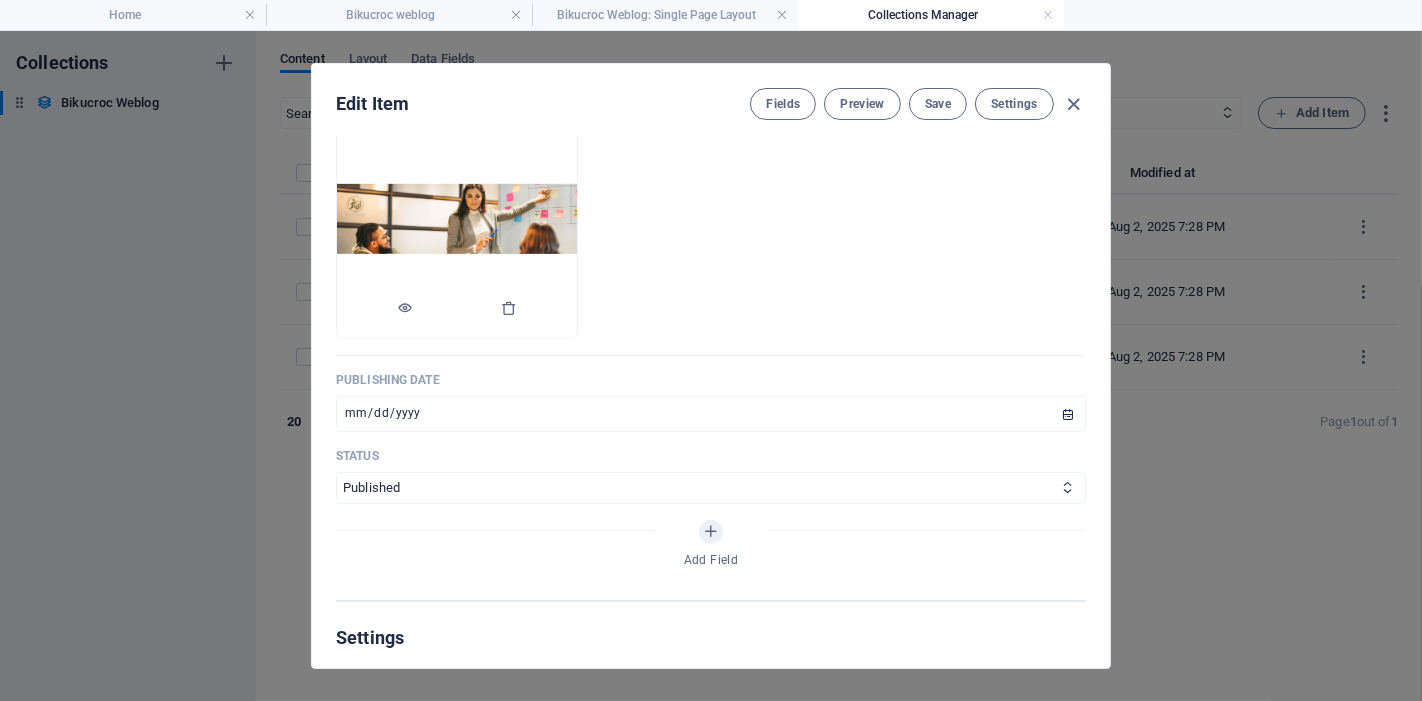 click at bounding box center (457, 219) 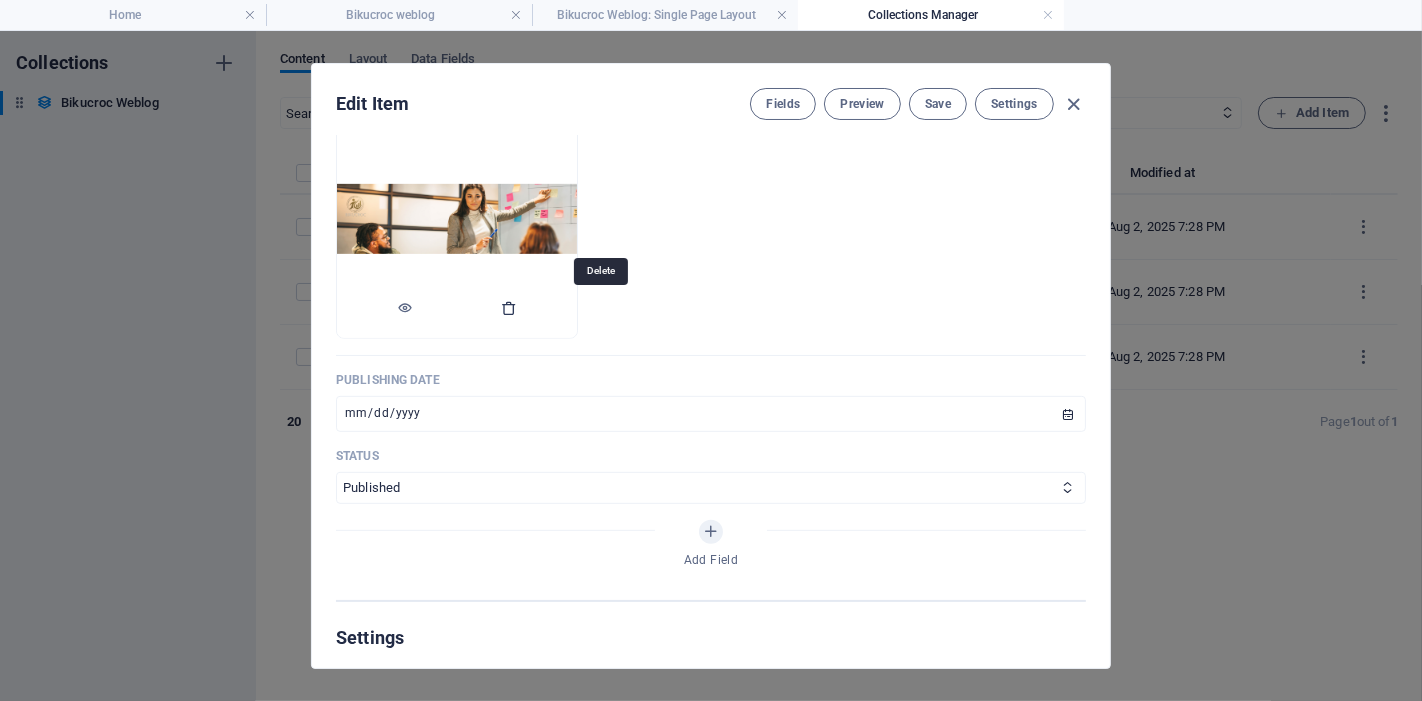 click at bounding box center [509, 308] 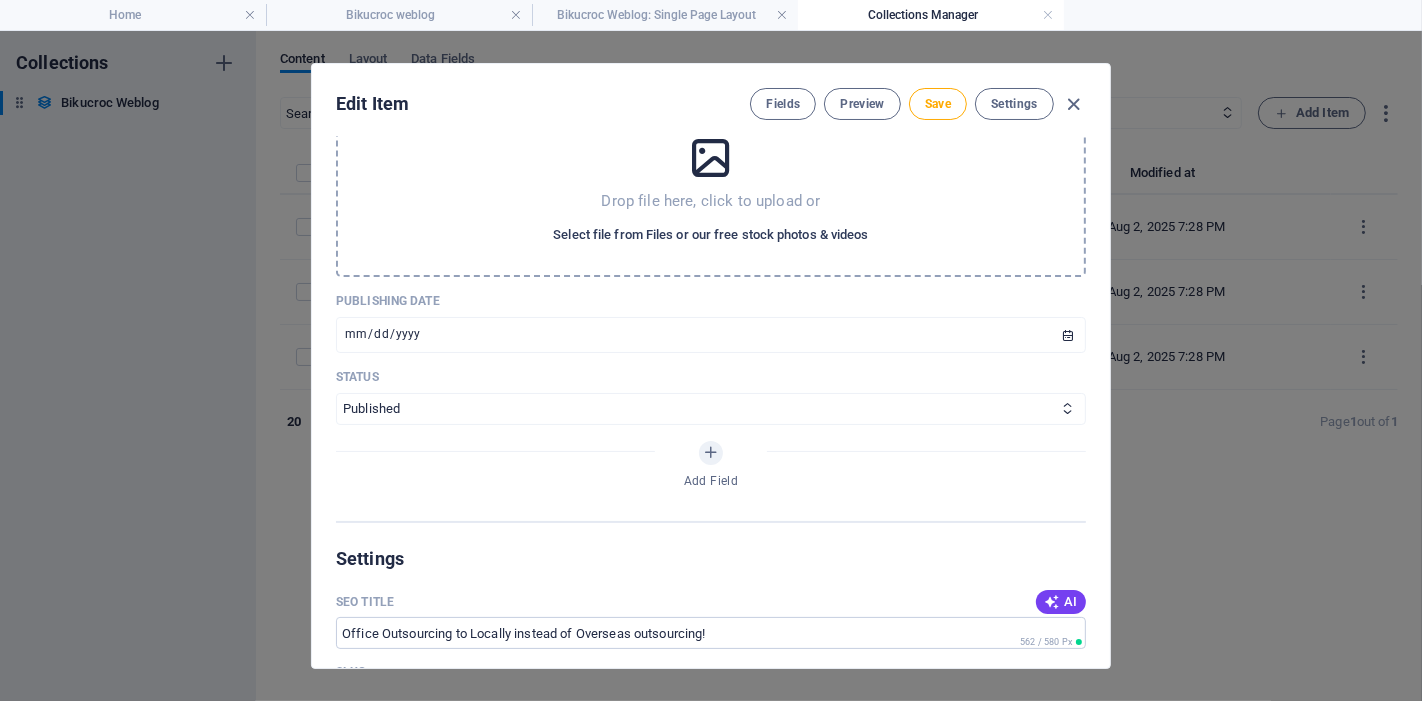 click on "Select file from Files or our free stock photos & videos" at bounding box center [710, 235] 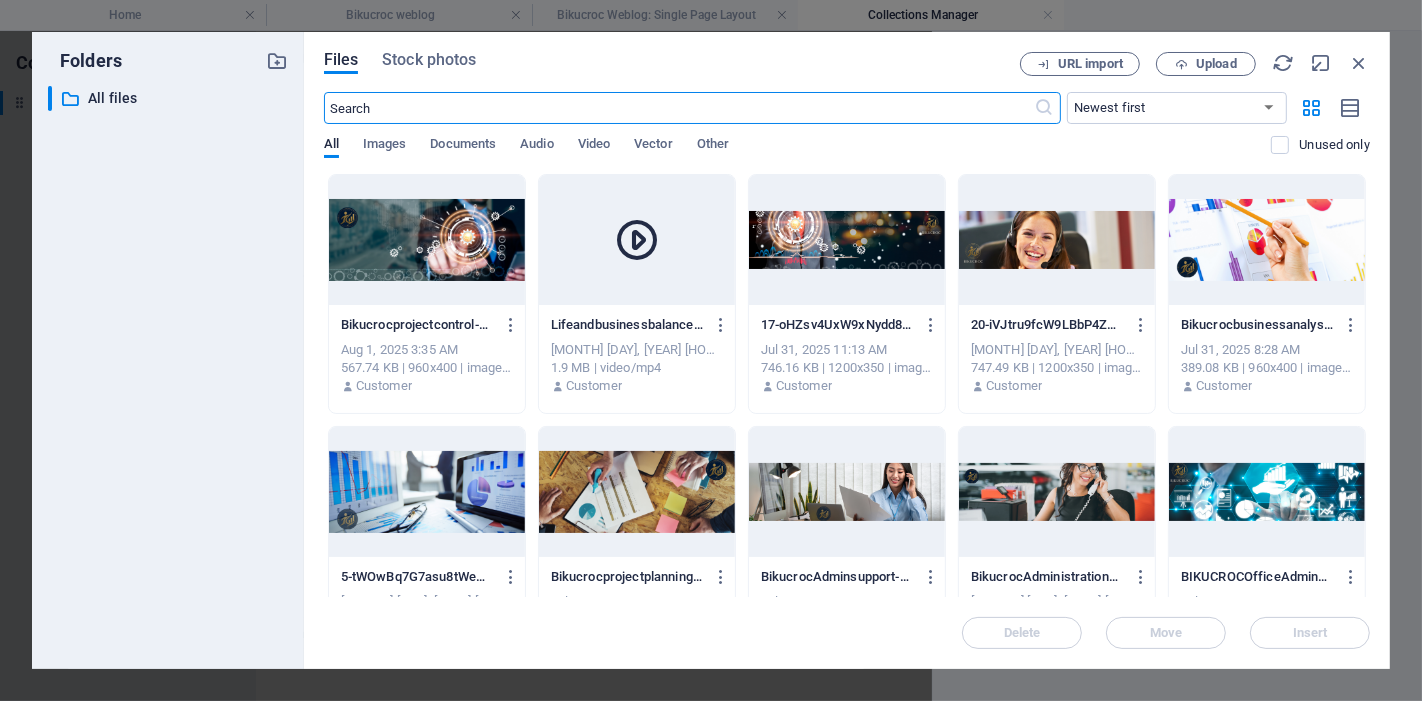 click at bounding box center (1057, 240) 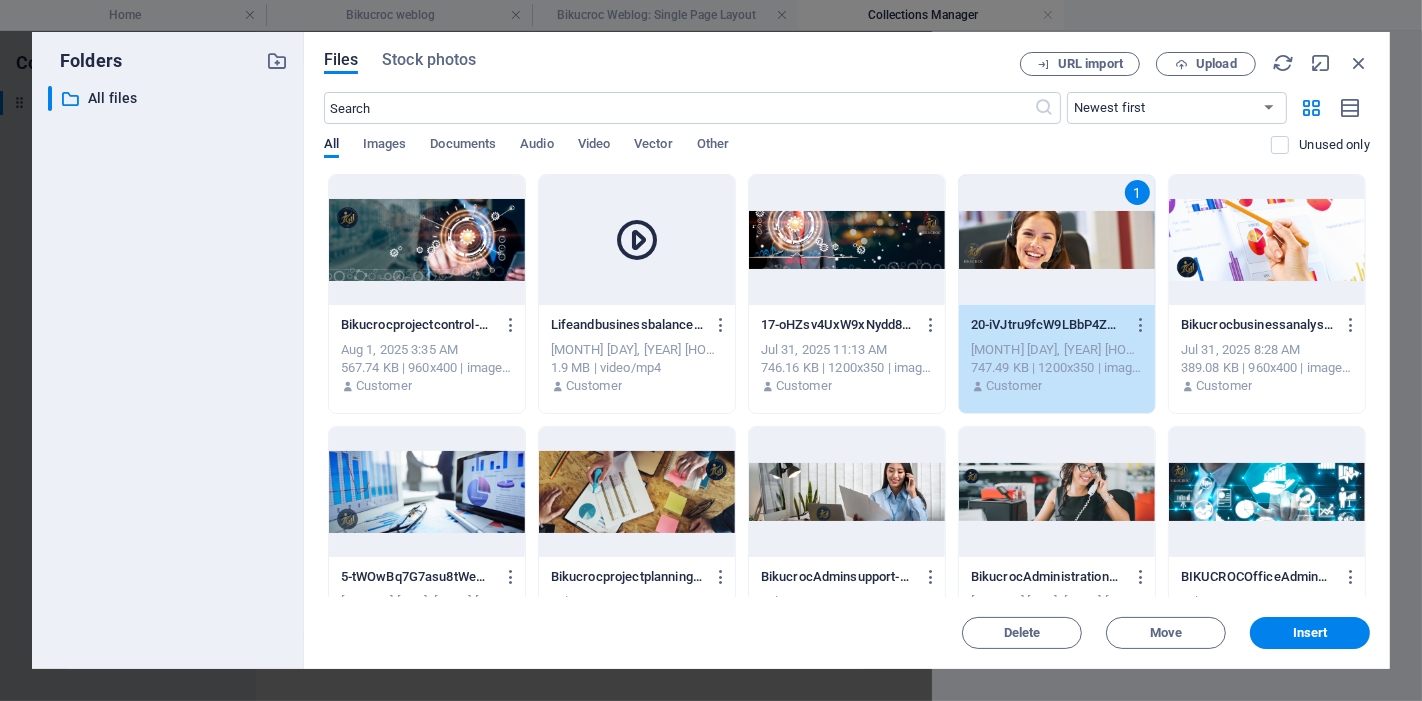 click on "1" at bounding box center [1057, 240] 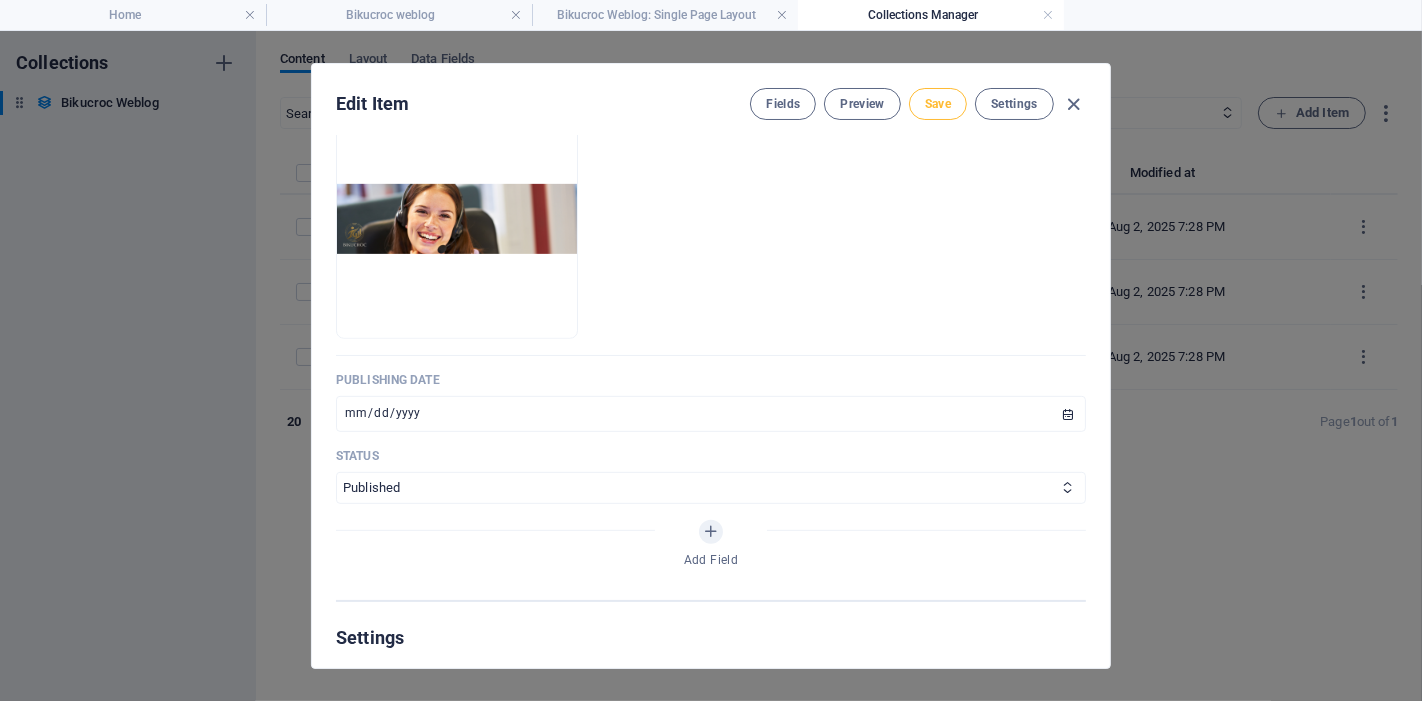 click on "Save" at bounding box center (938, 104) 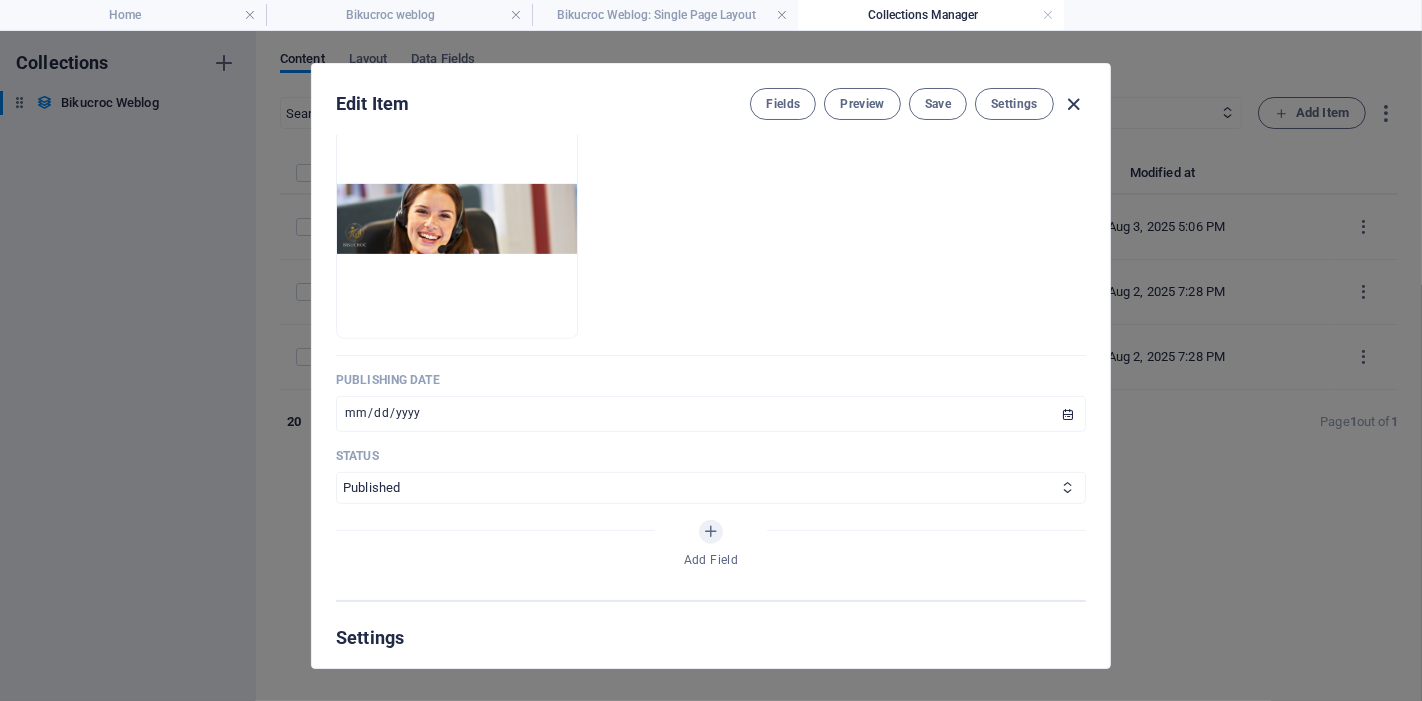 click at bounding box center [1074, 104] 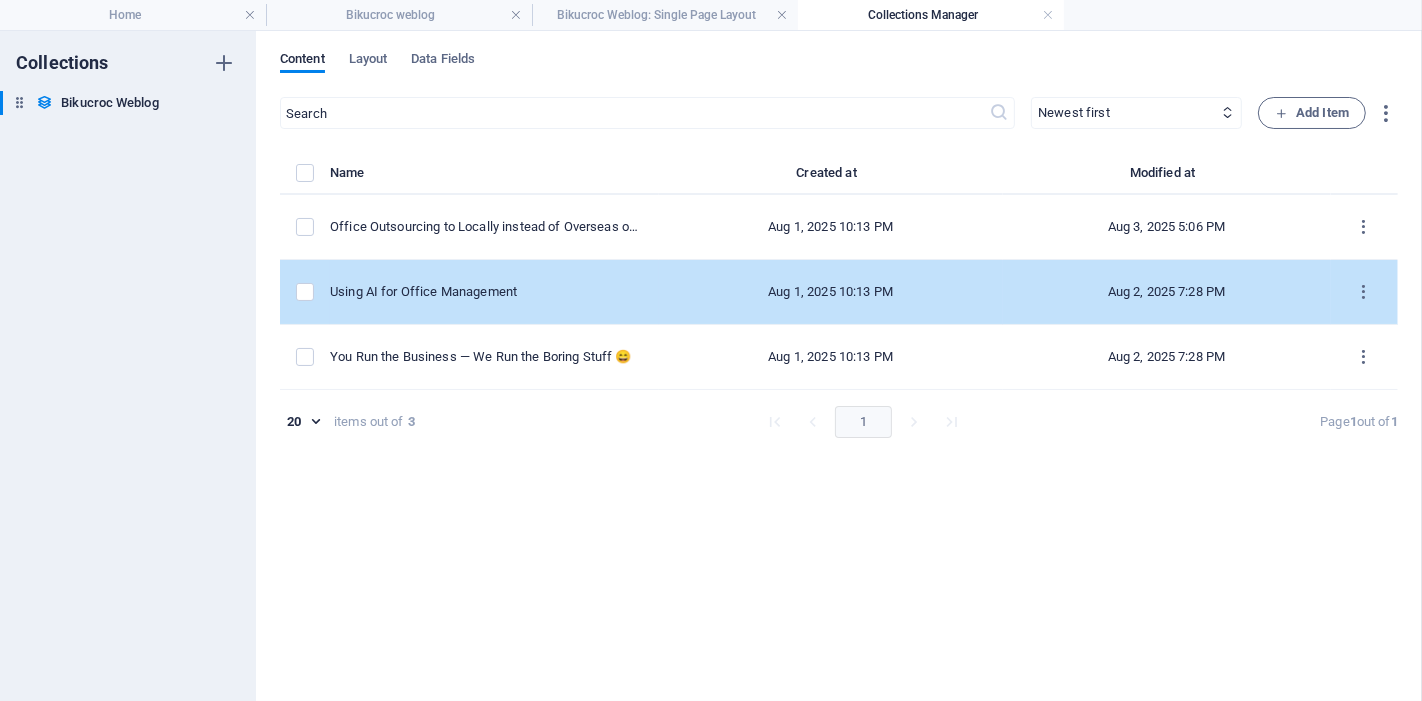 type on "2025-08-03" 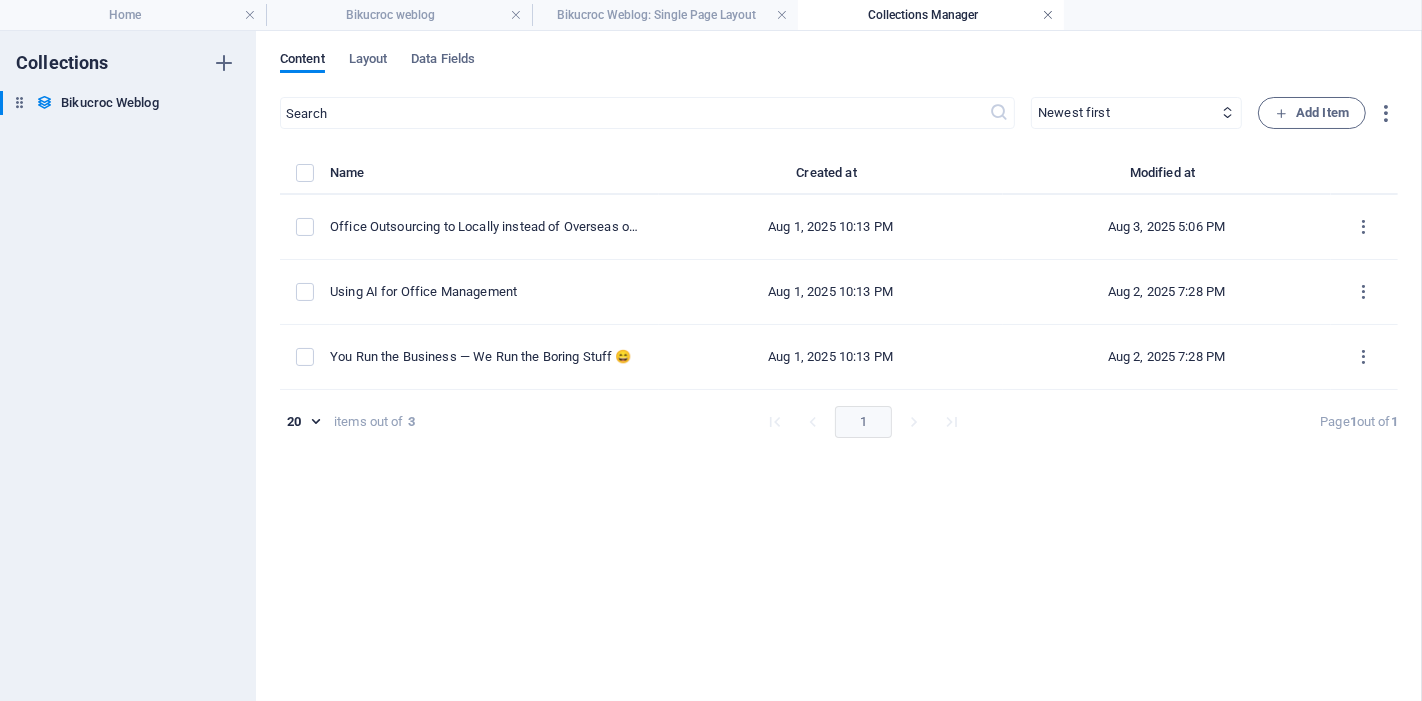 click at bounding box center [1048, 15] 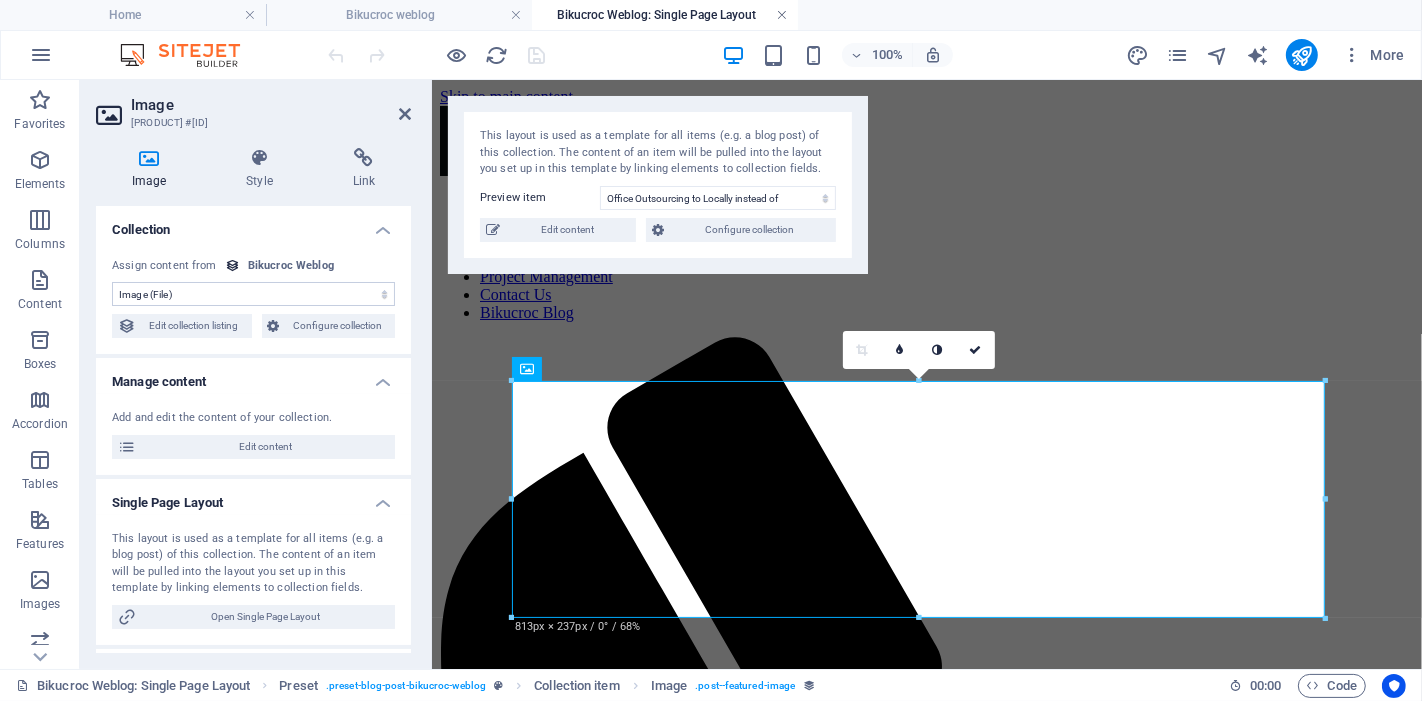 click at bounding box center [782, 15] 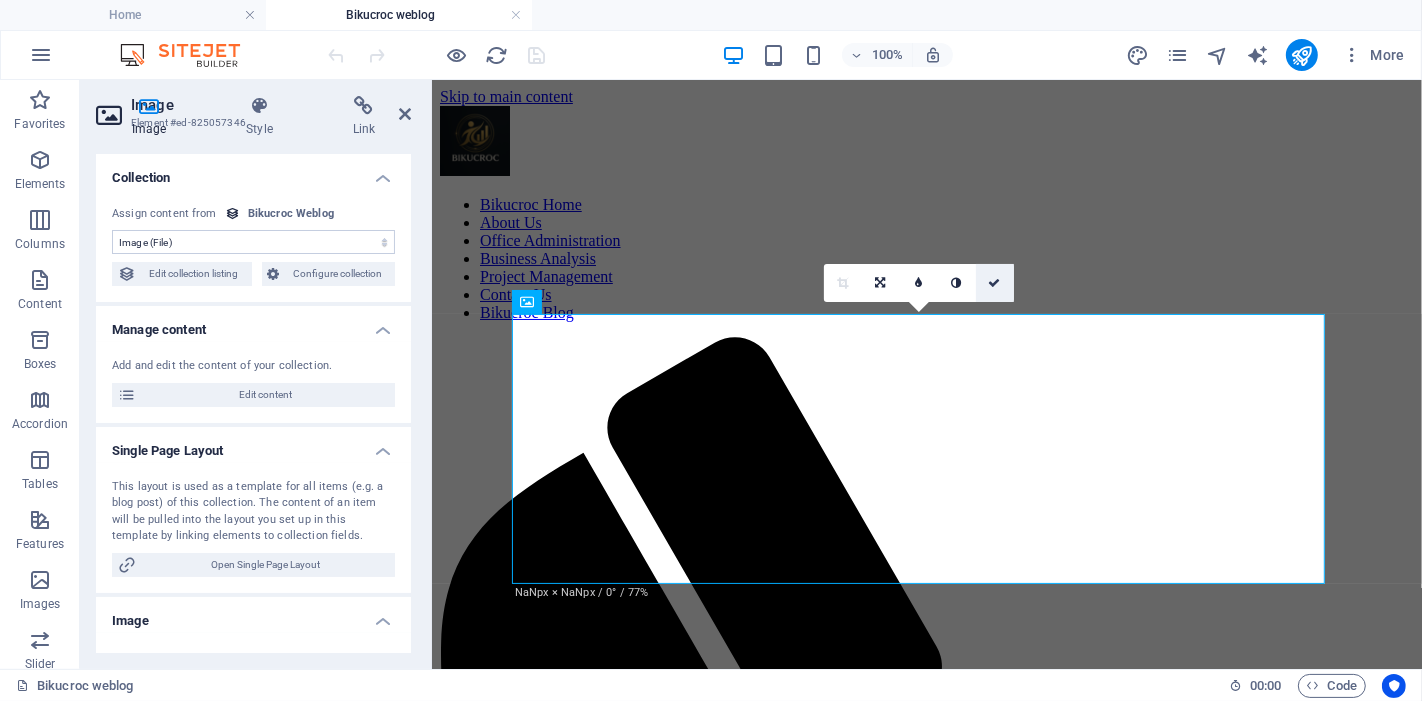 click at bounding box center [995, 283] 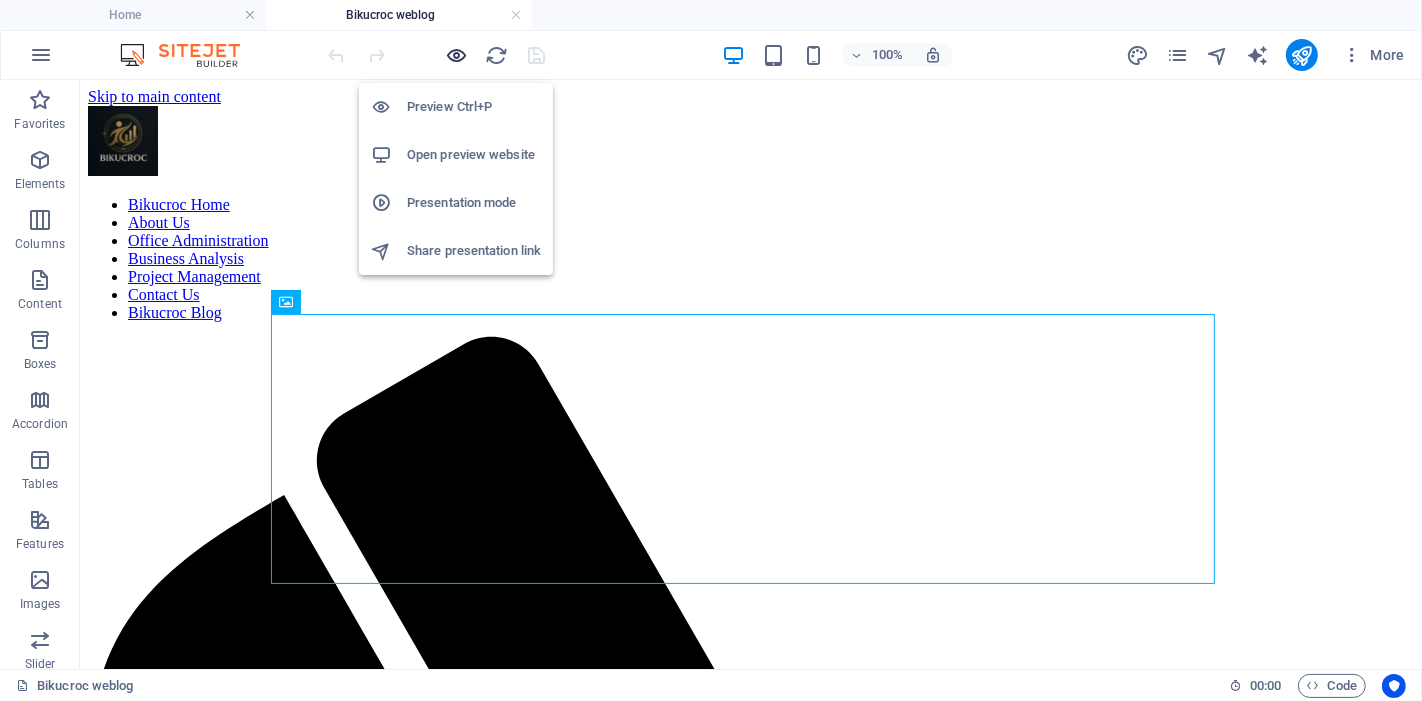 click at bounding box center (457, 55) 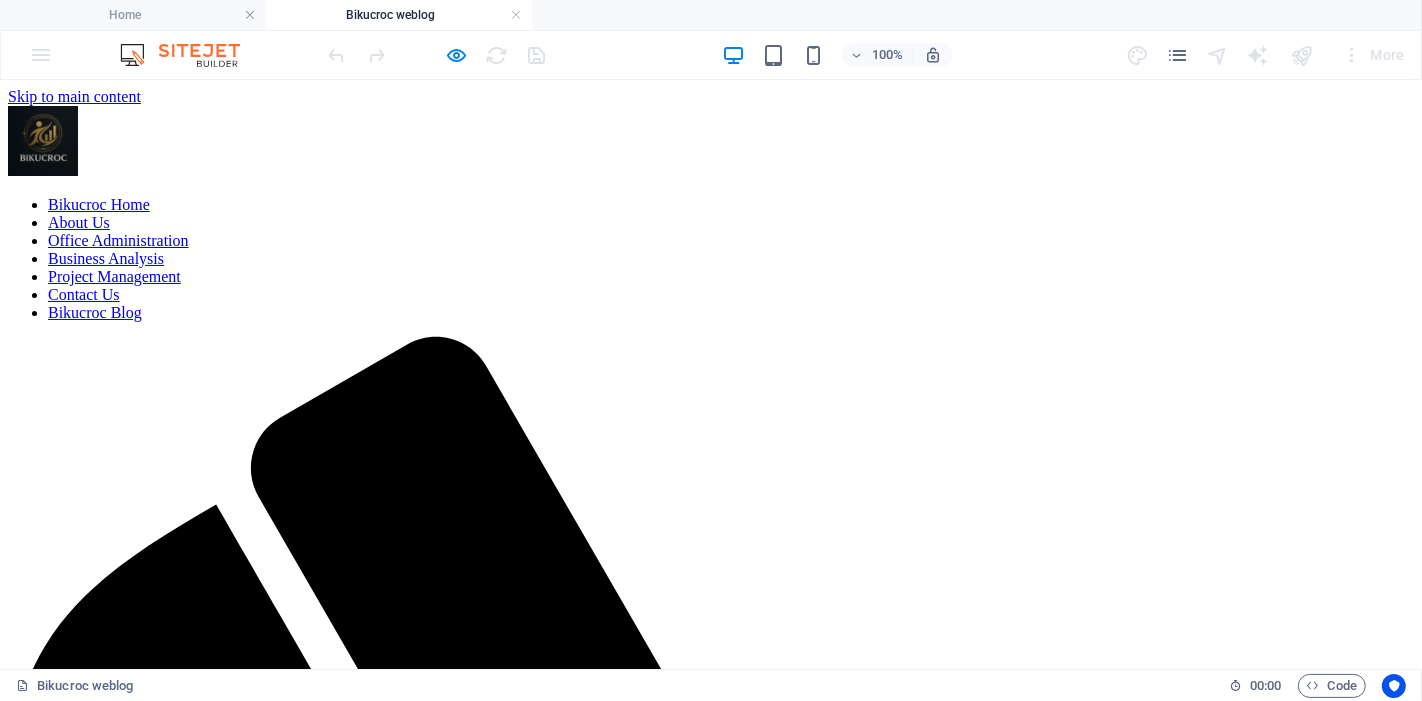 click on "Contact Us" at bounding box center (84, 293) 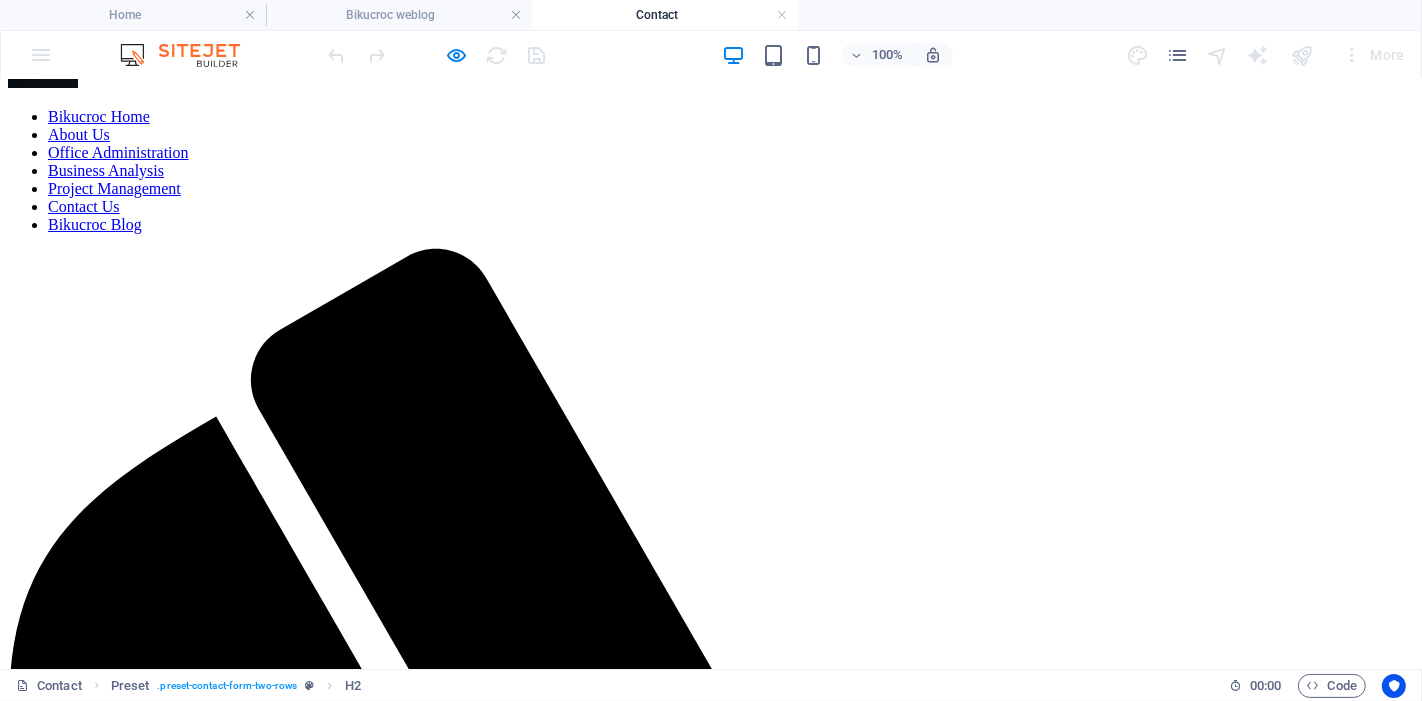 scroll, scrollTop: 0, scrollLeft: 0, axis: both 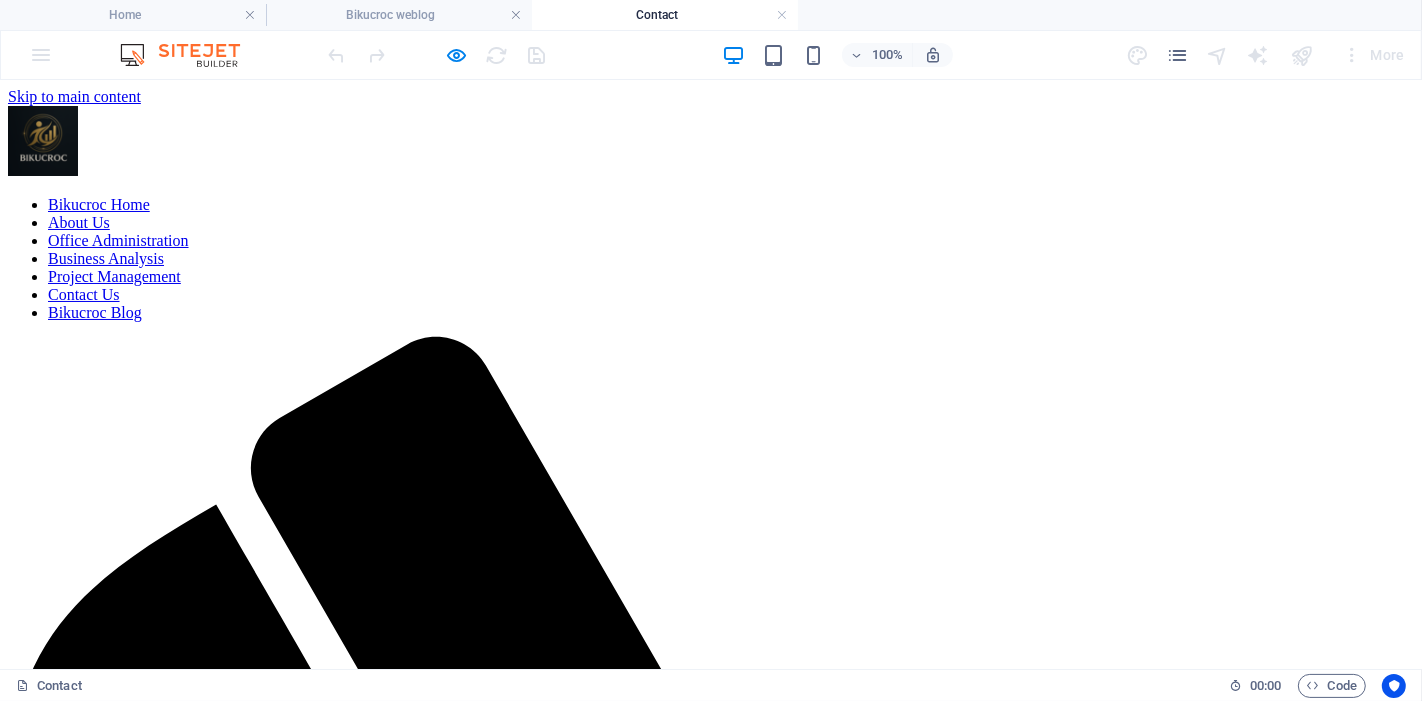 click at bounding box center [711, 2415] 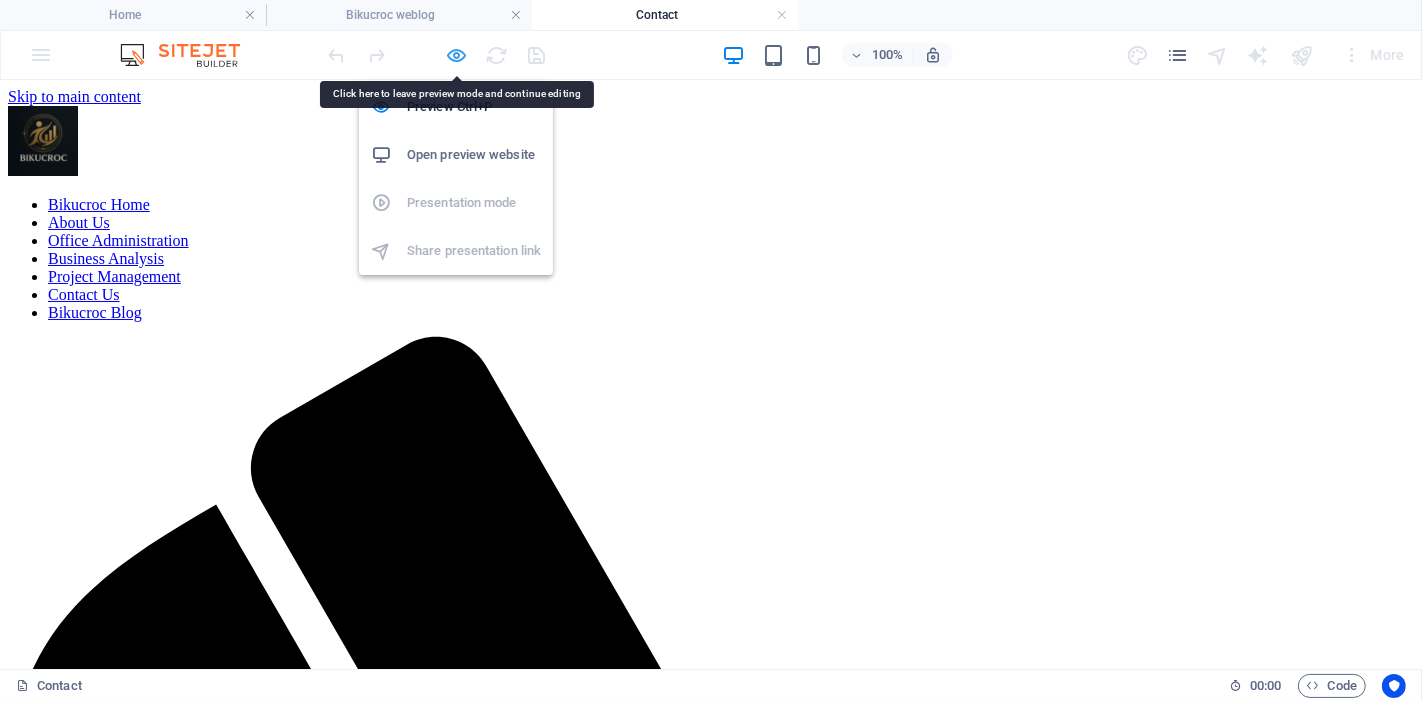 click at bounding box center [457, 55] 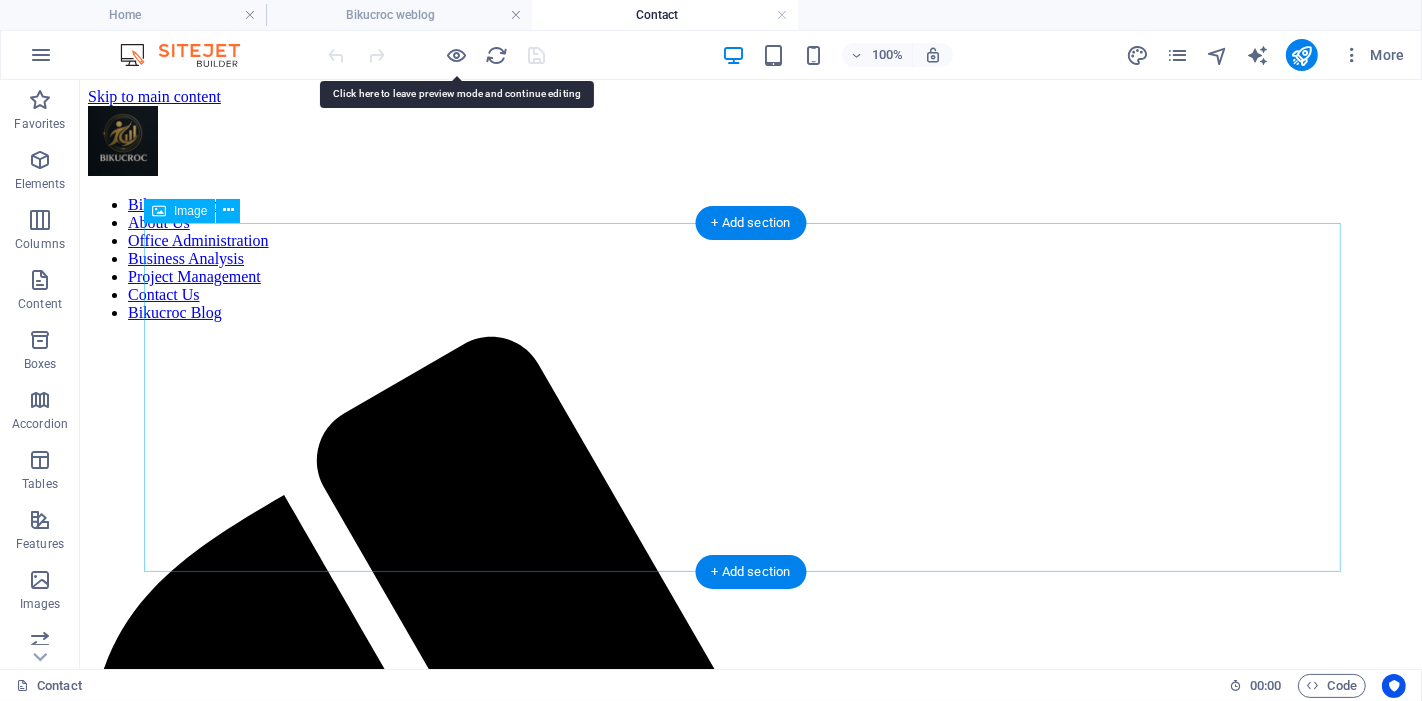 click at bounding box center [750, 2296] 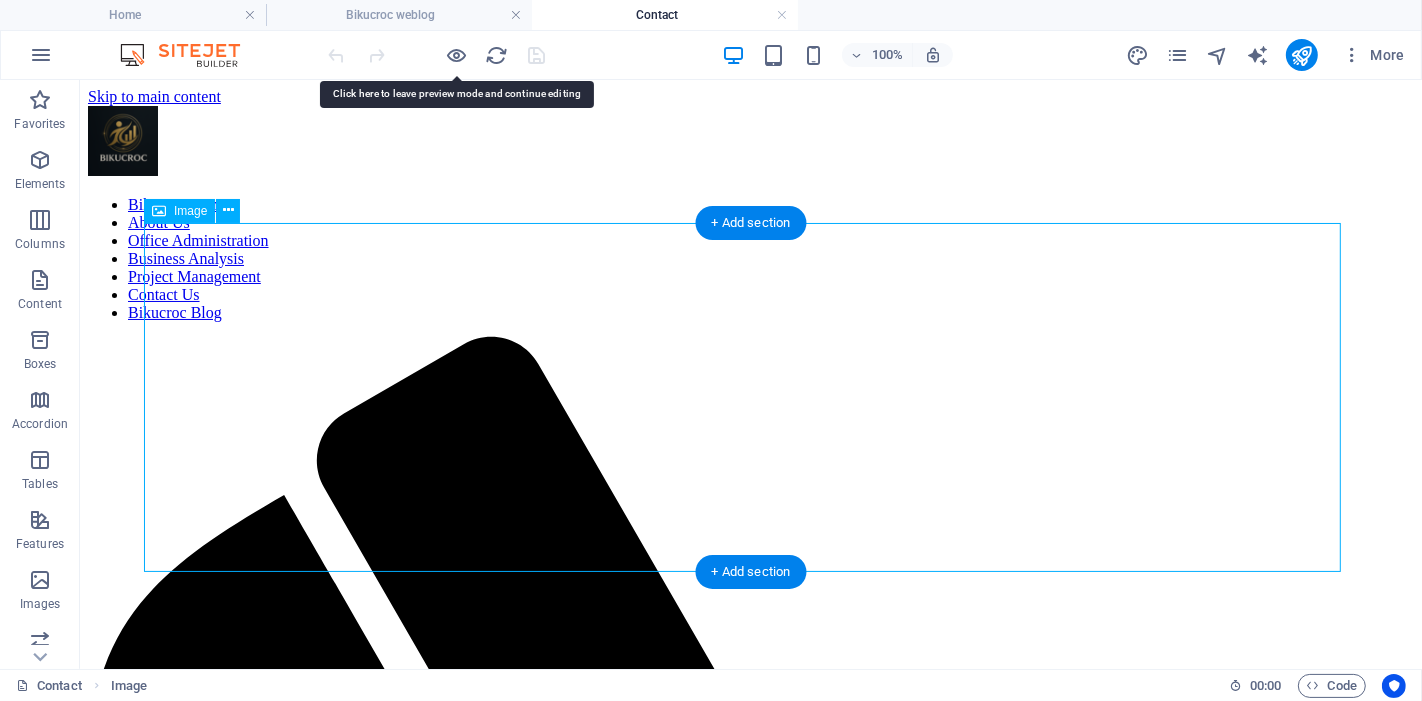 click at bounding box center [750, 2296] 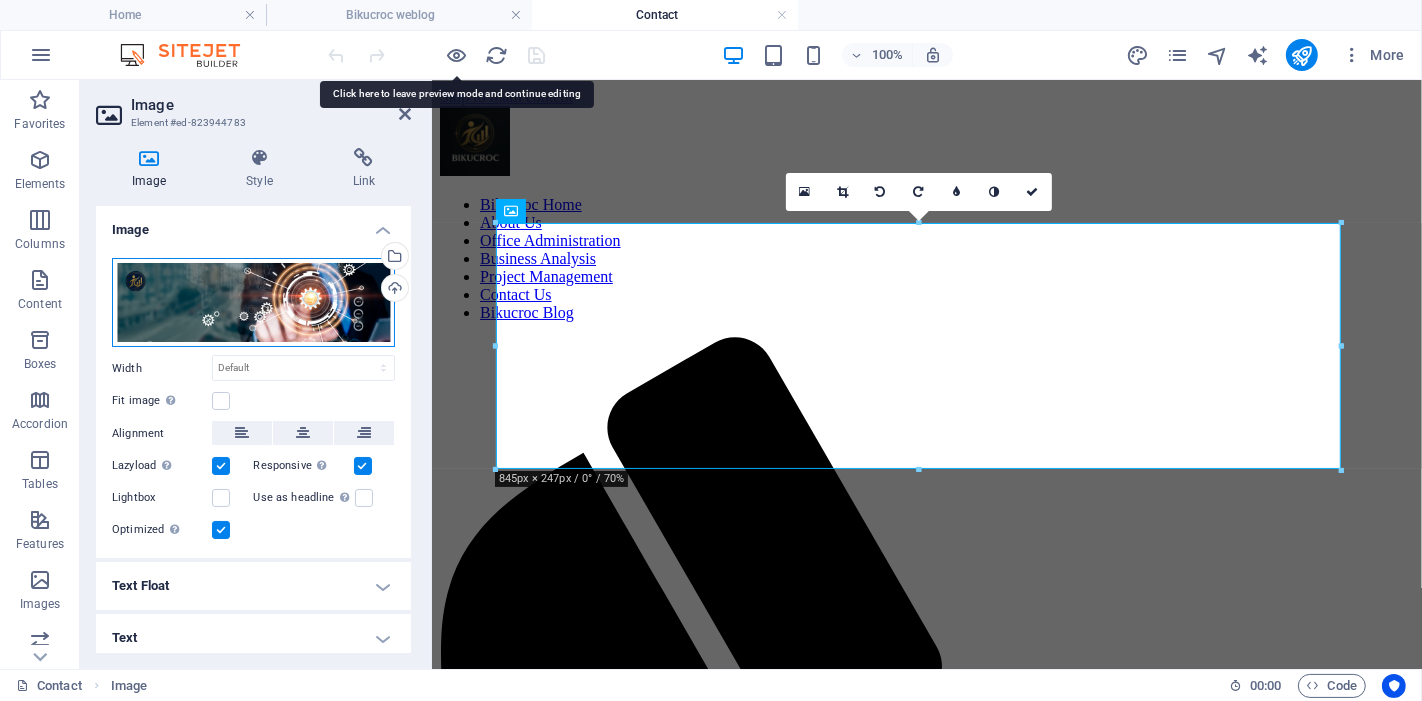 click on "Drag files here, click to choose files or select files from Files or our free stock photos & videos" at bounding box center [253, 303] 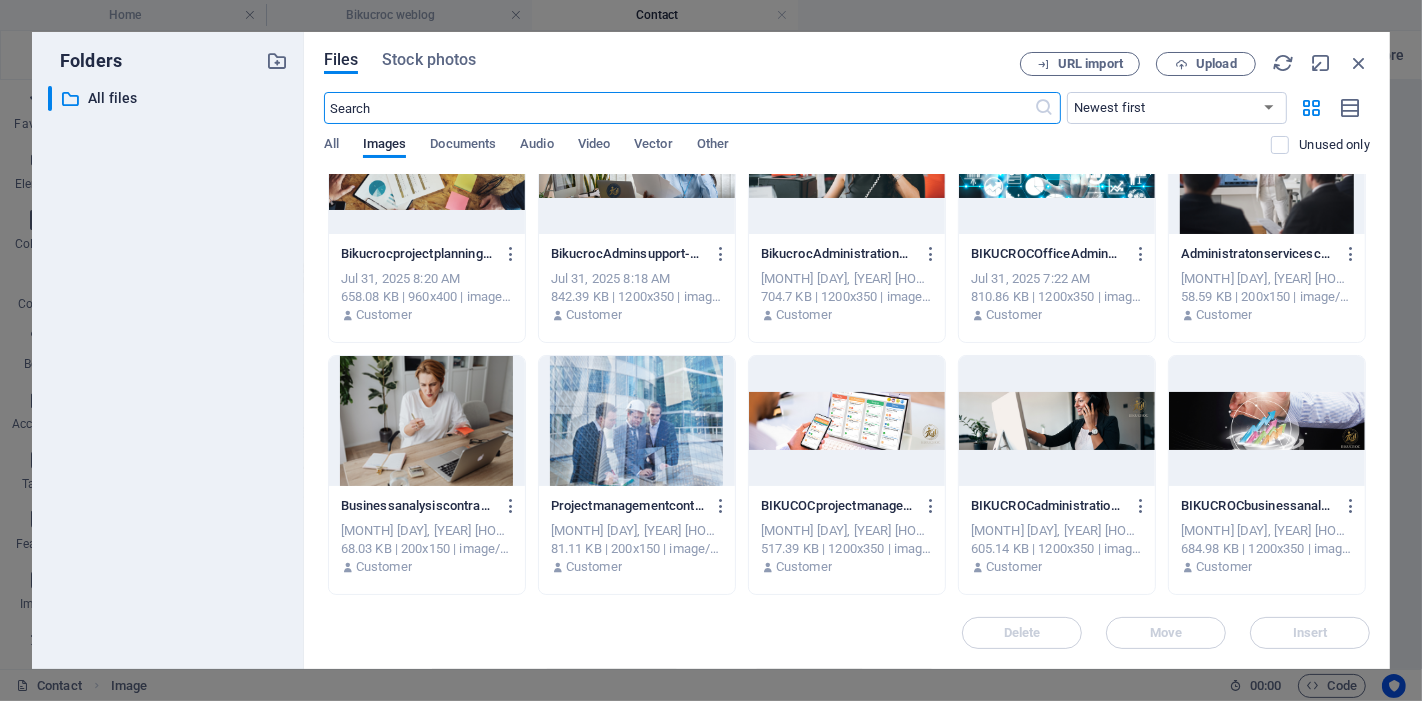scroll, scrollTop: 444, scrollLeft: 0, axis: vertical 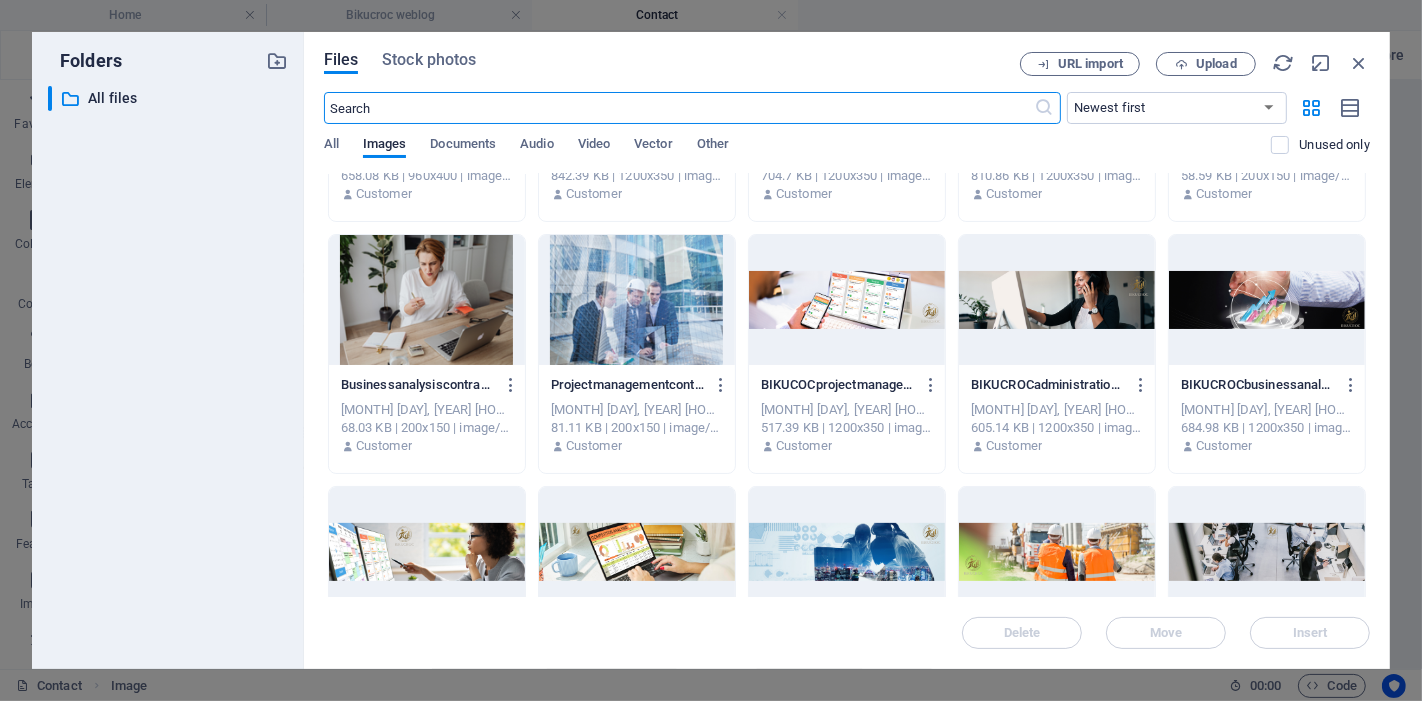 click at bounding box center [1267, 300] 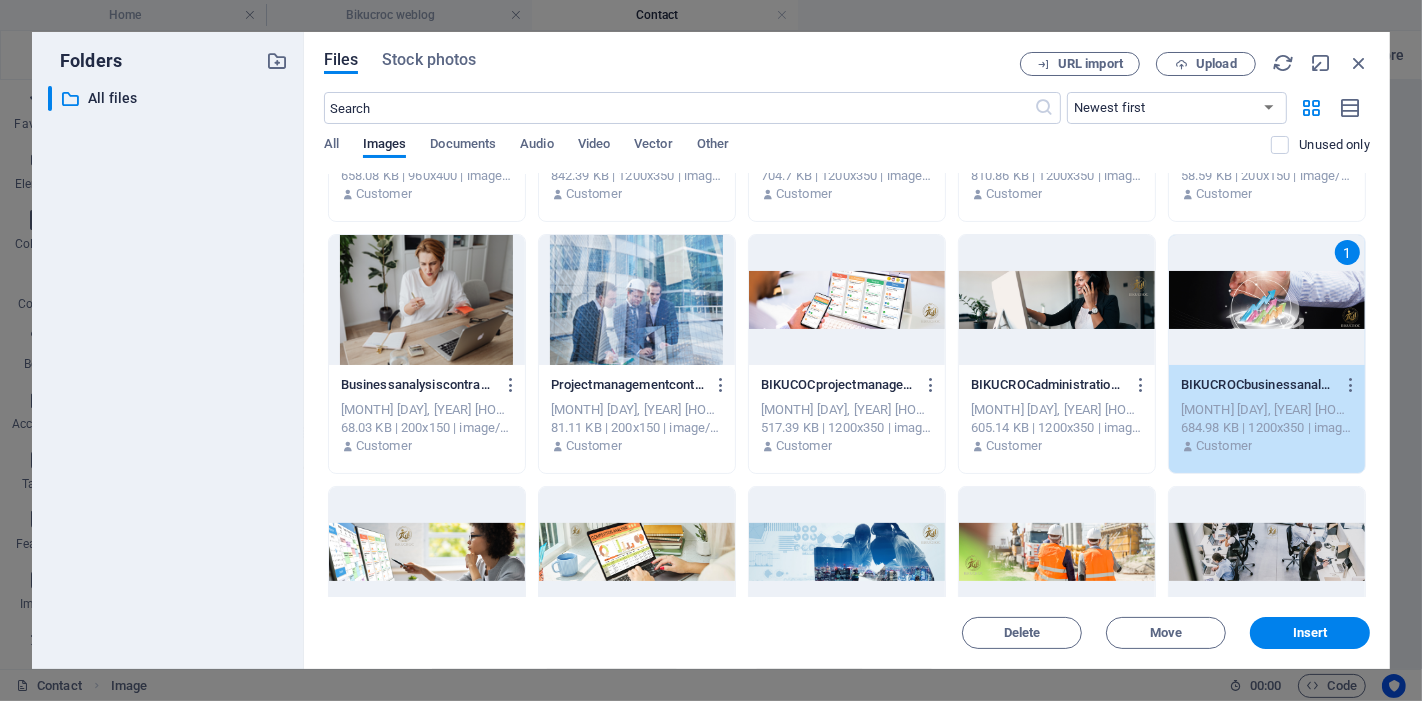 click on "1" at bounding box center (1267, 300) 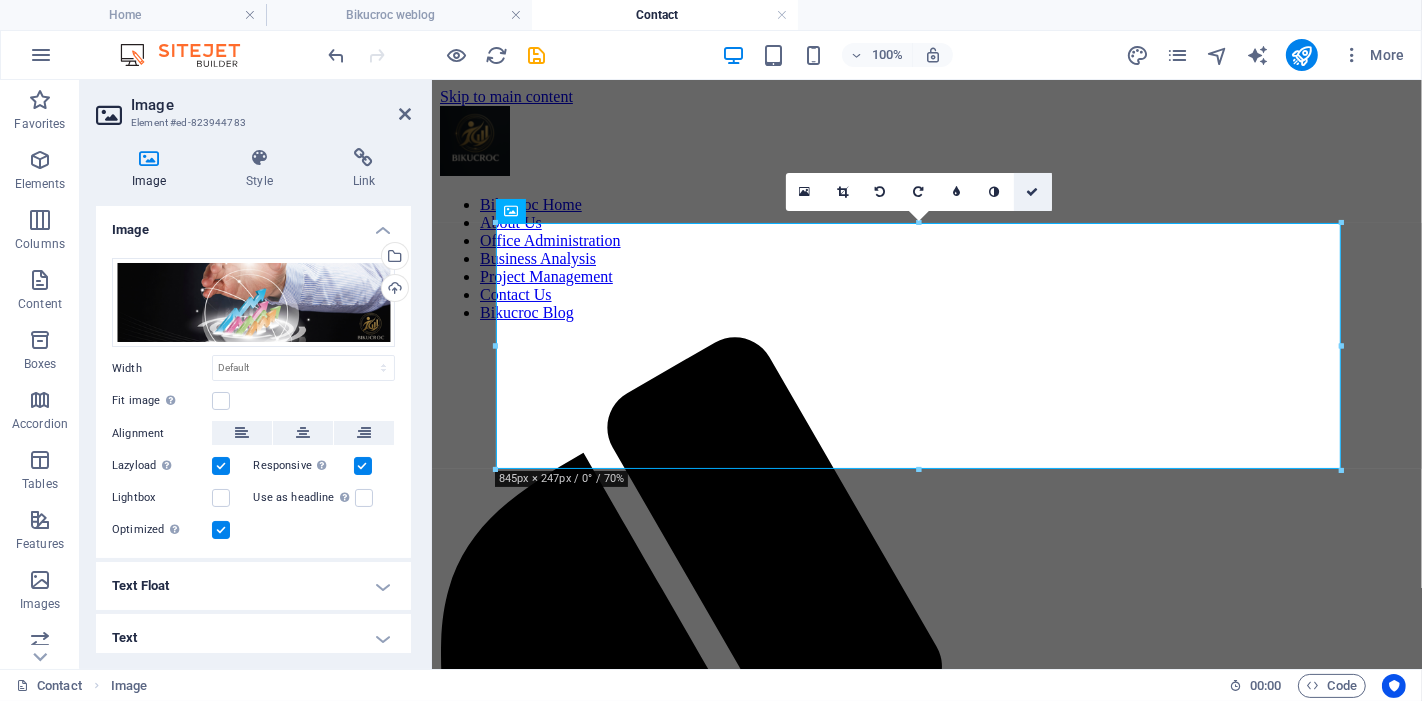 click at bounding box center (1033, 192) 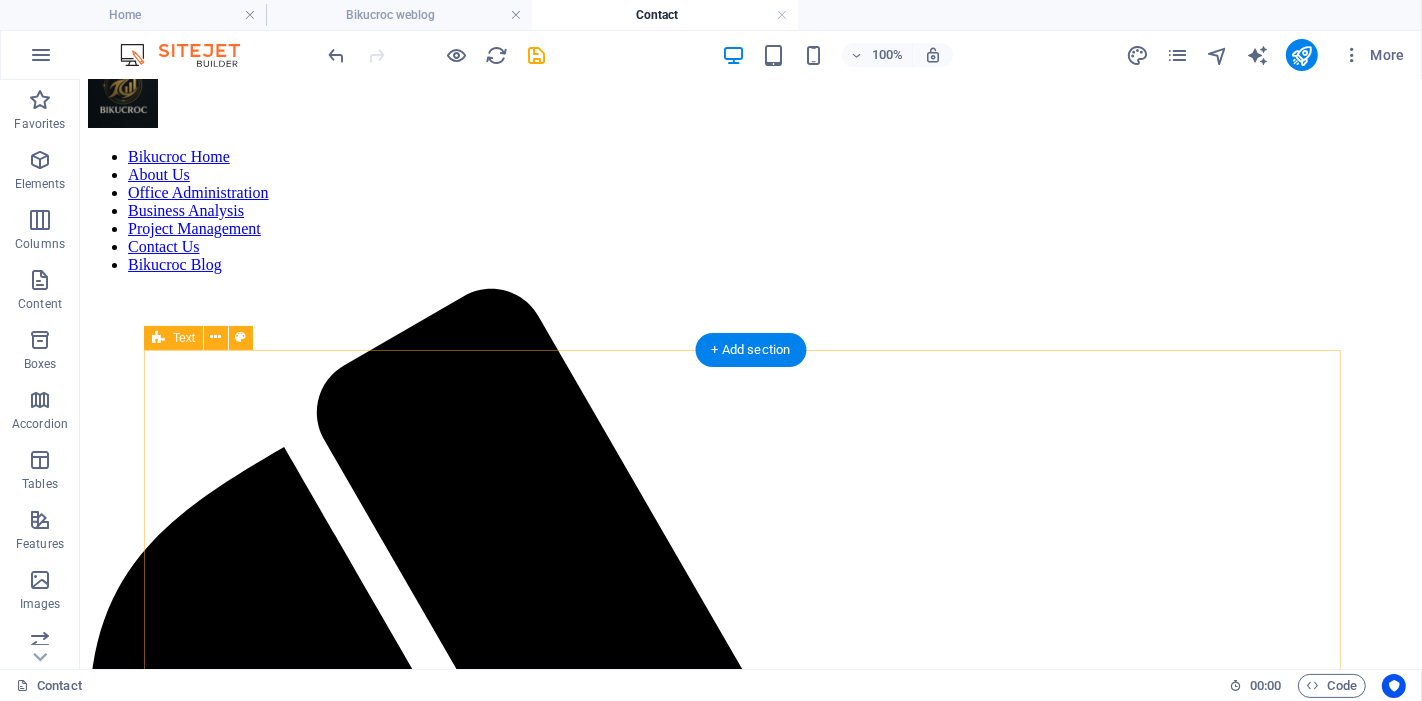 scroll, scrollTop: 0, scrollLeft: 0, axis: both 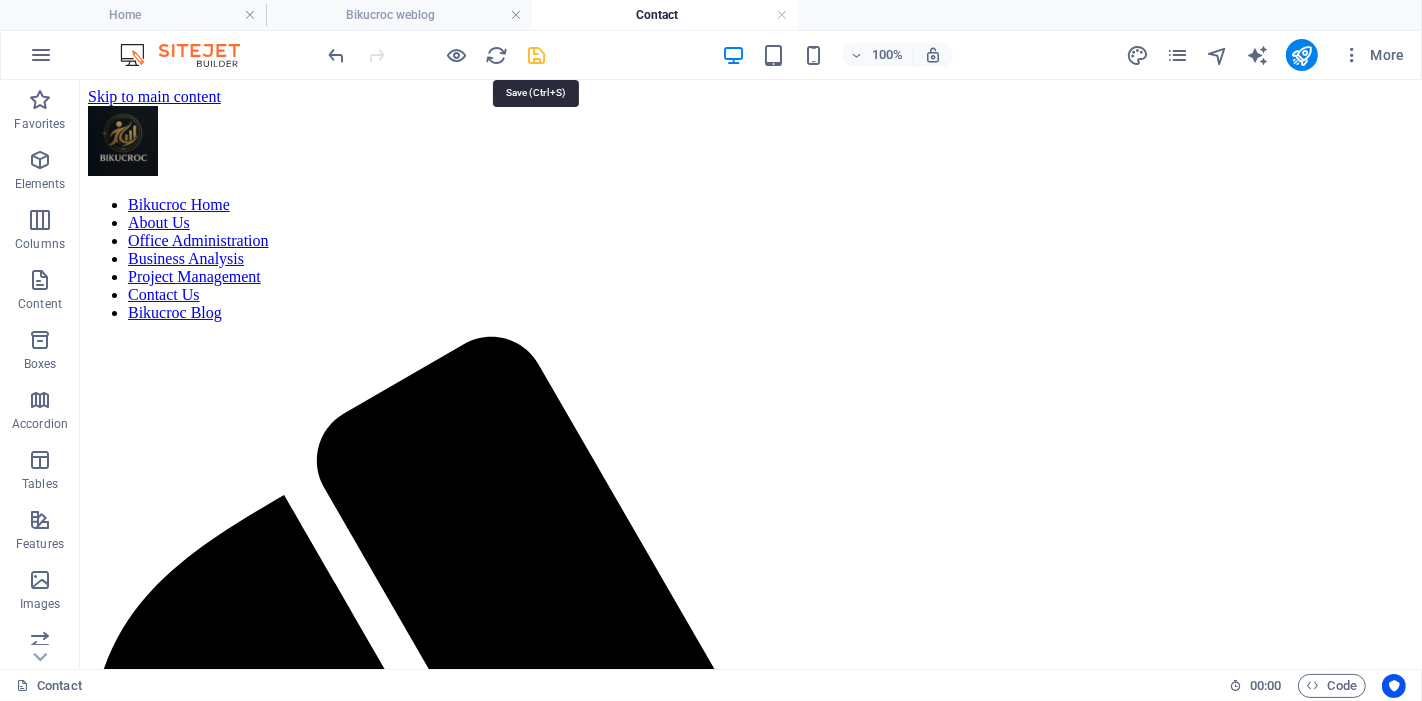 click at bounding box center (537, 55) 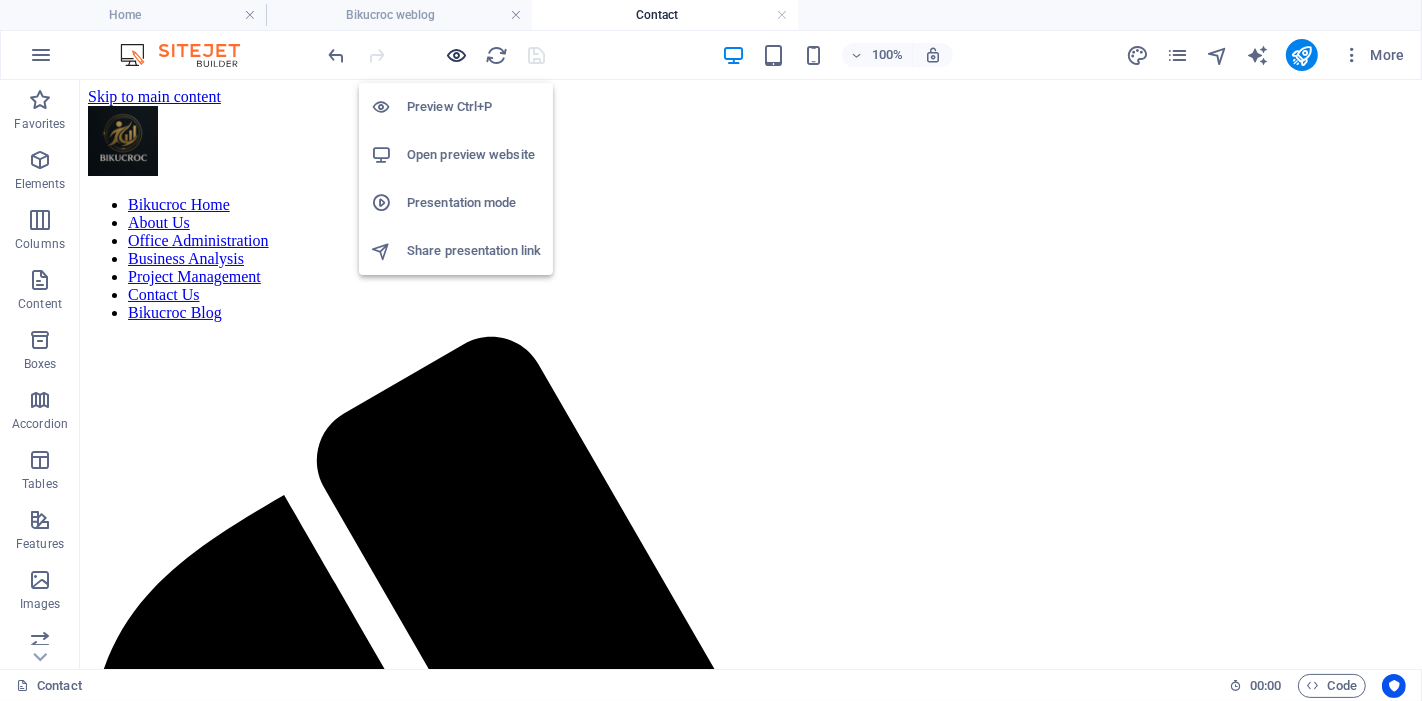 drag, startPoint x: 451, startPoint y: 58, endPoint x: 1115, endPoint y: 57, distance: 664.00073 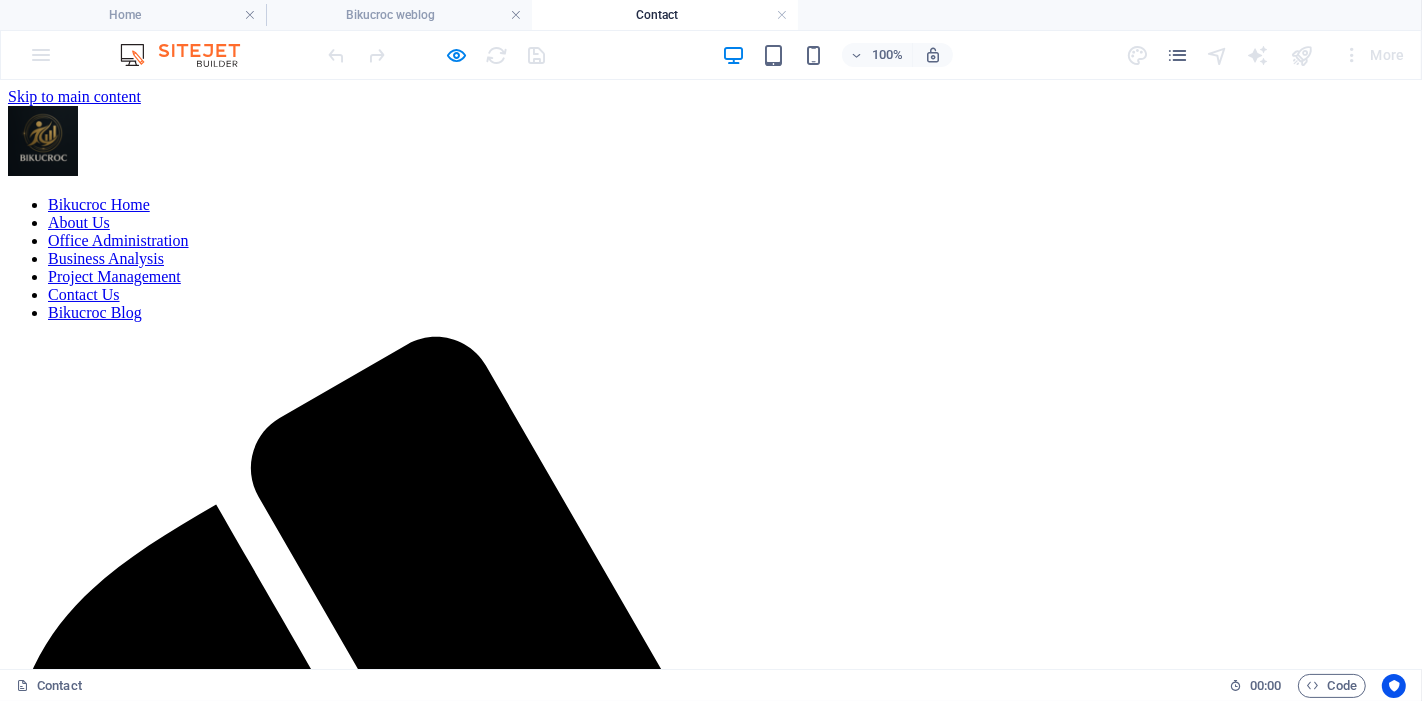 click on "Bikucroc Blog" at bounding box center (95, 311) 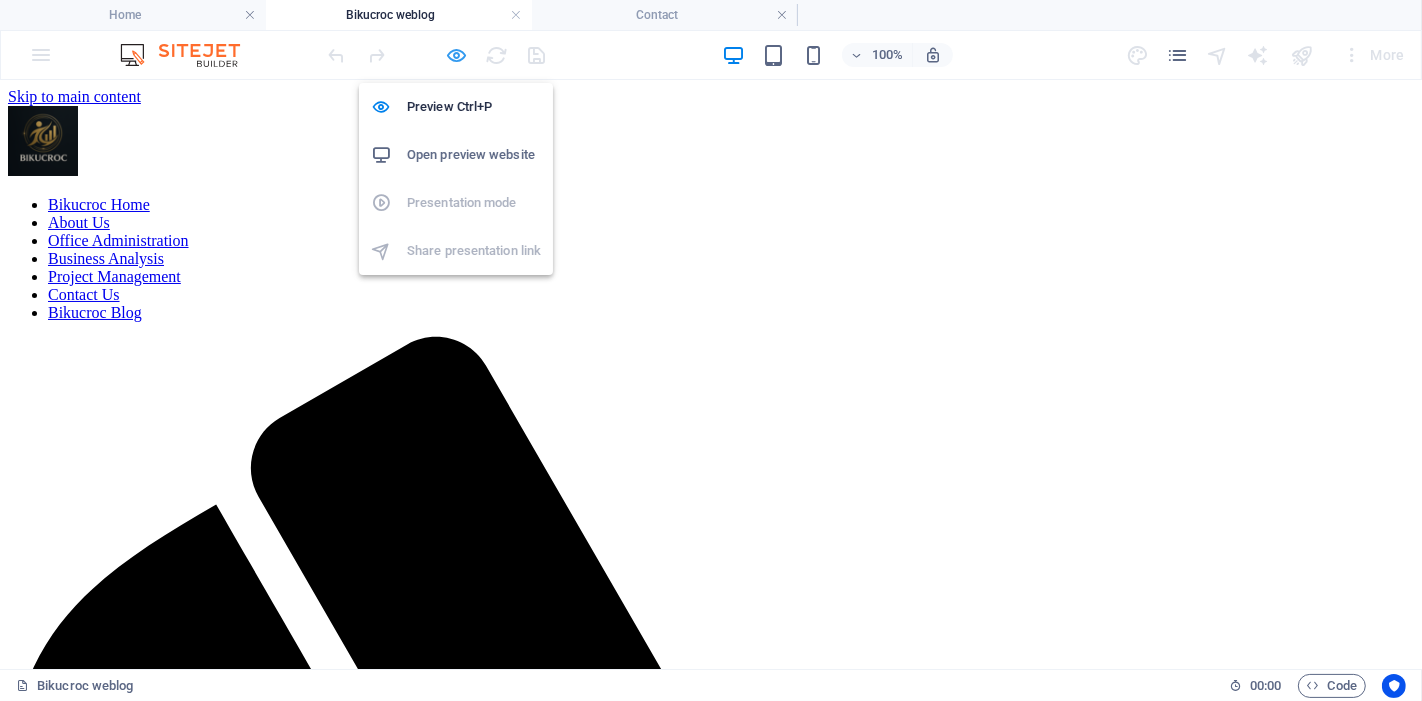 click at bounding box center [457, 55] 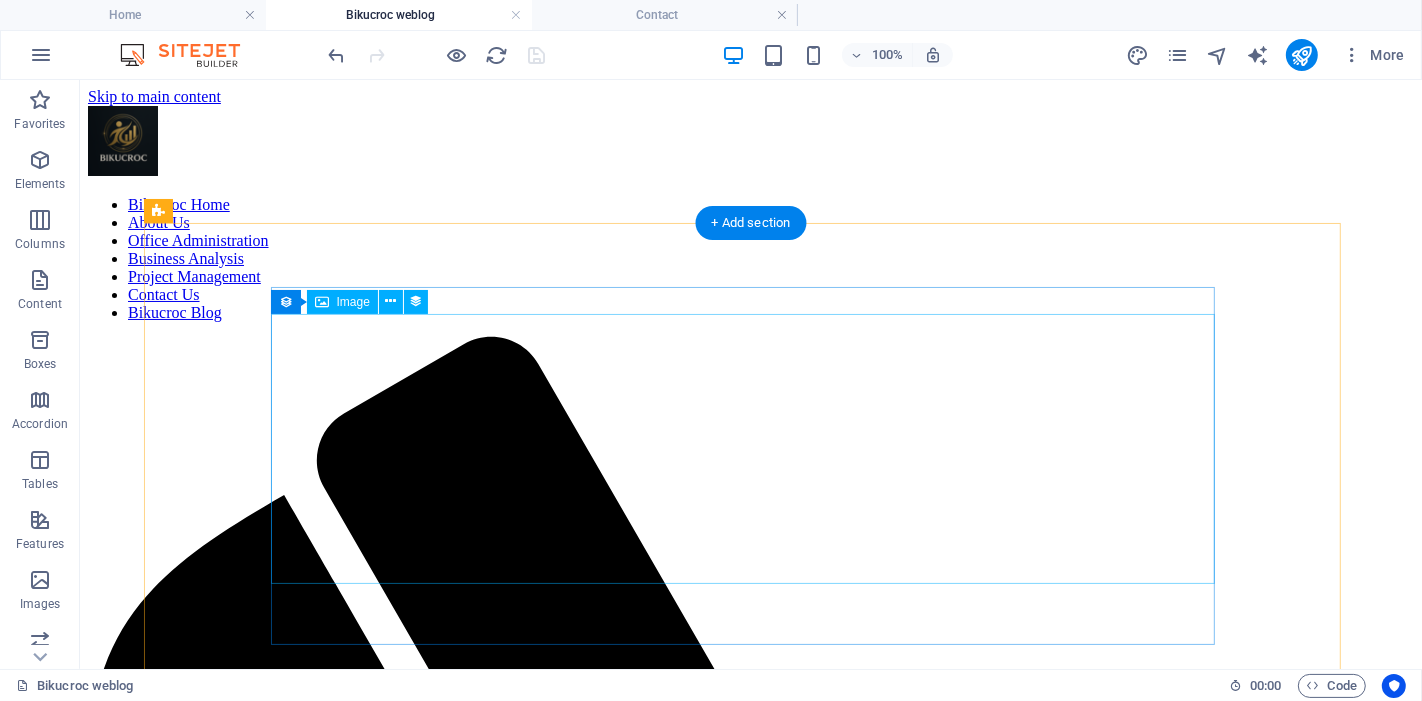 click at bounding box center (750, 2298) 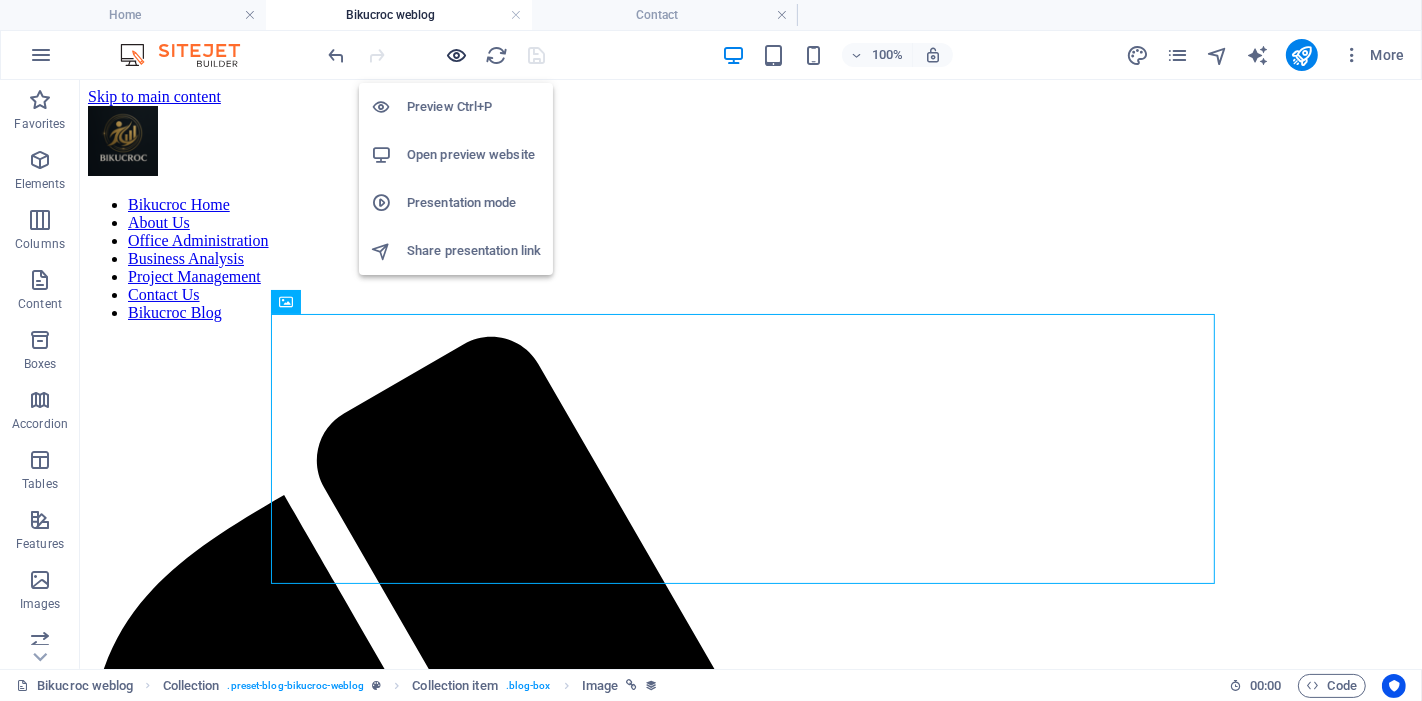 click at bounding box center (457, 55) 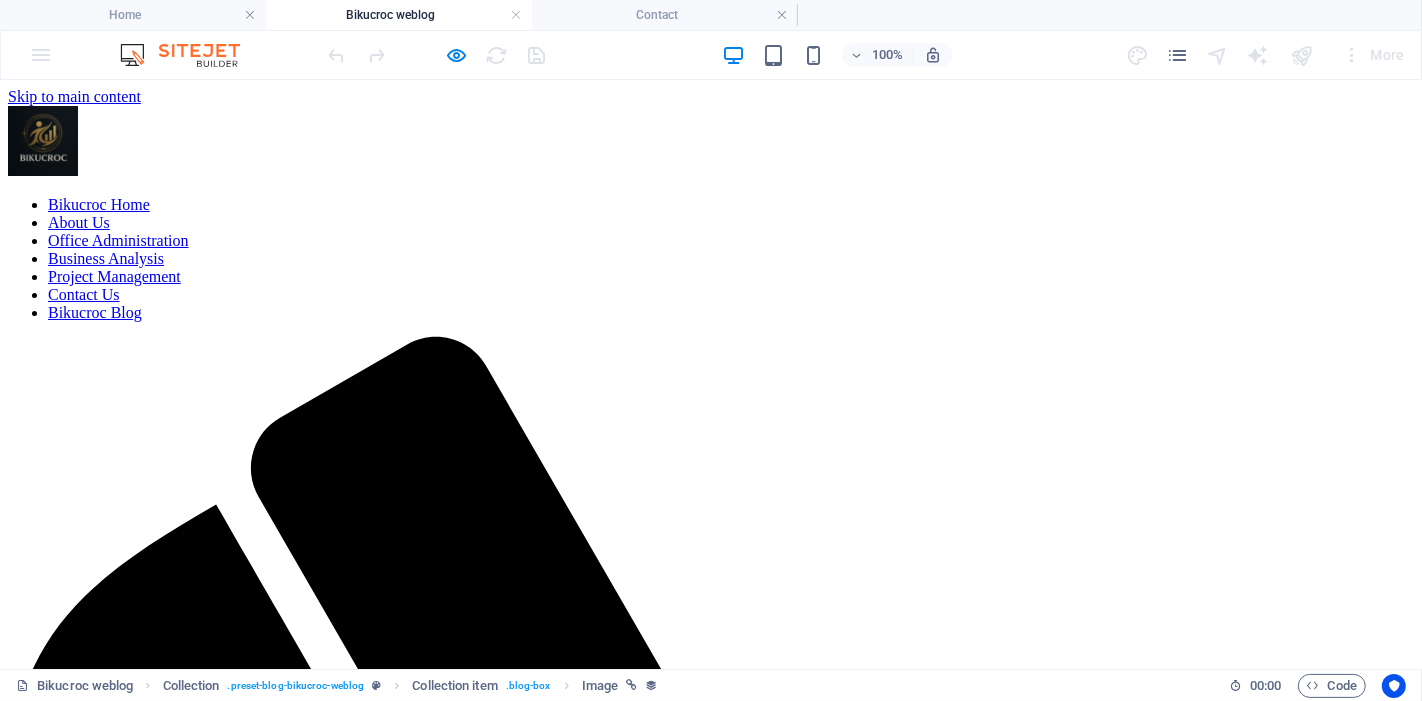 click on "Office Outsourcing to Locally instead of Overseas outsourcing!" at bounding box center [152, 2237] 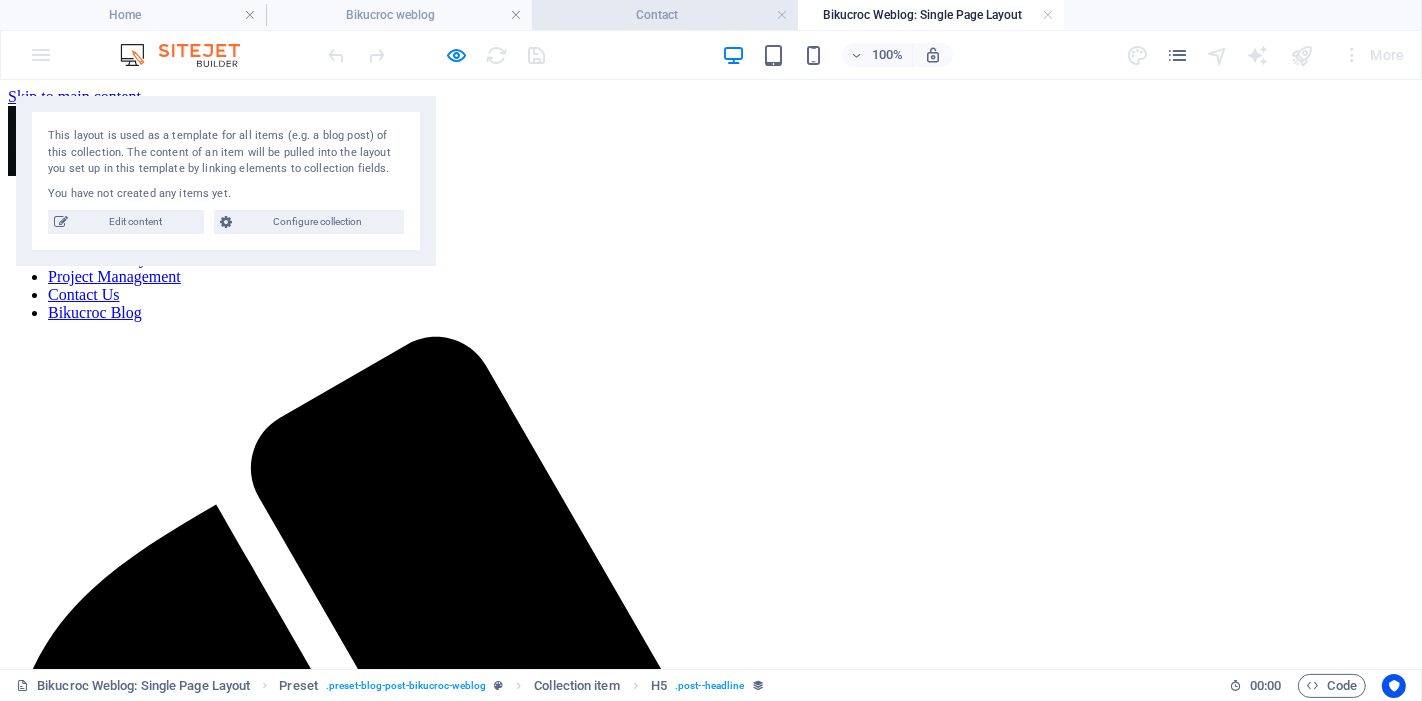 scroll, scrollTop: 0, scrollLeft: 0, axis: both 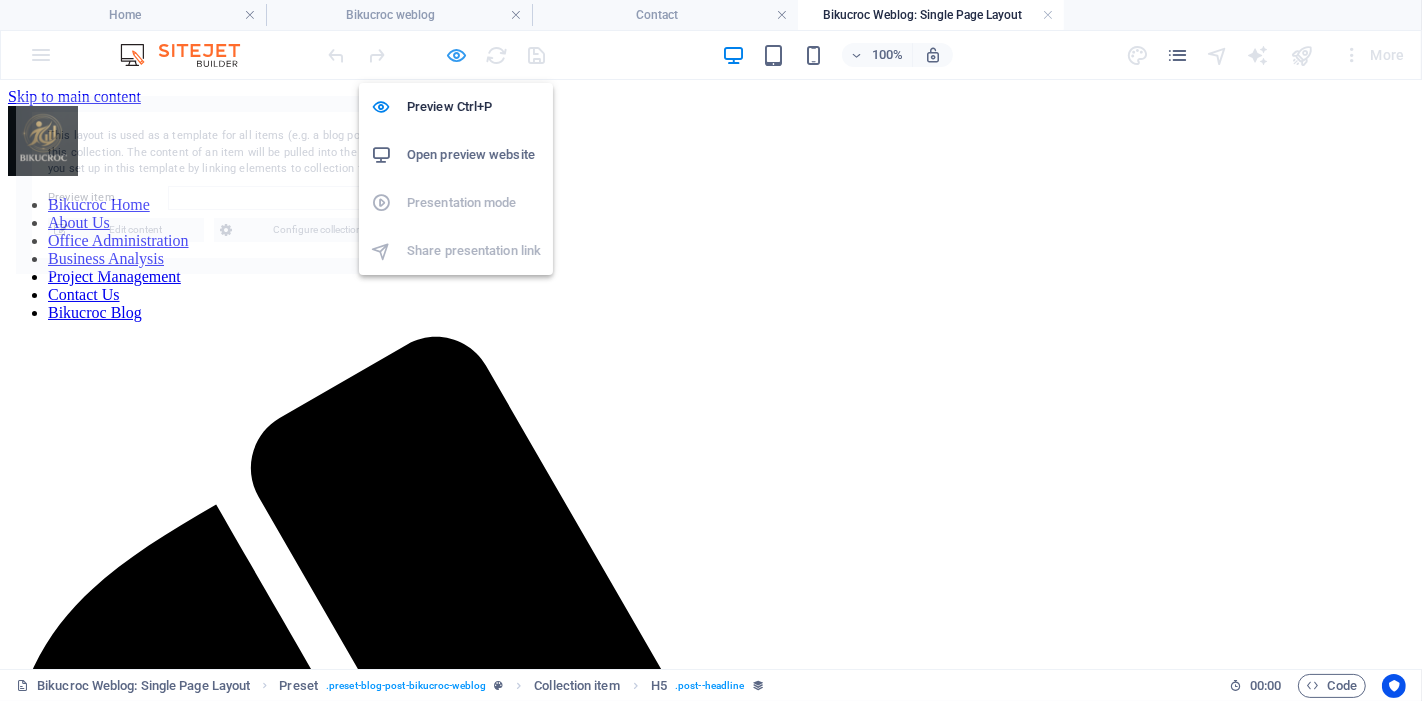 select on "688dda52545e4f7f1e01445f" 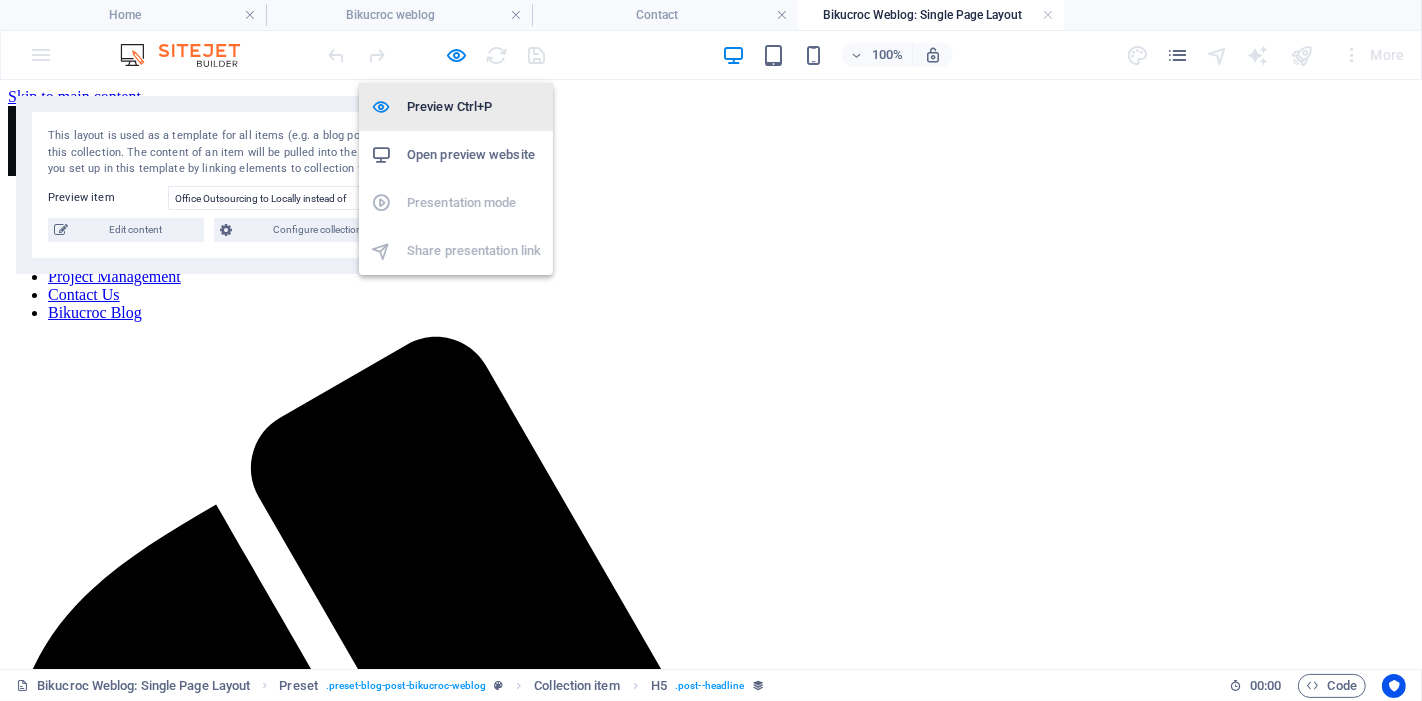 drag, startPoint x: 452, startPoint y: 53, endPoint x: 465, endPoint y: 86, distance: 35.468296 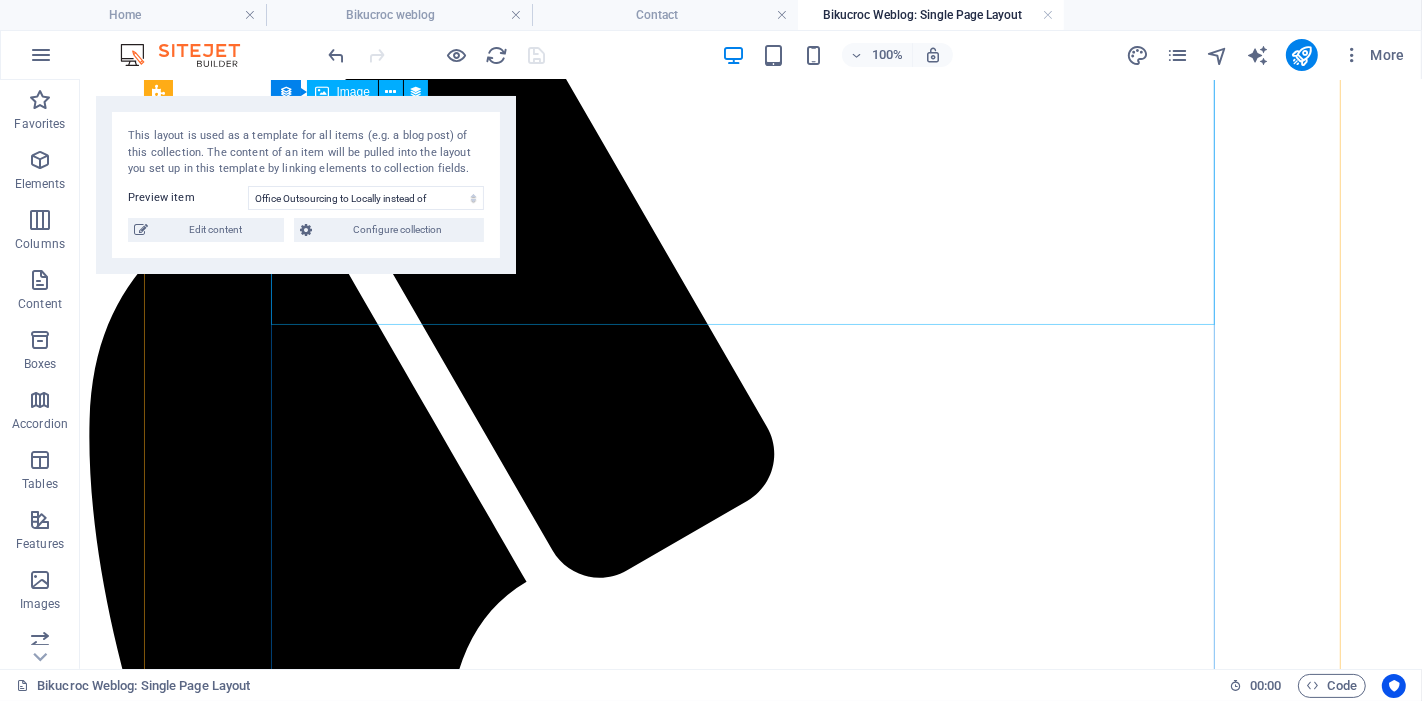 scroll, scrollTop: 111, scrollLeft: 0, axis: vertical 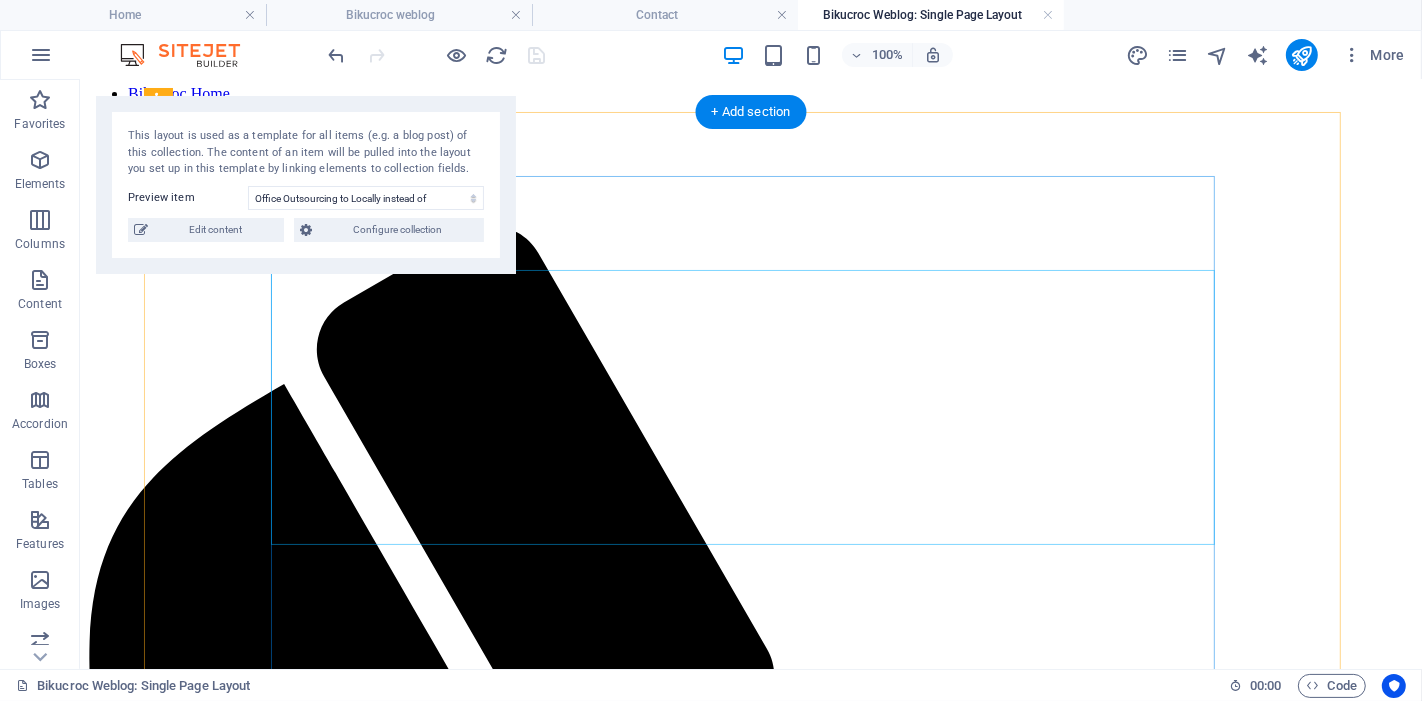 click at bounding box center (750, 2305) 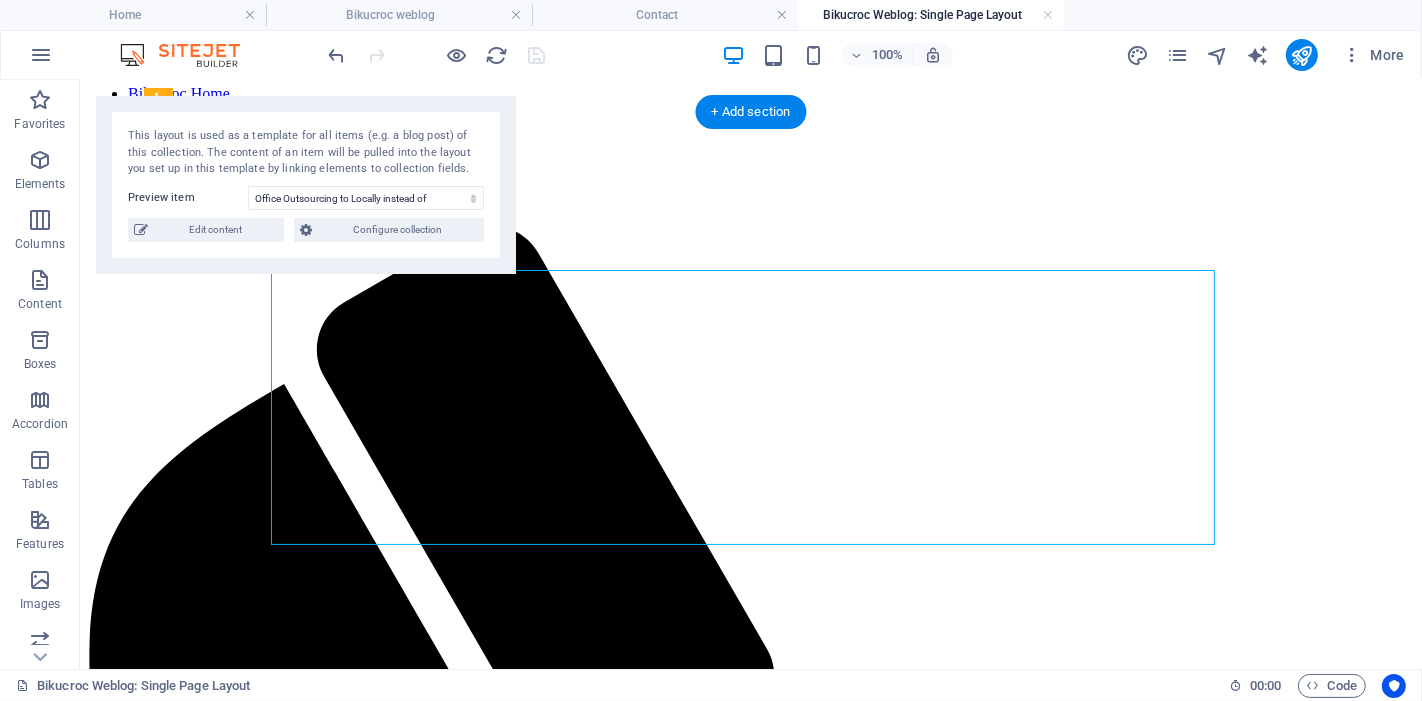 click at bounding box center (750, 2305) 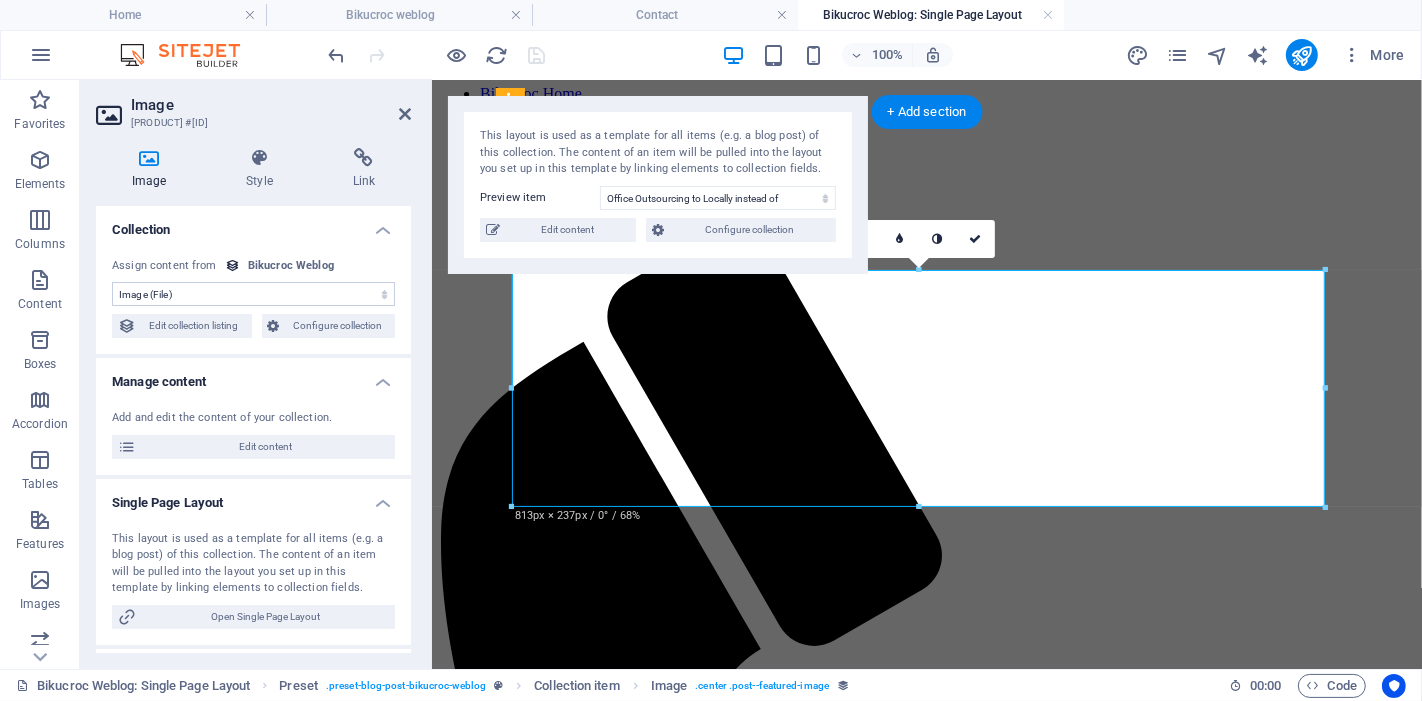 click at bounding box center [926, 1785] 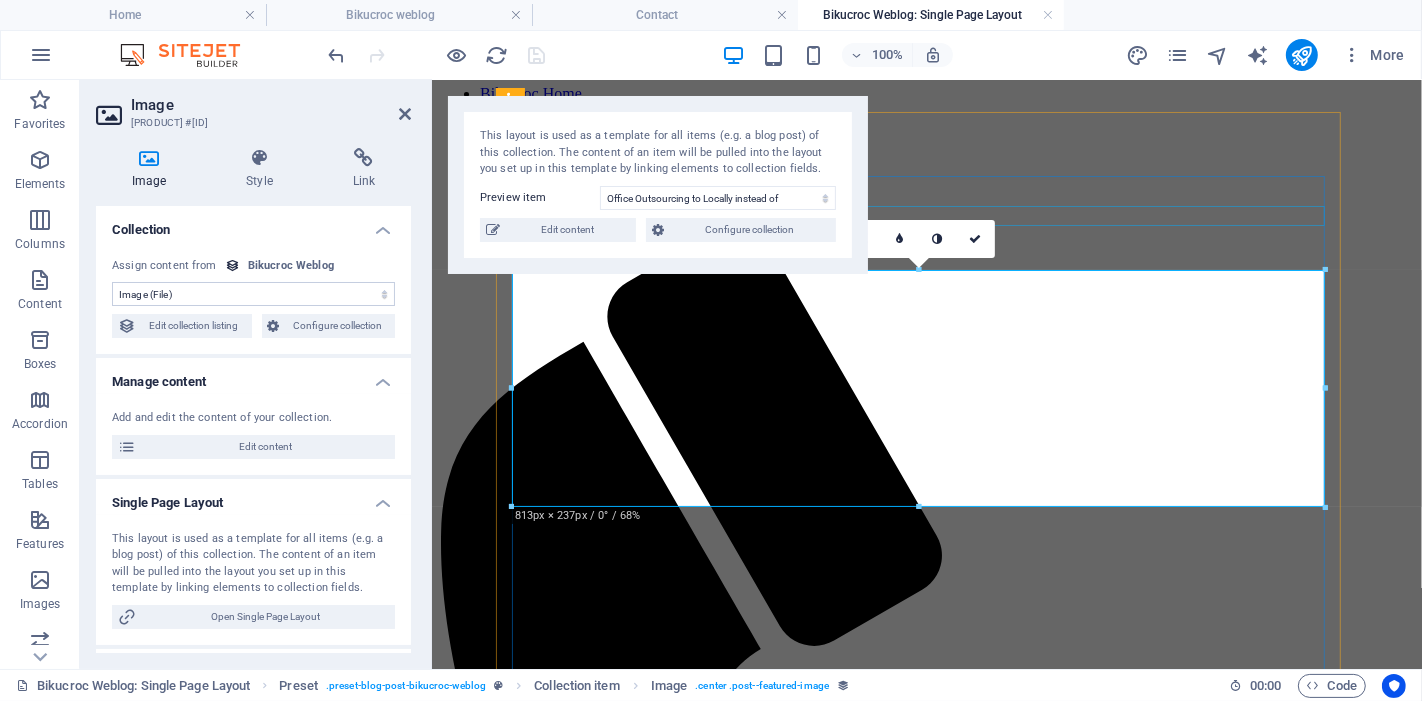 click at bounding box center (926, 1591) 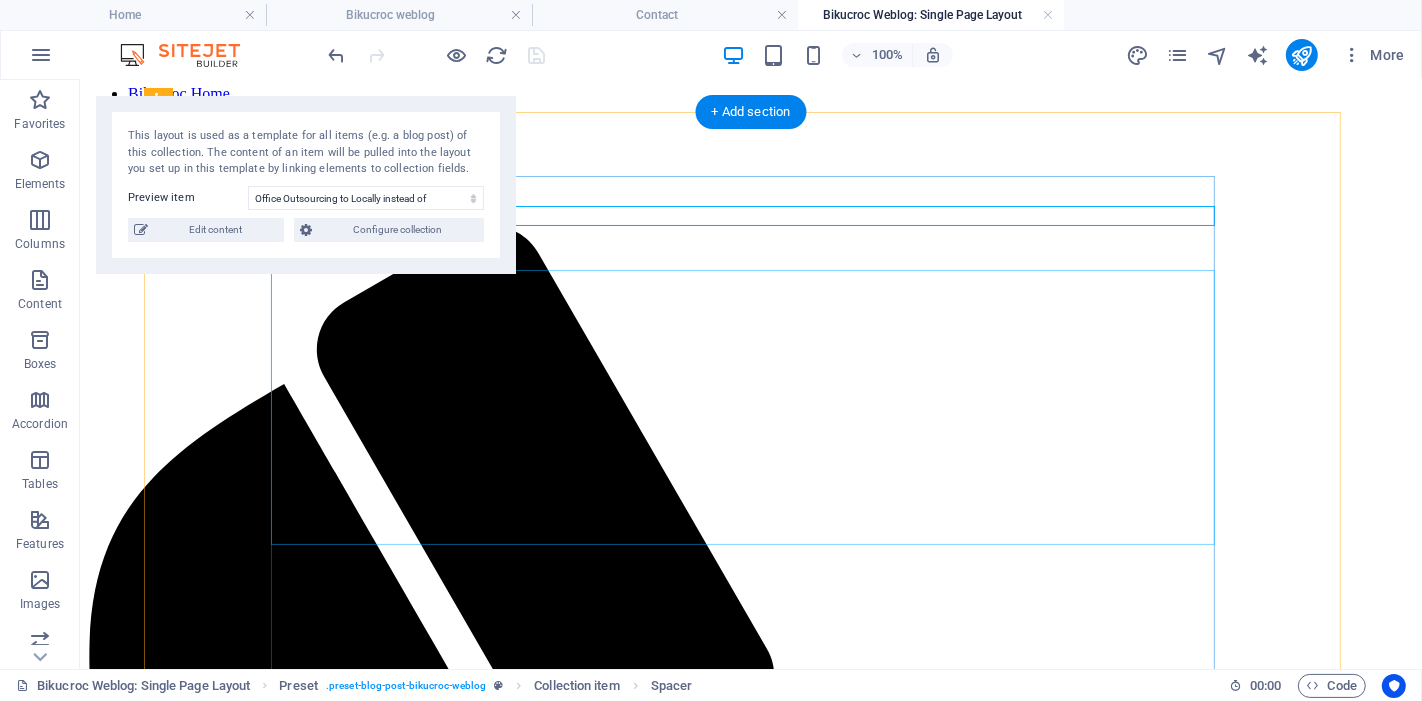 click at bounding box center [750, 2305] 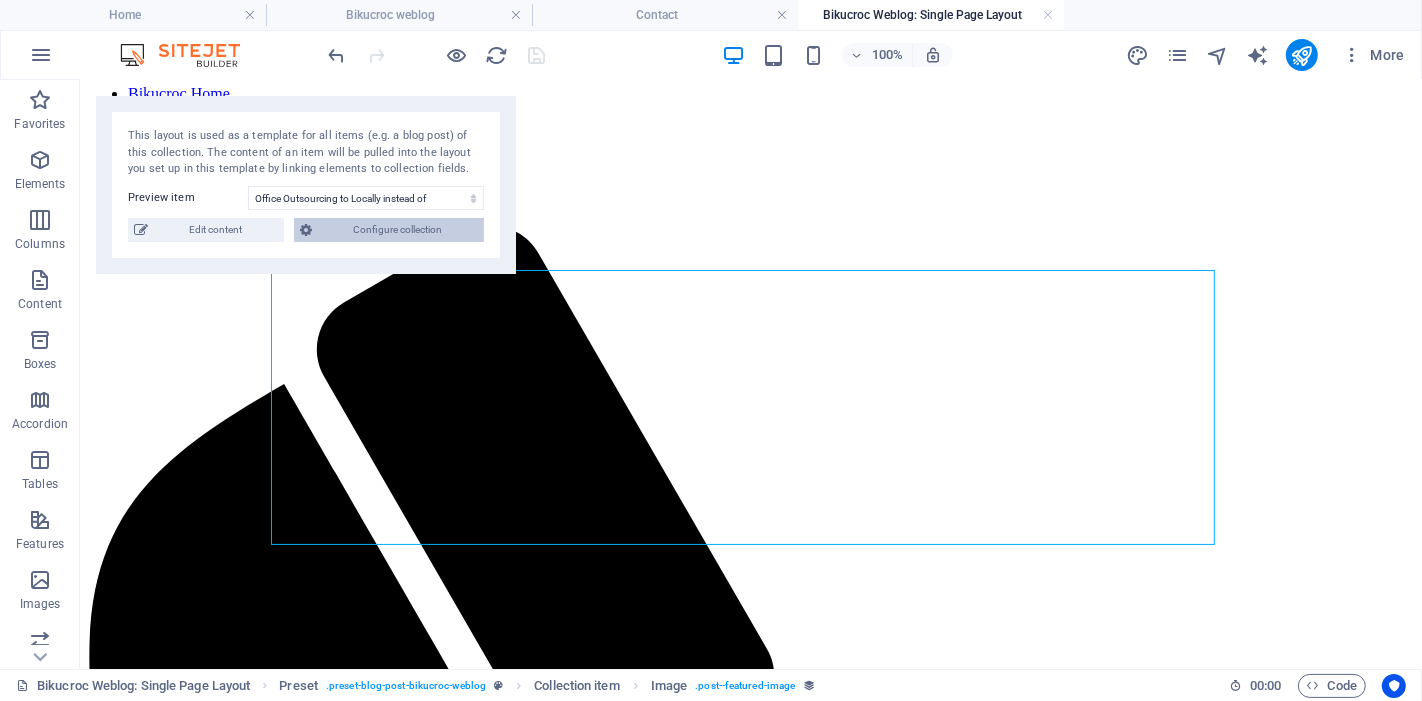 click on "Configure collection" at bounding box center [398, 230] 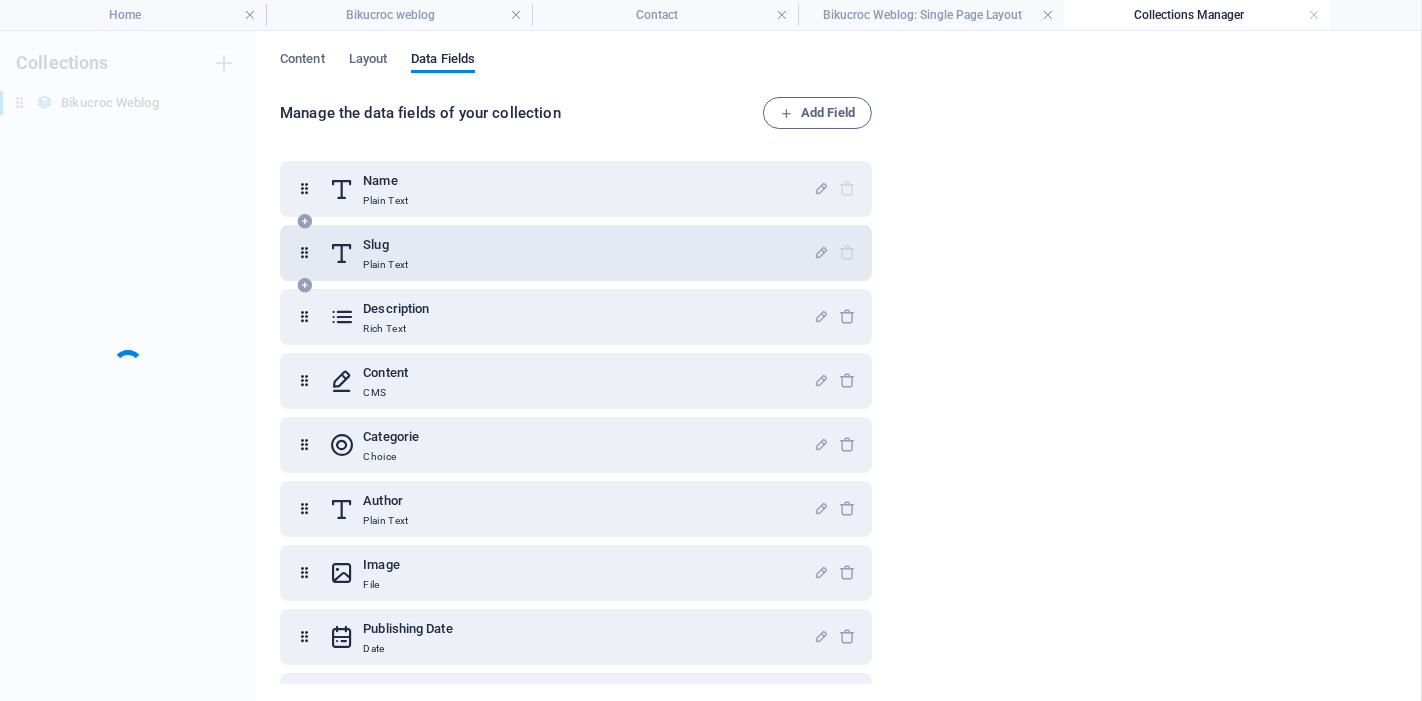scroll, scrollTop: 0, scrollLeft: 0, axis: both 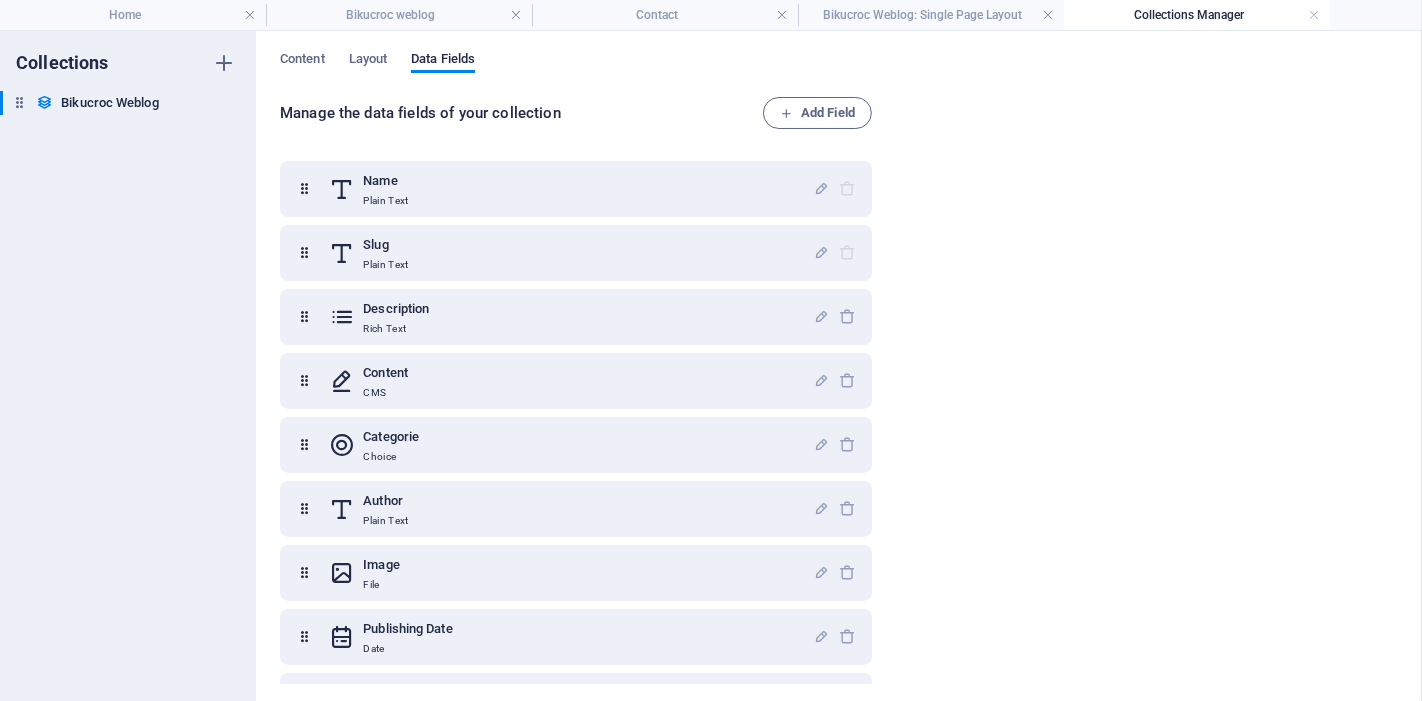 click on "Content Layout Data Fields" at bounding box center [839, 70] 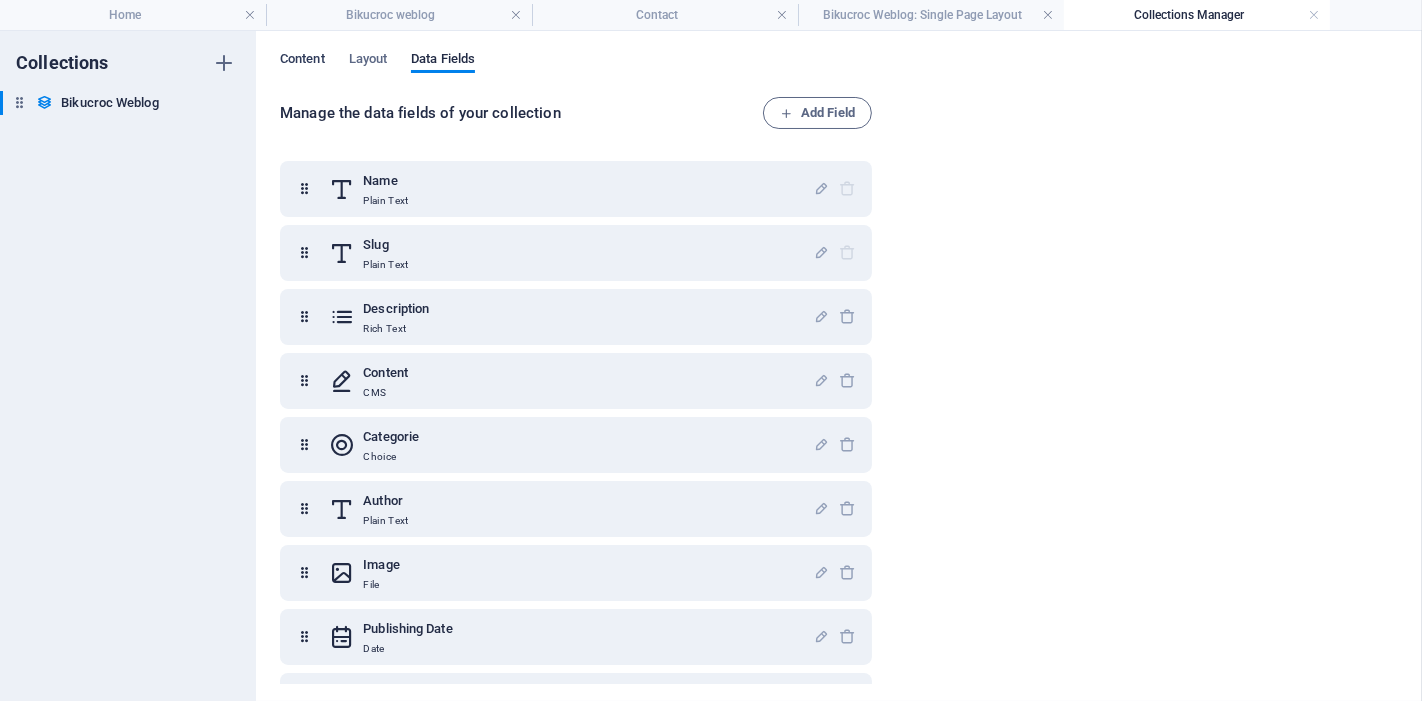 click on "Content" at bounding box center [302, 61] 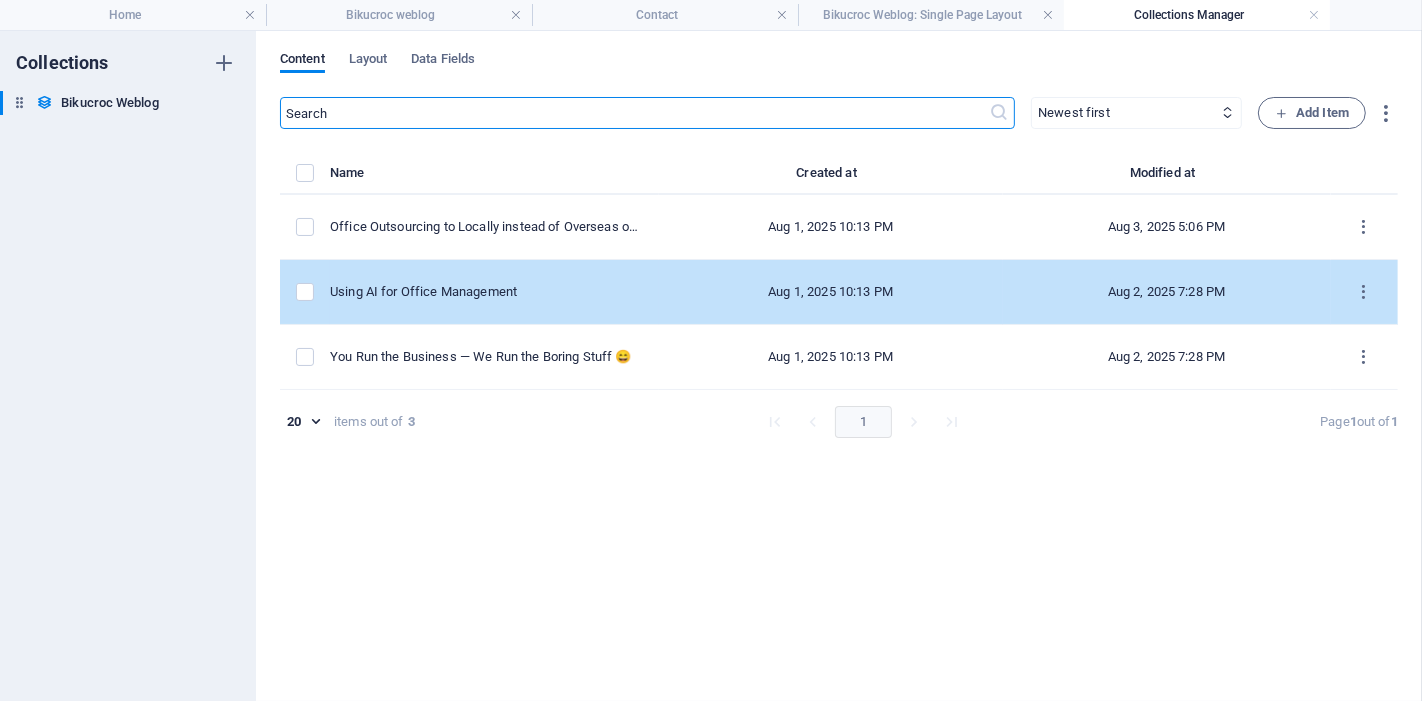 click on "Using AI for Office Management" at bounding box center (486, 292) 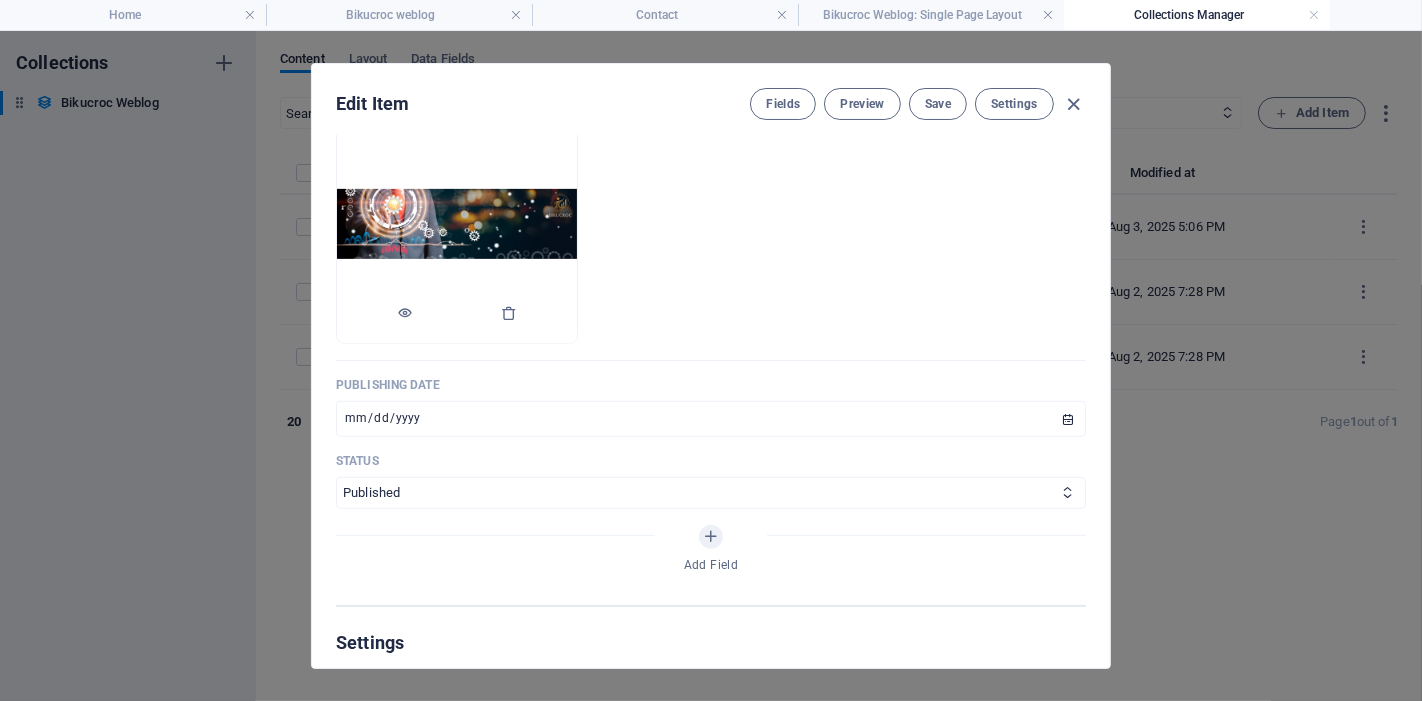 scroll, scrollTop: 666, scrollLeft: 0, axis: vertical 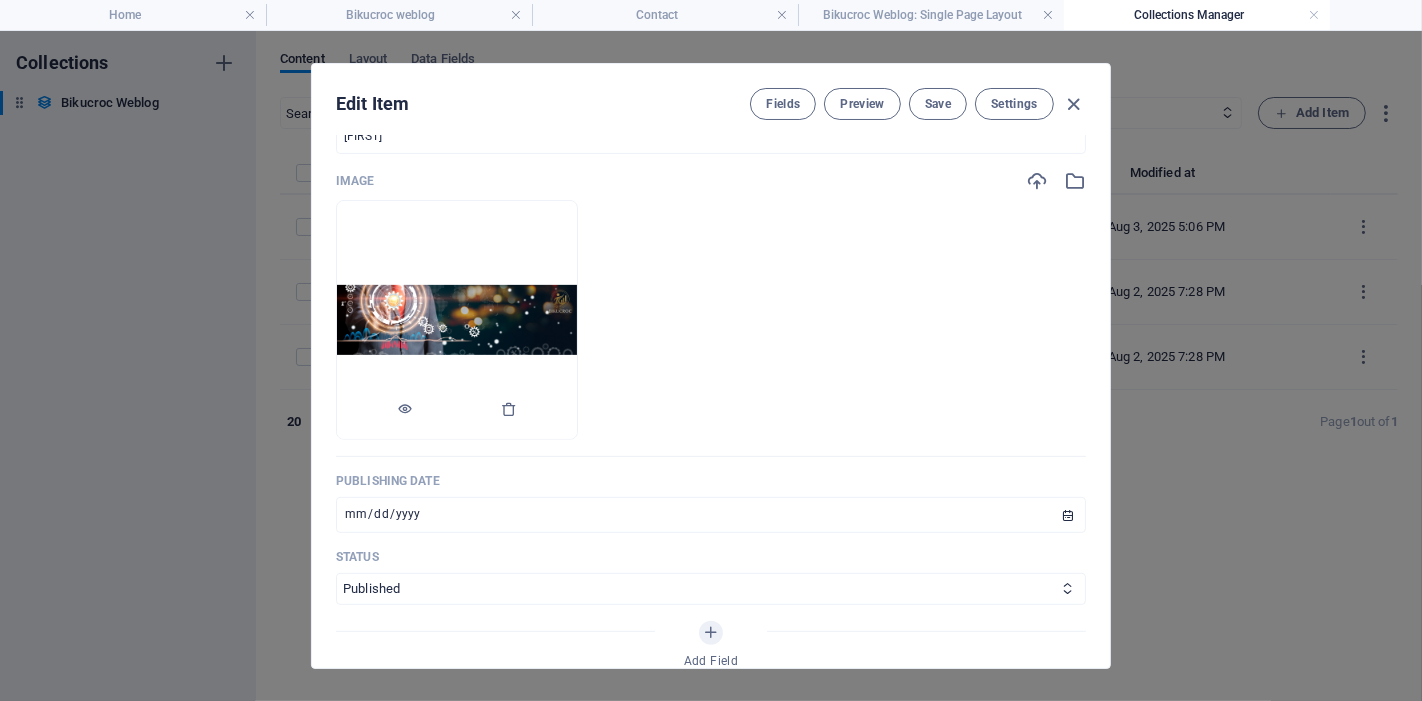 click at bounding box center [457, 320] 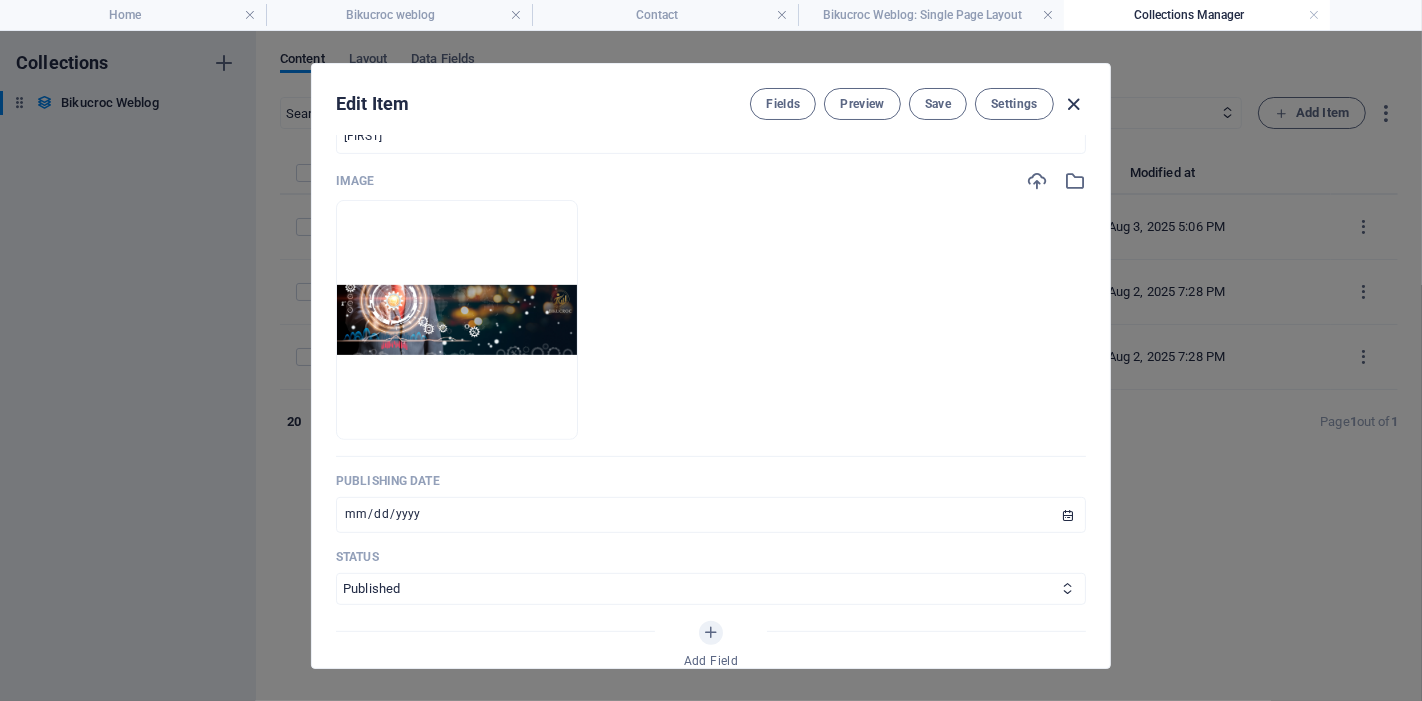 click at bounding box center [1074, 104] 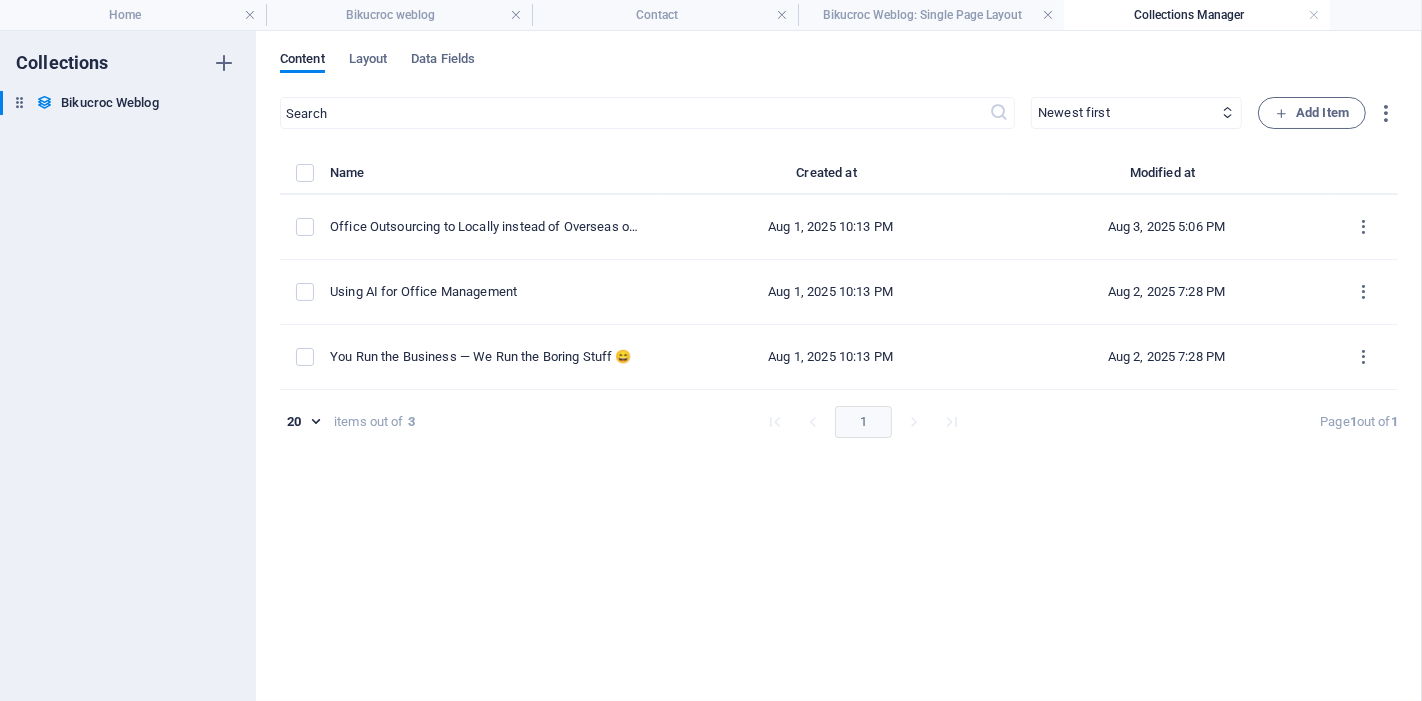 type on "2025-08-03" 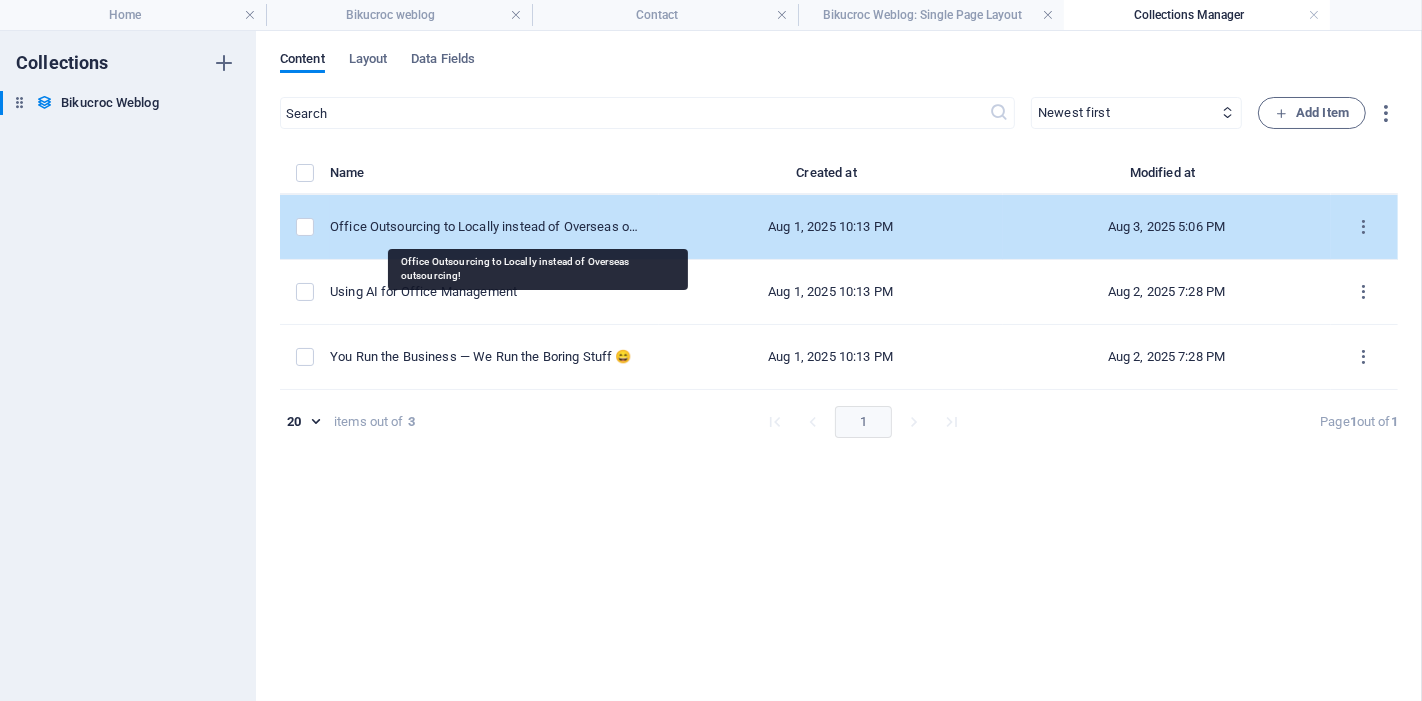 click on "Office Outsourcing to Locally instead of Overseas outsourcing!" at bounding box center (486, 227) 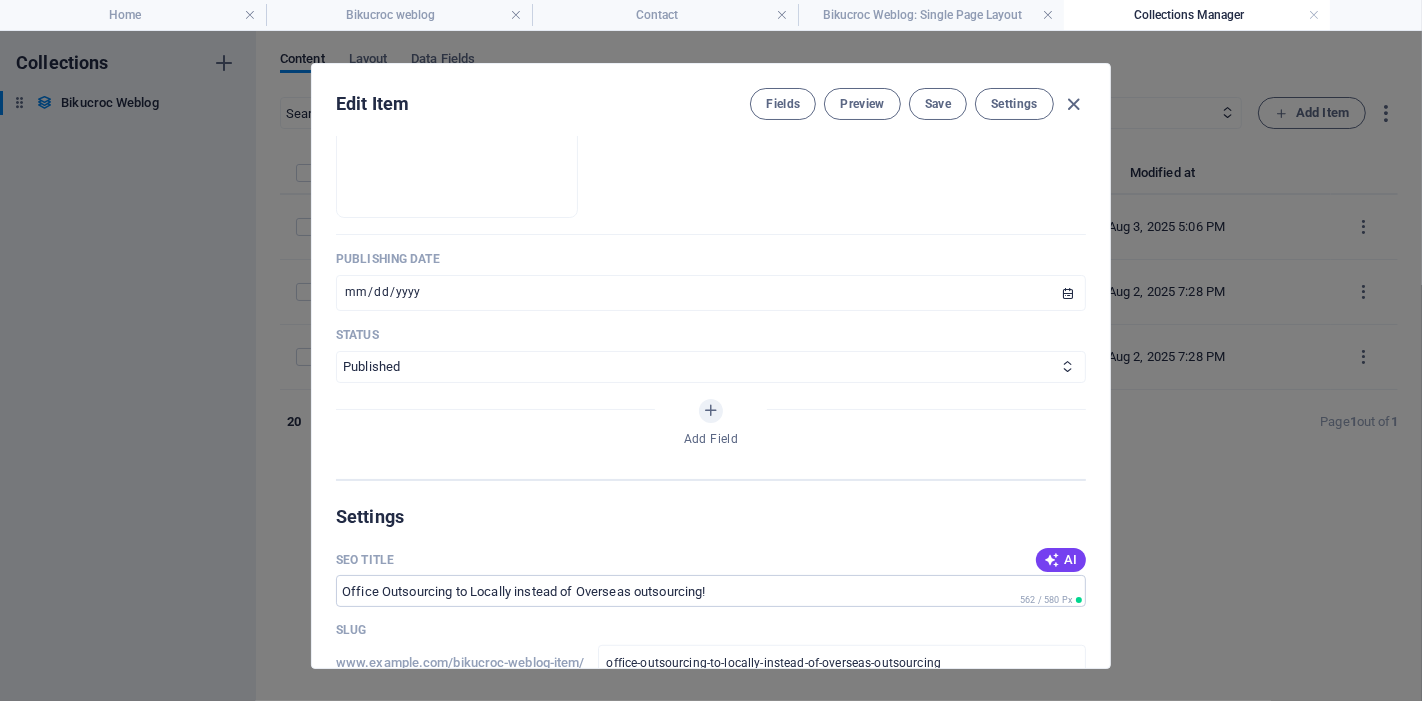 scroll, scrollTop: 555, scrollLeft: 0, axis: vertical 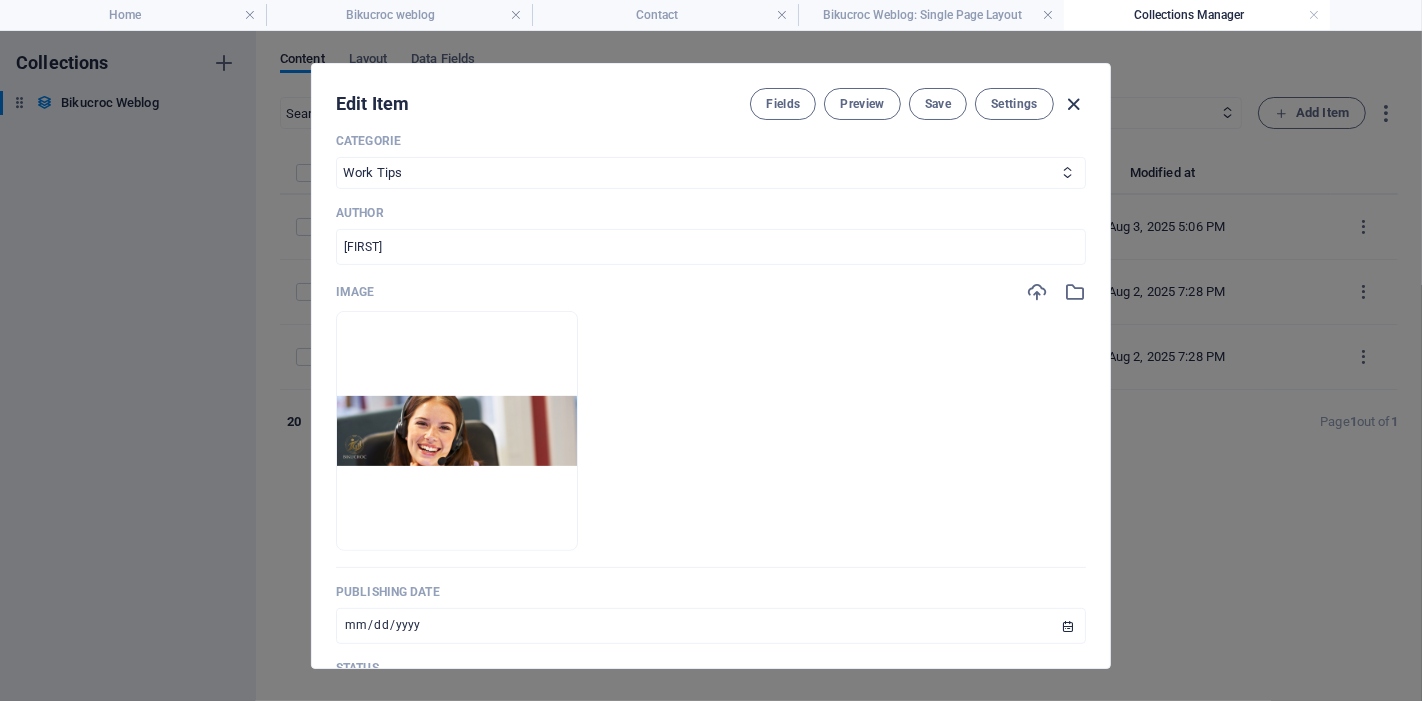 click at bounding box center (1074, 104) 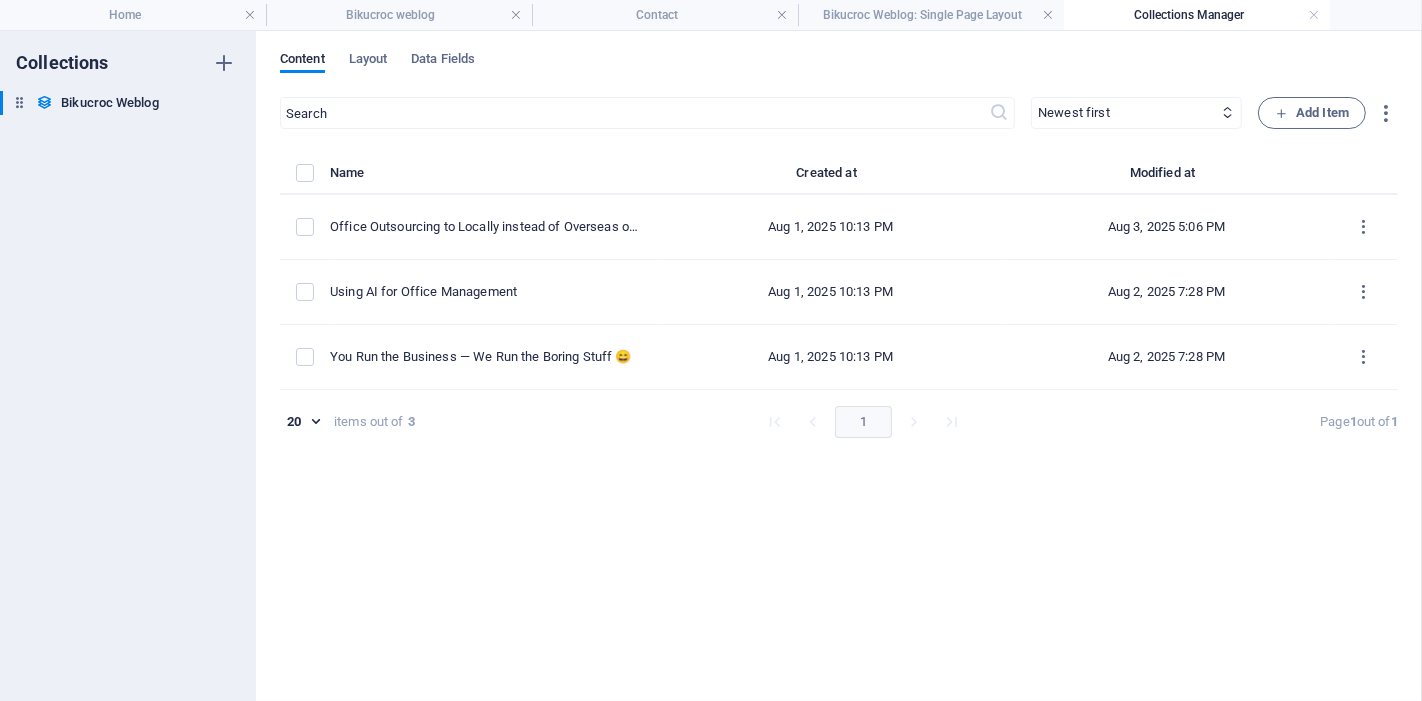 type on "2025-08-03" 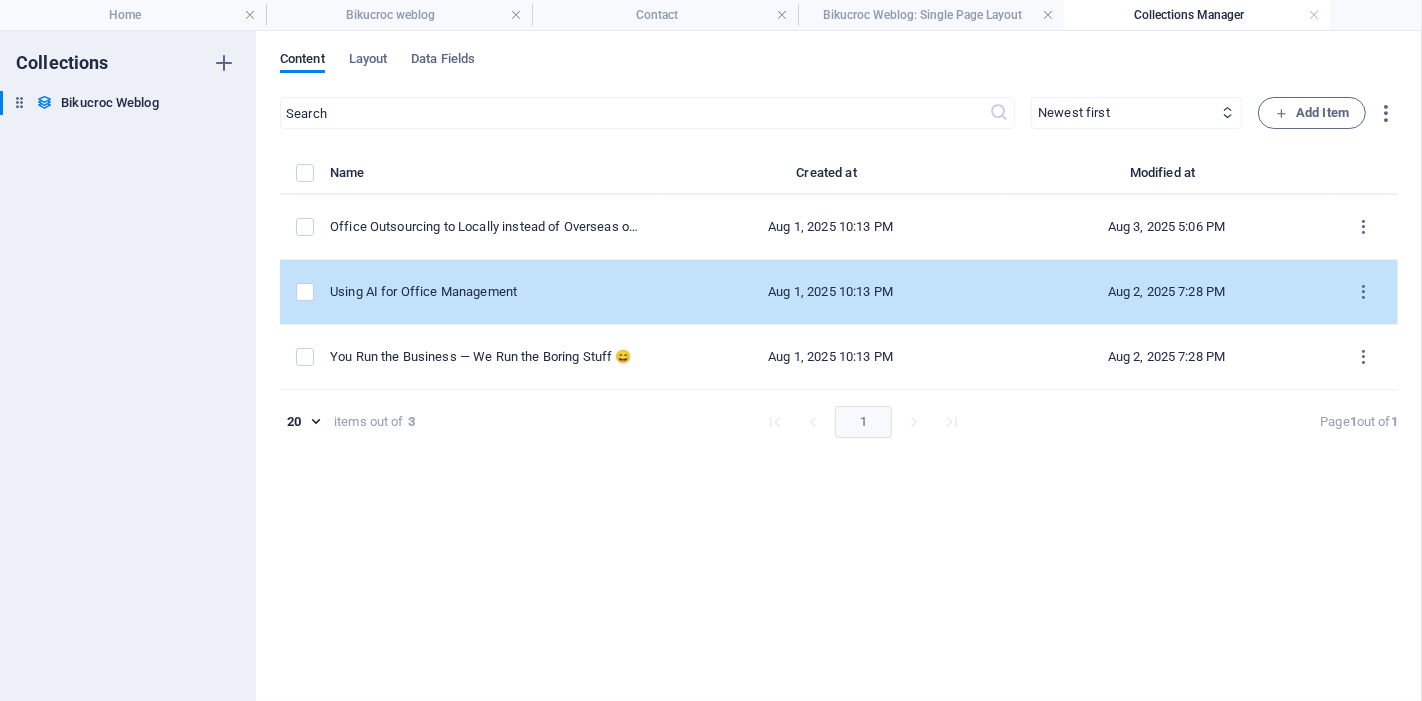 click on "Using AI for Office Management" at bounding box center (486, 292) 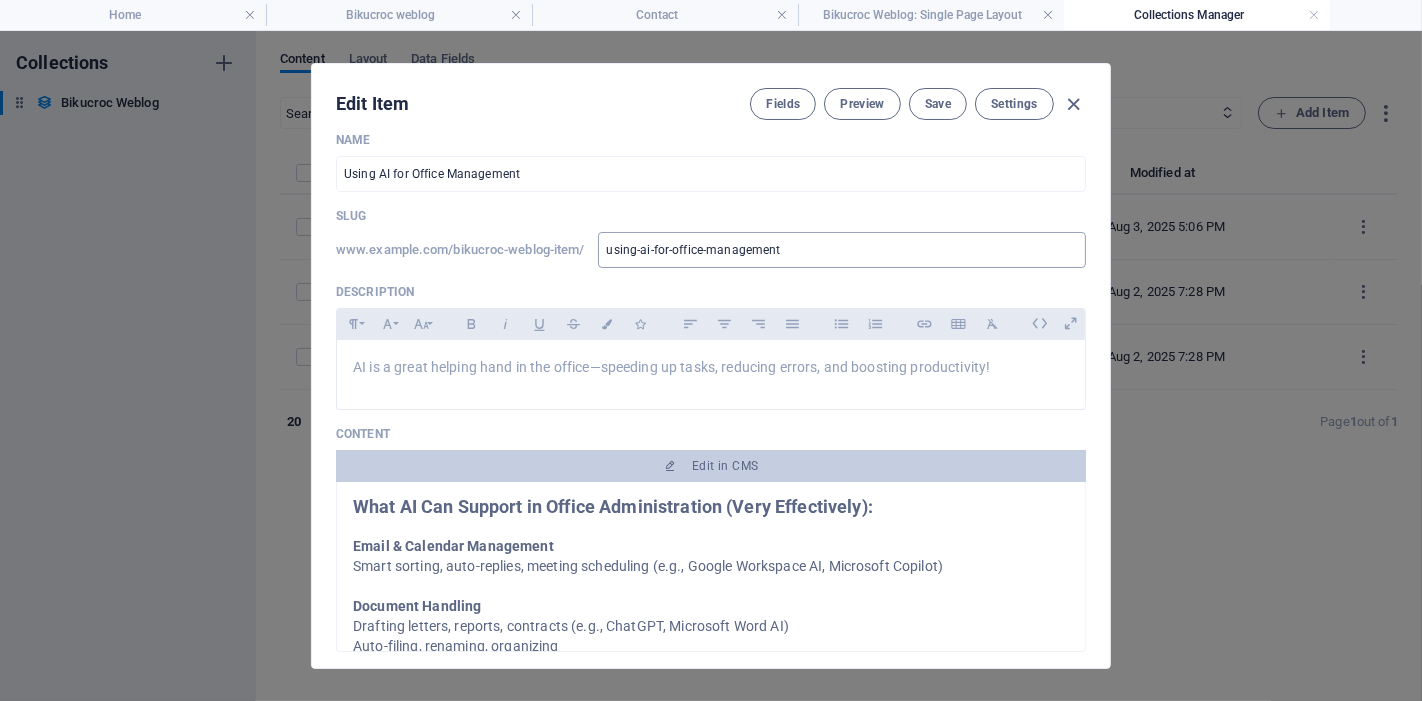 scroll, scrollTop: 0, scrollLeft: 0, axis: both 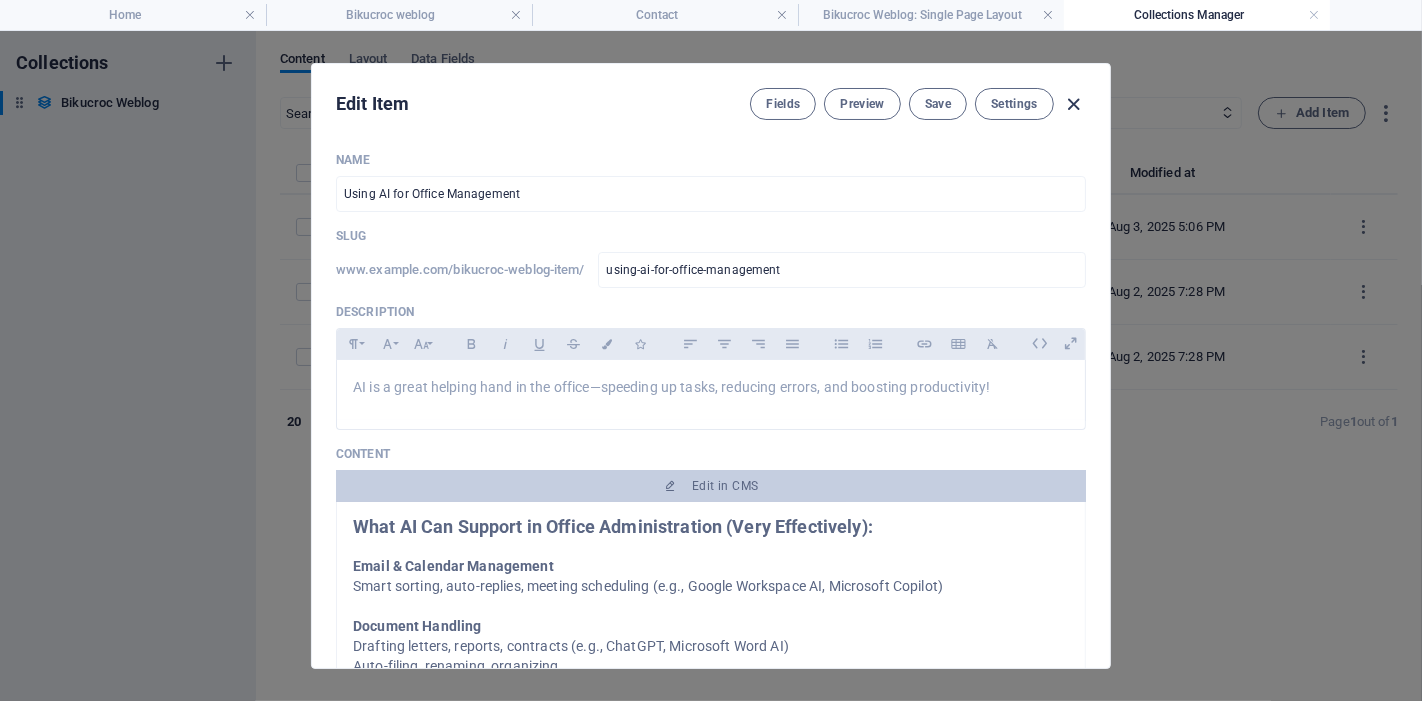 click at bounding box center (1074, 104) 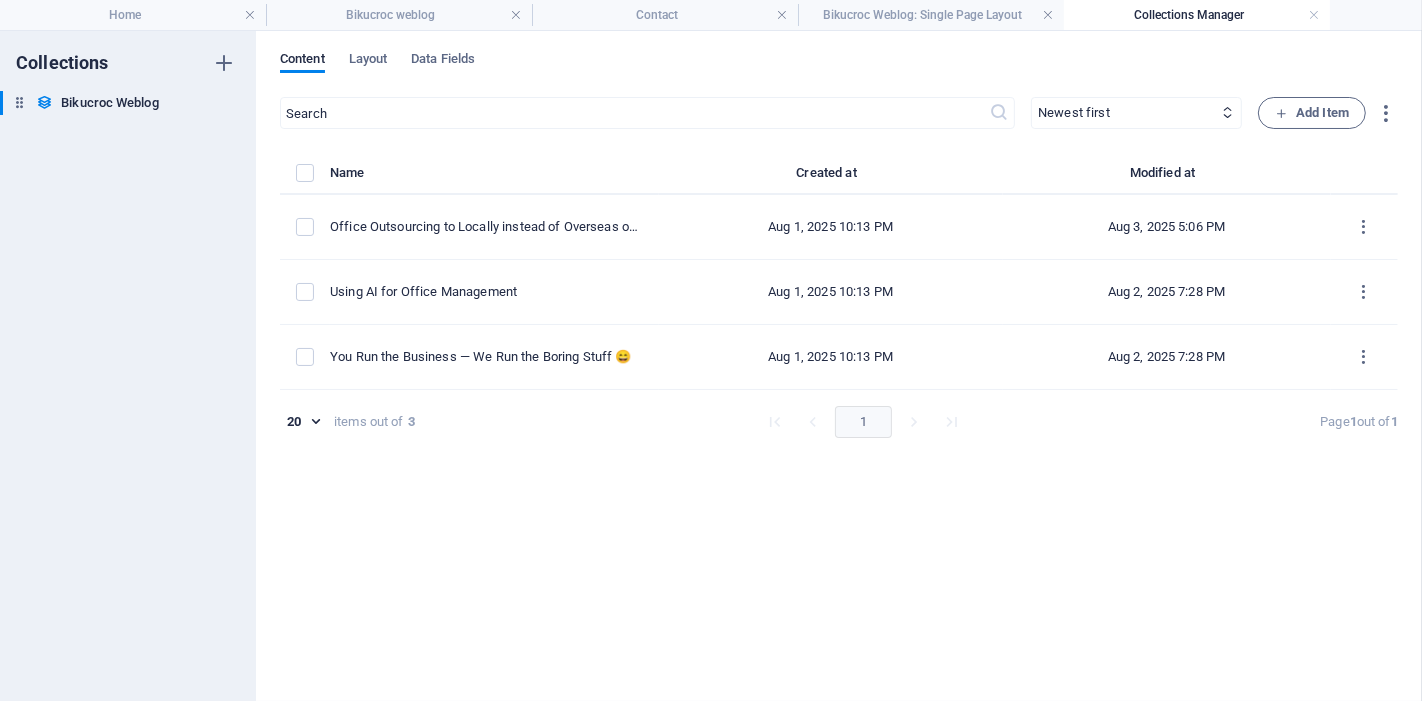 type on "2025-08-03" 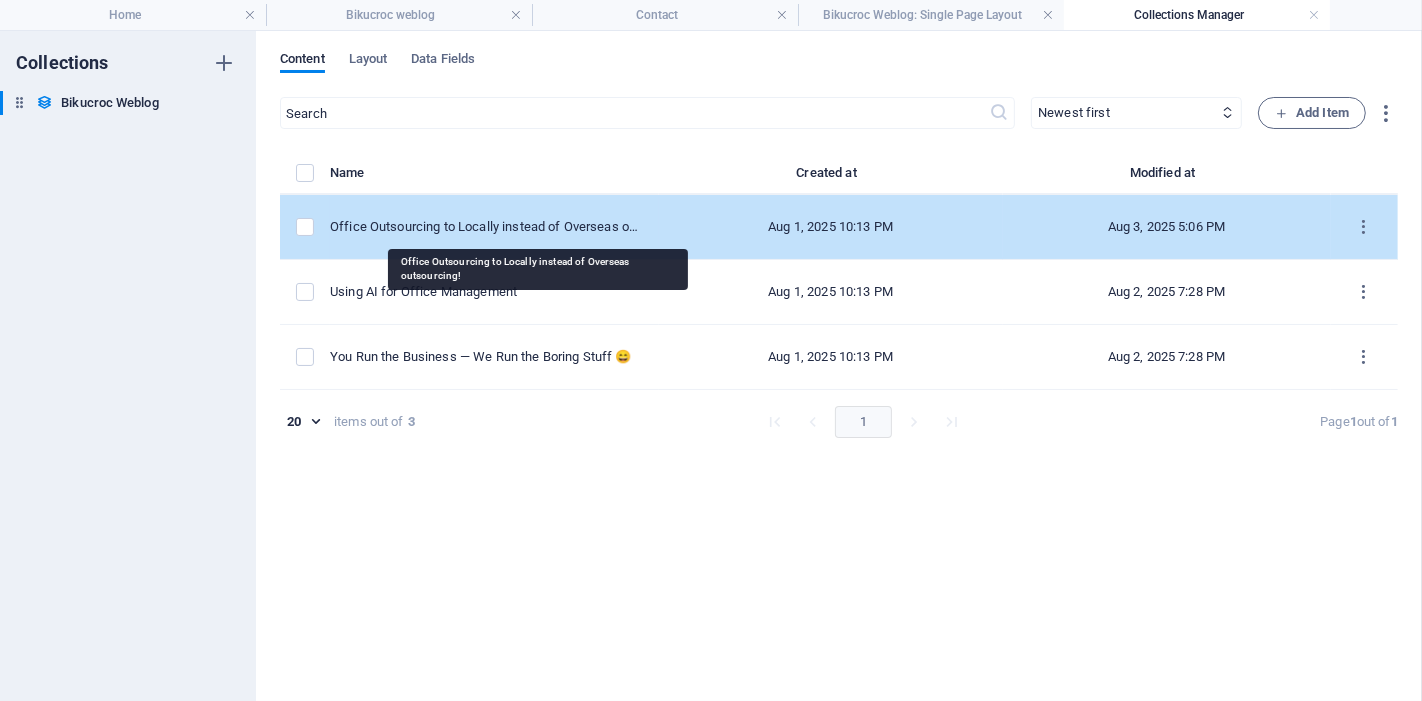 click on "Office Outsourcing to Locally instead of Overseas outsourcing!" at bounding box center [486, 227] 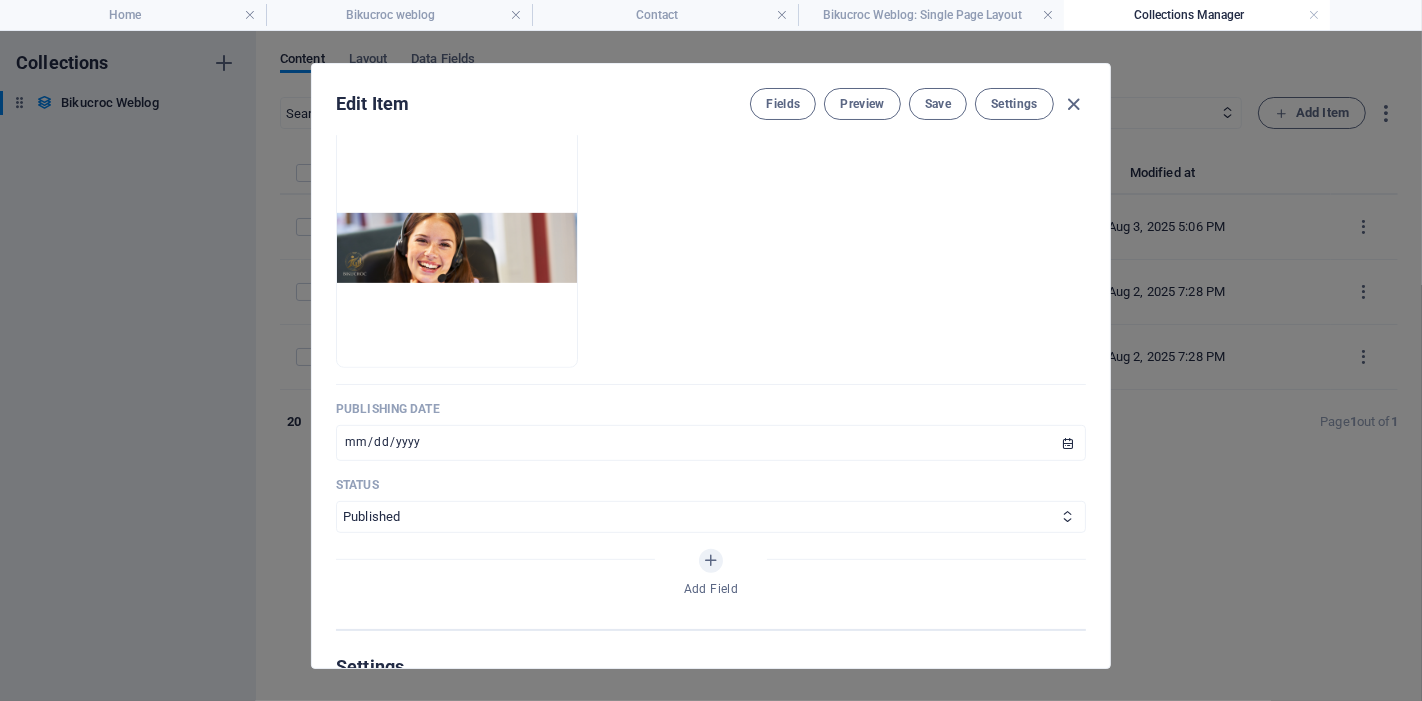 scroll, scrollTop: 555, scrollLeft: 0, axis: vertical 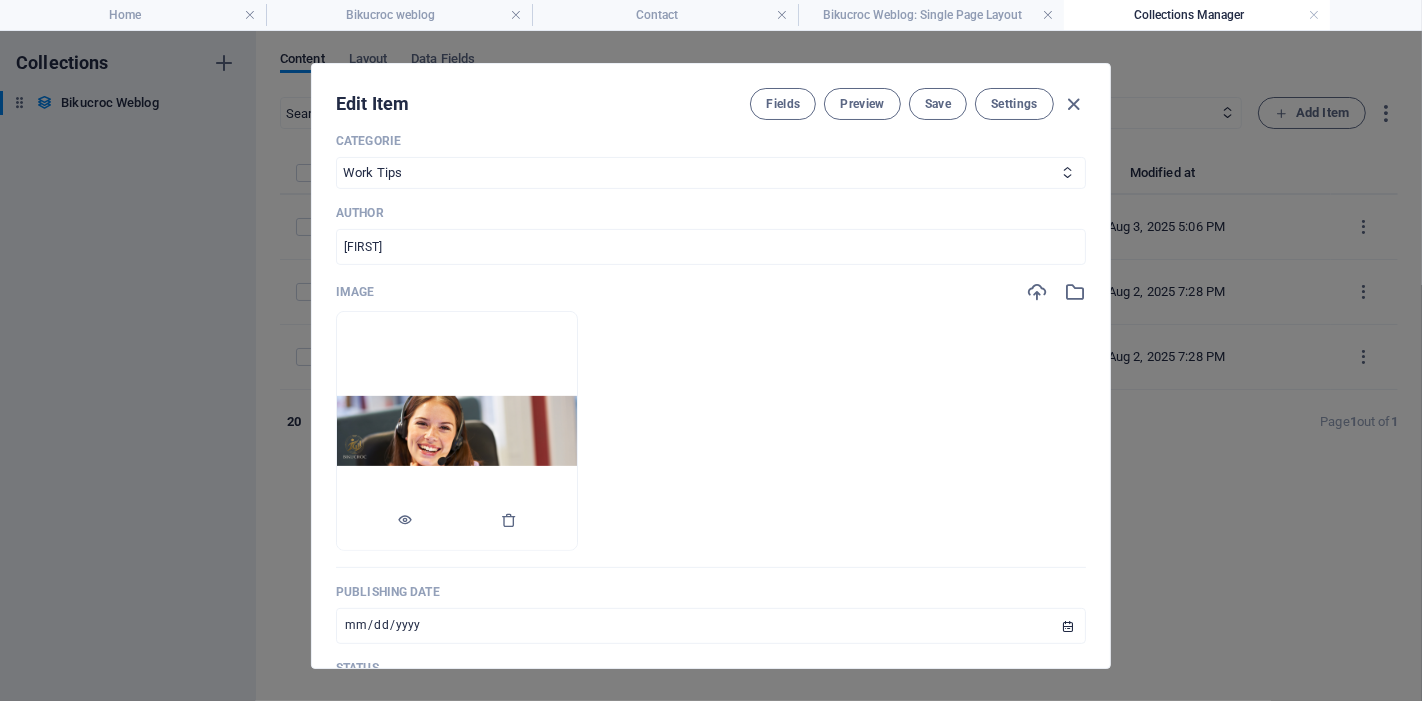 click at bounding box center (457, 431) 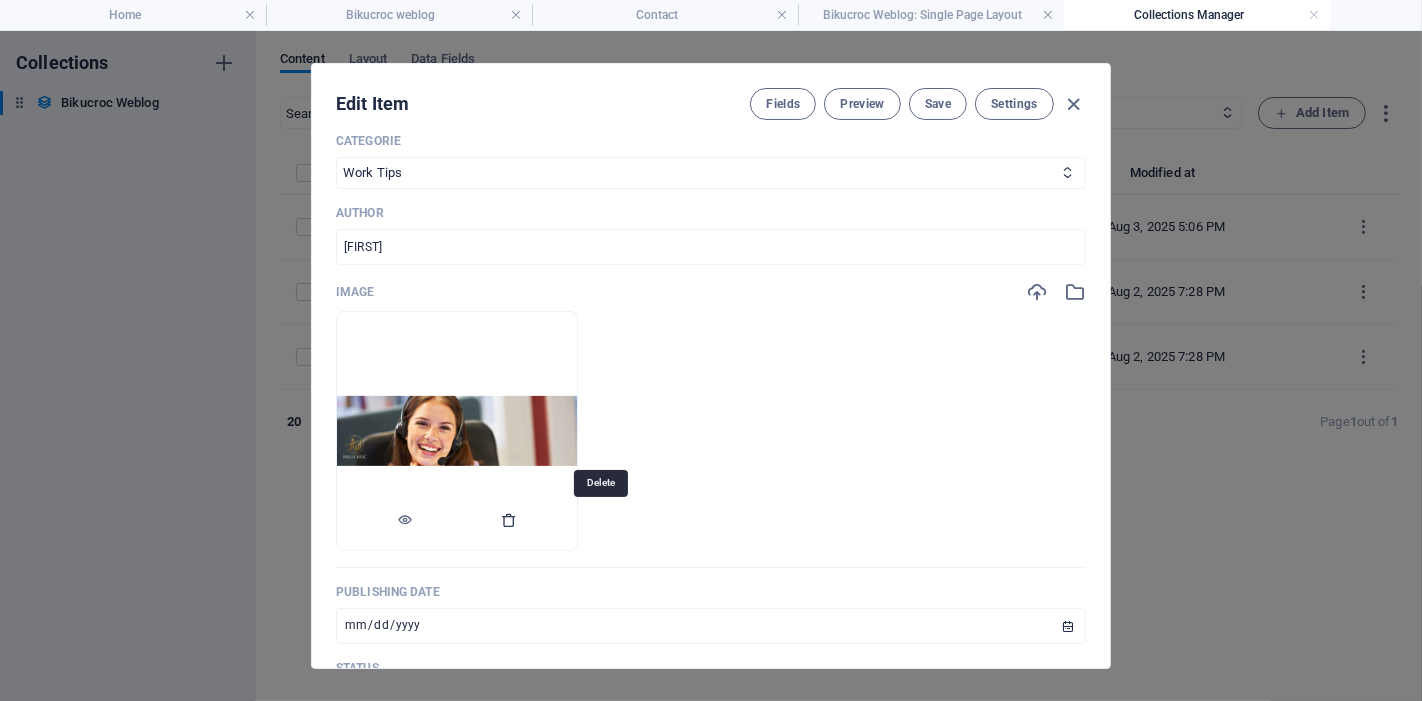 click at bounding box center (509, 520) 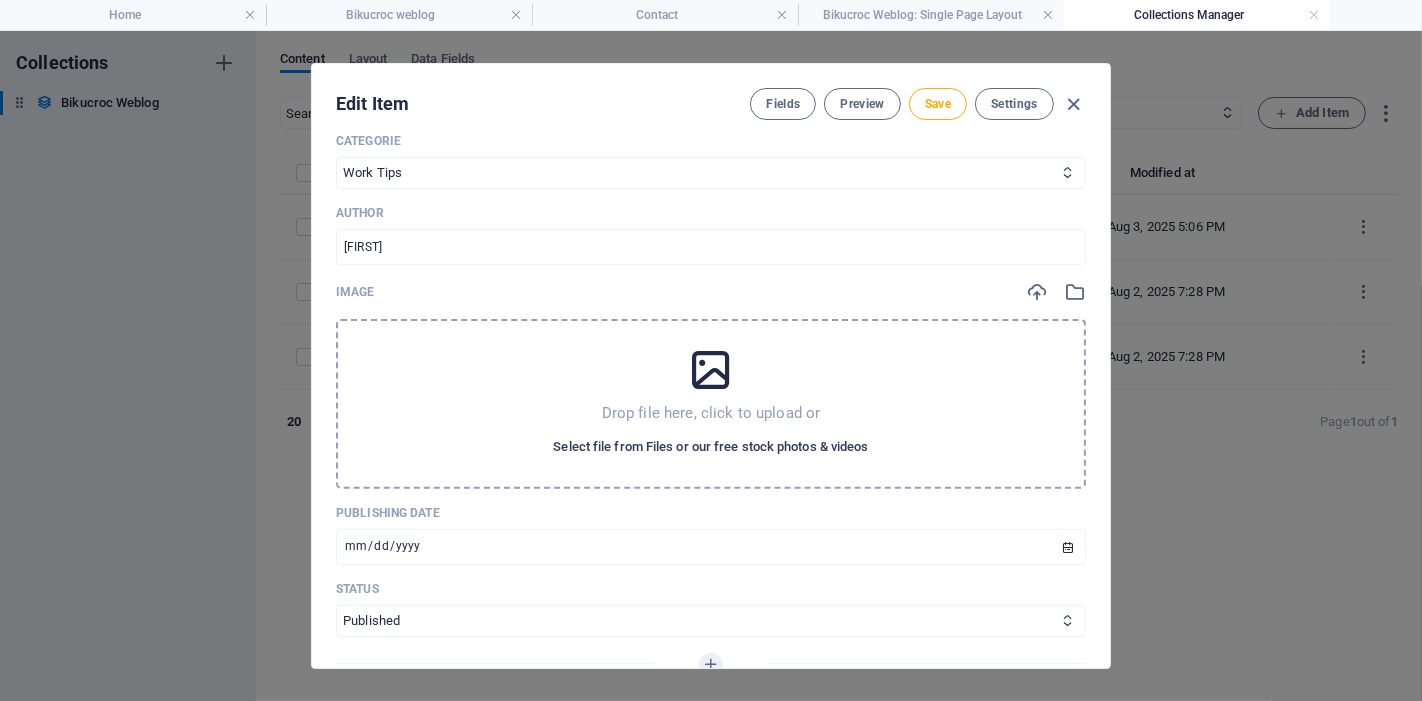 click on "Select file from Files or our free stock photos & videos" at bounding box center (710, 447) 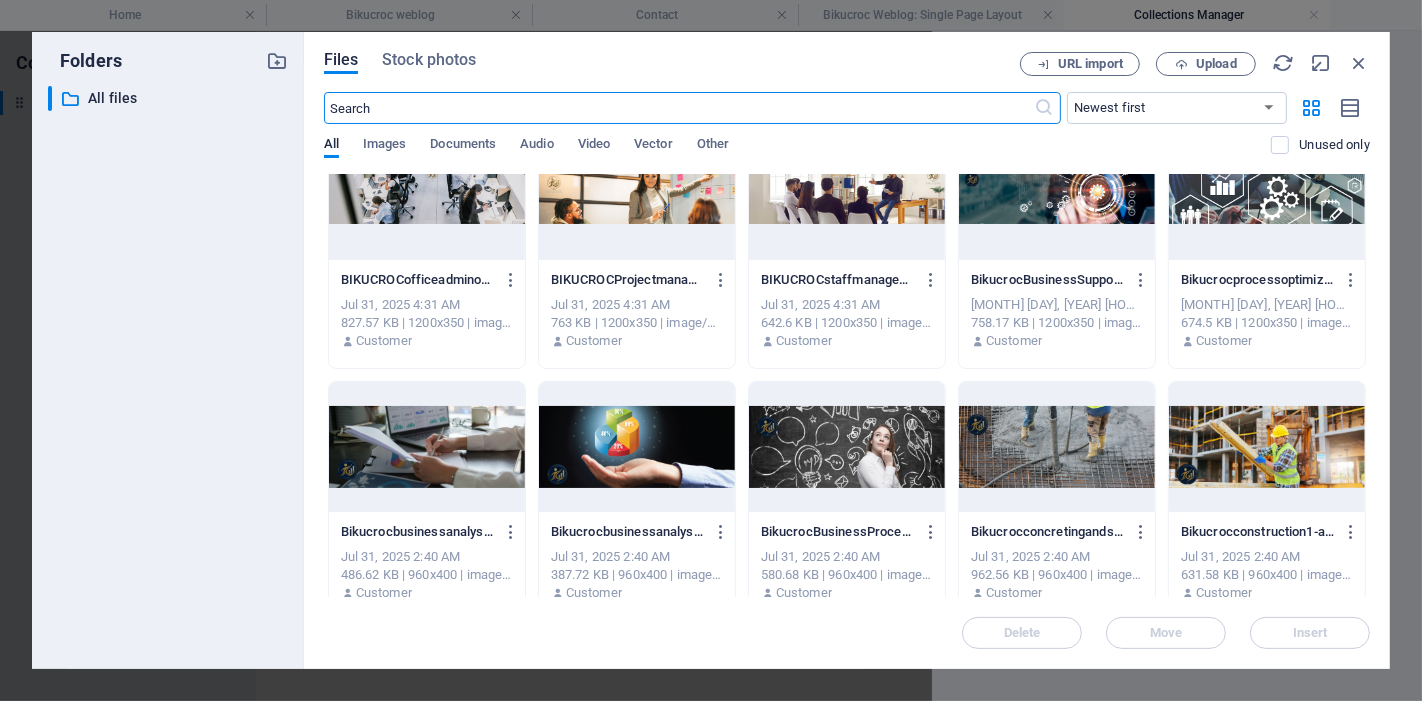 scroll, scrollTop: 1111, scrollLeft: 0, axis: vertical 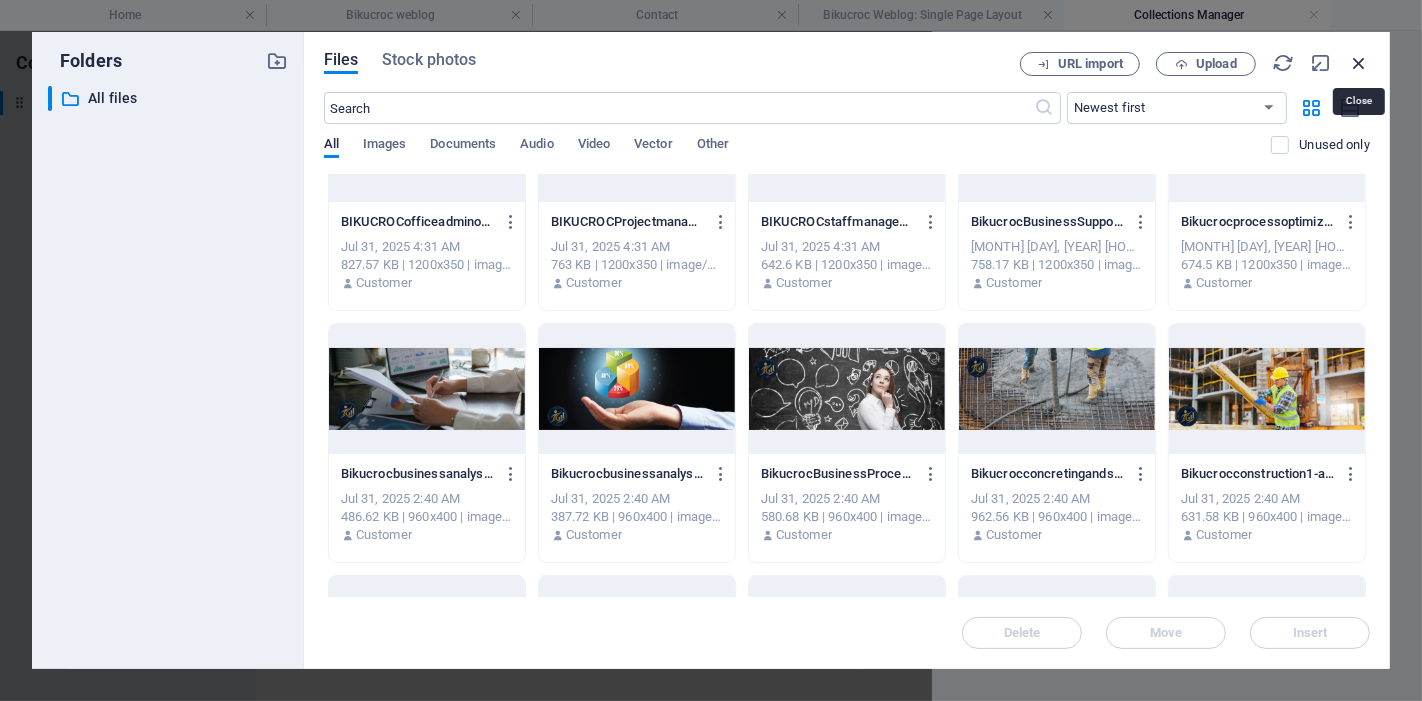 click at bounding box center [1359, 63] 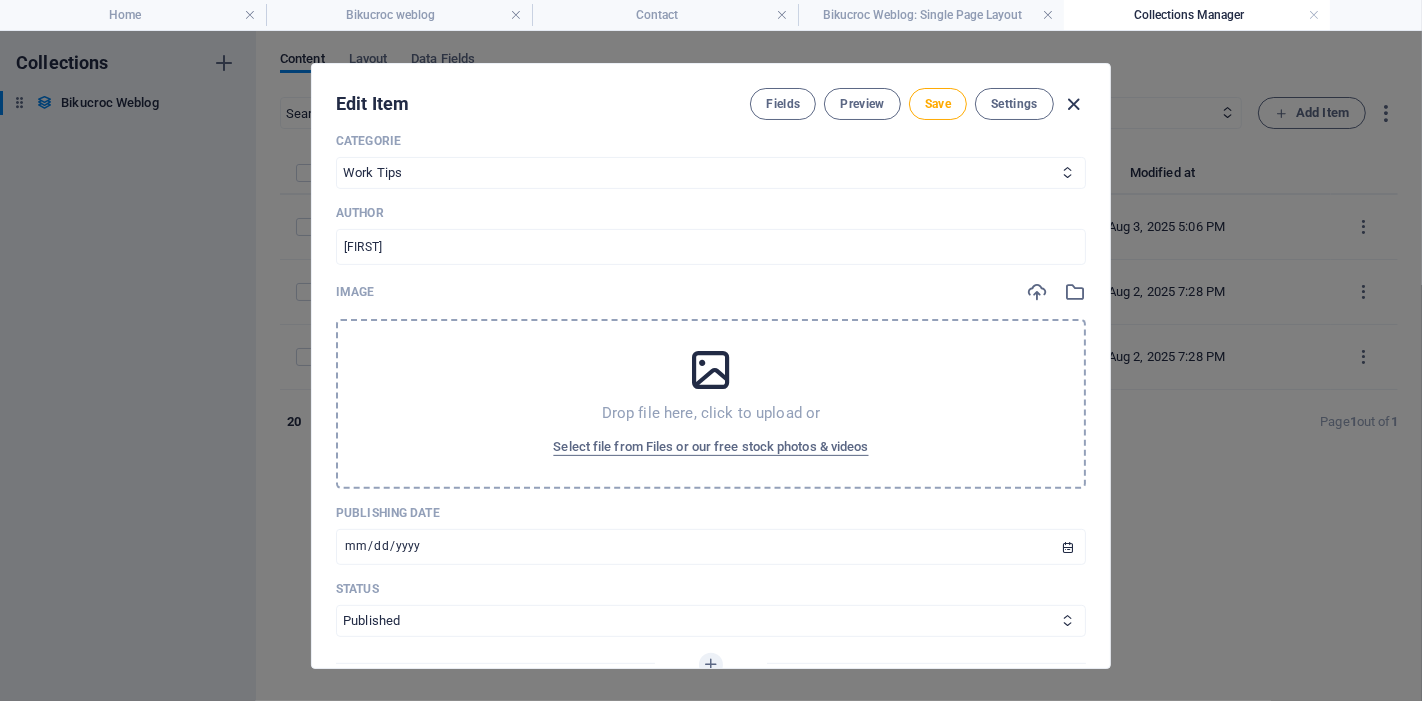 click at bounding box center [1074, 104] 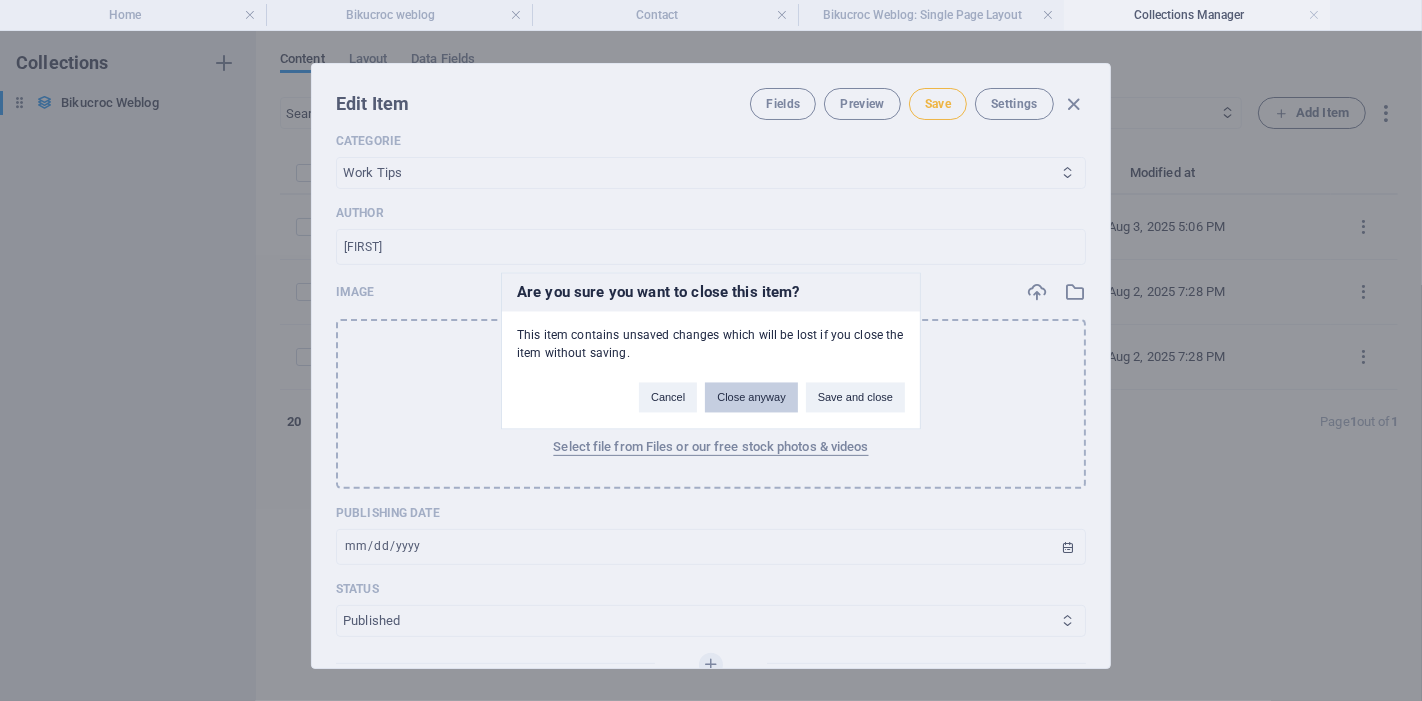 click on "Close anyway" at bounding box center [751, 397] 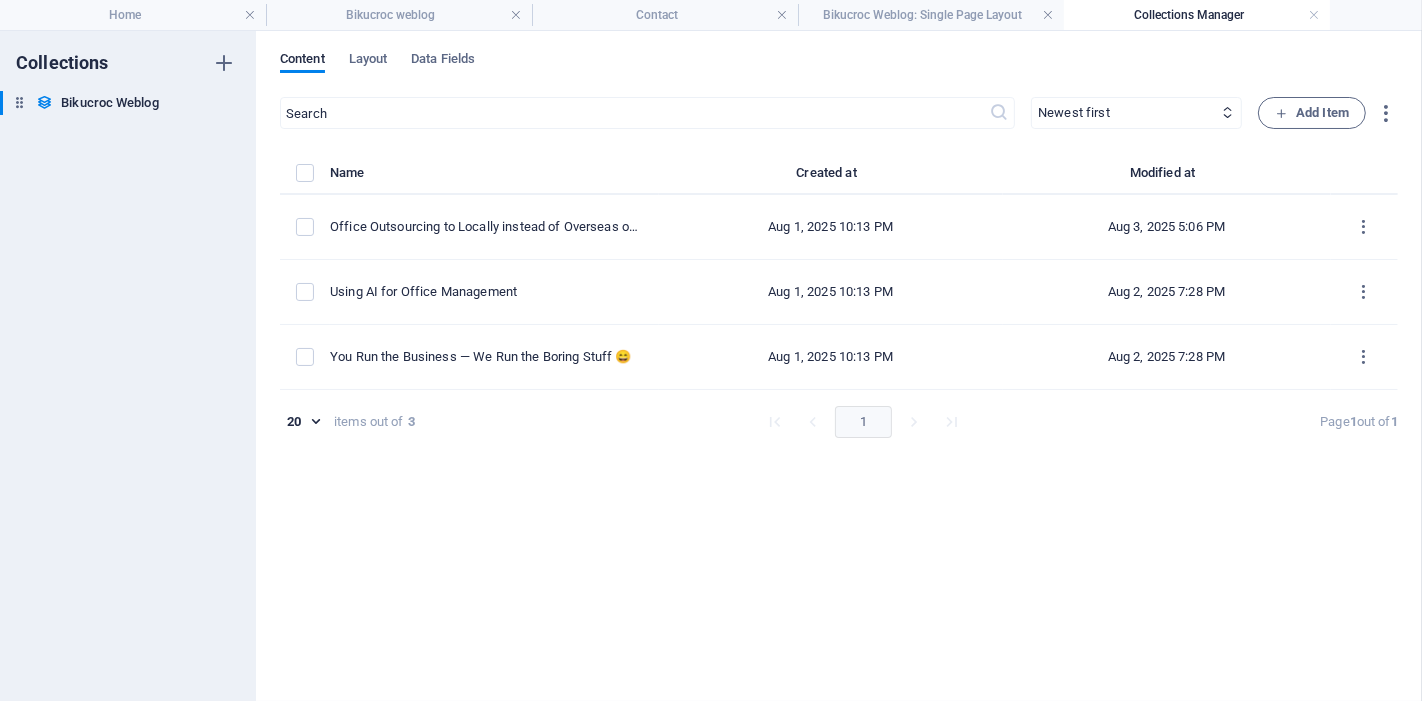 type on "2025-08-03" 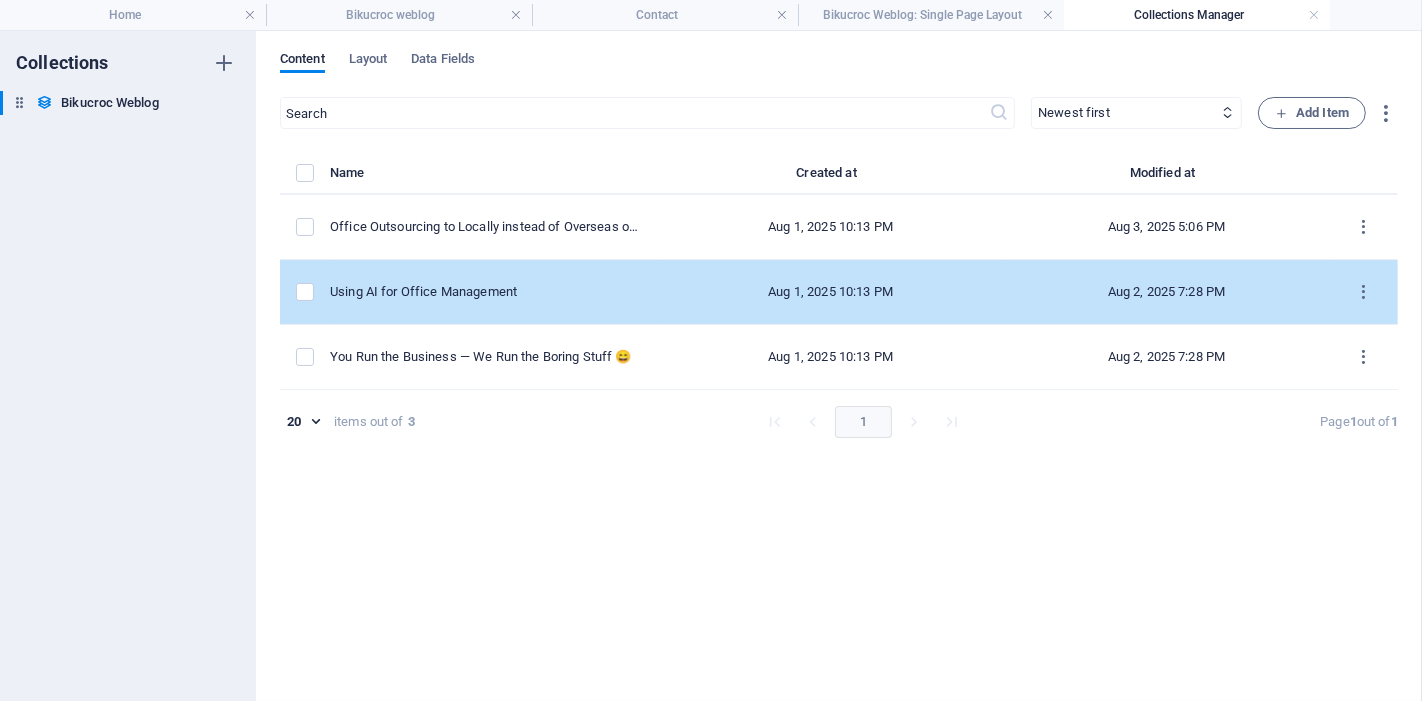 click on "Using AI for Office Management" at bounding box center (486, 292) 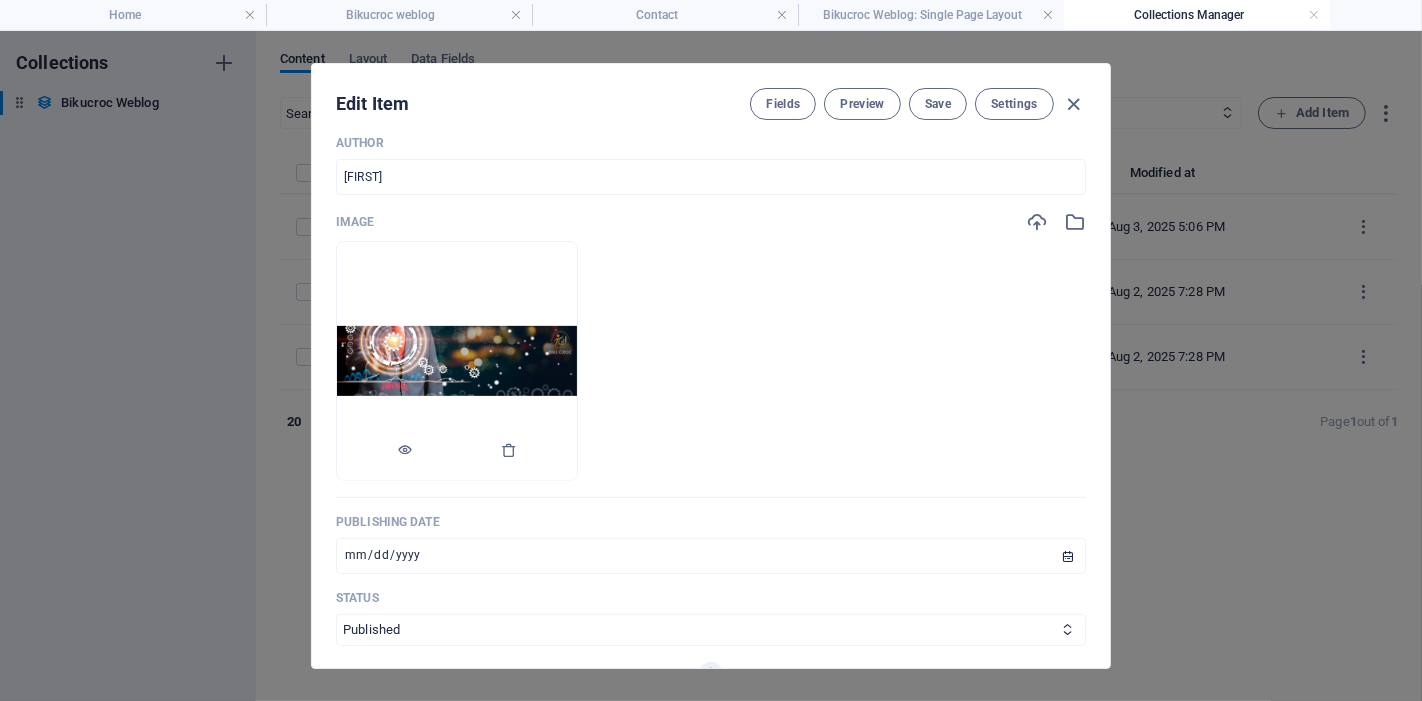 scroll, scrollTop: 555, scrollLeft: 0, axis: vertical 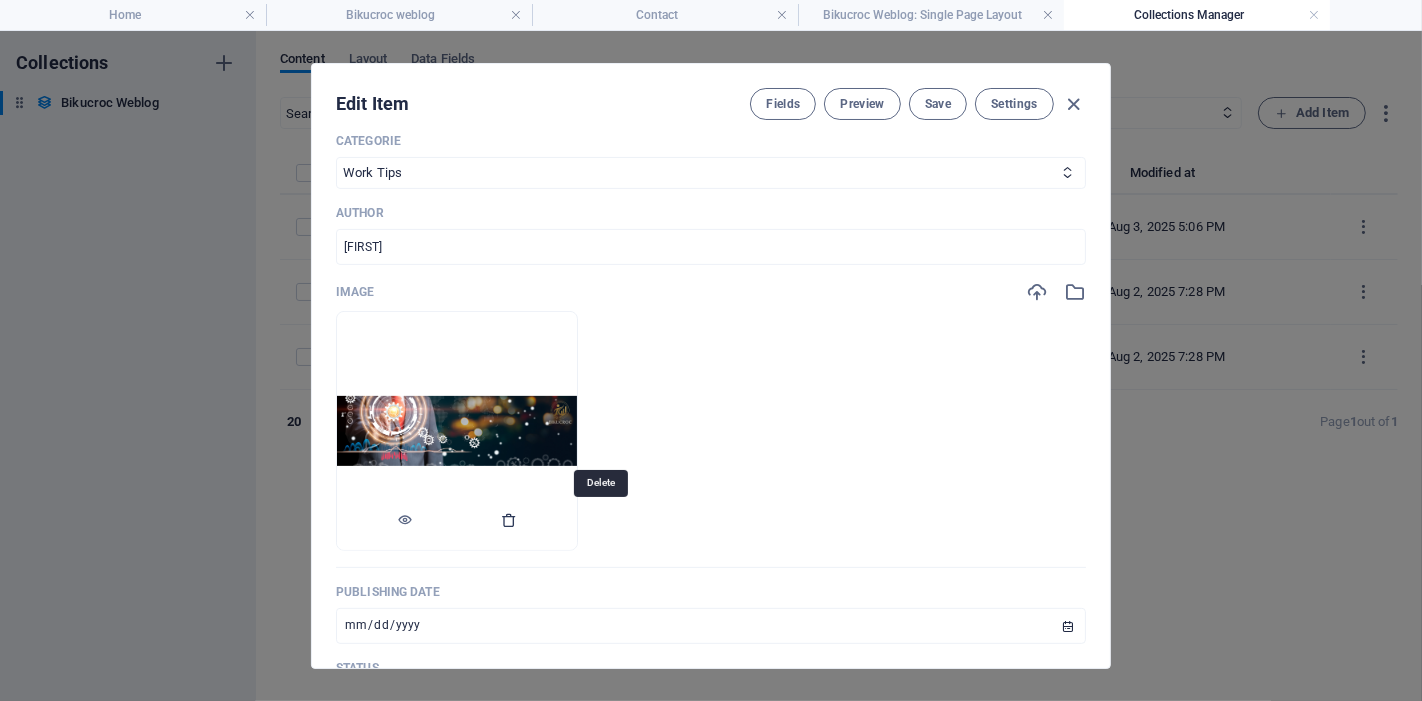 click at bounding box center (509, 520) 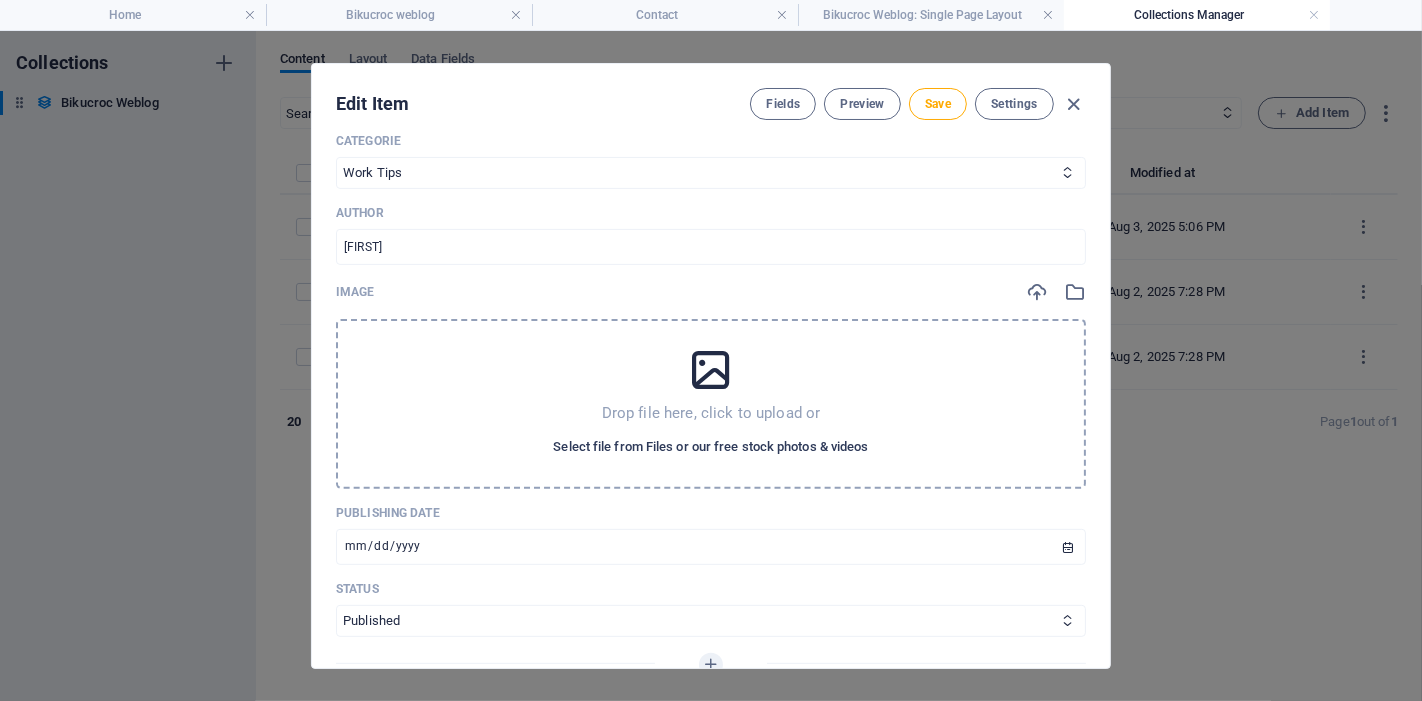 click on "Select file from Files or our free stock photos & videos" at bounding box center [710, 447] 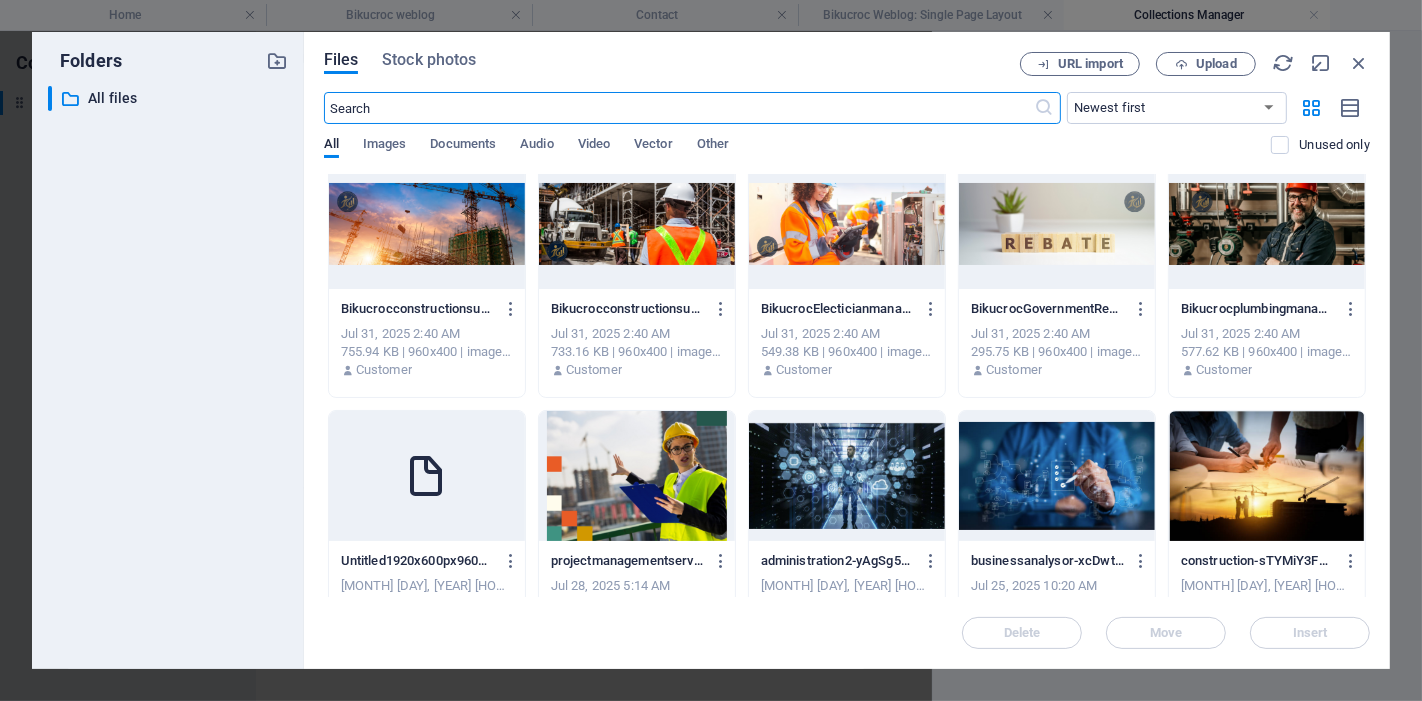 scroll, scrollTop: 1194, scrollLeft: 0, axis: vertical 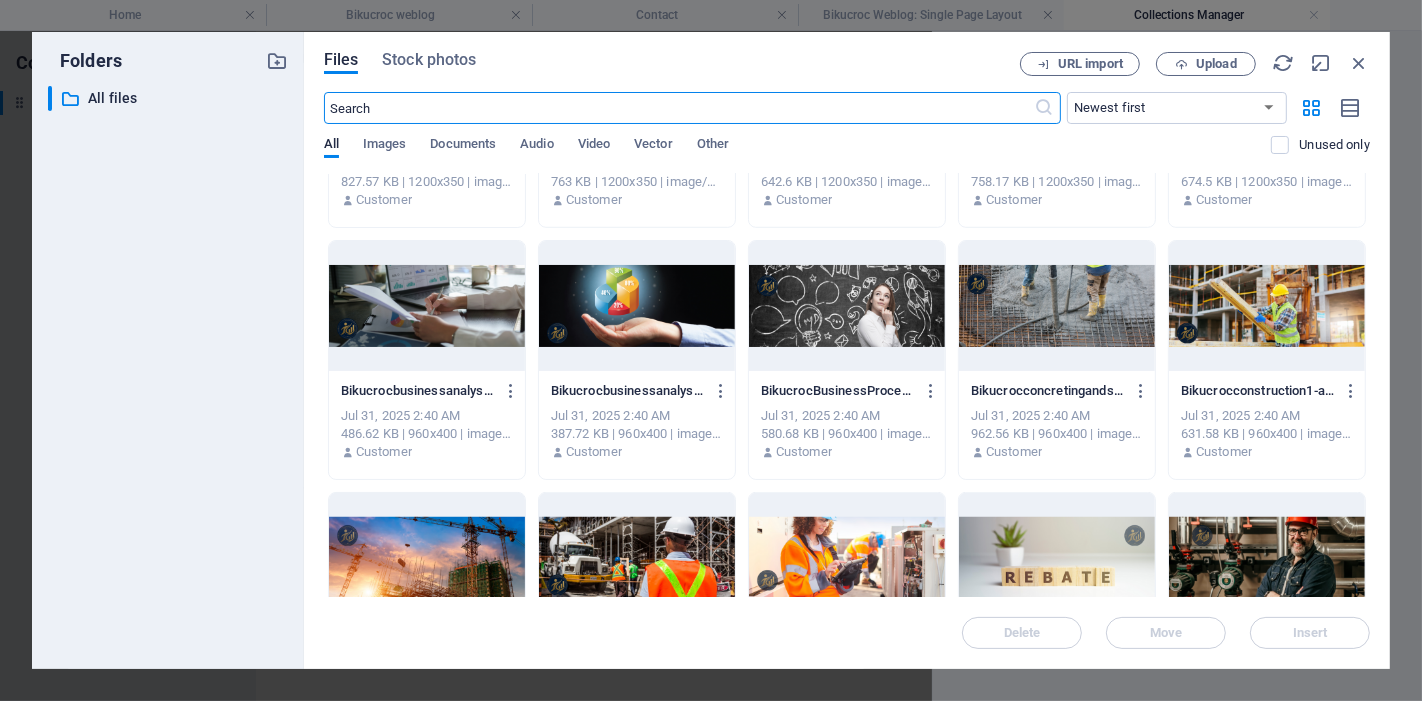 click at bounding box center [847, 306] 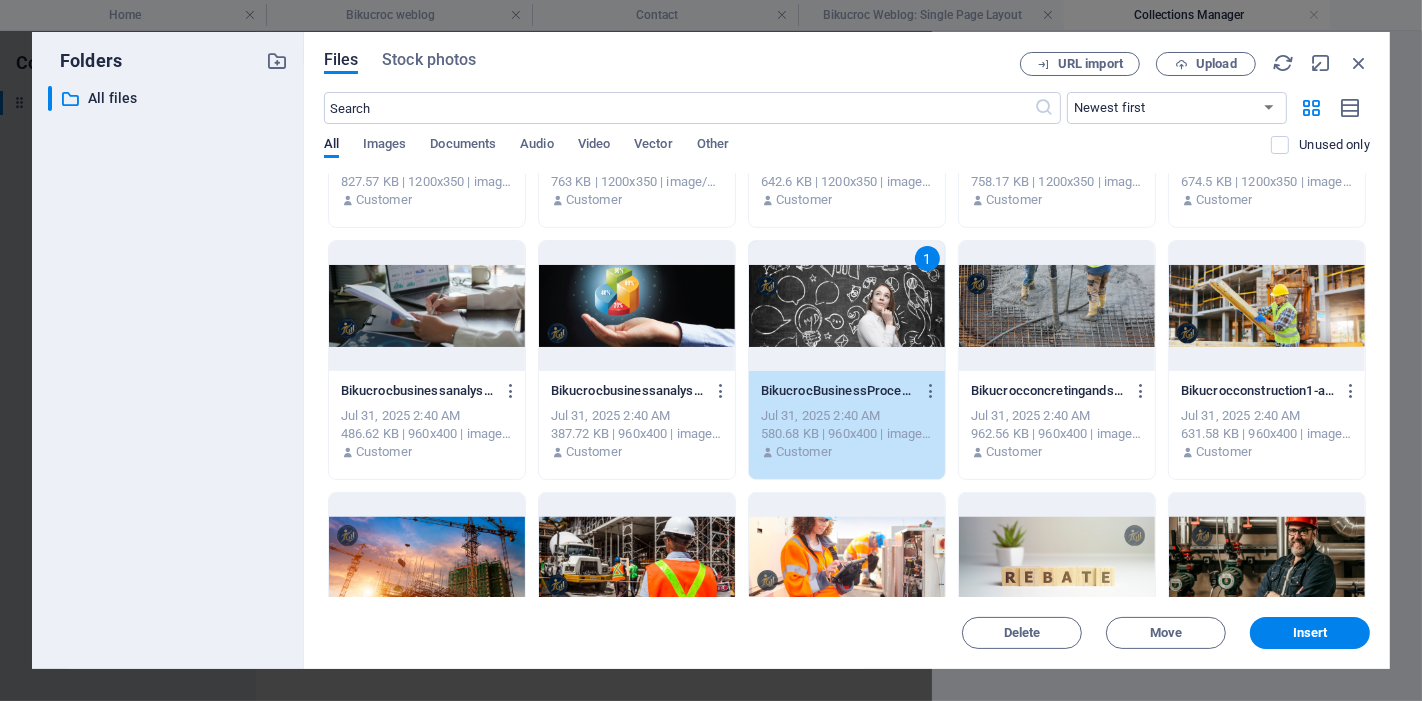 click on "1" at bounding box center (847, 306) 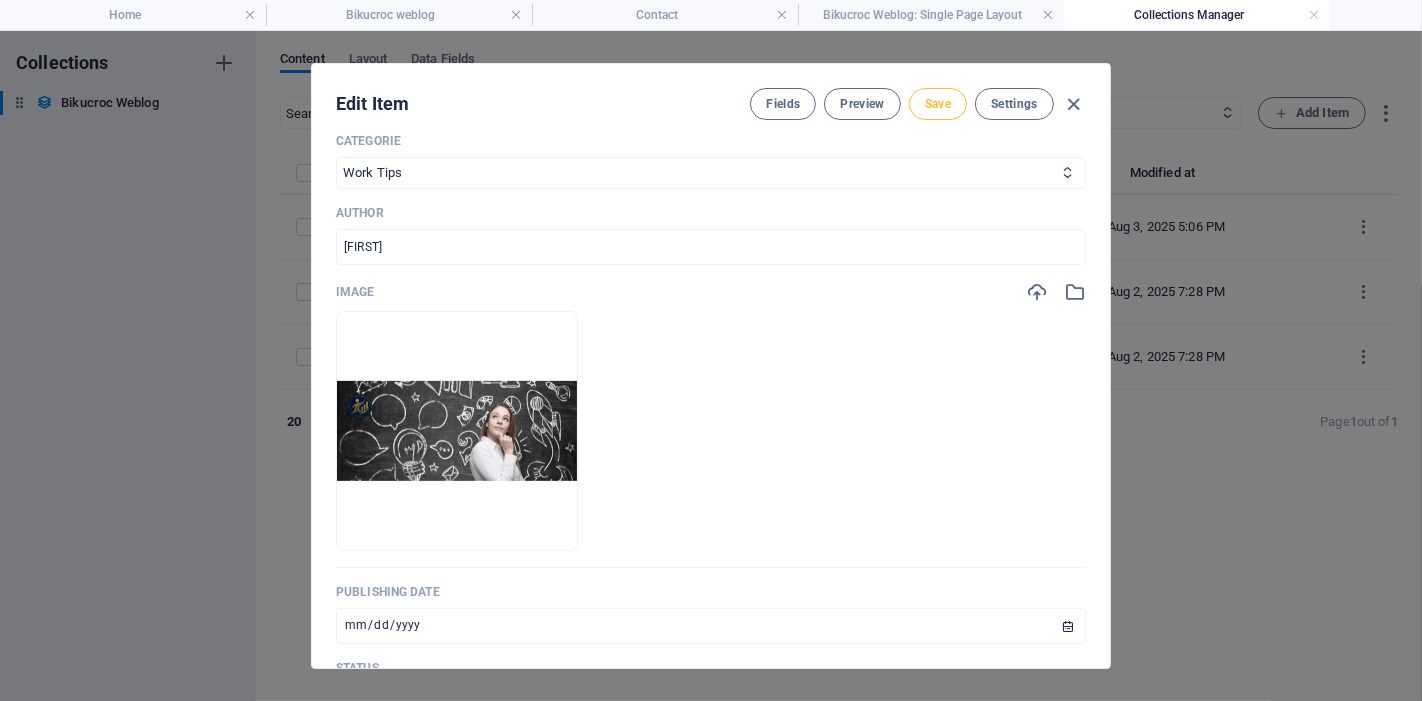 click on "Save" at bounding box center [938, 104] 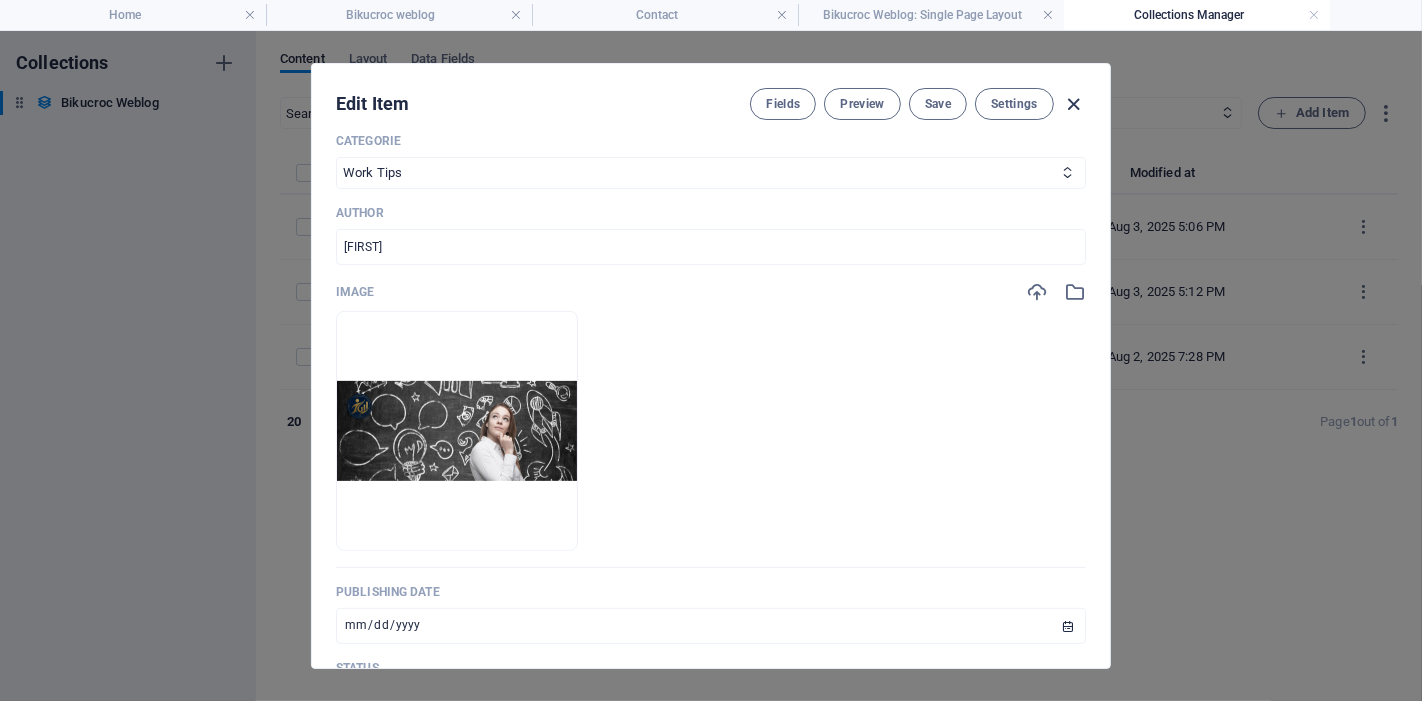 click at bounding box center [1074, 104] 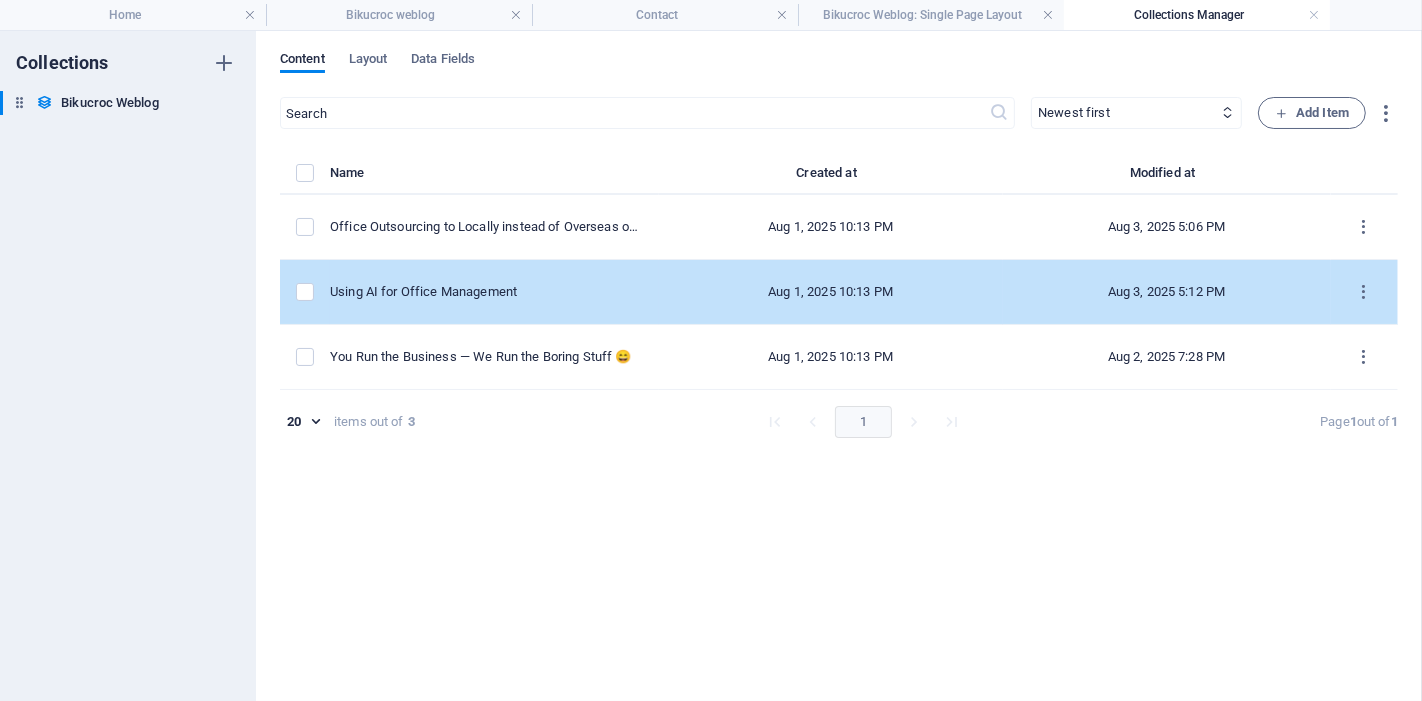 type on "2025-08-03" 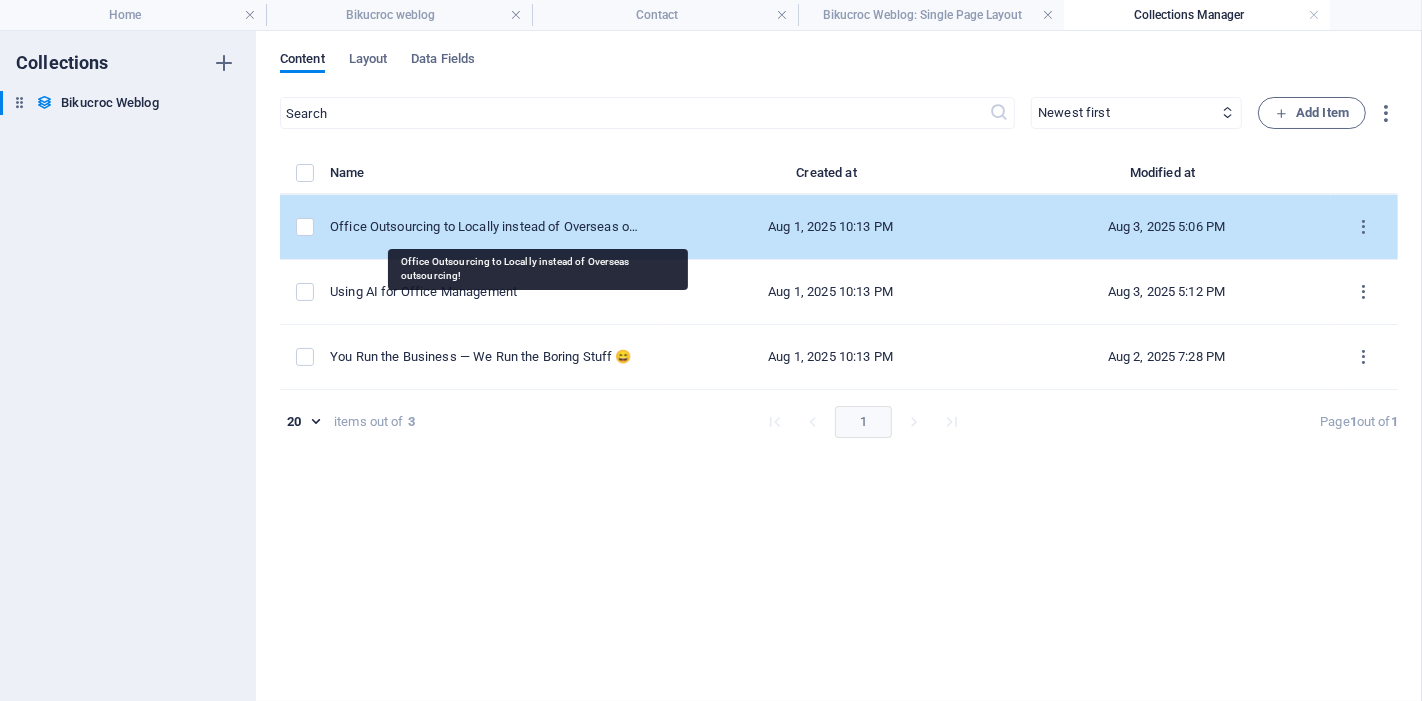 click on "Office Outsourcing to Locally instead of Overseas outsourcing!" at bounding box center (486, 227) 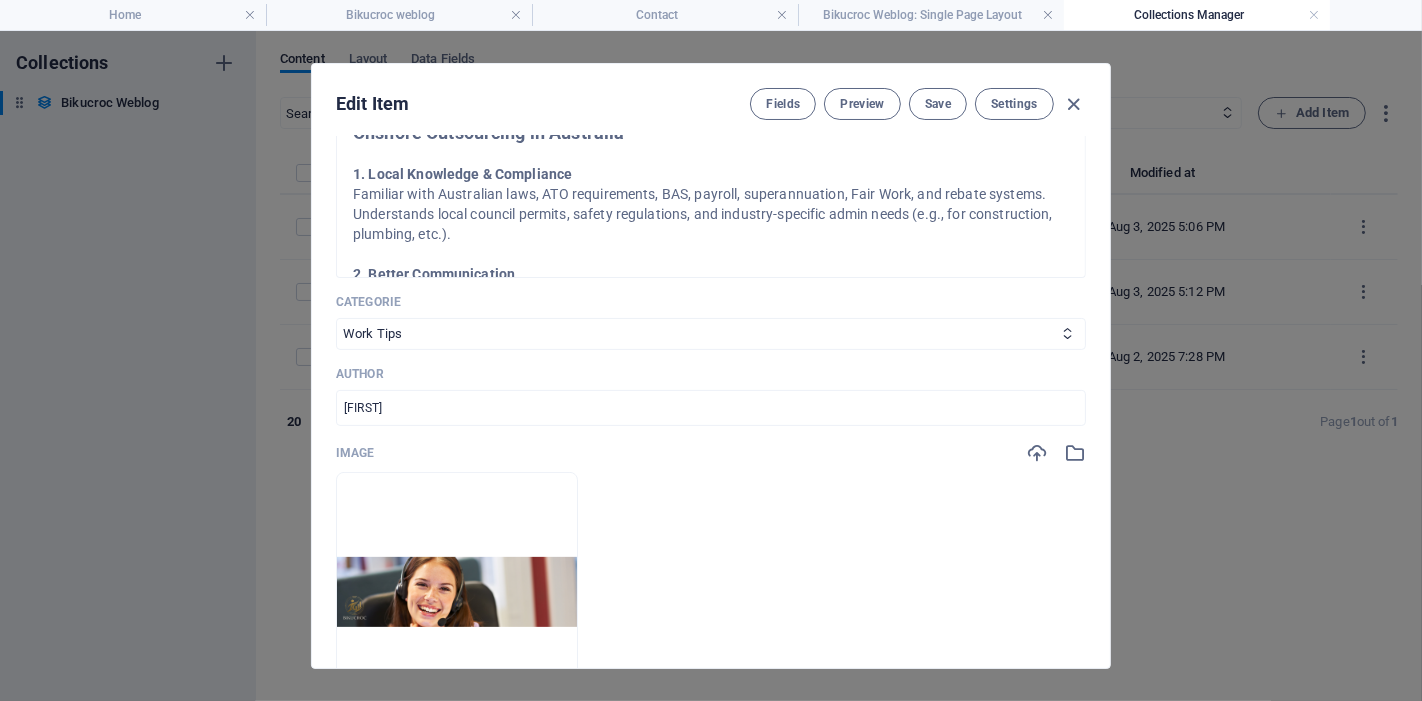scroll, scrollTop: 333, scrollLeft: 0, axis: vertical 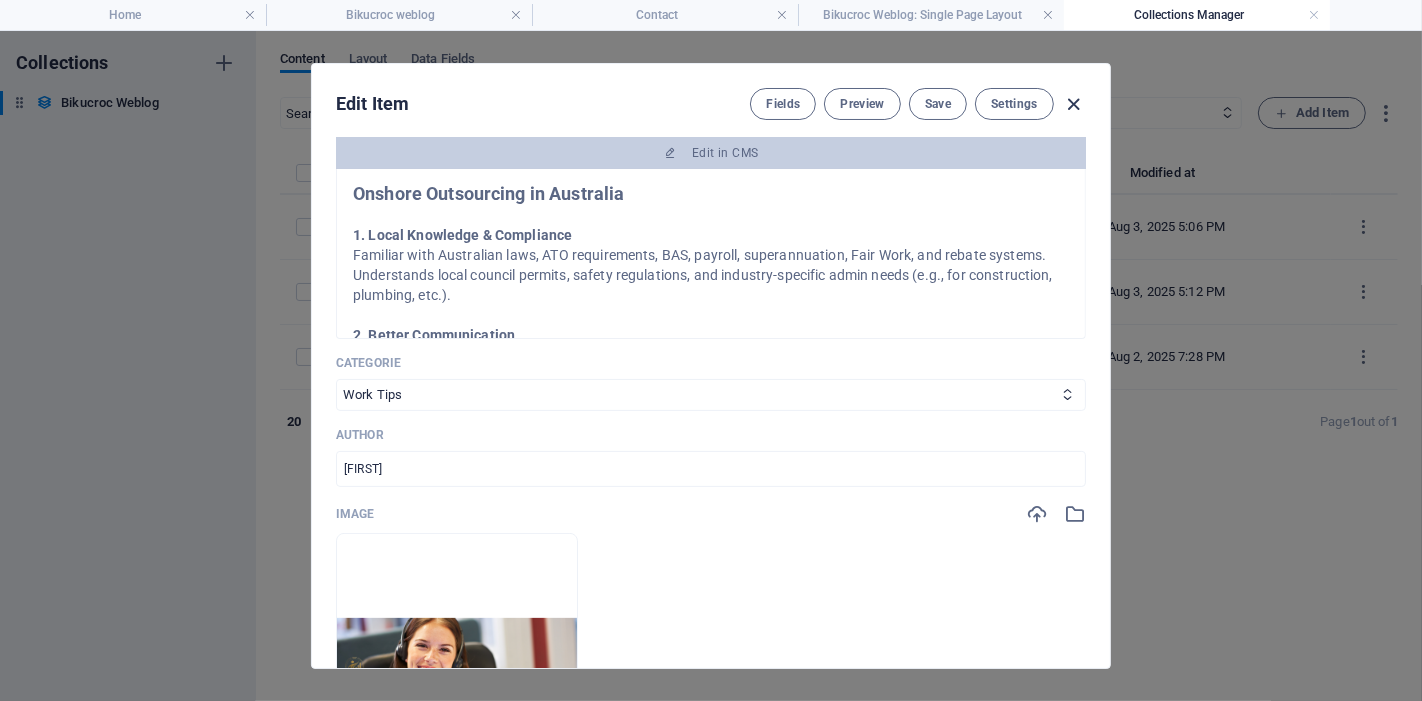 click at bounding box center [1074, 104] 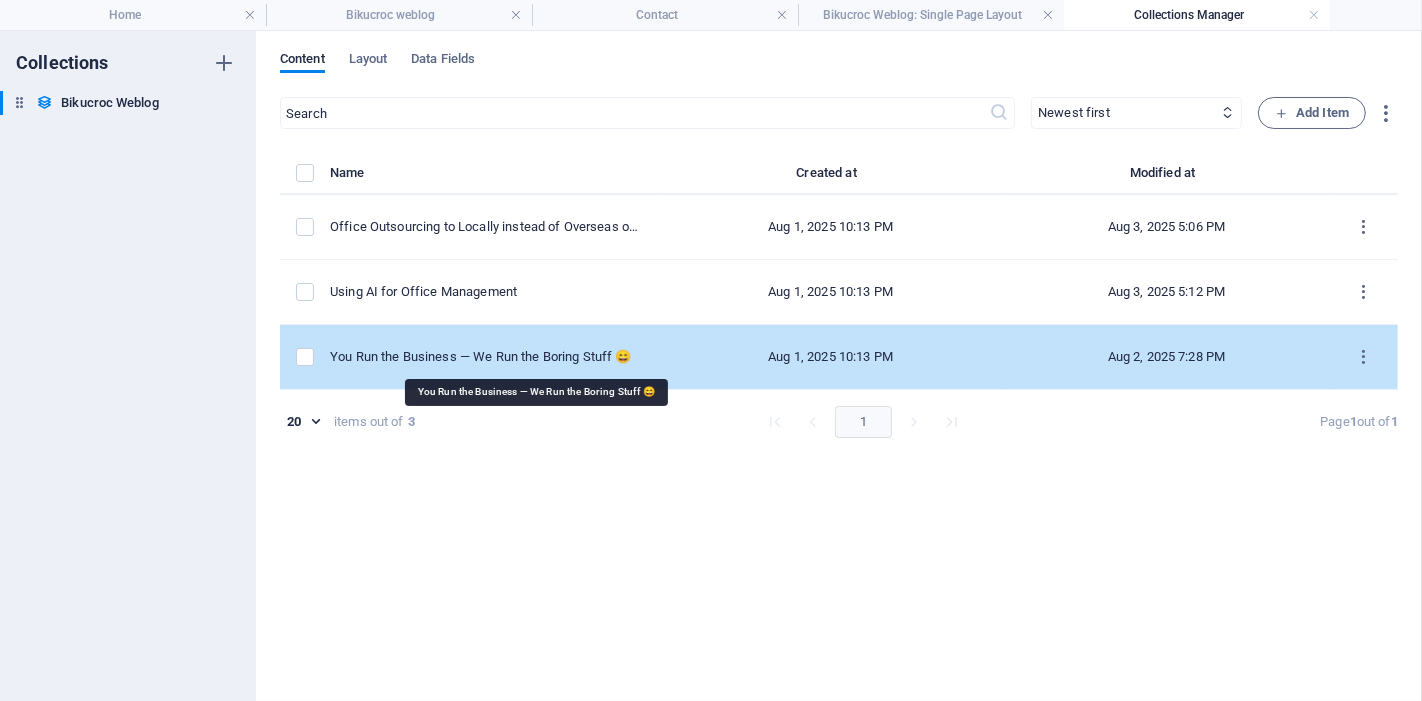click on "You Run the Business — We Run the Boring Stuff 😄" at bounding box center [486, 357] 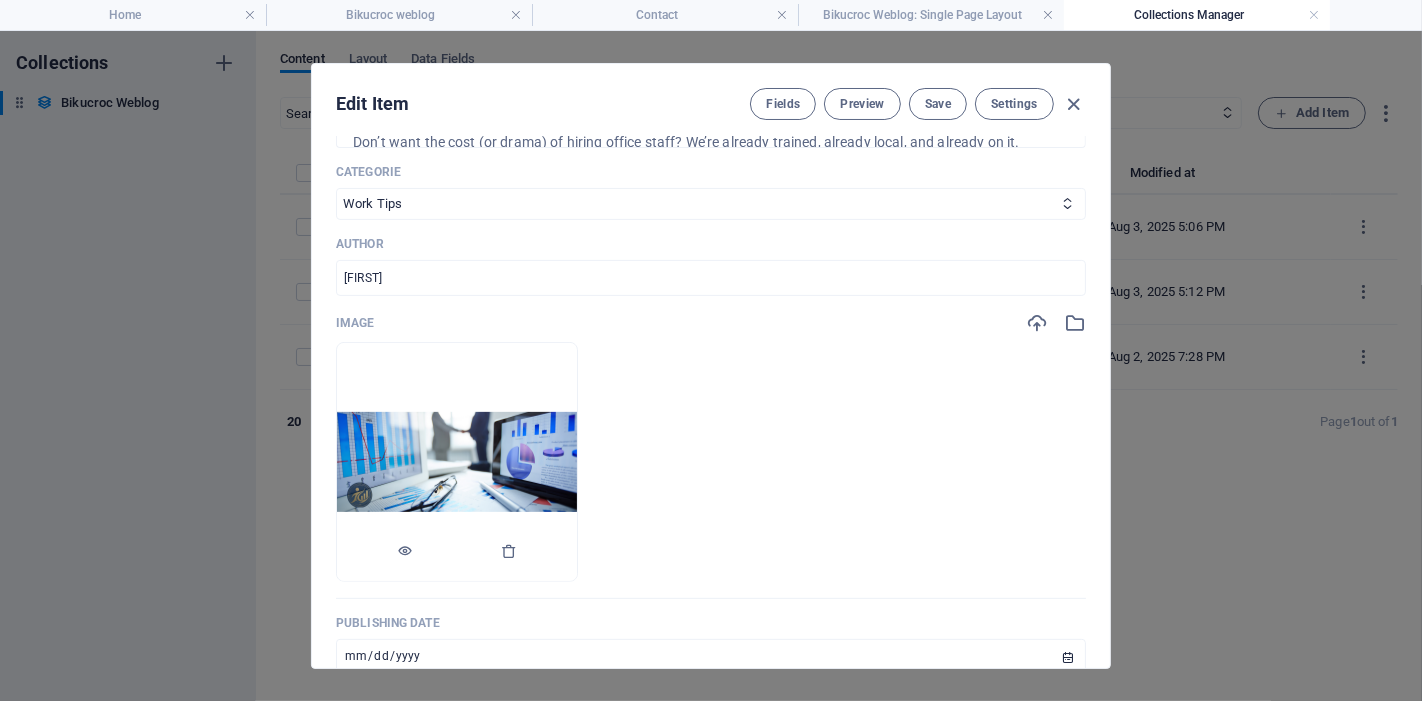 scroll, scrollTop: 555, scrollLeft: 0, axis: vertical 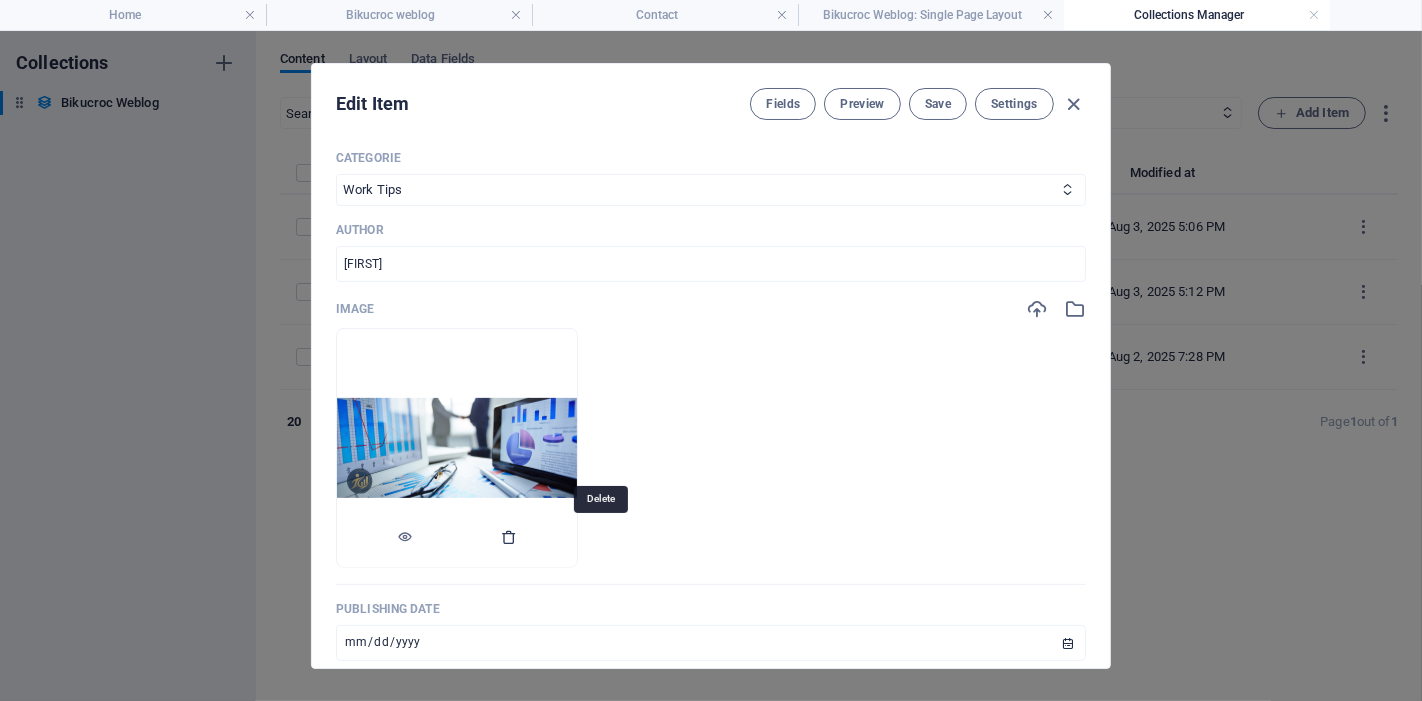 click at bounding box center (509, 537) 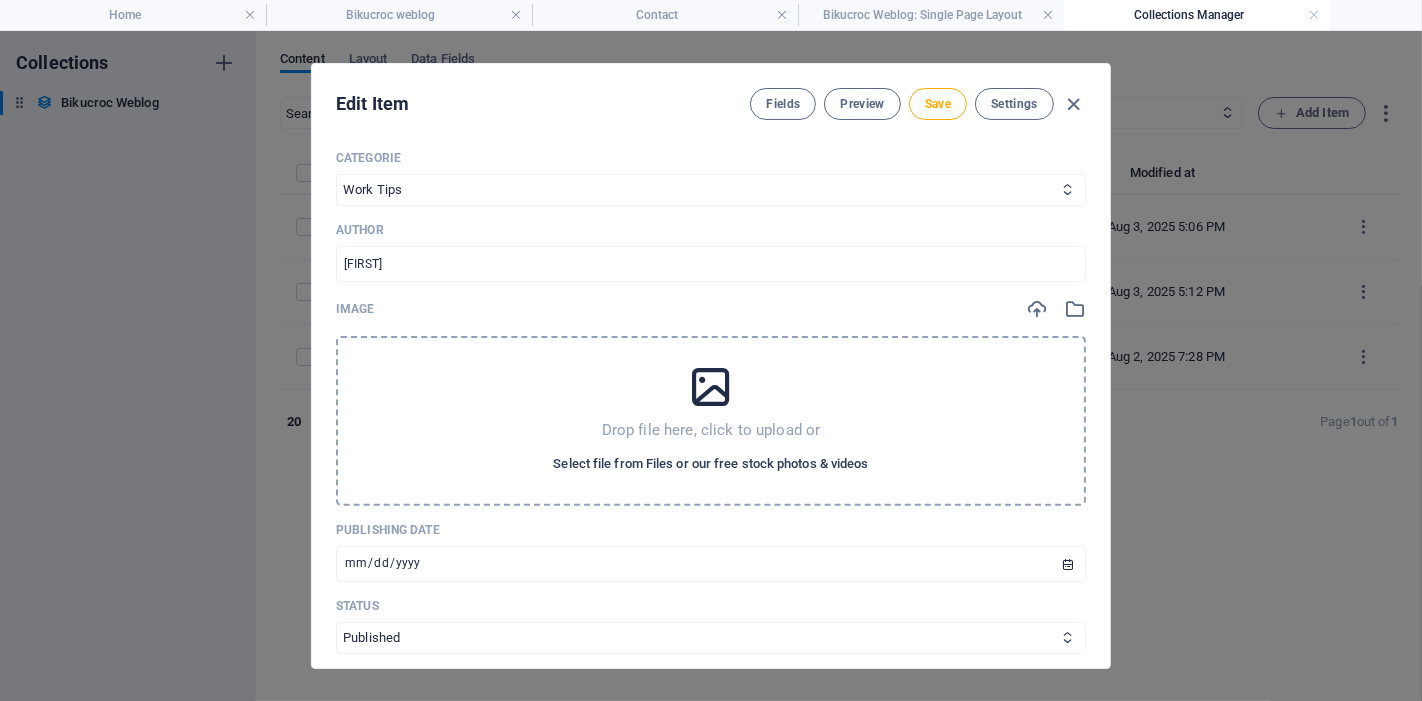 click on "Select file from Files or our free stock photos & videos" at bounding box center (710, 464) 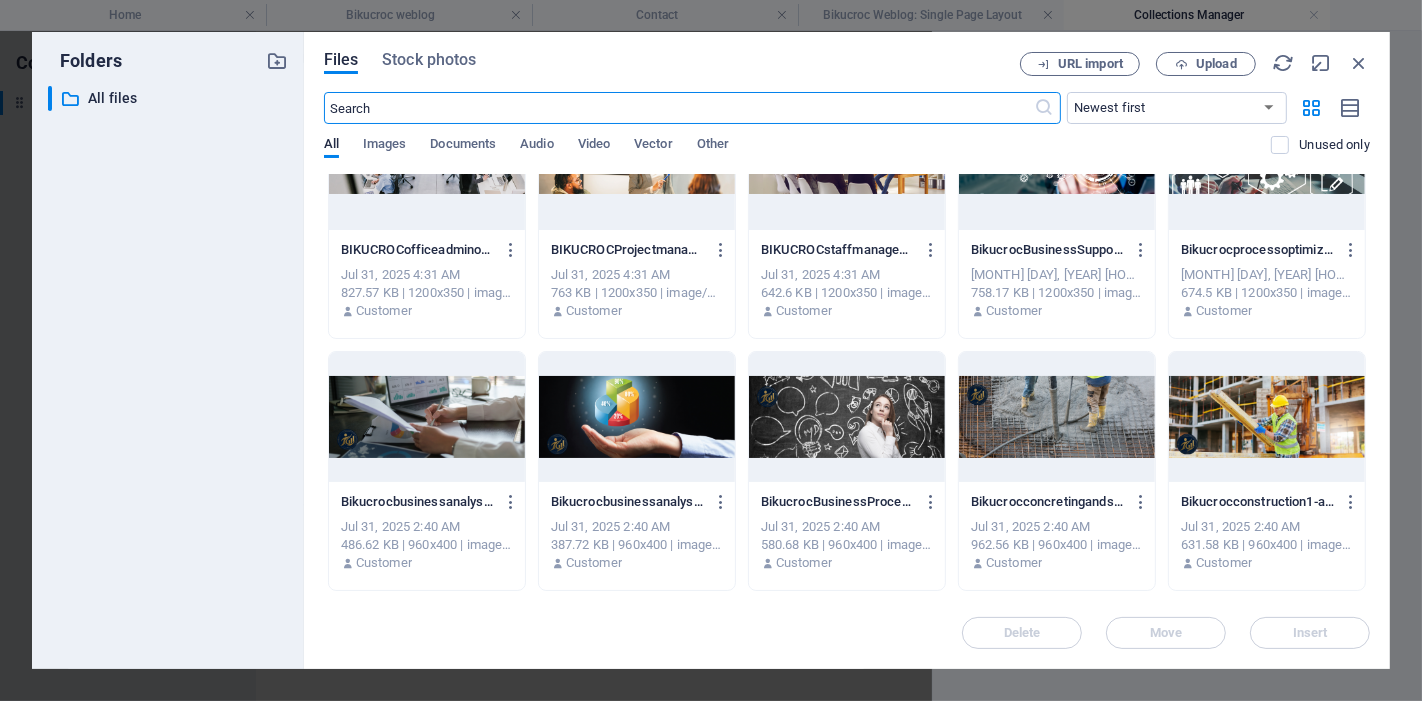 scroll, scrollTop: 1305, scrollLeft: 0, axis: vertical 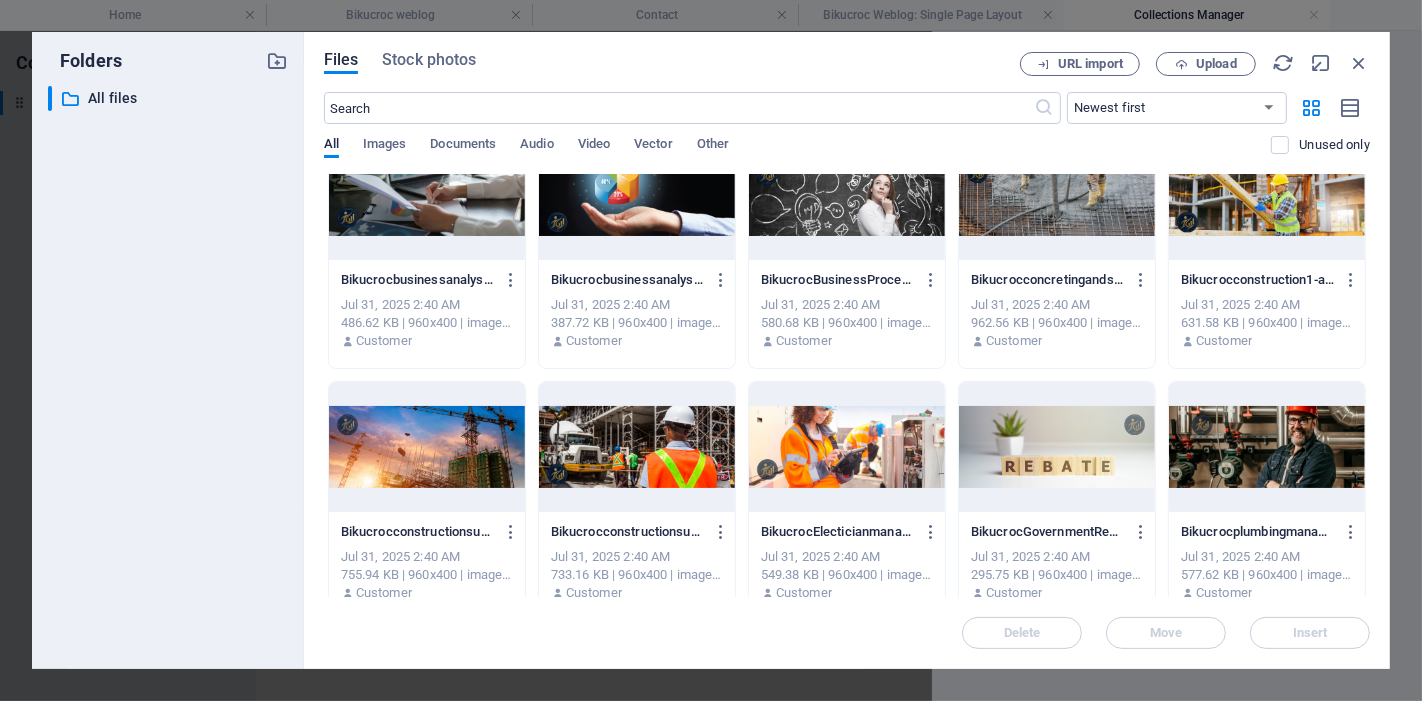 click at bounding box center (1267, 447) 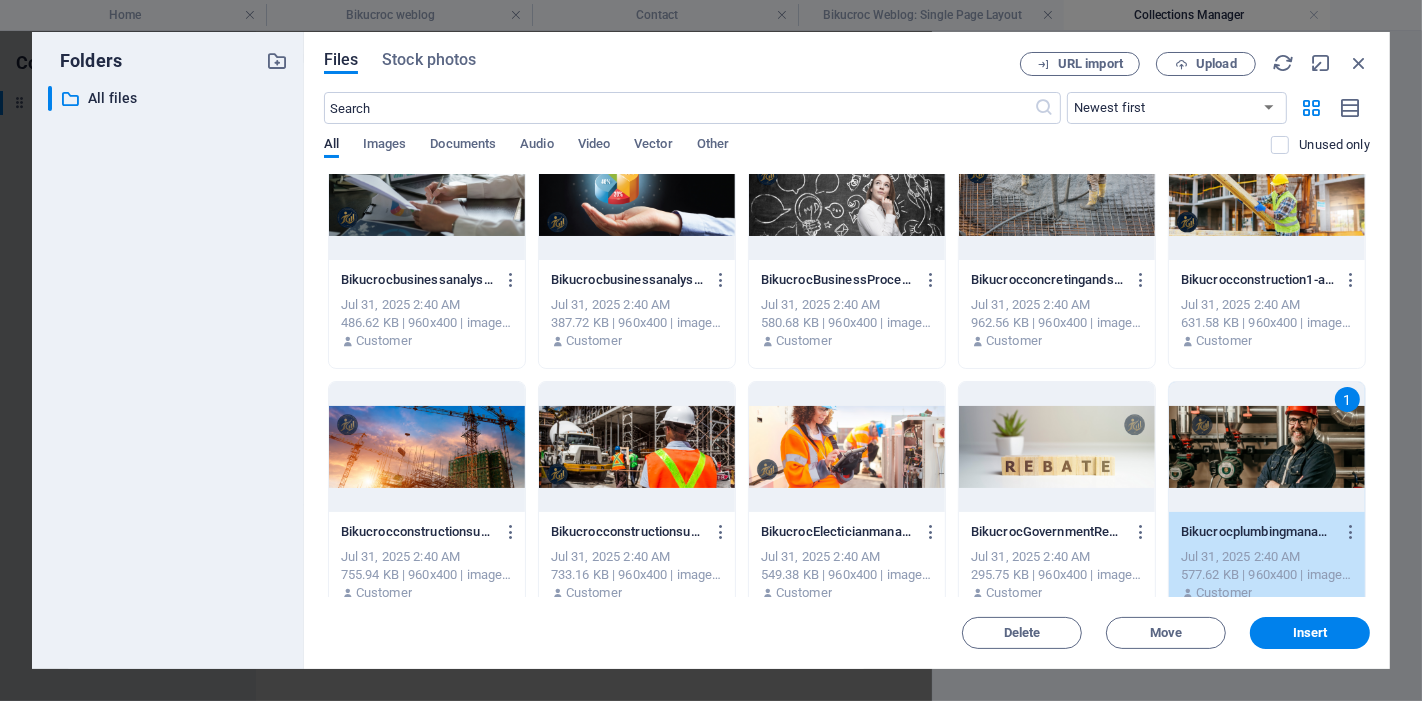 click on "1" at bounding box center [1267, 447] 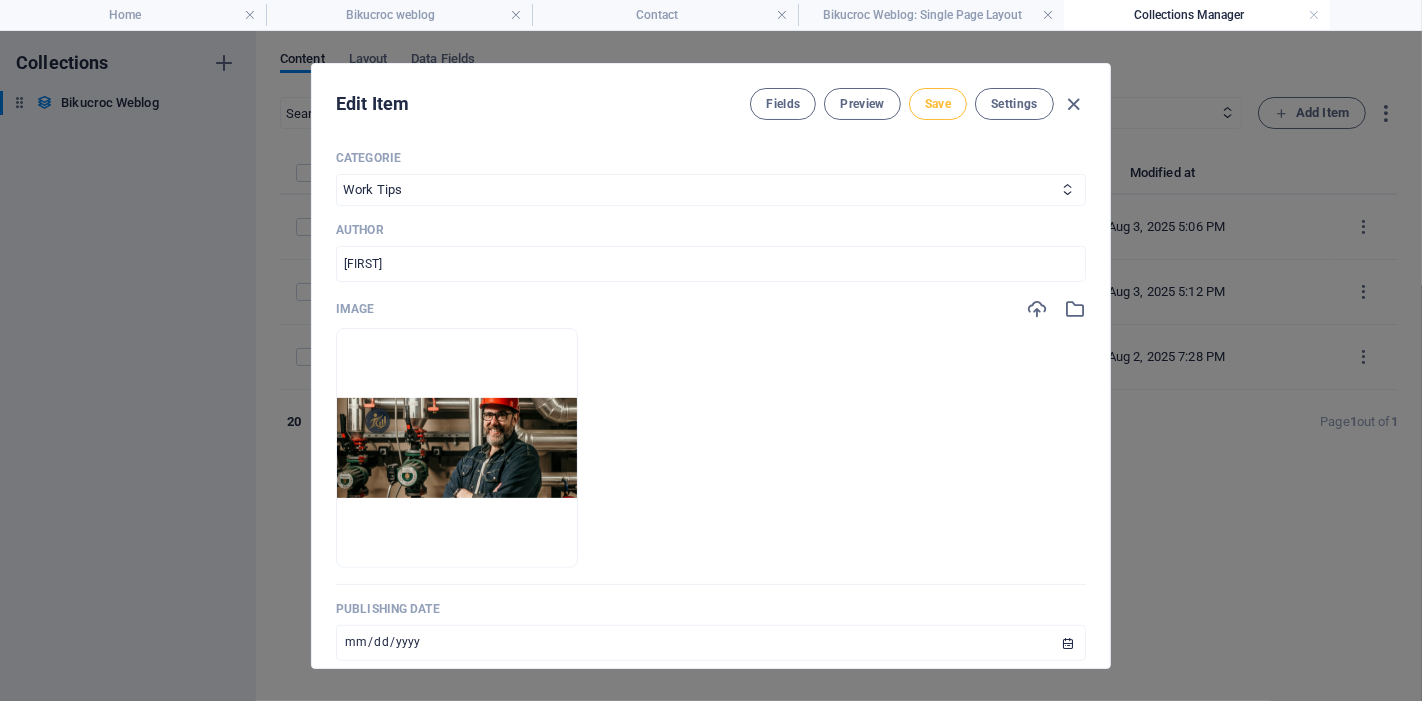 click on "Save" at bounding box center (938, 104) 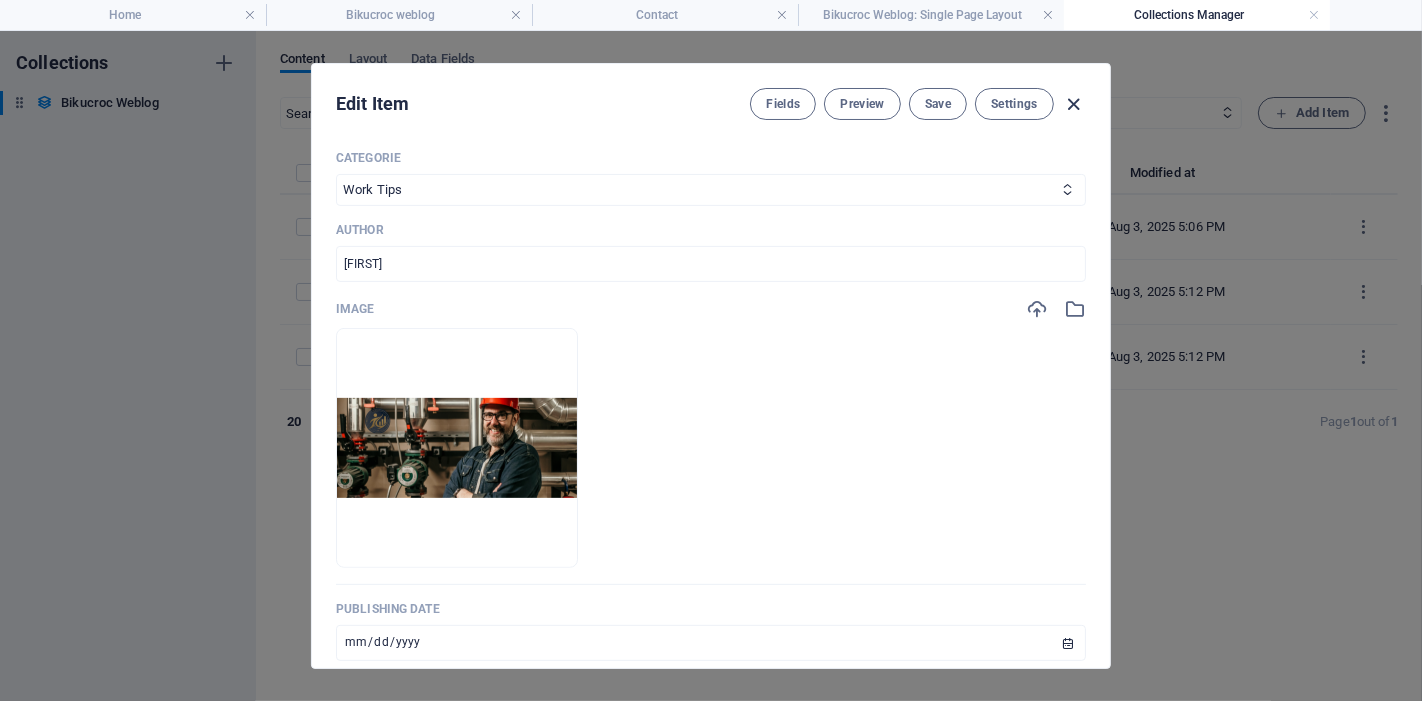 click at bounding box center [1074, 104] 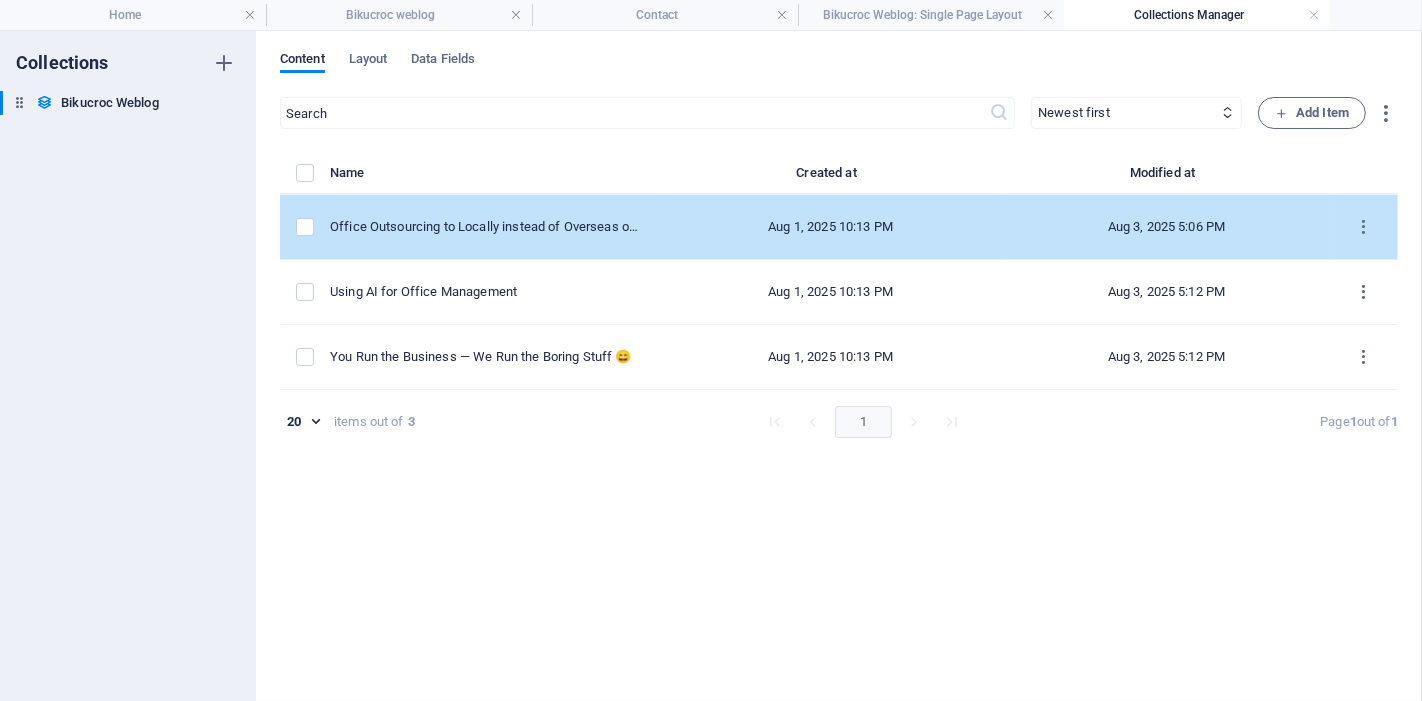 type on "2025-08-03" 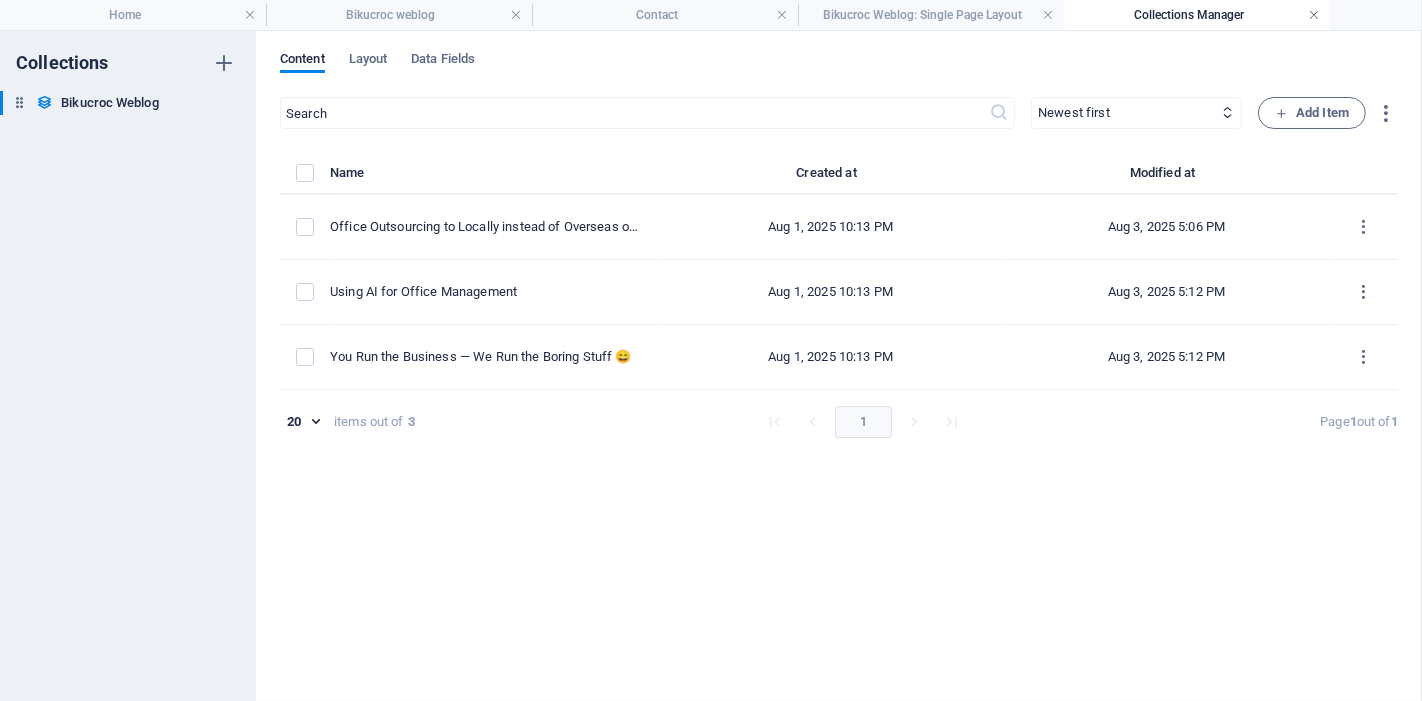 click at bounding box center (1314, 15) 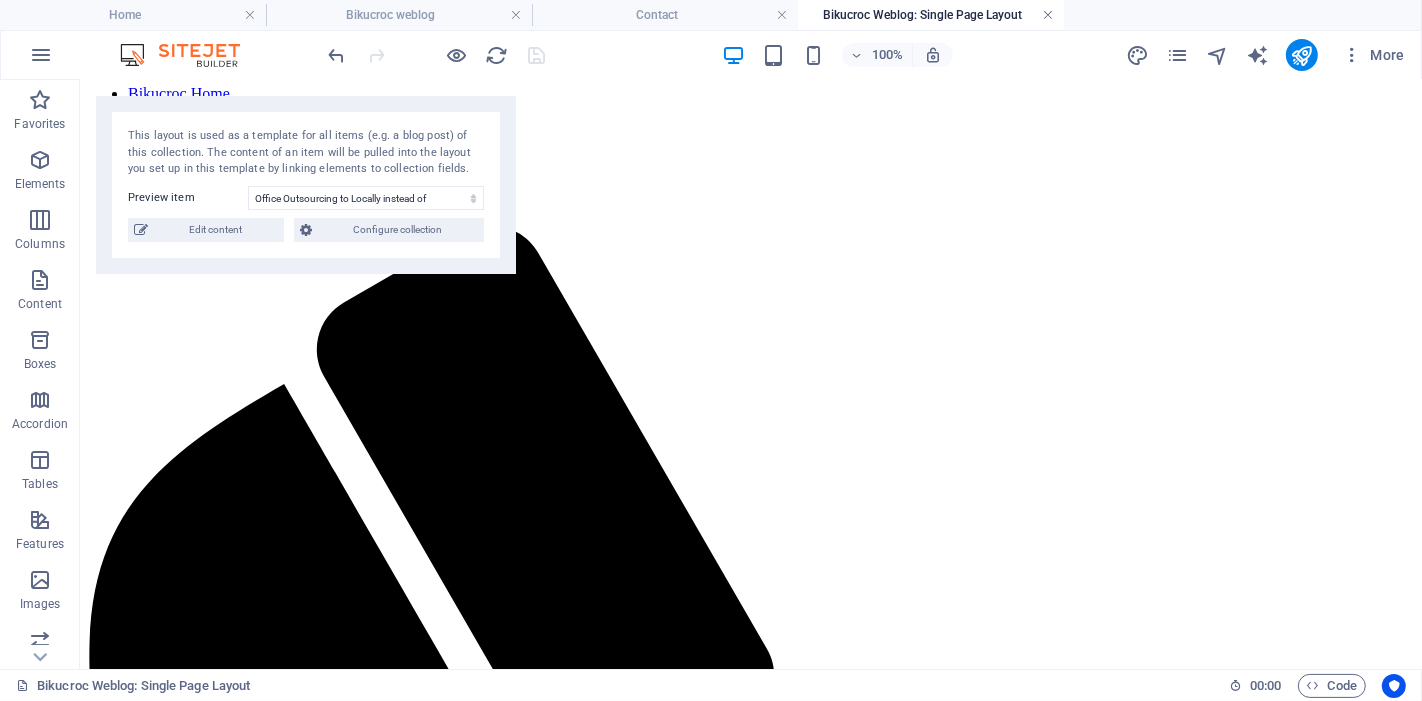 click at bounding box center (1048, 15) 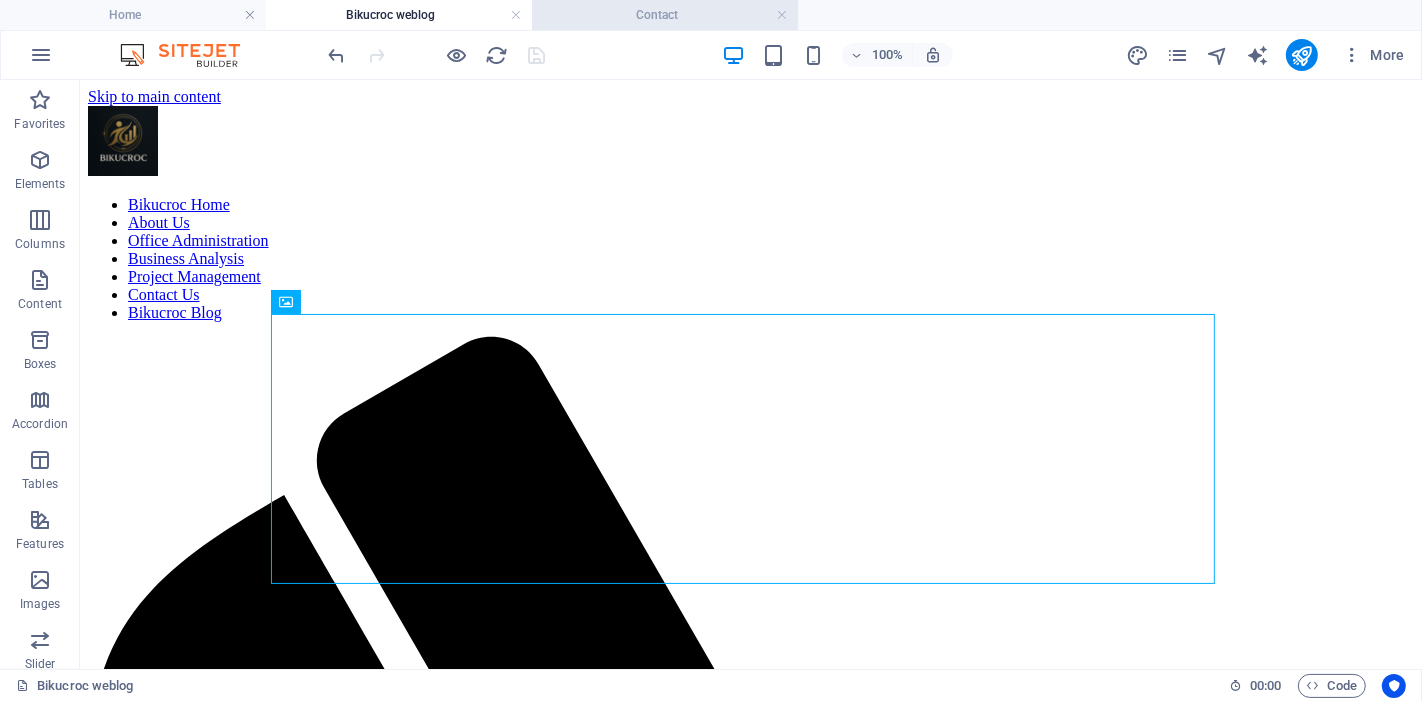 click on "Contact" at bounding box center (665, 15) 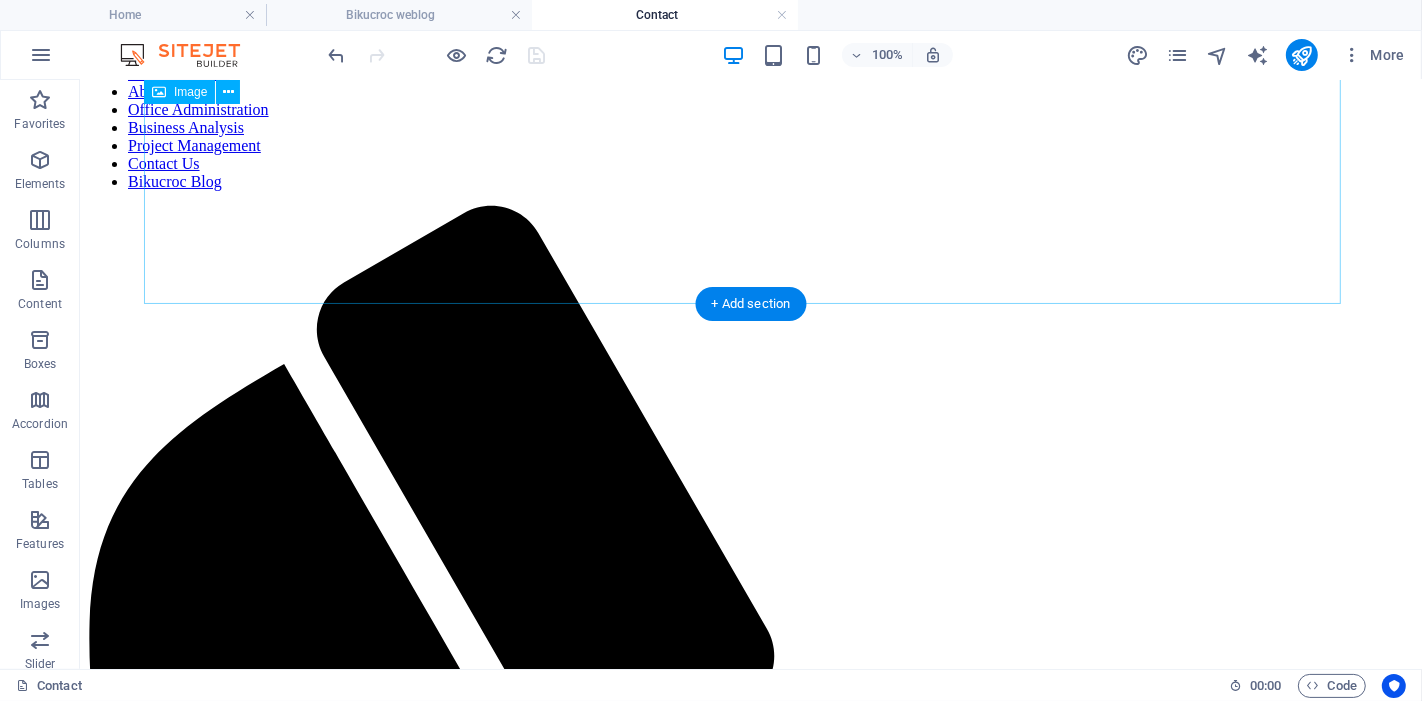 scroll, scrollTop: 0, scrollLeft: 0, axis: both 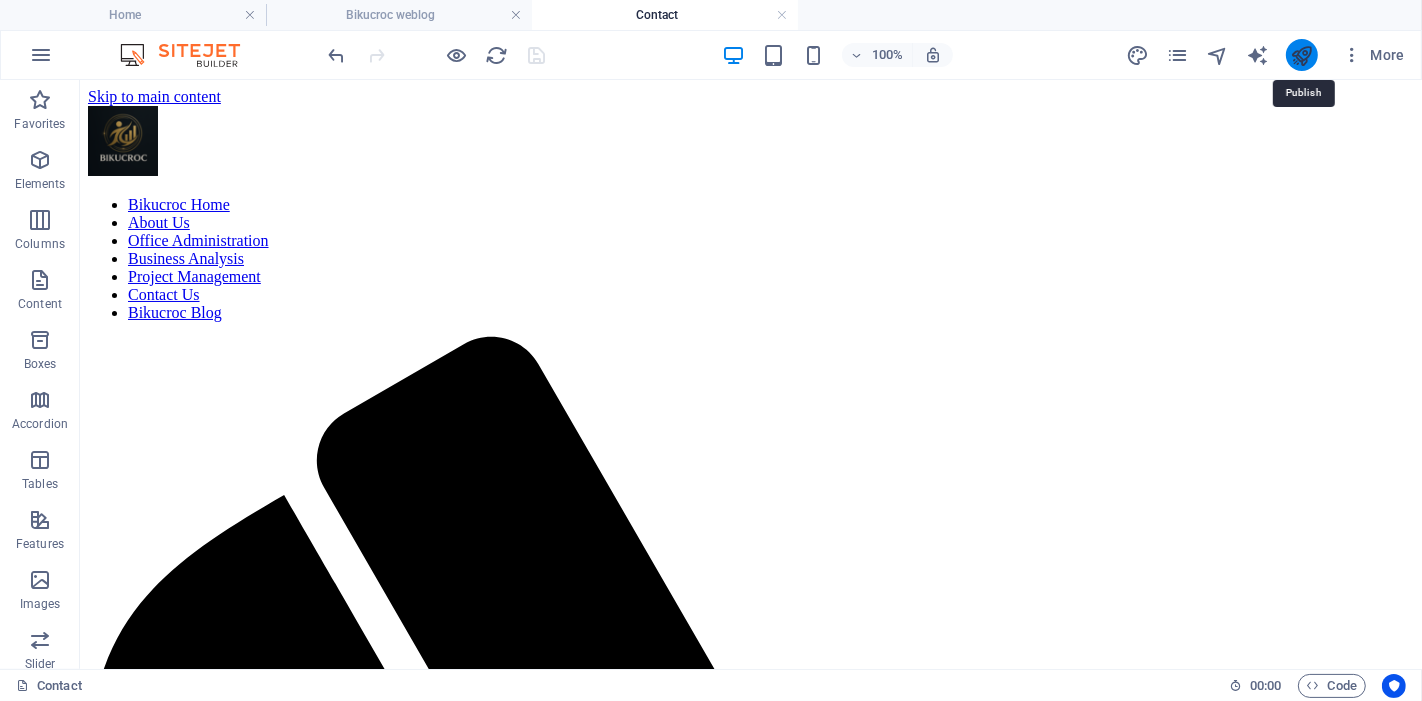 click at bounding box center (1301, 55) 